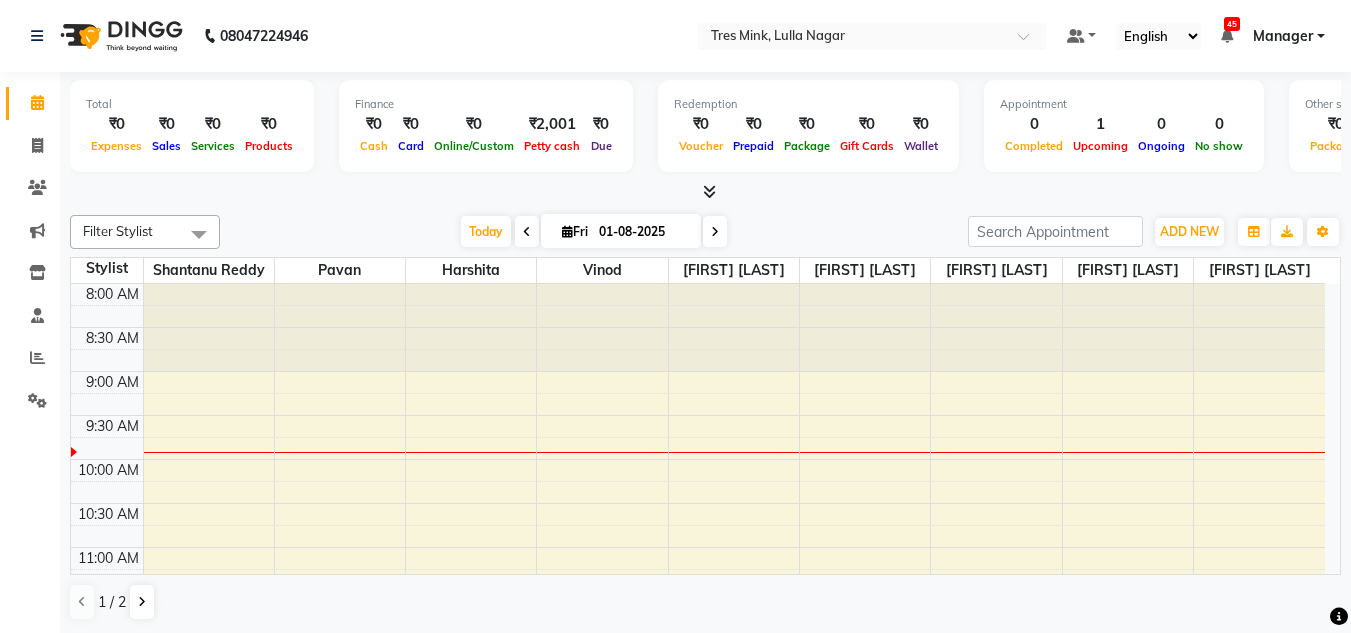 scroll, scrollTop: 0, scrollLeft: 0, axis: both 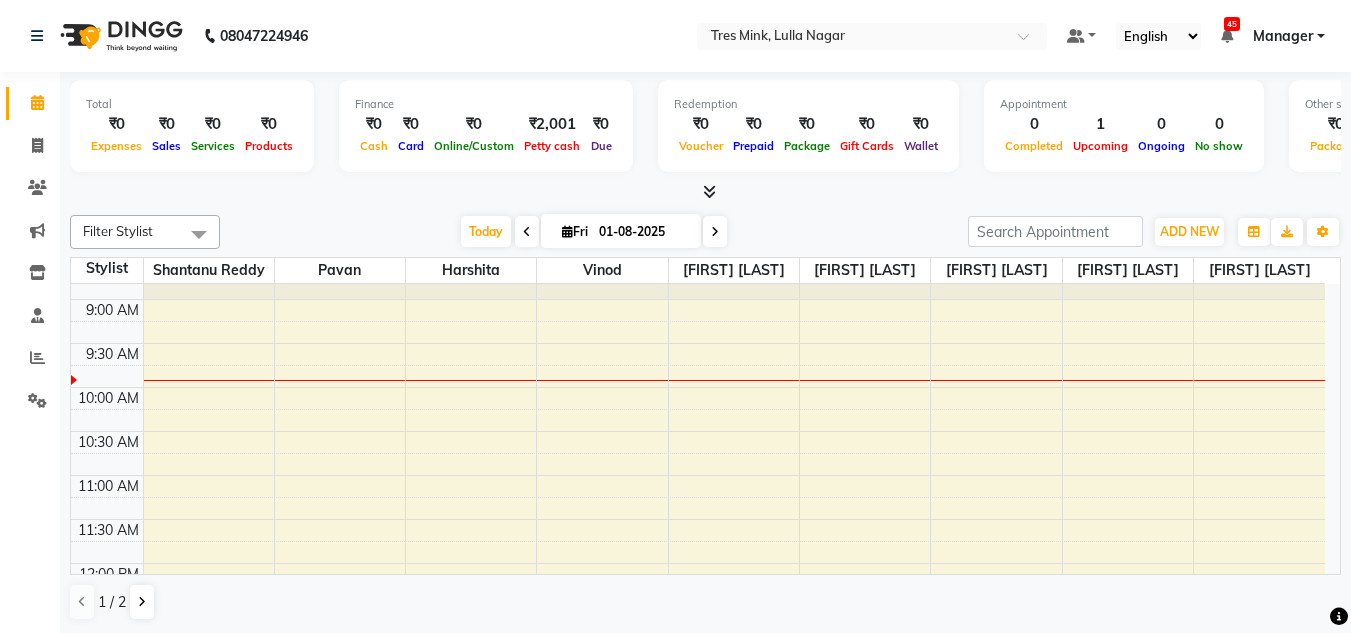 click on "[TIME] [TIME] [TIME] [TIME] [TIME] [TIME] [TIME] [TIME] [TIME] [TIME] [TIME] [TIME] [TIME] [TIME] [TIME] [TIME] [TIME] [TIME] [TIME] [TIME] [TIME] [TIME] [TIME] [TIME] [TIME] [TIME]     [FIRST] [LAST], TK01, [TIME]-[TIME], Hair colour Women - Root Touch Up" at bounding box center (698, 783) 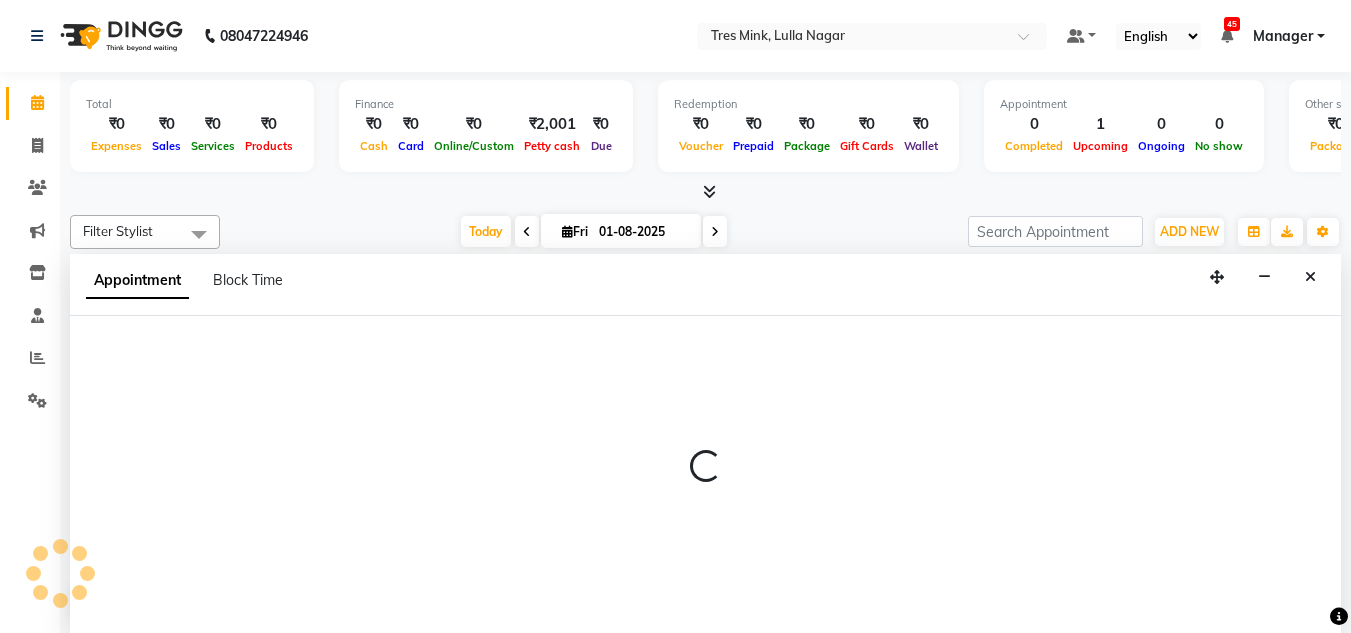 scroll, scrollTop: 1, scrollLeft: 0, axis: vertical 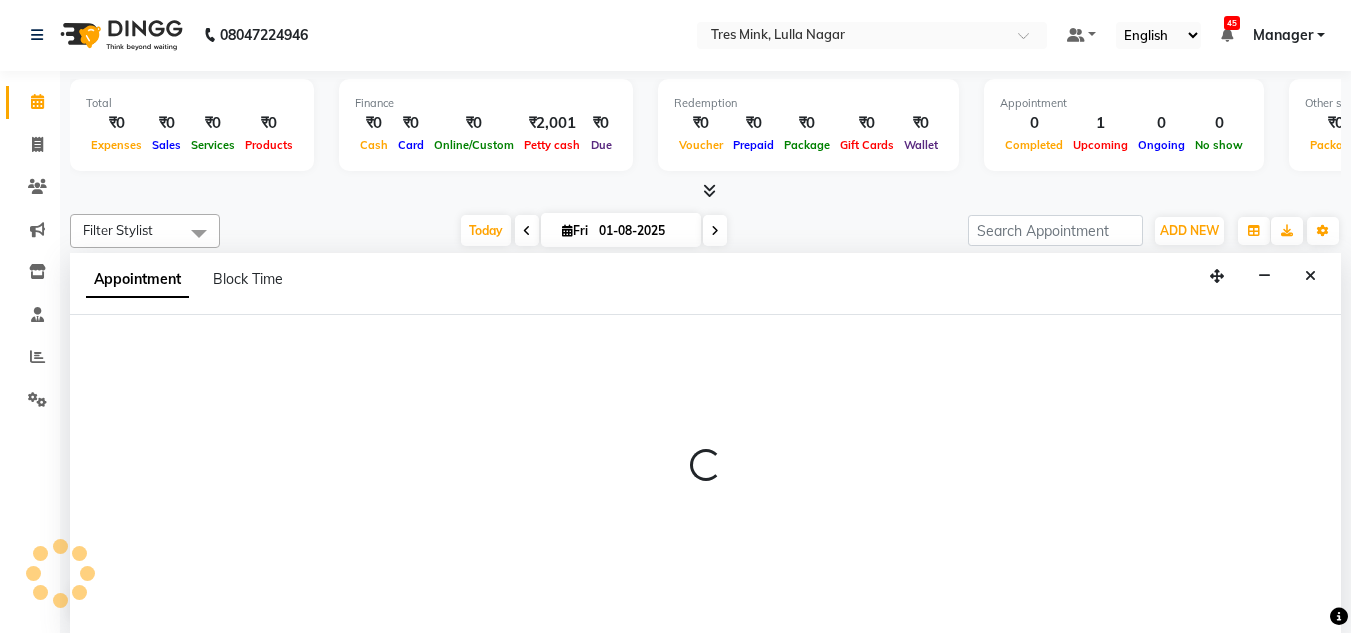 select on "47307" 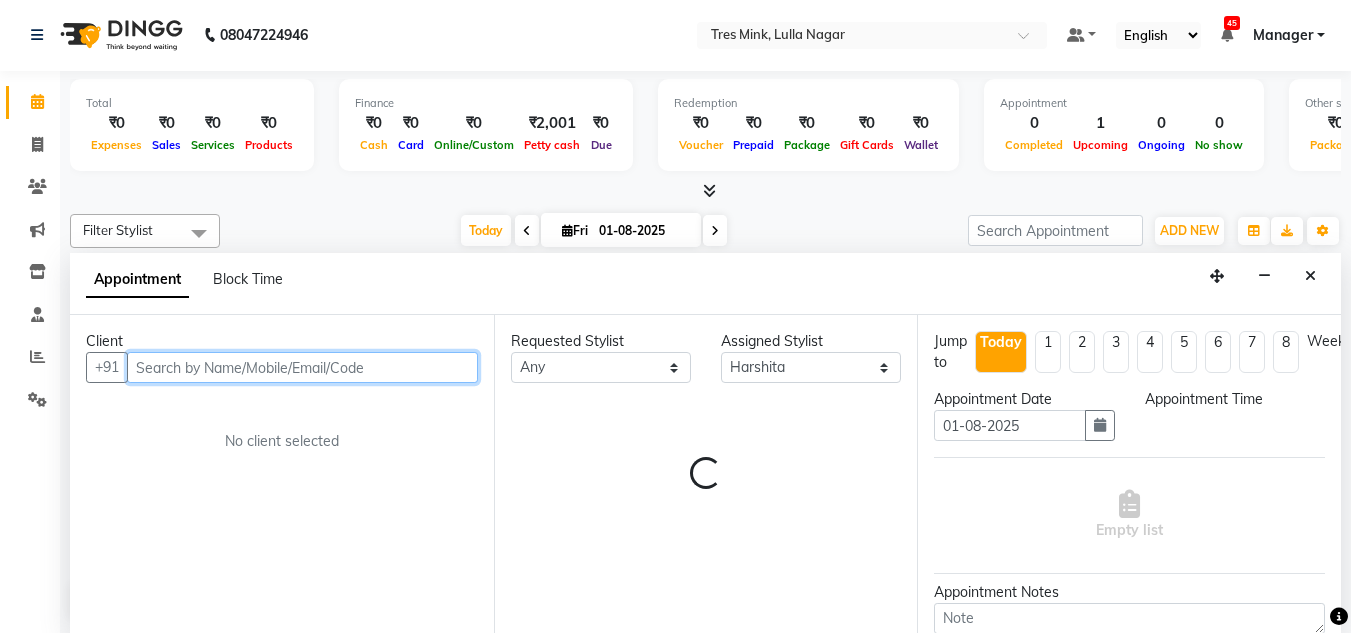 select on "630" 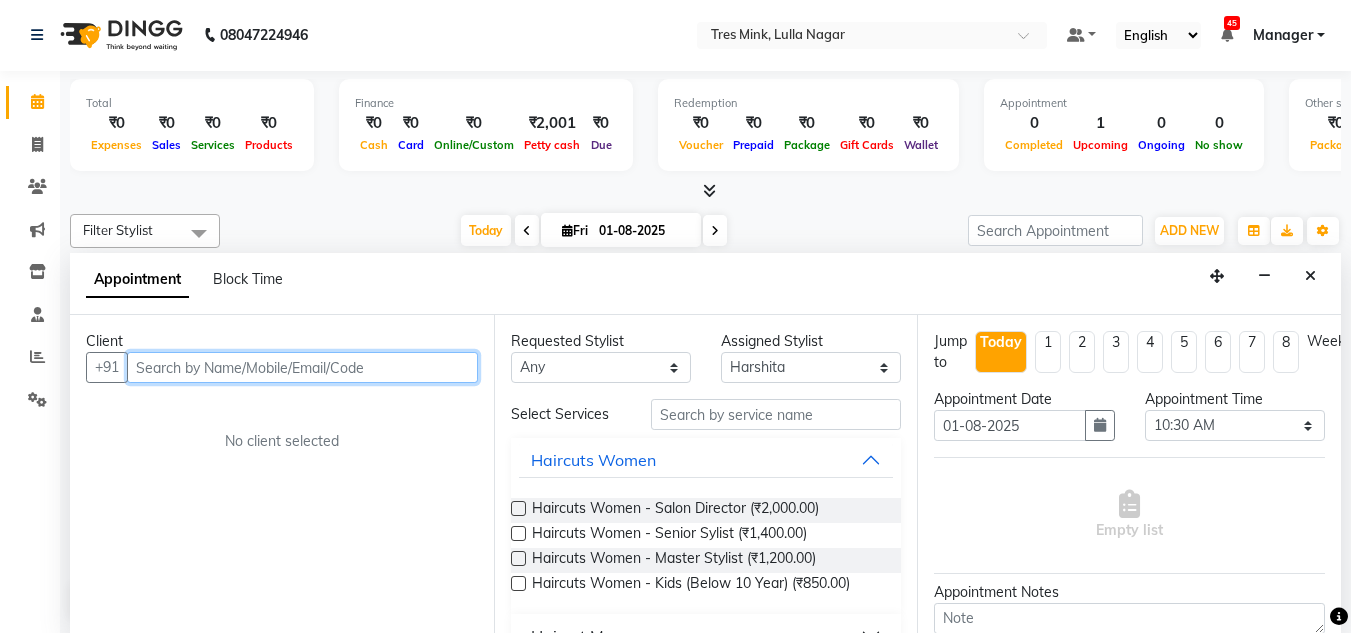 click at bounding box center (302, 367) 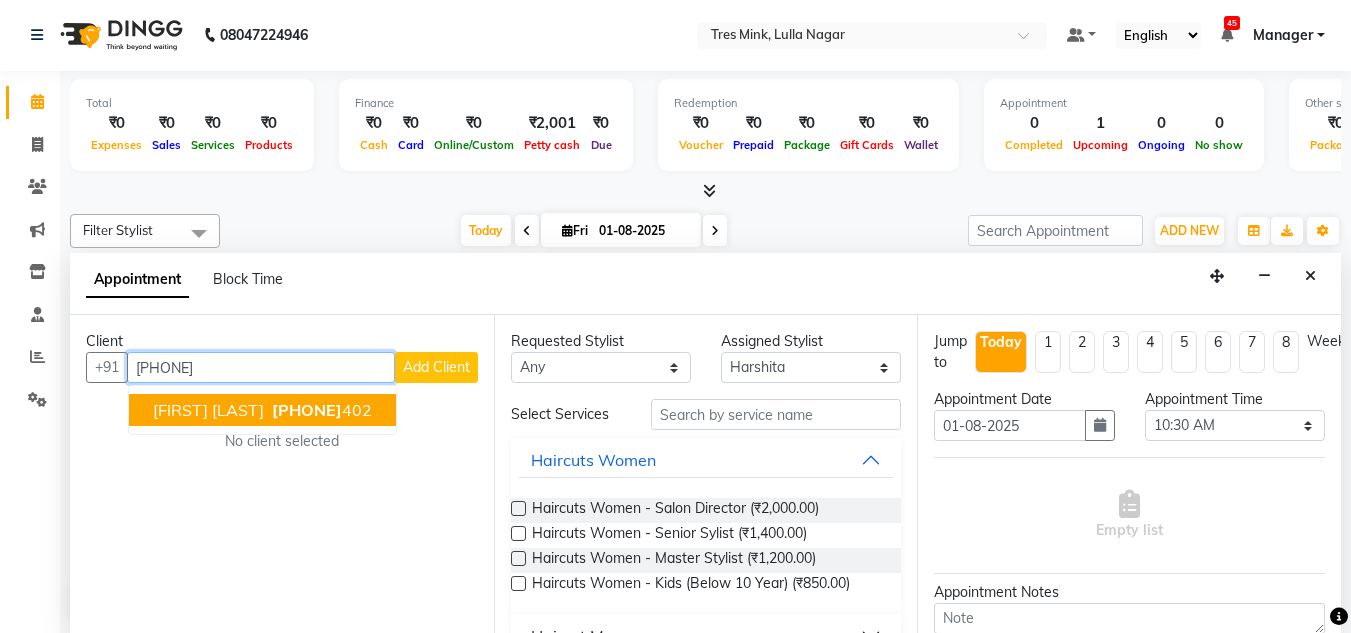 click on "[PHONE]" at bounding box center [307, 410] 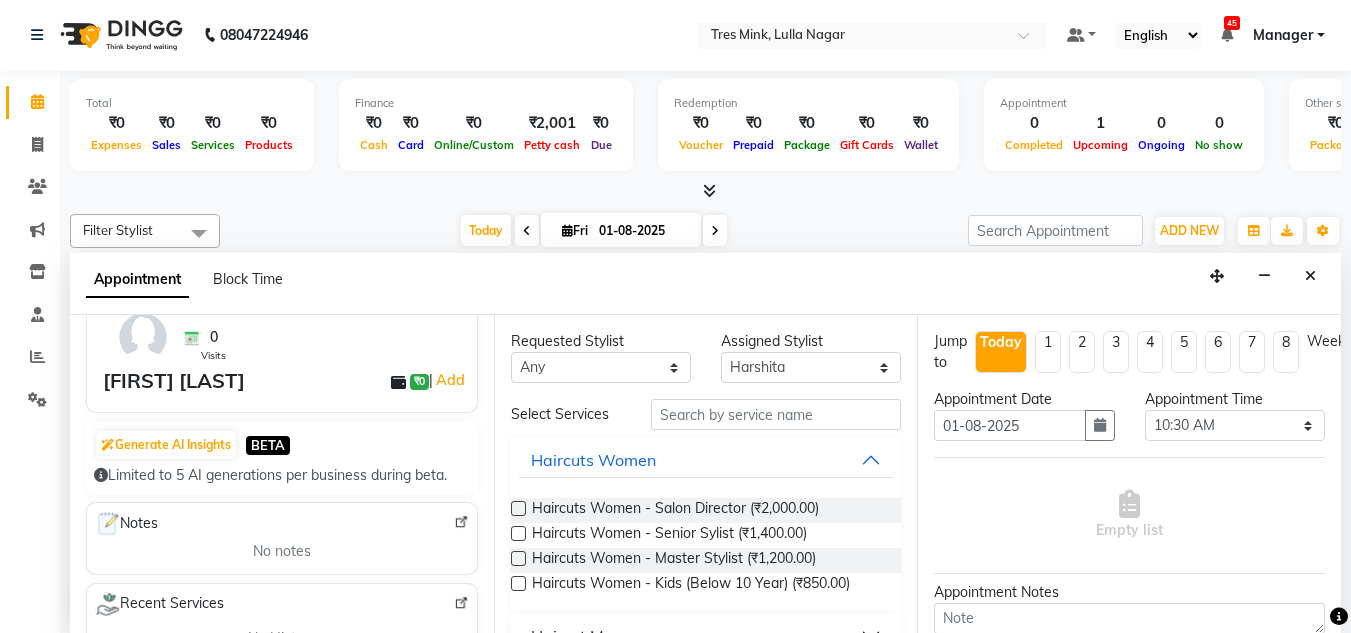 scroll, scrollTop: 0, scrollLeft: 0, axis: both 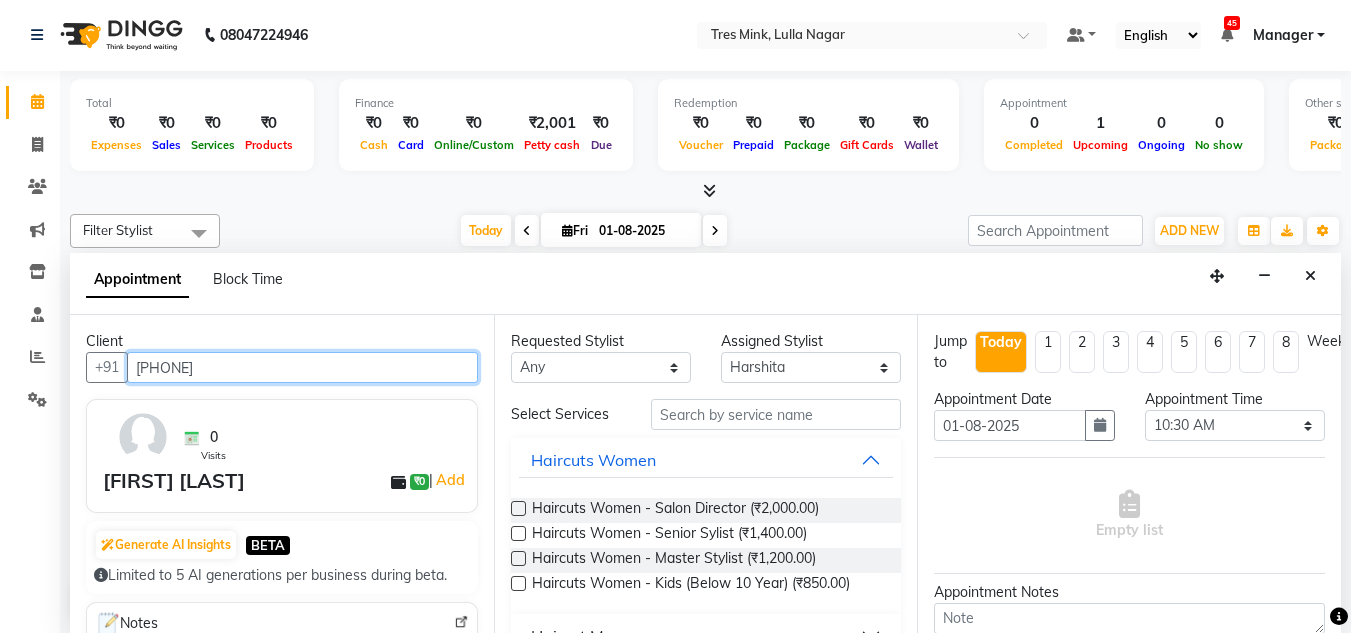 type on "[PHONE]" 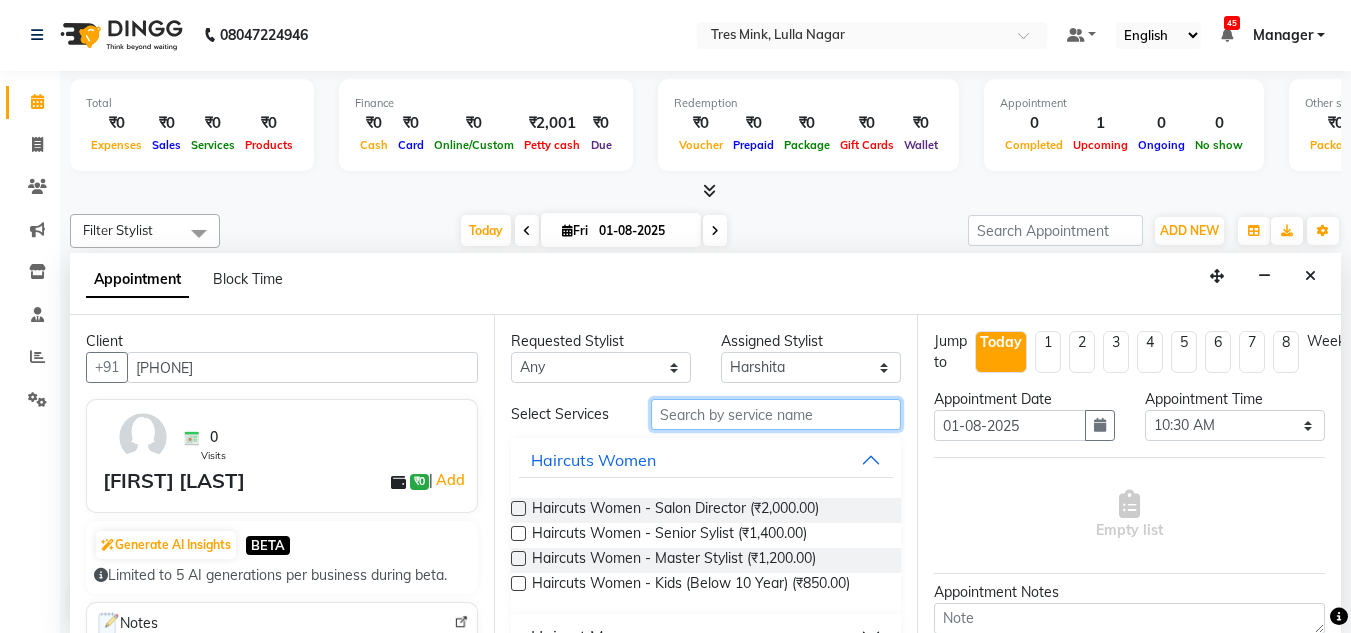 click at bounding box center (776, 414) 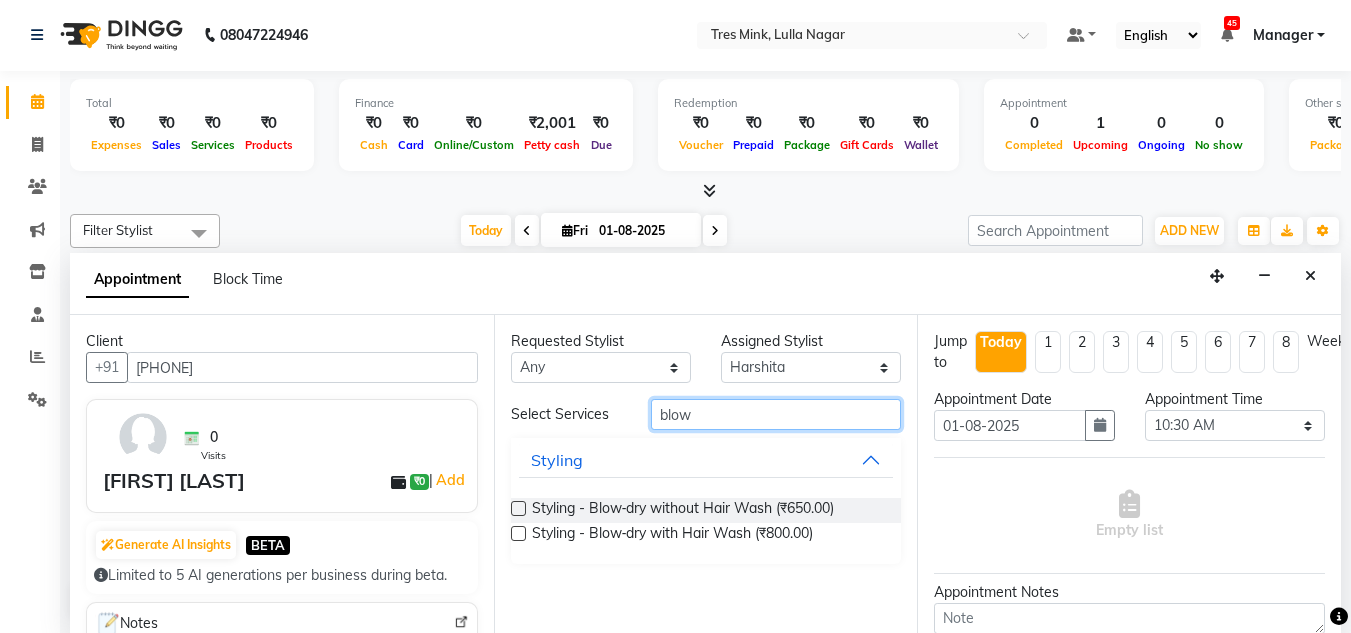 type on "blow" 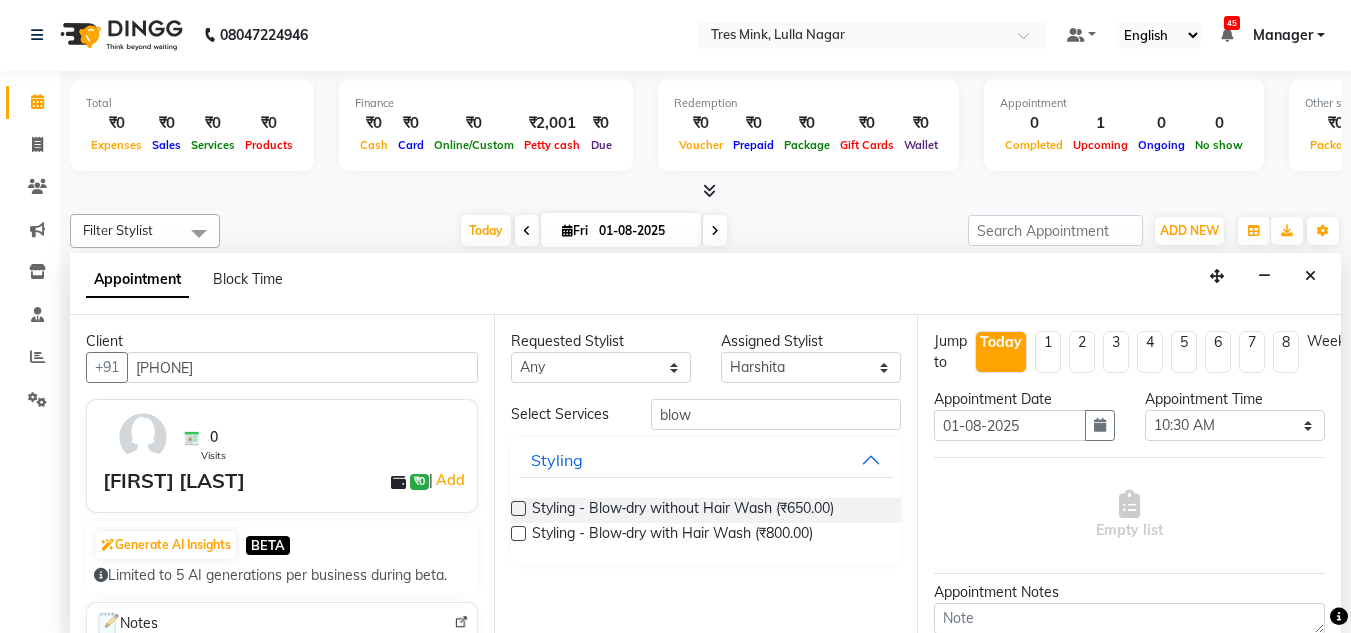 click at bounding box center (518, 533) 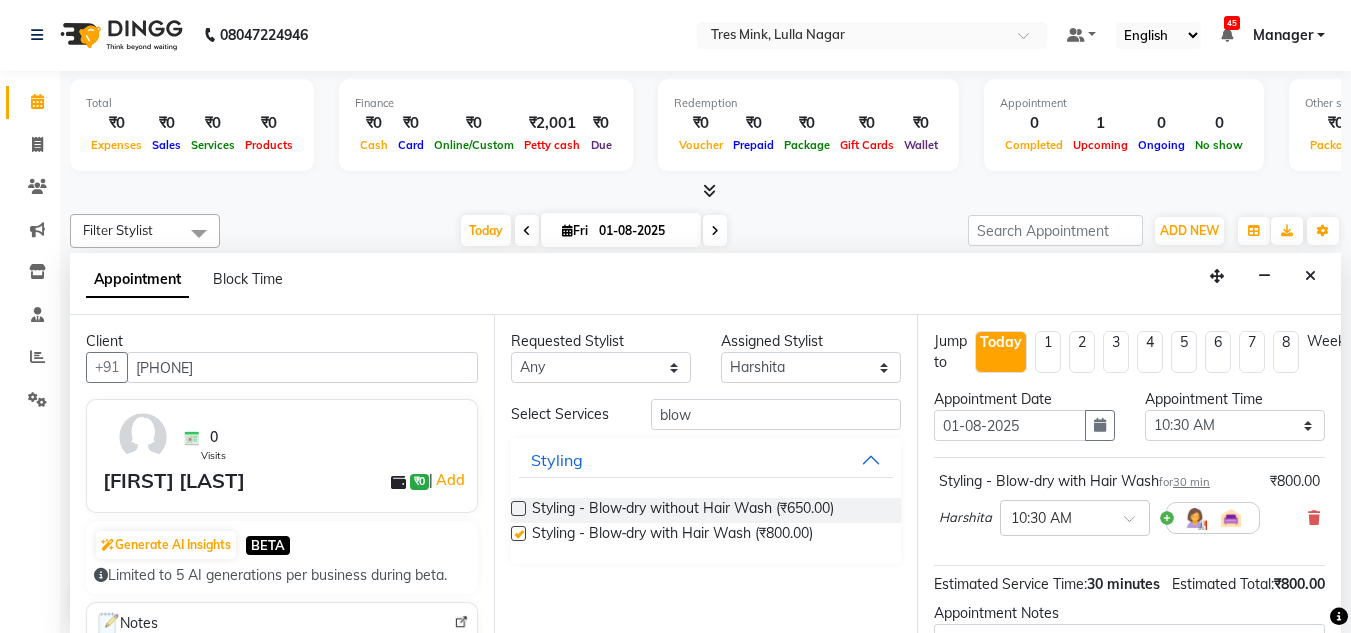 checkbox on "false" 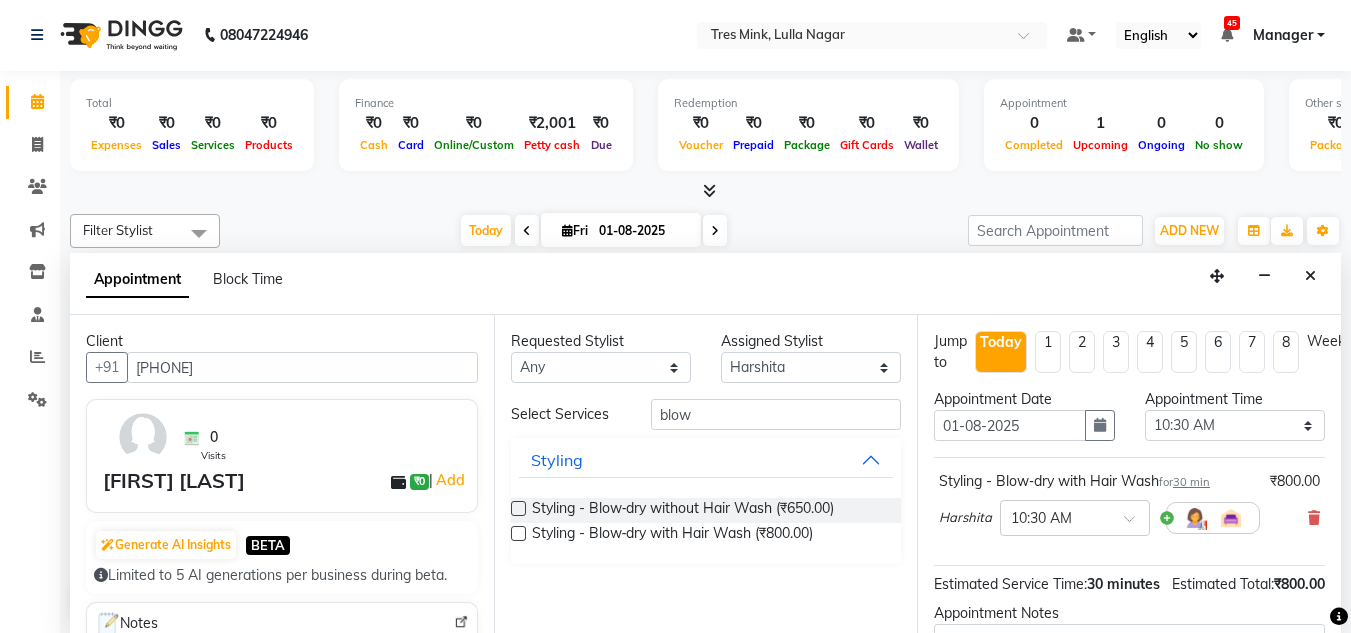 scroll, scrollTop: 244, scrollLeft: 0, axis: vertical 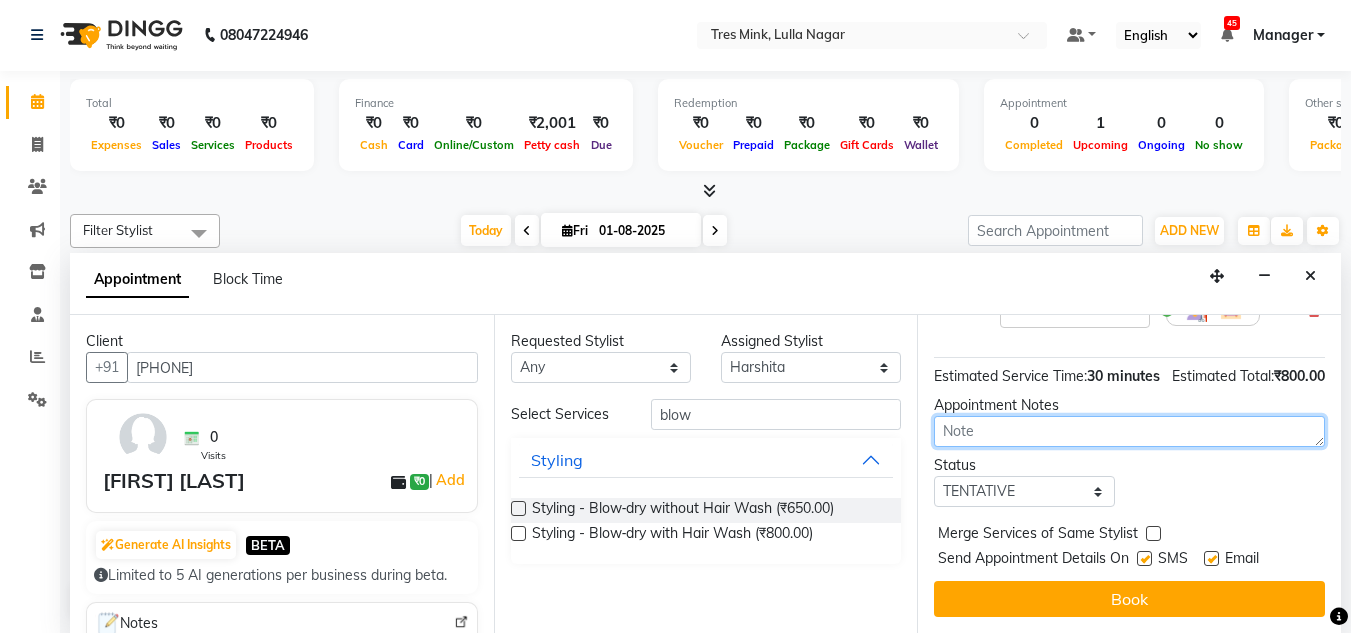 click at bounding box center (1129, 431) 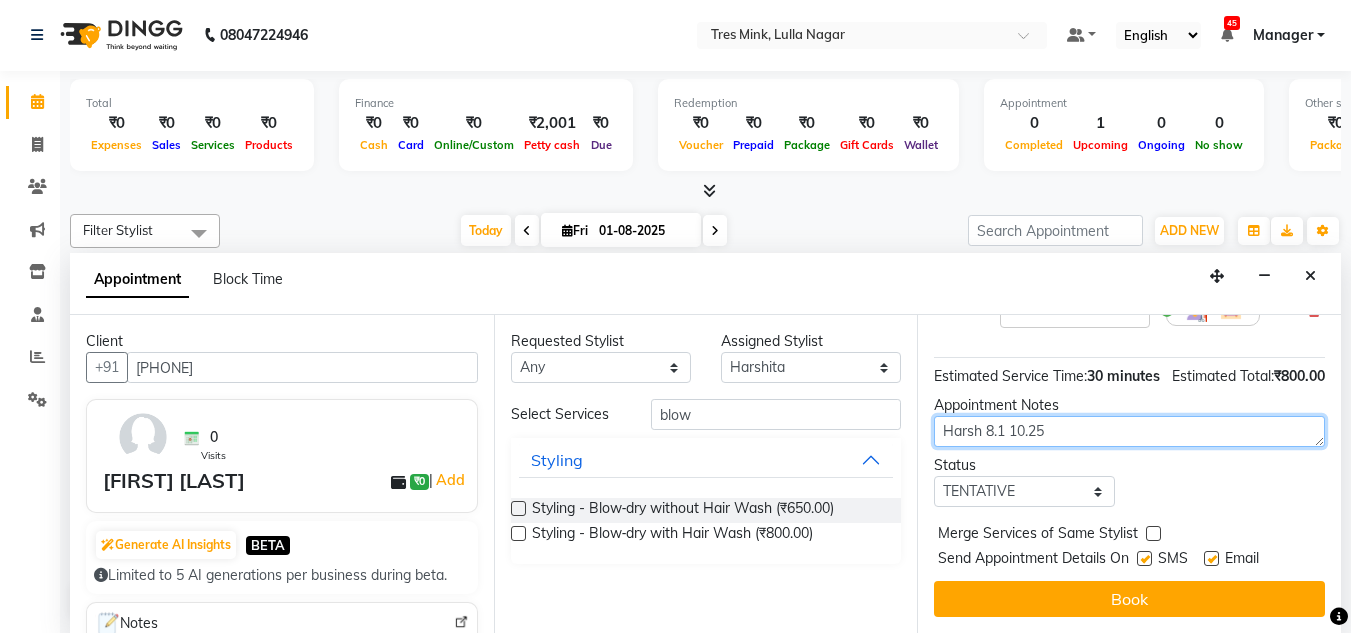 type on "Harsh 8.1 10.25" 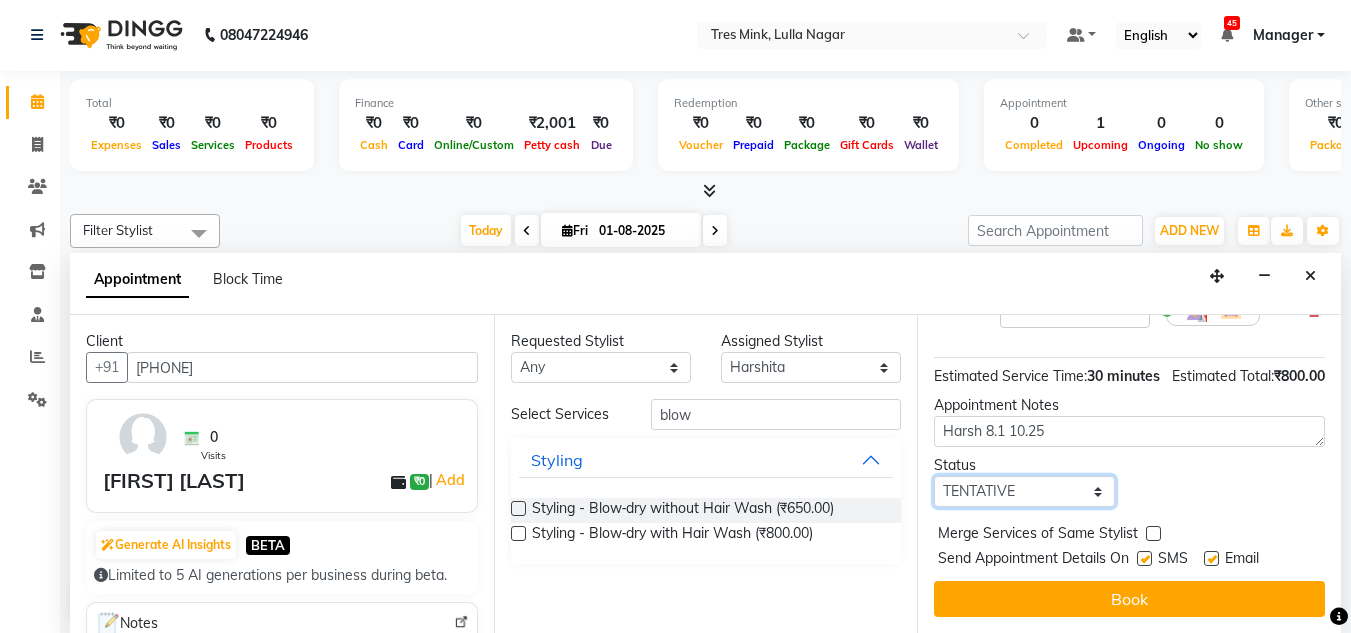 click on "Select TENTATIVE CONFIRM CHECK-IN UPCOMING" at bounding box center [1024, 491] 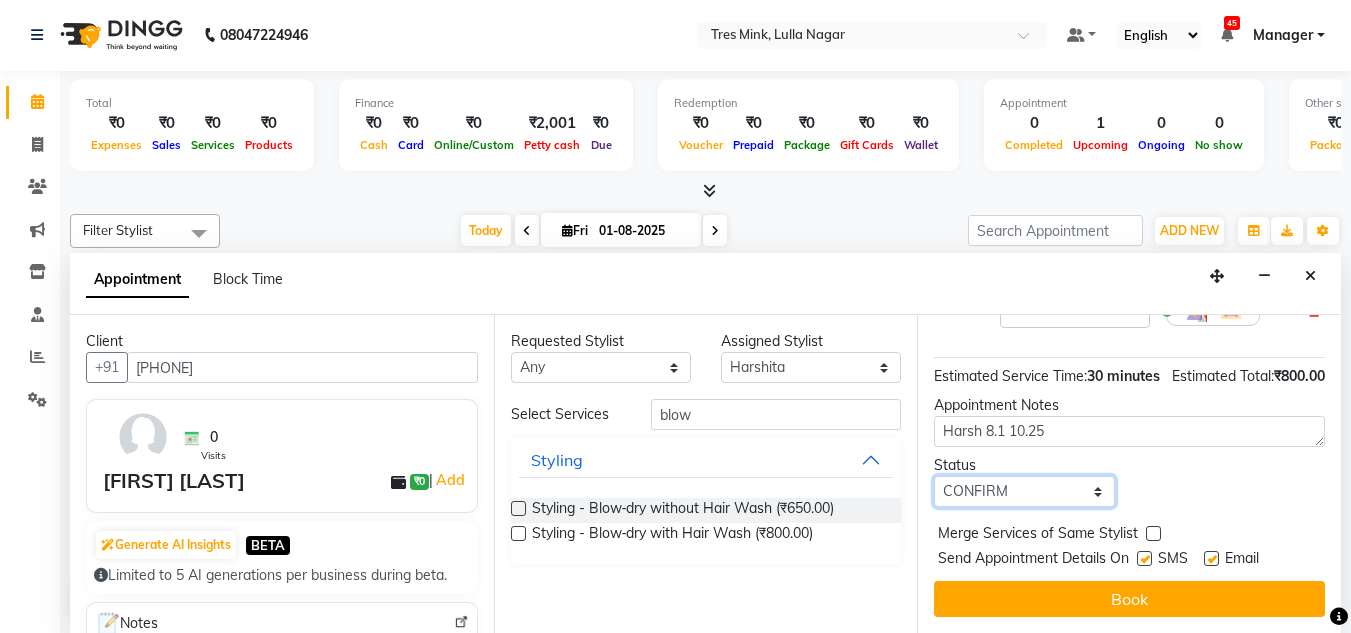 click on "Select TENTATIVE CONFIRM CHECK-IN UPCOMING" at bounding box center (1024, 491) 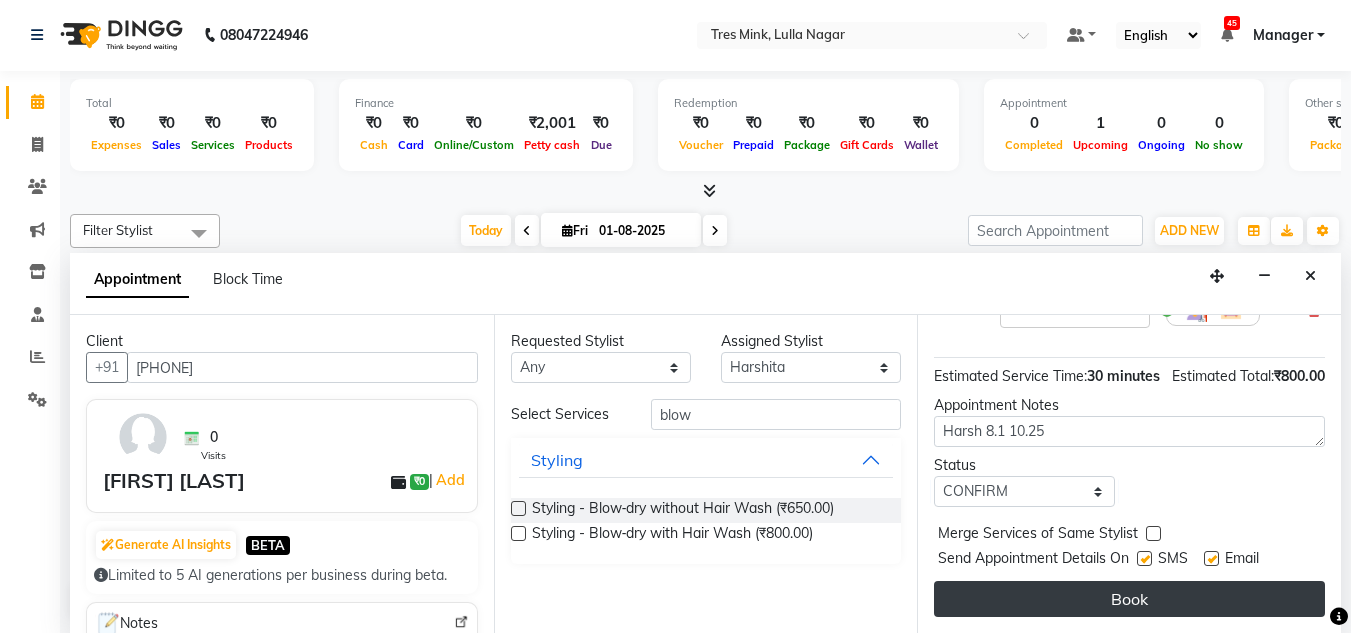 click on "Book" at bounding box center [1129, 599] 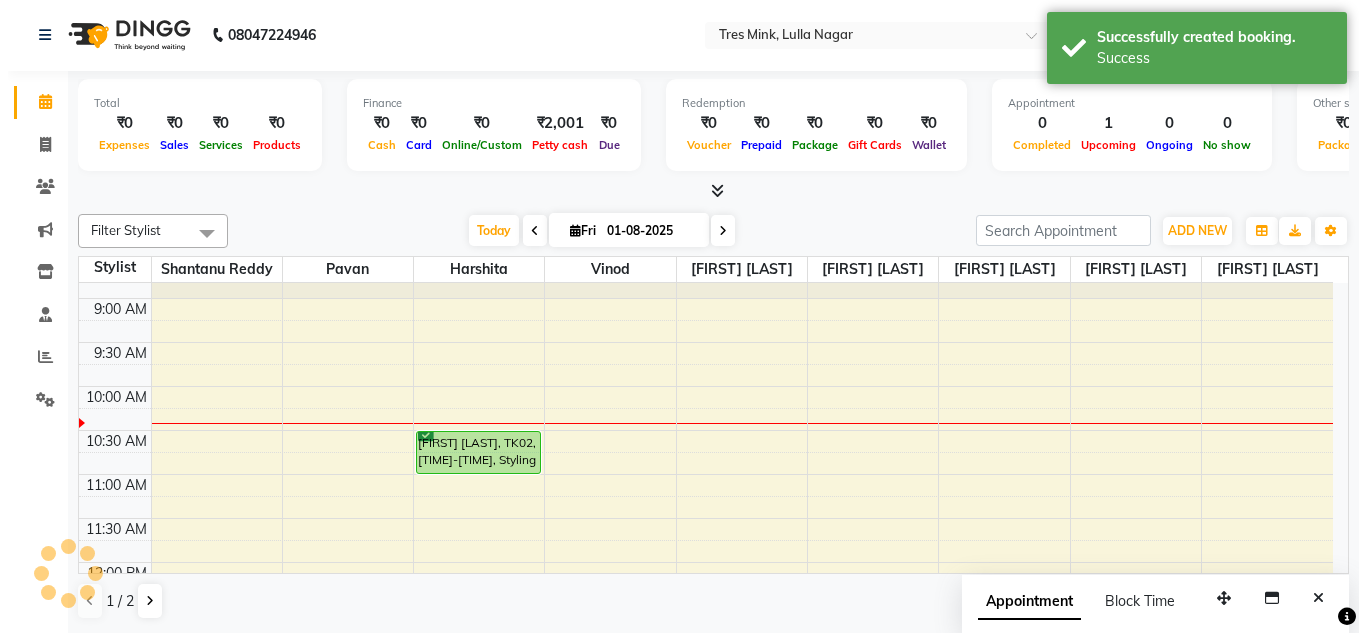 scroll, scrollTop: 0, scrollLeft: 0, axis: both 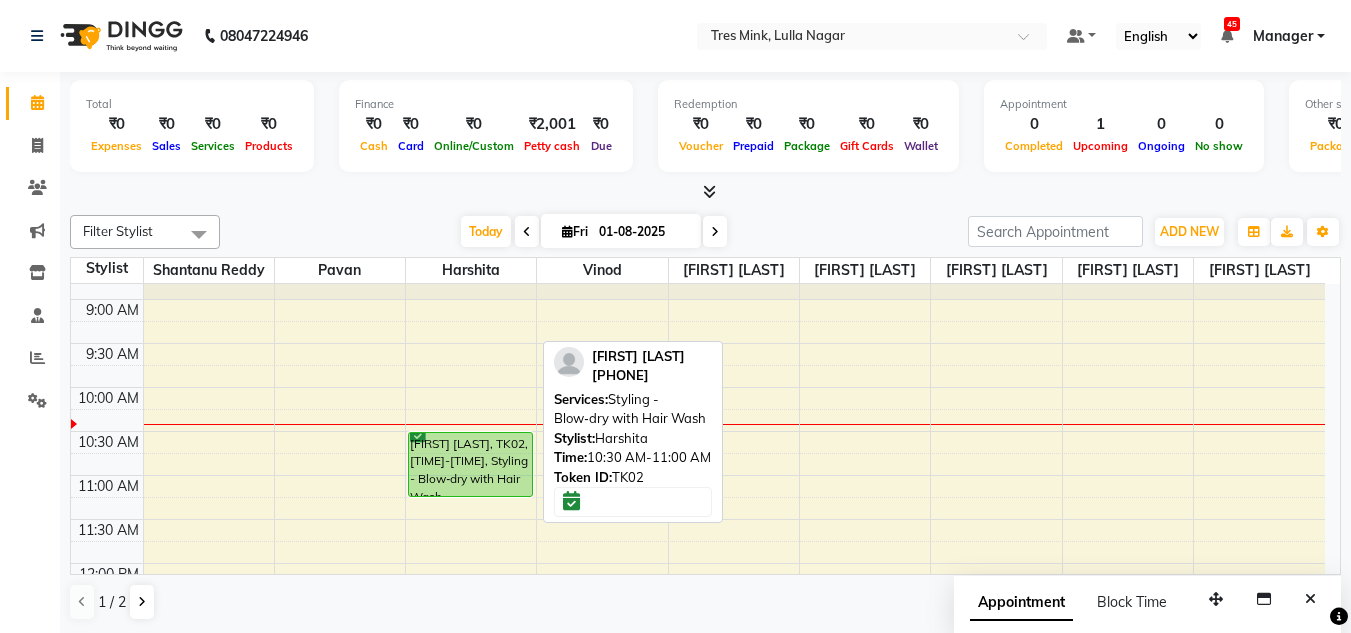 click on "[FIRST] [LAST], TK02, [TIME]-[TIME], Styling - Blow‑dry with Hair Wash     [FIRST] [LAST], TK01, [TIME]-[TIME], Hair colour Women - Root Touch Up     [FIRST] [LAST], TK02, [TIME]-[TIME], Styling - Blow‑dry with Hair Wash" at bounding box center (471, 783) 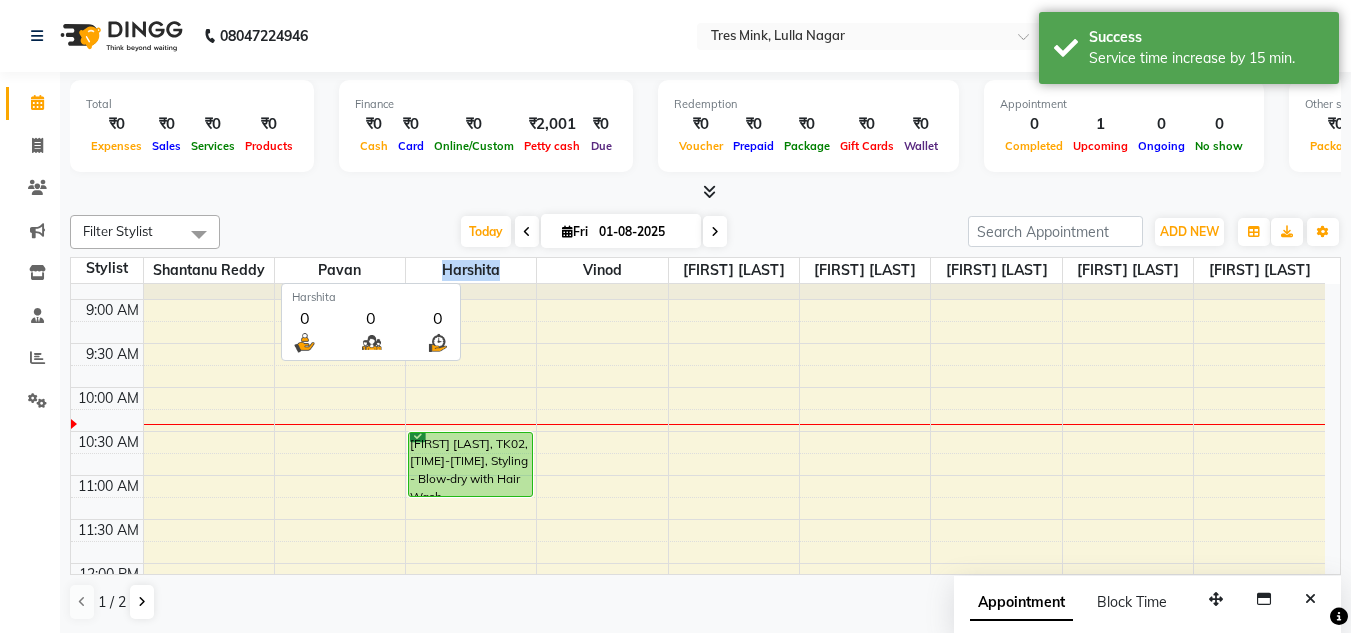 drag, startPoint x: 498, startPoint y: 270, endPoint x: 442, endPoint y: 260, distance: 56.88585 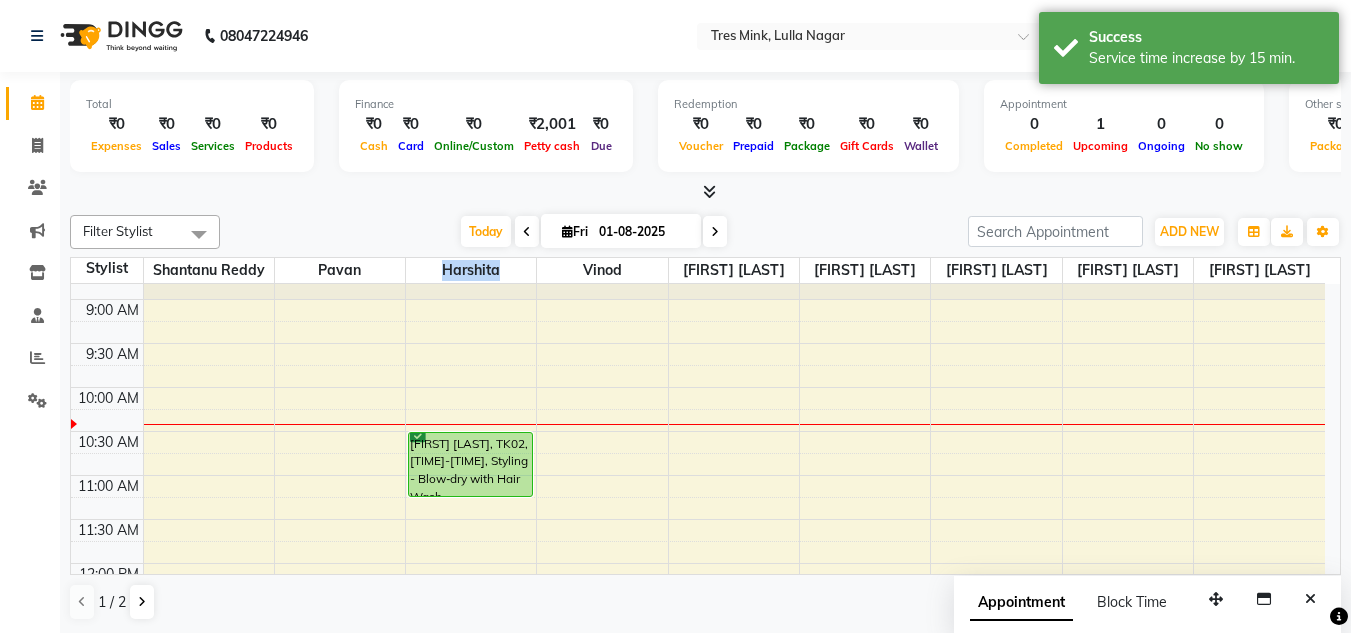 copy on "Harshita" 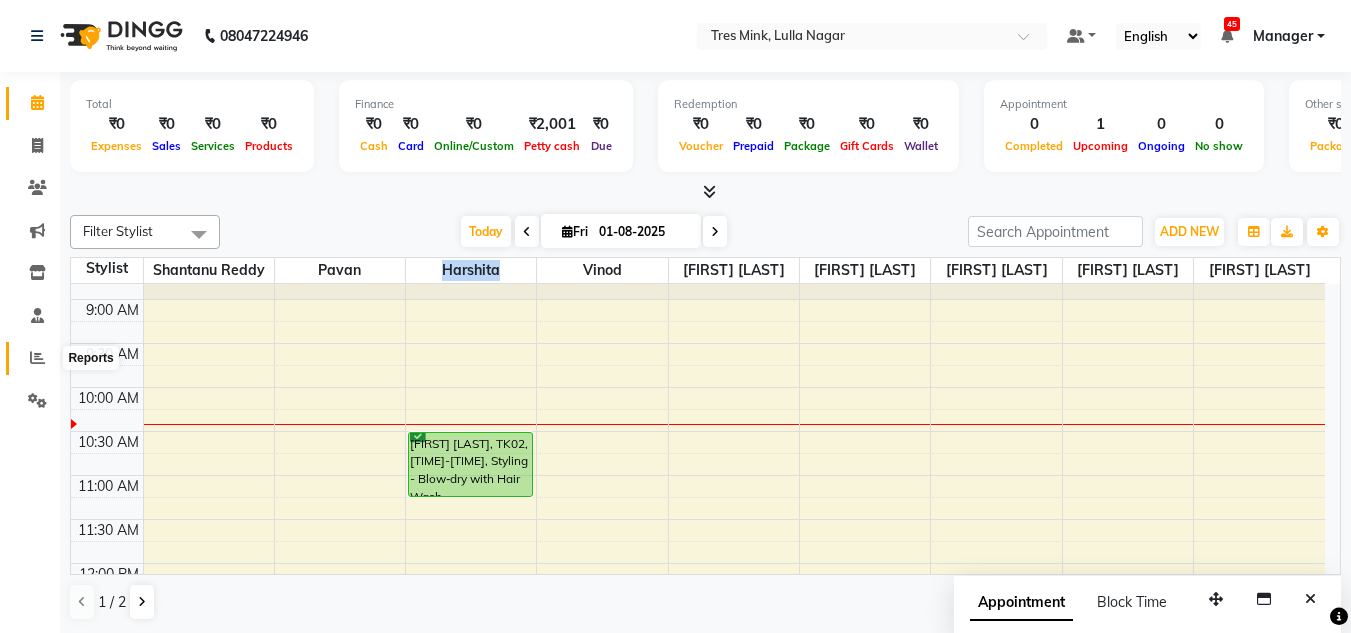 click 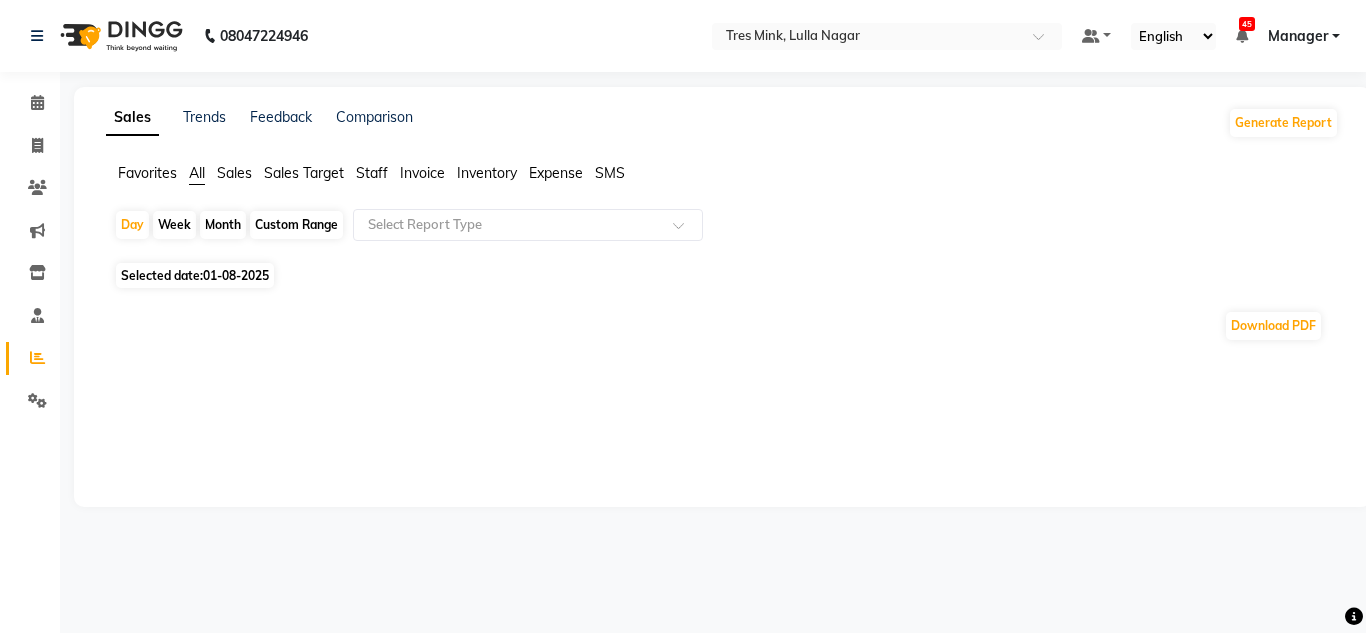 click on "Month" 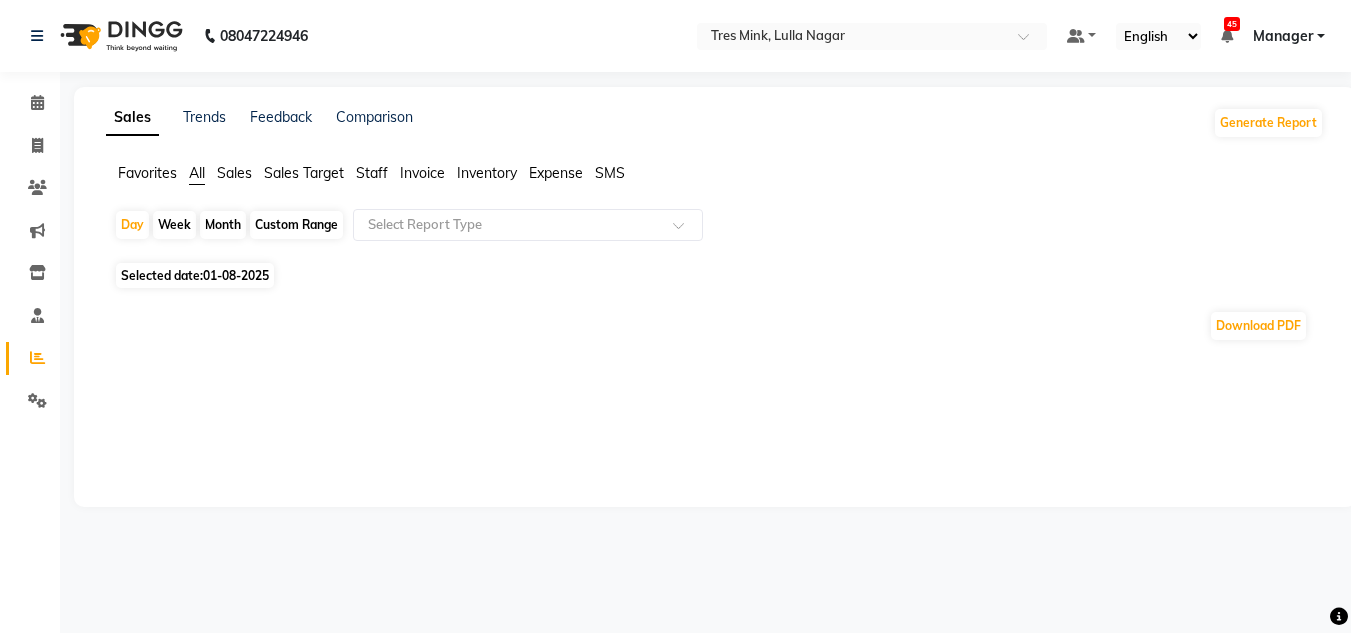 select on "8" 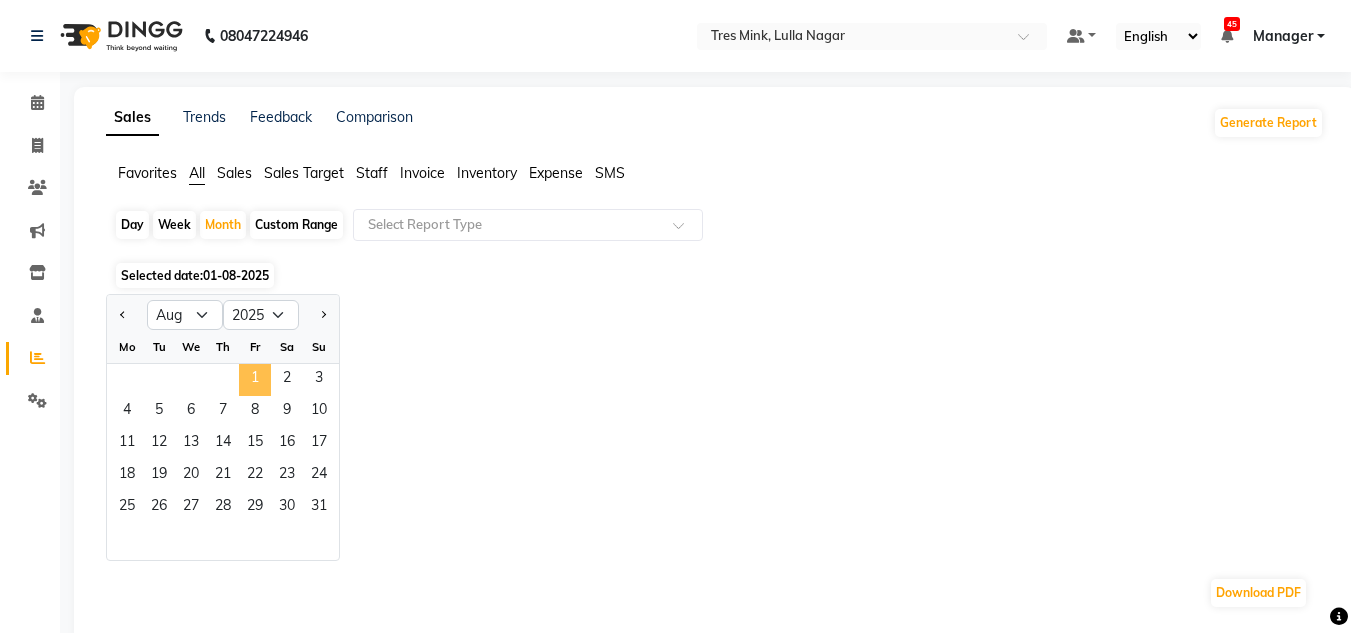 click on "1" 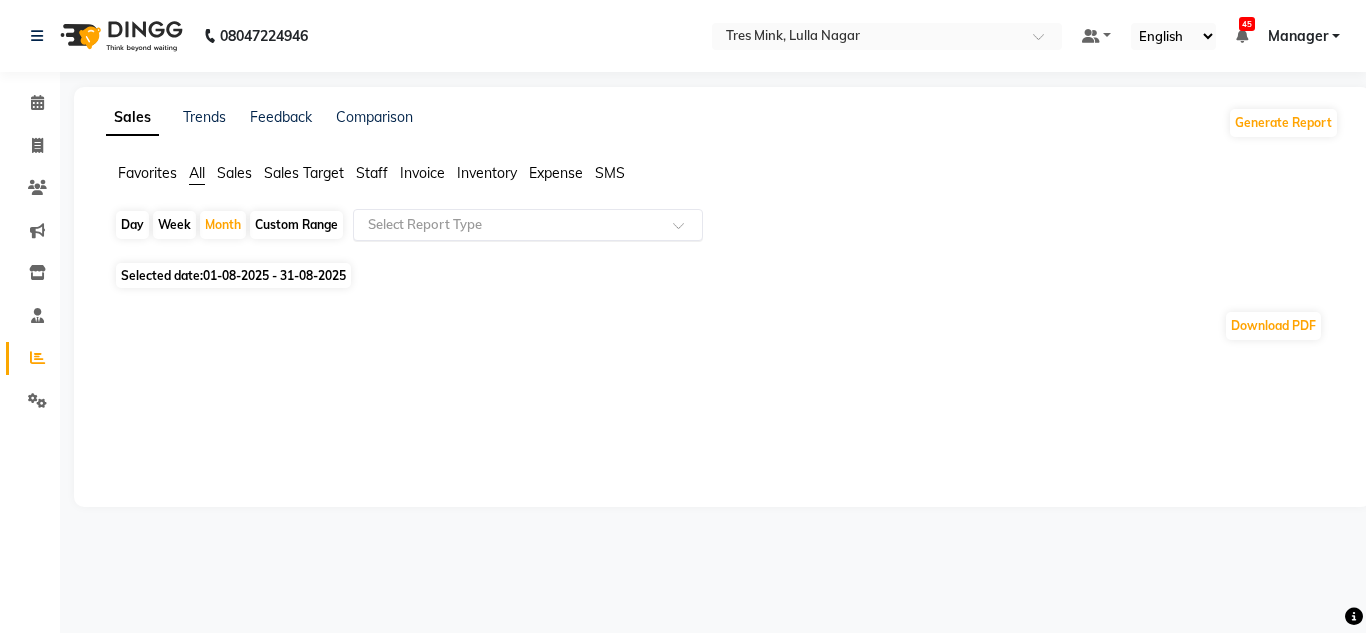 click 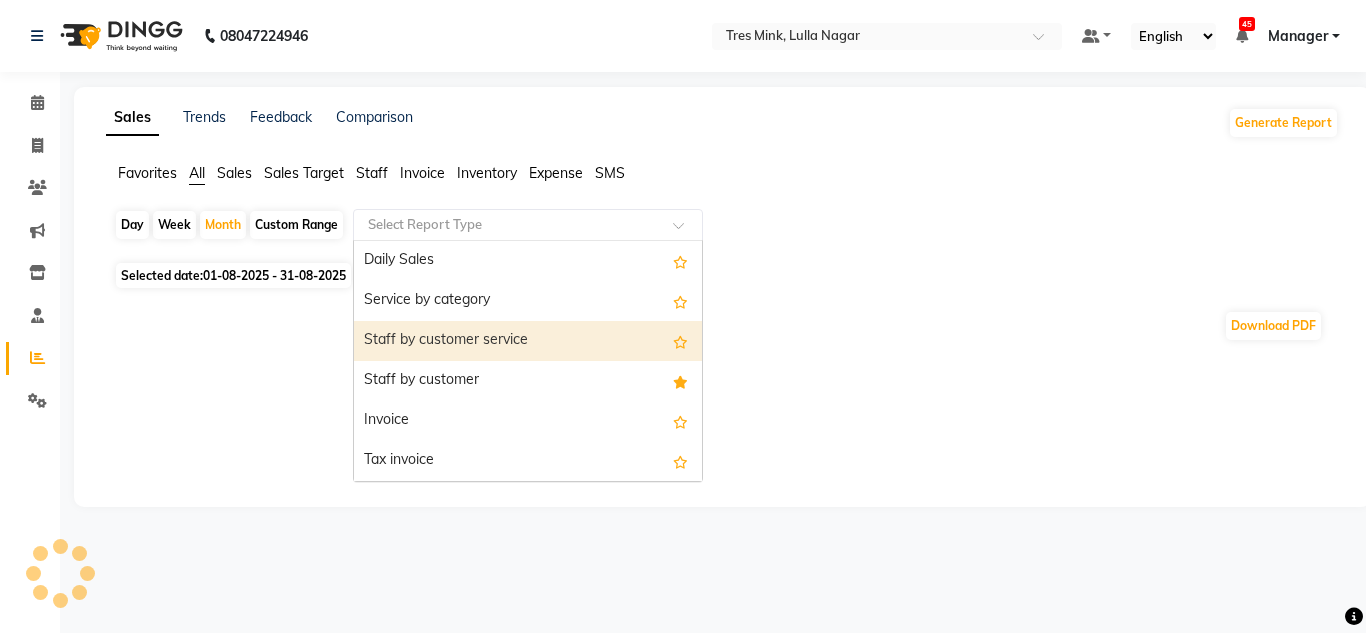 click on "Staff by customer service" at bounding box center (528, 341) 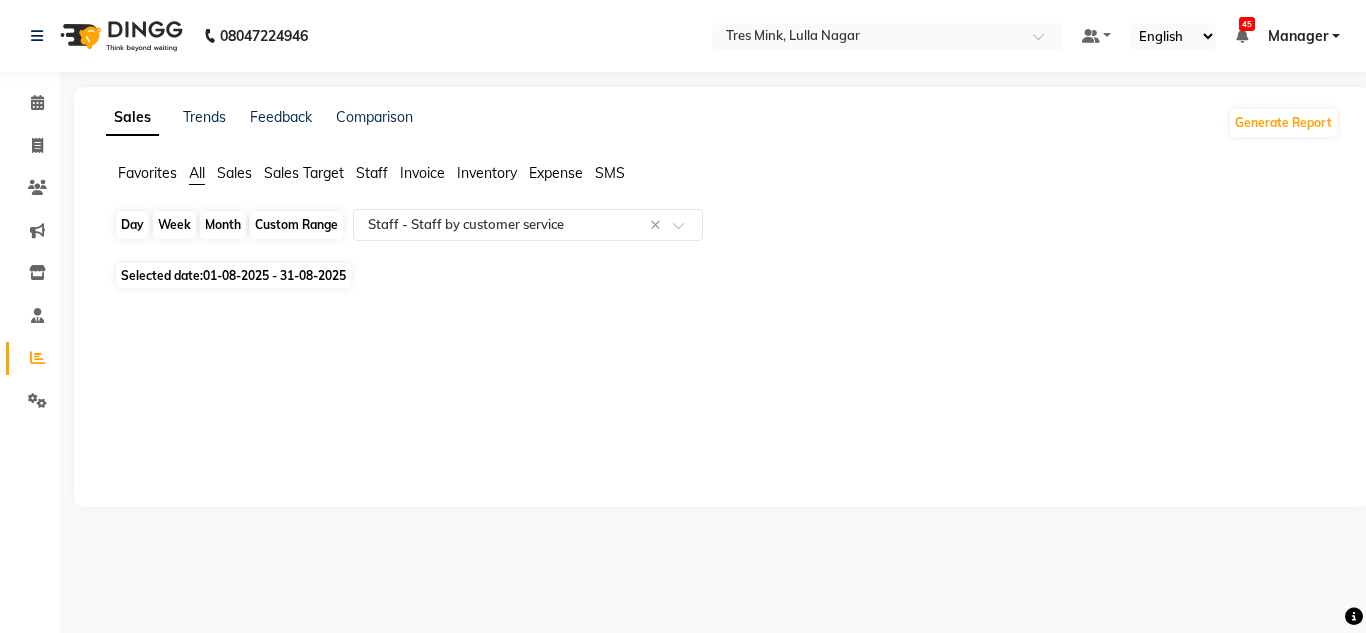 click on "Month" 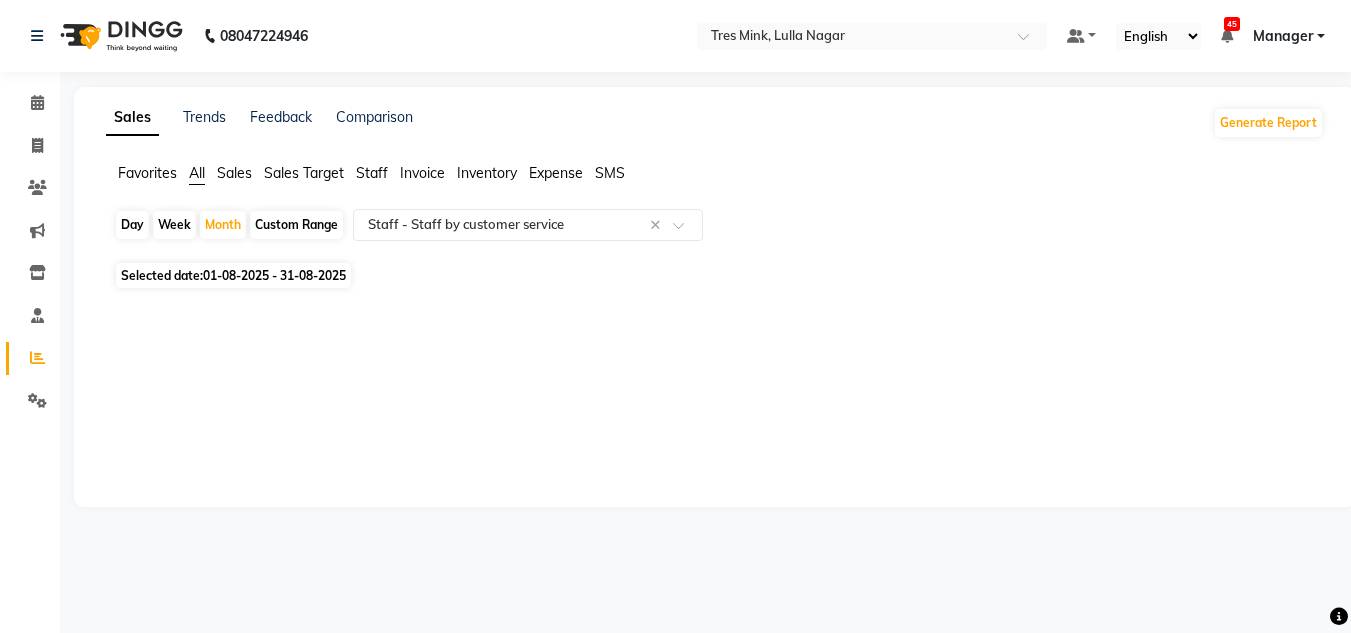 select on "8" 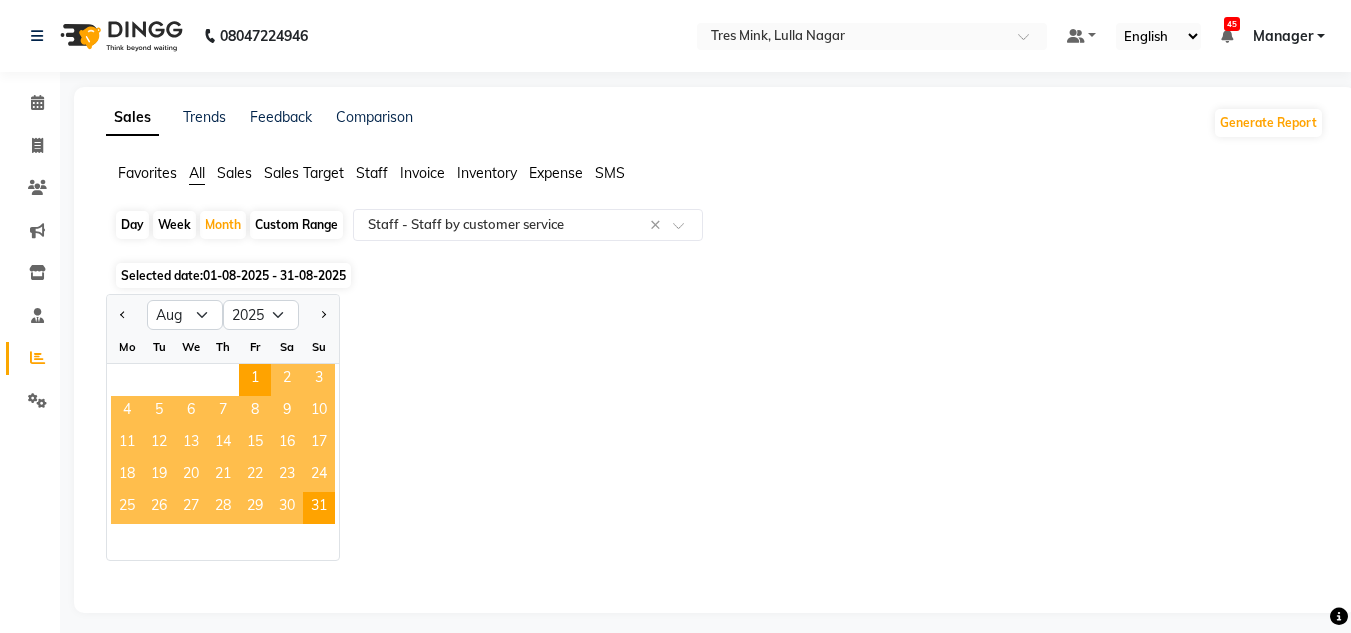 click on "1" 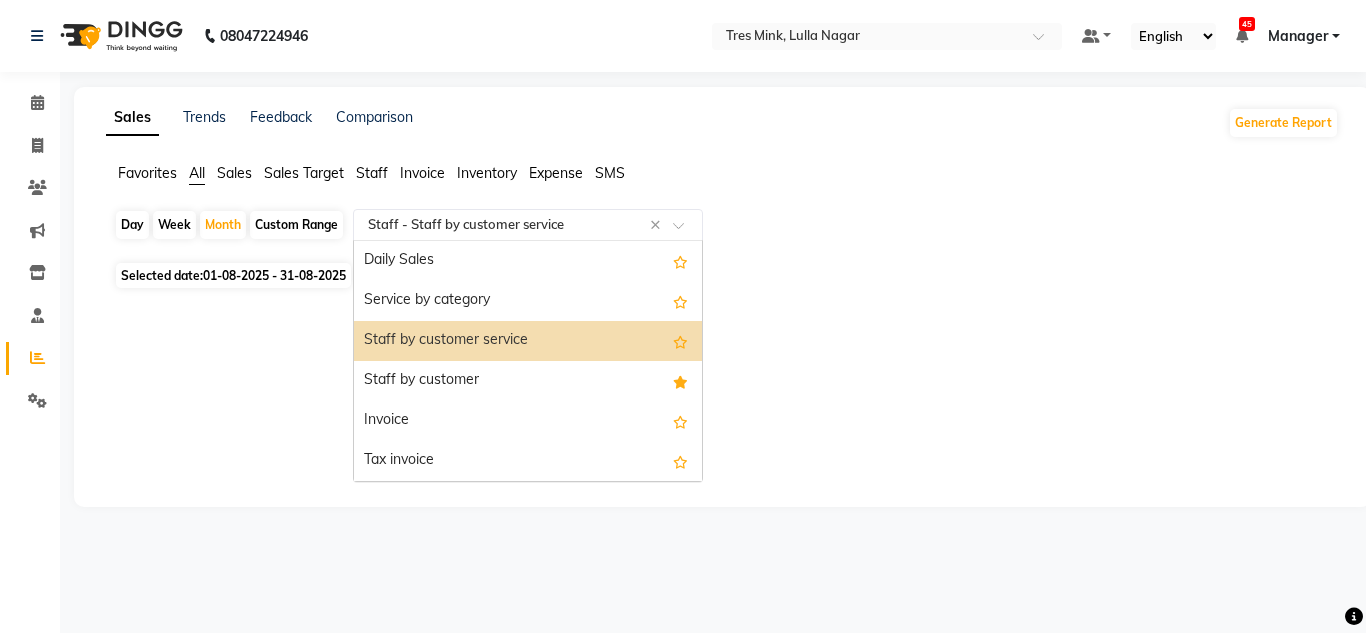 click on "Select Report Type × Staff -  Staff by customer service ×" 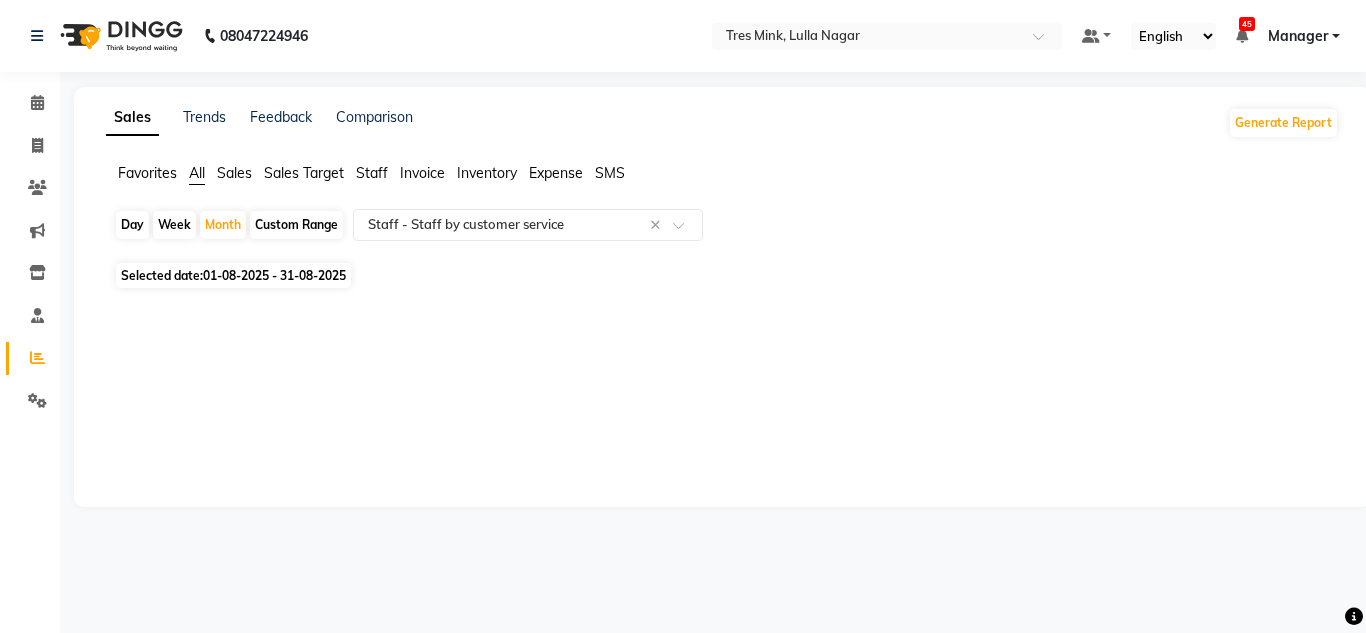 click 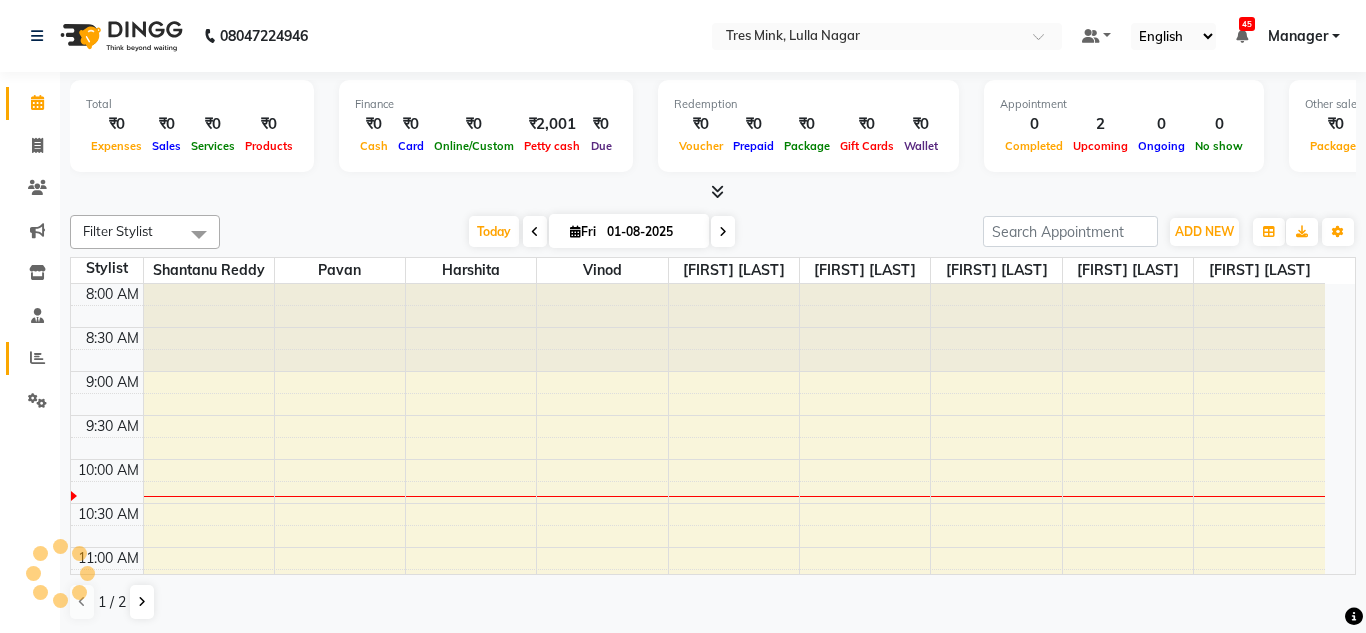 scroll, scrollTop: 0, scrollLeft: 0, axis: both 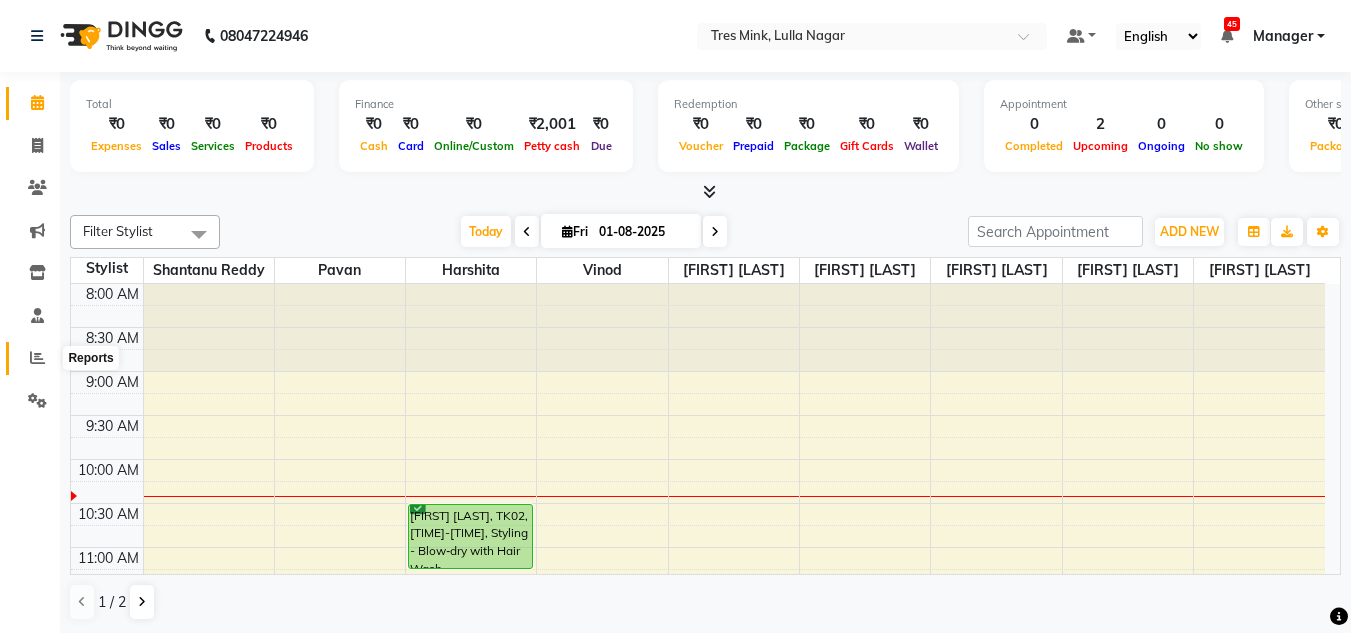 click 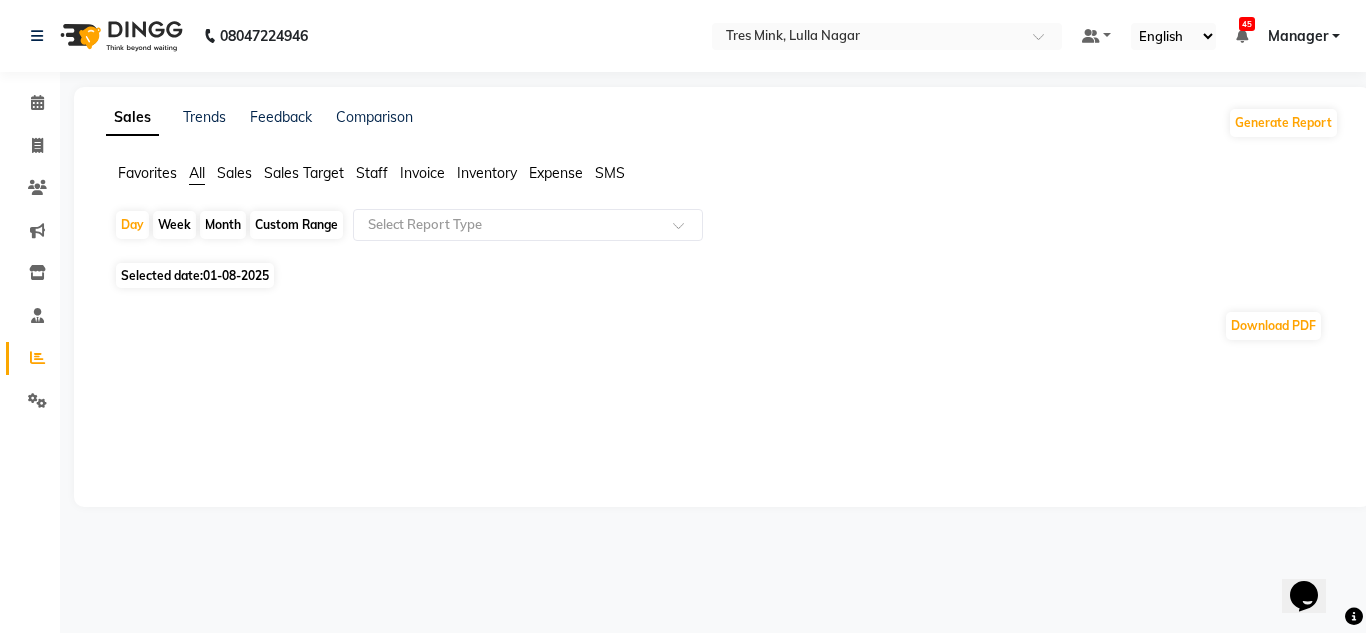 scroll, scrollTop: 0, scrollLeft: 0, axis: both 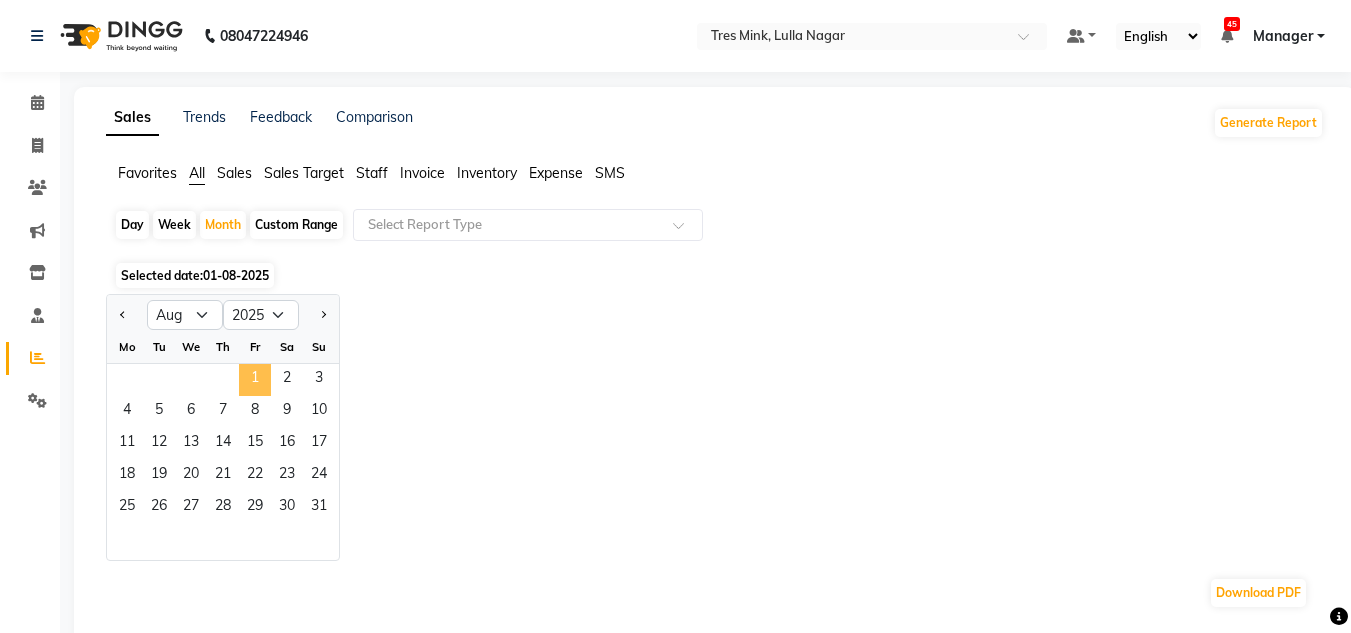 click on "1" 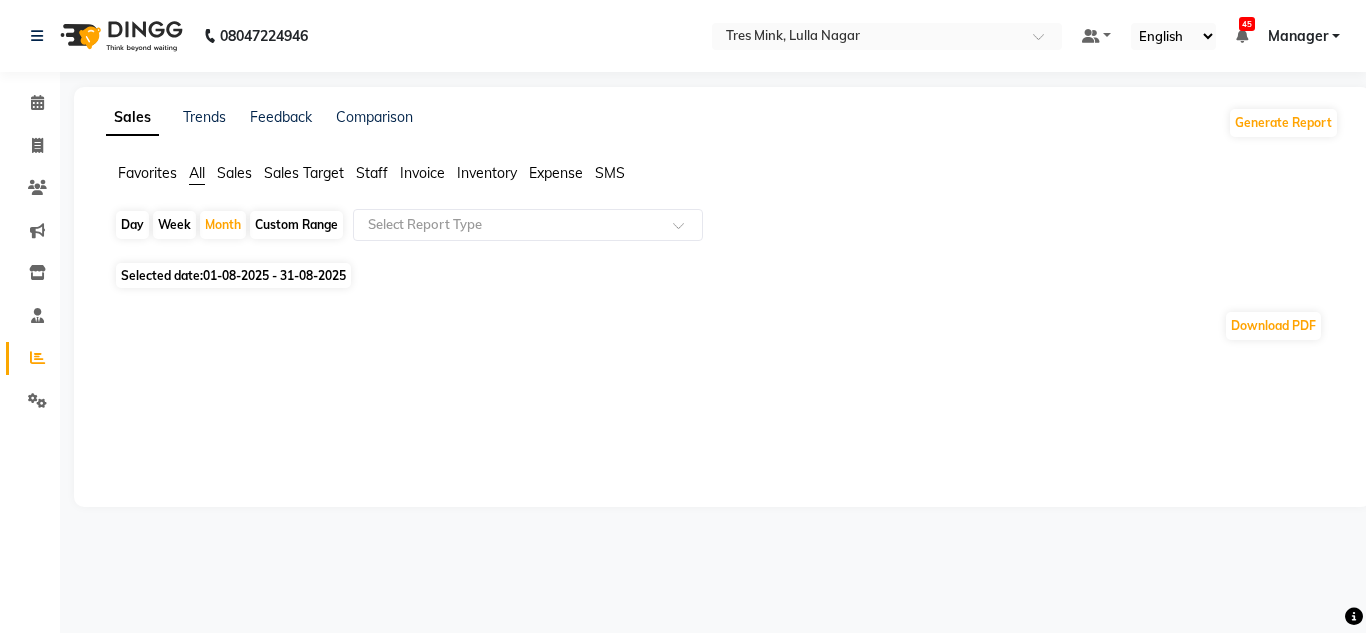 click on "Day   Week   Month   Custom Range  Select Report Type" 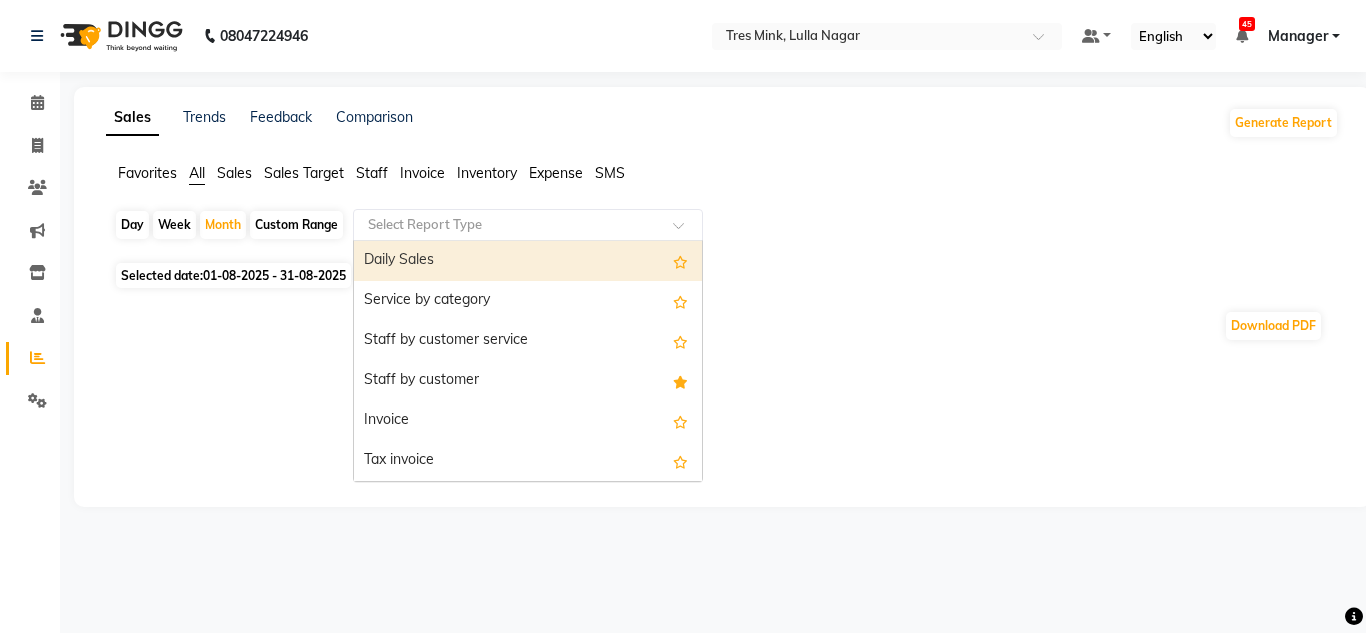 click 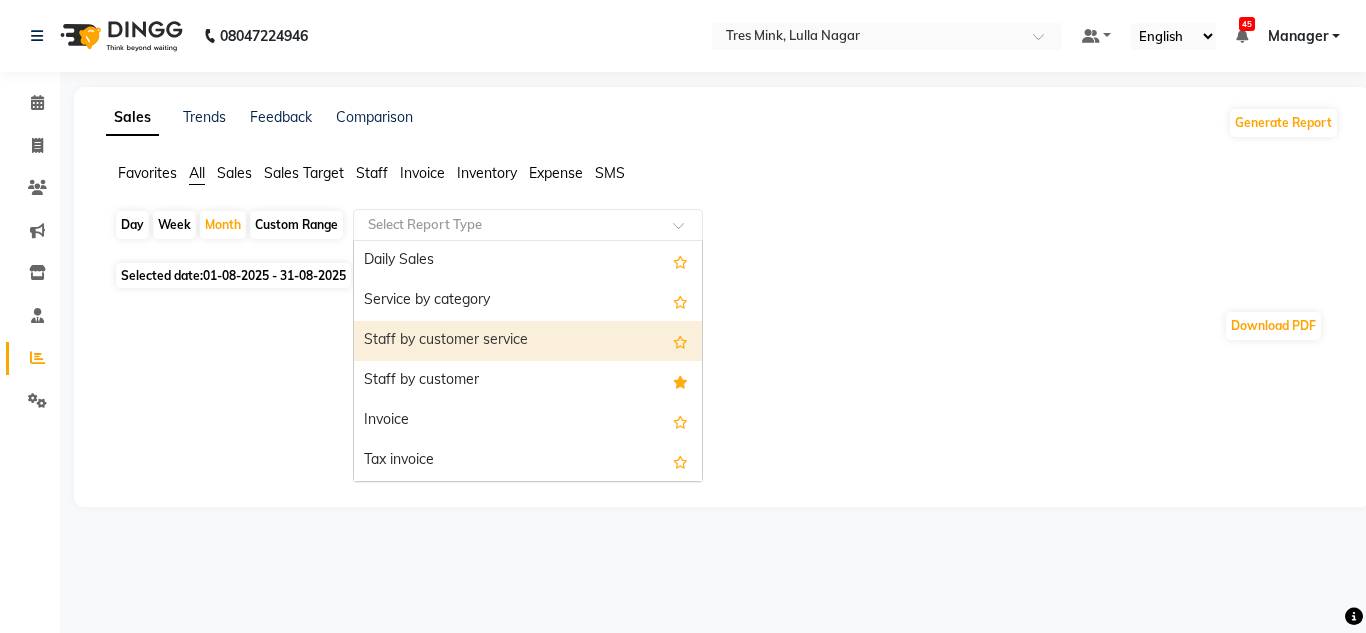 click on "Staff by customer service" at bounding box center (528, 341) 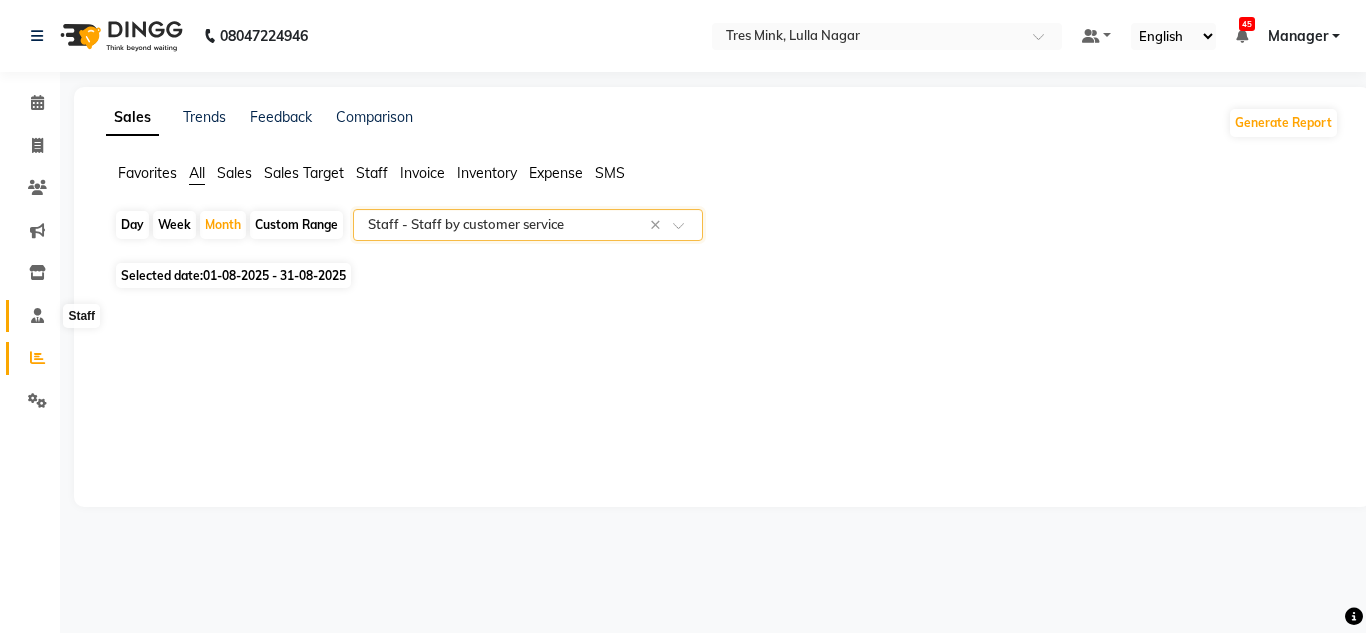 click 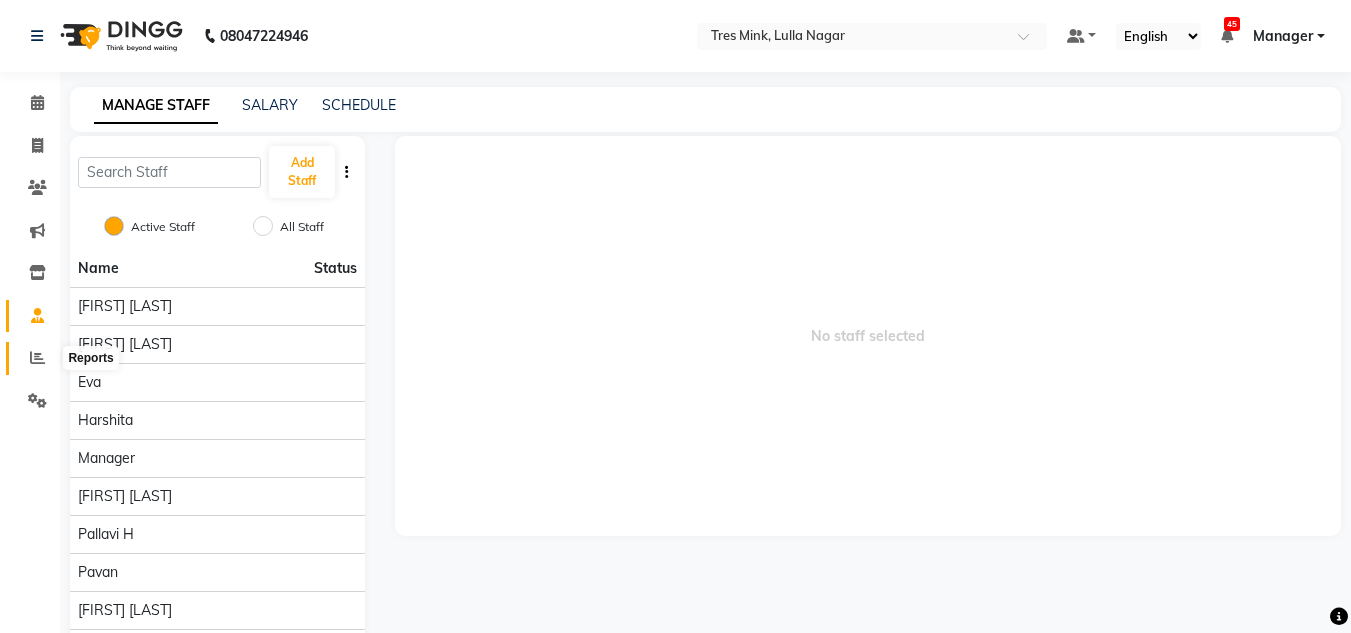 click 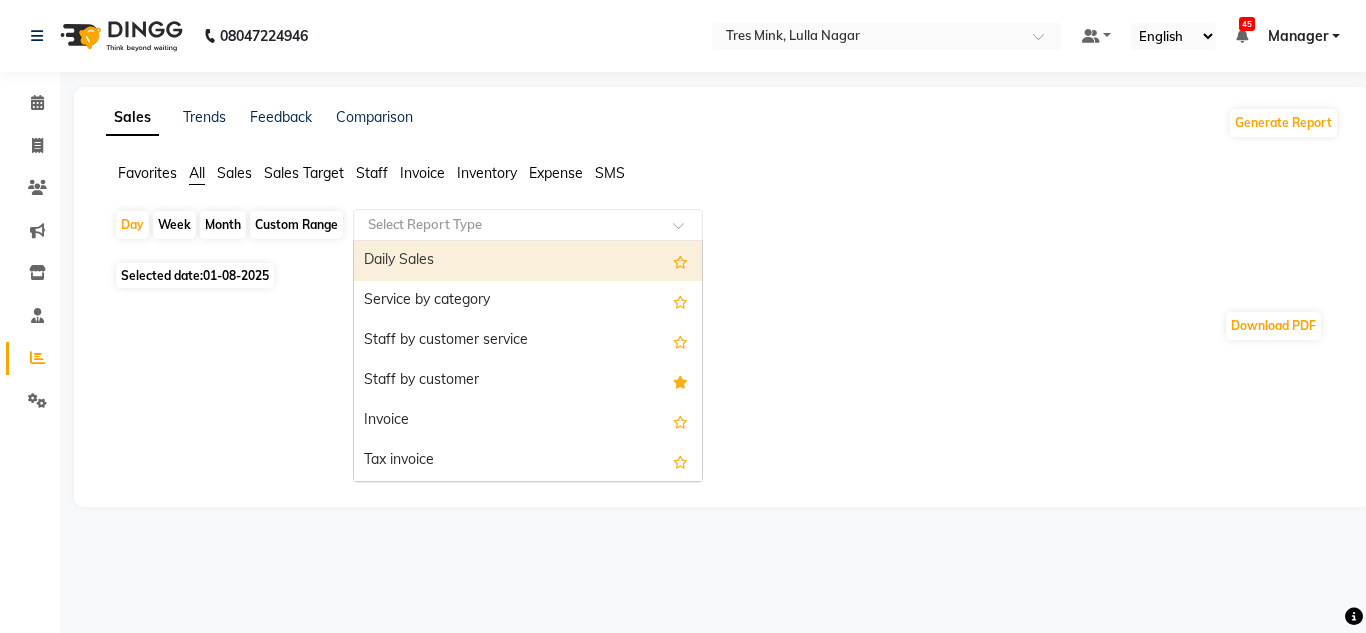 click 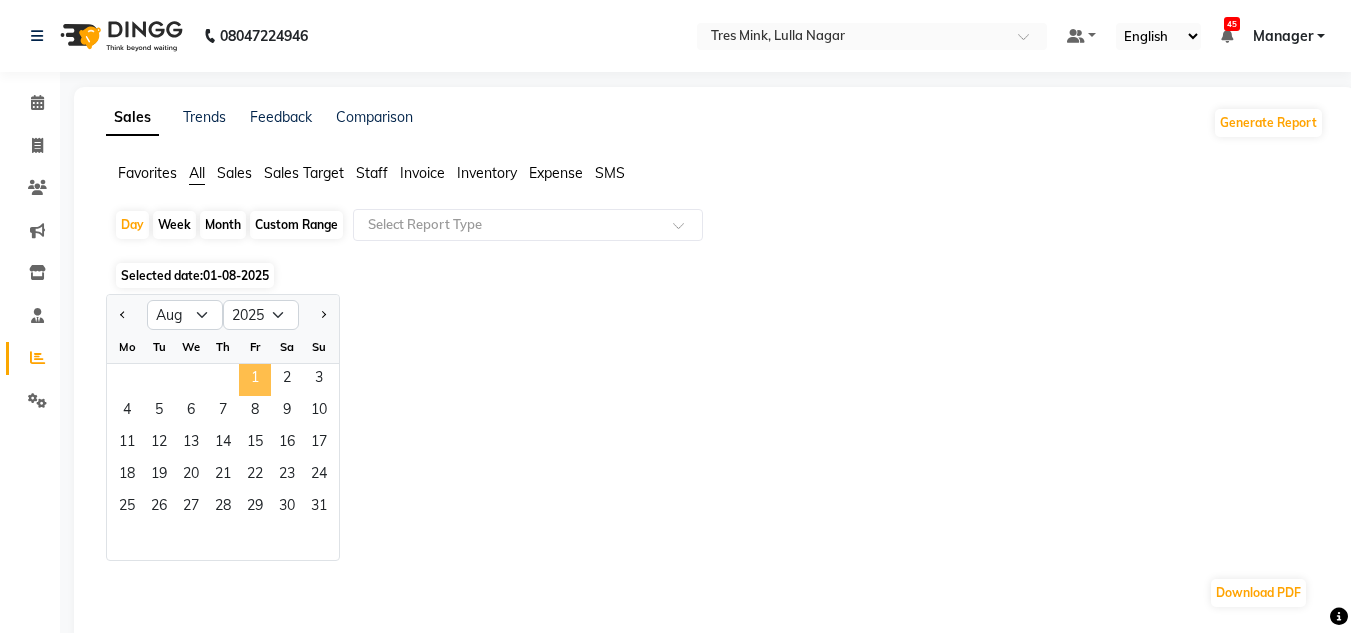 click on "1" 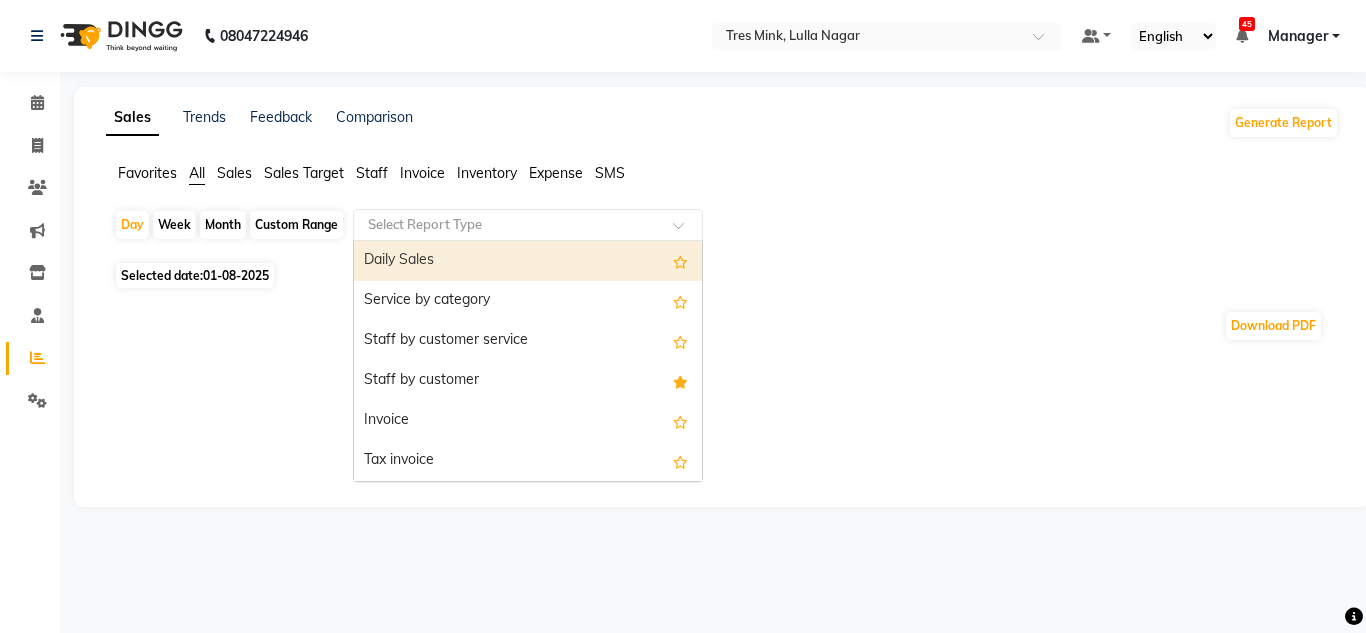 click 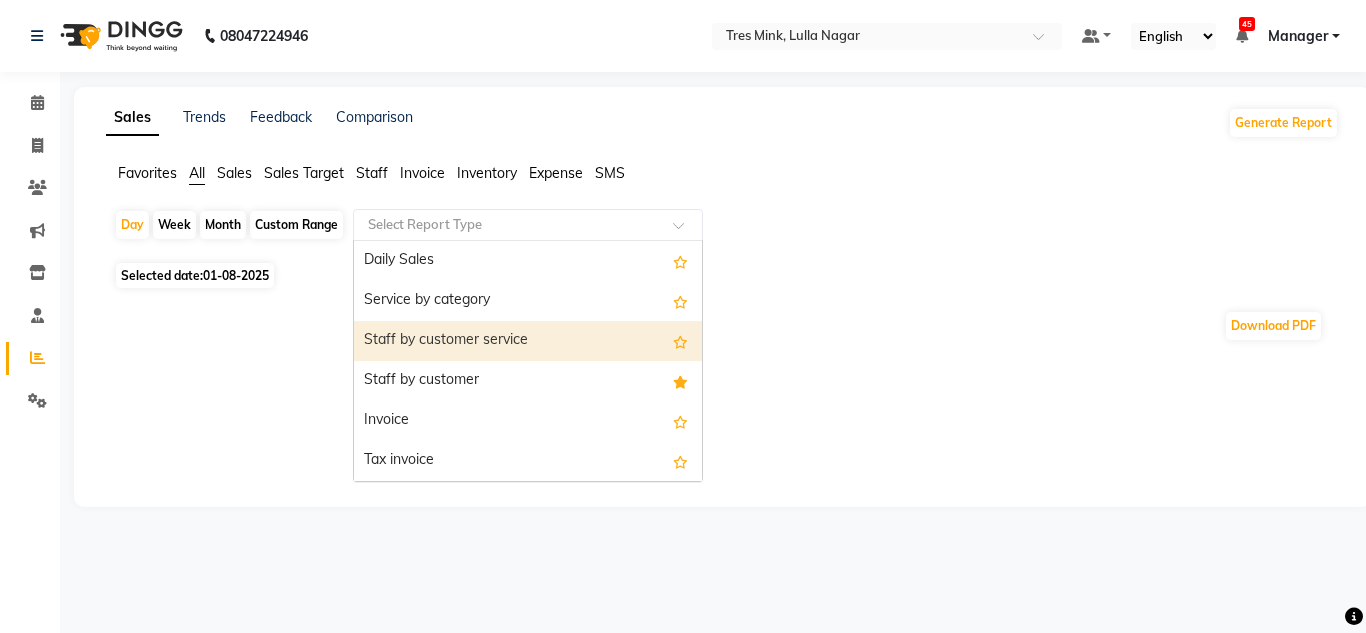 click on "Staff by customer service" at bounding box center [528, 341] 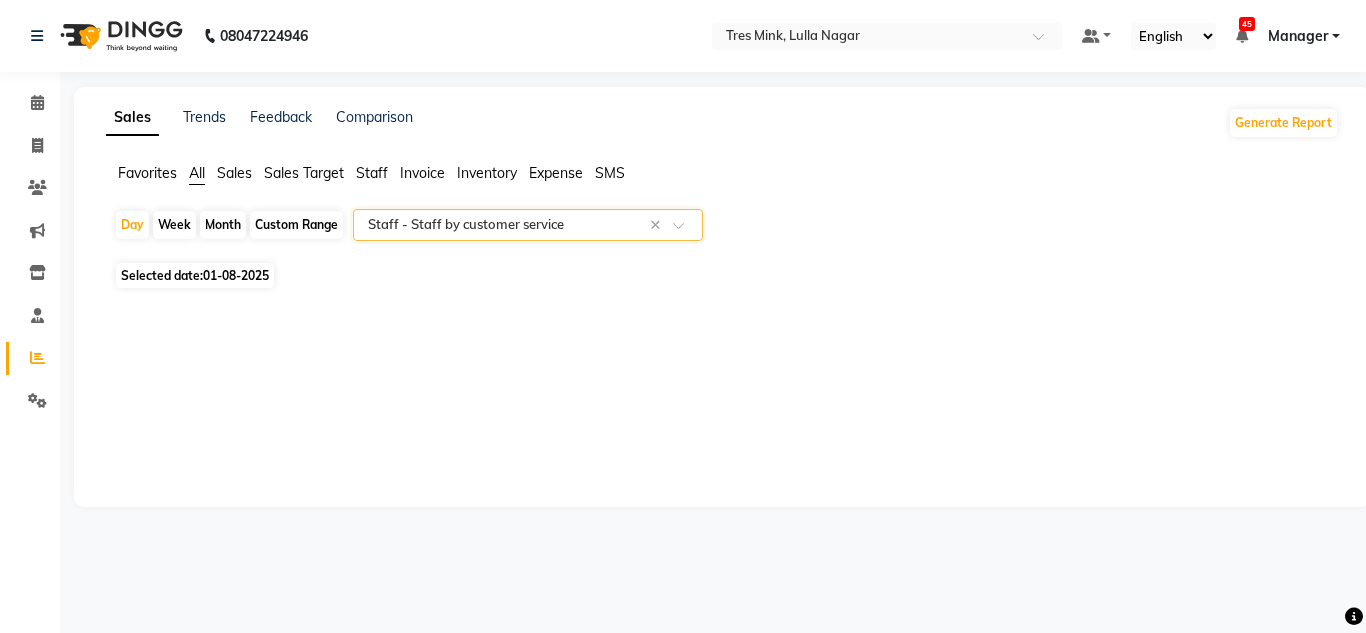 click 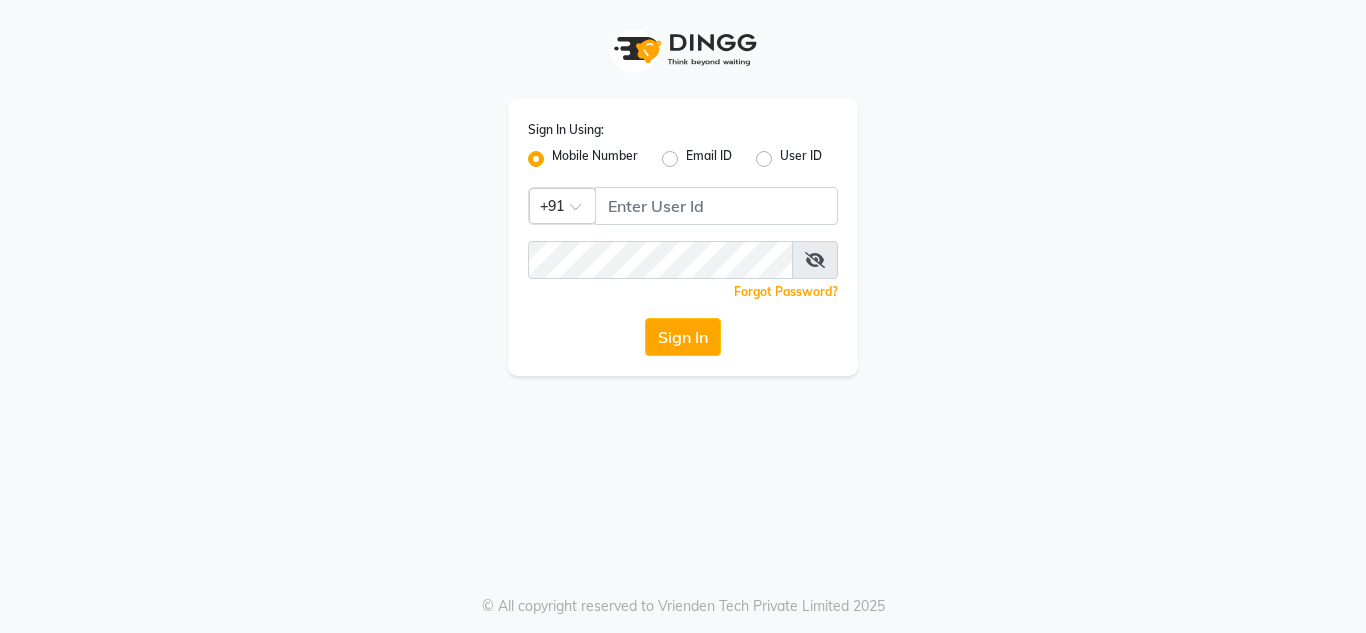 scroll, scrollTop: 0, scrollLeft: 0, axis: both 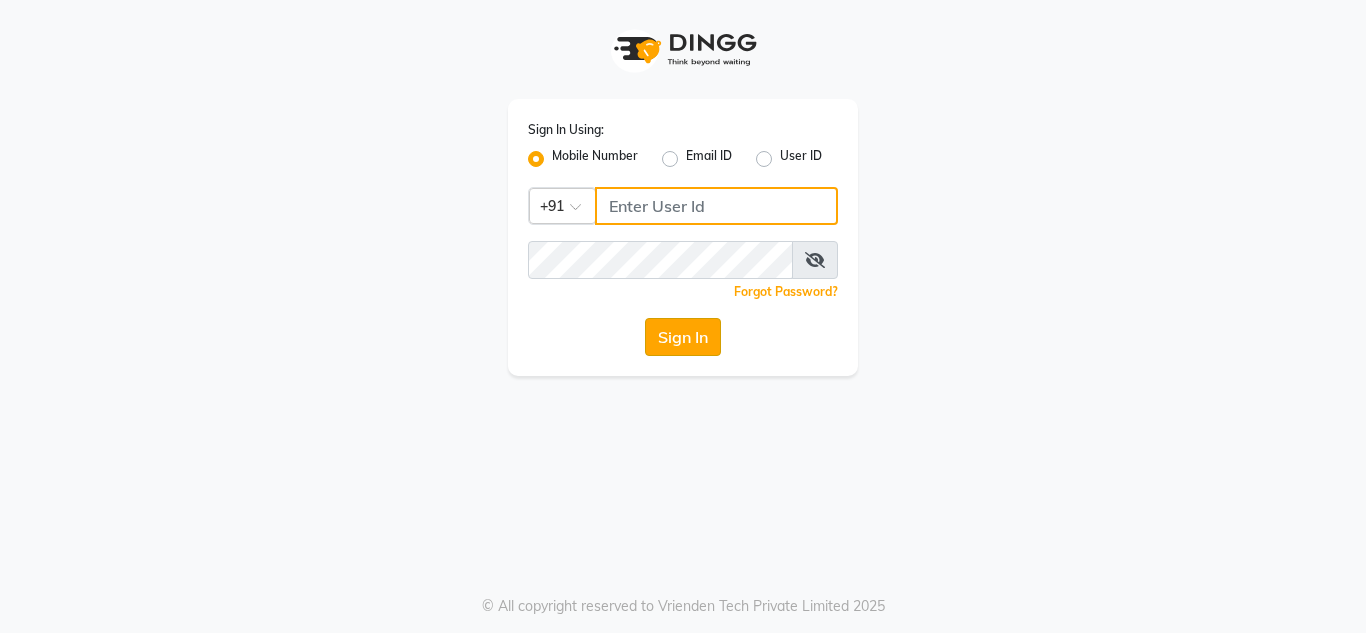 type on "[PHONE]" 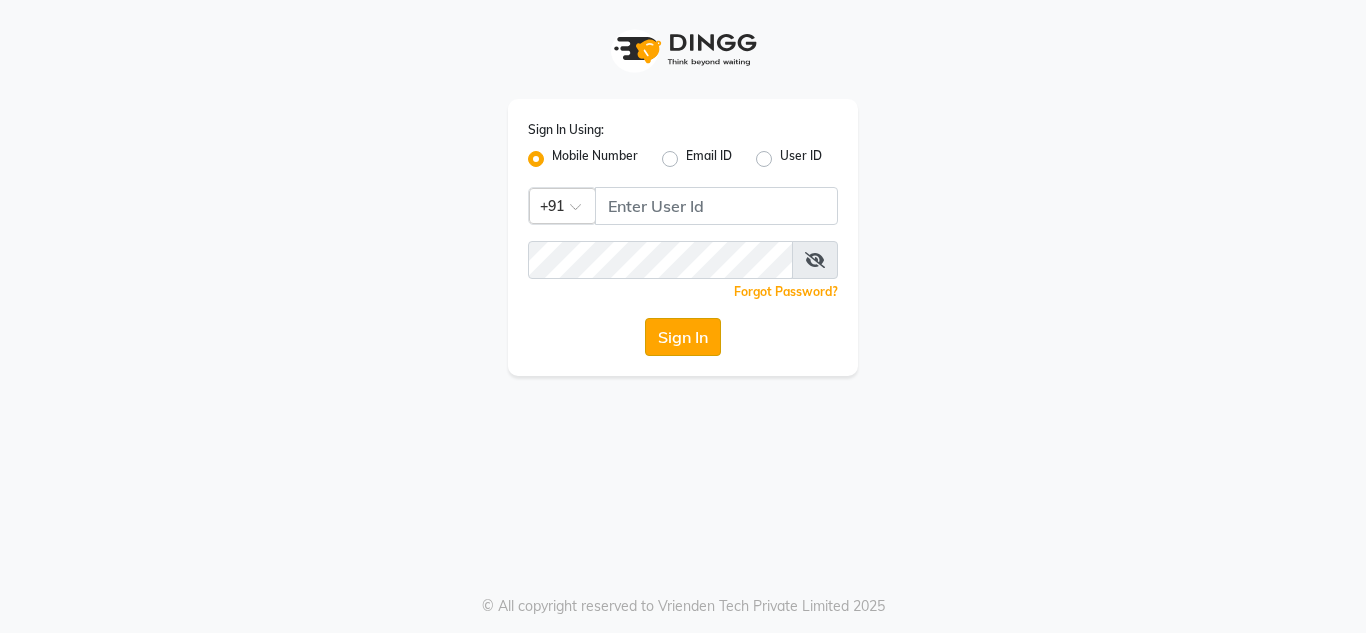 click on "Sign In" 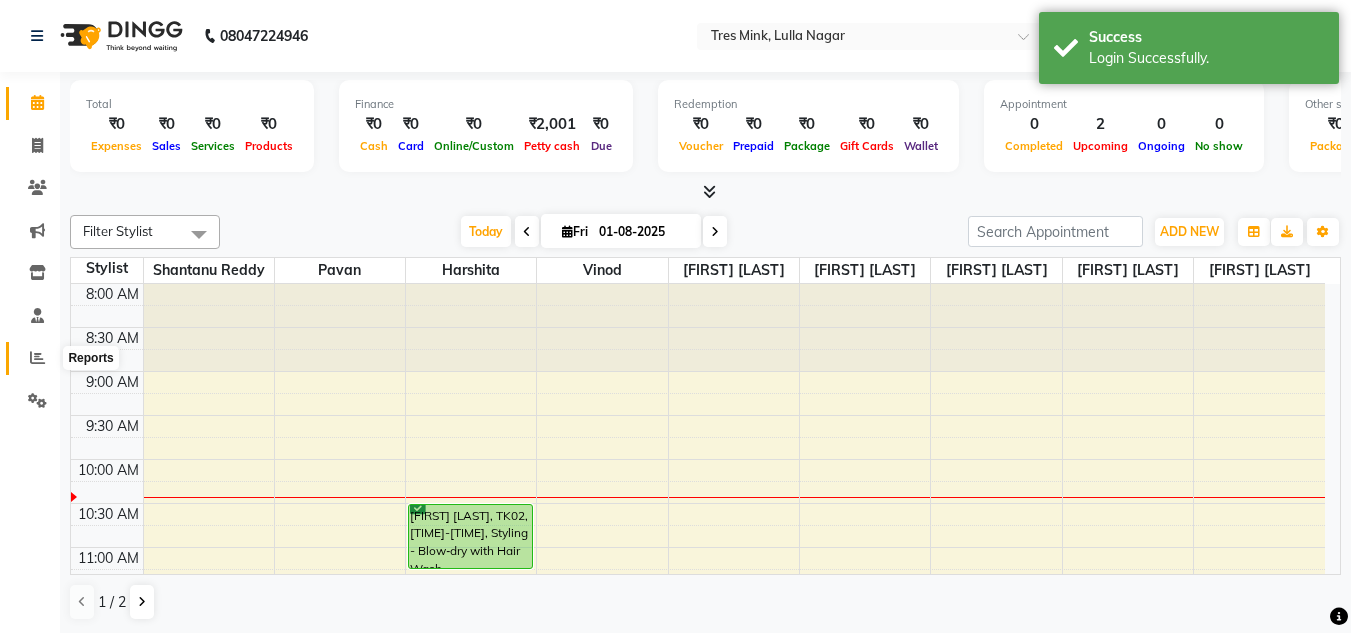 click 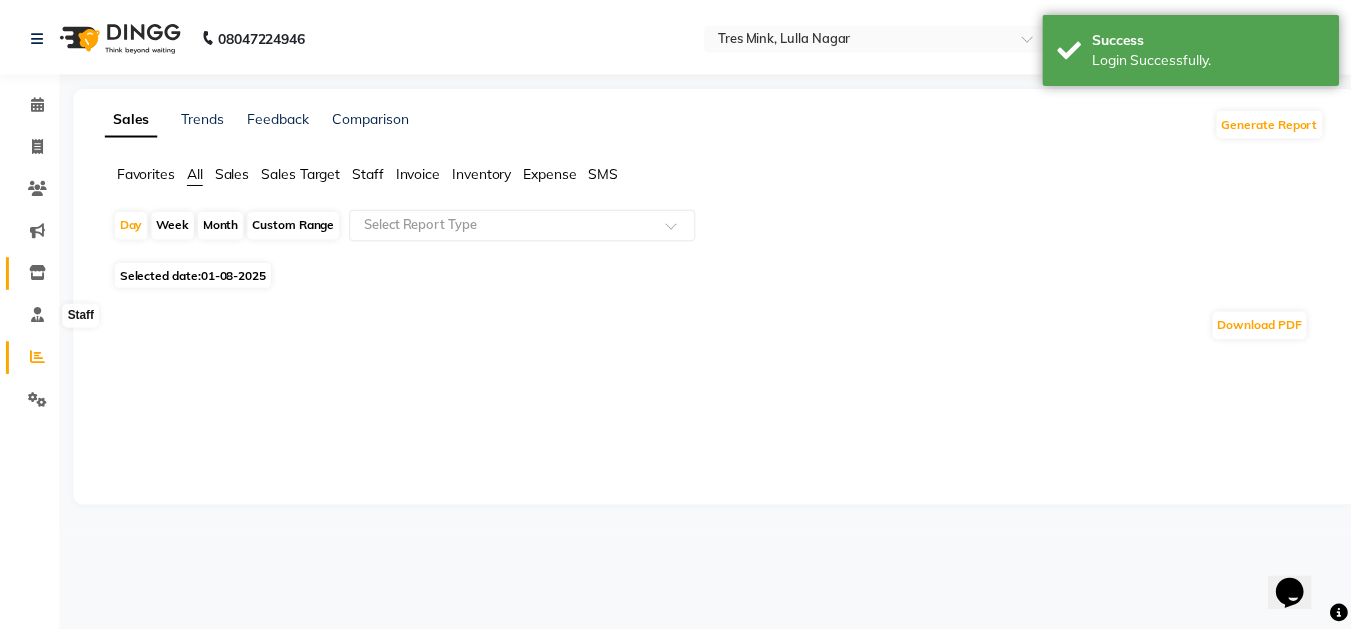 scroll, scrollTop: 0, scrollLeft: 0, axis: both 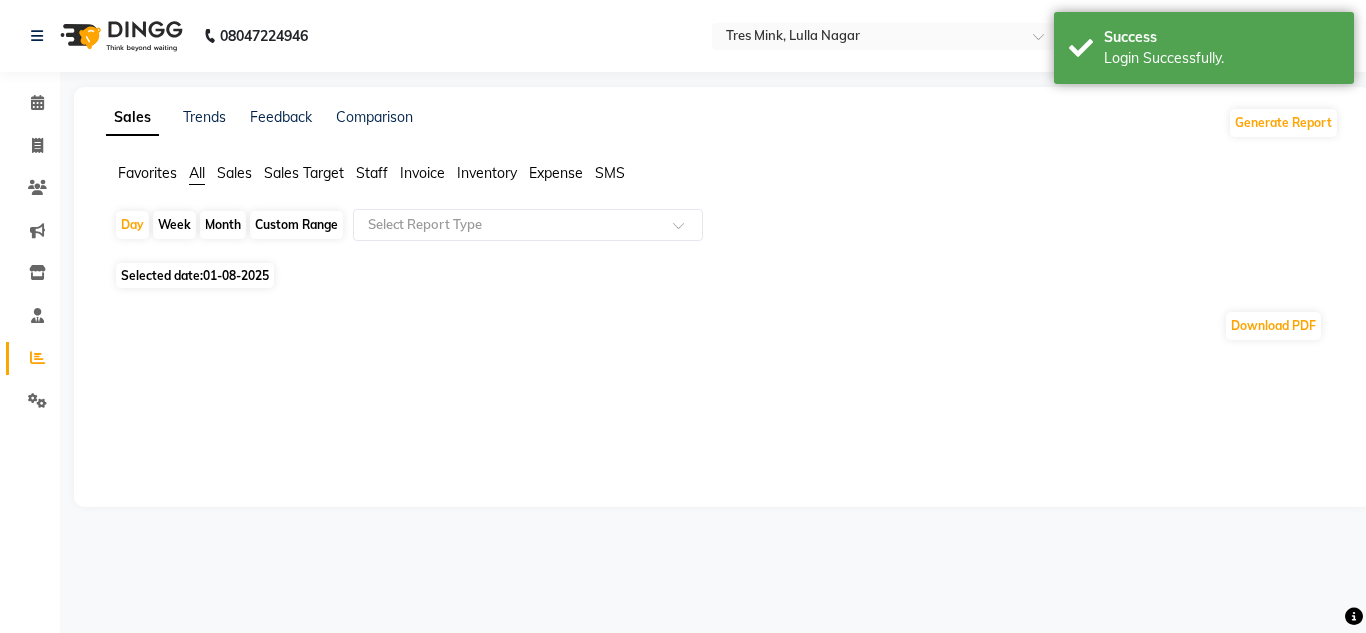 click on "Day   Week   Month   Custom Range  Select Report Type Selected date:  01-08-2025  Download PDF ★ Mark as Favorite  Choose how you'd like to save "" report to favorites  Save to Personal Favorites:   Only you can see this report in your favorites tab. Share with Organization:   Everyone in your organization can see this report in their favorites tab.  Save to Favorites" 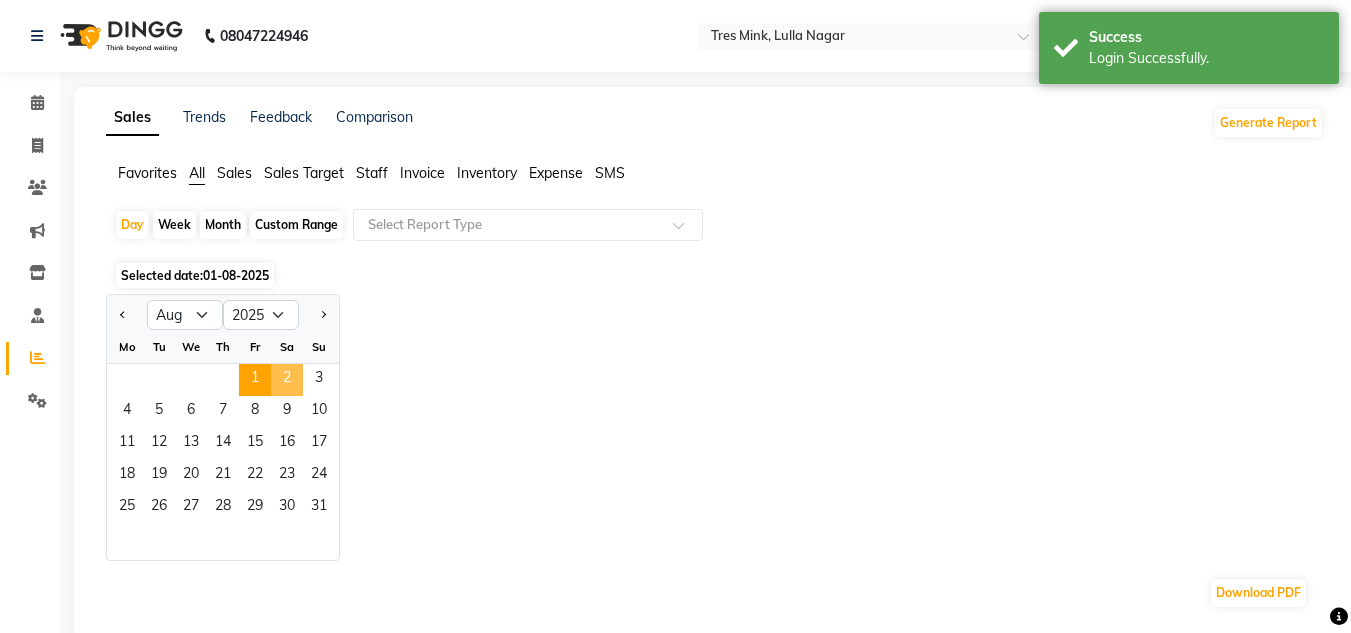 click on "2" 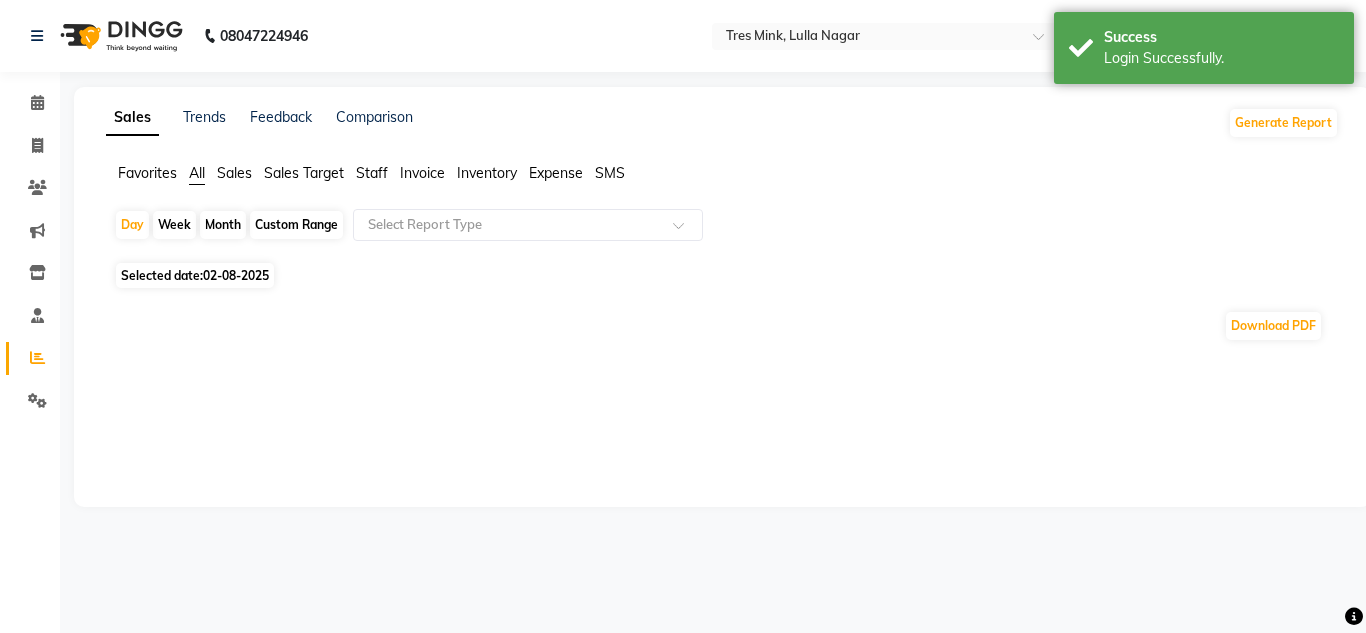 click on "Selected date:  02-08-2025" 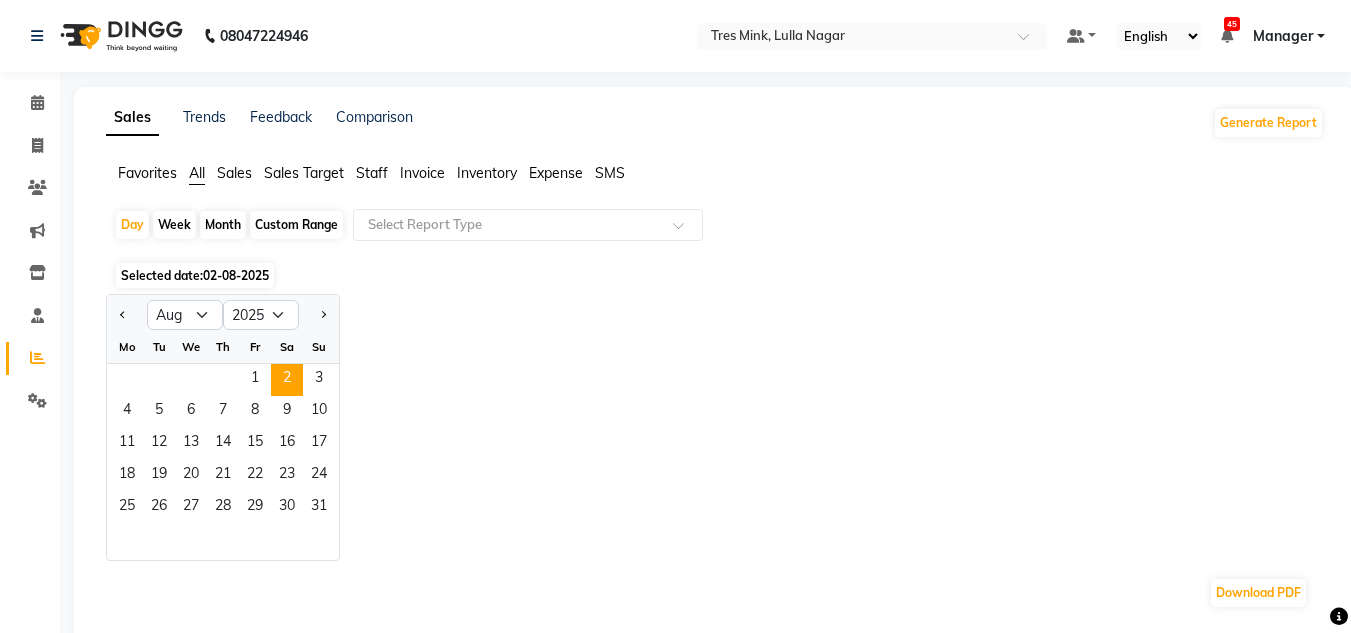 click 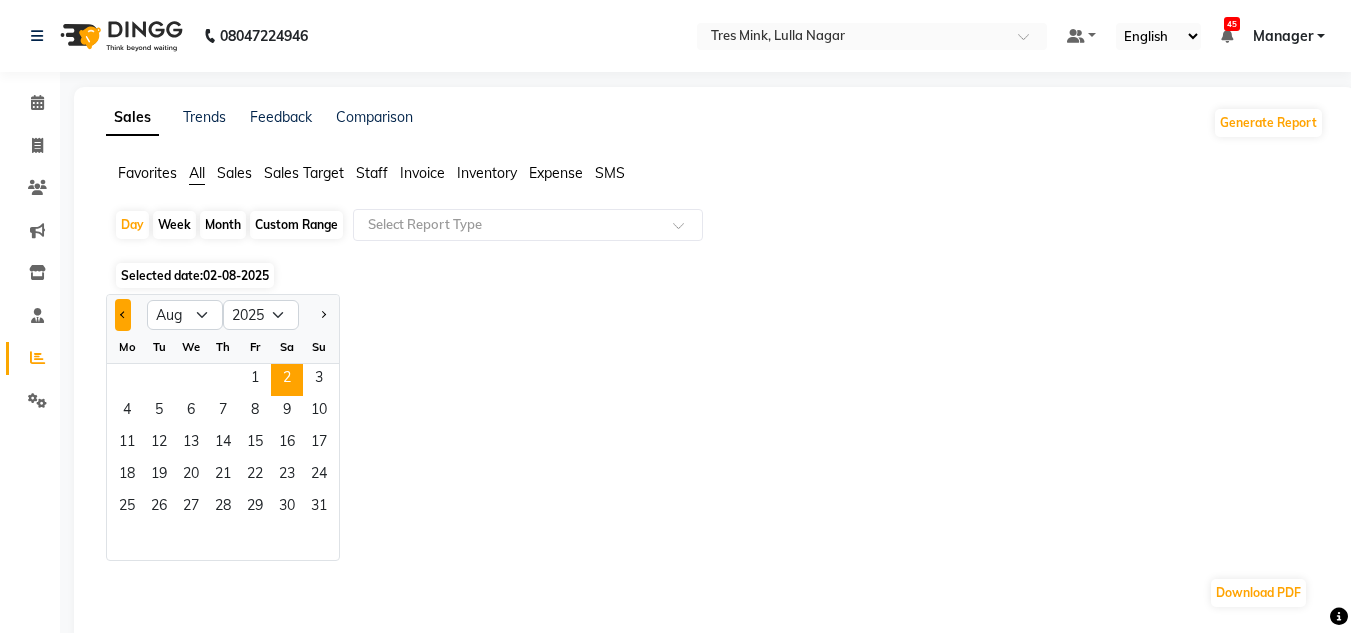 click 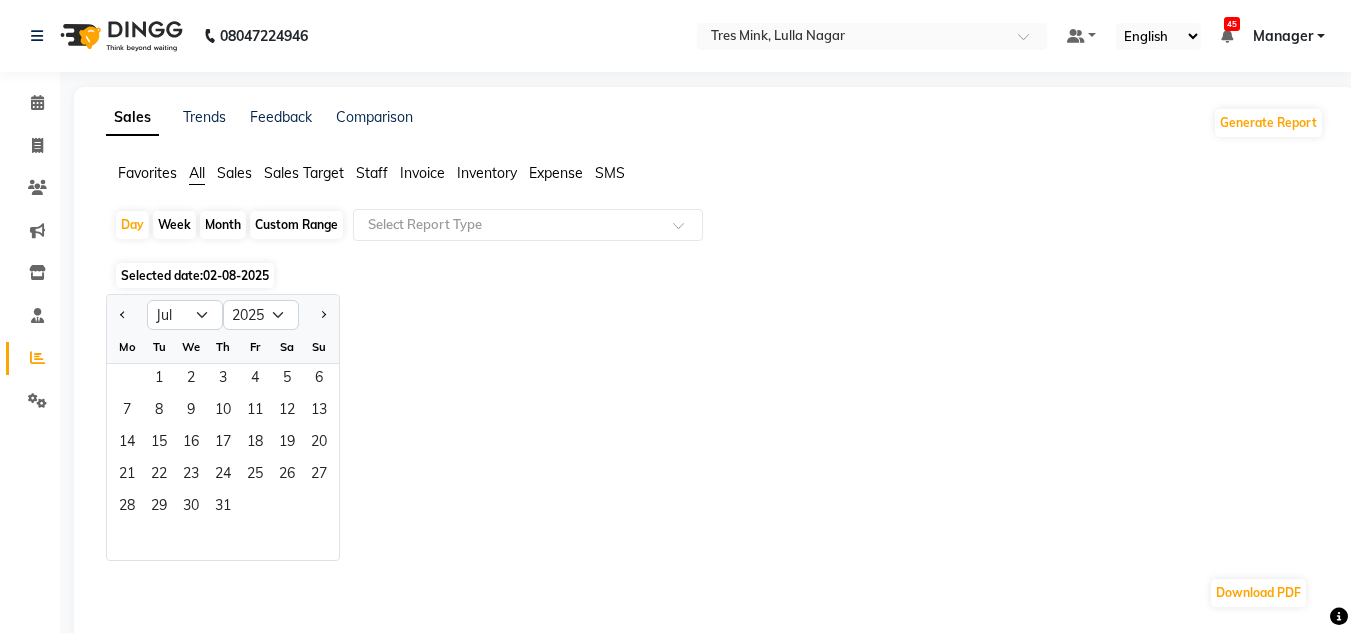 click 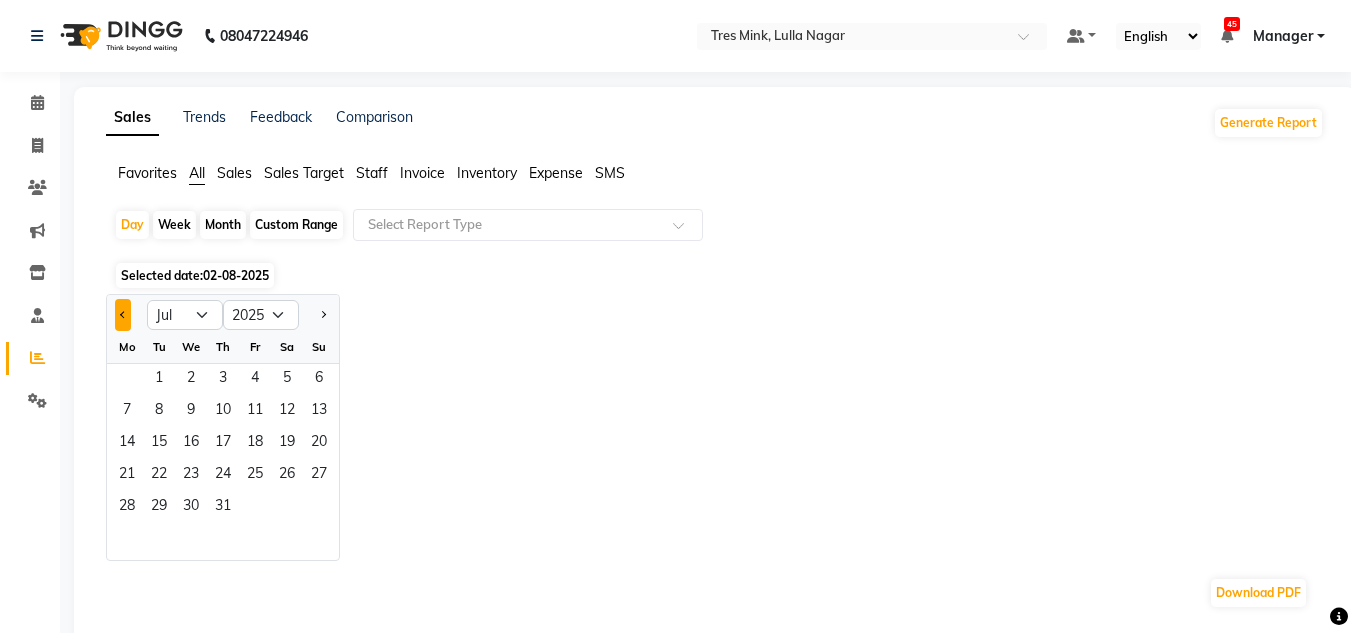 click 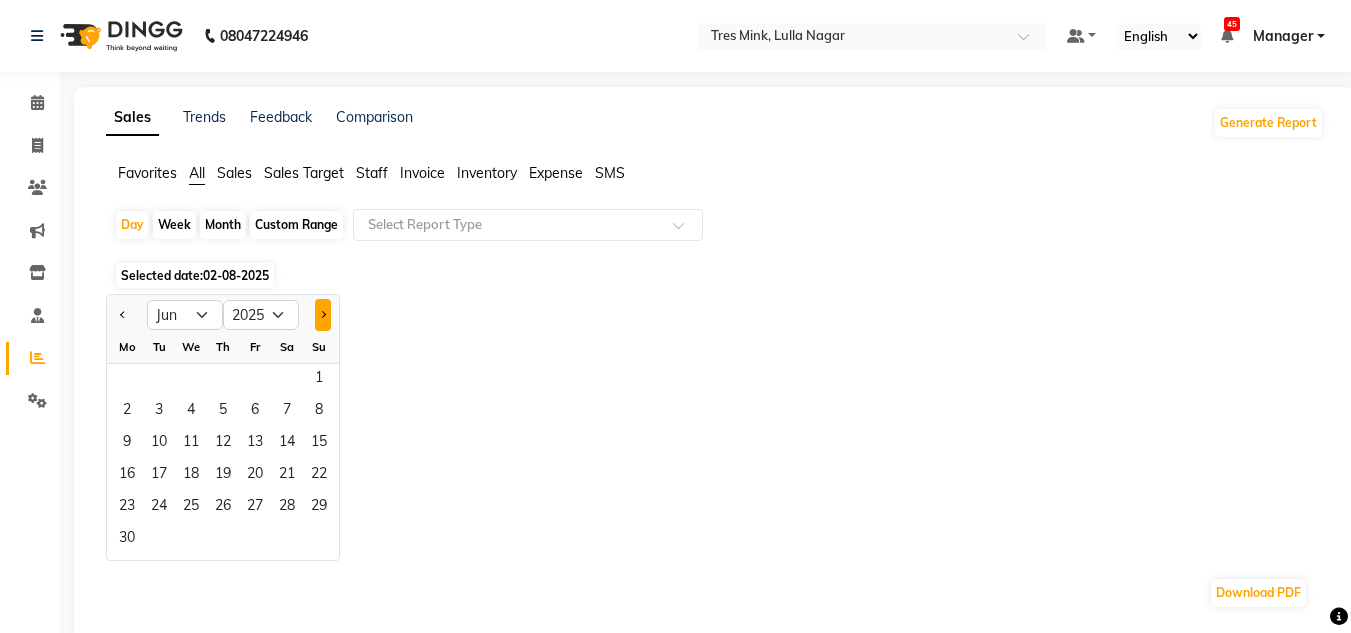 click 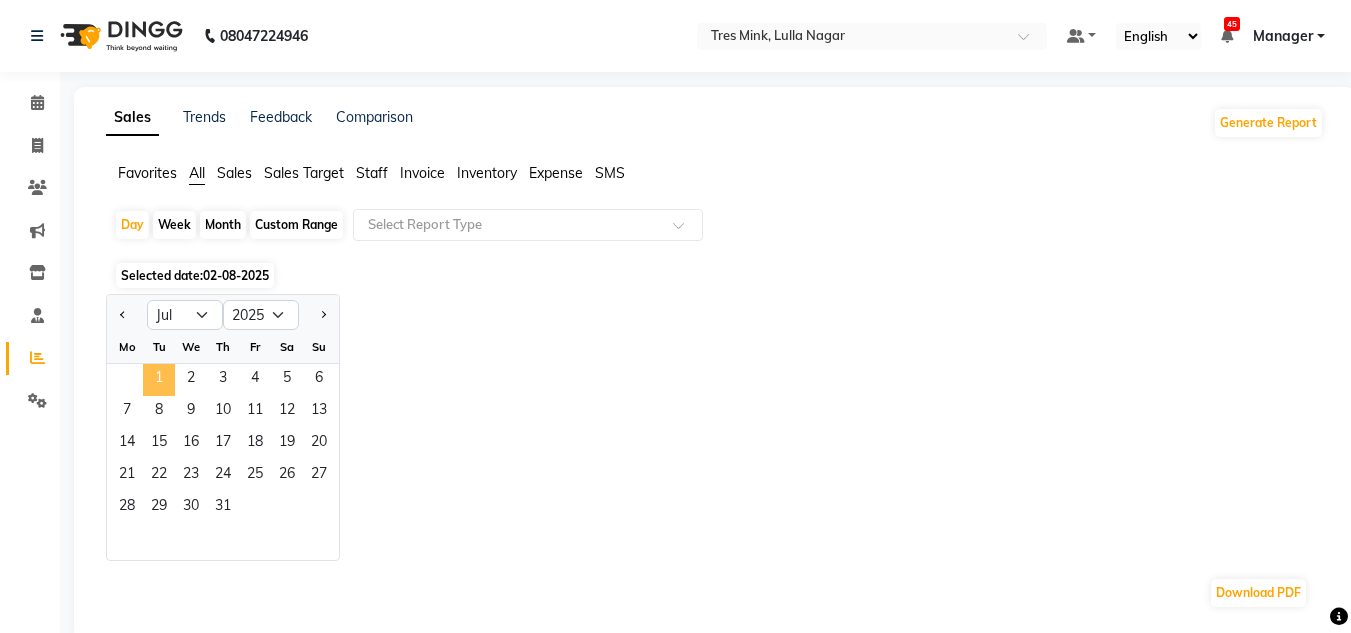 click on "1" 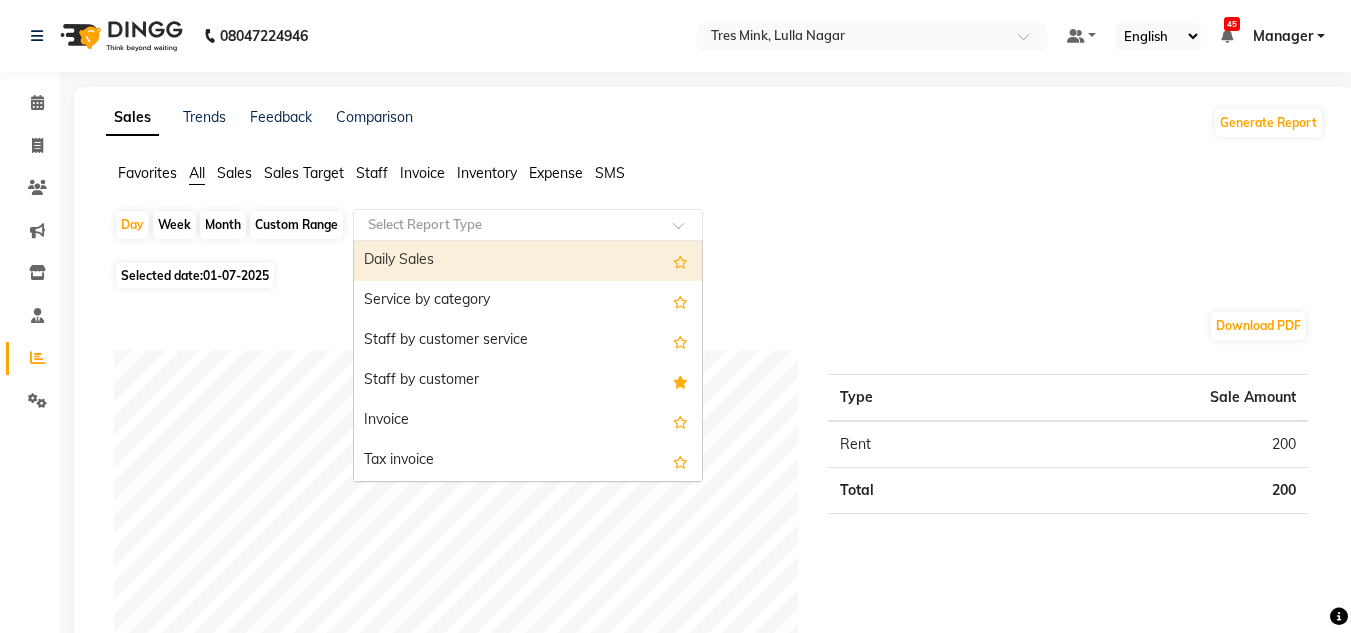 click 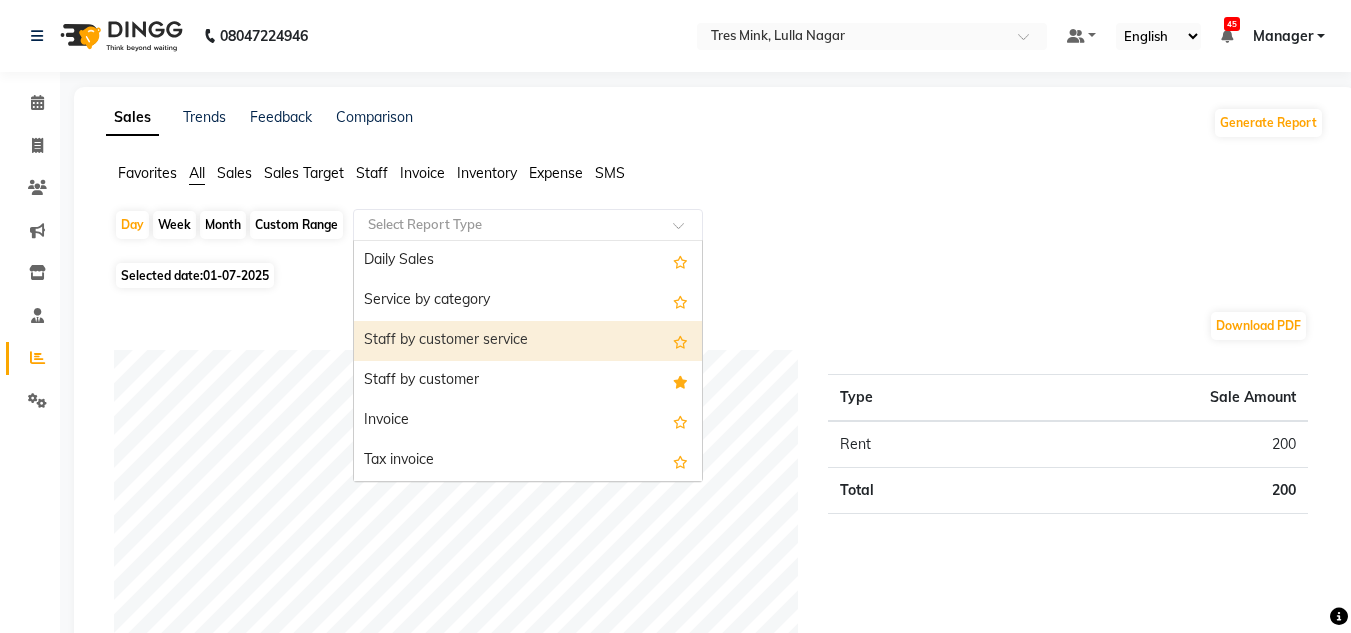 click on "Staff by customer service" at bounding box center (528, 341) 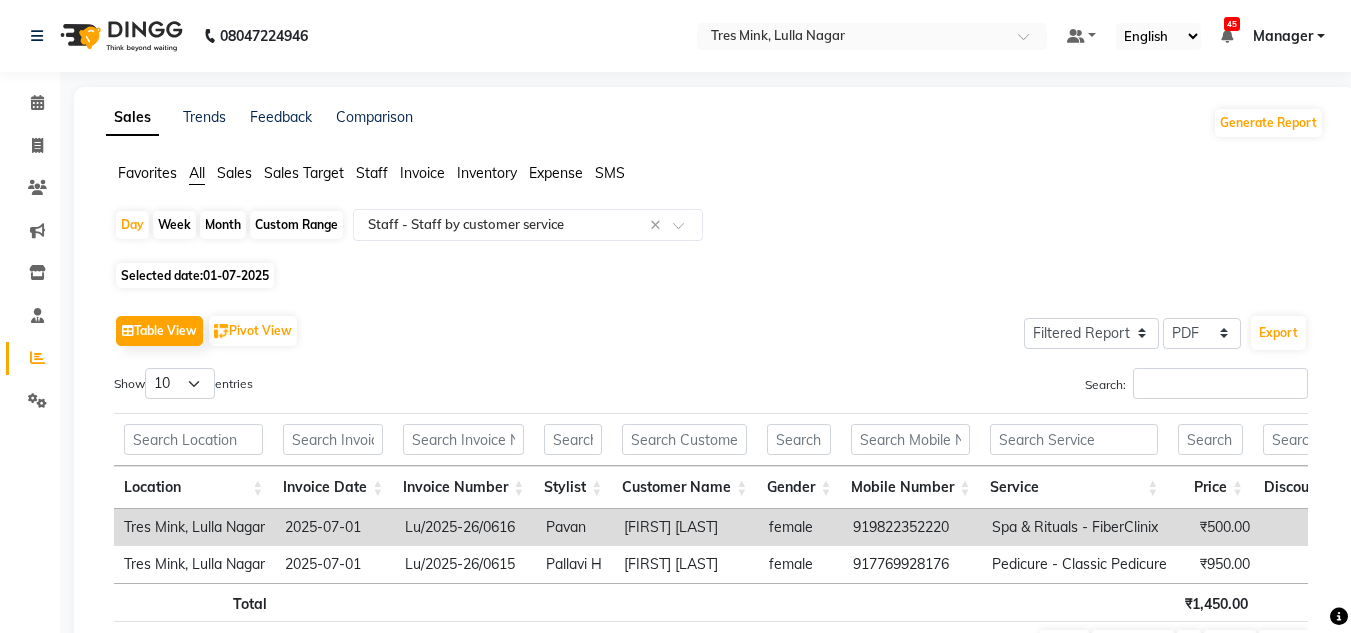 click on "Month" 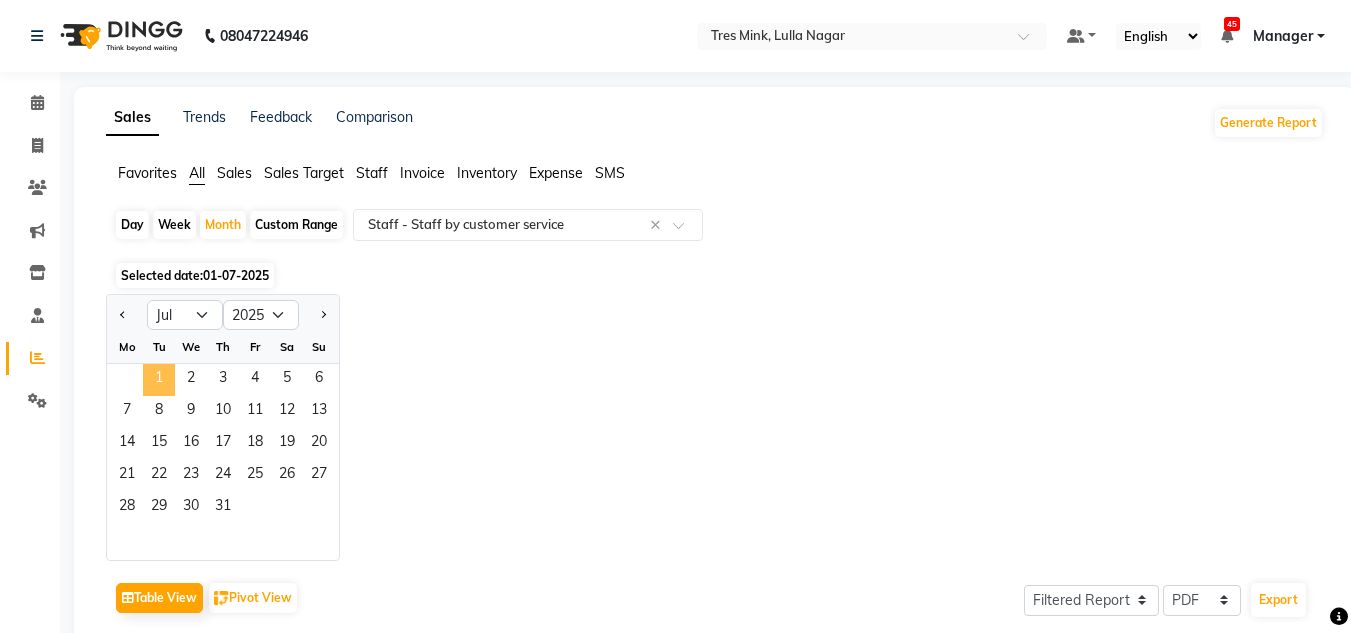 click on "1" 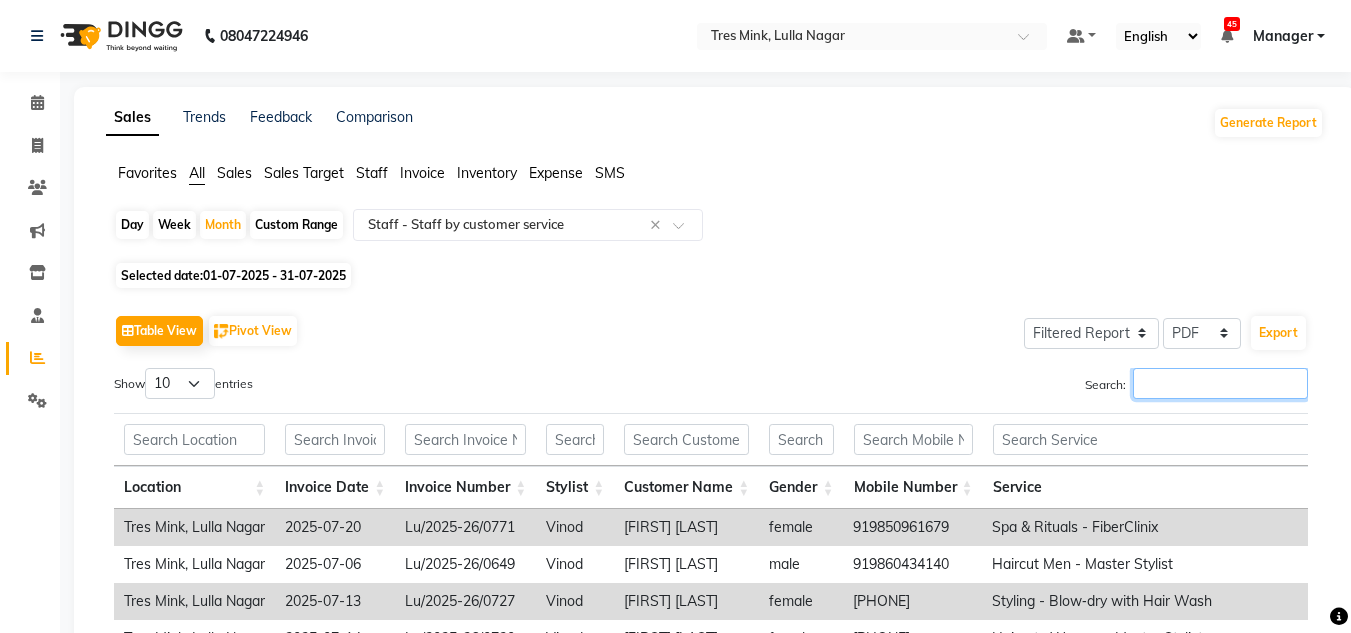 click on "Search:" at bounding box center (1220, 383) 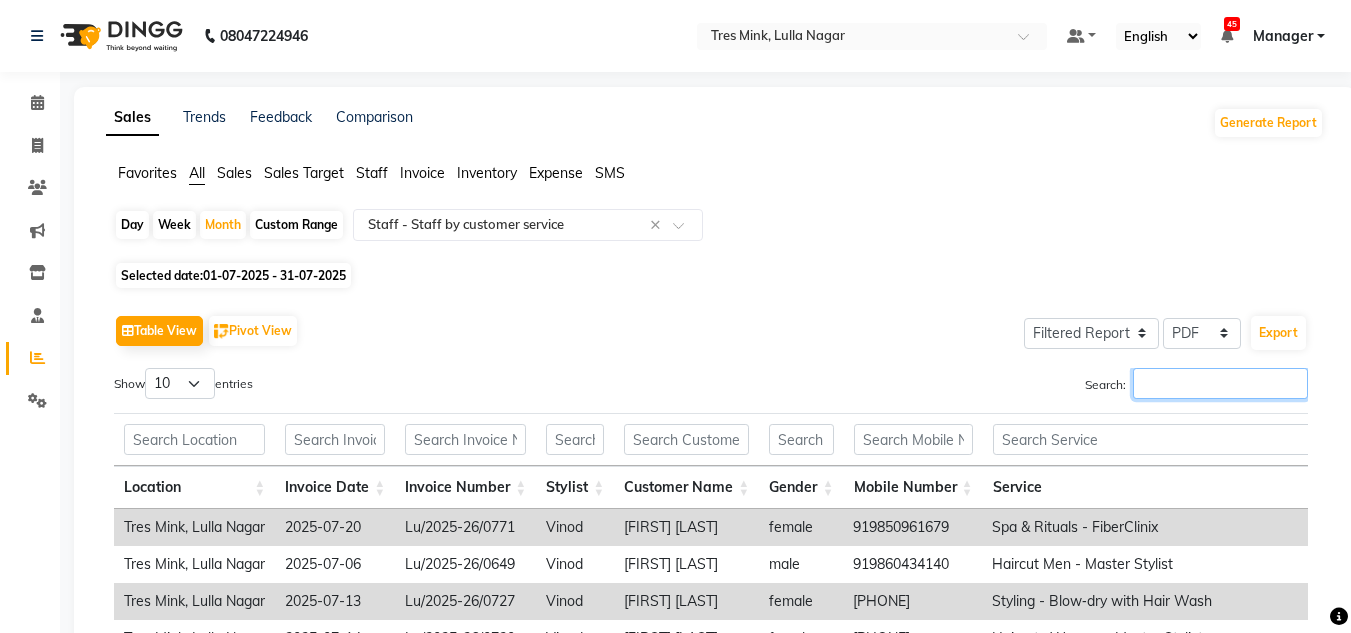 paste on "Harshita" 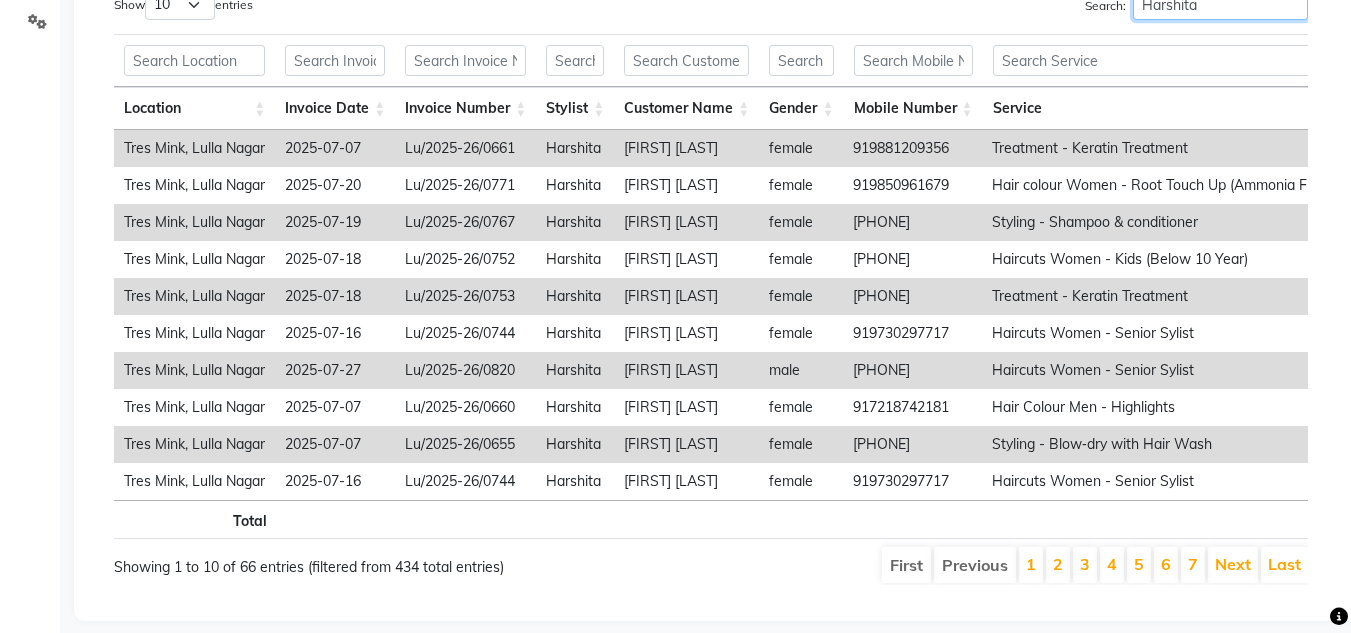 scroll, scrollTop: 427, scrollLeft: 0, axis: vertical 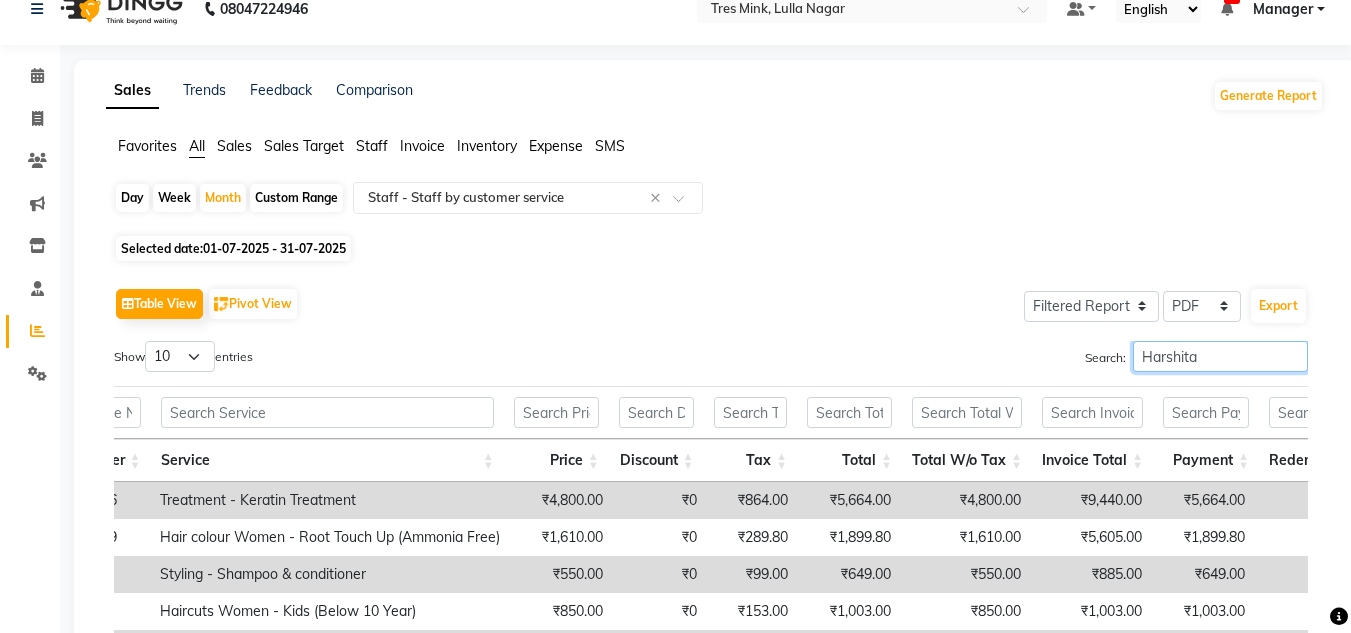 type on "Harshita" 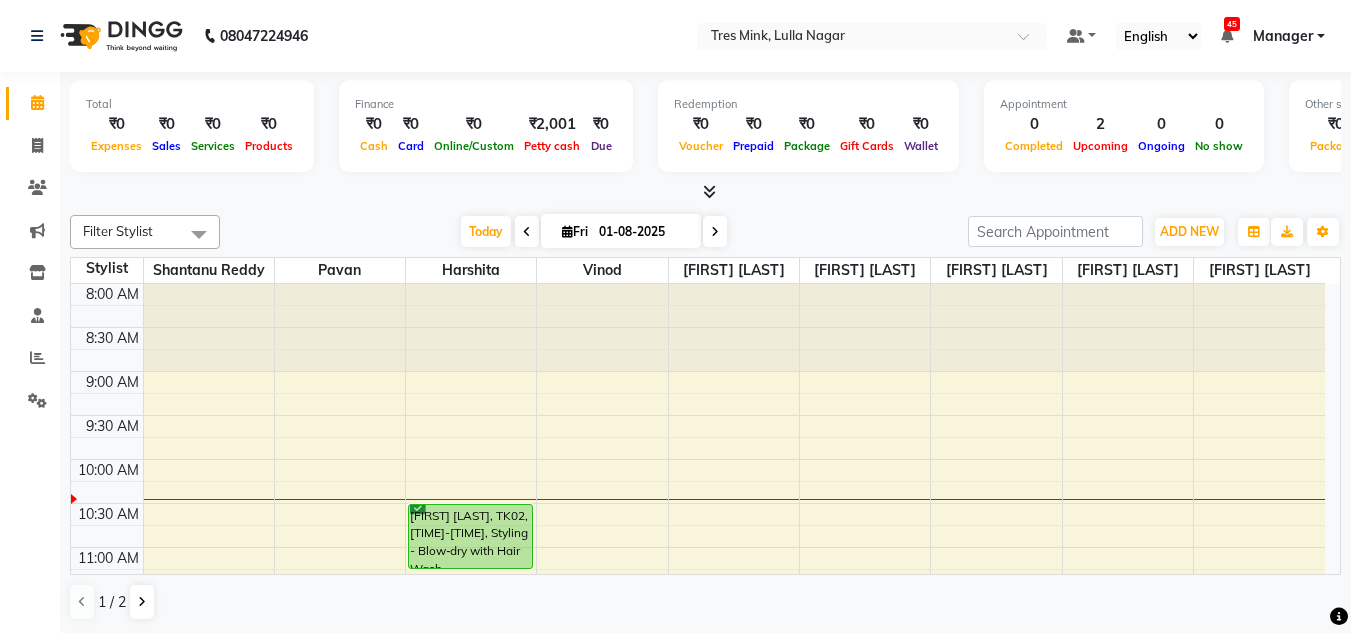 scroll, scrollTop: 0, scrollLeft: 0, axis: both 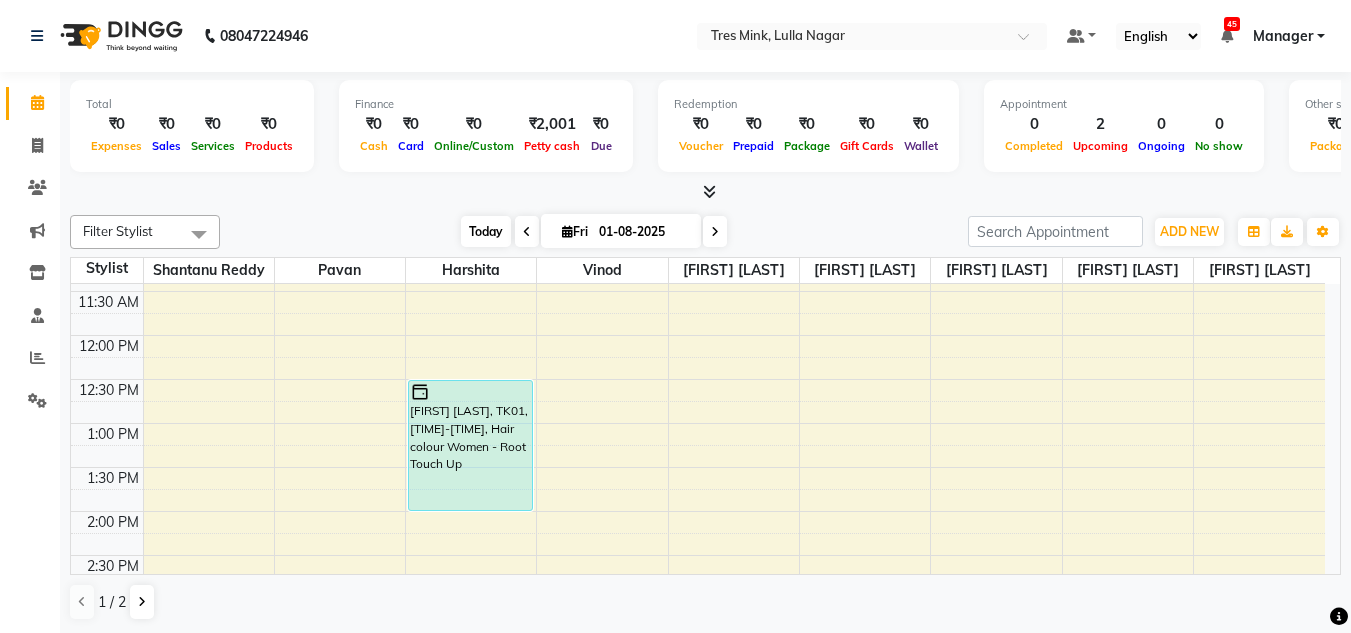 click on "Today" at bounding box center [486, 231] 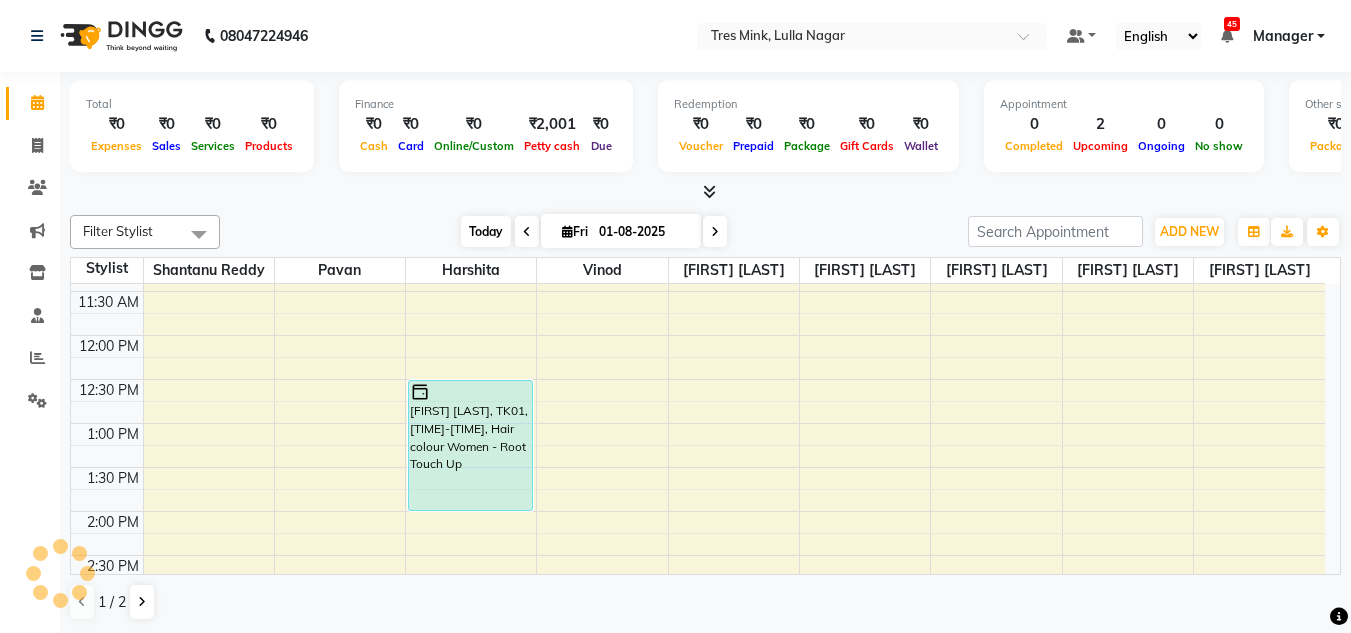 scroll, scrollTop: 177, scrollLeft: 0, axis: vertical 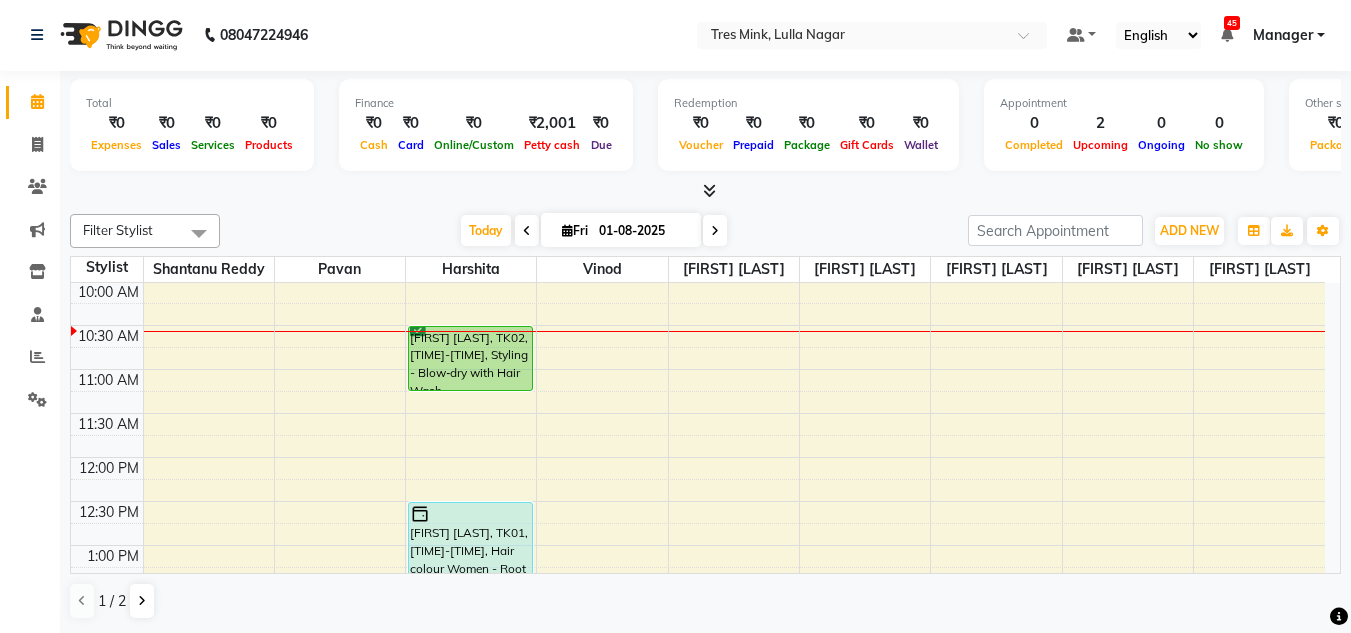 click on "Select Location × Tres Mink, Lulla Nagar Default Panel My Panel English ENGLISH Español العربية मराठी हिंदी ગુજરાતી தமிழ் 中文 45 Notifications nothing to show Manager Manage Profile Change Password Sign out  Version:[NUMBER].[NUMBER].[NUMBER]" 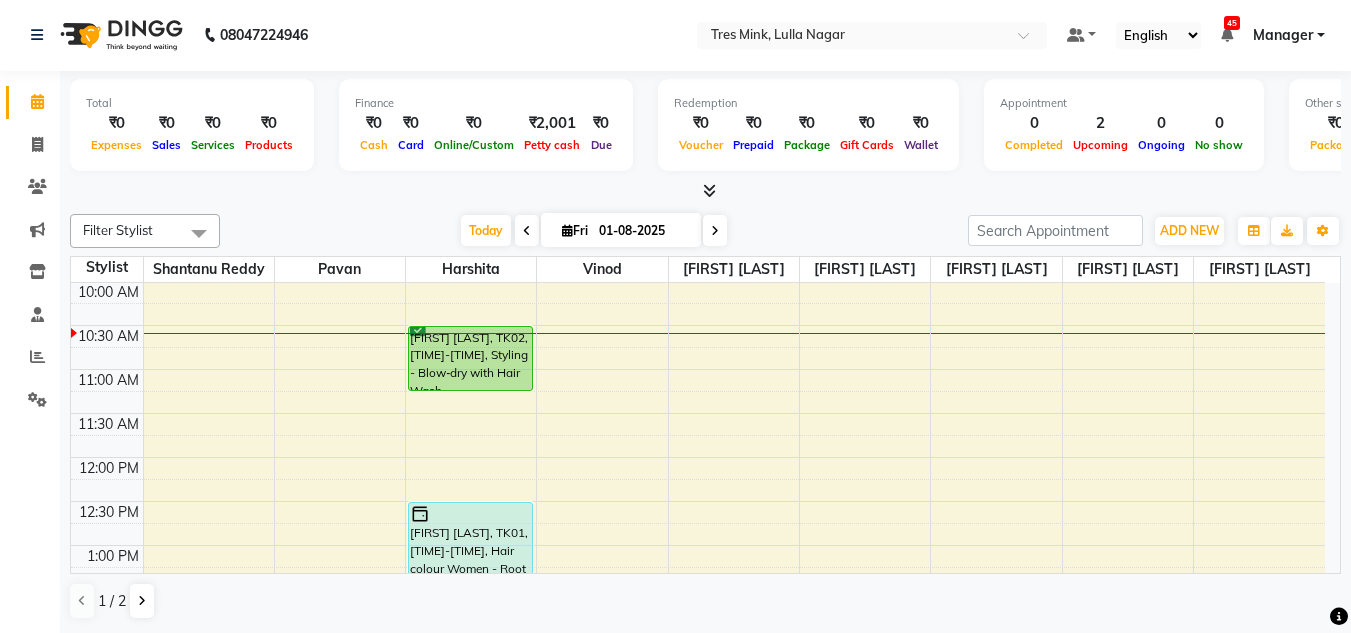 click on "Filter Stylist Select All [FIRST] [LAST] [FIRST] [FIRST] [FIRST] [FIRST] [FIRST] [FIRST] [FIRST] [FIRST] [FIRST] [FIRST] [FIRST] [FIRST] [FIRST]  Today  Fri [DATE]-[YEAR] Toggle Dropdown Add Appointment Add Invoice Add Expense Add Attendance Add Client Add Transaction Toggle Dropdown Add Appointment Add Invoice Add Expense Add Attendance Add Client ADD NEW Toggle Dropdown Add Appointment Add Invoice Add Expense Add Attendance Add Client Add Transaction Filter Stylist Select All [FIRST] [LAST] [FIRST] [FIRST] [FIRST] [FIRST] [FIRST] [FIRST] [FIRST] [FIRST] [FIRST] [FIRST] [FIRST] [FIRST]  Group By  Staff View   Room View  View as Vertical  Vertical - Week View  Horizontal  Horizontal - Week View  List  Toggle Dropdown Calendar Settings Manage Tags   Arrange Stylists   Reset Stylists  Full Screen  Show Available Stylist  Appointment Form Zoom 100% Staff/Room Display Count 9 Stylist [FIRST] [LAST] [FIRST] [FIRST] [FIRST] [FIRST] [FIRST] [FIRST] [FIRST] [FIRST] [FIRST] [FIRST] [FIRST] [FIRST]" 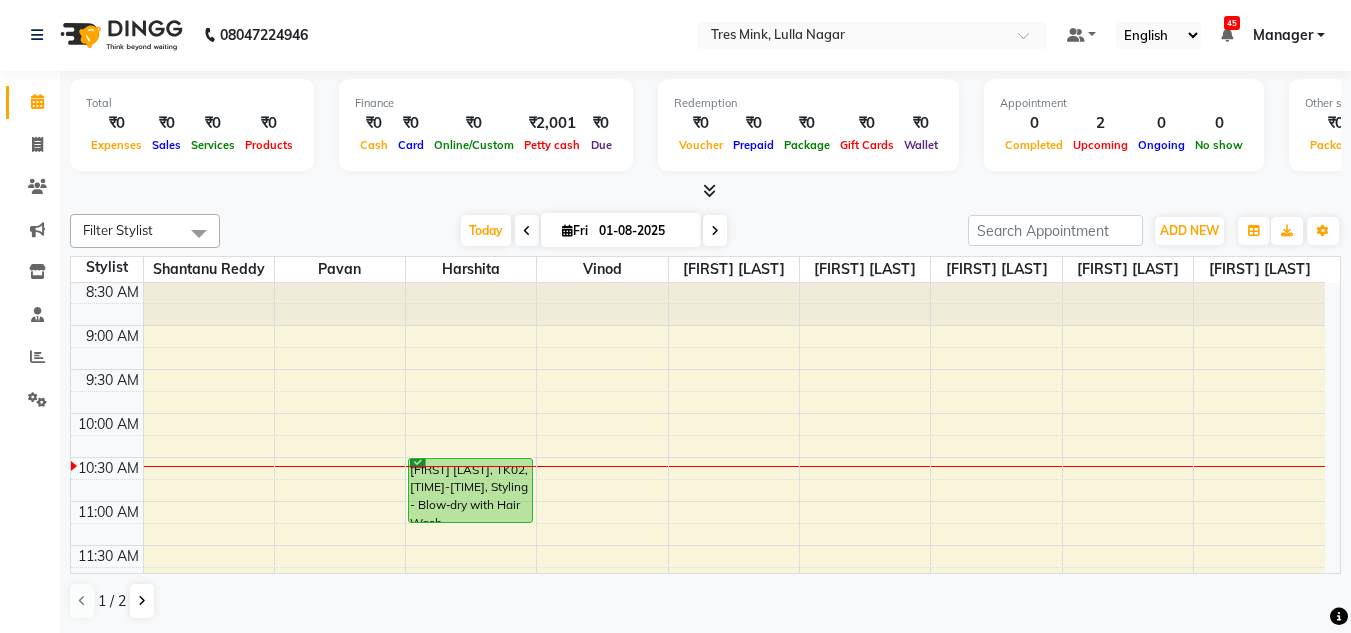 scroll, scrollTop: 0, scrollLeft: 0, axis: both 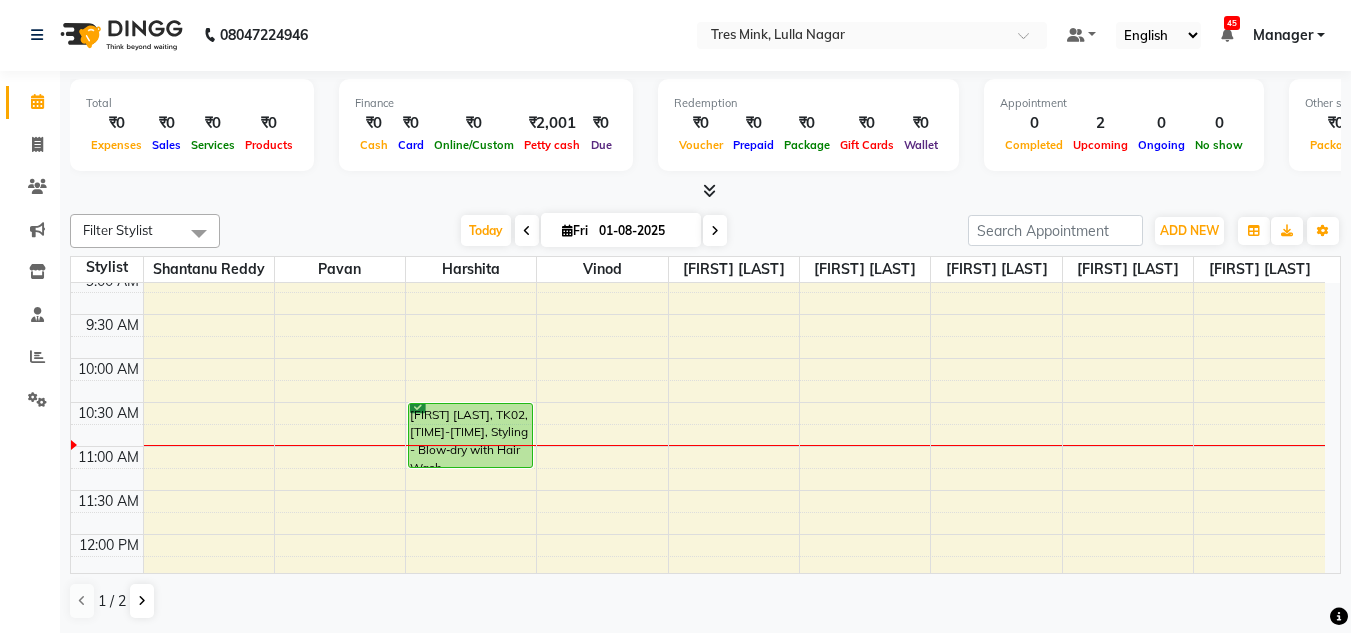 click on "8:00 AM 8:30 AM 9:00 AM 9:30 AM 10:00 AM 10:30 AM 11:00 AM 11:30 AM 12:00 PM 12:30 PM 1:00 PM 1:30 PM 2:00 PM 2:30 PM 3:00 PM 3:30 PM 4:00 PM 4:30 PM 5:00 PM 5:30 PM 6:00 PM 6:30 PM 7:00 PM 7:30 PM 8:00 PM 8:30 PM     [FIRST] [LAST], TK02, 10:30 AM-11:15 AM, Styling - Blow‑dry with Hair Wash     [FIRST] [LAST], TK01, 12:30 PM-02:00 PM, Hair colour Women - Root Touch Up" at bounding box center (698, 754) 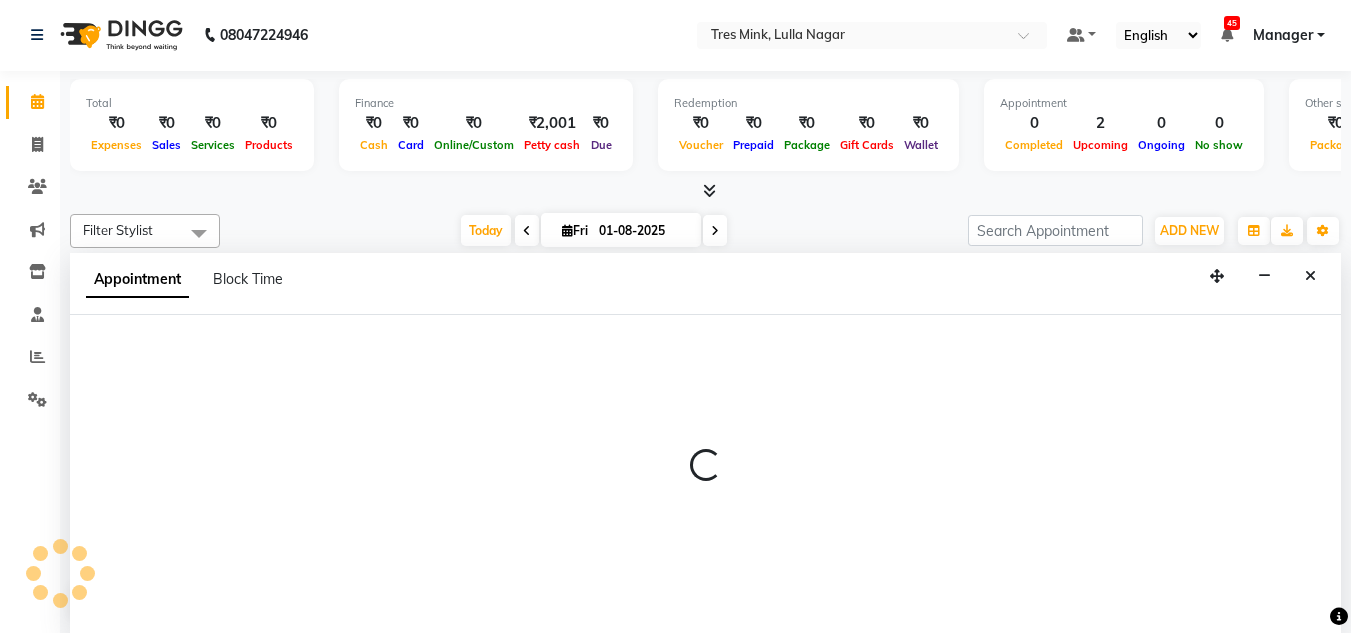 select on "84330" 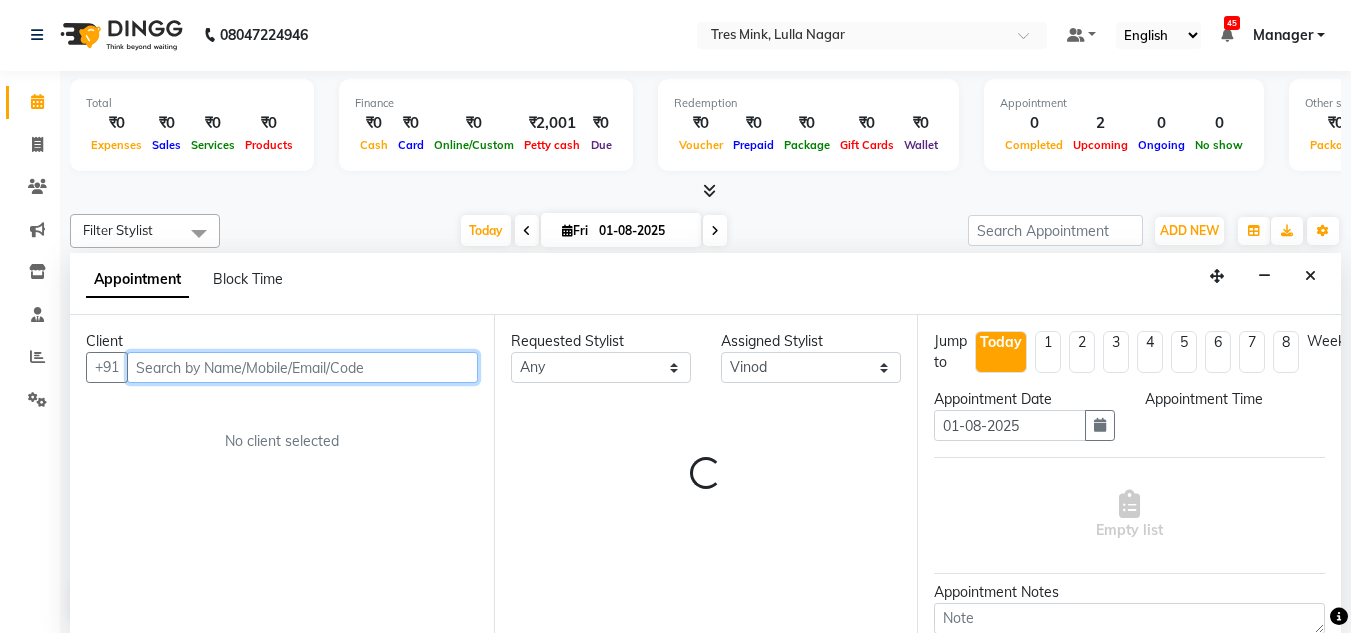 select on "660" 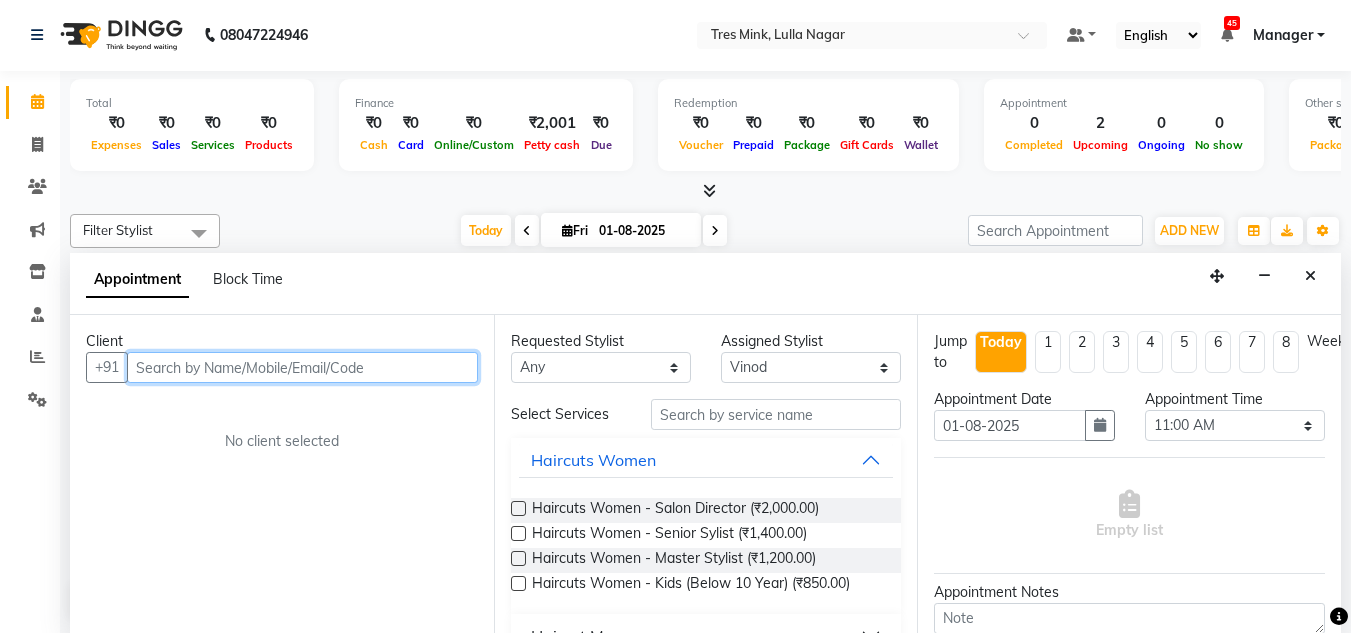 click at bounding box center (302, 367) 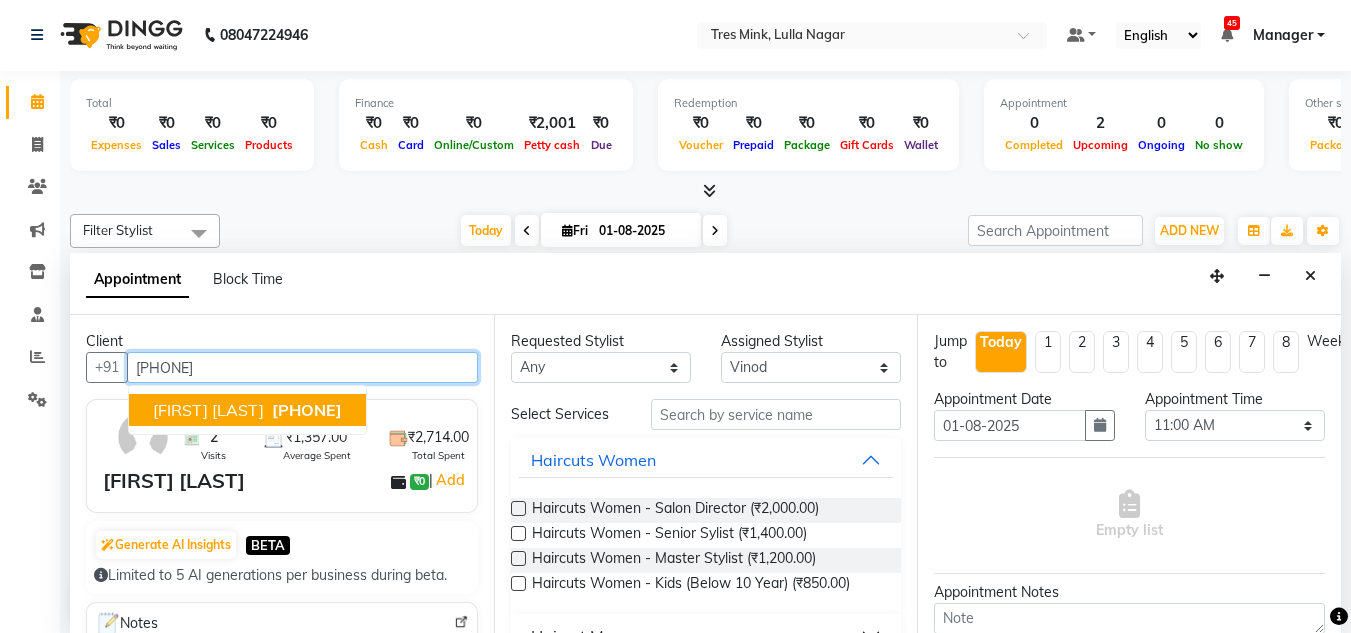 click on "[FIRST] [LAST]" at bounding box center [208, 410] 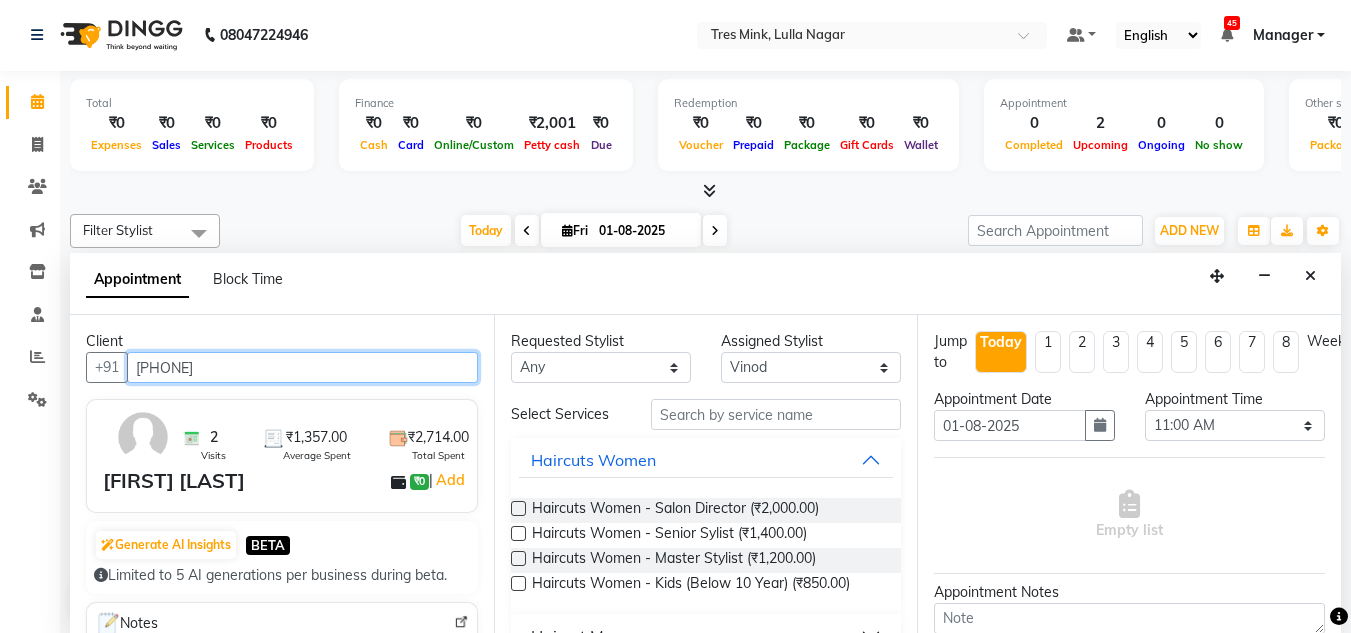 type on "[PHONE]" 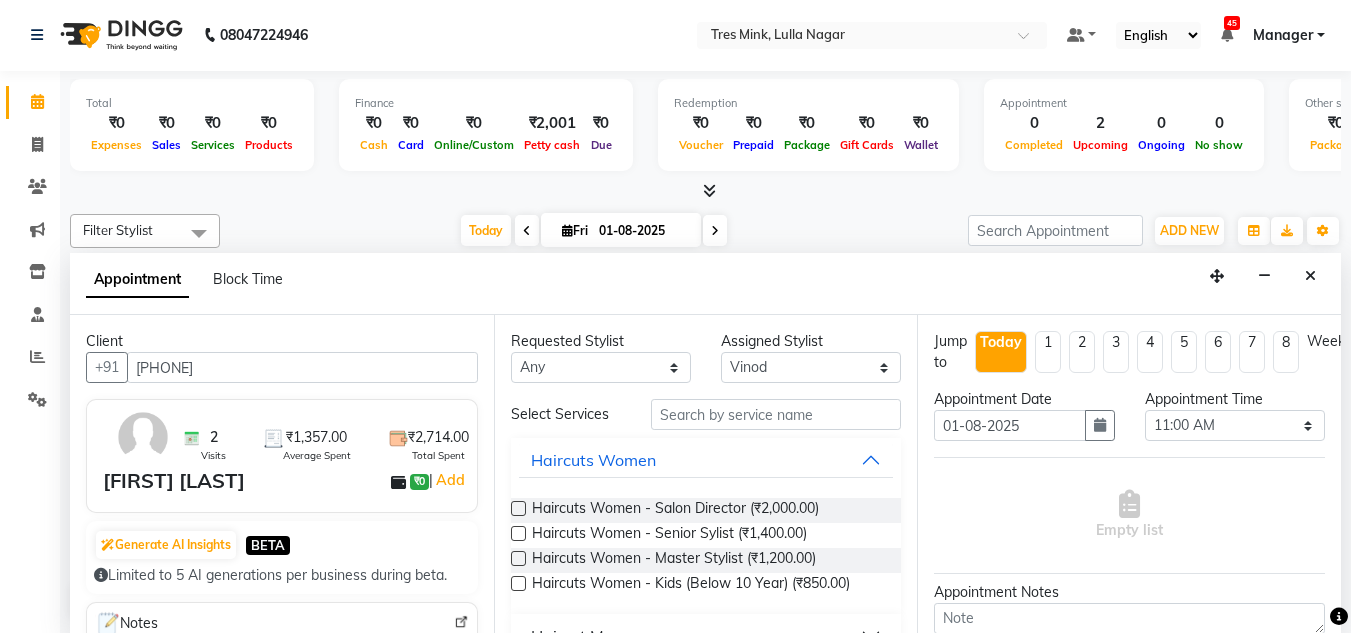 click at bounding box center [518, 558] 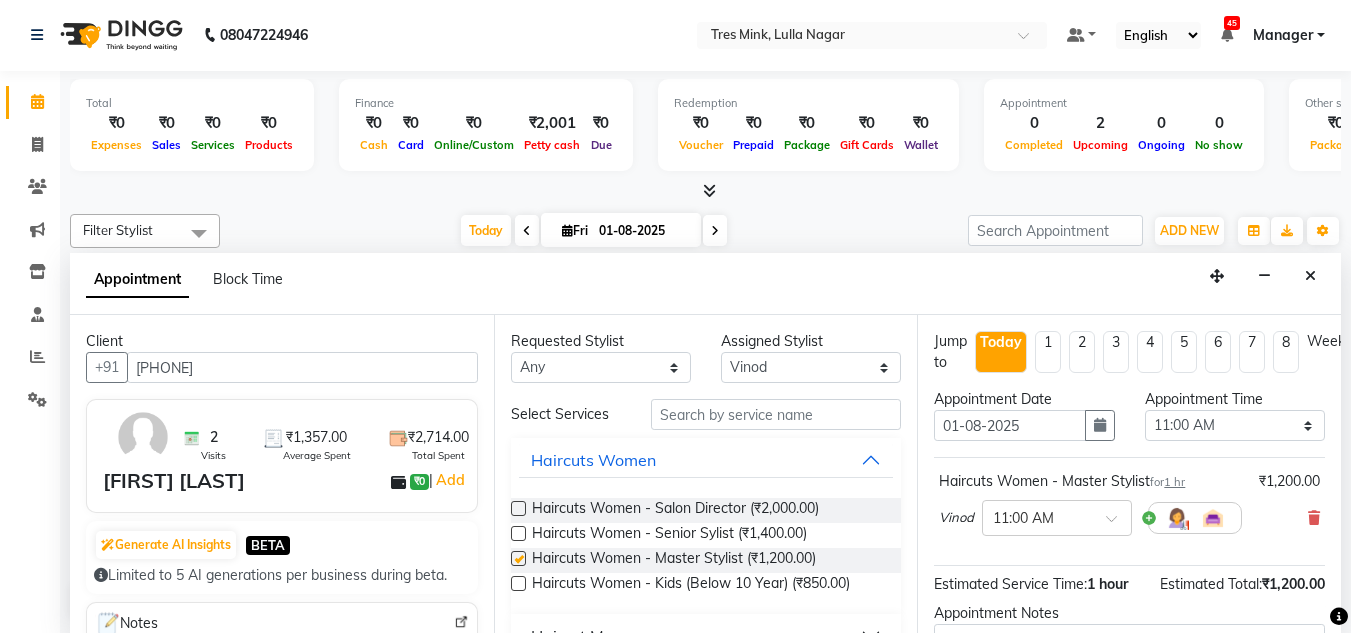 checkbox on "false" 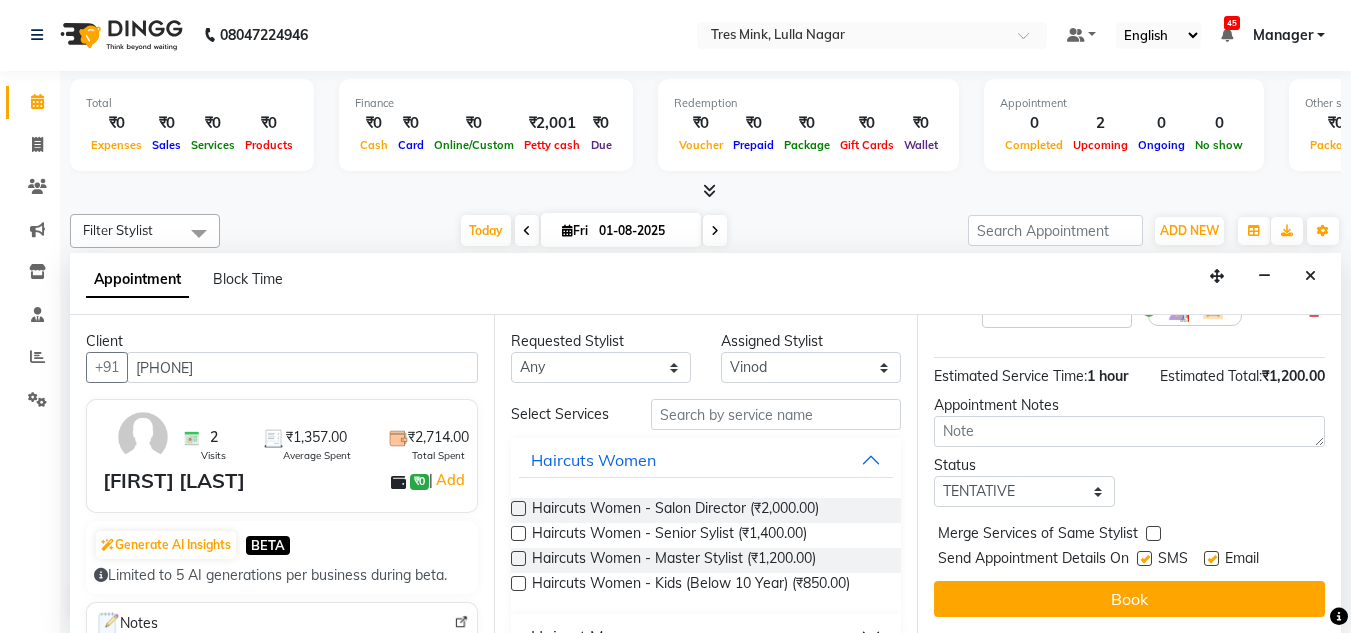 scroll, scrollTop: 223, scrollLeft: 0, axis: vertical 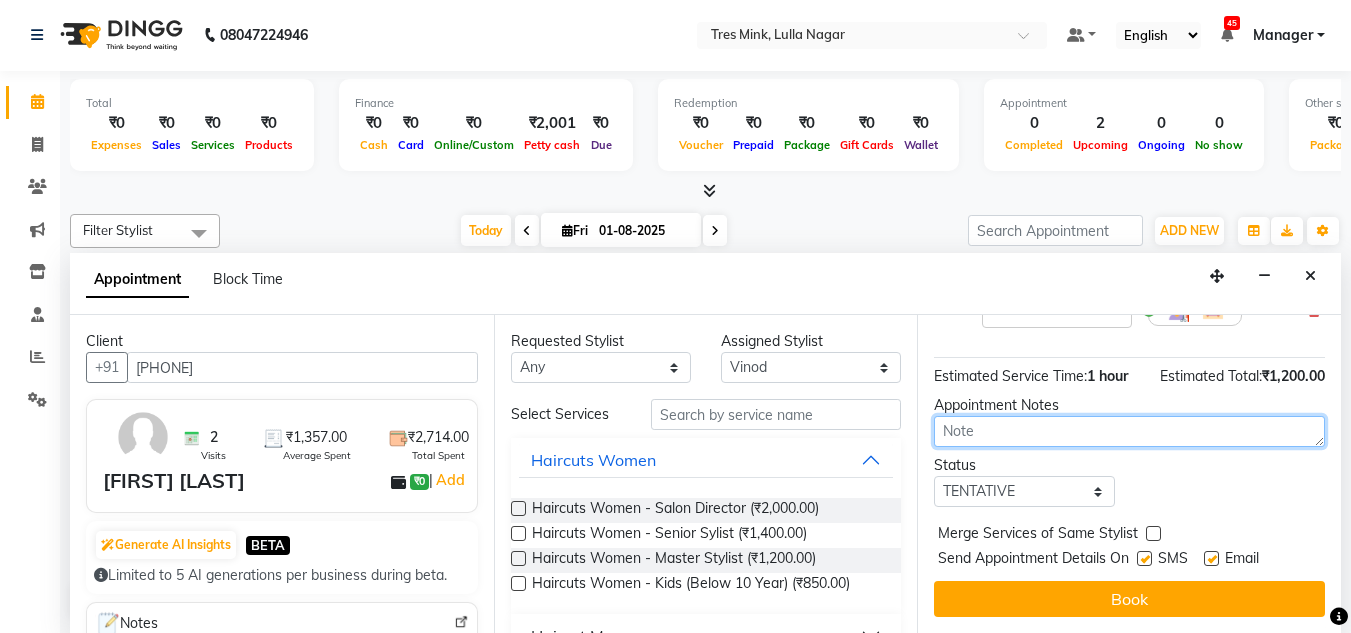 click at bounding box center [1129, 431] 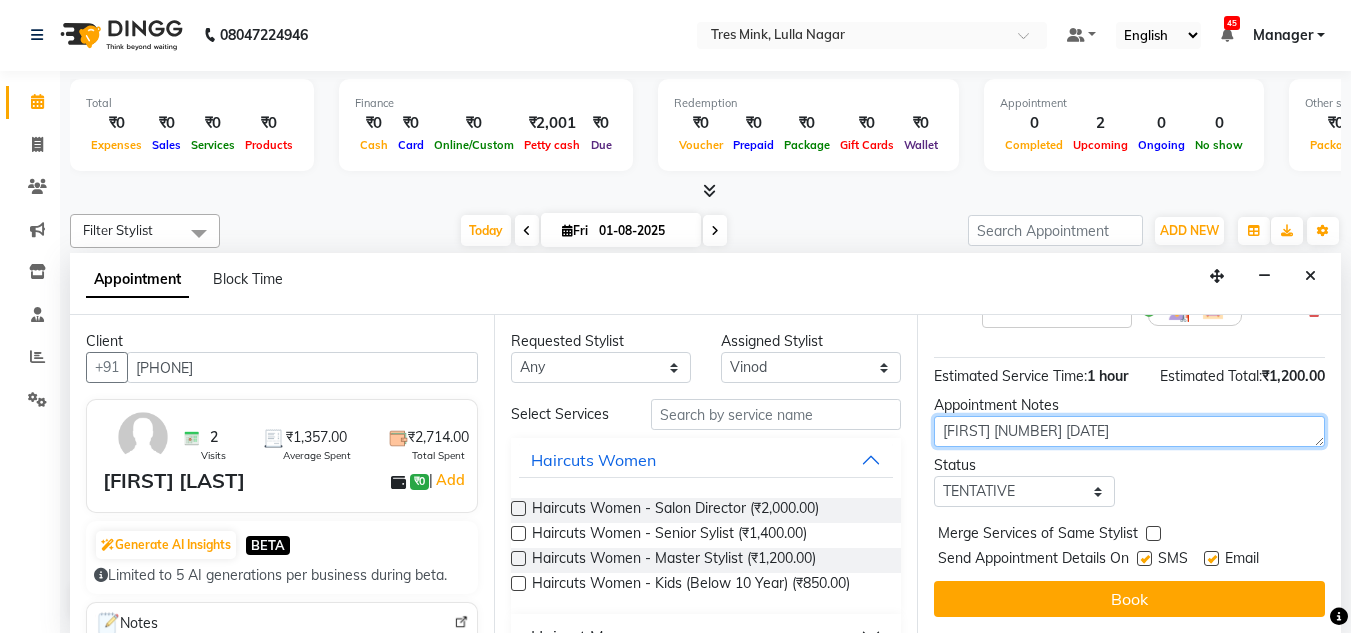 type on "[FIRST] [NUMBER] [DATE]" 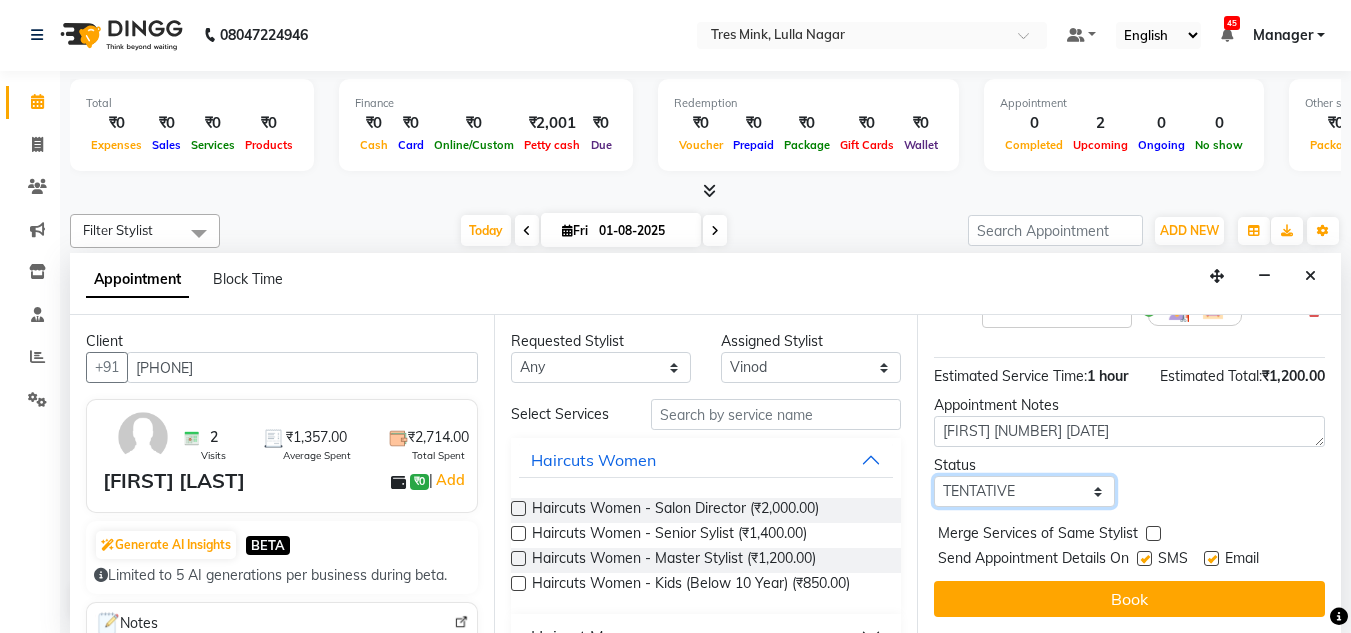 click on "Select TENTATIVE CONFIRM CHECK-IN UPCOMING" at bounding box center (1024, 491) 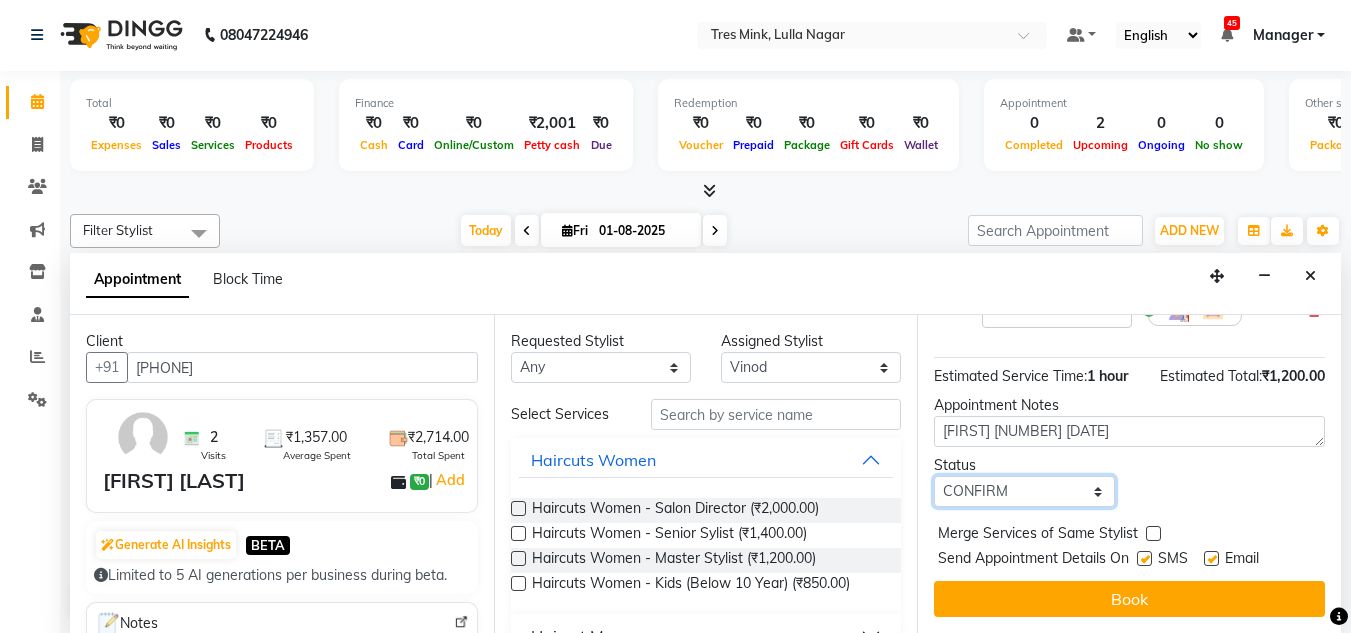 click on "Select TENTATIVE CONFIRM CHECK-IN UPCOMING" at bounding box center [1024, 491] 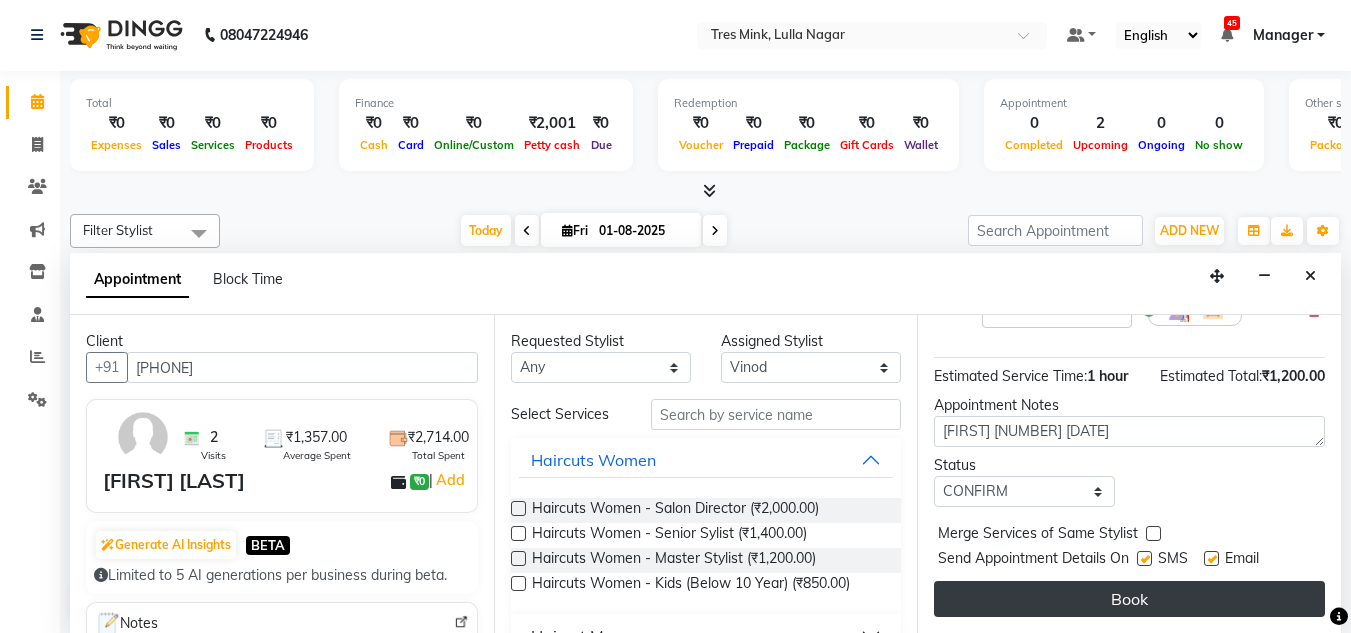 click on "Book" at bounding box center [1129, 599] 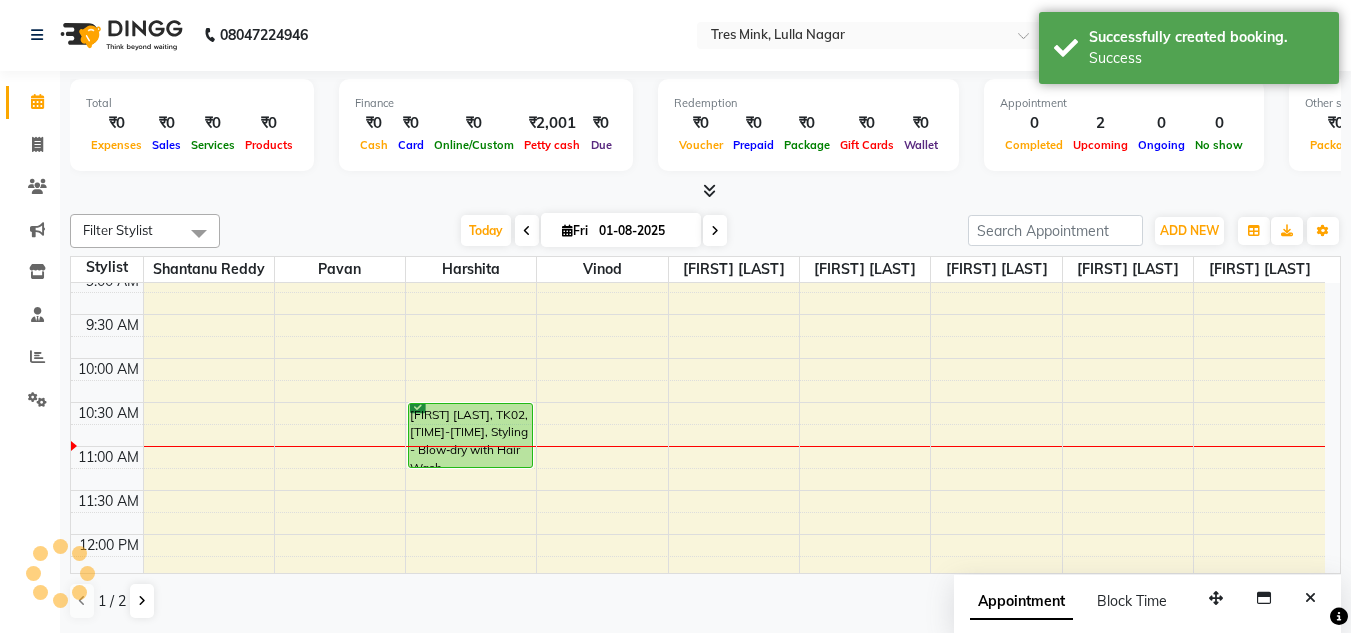 scroll, scrollTop: 0, scrollLeft: 0, axis: both 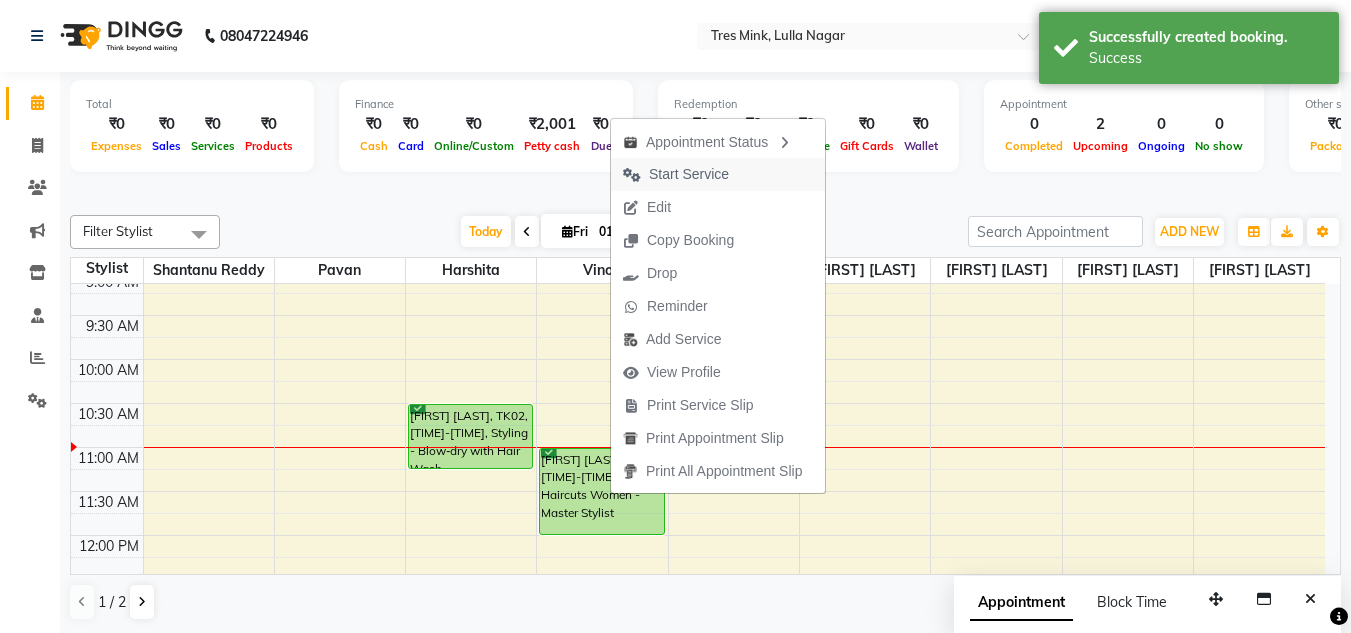 click on "Start Service" at bounding box center [689, 174] 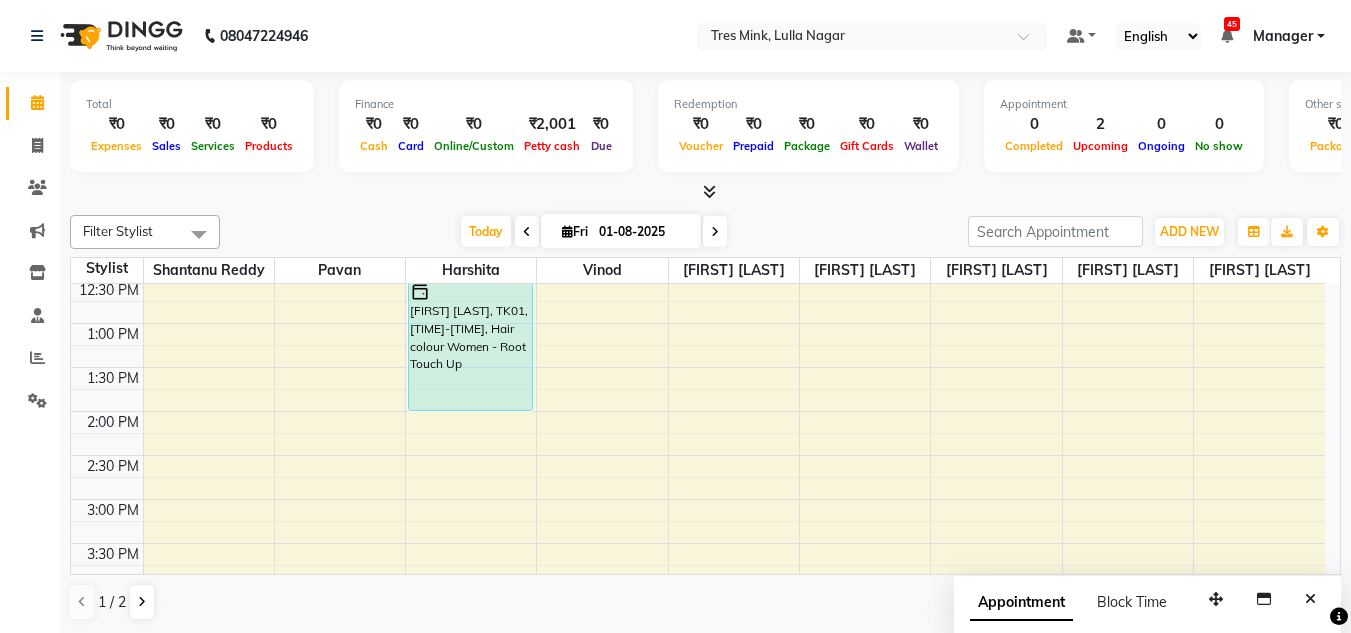 scroll, scrollTop: 300, scrollLeft: 0, axis: vertical 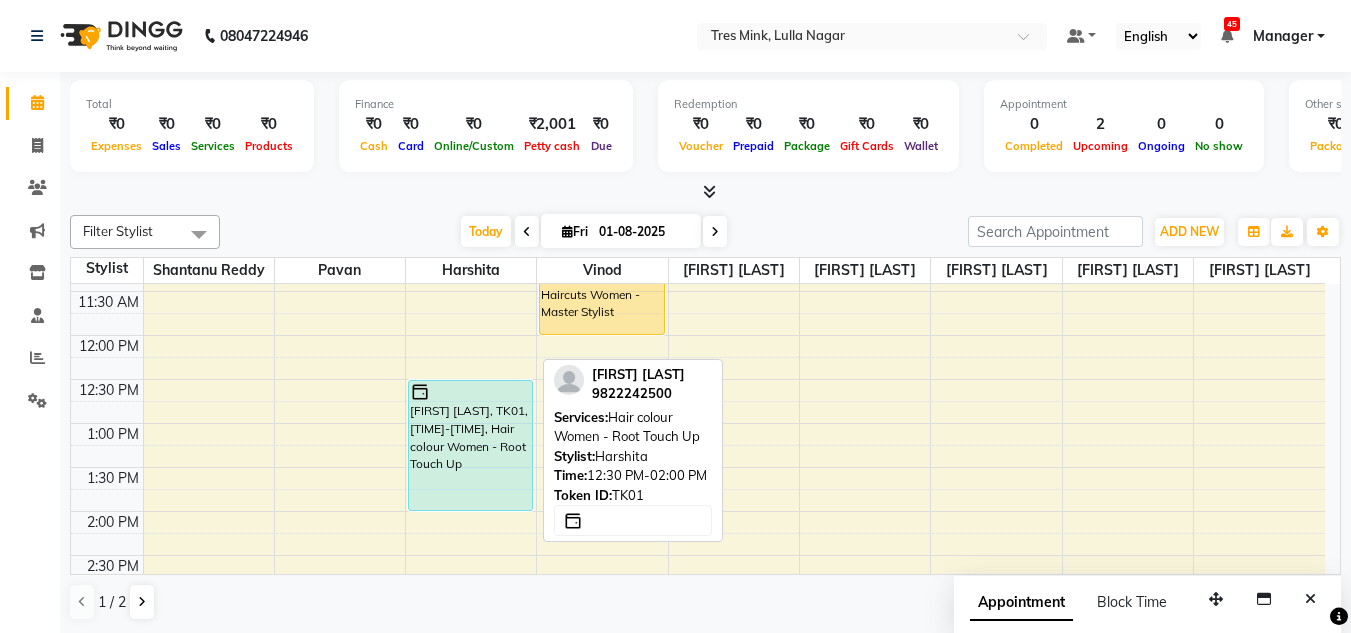click on "[FIRST] [LAST], TK01, 12:30 PM-02:00 PM, Hair colour Women - Root Touch Up" at bounding box center [470, 445] 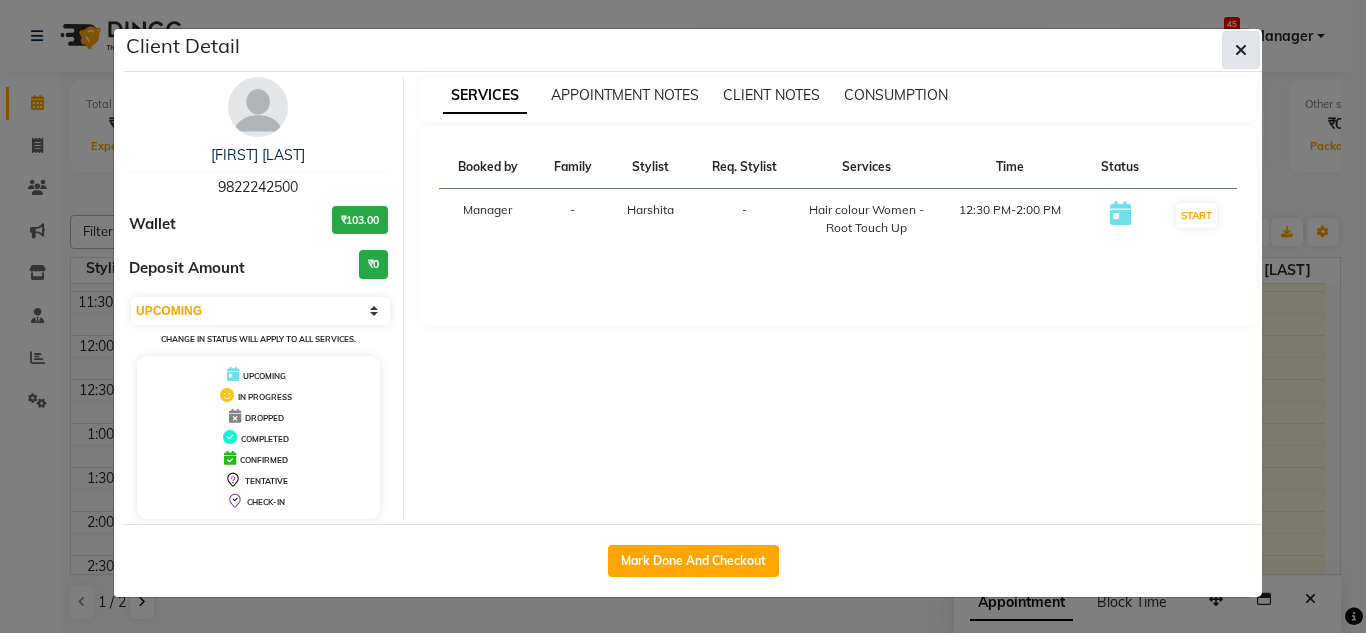 click 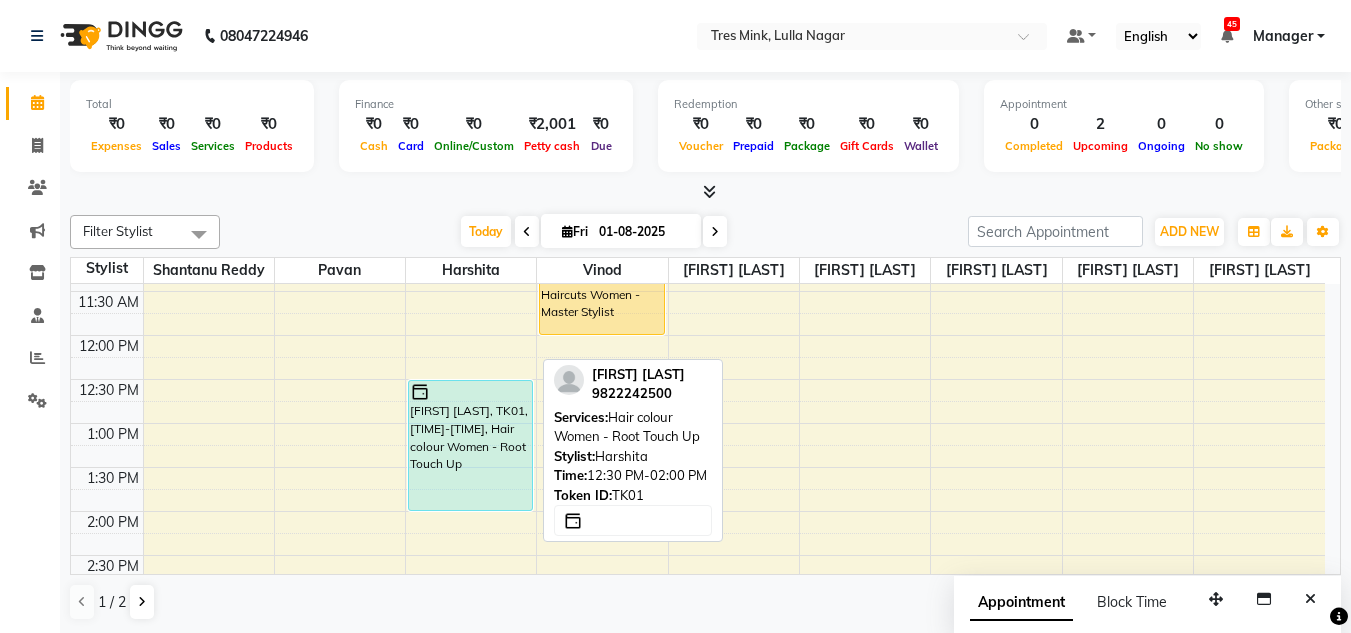 click on "[FIRST] [LAST], TK01, 12:30 PM-02:00 PM, Hair colour Women - Root Touch Up" at bounding box center [470, 445] 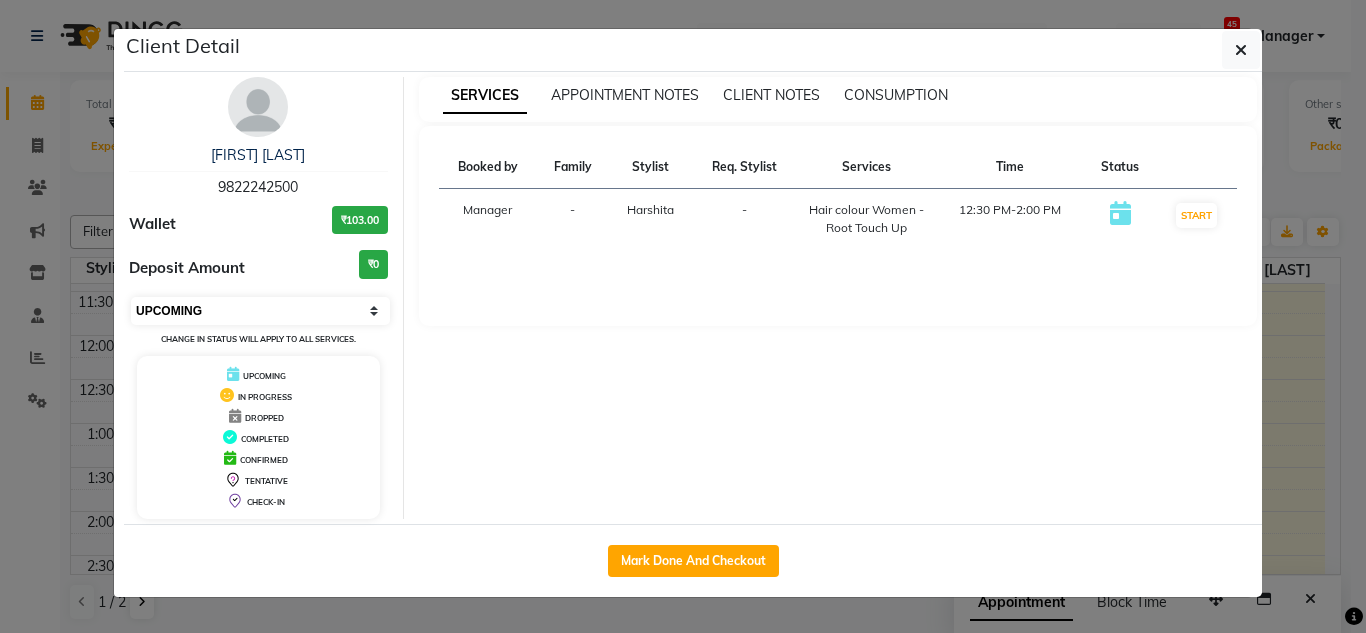 click on "Select IN SERVICE CONFIRMED TENTATIVE CHECK IN MARK DONE DROPPED UPCOMING" at bounding box center (260, 311) 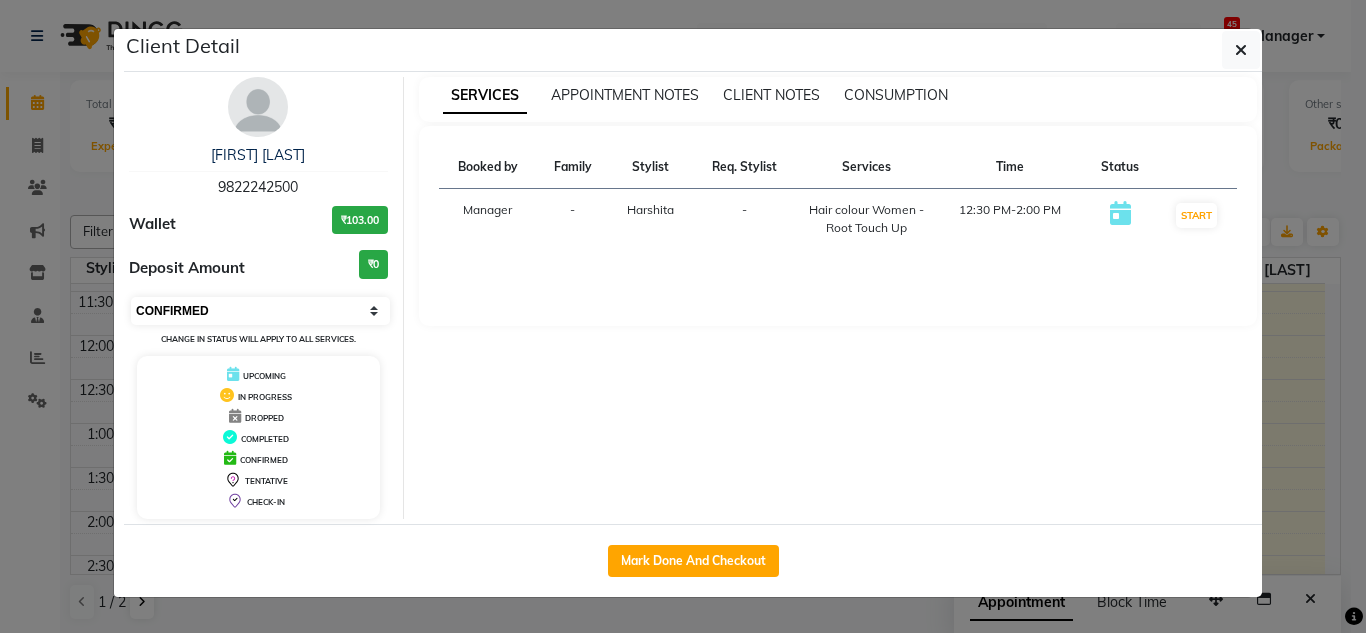 click on "Select IN SERVICE CONFIRMED TENTATIVE CHECK IN MARK DONE DROPPED UPCOMING" at bounding box center (260, 311) 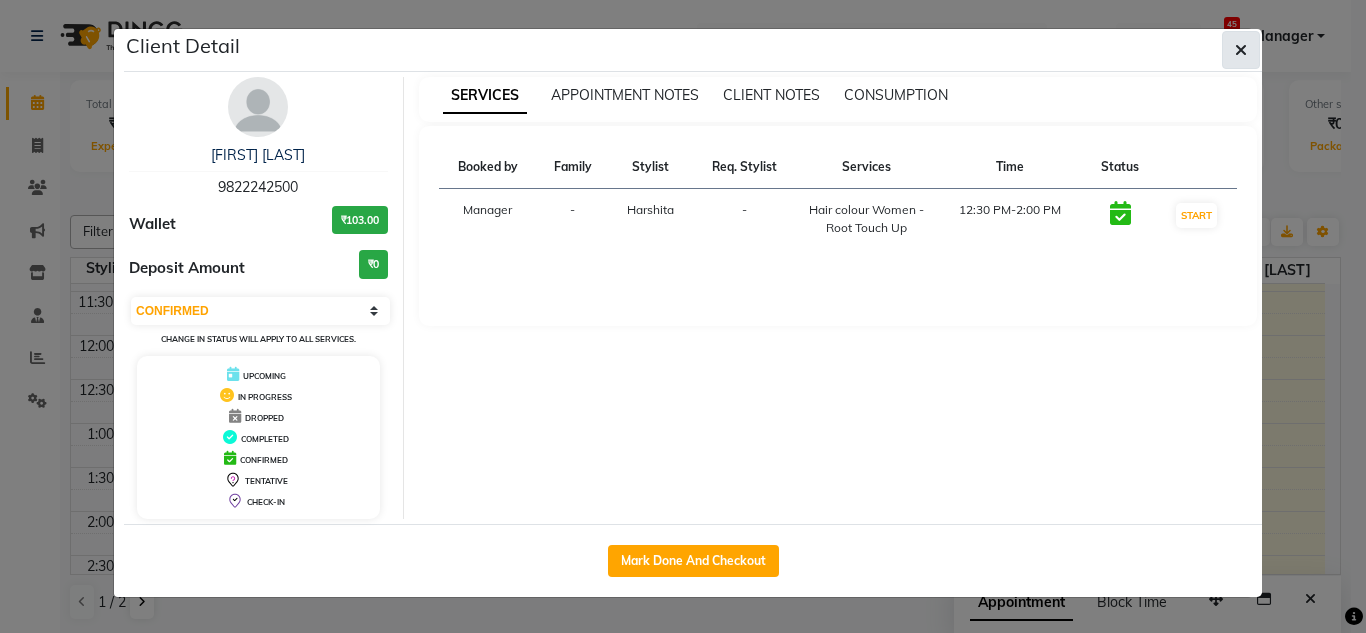 click 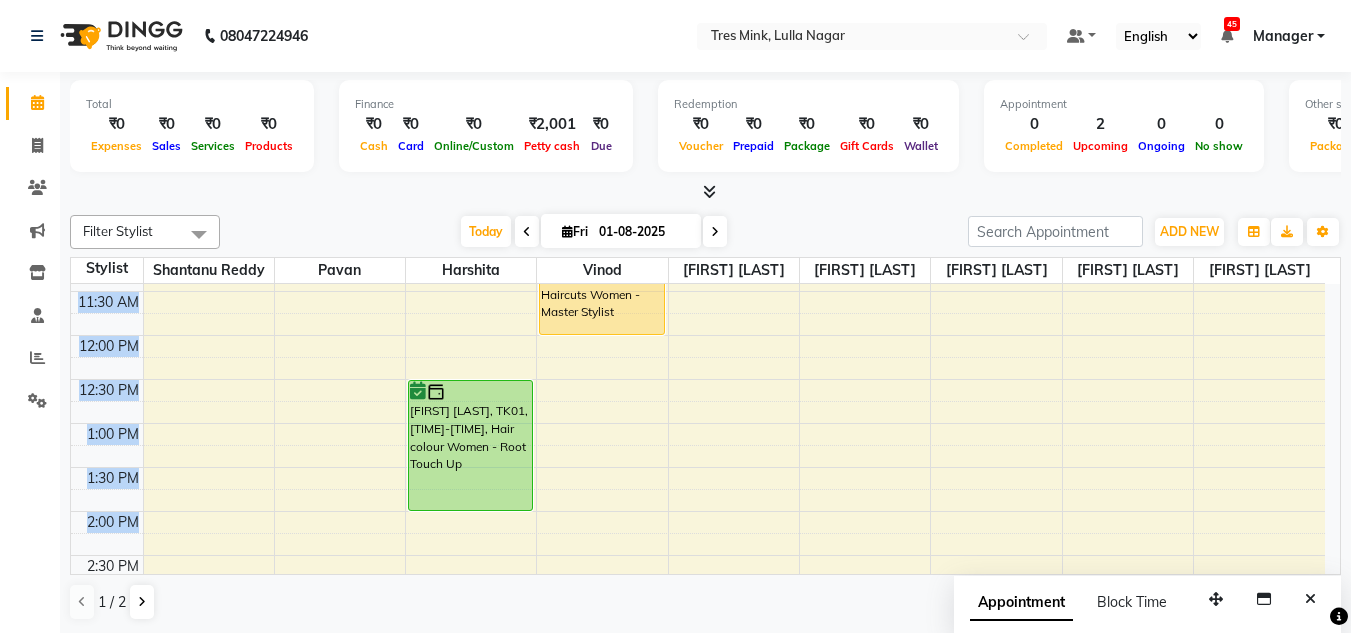 scroll, scrollTop: 305, scrollLeft: 0, axis: vertical 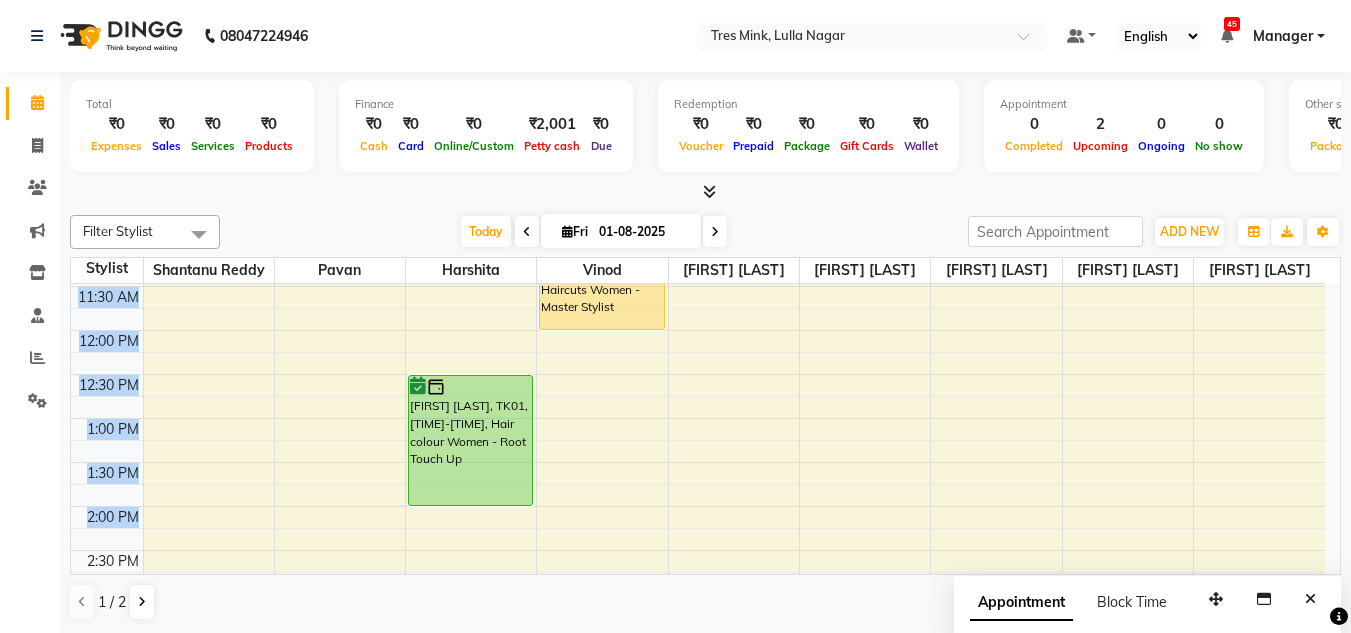 drag, startPoint x: 632, startPoint y: 574, endPoint x: 634, endPoint y: 542, distance: 32.06244 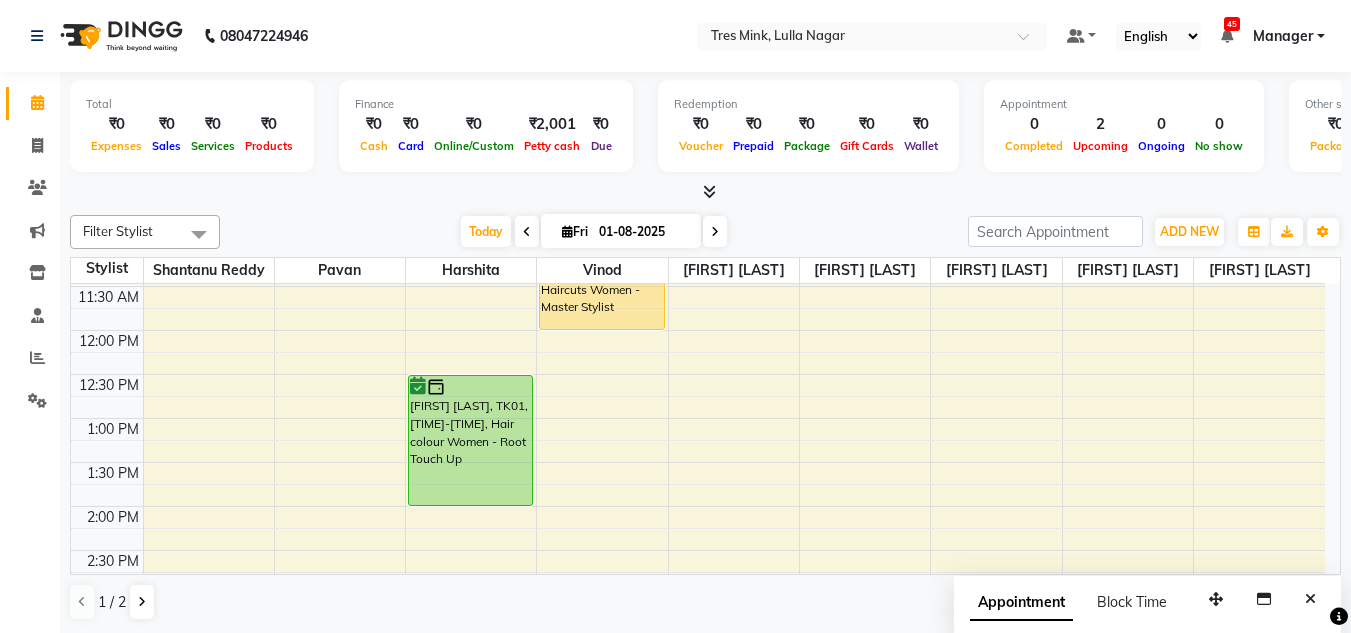 click on "1 / 2" at bounding box center [705, 602] 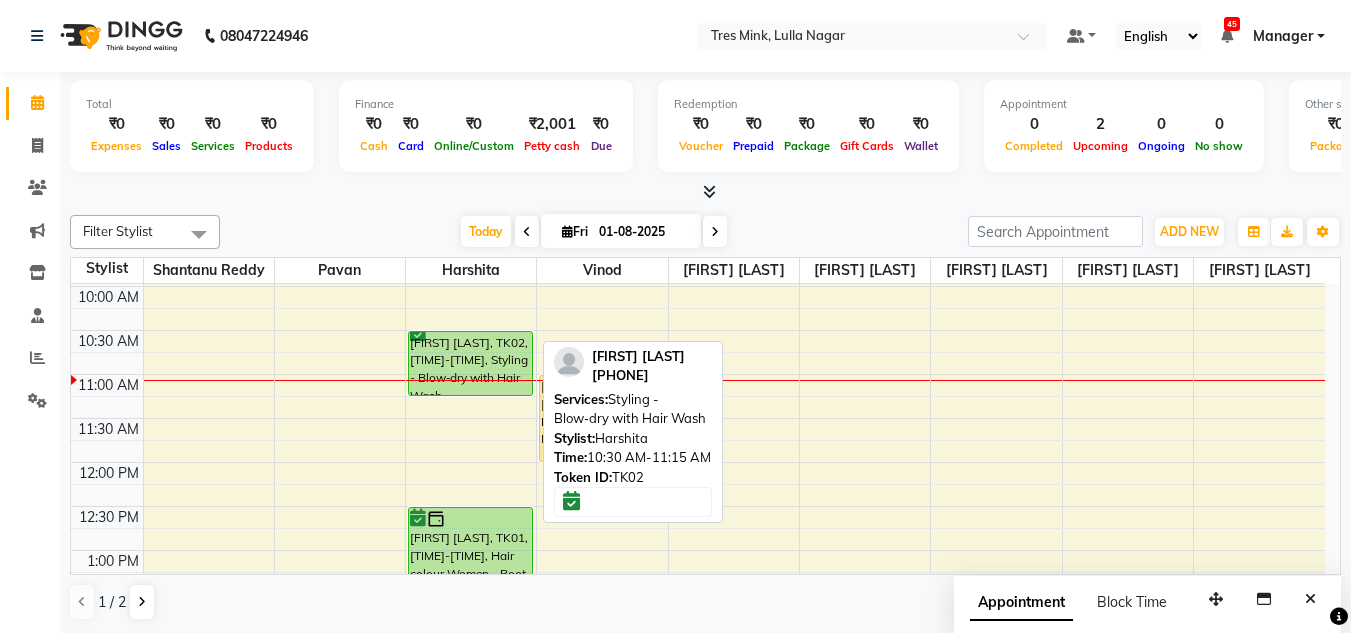 scroll, scrollTop: 200, scrollLeft: 0, axis: vertical 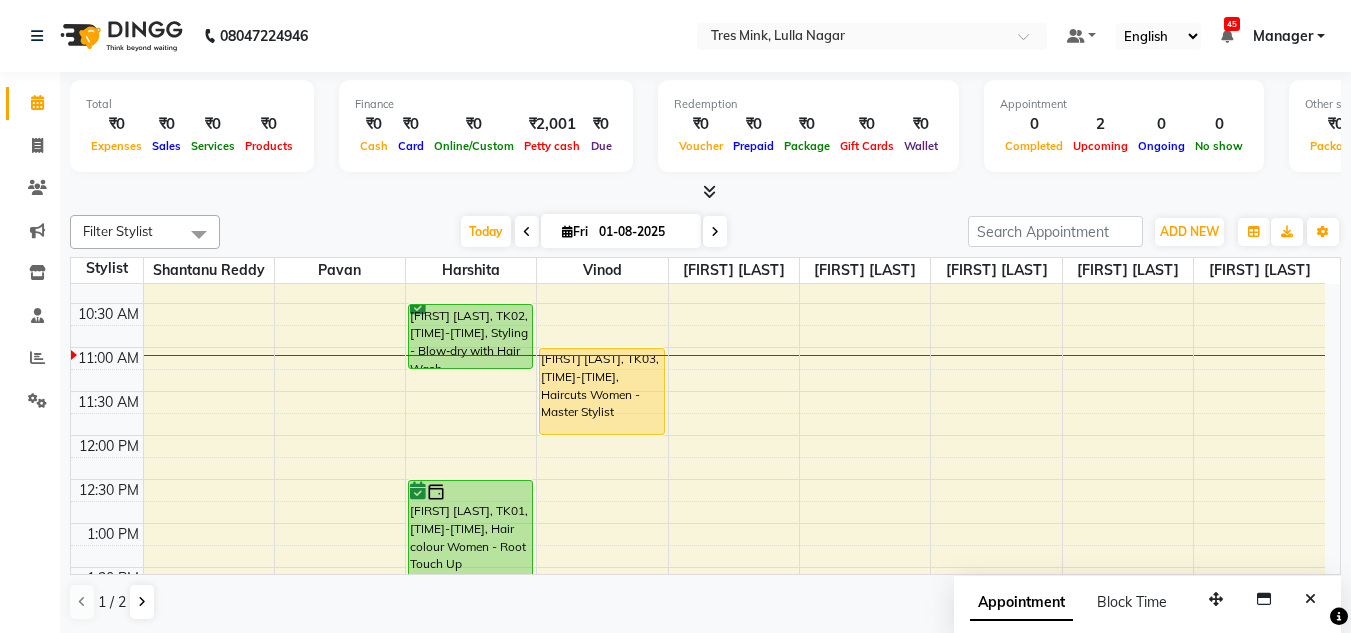click on "1 / 2" at bounding box center [705, 602] 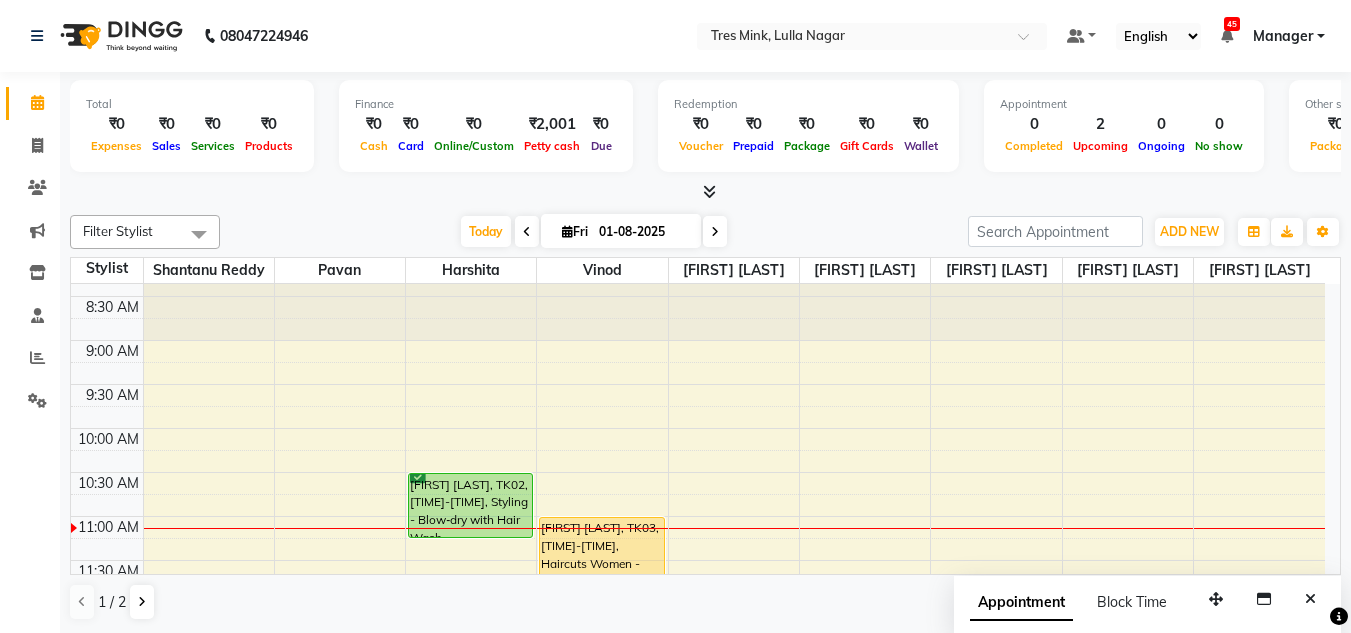 scroll, scrollTop: 0, scrollLeft: 0, axis: both 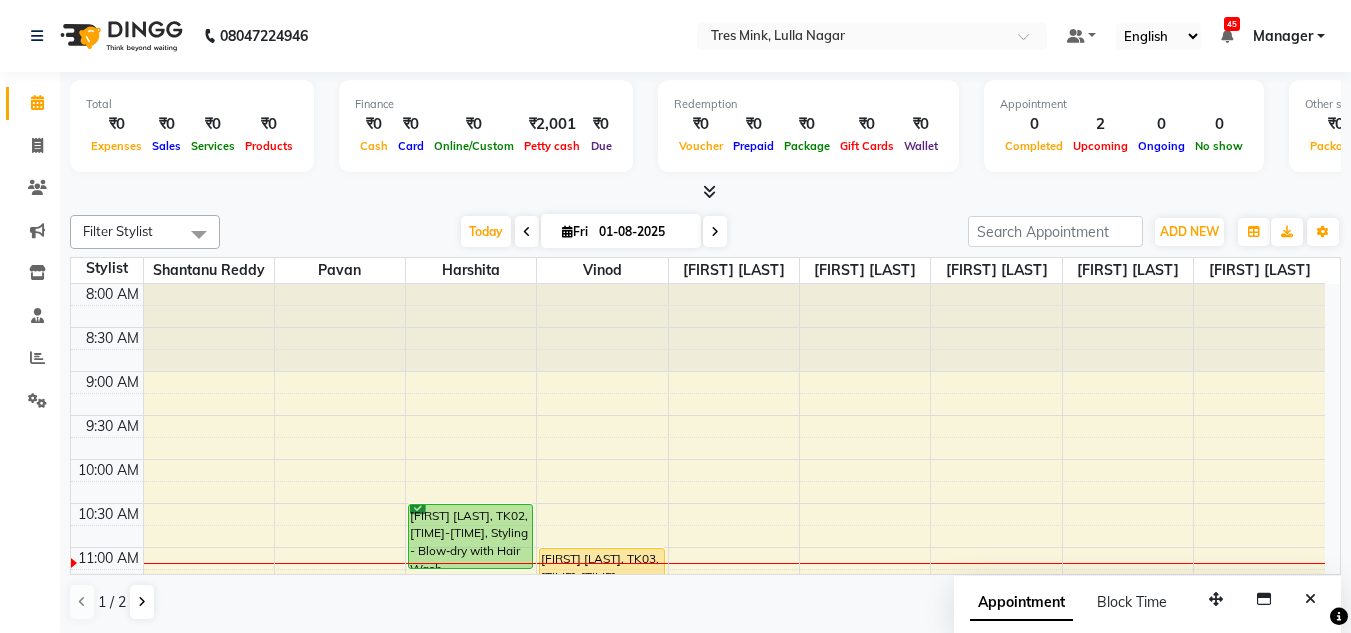 click on "Total  ₹0  Expenses ₹0  Sales ₹0  Services ₹0  Products Finance  ₹0  Cash ₹0  Card ₹0  Online/Custom ₹2,001 Petty cash ₹0 Due  Redemption  ₹0 Voucher ₹0 Prepaid ₹0 Package ₹0  Gift Cards ₹0  Wallet  Appointment  0 Completed 2 Upcoming 0 Ongoing 0 No show  Other sales  ₹0  Packages ₹0  Memberships ₹0  Vouchers ₹0  Prepaids ₹0  Gift Cards Filter Stylist Select All Shantanu Reddy Pavan Harshita Vinod  Ansh Jadhav  Sonu N Neha Aywale Sharon Anthony Shailesh Mistry Chetan Mahale Eva Pallavi H Pranjali Kothari Siddhanth  Today  Fri 01-08-2025 Toggle Dropdown Add Appointment Add Invoice Add Expense Add Attendance Add Client Add Transaction Toggle Dropdown Add Appointment Add Invoice Add Expense Add Attendance Add Client ADD NEW Toggle Dropdown Add Appointment Add Invoice Add Expense Add Attendance Add Client Add Transaction Filter Stylist Select All Shantanu Reddy Pavan Harshita Vinod  Ansh Jadhav  Sonu N Neha Aywale Sharon Anthony Shailesh Mistry Chetan Mahale Eva Pallavi H 9" 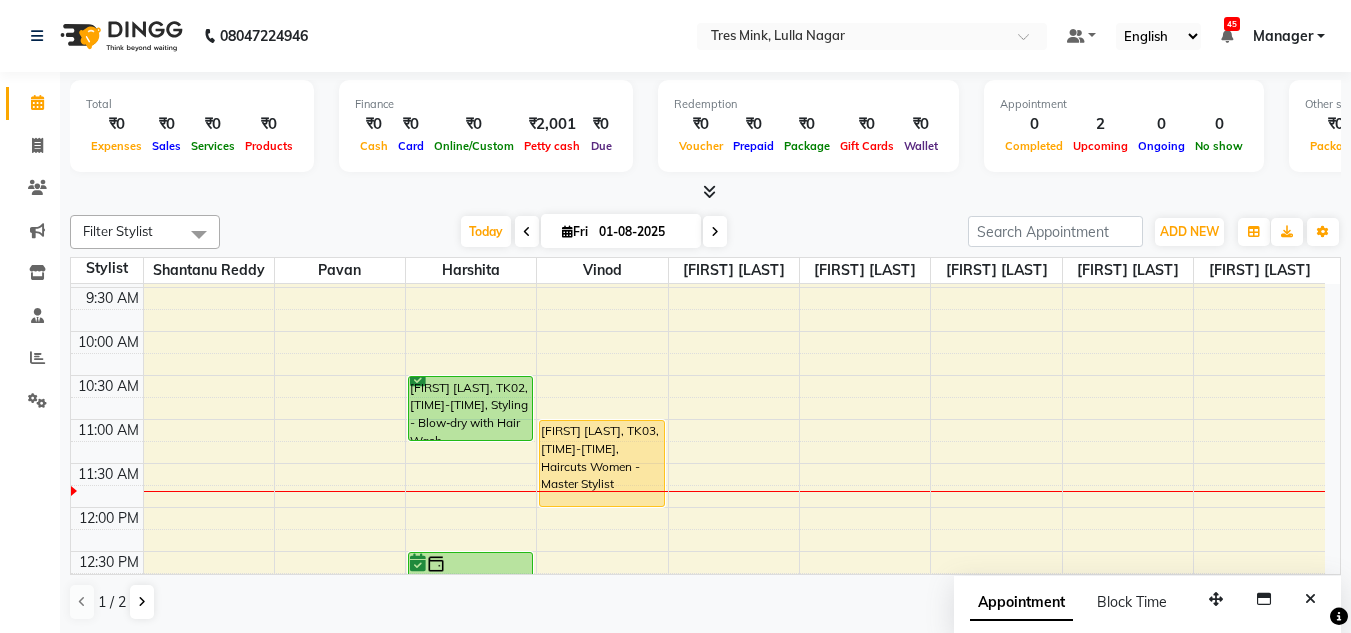 scroll, scrollTop: 100, scrollLeft: 0, axis: vertical 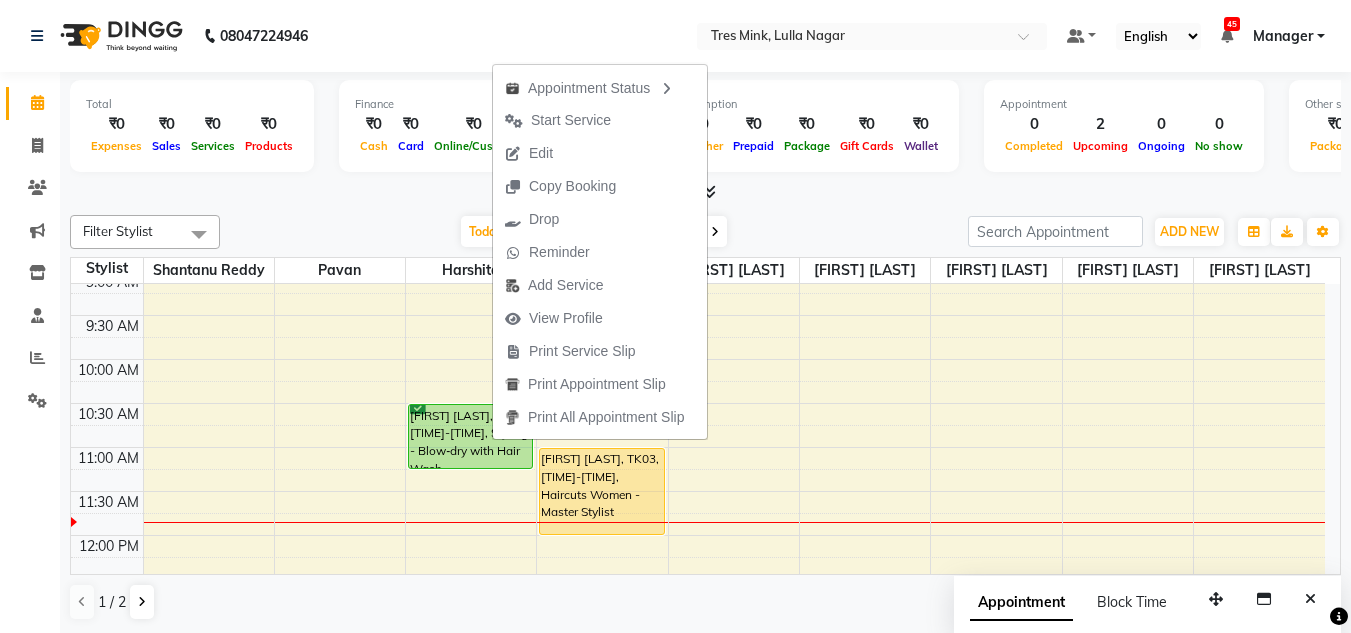 click on "Today  Fri 01-08-2025" at bounding box center [594, 232] 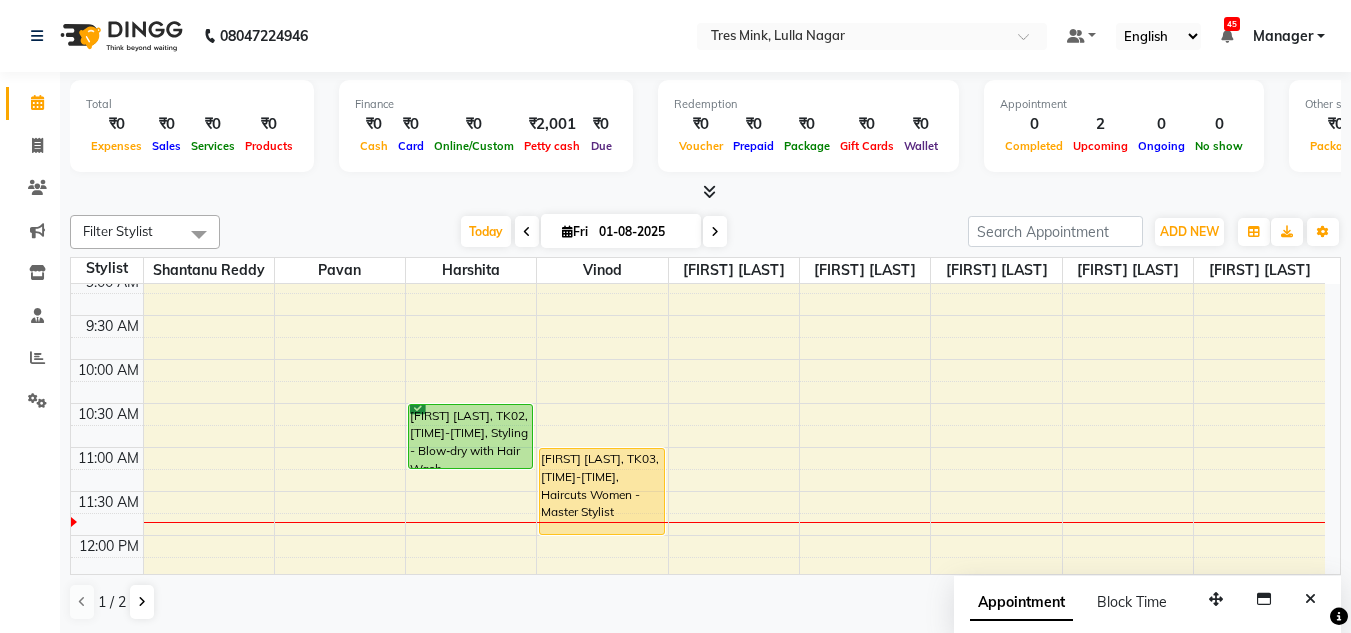 scroll, scrollTop: 1, scrollLeft: 0, axis: vertical 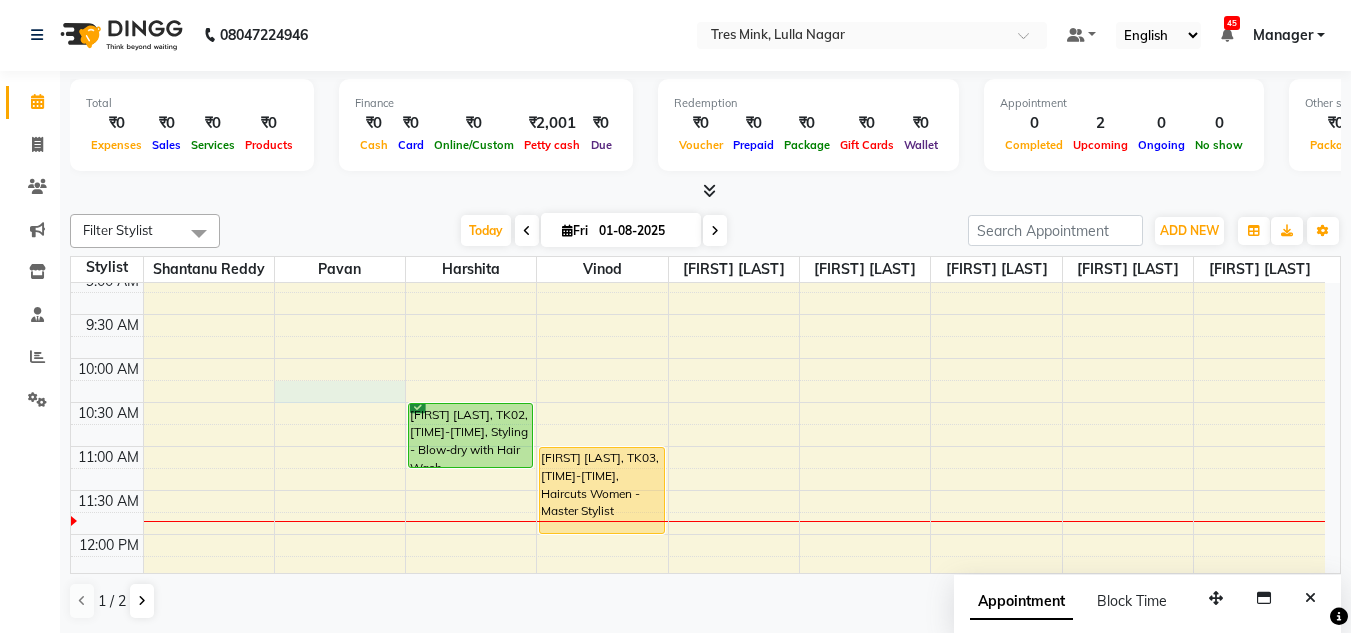 click on "8:00 AM 8:30 AM 9:00 AM 9:30 AM 10:00 AM 10:30 AM 11:00 AM 11:30 AM 12:00 PM 12:30 PM 1:00 PM 1:30 PM 2:00 PM 2:30 PM 3:00 PM 3:30 PM 4:00 PM 4:30 PM 5:00 PM 5:30 PM 6:00 PM 6:30 PM 7:00 PM 7:30 PM 8:00 PM 8:30 PM     Sarrah Sabrina, TK02, 10:30 AM-11:15 AM, Styling - Blow‑dry with Hair Wash     Janu Lulla, TK01, 12:30 PM-02:00 PM, Hair colour Women - Root Touch Up    Amal Yadhav, TK03, 11:00 AM-12:00 PM, Haircuts Women - Master Stylist" at bounding box center (698, 754) 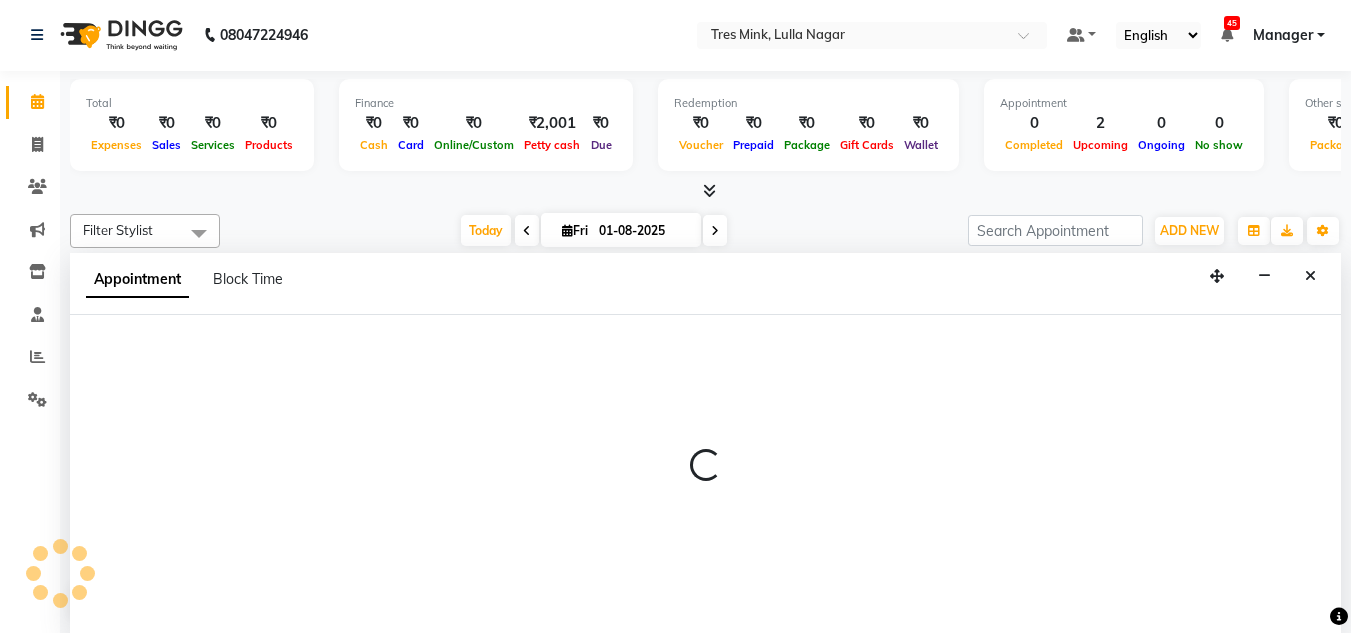 scroll, scrollTop: 853, scrollLeft: 0, axis: vertical 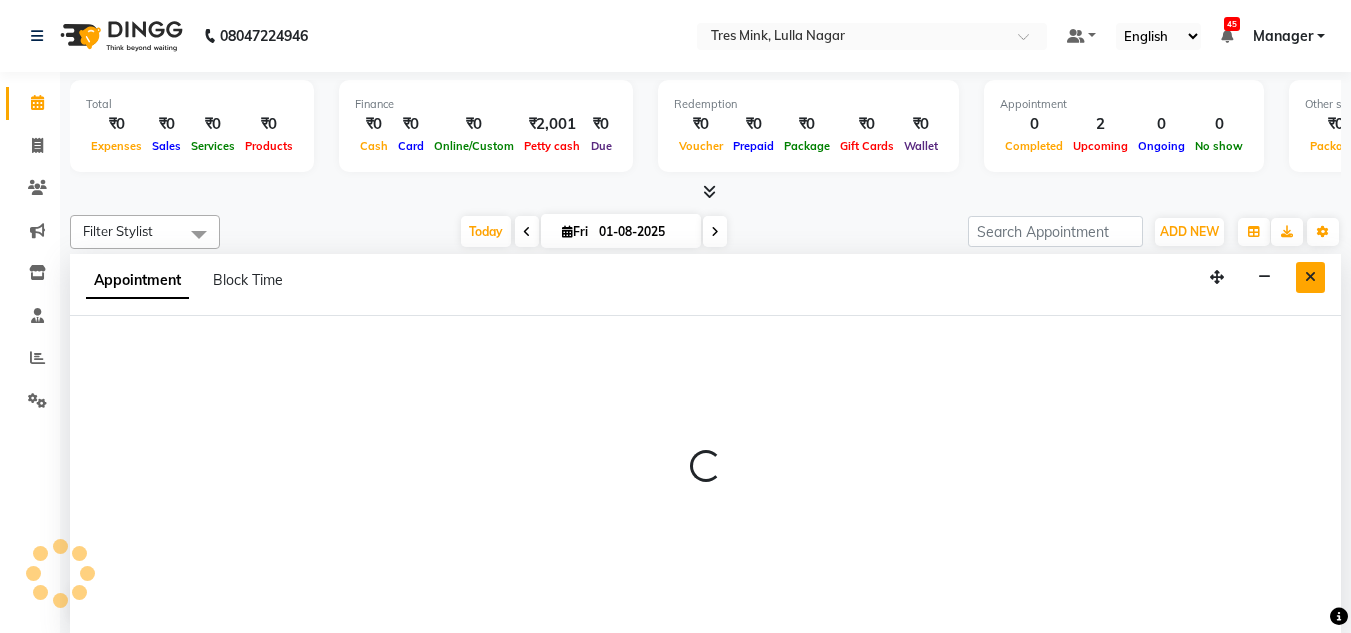 select on "39900" 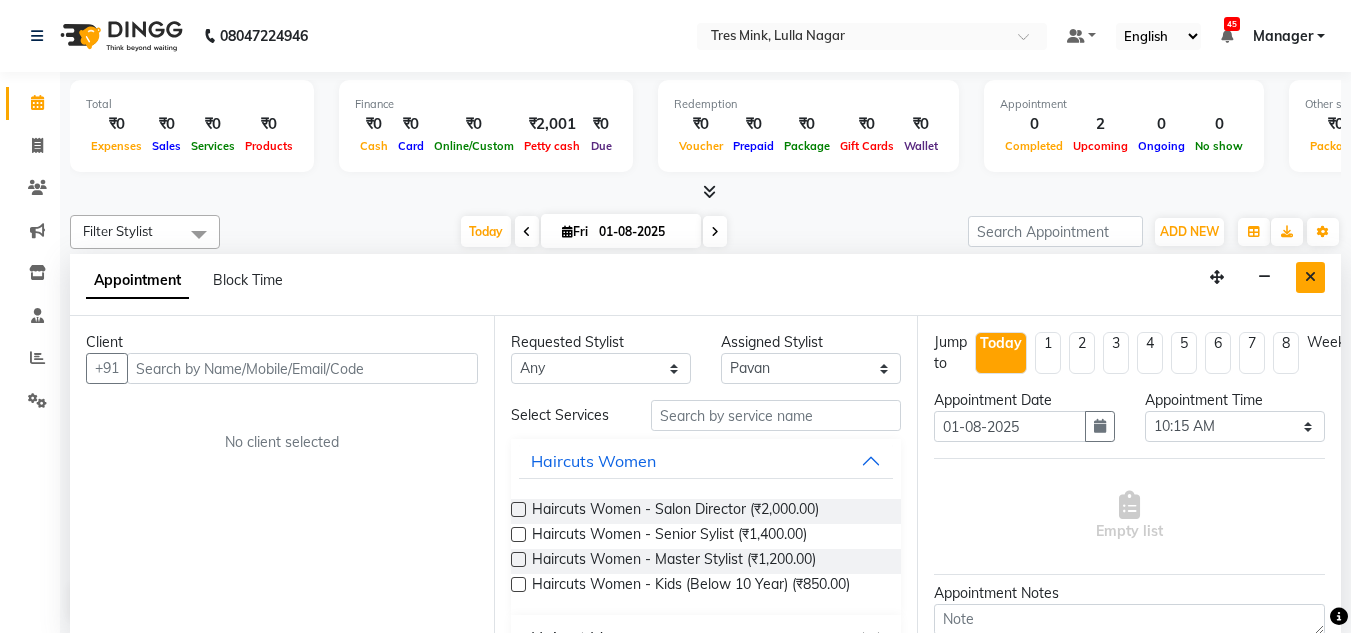 click at bounding box center [1310, 277] 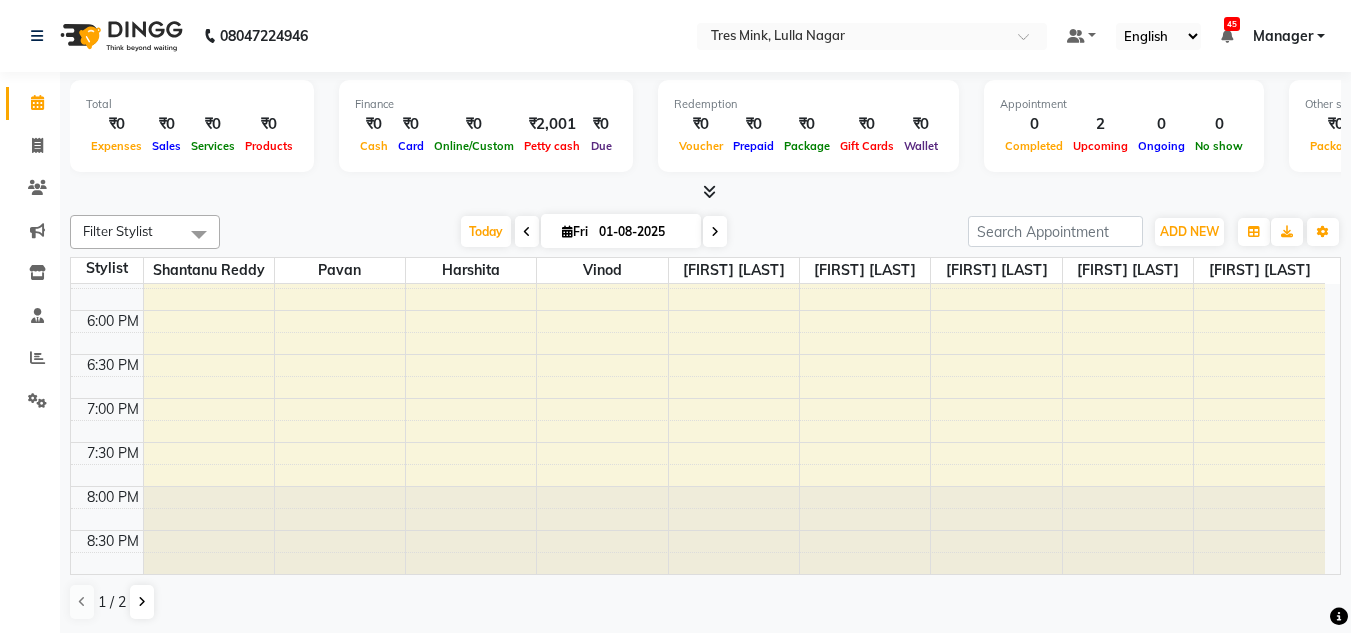 scroll, scrollTop: 1, scrollLeft: 0, axis: vertical 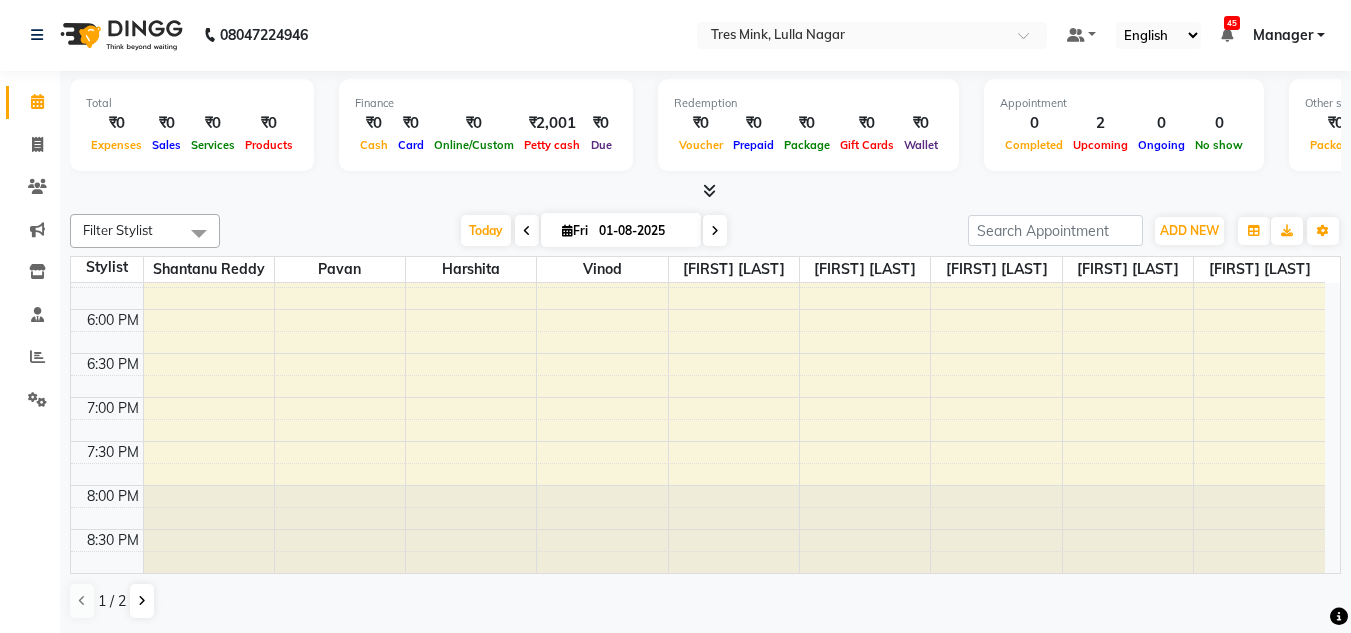 click at bounding box center [715, 231] 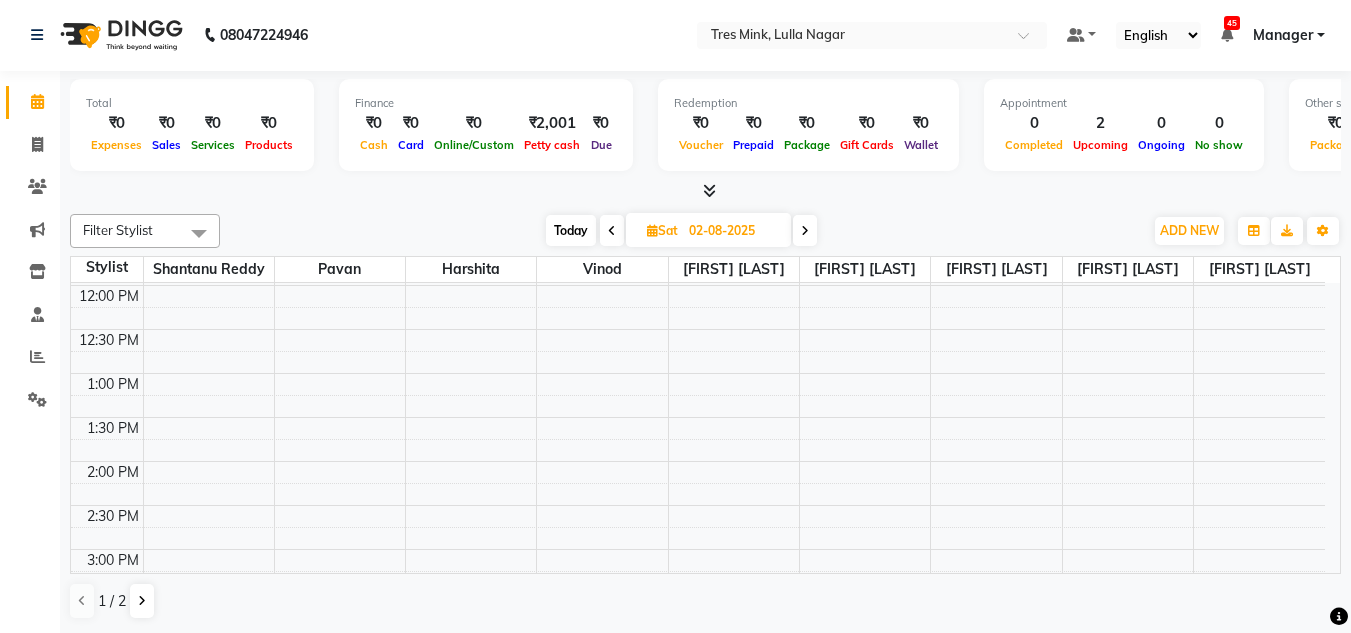 scroll, scrollTop: 0, scrollLeft: 0, axis: both 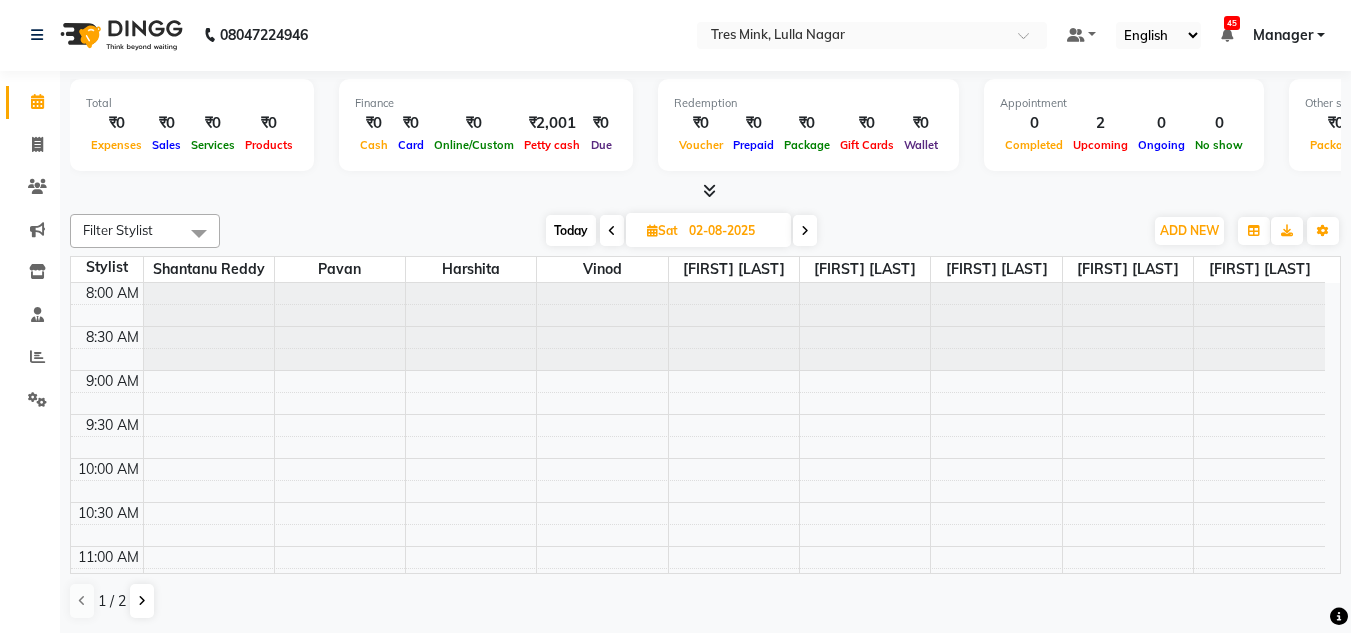 click at bounding box center [805, 230] 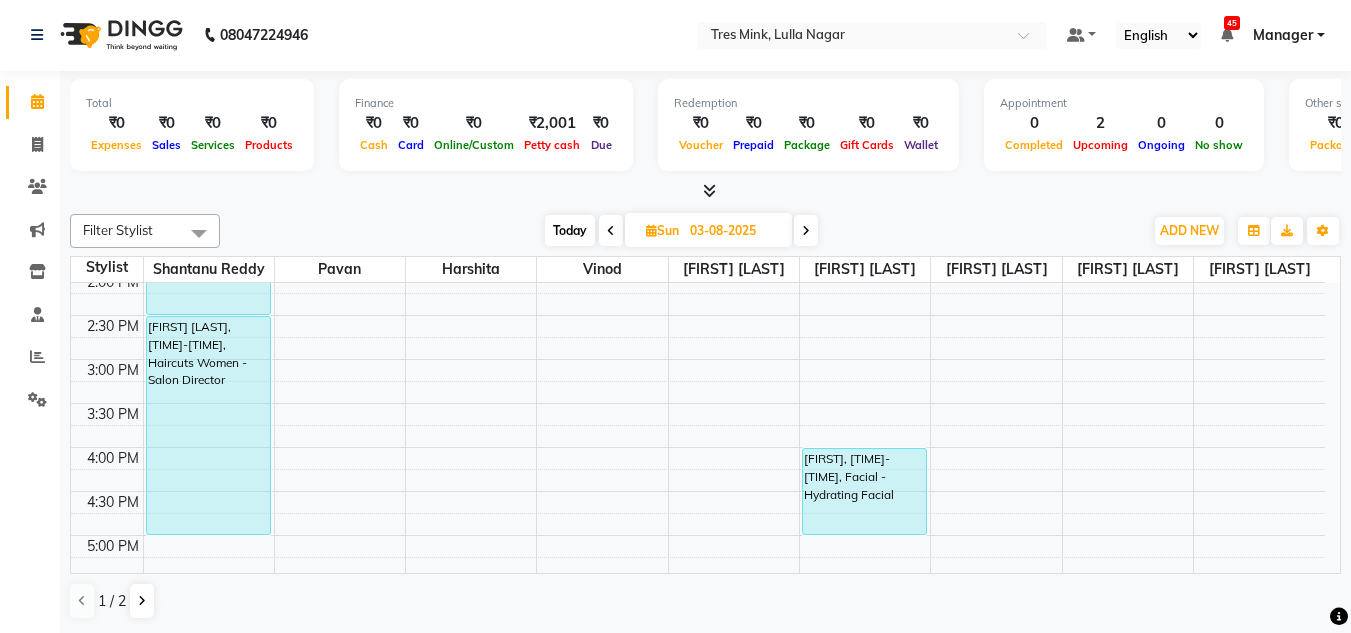 scroll, scrollTop: 853, scrollLeft: 0, axis: vertical 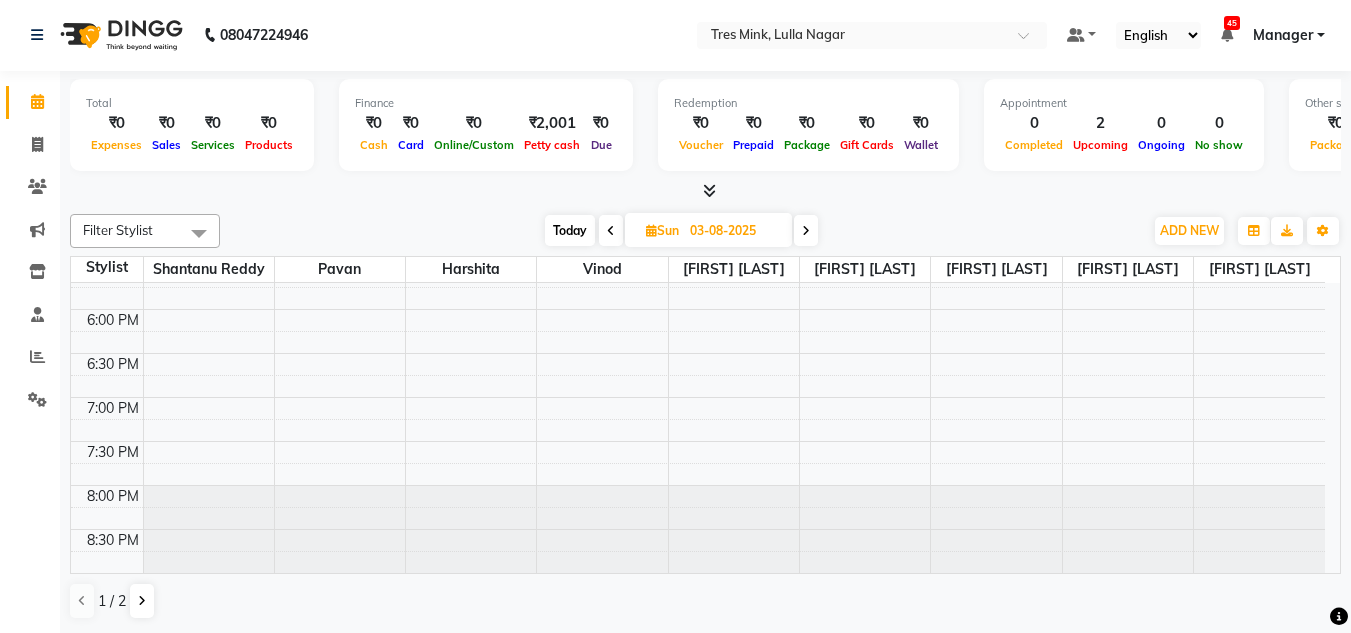 click on "Today" at bounding box center [570, 230] 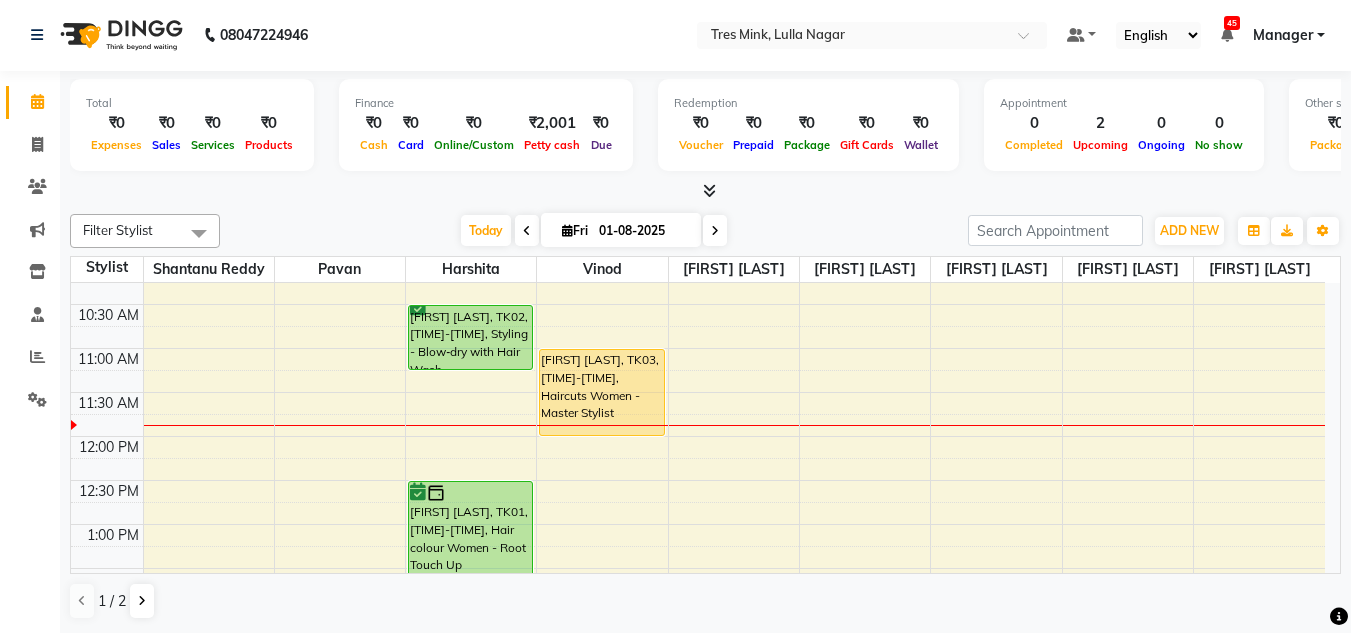 scroll, scrollTop: 190, scrollLeft: 0, axis: vertical 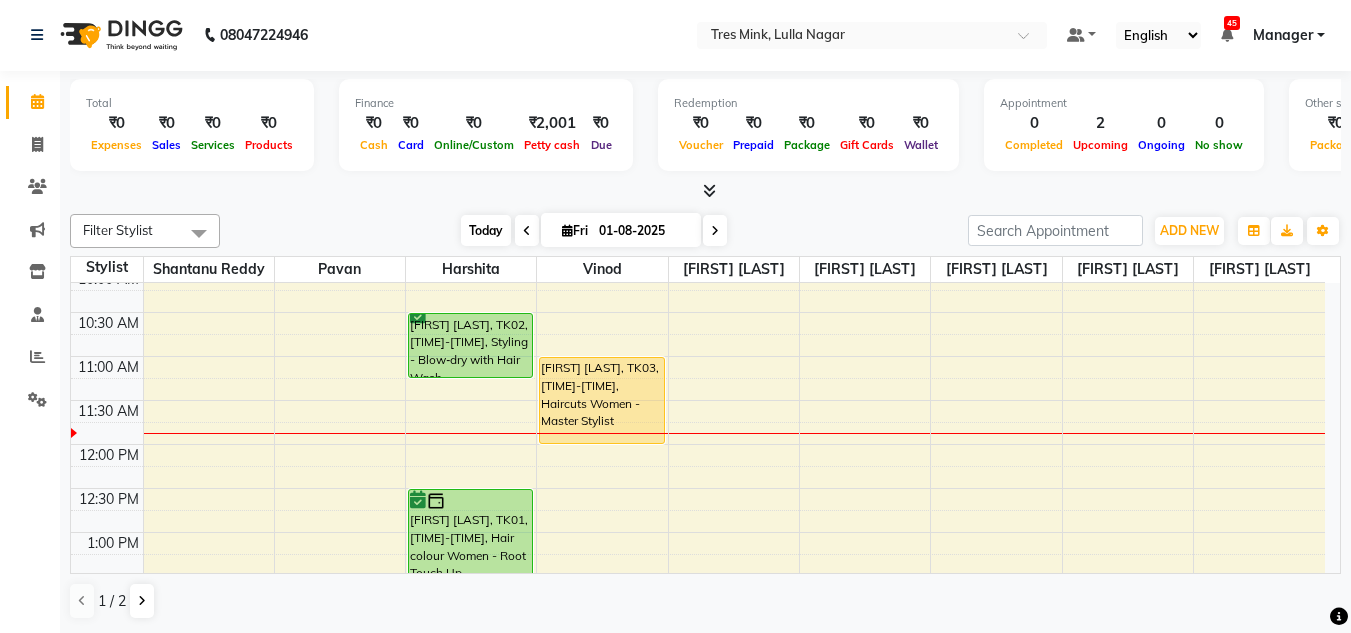 click on "Today" at bounding box center (486, 230) 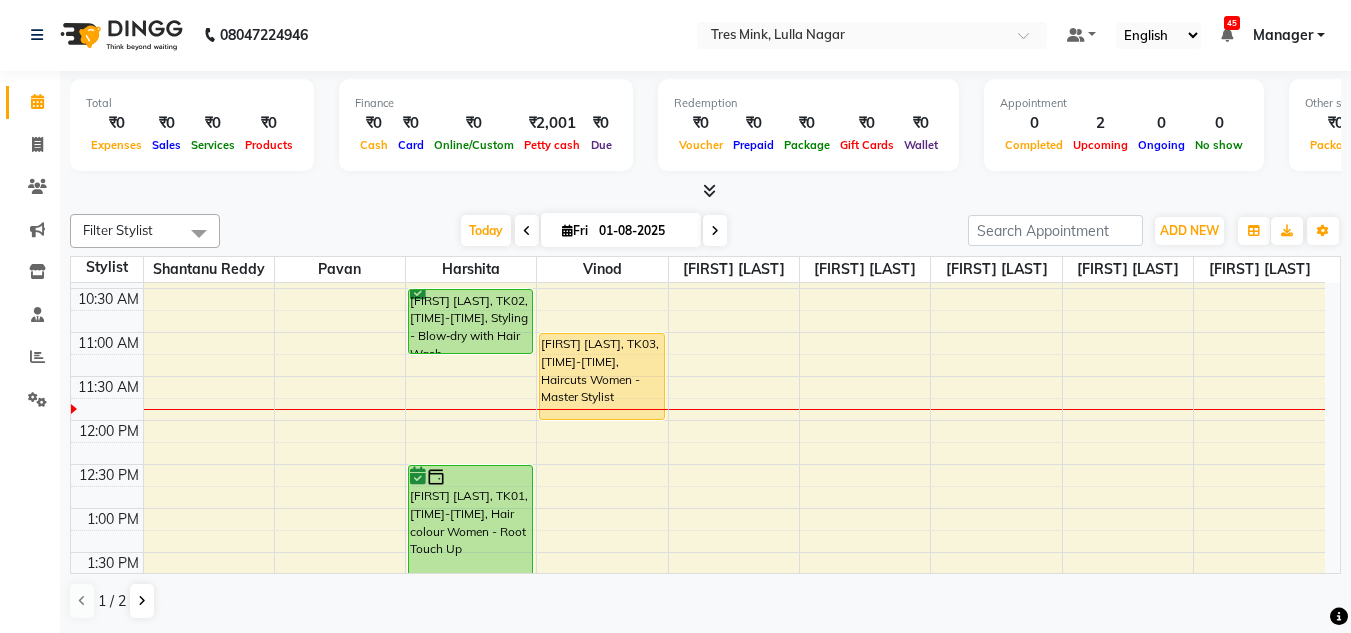 scroll, scrollTop: 0, scrollLeft: 0, axis: both 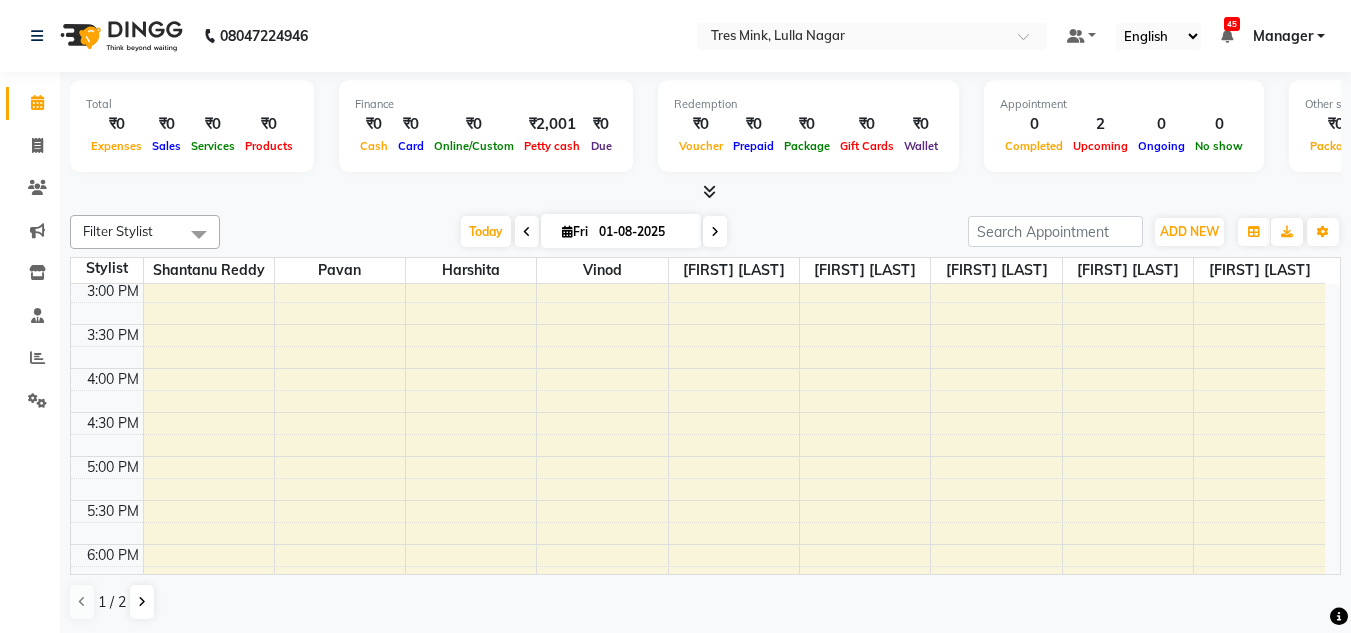 drag, startPoint x: 493, startPoint y: 510, endPoint x: 330, endPoint y: 214, distance: 337.91272 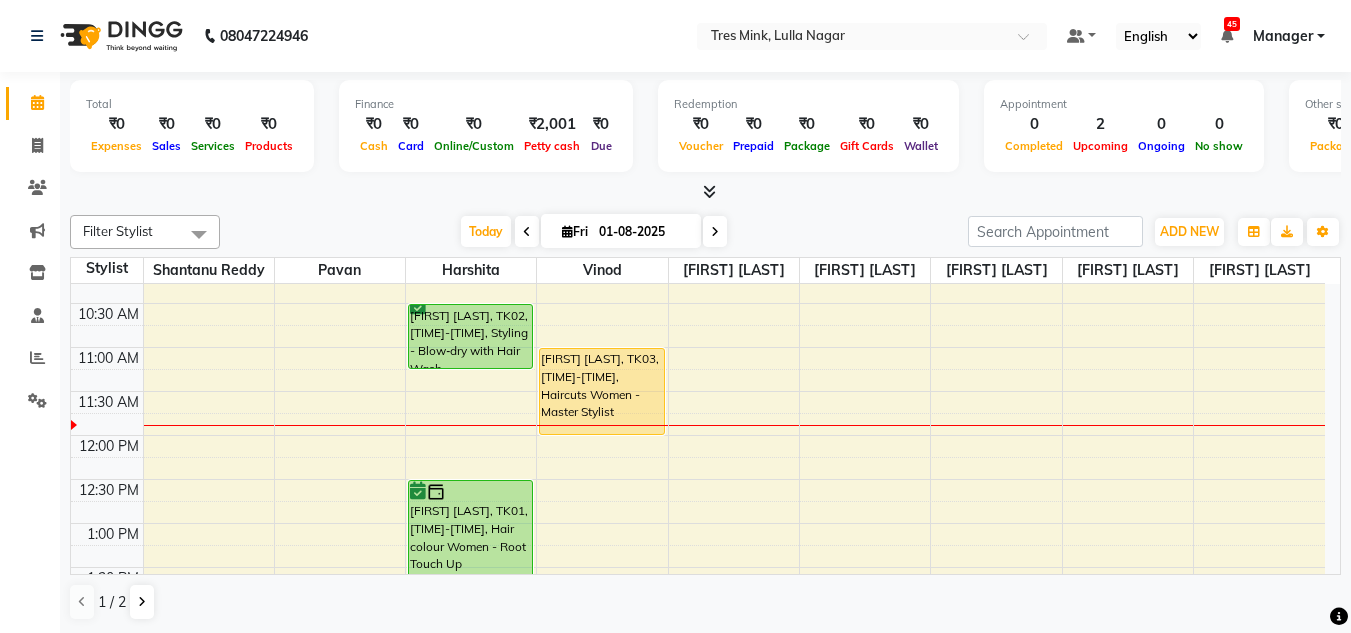 scroll, scrollTop: 0, scrollLeft: 0, axis: both 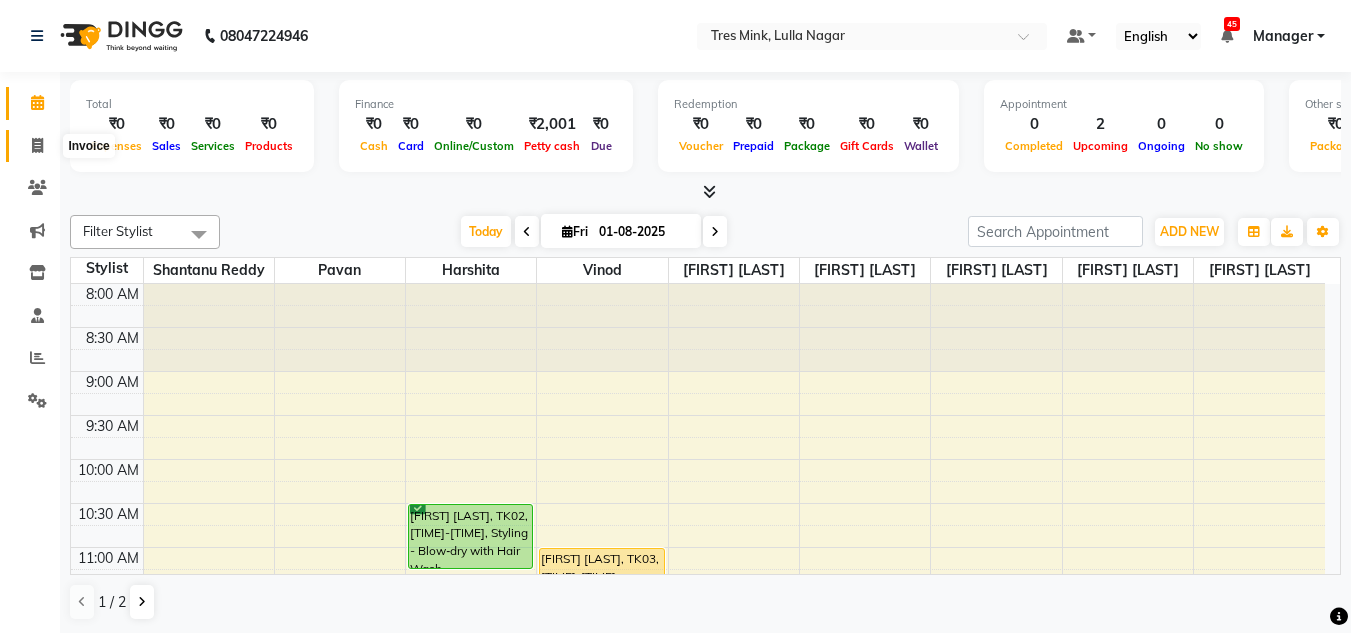 click 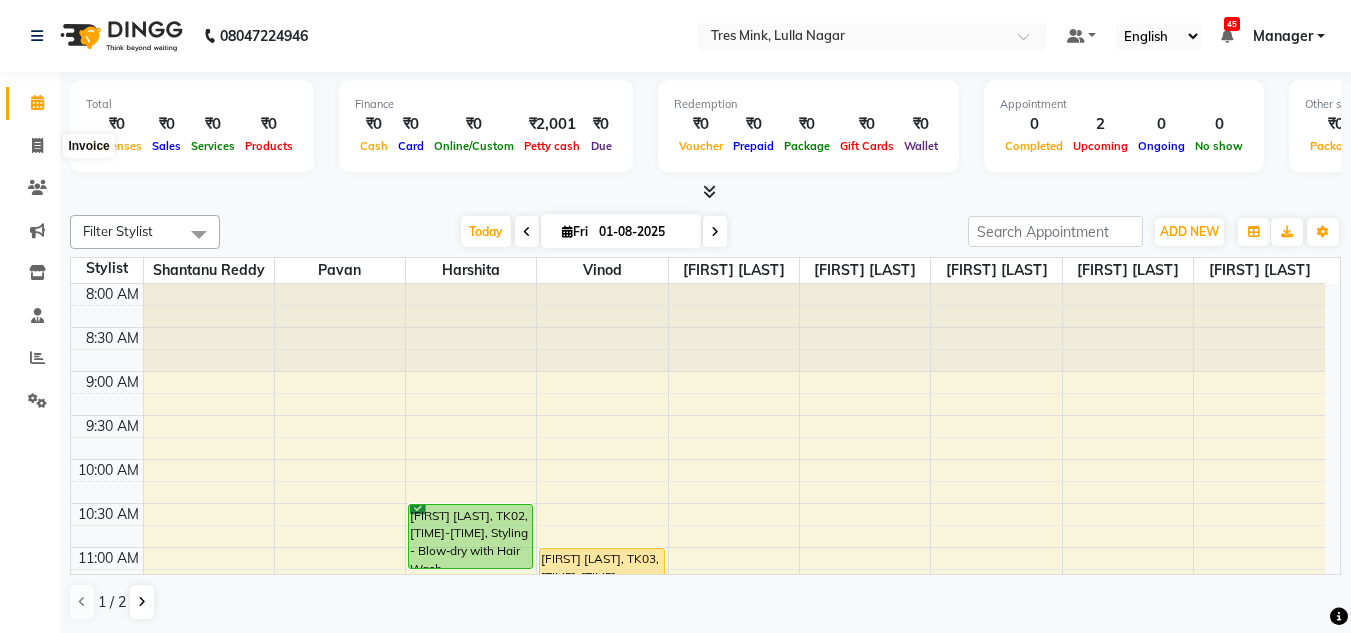 select on "service" 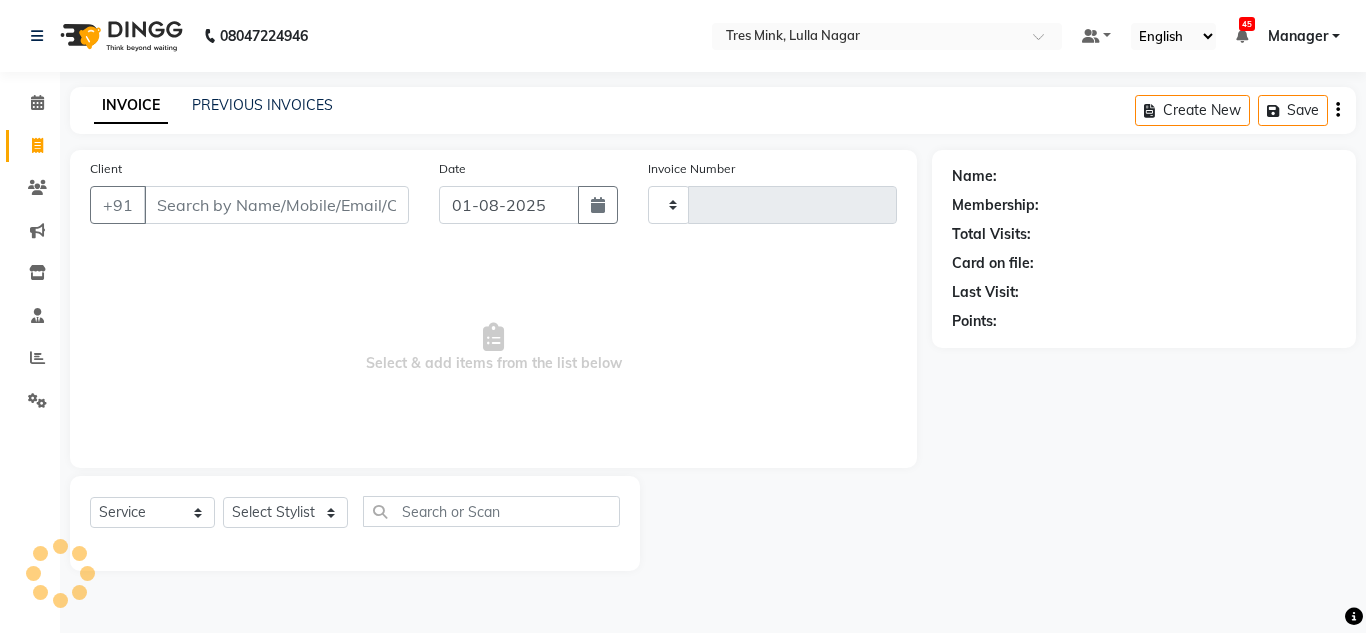 type on "0839" 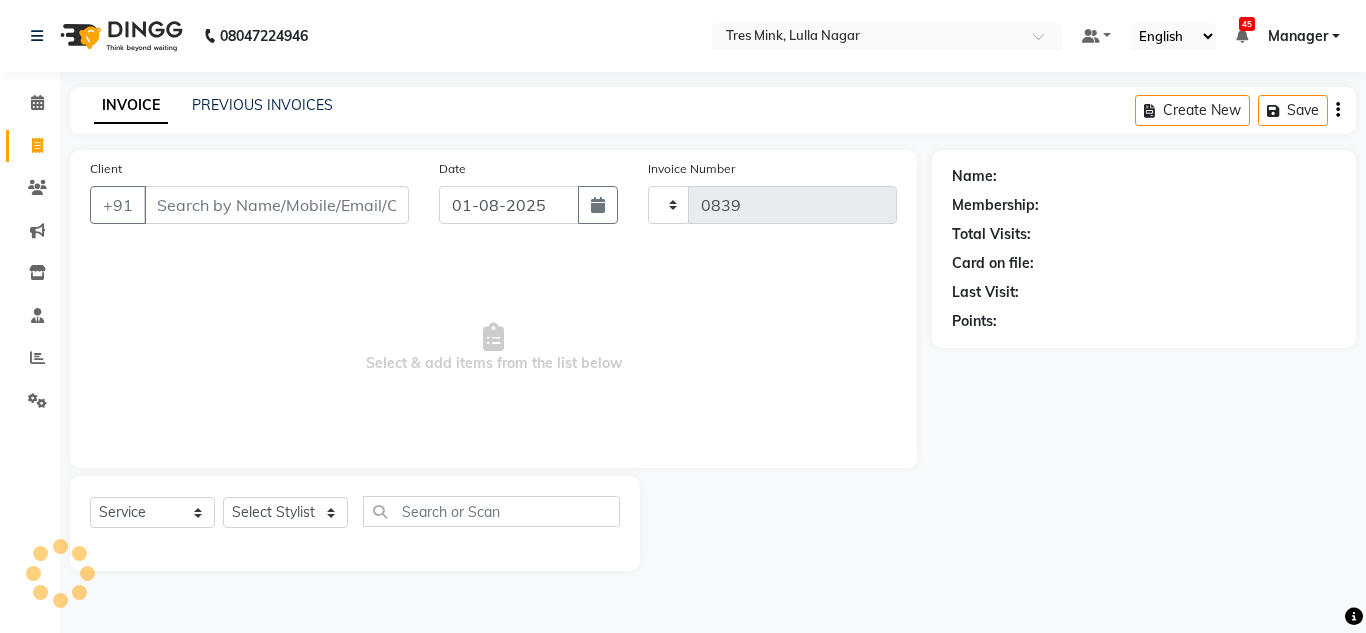 select on "8052" 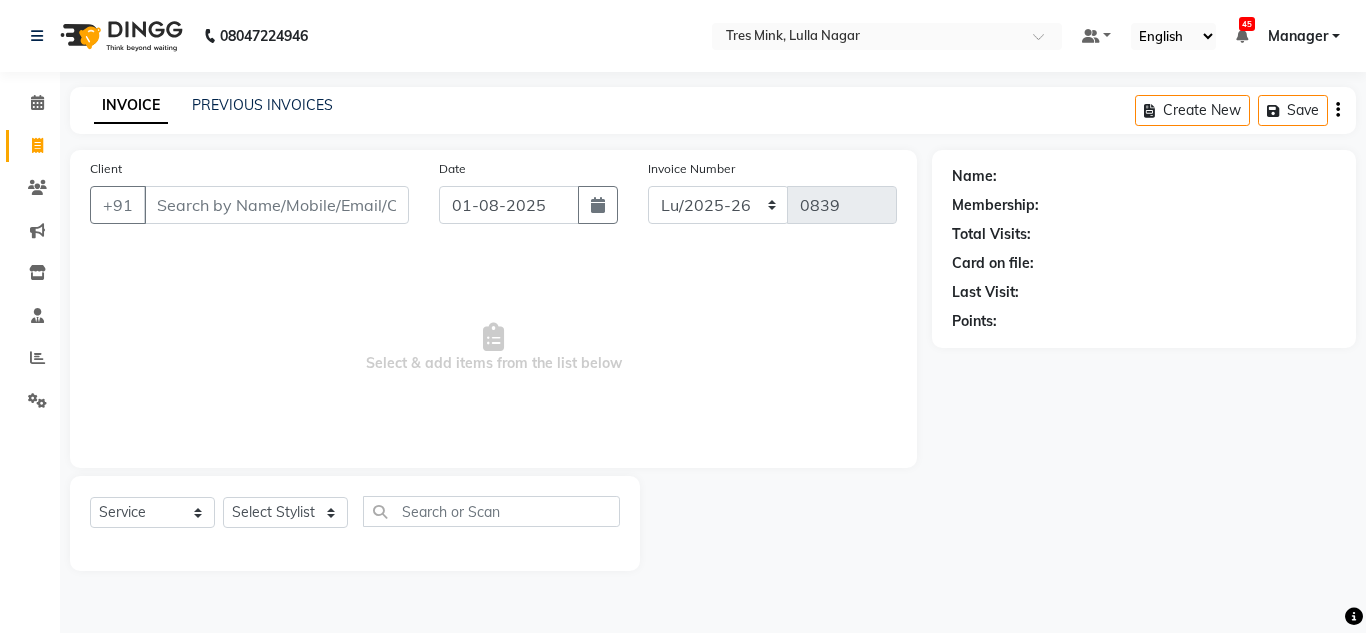 click on "INVOICE PREVIOUS INVOICES" 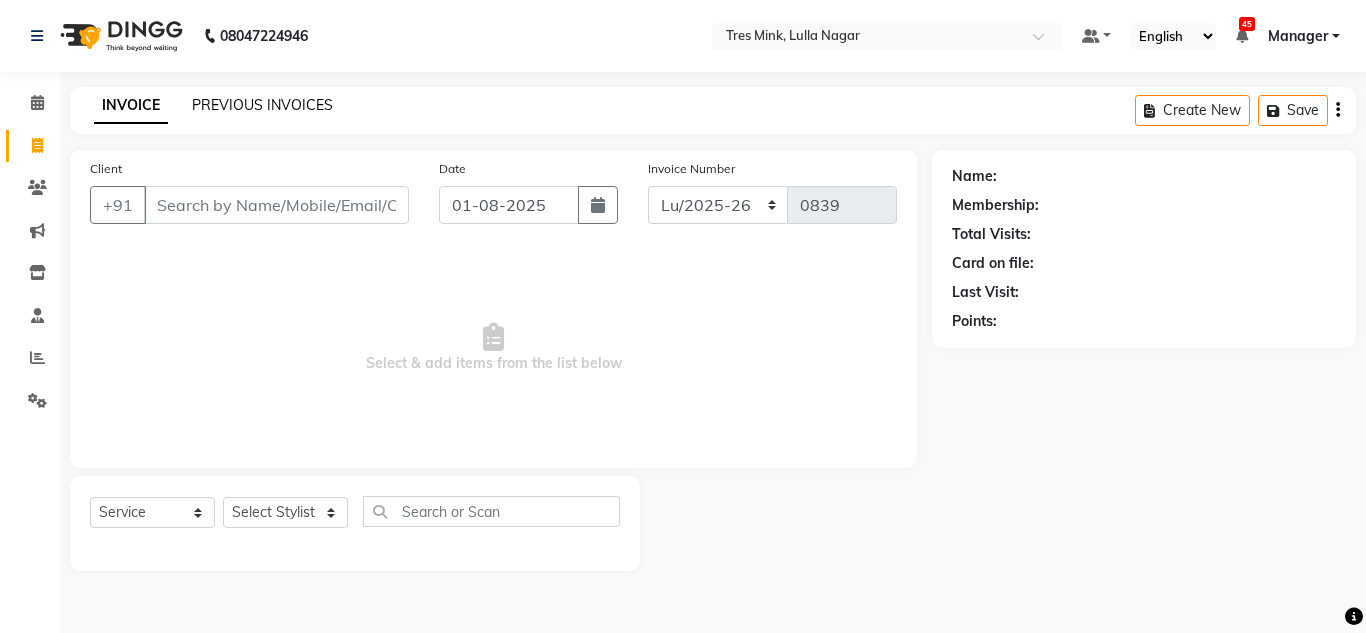 click on "PREVIOUS INVOICES" 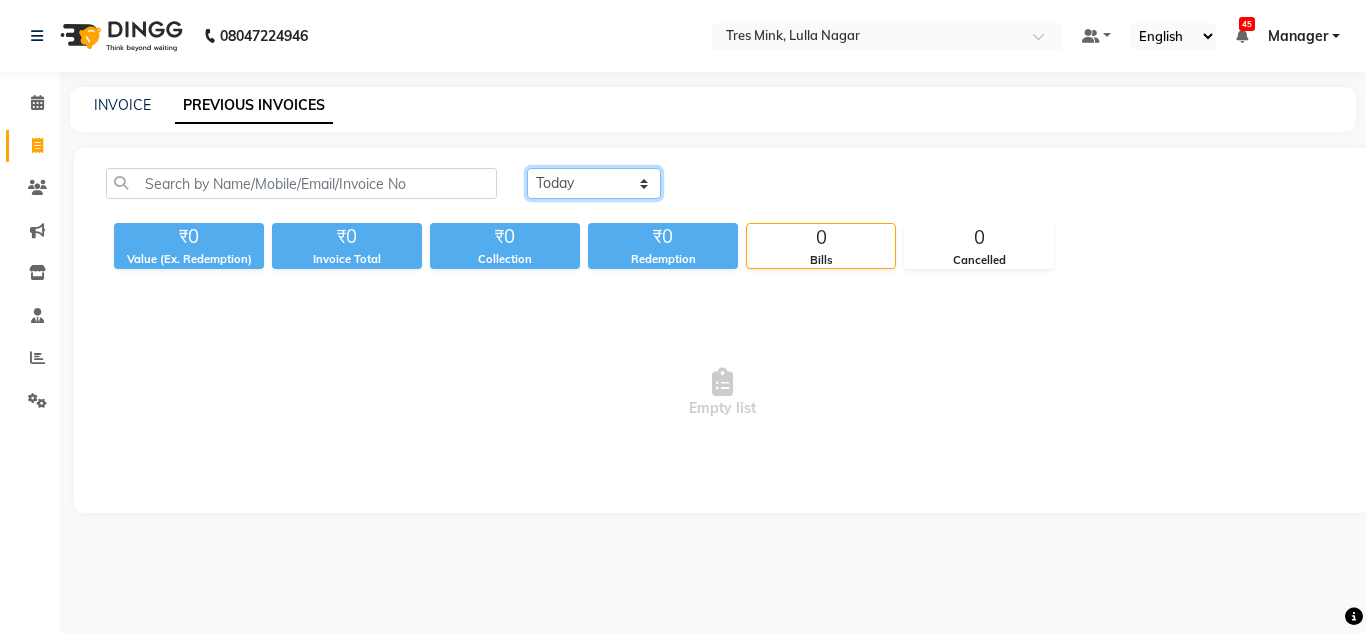 click on "Today Yesterday Custom Range" 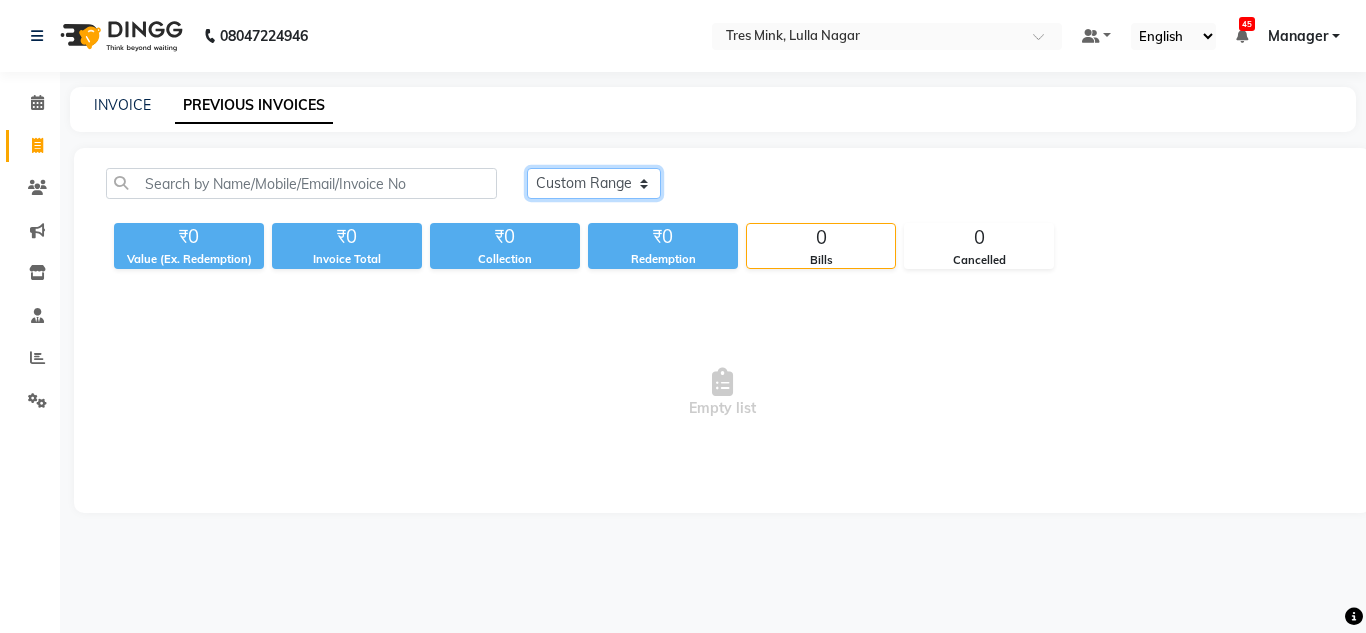 click on "Today Yesterday Custom Range" 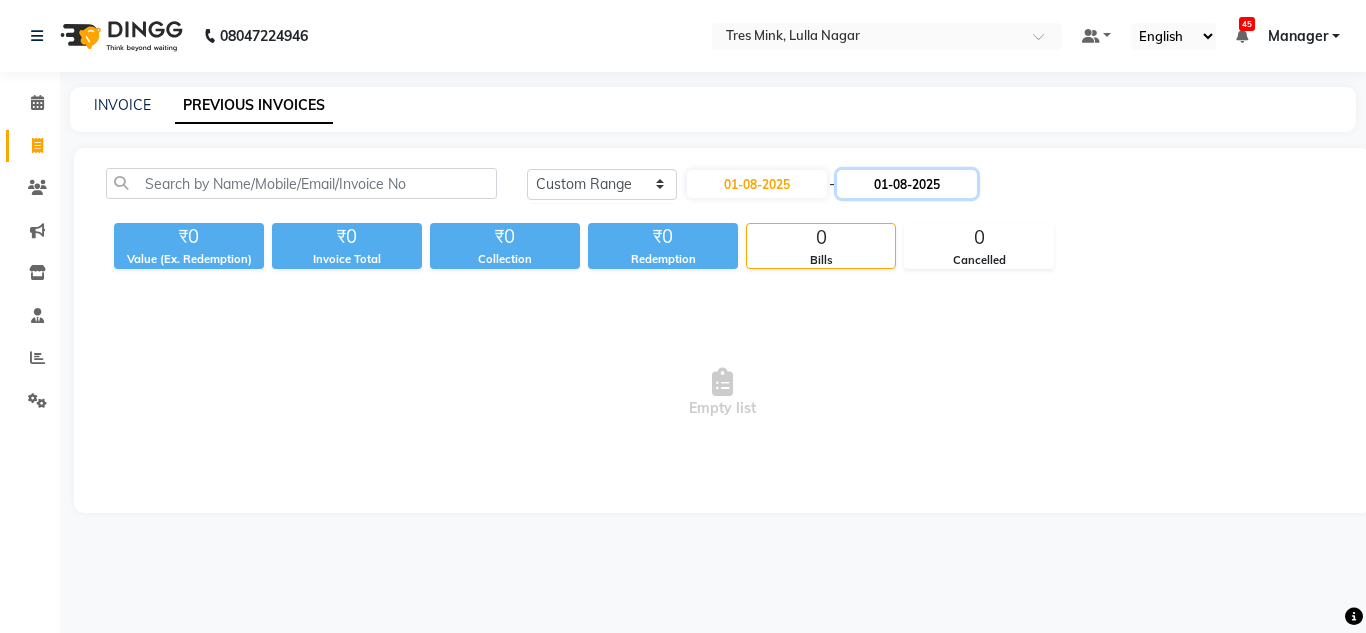 click on "01-08-2025" 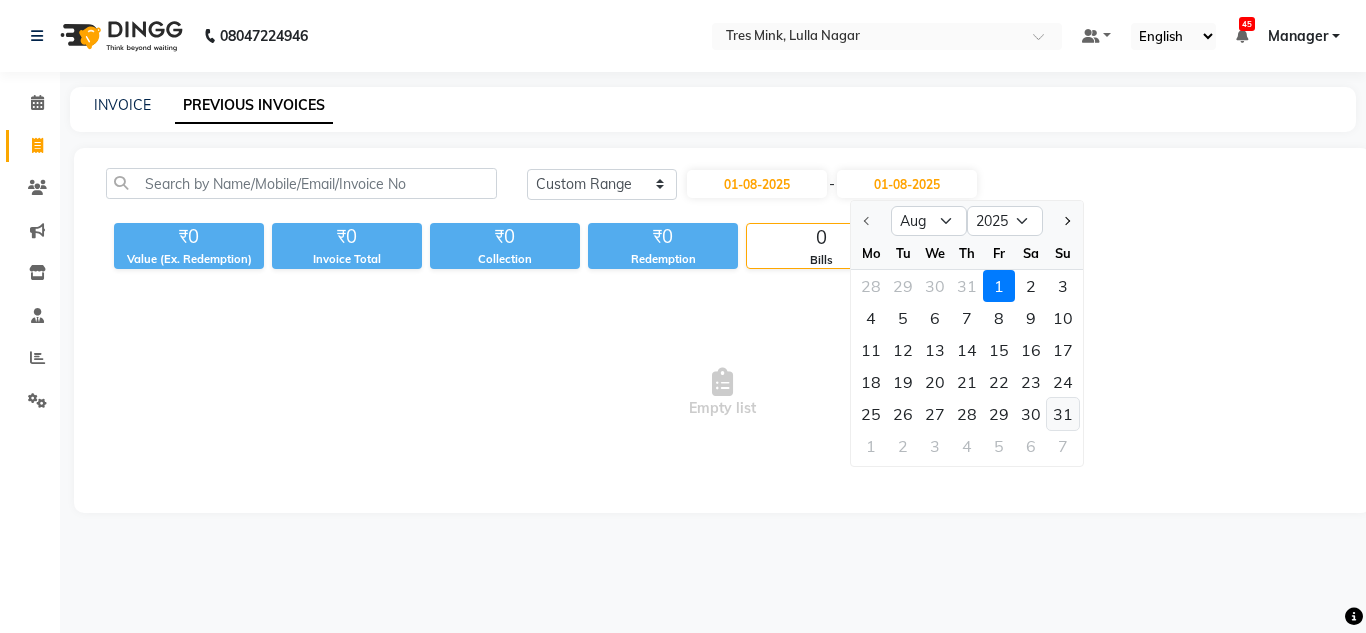 click on "31" 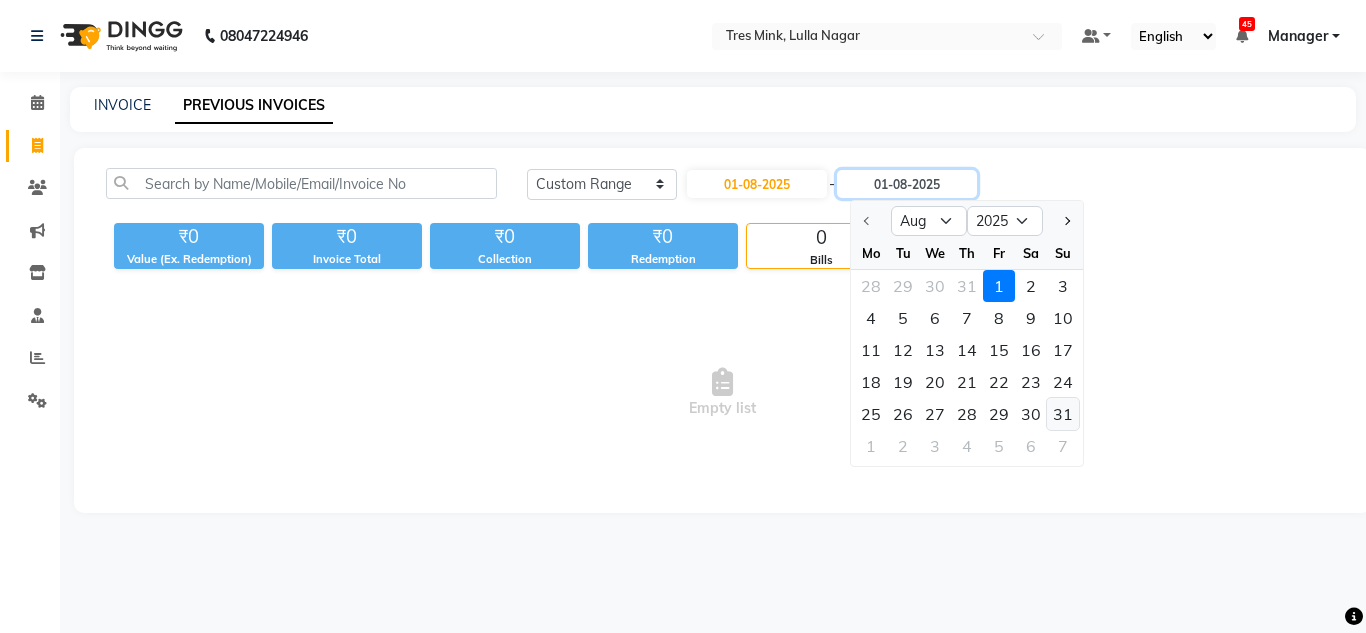 type on "31-08-2025" 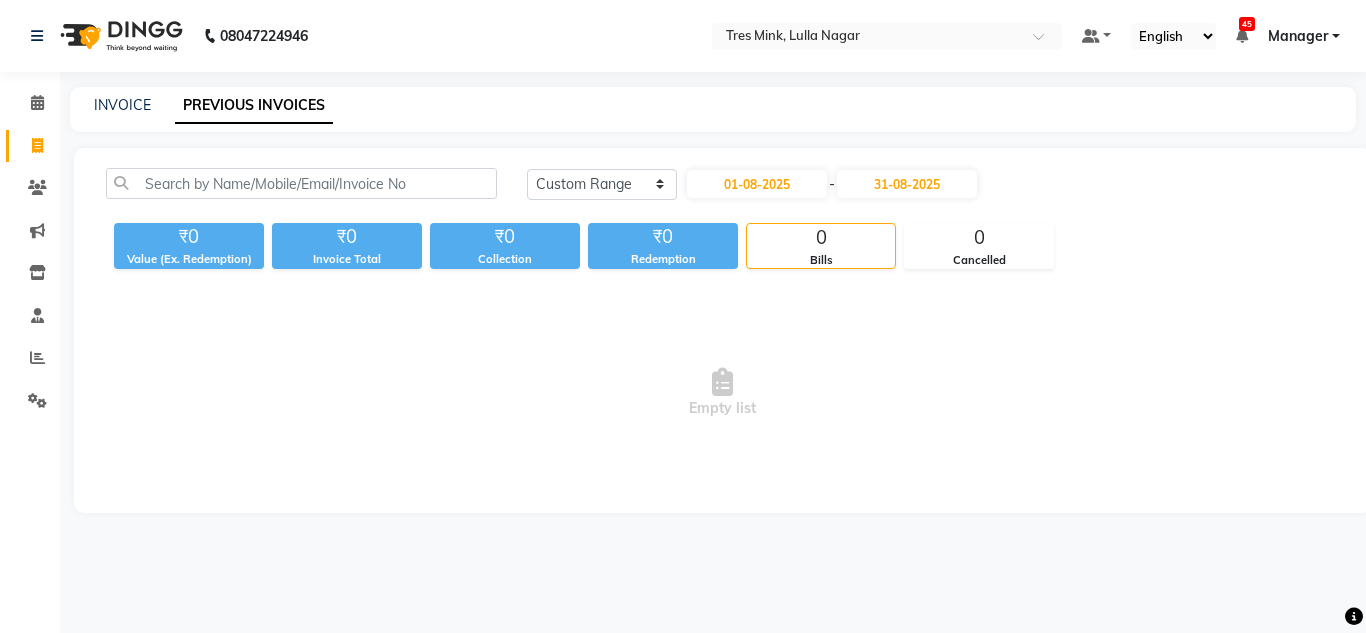 click on "Empty list" at bounding box center [722, 393] 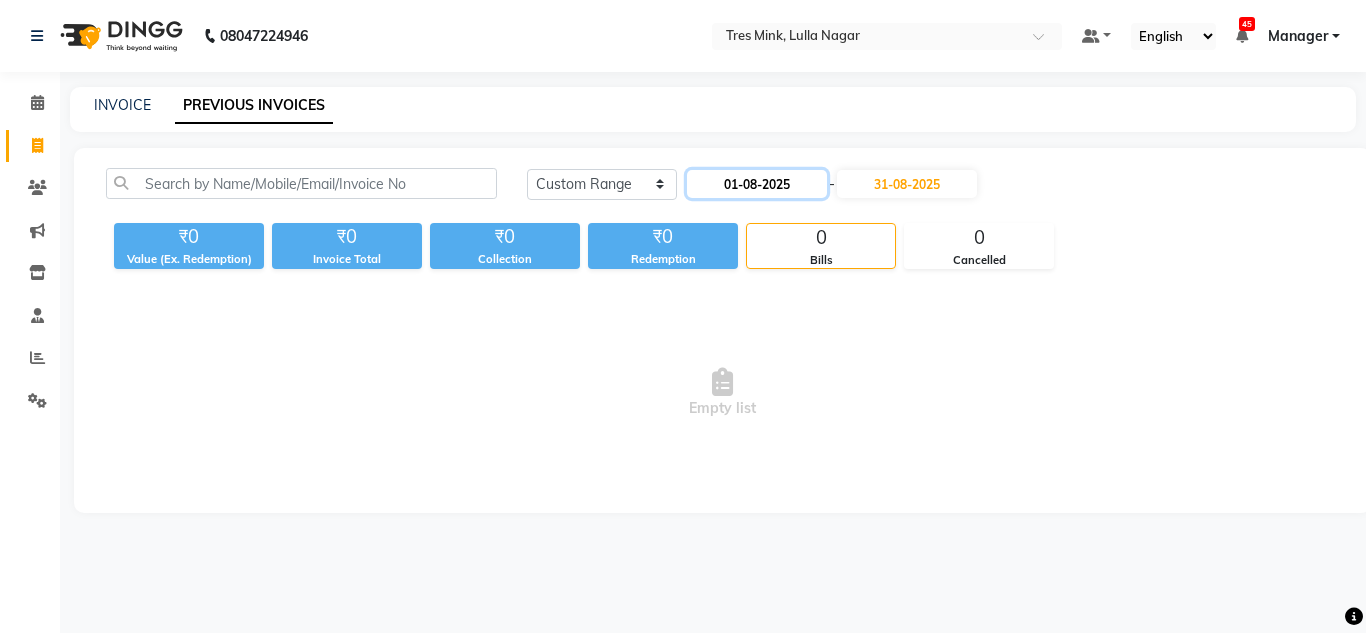 click on "01-08-2025" 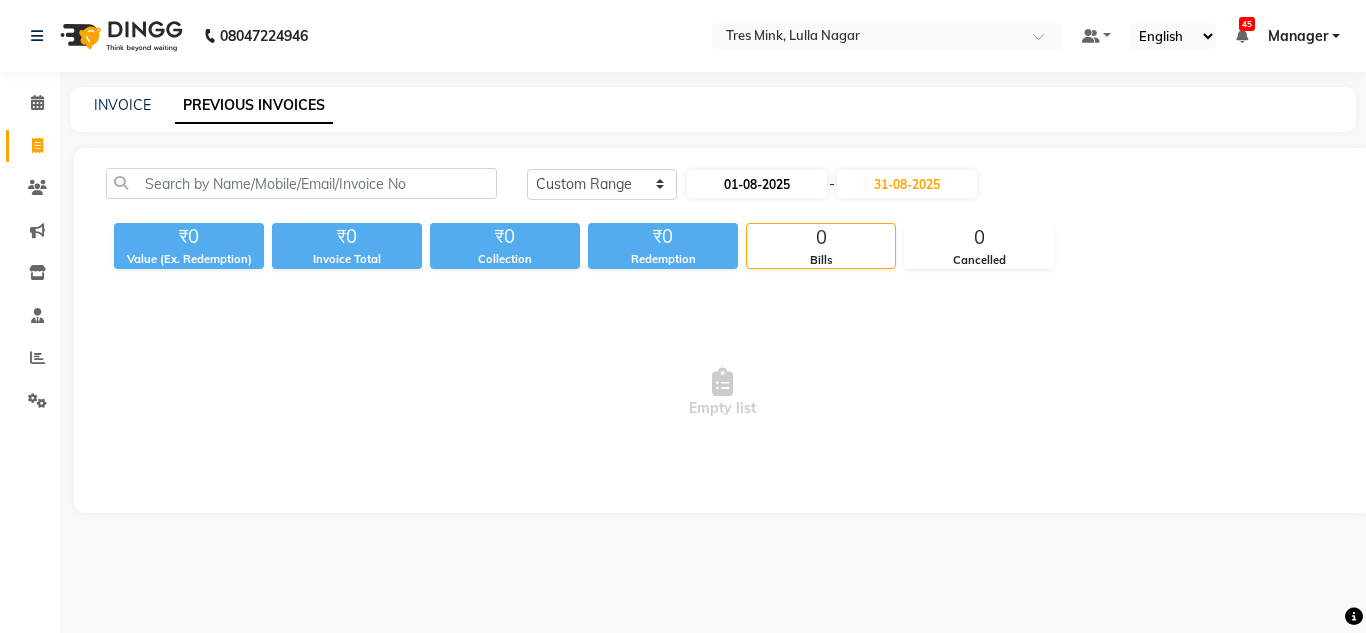 select on "8" 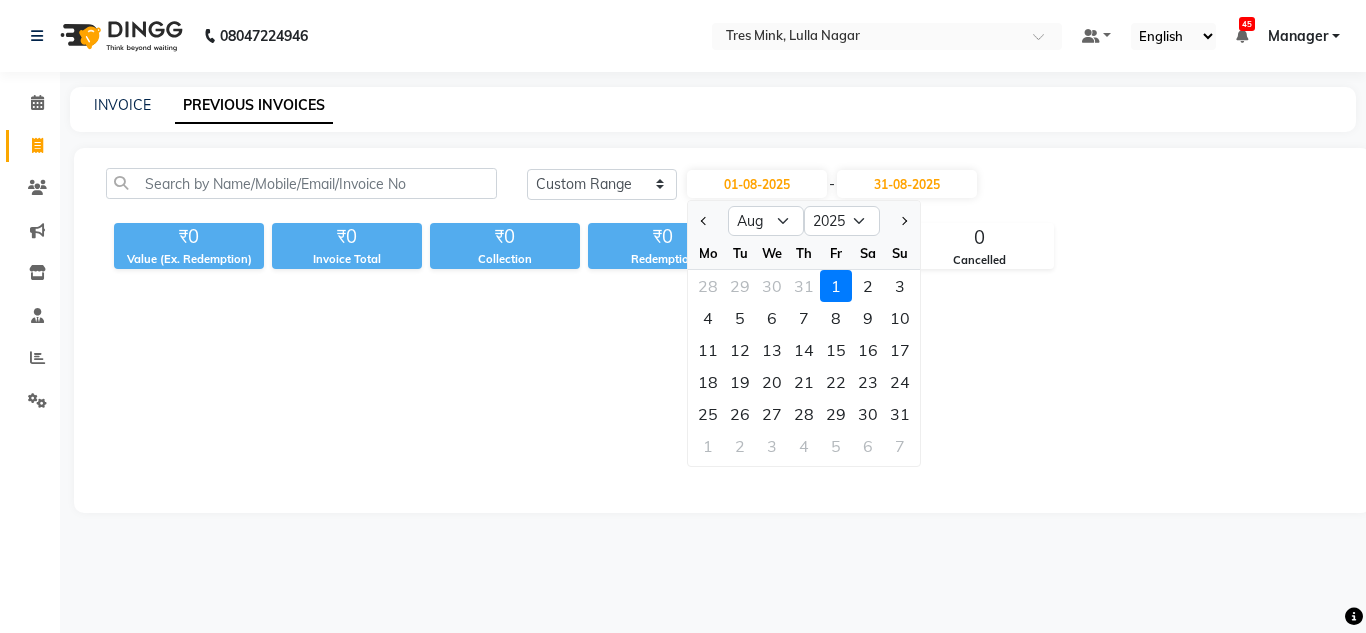 click on "1" 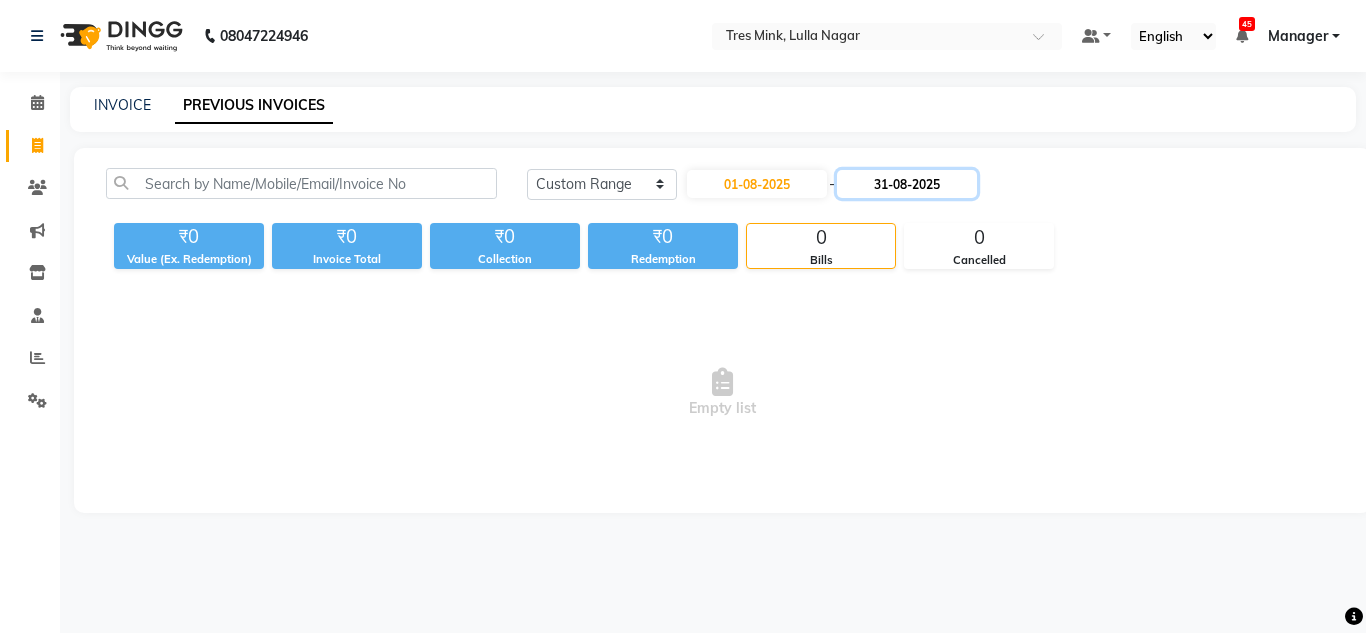 click on "31-08-2025" 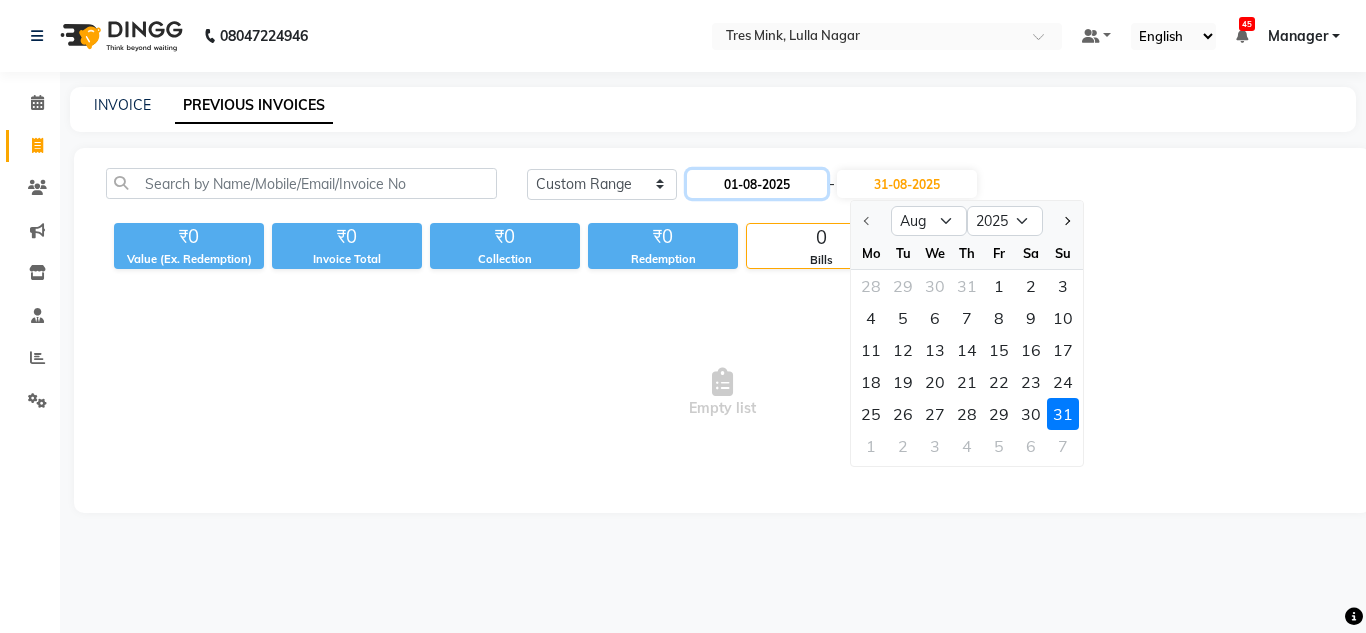 click on "01-08-2025" 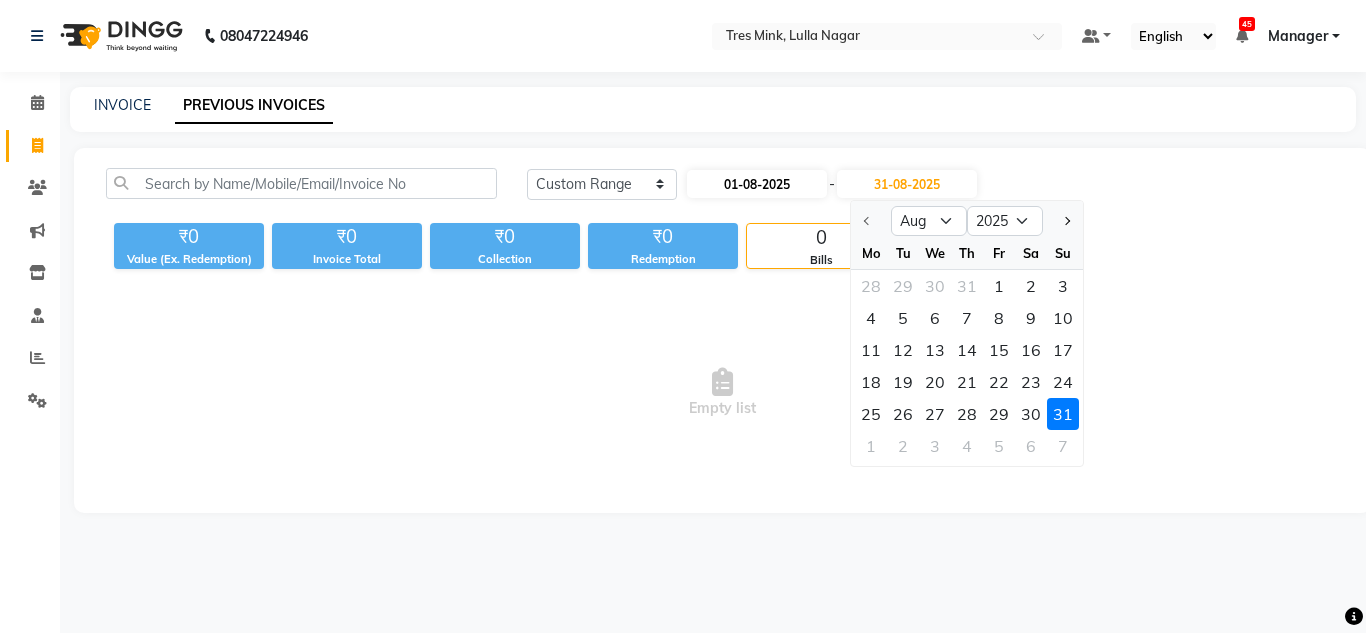 select on "8" 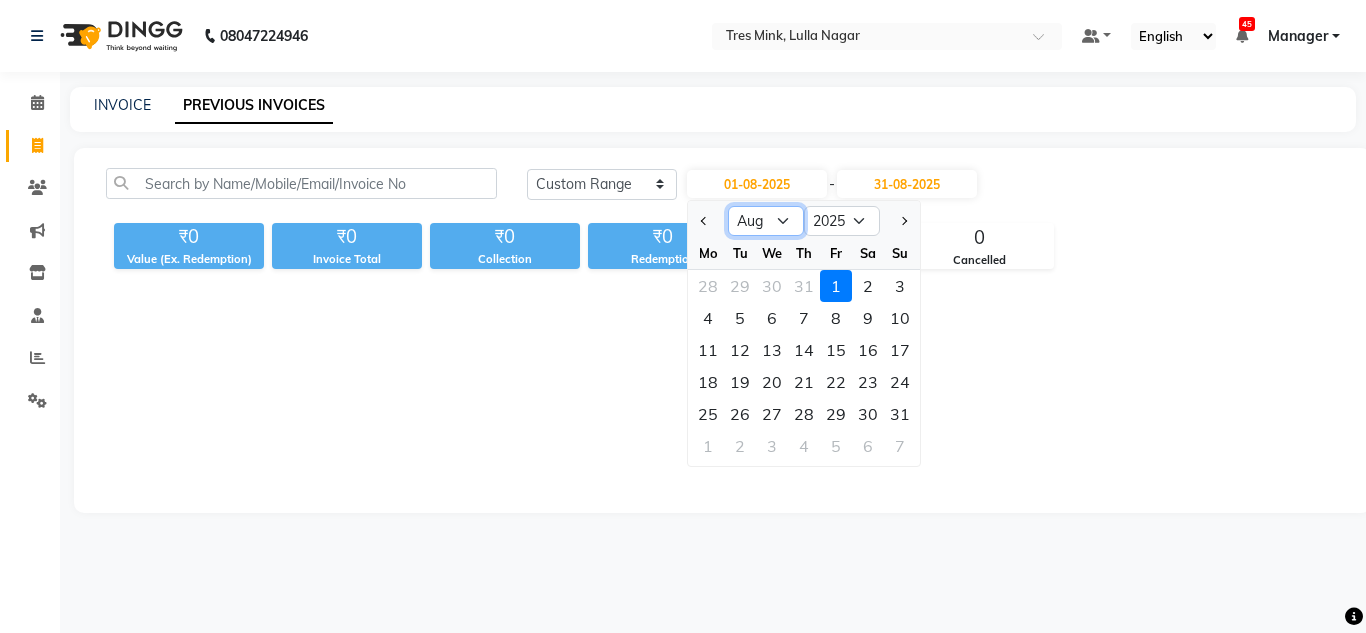 click on "Jan Feb Mar Apr May Jun Jul Aug Sep Oct Nov Dec" 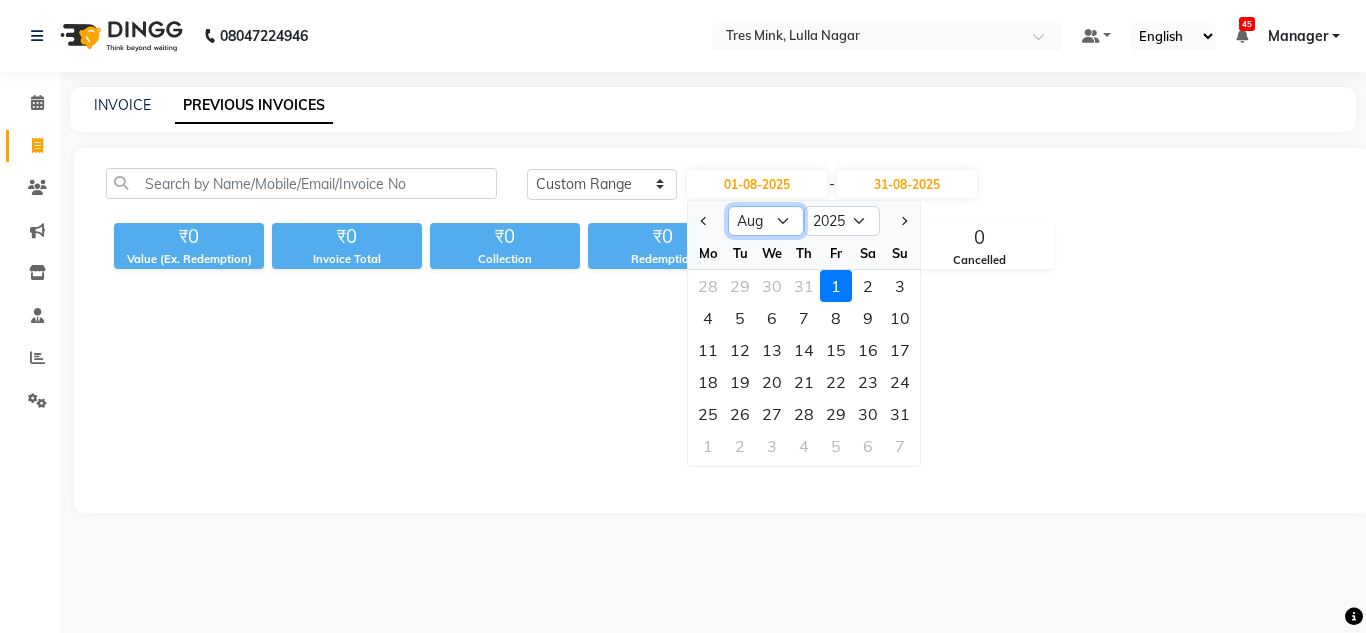 select on "7" 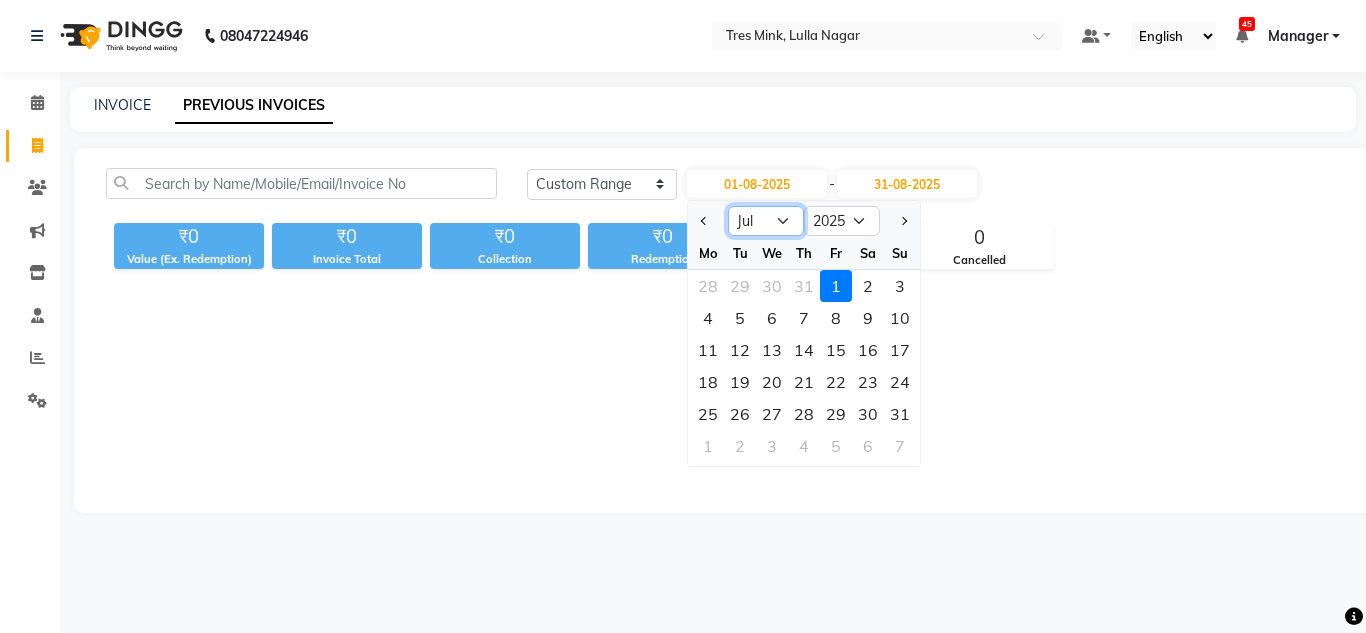 click on "Jan Feb Mar Apr May Jun Jul Aug Sep Oct Nov Dec" 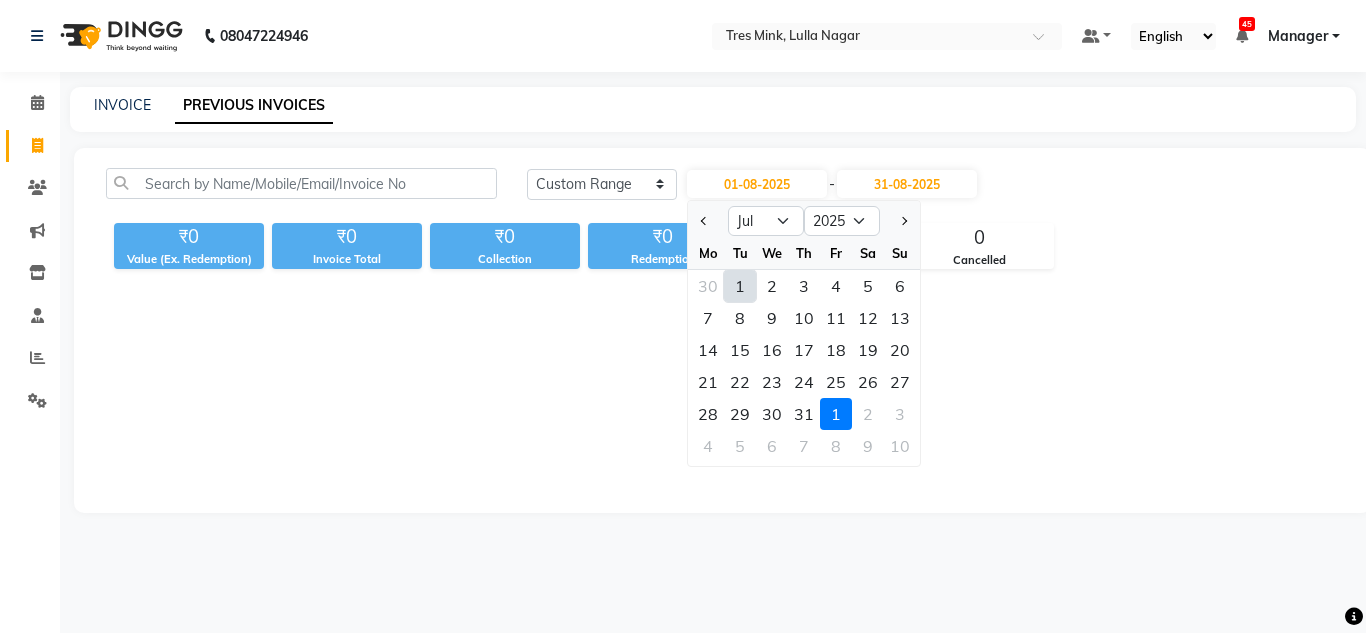 click on "1" 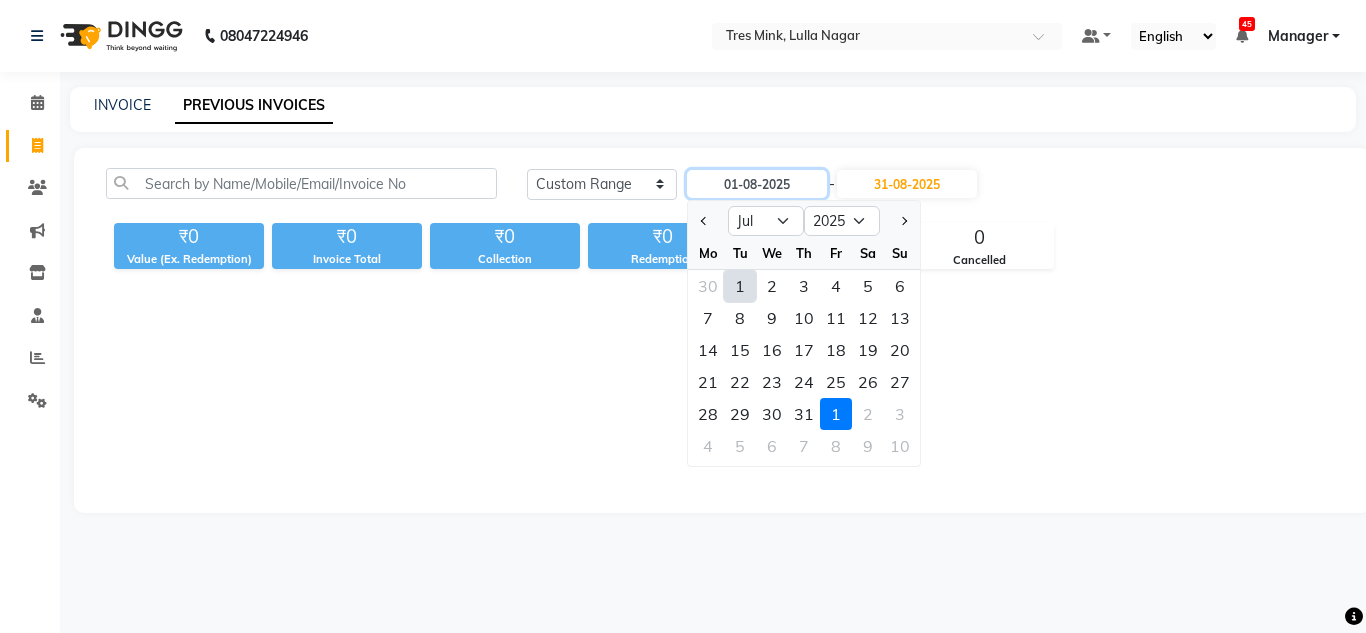 type on "01-07-2025" 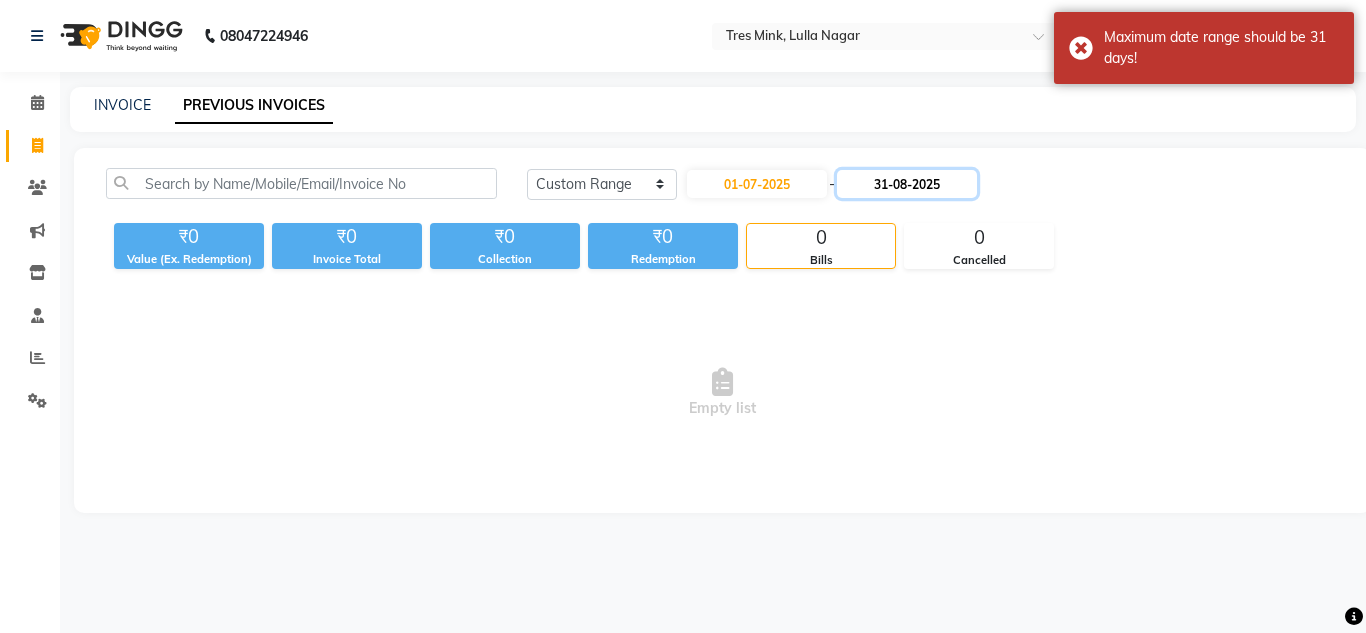 click on "31-08-2025" 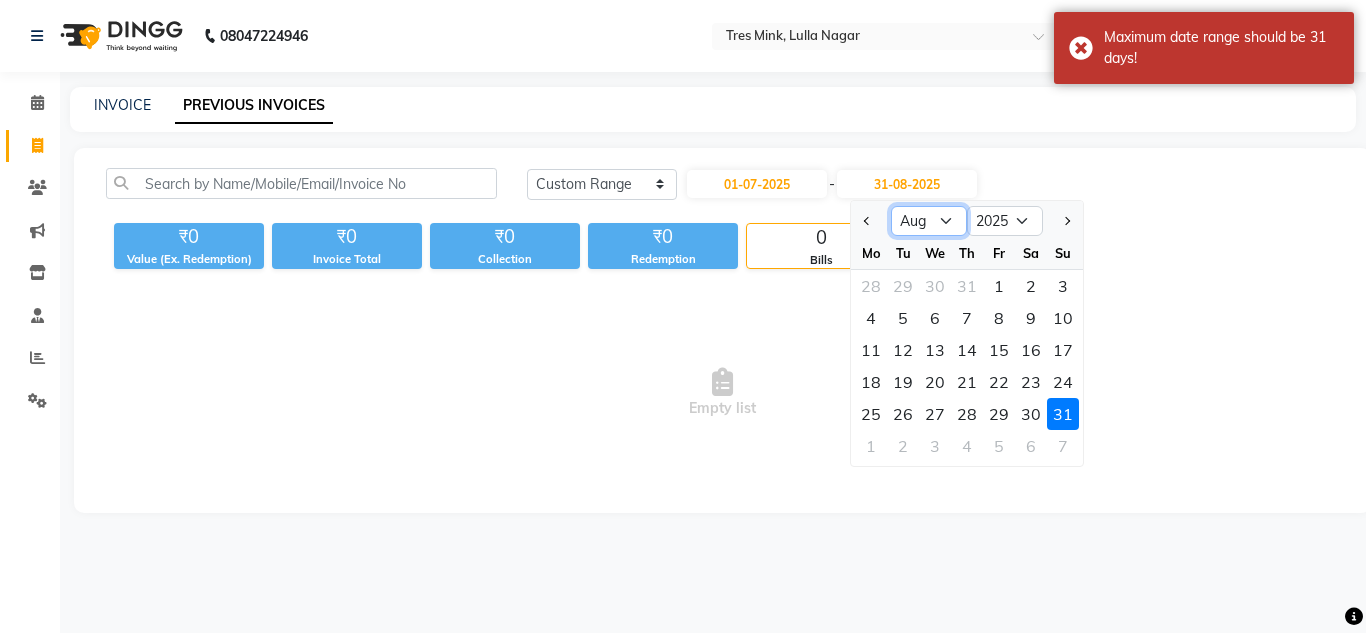 click on "Jul Aug Sep Oct Nov Dec" 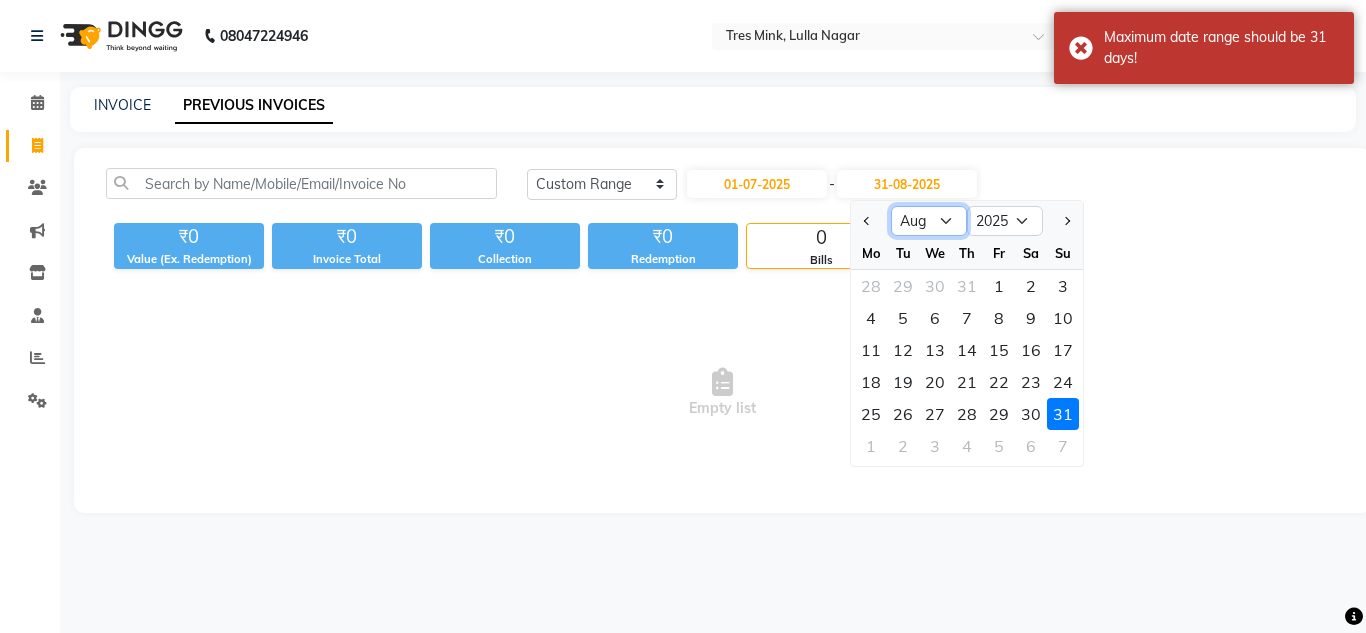 select on "7" 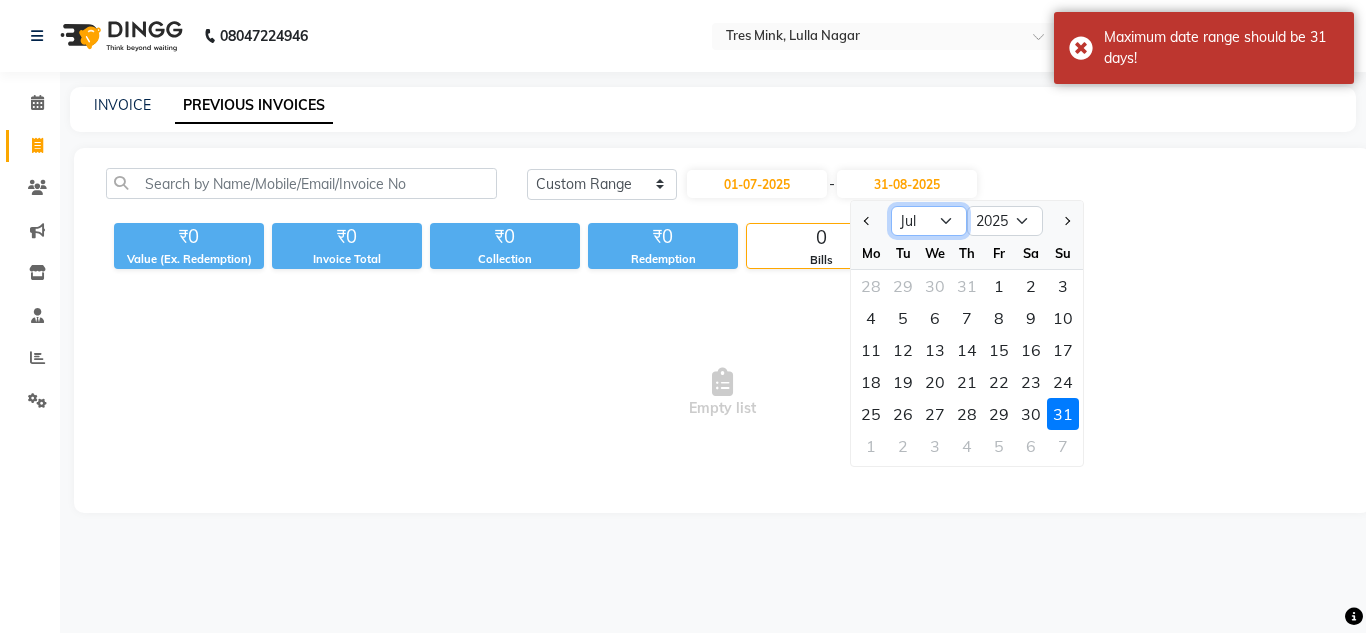 click on "Jul Aug Sep Oct Nov Dec" 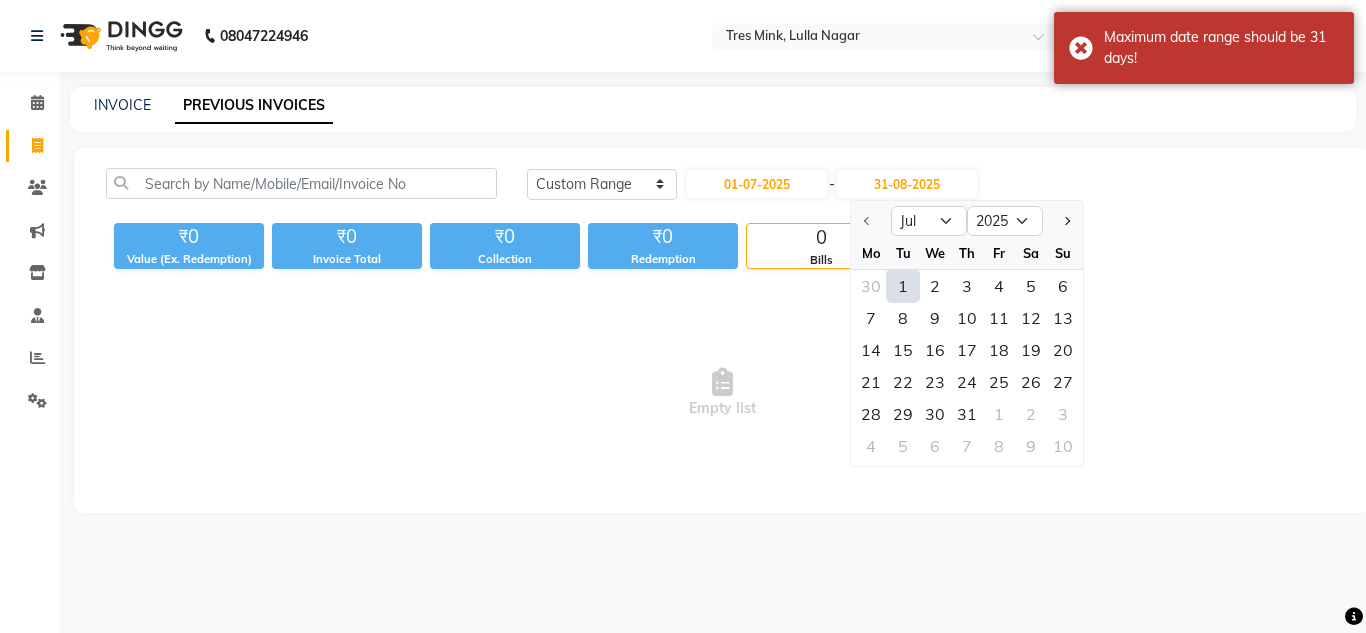 click on "1" 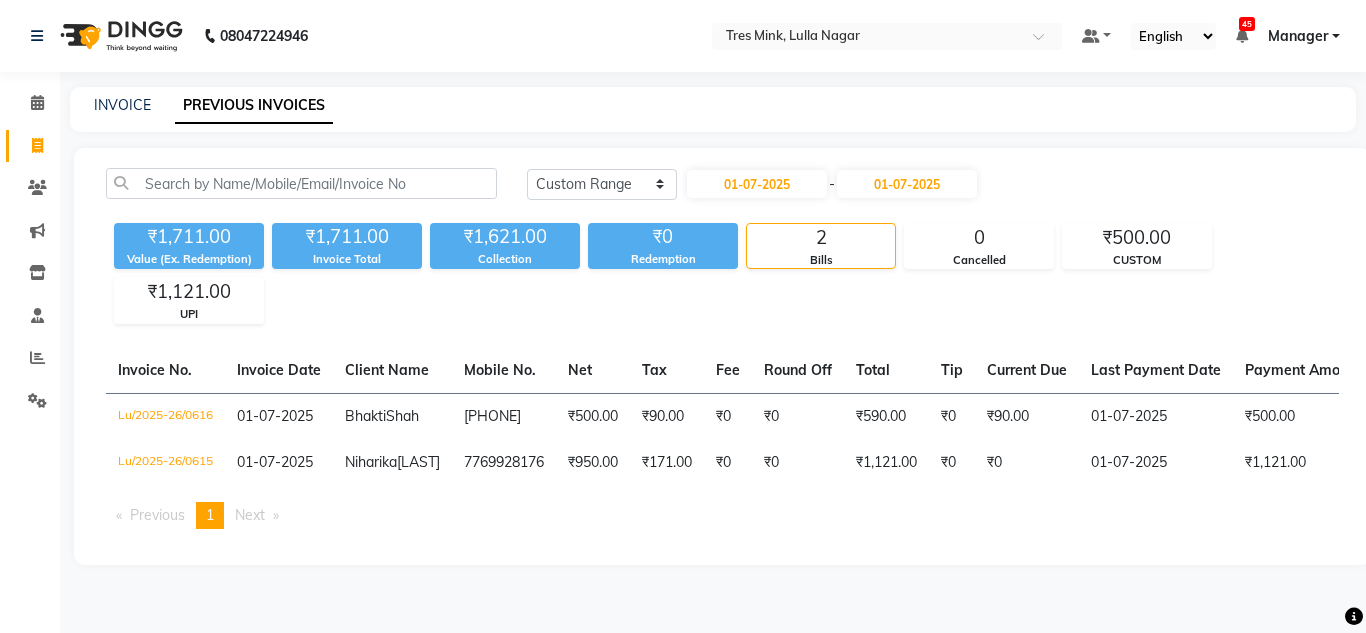 click on "Today Yesterday Custom Range 01-07-2025 - 01-07-2025" 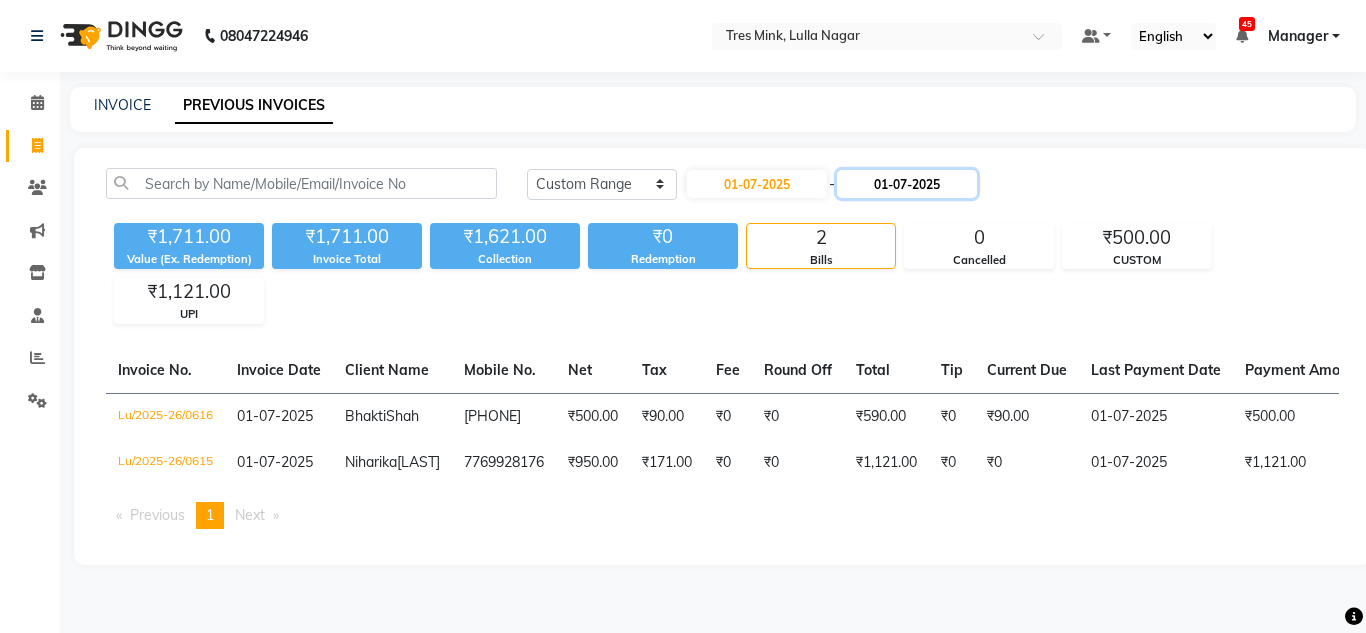 click on "01-07-2025" 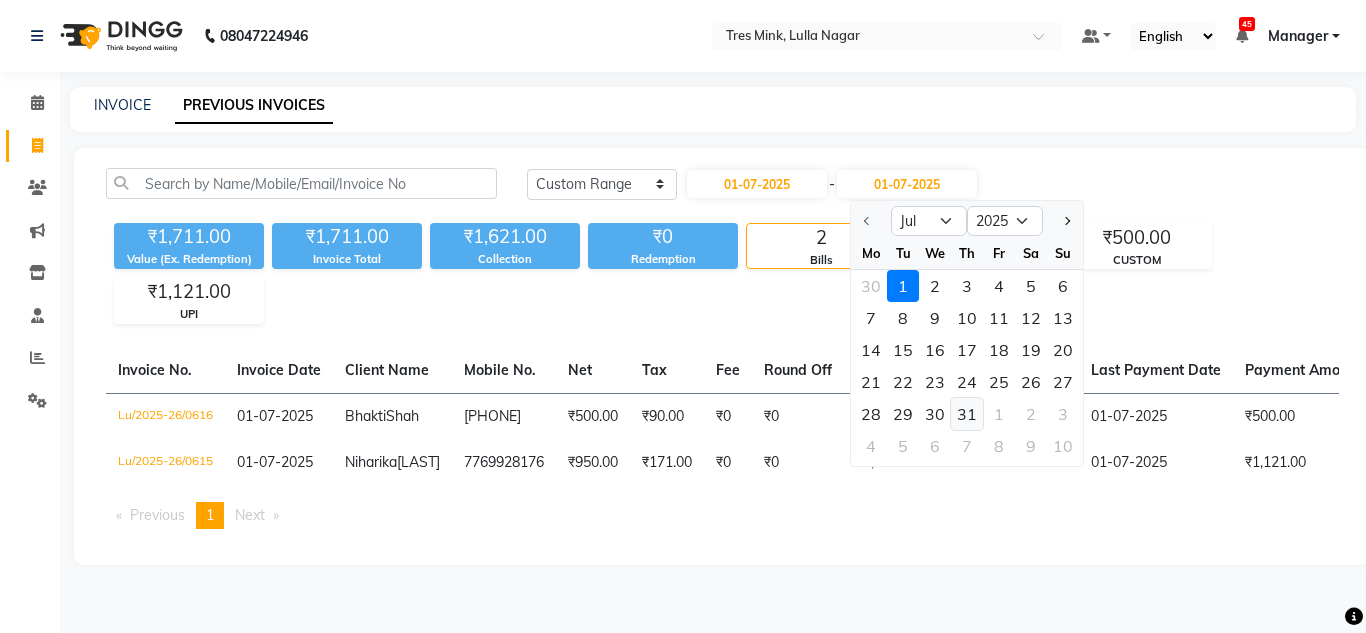 click on "31" 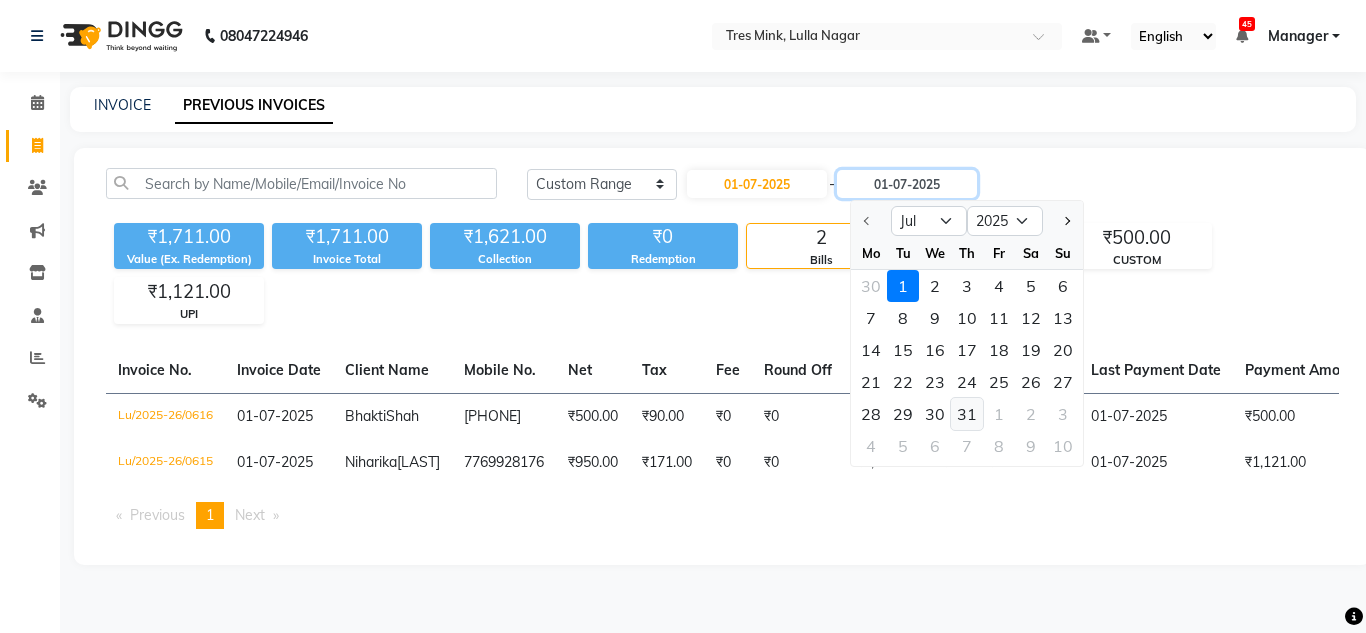 type on "31-07-2025" 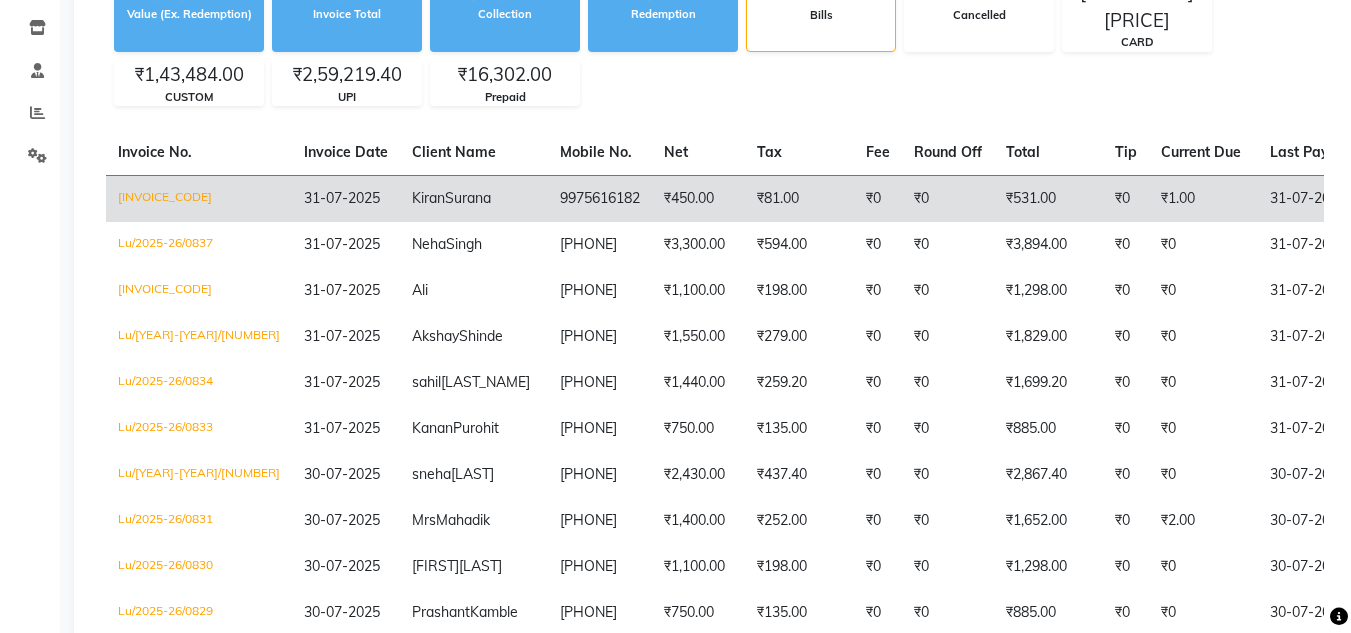 scroll, scrollTop: 0, scrollLeft: 0, axis: both 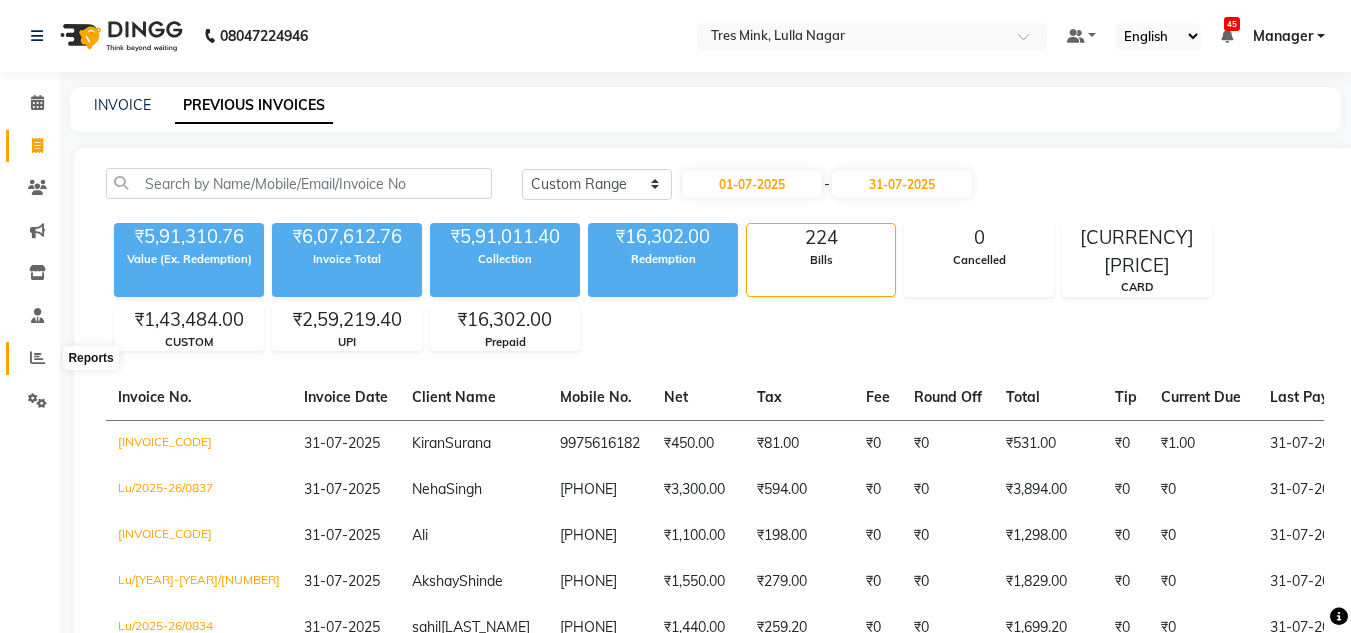 click 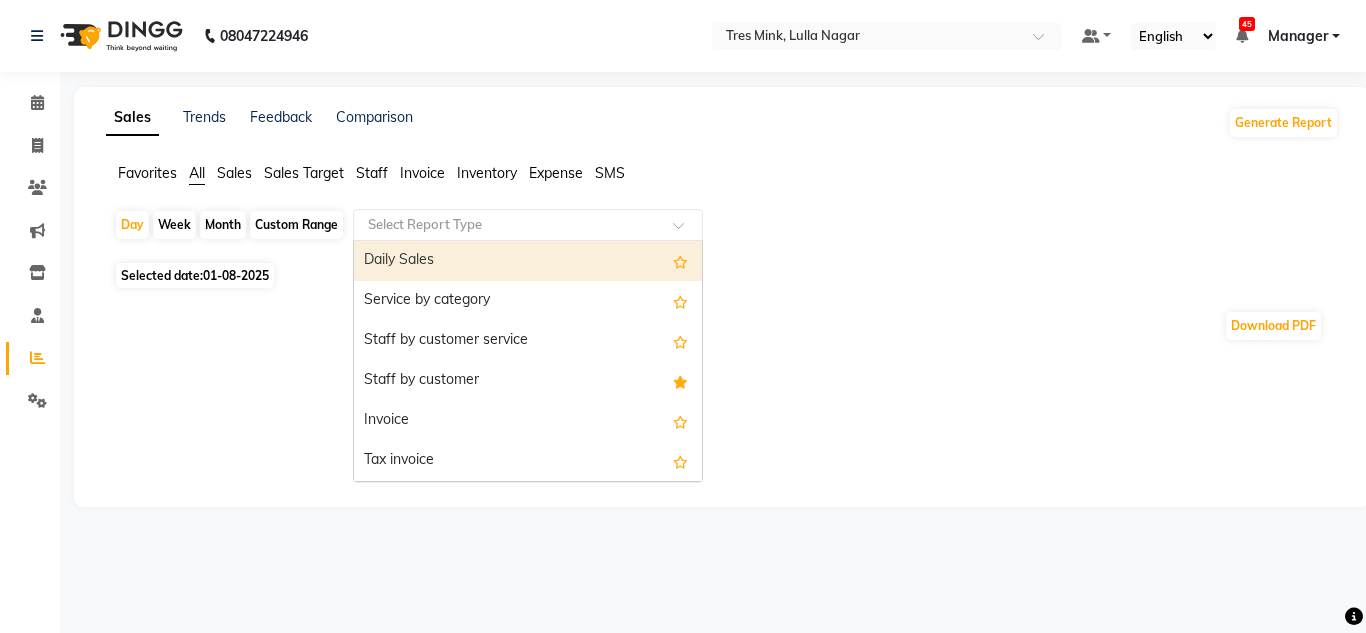 click on "Select Report Type" 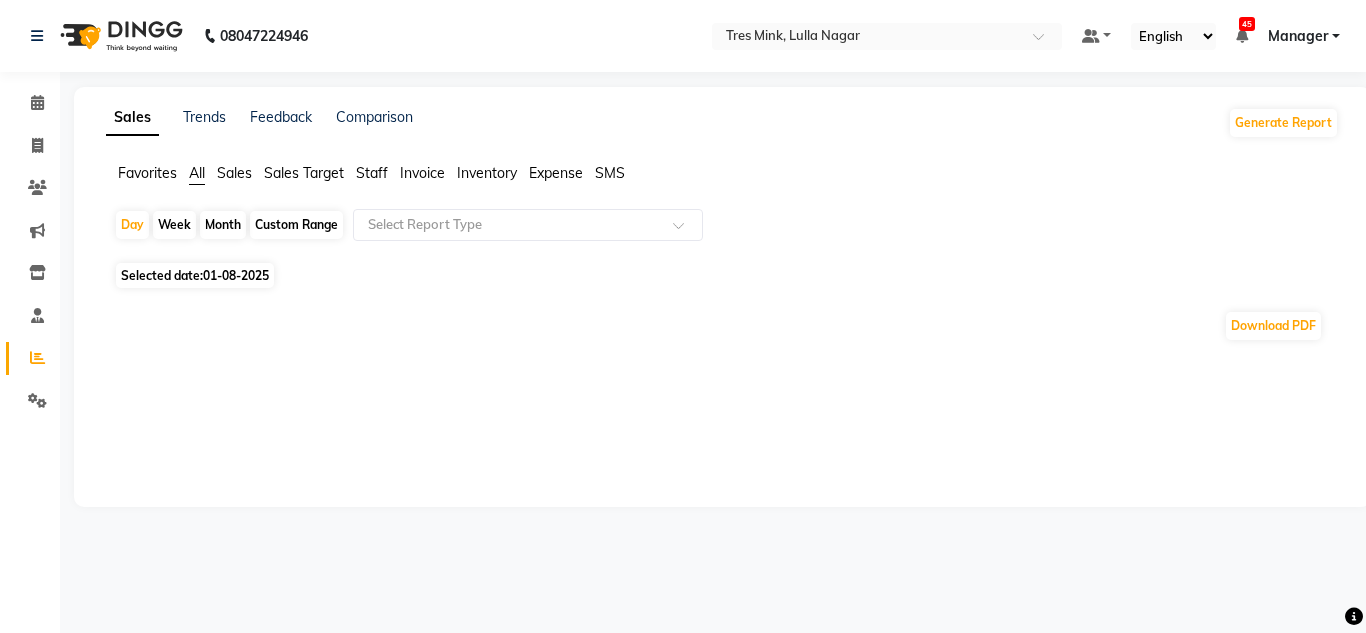 click on "Sales Trends Feedback Comparison Generate Report" 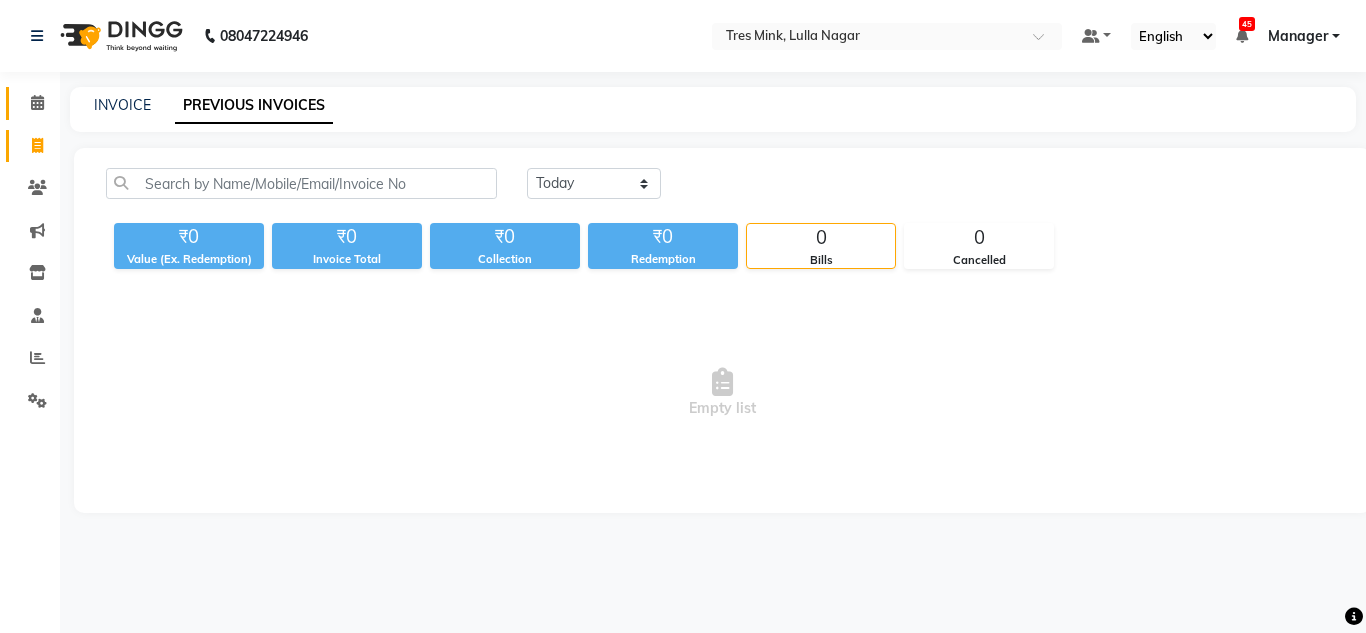 click 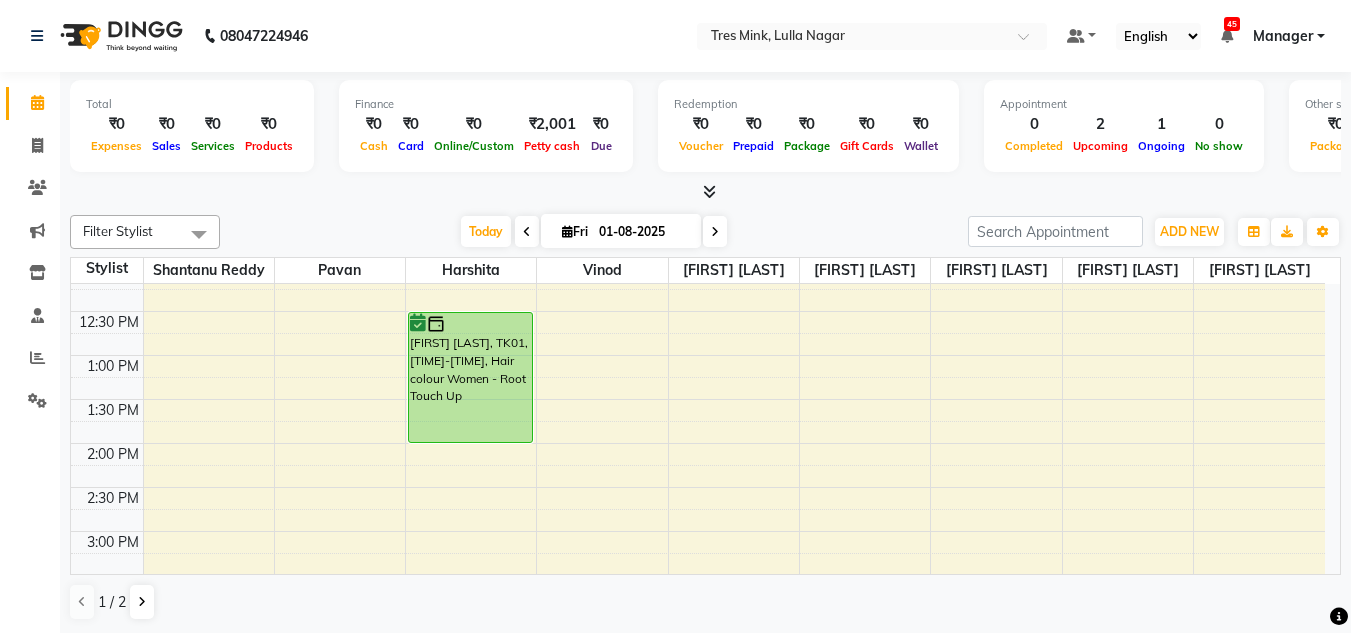 scroll, scrollTop: 0, scrollLeft: 0, axis: both 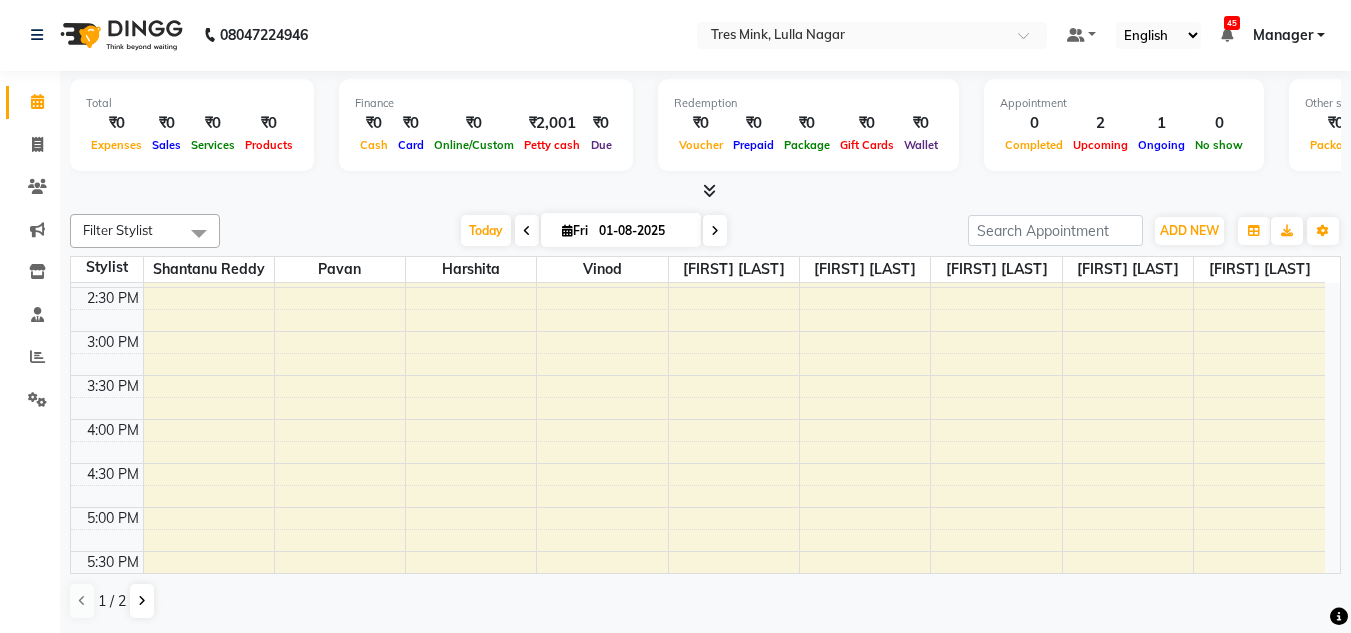 click on "8:00 AM 8:30 AM 9:00 AM 9:30 AM 10:00 AM 10:30 AM 11:00 AM 11:30 AM 12:00 PM 12:30 PM 1:00 PM 1:30 PM 2:00 PM 2:30 PM 3:00 PM 3:30 PM 4:00 PM 4:30 PM 5:00 PM 5:30 PM 6:00 PM 6:30 PM 7:00 PM 7:30 PM 8:00 PM 8:30 PM     Sarrah Sabrina, TK02, 10:30 AM-11:15 AM, Styling - Blow‑dry with Hair Wash     Janu Lulla, TK01, 12:30 PM-02:00 PM, Hair colour Women - Root Touch Up    Amal Yadhav, TK03, 11:00 AM-12:00 PM, Haircuts Women - Master Stylist" at bounding box center [698, 287] 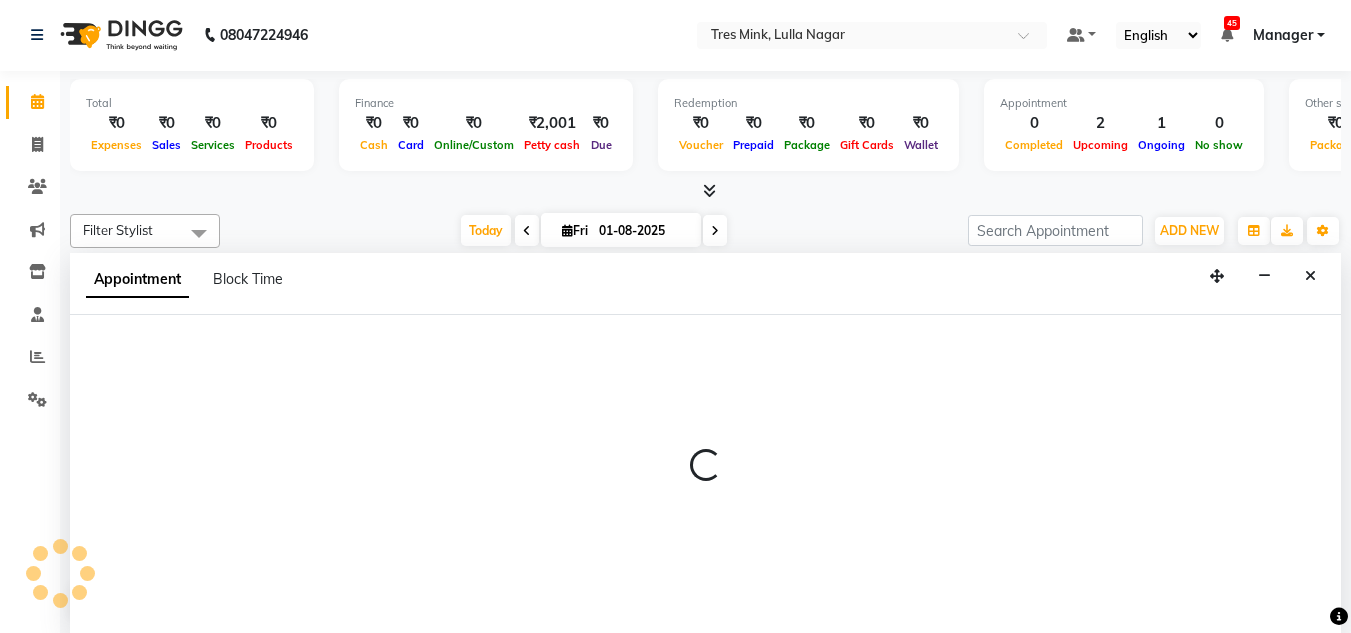 select on "39900" 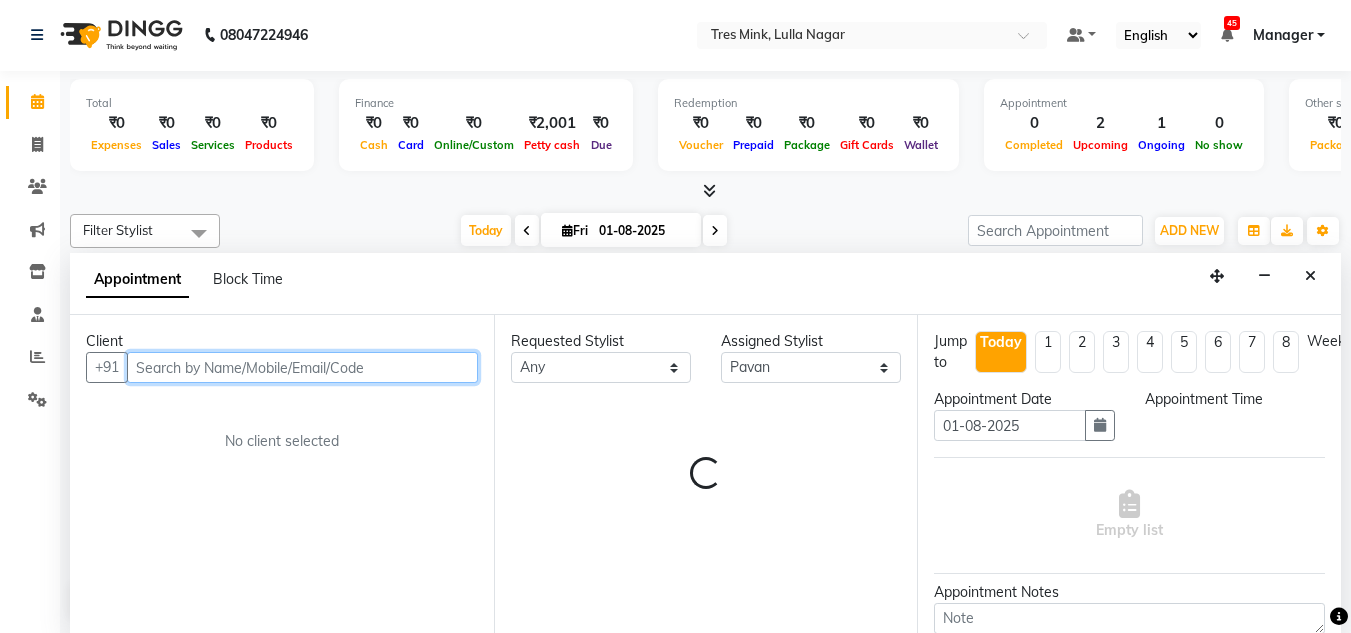 select on "960" 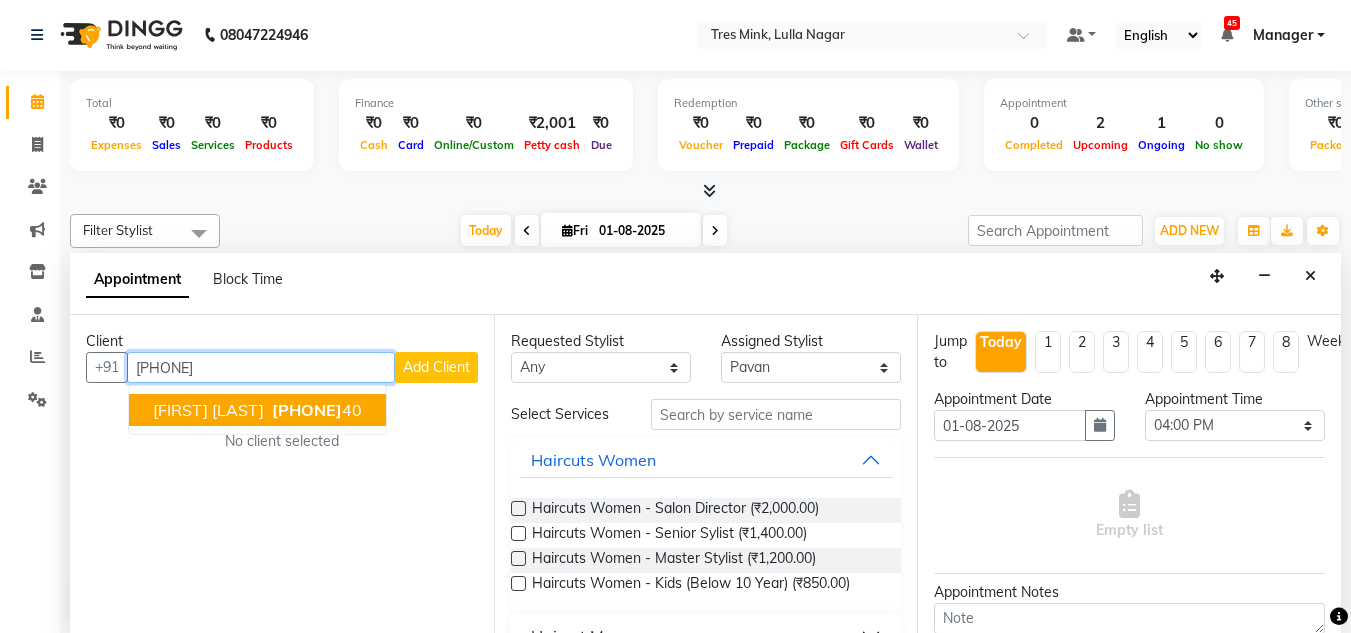 click on "95300937 40" at bounding box center (315, 410) 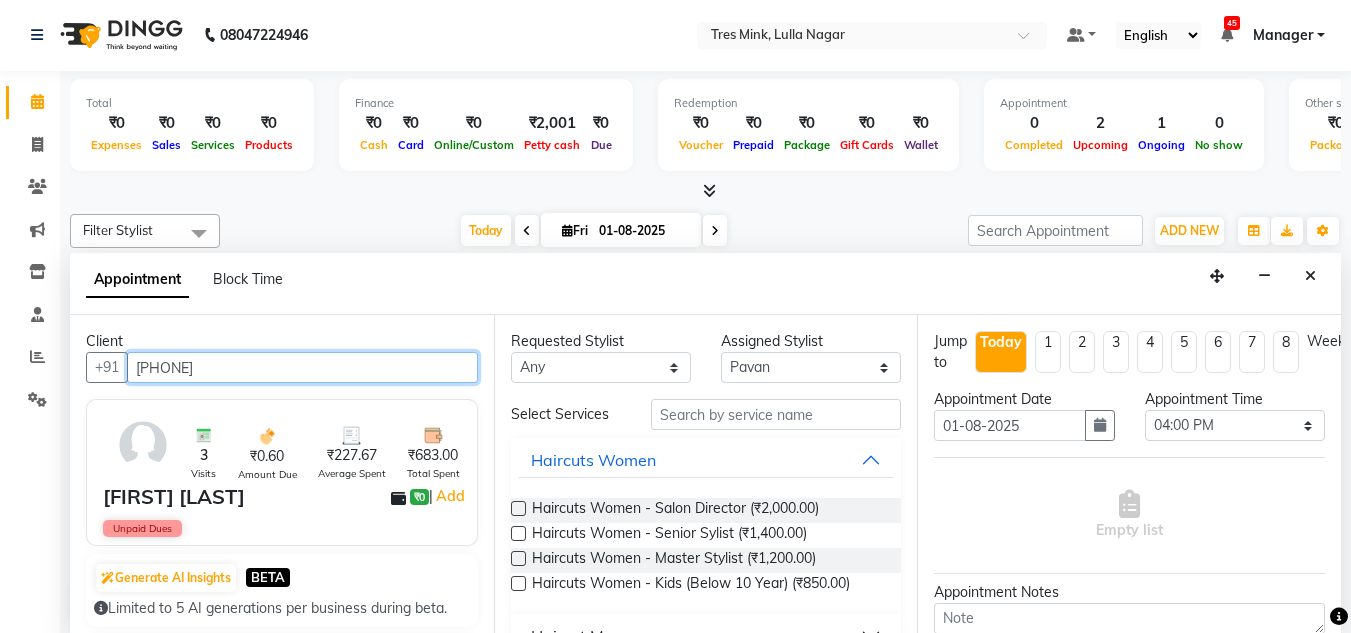 type on "[PHONE]" 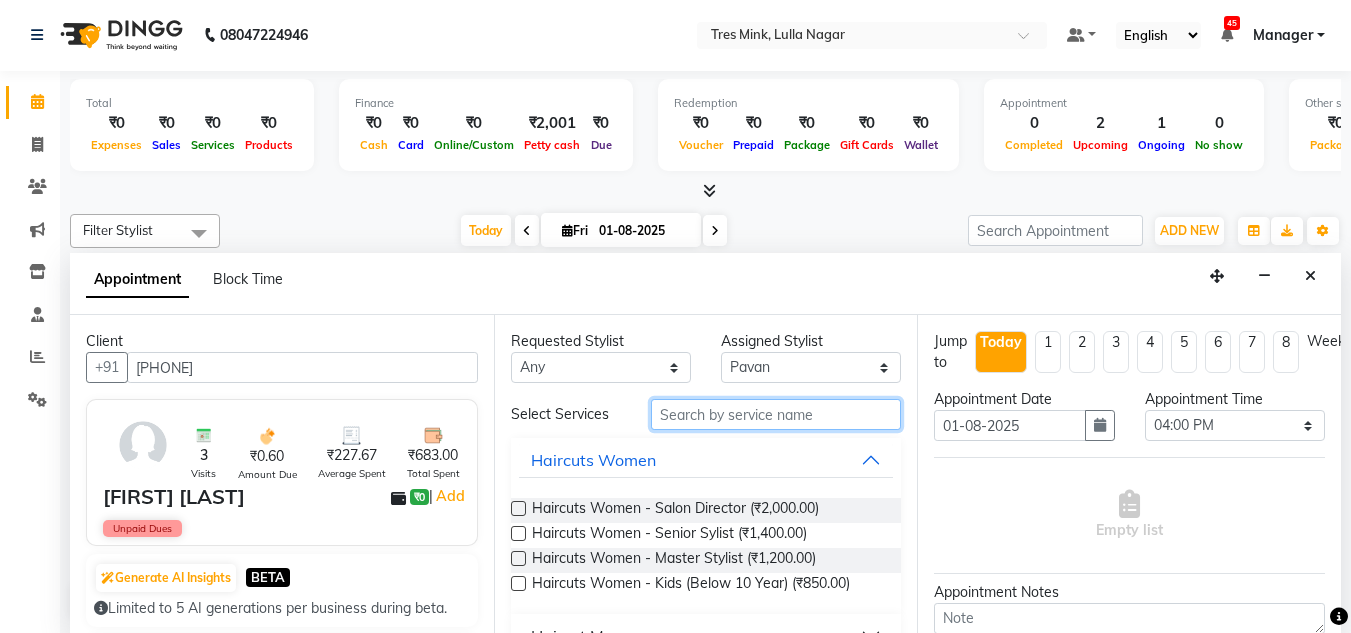 click at bounding box center [776, 414] 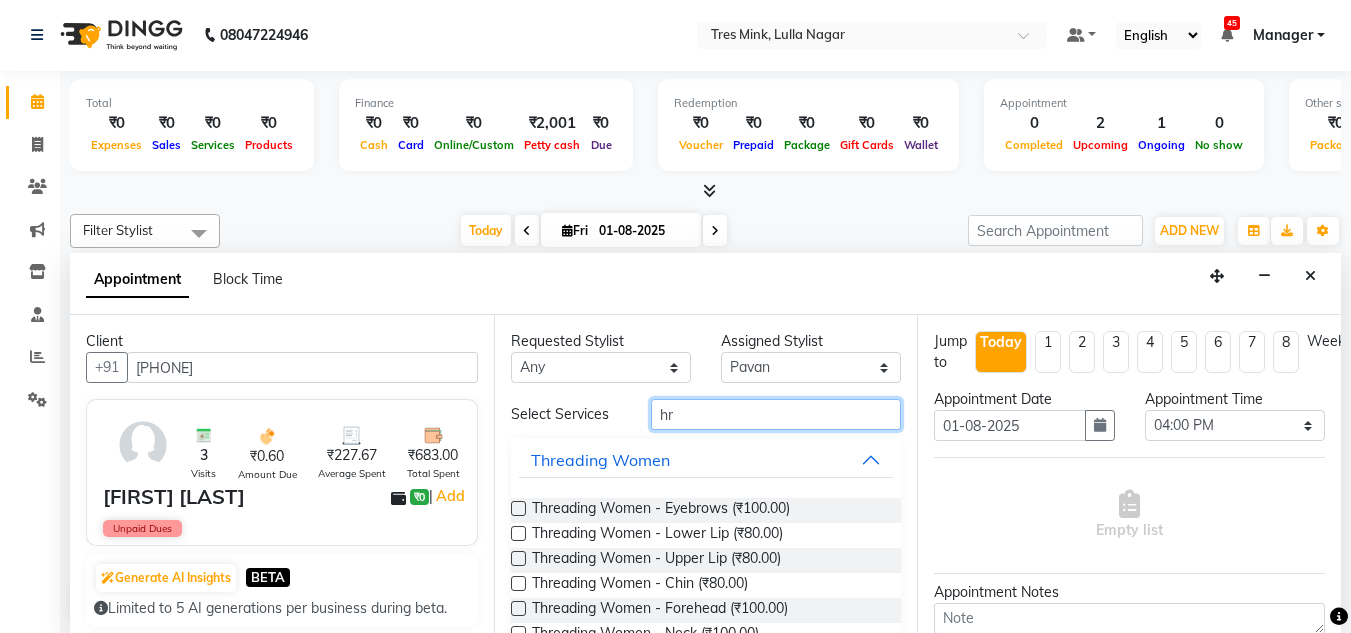 type on "h" 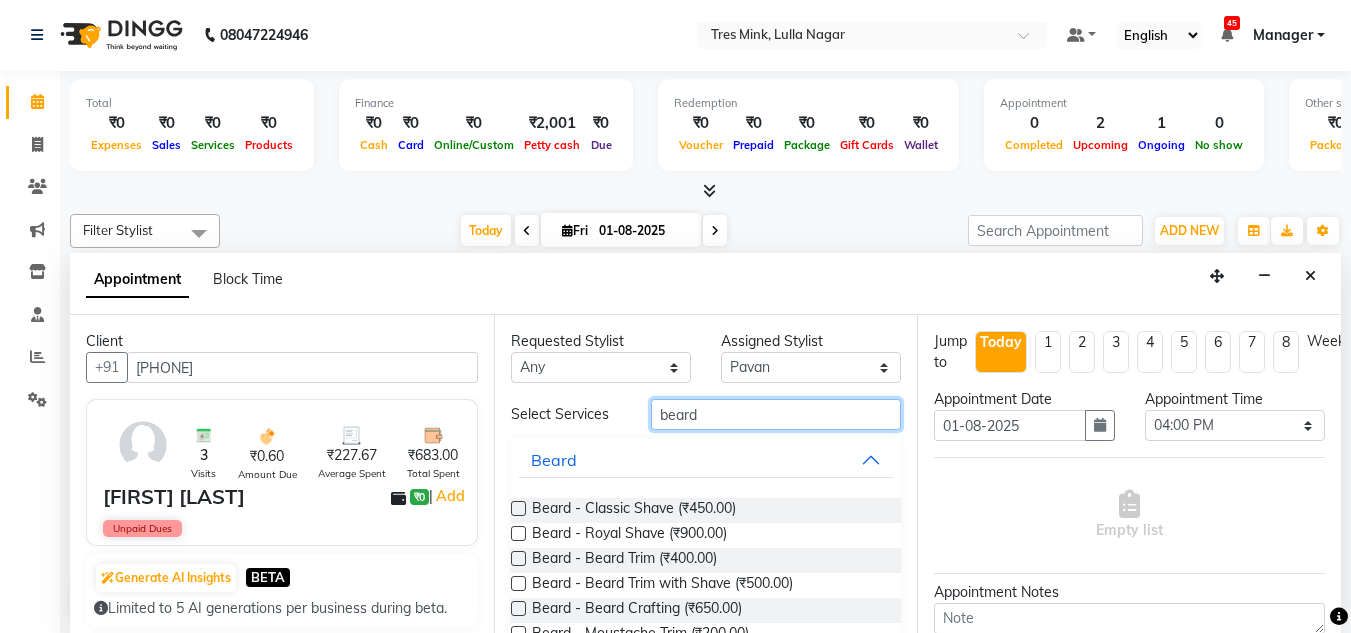 type on "beard" 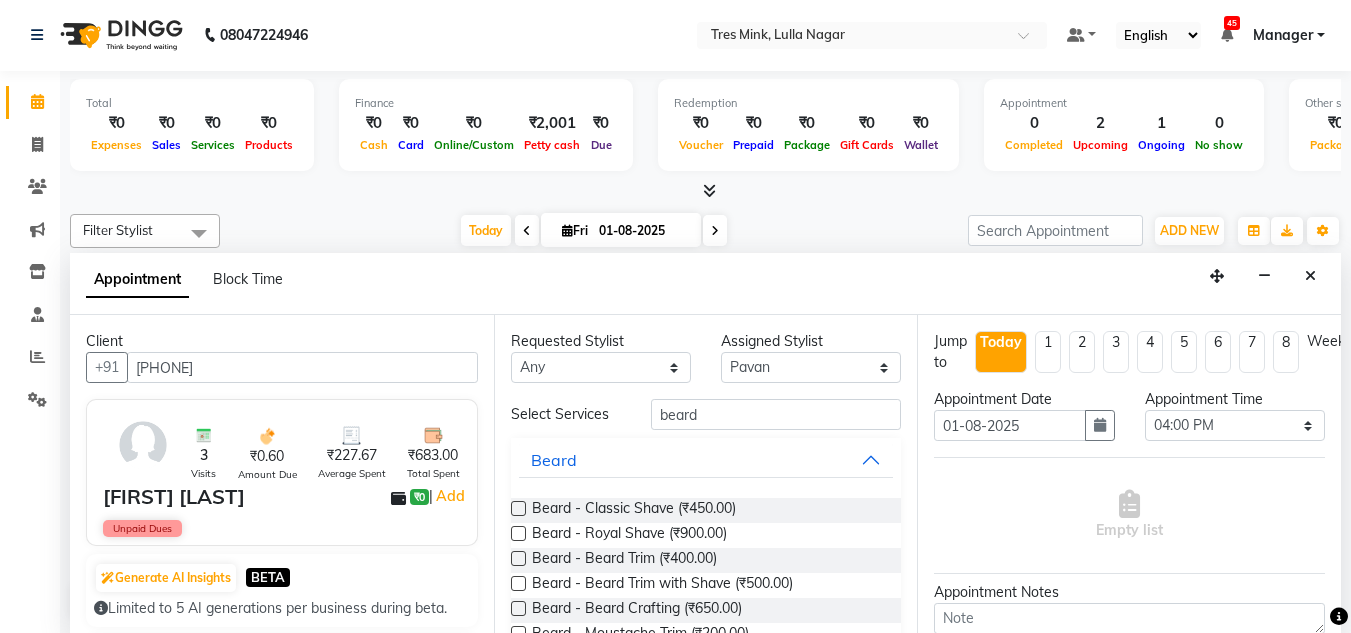 click on "Beard - Classic Shave (₹450.00) Beard - Royal Shave (₹900.00) Beard - Beard Trim (₹400.00) Beard - Beard Trim with Shave (₹500.00) Beard - Beard Crafting (₹650.00) Beard - Moustache Trim (₹200.00) Beard - Beard Colour (₹600.00)" at bounding box center (706, 585) 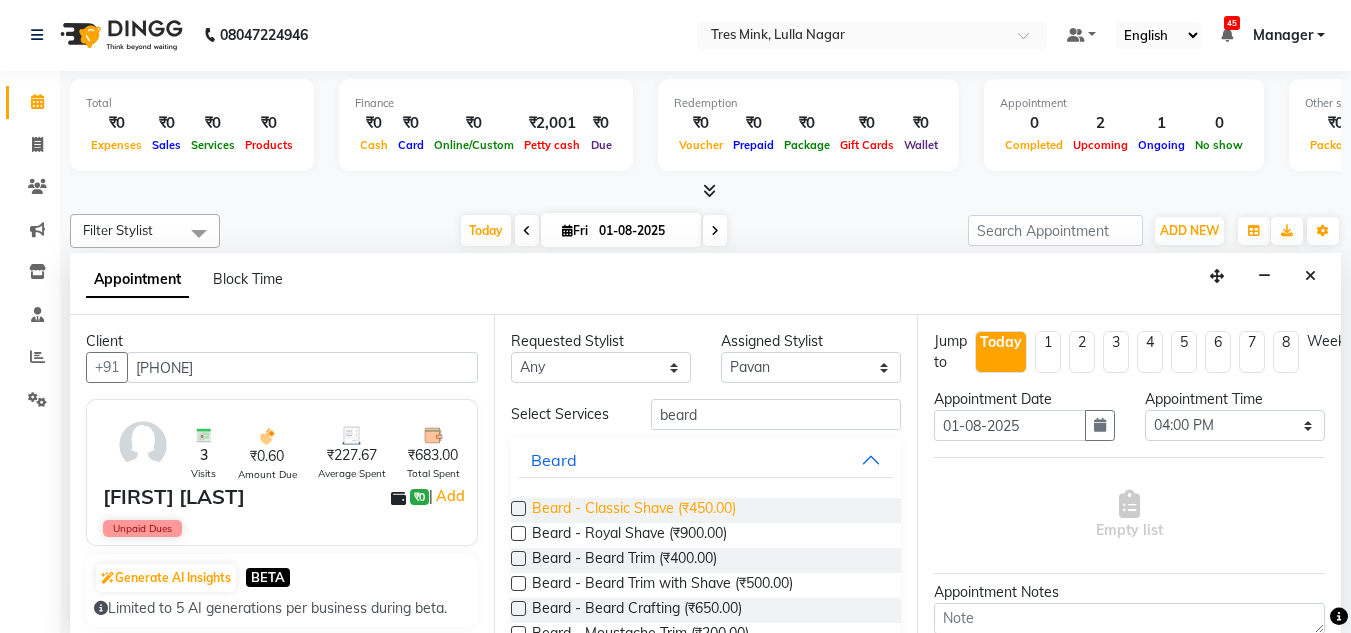 click on "Beard - Classic Shave (₹450.00)" at bounding box center [634, 510] 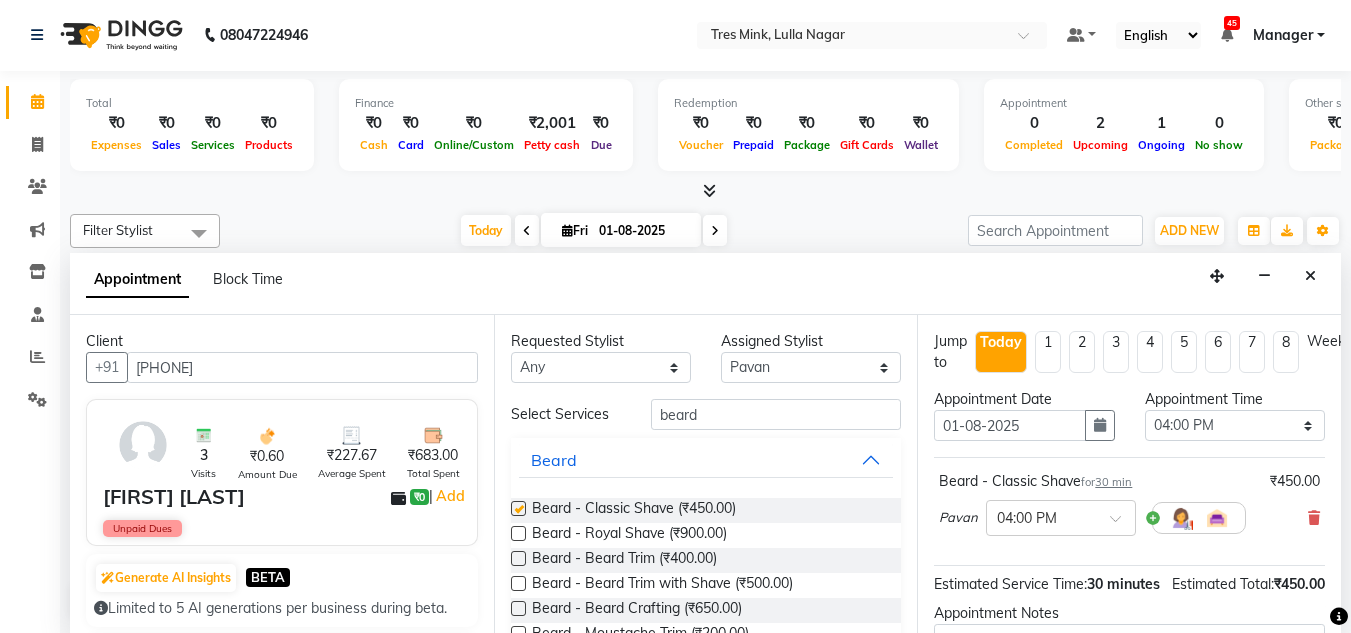 checkbox on "false" 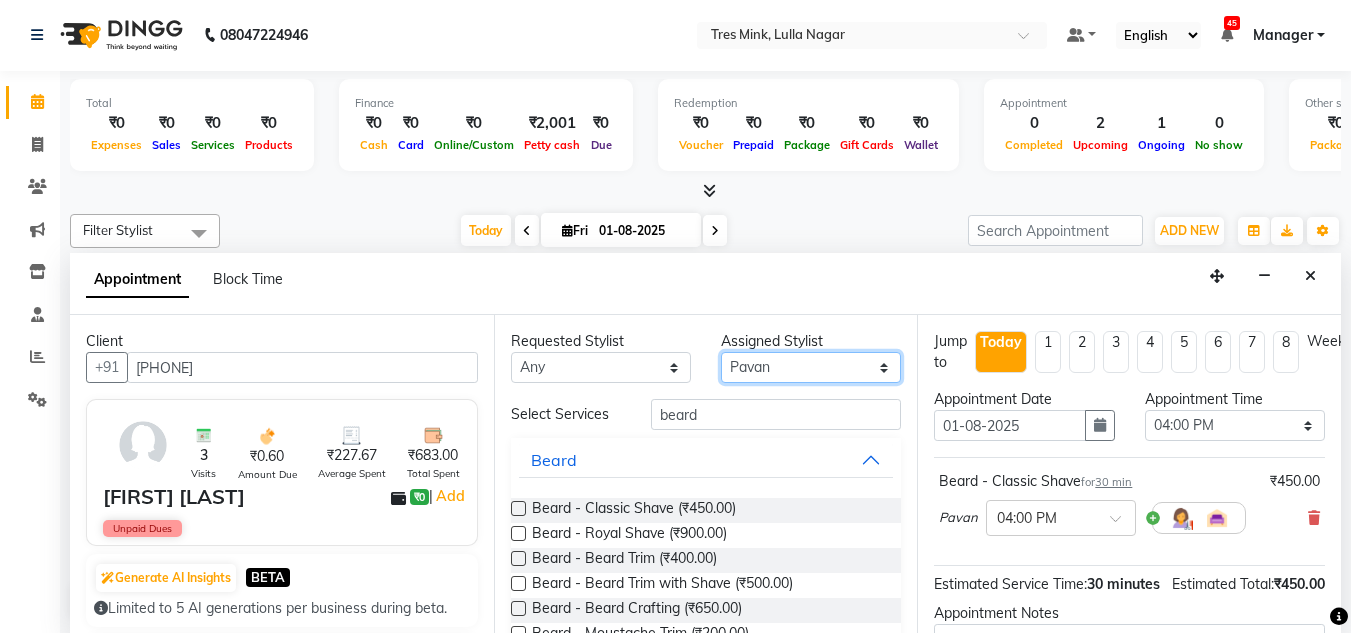 click on "Select [PERSON] [PERSON] [PERSON] [PERSON] [PERSON] [PERSON] [PERSON] [PERSON] [PERSON] [PERSON] [PERSON] [PERSON] [PERSON] [PERSON] [PERSON]" at bounding box center (811, 367) 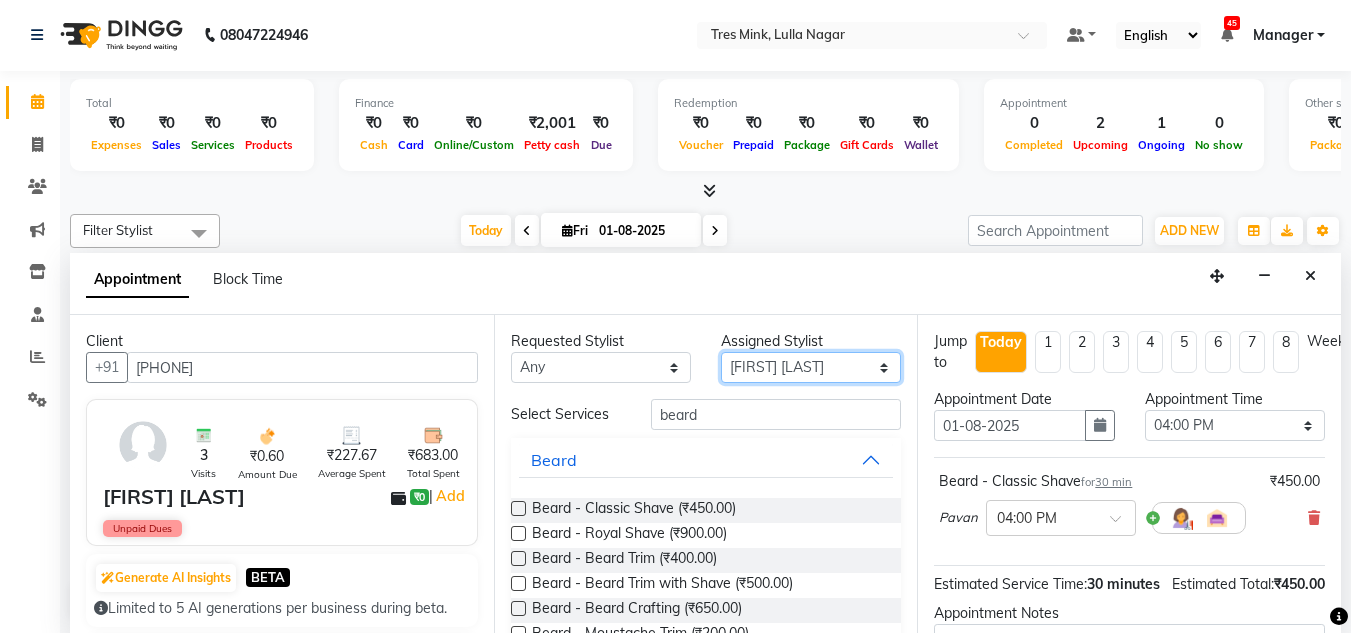 click on "Select [PERSON] [PERSON] [PERSON] [PERSON] [PERSON] [PERSON] [PERSON] [PERSON] [PERSON] [PERSON] [PERSON] [PERSON] [PERSON] [PERSON] [PERSON]" at bounding box center [811, 367] 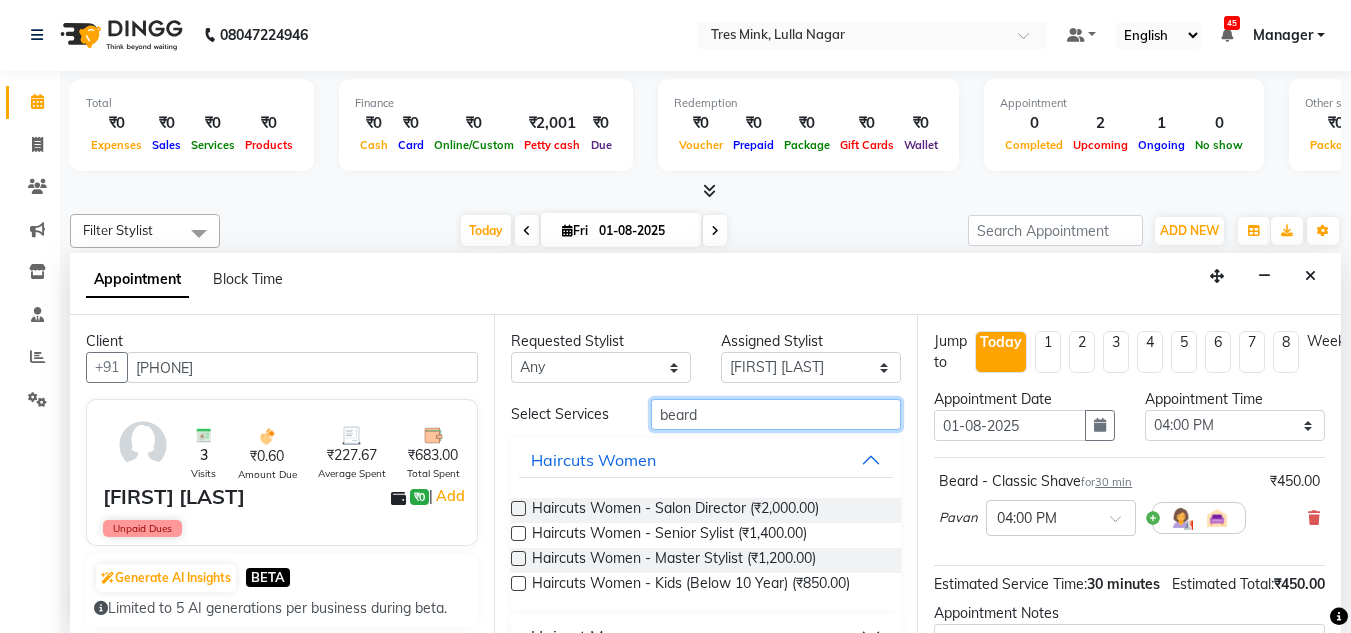 click on "beard" at bounding box center [776, 414] 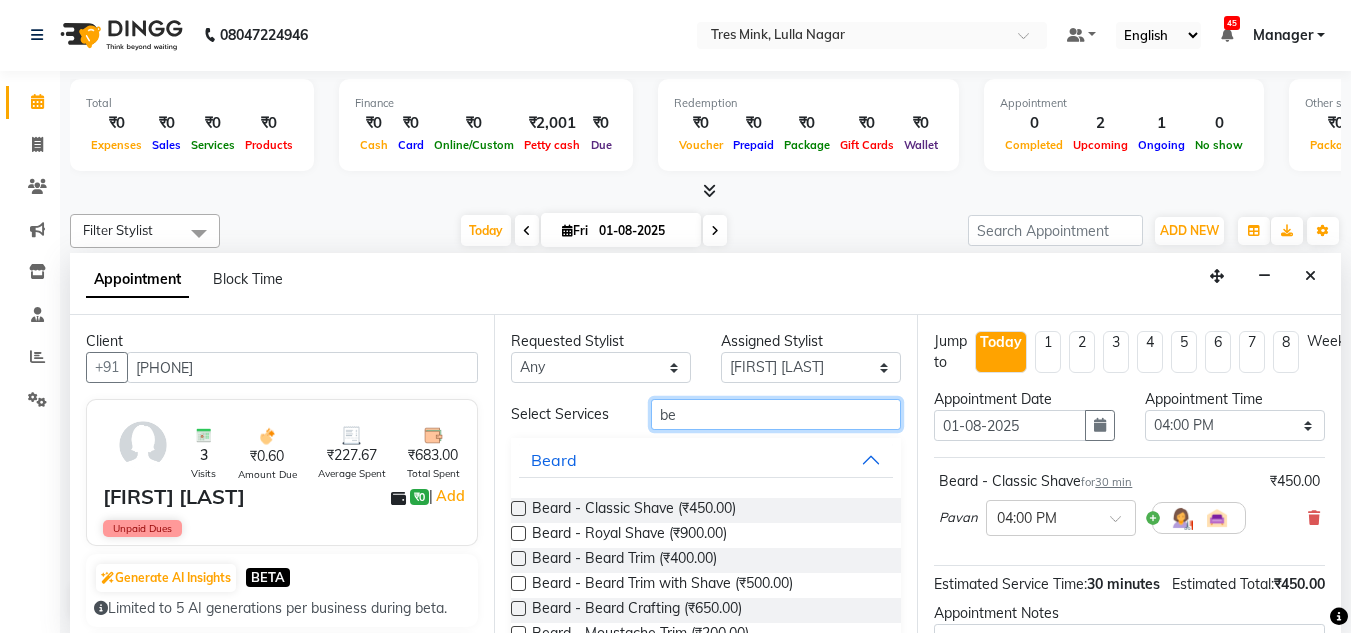 type on "b" 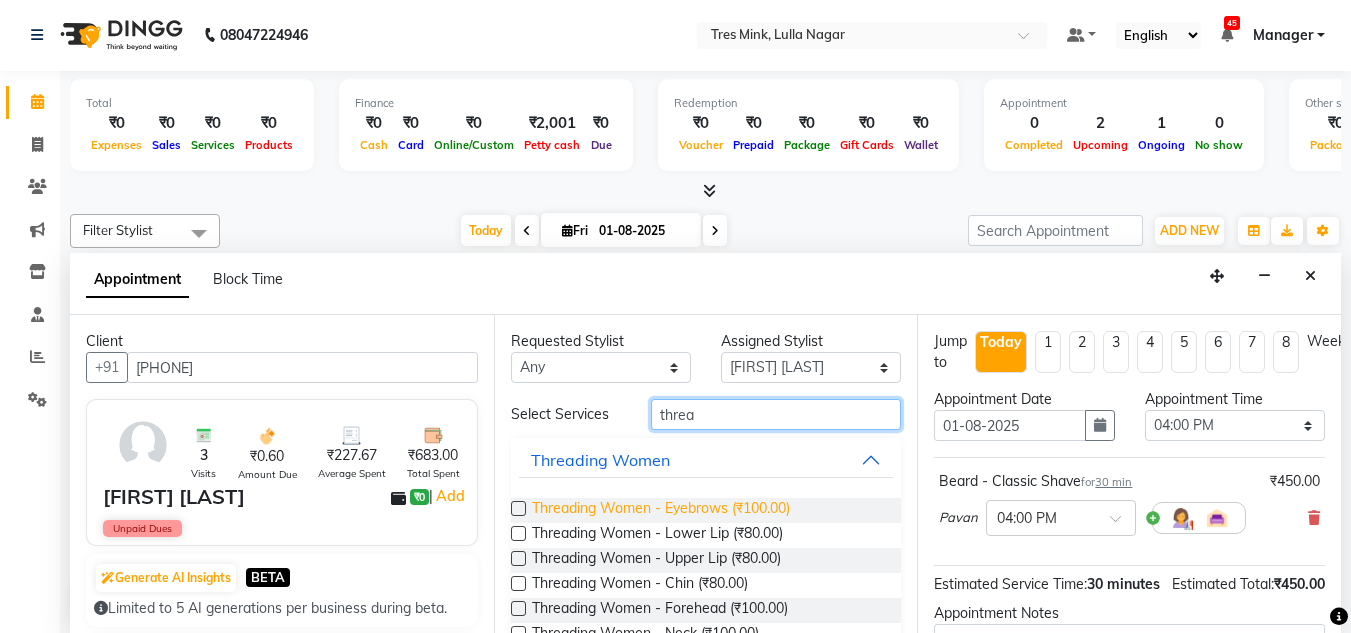 type on "threa" 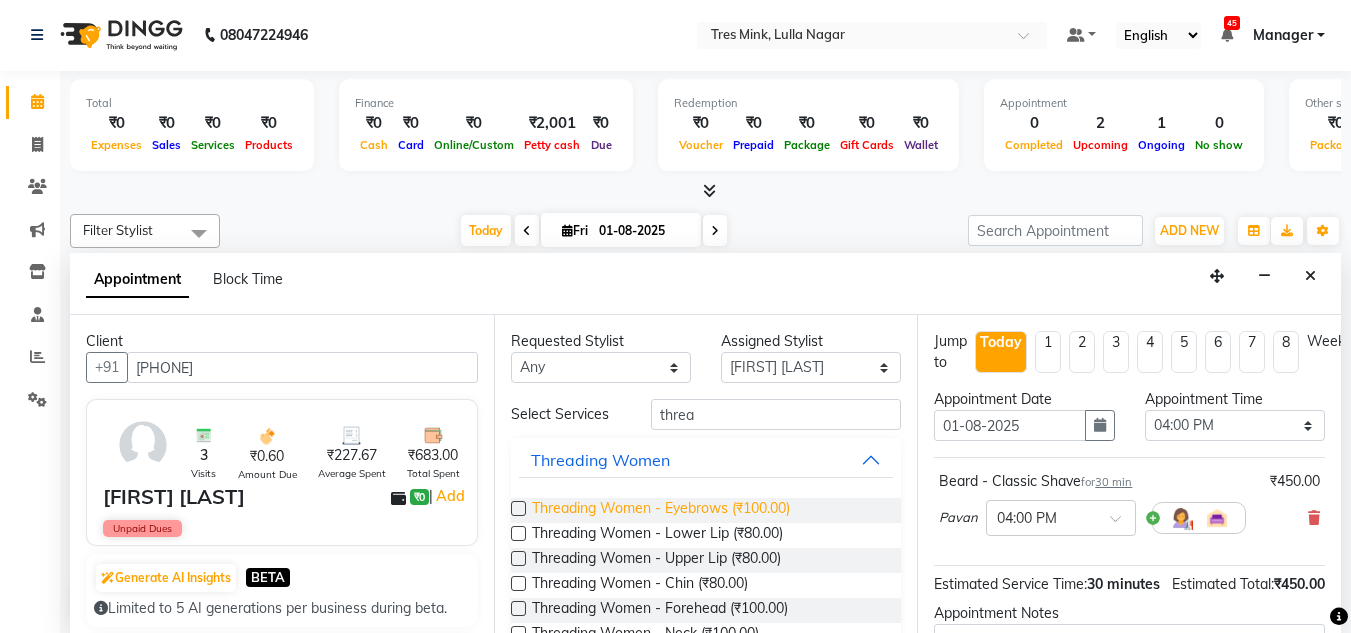 click on "Threading Women - Eyebrows (₹100.00)" at bounding box center [661, 510] 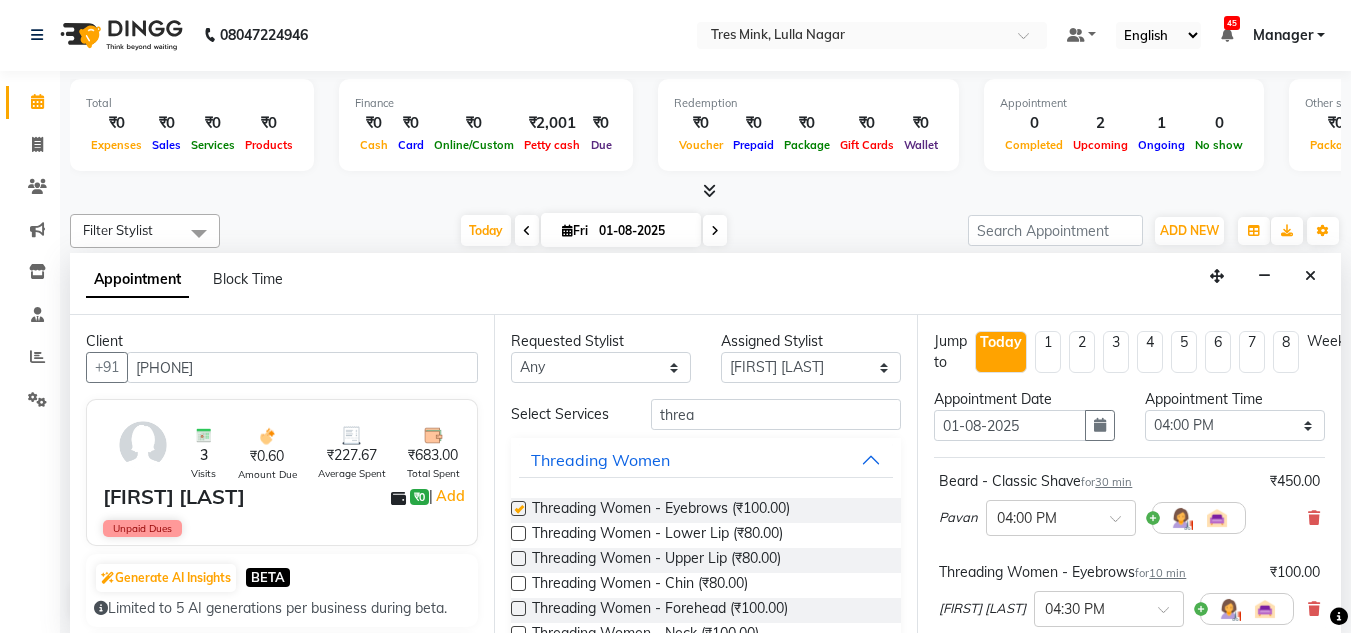 checkbox on "false" 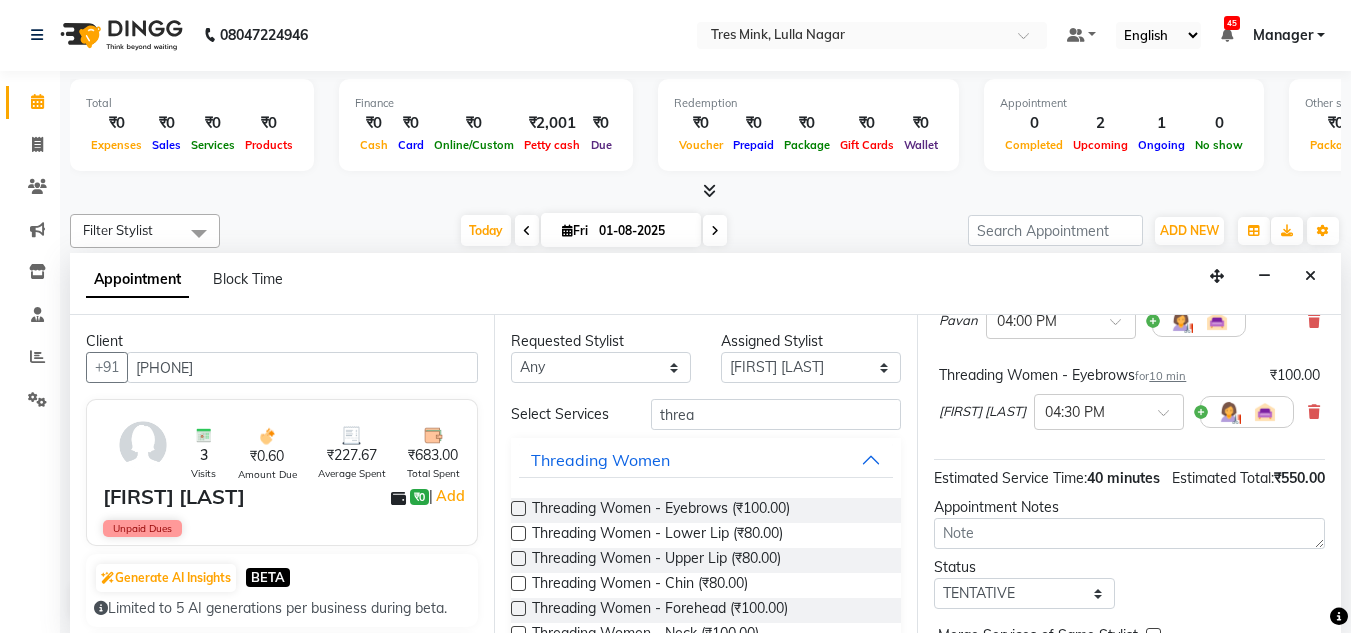 scroll, scrollTop: 200, scrollLeft: 0, axis: vertical 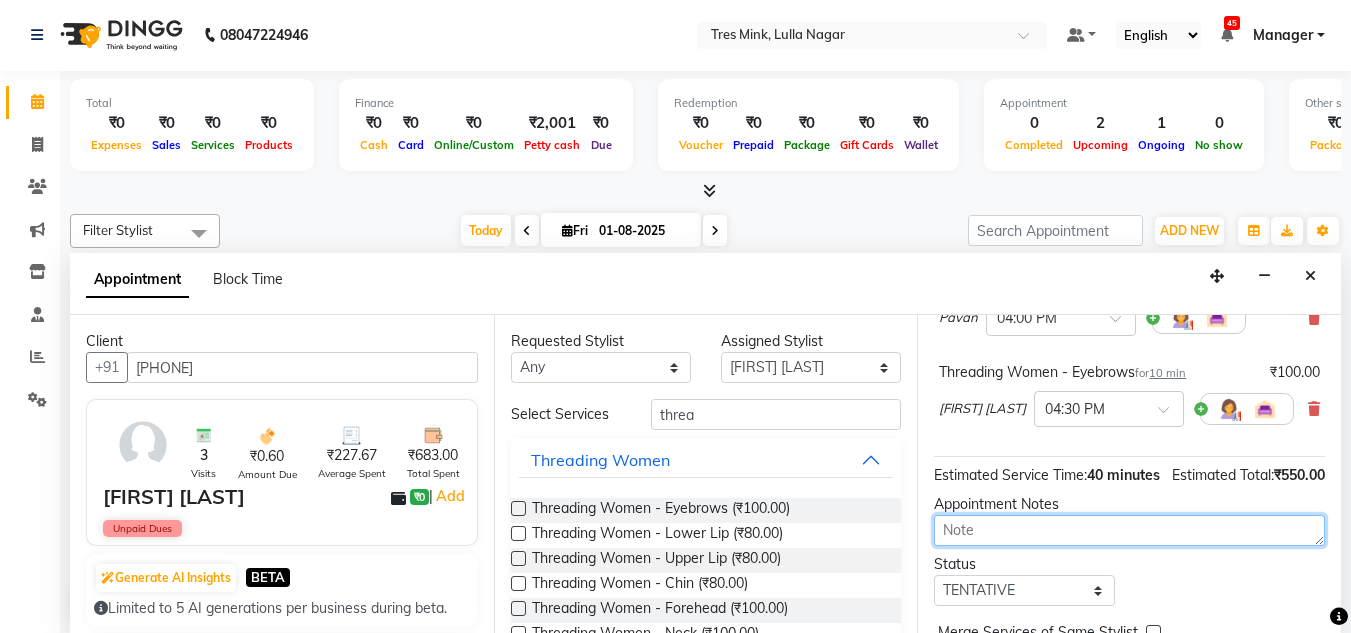 click at bounding box center [1129, 530] 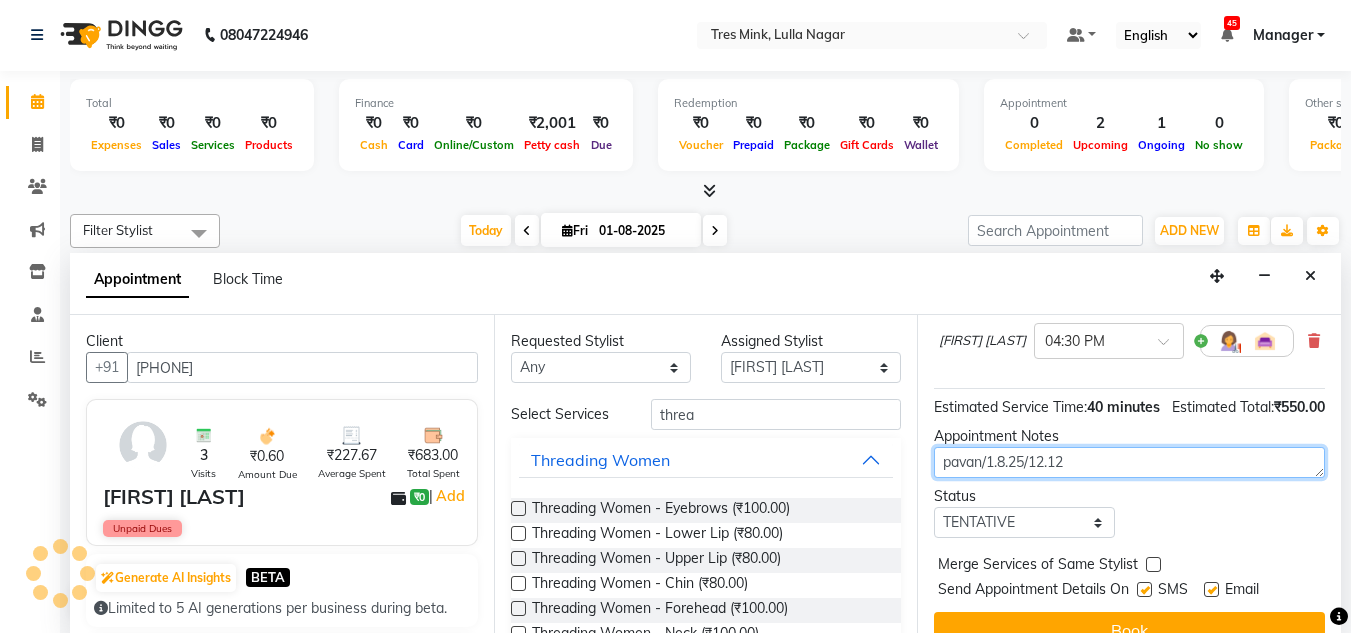 scroll, scrollTop: 335, scrollLeft: 0, axis: vertical 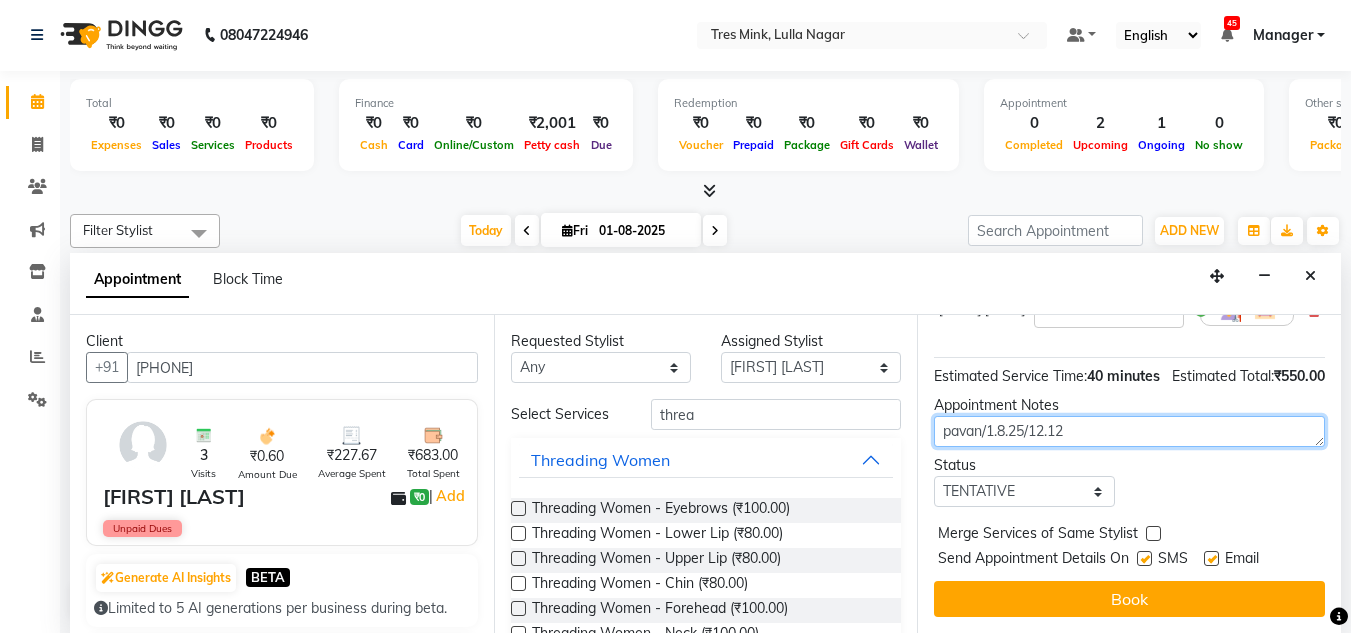 type on "pavan/1.8.25/12.12" 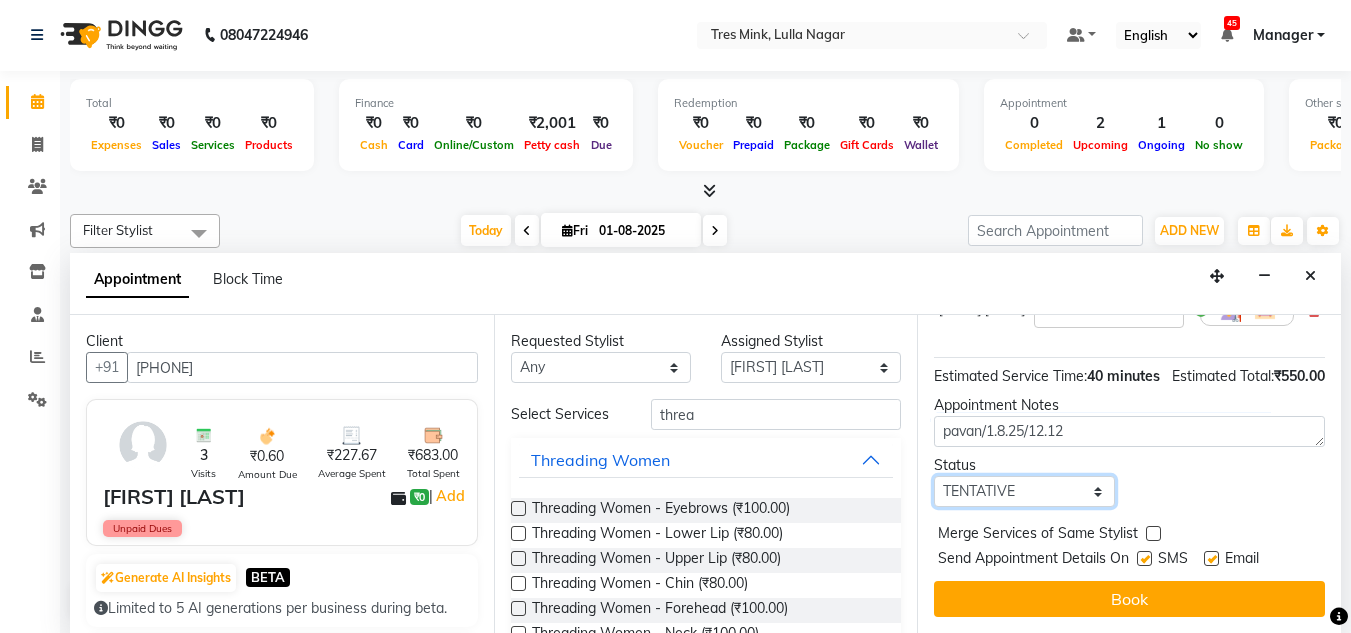drag, startPoint x: 996, startPoint y: 467, endPoint x: 1019, endPoint y: 475, distance: 24.351591 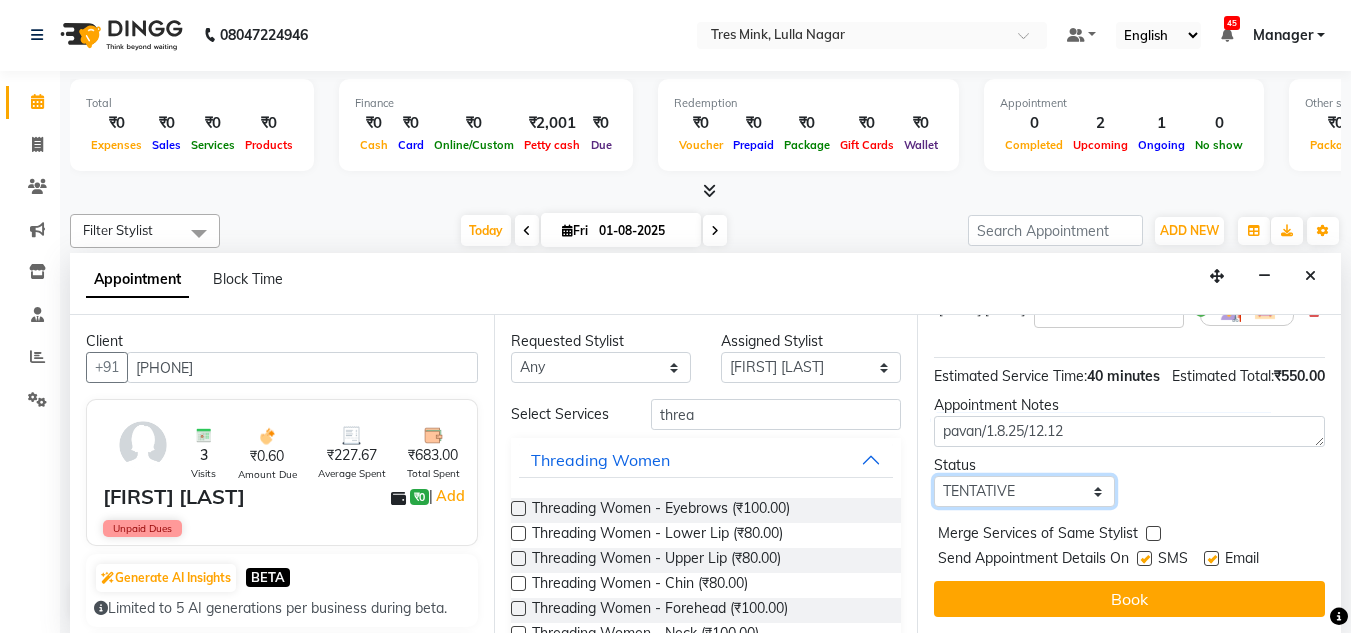 select on "confirm booking" 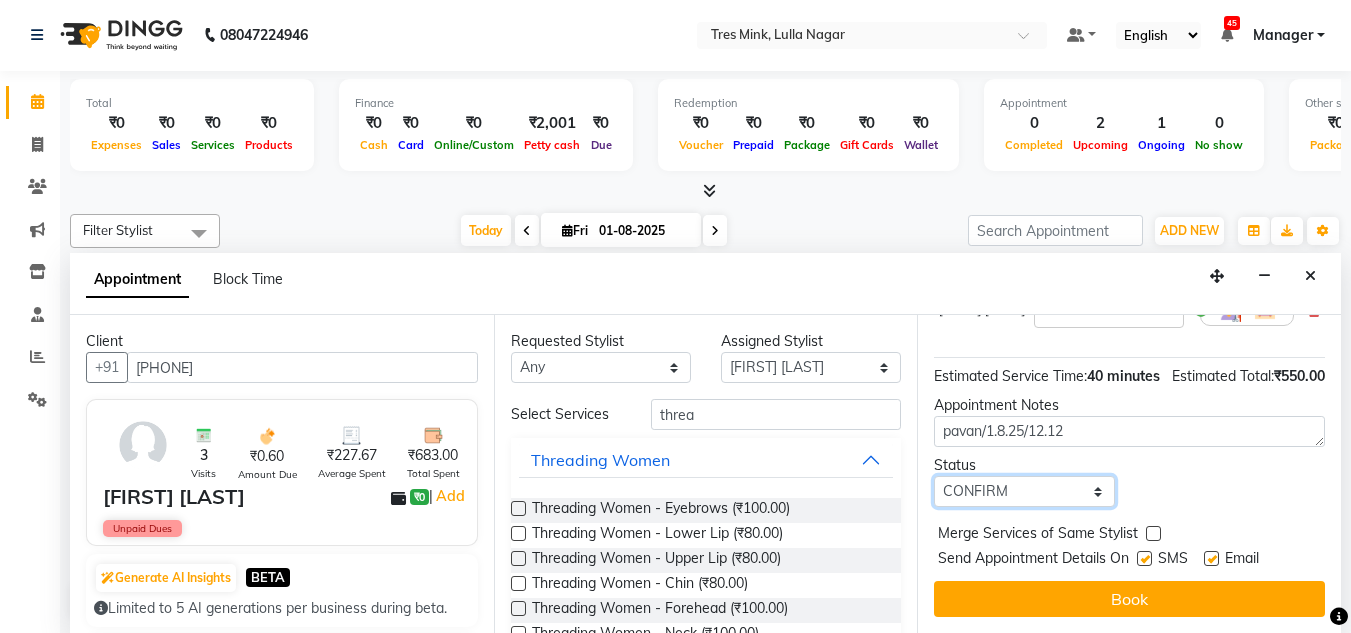 click on "Select TENTATIVE CONFIRM CHECK-IN UPCOMING" at bounding box center [1024, 491] 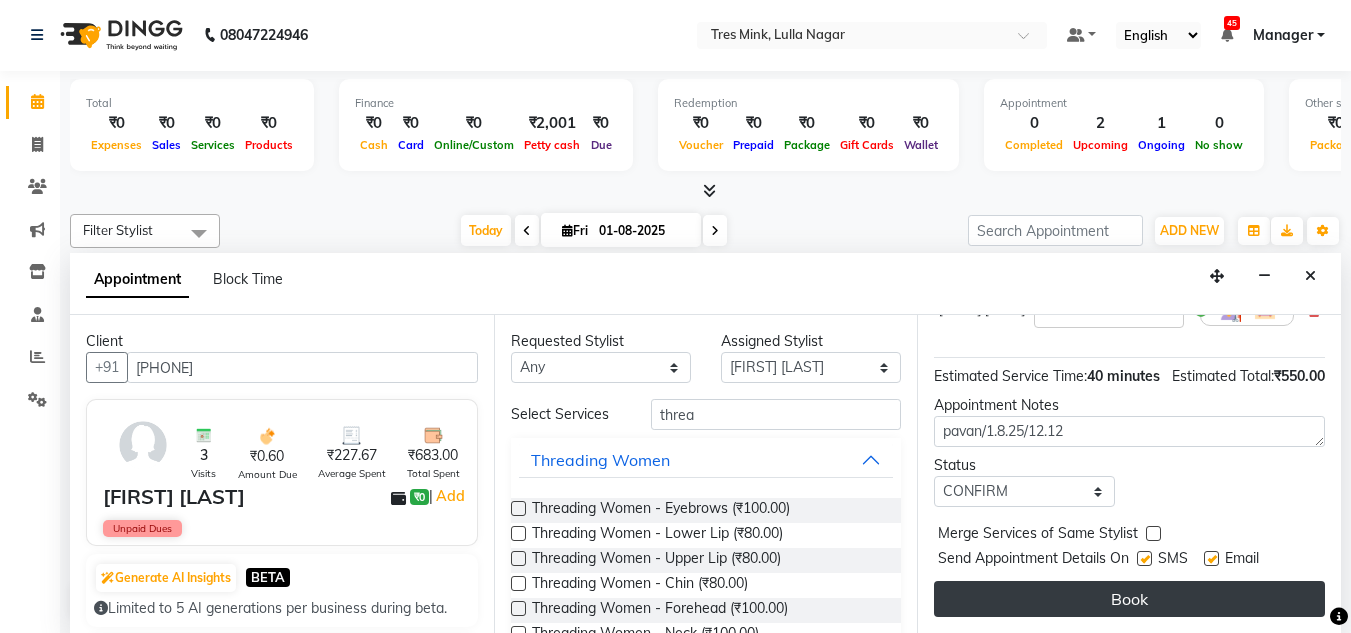click on "Book" at bounding box center [1129, 599] 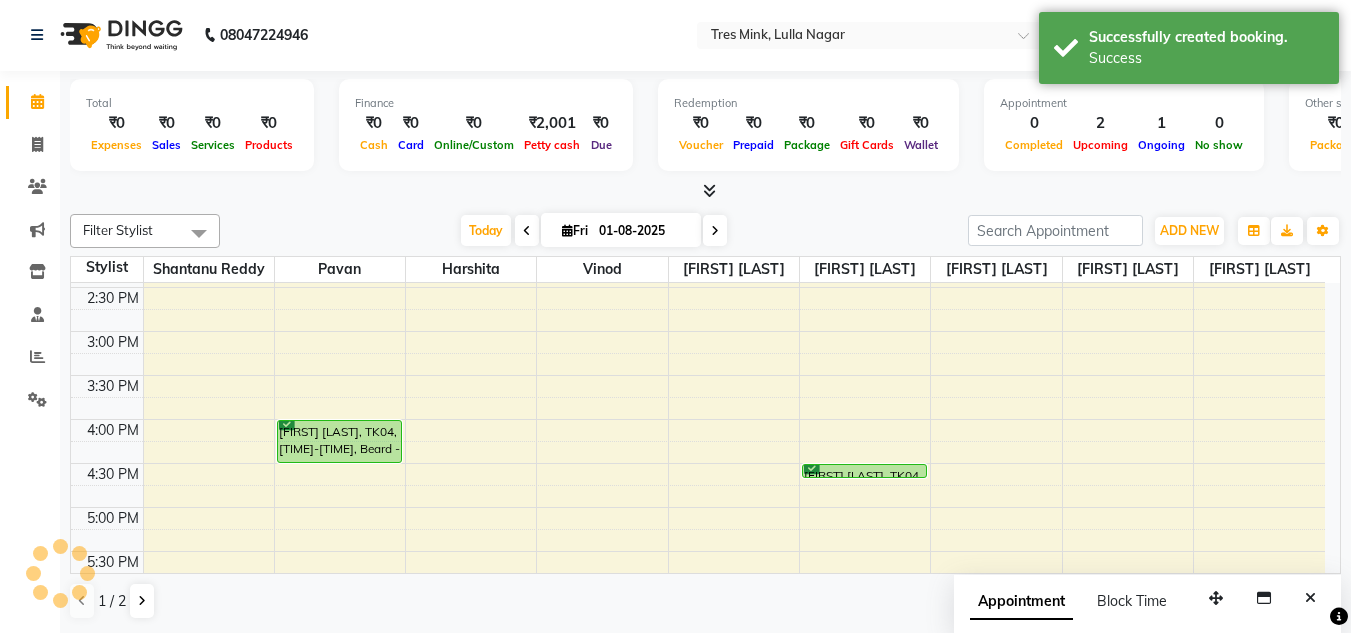scroll, scrollTop: 0, scrollLeft: 0, axis: both 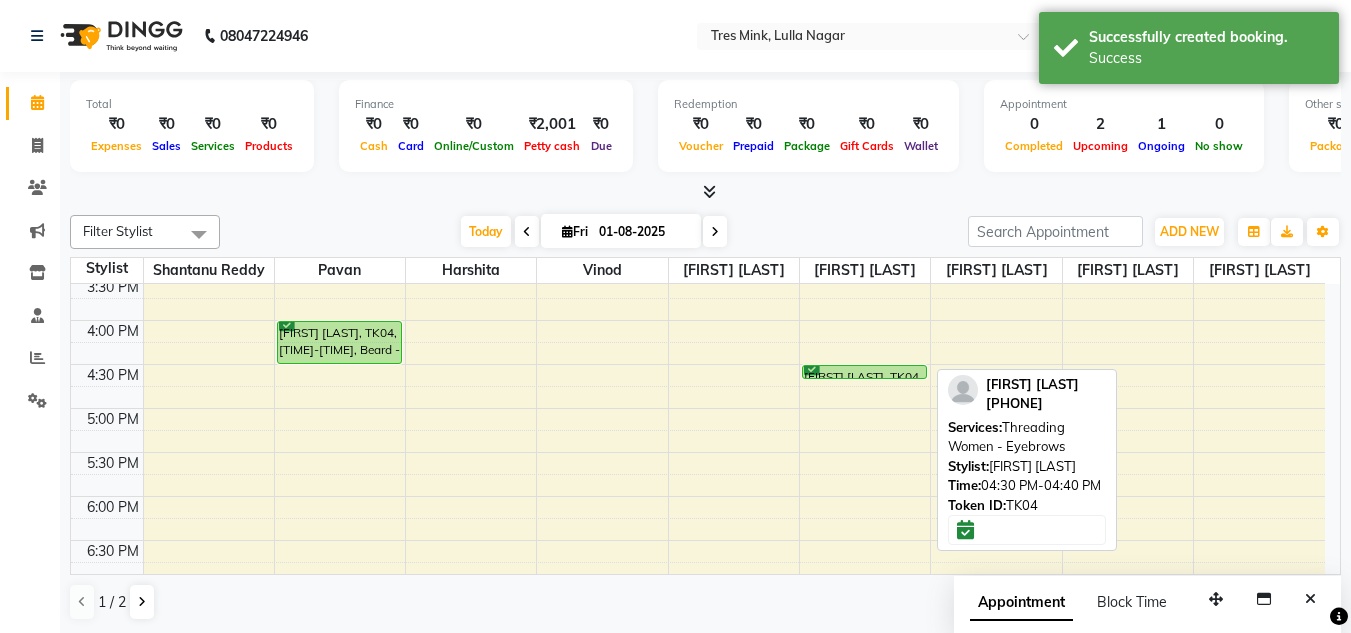 click at bounding box center [864, 378] 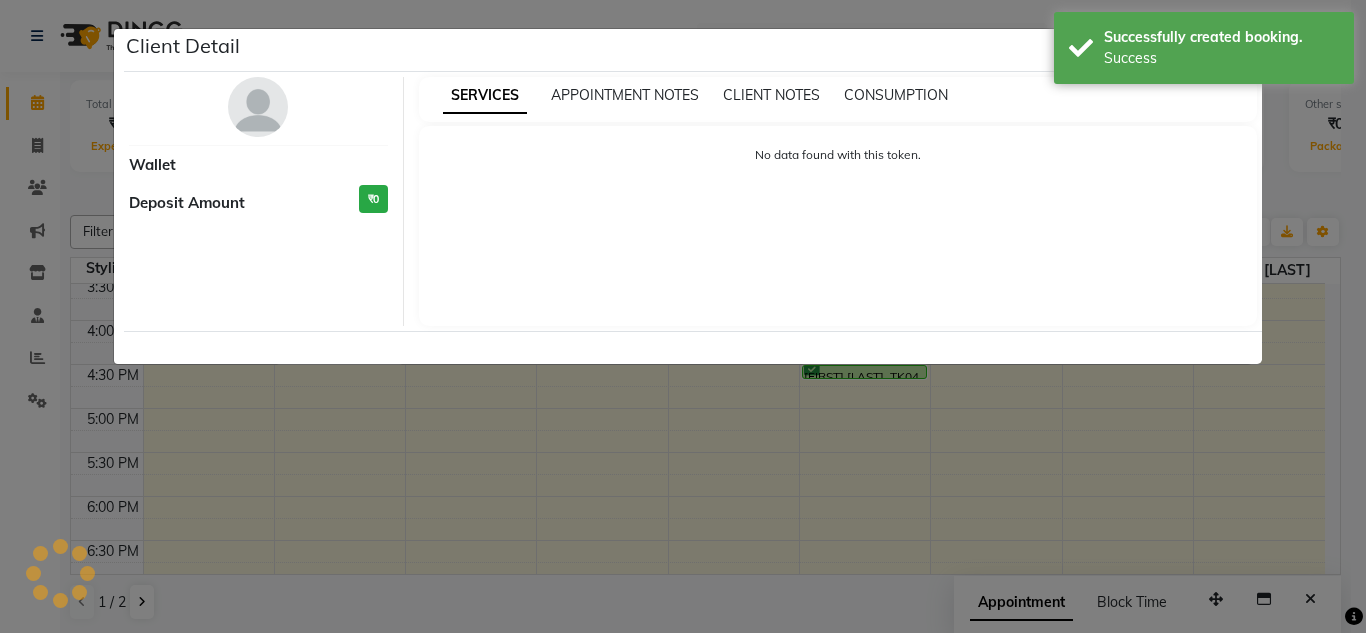 select on "6" 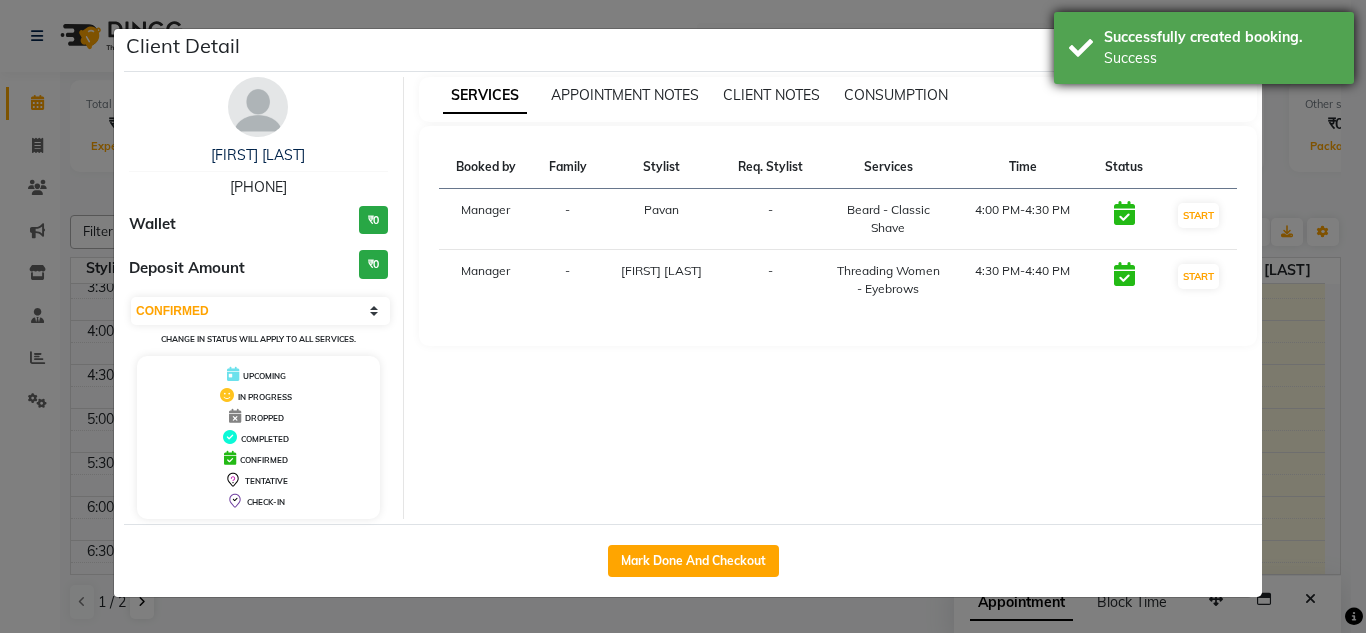 click on "Successfully created booking.   Success" at bounding box center (1204, 48) 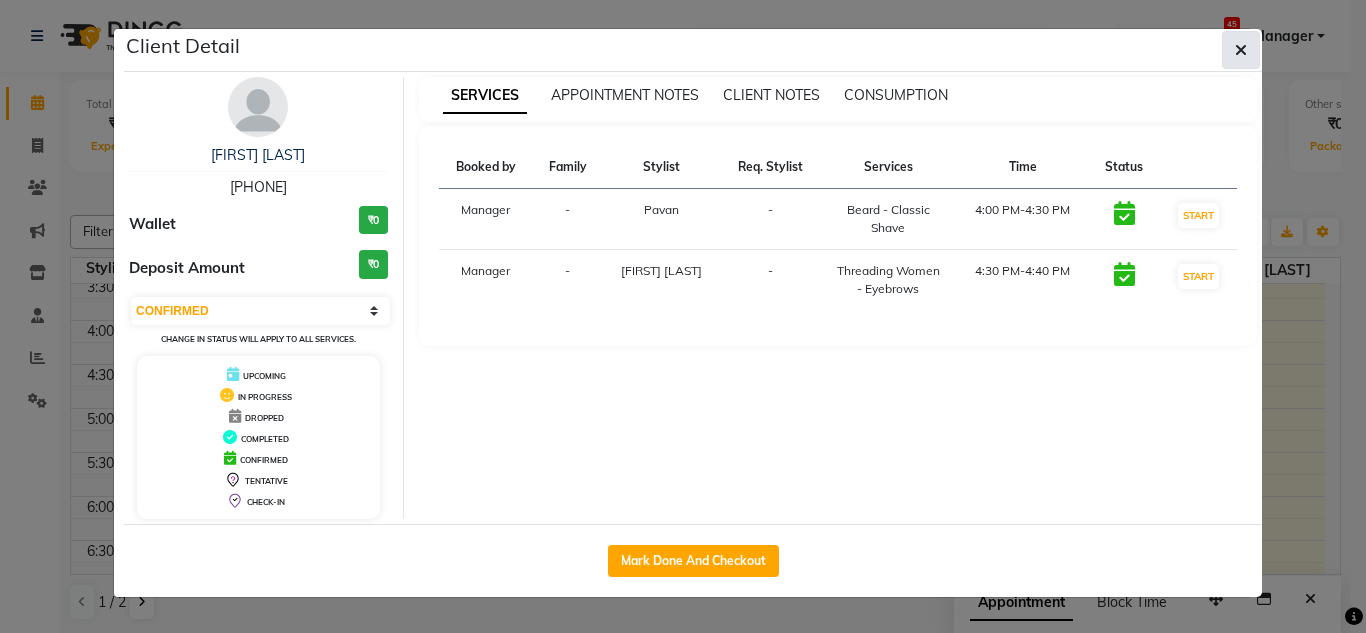 click 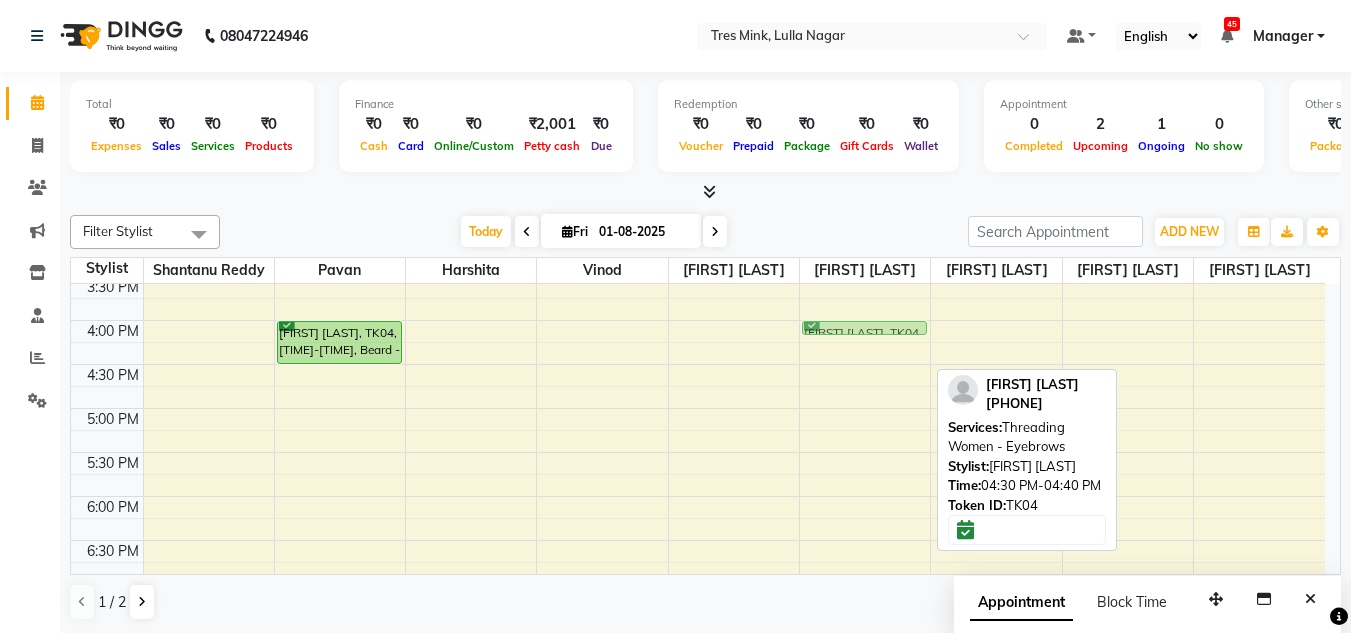 drag, startPoint x: 861, startPoint y: 371, endPoint x: 846, endPoint y: 341, distance: 33.54102 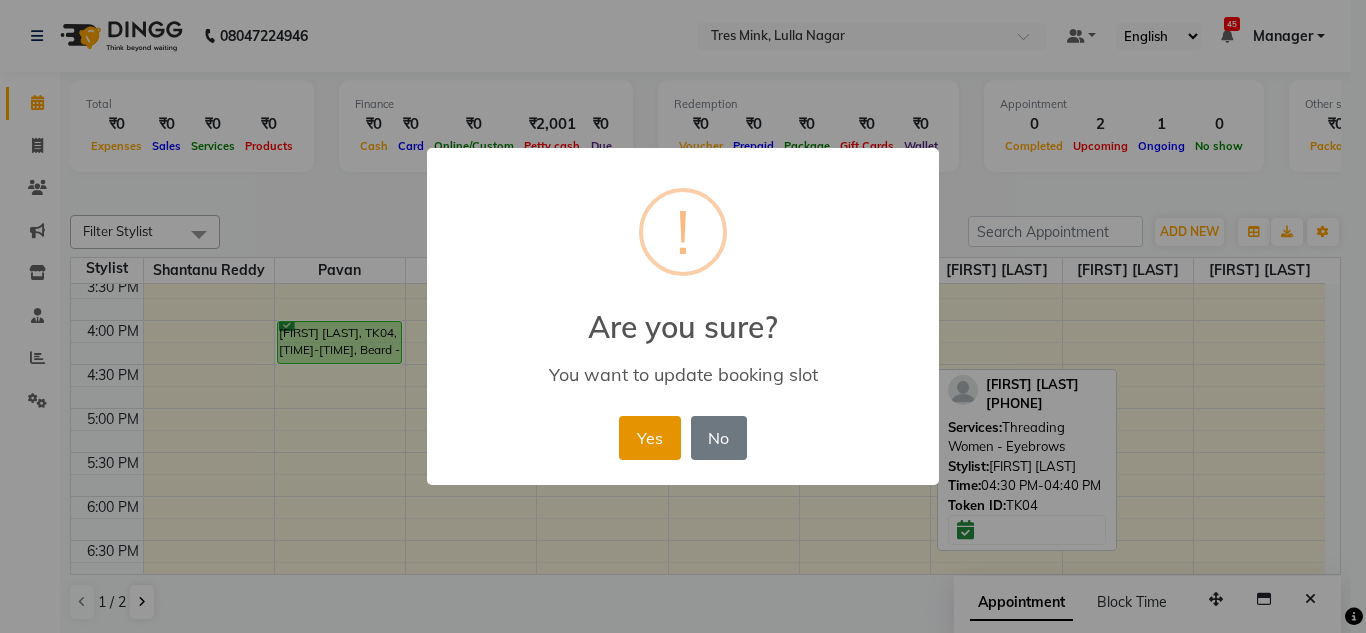 click on "Yes" at bounding box center [649, 438] 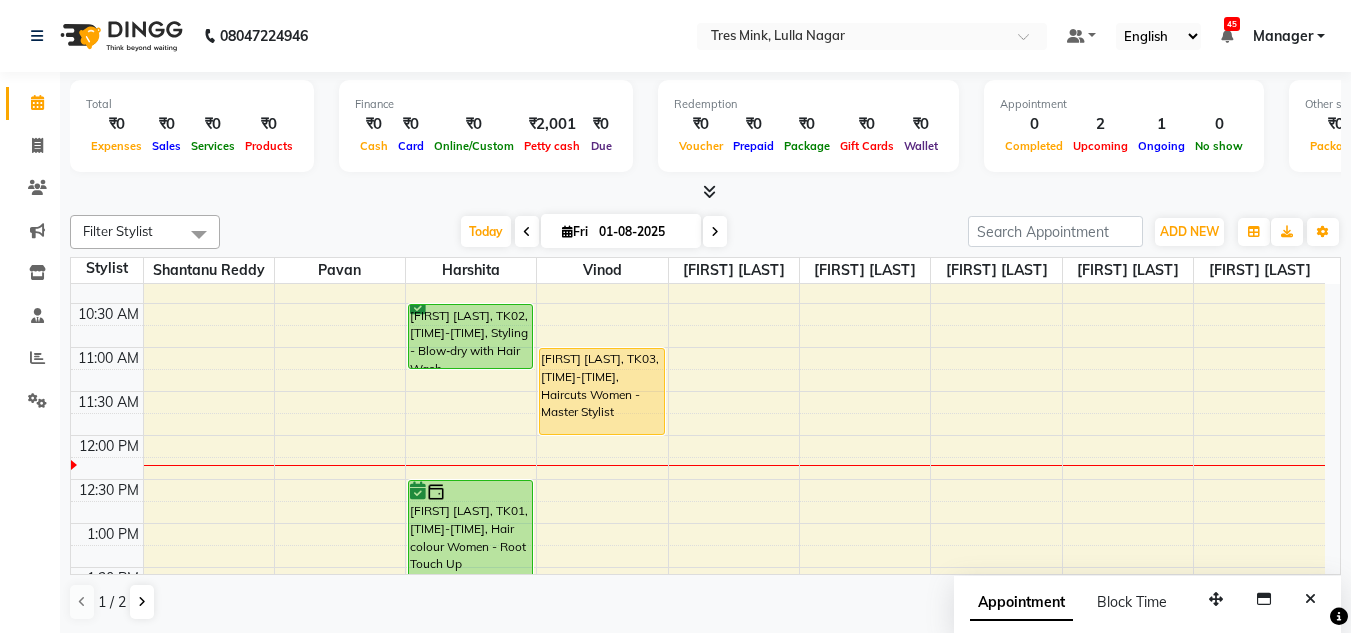 scroll, scrollTop: 100, scrollLeft: 0, axis: vertical 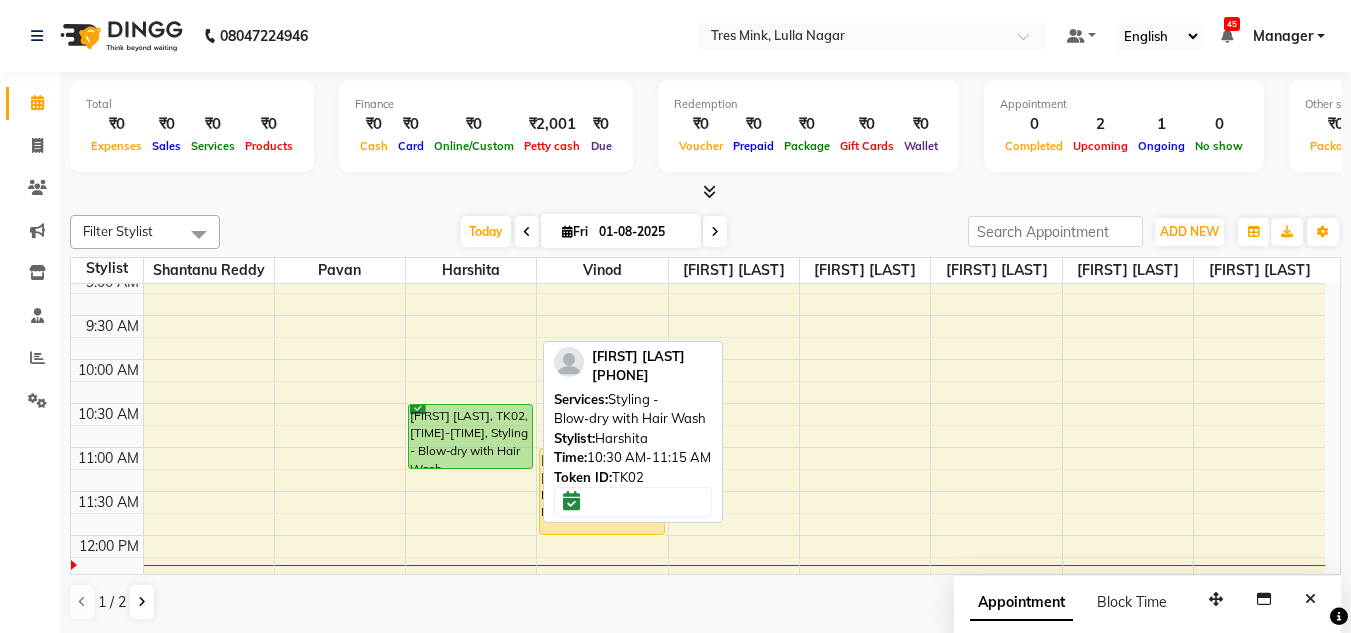 click on "[LAST] [LAST], TK02, 10:30 AM-11:15 AM, Styling - Blow‑dry with Hair Wash" at bounding box center [470, 436] 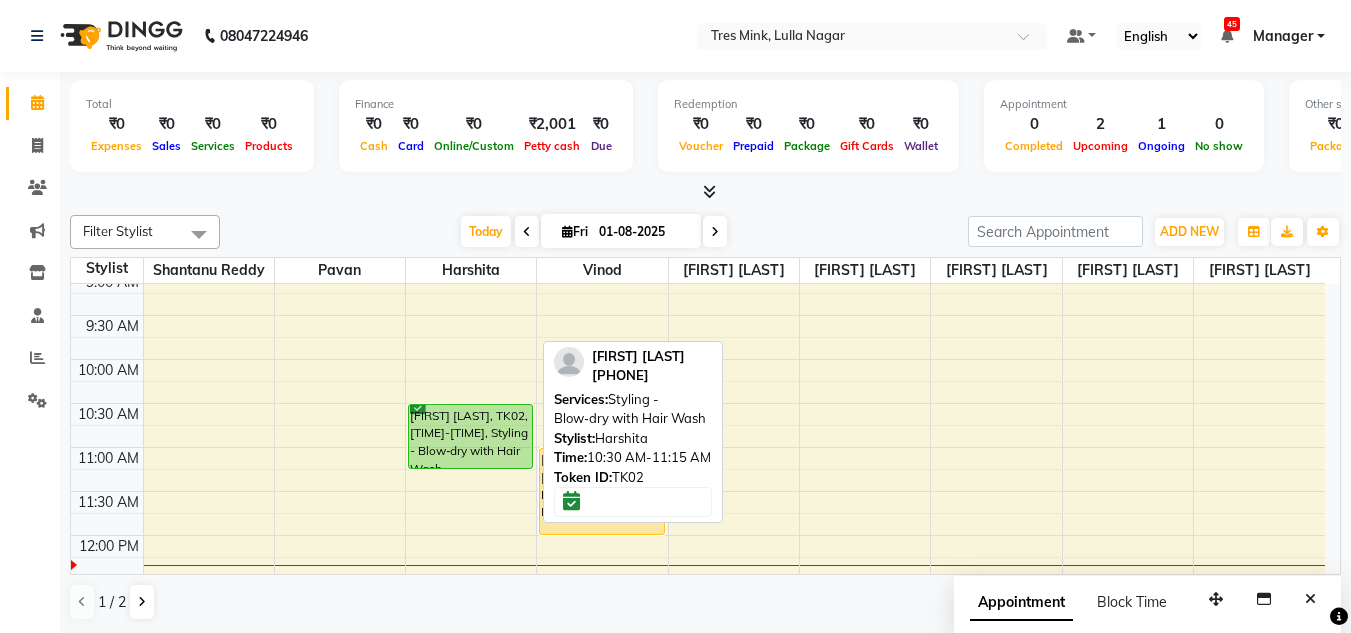click on "[LAST] [LAST], TK02, 10:30 AM-11:15 AM, Styling - Blow‑dry with Hair Wash" at bounding box center [470, 436] 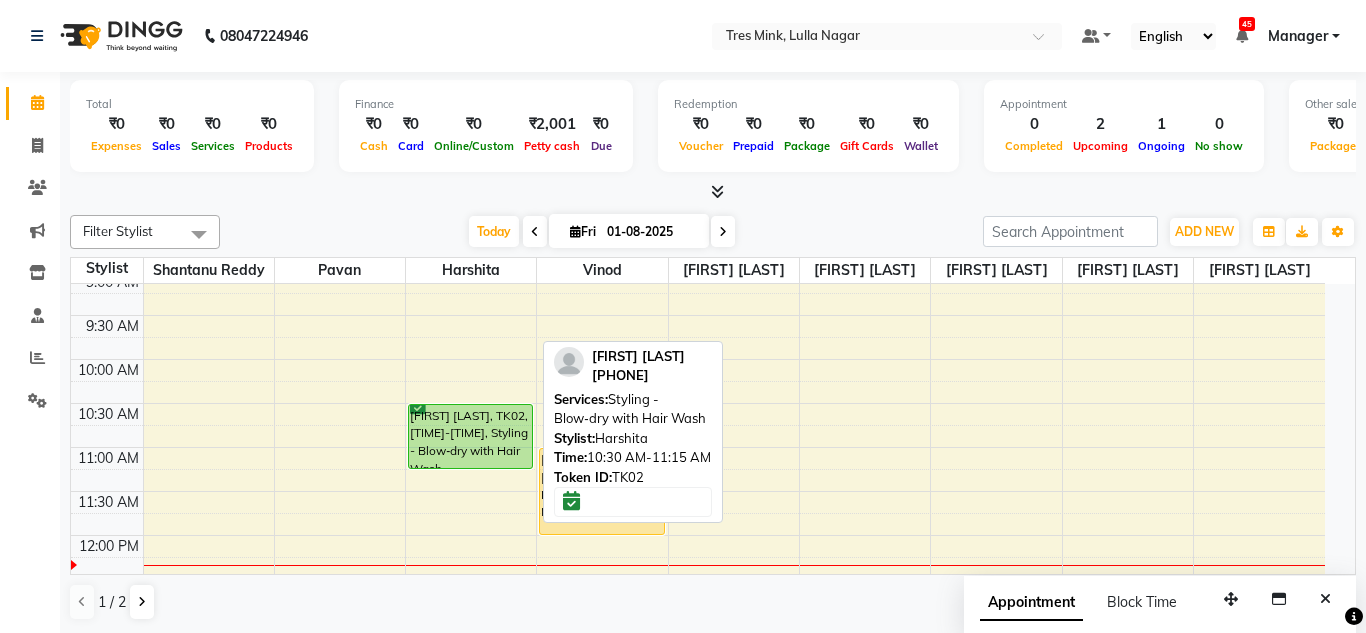 select on "6" 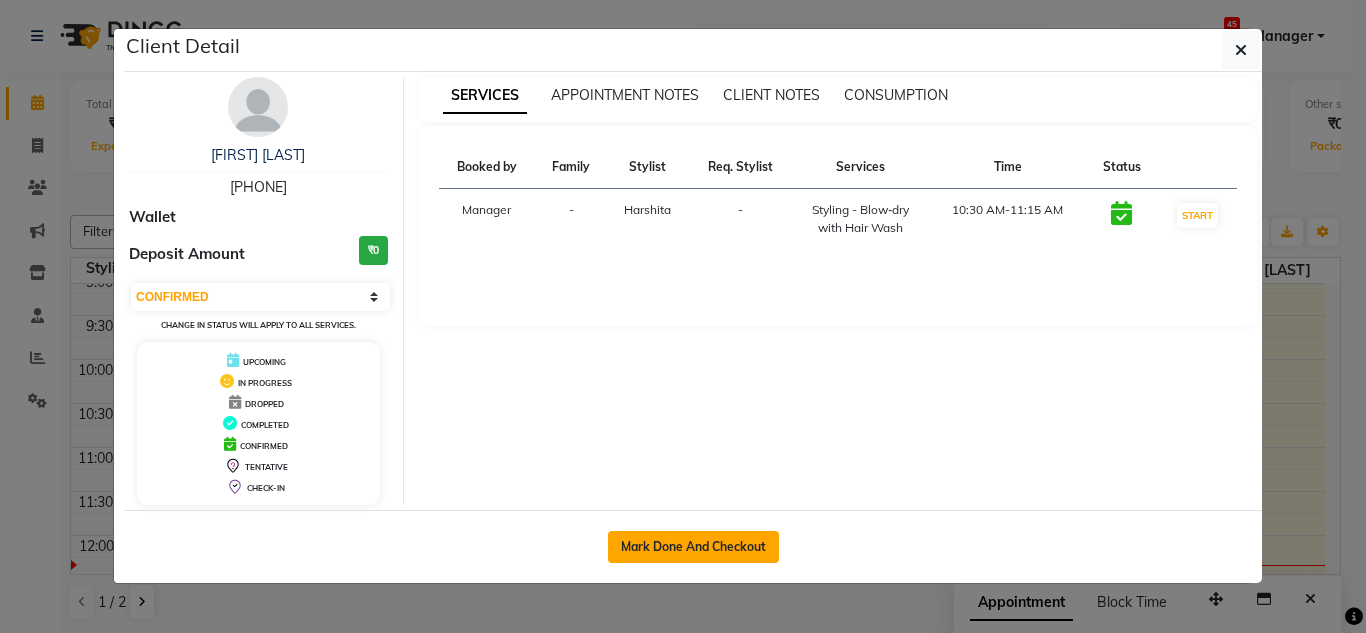 click on "Mark Done And Checkout" 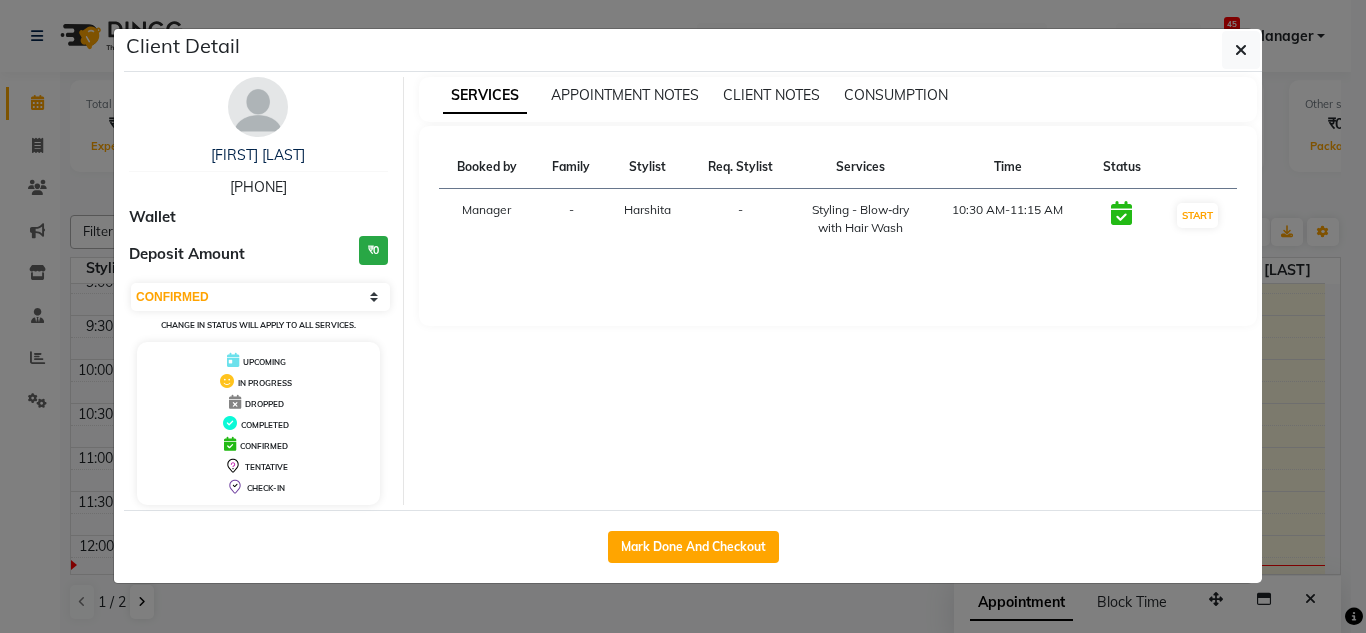 select on "service" 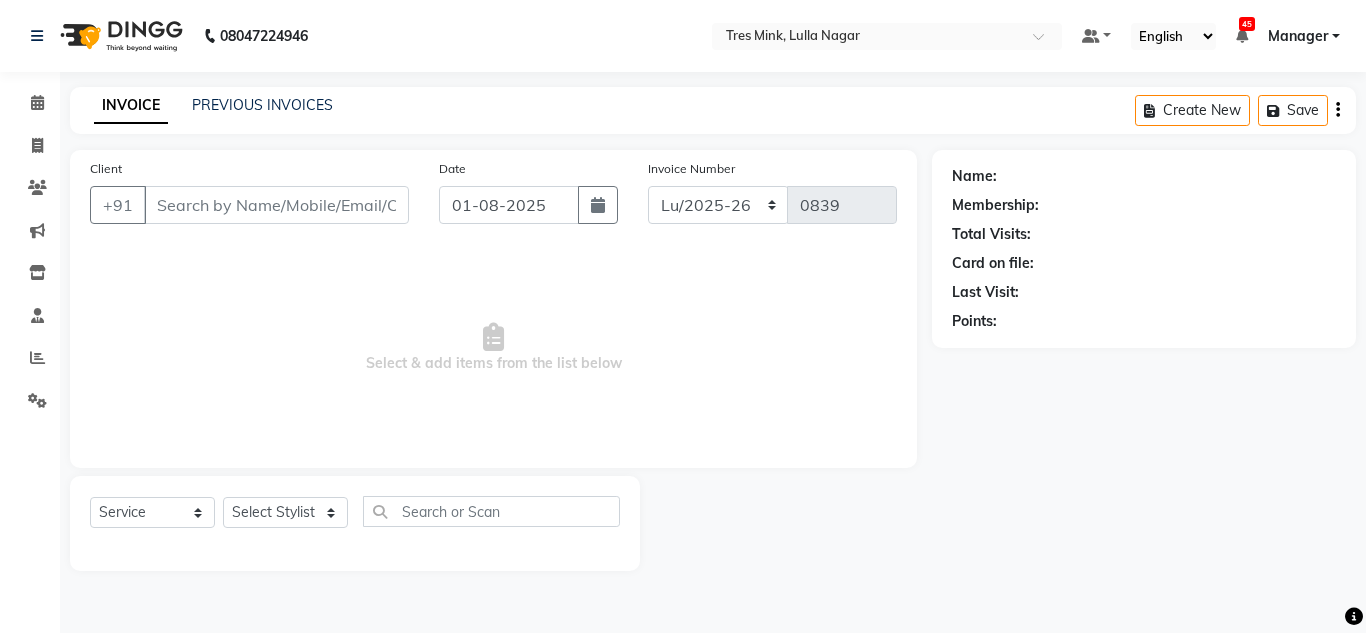 type on "[PHONE]" 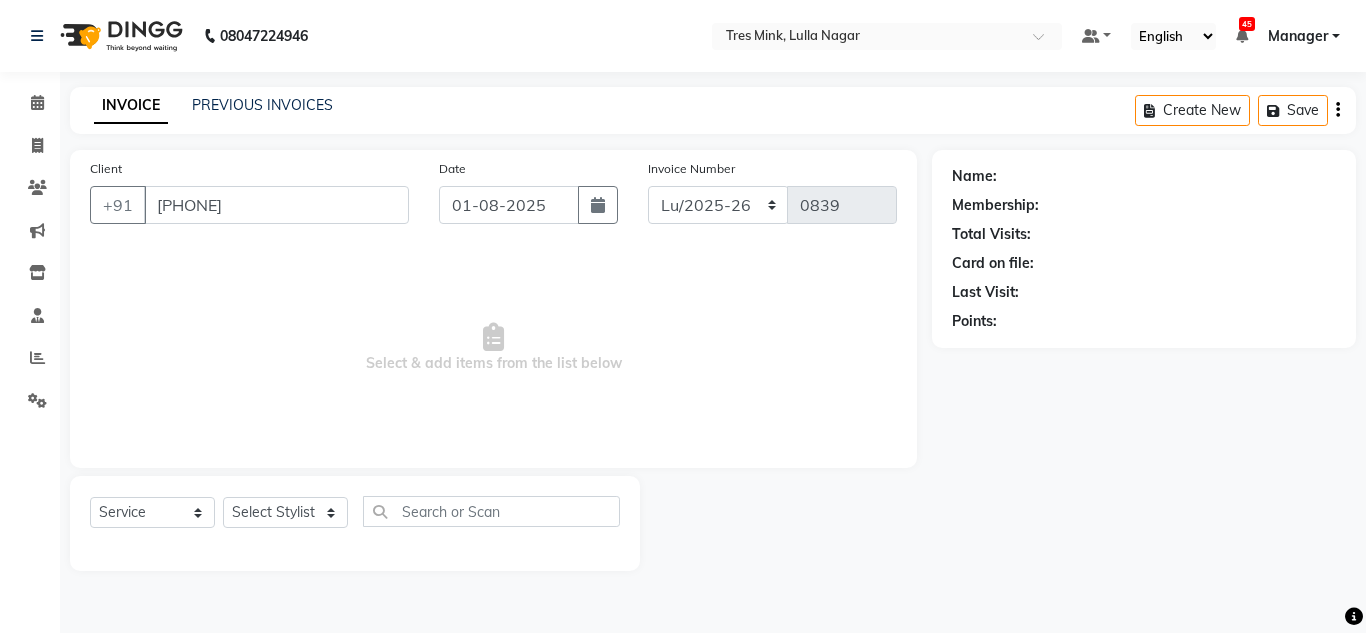 select on "47307" 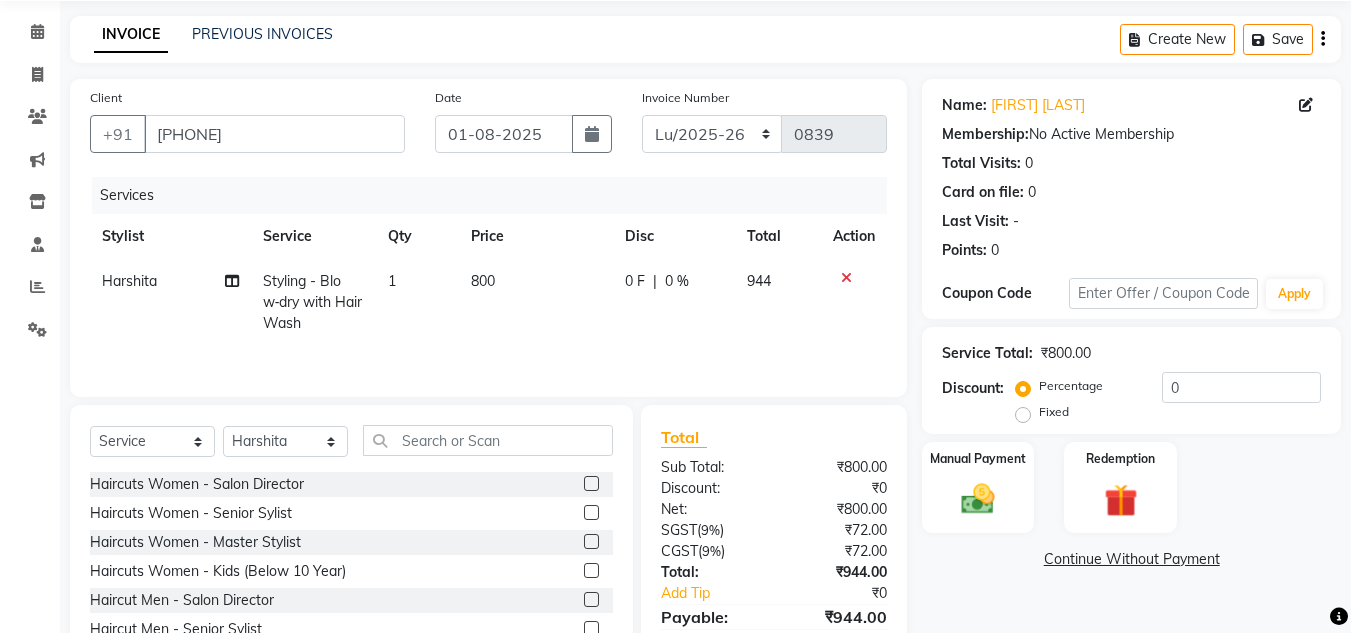 scroll, scrollTop: 100, scrollLeft: 0, axis: vertical 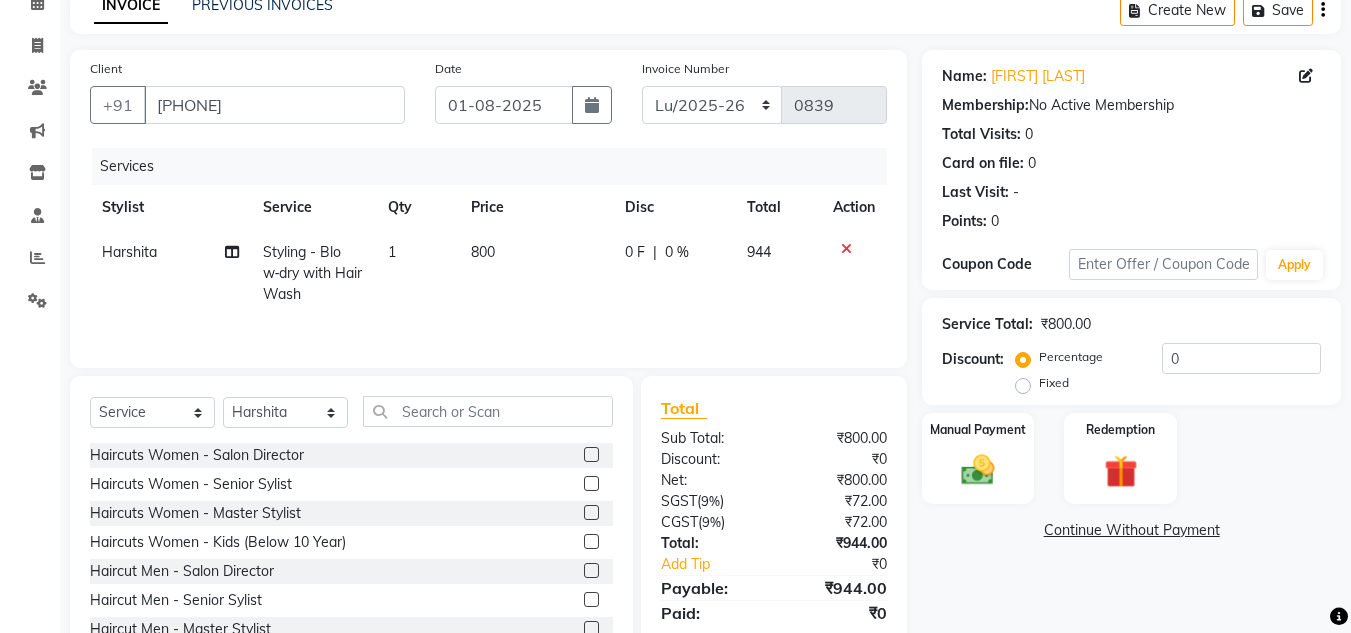 click on "800" 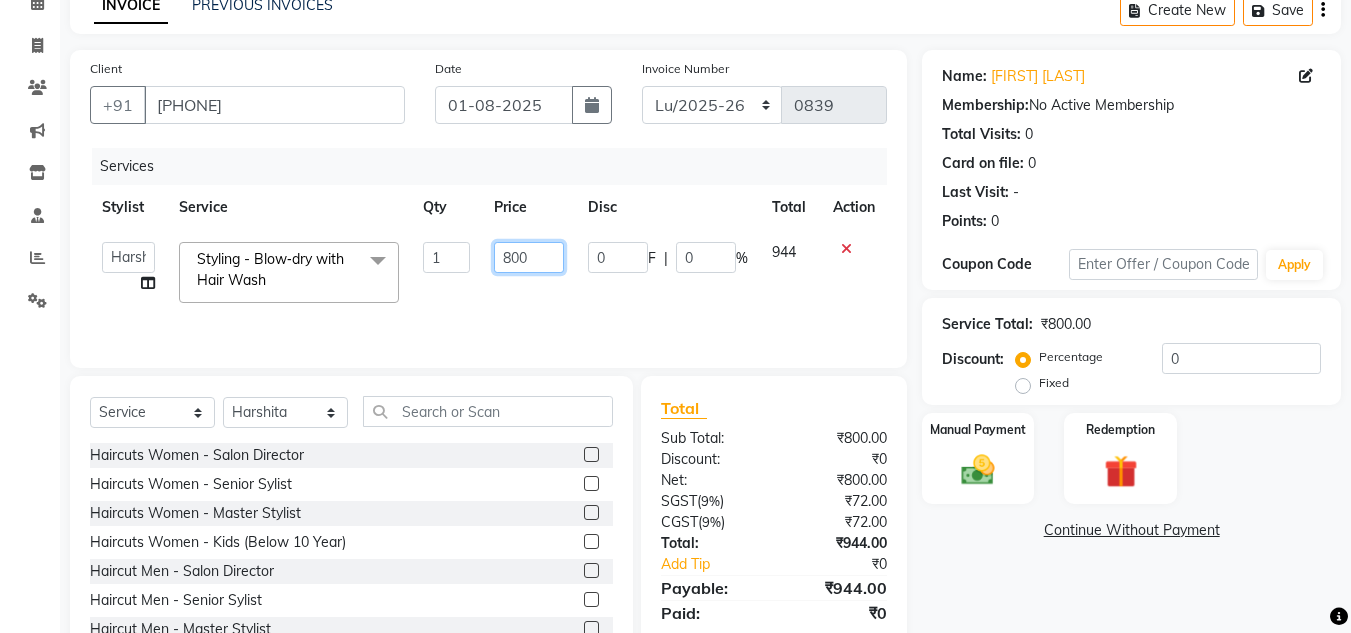 drag, startPoint x: 540, startPoint y: 259, endPoint x: 398, endPoint y: 256, distance: 142.0317 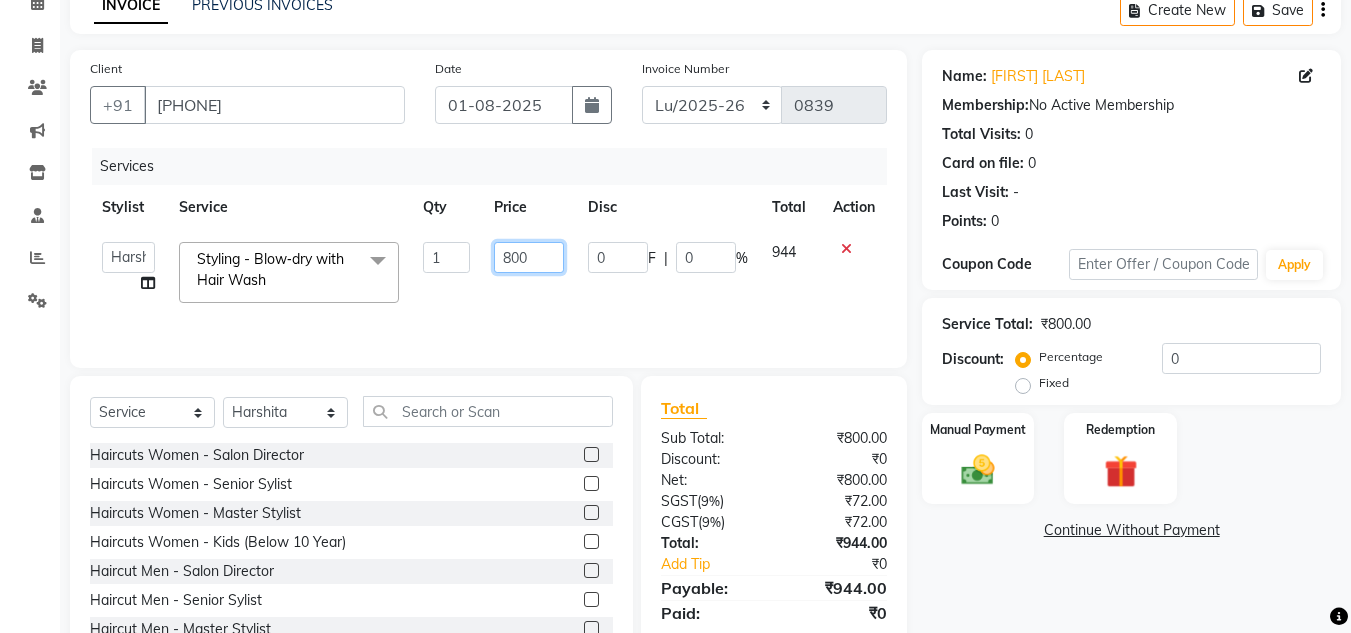 click on "[FIRST] [LAST]    [FIRST] [LAST]   [FIRST]   [FIRST]   Manager   [FIRST] [LAST]   [FIRST] [LAST]   [FIRST]   [FIRST] [LAST]   [FIRST] [LAST]   [FIRST] [LAST]   [FIRST] [LAST]   [FIRST]    [FIRST] [LAST]   [FIRST]   Styling - Blow‑dry with Hair Wash  x Haircuts Women - Salon Director Haircuts Women - Senior Sylist Haircuts Women - Master Stylist Haircuts Women - Kids (Below 10 Year) Haircut Men - Salon Director Haircut Men - Senior Sylist Haircut Men - Master Sylist Haircut Men - Kids (Below 10 Year) Hair Colour Men - Highlights Hair Colour Men - Global (Ammonia Free) Hair Colour Men - Global Hair Colour Men - Root Touch (Ammonia Free) Hair Colour Men - Root Touch Hair Colour Women - Highlights Hair Colour Women - Global (Ammonia Free) Hair Colour Women - Global Hair colour Women - Root Touch Up (Ammonia Free) hair colour Women - Root Touch Up Styling - Shampoo & conditioner Styling - Blow‑dry without Hair Wash Styling - Blow‑dry with Hair Wash Styling - Hair Ironing Styling - Hair Tongs Treatment - Keratin Treatment 1 800" 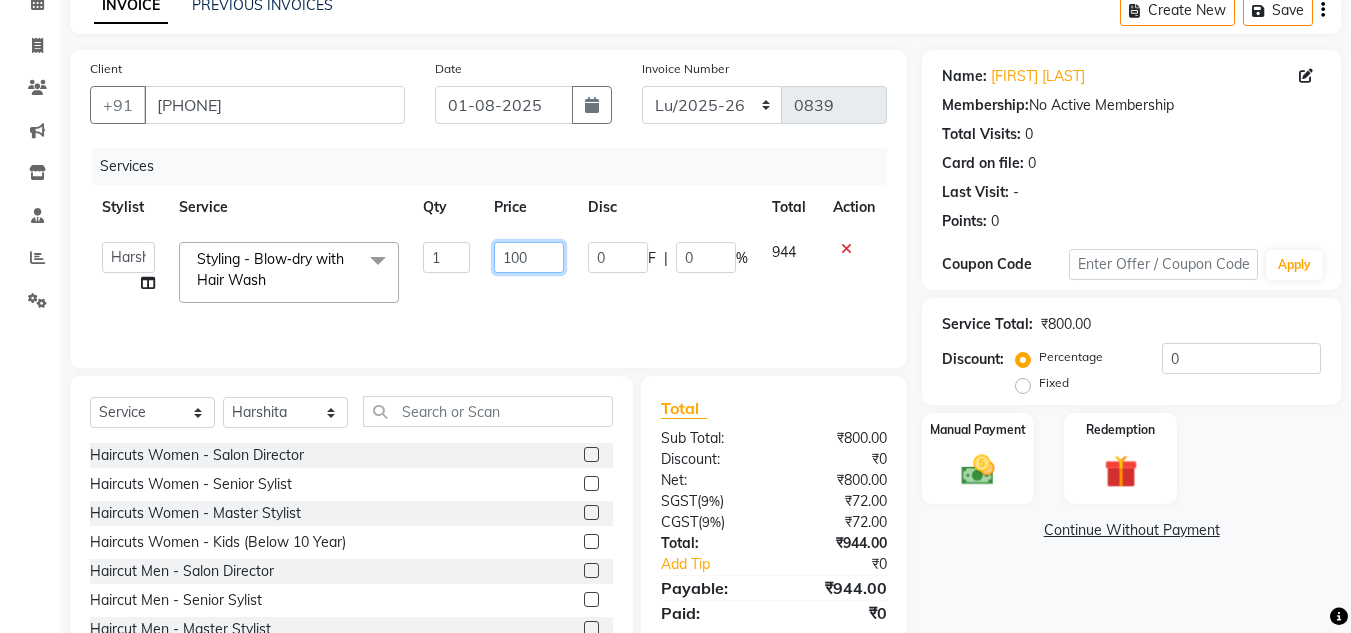 type on "1000" 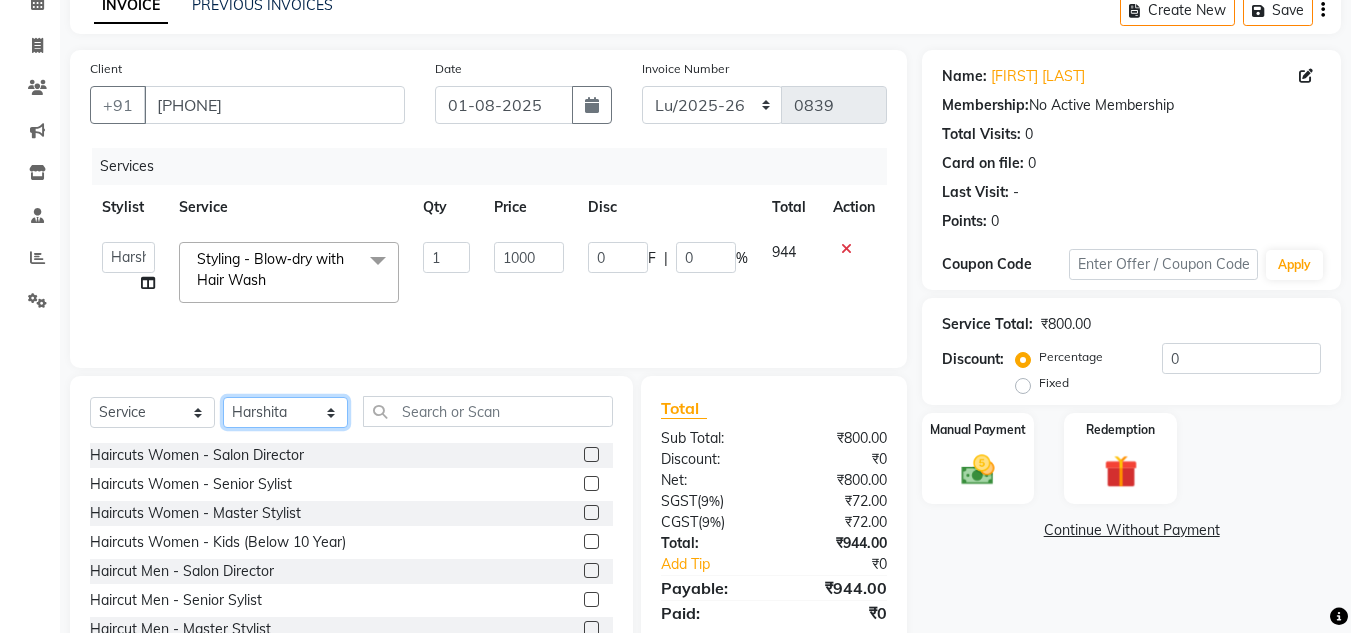 click on "Select Stylist Ansh Jadhav  Chetan Mahale Eva Harshita Manager Neha Aywale Pallavi H Pavan Pranjali Kothari Shailesh Mistry Shantanu Reddy Sharon Anthony Siddhanth  Sonu N Vinod" 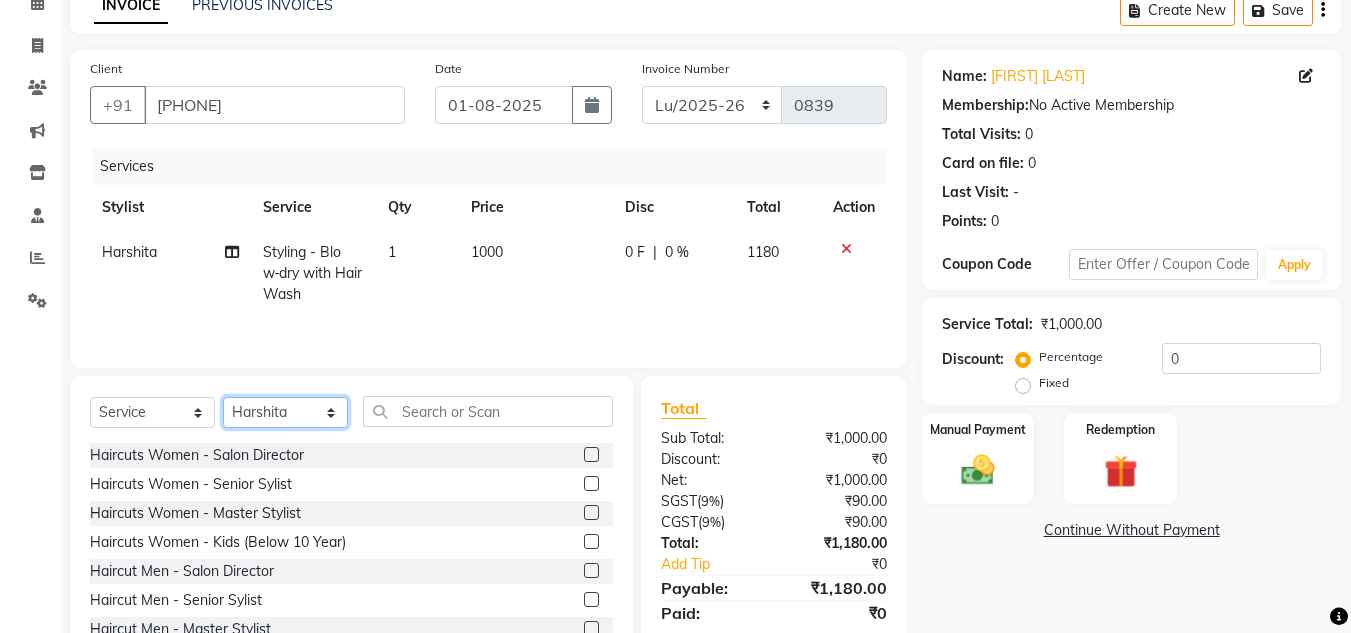 select on "85930" 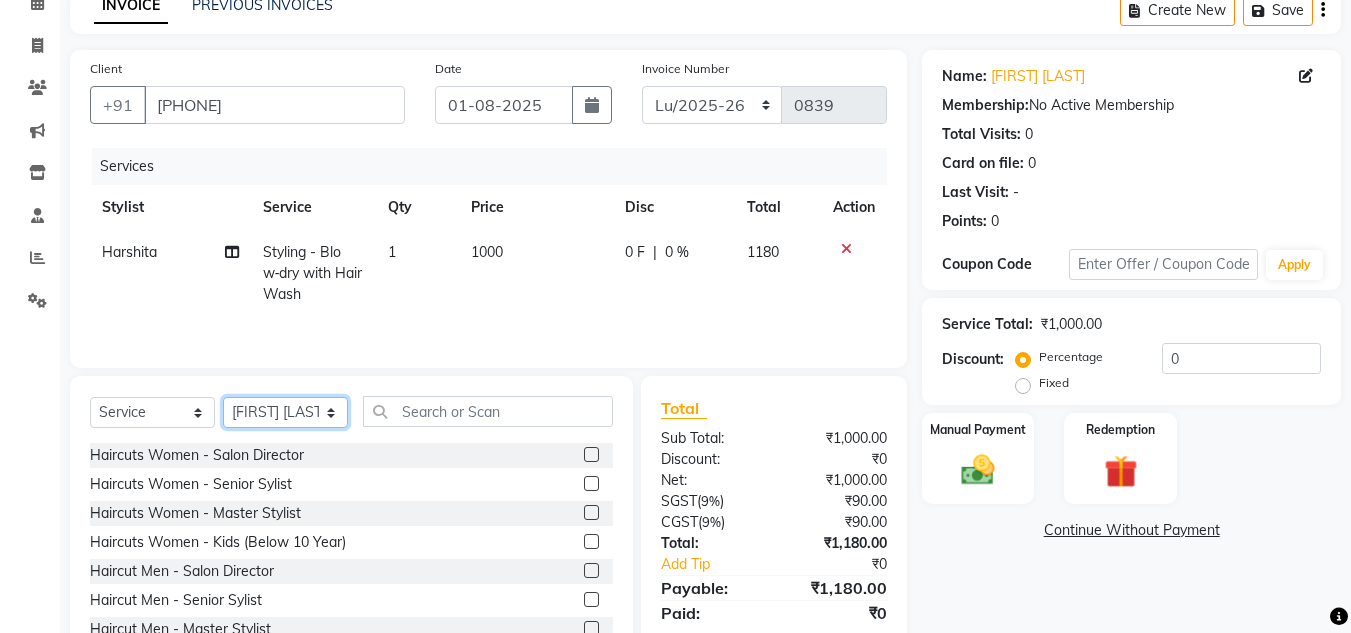 click on "Select Stylist Ansh Jadhav  Chetan Mahale Eva Harshita Manager Neha Aywale Pallavi H Pavan Pranjali Kothari Shailesh Mistry Shantanu Reddy Sharon Anthony Siddhanth  Sonu N Vinod" 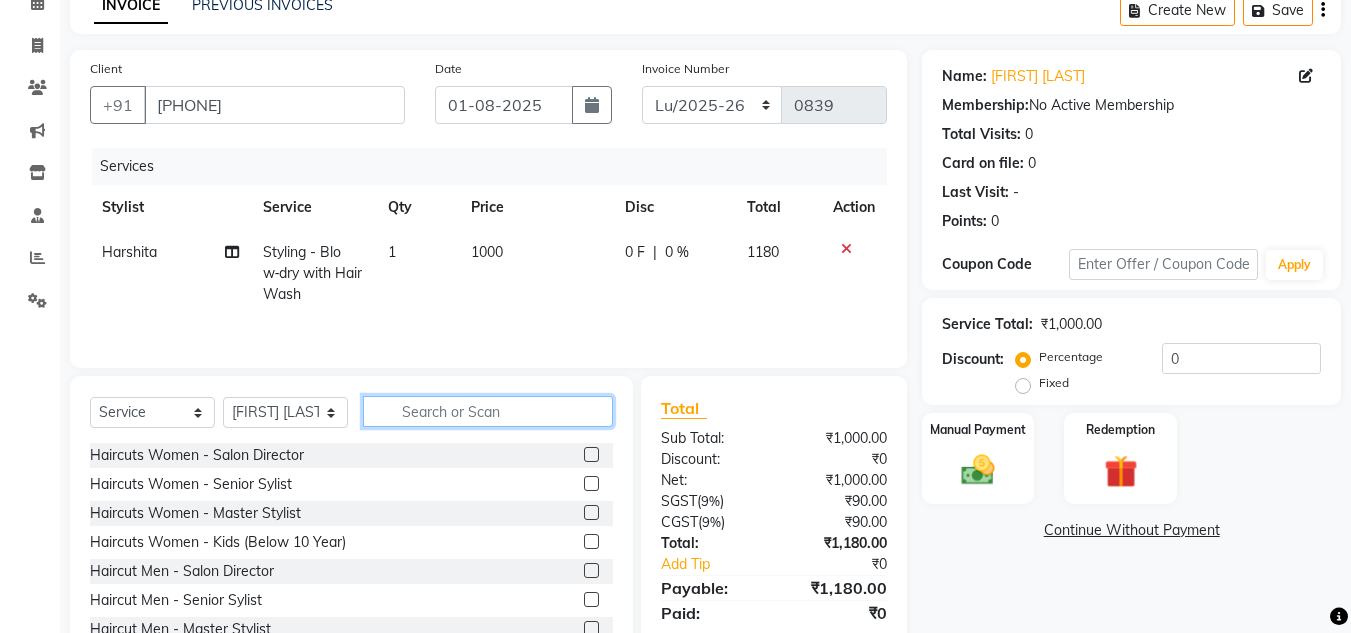 click 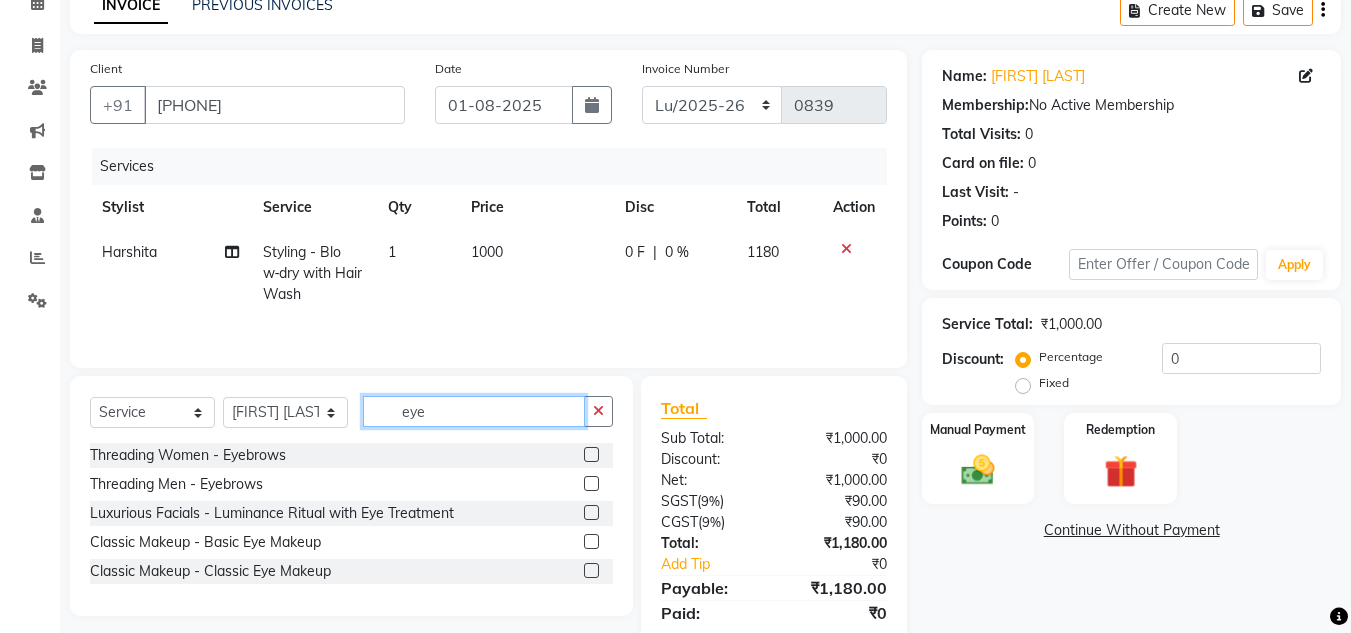 type on "eye" 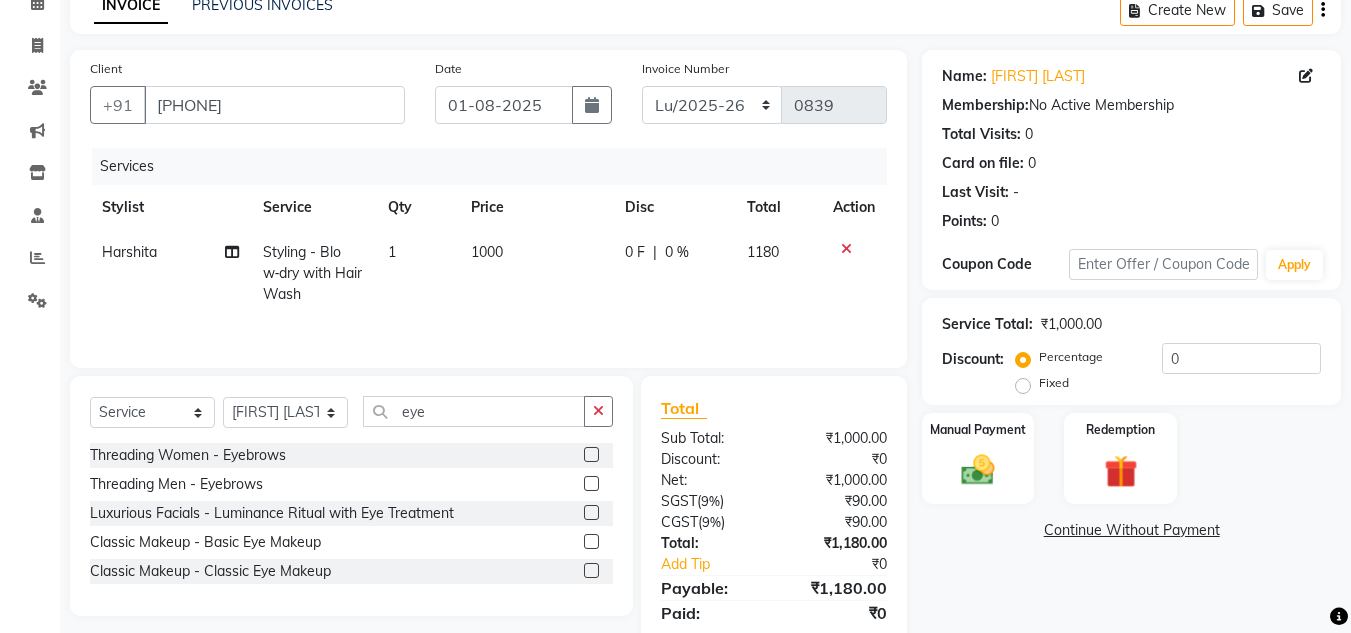 click 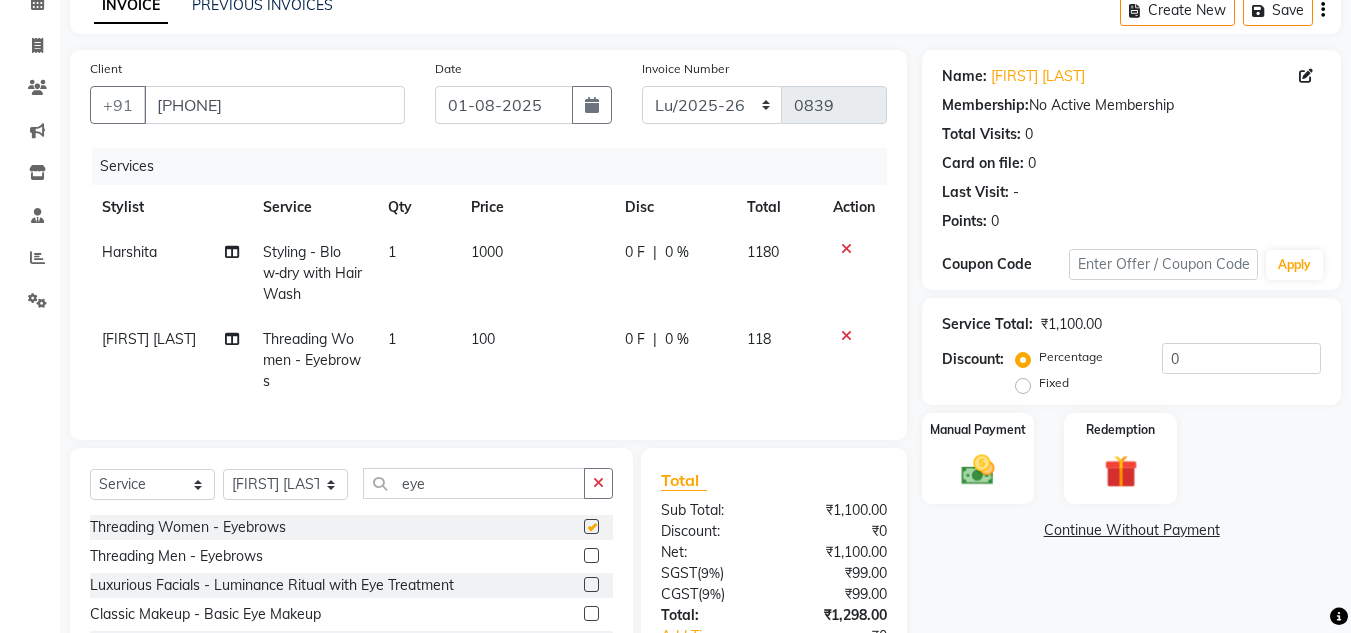 checkbox on "false" 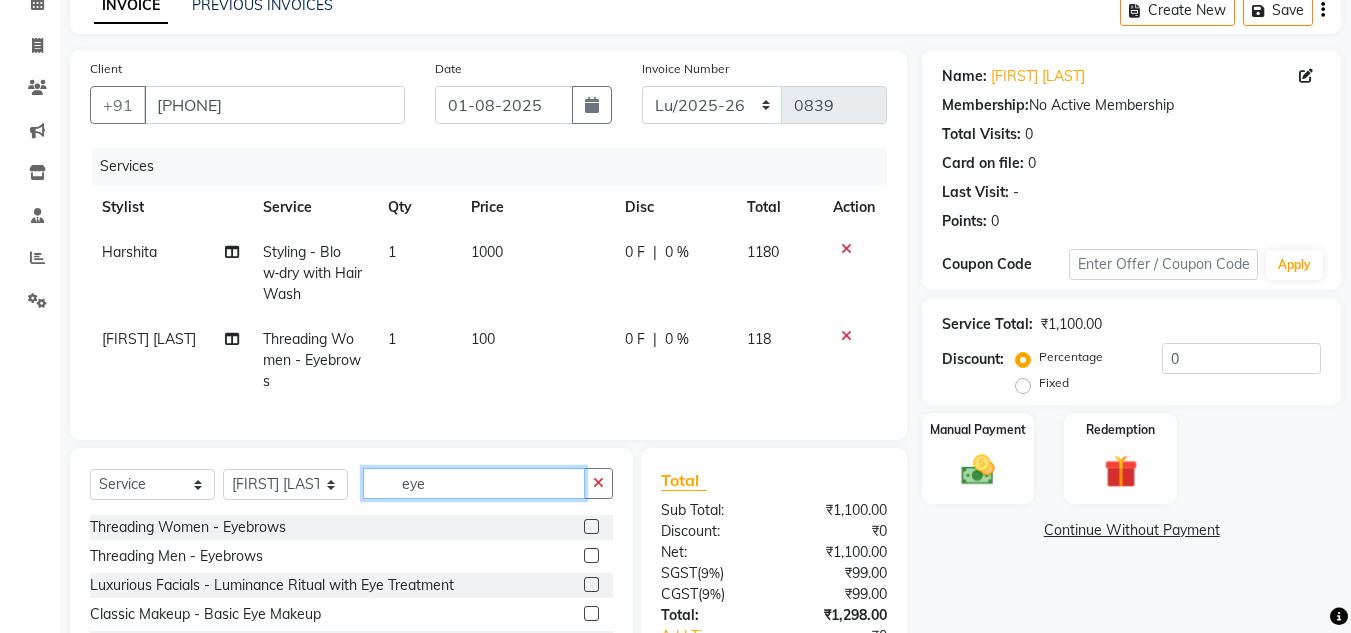 drag, startPoint x: 467, startPoint y: 500, endPoint x: 284, endPoint y: 483, distance: 183.78792 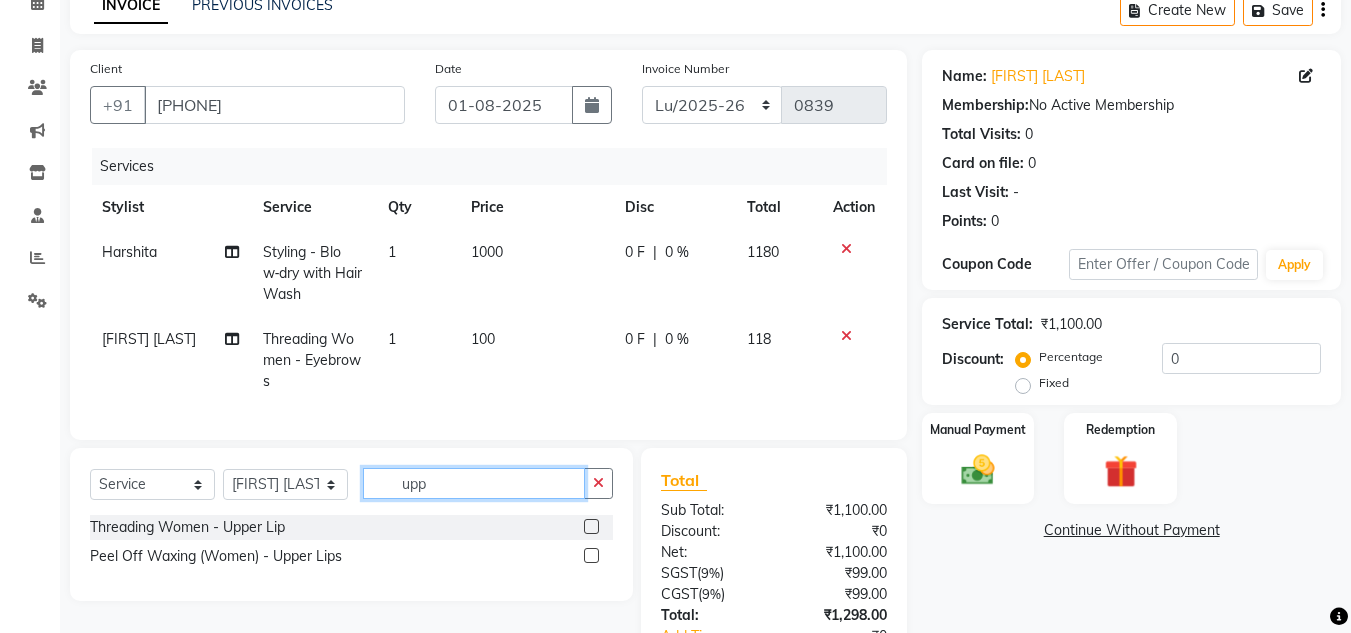 type on "upp" 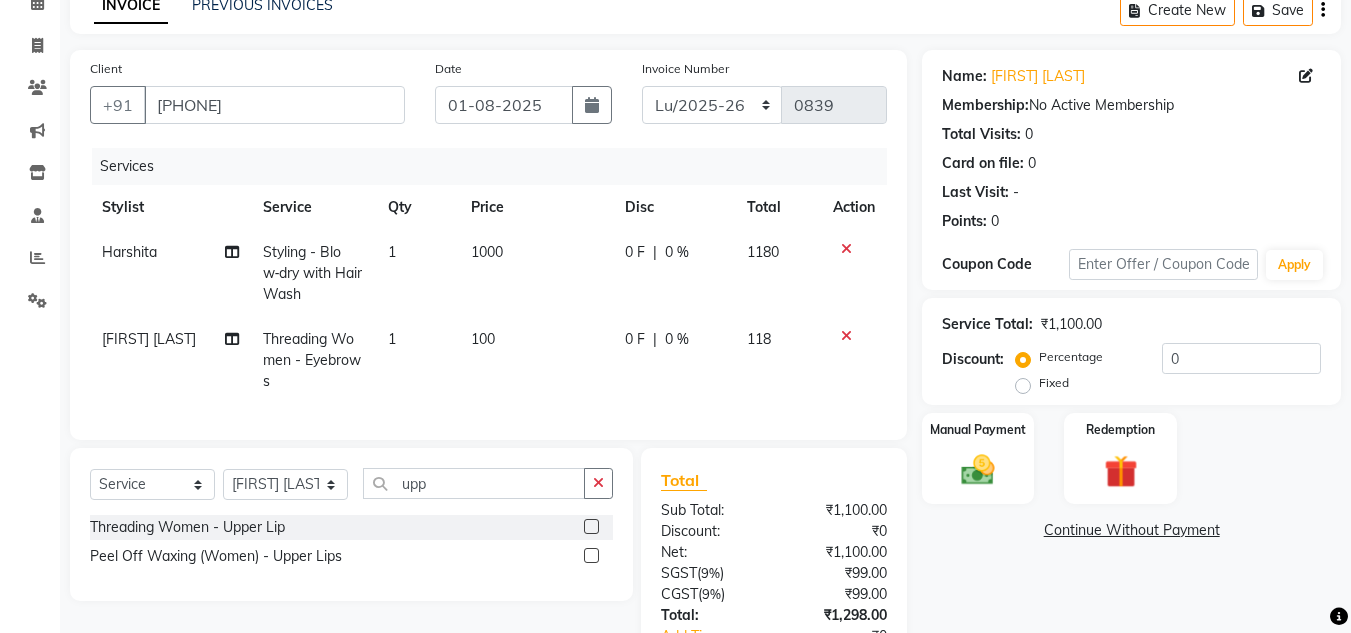 click 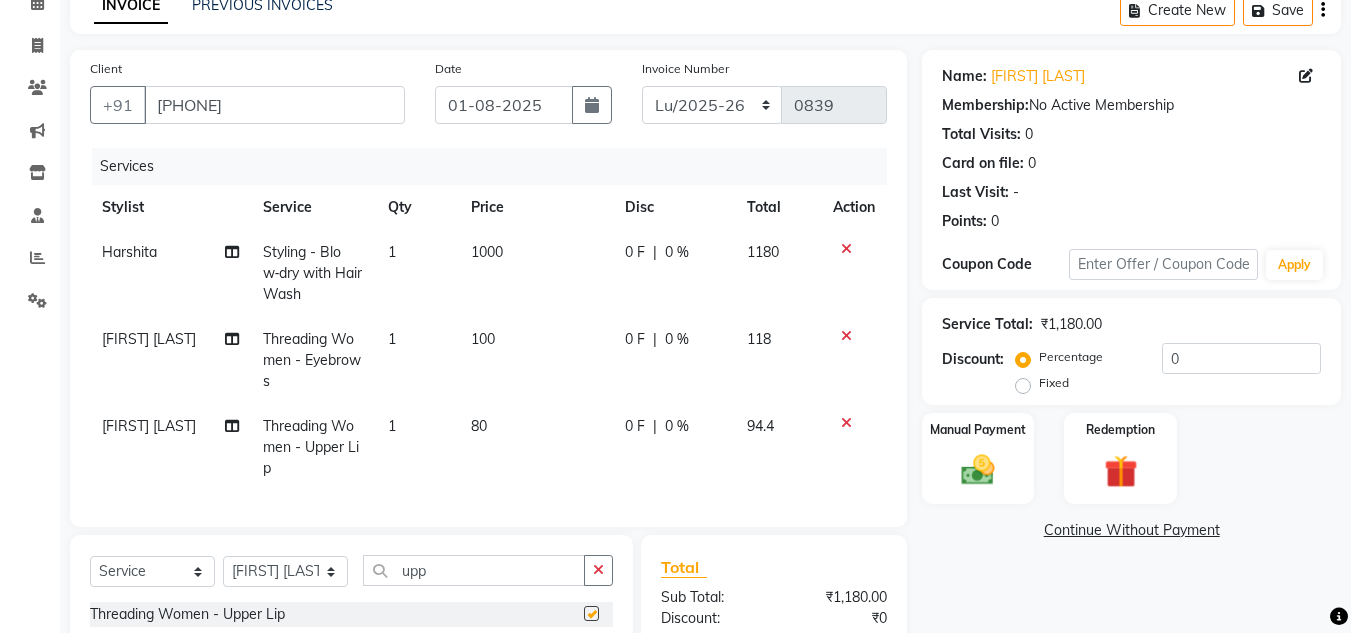 checkbox on "false" 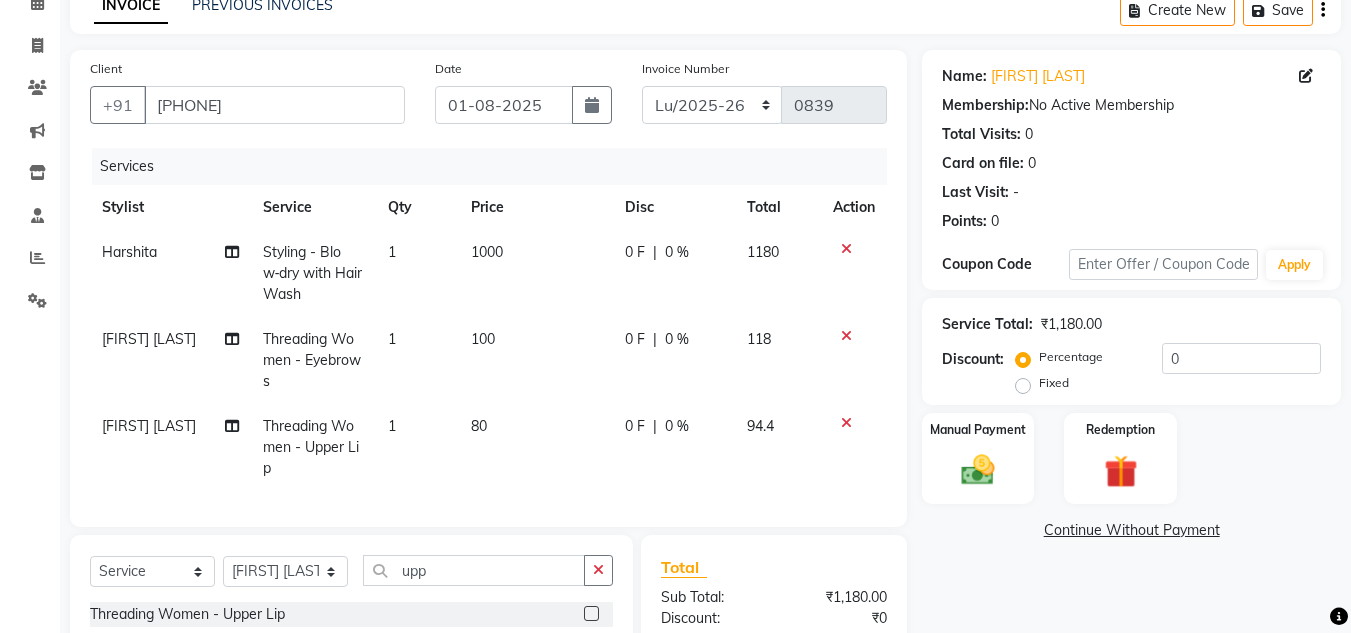 scroll, scrollTop: 300, scrollLeft: 0, axis: vertical 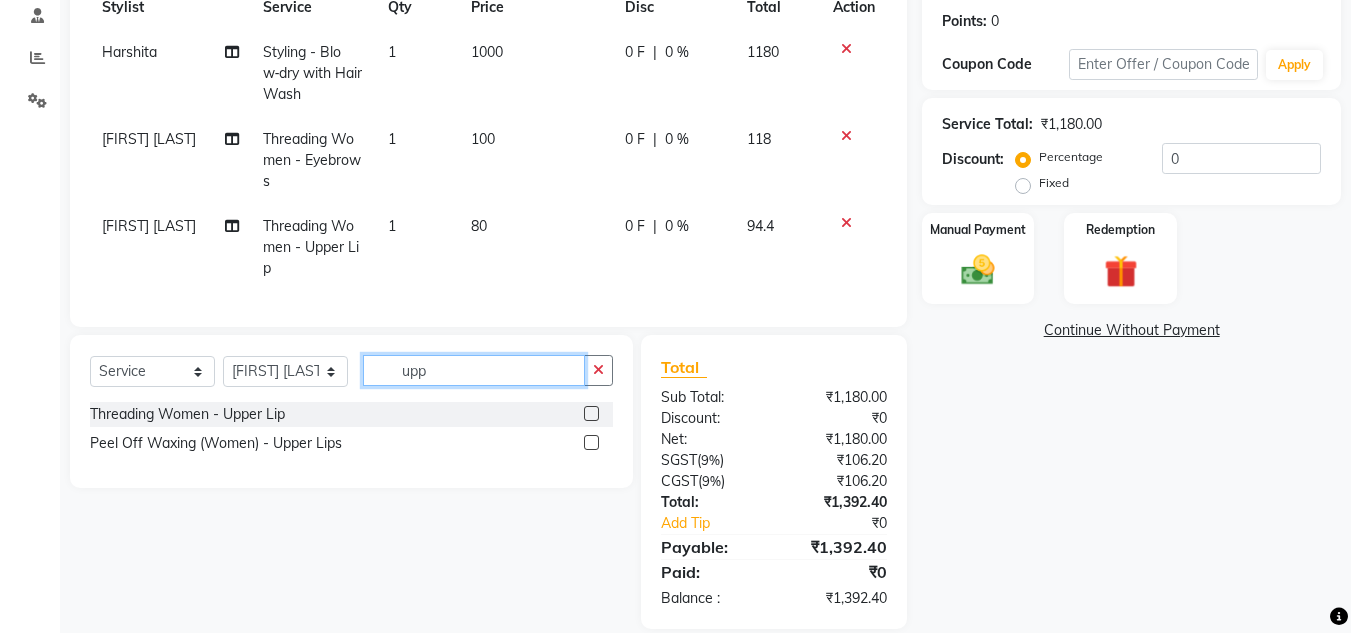 drag, startPoint x: 450, startPoint y: 392, endPoint x: 262, endPoint y: 381, distance: 188.32153 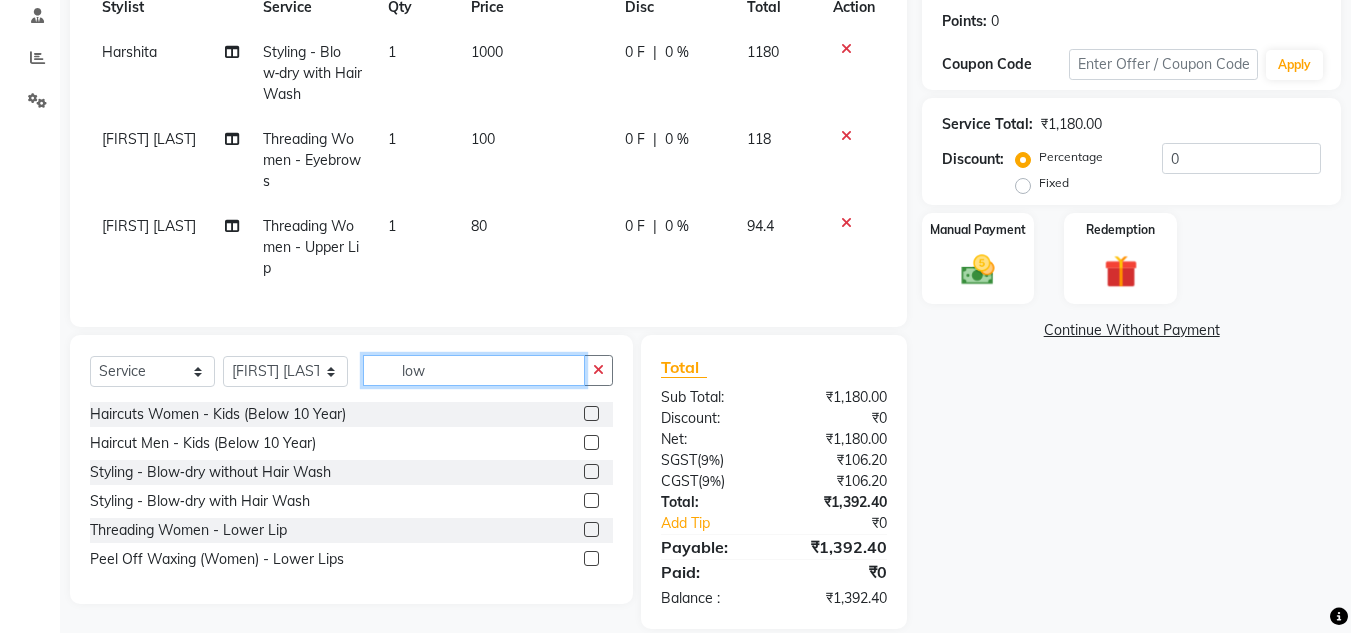 type on "low" 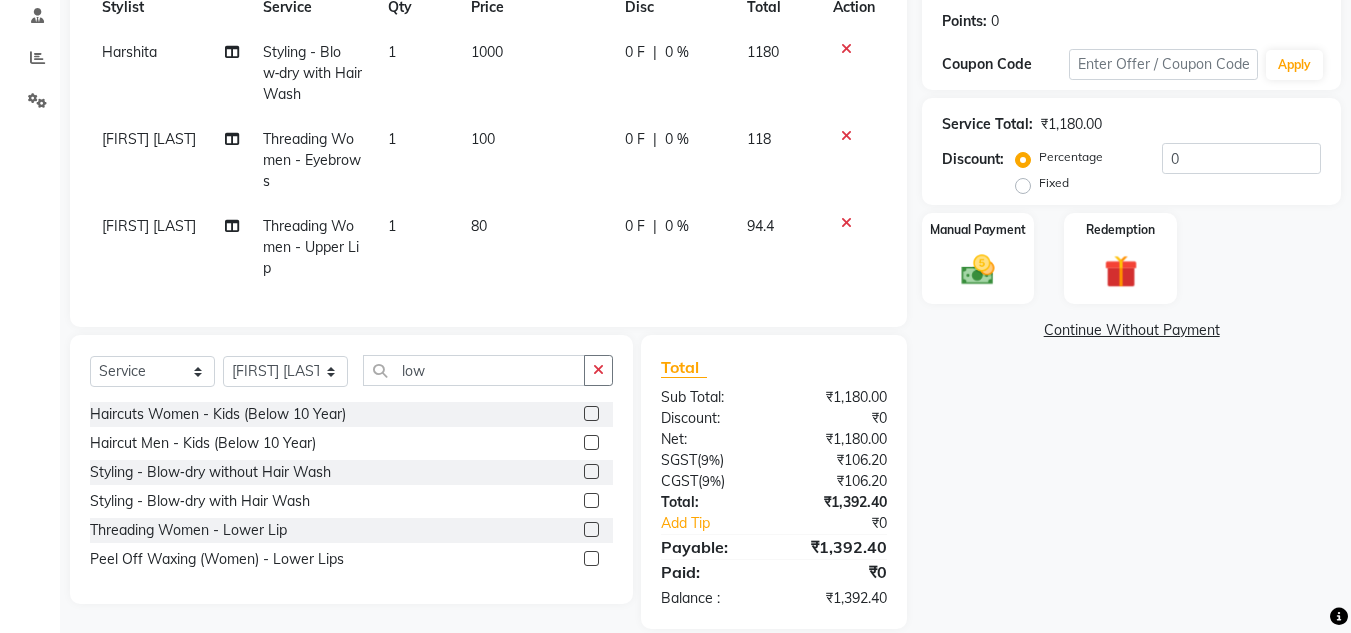 click 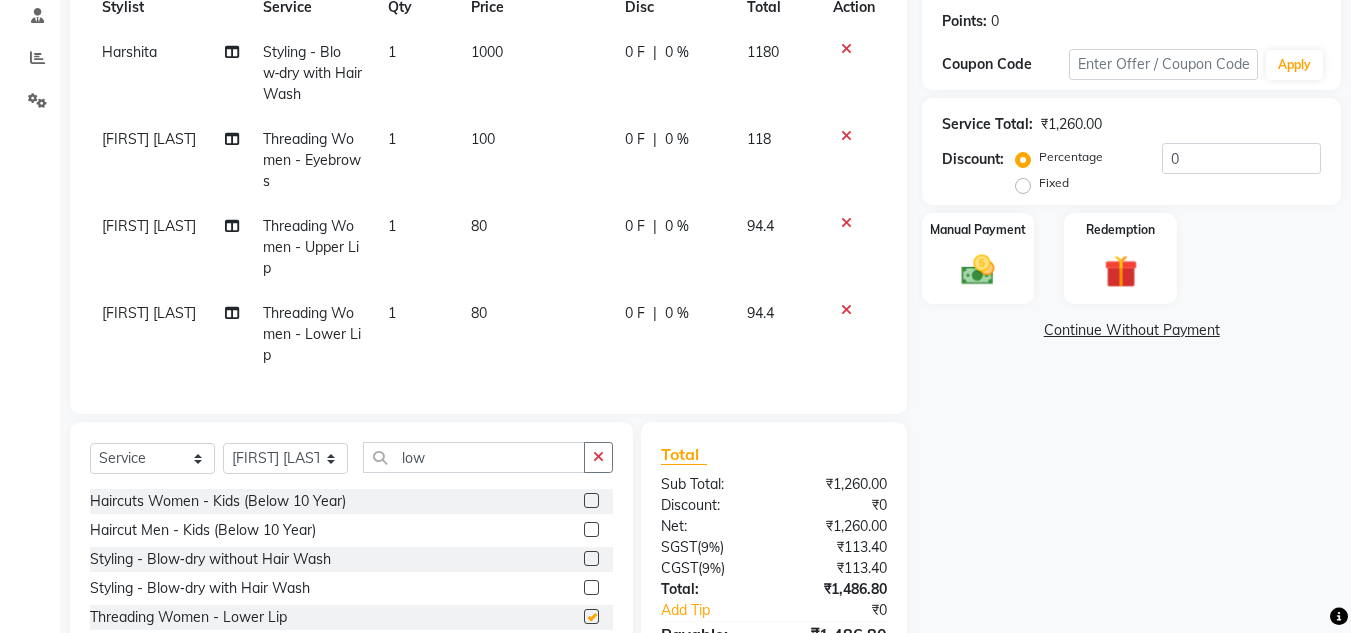 checkbox on "false" 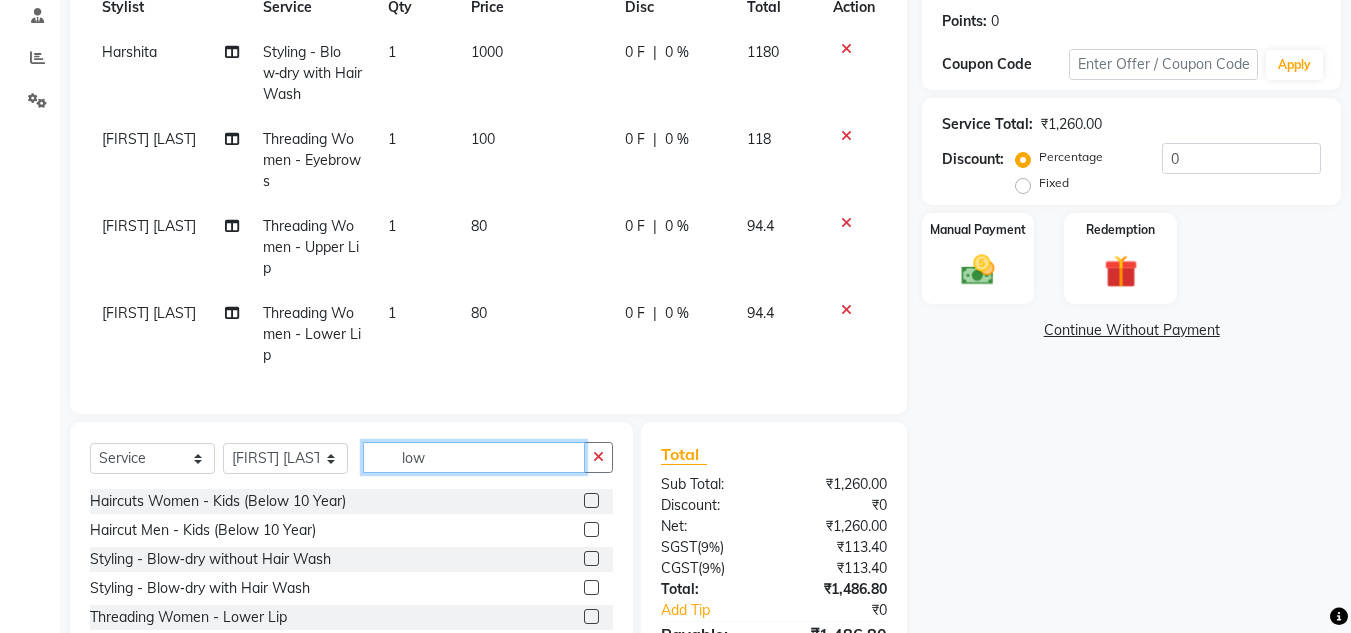 drag, startPoint x: 441, startPoint y: 475, endPoint x: 250, endPoint y: 478, distance: 191.02356 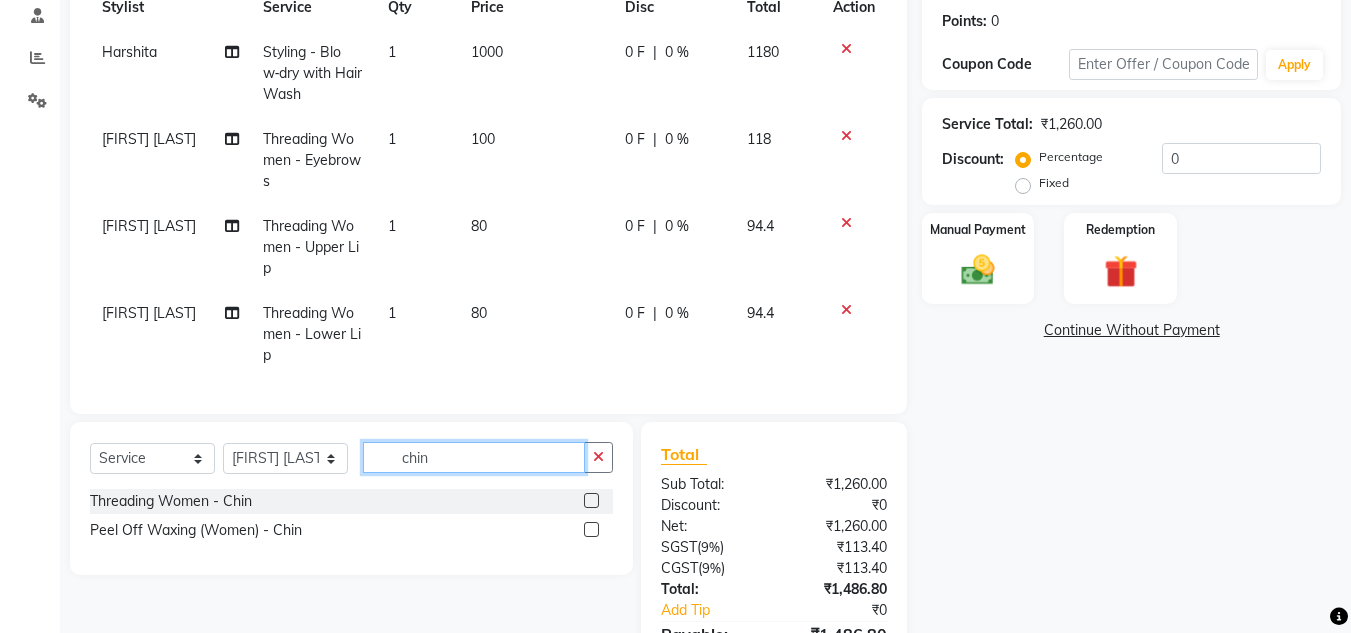 type on "chin" 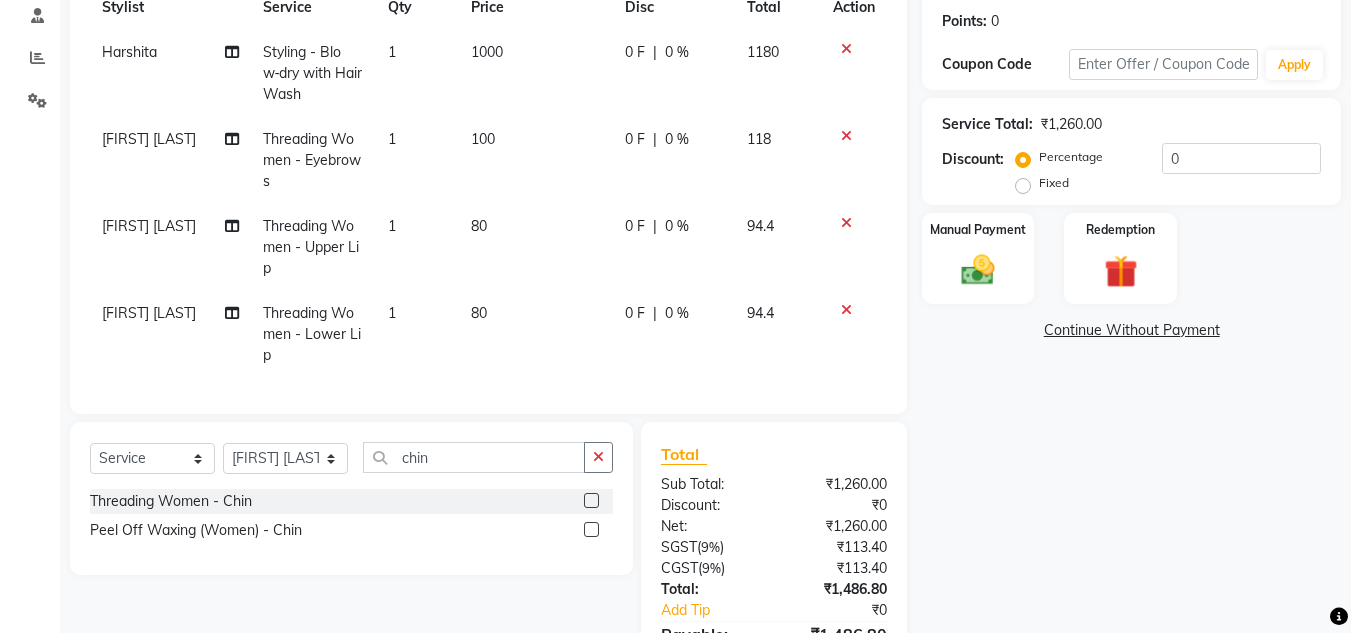 click 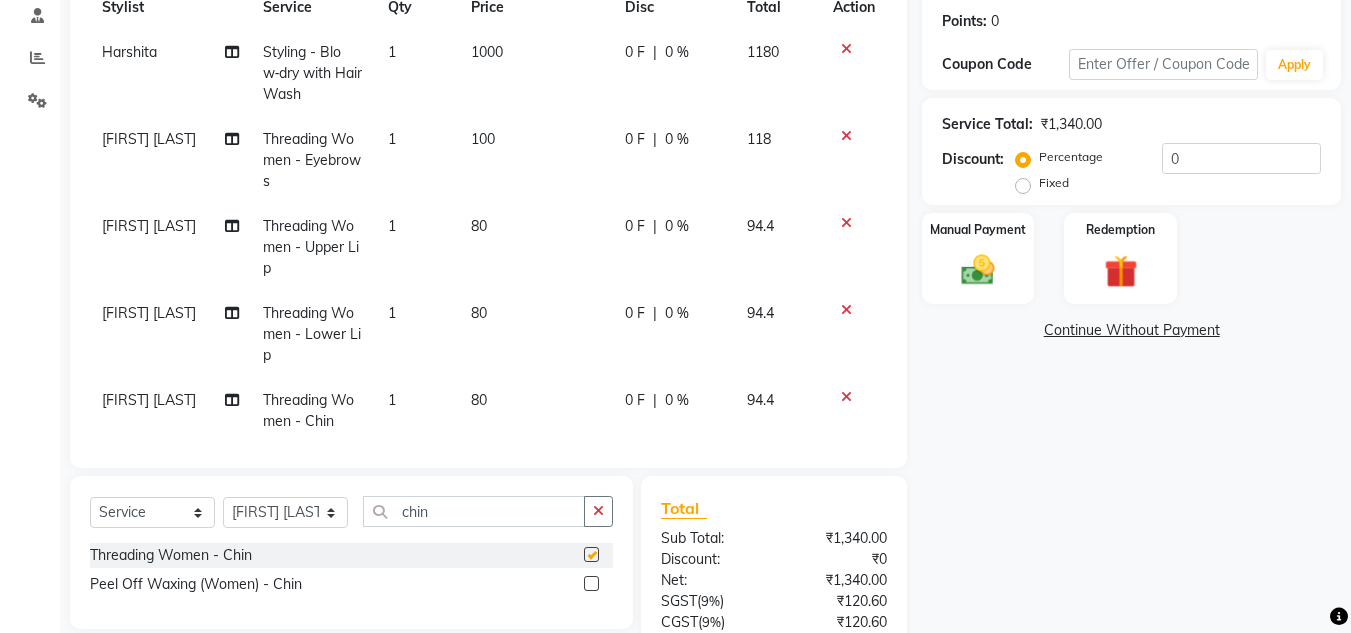 checkbox on "false" 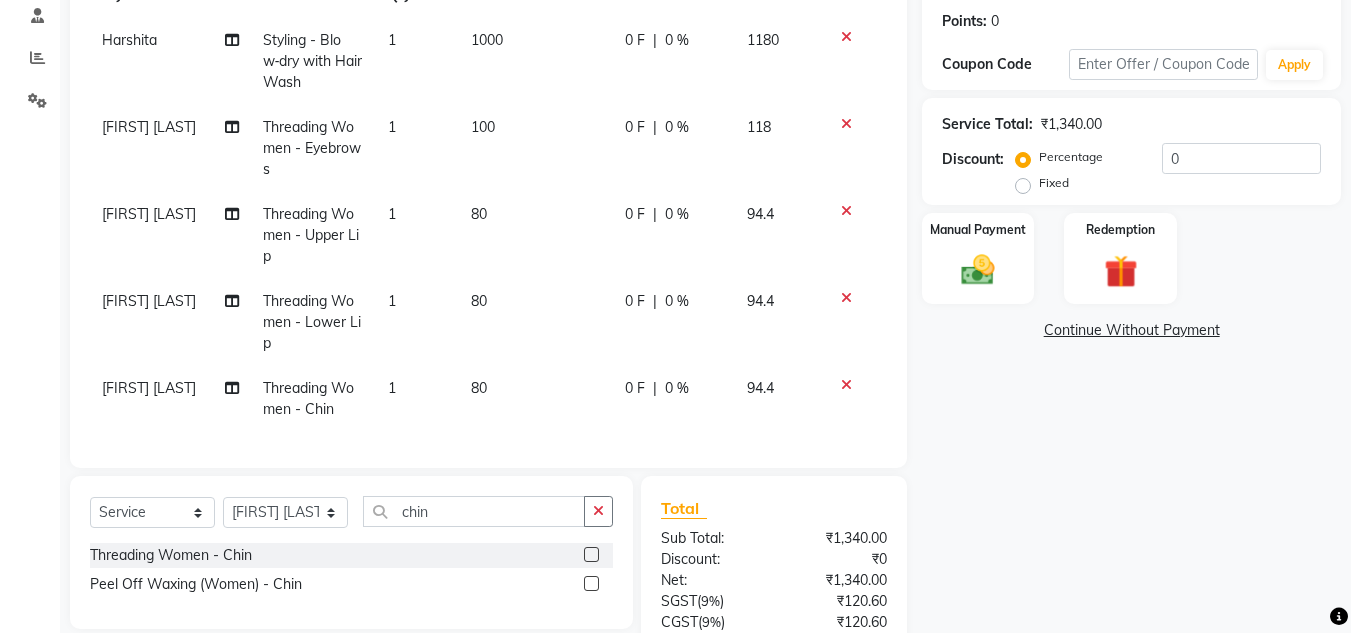 scroll, scrollTop: 27, scrollLeft: 0, axis: vertical 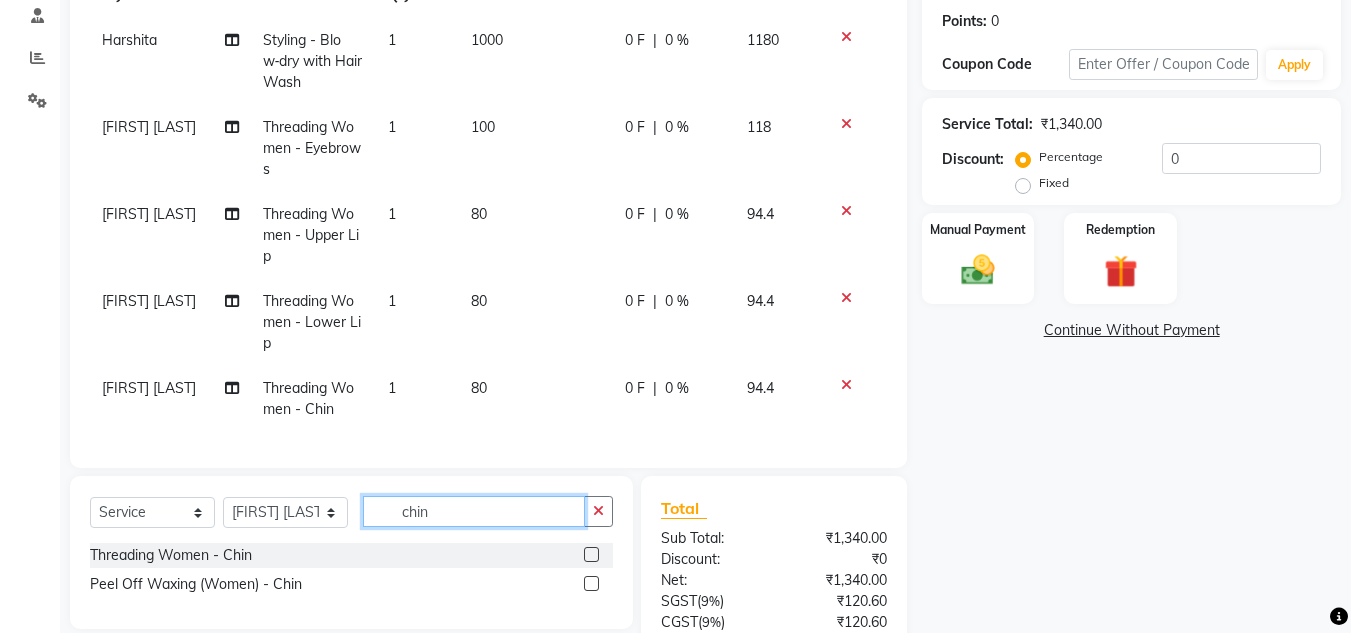 drag, startPoint x: 471, startPoint y: 509, endPoint x: 350, endPoint y: 522, distance: 121.69634 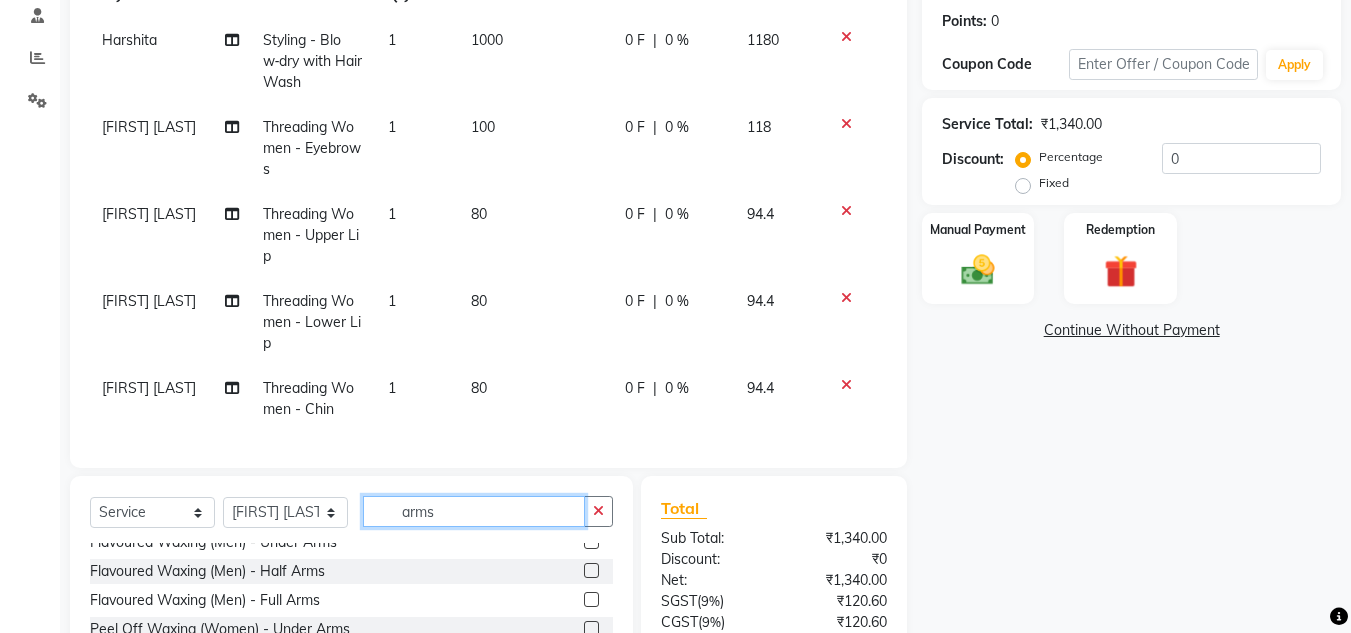scroll, scrollTop: 0, scrollLeft: 0, axis: both 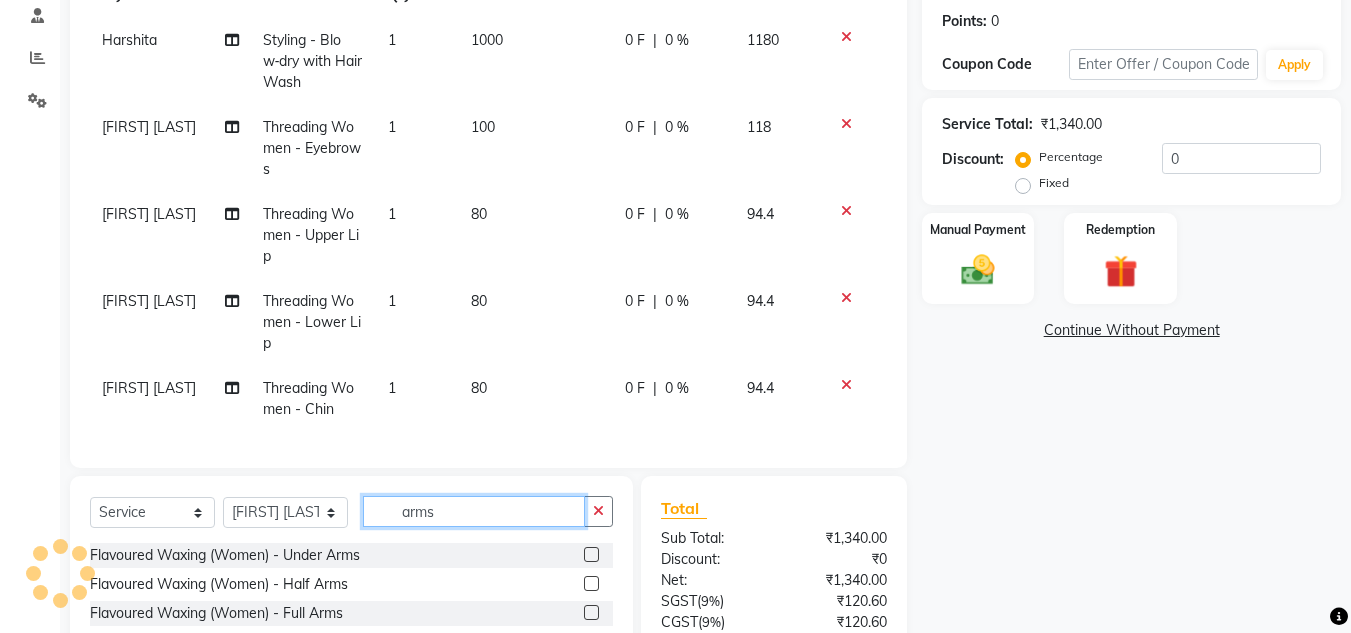 type on "arms" 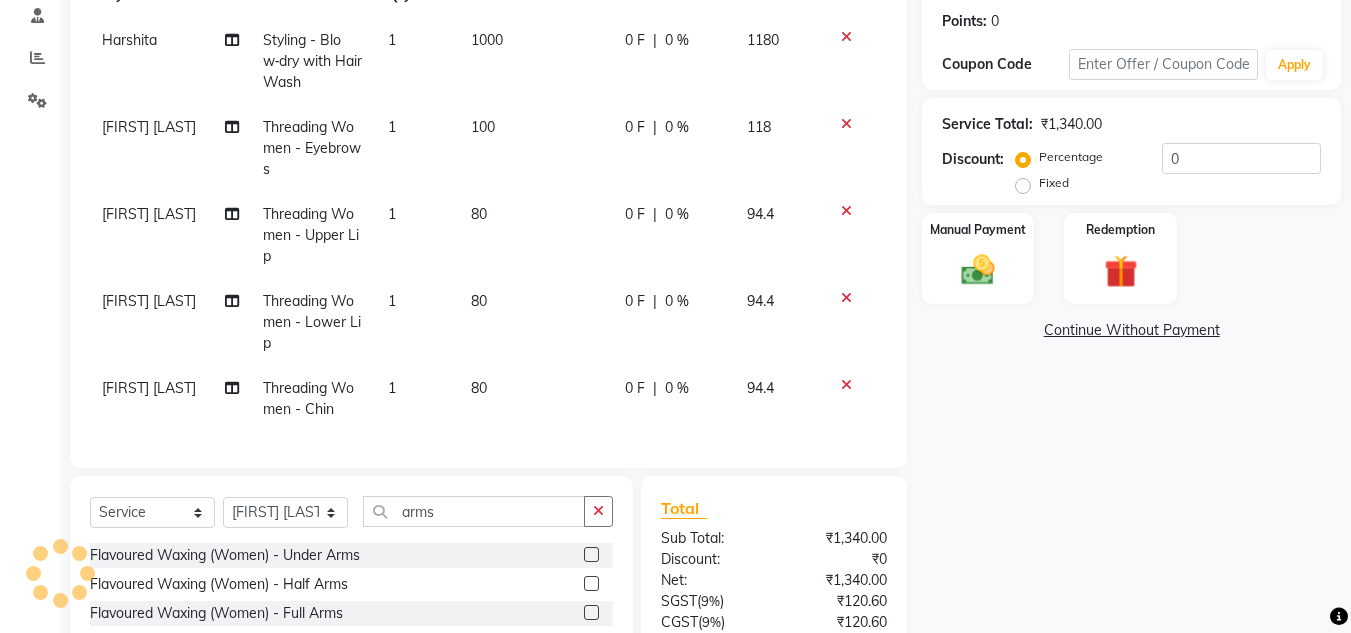 click 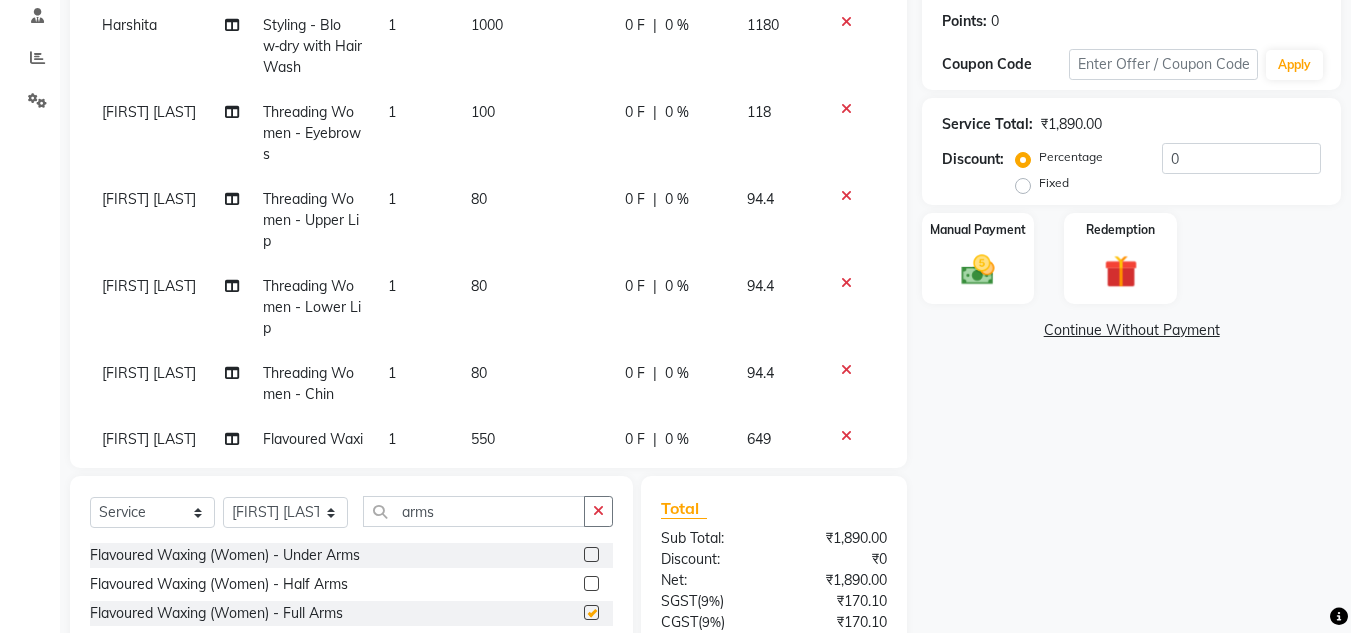 checkbox on "false" 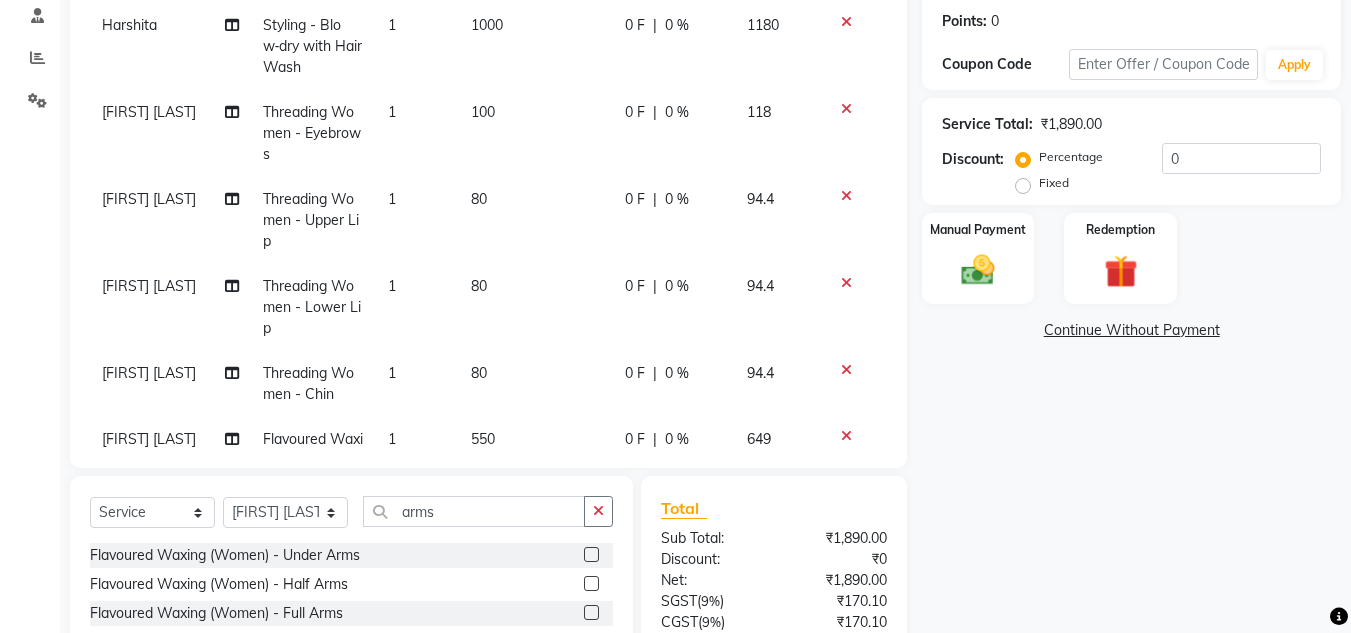 scroll, scrollTop: 468, scrollLeft: 0, axis: vertical 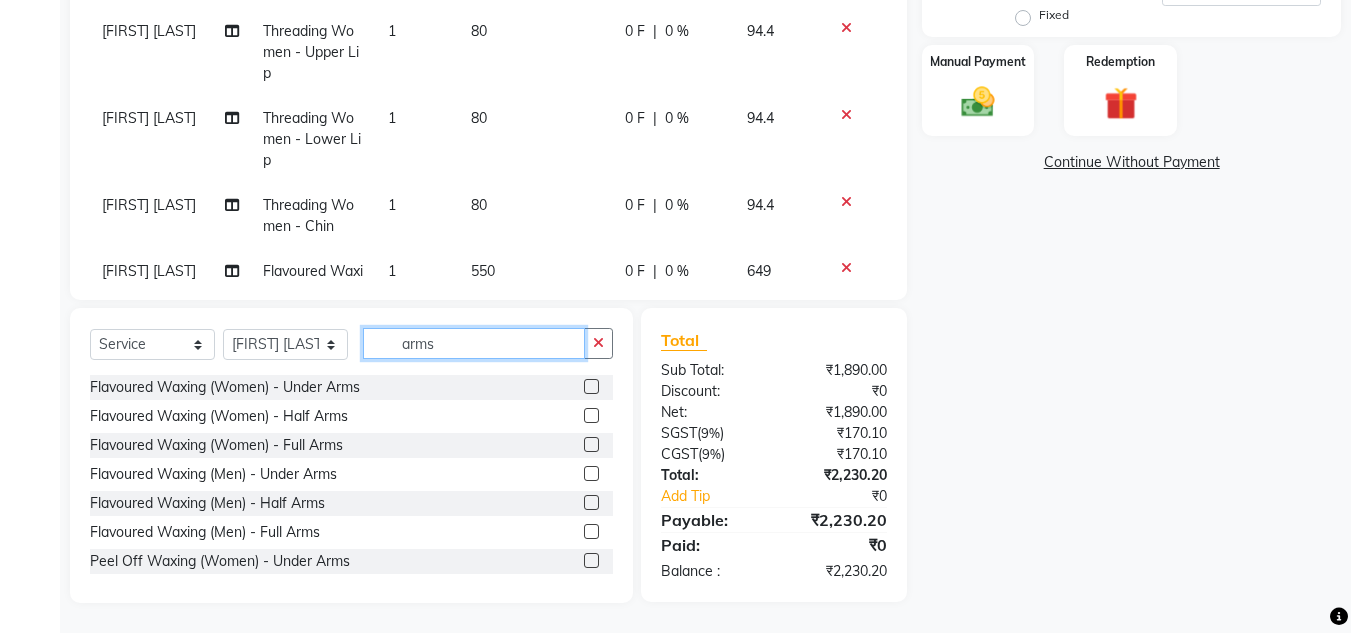 drag, startPoint x: 473, startPoint y: 343, endPoint x: 269, endPoint y: 338, distance: 204.06126 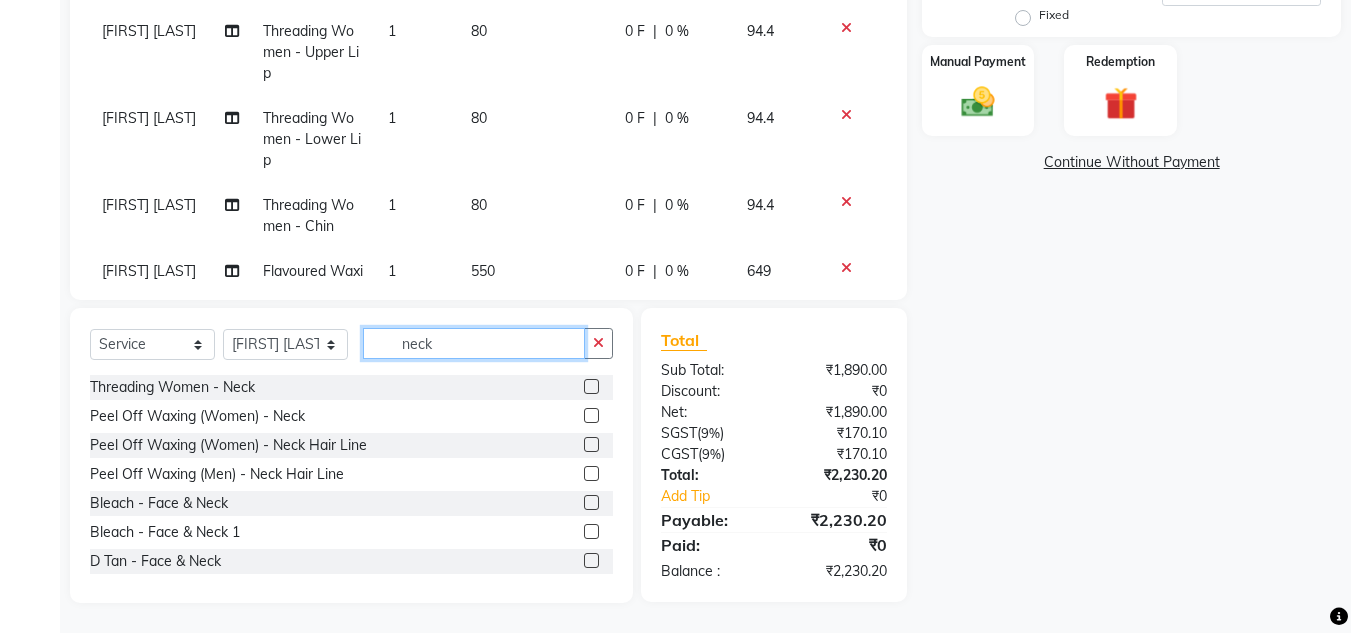 type on "neck" 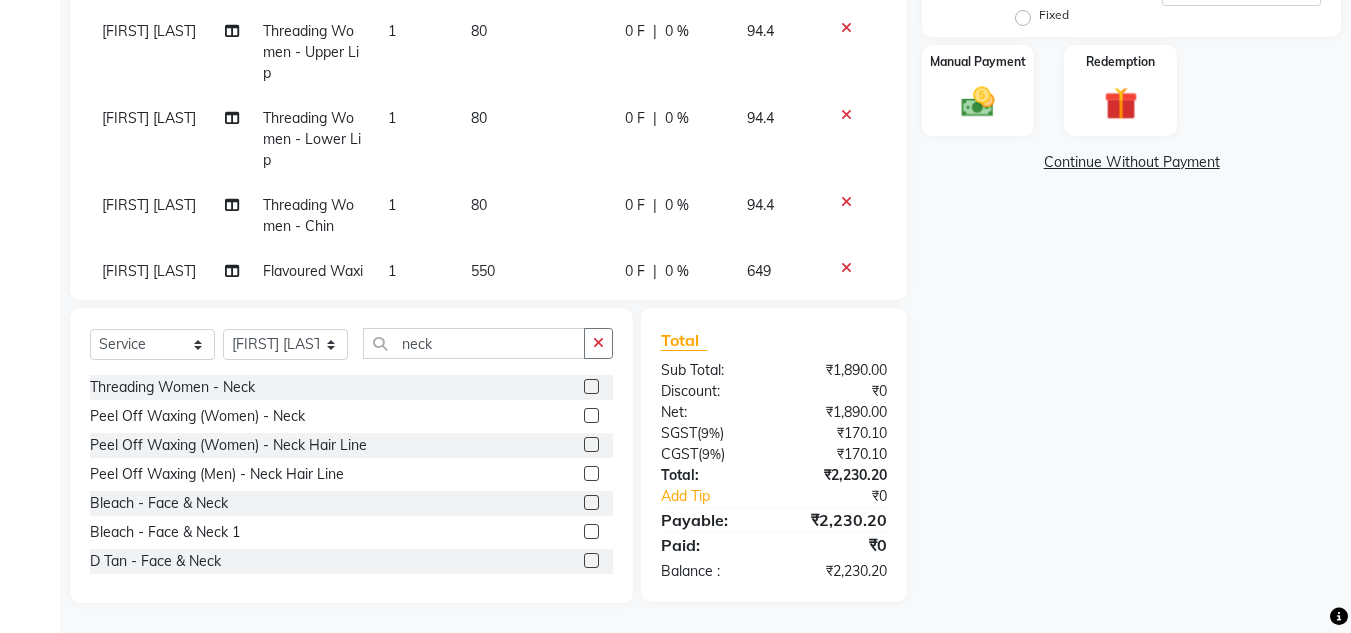 click 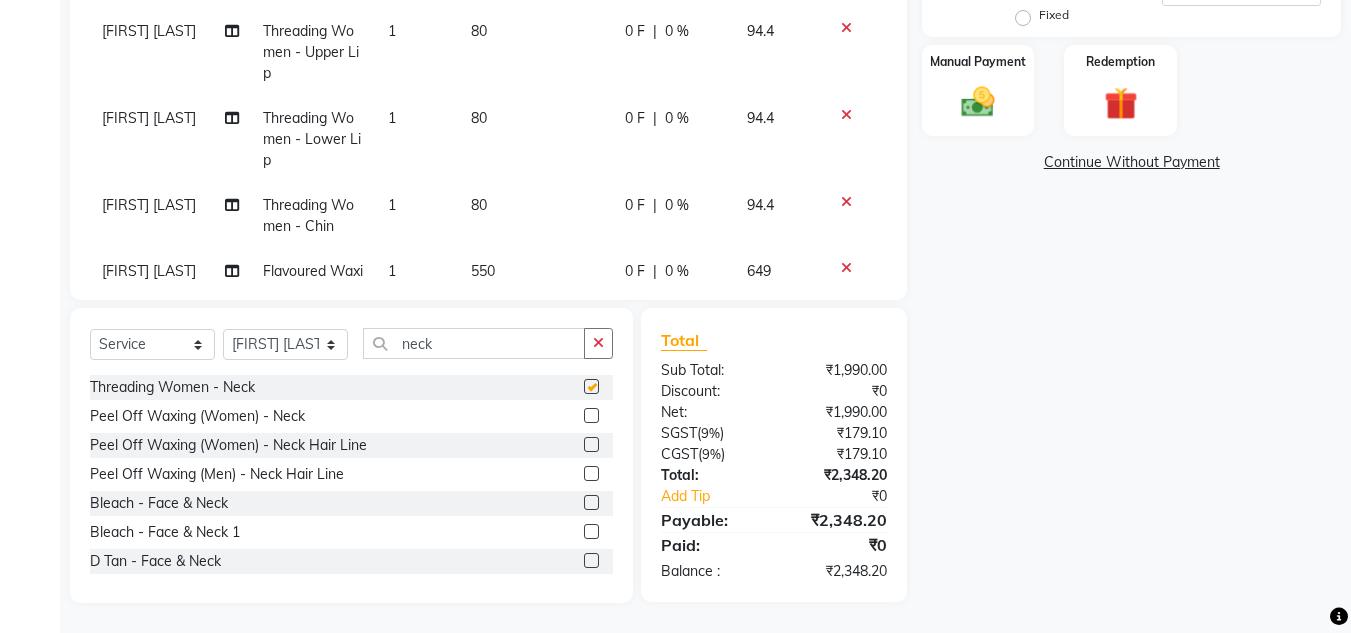 checkbox on "false" 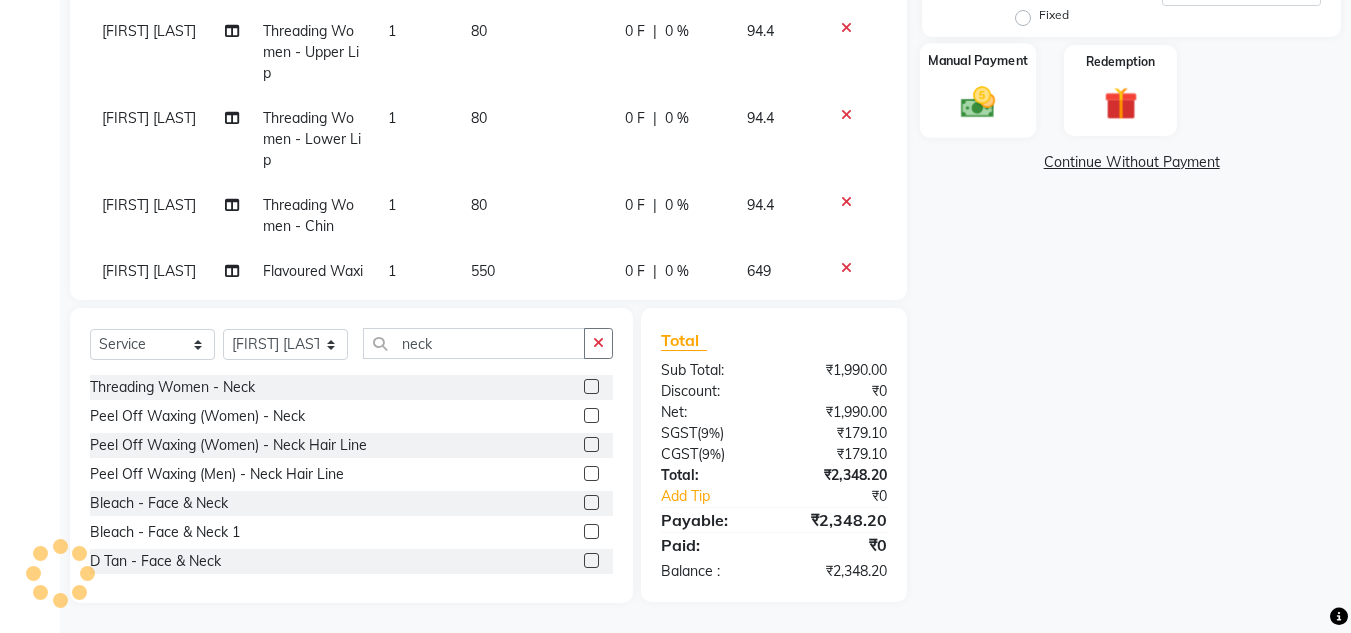 click 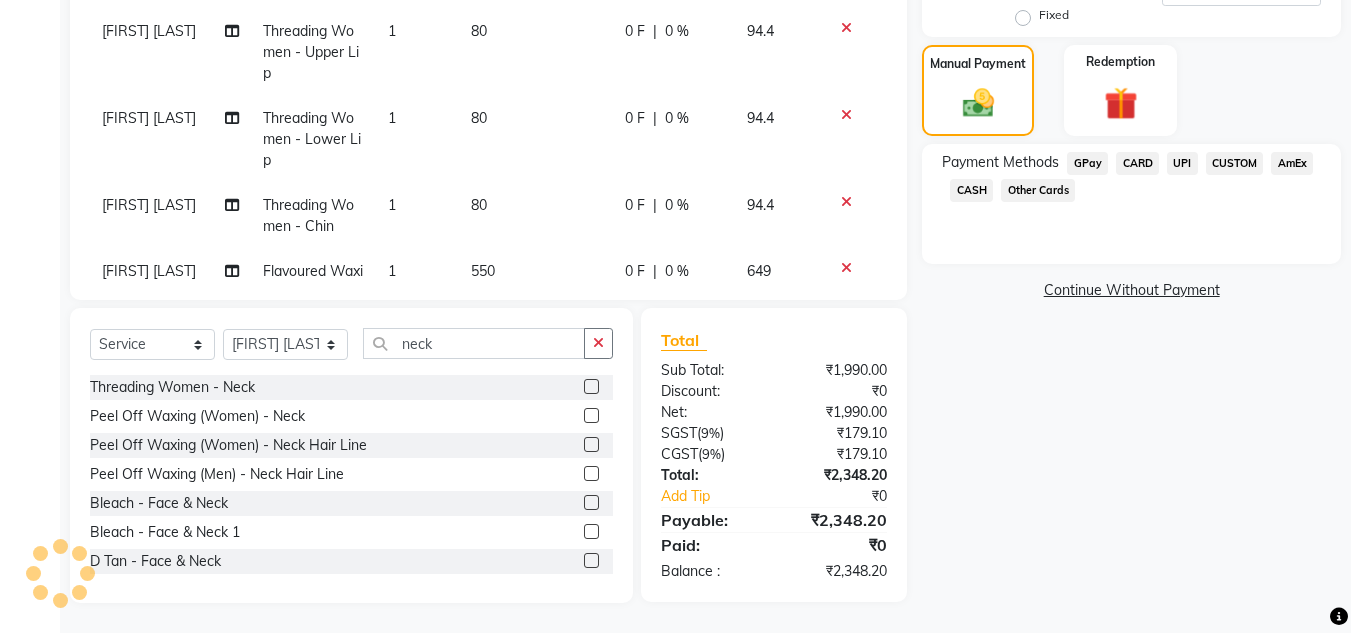 click on "CUSTOM" 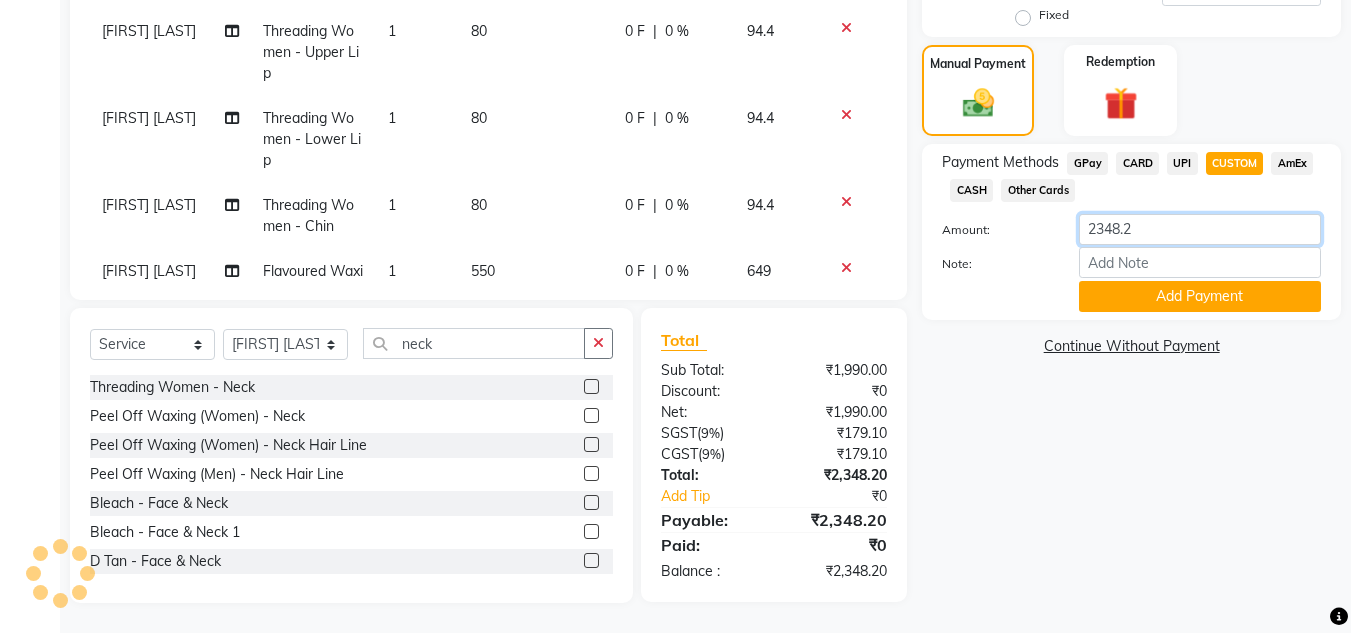 drag, startPoint x: 1176, startPoint y: 242, endPoint x: 893, endPoint y: 215, distance: 284.28506 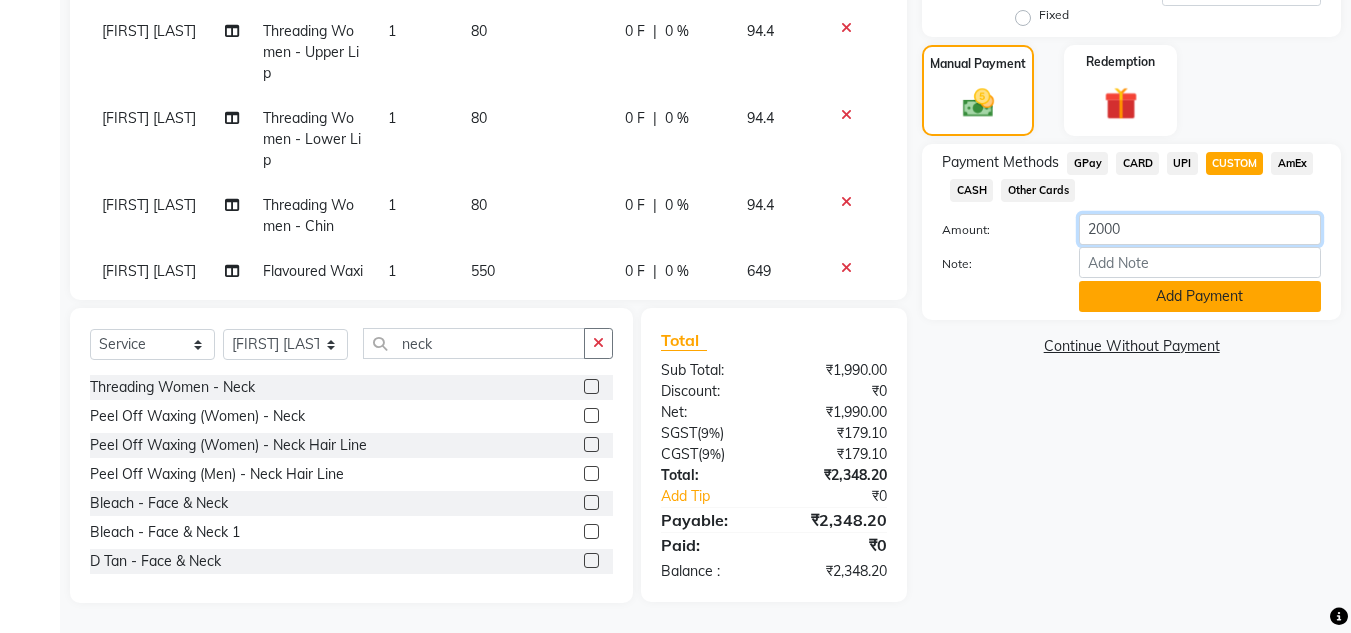 type on "2000" 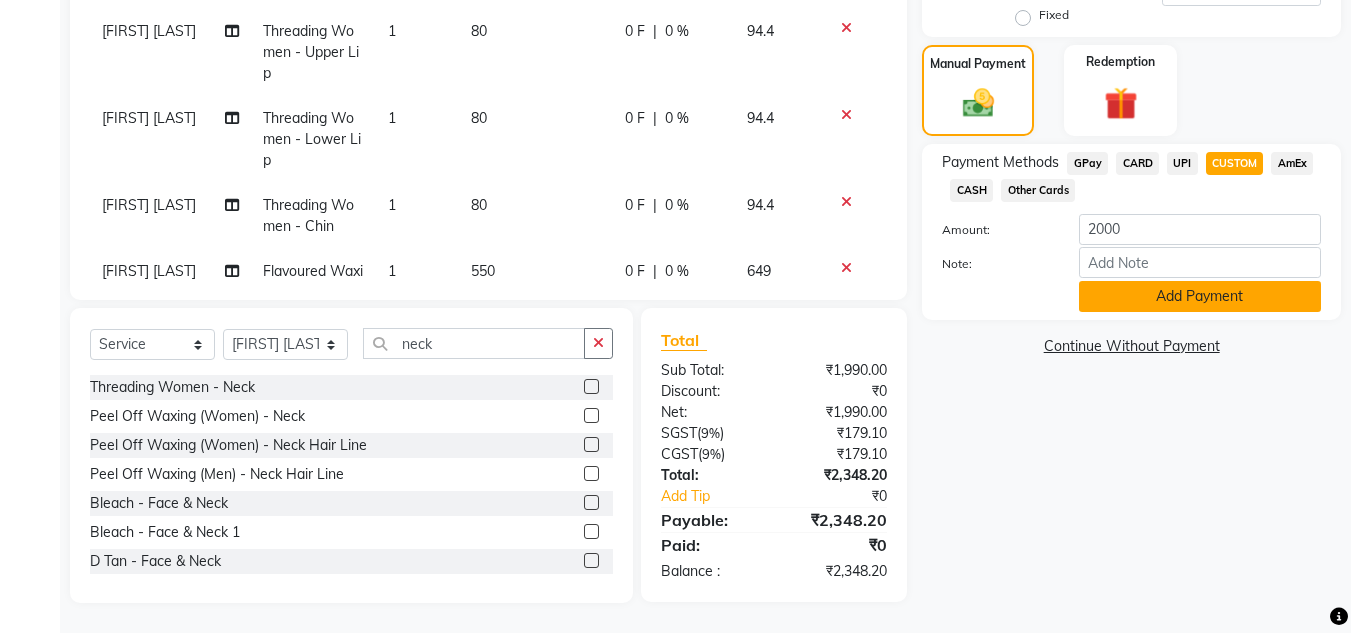 click on "Add Payment" 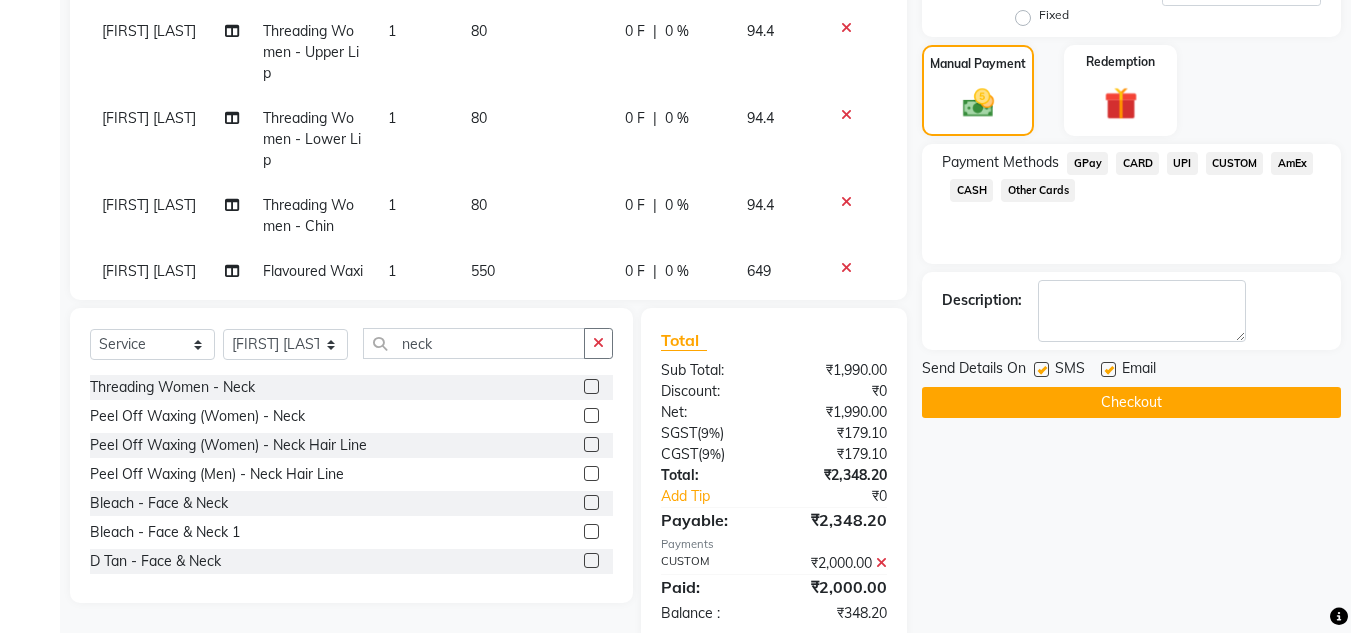 click on "UPI" 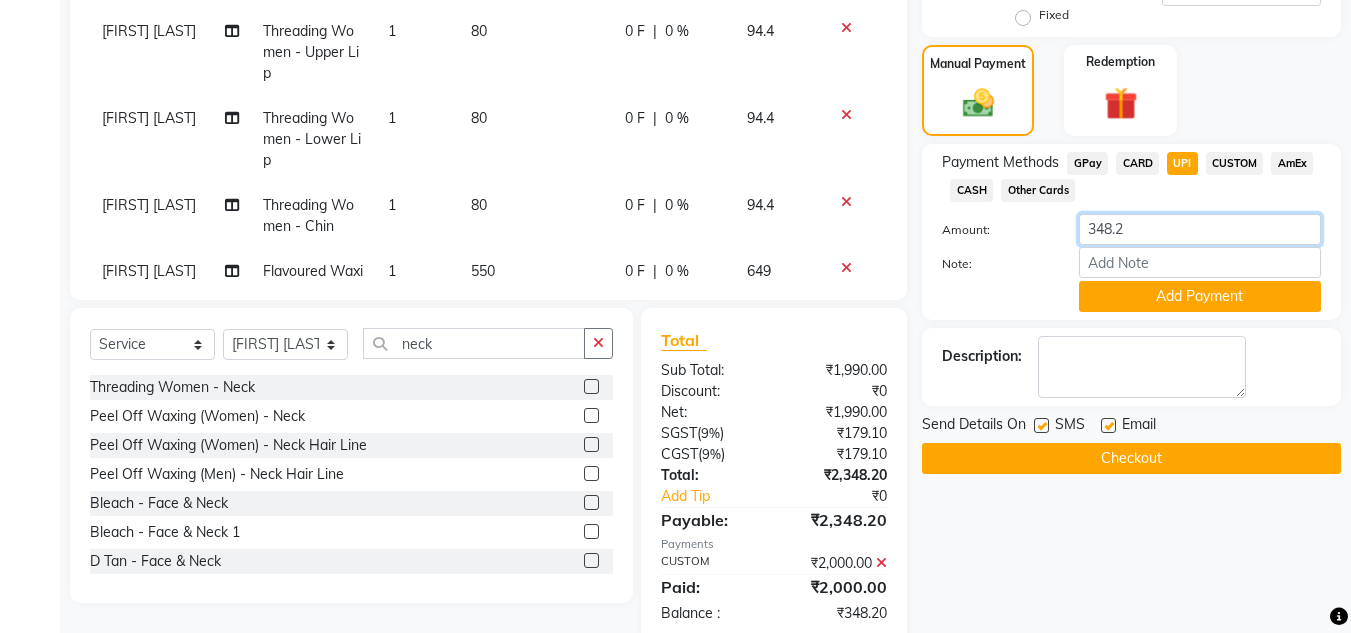 click on "348.2" 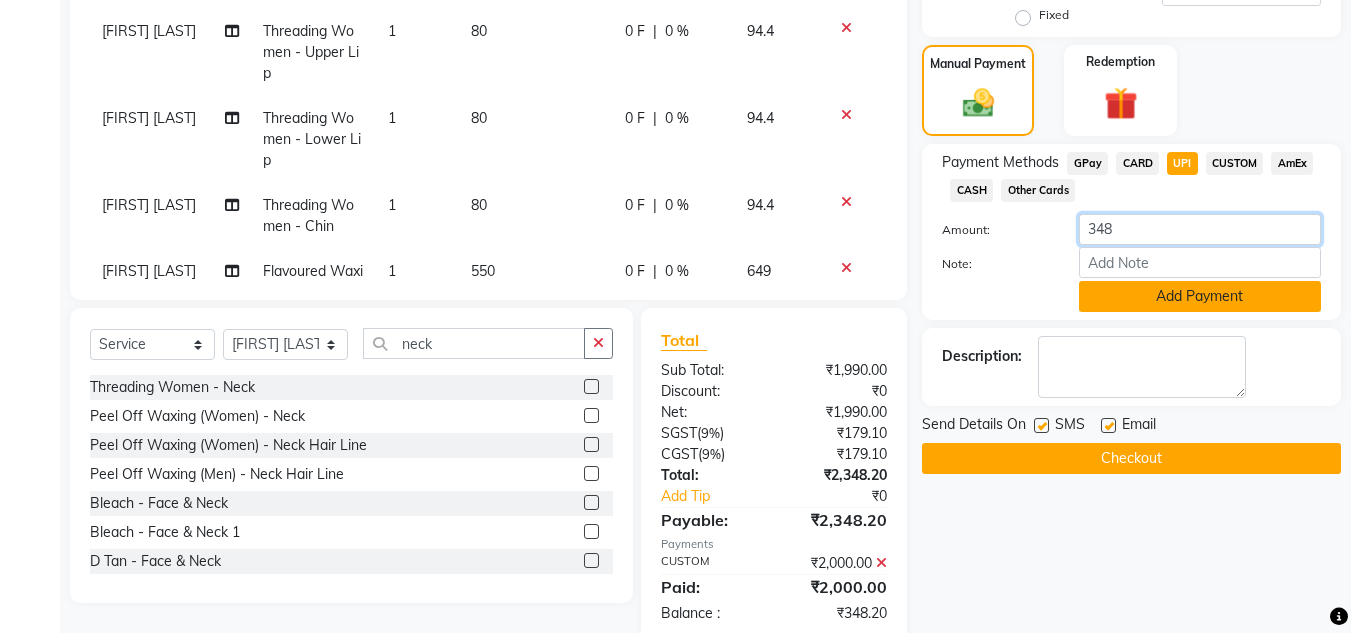 type on "348" 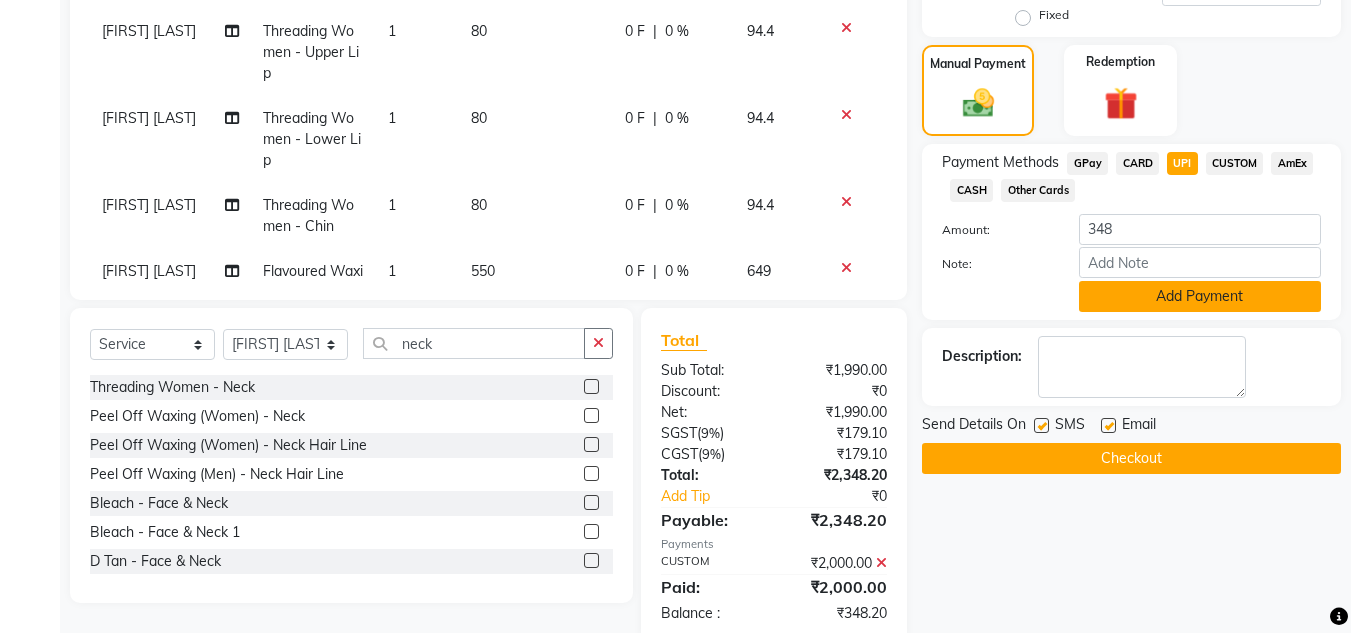 click on "Add Payment" 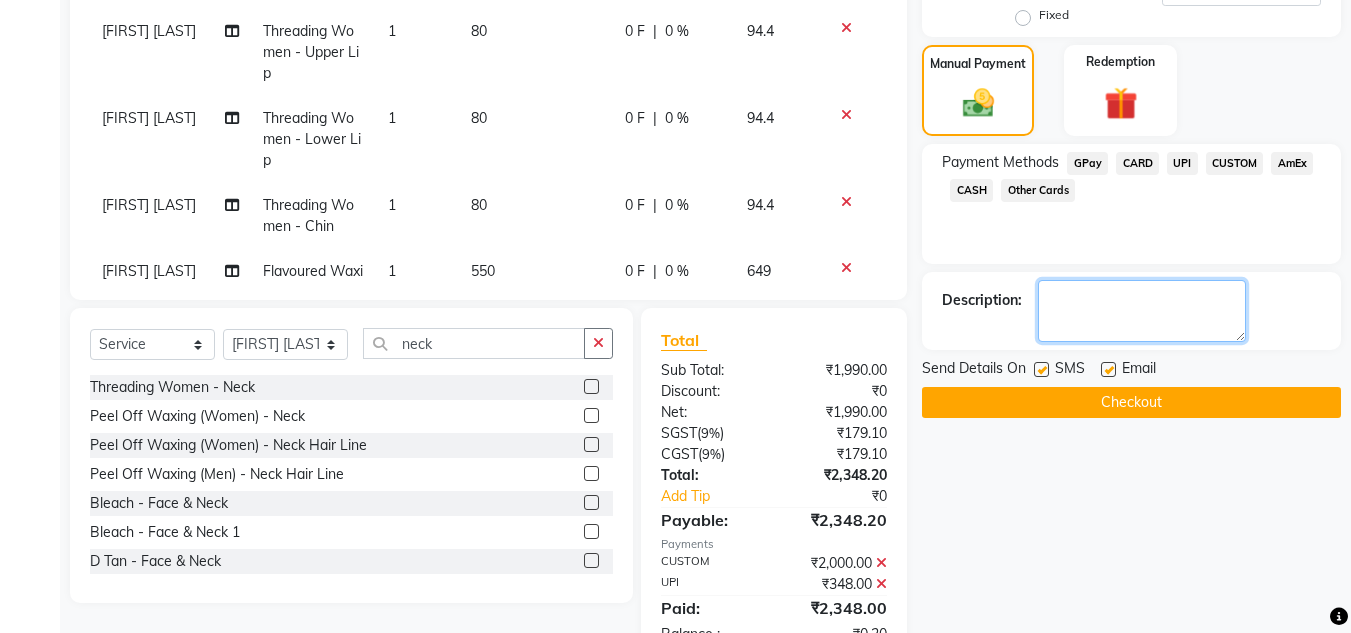 click 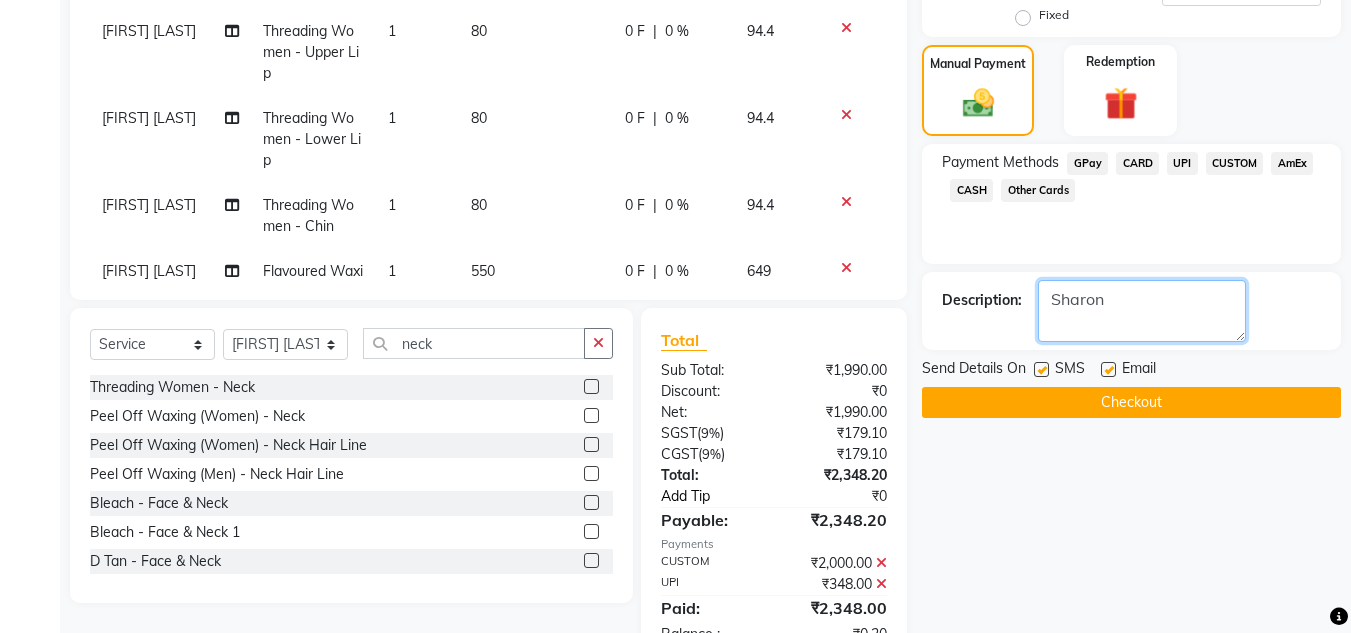 scroll, scrollTop: 530, scrollLeft: 0, axis: vertical 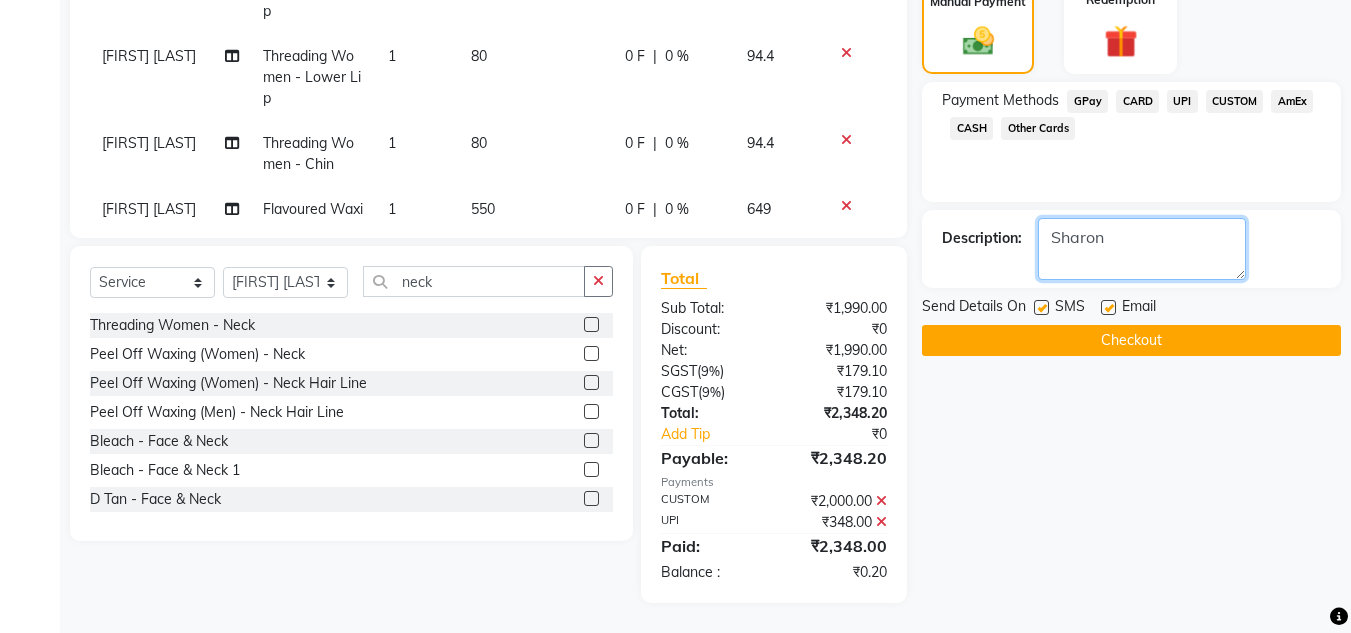 type on "Sharon" 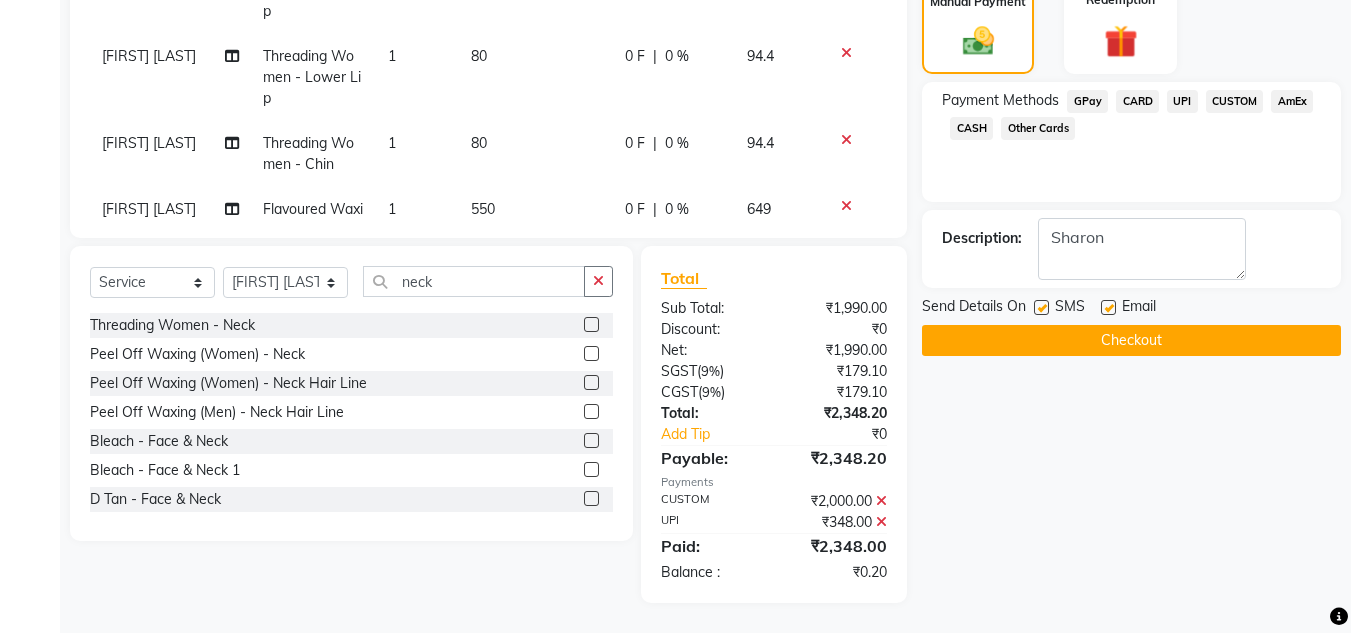 click on "Checkout" 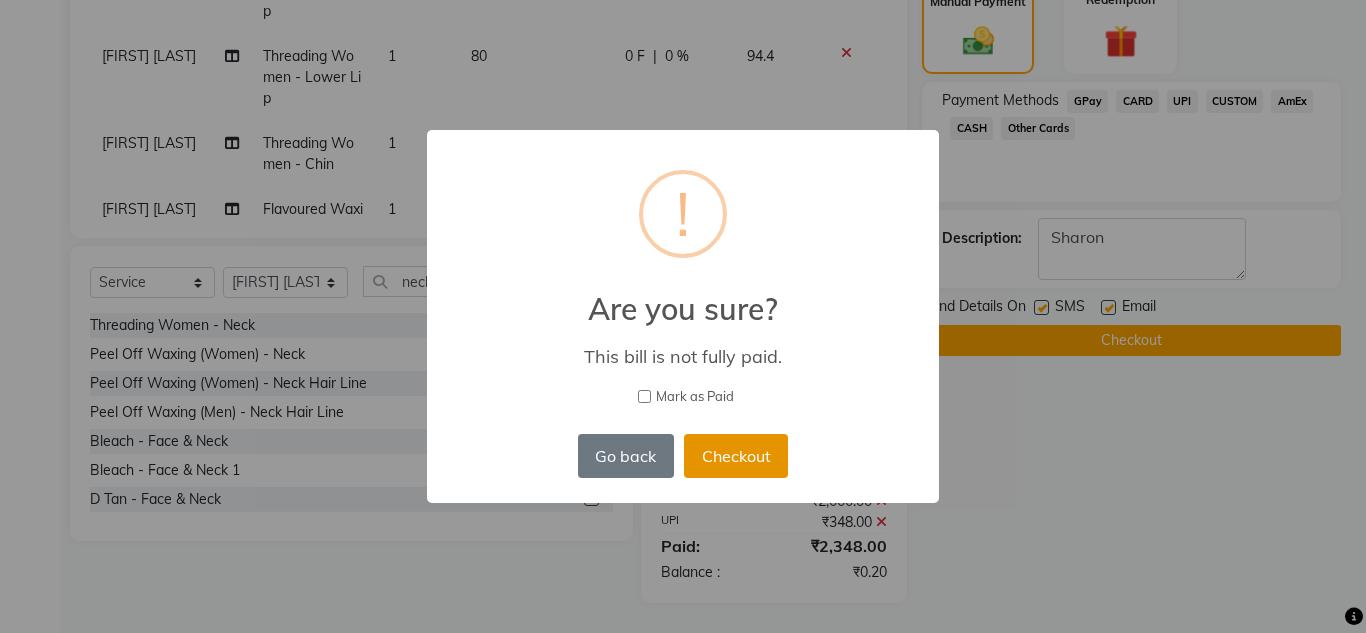 click on "Checkout" at bounding box center (736, 456) 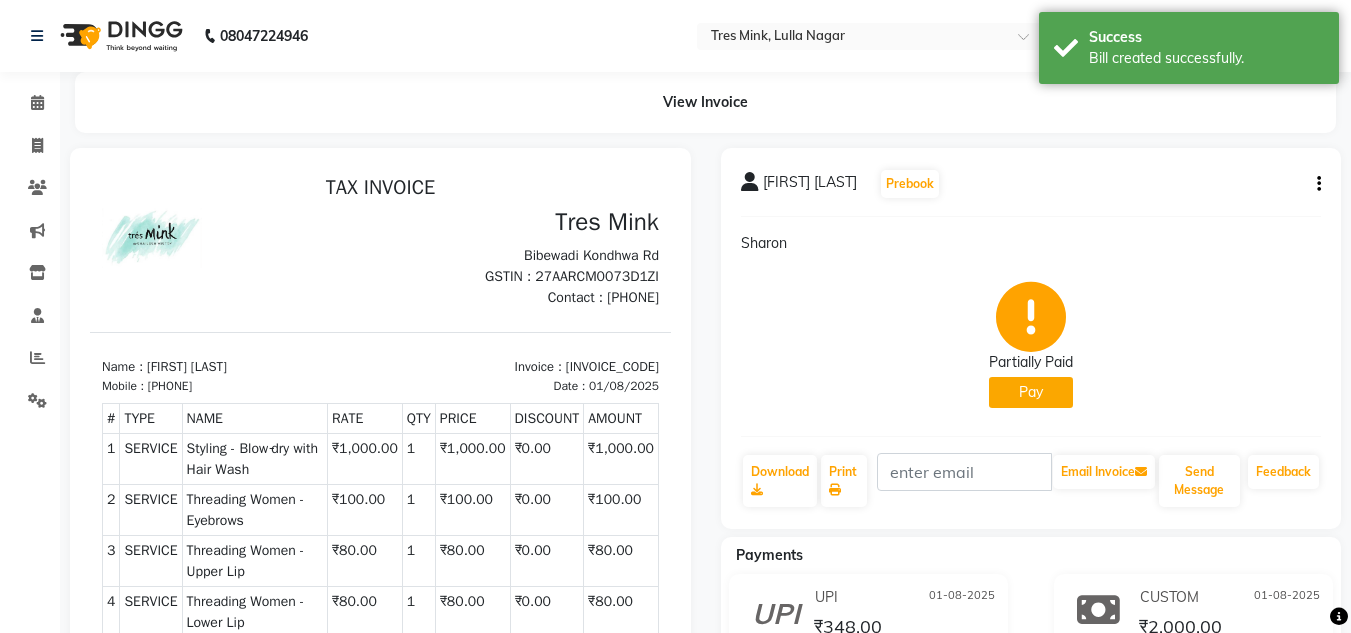 scroll, scrollTop: 0, scrollLeft: 0, axis: both 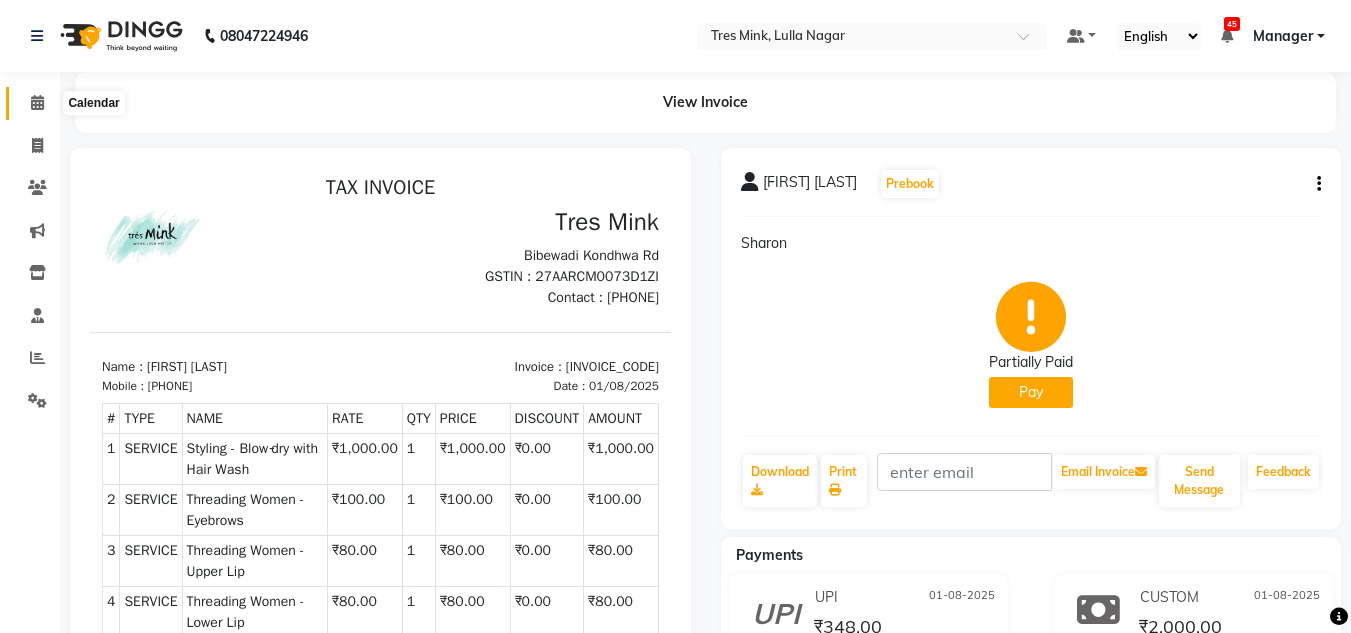click 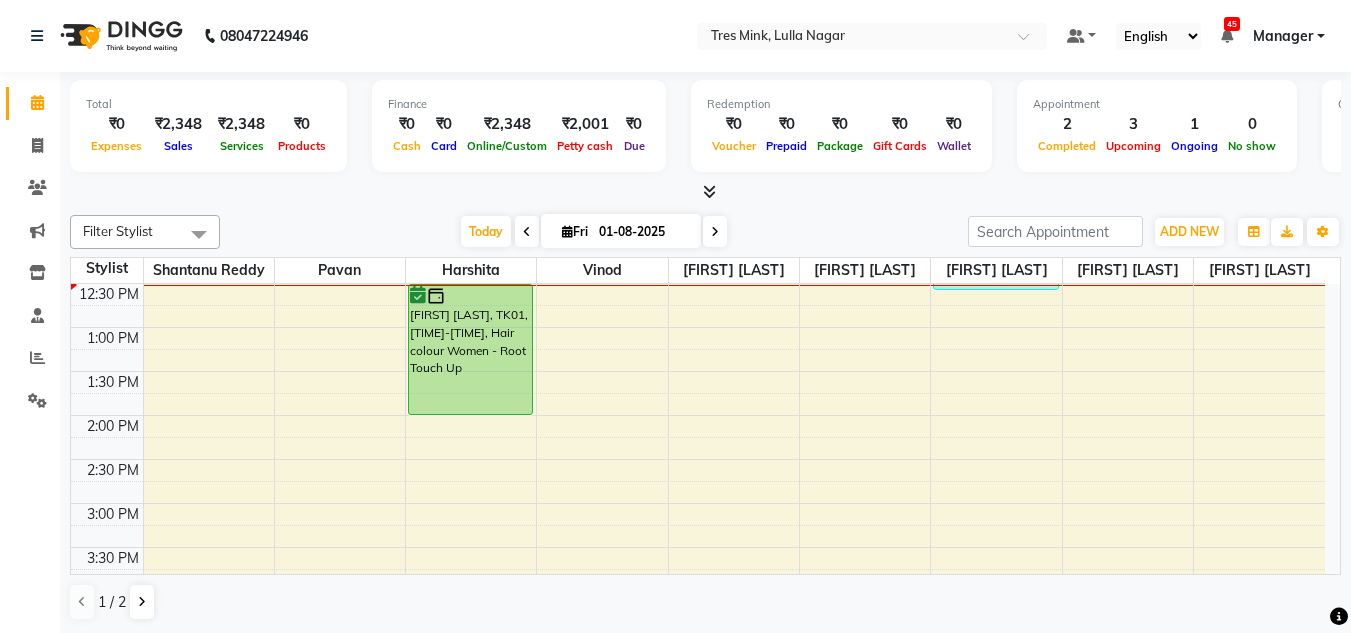 scroll, scrollTop: 400, scrollLeft: 0, axis: vertical 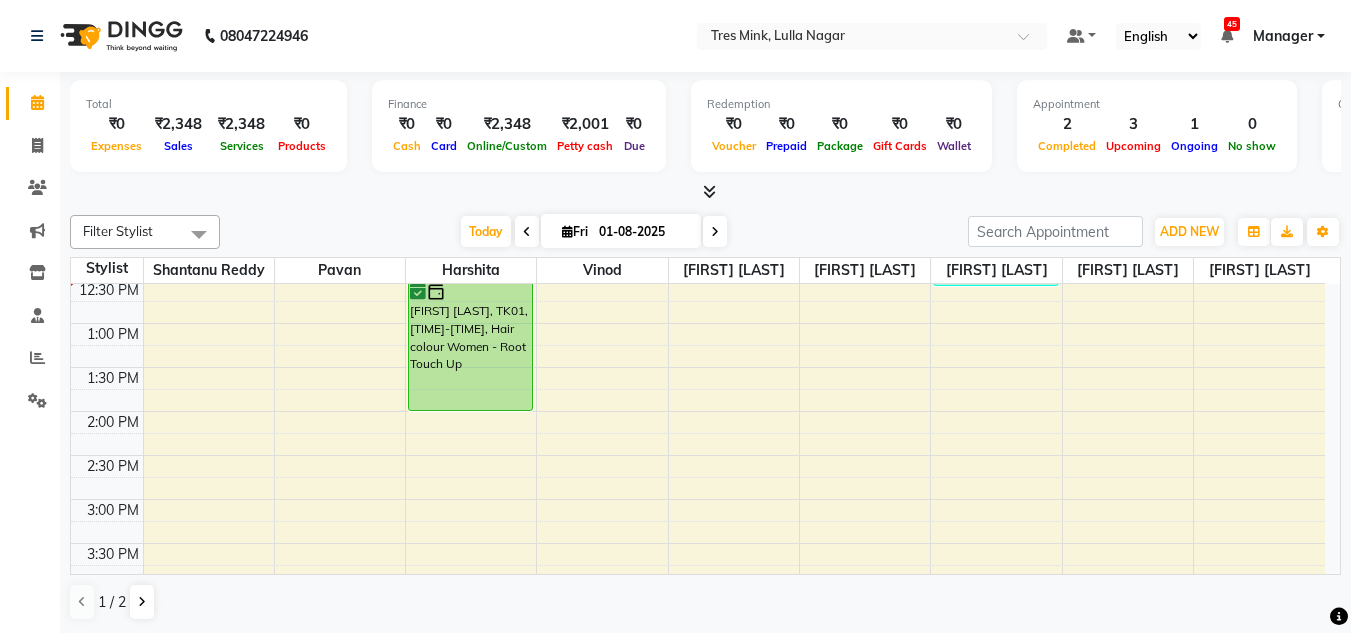 click on "8:00 AM 8:30 AM 9:00 AM 9:30 AM 10:00 AM 10:30 AM 11:00 AM 11:30 AM 12:00 PM 12:30 PM 1:00 PM 1:30 PM 2:00 PM 2:30 PM 3:00 PM 3:30 PM 4:00 PM 4:30 PM 5:00 PM 5:30 PM 6:00 PM 6:30 PM 7:00 PM 7:30 PM 8:00 PM 8:30 PM     Khushi Bora, TK04, 04:00 PM-04:30 PM, Beard - Classic Shave     Sarrah Sabrina, TK02, 10:30 AM-11:15 AM, Styling - Blow‑dry with Hair Wash     Janu Lulla, TK01, 12:30 PM-02:00 PM, Hair colour Women - Root Touch Up    Amal Yadhav, TK03, 11:00 AM-12:00 PM, Haircuts Women - Master Stylist     Khushi Bora, TK04, 04:00 PM-04:10 PM, Threading Women - Eyebrows     Sarrah Sabrina, TK02, 11:15 AM-12:35 PM, Threading Women - Eyebrows,Threading Women - Upper Lip,Threading Women - Lower Lip,Threading Women - Chin,Flavoured Waxing (Women) - Full Arms,Threading Women - Neck" at bounding box center (698, 455) 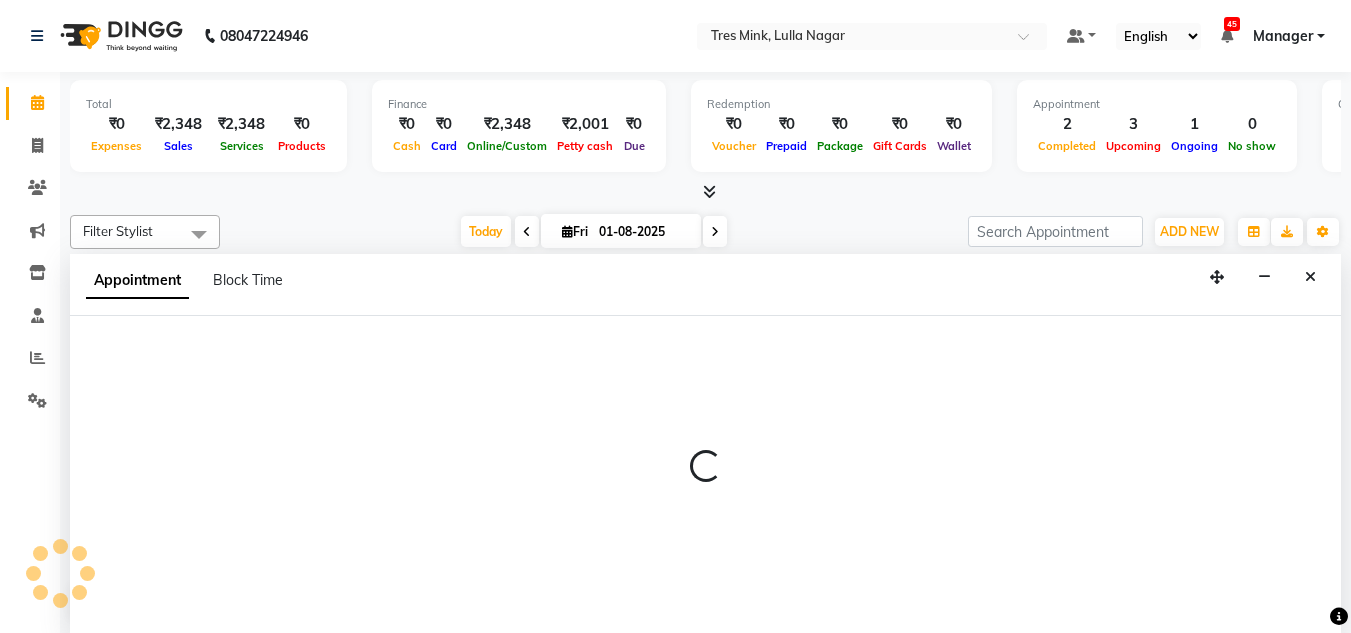 scroll, scrollTop: 1, scrollLeft: 0, axis: vertical 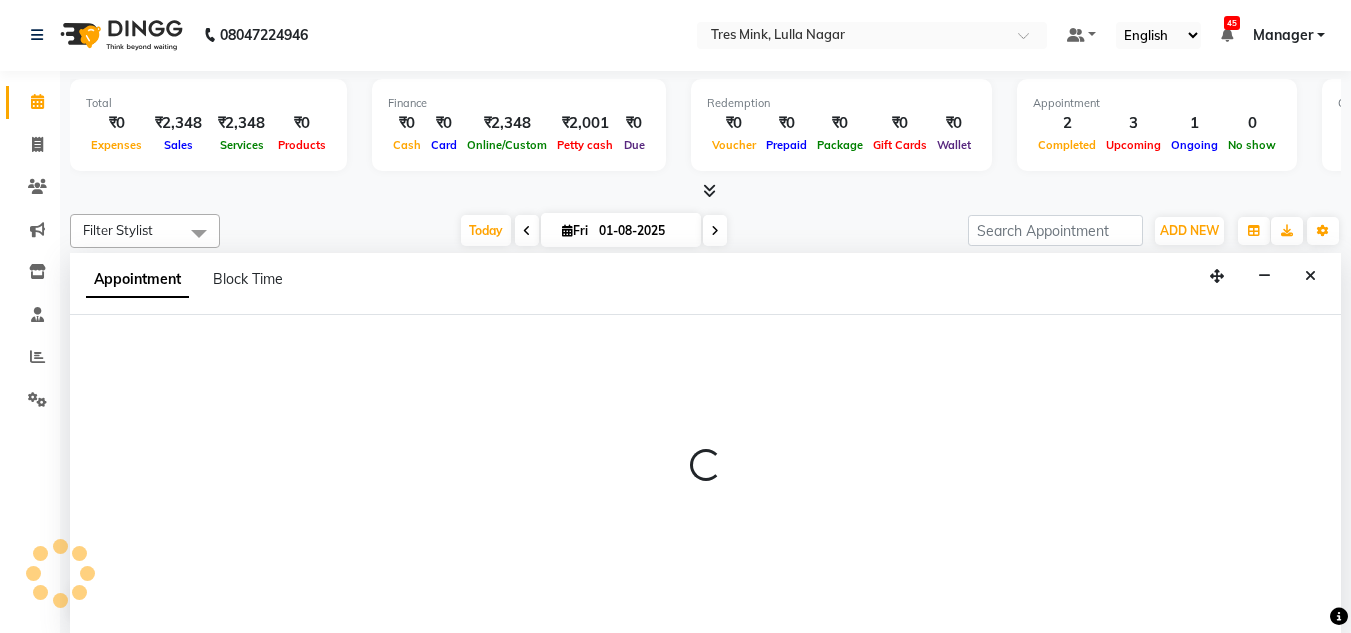 select on "39900" 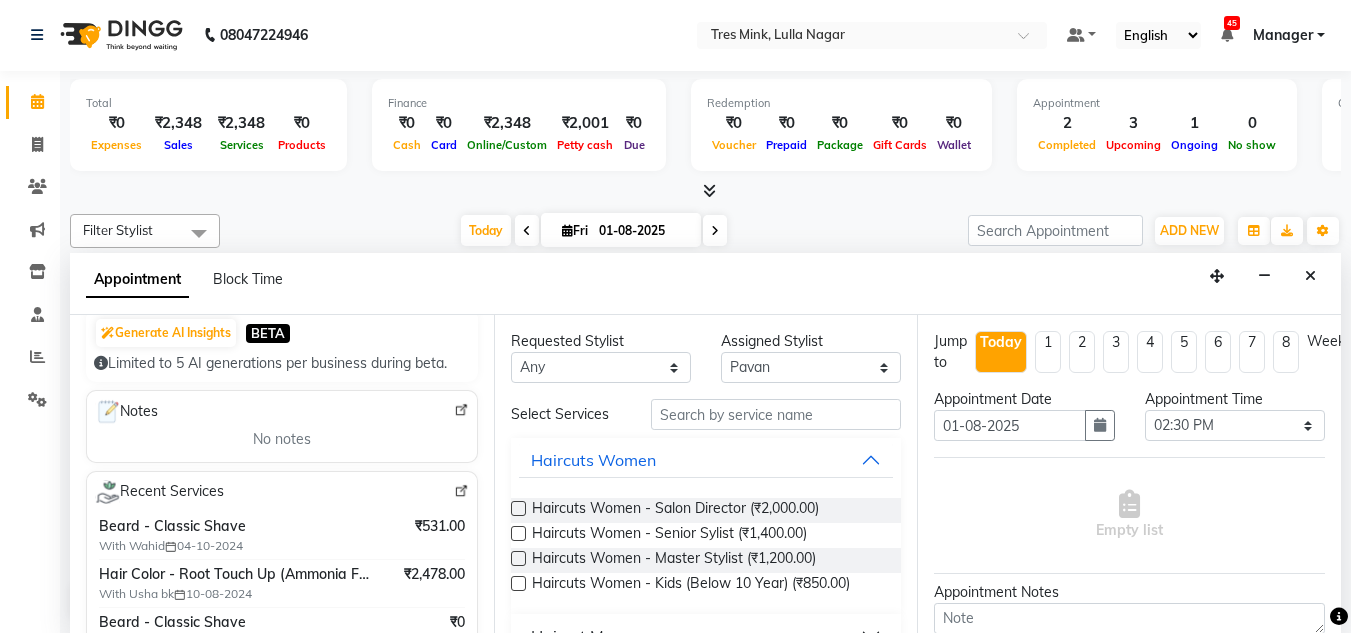 scroll, scrollTop: 300, scrollLeft: 0, axis: vertical 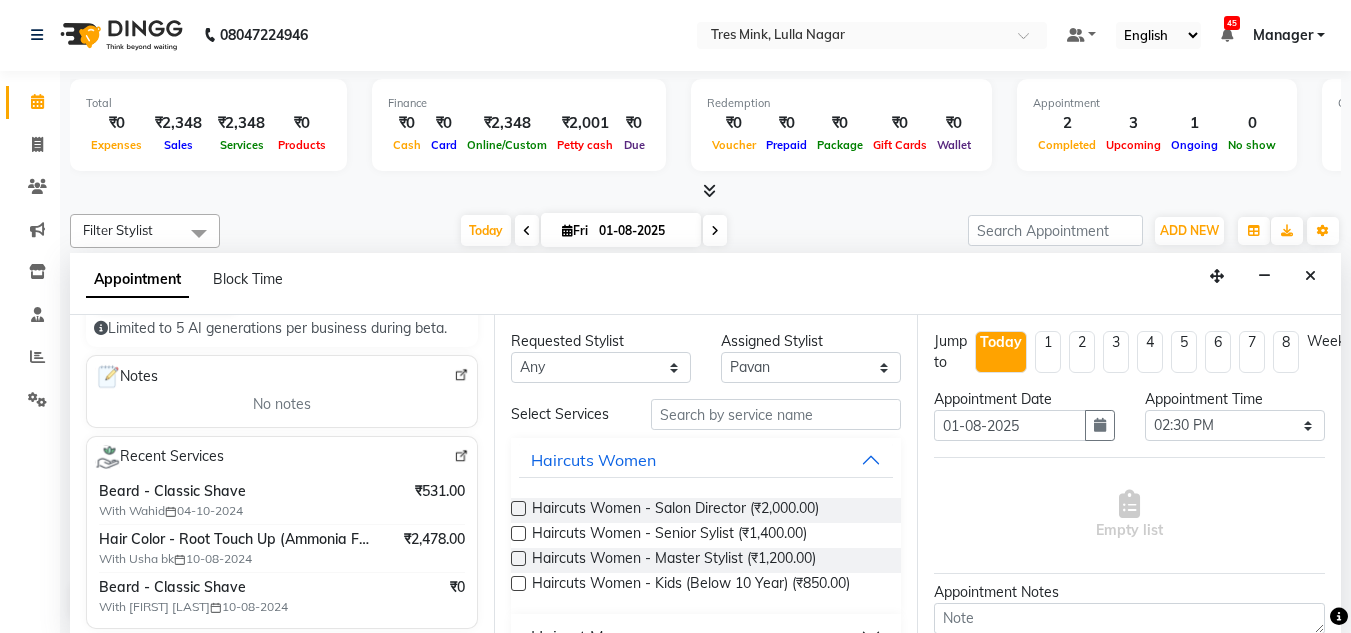 type on "[PHONE]" 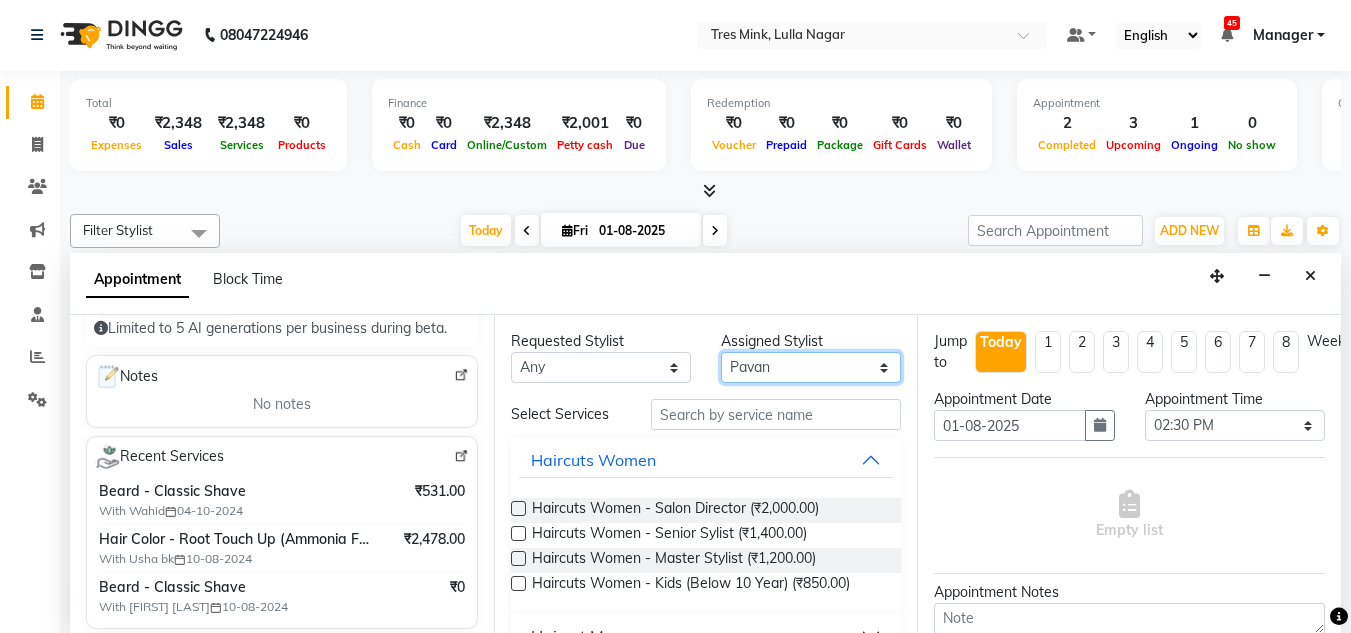 click on "Select [PERSON] [PERSON] [PERSON] [PERSON] [PERSON] [PERSON] [PERSON] [PERSON] [PERSON] [PERSON] [PERSON] [PERSON] [PERSON] [PERSON] [PERSON]" at bounding box center [811, 367] 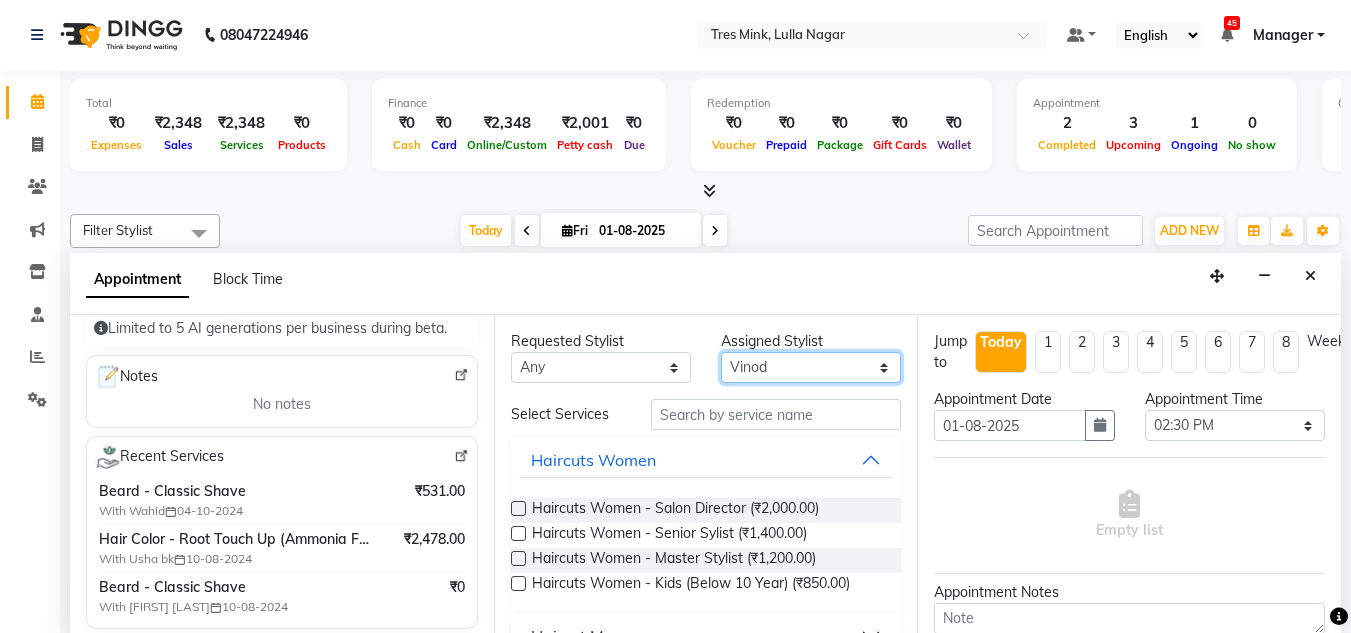 click on "Select [PERSON] [PERSON] [PERSON] [PERSON] [PERSON] [PERSON] [PERSON] [PERSON] [PERSON] [PERSON] [PERSON] [PERSON] [PERSON] [PERSON] [PERSON]" at bounding box center (811, 367) 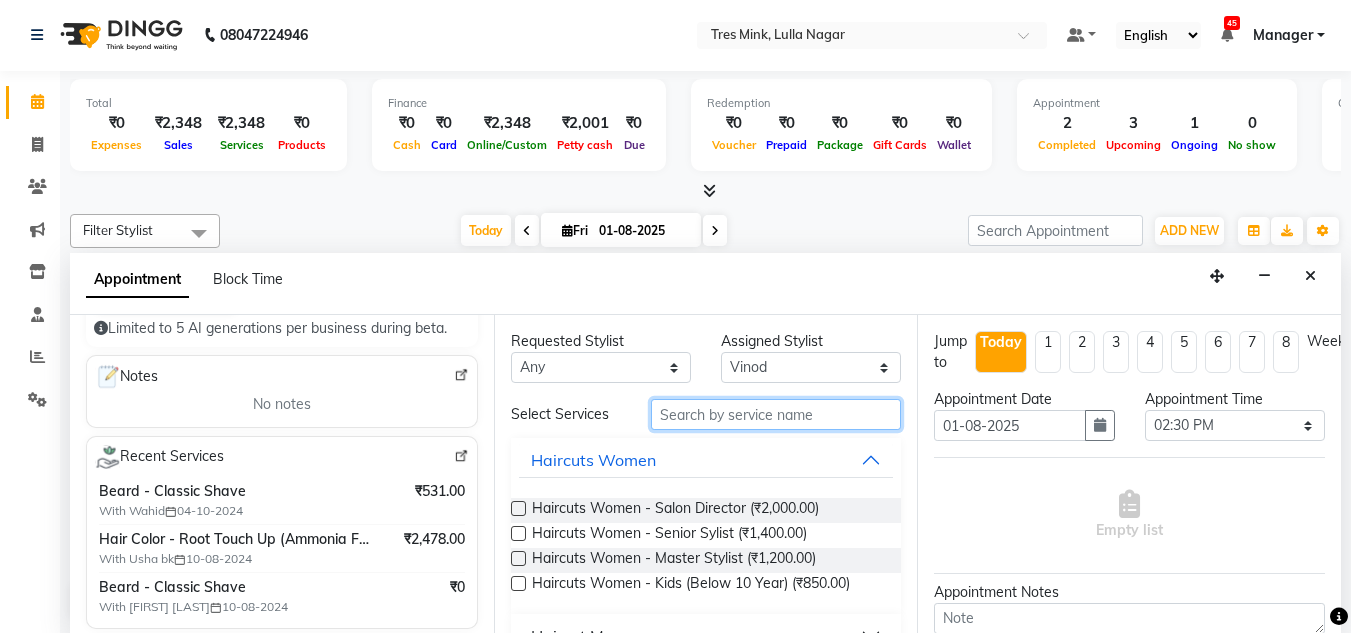 click at bounding box center [776, 414] 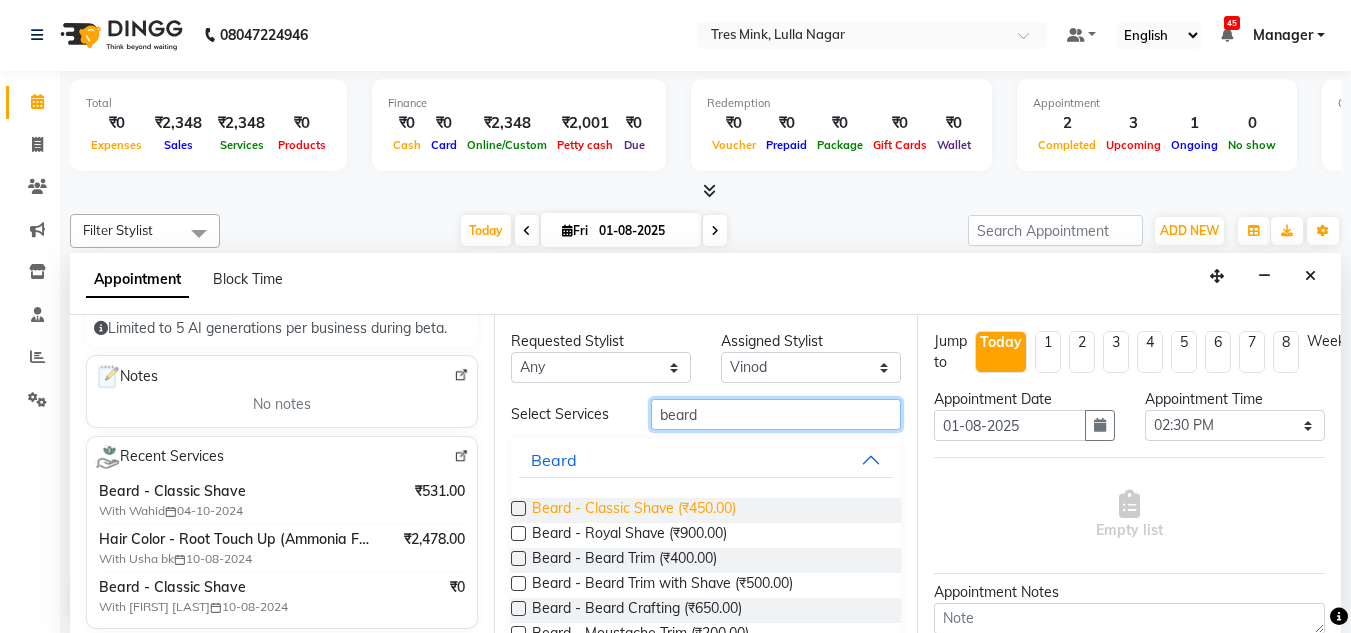 type on "beard" 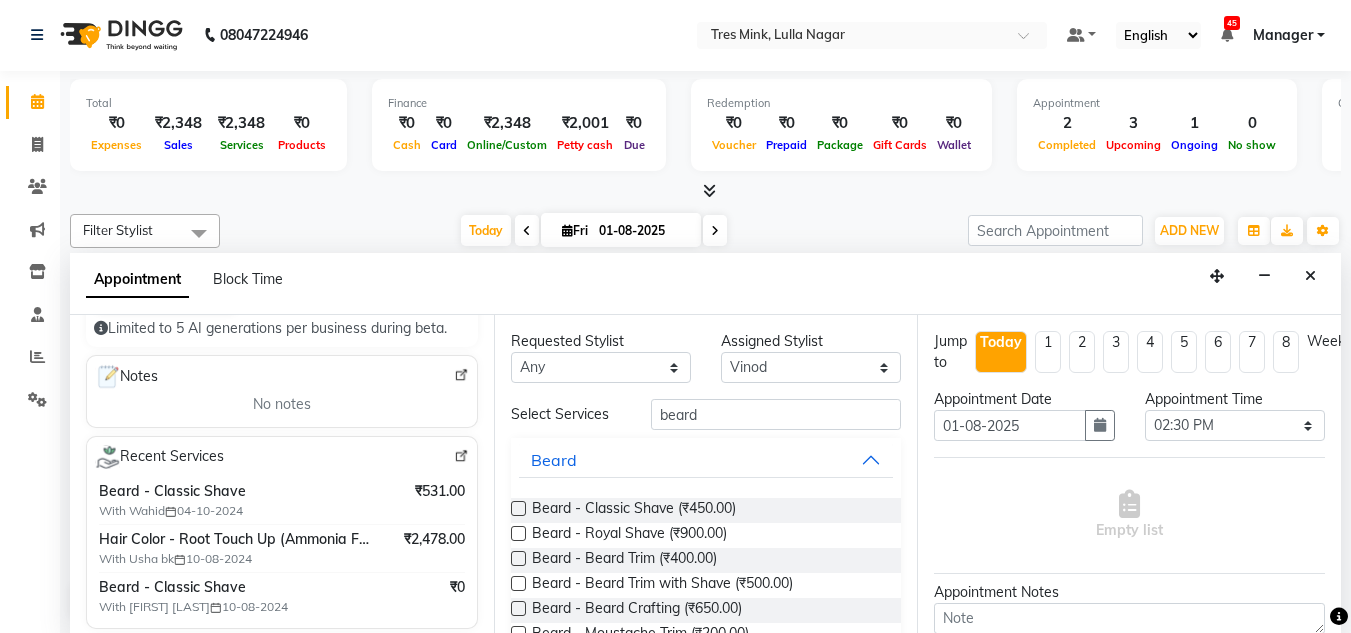 drag, startPoint x: 710, startPoint y: 504, endPoint x: 750, endPoint y: 504, distance: 40 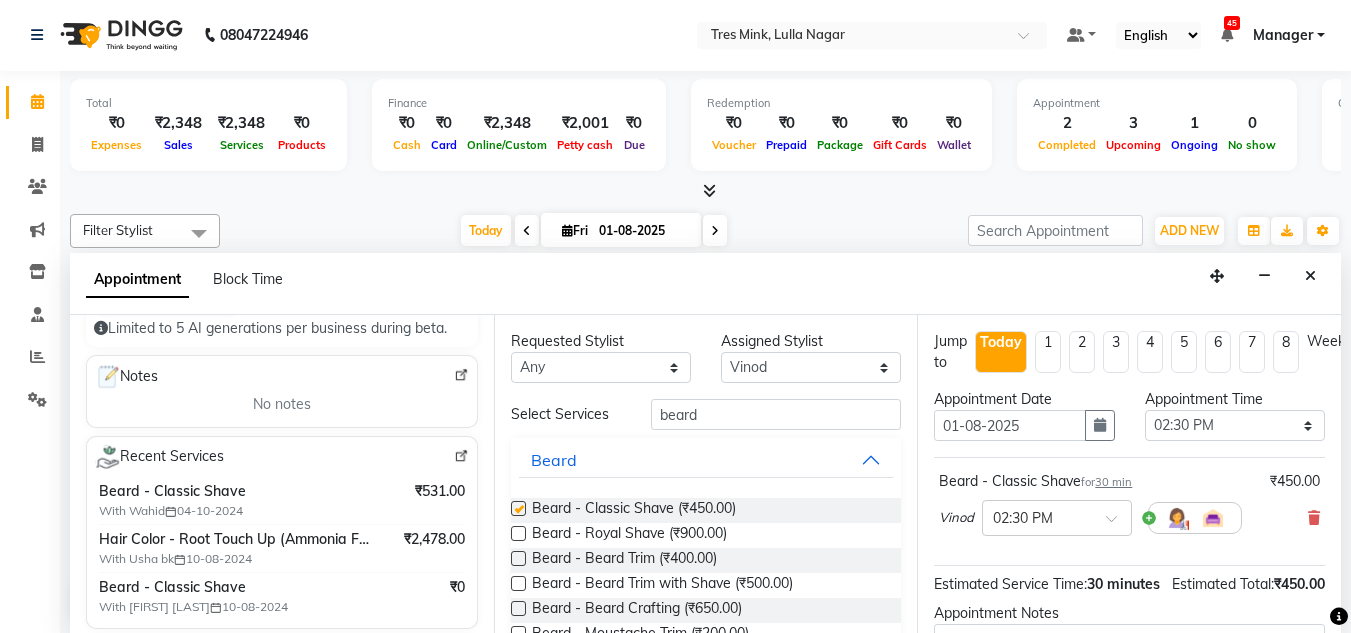 checkbox on "false" 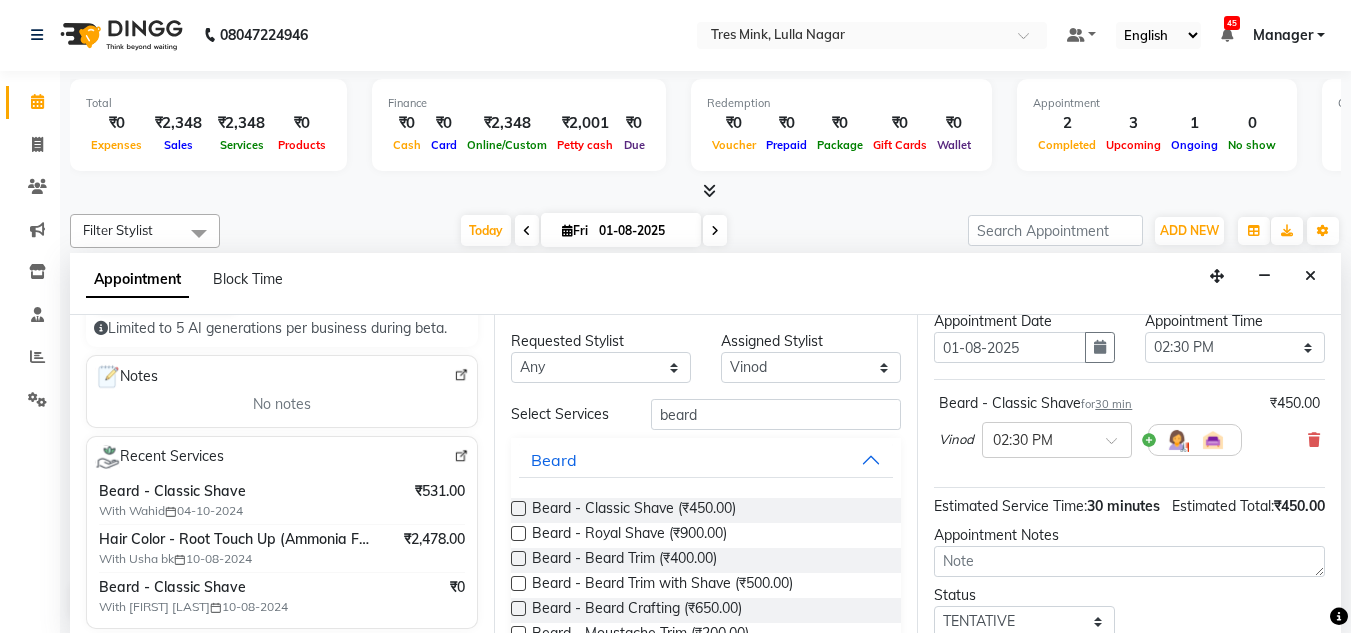 scroll, scrollTop: 100, scrollLeft: 0, axis: vertical 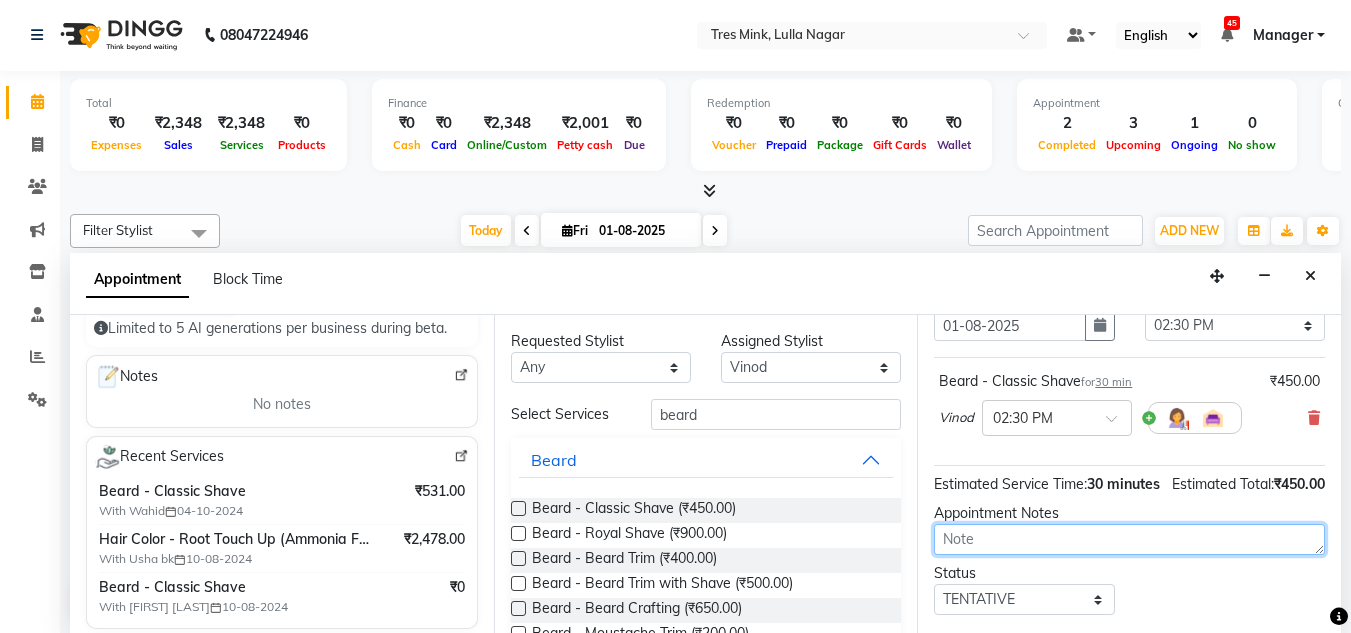click at bounding box center (1129, 539) 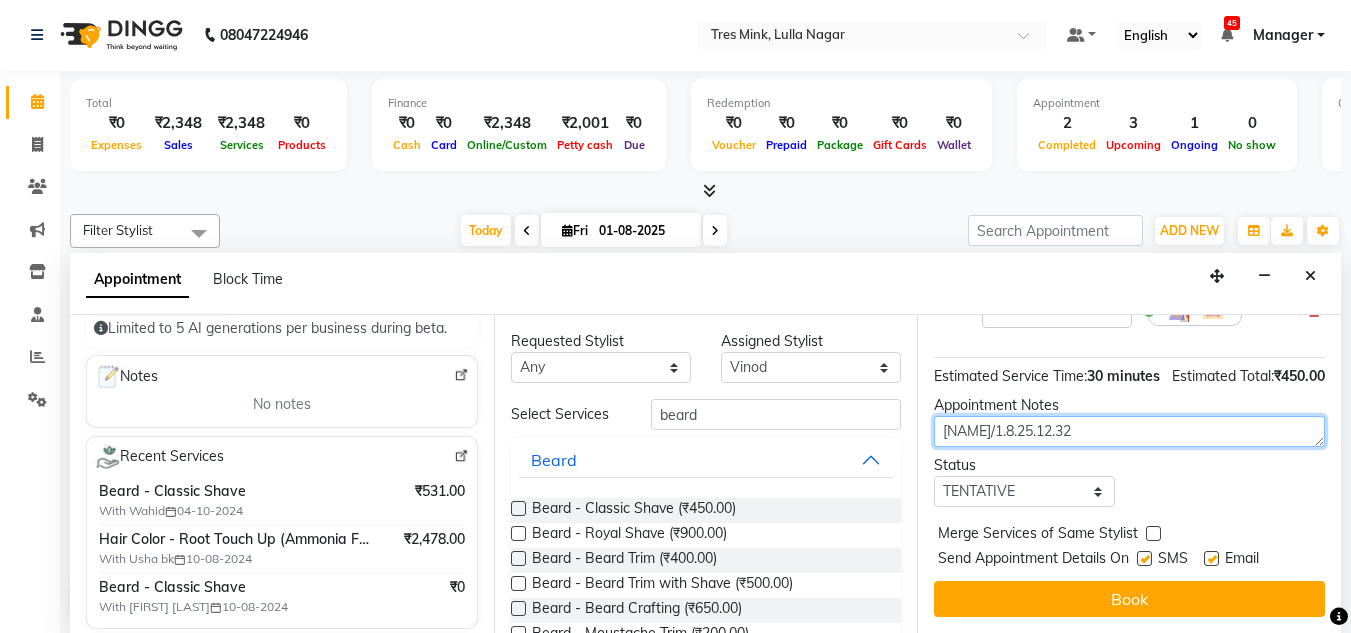 scroll, scrollTop: 244, scrollLeft: 0, axis: vertical 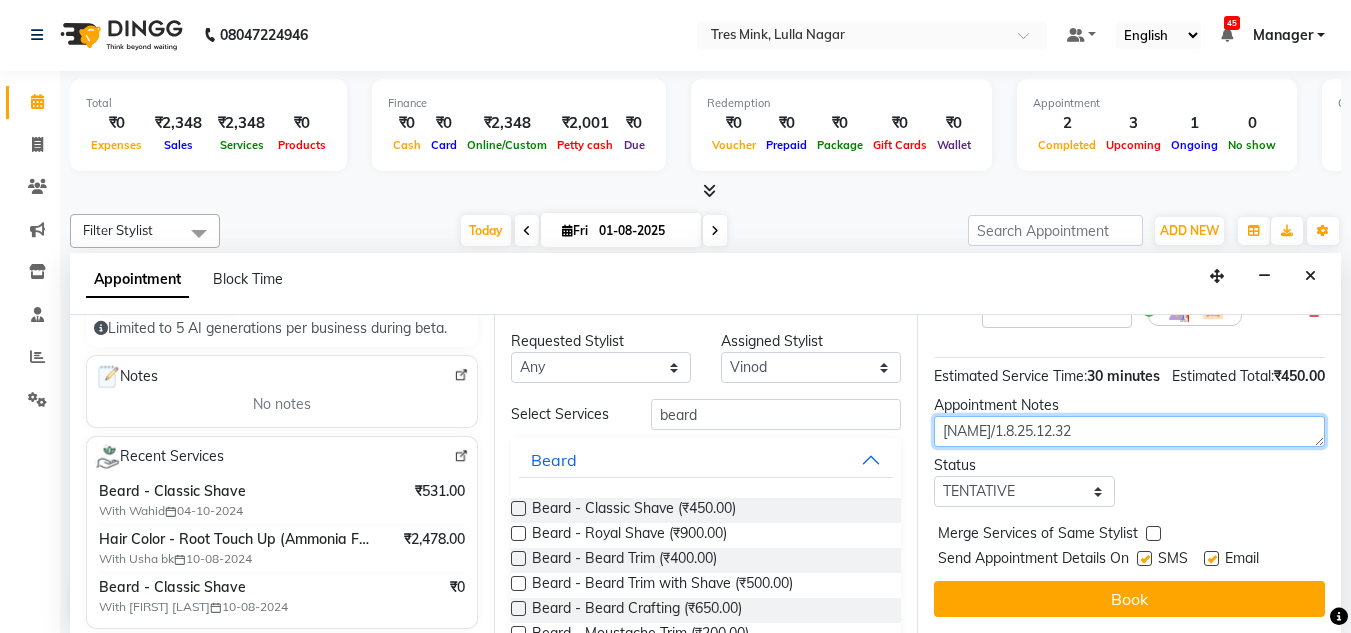 type on "pavan/1.8.25.12.32" 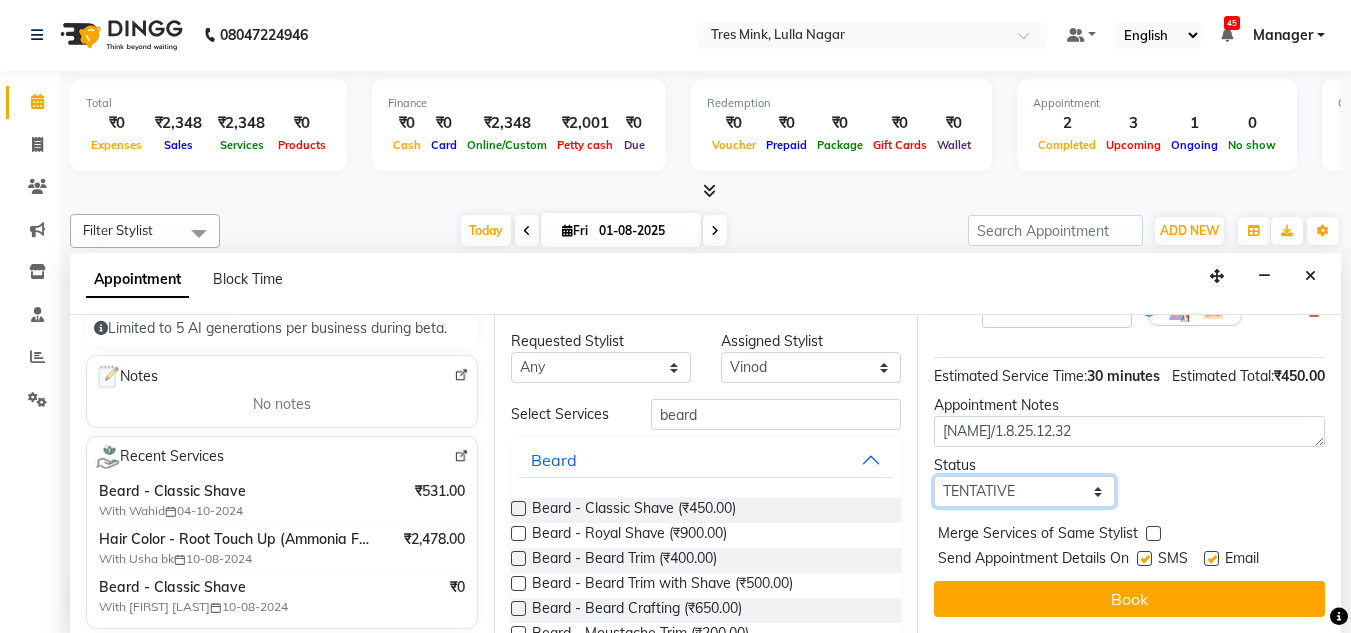 drag, startPoint x: 1022, startPoint y: 483, endPoint x: 1038, endPoint y: 486, distance: 16.27882 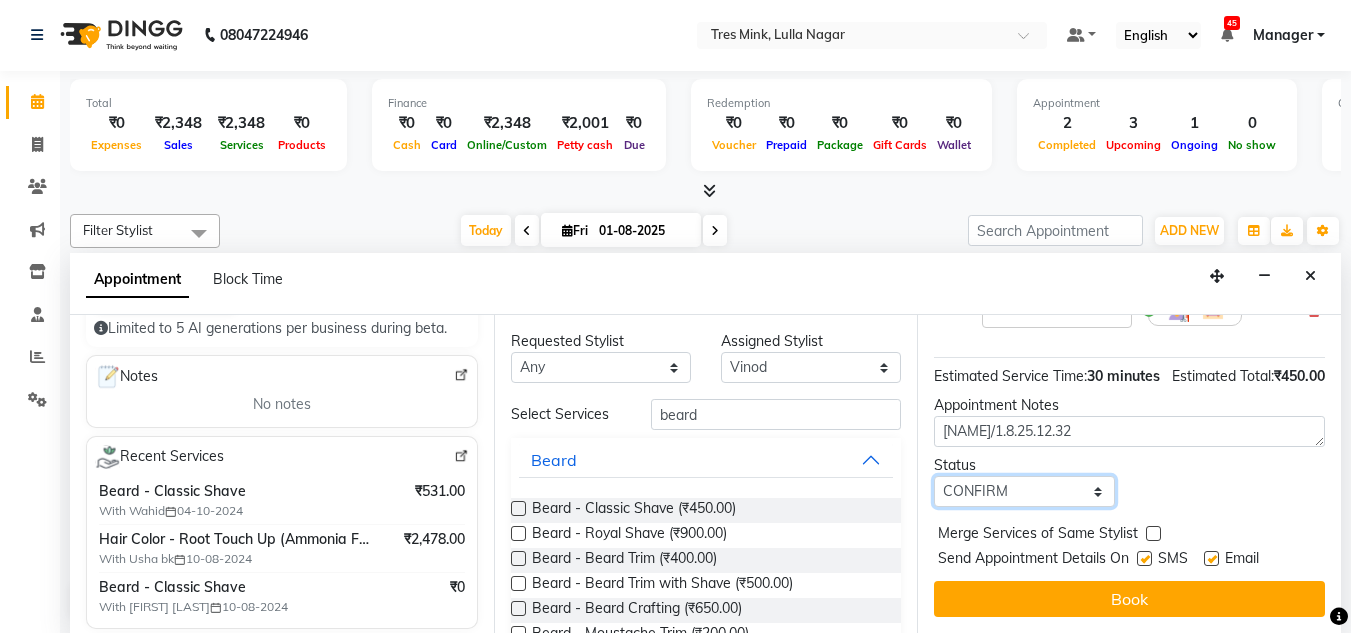 click on "Select TENTATIVE CONFIRM CHECK-IN UPCOMING" at bounding box center [1024, 491] 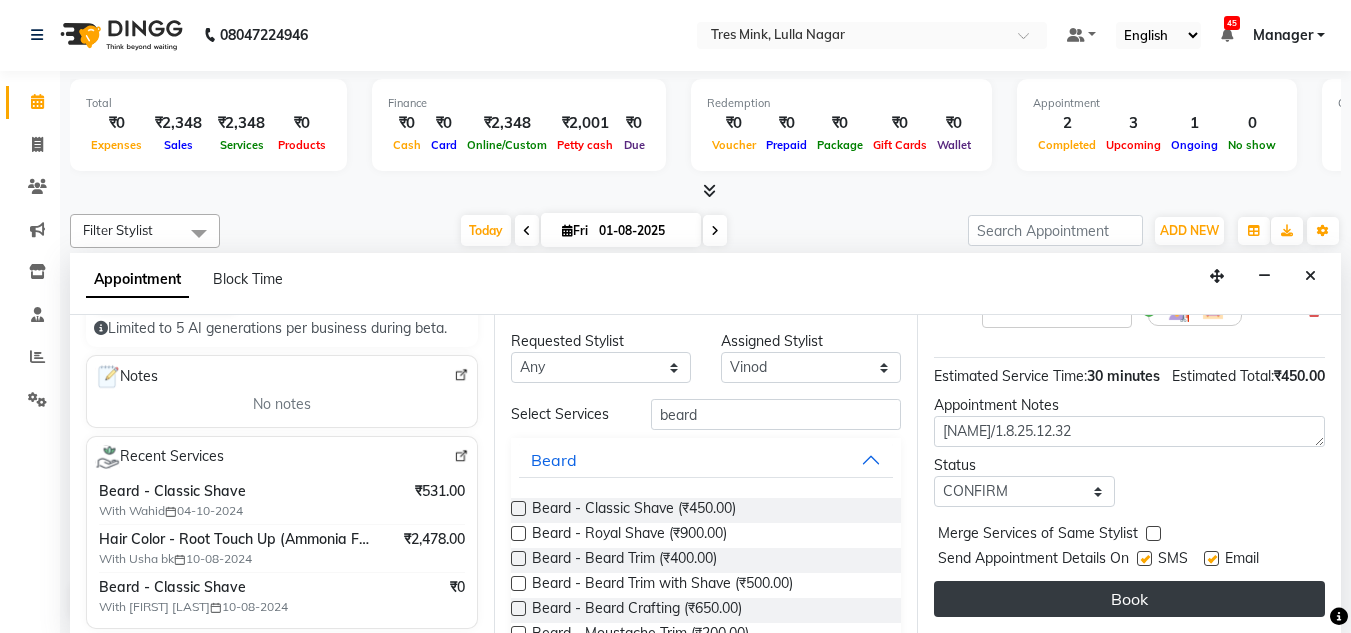 click on "Book" at bounding box center [1129, 599] 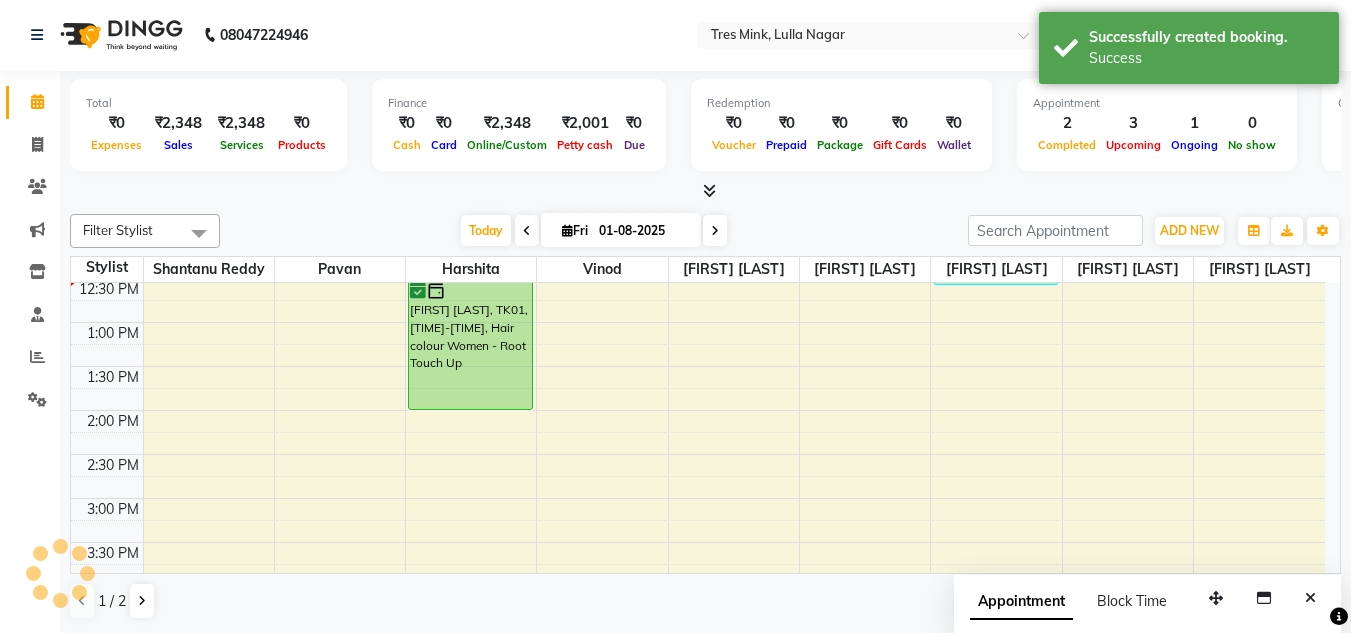 scroll, scrollTop: 0, scrollLeft: 0, axis: both 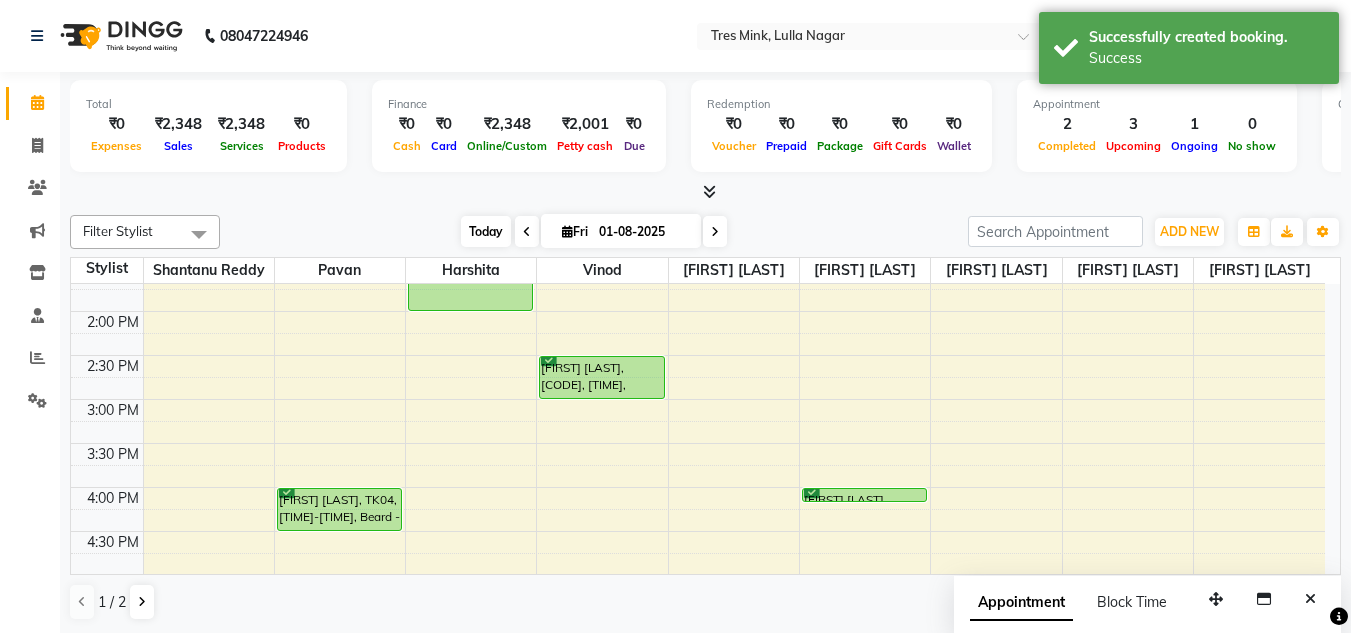 click on "Today" at bounding box center [486, 231] 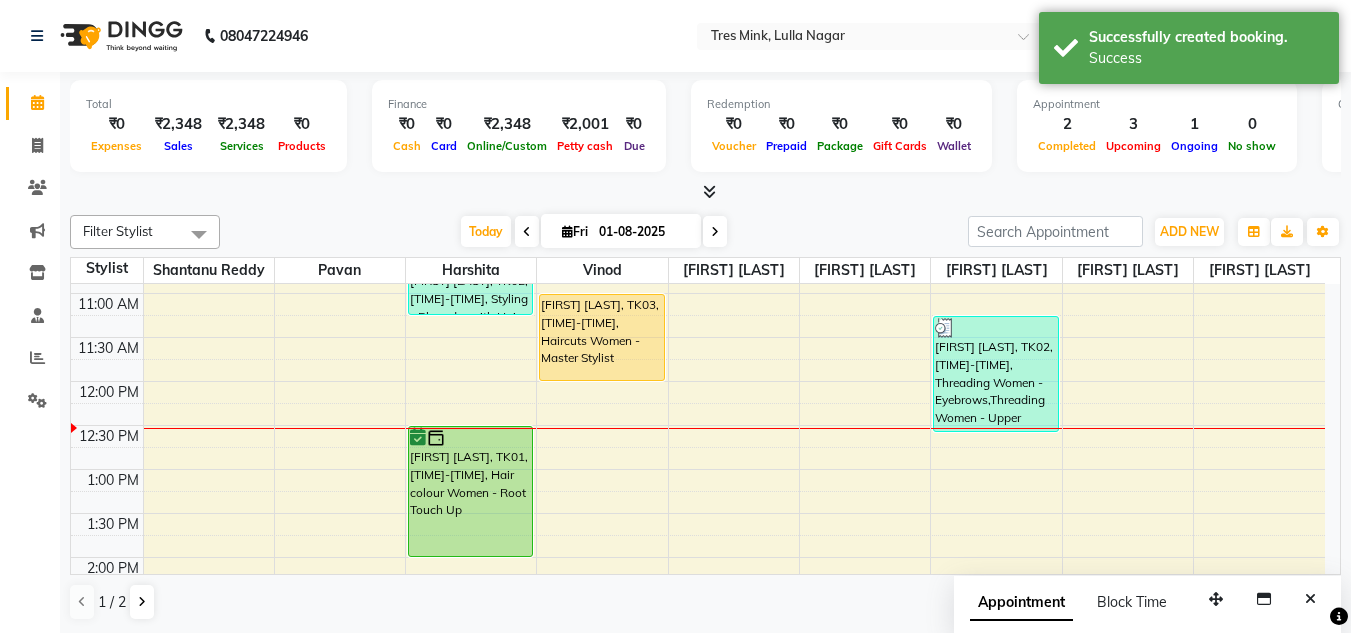 scroll, scrollTop: 253, scrollLeft: 0, axis: vertical 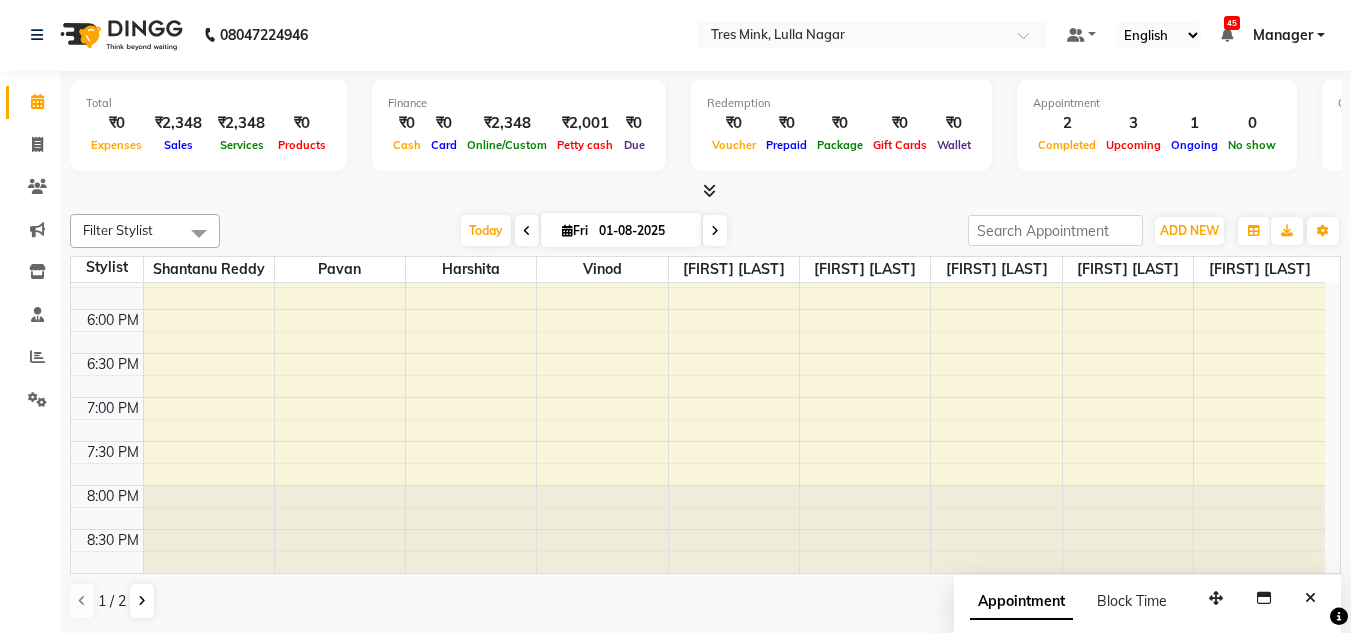 click on "8:00 AM 8:30 AM 9:00 AM 9:30 AM 10:00 AM 10:30 AM 11:00 AM 11:30 AM 12:00 PM 12:30 PM 1:00 PM 1:30 PM 2:00 PM 2:30 PM 3:00 PM 3:30 PM 4:00 PM 4:30 PM 5:00 PM 5:30 PM 6:00 PM 6:30 PM 7:00 PM 7:30 PM 8:00 PM 8:30 PM     Khushi Bora, TK04, 04:00 PM-04:30 PM, Beard - Classic Shave     Sarrah Sabrina, TK02, 10:30 AM-11:15 AM, Styling - Blow‑dry with Hair Wash     Janu Lulla, TK01, 12:30 PM-02:00 PM, Hair colour Women - Root Touch Up    Amal Yadhav, TK03, 11:00 AM-12:00 PM, Haircuts Women - Master Stylist     Hardik Gandhi, TK05, 02:30 PM-03:00 PM, Beard - Classic Shave     Khushi Bora, TK04, 04:00 PM-04:10 PM, Threading Women - Eyebrows     Sarrah Sabrina, TK02, 11:15 AM-12:35 PM, Threading Women - Eyebrows,Threading Women - Upper Lip,Threading Women - Lower Lip,Threading Women - Chin,Flavoured Waxing (Women) - Full Arms,Threading Women - Neck" at bounding box center [698, 1] 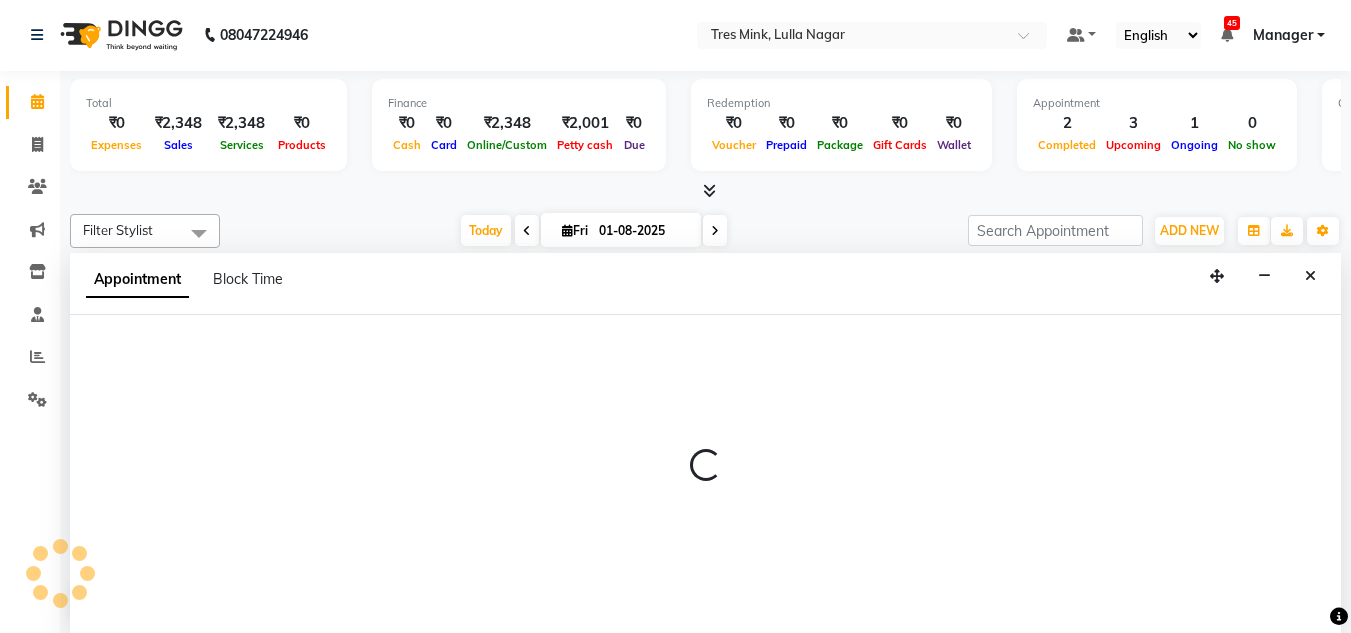 select on "85930" 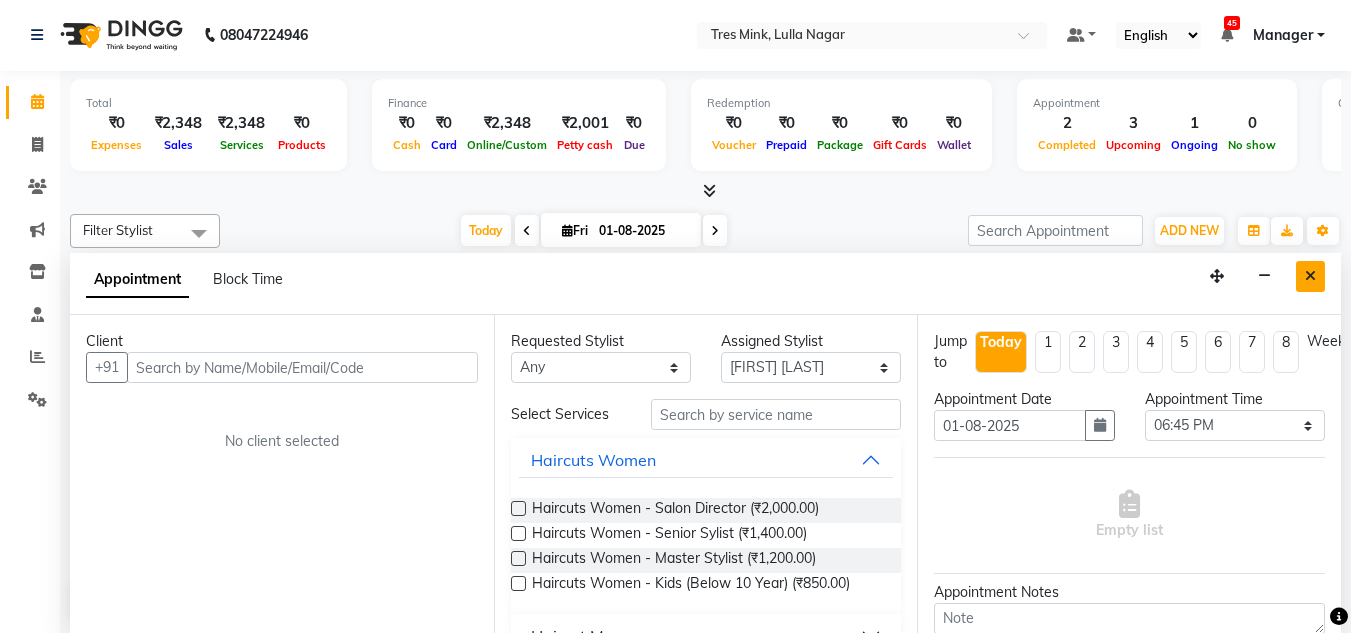 click at bounding box center [1310, 276] 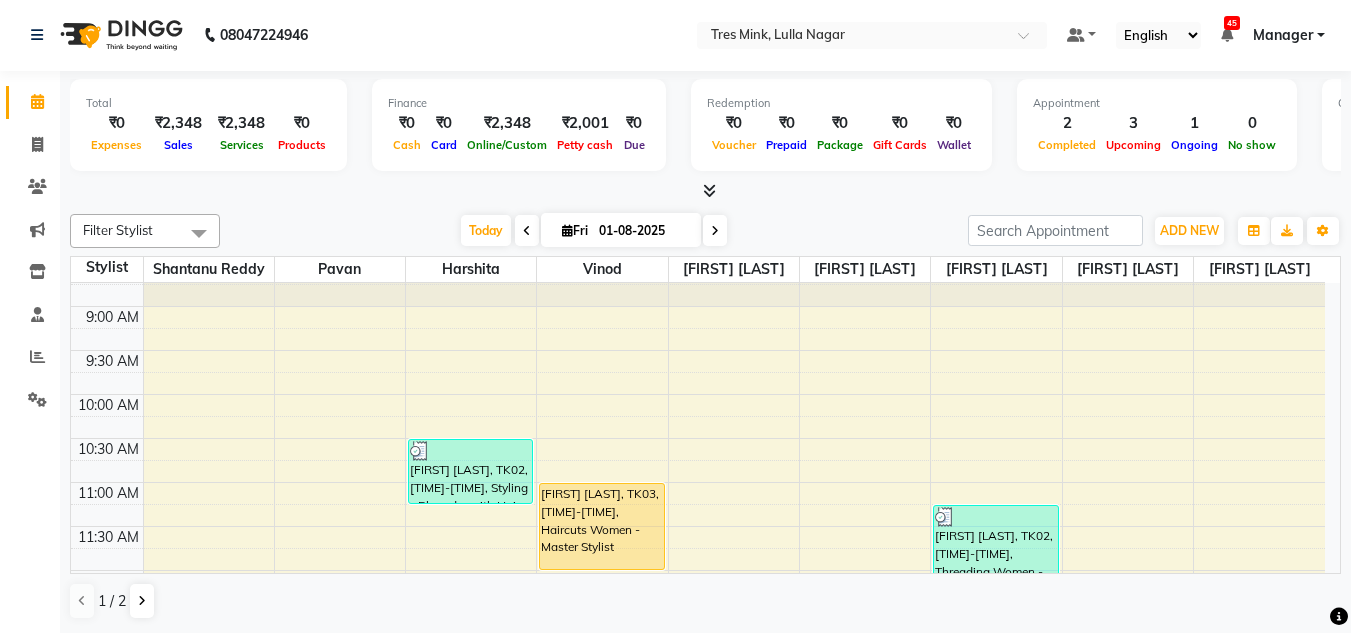 scroll, scrollTop: 53, scrollLeft: 0, axis: vertical 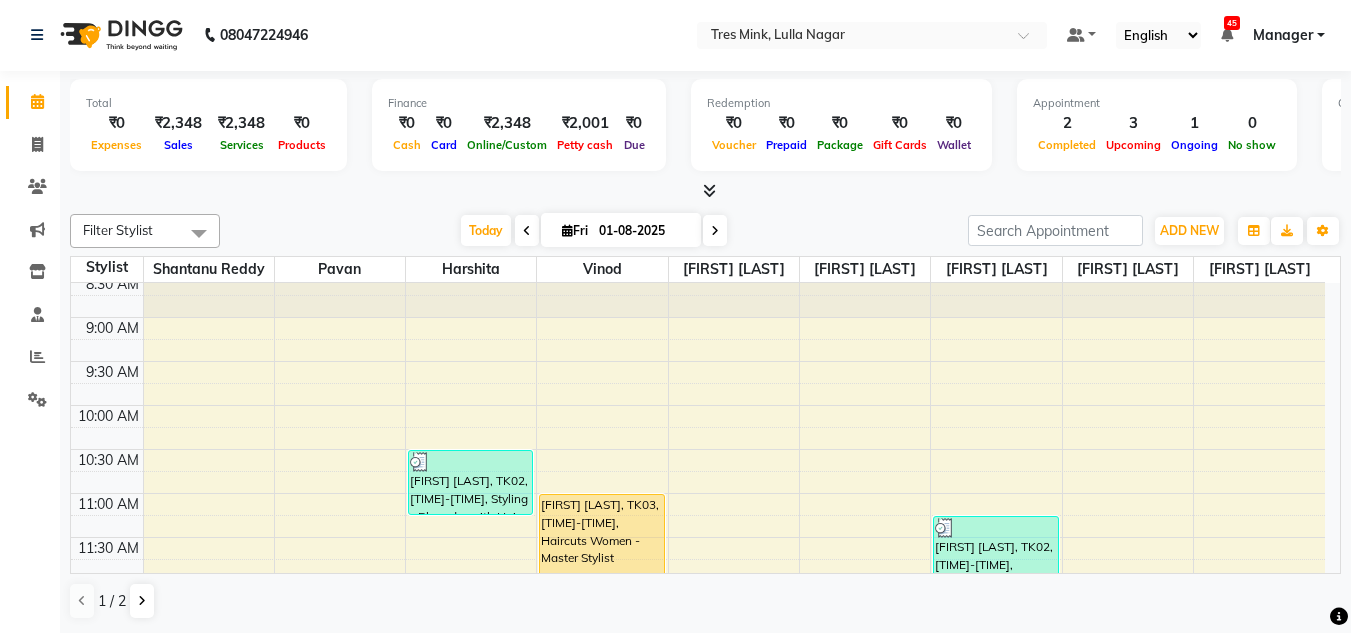 click on "Today  Fri 01-08-2025" at bounding box center (594, 231) 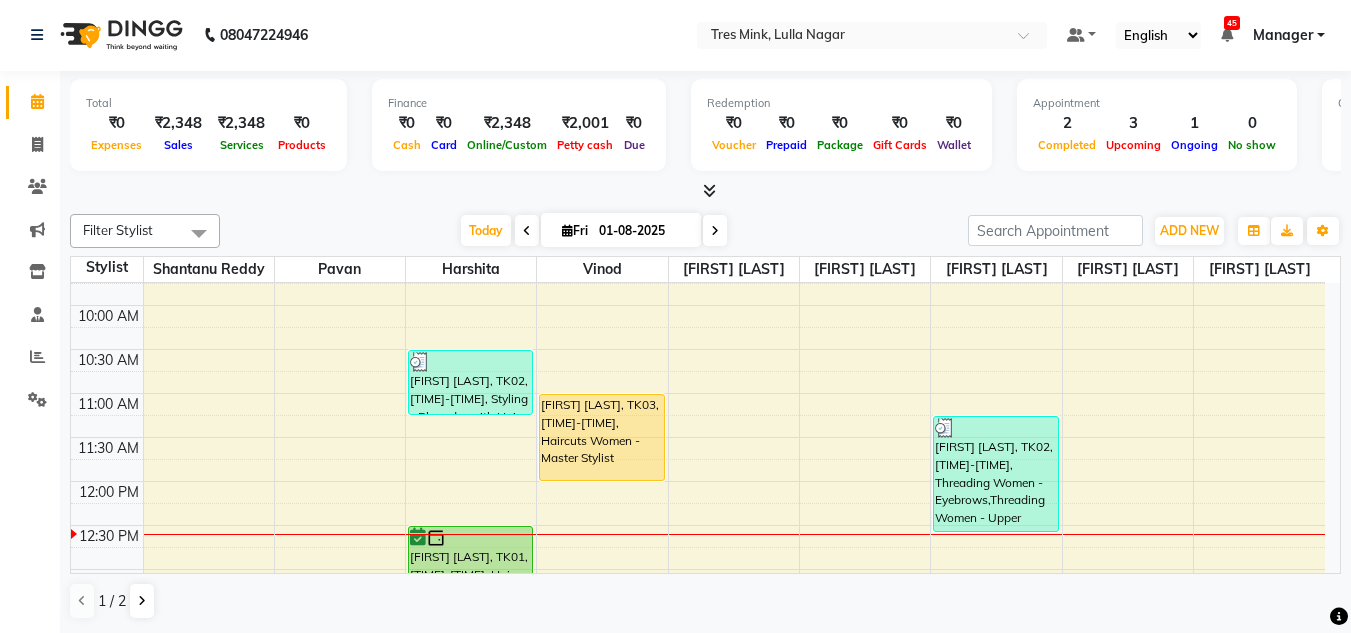 scroll, scrollTop: 253, scrollLeft: 0, axis: vertical 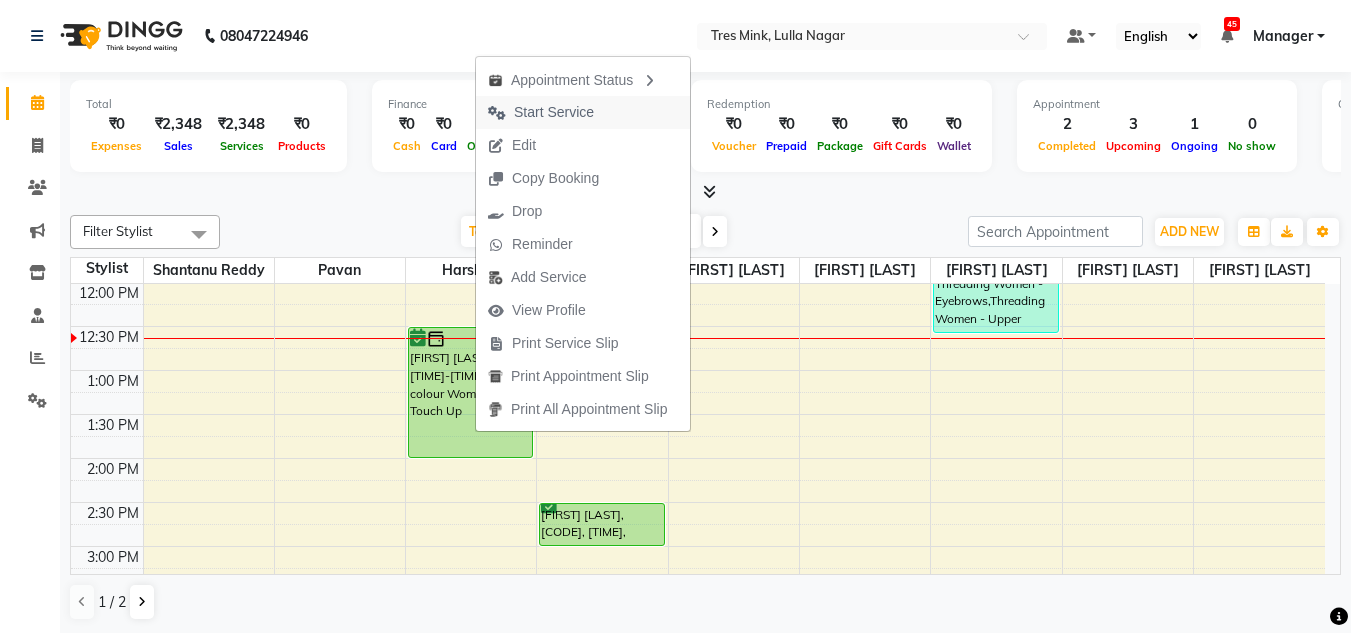 click on "Start Service" at bounding box center [554, 112] 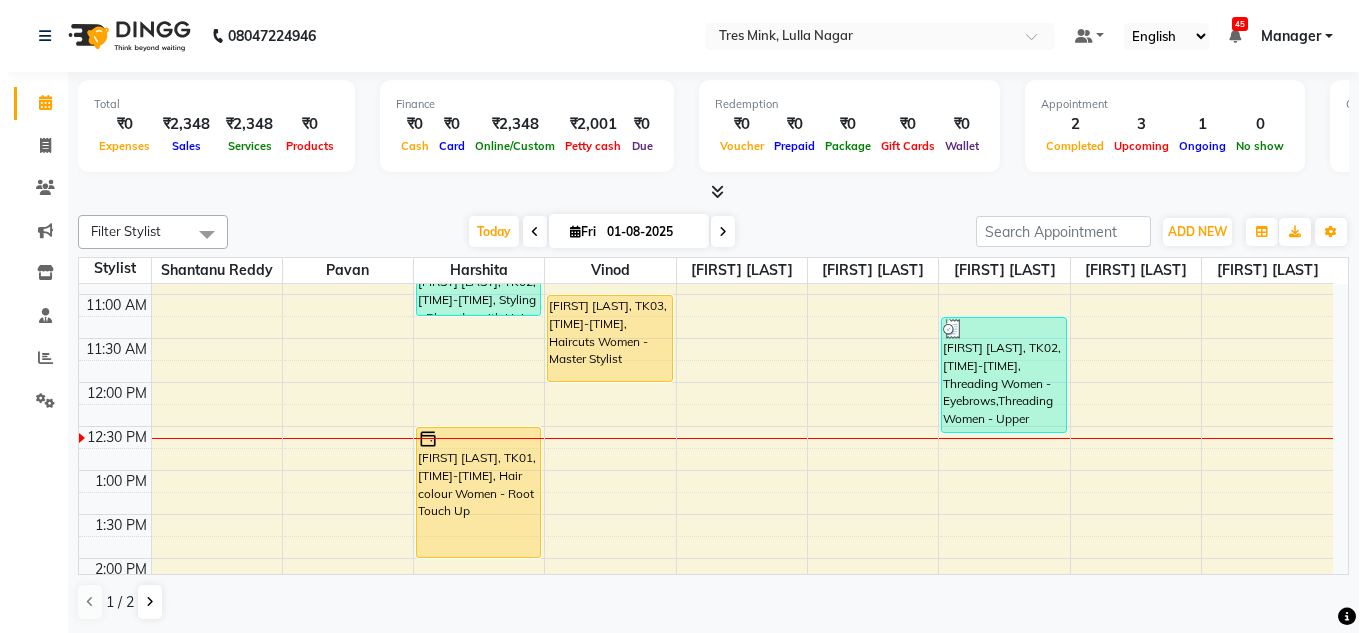 scroll, scrollTop: 153, scrollLeft: 0, axis: vertical 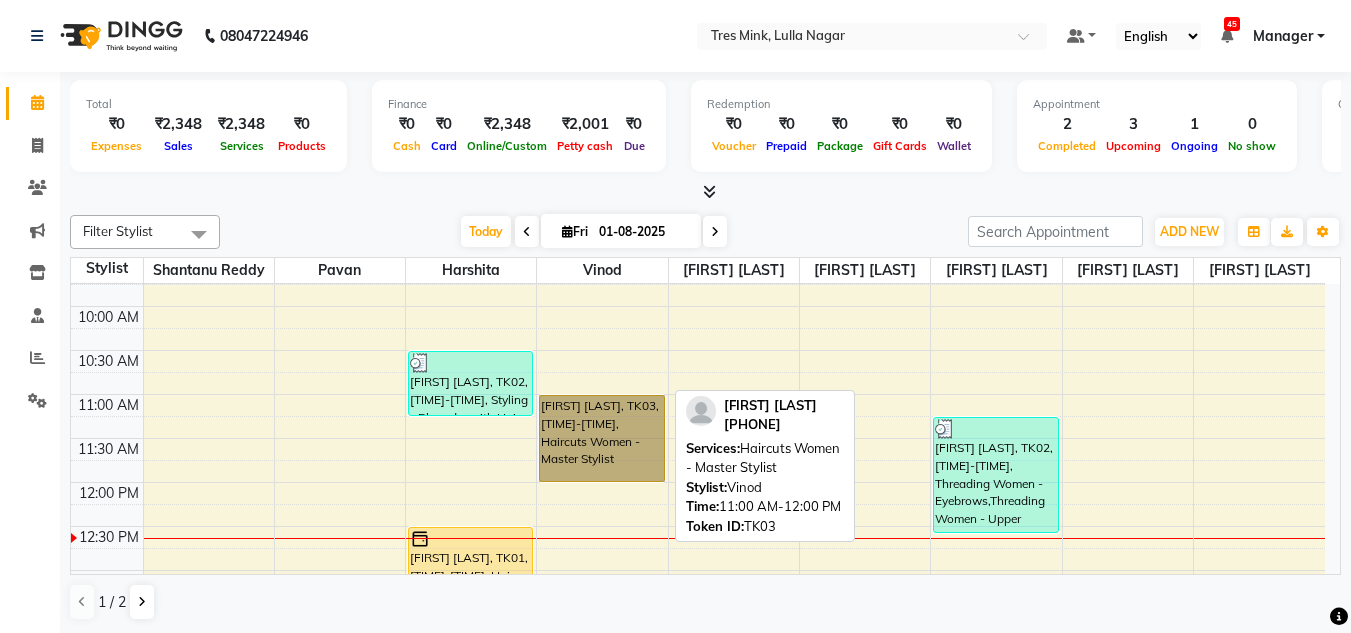 drag, startPoint x: 612, startPoint y: 435, endPoint x: 598, endPoint y: 451, distance: 21.260292 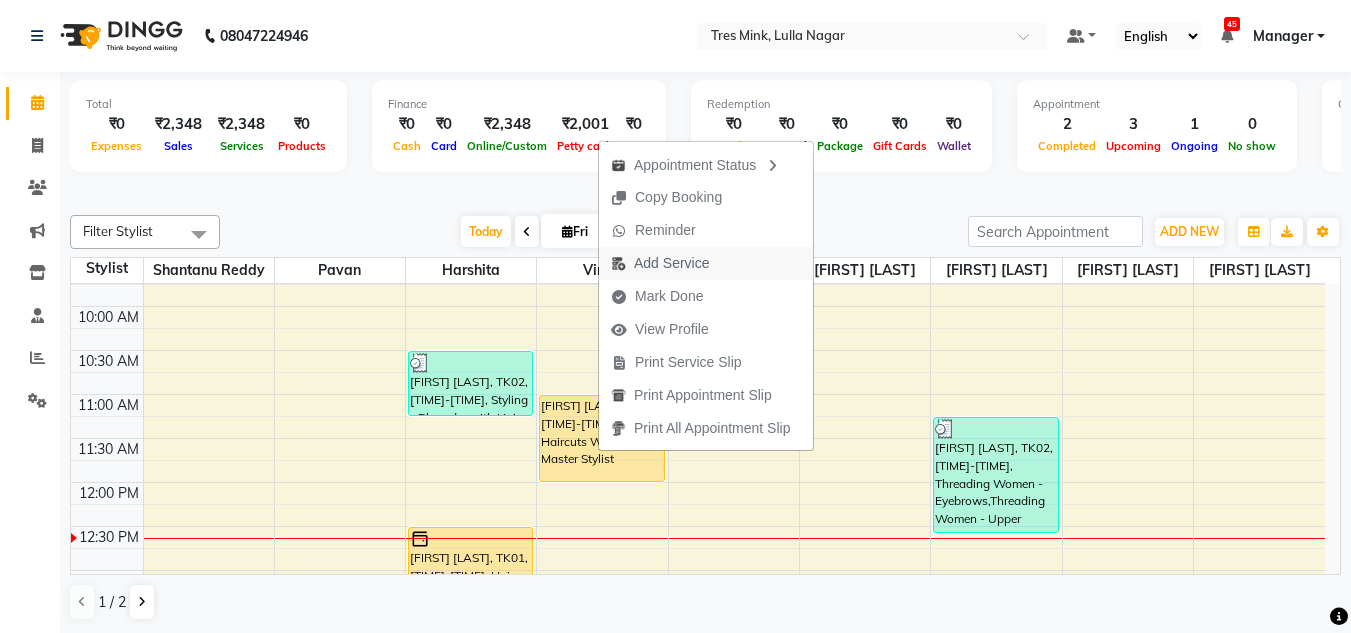 click on "Add Service" at bounding box center [671, 263] 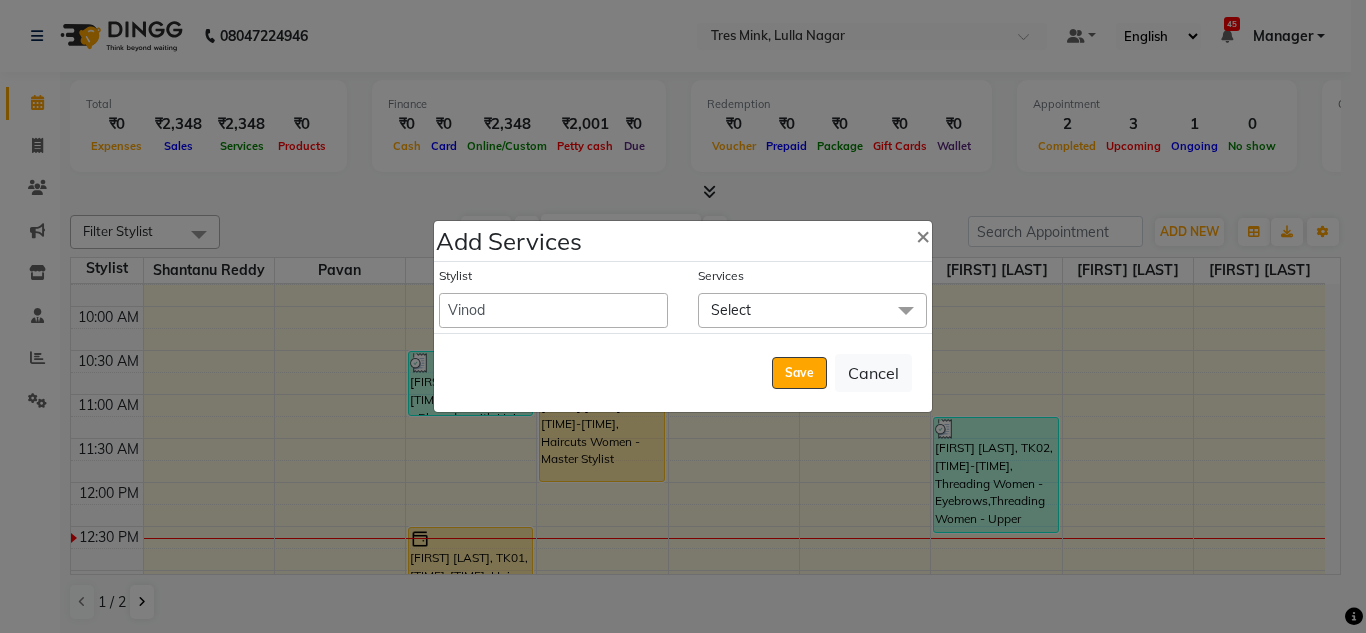 click on "Select" 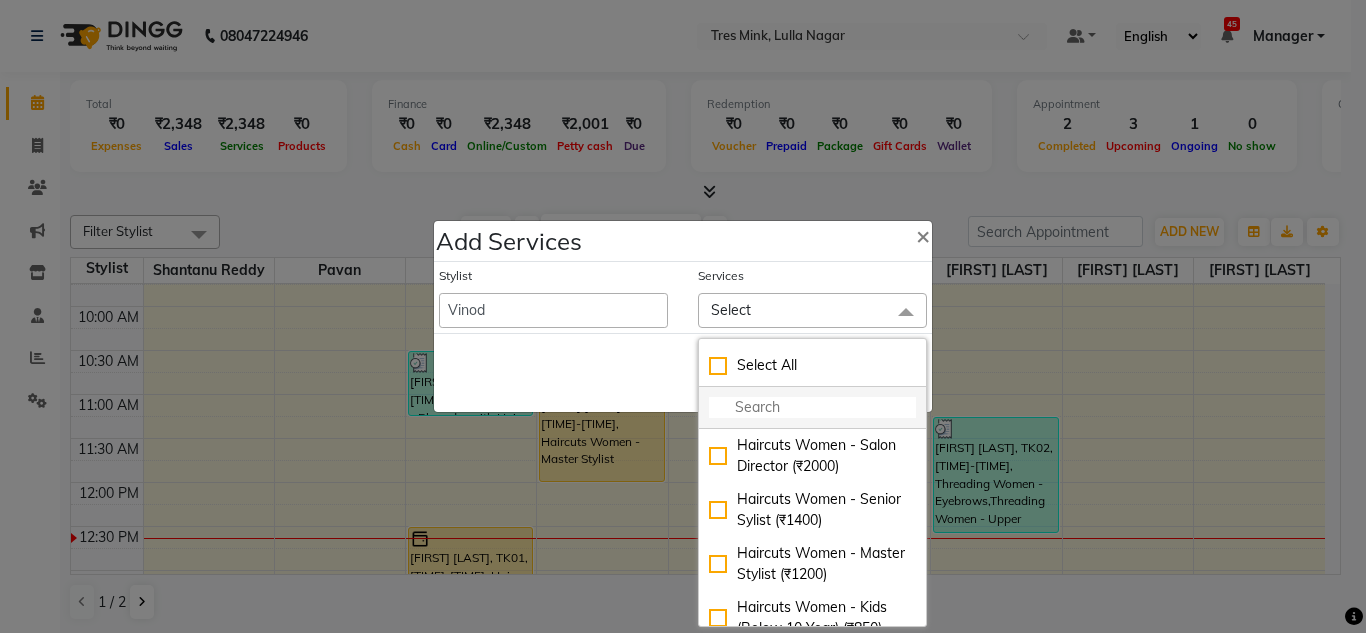 click 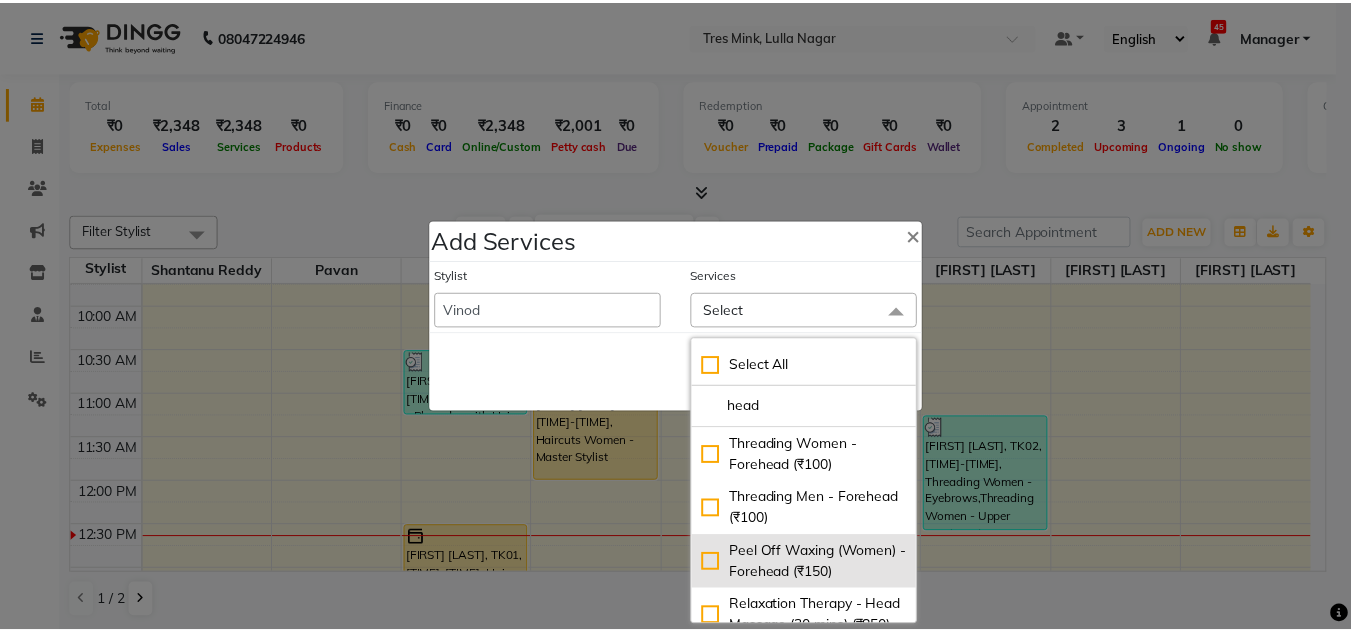 scroll, scrollTop: 61, scrollLeft: 0, axis: vertical 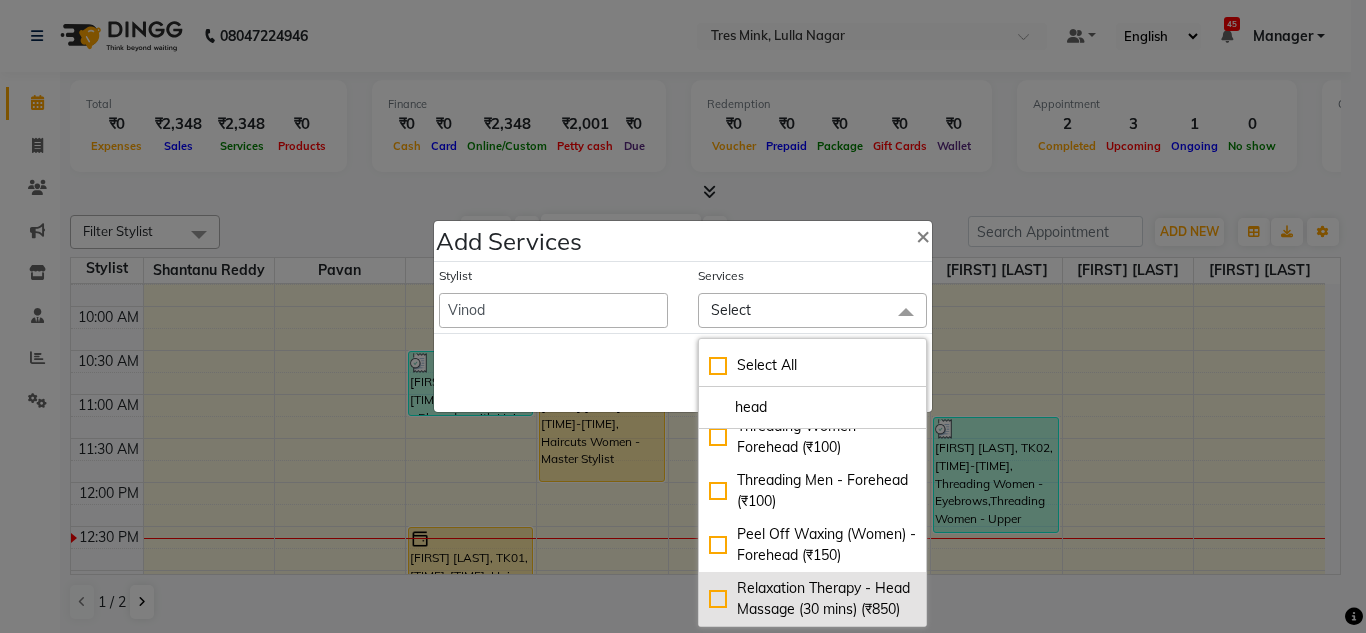 type on "head" 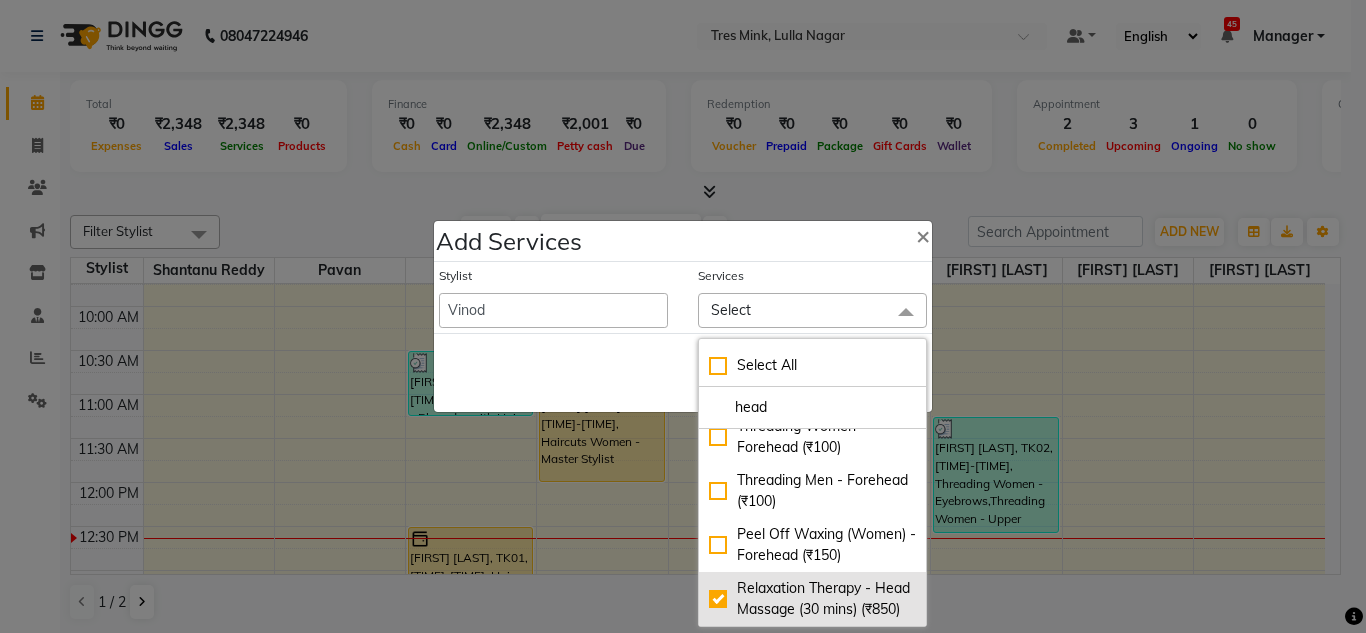 checkbox on "true" 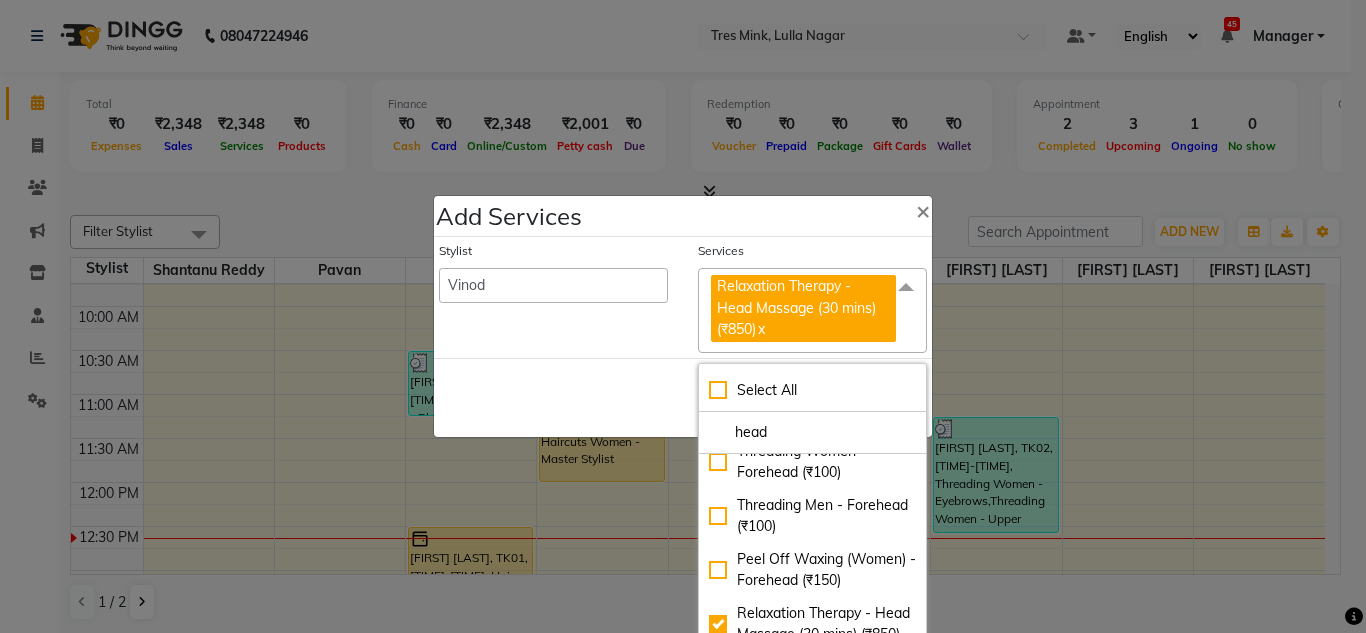 click on "Save   Cancel" 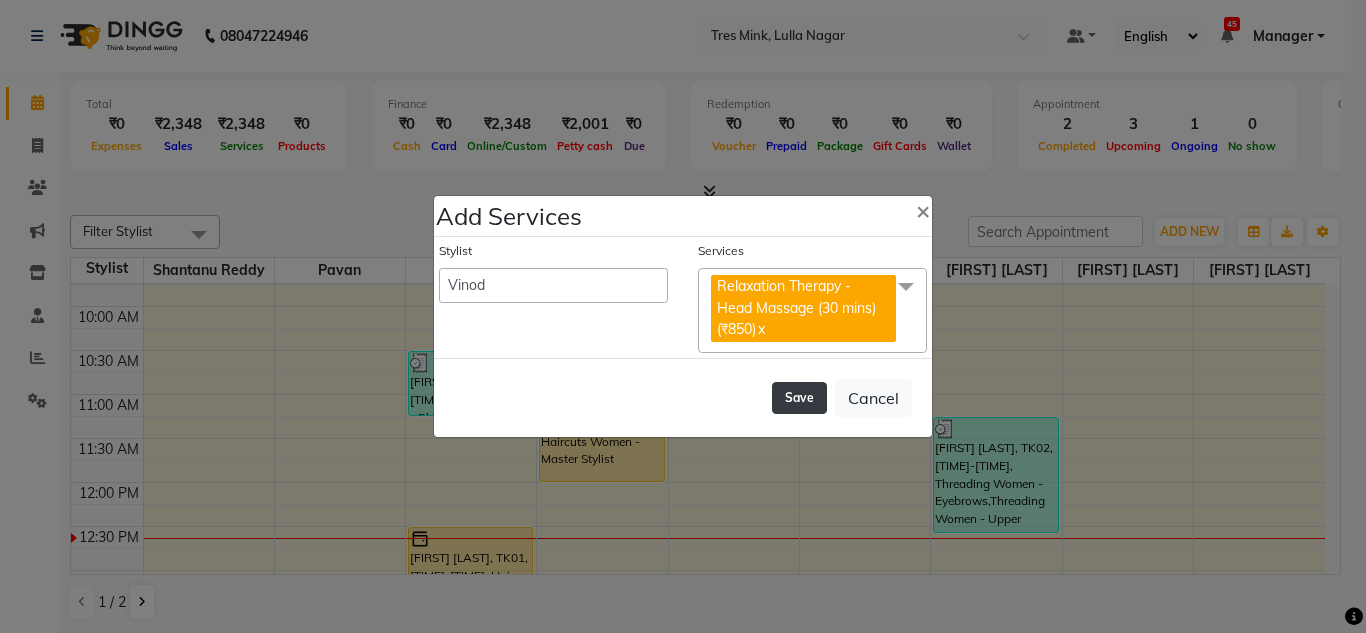 click on "Save" 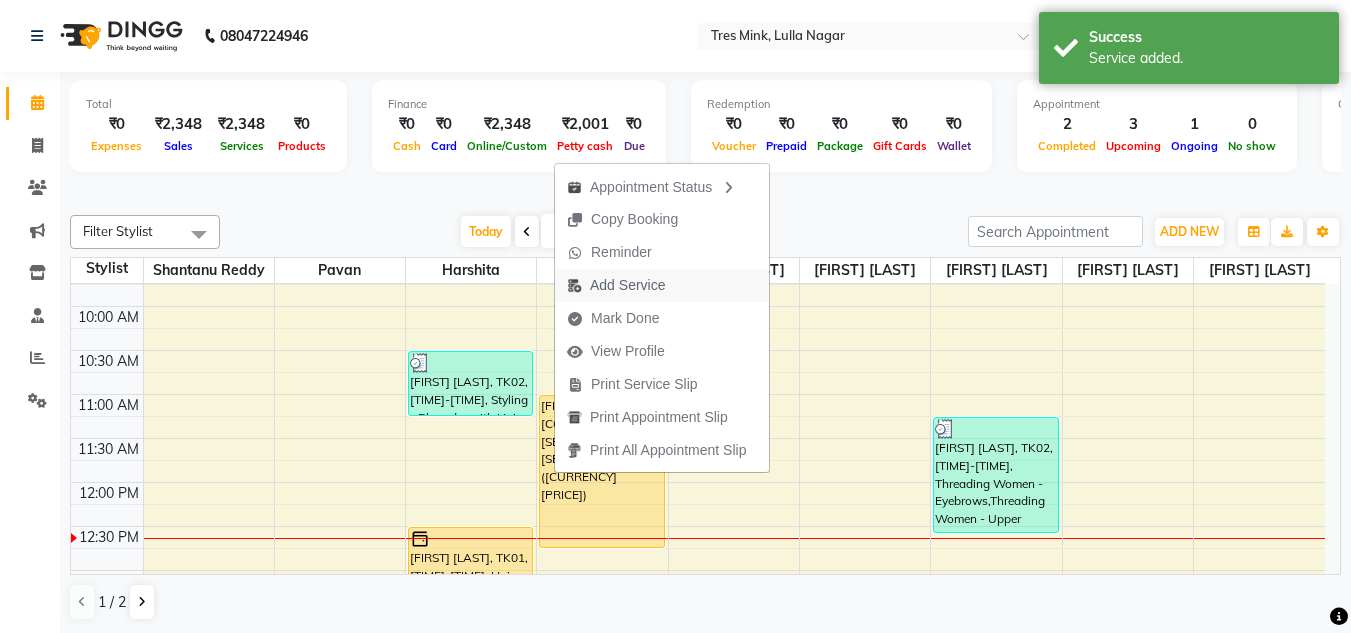click on "Add Service" at bounding box center [627, 285] 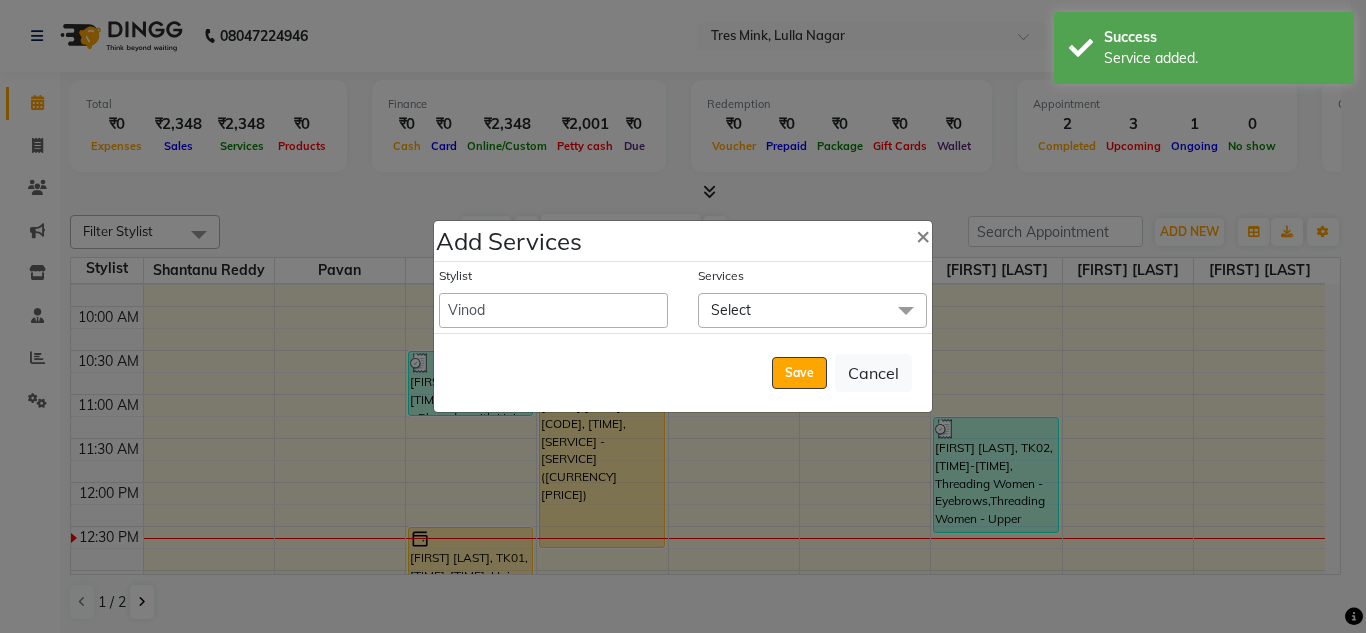 click on "Select" 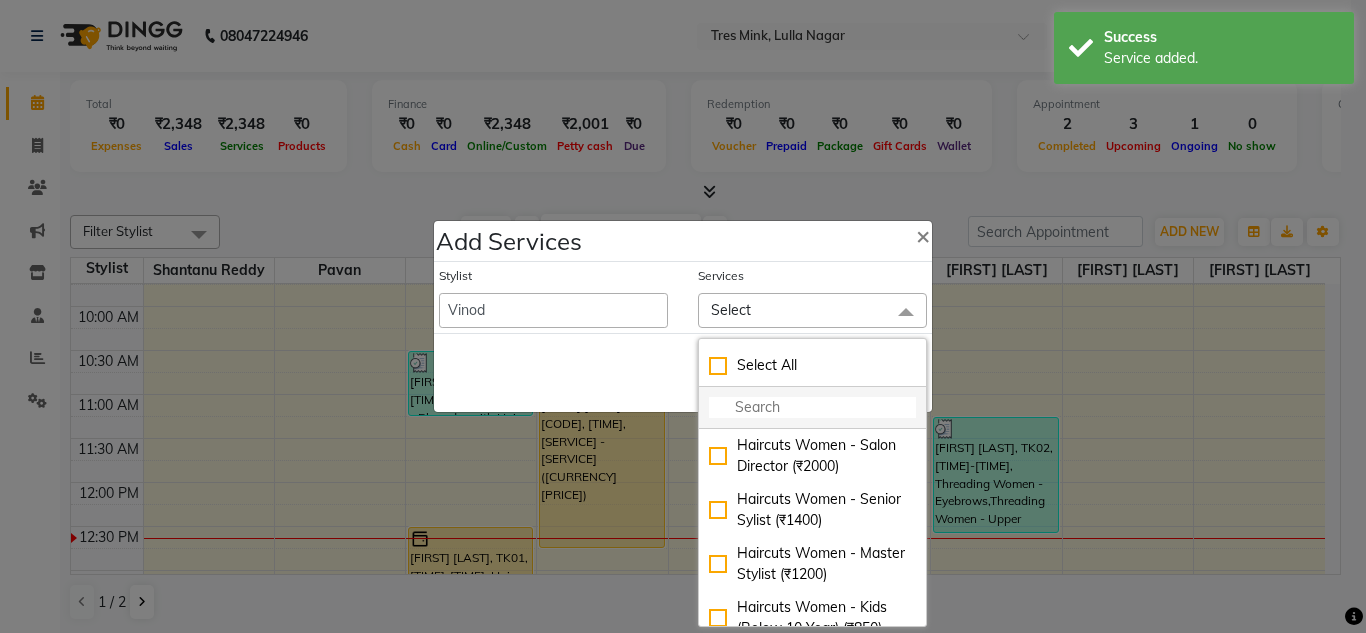 click 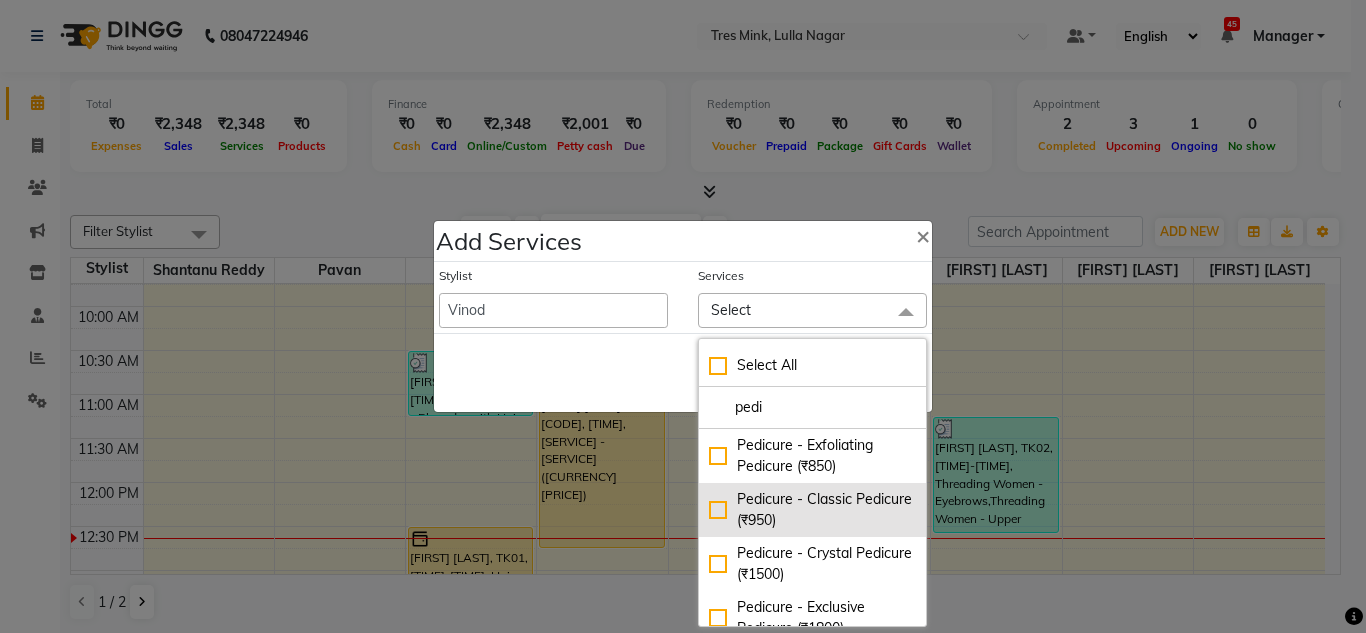 type on "pedi" 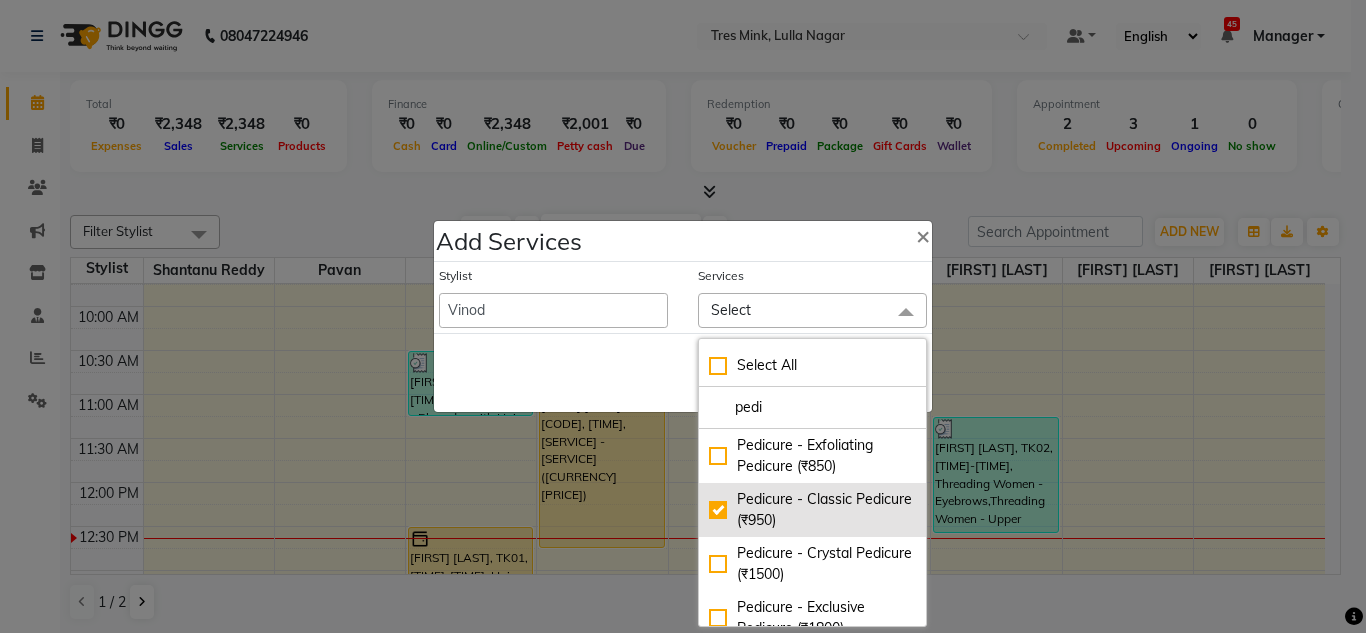 checkbox on "true" 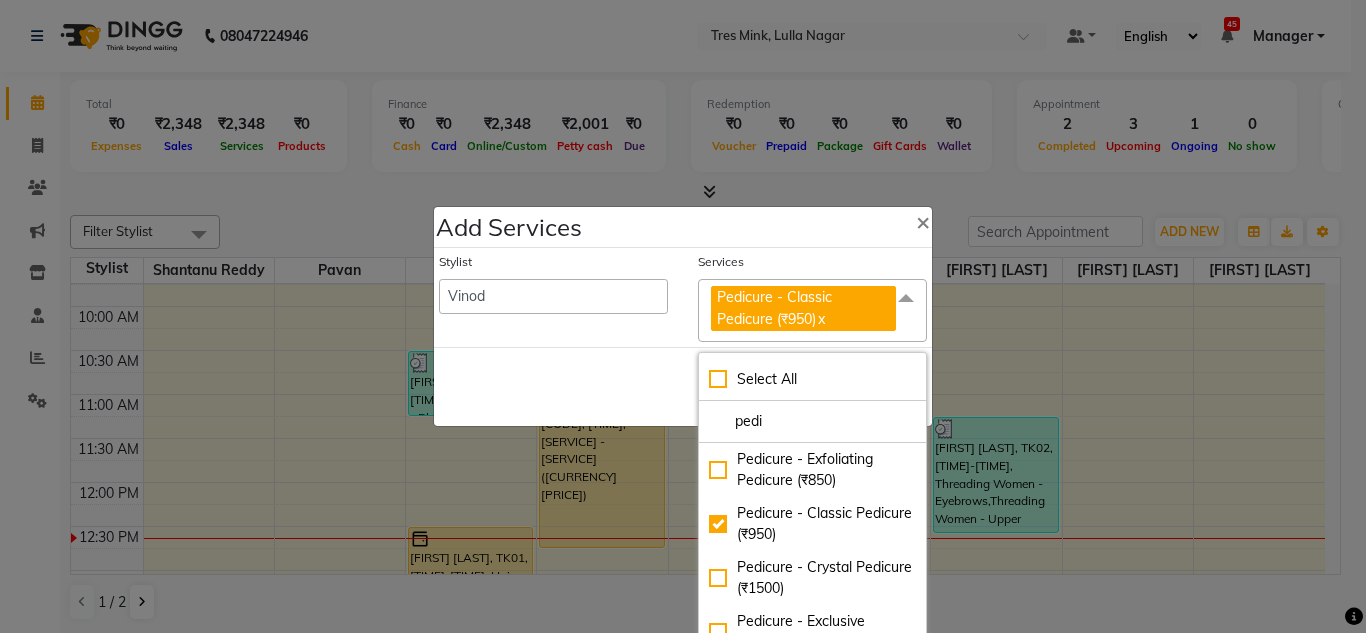 click on "Save   Cancel" 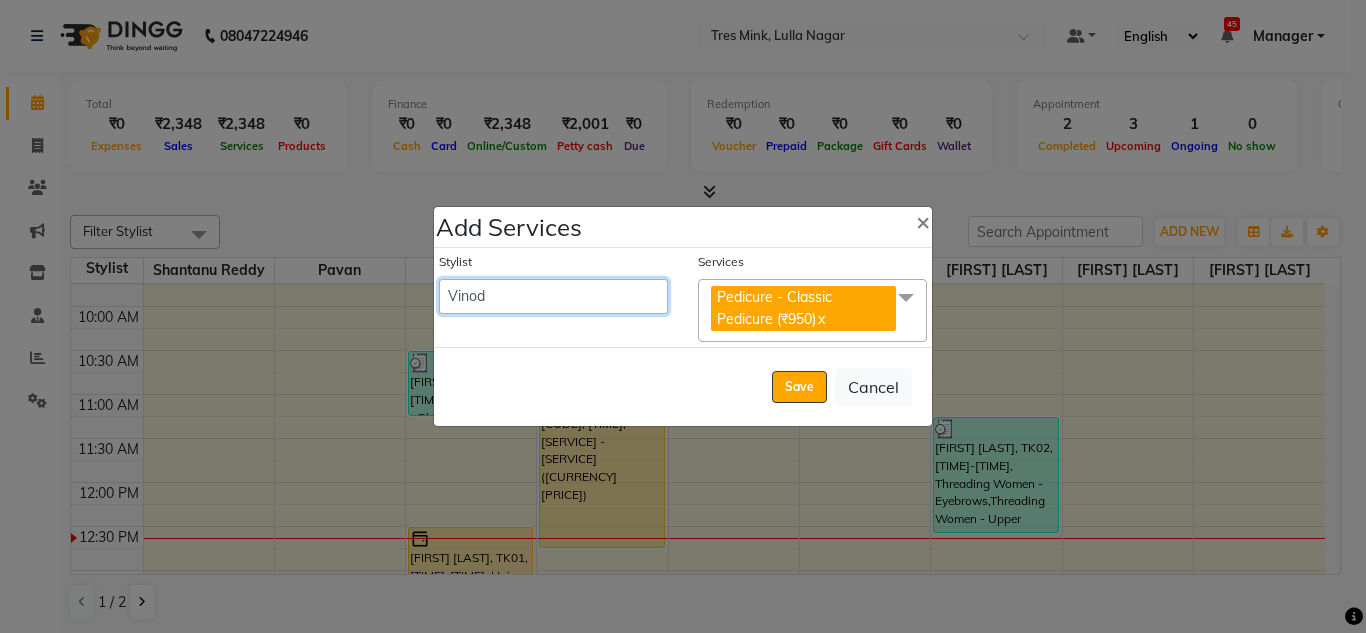 click on "[FIRST] [LAST]    [FIRST] [LAST]   Eva   [FIRST]   Manager   [FIRST] [LAST]   Pallavi H   Pavan   [FIRST] [LAST]   Shailesh Mistry   [FIRST] [LAST]   [FIRST] [LAST]   Siddhanth    [FIRST] [LAST]   [FIRST] [LAST]   Vinod" at bounding box center (553, 296) 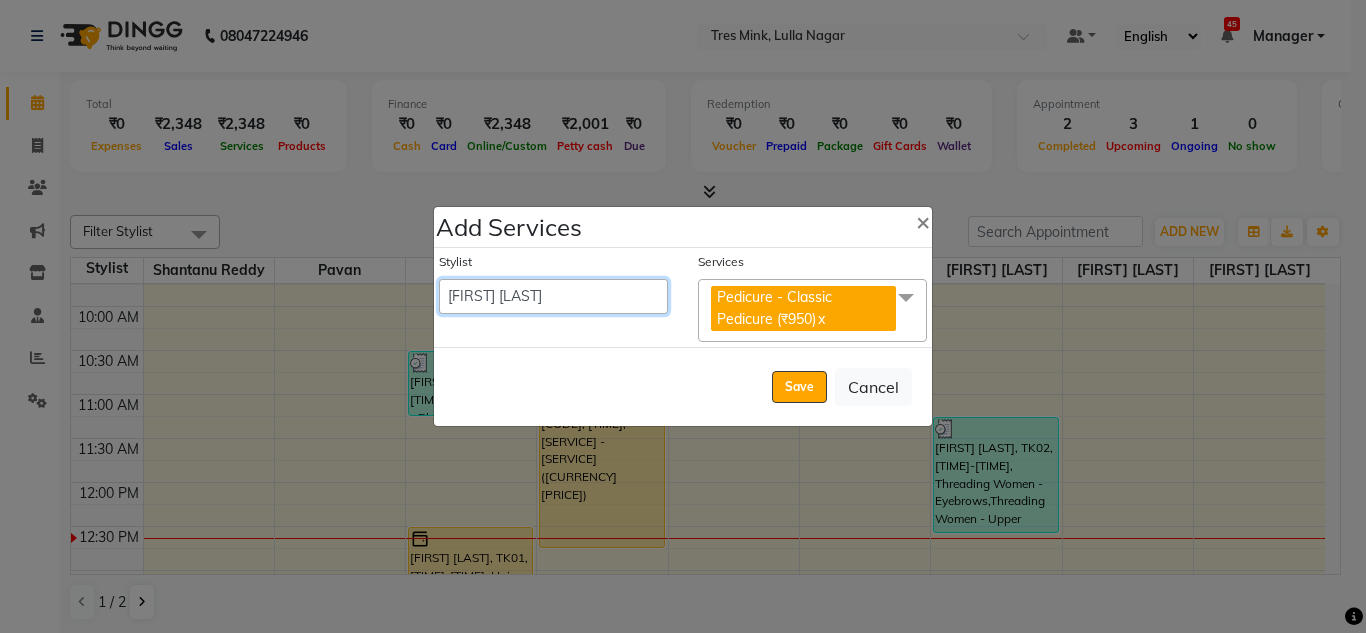 click on "[FIRST] [LAST]    [FIRST] [LAST]   Eva   [FIRST]   Manager   [FIRST] [LAST]   Pallavi H   Pavan   [FIRST] [LAST]   Shailesh Mistry   [FIRST] [LAST]   [FIRST] [LAST]   Siddhanth    [FIRST] [LAST]   [FIRST] [LAST]   Vinod" at bounding box center (553, 296) 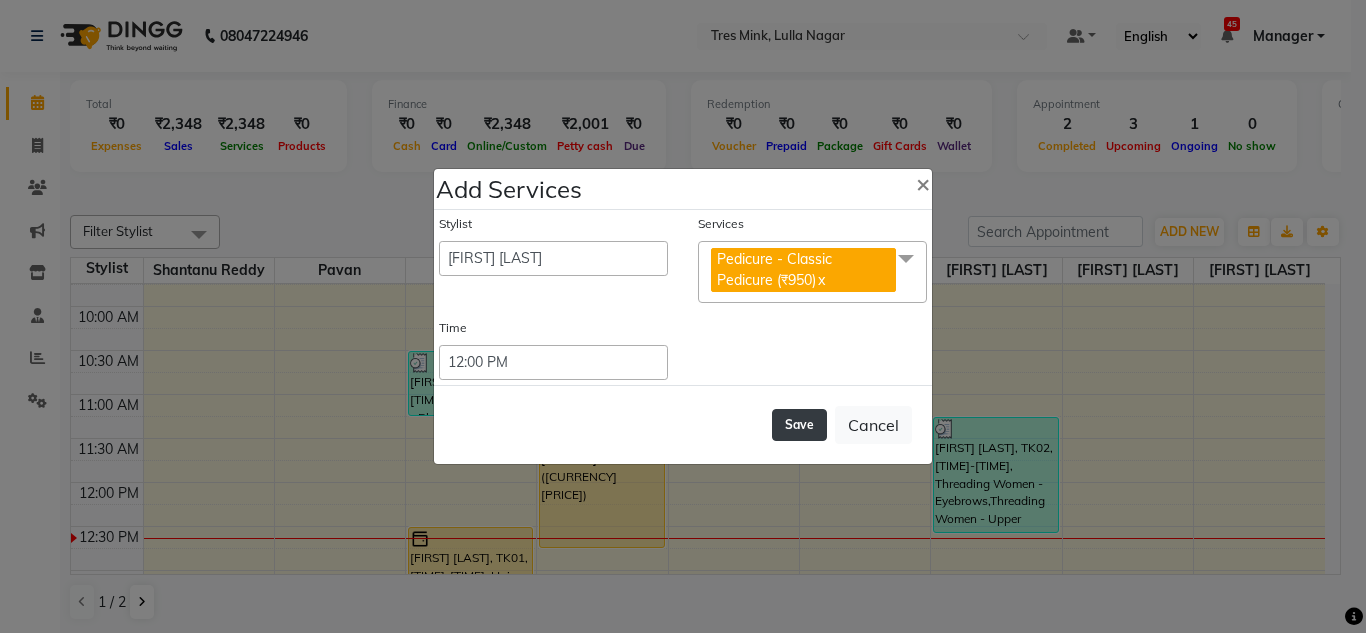 click on "Save" 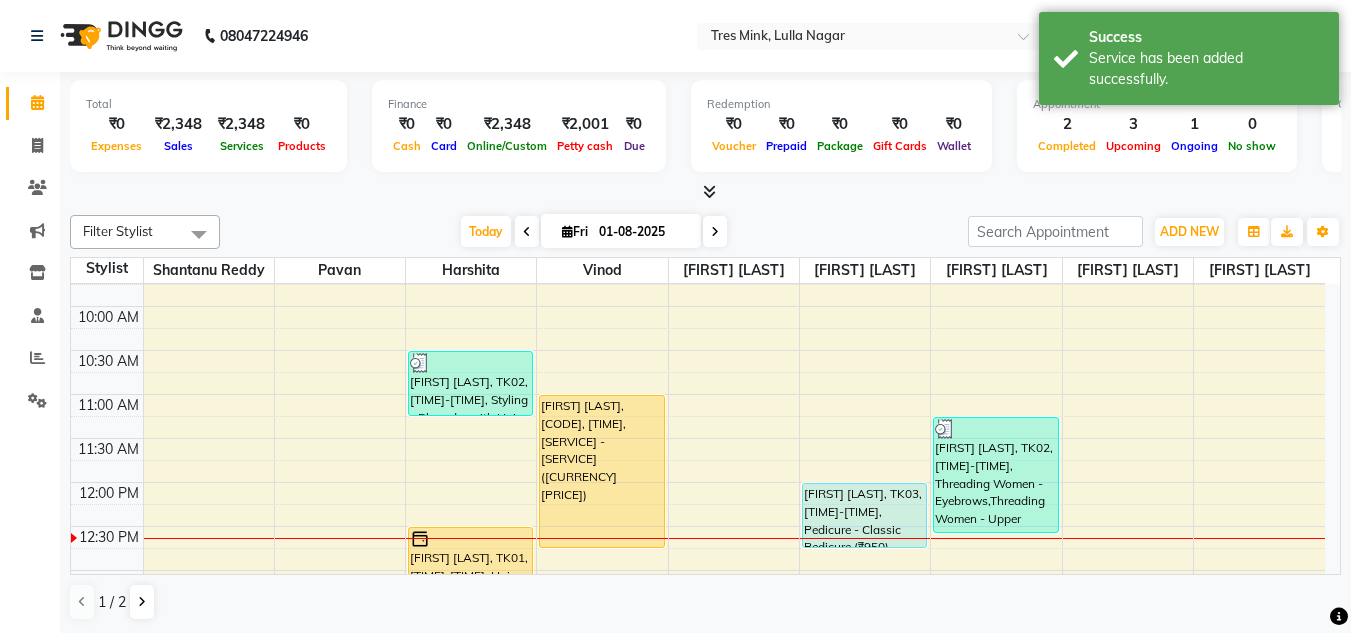 scroll, scrollTop: 253, scrollLeft: 0, axis: vertical 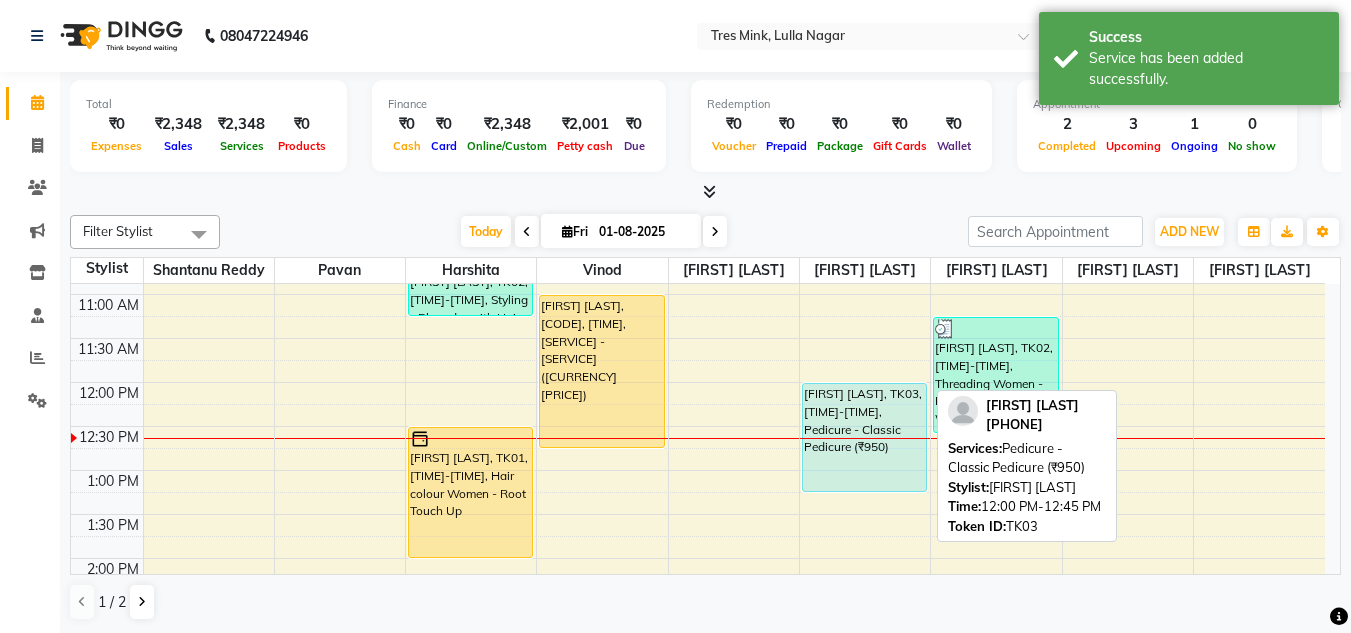 drag, startPoint x: 862, startPoint y: 444, endPoint x: 854, endPoint y: 489, distance: 45.705578 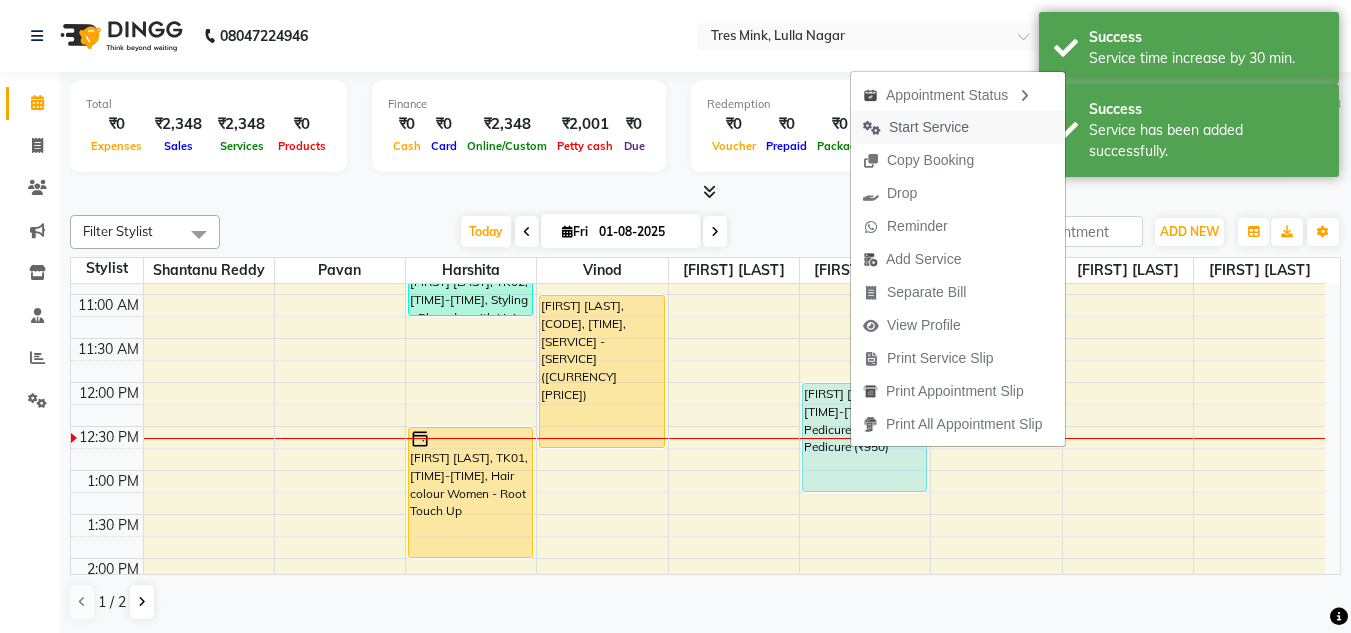 click on "Start Service" at bounding box center [929, 127] 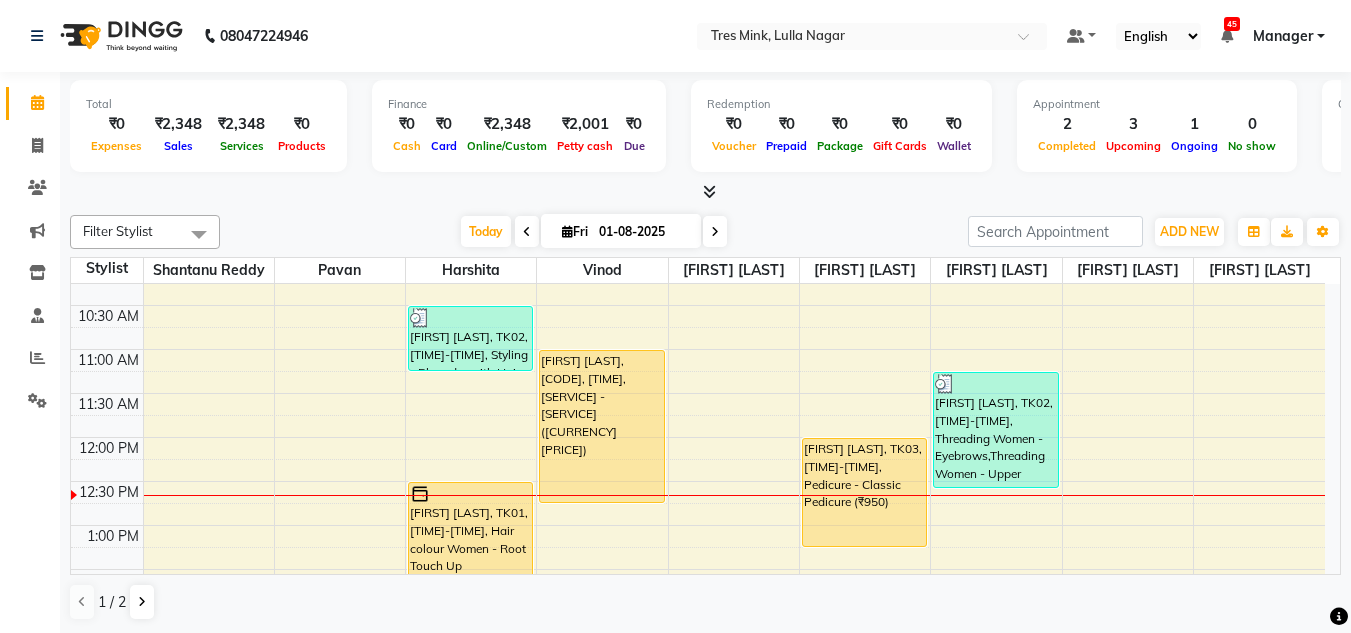 scroll, scrollTop: 200, scrollLeft: 0, axis: vertical 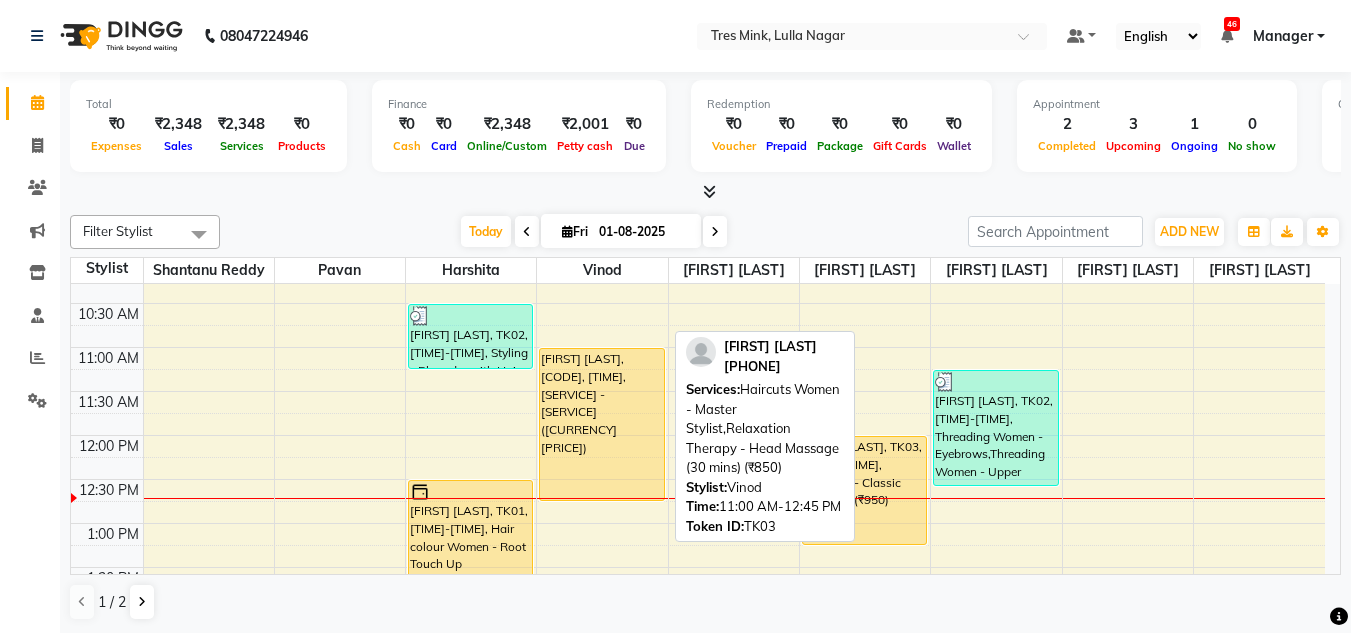 click on "[FIRST] [LAST], TK03, 11:00 AM-12:45 PM, Haircuts Women - Master Stylist,Relaxation Therapy -  Head Massage (30 mins) (₹850)" at bounding box center (601, 424) 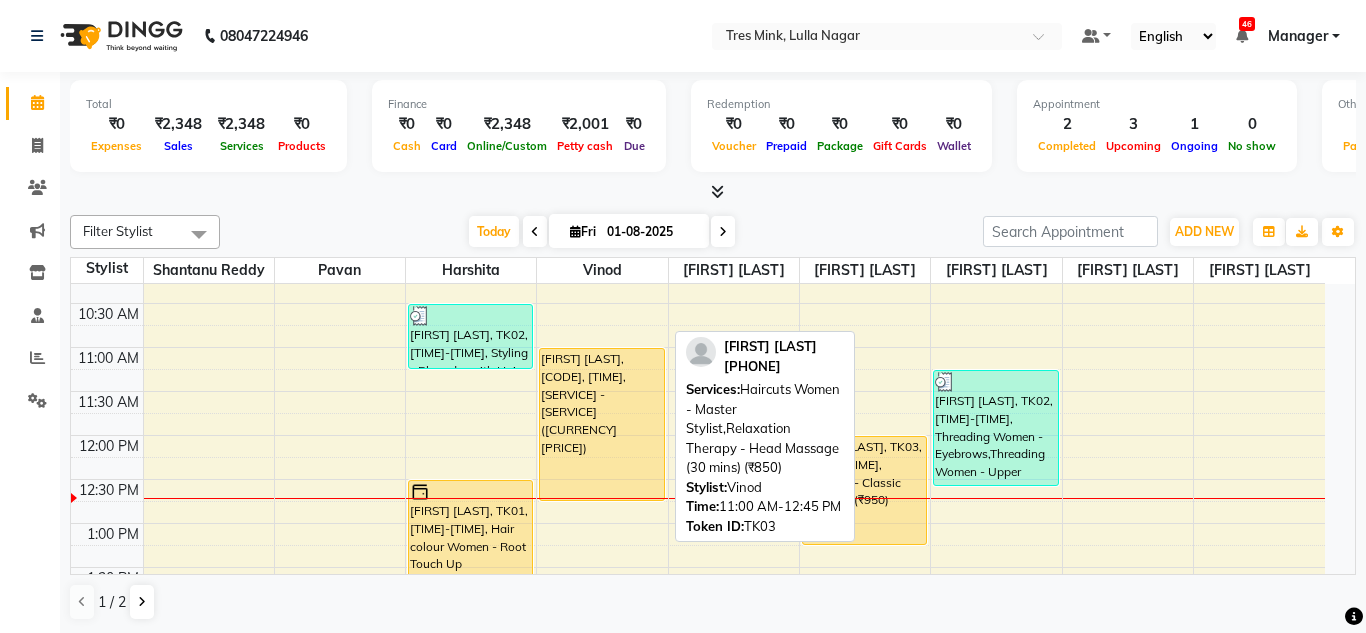 select on "1" 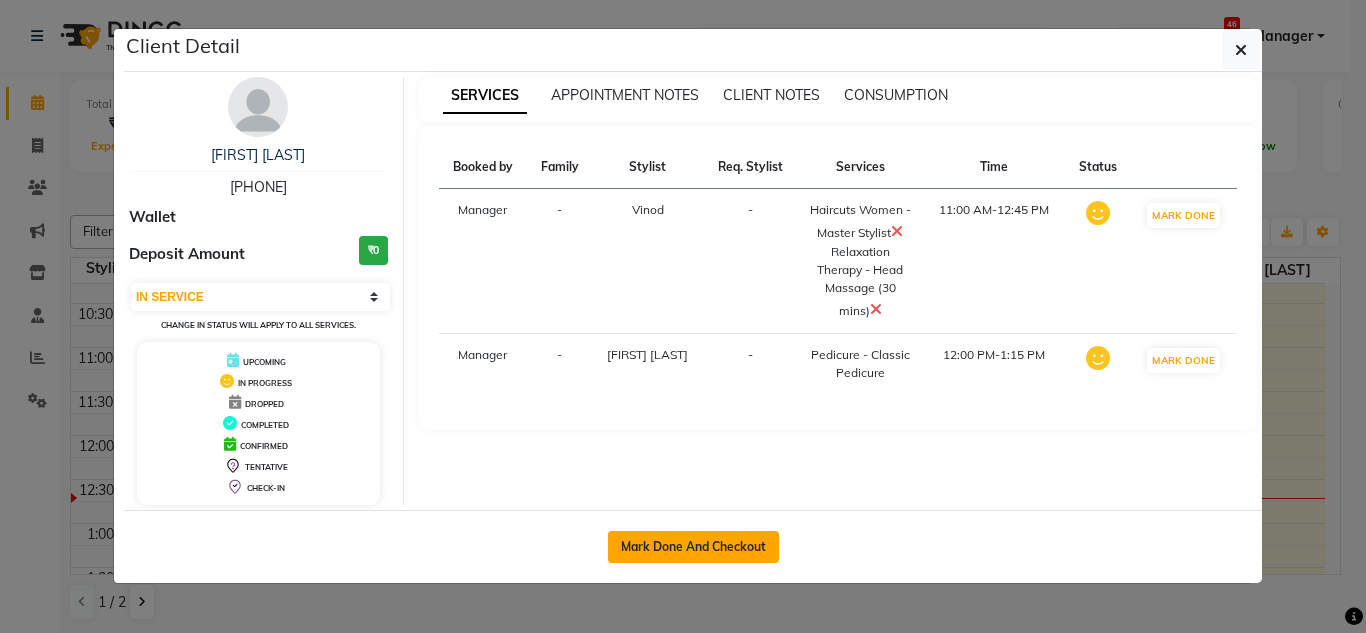 click on "Mark Done And Checkout" 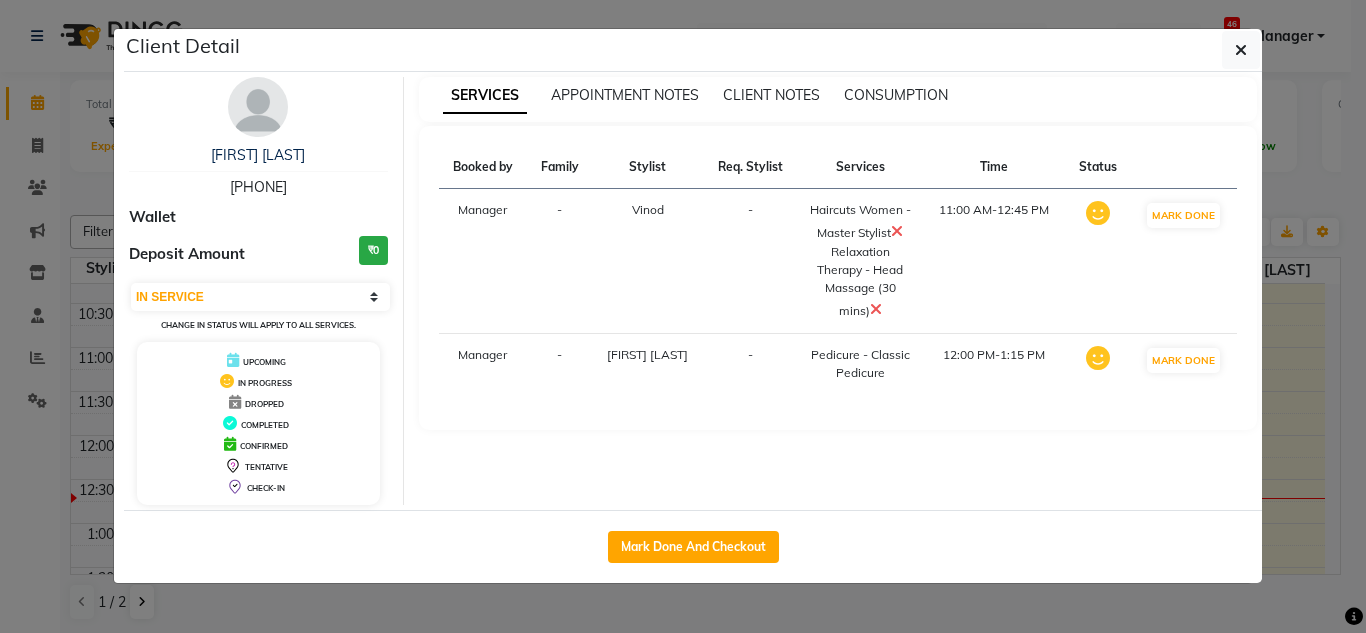select on "service" 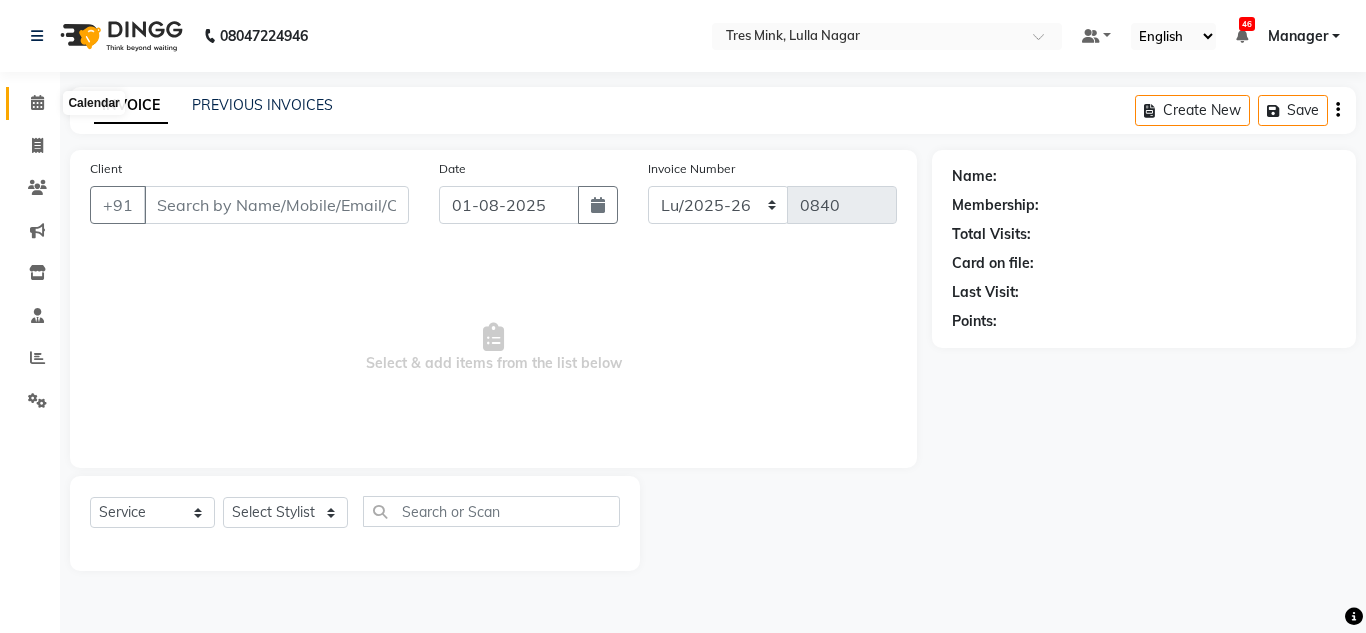 click 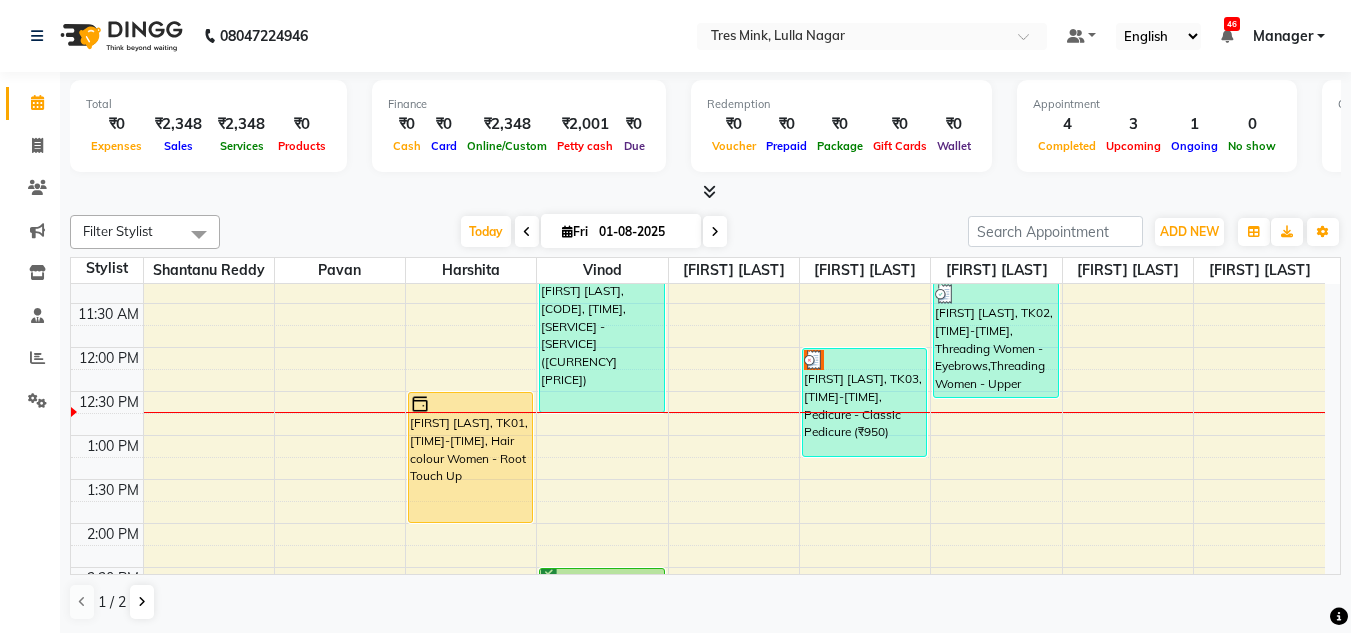 scroll, scrollTop: 253, scrollLeft: 0, axis: vertical 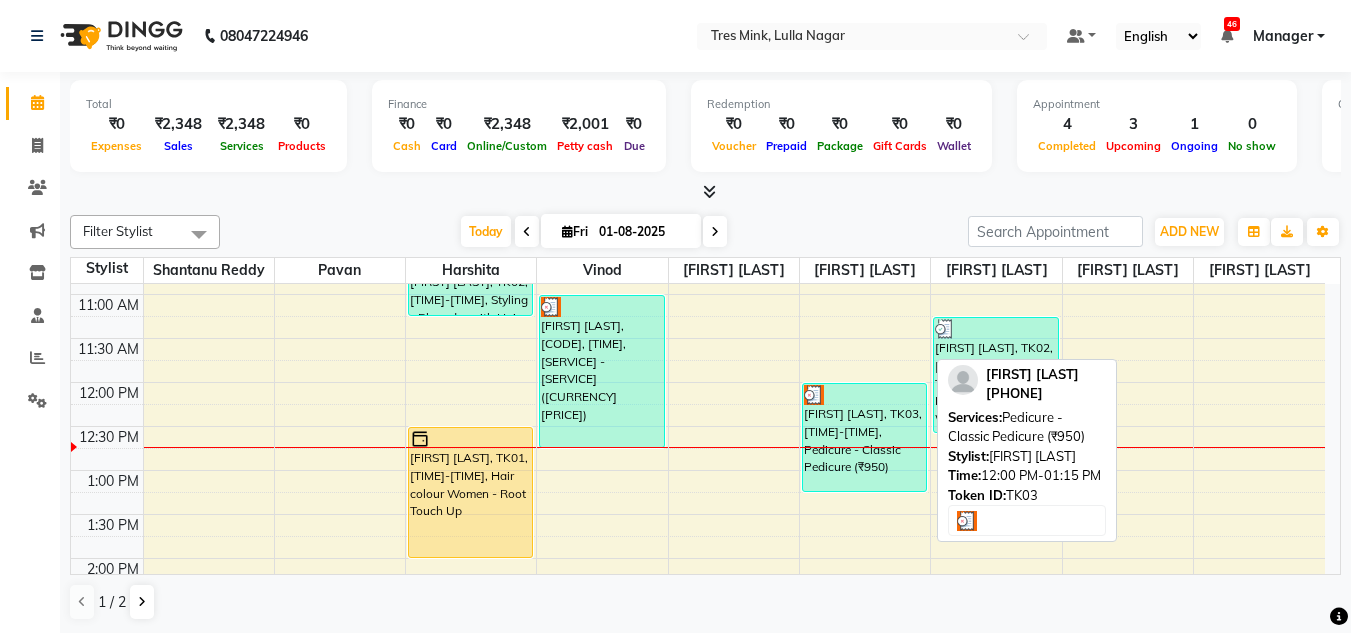 click on "[FIRST] [LAST], TK03, 12:00 PM-01:15 PM, Pedicure - Classic Pedicure (₹950)" at bounding box center [864, 437] 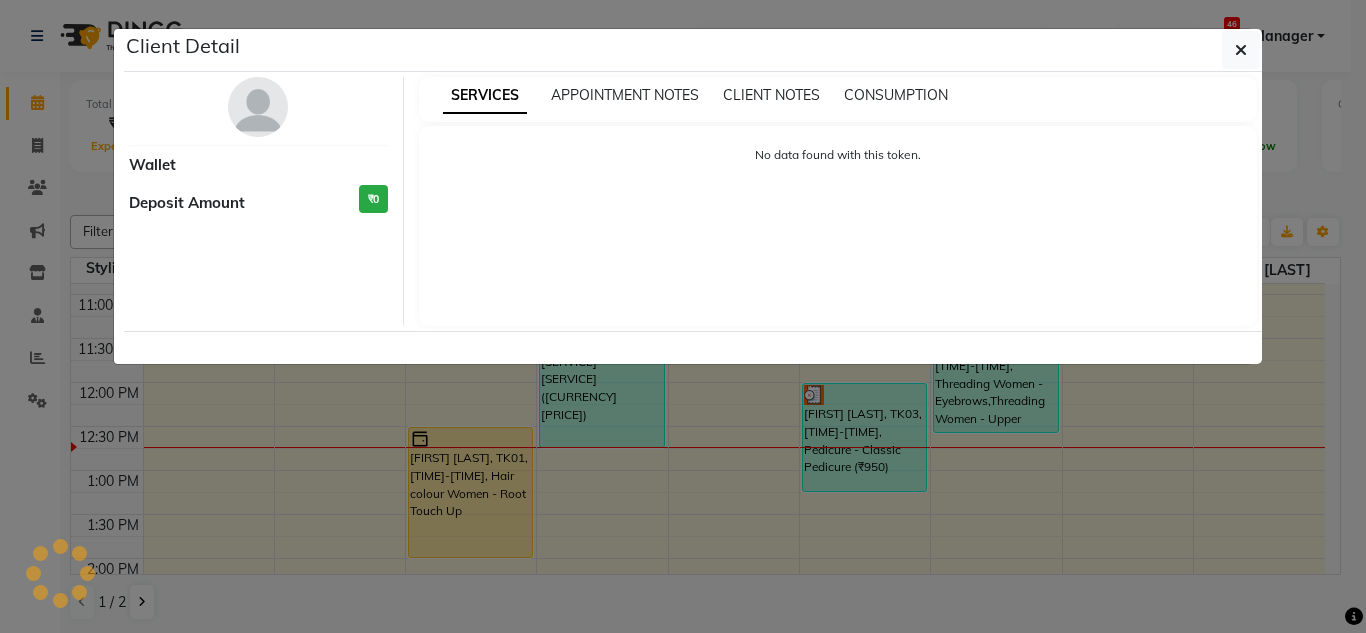 select on "3" 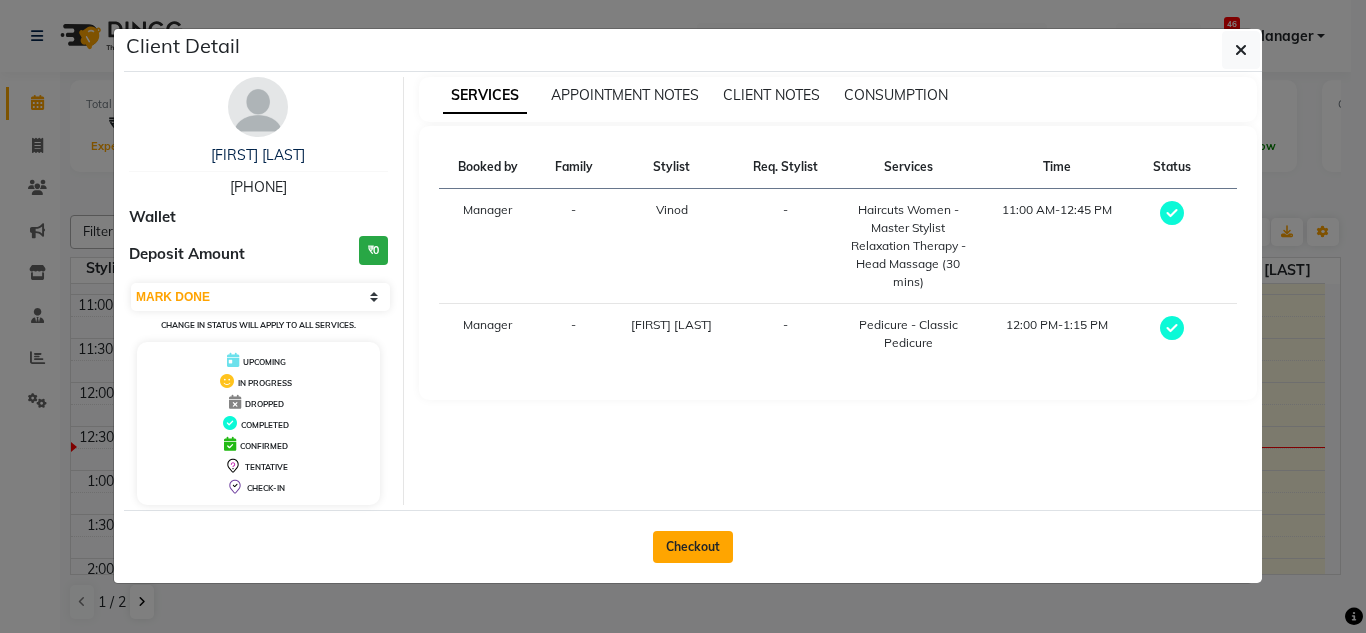 click on "Checkout" 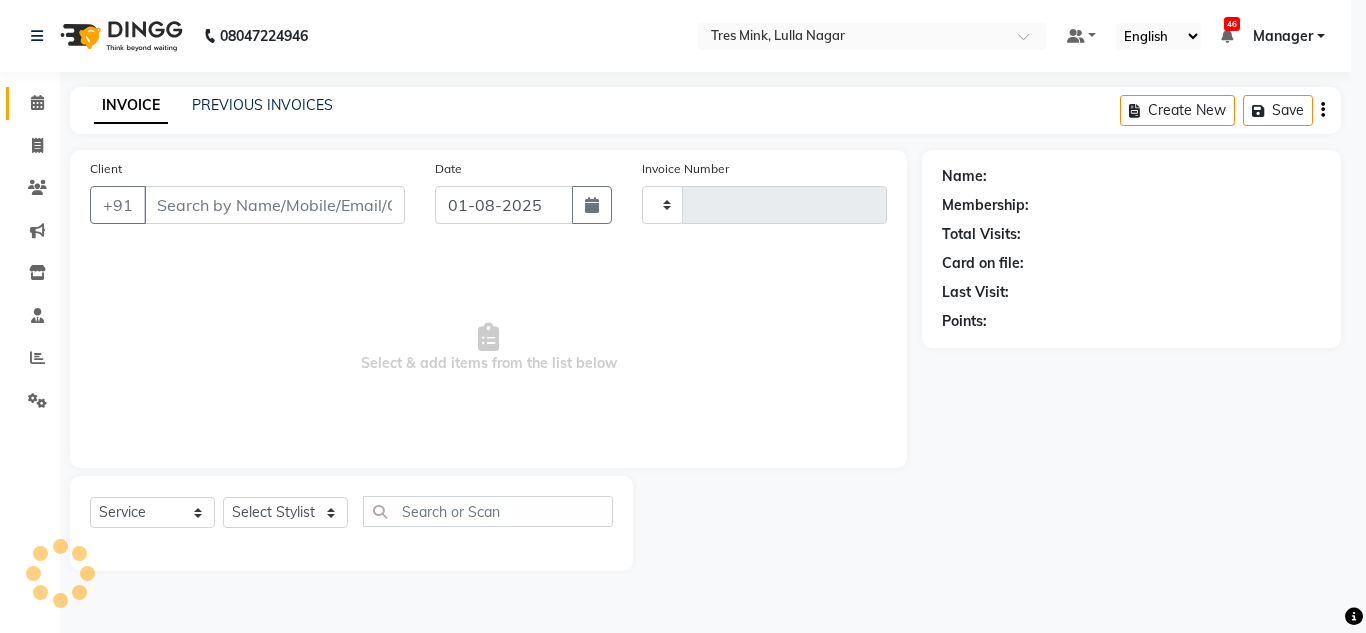 type on "0840" 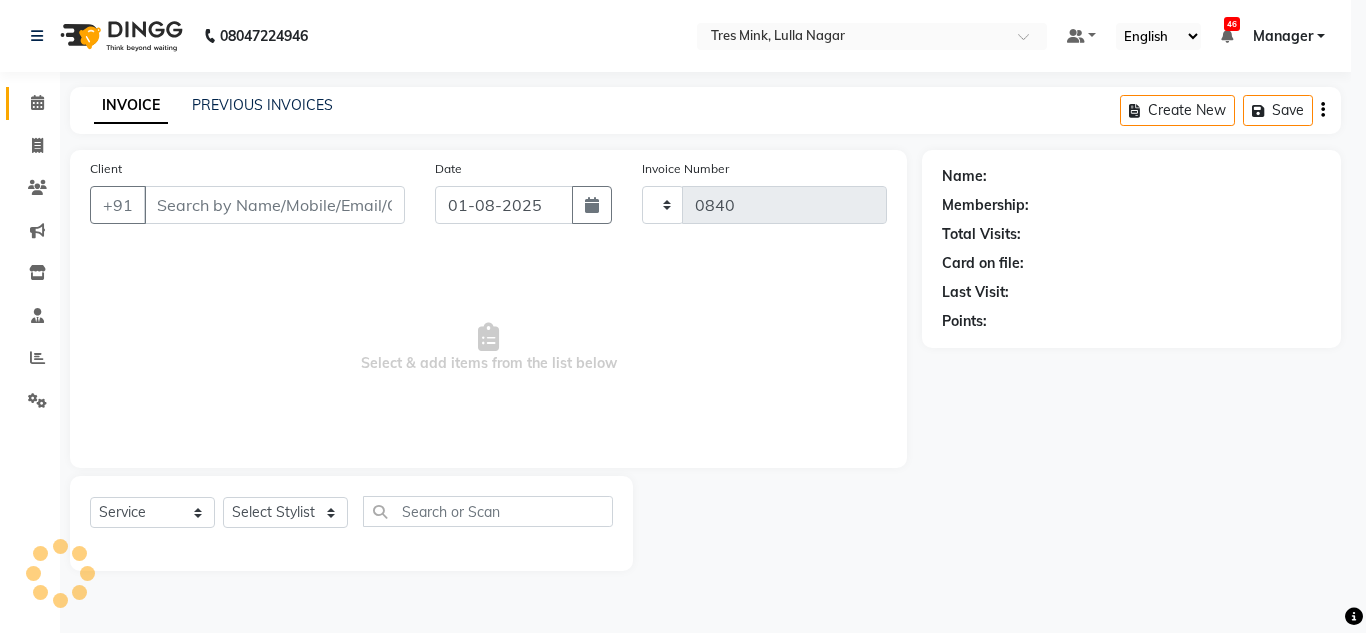 select on "8052" 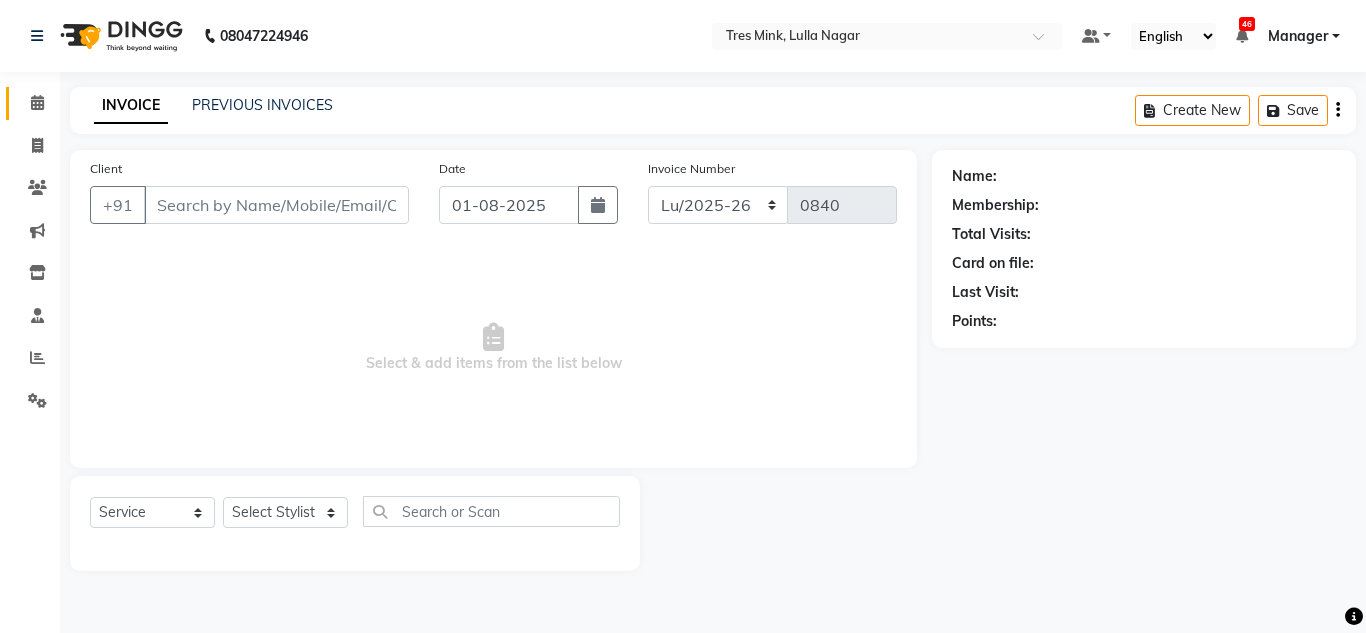 type on "[PHONE]" 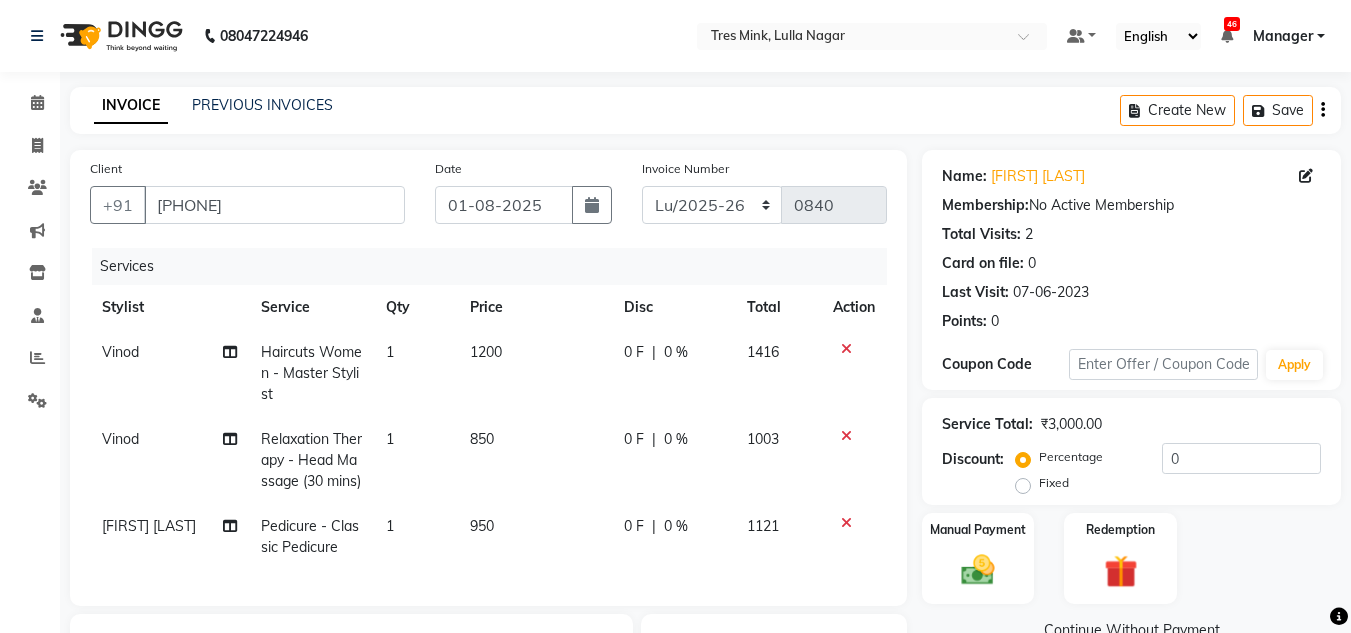 click on "Haircuts Women - Master Stylist" 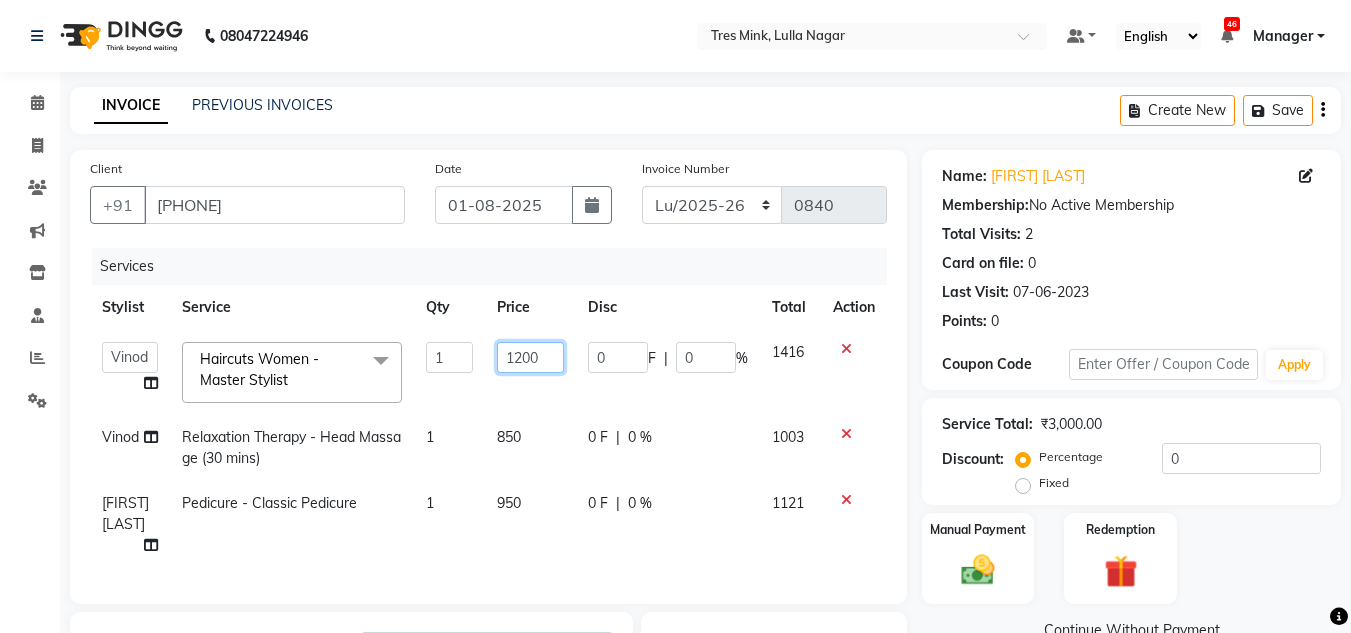 click on "1200" 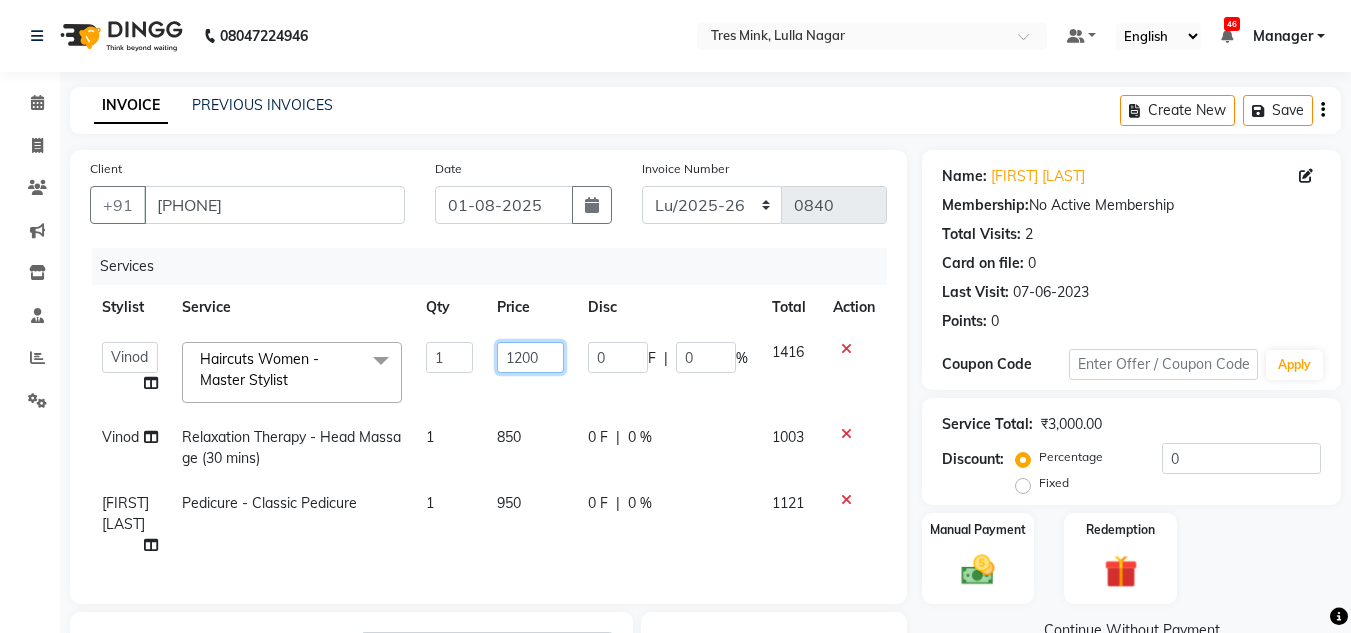 drag, startPoint x: 547, startPoint y: 357, endPoint x: 354, endPoint y: 345, distance: 193.3727 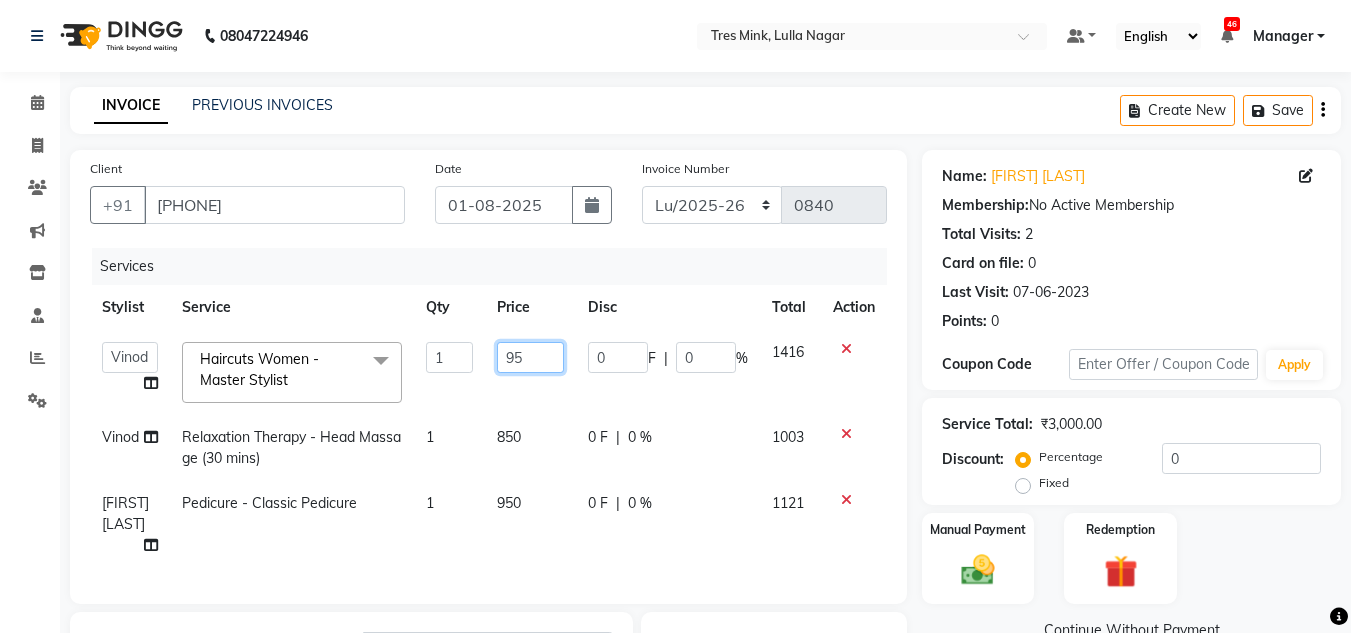 type on "950" 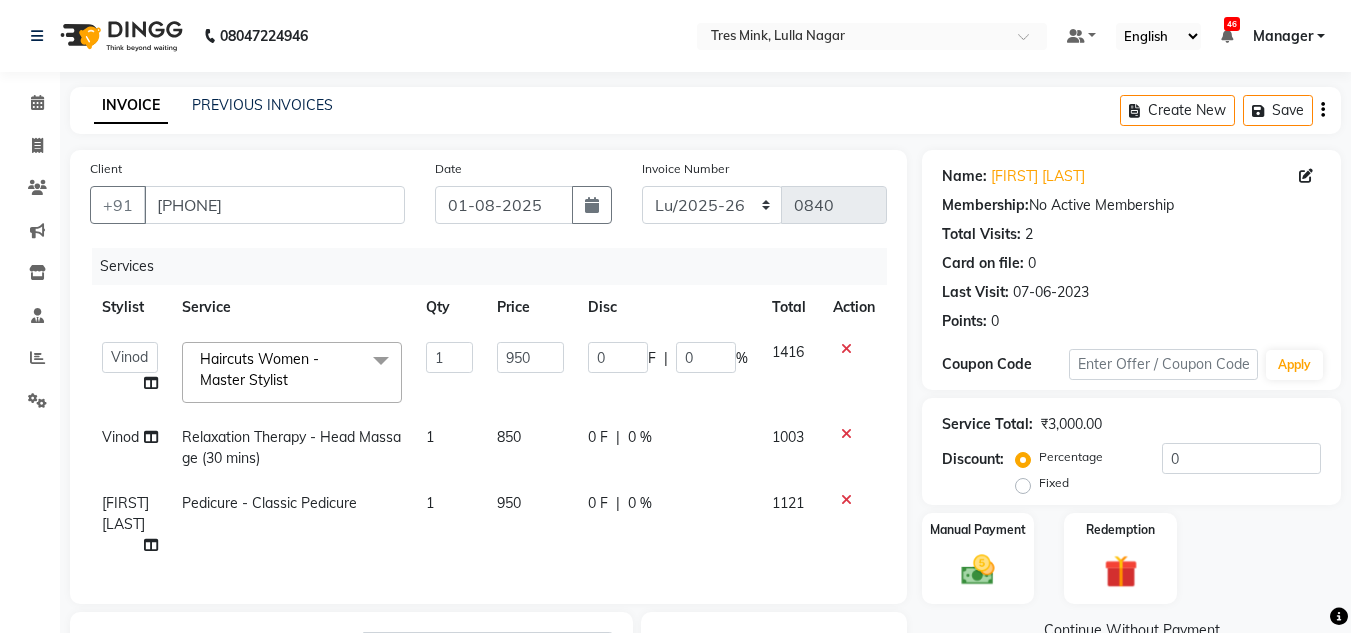 click on "1" 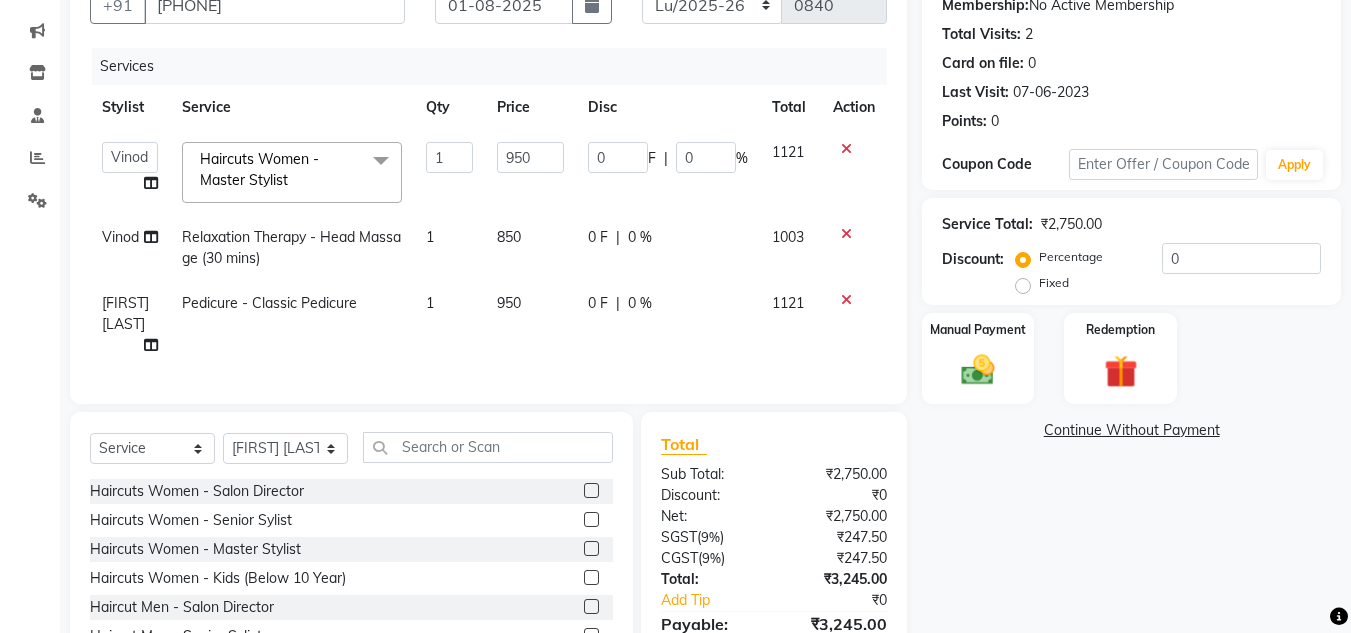 scroll, scrollTop: 298, scrollLeft: 0, axis: vertical 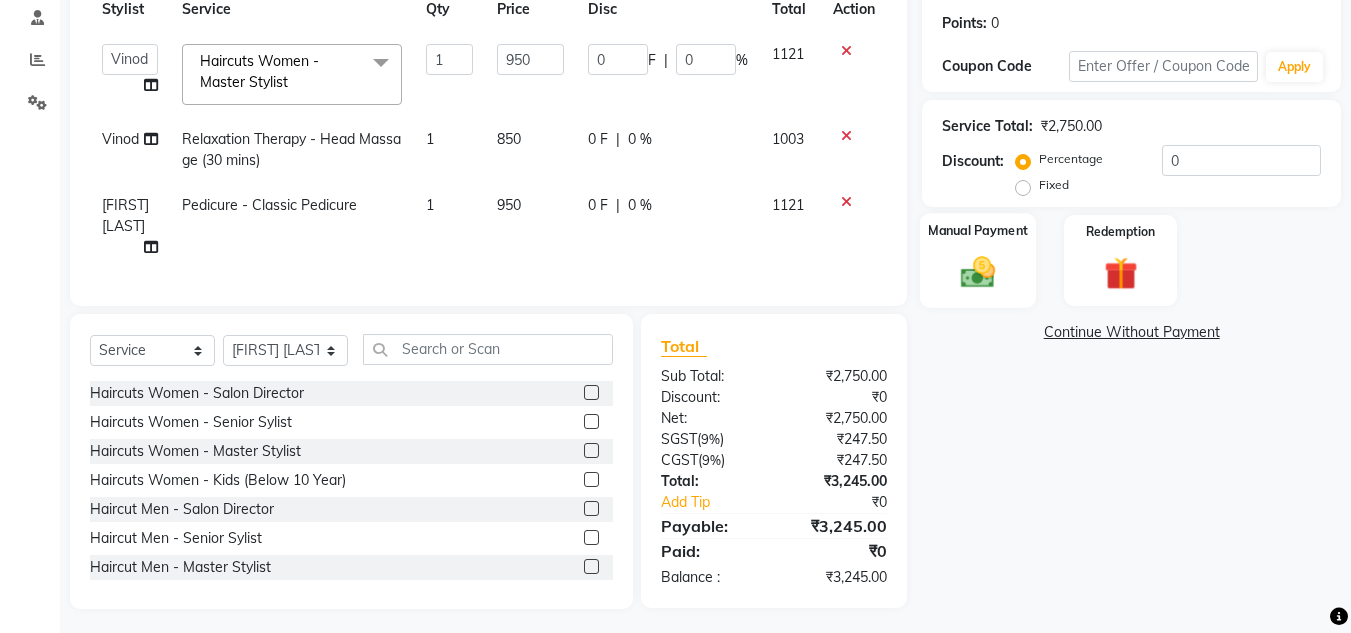 click 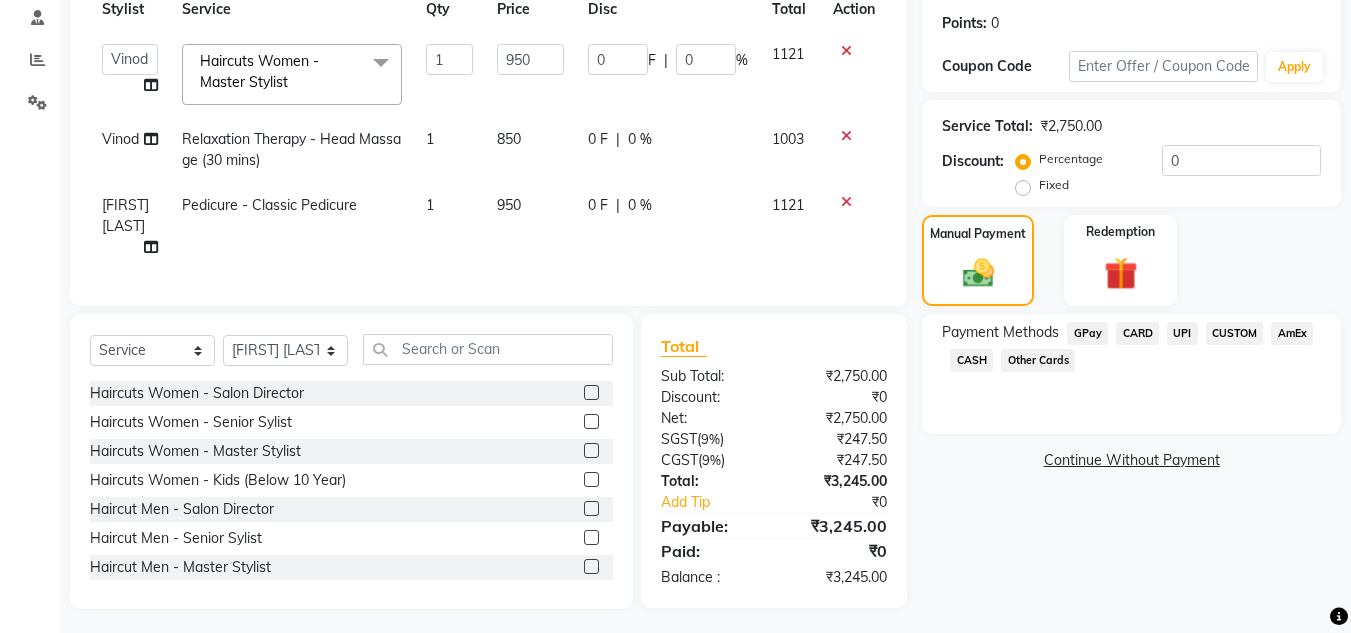click on "UPI" 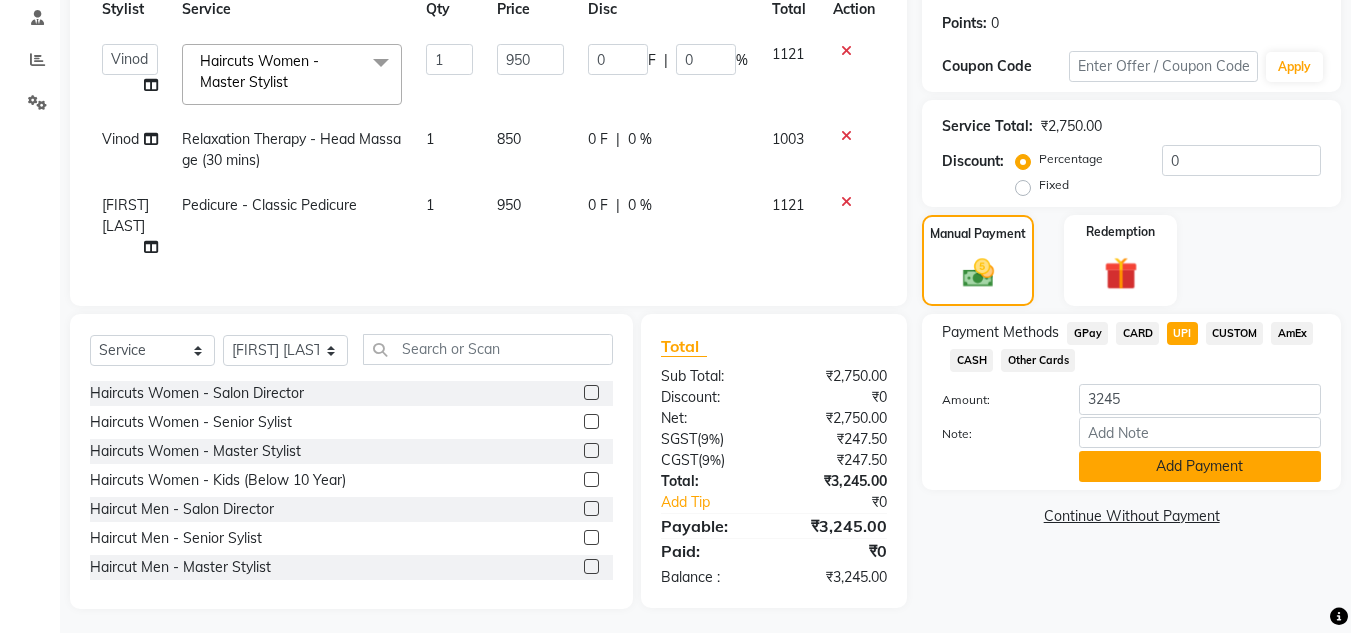 click on "Add Payment" 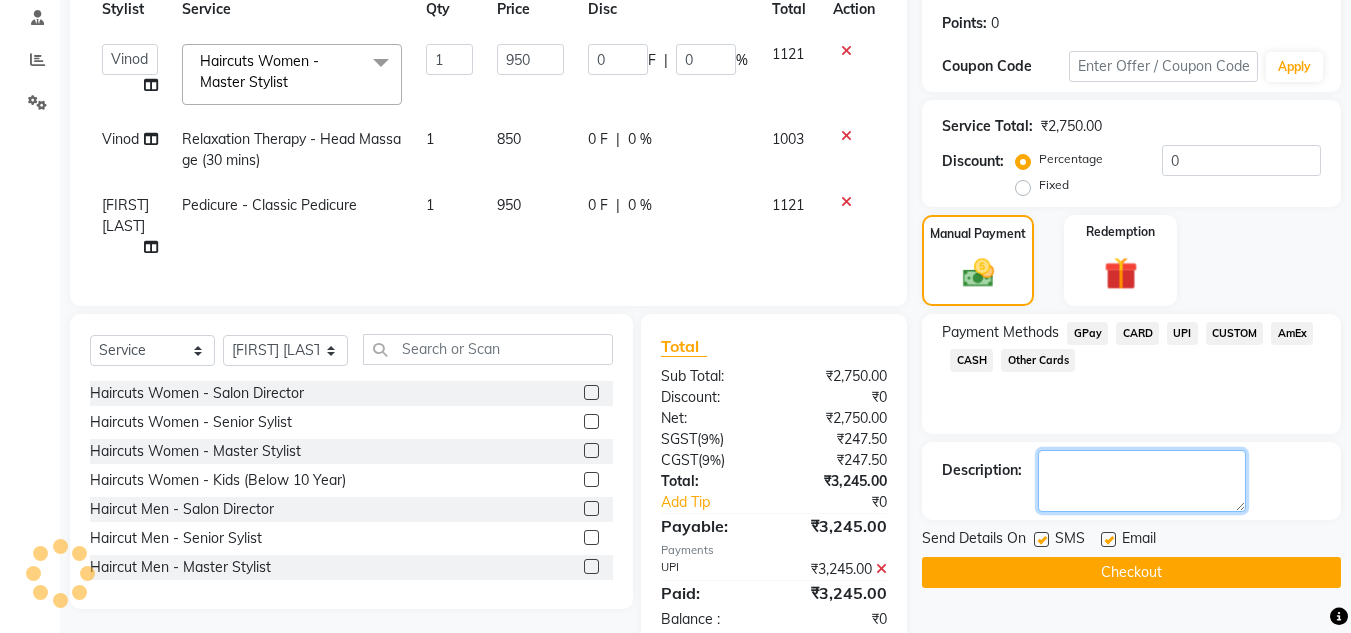 click 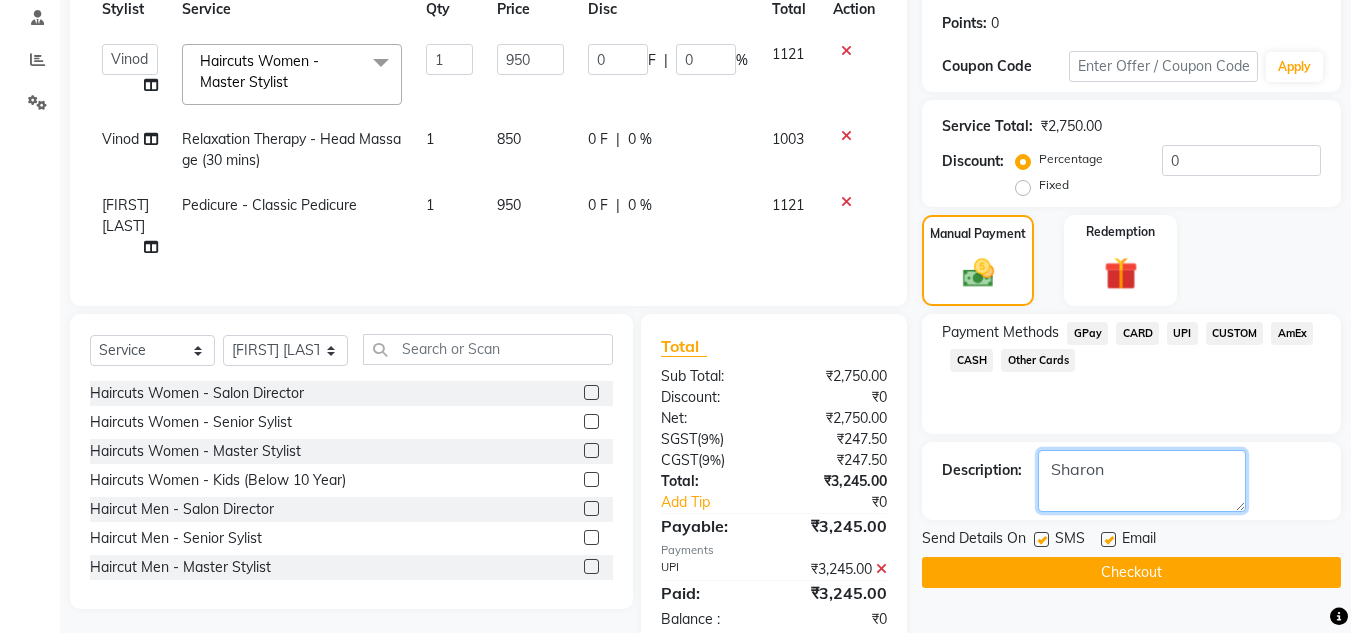 type on "Sharon" 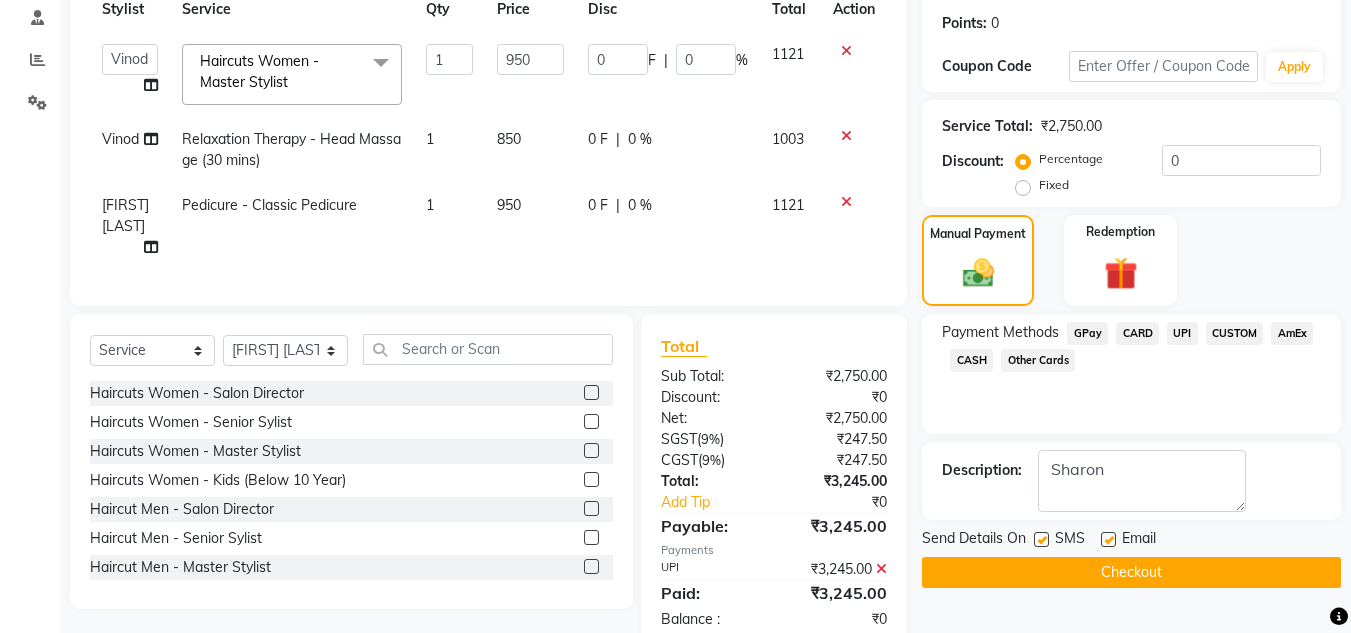 click on "Checkout" 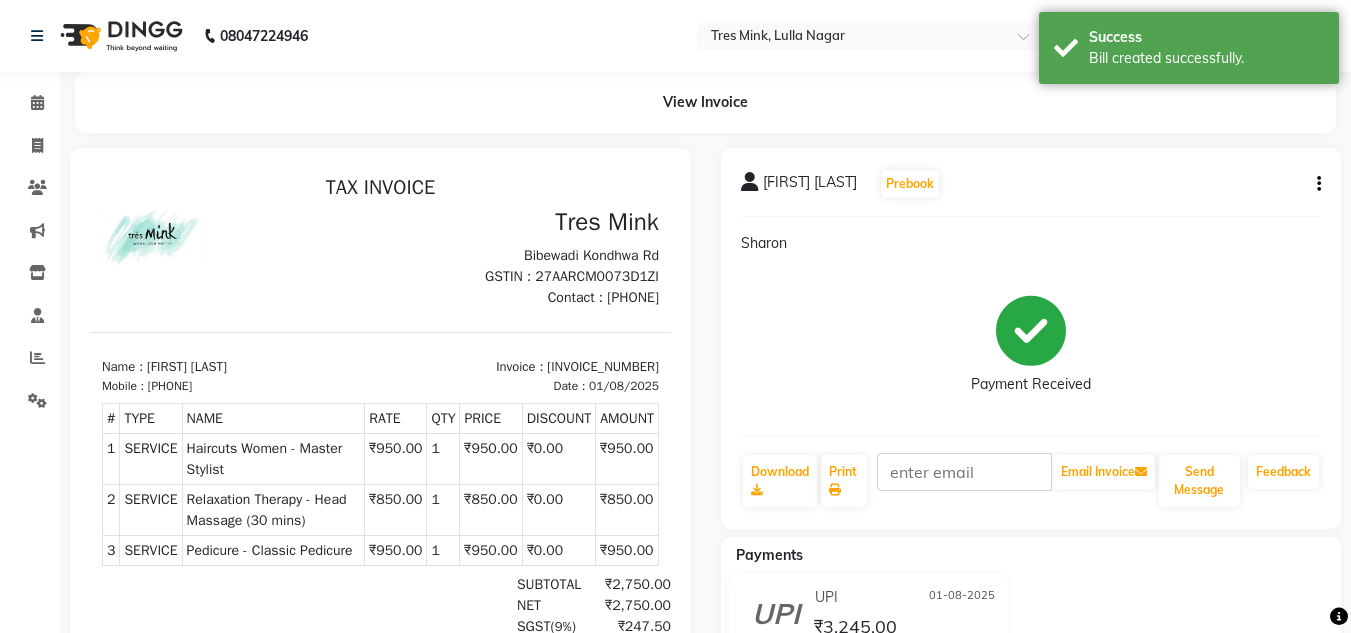 scroll, scrollTop: 0, scrollLeft: 0, axis: both 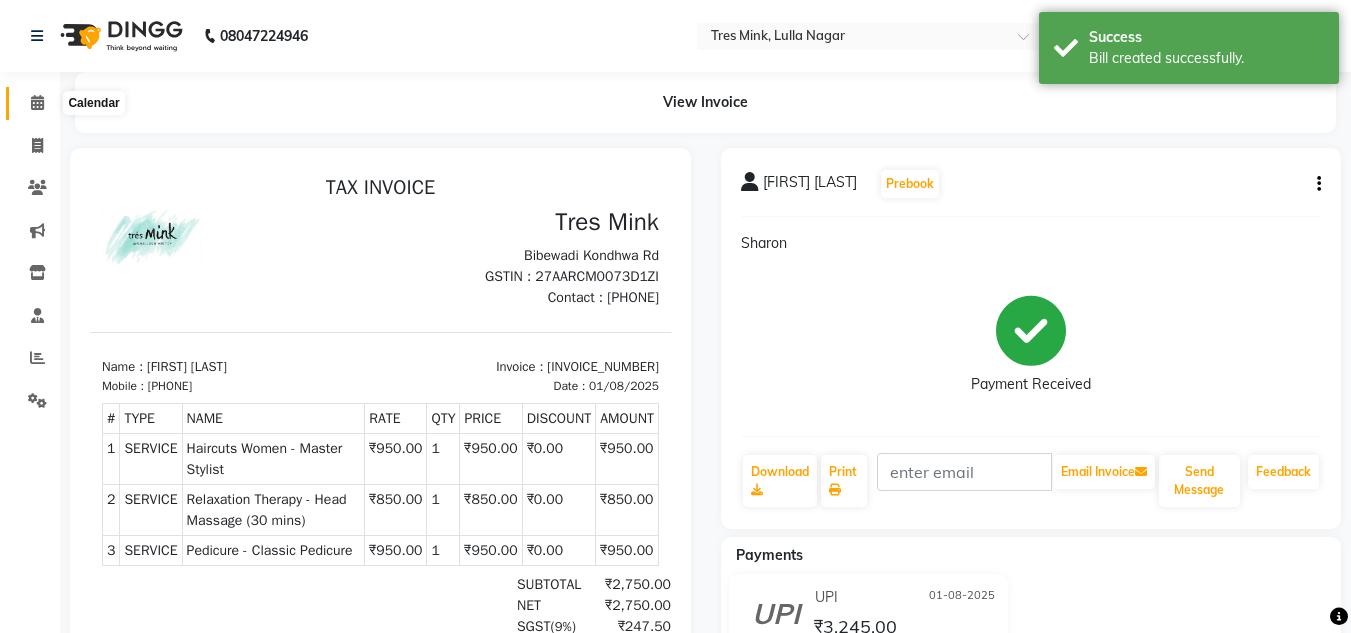 click 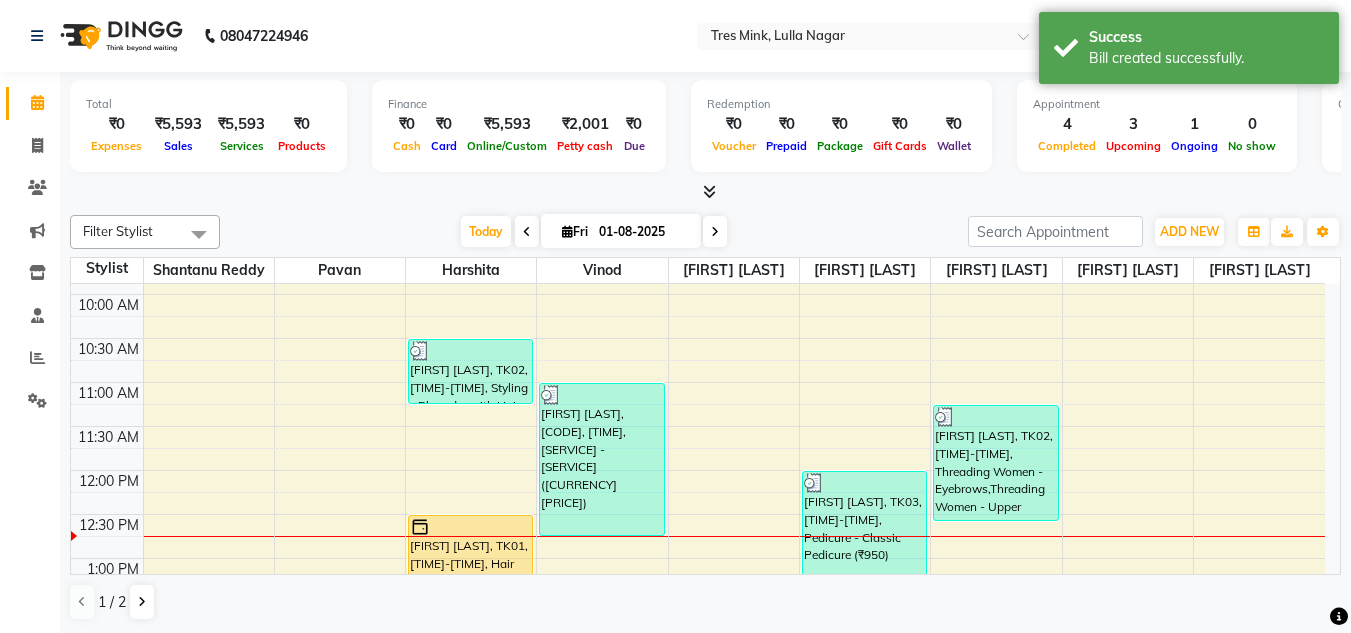 scroll, scrollTop: 200, scrollLeft: 0, axis: vertical 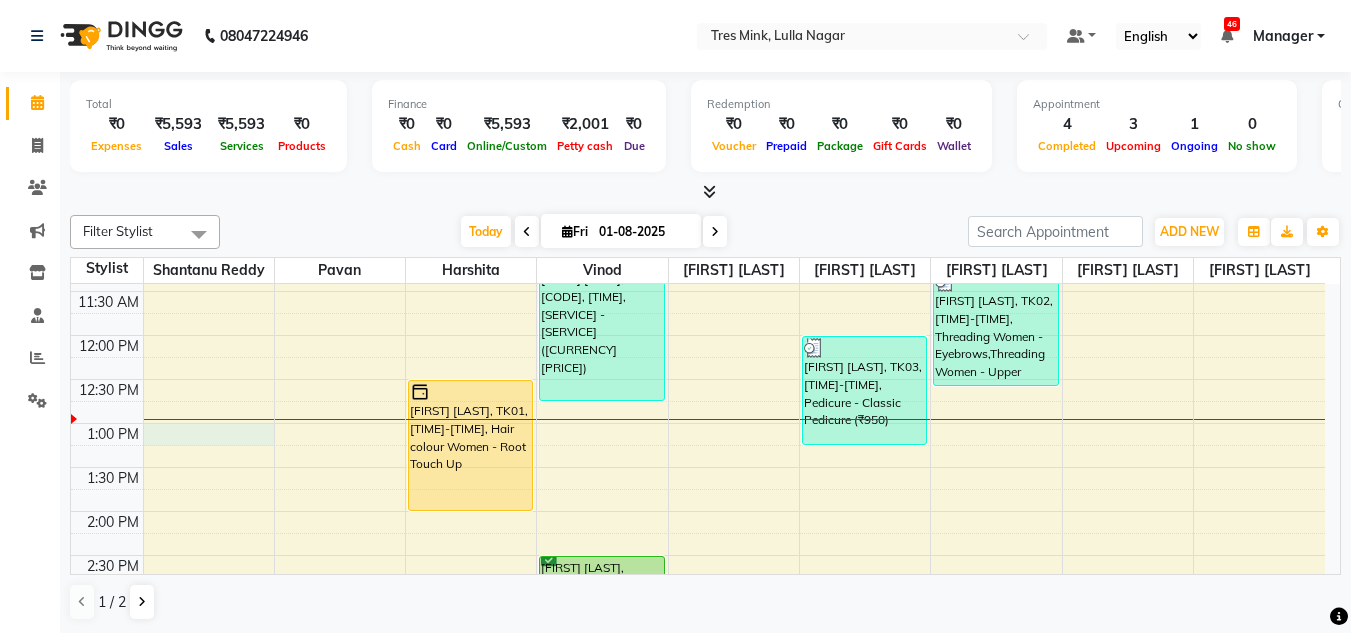 click on "8:00 AM 8:30 AM 9:00 AM 9:30 AM 10:00 AM 10:30 AM 11:00 AM 11:30 AM 12:00 PM 12:30 PM 1:00 PM 1:30 PM 2:00 PM 2:30 PM 3:00 PM 3:30 PM 4:00 PM 4:30 PM 5:00 PM 5:30 PM 6:00 PM 6:30 PM 7:00 PM 7:30 PM 8:00 PM 8:30 PM     Khushi Bora, TK04, 04:00 PM-04:30 PM, Beard - Classic Shave     Sarrah Sabrina, TK02, 10:30 AM-11:15 AM, Styling - Blow‑dry with Hair Wash     Janu Lulla, TK01, 12:30 PM-02:00 PM, Hair colour Women - Root Touch Up     Amal Yadhav, TK03, 11:00 AM-12:45 PM, Haircuts Women - Master Stylist,Relaxation Therapy -  Head Massage (30 mins) (₹850)     Hardik Gandhi, TK05, 02:30 PM-03:00 PM, Beard - Classic Shave     Amal Yadhav, TK03, 12:00 PM-01:15 PM, Pedicure - Classic Pedicure (₹950)     Khushi Bora, TK04, 04:00 PM-04:10 PM, Threading Women - Eyebrows     Sarrah Sabrina, TK02, 11:15 AM-12:35 PM, Threading Women - Eyebrows,Threading Women - Upper Lip,Threading Women - Lower Lip,Threading Women - Chin,Flavoured Waxing (Women) - Full Arms,Threading Women - Neck" at bounding box center [698, 555] 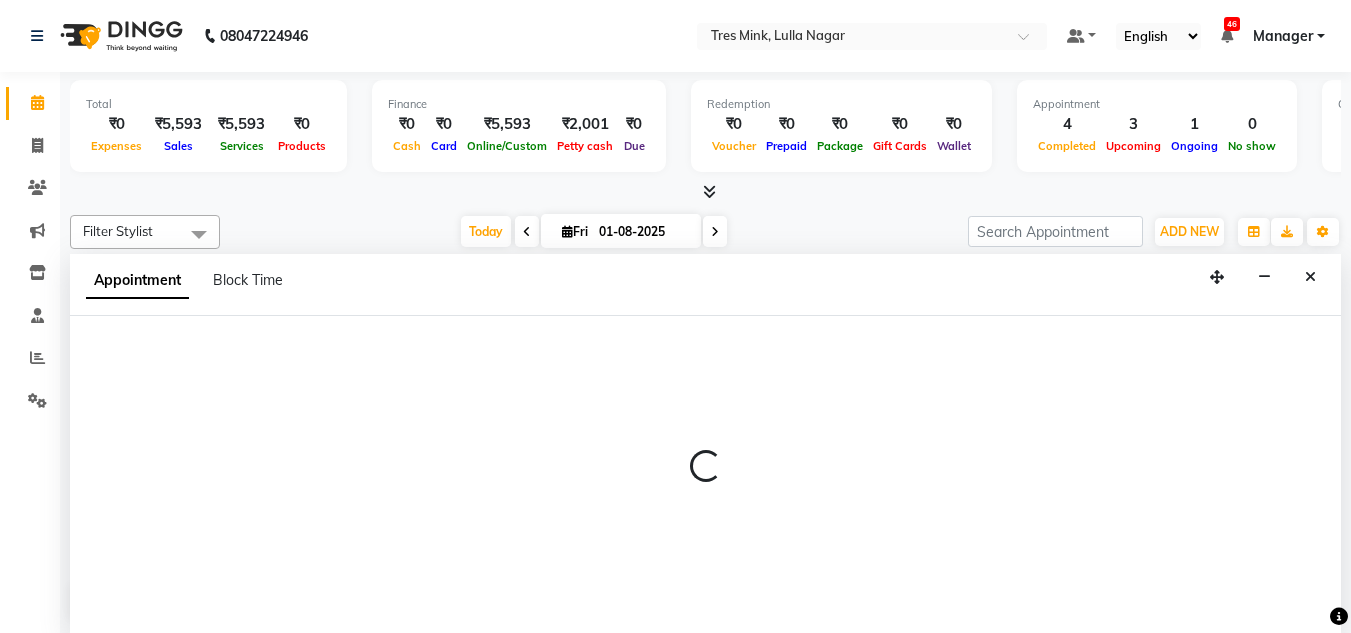 scroll, scrollTop: 1, scrollLeft: 0, axis: vertical 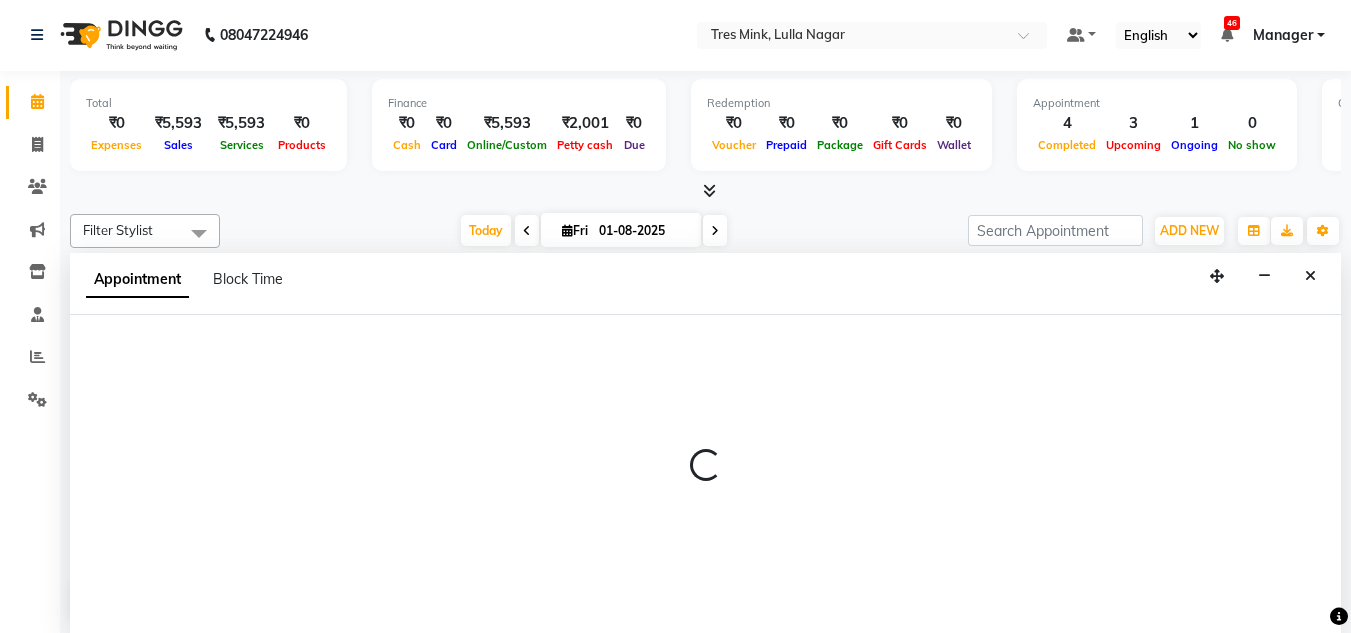 select on "39898" 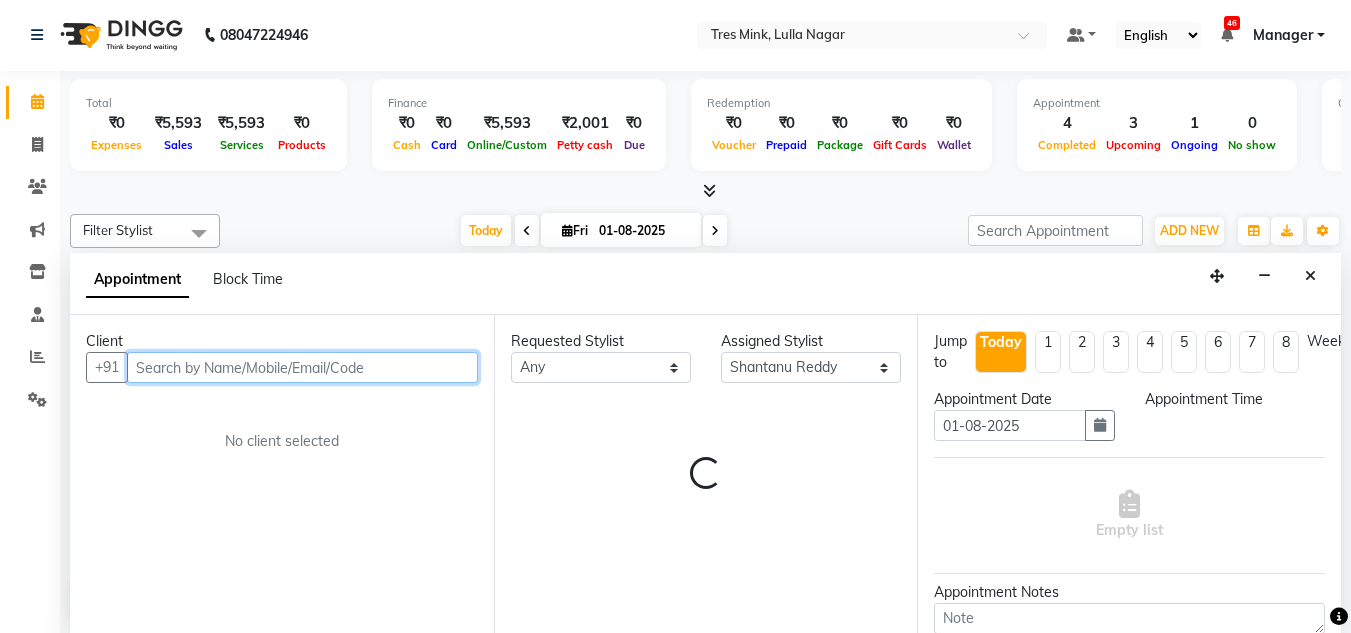 select on "780" 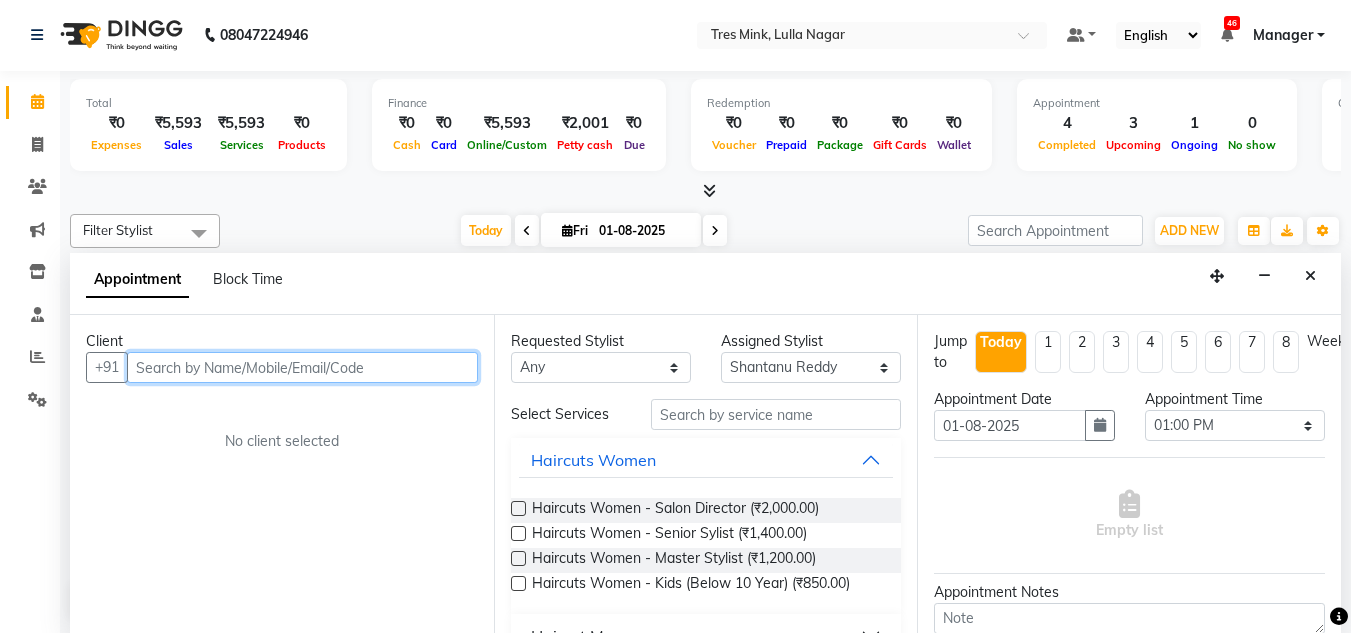 click at bounding box center (302, 367) 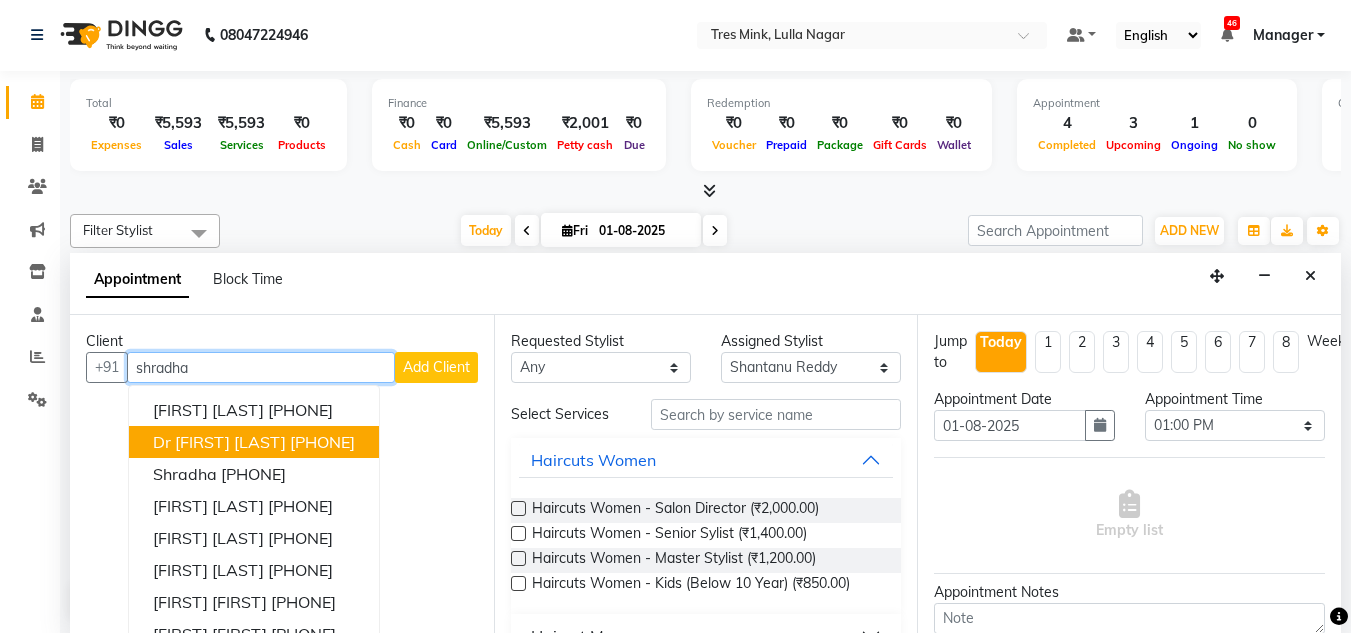 click on "Dr [FIRST] [LAST]" at bounding box center [219, 442] 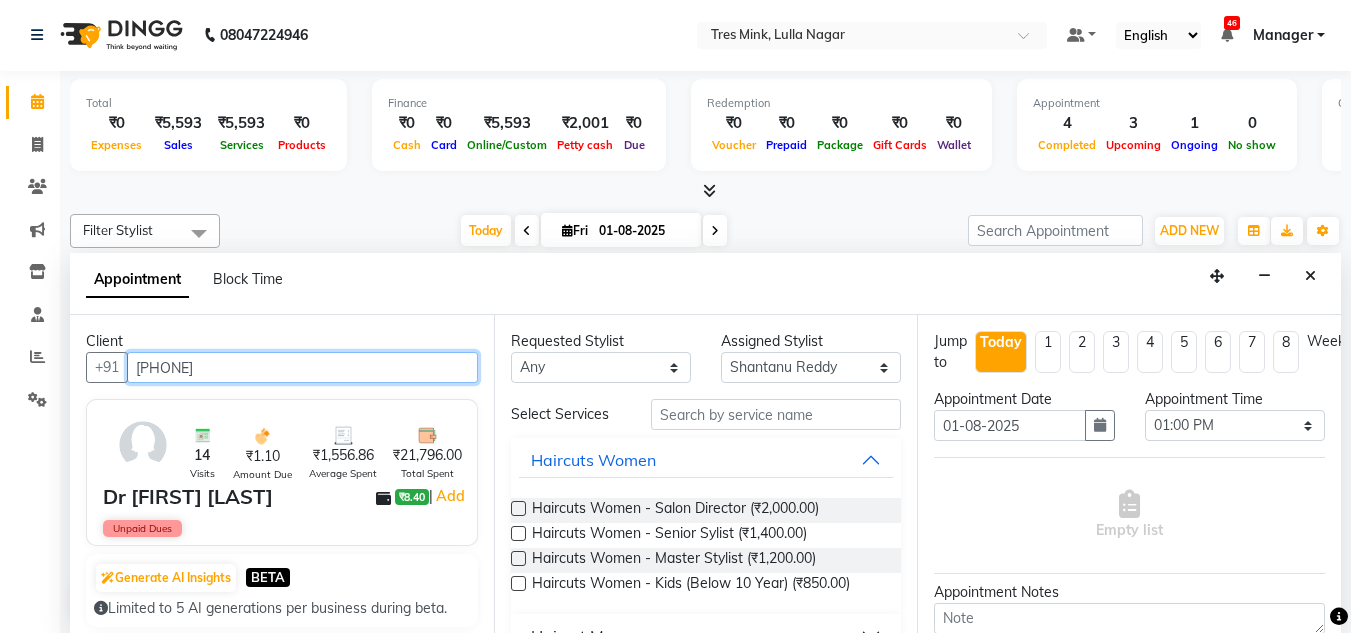 type on "[PHONE]" 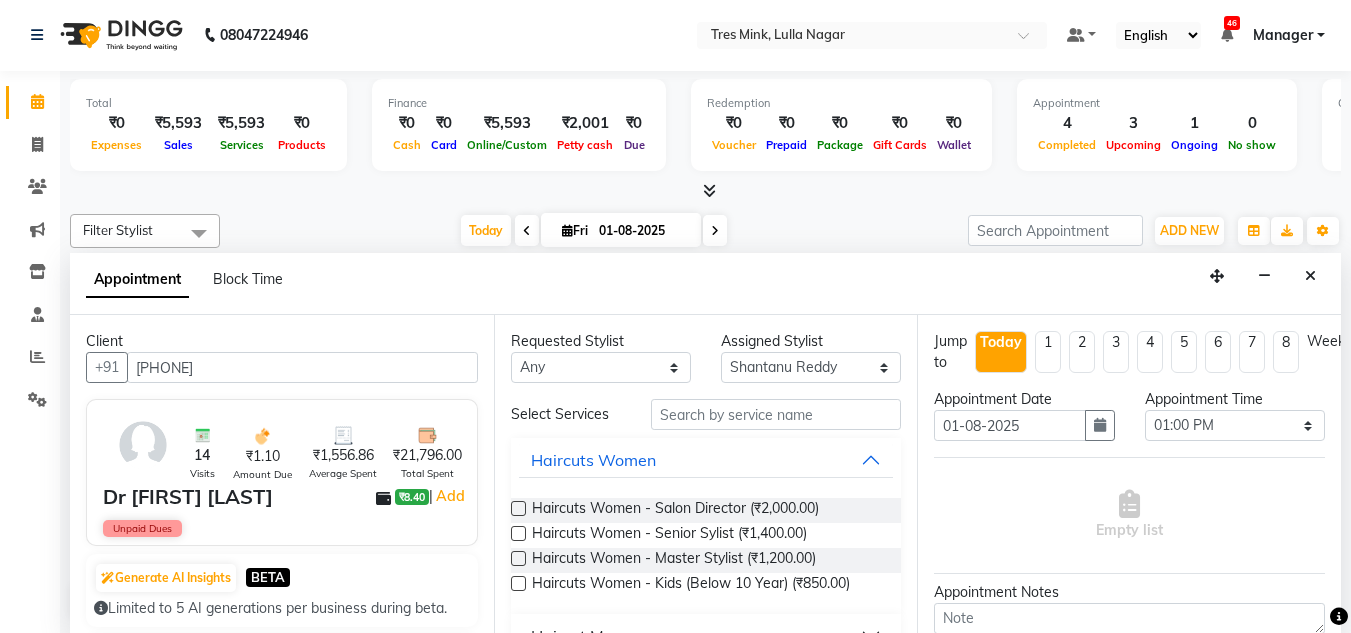 click at bounding box center (518, 508) 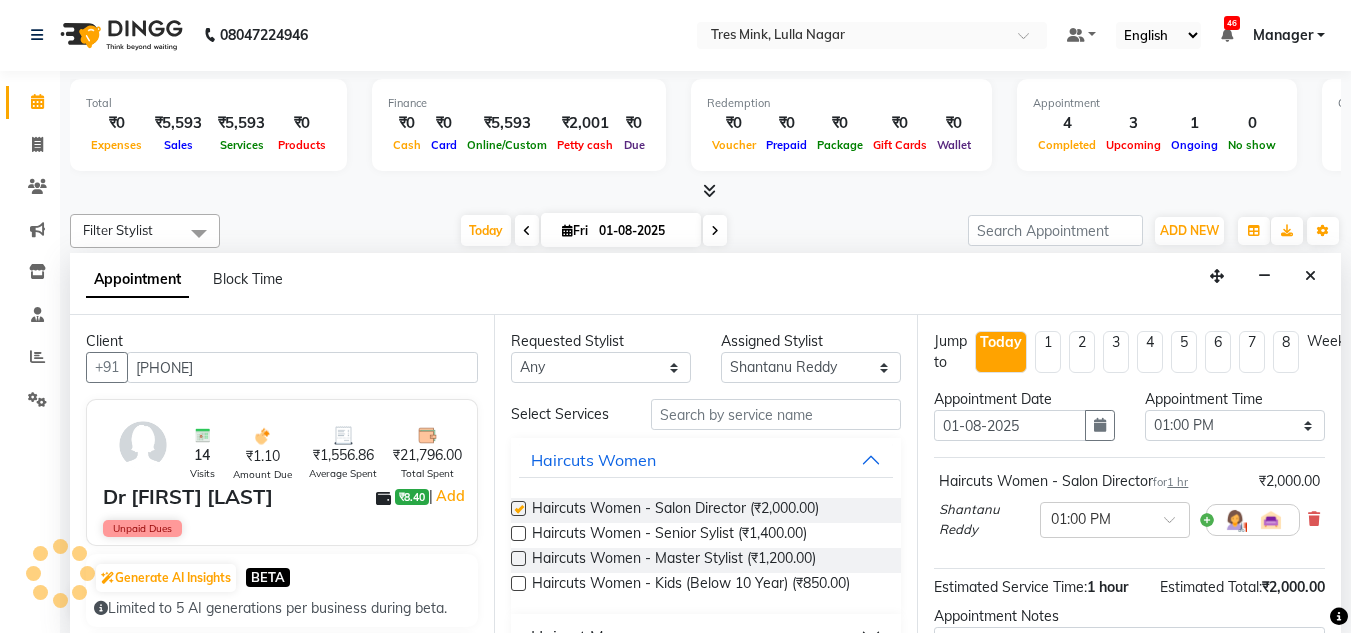 checkbox on "false" 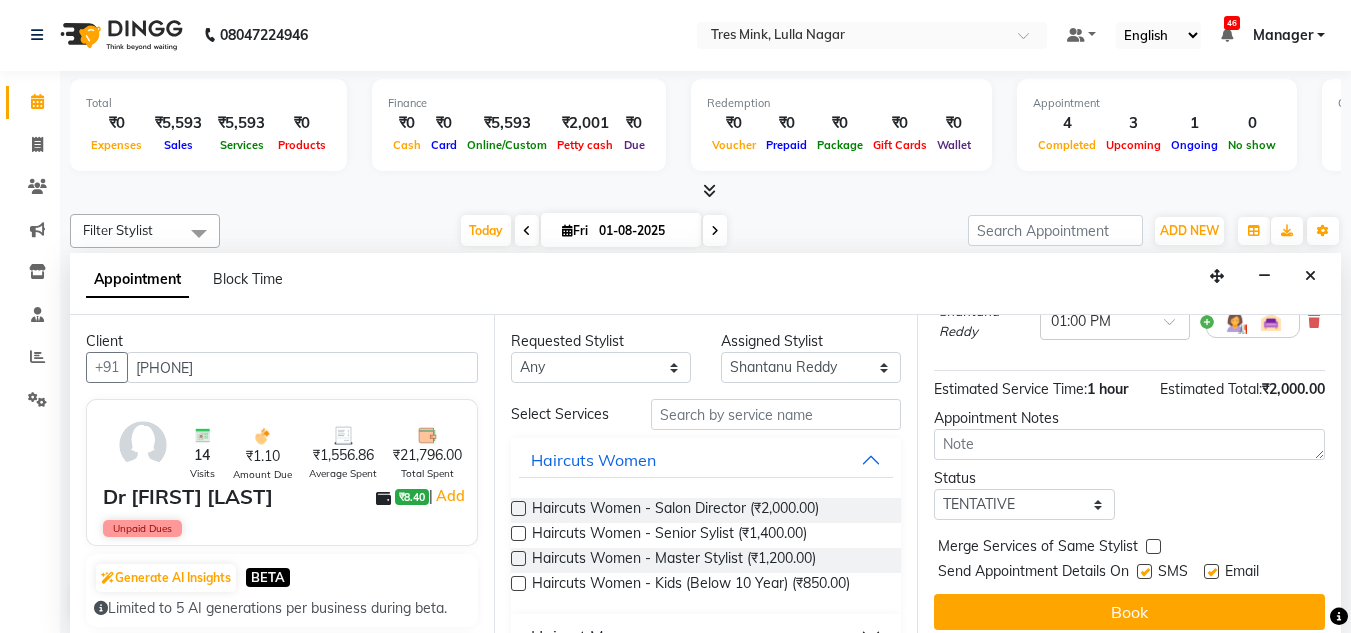 scroll, scrollTop: 226, scrollLeft: 0, axis: vertical 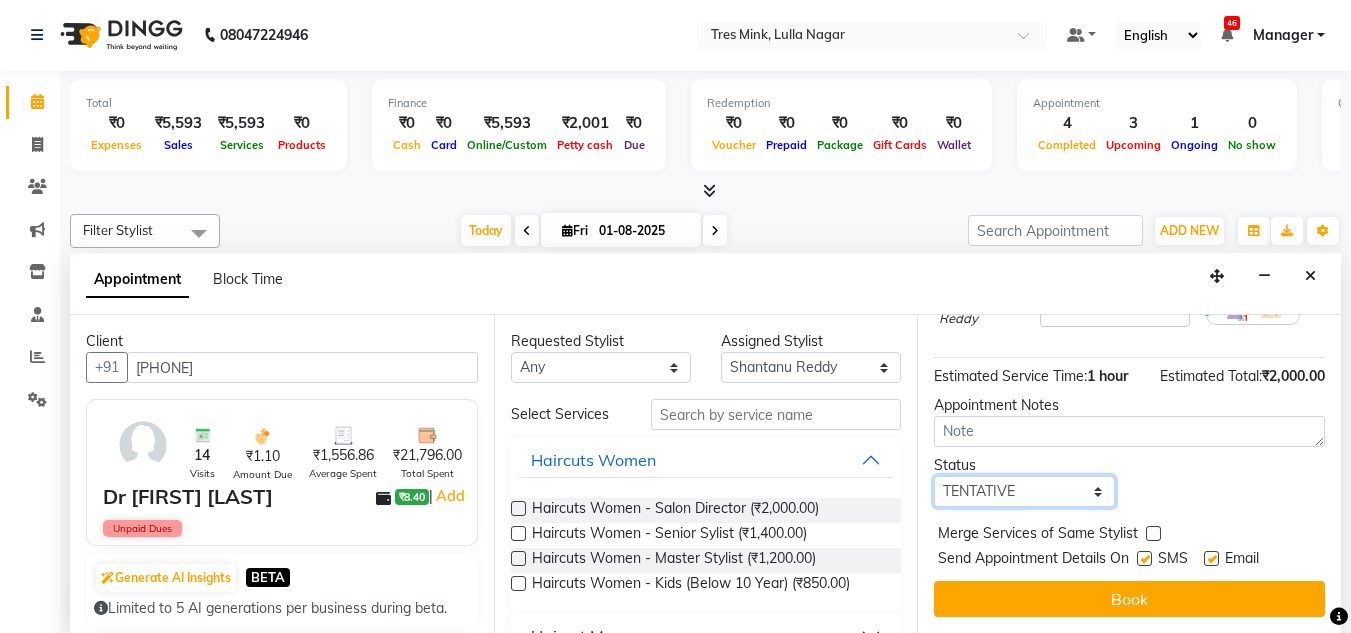 click on "Select TENTATIVE CONFIRM CHECK-IN UPCOMING" at bounding box center [1024, 491] 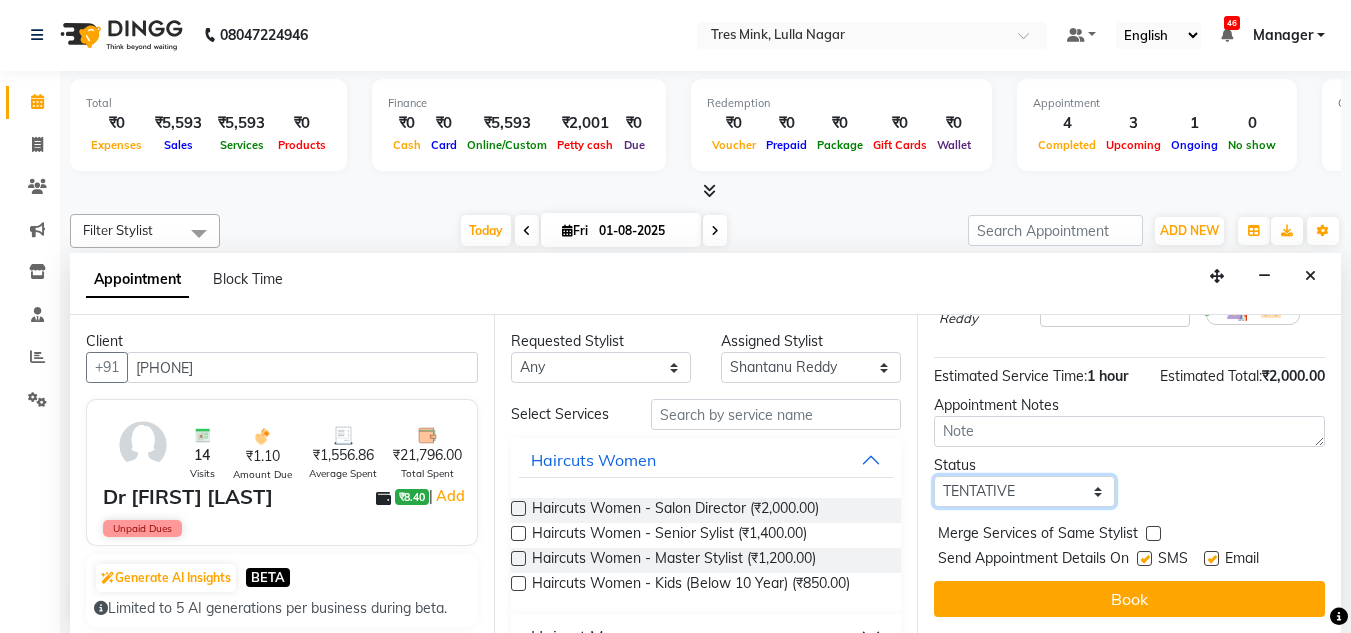 select on "confirm booking" 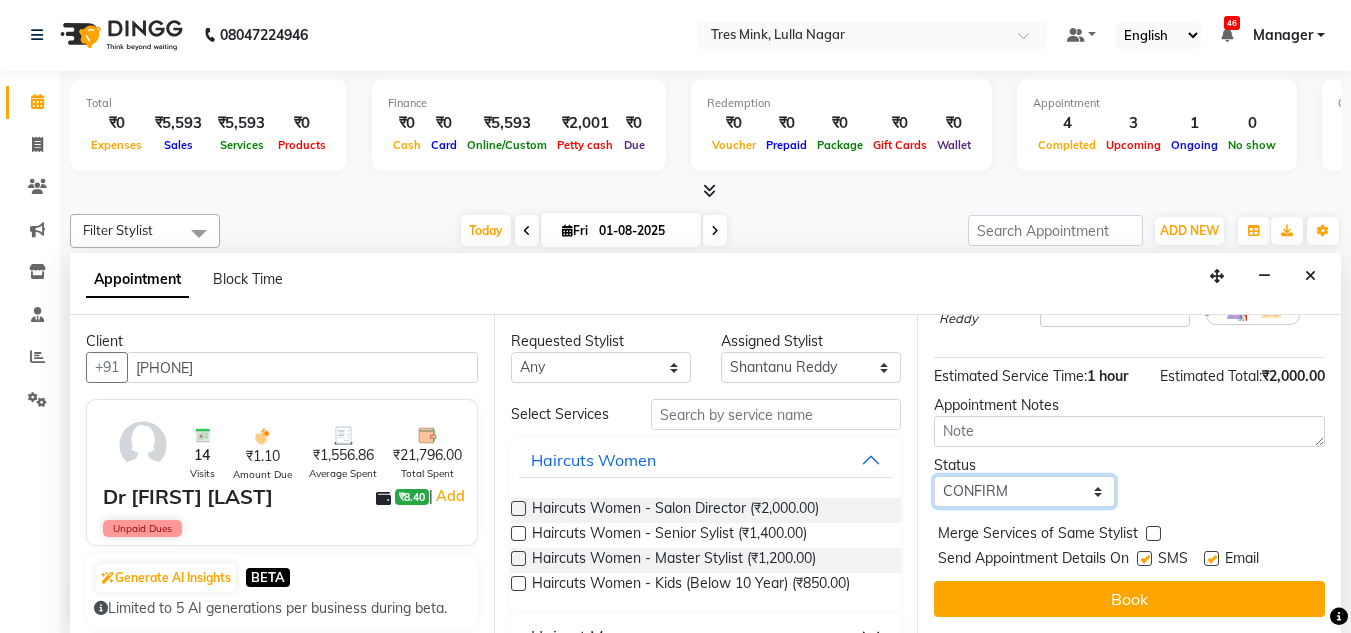click on "Select TENTATIVE CONFIRM CHECK-IN UPCOMING" at bounding box center (1024, 491) 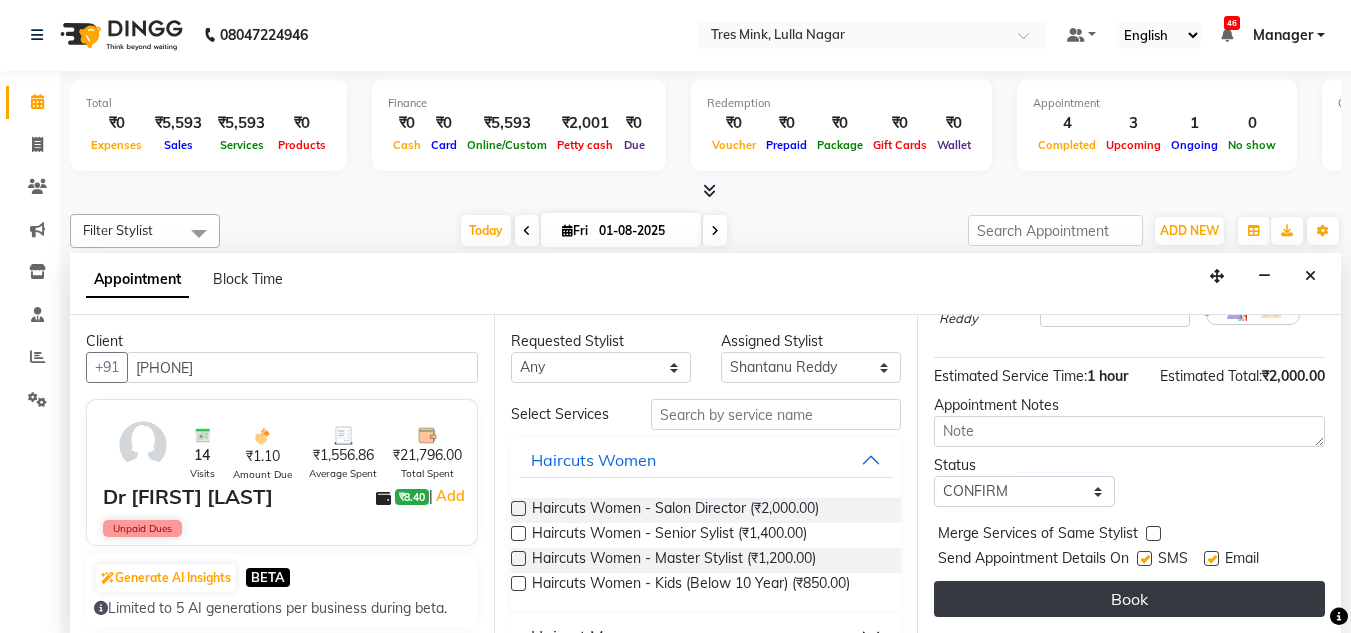 click on "Book" at bounding box center [1129, 599] 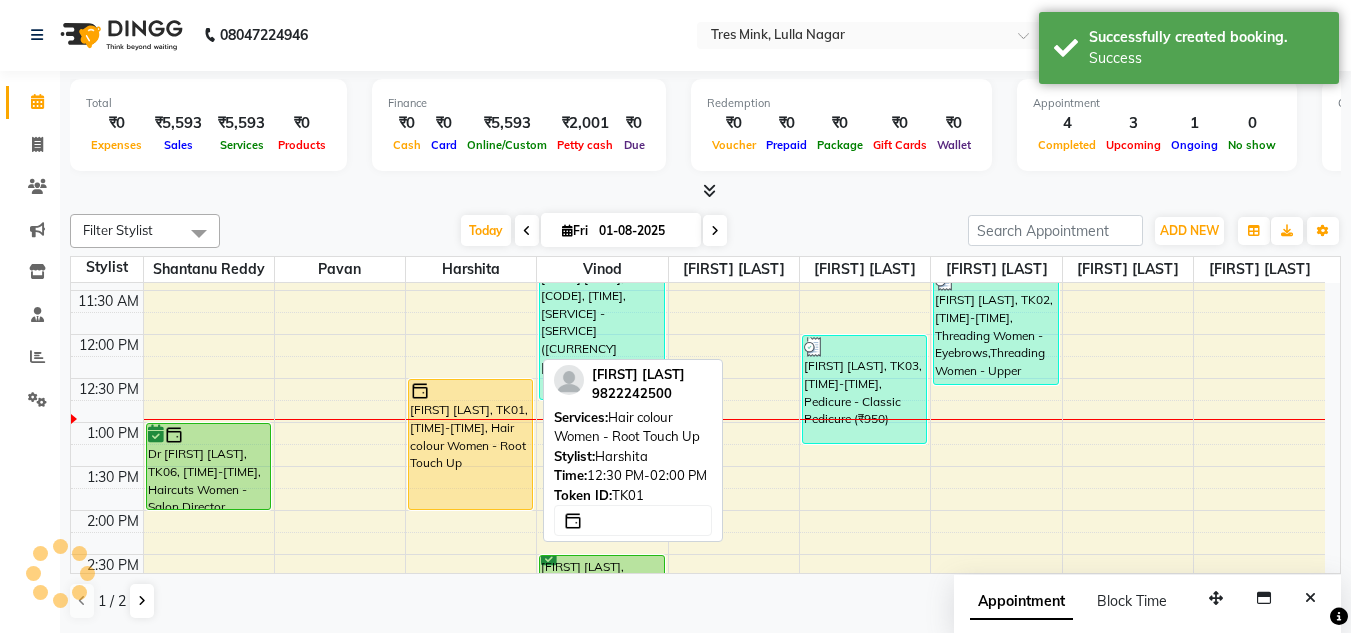 scroll, scrollTop: 0, scrollLeft: 0, axis: both 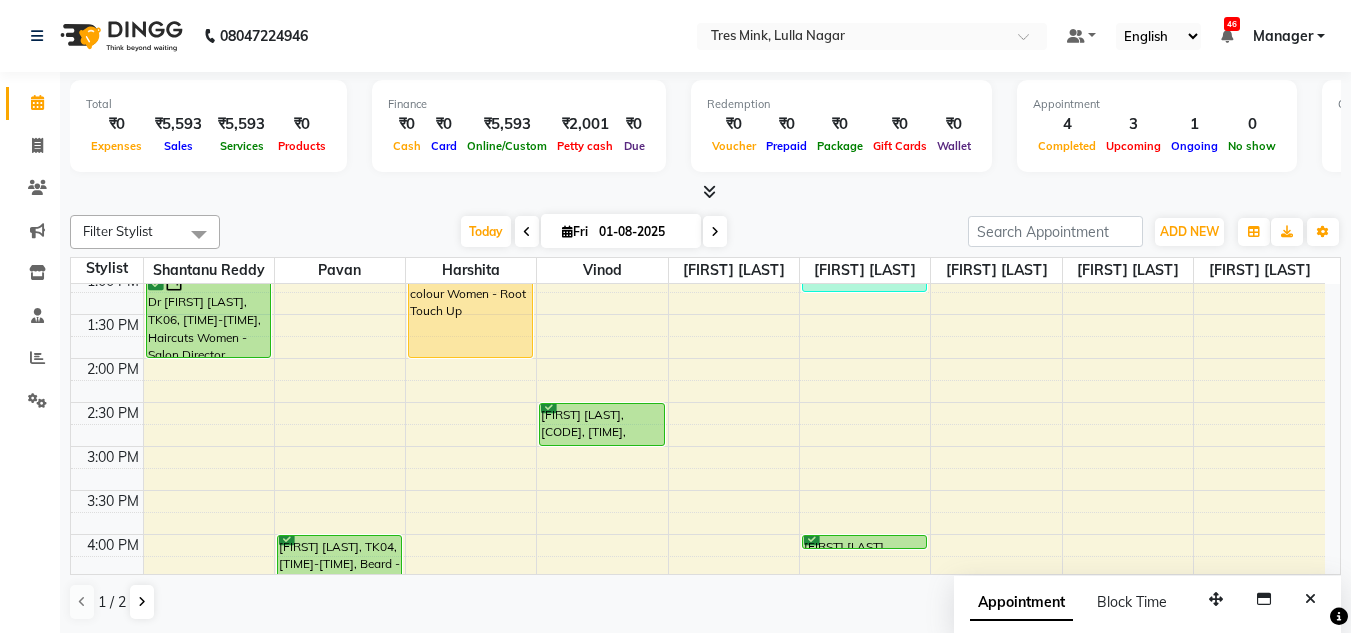 click at bounding box center (715, 231) 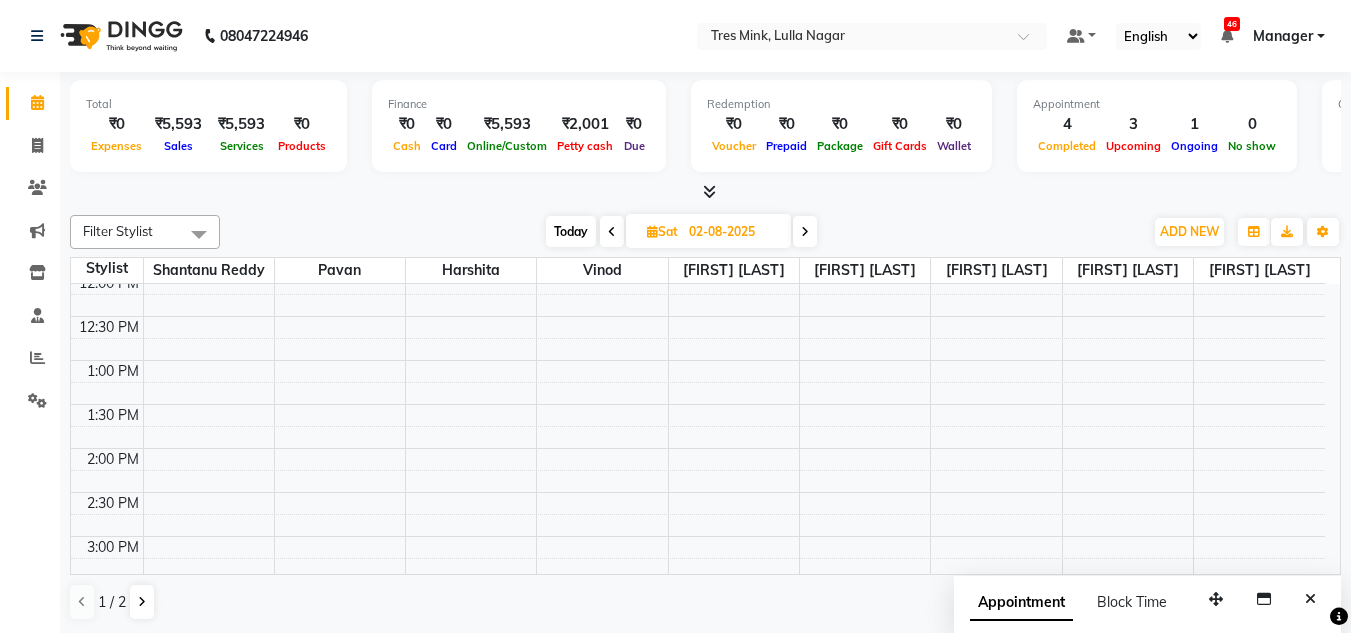 scroll, scrollTop: 500, scrollLeft: 0, axis: vertical 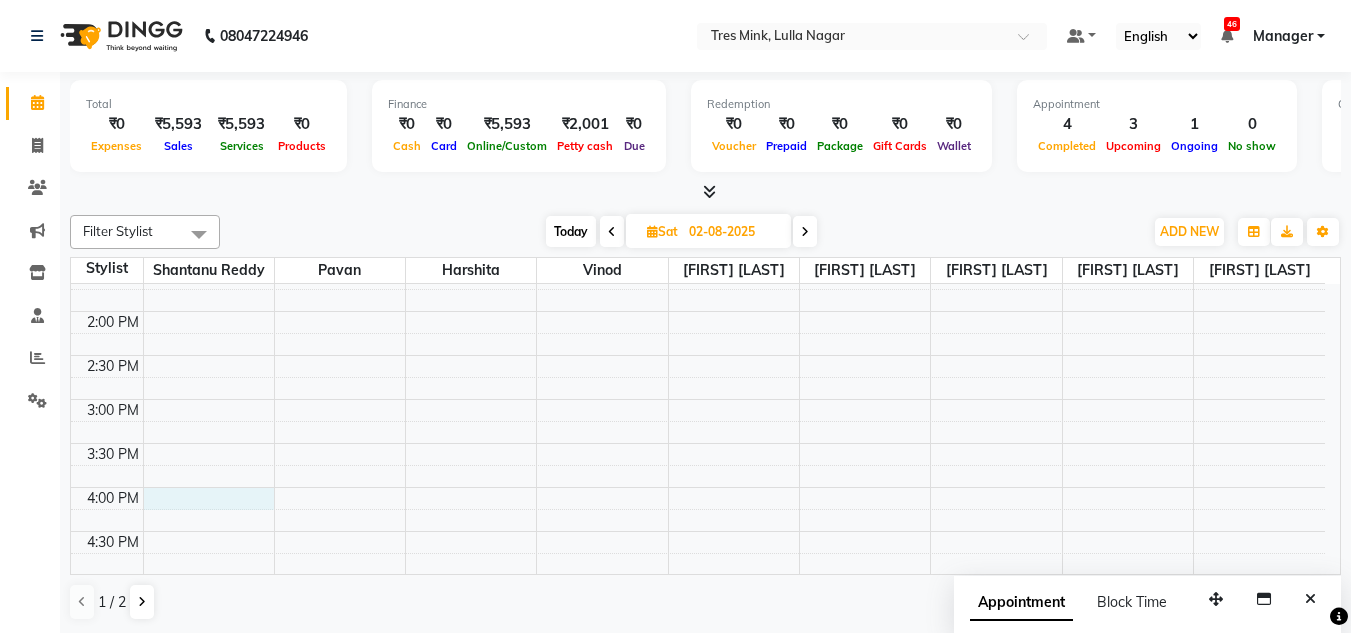 click on "8:00 AM 8:30 AM 9:00 AM 9:30 AM 10:00 AM 10:30 AM 11:00 AM 11:30 AM 12:00 PM 12:30 PM 1:00 PM 1:30 PM 2:00 PM 2:30 PM 3:00 PM 3:30 PM 4:00 PM 4:30 PM 5:00 PM 5:30 PM 6:00 PM 6:30 PM 7:00 PM 7:30 PM 8:00 PM 8:30 PM" at bounding box center [698, 355] 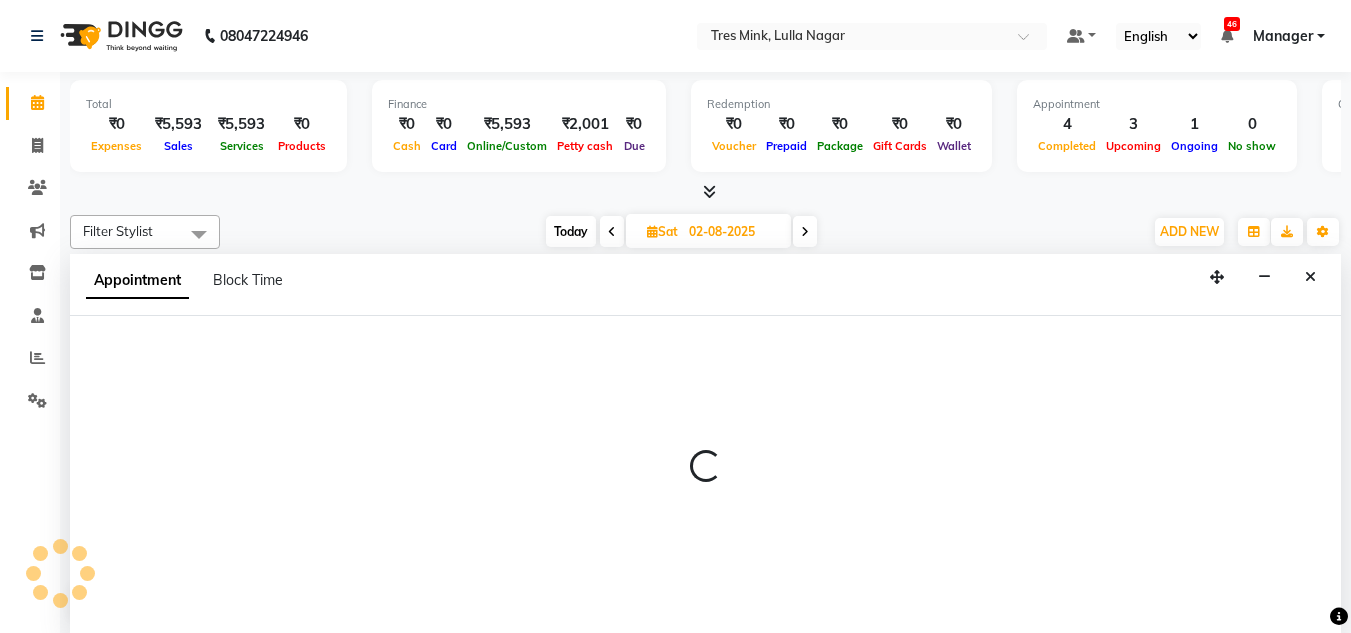 scroll, scrollTop: 1, scrollLeft: 0, axis: vertical 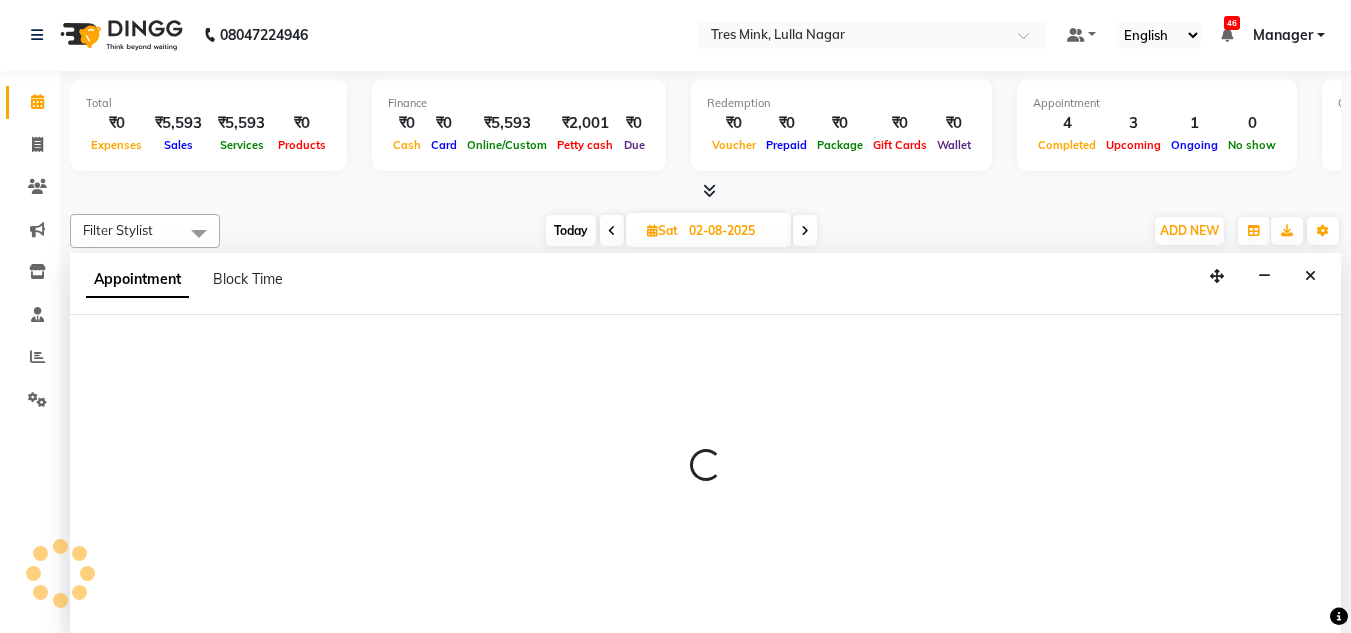 select on "39898" 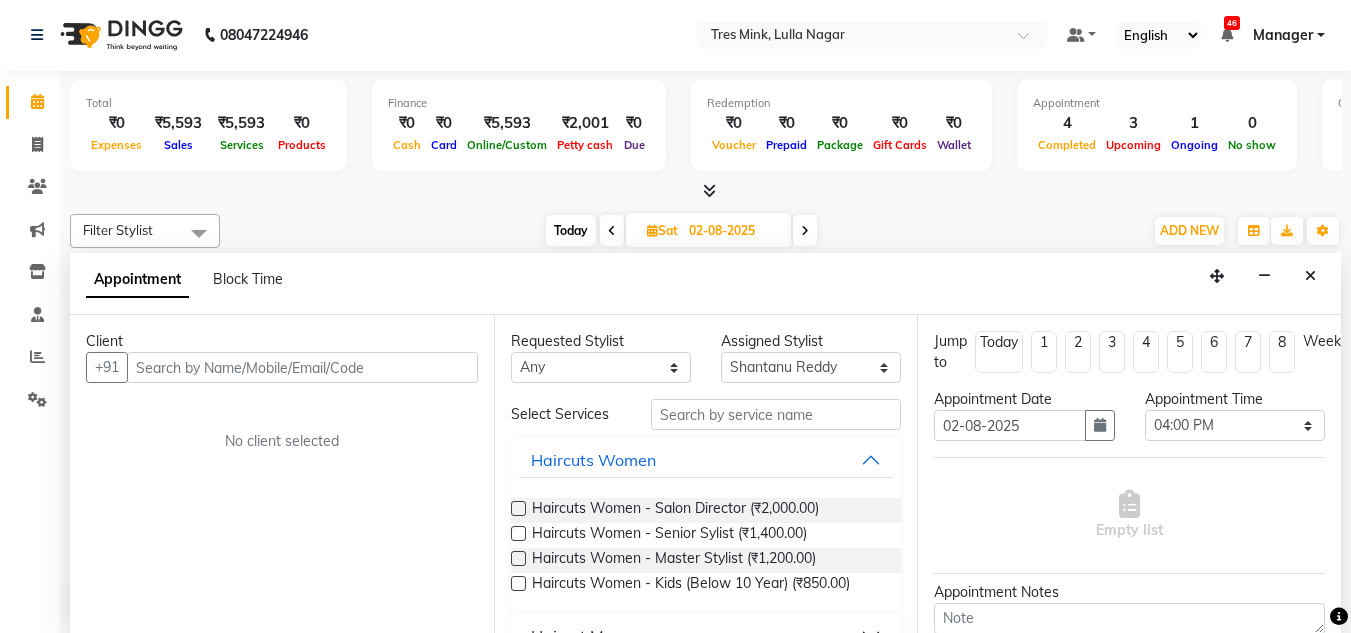 click at bounding box center (302, 367) 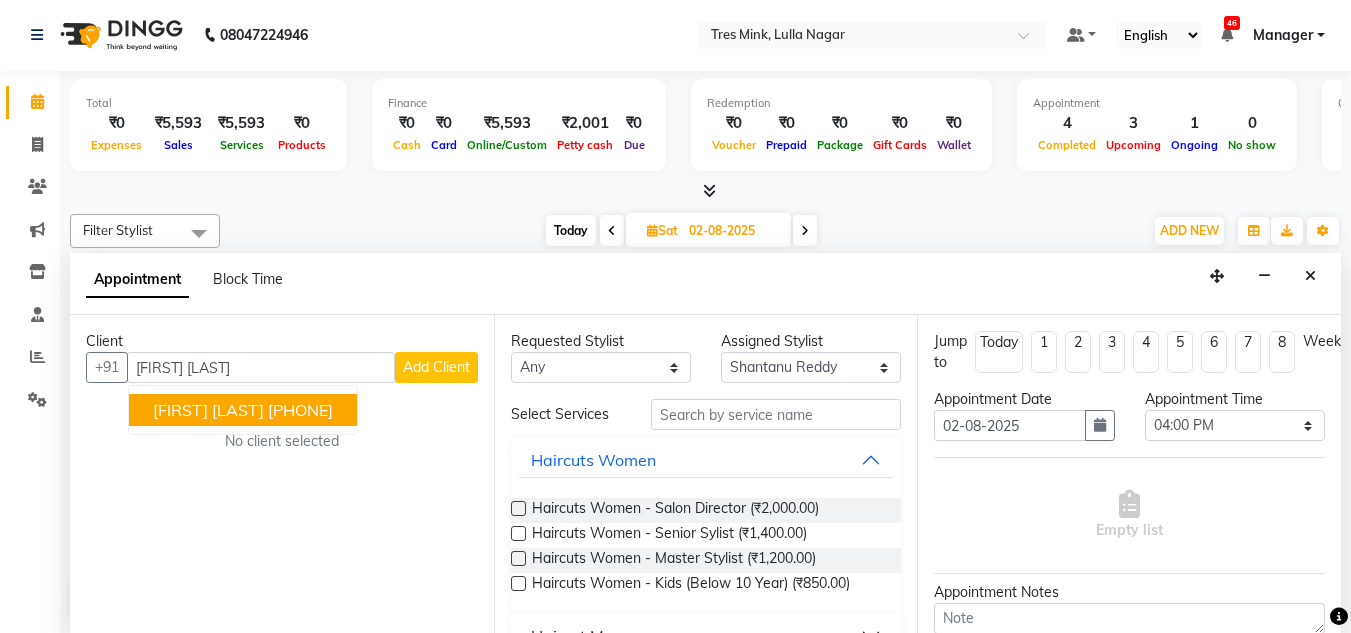 click on "[PHONE]" at bounding box center [300, 410] 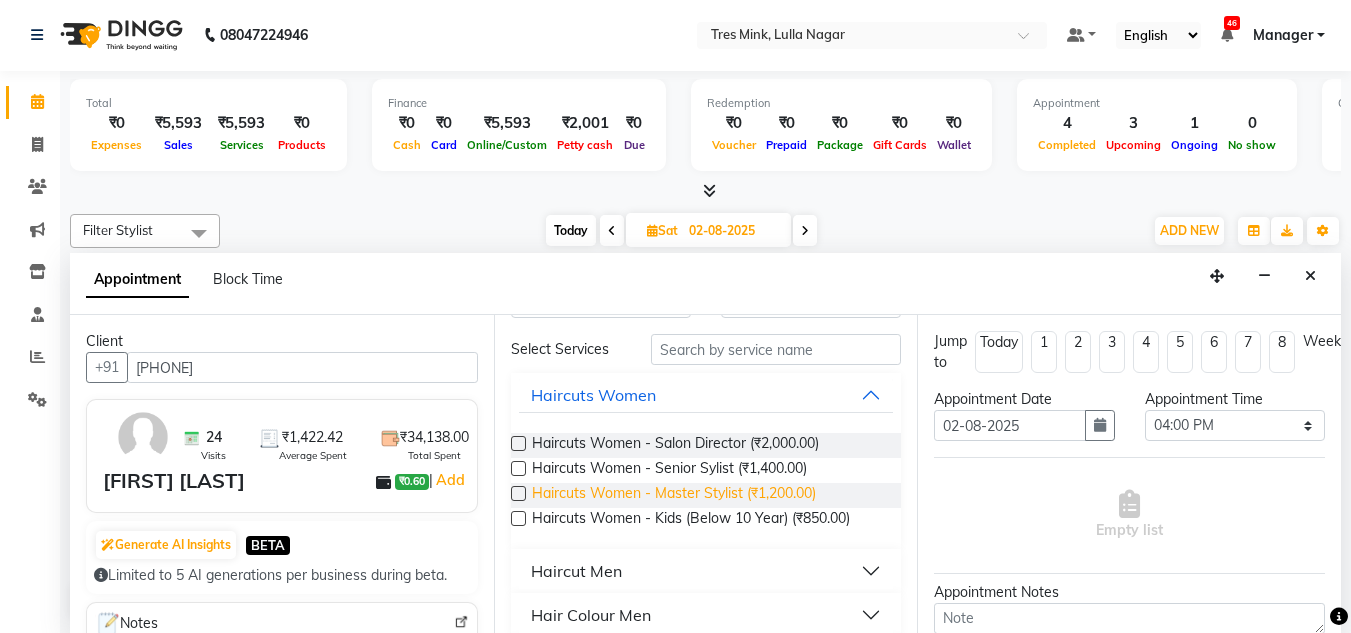 scroll, scrollTop: 100, scrollLeft: 0, axis: vertical 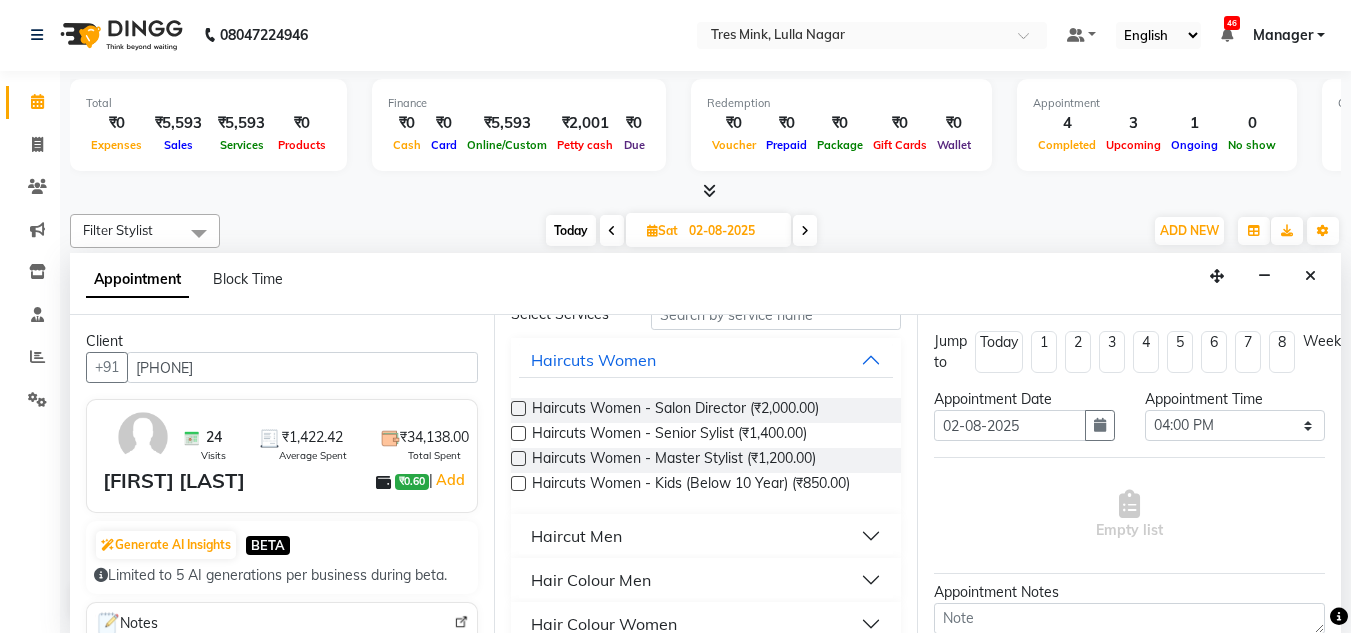 type on "[PHONE]" 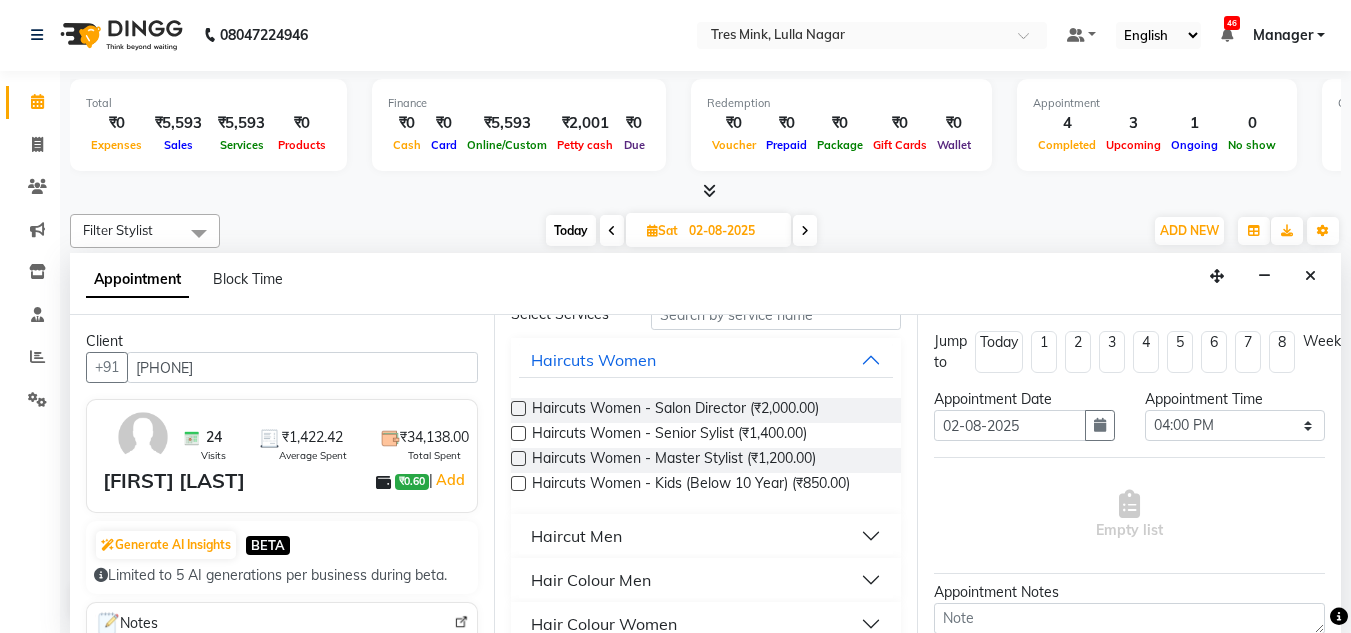 click on "Haircut Men" at bounding box center [576, 536] 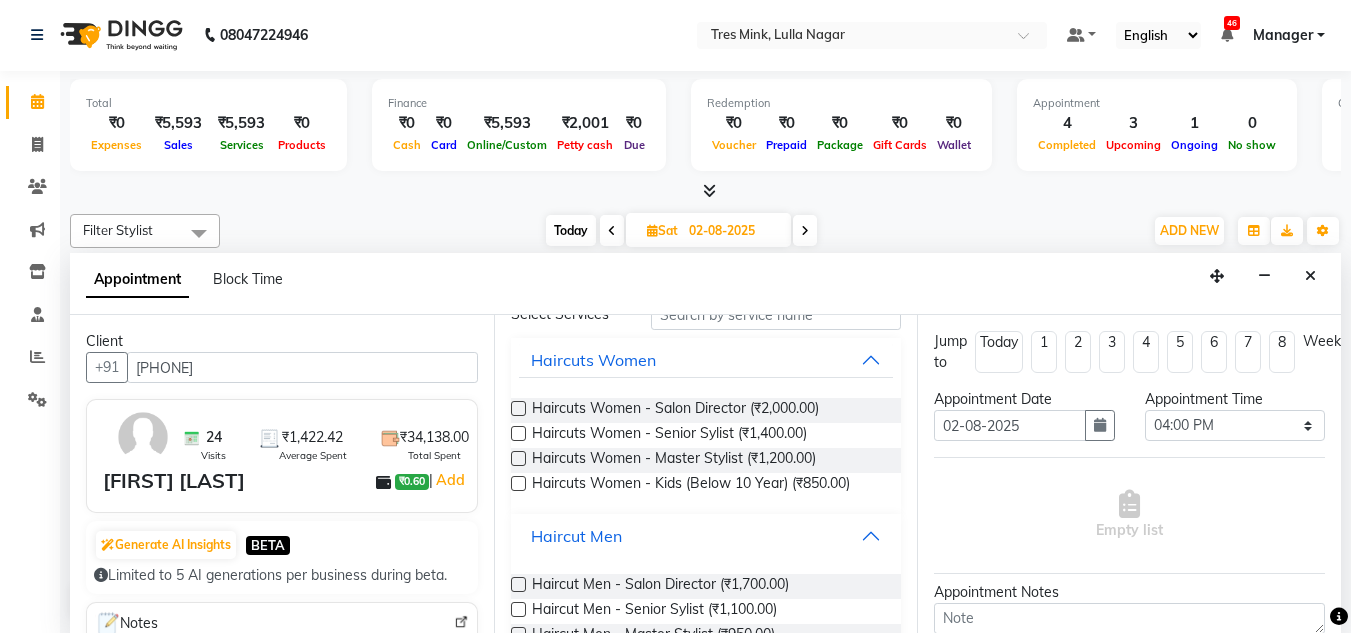 scroll, scrollTop: 200, scrollLeft: 0, axis: vertical 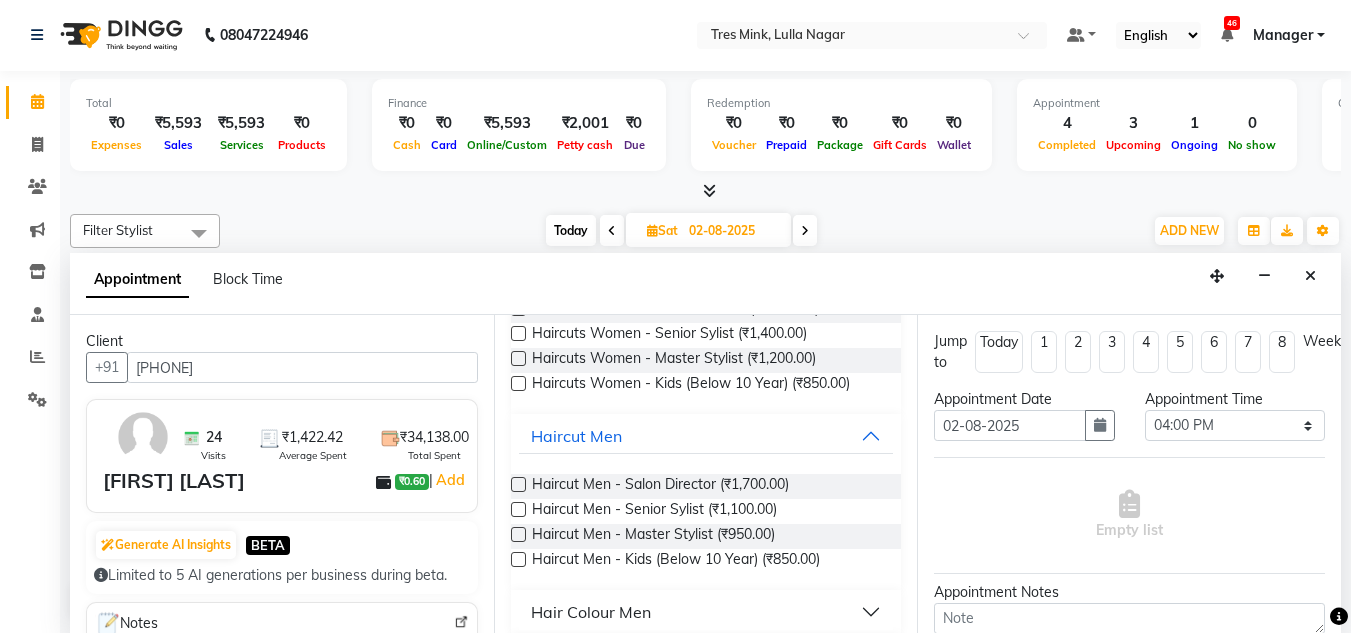 click at bounding box center (518, 484) 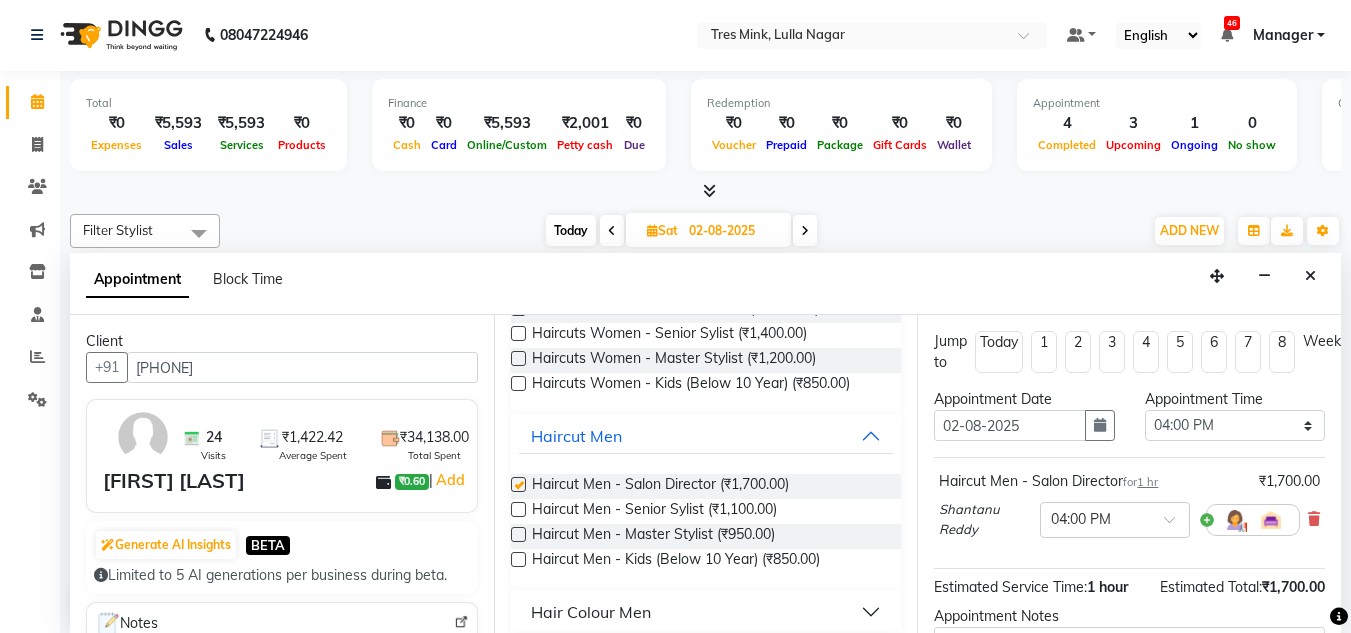 checkbox on "false" 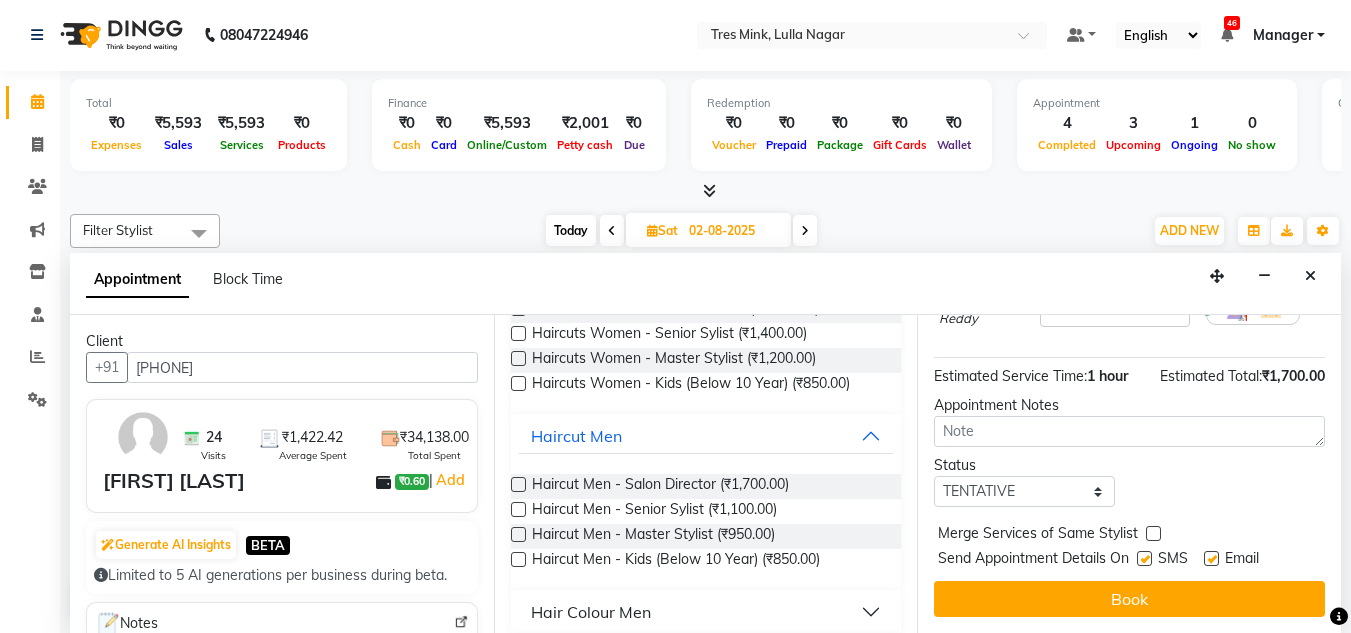 scroll, scrollTop: 226, scrollLeft: 0, axis: vertical 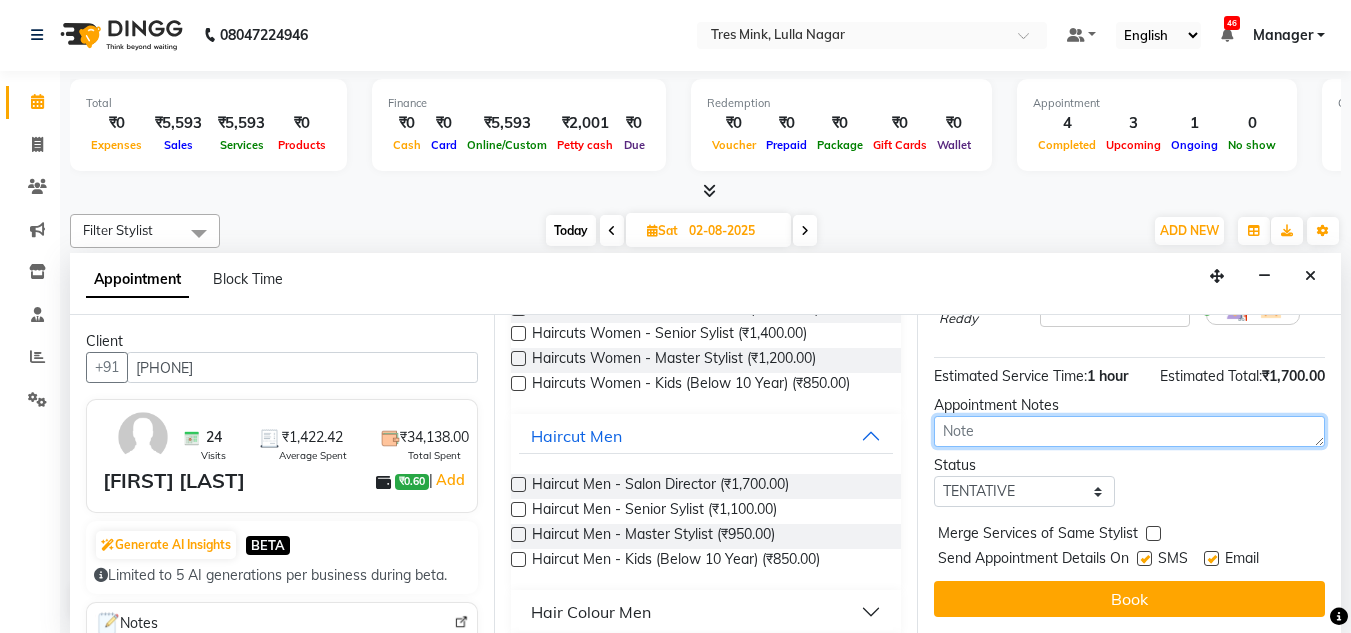 click at bounding box center [1129, 431] 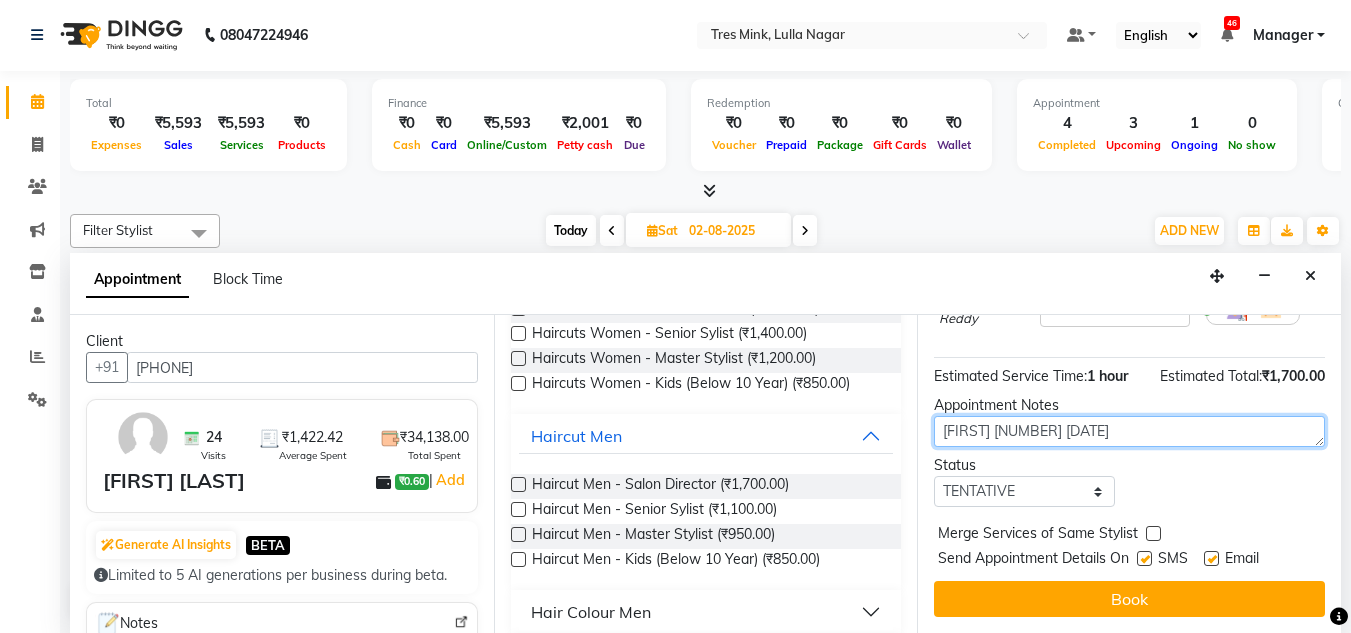 type on "Sharon 1.01 01-08" 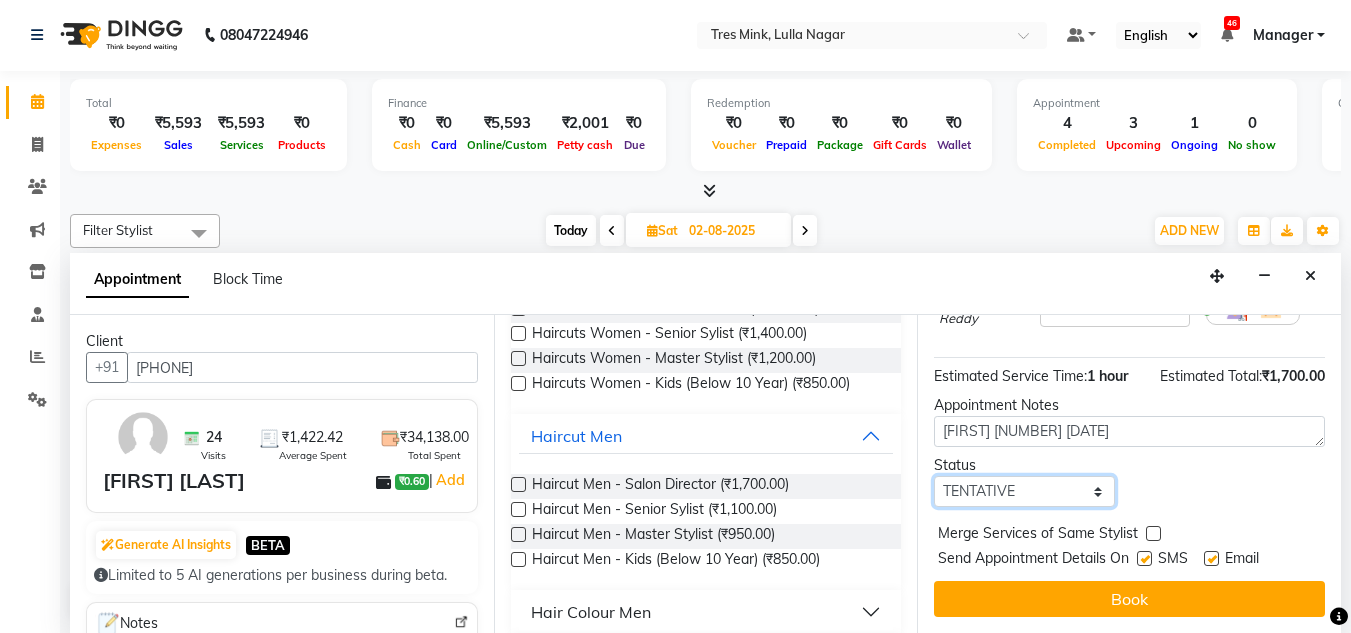 click on "Select TENTATIVE CONFIRM UPCOMING" at bounding box center (1024, 491) 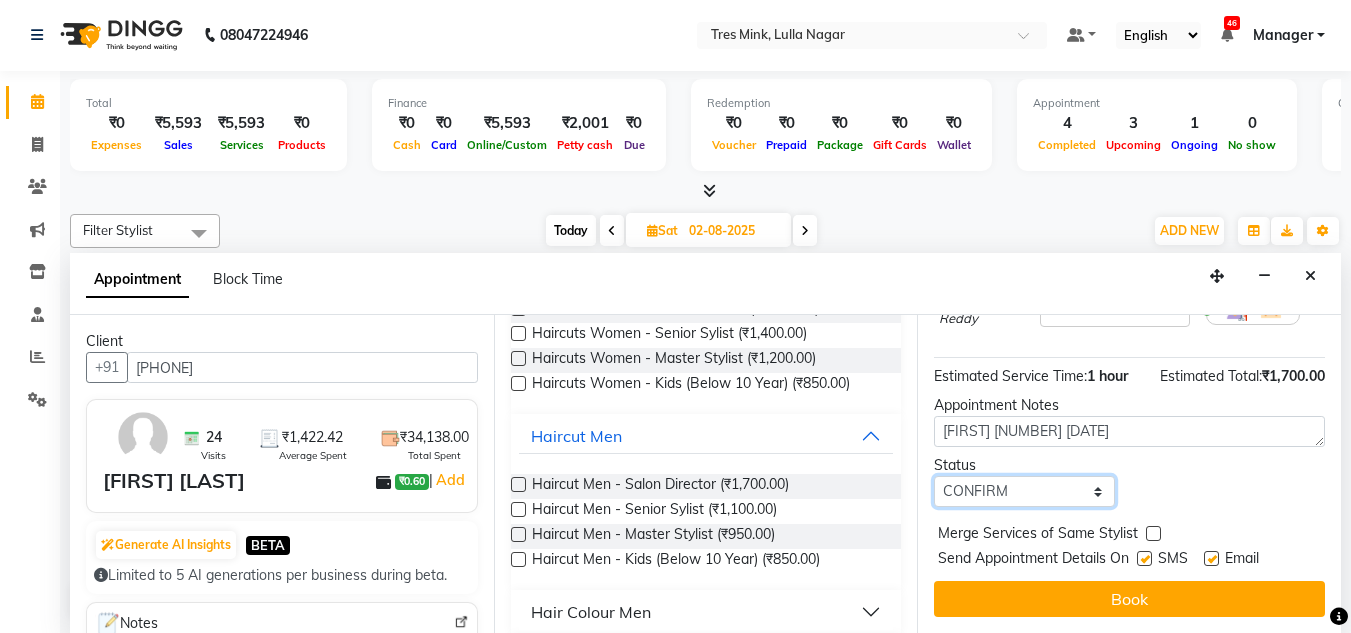 click on "Select TENTATIVE CONFIRM UPCOMING" at bounding box center [1024, 491] 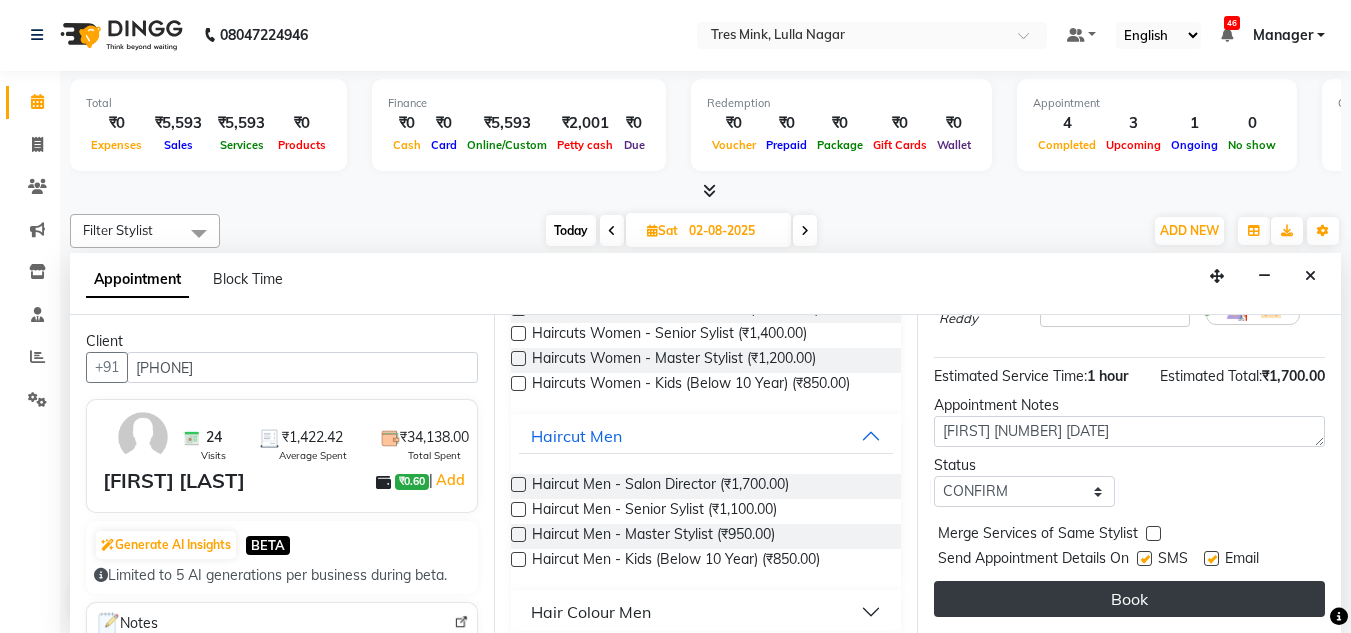 click on "Book" at bounding box center [1129, 599] 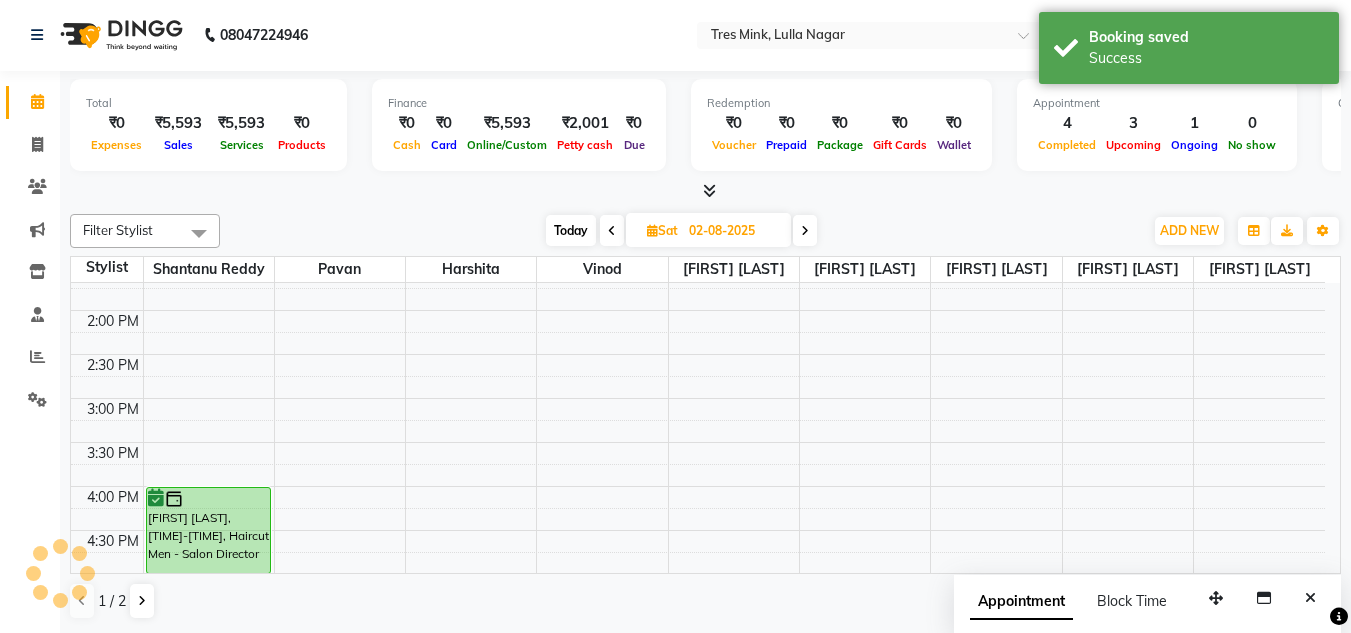 scroll, scrollTop: 0, scrollLeft: 0, axis: both 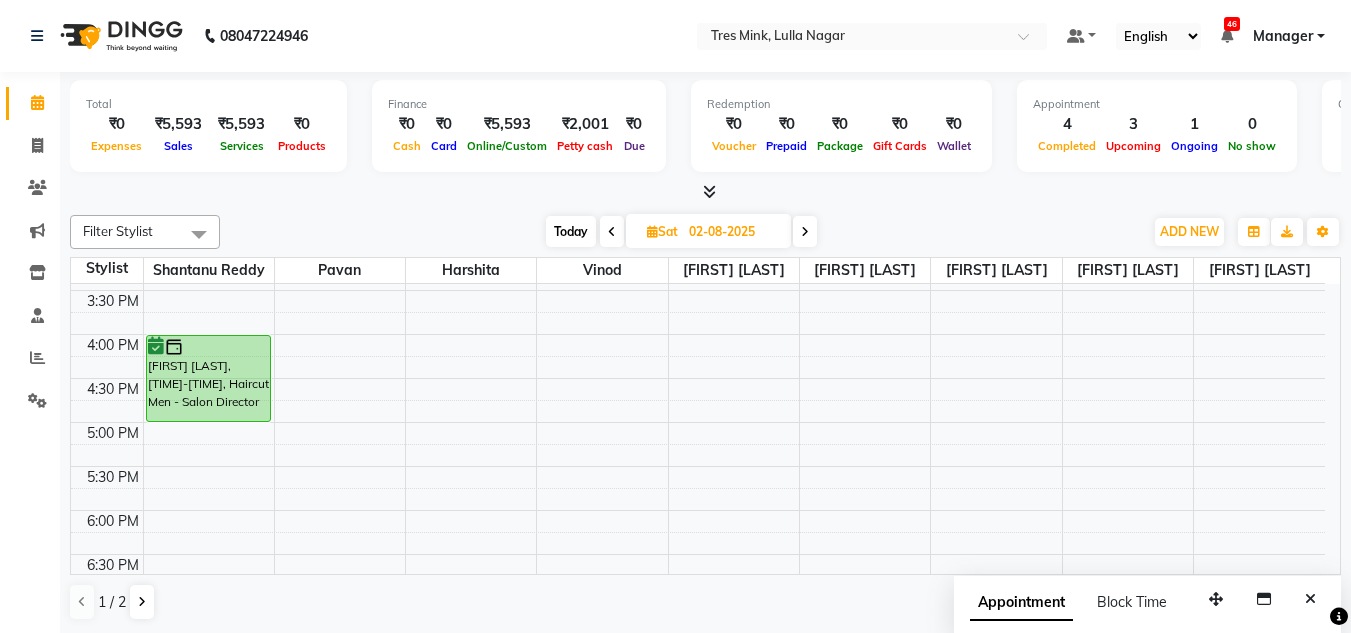 click on "Today" at bounding box center (571, 231) 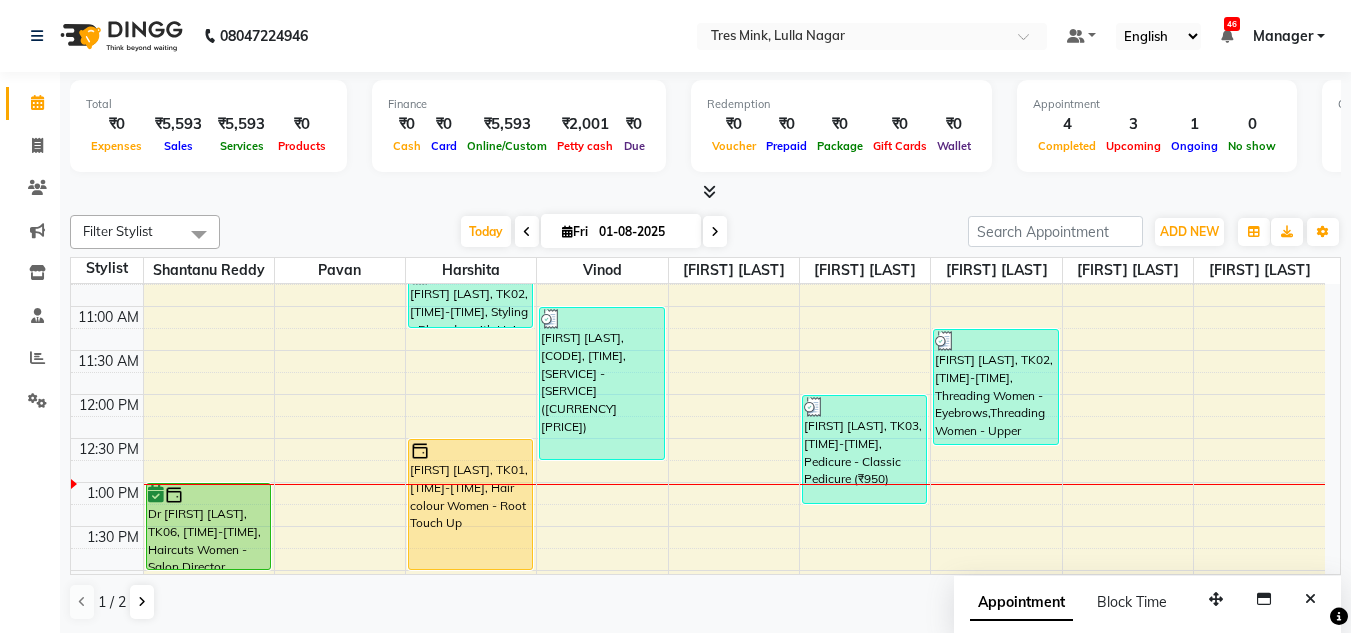 scroll, scrollTop: 341, scrollLeft: 0, axis: vertical 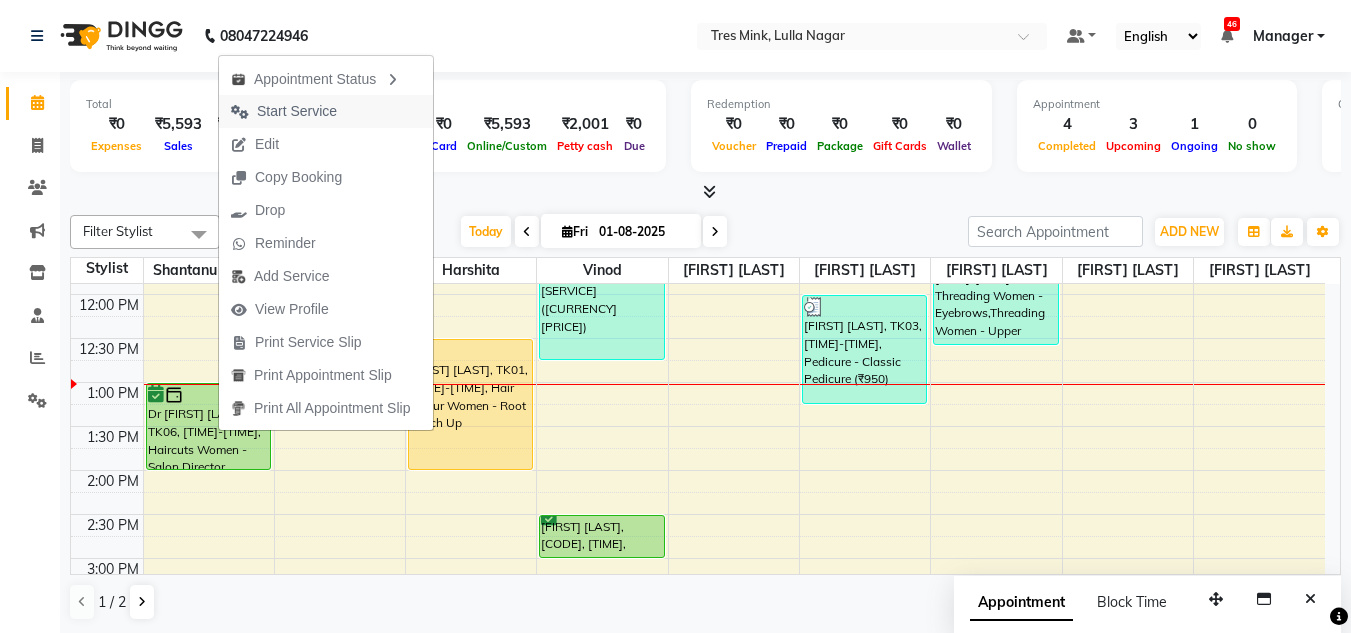 click on "Start Service" at bounding box center (284, 111) 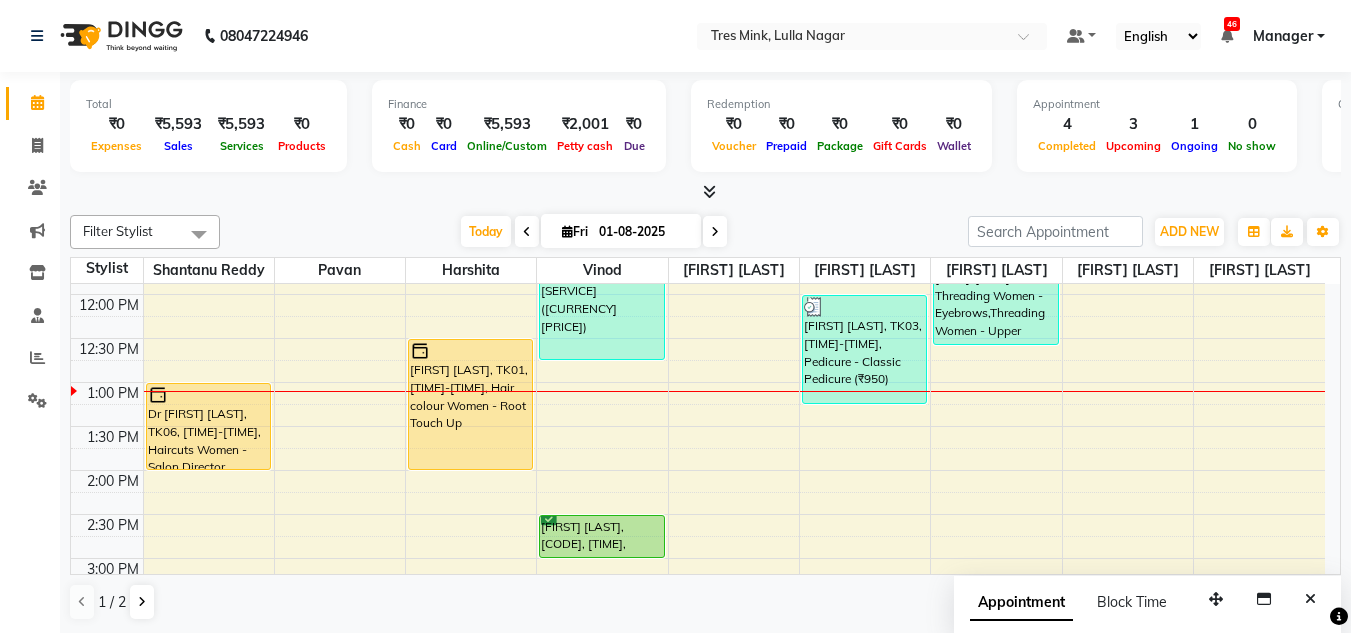 click on "Total  ₹0  Expenses ₹5,593  Sales ₹5,593  Services ₹0  Products Finance  ₹0  Cash ₹0  Card ₹5,593  Online/Custom ₹2,001 Petty cash ₹0 Due  Redemption  ₹0 Voucher ₹0 Prepaid ₹0 Package ₹0  Gift Cards ₹0  Wallet  Appointment  4 Completed 3 Upcoming 1 Ongoing 0 No show  Other sales  ₹0  Packages ₹0  Memberships ₹0  Vouchers ₹0  Prepaids ₹0  Gift Cards" at bounding box center [705, 129] 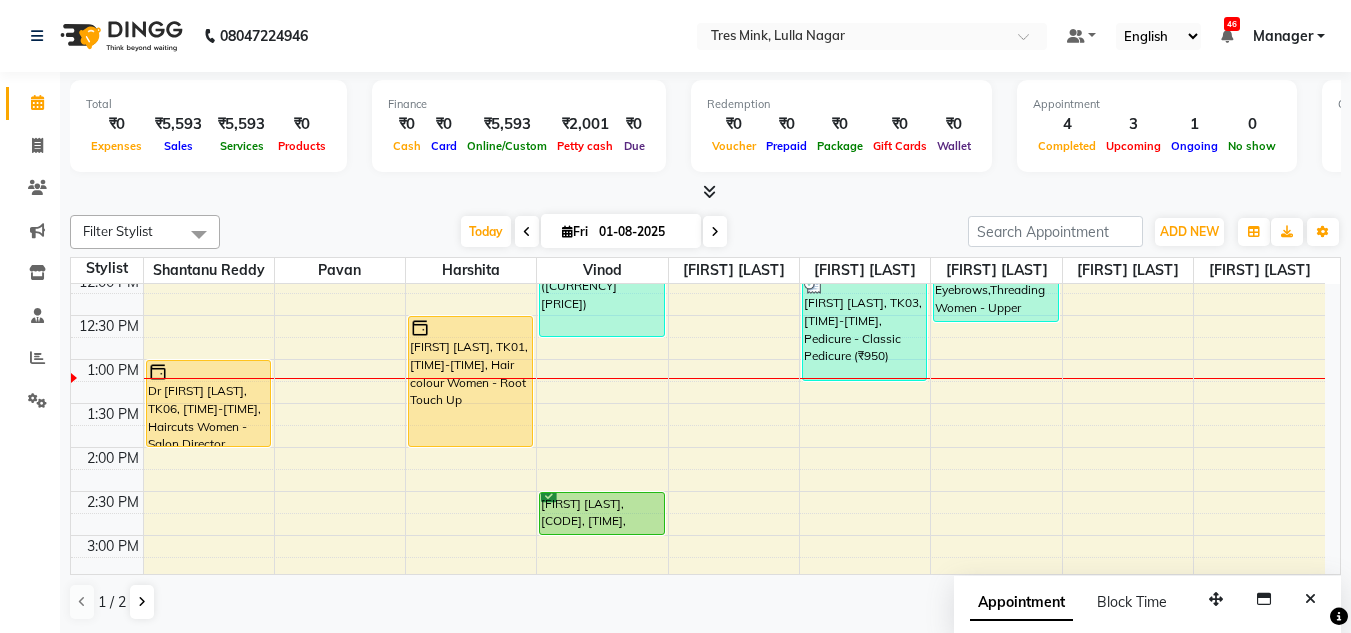 scroll, scrollTop: 341, scrollLeft: 0, axis: vertical 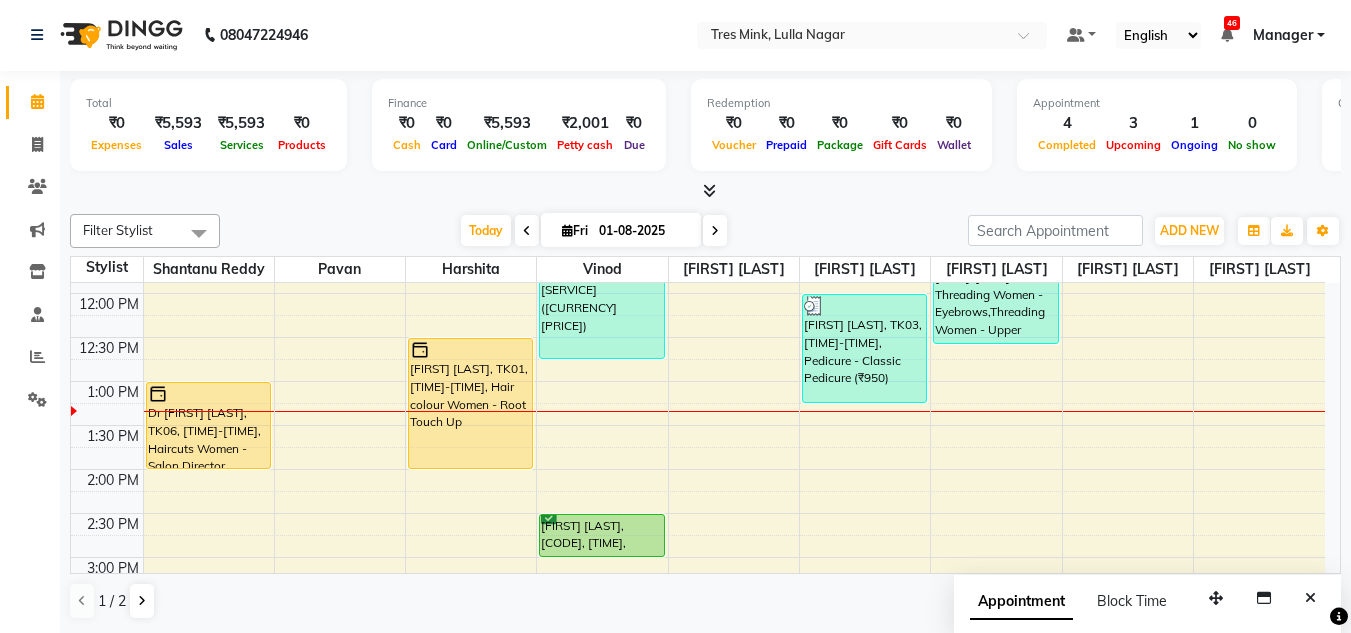 click on "Today  Fri 01-08-2025" at bounding box center (594, 231) 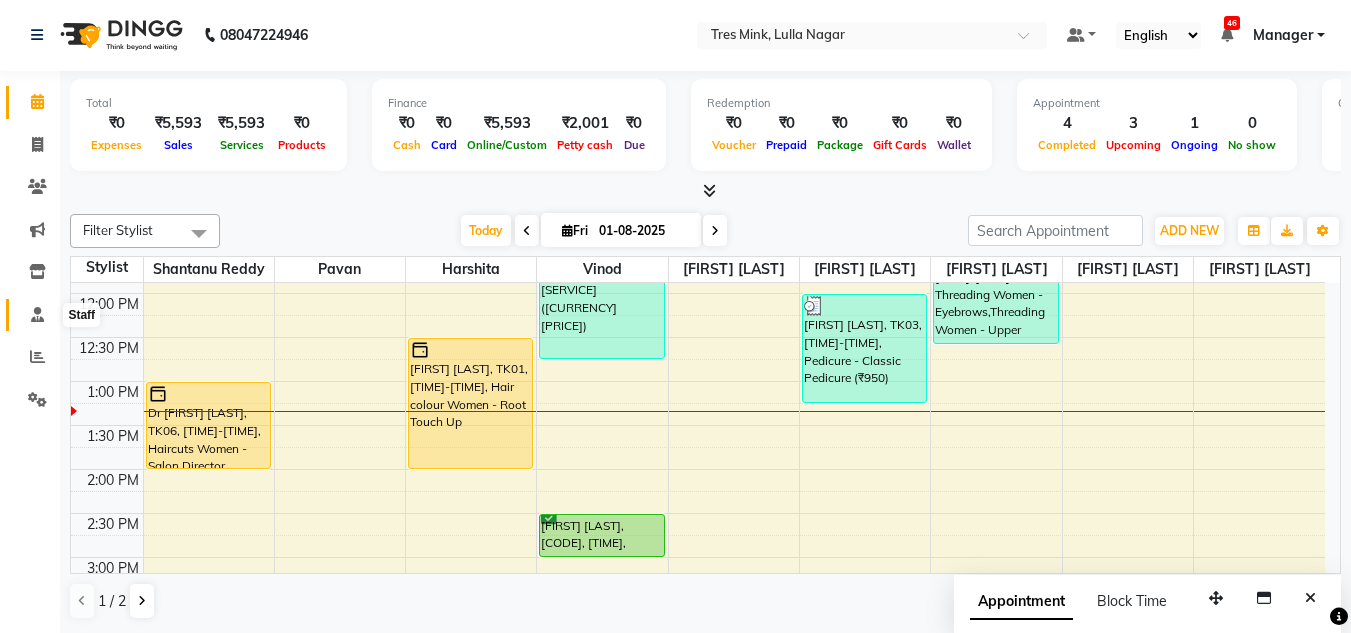 click 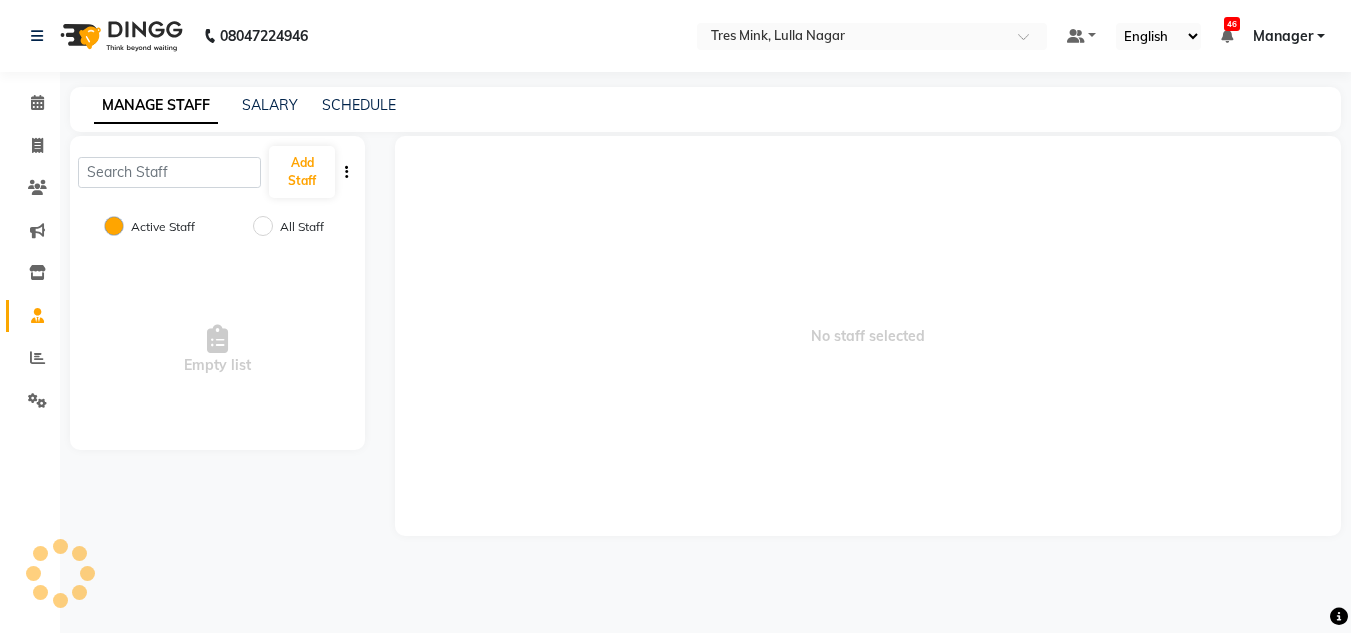 scroll, scrollTop: 0, scrollLeft: 0, axis: both 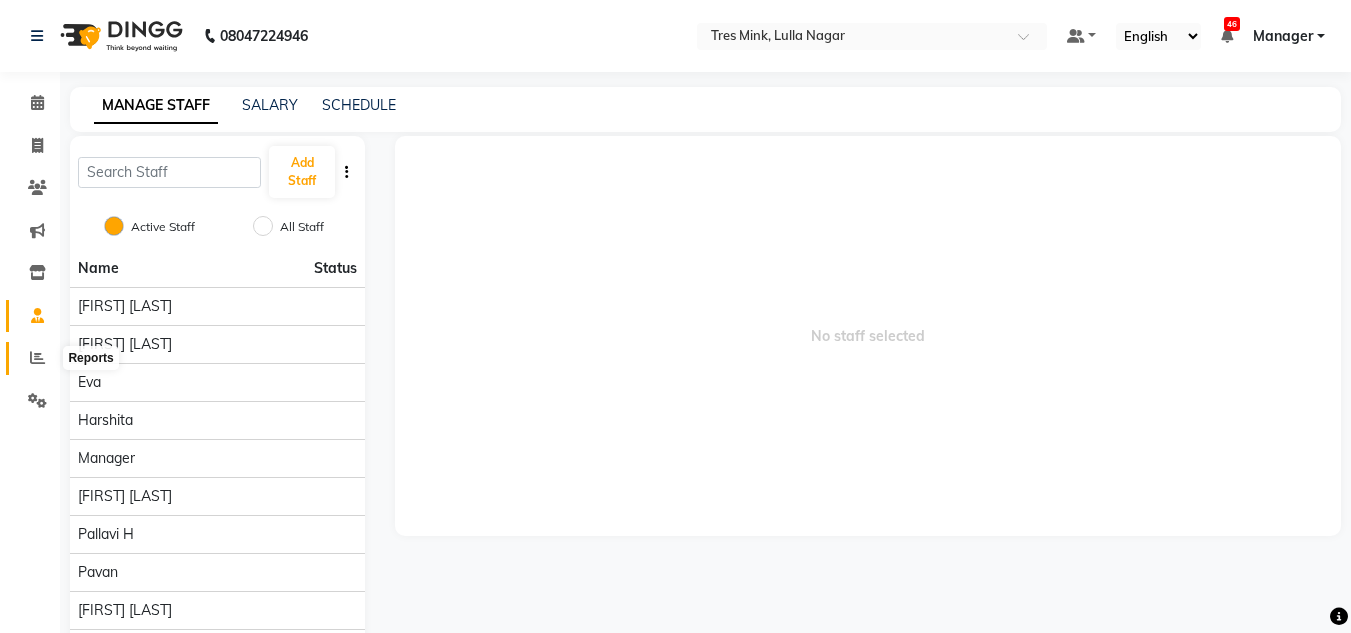 click 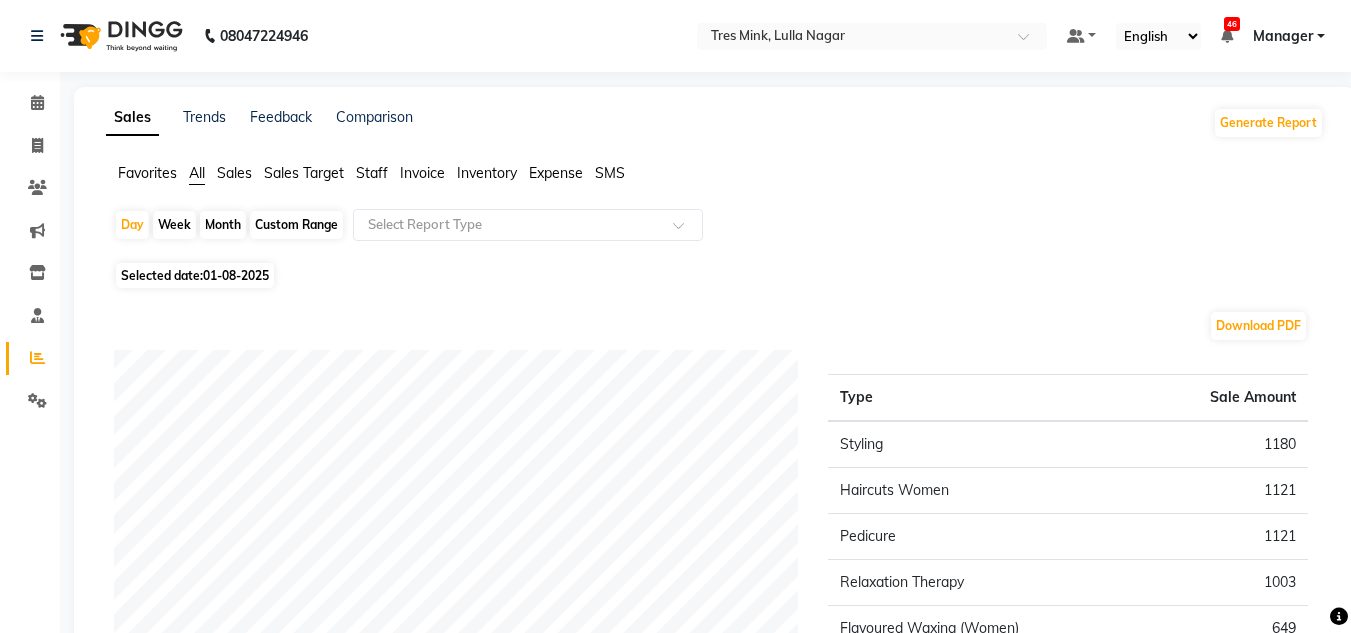click on "01-08-2025" 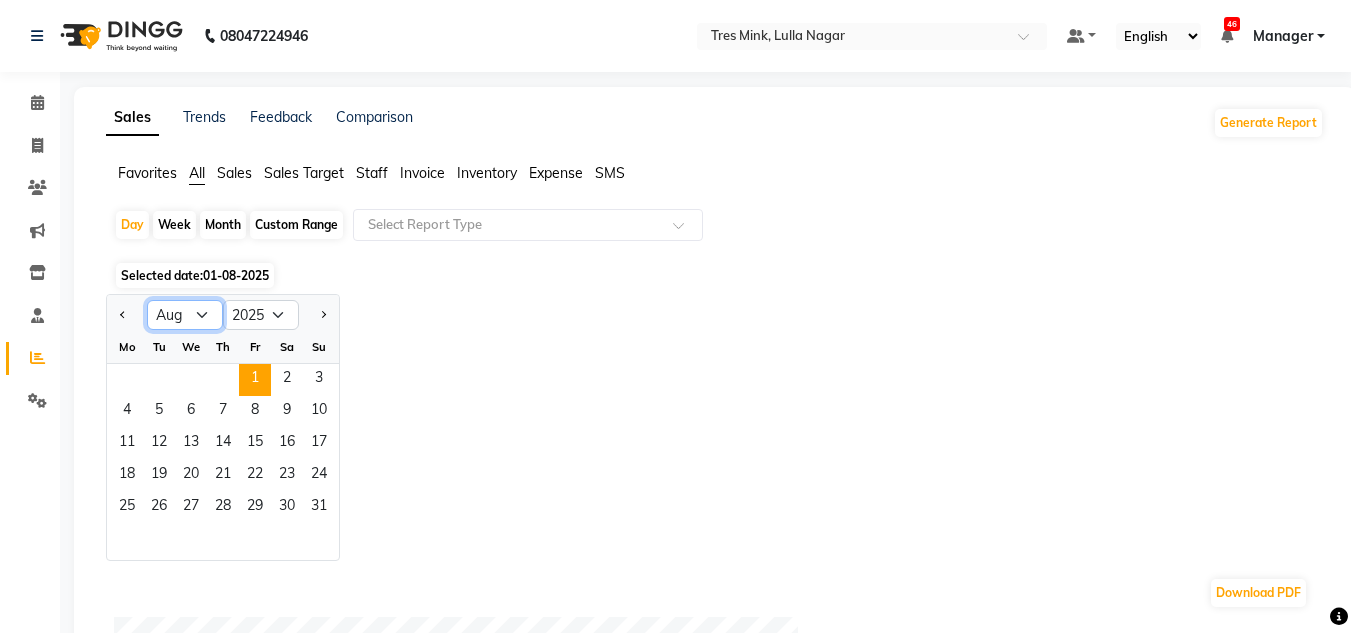 click on "Jan Feb Mar Apr May Jun Jul Aug Sep Oct Nov Dec" 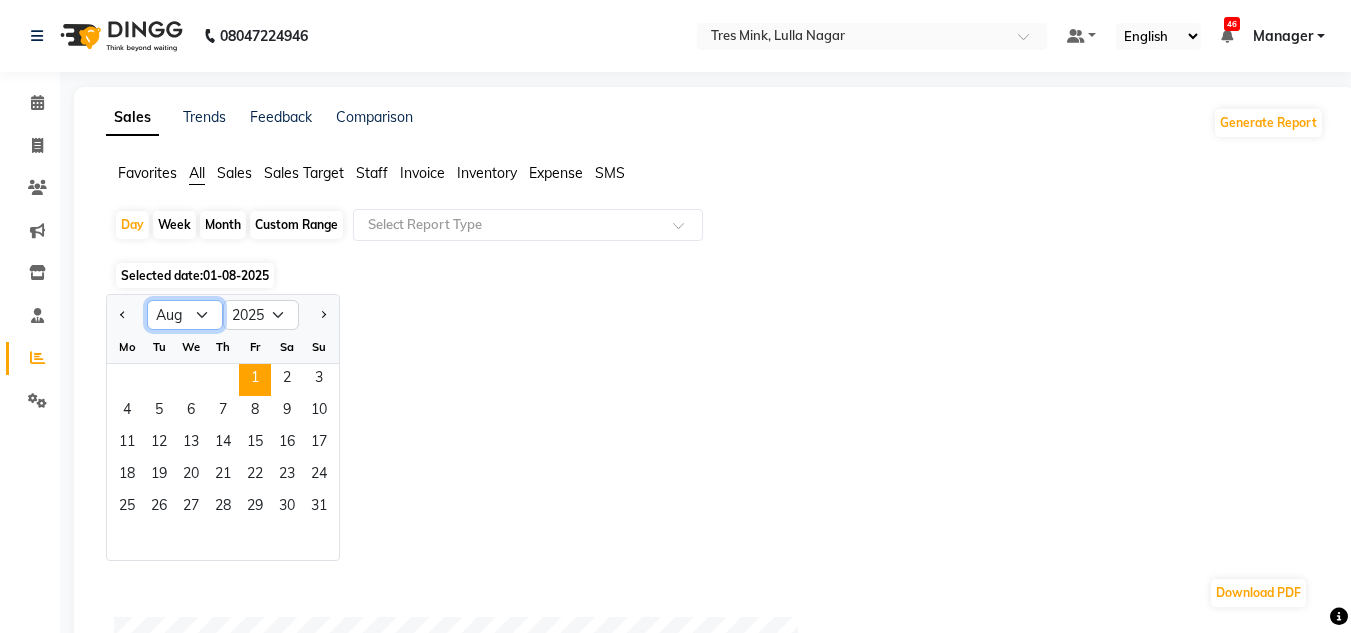 select on "7" 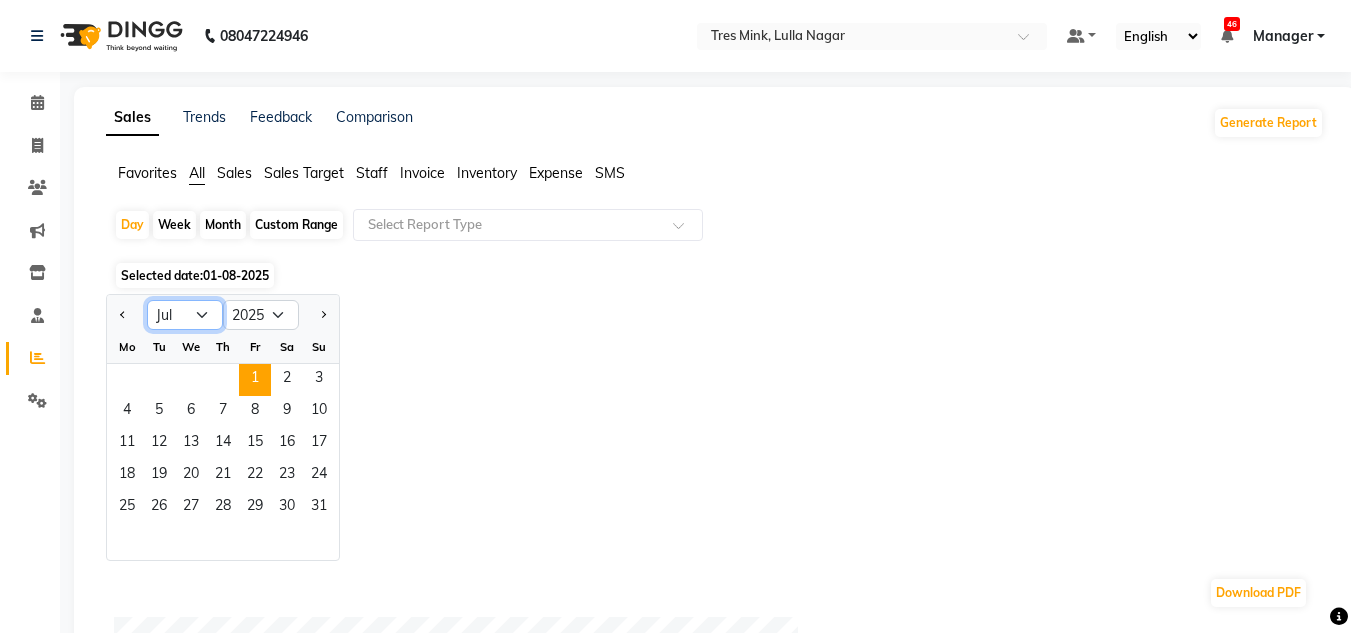 click on "Jan Feb Mar Apr May Jun Jul Aug Sep Oct Nov Dec" 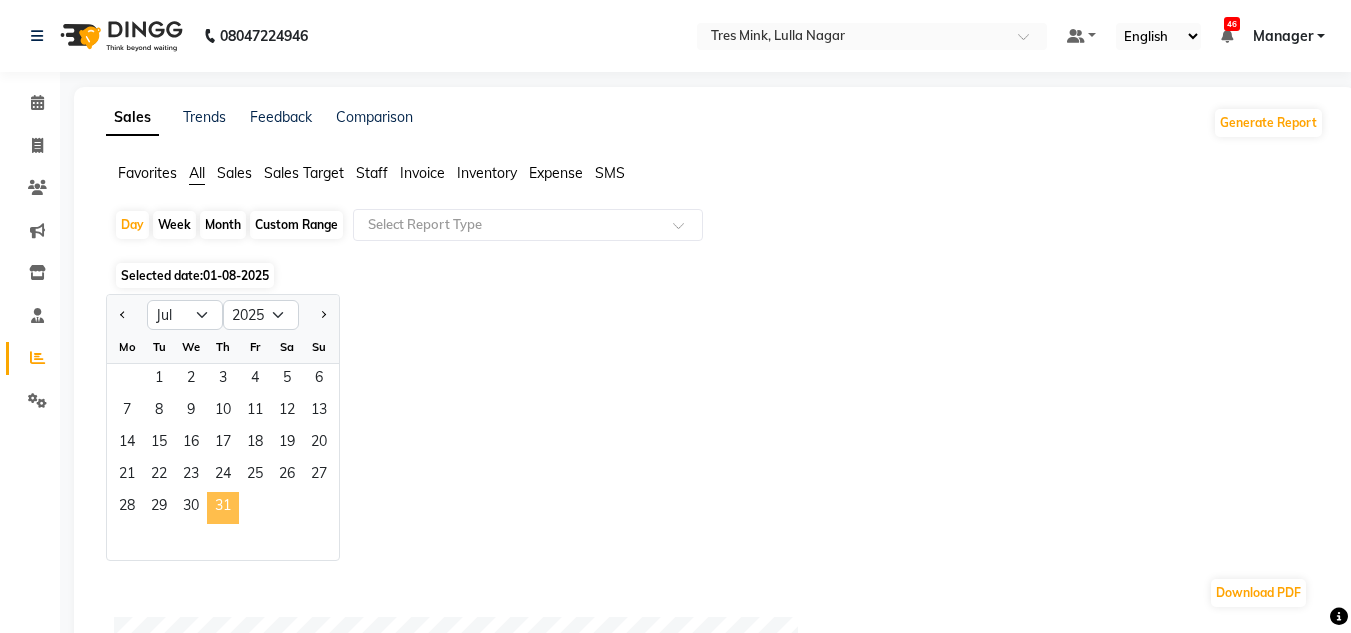click on "31" 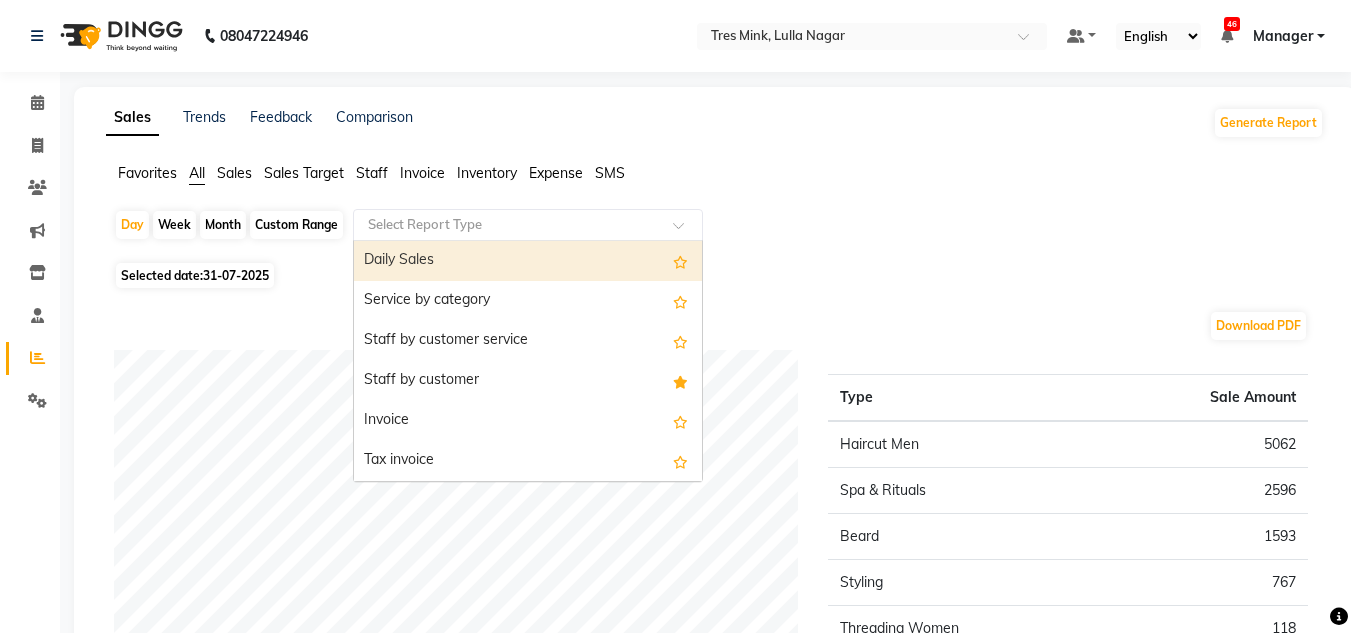 click 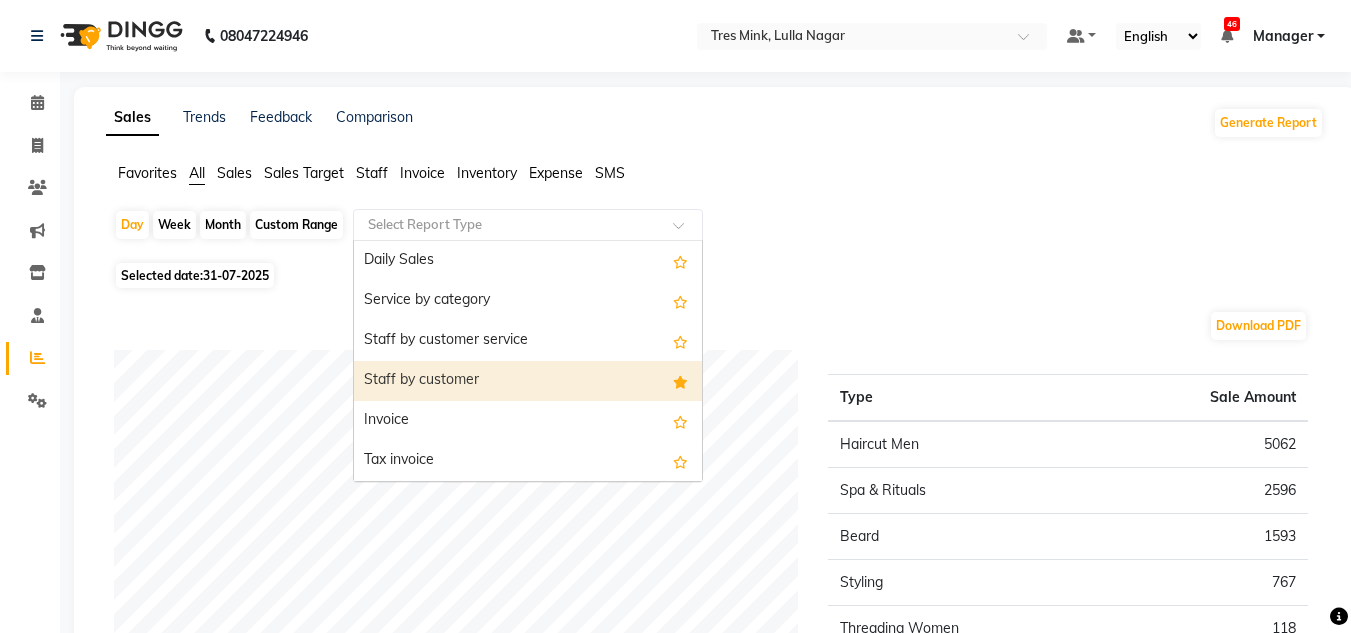click on "Staff by customer" at bounding box center [528, 381] 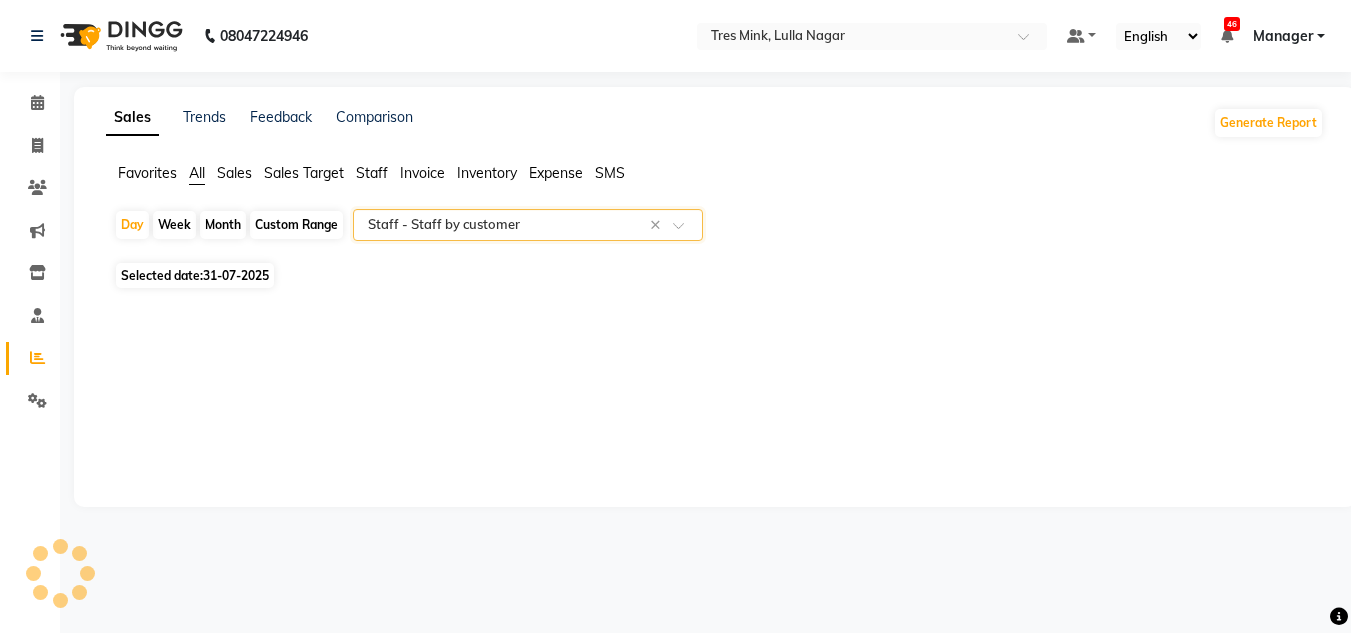 select on "filtered_report" 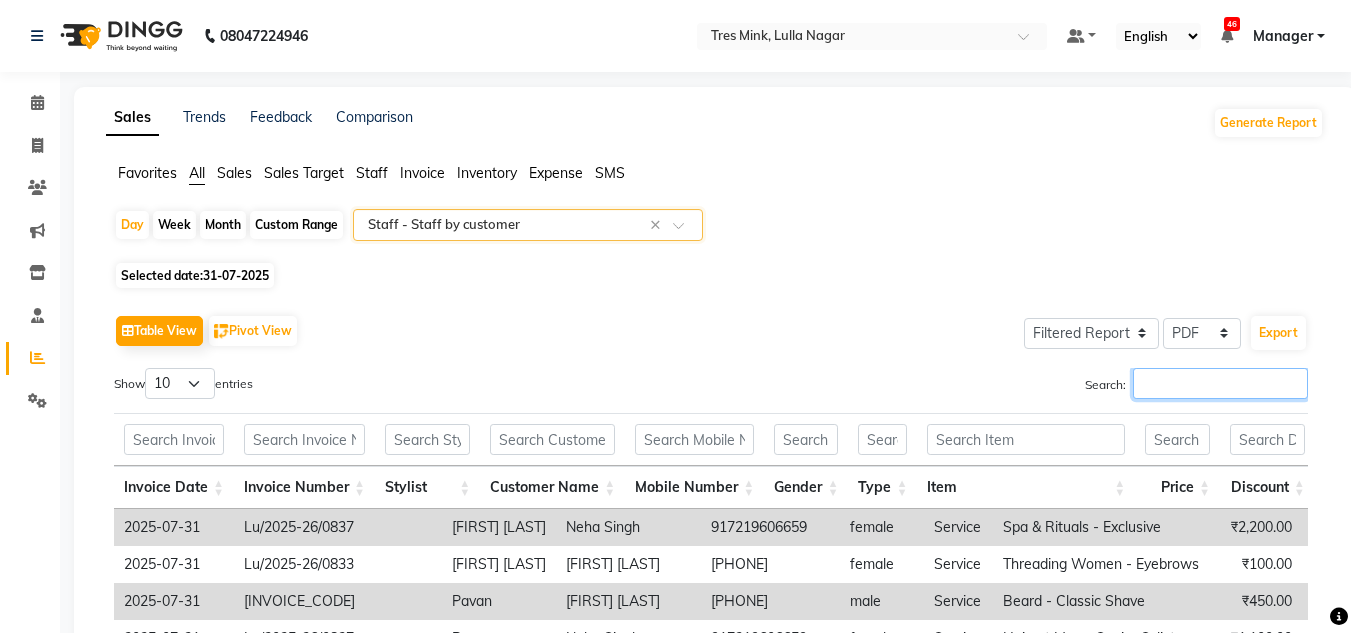 click on "Search:" at bounding box center (1220, 383) 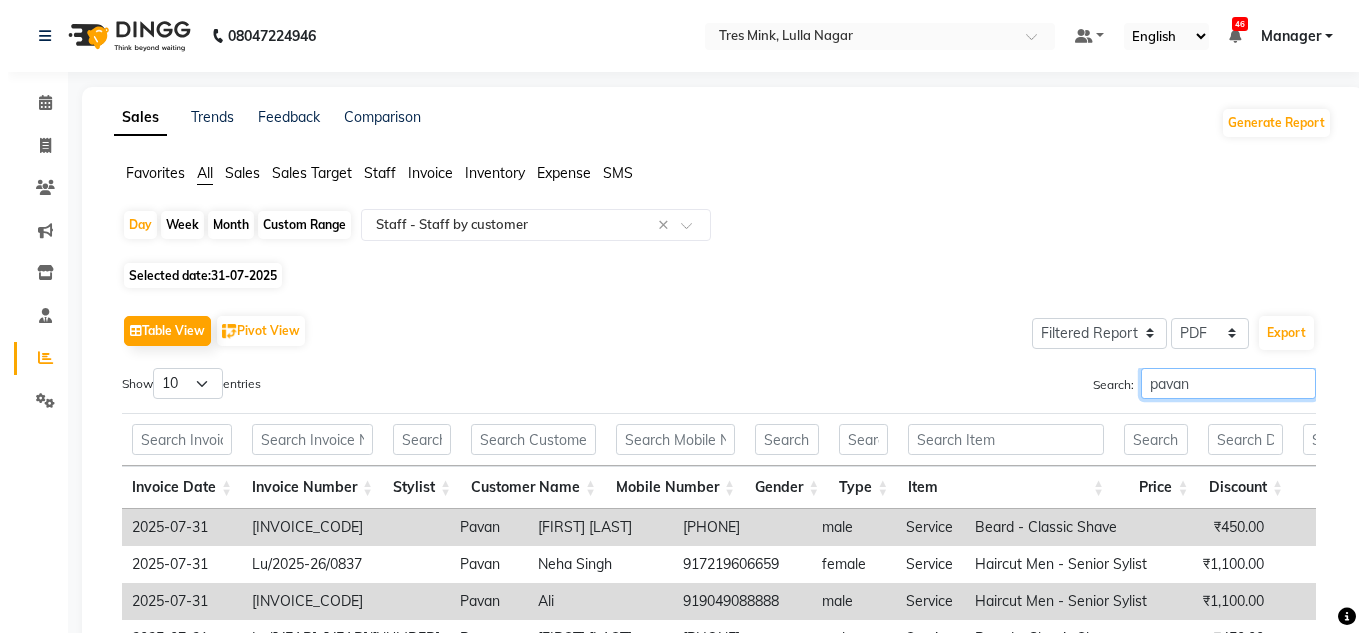 scroll, scrollTop: 300, scrollLeft: 0, axis: vertical 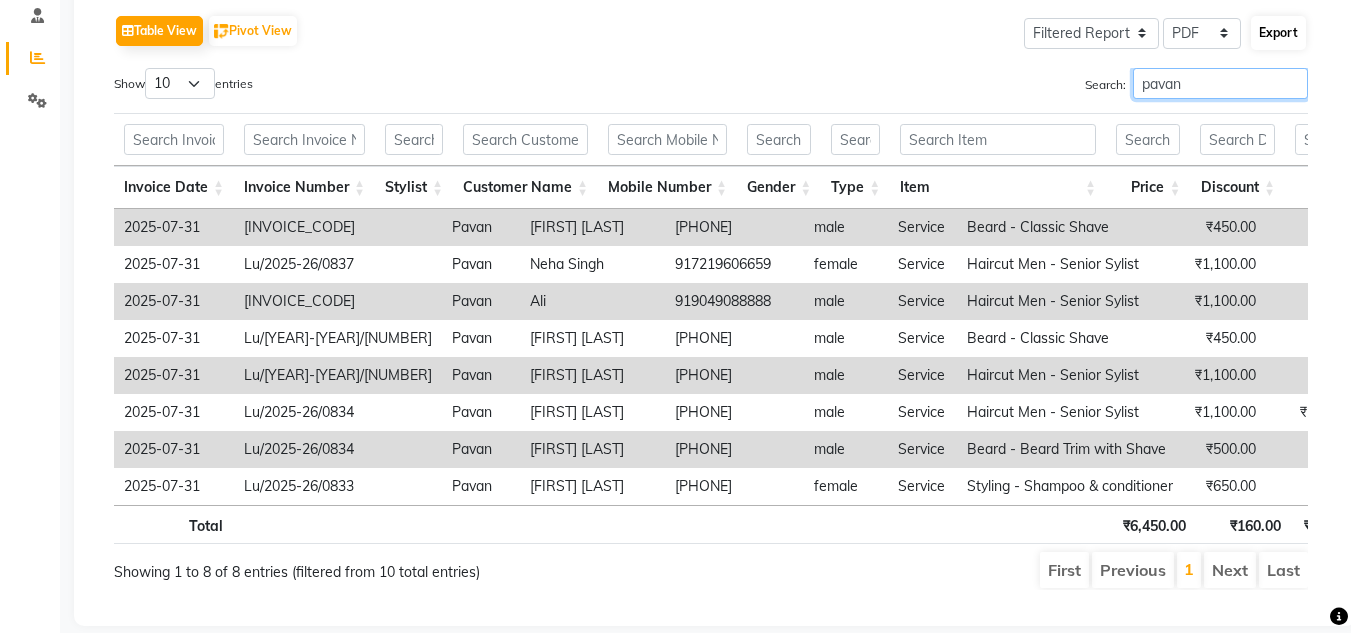 type on "pavan" 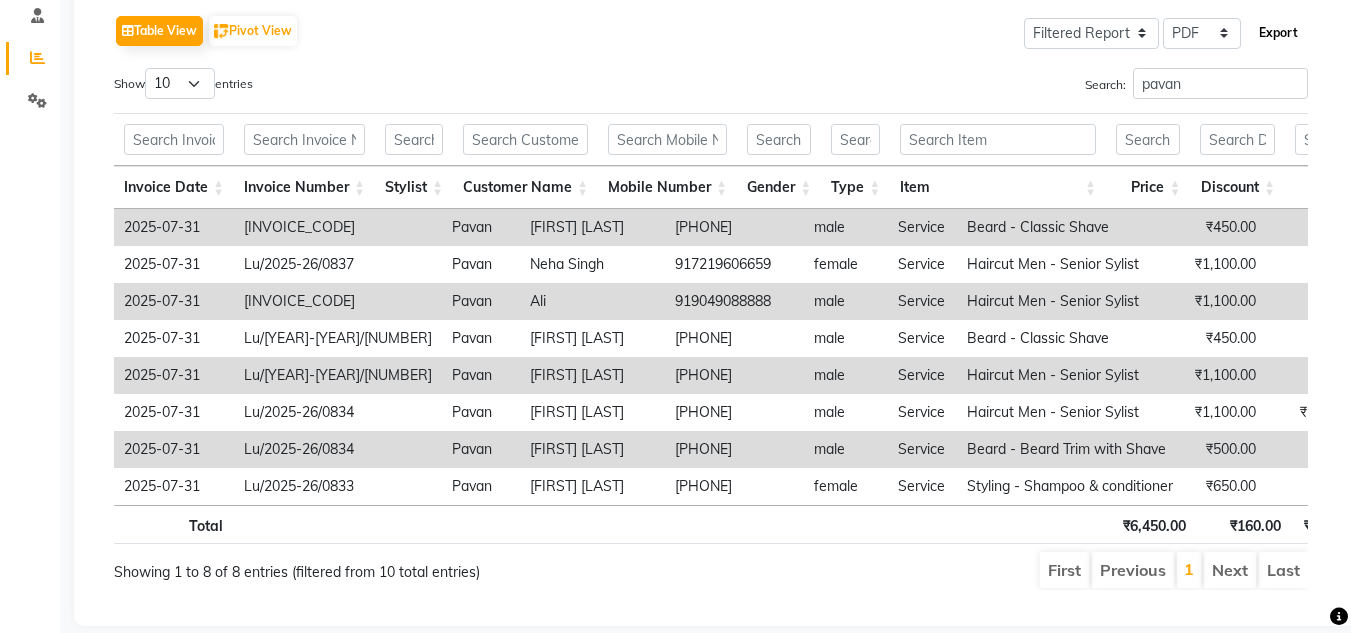 click on "Export" 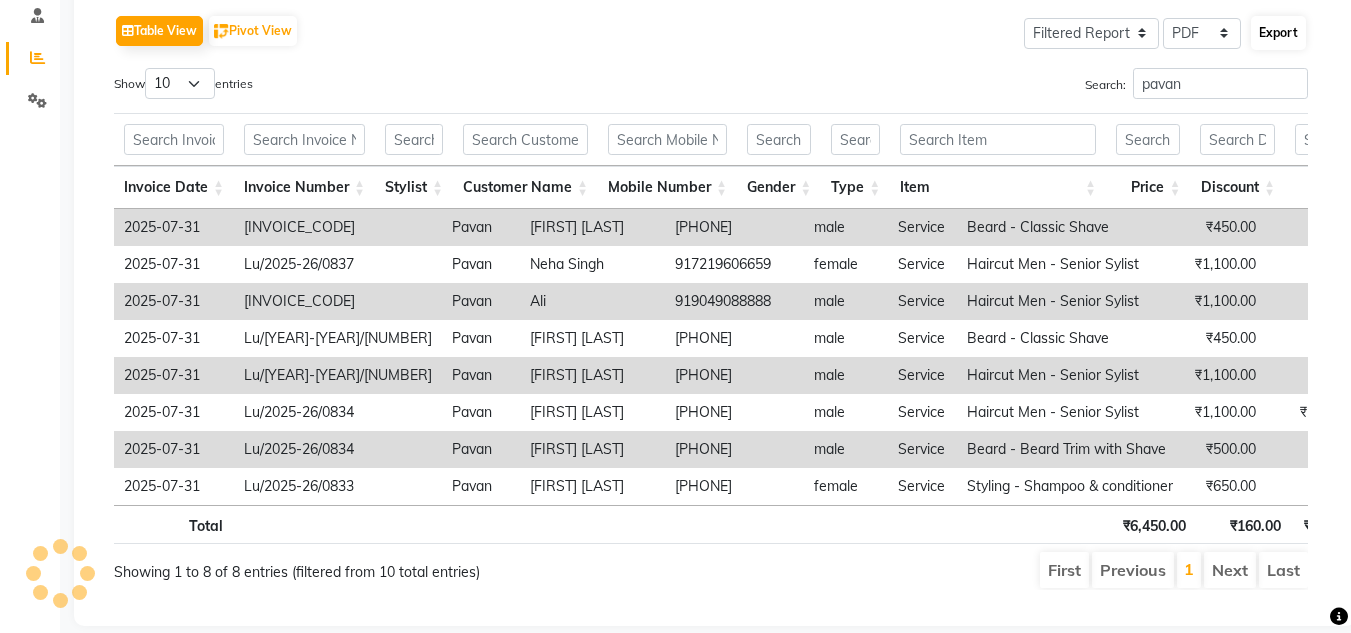 select on "serif" 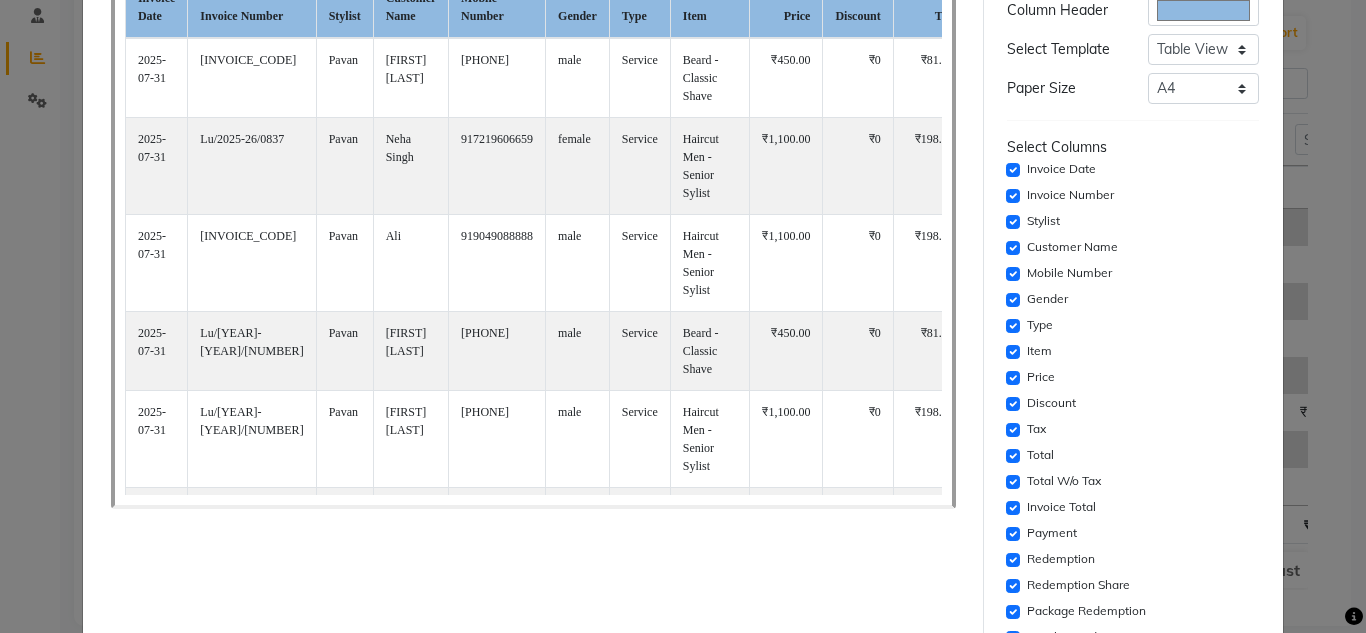 scroll, scrollTop: 200, scrollLeft: 0, axis: vertical 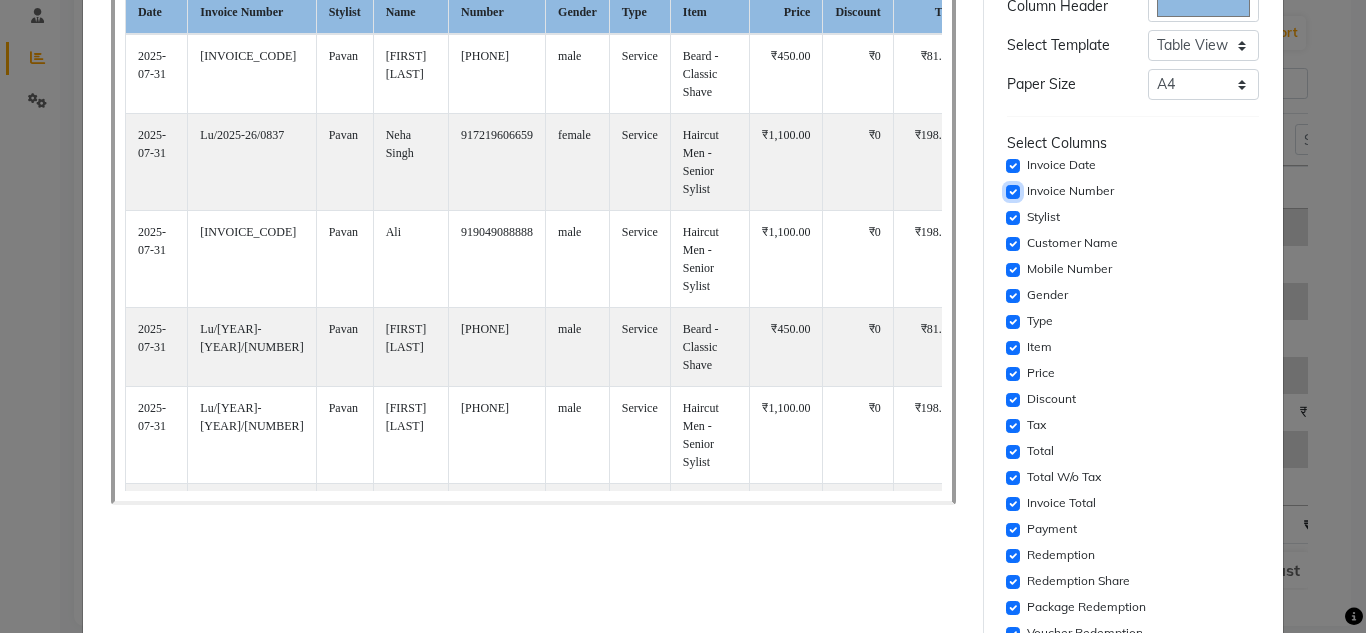 click 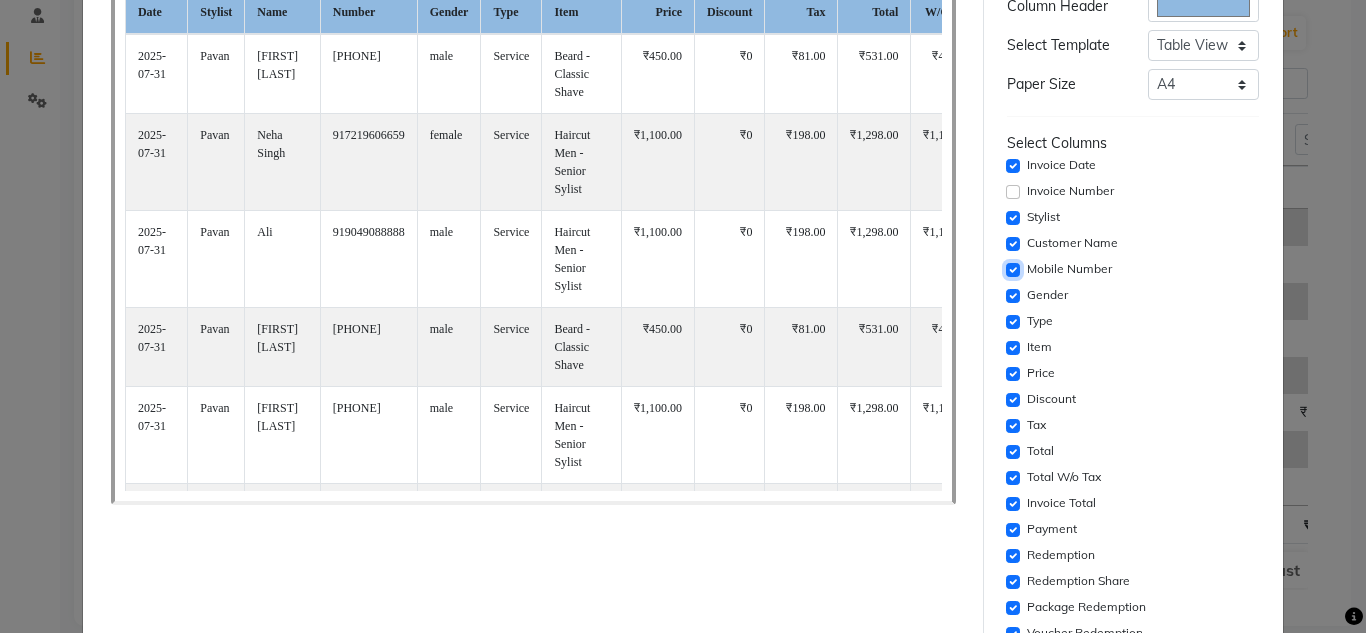 click 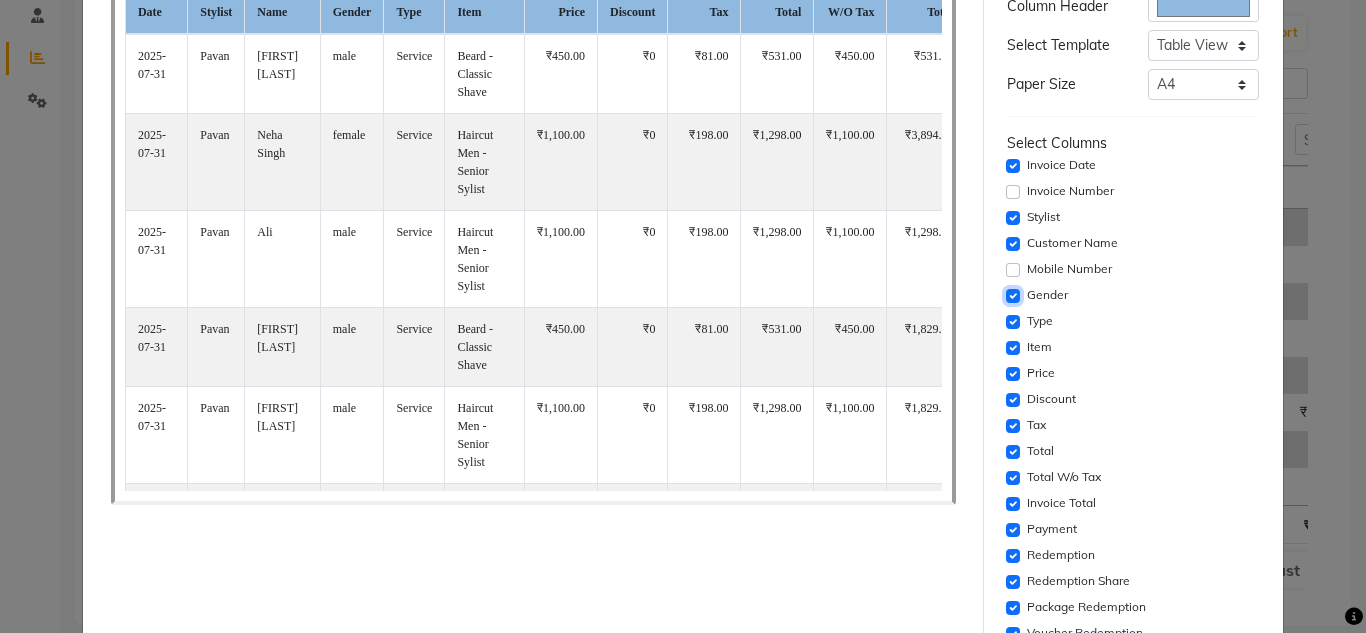 click 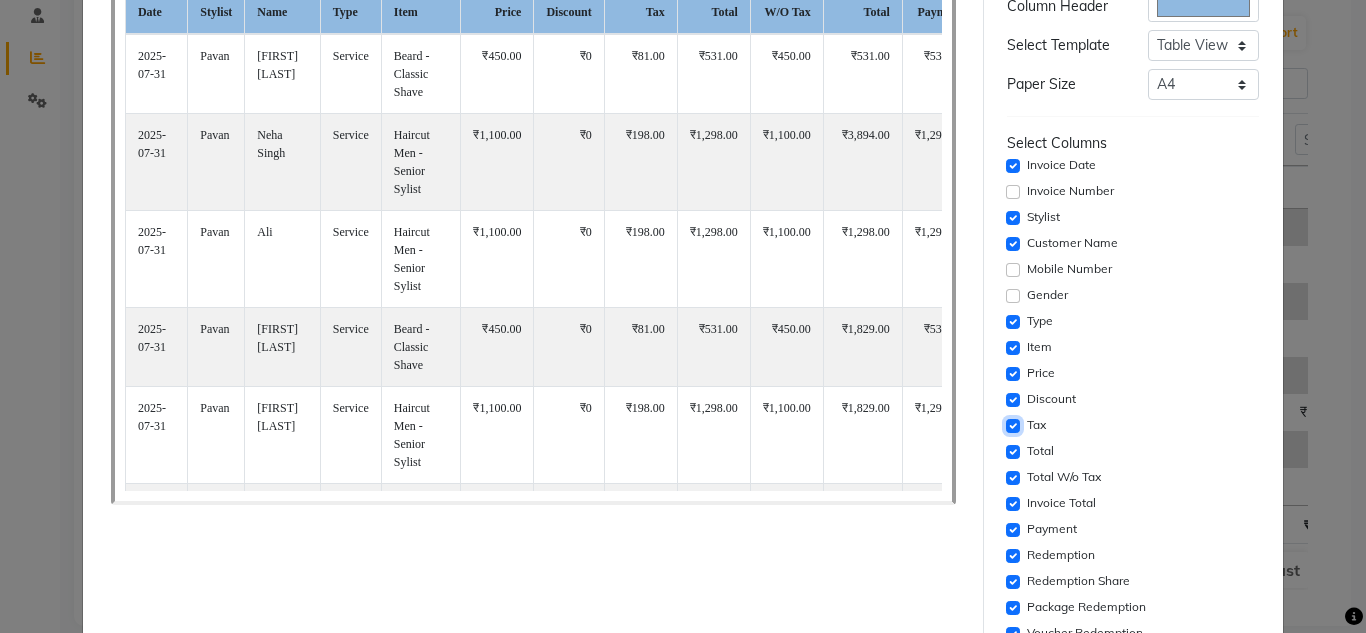 click 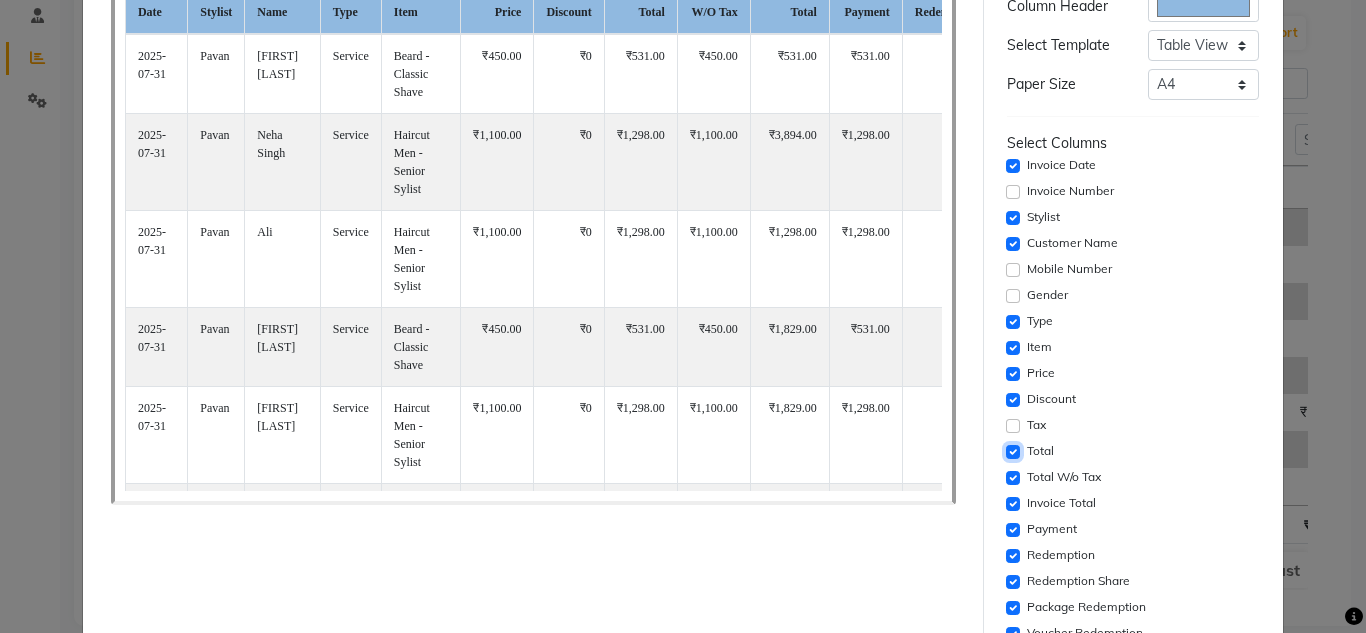 click 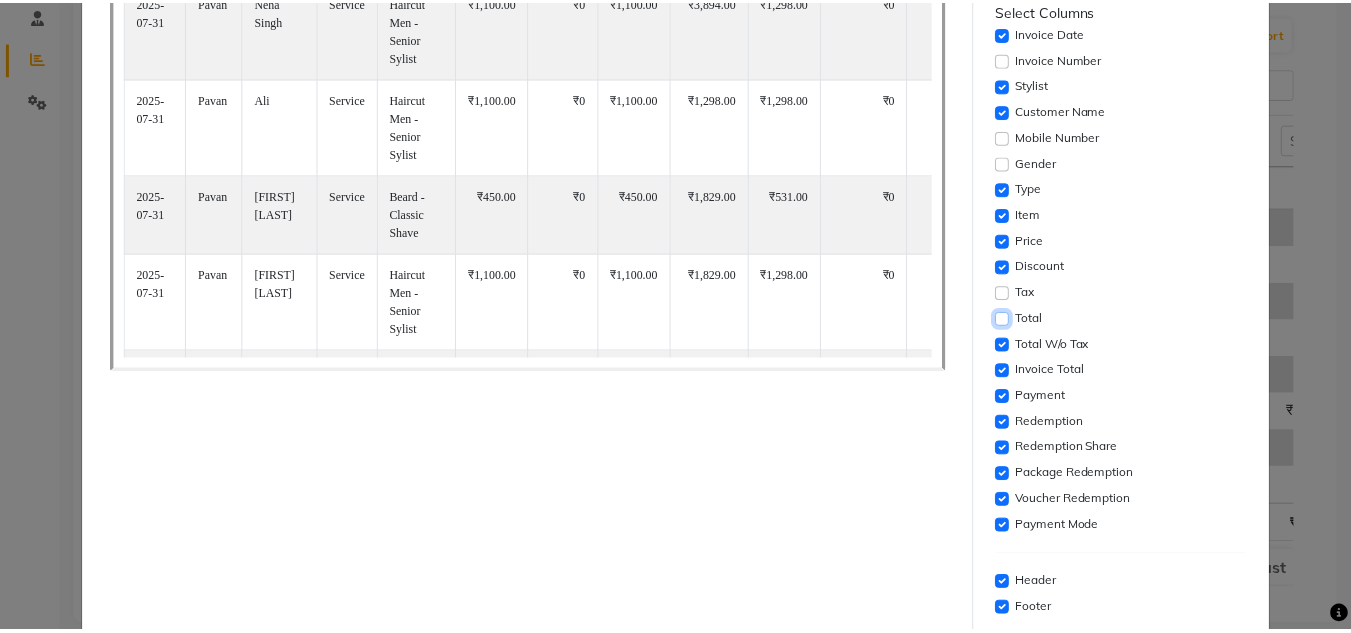 scroll, scrollTop: 400, scrollLeft: 0, axis: vertical 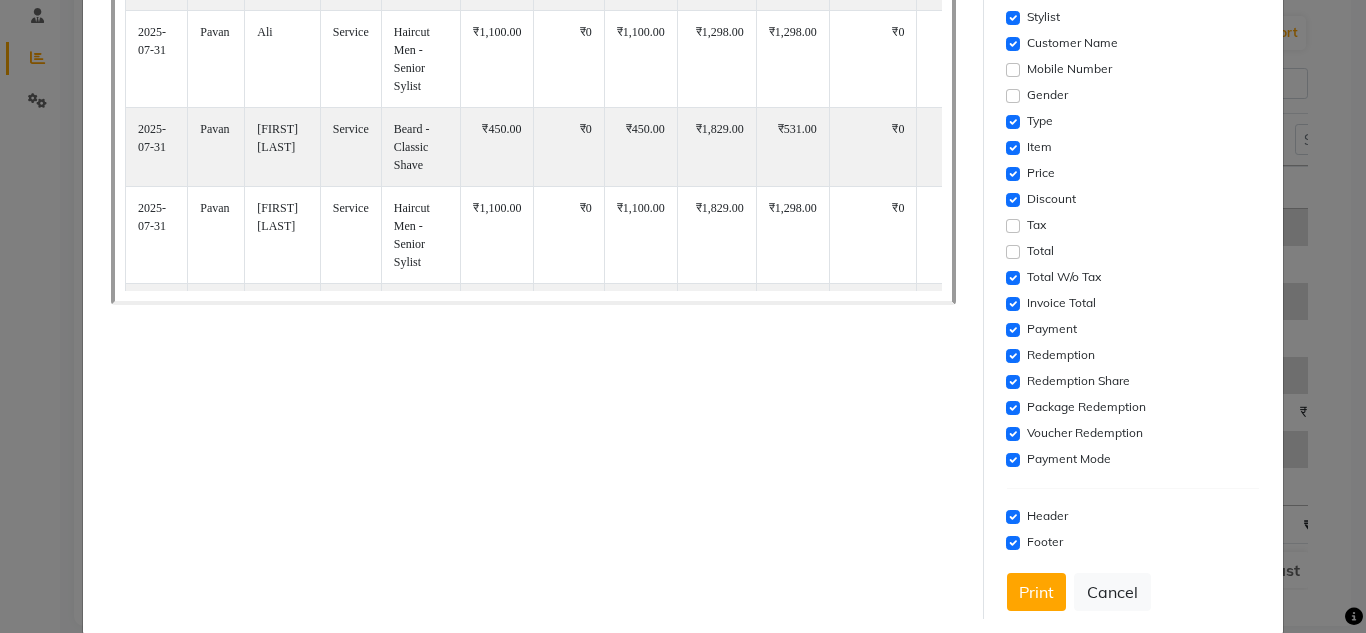 click on "Invoice Total" 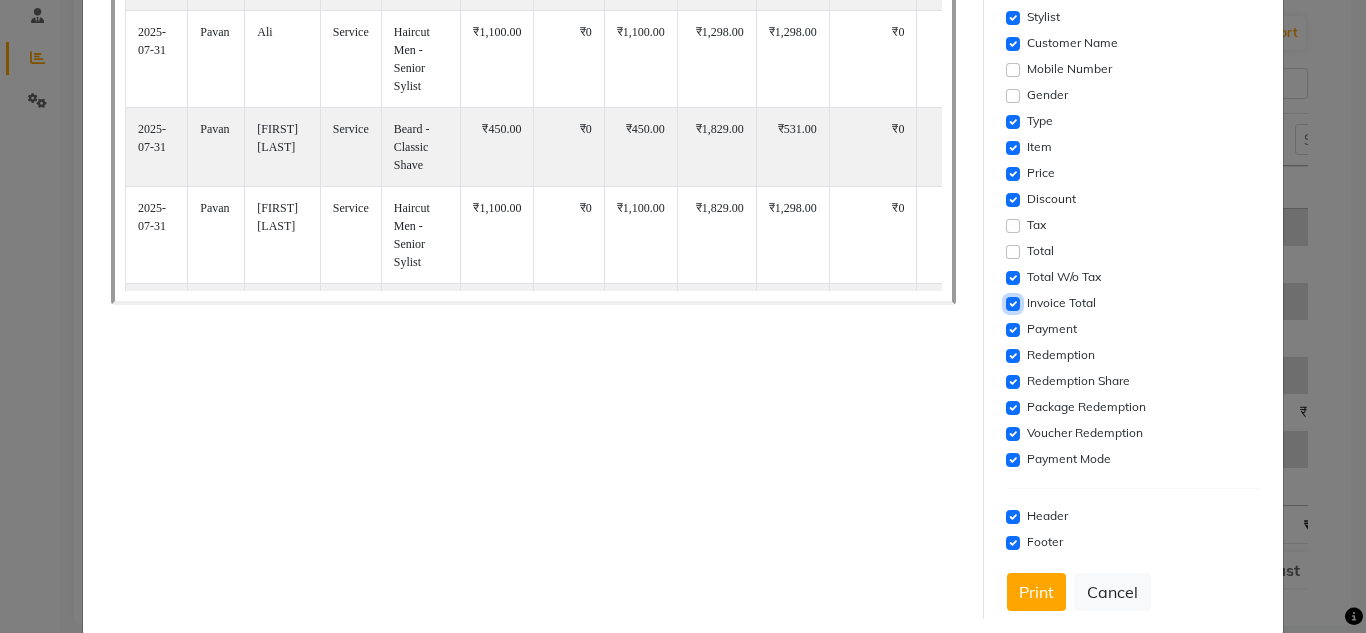 click 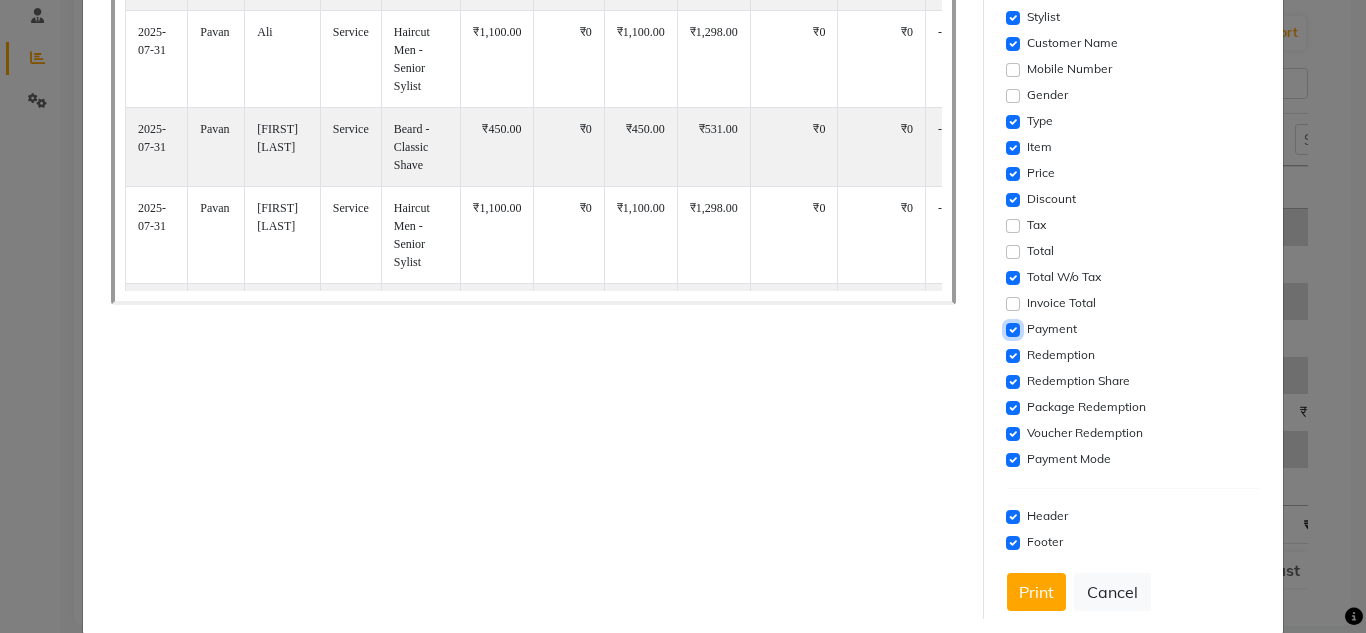 click 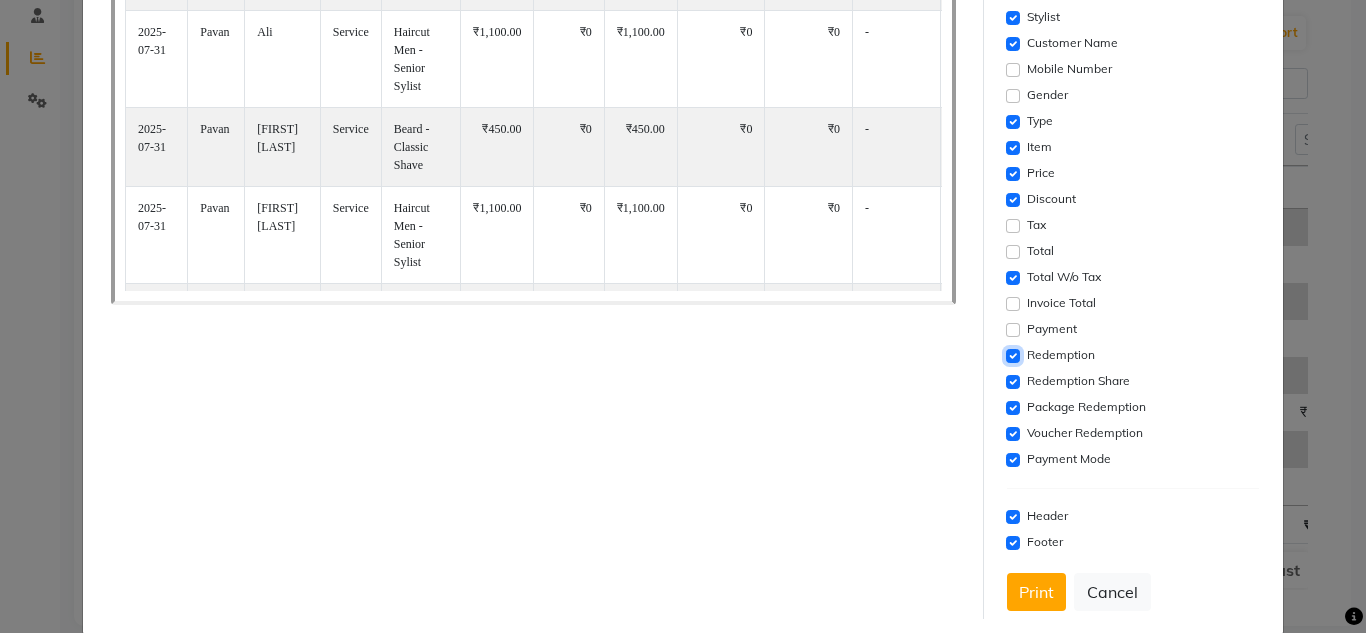 click 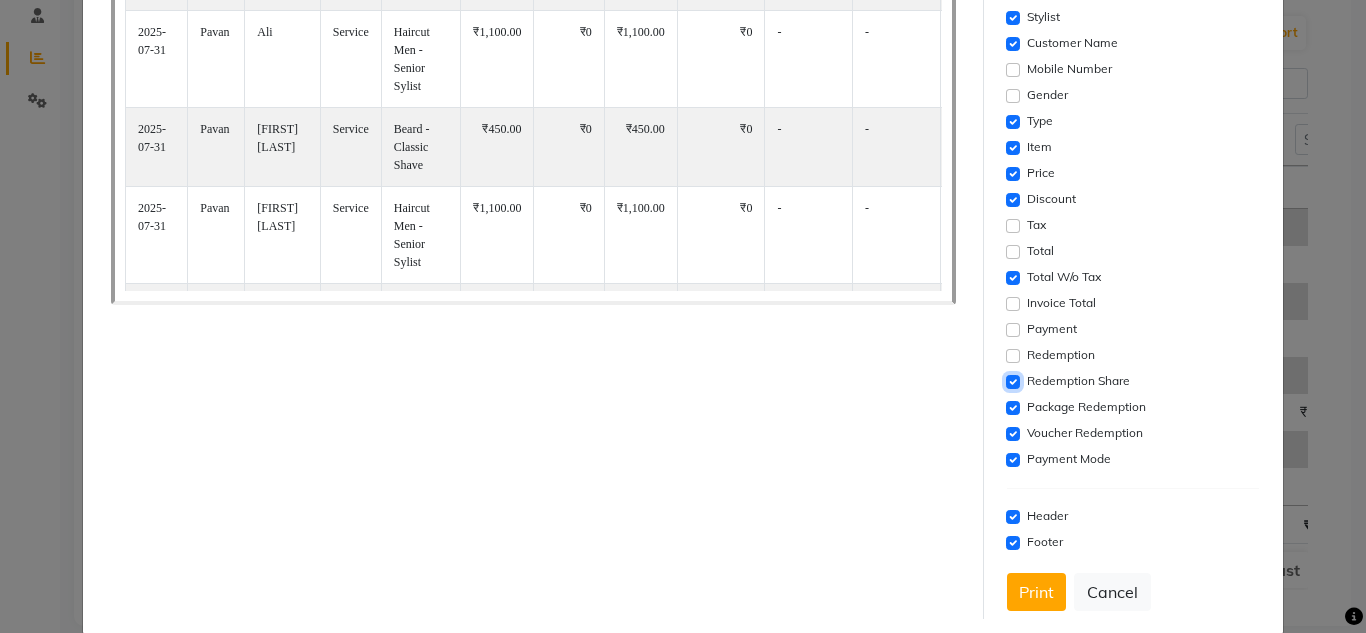 click 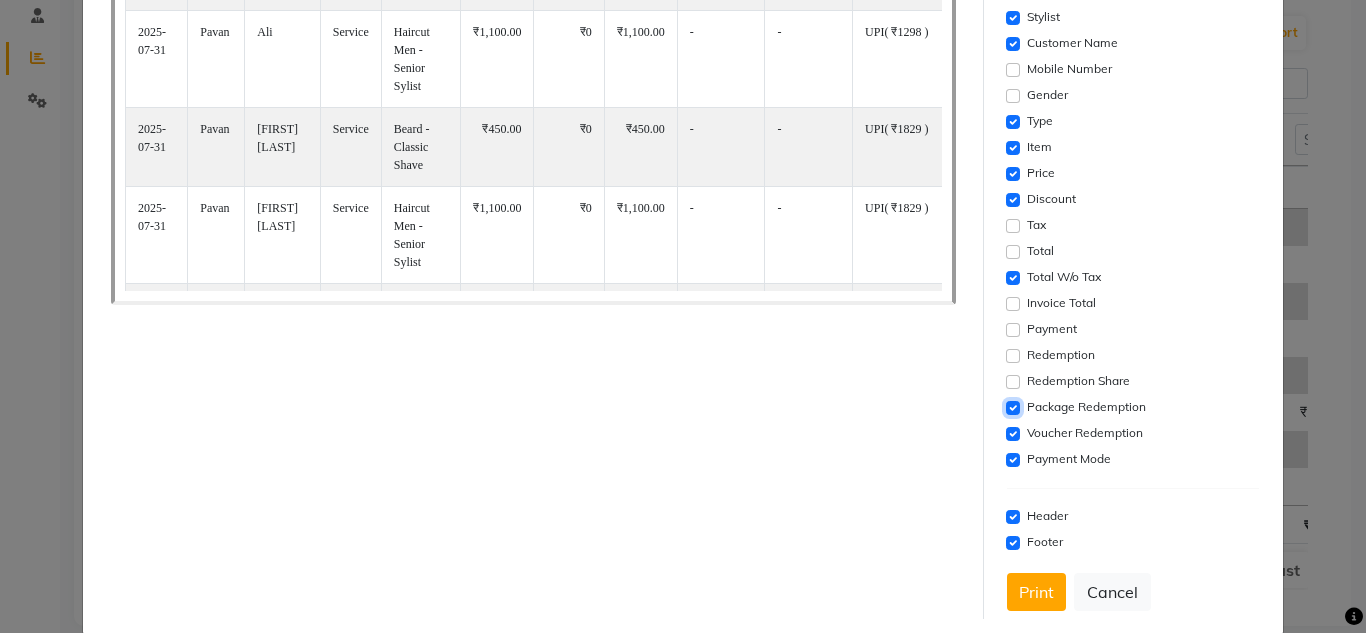 click 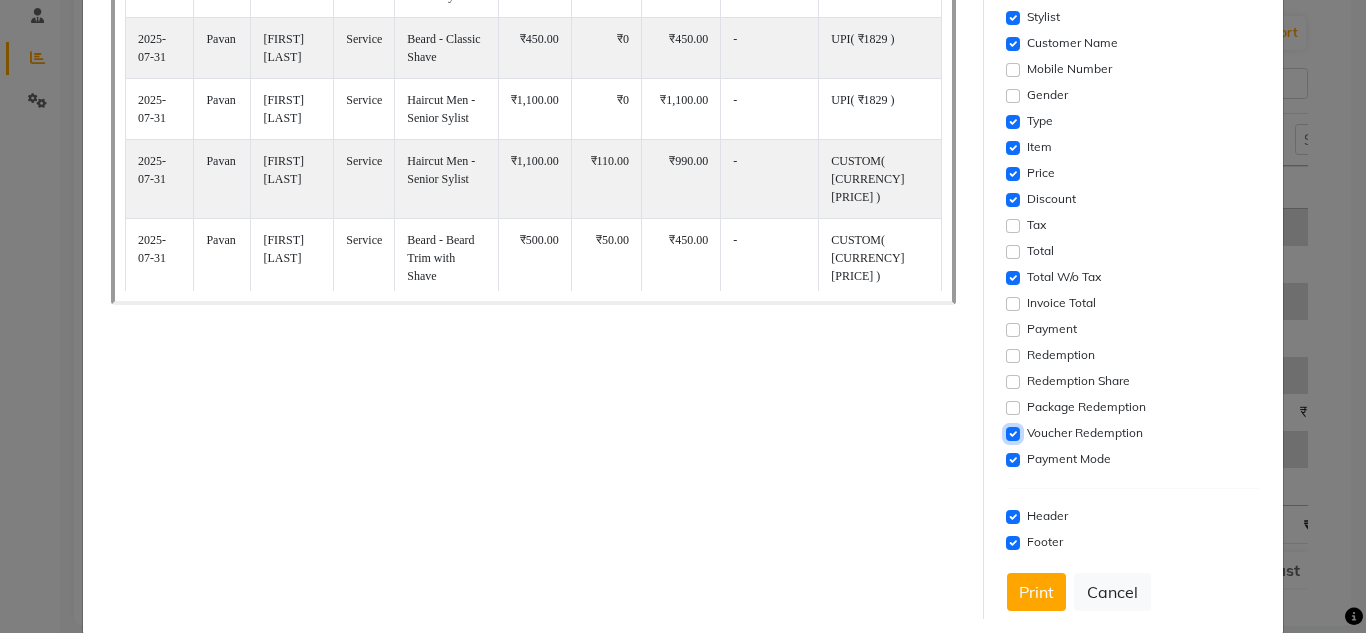 click 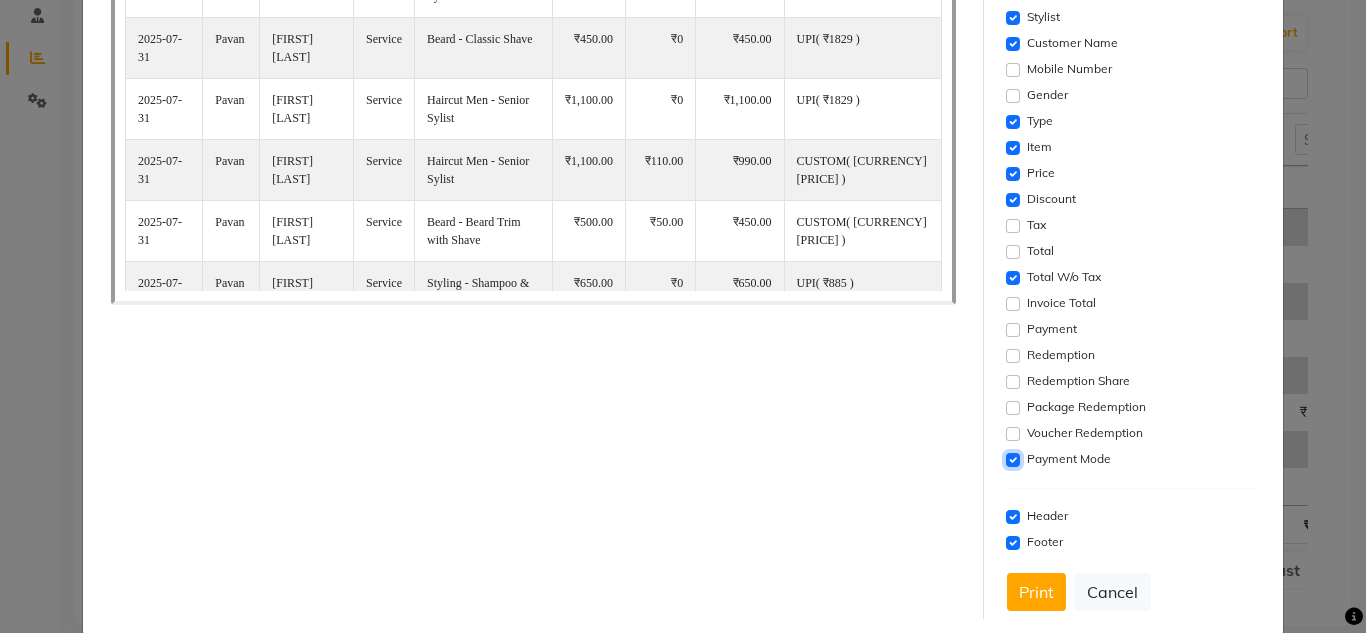 click 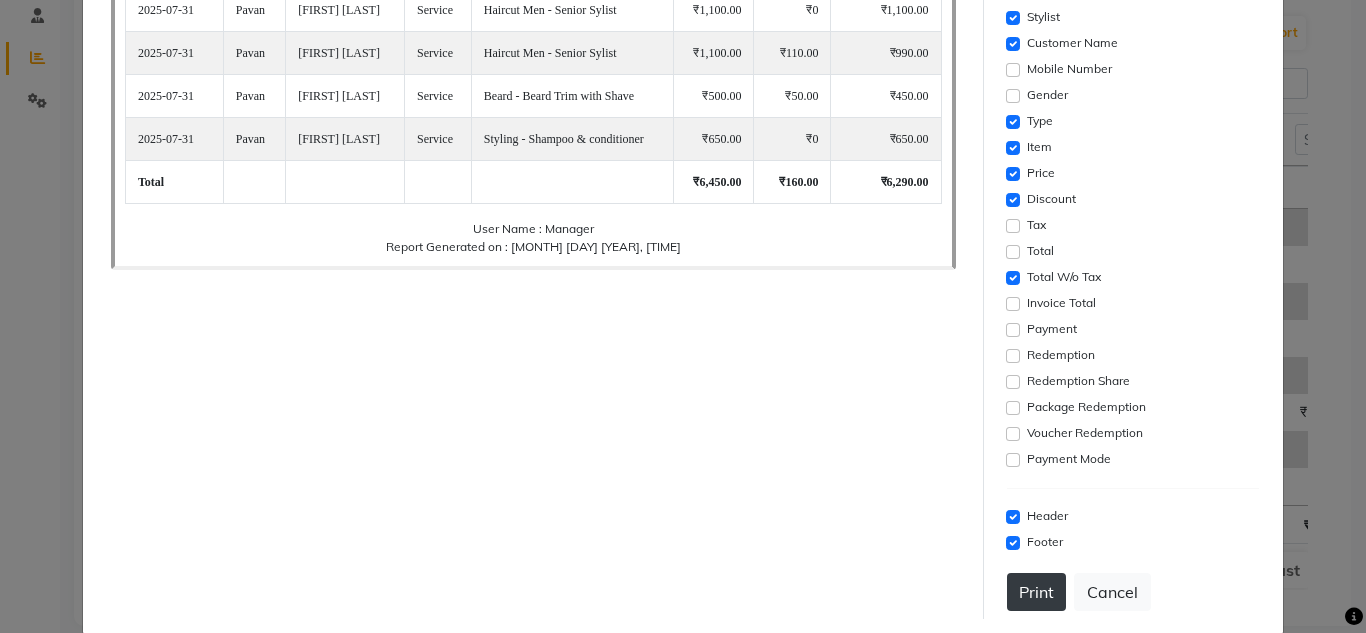 click on "Print" 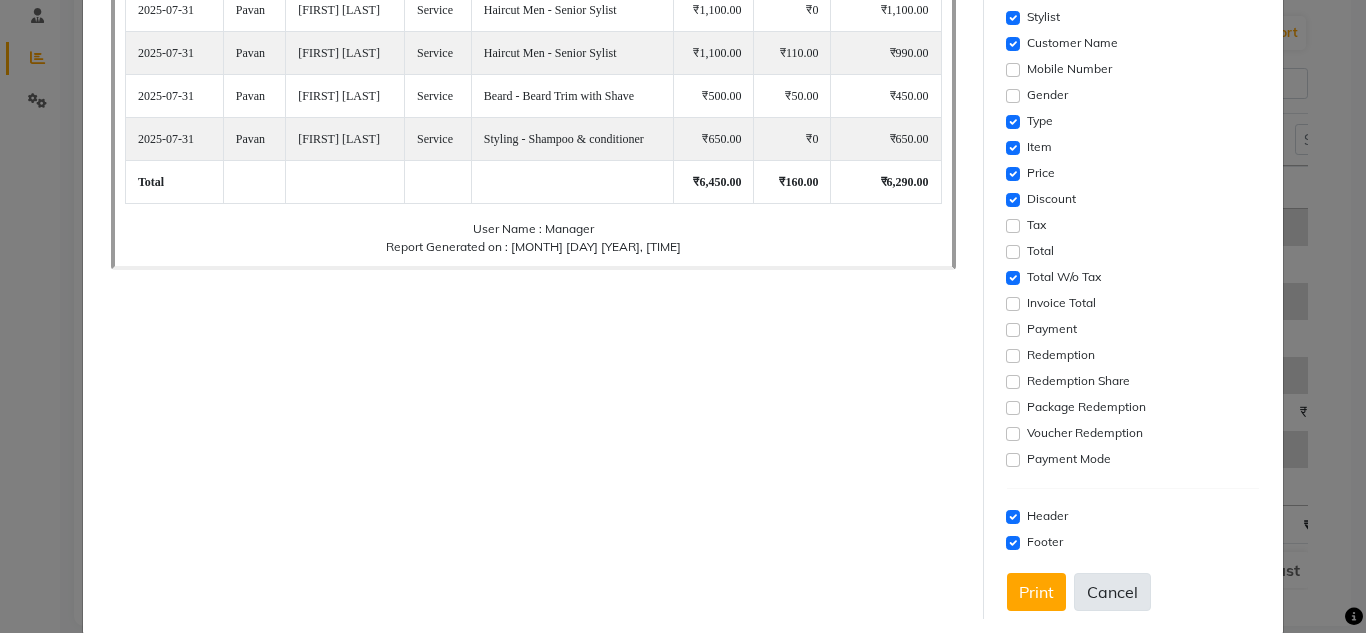 click on "Cancel" 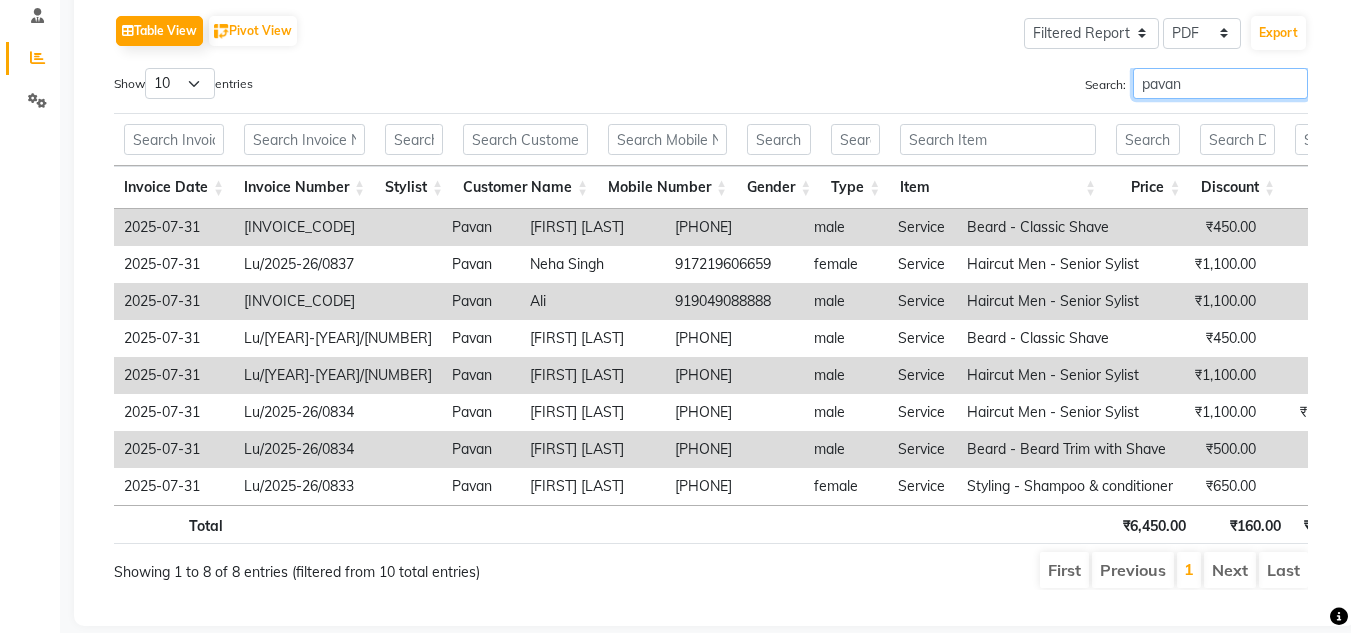drag, startPoint x: 1203, startPoint y: 72, endPoint x: 962, endPoint y: 105, distance: 243.24884 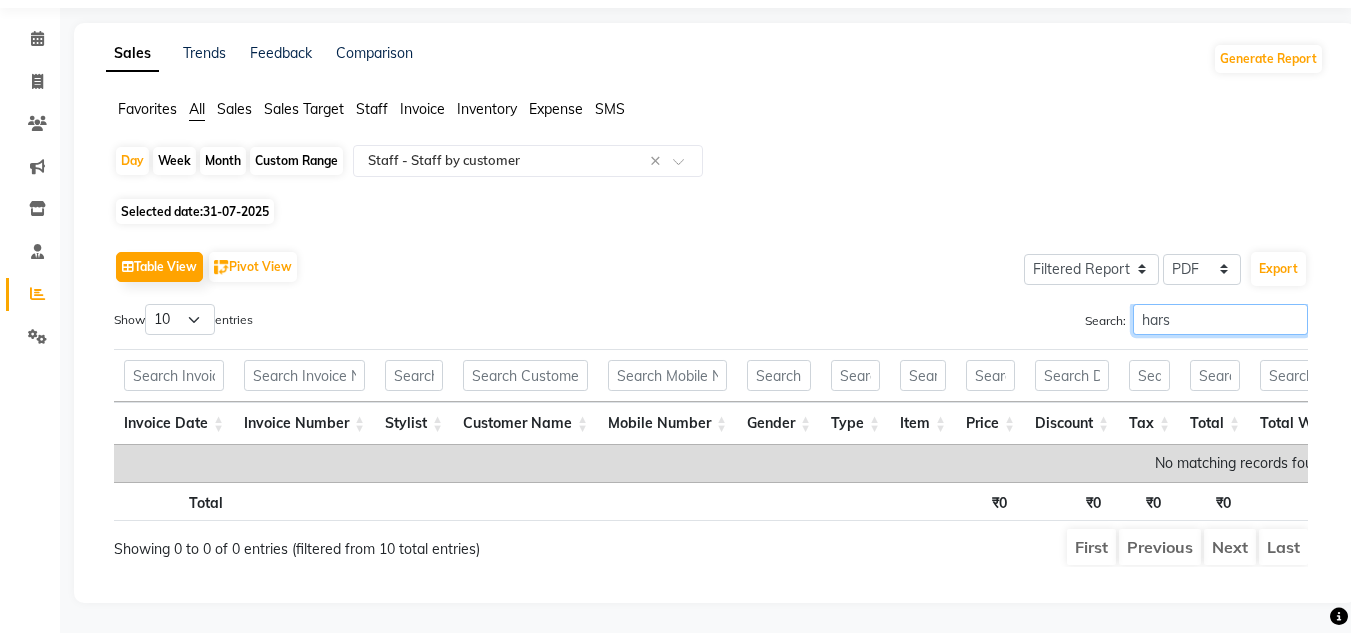 scroll, scrollTop: 94, scrollLeft: 0, axis: vertical 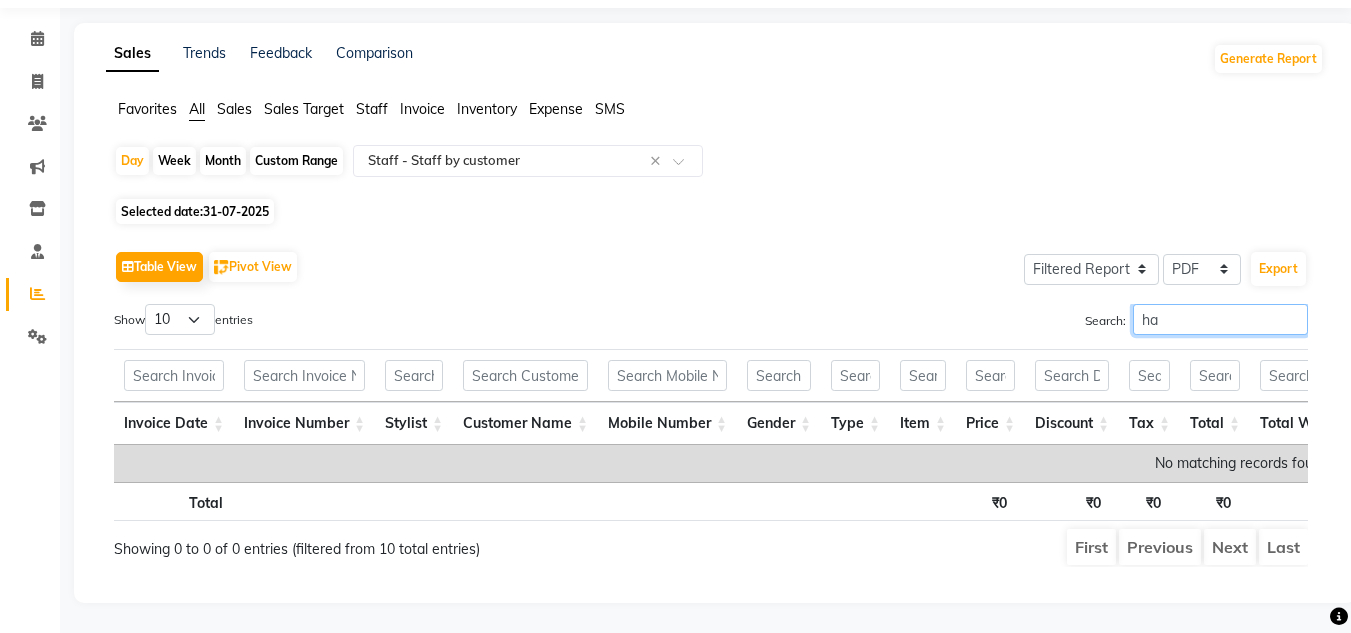 type on "h" 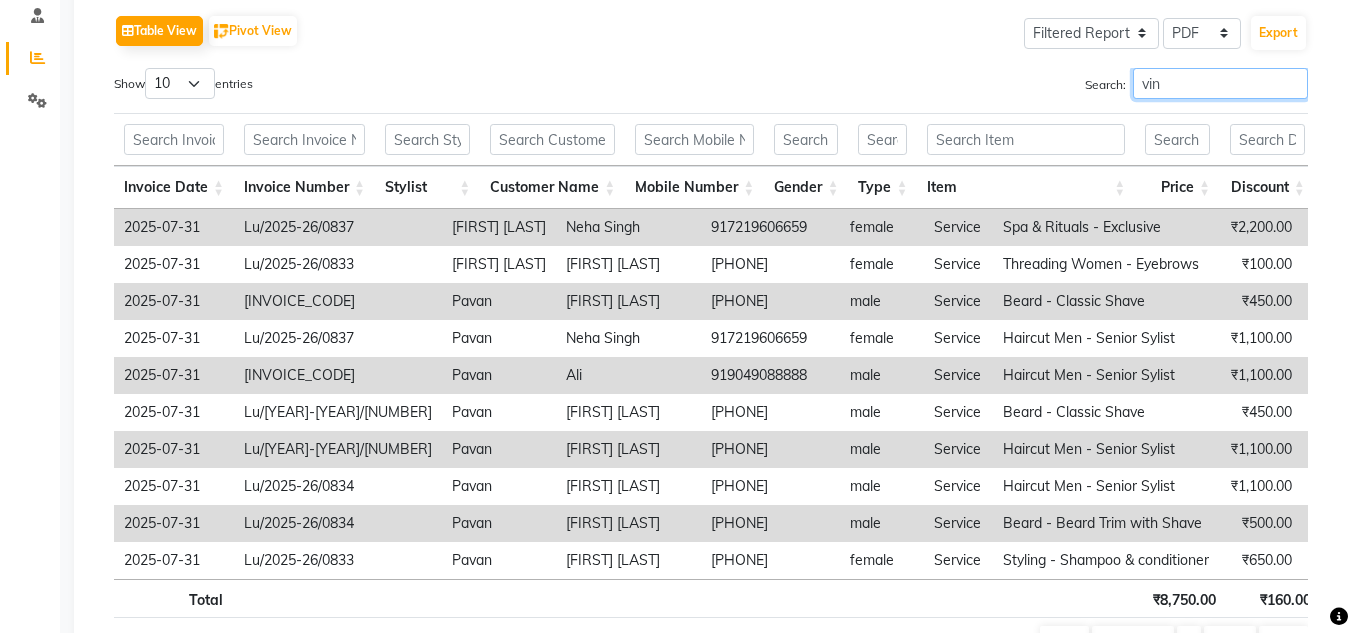 scroll, scrollTop: 94, scrollLeft: 0, axis: vertical 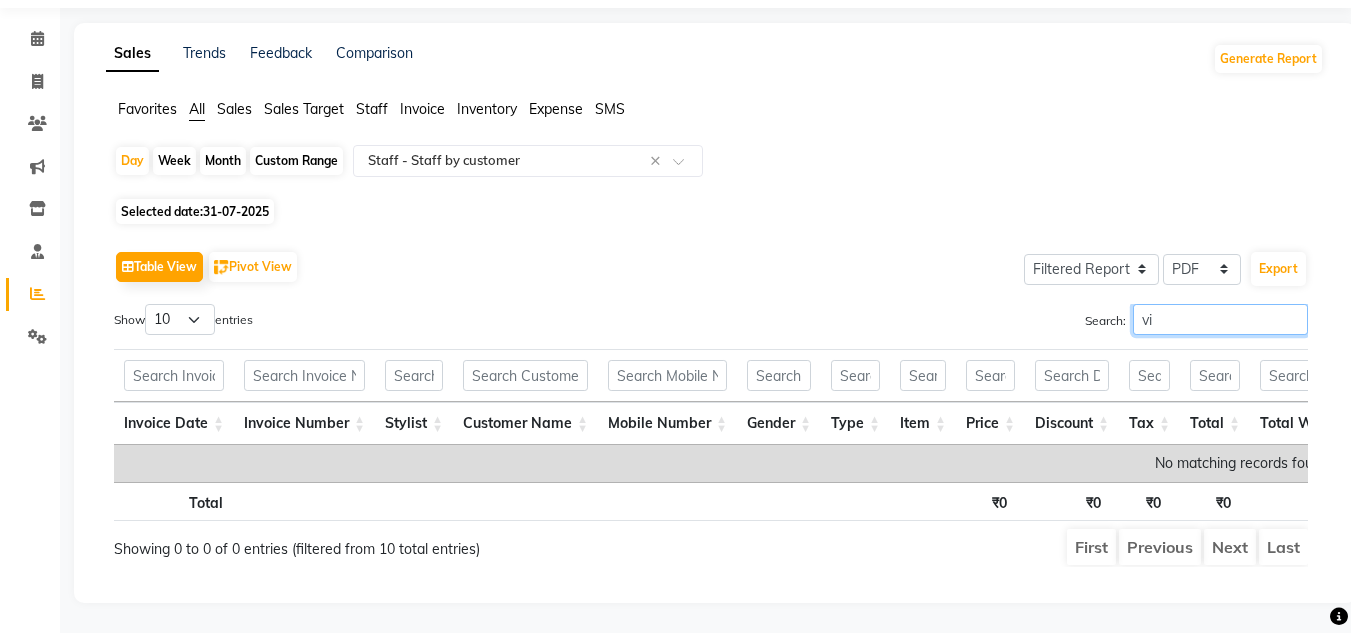 type on "v" 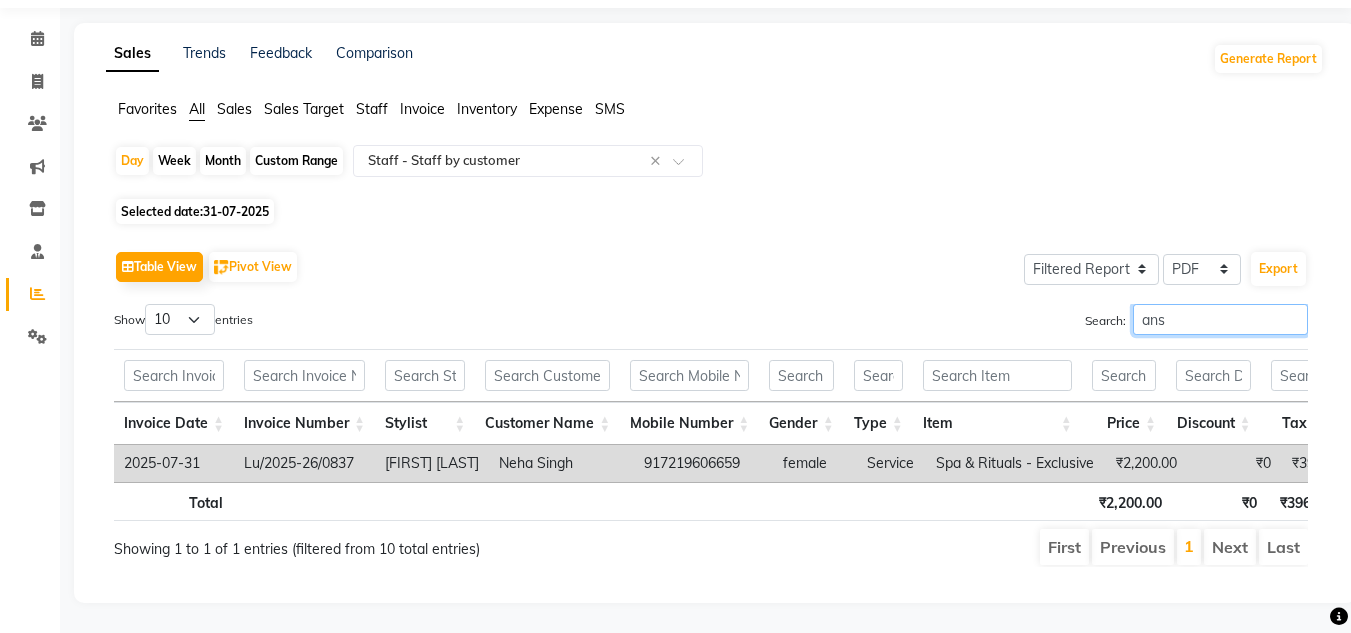 scroll, scrollTop: 94, scrollLeft: 0, axis: vertical 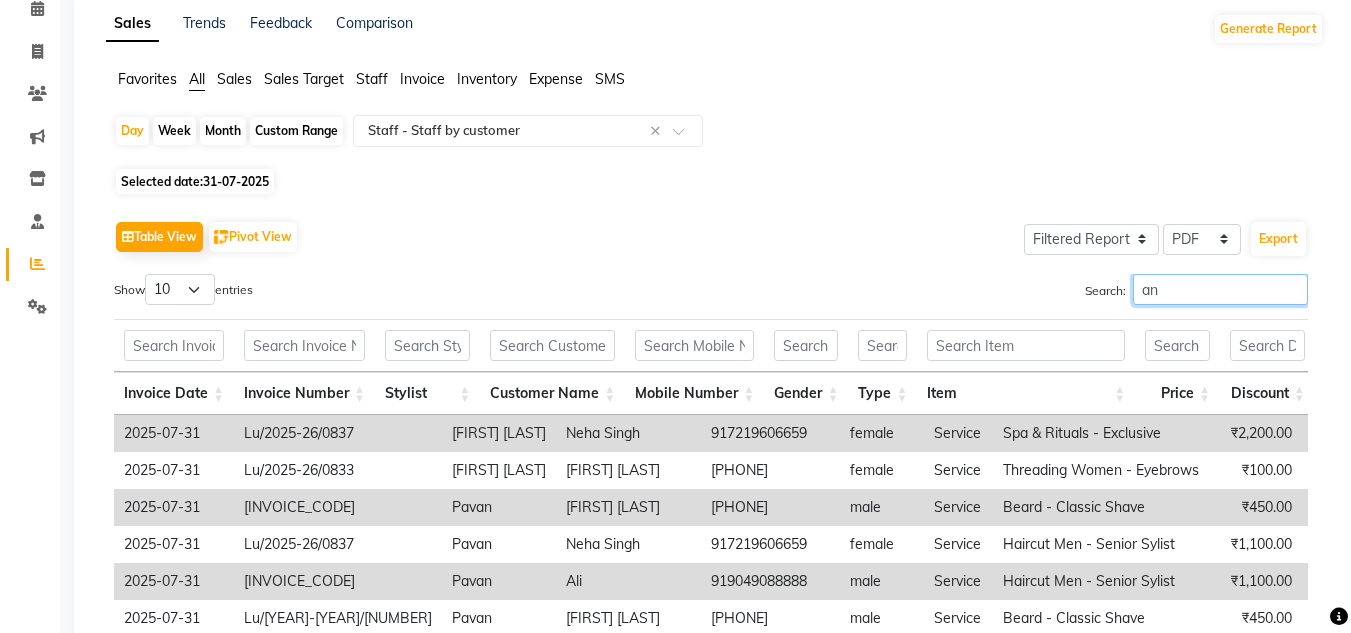type on "a" 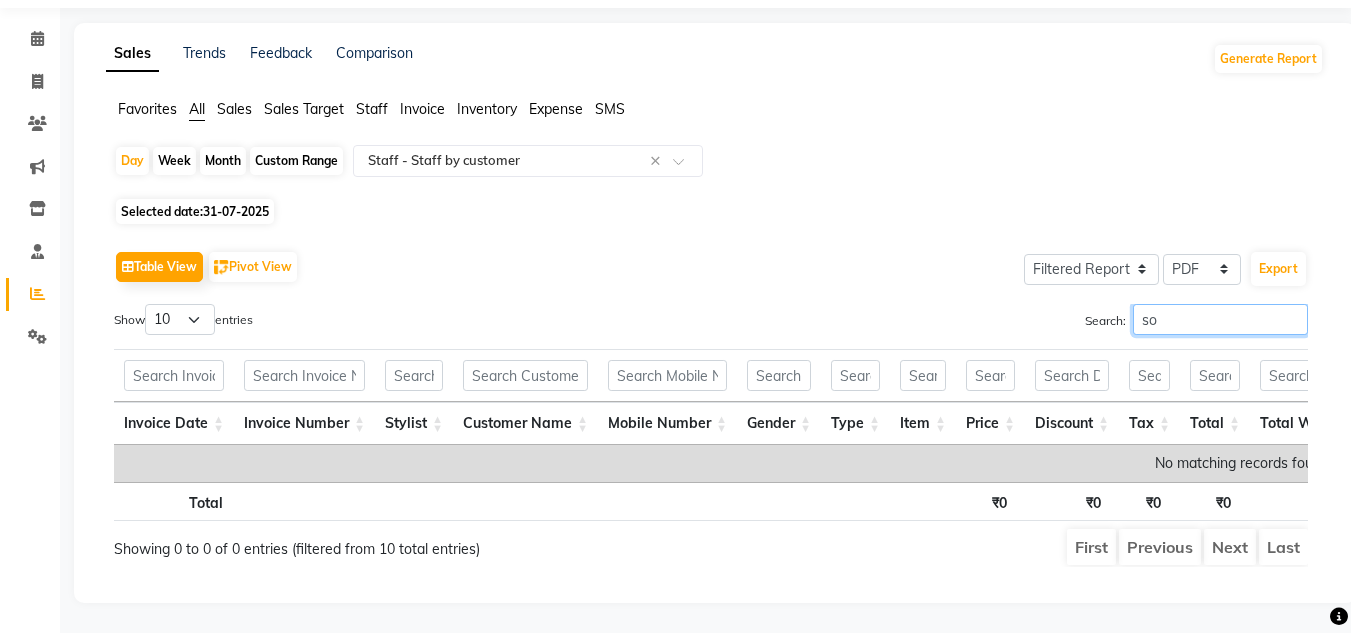 scroll, scrollTop: 94, scrollLeft: 0, axis: vertical 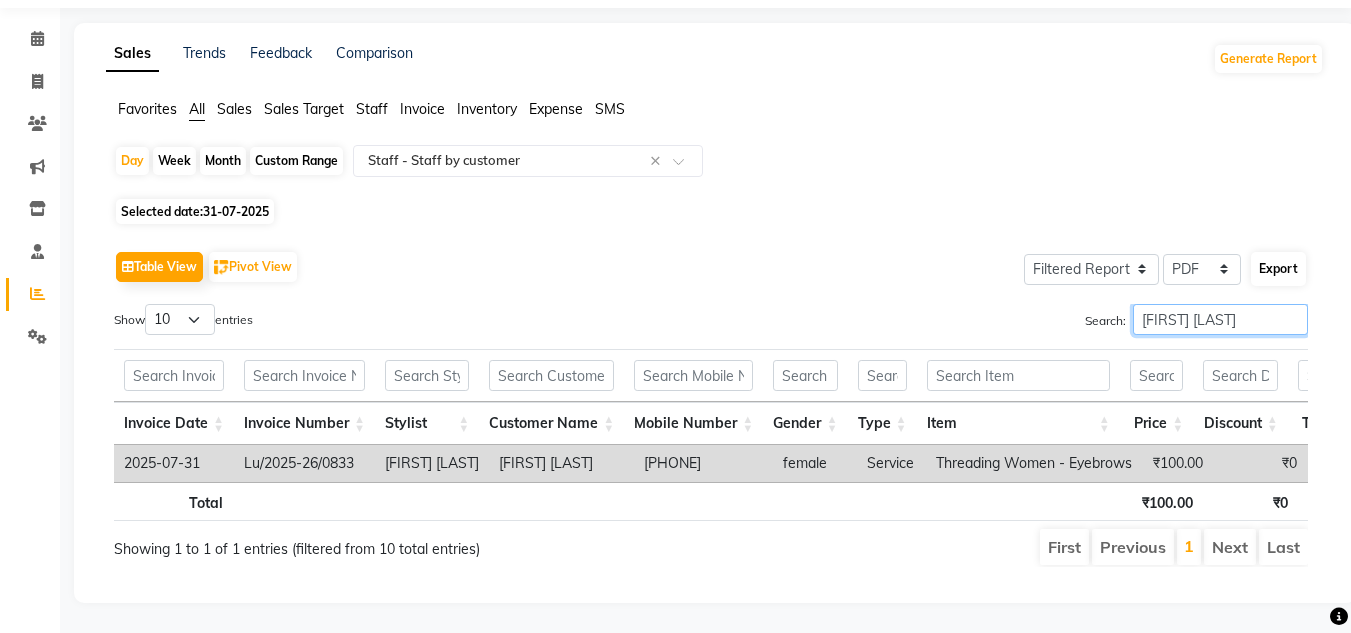 type on "[FIRST] [LAST]" 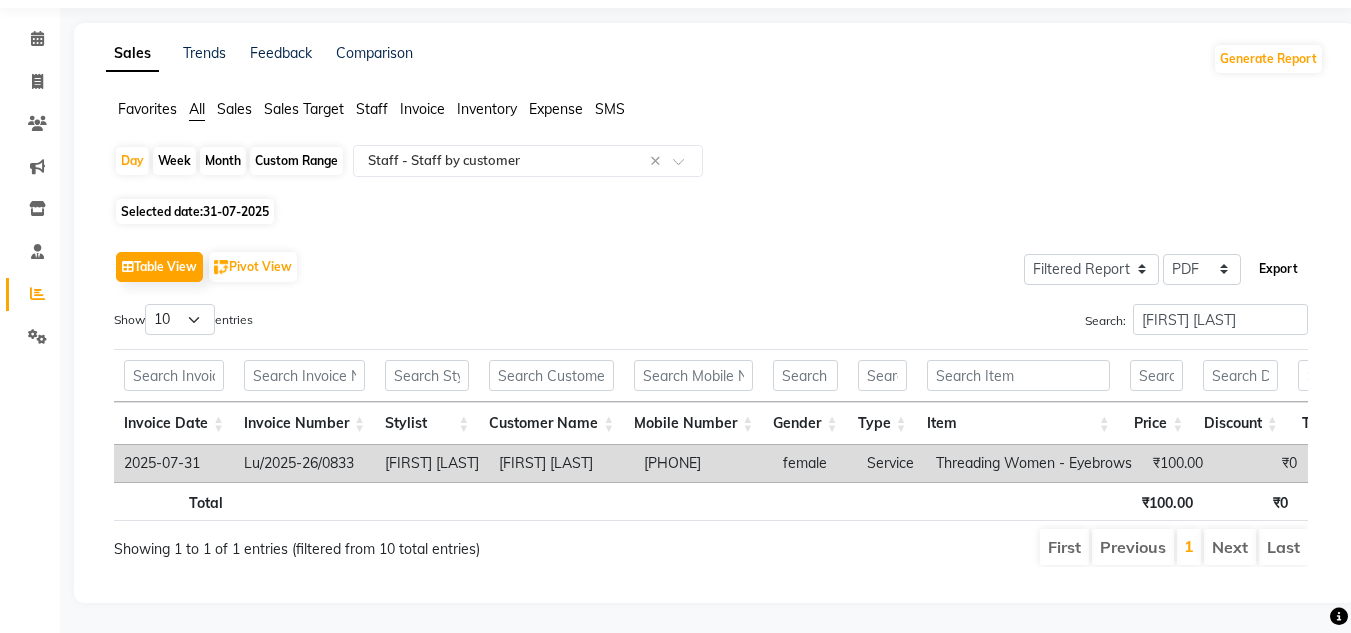 click on "Export" 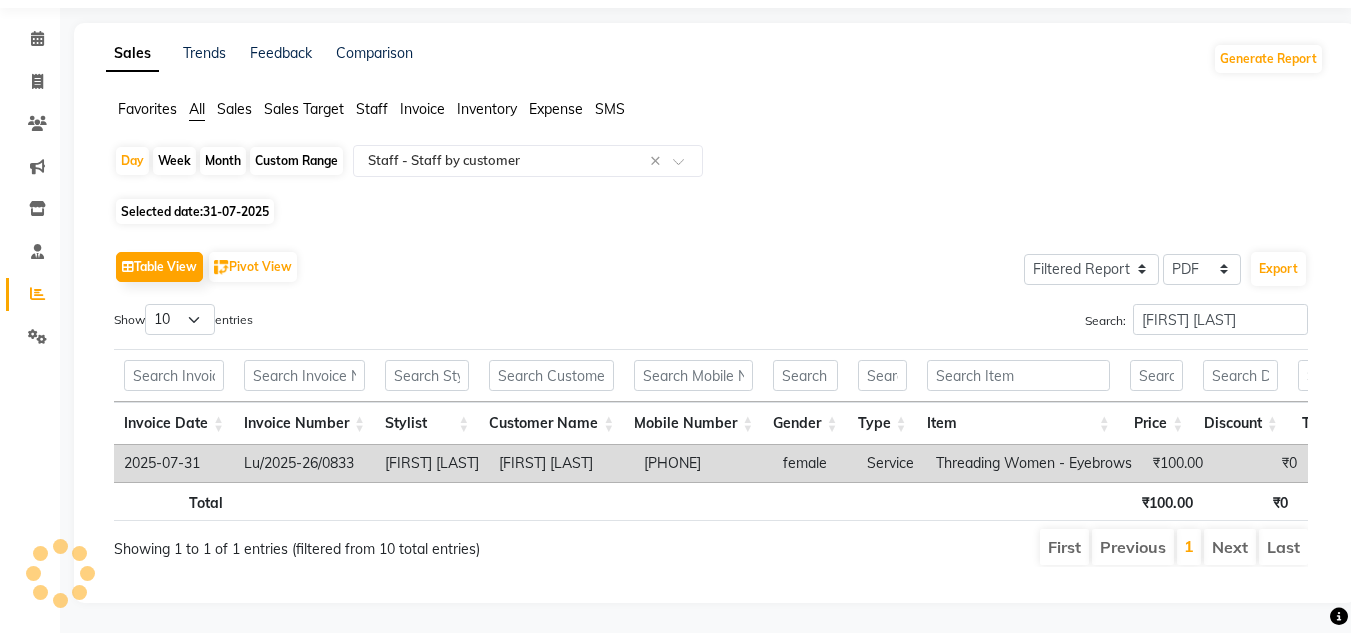 select on "serif" 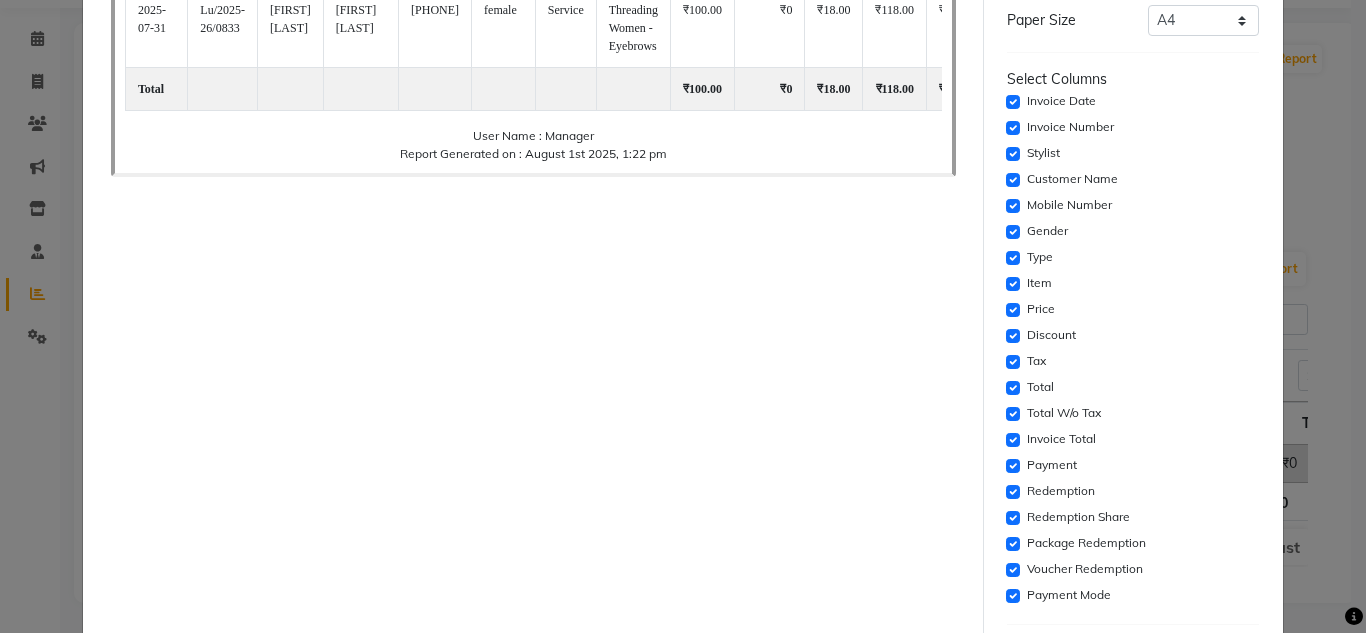 scroll, scrollTop: 300, scrollLeft: 0, axis: vertical 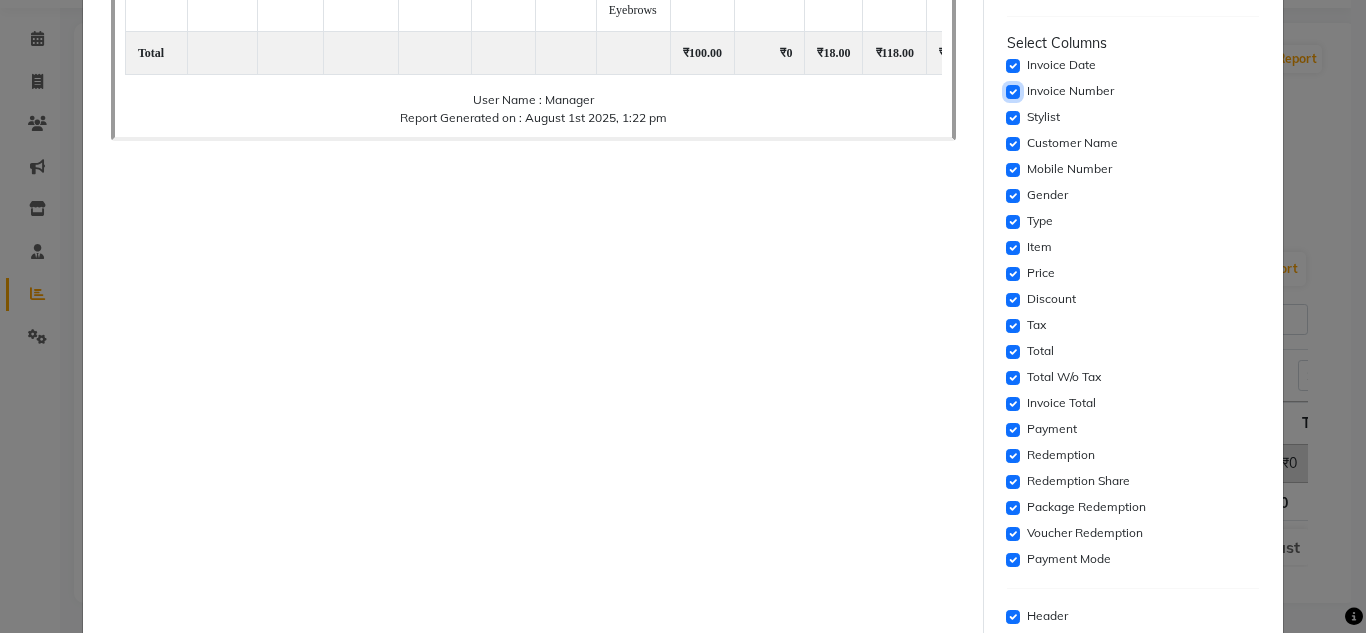 click 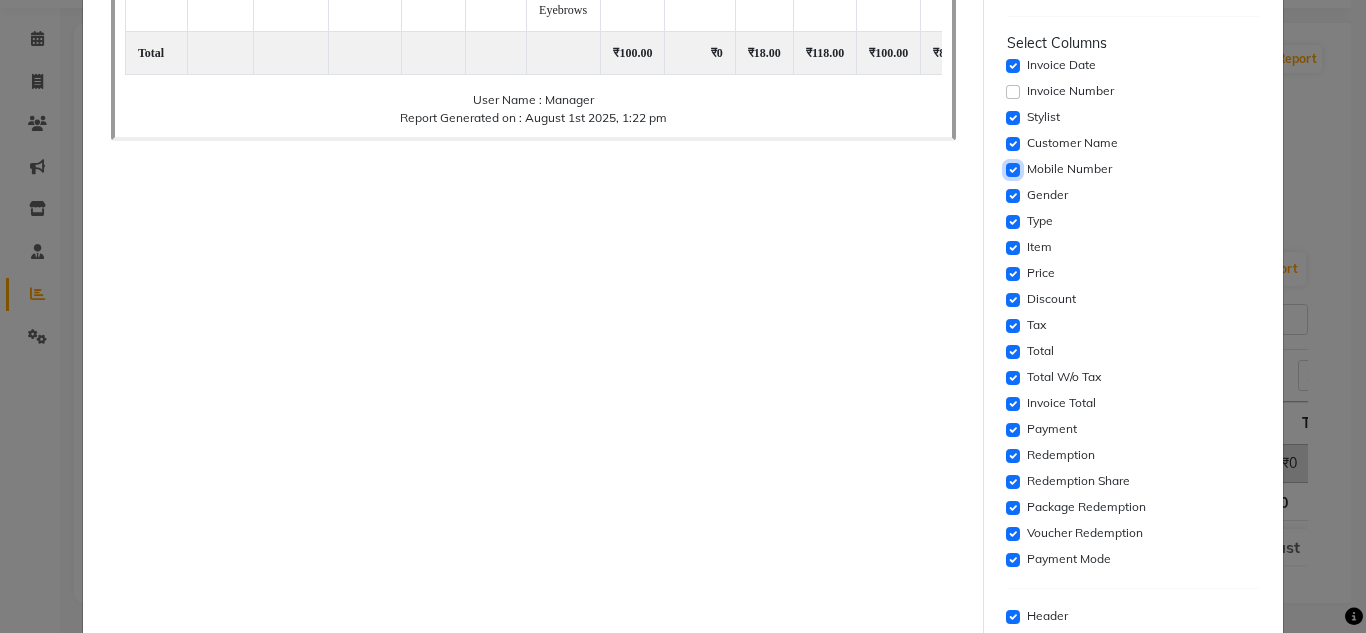 click 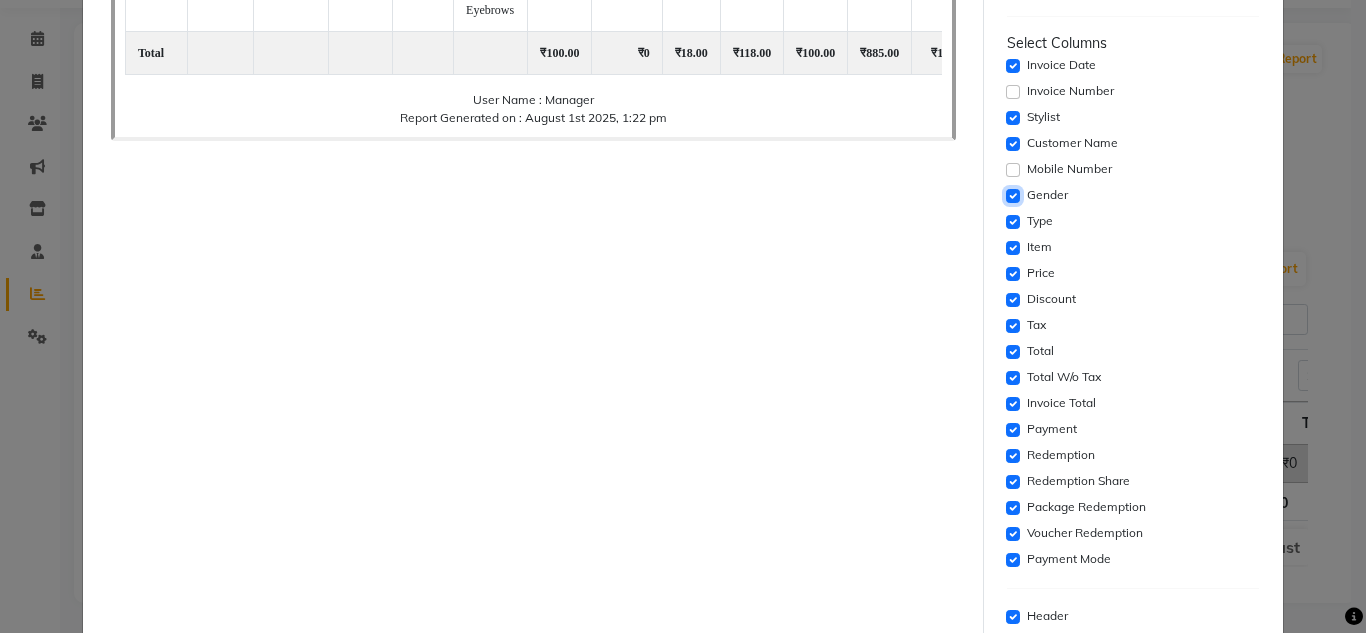 click 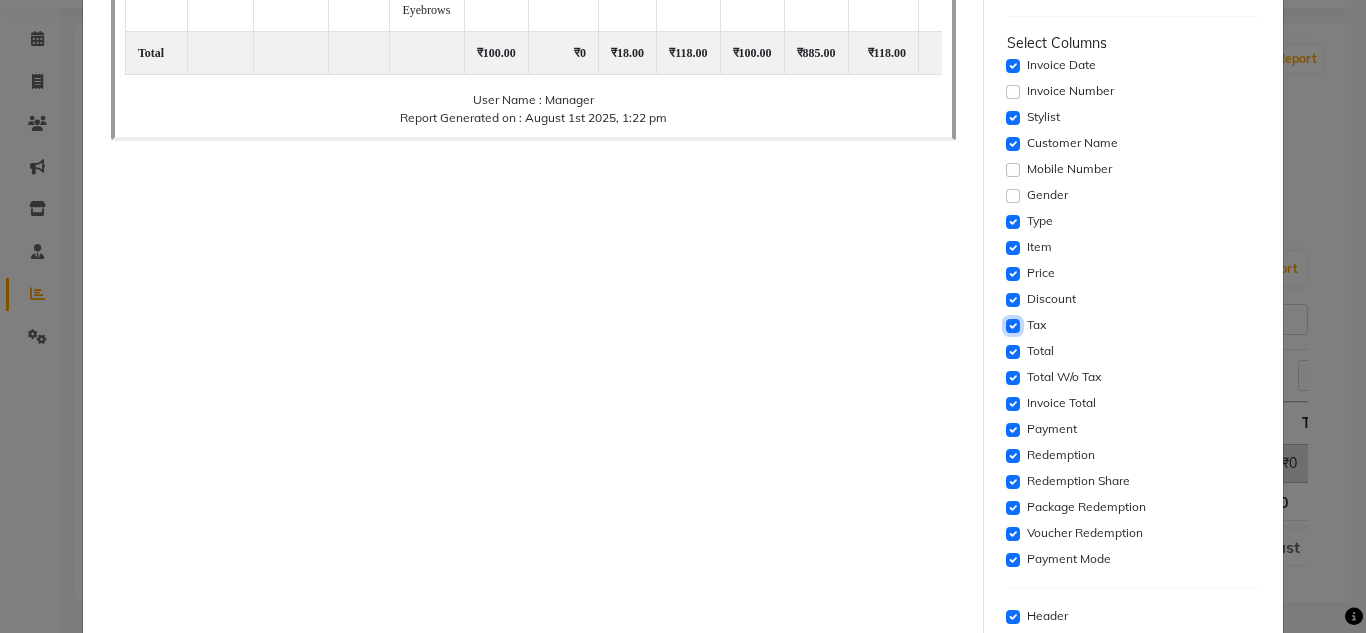 click 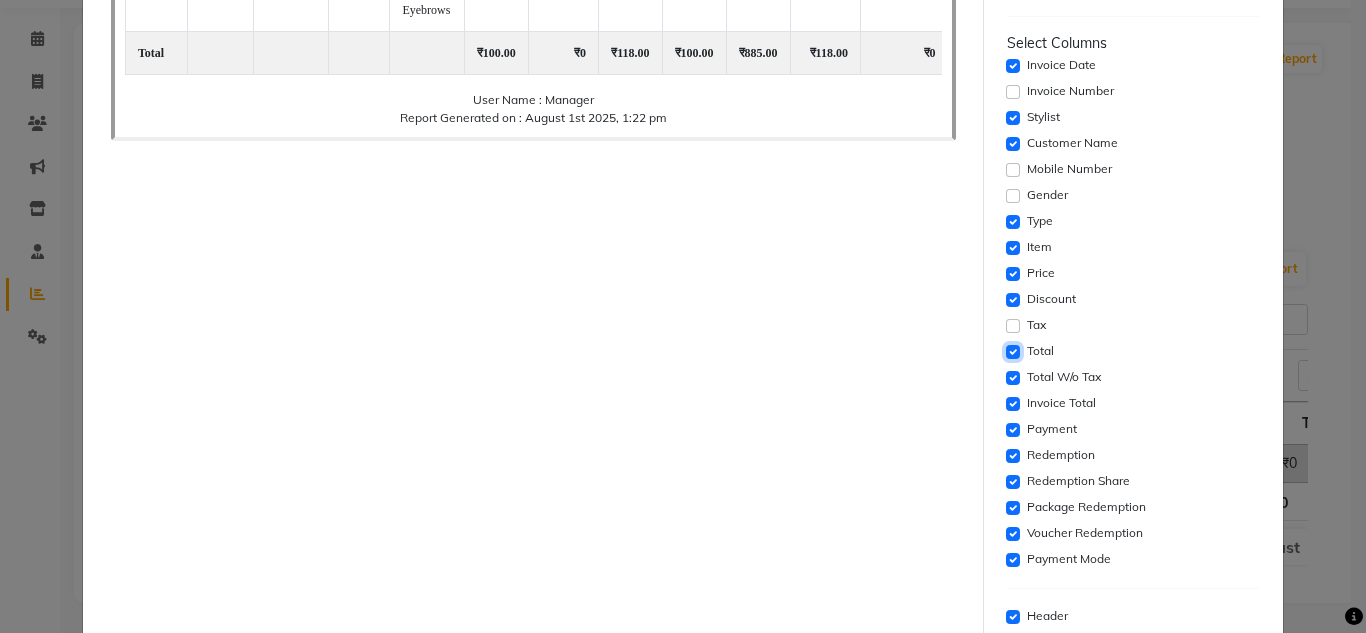 click 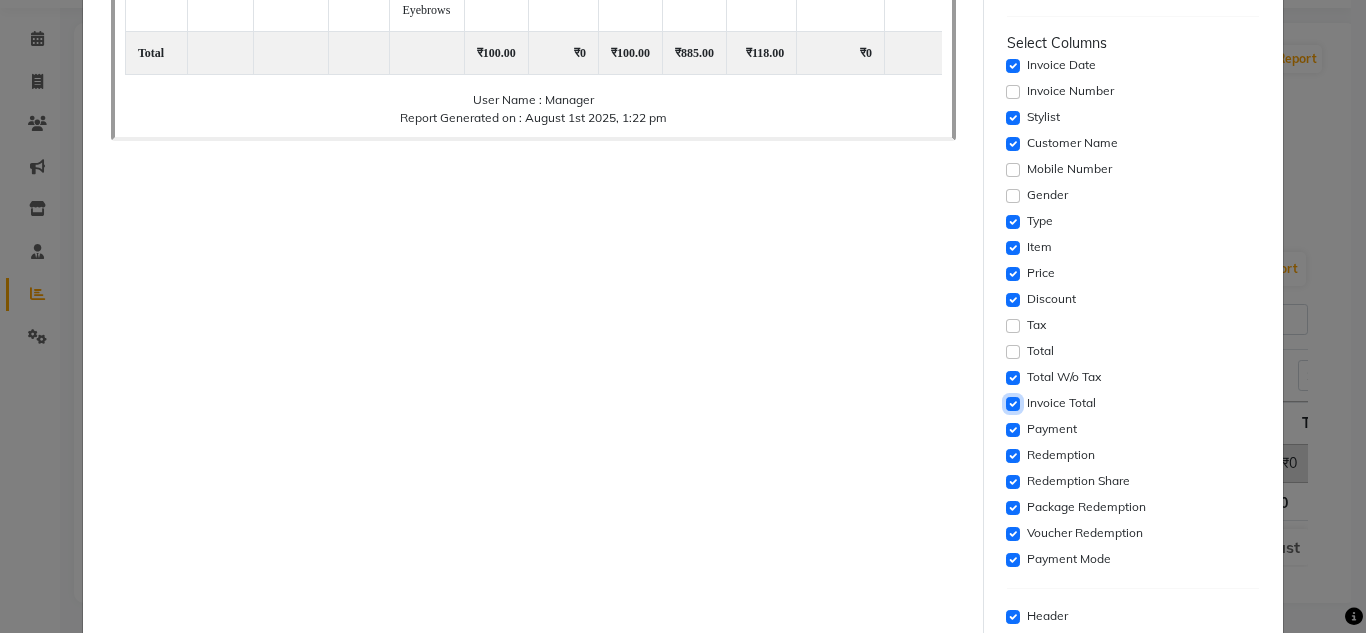 click 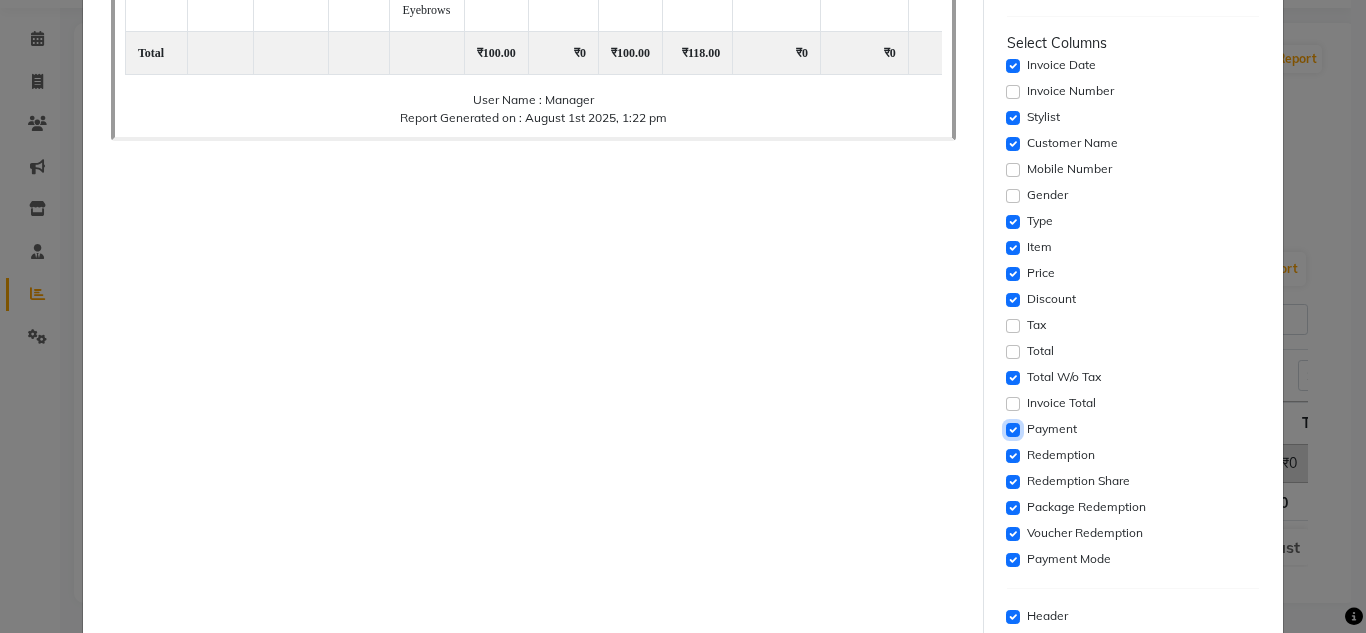 click 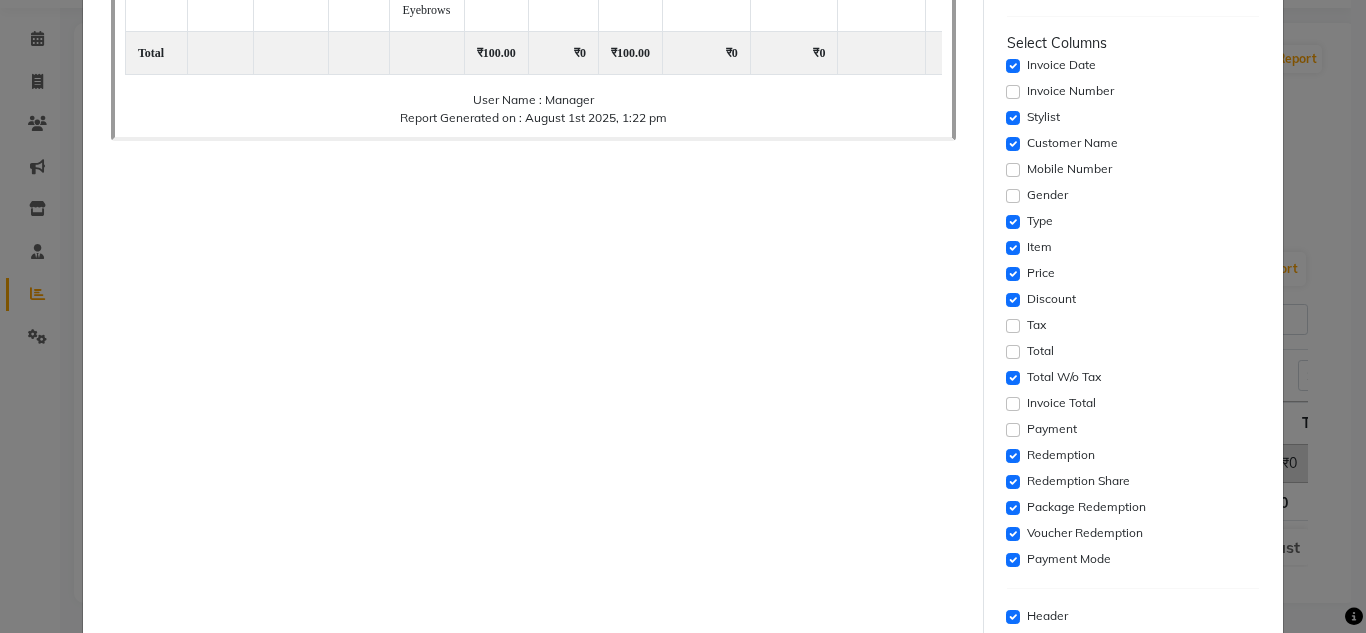 click on "Redemption" 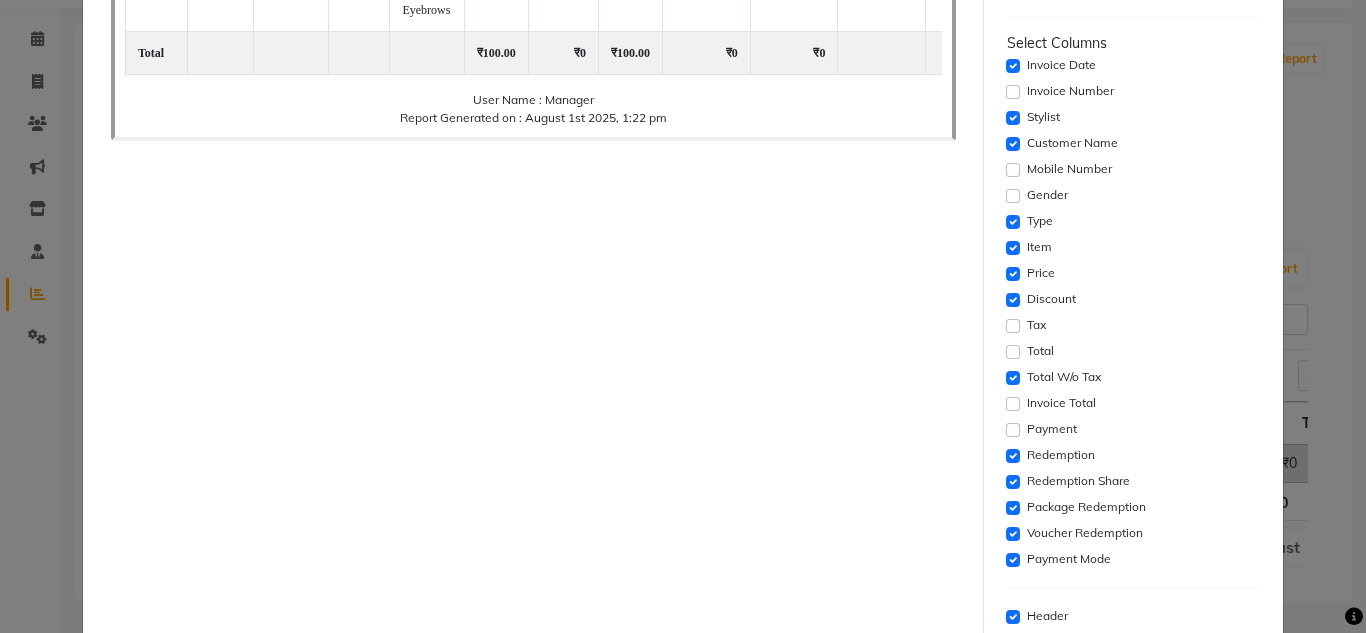 click 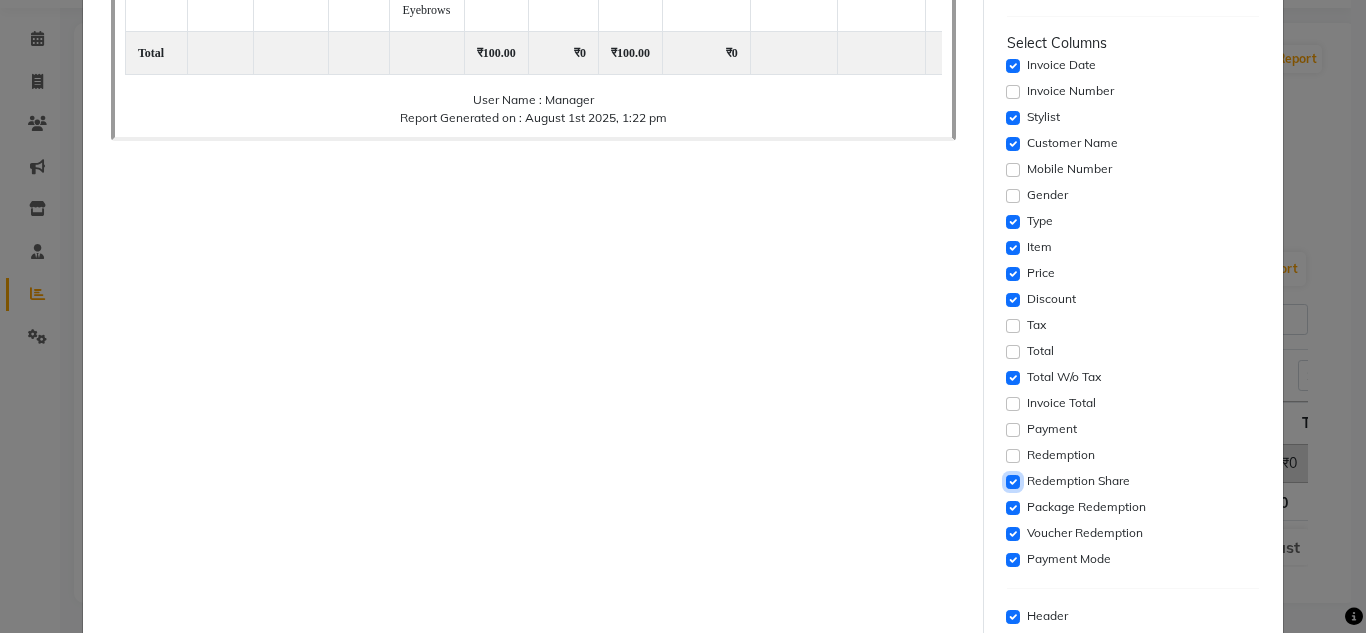click 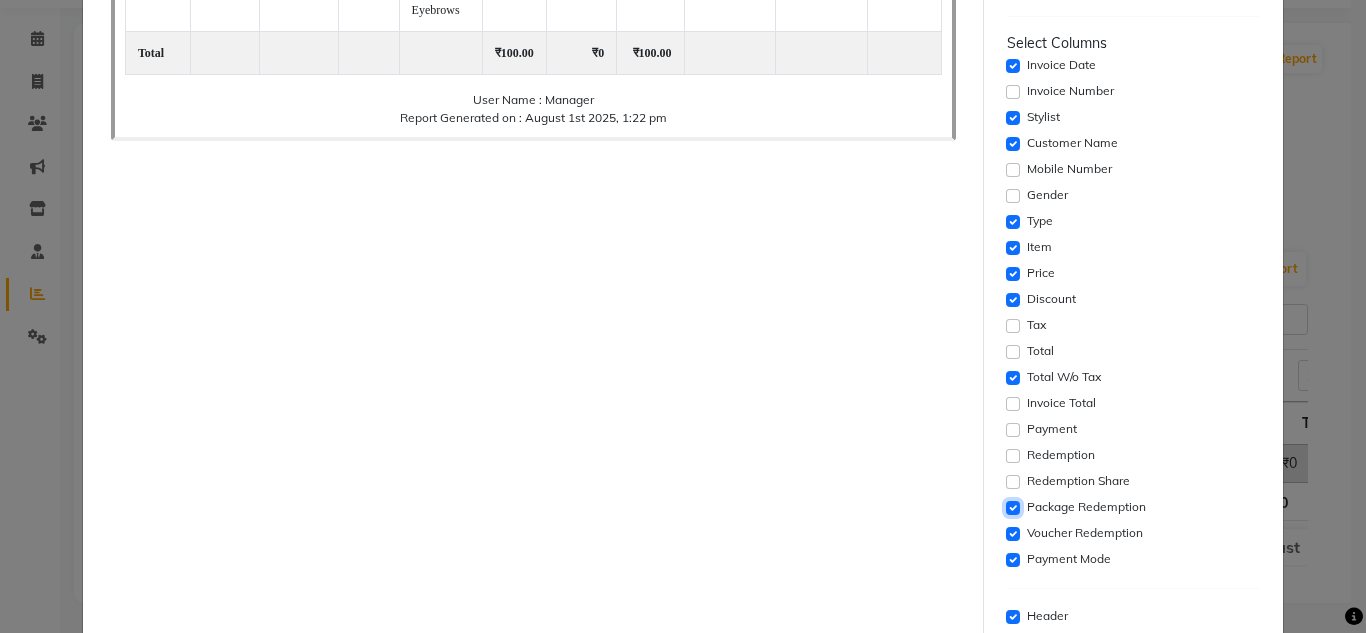 click 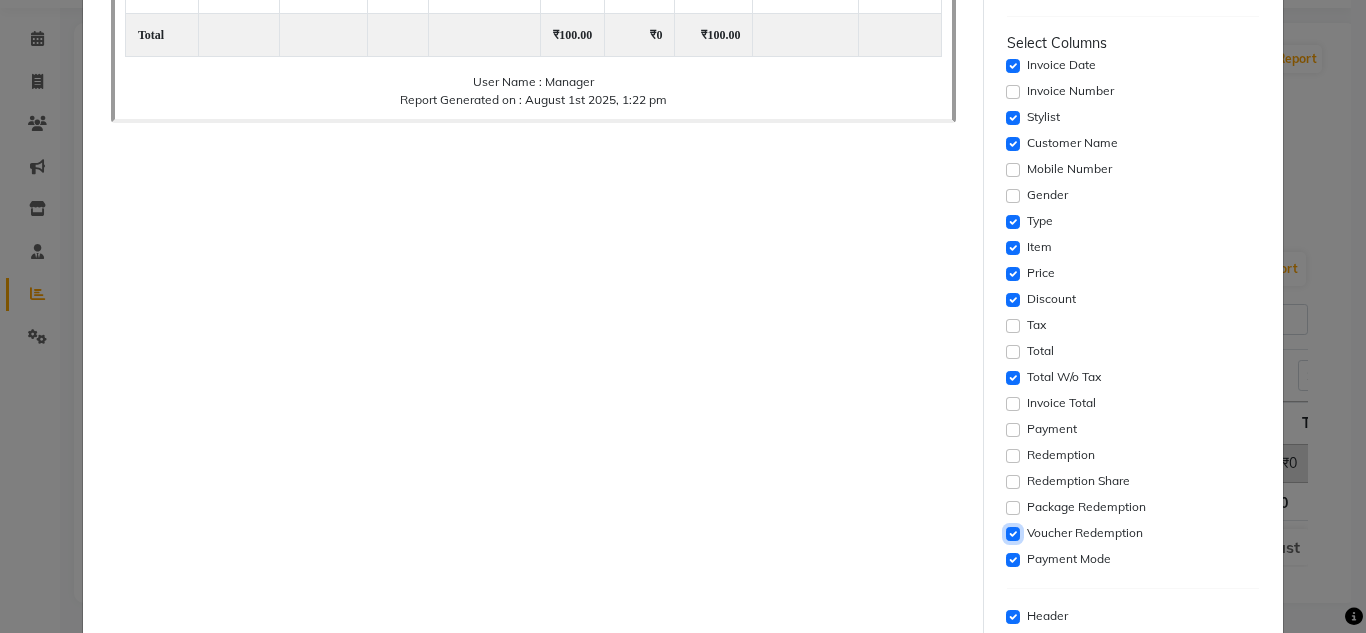click 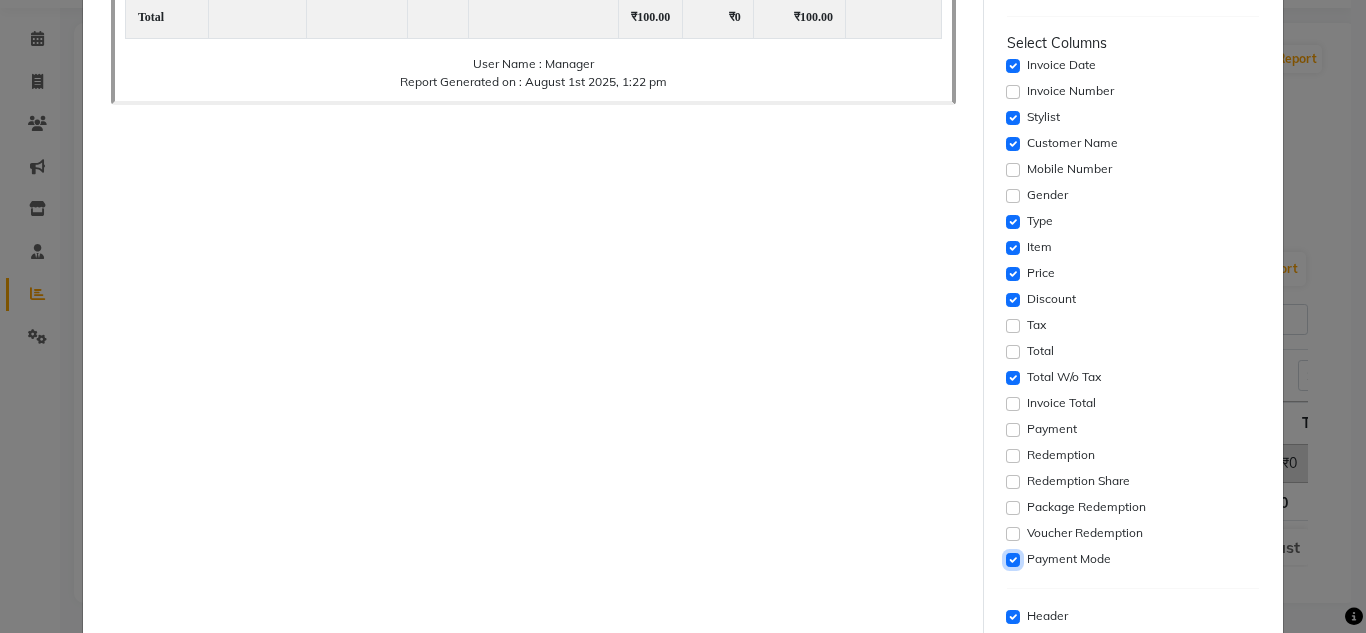 click 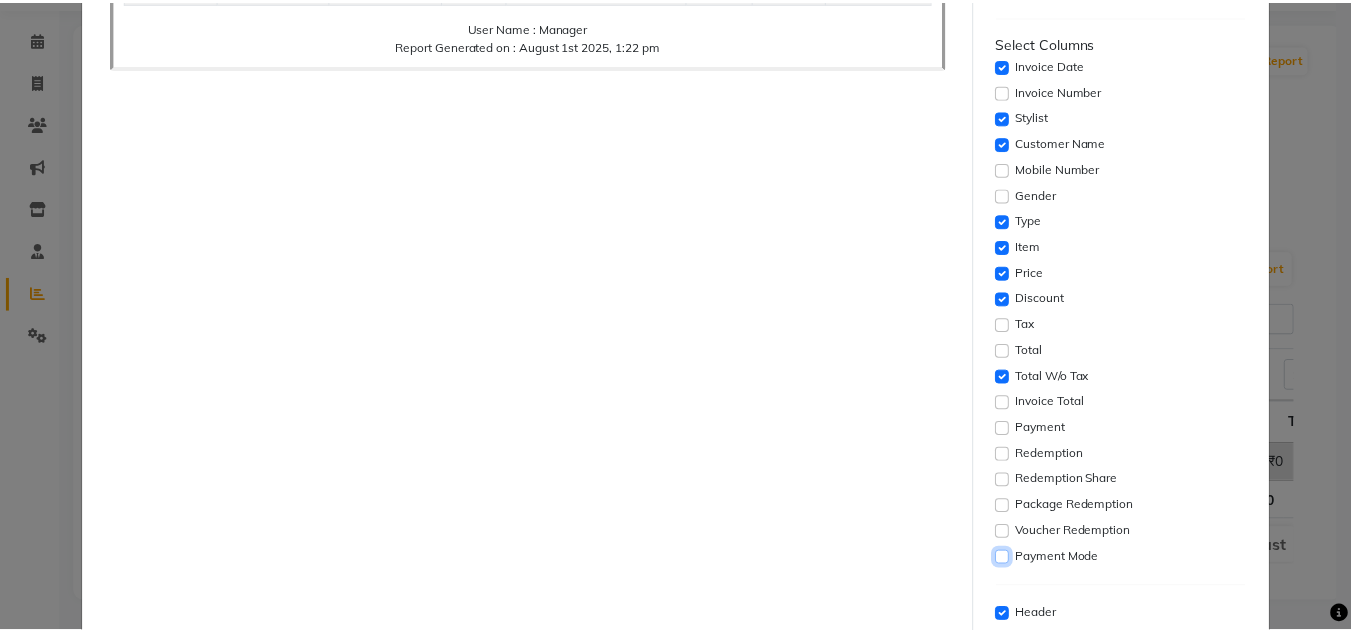 scroll, scrollTop: 431, scrollLeft: 0, axis: vertical 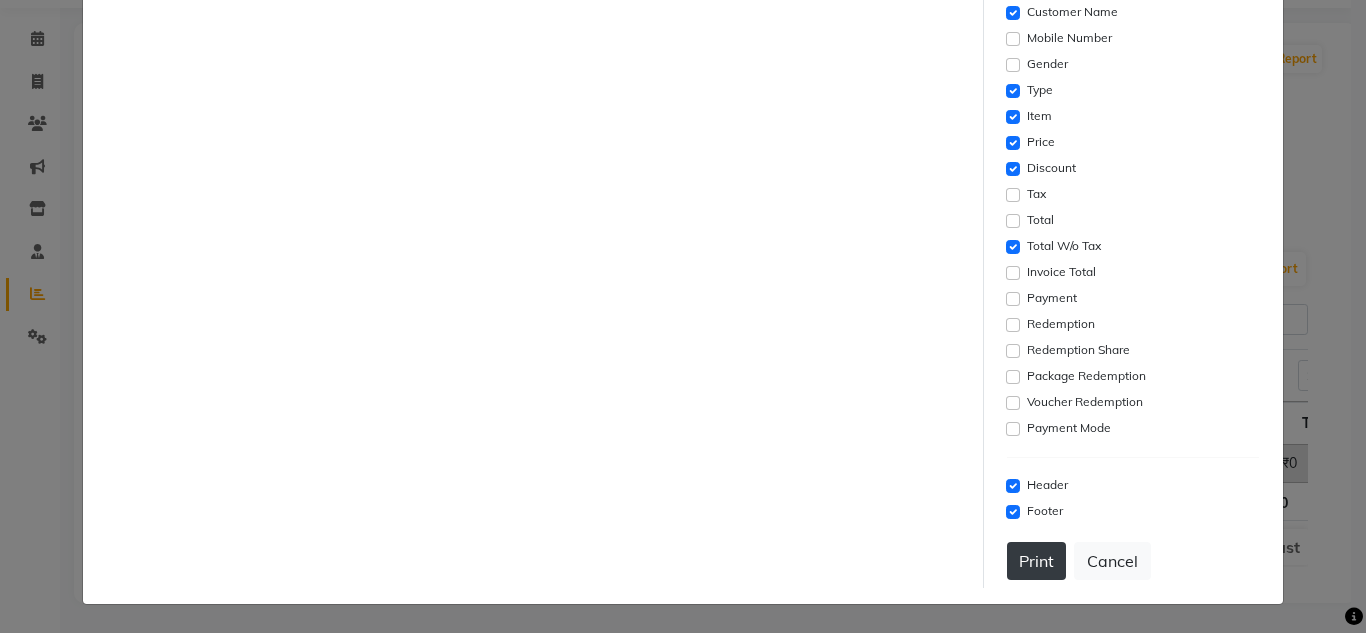 click on "Print" 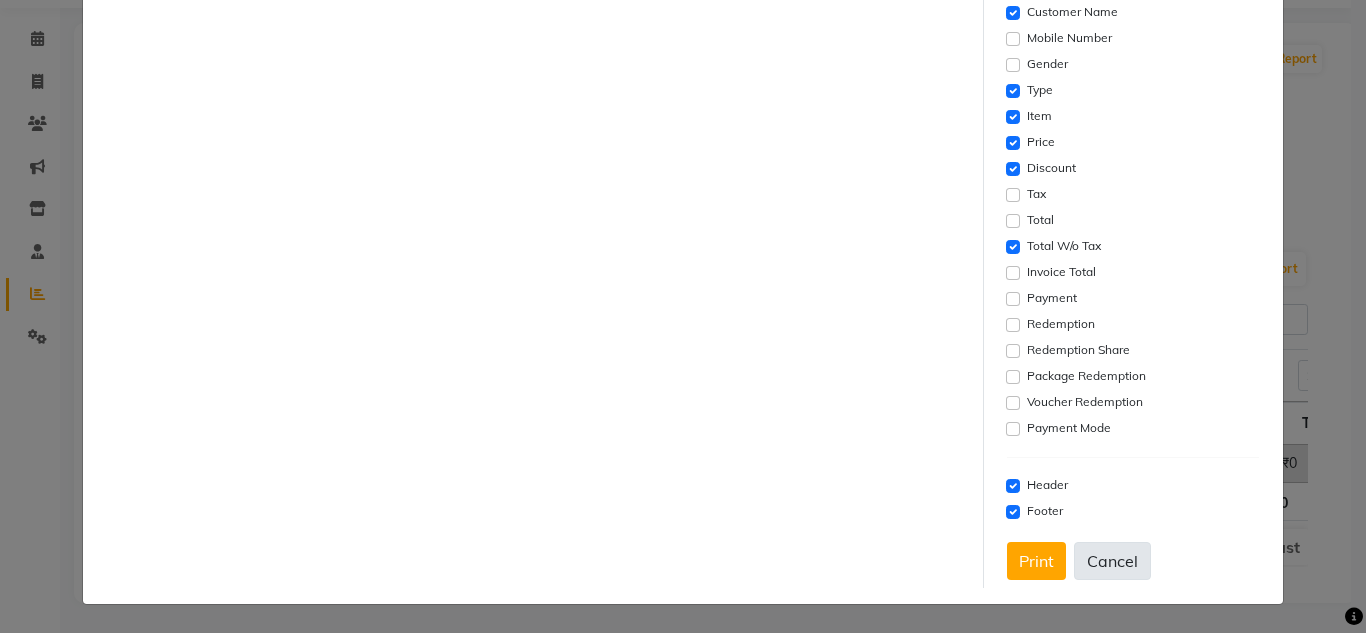 click on "Cancel" 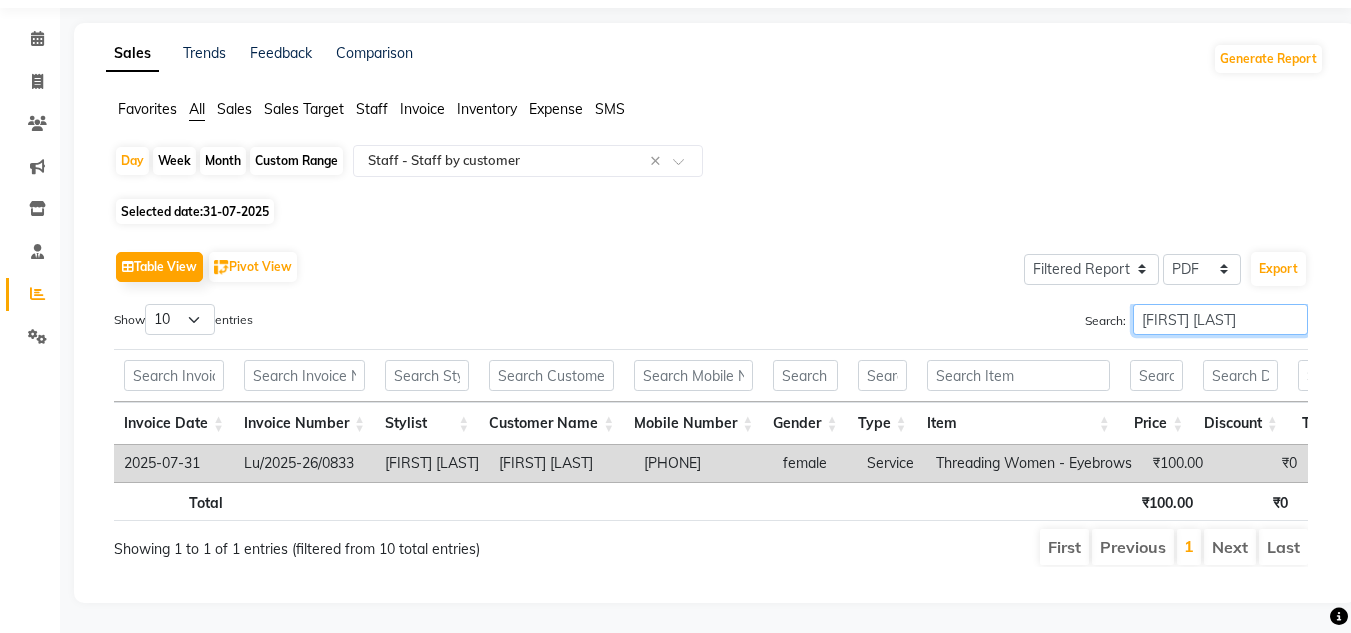 click on "[FIRST] [LAST]" at bounding box center [1220, 319] 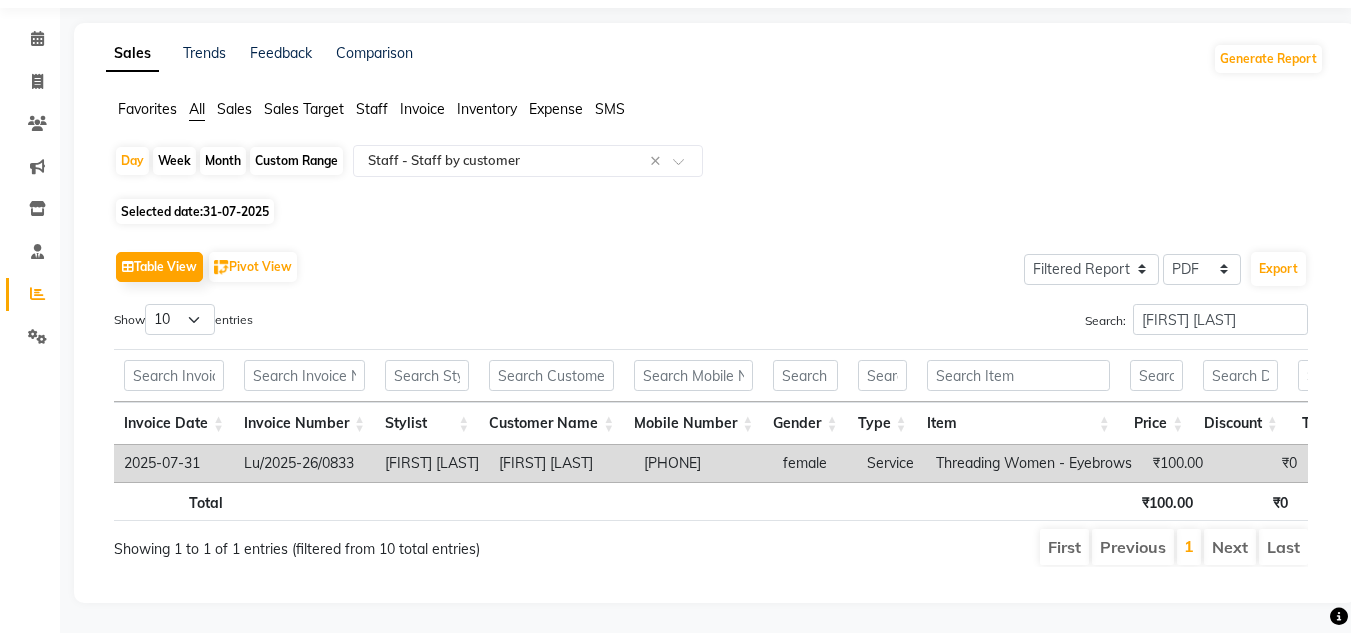 click on "31-07-2025" 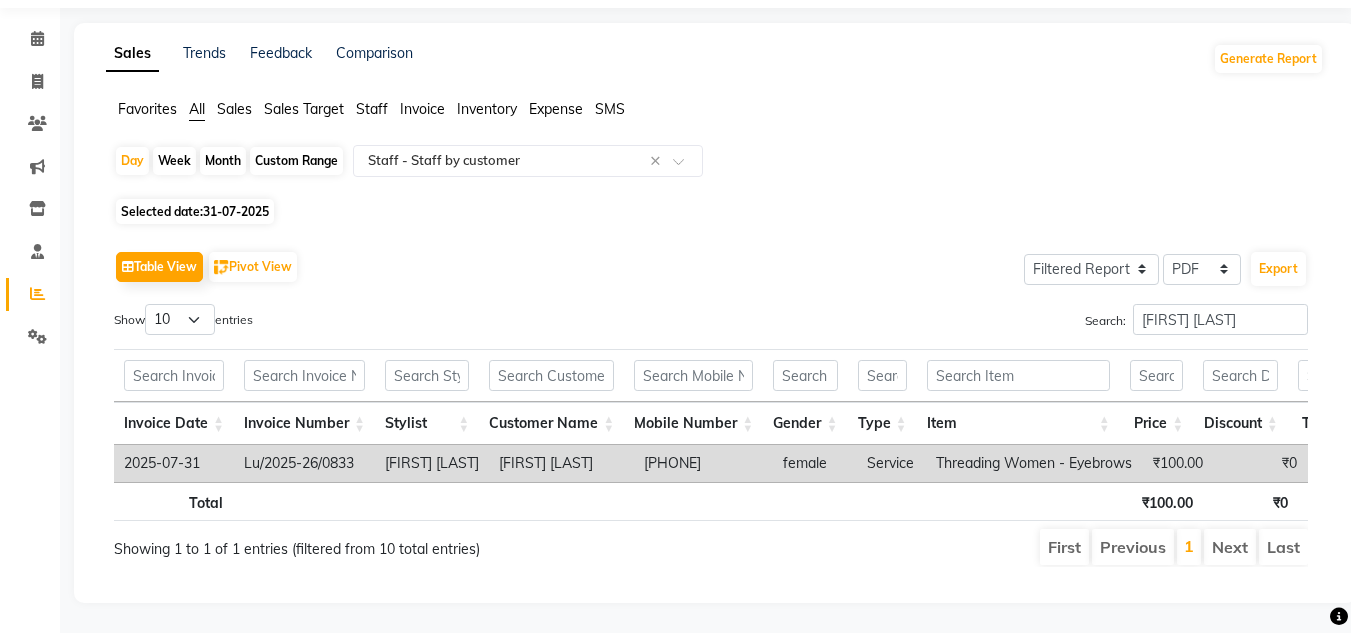 select on "7" 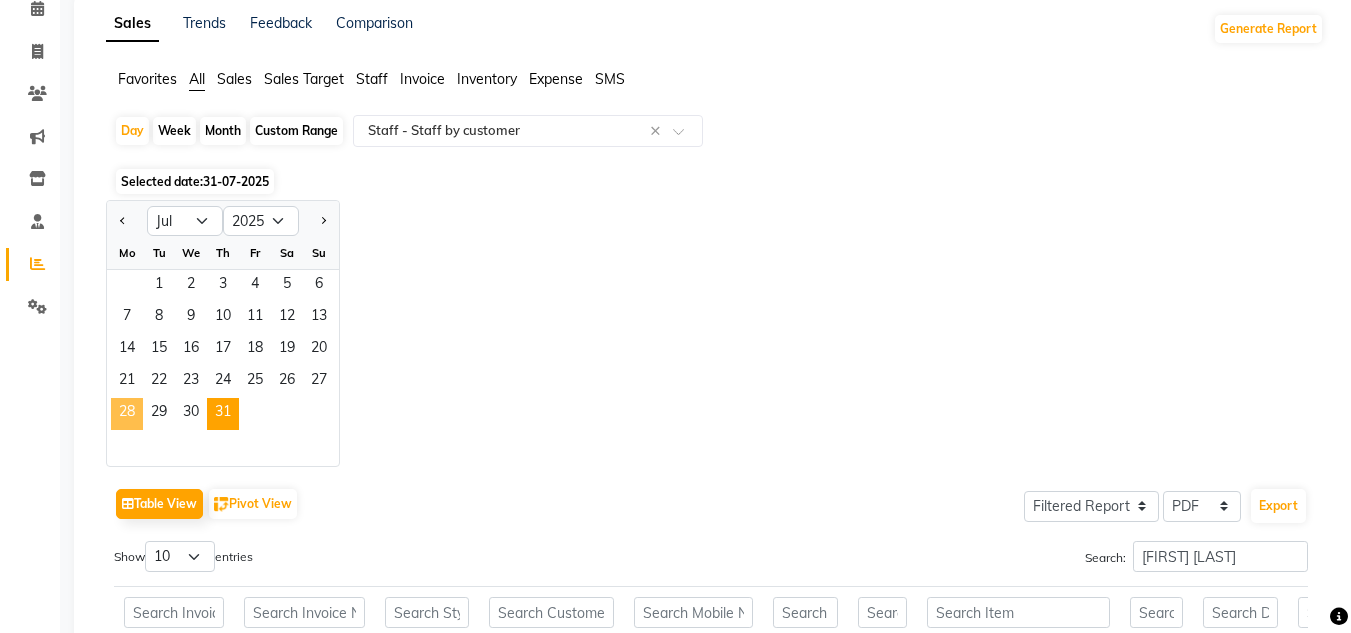 click on "28" 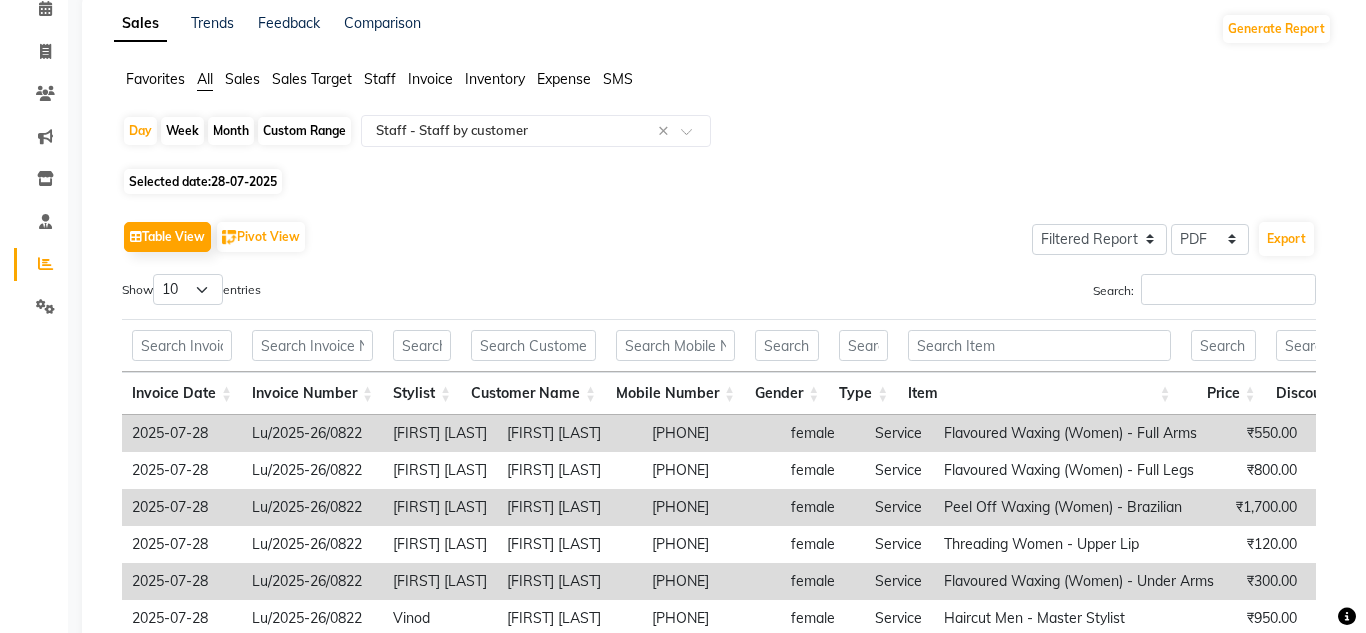 scroll, scrollTop: 0, scrollLeft: 0, axis: both 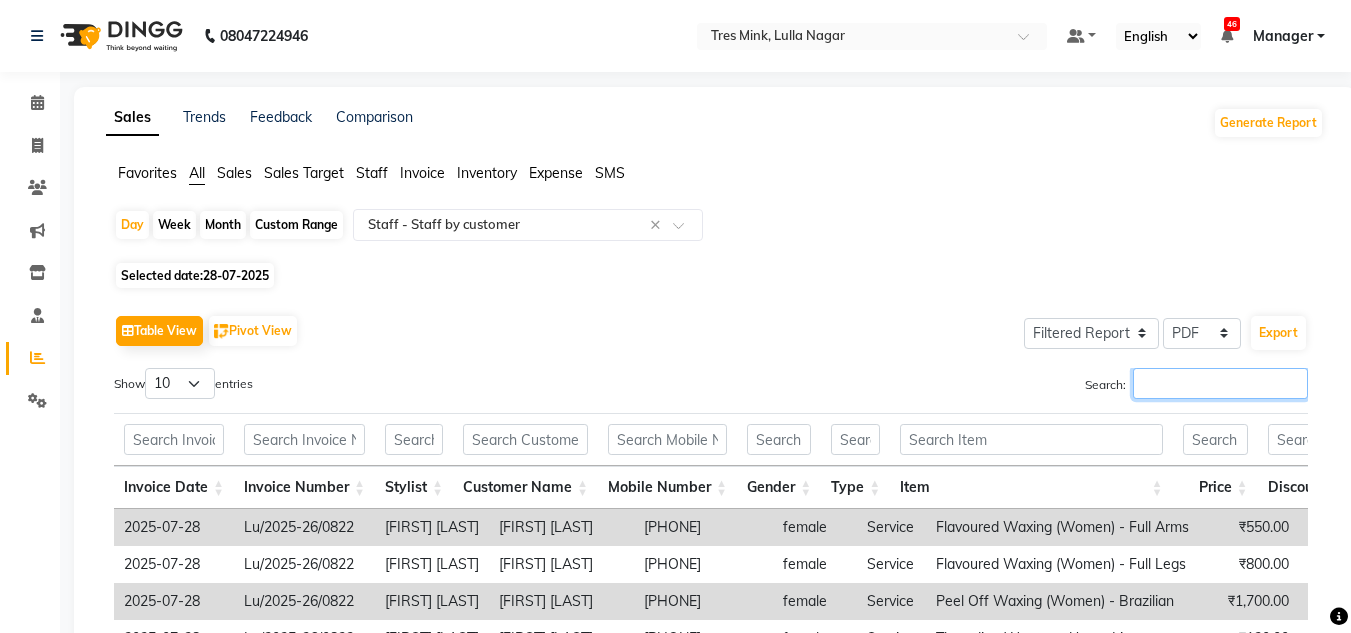 click on "Search:" at bounding box center [1220, 383] 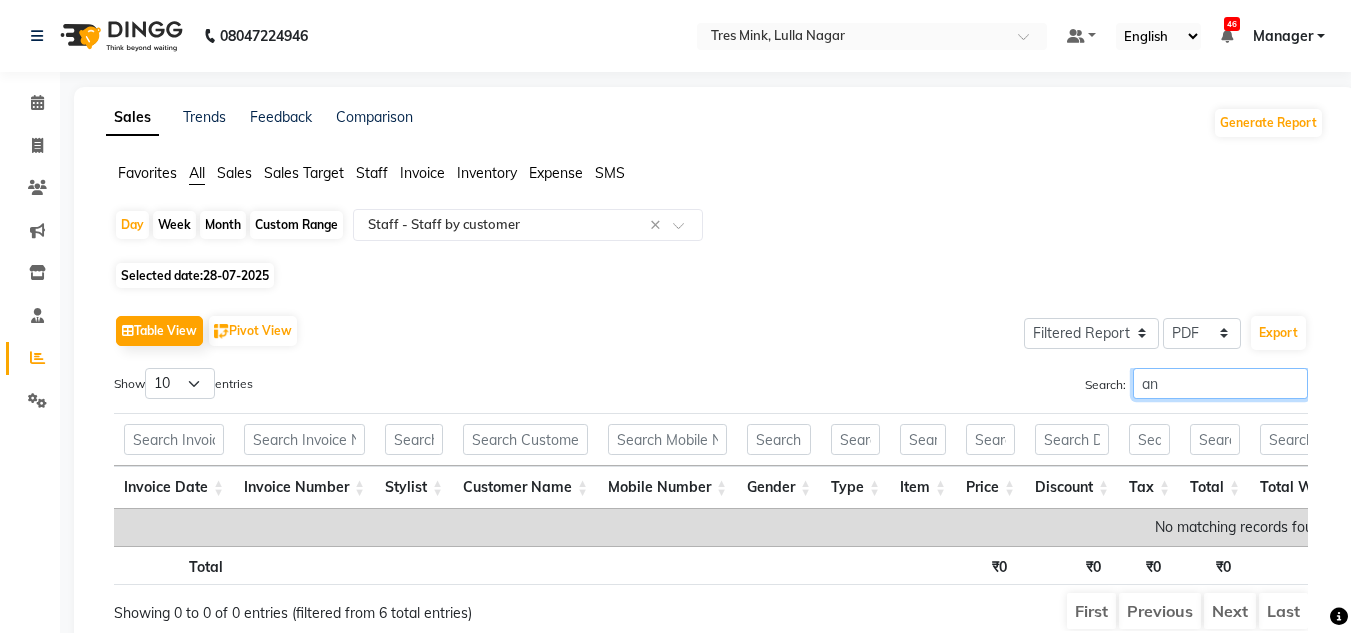 type on "a" 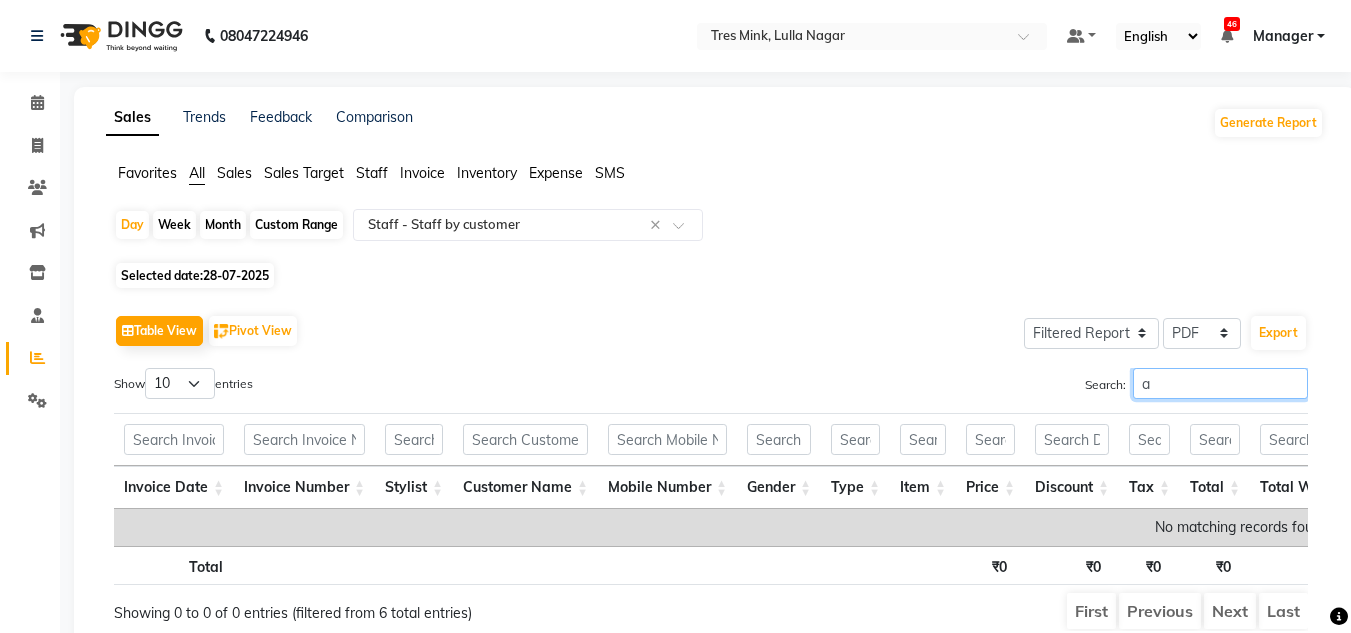 type 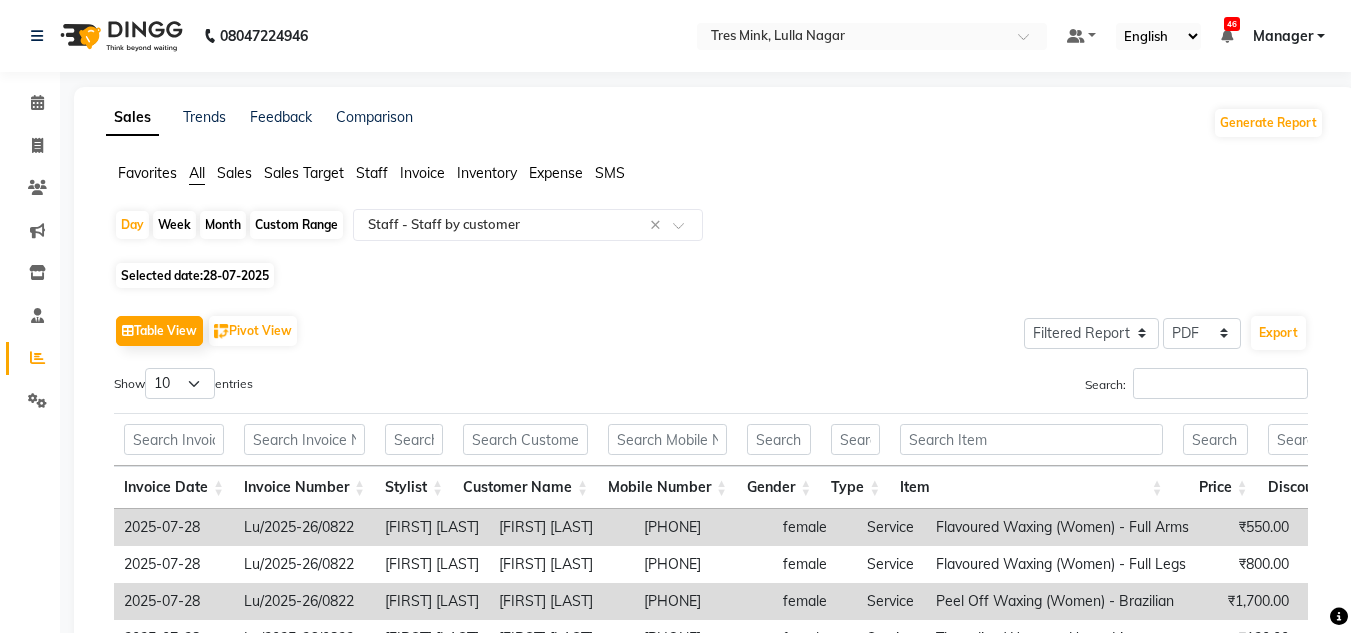 click on "Selected date:  28-07-2025" 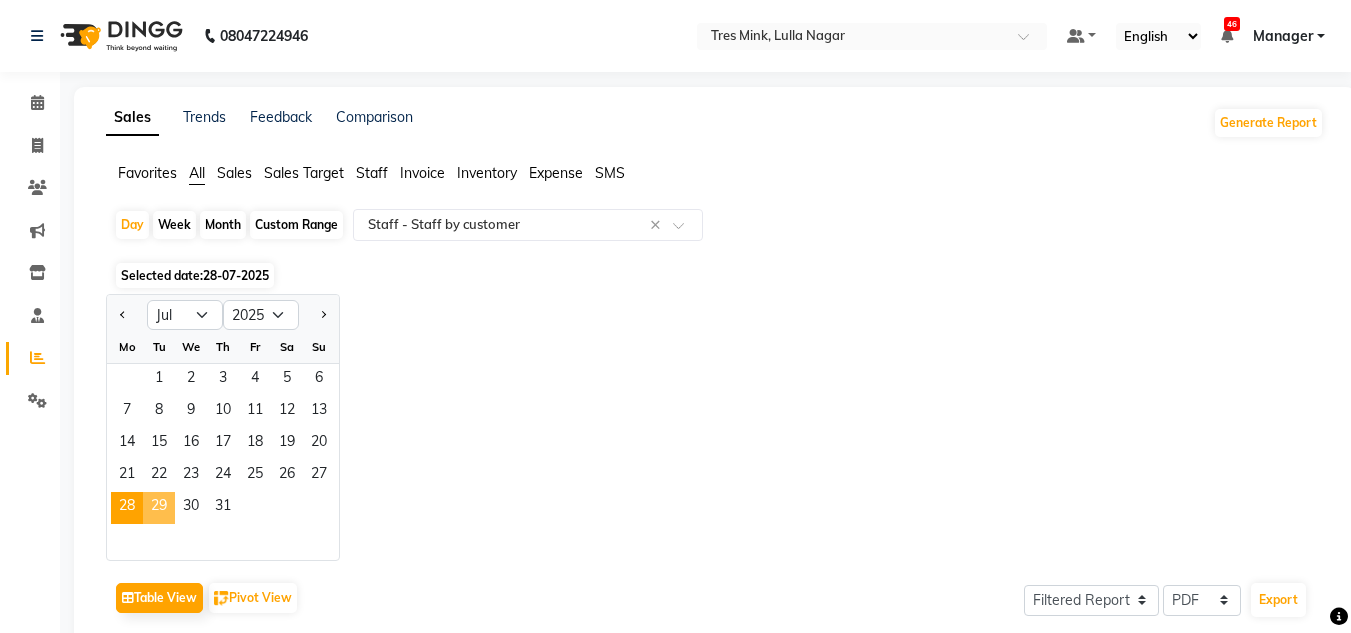 click on "29" 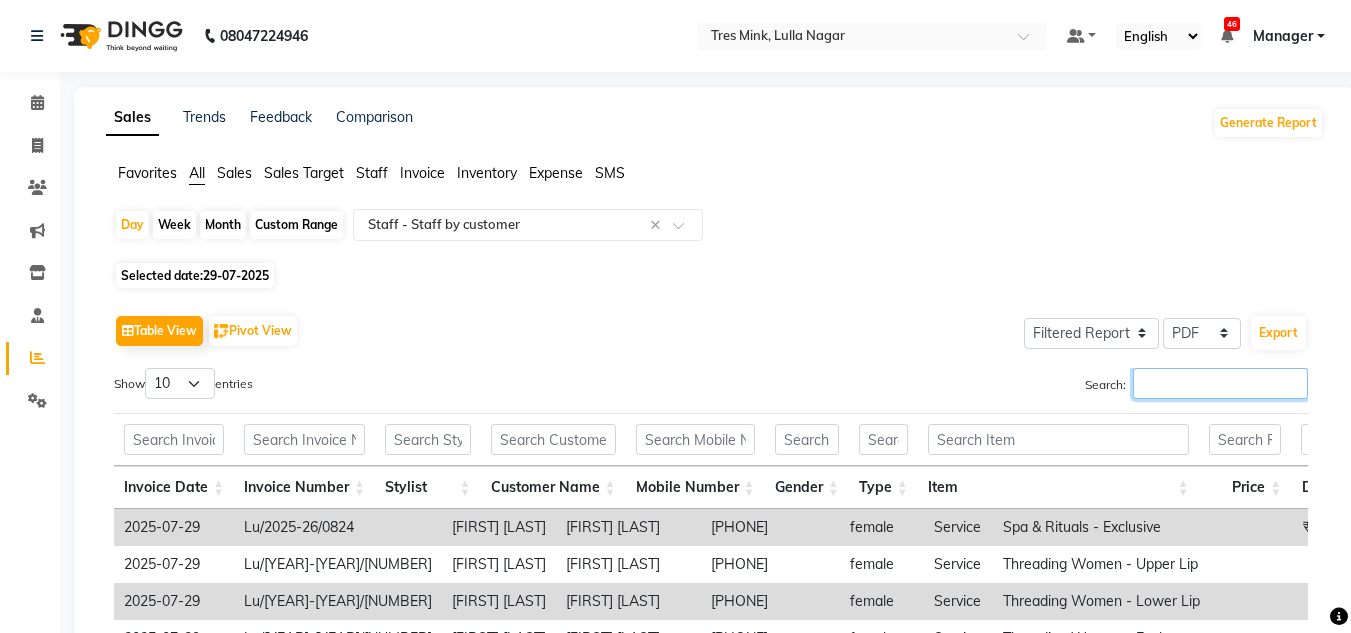 click on "Search:" at bounding box center (1220, 383) 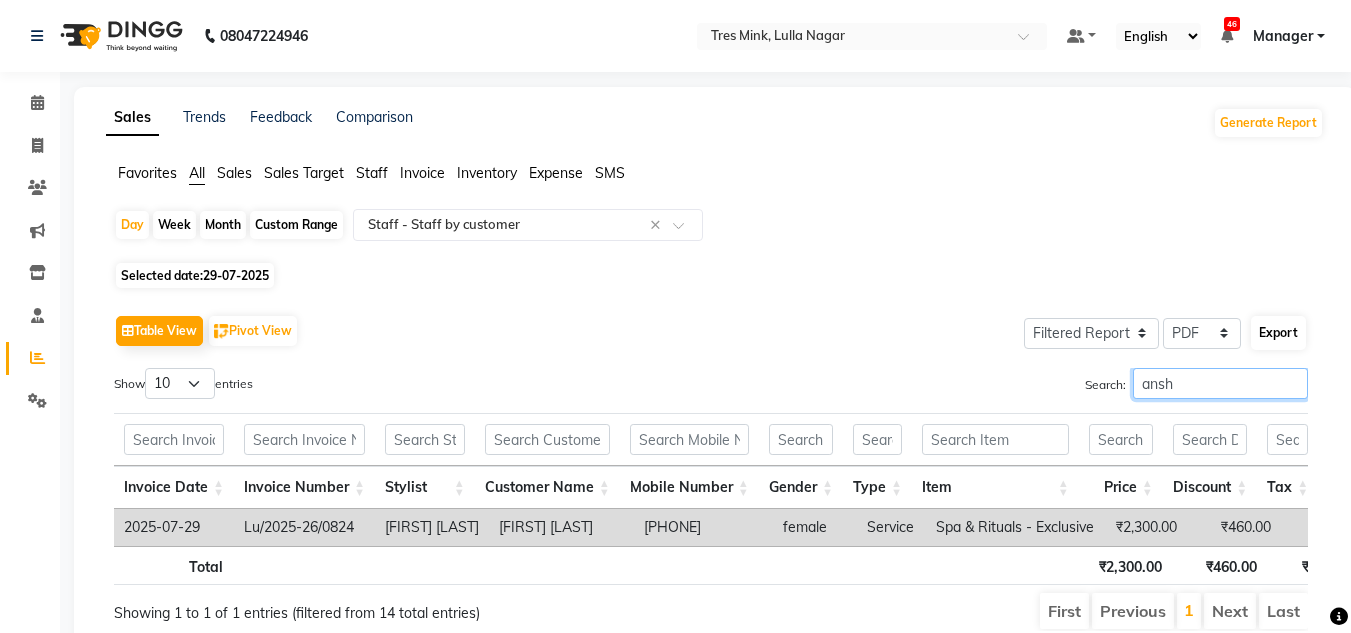 type on "ansh" 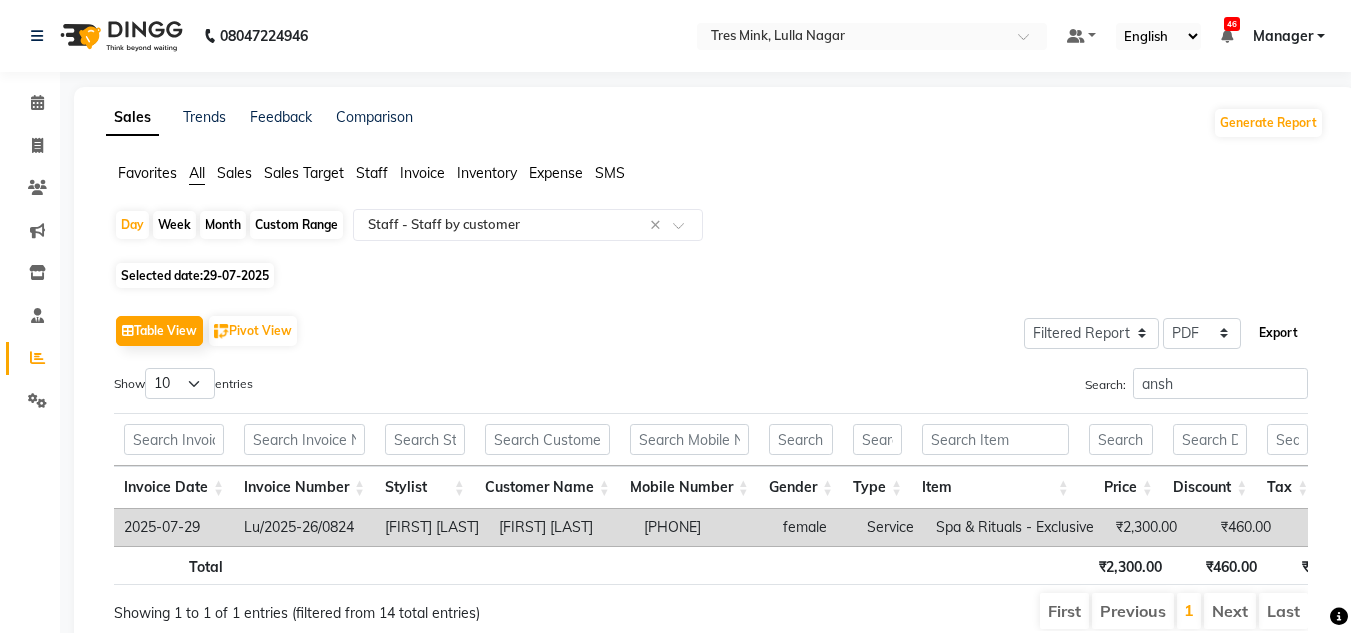 click on "Export" 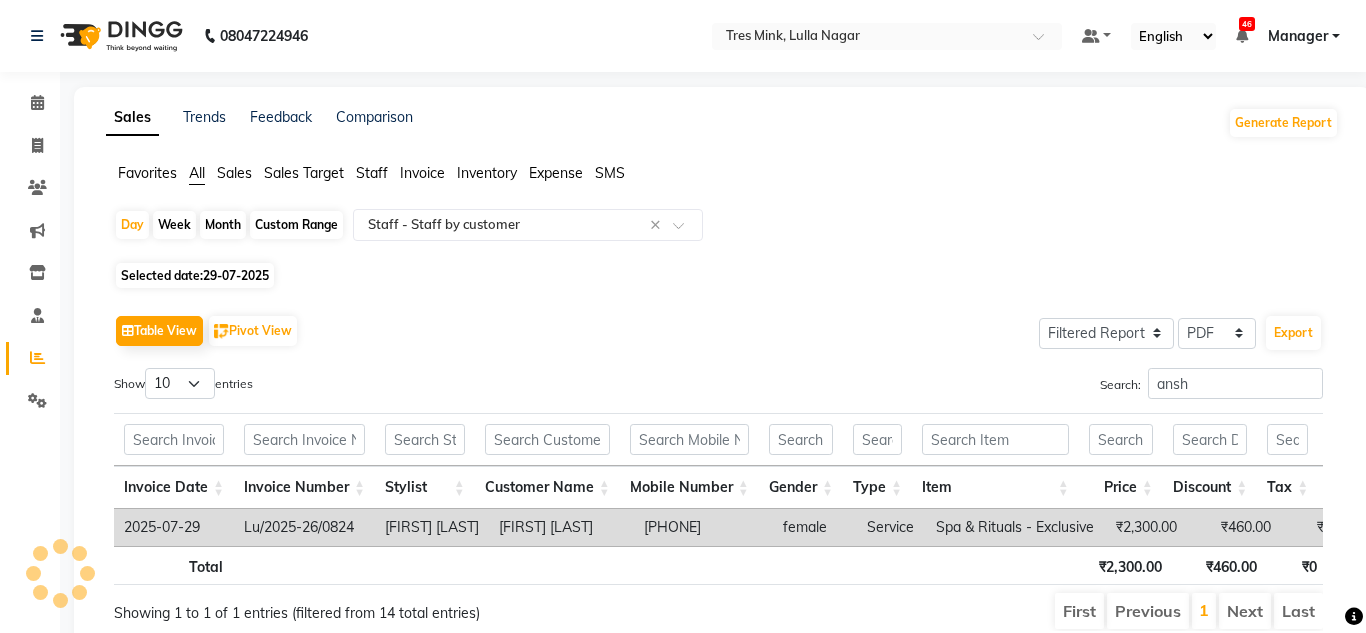 select on "serif" 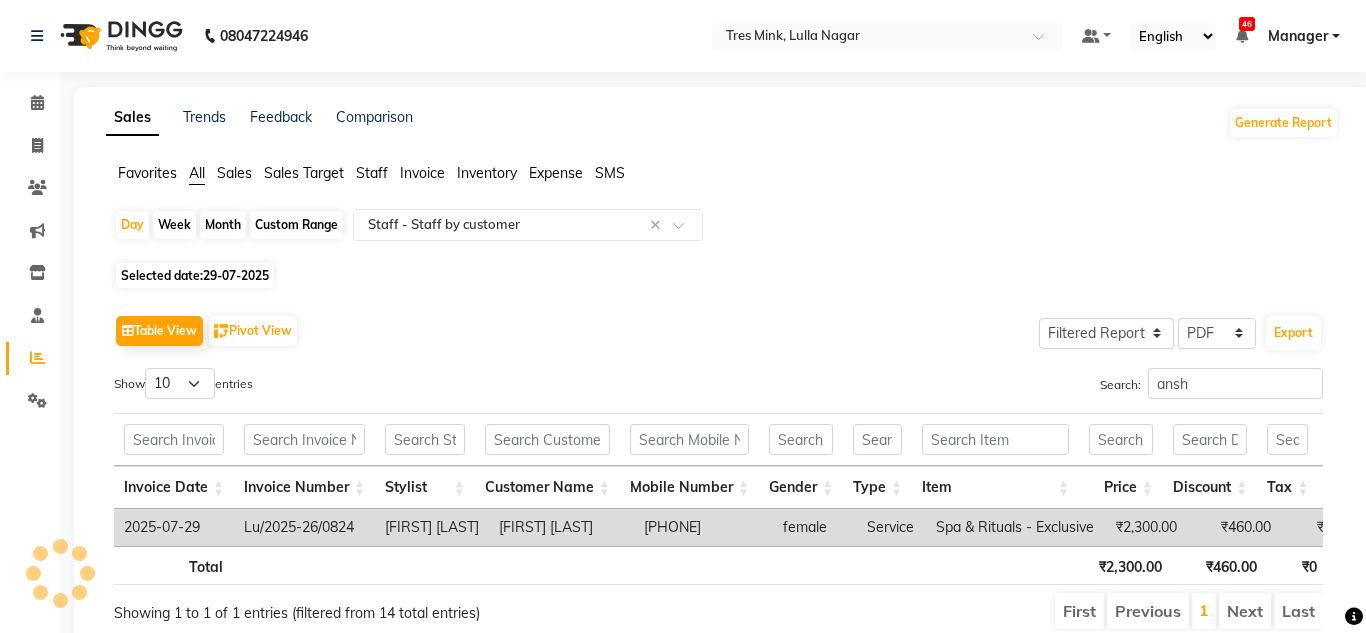 select on "12px" 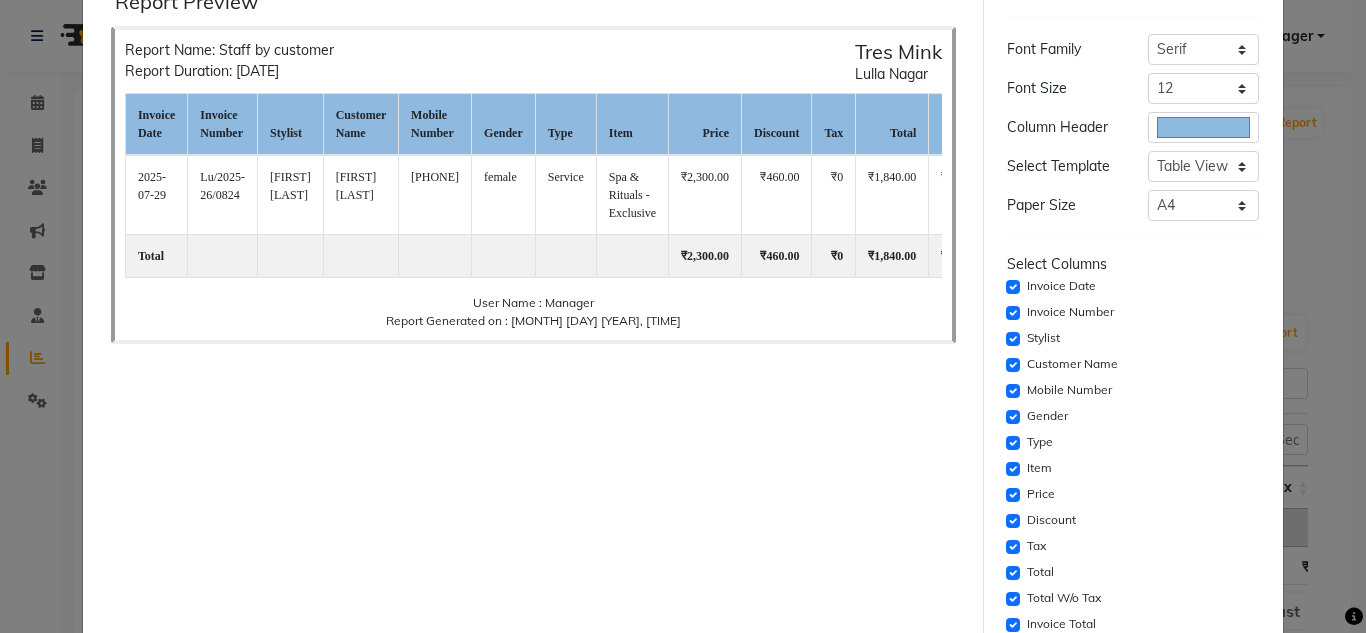 scroll, scrollTop: 200, scrollLeft: 0, axis: vertical 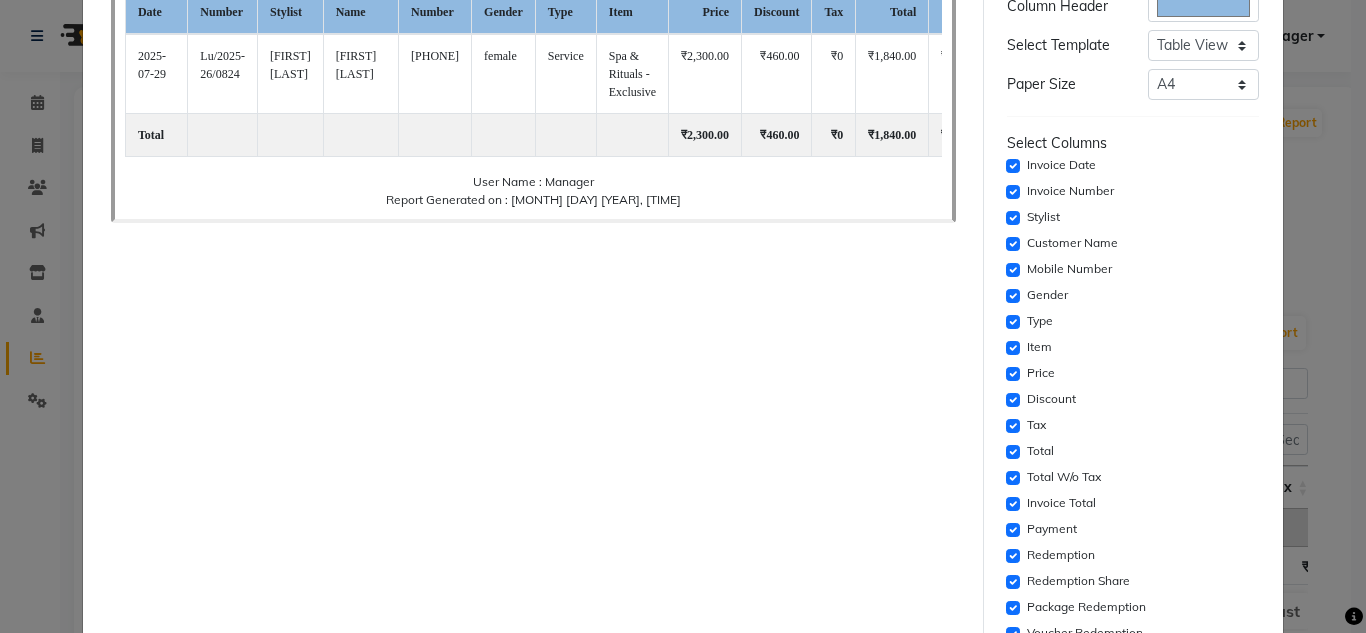 click on "Invoice Number" 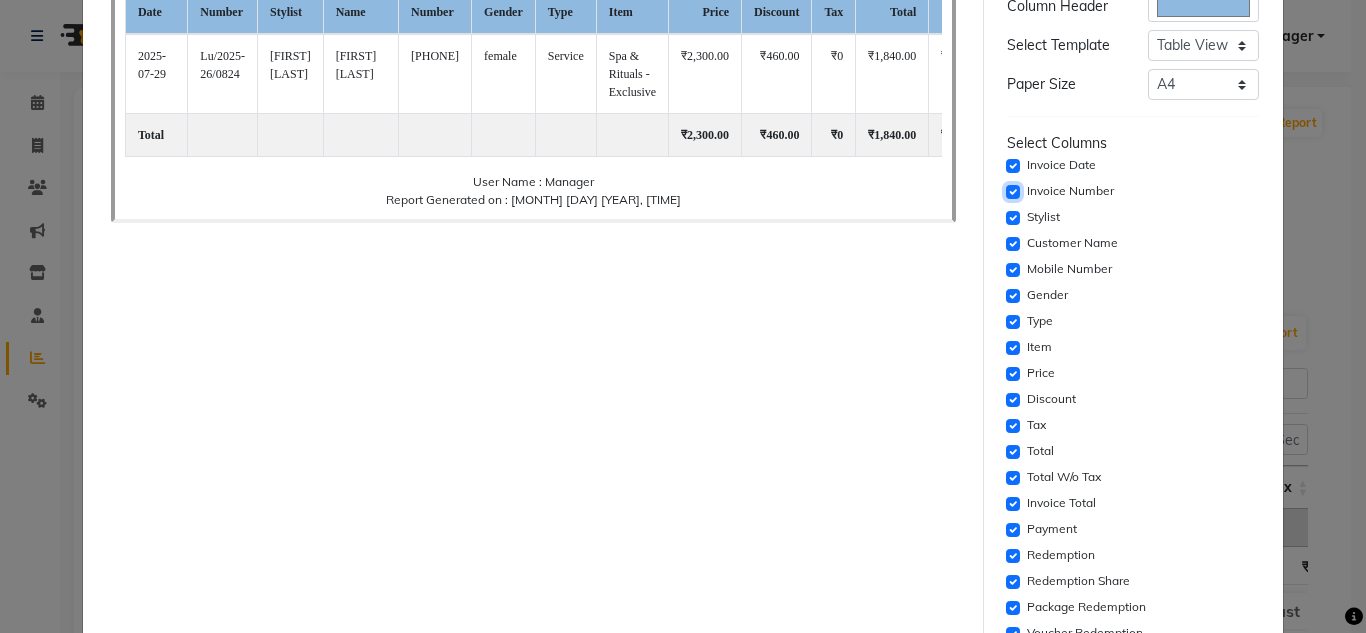click 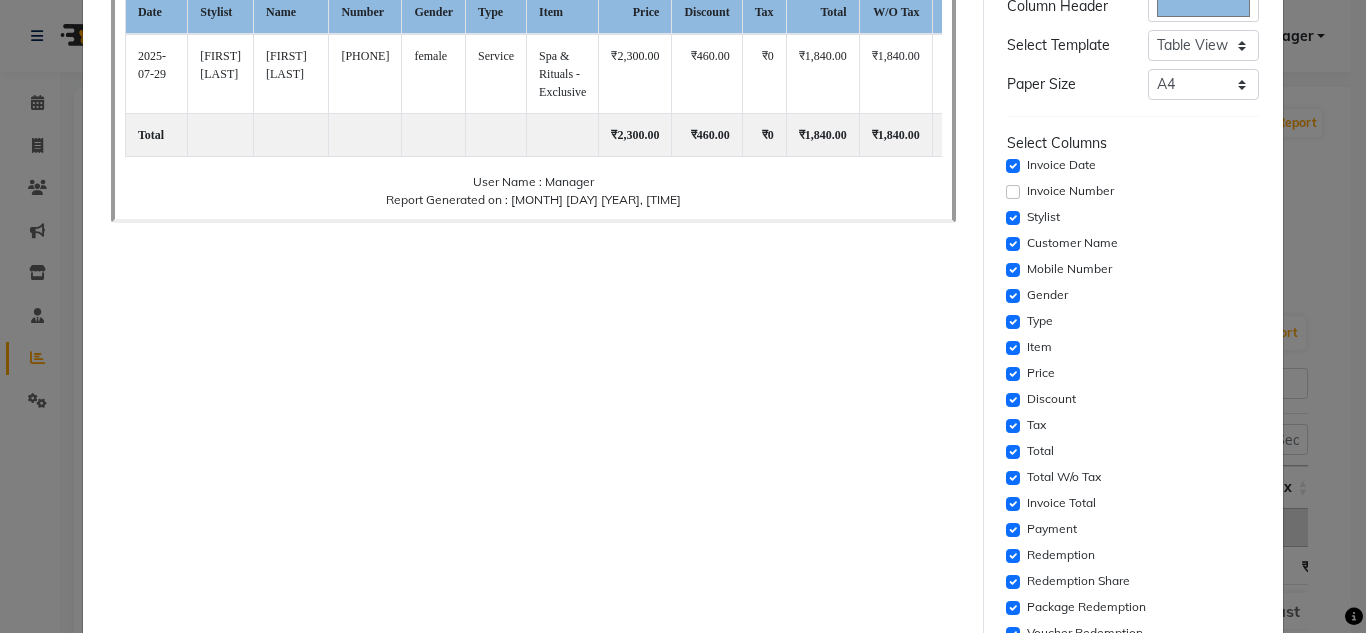 click on "Mobile Number" 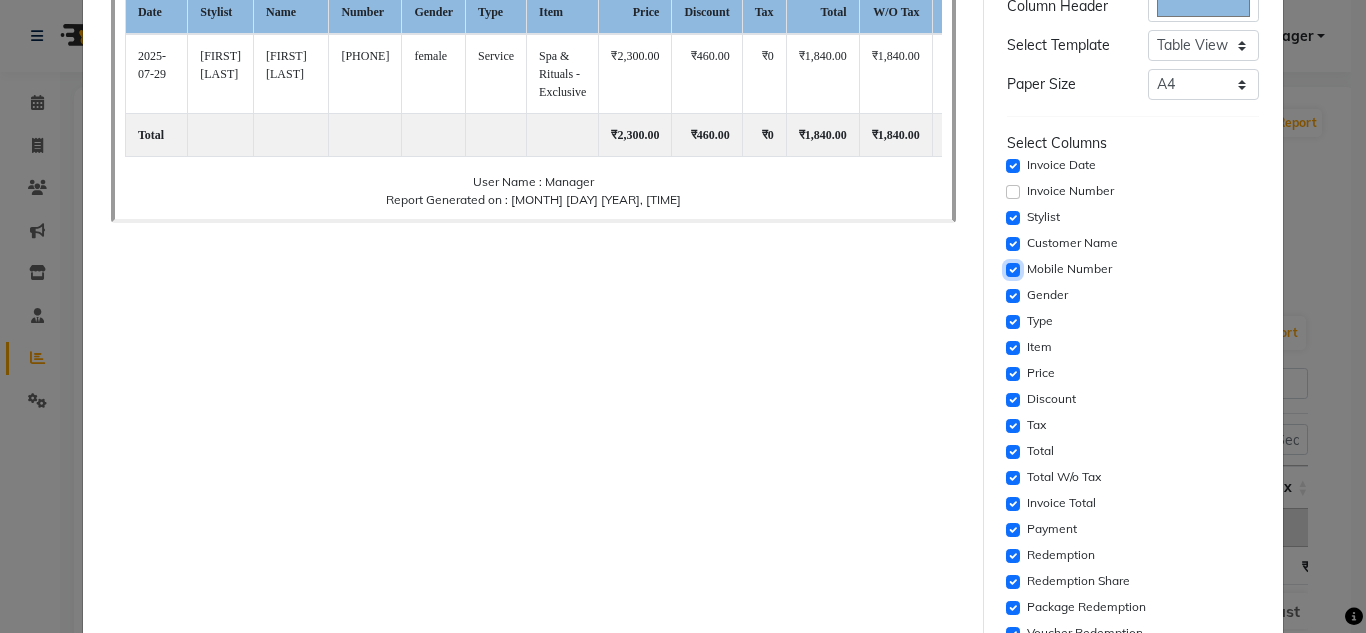 click 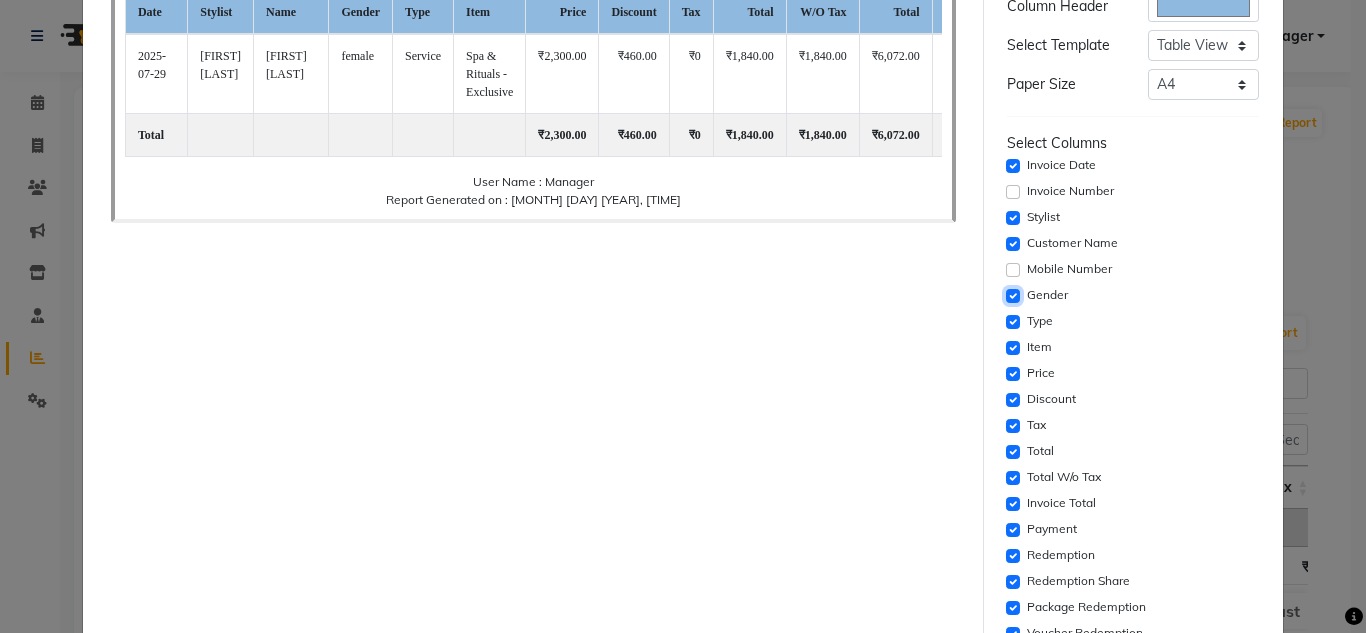 click 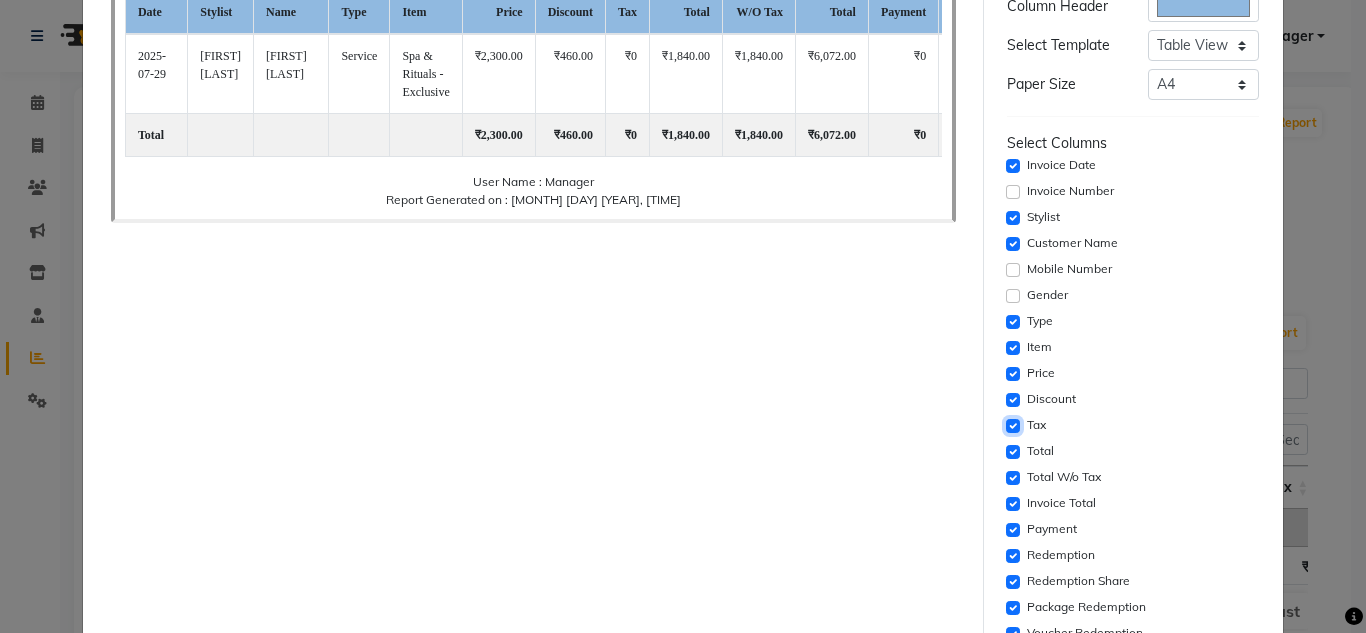 click 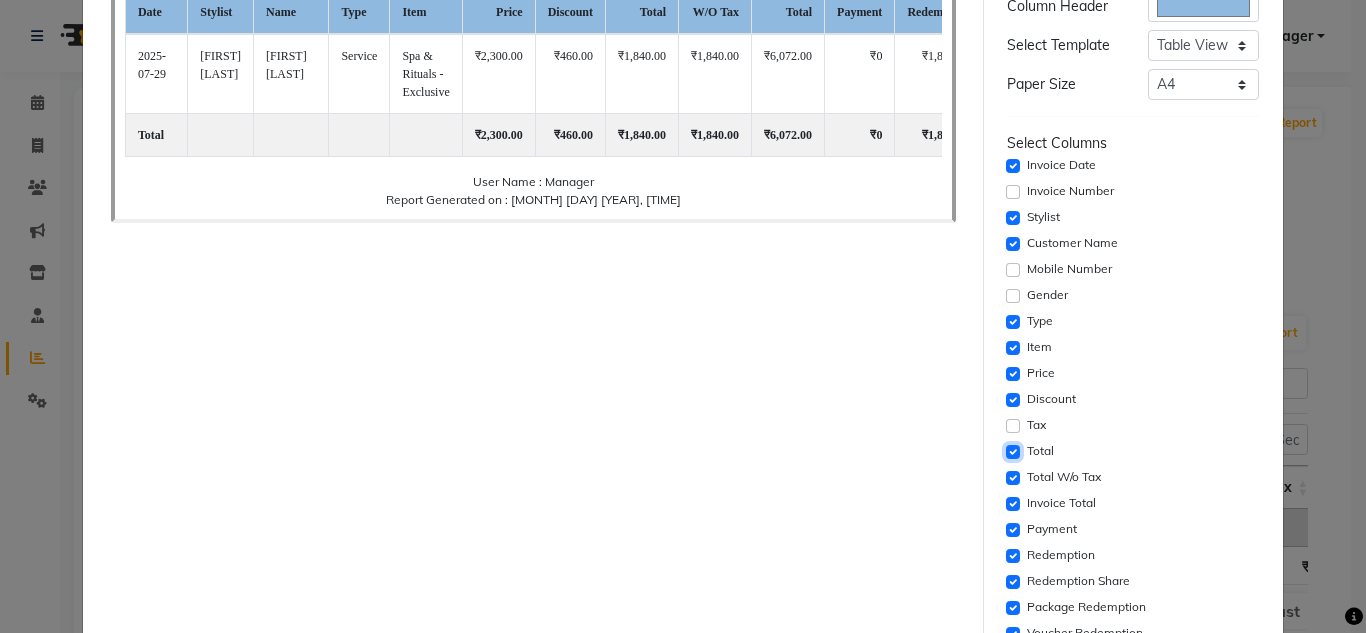 click 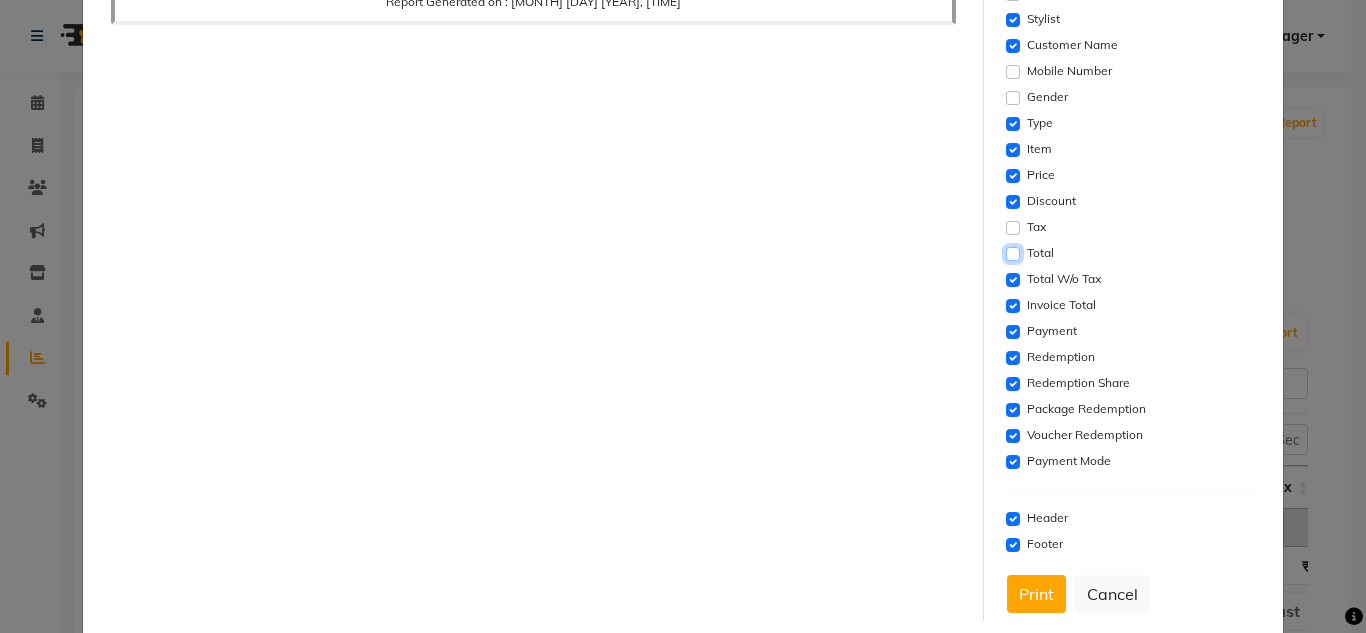 scroll, scrollTop: 400, scrollLeft: 0, axis: vertical 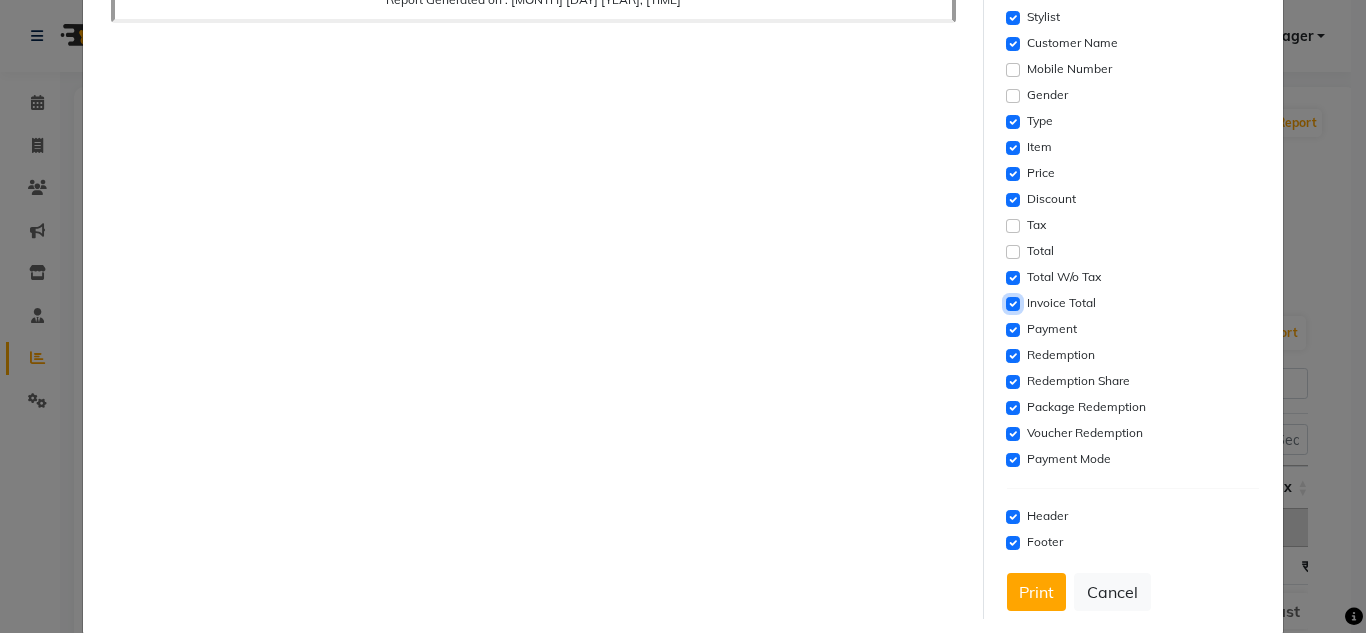 click 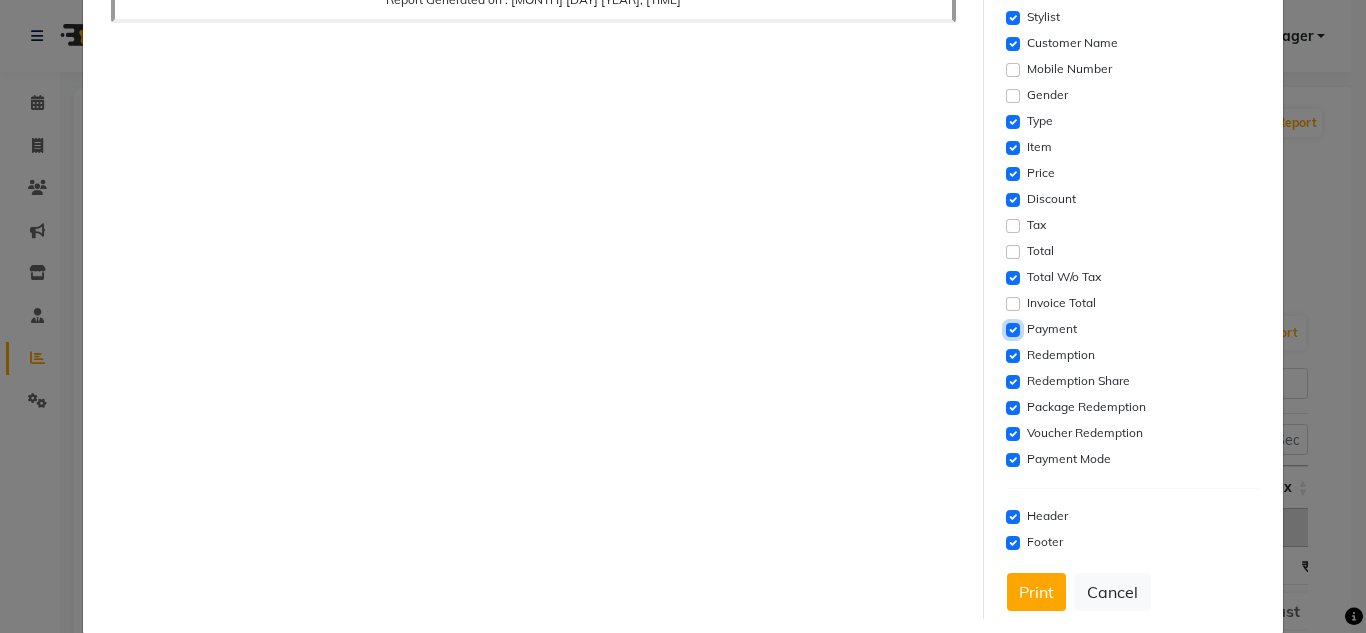 click 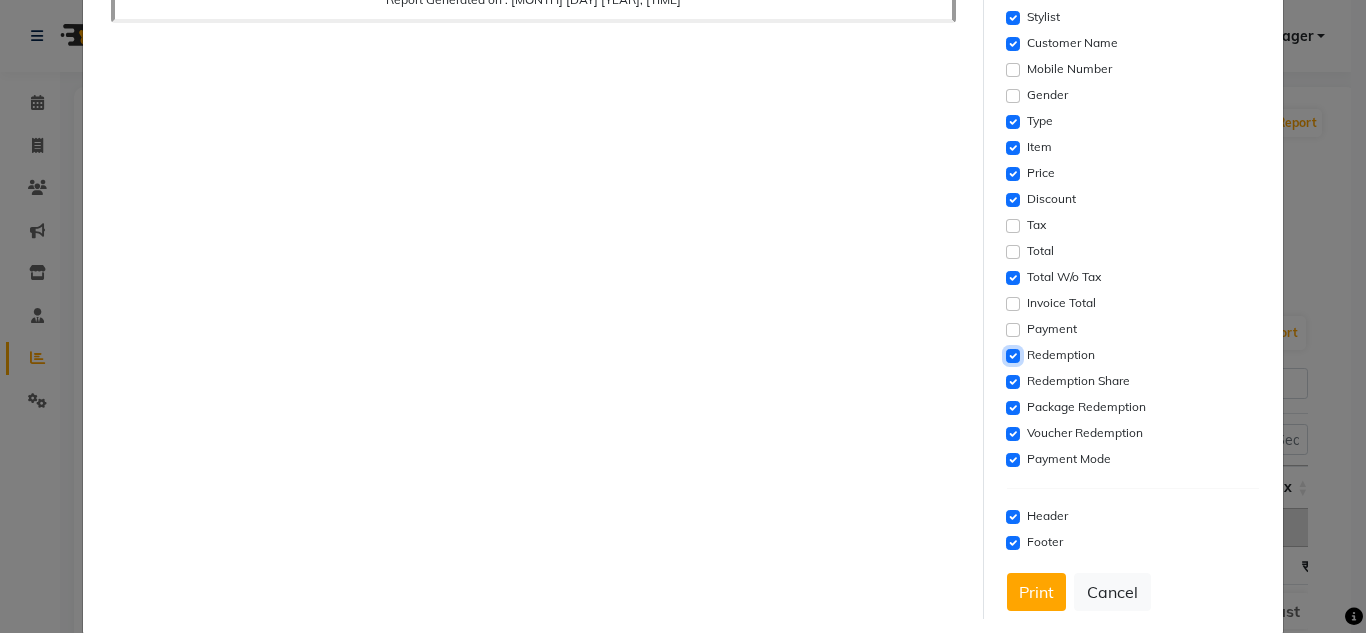 click 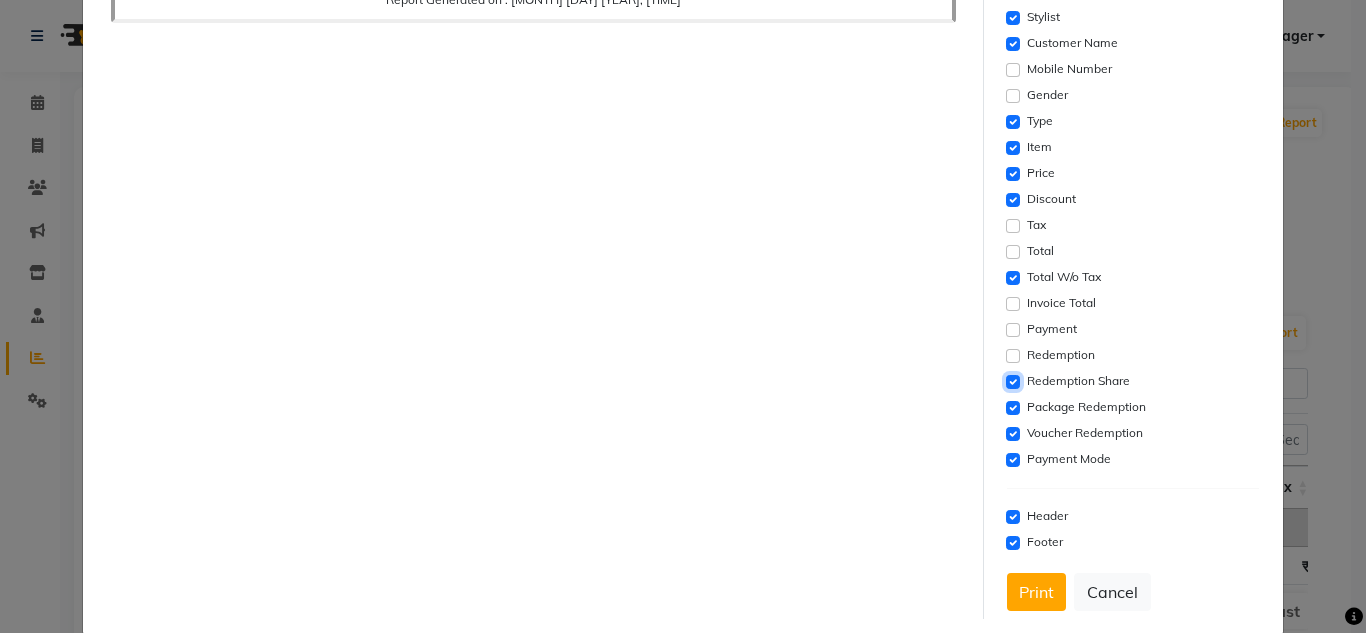 click 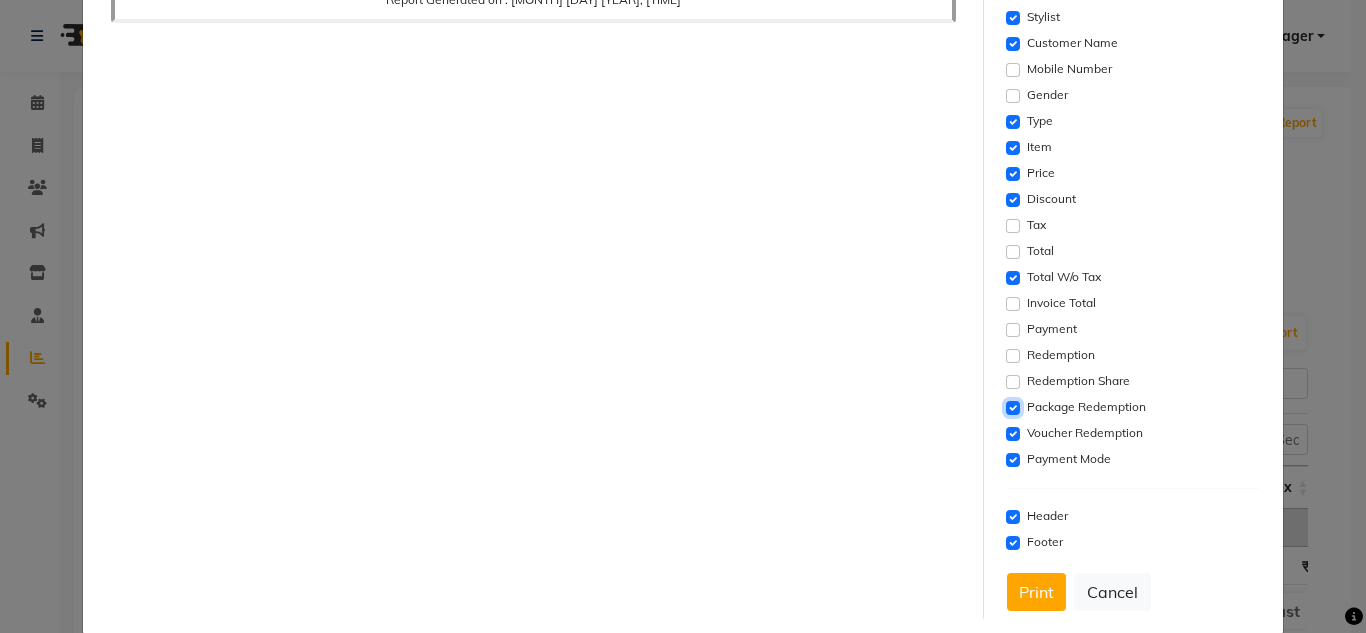 click 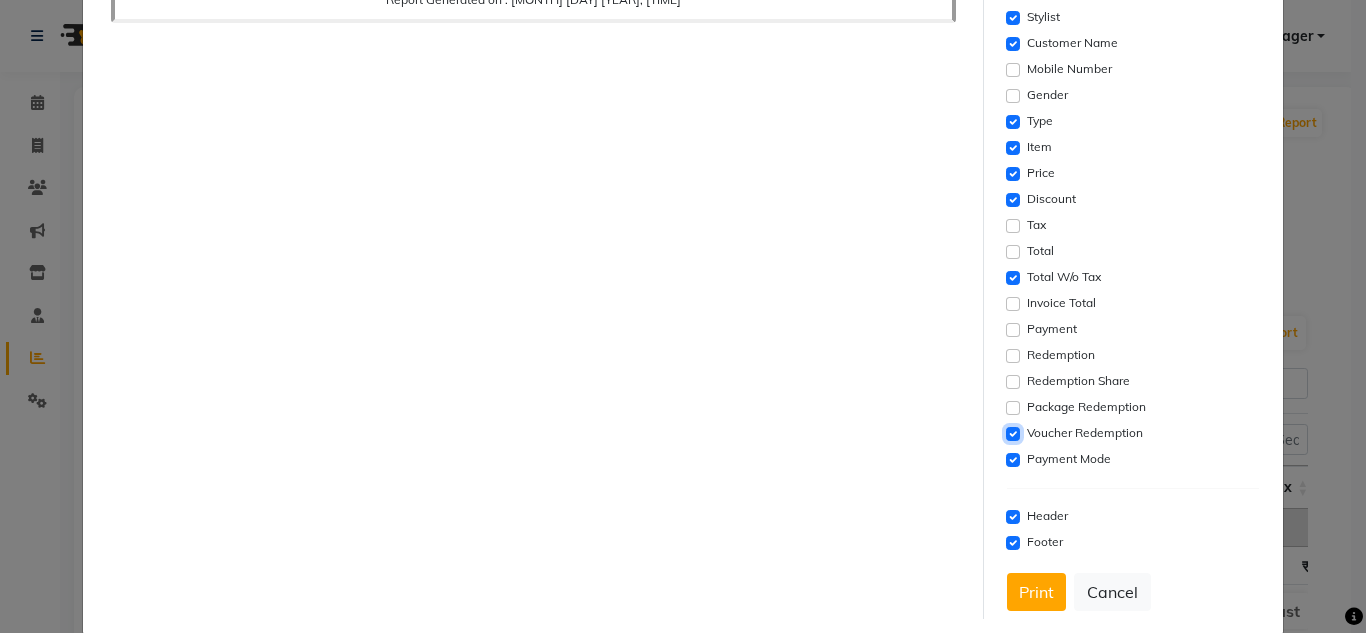 click 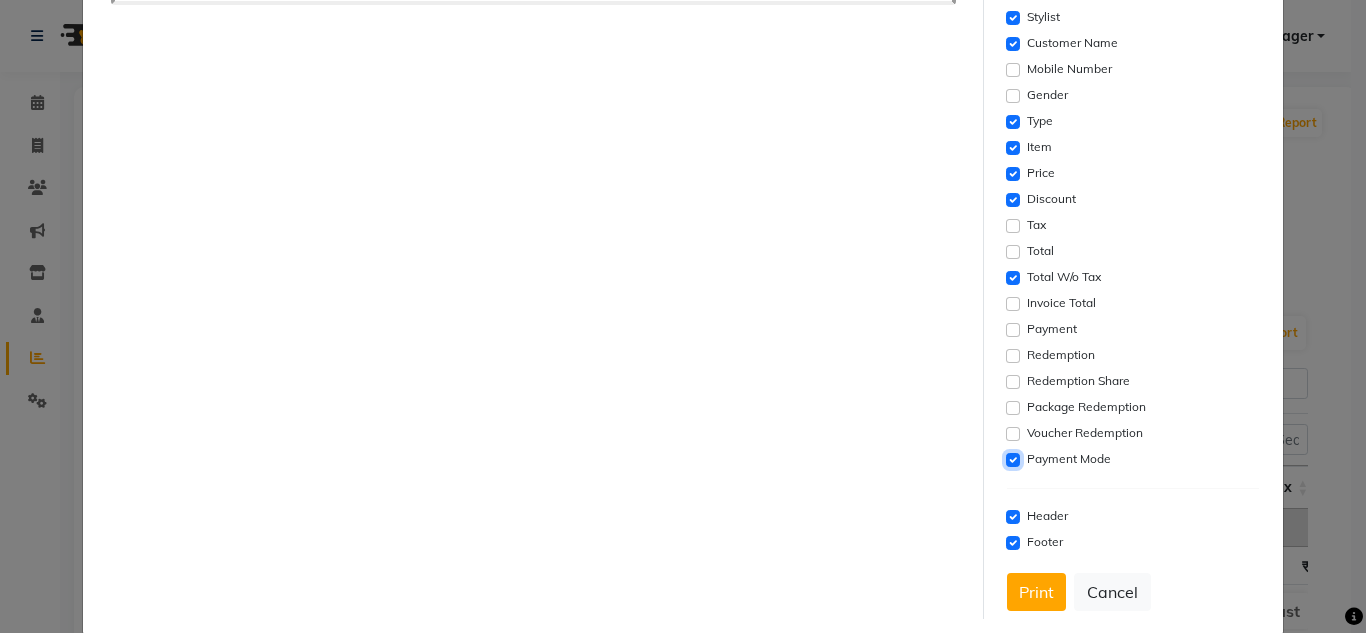 click 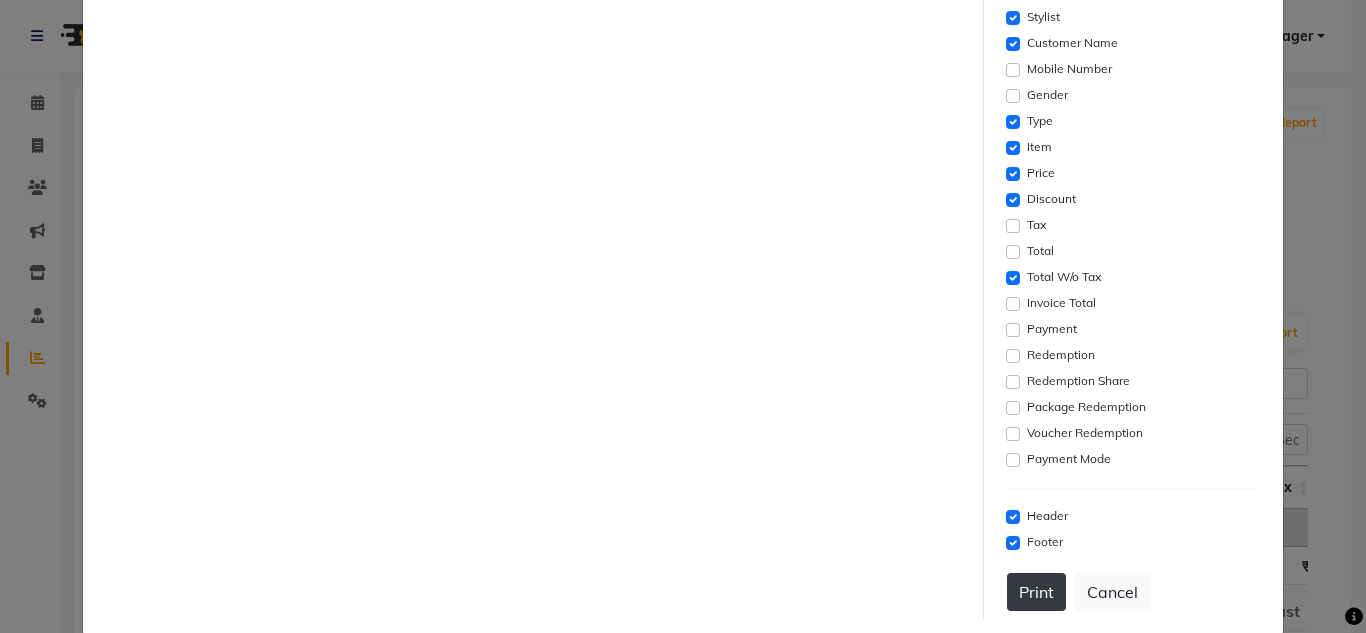 click on "Print" 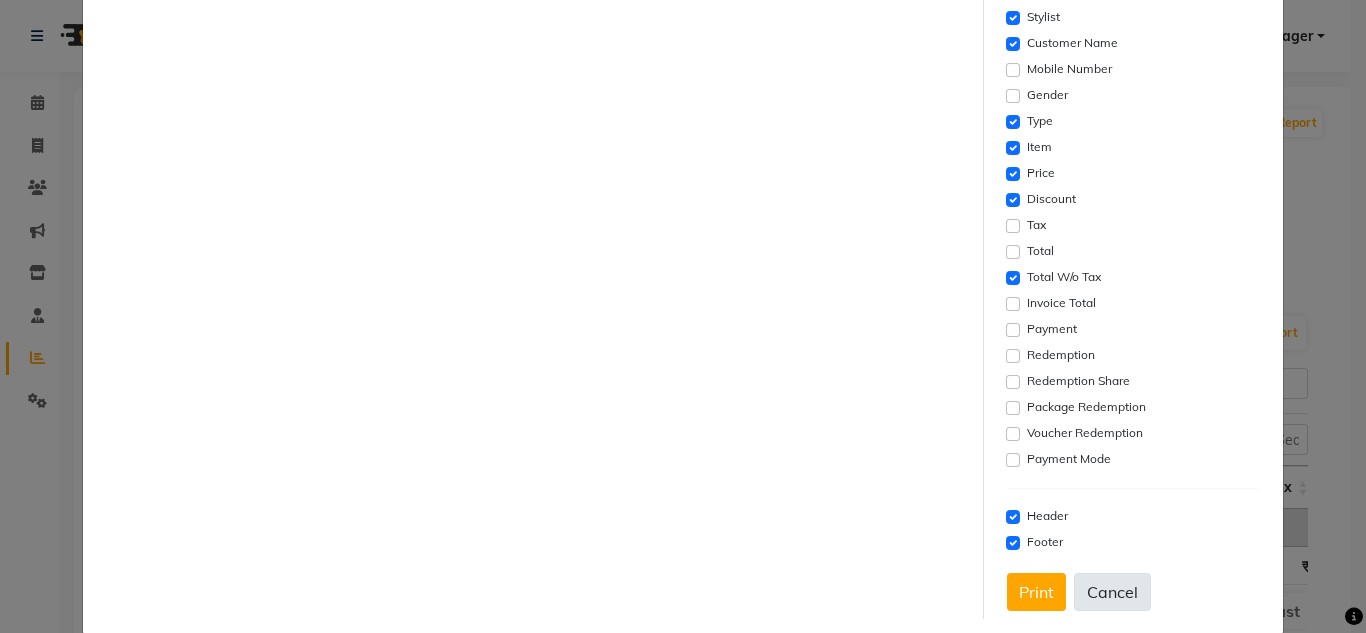 click on "Cancel" 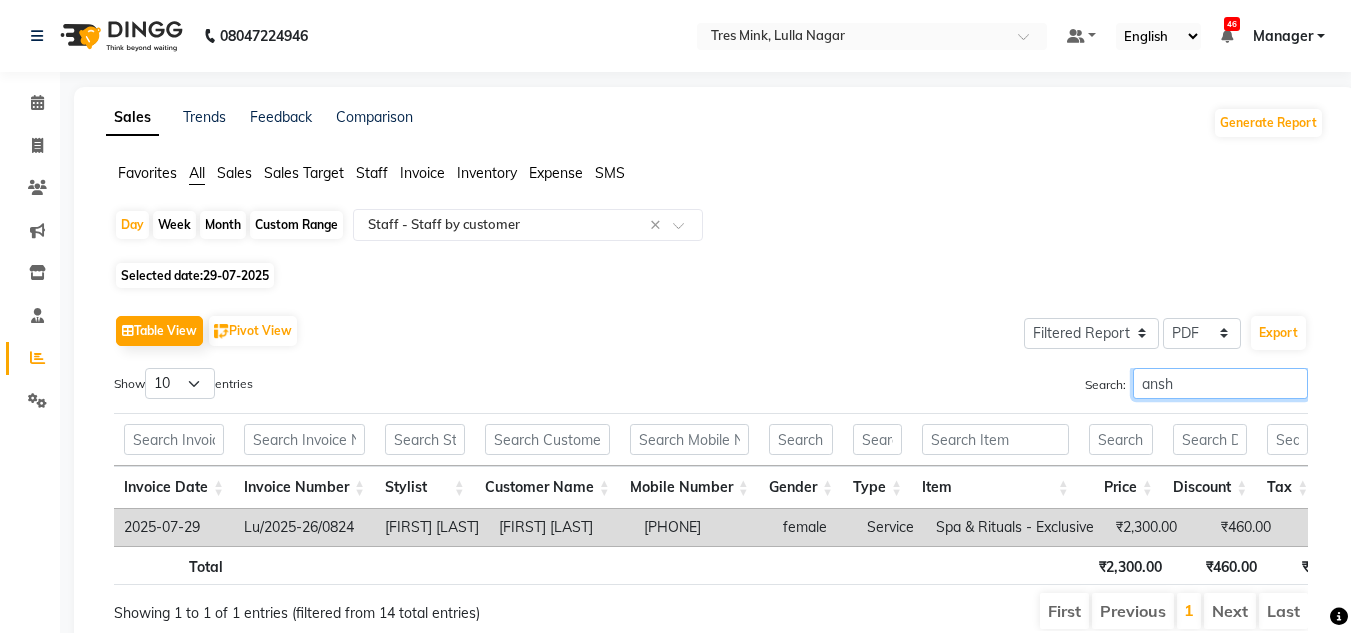 drag, startPoint x: 1211, startPoint y: 387, endPoint x: 1075, endPoint y: 384, distance: 136.03308 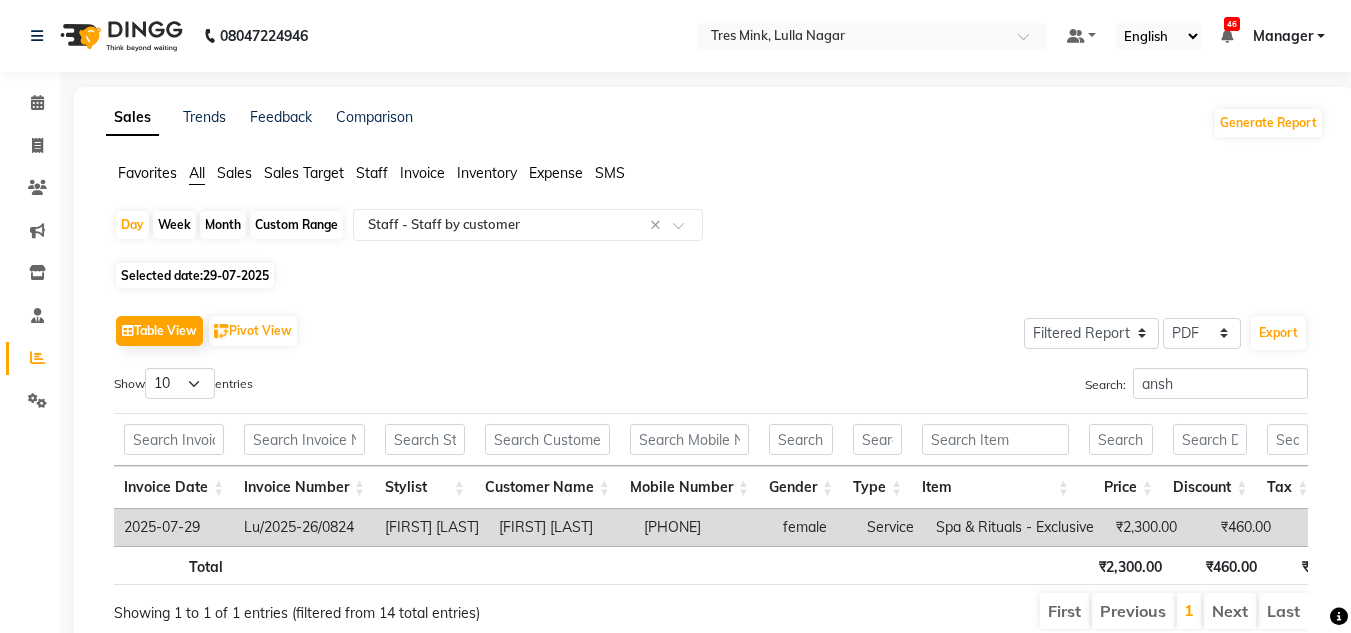 click on "29-07-2025" 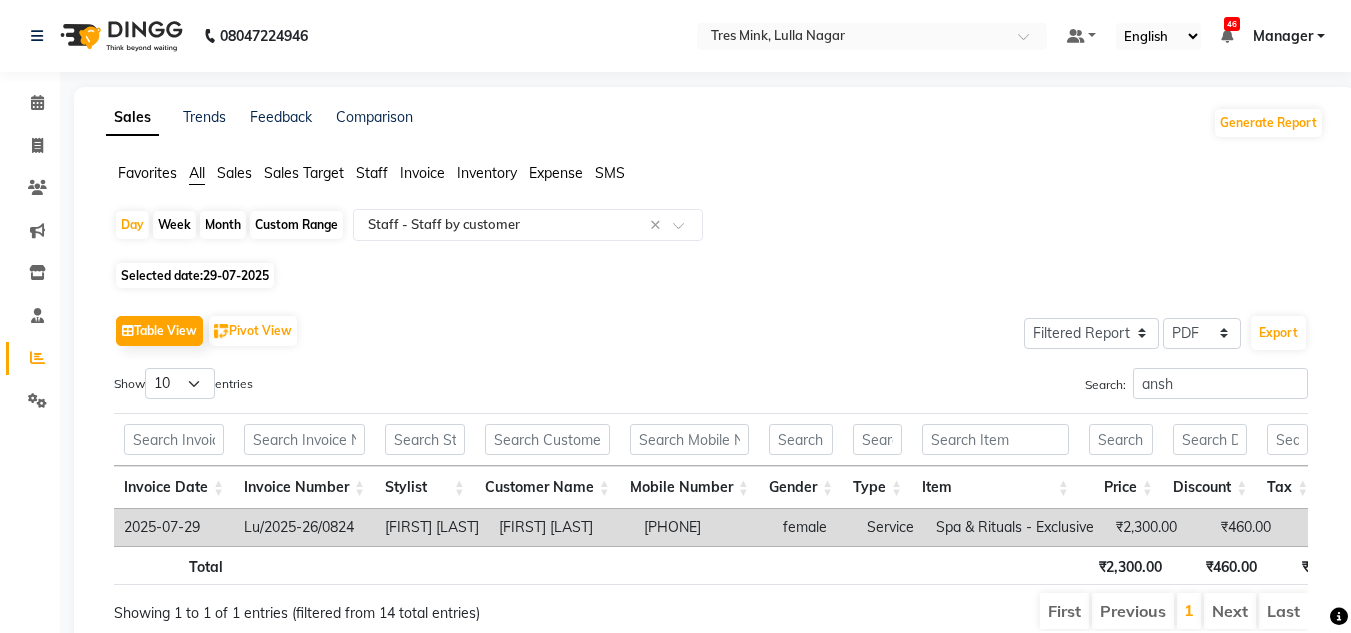 select on "7" 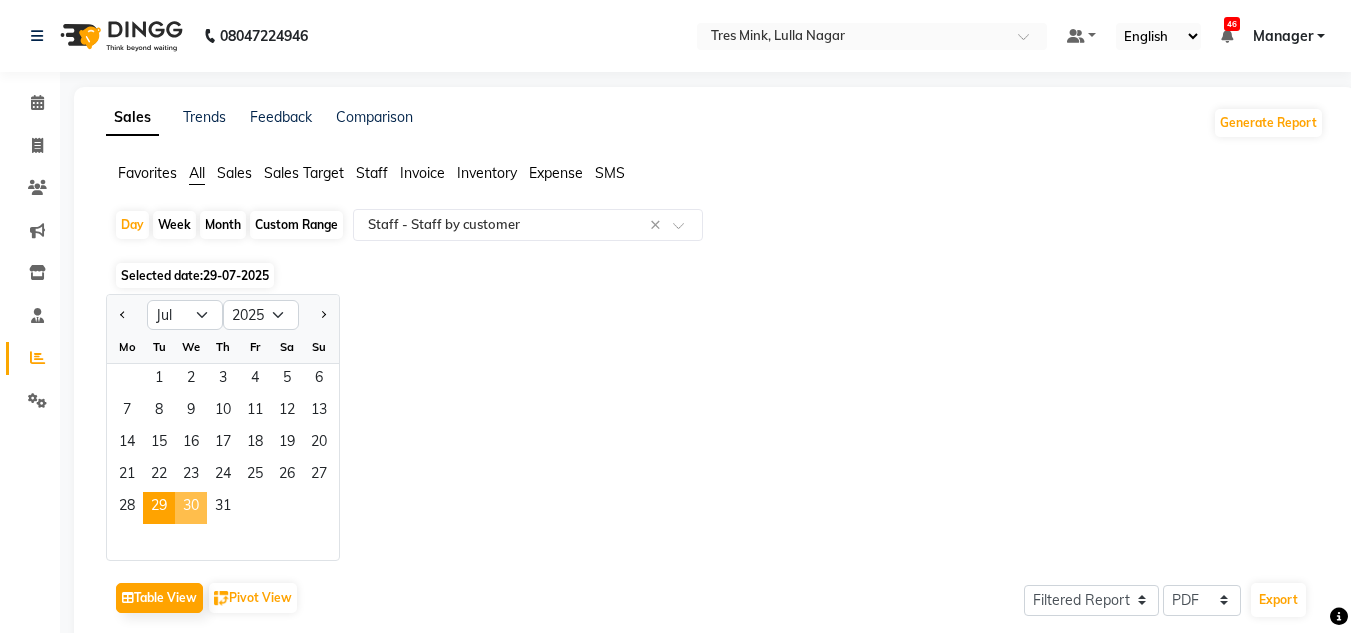 click on "30" 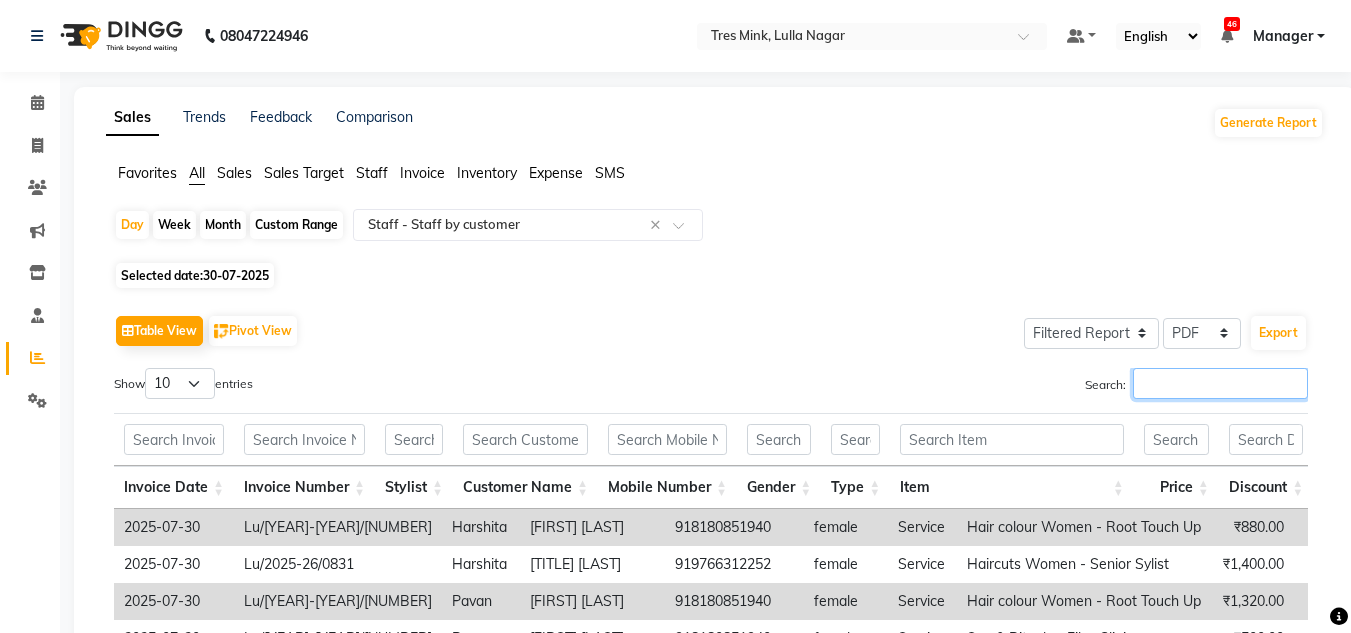 click on "Search:" at bounding box center [1220, 383] 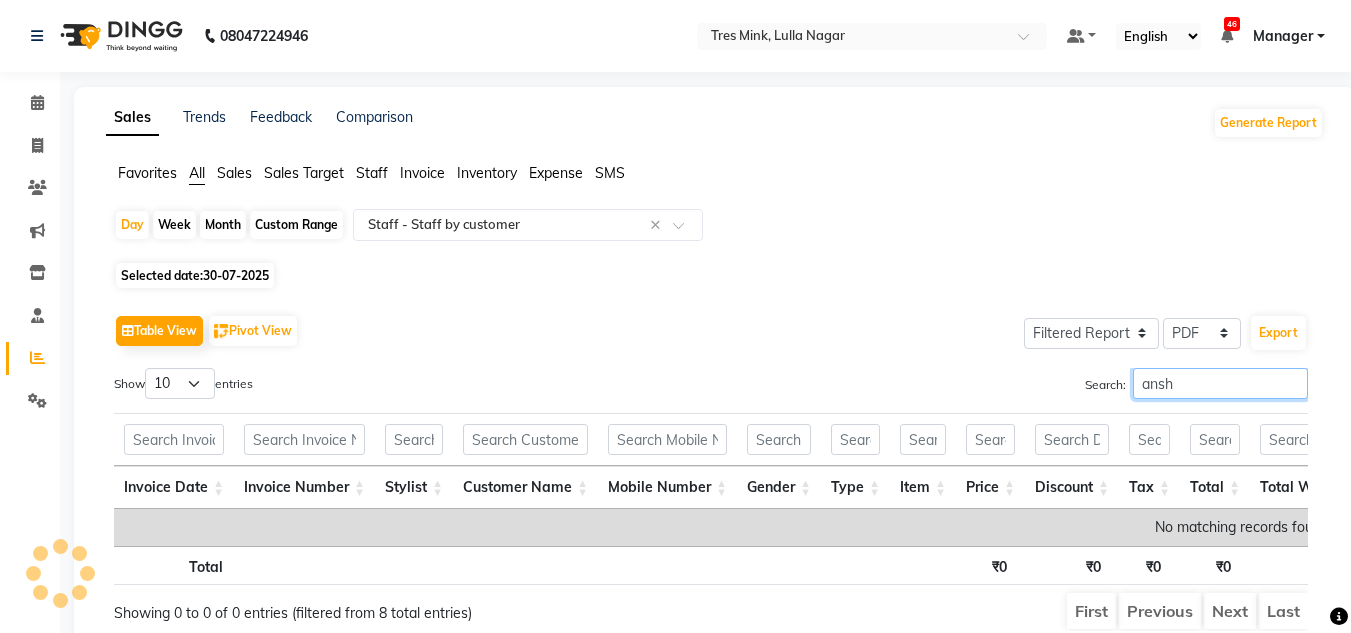 type on "ansh" 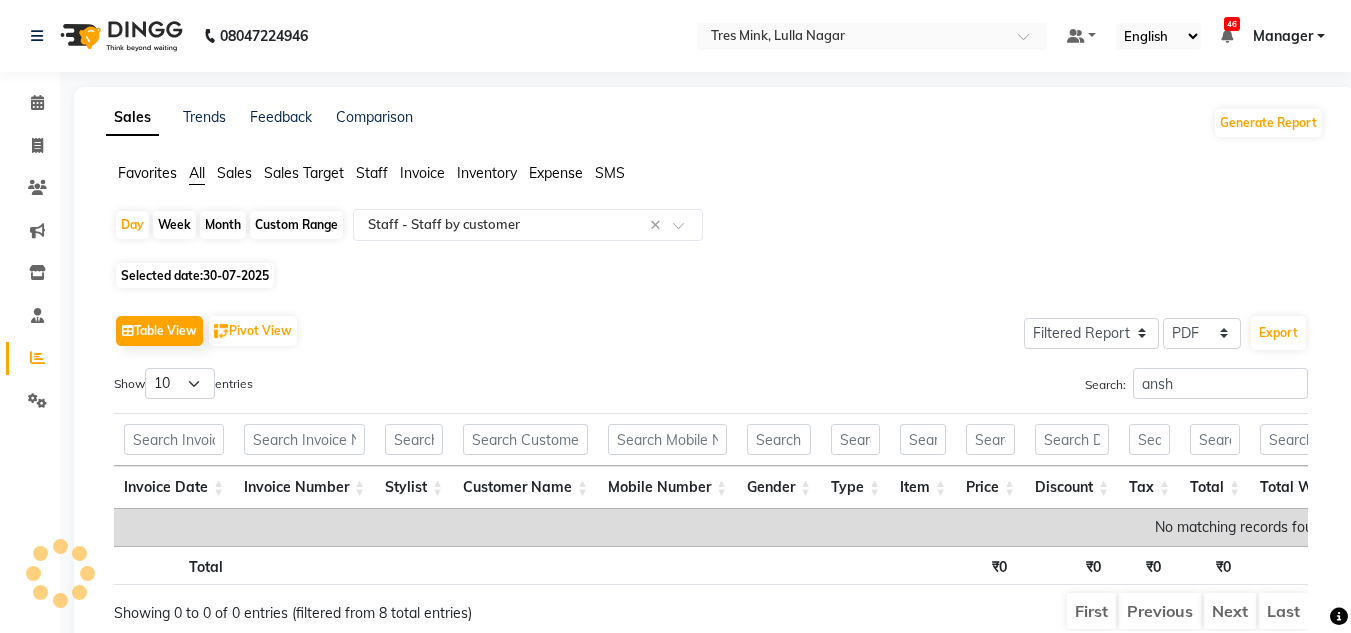 click on "30-07-2025" 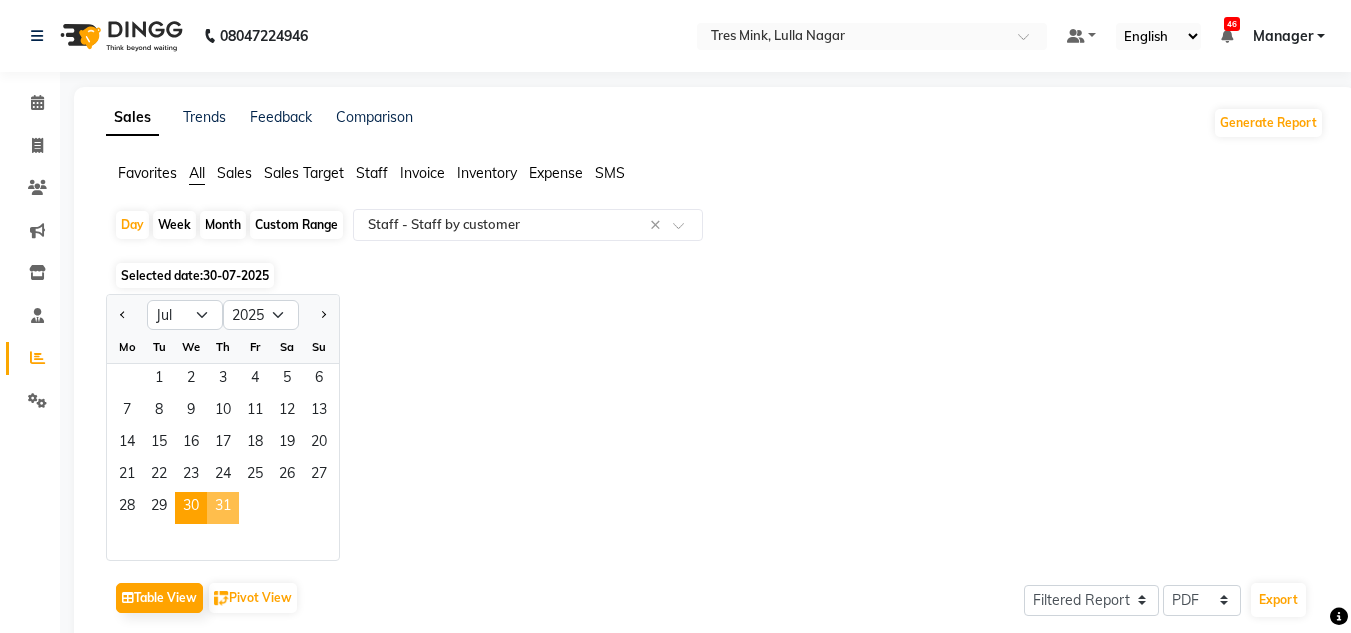 click on "31" 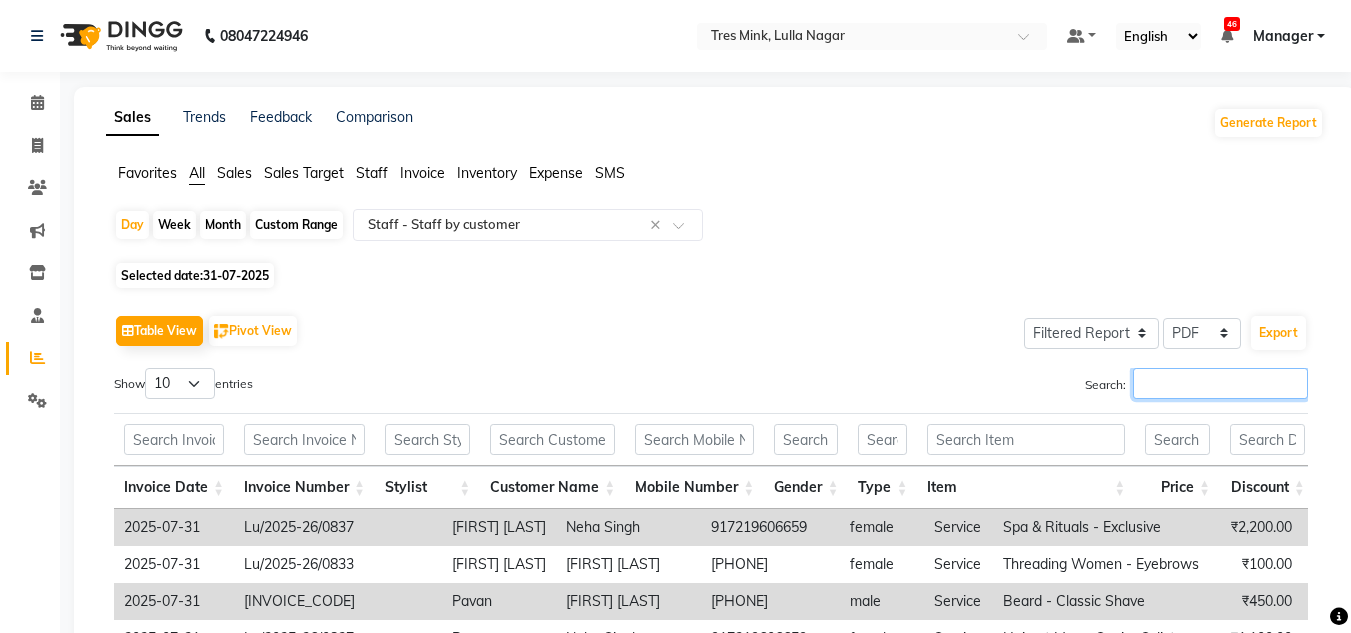 click on "Search:" at bounding box center (1220, 383) 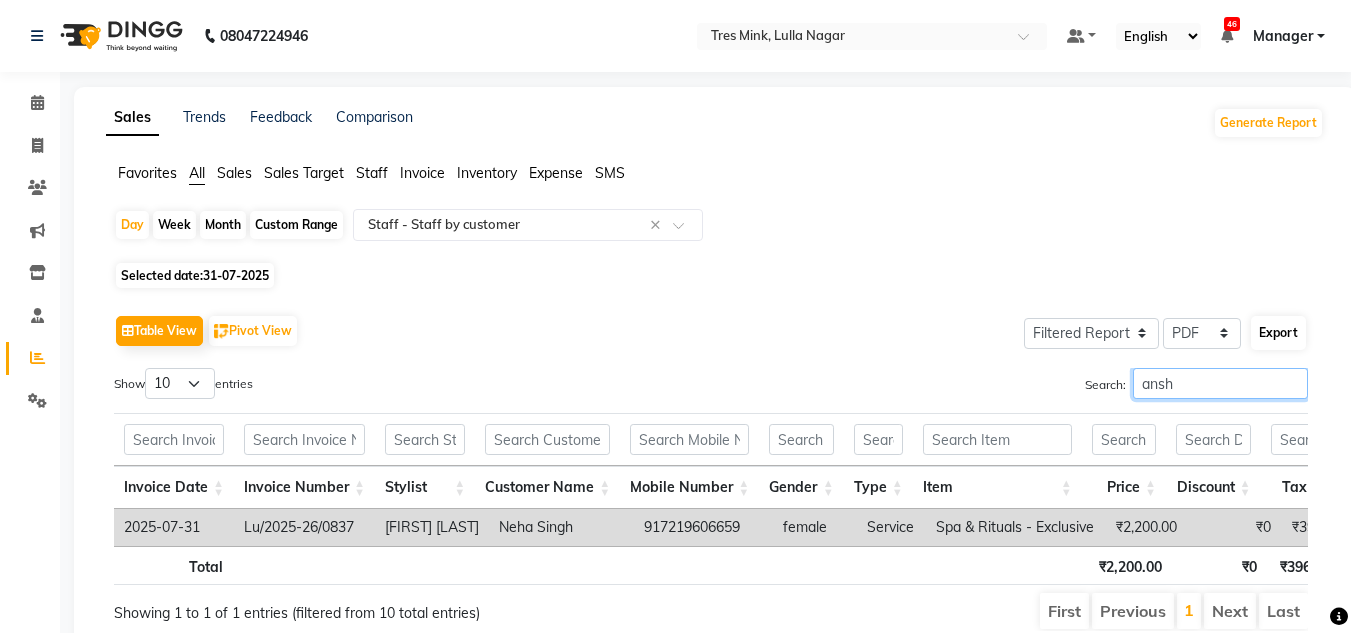 type on "ansh" 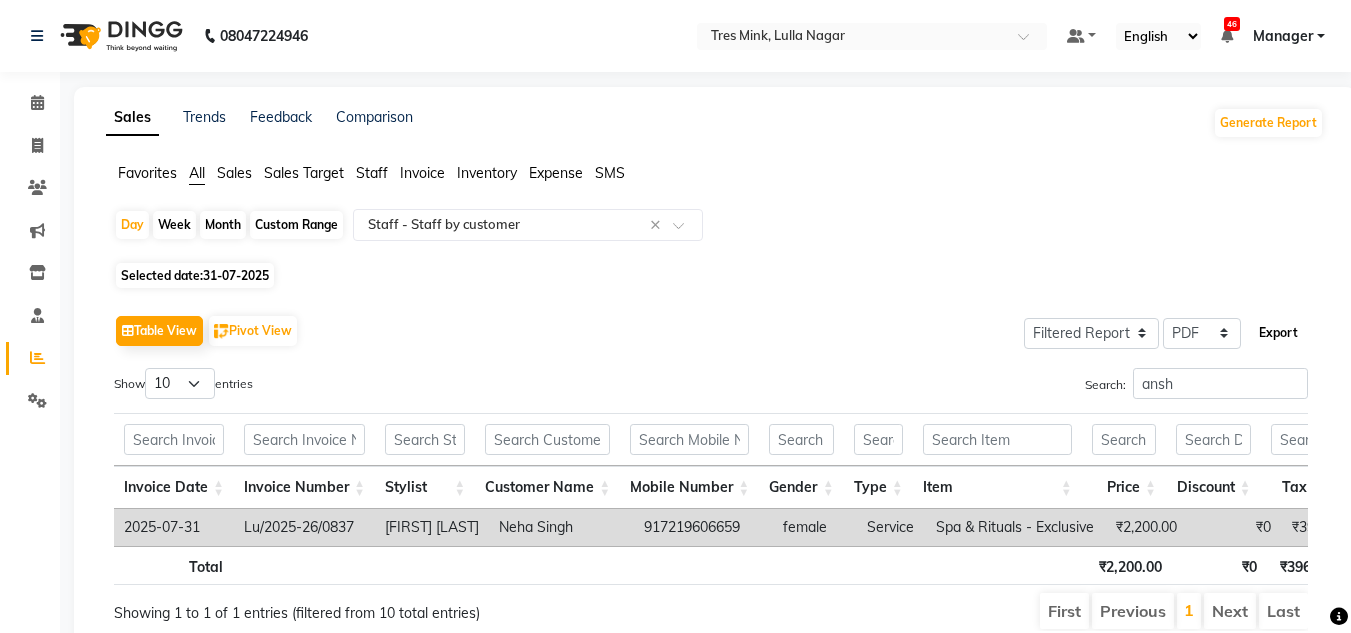 click on "Export" 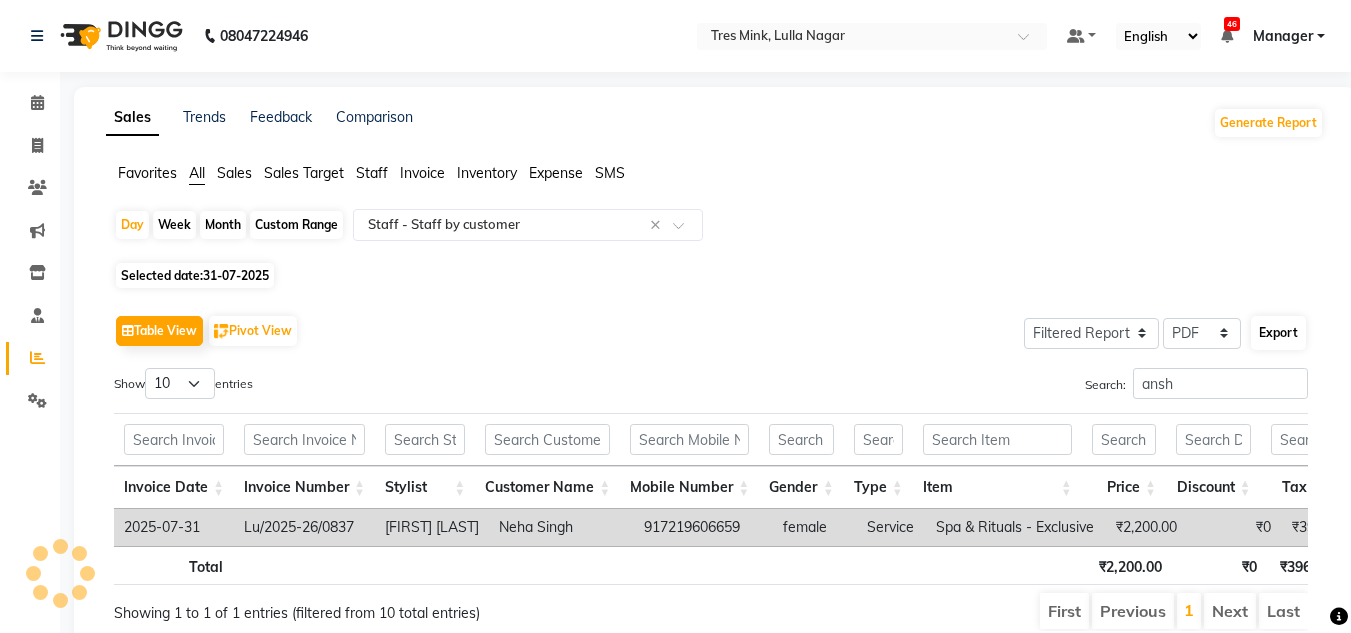select on "serif" 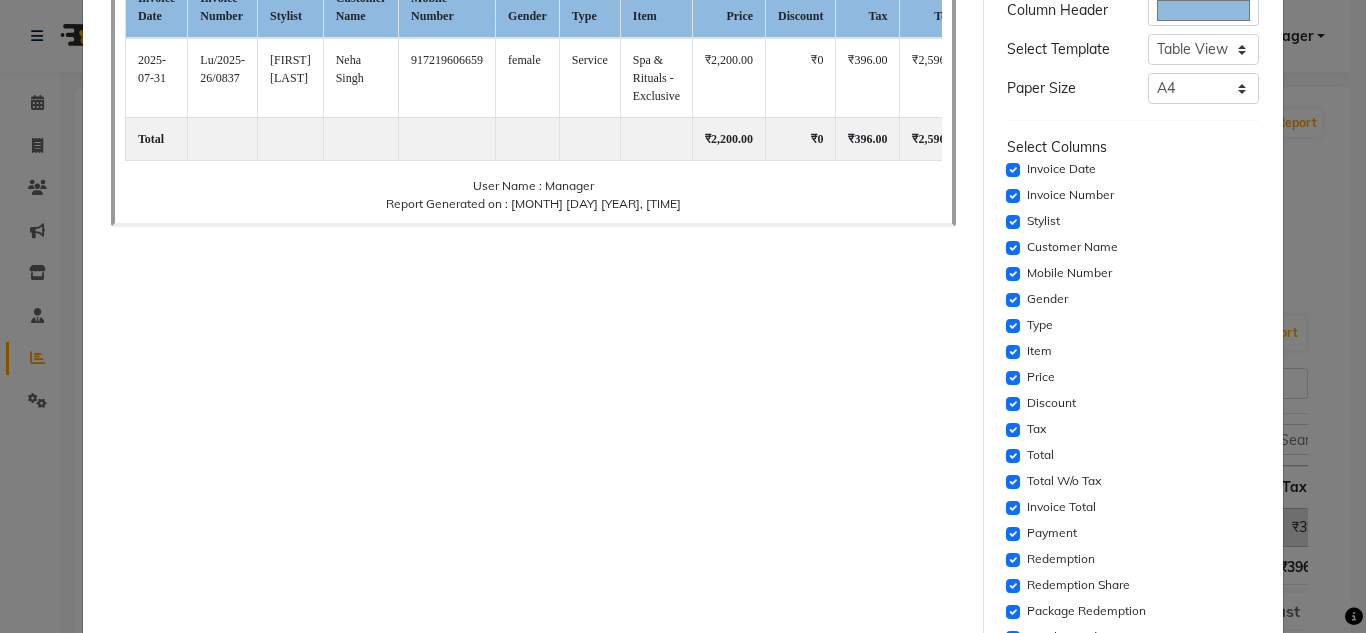 scroll, scrollTop: 200, scrollLeft: 0, axis: vertical 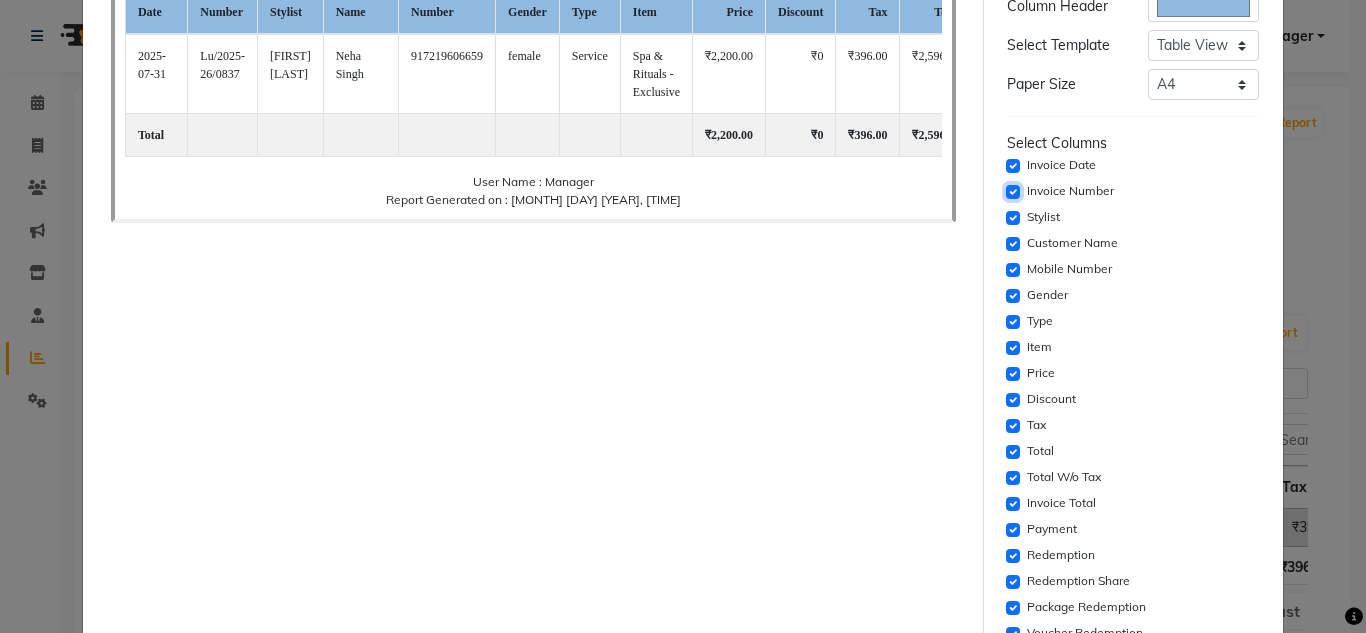 click 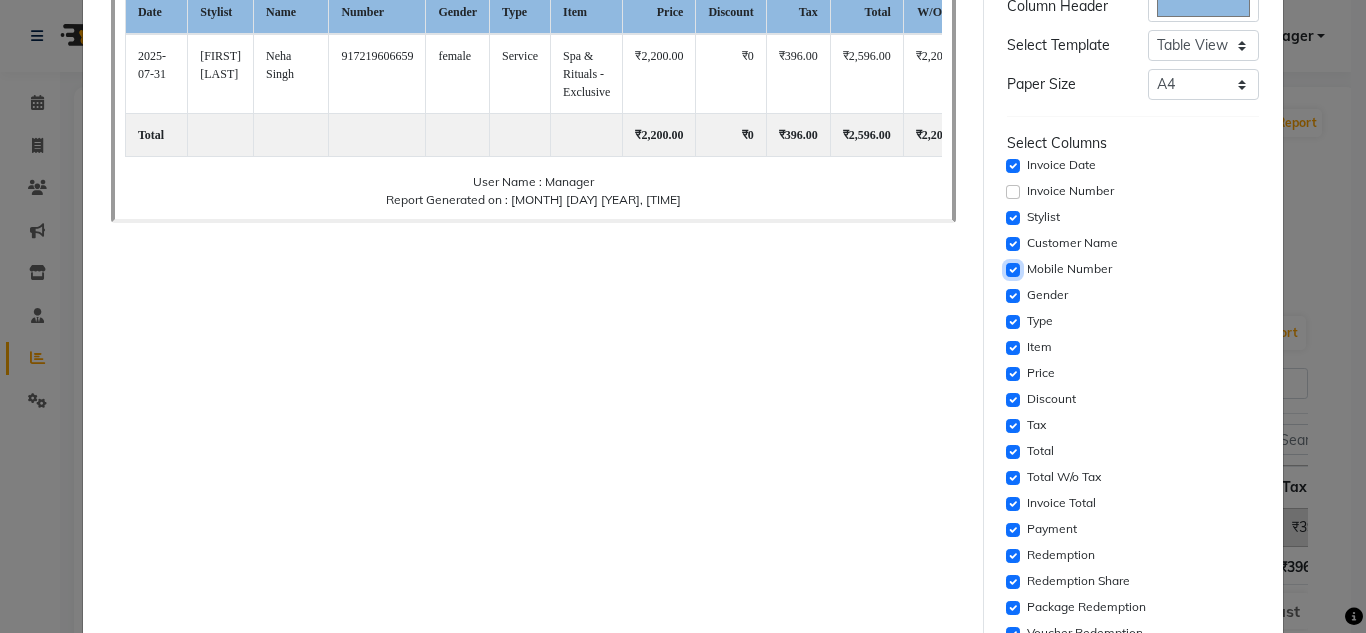 click 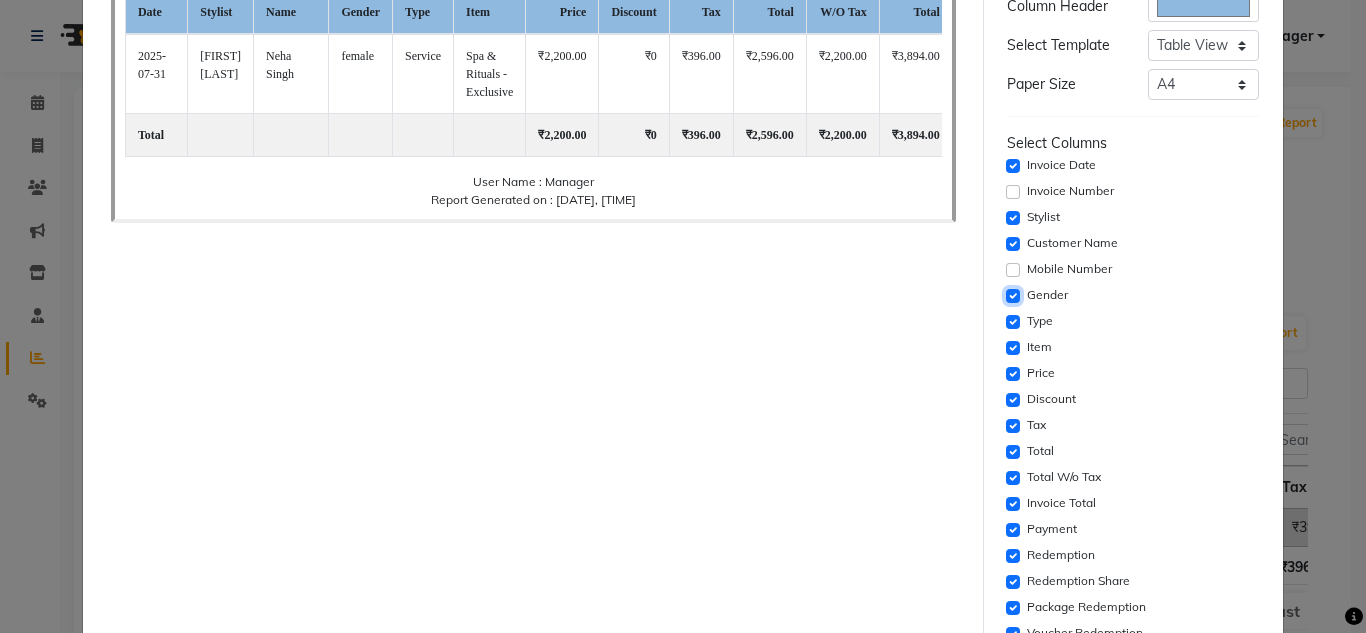 click 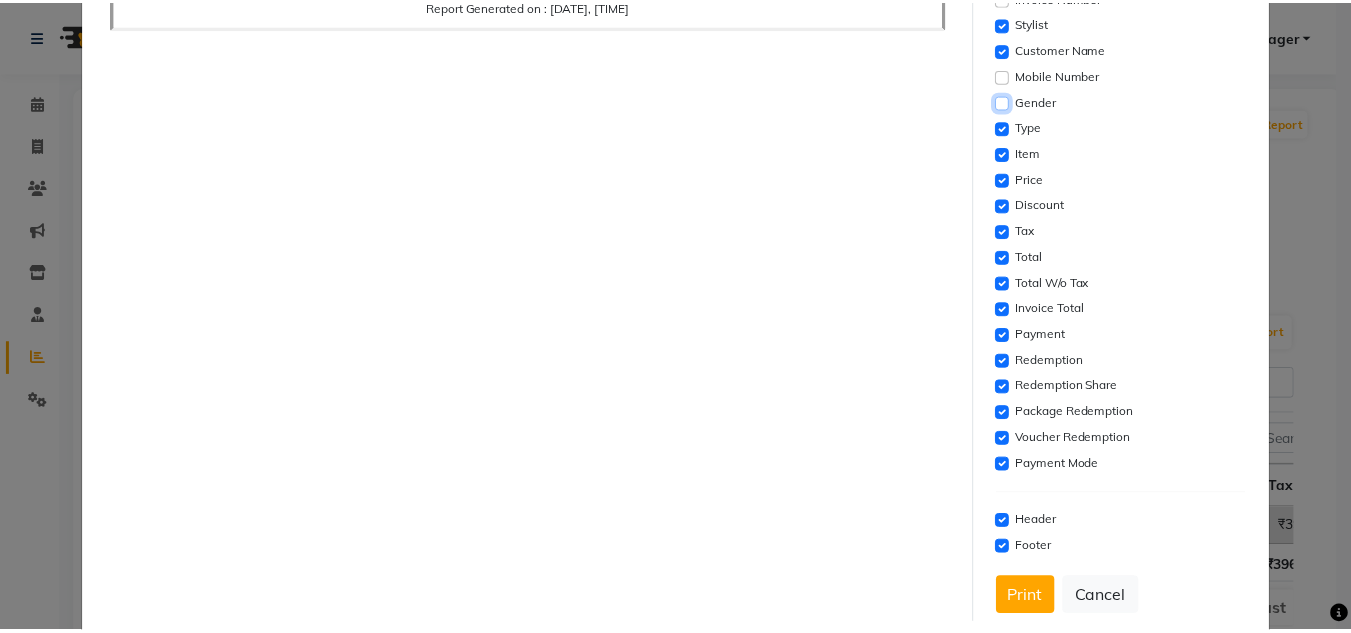scroll, scrollTop: 400, scrollLeft: 0, axis: vertical 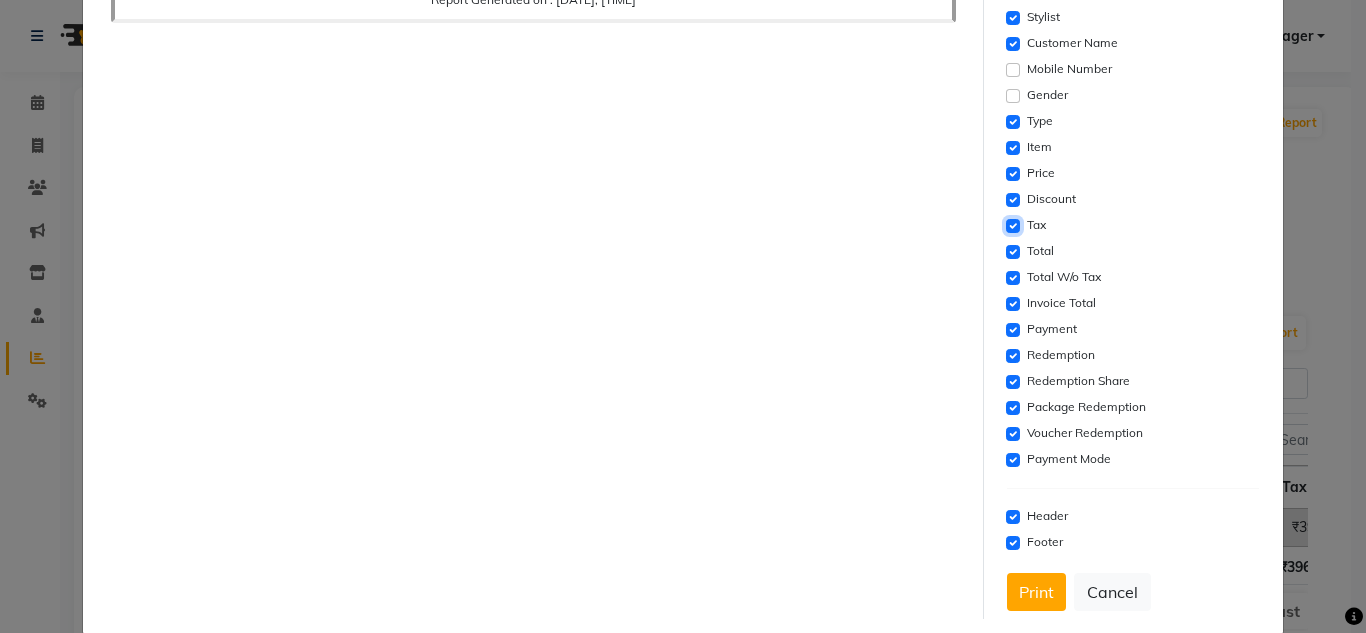 click 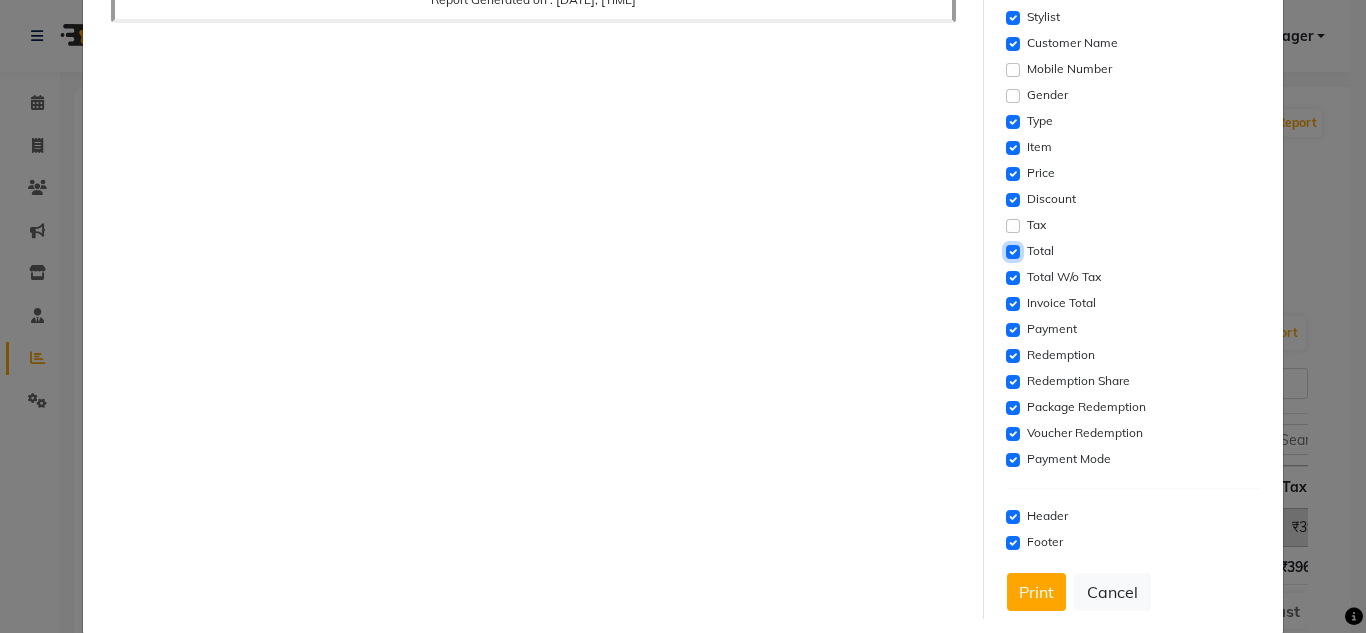 click 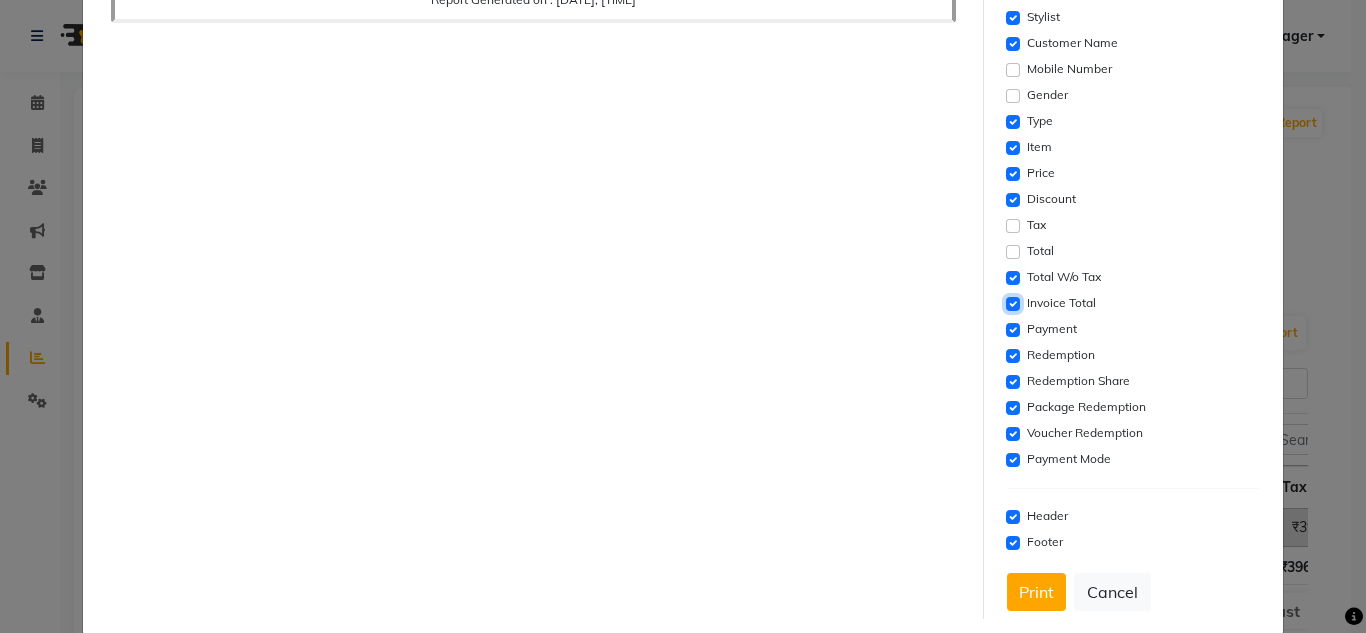 click 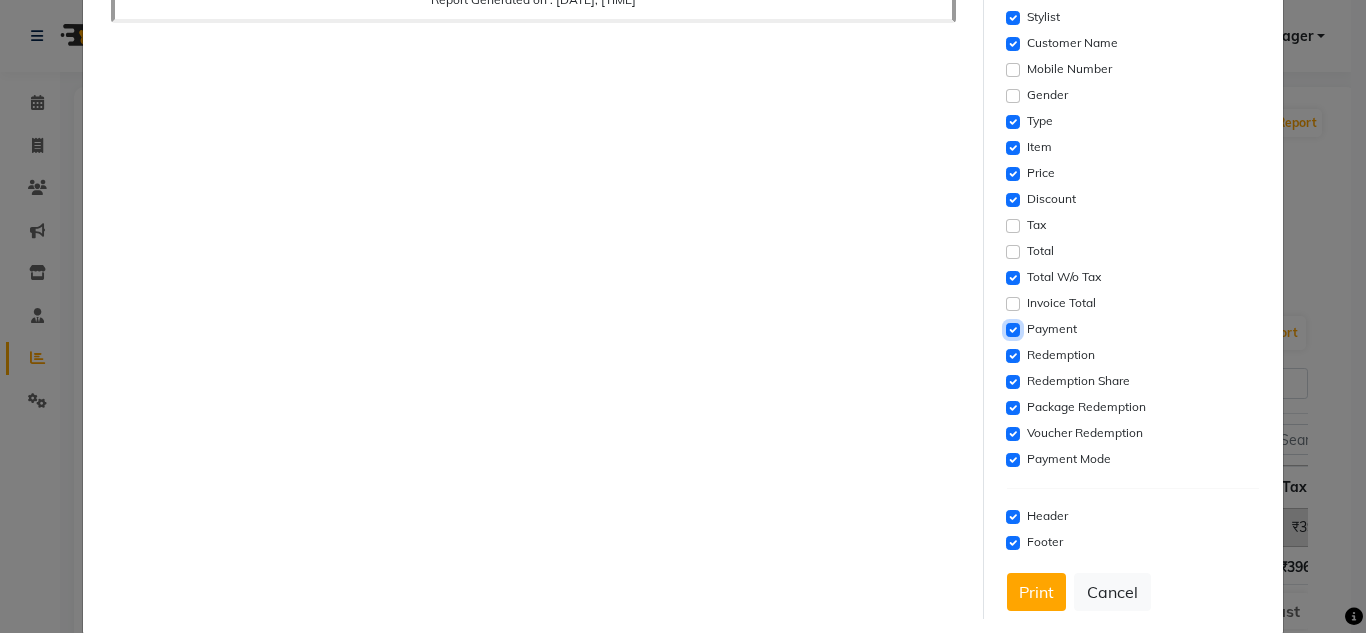 click 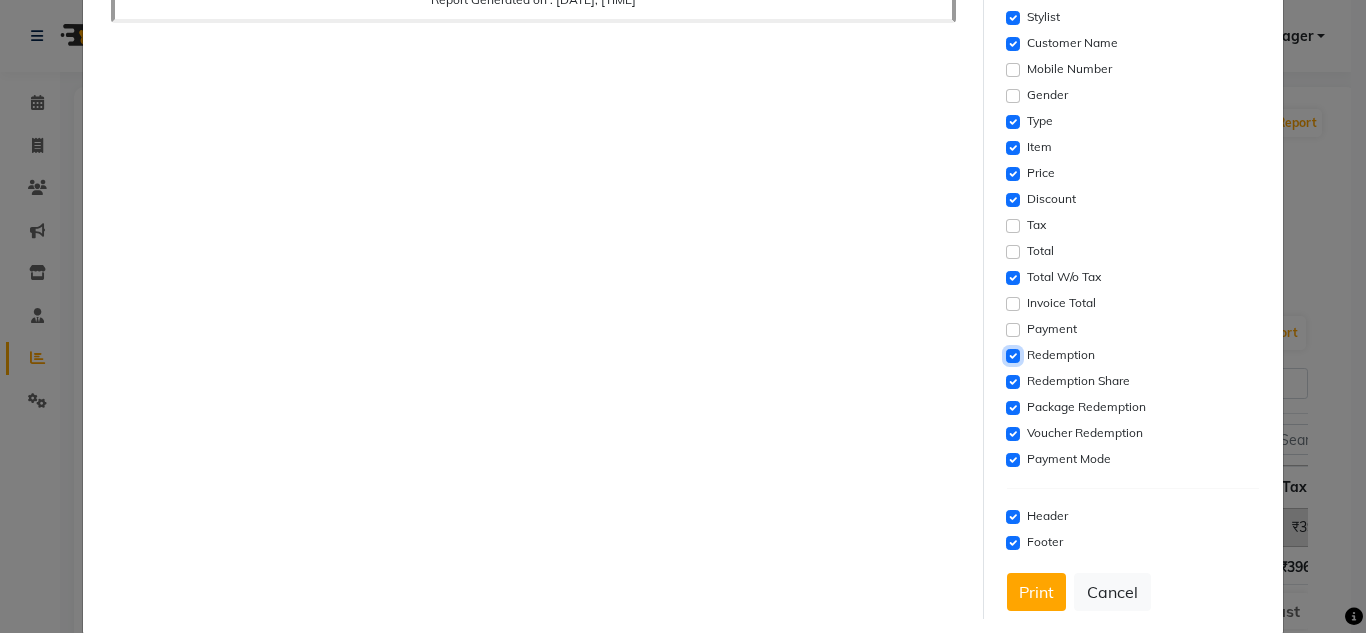 click 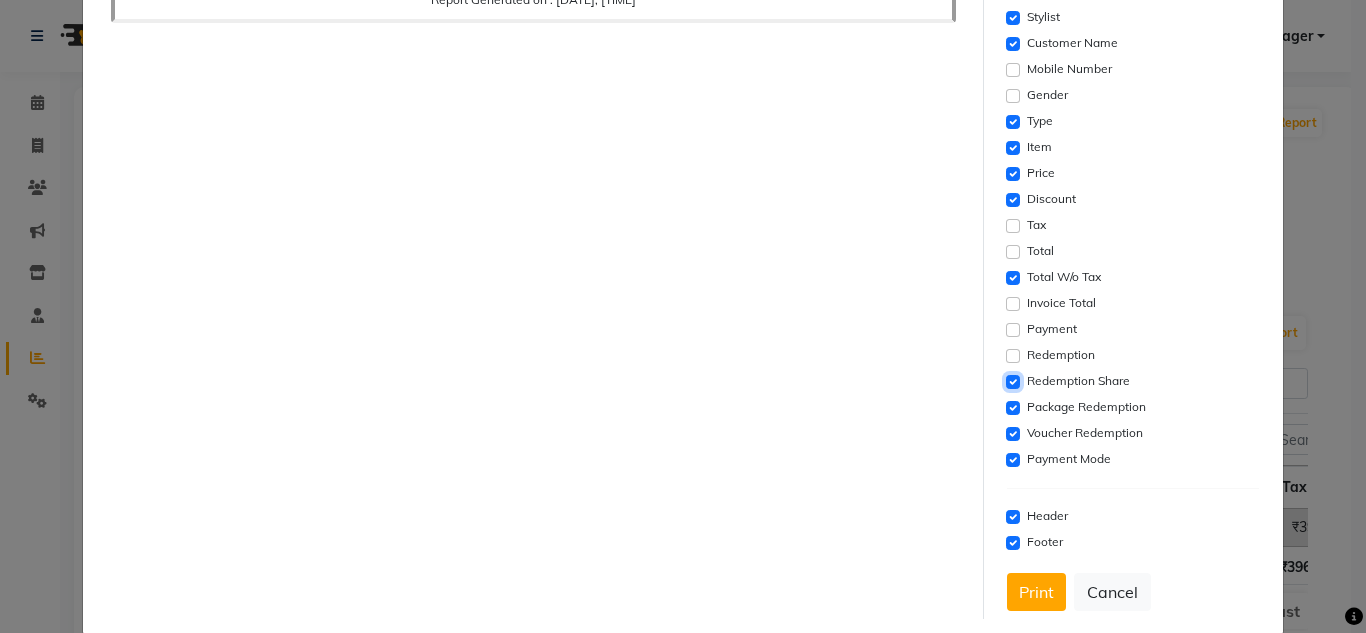 click 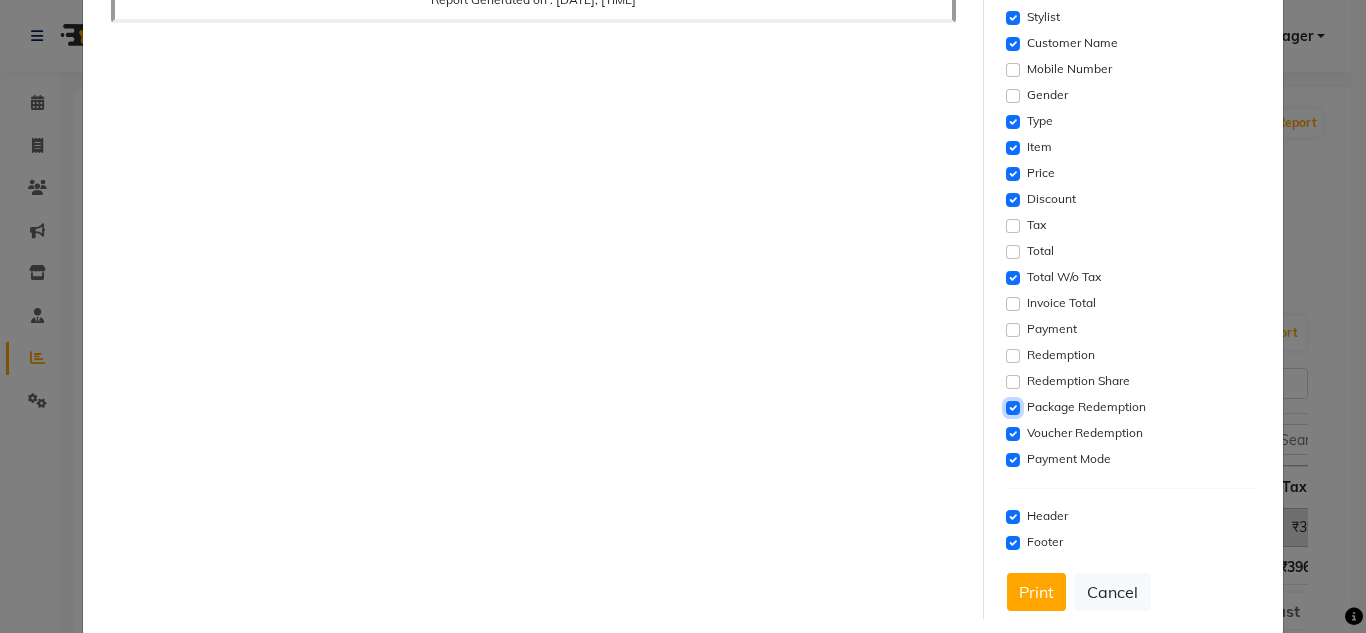 click 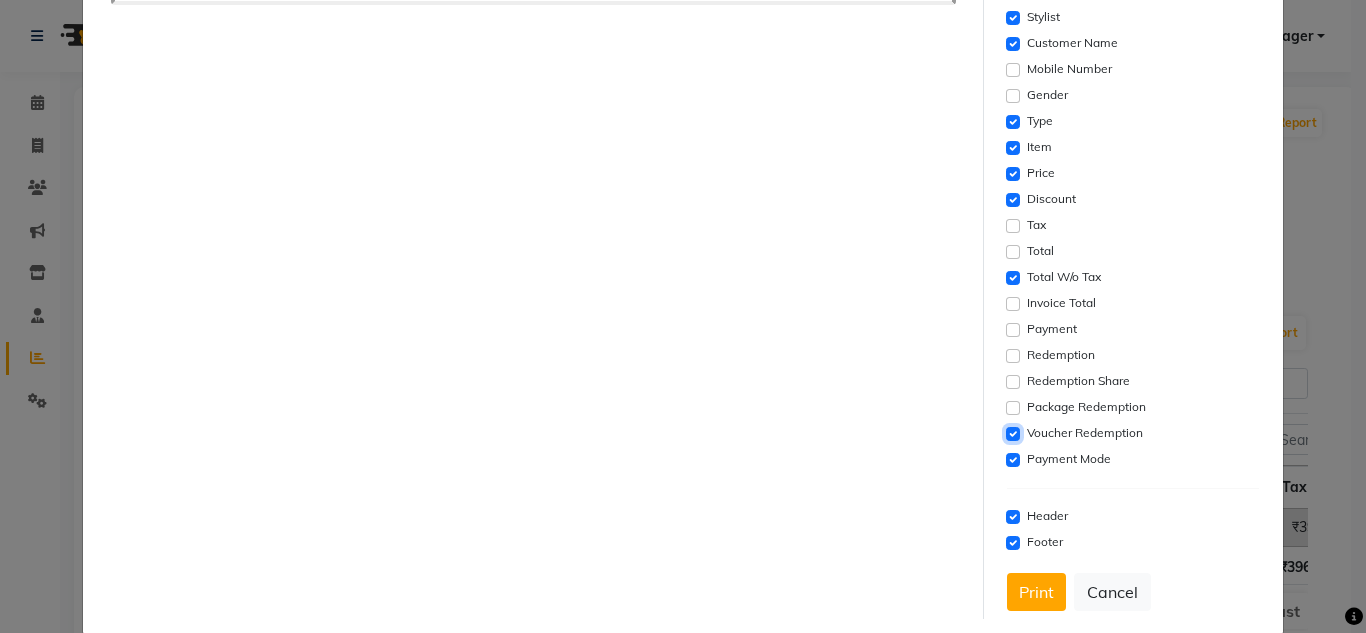 click 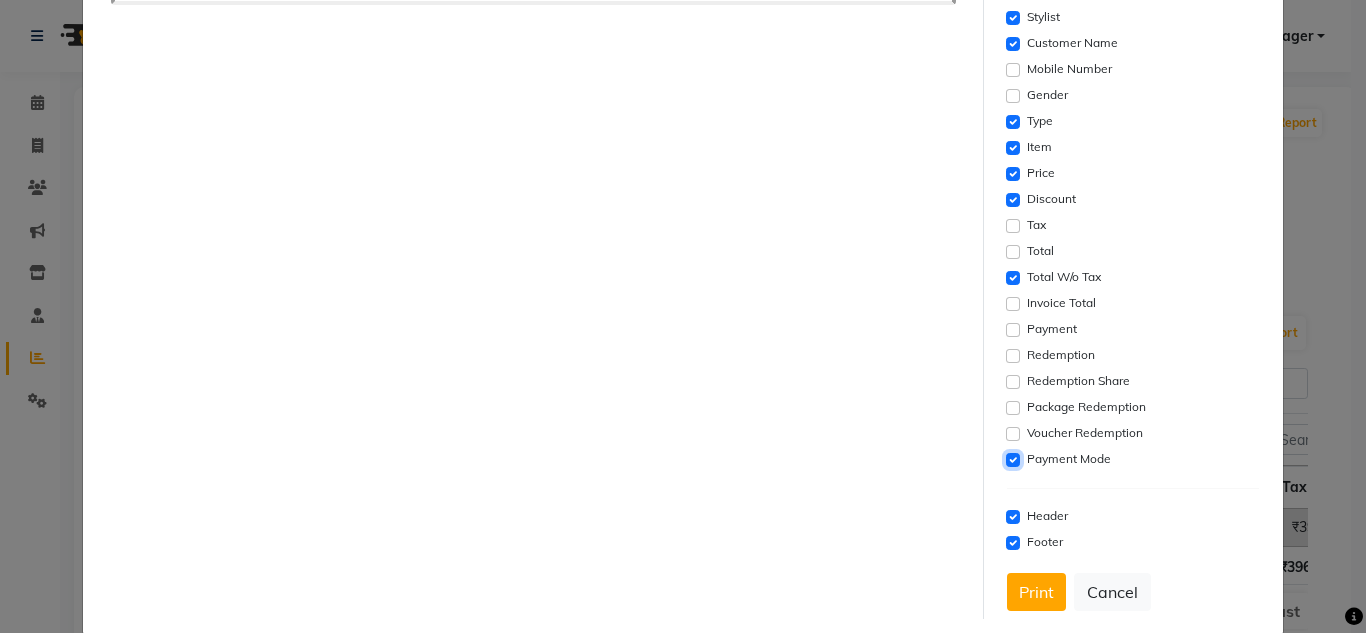 click 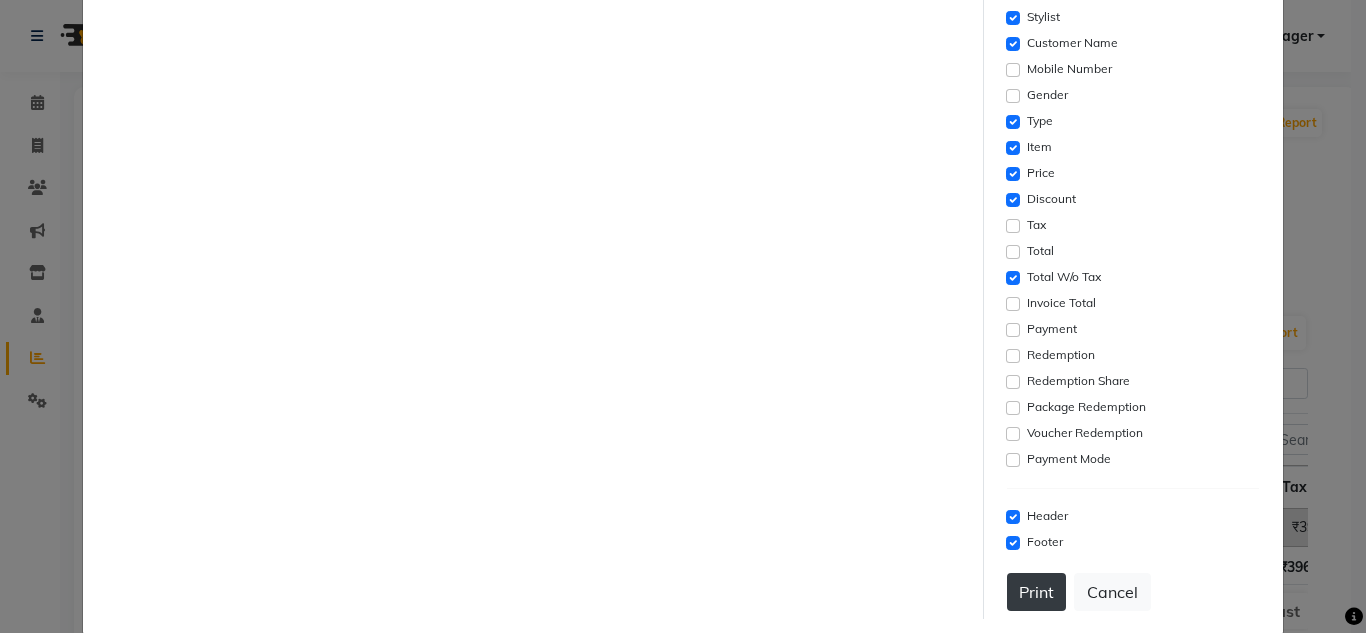 click on "Print" 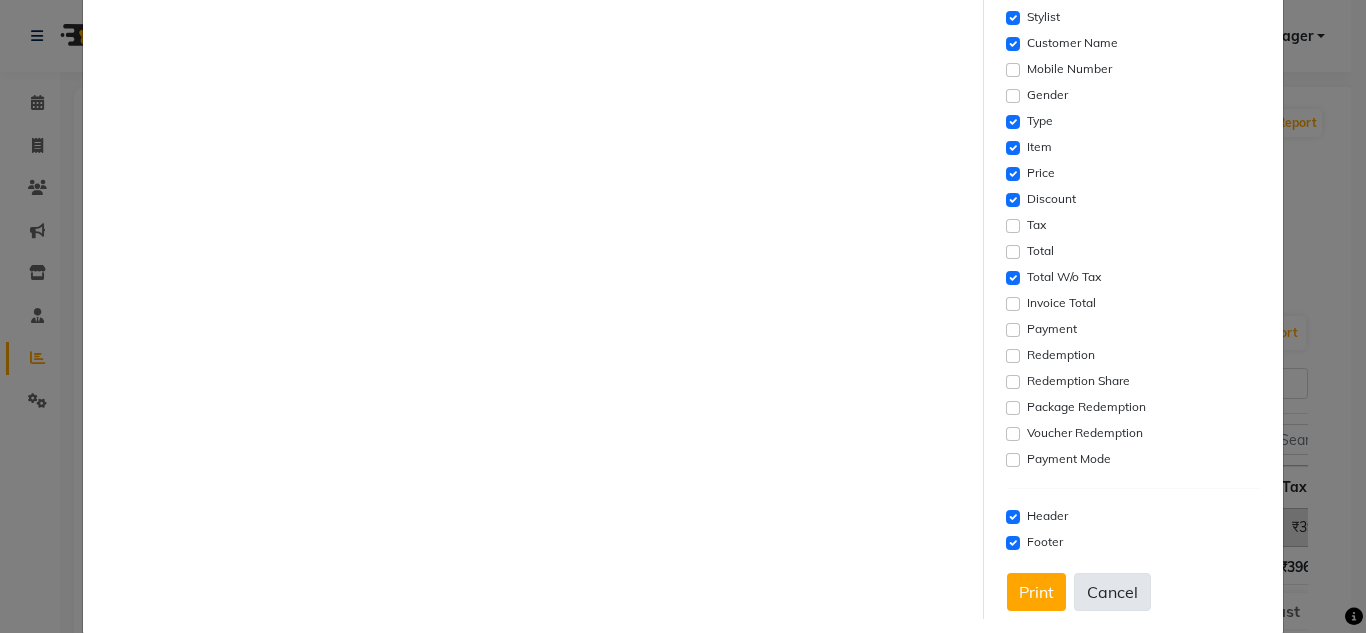 click on "Cancel" 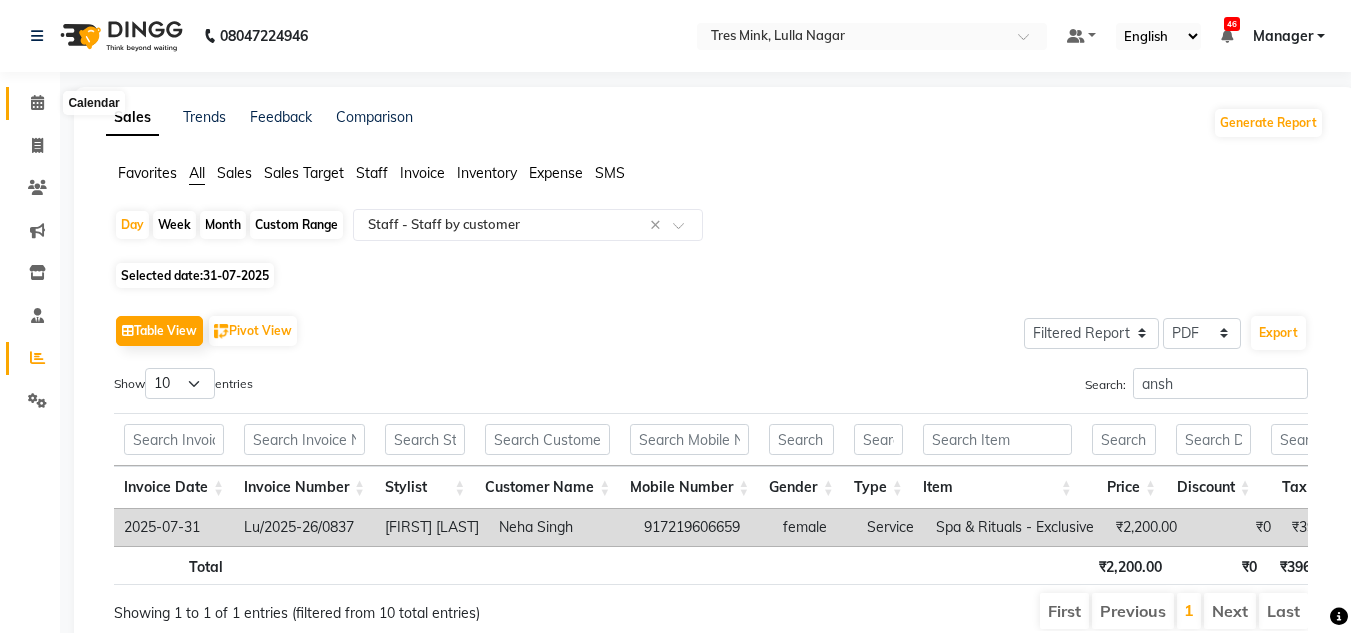click 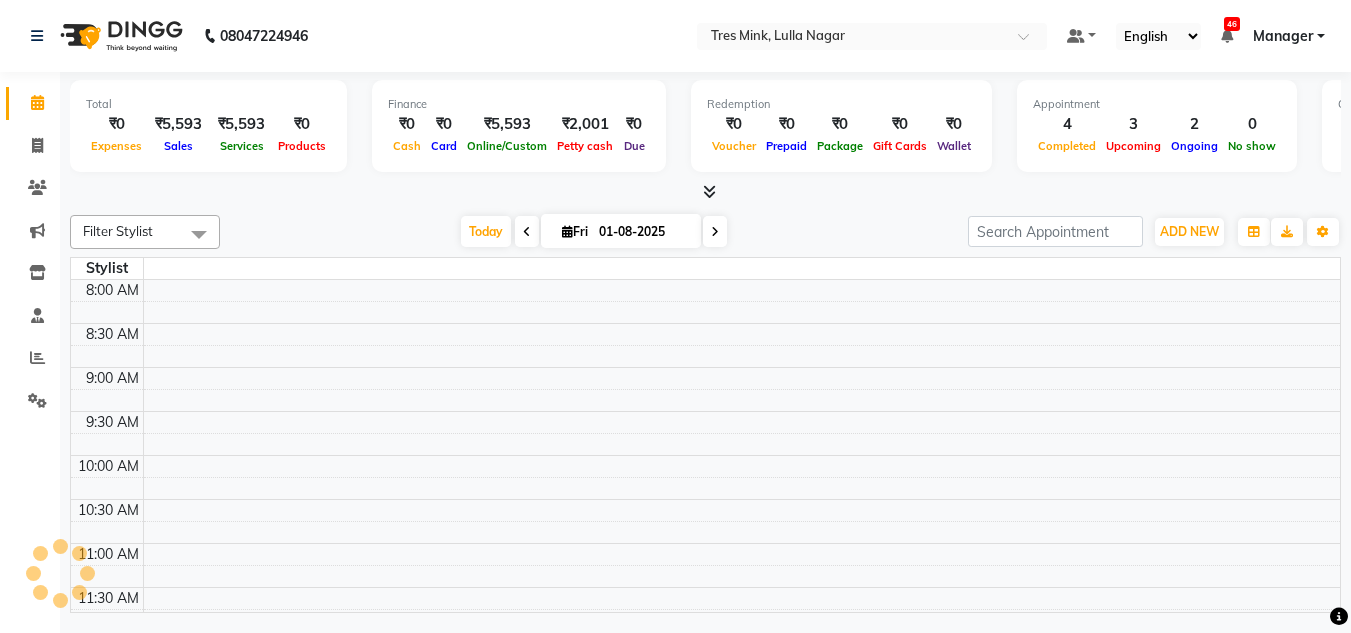 scroll, scrollTop: 441, scrollLeft: 0, axis: vertical 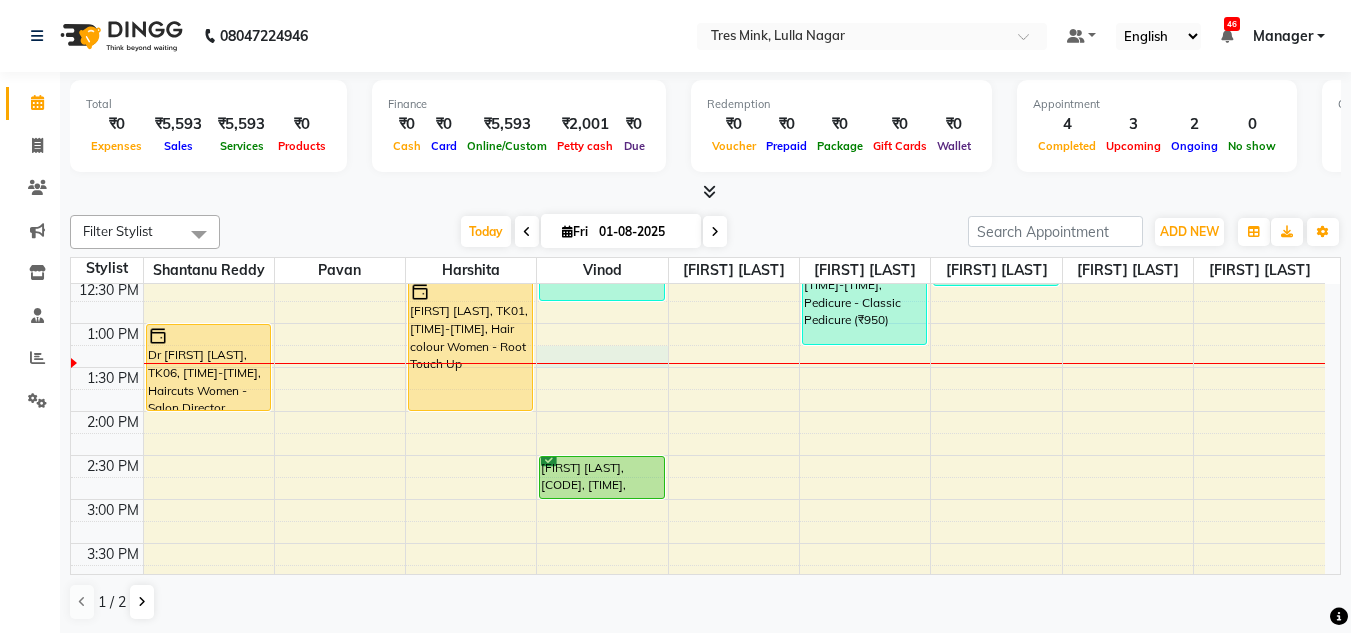 click on "8:00 AM 8:30 AM 9:00 AM 9:30 AM 10:00 AM 10:30 AM 11:00 AM 11:30 AM 12:00 PM 12:30 PM 1:00 PM 1:30 PM 2:00 PM 2:30 PM 3:00 PM 3:30 PM 4:00 PM 4:30 PM 5:00 PM 5:30 PM 6:00 PM 6:30 PM 7:00 PM 7:30 PM 8:00 PM 8:30 PM     Dr Shradha Gujrati, TK06, 01:00 PM-02:00 PM, Haircuts Women - Salon Director     Khushi Bora, TK04, 04:00 PM-04:30 PM, Beard - Classic Shave     Sarrah Sabrina, TK02, 10:30 AM-11:15 AM, Styling - Blow‑dry with Hair Wash     Janu Lulla, TK01, 12:30 PM-02:00 PM, Hair colour Women - Root Touch Up     Amal Yadhav, TK03, 11:00 AM-12:45 PM, Haircuts Women - Master Stylist,Relaxation Therapy -  Head Massage (30 mins) (₹850)     Hardik Gandhi, TK05, 02:30 PM-03:00 PM, Beard - Classic Shave     Amal Yadhav, TK03, 12:00 PM-01:15 PM, Pedicure - Classic Pedicure (₹950)     Khushi Bora, TK04, 04:00 PM-04:10 PM, Threading Women - Eyebrows" at bounding box center (698, 455) 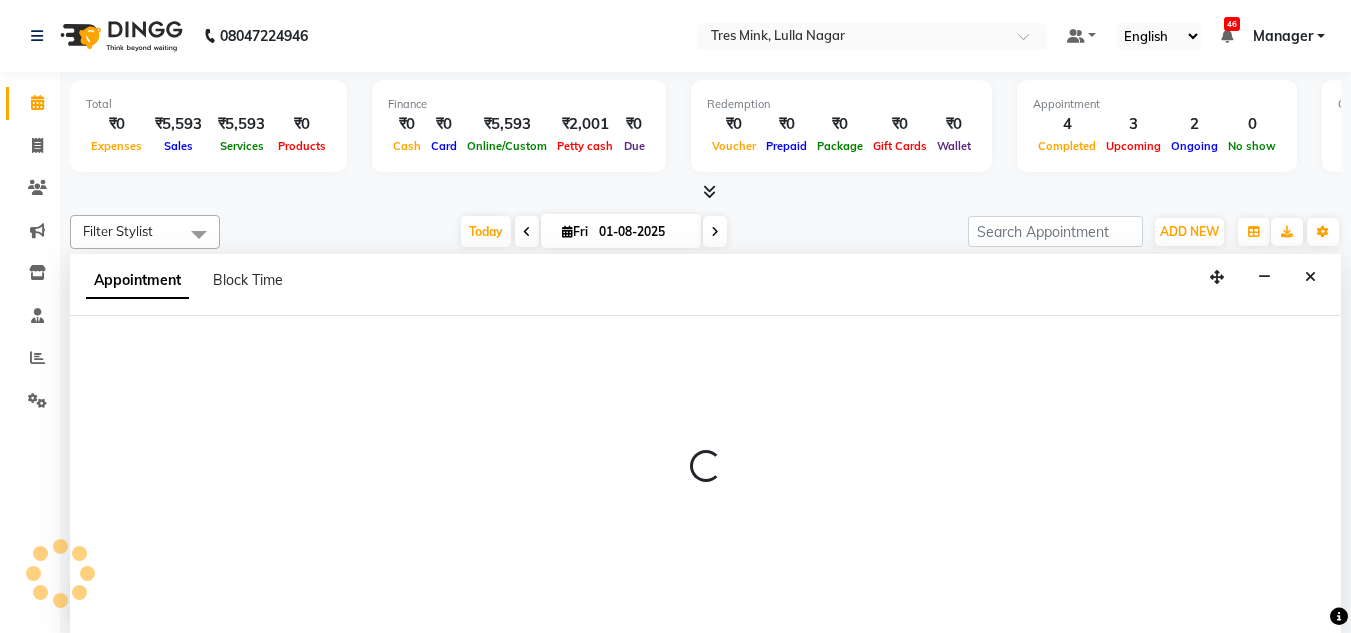 scroll, scrollTop: 1, scrollLeft: 0, axis: vertical 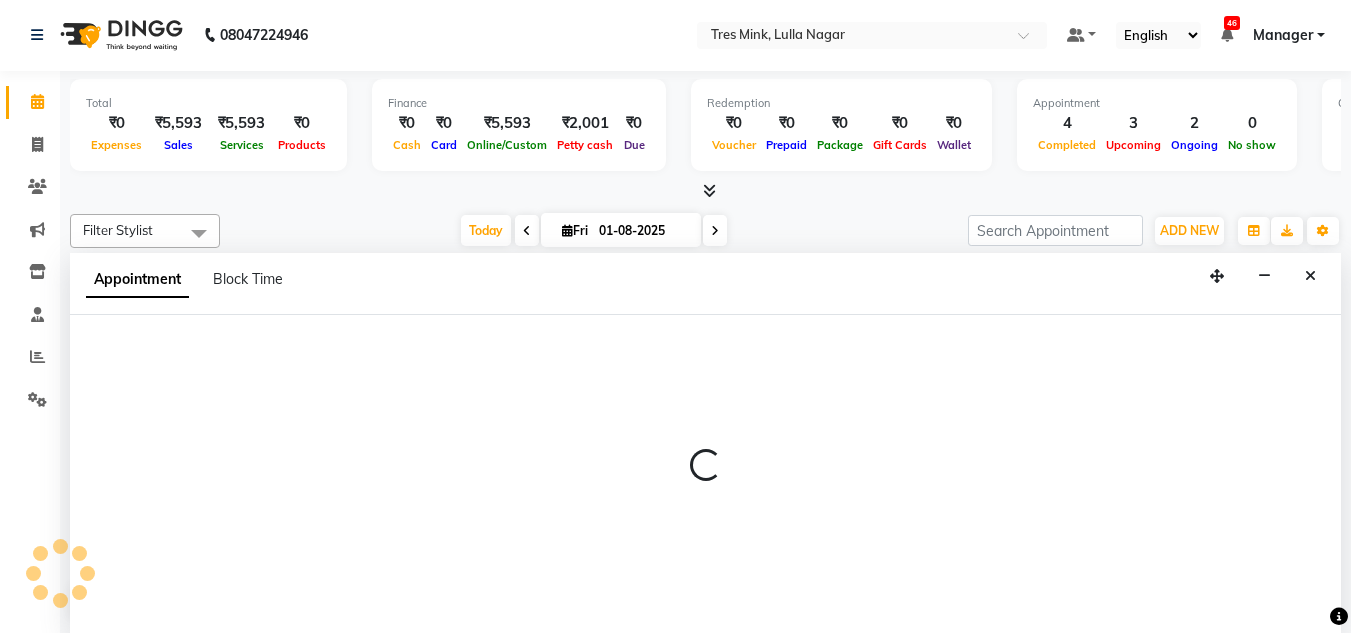 select on "84330" 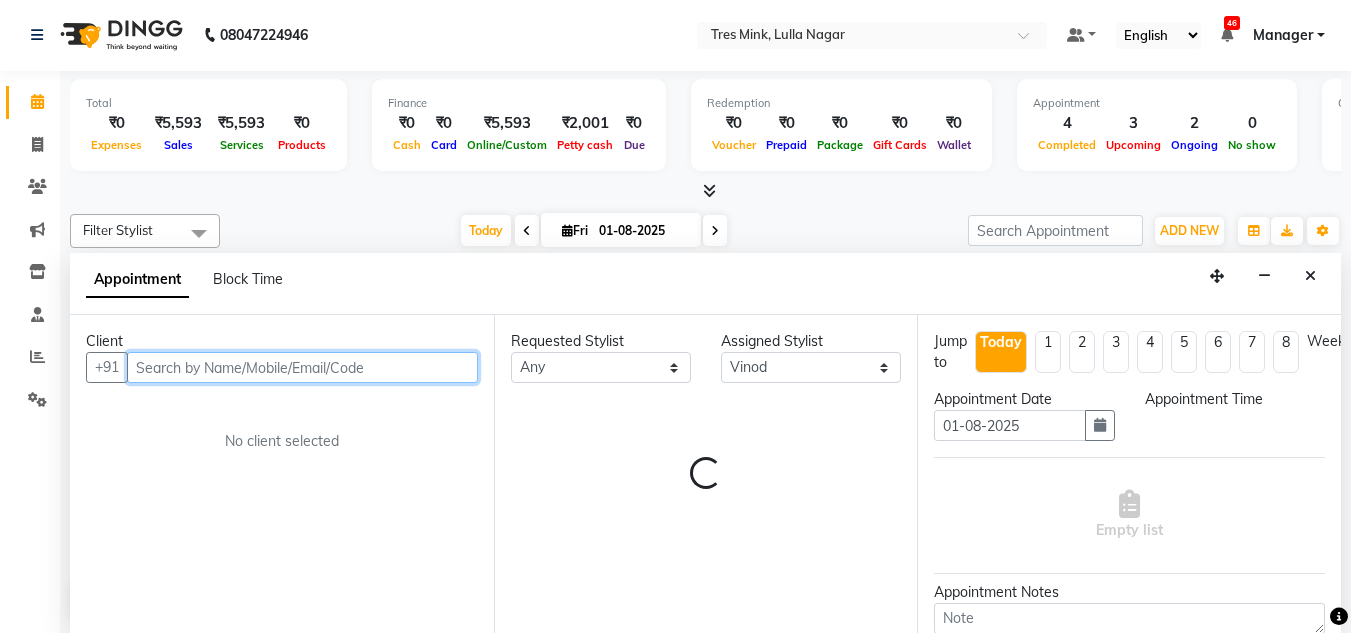 type 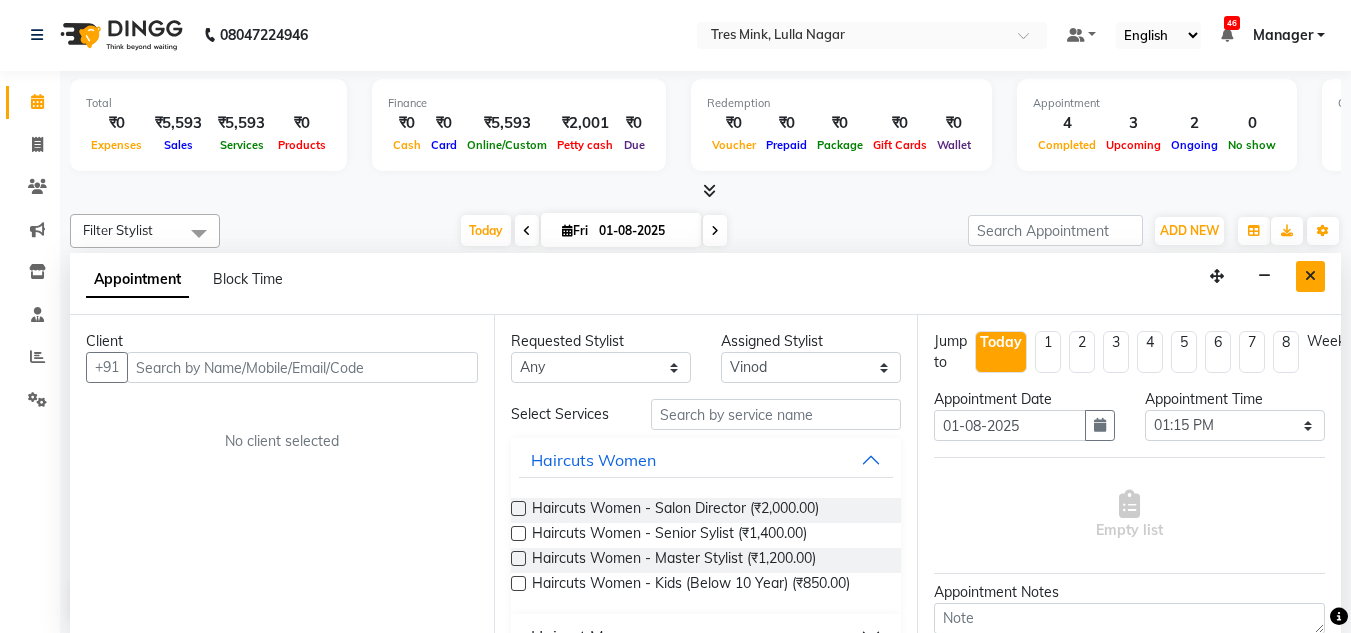 click at bounding box center (1310, 276) 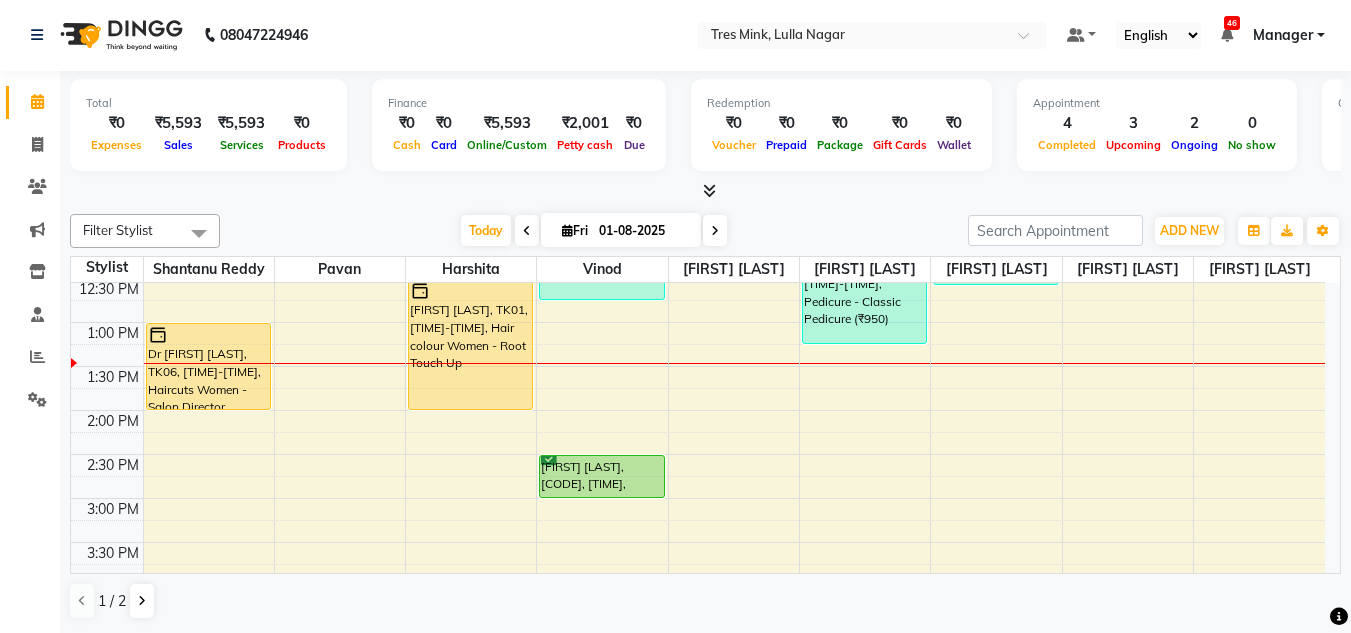 click on "Today  Fri 01-08-2025" at bounding box center (594, 231) 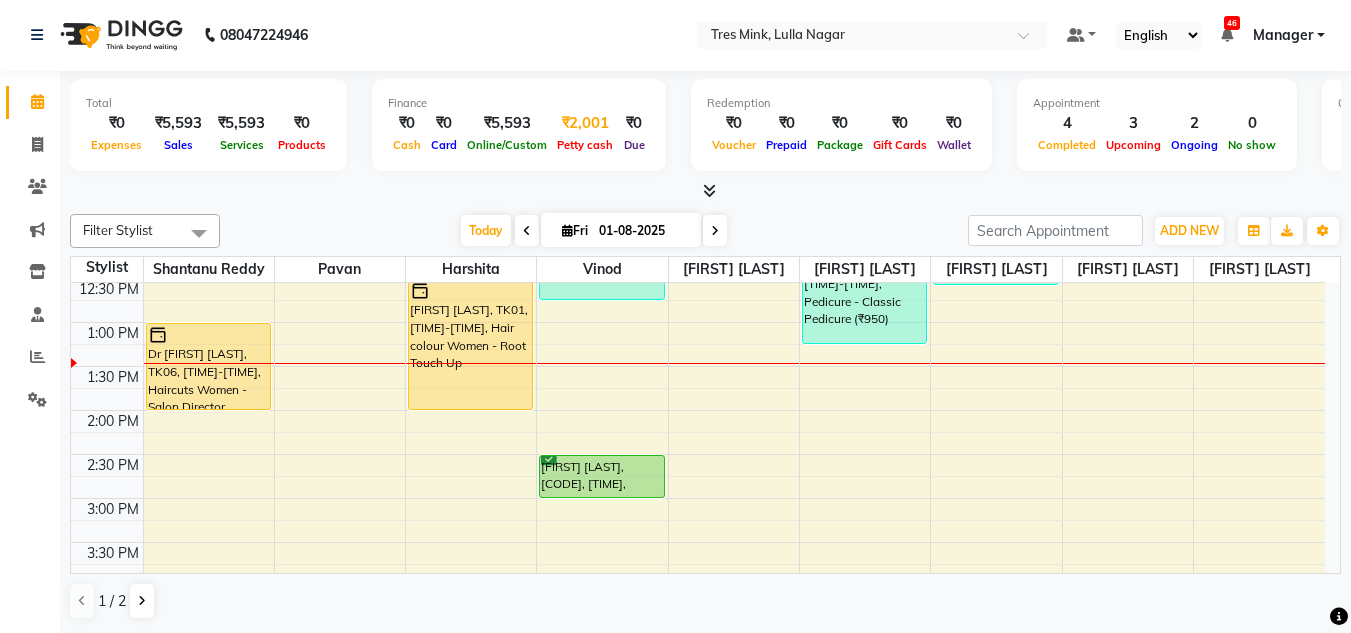 click on "Petty cash" at bounding box center (585, 144) 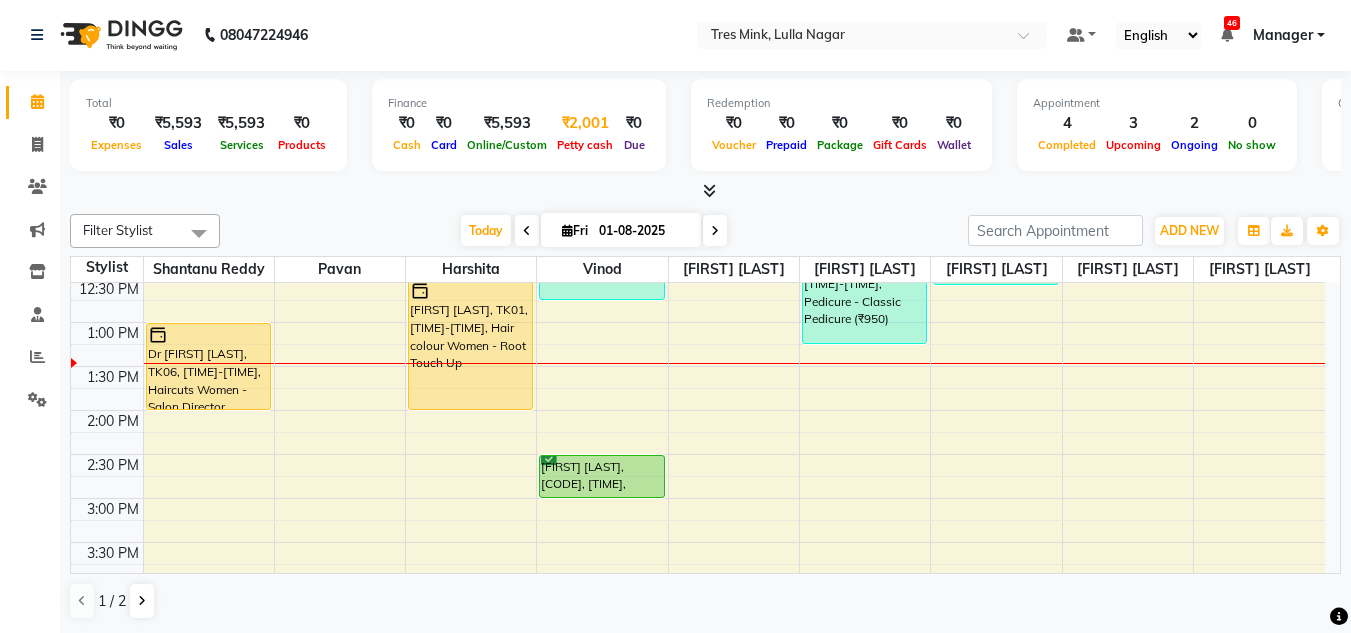 click on "₹2,001" at bounding box center (585, 123) 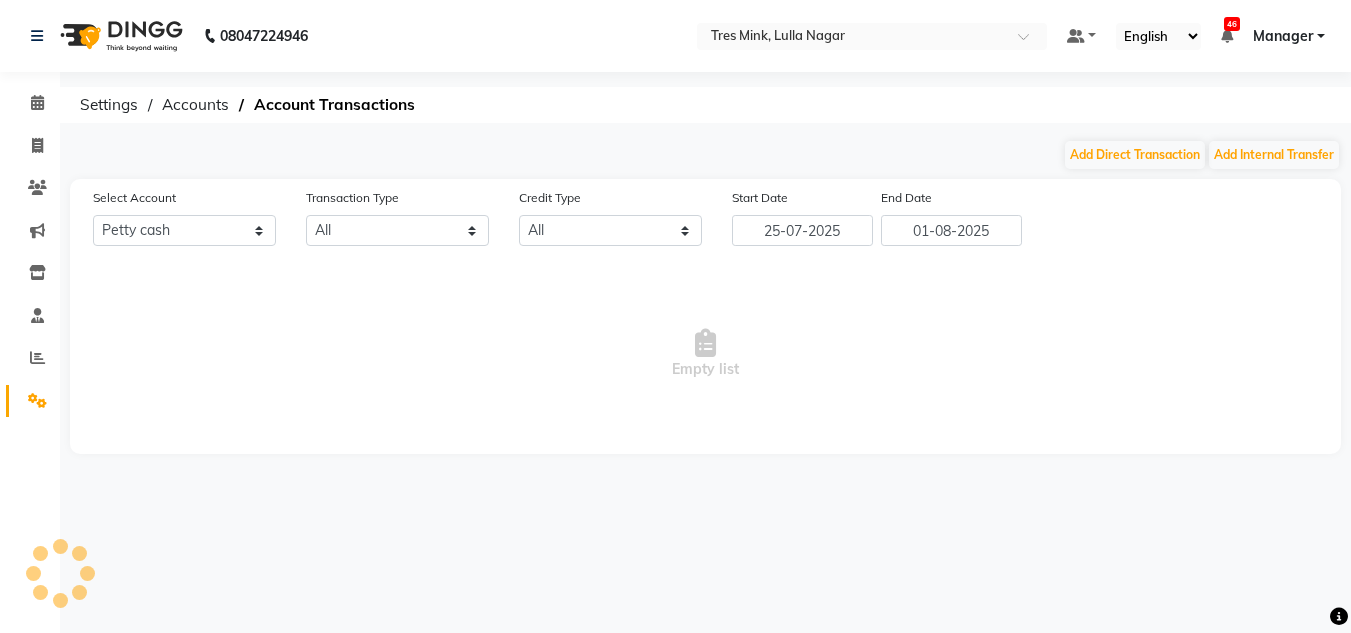scroll, scrollTop: 0, scrollLeft: 0, axis: both 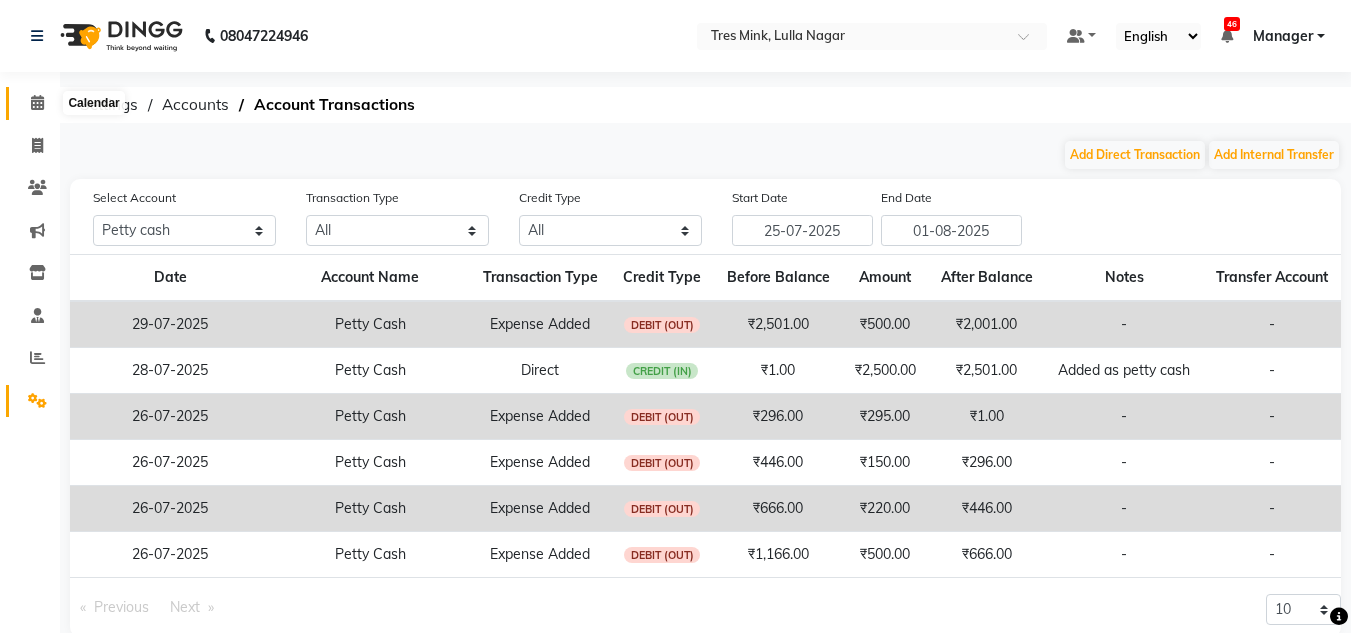click 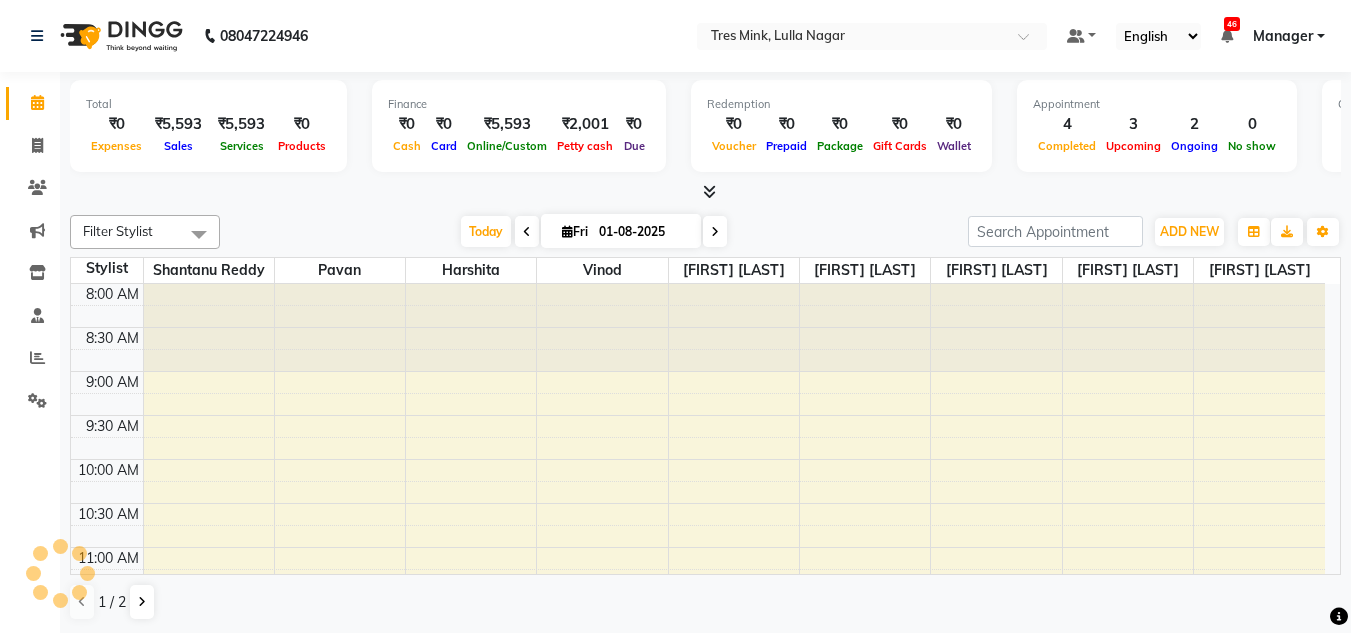 scroll, scrollTop: 0, scrollLeft: 0, axis: both 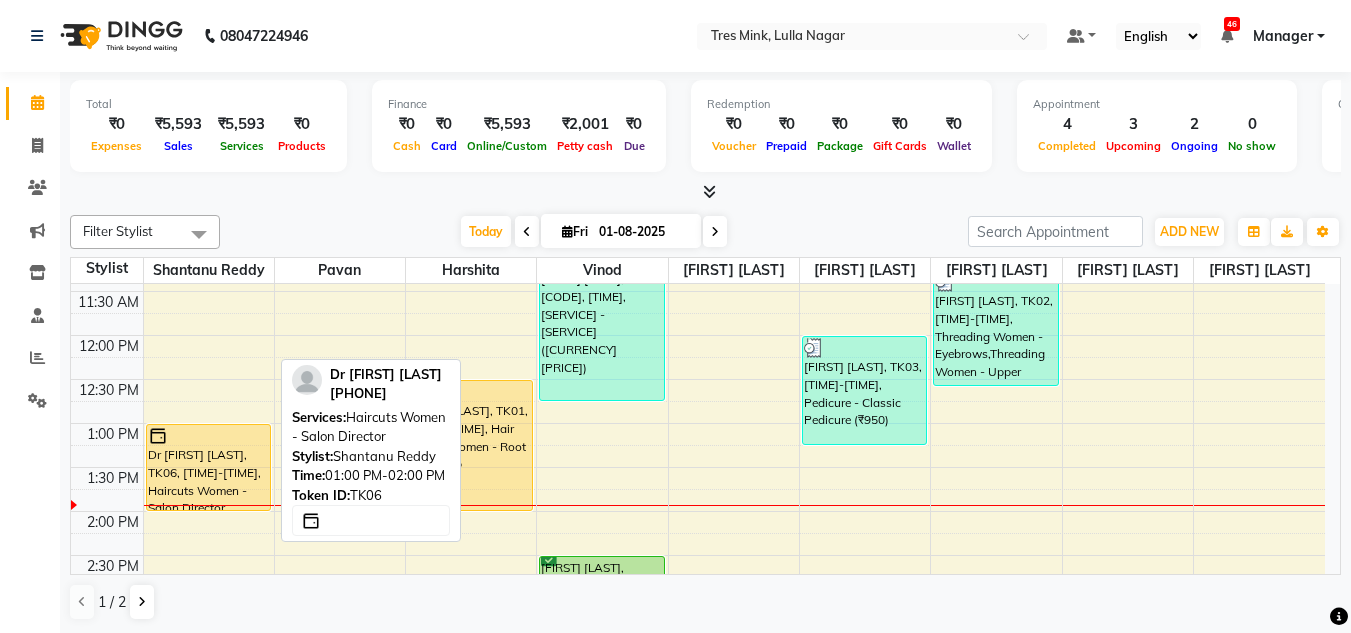 click on "Dr [FIRST] [LAST], TK06, 01:00 PM-02:00 PM, Haircuts Women - Salon Director" at bounding box center (208, 467) 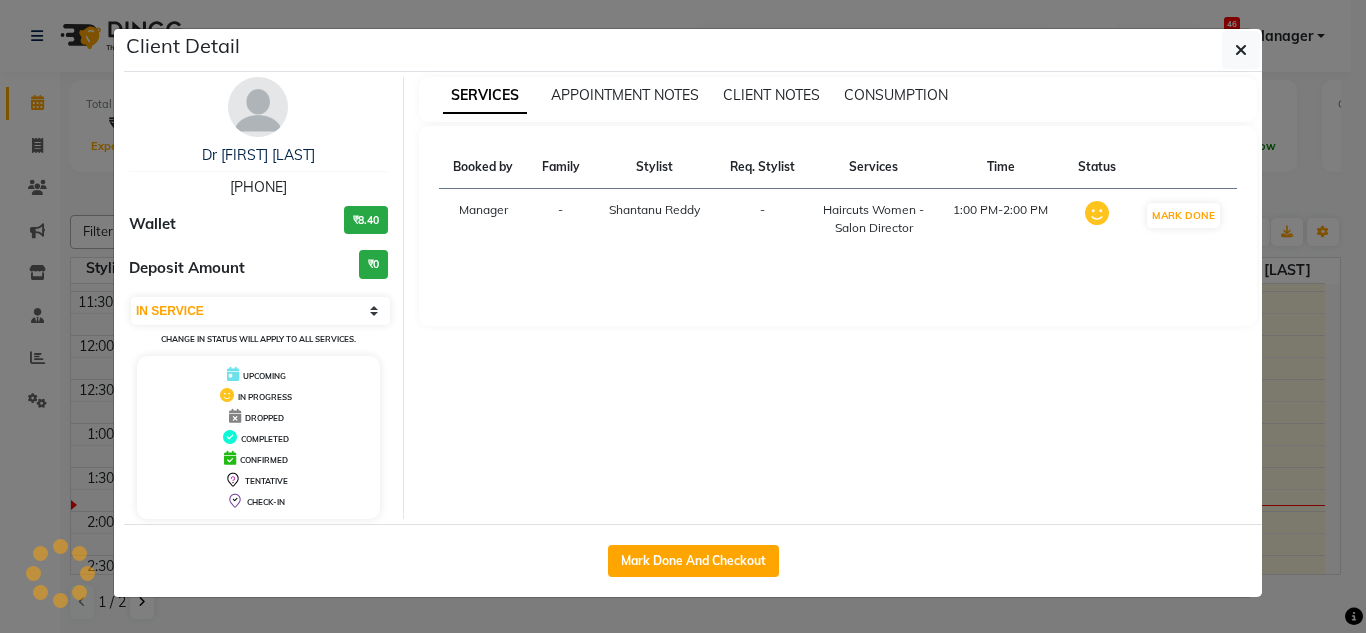 click at bounding box center [258, 107] 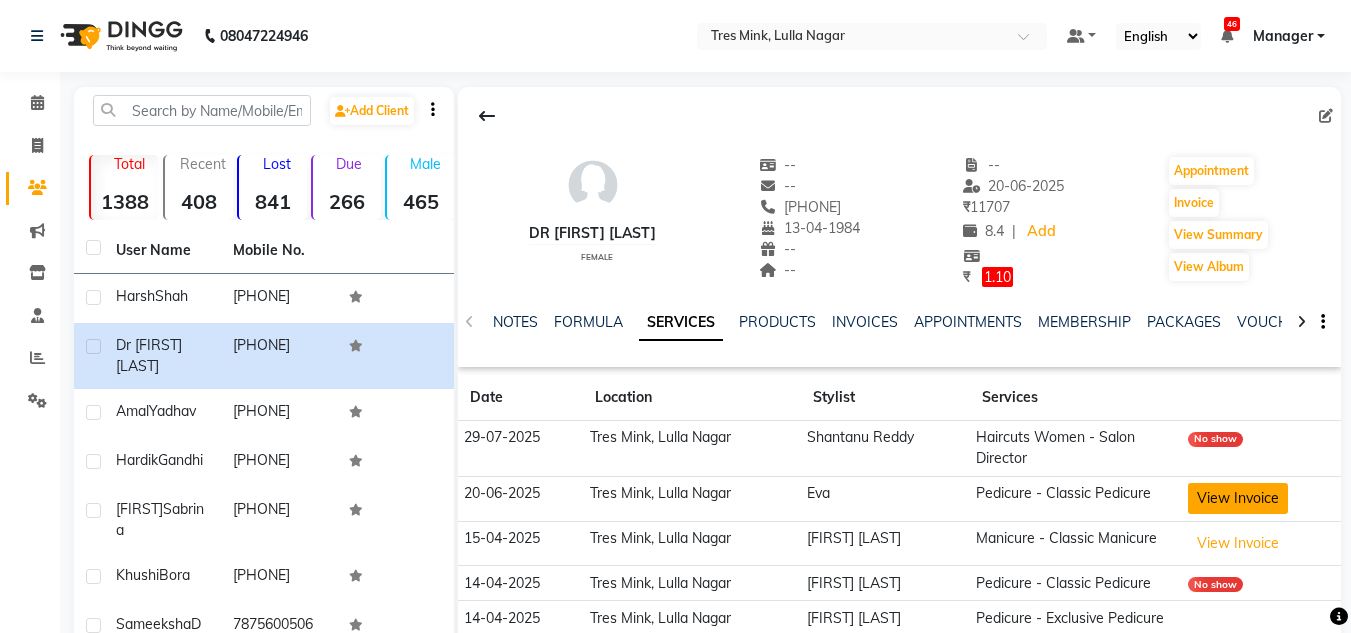 click on "View Invoice" 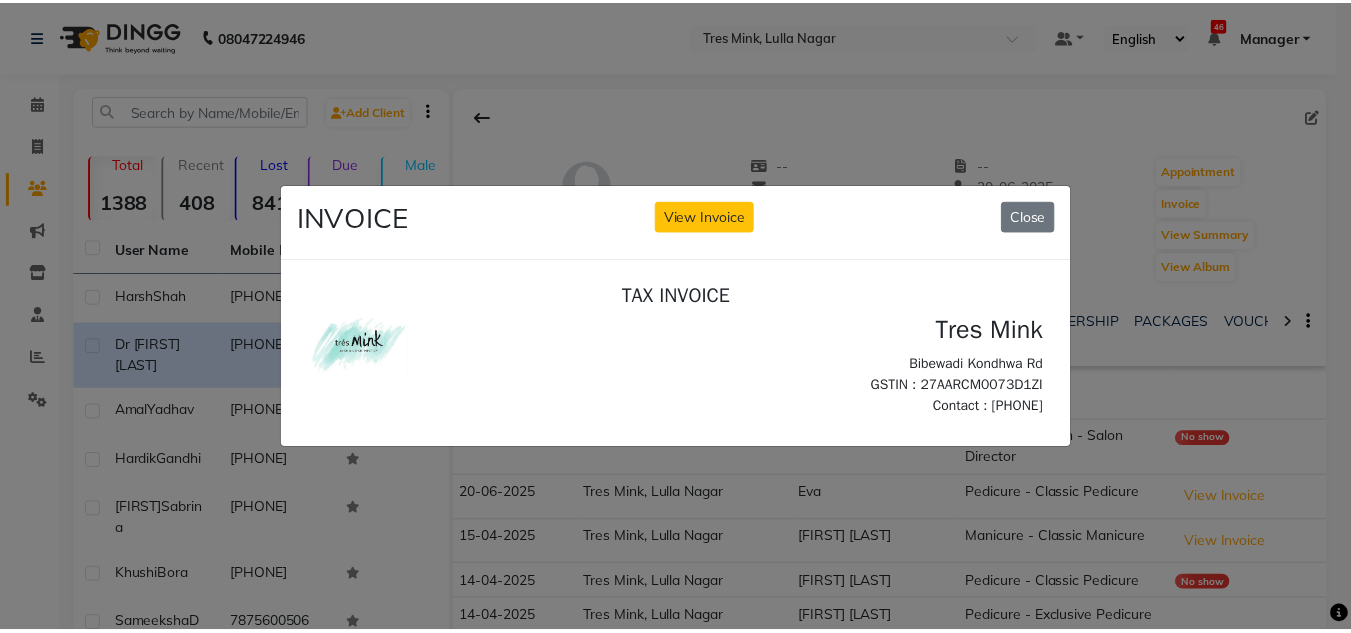 scroll, scrollTop: 0, scrollLeft: 0, axis: both 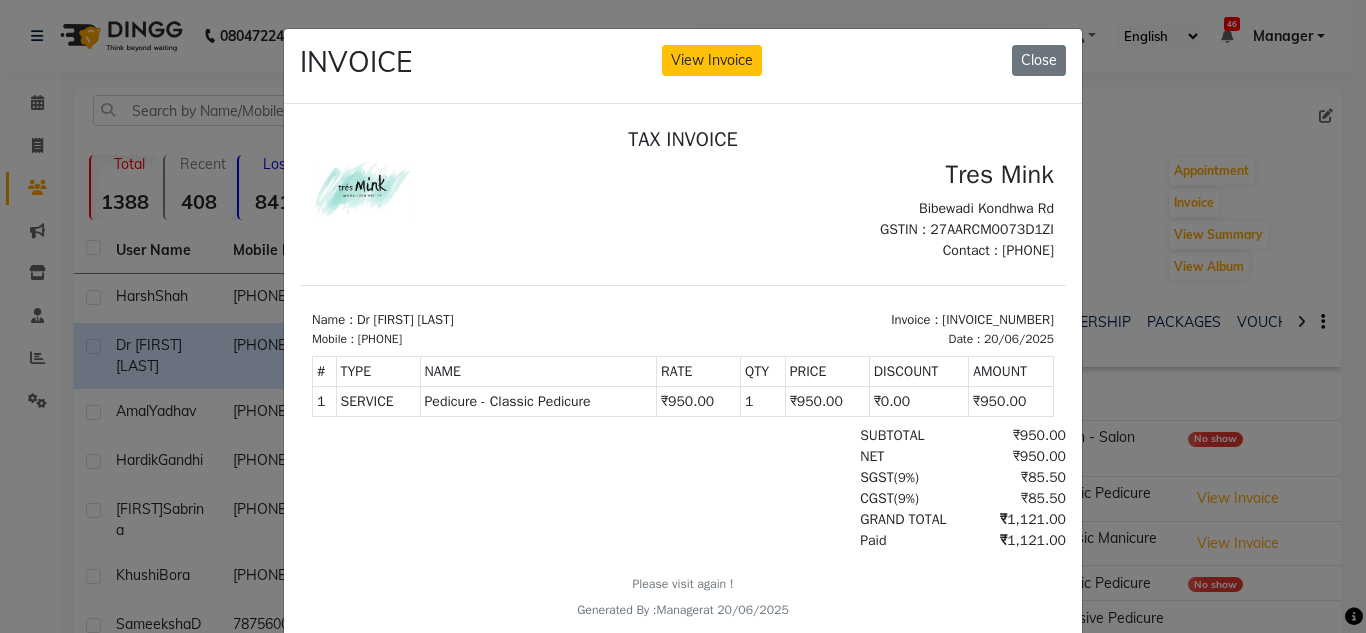 click on "INVOICE View Invoice Close" 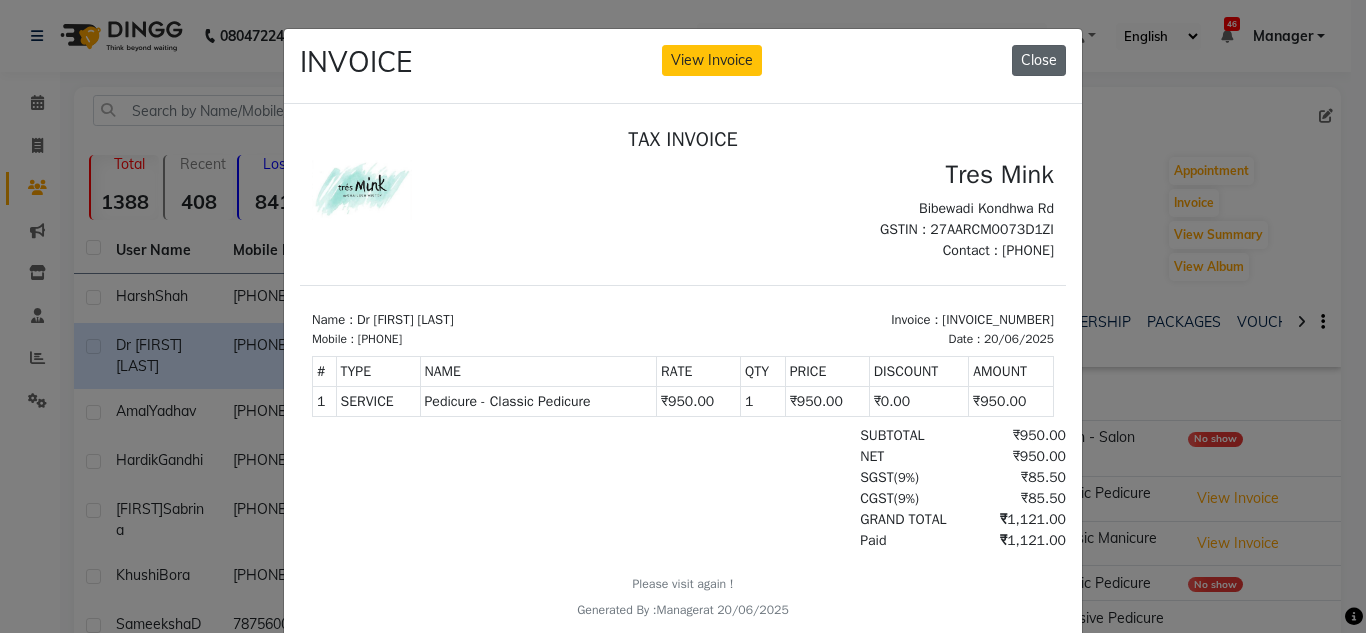 click on "Close" 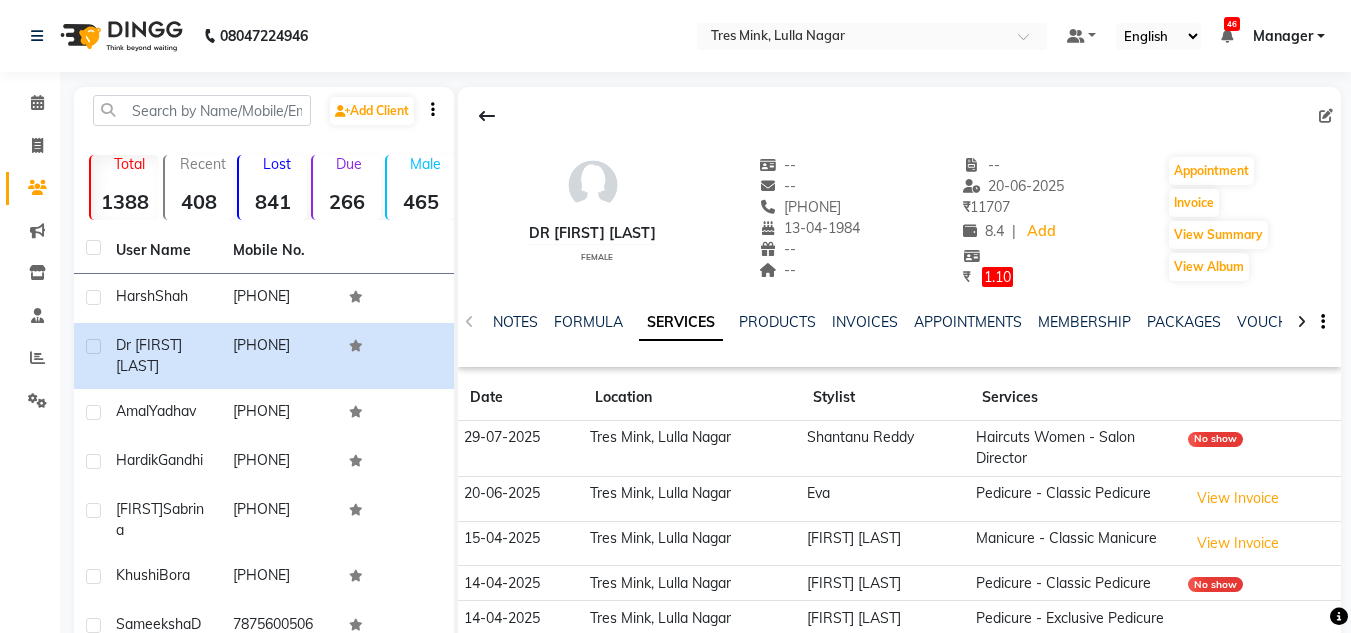 scroll, scrollTop: 200, scrollLeft: 0, axis: vertical 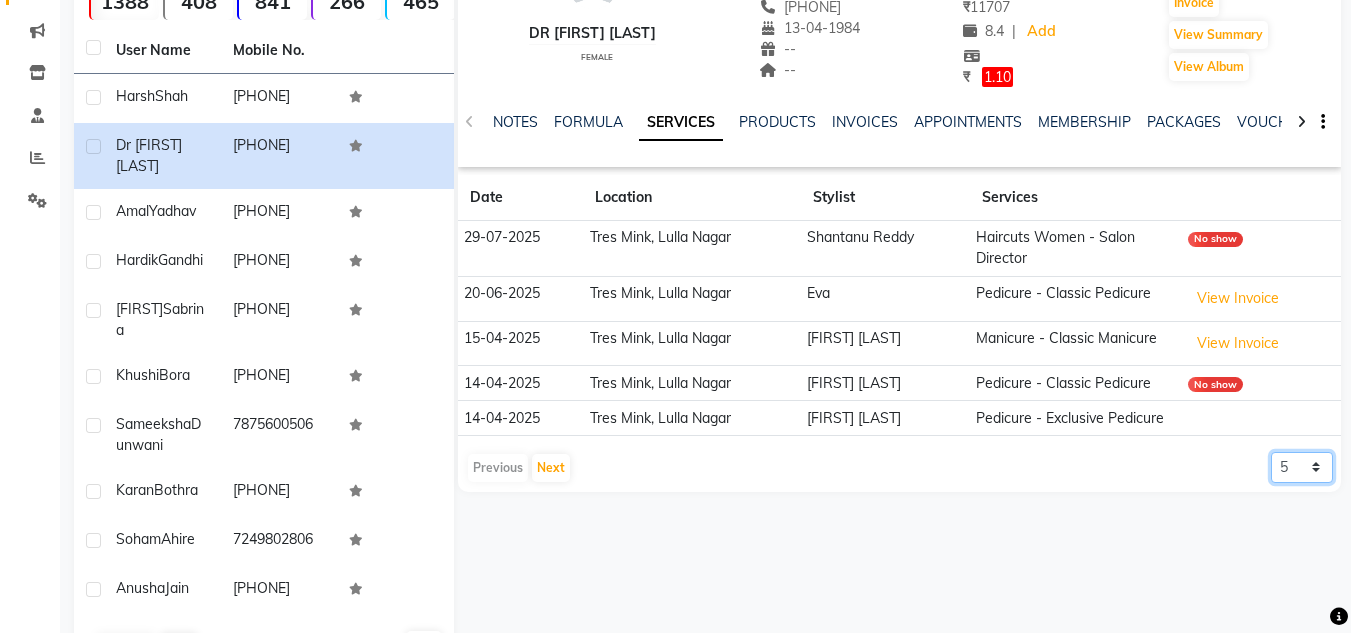 click on "5 10 50 100 500" 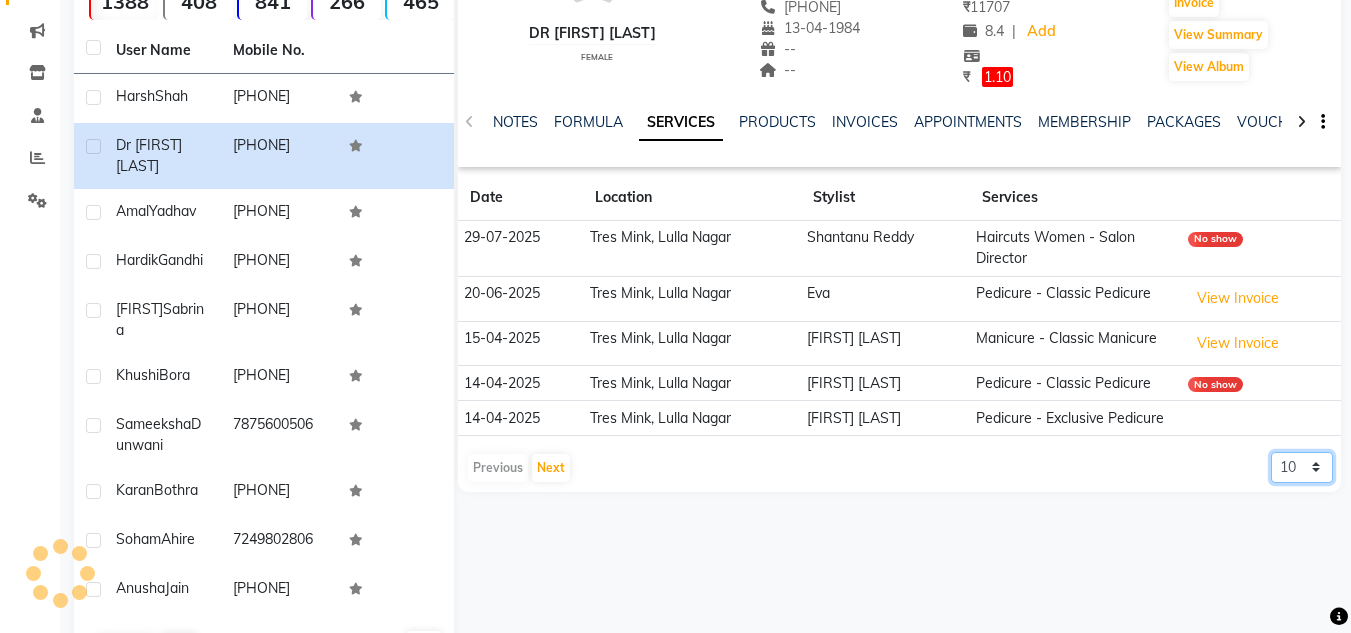 click on "5 10 50 100 500" 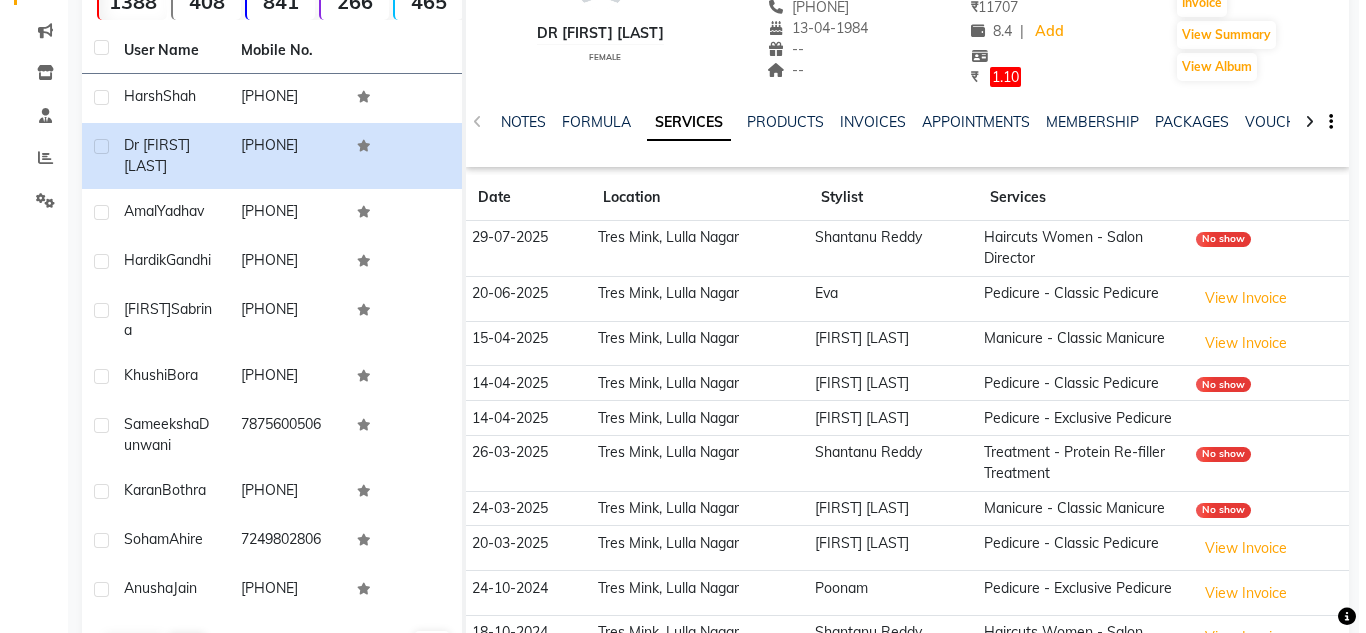 scroll, scrollTop: 300, scrollLeft: 0, axis: vertical 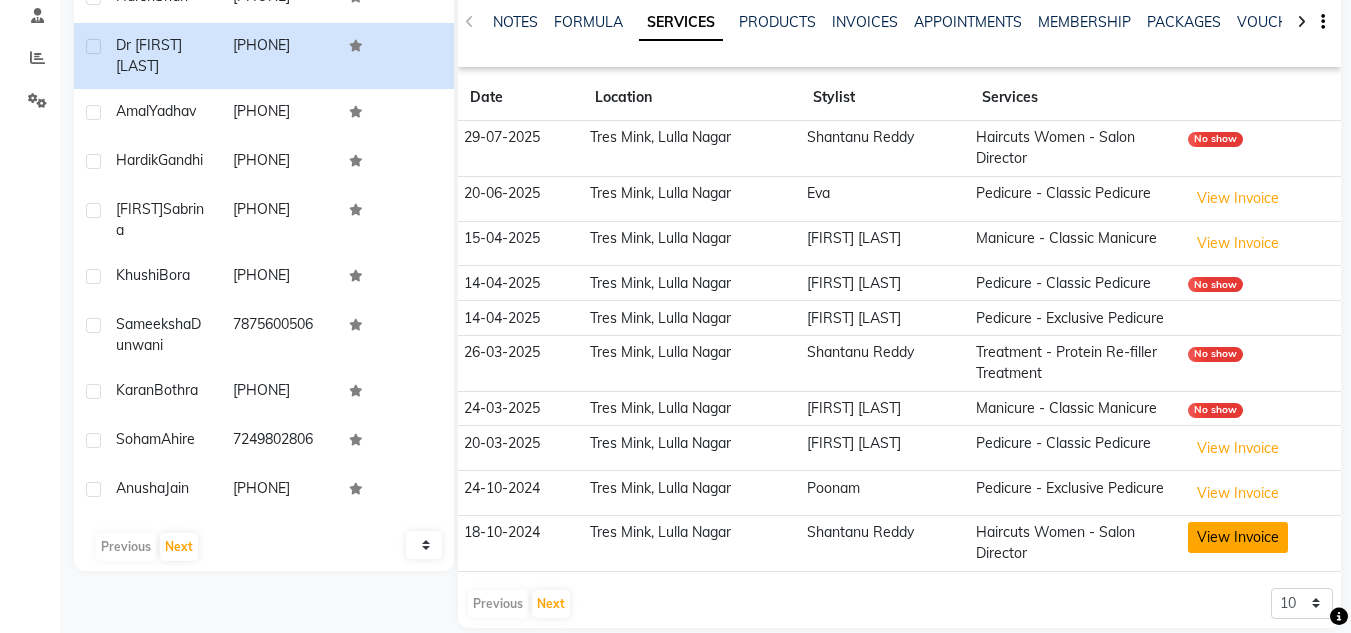 click on "View Invoice" 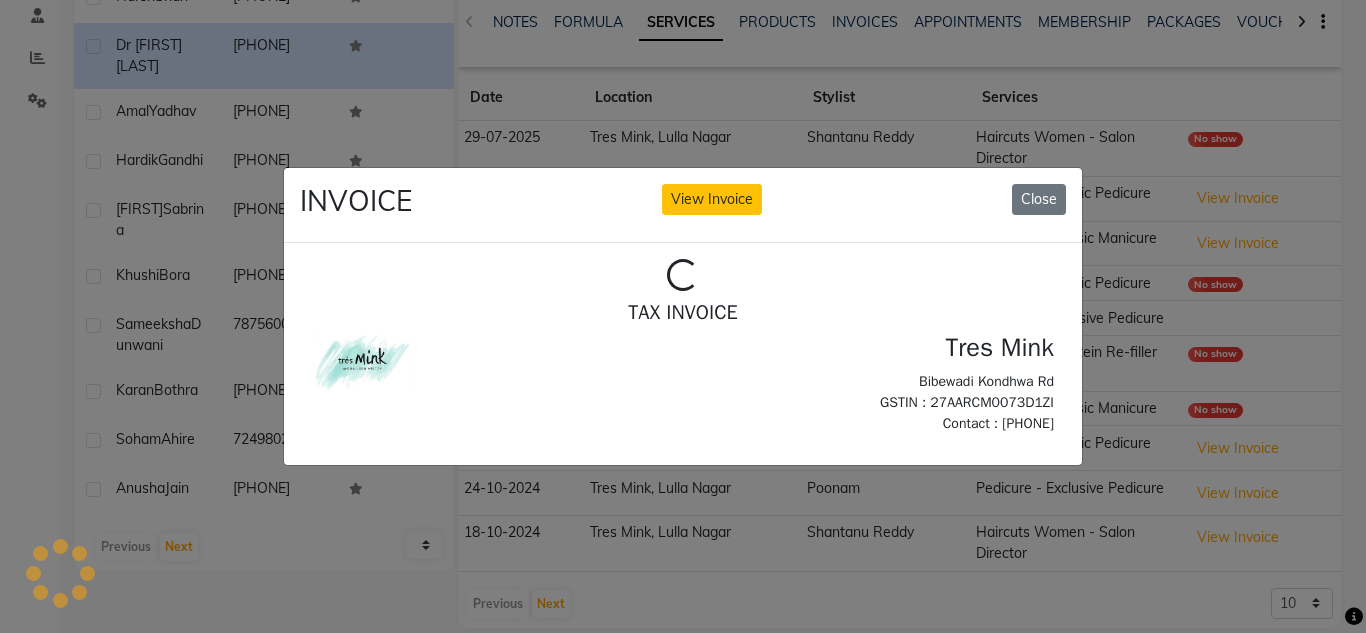 scroll, scrollTop: 0, scrollLeft: 0, axis: both 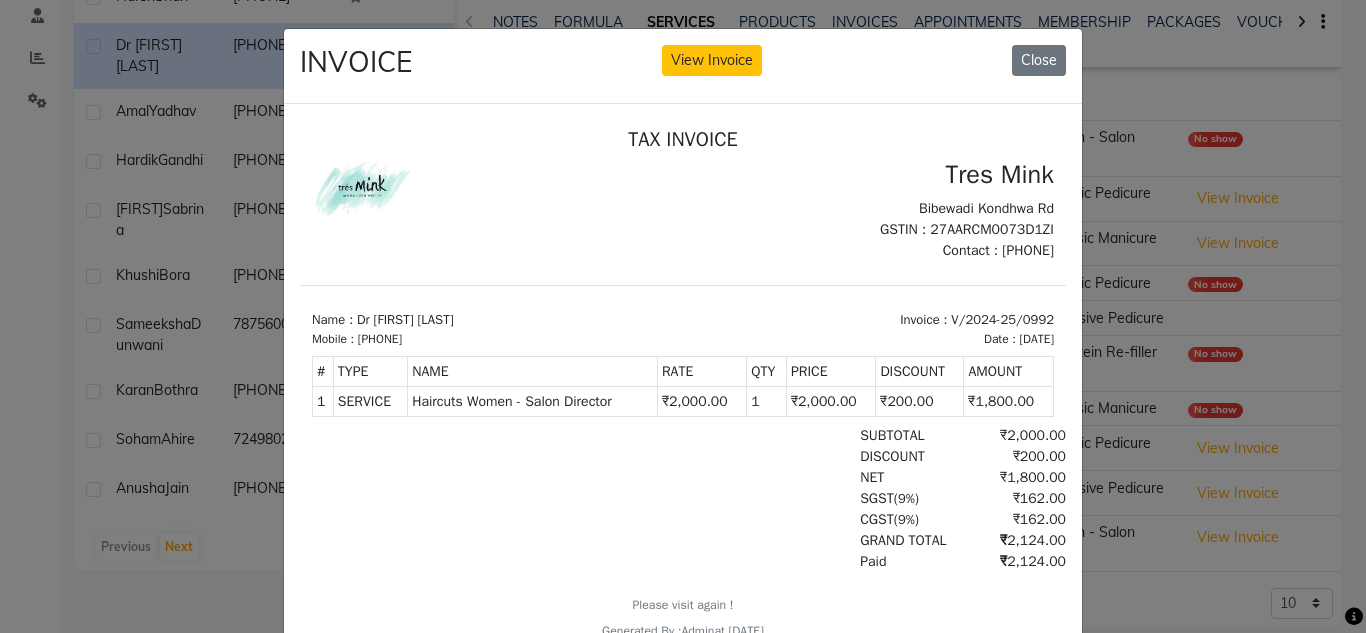 click on "View Invoice" 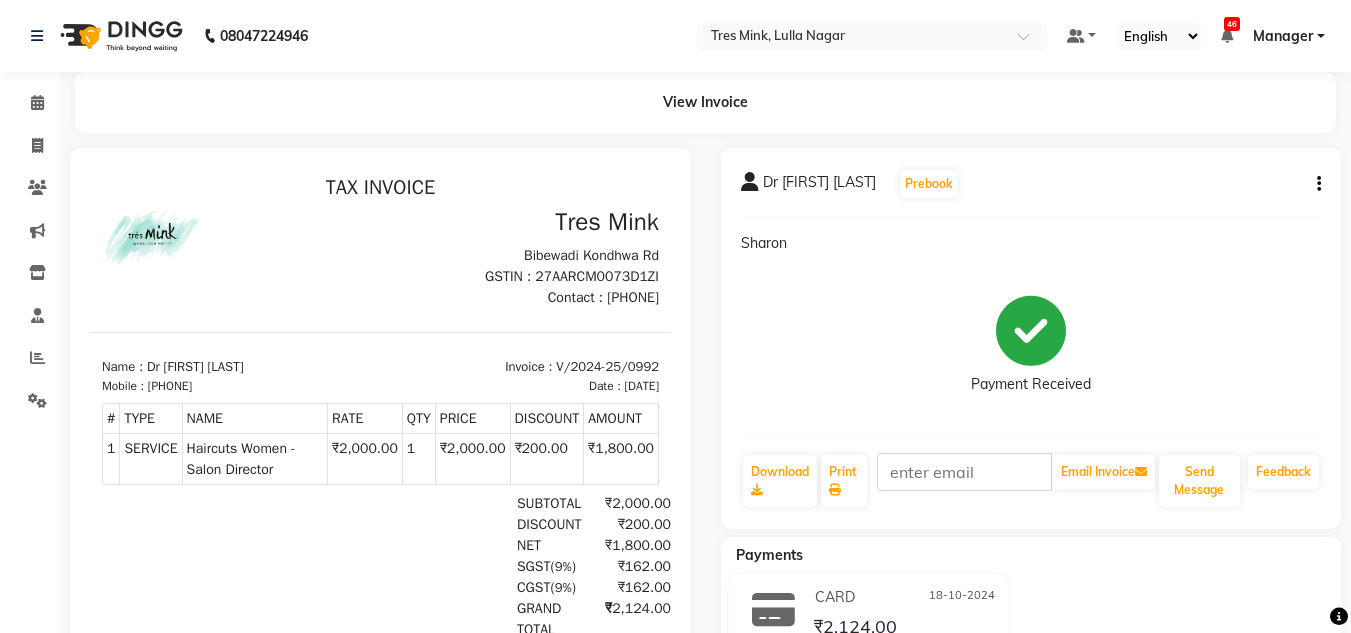 scroll, scrollTop: 0, scrollLeft: 0, axis: both 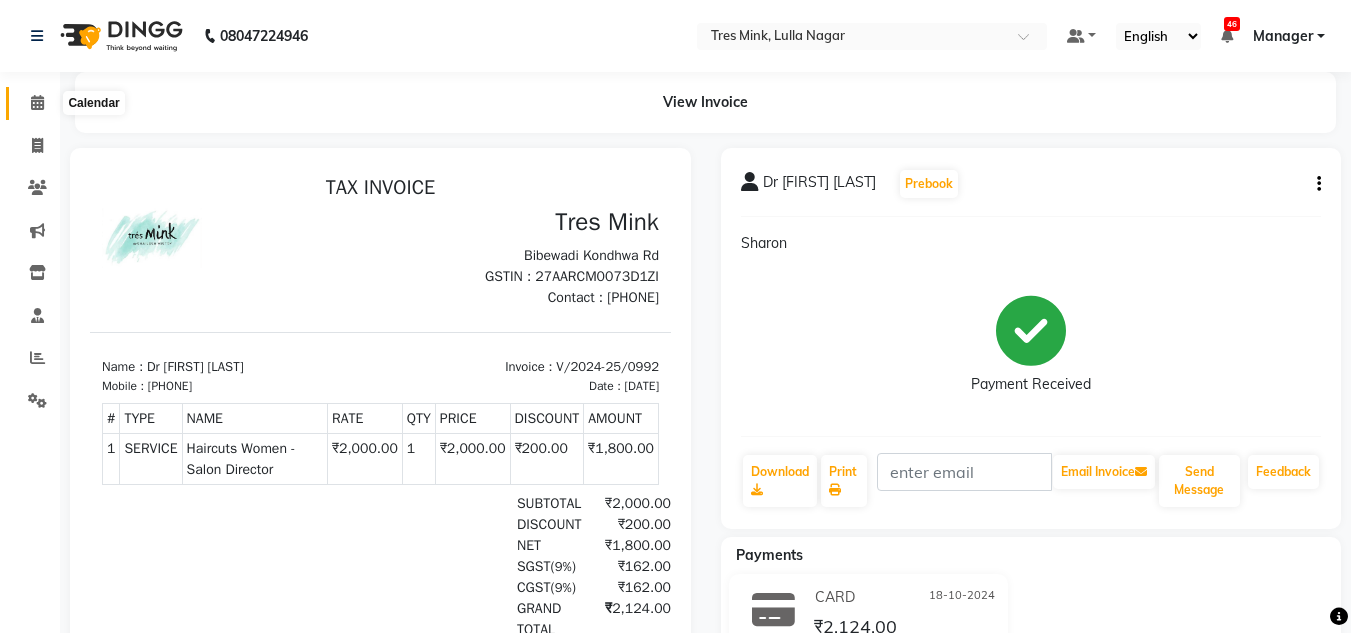 click 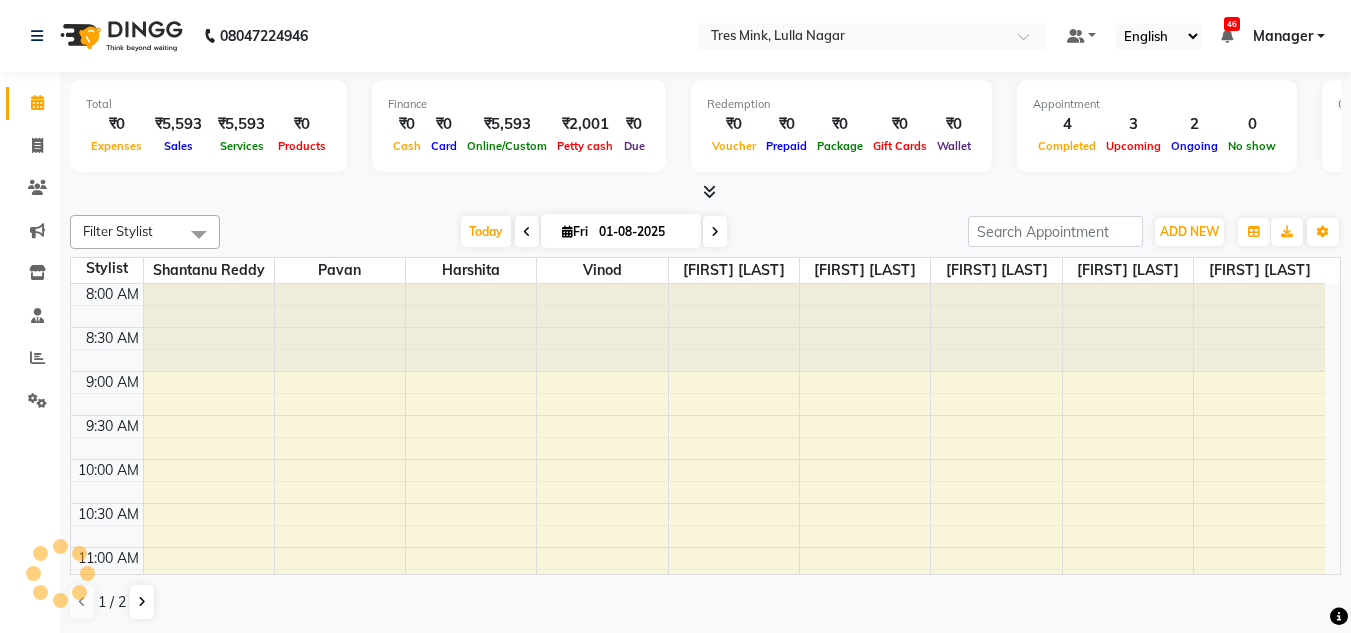 scroll, scrollTop: 529, scrollLeft: 0, axis: vertical 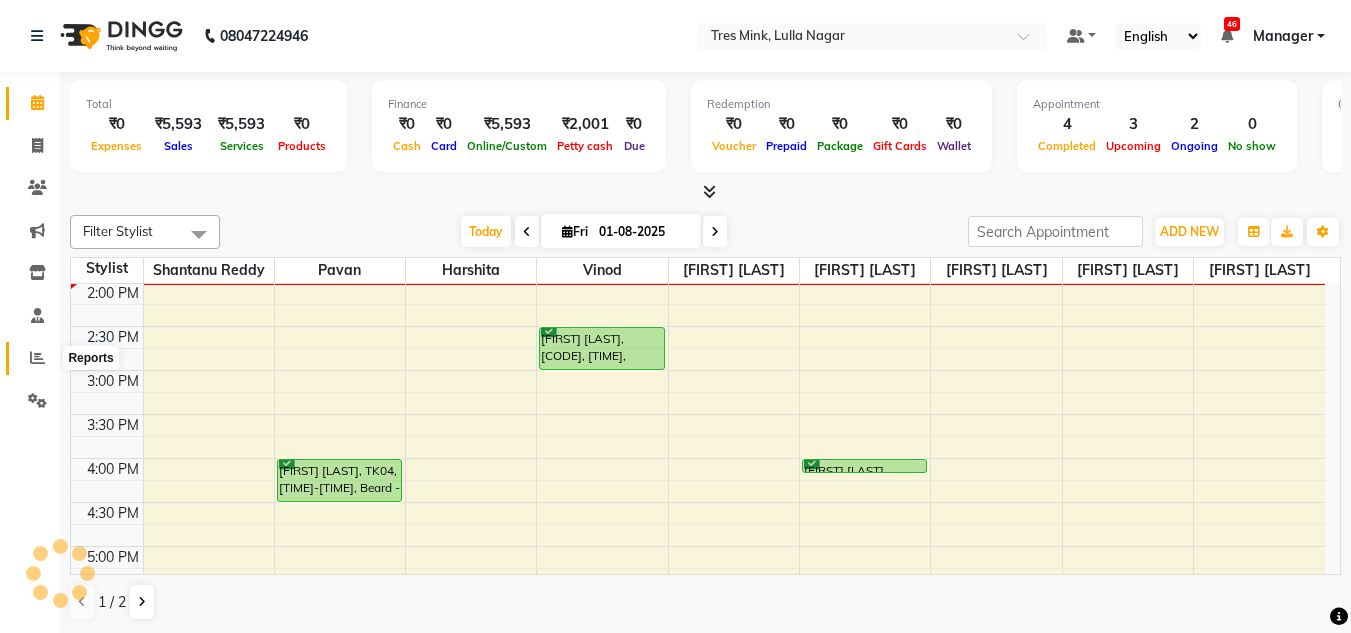click 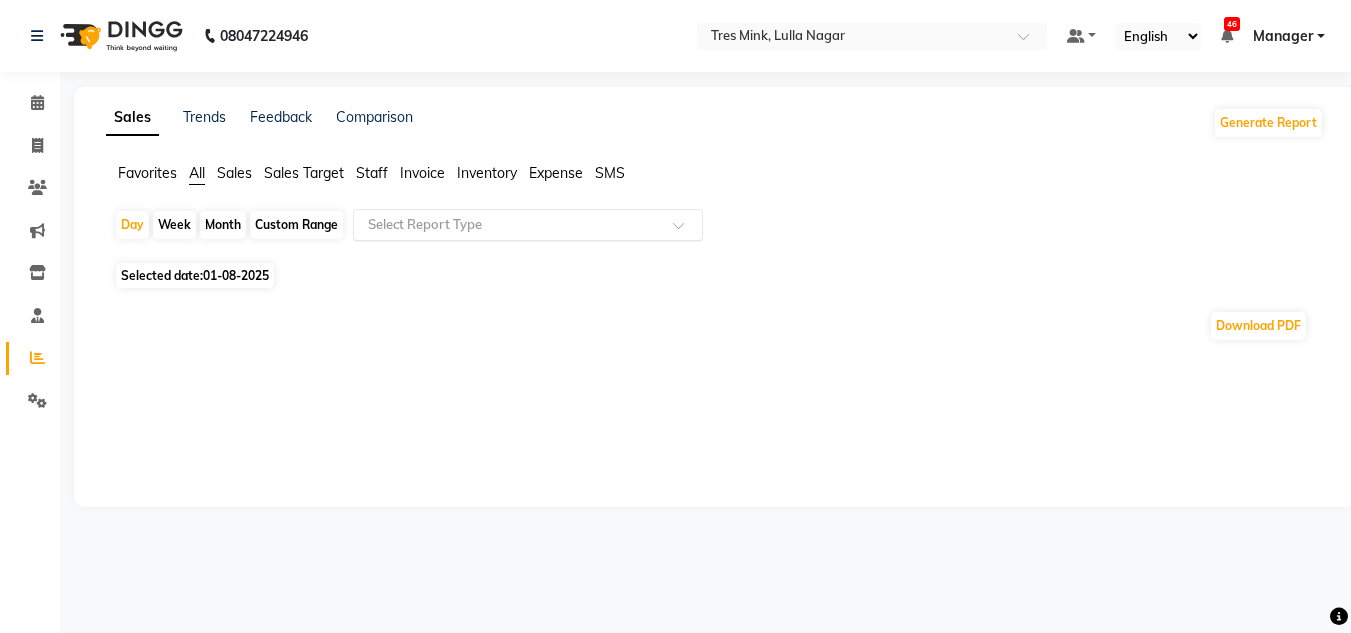 click 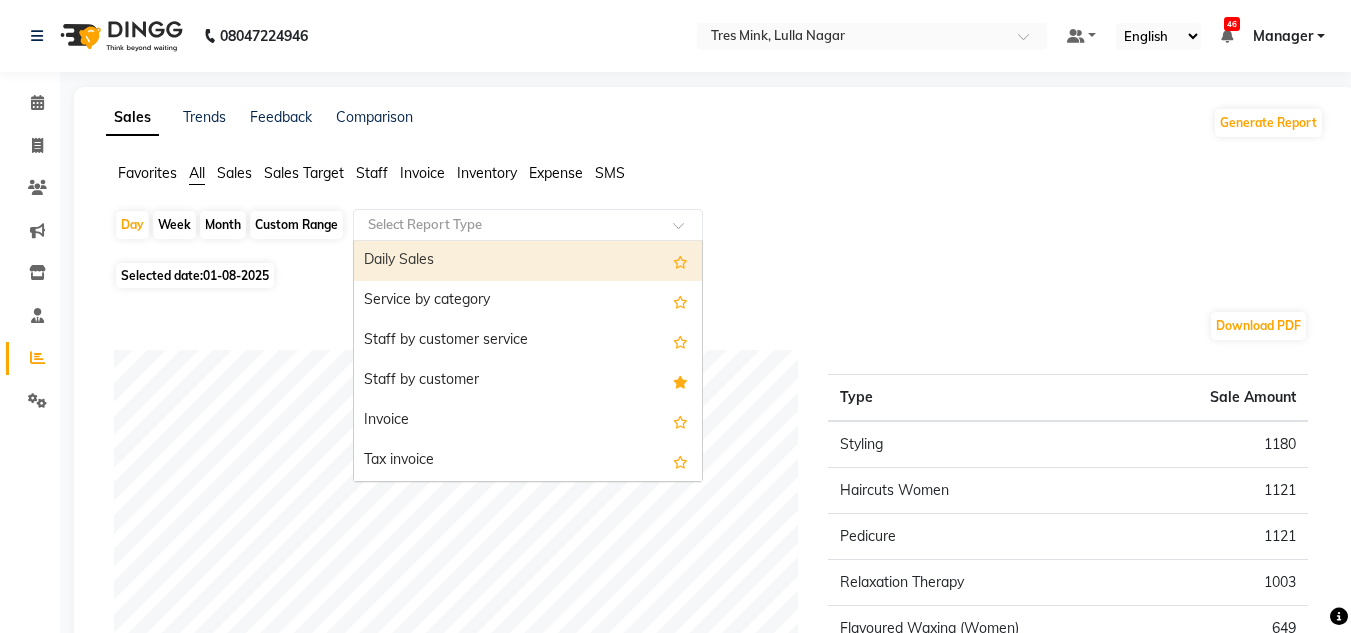 click on "Month" 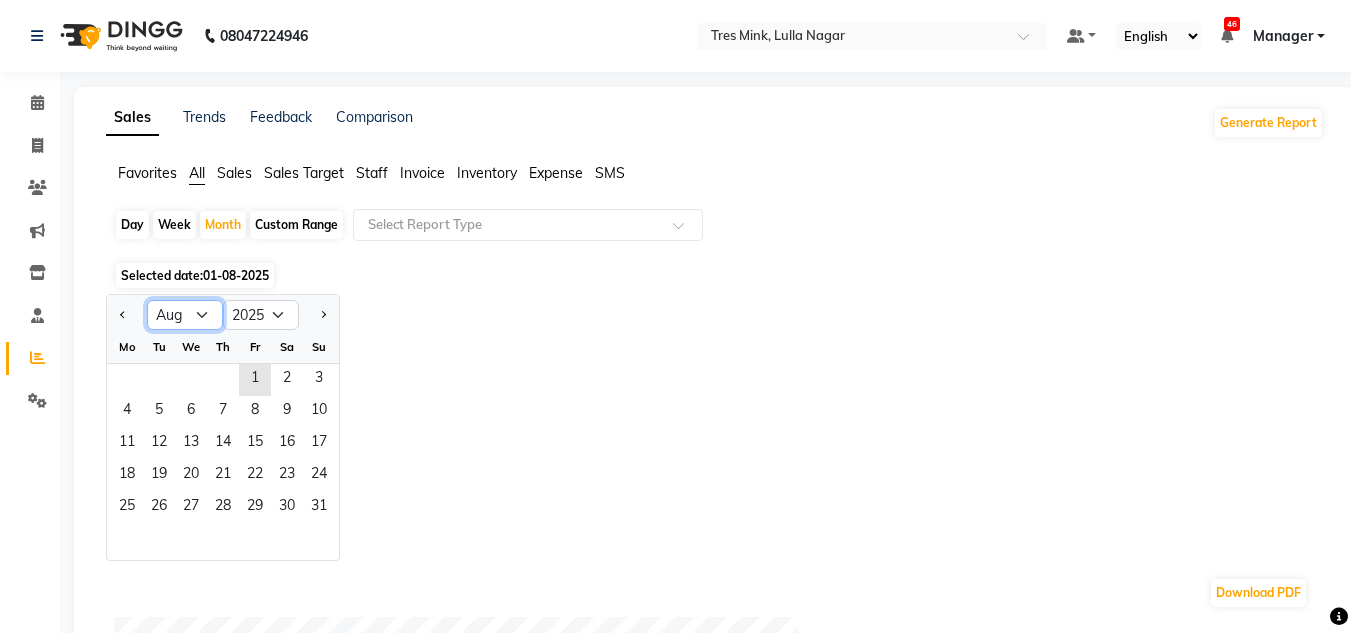 click on "Jan Feb Mar Apr May Jun Jul Aug Sep Oct Nov Dec" 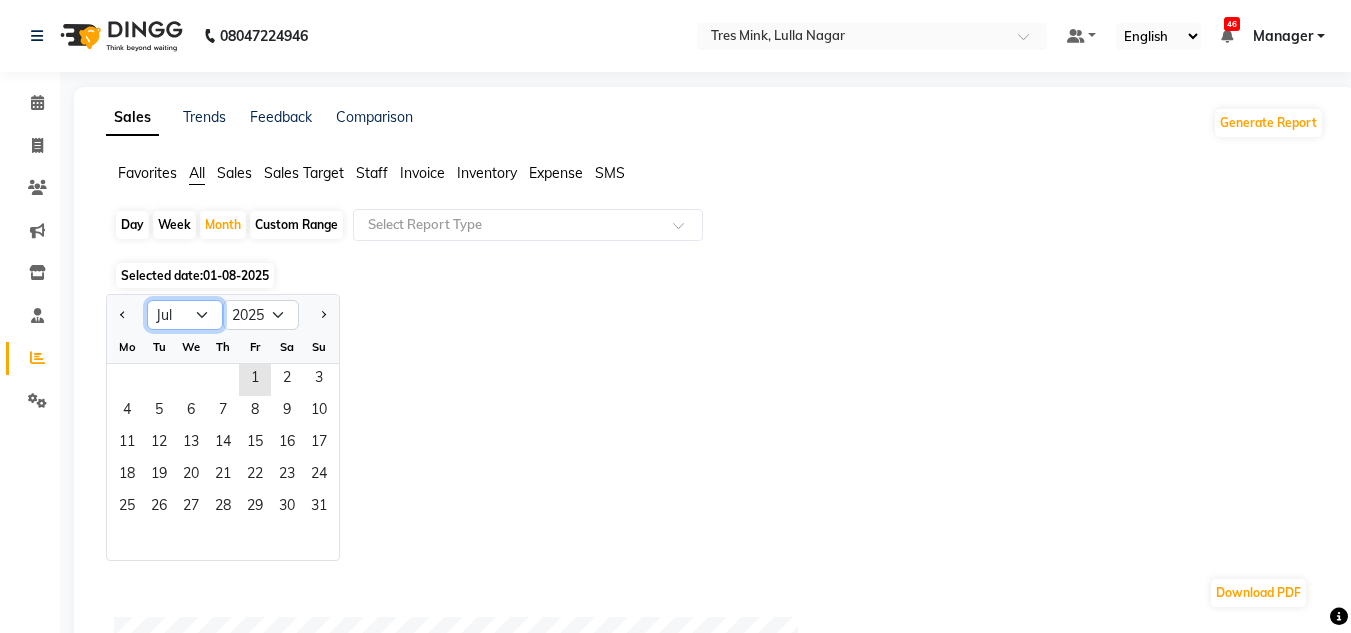 click on "Jan Feb Mar Apr May Jun Jul Aug Sep Oct Nov Dec" 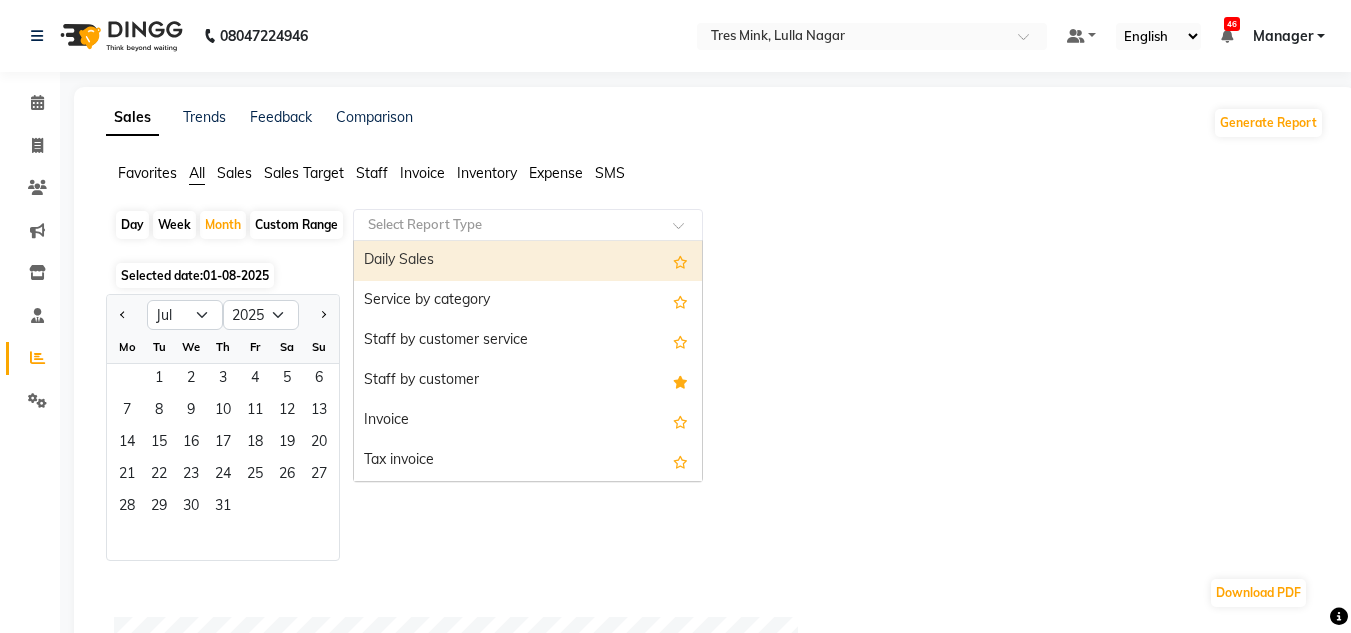 click 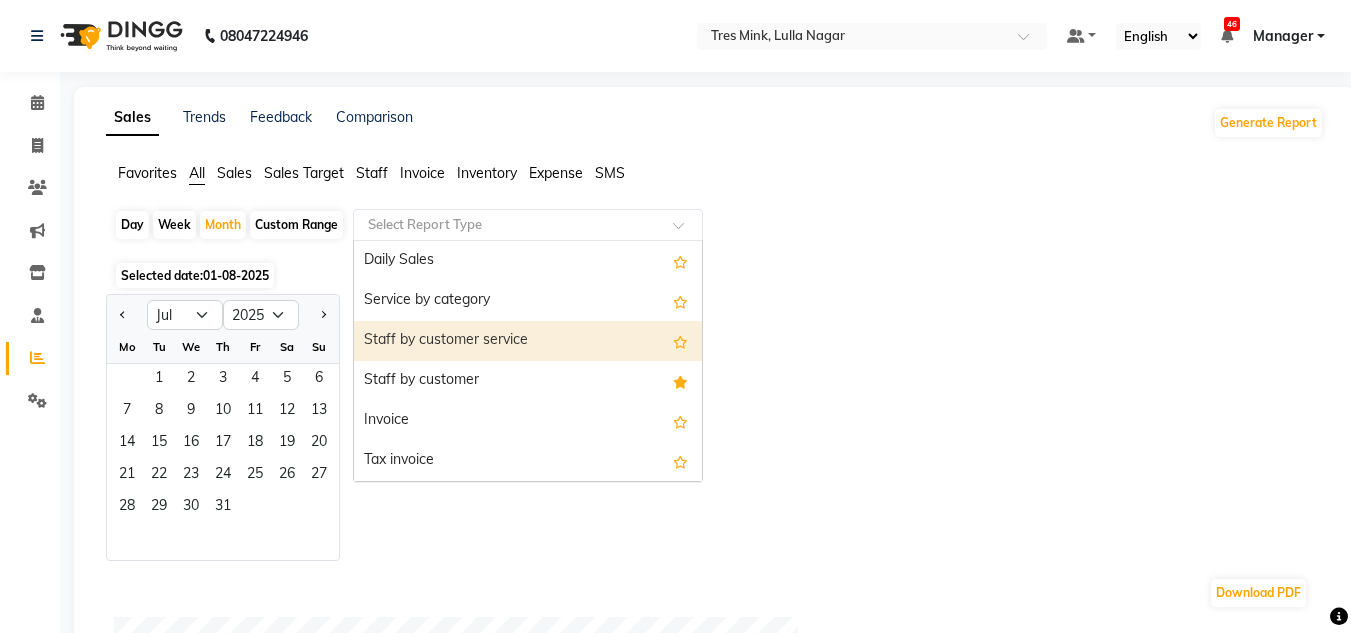 click on "Staff by customer service" at bounding box center [528, 341] 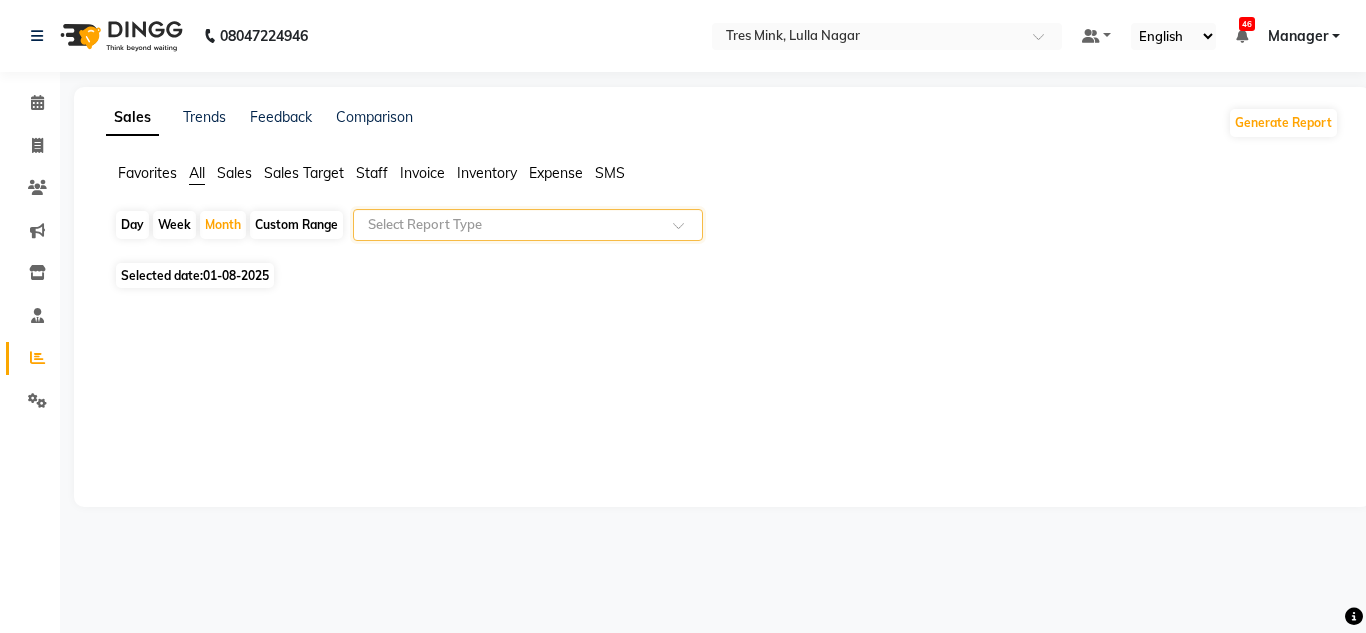 click 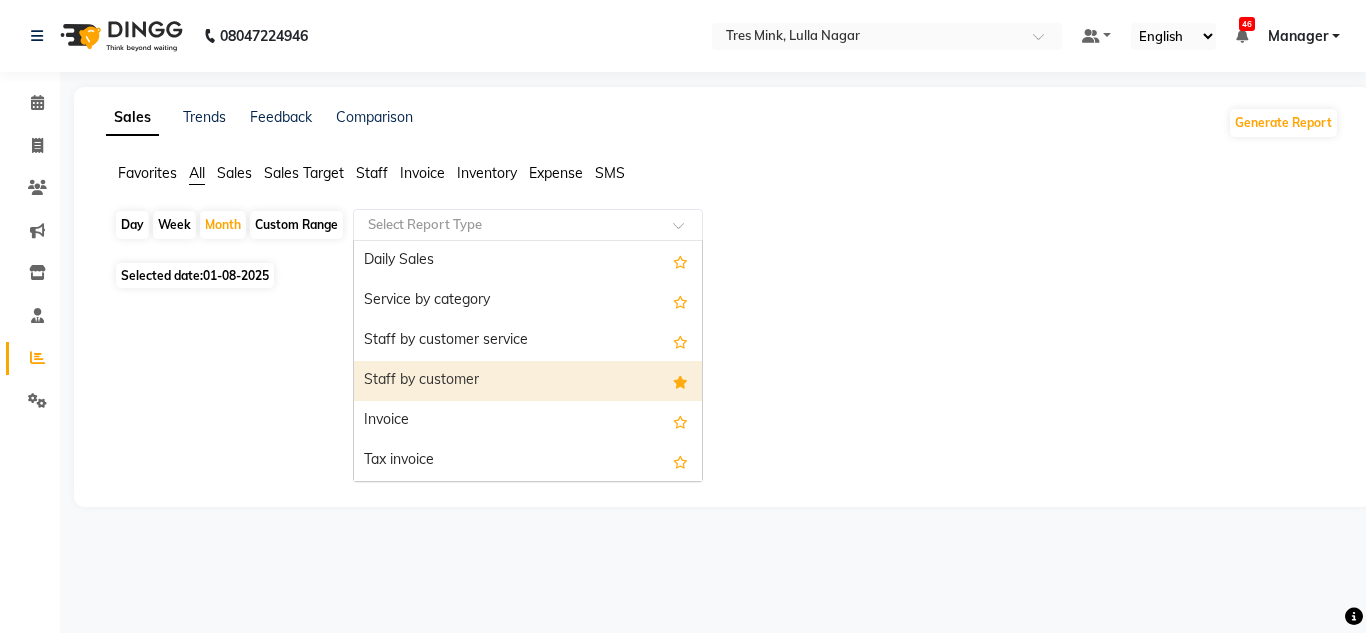 click on "Staff by customer" at bounding box center (528, 381) 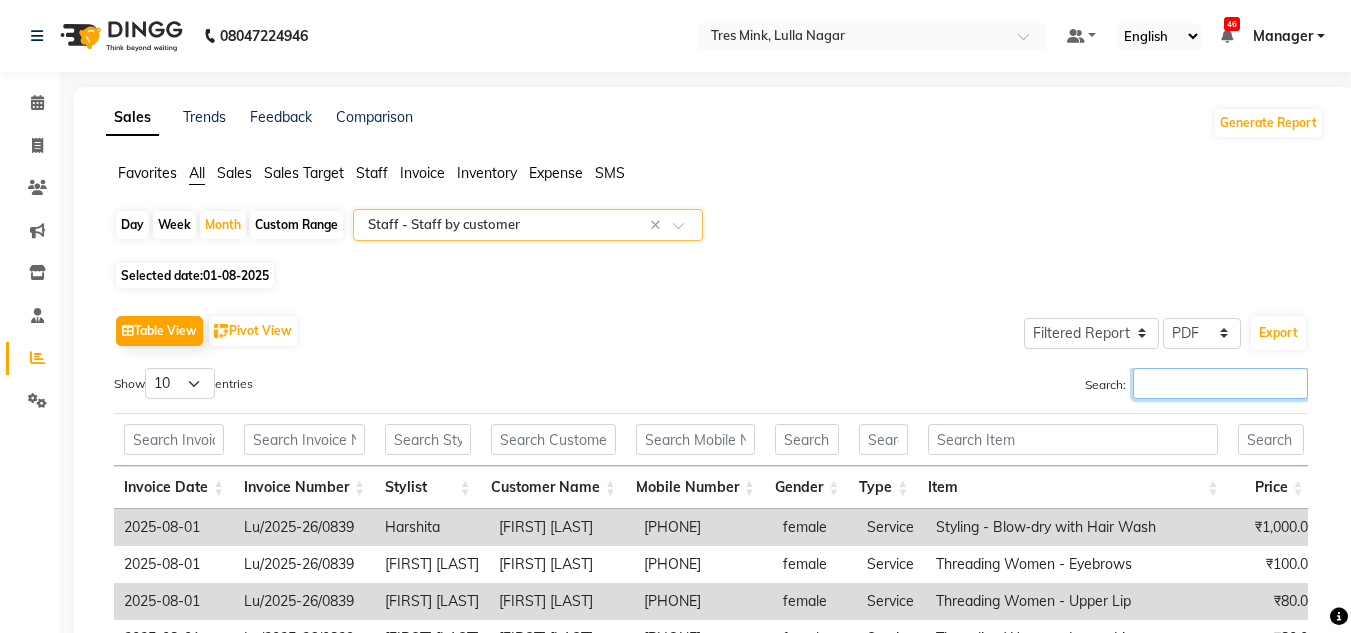 click on "Search:" at bounding box center (1220, 383) 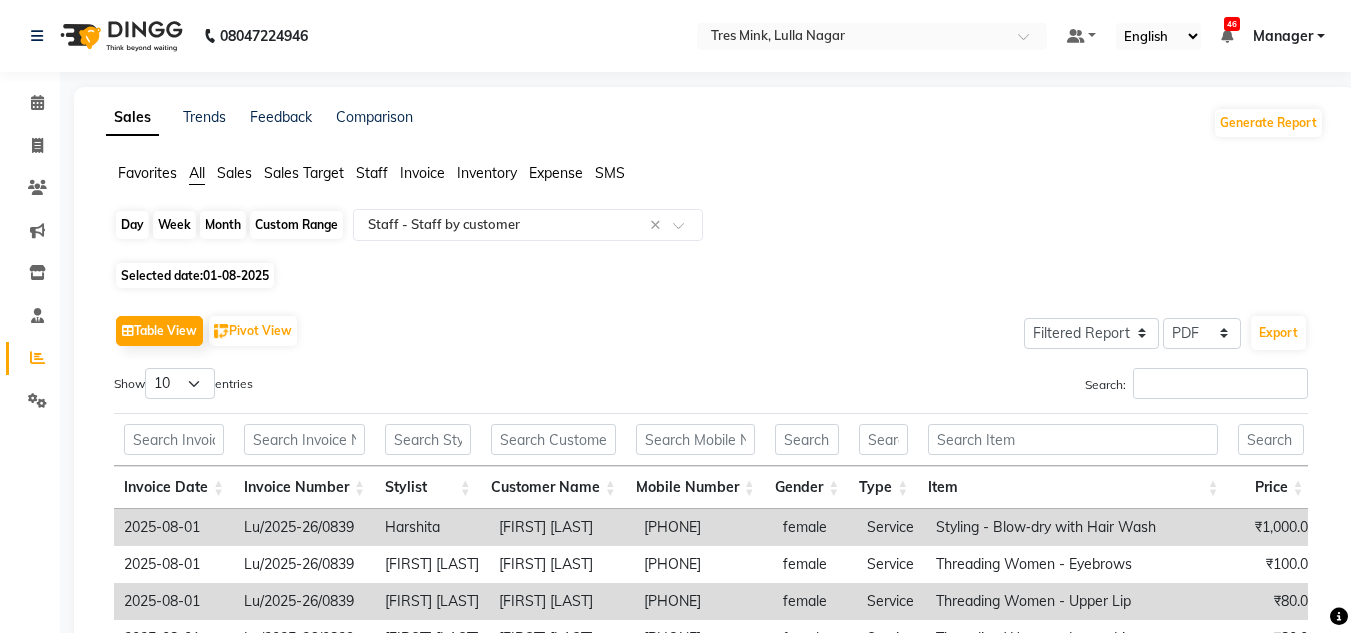click on "Month" 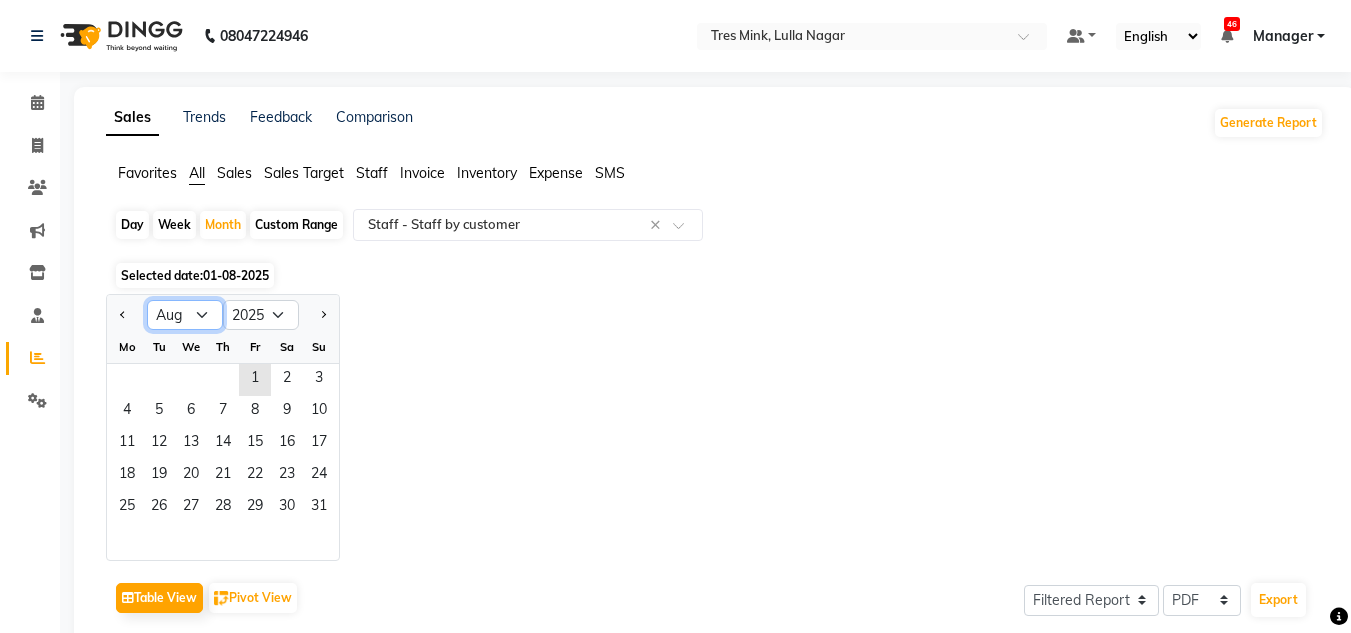 click on "Jan Feb Mar Apr May Jun Jul Aug Sep Oct Nov Dec" 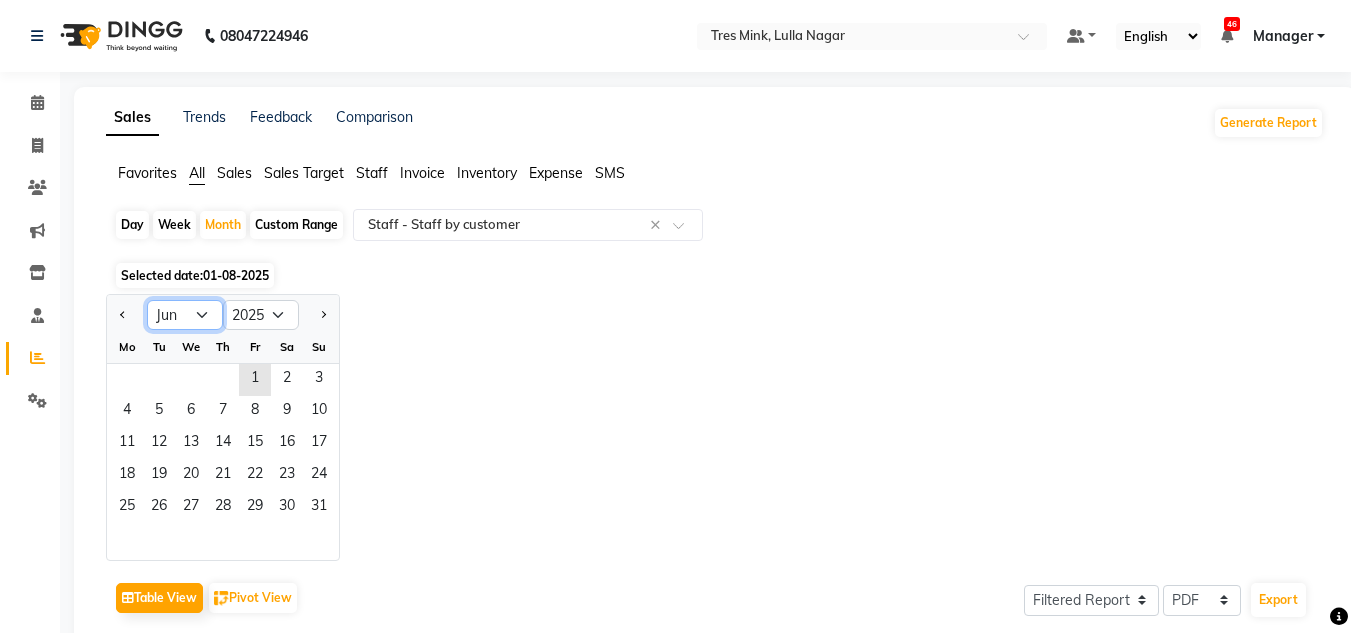 click on "Jan Feb Mar Apr May Jun Jul Aug Sep Oct Nov Dec" 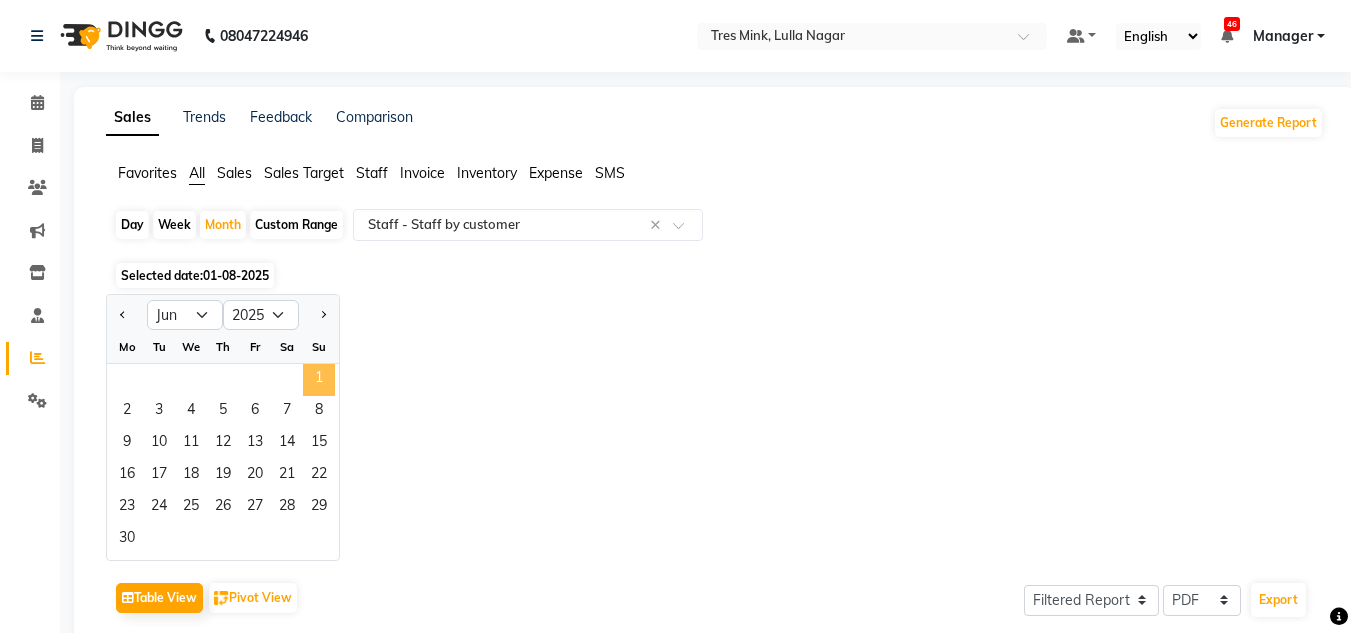 click on "1" 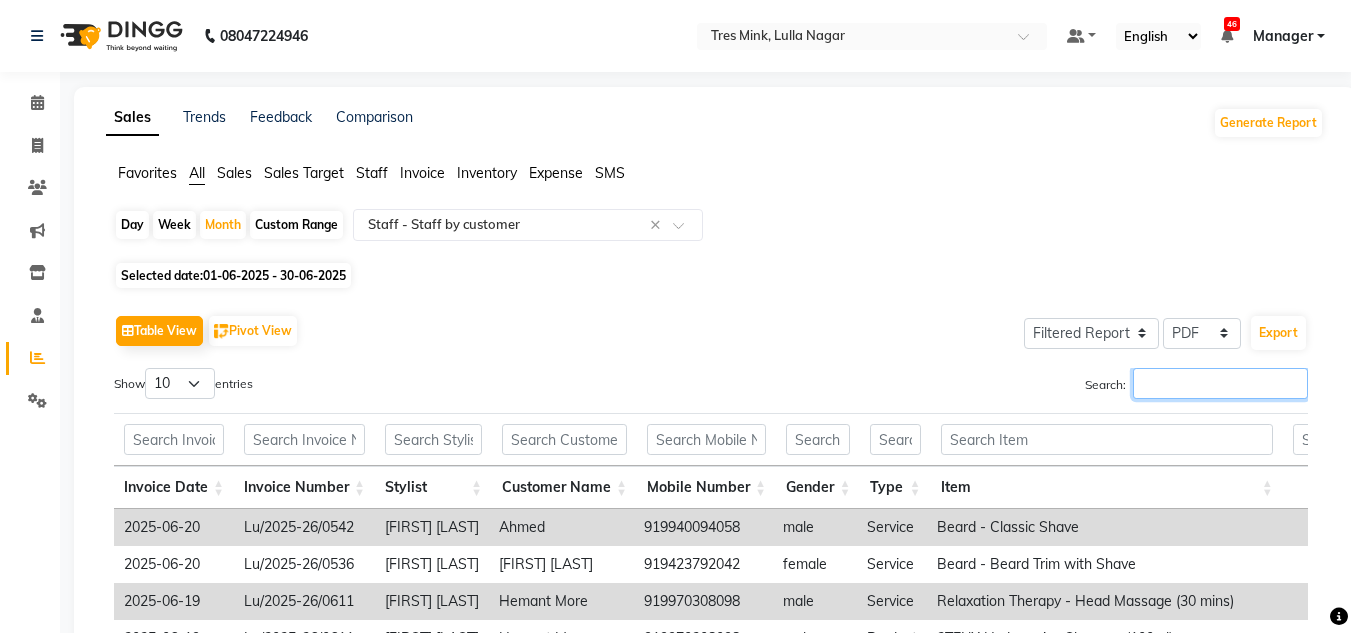 click on "Search:" at bounding box center (1220, 383) 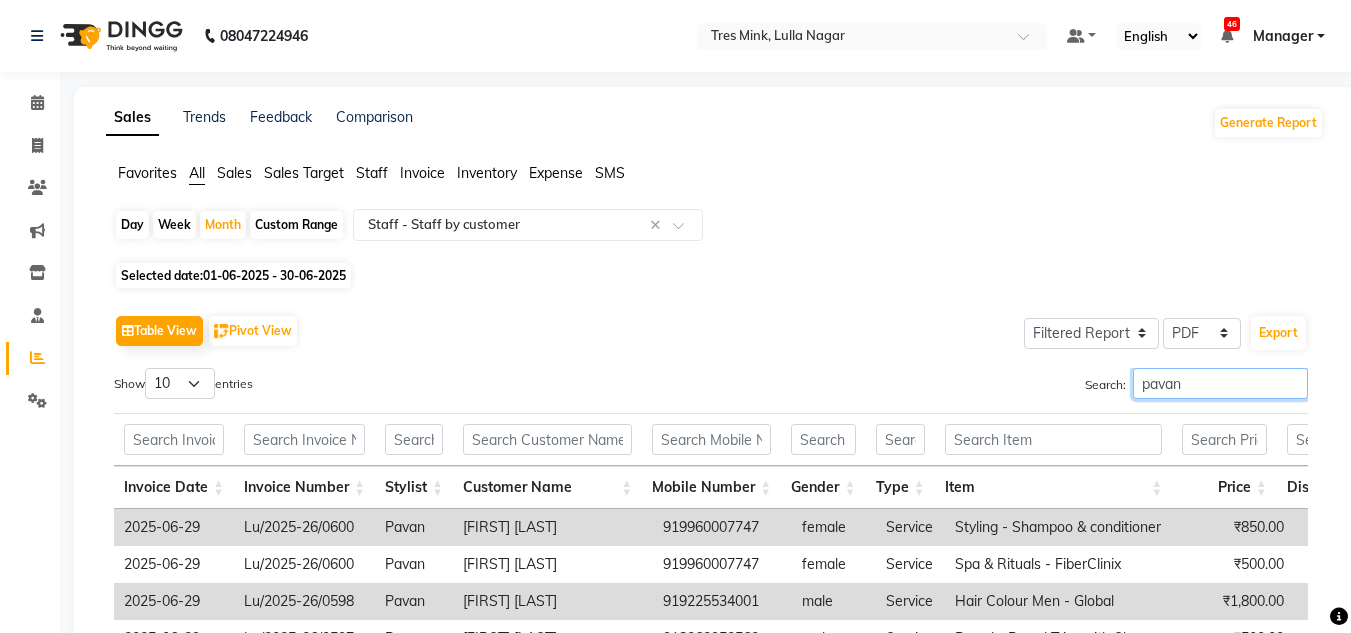 scroll, scrollTop: 400, scrollLeft: 0, axis: vertical 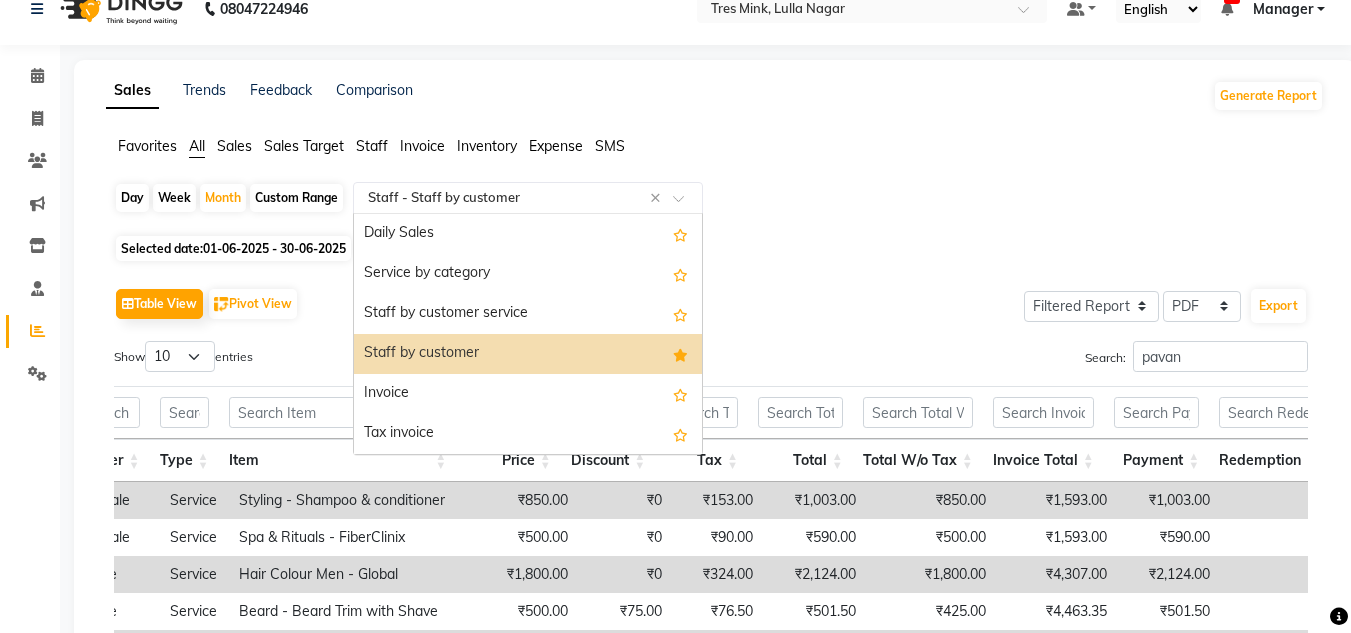 click 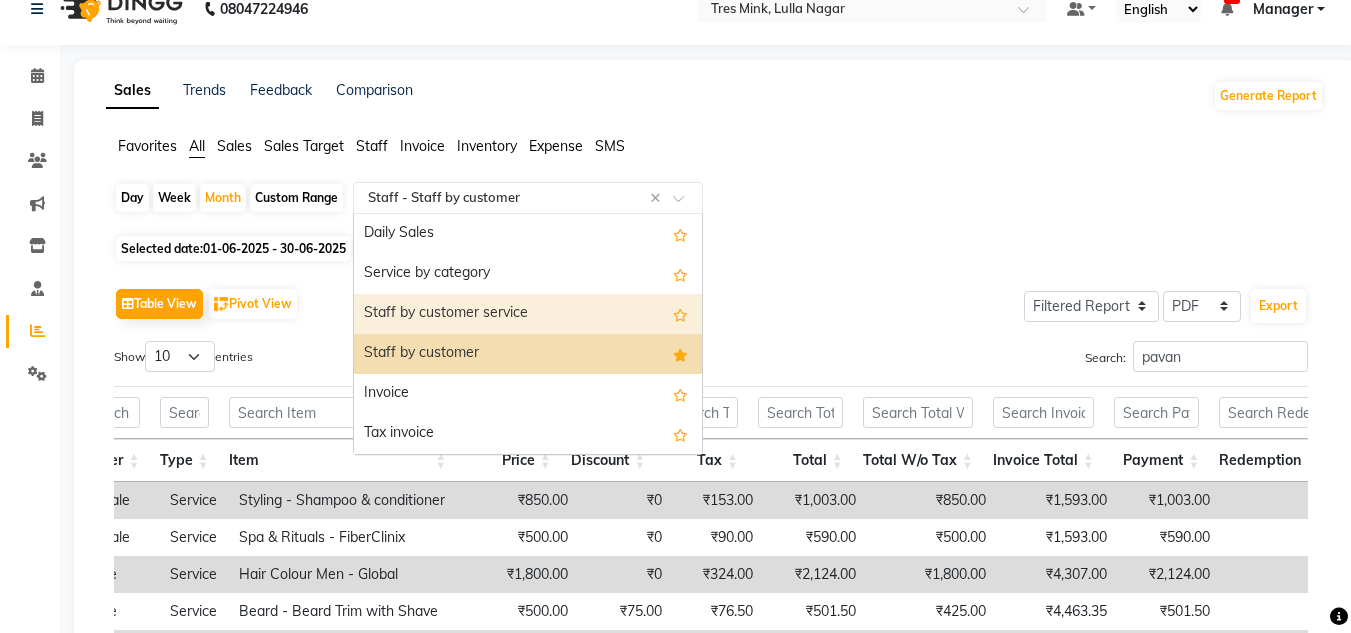 click on "Staff by customer service" at bounding box center [528, 314] 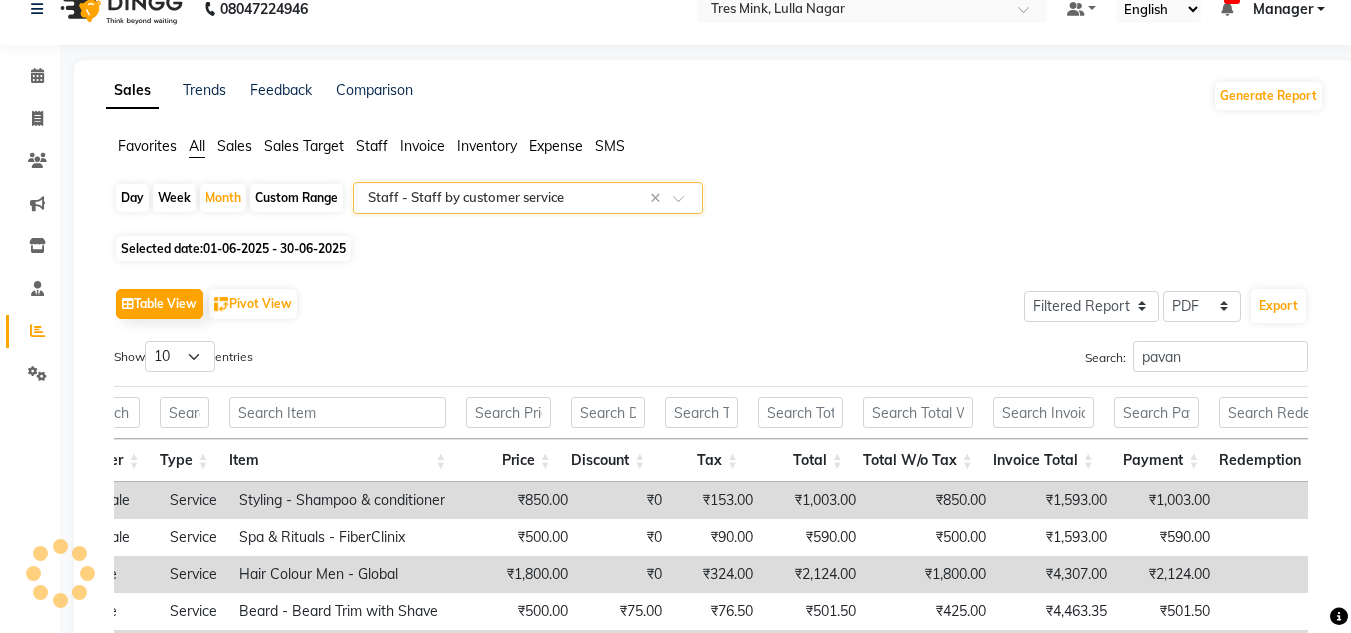 scroll, scrollTop: 0, scrollLeft: 0, axis: both 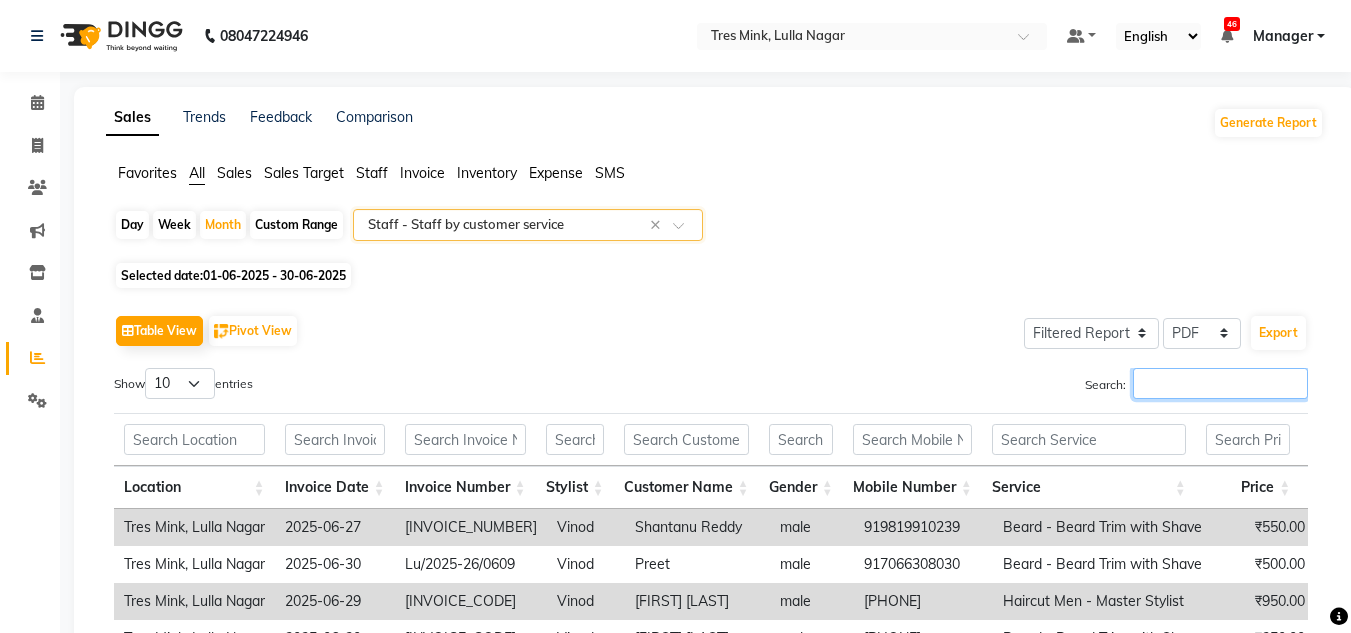 click on "Search:" at bounding box center [1220, 383] 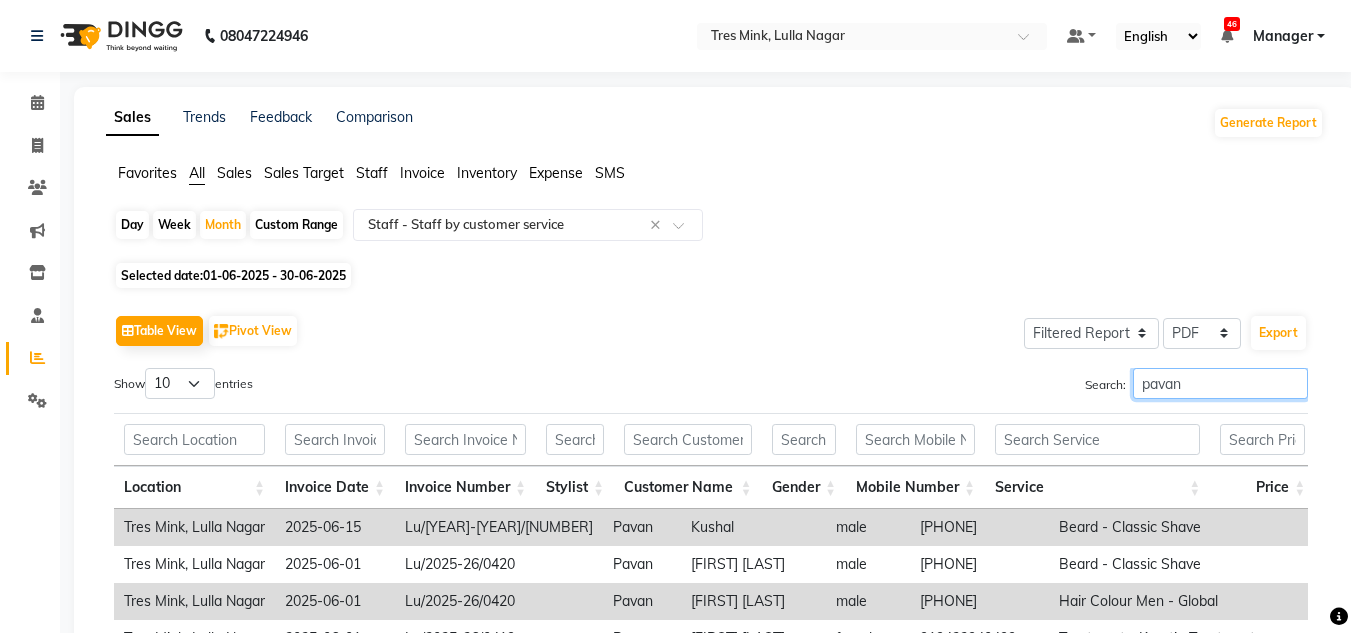 scroll, scrollTop: 400, scrollLeft: 0, axis: vertical 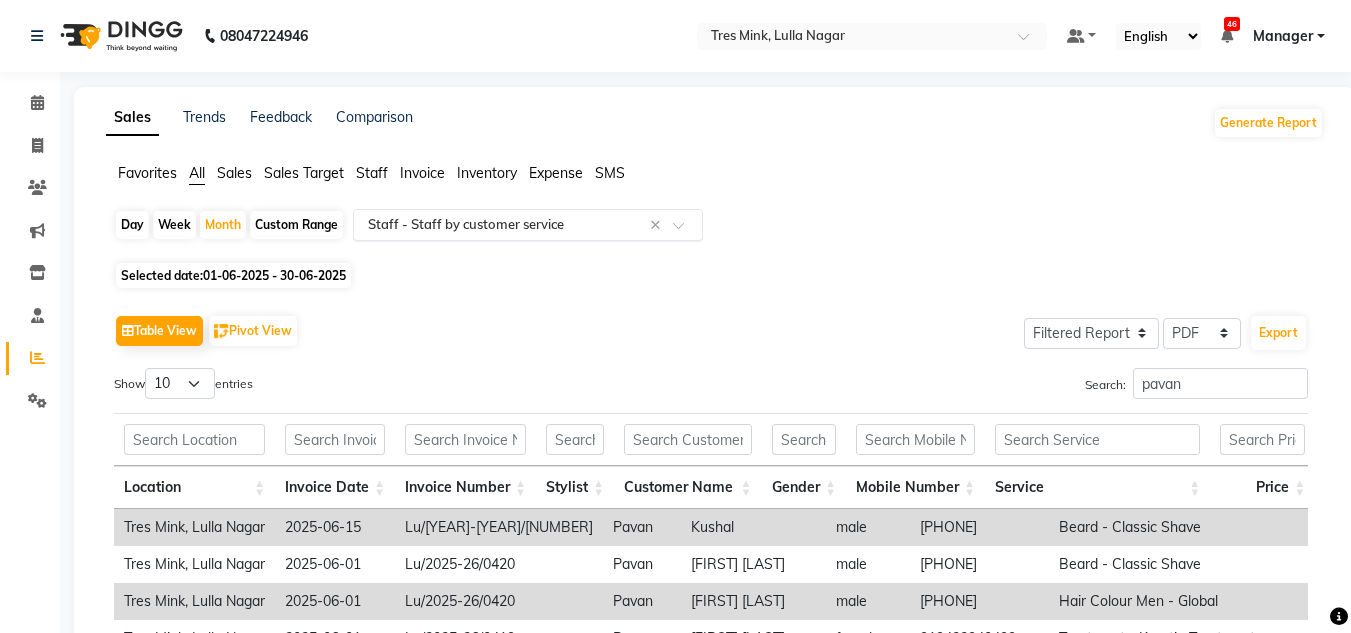 click 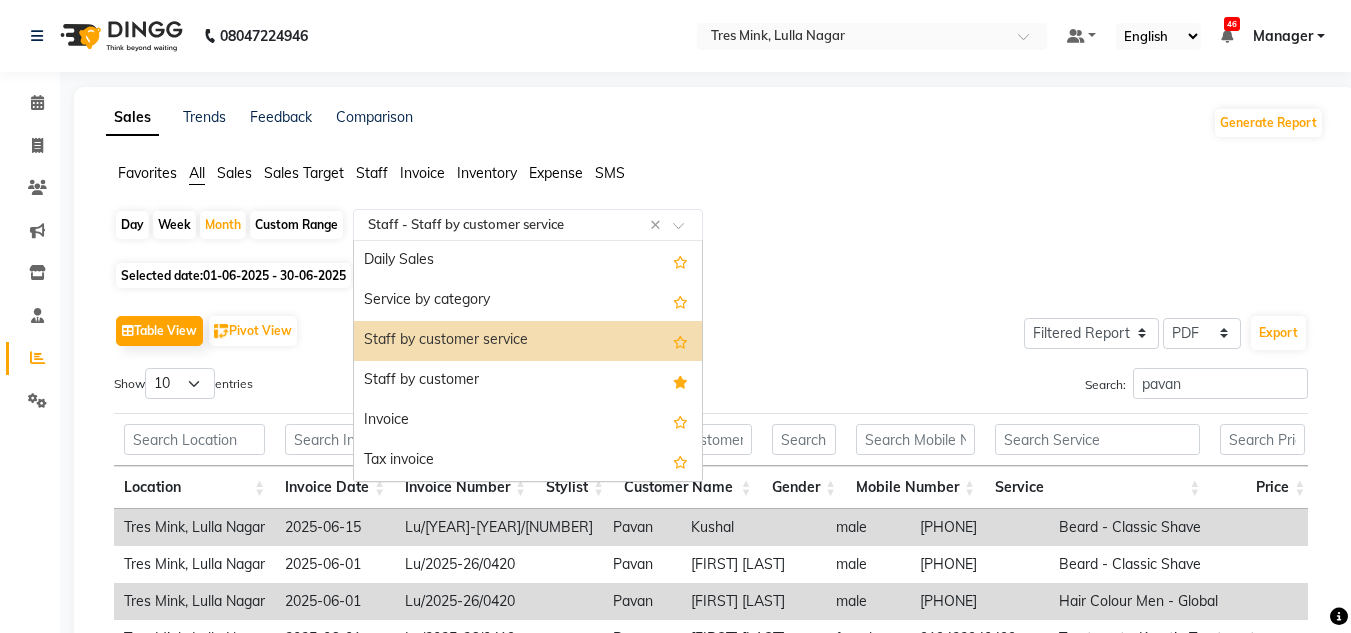 click on "Staff by customer service" at bounding box center (528, 341) 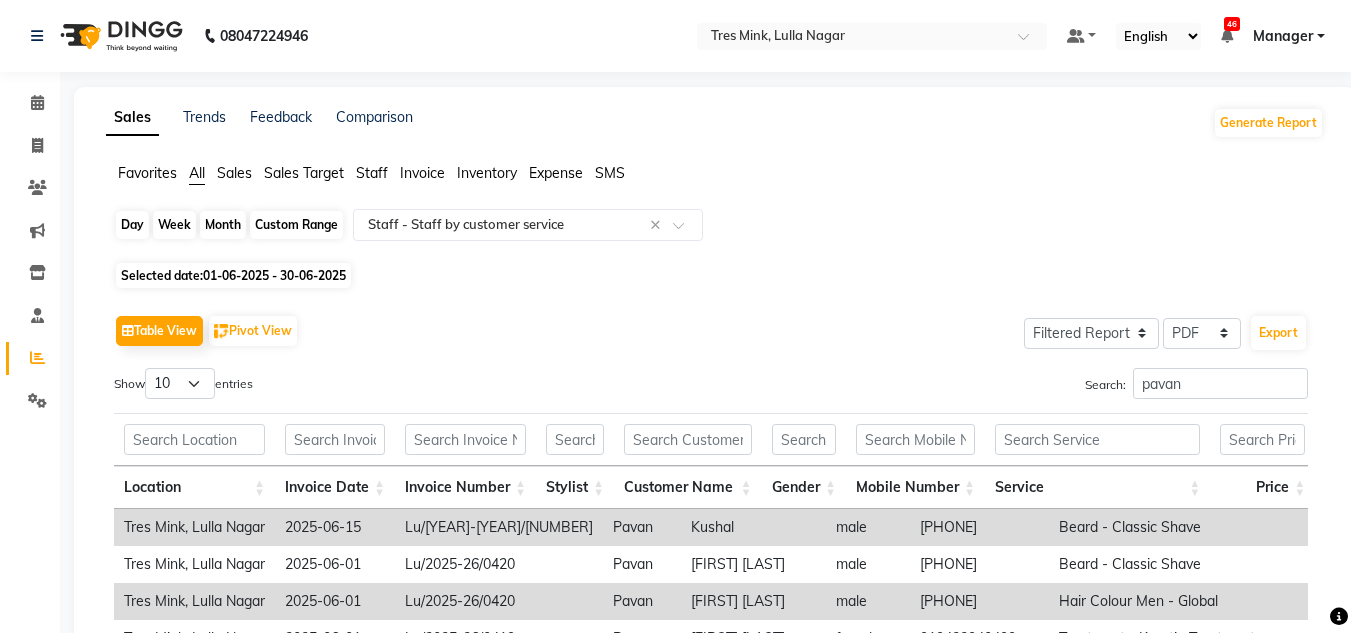 click on "Month" 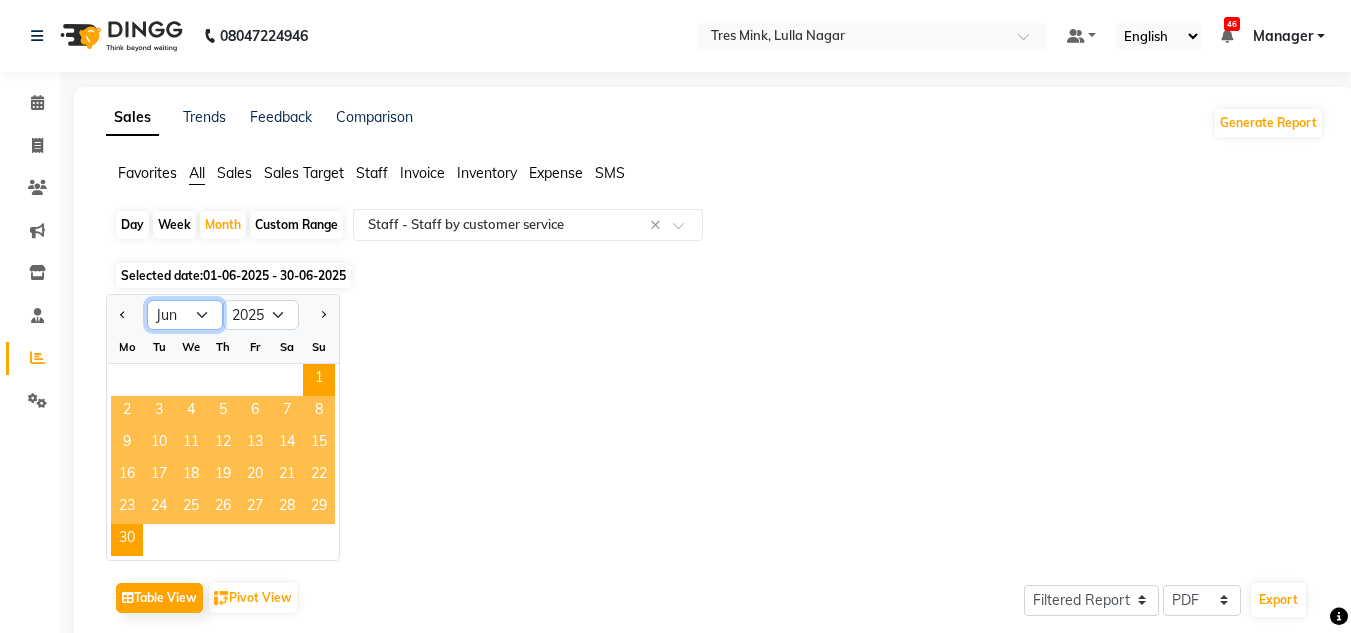 click on "Jan Feb Mar Apr May Jun Jul Aug Sep Oct Nov Dec" 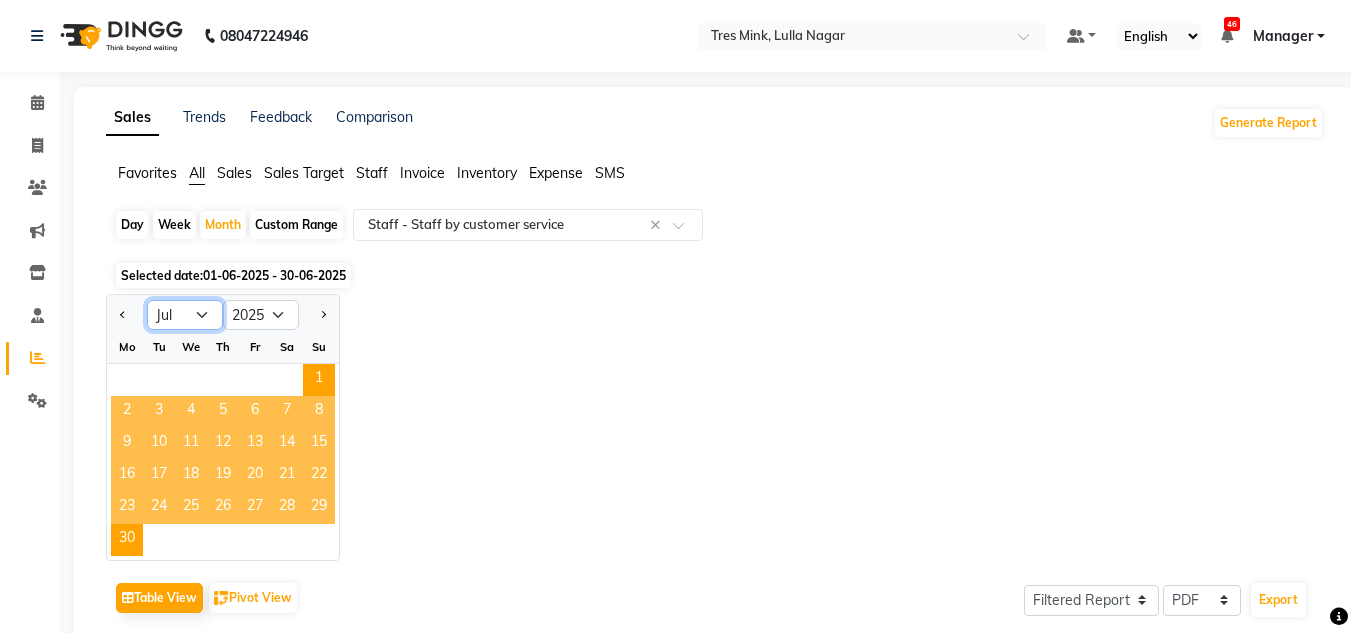 click on "Jan Feb Mar Apr May Jun Jul Aug Sep Oct Nov Dec" 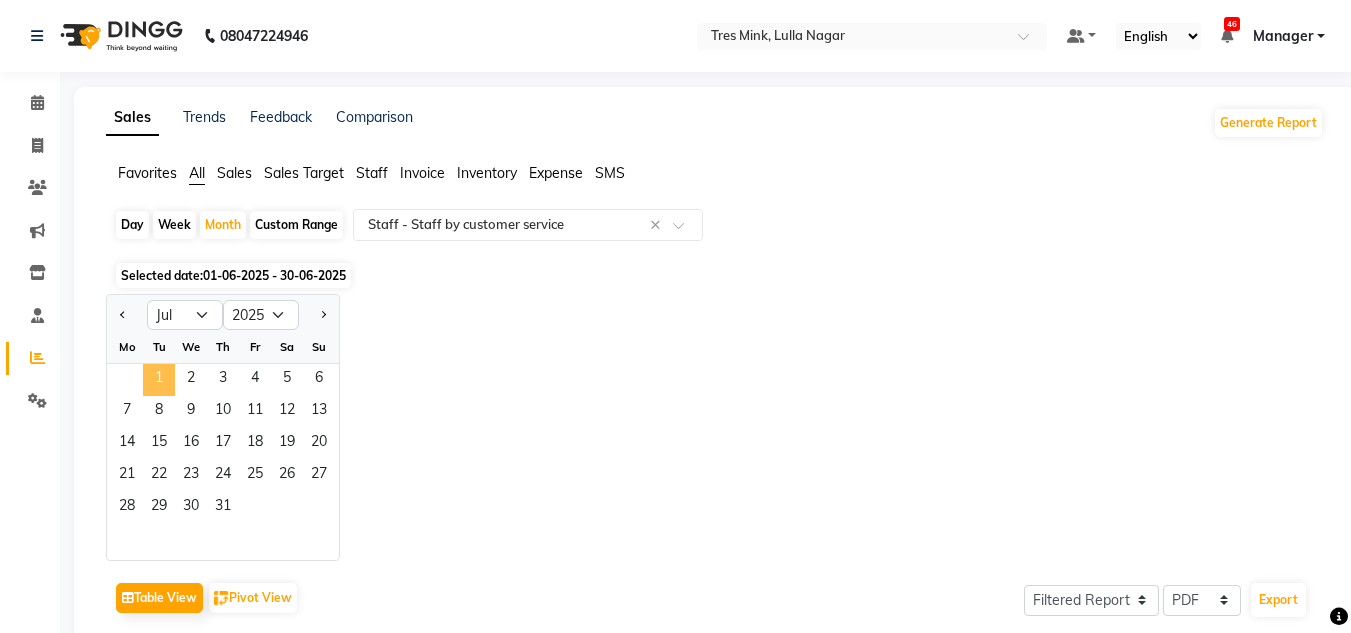 click on "1" 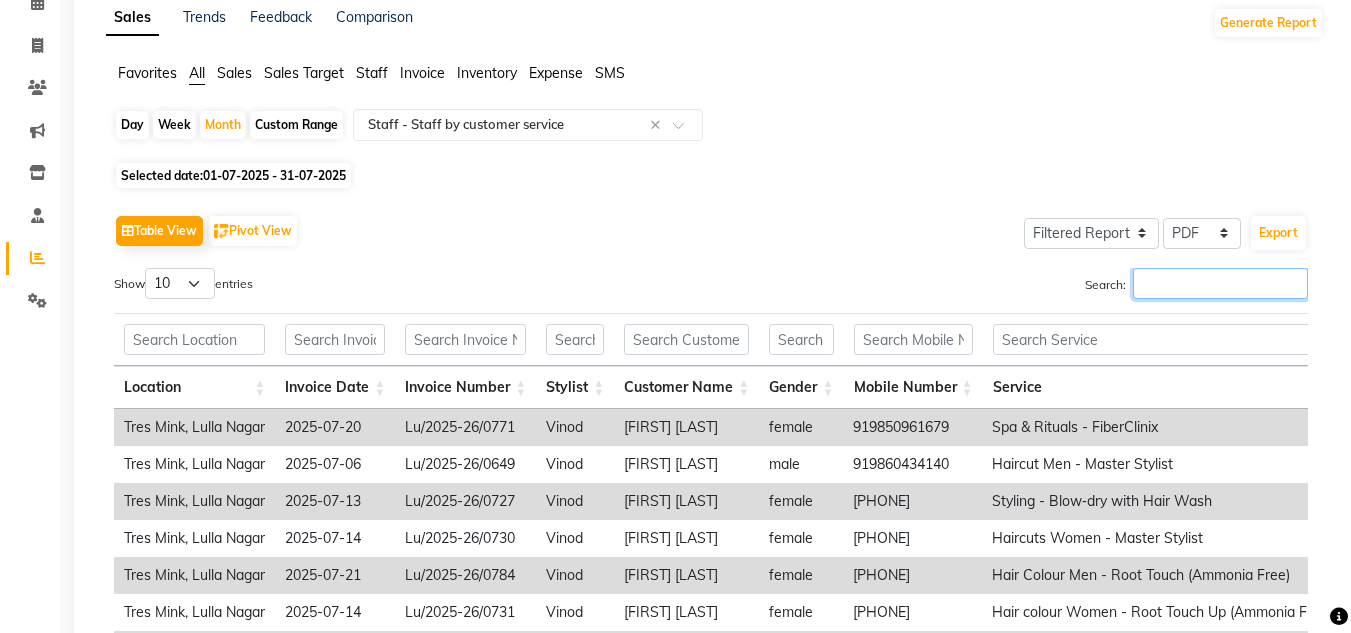 click on "Search:" at bounding box center (1220, 283) 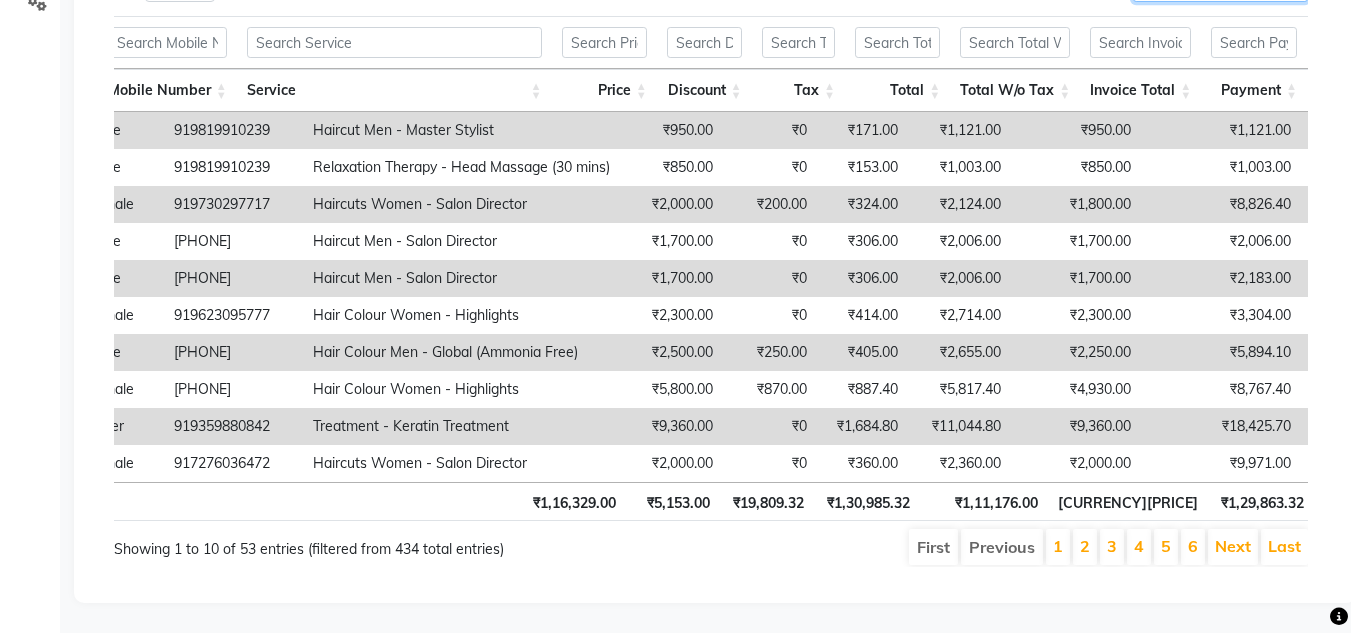 scroll, scrollTop: 127, scrollLeft: 0, axis: vertical 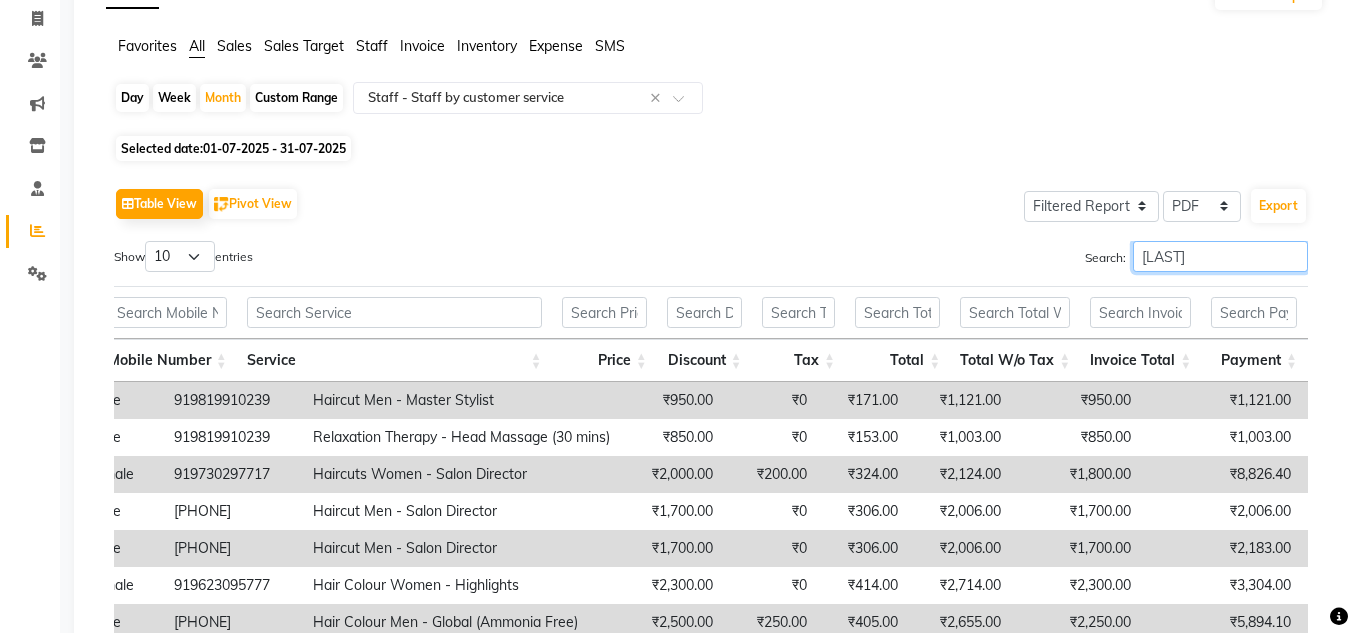 drag, startPoint x: 1223, startPoint y: 256, endPoint x: 909, endPoint y: 238, distance: 314.5155 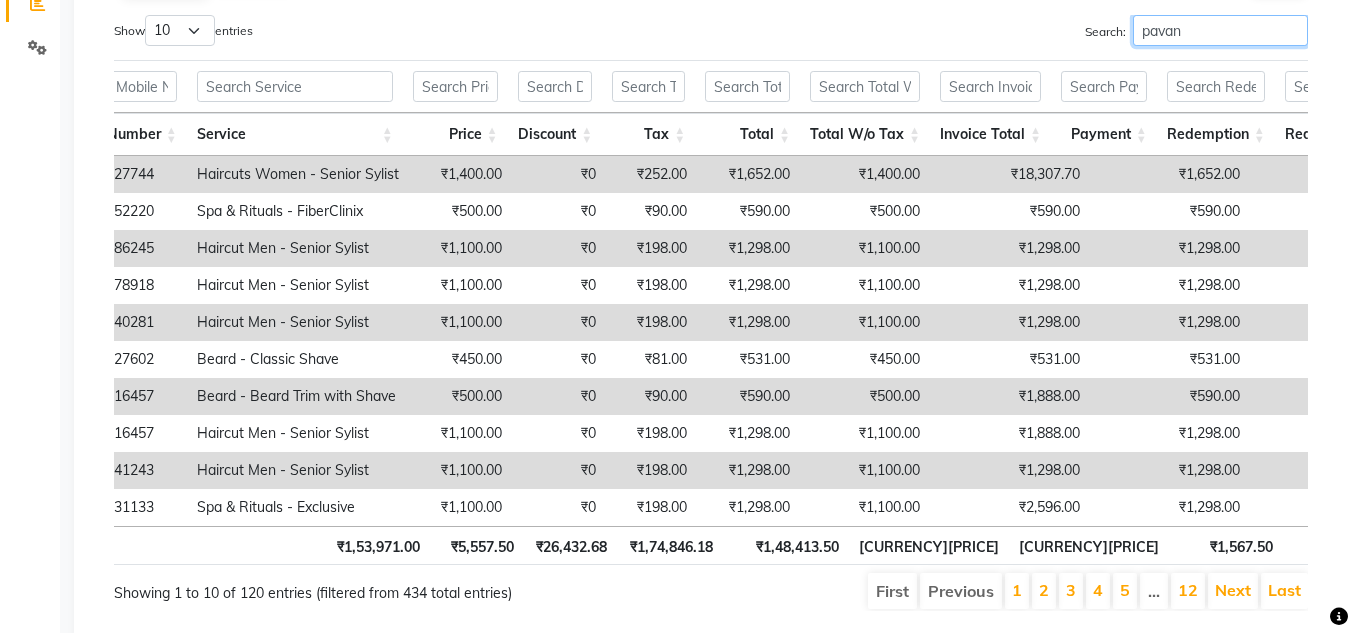 scroll, scrollTop: 427, scrollLeft: 0, axis: vertical 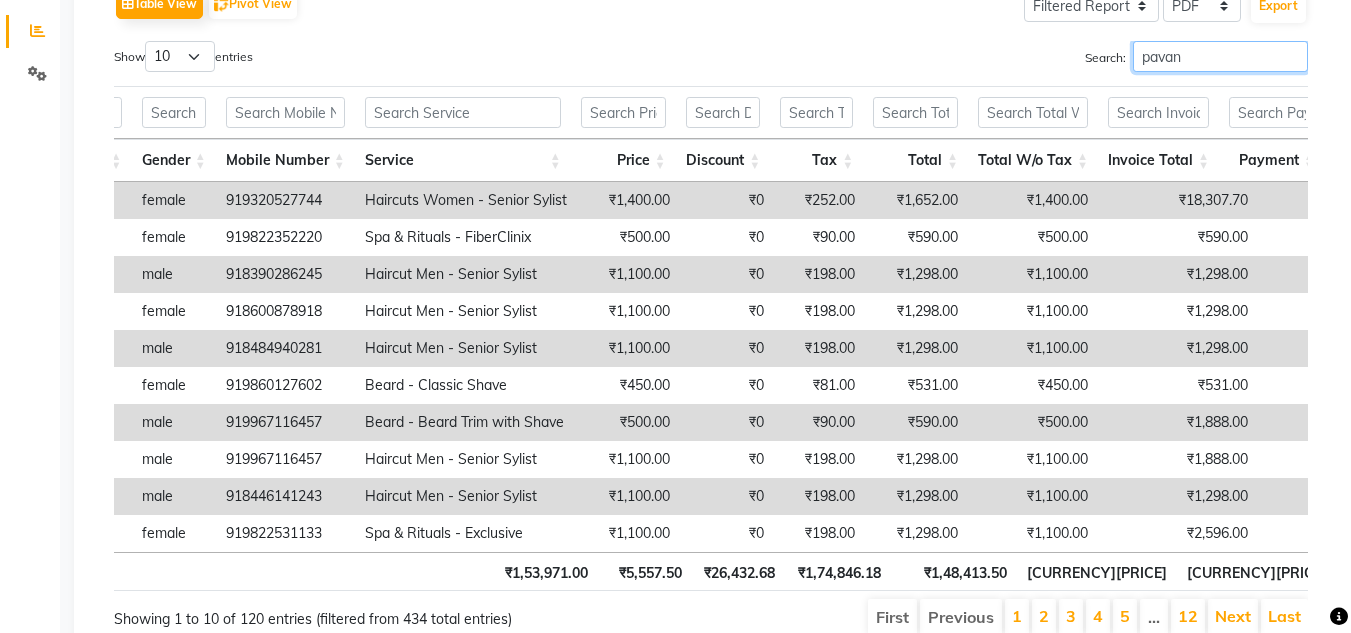 drag, startPoint x: 1192, startPoint y: 52, endPoint x: 934, endPoint y: 27, distance: 259.2084 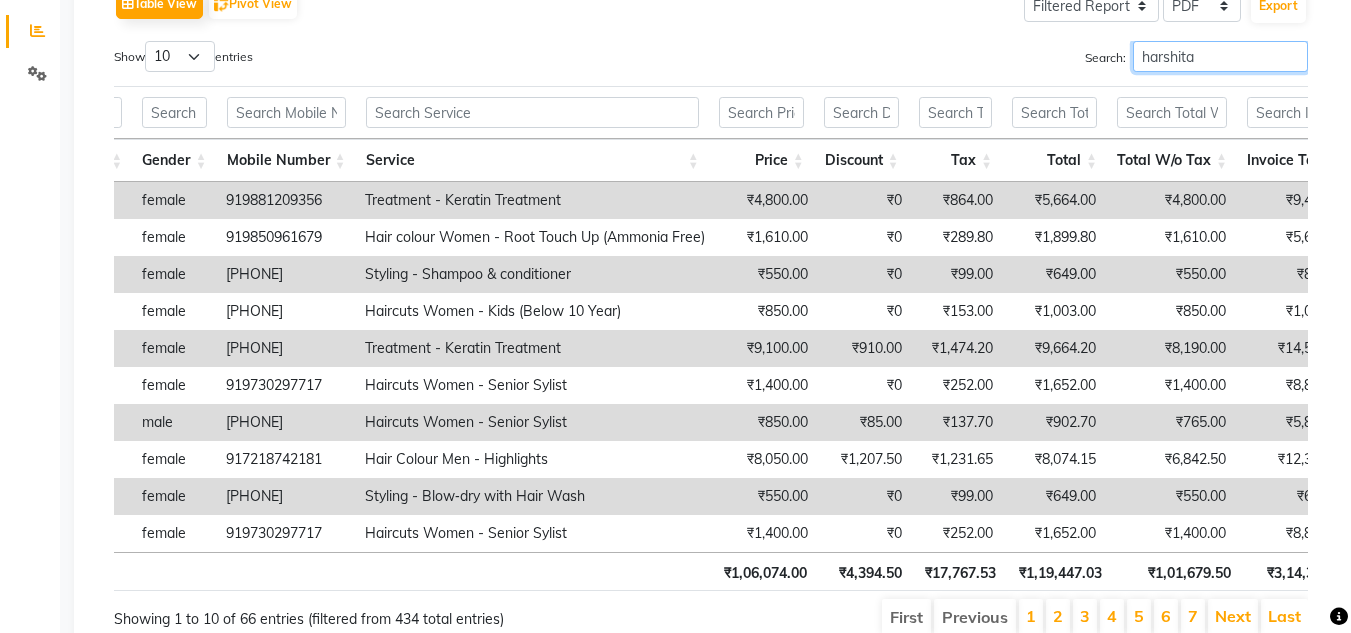drag, startPoint x: 1201, startPoint y: 58, endPoint x: 1054, endPoint y: 57, distance: 147.0034 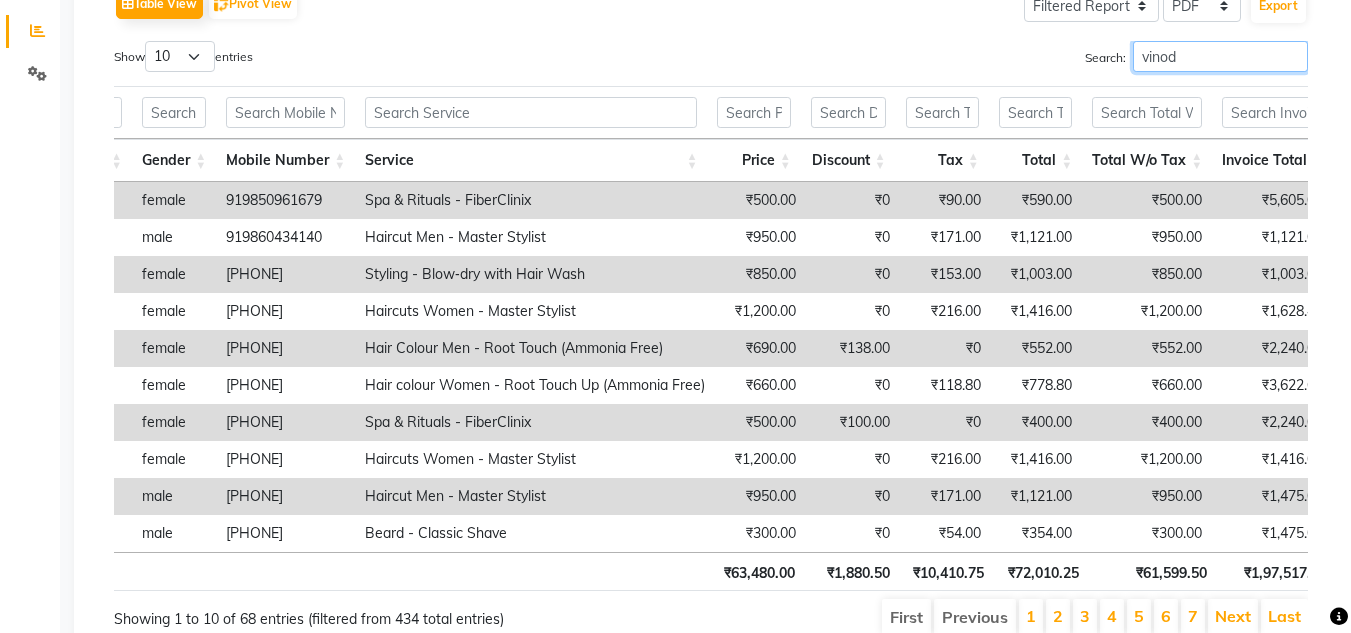drag, startPoint x: 1198, startPoint y: 56, endPoint x: 1001, endPoint y: 57, distance: 197.00253 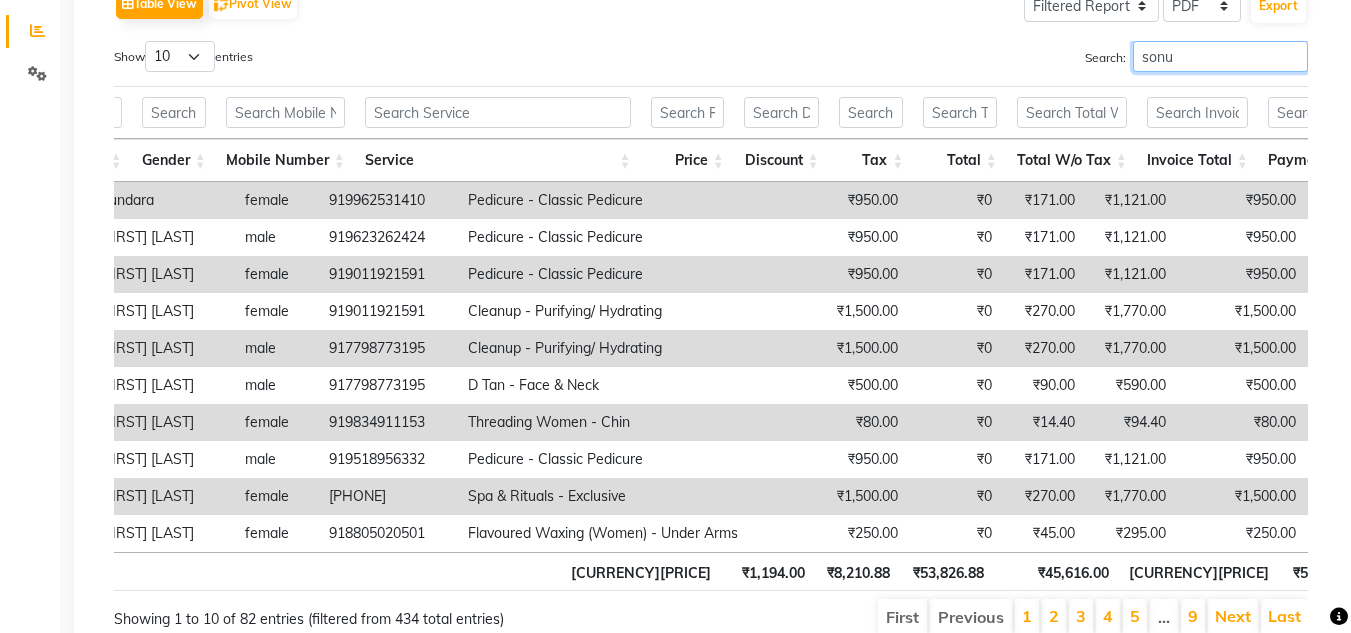 drag, startPoint x: 1185, startPoint y: 54, endPoint x: 938, endPoint y: 55, distance: 247.00203 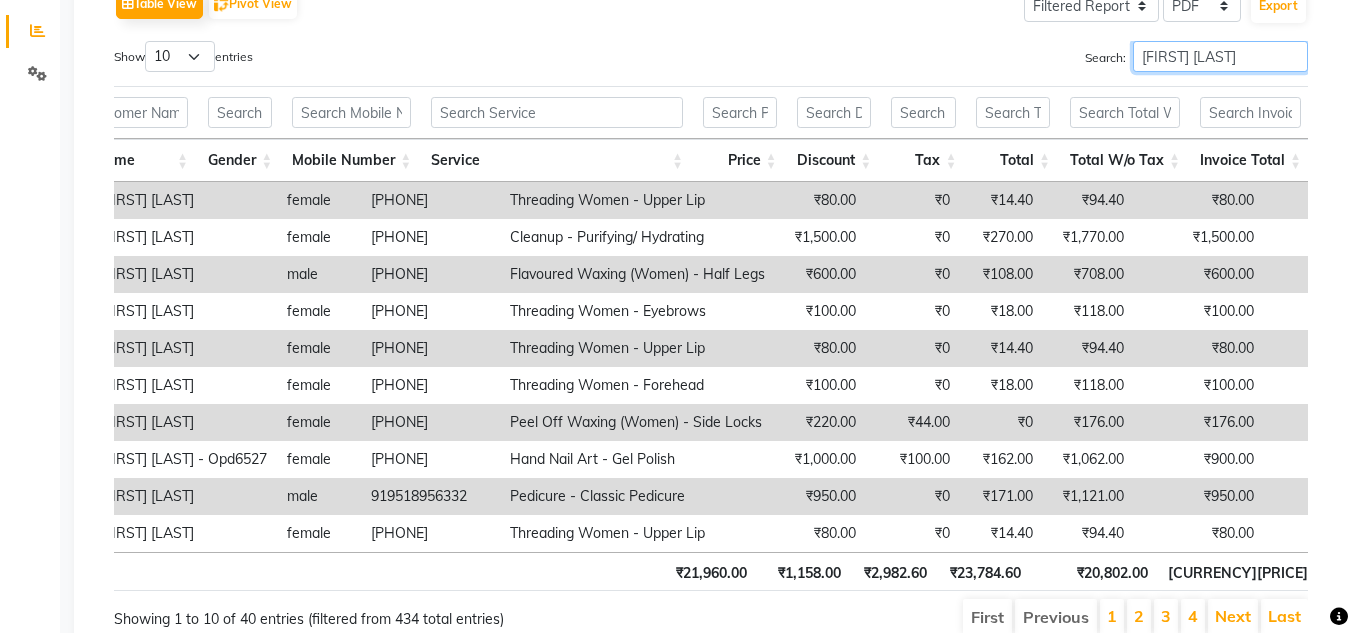 scroll, scrollTop: 0, scrollLeft: 418, axis: horizontal 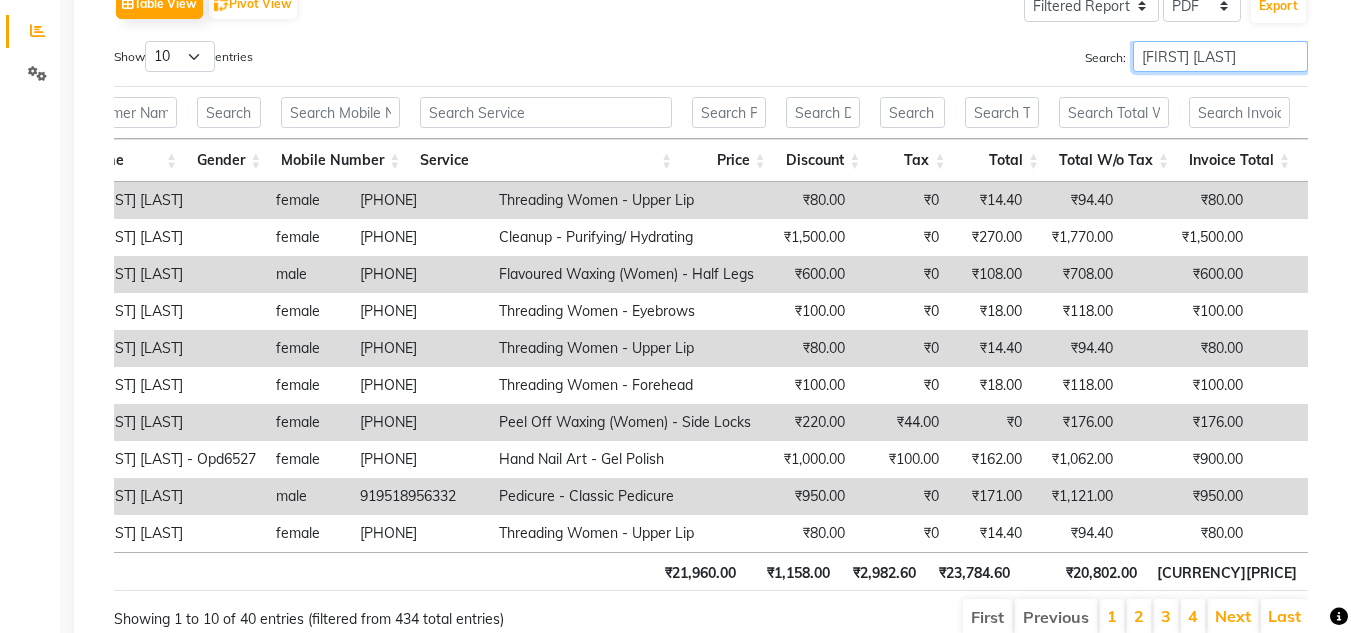 click on "neha aywale" at bounding box center [1220, 56] 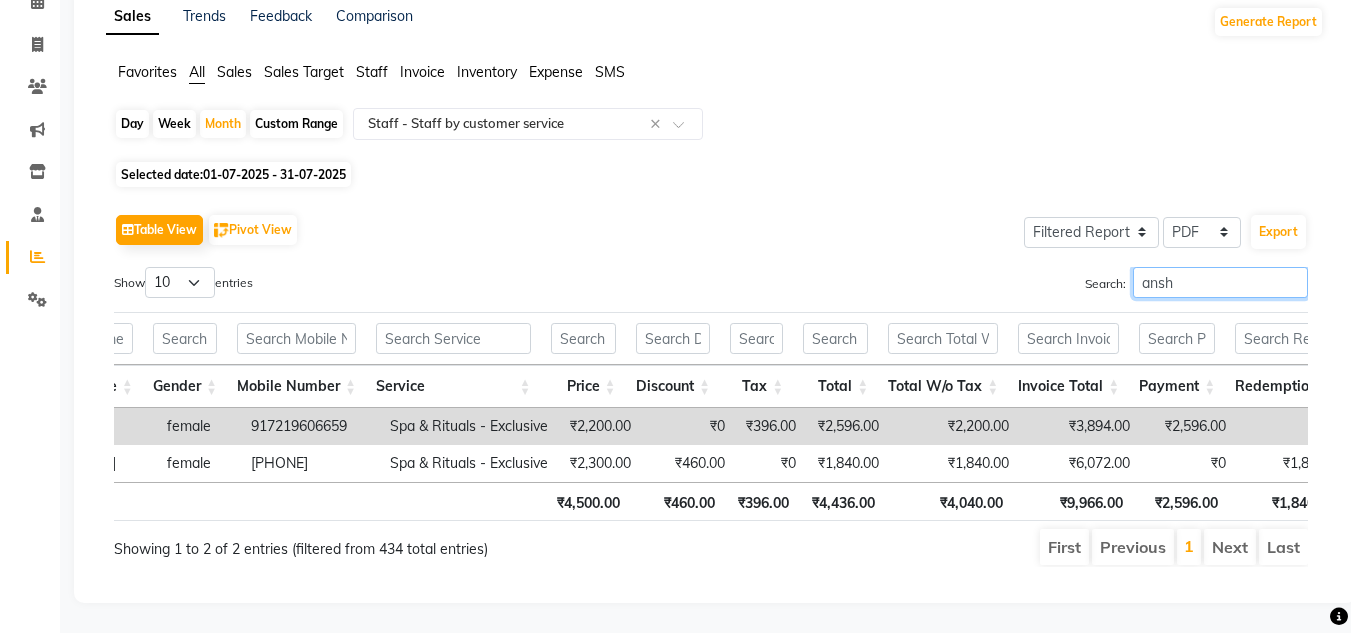 click on "ansh" at bounding box center (1220, 282) 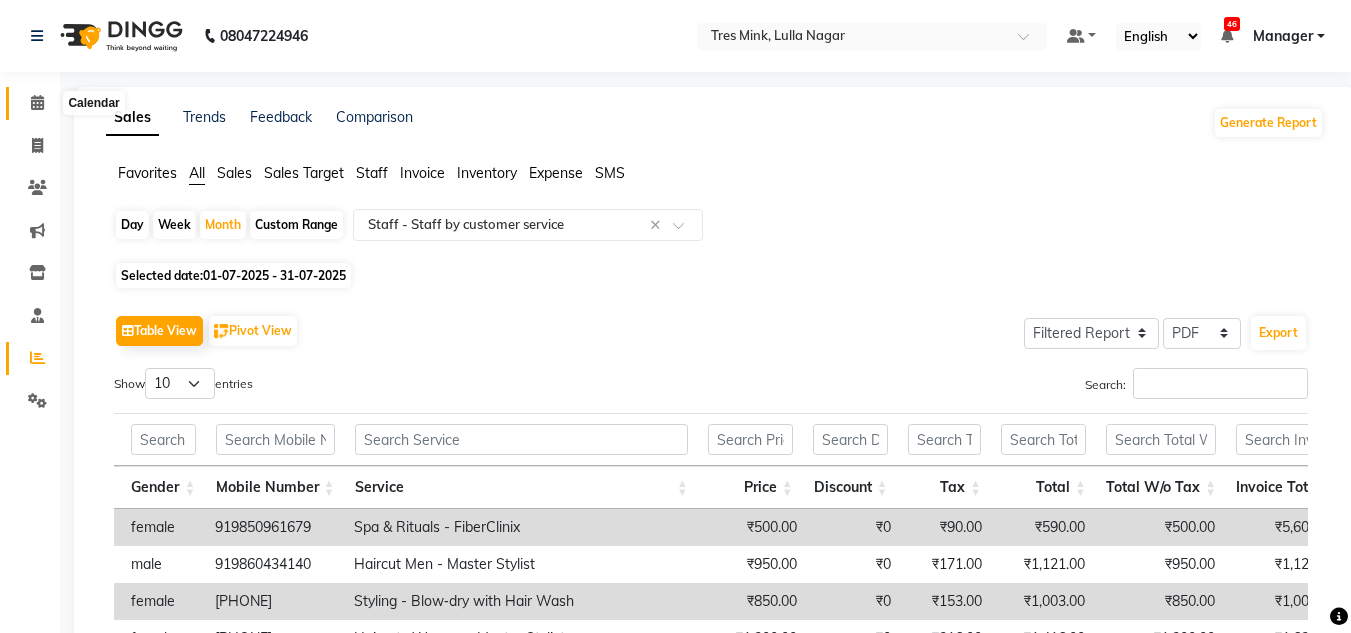 click 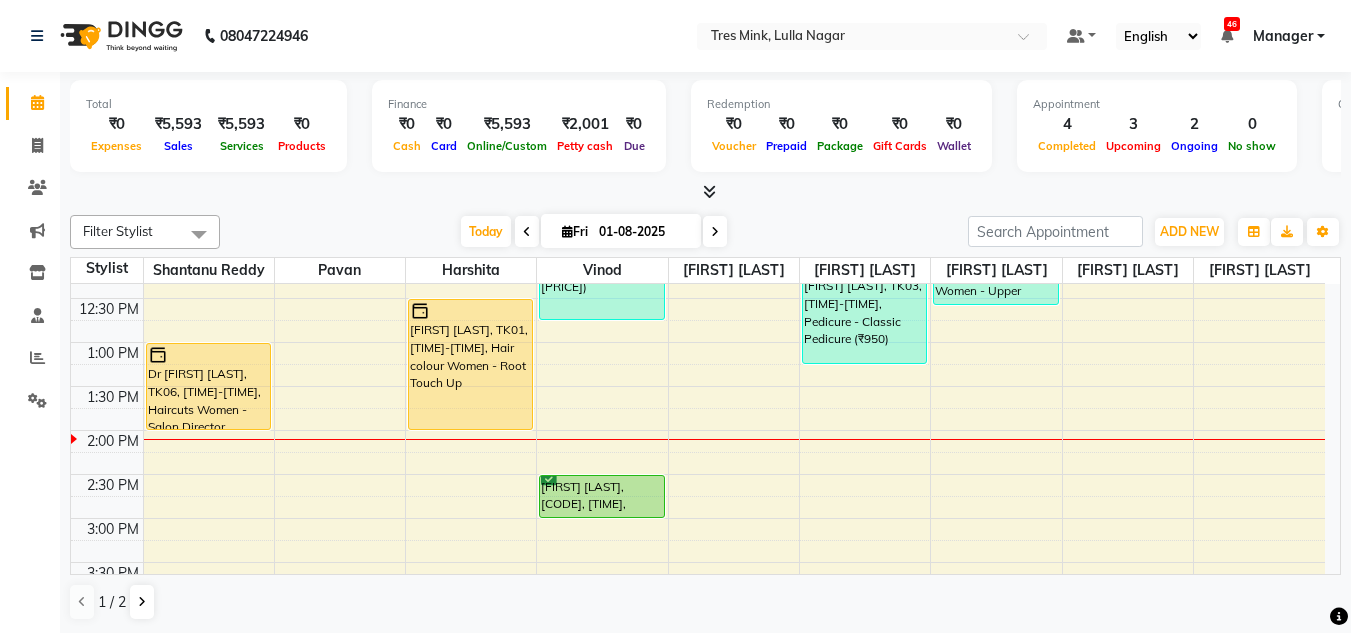 scroll, scrollTop: 353, scrollLeft: 0, axis: vertical 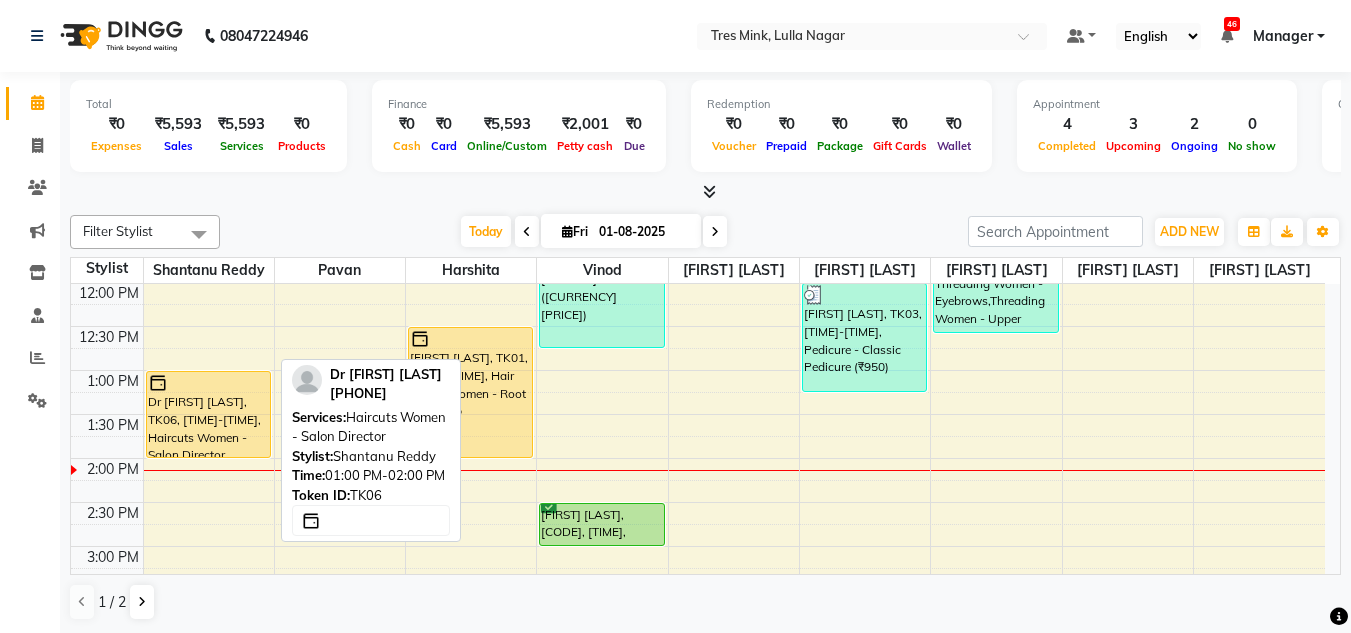 click on "Dr [FIRST] [LAST], TK06, 01:00 PM-02:00 PM, Haircuts Women - Salon Director" at bounding box center [208, 414] 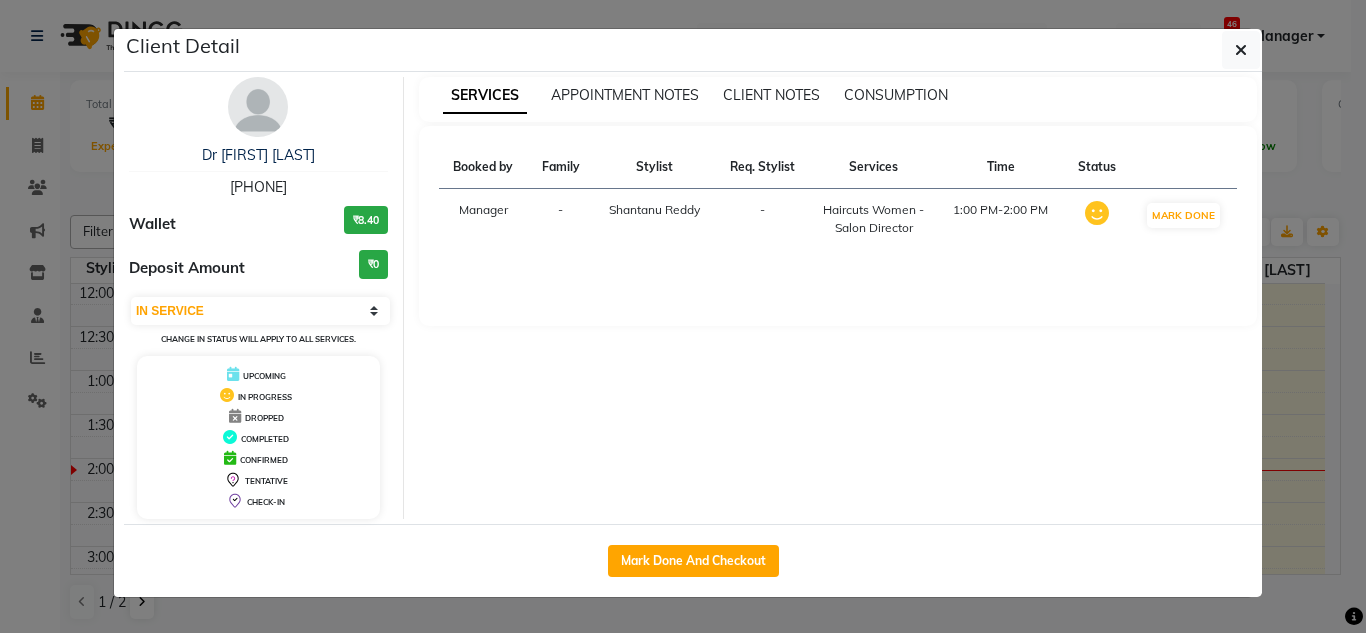 click on "Mark Done And Checkout" 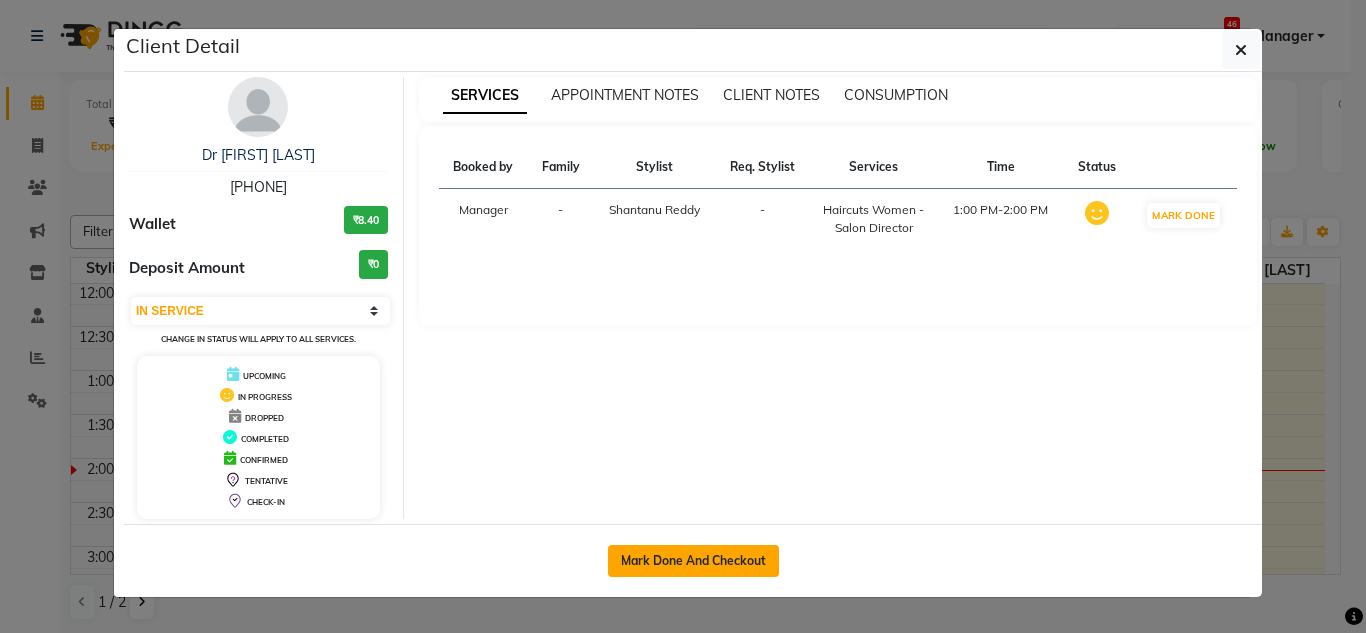 click on "Mark Done And Checkout" 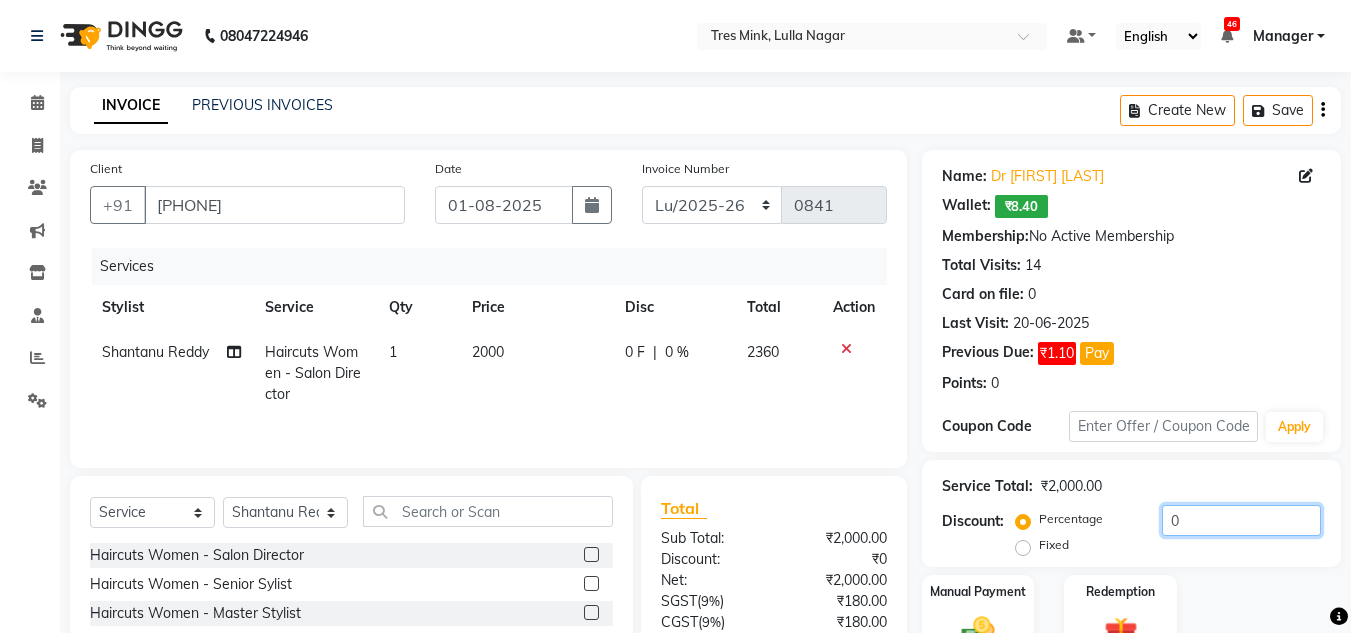 drag, startPoint x: 1202, startPoint y: 521, endPoint x: 1046, endPoint y: 520, distance: 156.0032 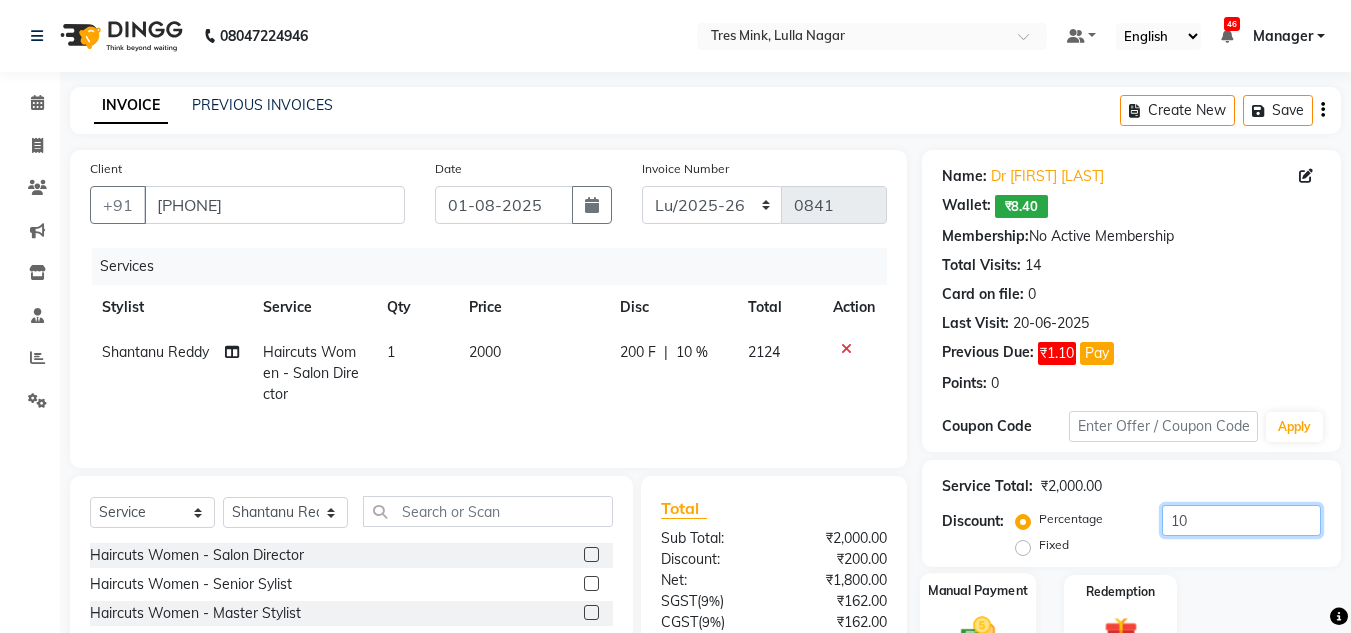 scroll, scrollTop: 168, scrollLeft: 0, axis: vertical 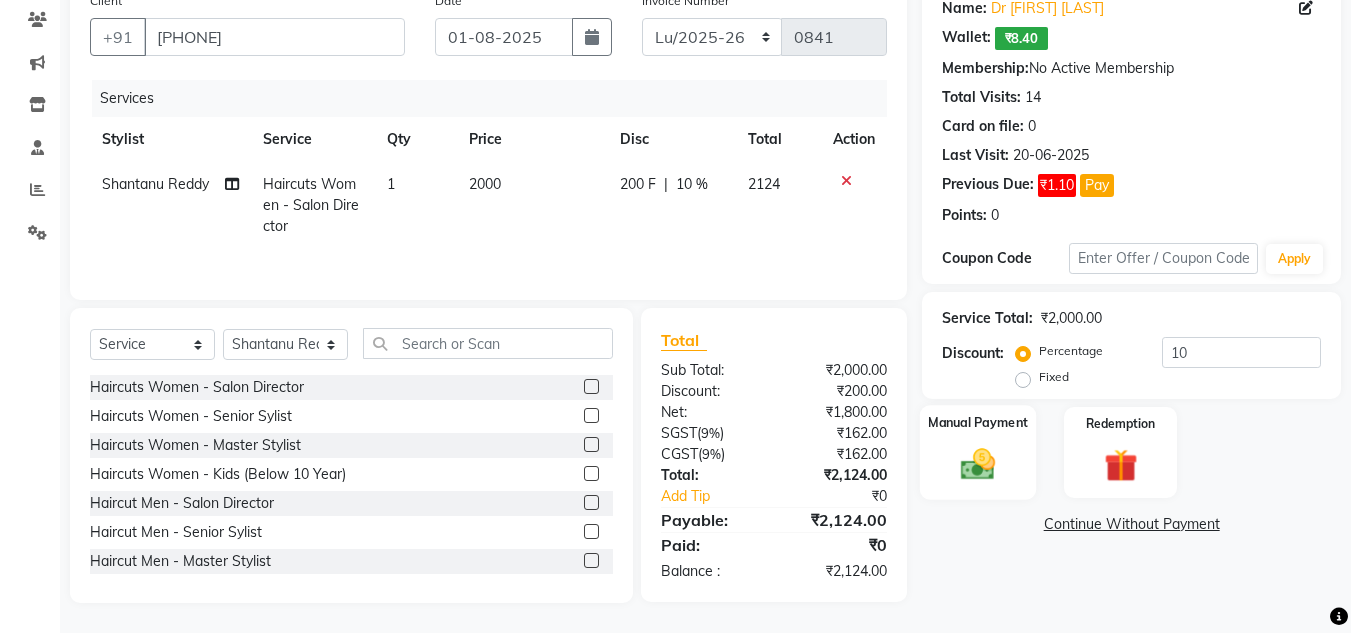 click 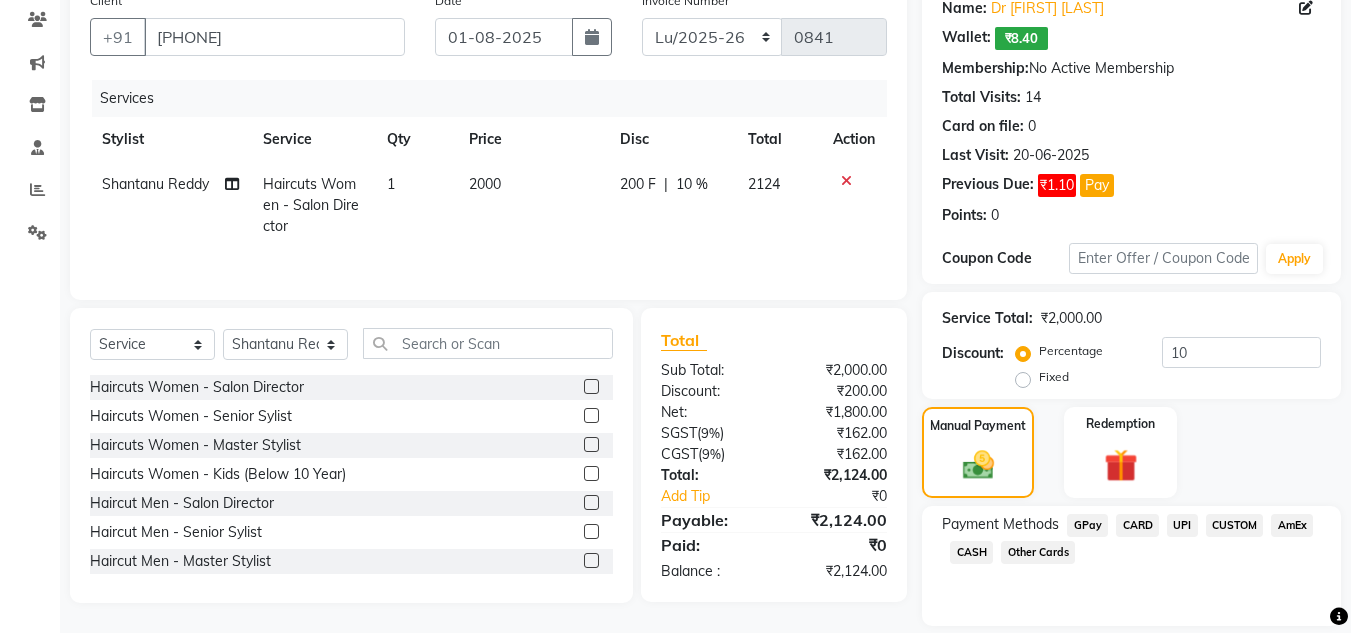 click on "CARD" 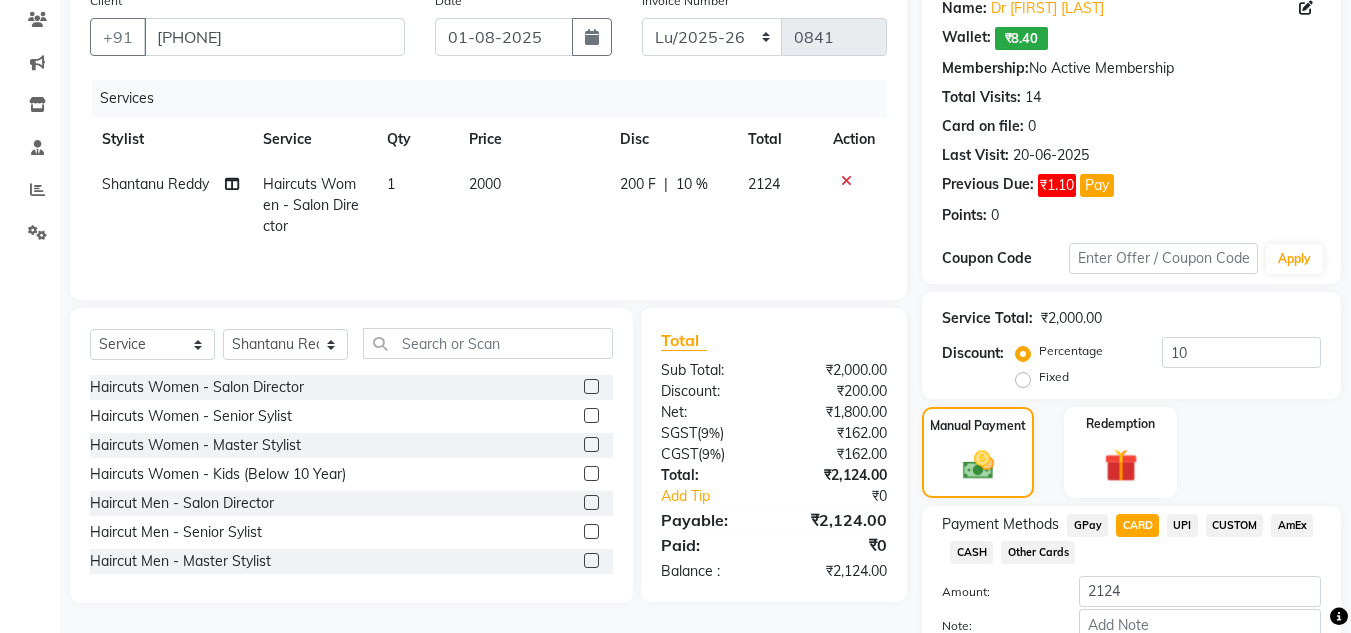 scroll, scrollTop: 288, scrollLeft: 0, axis: vertical 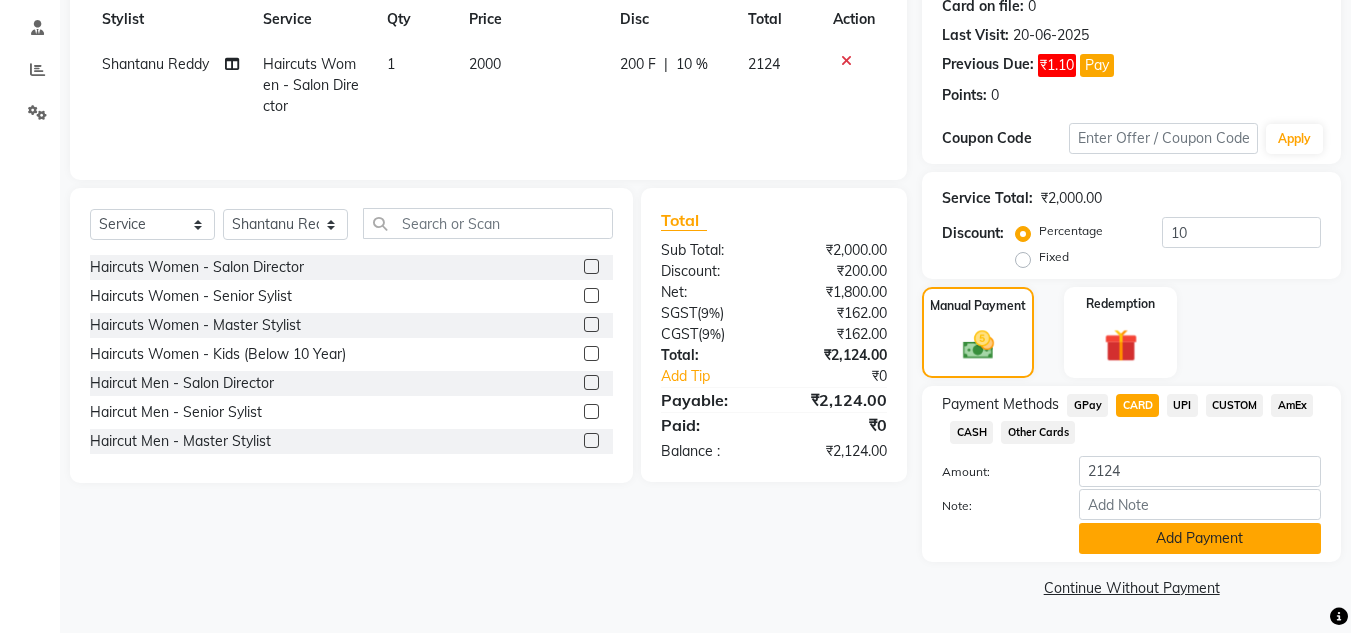 click on "Add Payment" 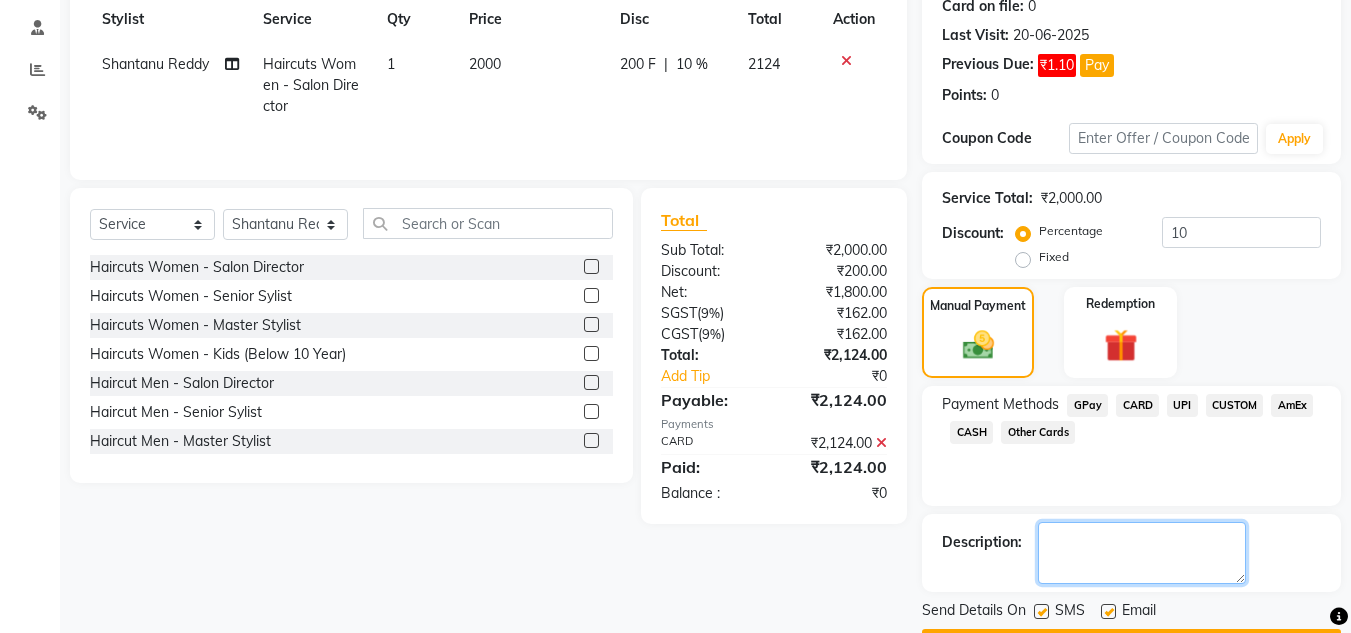 click 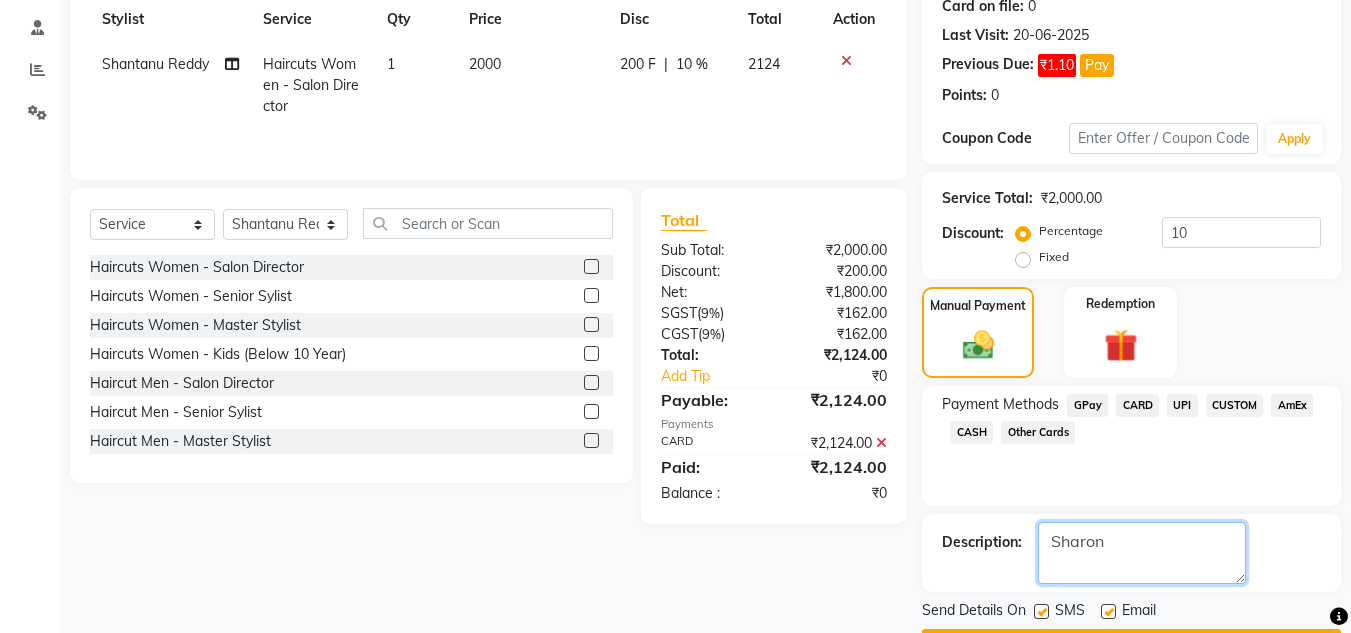 scroll, scrollTop: 345, scrollLeft: 0, axis: vertical 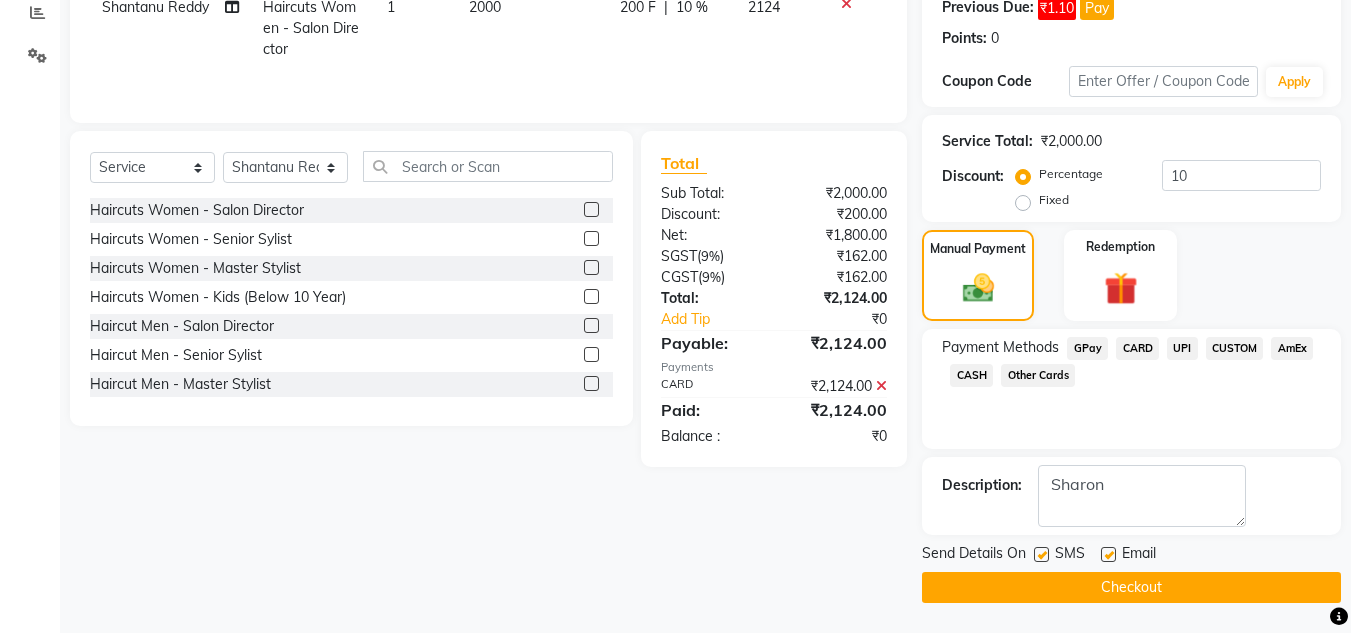 click on "Checkout" 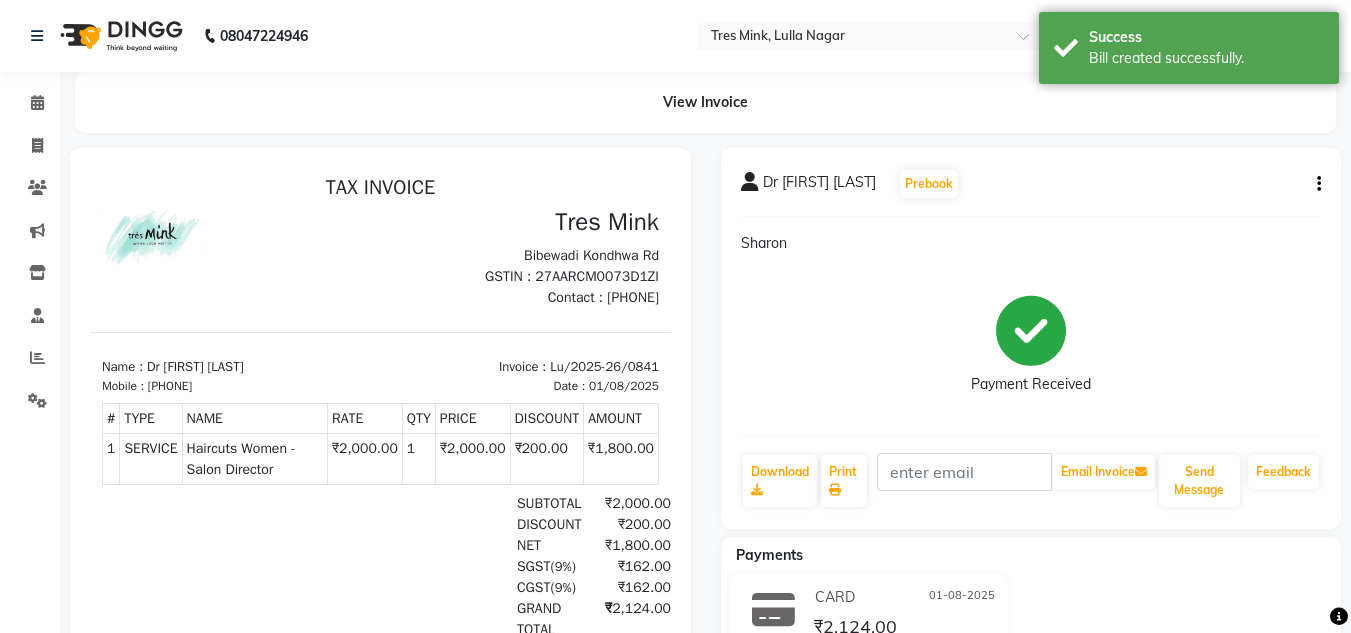 scroll, scrollTop: 0, scrollLeft: 0, axis: both 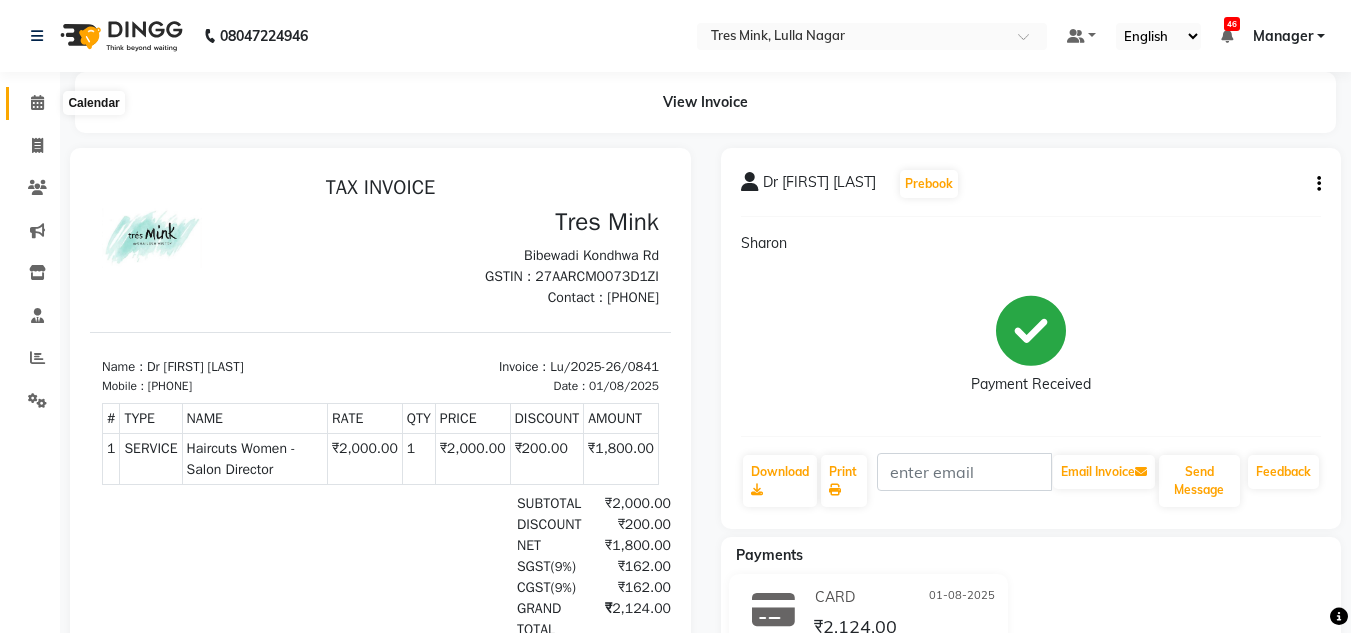 click 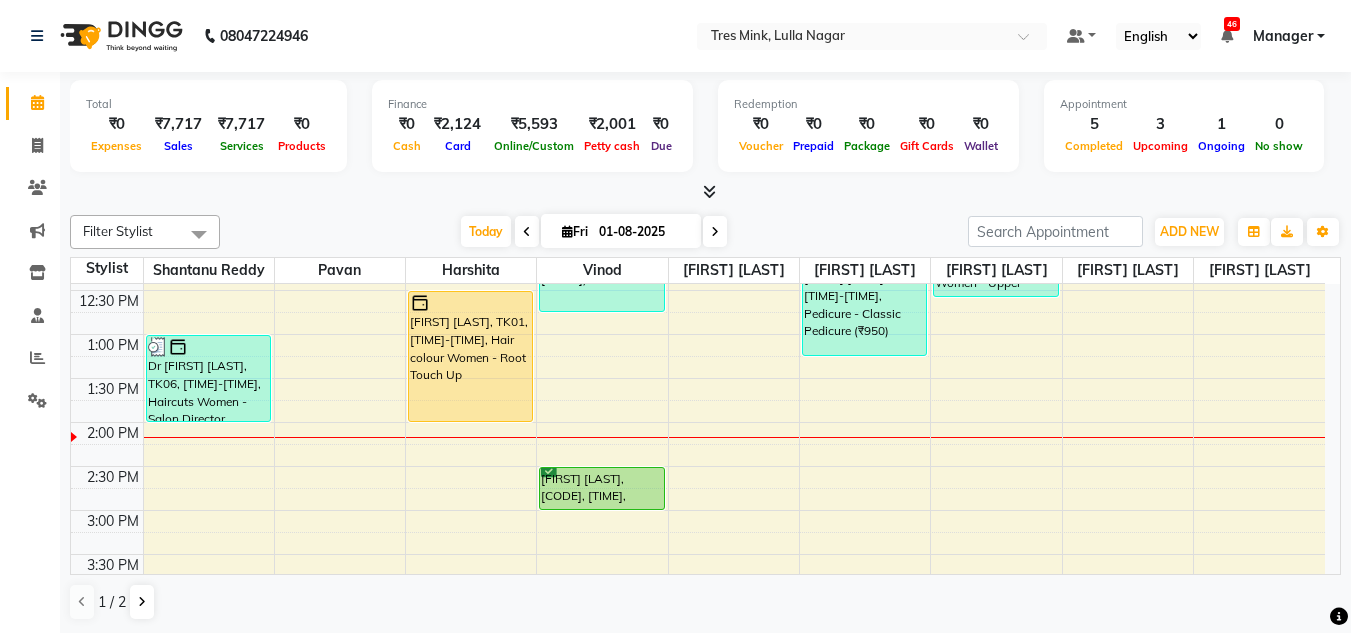 scroll, scrollTop: 400, scrollLeft: 0, axis: vertical 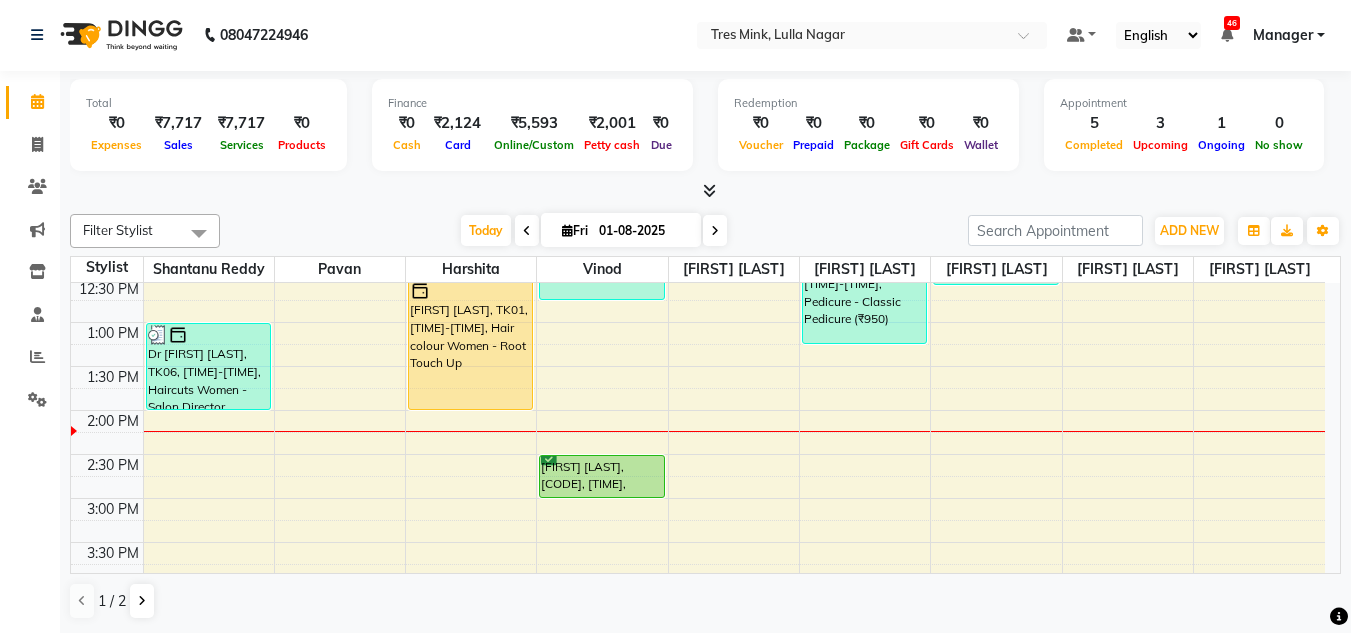 click on "Total  ₹0  Expenses ₹7,717  Sales ₹7,717  Services ₹0  Products Finance  ₹0  Cash ₹2,124  Card ₹5,593  Online/Custom ₹2,001 Petty cash ₹0 Due  Redemption  ₹0 Voucher ₹0 Prepaid ₹0 Package ₹0  Gift Cards ₹0  Wallet  Appointment  5 Completed 3 Upcoming 1 Ongoing 0 No show  Other sales  ₹0  Packages ₹0  Memberships ₹0  Vouchers ₹0  Prepaids ₹0  Gift Cards Filter Stylist Select All Shantanu Reddy Pavan Harshita Vinod  Ansh Jadhav  Sonu N Neha Aywale Sharon Anthony Shailesh Mistry Chetan Mahale Eva Pallavi H Pranjali Kothari Siddhanth  Today  Fri 01-08-2025 Toggle Dropdown Add Appointment Add Invoice Add Expense Add Attendance Add Client Add Transaction Toggle Dropdown Add Appointment Add Invoice Add Expense Add Attendance Add Client ADD NEW Toggle Dropdown Add Appointment Add Invoice Add Expense Add Attendance Add Client Add Transaction Filter Stylist Select All Shantanu Reddy Pavan Harshita Vinod  Ansh Jadhav  Sonu N Neha Aywale Sharon Anthony Shailesh Mistry Chetan Mahale 9" 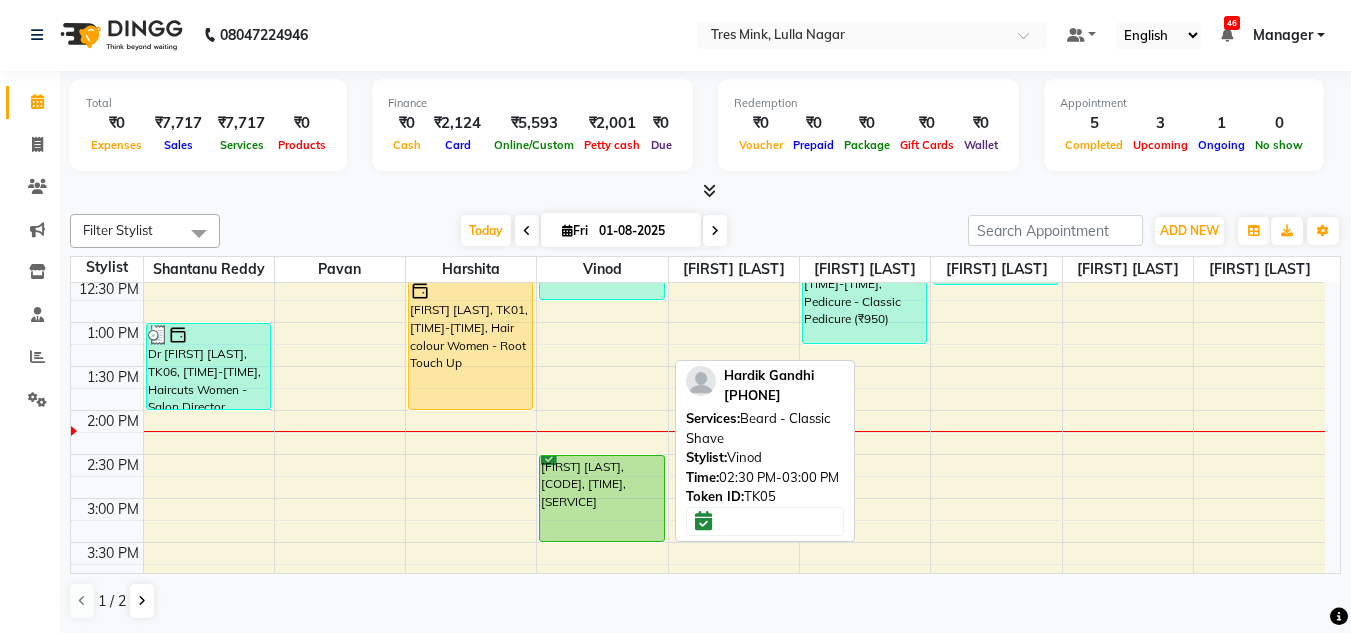 drag, startPoint x: 572, startPoint y: 493, endPoint x: 570, endPoint y: 525, distance: 32.06244 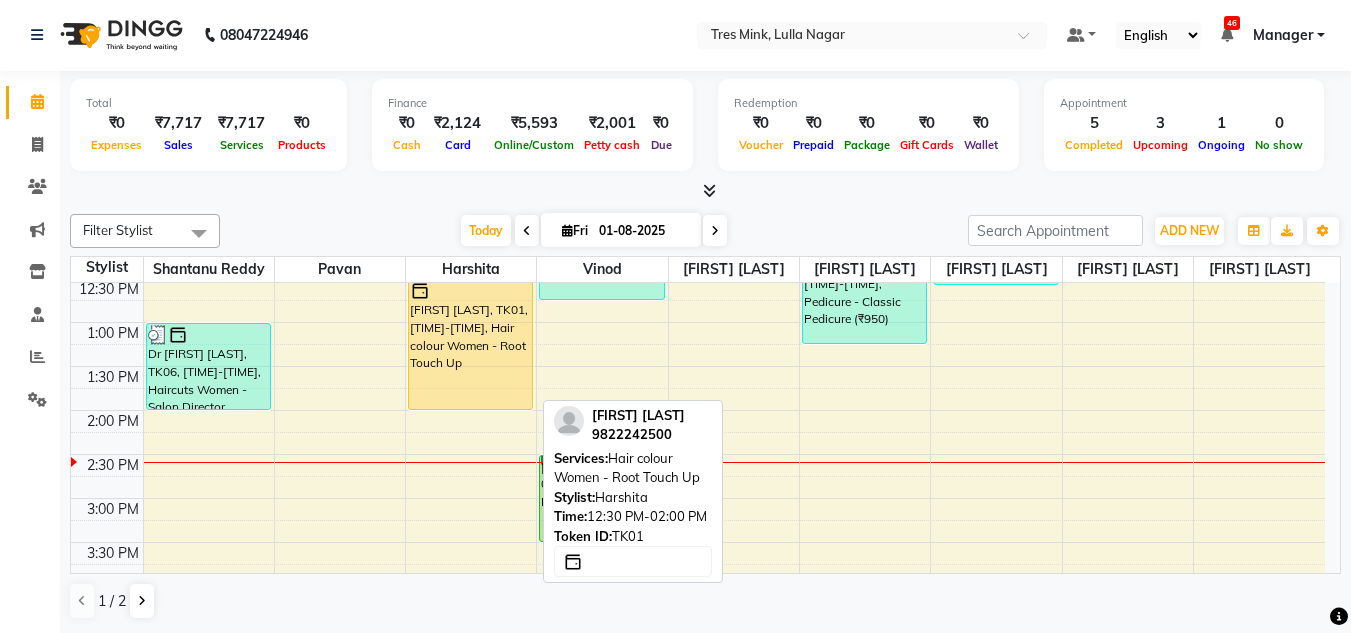 click on "[FIRST] [LAST], TK01, 12:30 PM-02:00 PM, Hair colour Women - Root Touch Up" at bounding box center (470, 344) 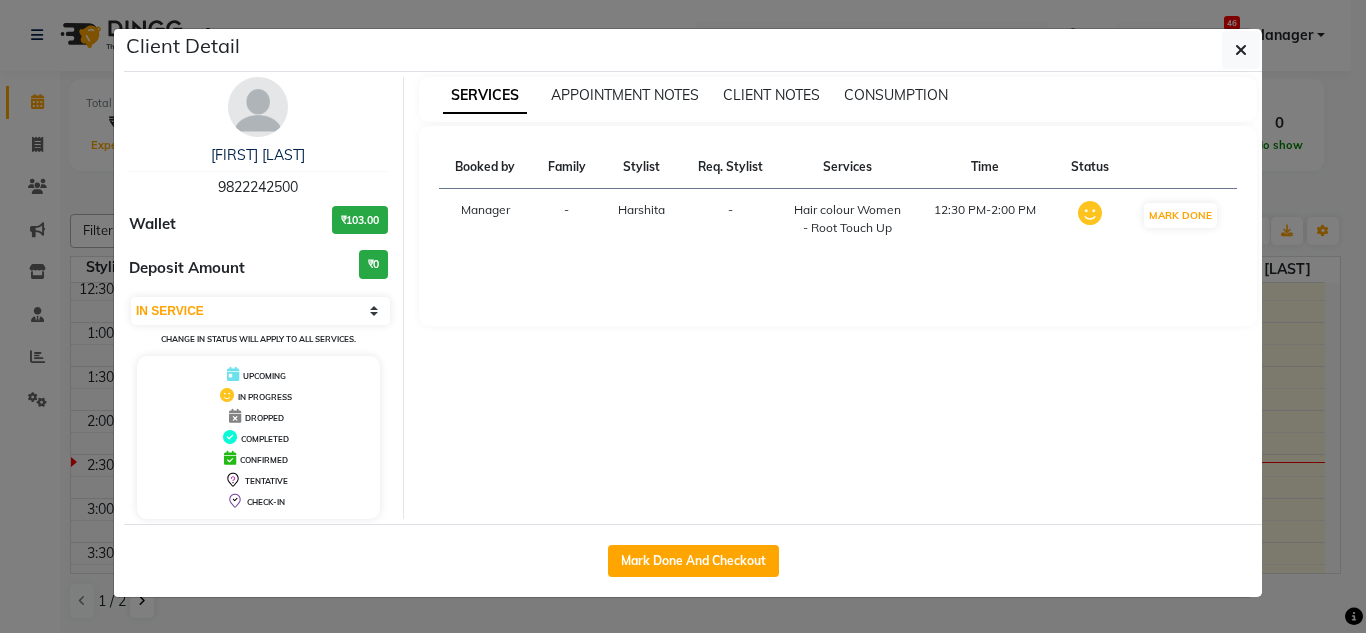 click at bounding box center [258, 107] 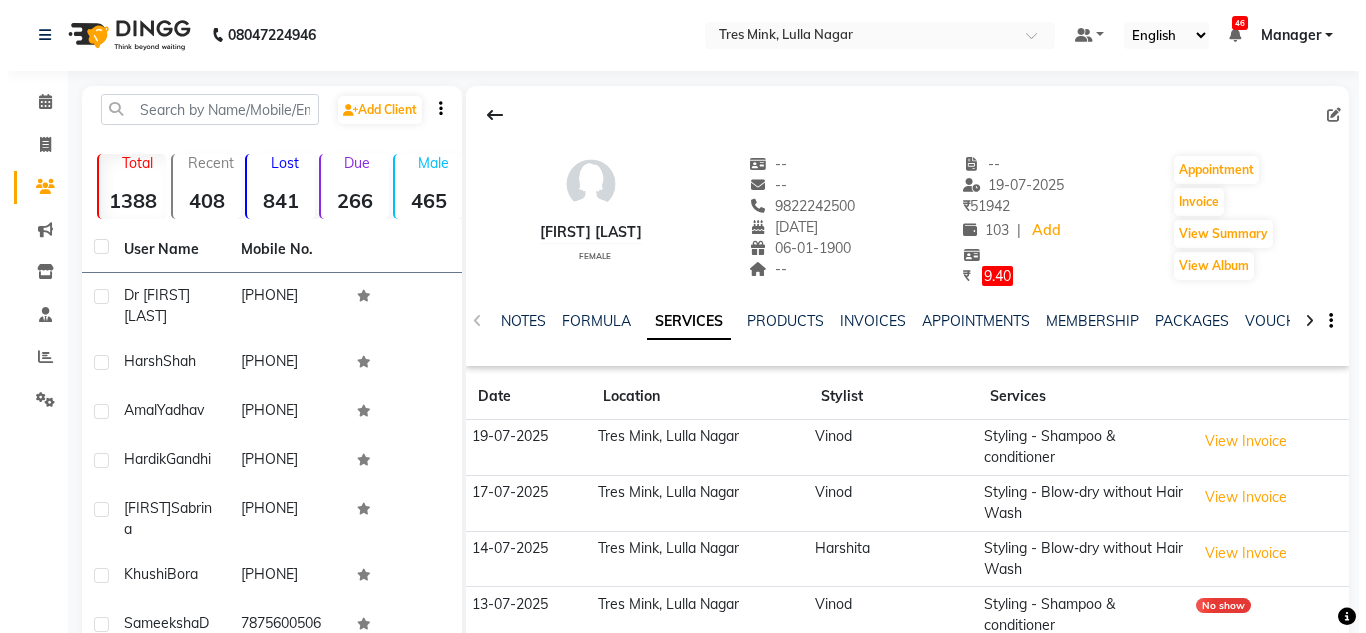 scroll, scrollTop: 201, scrollLeft: 0, axis: vertical 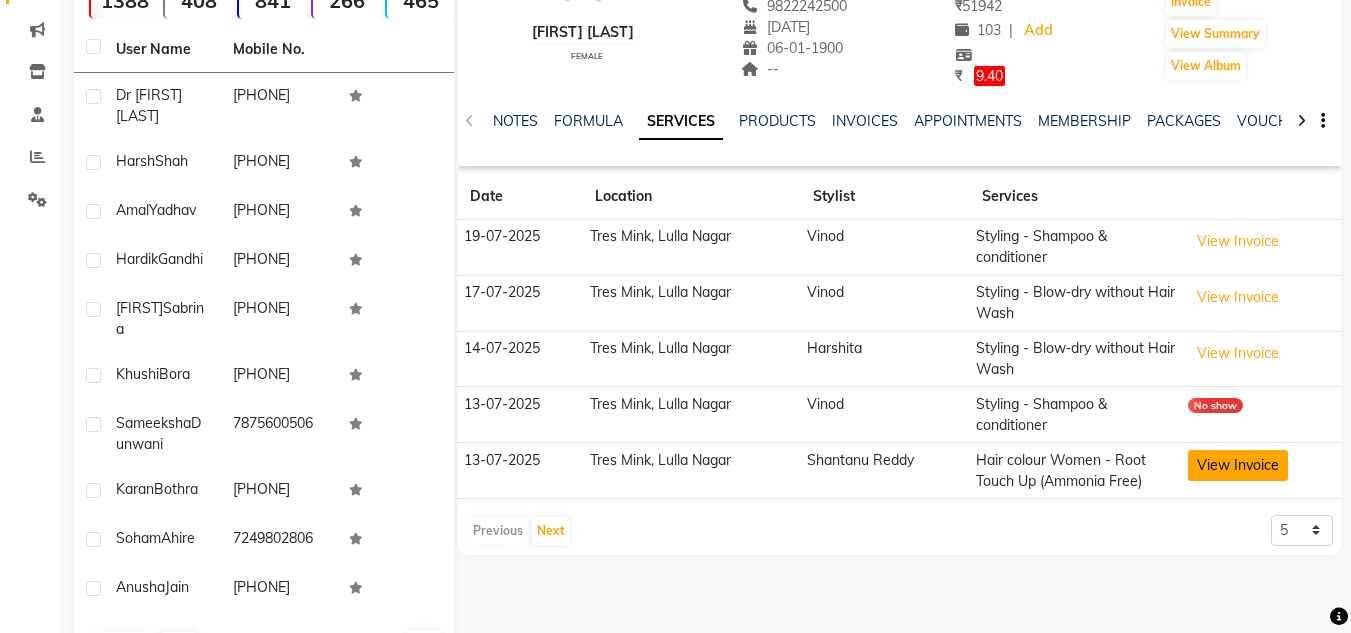 click on "View Invoice" 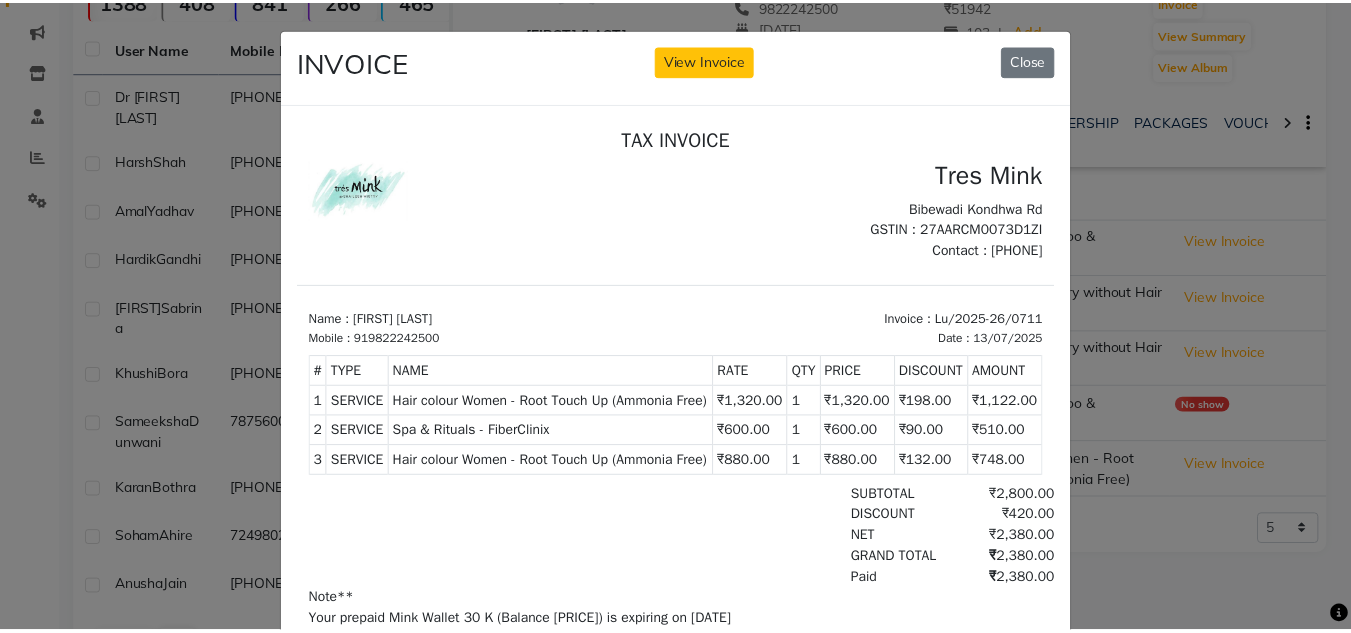 scroll, scrollTop: 0, scrollLeft: 0, axis: both 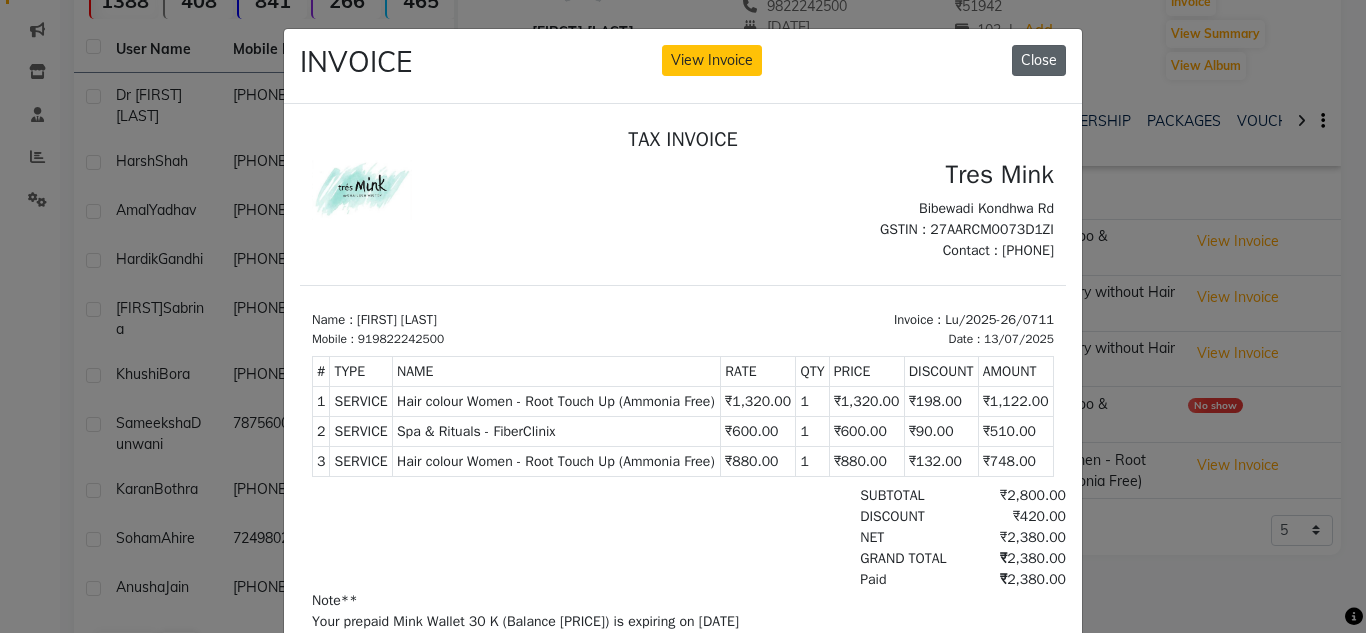 click on "Close" 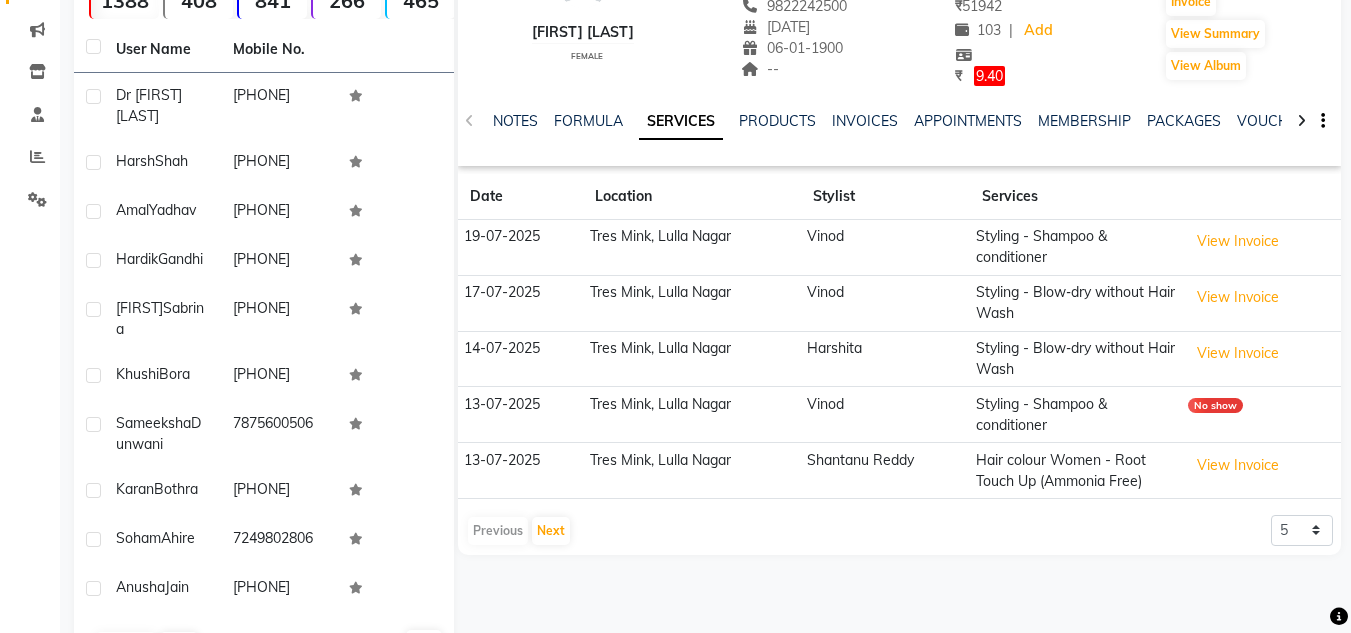 scroll, scrollTop: 0, scrollLeft: 0, axis: both 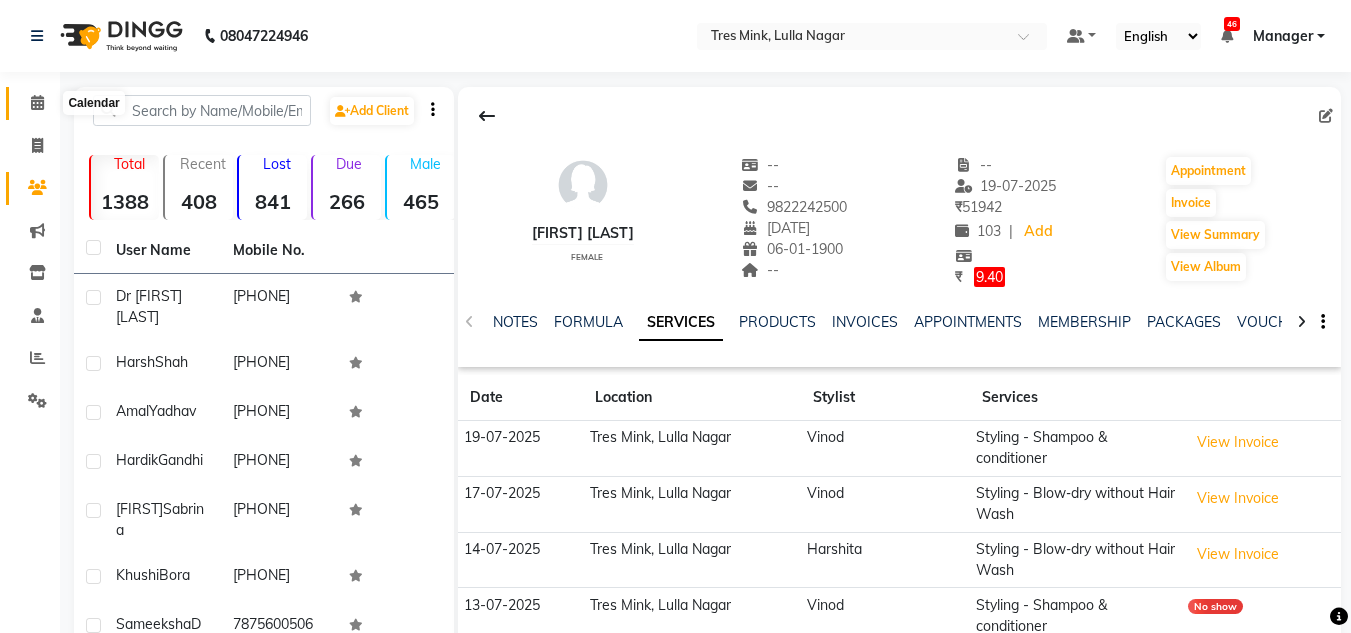click 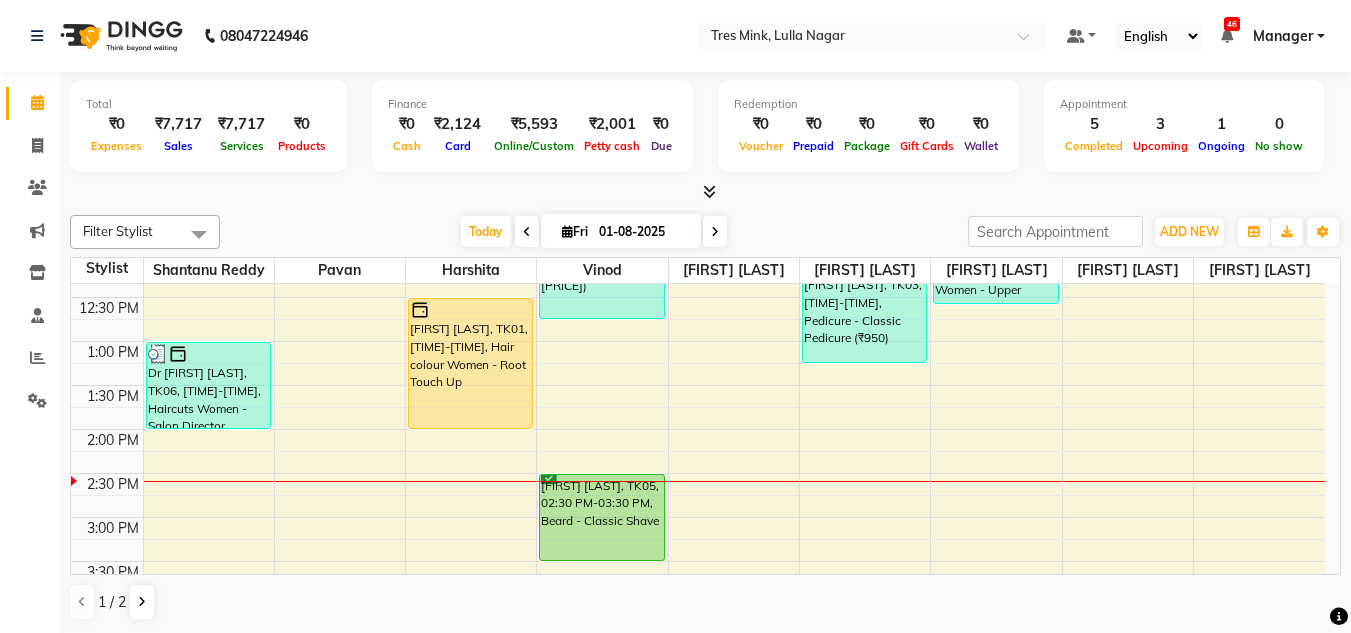 scroll, scrollTop: 400, scrollLeft: 0, axis: vertical 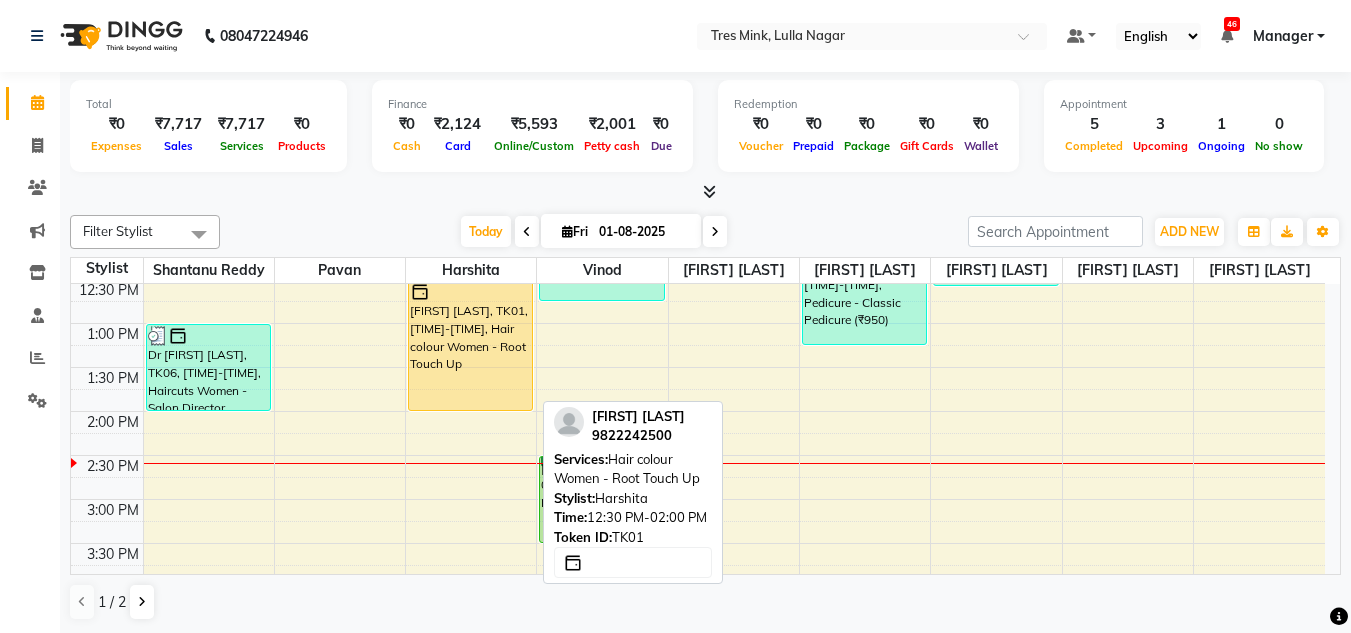 click on "[FIRST] [LAST], TK01, 12:30 PM-02:00 PM, Hair colour Women - Root Touch Up" at bounding box center (470, 345) 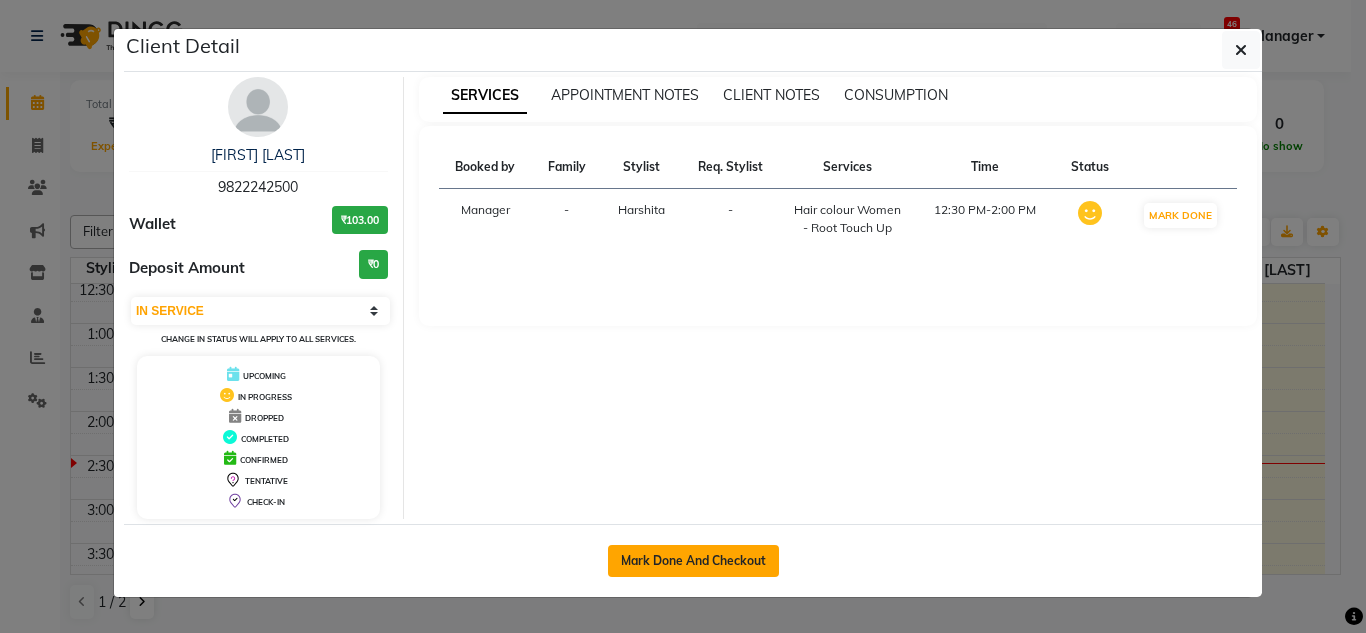 click on "Mark Done And Checkout" 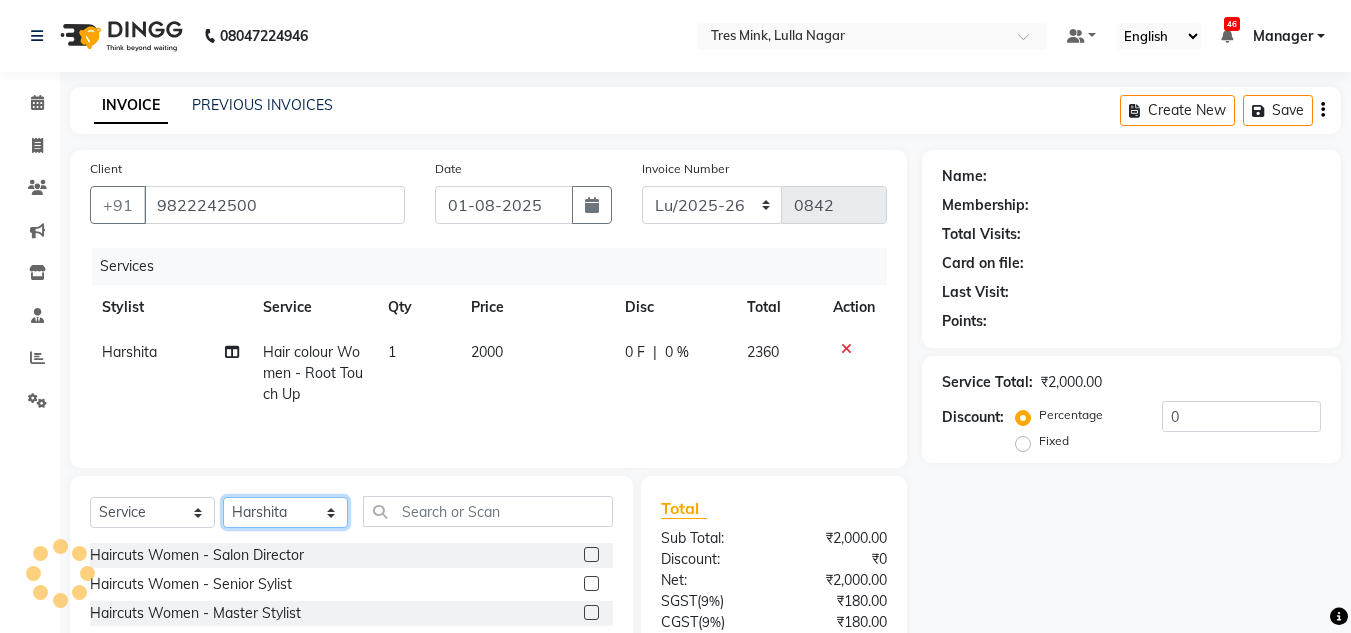 click on "Select Stylist Ansh Jadhav  Chetan Mahale Eva Harshita Manager Neha Aywale Pallavi H Pavan Pranjali Kothari Shailesh Mistry Shantanu Reddy Sharon Anthony Siddhanth  Sonu N Vinod" 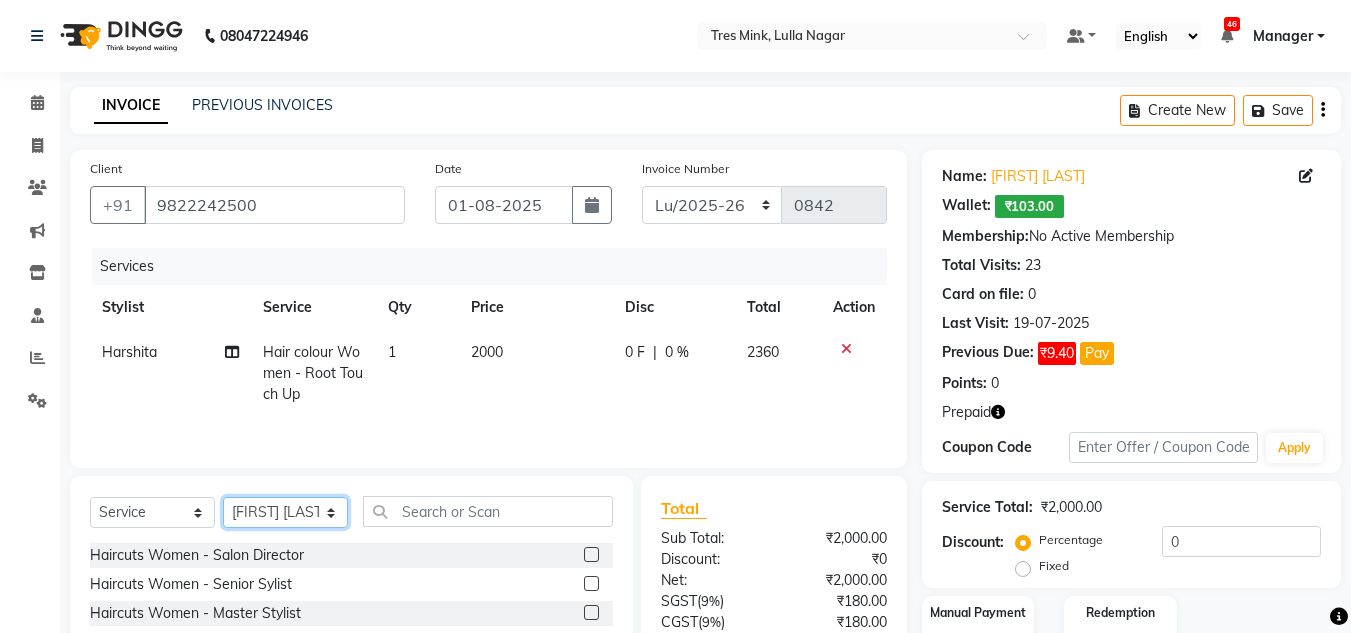 click on "Select Stylist Ansh Jadhav  Chetan Mahale Eva Harshita Manager Neha Aywale Pallavi H Pavan Pranjali Kothari Shailesh Mistry Shantanu Reddy Sharon Anthony Siddhanth  Sonu N Vinod" 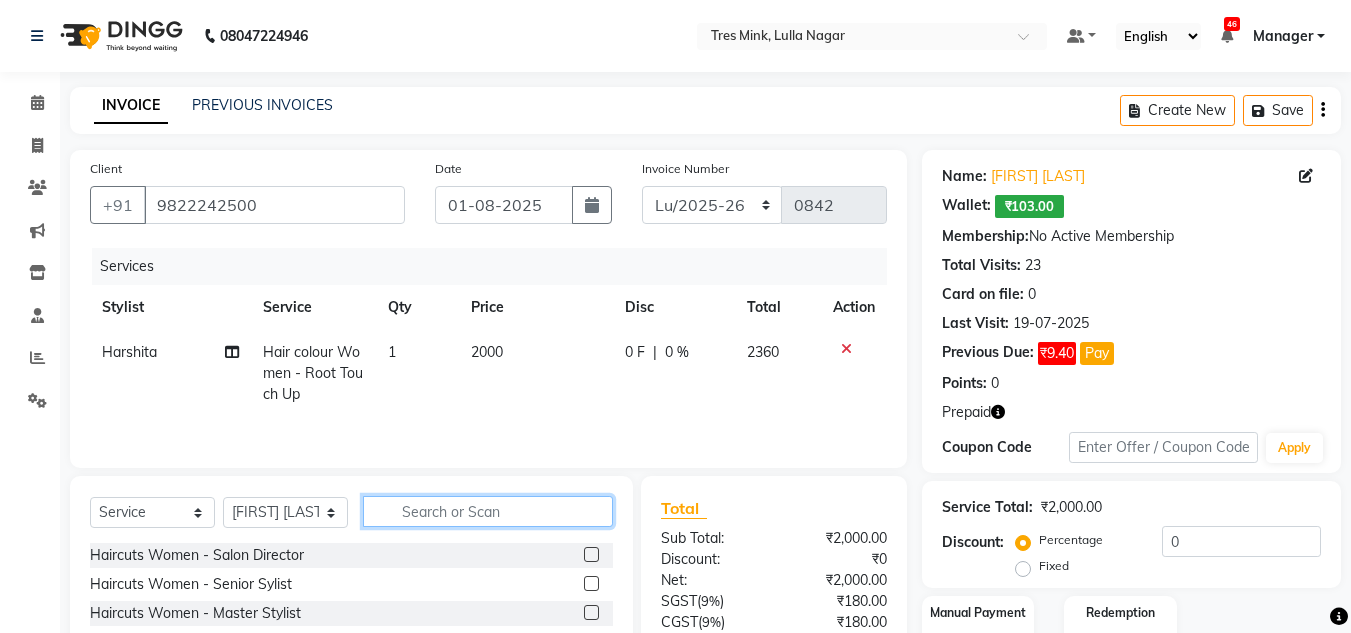 click 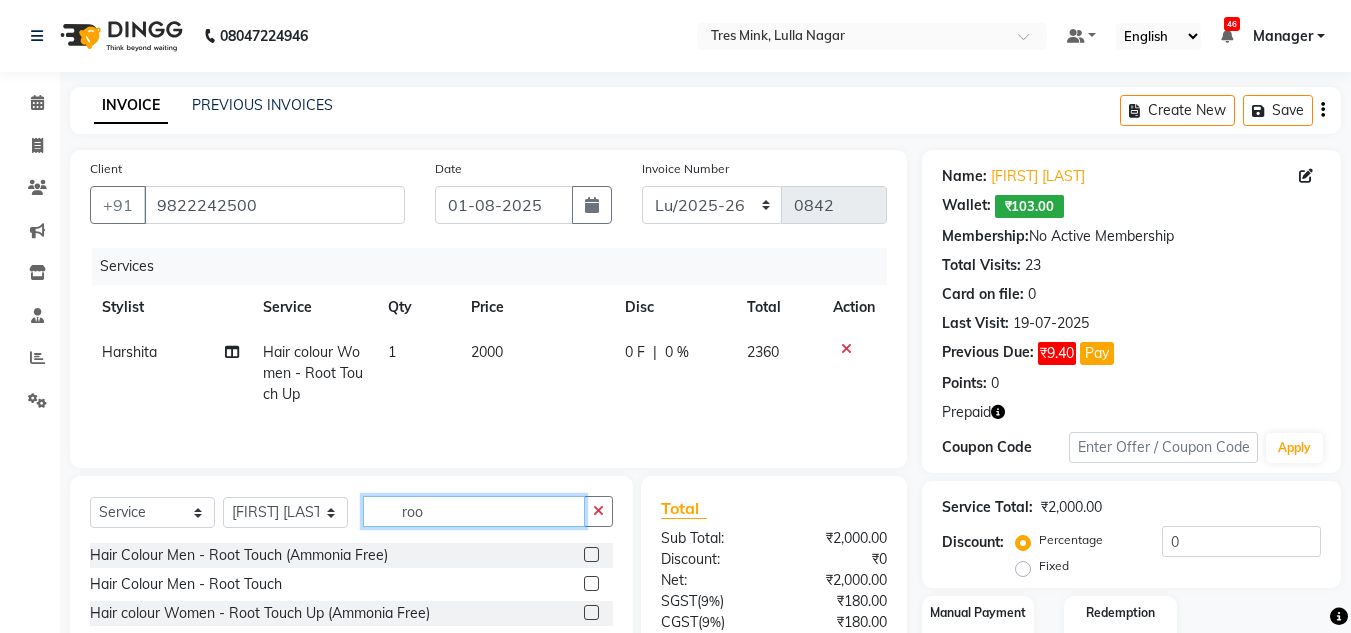 scroll, scrollTop: 167, scrollLeft: 0, axis: vertical 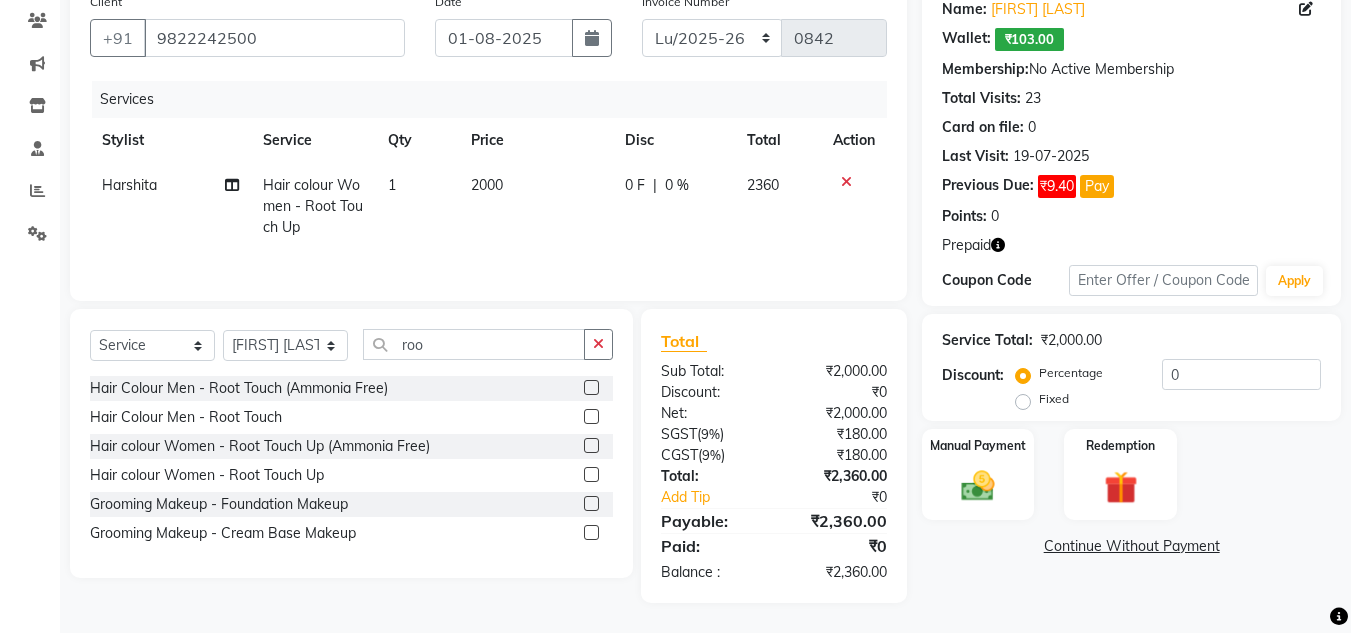 click 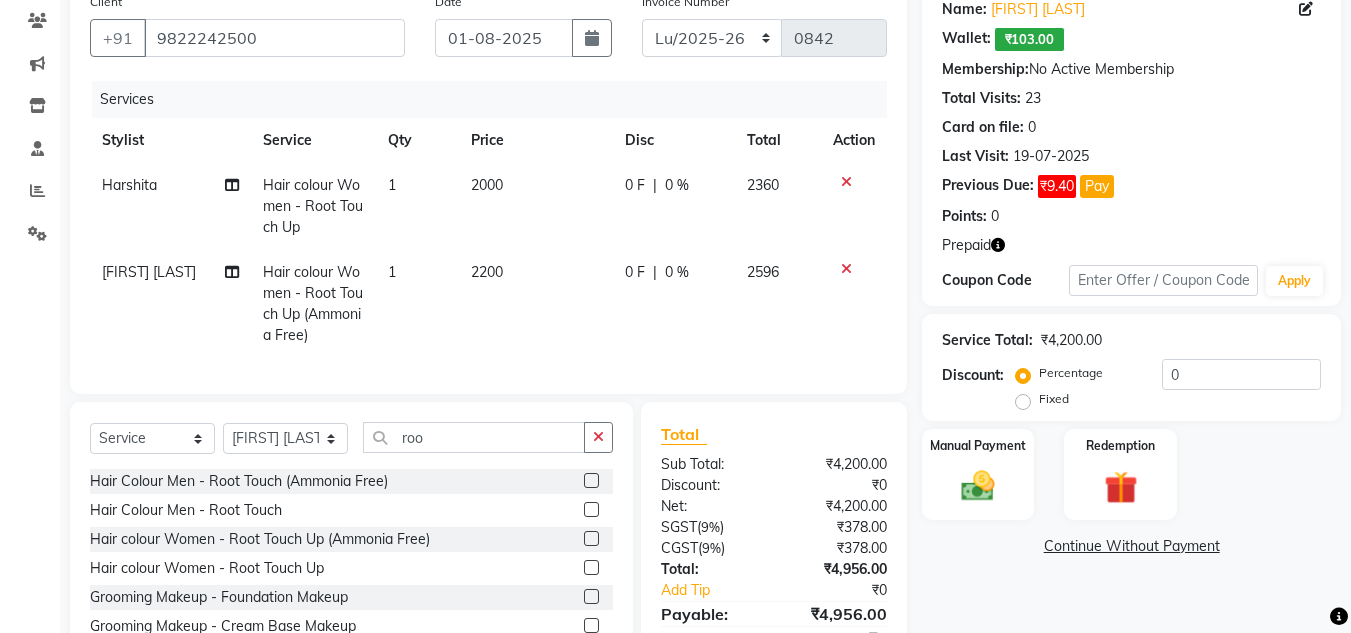 click on "2000" 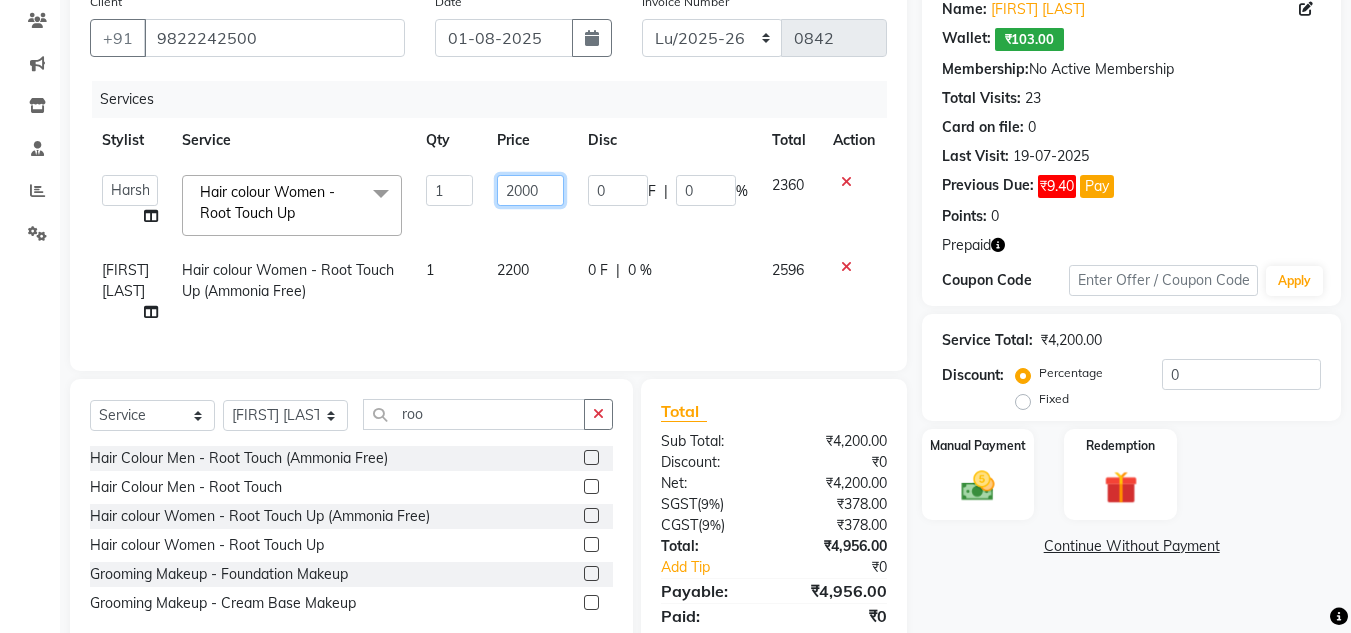 drag, startPoint x: 559, startPoint y: 195, endPoint x: 435, endPoint y: 171, distance: 126.30122 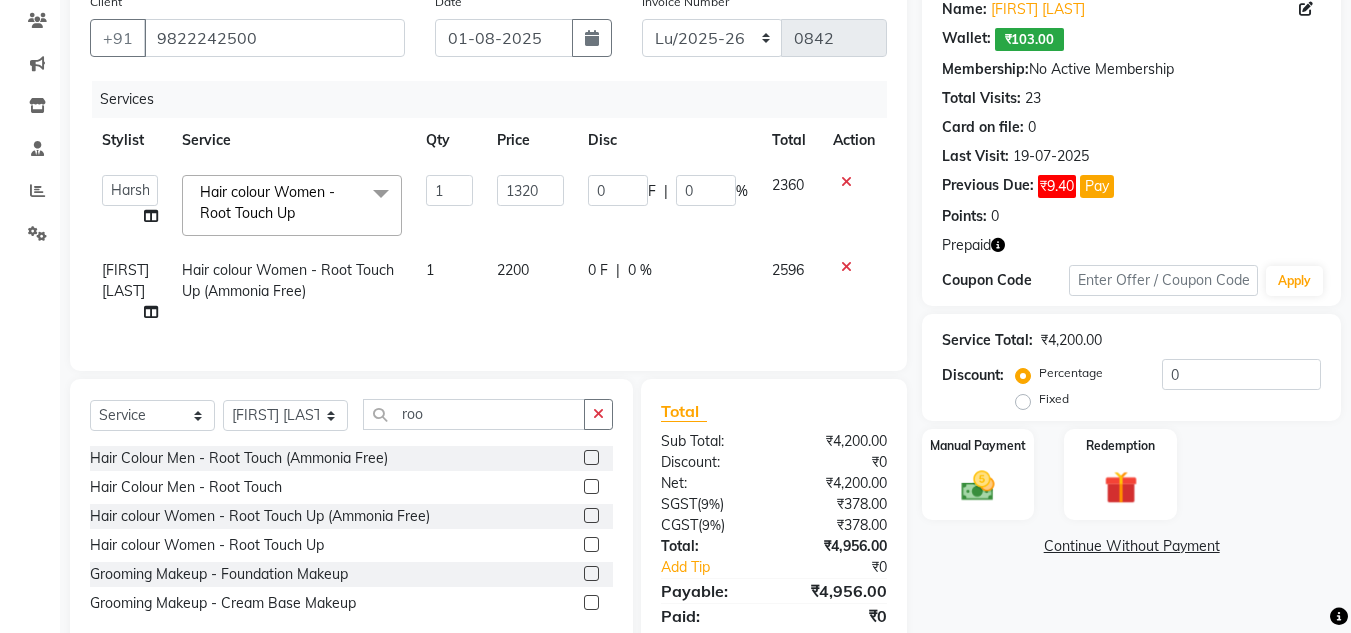 click on "2200" 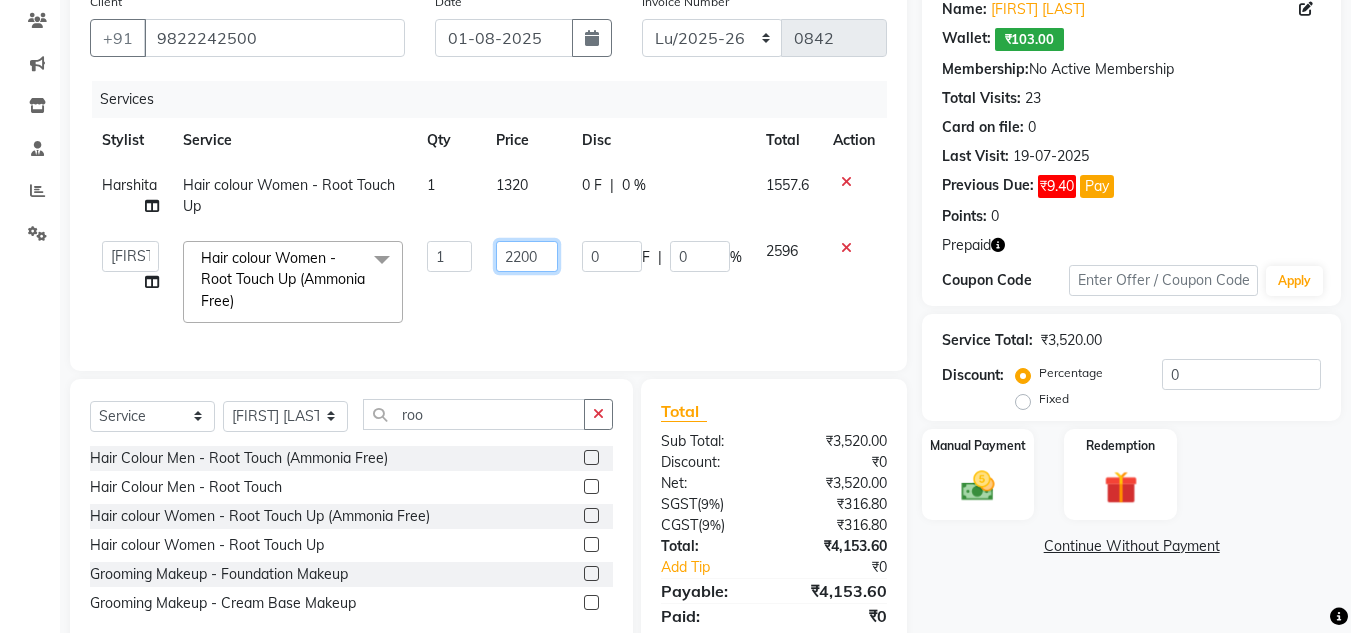 drag, startPoint x: 548, startPoint y: 252, endPoint x: 394, endPoint y: 239, distance: 154.54773 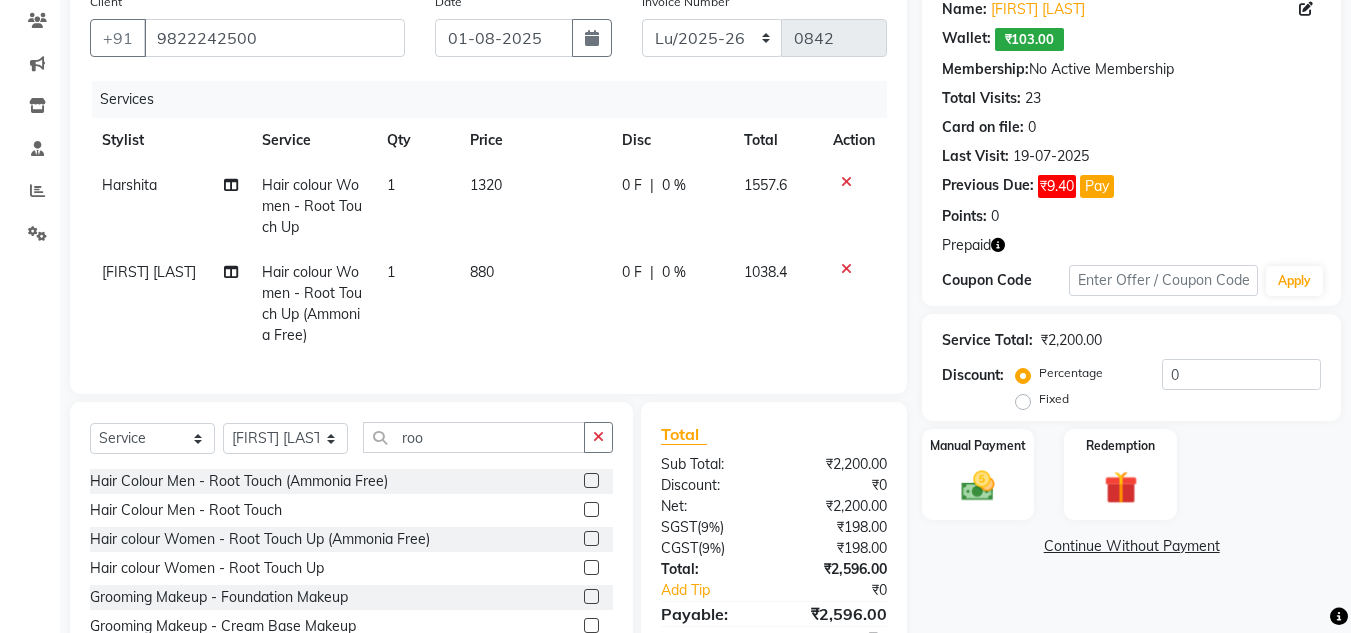 click on "880" 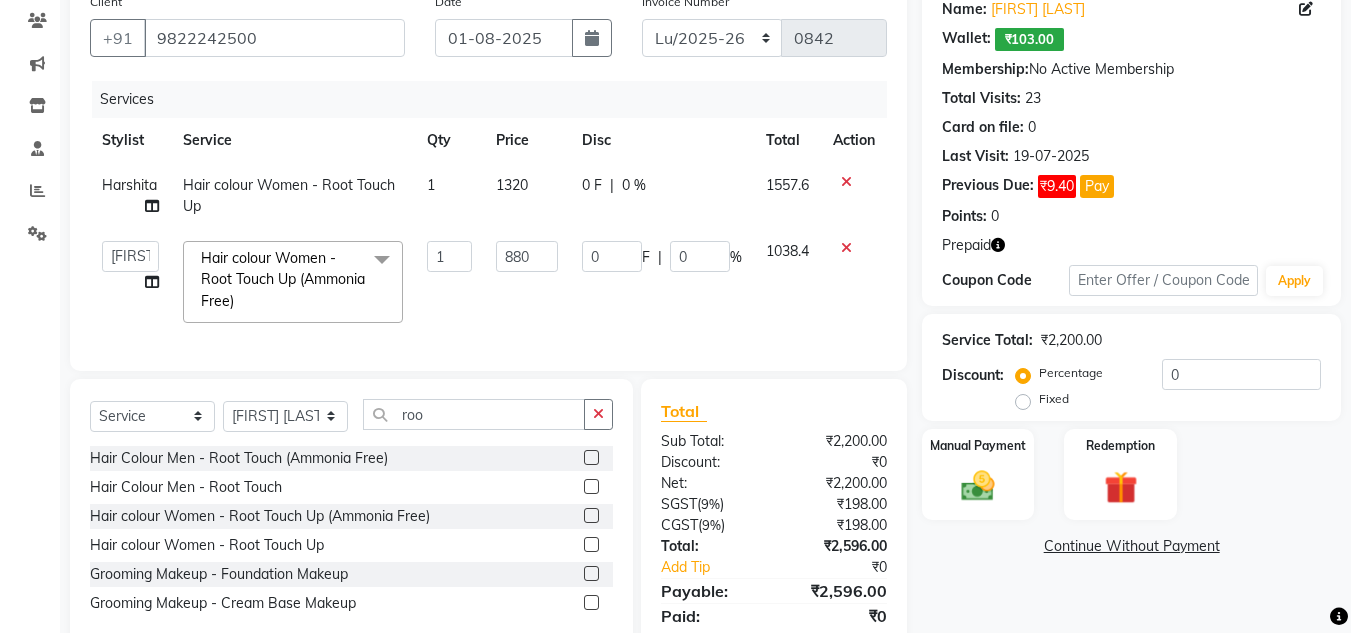 scroll, scrollTop: 252, scrollLeft: 0, axis: vertical 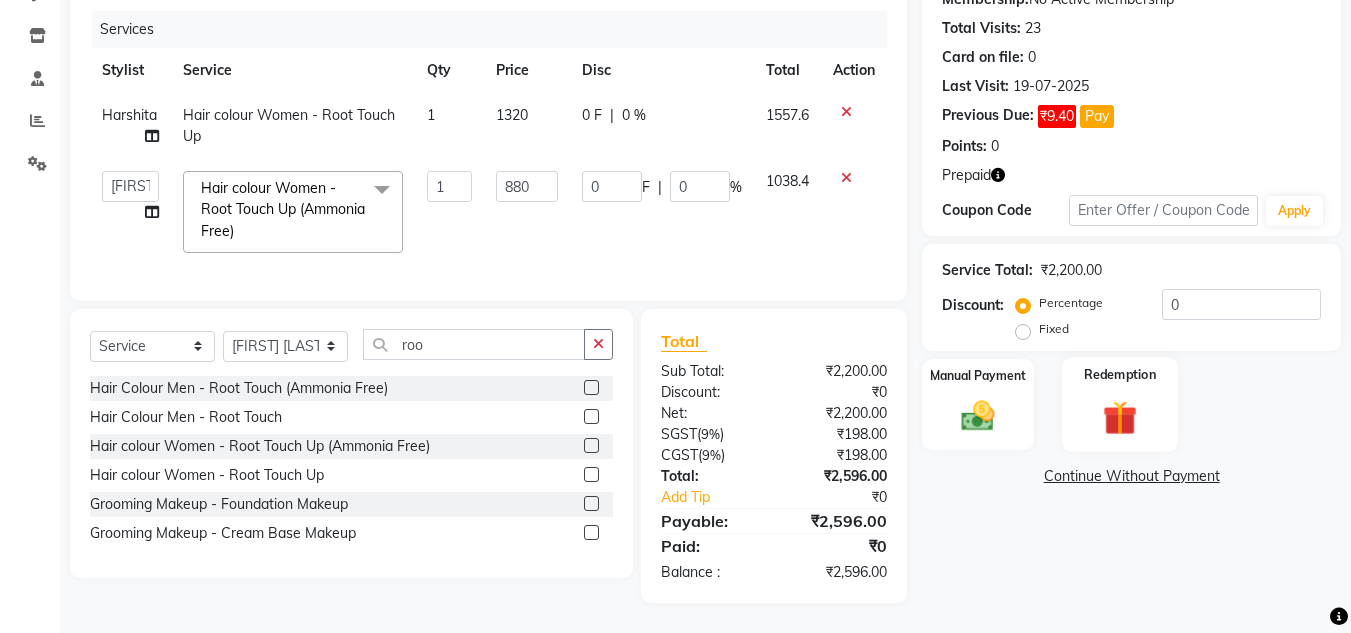 click 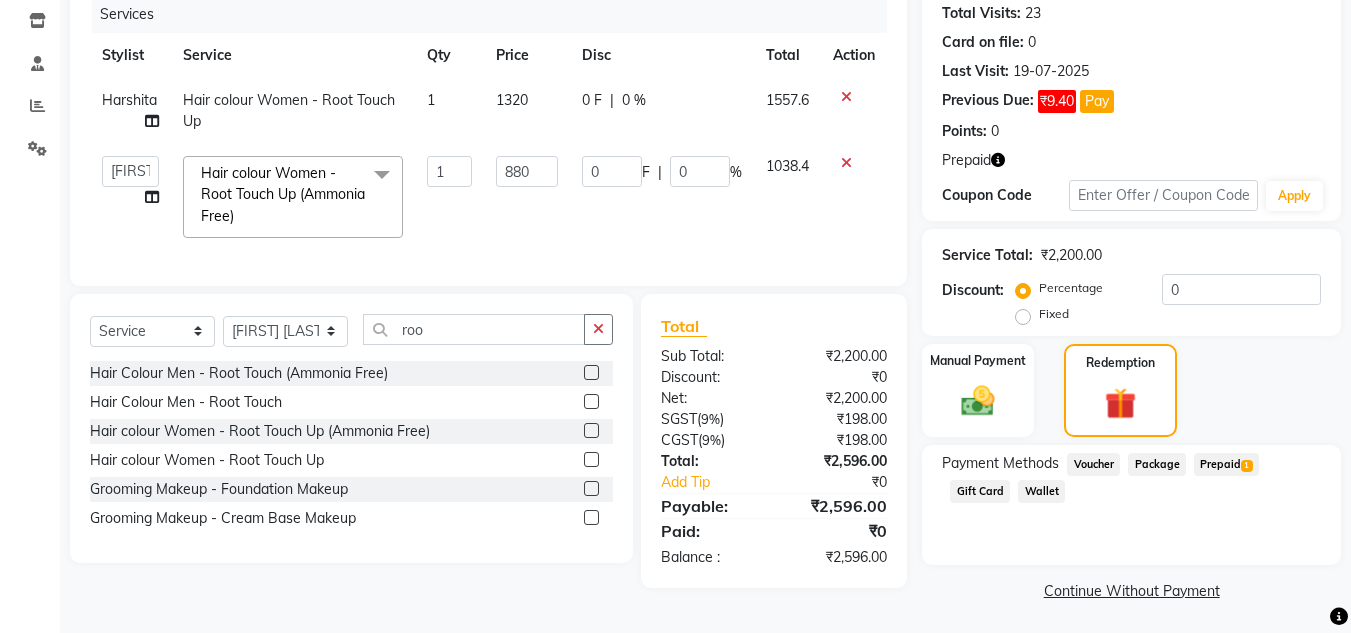 click on "Prepaid  1" 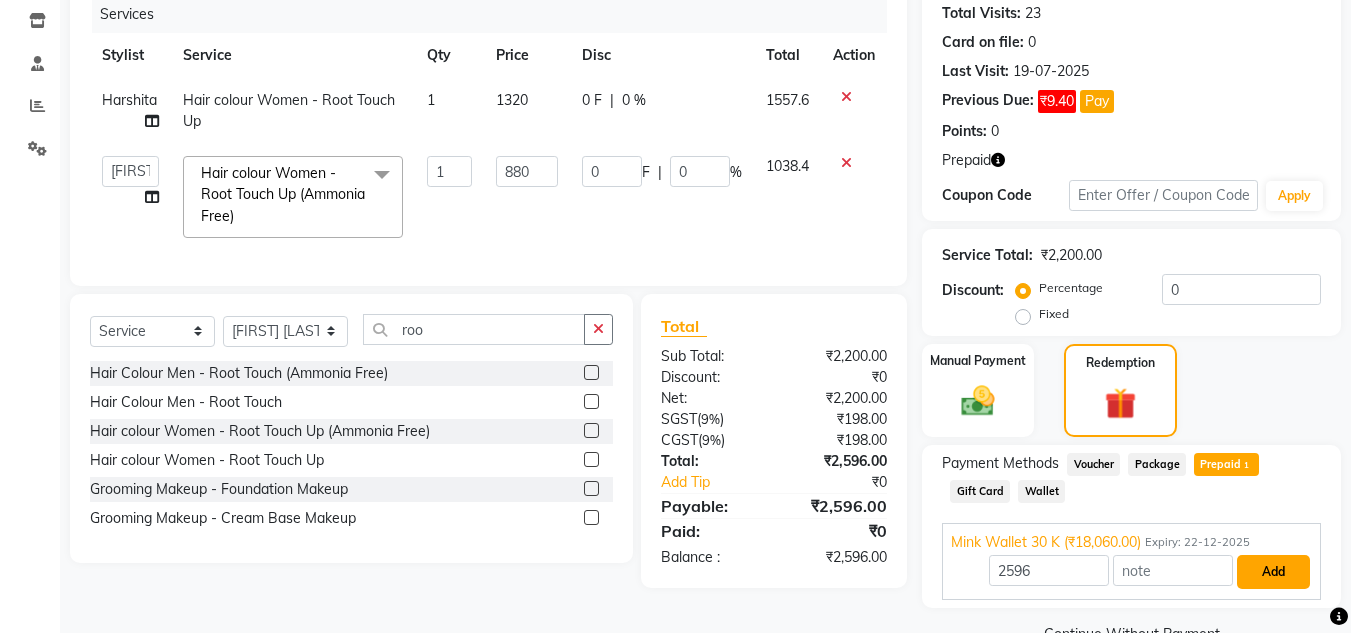 click on "Add" at bounding box center [1273, 572] 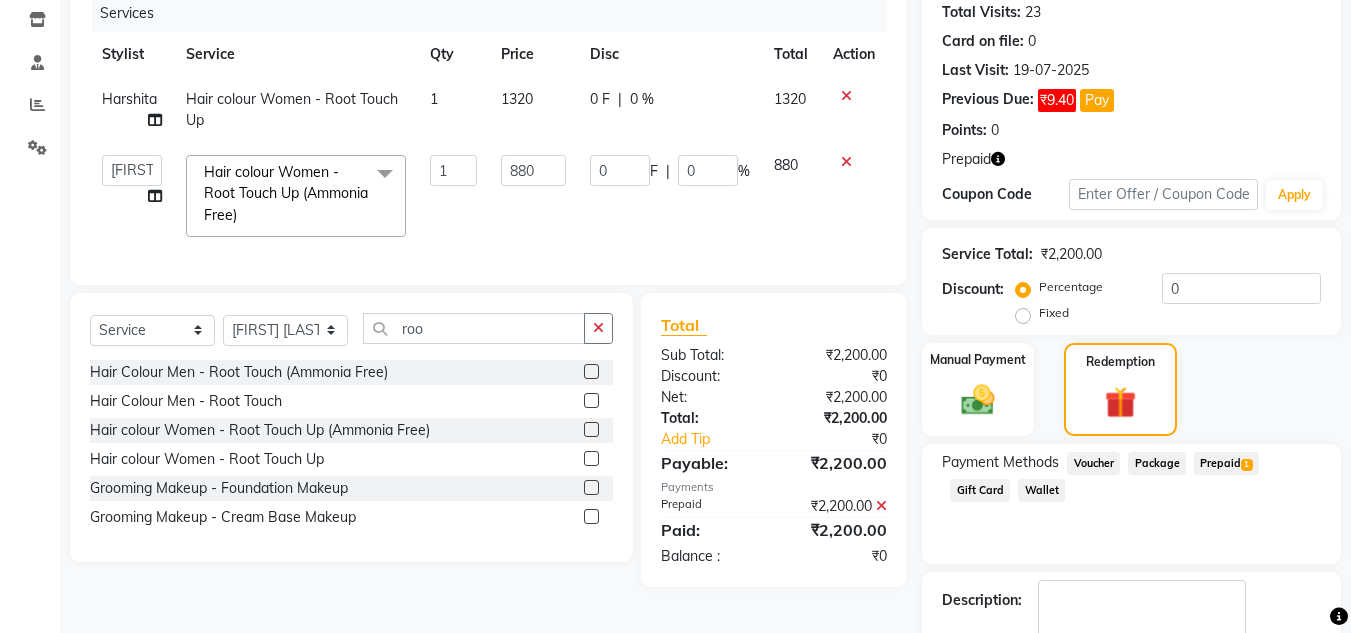 scroll, scrollTop: 368, scrollLeft: 0, axis: vertical 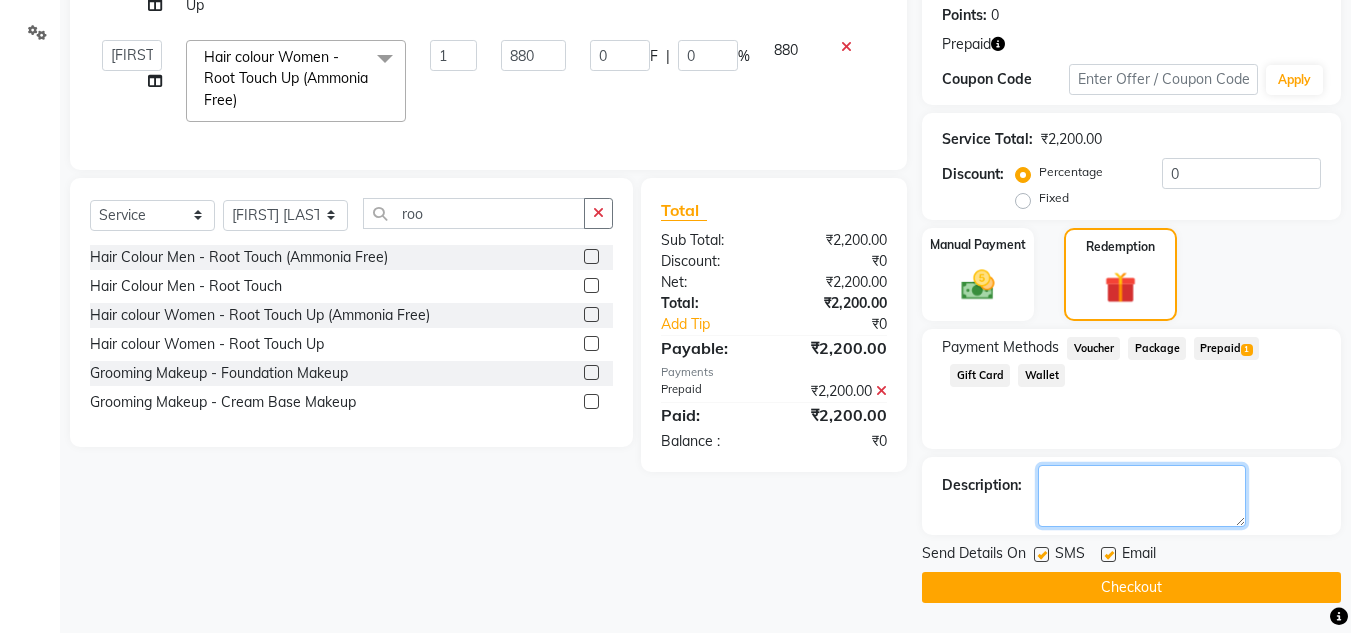 click 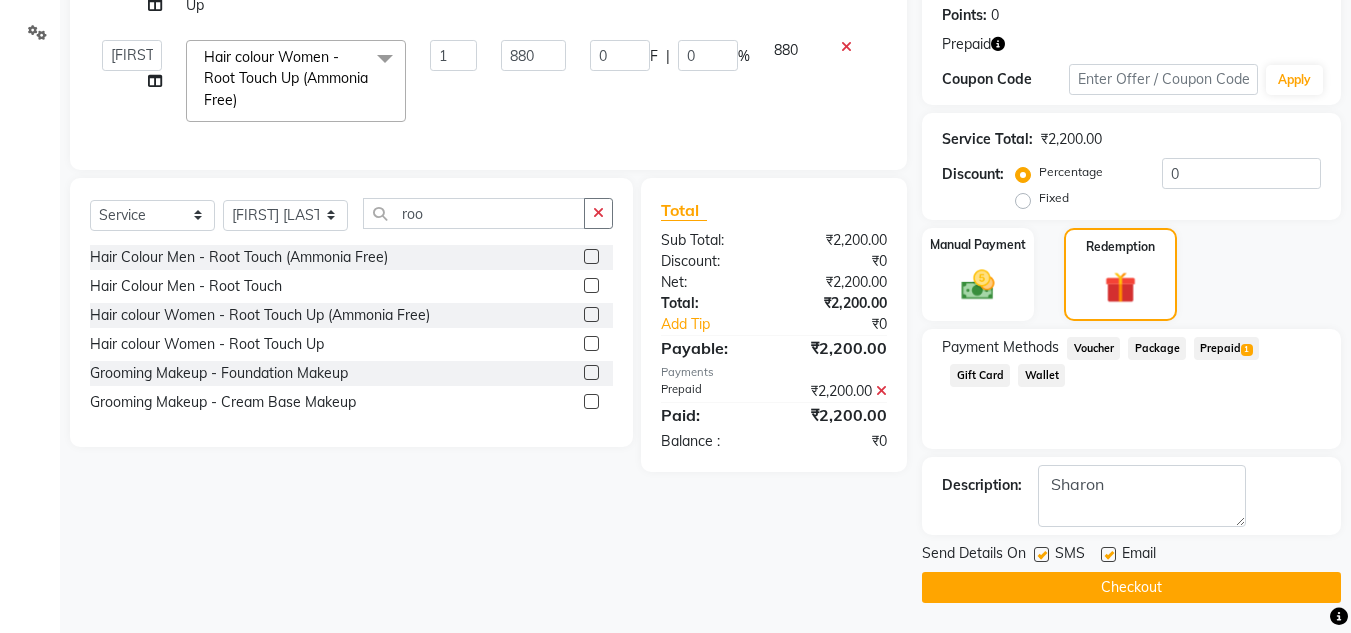 click on "Checkout" 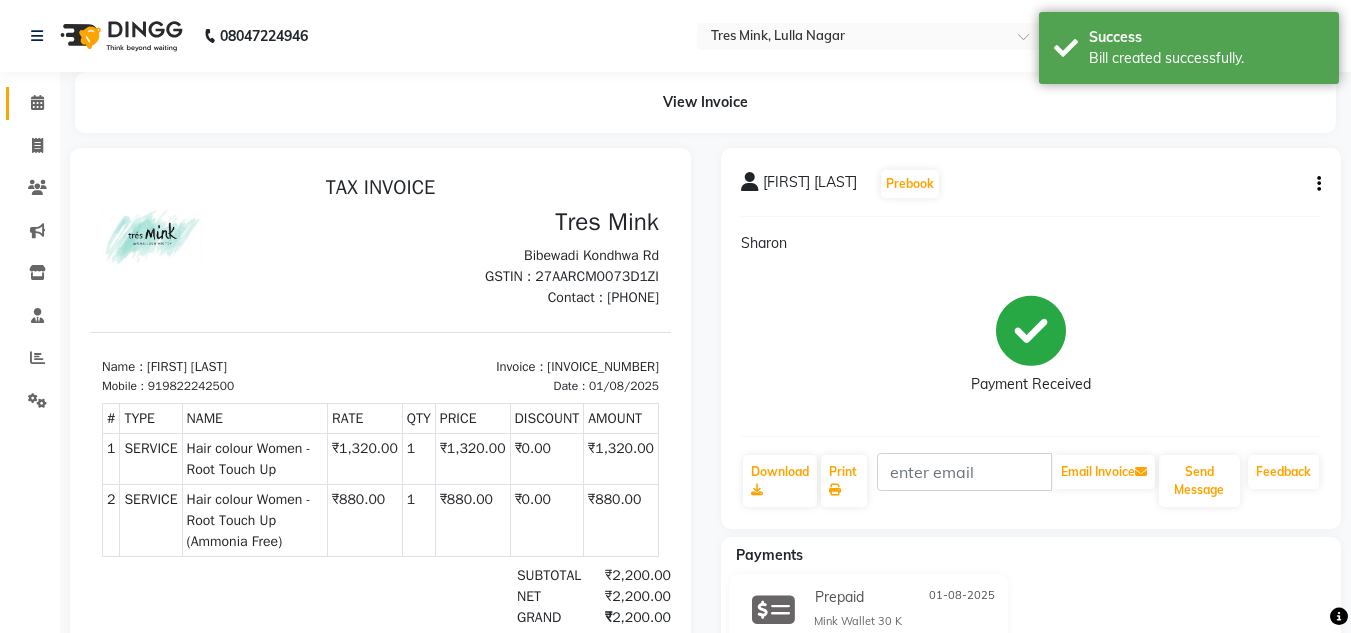 scroll, scrollTop: 0, scrollLeft: 0, axis: both 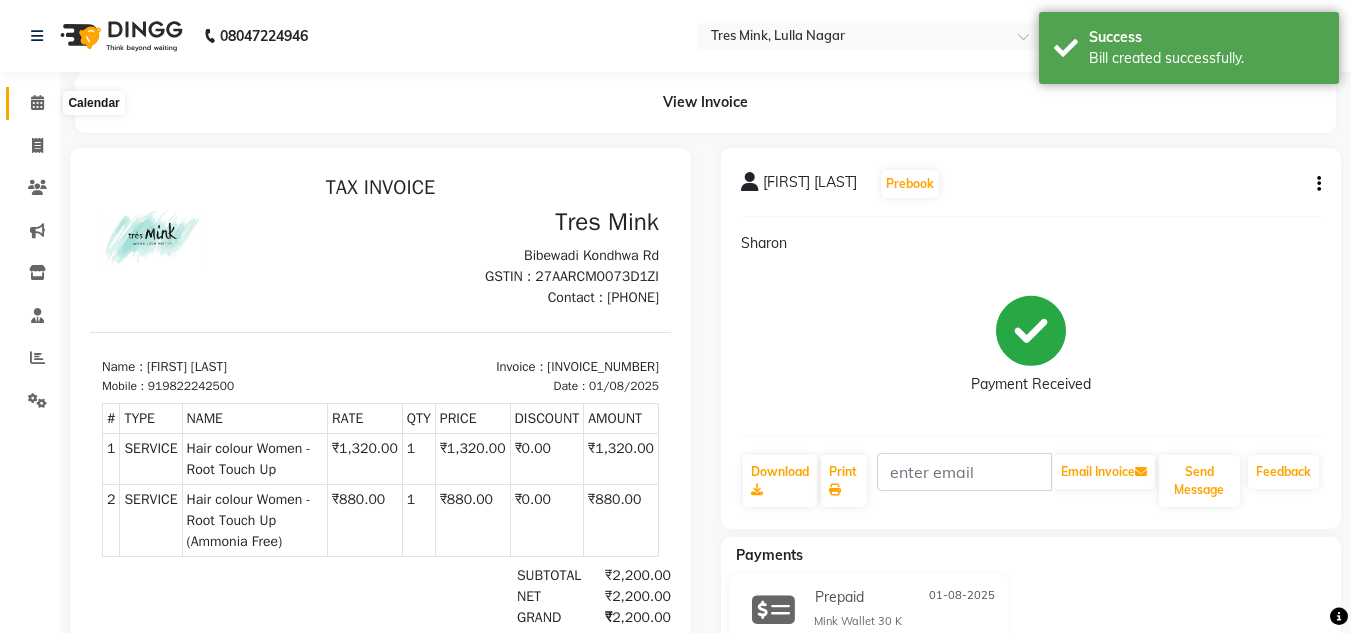 click 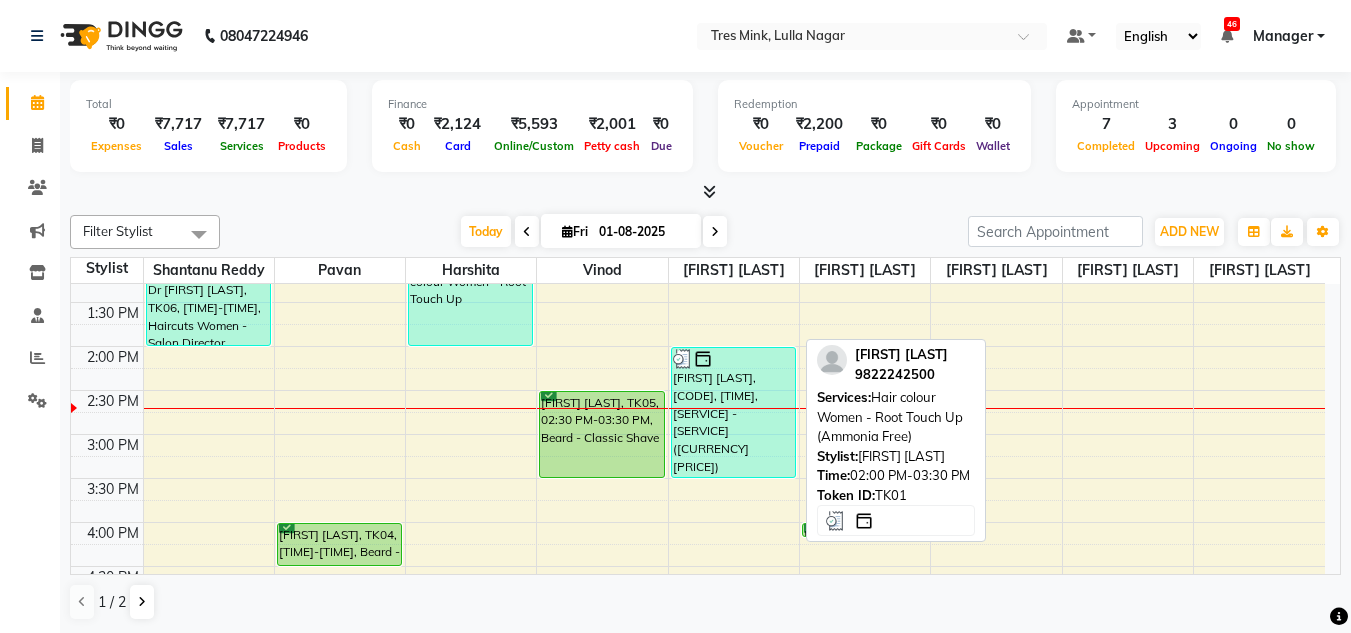 scroll, scrollTop: 500, scrollLeft: 0, axis: vertical 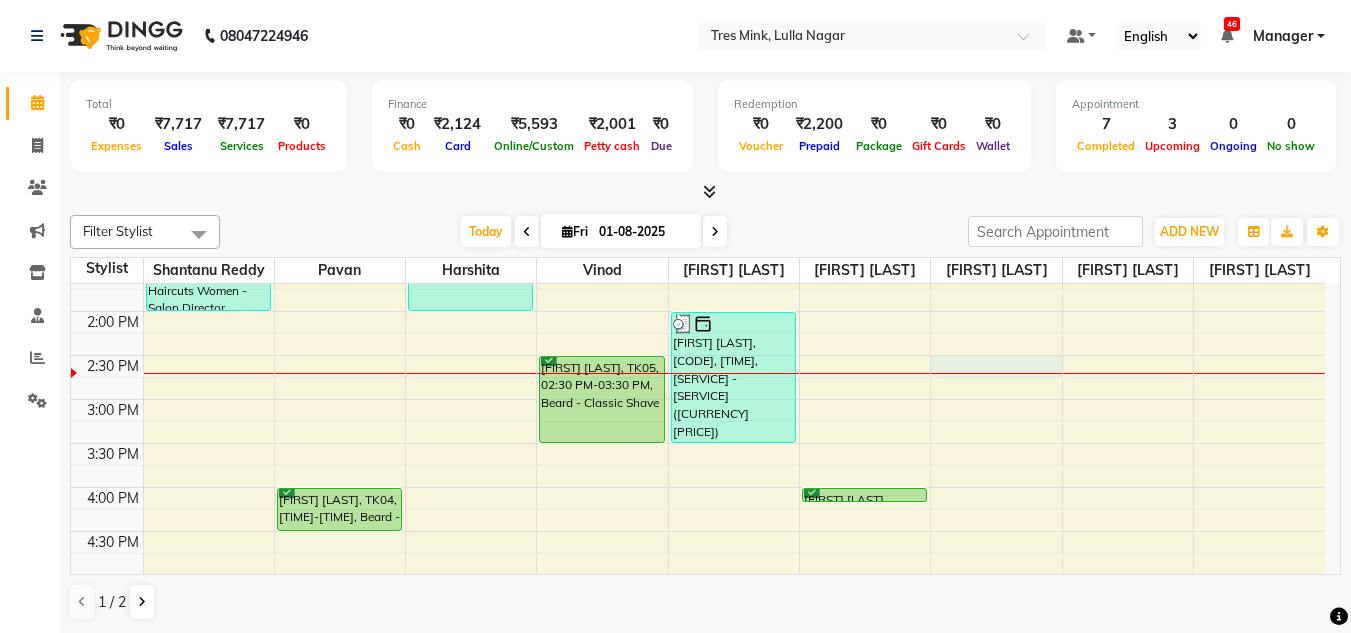 click on "8:00 AM 8:30 AM 9:00 AM 9:30 AM 10:00 AM 10:30 AM 11:00 AM 11:30 AM 12:00 PM 12:30 PM 1:00 PM 1:30 PM 2:00 PM 2:30 PM 3:00 PM 3:30 PM 4:00 PM 4:30 PM 5:00 PM 5:30 PM 6:00 PM 6:30 PM 7:00 PM 7:30 PM 8:00 PM 8:30 PM     Dr Shradha Gujrati, TK06, 01:00 PM-02:00 PM, Haircuts Women - Salon Director     Khushi Bora, TK04, 04:00 PM-04:30 PM, Beard - Classic Shave     Sarrah Sabrina, TK02, 10:30 AM-11:15 AM, Styling - Blow‑dry with Hair Wash     Janu Lulla, TK01, 12:30 PM-02:00 PM, Hair colour Women - Root Touch Up     Amal Yadhav, TK03, 11:00 AM-12:45 PM, Haircuts Women - Master Stylist,Relaxation Therapy -  Head Massage (30 mins) (₹850)     Hardik Gandhi, TK05, 02:30 PM-03:30 PM, Beard - Classic Shave     Janu Lulla, TK01, 02:00 PM-03:30 PM, Hair colour Women - Root Touch Up (Ammonia Free)     Amal Yadhav, TK03, 12:00 PM-01:15 PM, Pedicure - Classic Pedicure (₹950)     Khushi Bora, TK04, 04:00 PM-04:10 PM, Threading Women - Eyebrows" at bounding box center [698, 355] 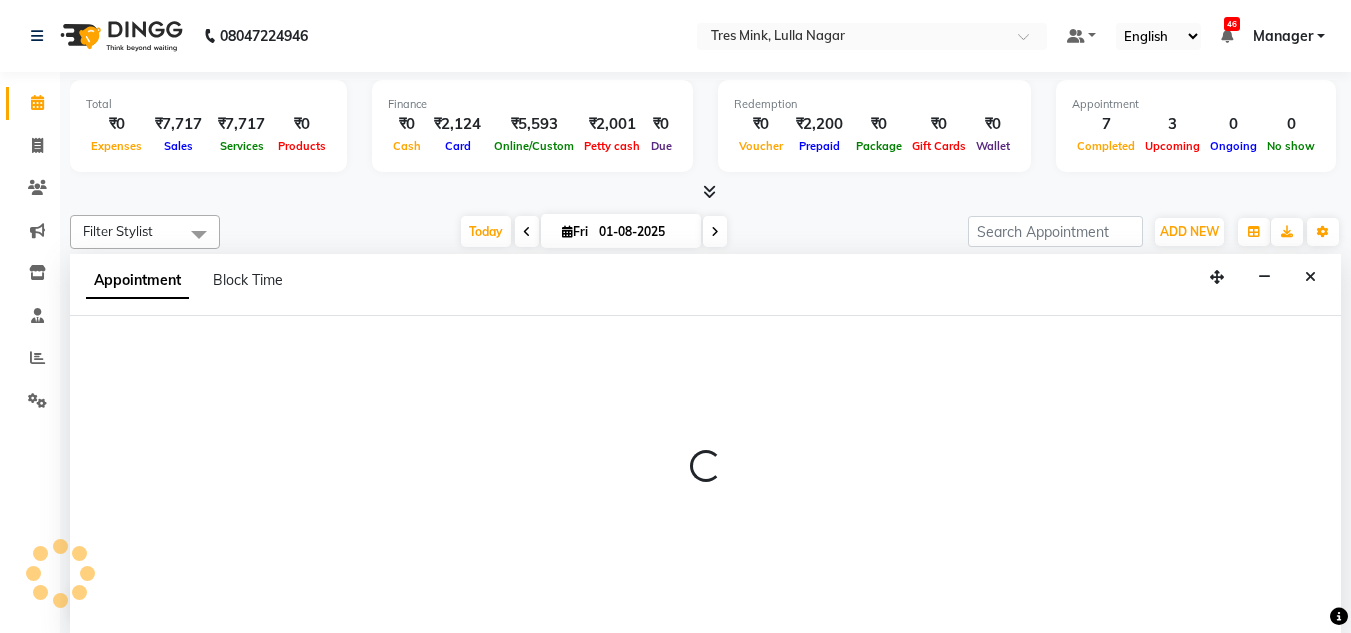 scroll, scrollTop: 1, scrollLeft: 0, axis: vertical 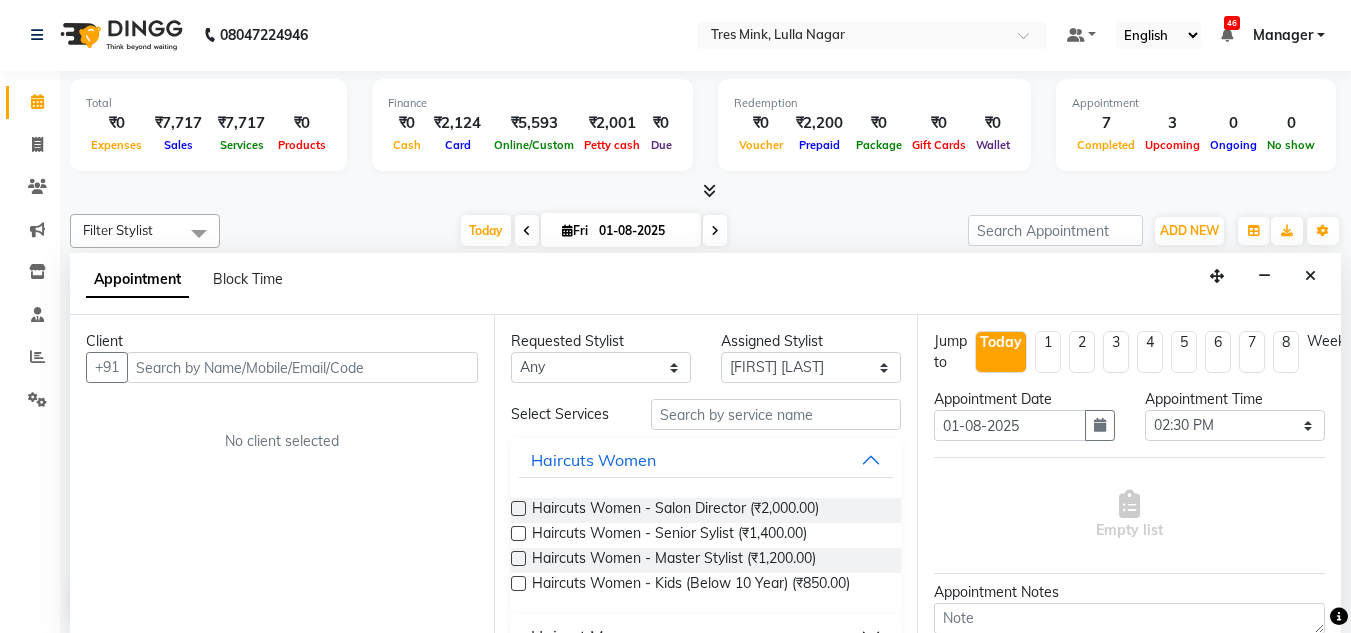click at bounding box center (302, 367) 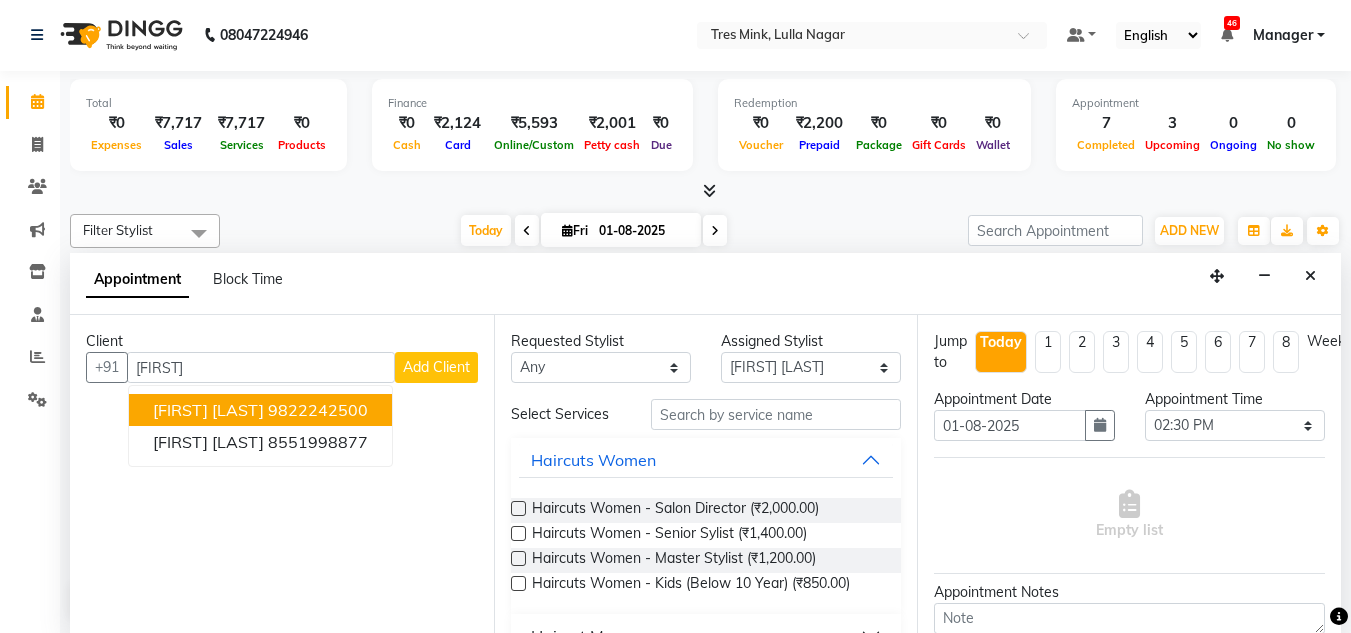 click on "[FIRST] [LAST]" at bounding box center [208, 410] 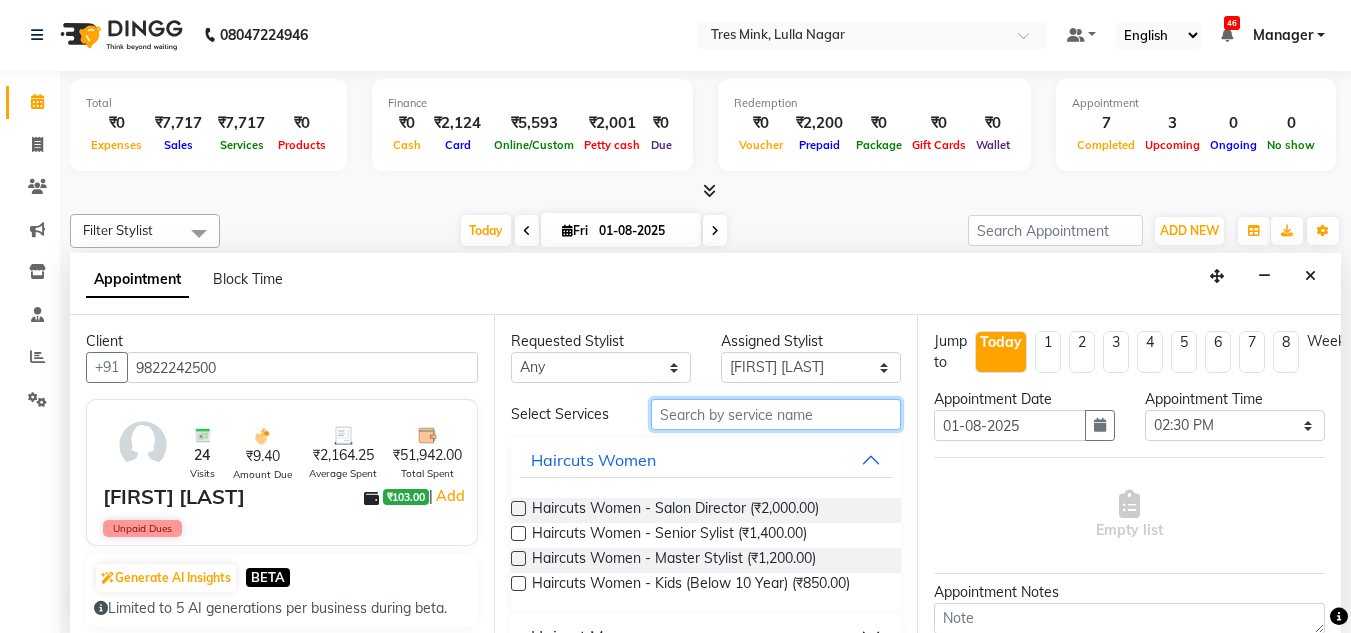 click at bounding box center [776, 414] 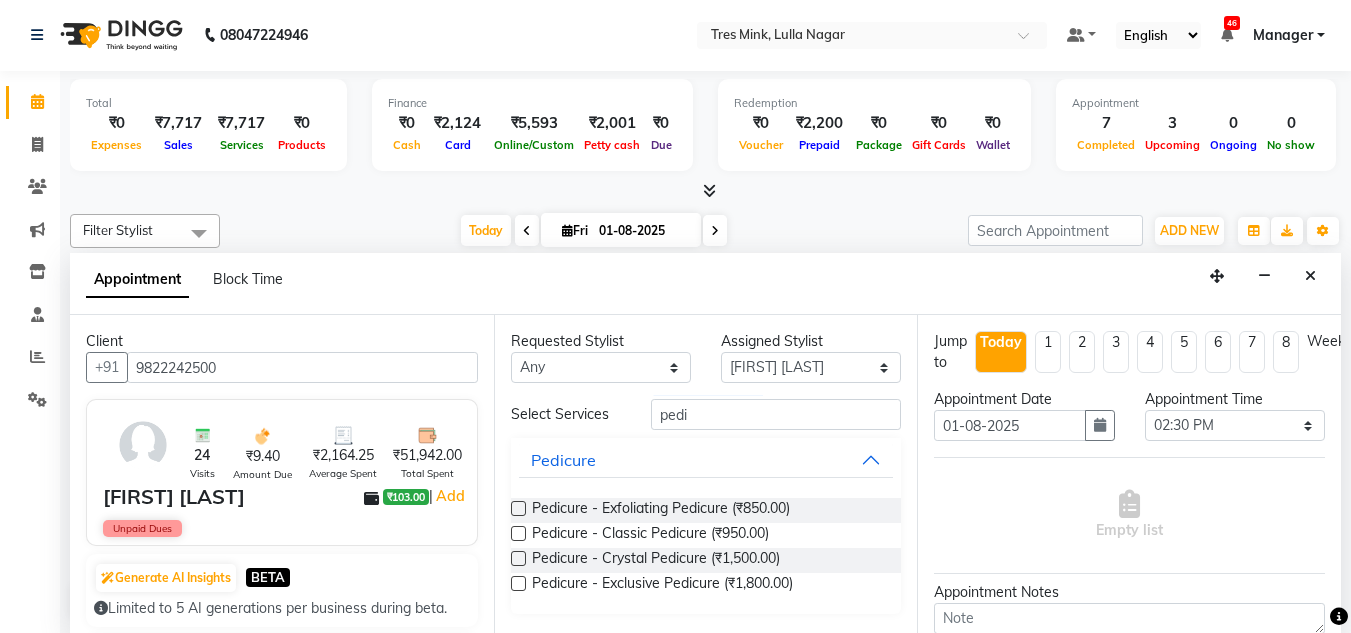 click at bounding box center [518, 533] 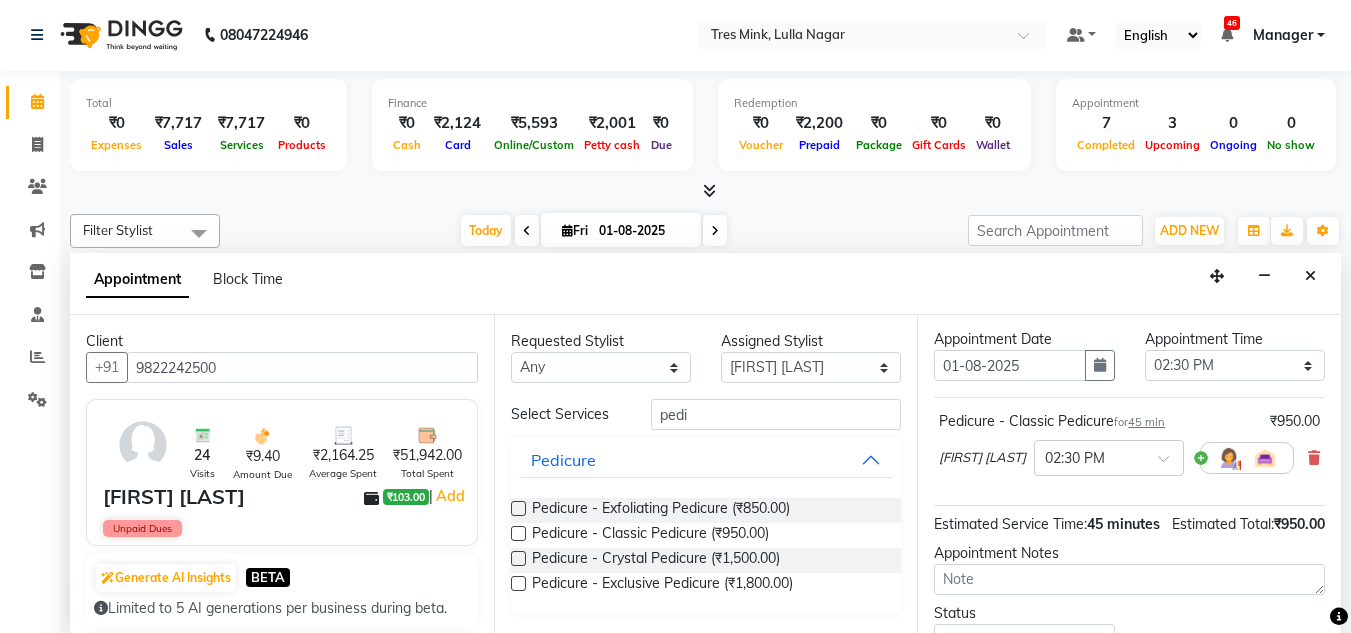 scroll, scrollTop: 247, scrollLeft: 0, axis: vertical 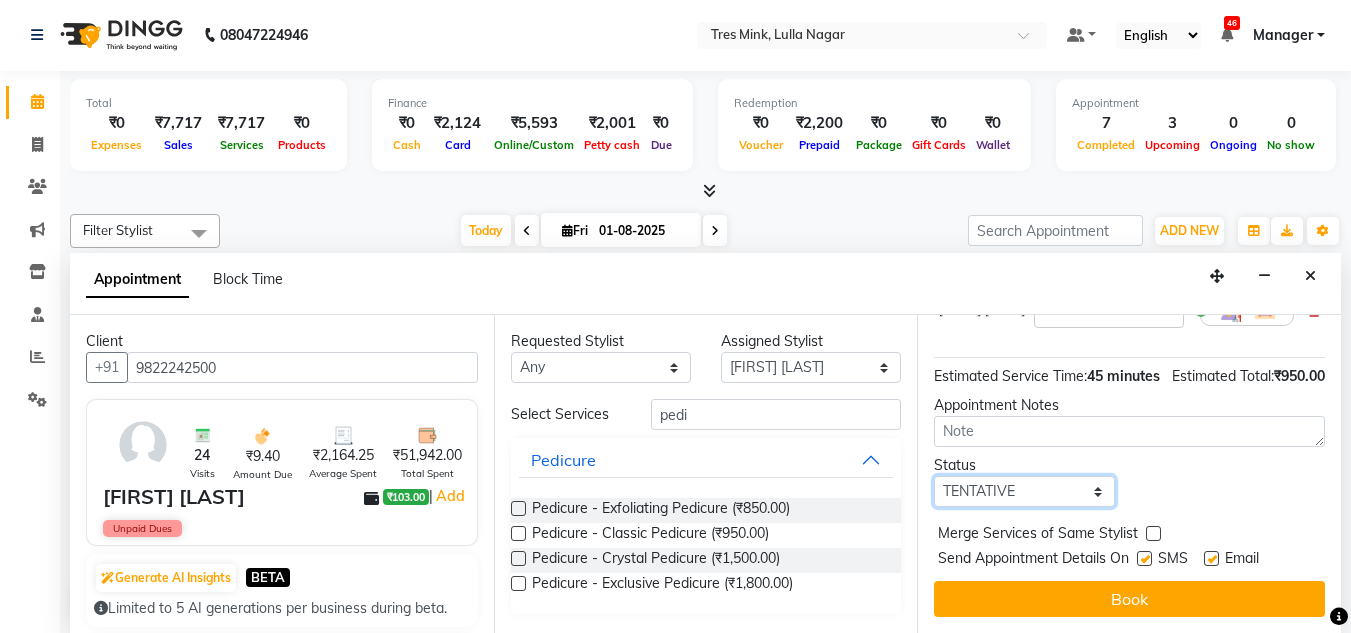 click on "Select TENTATIVE CONFIRM CHECK-IN UPCOMING" at bounding box center [1024, 491] 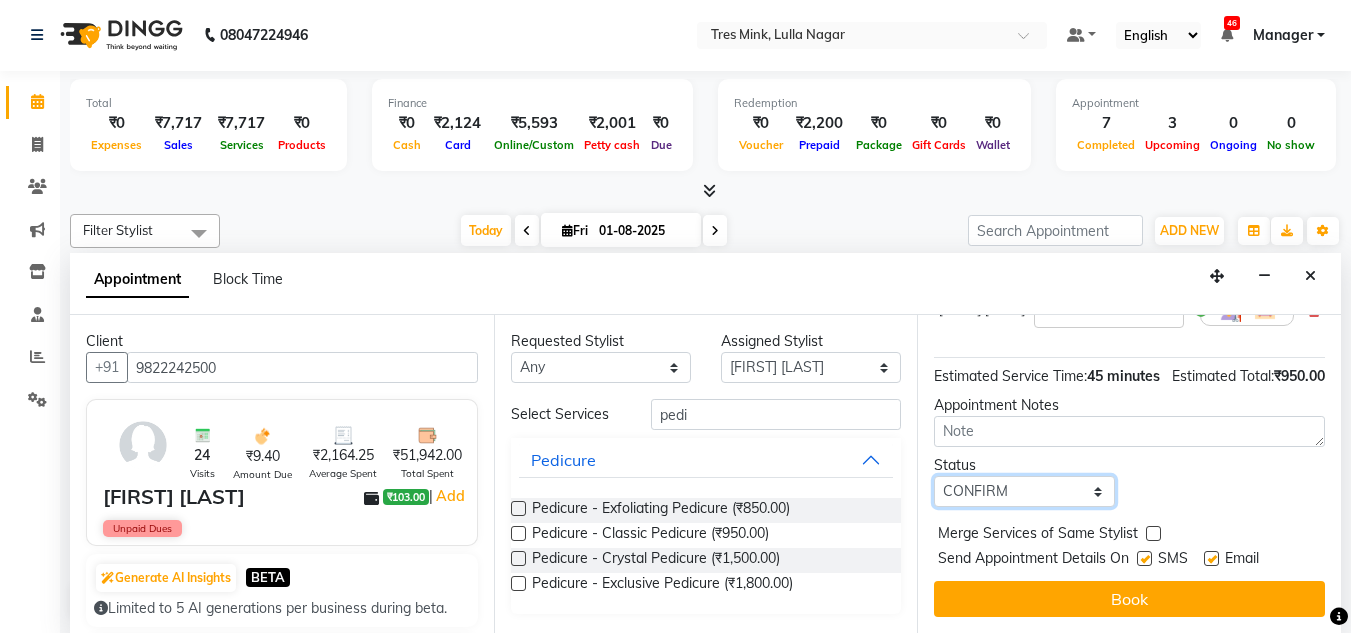 click on "Select TENTATIVE CONFIRM CHECK-IN UPCOMING" at bounding box center (1024, 491) 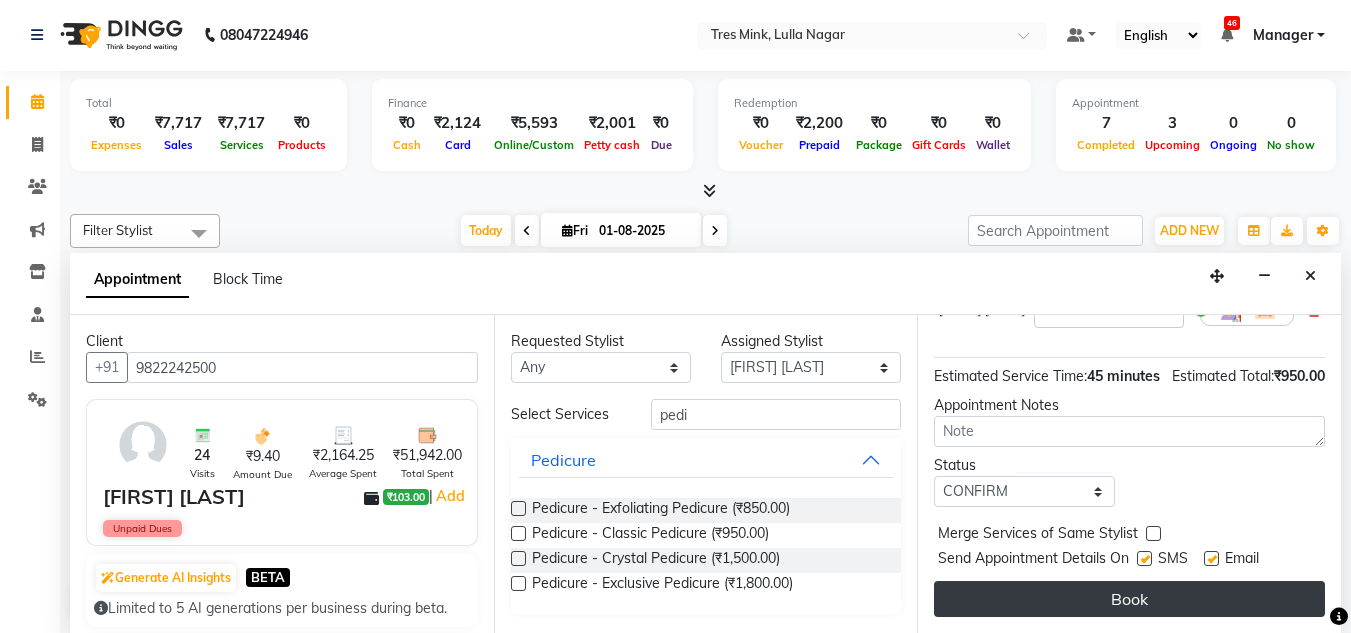 click on "Book" at bounding box center [1129, 599] 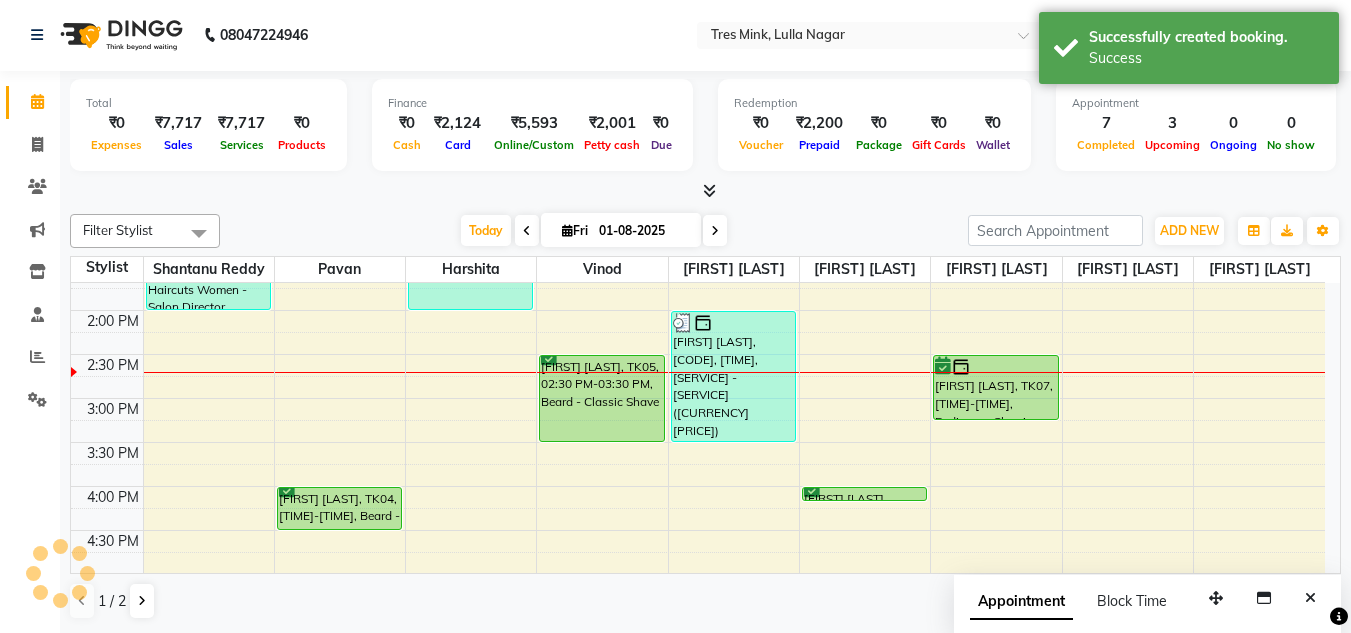 scroll, scrollTop: 0, scrollLeft: 0, axis: both 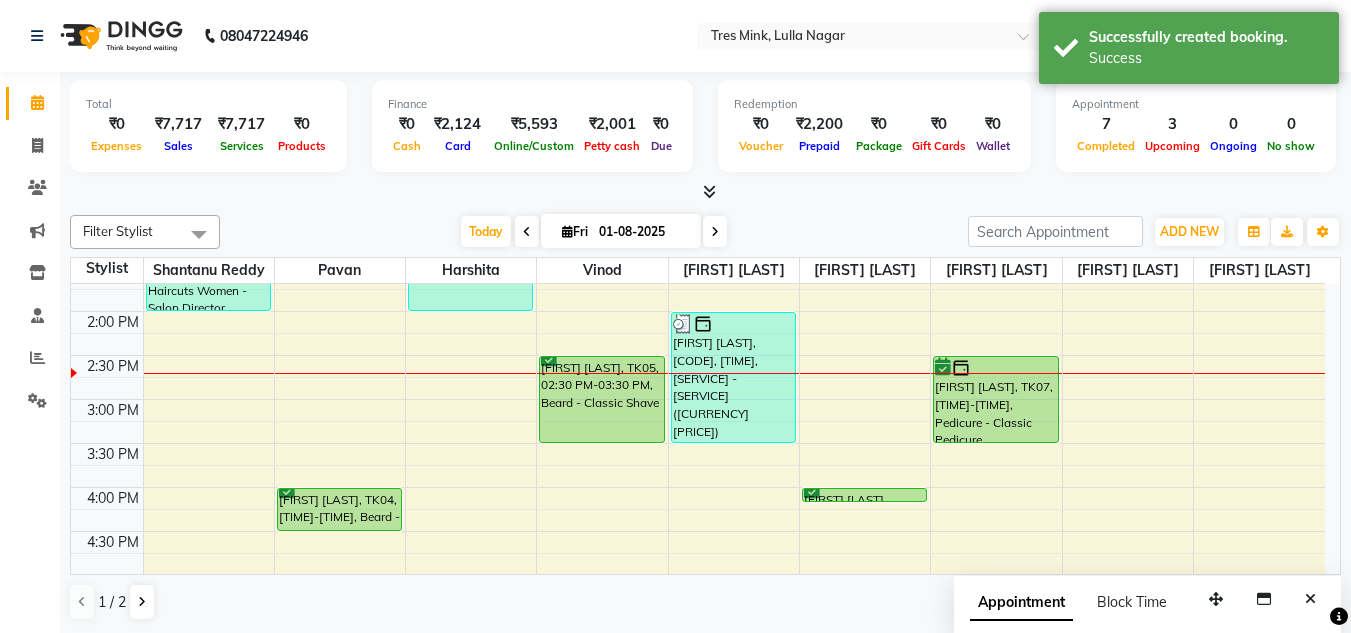 drag, startPoint x: 978, startPoint y: 418, endPoint x: 976, endPoint y: 428, distance: 10.198039 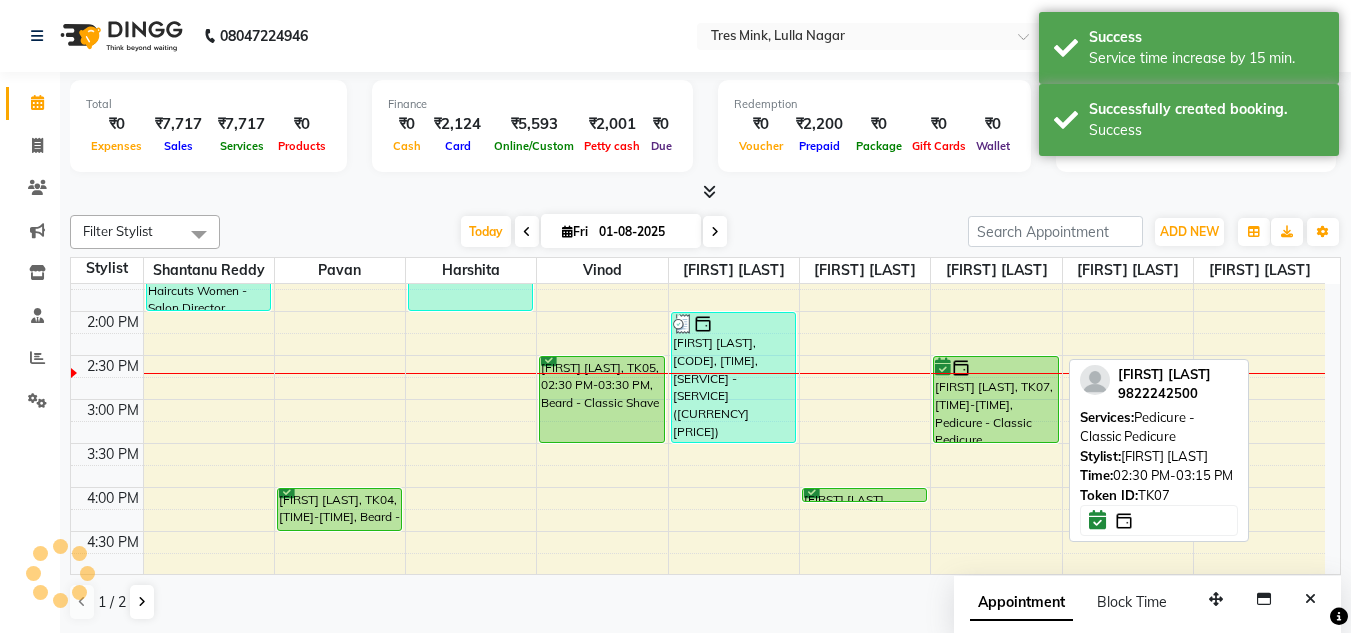 click on "Janu Lulla, TK07, 02:30 PM-03:15 PM, Pedicure - Classic Pedicure" at bounding box center [995, 399] 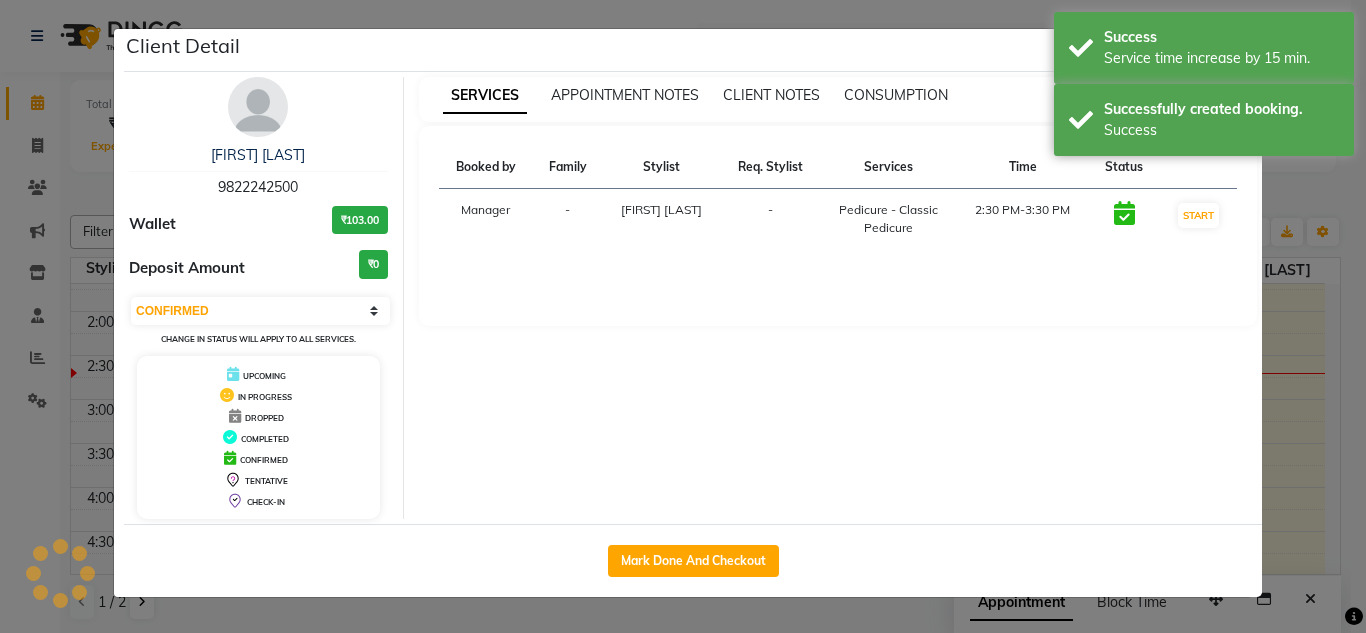 click on "Mark Done And Checkout" 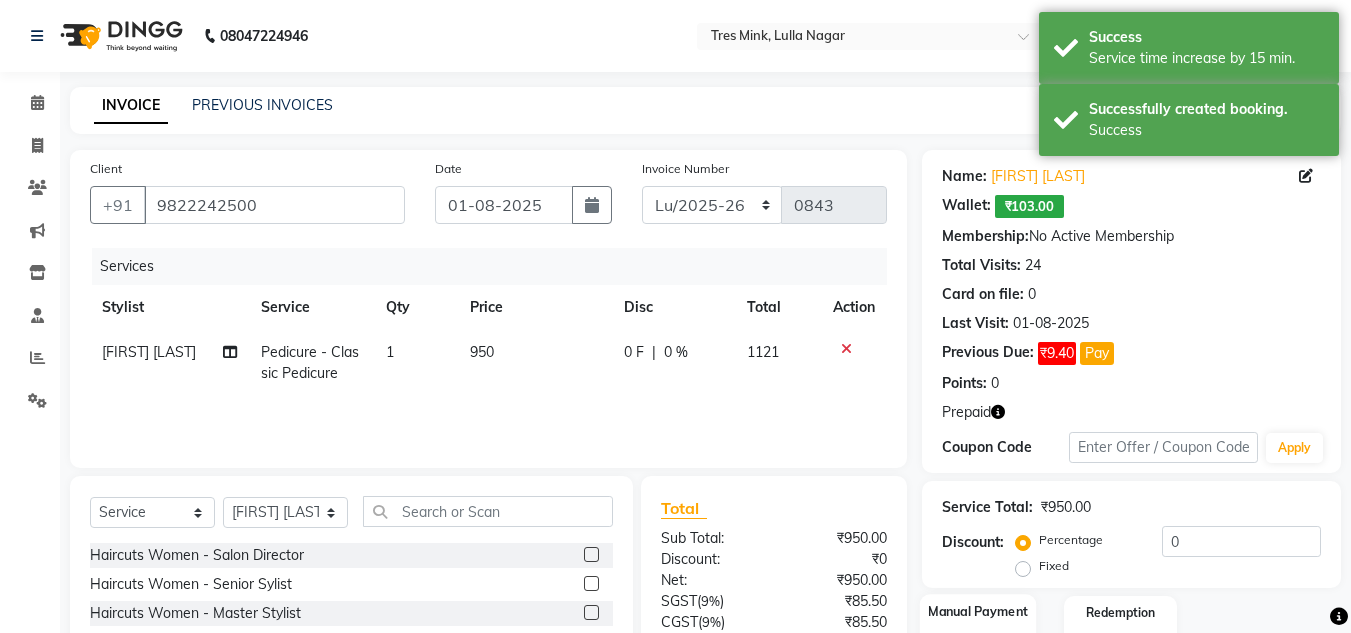 scroll, scrollTop: 168, scrollLeft: 0, axis: vertical 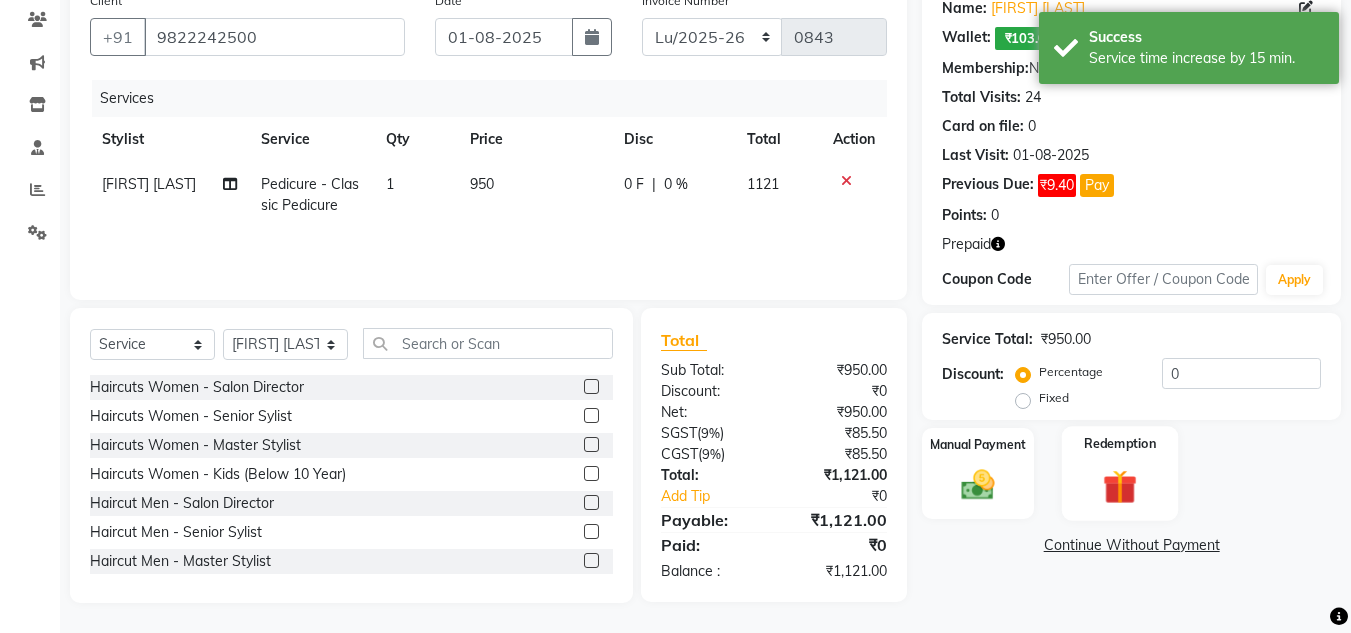 click on "Redemption" 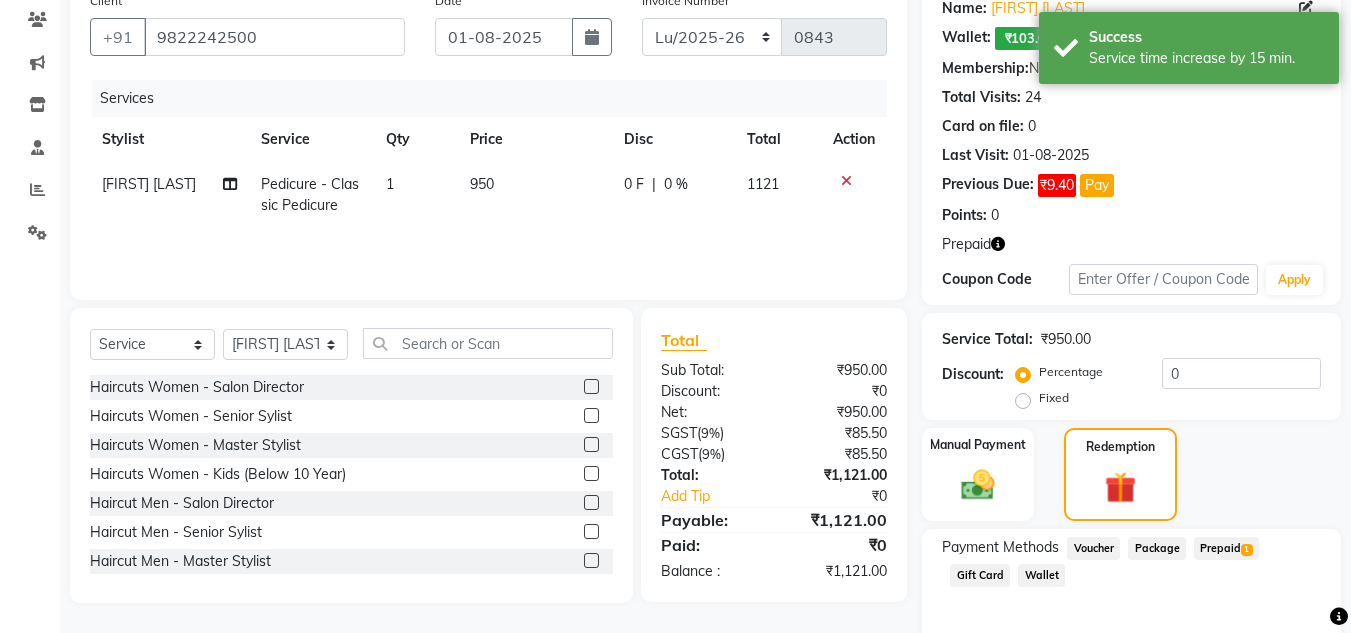 scroll, scrollTop: 255, scrollLeft: 0, axis: vertical 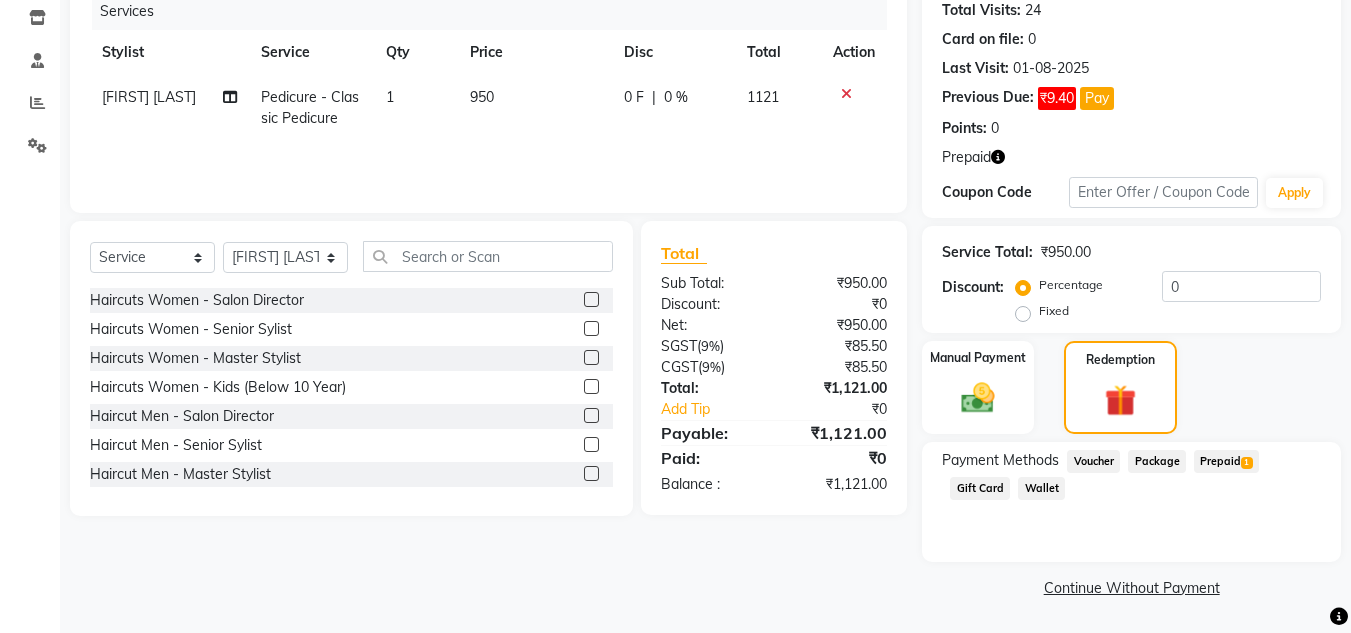 click on "Prepaid  1" 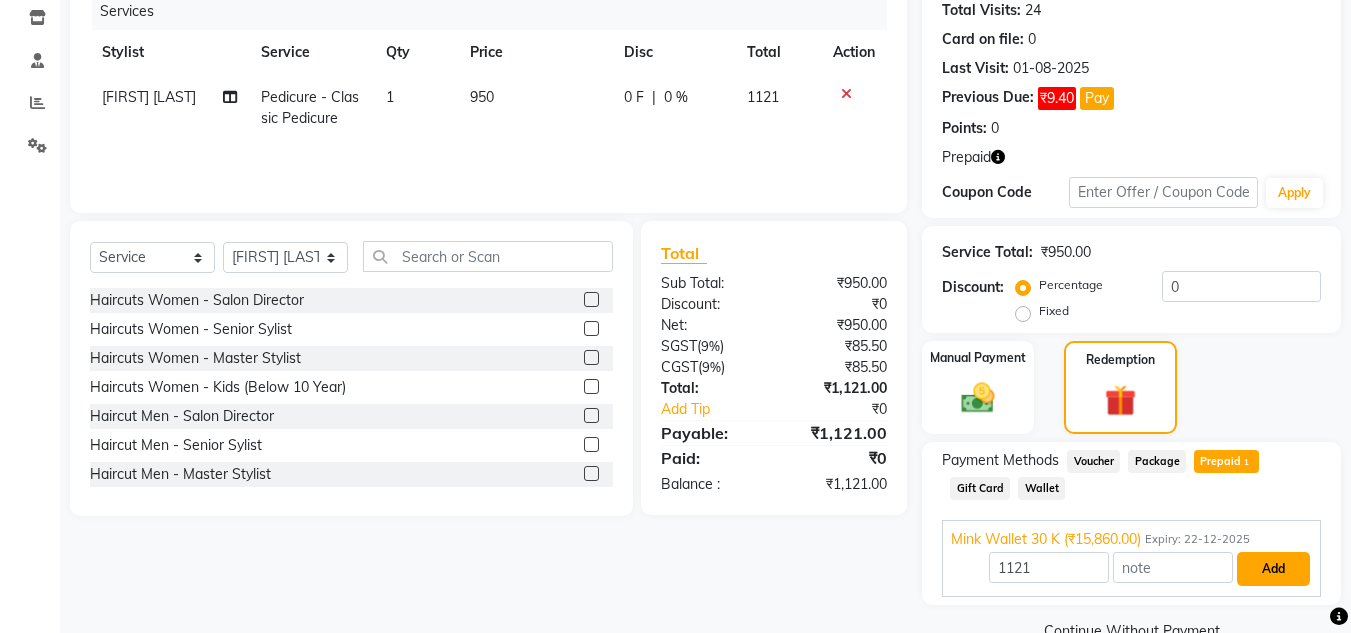 click on "Add" at bounding box center [1273, 569] 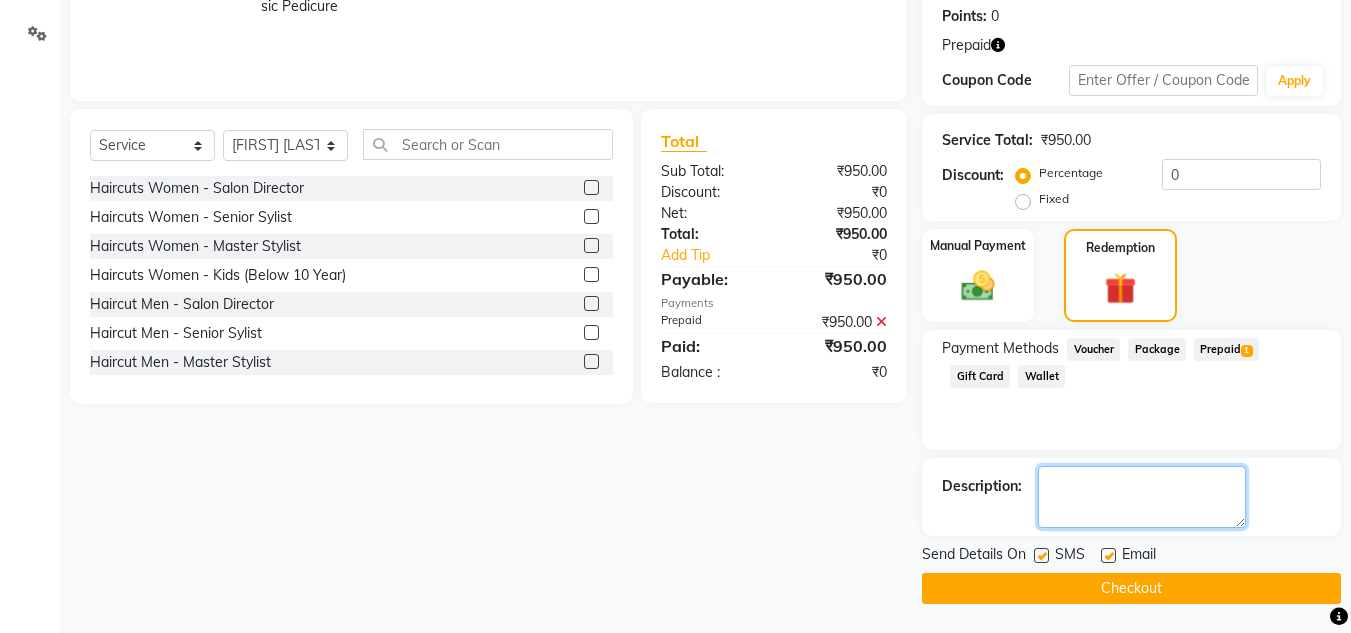 click 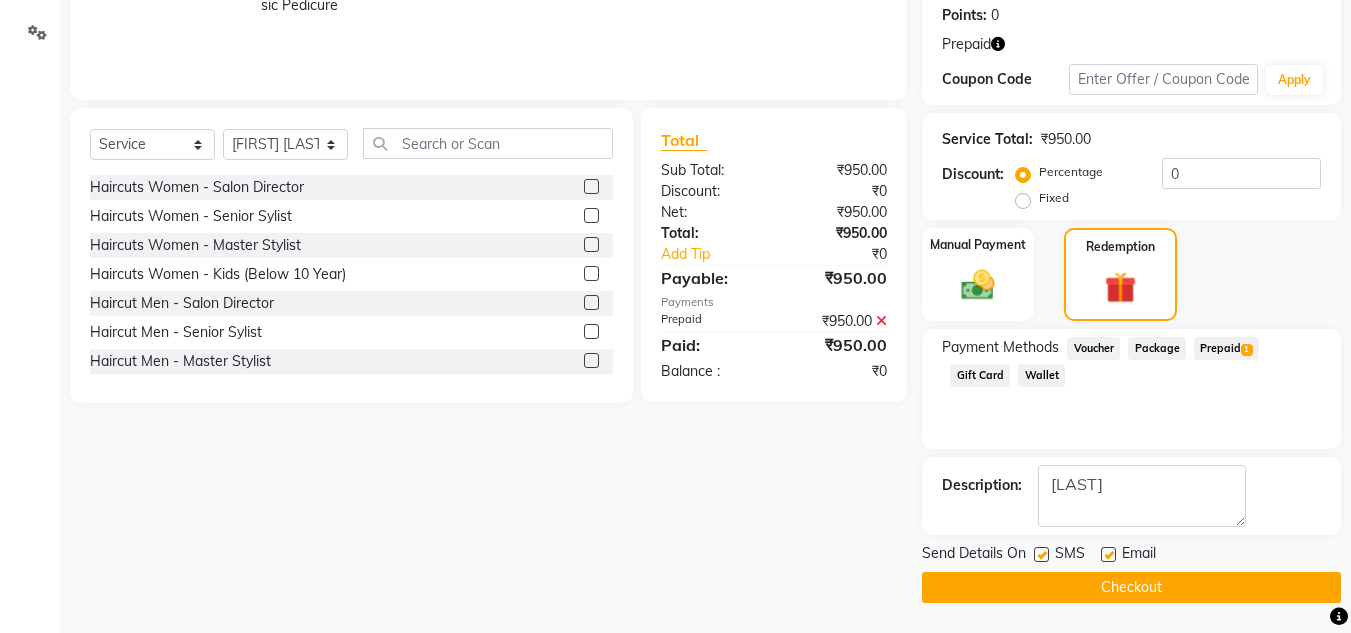 click on "Checkout" 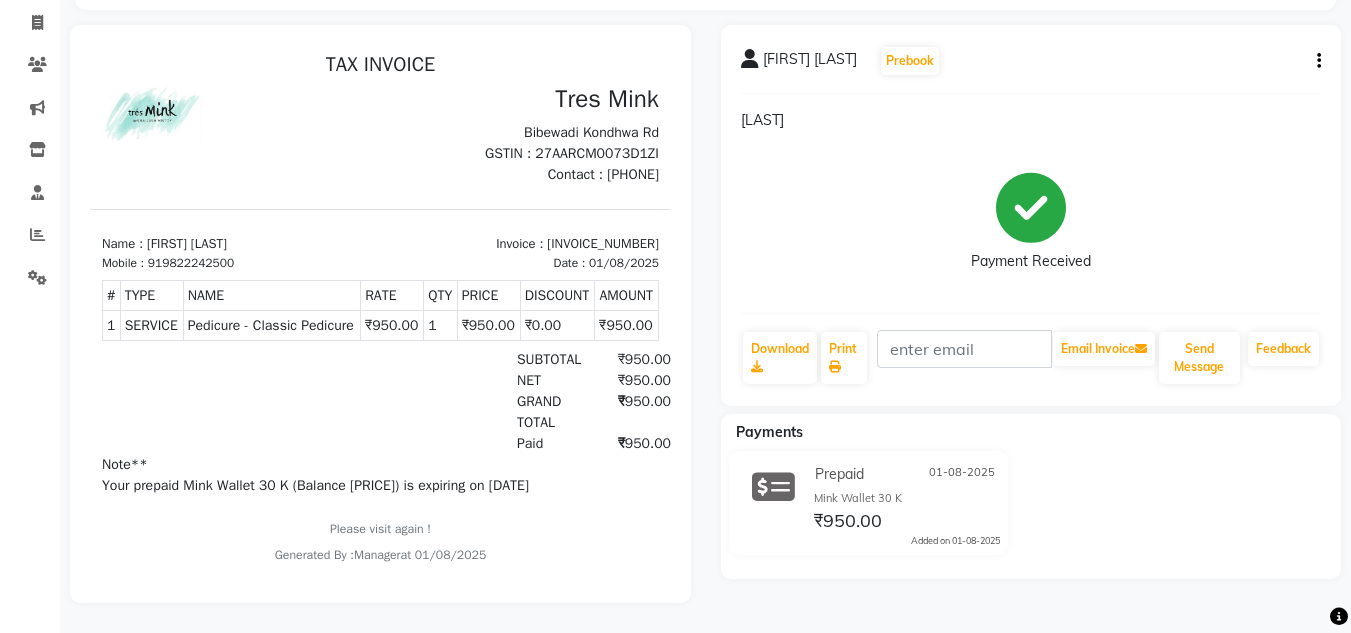 scroll, scrollTop: 0, scrollLeft: 0, axis: both 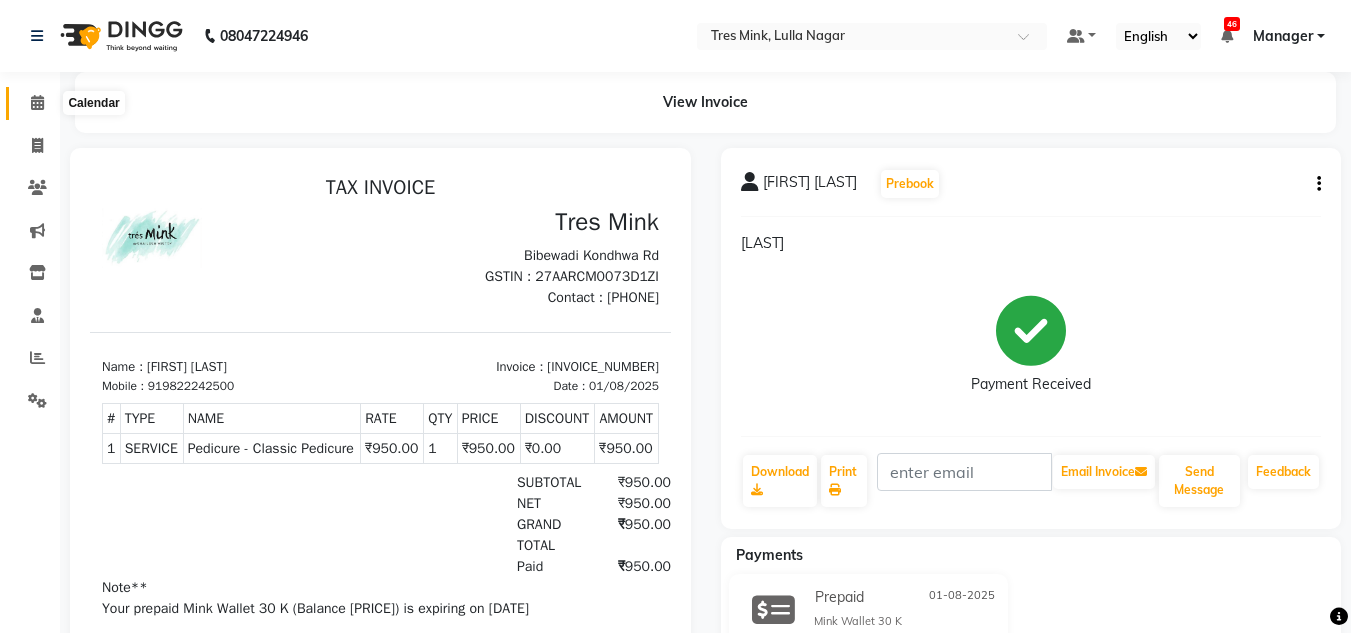 click 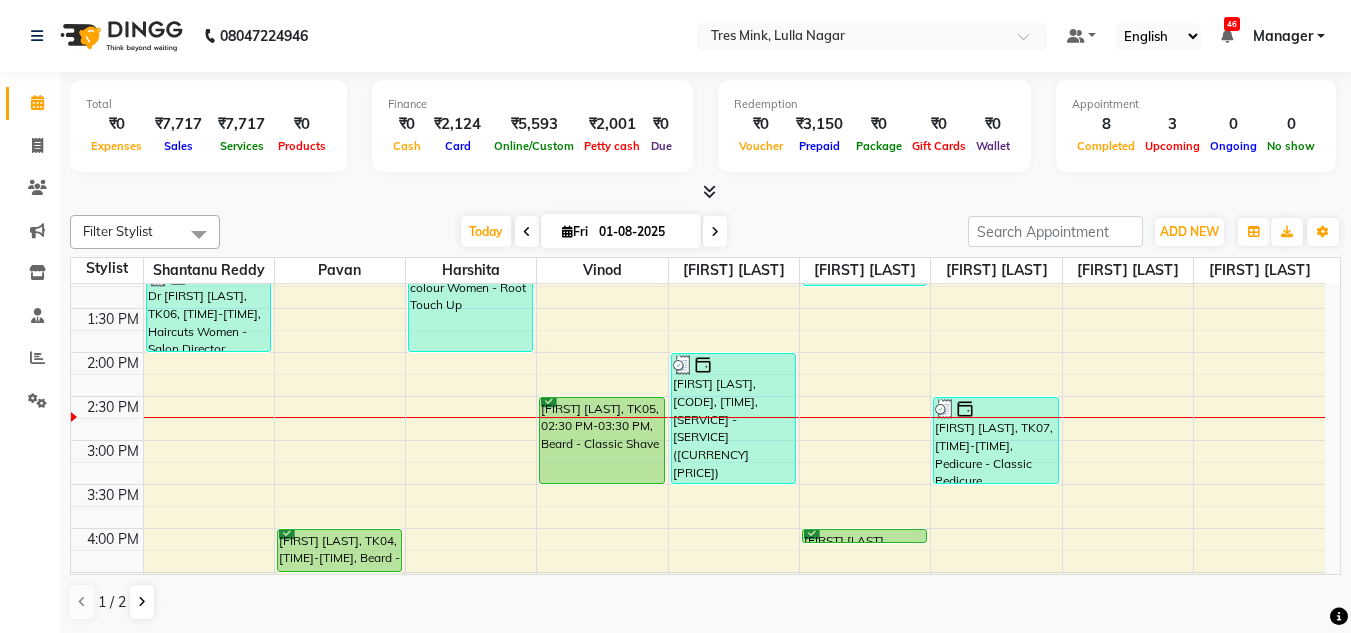 scroll, scrollTop: 500, scrollLeft: 0, axis: vertical 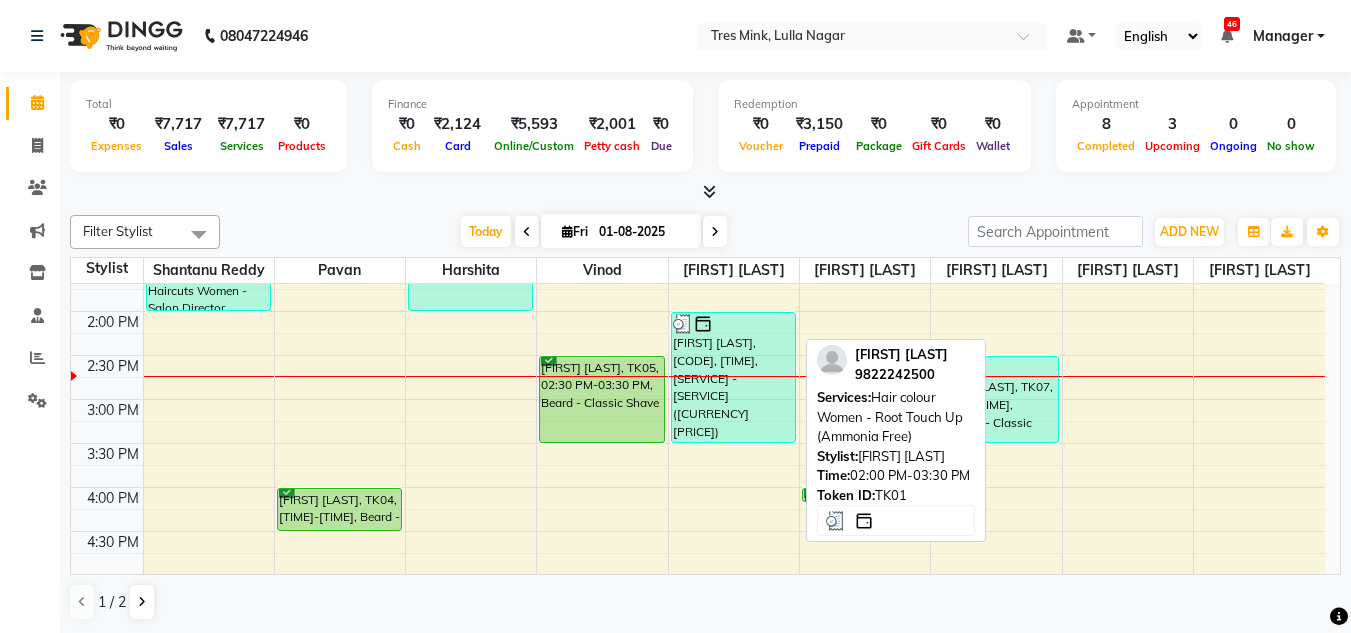 click on "[FIRST] [LAST], TK01, 02:00 PM-03:30 PM, Hair colour Women - Root Touch Up (Ammonia Free)" at bounding box center (733, 377) 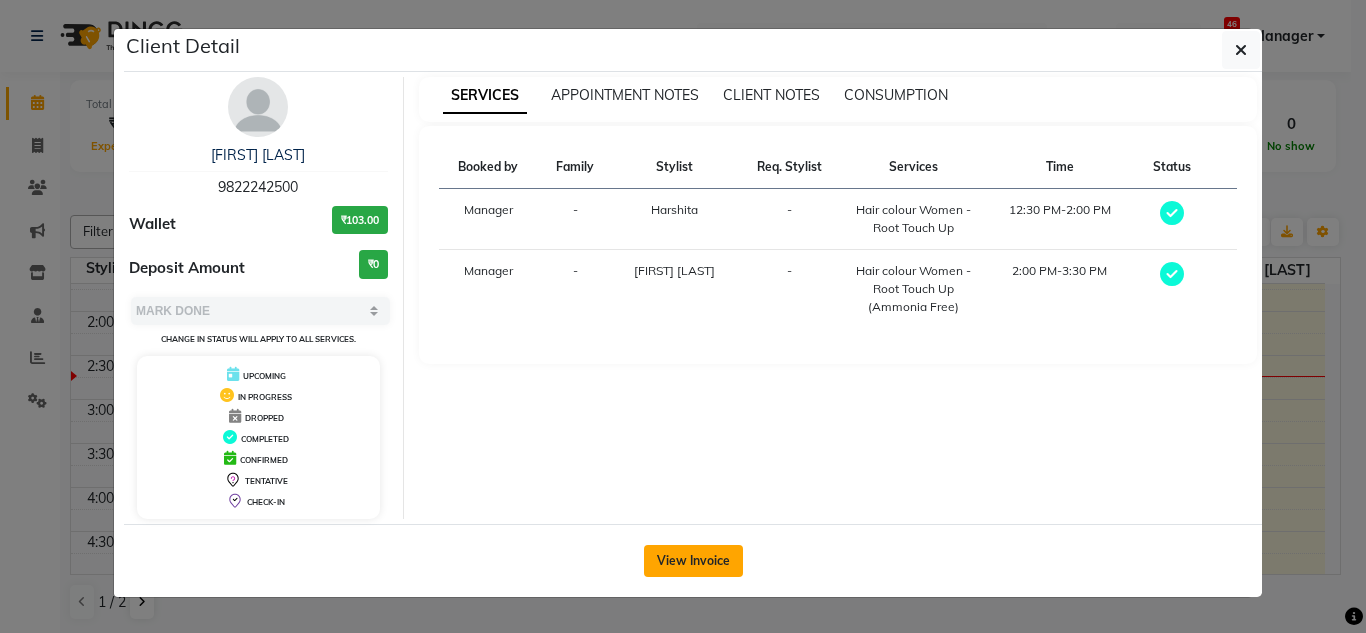 click on "View Invoice" 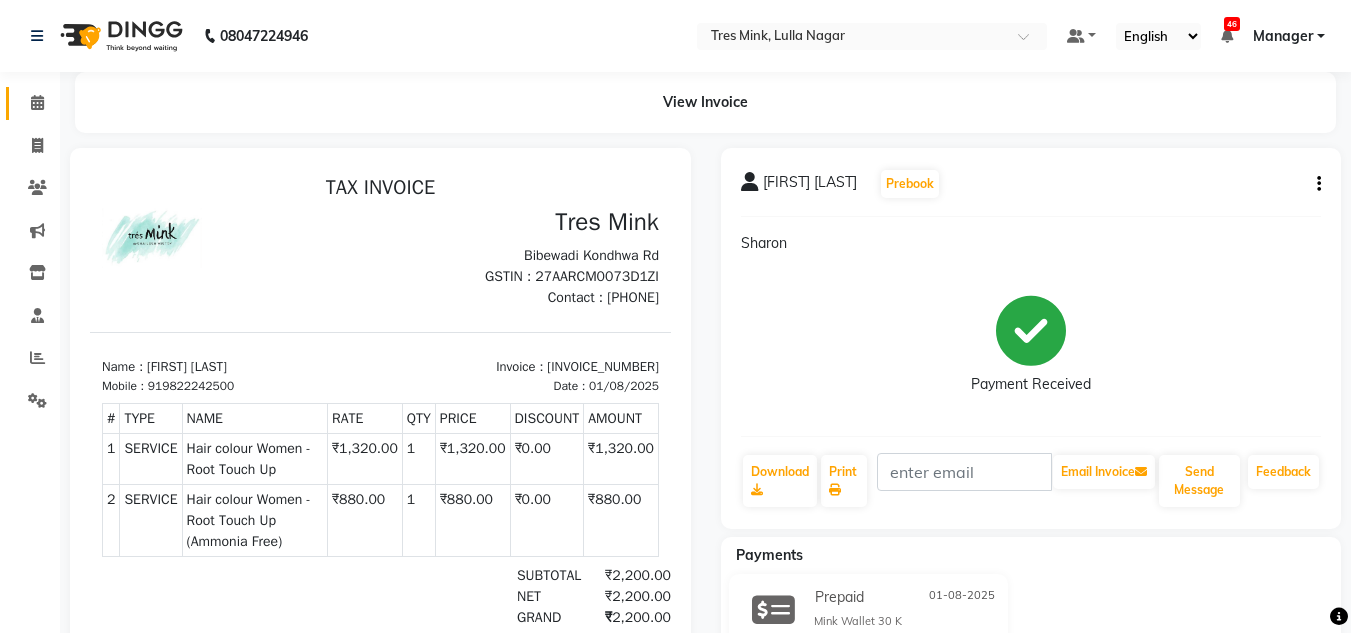 scroll, scrollTop: 0, scrollLeft: 0, axis: both 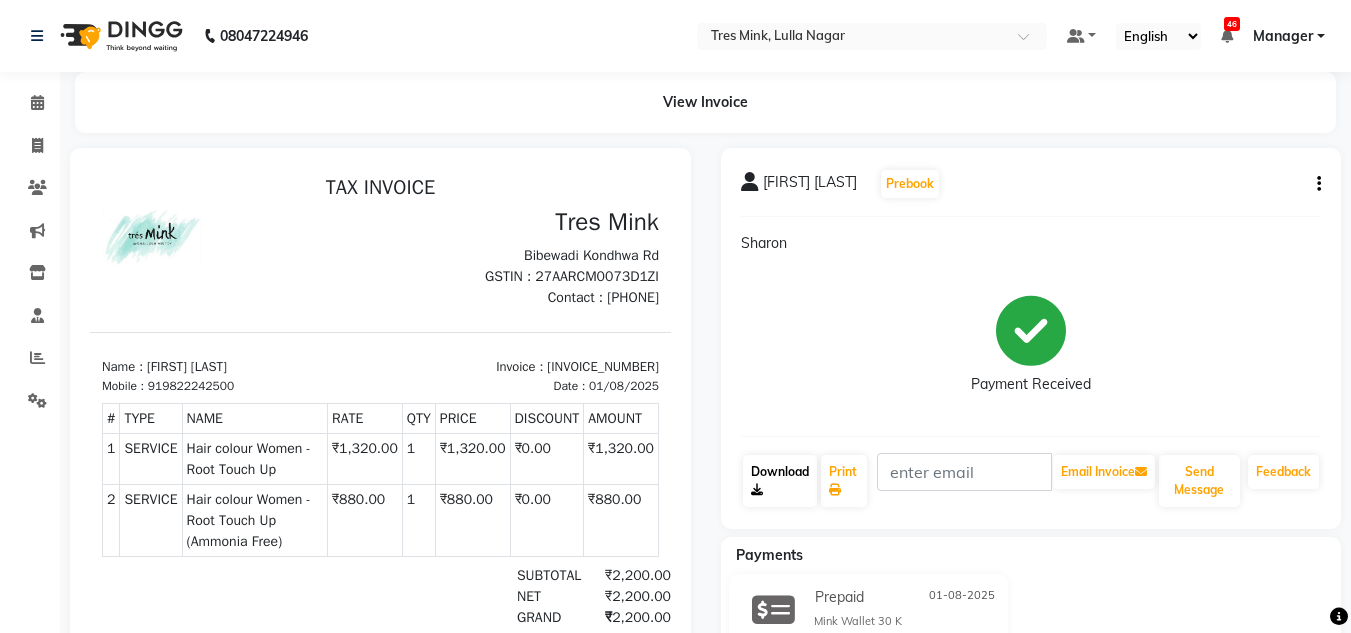click 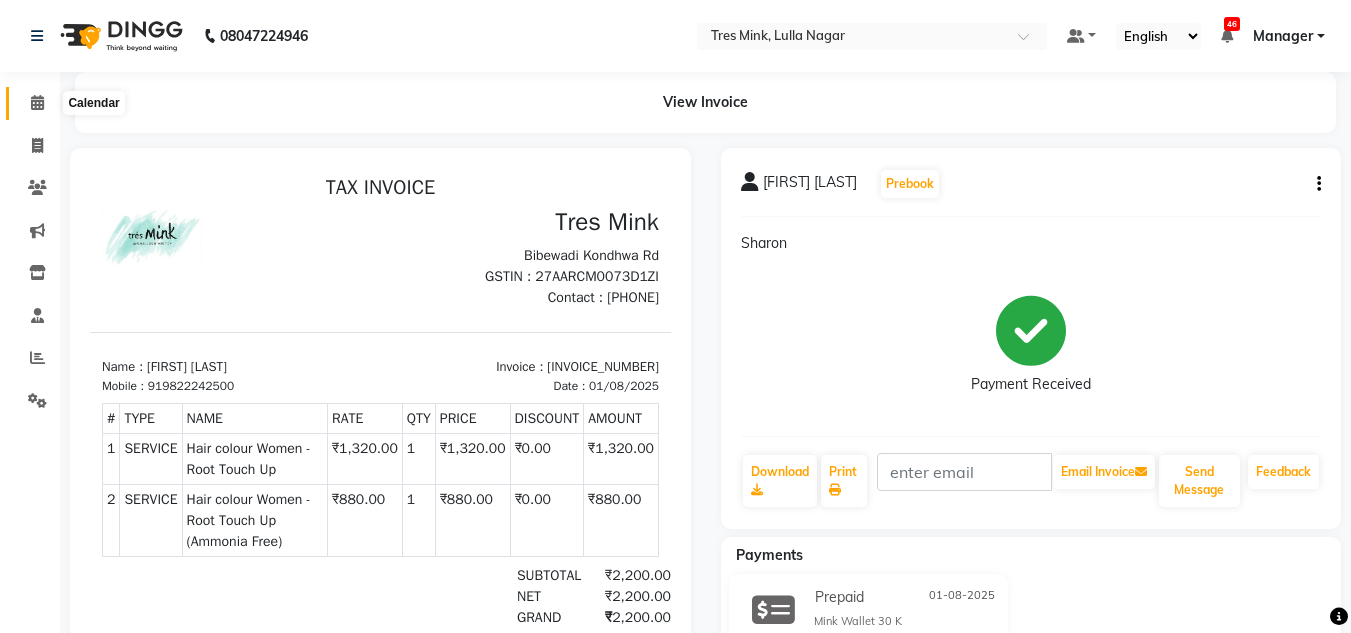 click 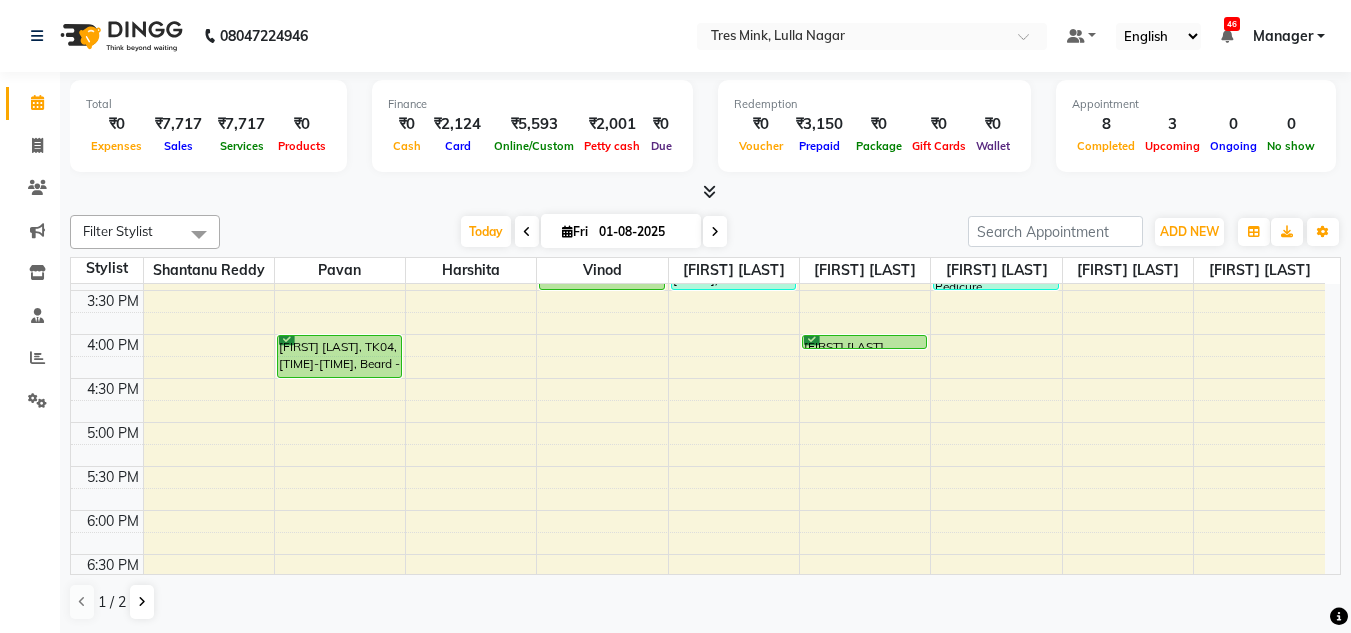 scroll, scrollTop: 553, scrollLeft: 0, axis: vertical 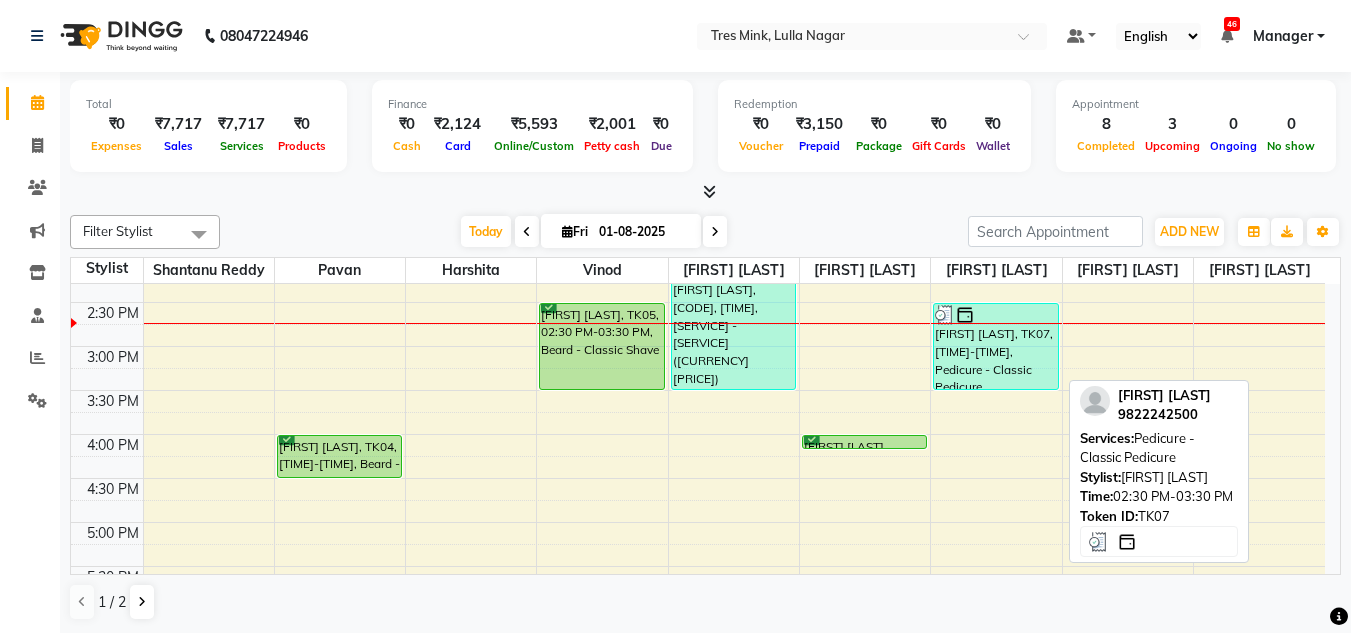 click on "[FIRST] [LAST], TK07, 02:30 PM-03:30 PM, Pedicure - Classic Pedicure" at bounding box center [995, 346] 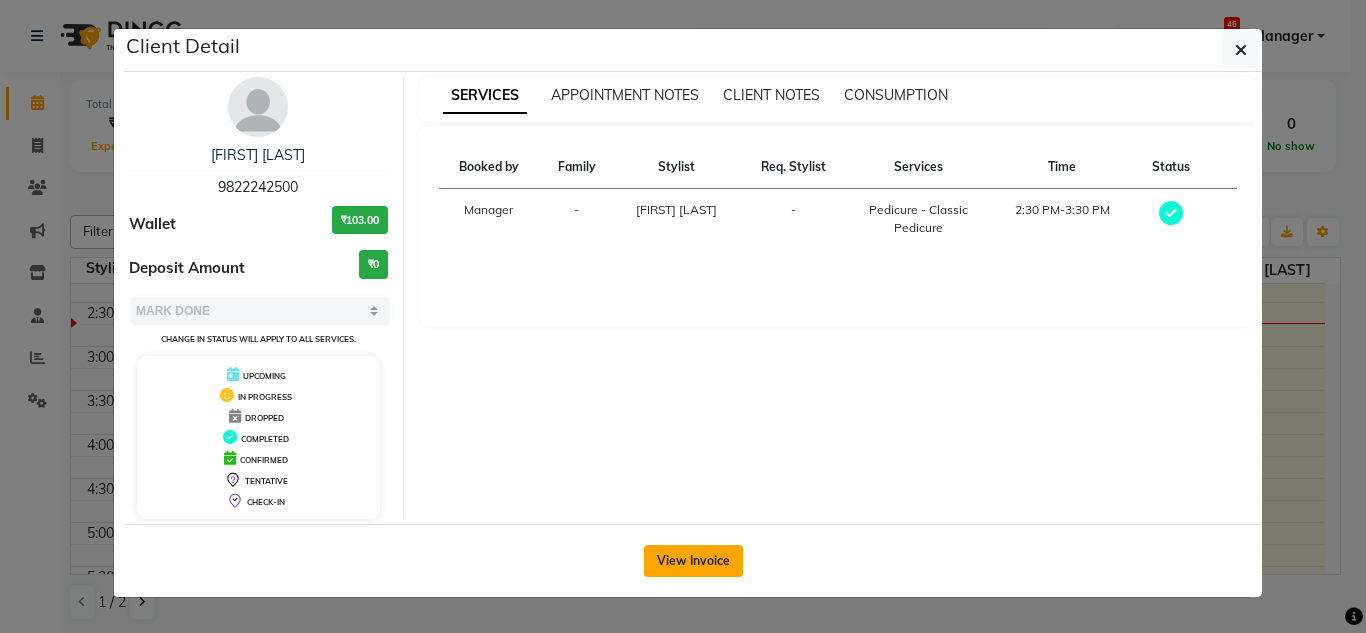 click on "View Invoice" 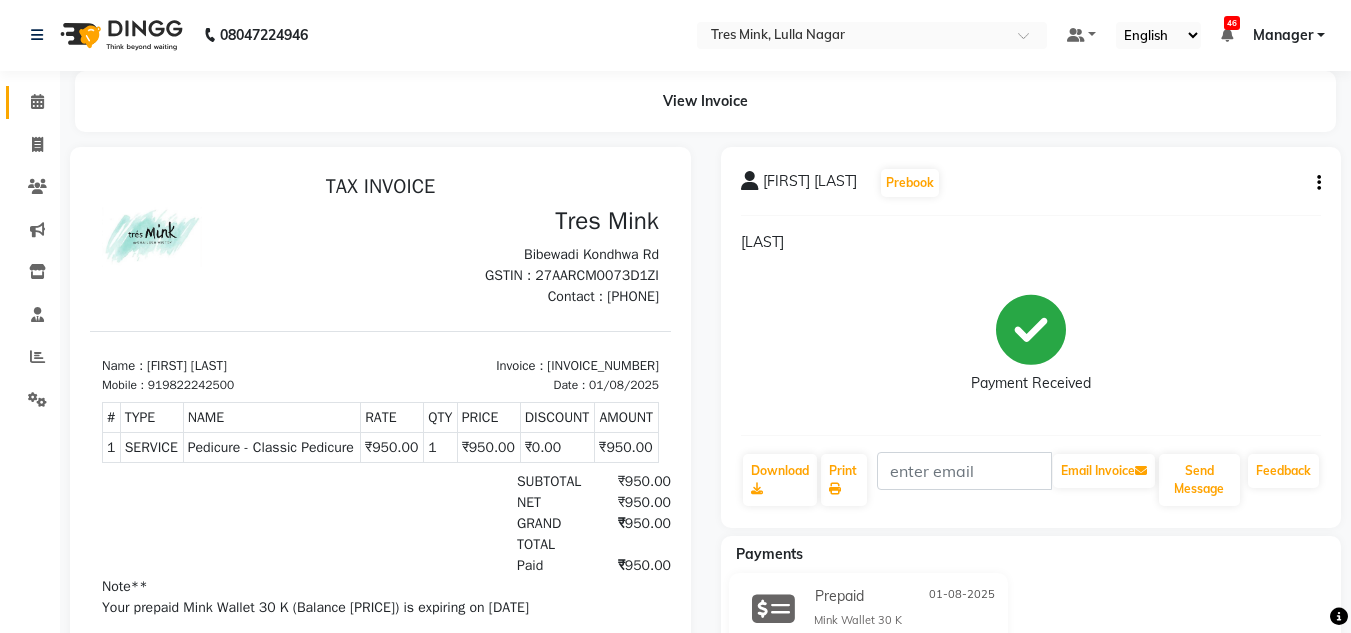 scroll, scrollTop: 100, scrollLeft: 0, axis: vertical 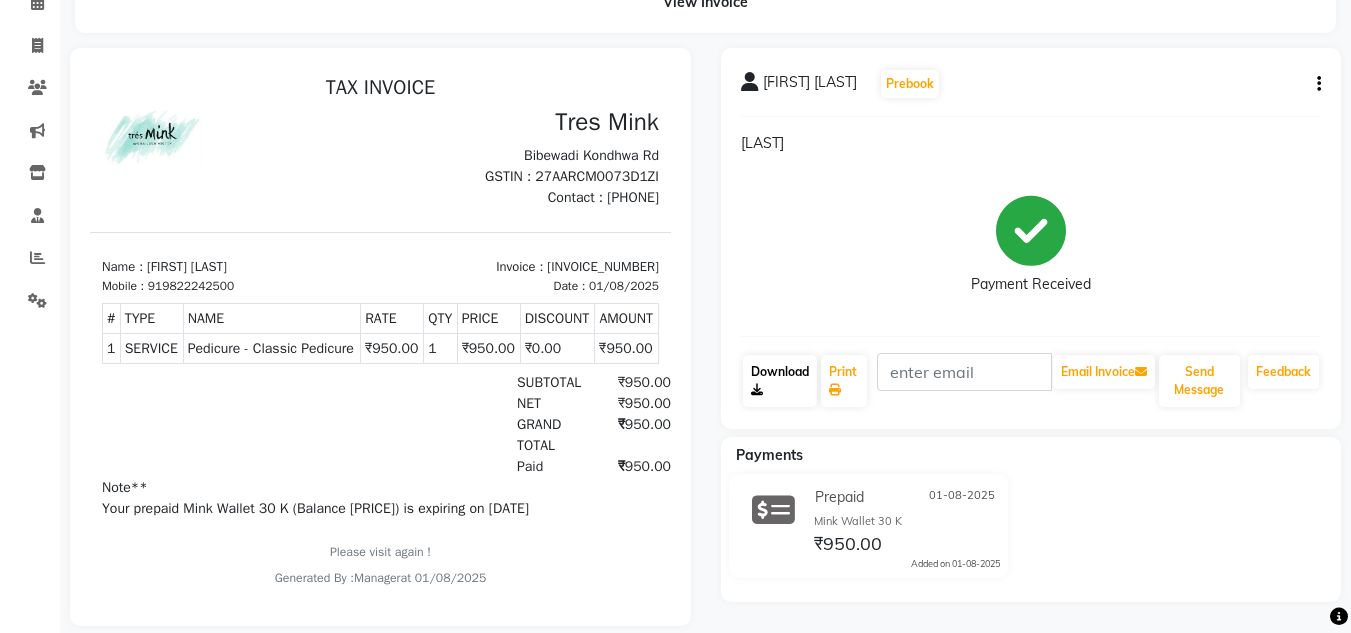 click on "Download" 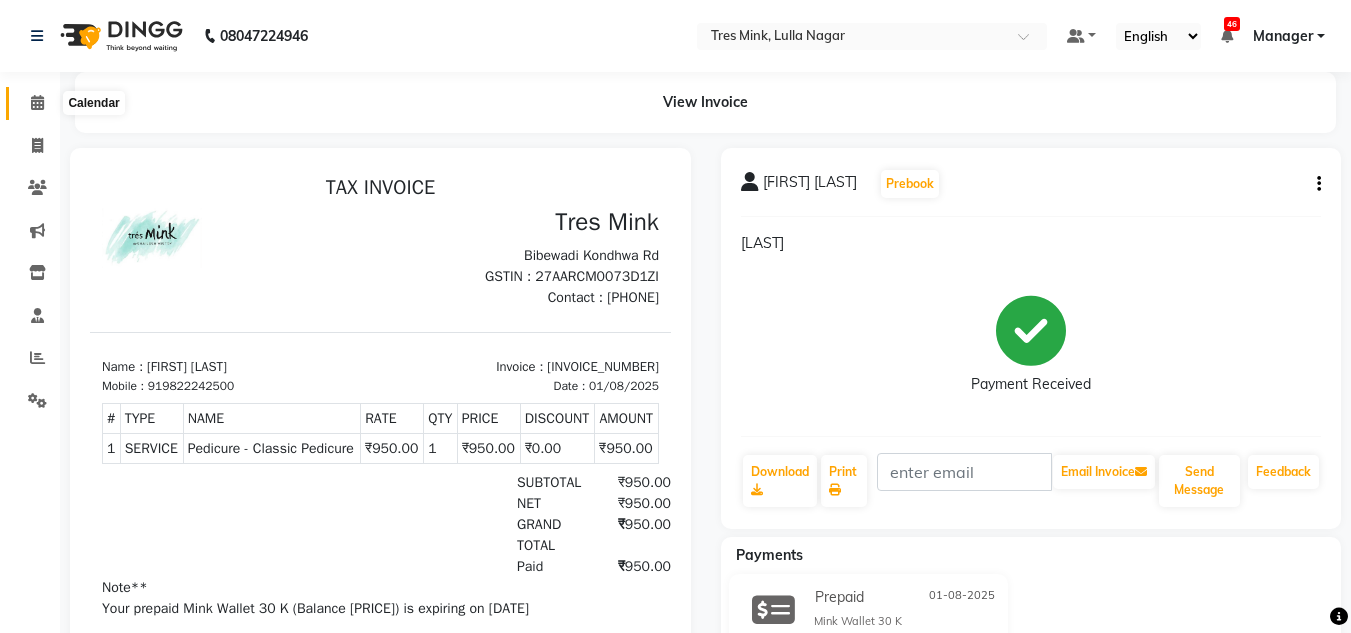 click 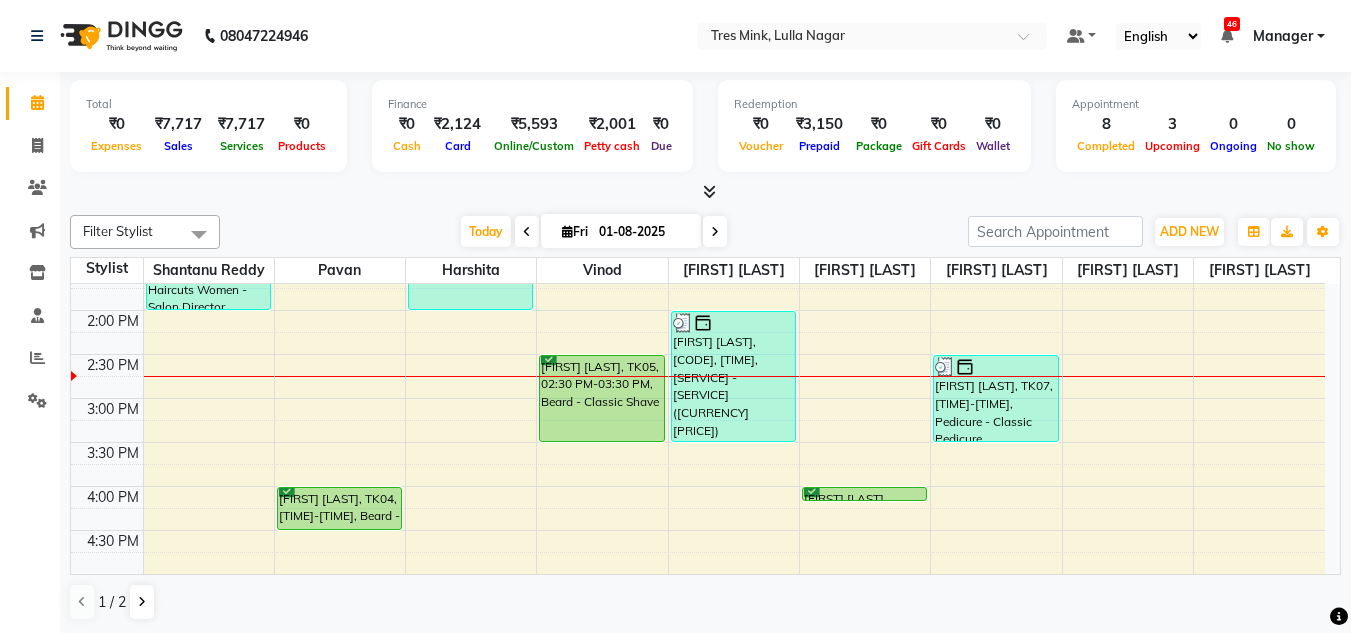 scroll, scrollTop: 453, scrollLeft: 0, axis: vertical 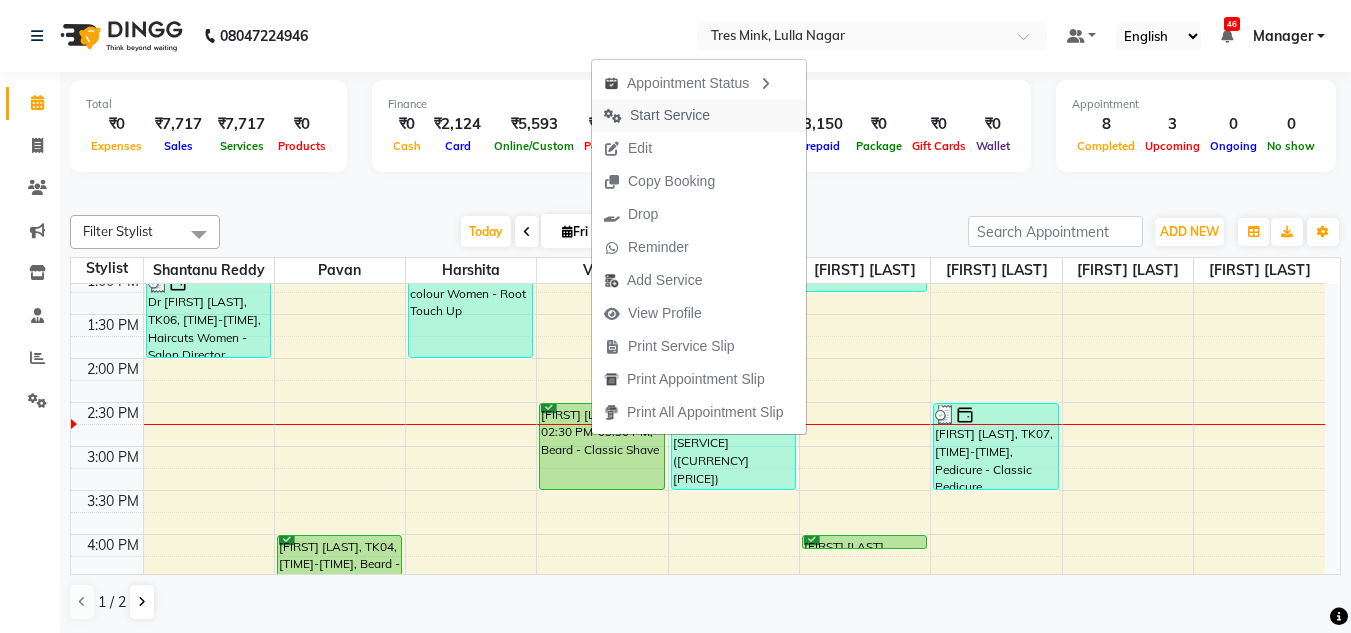 click on "Start Service" at bounding box center [670, 115] 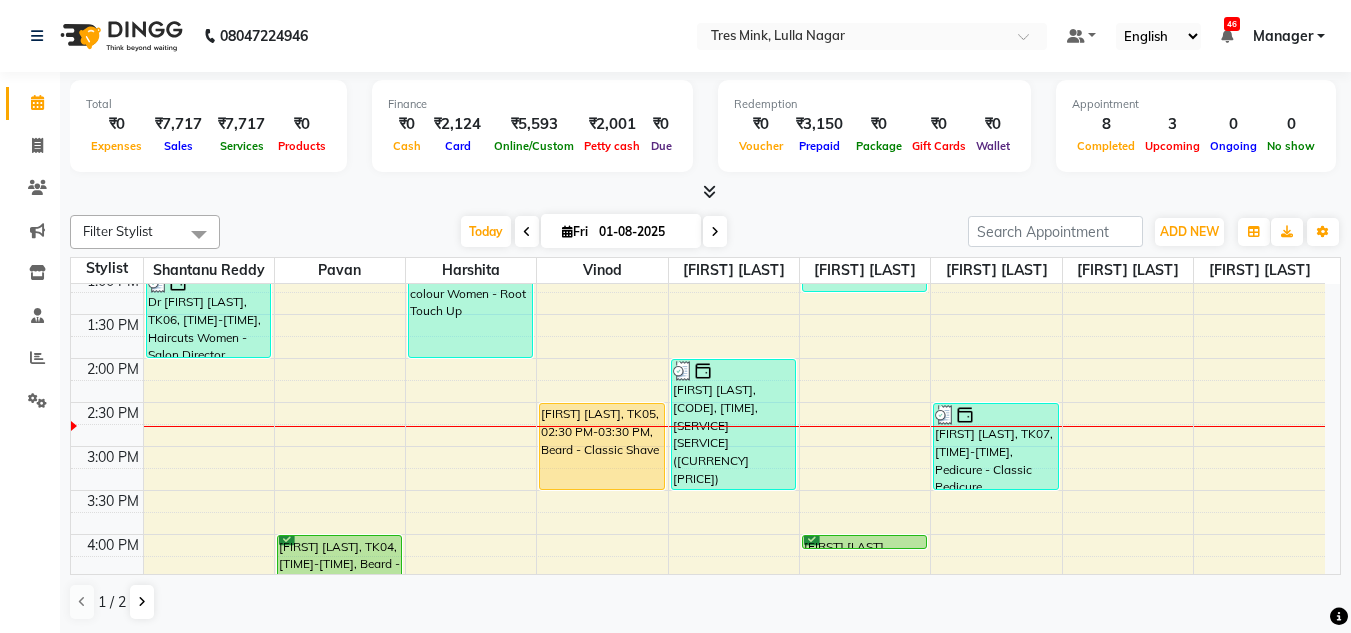 click at bounding box center [715, 231] 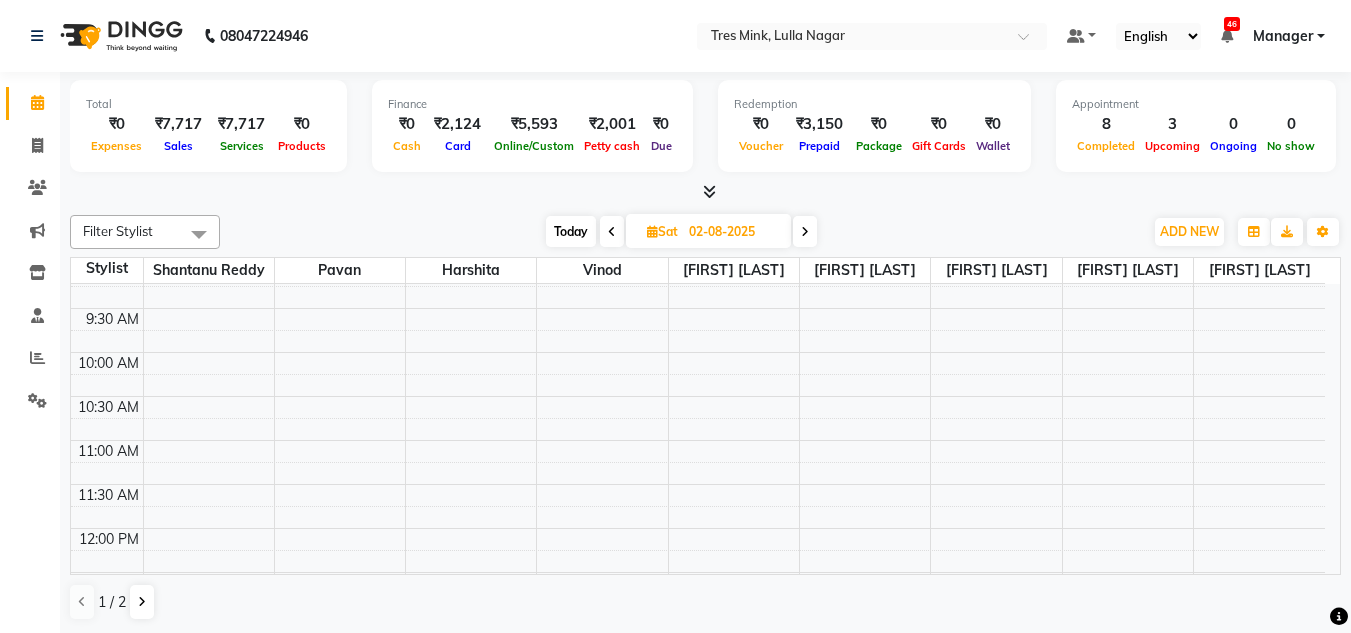 scroll, scrollTop: 0, scrollLeft: 0, axis: both 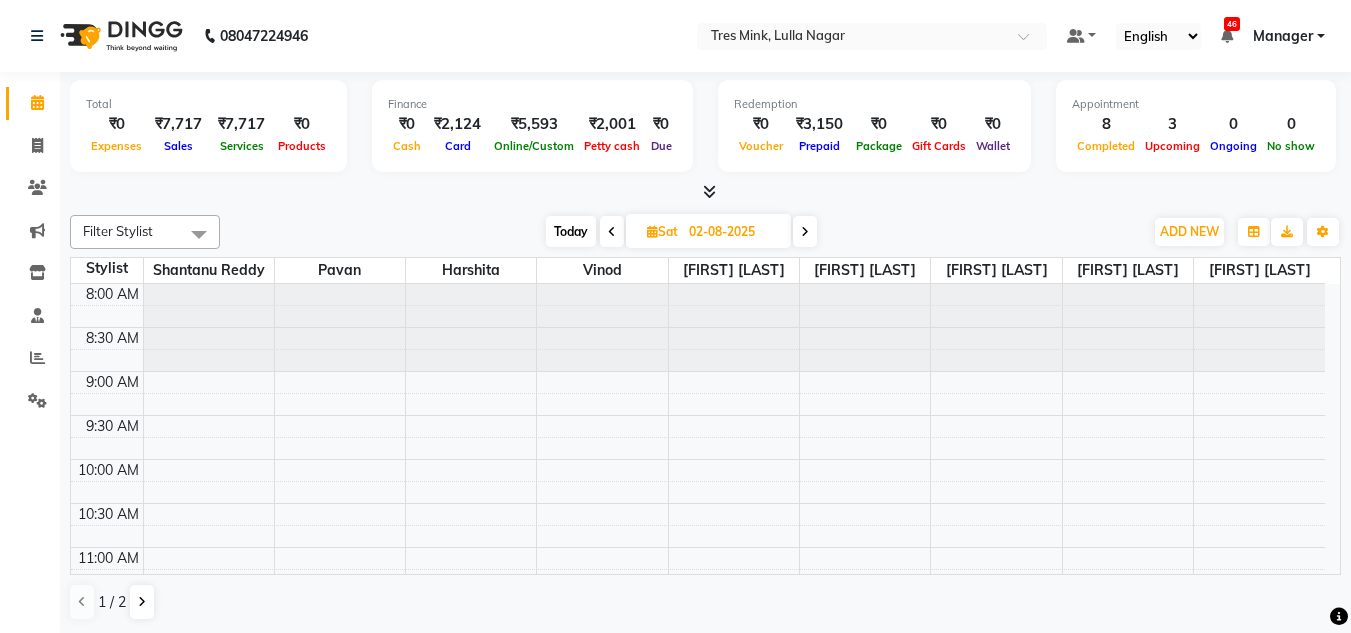 click at bounding box center [602, 328] 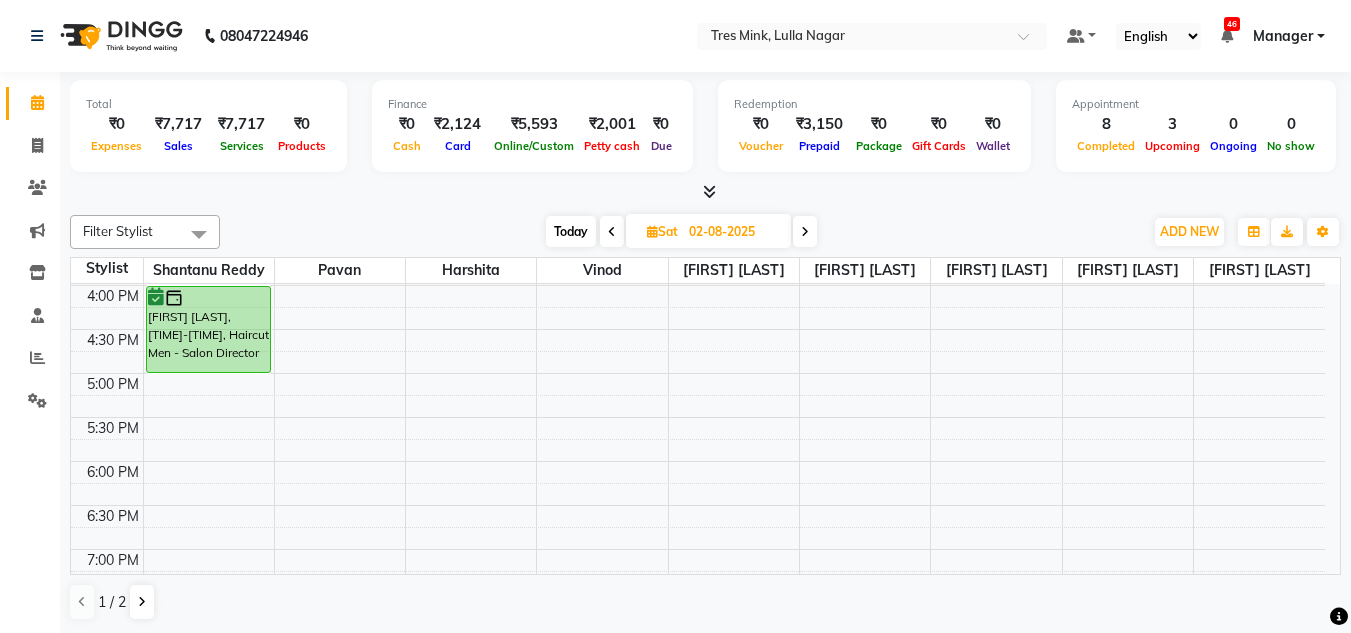 scroll, scrollTop: 704, scrollLeft: 0, axis: vertical 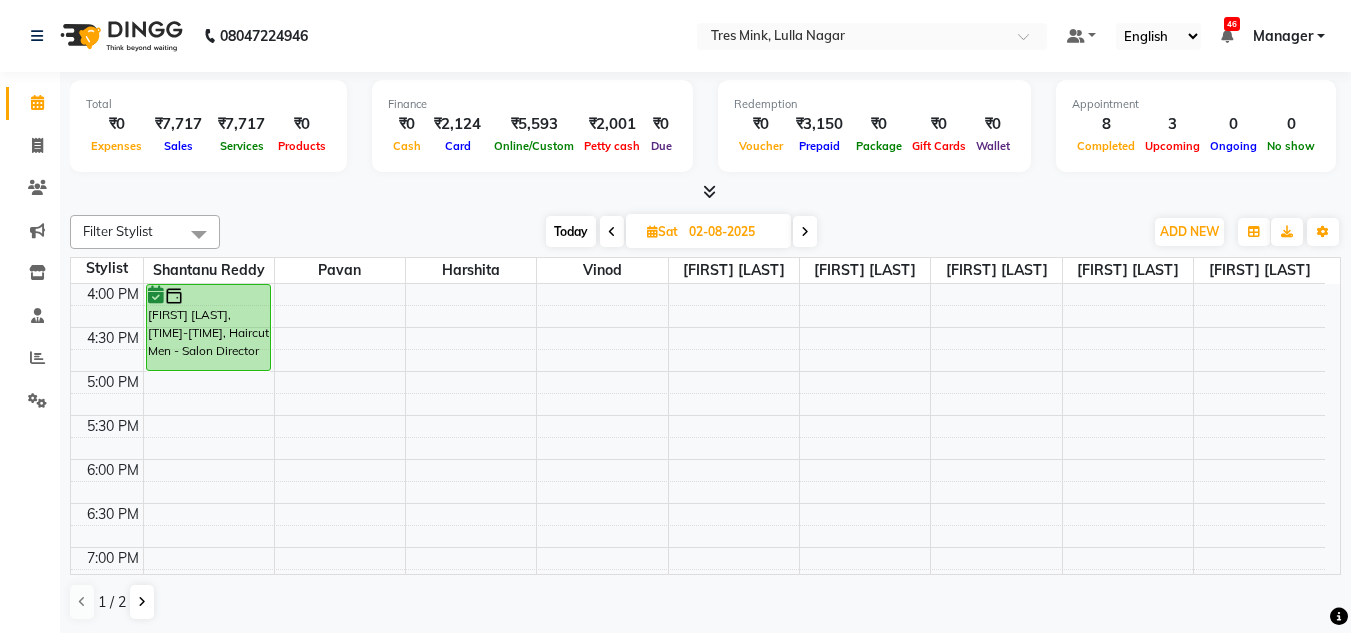 click on "Today" at bounding box center (571, 231) 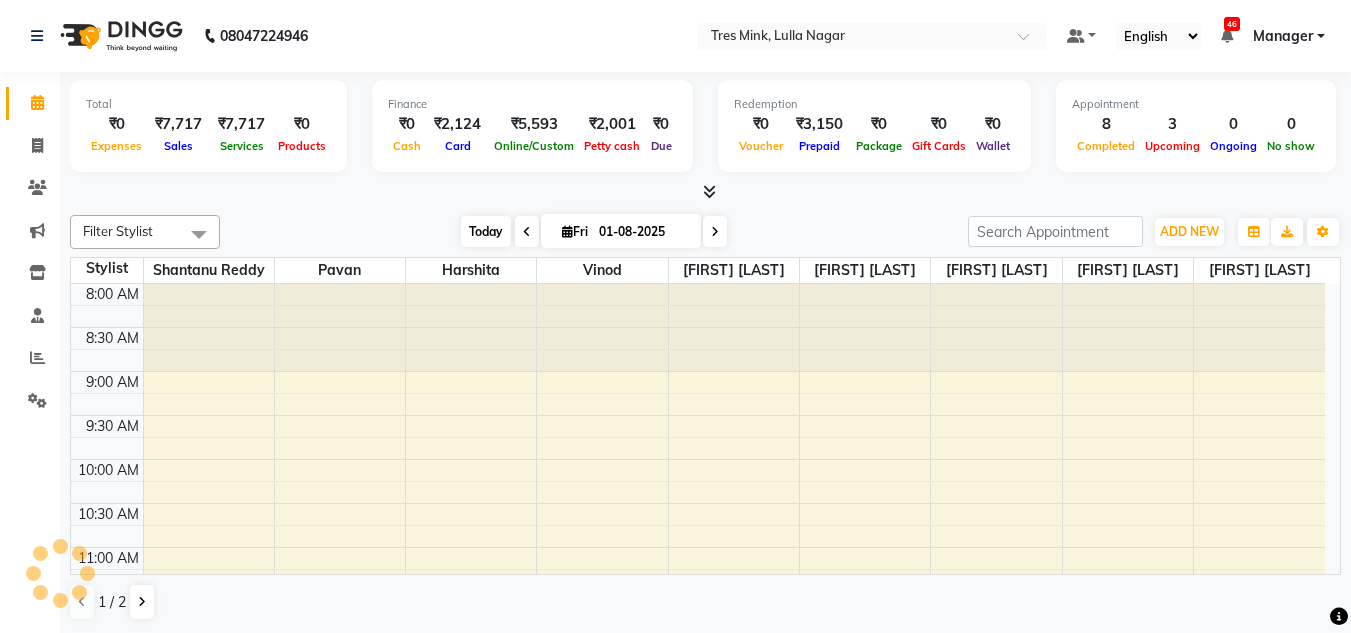 scroll, scrollTop: 529, scrollLeft: 0, axis: vertical 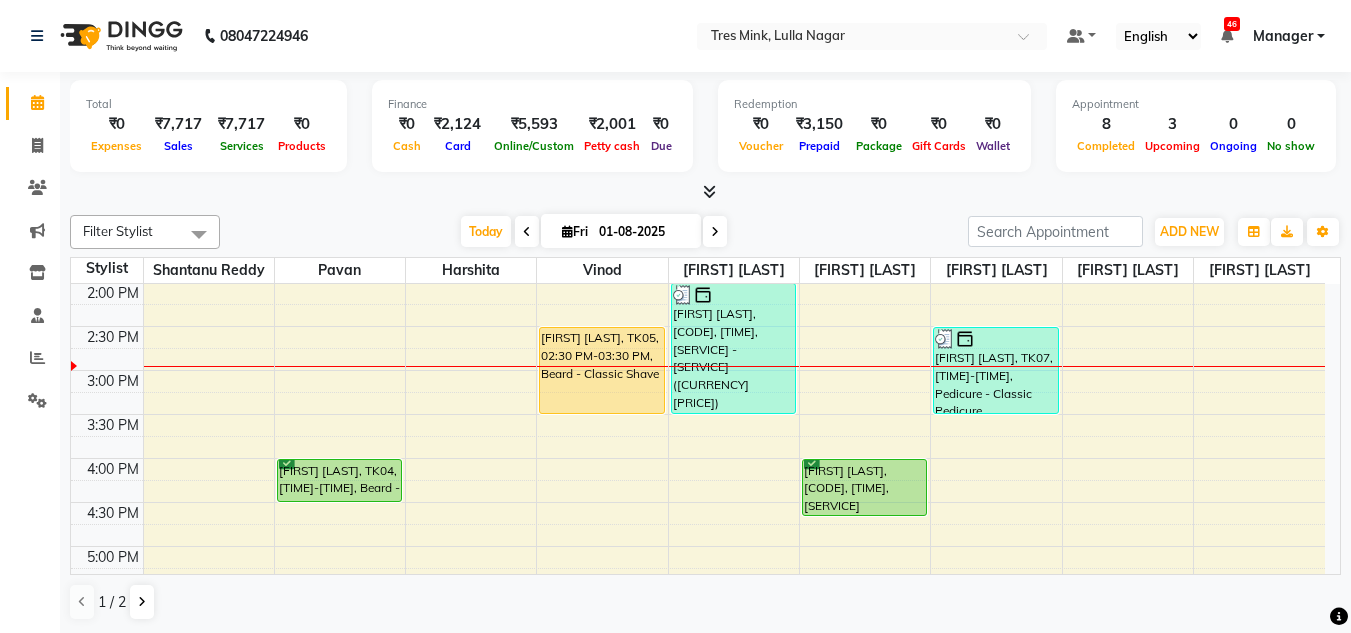 drag, startPoint x: 831, startPoint y: 468, endPoint x: 824, endPoint y: 518, distance: 50.48762 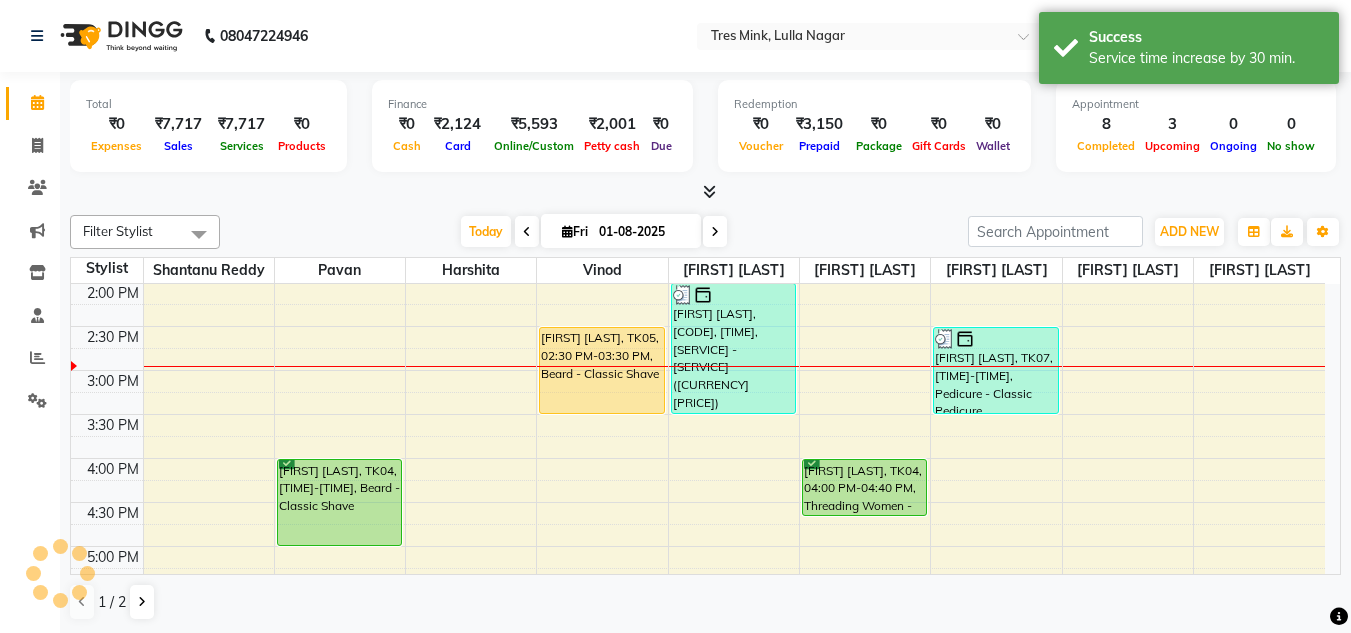 drag, startPoint x: 308, startPoint y: 500, endPoint x: 308, endPoint y: 528, distance: 28 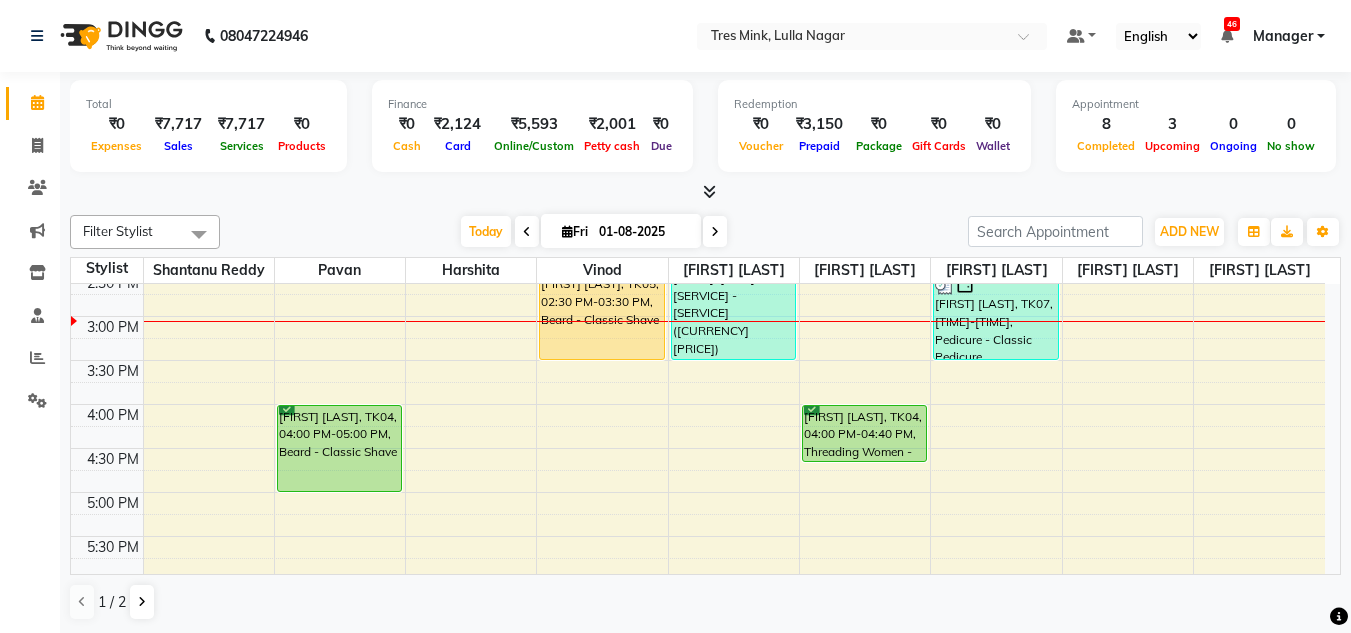 scroll, scrollTop: 483, scrollLeft: 0, axis: vertical 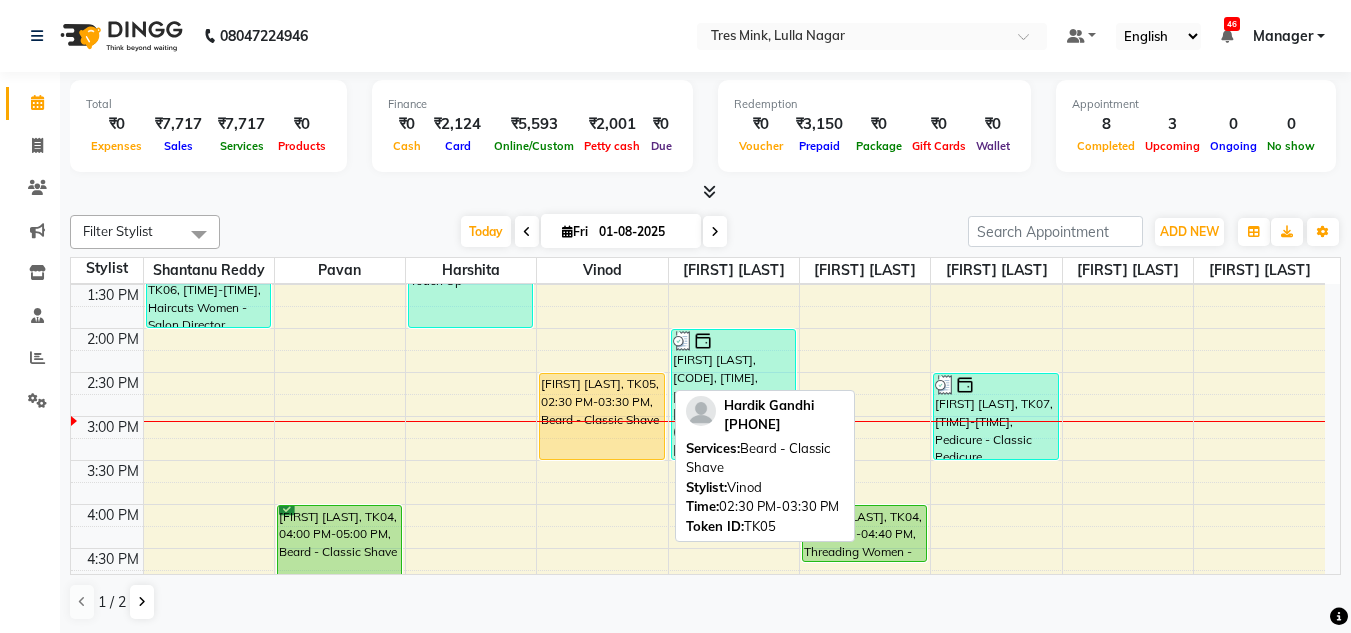 click on "[FIRST] [LAST], TK05, 02:30 PM-03:30 PM, Beard - Classic Shave" at bounding box center (601, 416) 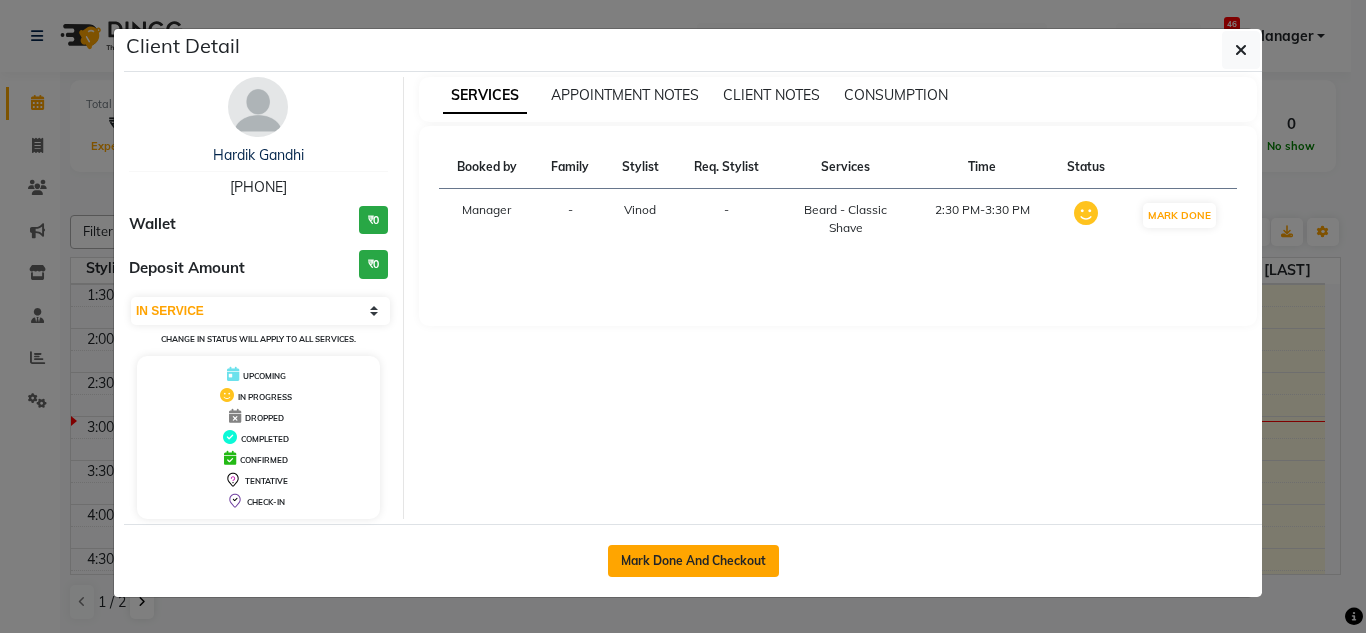 click on "Mark Done And Checkout" 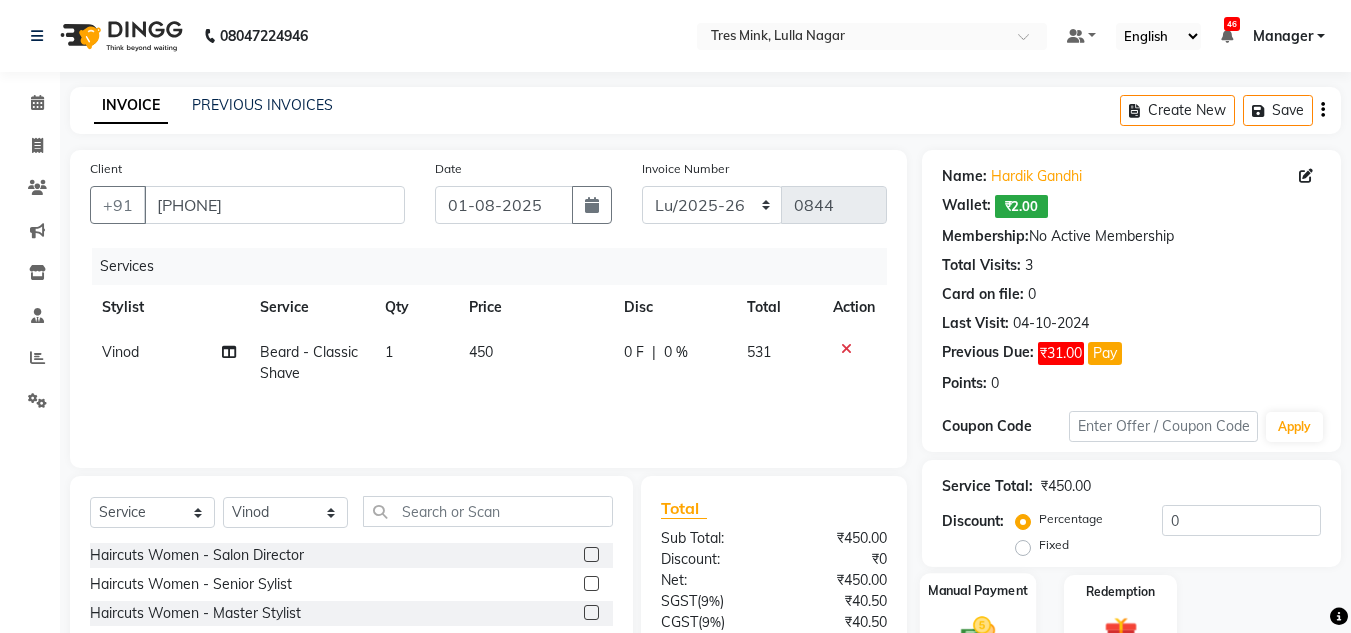 click 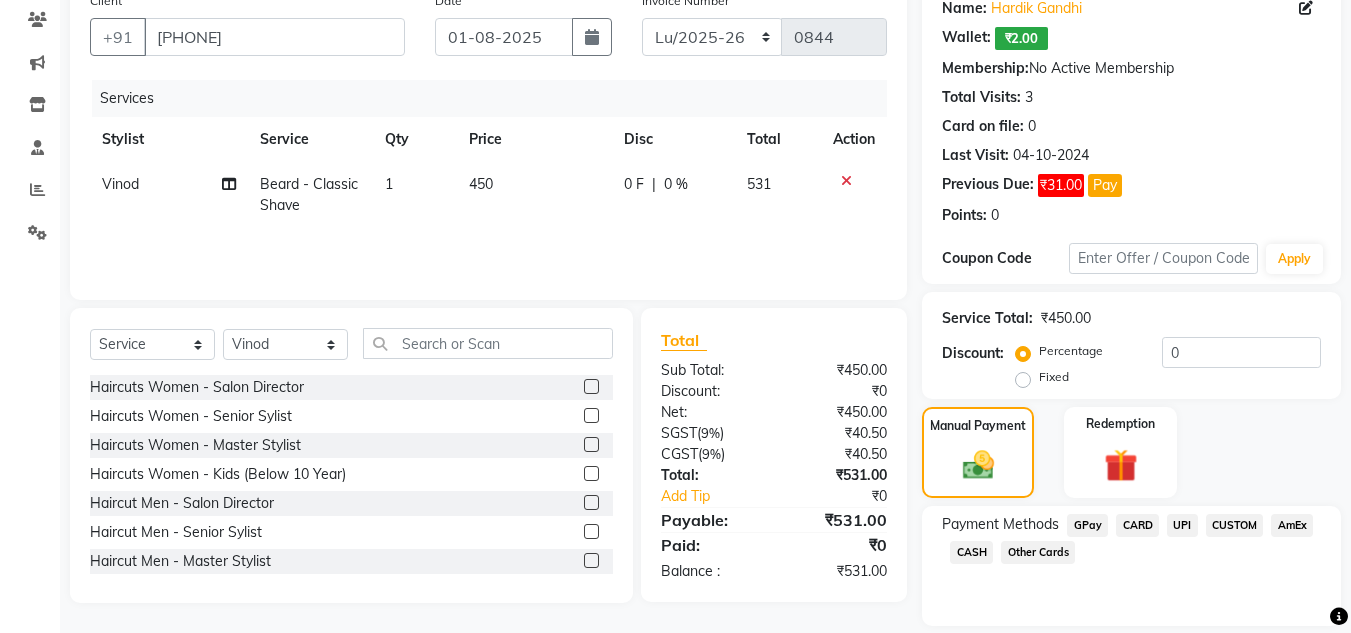 click on "CUSTOM" 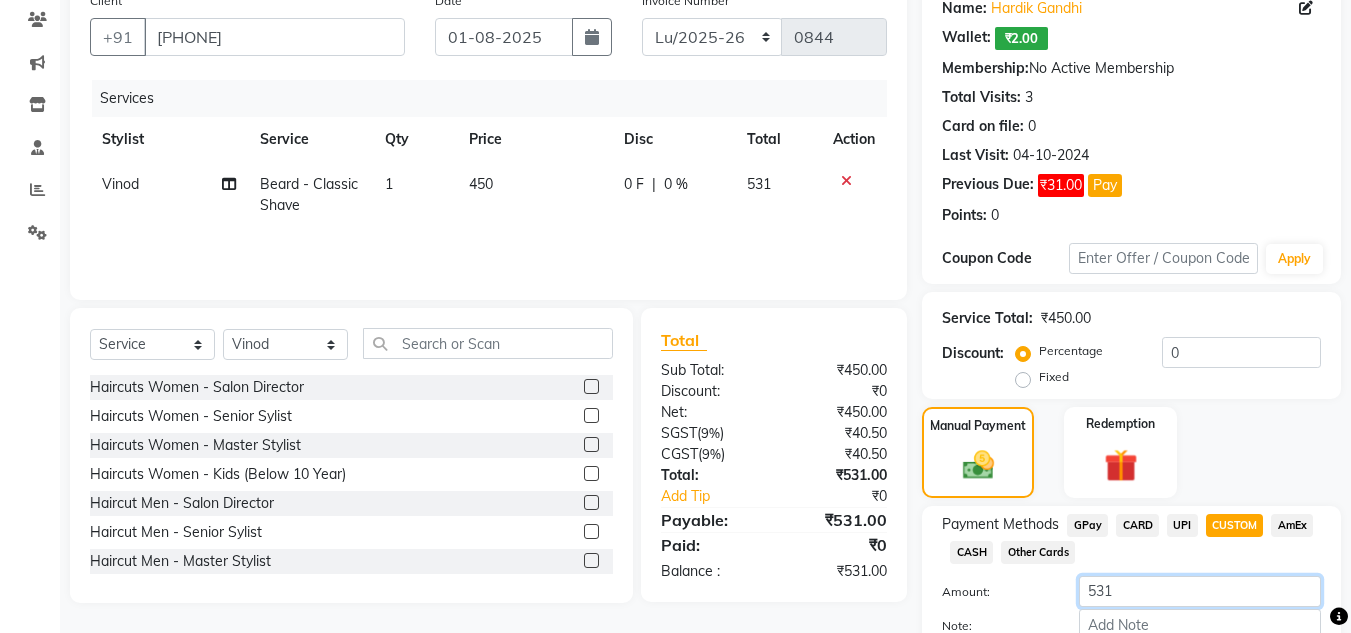 click on "531" 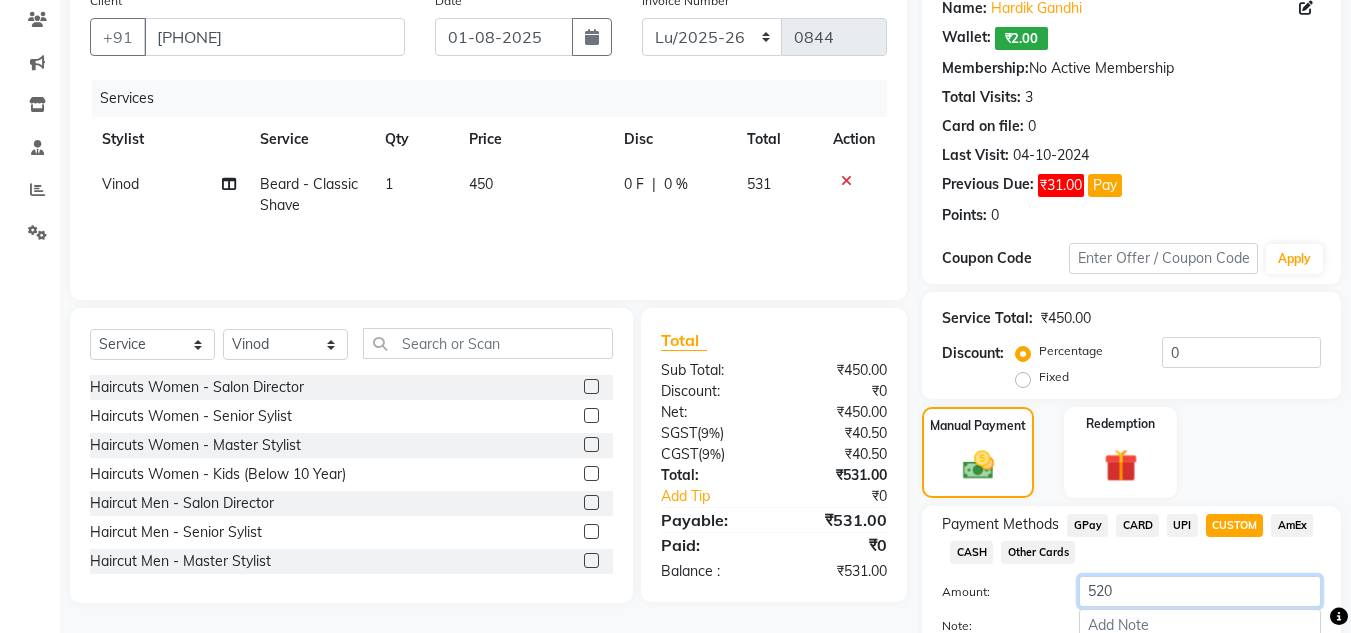 scroll, scrollTop: 288, scrollLeft: 0, axis: vertical 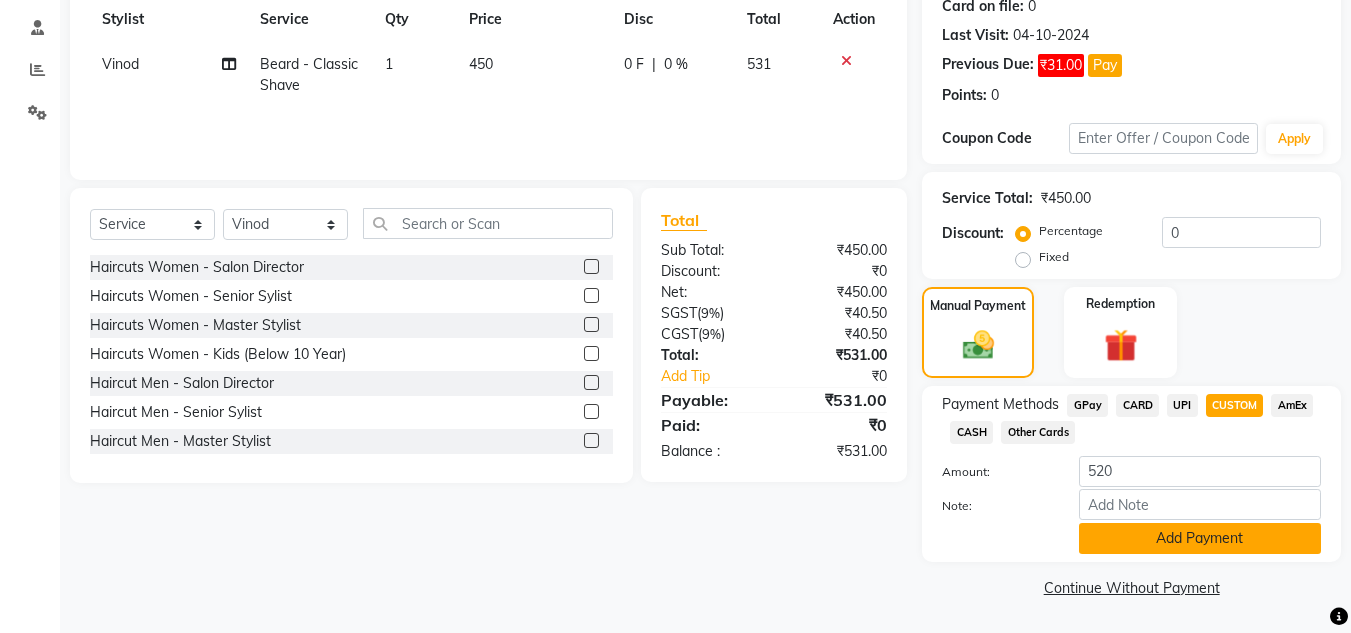 click on "Add Payment" 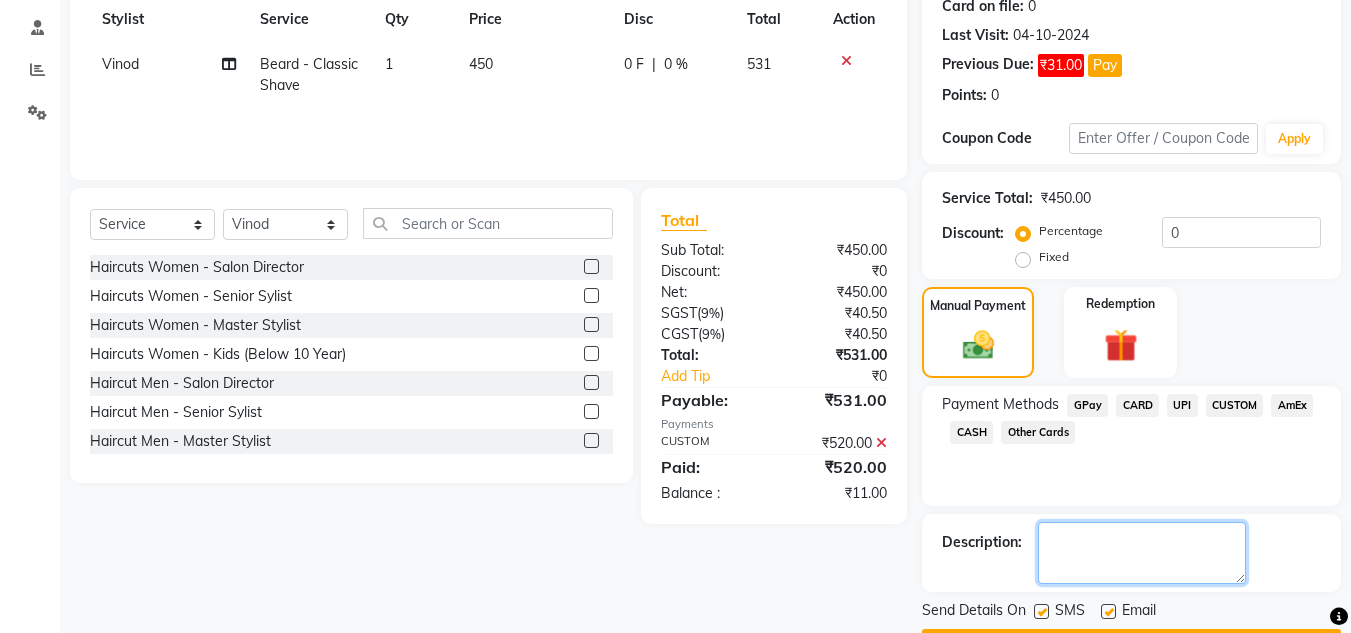 click 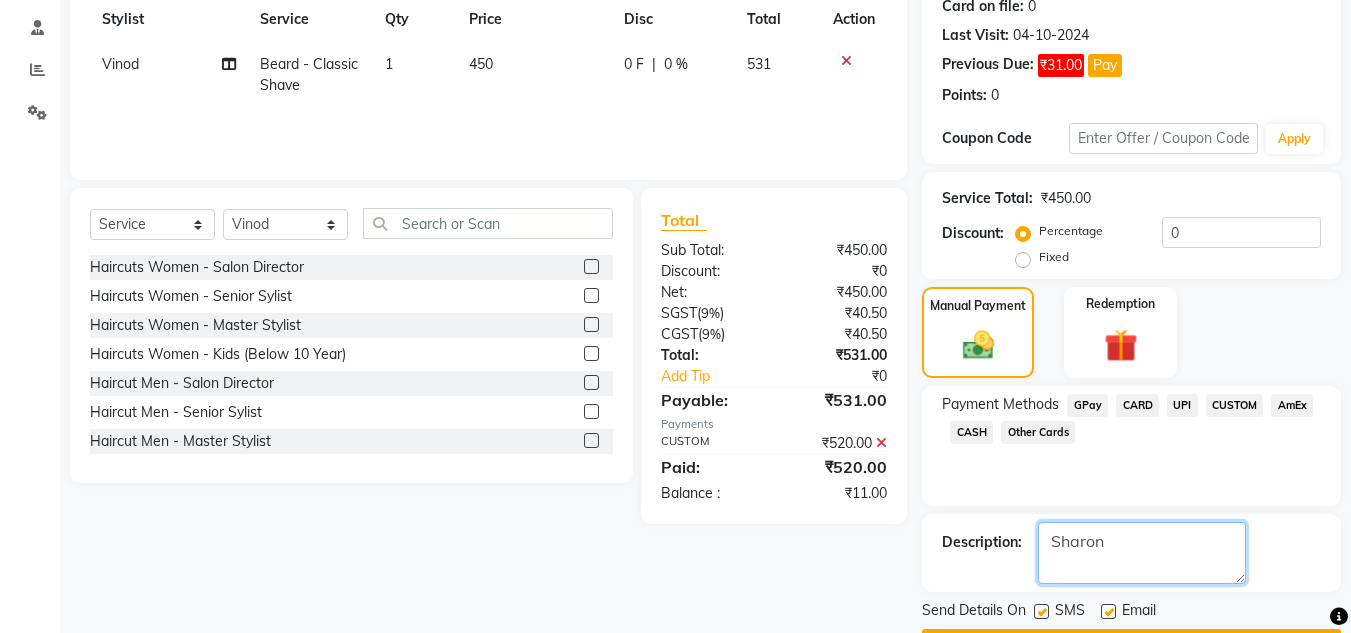 scroll, scrollTop: 345, scrollLeft: 0, axis: vertical 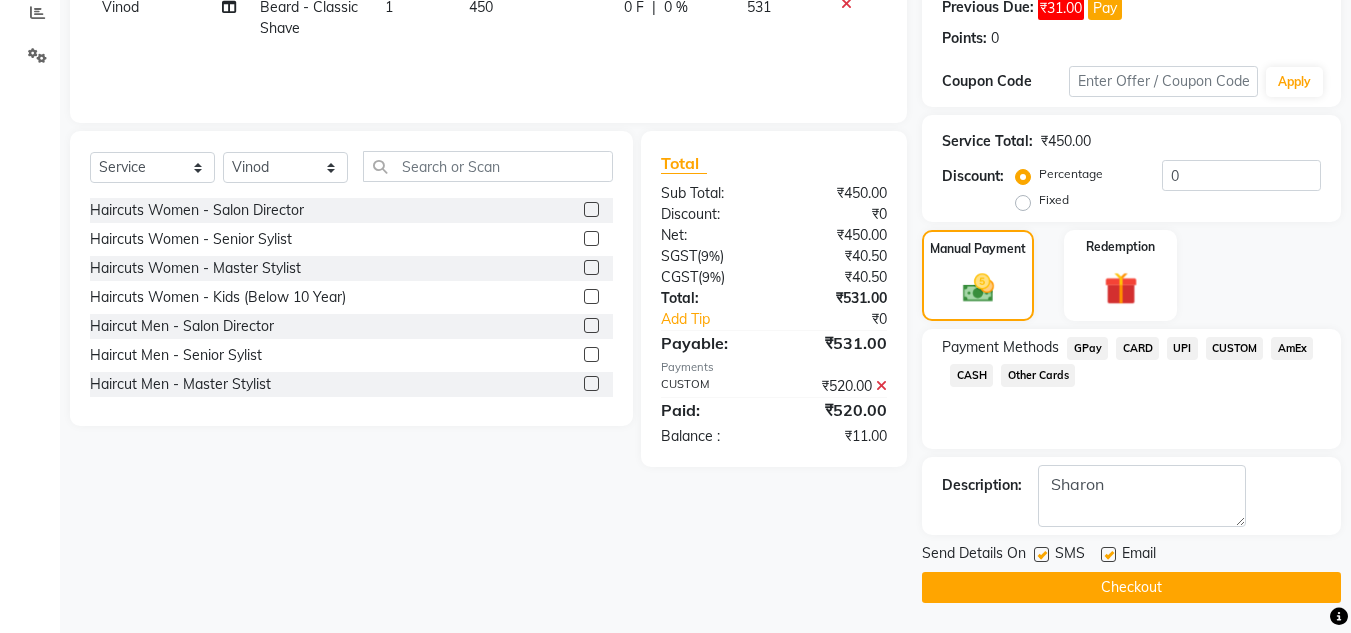 click on "INVOICE PREVIOUS INVOICES Create New   Save  Client +91 8888087744 Date 01-08-2025 Invoice Number Lu/2025-26 INV/2025-26 V/2025 V/2025-26 0844 Services Stylist Service Qty Price Disc Total Action Vinod  Beard - Classic Shave 1 450 0 F | 0 % 531 Select  Service  Product  Membership  Package Voucher Prepaid Gift Card  Select Stylist Ansh Jadhav  Chetan Mahale Eva Harshita Manager Neha Aywale Pallavi H Pavan Pranjali Kothari Shailesh Mistry Shantanu Reddy Sharon Anthony Siddhanth  Sonu N Vinod  Haircuts Women - Salon Director  Haircuts Women - Senior Sylist  Haircuts Women - Master Stylist  Haircuts Women - Kids (Below 10 Year)  Haircut Men - Salon Director  Haircut Men - Senior Sylist  Haircut Men - Master Stylist  Haircut Men - Kids (Below 10 Year)  Hair Colour Men - Highlights  Hair Colour Men - Global (Ammonia Free)  Hair Colour Men - Global  Hair Colour Men - Root Touch (Ammonia Free)  Hair Colour Men - Root Touch  Hair Colour Women - Highlights  Hair Colour Women - Global (Ammonia Free)  D Tan - Full Arms" 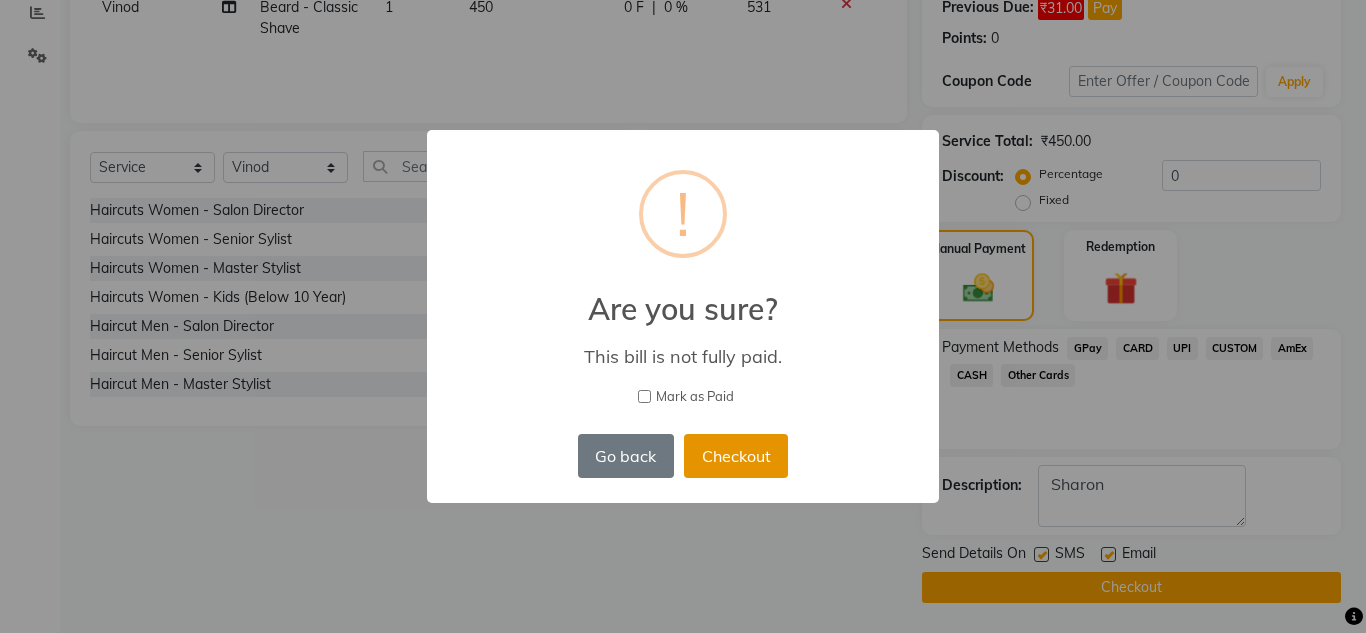 click on "Checkout" at bounding box center [736, 456] 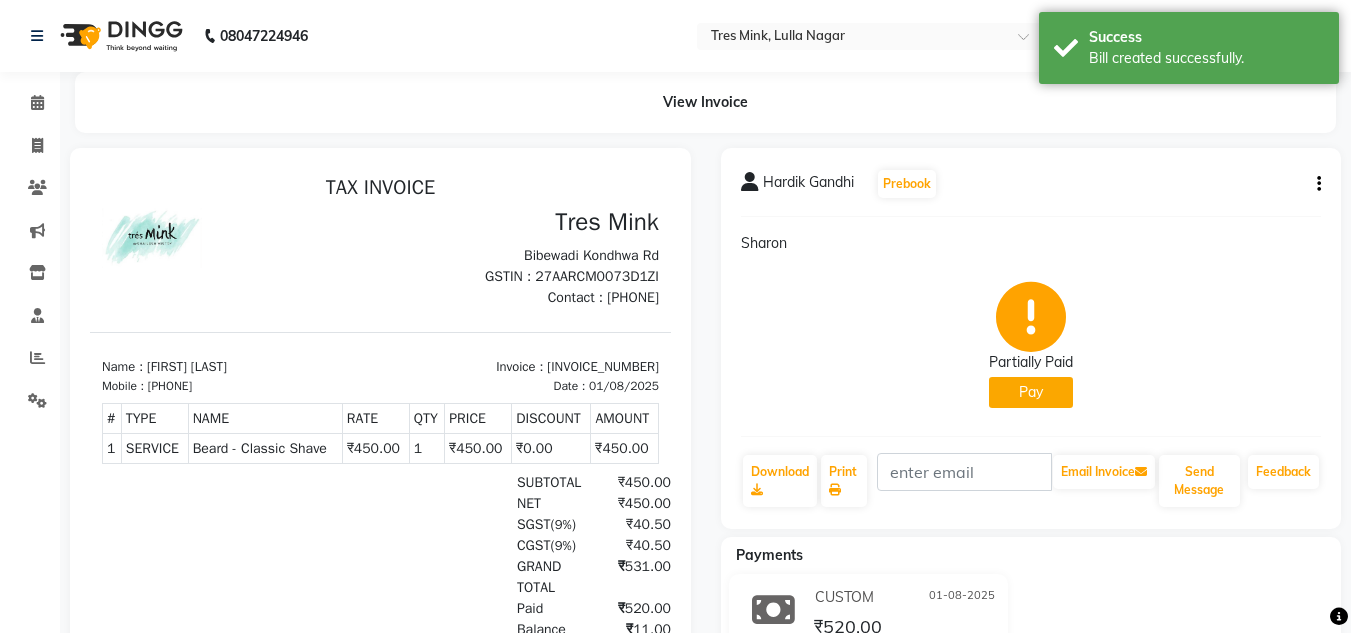 scroll, scrollTop: 0, scrollLeft: 0, axis: both 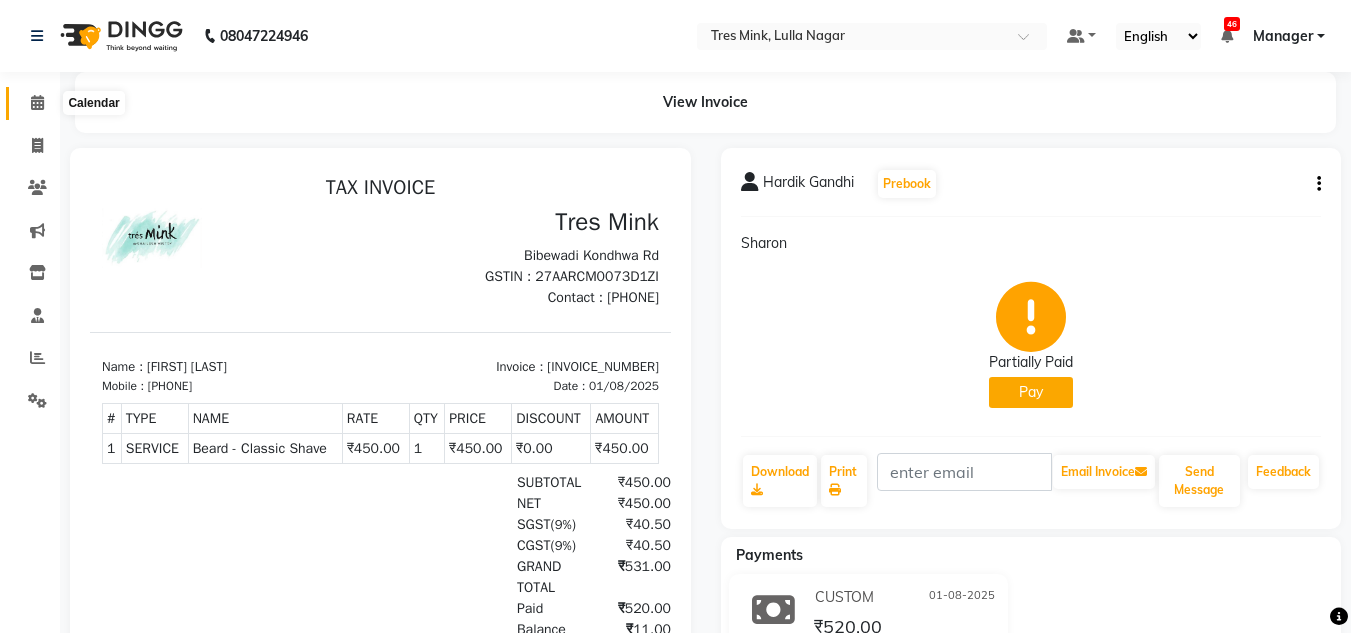 click 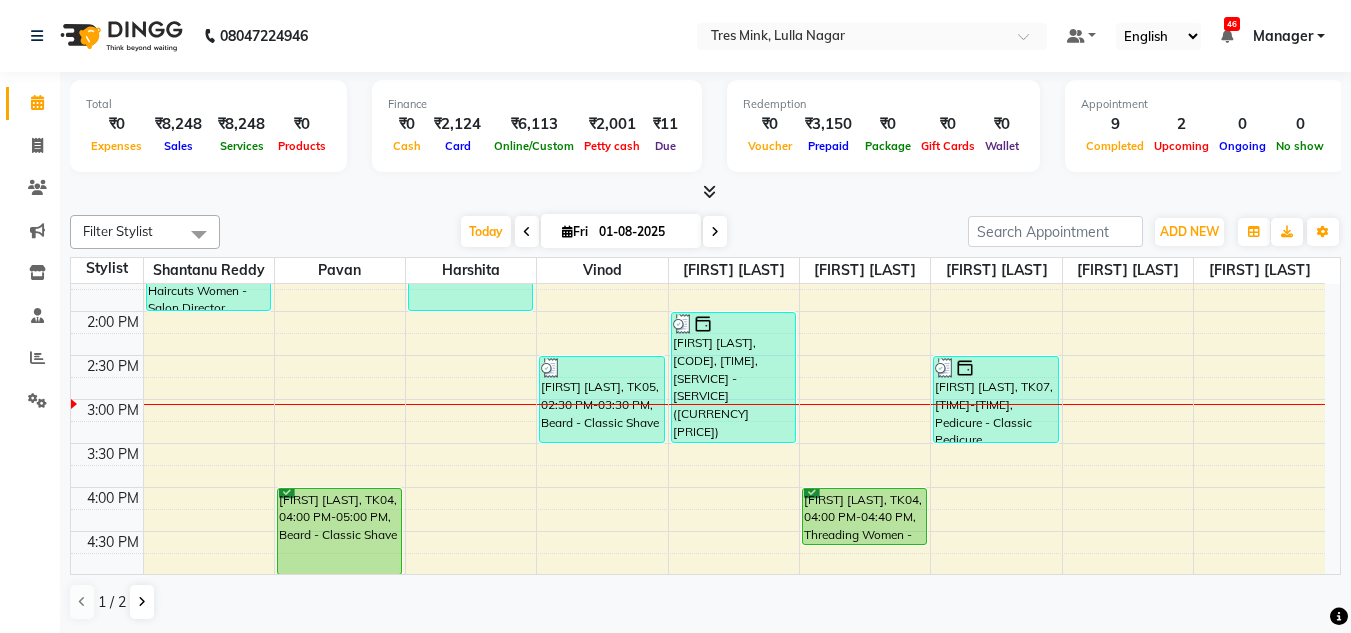scroll, scrollTop: 600, scrollLeft: 0, axis: vertical 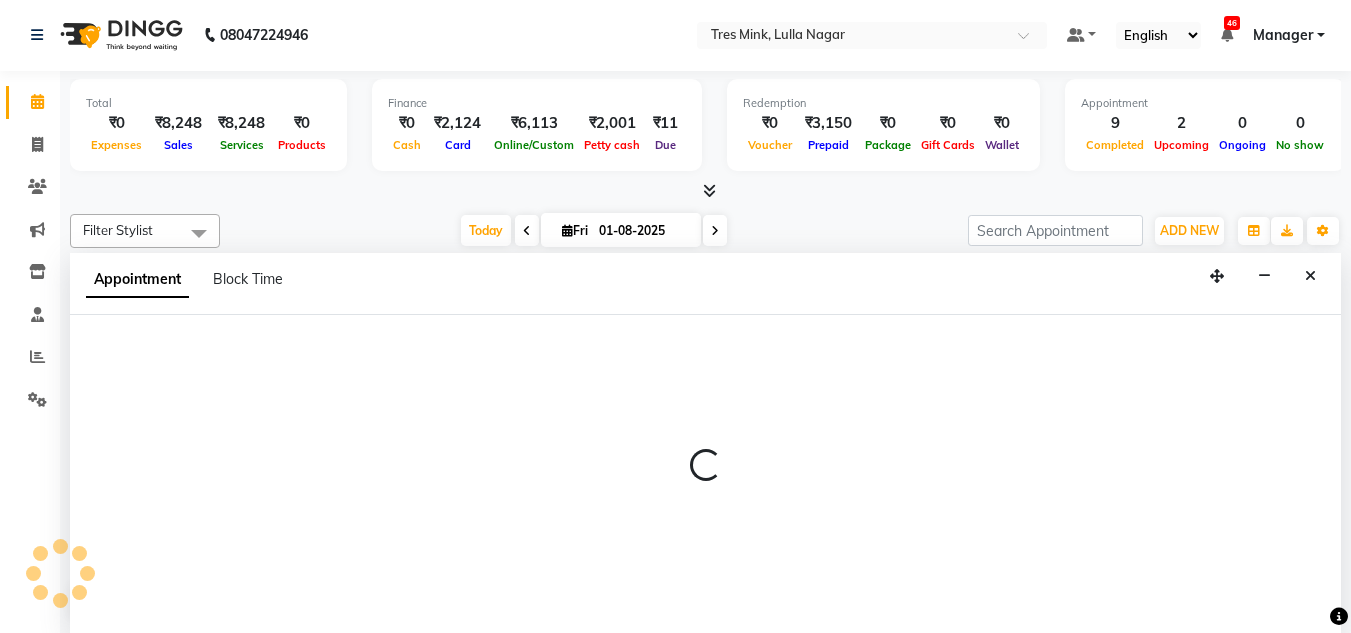 select on "47307" 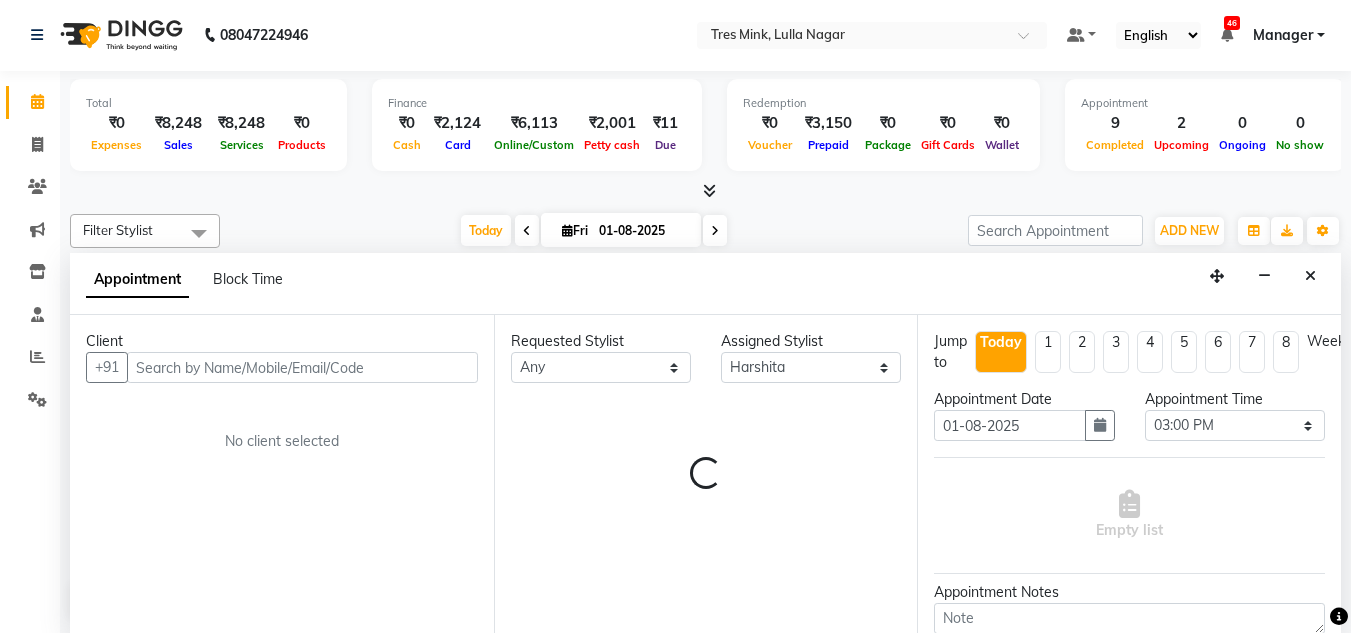 drag, startPoint x: 429, startPoint y: 460, endPoint x: 20, endPoint y: 469, distance: 409.099 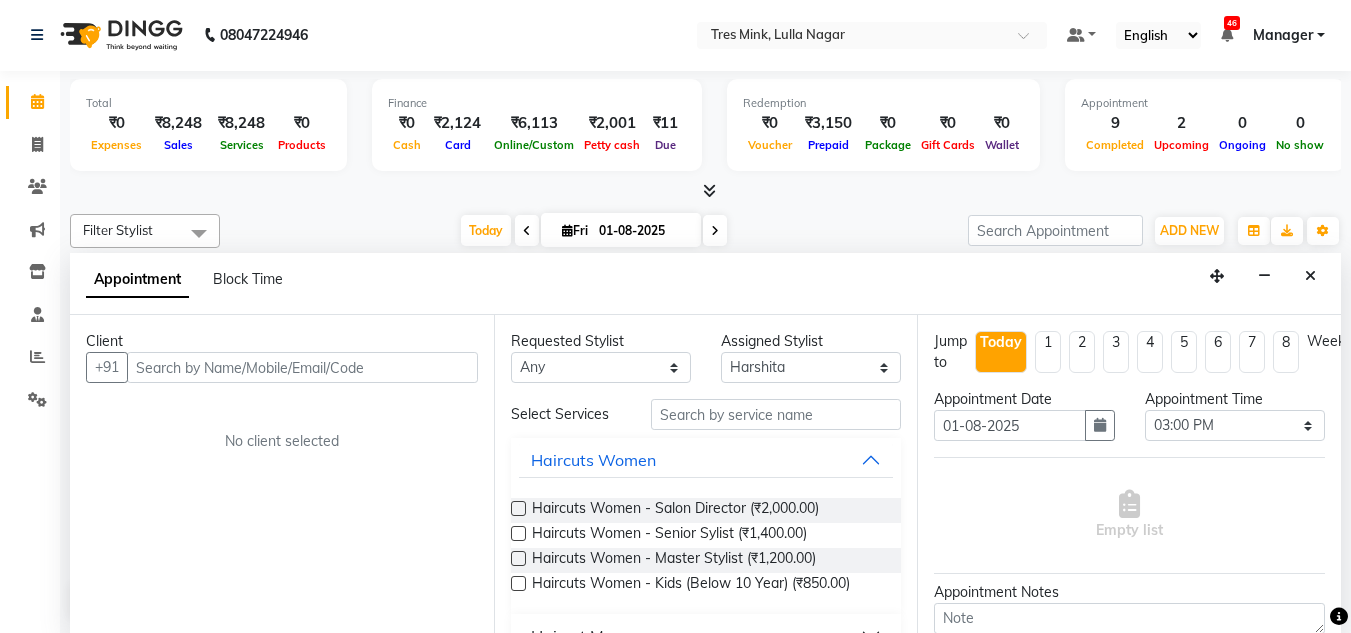 click on "Today  Fri 01-08-2025" at bounding box center (594, 231) 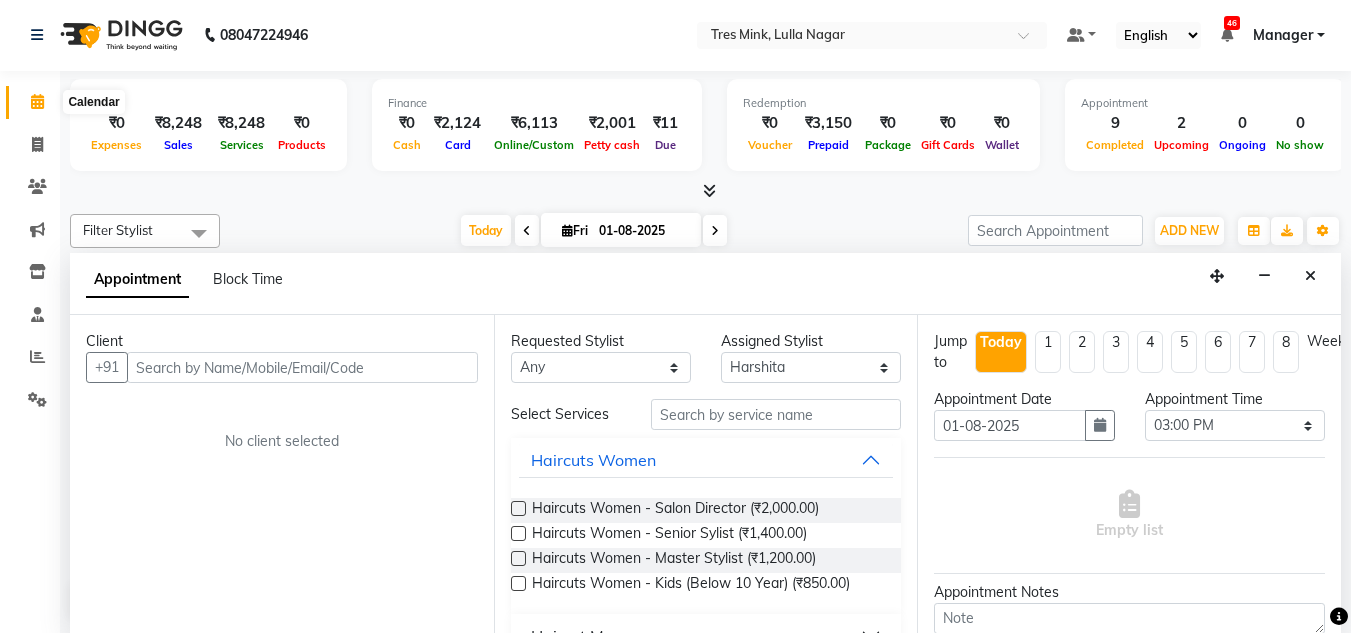 click 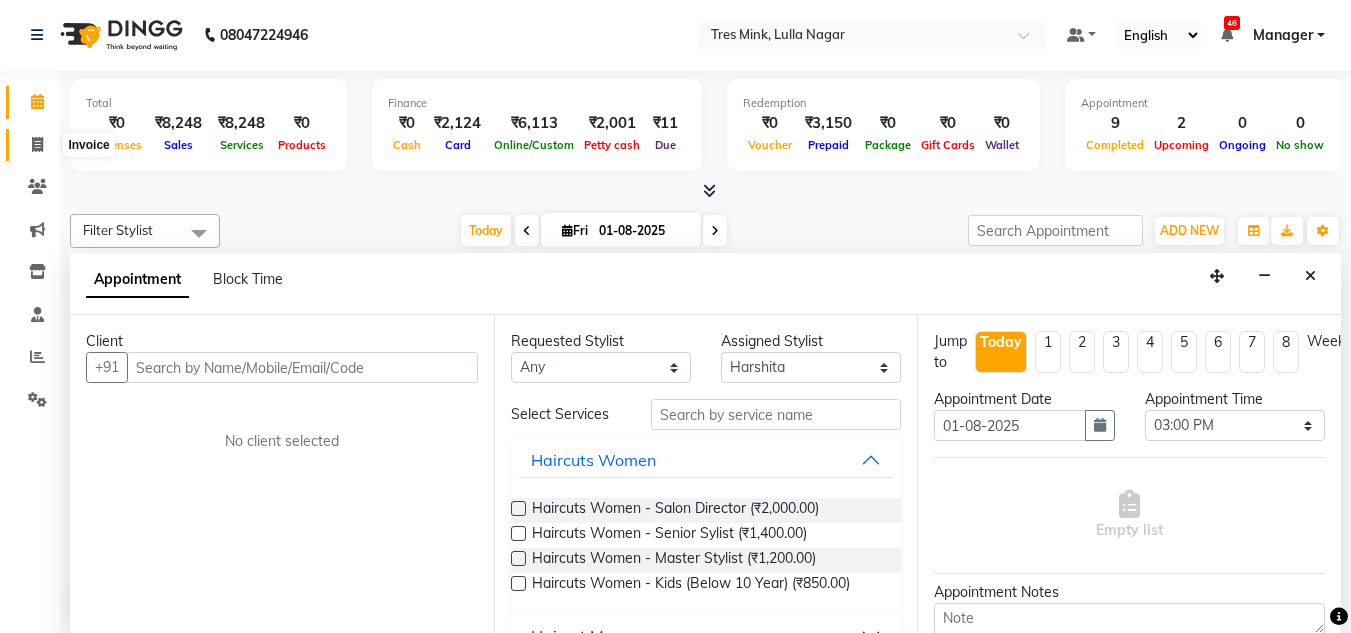 click 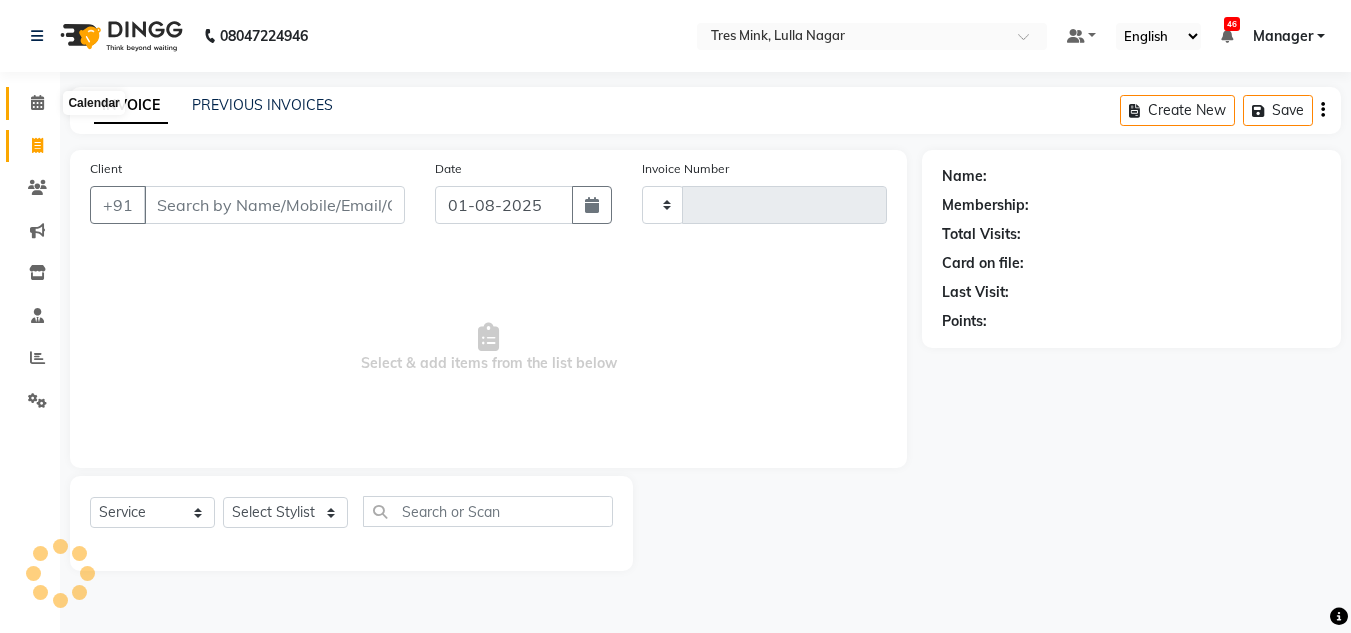 click 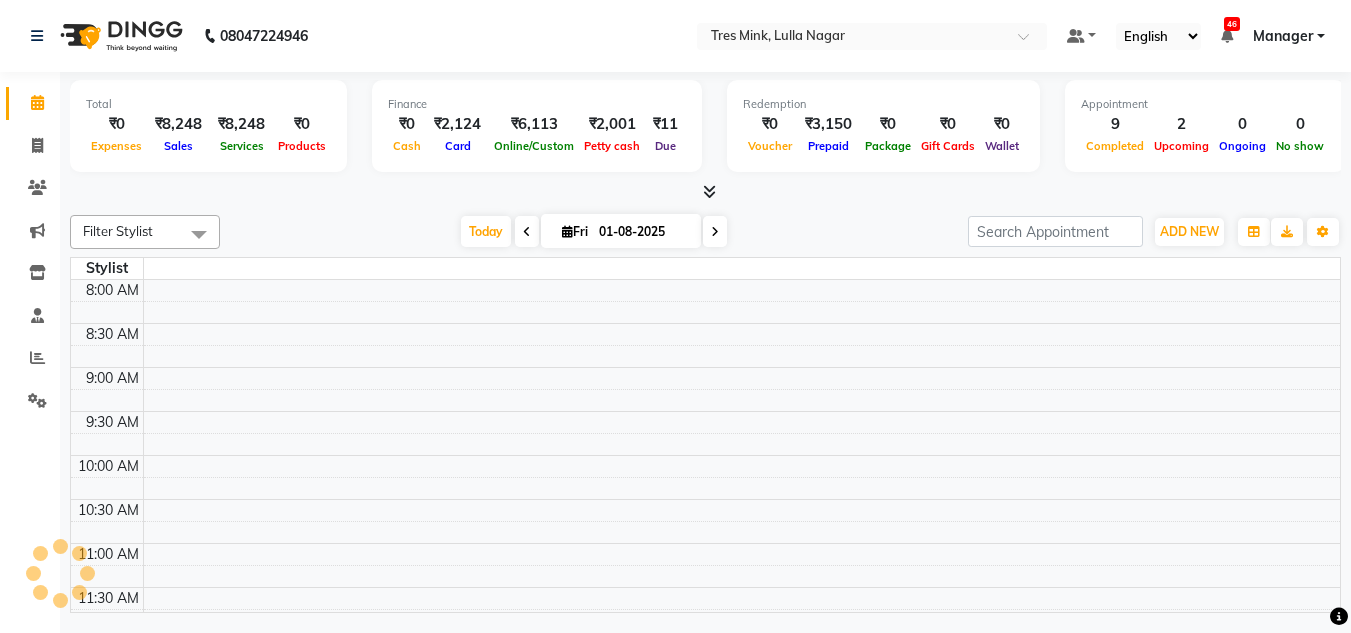 scroll, scrollTop: 0, scrollLeft: 0, axis: both 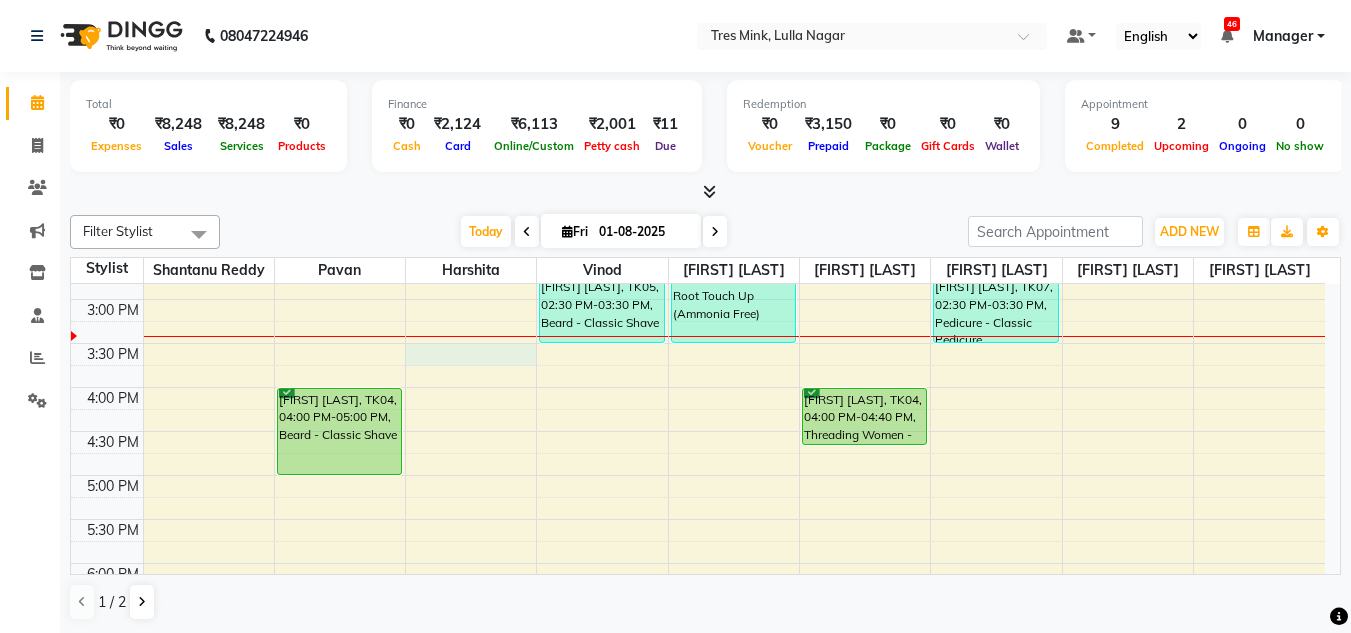 click on "Dr [LAST] [LAST], TK06, 01:00 PM-02:00 PM, Haircuts Women - Salon Director     [LAST] [LAST], TK04, 04:00 PM-05:00 PM, Beard - Classic Shave     [LAST] [LAST], TK02, 10:30 AM-11:15 AM, Styling - Blow‑dry with Hair Wash     [LAST] [LAST], TK01, 12:30 PM-02:00 PM, Hair colour Women - Root Touch Up     [LAST] [LAST], TK03, 11:00 AM-12:45 PM, Haircuts Women - Master Stylist,Relaxation Therapy -  Head Massage (30 mins) (₹850)     [LAST] [LAST], TK05, 02:30 PM-03:30 PM, Beard - Classic Shave     [LAST] [LAST], TK01, 02:00 PM-03:30 PM, Hair colour Women - Root Touch Up (Ammonia Free)     [LAST] [LAST], TK03, 12:00 PM-01:15 PM, Pedicure - Classic Pedicure (₹950)     [LAST] [LAST], TK04, 04:00 PM-04:40 PM, Threading Women - Eyebrows         [LAST] [LAST], TK07, 02:30 PM-03:30 PM, Pedicure - Classic Pedicure" at bounding box center [698, 255] 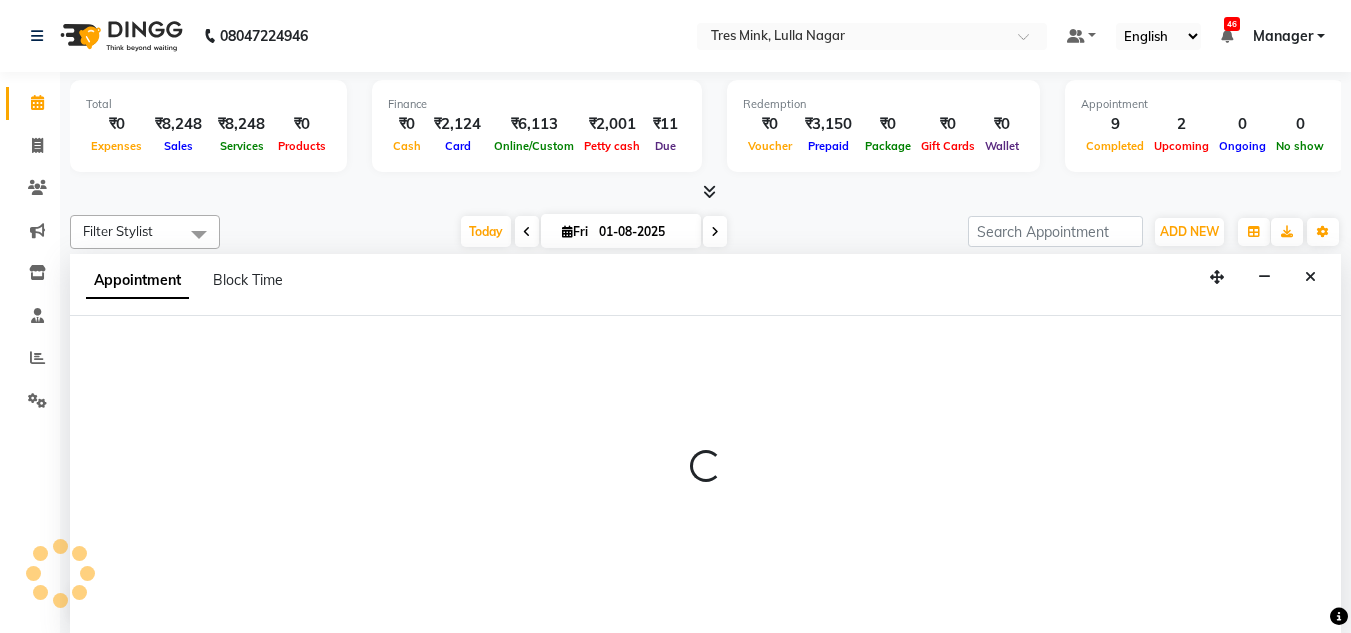 scroll, scrollTop: 1, scrollLeft: 0, axis: vertical 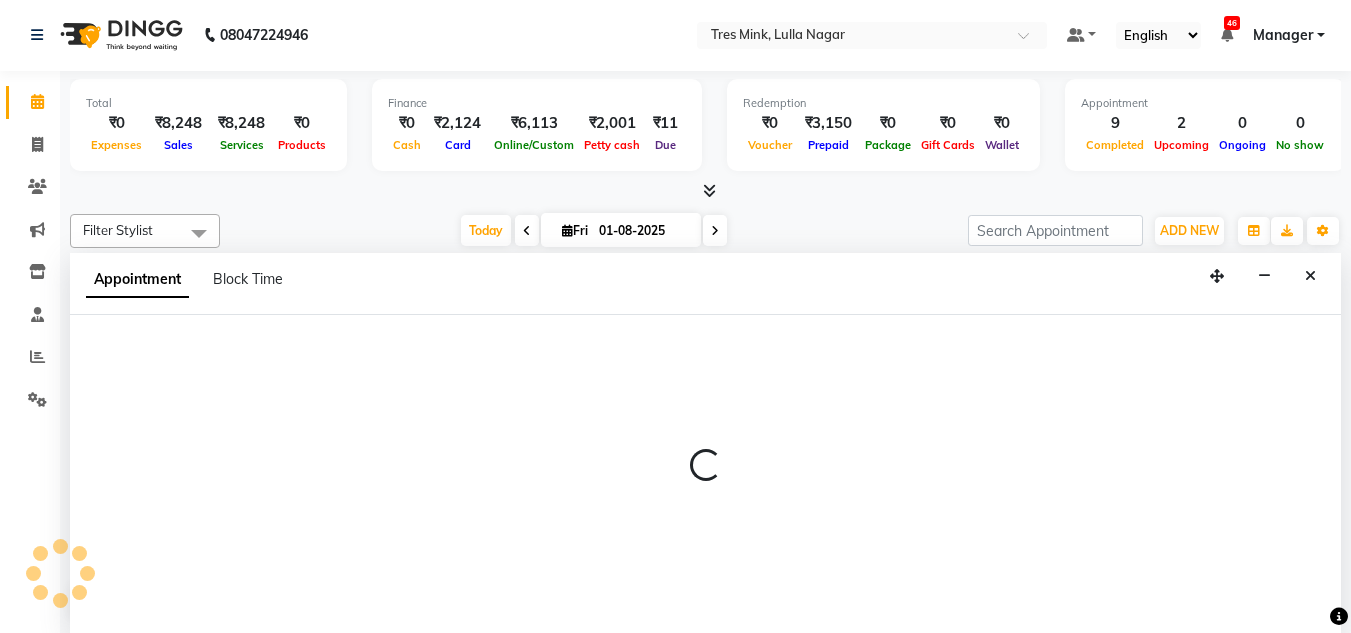 select on "47307" 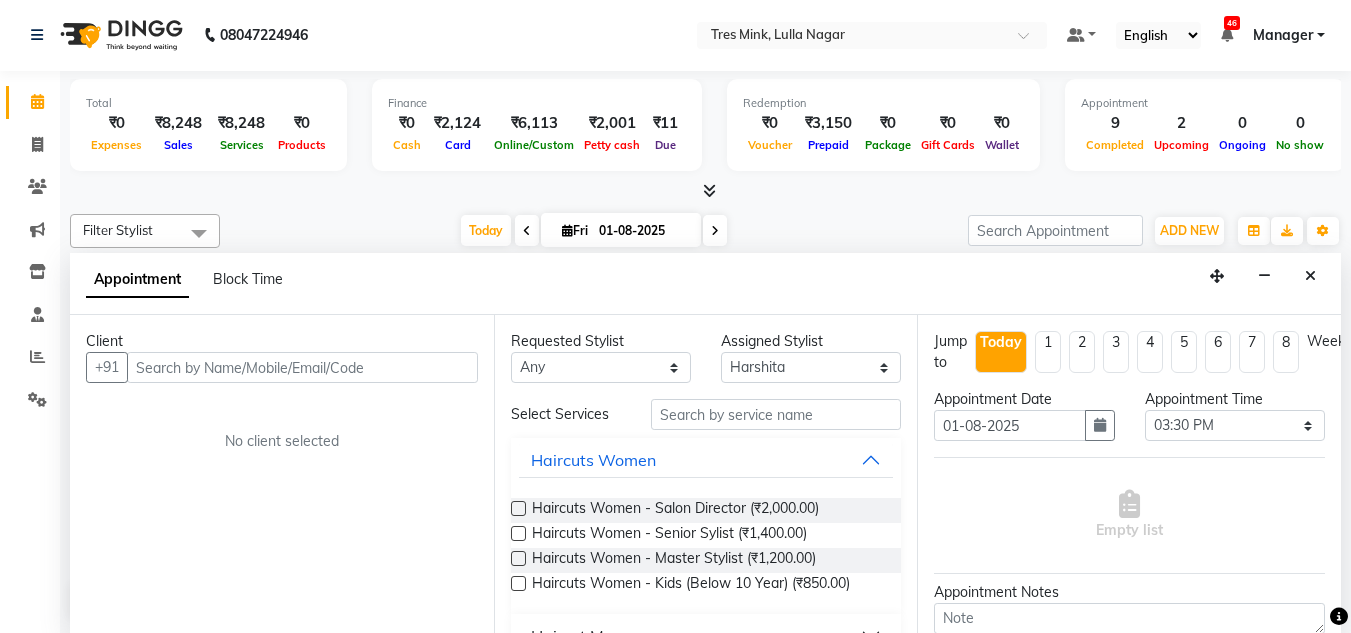 click at bounding box center (302, 367) 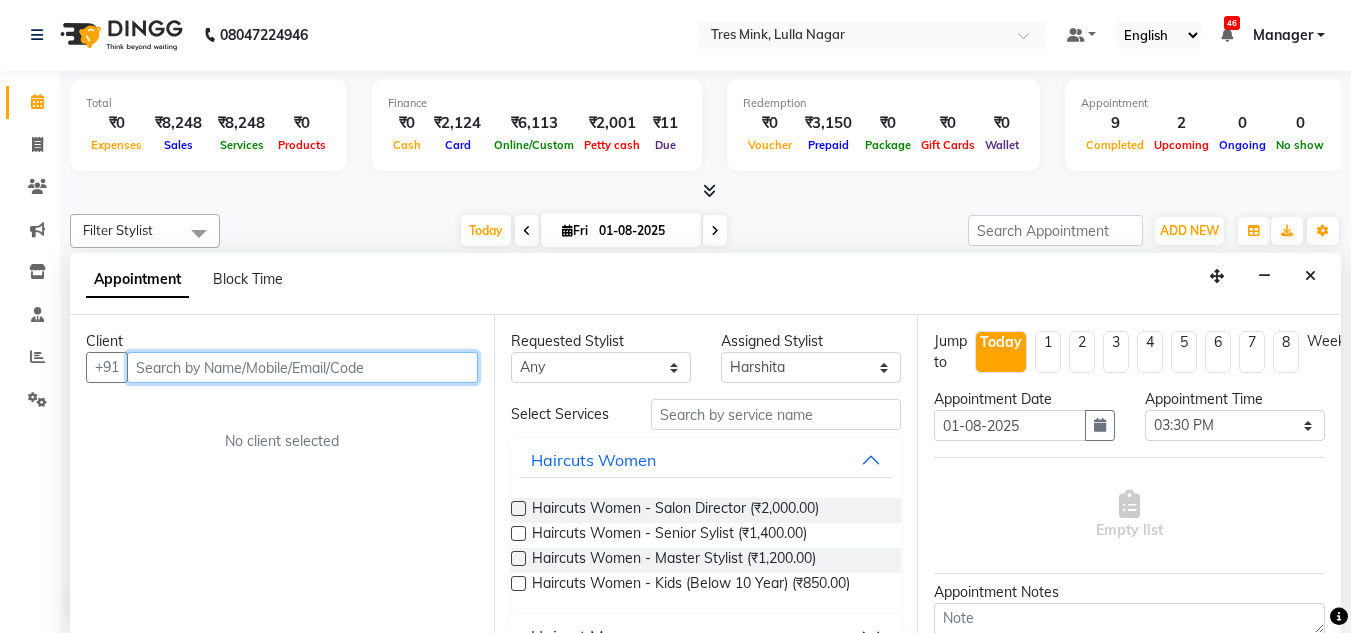 click at bounding box center (302, 367) 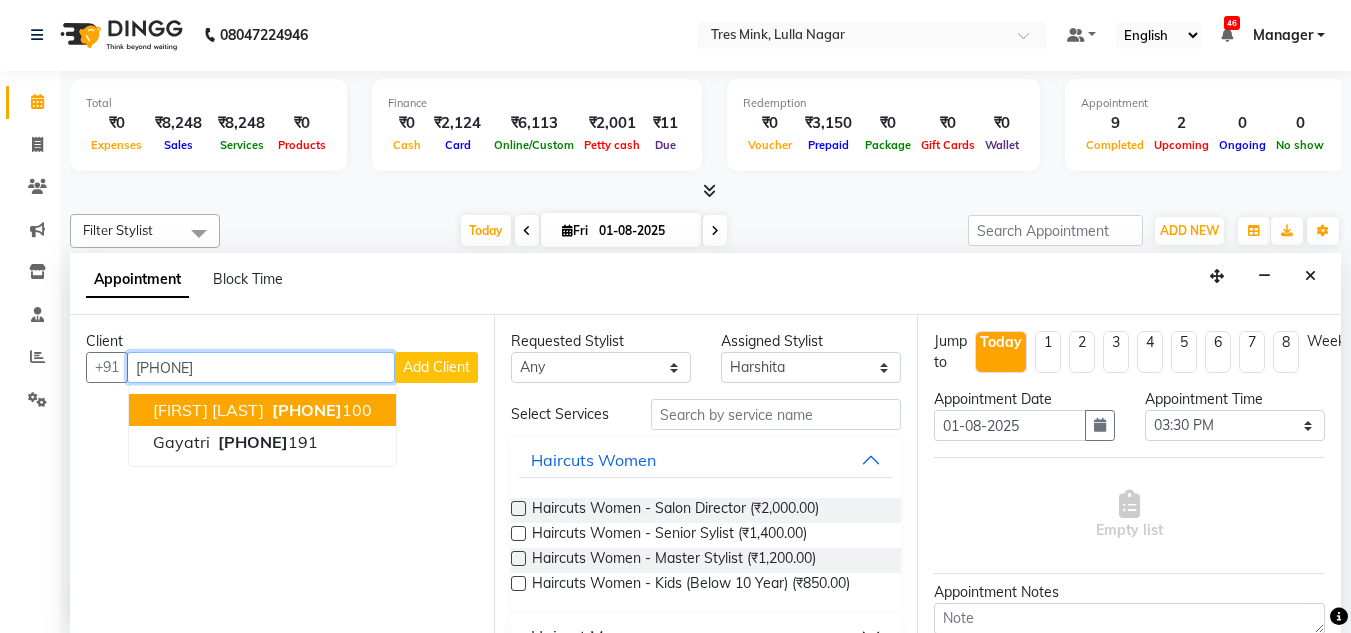 click on "[PHONE]" at bounding box center (307, 410) 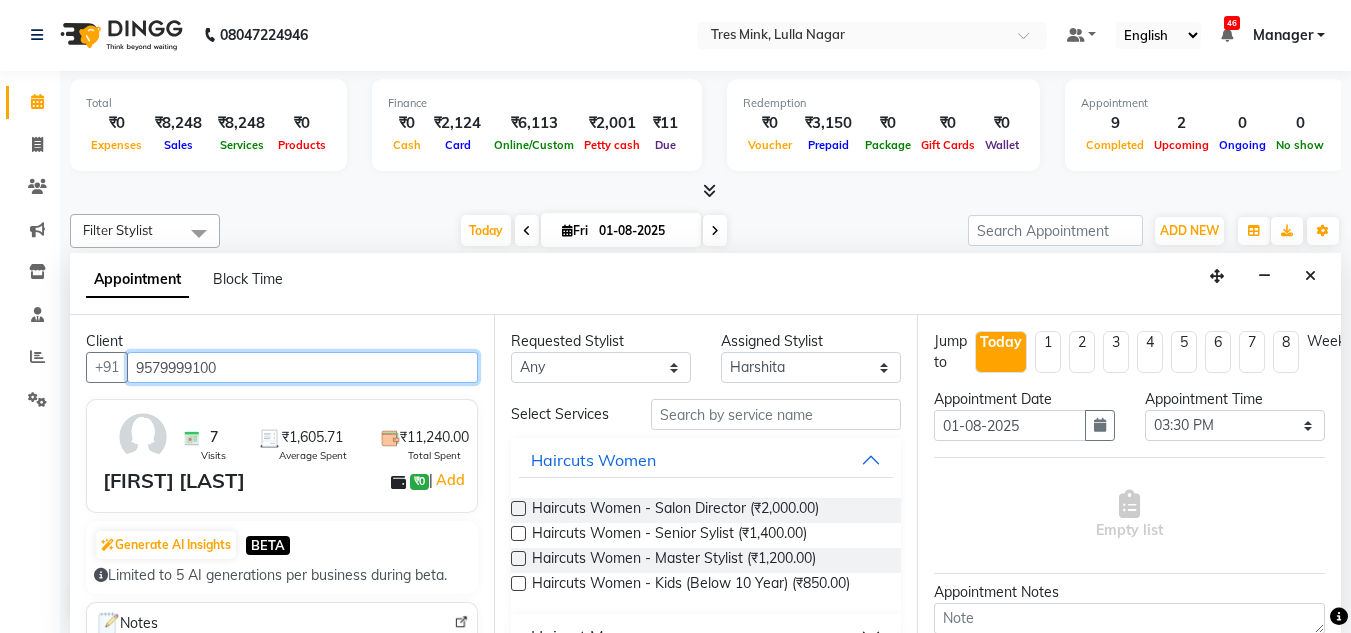 type on "9579999100" 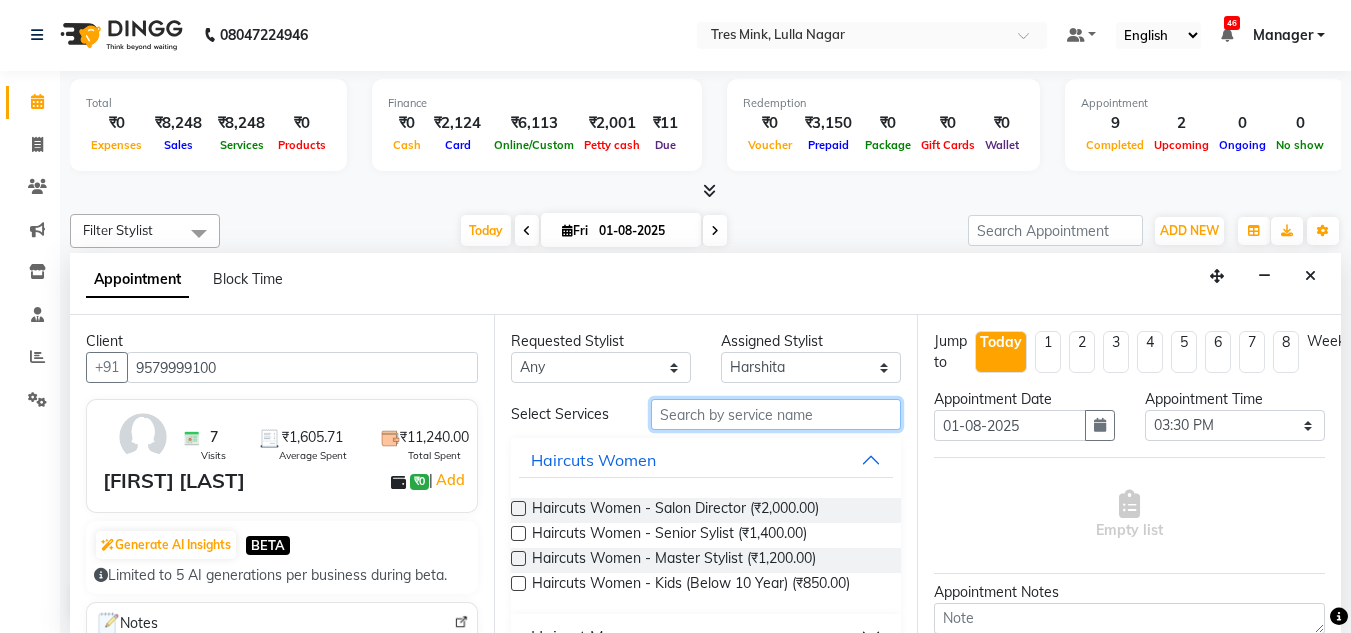 click at bounding box center (776, 414) 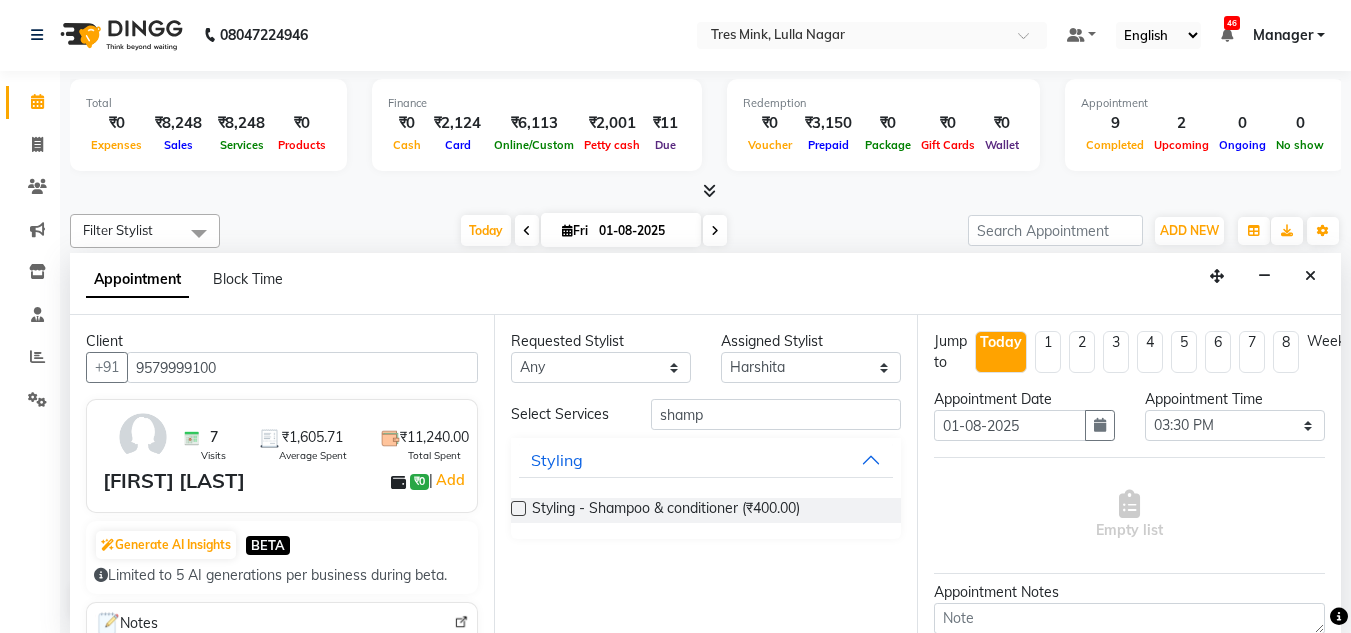 click on "Styling - Shampoo & conditioner (₹400.00)" at bounding box center [706, 510] 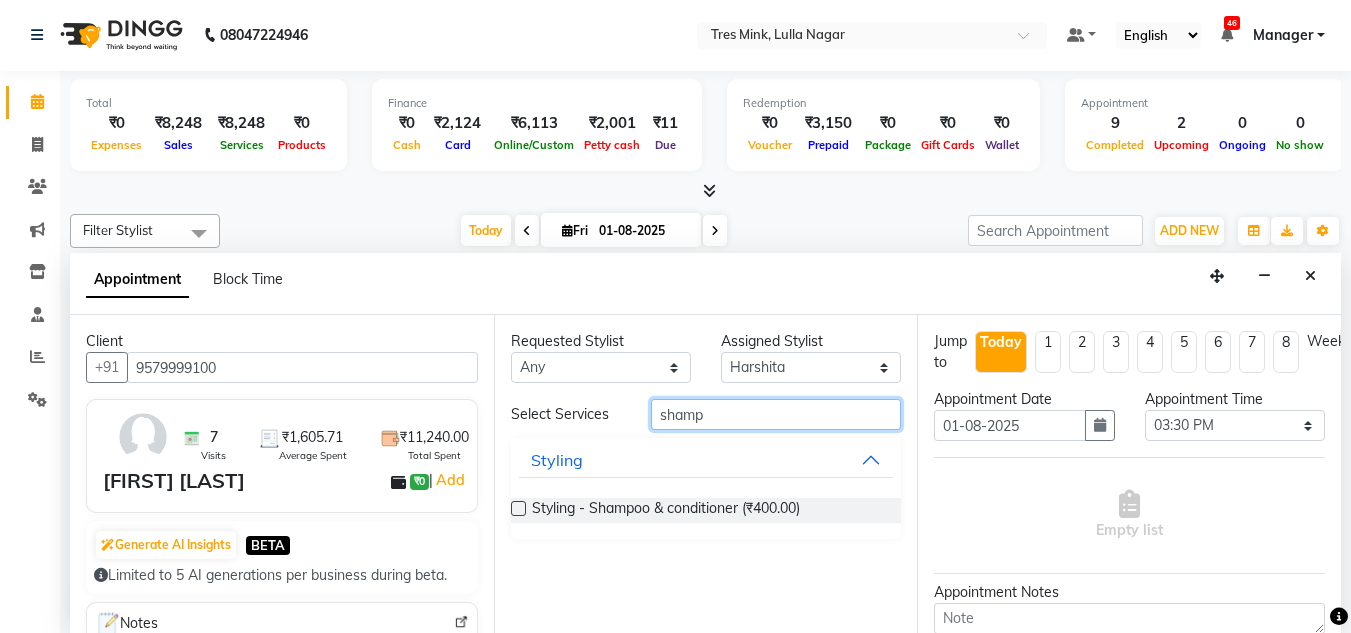 click on "shamp" at bounding box center (776, 414) 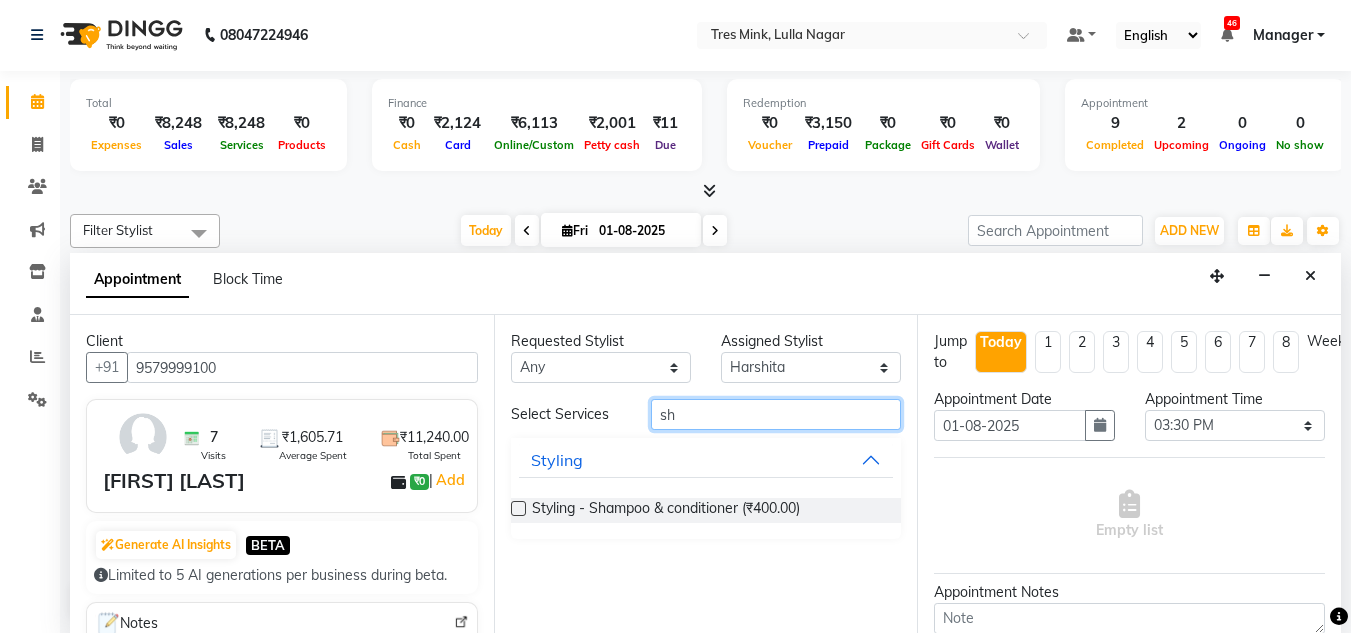 type on "s" 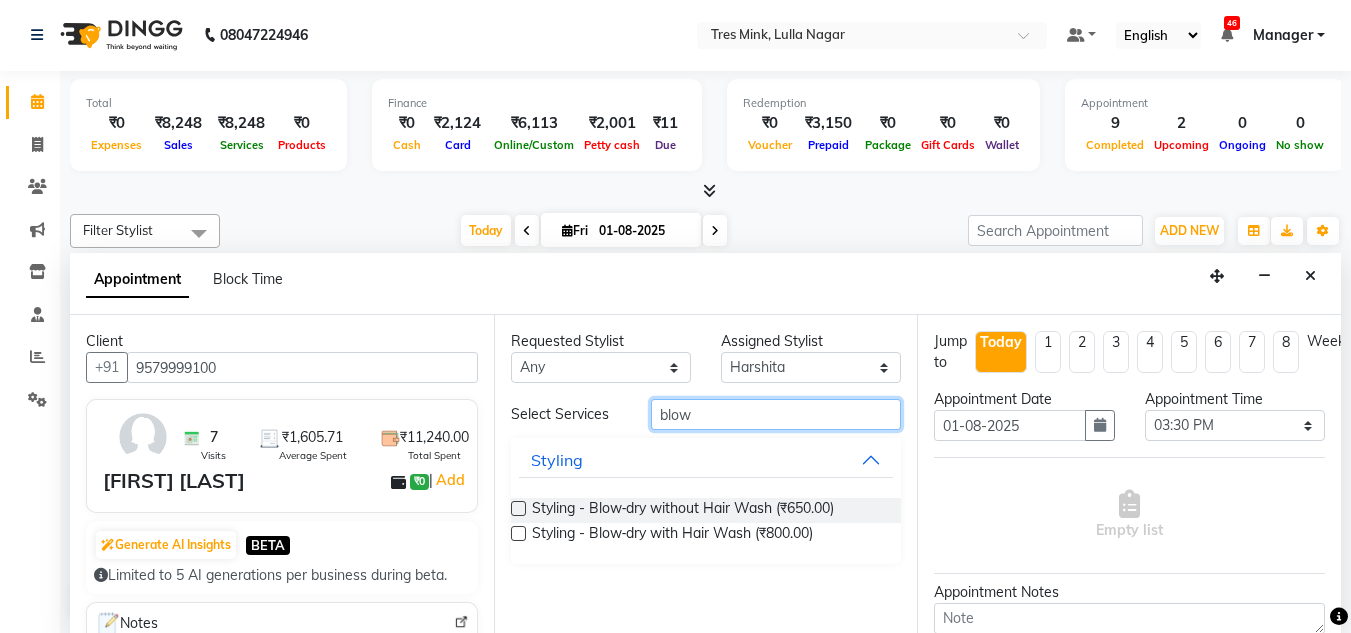 type on "blow" 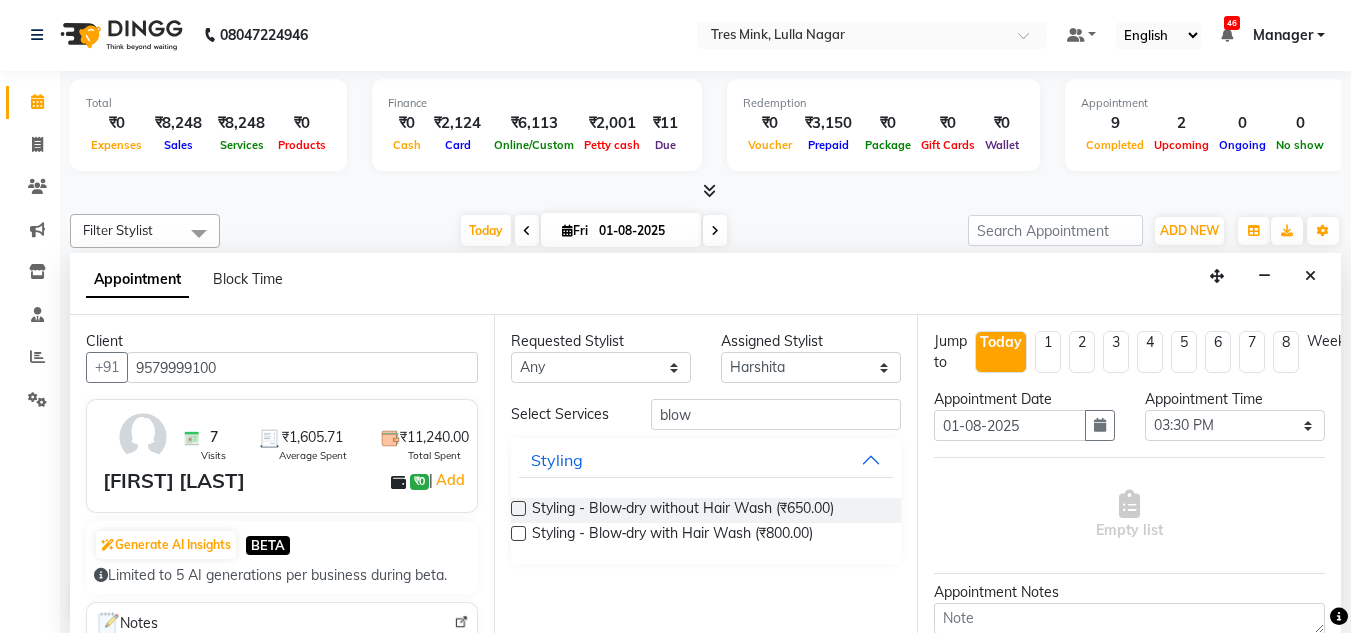click on "Styling - Blow‑dry with Hair Wash (₹800.00)" at bounding box center [706, 535] 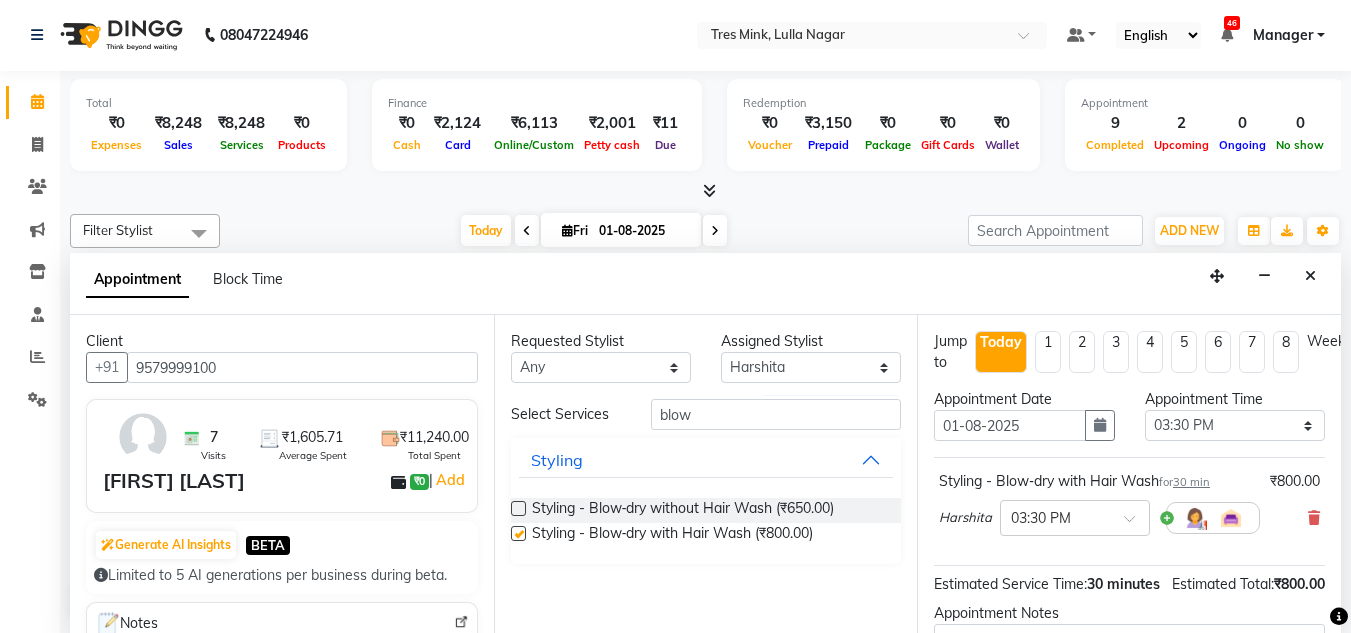 checkbox on "false" 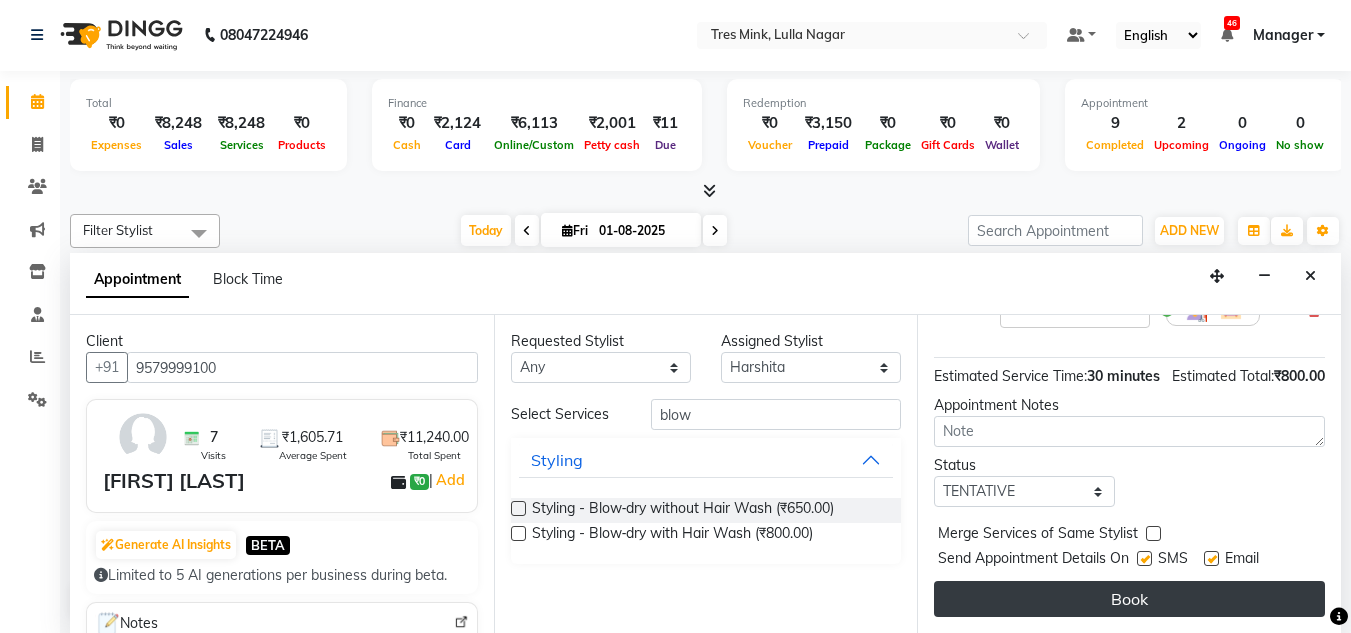 scroll, scrollTop: 244, scrollLeft: 0, axis: vertical 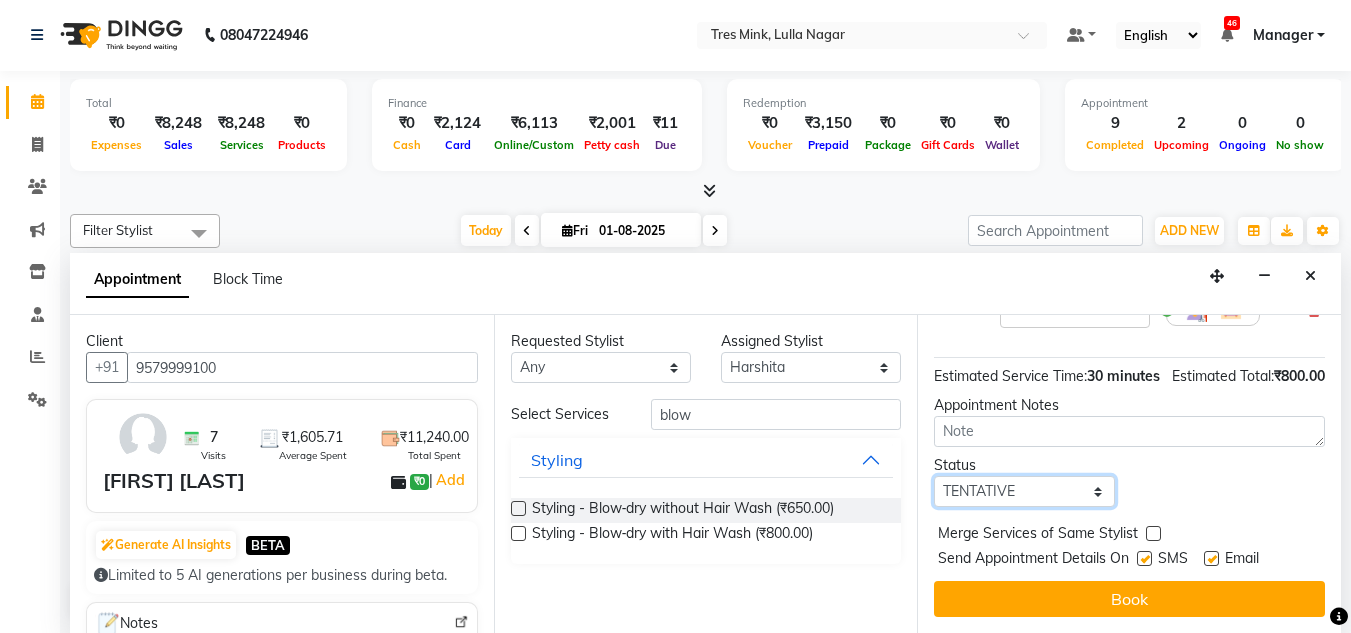 click on "Select TENTATIVE CONFIRM CHECK-IN UPCOMING" at bounding box center [1024, 491] 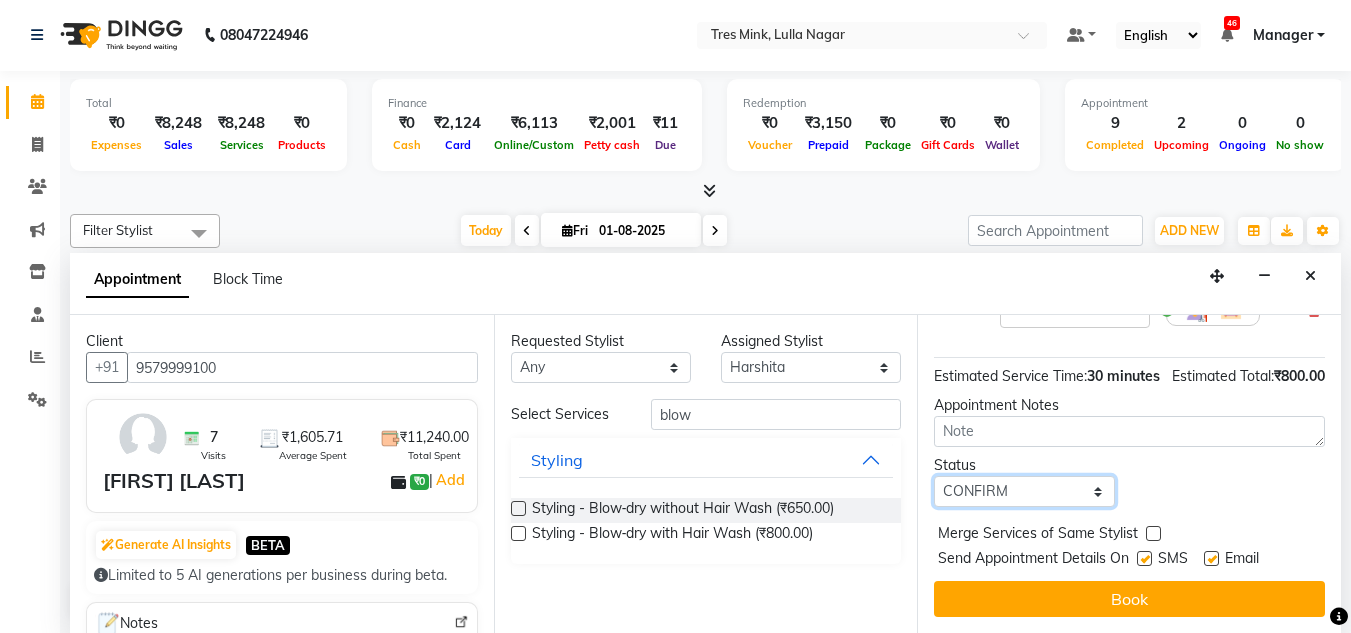 click on "Select TENTATIVE CONFIRM CHECK-IN UPCOMING" at bounding box center (1024, 491) 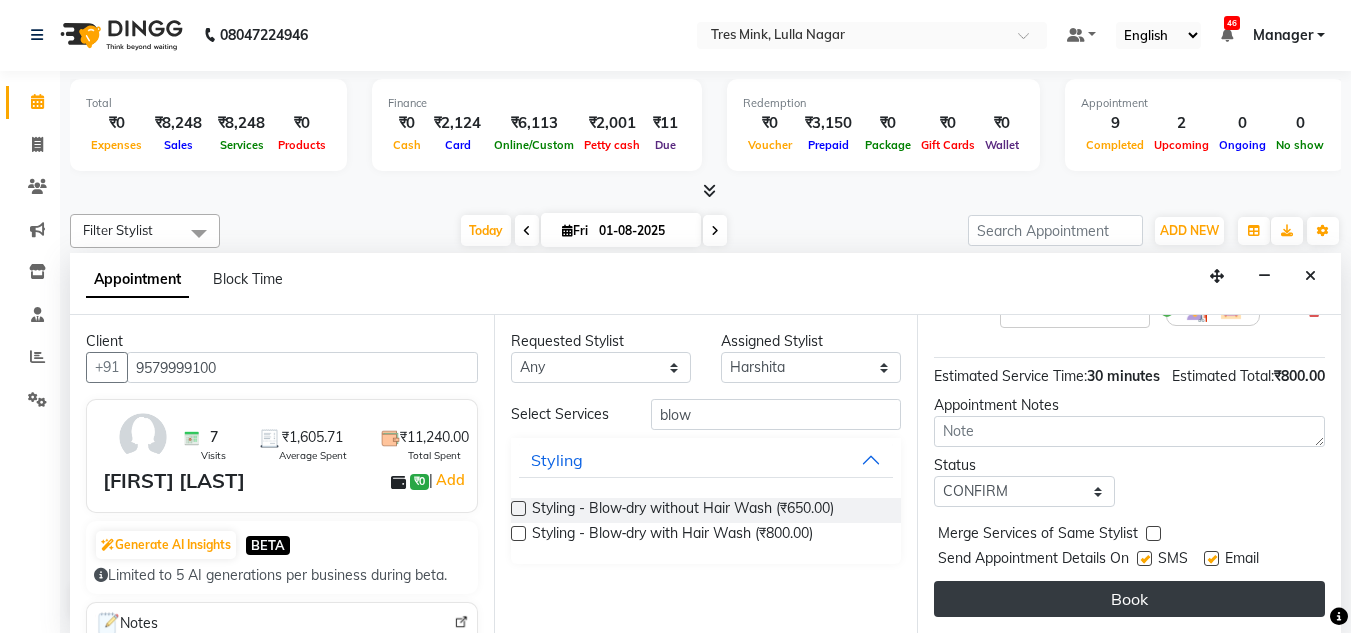 click on "Book" at bounding box center [1129, 599] 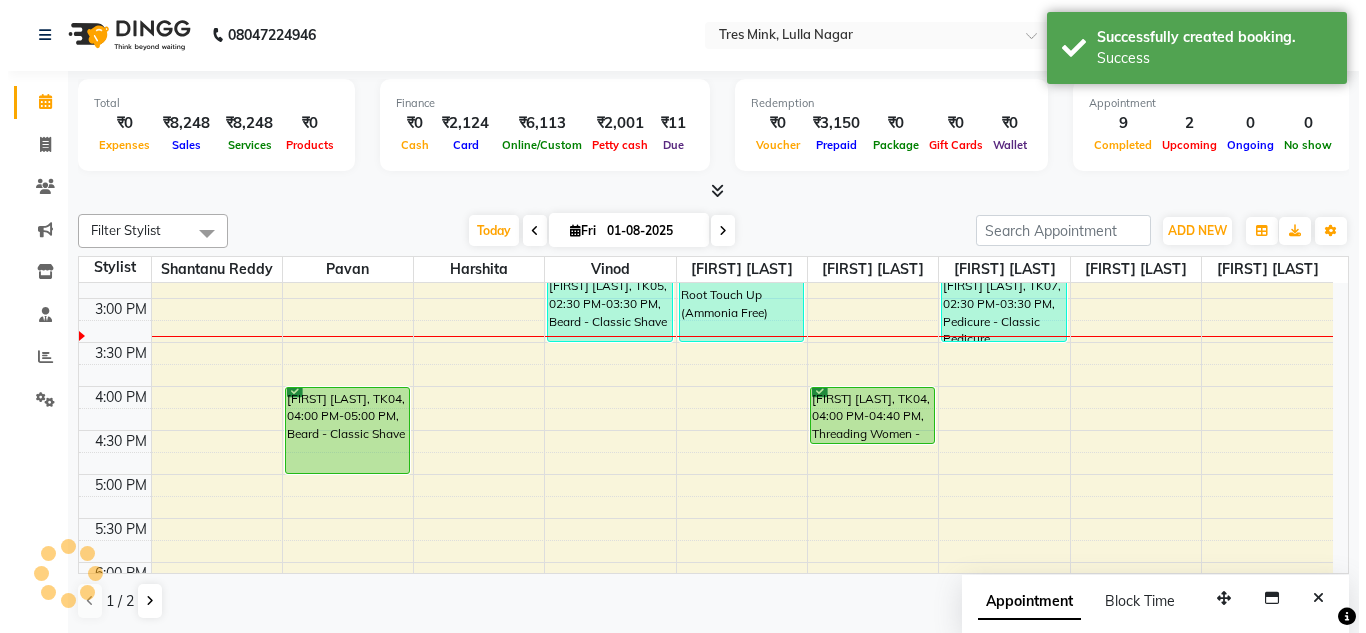 scroll, scrollTop: 0, scrollLeft: 0, axis: both 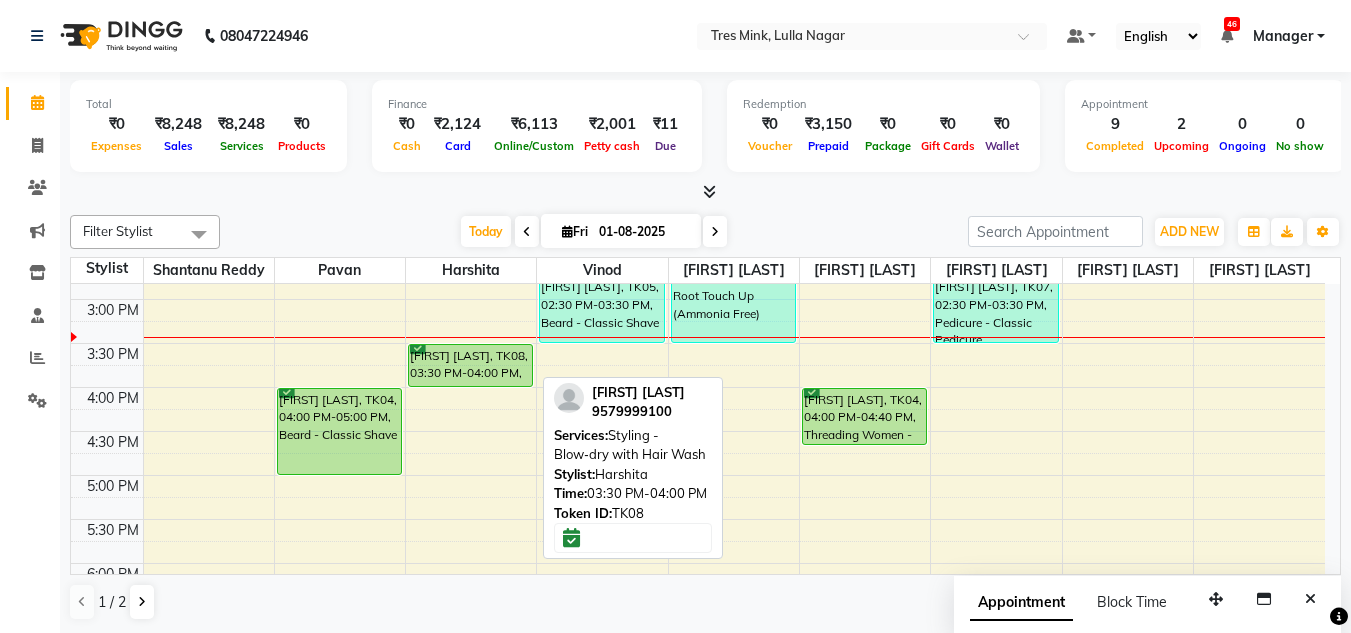 click on "[FIRST] [LAST], TK08, 03:30 PM-04:00 PM, Haircuts Women - Master Stylist,Relaxation Therapy -  Head Massage (30 mins) (₹850)" at bounding box center [470, 365] 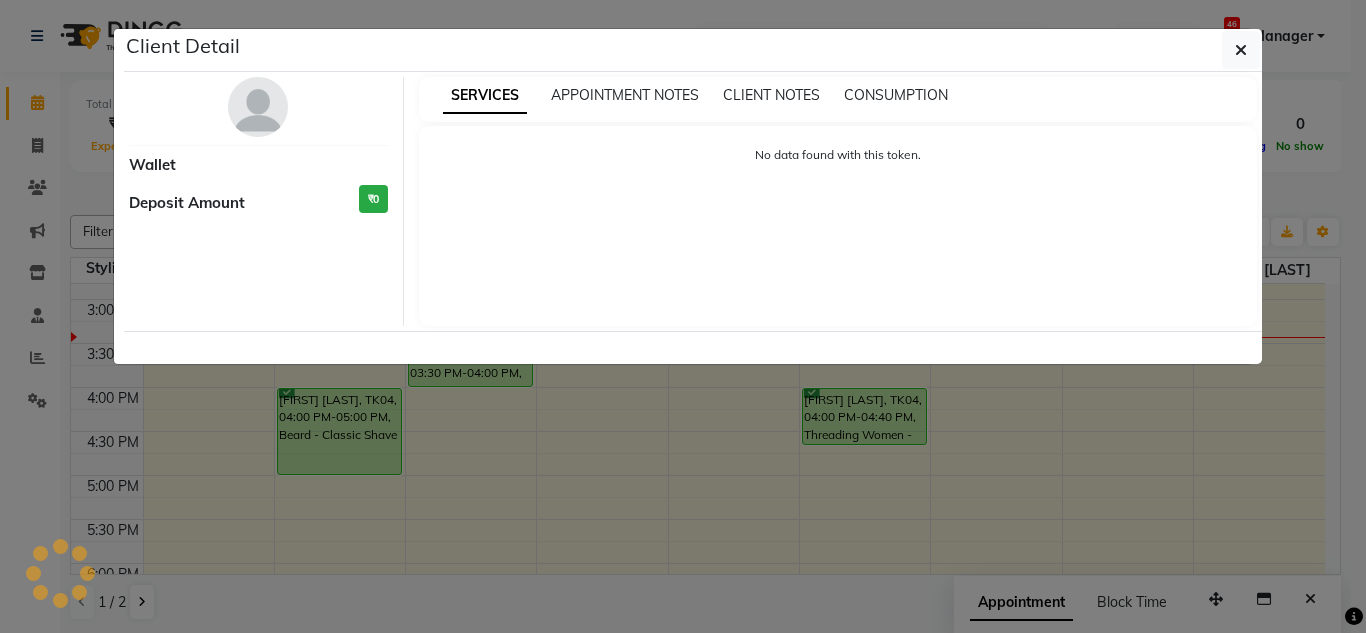 select on "6" 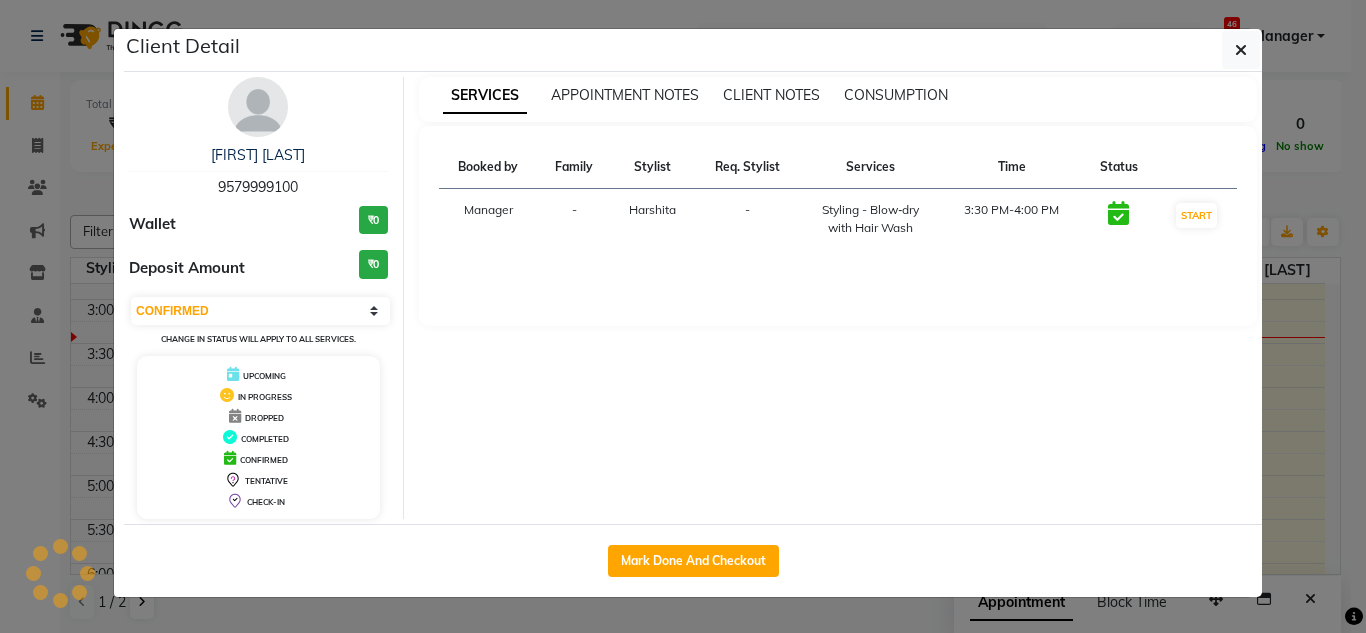 click on "[FIRST] [LAST]   [PHONE] Wallet ₹0 Deposit Amount  ₹0  Select IN SERVICE CONFIRMED TENTATIVE CHECK IN MARK DONE DROPPED UPCOMING Change in status will apply to all services. UPCOMING IN PROGRESS DROPPED COMPLETED CONFIRMED TENTATIVE CHECK-IN" at bounding box center [259, 298] 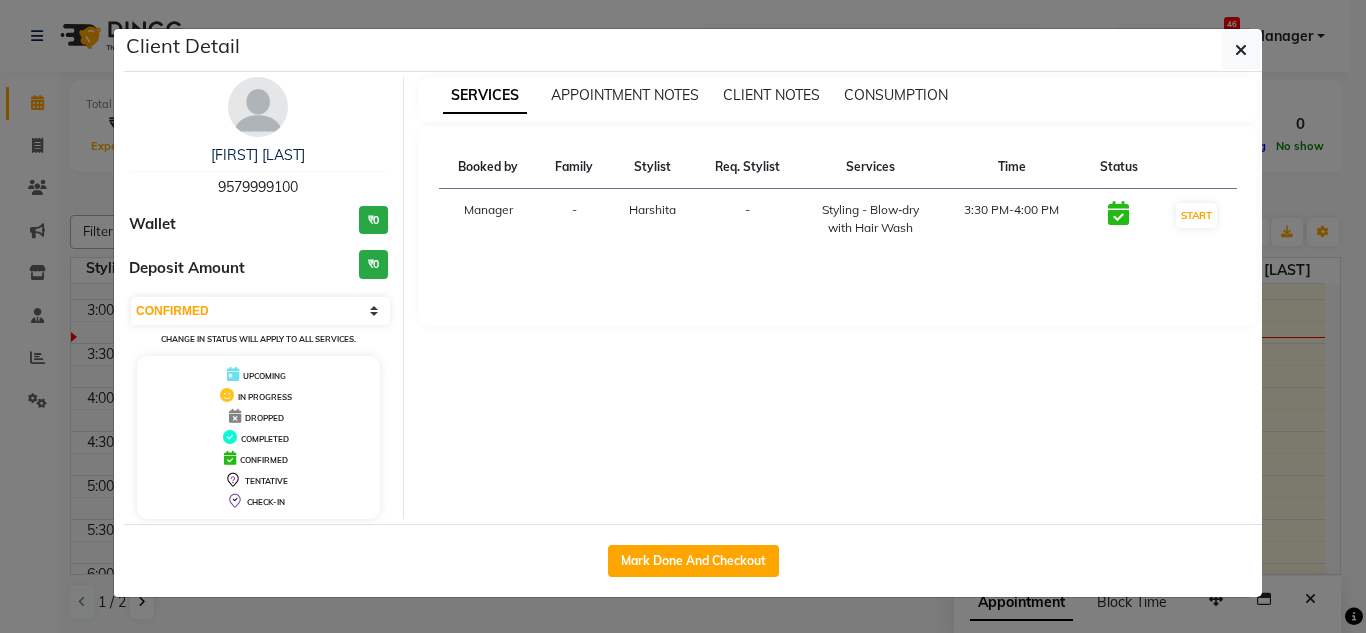 click at bounding box center (258, 107) 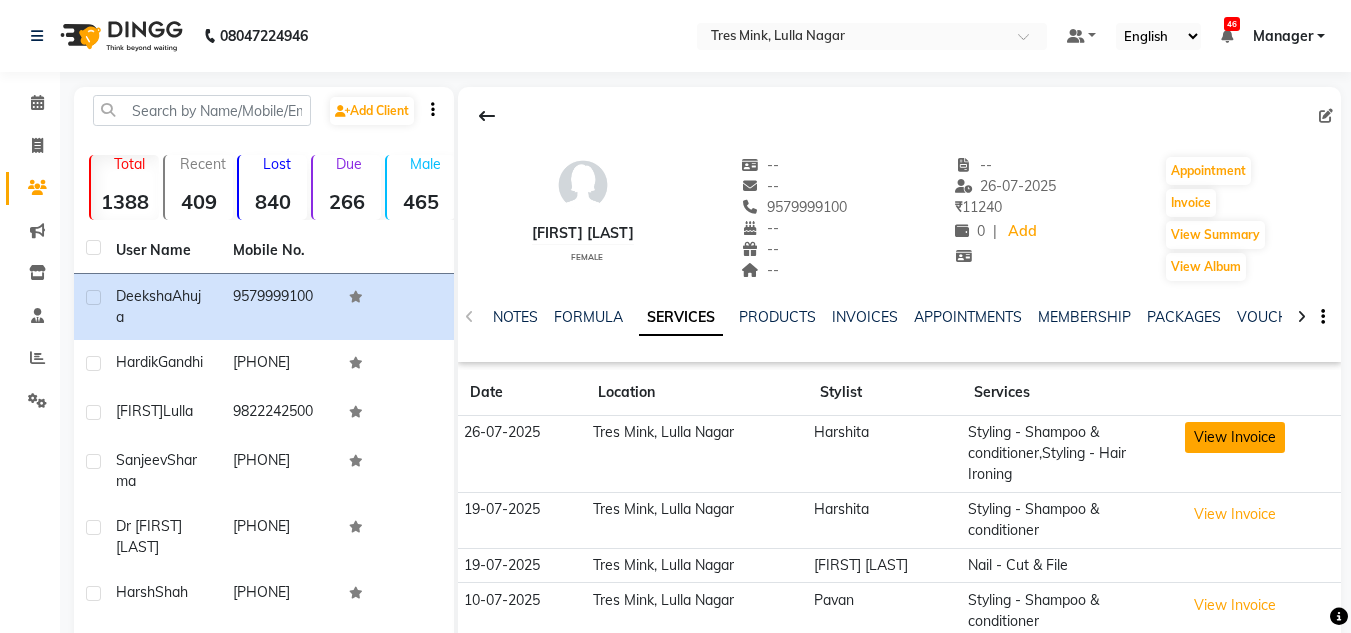 click on "View Invoice" 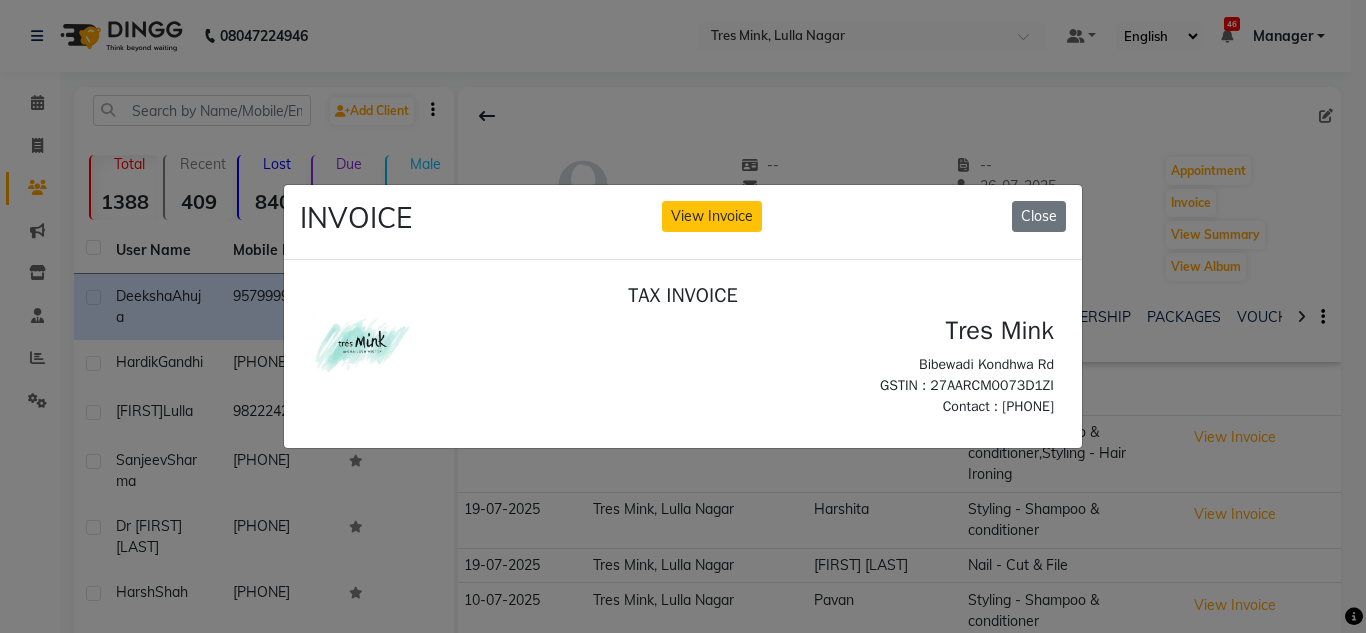 scroll, scrollTop: 0, scrollLeft: 0, axis: both 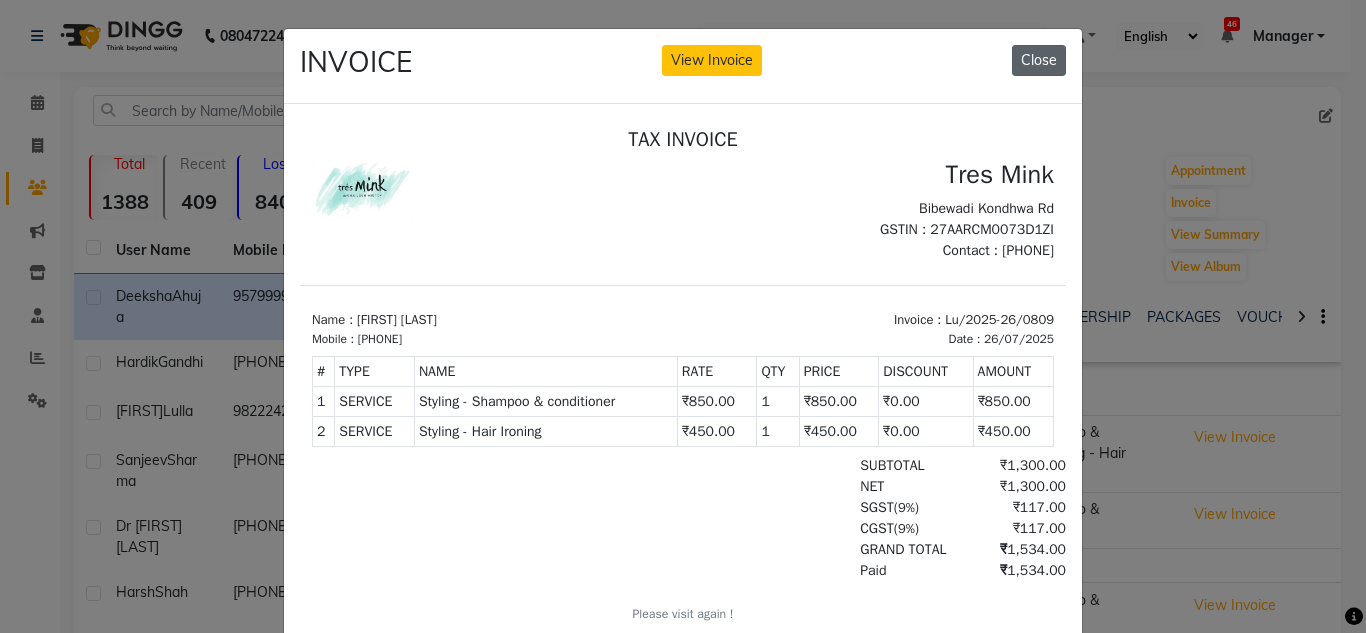 click on "Close" 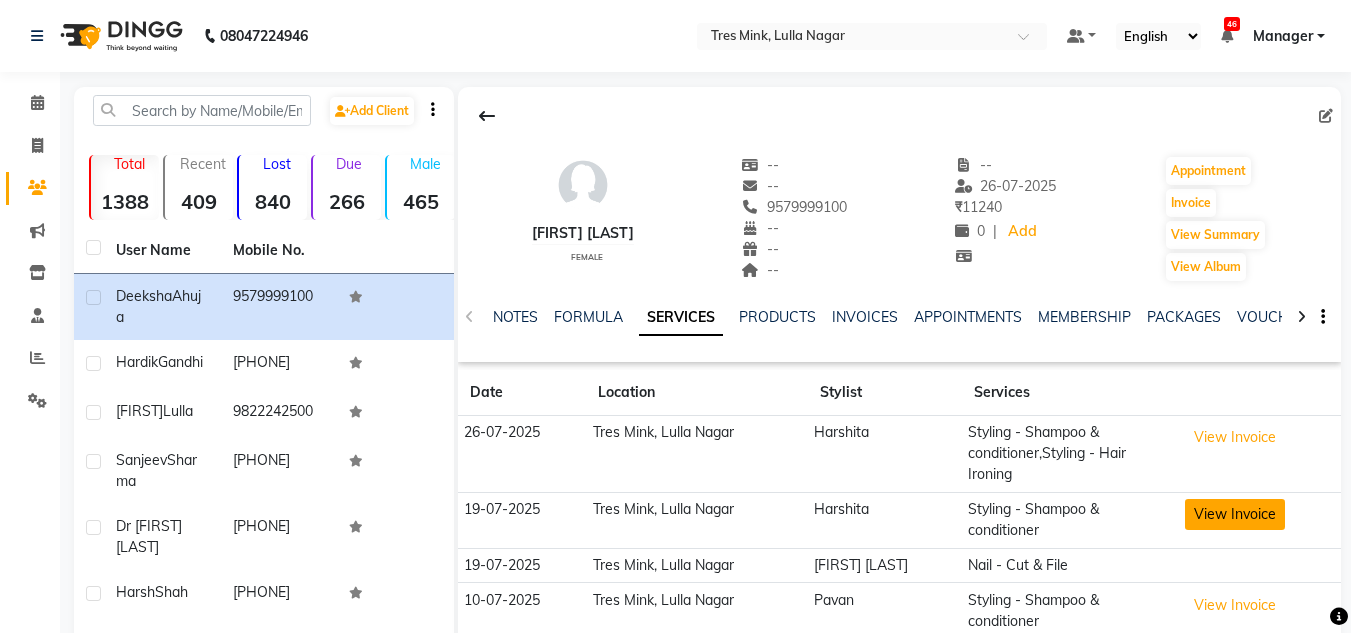 click on "View Invoice" 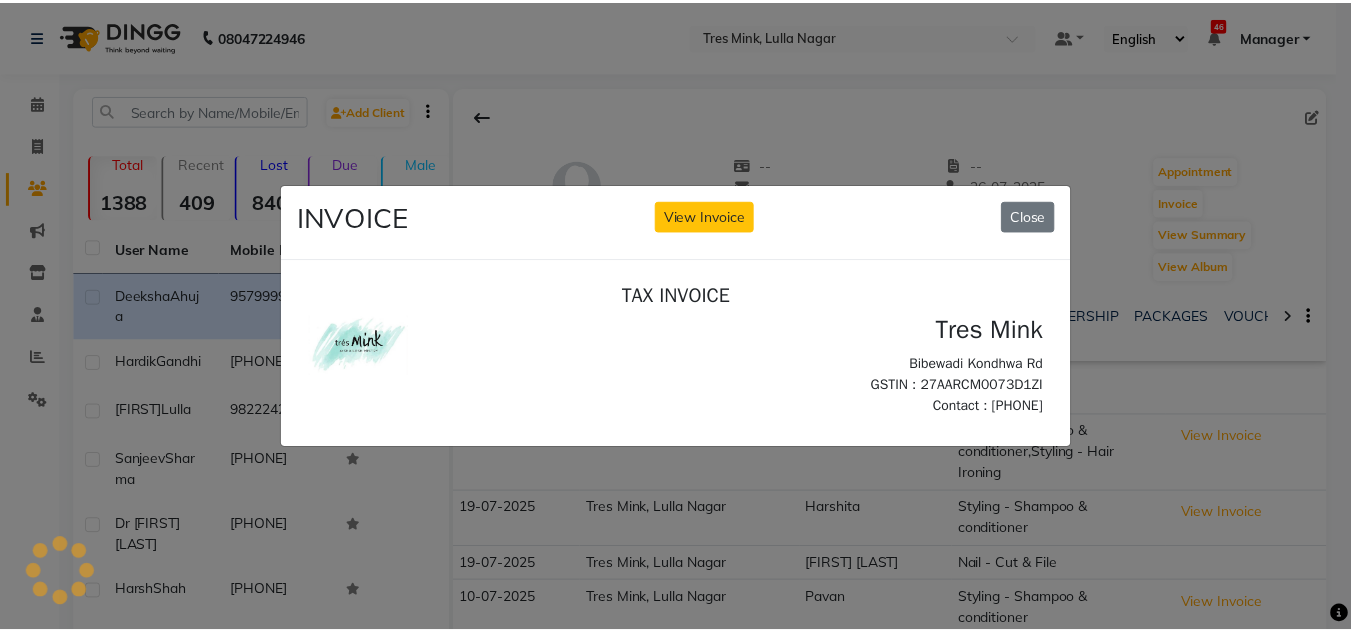 scroll, scrollTop: 0, scrollLeft: 0, axis: both 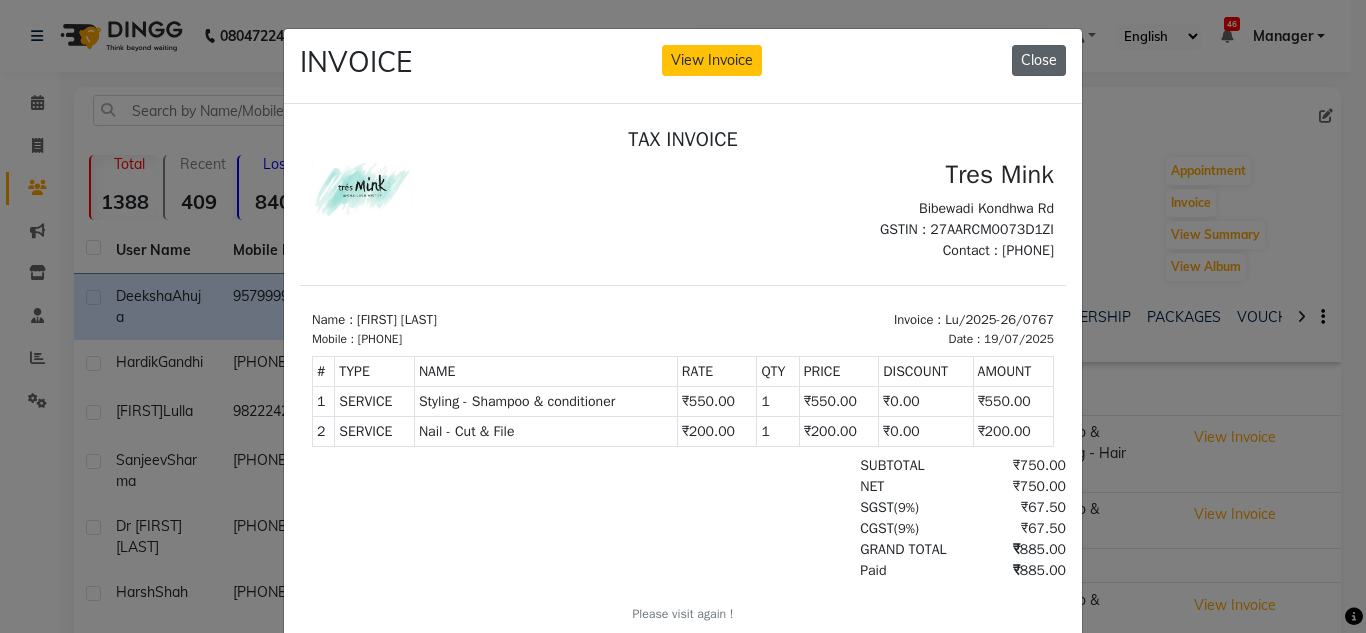 click on "Close" 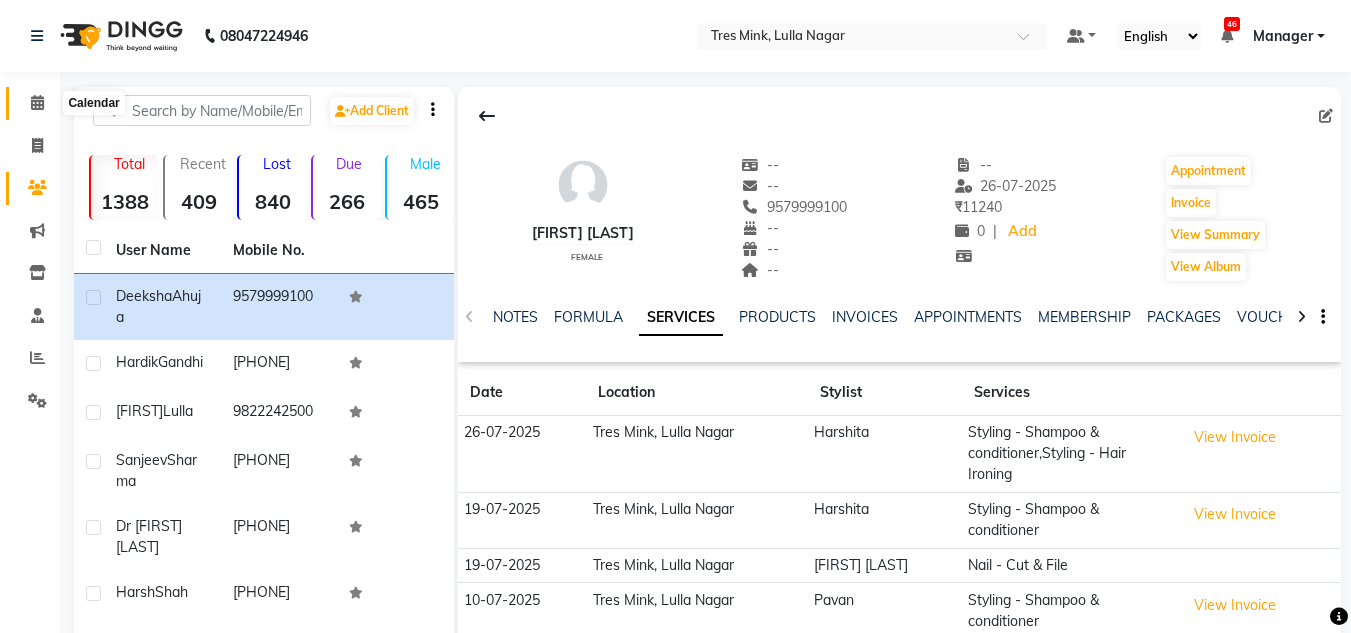 click 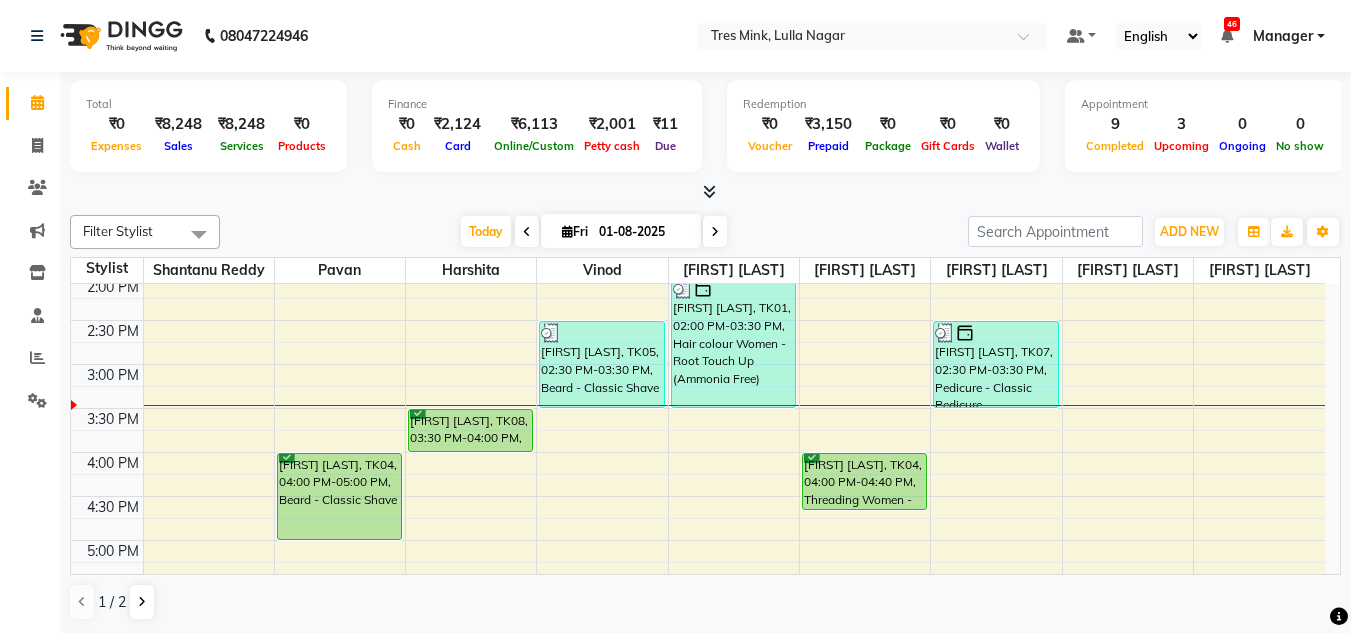 scroll, scrollTop: 500, scrollLeft: 0, axis: vertical 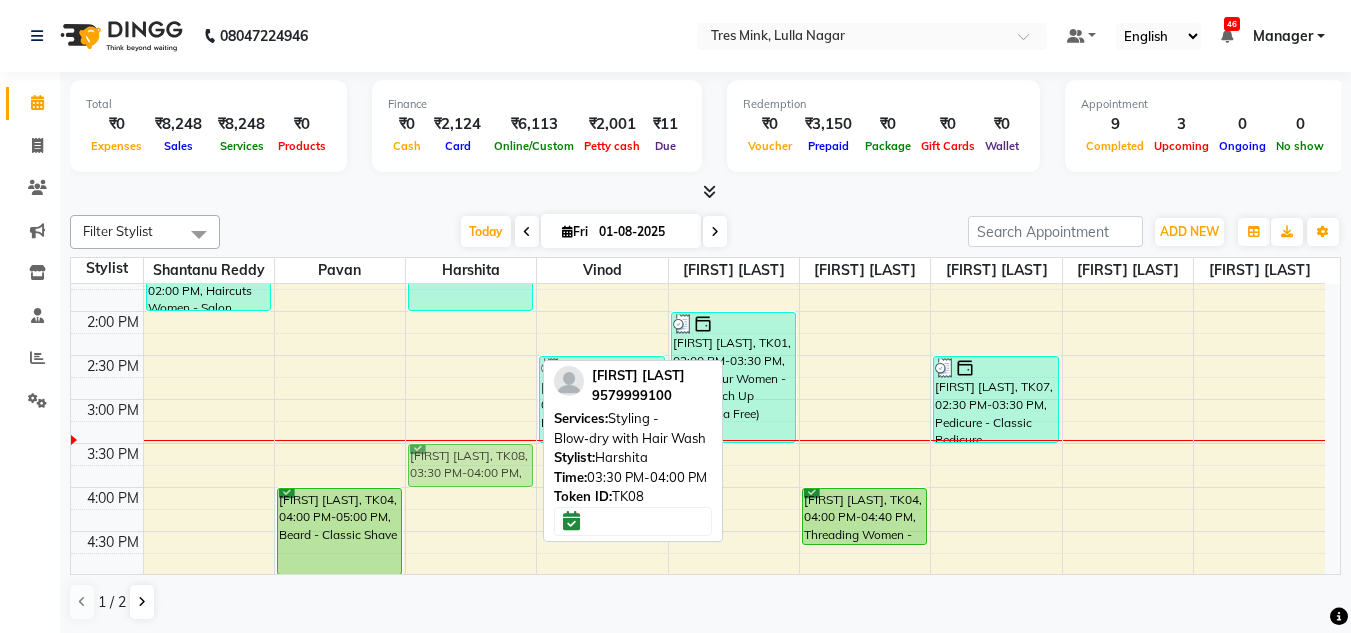 drag, startPoint x: 457, startPoint y: 468, endPoint x: 521, endPoint y: 473, distance: 64.195015 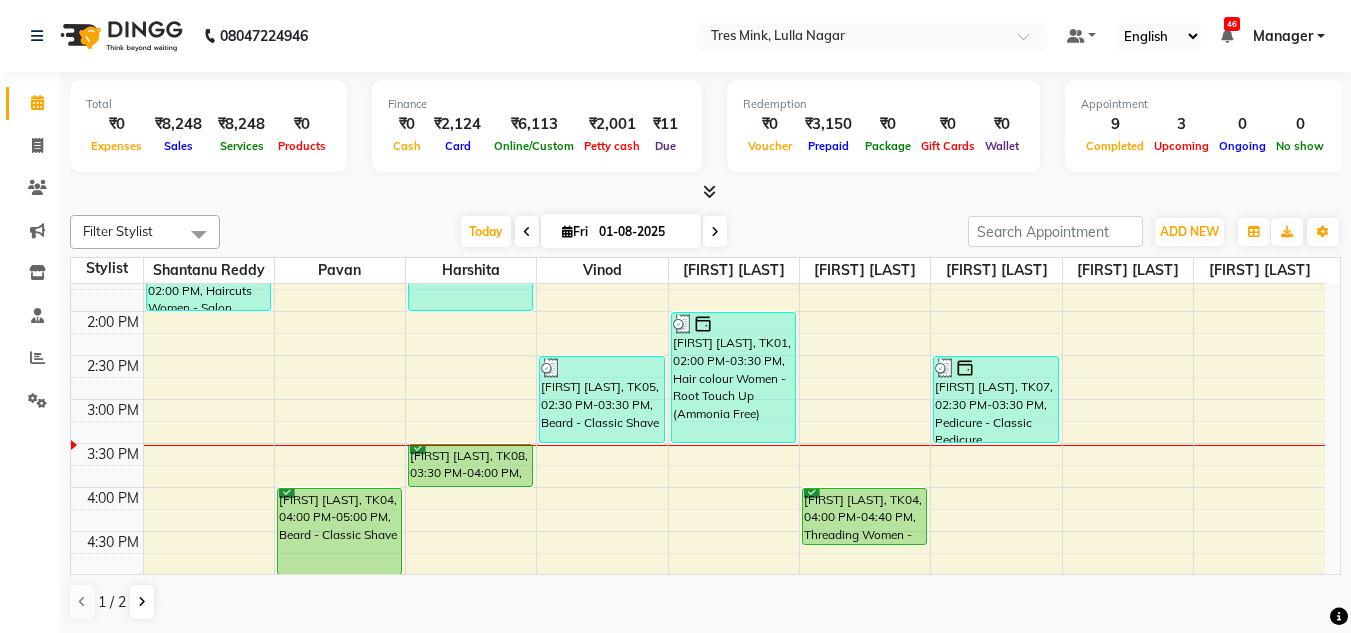 drag, startPoint x: 469, startPoint y: 488, endPoint x: 470, endPoint y: 509, distance: 21.023796 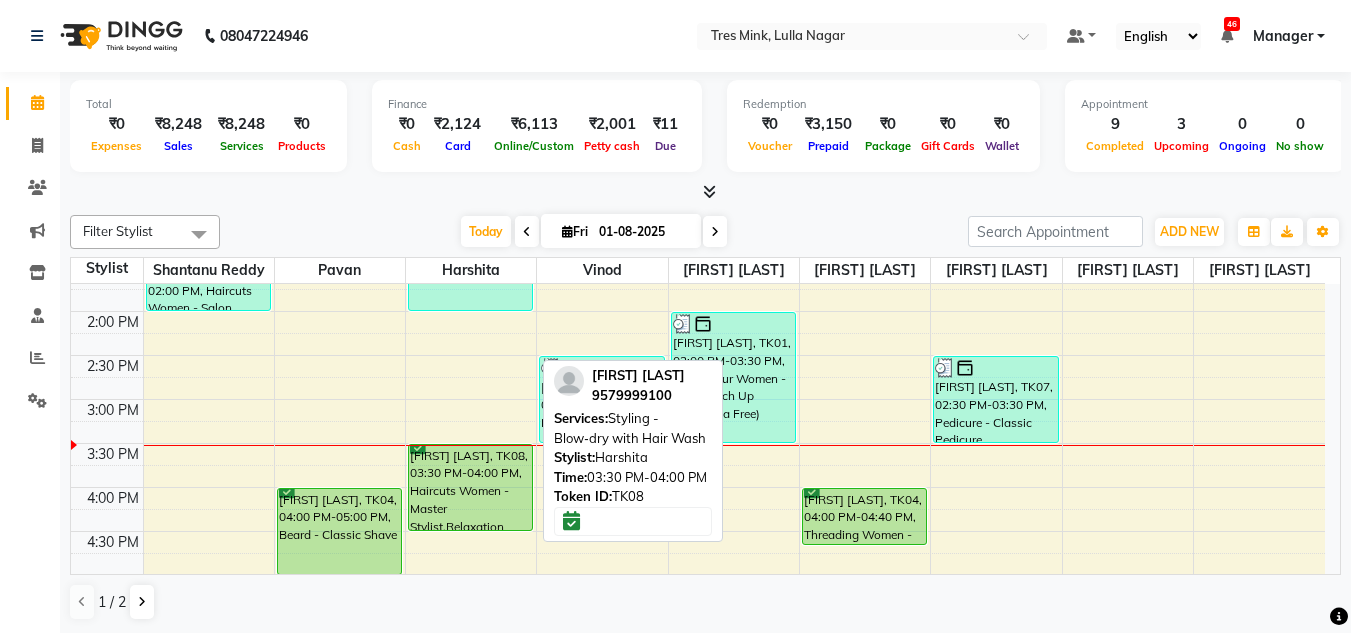 drag, startPoint x: 460, startPoint y: 483, endPoint x: 462, endPoint y: 515, distance: 32.06244 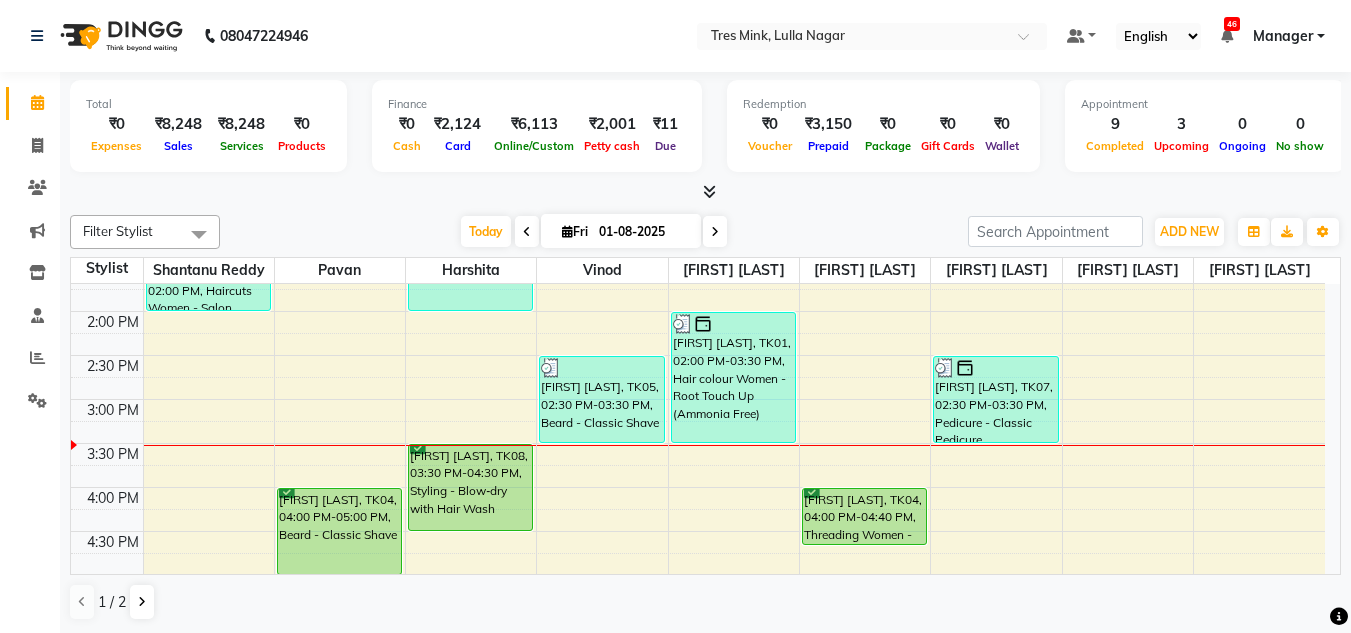 click at bounding box center [715, 232] 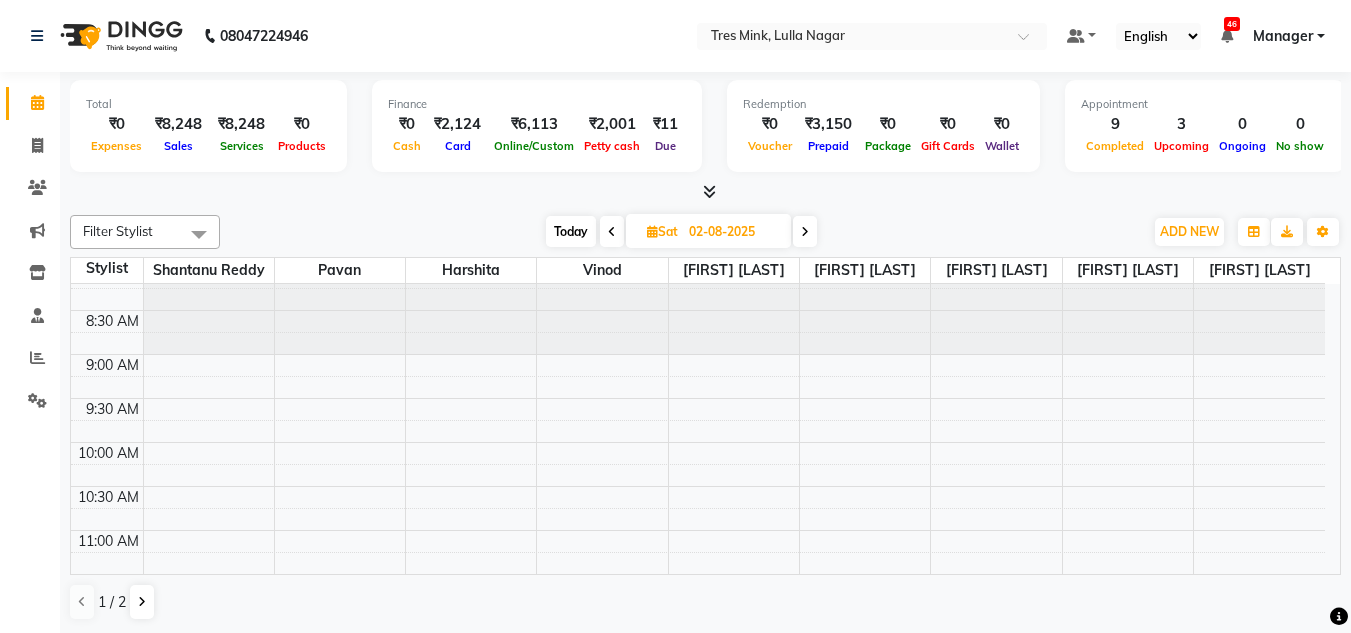 scroll, scrollTop: 417, scrollLeft: 0, axis: vertical 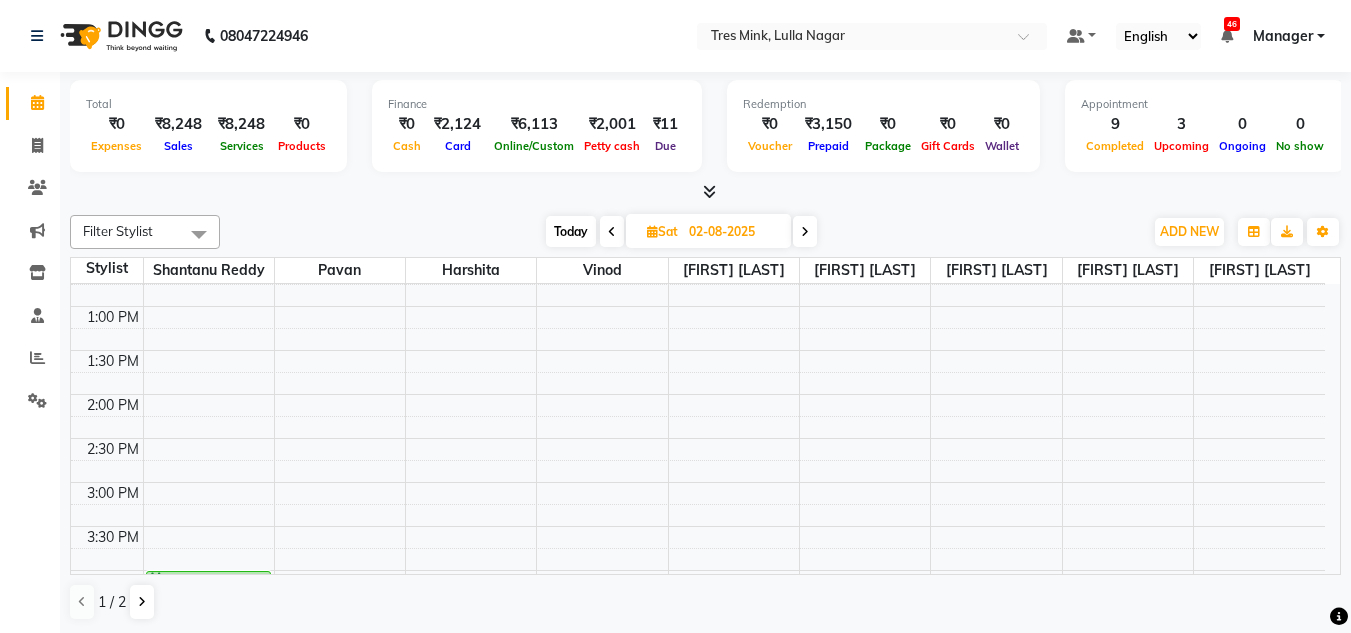 click at bounding box center [805, 231] 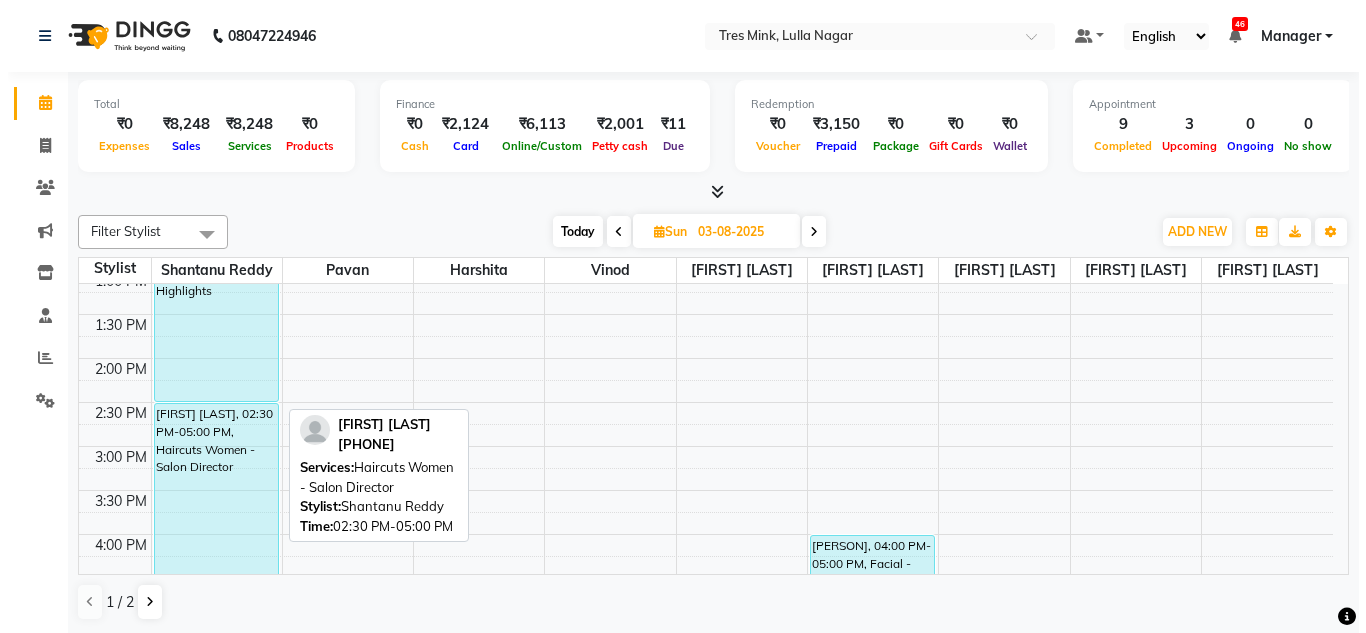 scroll, scrollTop: 353, scrollLeft: 0, axis: vertical 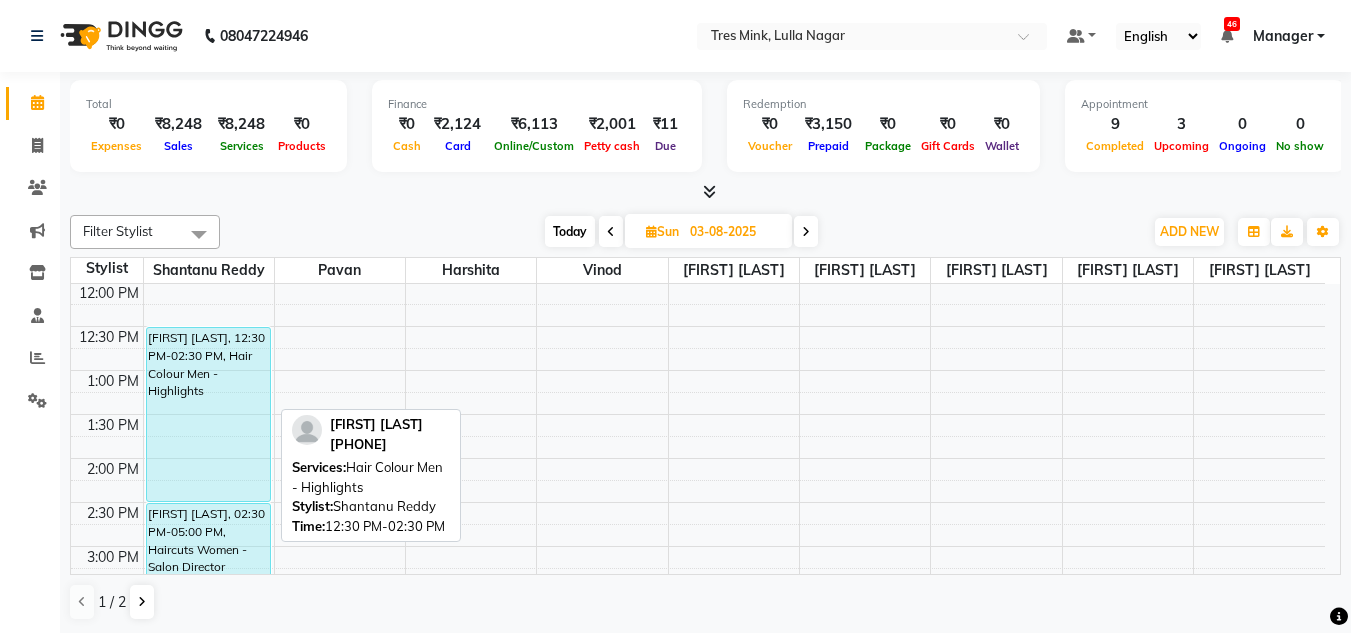 click on "[FIRST] [LAST], 12:30 PM-02:30 PM, Hair Colour Men - Highlights" at bounding box center [208, 414] 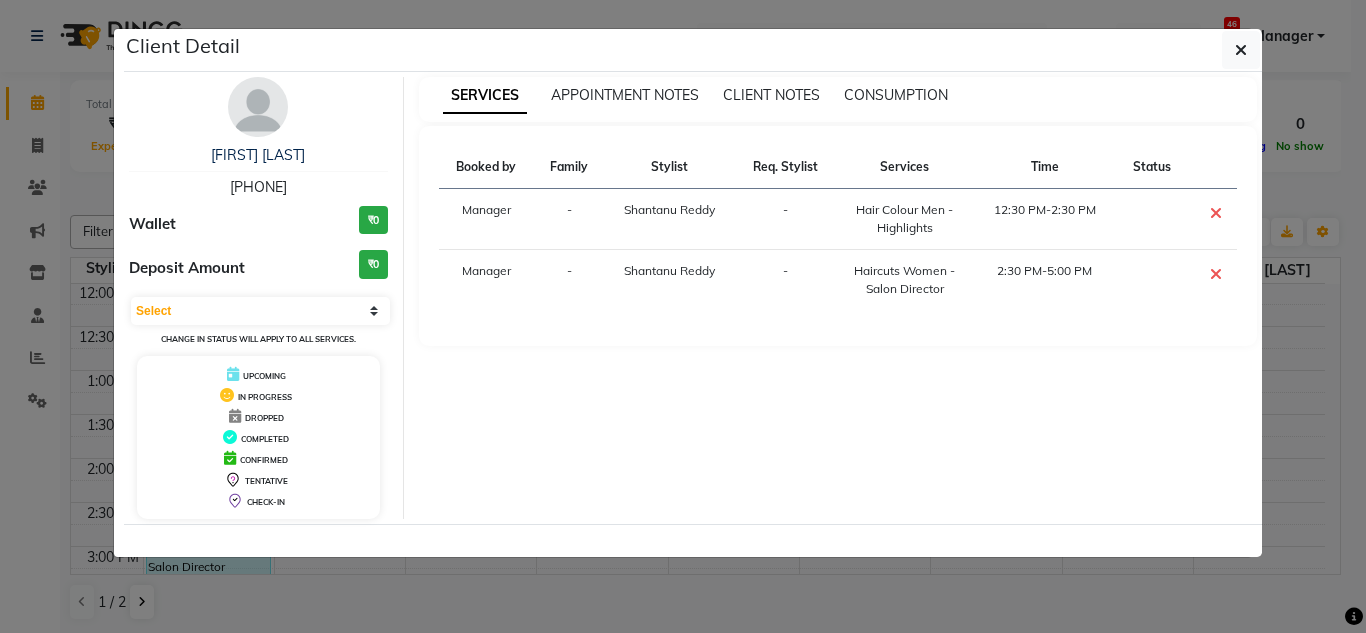 click at bounding box center (258, 107) 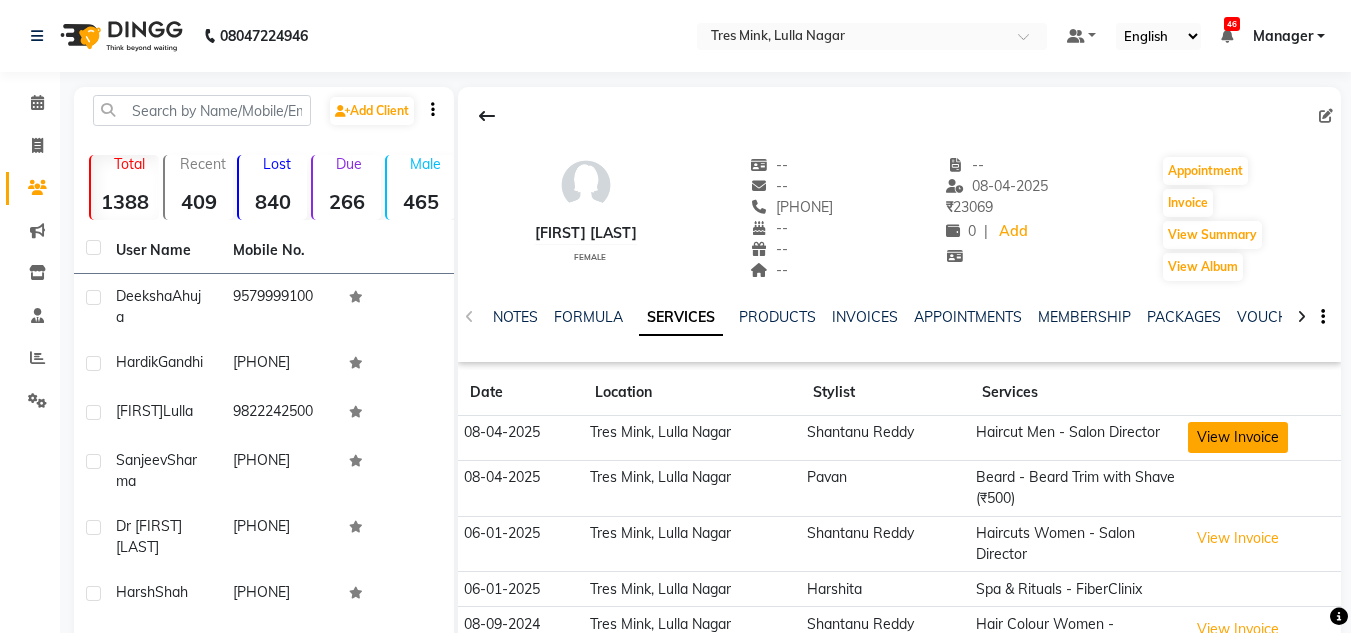 click on "View Invoice" 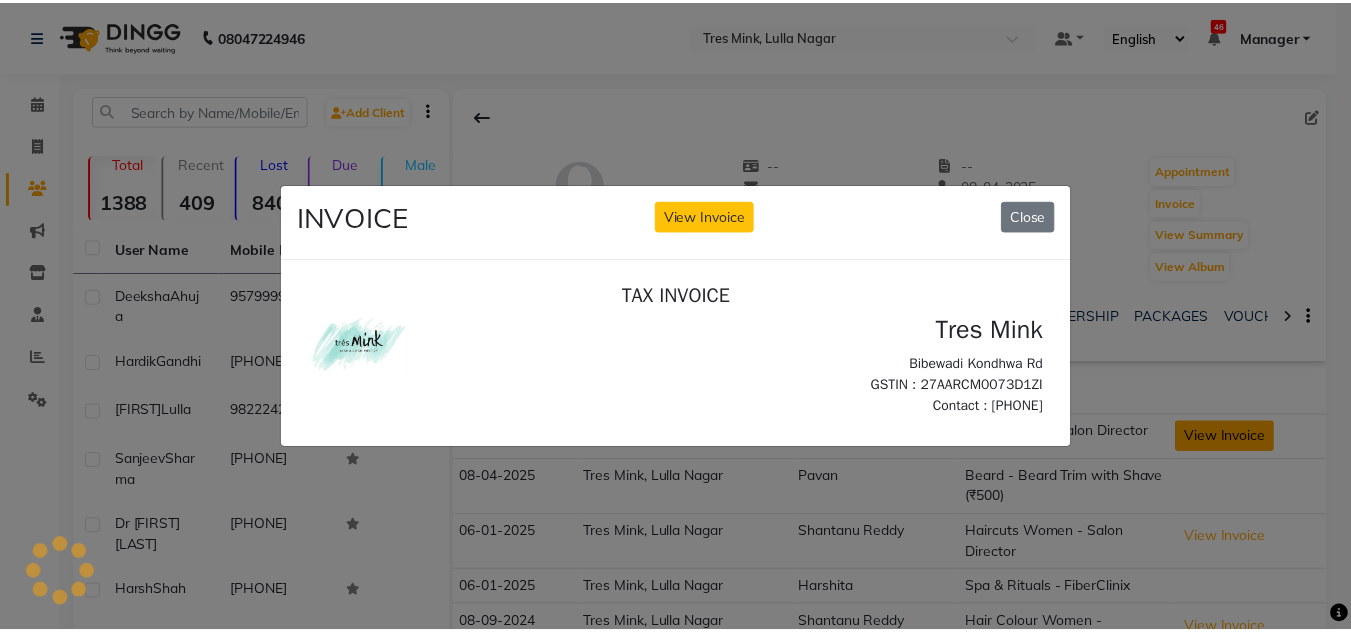scroll, scrollTop: 0, scrollLeft: 0, axis: both 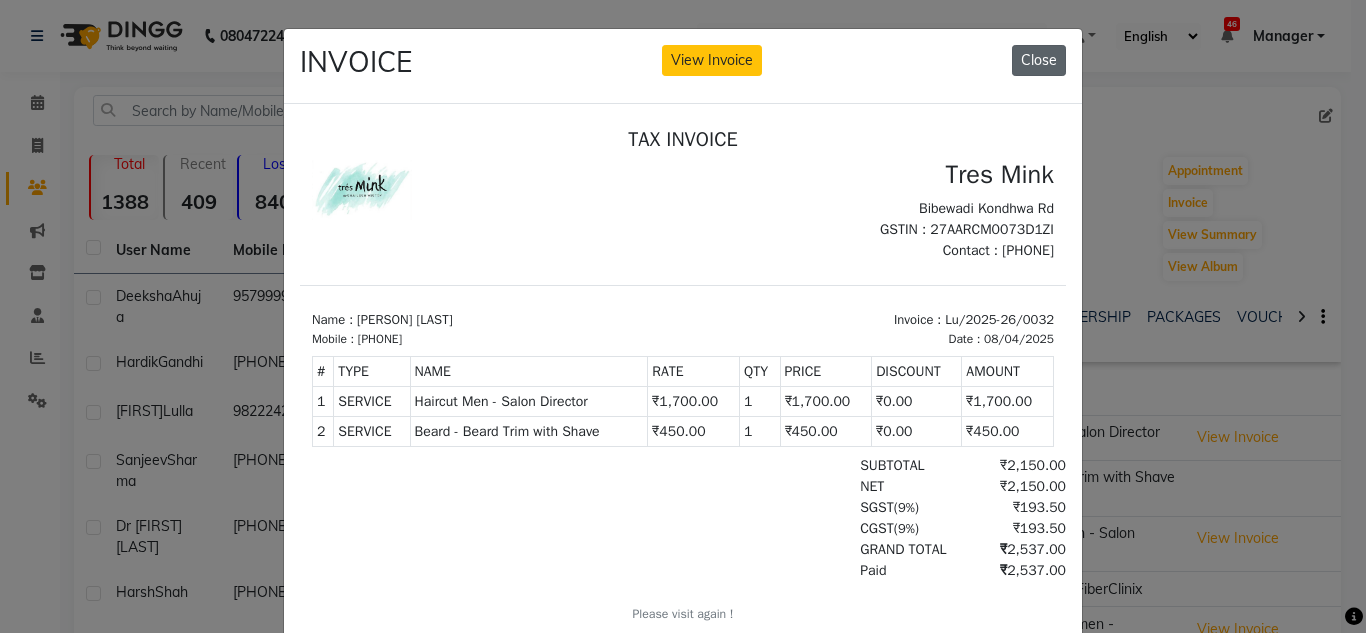 click on "Close" 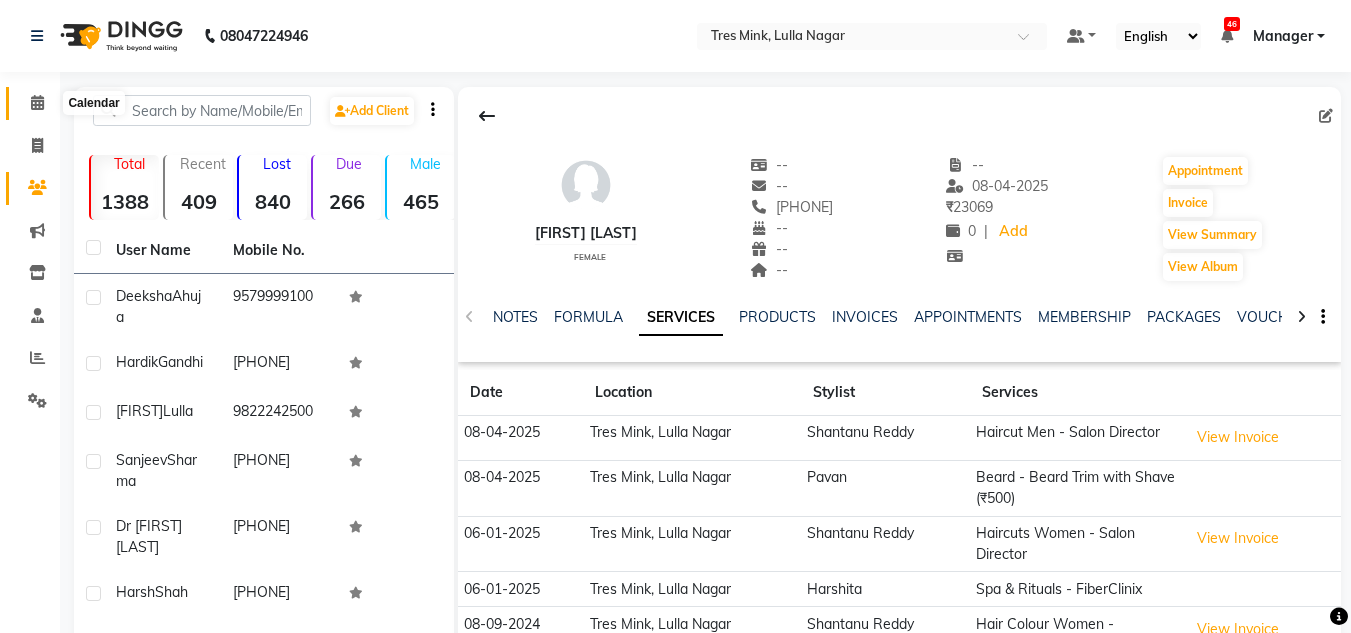 click 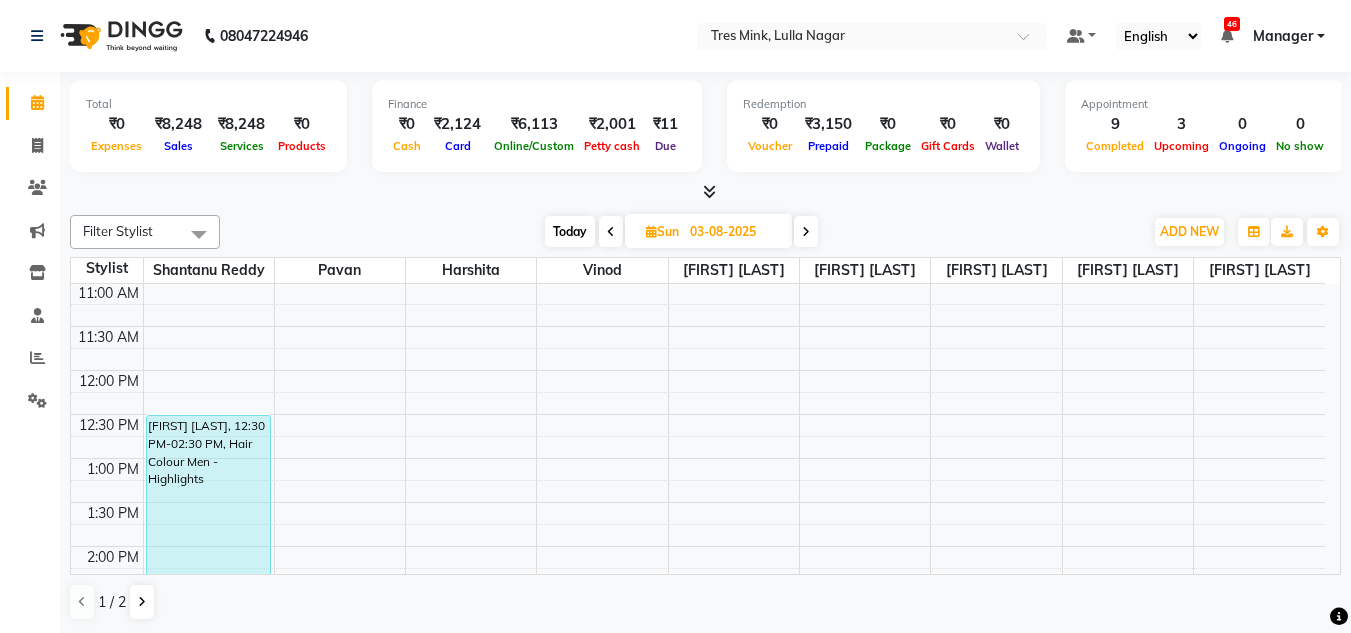 scroll, scrollTop: 300, scrollLeft: 0, axis: vertical 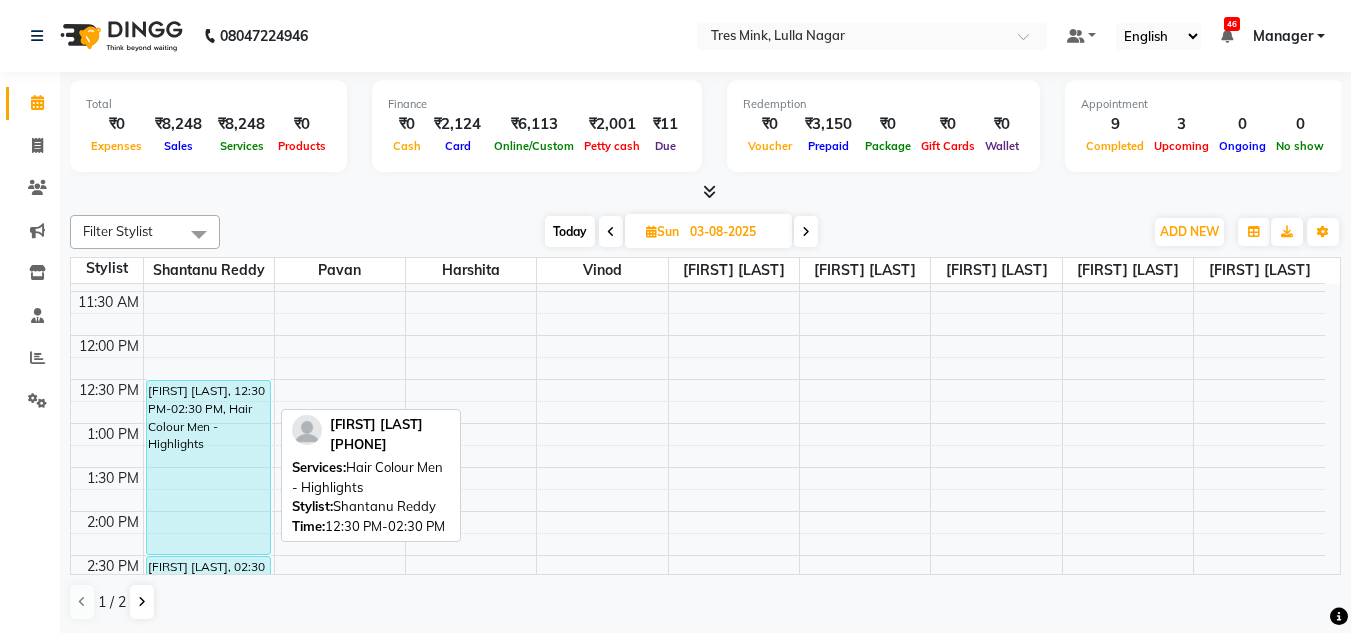 click on "[FIRST] [LAST], 12:30 PM-02:30 PM, Hair Colour Men - Highlights" at bounding box center [208, 467] 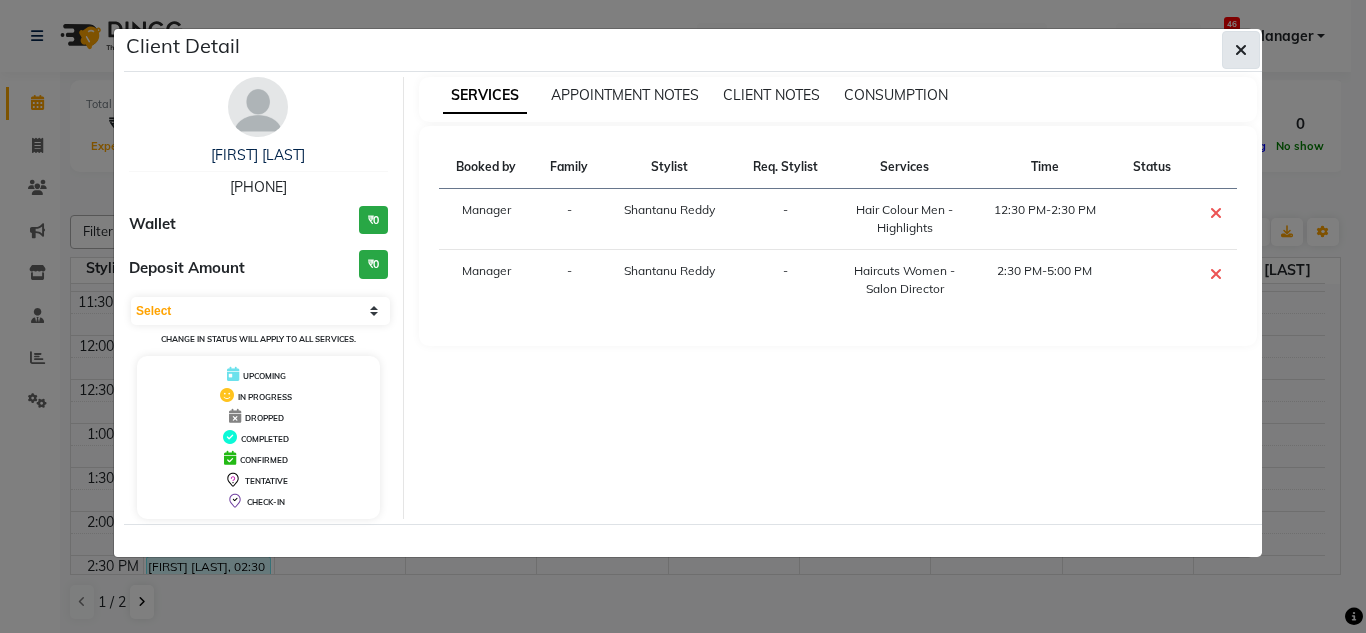 click 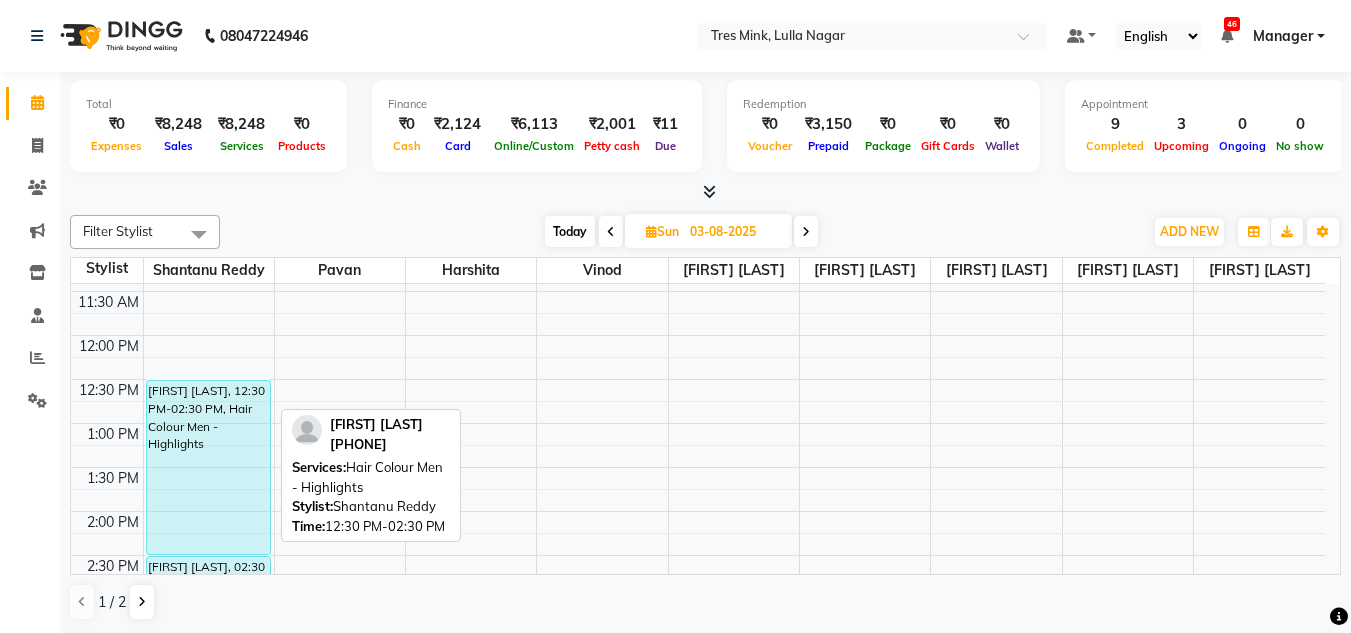 click on "[FIRST] [LAST], 12:30 PM-02:30 PM, Hair Colour Men - Highlights" at bounding box center (208, 467) 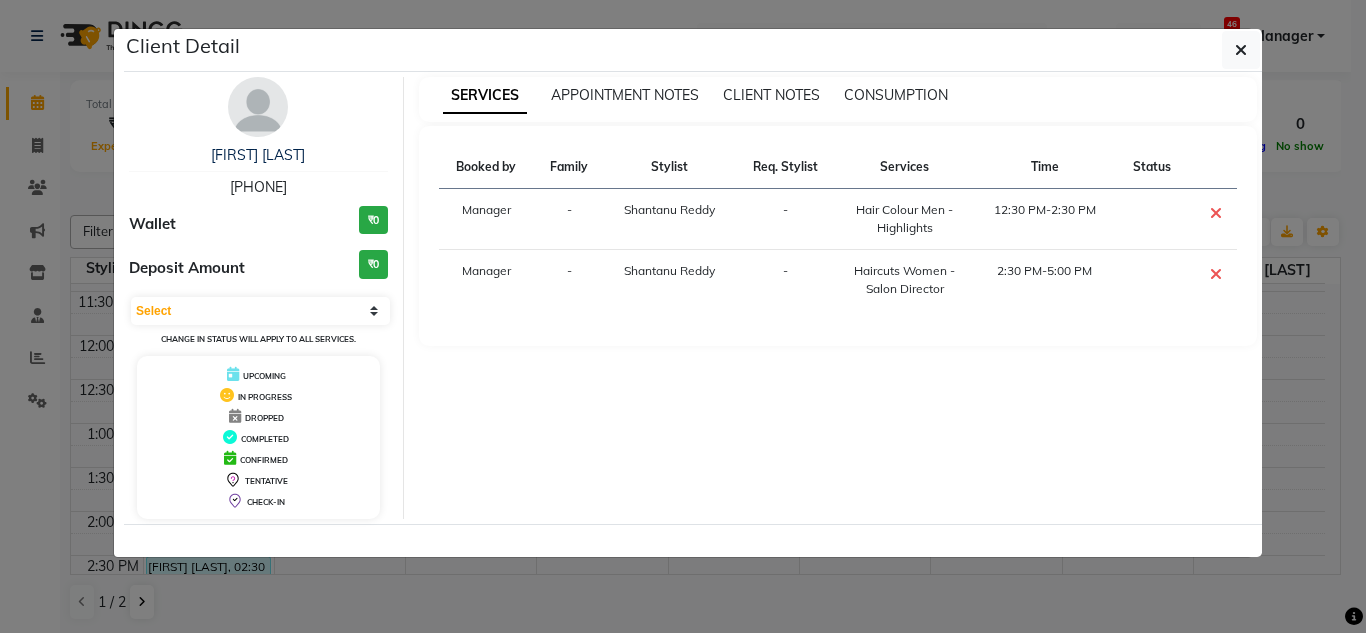 click on "[FIRST] [LAST]   [PHONE] Wallet ₹0 Deposit Amount  ₹0  Select CONFIRMED TENTATIVE Change in status will apply to all services. UPCOMING IN PROGRESS DROPPED COMPLETED CONFIRMED TENTATIVE CHECK-IN" at bounding box center [259, 298] 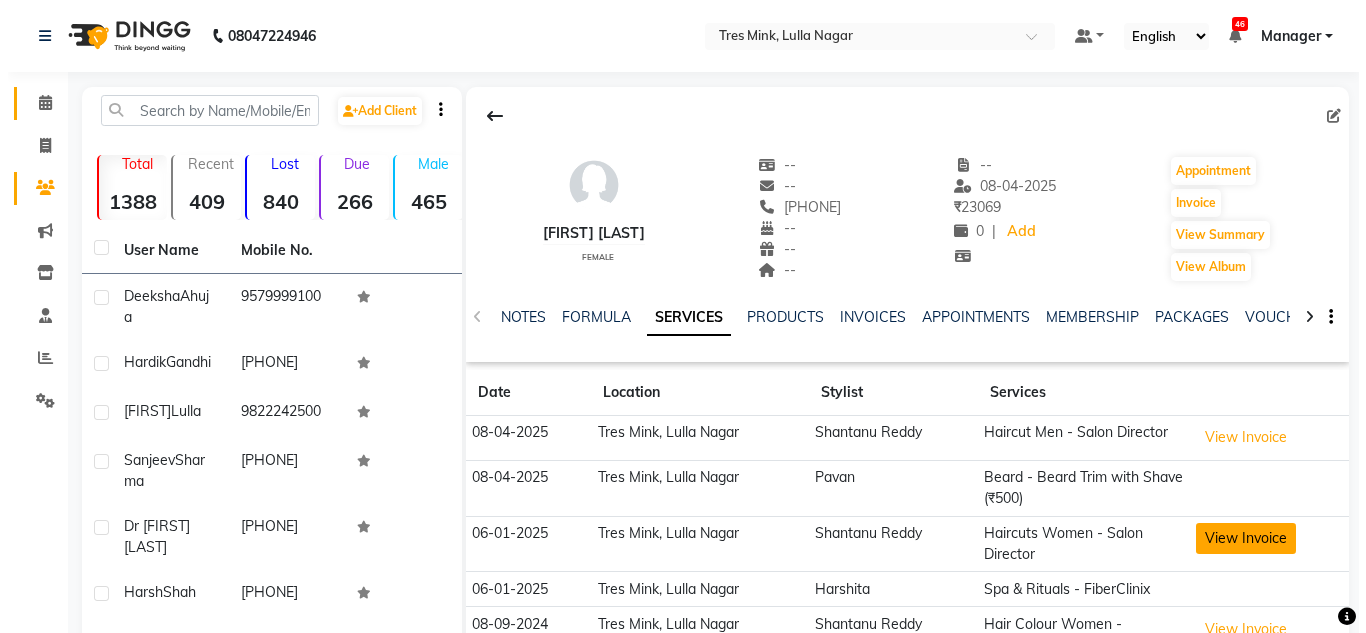 scroll, scrollTop: 100, scrollLeft: 0, axis: vertical 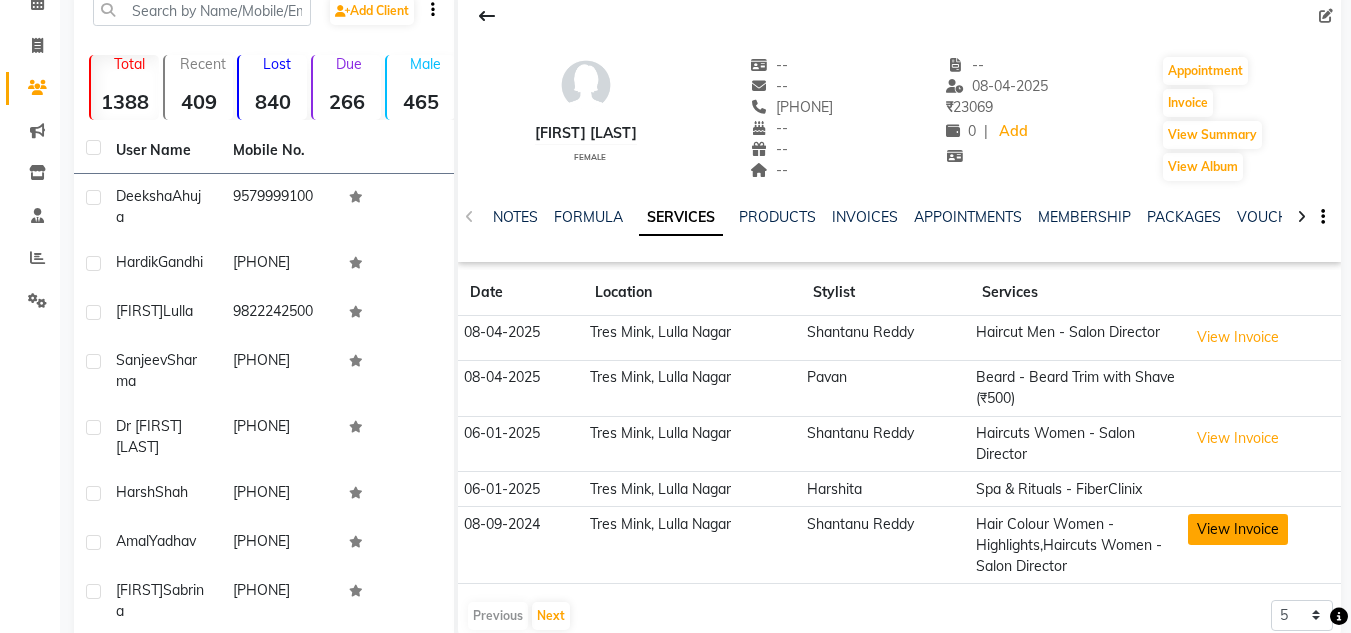 click on "View Invoice" 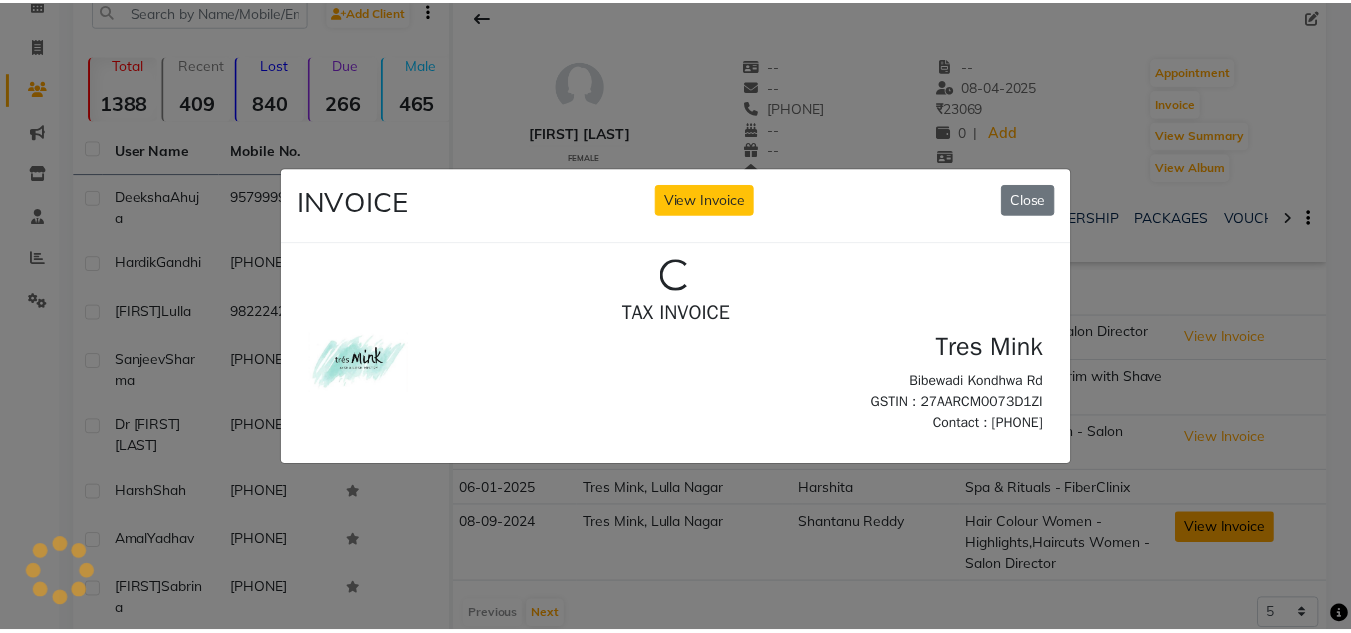 scroll, scrollTop: 0, scrollLeft: 0, axis: both 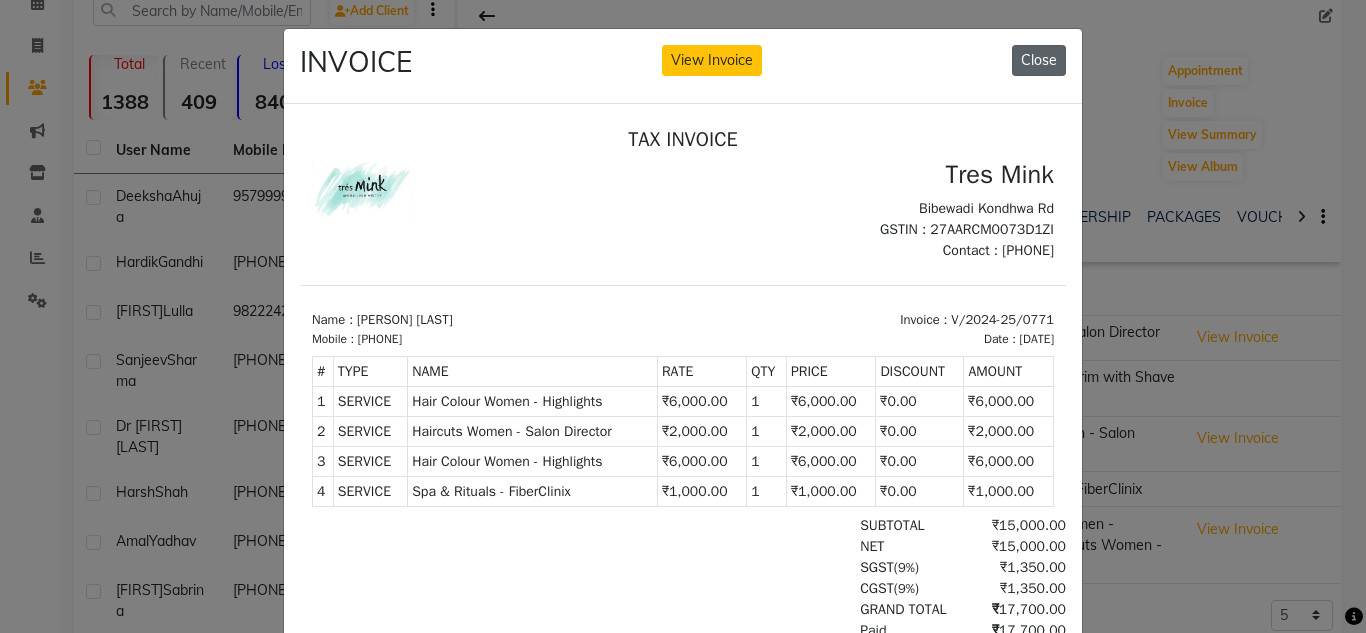 click on "Close" 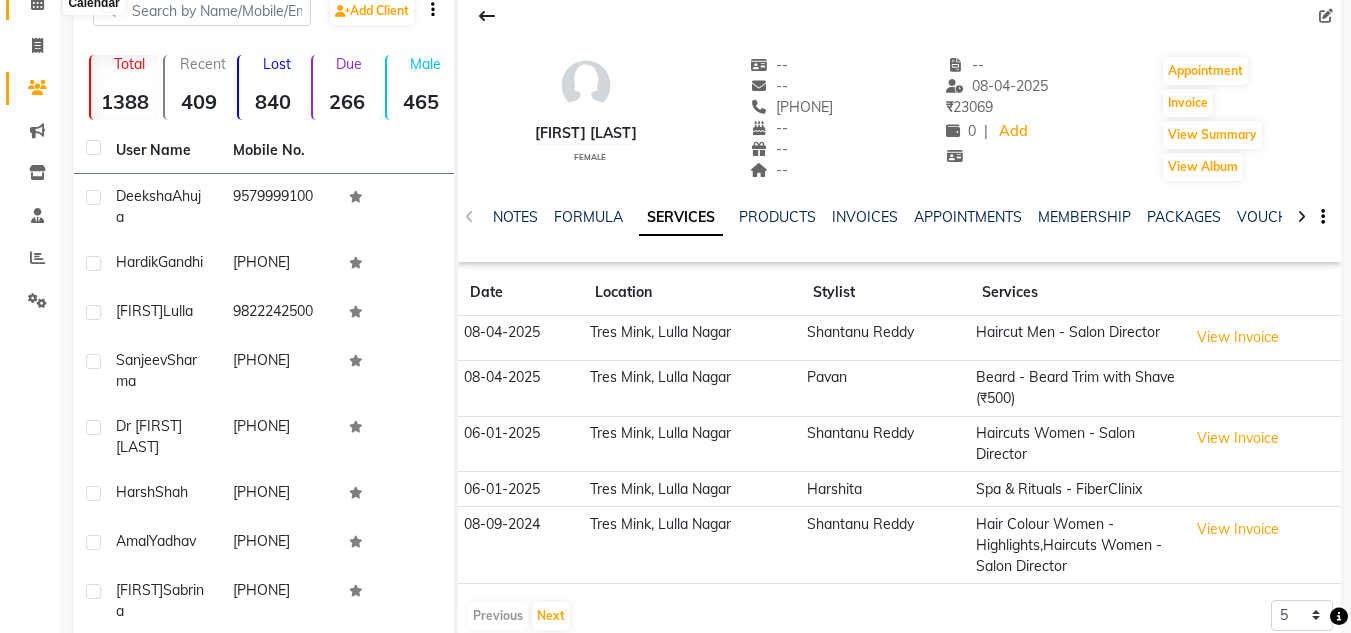 click 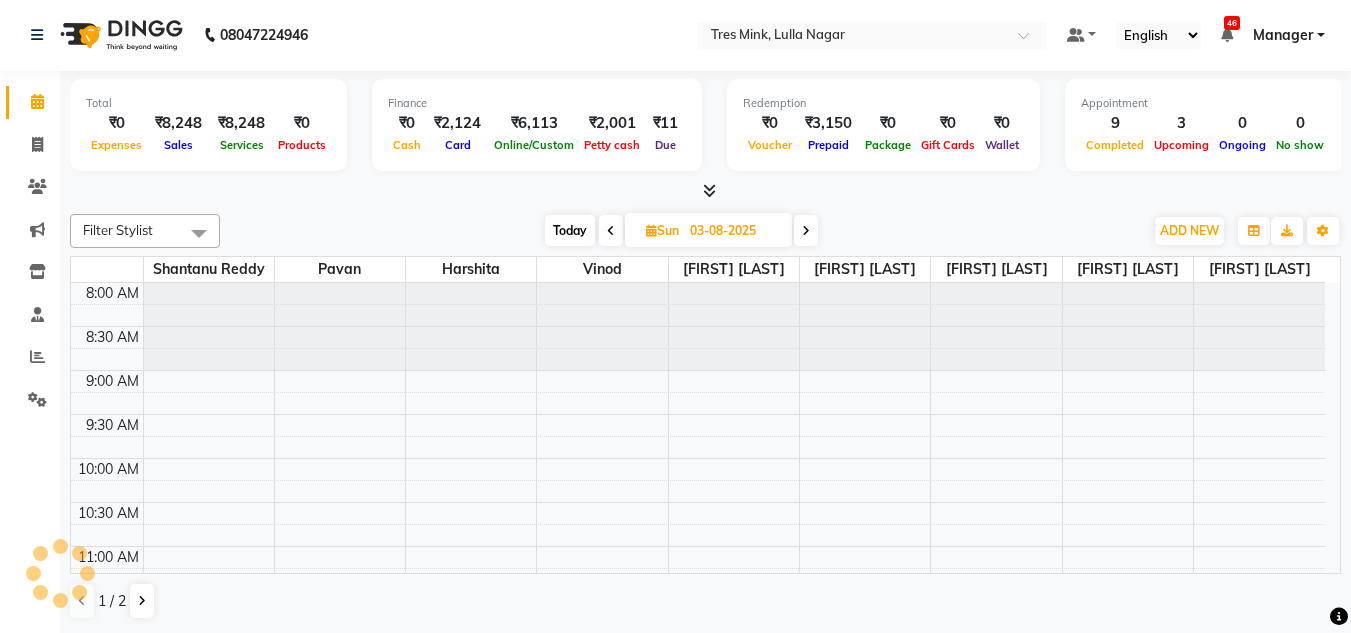 scroll, scrollTop: 0, scrollLeft: 0, axis: both 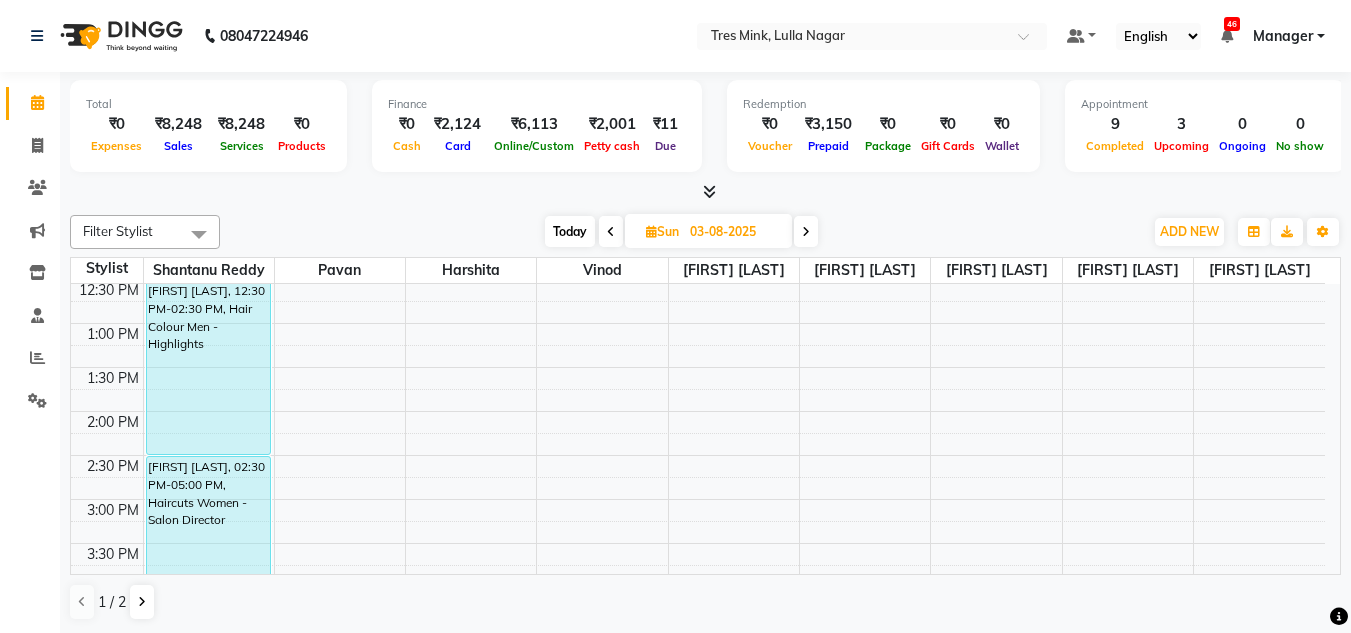click on "Today" at bounding box center (570, 231) 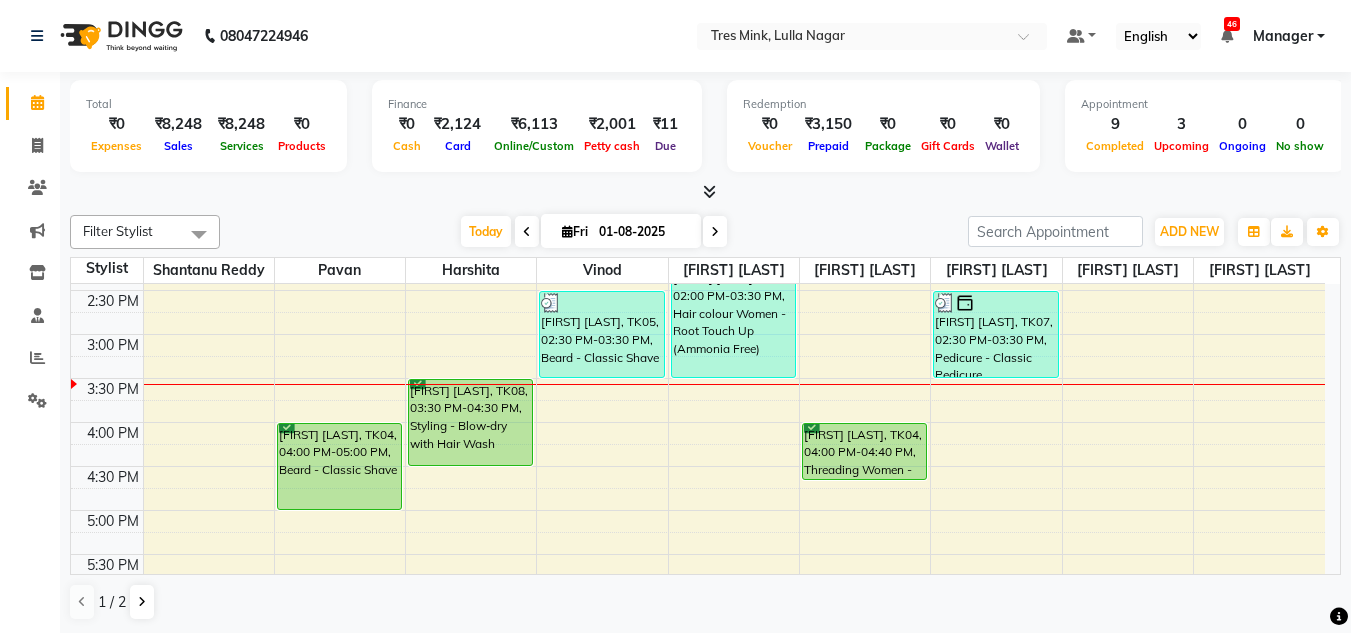 scroll, scrollTop: 600, scrollLeft: 0, axis: vertical 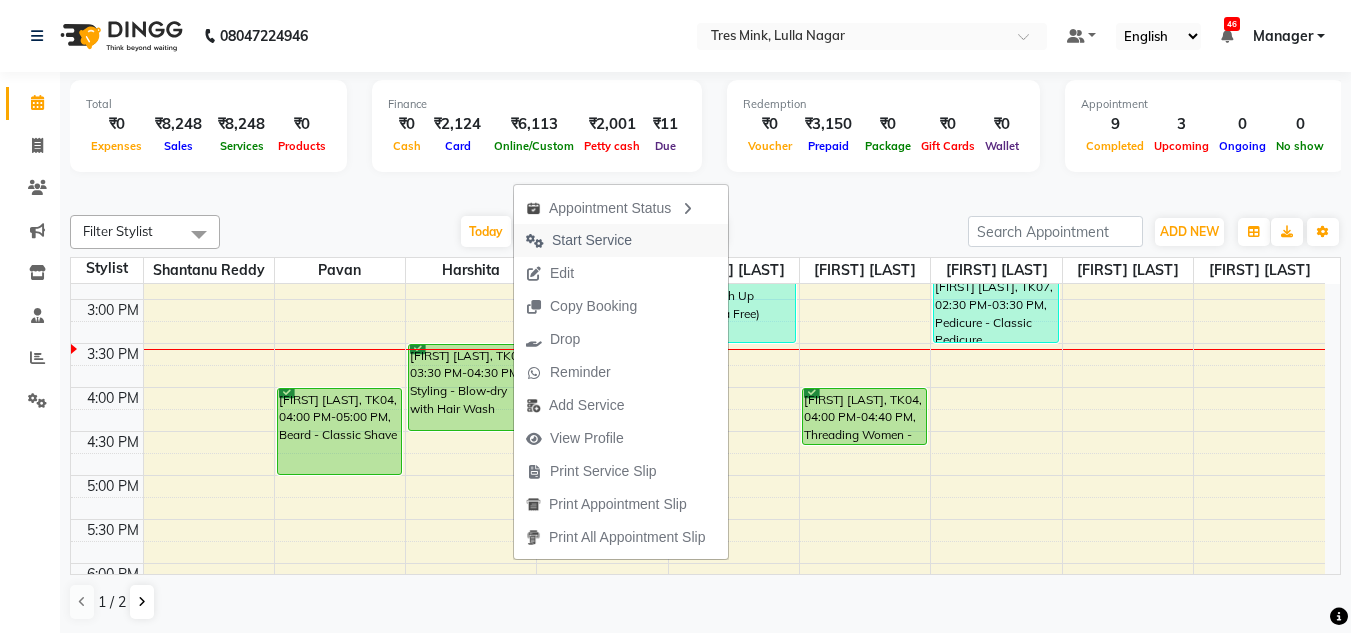 click on "Start Service" at bounding box center [592, 240] 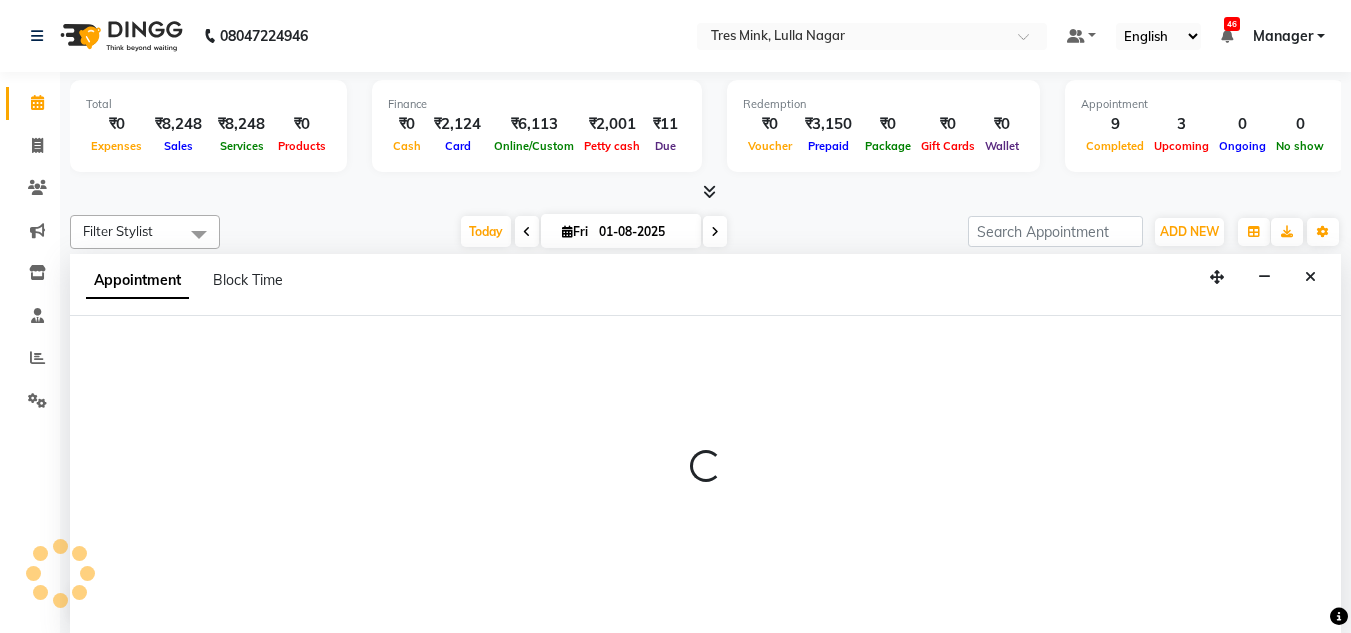 scroll, scrollTop: 1, scrollLeft: 0, axis: vertical 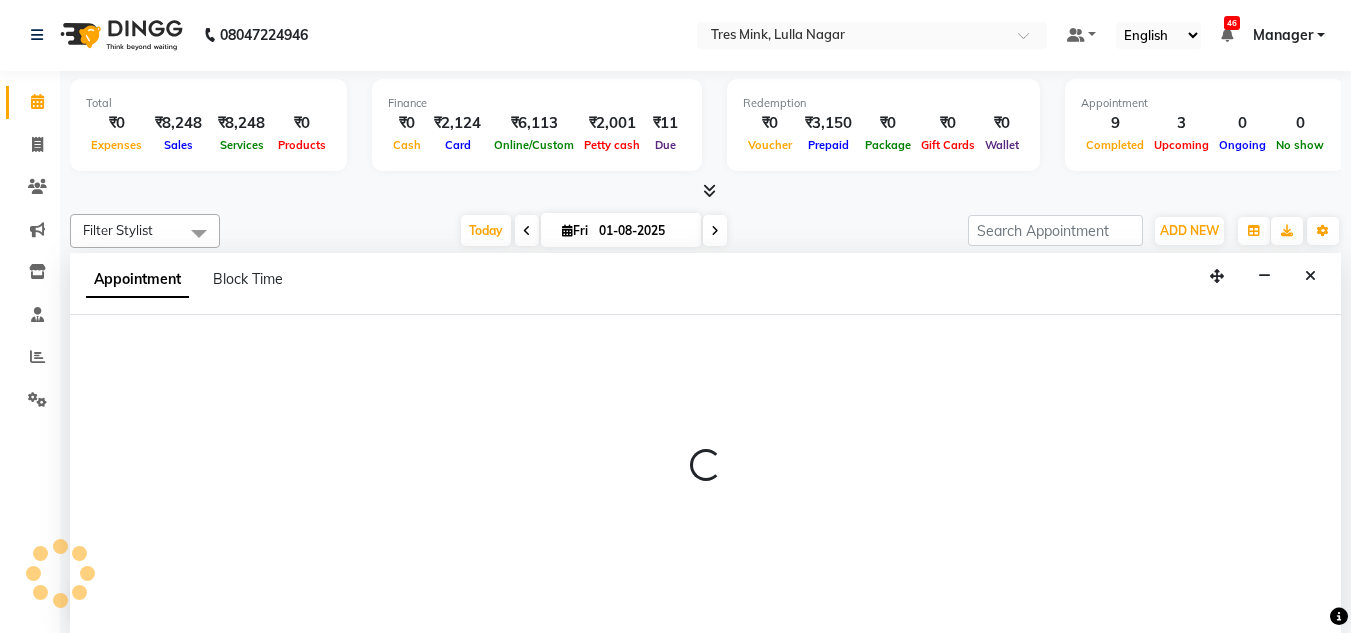 select on "84330" 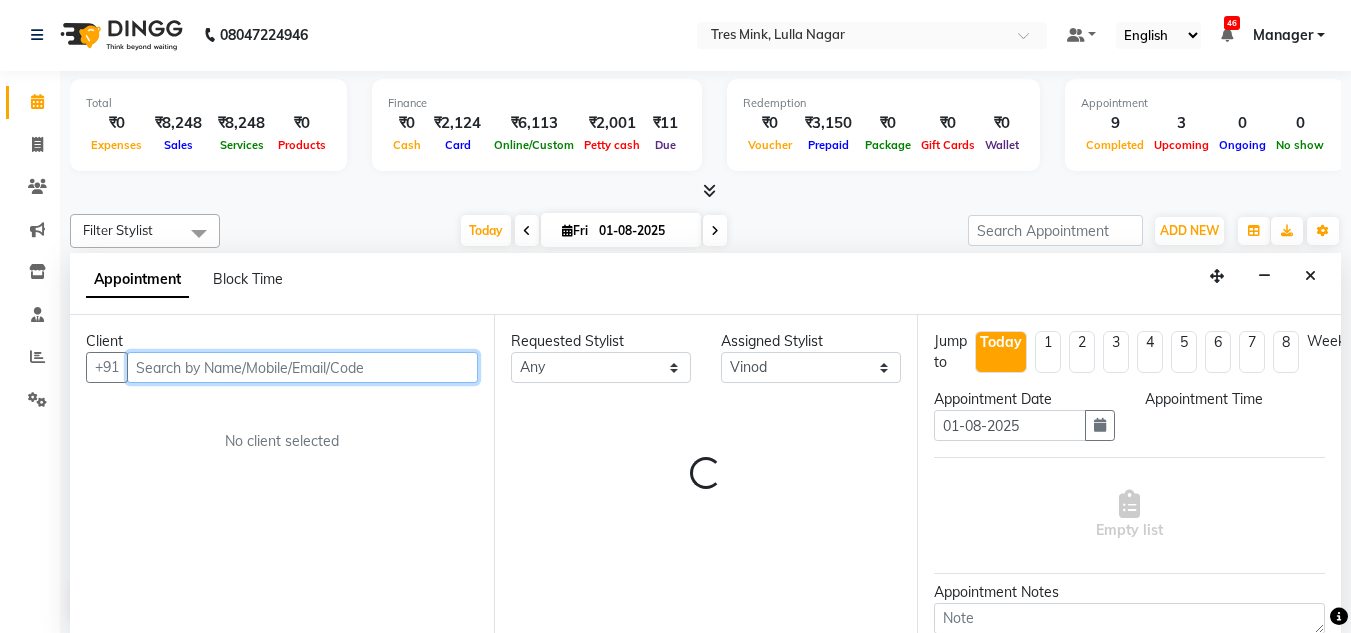 select on "975" 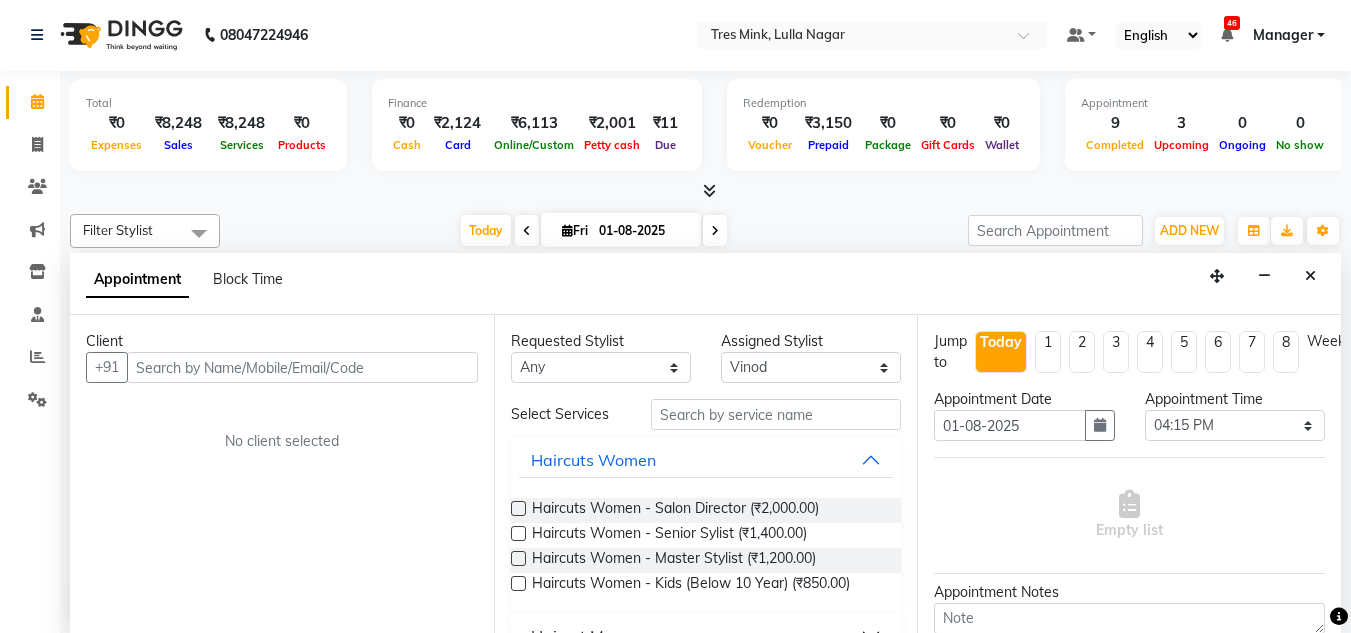 drag, startPoint x: 600, startPoint y: 458, endPoint x: 30, endPoint y: 465, distance: 570.04297 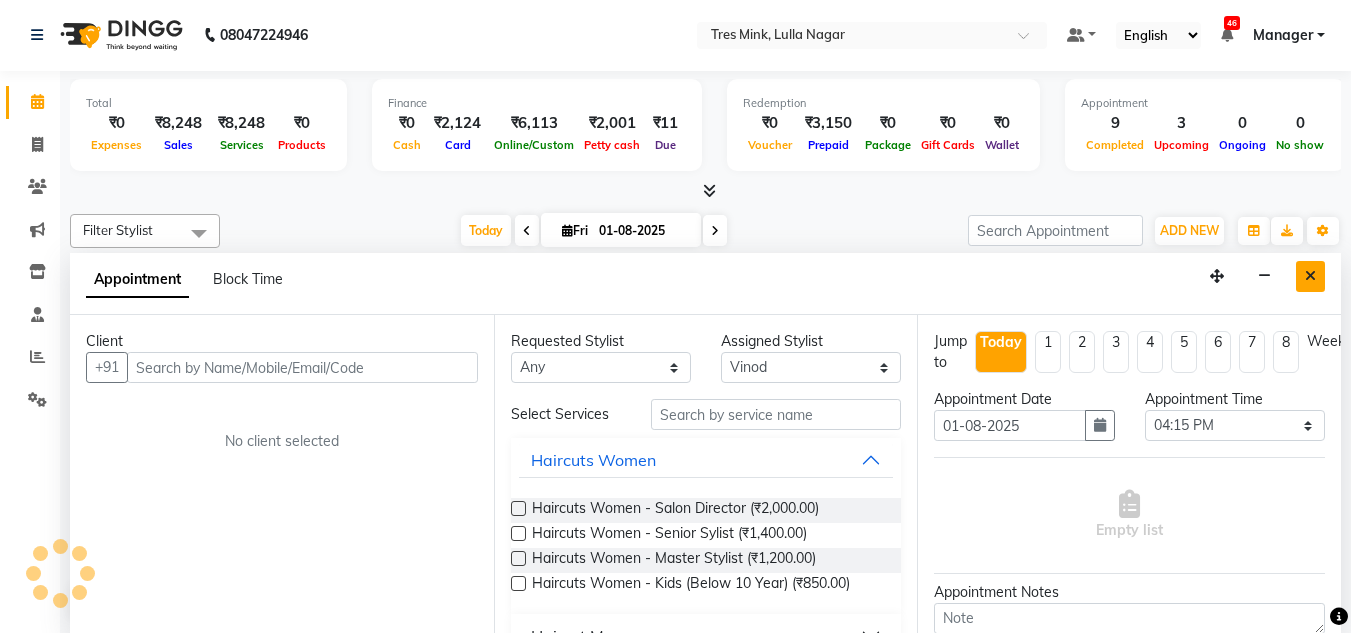 click at bounding box center [1310, 276] 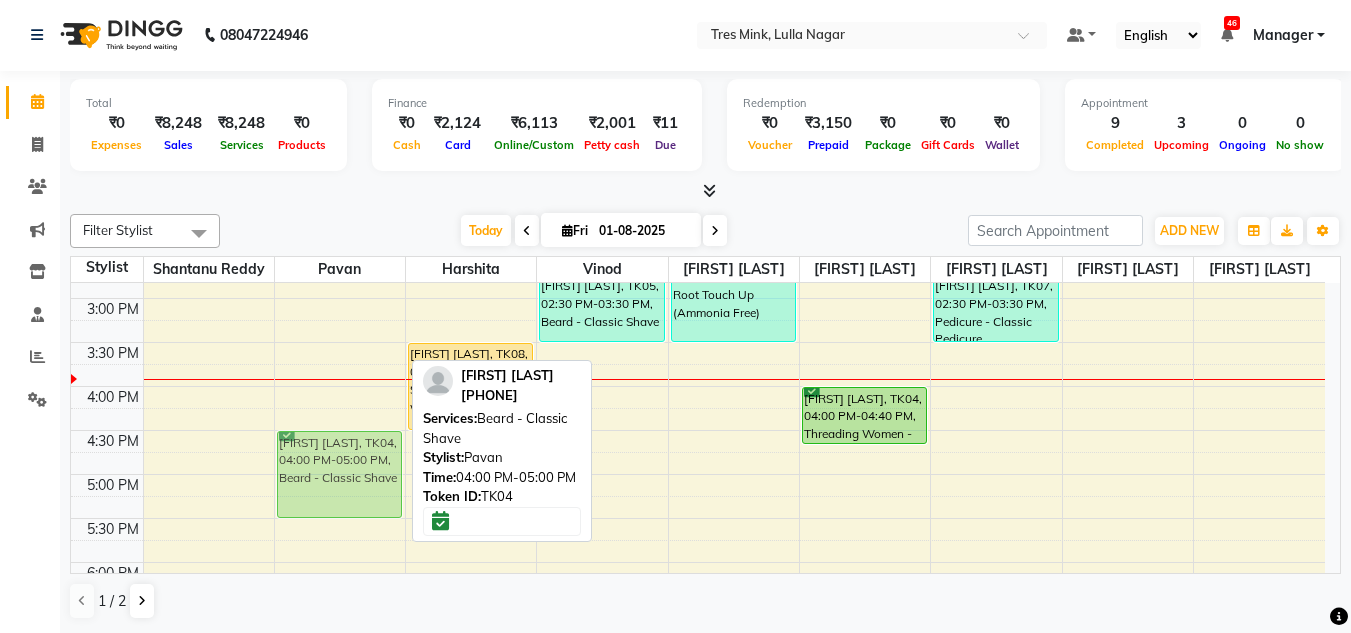 drag, startPoint x: 346, startPoint y: 422, endPoint x: 350, endPoint y: 471, distance: 49.162994 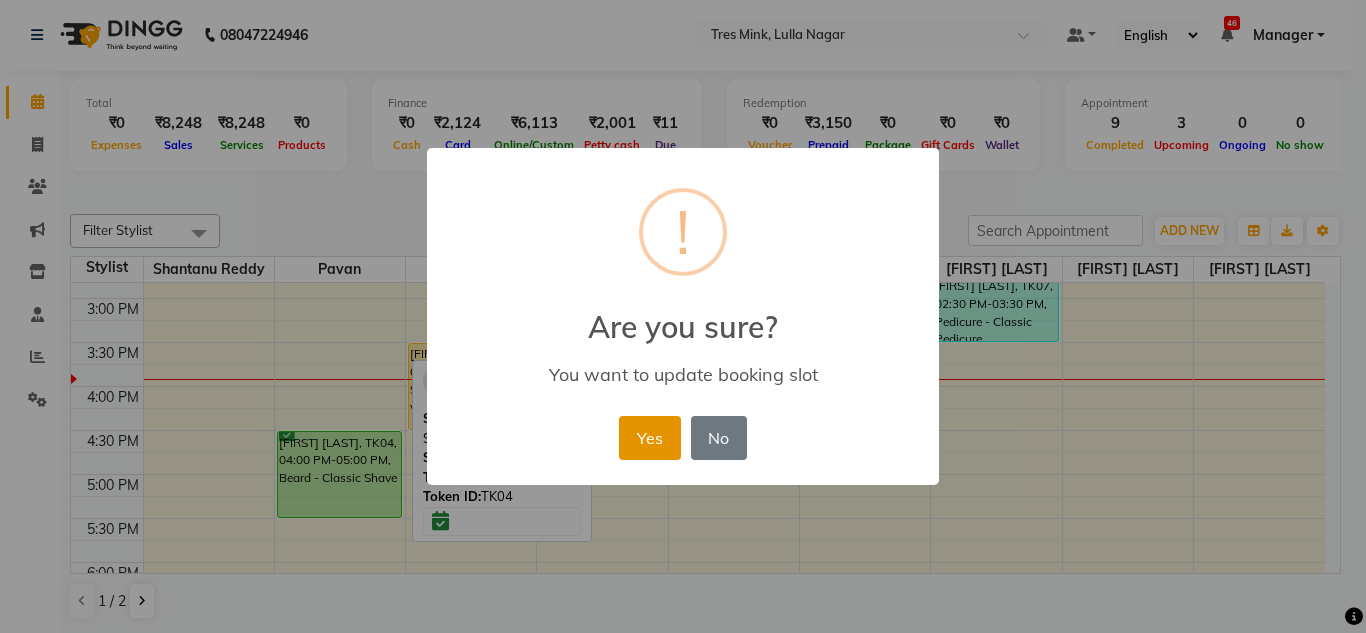 click on "Yes" at bounding box center (649, 438) 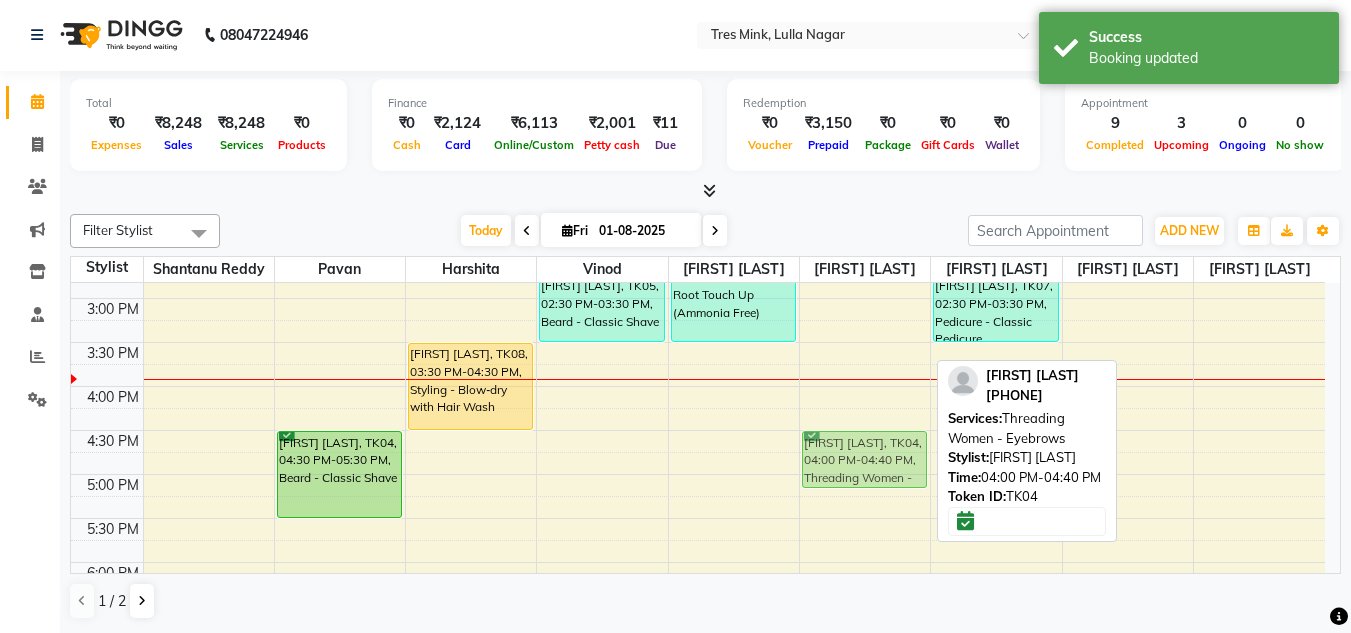 drag, startPoint x: 848, startPoint y: 414, endPoint x: 841, endPoint y: 463, distance: 49.497475 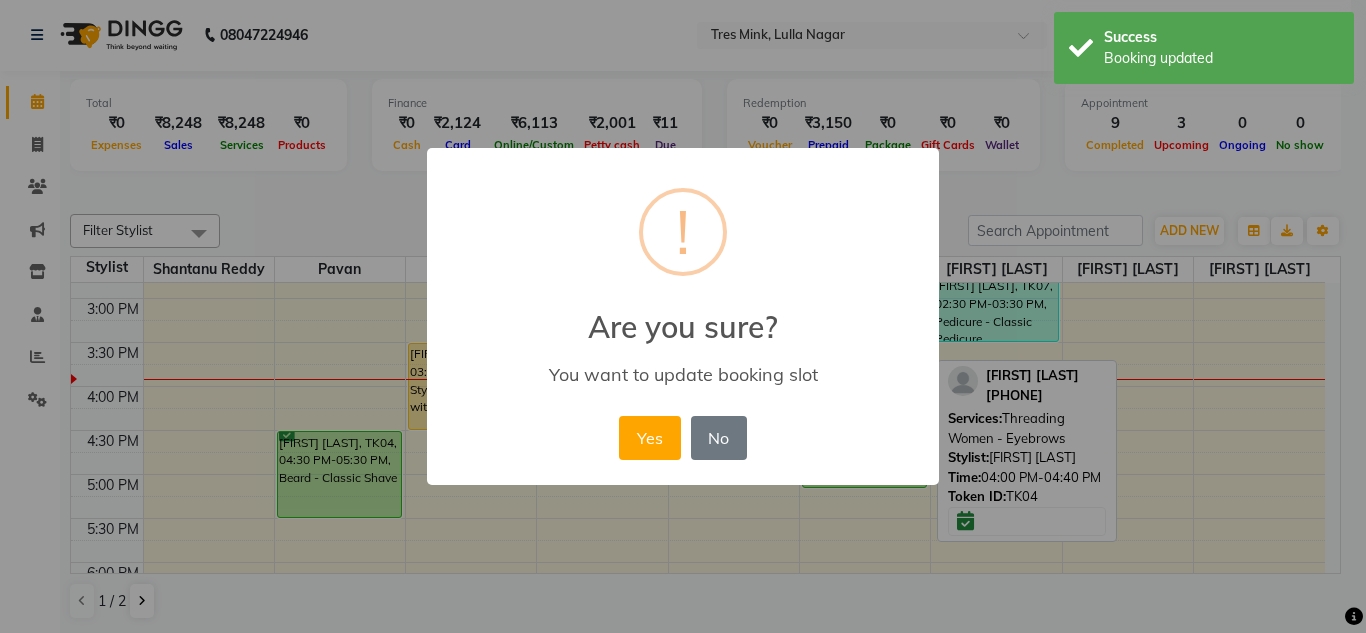 click on "Yes No No" at bounding box center (682, 438) 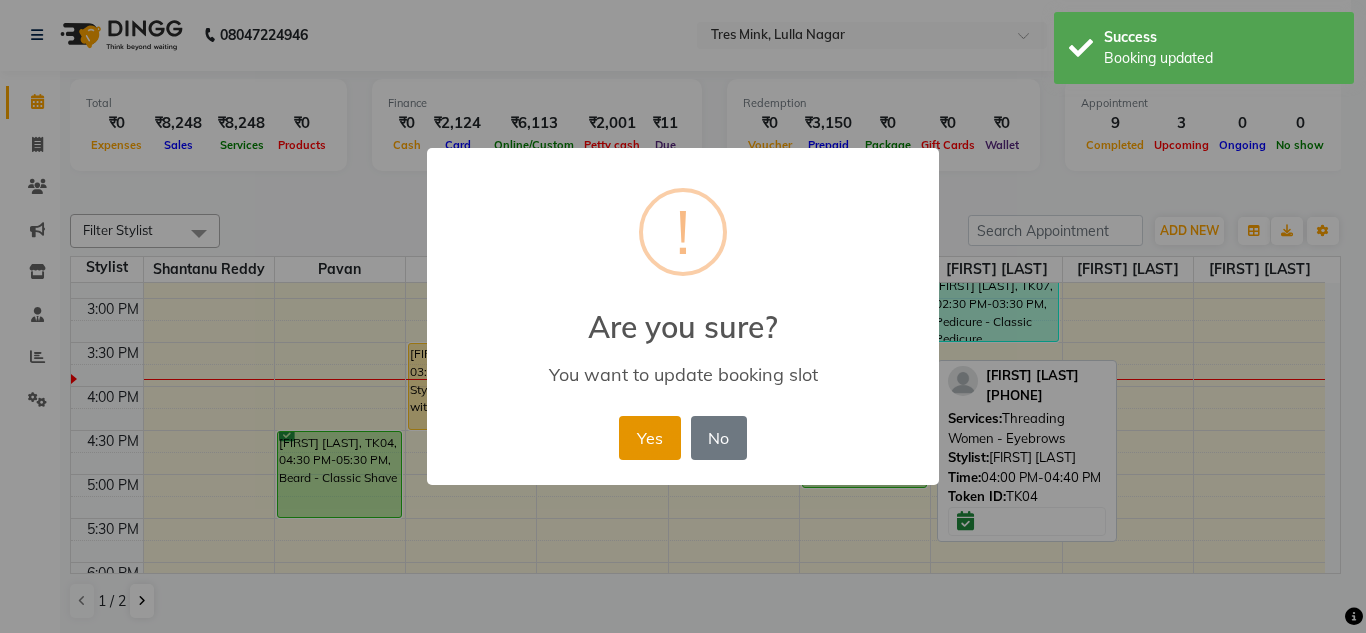 click on "Yes" at bounding box center (649, 438) 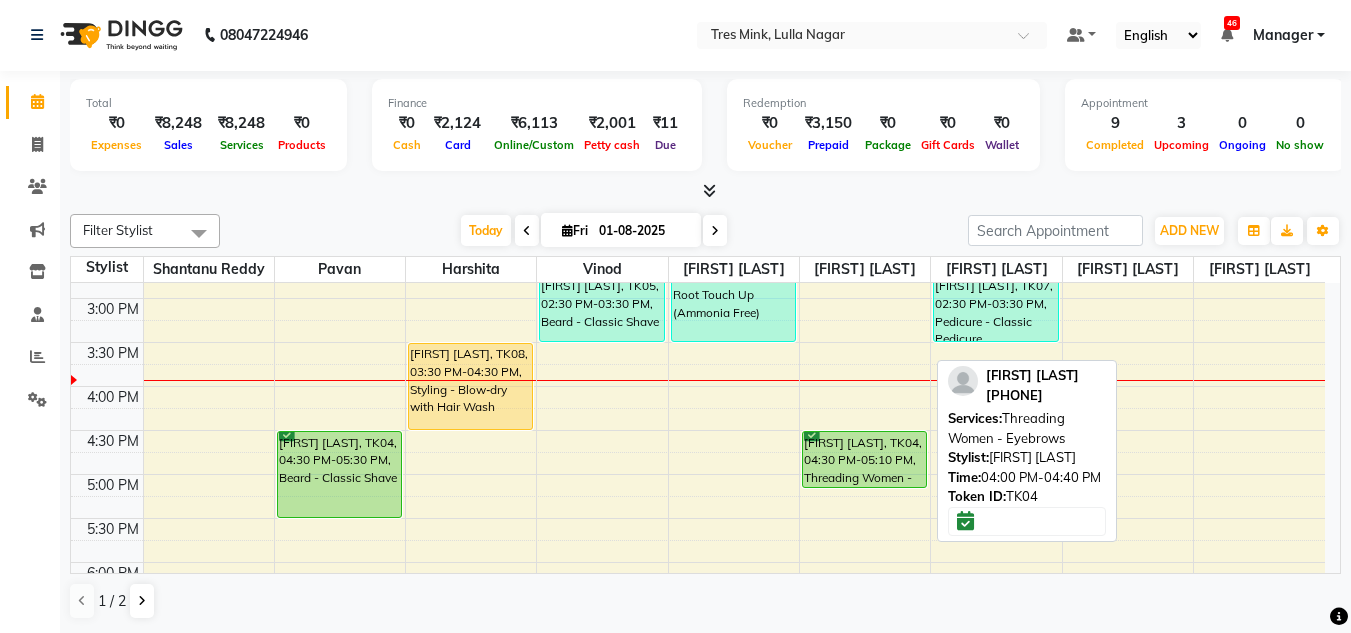 click at bounding box center [715, 231] 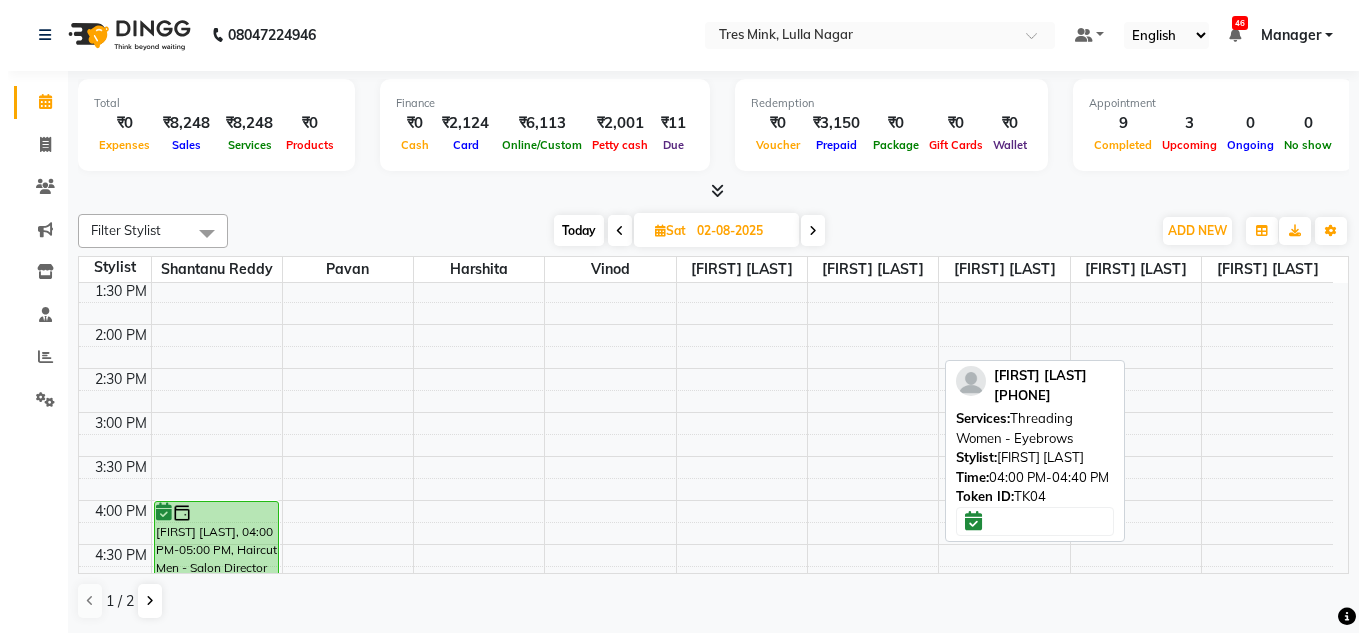 scroll, scrollTop: 600, scrollLeft: 0, axis: vertical 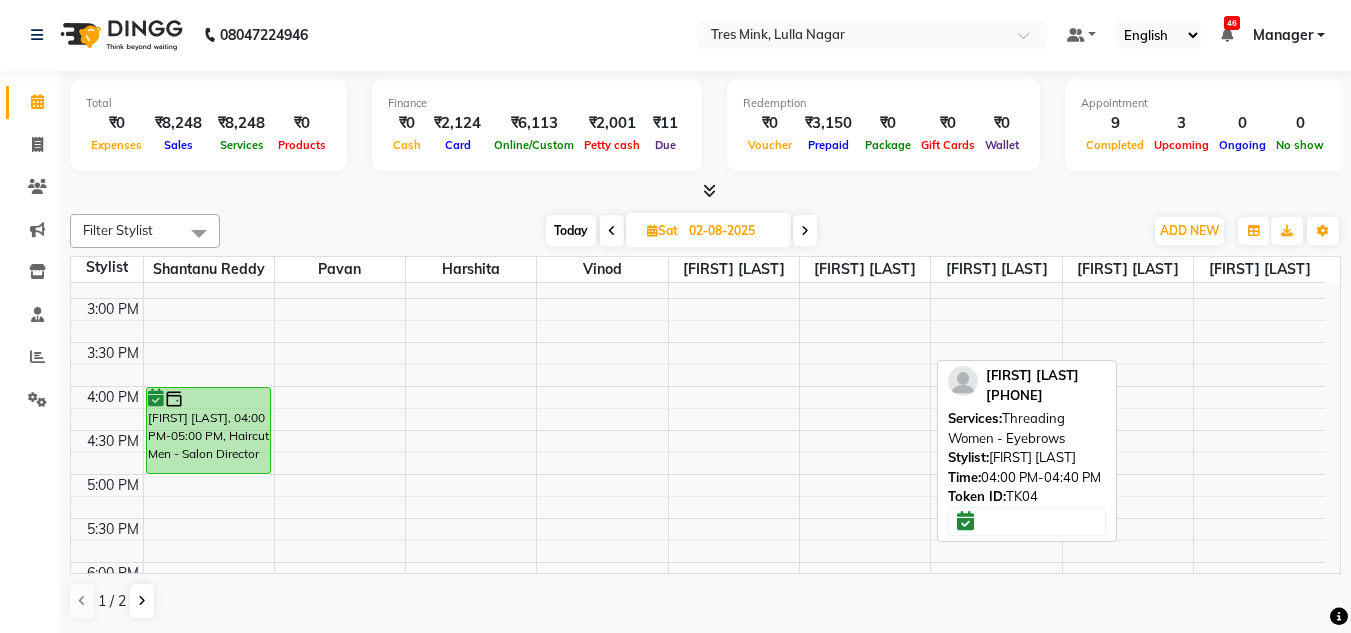 click on "8:00 AM 8:30 AM 9:00 AM 9:30 AM 10:00 AM 10:30 AM 11:00 AM 11:30 AM 12:00 PM 12:30 PM 1:00 PM 1:30 PM 2:00 PM 2:30 PM 3:00 PM 3:30 PM 4:00 PM 4:30 PM 5:00 PM 5:30 PM 6:00 PM 6:30 PM 7:00 PM 7:30 PM 8:00 PM 8:30 PM     [FIRST] [LAST], 04:00 PM-05:00 PM, Haircut Men - Salon Director" at bounding box center [698, 254] 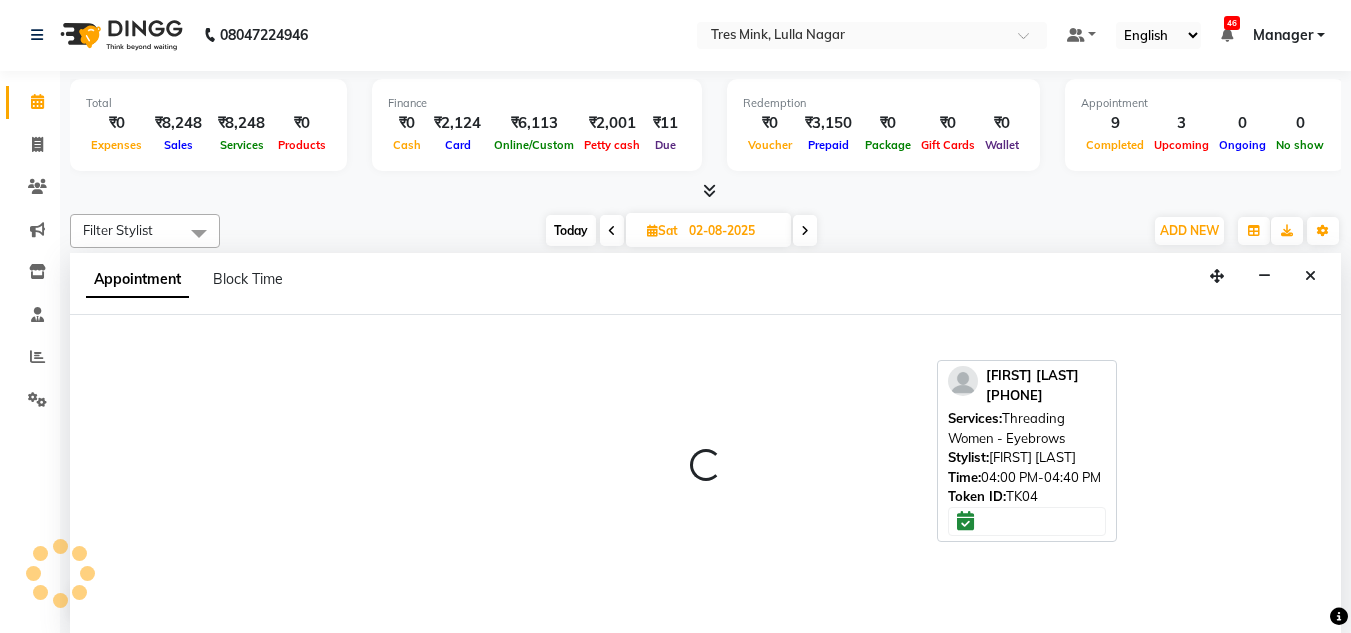 select on "47307" 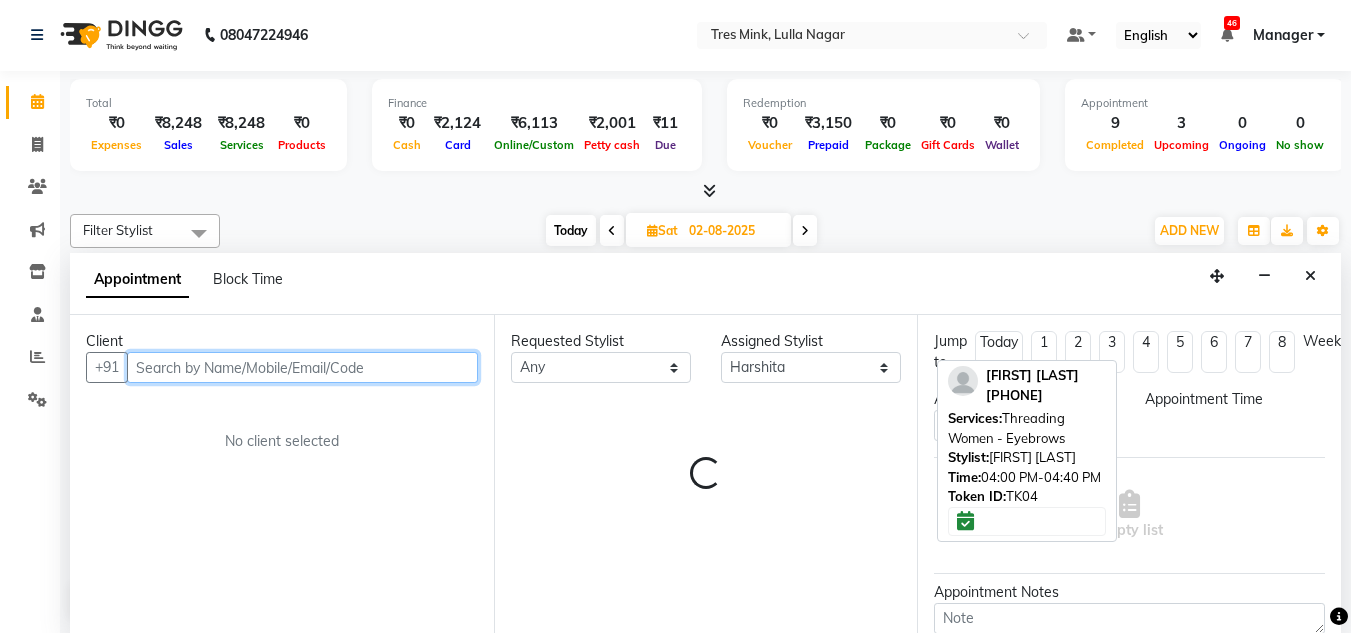 select on "960" 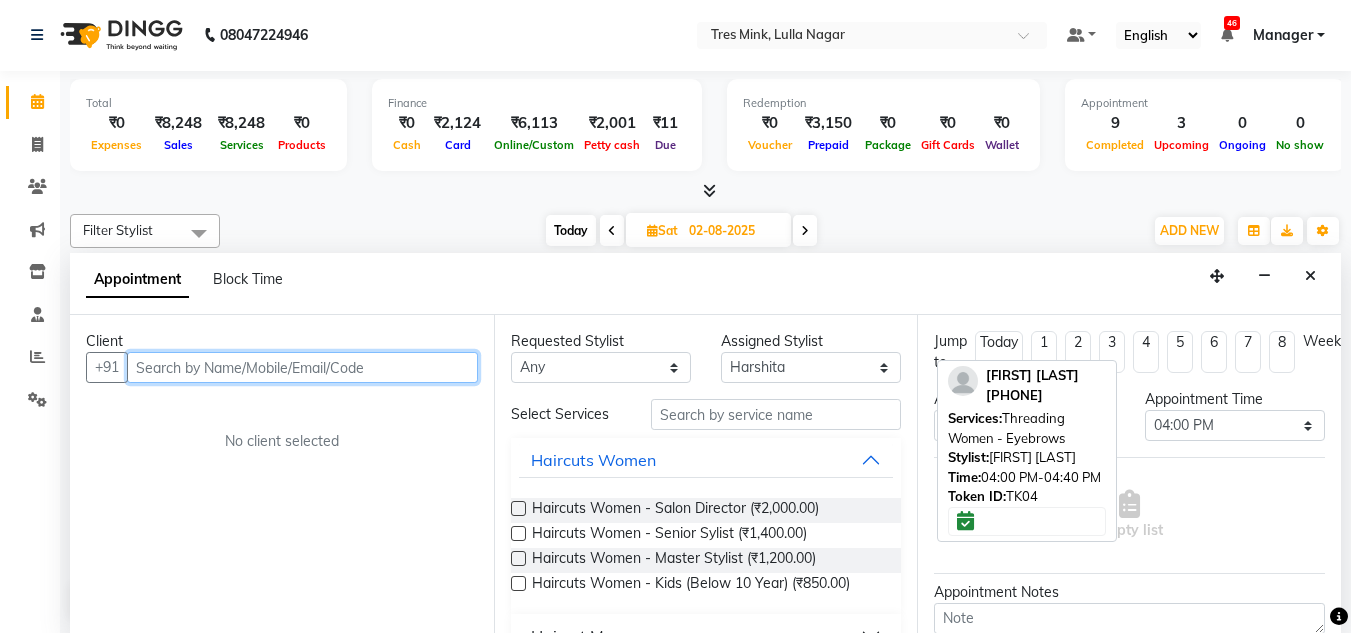 click at bounding box center [302, 367] 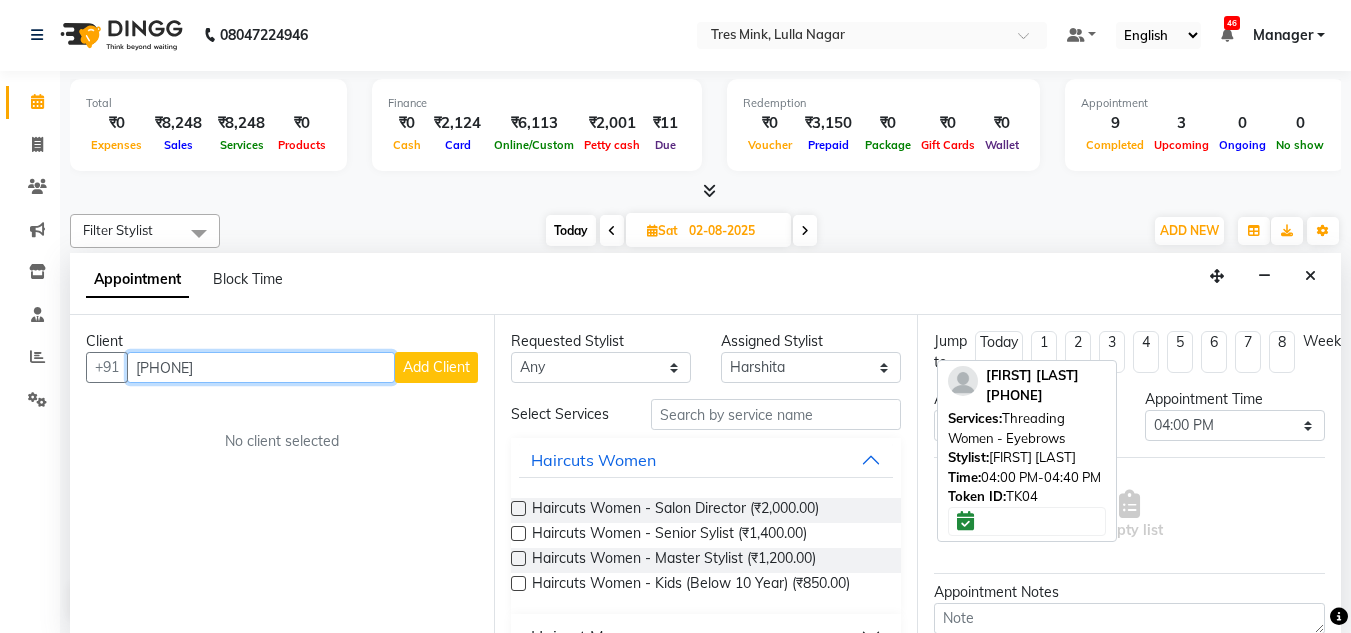type on "[PHONE]" 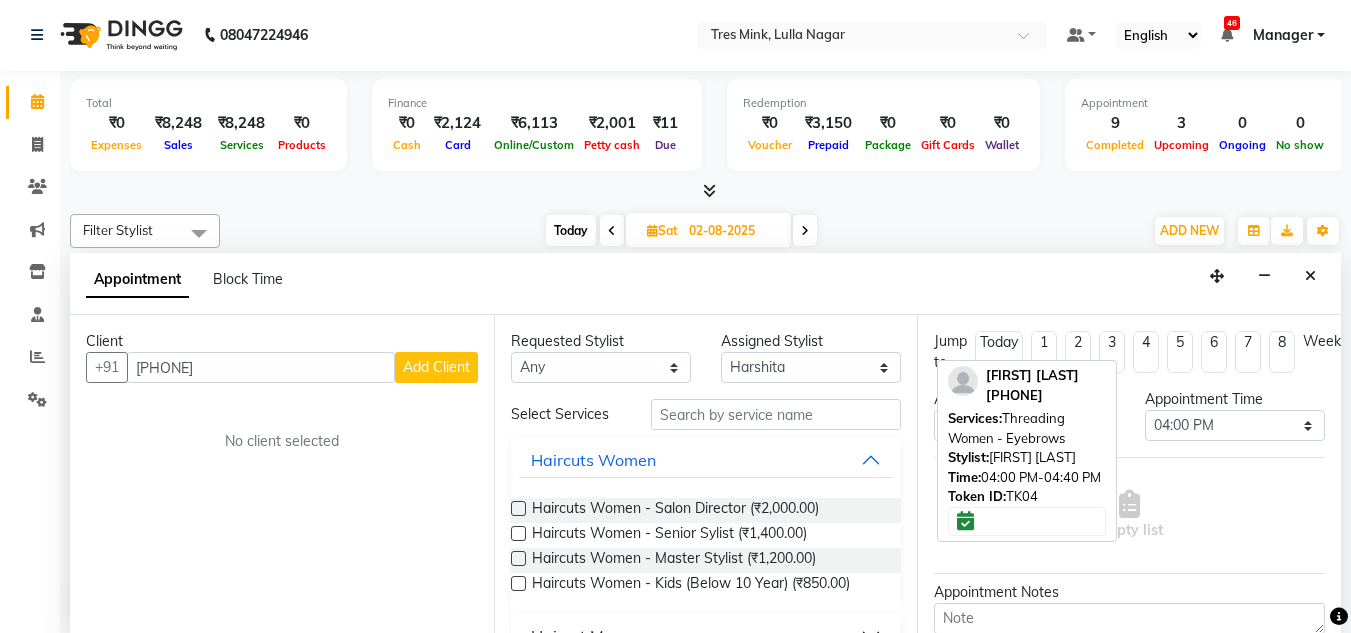 click on "Add Client" at bounding box center (436, 367) 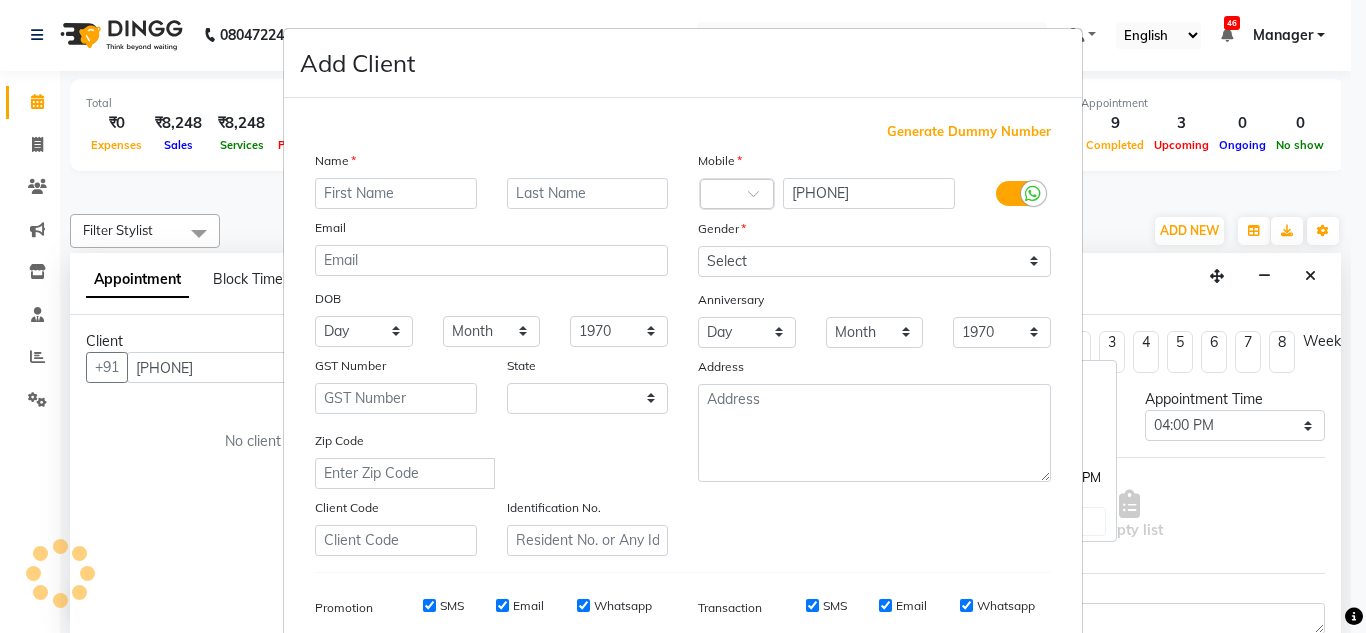 select on "22" 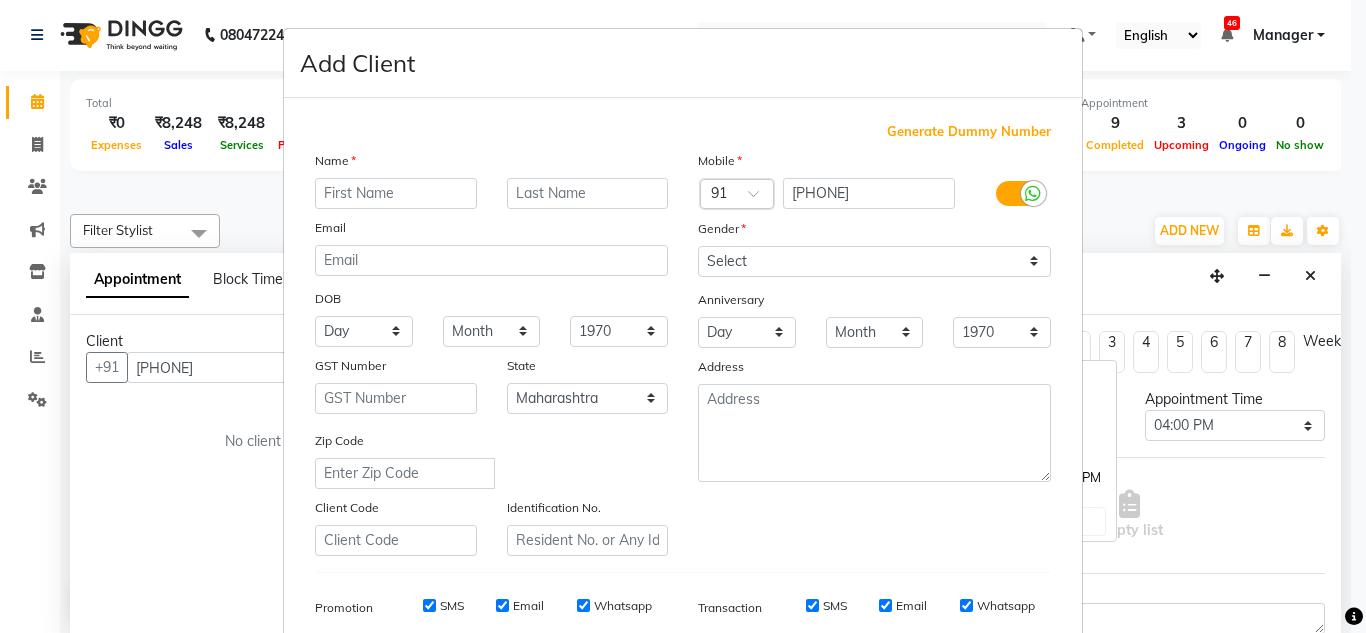 click at bounding box center (396, 193) 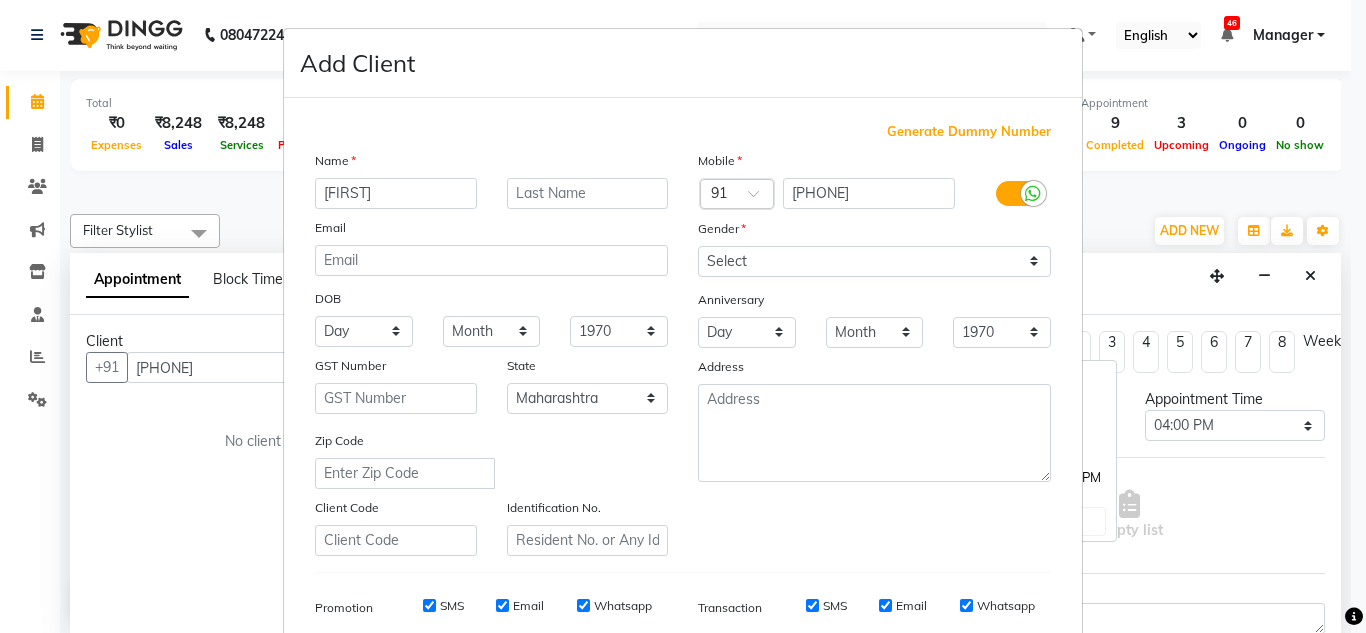type on "[FIRST]" 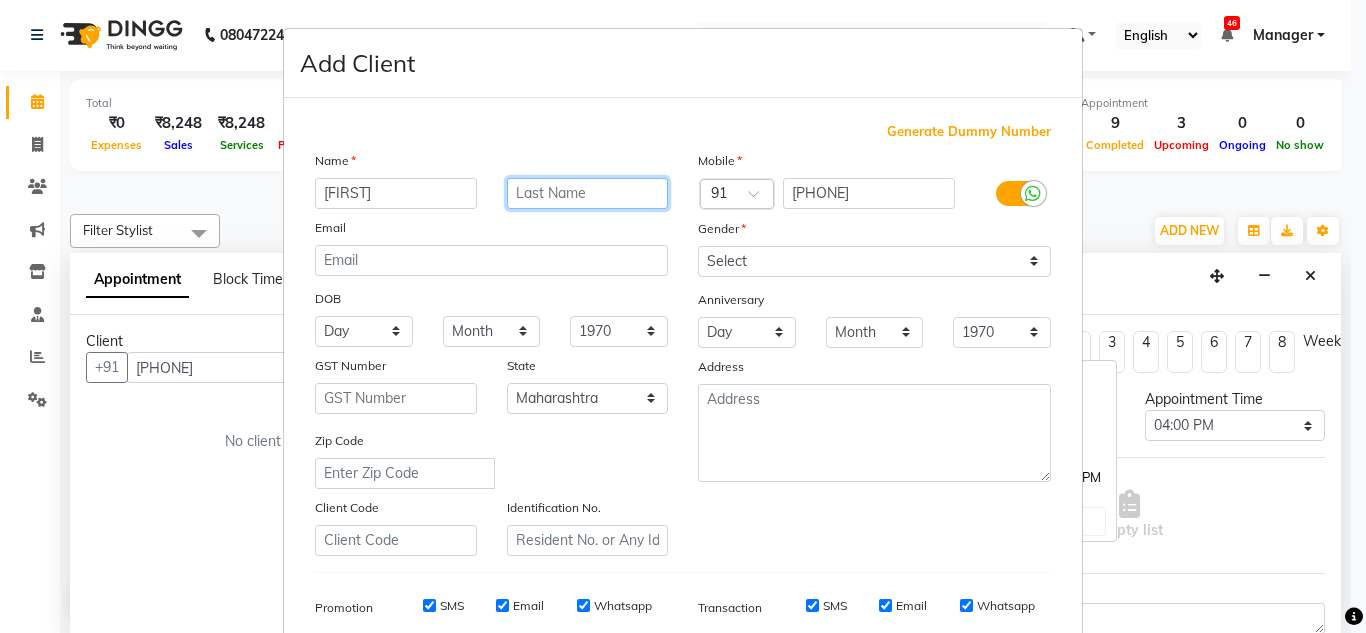 click at bounding box center [588, 193] 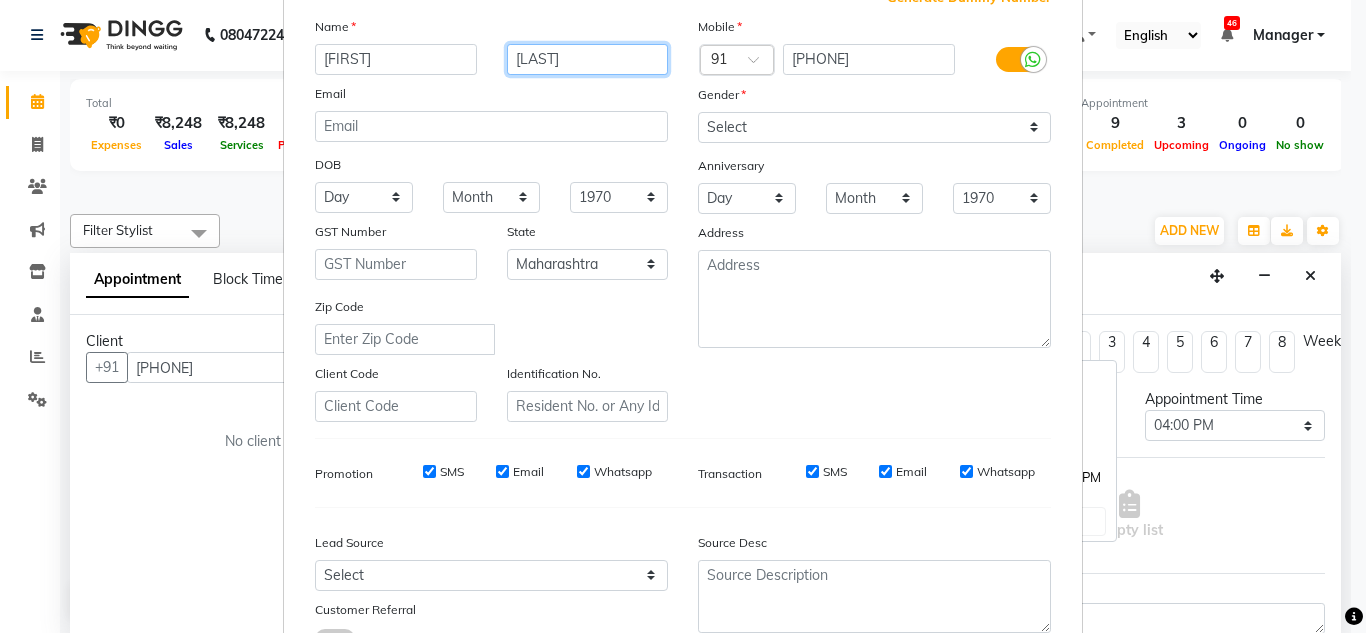 scroll, scrollTop: 0, scrollLeft: 0, axis: both 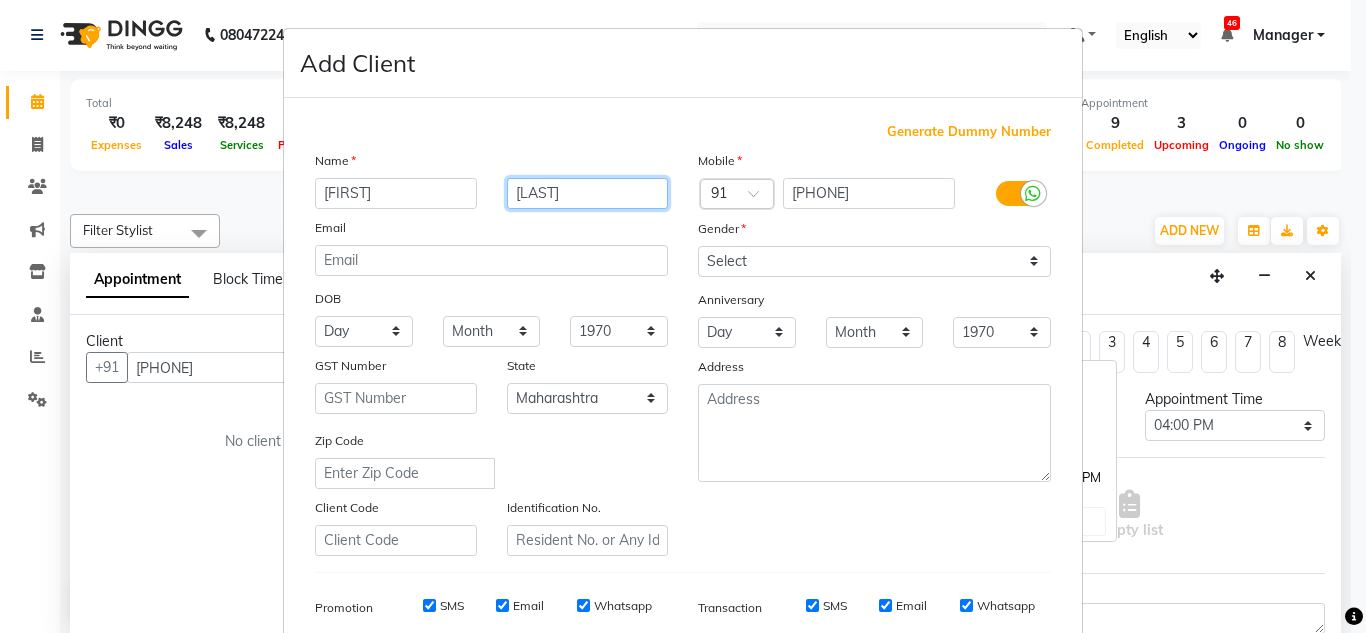 type on "[LAST]" 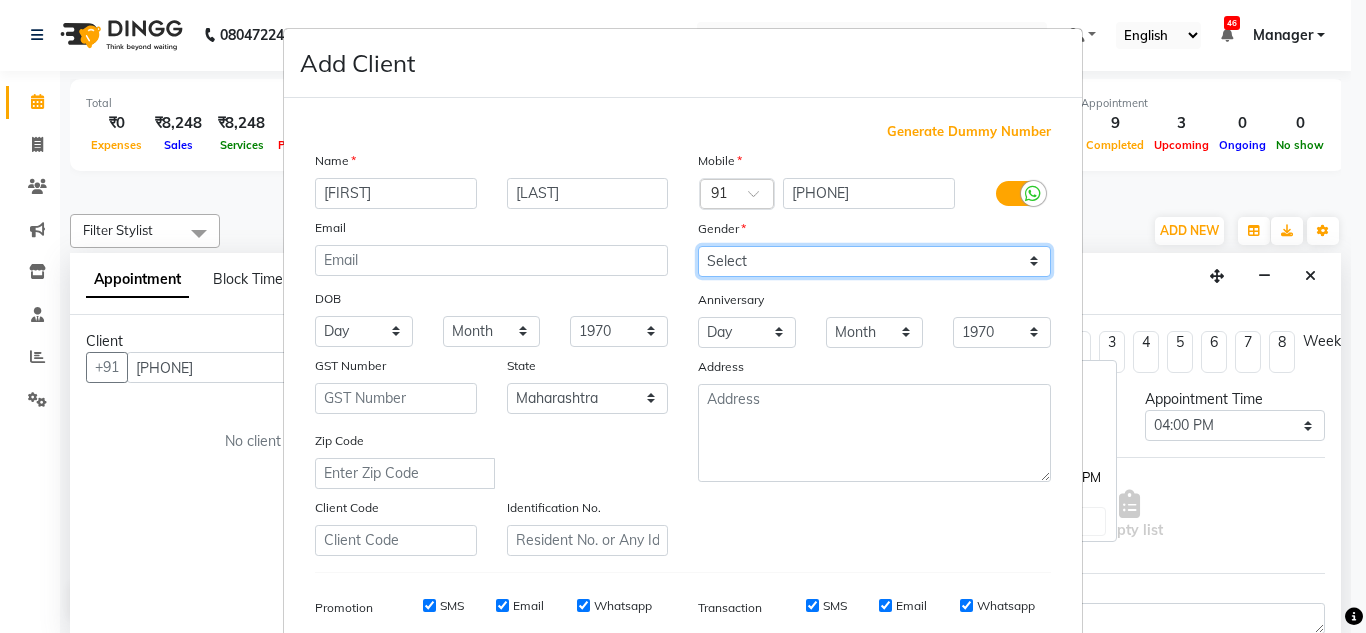 drag, startPoint x: 761, startPoint y: 250, endPoint x: 773, endPoint y: 270, distance: 23.323807 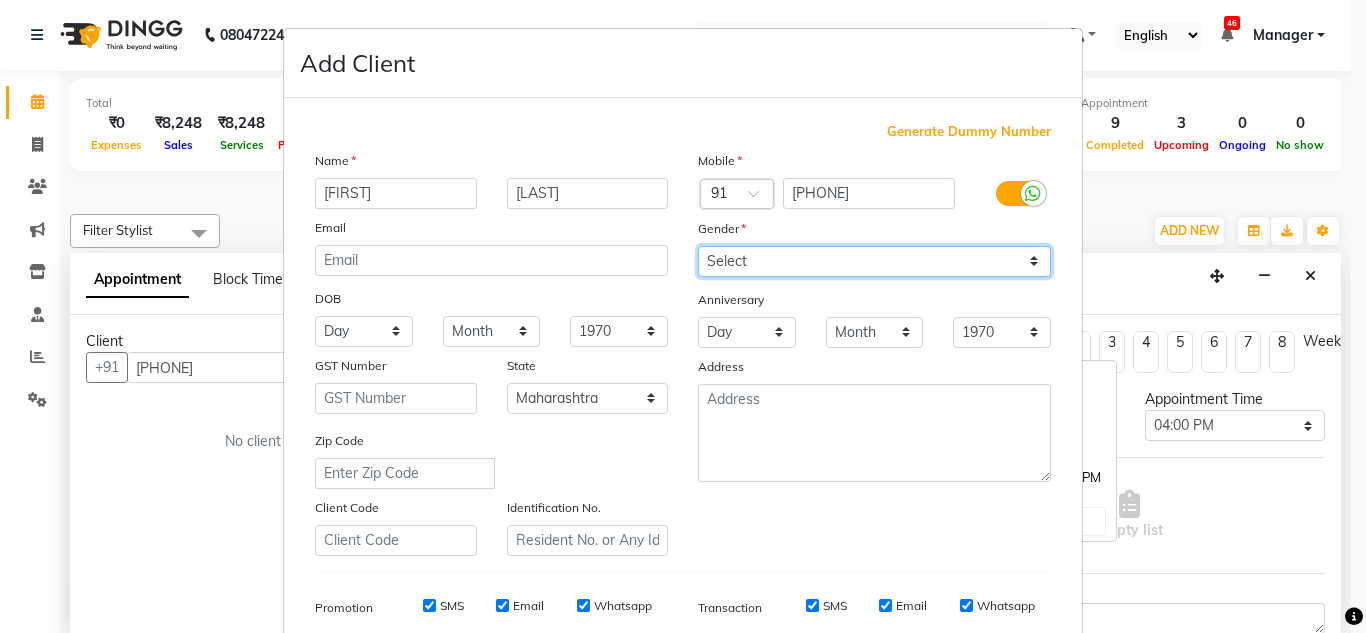 select on "female" 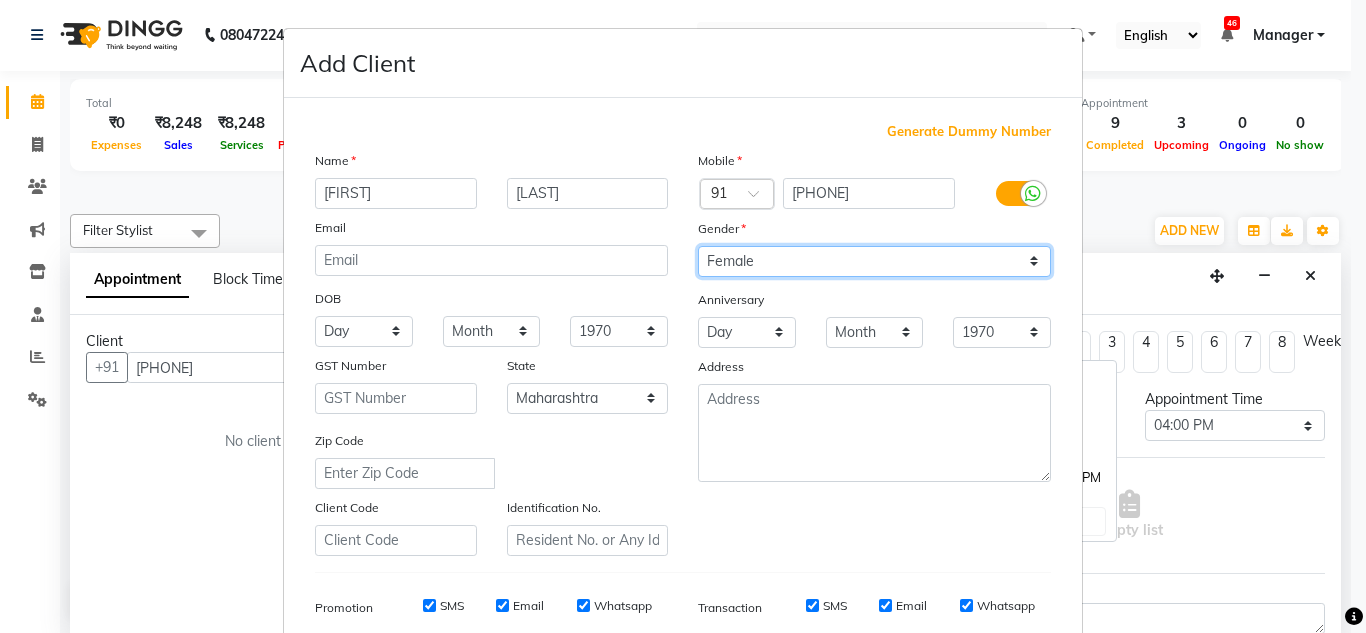 click on "Select Male Female Other Prefer Not To Say" at bounding box center [874, 261] 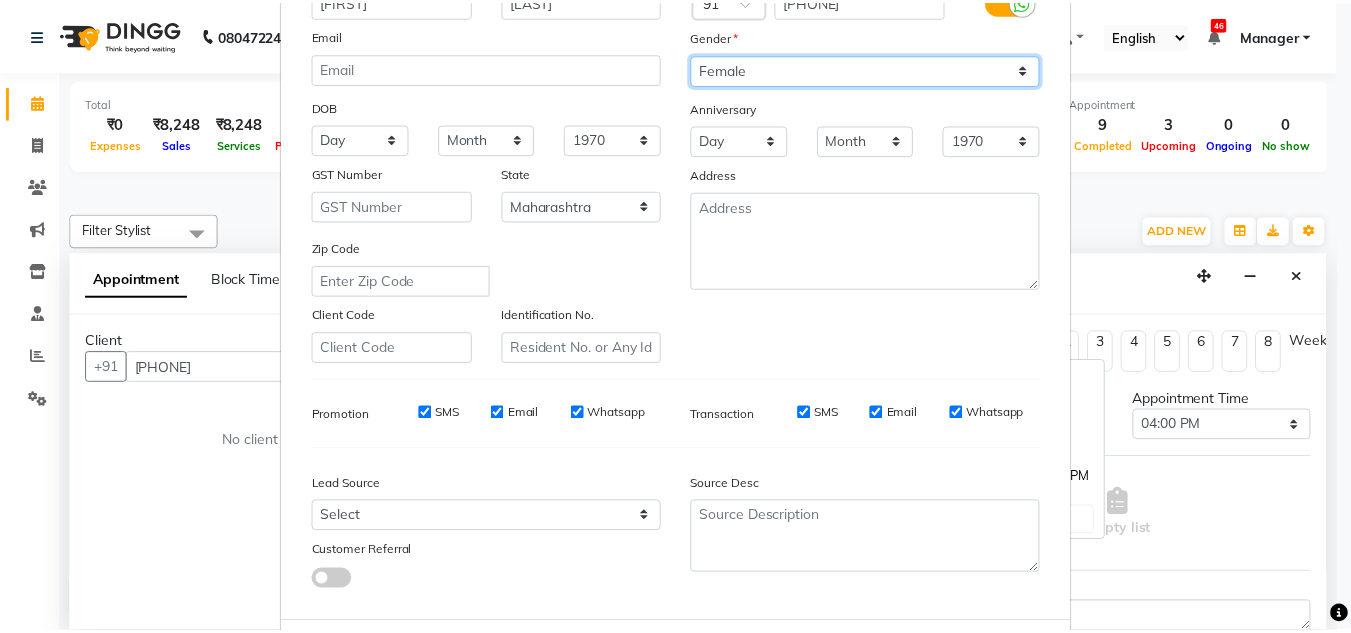 scroll, scrollTop: 290, scrollLeft: 0, axis: vertical 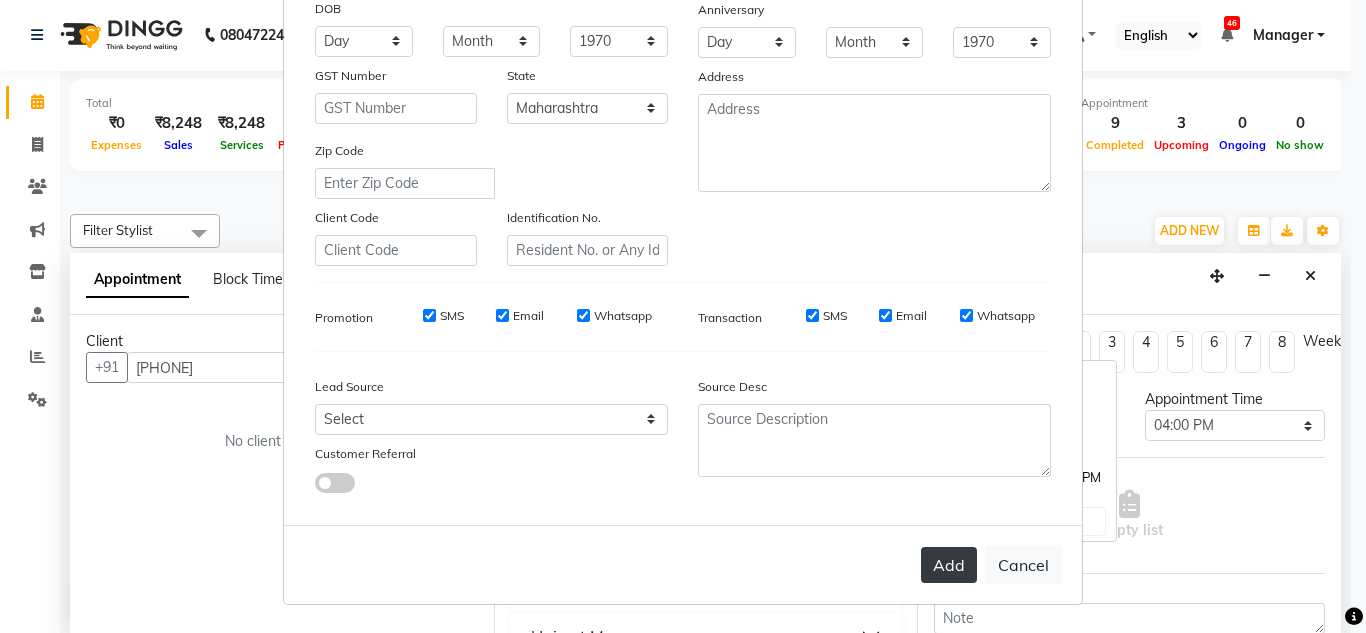 click on "Add" at bounding box center [949, 565] 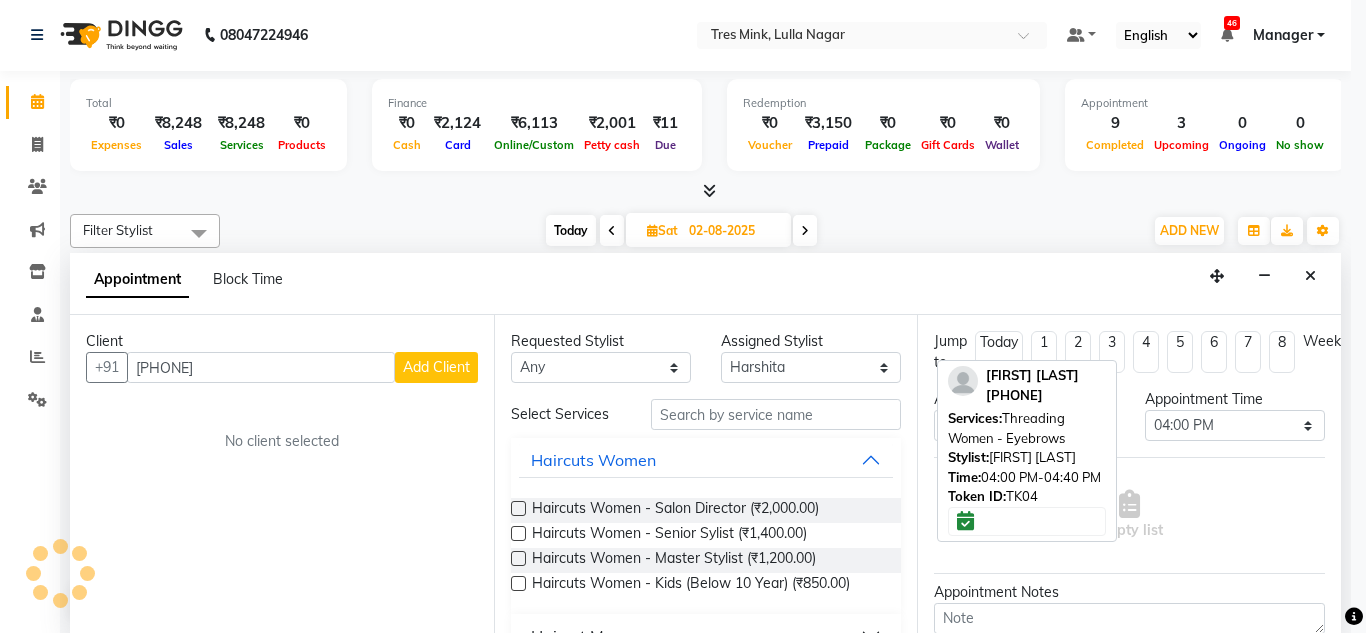 type 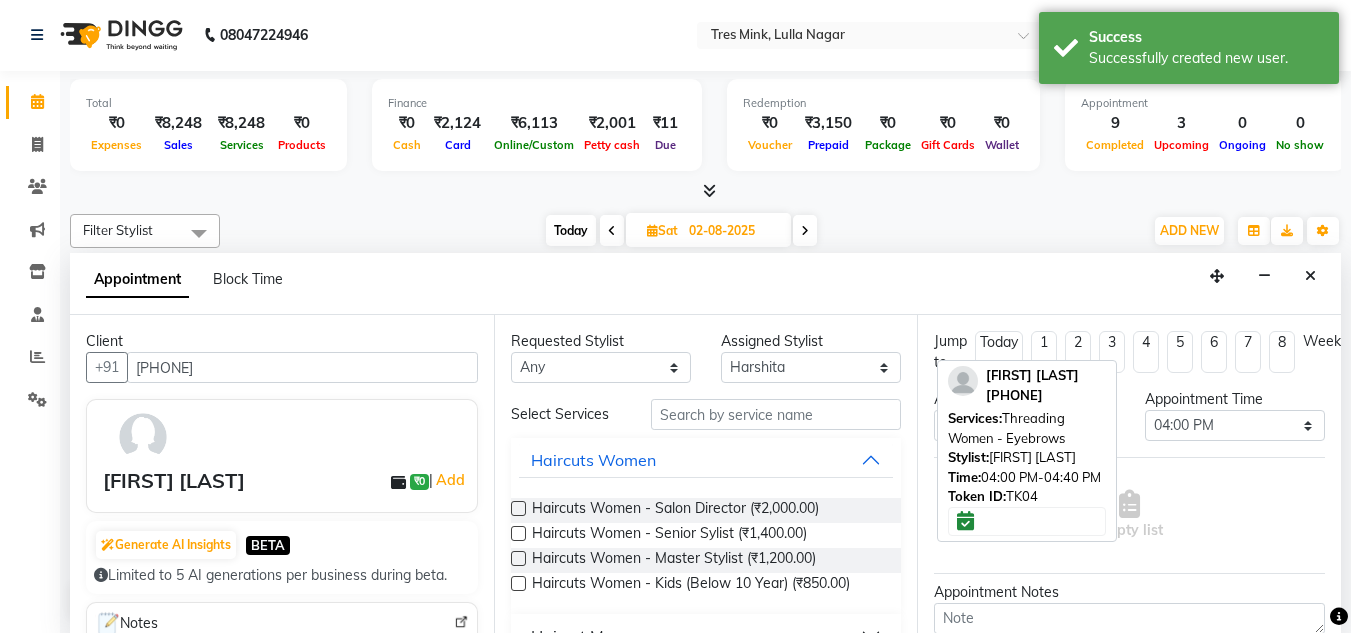 scroll, scrollTop: 200, scrollLeft: 0, axis: vertical 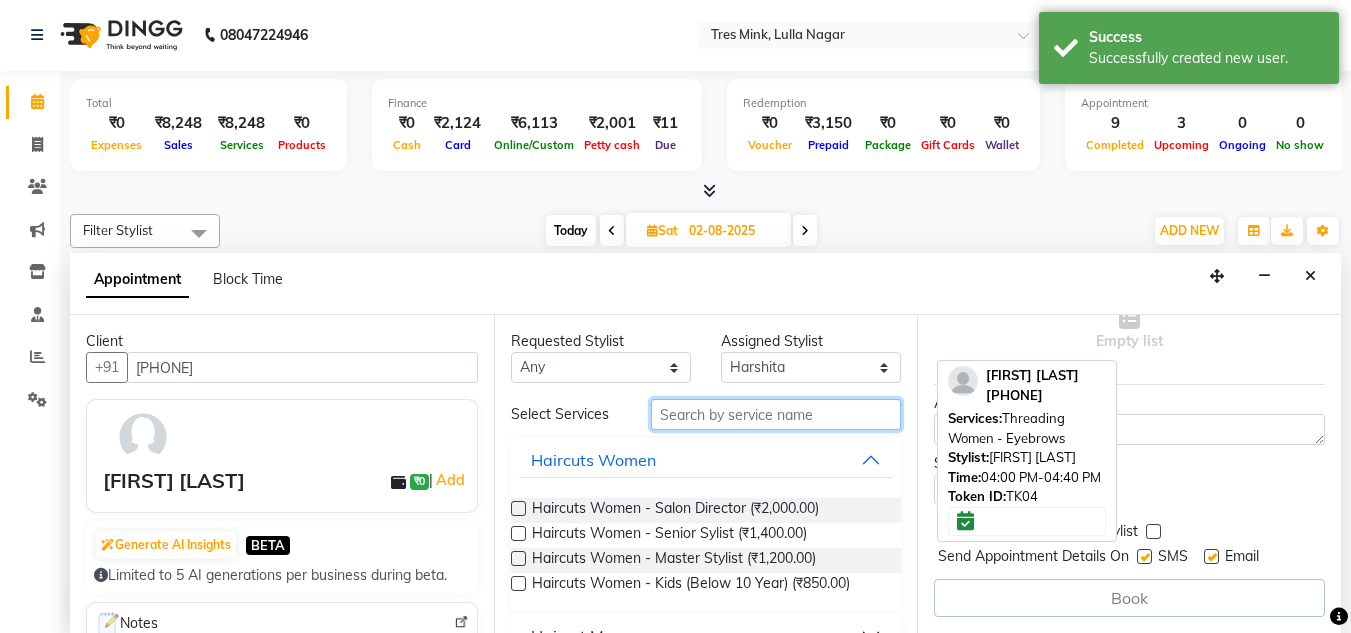 click at bounding box center (776, 414) 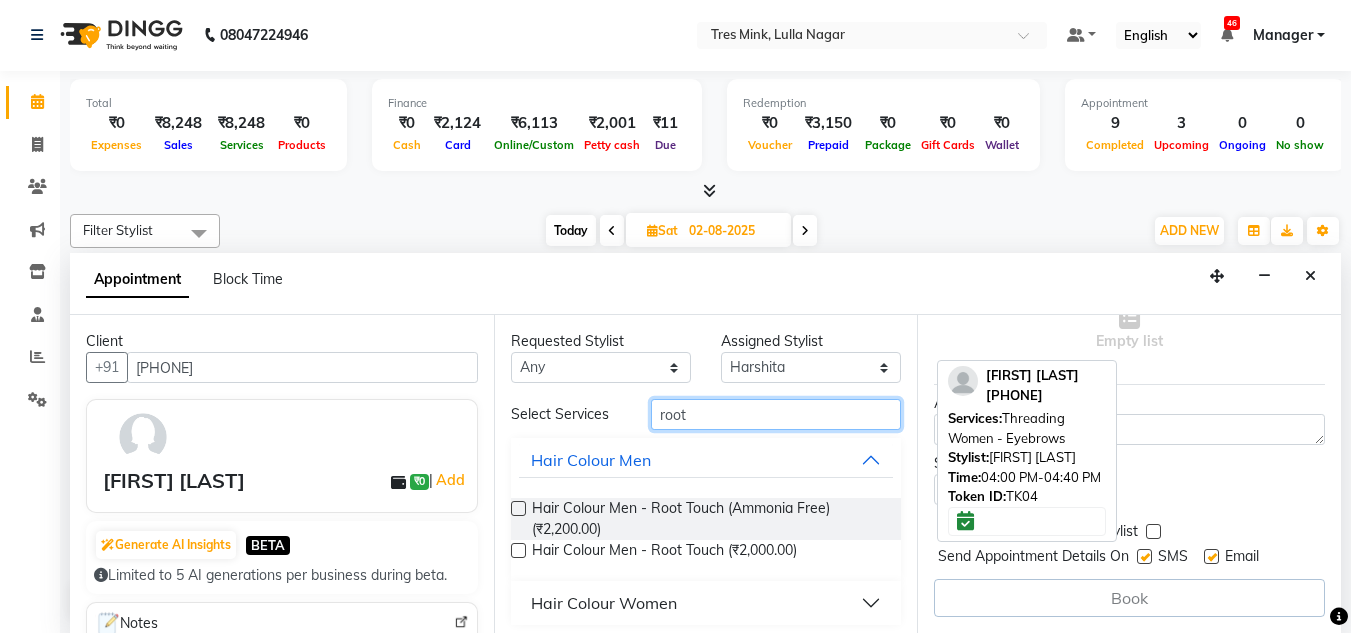 type on "root" 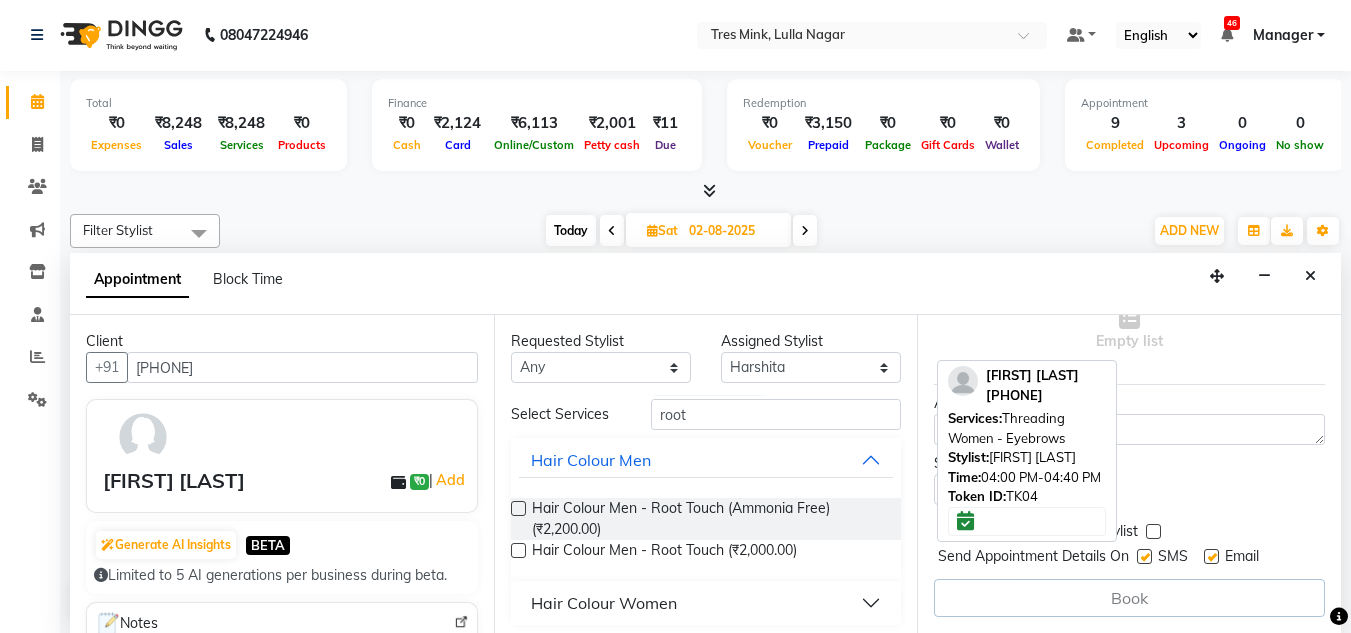 click at bounding box center [518, 508] 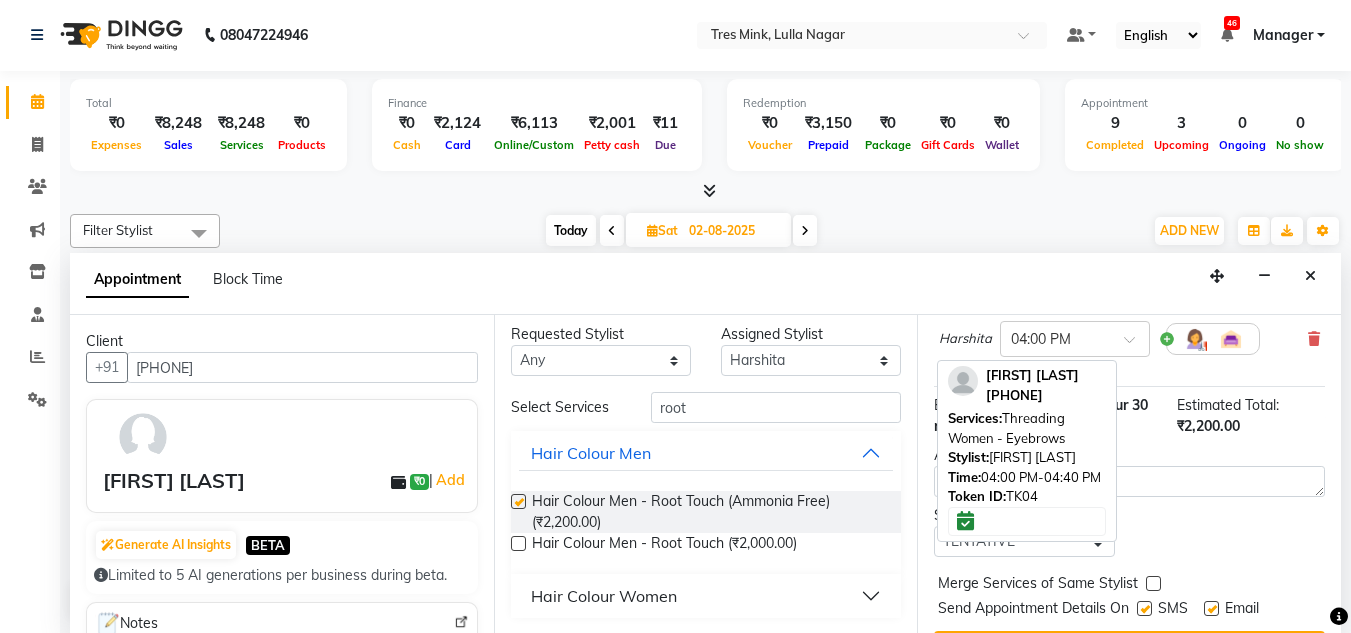 scroll, scrollTop: 8, scrollLeft: 0, axis: vertical 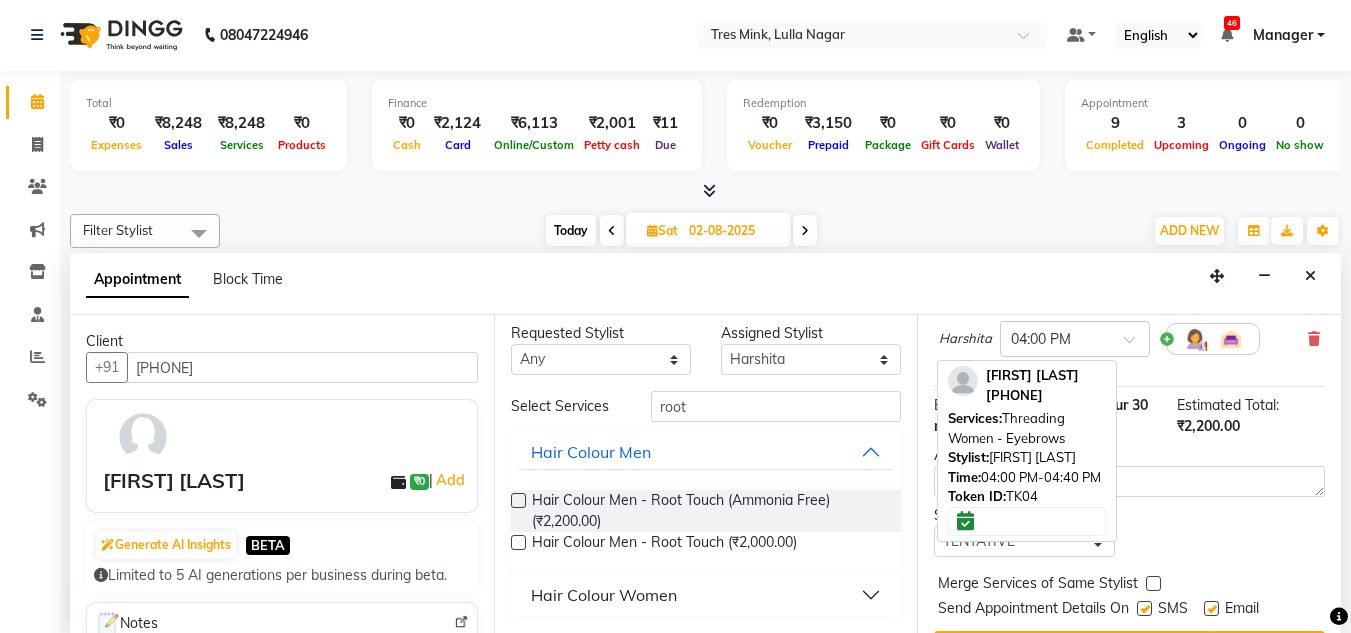 checkbox on "false" 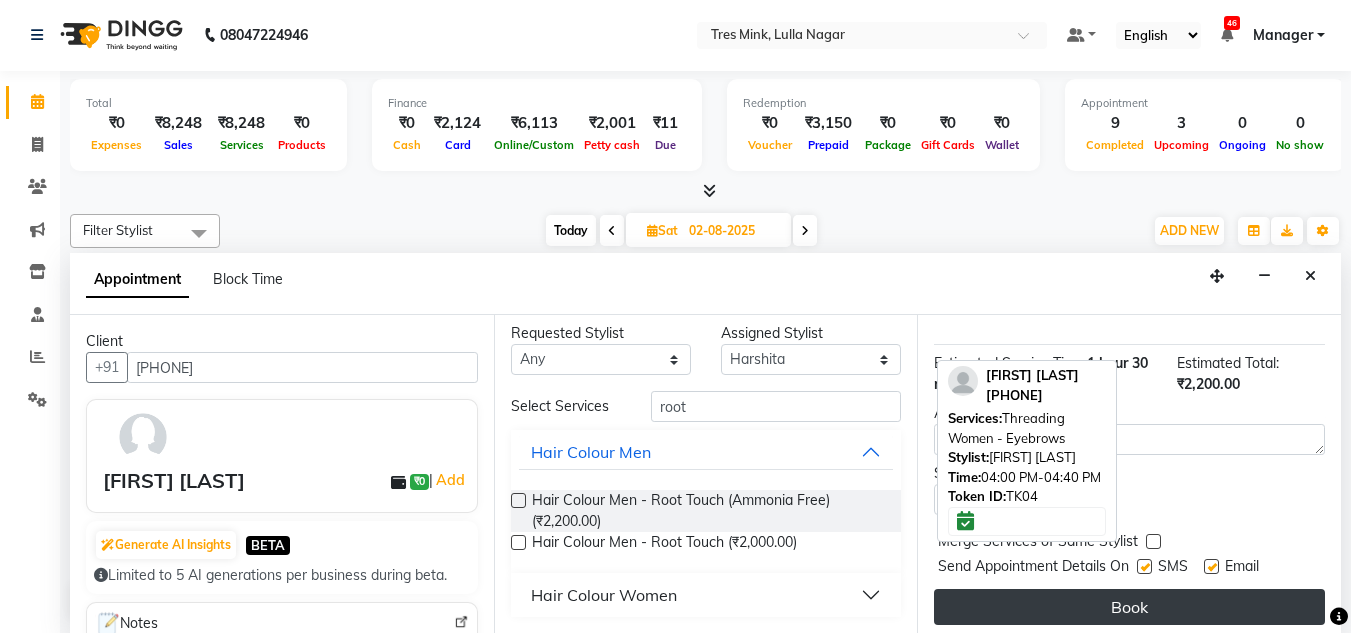 scroll, scrollTop: 265, scrollLeft: 0, axis: vertical 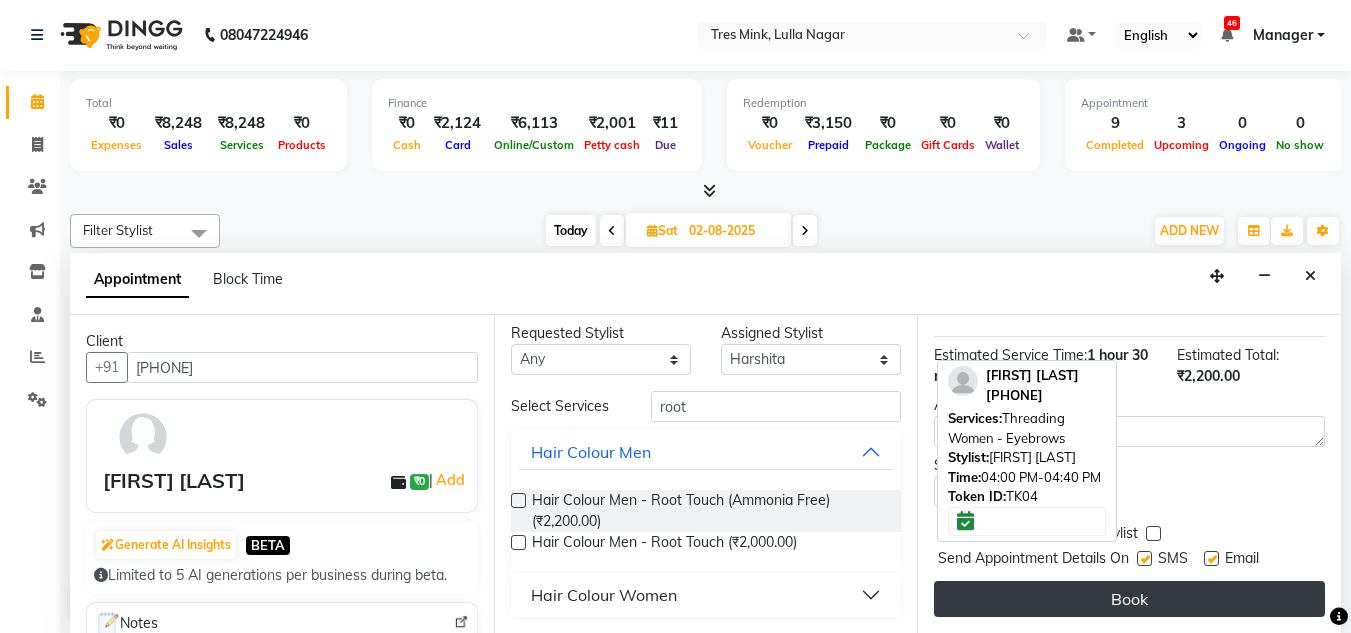 click on "Book" at bounding box center (1129, 599) 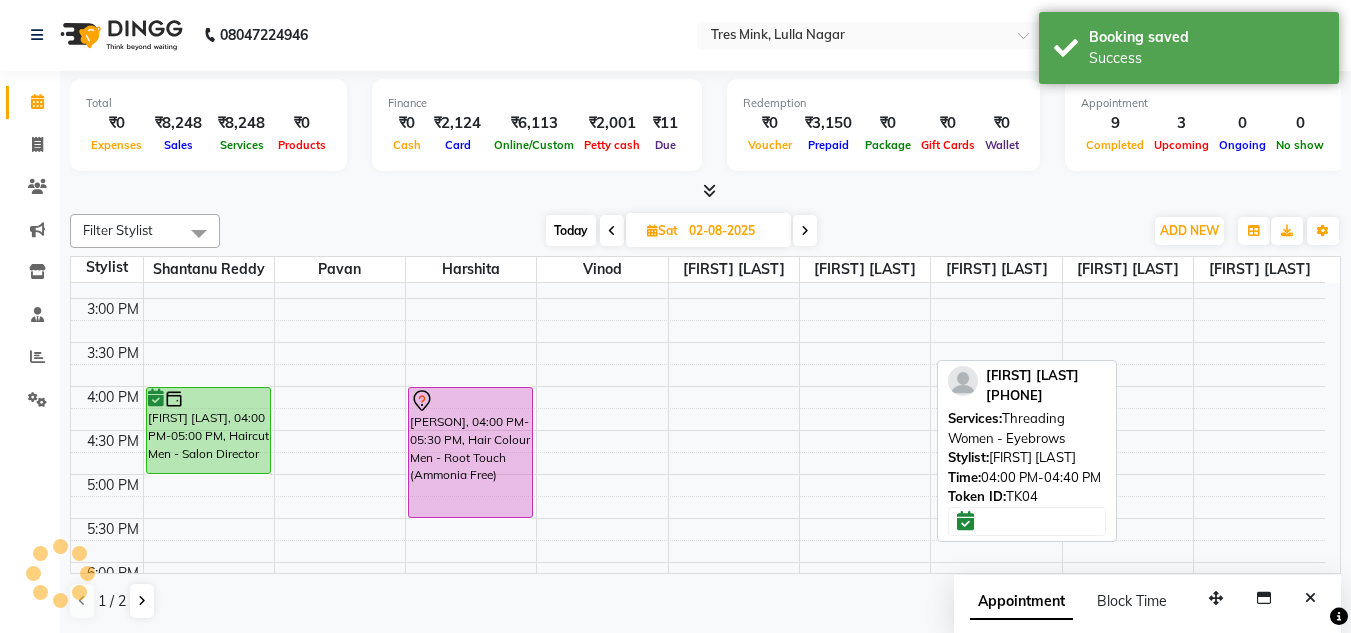 scroll, scrollTop: 0, scrollLeft: 0, axis: both 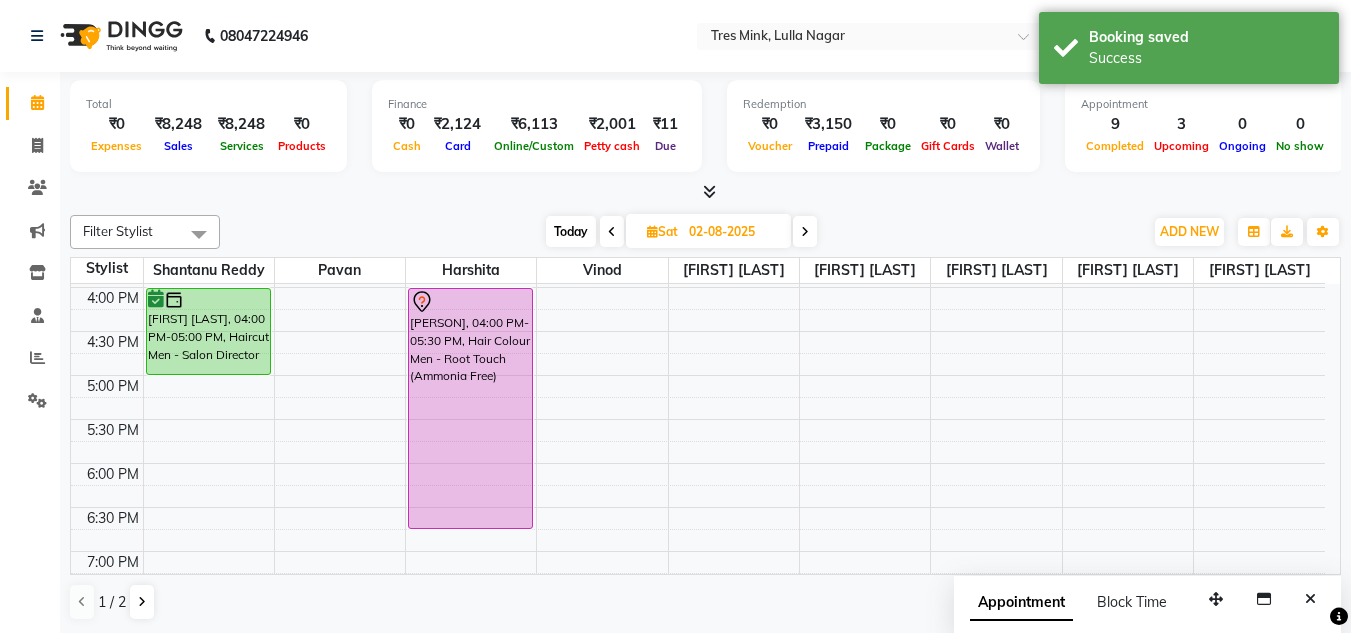 drag, startPoint x: 464, startPoint y: 415, endPoint x: 448, endPoint y: 513, distance: 99.29753 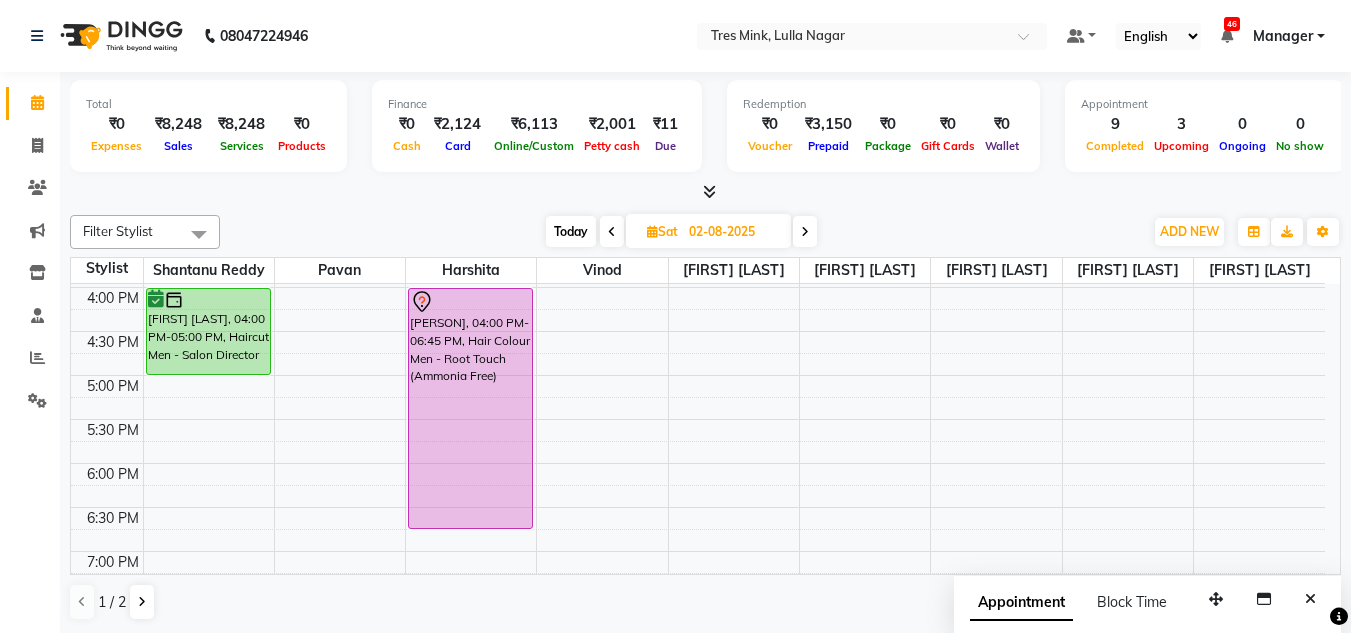 click at bounding box center (705, 192) 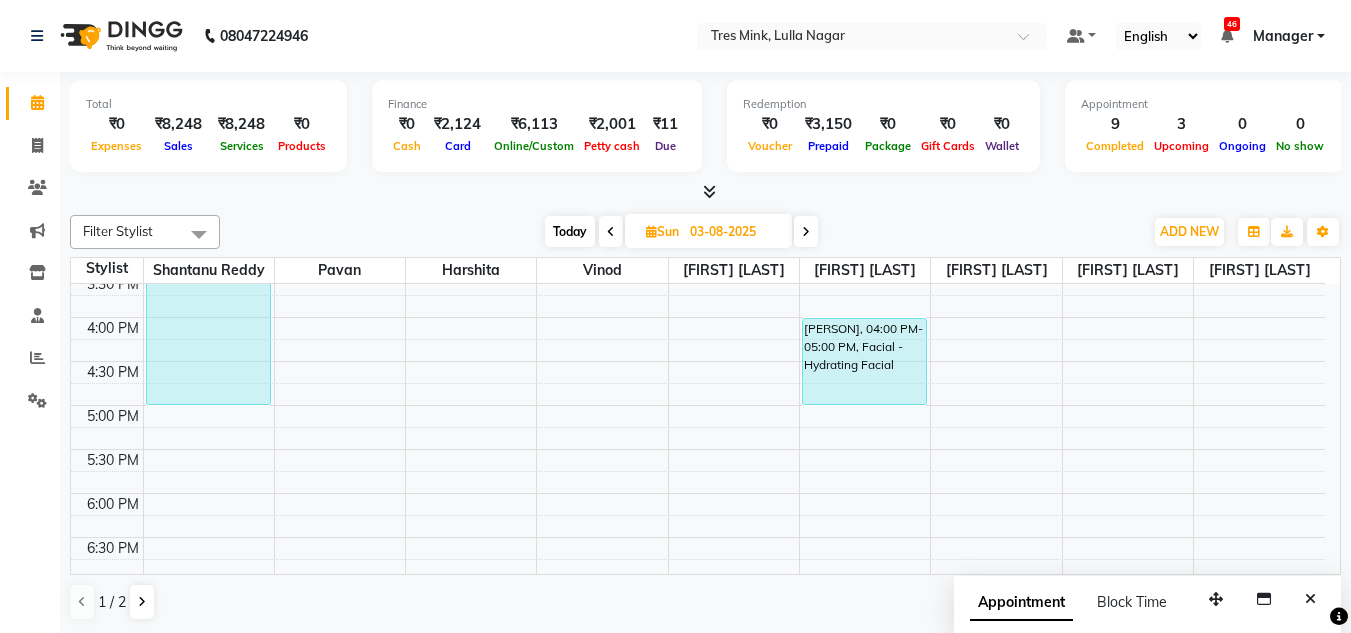 scroll, scrollTop: 705, scrollLeft: 0, axis: vertical 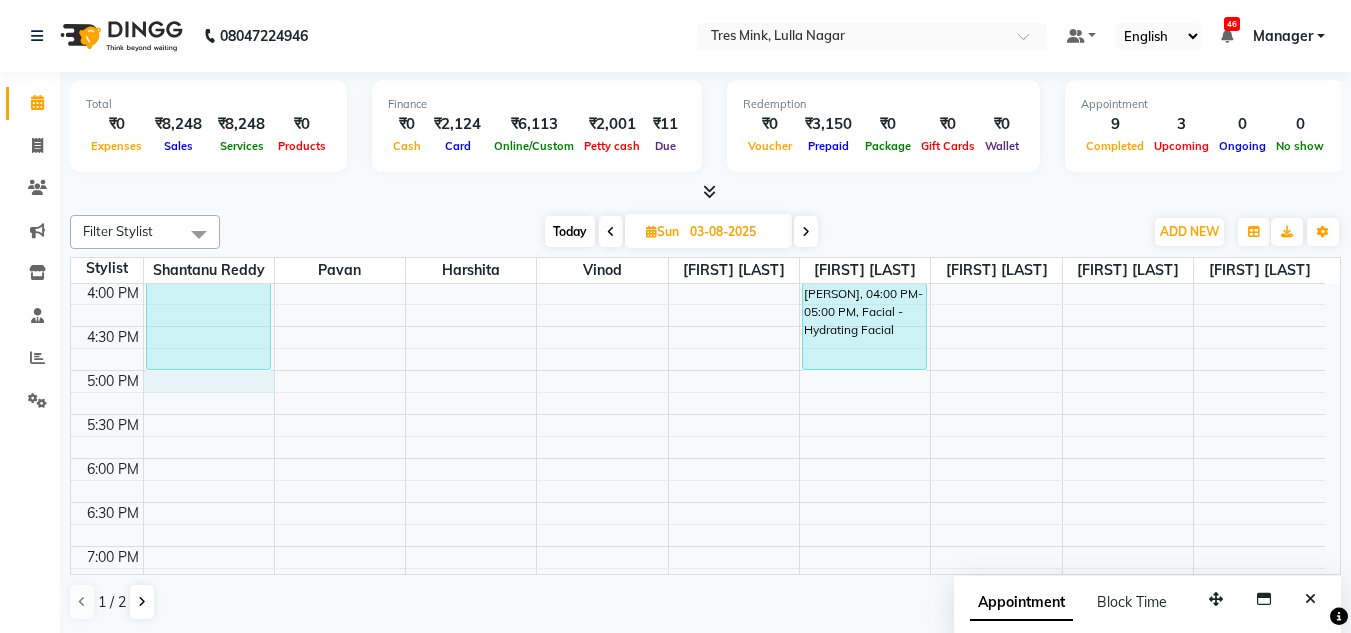 drag, startPoint x: 185, startPoint y: 388, endPoint x: 370, endPoint y: 410, distance: 186.30351 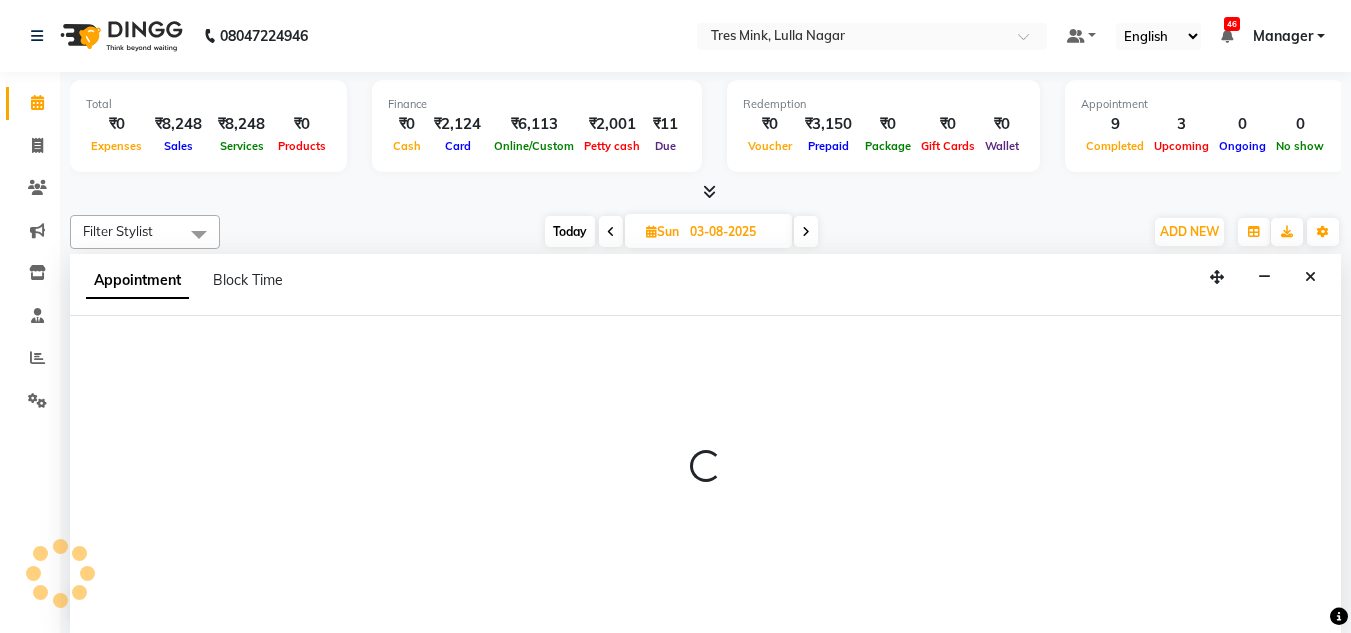 select on "39898" 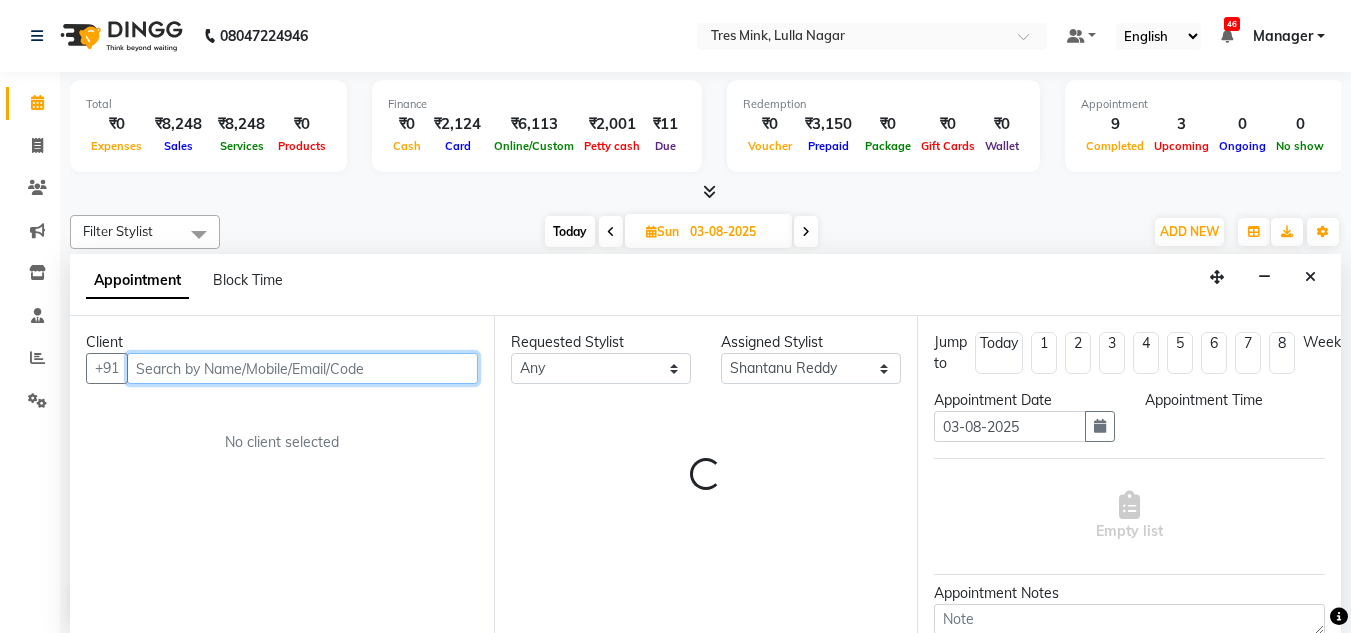 scroll, scrollTop: 1, scrollLeft: 0, axis: vertical 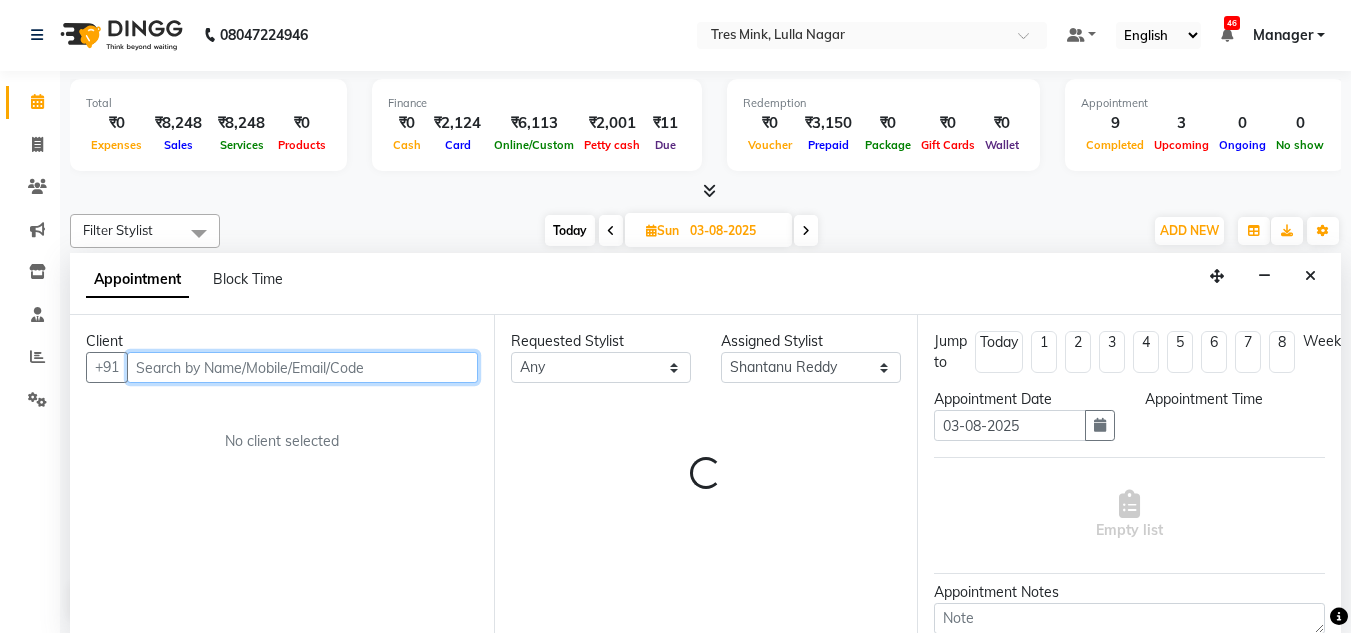 select on "1020" 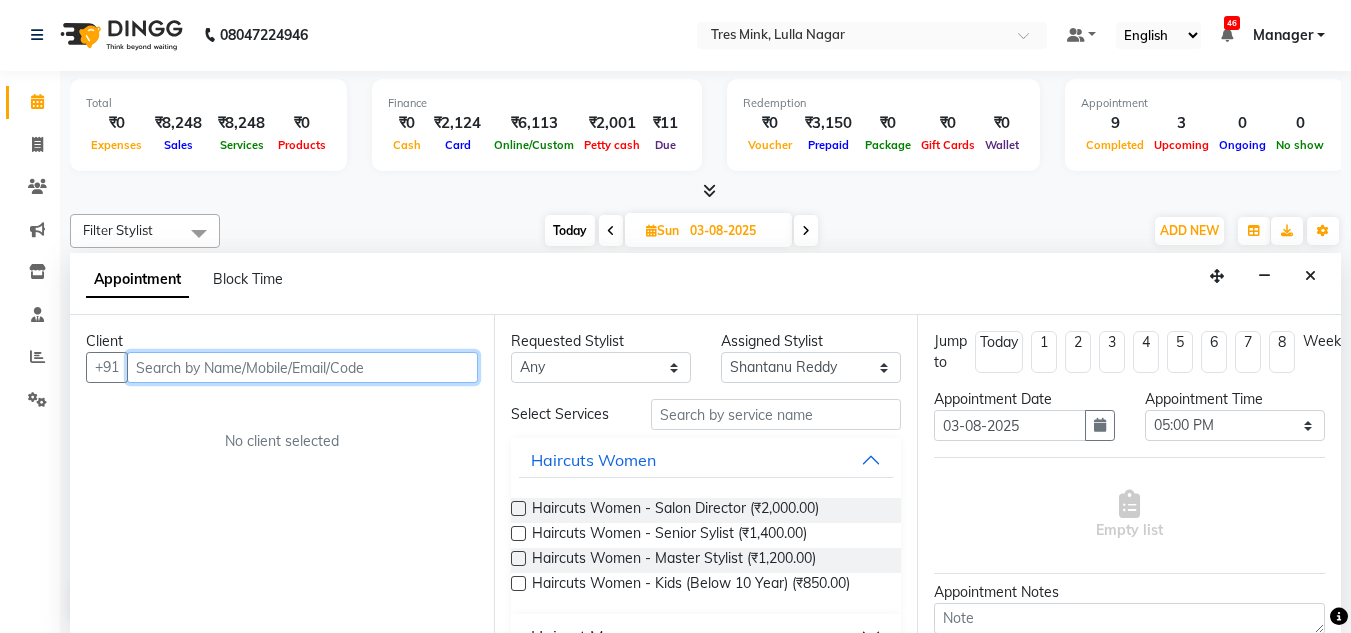 click at bounding box center [302, 367] 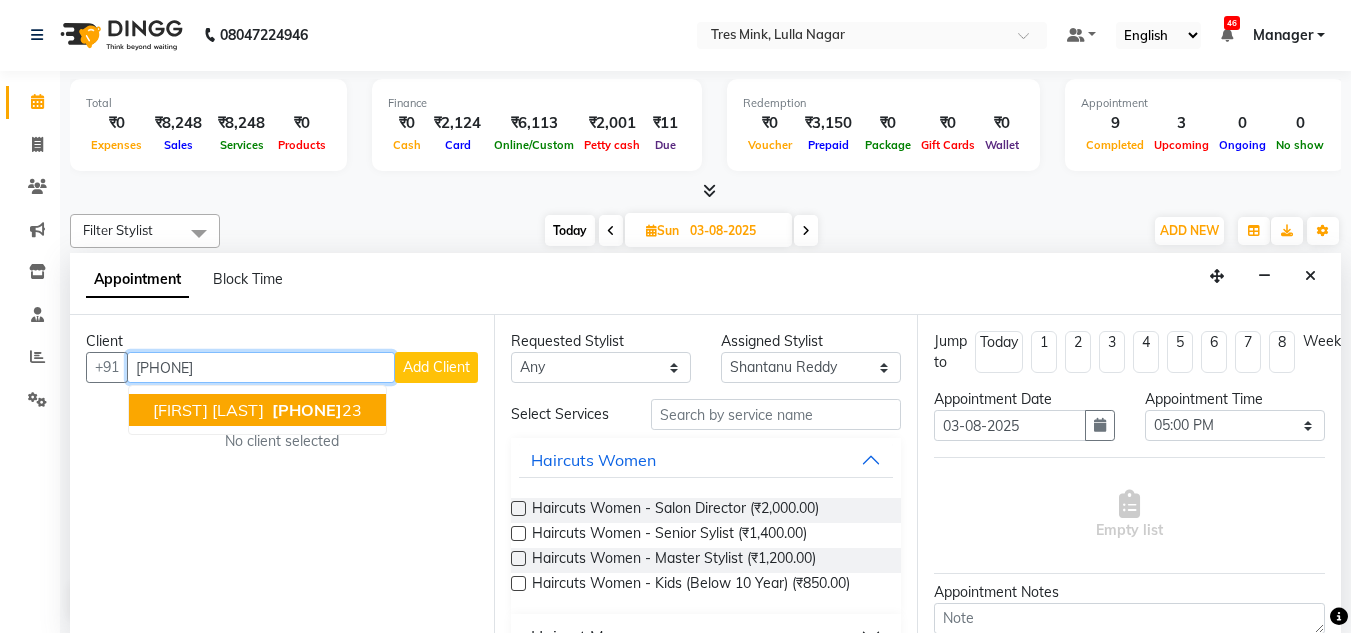 click on "[FIRST] [LAST]" at bounding box center (208, 410) 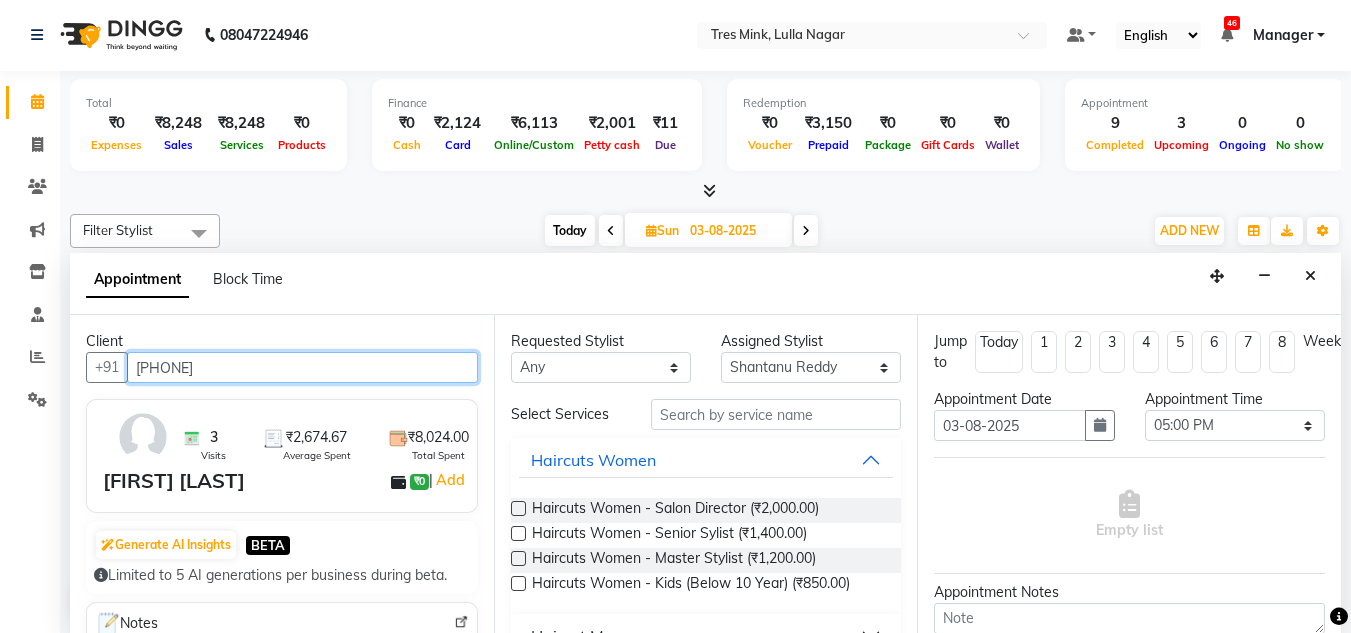 type on "[PHONE]" 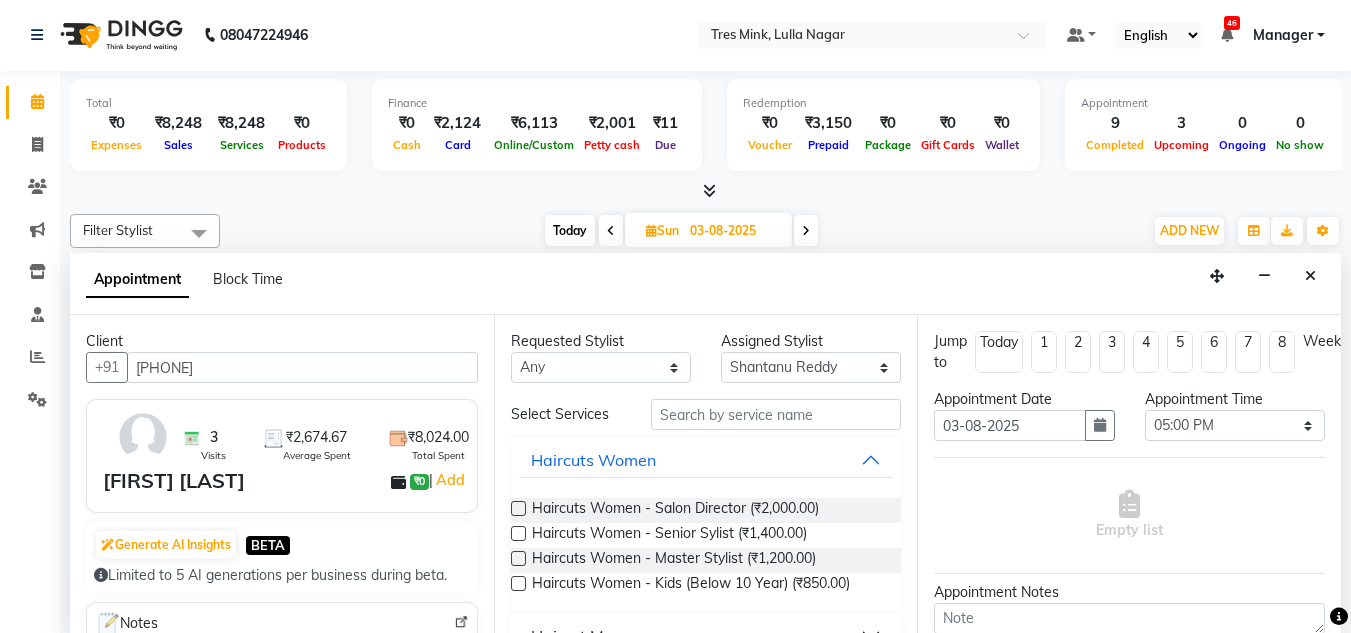 click at bounding box center (518, 508) 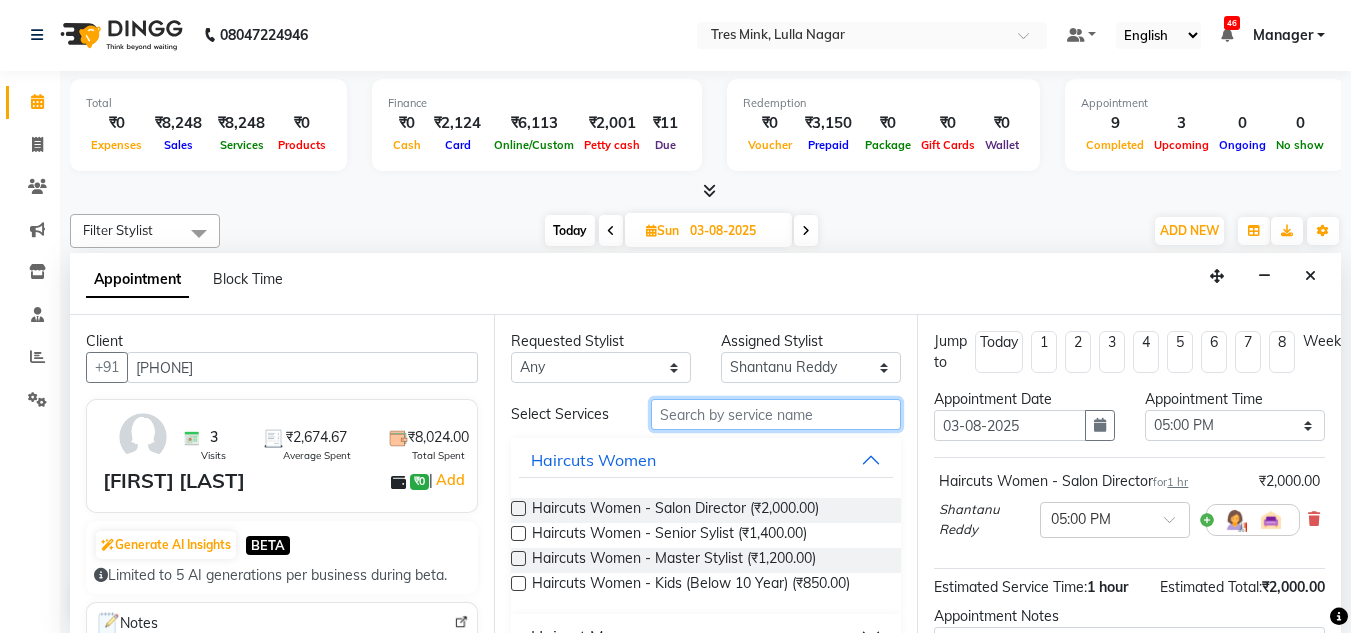 click at bounding box center [776, 414] 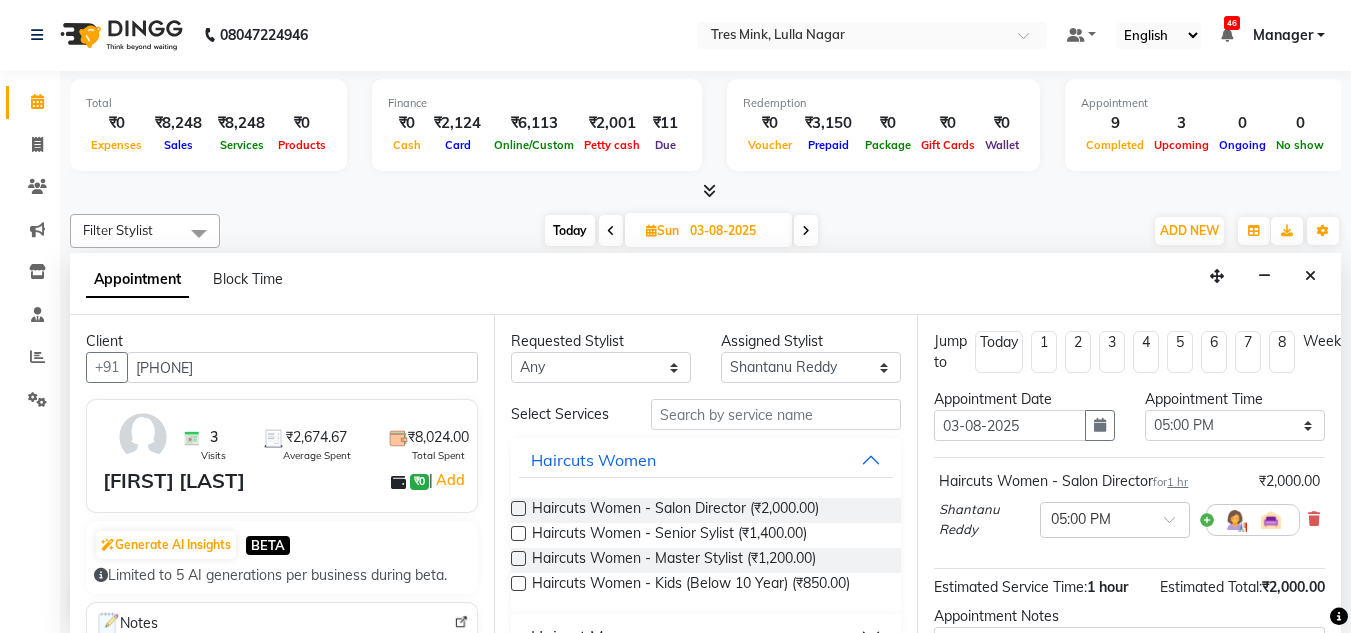 click at bounding box center (518, 508) 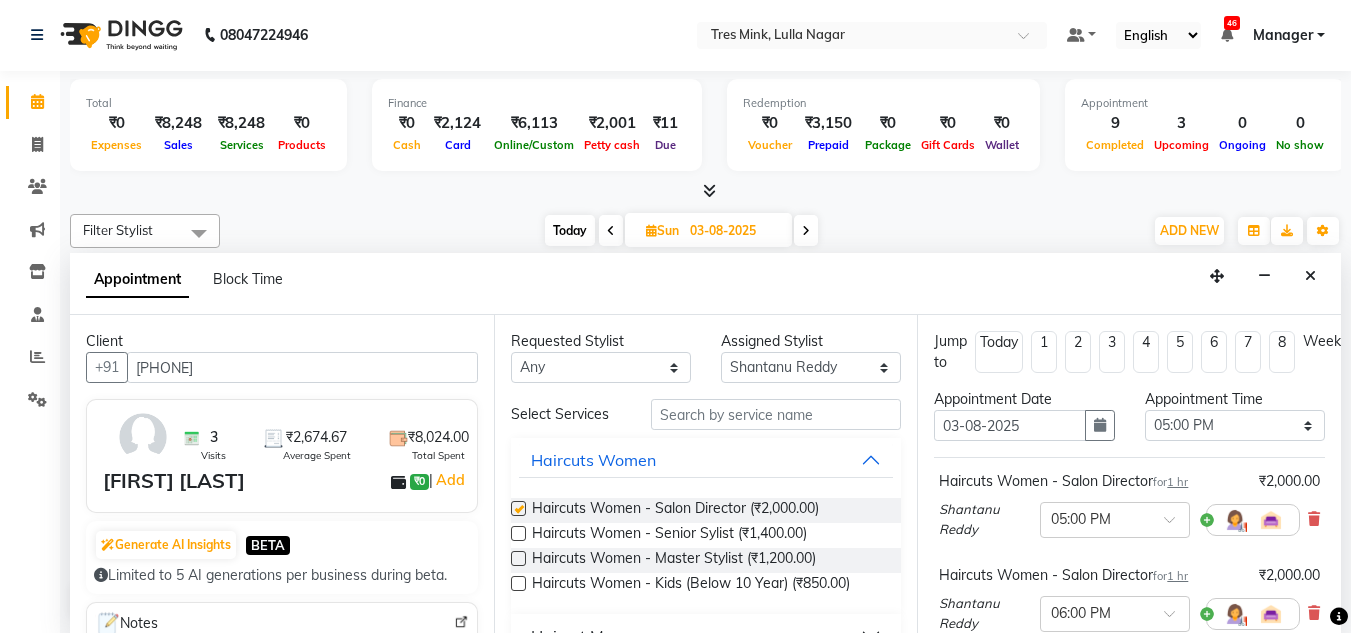 checkbox on "false" 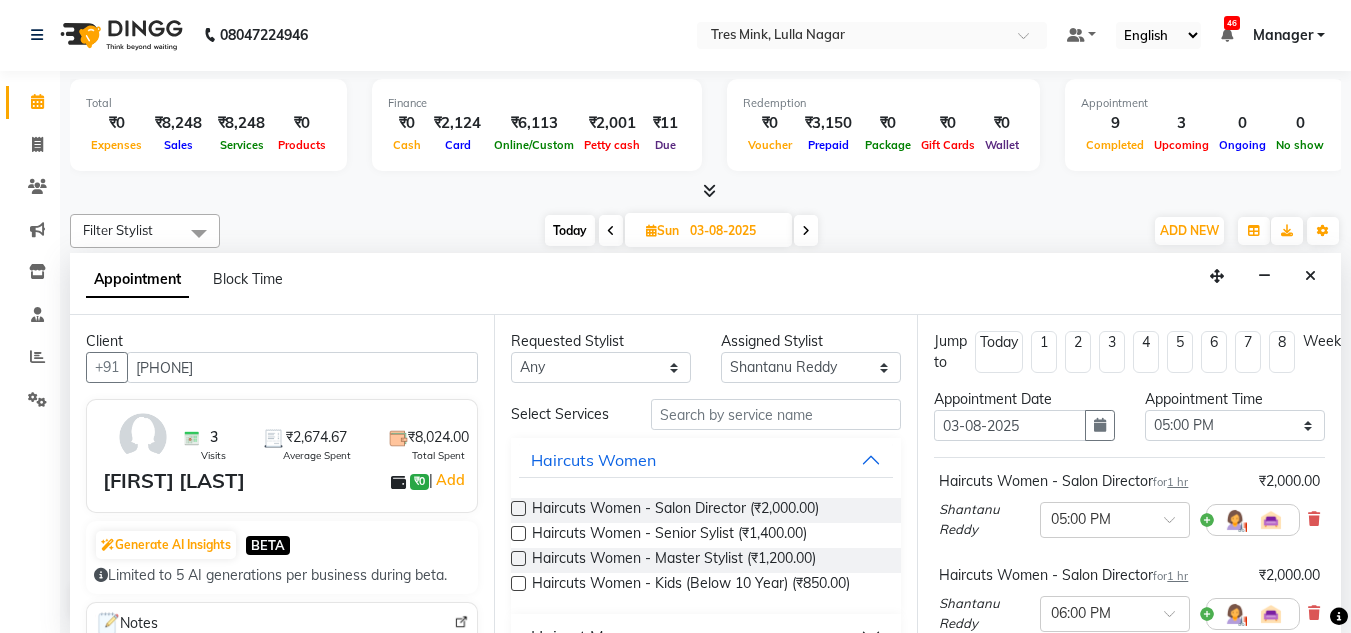 scroll, scrollTop: 100, scrollLeft: 0, axis: vertical 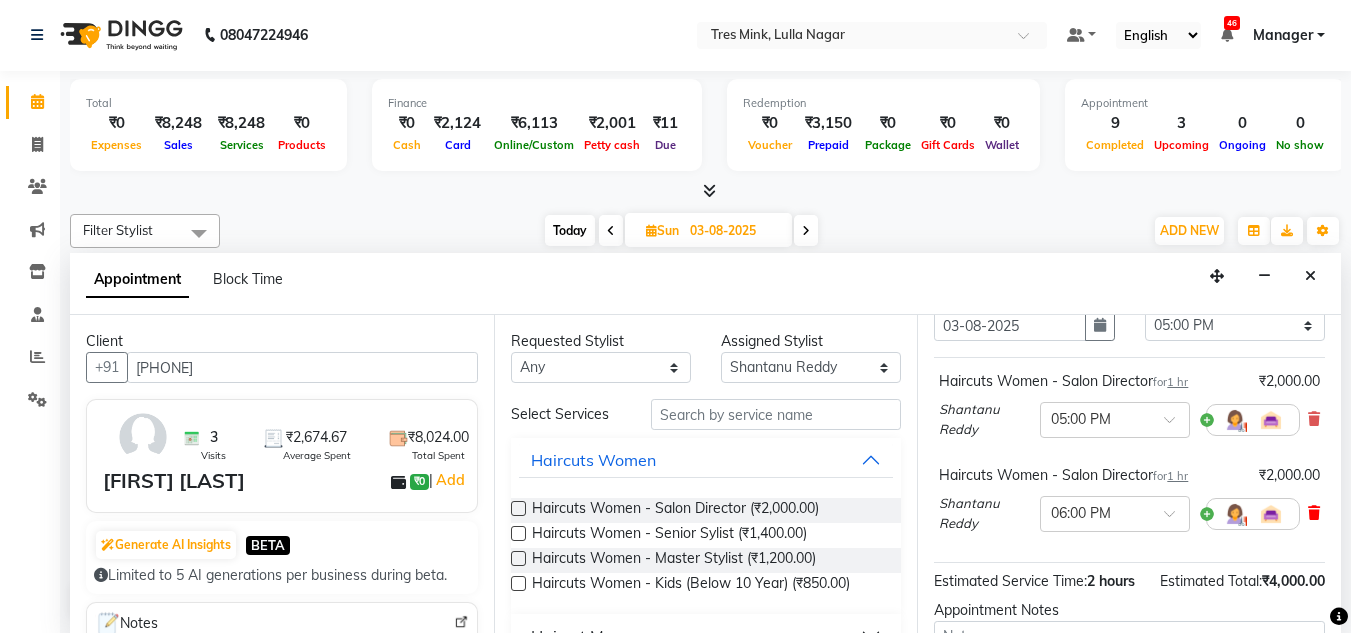 click at bounding box center [1314, 513] 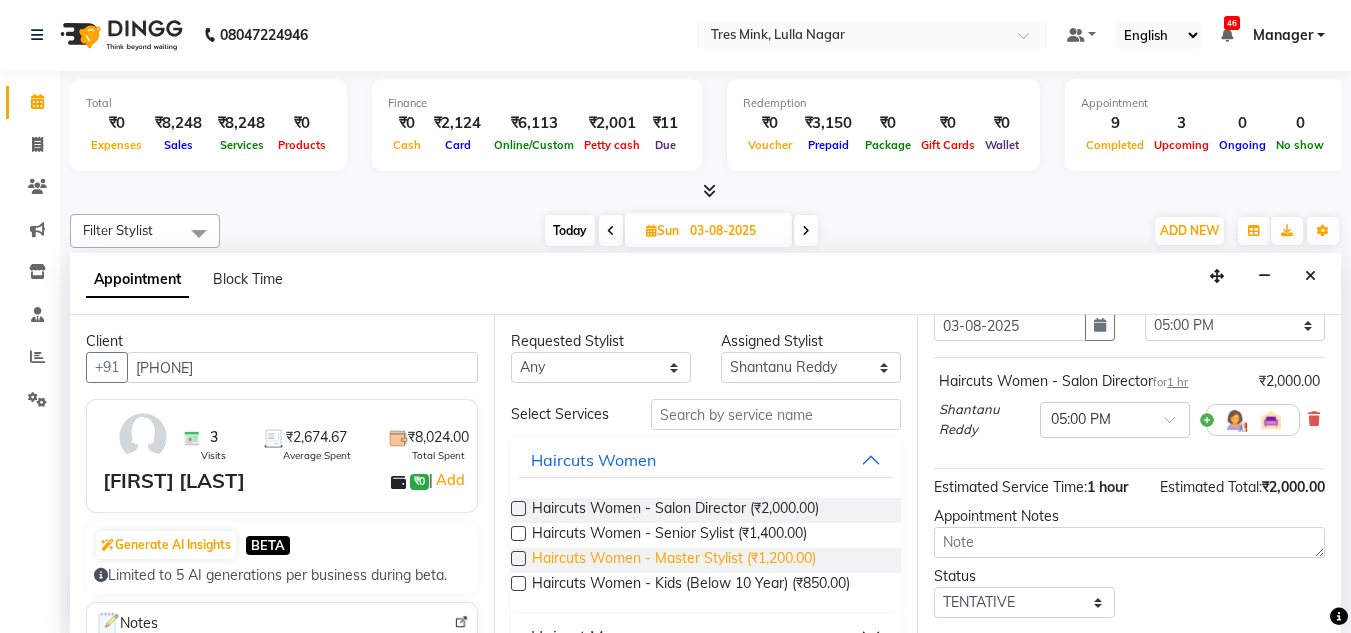 scroll, scrollTop: 0, scrollLeft: 0, axis: both 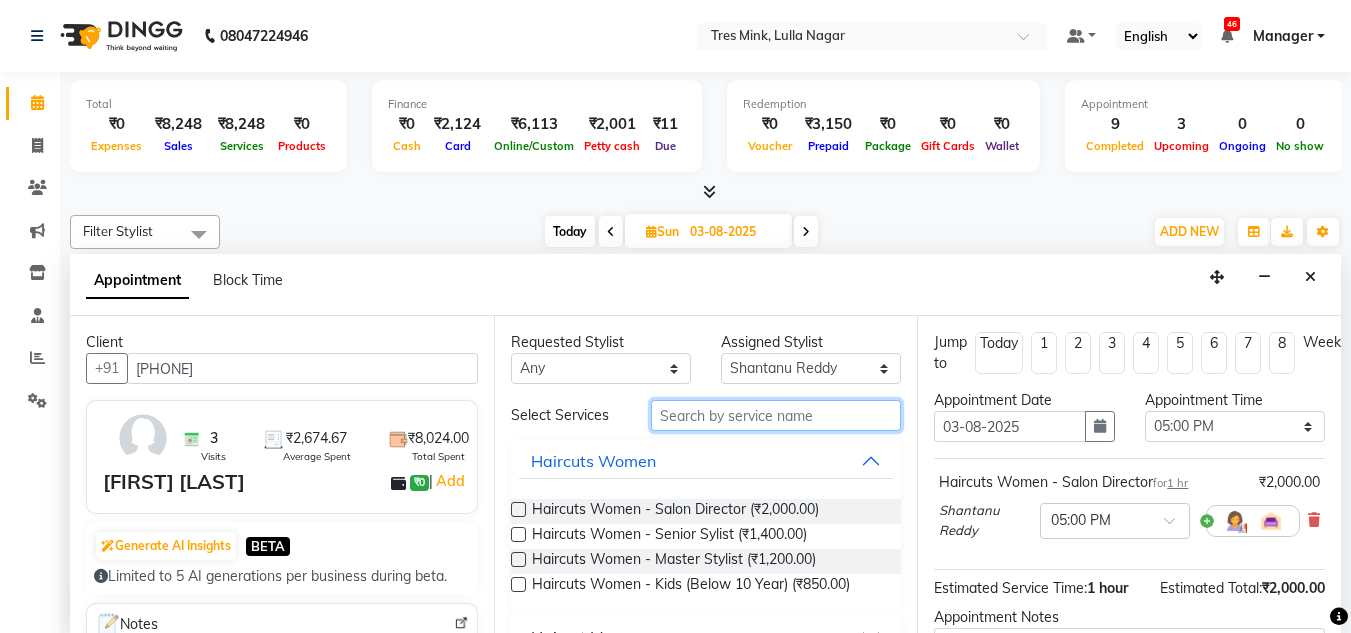 click at bounding box center [776, 415] 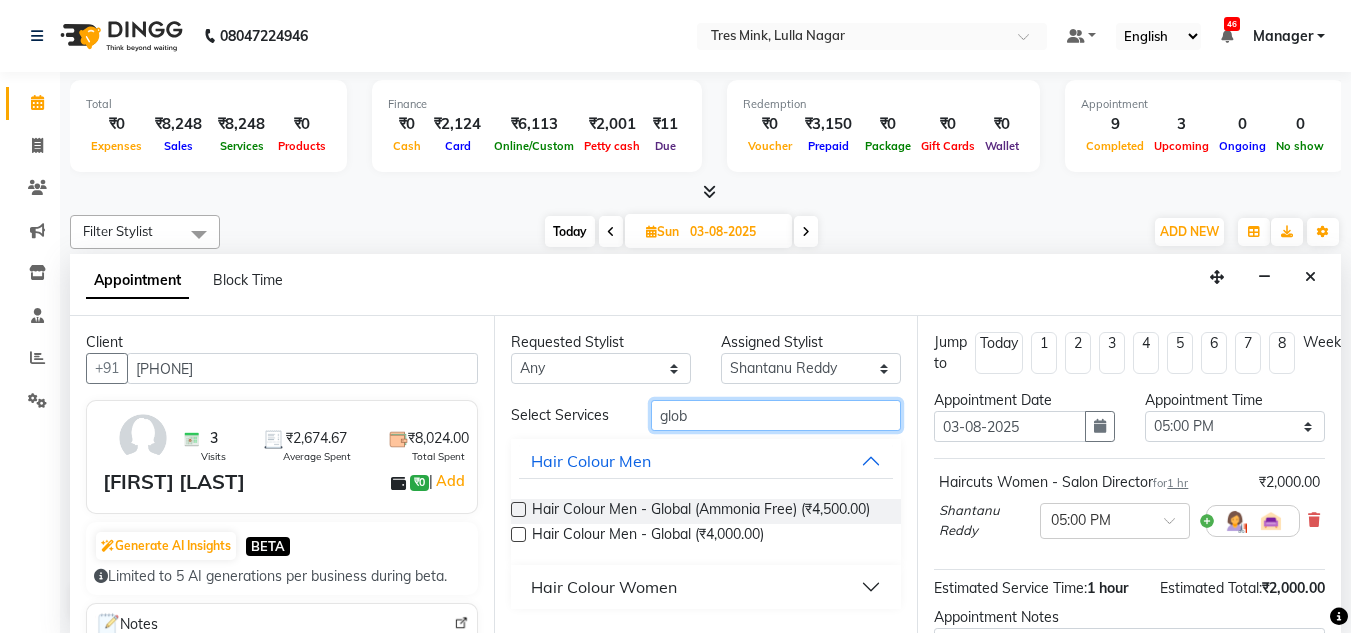 type on "glob" 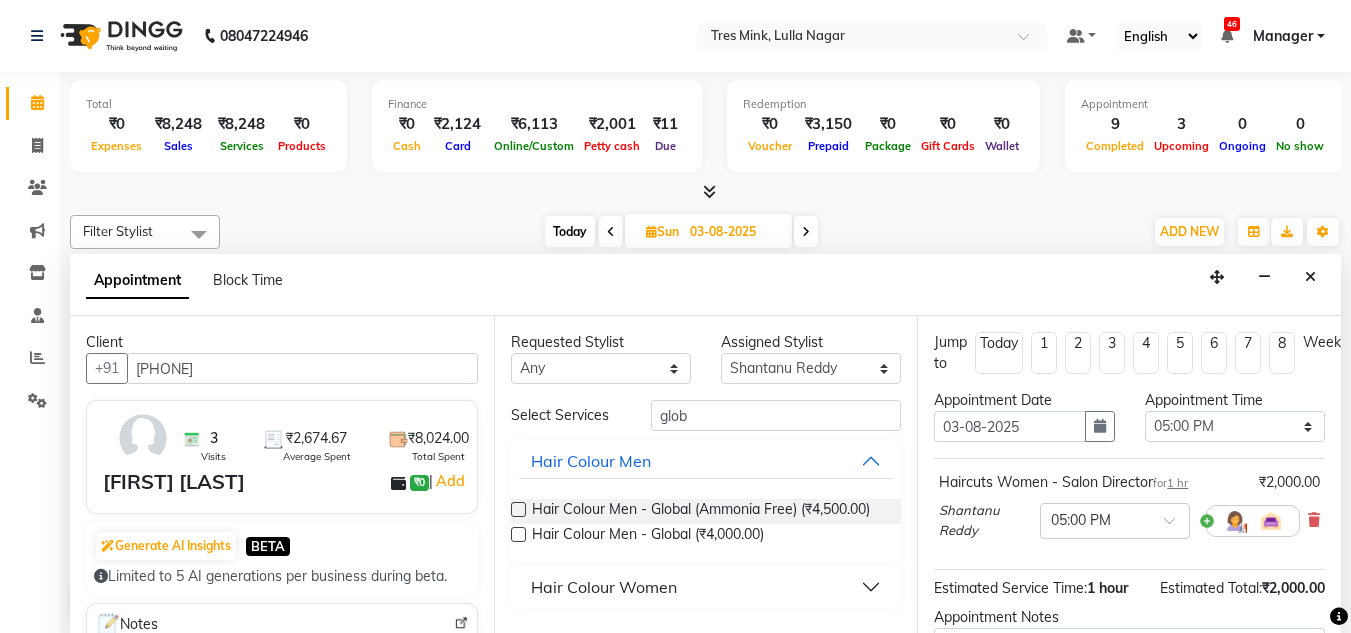 click at bounding box center [518, 534] 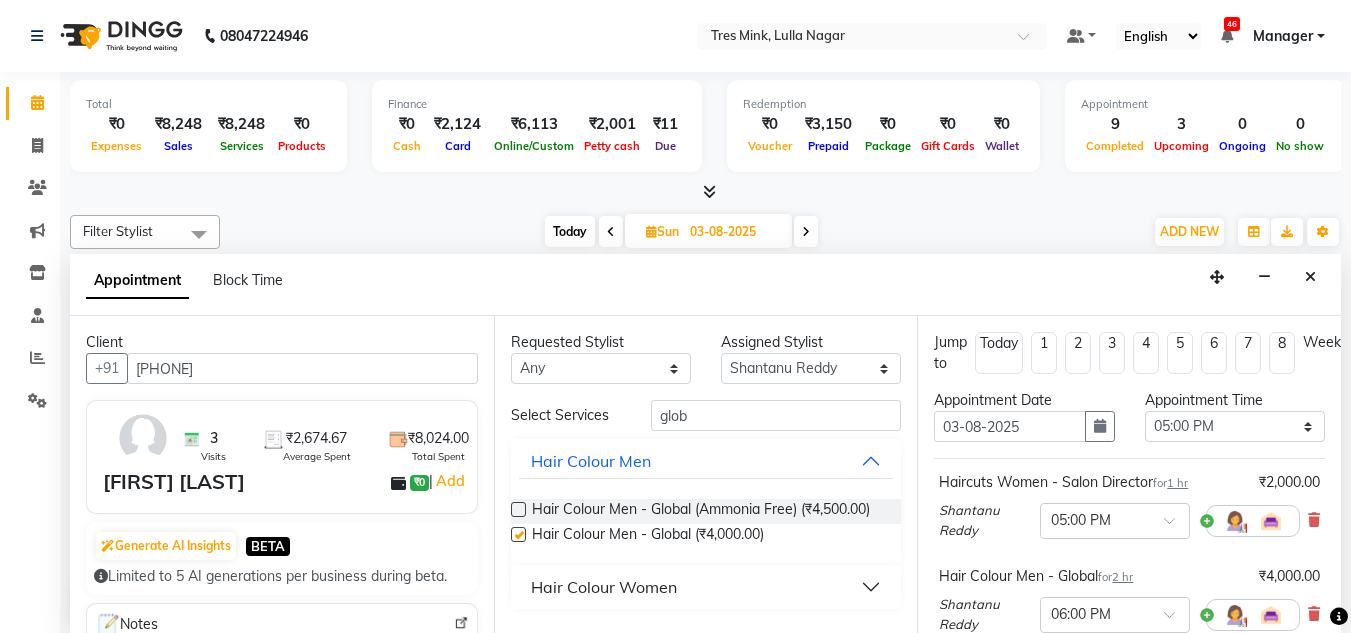 checkbox on "false" 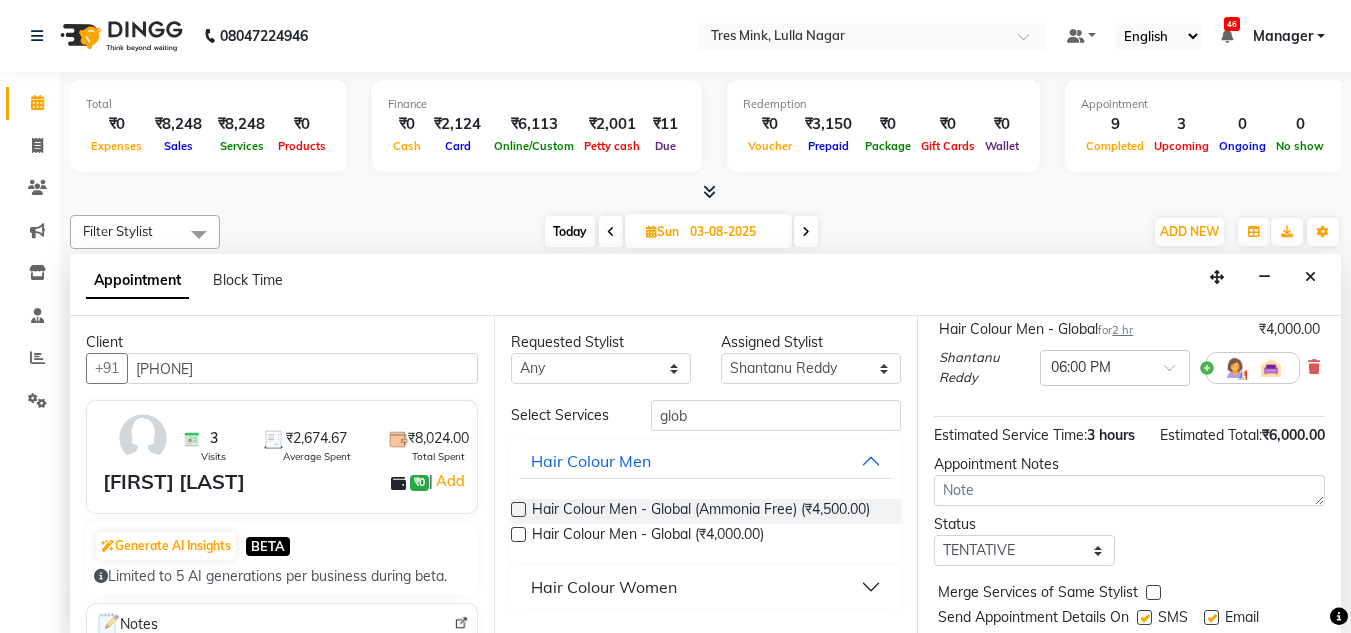 scroll, scrollTop: 341, scrollLeft: 0, axis: vertical 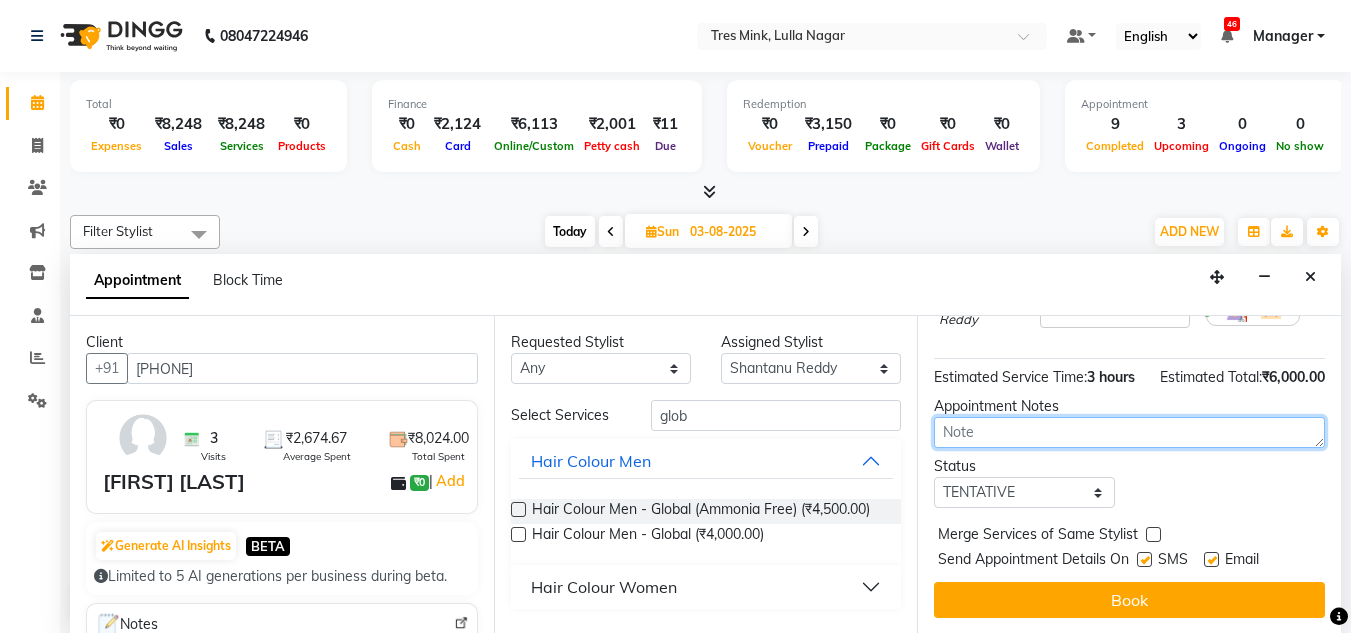 click at bounding box center (1129, 432) 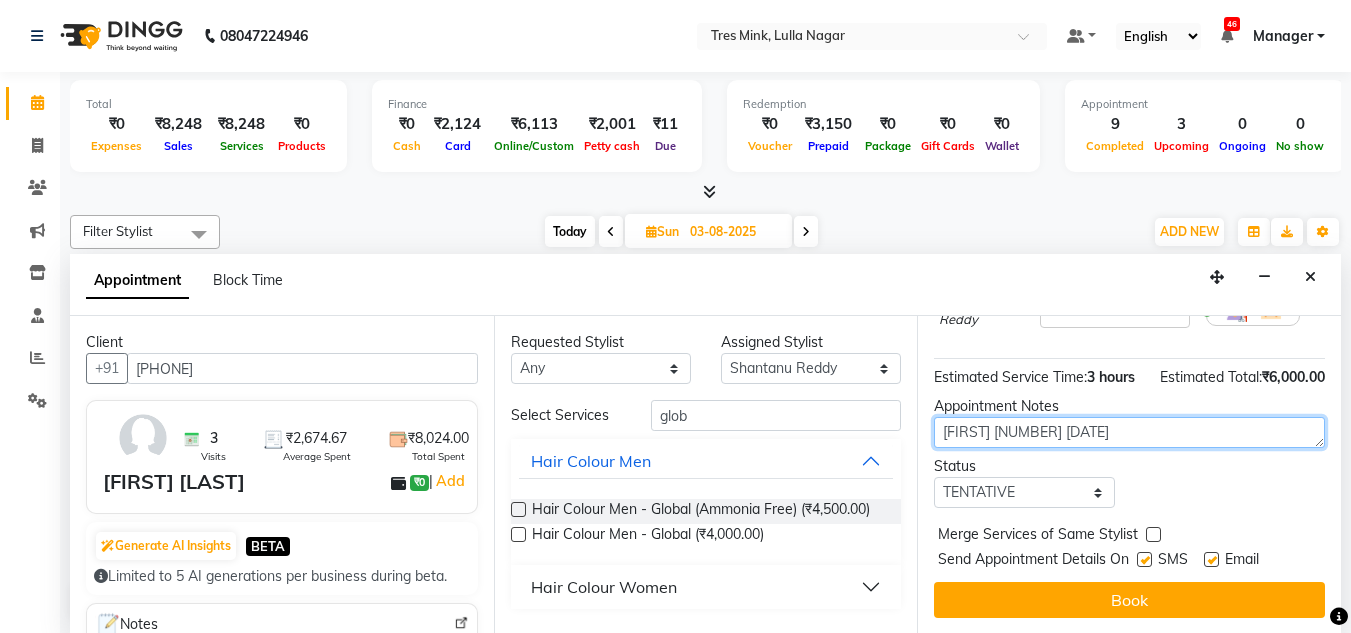 type on "[FIRST] [NUMBER] [DATE]" 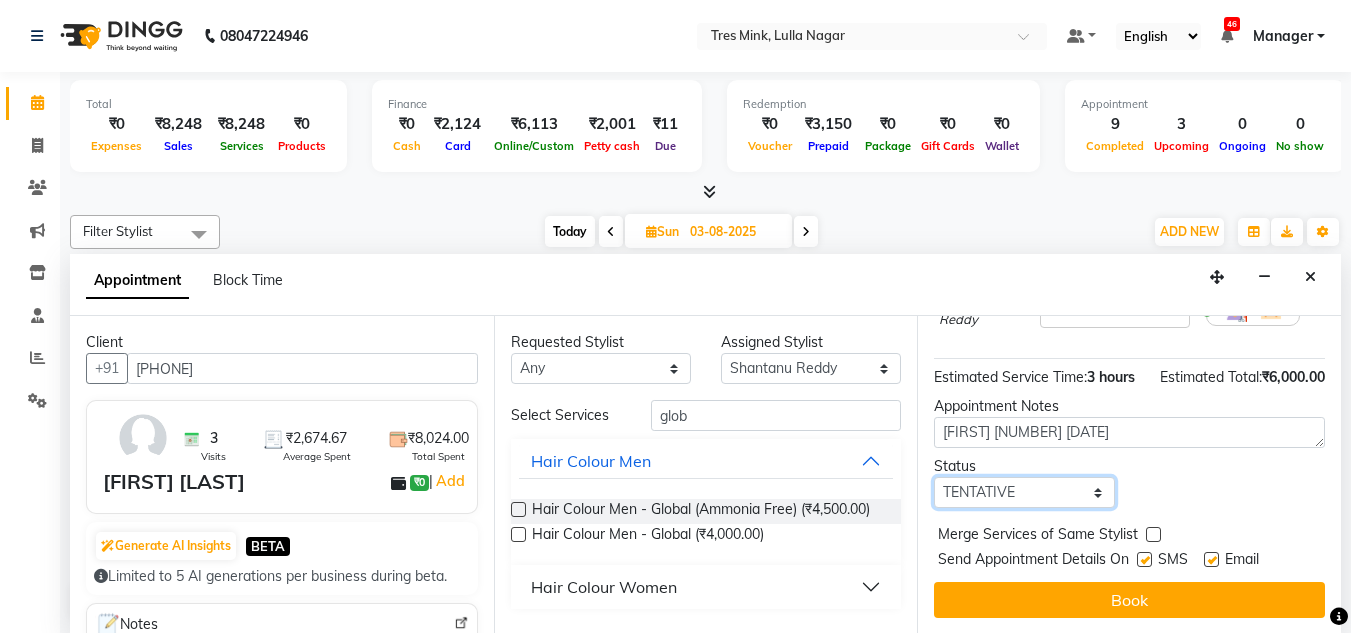 click on "Select TENTATIVE CONFIRM UPCOMING" at bounding box center [1024, 492] 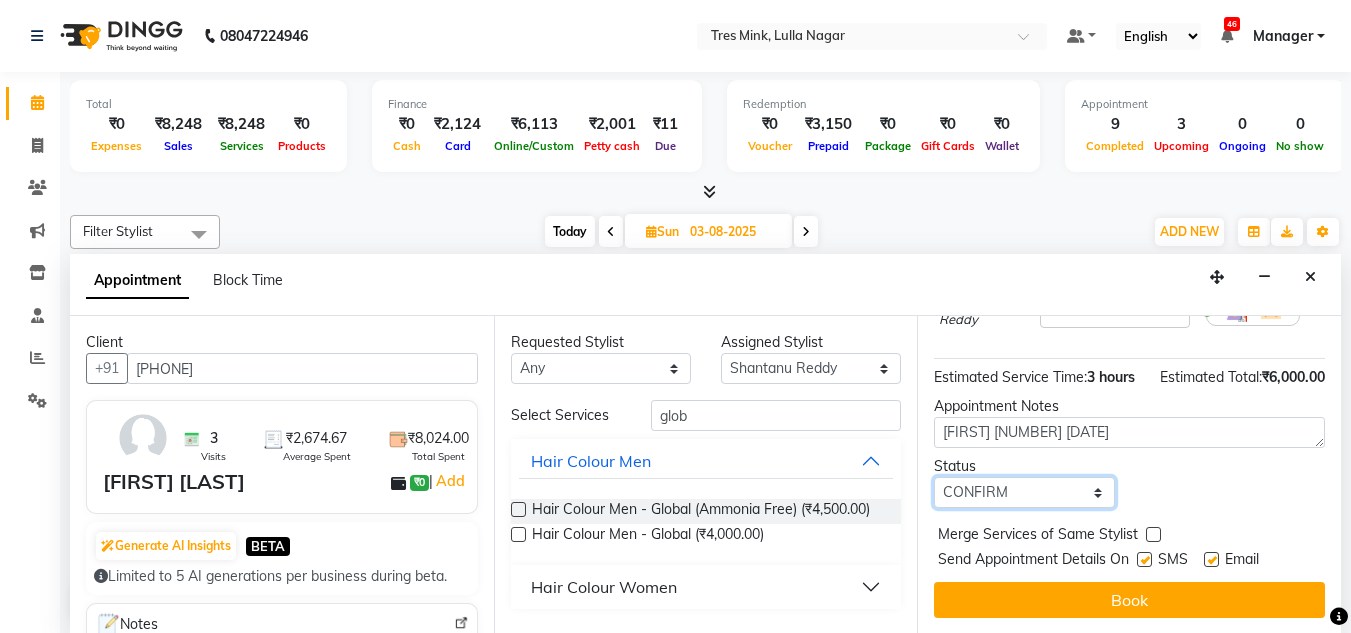 click on "Select TENTATIVE CONFIRM UPCOMING" at bounding box center (1024, 492) 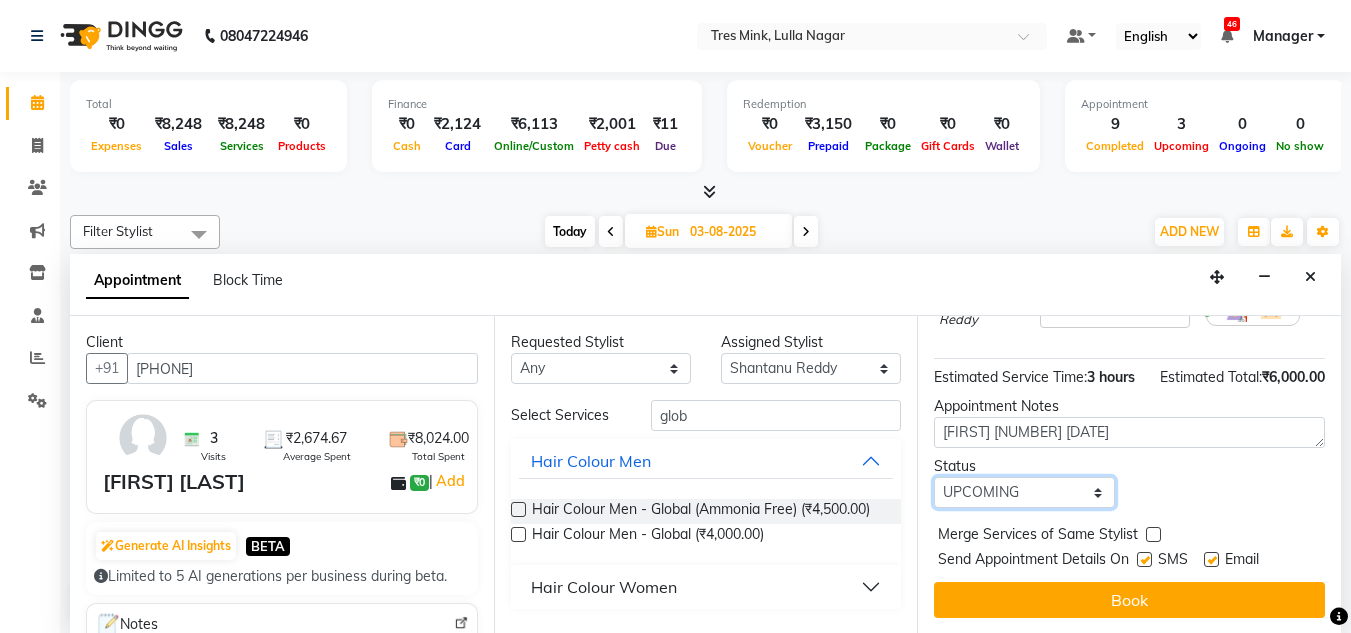 click on "Select TENTATIVE CONFIRM UPCOMING" at bounding box center (1024, 492) 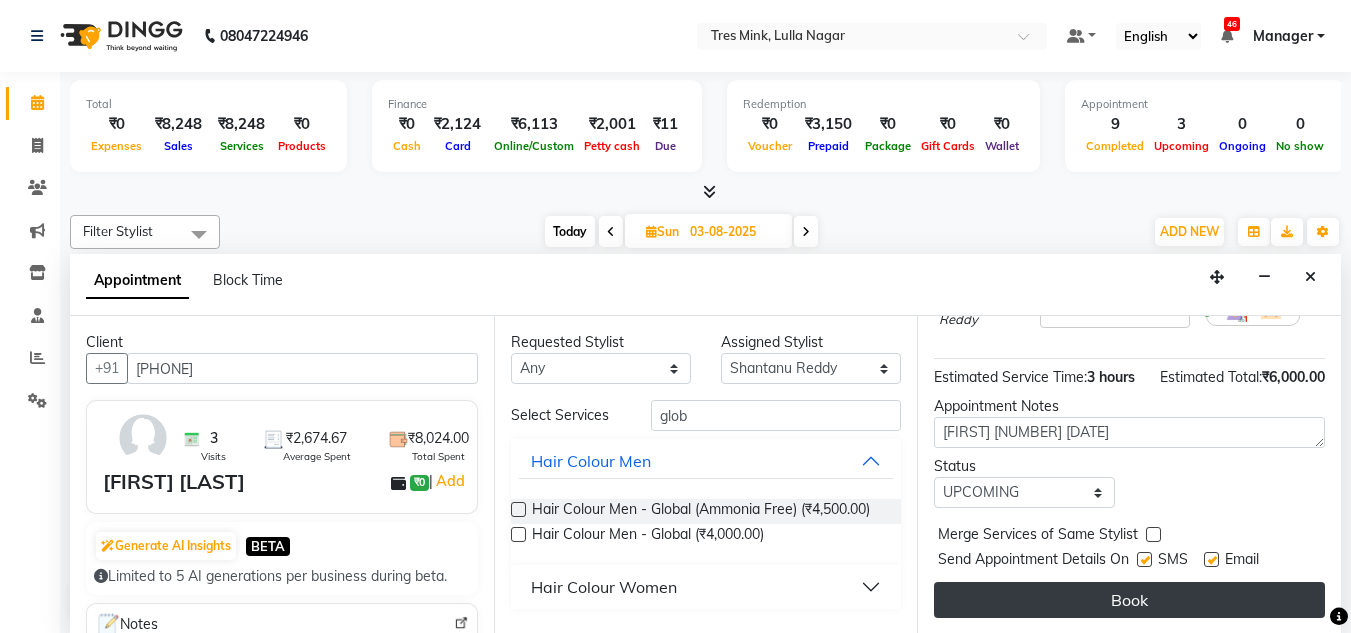 click on "Book" at bounding box center (1129, 600) 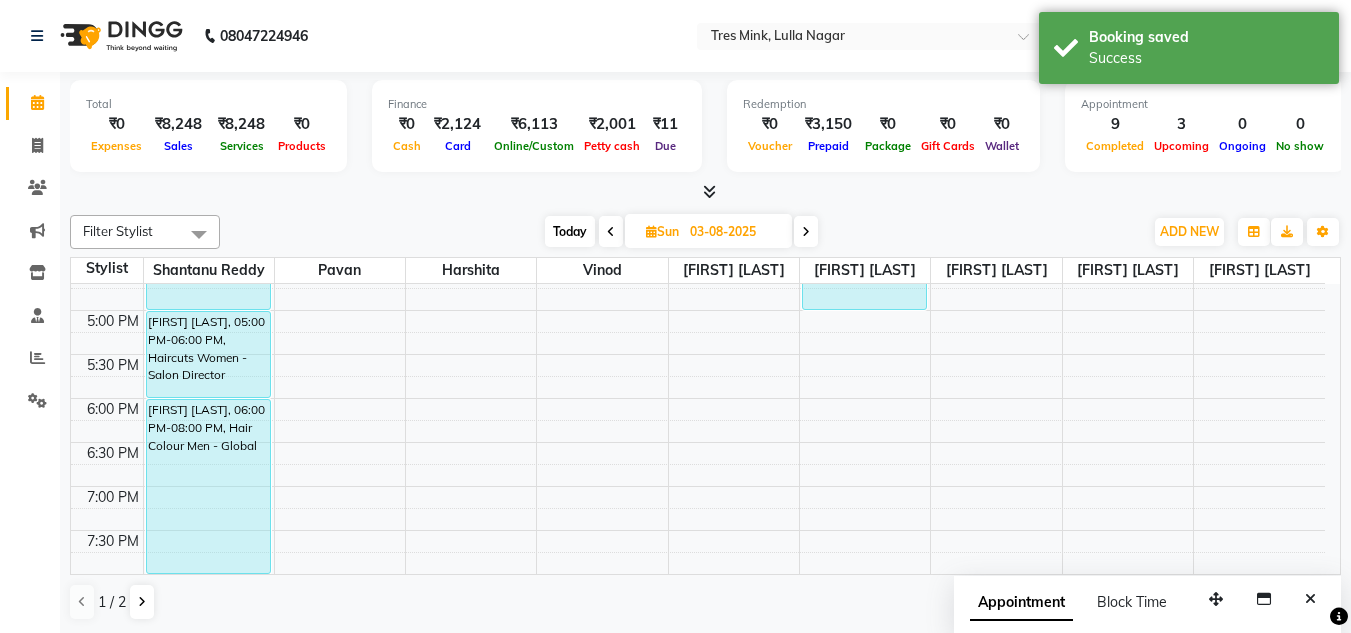 scroll, scrollTop: 553, scrollLeft: 0, axis: vertical 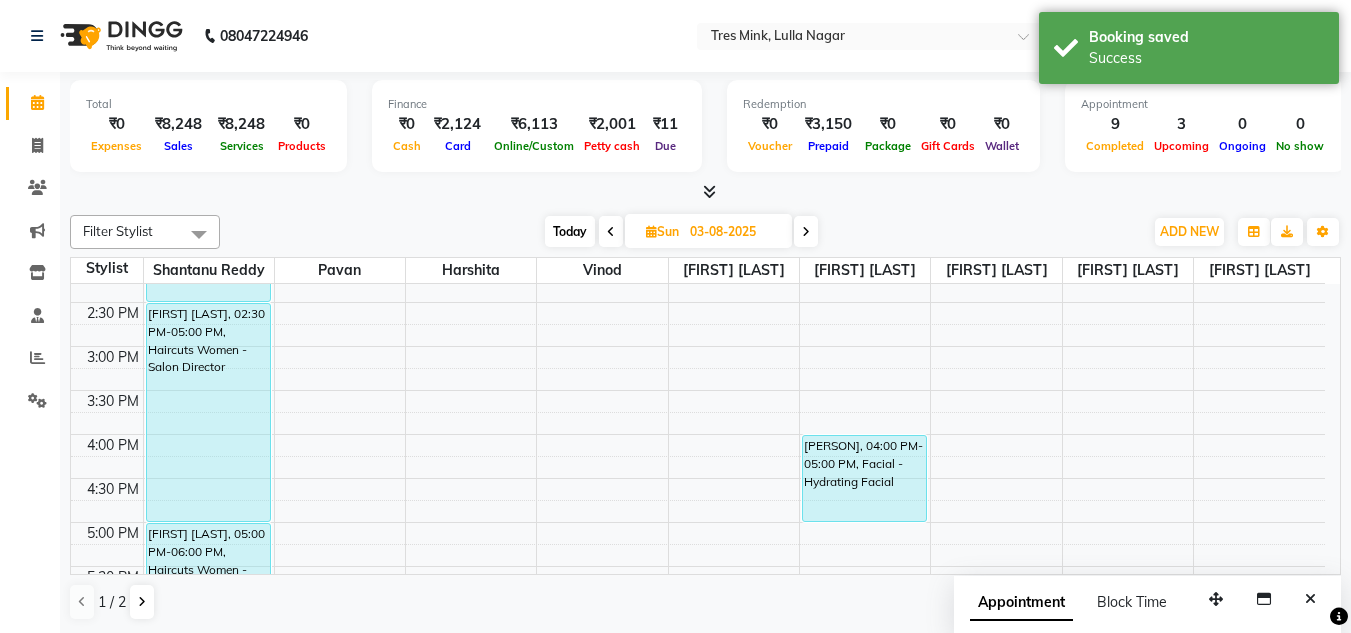 click on "Today" at bounding box center (570, 231) 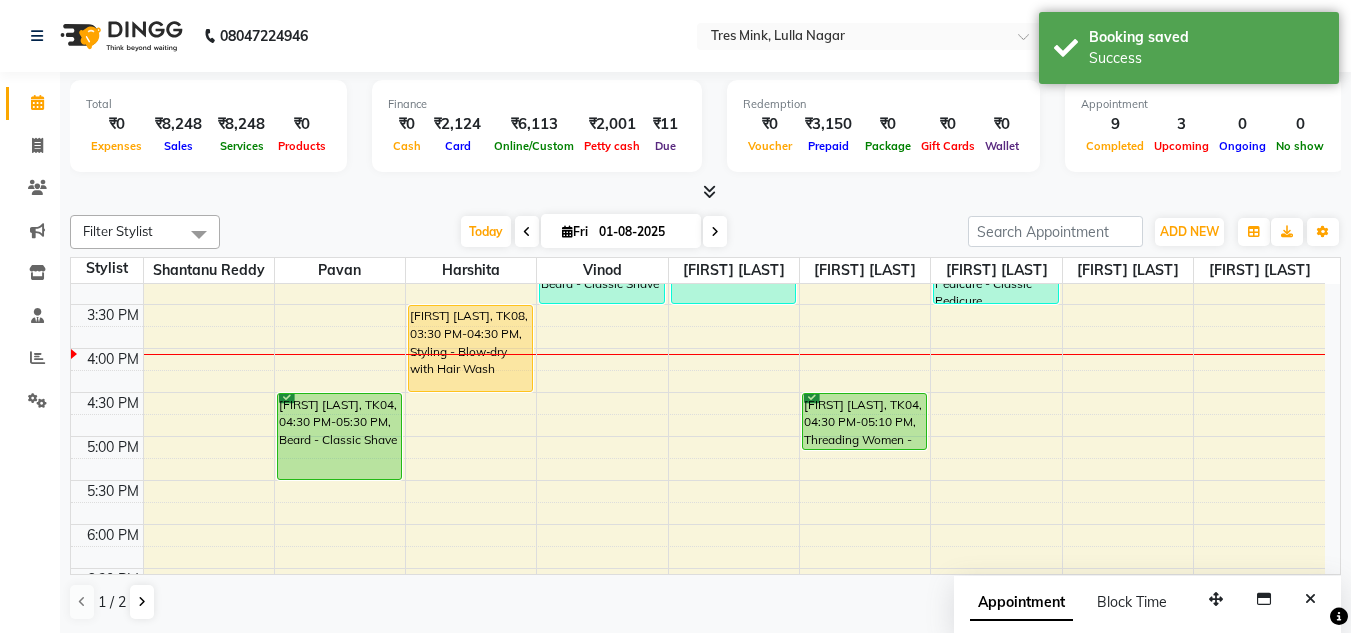 scroll, scrollTop: 605, scrollLeft: 0, axis: vertical 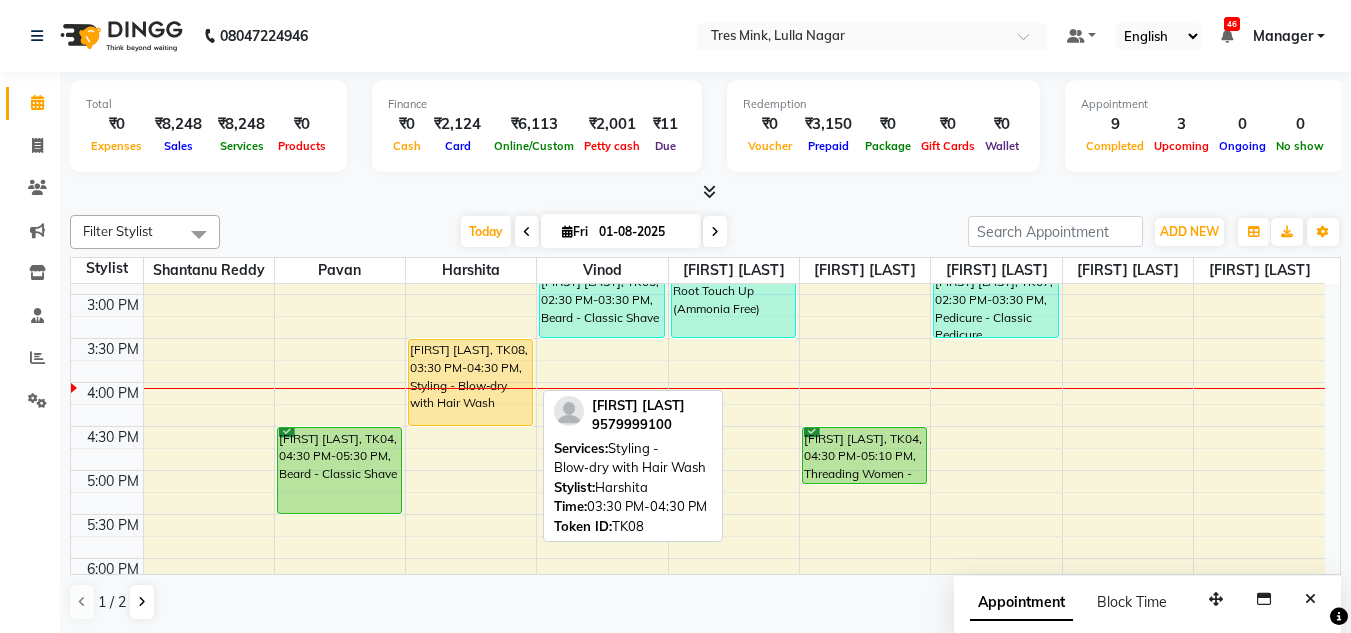 click on "[FIRST] [LAST], TK08, 03:30 PM-04:30 PM, Styling - Blow‑dry with Hair Wash" at bounding box center [470, 382] 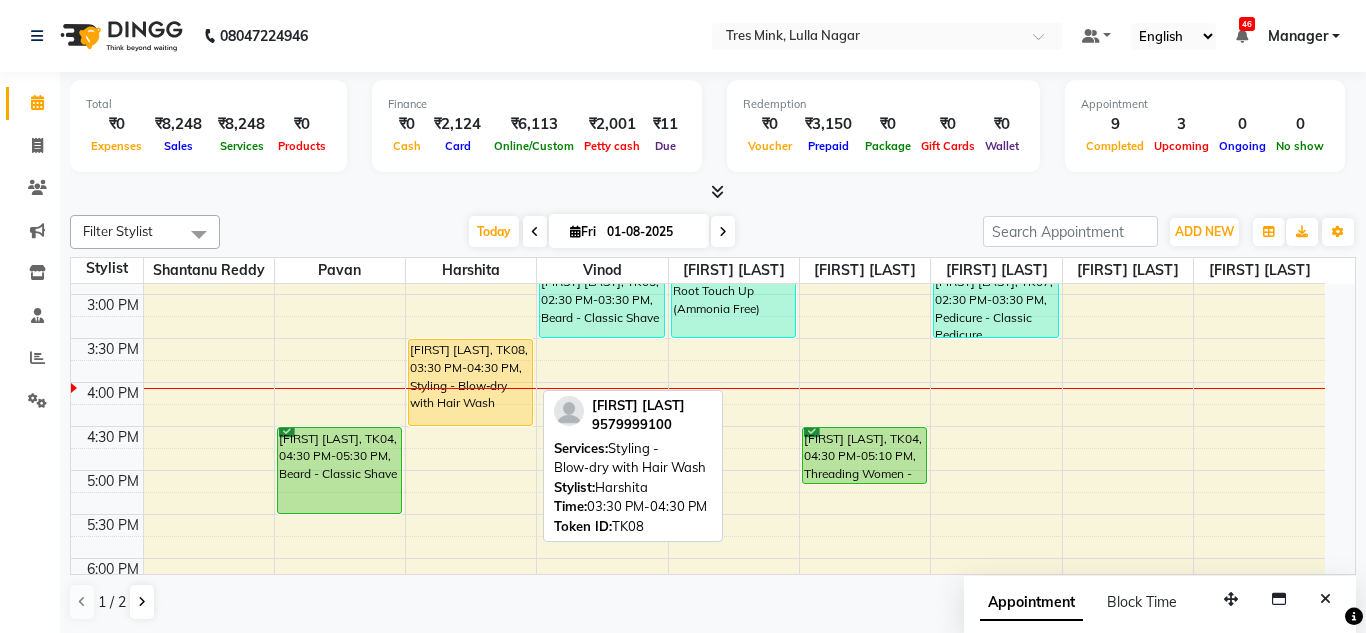 select on "1" 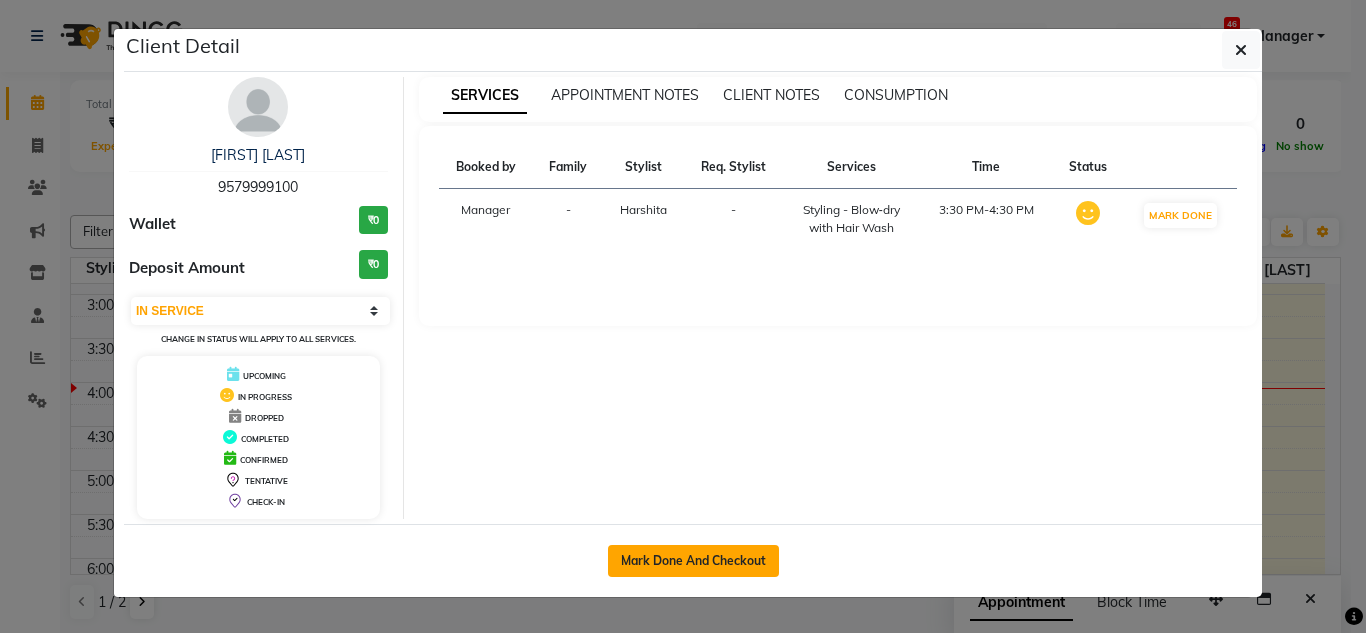 click on "Mark Done And Checkout" 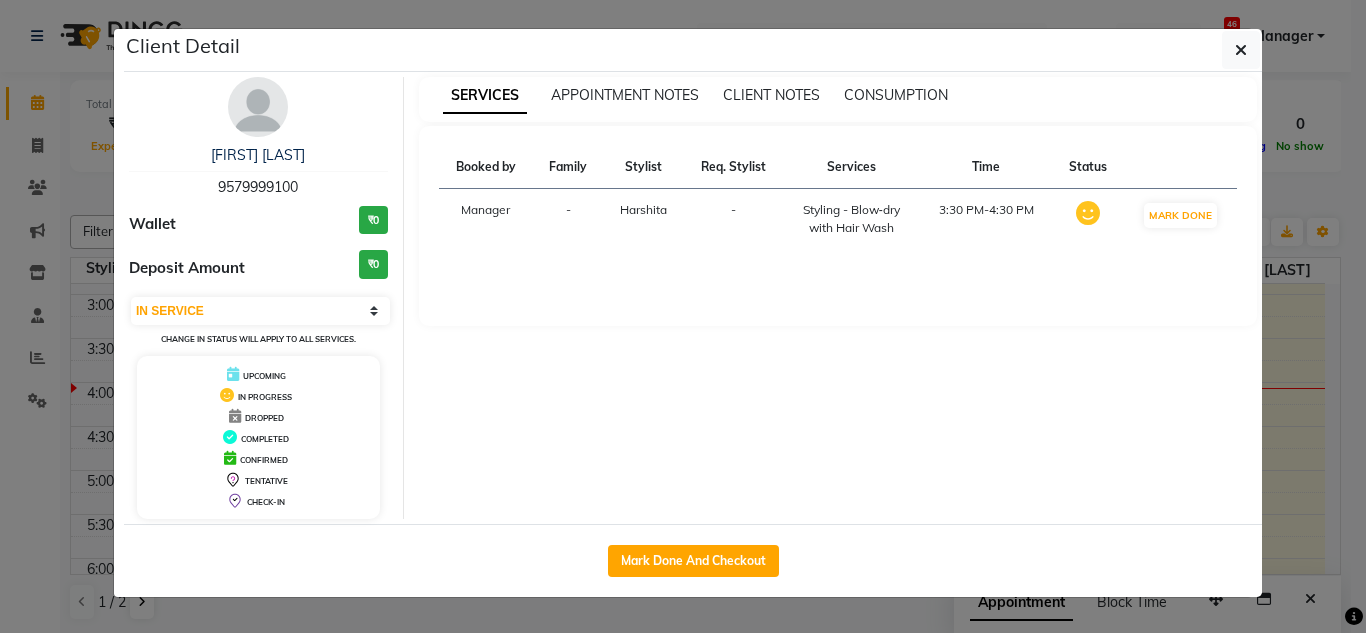 select on "service" 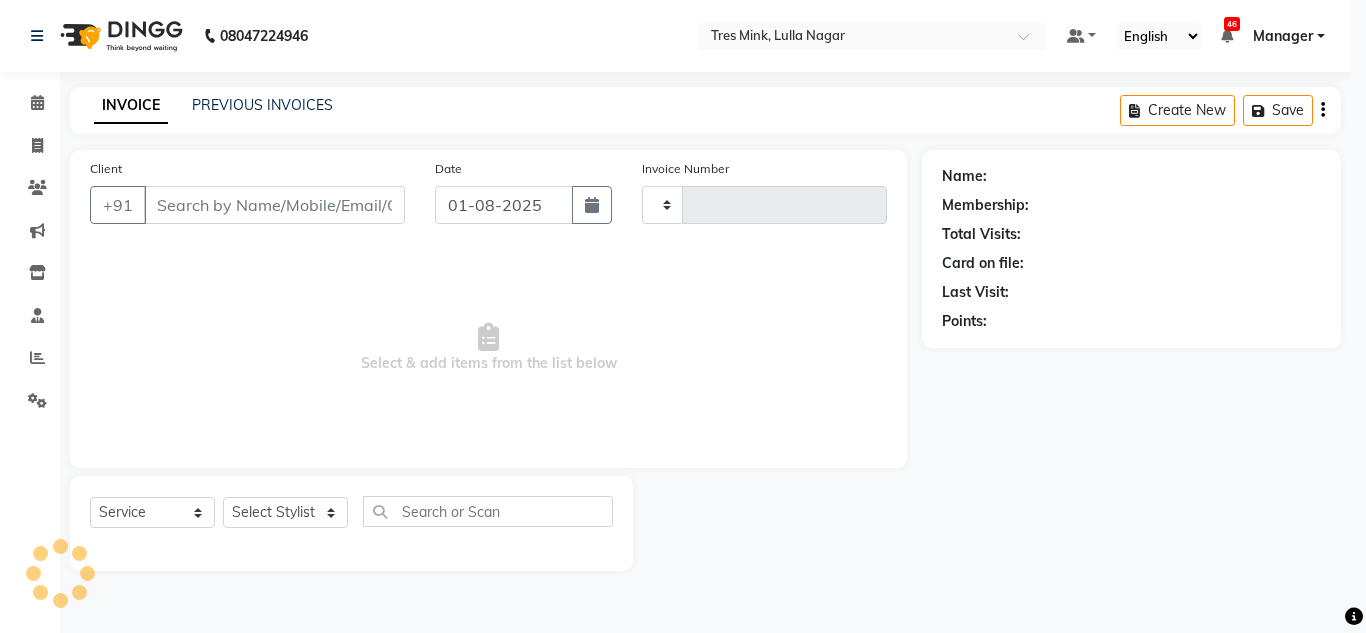 type on "0845" 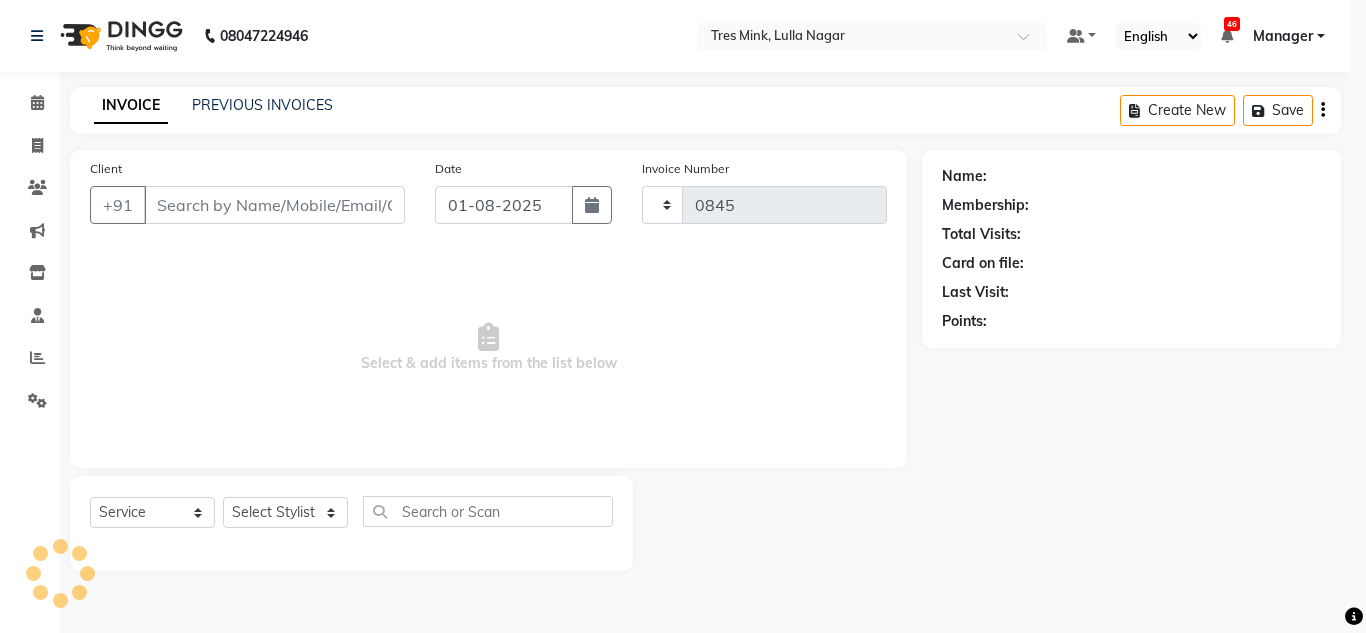 select on "8052" 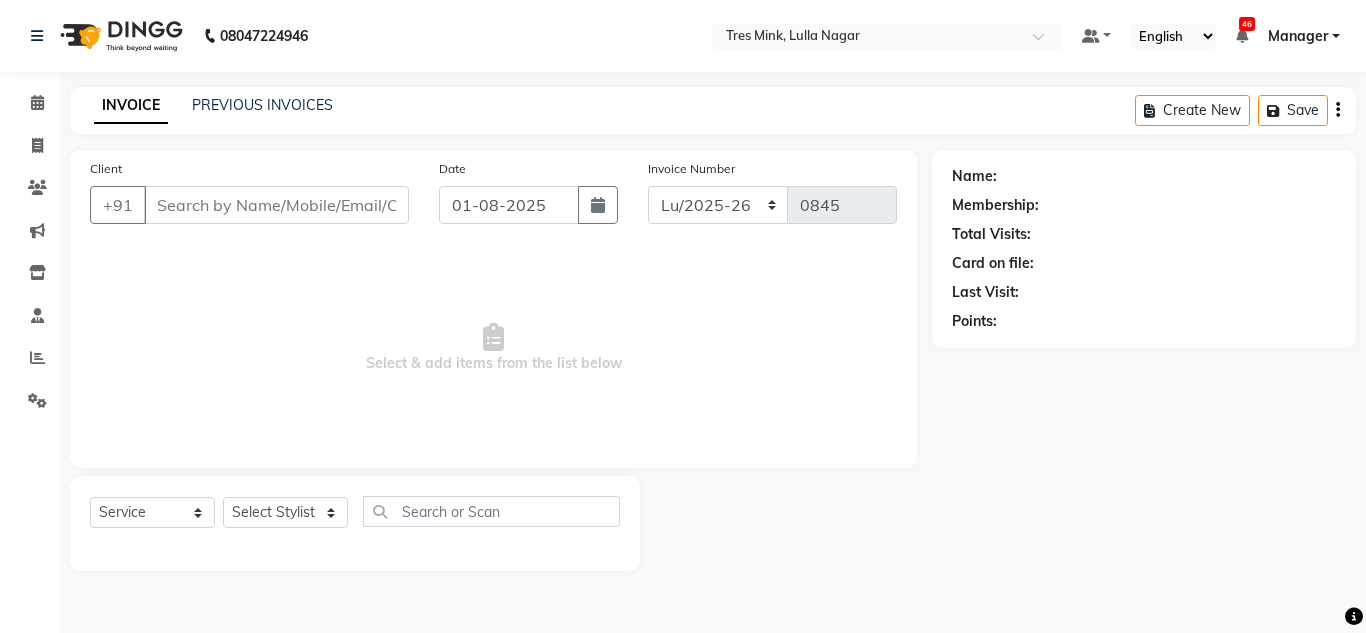 type on "9579999100" 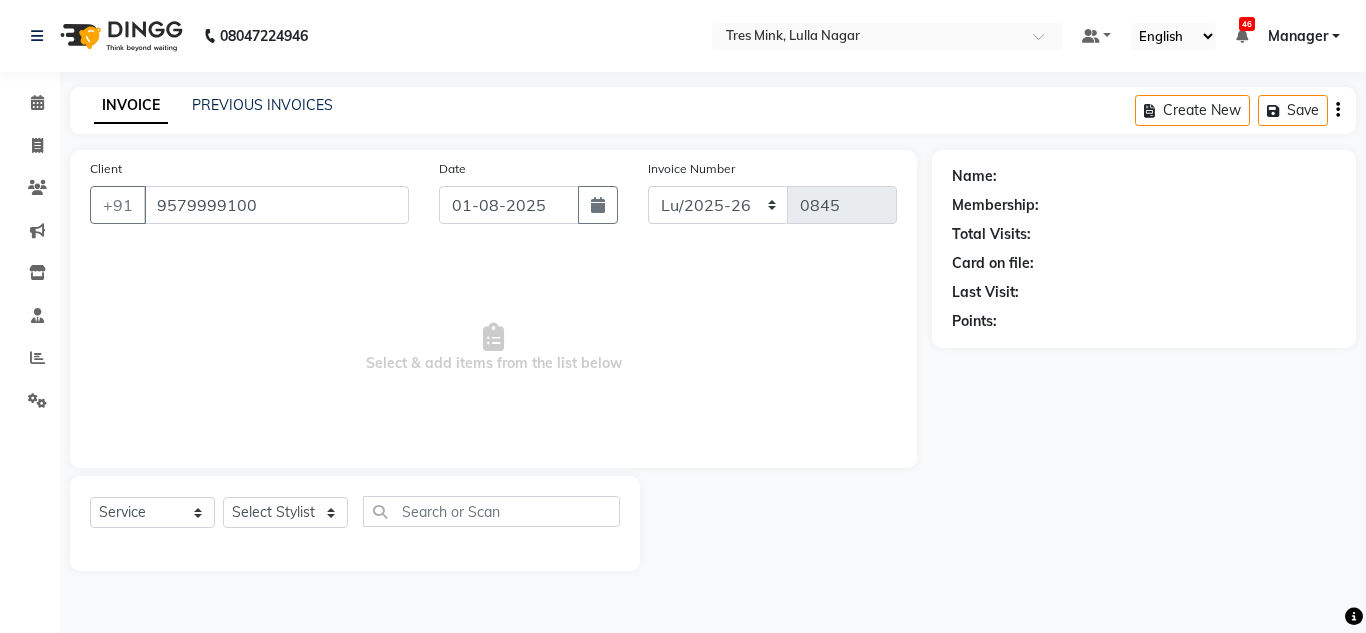 select on "47307" 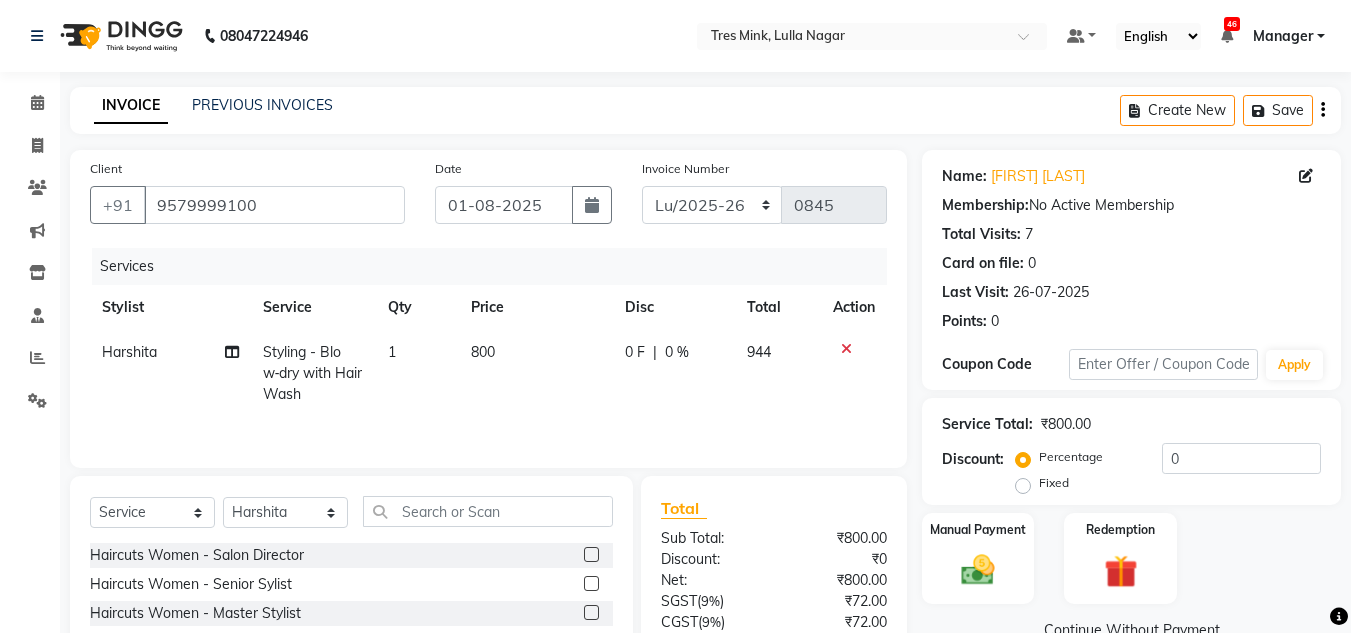 click on "800" 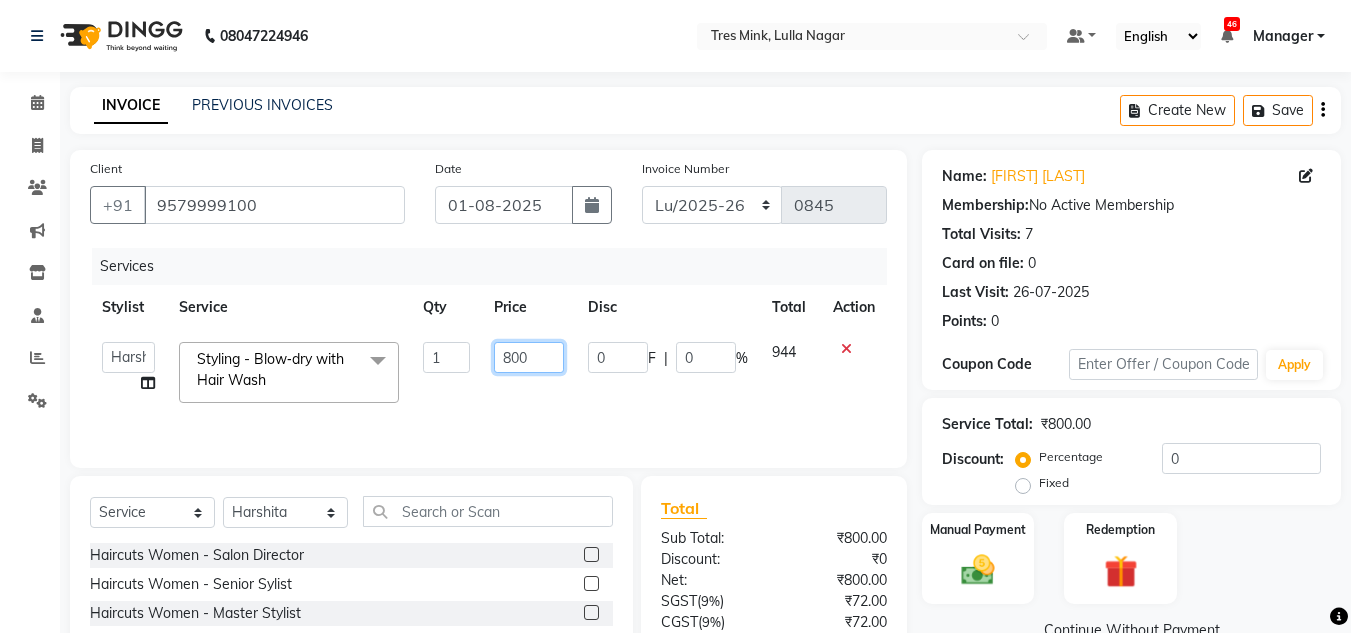drag, startPoint x: 533, startPoint y: 359, endPoint x: 440, endPoint y: 360, distance: 93.00538 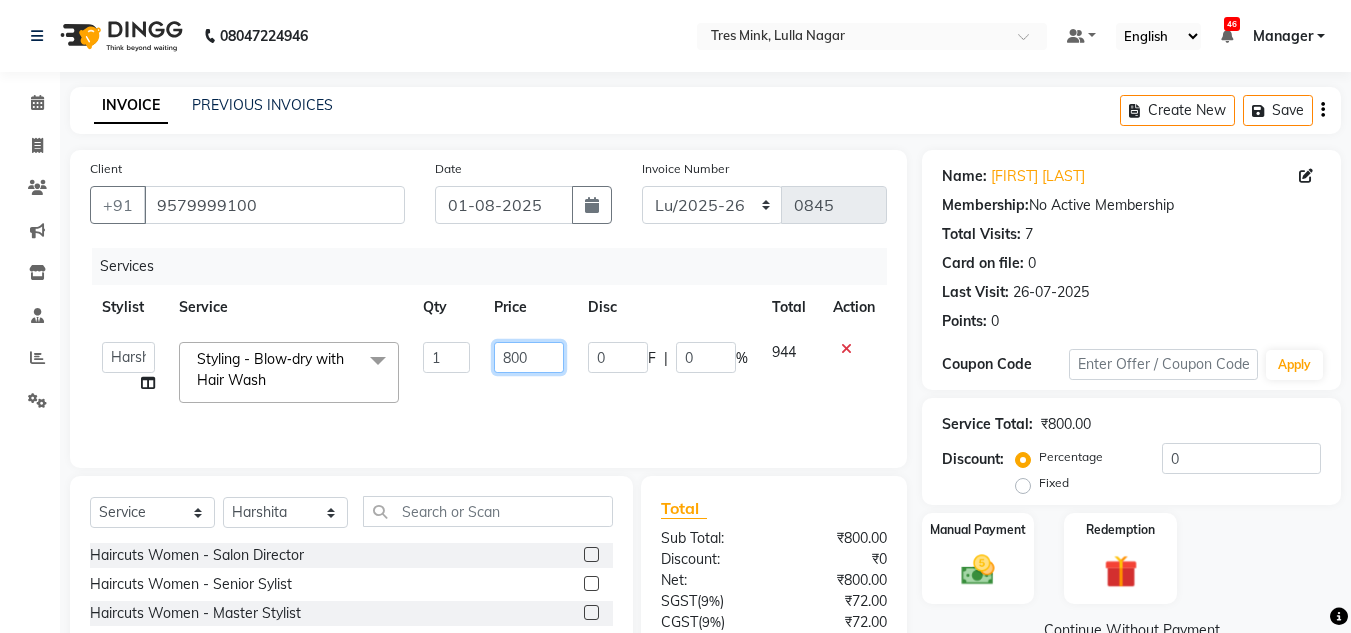 click on "[FIRST] [LAST]    [FIRST] [LAST]   [FIRST]   [FIRST]   Manager   [FIRST] [LAST]   [FIRST] [LAST]   [FIRST]   [FIRST] [LAST]   [FIRST] [LAST]   [FIRST] [LAST]   [FIRST] [LAST]   [FIRST]    [FIRST] [LAST]   [FIRST]   Styling - Blow‑dry with Hair Wash  x Haircuts Women - Salon Director Haircuts Women - Senior Sylist Haircuts Women - Master Stylist Haircuts Women - Kids (Below 10 Year) Haircut Men - Salon Director Haircut Men - Senior Sylist Haircut Men - Master Sylist Haircut Men - Kids (Below 10 Year) Hair Colour Men - Highlights Hair Colour Men - Global (Ammonia Free) Hair Colour Men - Global Hair Colour Men - Root Touch (Ammonia Free) Hair Colour Men - Root Touch Hair Colour Women - Highlights Hair Colour Women - Global (Ammonia Free) Hair Colour Women - Global Hair colour Women - Root Touch Up (Ammonia Free) hair colour Women - Root Touch Up Styling - Shampoo & conditioner Styling - Blow‑dry without Hair Wash Styling - Blow‑dry with Hair Wash Styling - Hair Ironing Styling - Hair Tongs Treatment - Keratin Treatment 1 800" 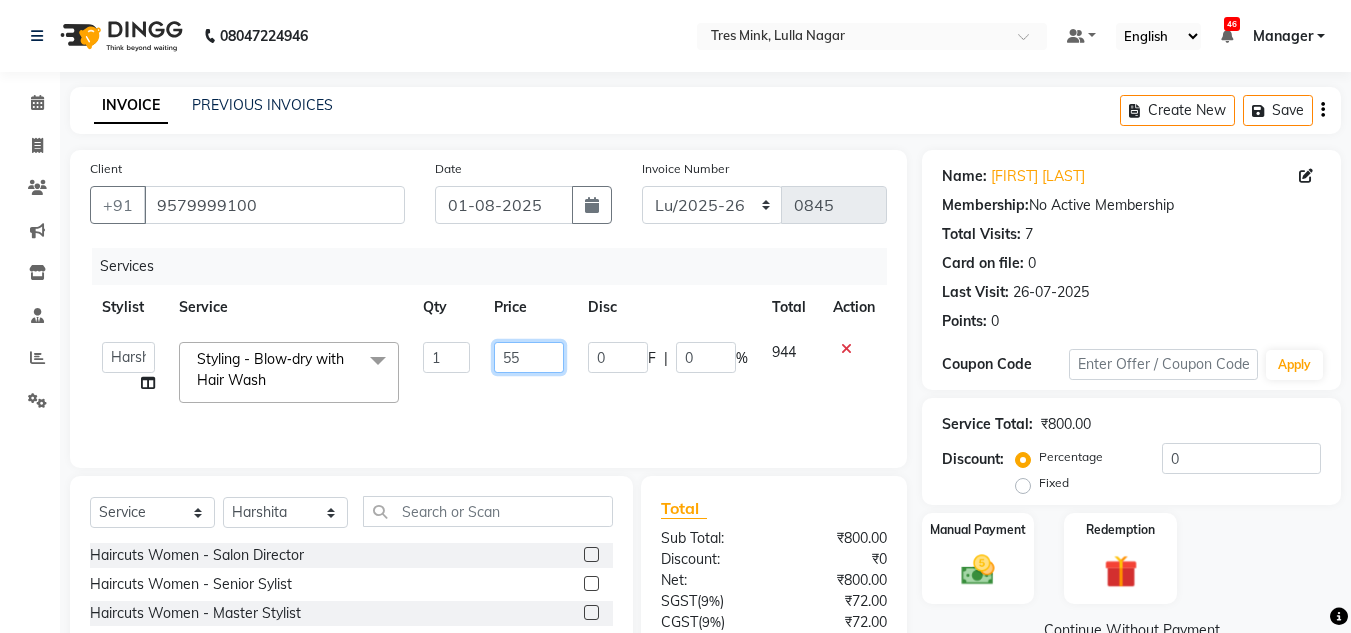 type on "550" 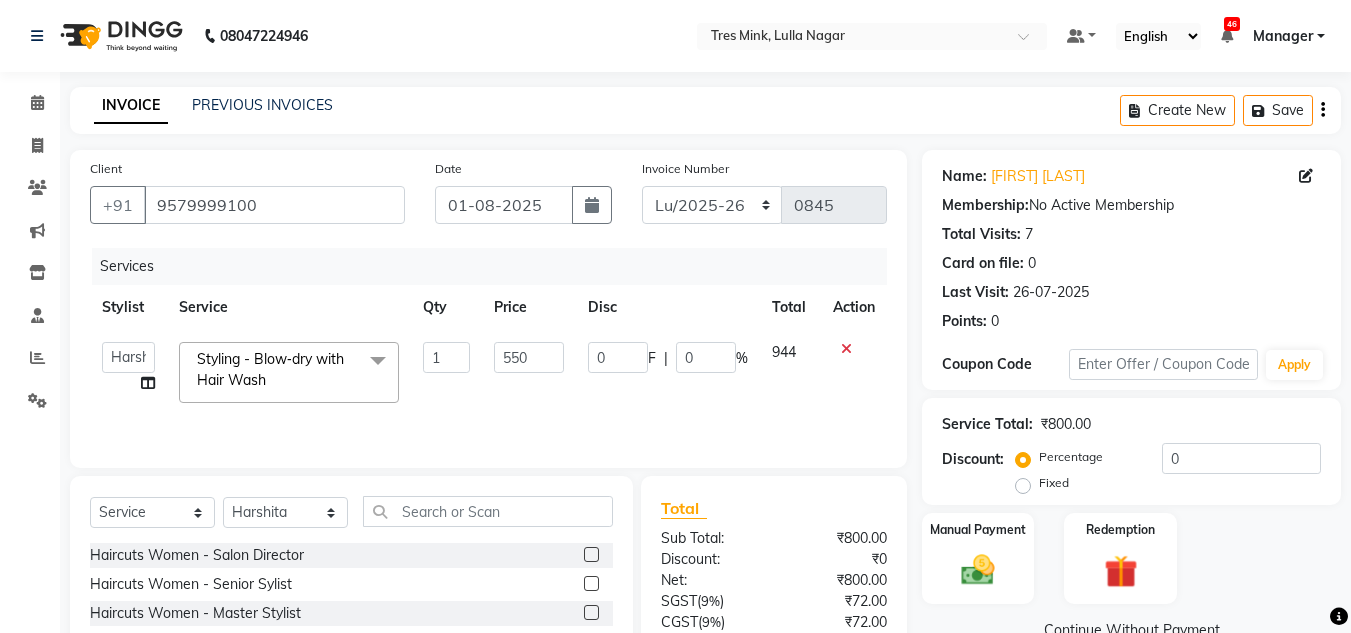 click on "550" 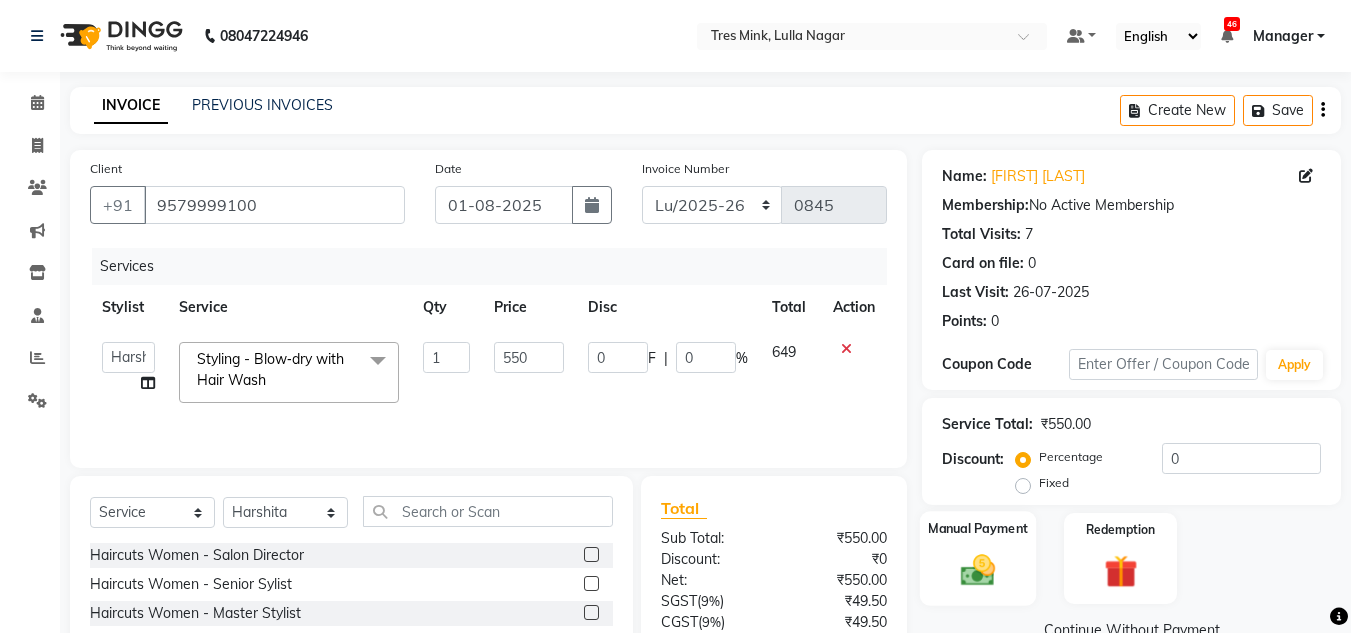 click 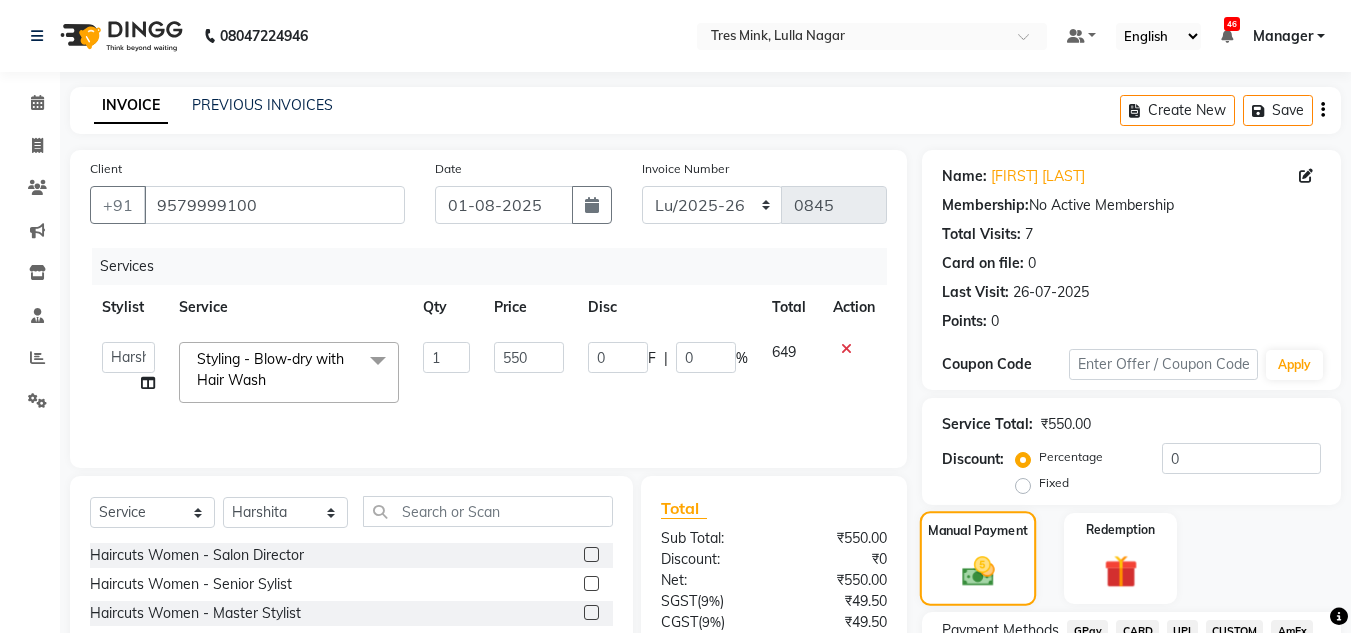 scroll, scrollTop: 168, scrollLeft: 0, axis: vertical 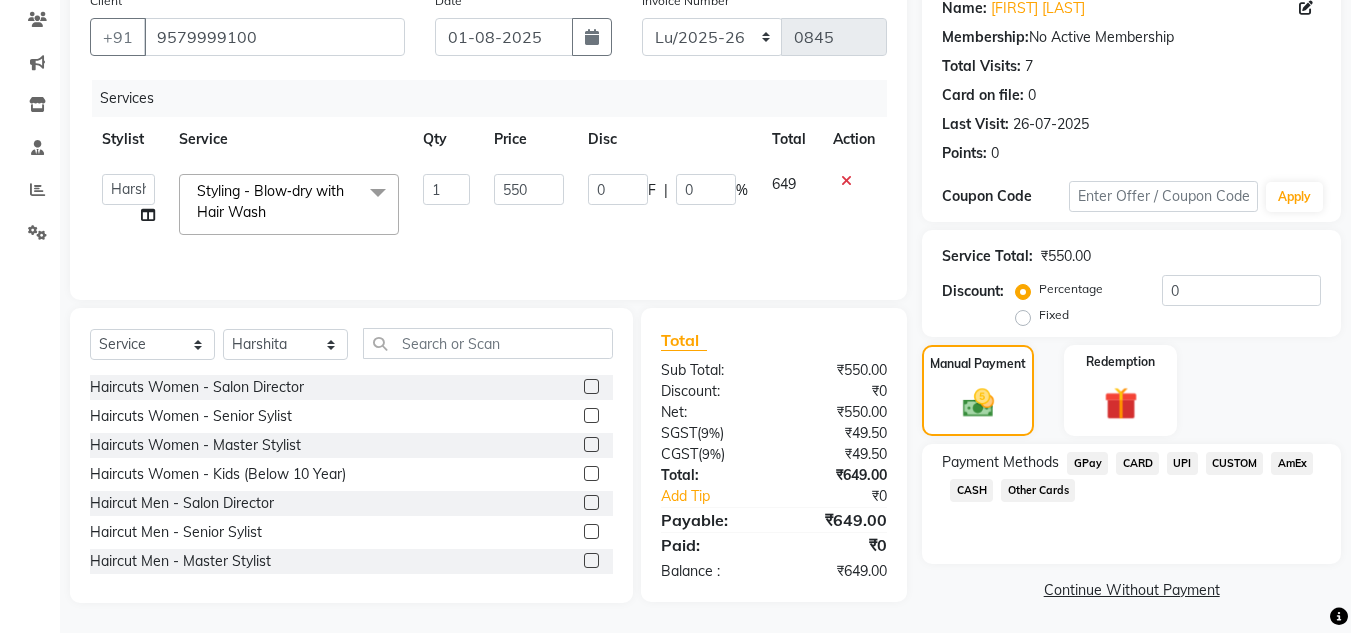 click on "UPI" 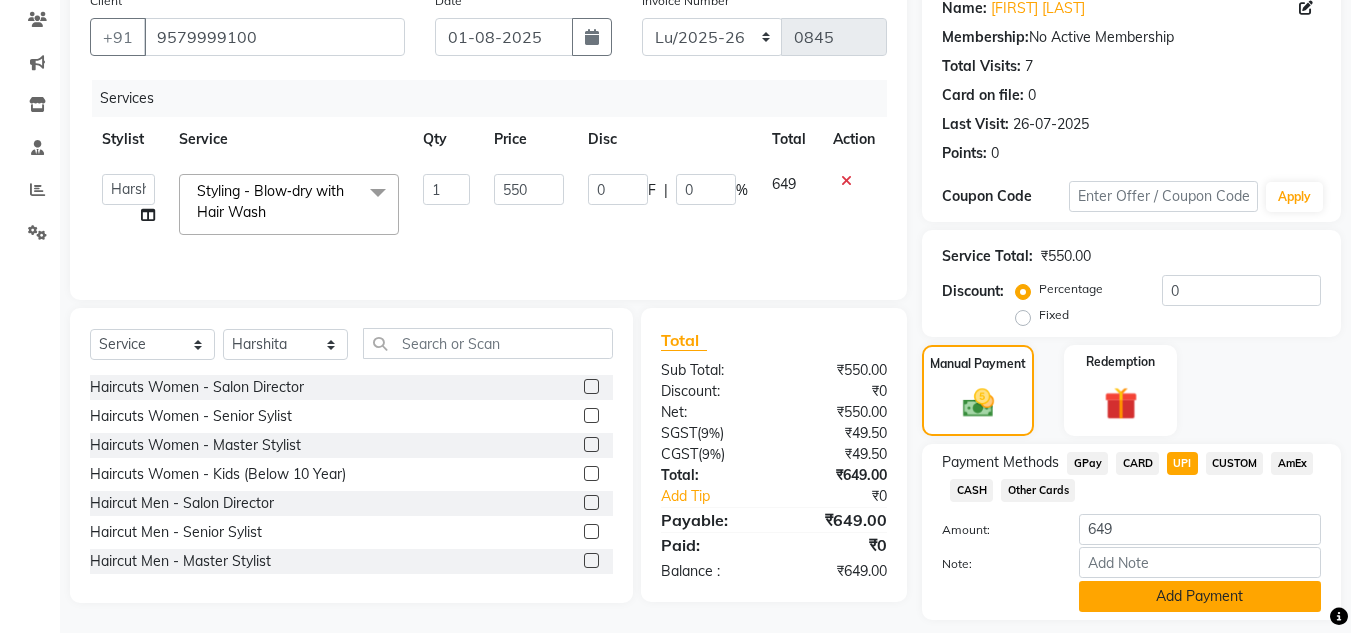 click on "Add Payment" 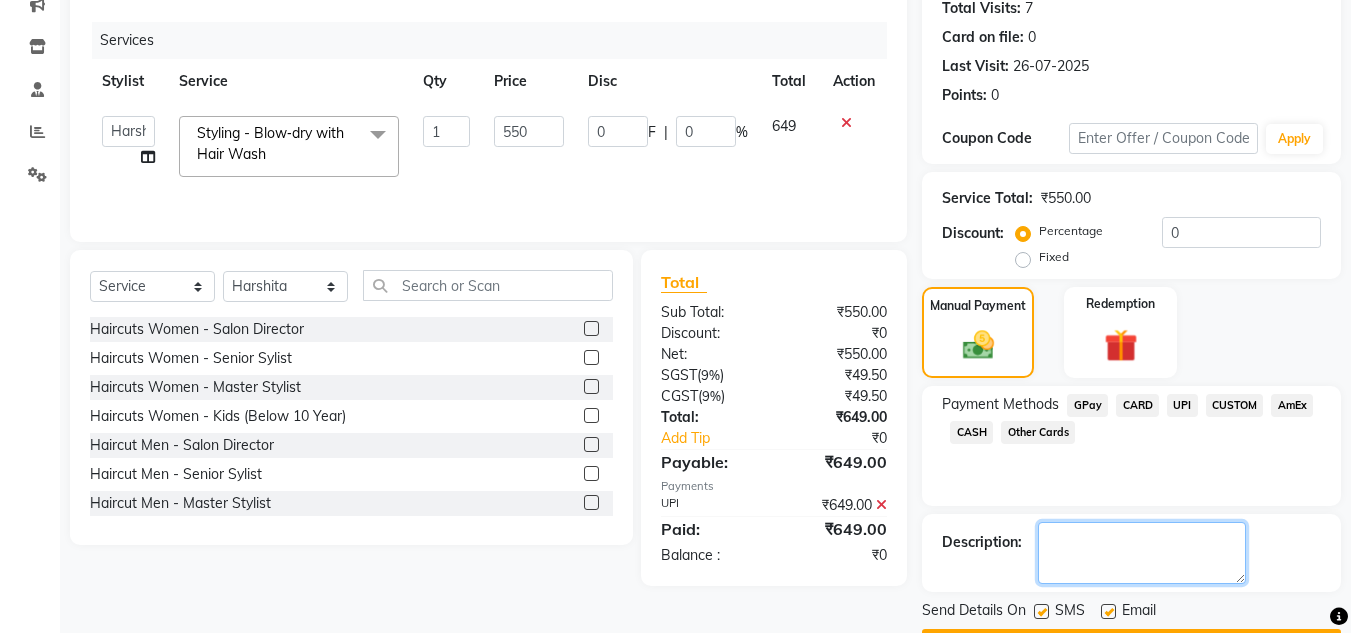 click 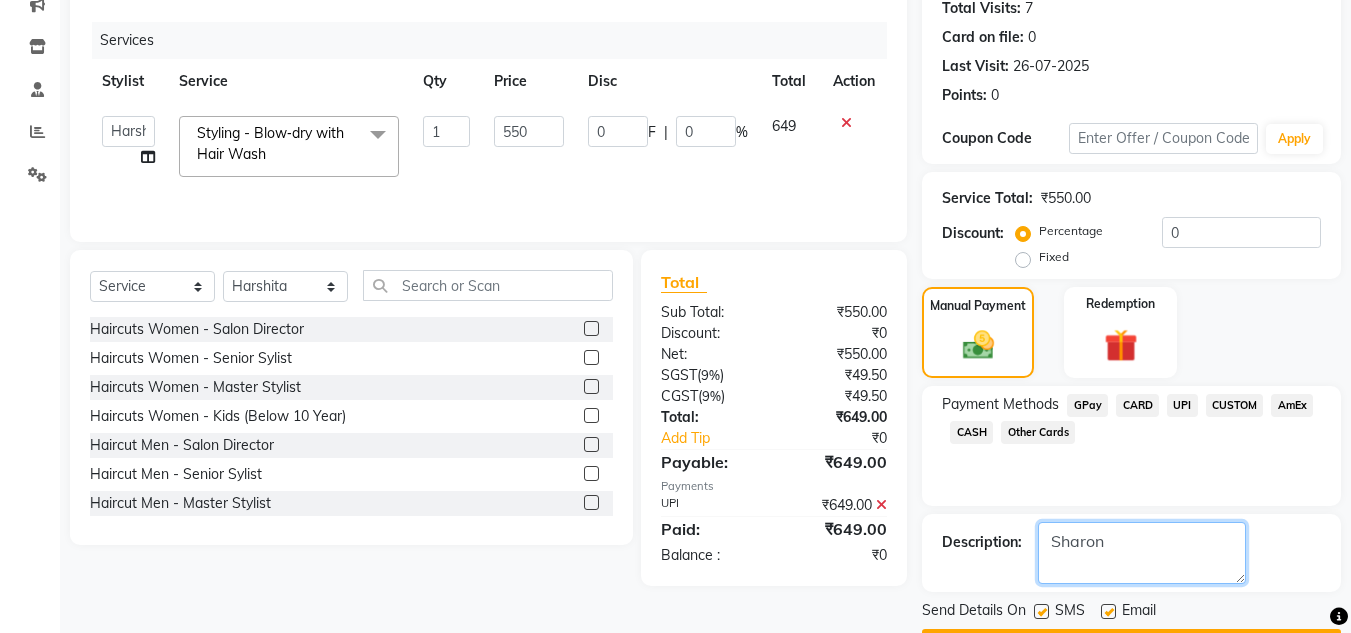 type on "Sharon" 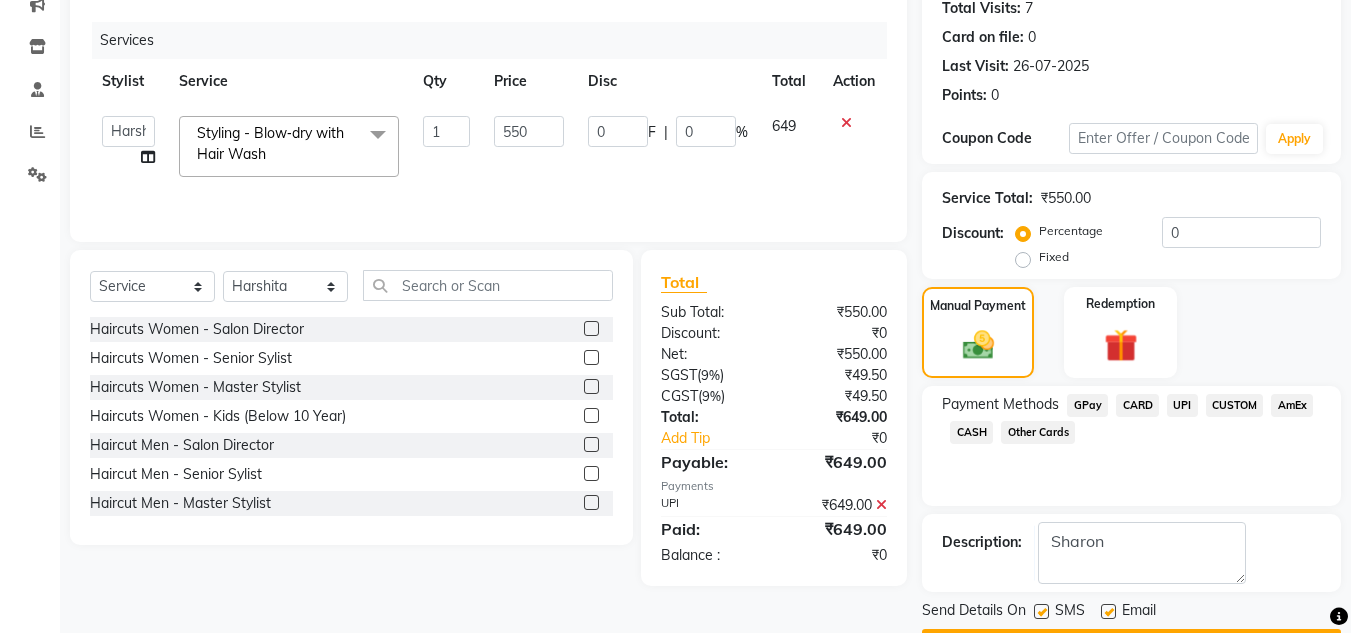 click on "Checkout" 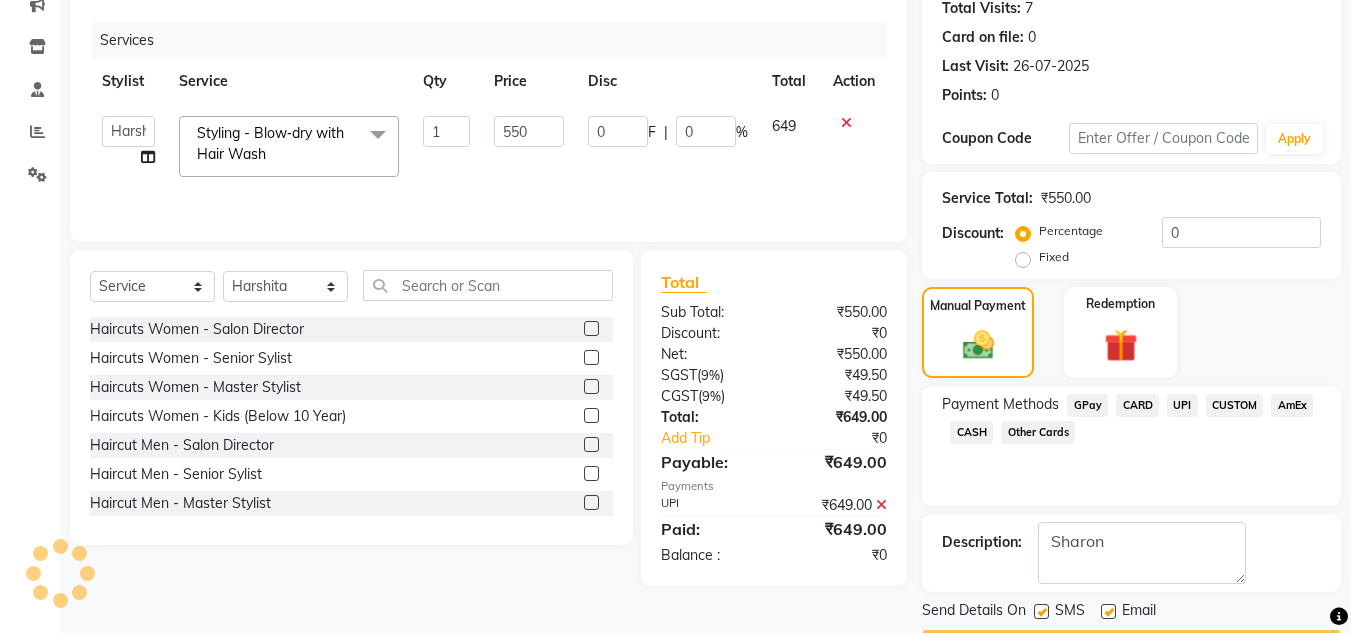 scroll, scrollTop: 283, scrollLeft: 0, axis: vertical 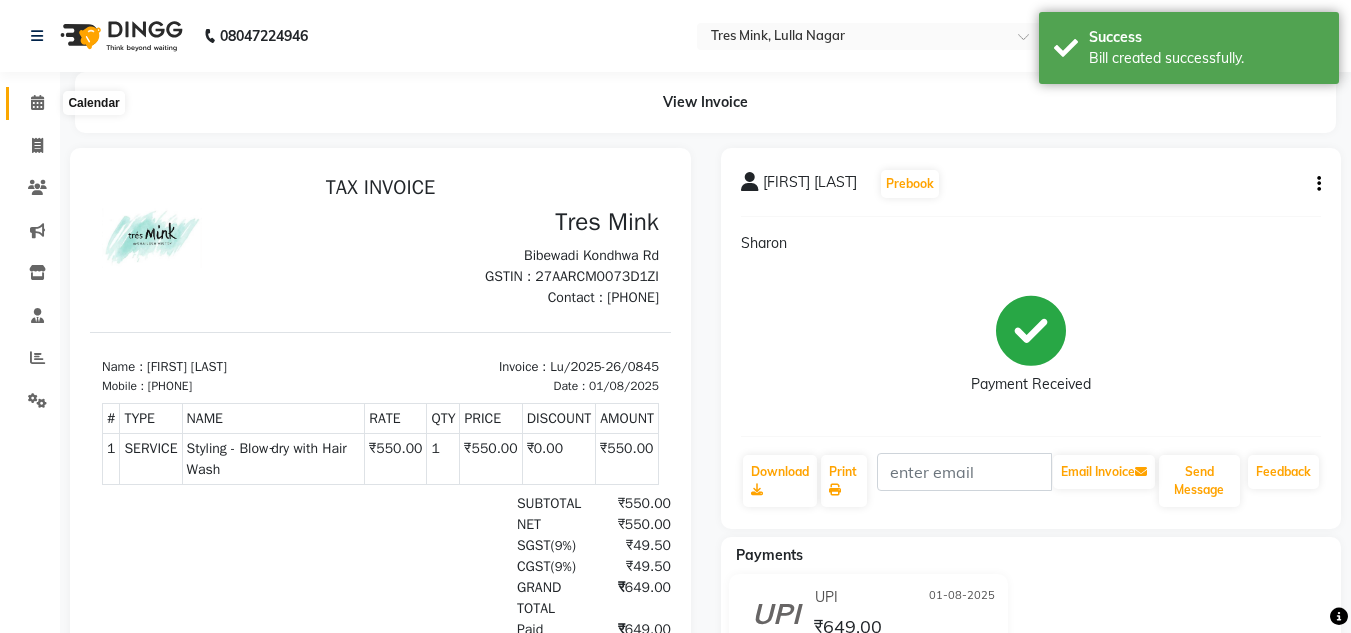 click 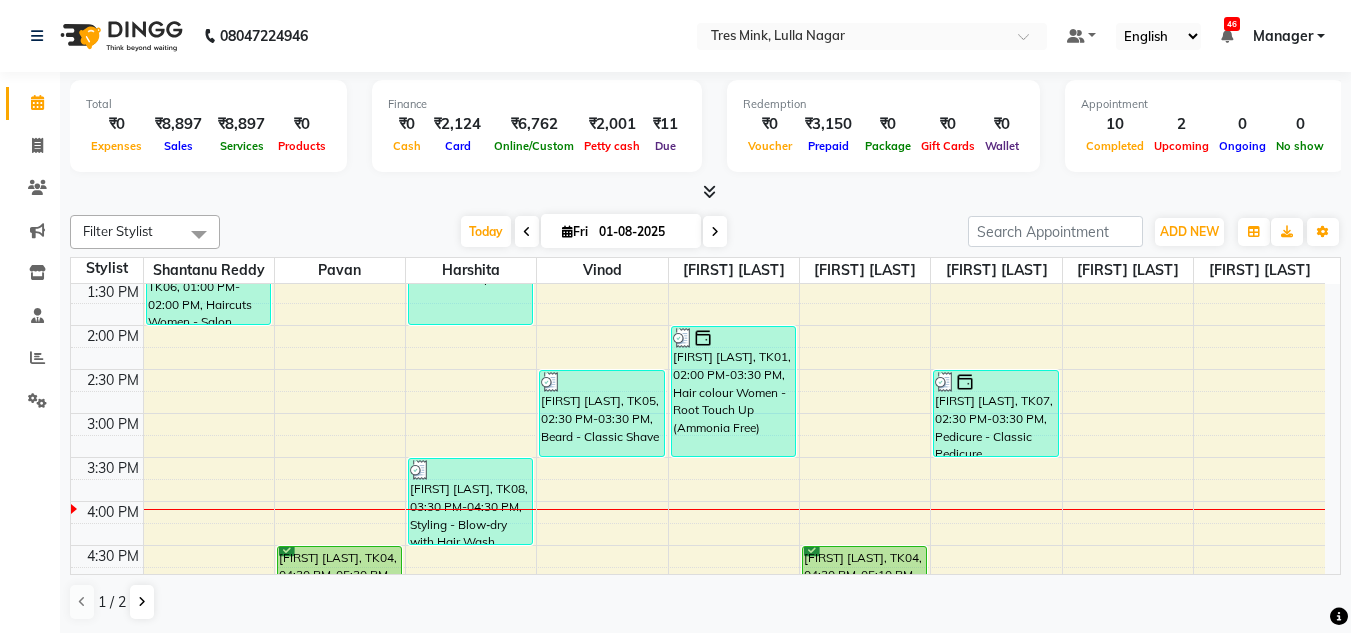 scroll, scrollTop: 500, scrollLeft: 0, axis: vertical 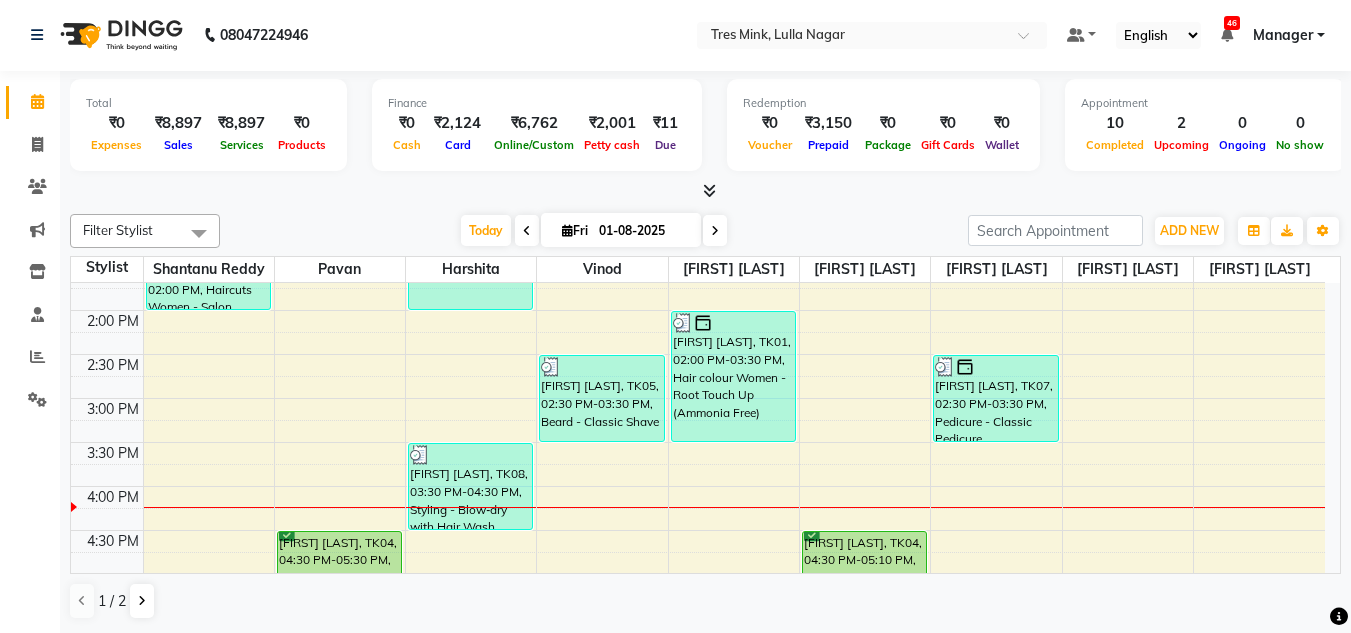 click on "Dr [LAST] [LAST], TK06, 01:00 PM-02:00 PM, Haircuts Women - Salon Director     [LAST] [LAST], TK04, 04:30 PM-05:30 PM, Beard - Classic Shave     [LAST] [LAST], TK02, 10:30 AM-11:15 AM, Styling - Blow‑dry with Hair Wash     [LAST] [LAST], TK01, 12:30 PM-02:00 PM, Hair colour Women - Root Touch Up     [LAST] [LAST], TK08, 03:30 PM-04:30 PM, Styling - Blow‑dry with Hair Wash     [LAST] [LAST], TK03, 11:00 AM-12:45 PM, Haircuts Women - Master Stylist,Relaxation Therapy -  Head Massage (30 mins) (₹850)     [LAST] [LAST], TK05, 02:30 PM-03:30 PM, Beard - Classic Shave     [LAST] [LAST], TK01, 02:00 PM-03:30 PM, Hair colour Women - Root Touch Up (Ammonia Free)     [LAST] [LAST], TK03, 12:00 PM-01:15 PM, Pedicure - Classic Pedicure (₹950)" at bounding box center (698, 354) 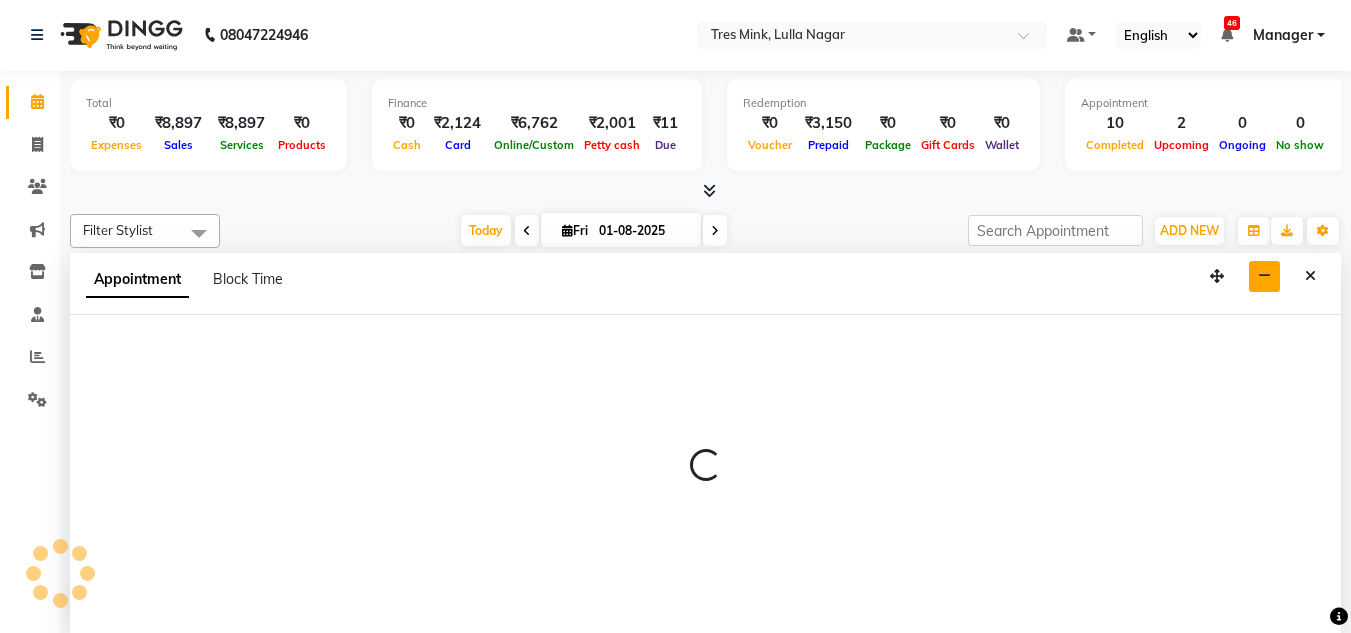 select on "39900" 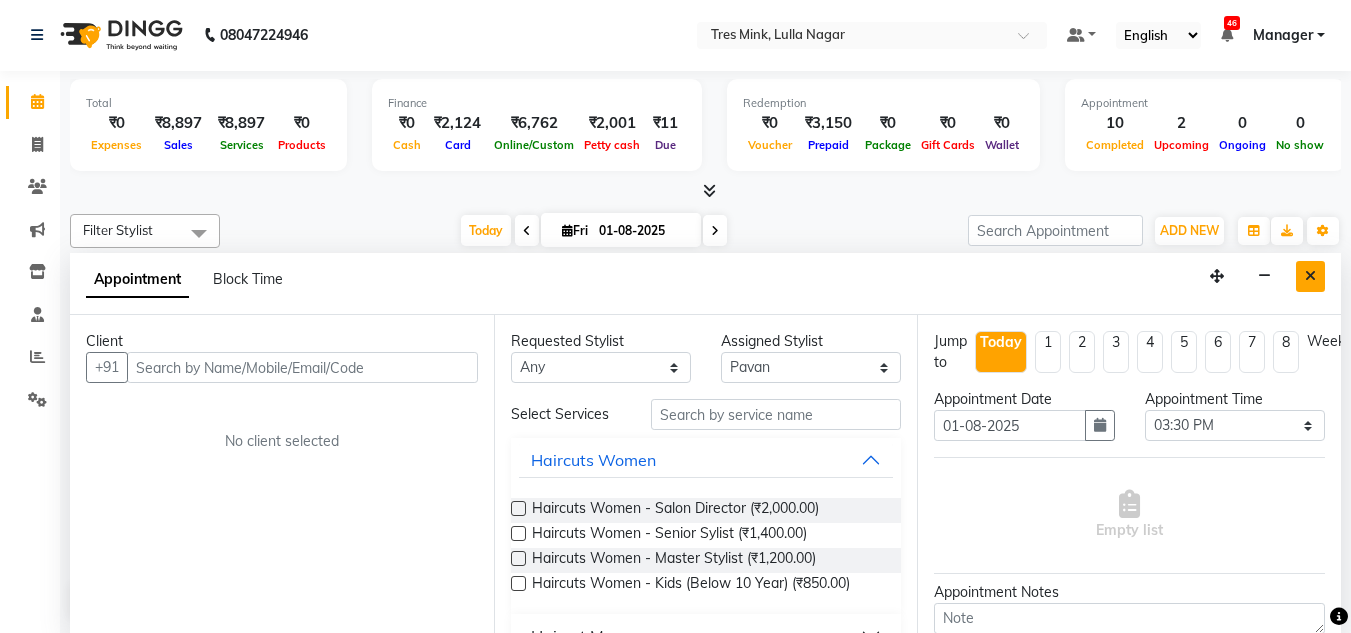 click at bounding box center [1310, 276] 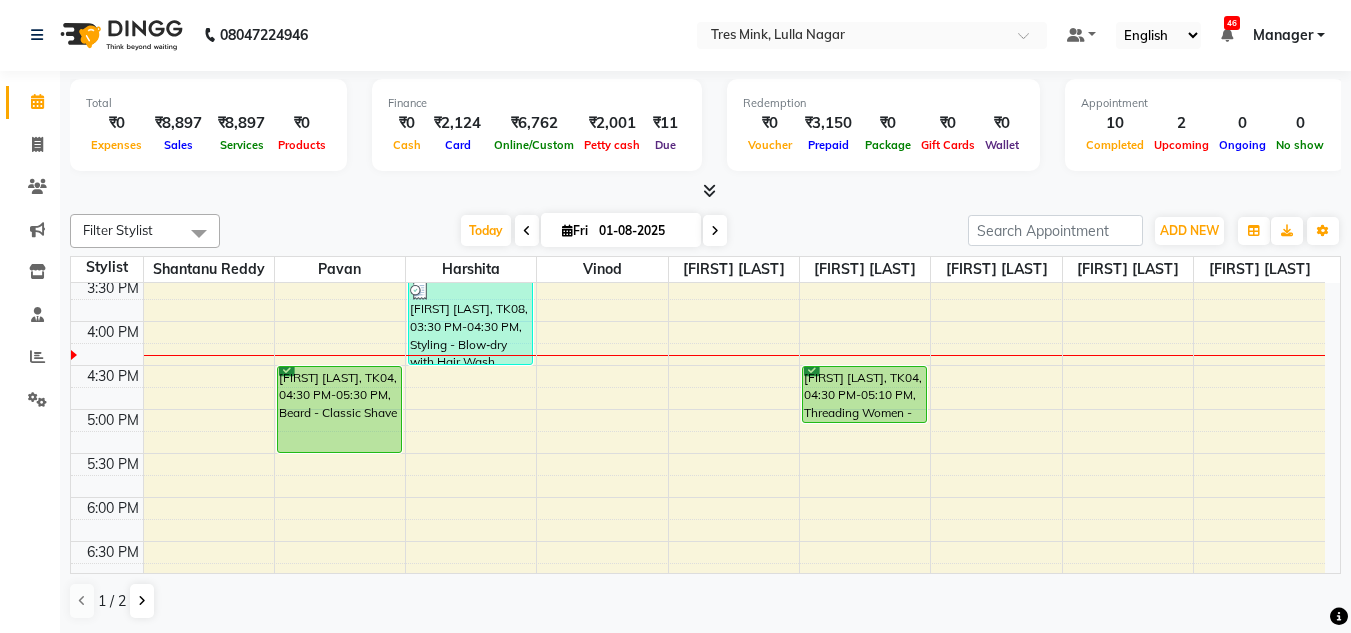scroll, scrollTop: 700, scrollLeft: 0, axis: vertical 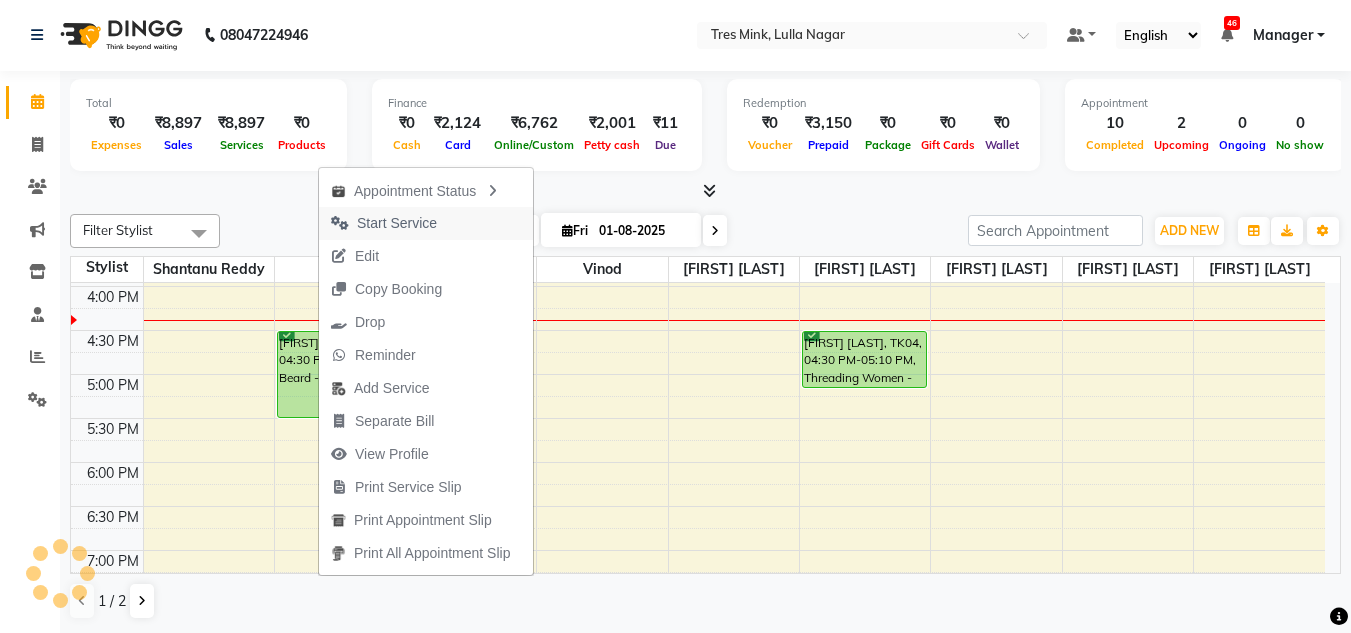 click on "Start Service" at bounding box center (397, 223) 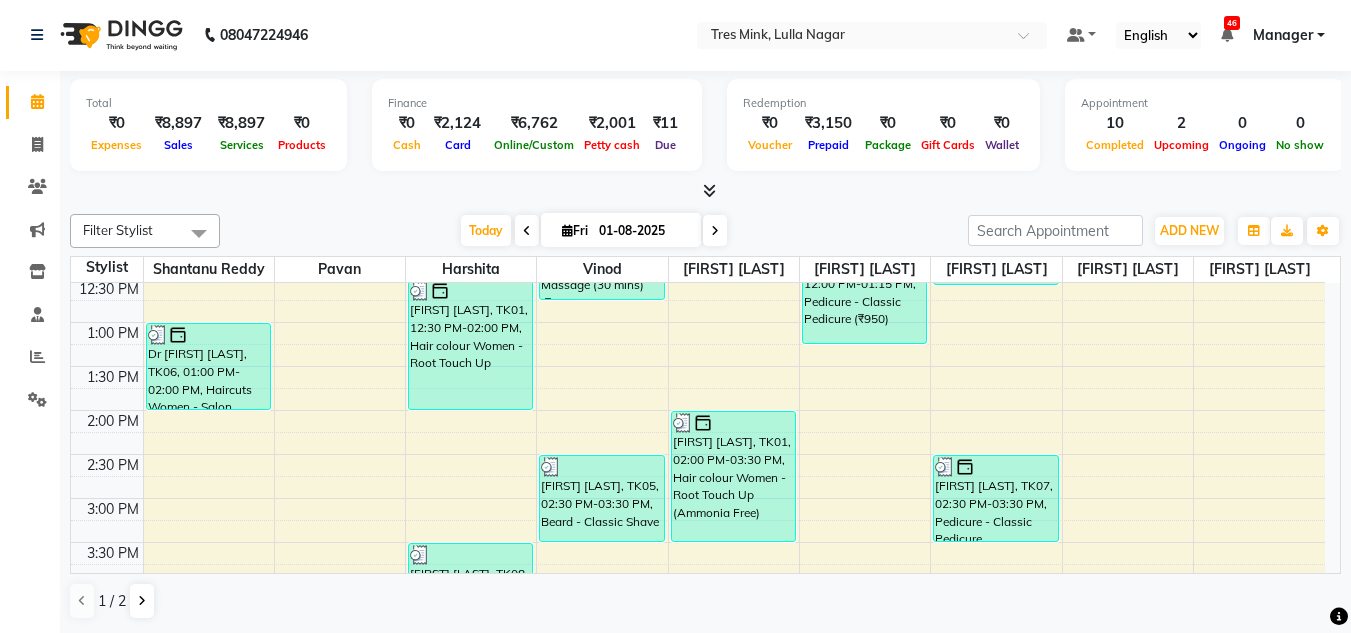 scroll, scrollTop: 800, scrollLeft: 0, axis: vertical 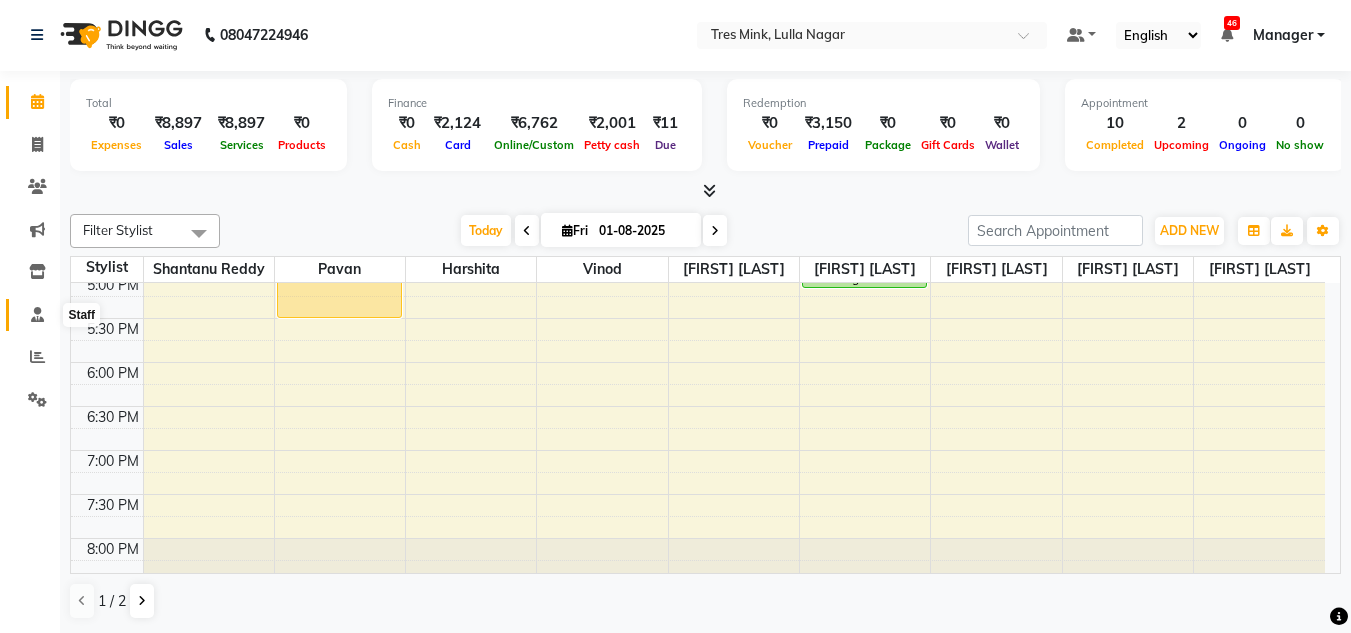 click 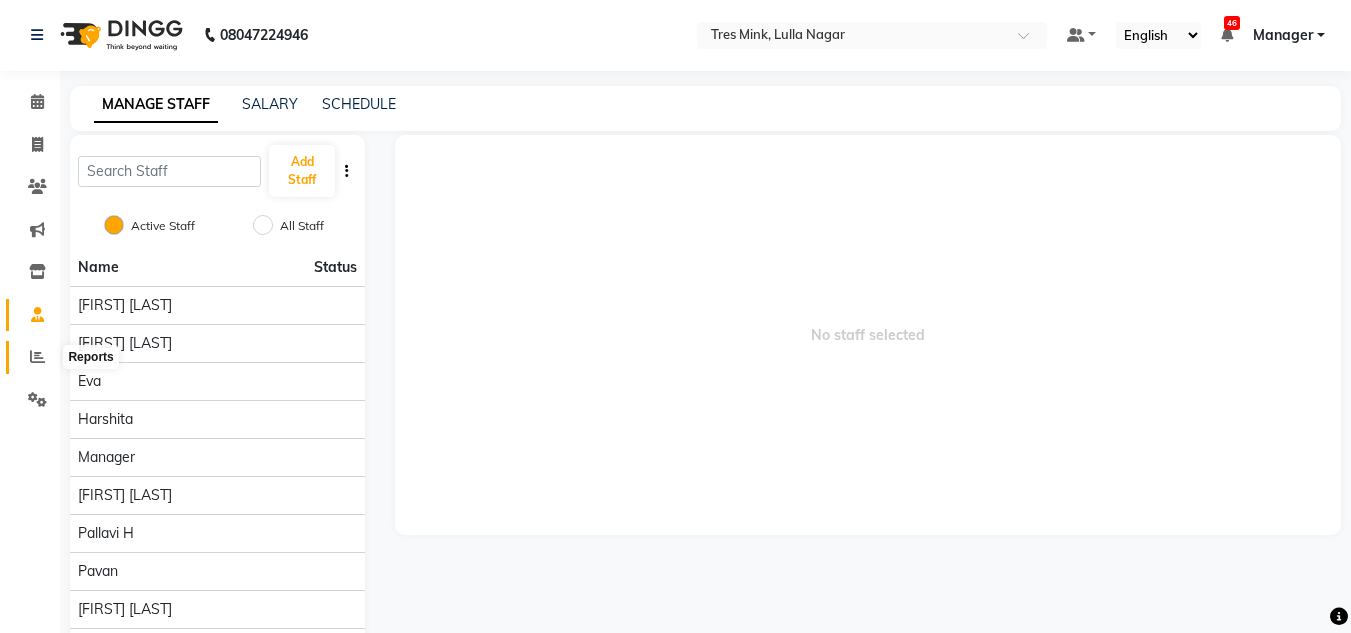 scroll, scrollTop: 0, scrollLeft: 0, axis: both 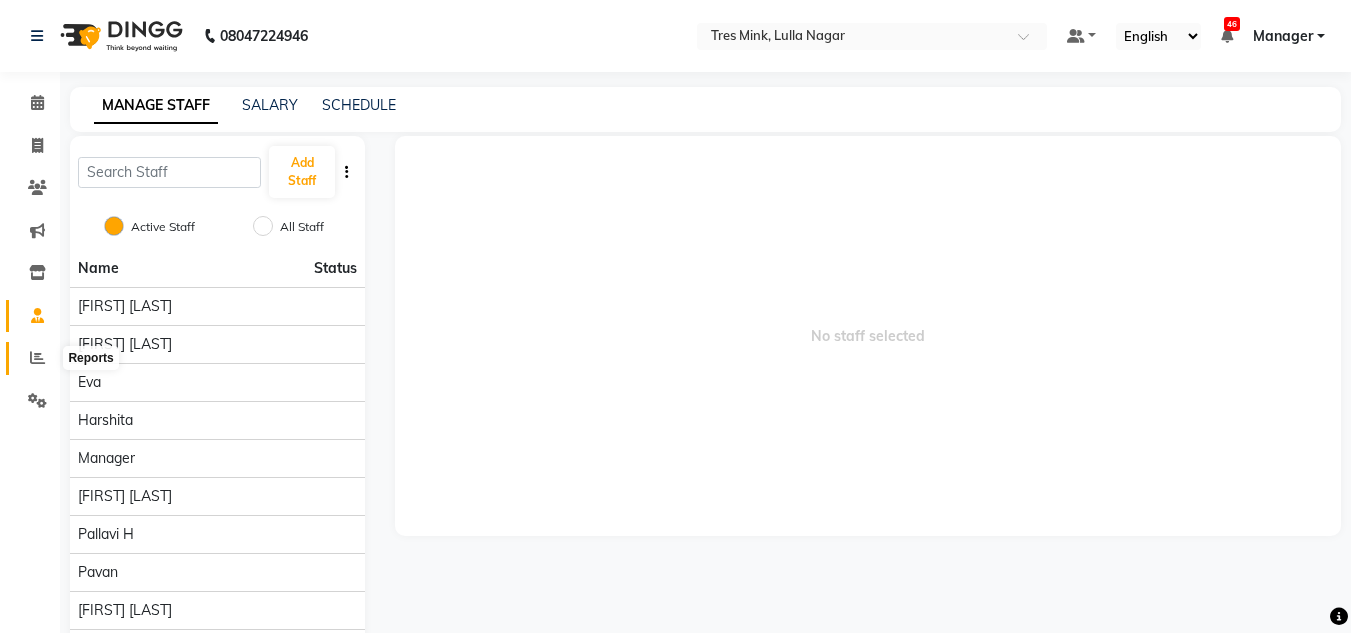 click 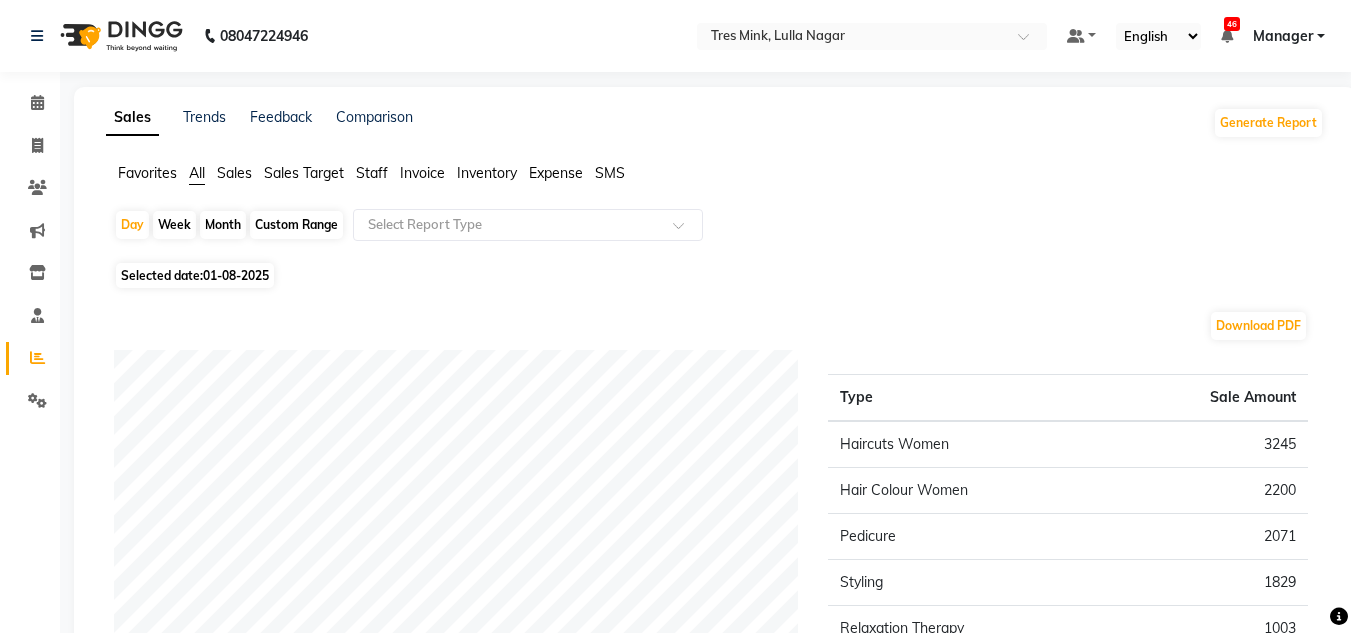 click on "01-08-2025" 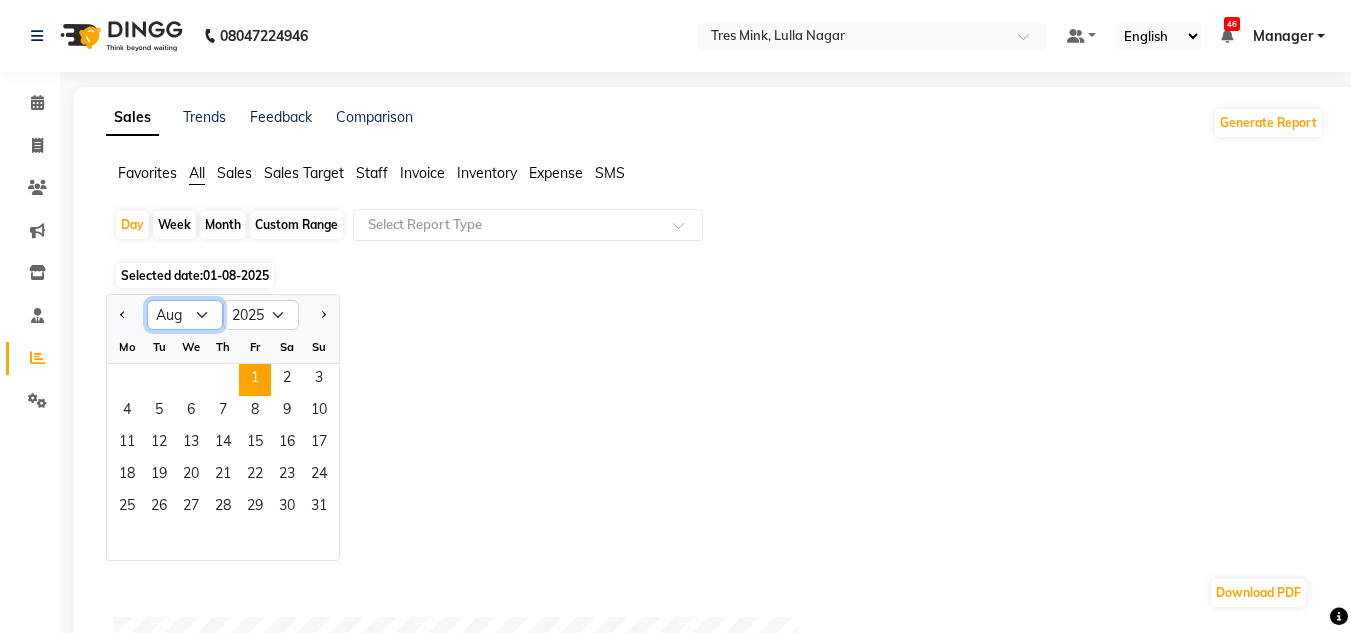 click on "Jan Feb Mar Apr May Jun Jul Aug Sep Oct Nov Dec" 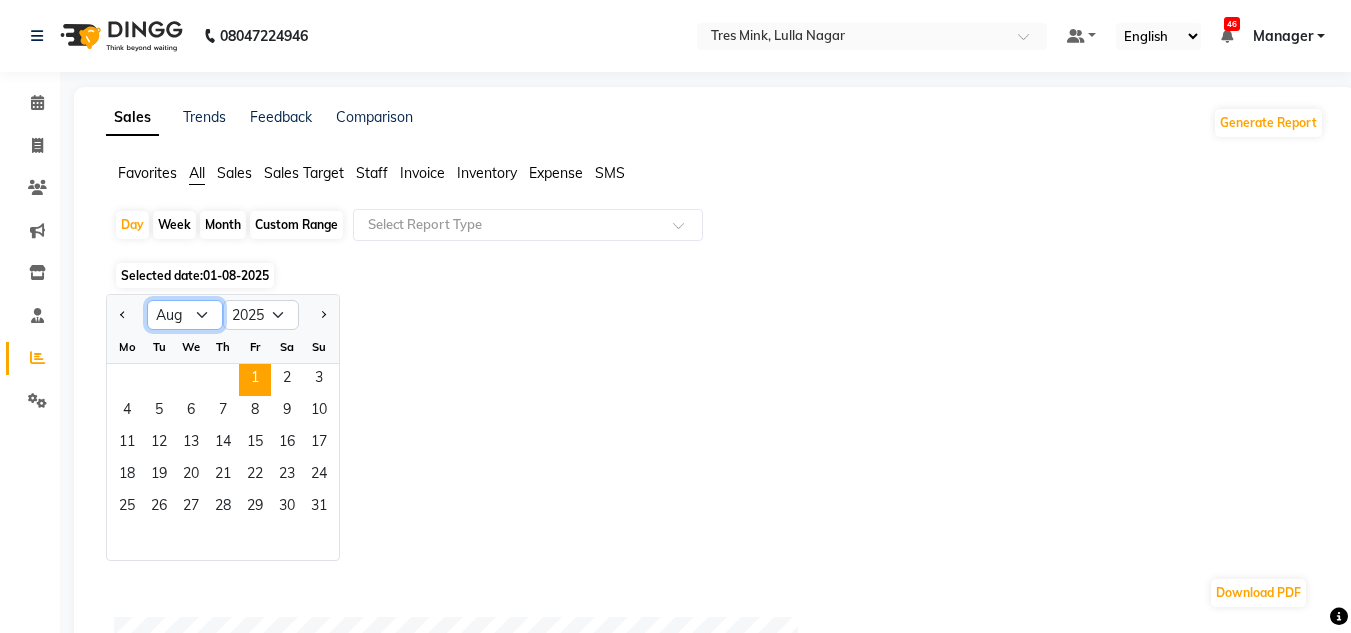 select on "7" 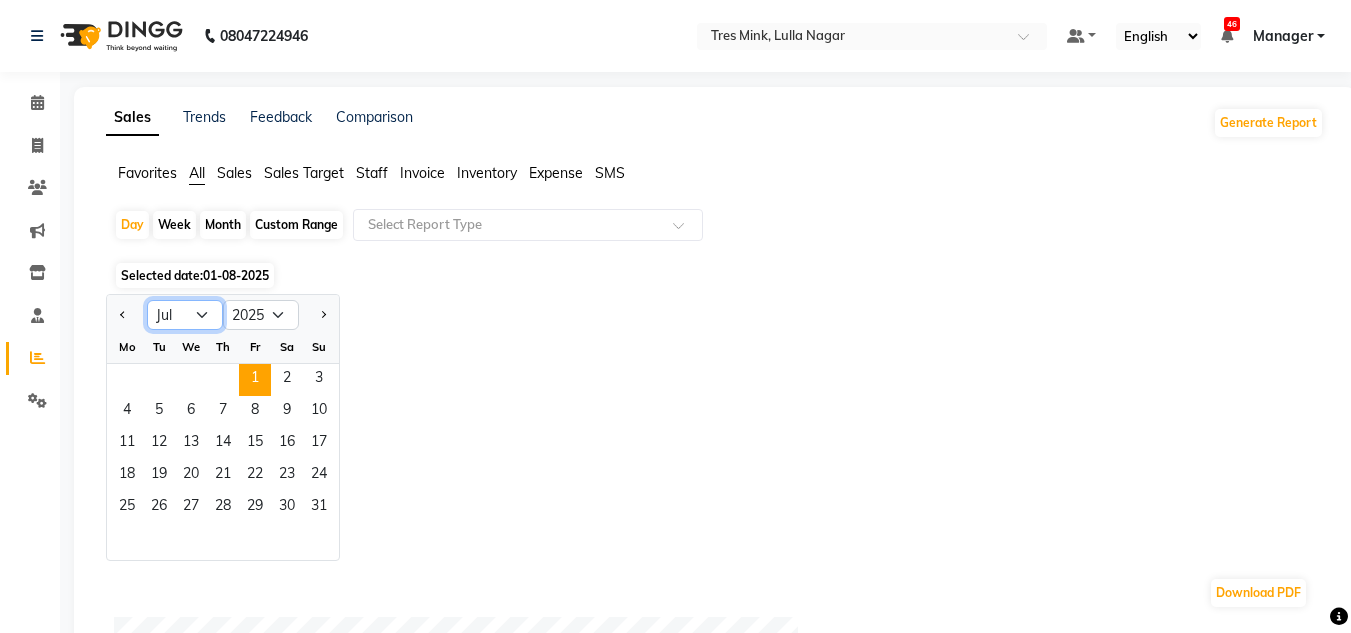 click on "Jan Feb Mar Apr May Jun Jul Aug Sep Oct Nov Dec" 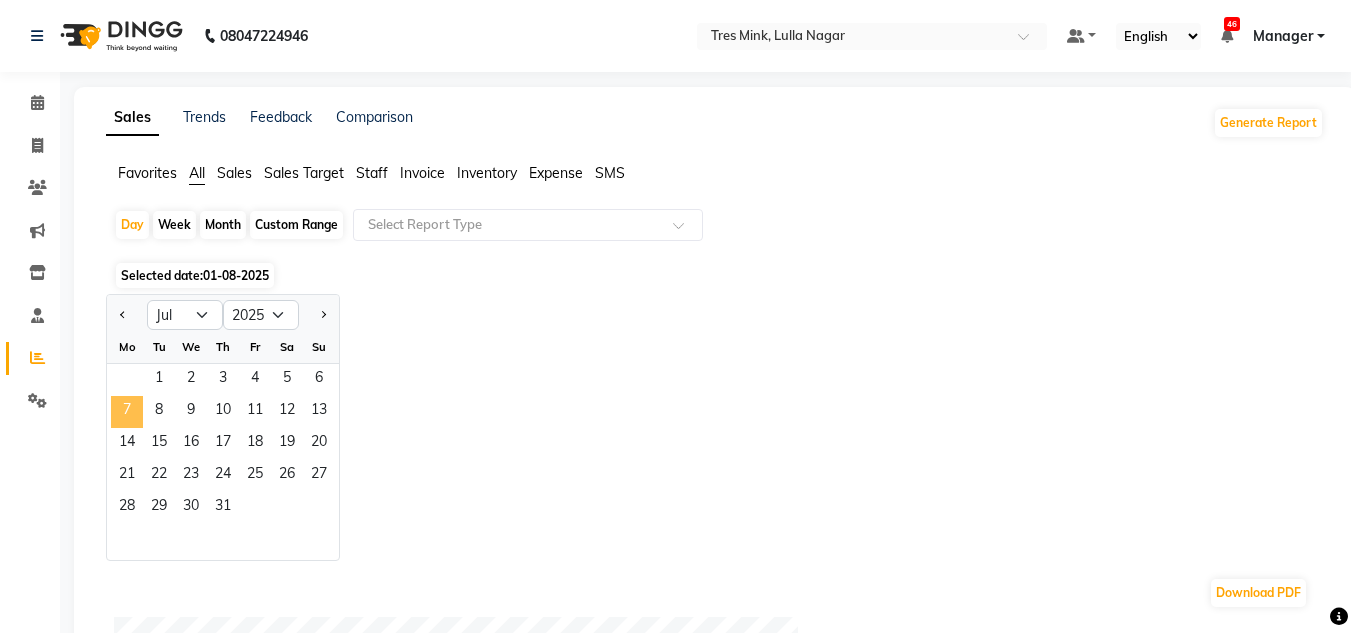 click on "7" 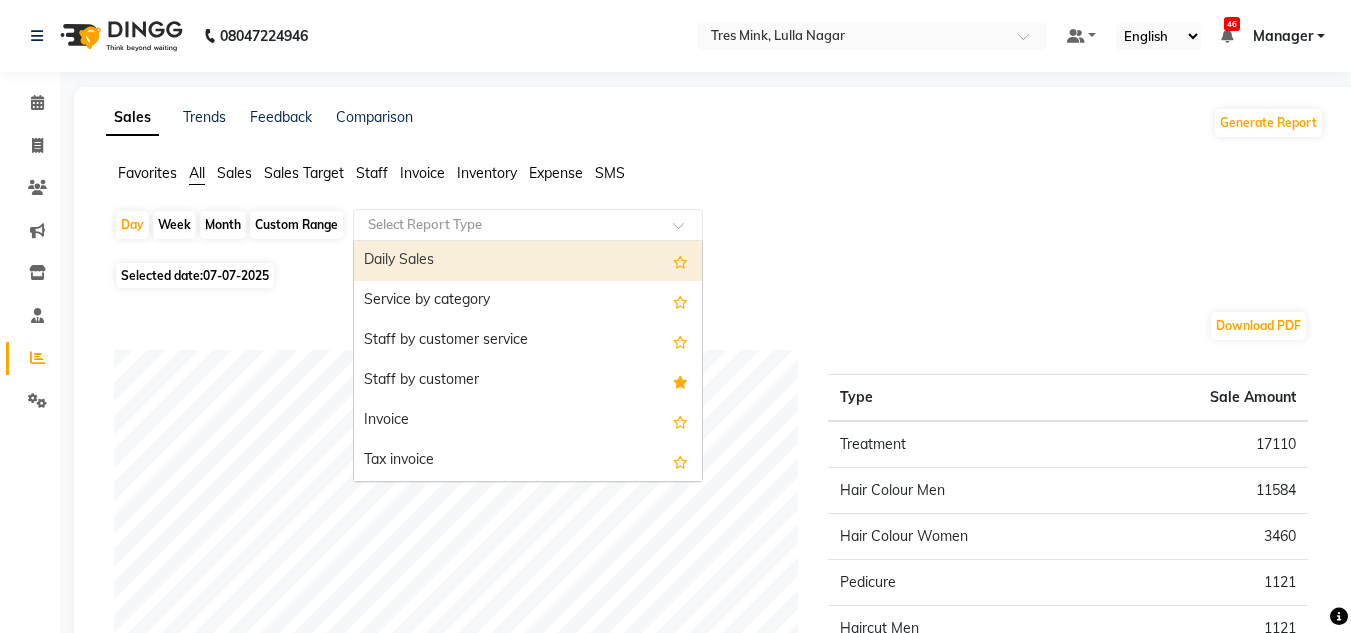 click 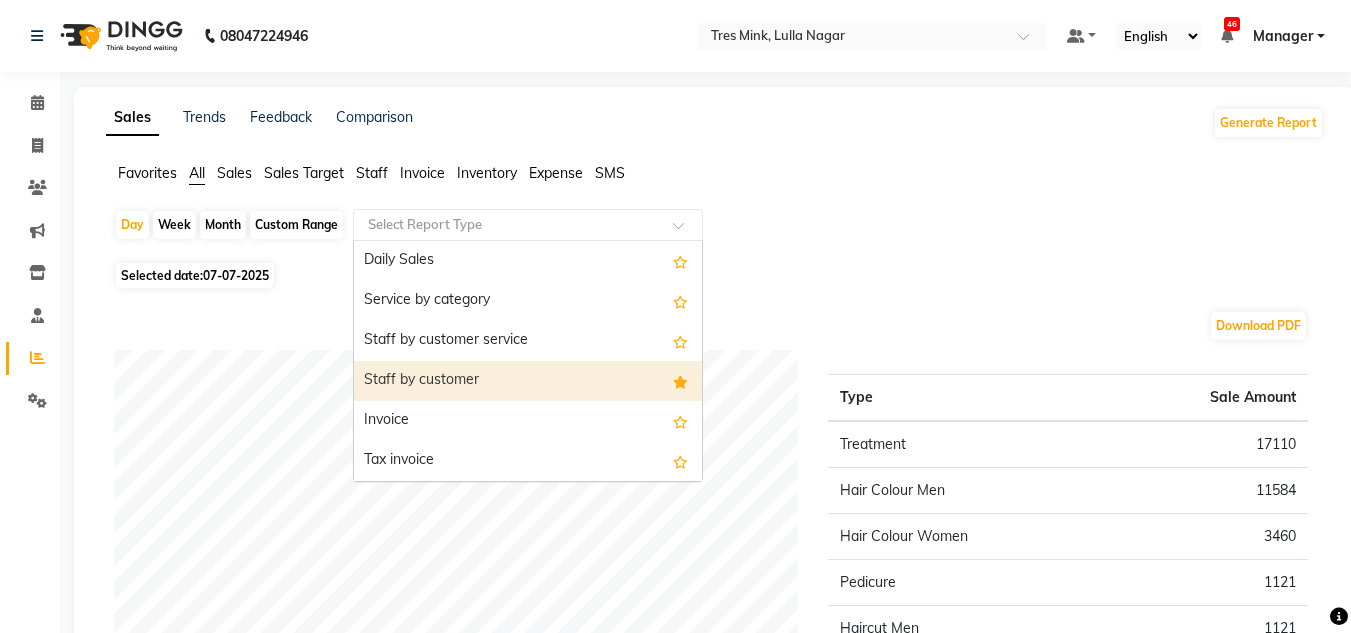 click on "Staff by customer" at bounding box center [528, 381] 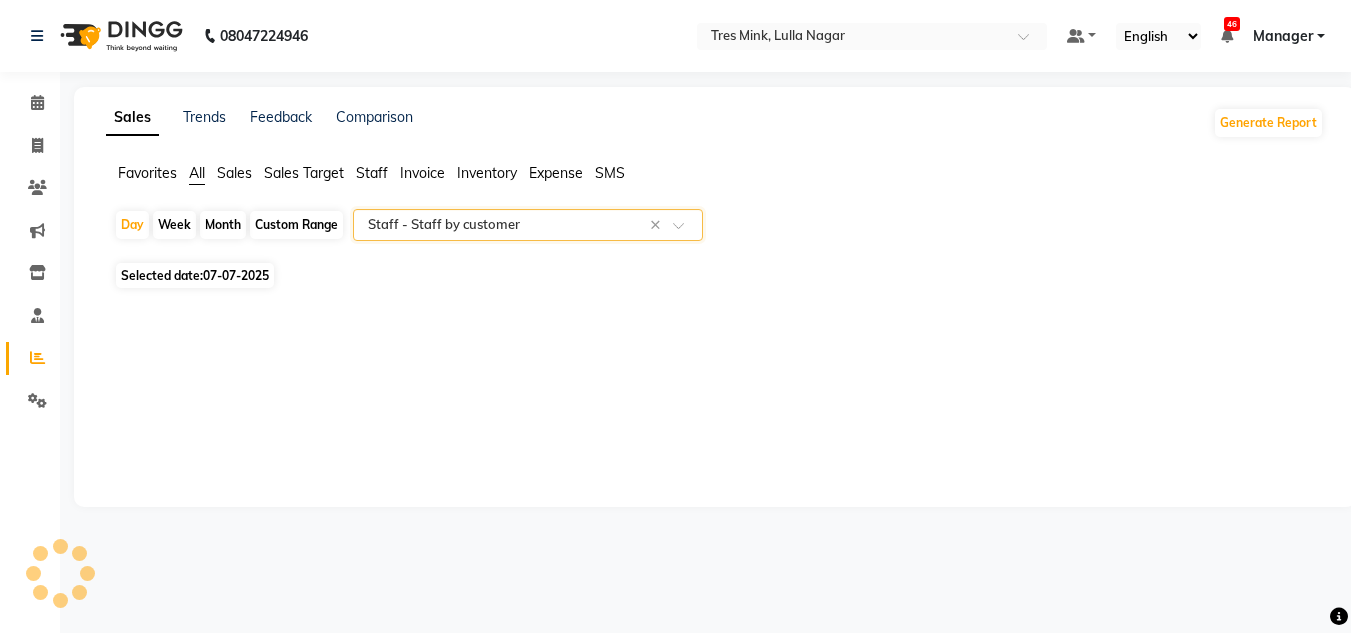 select on "filtered_report" 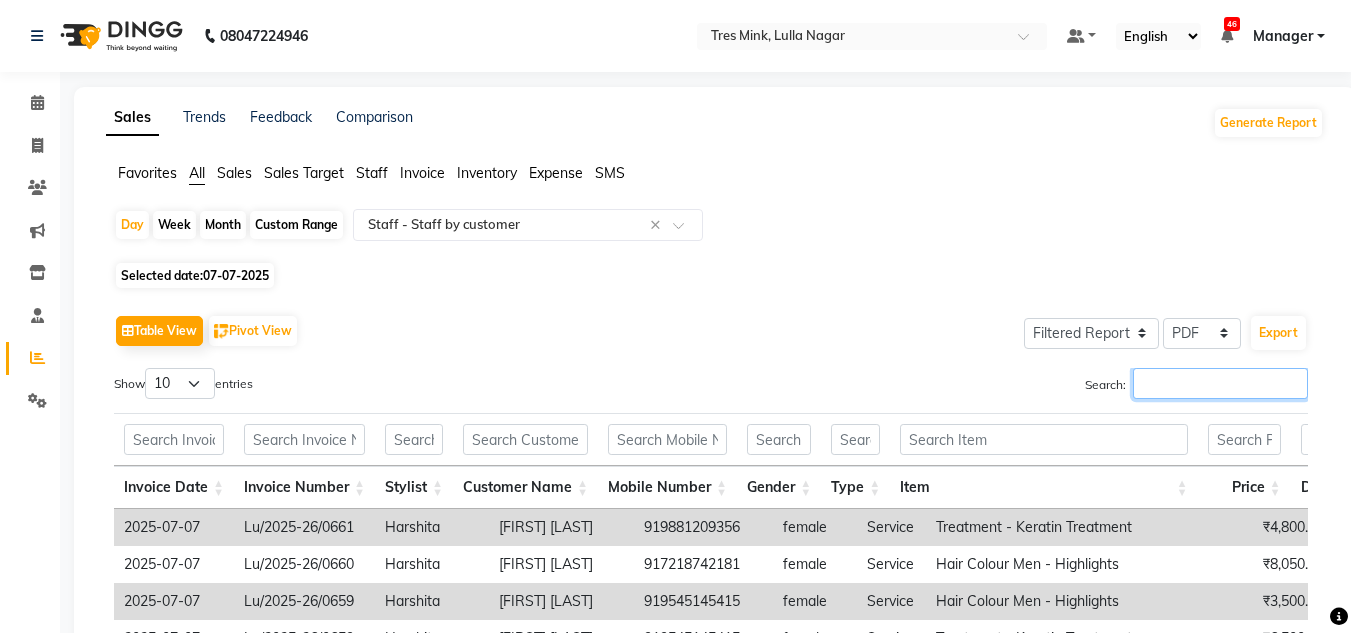 click on "Search:" at bounding box center (1220, 383) 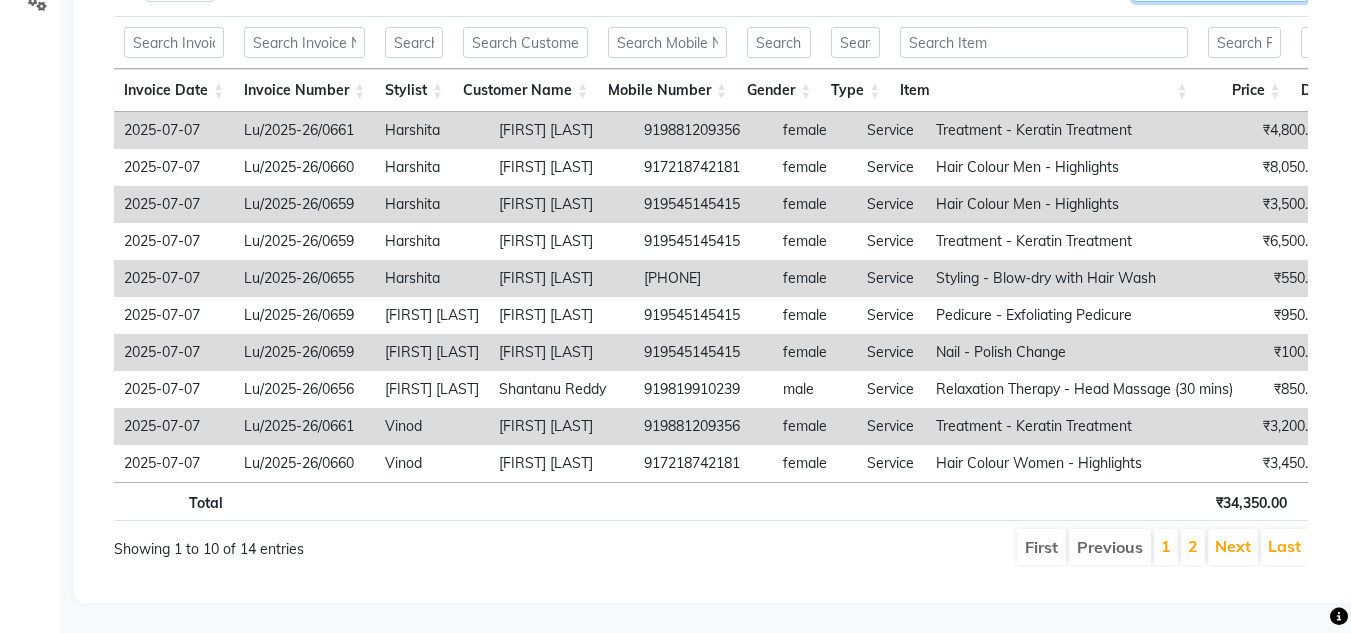 scroll, scrollTop: 27, scrollLeft: 0, axis: vertical 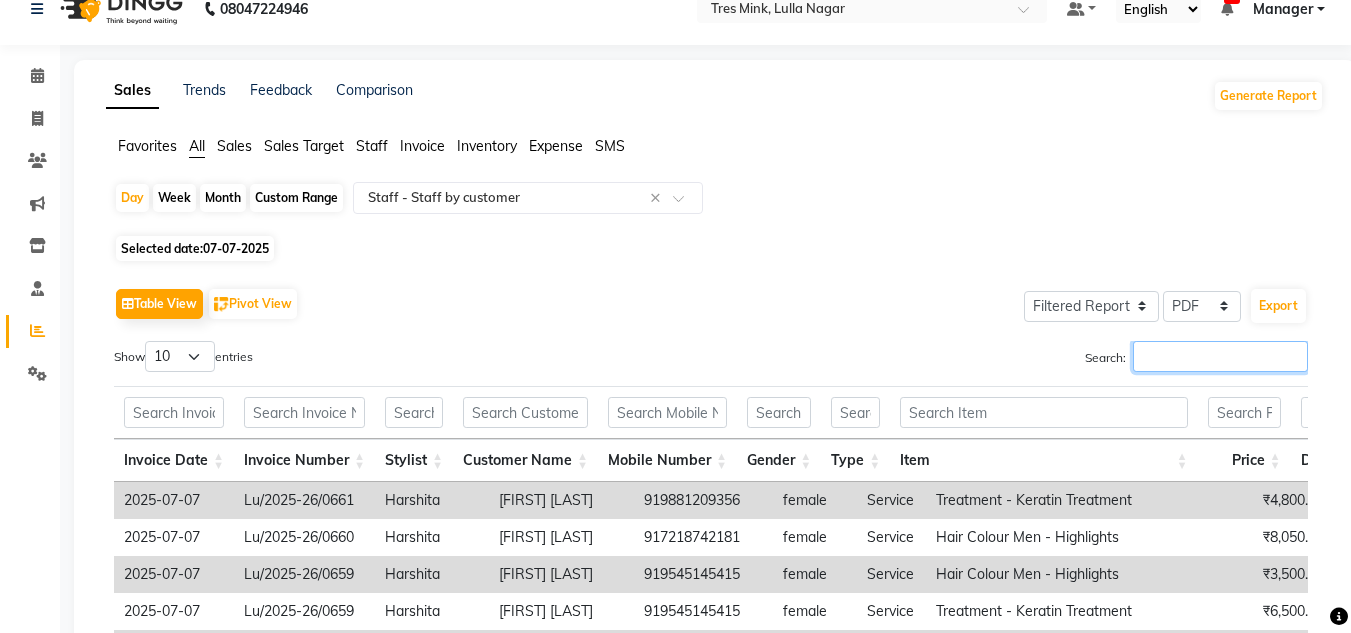click on "Search:" at bounding box center (1220, 356) 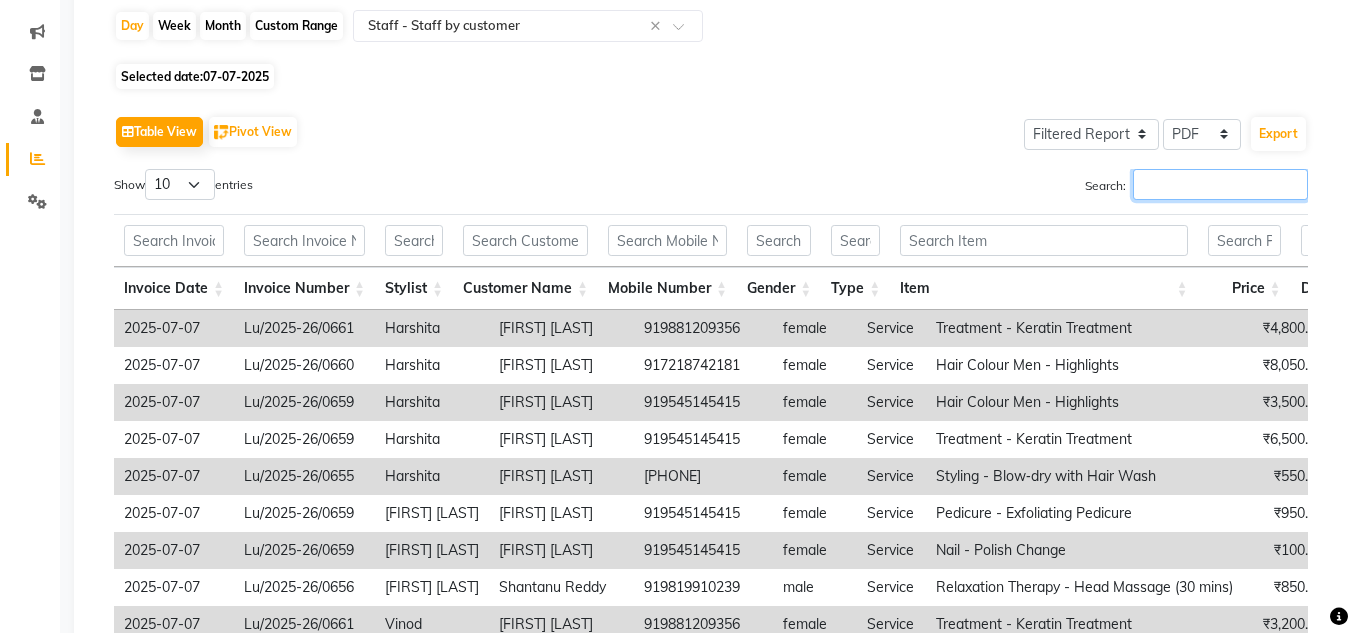 scroll, scrollTop: 100, scrollLeft: 0, axis: vertical 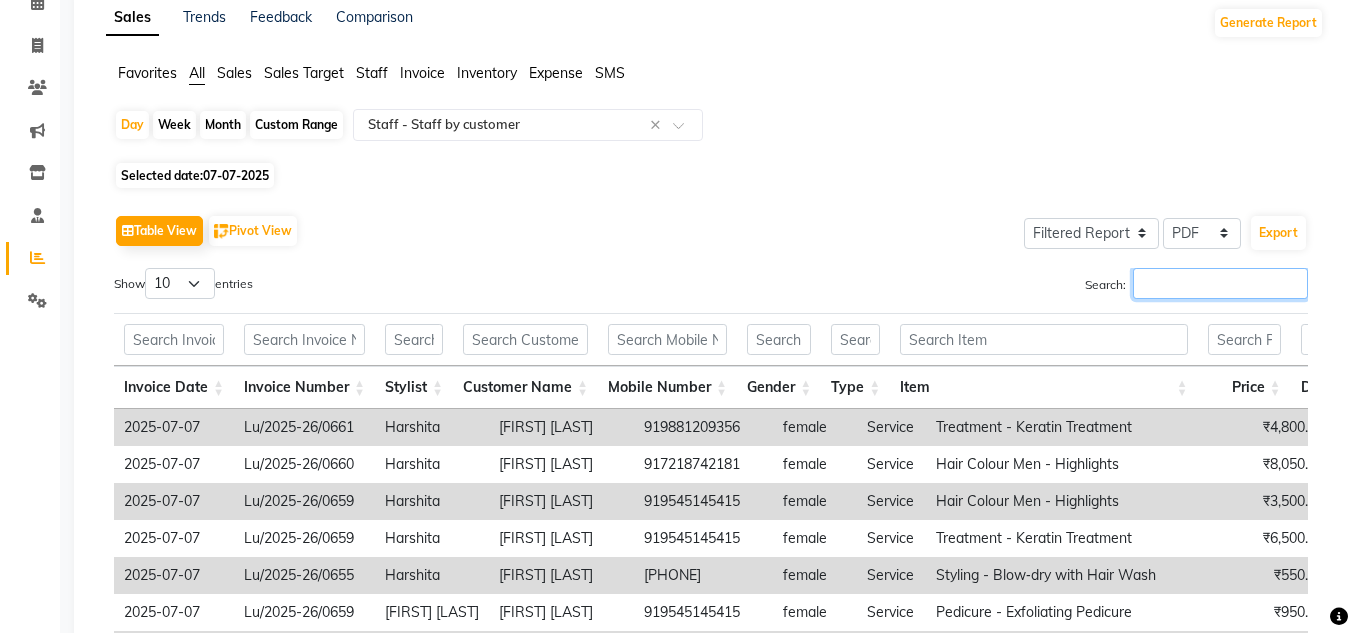 click on "Search:" at bounding box center [1220, 283] 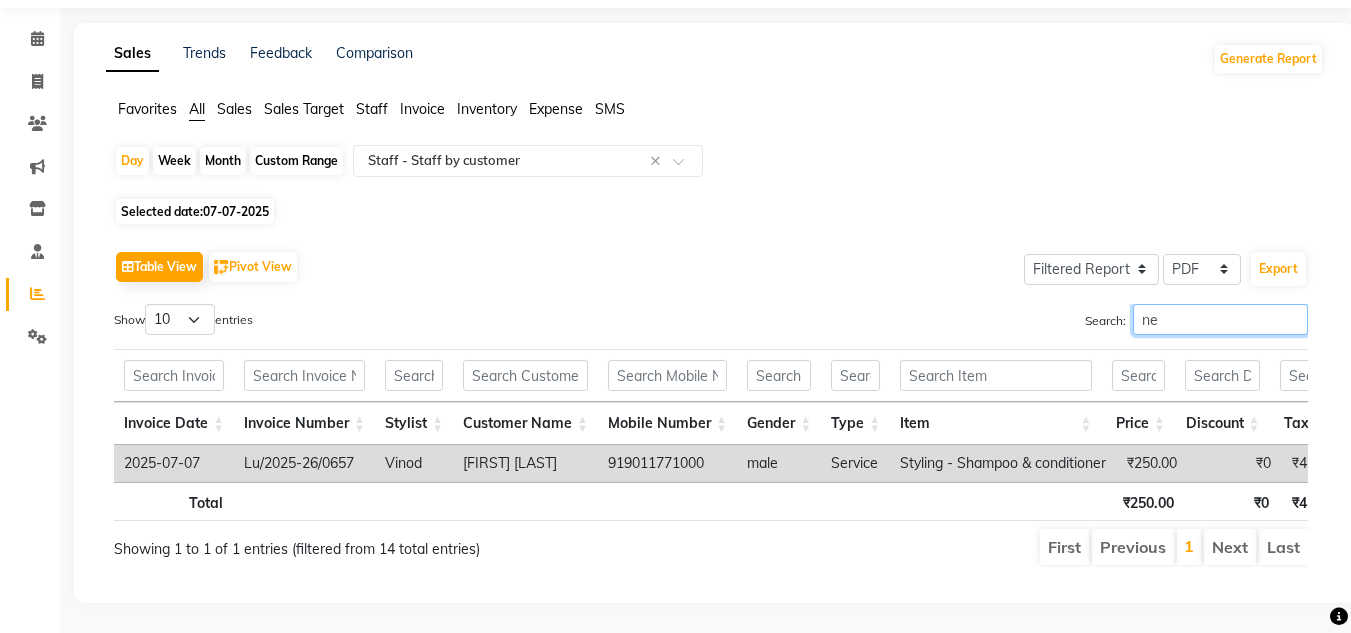 scroll, scrollTop: 94, scrollLeft: 0, axis: vertical 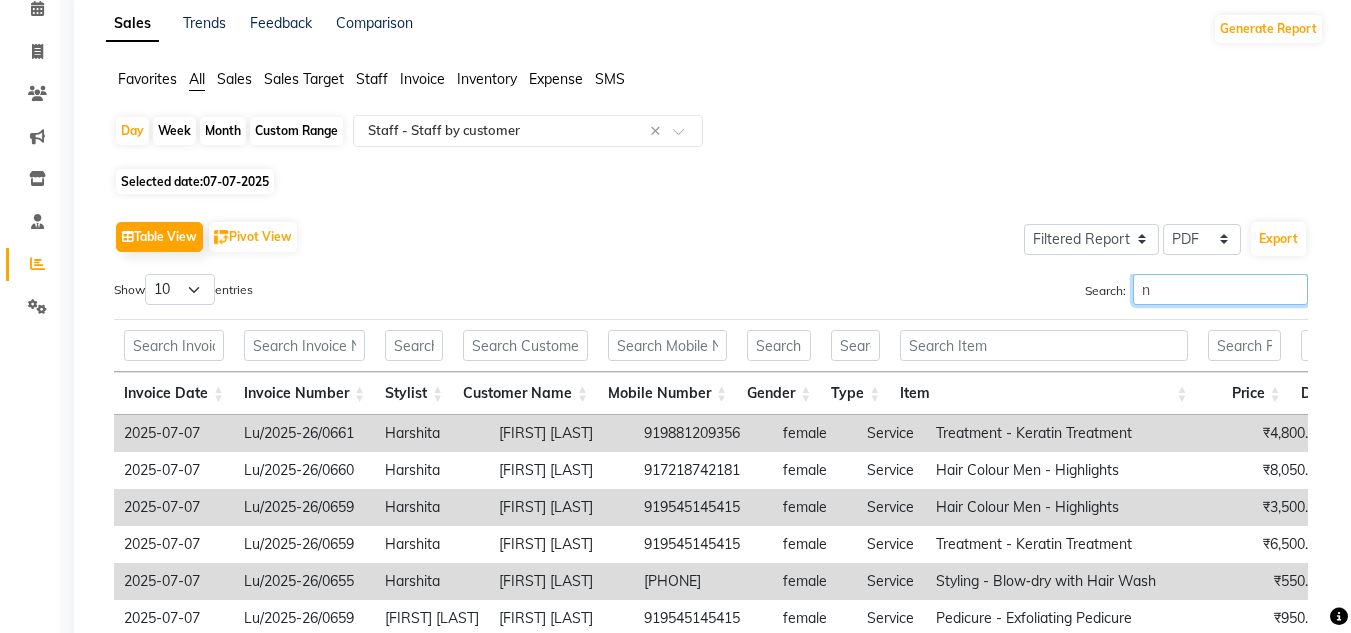 type 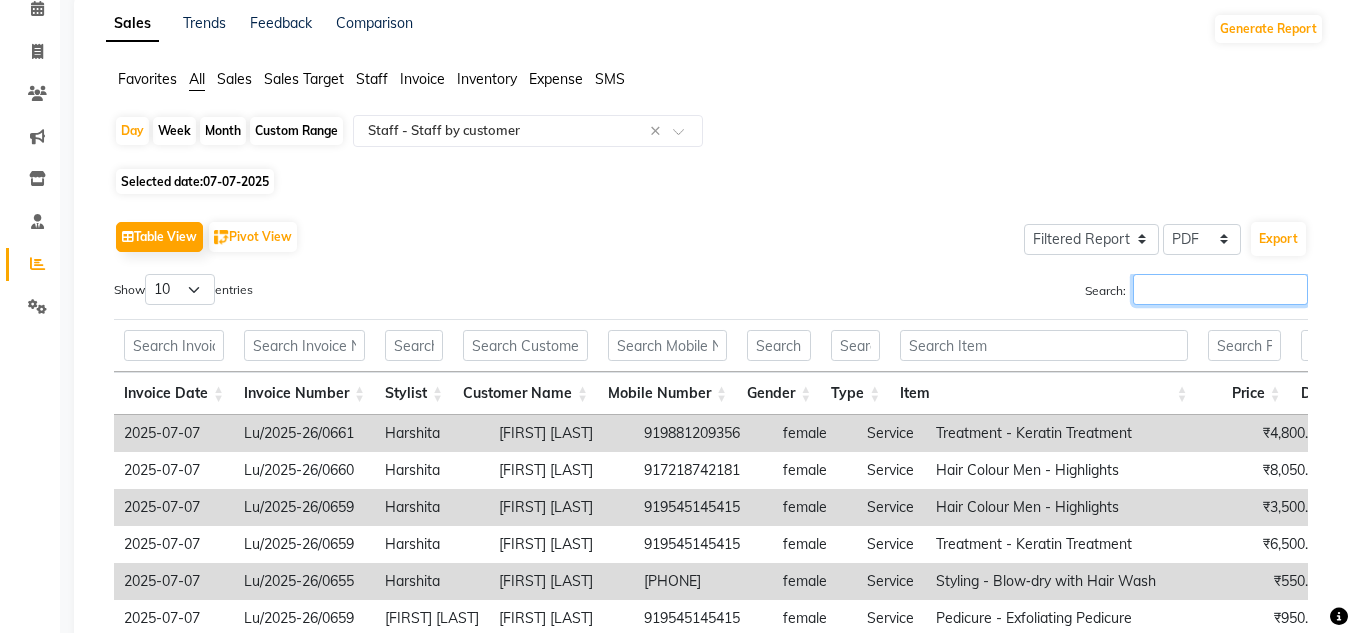 scroll, scrollTop: 100, scrollLeft: 0, axis: vertical 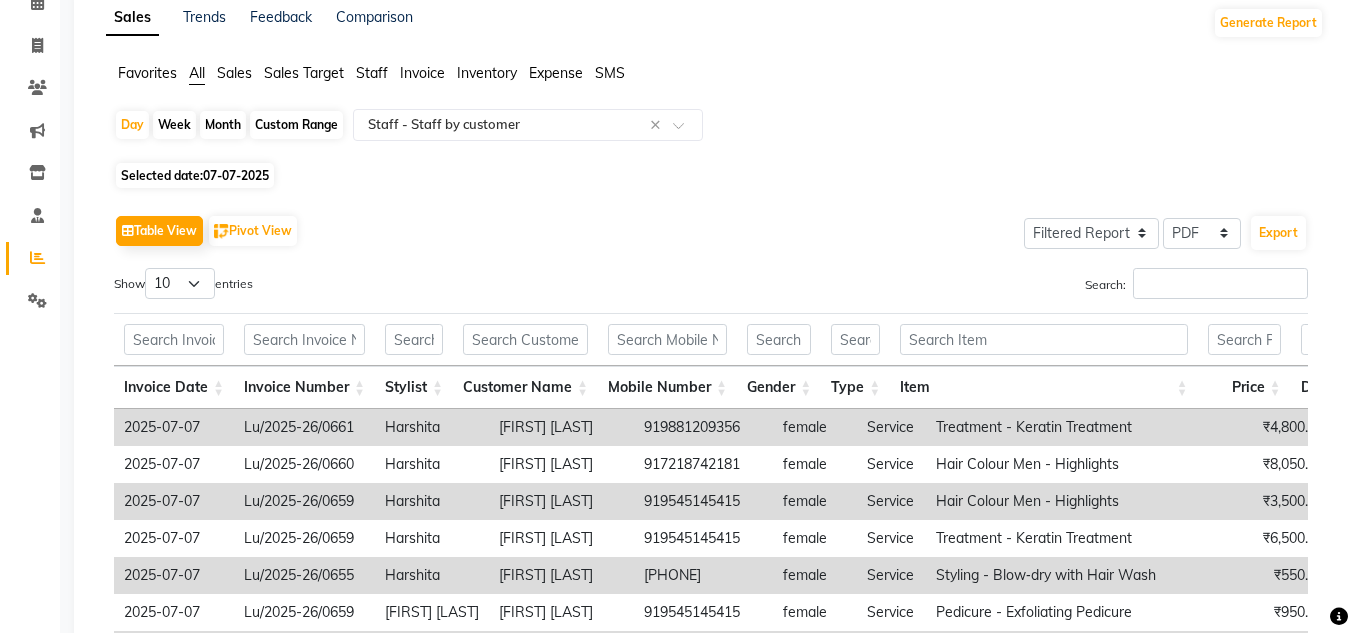 click on "Day   Week   Month   Custom Range  Select Report Type × Staff -  Staff by customer × Selected date:  07-07-2025   Table View   Pivot View  Select Full Report Filtered Report Select CSV PDF  Export  Show  10 25 50 100  entries Search: Invoice Date Invoice Number Stylist Customer Name Mobile Number Gender Type Item Price Discount Tax Total Total W/o Tax Invoice Total Payment Redemption Redemption Share Package Redemption Voucher Redemption Payment Mode Invoice Date Invoice Number Stylist Customer Name Mobile Number Gender Type Item Price Discount Tax Total Total W/o Tax Invoice Total Payment Redemption Redemption Share Package Redemption Voucher Redemption Payment Mode Total ₹34,350.00 ₹2,250.00 ₹5,778.00 ₹37,878.00 ₹32,100.00 ₹1,10,182.50 ₹37,878.00 ₹0 ₹0 2025-07-07 Lu/2025-26/0661 [FIRST] [LAST] [PHONE] female Service Treatment - Keratin Treatment ₹4,800.00 ₹0 ₹864.00 ₹5,664.00 ₹4,800.00 ₹9,440.00 ₹5,664.00 ₹0 ₹0 - - CARD( ₹9440 ) 2025-07-07 [FIRST] -" 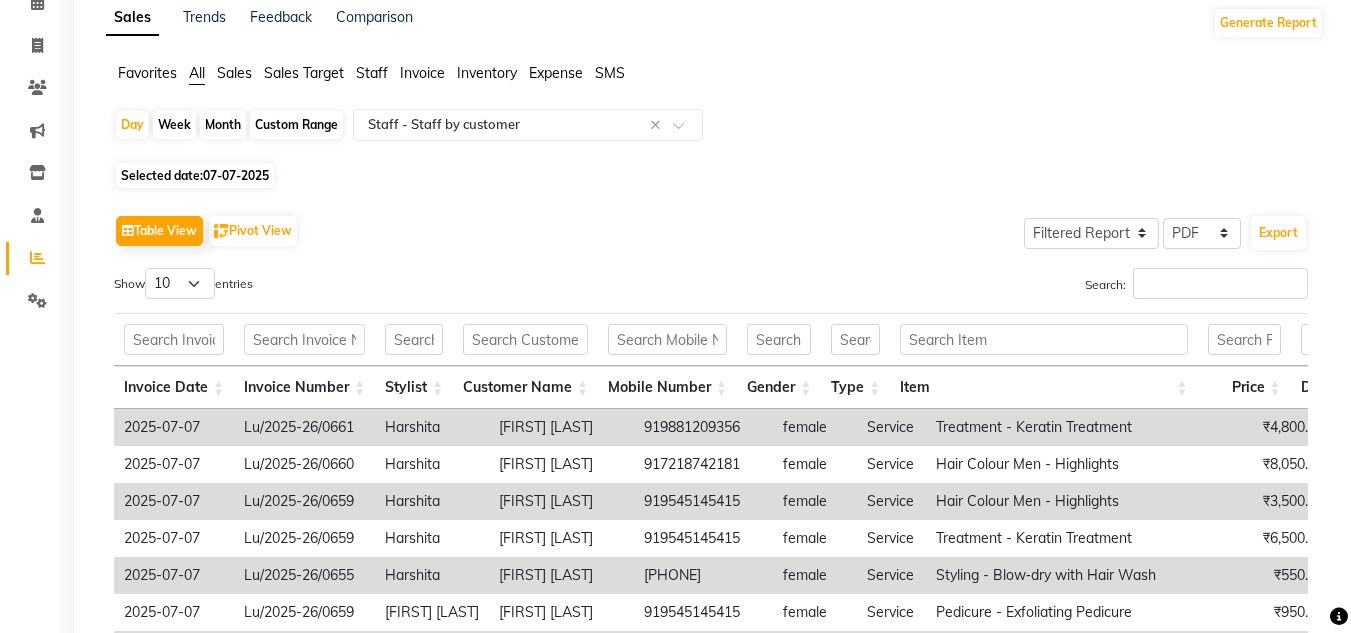 click on "Table View   Pivot View  Select Full Report Filtered Report Select CSV PDF  Export" 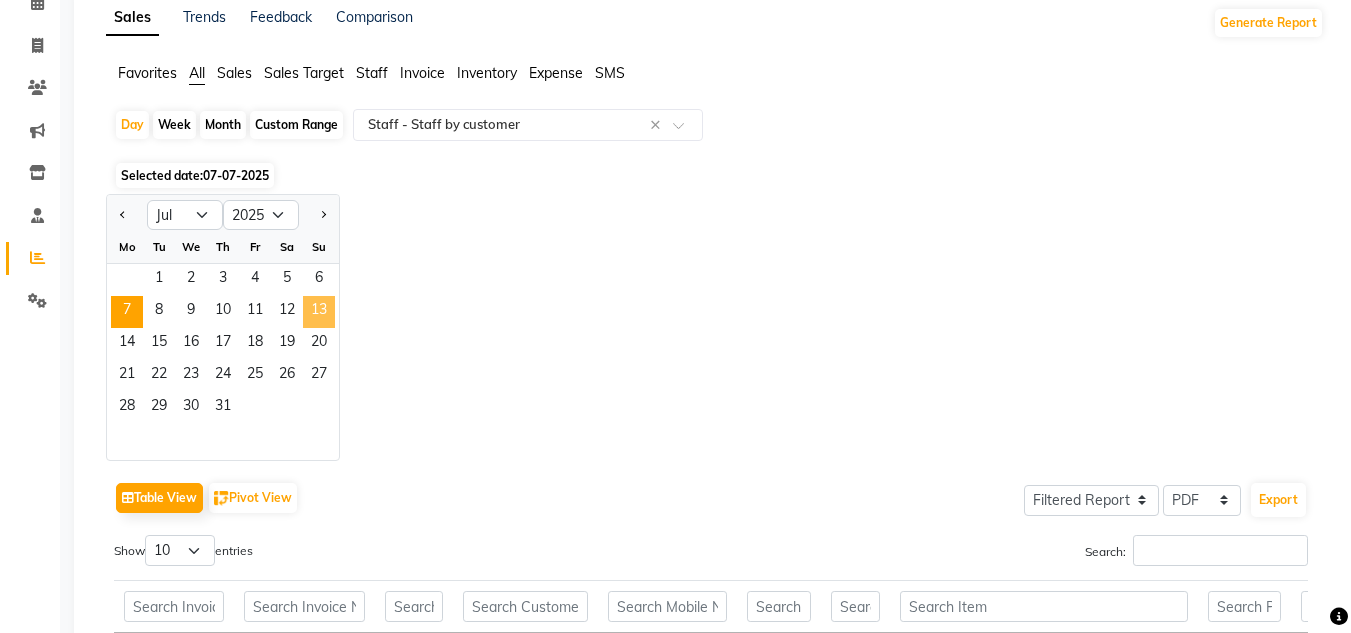 click on "13" 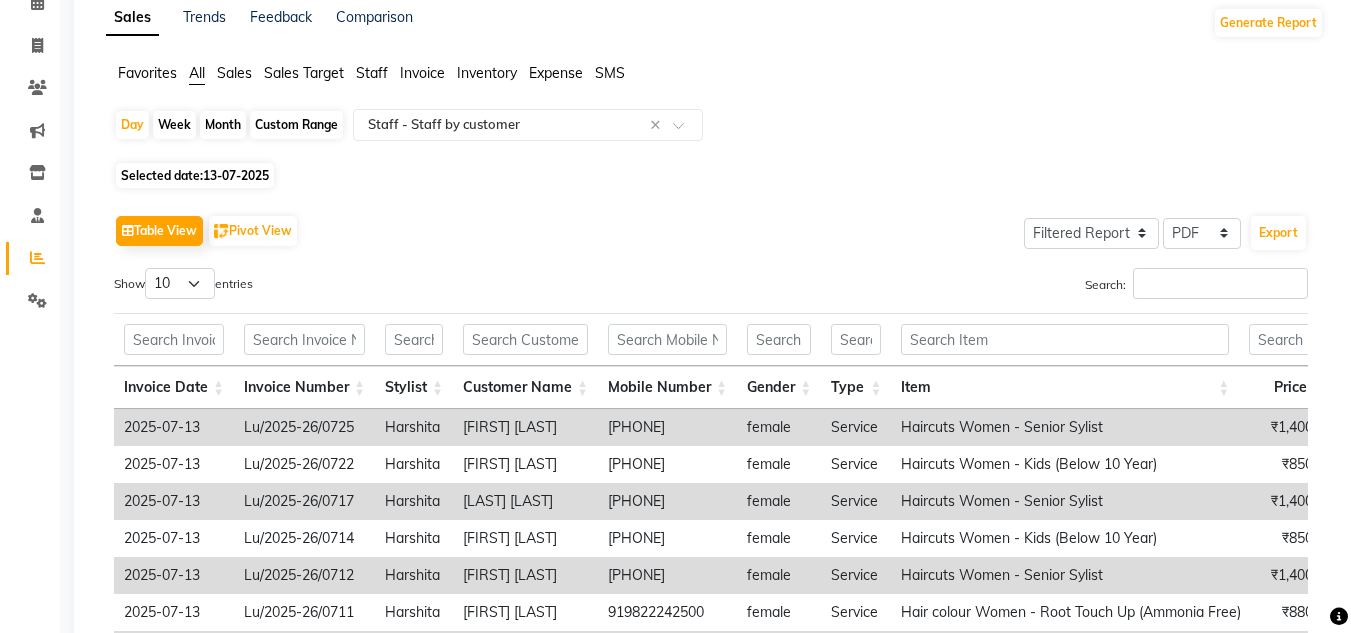 scroll, scrollTop: 0, scrollLeft: 0, axis: both 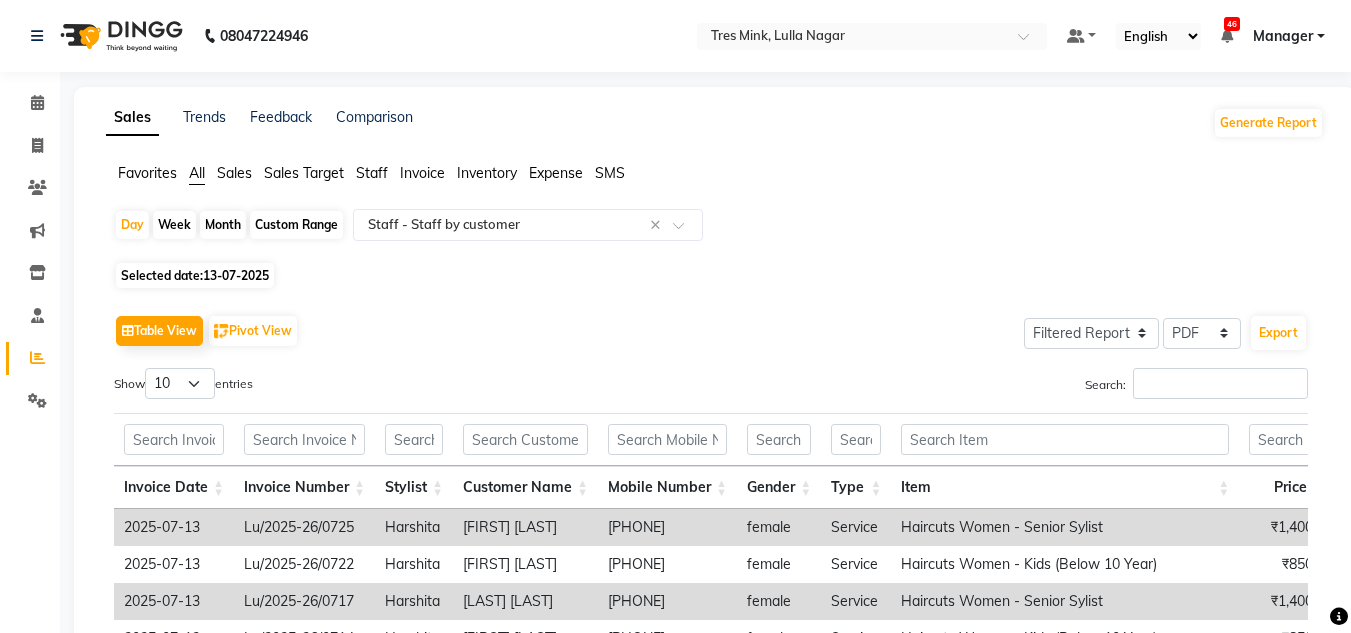 click on "Table View   Pivot View  Select Full Report Filtered Report Select CSV PDF  Export  Show  10 25 50 100  entries Search: Invoice Date Invoice Number Stylist Customer Name Mobile Number Gender Type Item Price Discount Tax Total Total W/o Tax Invoice Total Payment Redemption Redemption Share Package Redemption Voucher Redemption Payment Mode Invoice Date Invoice Number Stylist Customer Name Mobile Number Gender Type Item Price Discount Tax Total Total W/o Tax Invoice Total Payment Redemption Redemption Share Package Redemption Voucher Redemption Payment Mode Total ₹61,298.00 ₹3,165.00 ₹9,980.68 ₹67,808.90 ₹57,828.22 ₹2,32,269.30 ₹65,428.90 ₹2,380.00 ₹2,046.80 2025-07-13 Lu/2025-26/0725 [FIRST] [LAST] [FIRST] [LAST] [PHONE] female Service Haircuts Women - Senior Sylist ₹1,400.00 ₹0 ₹252.00 ₹1,652.00 ₹1,400.00 ₹1,652.00 ₹1,652.00 ₹0 ₹0 - - CARD( ₹1652 ) 2025-07-13 Lu/2025-26/0722 [FIRST] [LAST] [FIRST] [LAST] [PHONE] female Service Haircuts Women - Kids (Below 10 Year) ₹0 -" 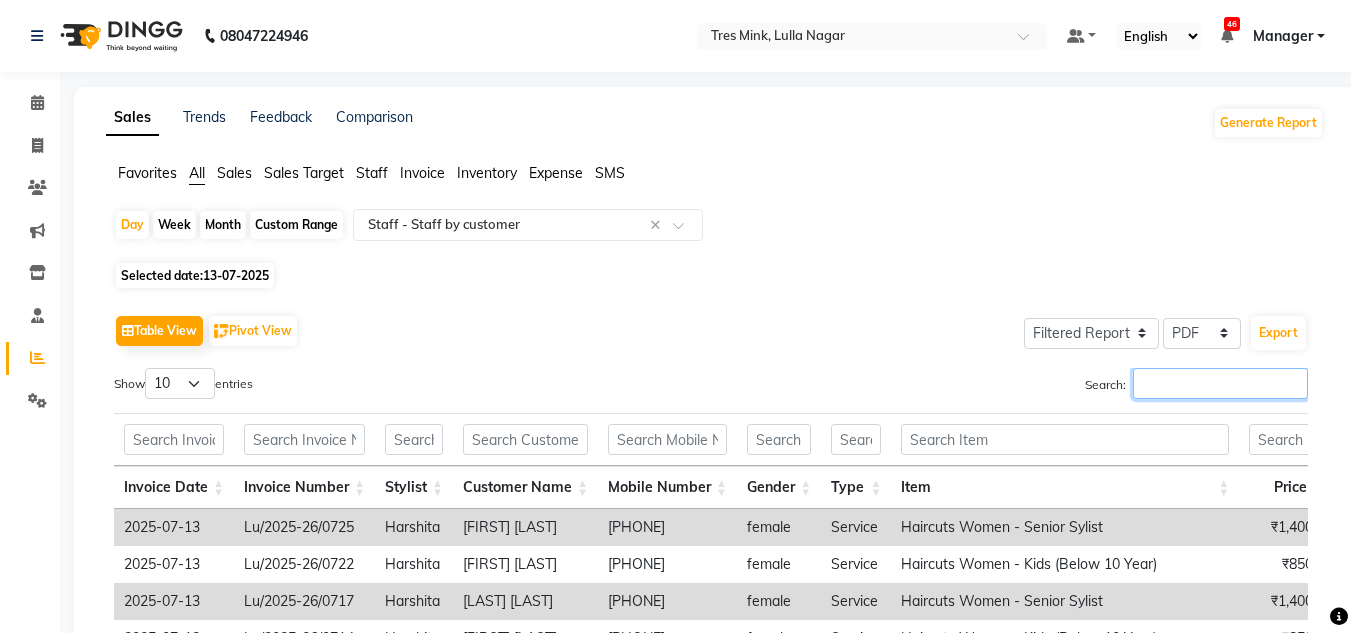 click on "Search:" at bounding box center (1220, 383) 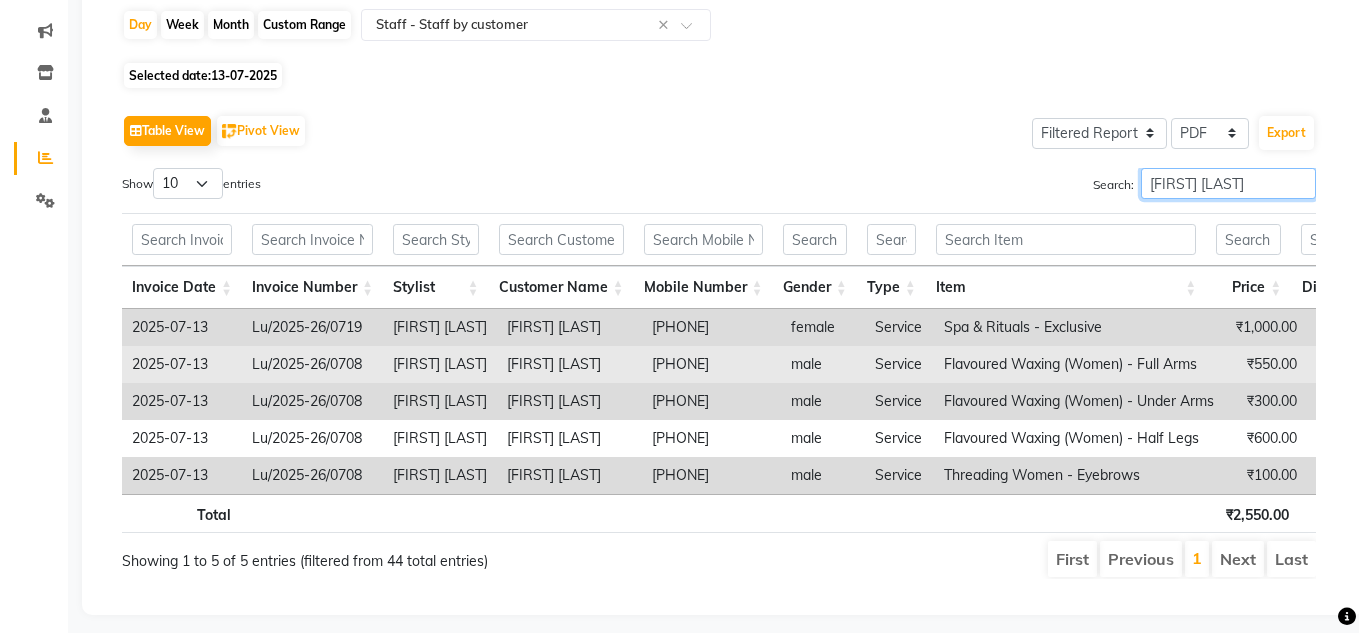 scroll, scrollTop: 242, scrollLeft: 0, axis: vertical 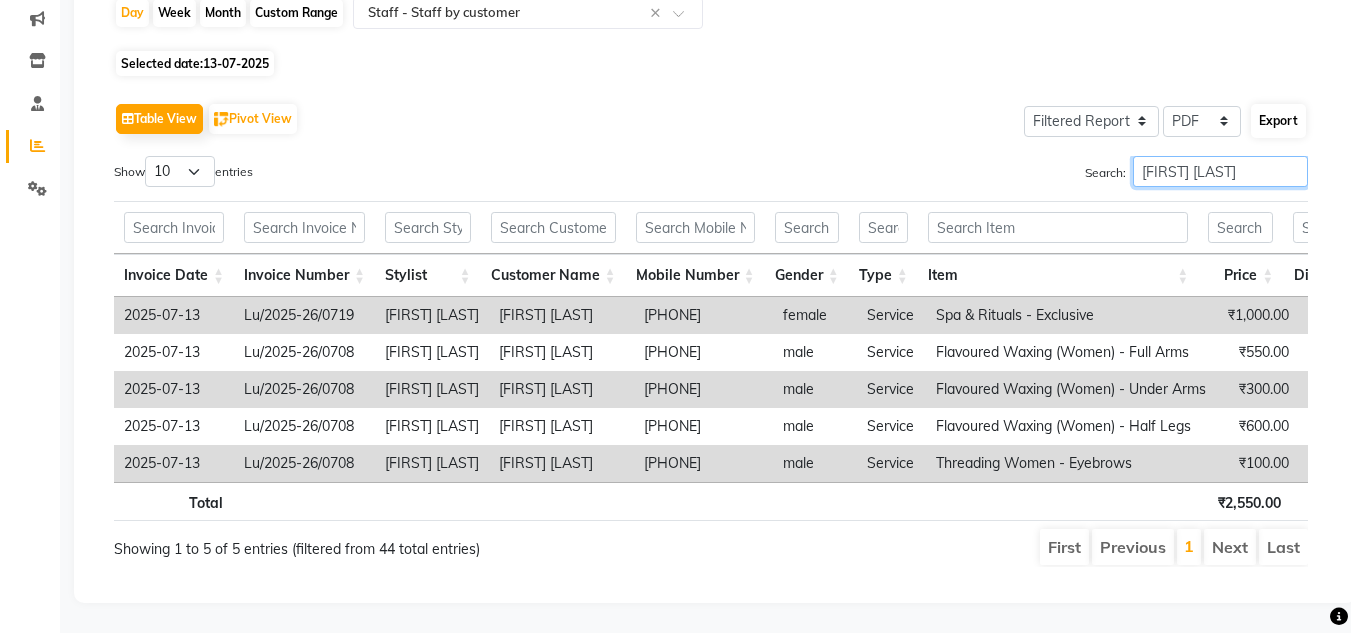 type on "[FIRST] [LAST]" 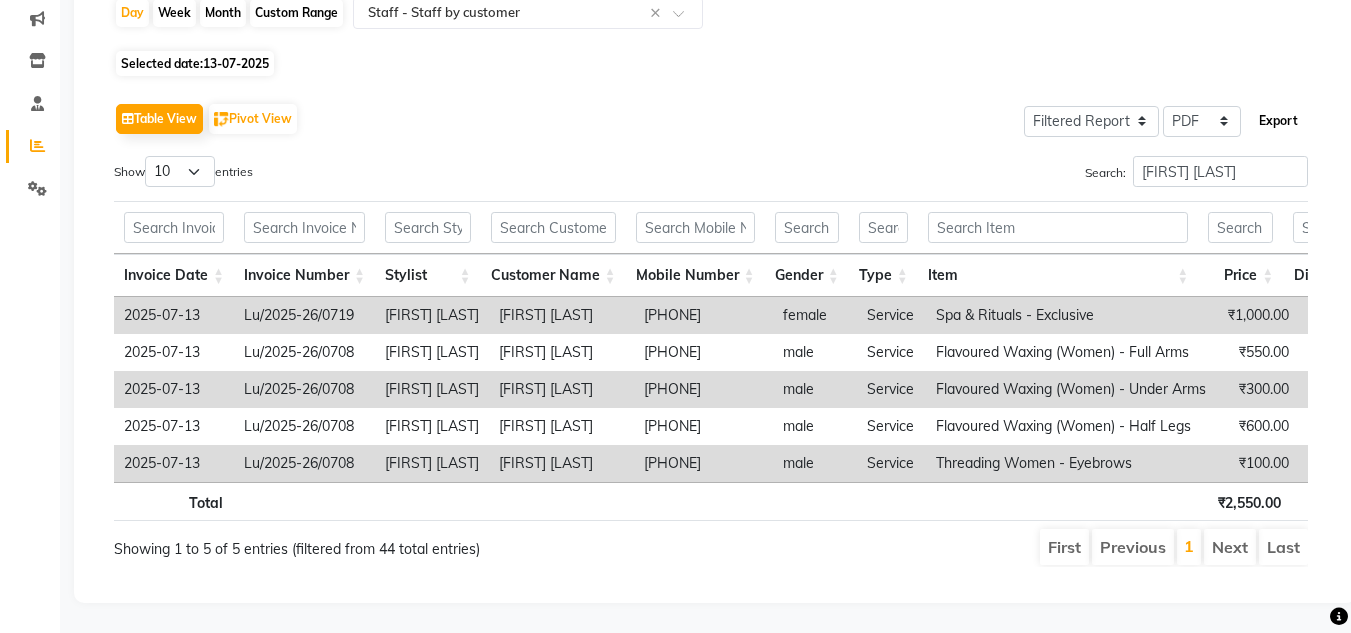 click on "Export" 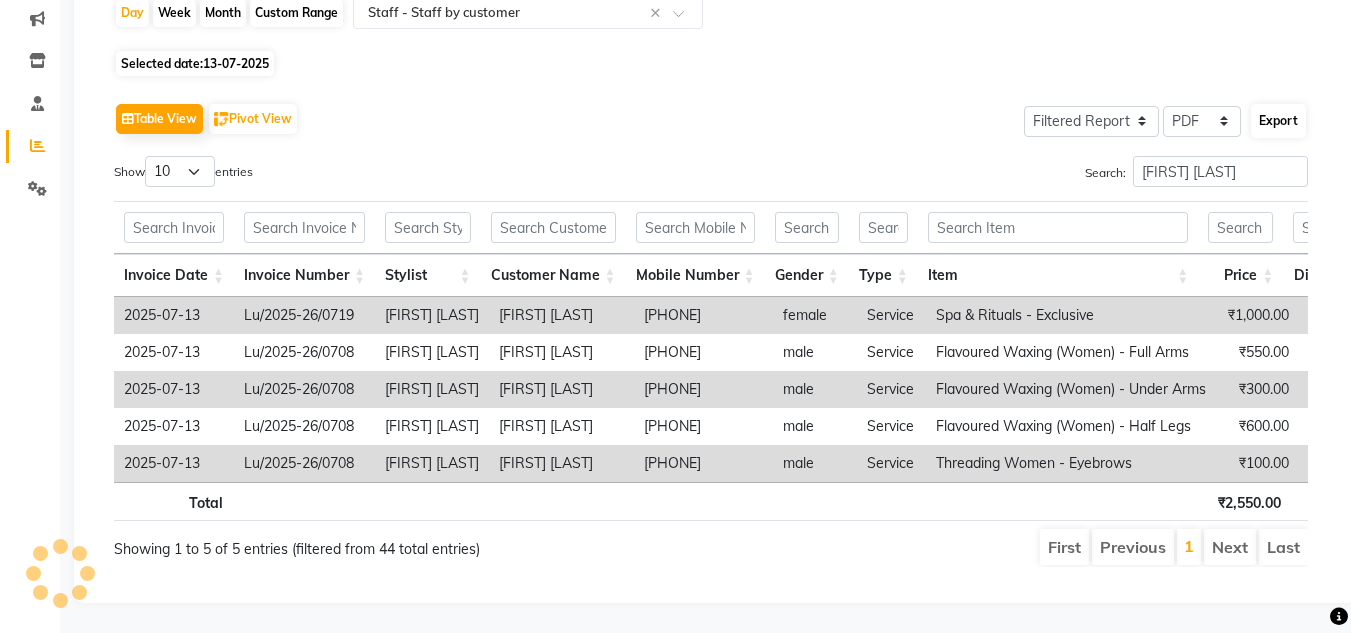 select on "serif" 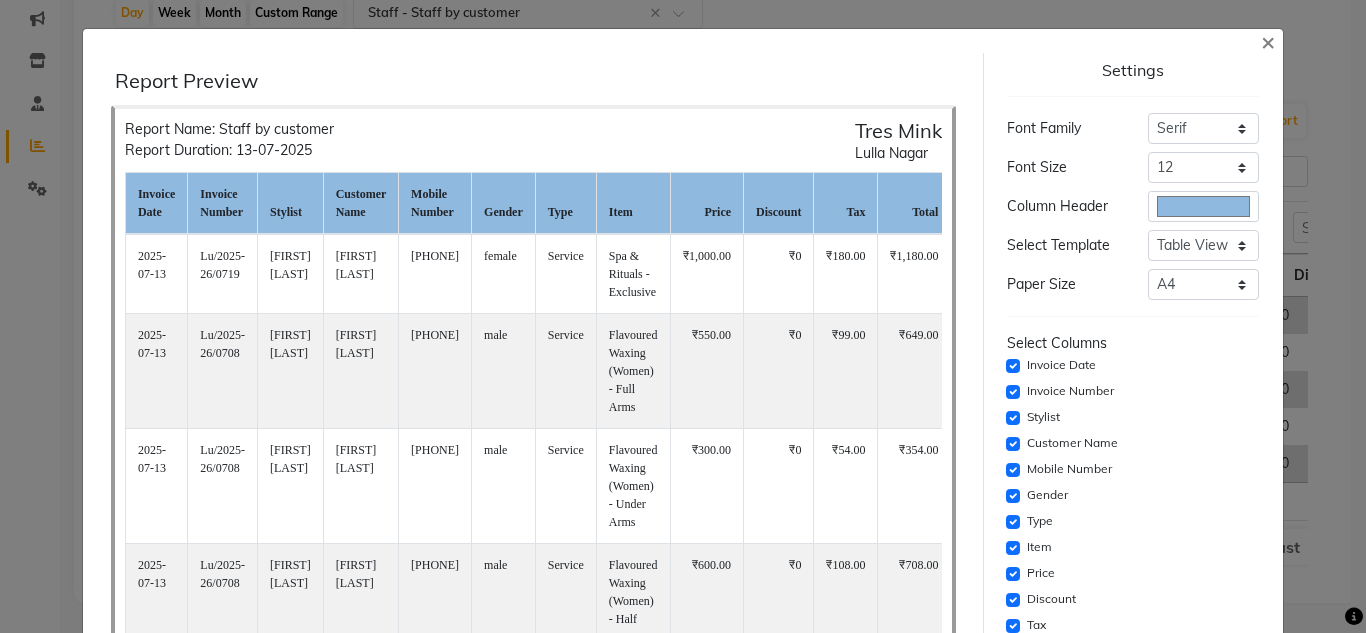 scroll, scrollTop: 200, scrollLeft: 0, axis: vertical 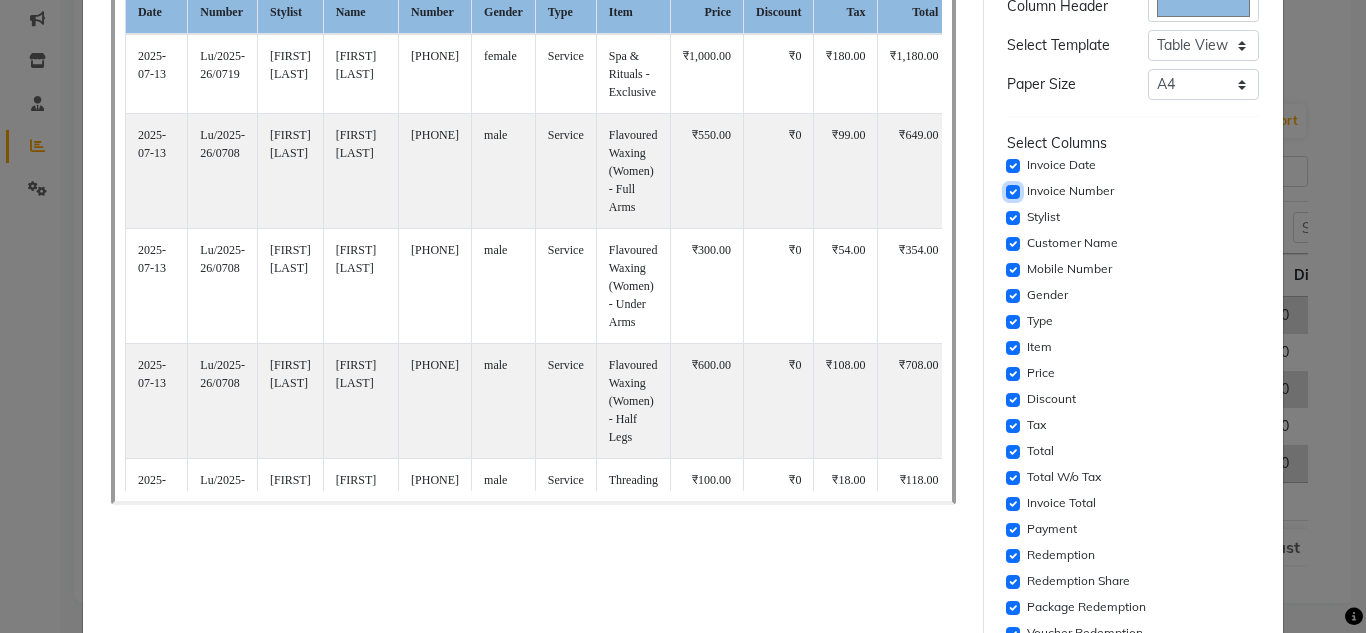 click 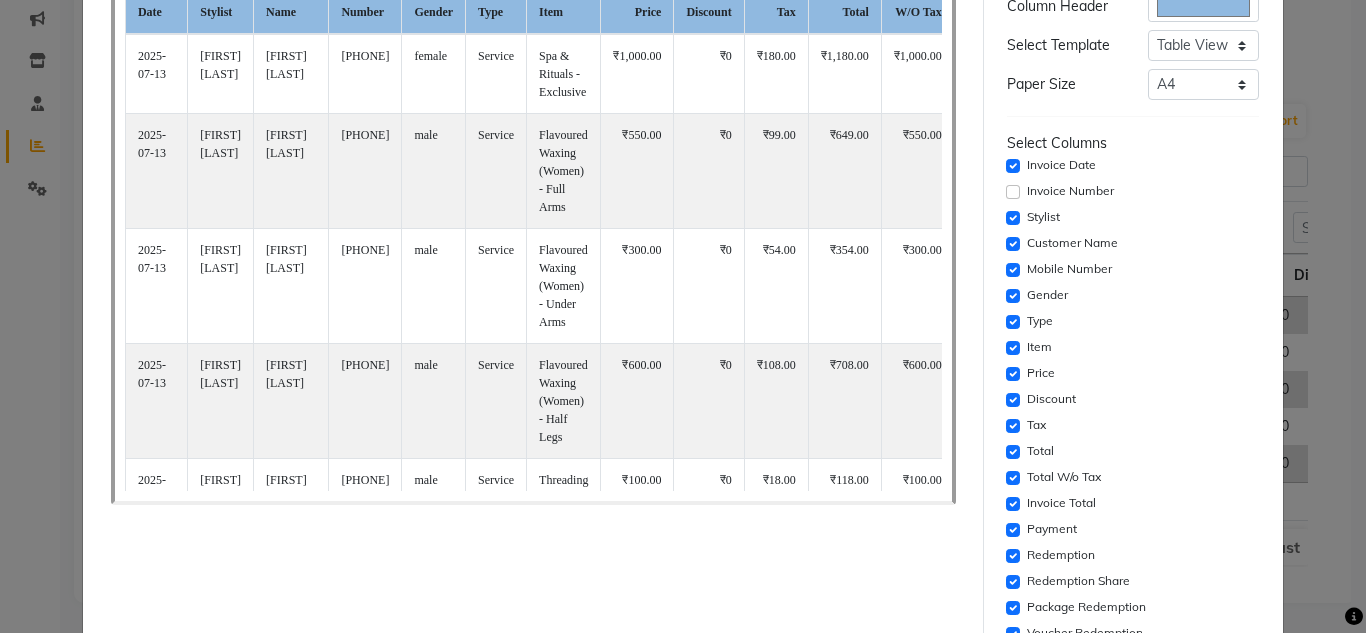click on "Mobile Number" 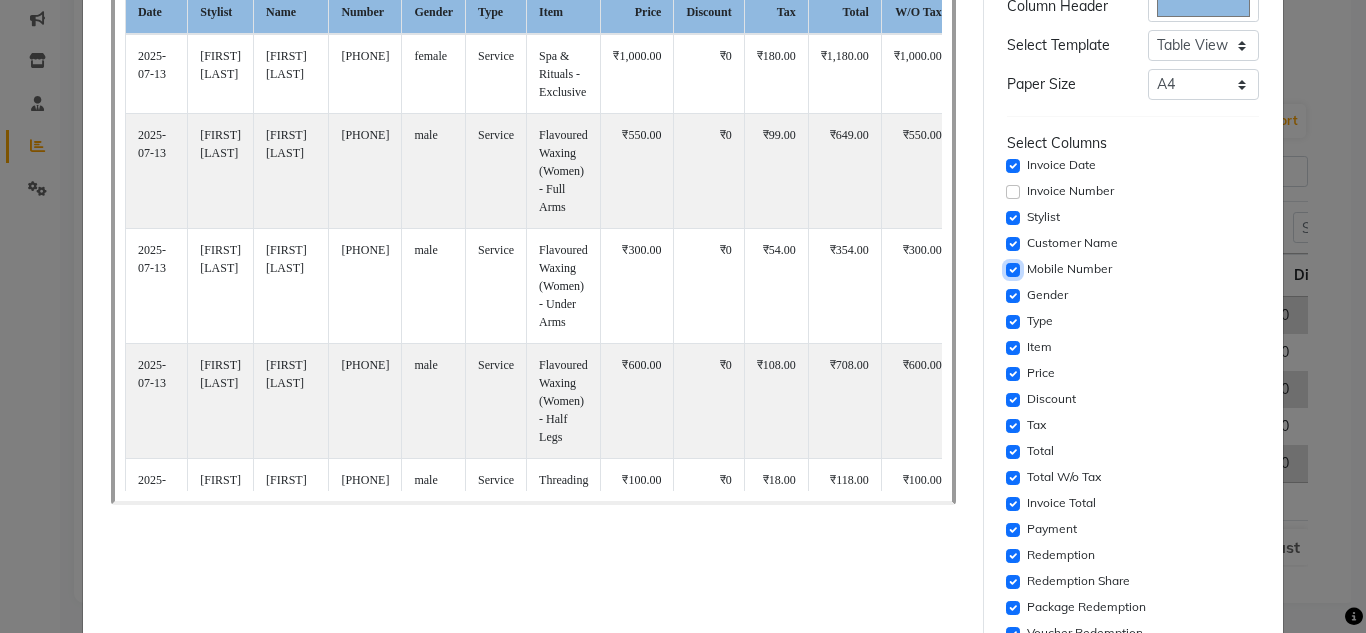 click 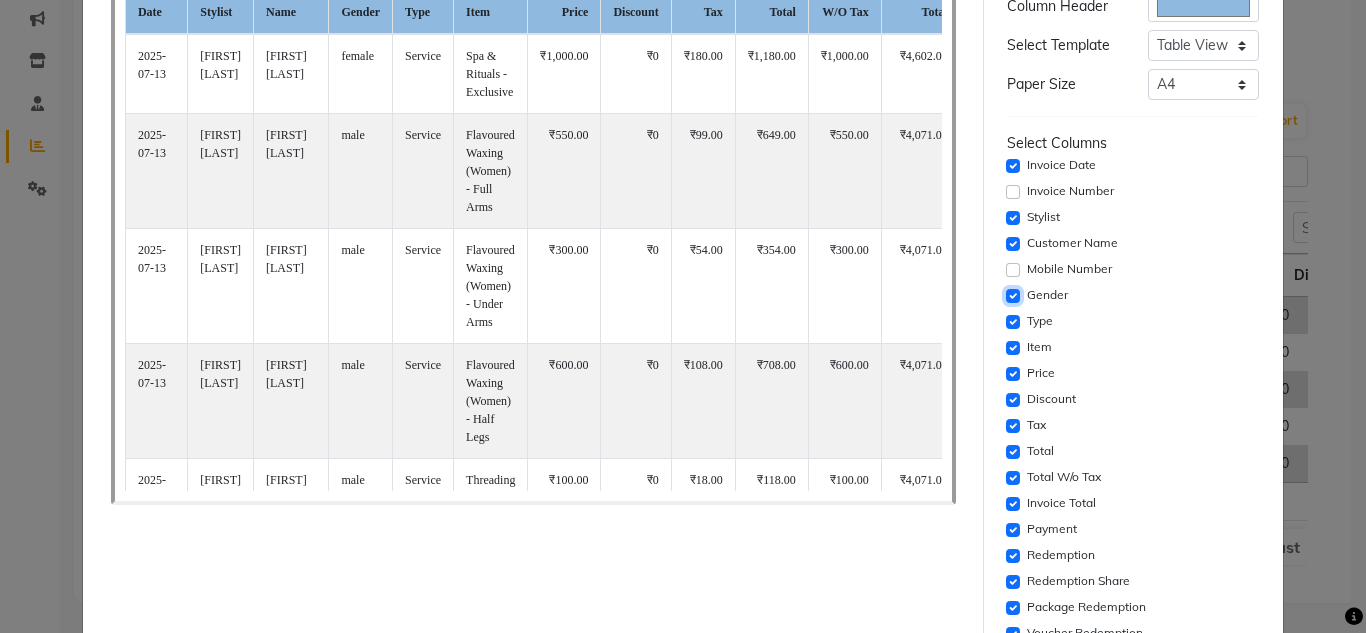 click 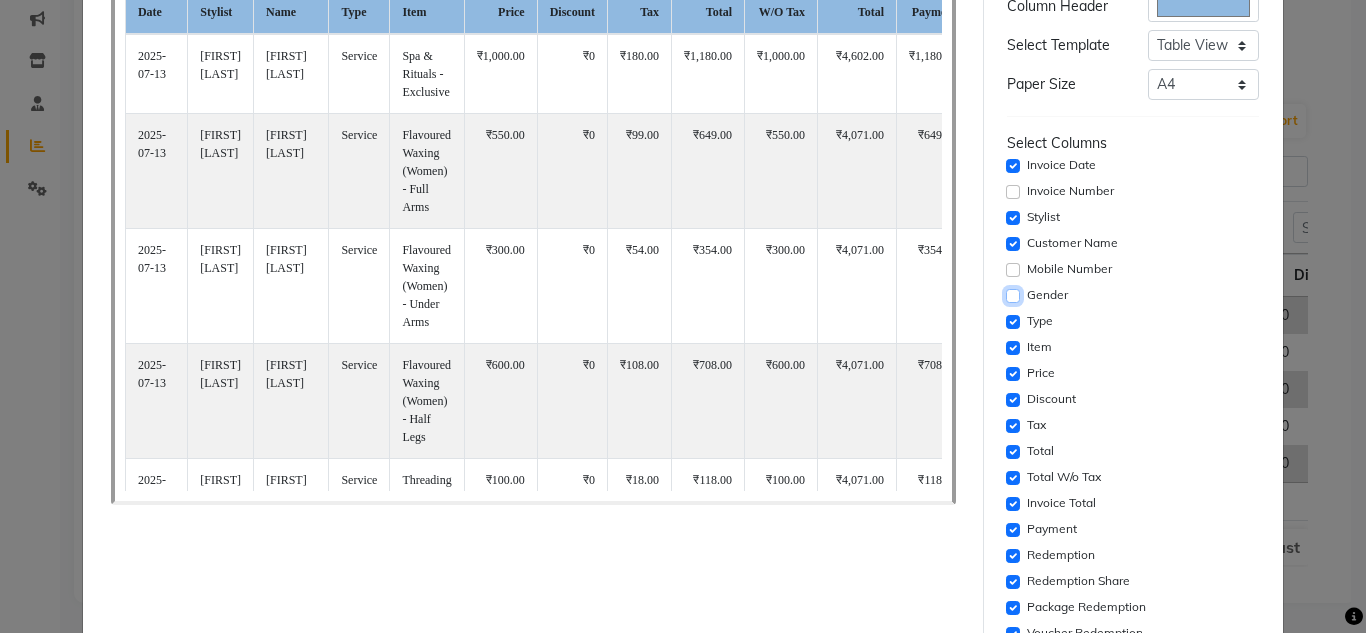 scroll, scrollTop: 300, scrollLeft: 0, axis: vertical 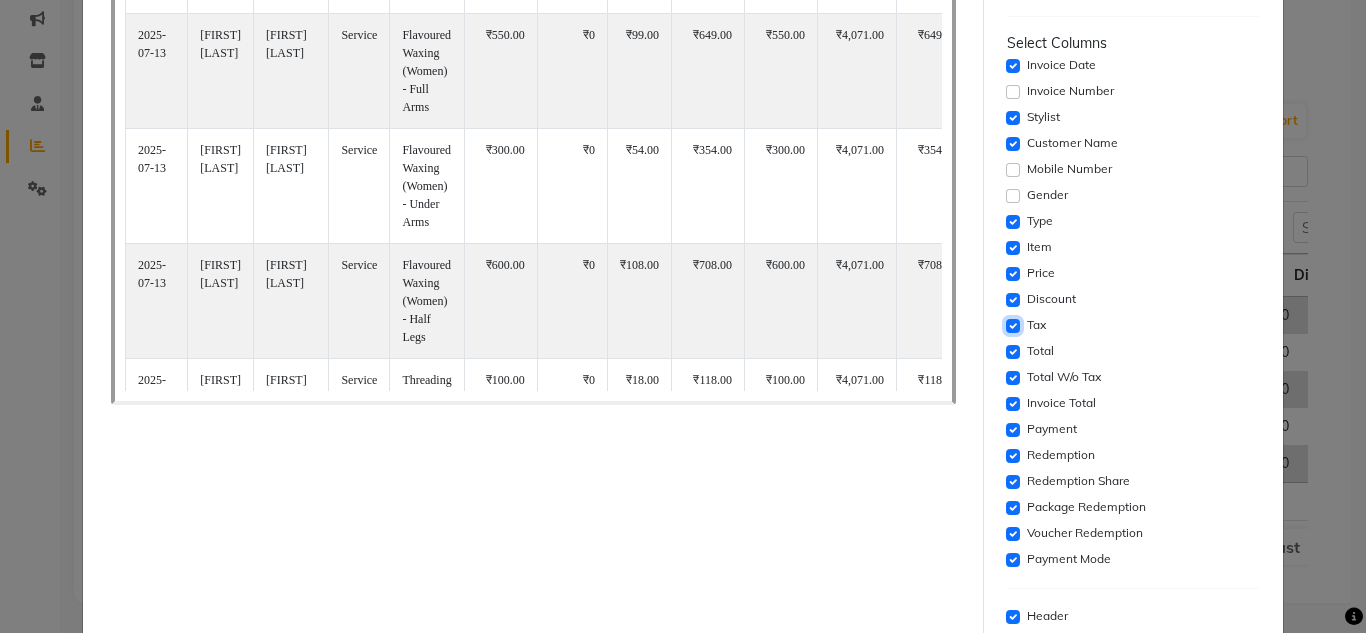 click 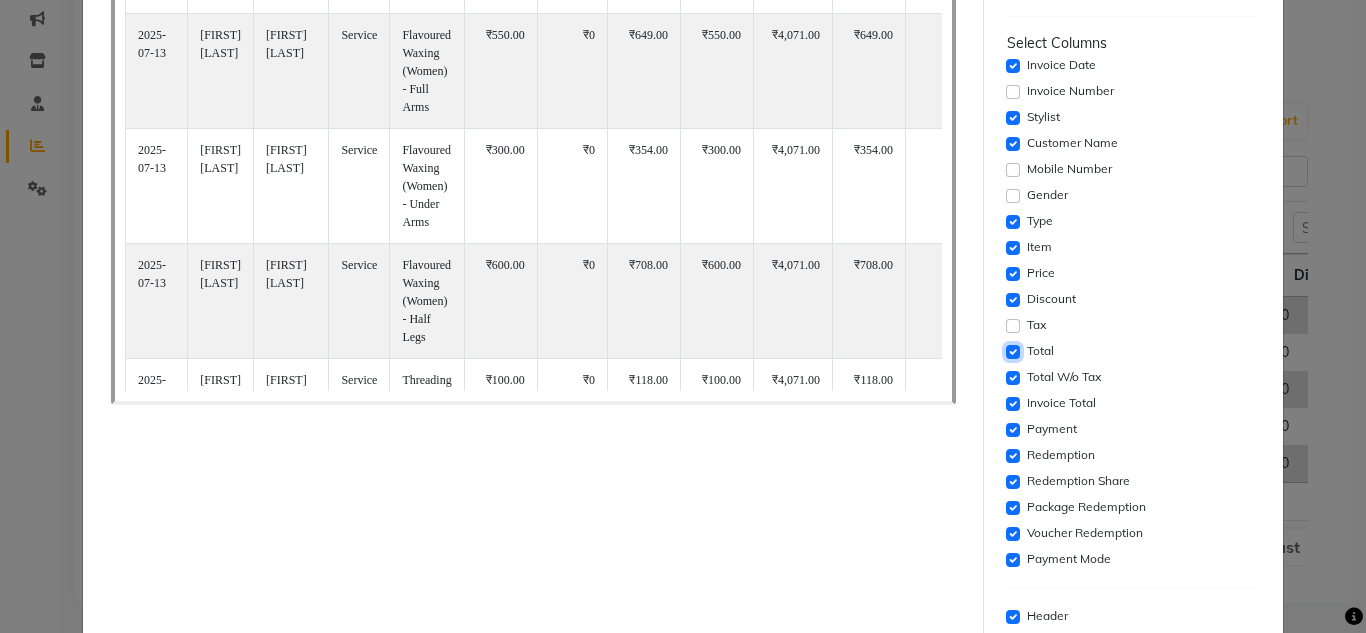 click 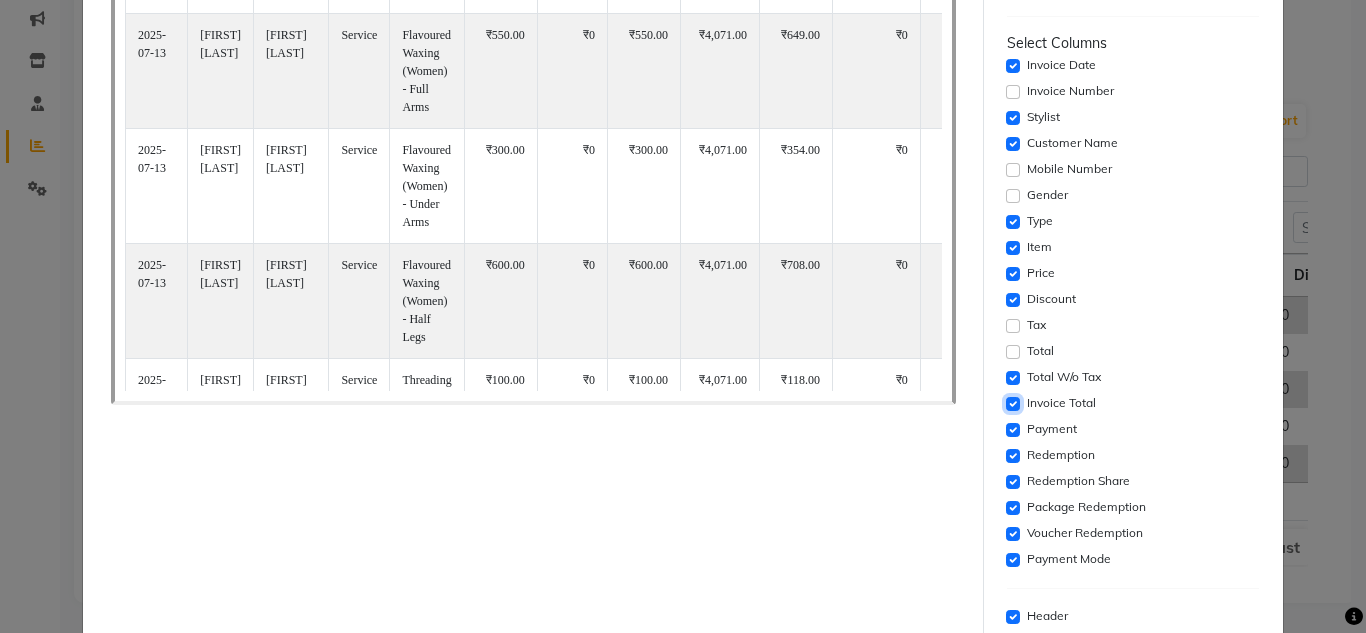 click 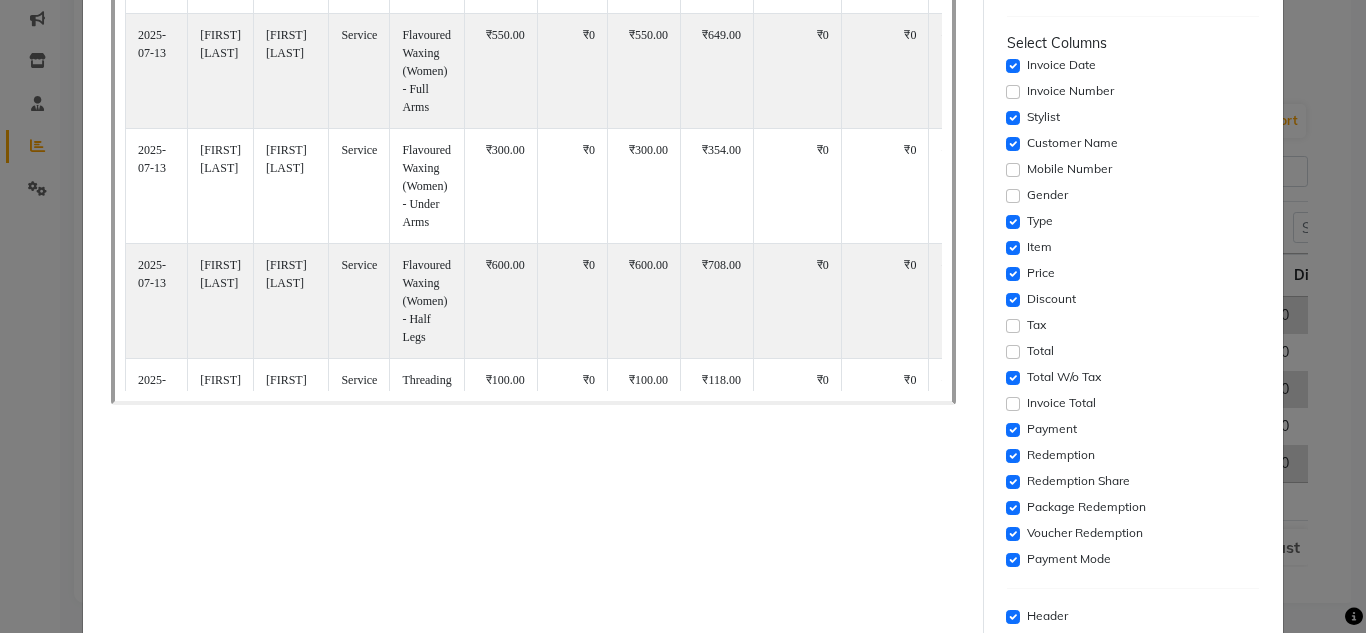 click on "Settings  Font Family  Select Sans Serif Monospace Serif  Font Size  Select 8 9 10 11 12 13 14 15 16 17 18 19 20  Column Header  #90b9e0  Select Template  Select Dynamic Table View List View  Paper Size  Select A4 A5 A6 A7 Thermal Select Columns  Invoice Date   Invoice Number   Stylist   Customer Name   Mobile Number   Gender   Type   Item   Price   Discount   Tax   Total   Total W/o Tax   Invoice Total   Payment   Redemption   Redemption Share   Package Redemption   Voucher Redemption   Payment Mode   Header   Footer   Print   Cancel" 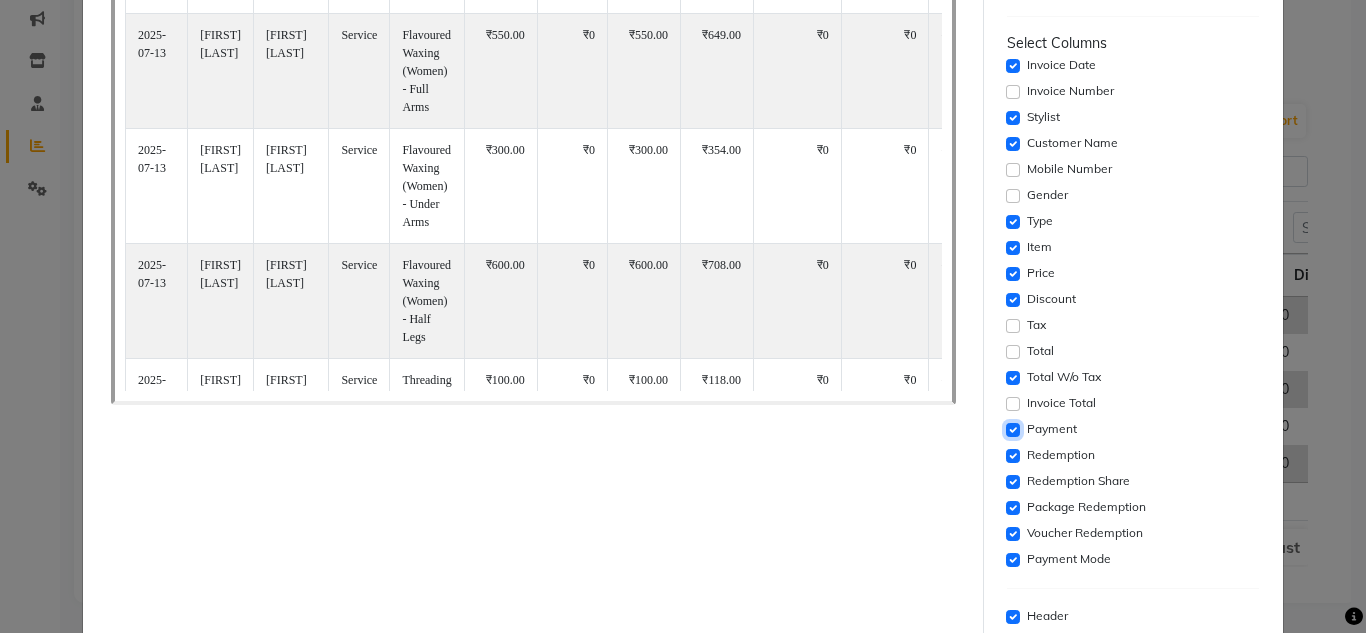 click 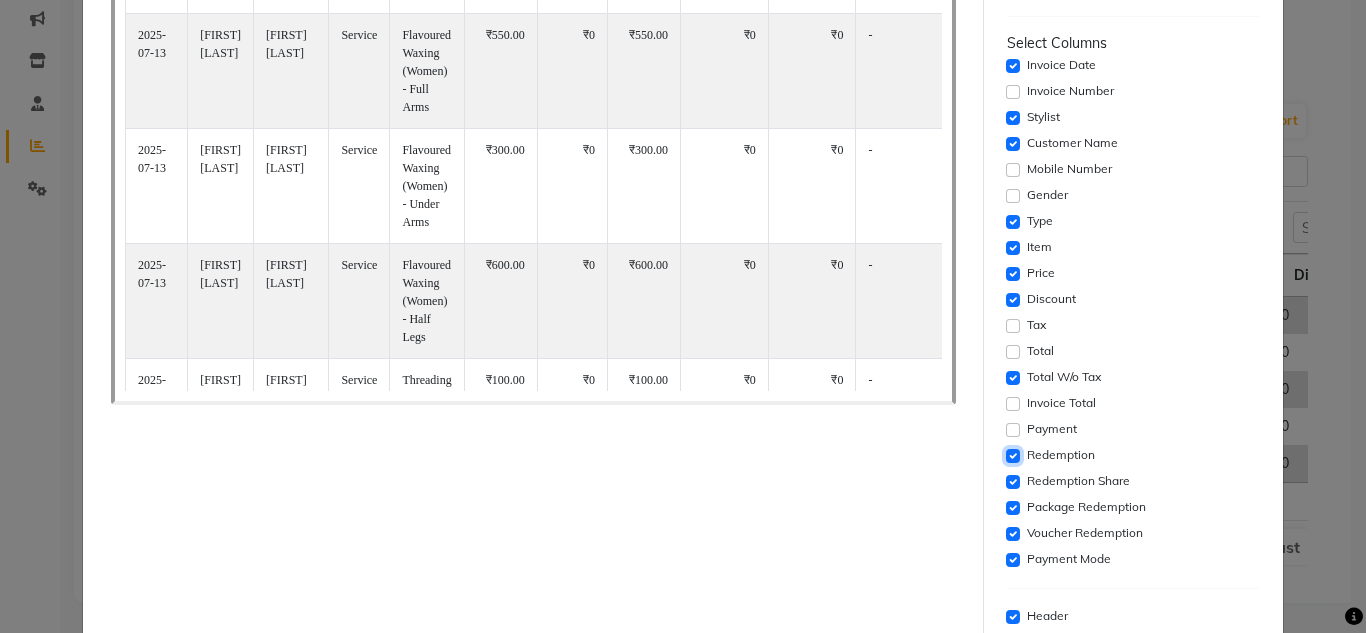 click 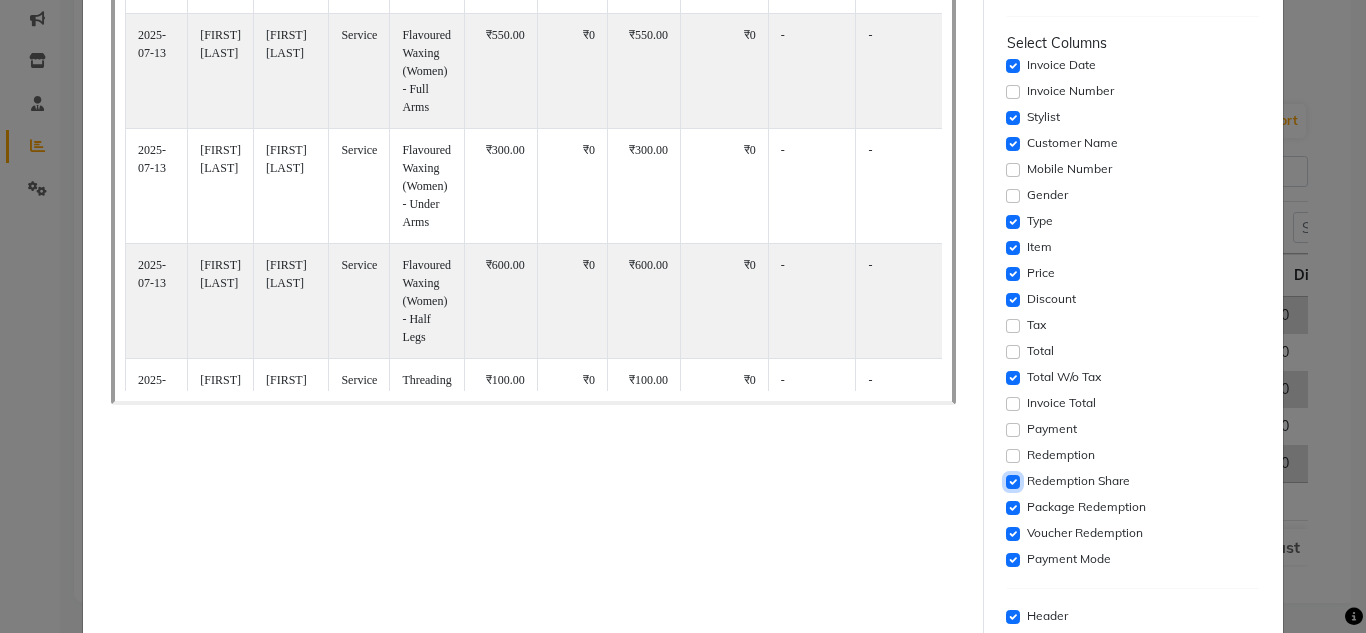 click 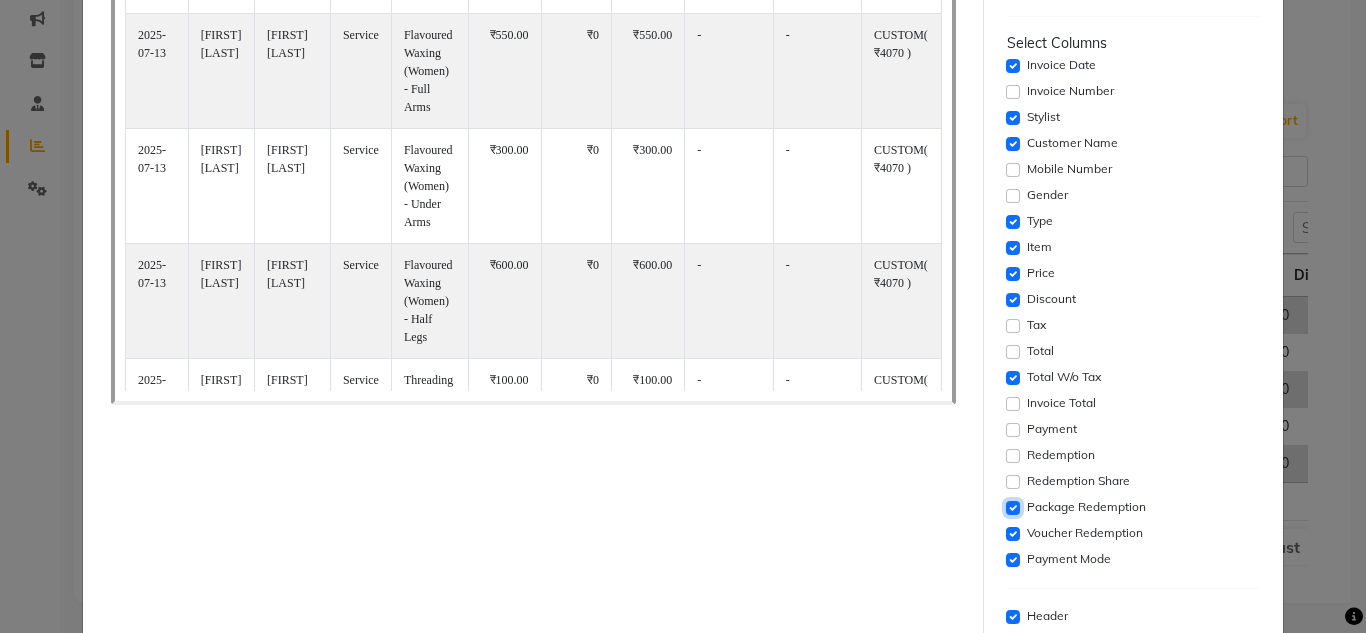 click 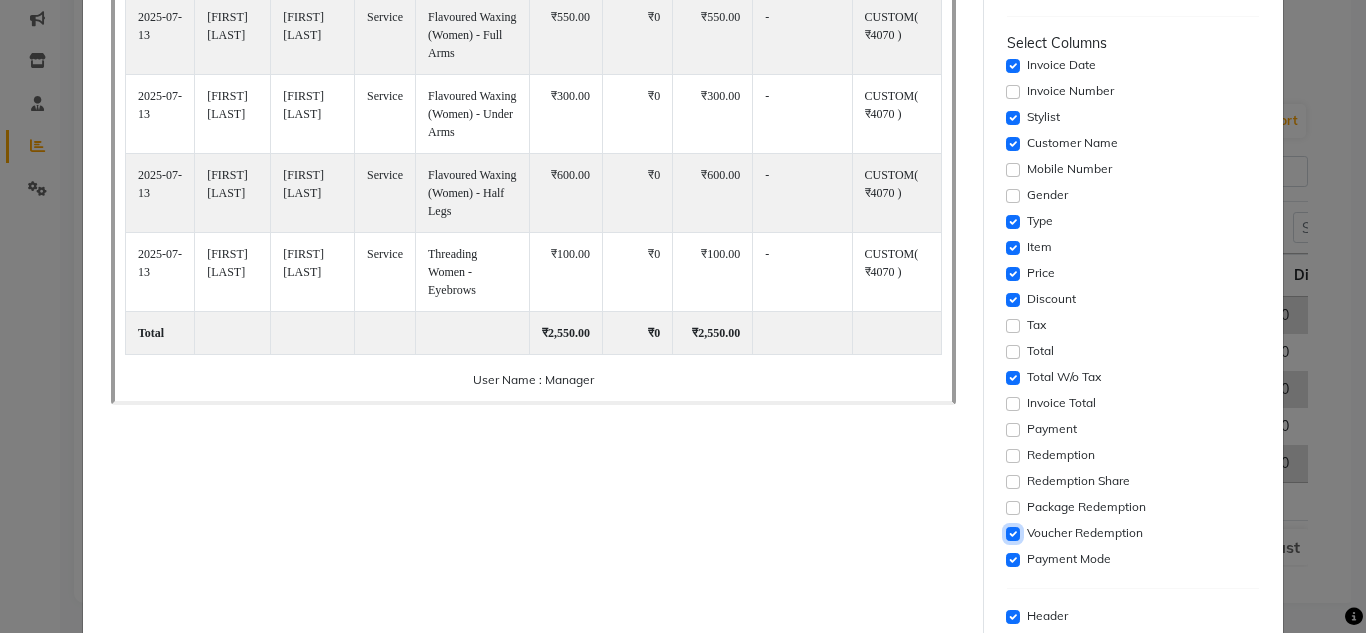 click 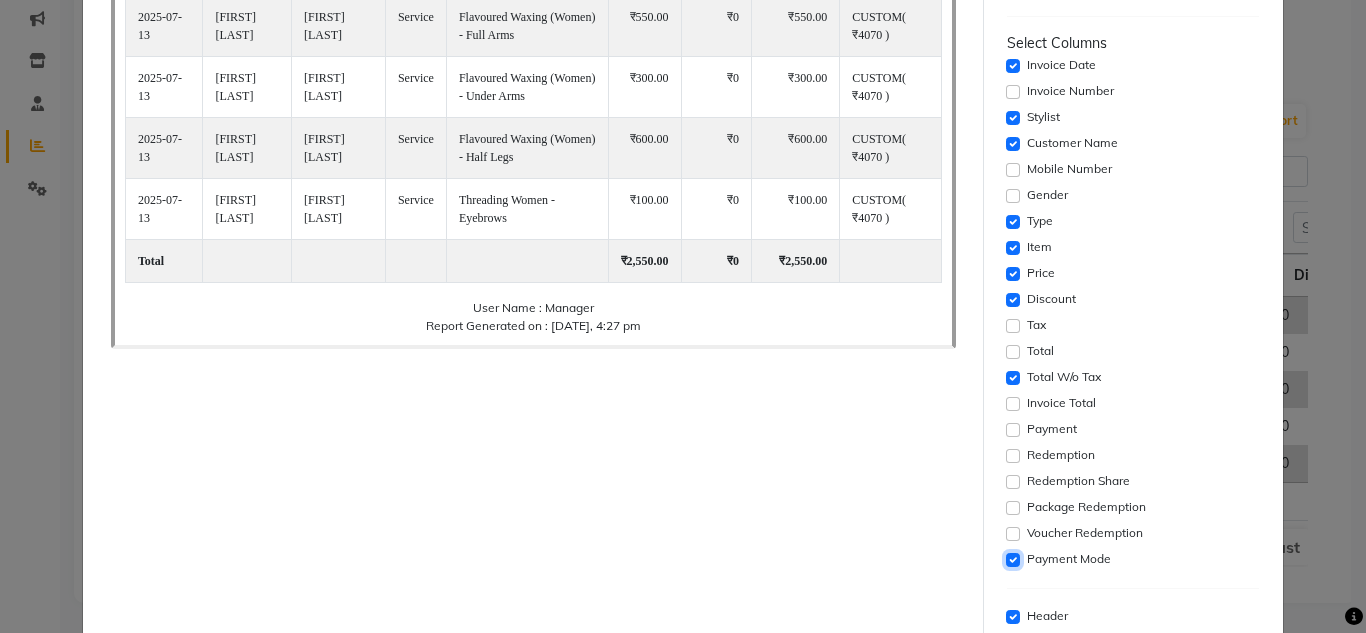 click 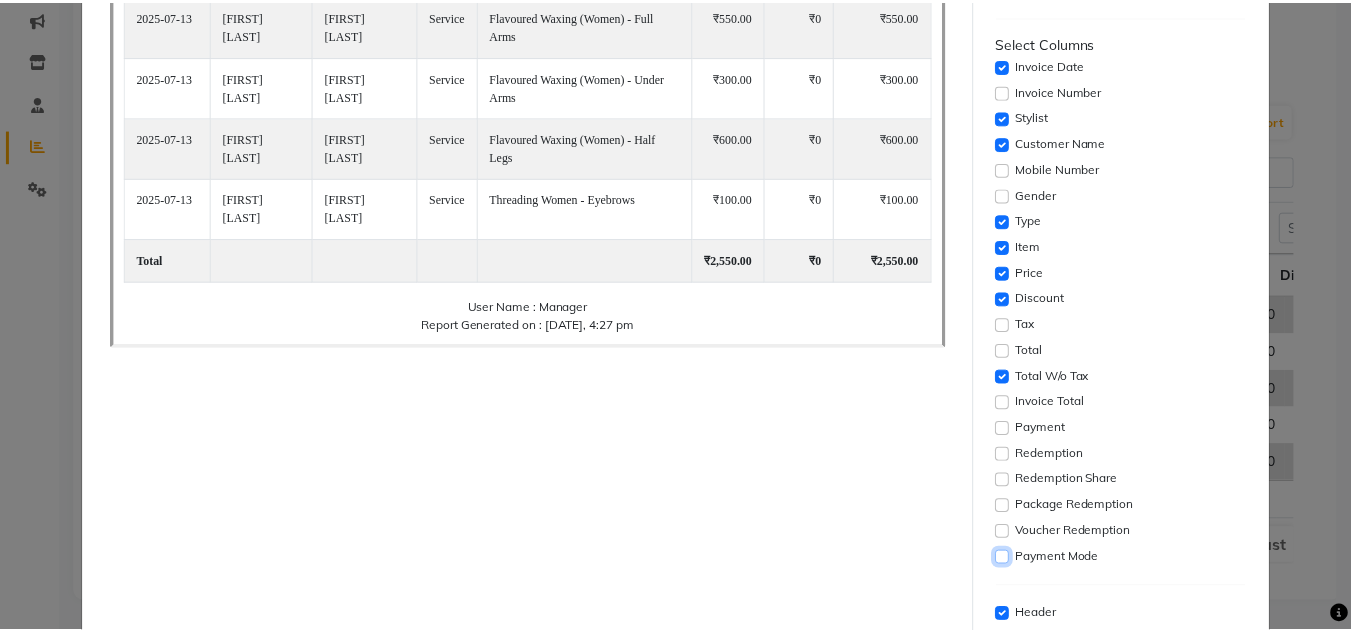 scroll, scrollTop: 431, scrollLeft: 0, axis: vertical 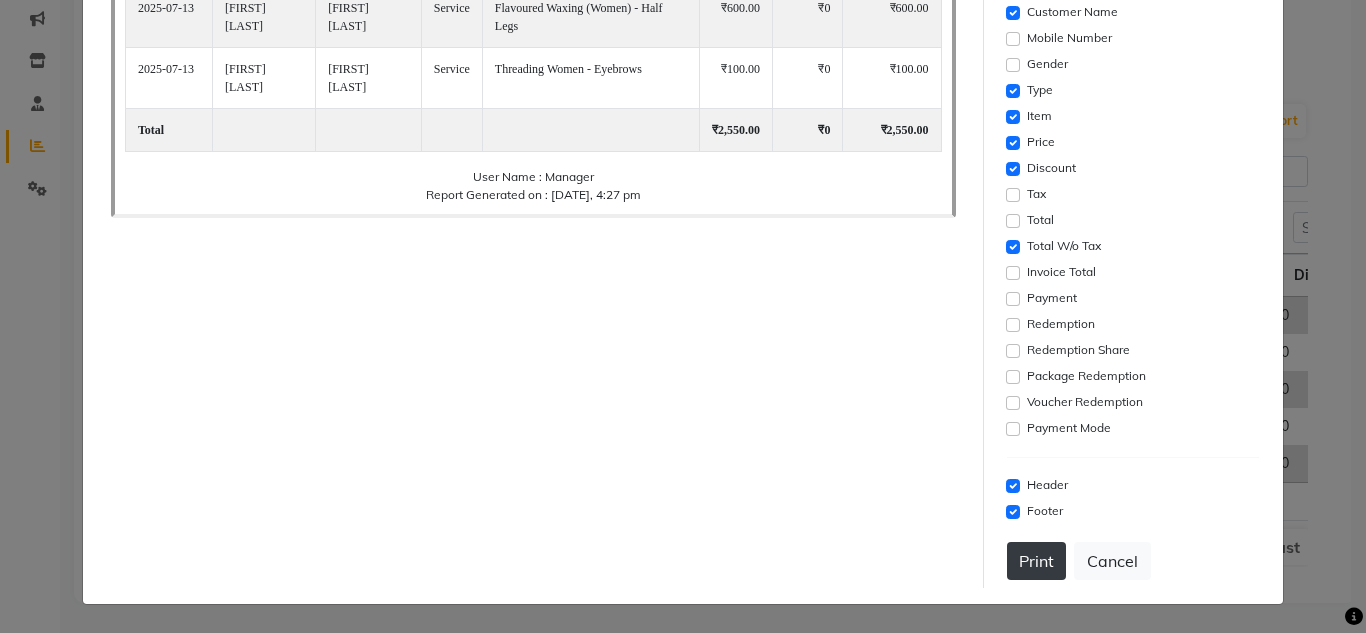 click on "Print" 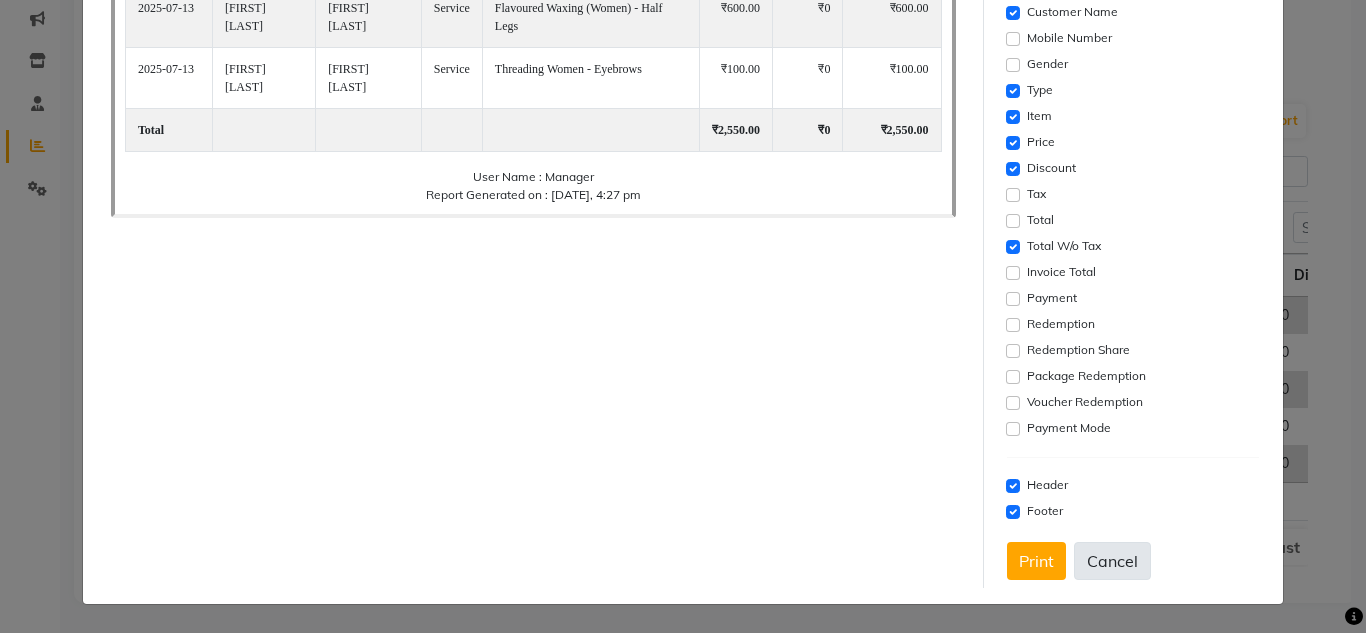 click on "Cancel" 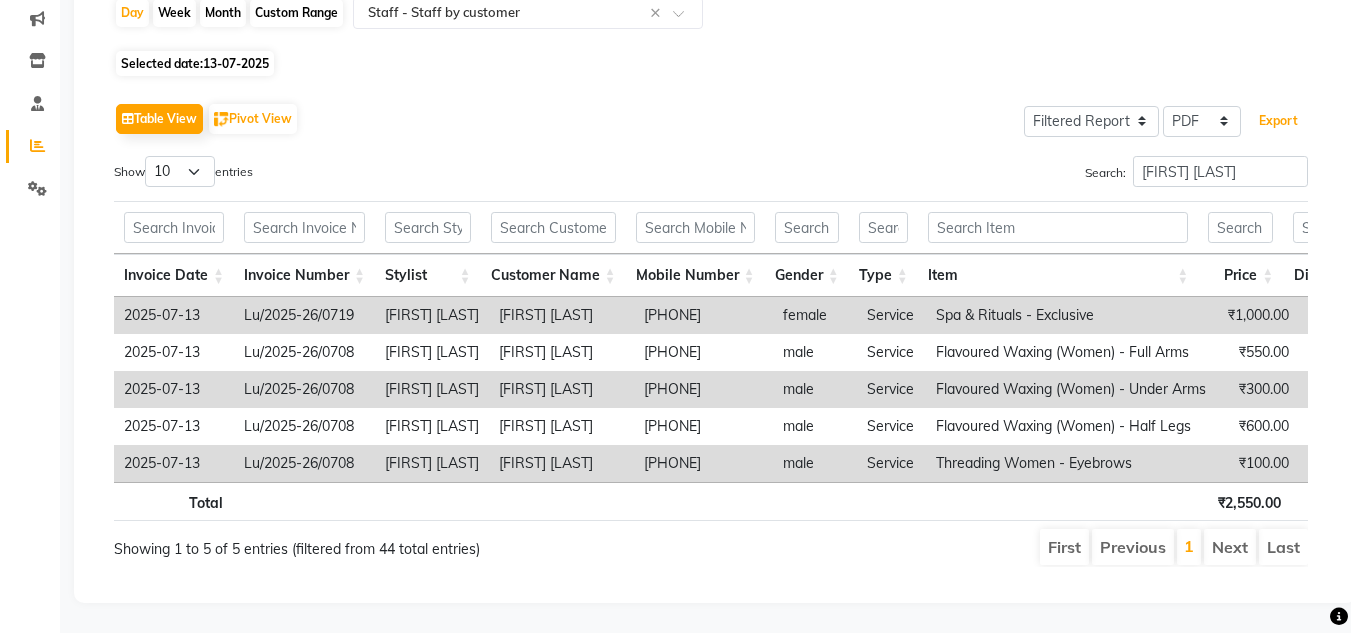scroll, scrollTop: 0, scrollLeft: 0, axis: both 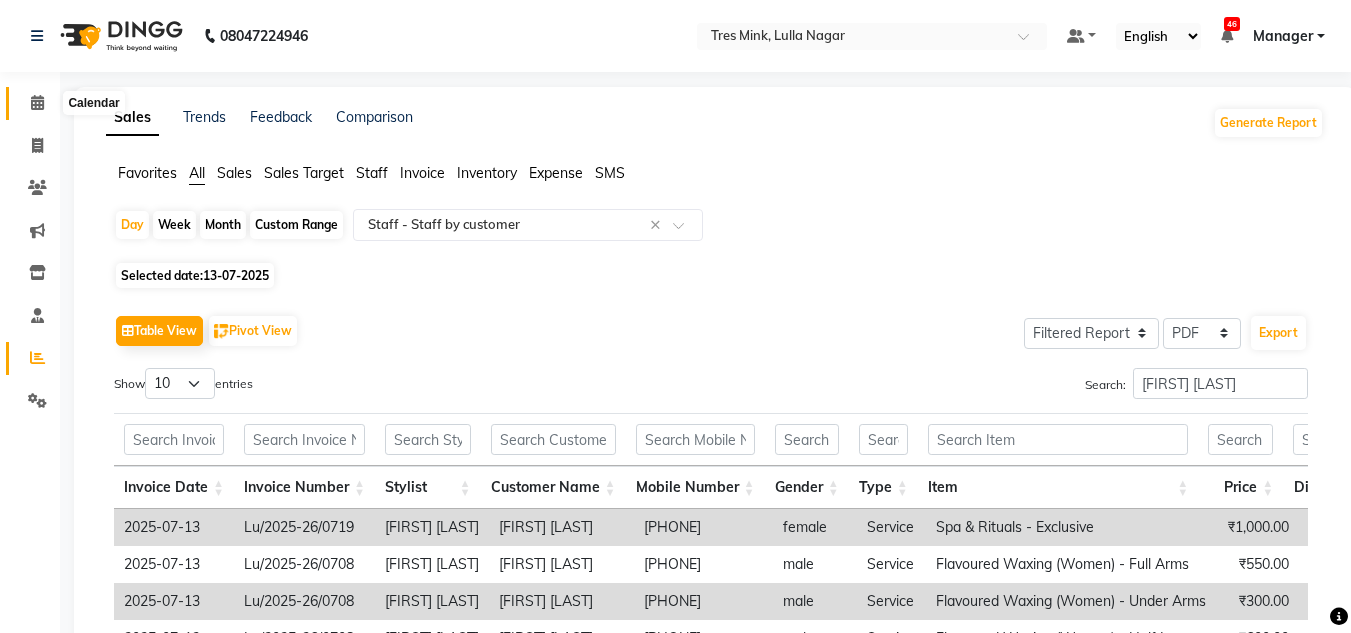 click 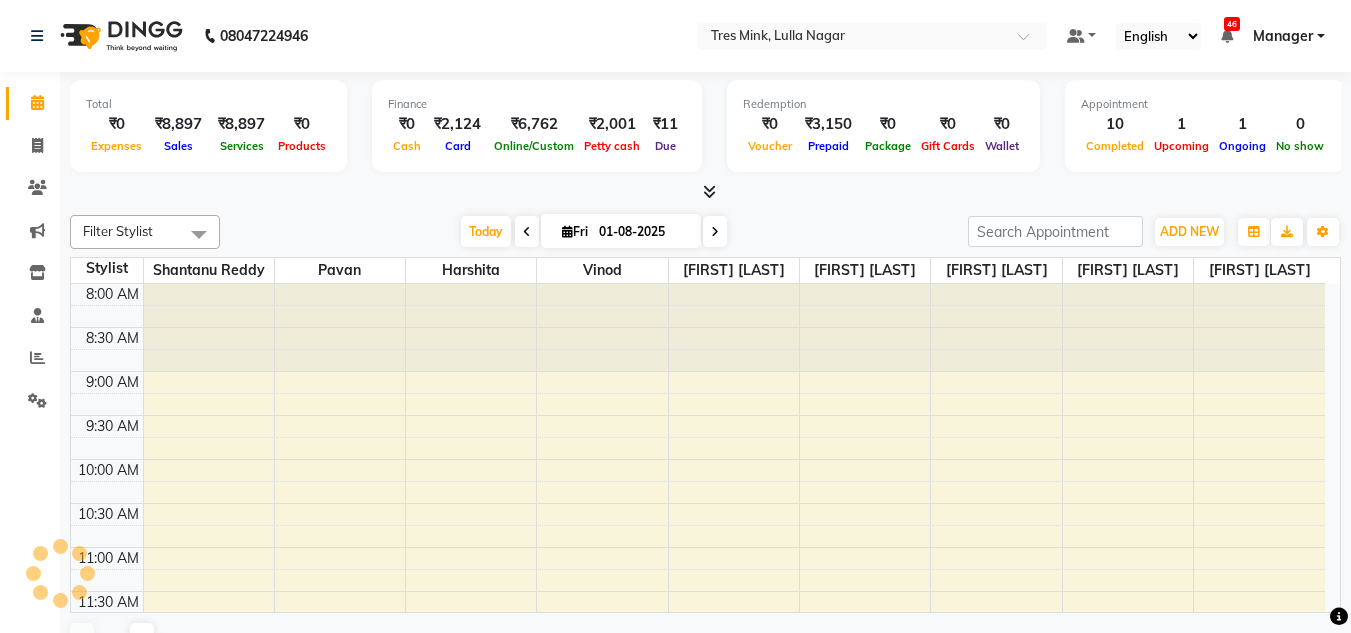 scroll, scrollTop: 0, scrollLeft: 0, axis: both 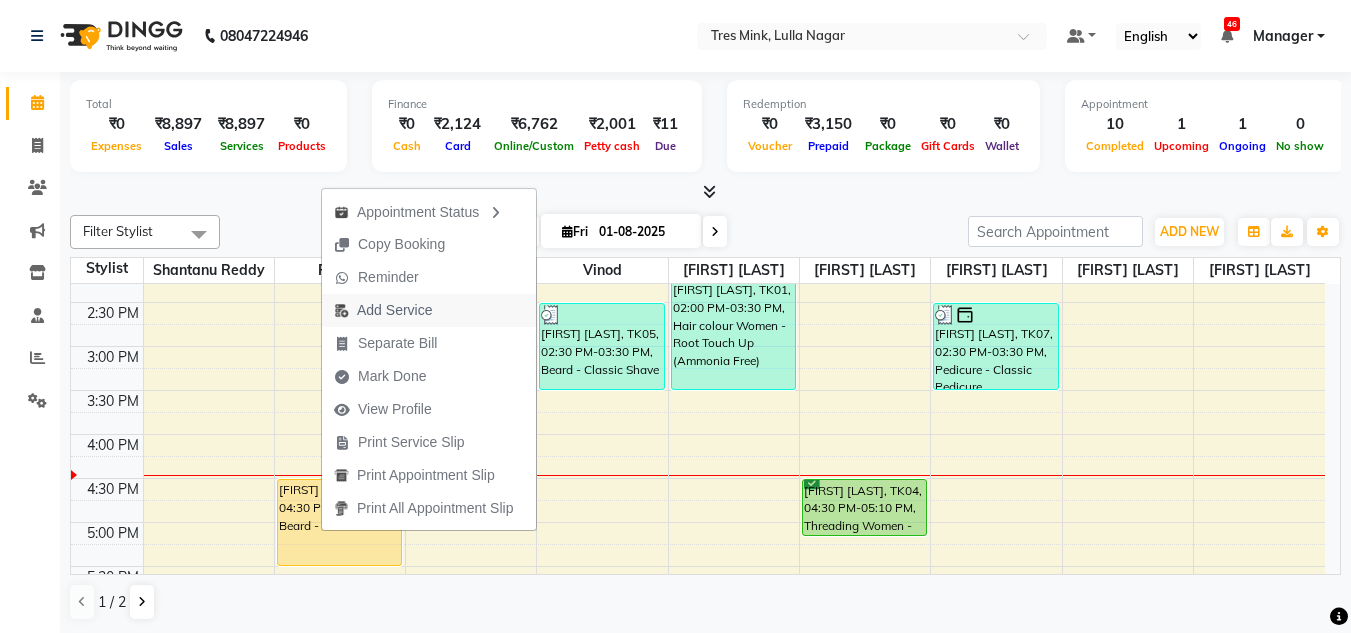 click on "Add Service" at bounding box center [394, 310] 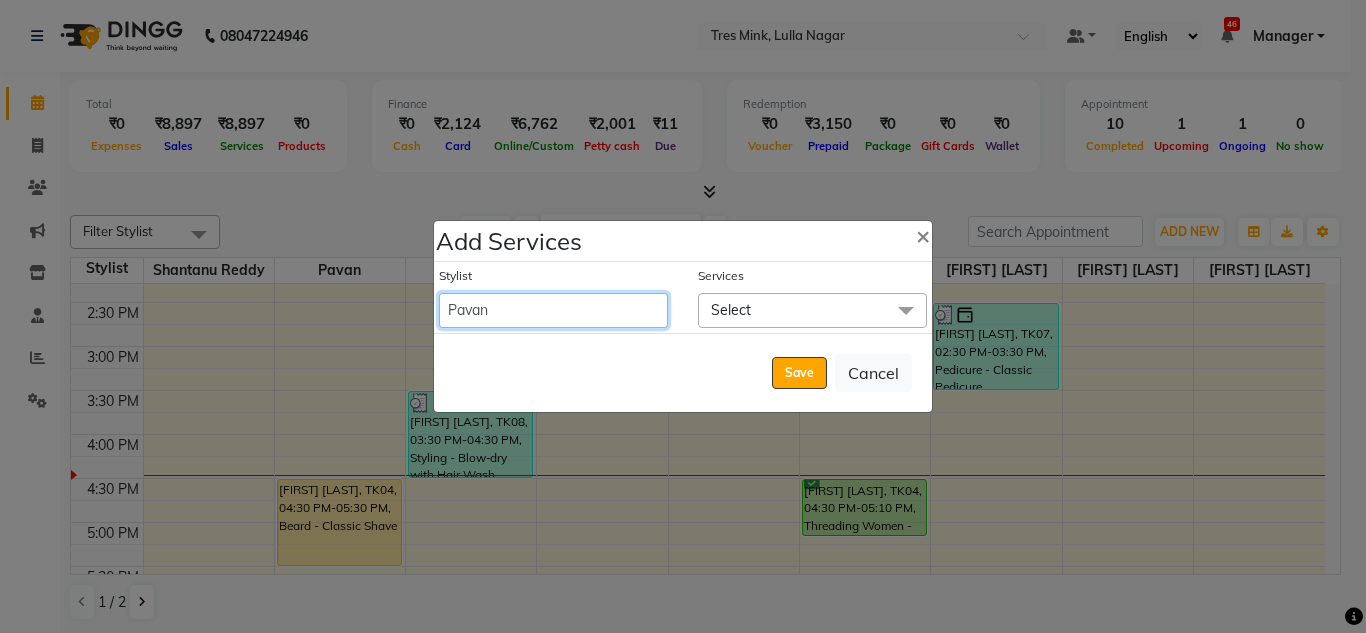 click on "[FIRST] [LAST]    [FIRST] [LAST]   Eva   [FIRST]   Manager   [FIRST] [LAST]   Pallavi H   Pavan   [FIRST] [LAST]   Shailesh Mistry   [FIRST] [LAST]   [FIRST] [LAST]   Siddhanth    [FIRST] [LAST]   [FIRST] [LAST]   Vinod" at bounding box center [553, 310] 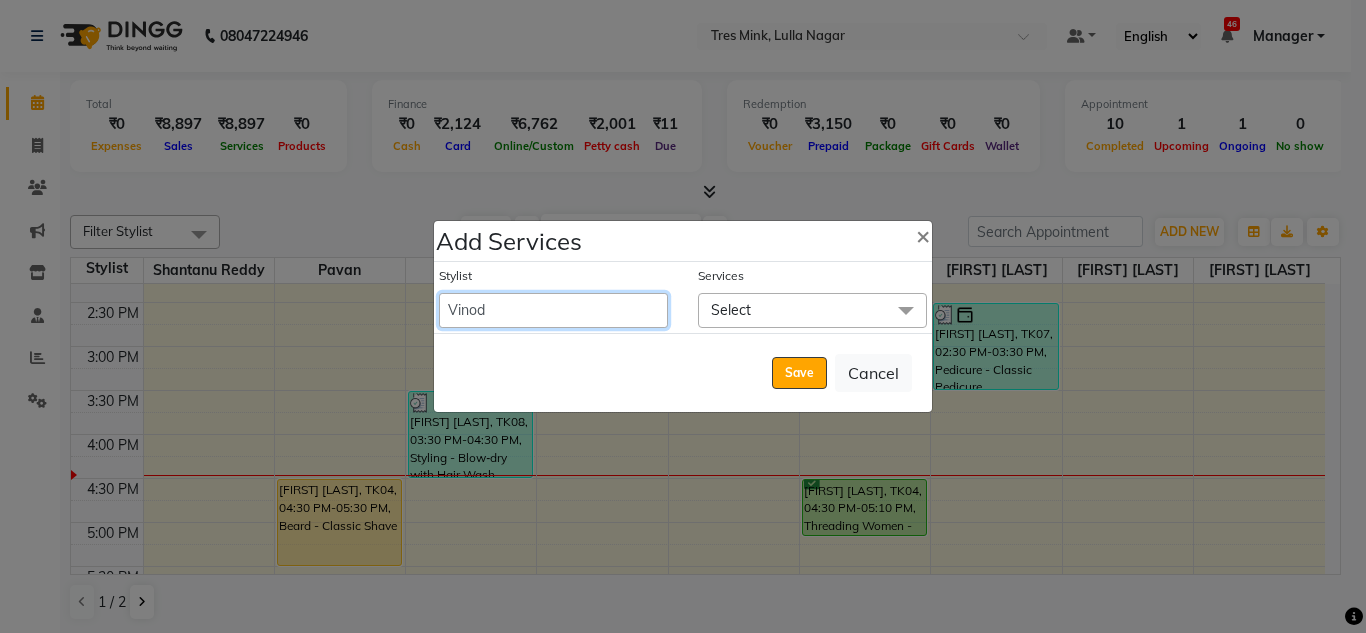 click on "[FIRST] [LAST]    [FIRST] [LAST]   Eva   [FIRST]   Manager   [FIRST] [LAST]   Pallavi H   Pavan   [FIRST] [LAST]   Shailesh Mistry   [FIRST] [LAST]   [FIRST] [LAST]   Siddhanth    [FIRST] [LAST]   [FIRST] [LAST]   Vinod" at bounding box center (553, 310) 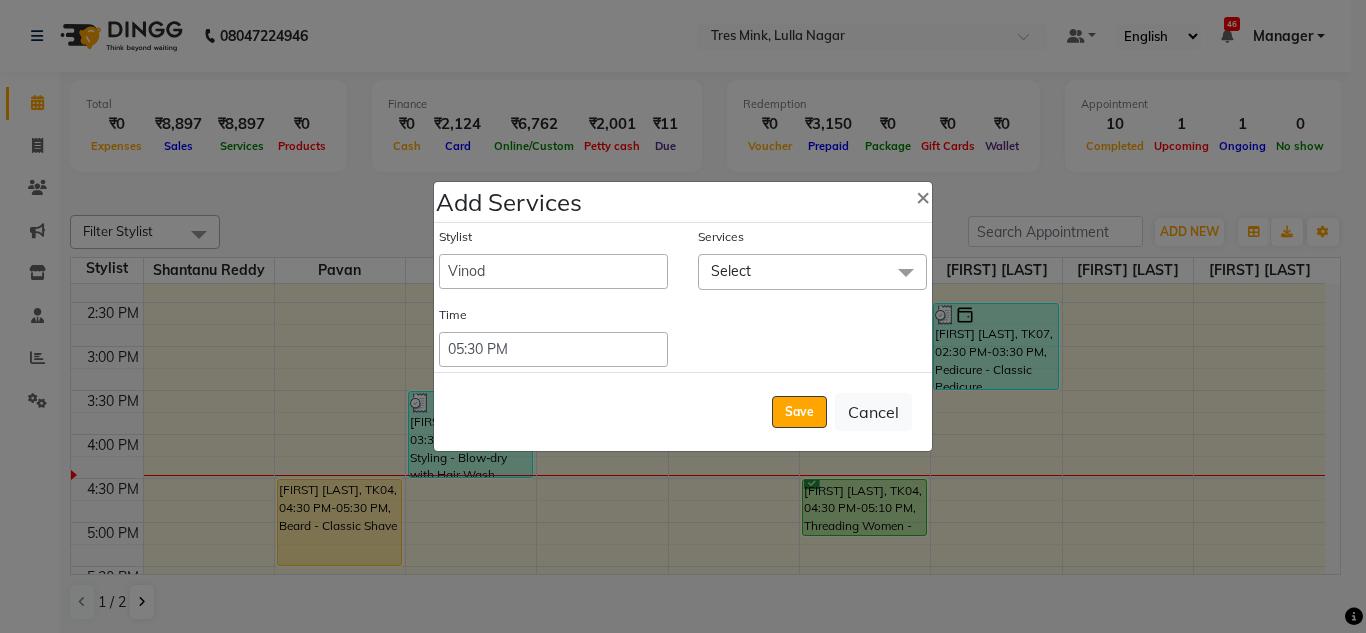 click on "Select" 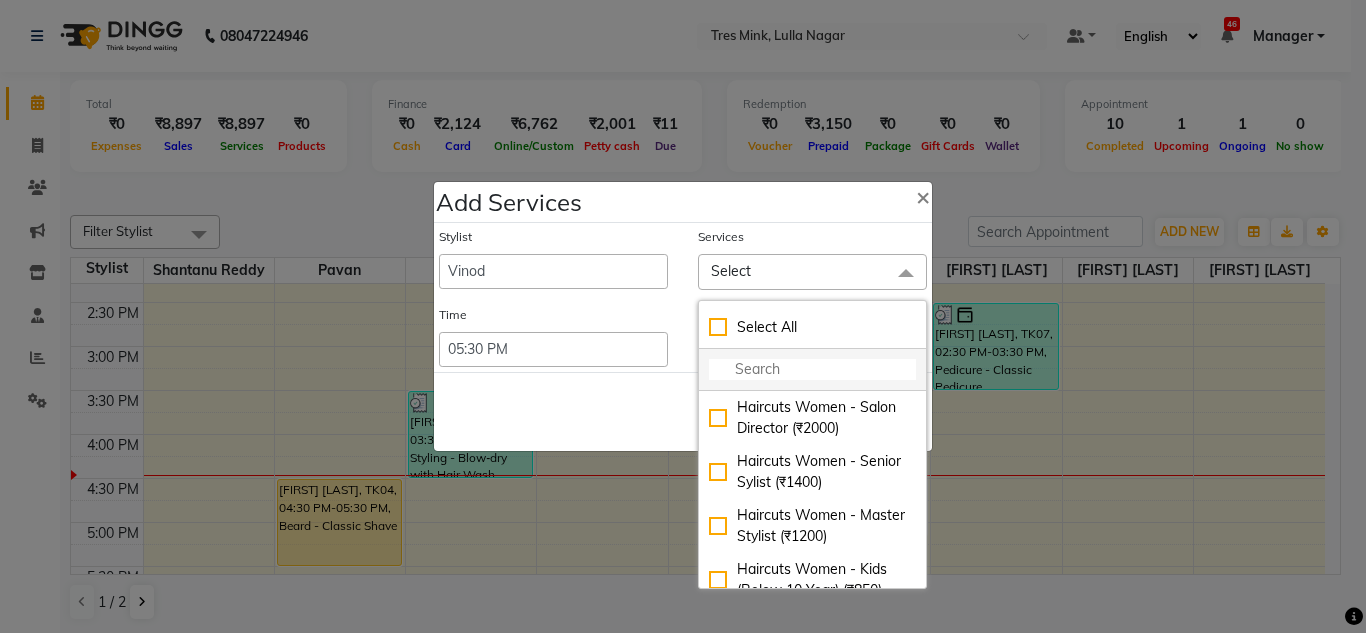 click 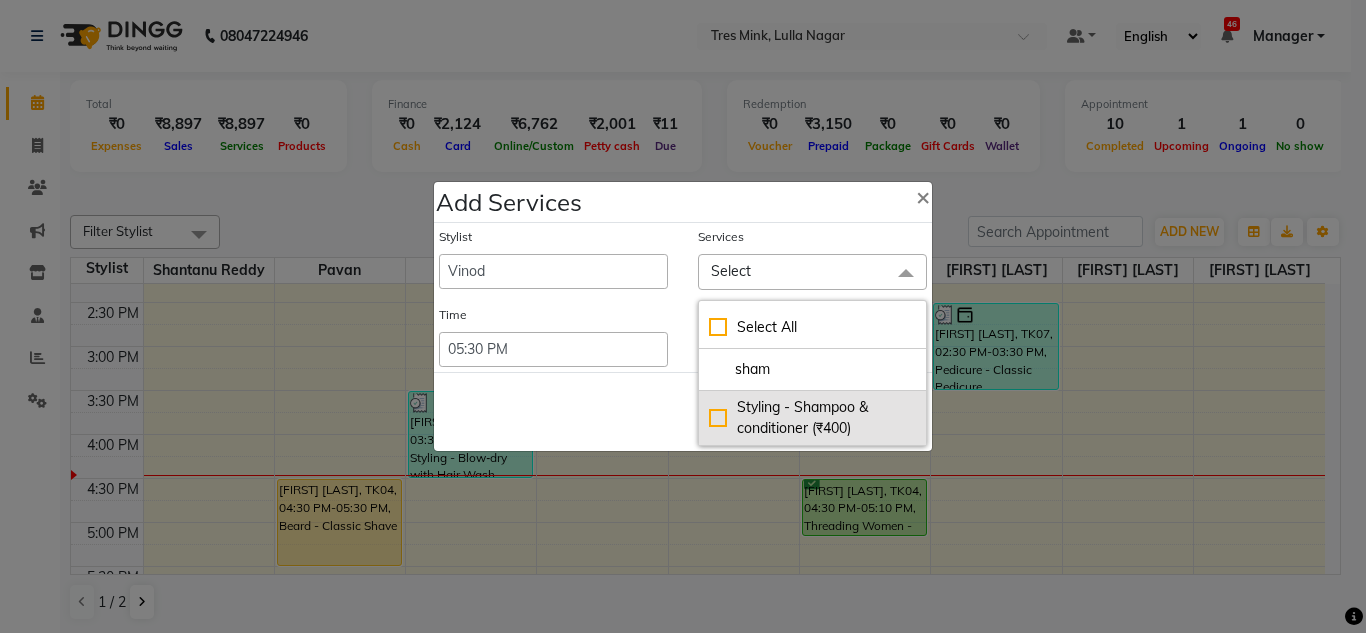 type on "sham" 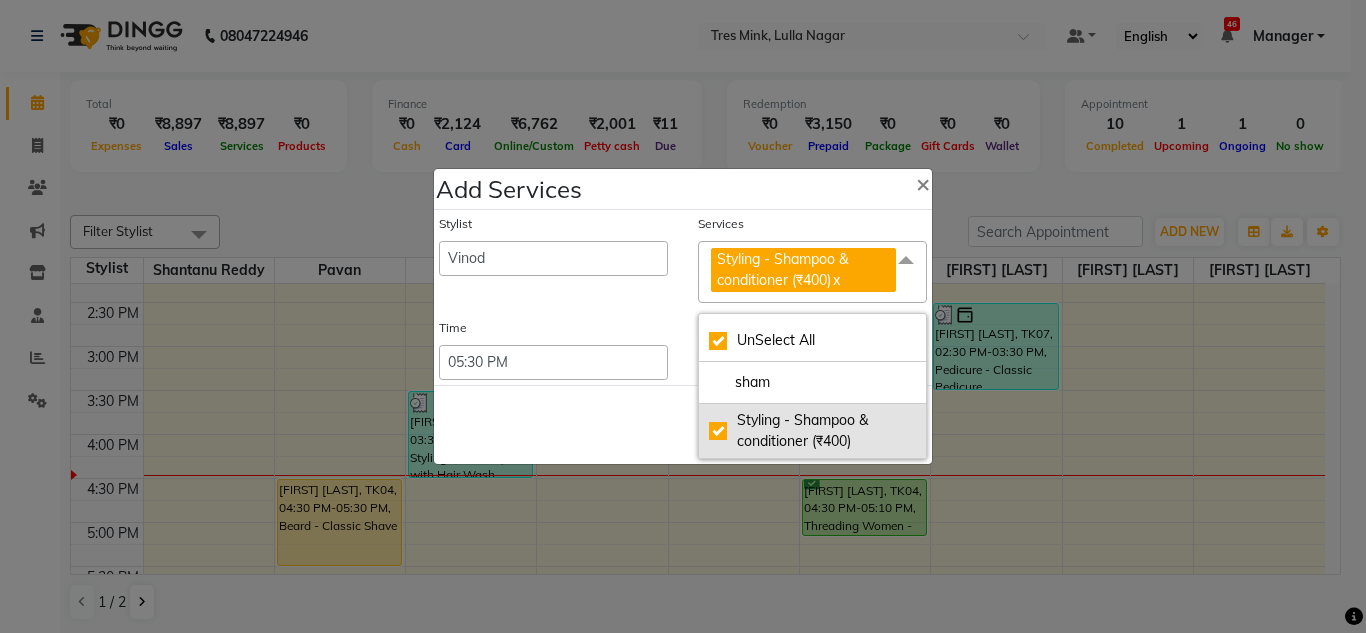 checkbox on "true" 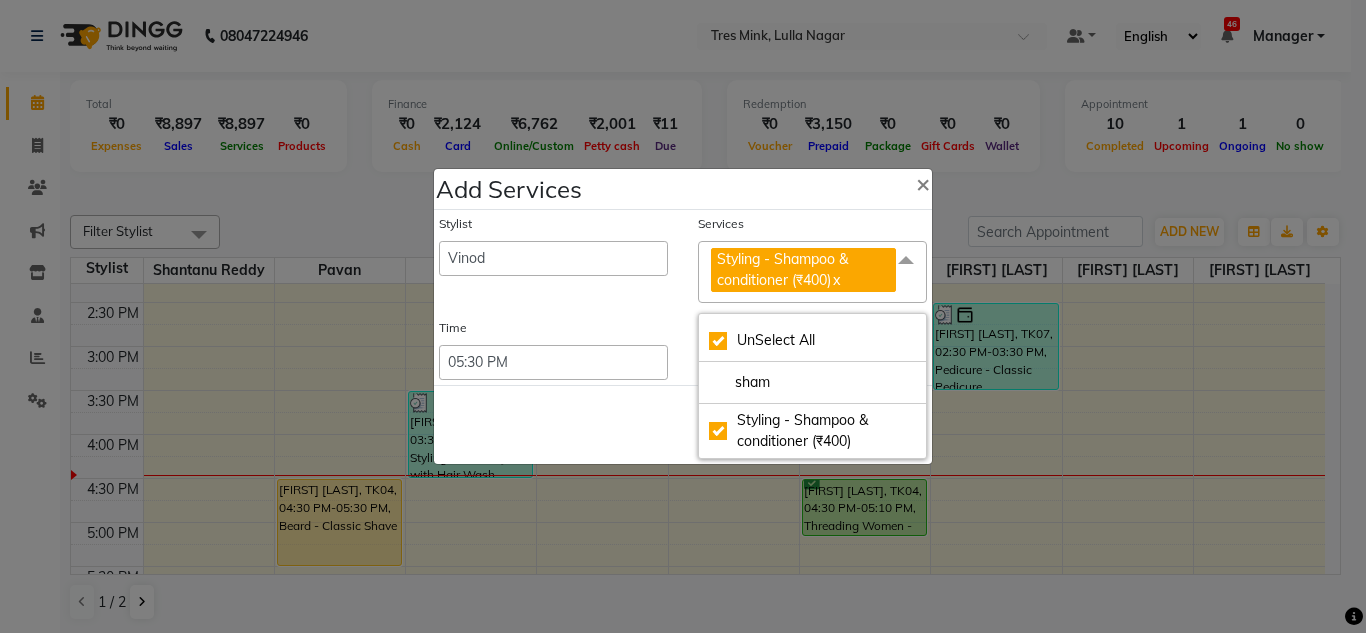 click on "Save   Cancel" 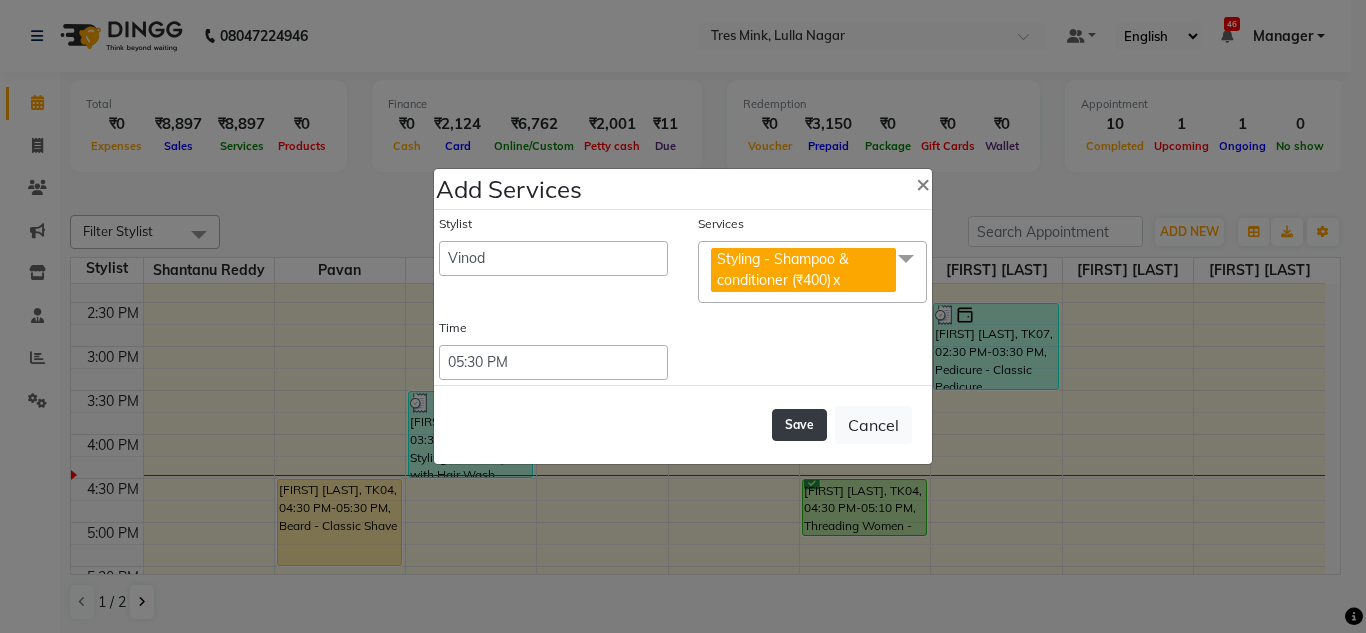 click on "Save" 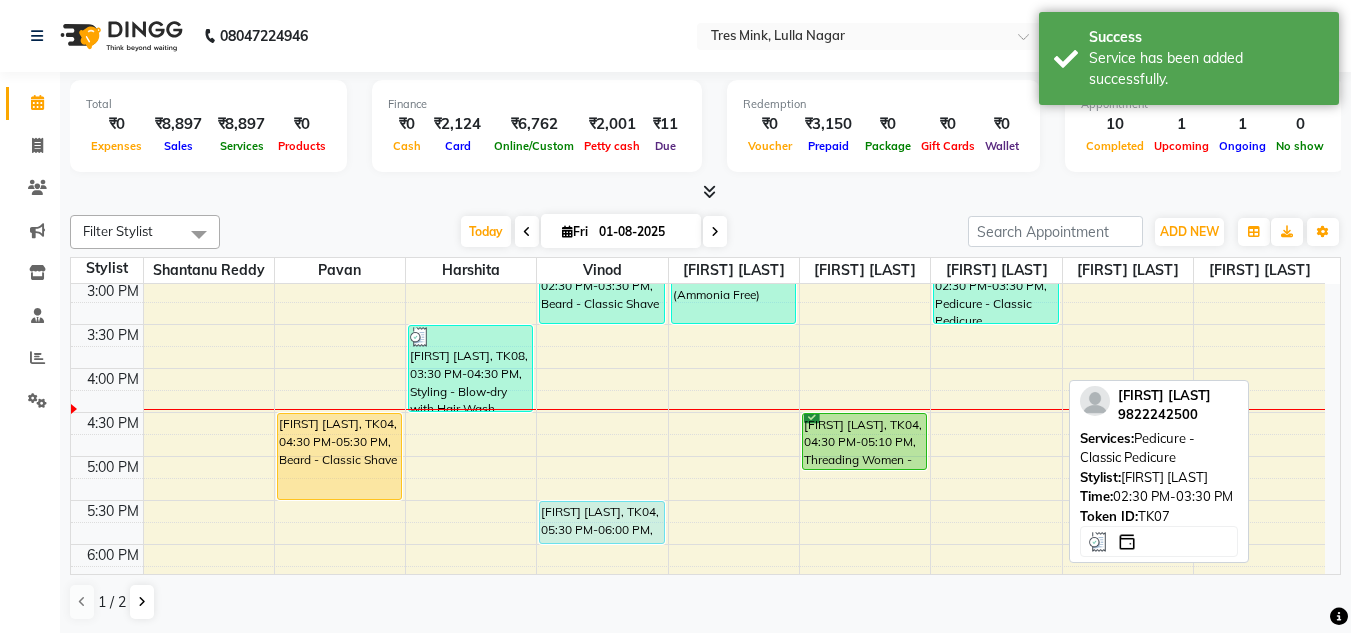 scroll, scrollTop: 653, scrollLeft: 0, axis: vertical 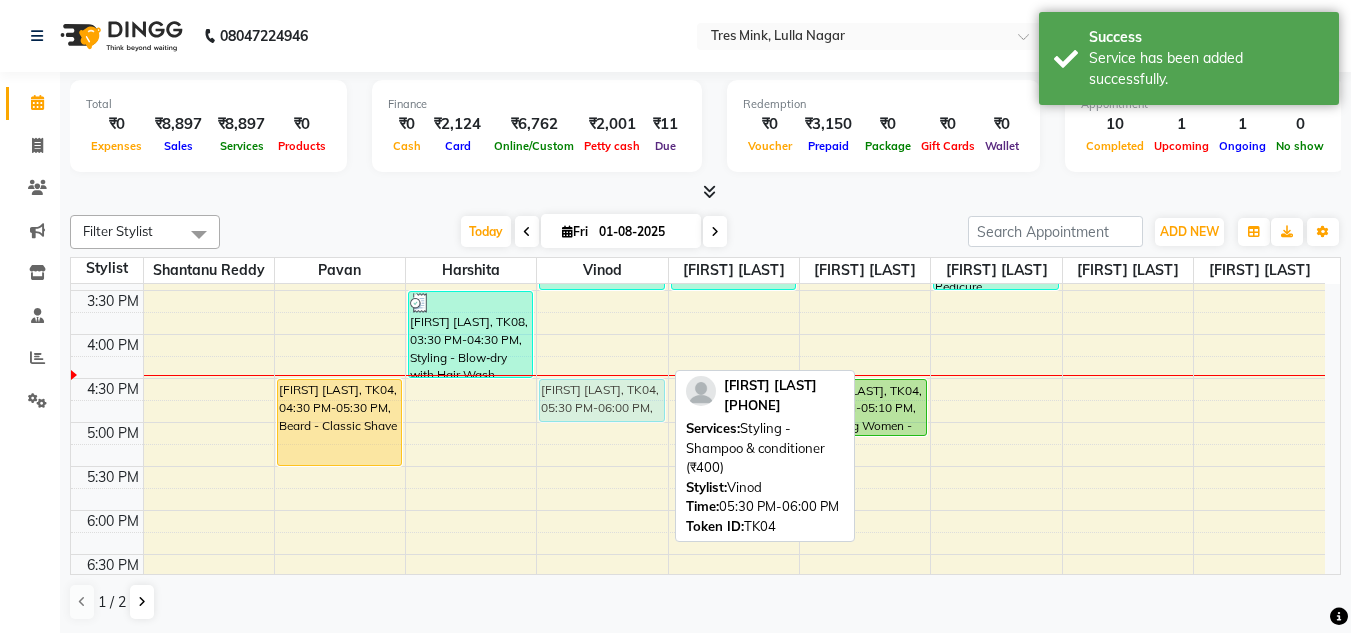 drag, startPoint x: 591, startPoint y: 483, endPoint x: 598, endPoint y: 404, distance: 79.30952 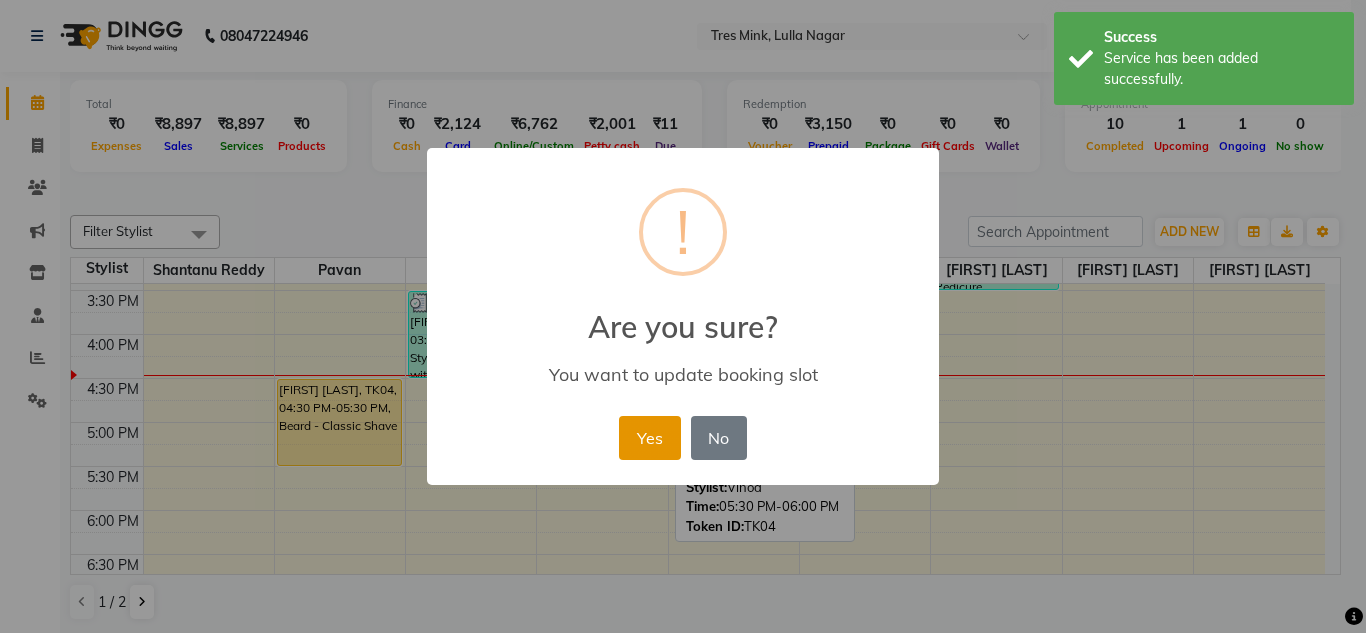 click on "Yes" at bounding box center (649, 438) 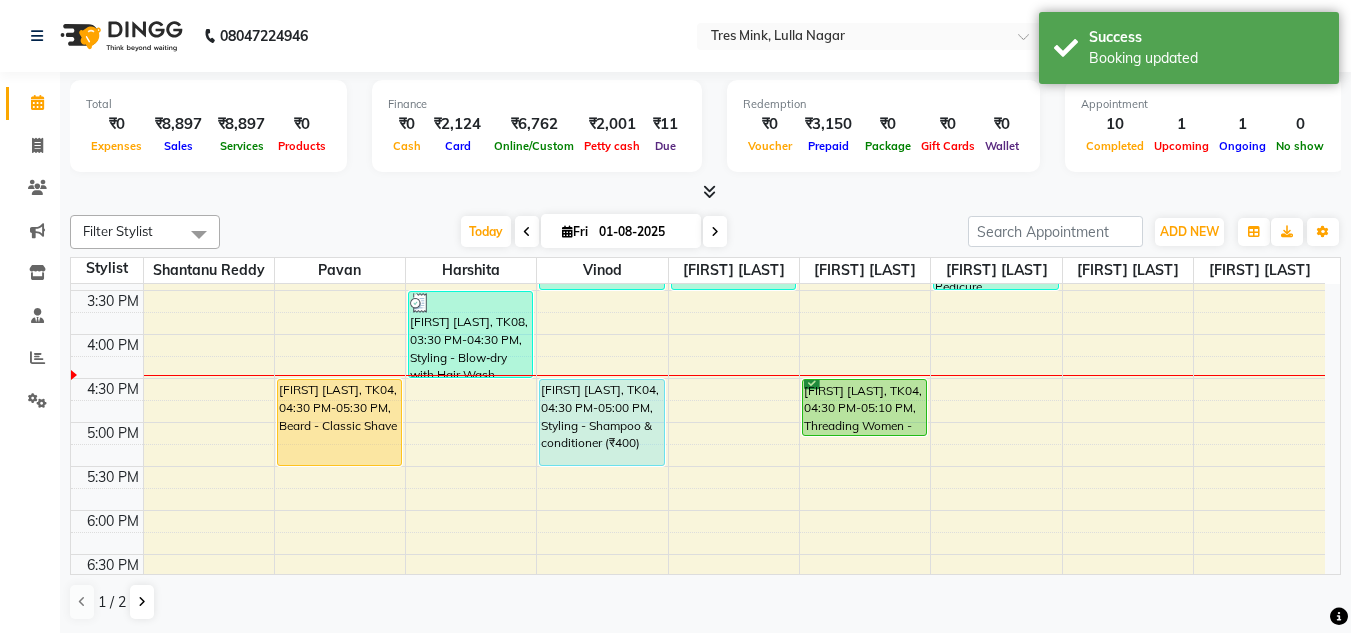 drag, startPoint x: 590, startPoint y: 417, endPoint x: 590, endPoint y: 453, distance: 36 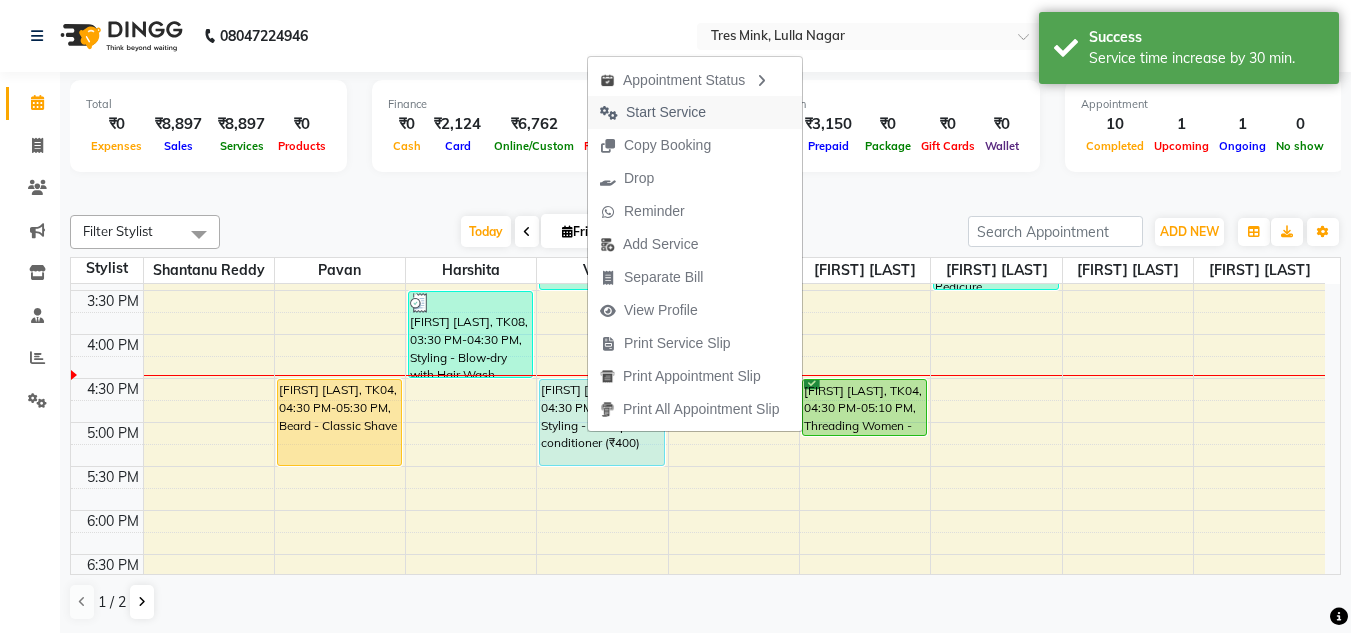 click on "Start Service" at bounding box center (666, 112) 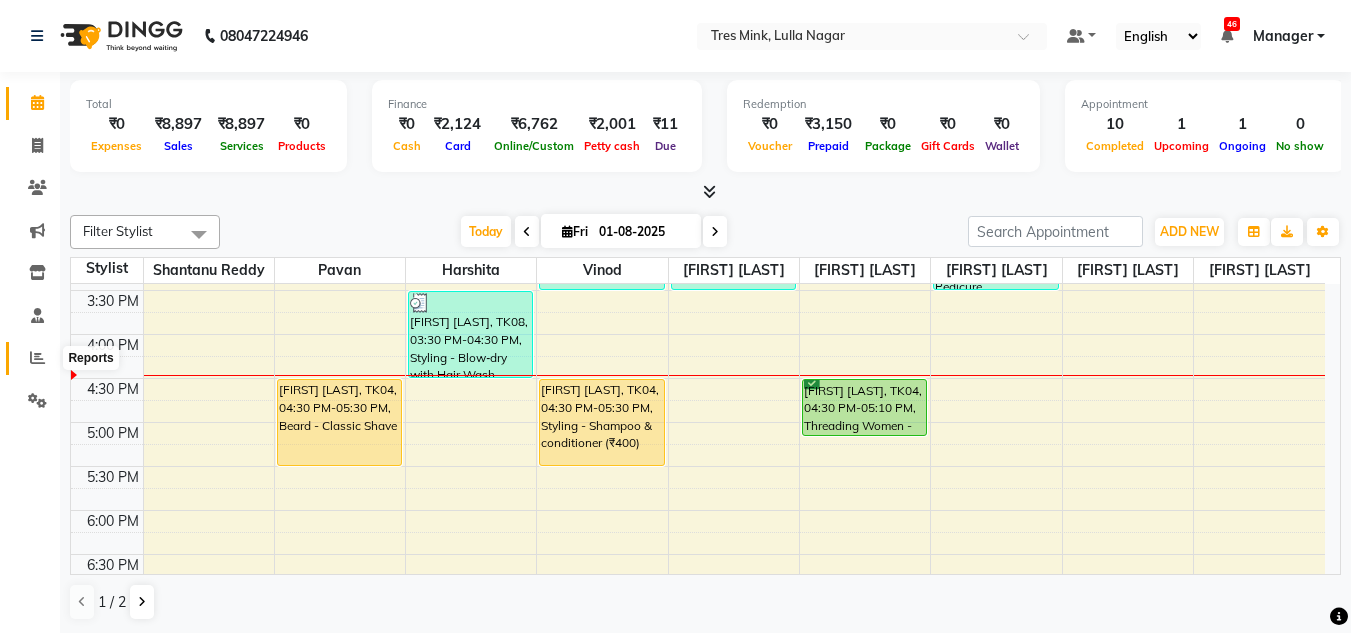 click 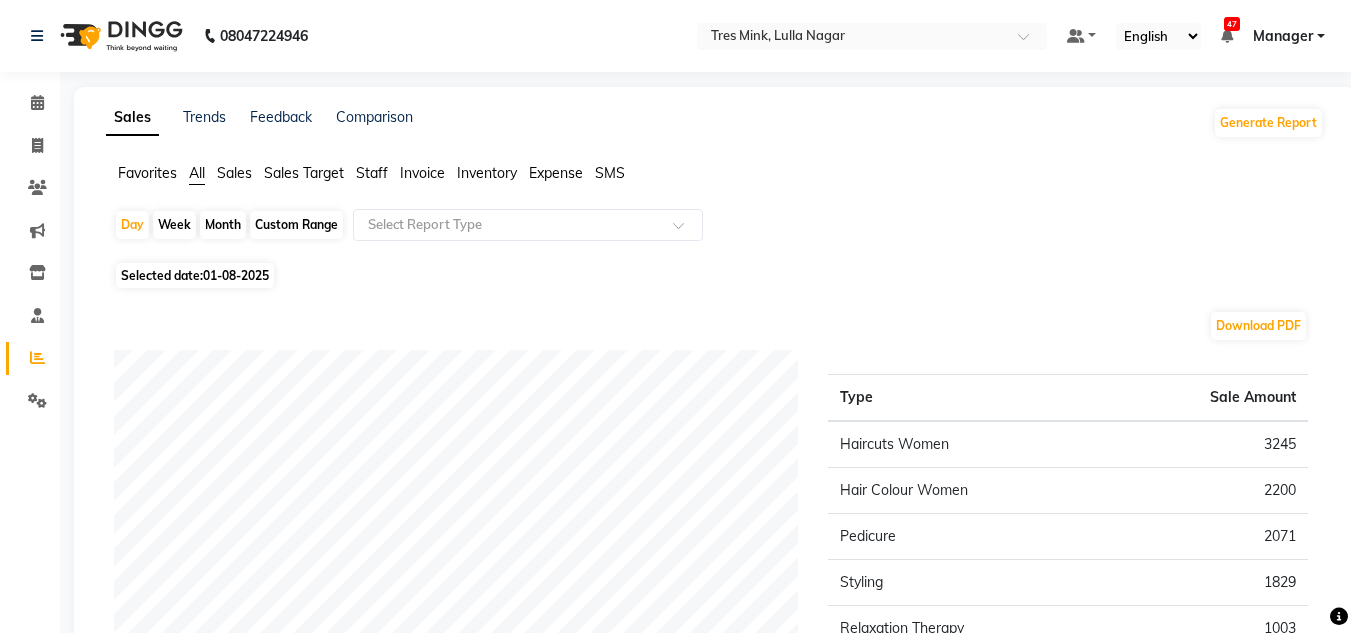 click on "01-08-2025" 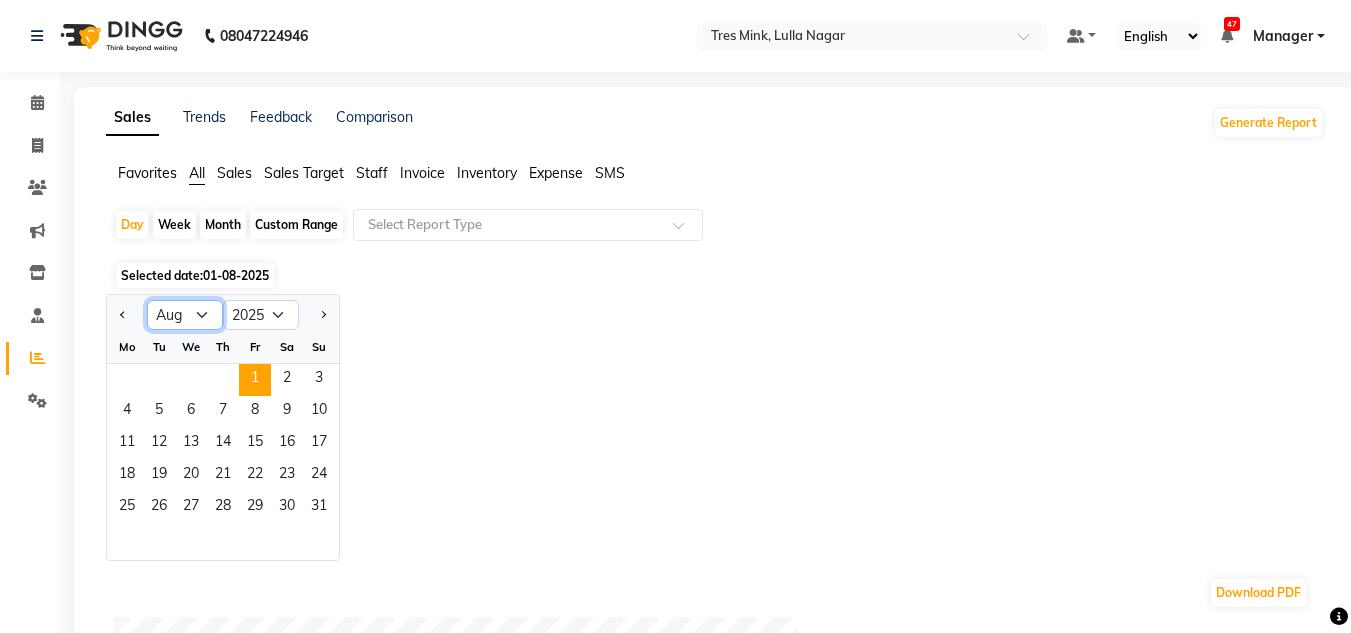 click on "Jan Feb Mar Apr May Jun Jul Aug Sep Oct Nov Dec" 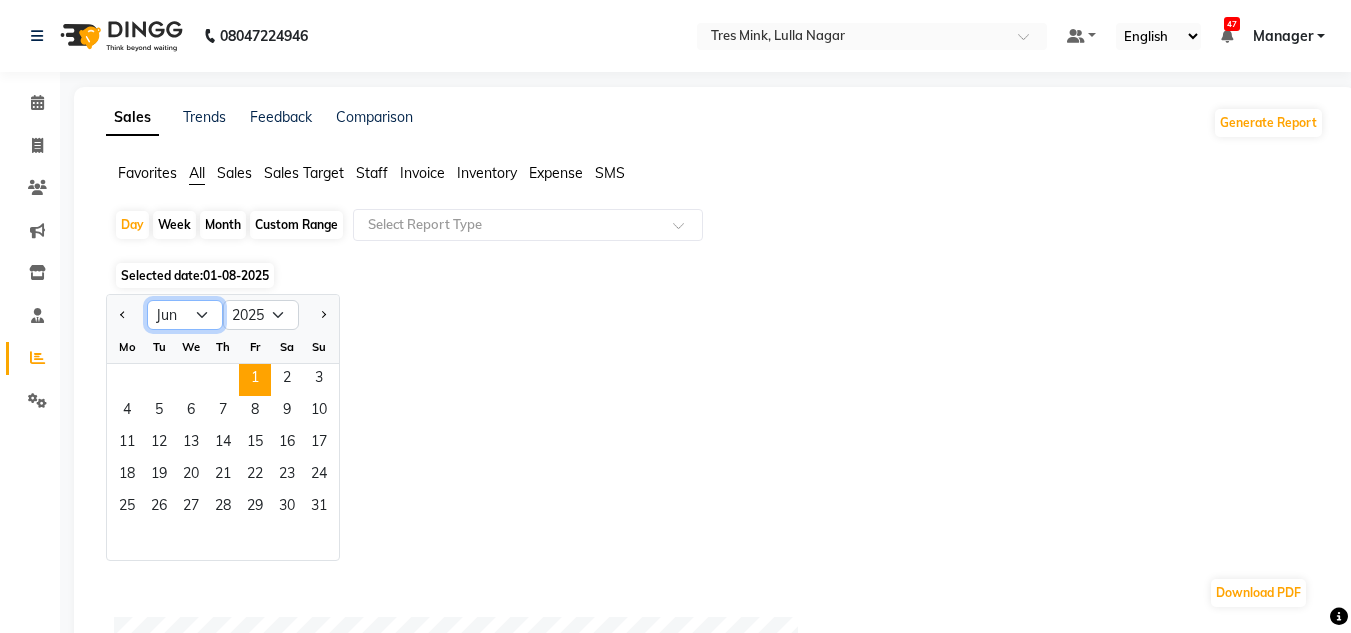 click on "Jan Feb Mar Apr May Jun Jul Aug Sep Oct Nov Dec" 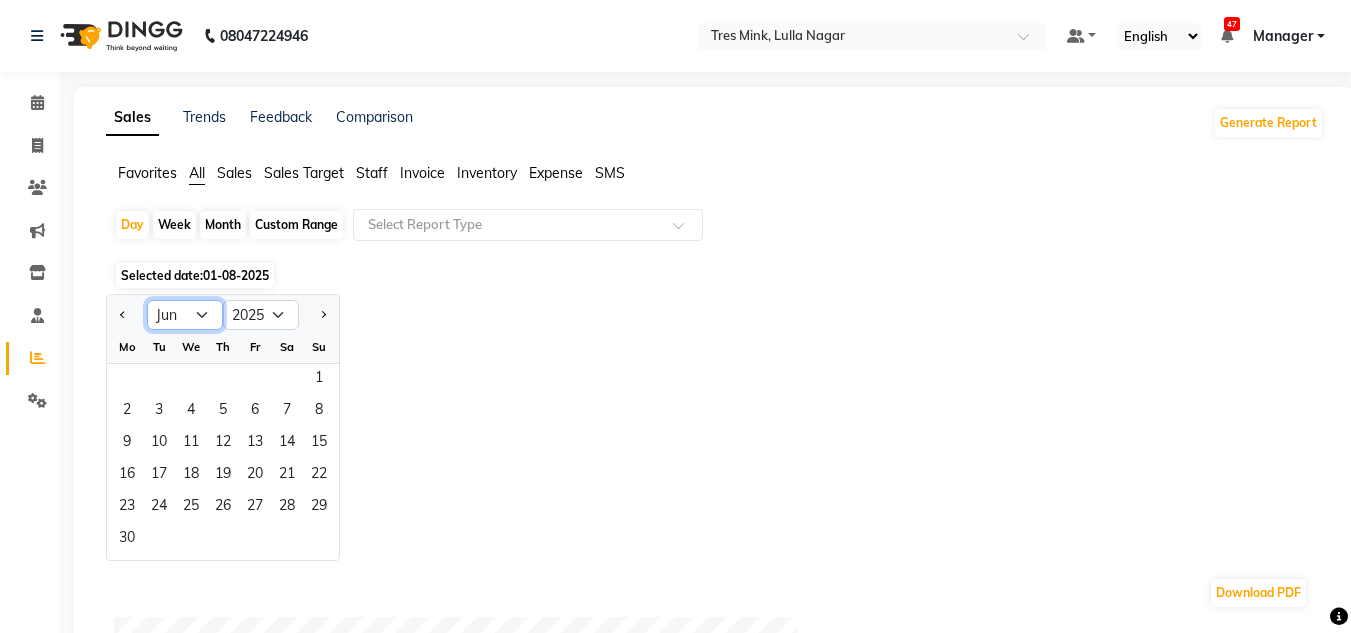 click on "Jan Feb Mar Apr May Jun Jul Aug Sep Oct Nov Dec" 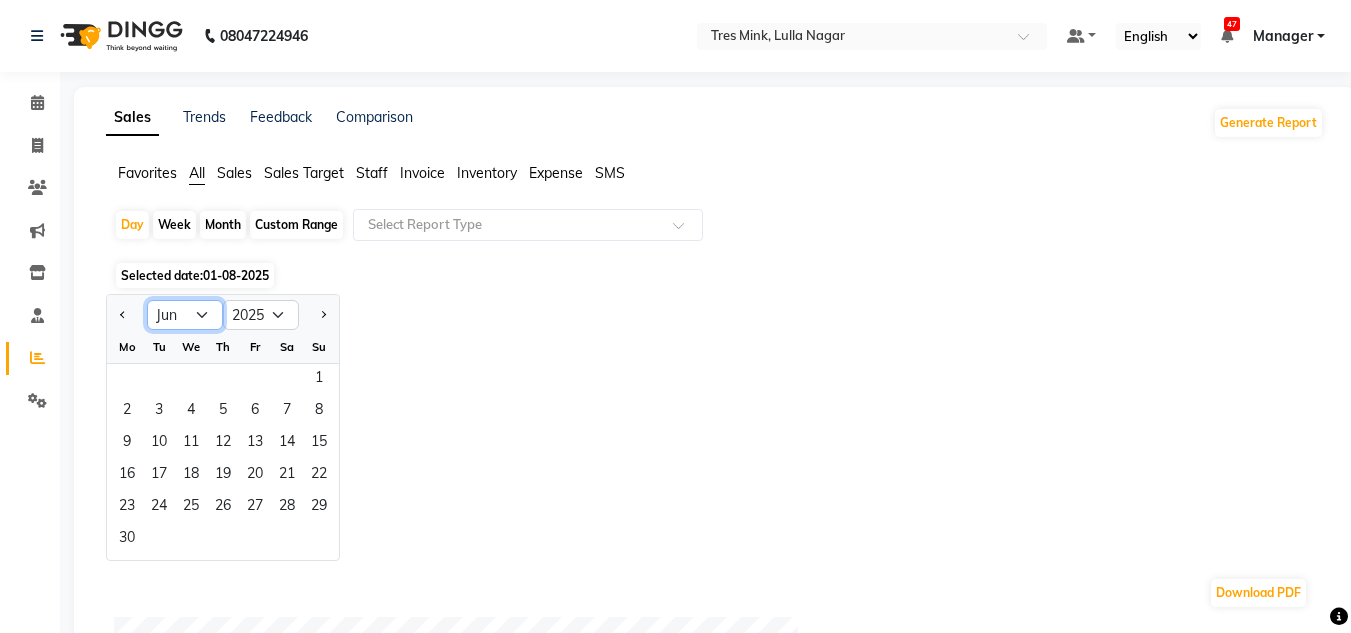 select on "7" 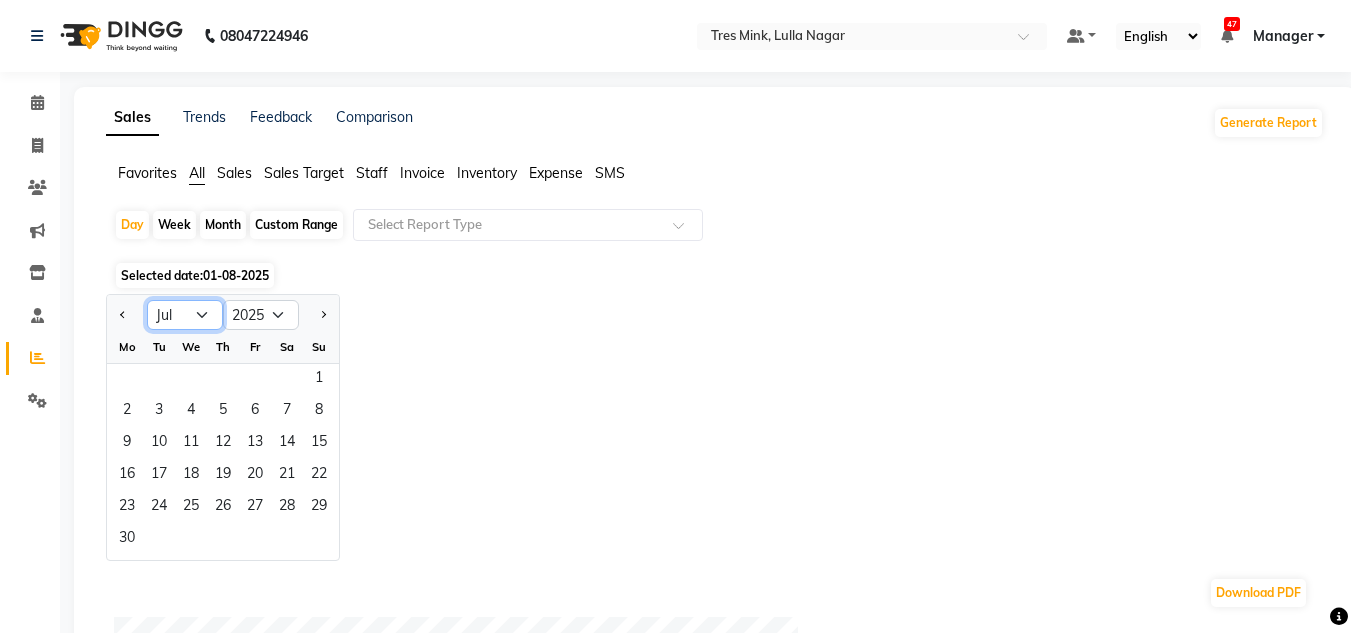 click on "Jan Feb Mar Apr May Jun Jul Aug Sep Oct Nov Dec" 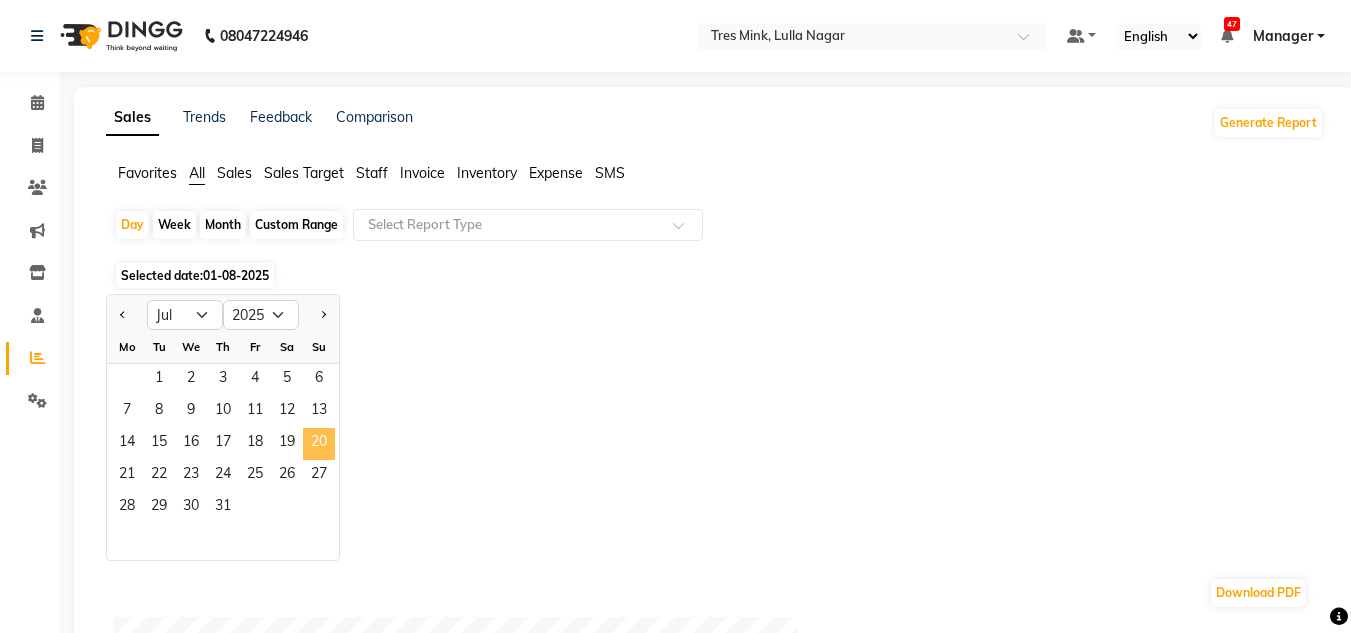 click on "20" 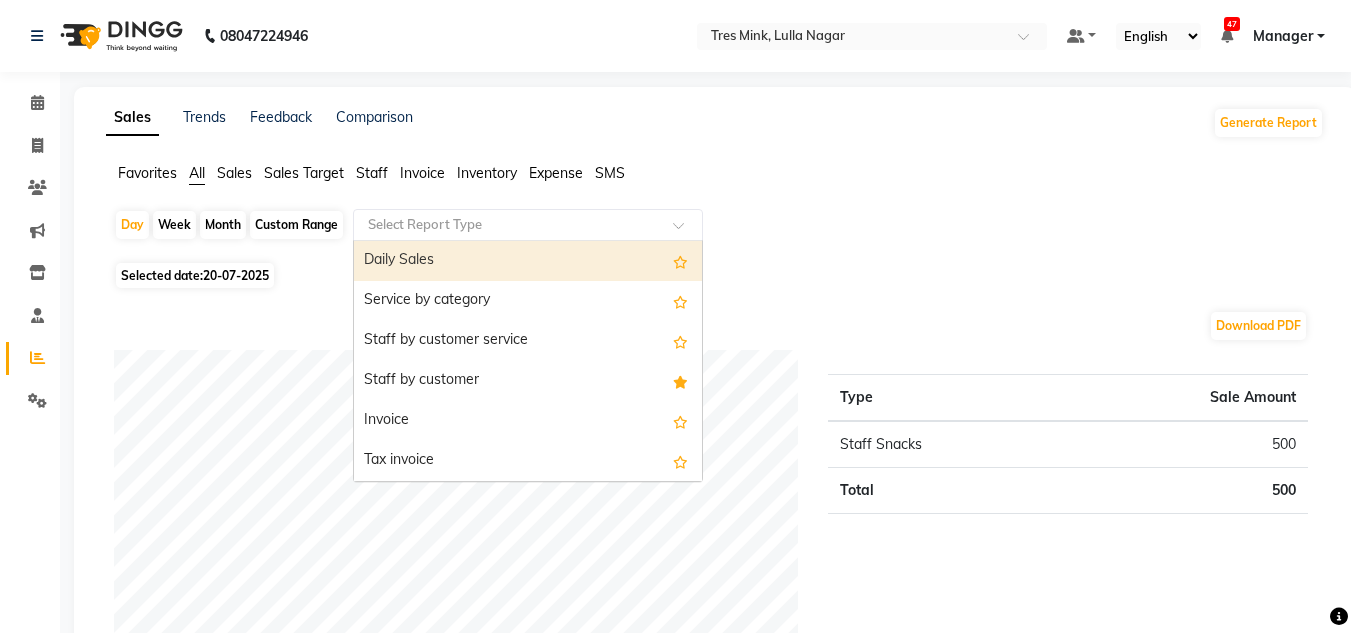 click 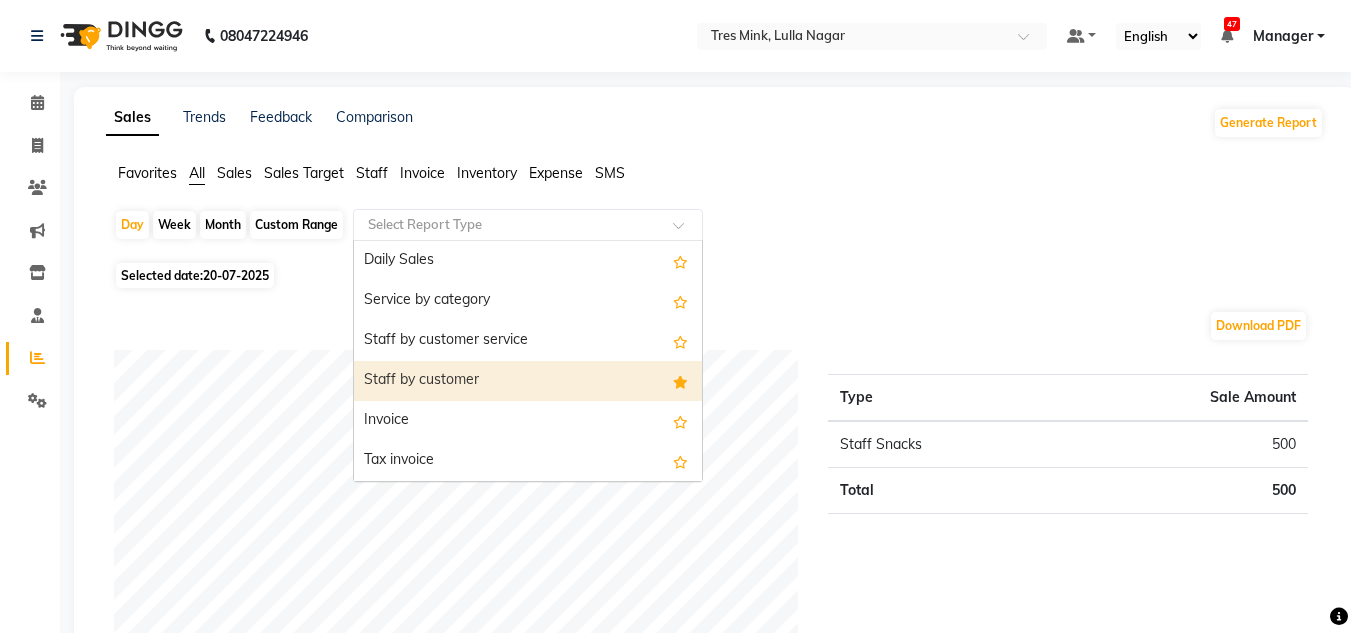 click on "Staff by customer" at bounding box center (528, 381) 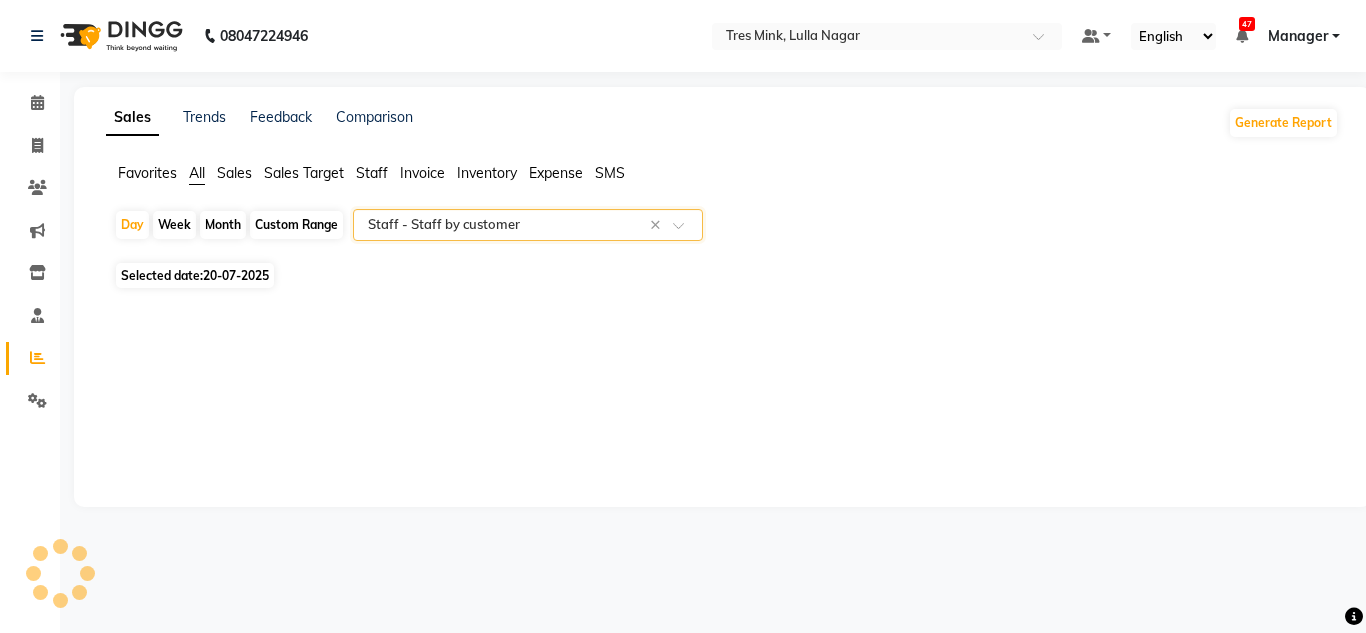 select on "filtered_report" 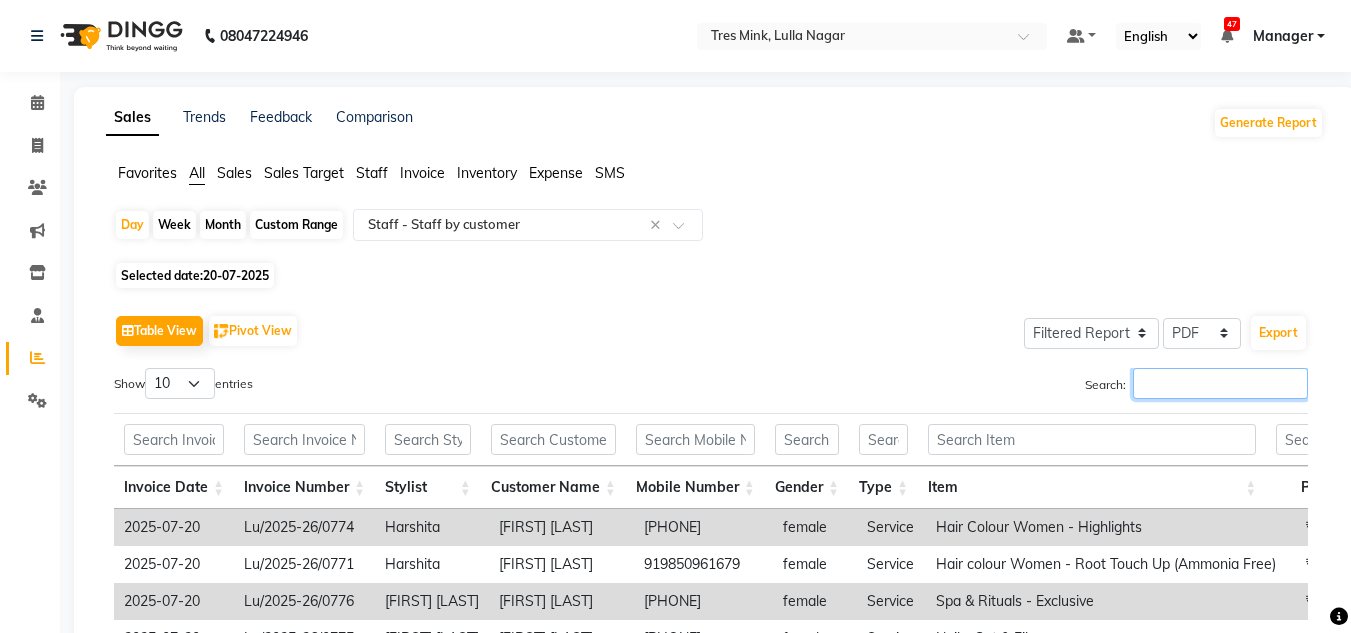click on "Search:" at bounding box center (1220, 383) 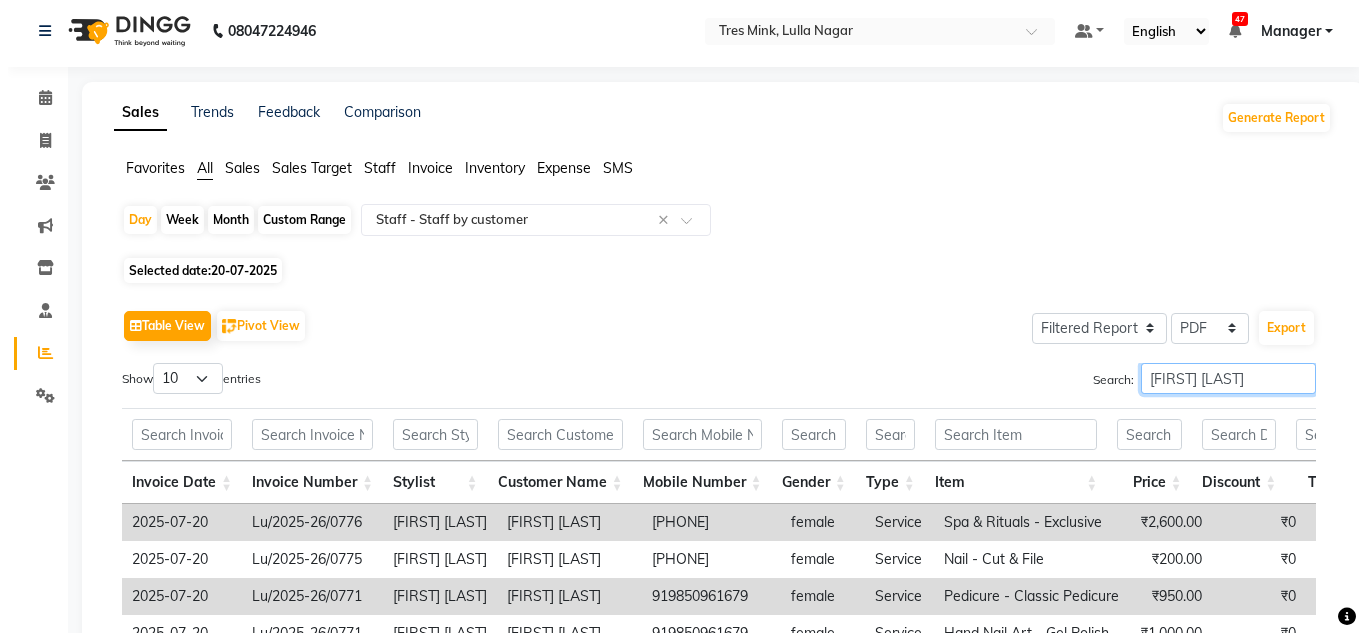 scroll, scrollTop: 205, scrollLeft: 0, axis: vertical 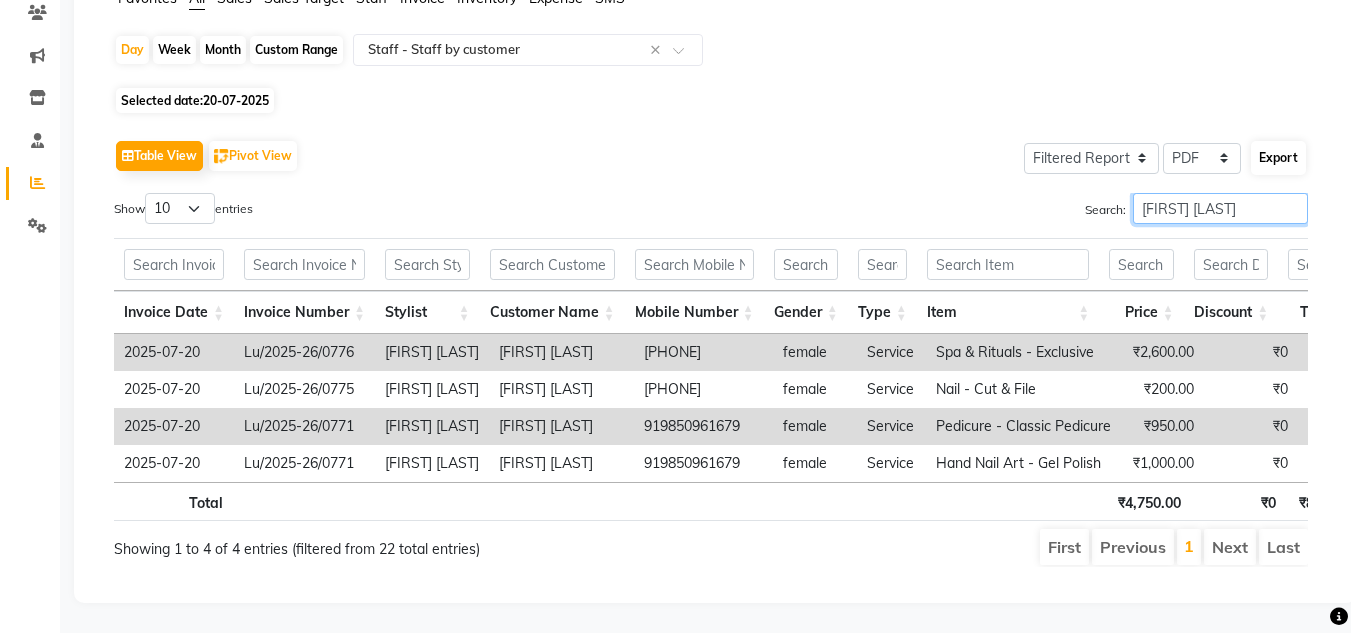 type on "[FIRST] [LAST]" 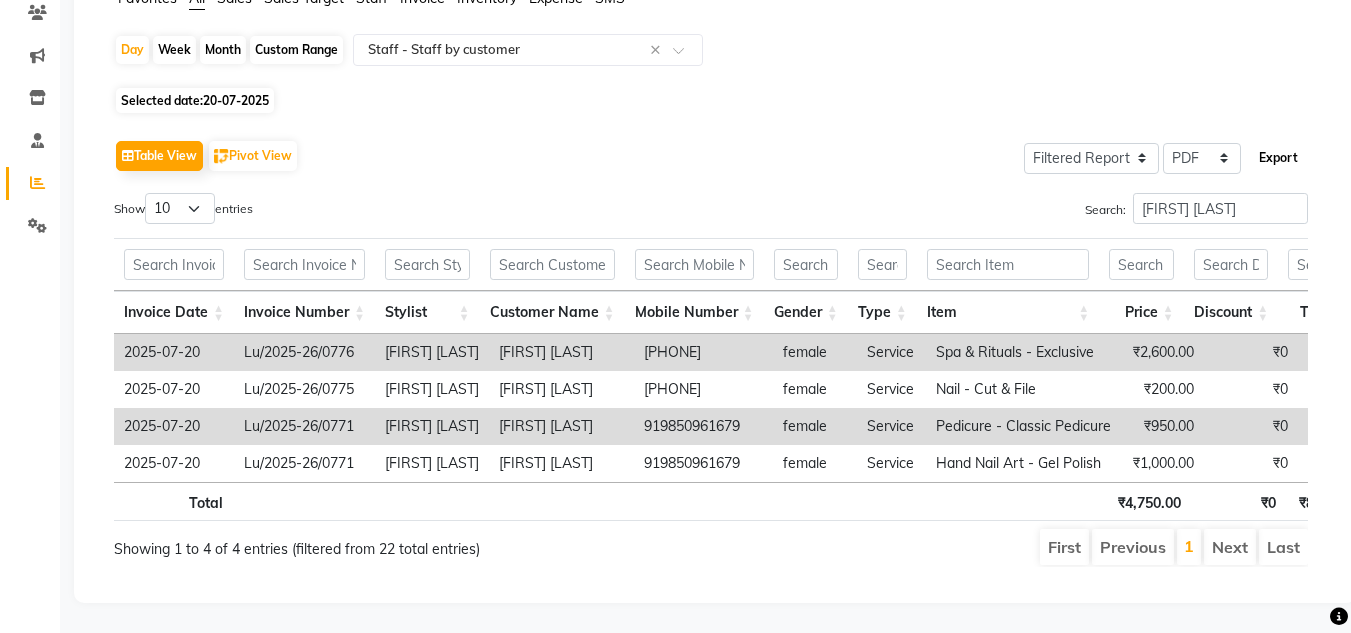 click on "Export" 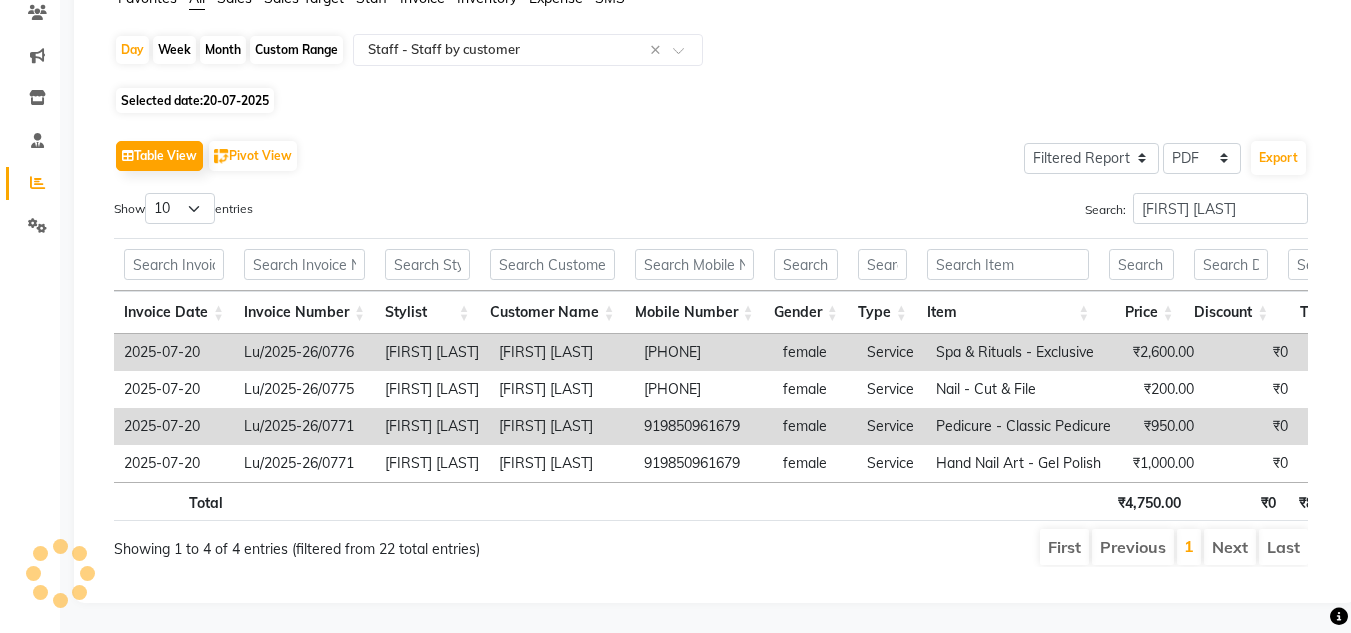 select on "serif" 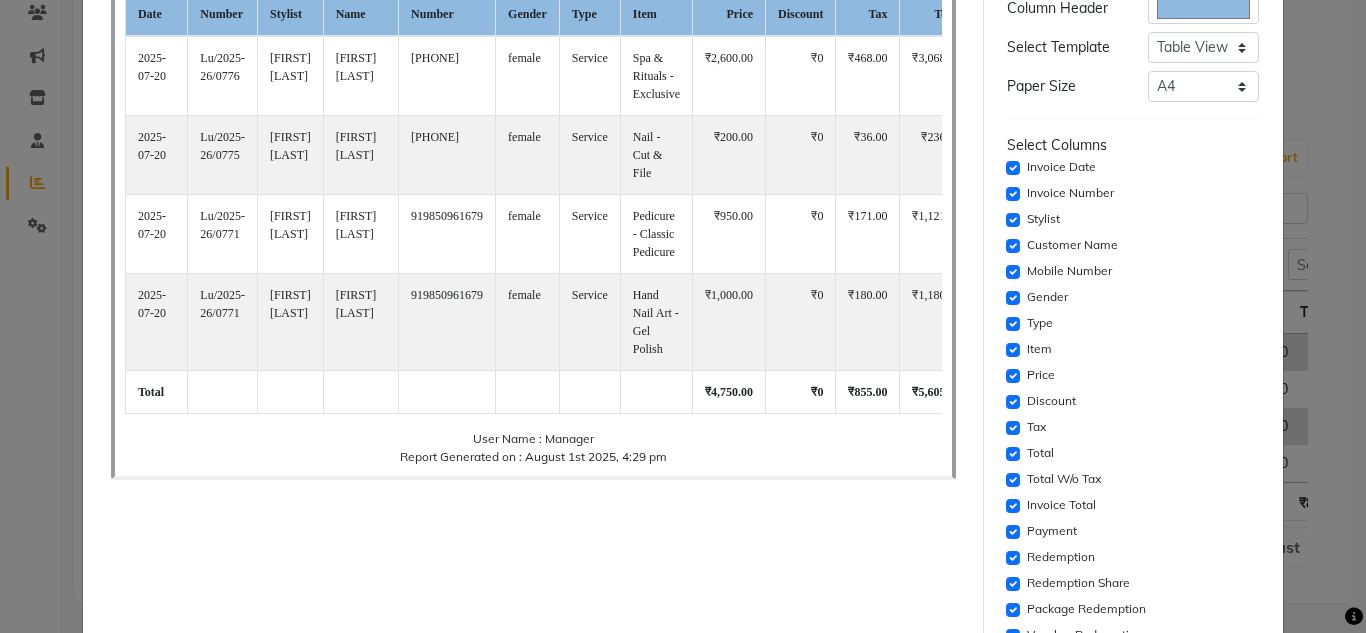 scroll, scrollTop: 200, scrollLeft: 0, axis: vertical 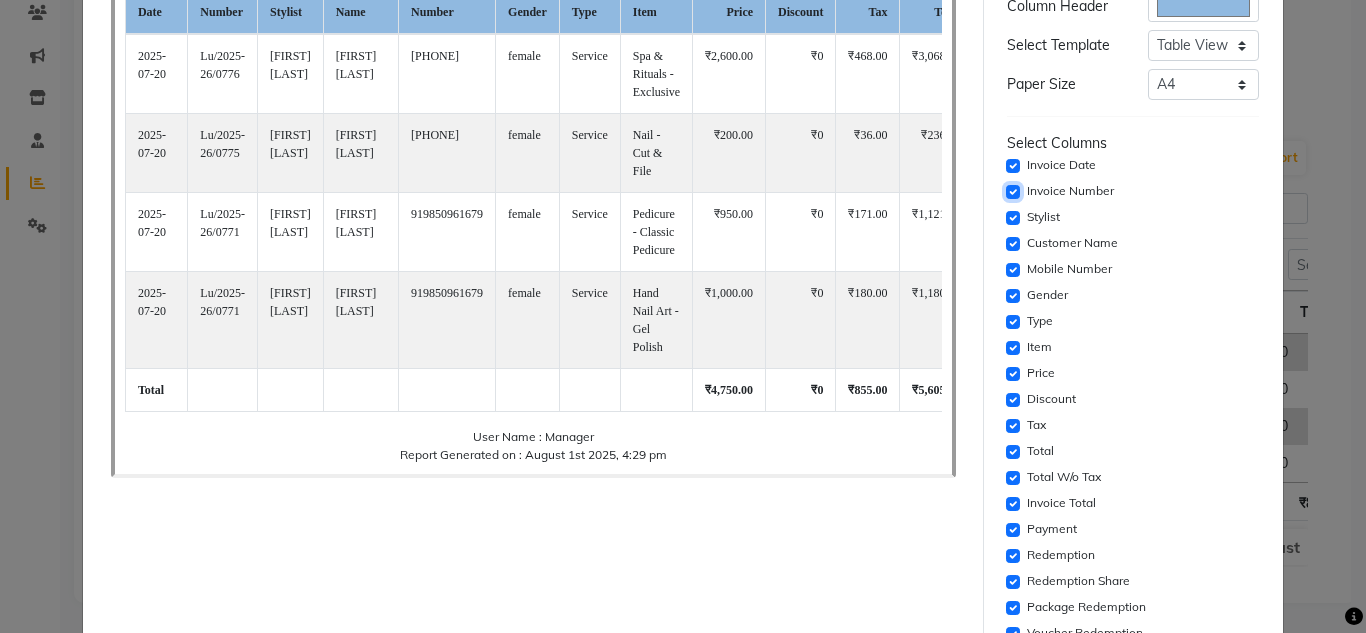 click 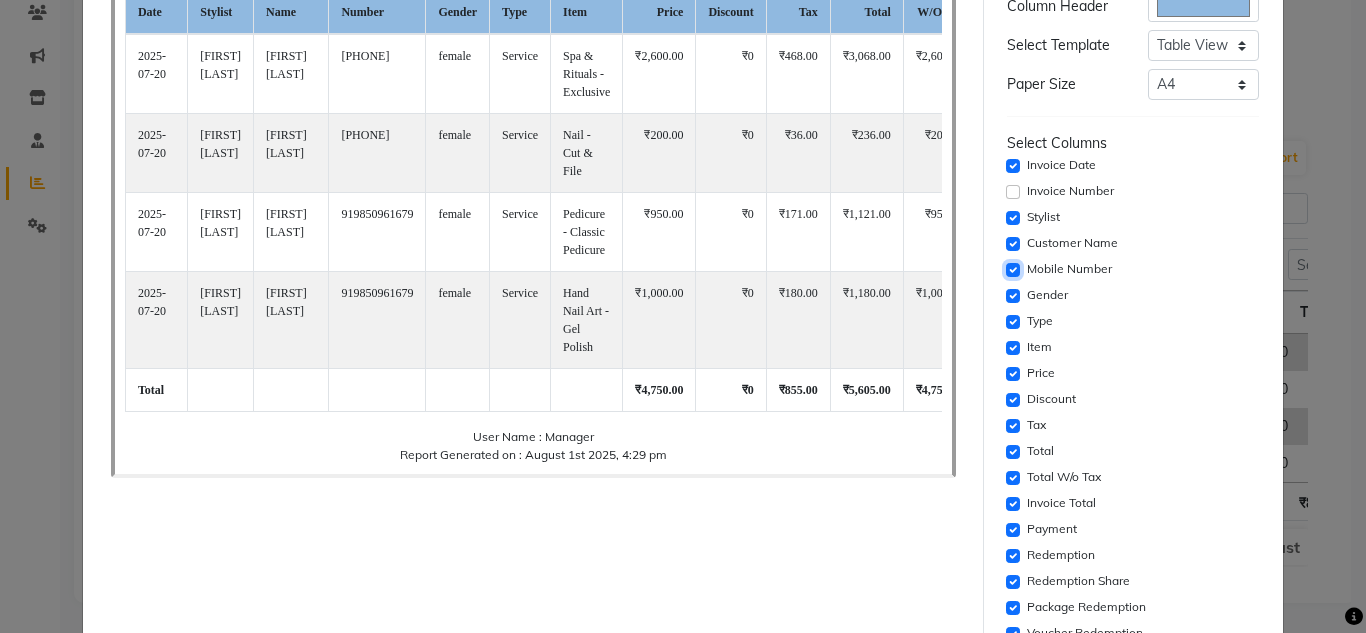 click 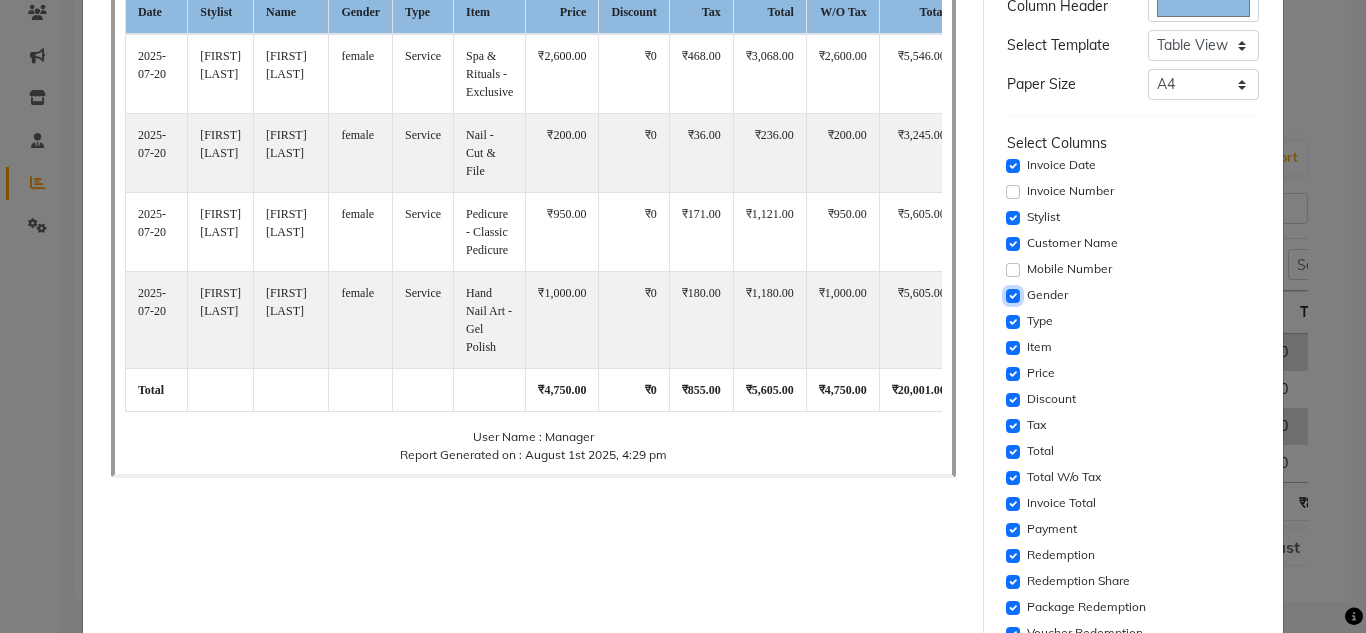 click 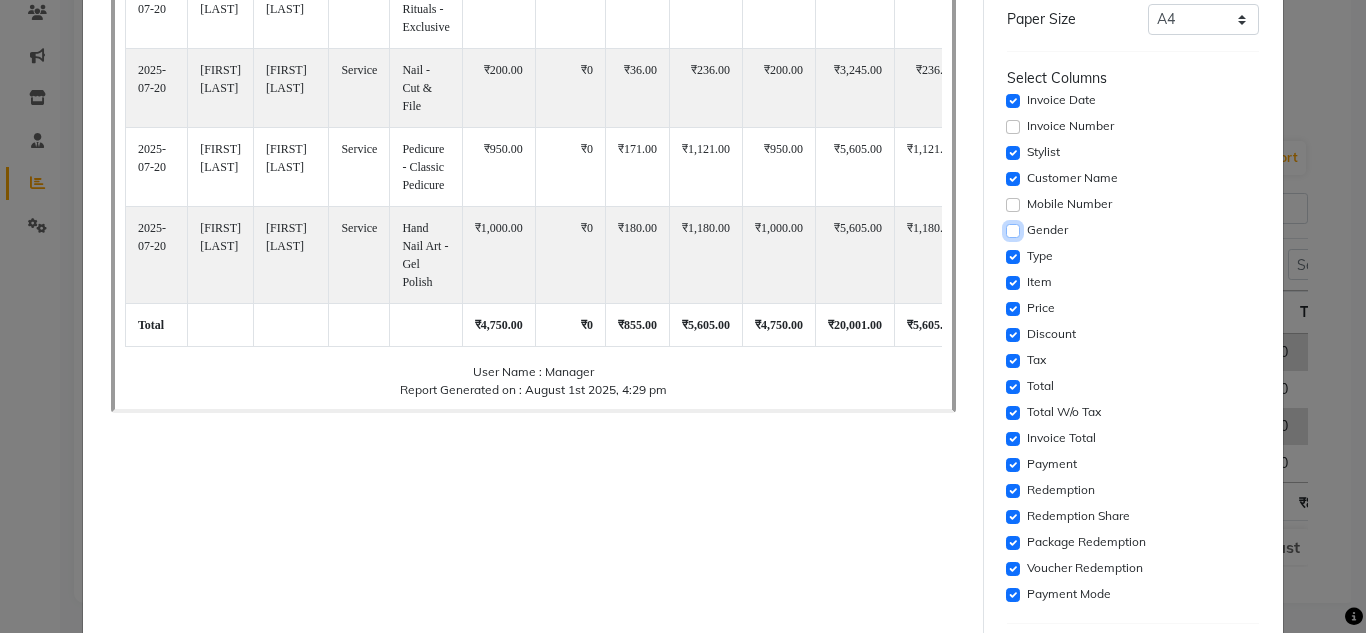 scroll, scrollTop: 300, scrollLeft: 0, axis: vertical 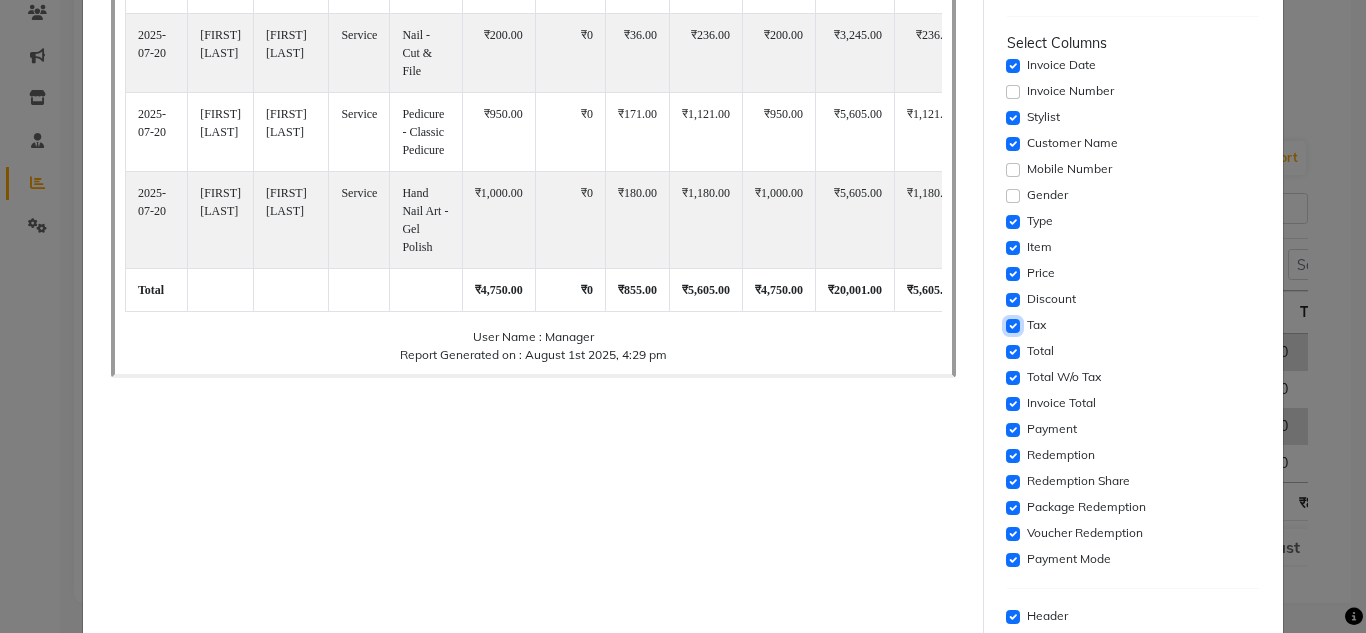 click 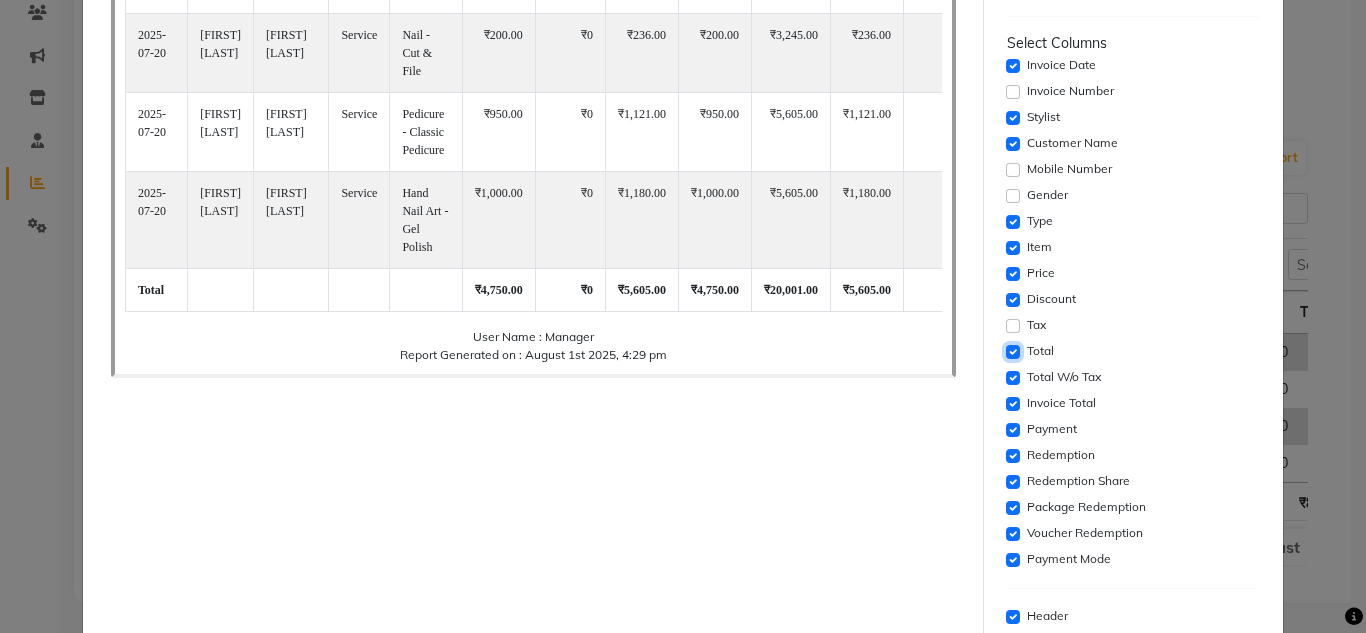 click 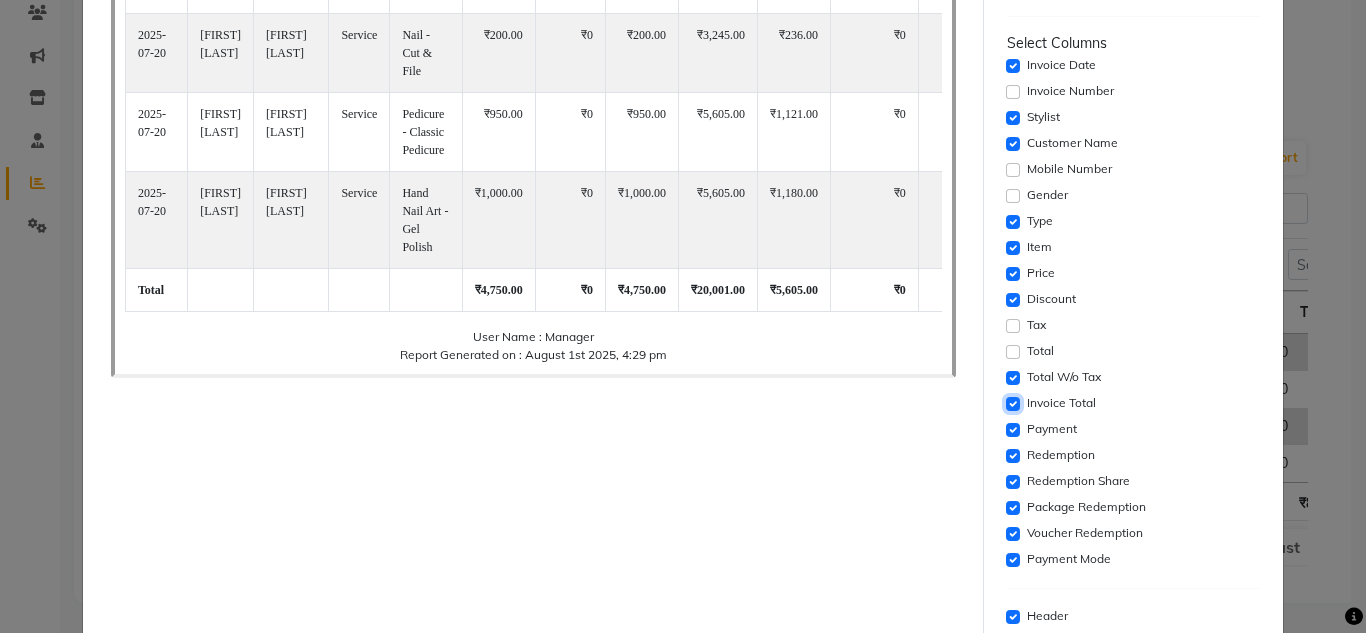 click 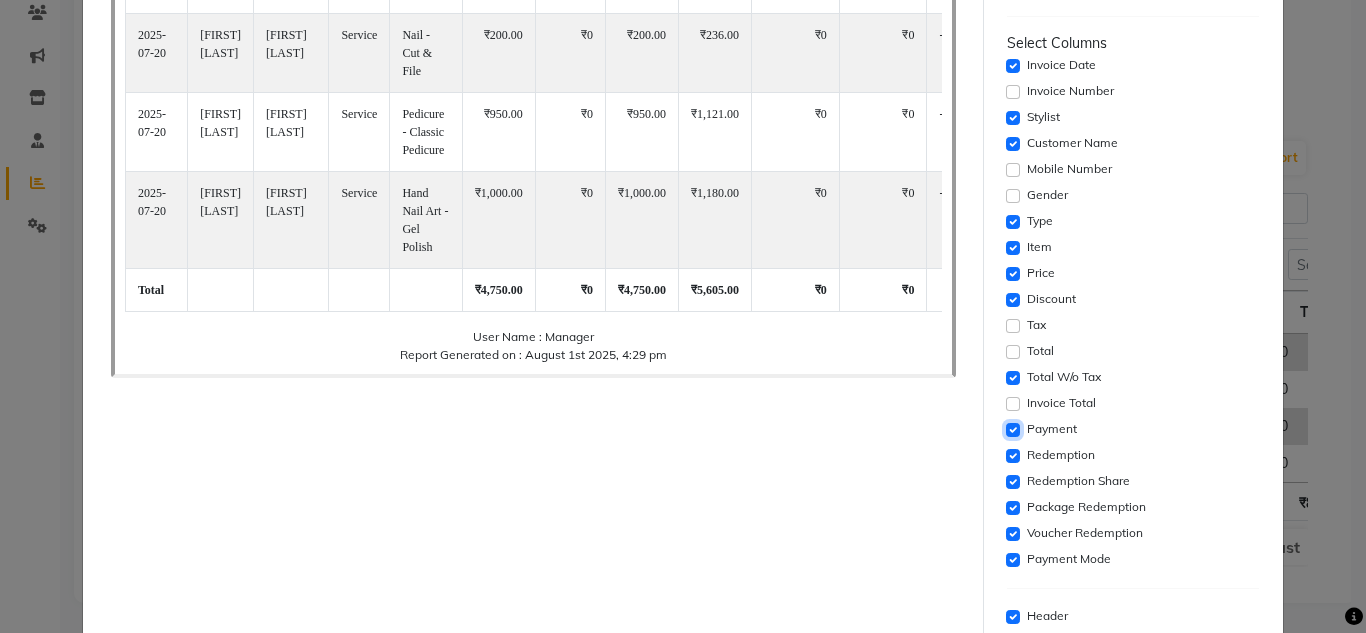 click 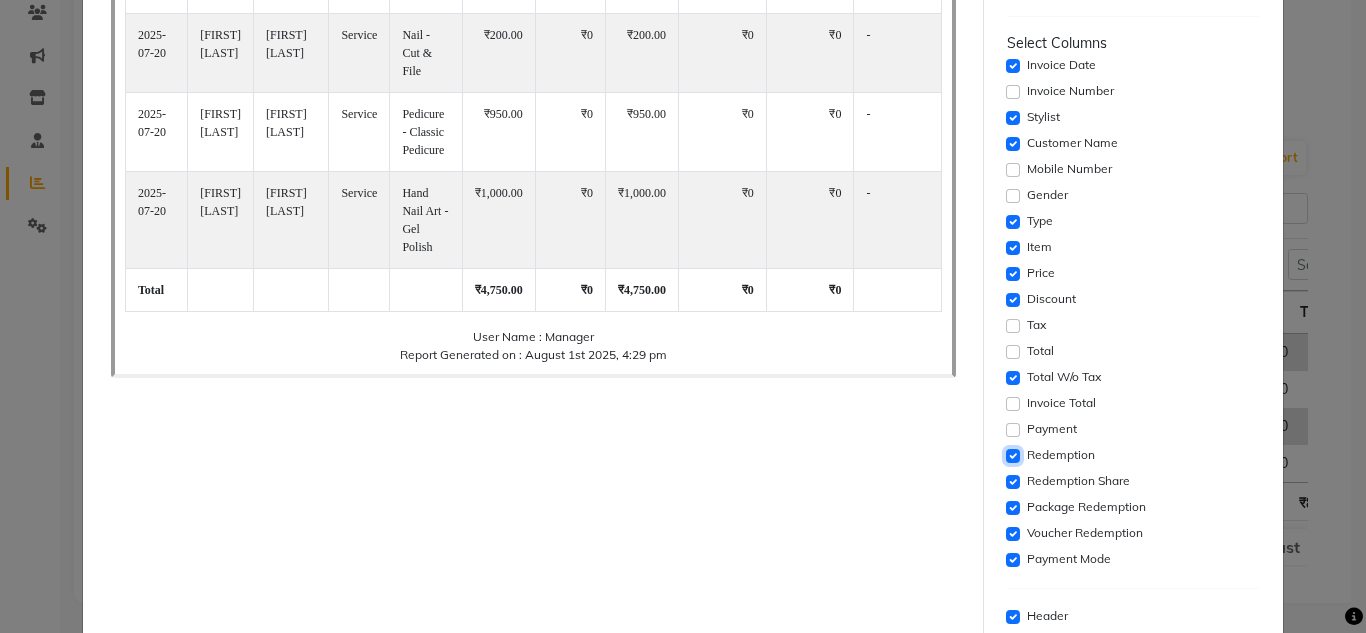 click 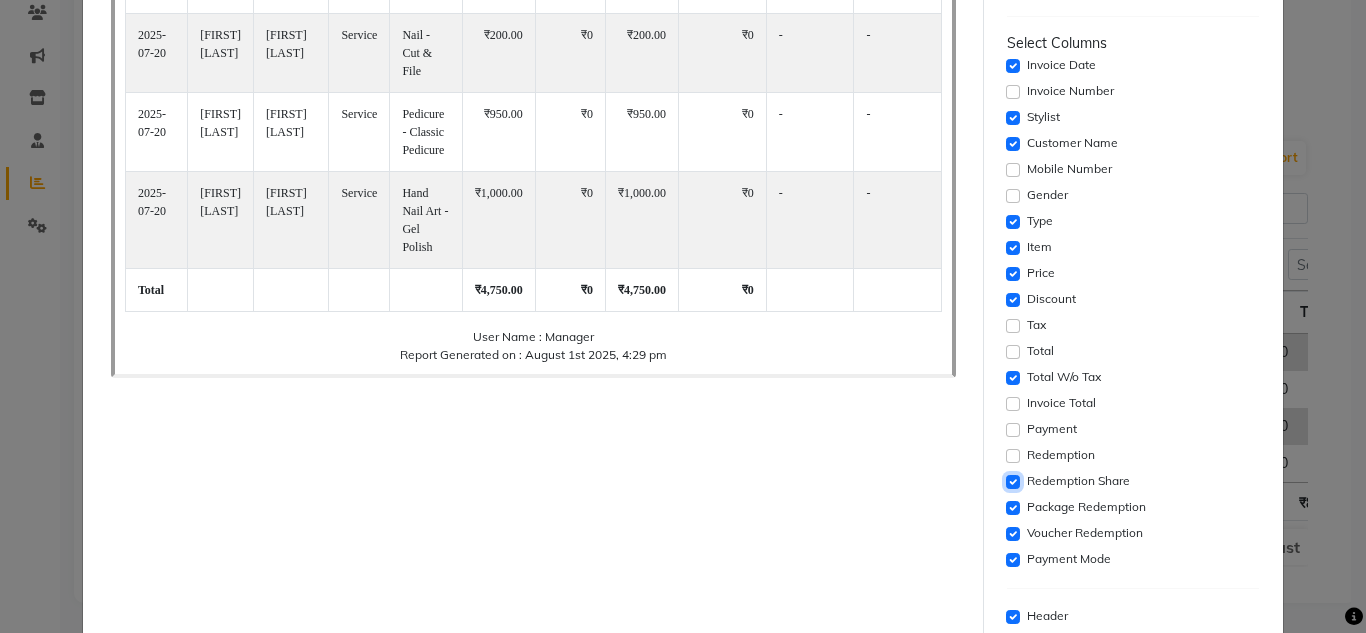 click 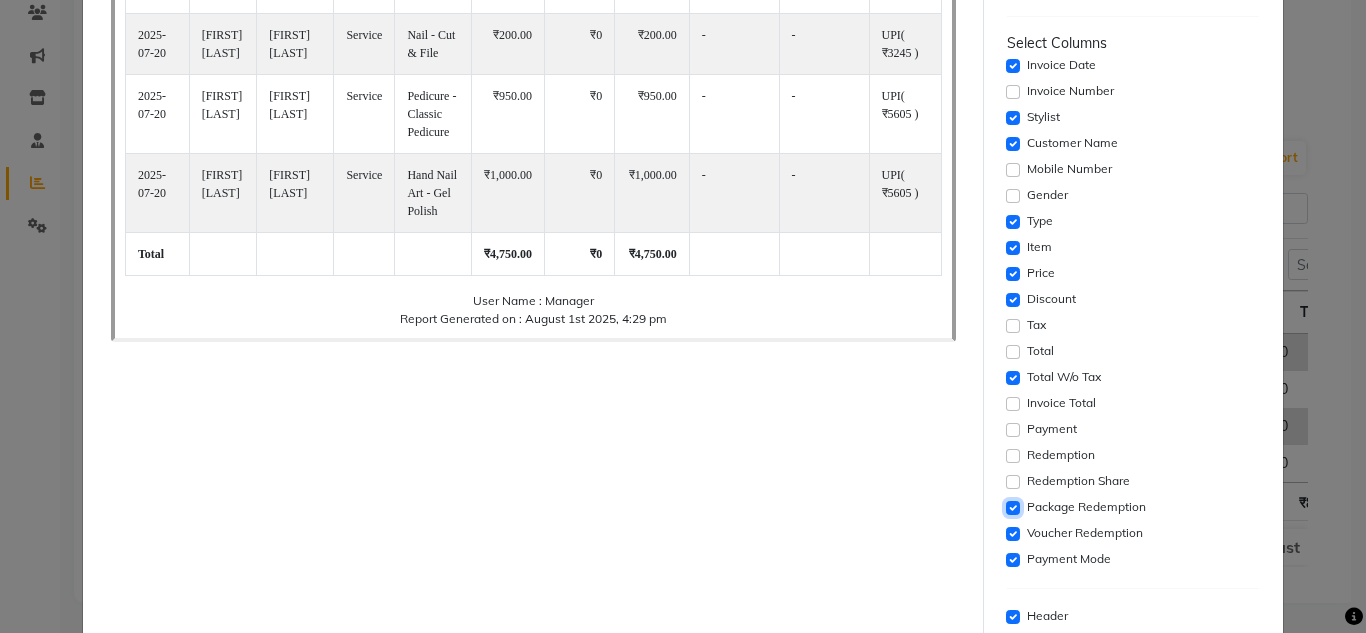 click 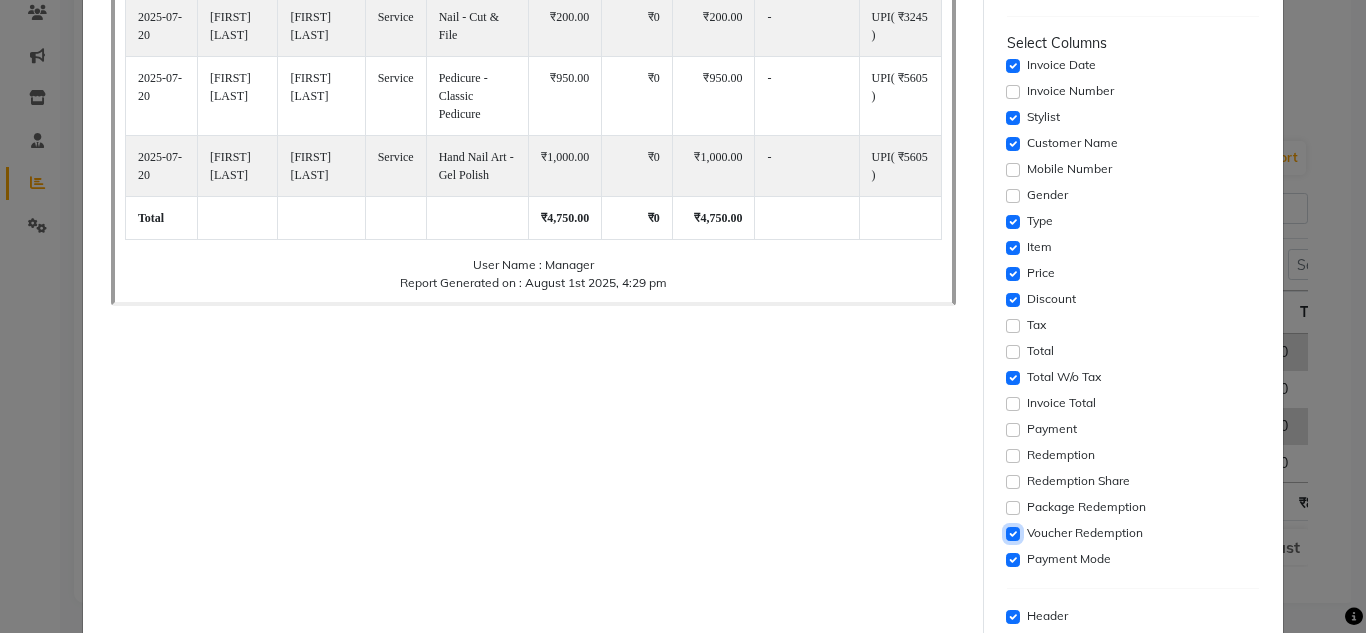 click 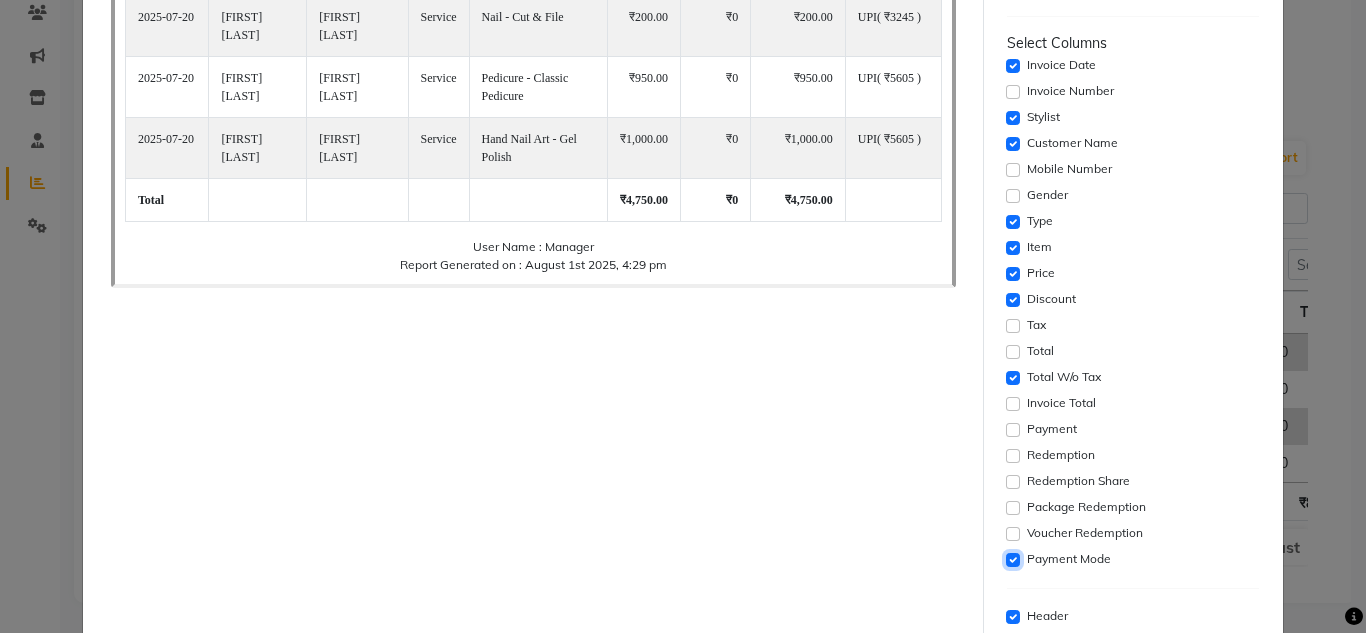 click 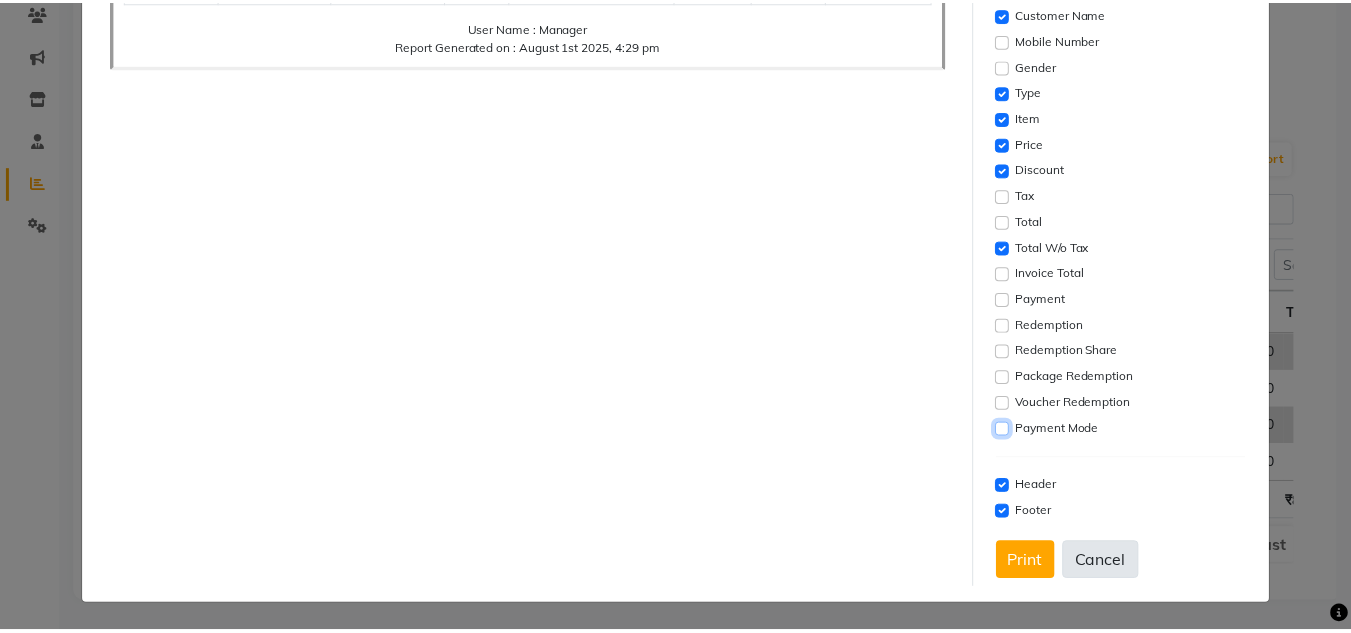 scroll, scrollTop: 431, scrollLeft: 0, axis: vertical 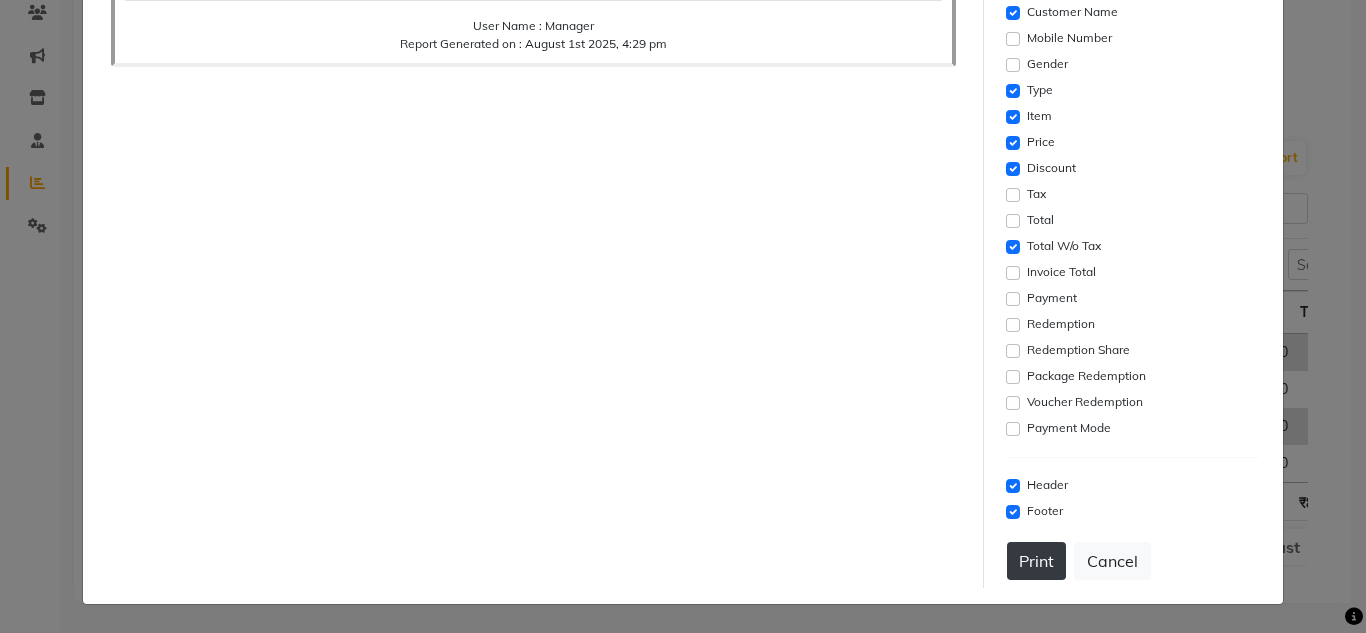 click on "Print" 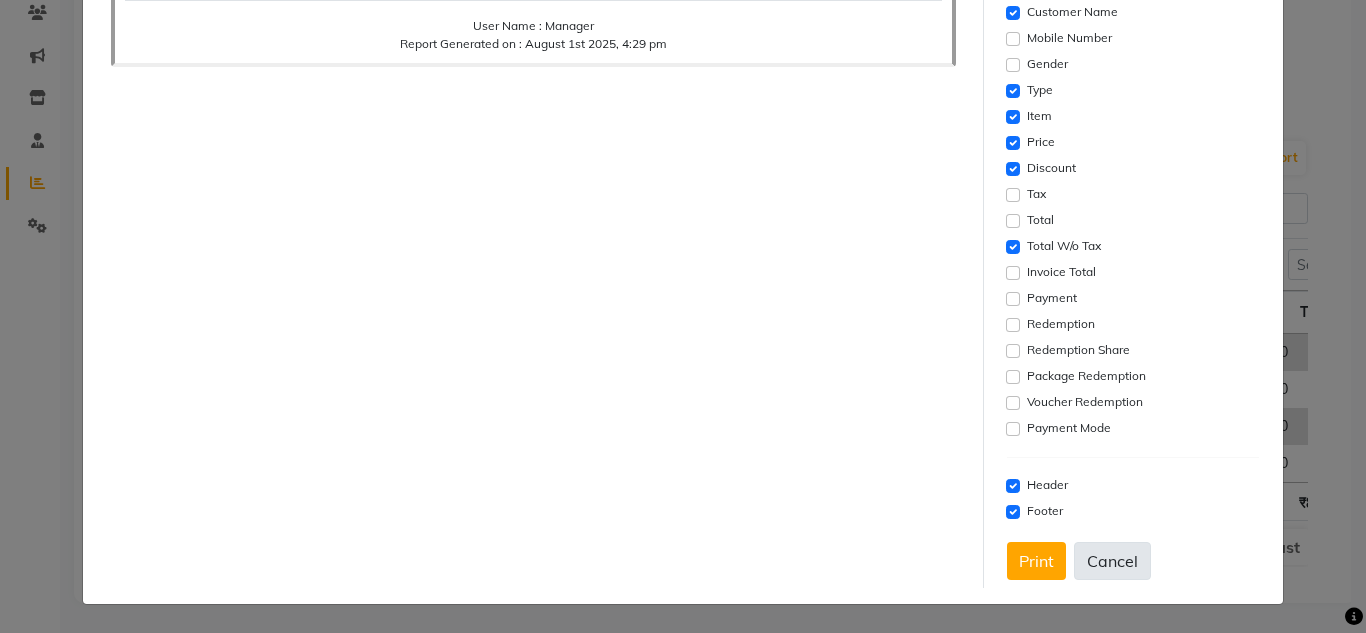 click on "Cancel" 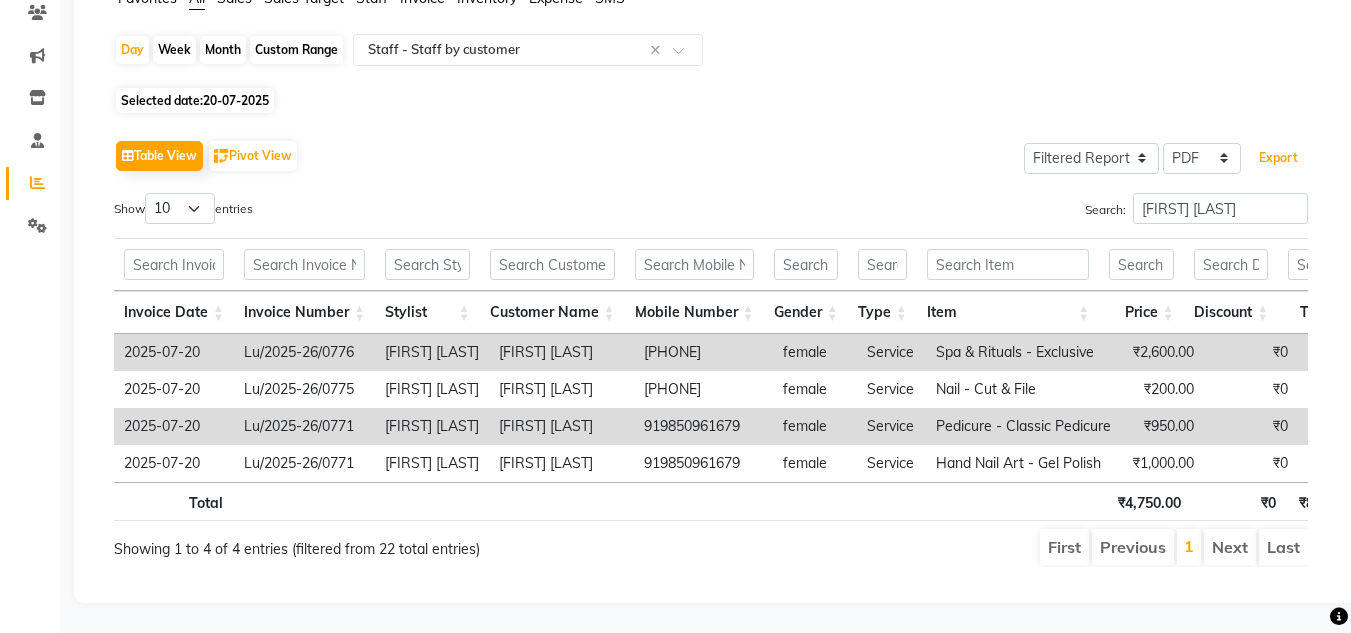 scroll, scrollTop: 0, scrollLeft: 0, axis: both 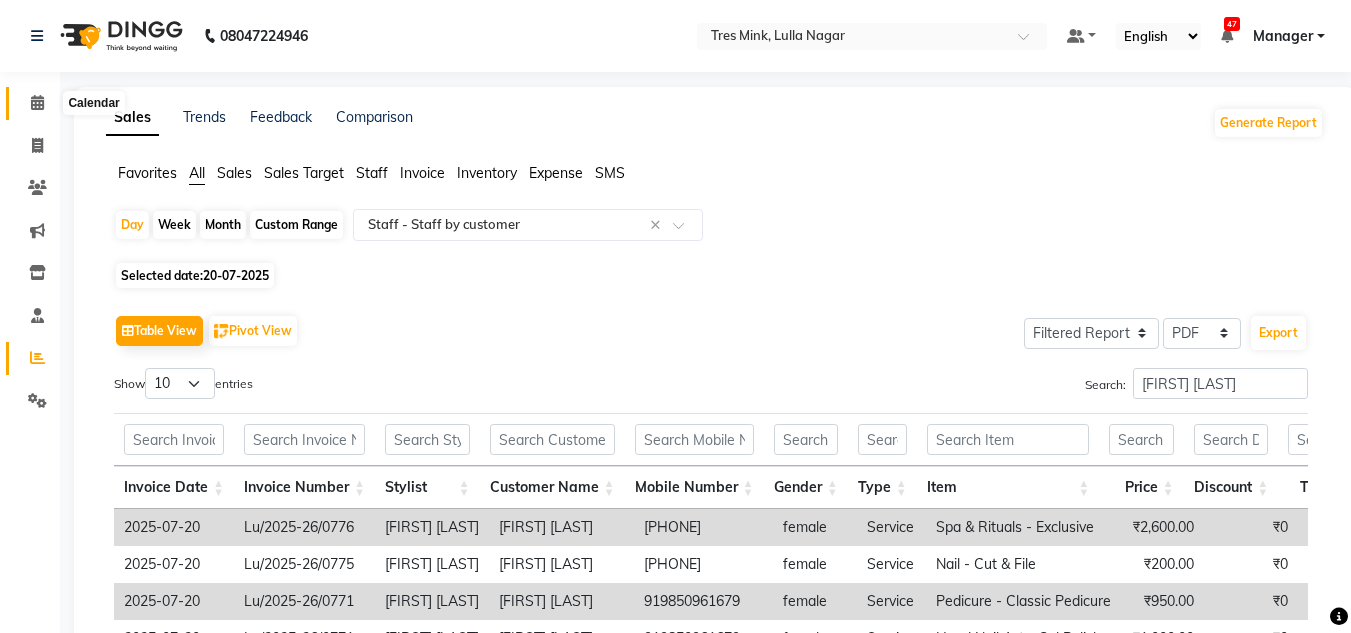 click 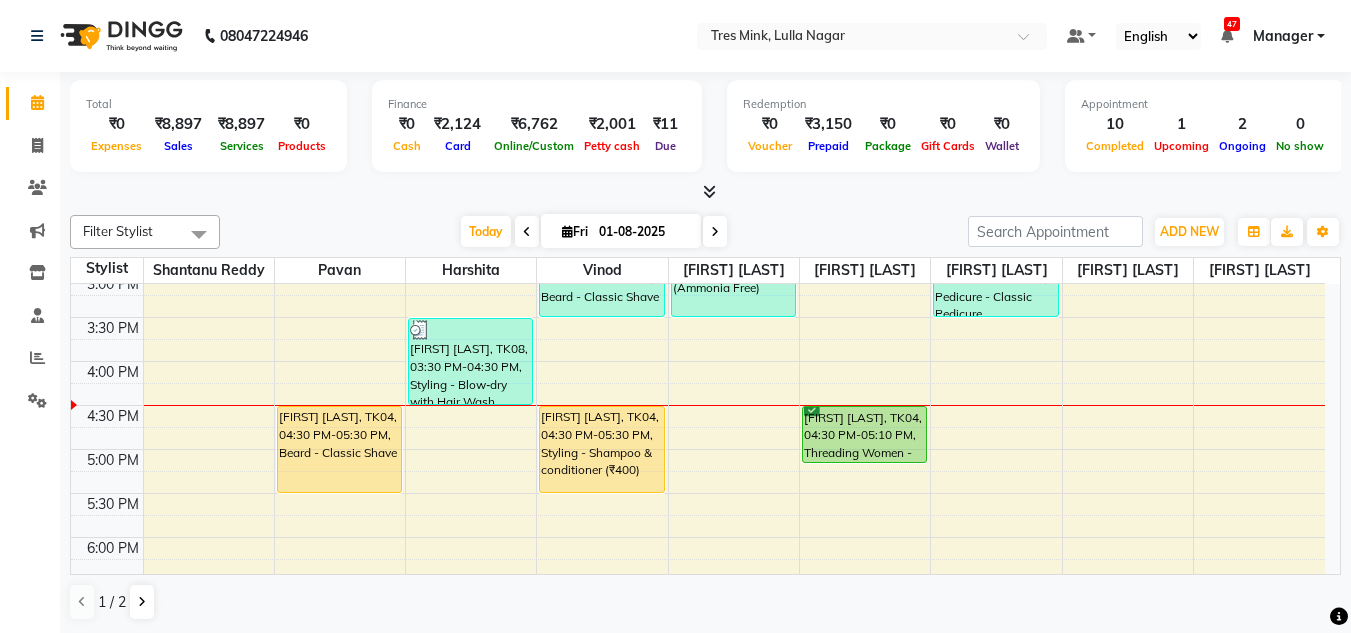 scroll, scrollTop: 653, scrollLeft: 0, axis: vertical 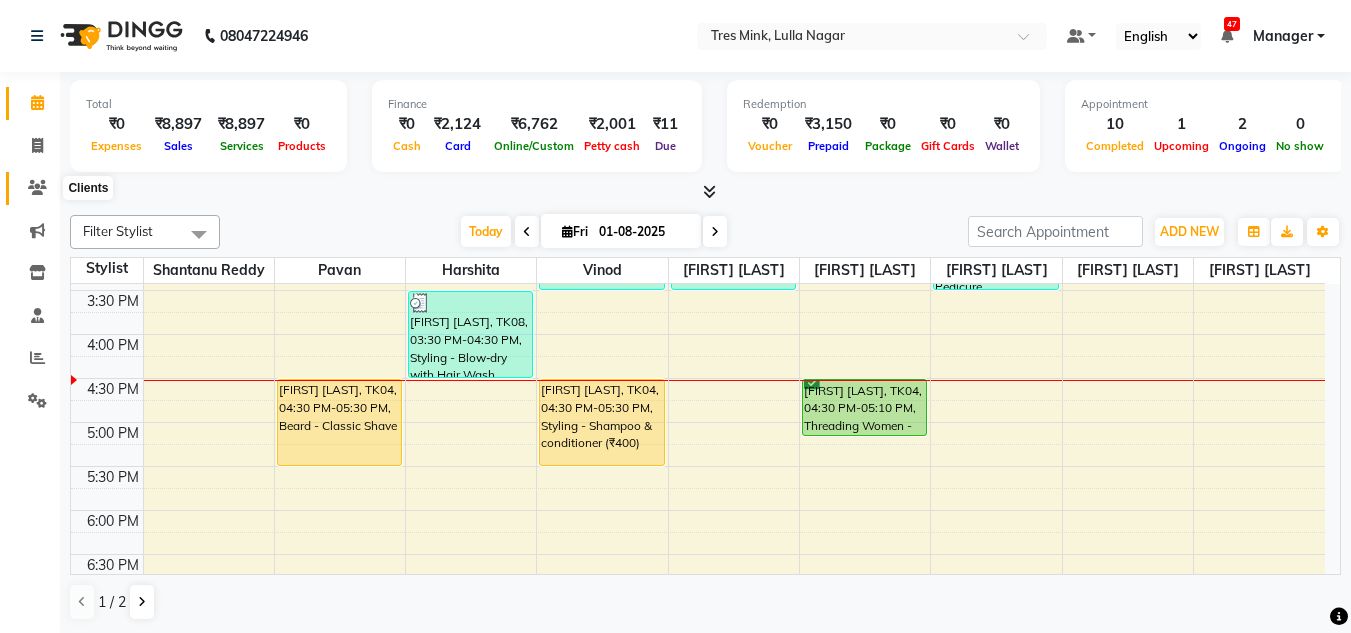 click 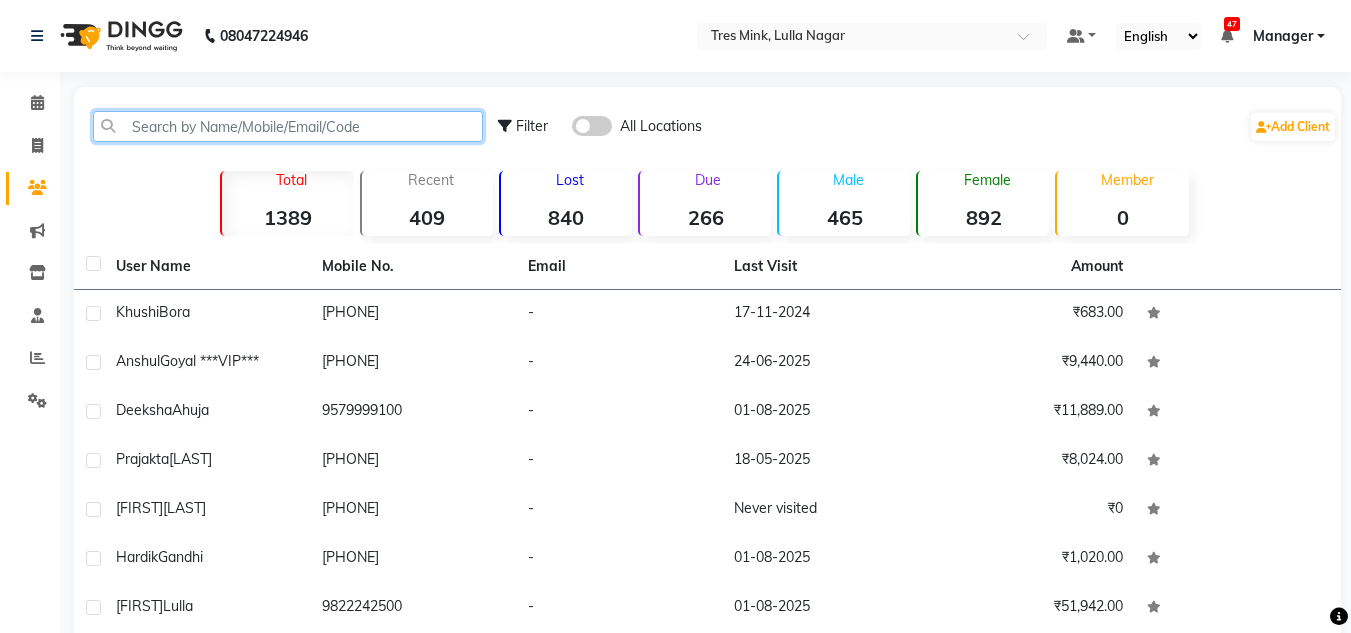 click 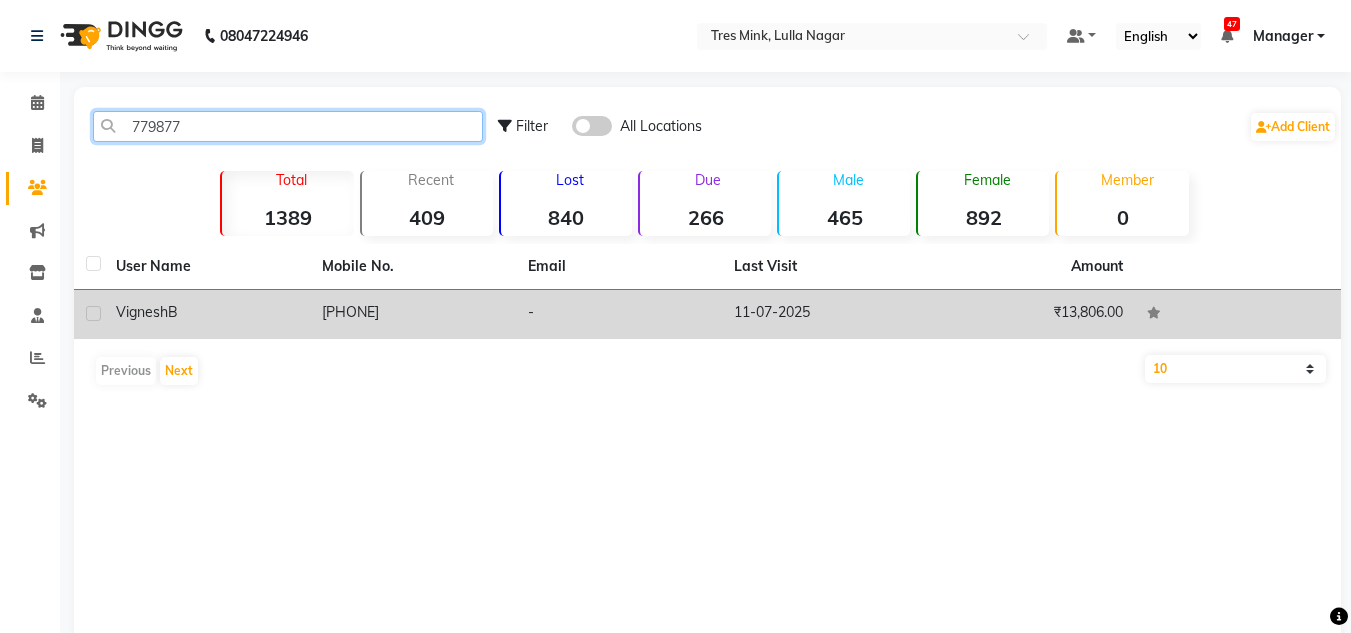 type on "779877" 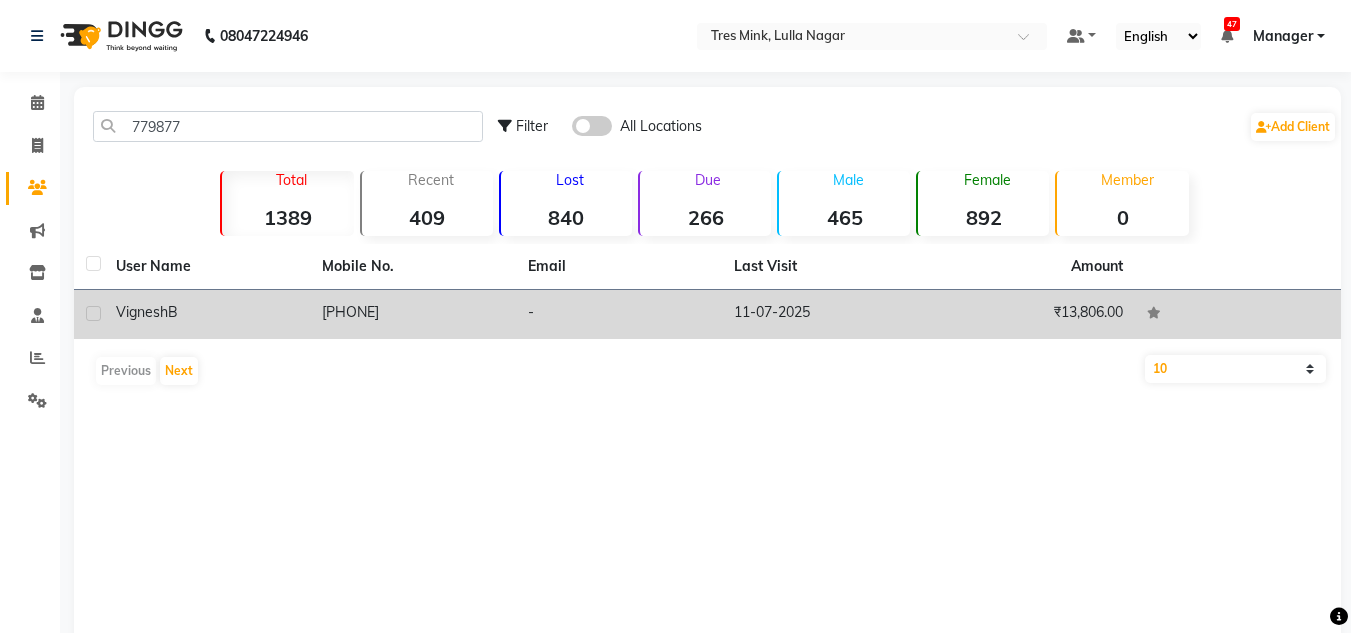click on "[PHONE]" 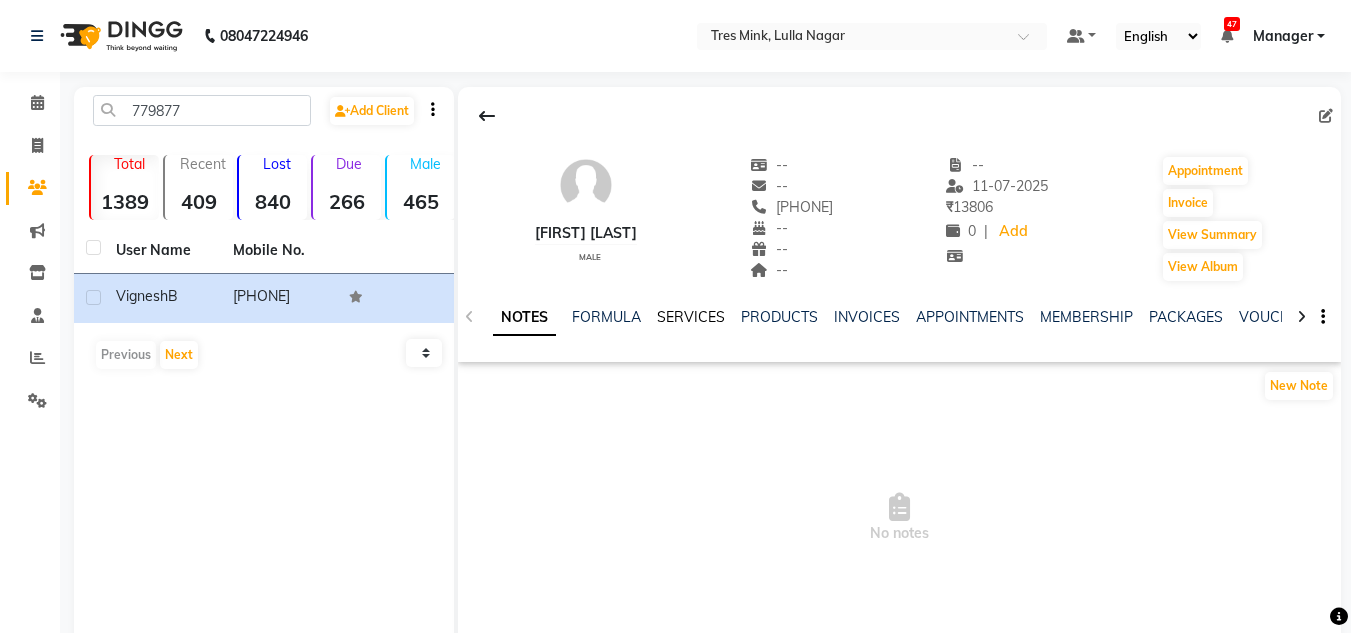 click on "SERVICES" 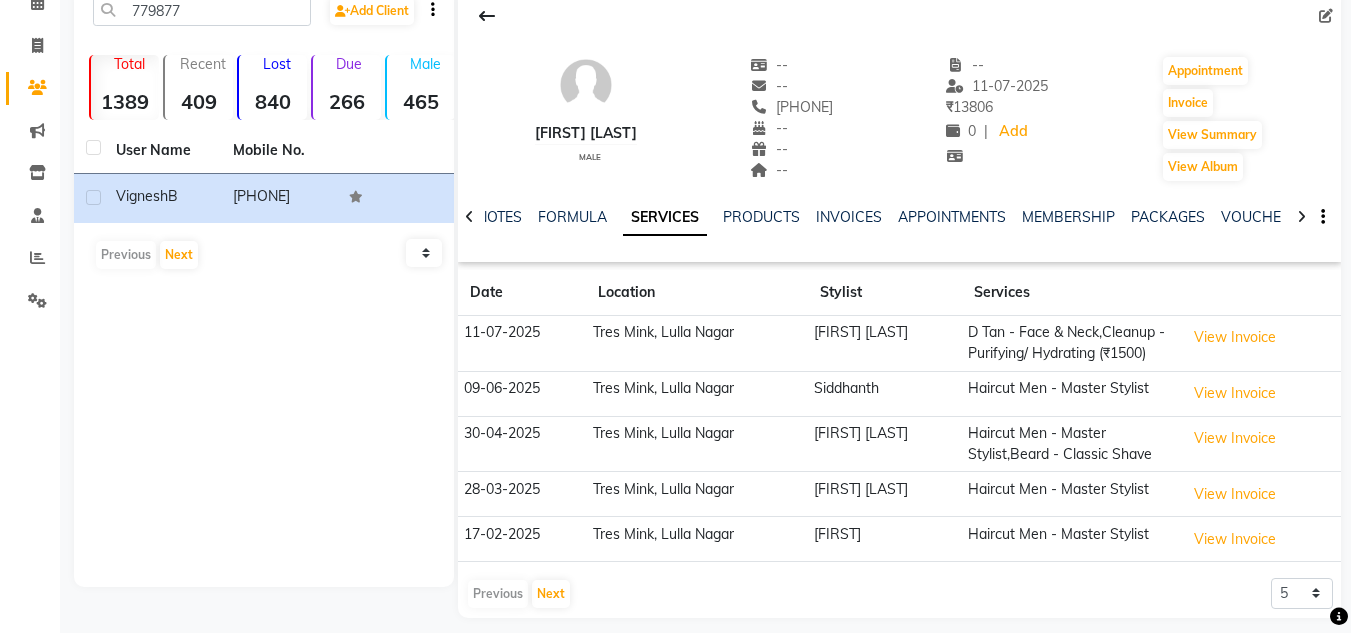 scroll, scrollTop: 0, scrollLeft: 0, axis: both 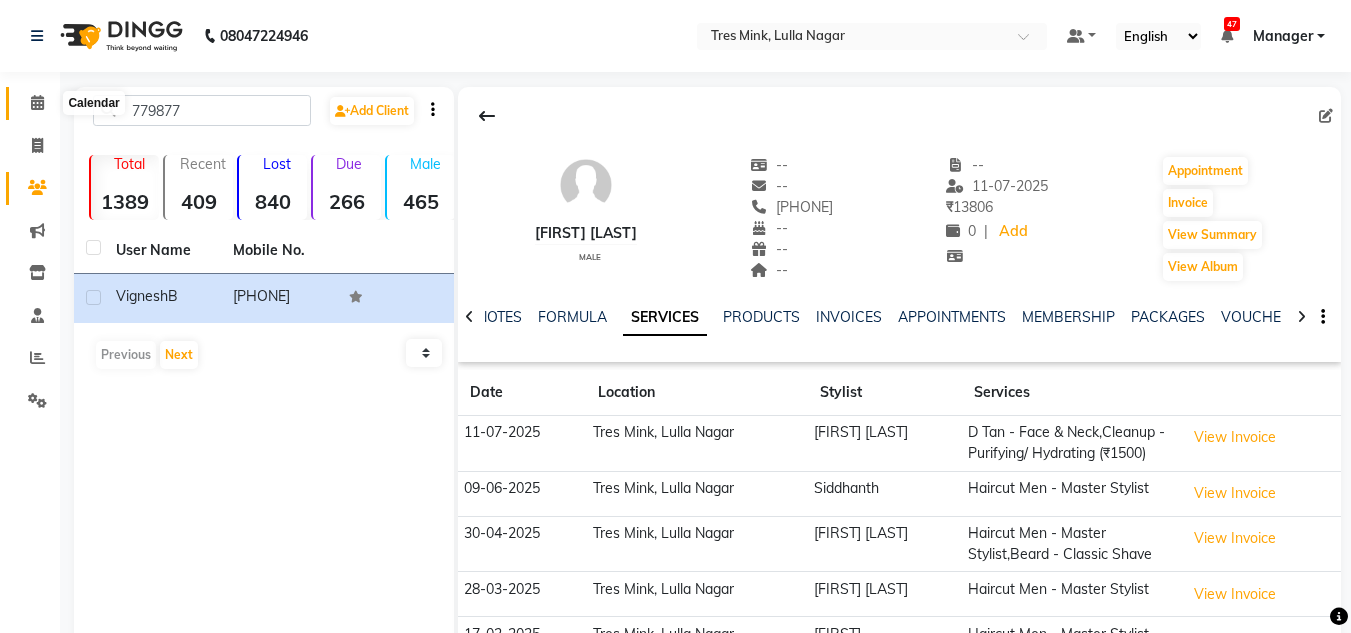 click 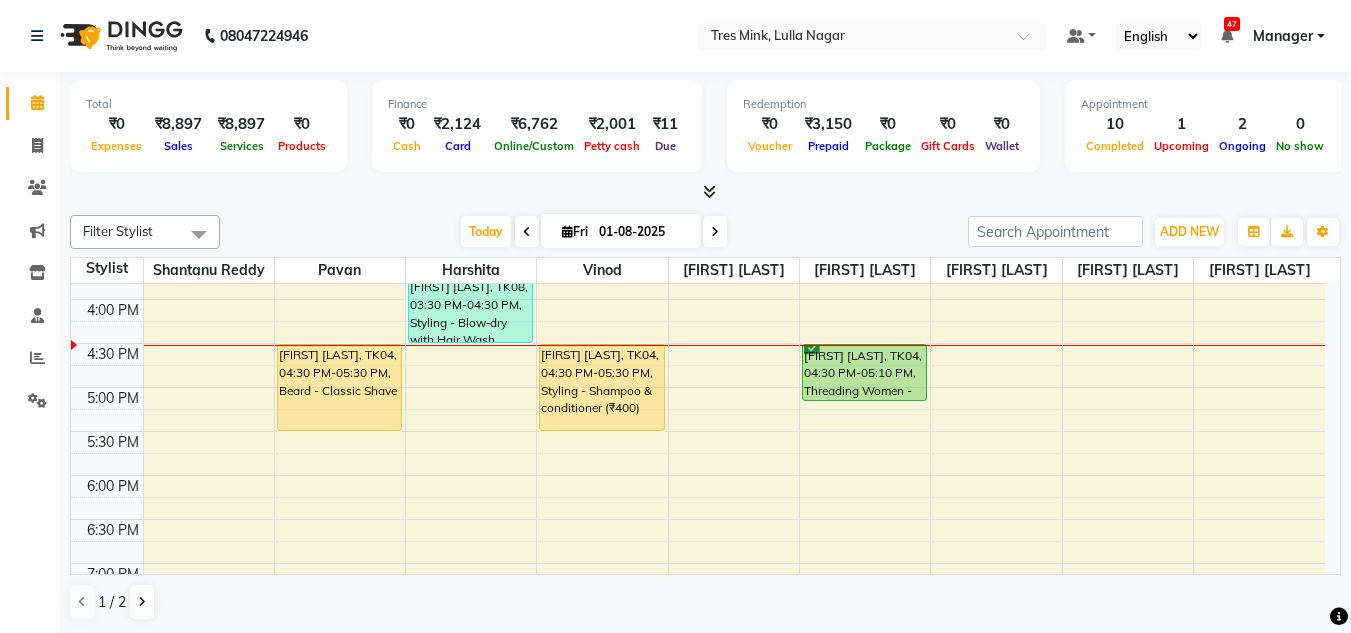 scroll, scrollTop: 653, scrollLeft: 0, axis: vertical 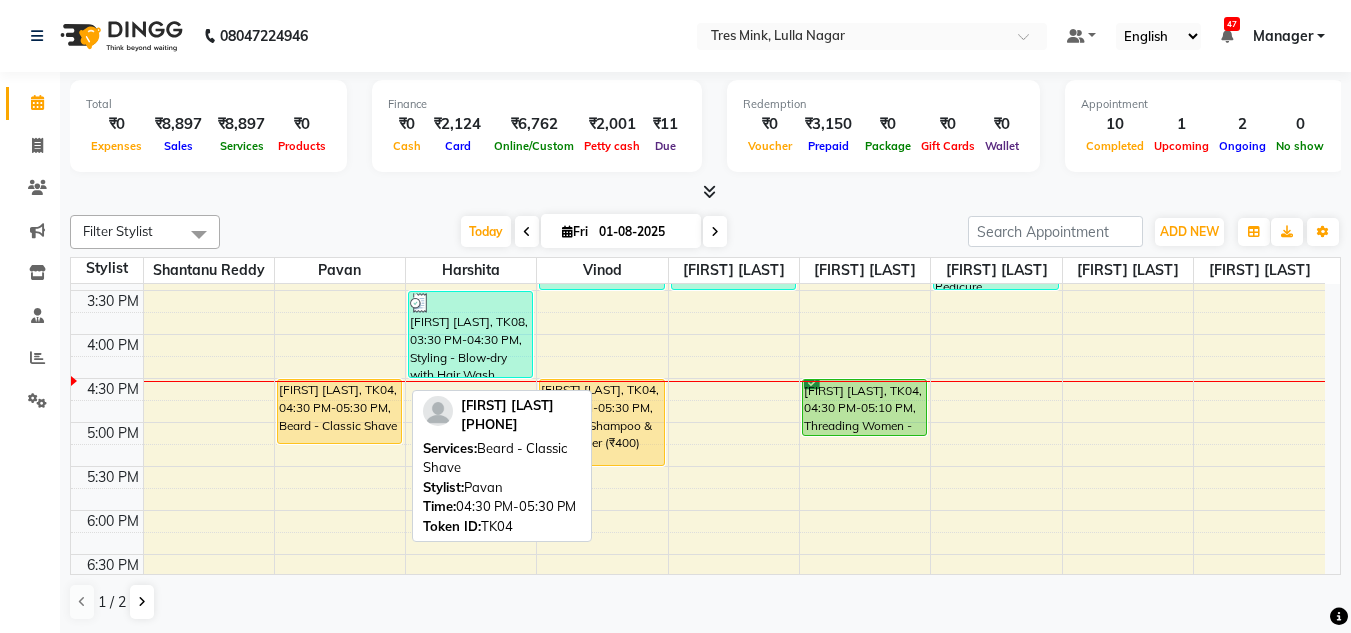 drag, startPoint x: 334, startPoint y: 464, endPoint x: 328, endPoint y: 434, distance: 30.594116 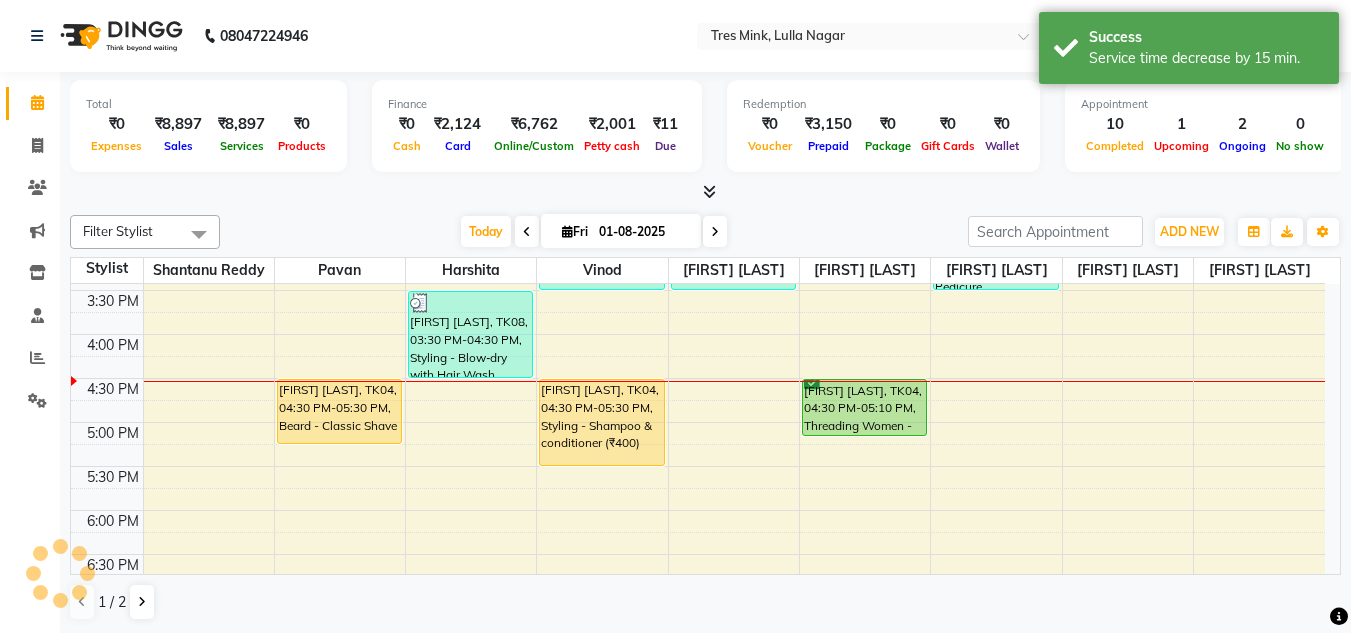 click on "Dr [LAST] [LAST], TK06, 01:00 PM-02:00 PM, Haircuts Women - Salon Director    [LAST] [LAST], TK04, 04:30 PM-05:30 PM, Beard - Classic Shave     [LAST] [LAST], TK02, 10:30 AM-11:15 AM, Styling - Blow‑dry with Hair Wash     [LAST] [LAST], TK01, 12:30 PM-02:00 PM, Hair colour Women - Root Touch Up     [LAST] [LAST], TK08, 03:30 PM-04:30 PM, Styling - Blow‑dry with Hair Wash     [LAST] [LAST], TK03, 11:00 AM-12:45 PM, Haircuts Women - Master Stylist,Relaxation Therapy -  Head Massage (30 mins) (₹850)     [LAST] [LAST], TK05, 02:30 PM-03:30 PM, Beard - Classic Shave     [LAST] [LAST], TK04, 04:30 PM-05:30 PM, Styling - Shampoo & conditioner (₹400)     [LAST] [LAST], TK01, 02:00 PM-03:30 PM, Hair colour Women - Root Touch Up (Ammonia Free)" at bounding box center (698, 202) 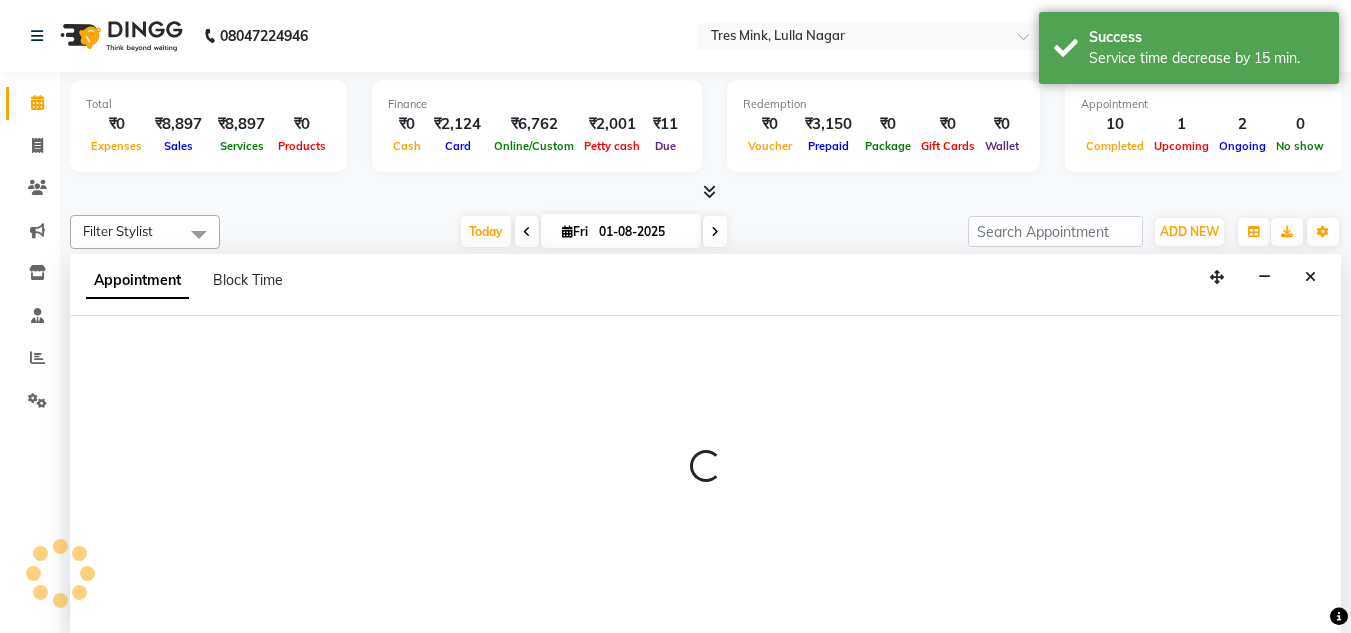 scroll, scrollTop: 1, scrollLeft: 0, axis: vertical 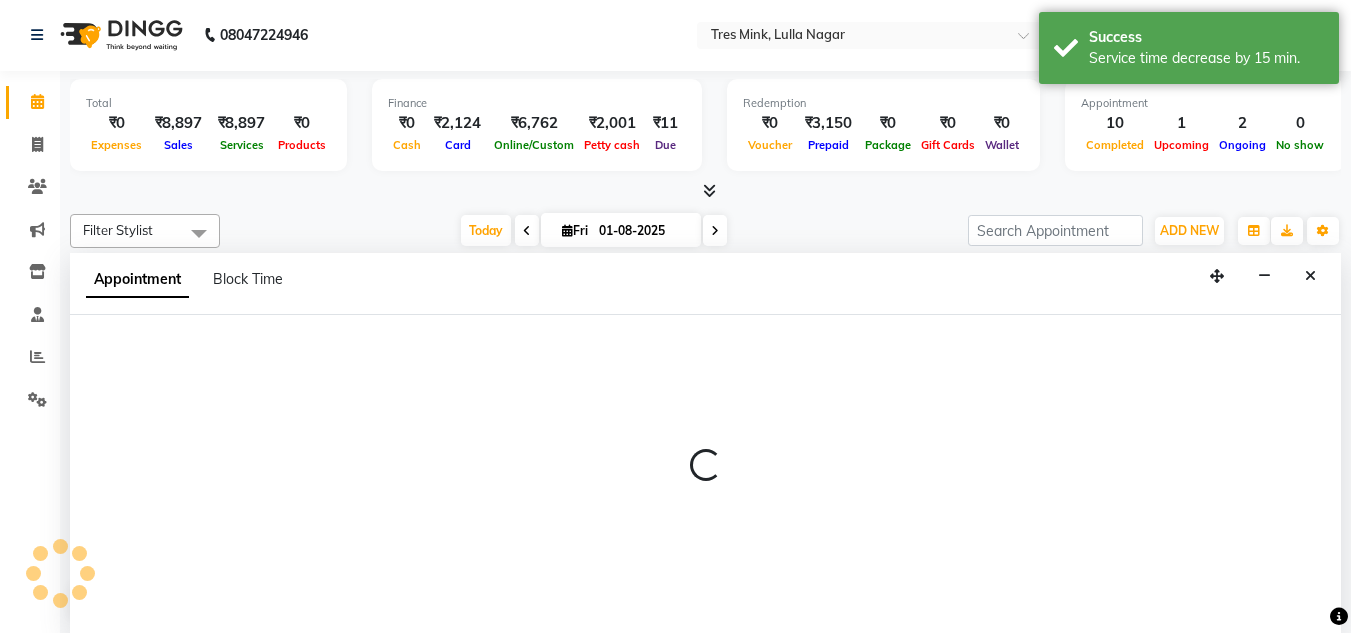 select on "39900" 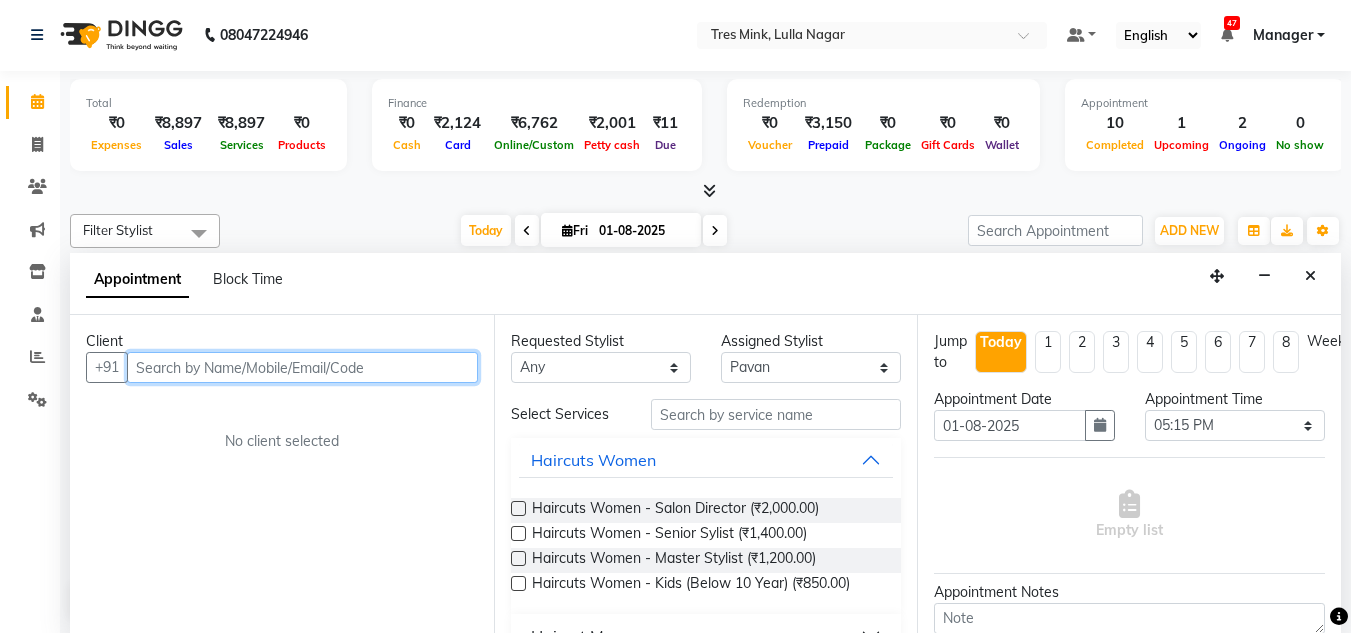 click at bounding box center [302, 367] 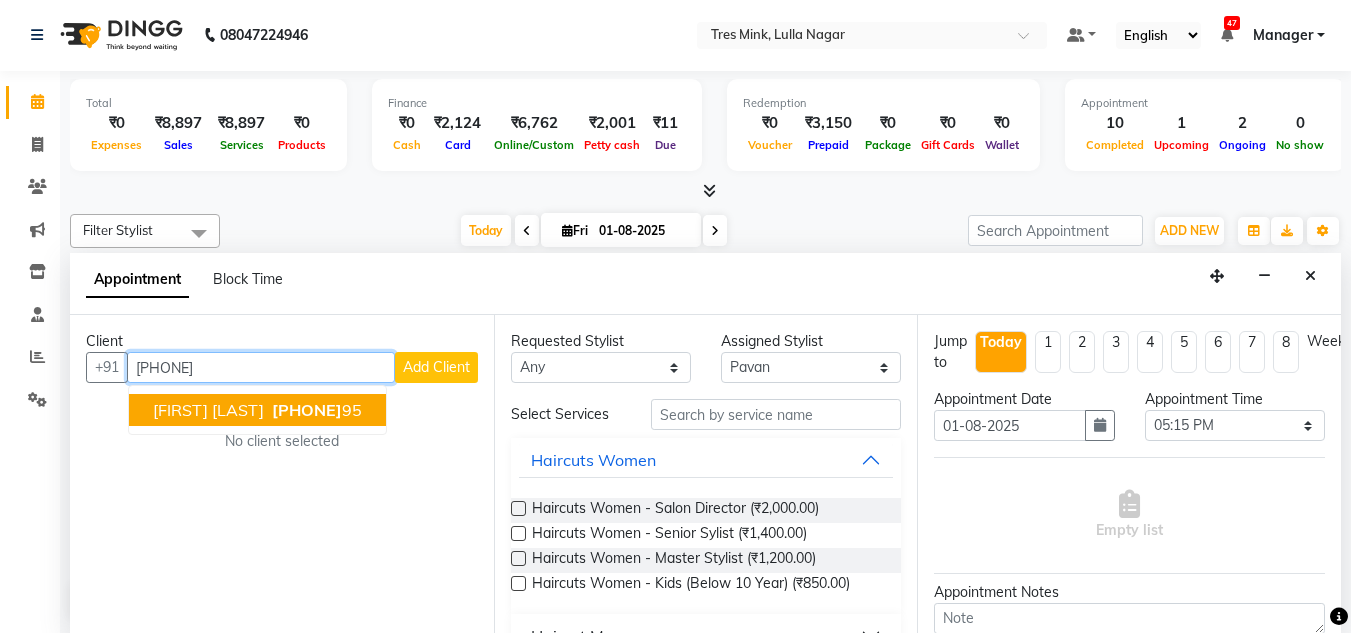 click on "[PERSON] [LAST] [PHONE] [PHONE]" at bounding box center (257, 410) 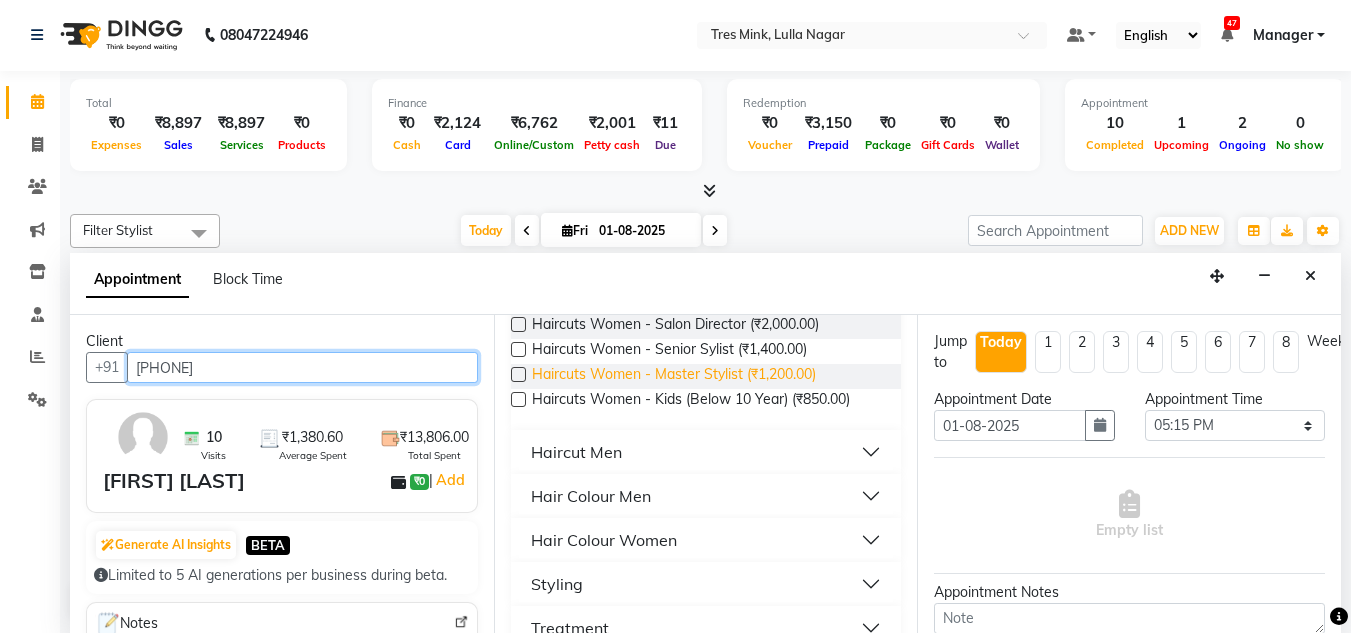 scroll, scrollTop: 200, scrollLeft: 0, axis: vertical 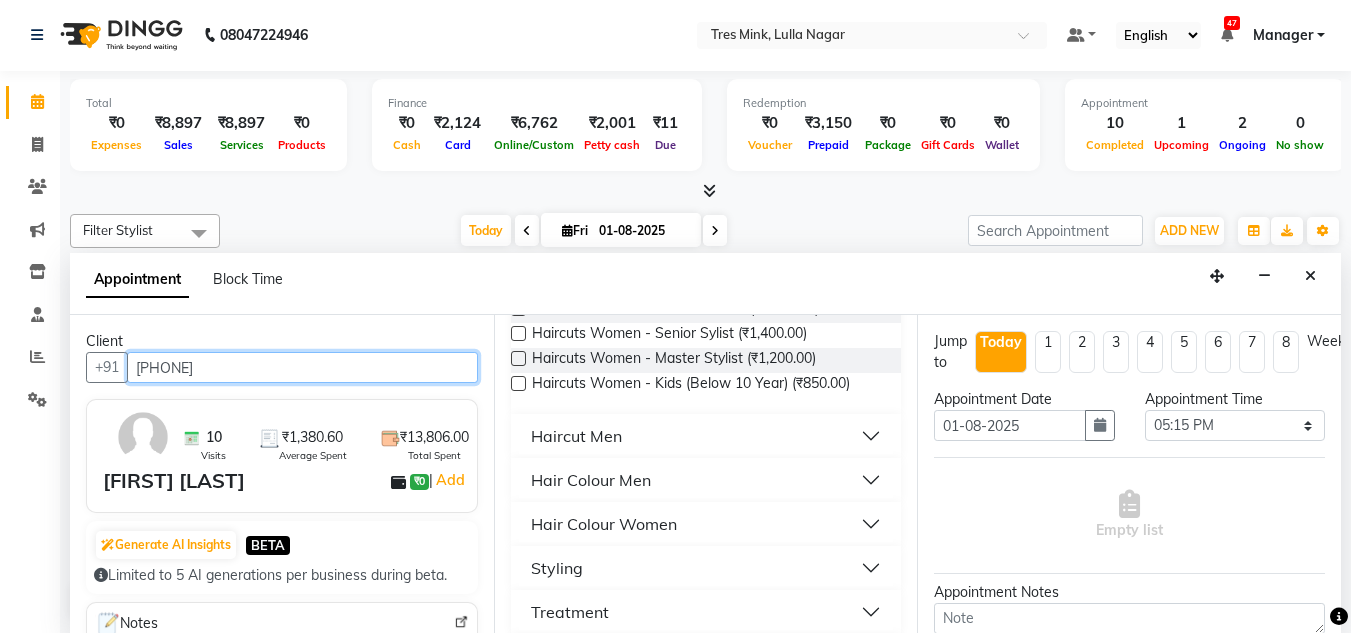 type on "[PHONE]" 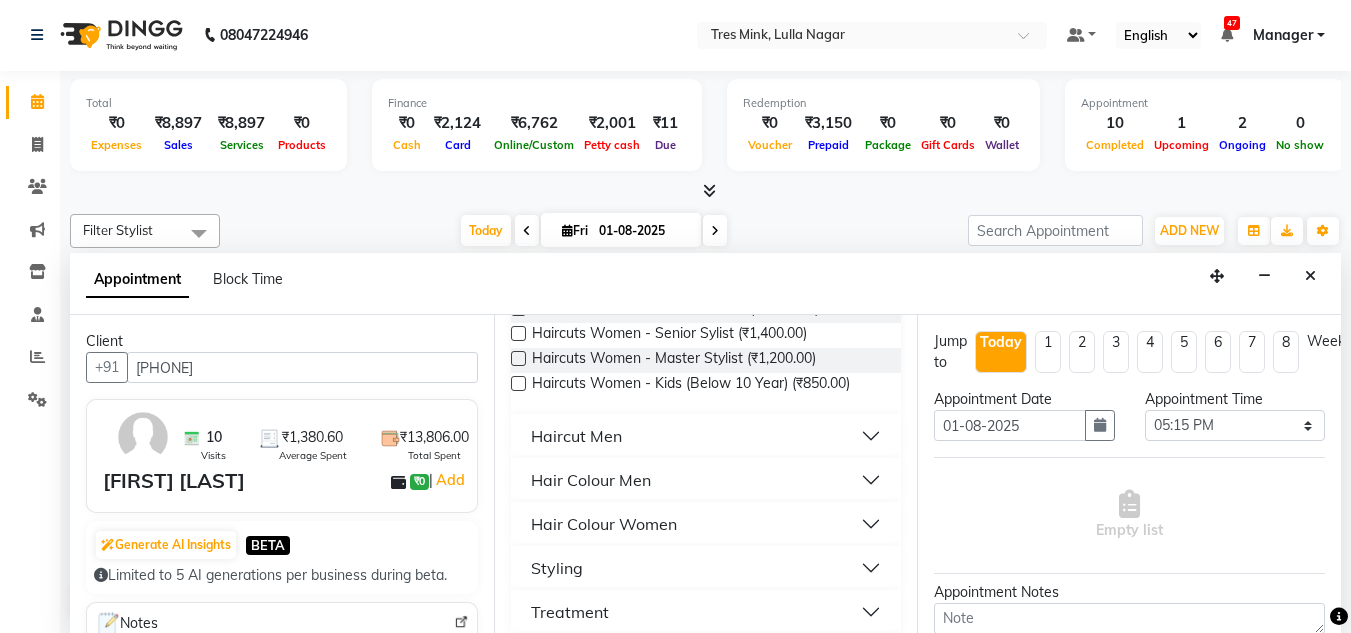 click on "Haircut Men" at bounding box center (576, 436) 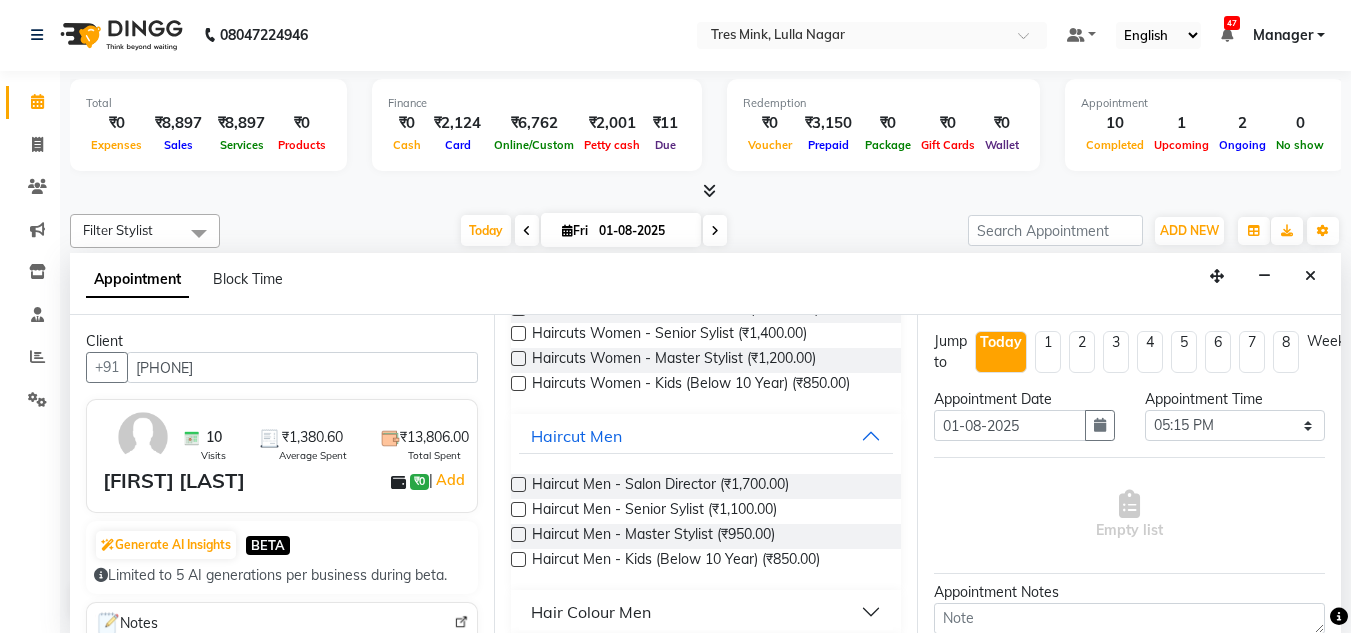 click at bounding box center (518, 509) 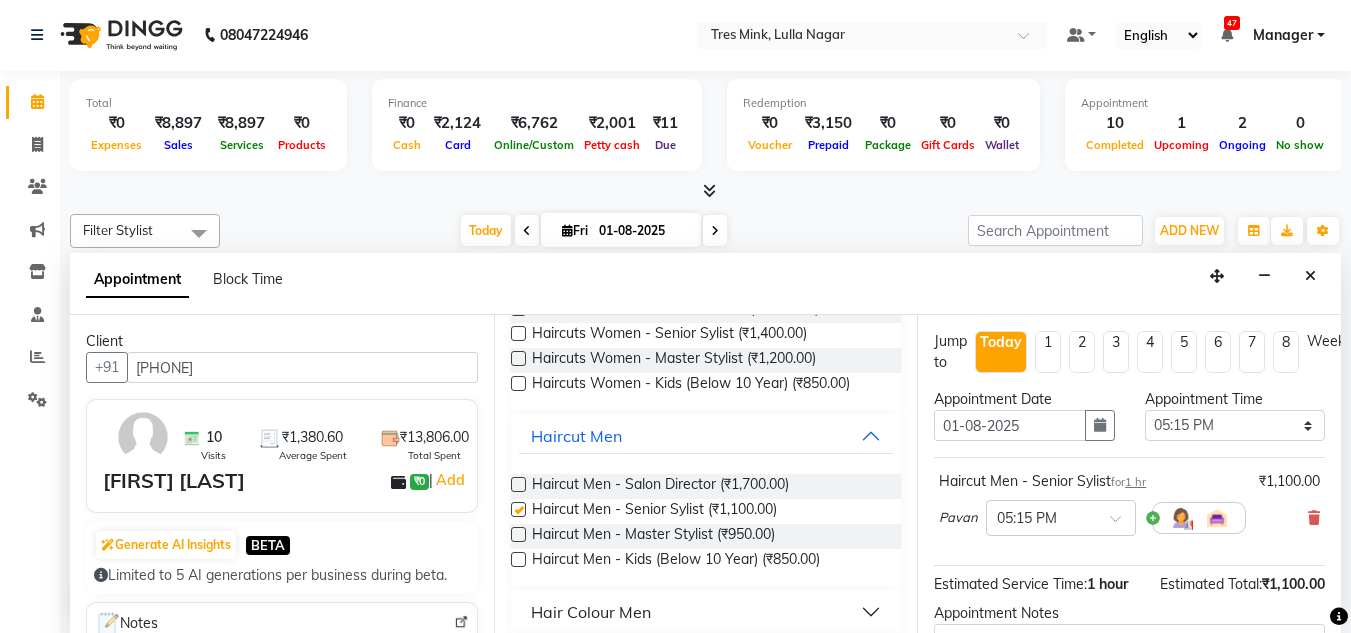 checkbox on "false" 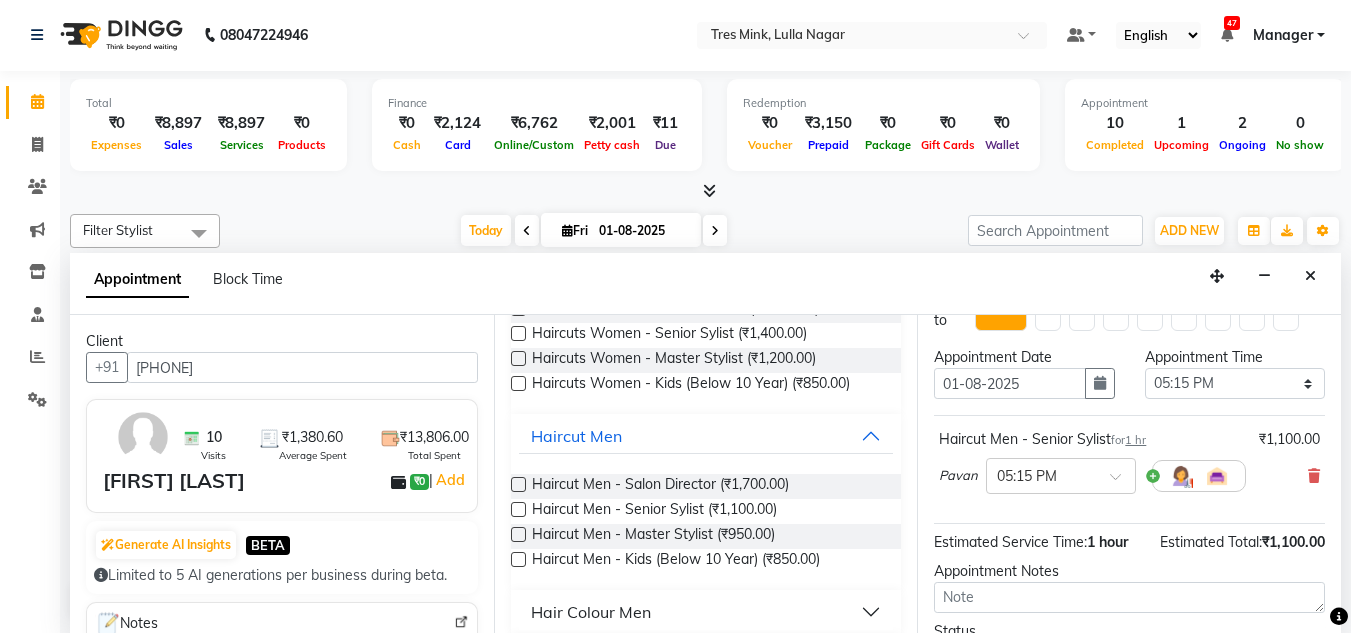 scroll, scrollTop: 200, scrollLeft: 0, axis: vertical 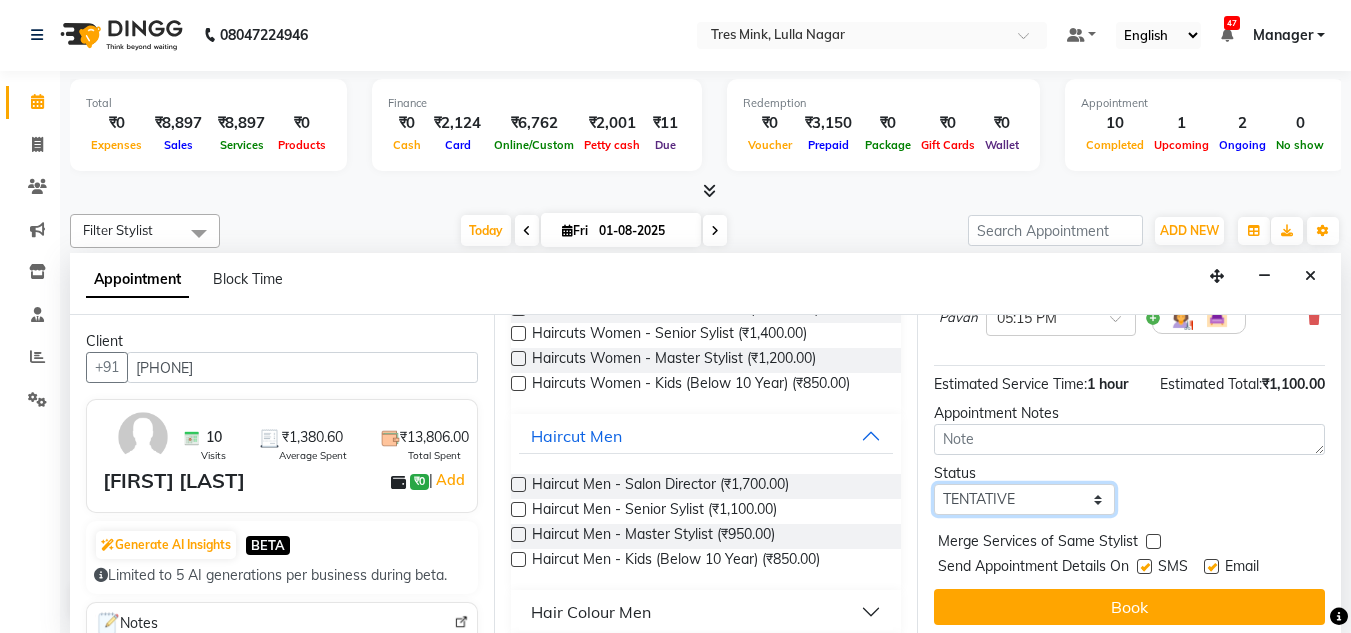 click on "Select TENTATIVE CONFIRM CHECK-IN UPCOMING" at bounding box center (1024, 499) 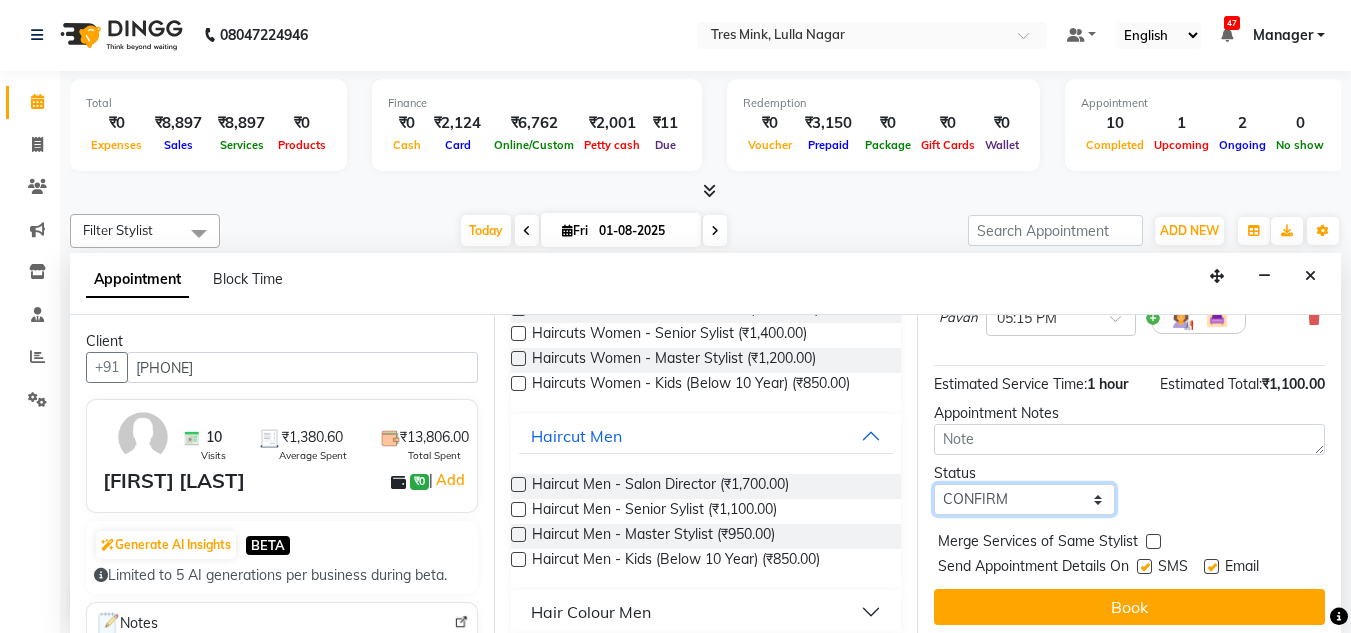 click on "Select TENTATIVE CONFIRM CHECK-IN UPCOMING" at bounding box center (1024, 499) 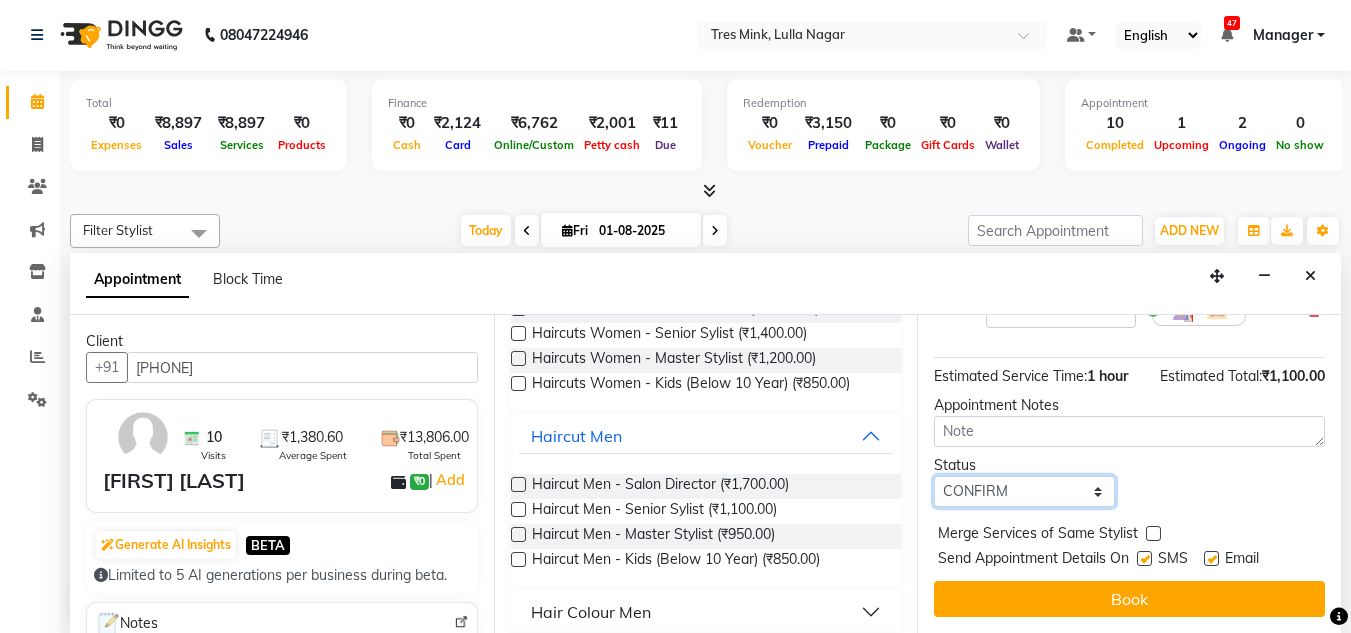 scroll, scrollTop: 223, scrollLeft: 0, axis: vertical 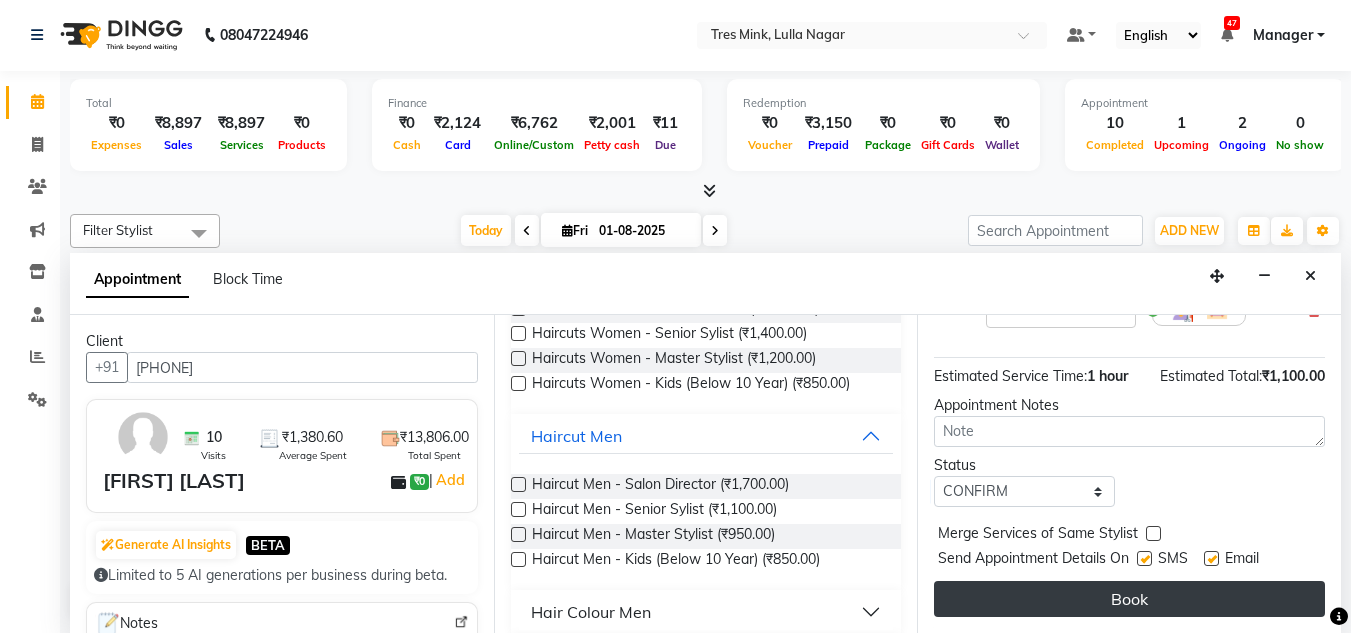 click on "Book" at bounding box center [1129, 599] 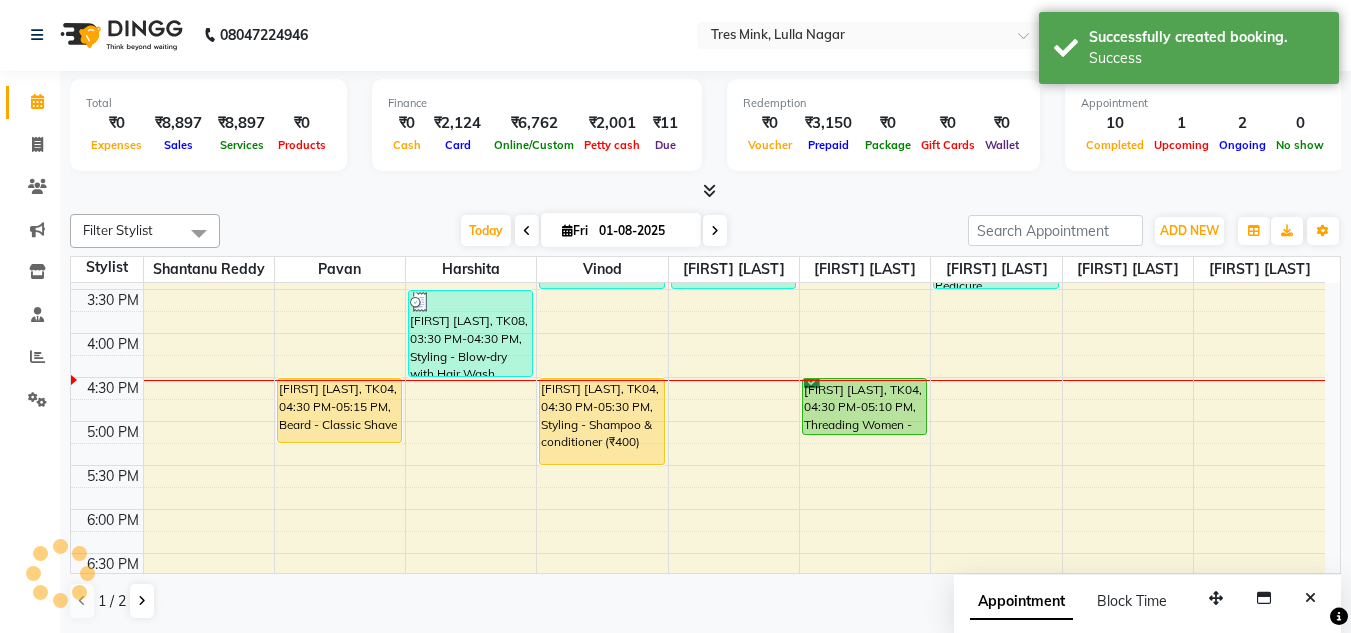 scroll, scrollTop: 0, scrollLeft: 0, axis: both 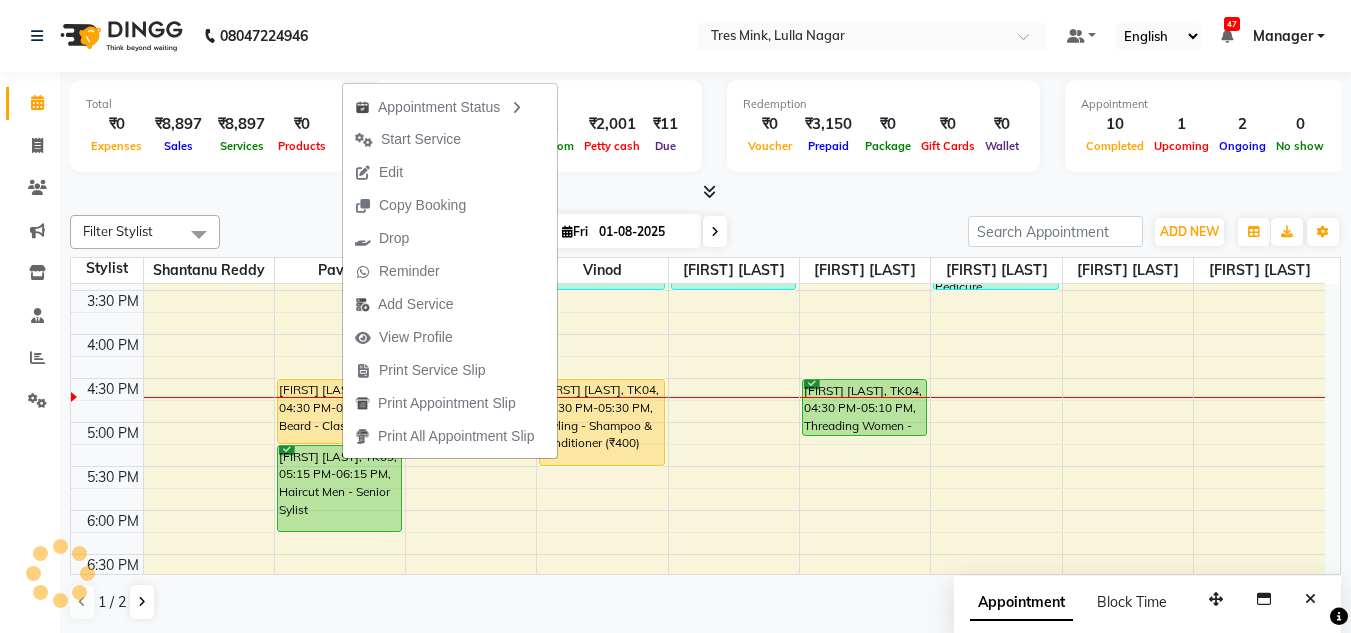 click on "1 / 2" at bounding box center (705, 602) 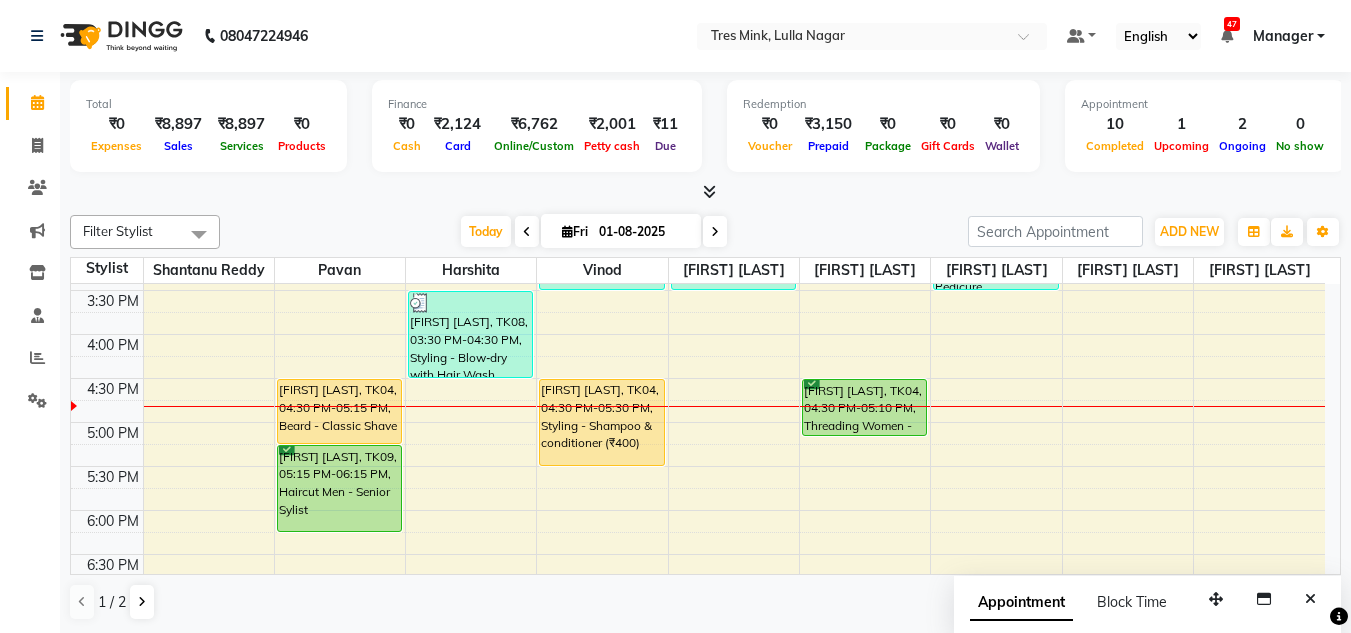 scroll, scrollTop: 1, scrollLeft: 0, axis: vertical 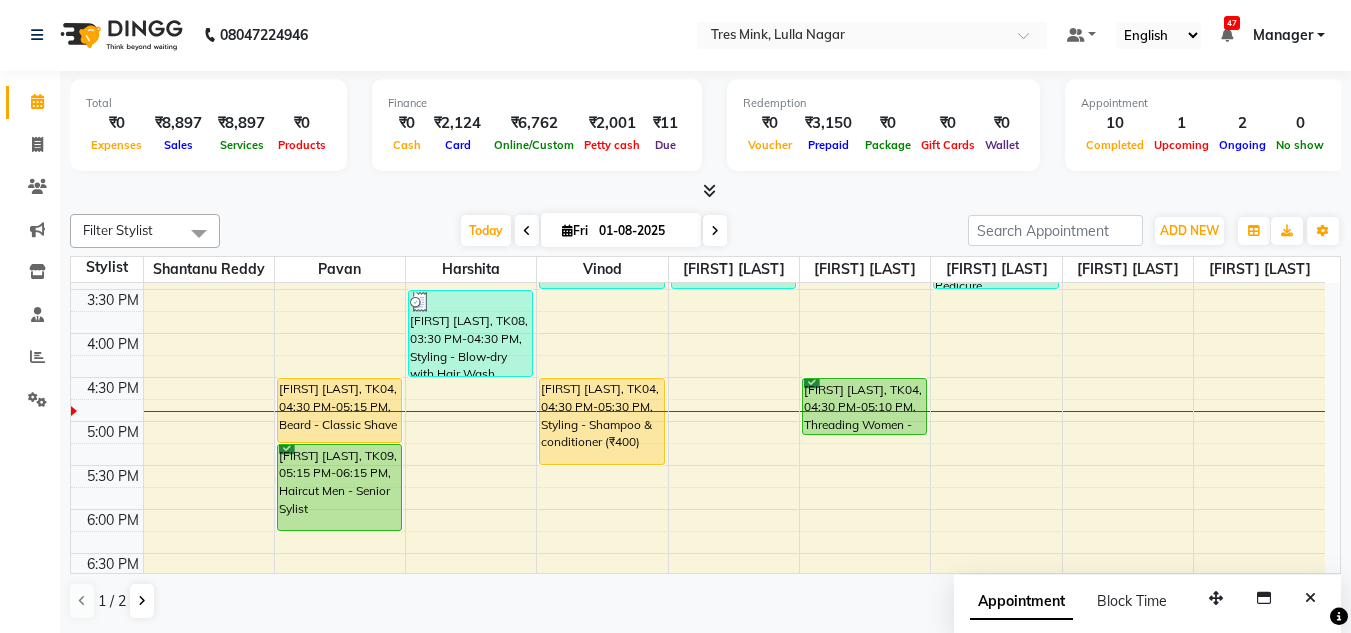 click at bounding box center [705, 191] 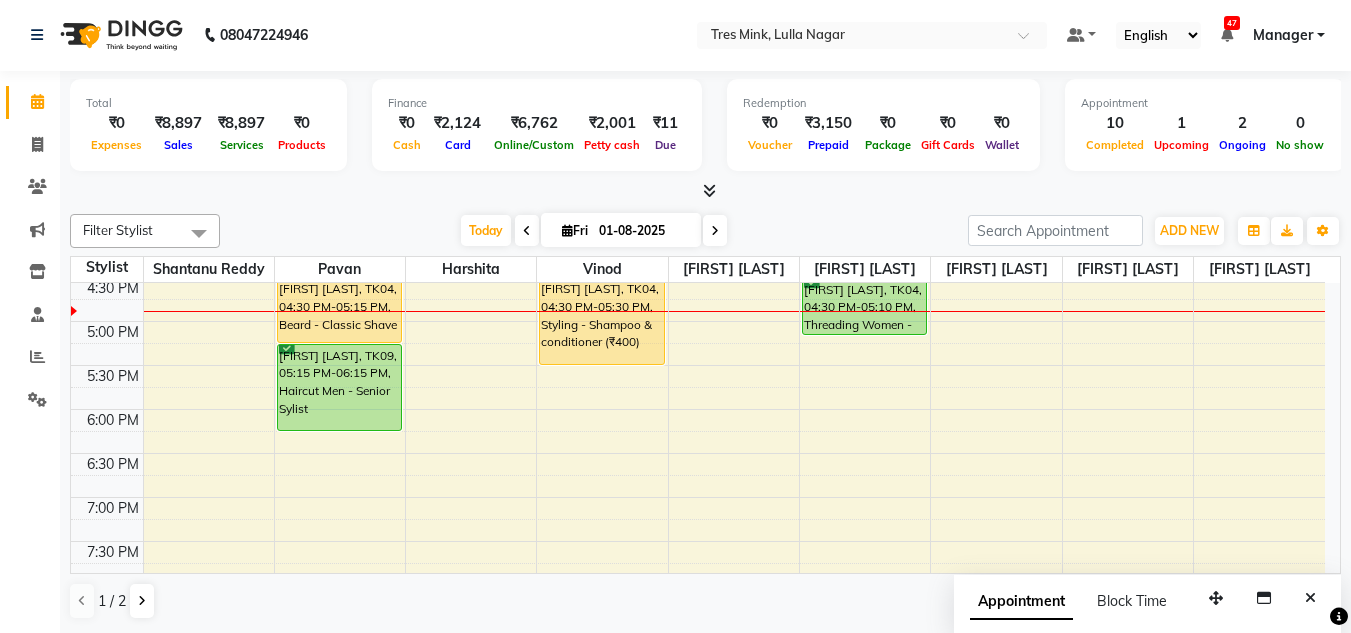 scroll, scrollTop: 653, scrollLeft: 0, axis: vertical 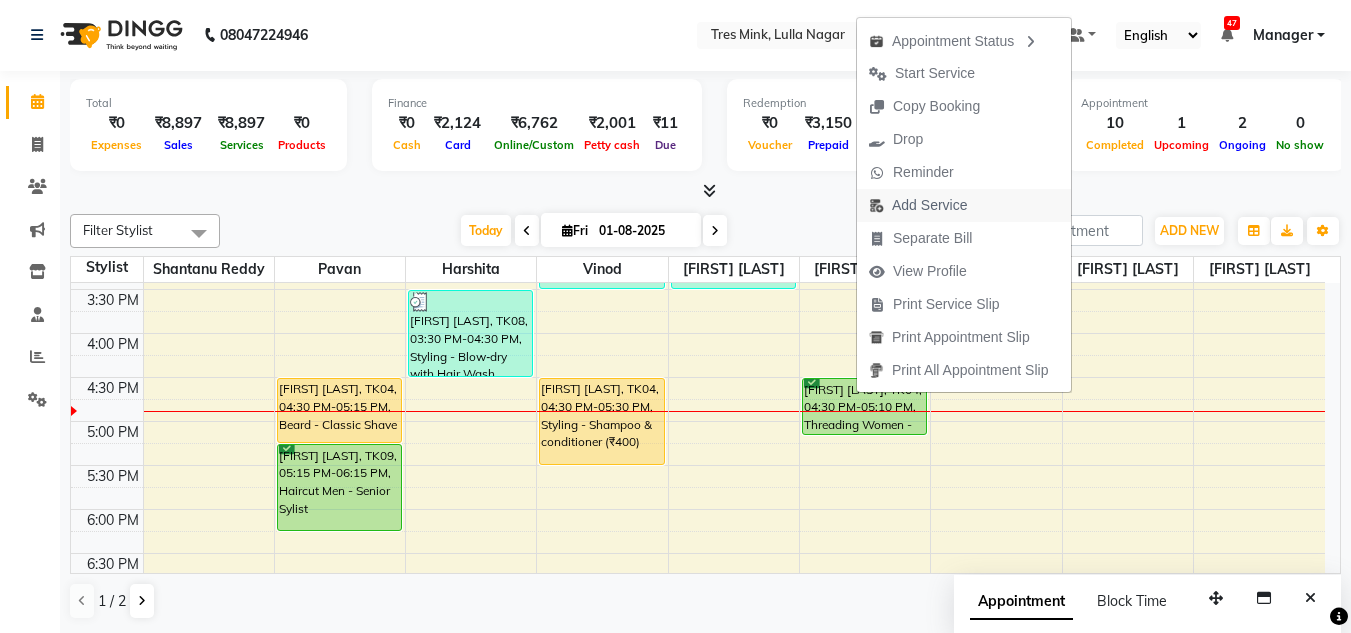 click on "Add Service" at bounding box center (929, 205) 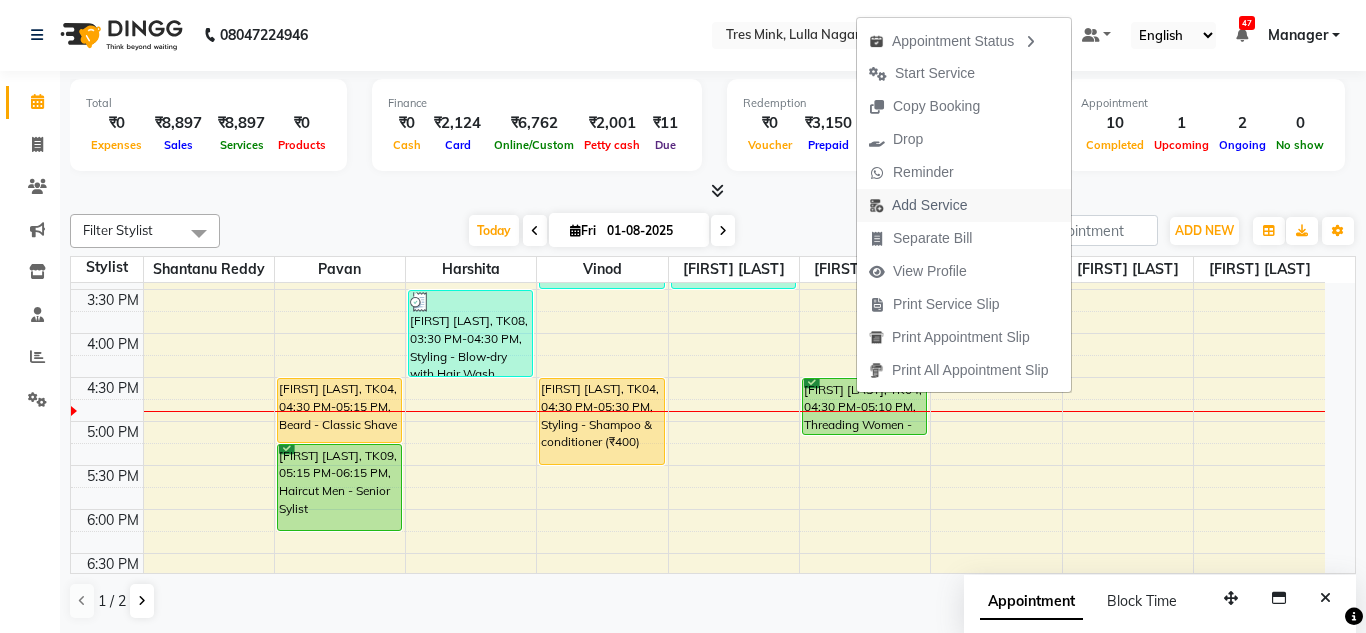 select on "84648" 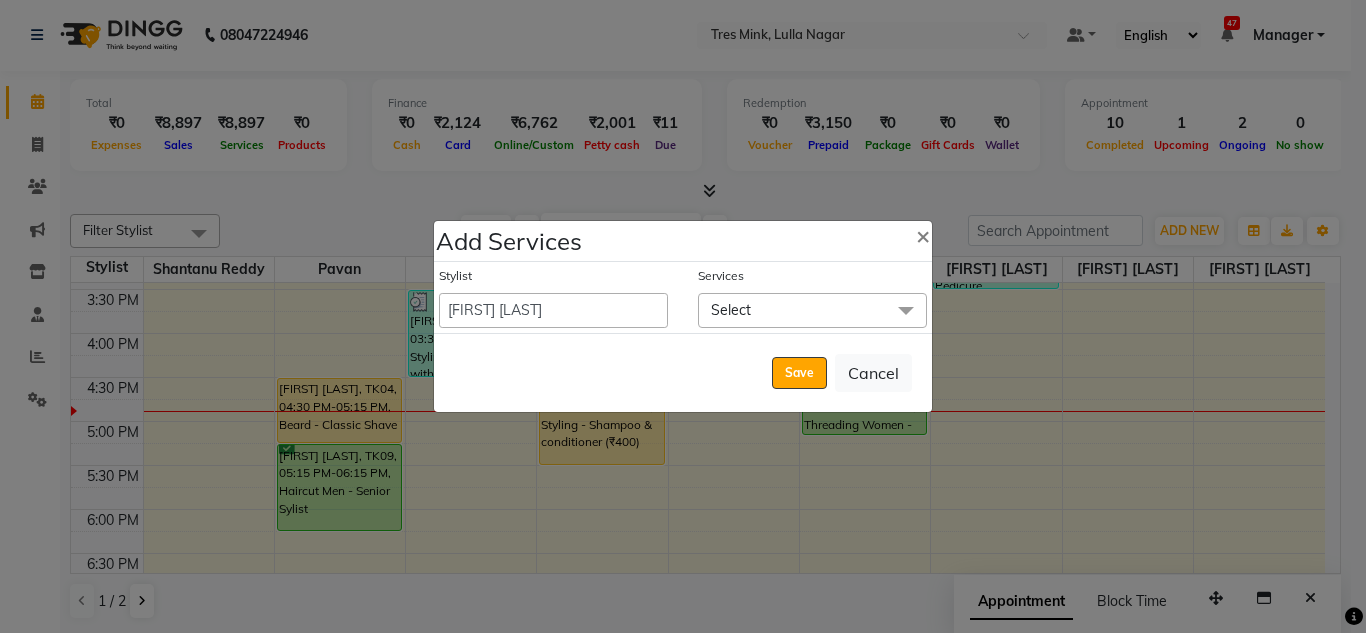 click on "Select" 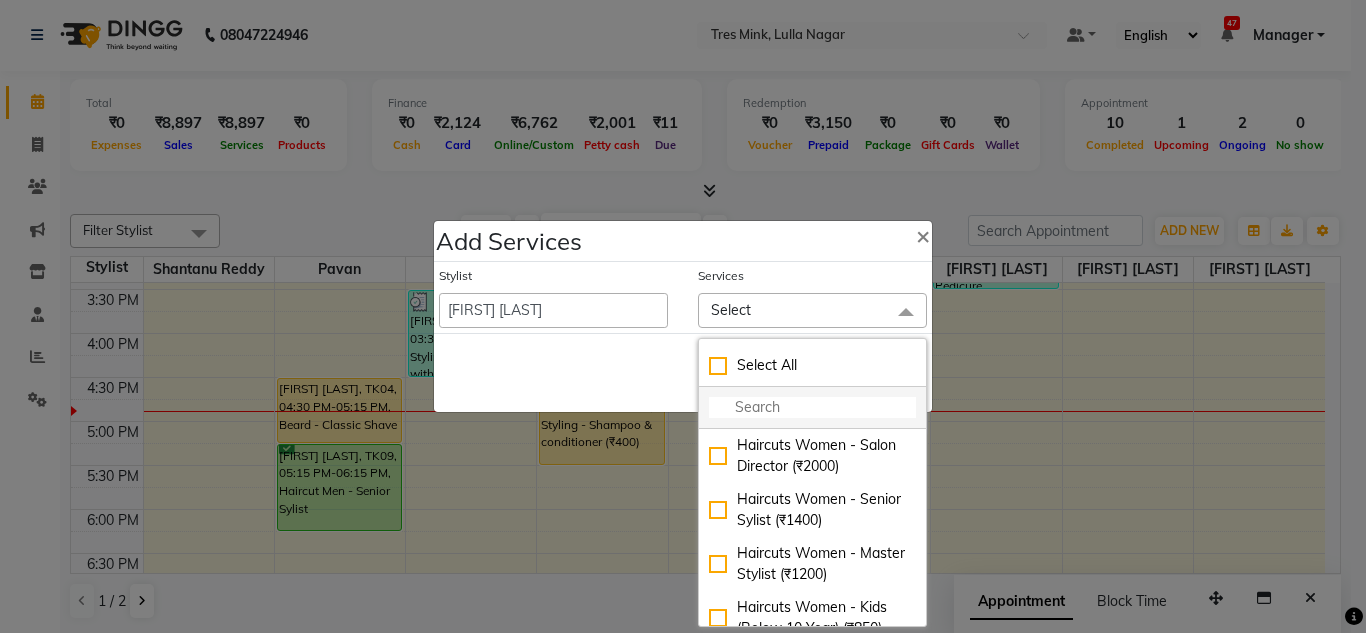click 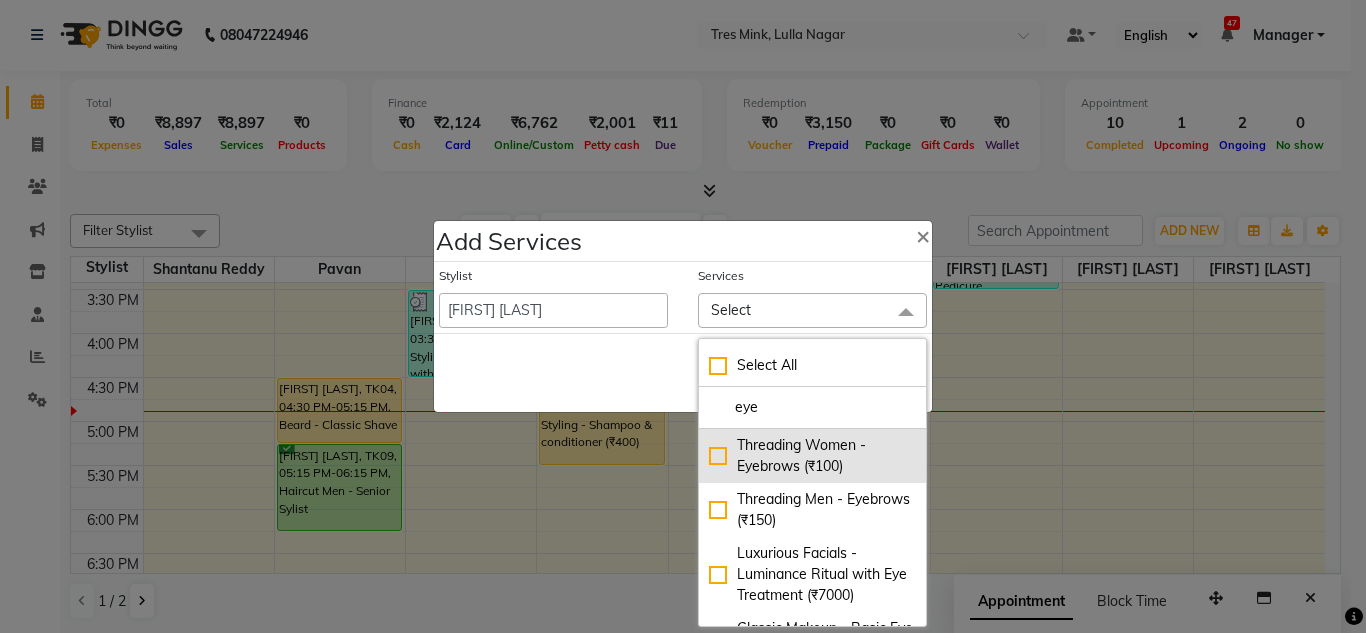 type on "eye" 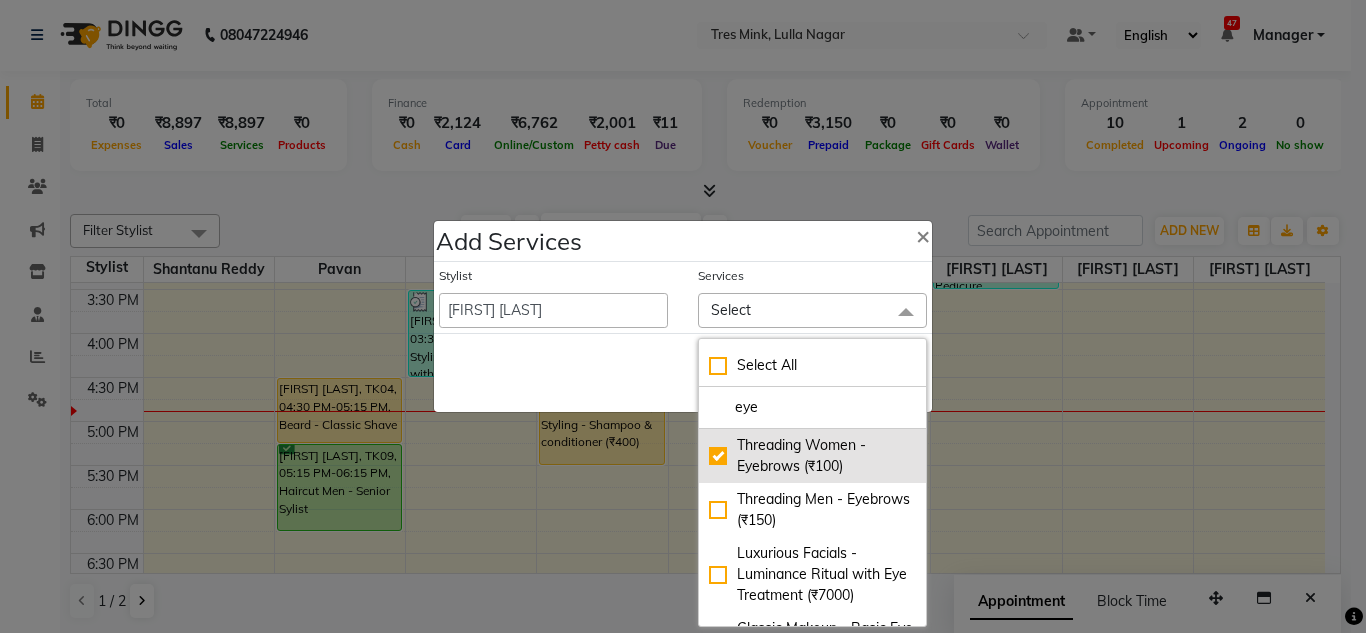 checkbox on "true" 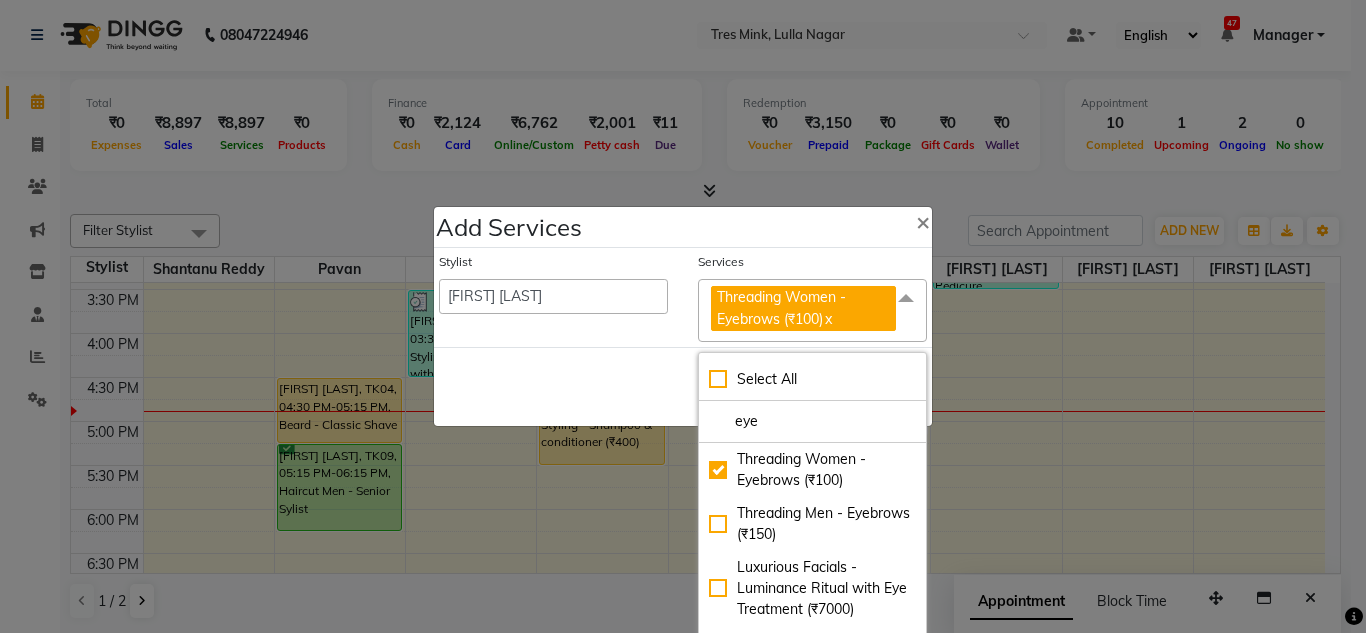 click on "Save   Cancel" 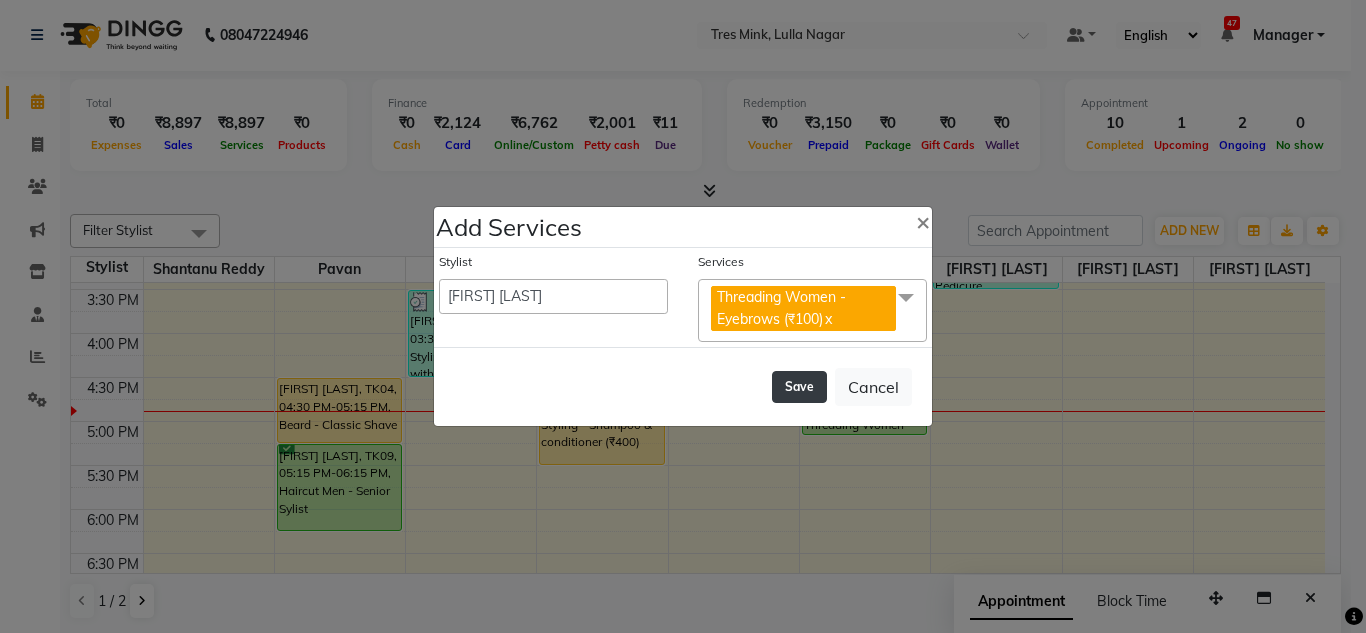 click on "Save" 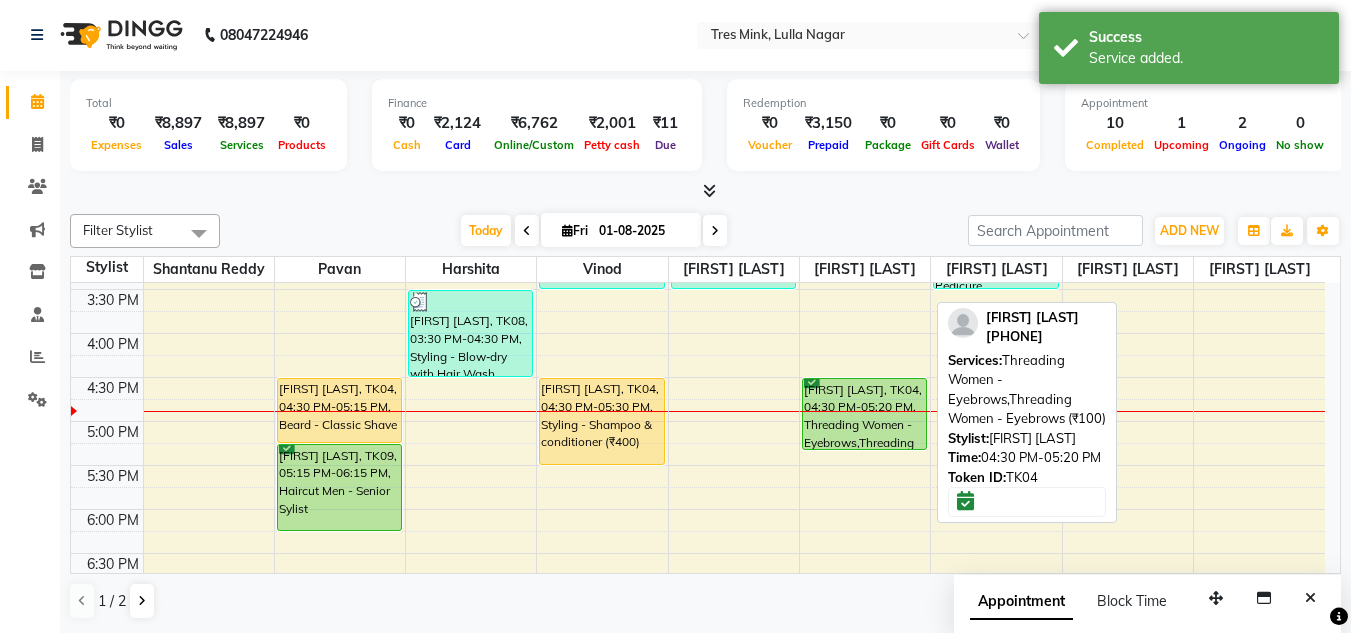click on "[FIRST] [LAST], TK04, 04:30 PM-05:20 PM, Threading Women - Eyebrows,Threading Women - Eyebrows (₹100)" at bounding box center (864, 414) 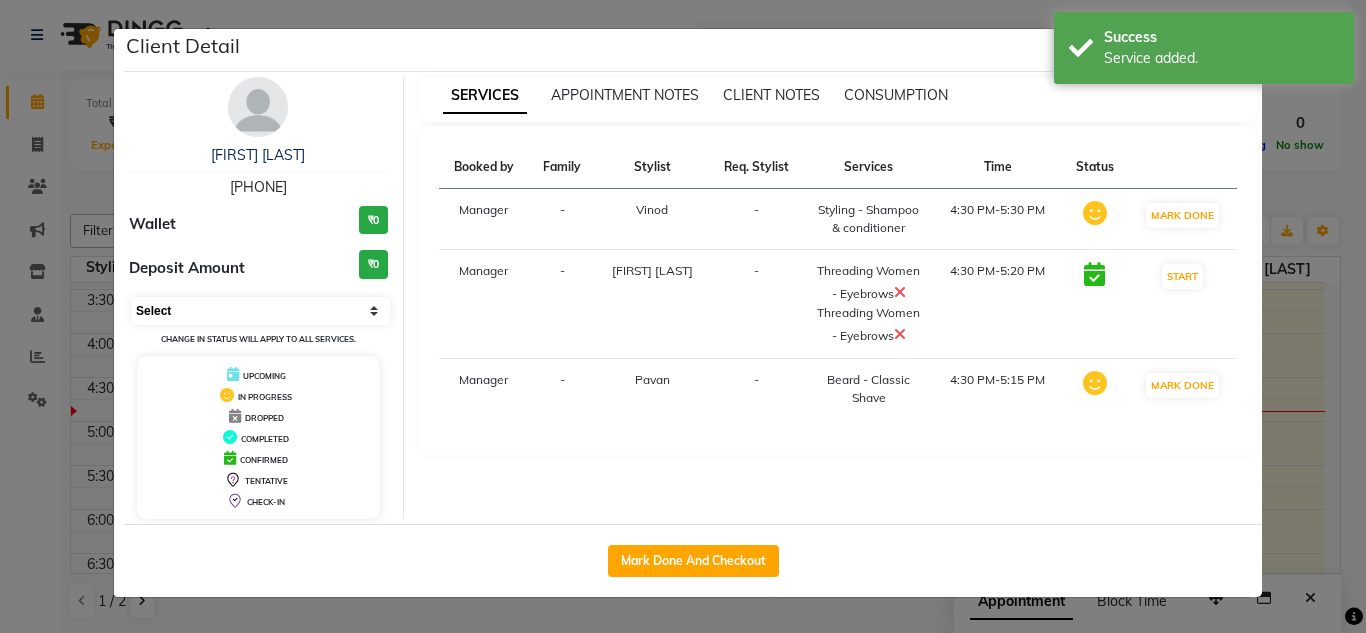 click on "Select IN SERVICE CONFIRMED TENTATIVE CHECK IN MARK DONE DROPPED UPCOMING" at bounding box center (260, 311) 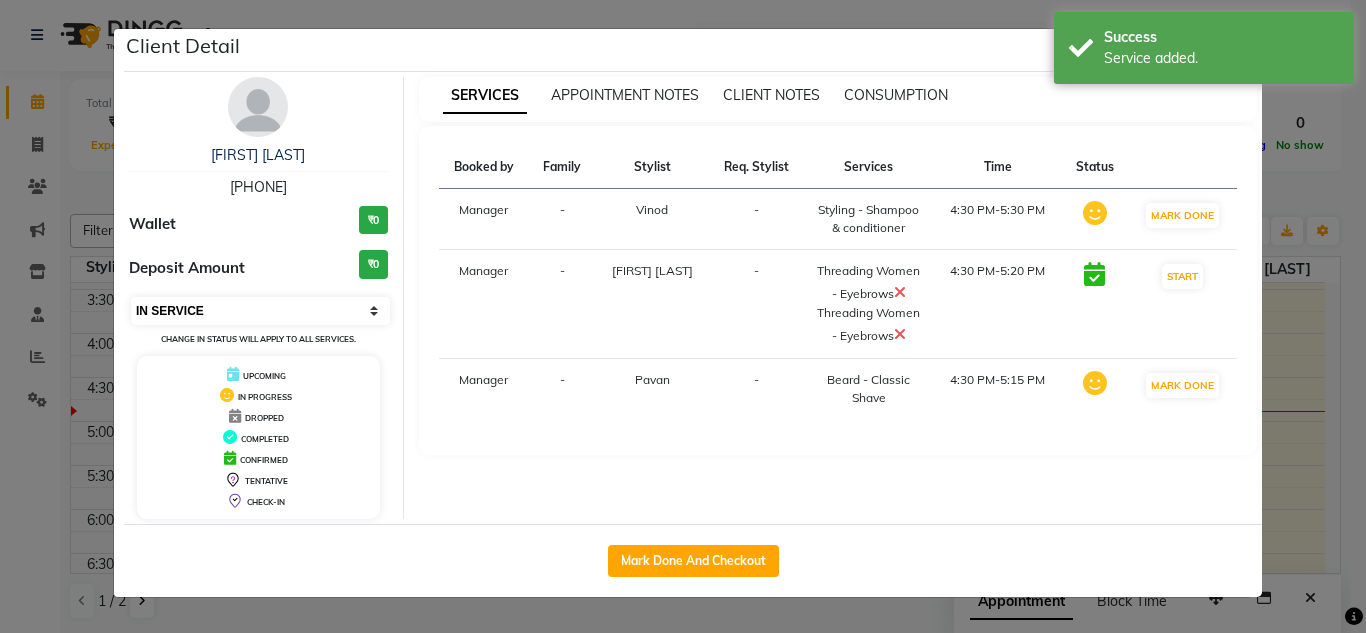 click on "Select IN SERVICE CONFIRMED TENTATIVE CHECK IN MARK DONE DROPPED UPCOMING" at bounding box center [260, 311] 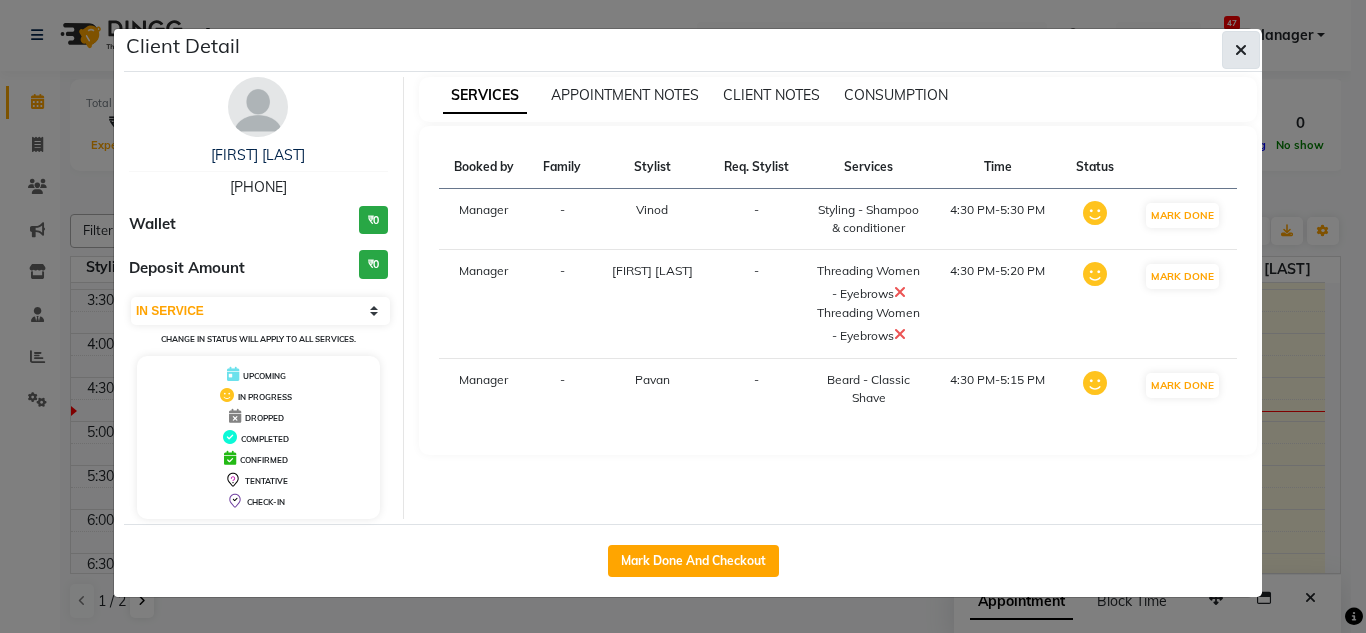 click 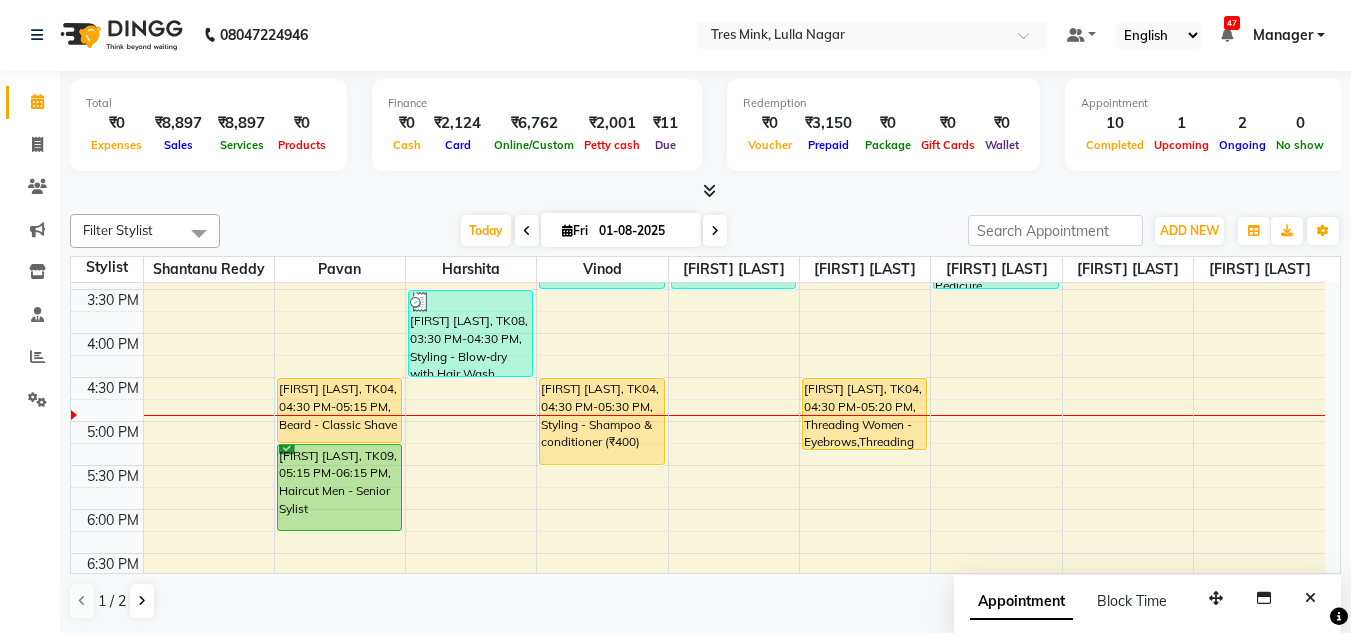 click on "Today  Fri 01-08-2025" at bounding box center [594, 231] 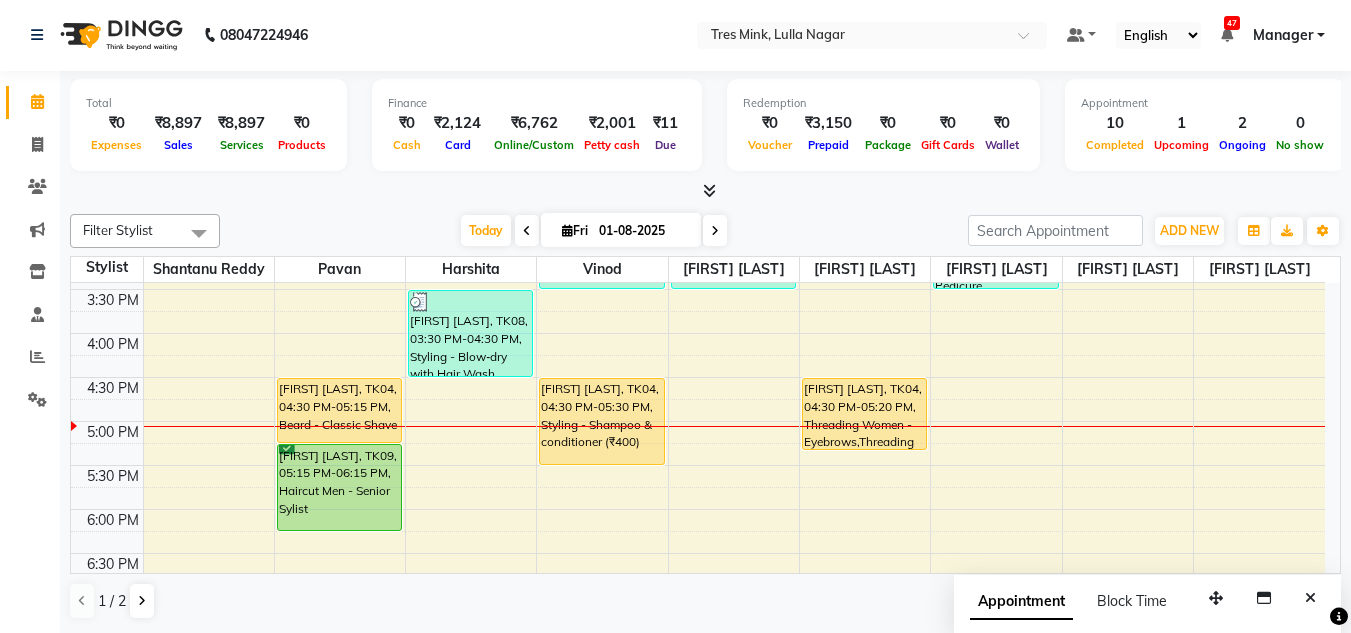 click on "₹2,124" at bounding box center [457, 123] 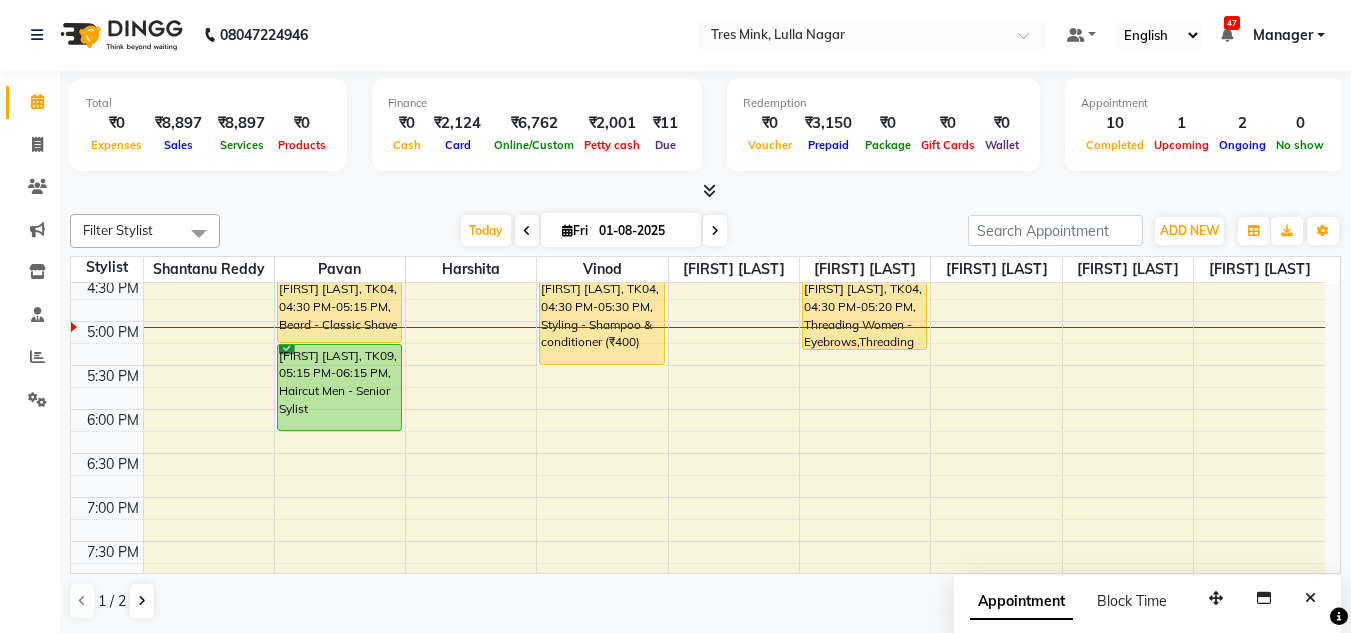 scroll, scrollTop: 653, scrollLeft: 0, axis: vertical 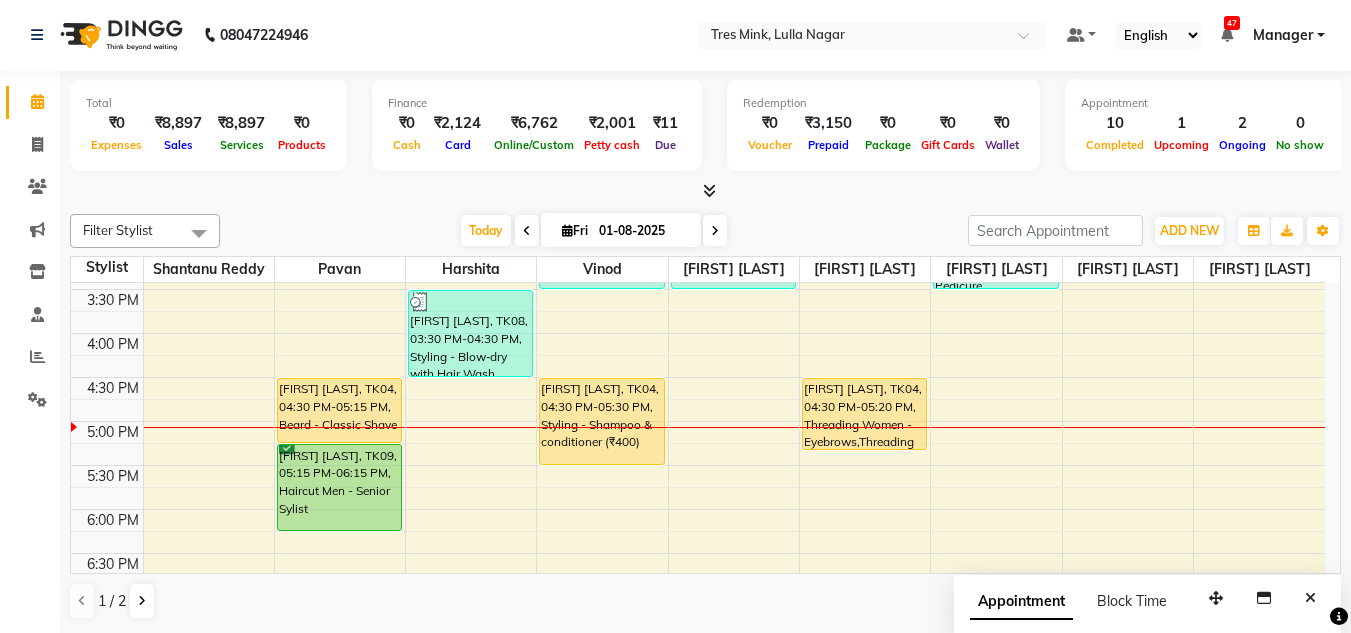 click at bounding box center (715, 231) 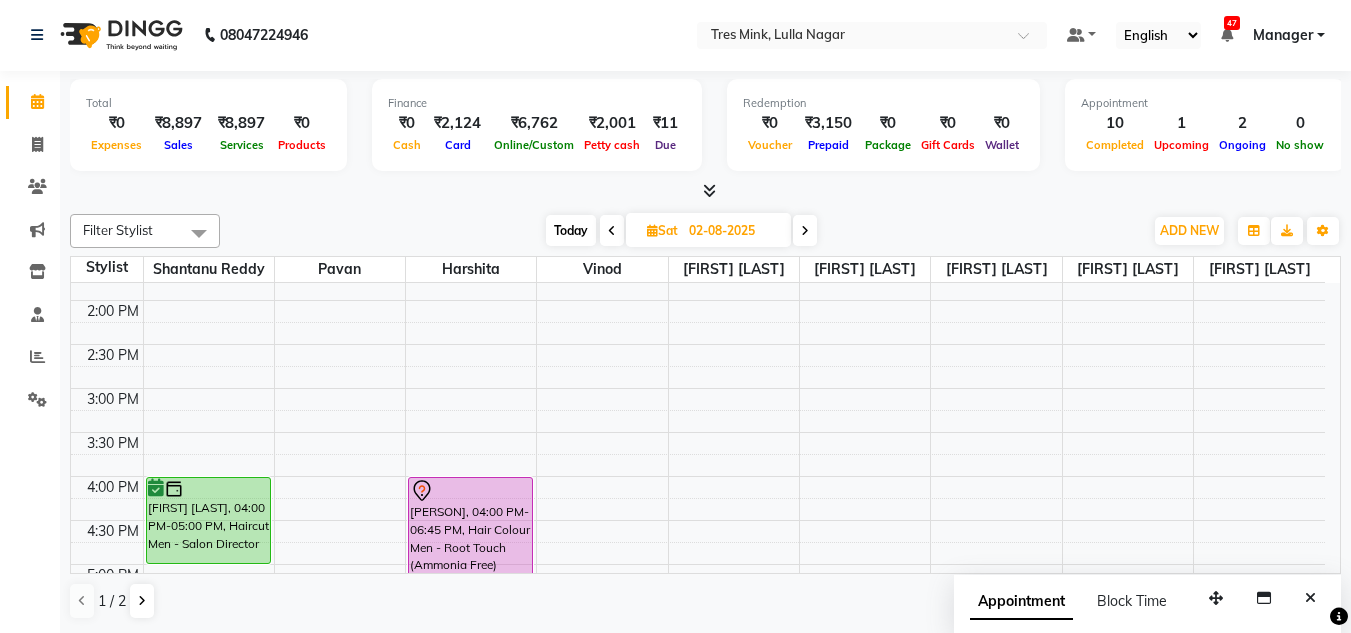 scroll, scrollTop: 500, scrollLeft: 0, axis: vertical 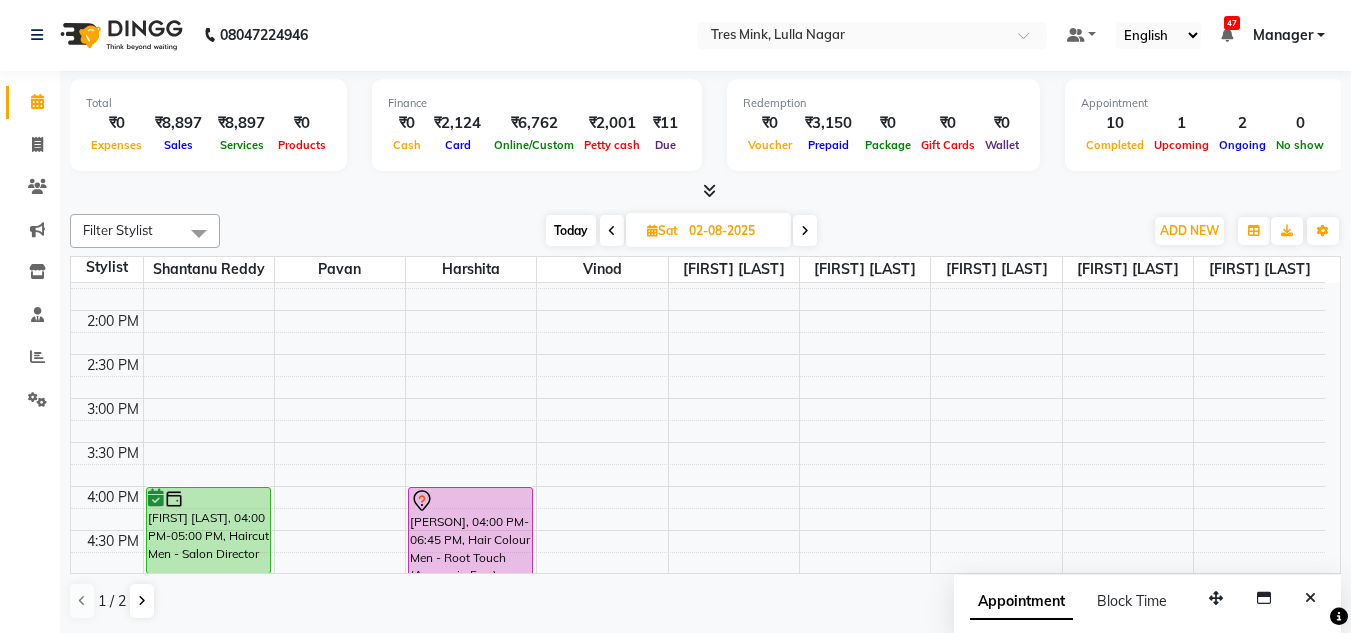click on "8:00 AM 8:30 AM 9:00 AM 9:30 AM 10:00 AM 10:30 AM 11:00 AM 11:30 AM 12:00 PM 12:30 PM 1:00 PM 1:30 PM 2:00 PM 2:30 PM 3:00 PM 3:30 PM 4:00 PM 4:30 PM 5:00 PM 5:30 PM 6:00 PM 6:30 PM 7:00 PM 7:30 PM 8:00 PM 8:30 PM     [FIRST] [LAST], 04:00 PM-05:00 PM, Haircut Men - Salon Director             [FIRST] [LAST], 04:00 PM-06:45 PM, Hair Colour Men - Root Touch (Ammonia Free)" at bounding box center [698, 354] 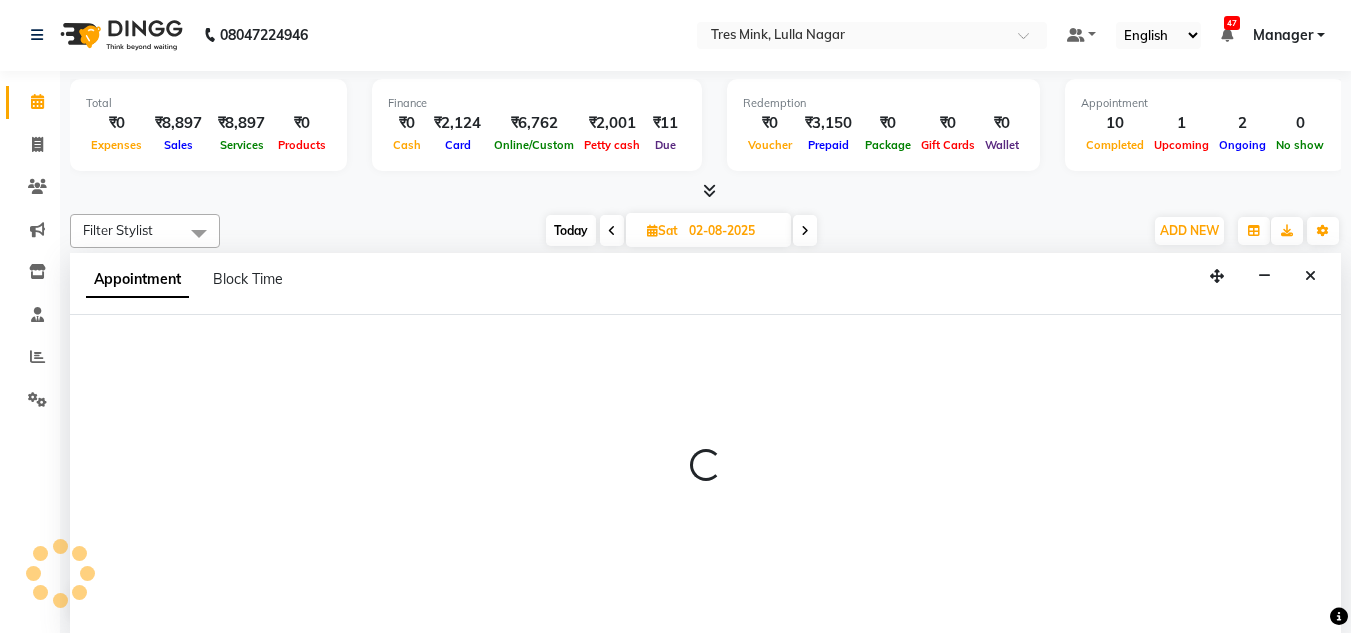 select on "39898" 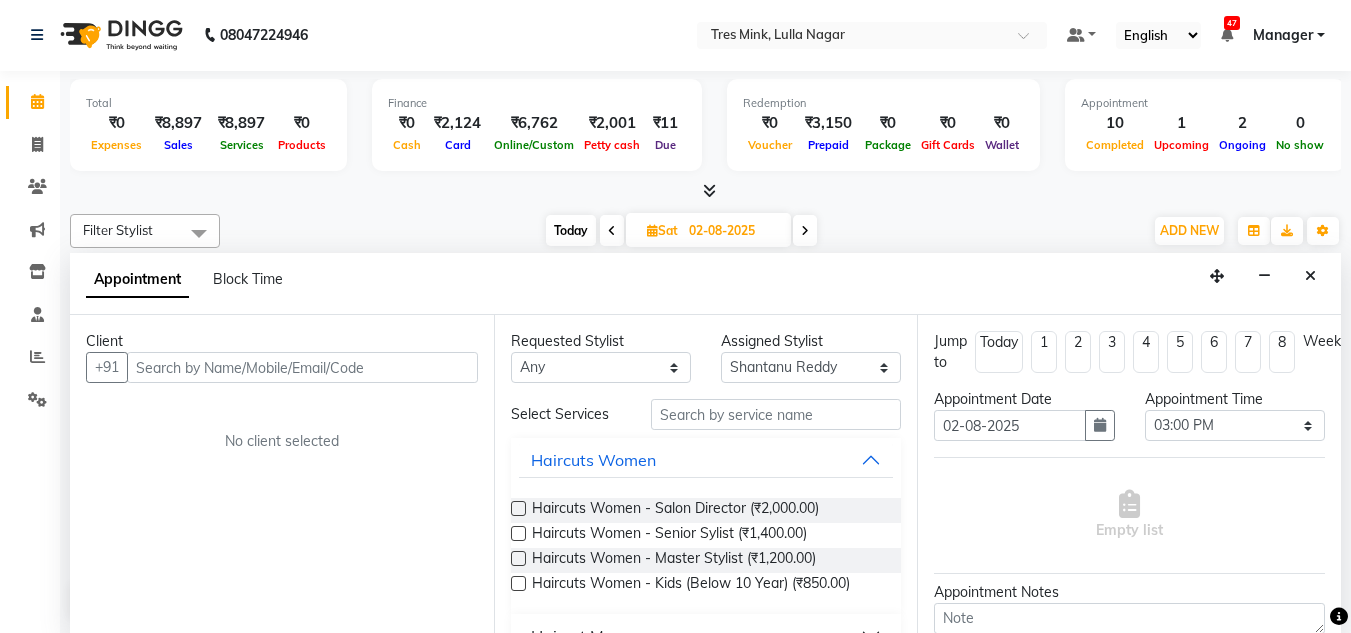 click at bounding box center [302, 367] 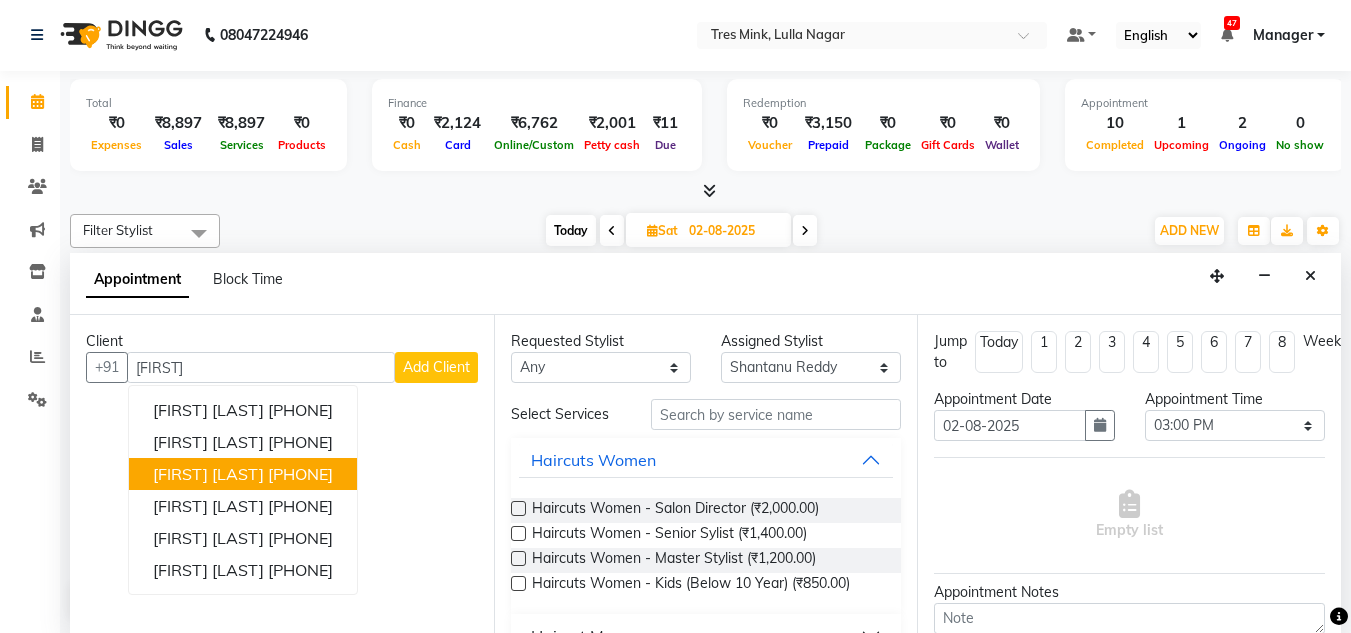 click on "[FIRST] [LAST]" at bounding box center [208, 474] 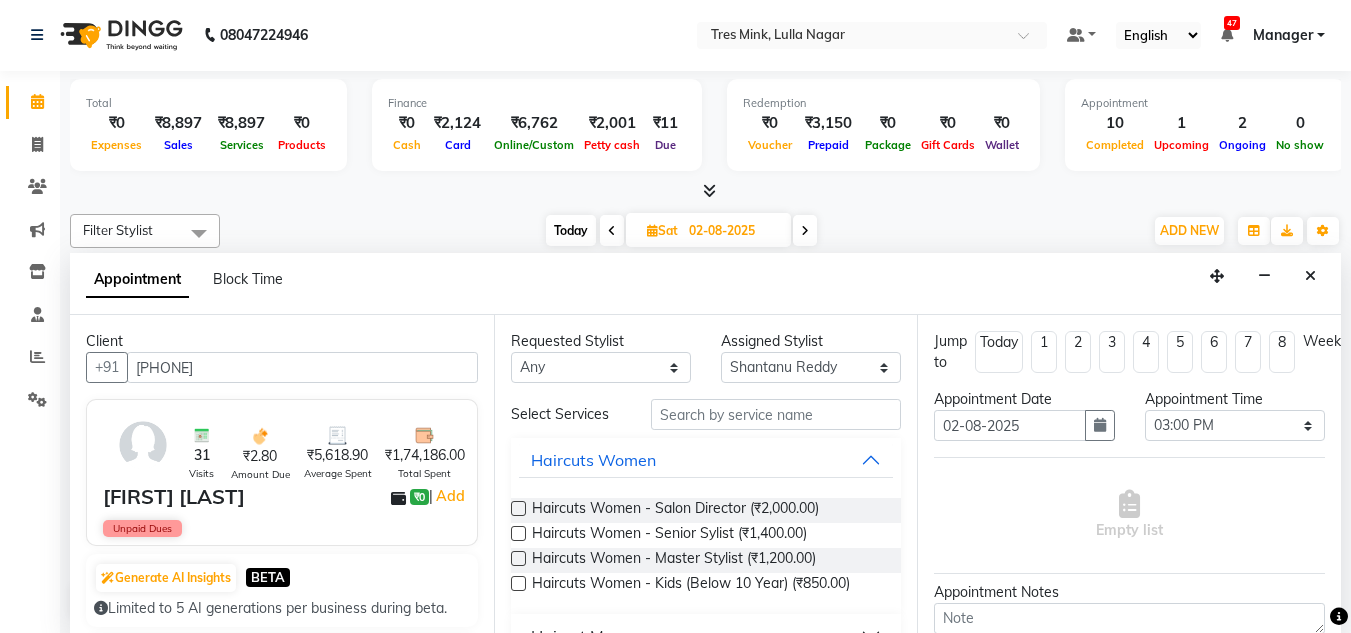 type on "[PHONE]" 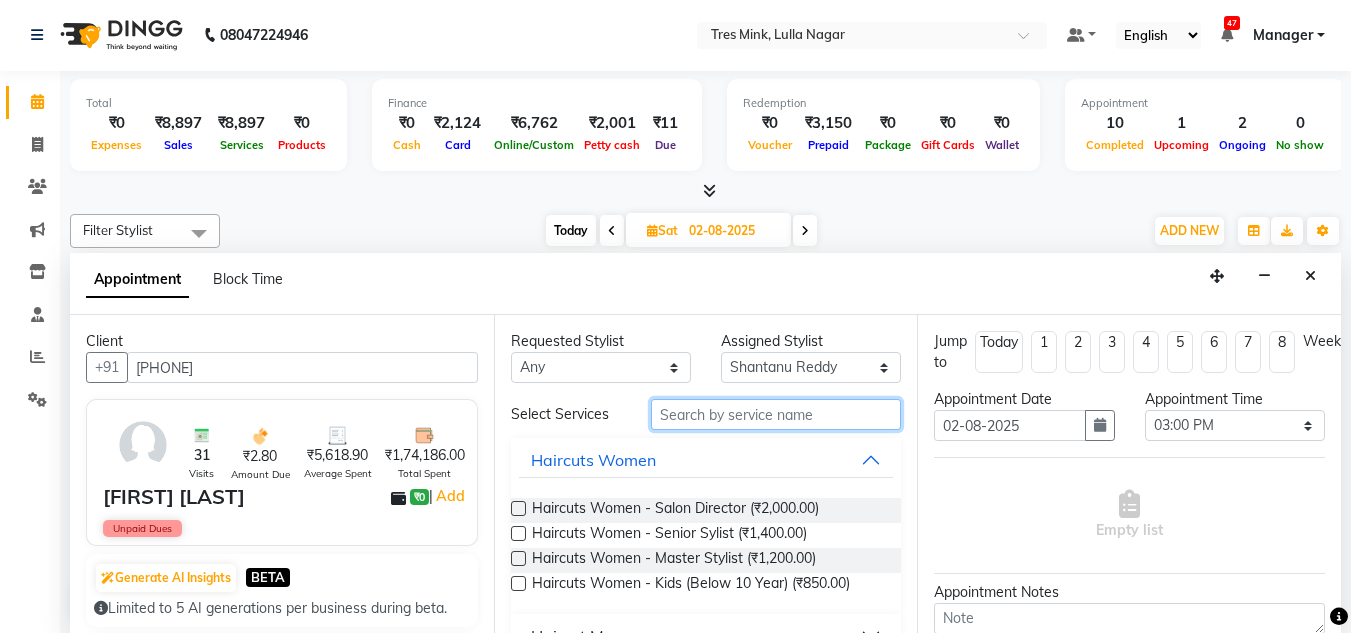 click at bounding box center [776, 414] 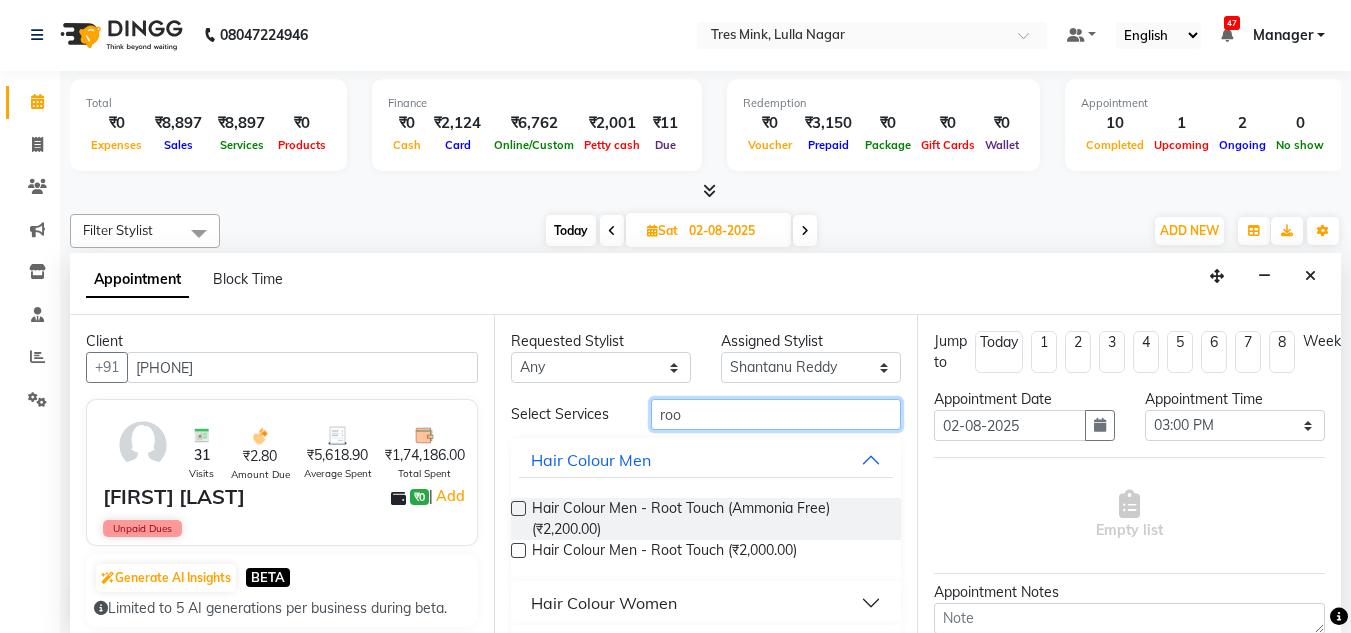 type on "roo" 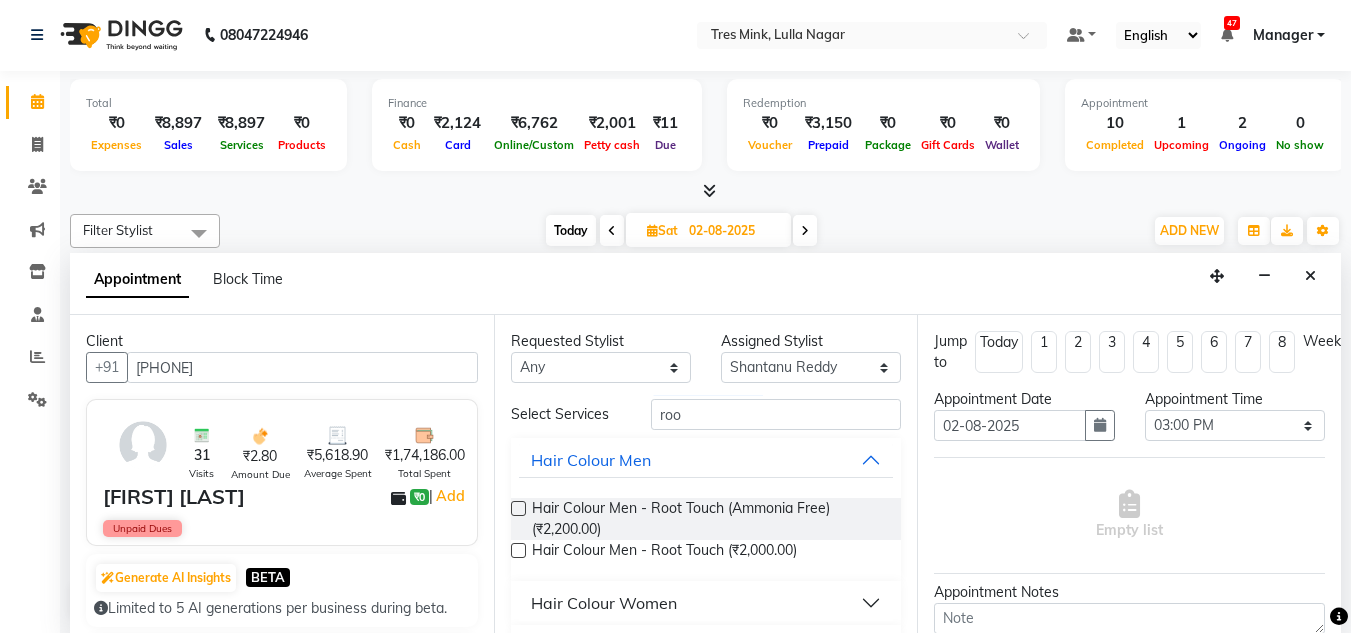 click at bounding box center [518, 508] 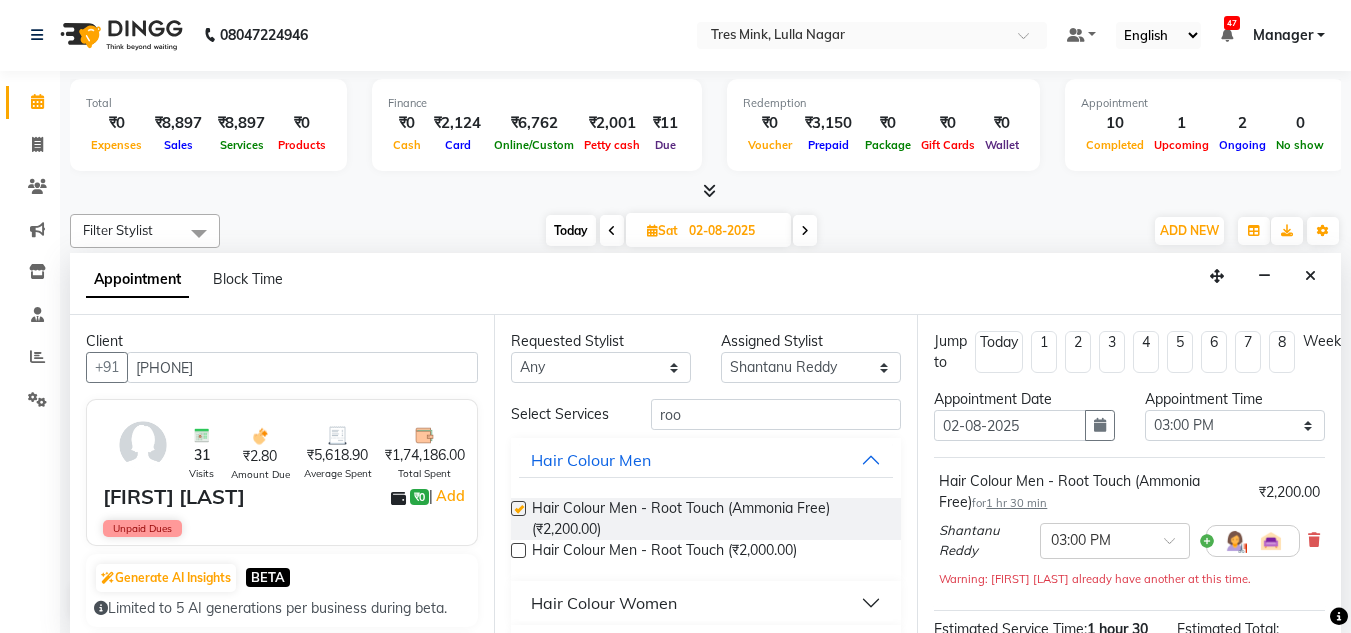 checkbox on "false" 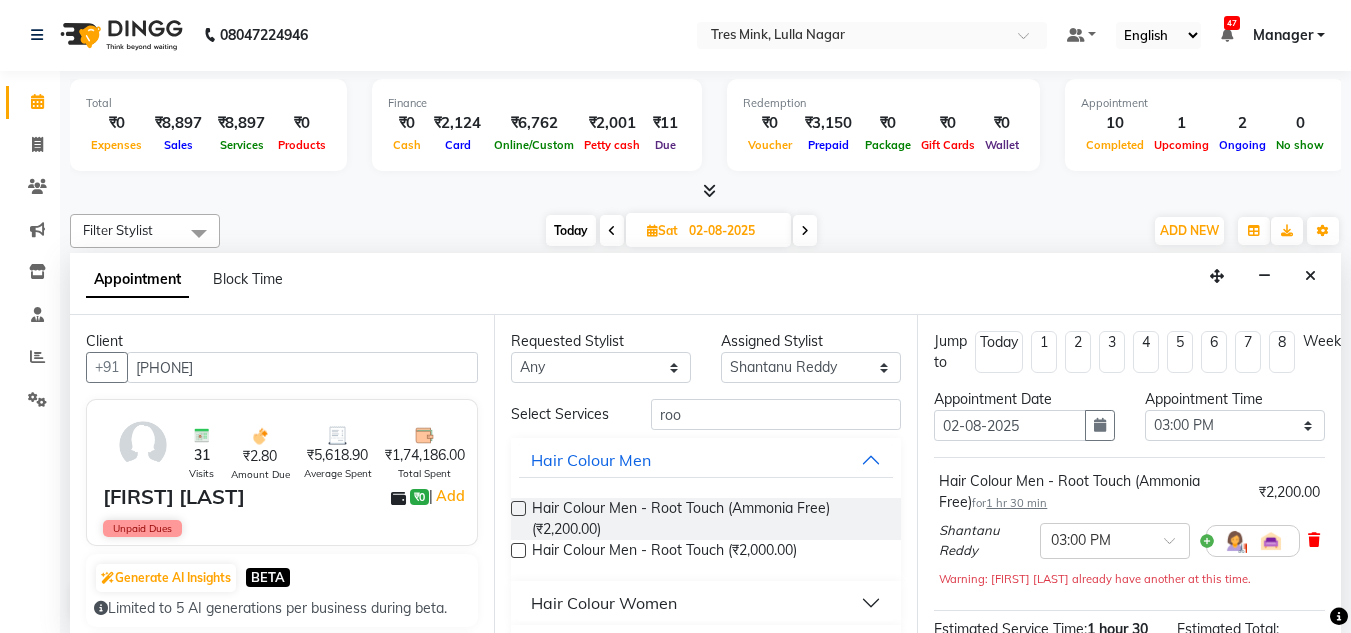 click at bounding box center (1314, 540) 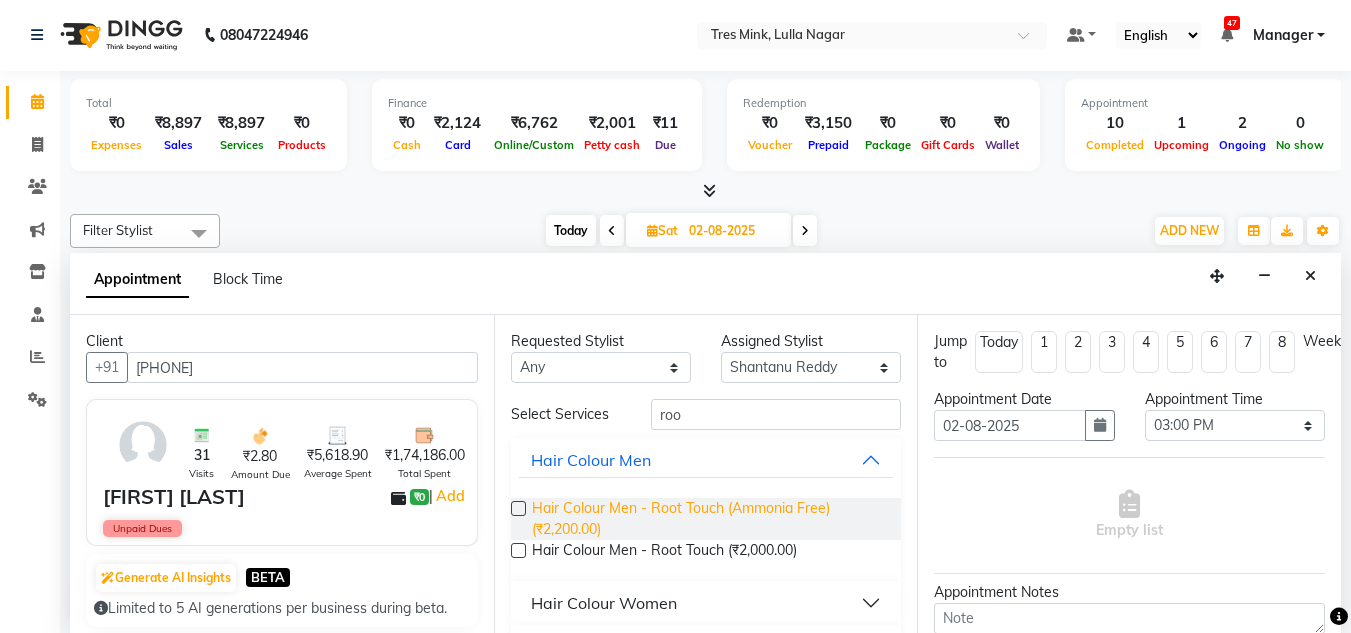 scroll, scrollTop: 52, scrollLeft: 0, axis: vertical 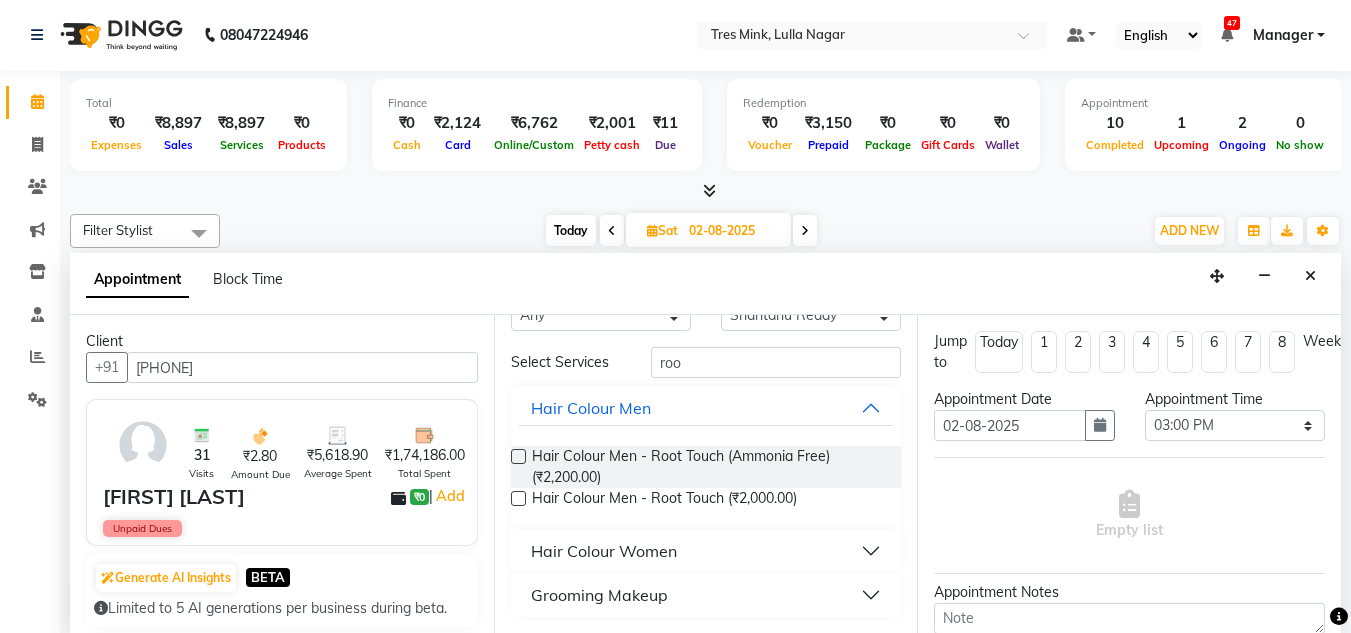 click on "Hair Colour Women" at bounding box center [604, 551] 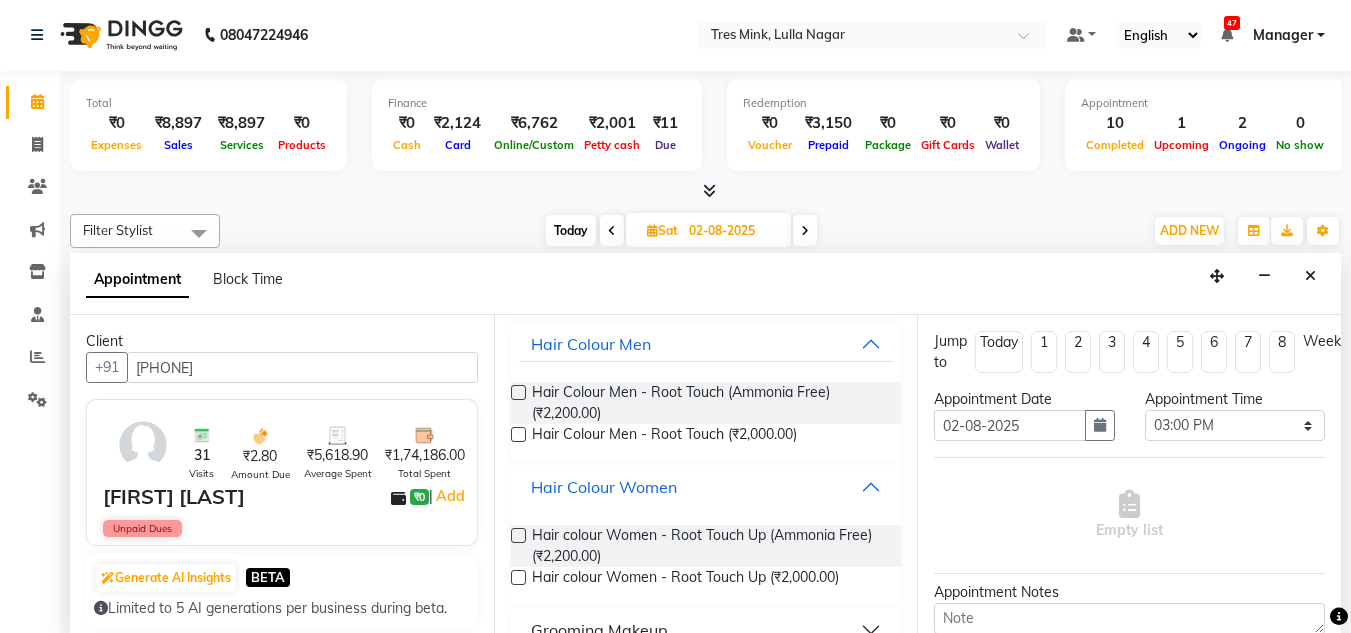 scroll, scrollTop: 151, scrollLeft: 0, axis: vertical 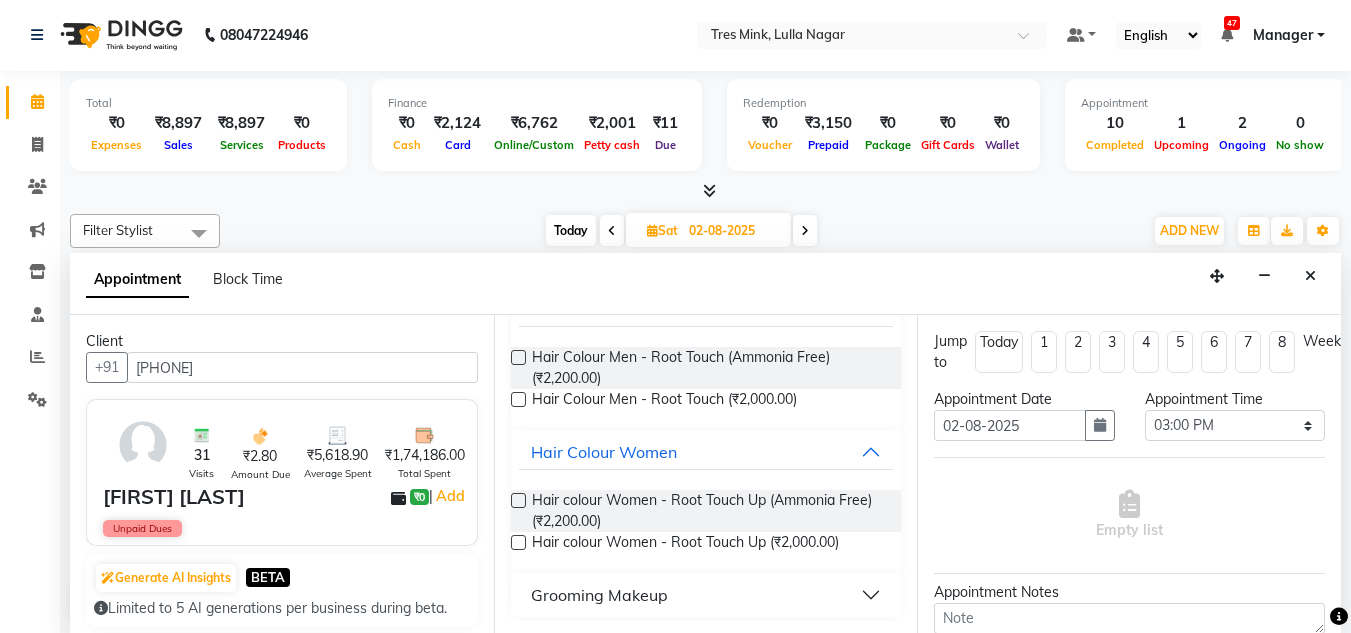 click at bounding box center (518, 500) 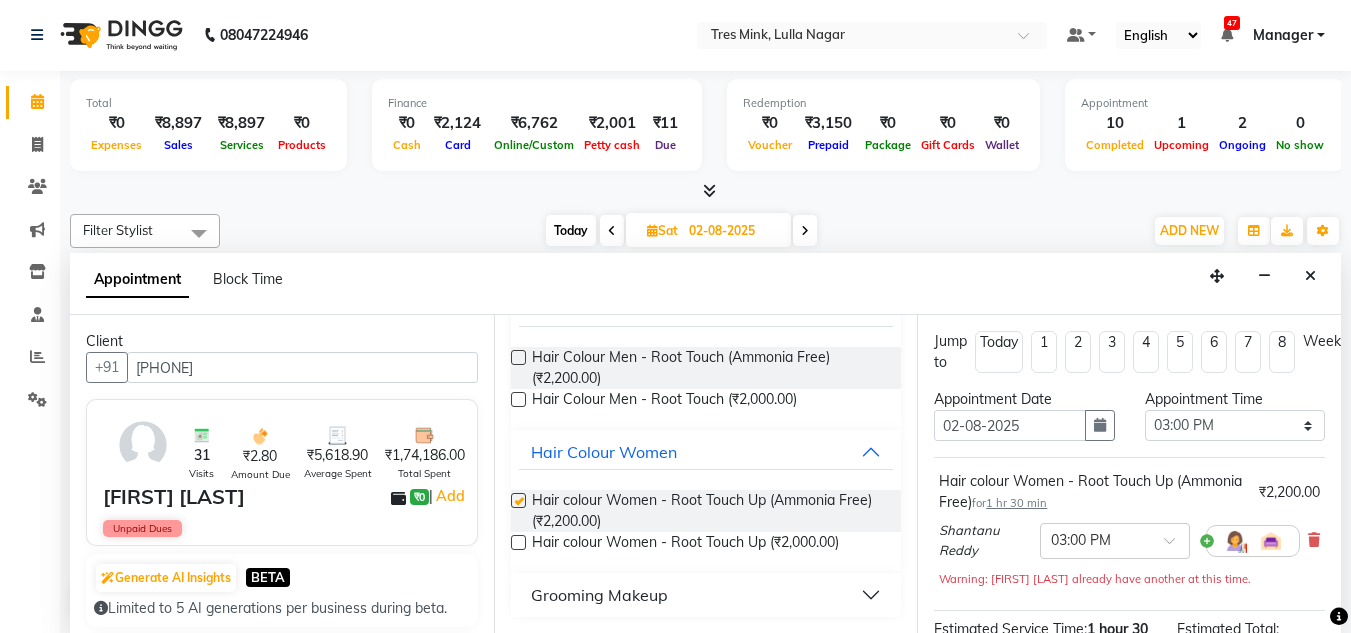 checkbox on "false" 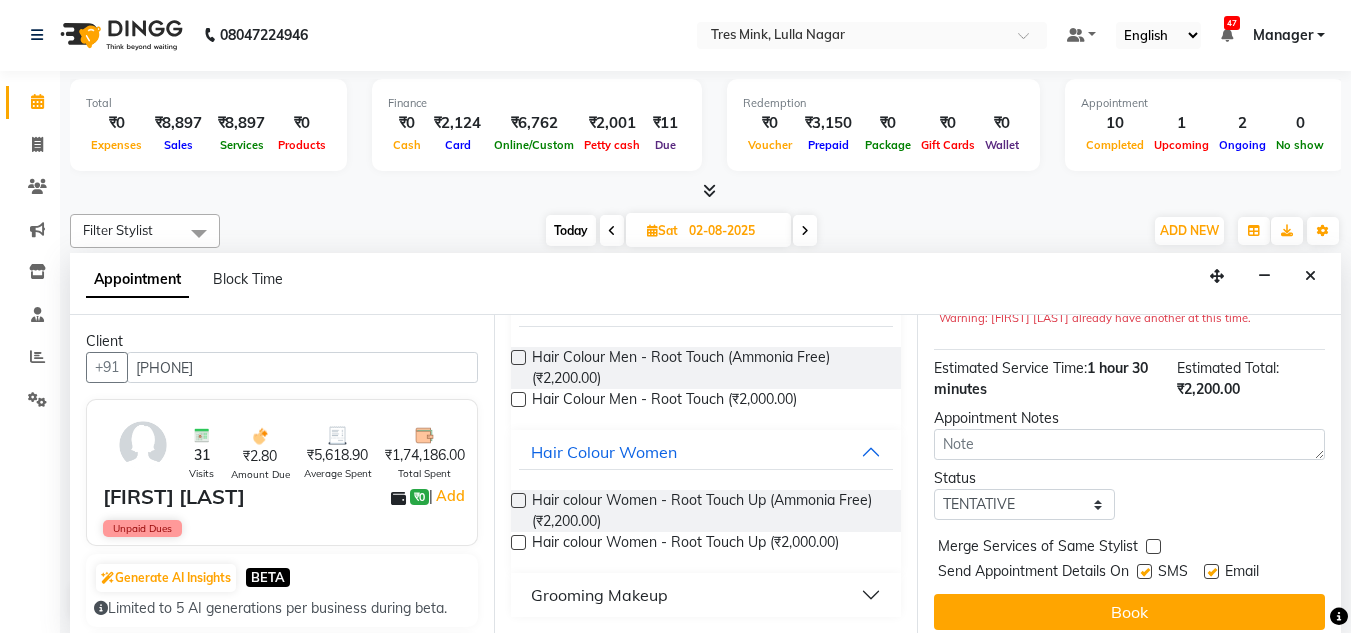 scroll, scrollTop: 289, scrollLeft: 0, axis: vertical 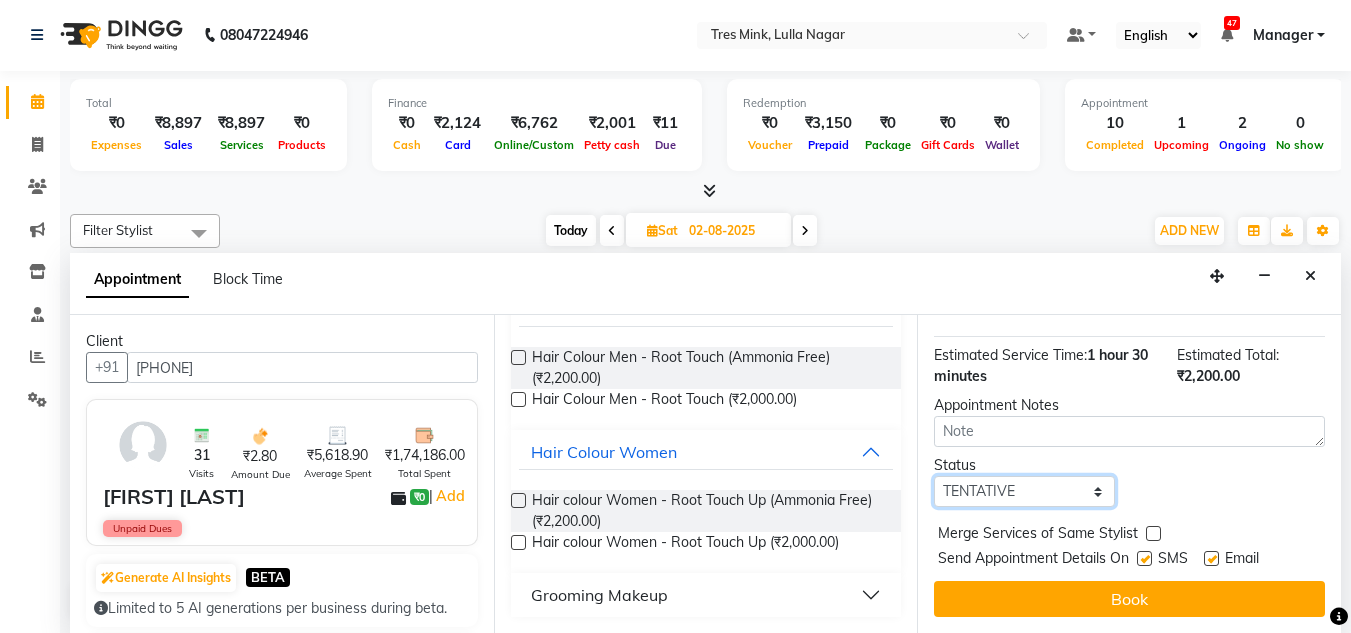 click on "Select TENTATIVE CONFIRM UPCOMING" at bounding box center (1024, 491) 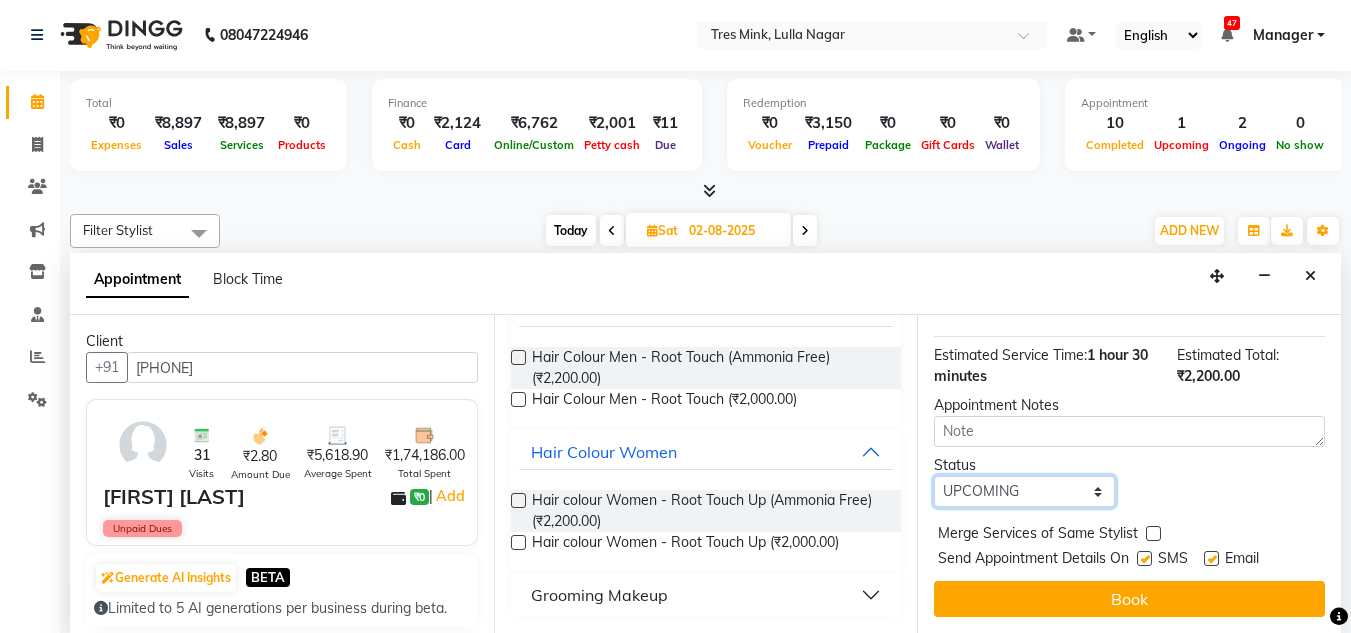 click on "Select TENTATIVE CONFIRM UPCOMING" at bounding box center [1024, 491] 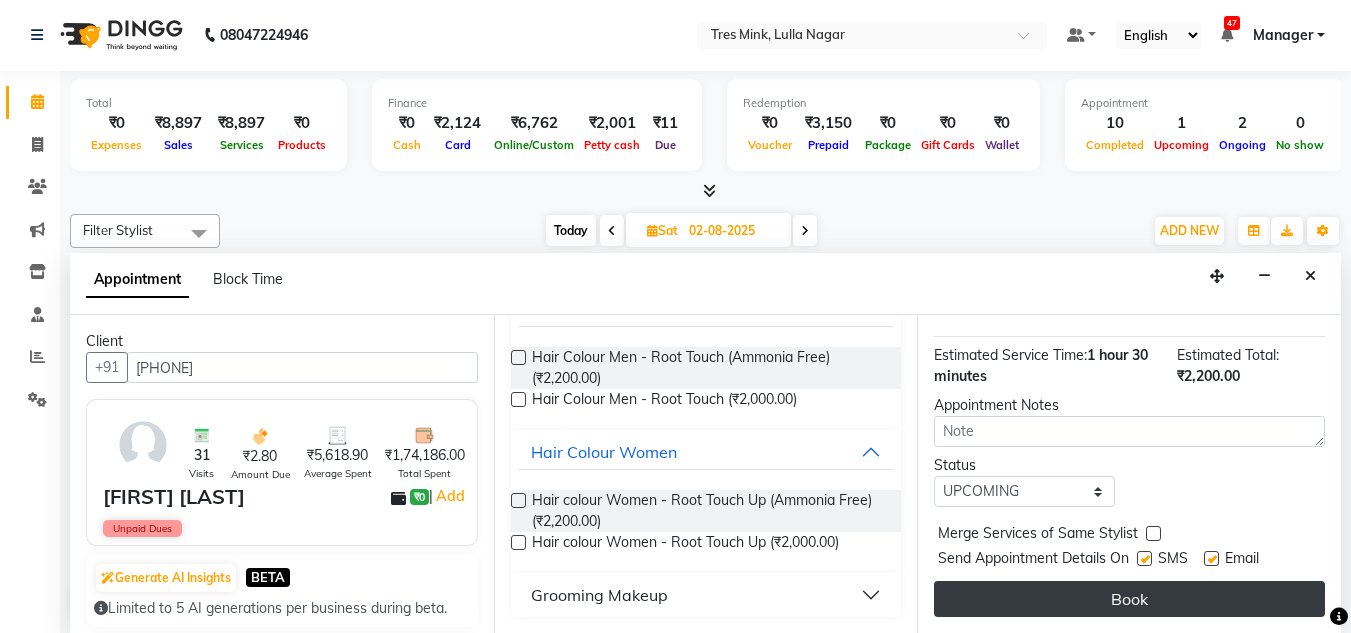 click on "Book" at bounding box center (1129, 599) 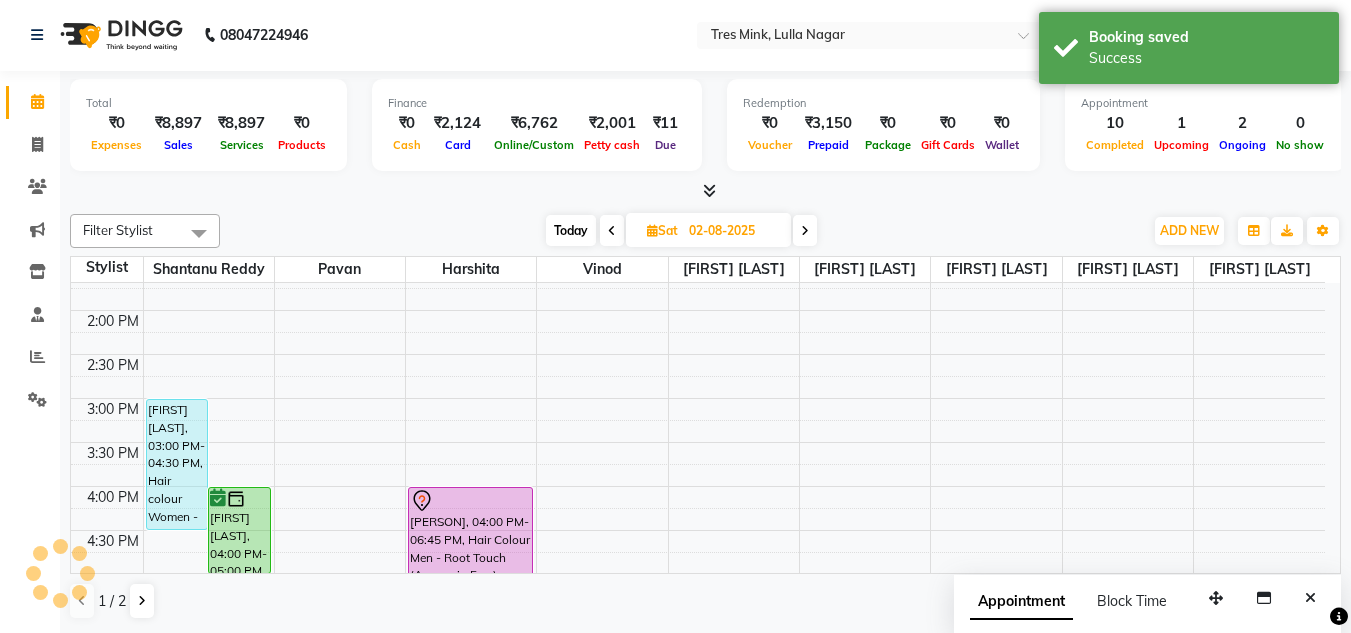 scroll, scrollTop: 0, scrollLeft: 0, axis: both 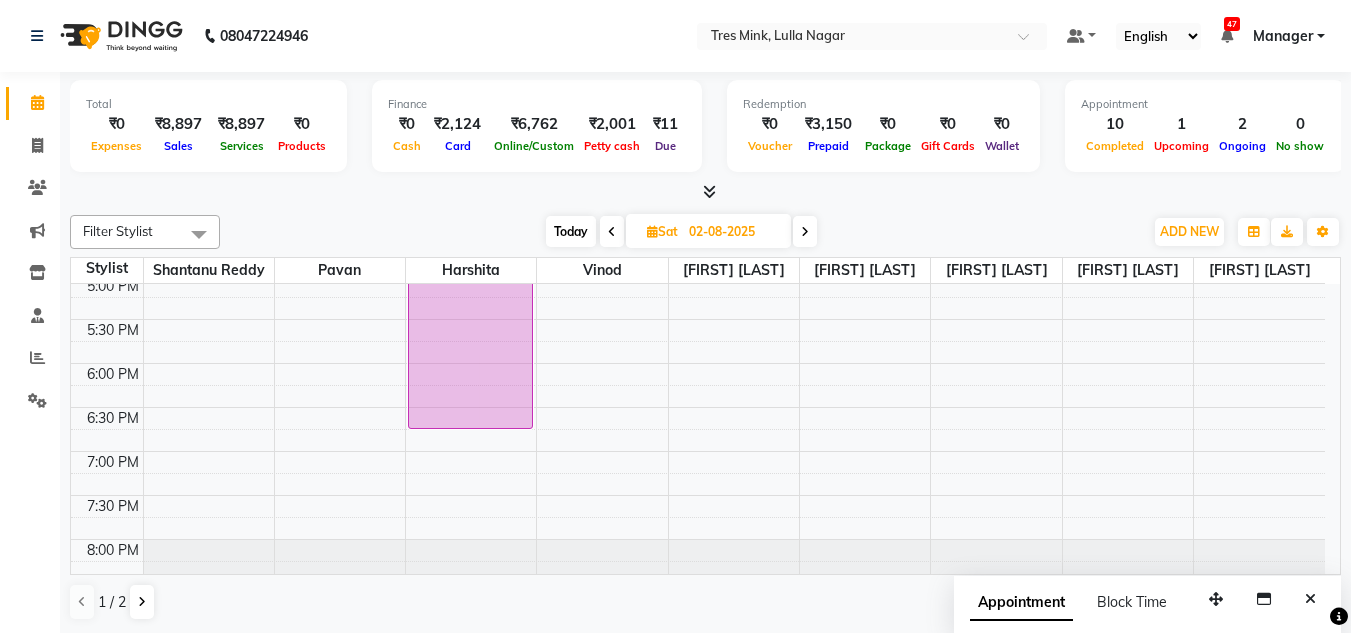 click on "Today" at bounding box center [571, 231] 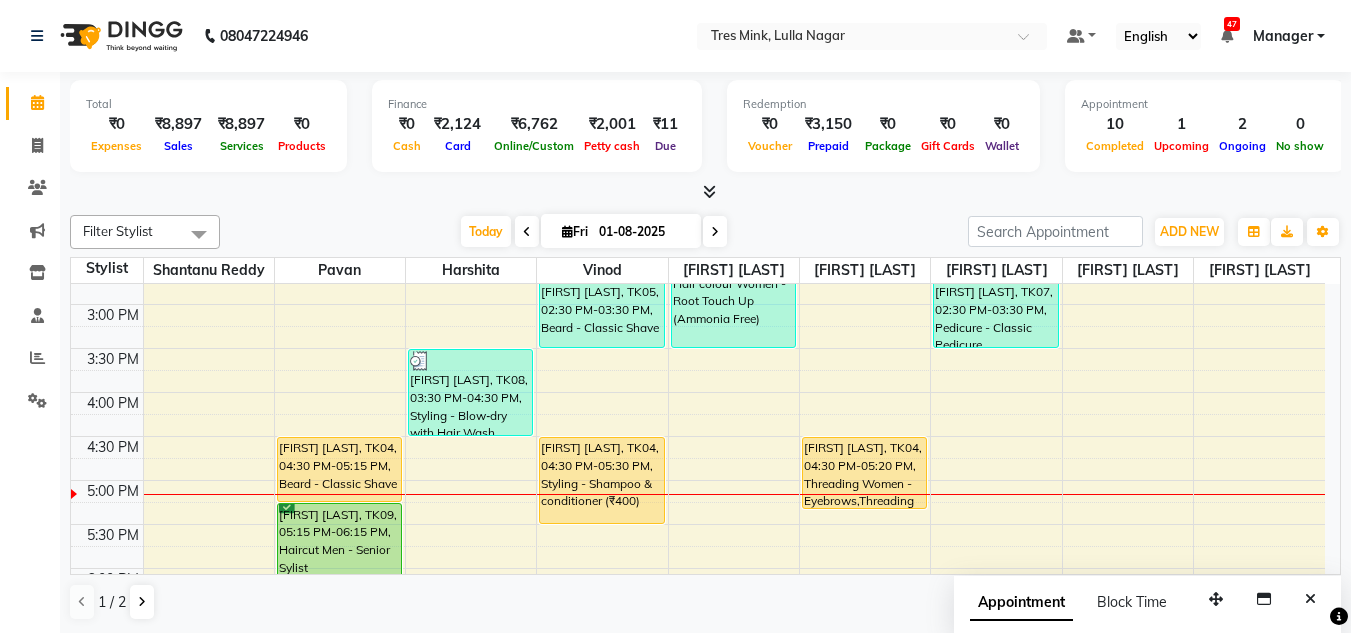 scroll, scrollTop: 593, scrollLeft: 0, axis: vertical 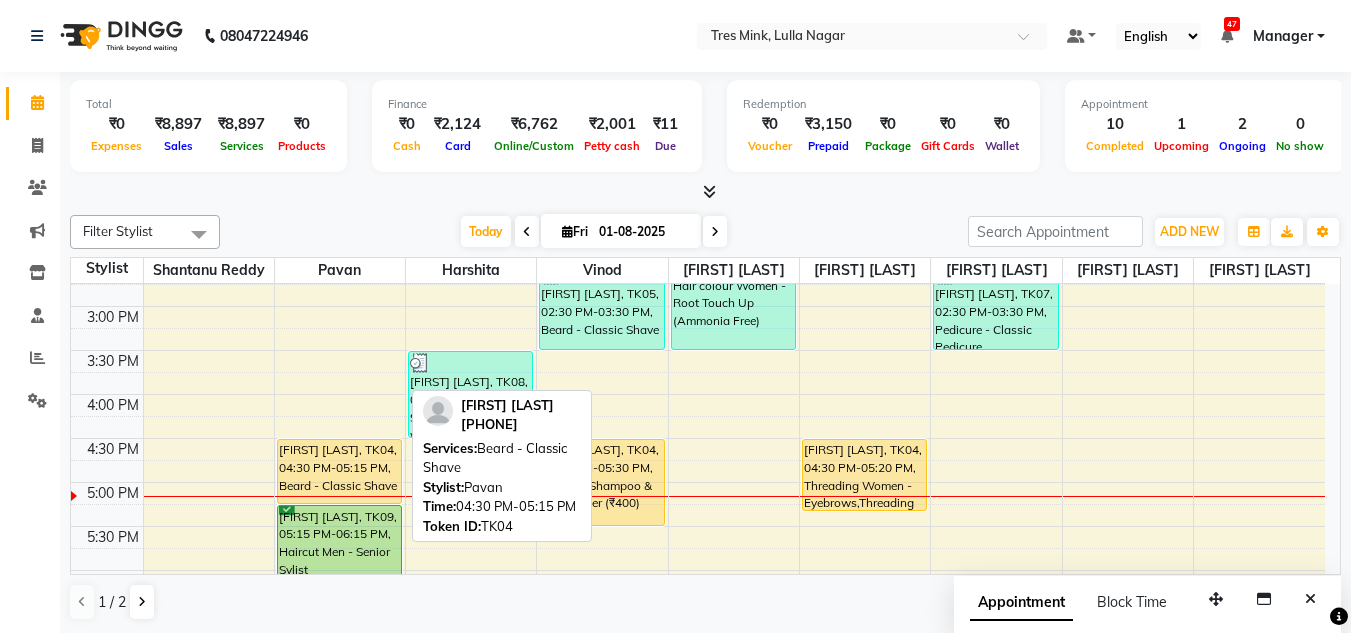 click on "[FIRST] [LAST], TK04, 04:30 PM-05:15 PM, Beard - Classic Shave" at bounding box center (339, 471) 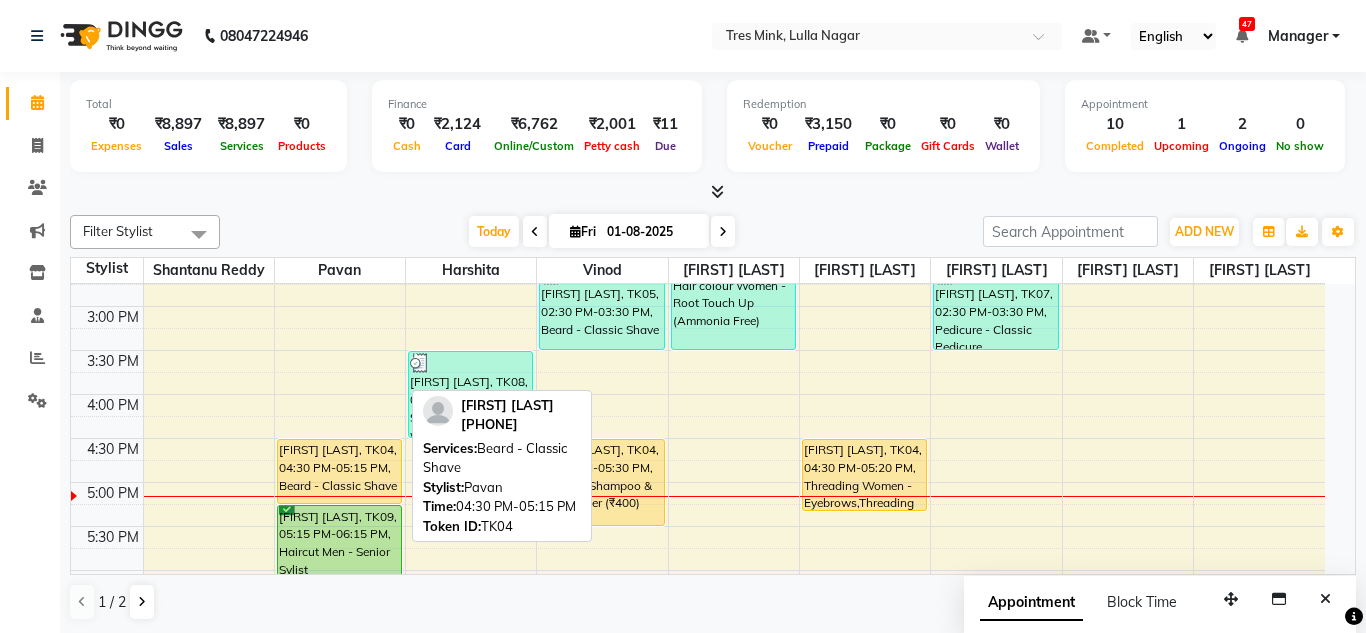 select on "1" 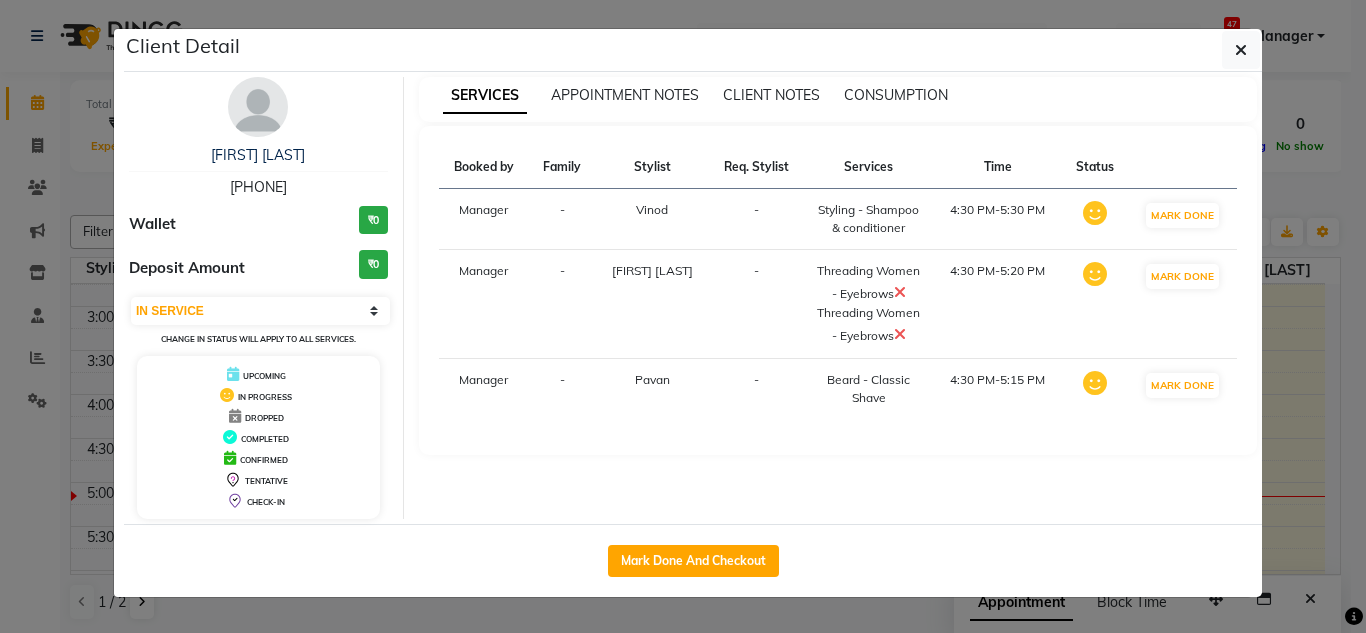 drag, startPoint x: 741, startPoint y: 563, endPoint x: 0, endPoint y: 5, distance: 927.60175 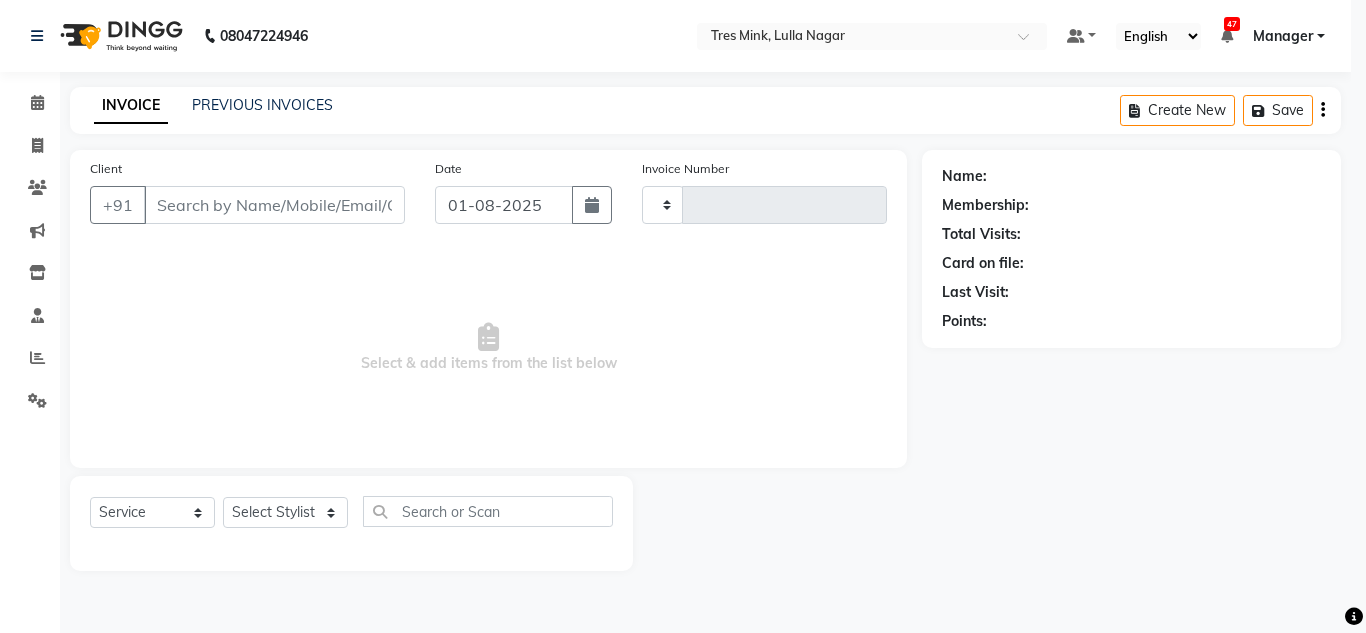 type on "0846" 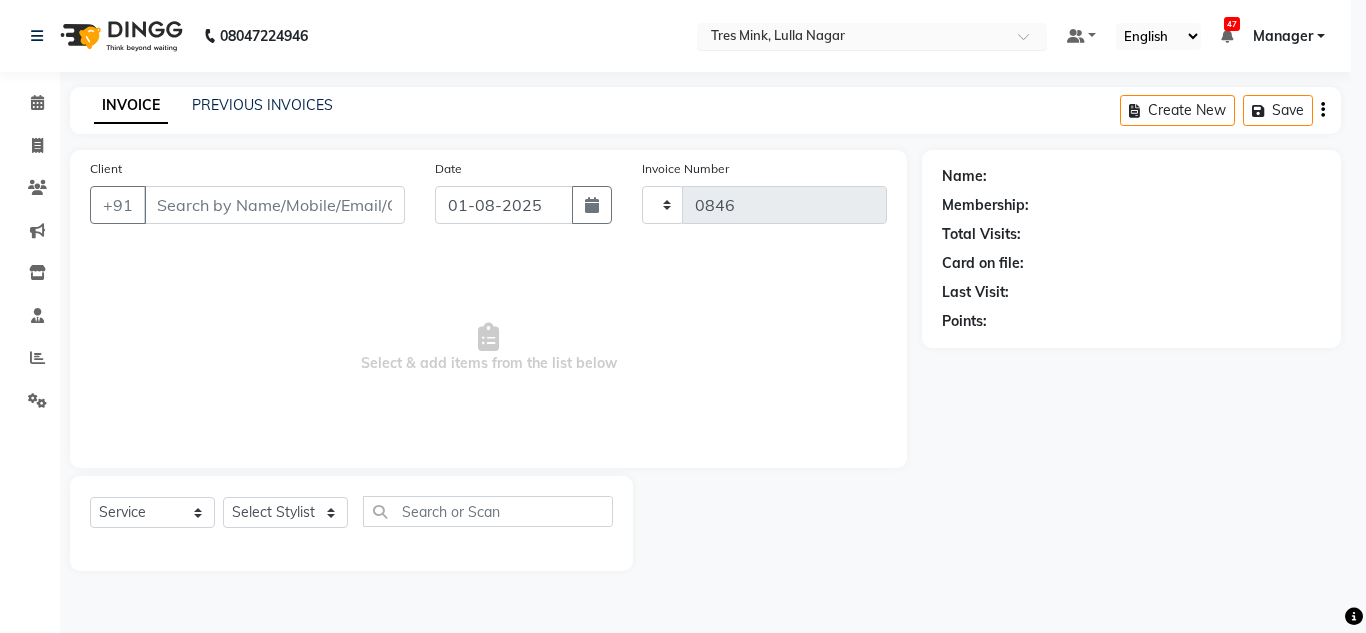 select on "8052" 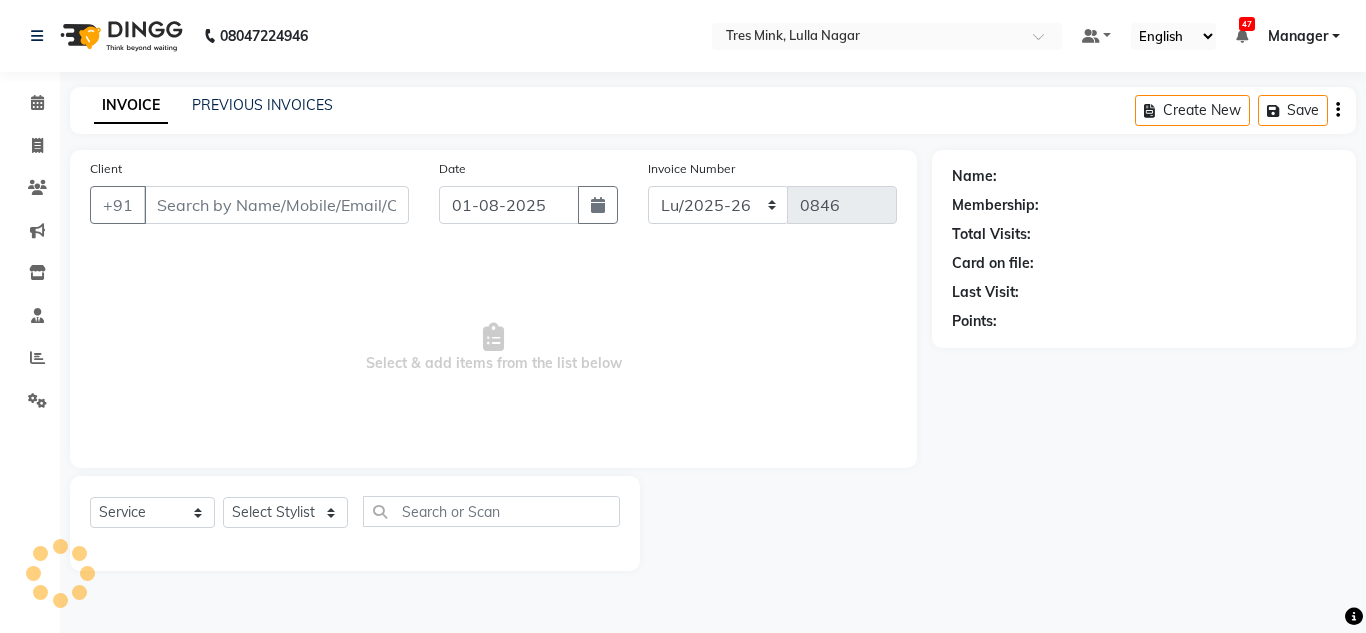 type on "[PHONE]" 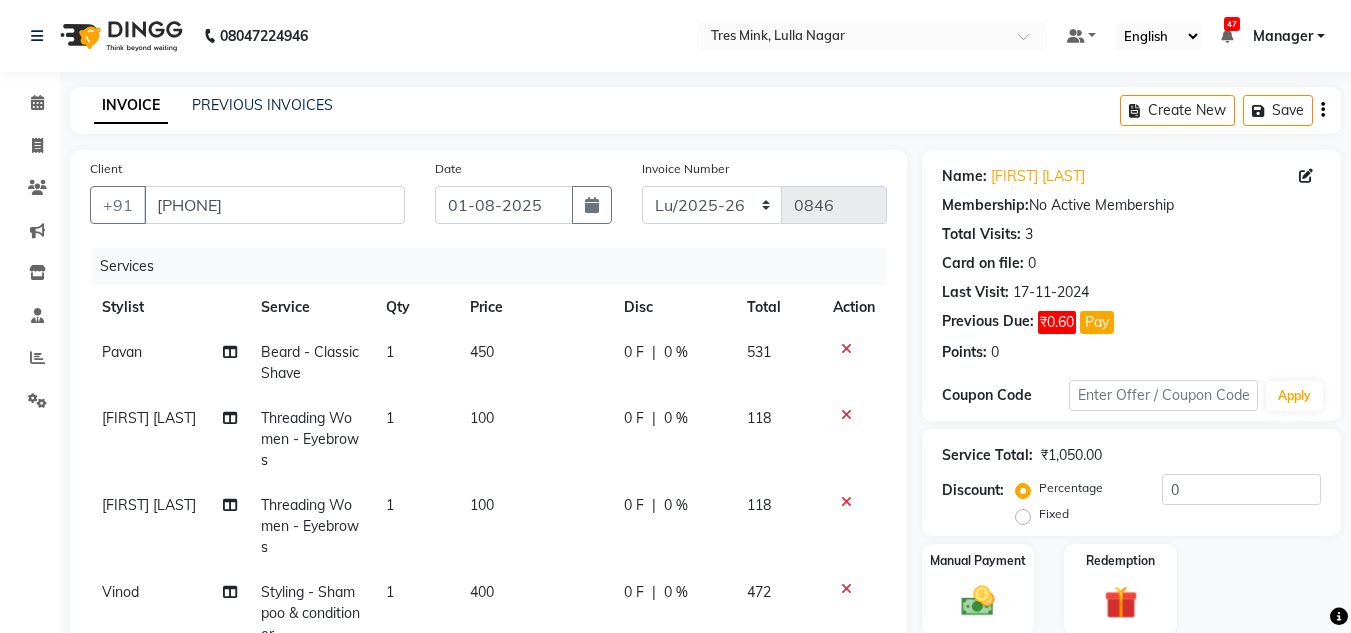 click on "100" 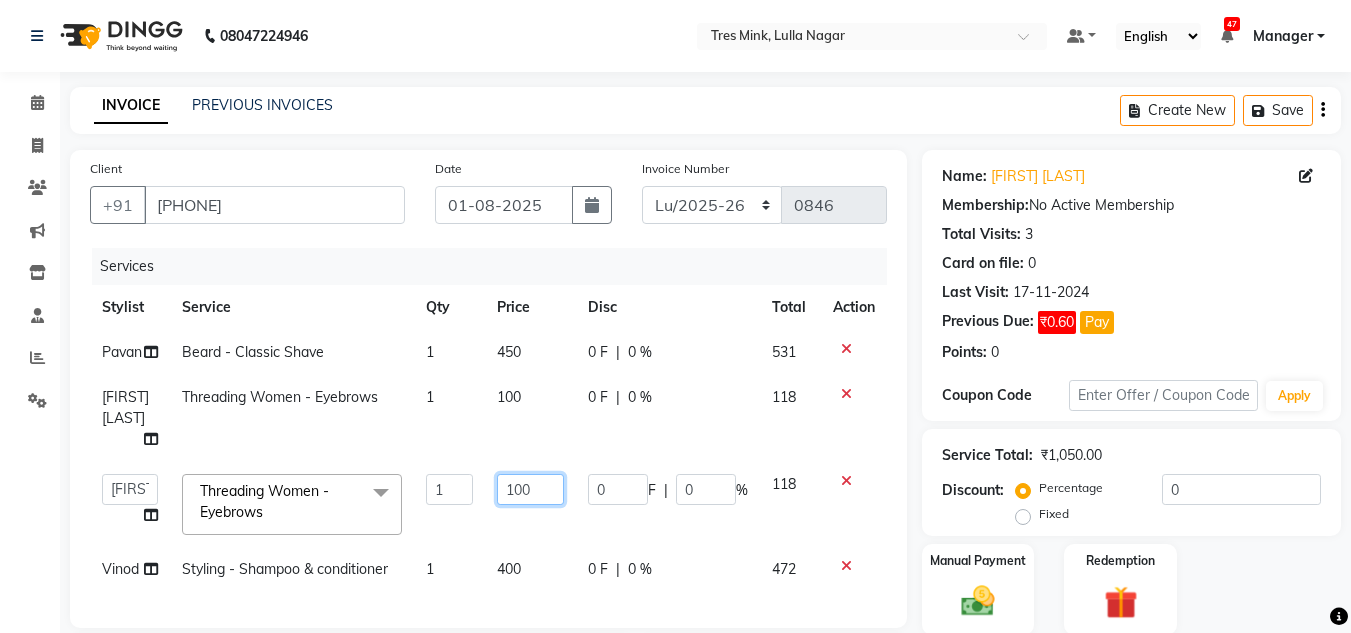 click on "100" 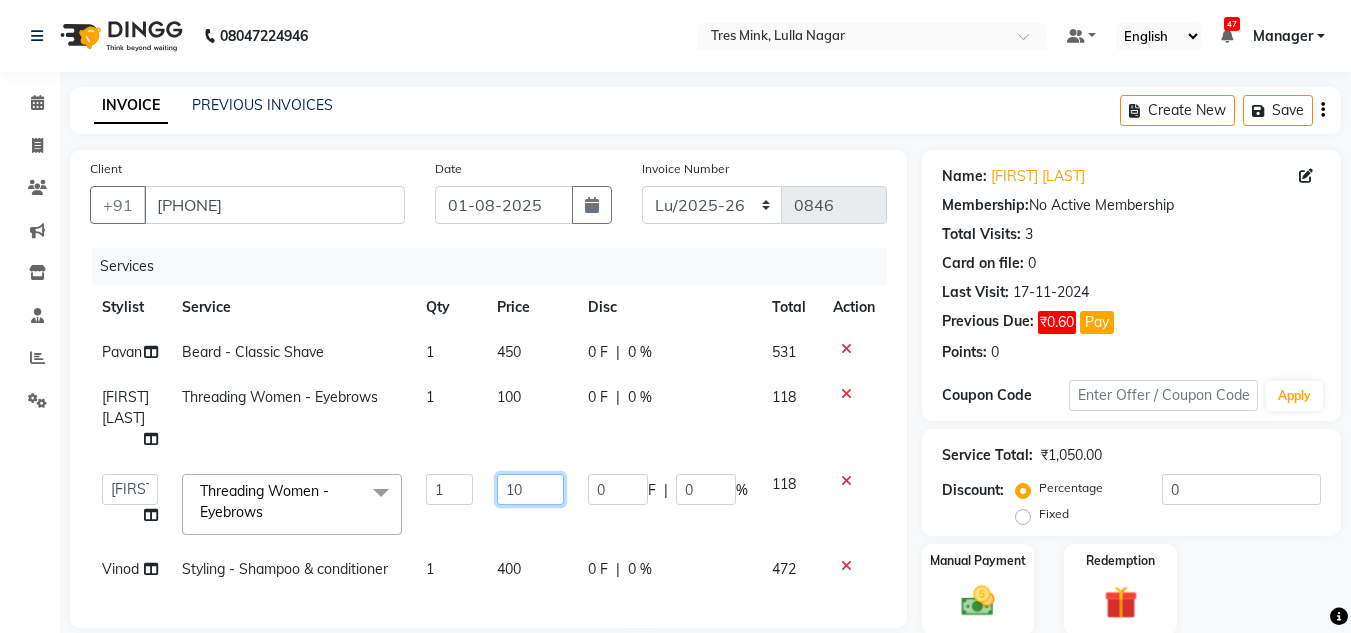 type on "150" 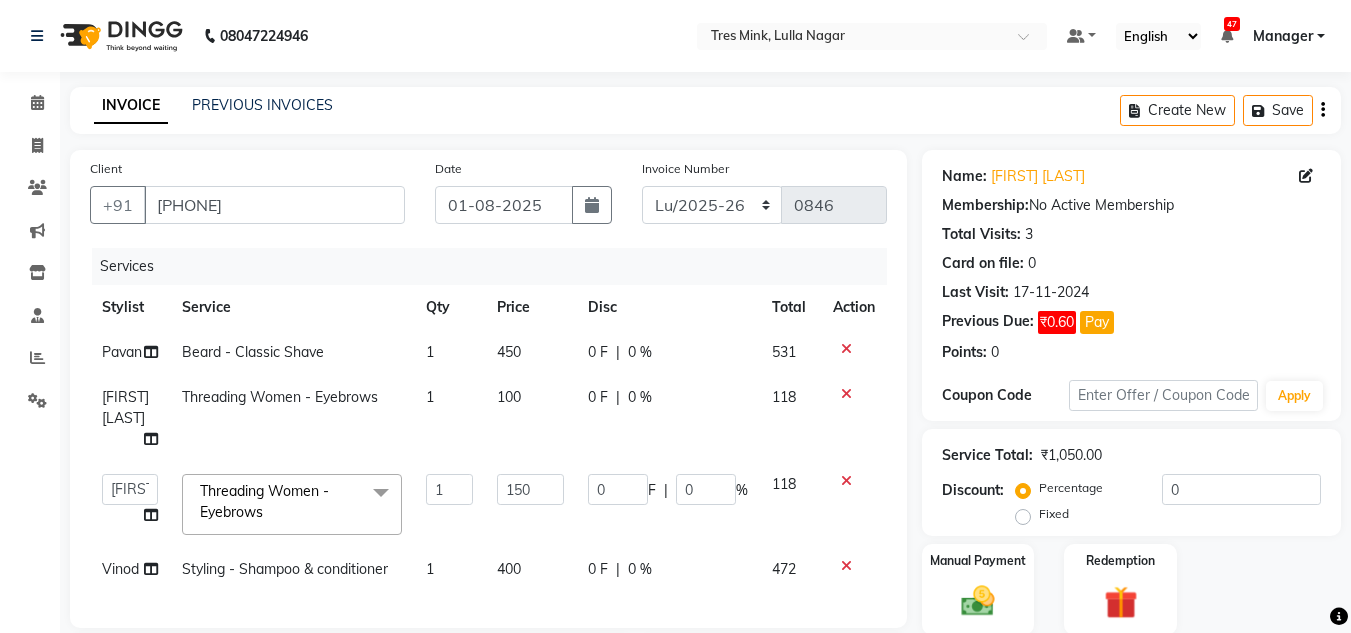 click on "[FIRST] [LAST]" 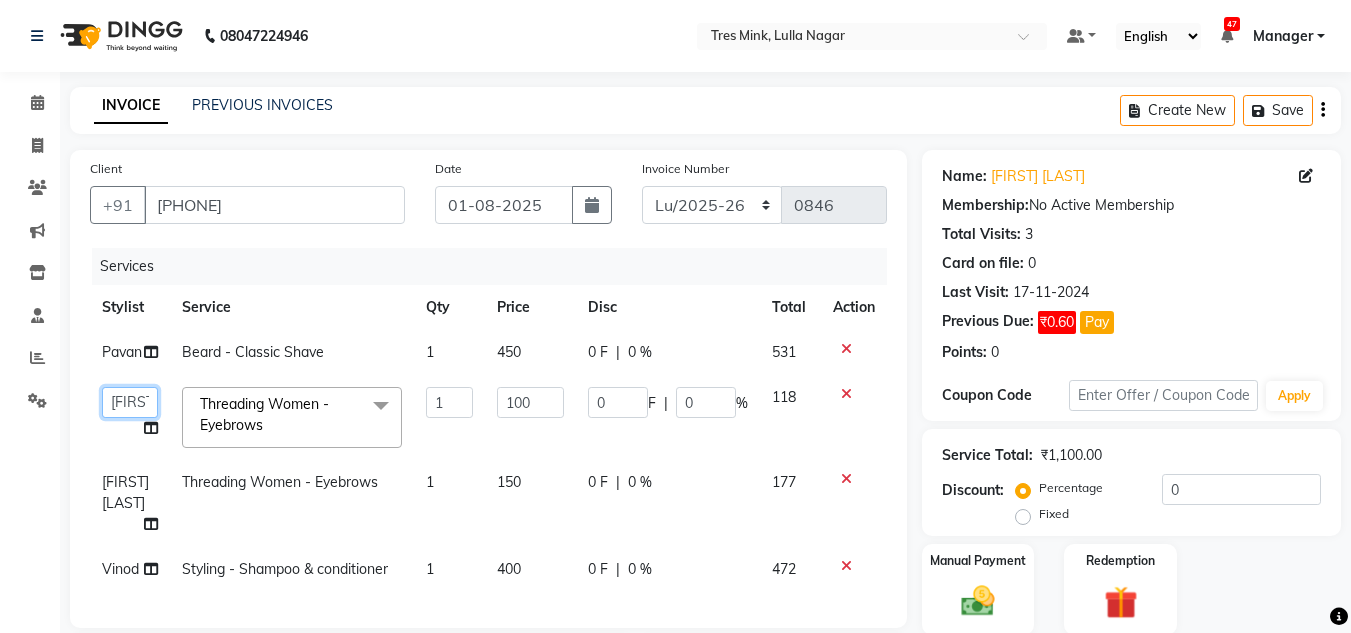 click on "[FIRST] [LAST]    [FIRST] [LAST]   Eva   [FIRST]   Manager   [FIRST] [LAST]   Pallavi H   Pavan   [FIRST] [LAST]   Shailesh Mistry   [FIRST] [LAST]   [FIRST] [LAST]   Siddhanth    [FIRST] [LAST]   [FIRST] [LAST]   Vinod" 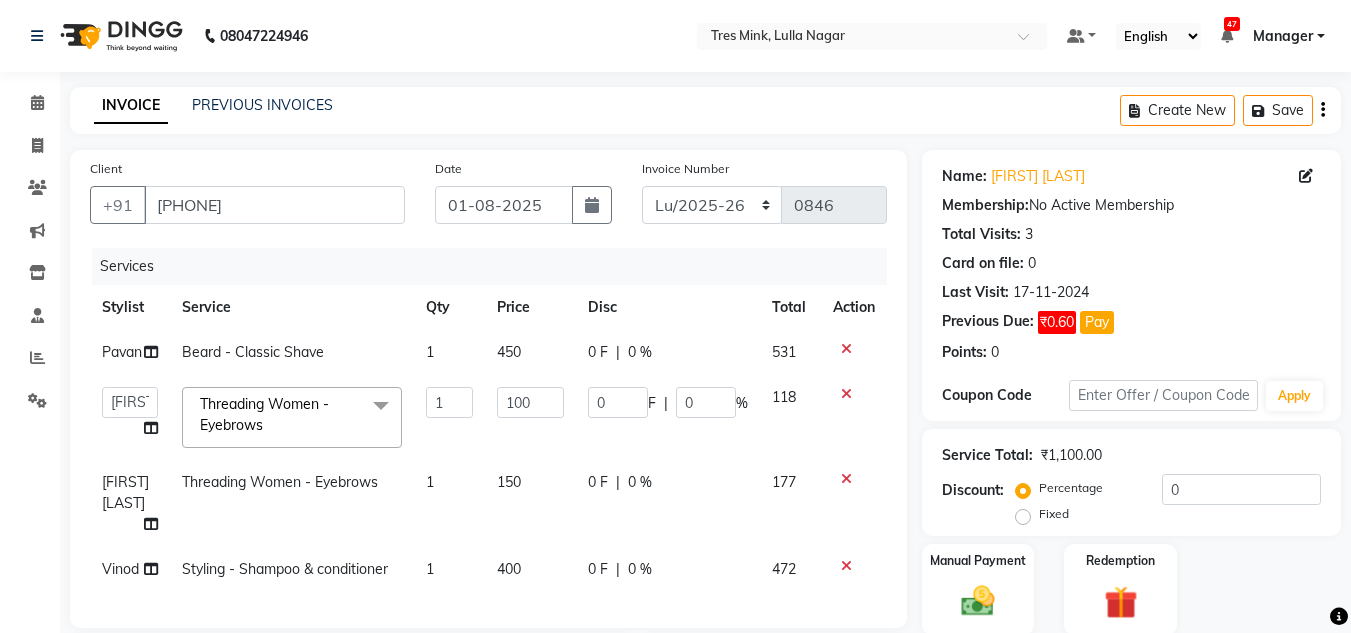 select on "85930" 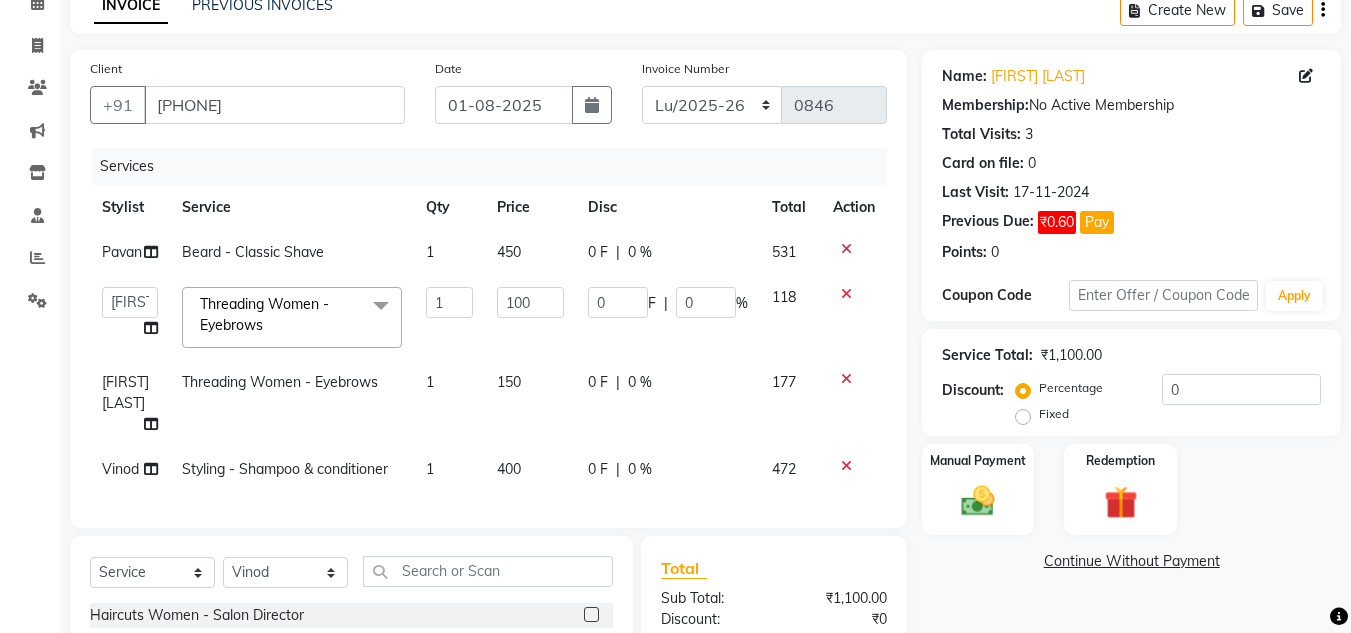 click on "400" 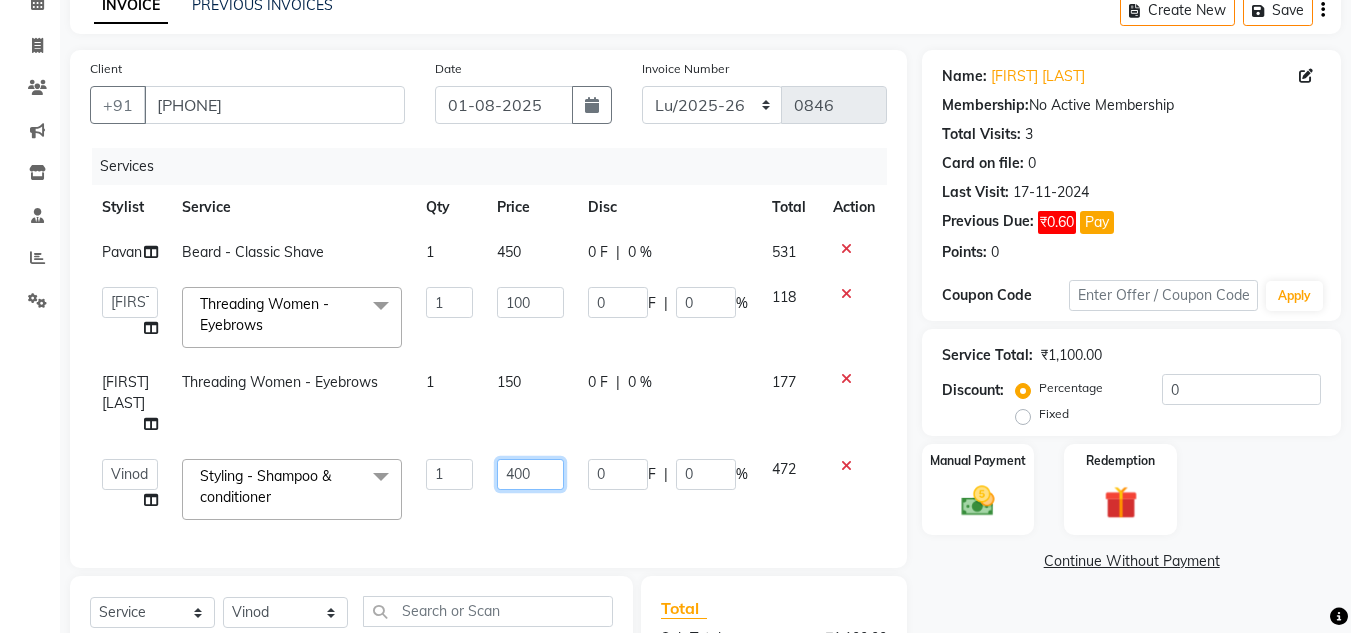 drag, startPoint x: 553, startPoint y: 475, endPoint x: 378, endPoint y: 459, distance: 175.7299 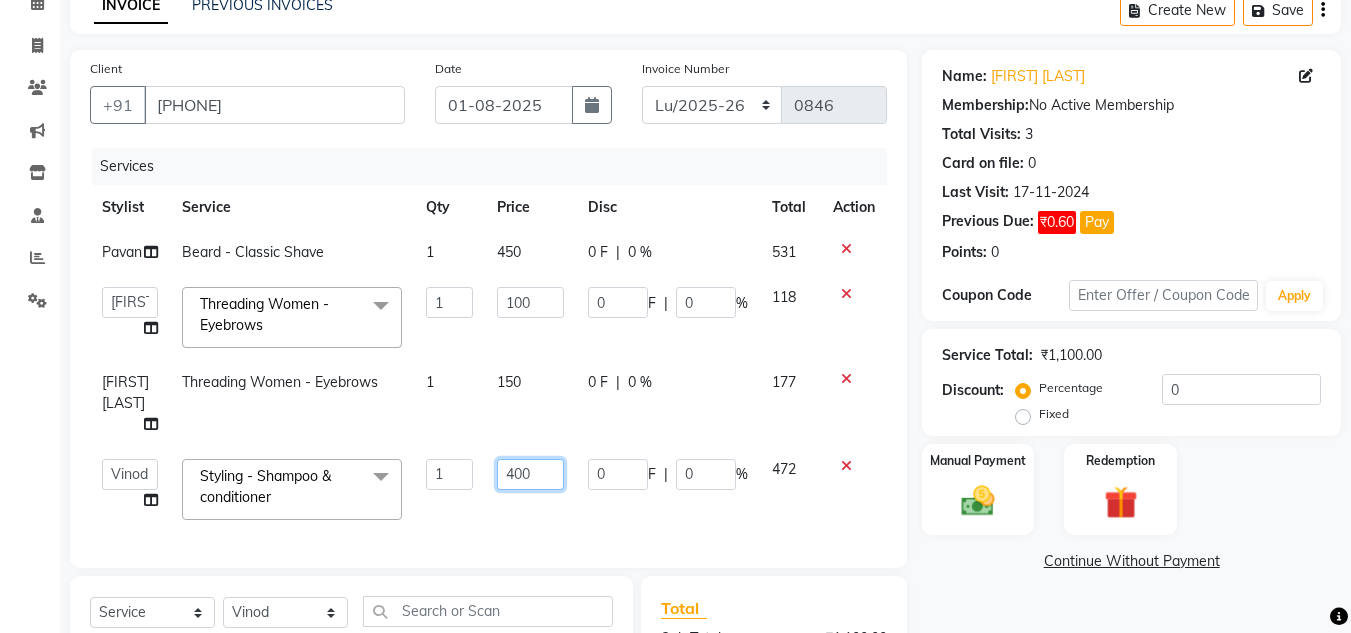 click on "Select [PERSON] [PERSON] [PERSON] [PERSON] Manager [PERSON] [PERSON] [PERSON] [PERSON] [PERSON] [PERSON] [PERSON] [PERSON] [PERSON] [PERSON] Haircuts Women - Salon Director Haircuts Women - Senior Sylist Haircuts Women - Master Stylist Haircuts Women - Kids (Below 10 Year) Haircut Men - Salon Director Haircut Men - Senior Sylist Haircut Men - Master Stylist Haircut Men - Kids (Below 10 Year) Hair Colour Men - Highlights Hair Colour Men - Global (Ammonia Free) Hair Colour Men - Global Hair Colour Men - Root Touch (Ammonia Free) Hair Colour Men - Root Touch Hair Colour Women - Highlights Hair Colour Women - Global (Ammonia Free) Hair Colour Women - Global Hair colour Women - Root Touch Up (Ammonia Free) Hair colour Women - Root Touch Up Styling - Shampoo & conditioner Styling - Blow‑dry without Hair Wash Styling - Blow‑dry with Hair Wash Styling - Hair Ironing Styling - Hair Tongs Treatment - Keratin Treatment 1 400 0 F" 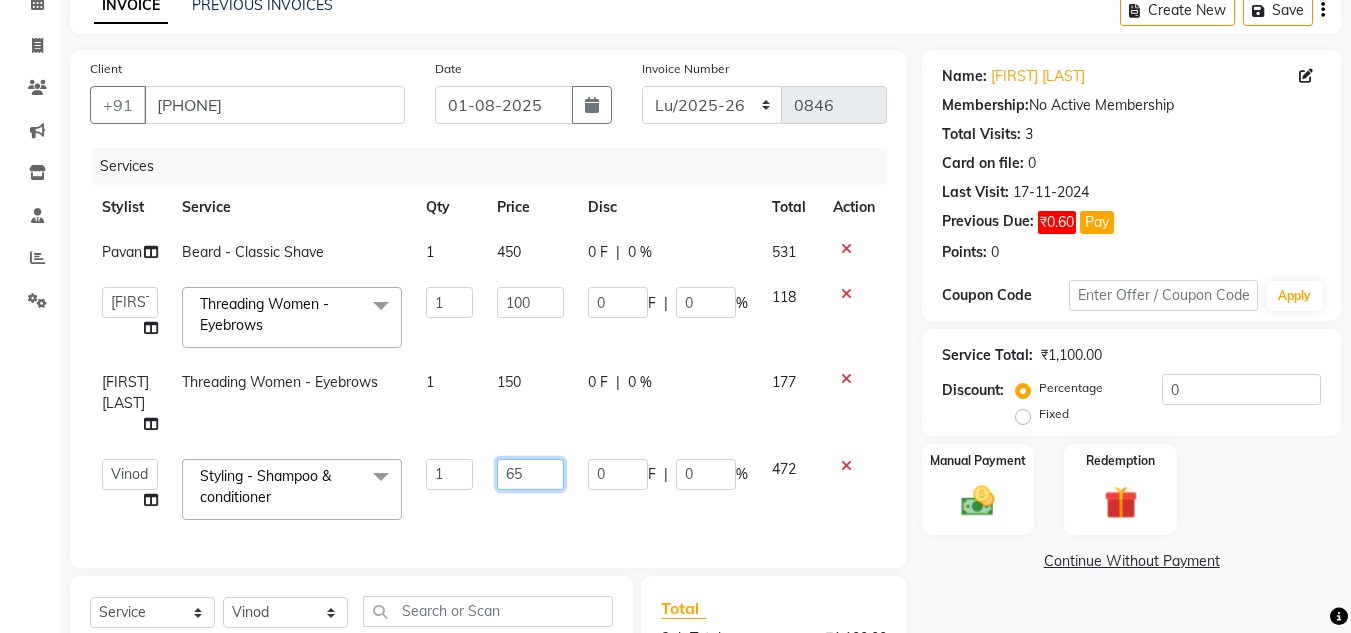 type on "650" 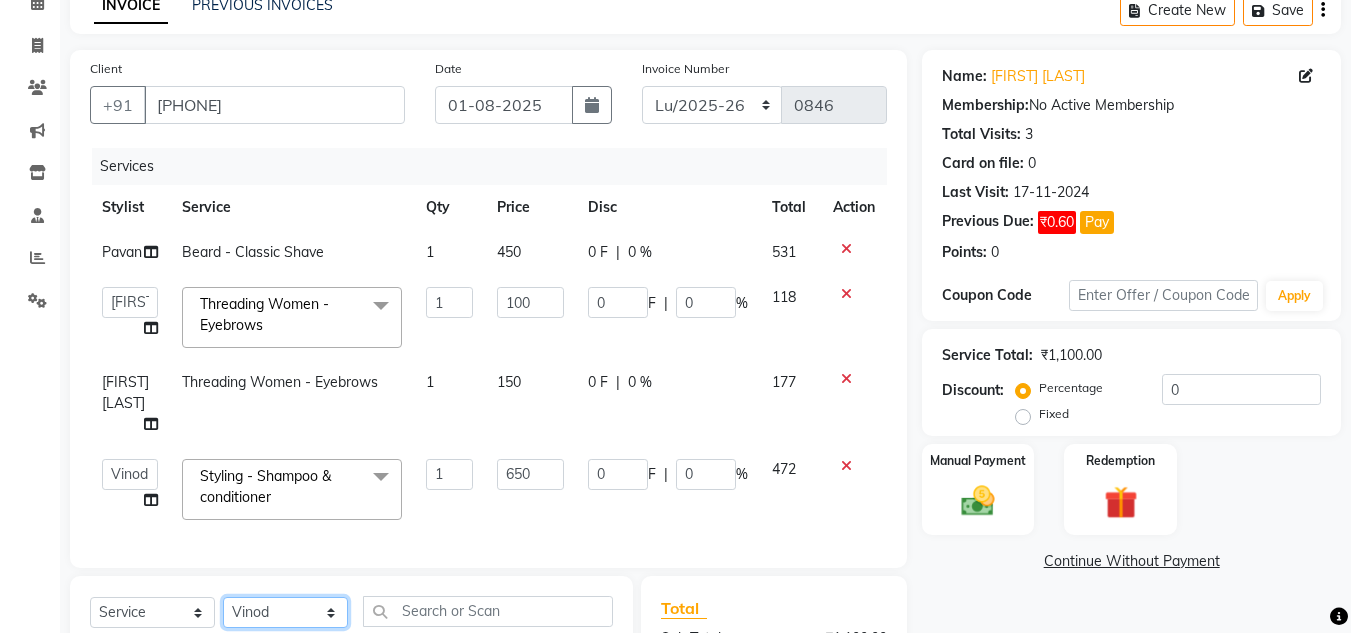 click on "Select Service Product Membership Package Voucher Prepaid Gift Card Select Stylist [PERSON] [PERSON] [PERSON] [PERSON] Manager [PERSON] [PERSON] [PERSON] [PERSON] [PERSON] [PERSON] [PERSON] [PERSON] [PERSON] [PERSON] Haircuts Women - Salon Director Haircuts Women - Senior Sylist Haircuts Women - Master Stylist Haircuts Women - Kids (Below 10 Year) Haircut Men - Salon Director Haircut Men - Senior Sylist Haircut Men - Master Stylist Haircut Men - Kids (Below 10 Year) Hair Colour Men - Highlights Hair Colour Men - Global (Ammonia Free) Hair Colour Men - Global Hair Colour Men - Root Touch (Ammonia Free) Hair Colour Men - Root Touch Hair Colour Women - Highlights Hair Colour Women - Global (Ammonia Free) Hair Colour Women - Global Hair colour Women - Root Touch Up (Ammonia Free) Hair colour Women - Root Touch Up Styling - Shampoo & conditioner Styling - Blow‑dry without Hair Wash Styling - Blow‑dry with Hair Wash Styling - Hair Ironing Sanitization" 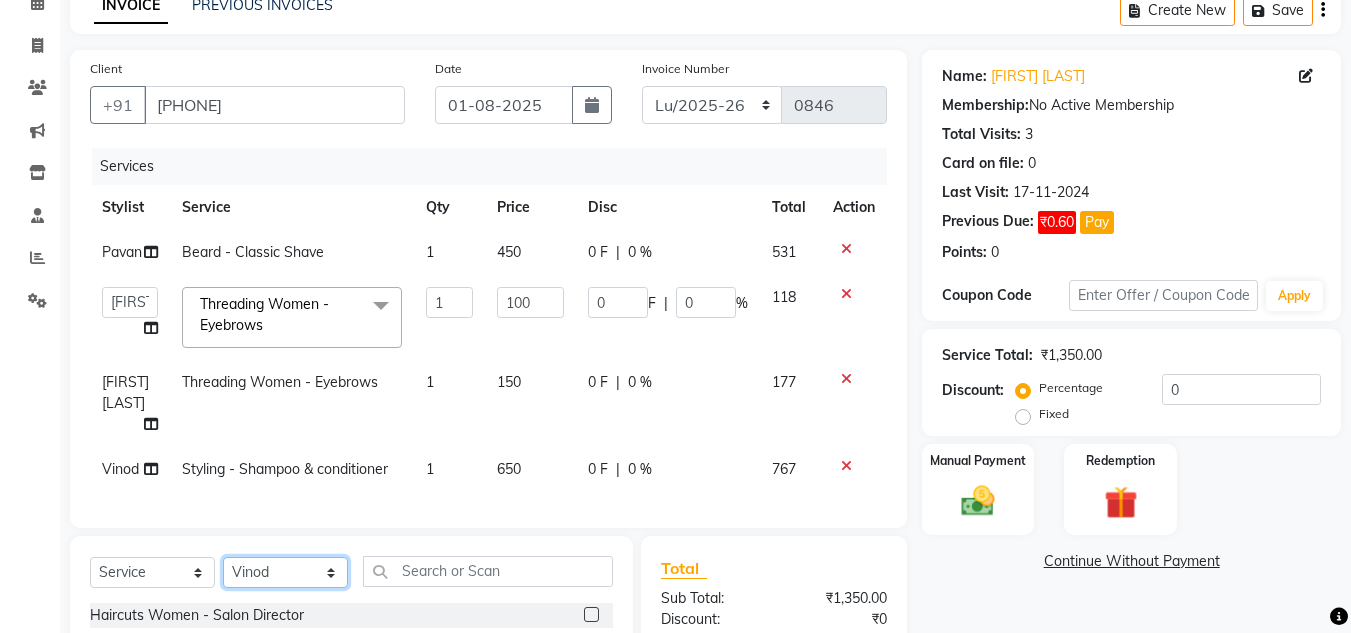 scroll, scrollTop: 300, scrollLeft: 0, axis: vertical 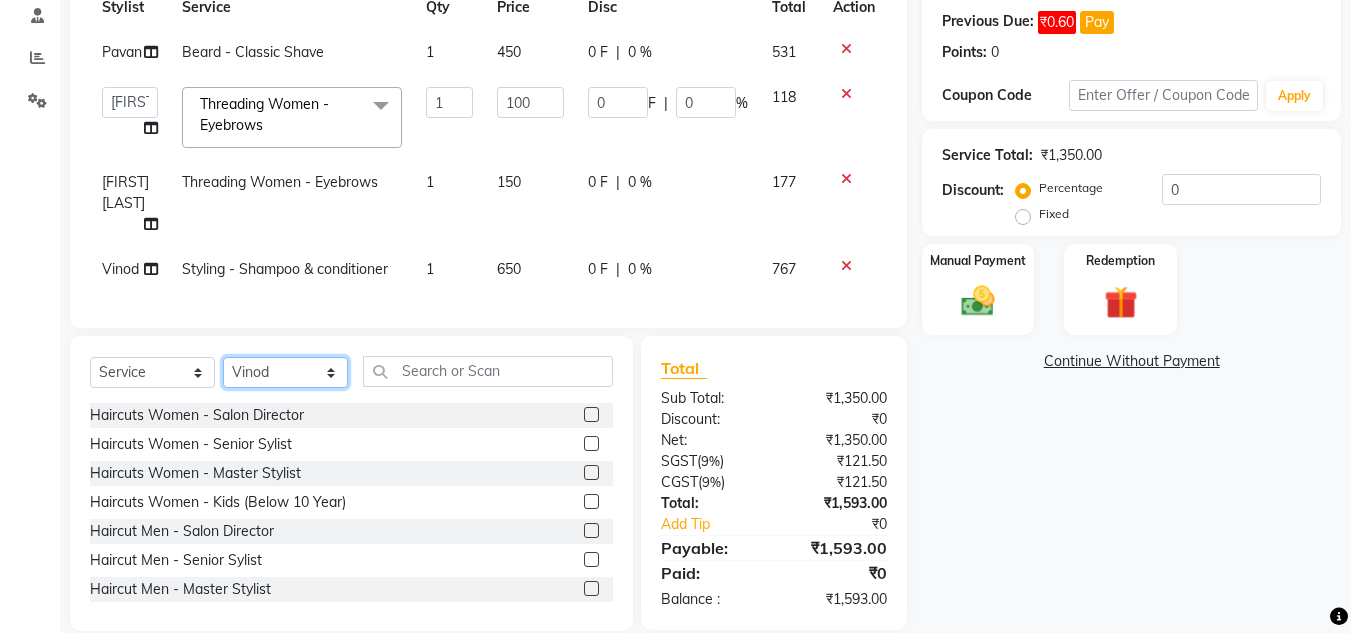 select on "85930" 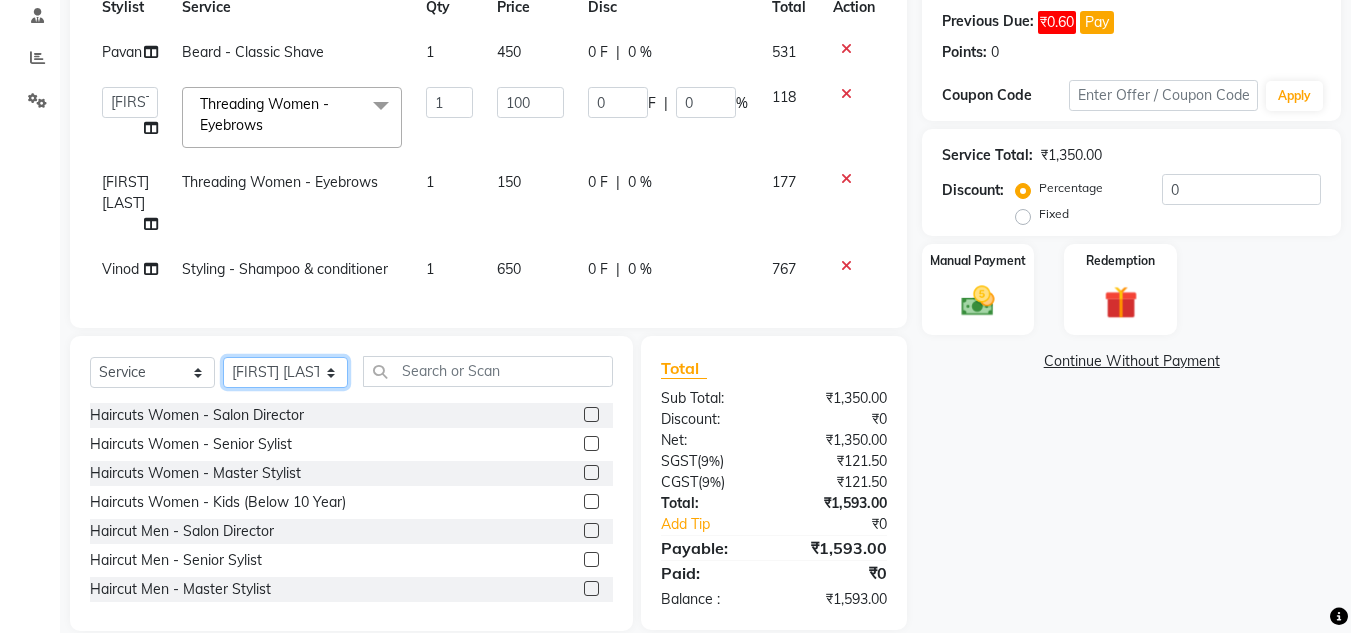 click on "Select Stylist Ansh Jadhav  Chetan Mahale Eva Harshita Manager Neha Aywale Pallavi H Pavan Pranjali Kothari Shailesh Mistry Shantanu Reddy Sharon Anthony Siddhanth  Sonu N Vinod" 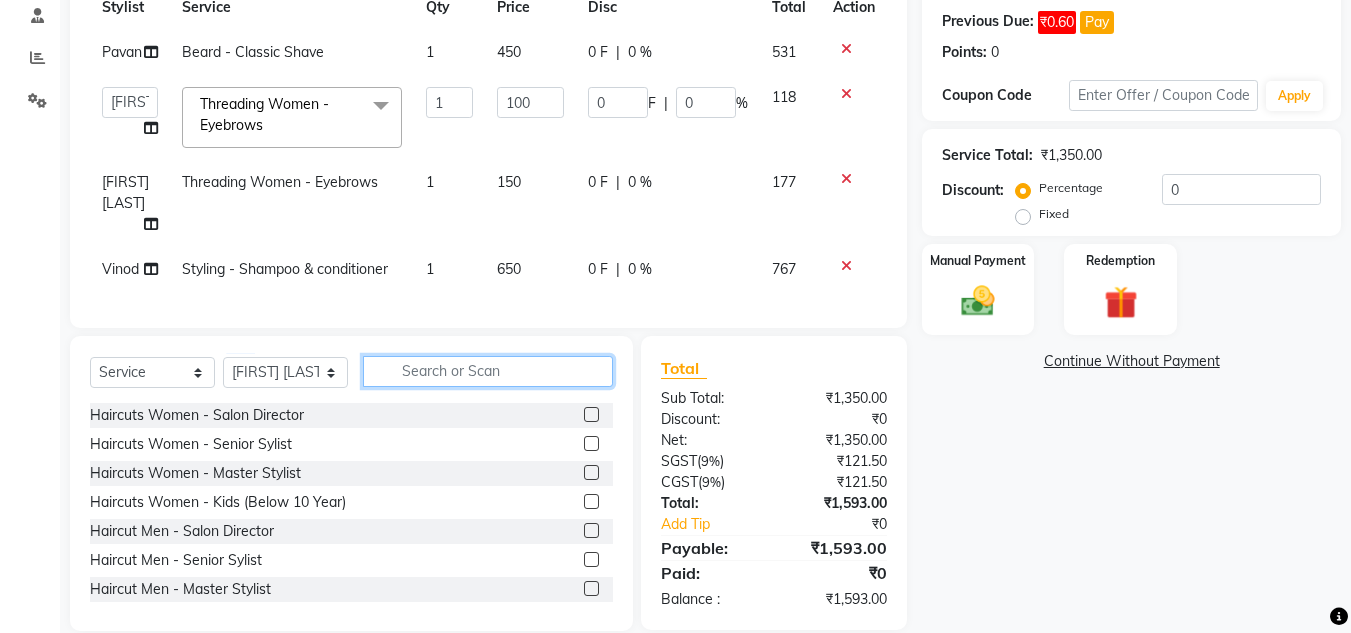 click 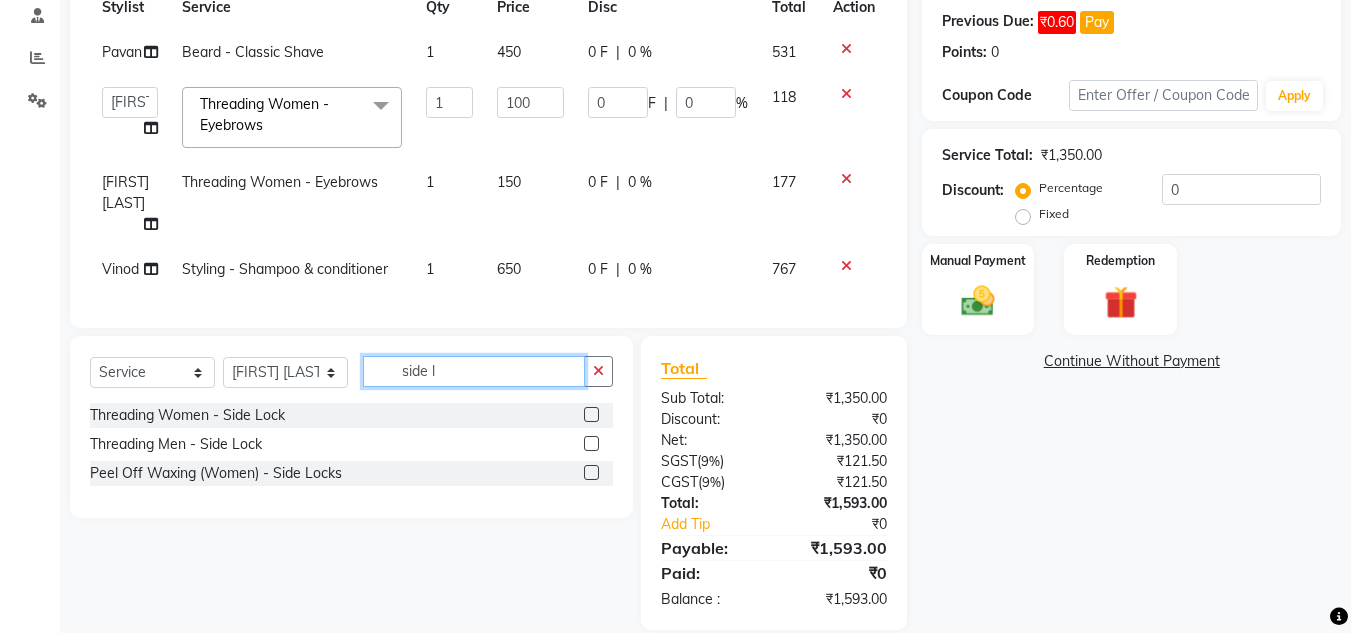 type on "side l" 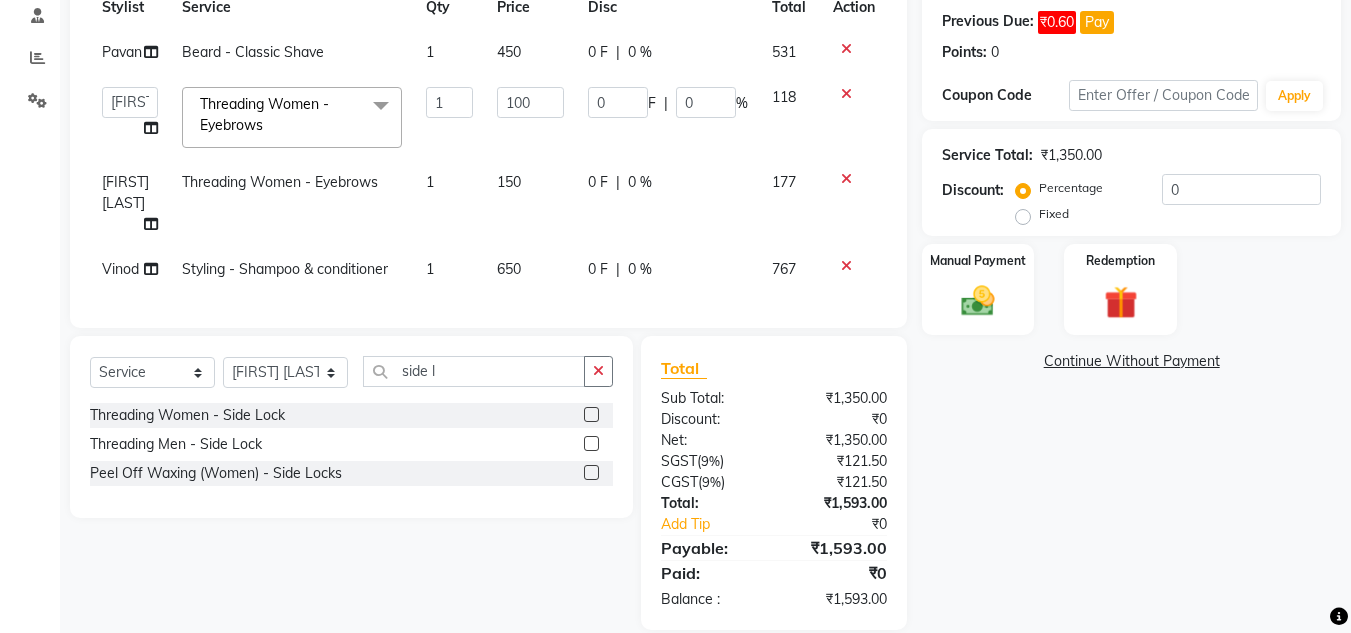 click 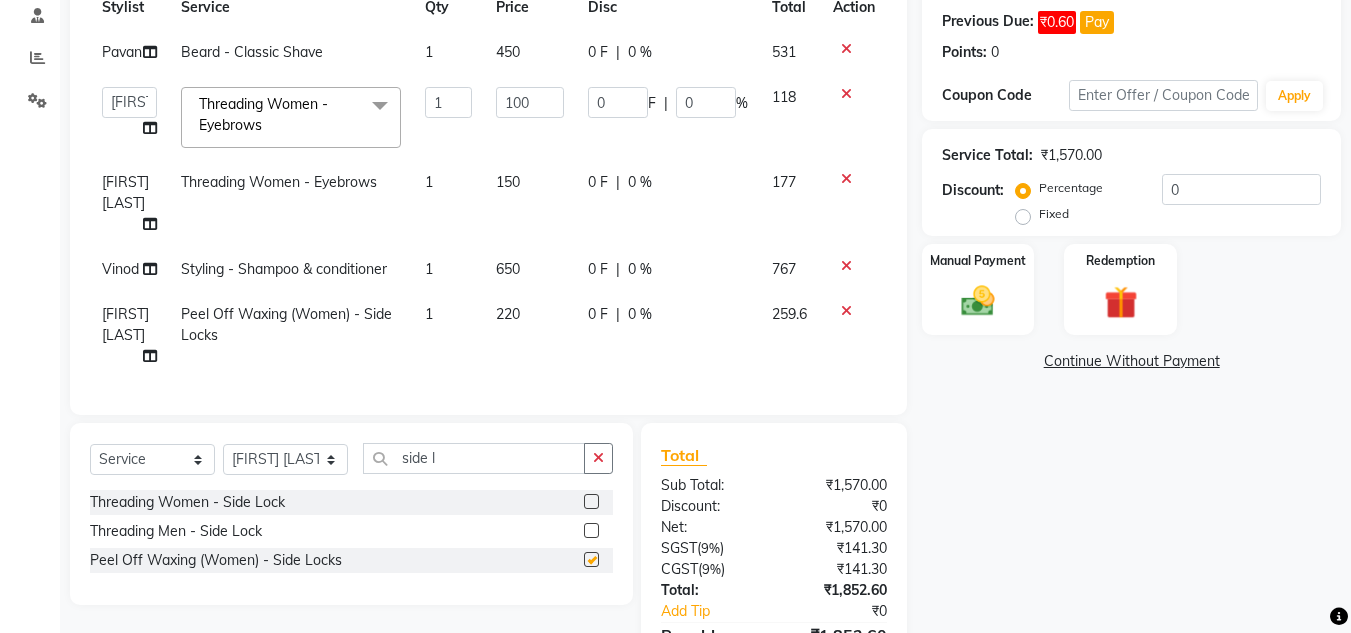 checkbox on "false" 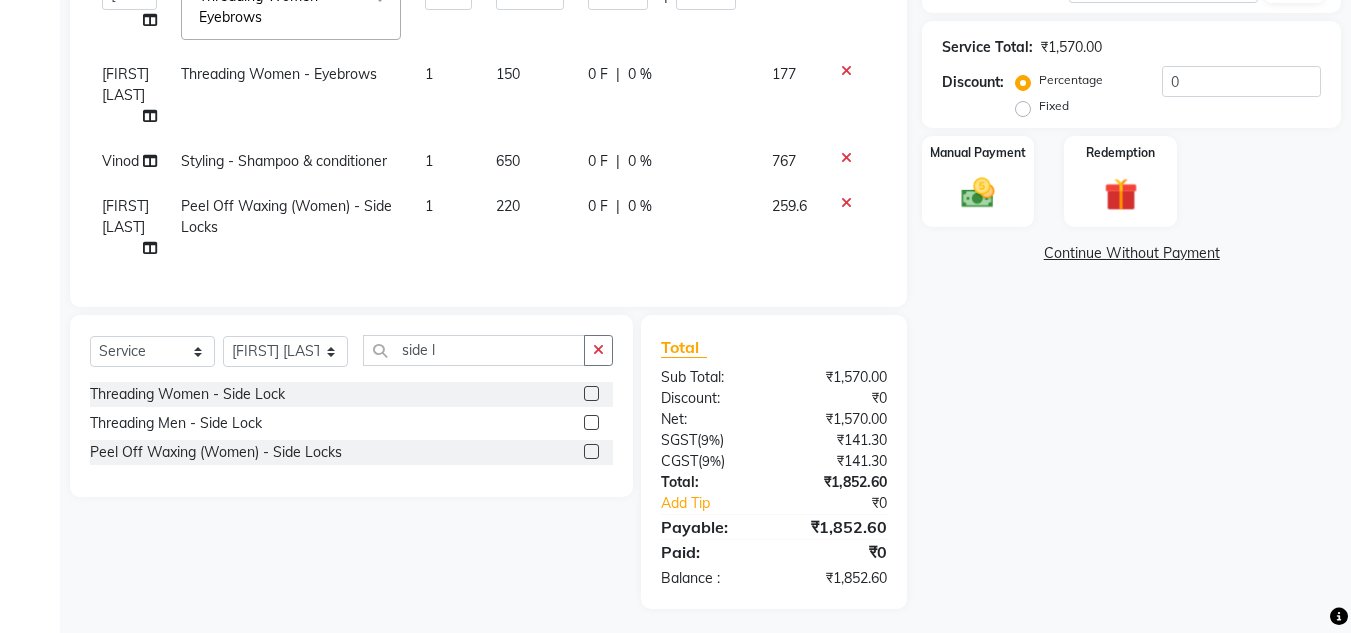scroll, scrollTop: 108, scrollLeft: 0, axis: vertical 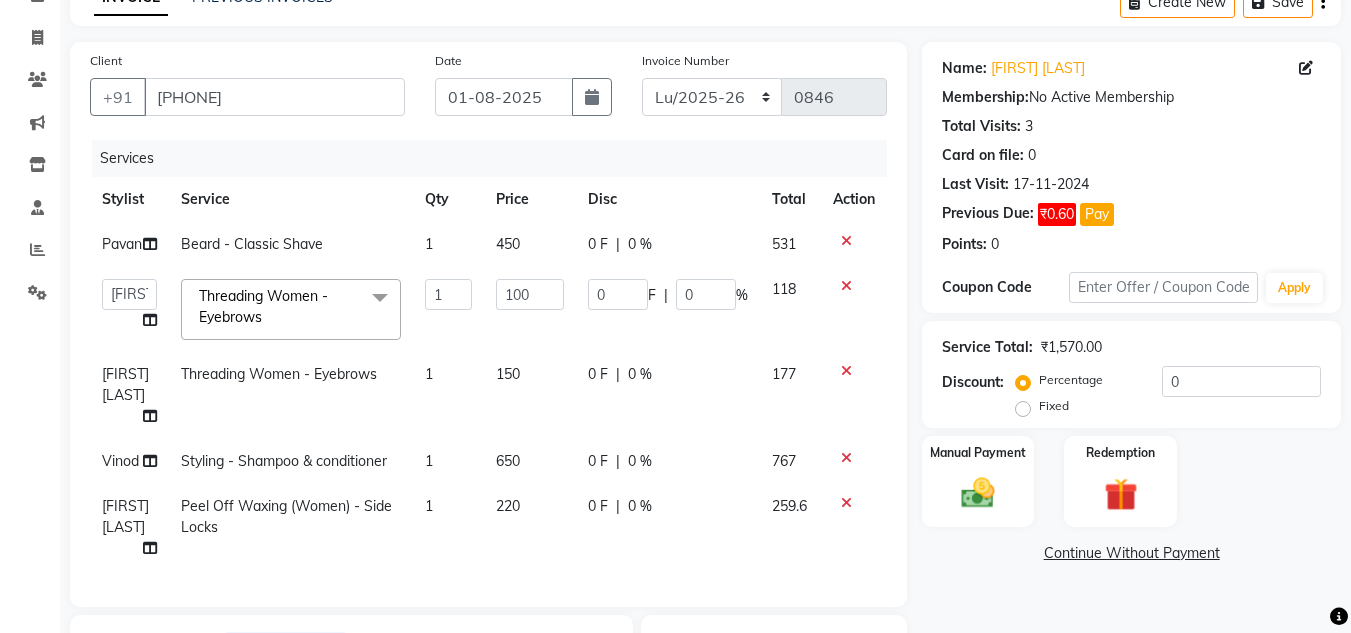 click on "Select Stylist Ansh Jadhav  Chetan Mahale Eva Harshita Manager Neha Aywale Pallavi H Pavan Pranjali Kothari Shailesh Mistry Shantanu Reddy Sharon Anthony Siddhanth  Sonu N Vinod" 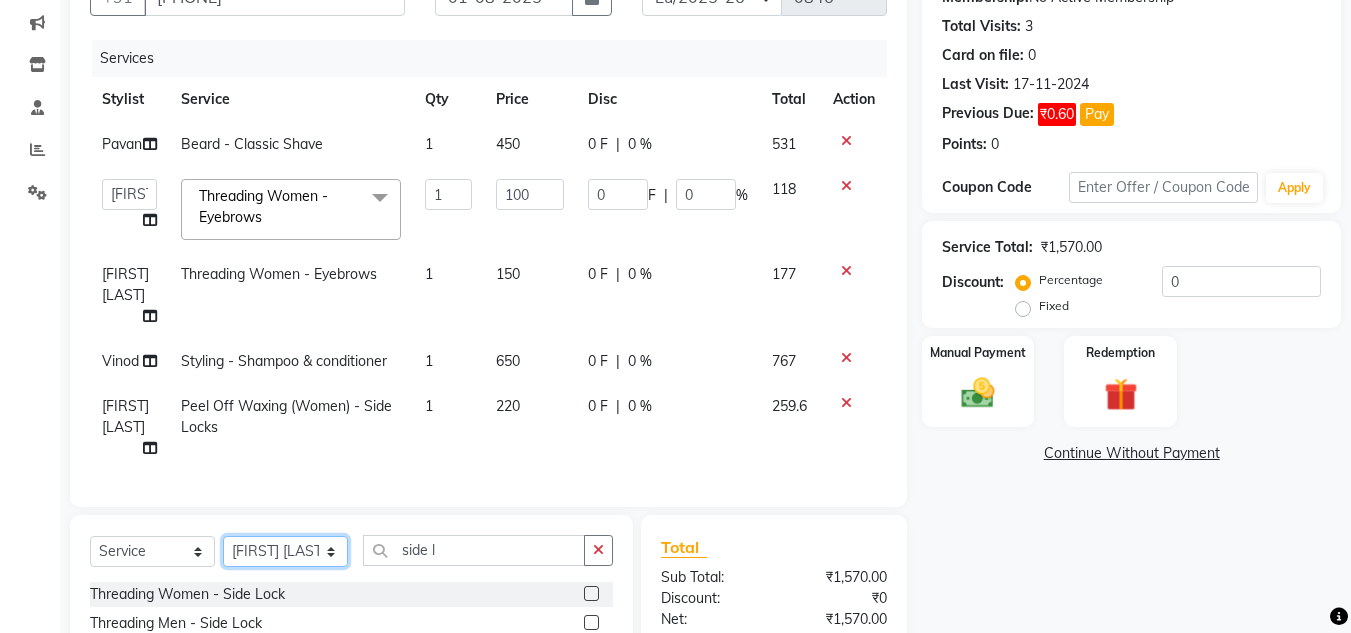 select on "39900" 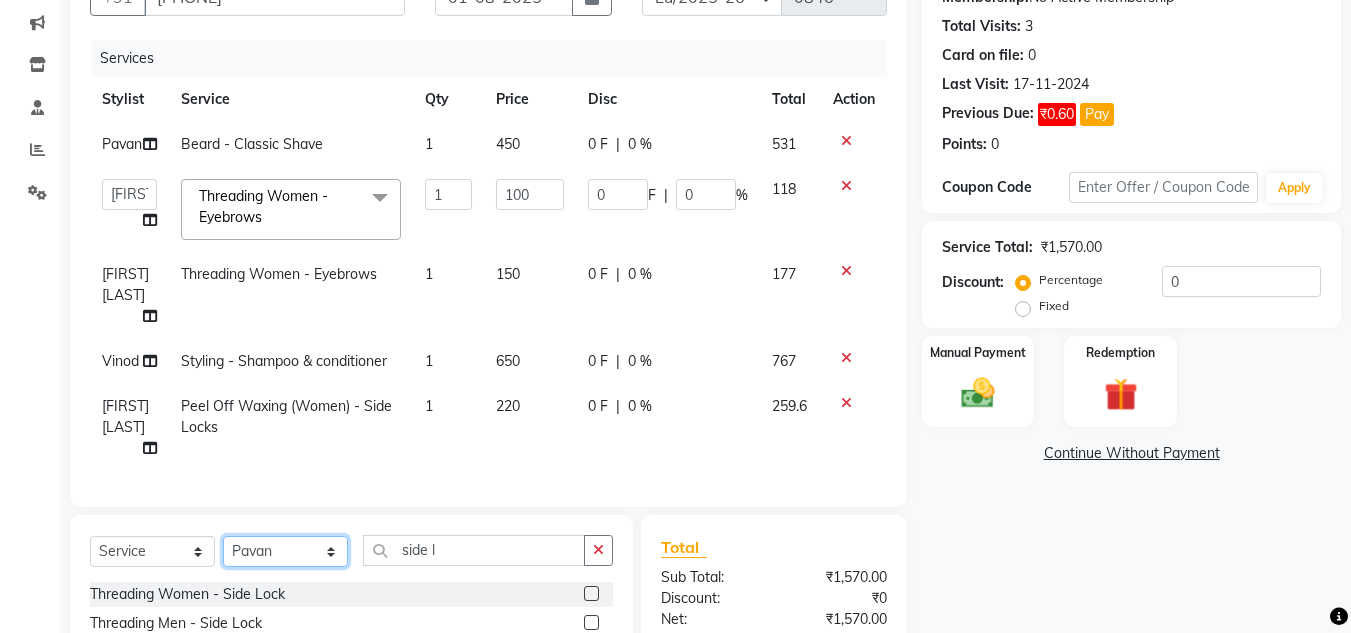 click on "Select Stylist Ansh Jadhav  Chetan Mahale Eva Harshita Manager Neha Aywale Pallavi H Pavan Pranjali Kothari Shailesh Mistry Shantanu Reddy Sharon Anthony Siddhanth  Sonu N Vinod" 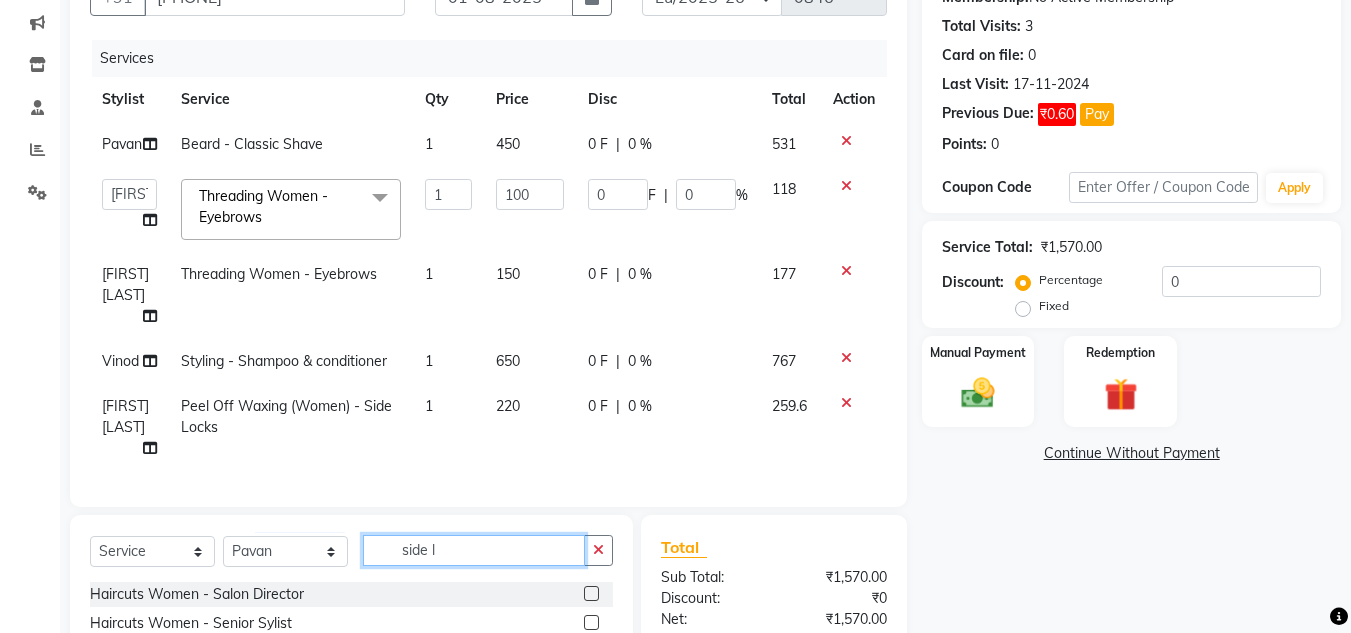 drag, startPoint x: 461, startPoint y: 548, endPoint x: 252, endPoint y: 528, distance: 209.95476 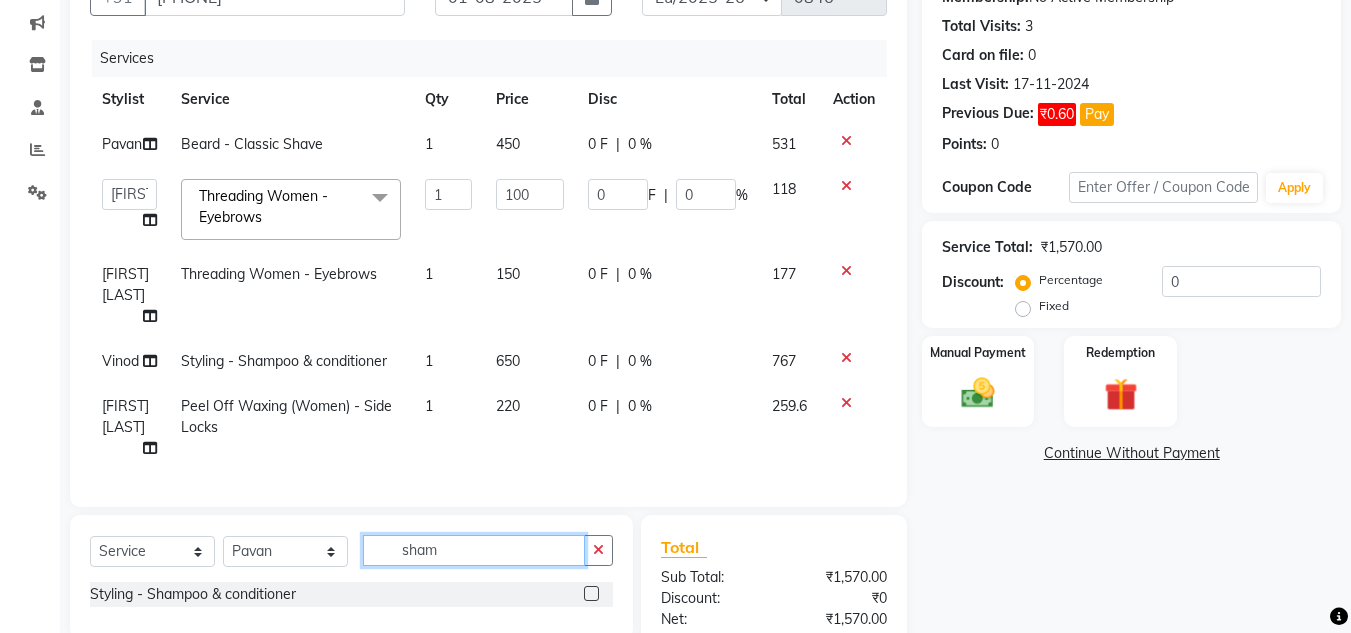 type on "sham" 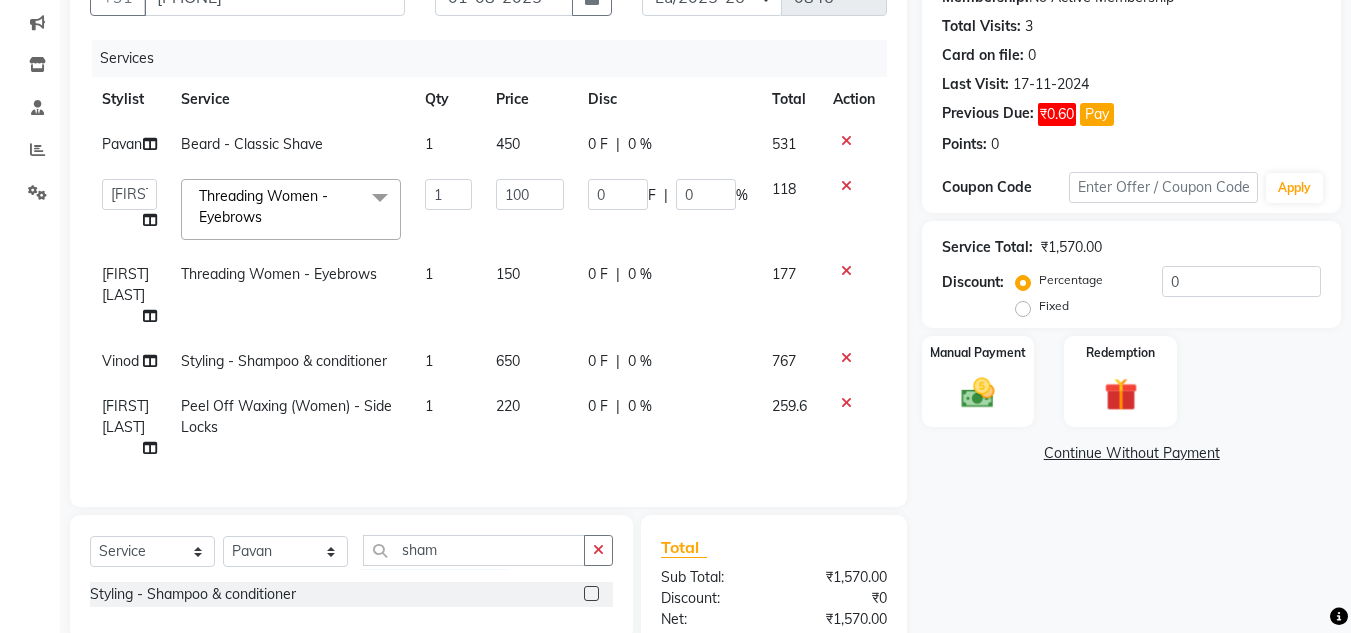 click 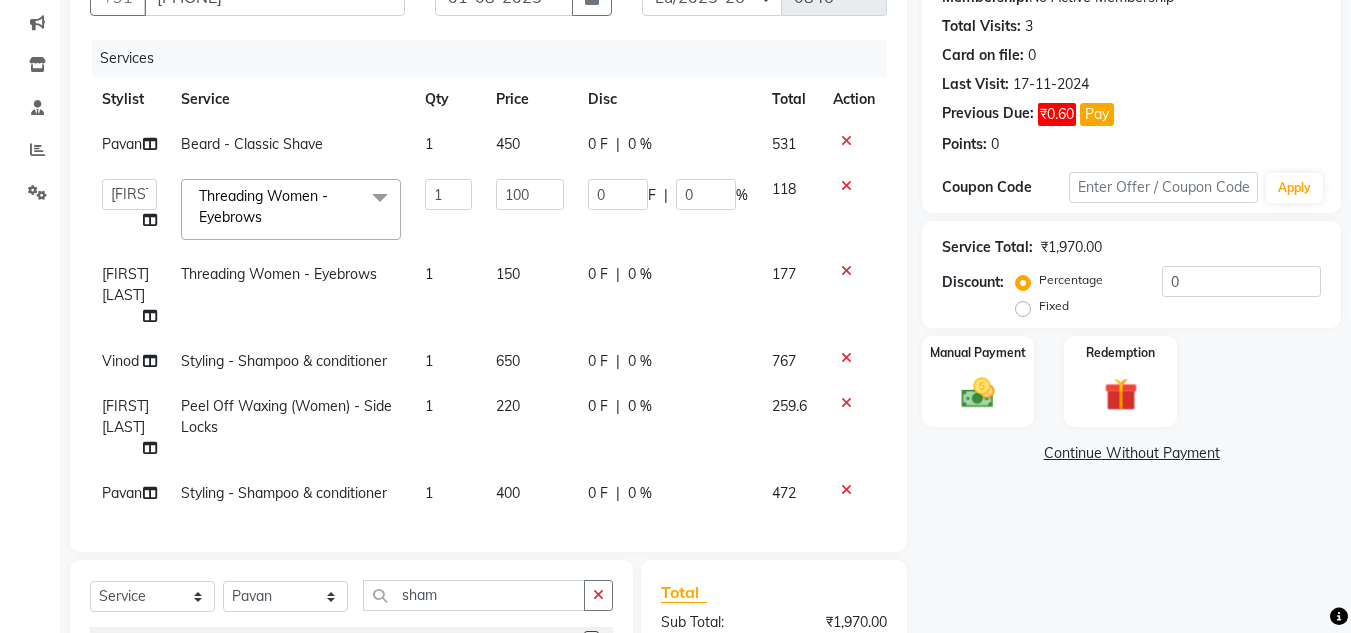 checkbox on "false" 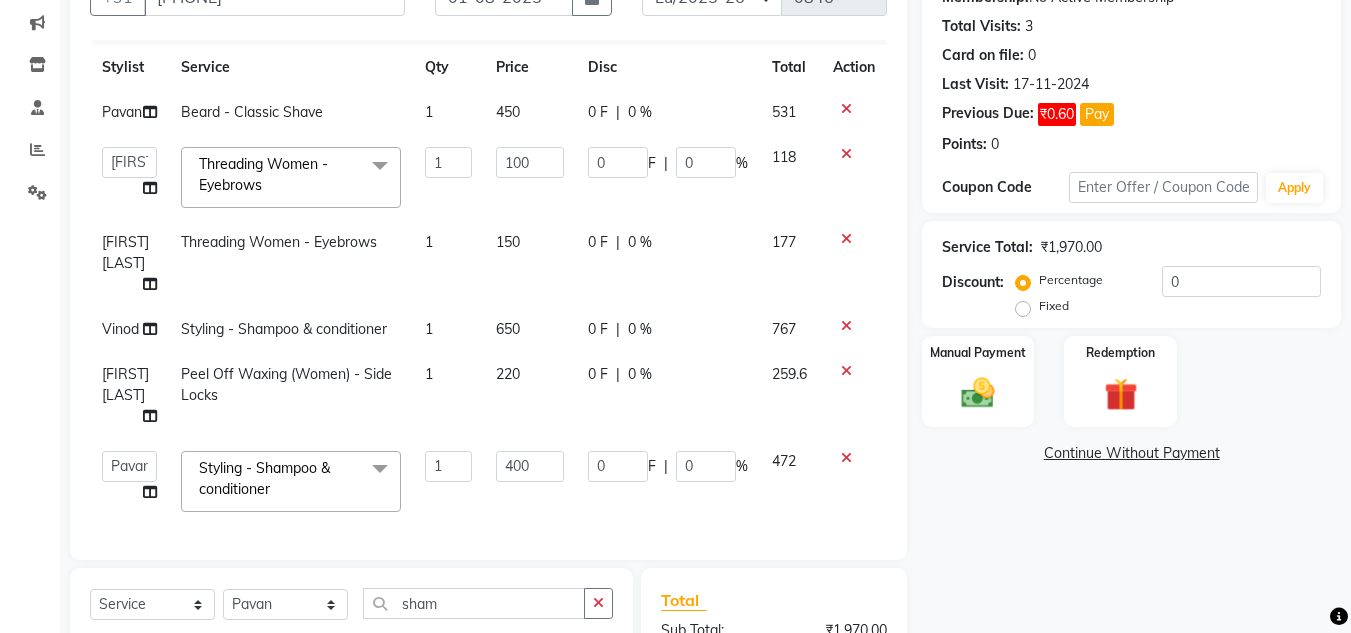 scroll, scrollTop: 68, scrollLeft: 0, axis: vertical 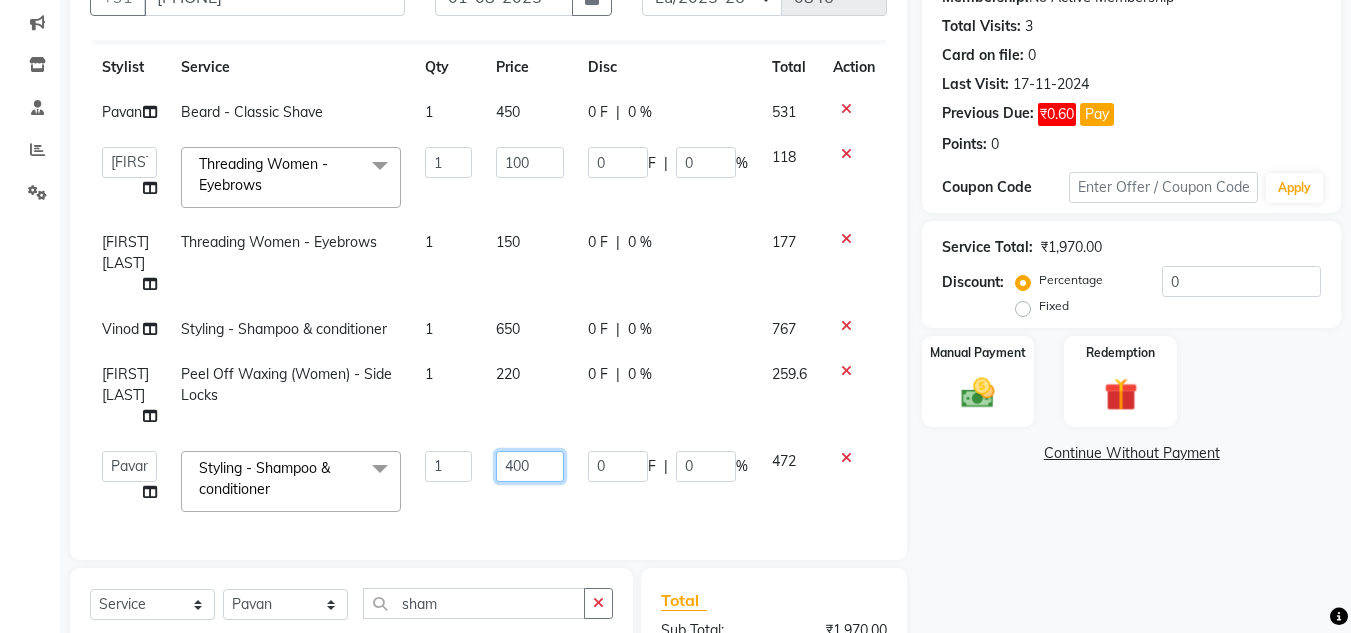 drag, startPoint x: 517, startPoint y: 448, endPoint x: 427, endPoint y: 442, distance: 90.199776 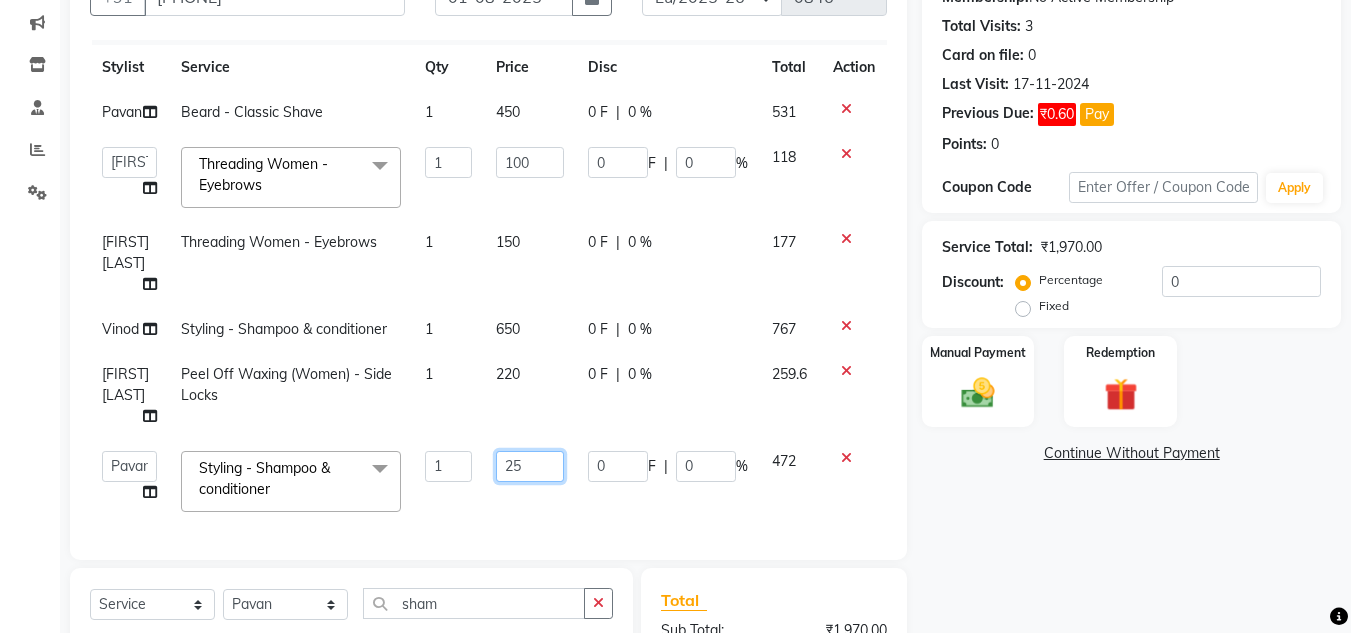 type on "250" 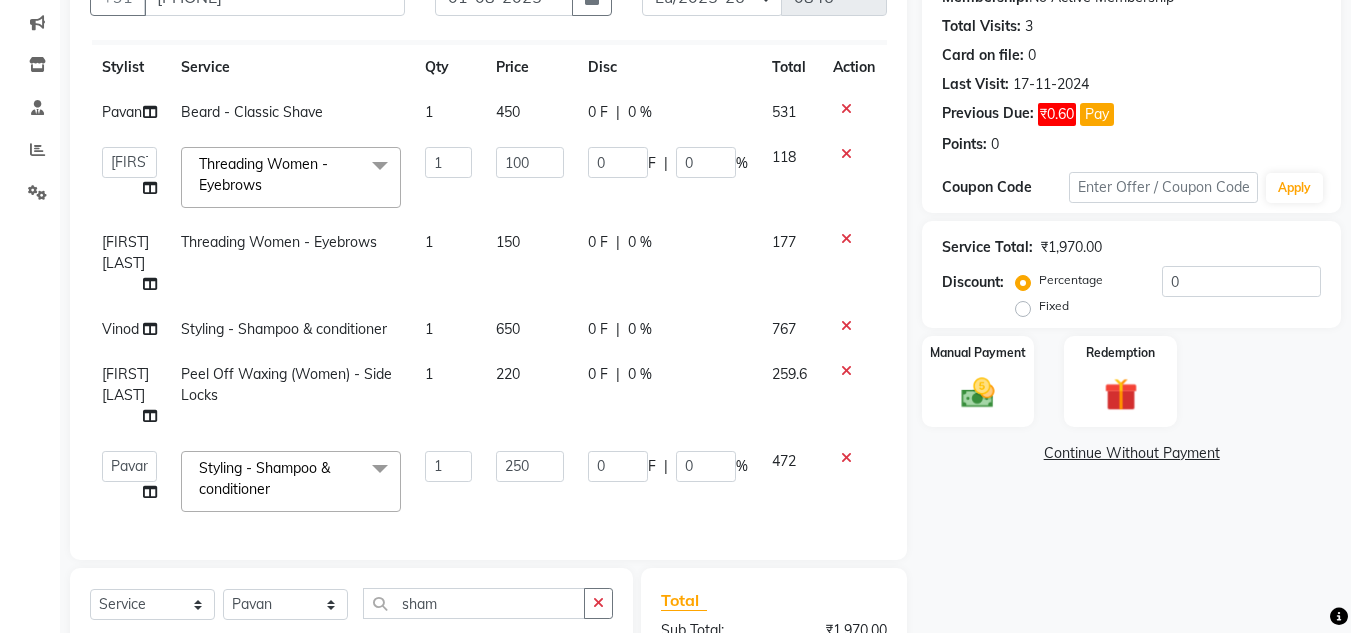 click on "250" 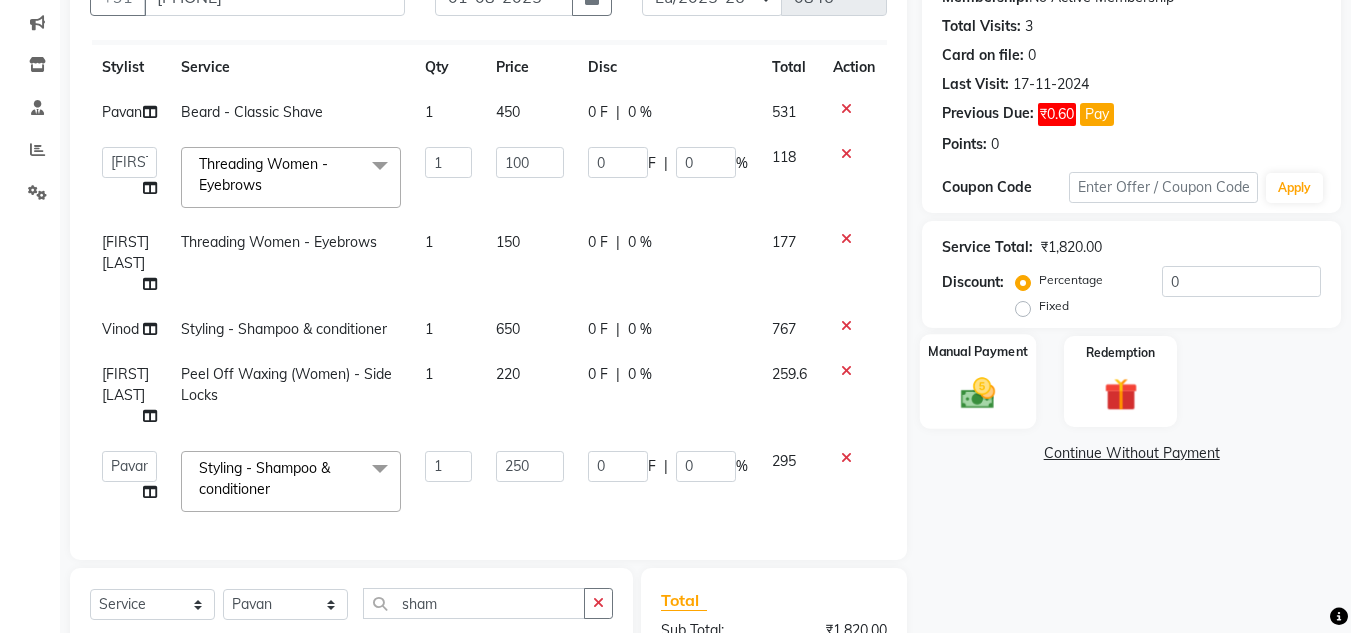 scroll, scrollTop: 467, scrollLeft: 0, axis: vertical 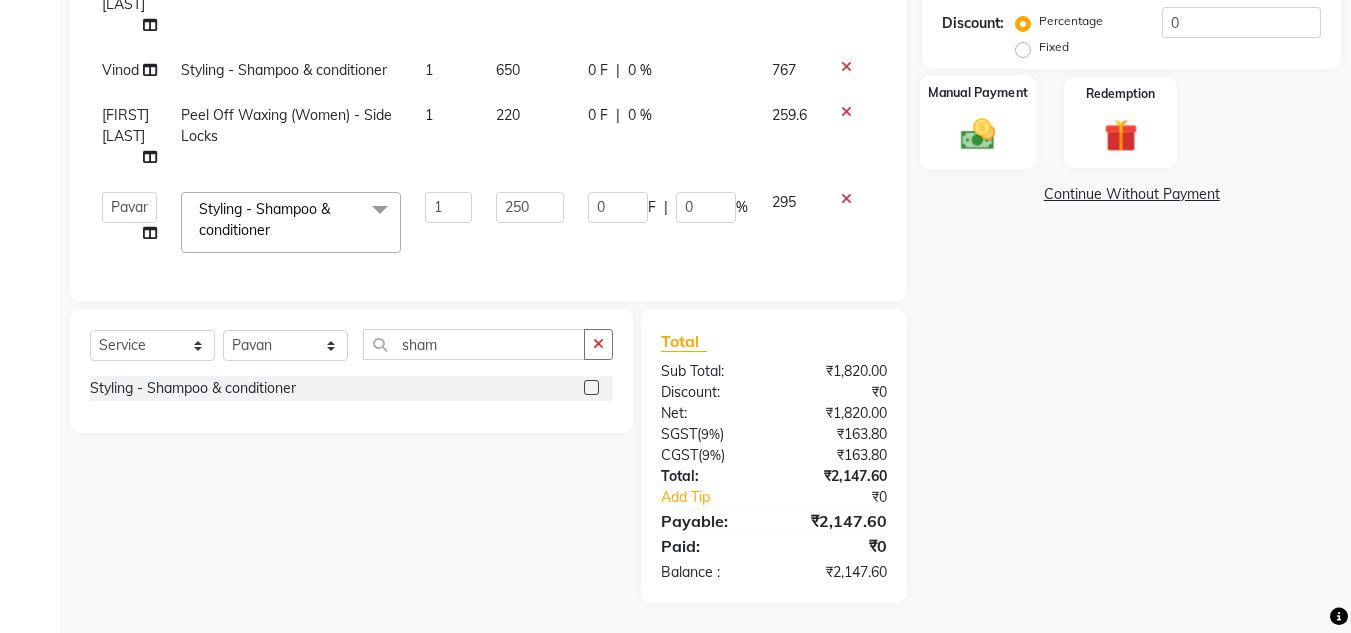 click 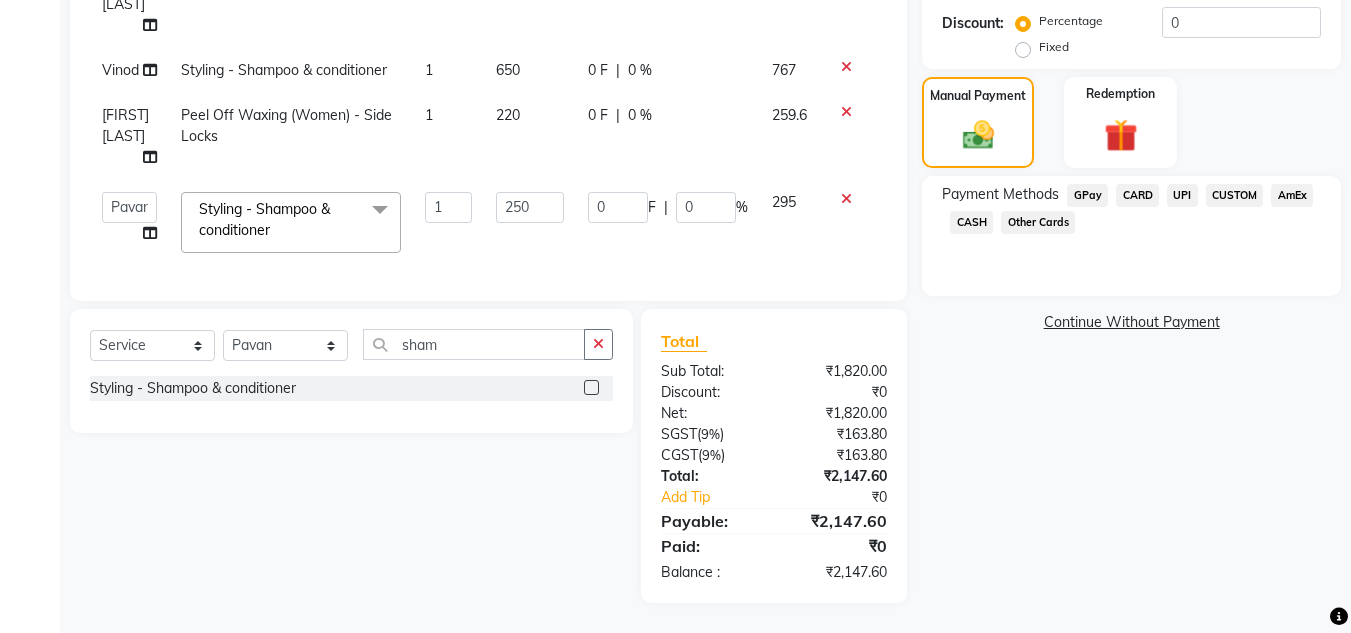 click on "UPI" 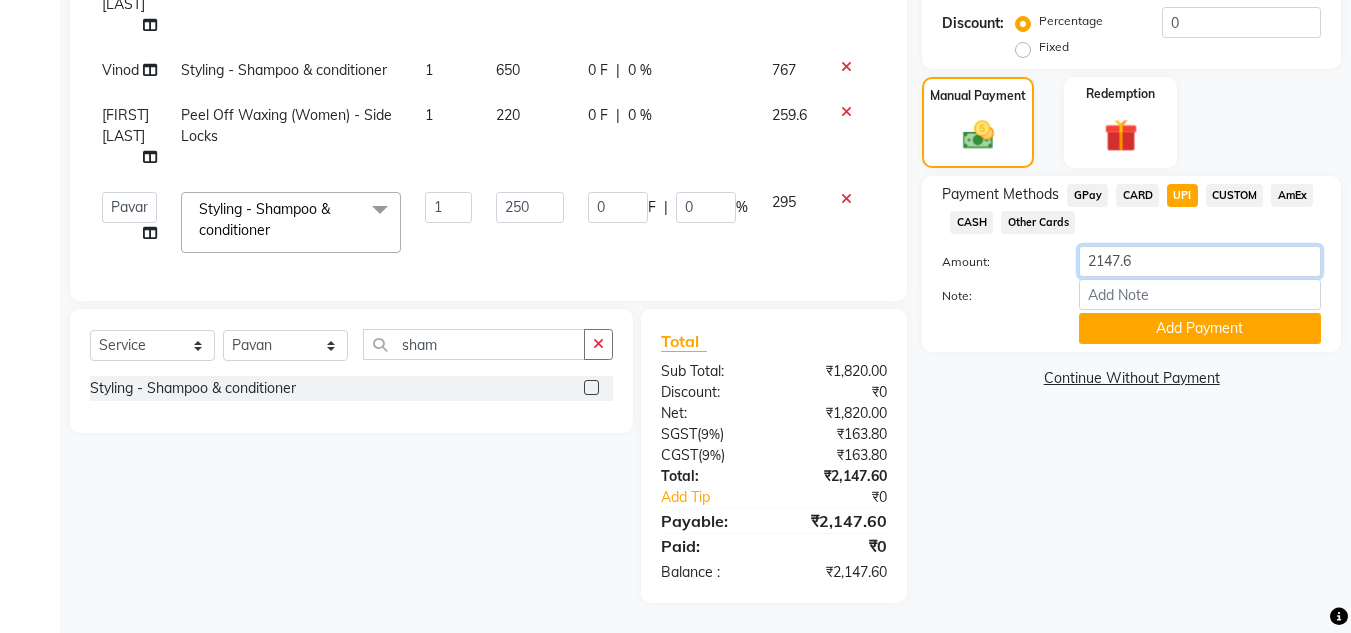 click on "2147.6" 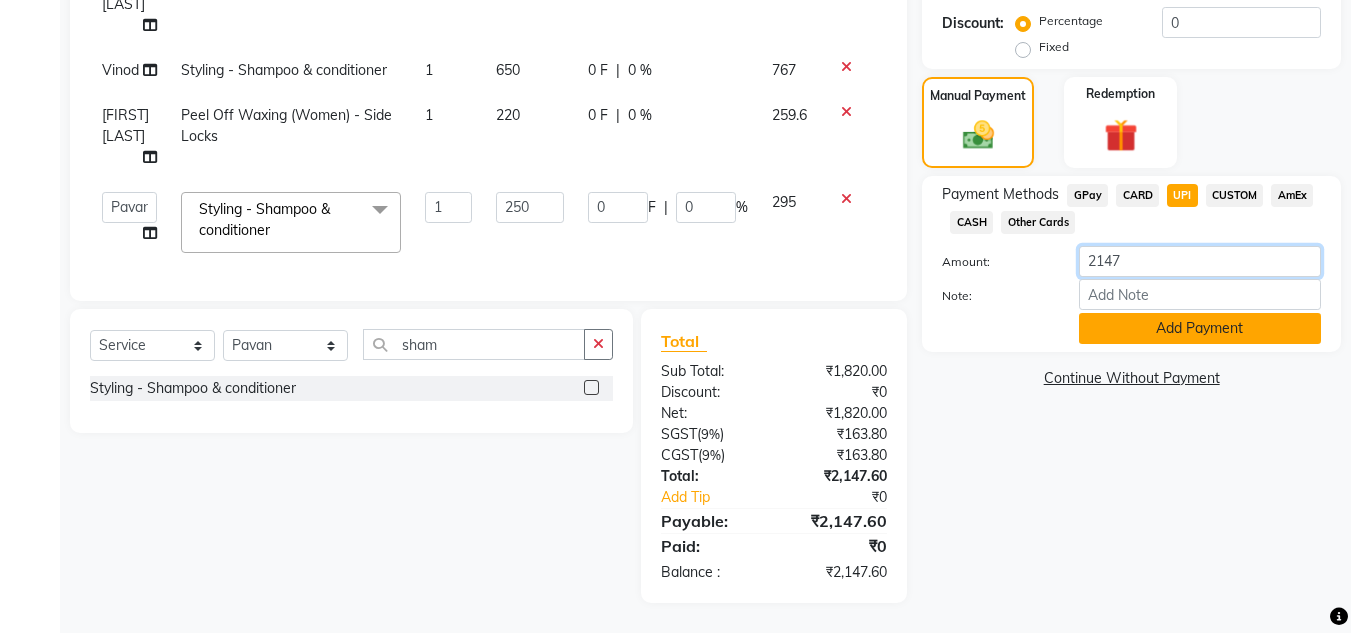 type on "2147" 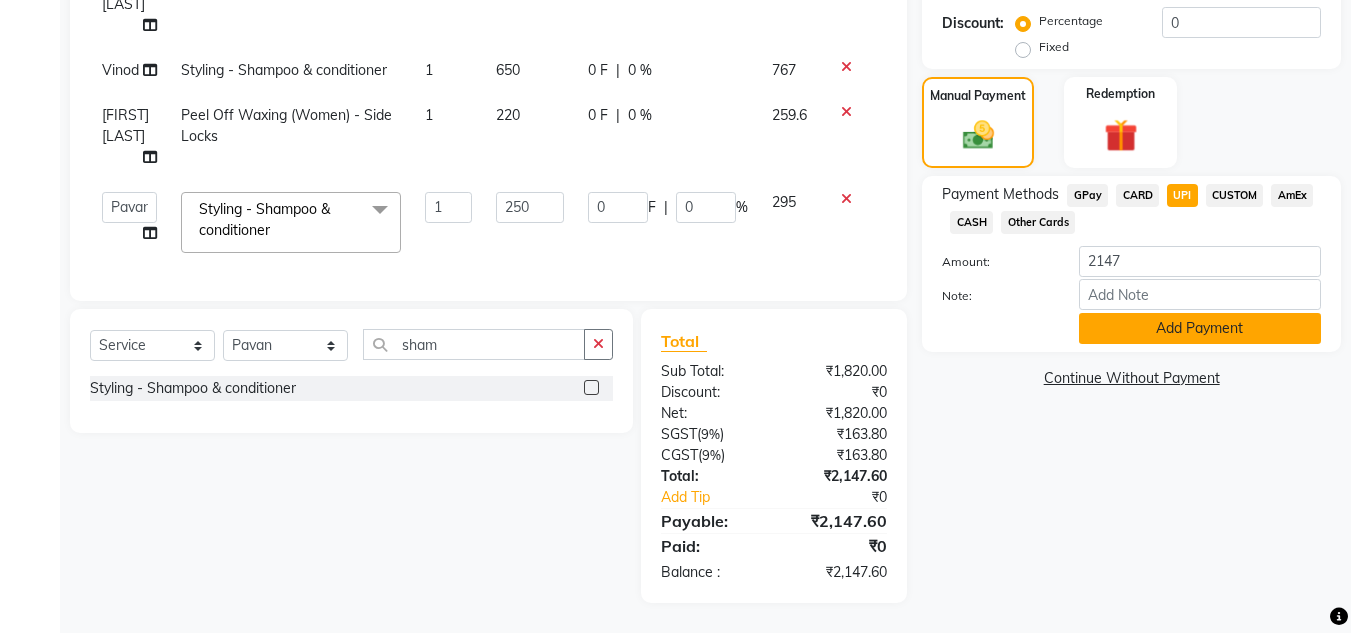 click on "Add Payment" 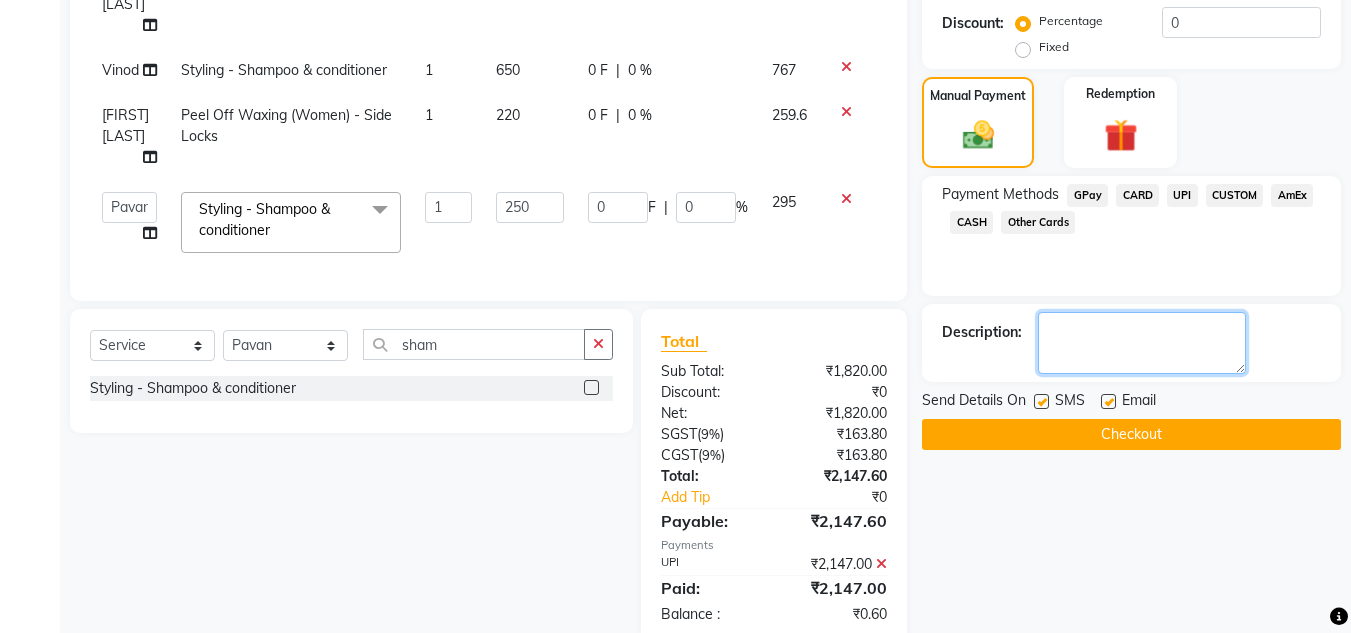 click 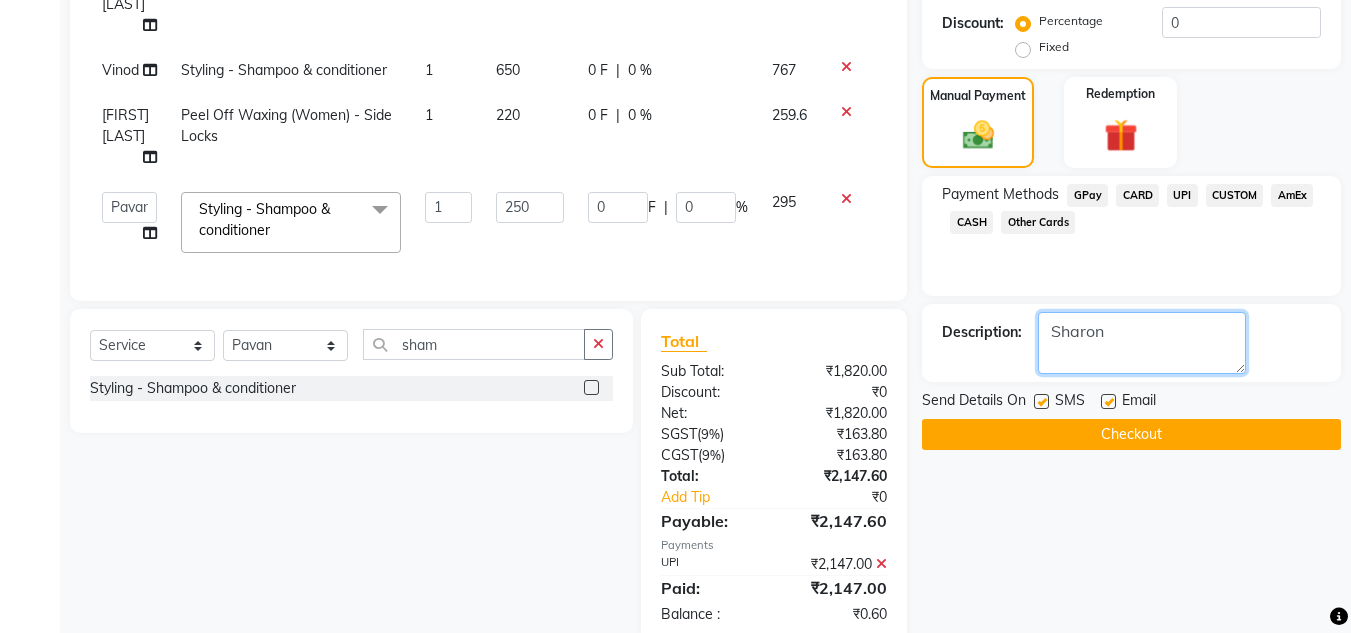 type on "Sharon" 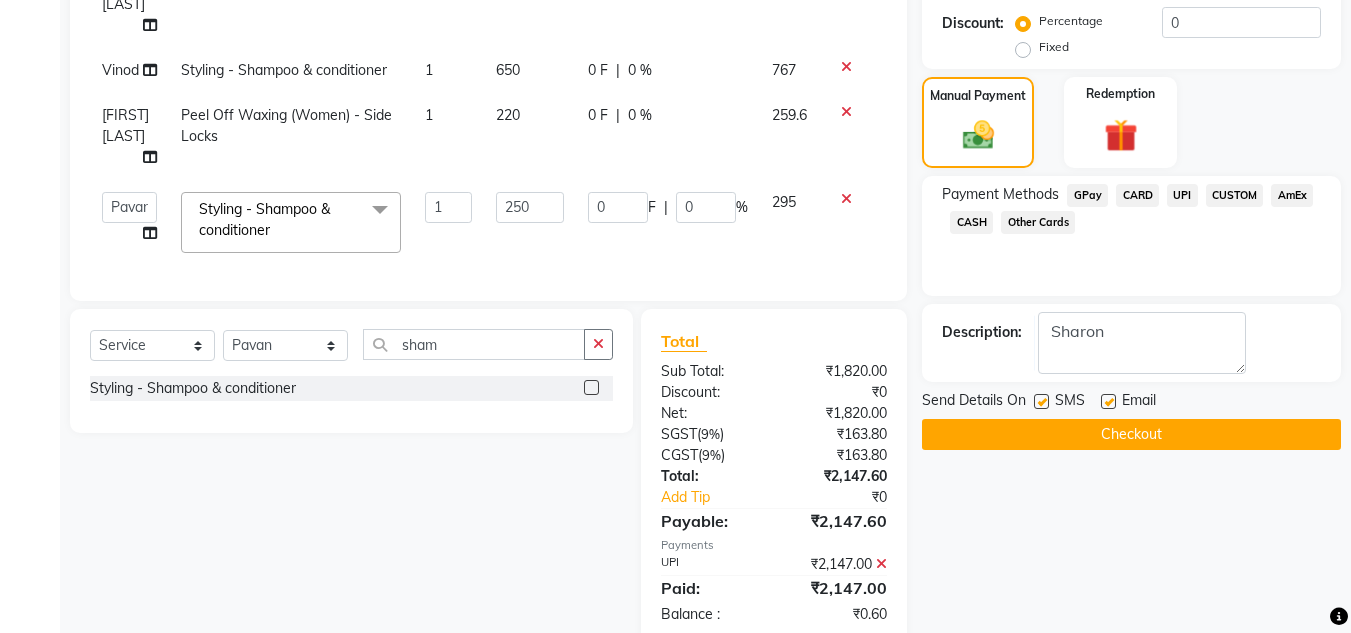 click on "Checkout" 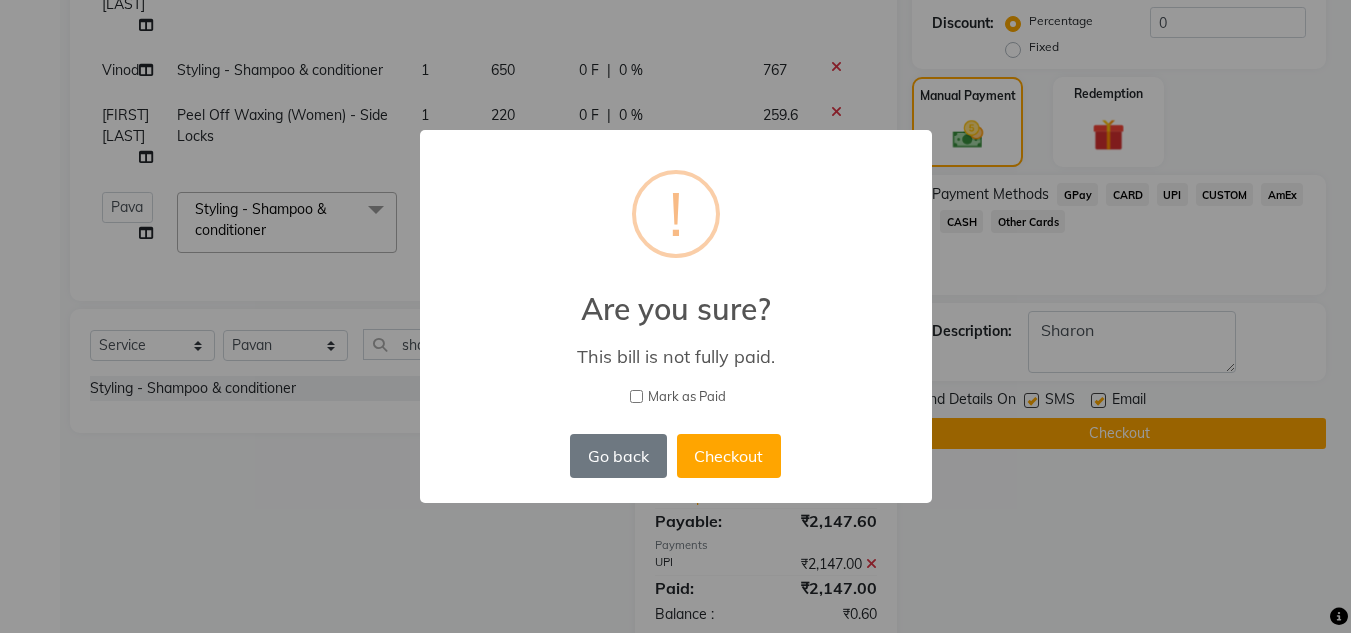 checkbox on "false" 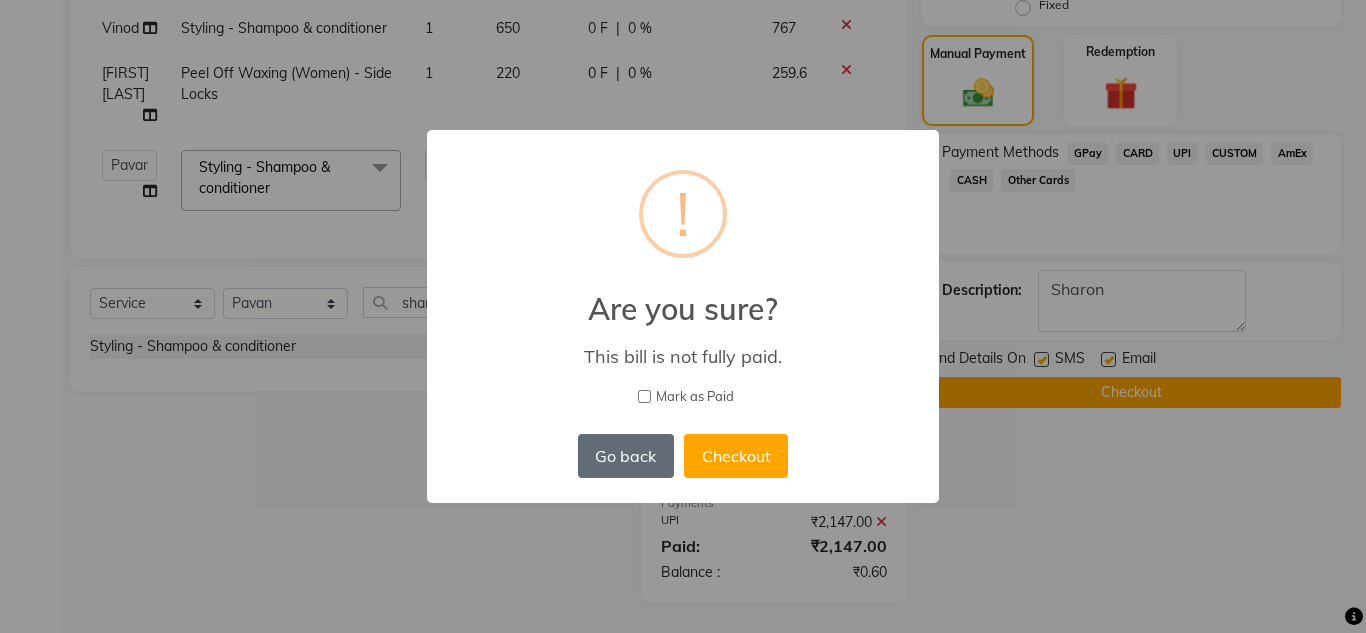 click on "Go back" at bounding box center [626, 456] 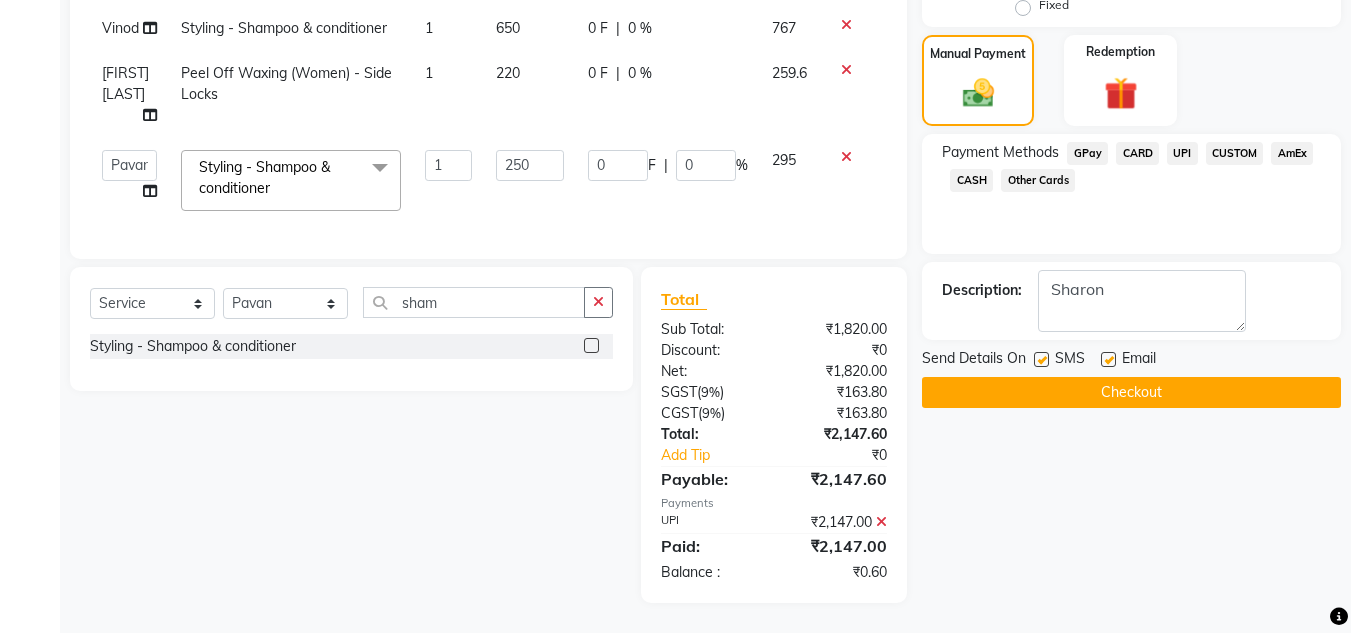 click on "Checkout" 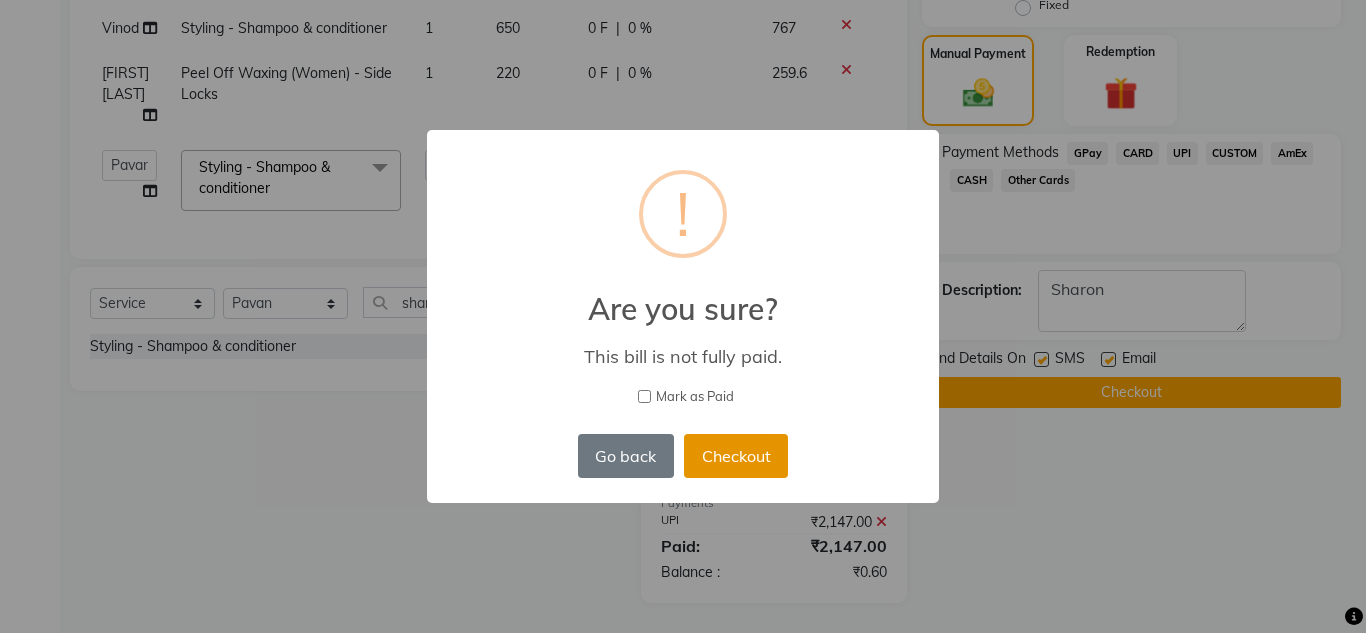 click on "Checkout" at bounding box center (736, 456) 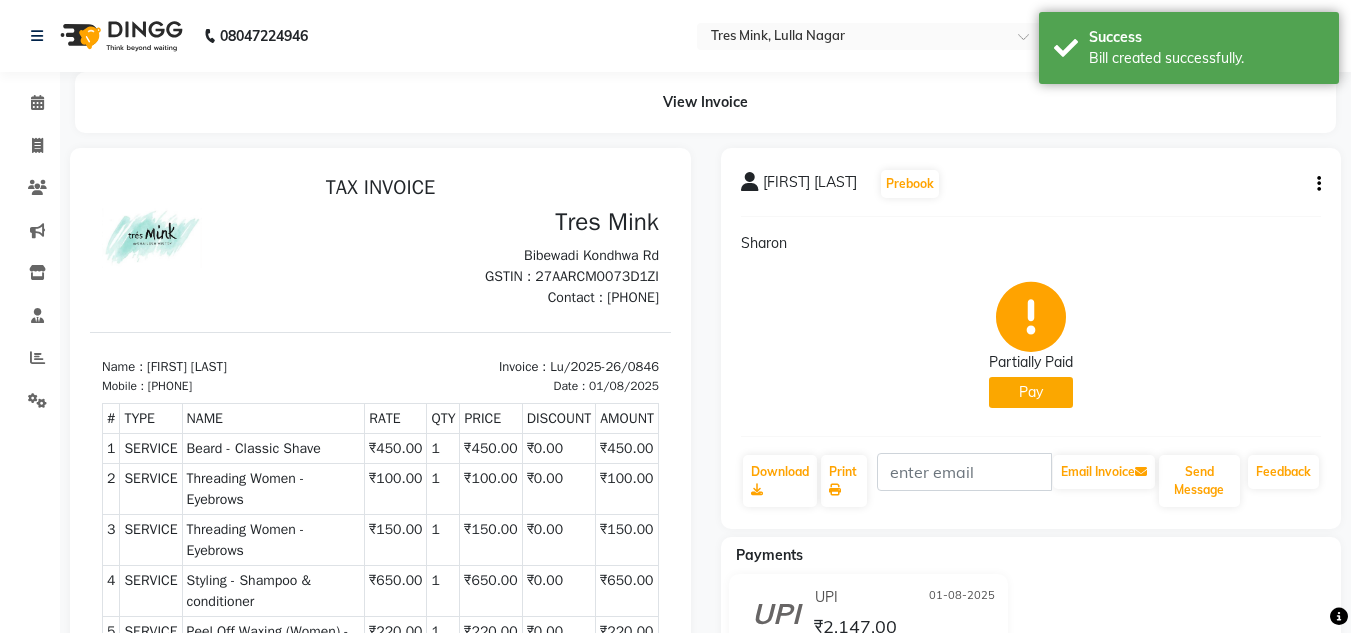 scroll, scrollTop: 0, scrollLeft: 0, axis: both 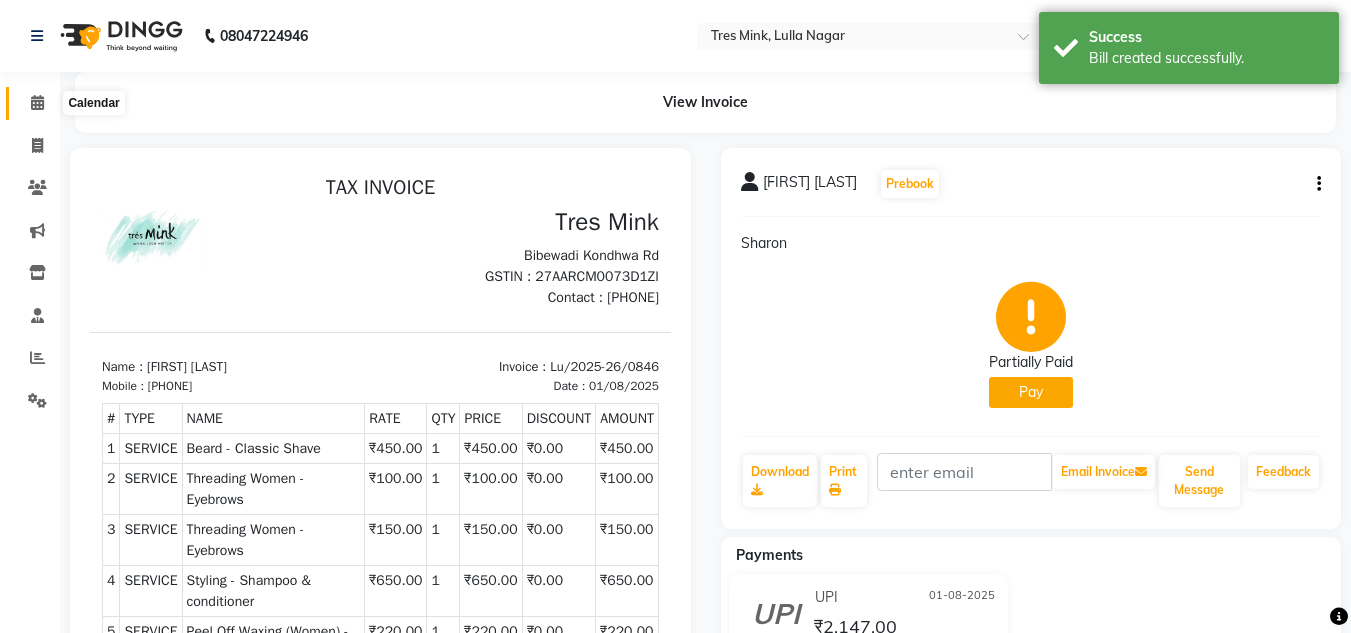click 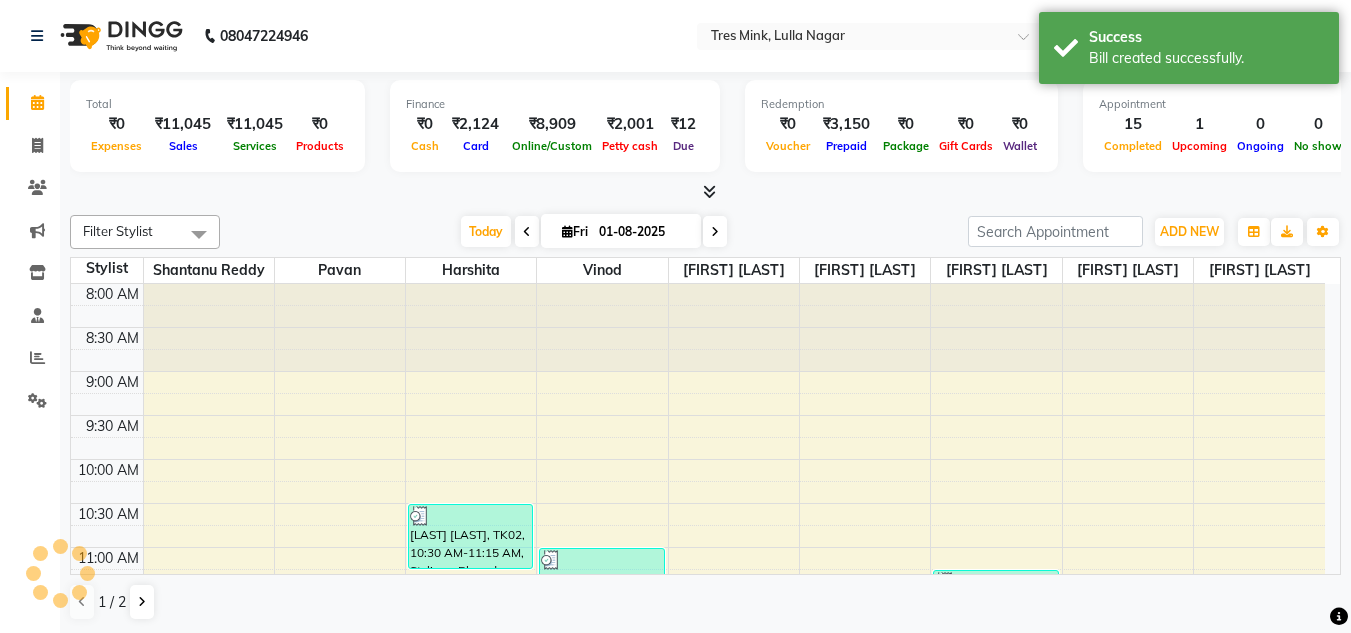 scroll, scrollTop: 0, scrollLeft: 0, axis: both 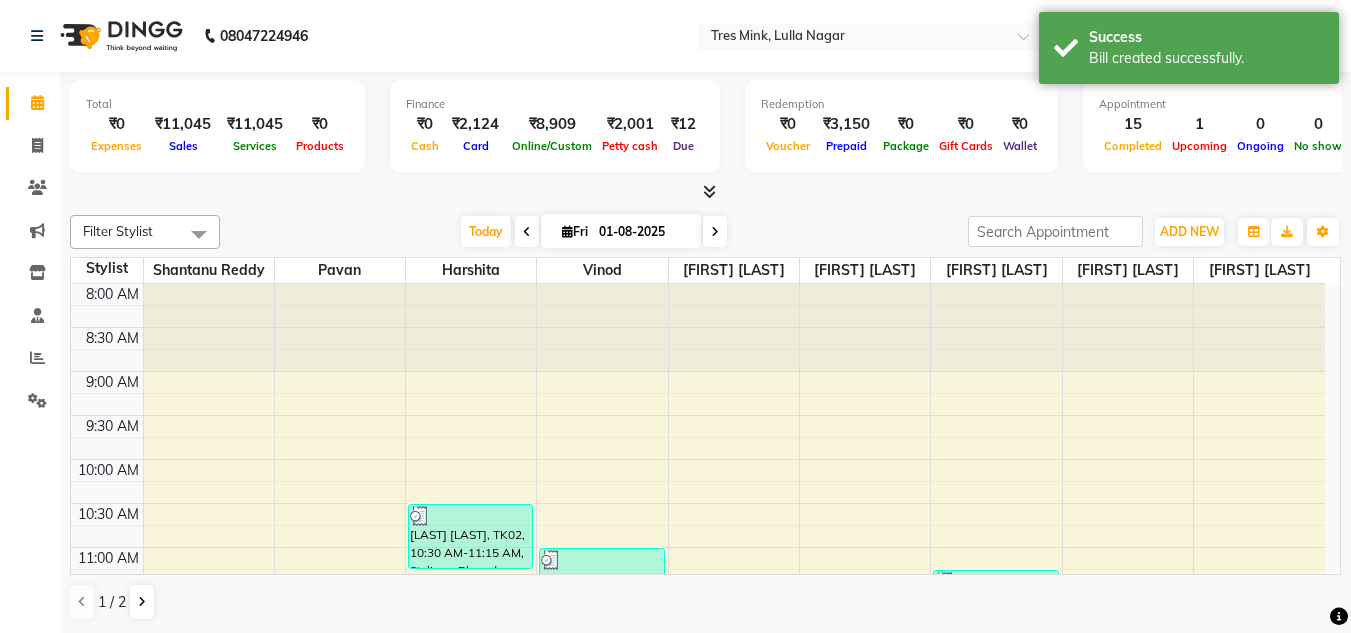 click at bounding box center [715, 232] 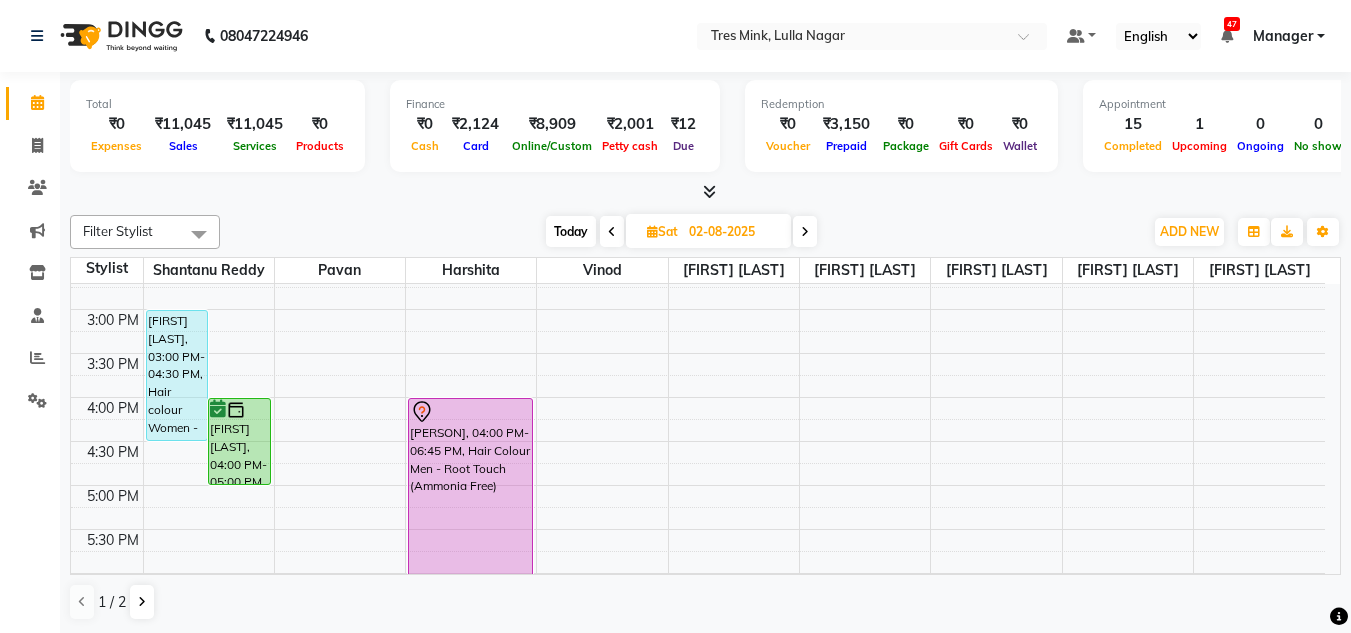 scroll, scrollTop: 600, scrollLeft: 0, axis: vertical 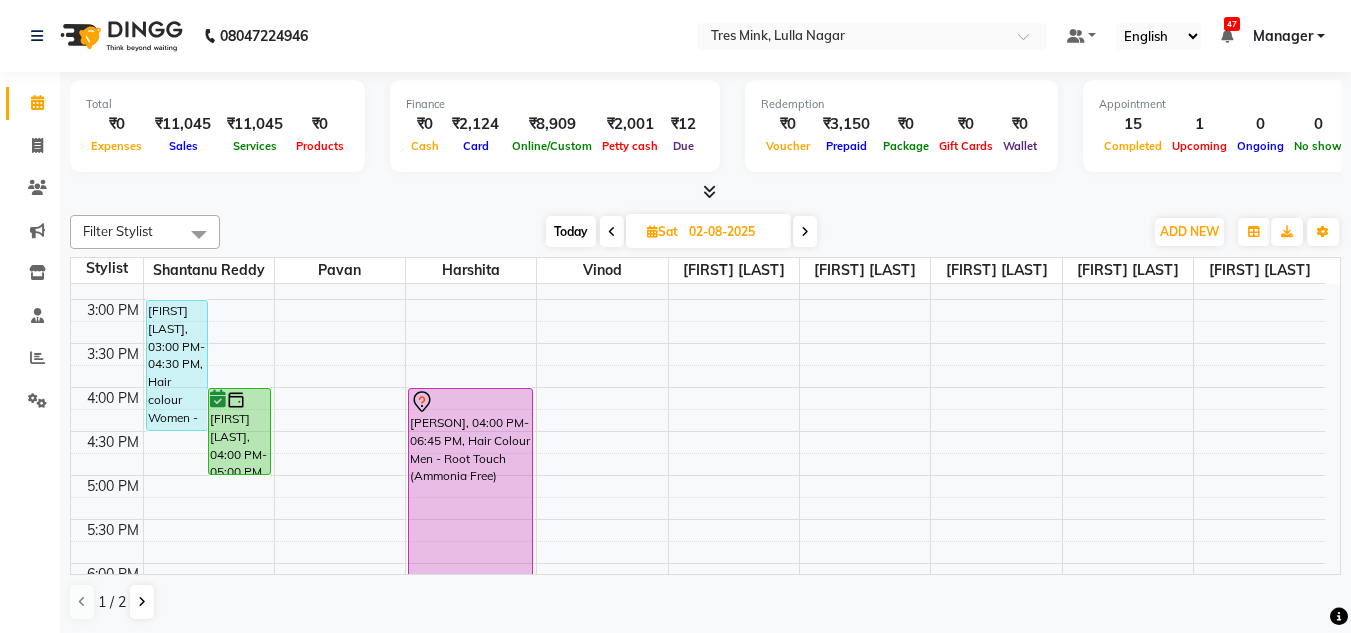 click on "Today" at bounding box center [571, 231] 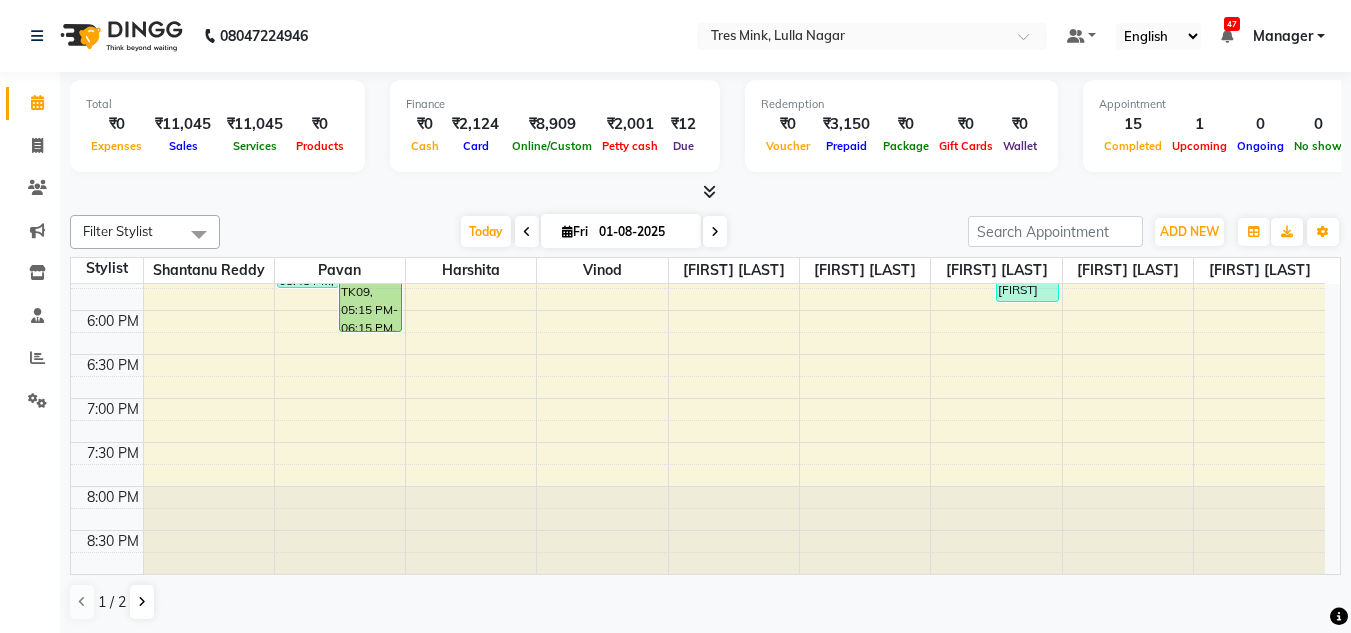 scroll, scrollTop: 753, scrollLeft: 0, axis: vertical 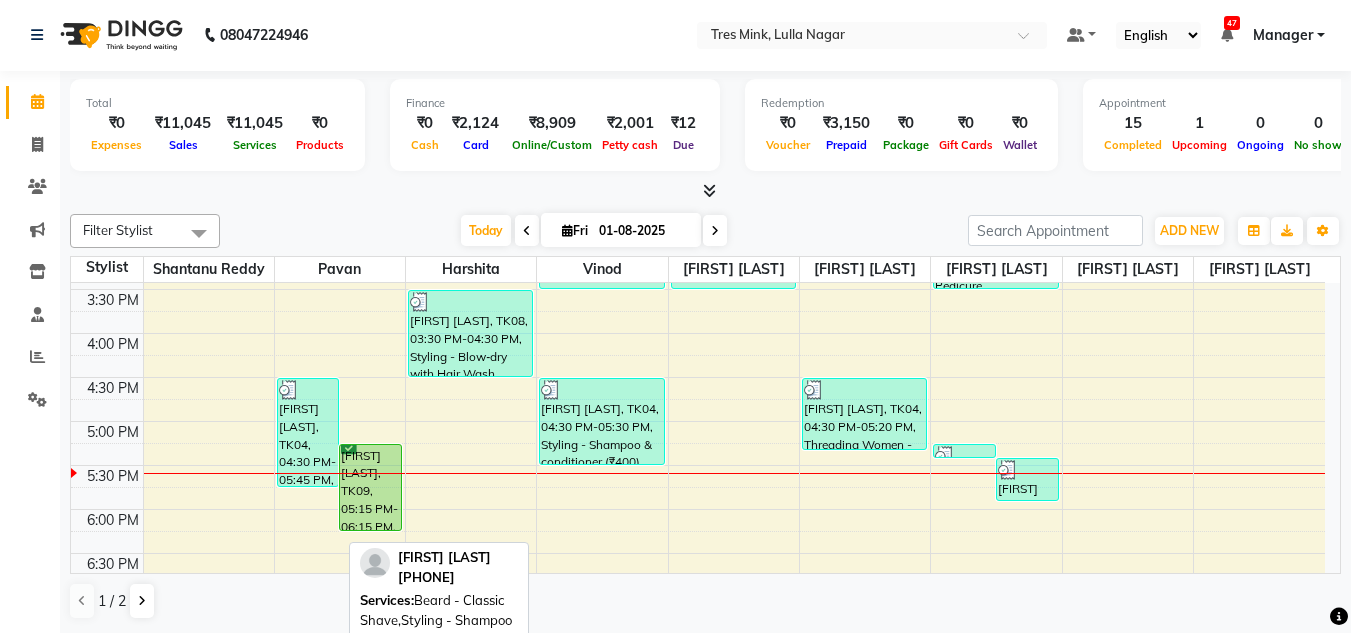 click on "[FIRST] [LAST], TK04, 04:30 PM-05:45 PM, Beard - Classic Shave,Styling - Shampoo & conditioner" at bounding box center [308, 432] 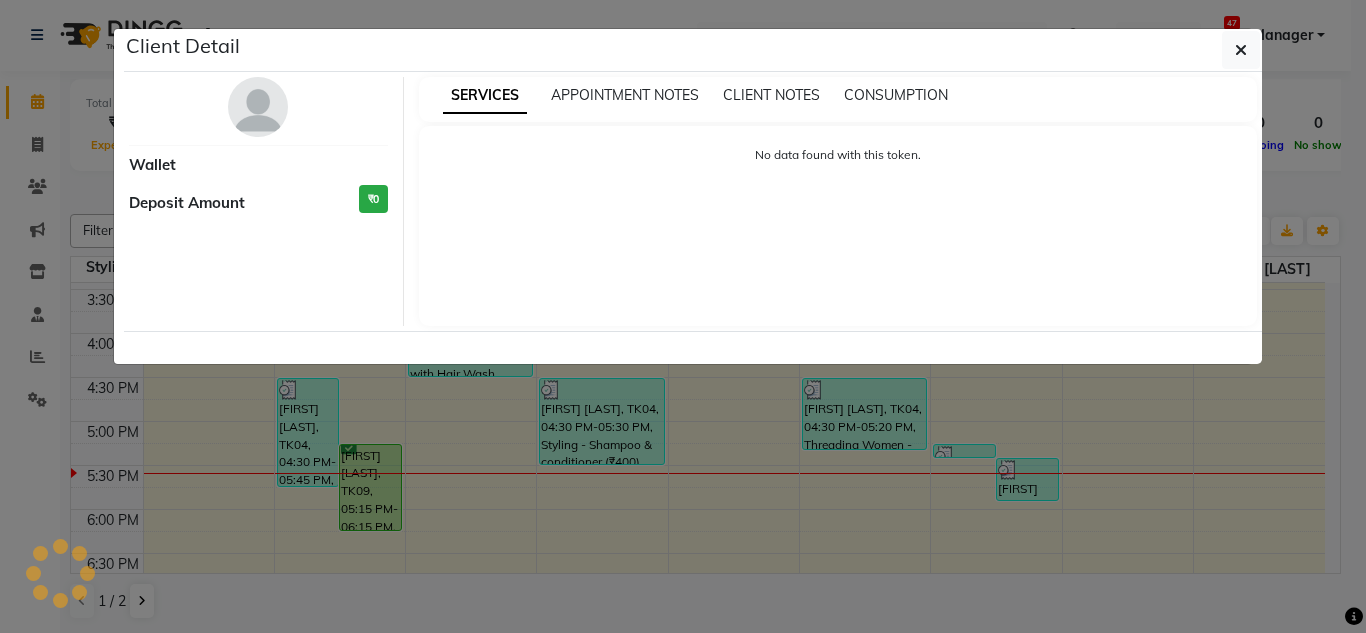 select on "3" 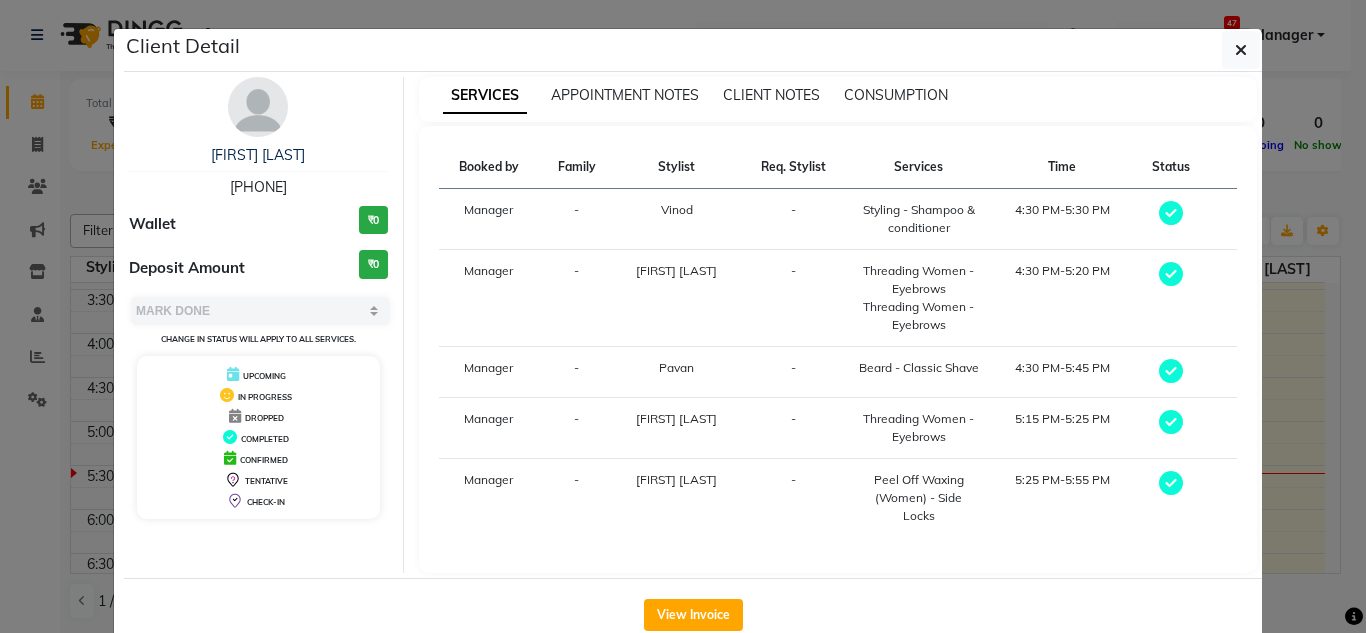 drag, startPoint x: 301, startPoint y: 187, endPoint x: 167, endPoint y: 186, distance: 134.00374 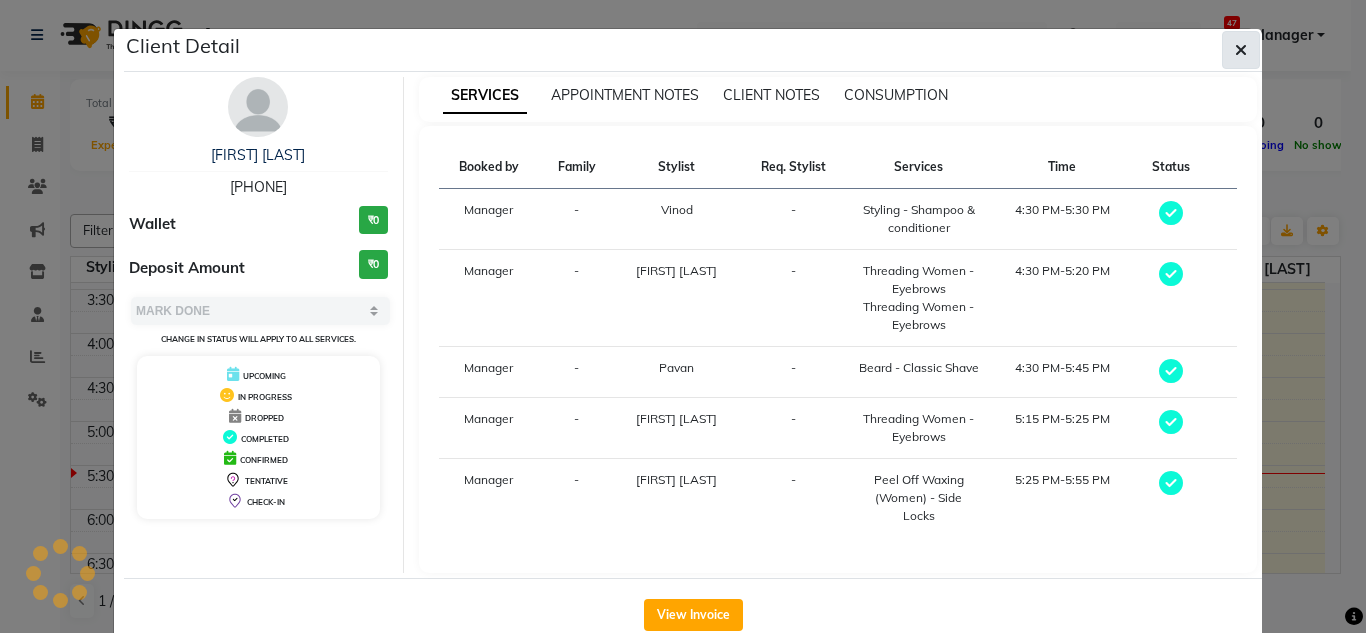 click 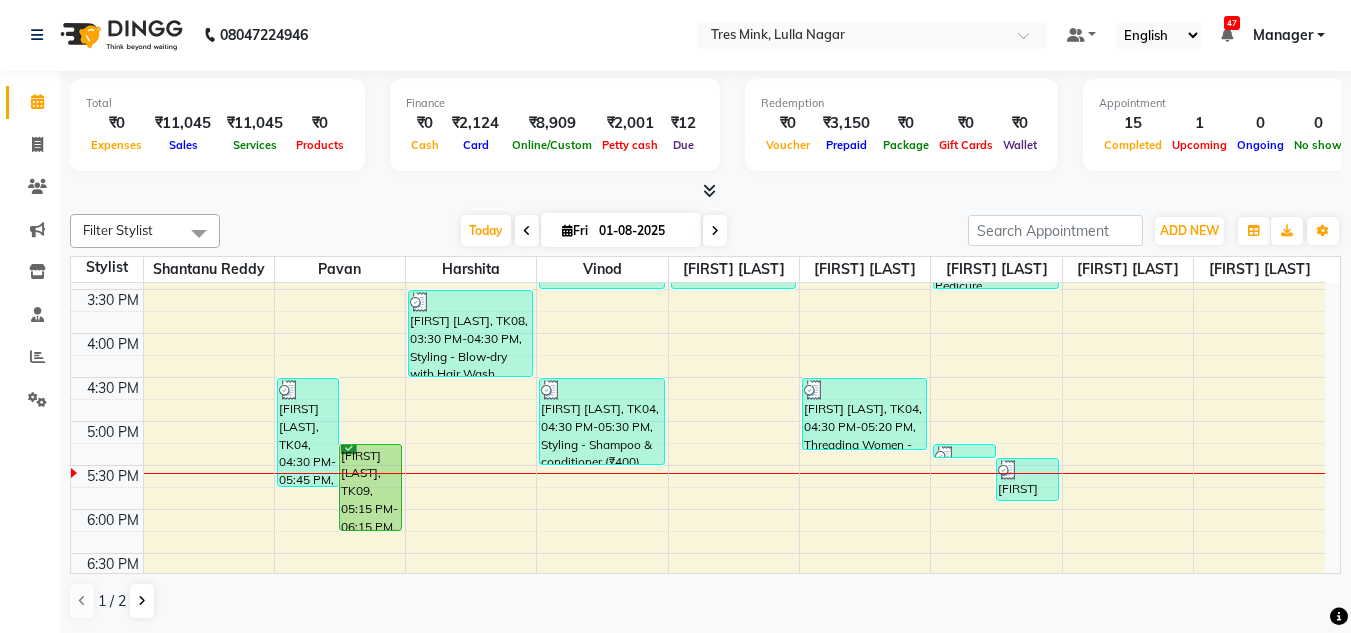 scroll, scrollTop: 753, scrollLeft: 0, axis: vertical 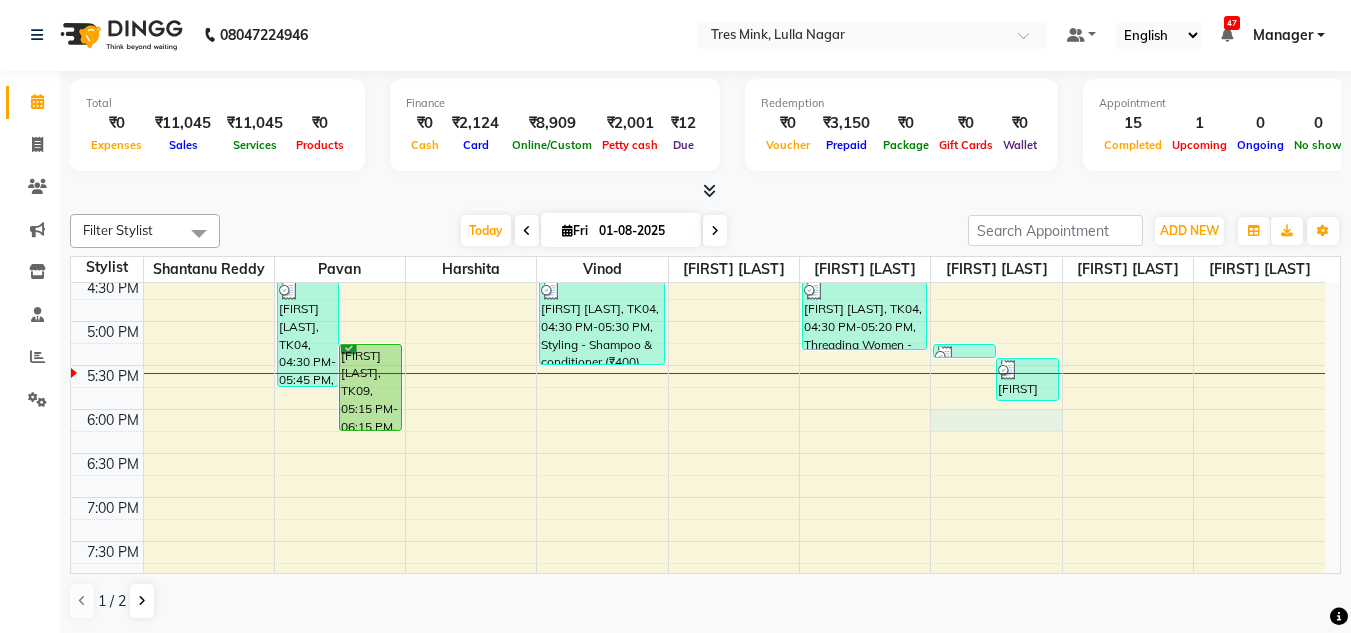 click on "Dr [LAST] [LAST], TK06, 01:00 PM-02:00 PM, Haircuts Women - Salon Director     [LAST] [LAST], TK04, 04:30 PM-05:45 PM, Beard - Classic Shave,Styling - Shampoo & conditioner     [LAST] [LAST], TK09, 05:15 PM-06:15 PM, Haircut Men - Senior Sylist     [LAST] [LAST], TK02, 10:30 AM-11:15 AM, Styling - Blow‑dry with Hair Wash     [LAST] [LAST], TK01, 12:30 PM-02:00 PM, Hair colour Women - Root Touch Up     [LAST] [LAST], TK08, 03:30 PM-04:30 PM, Styling - Blow‑dry with Hair Wash     [LAST] [LAST], TK03, 11:00 AM-12:45 PM, Haircuts Women - Master Stylist,Relaxation Therapy -  Head Massage (30 mins) (₹850)     [LAST] [LAST], TK05, 02:30 PM-03:30 PM, Beard - Classic Shave     [LAST] [LAST], TK04, 04:30 PM-05:30 PM, Styling - Shampoo & conditioner (₹400)" at bounding box center [698, 101] 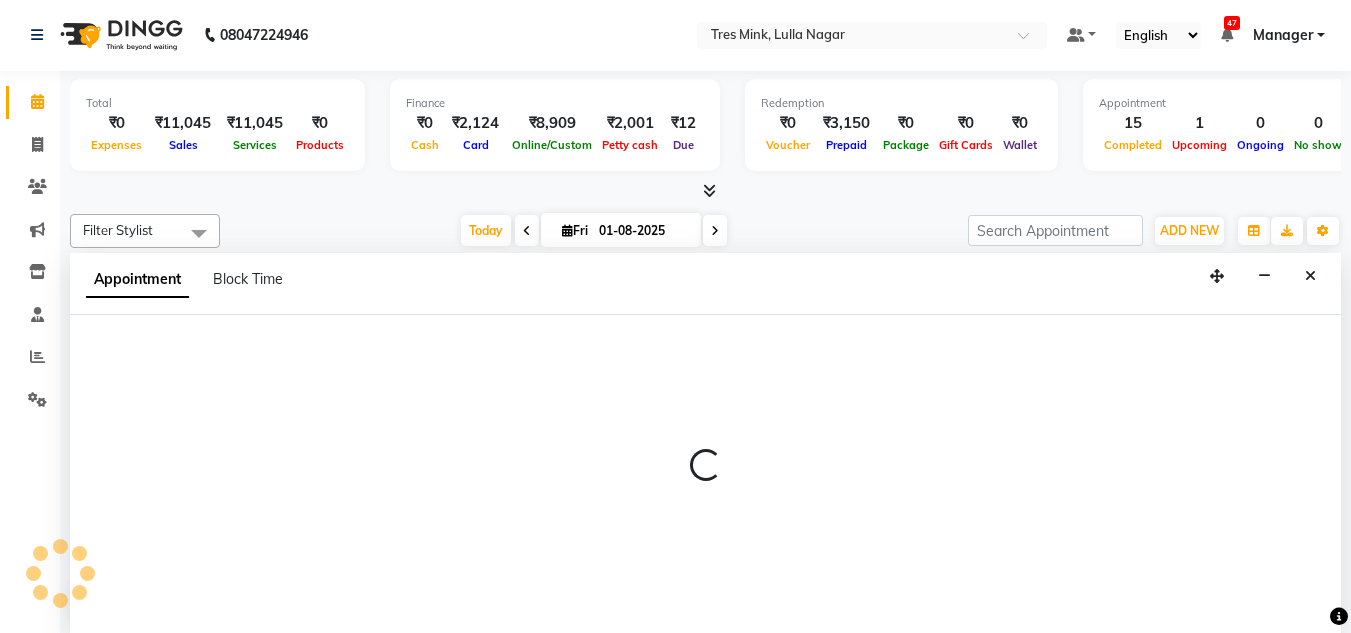 select on "85930" 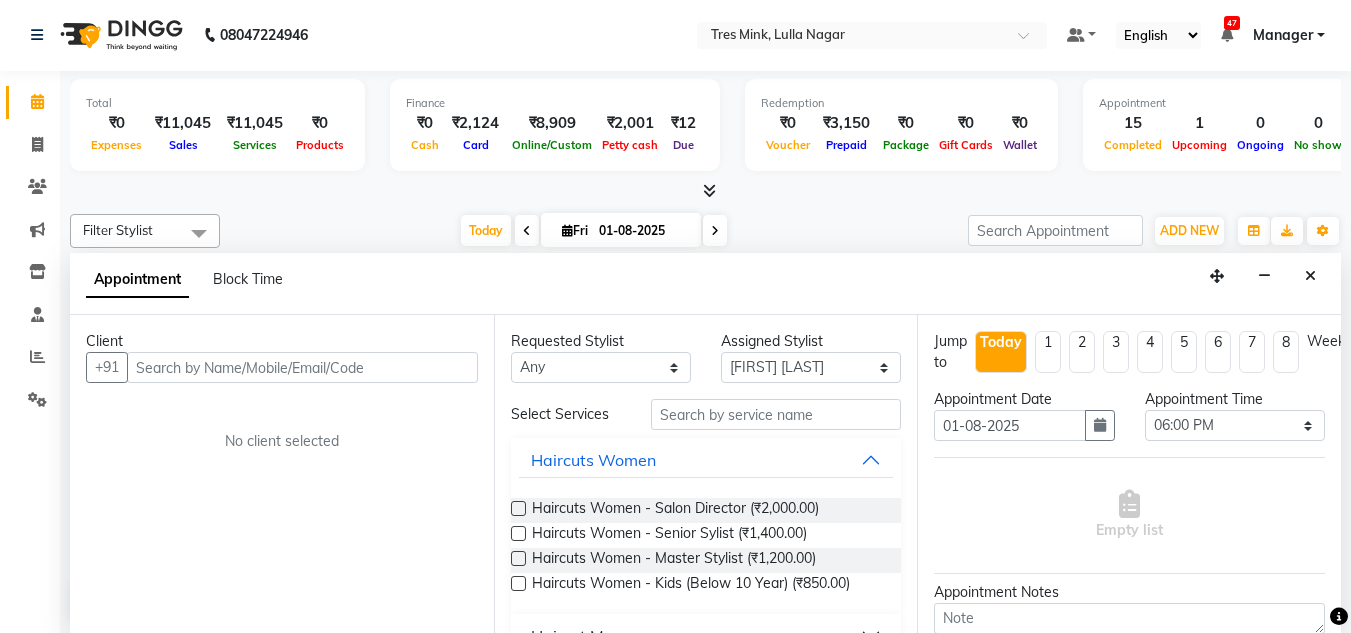 drag, startPoint x: 402, startPoint y: 379, endPoint x: 364, endPoint y: 378, distance: 38.013157 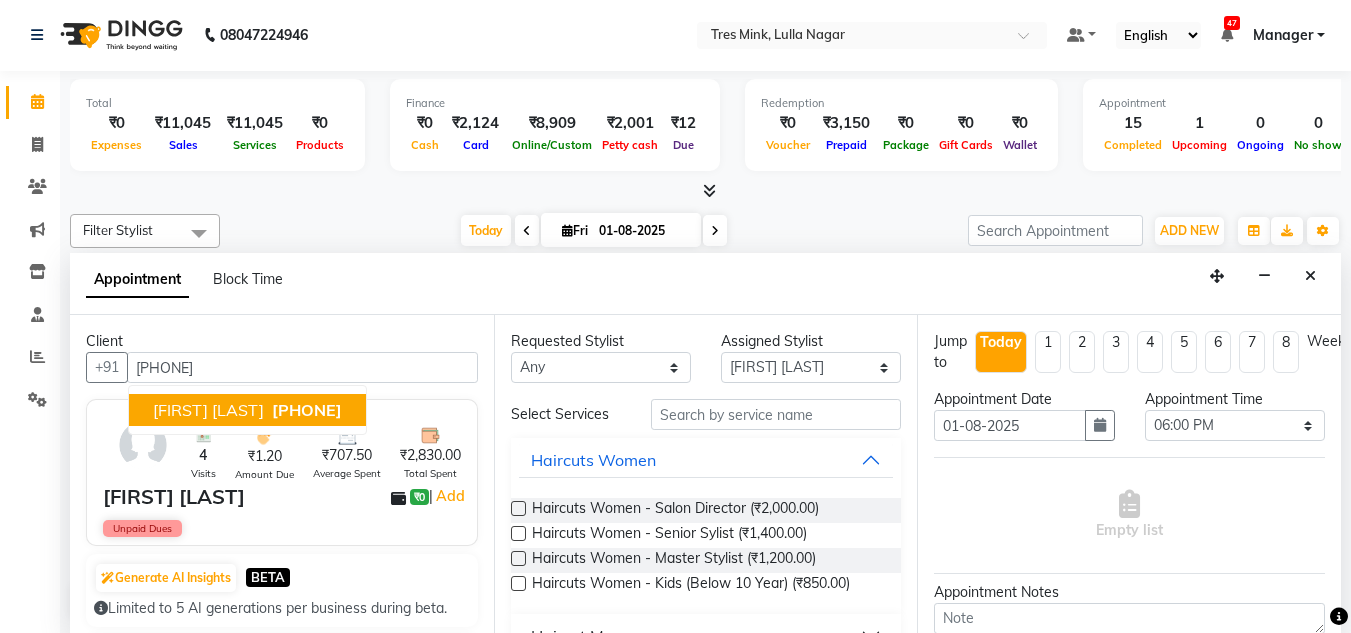 type on "[PHONE]" 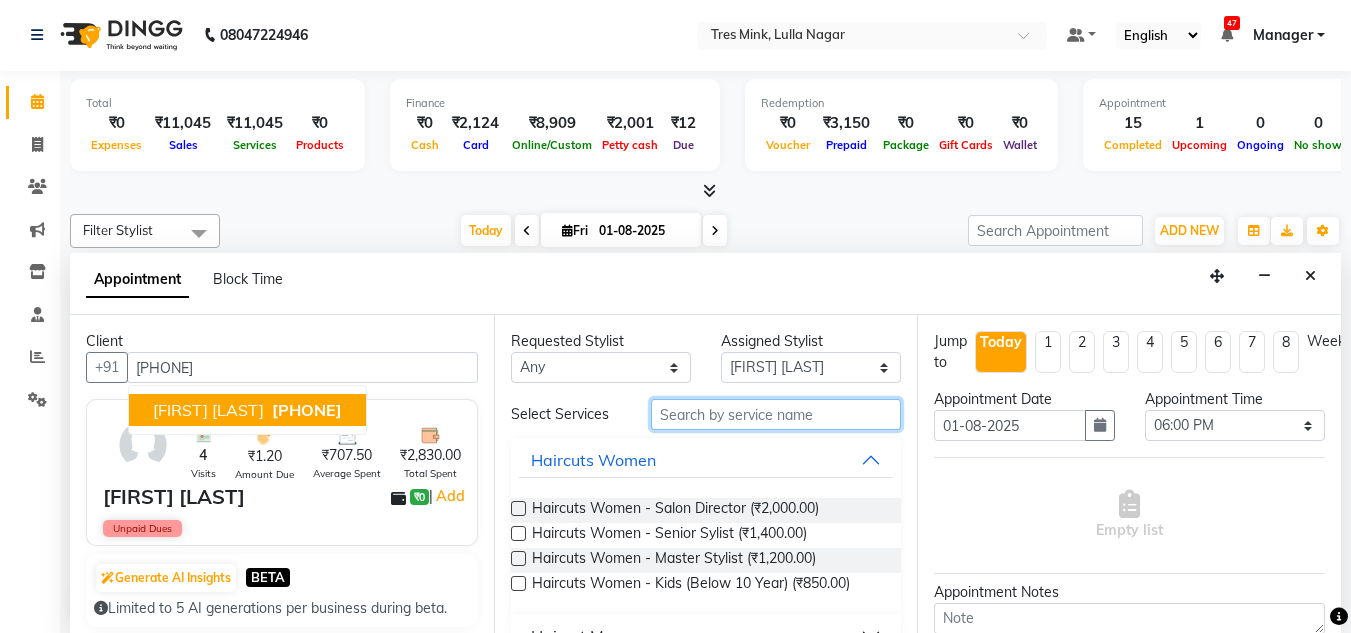 click at bounding box center [776, 414] 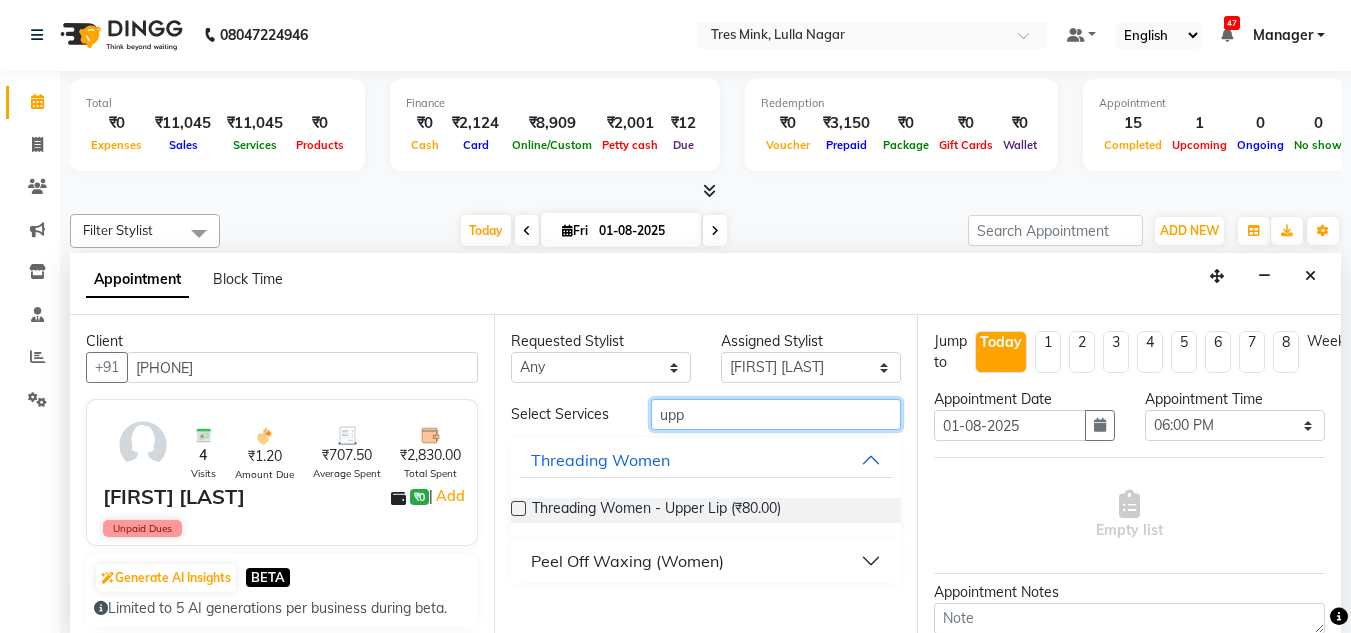 type on "upp" 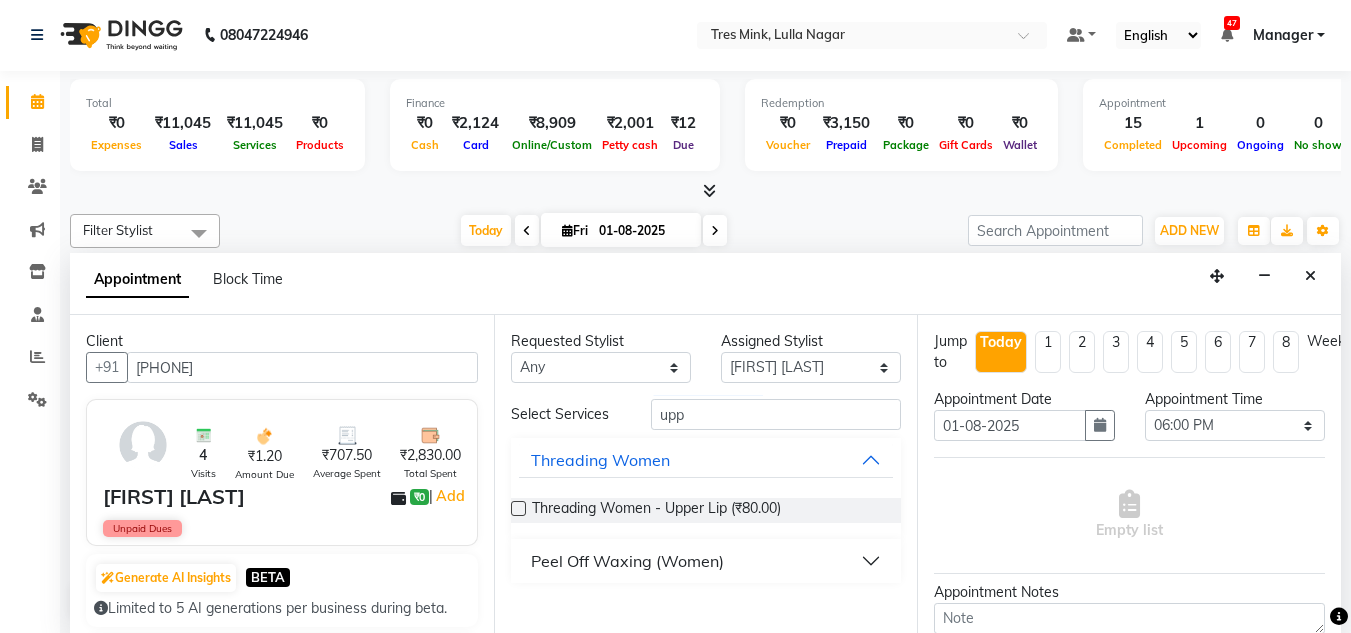 click at bounding box center [518, 508] 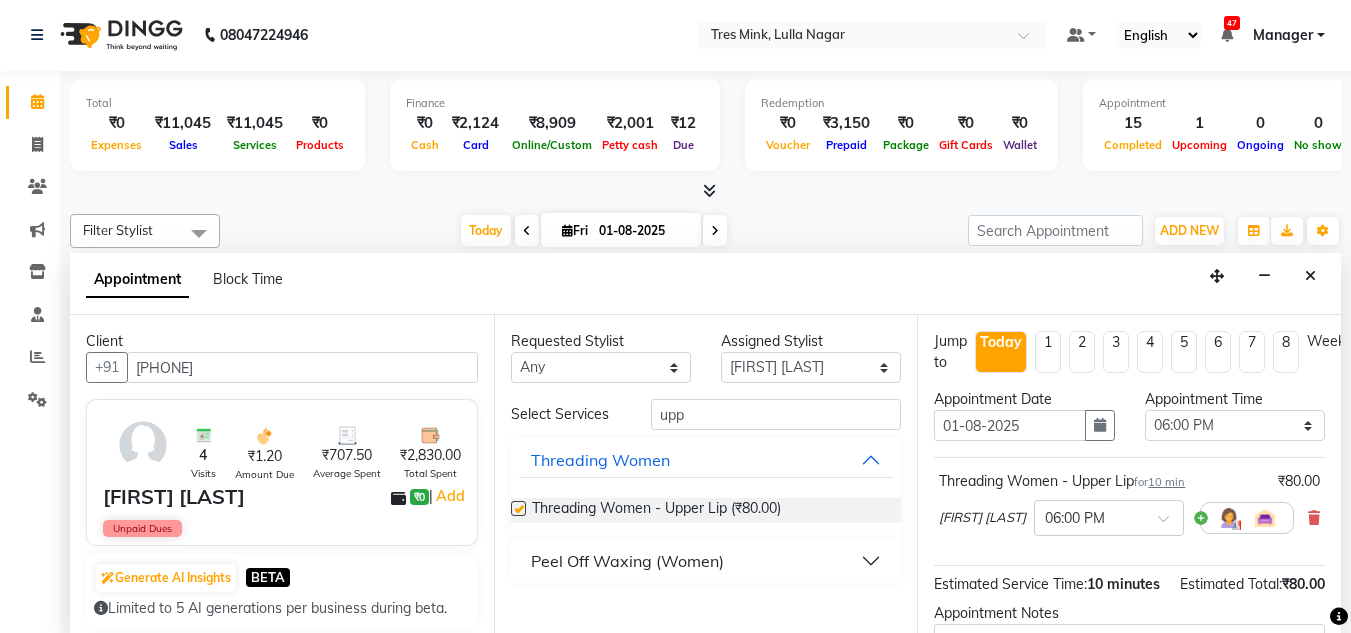 checkbox on "false" 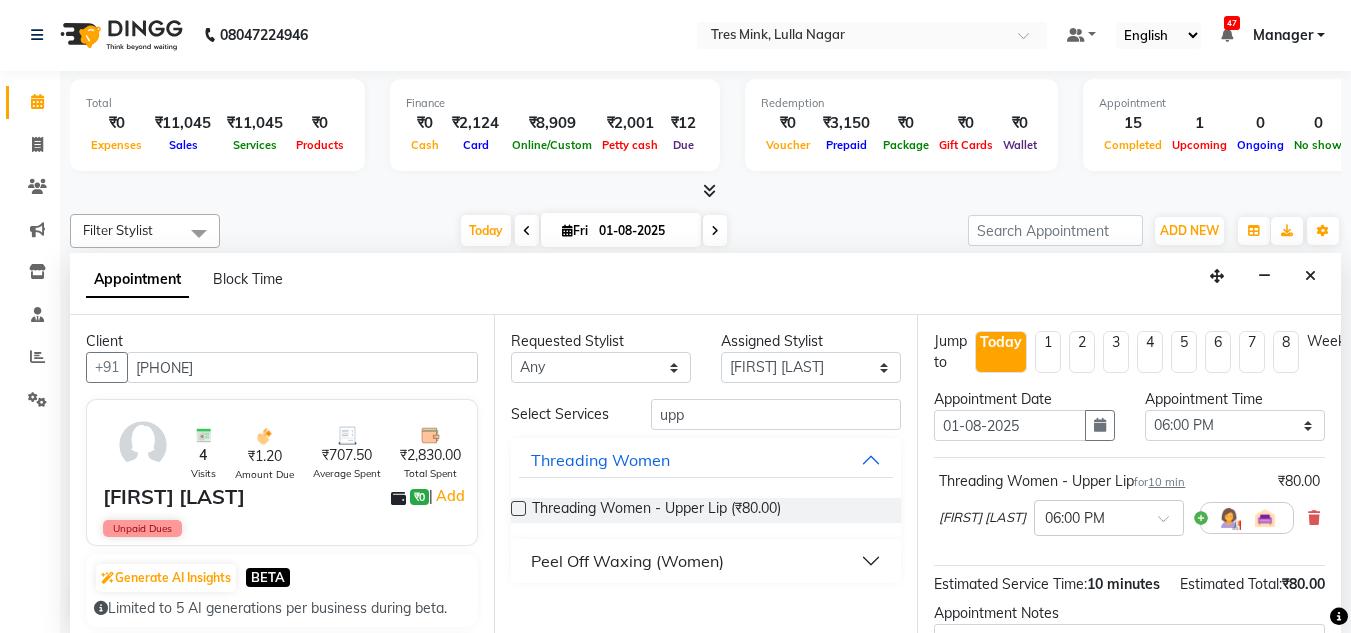 scroll, scrollTop: 247, scrollLeft: 0, axis: vertical 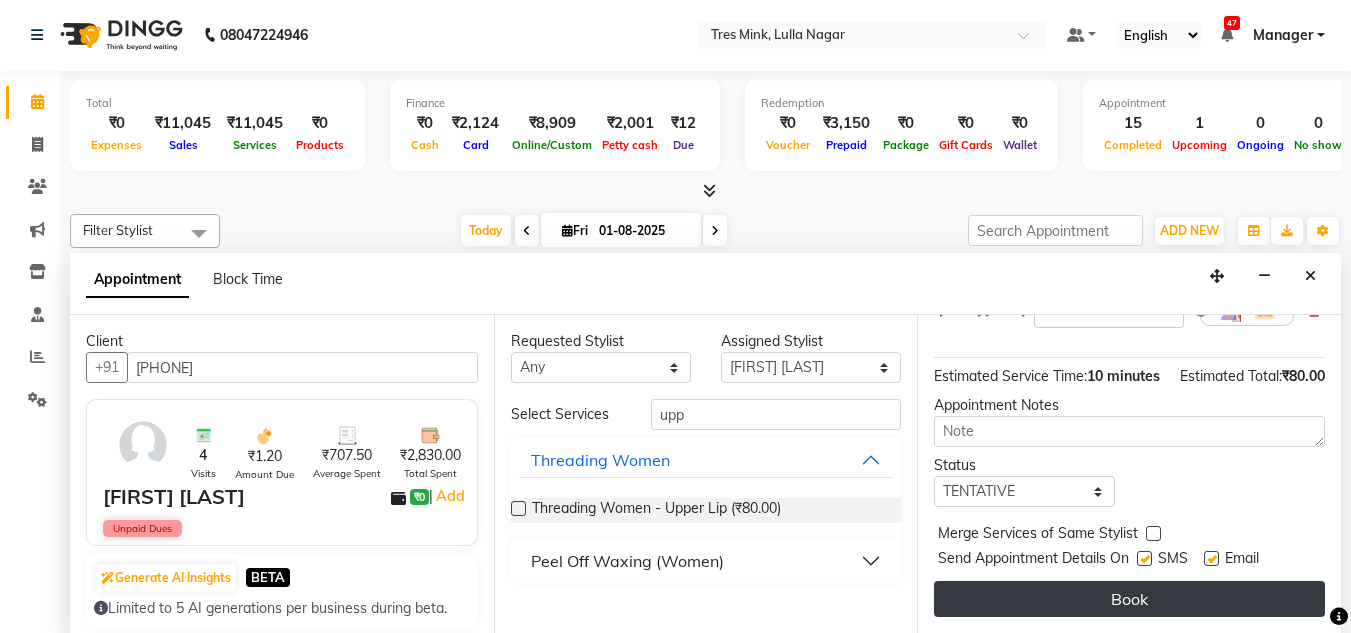 click on "Book" at bounding box center [1129, 599] 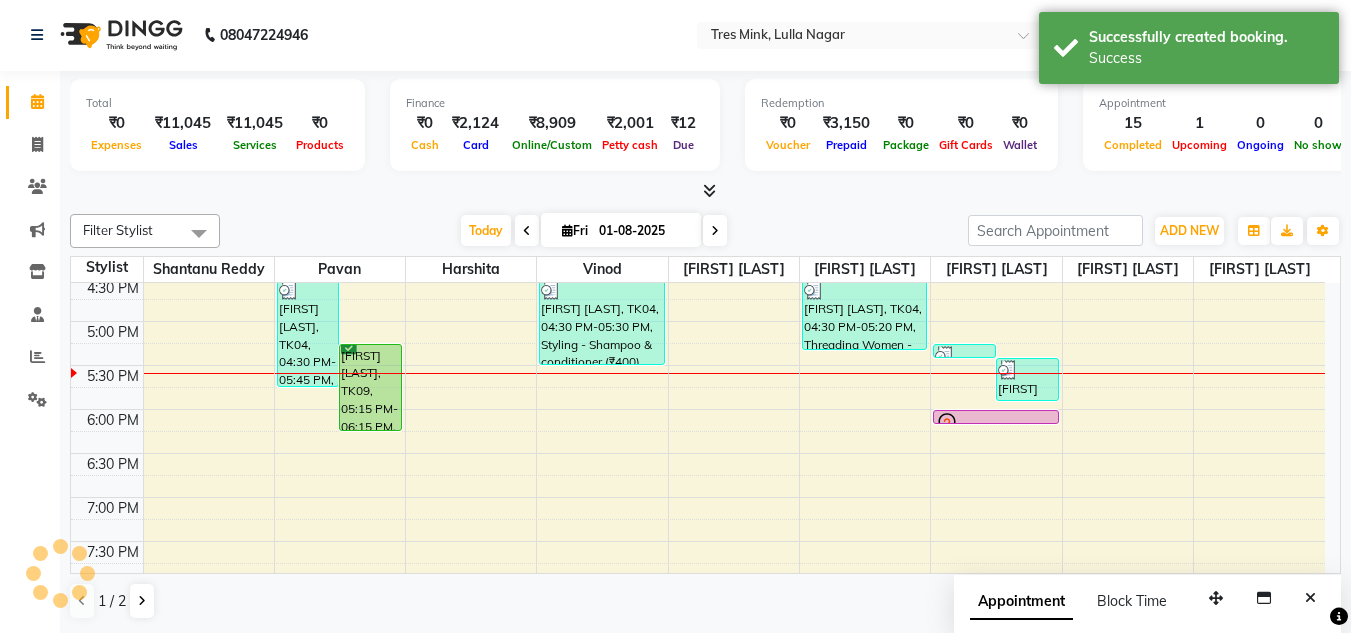 scroll, scrollTop: 0, scrollLeft: 0, axis: both 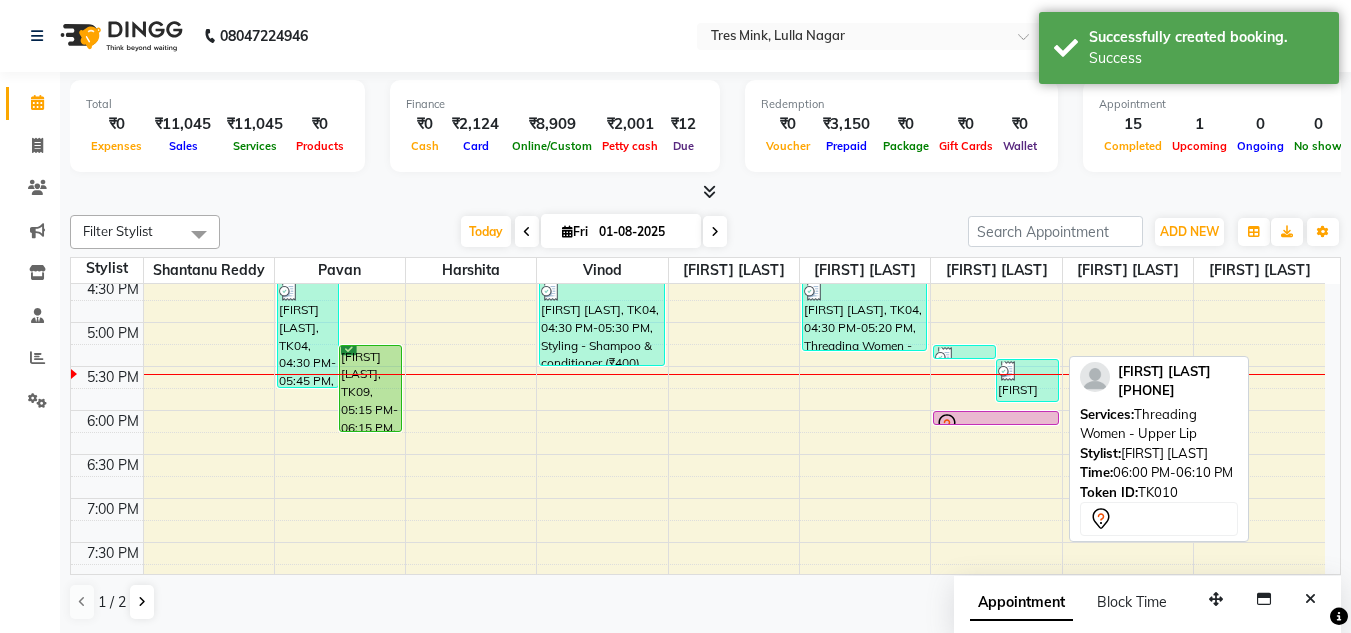 click at bounding box center [995, 424] 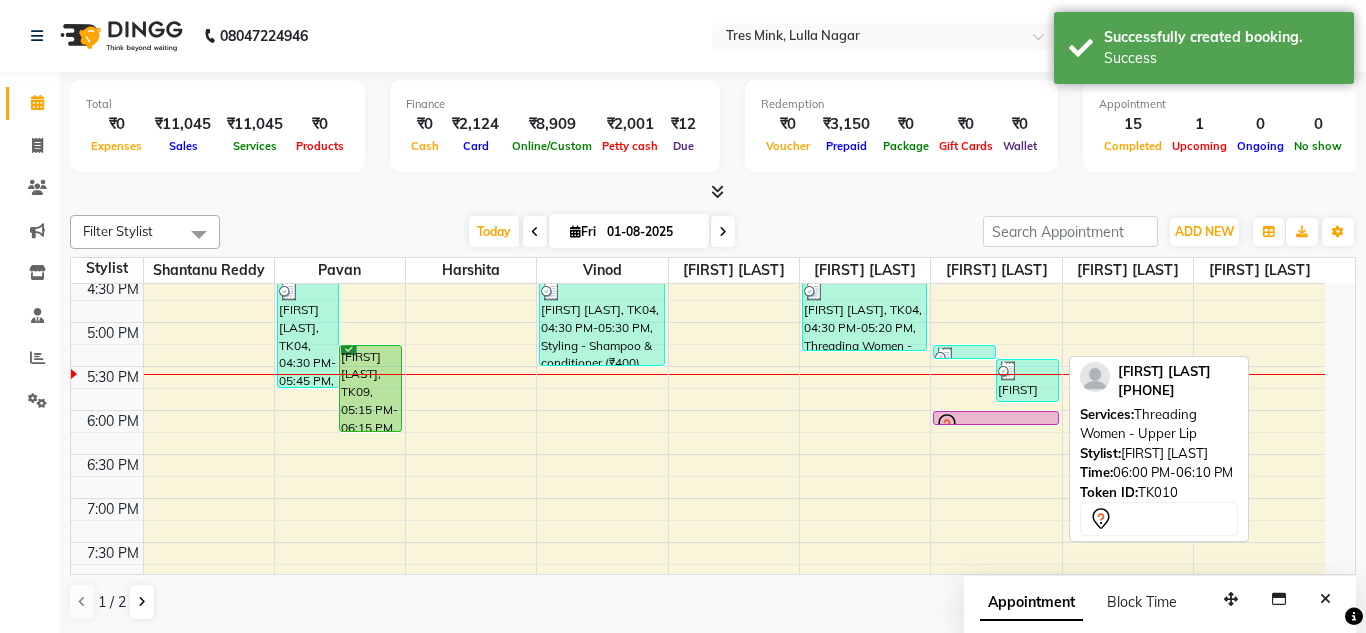 select on "7" 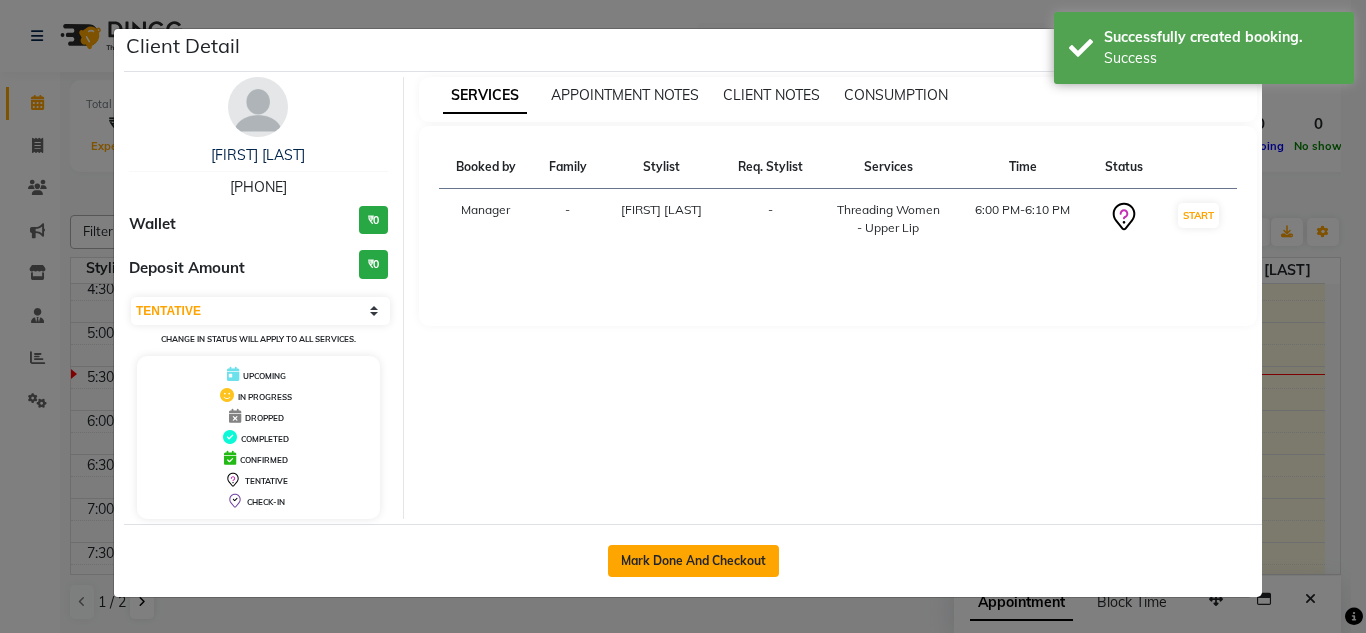 click on "Mark Done And Checkout" 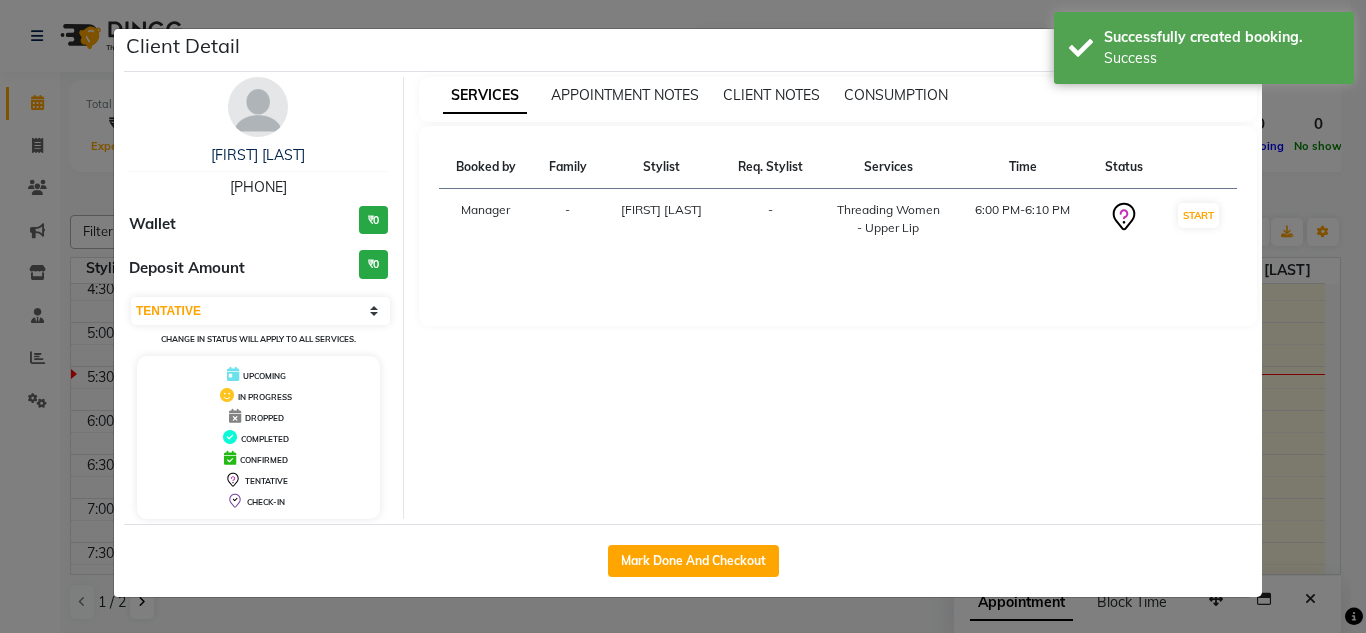 select on "service" 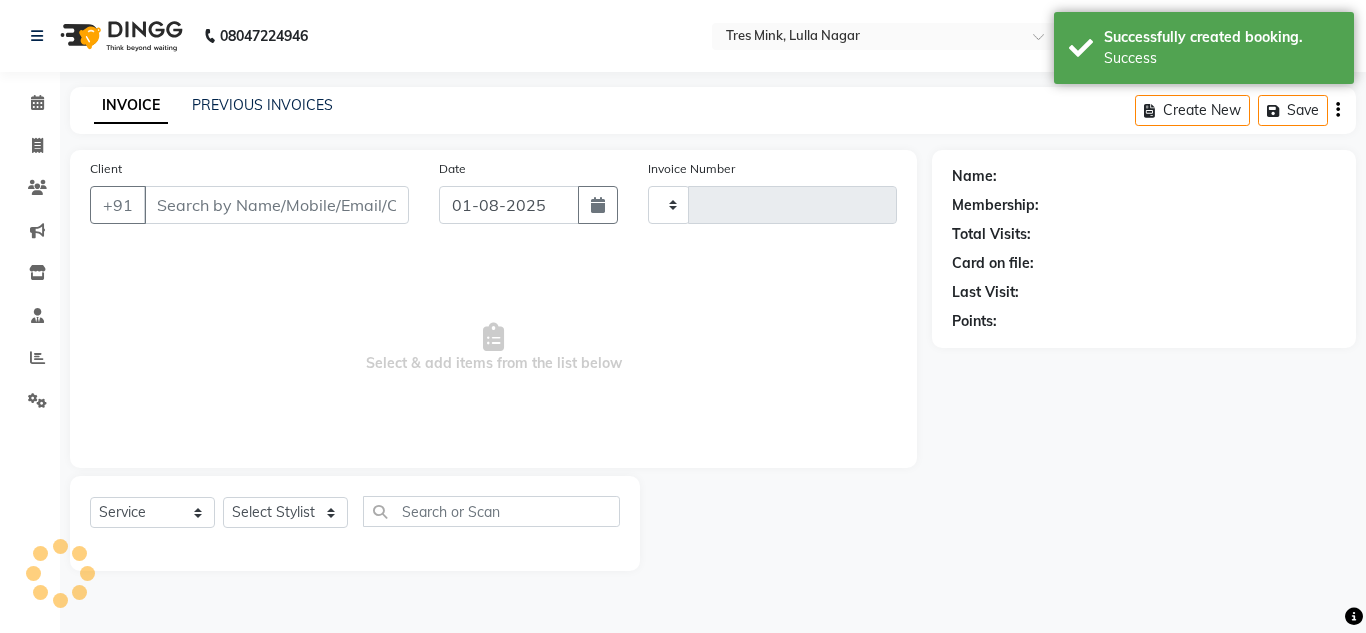 type on "[PHONE]" 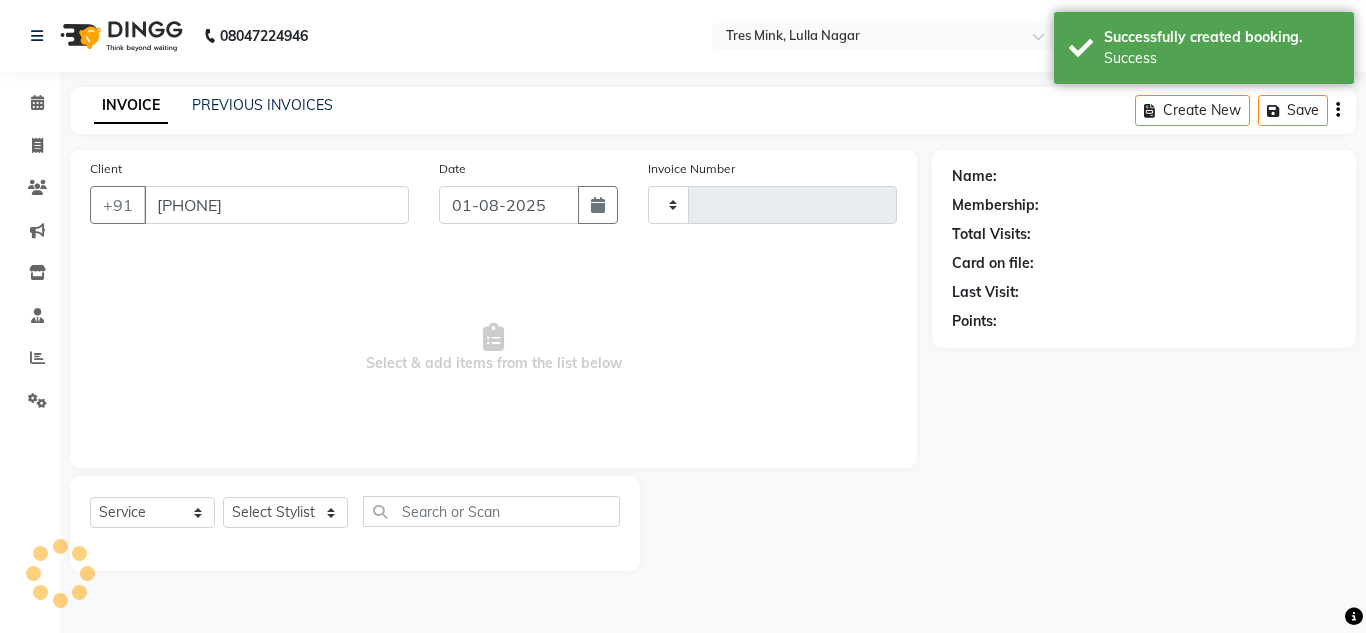 select on "85930" 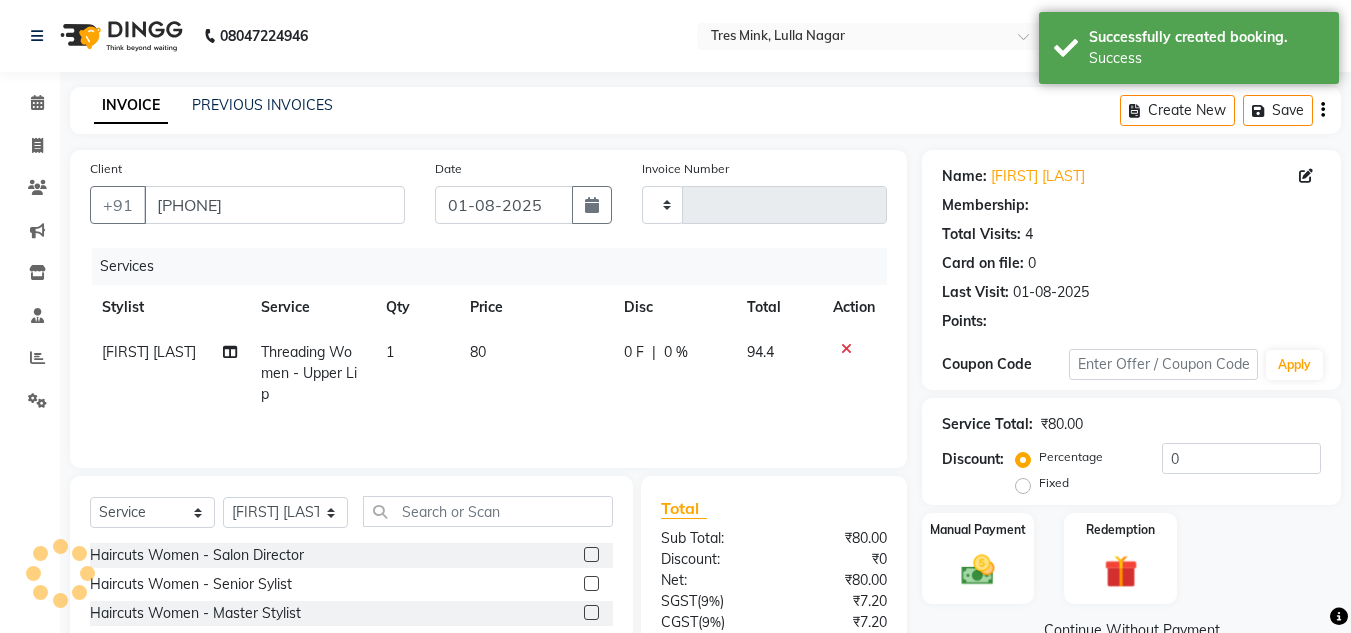 type on "0847" 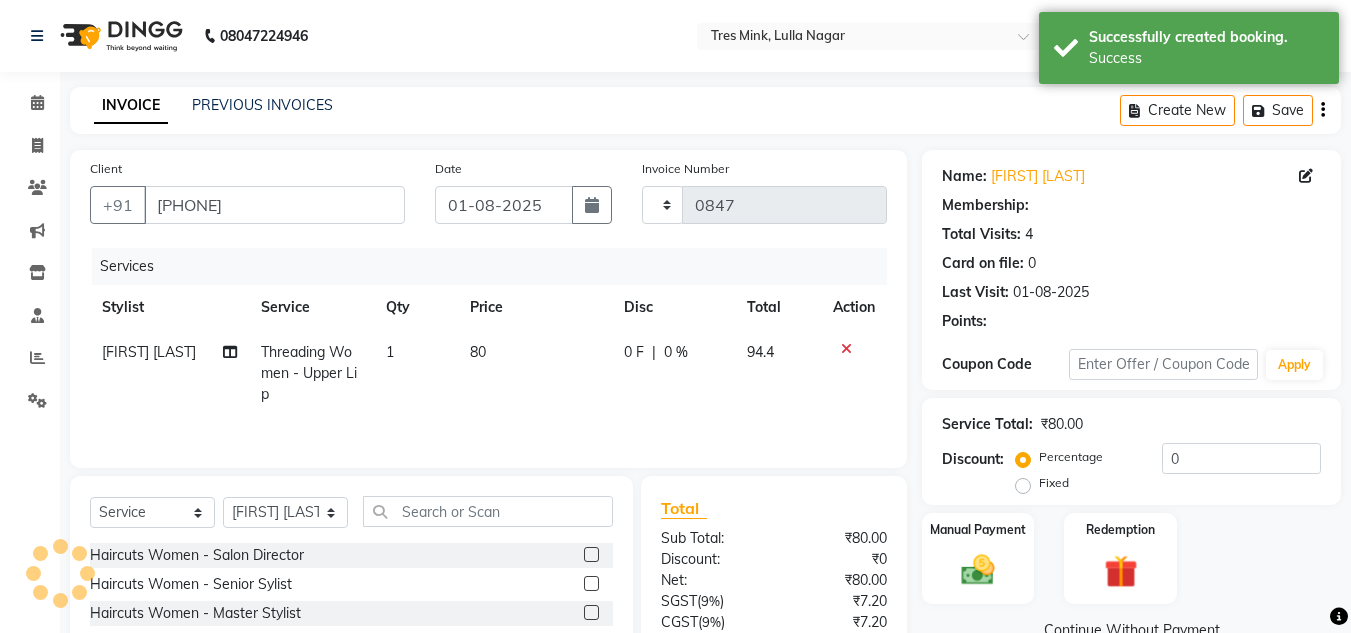 select on "8052" 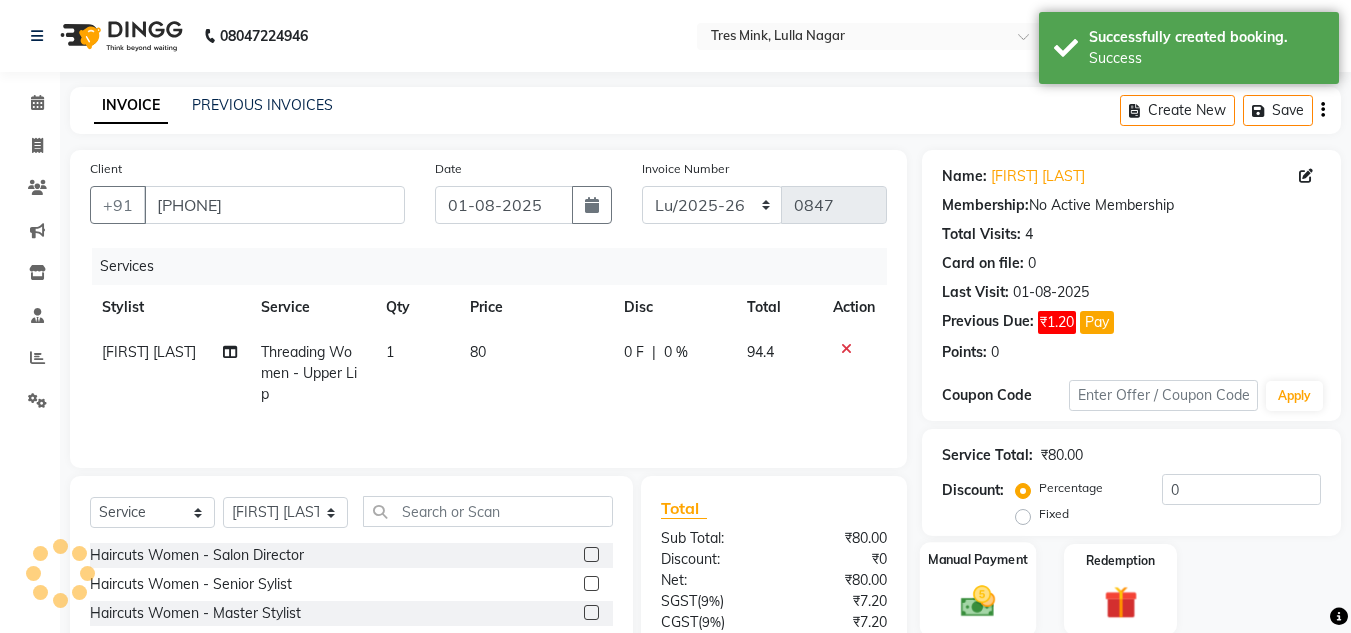 click 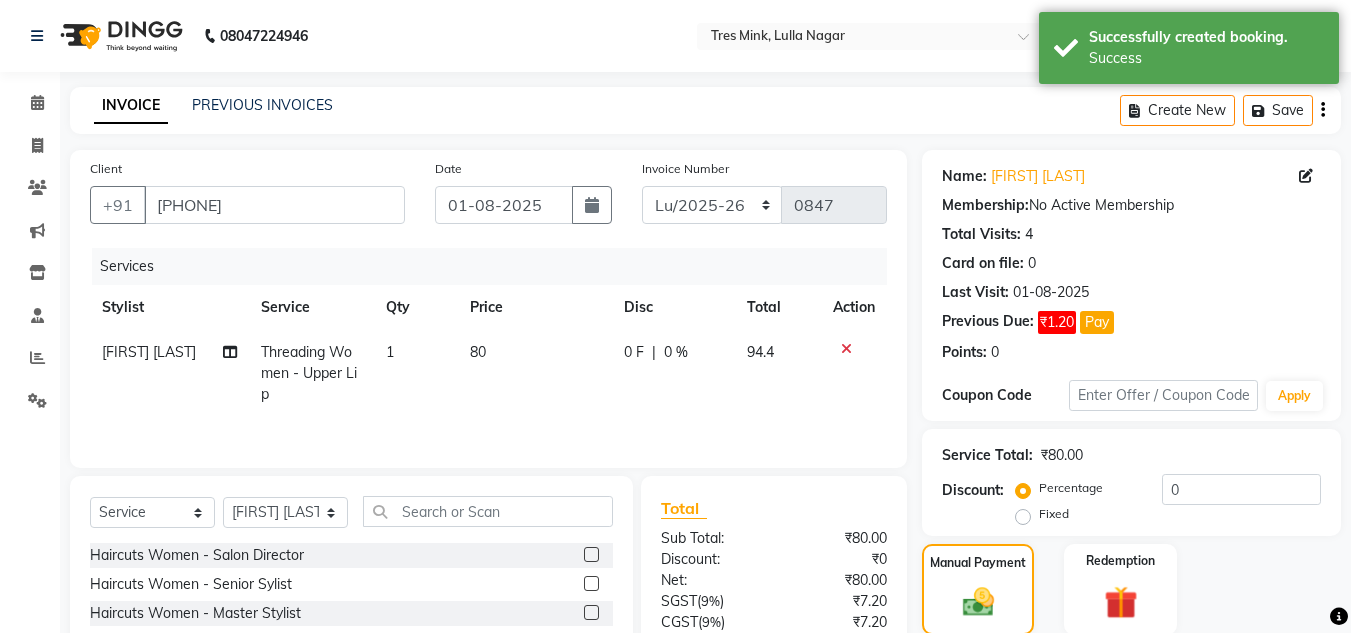 scroll, scrollTop: 168, scrollLeft: 0, axis: vertical 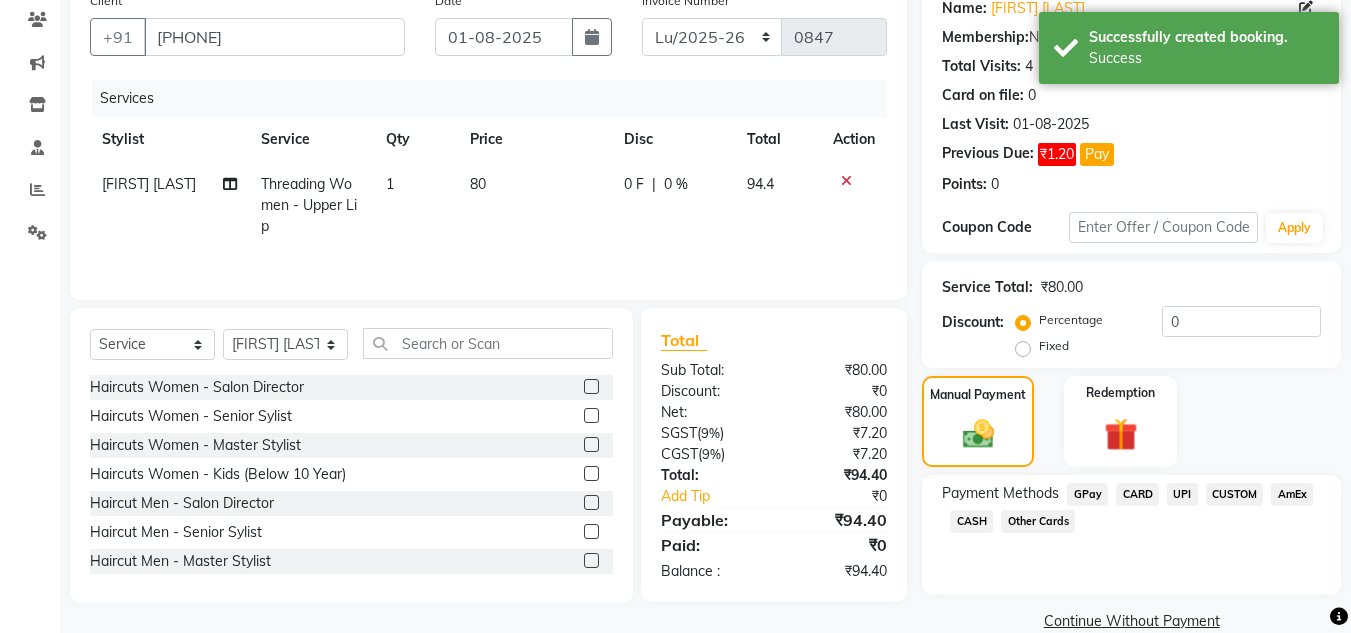 click on "UPI" 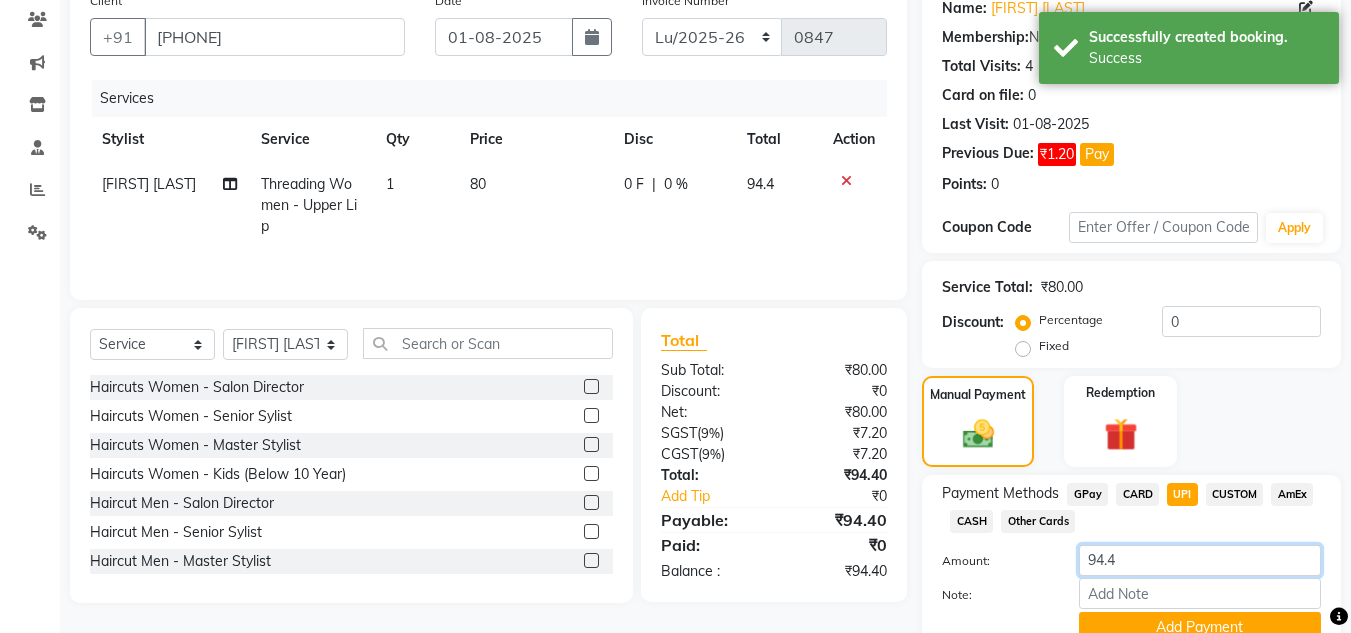 drag, startPoint x: 1125, startPoint y: 556, endPoint x: 904, endPoint y: 559, distance: 221.02036 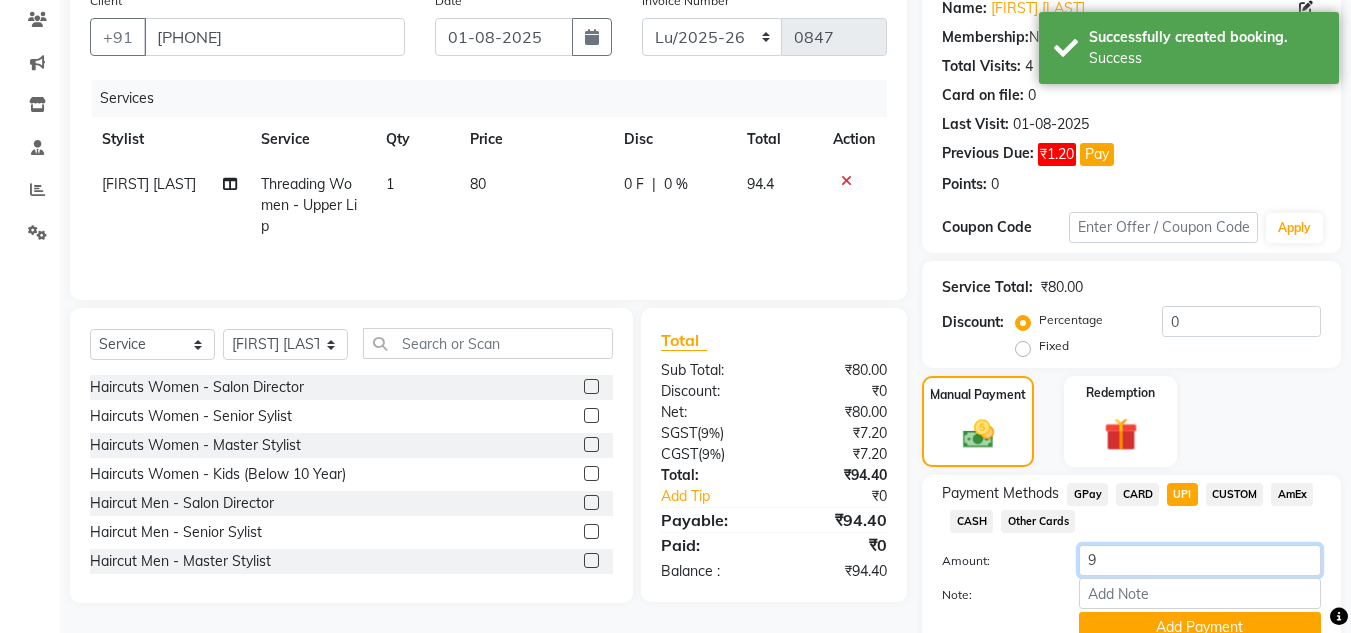 type on "95" 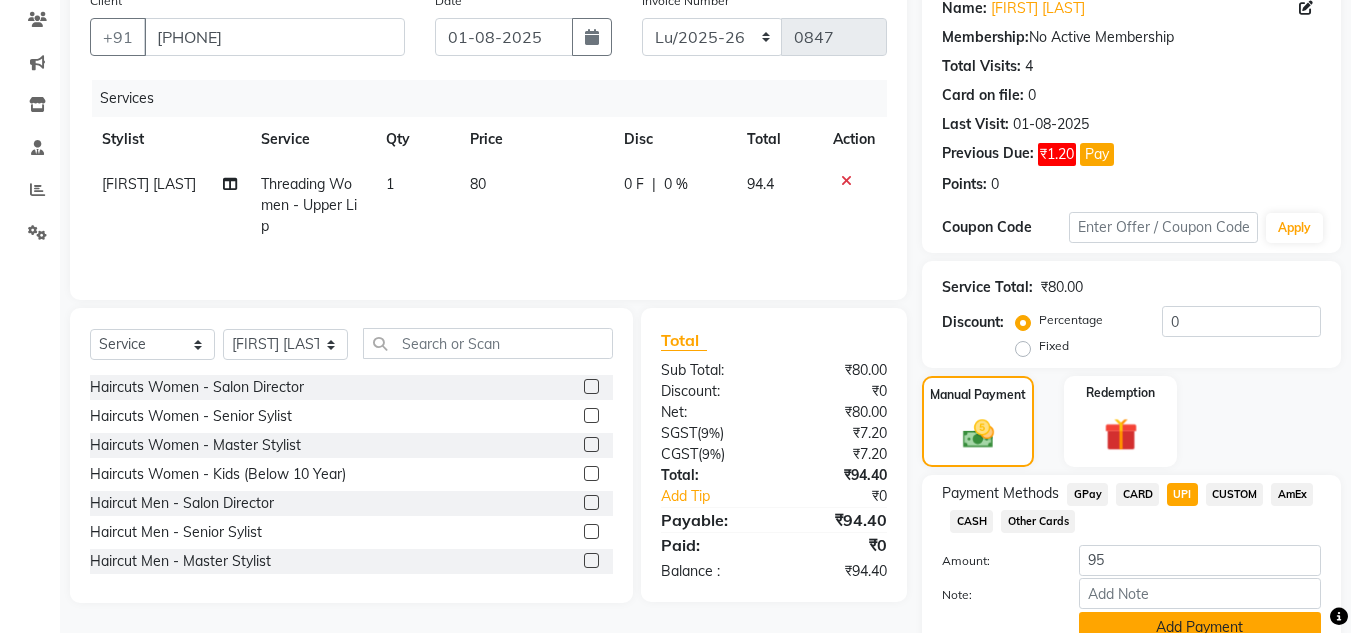 click on "Add Payment" 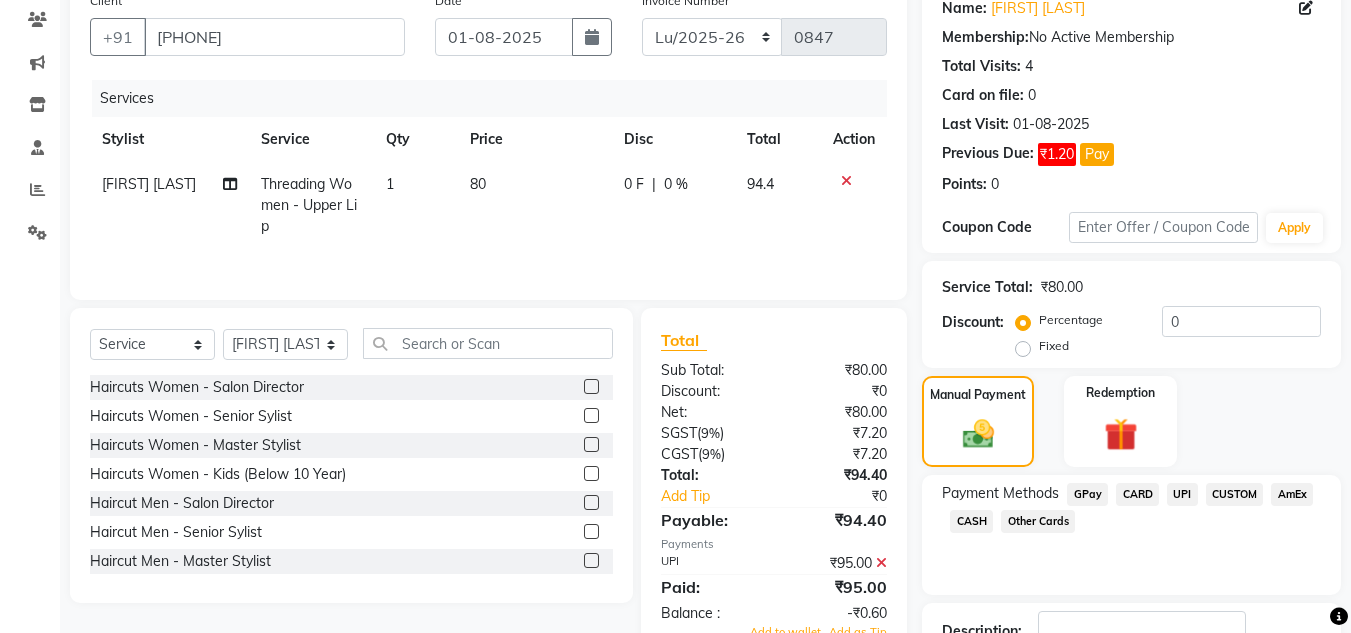scroll, scrollTop: 257, scrollLeft: 0, axis: vertical 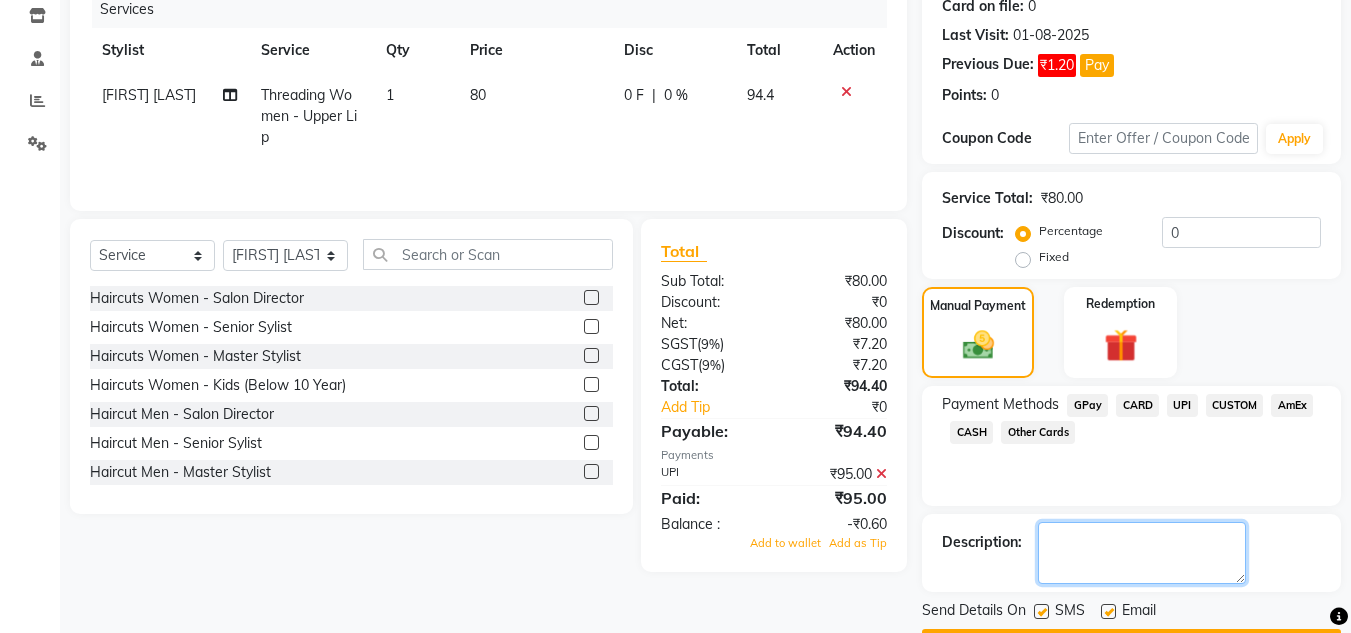 click 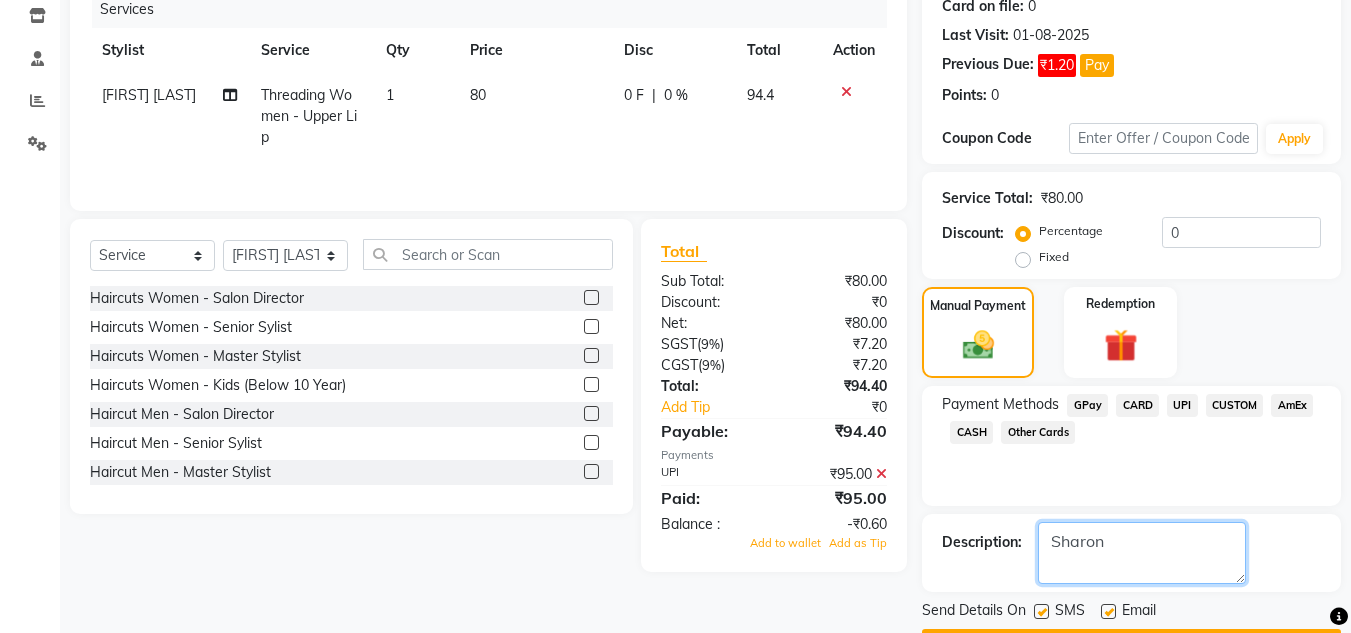 type on "Sharon" 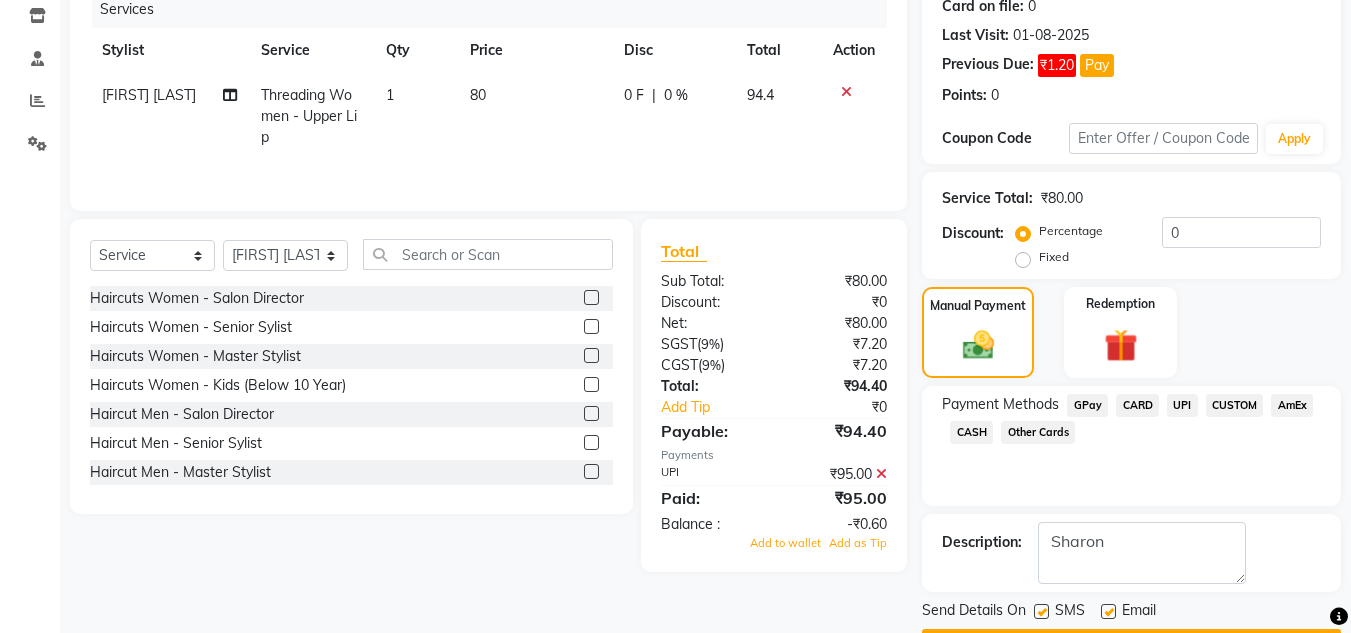 click on "Add to wallet Add as Tip" 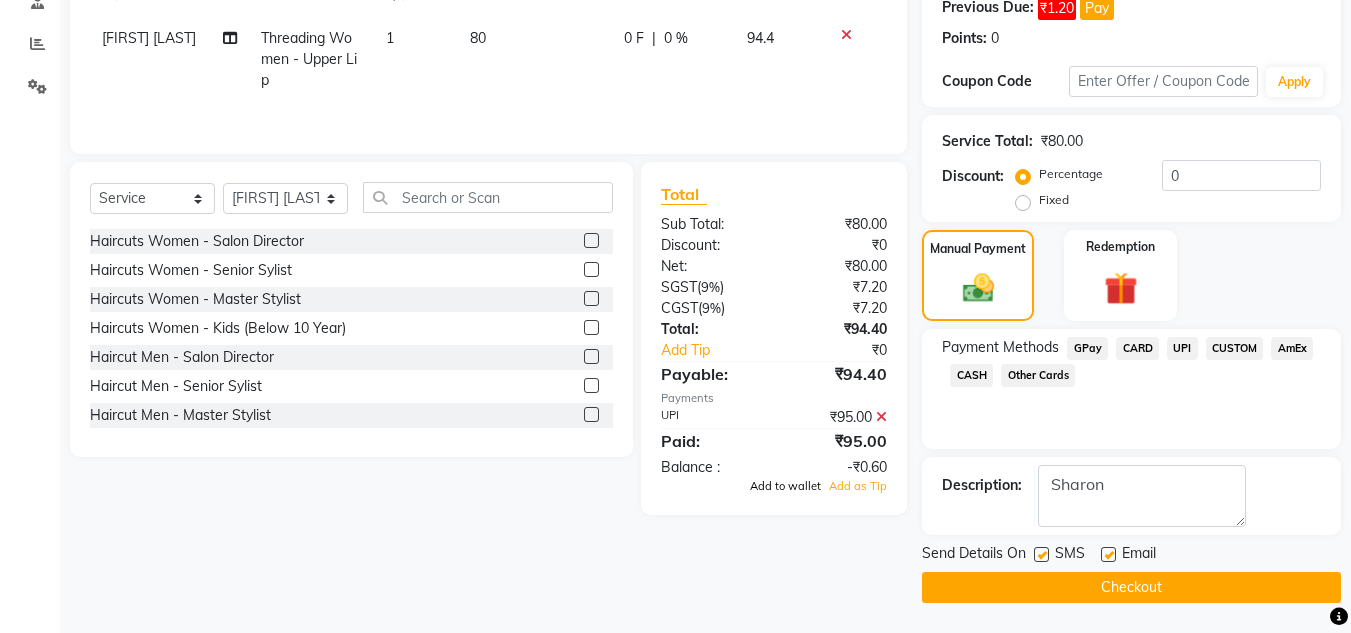 click on "Add to wallet" 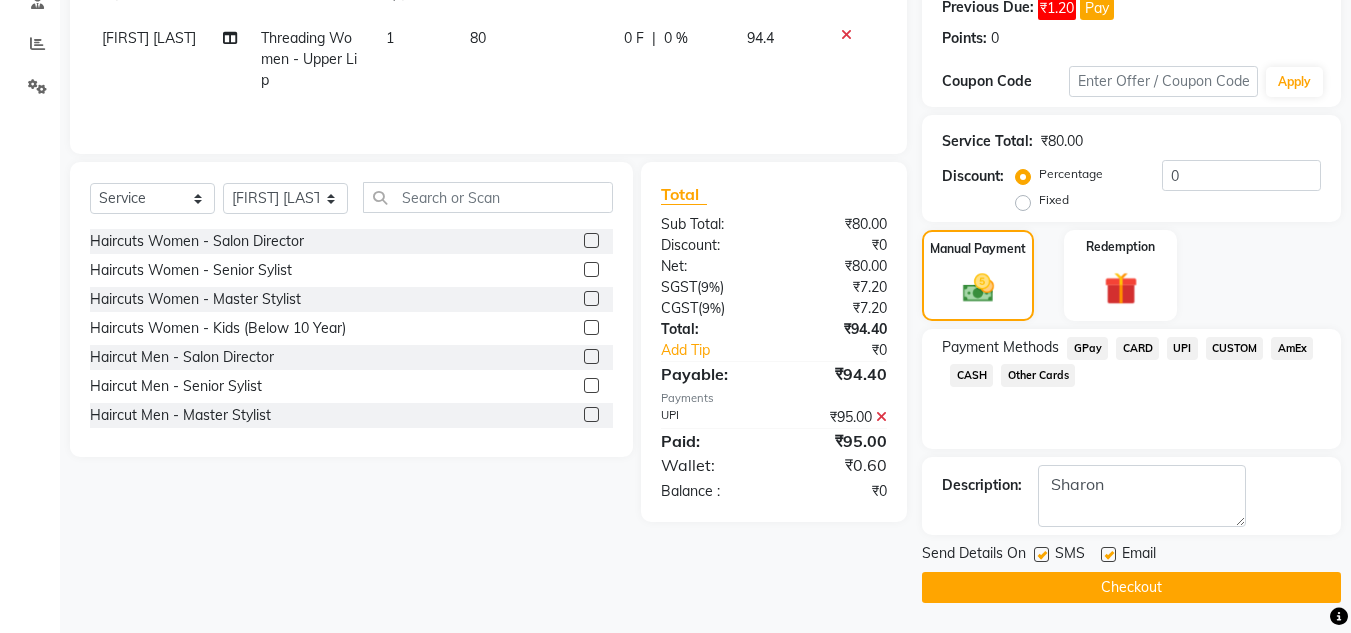 click on "Checkout" 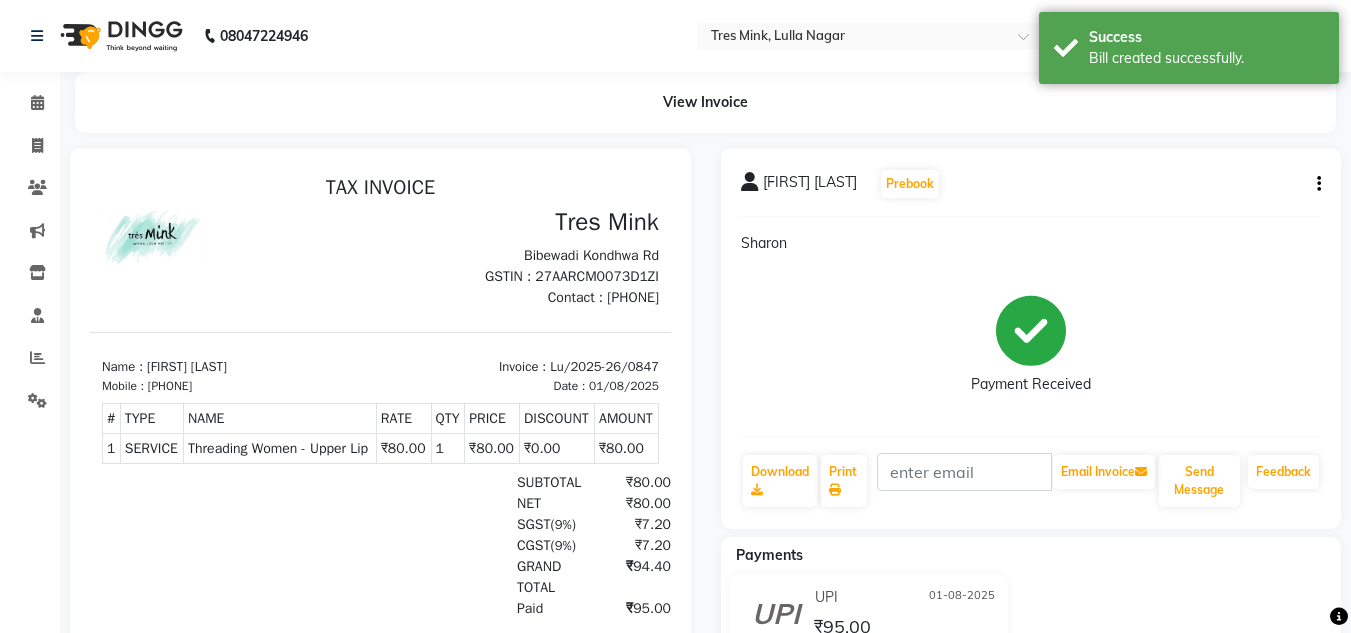 scroll, scrollTop: 0, scrollLeft: 0, axis: both 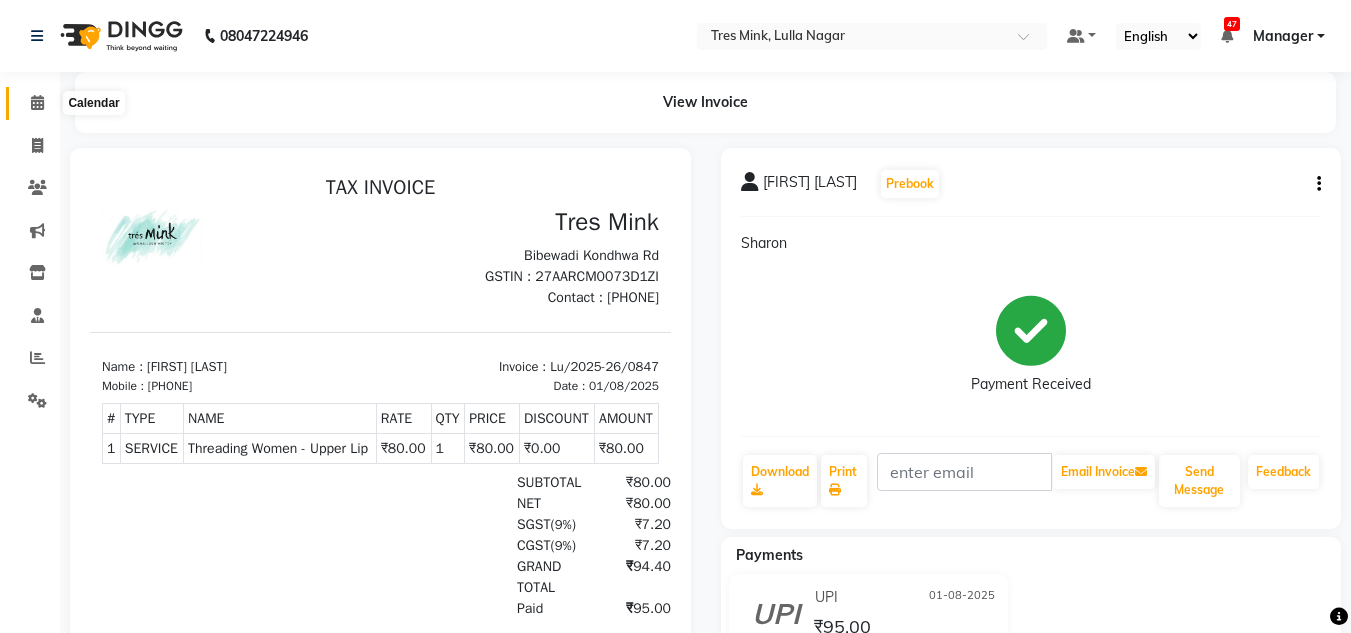 click 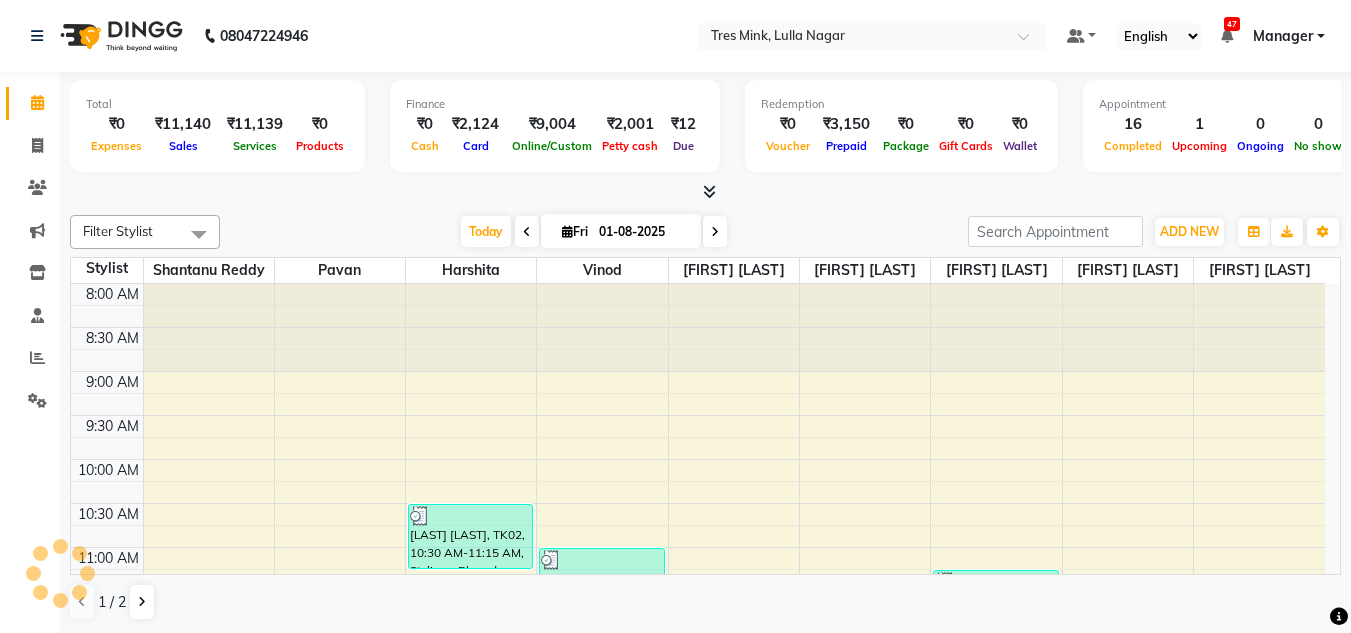 scroll, scrollTop: 0, scrollLeft: 0, axis: both 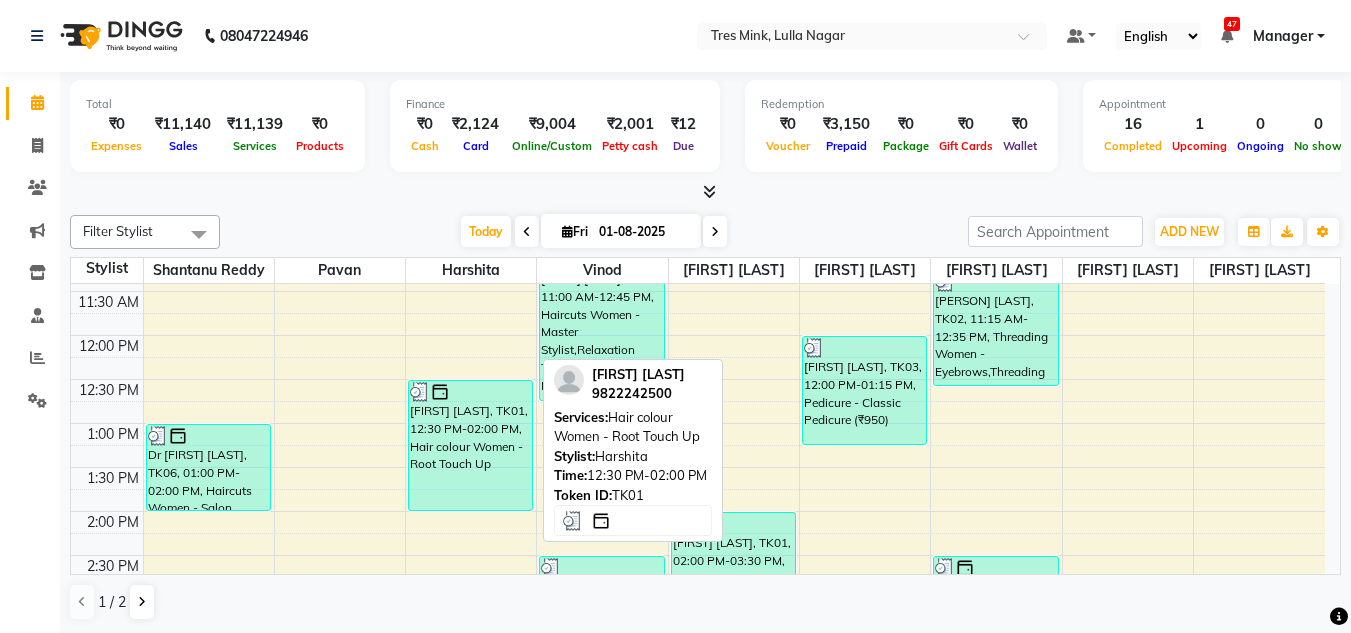 click on "[FIRST] [LAST], TK01, 12:30 PM-02:00 PM, Hair colour Women - Root Touch Up" at bounding box center (470, 445) 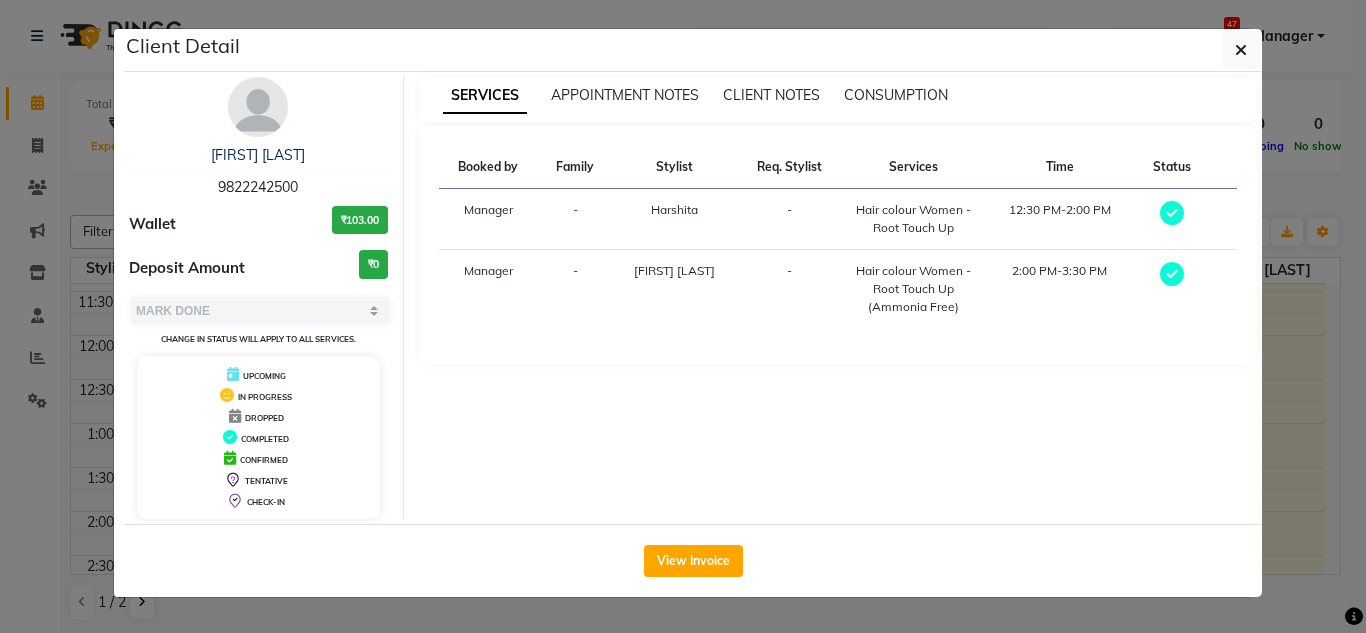 click at bounding box center [258, 107] 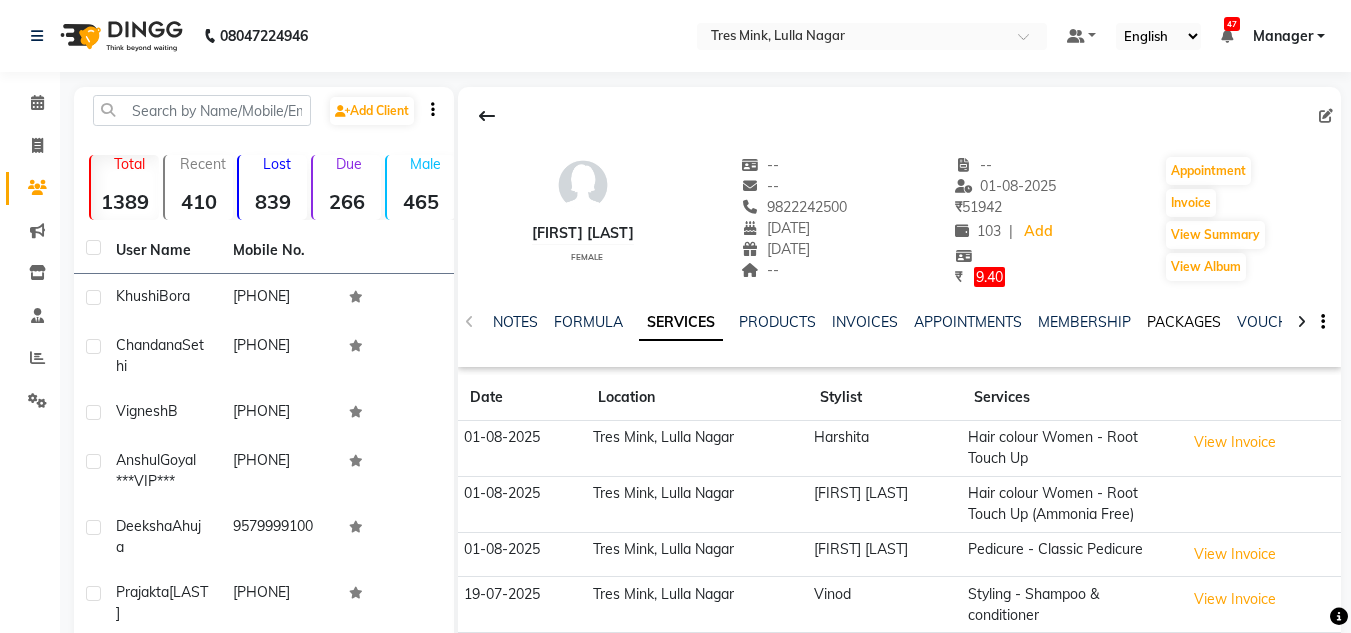 click on "PACKAGES" 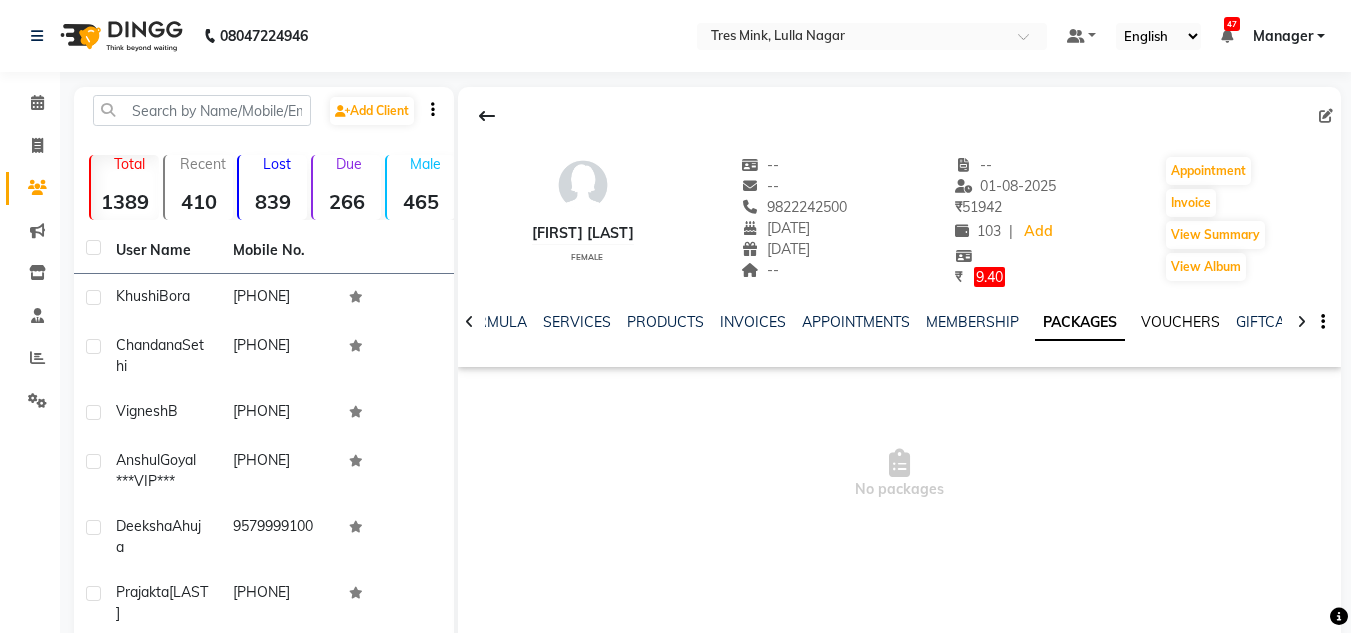 click on "VOUCHERS" 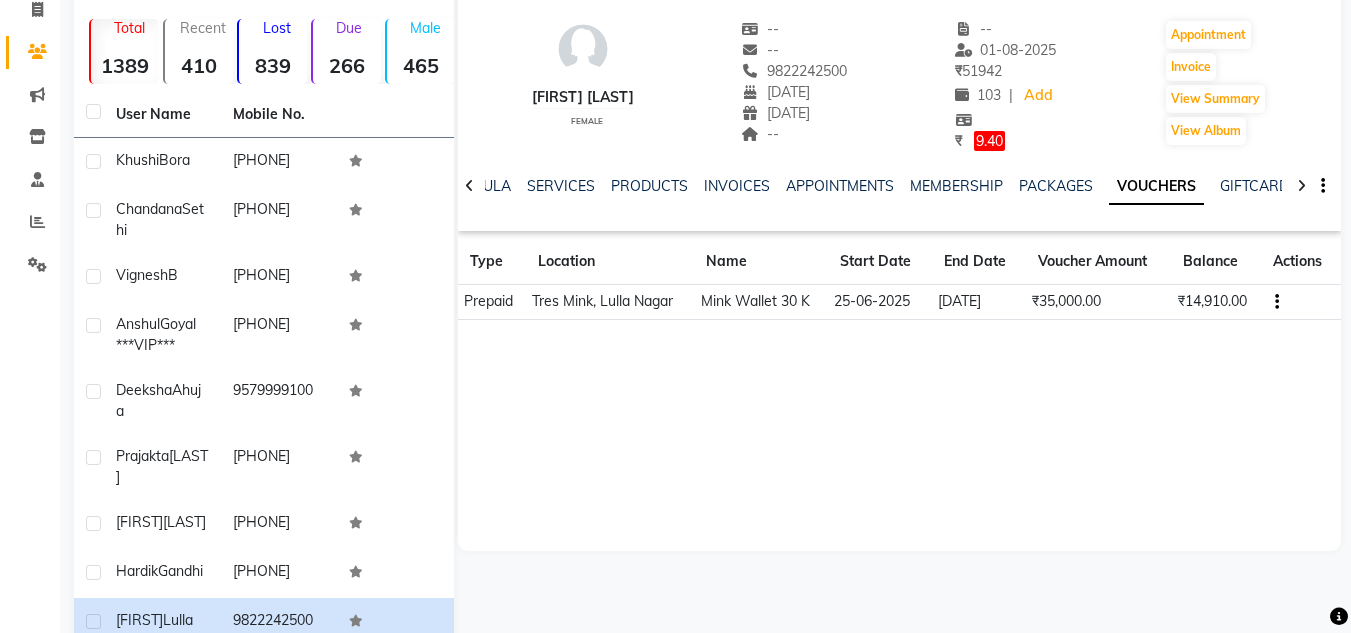 scroll, scrollTop: 0, scrollLeft: 0, axis: both 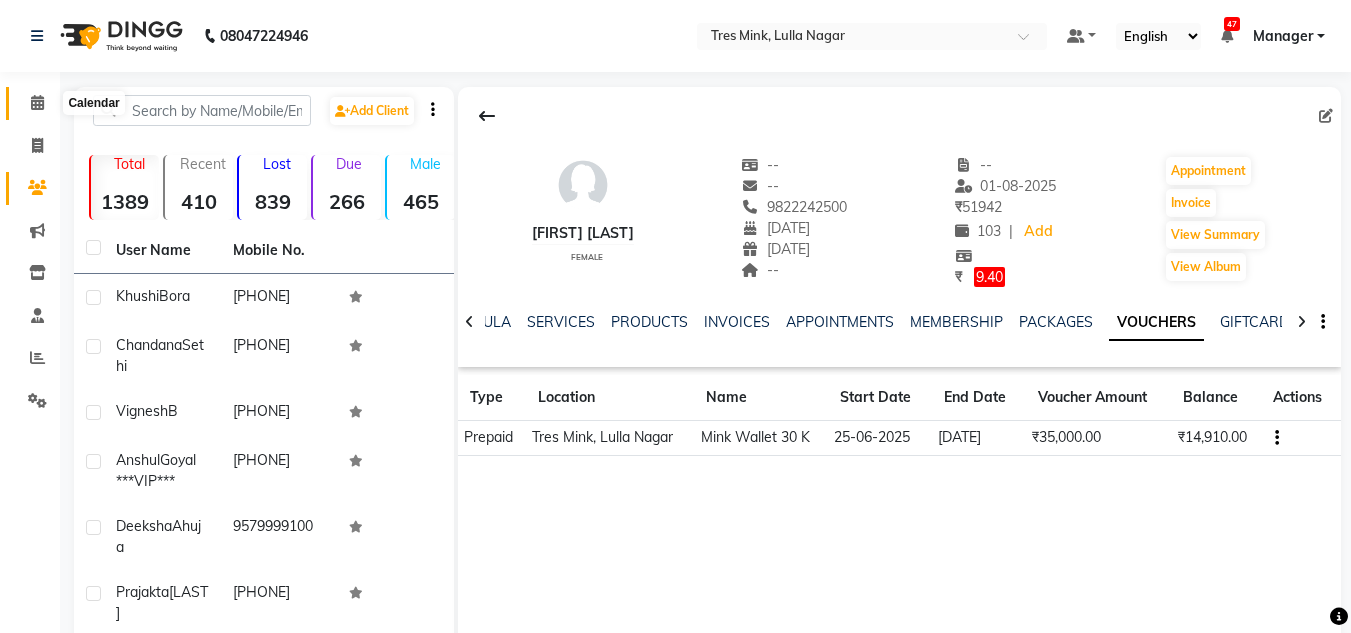 click 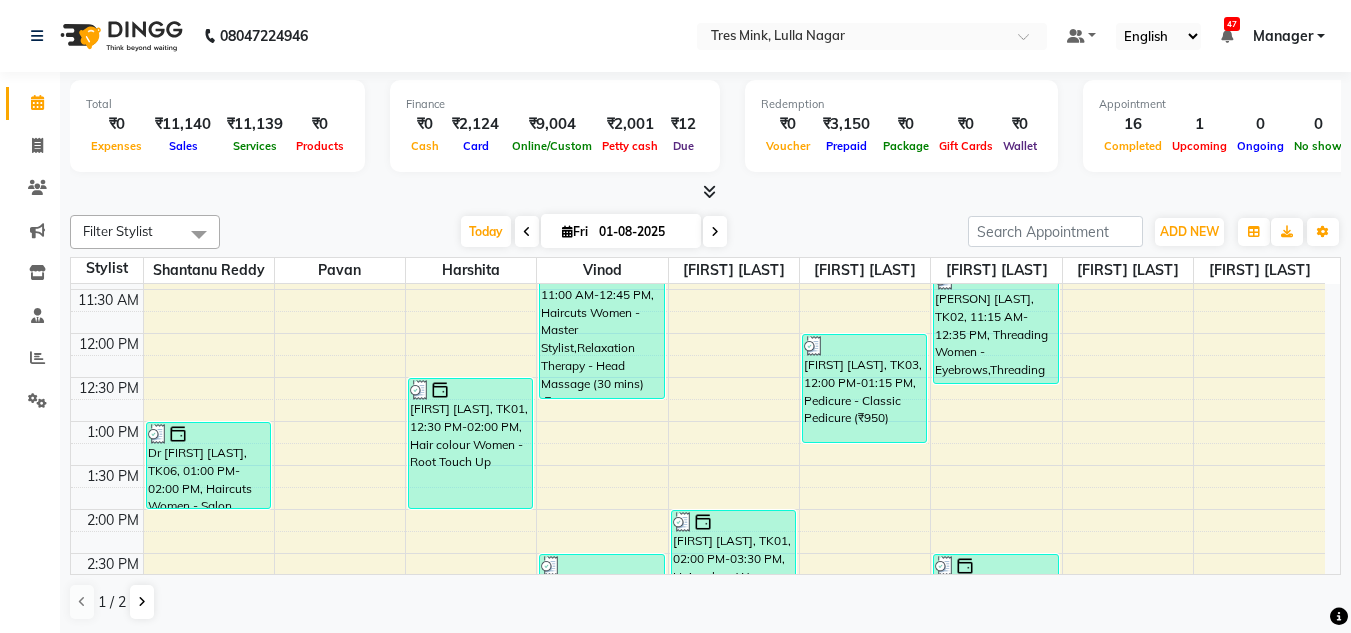 scroll, scrollTop: 305, scrollLeft: 0, axis: vertical 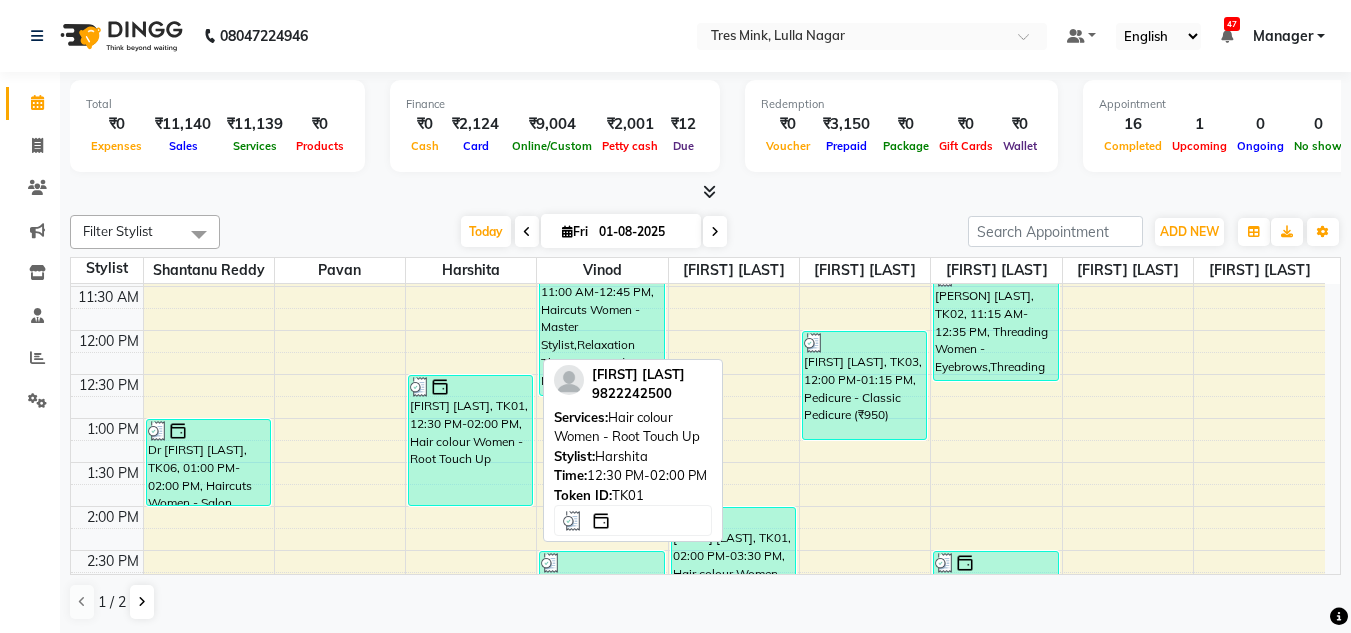 click on "[FIRST] [LAST], TK01, 12:30 PM-02:00 PM, Hair colour Women - Root Touch Up" at bounding box center [470, 440] 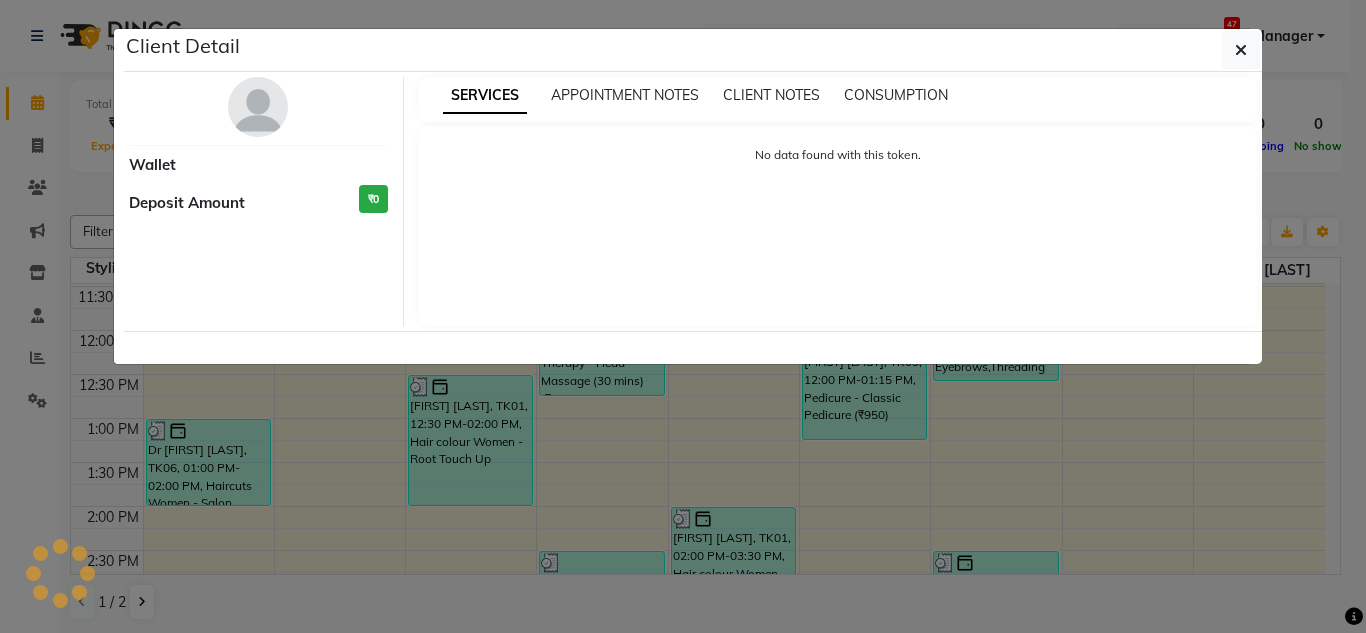 select on "3" 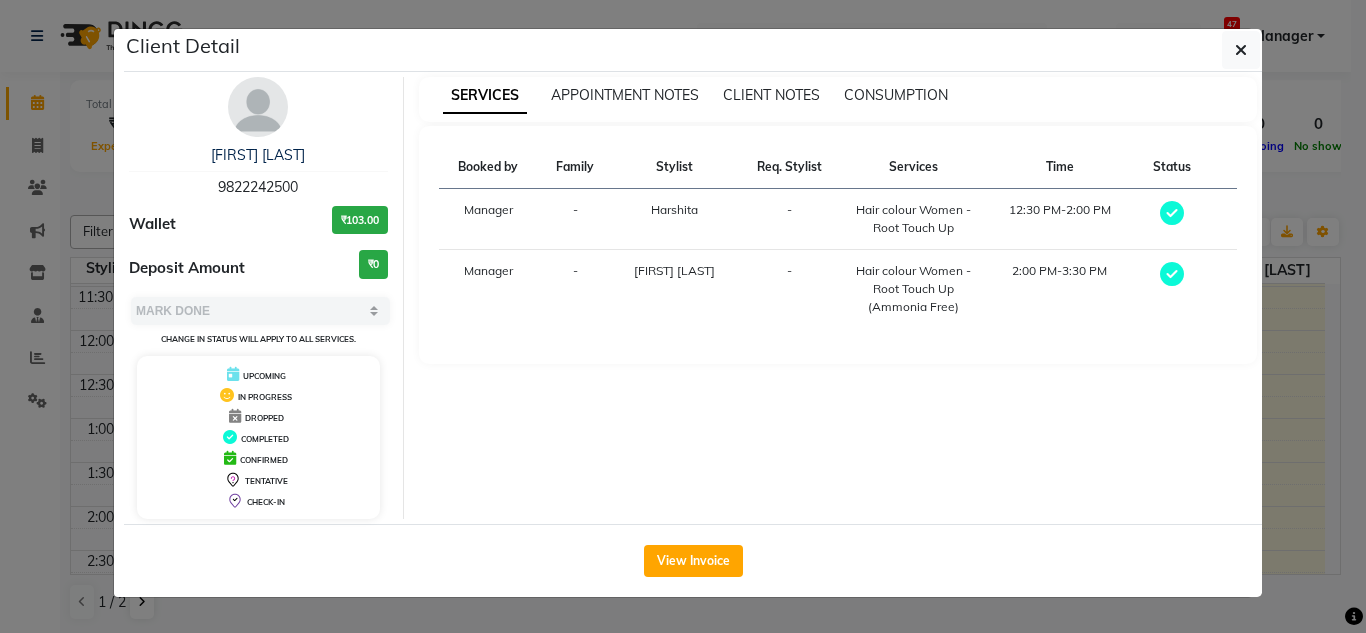 drag, startPoint x: 313, startPoint y: 186, endPoint x: 171, endPoint y: 191, distance: 142.088 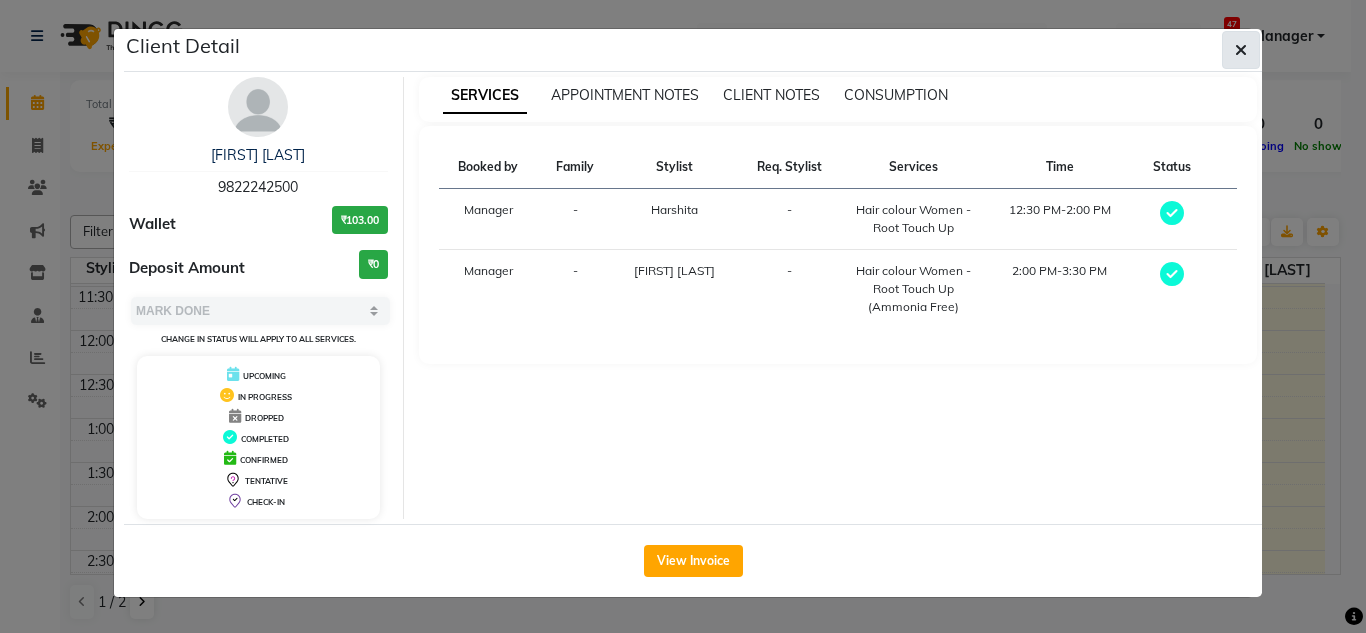 click 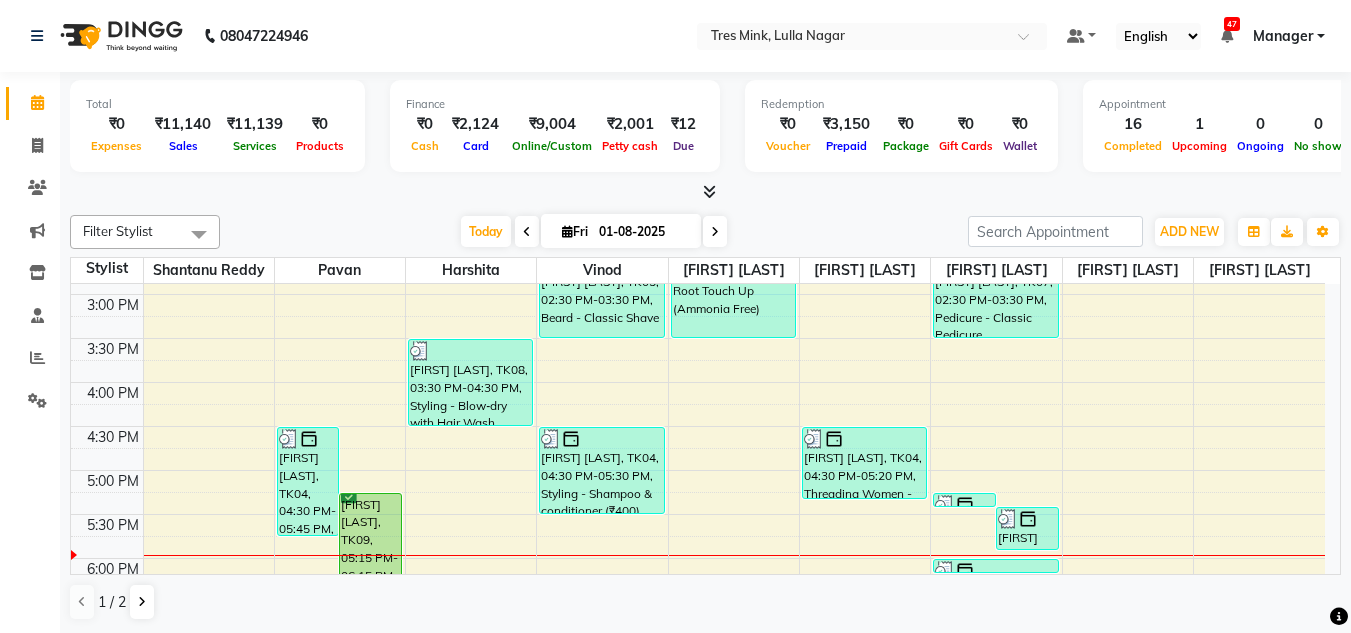 scroll, scrollTop: 805, scrollLeft: 0, axis: vertical 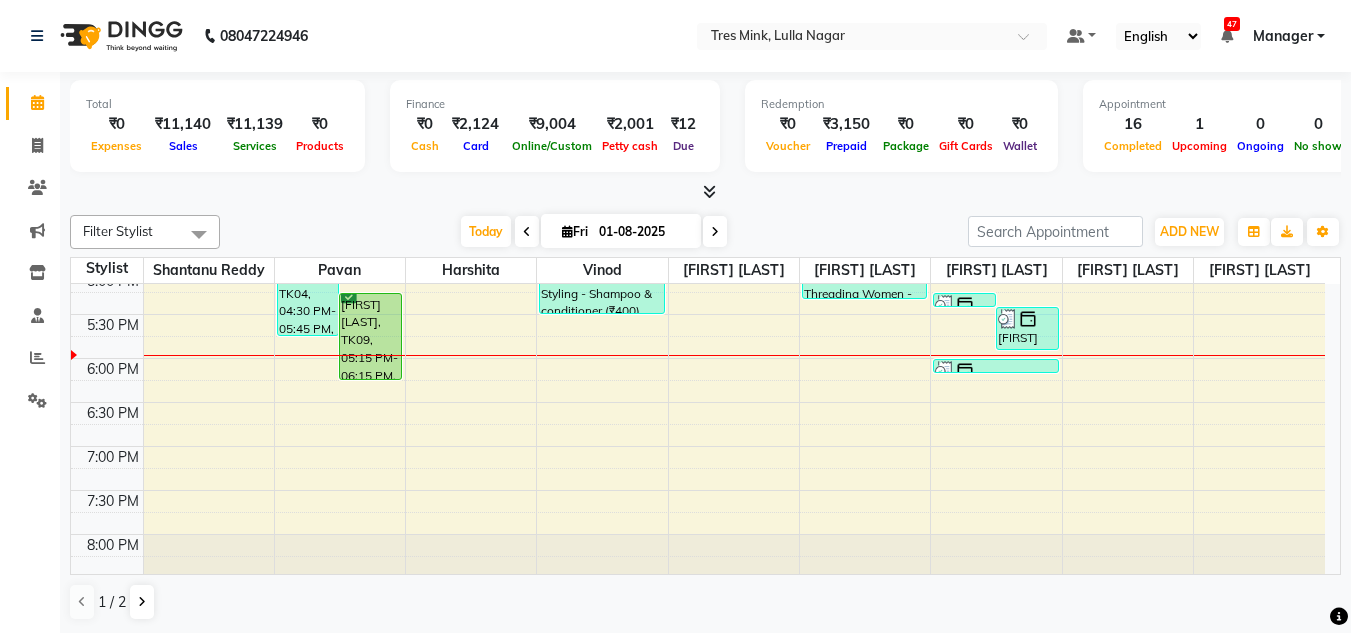 click on "Dr [LAST] [LAST], TK06, 01:00 PM-02:00 PM, Haircuts Women - Salon Director     [LAST] [LAST], TK04, 04:30 PM-05:45 PM, Beard - Classic Shave,Styling - Shampoo & conditioner     [LAST] [LAST], TK09, 05:15 PM-06:15 PM, Haircut Men - Senior Sylist     [LAST] [LAST], TK02, 10:30 AM-11:15 AM, Styling - Blow‑dry with Hair Wash     [LAST] [LAST], TK01, 12:30 PM-02:00 PM, Hair colour Women - Root Touch Up     [LAST] [LAST], TK08, 03:30 PM-04:30 PM, Styling - Blow‑dry with Hair Wash     [LAST] [LAST], TK03, 11:00 AM-12:45 PM, Haircuts Women - Master Stylist,Relaxation Therapy -  Head Massage (30 mins) (₹850)     [LAST] [LAST], TK05, 02:30 PM-03:30 PM, Beard - Classic Shave     [LAST] [LAST], TK04, 04:30 PM-05:30 PM, Styling - Shampoo & conditioner (₹400)" at bounding box center [698, 50] 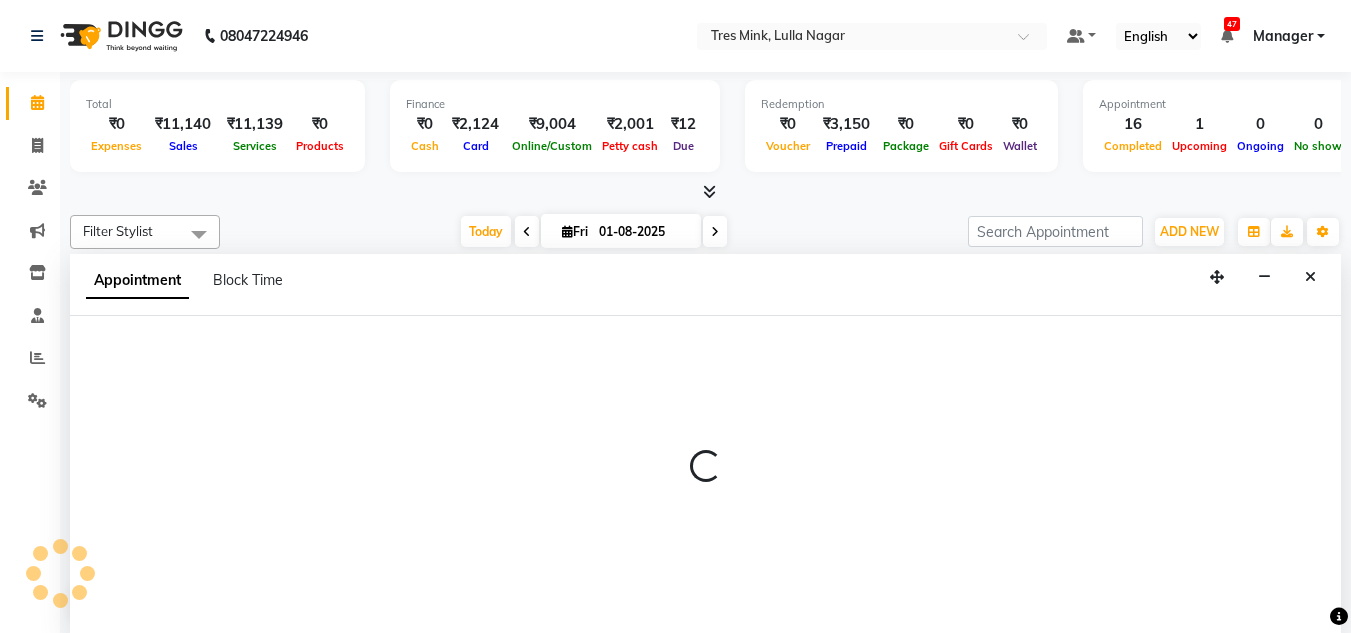 select on "84648" 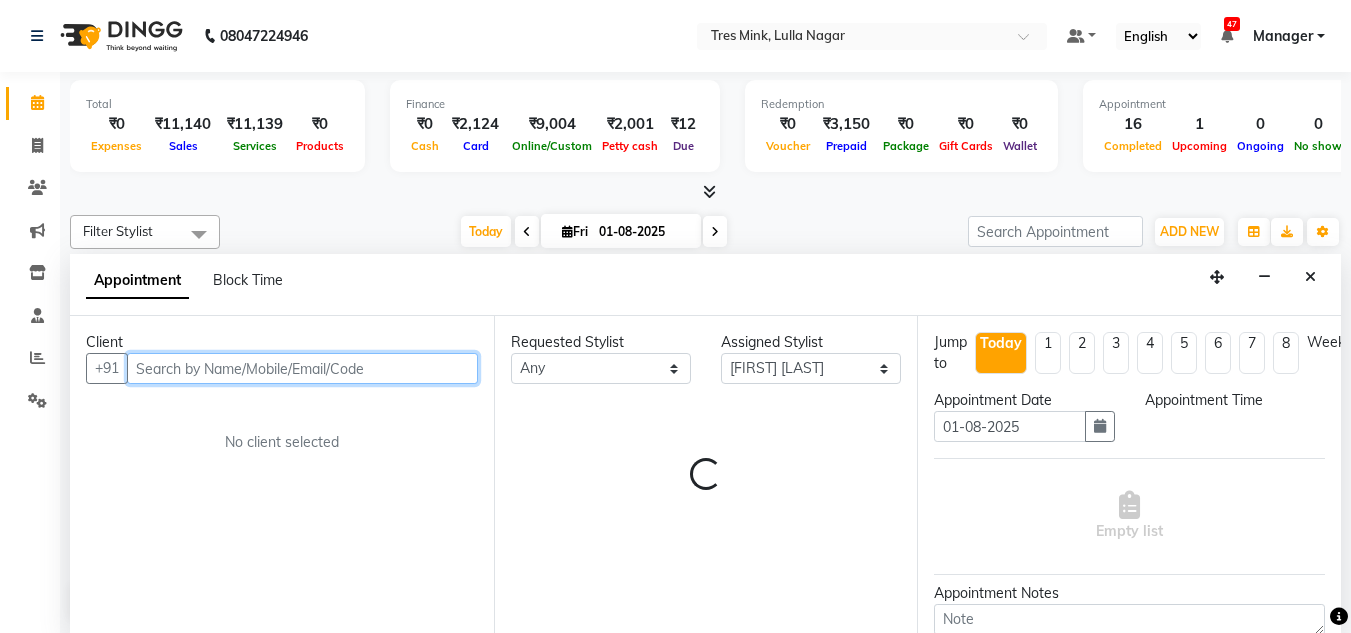scroll, scrollTop: 1, scrollLeft: 0, axis: vertical 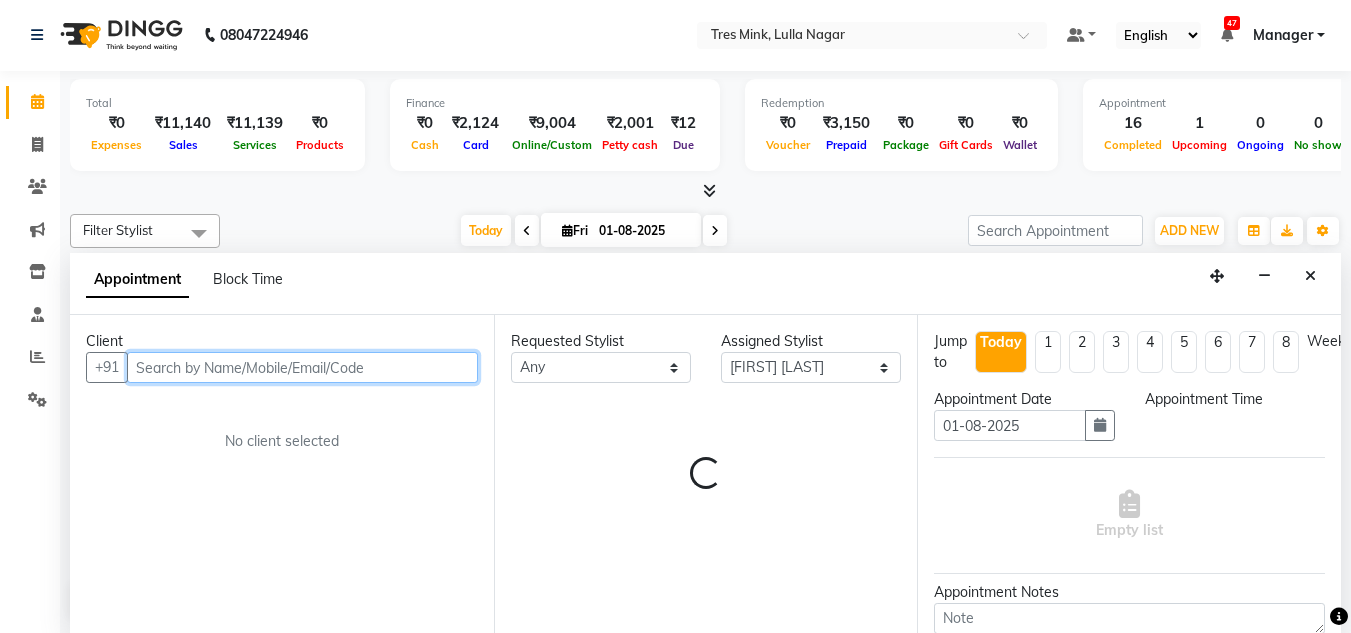 select on "1050" 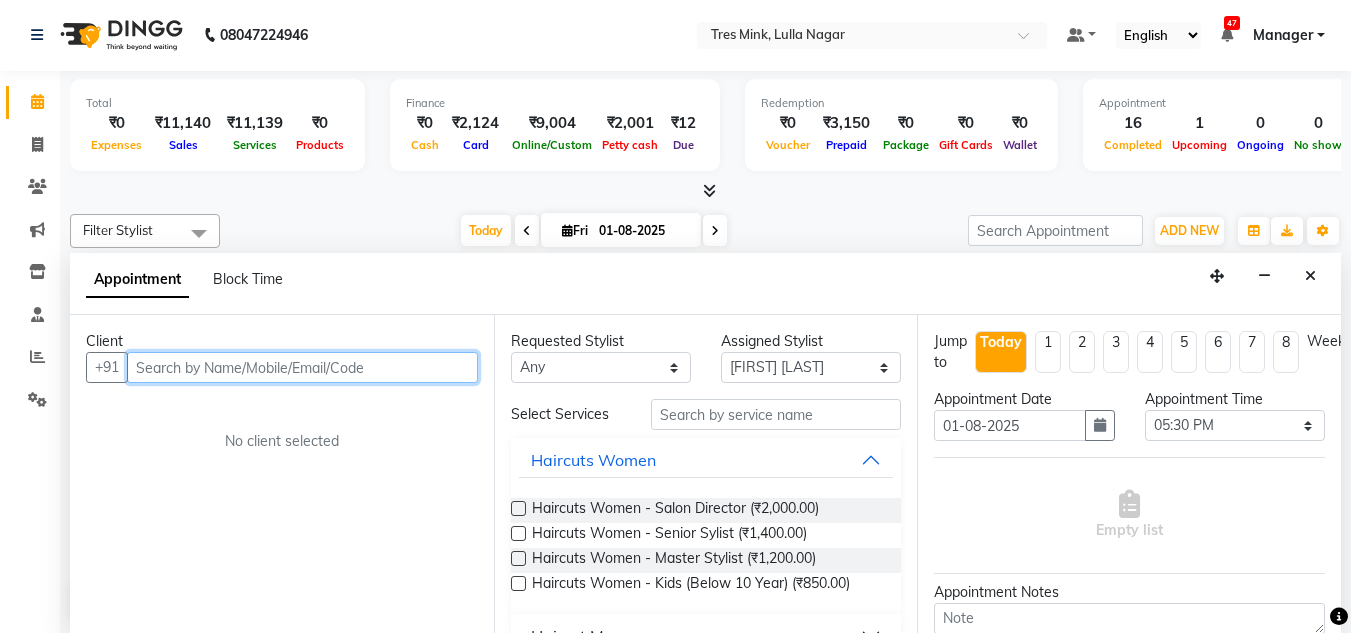 click at bounding box center (302, 367) 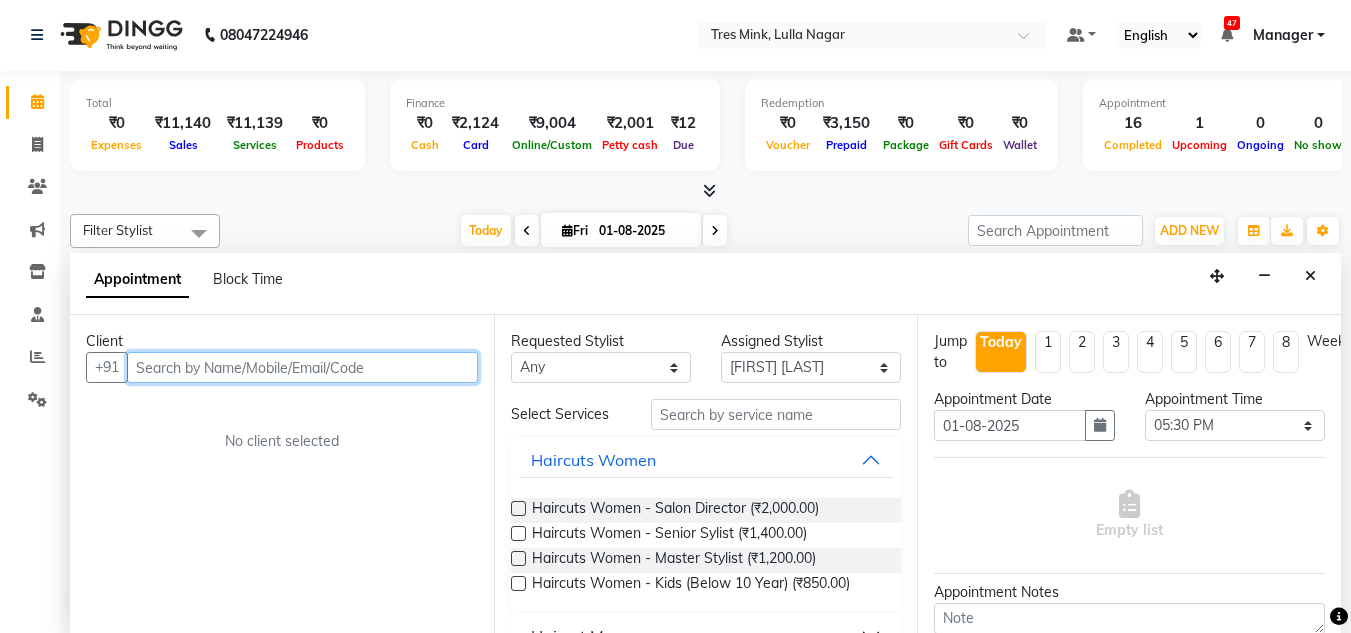 click at bounding box center (302, 367) 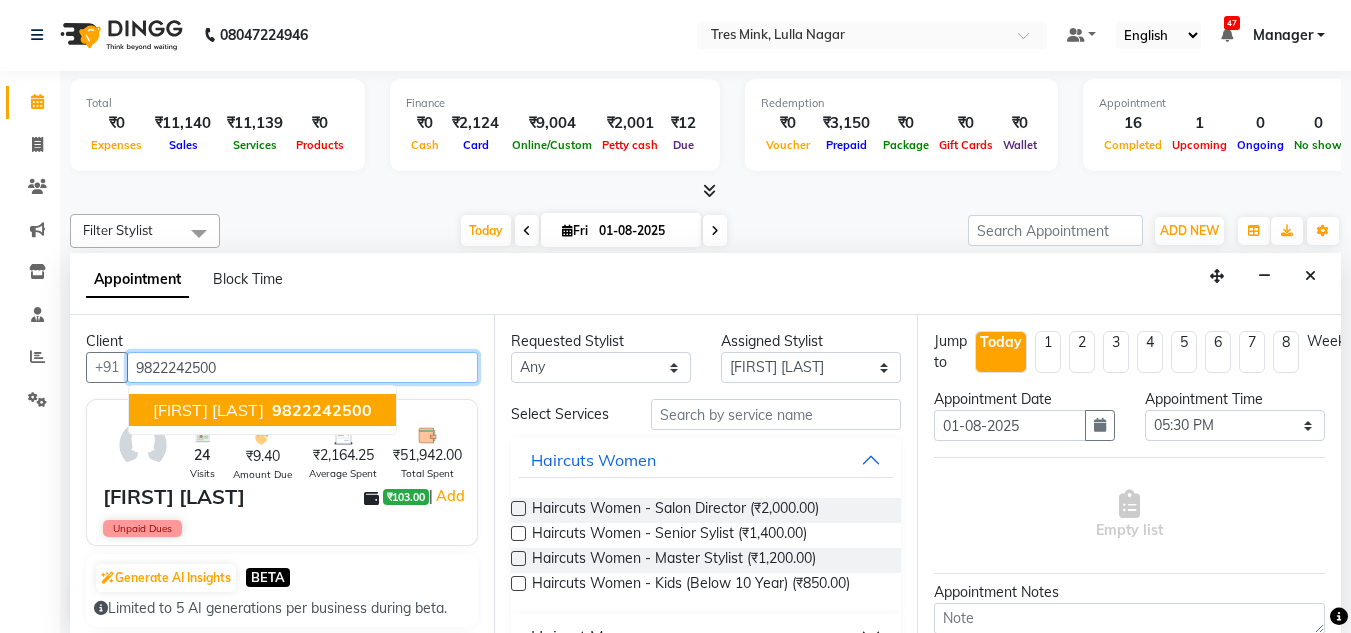 click on "9822242500" at bounding box center (322, 410) 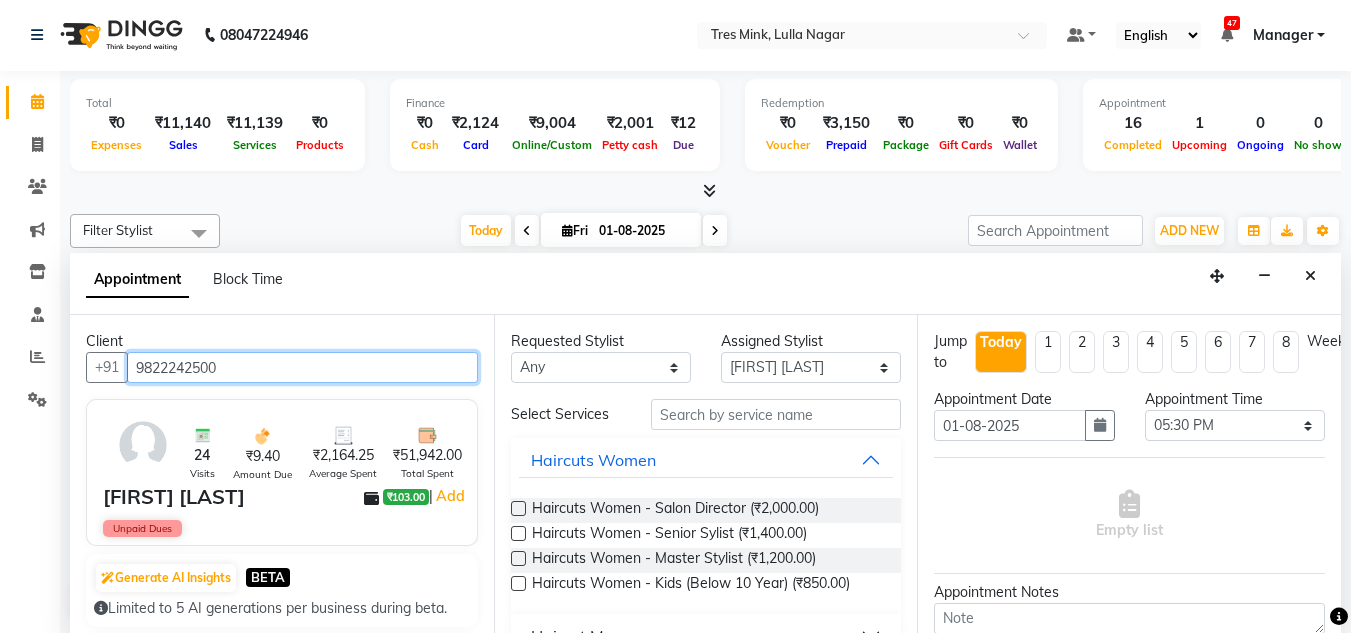 type on "9822242500" 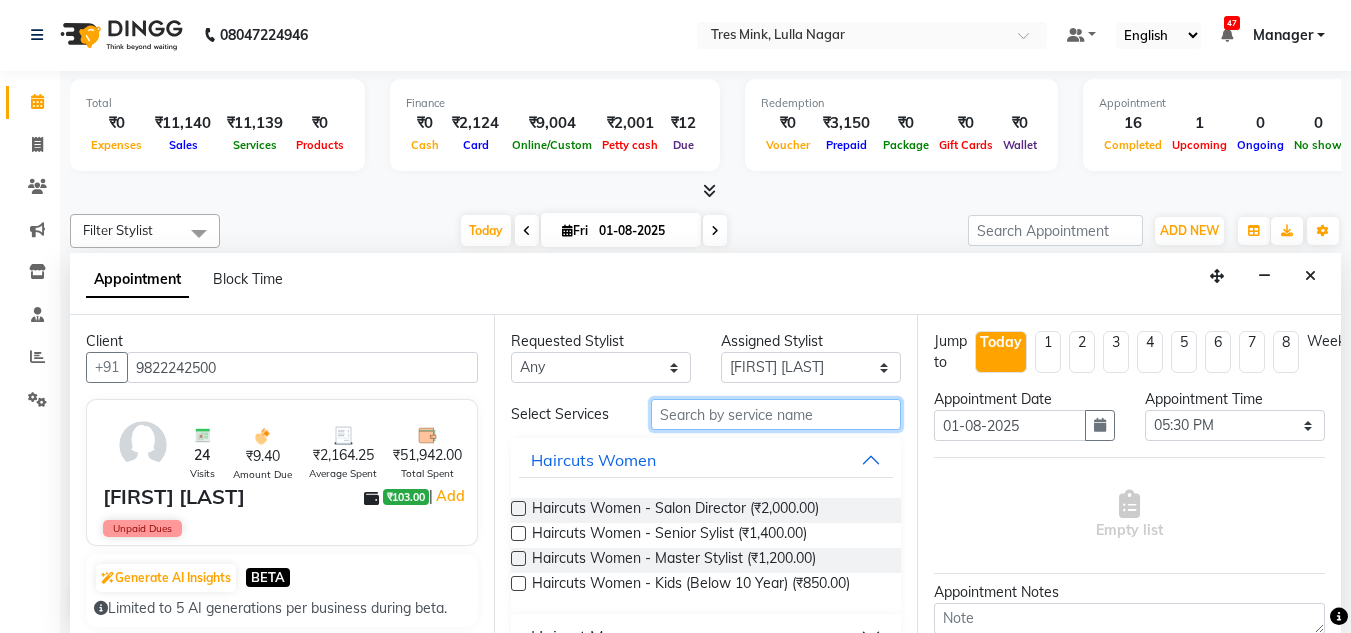 click at bounding box center (776, 414) 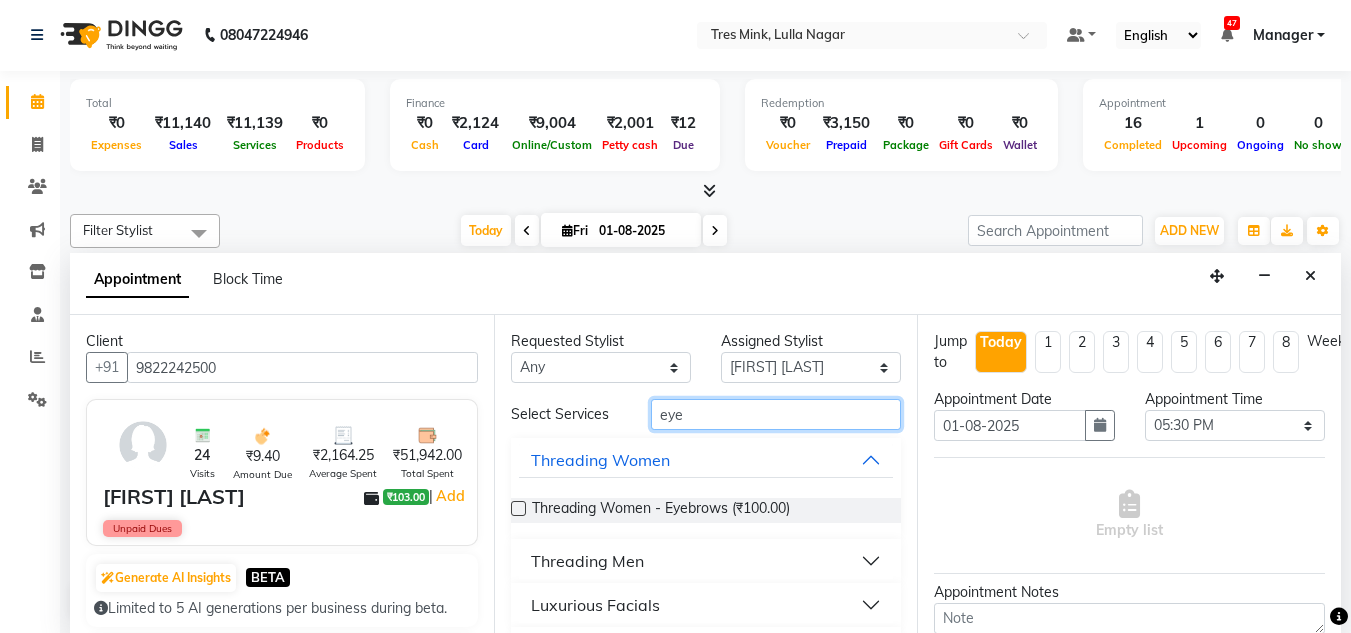 type on "eye" 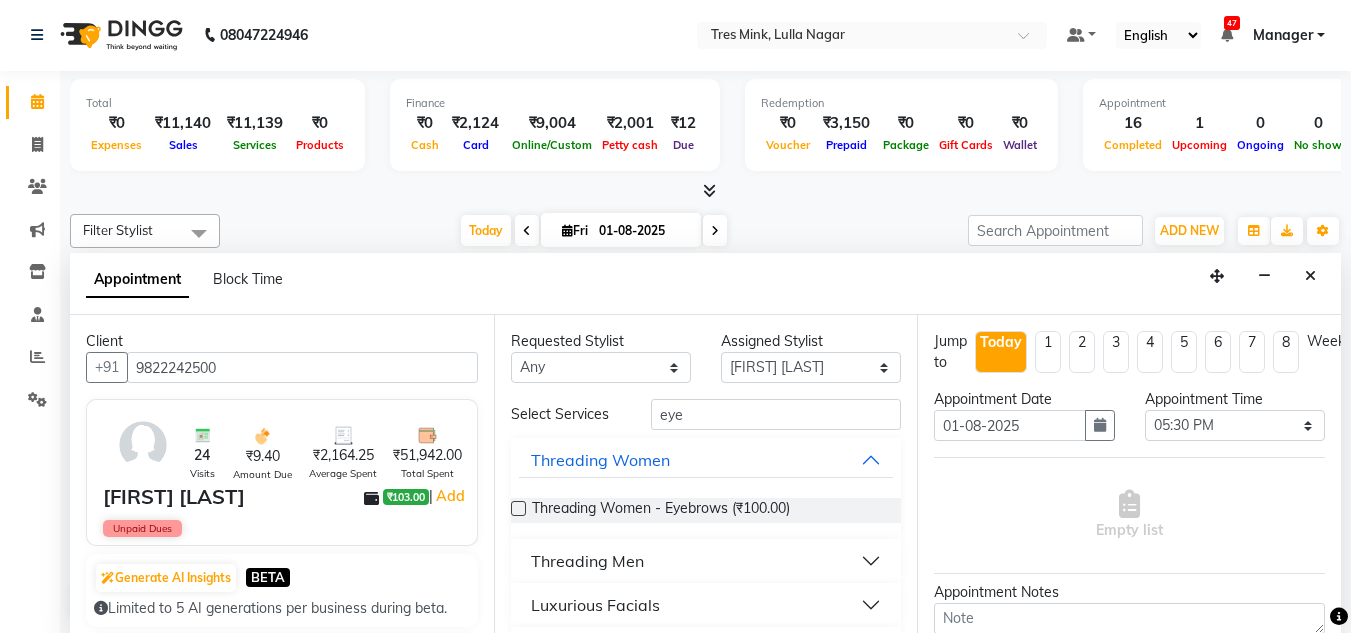 click at bounding box center [518, 508] 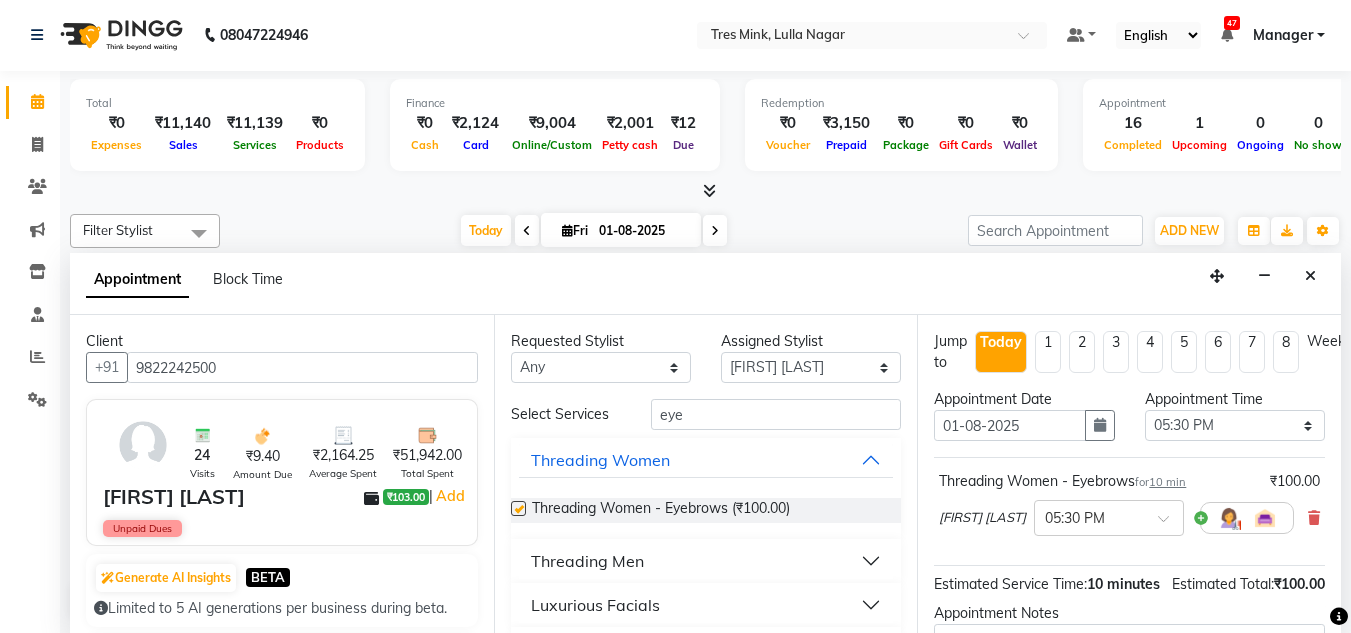 checkbox on "false" 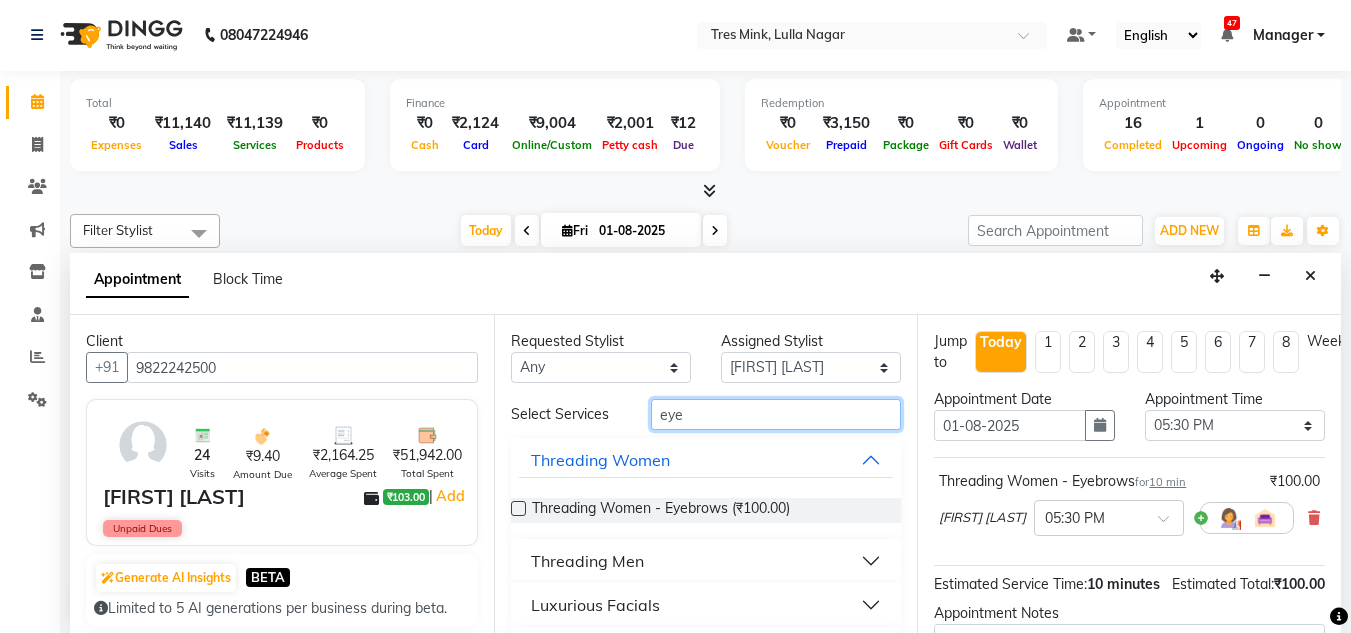 drag, startPoint x: 696, startPoint y: 412, endPoint x: 583, endPoint y: 415, distance: 113.03982 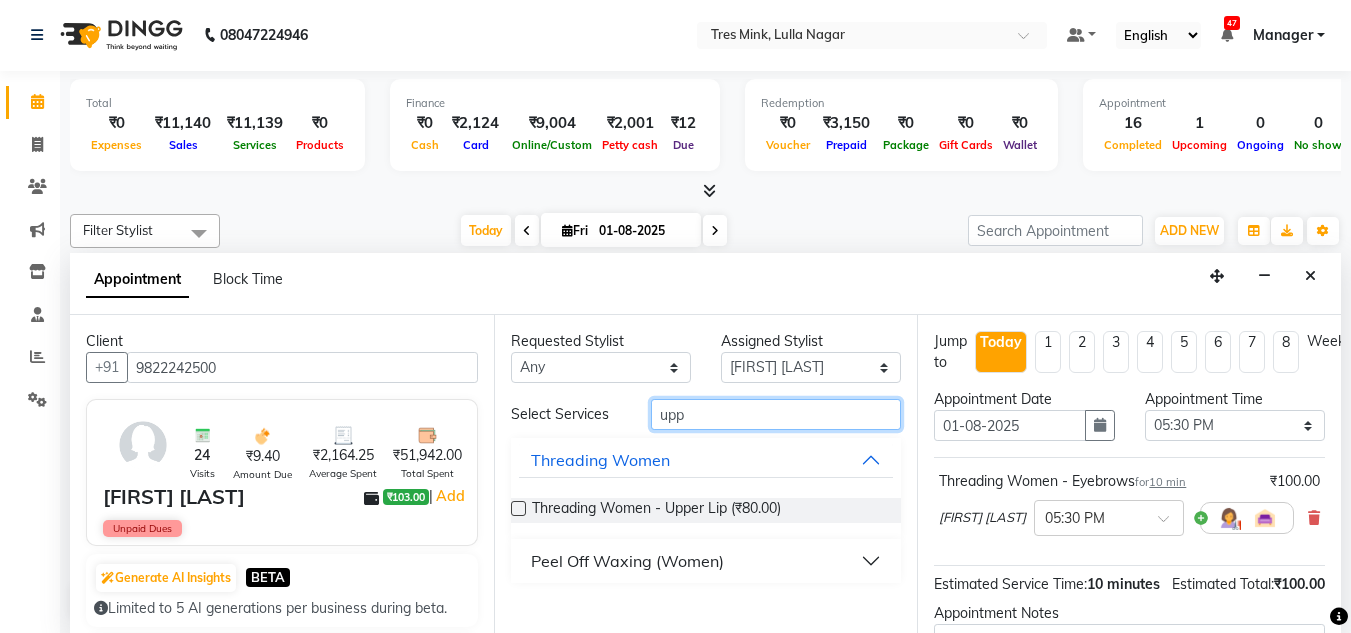 type on "upp" 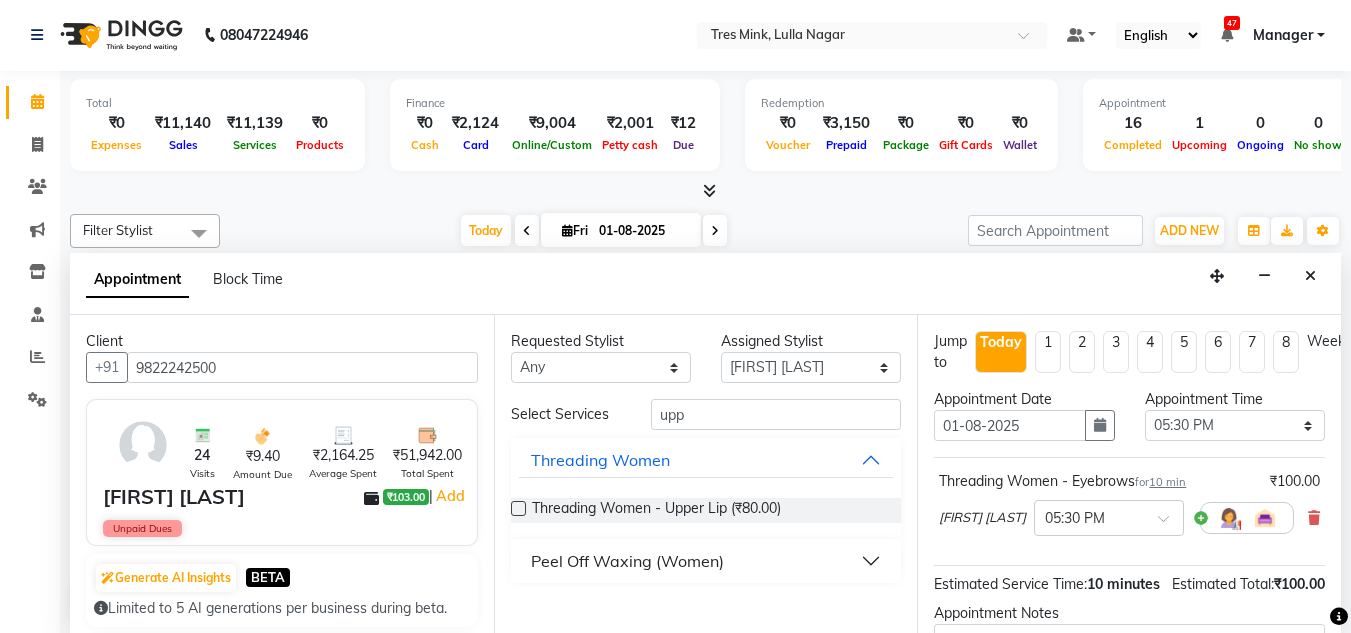 click at bounding box center [518, 508] 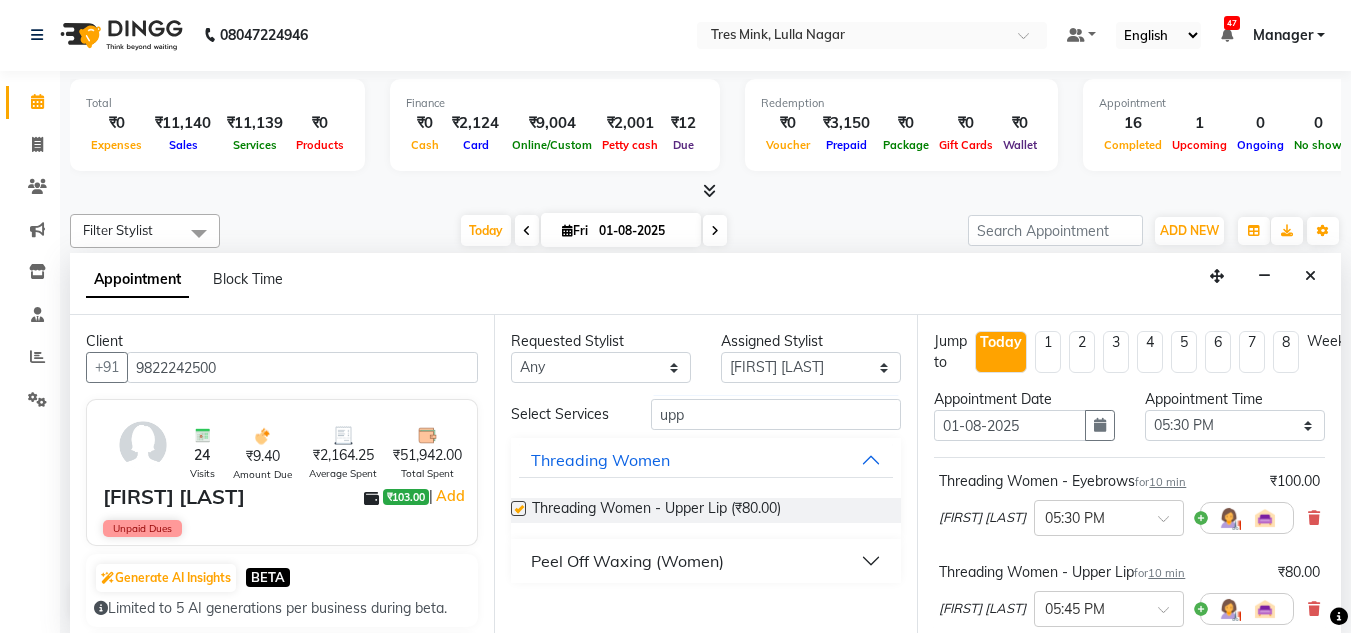 checkbox on "false" 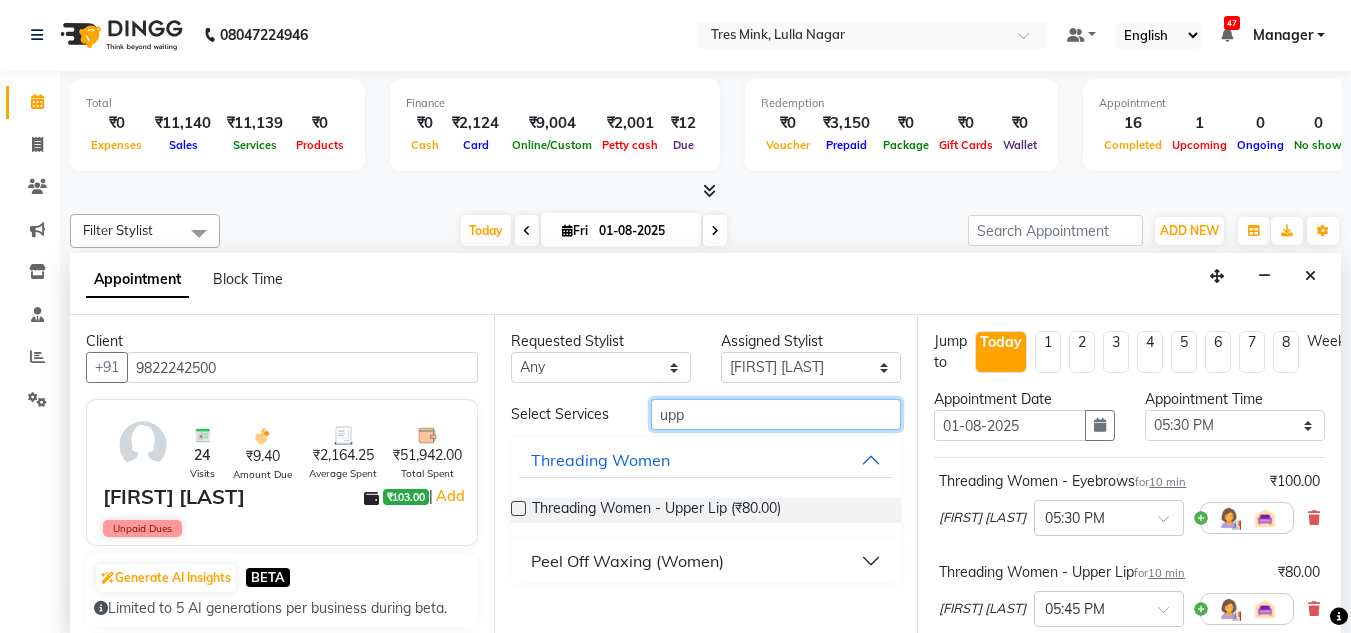 drag, startPoint x: 702, startPoint y: 419, endPoint x: 559, endPoint y: 419, distance: 143 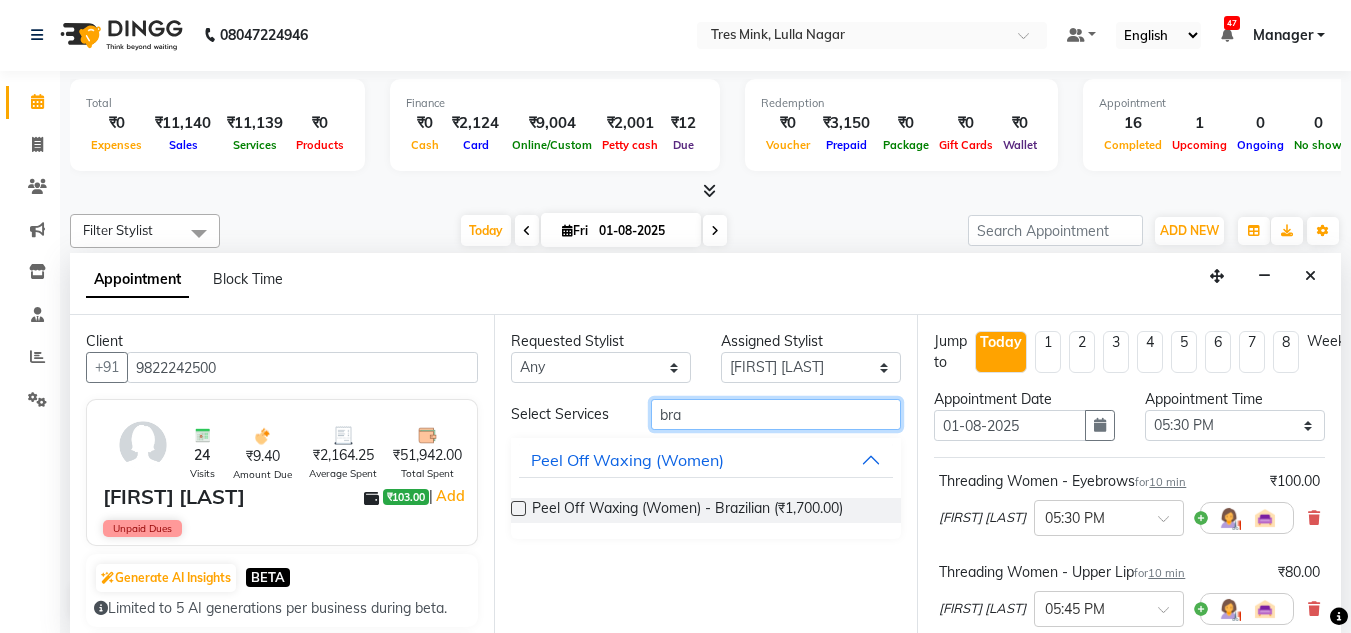 type on "bra" 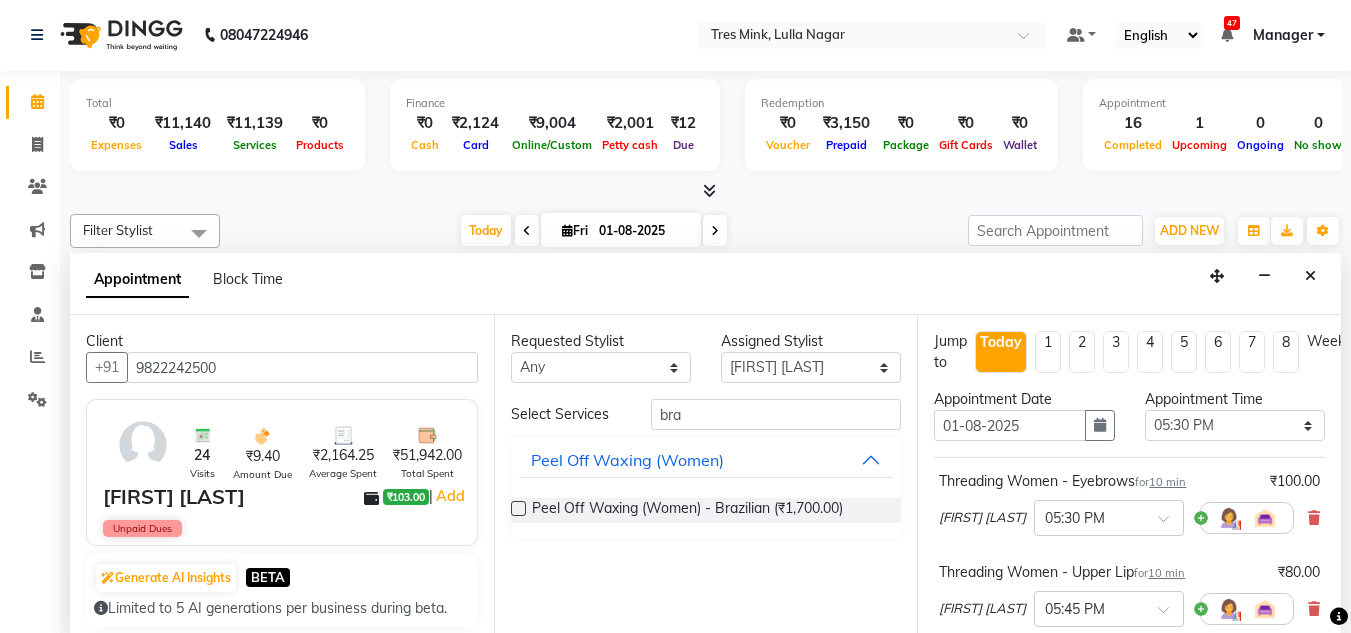 click at bounding box center (518, 508) 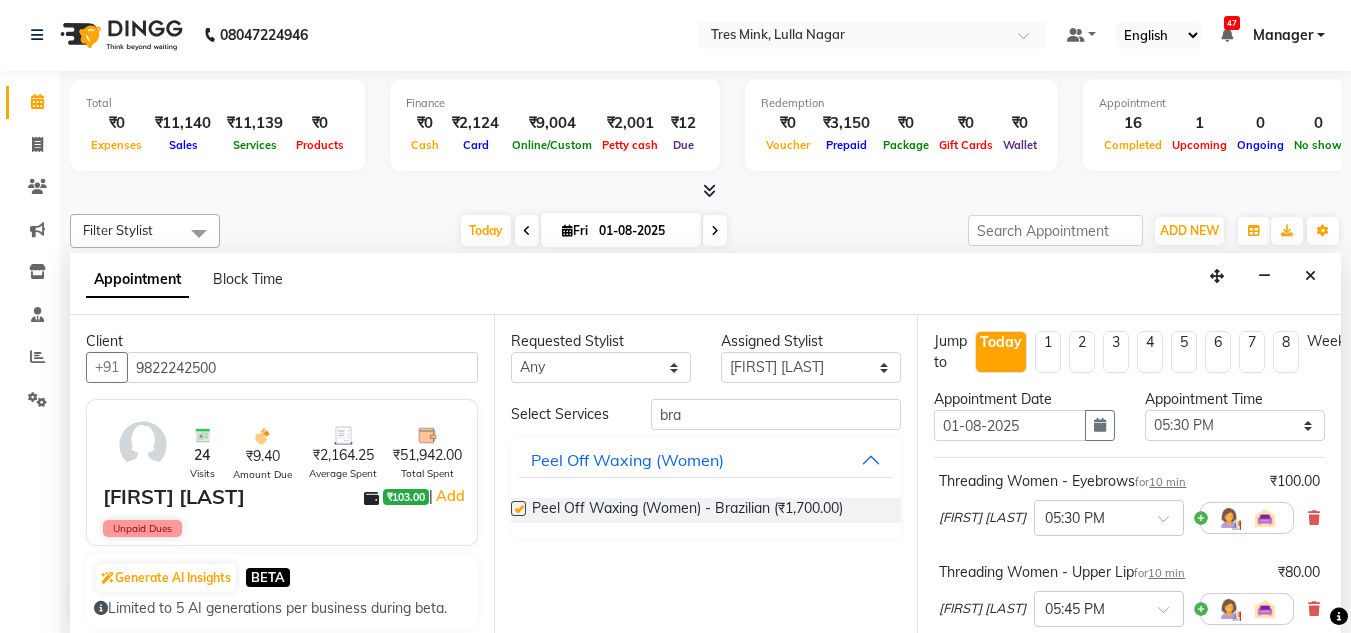 checkbox on "false" 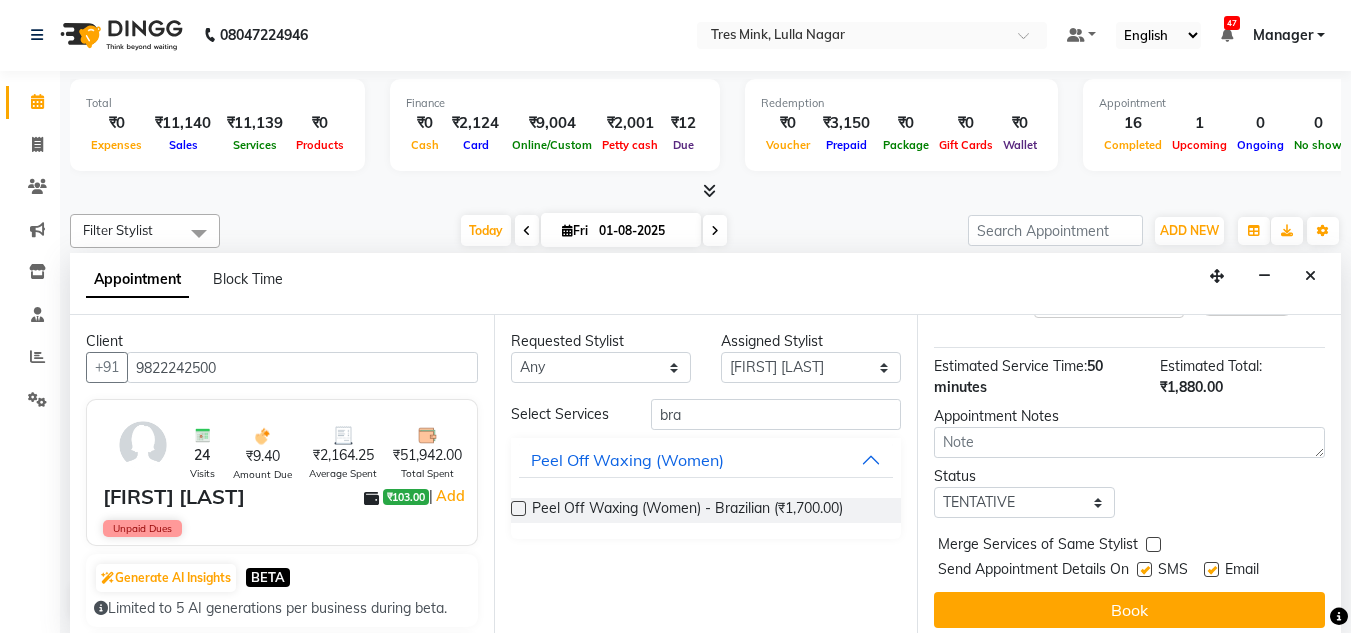 scroll, scrollTop: 447, scrollLeft: 0, axis: vertical 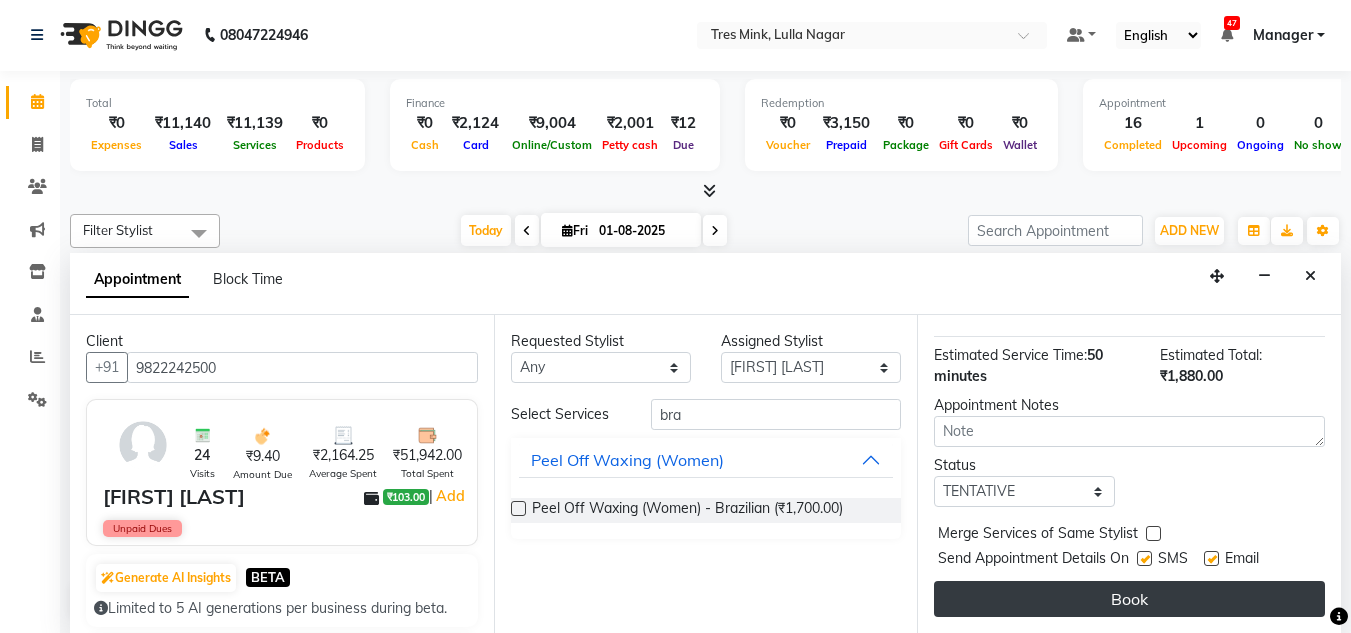 click on "Book" at bounding box center [1129, 599] 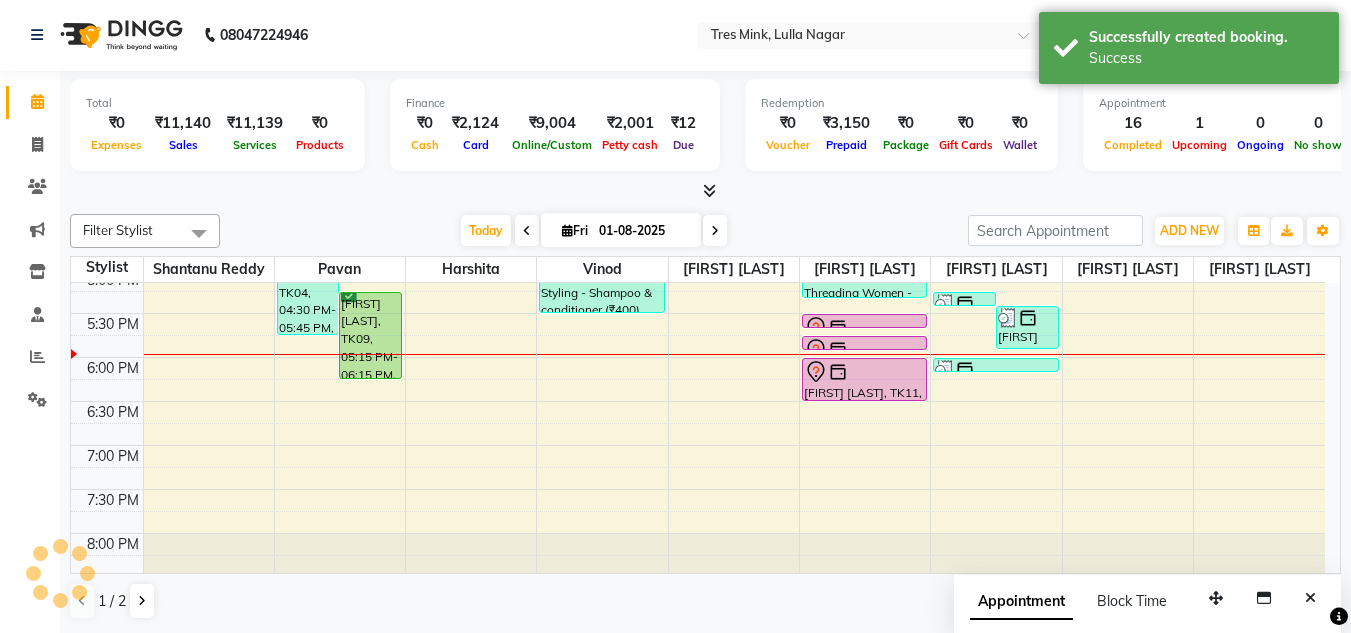 scroll, scrollTop: 0, scrollLeft: 0, axis: both 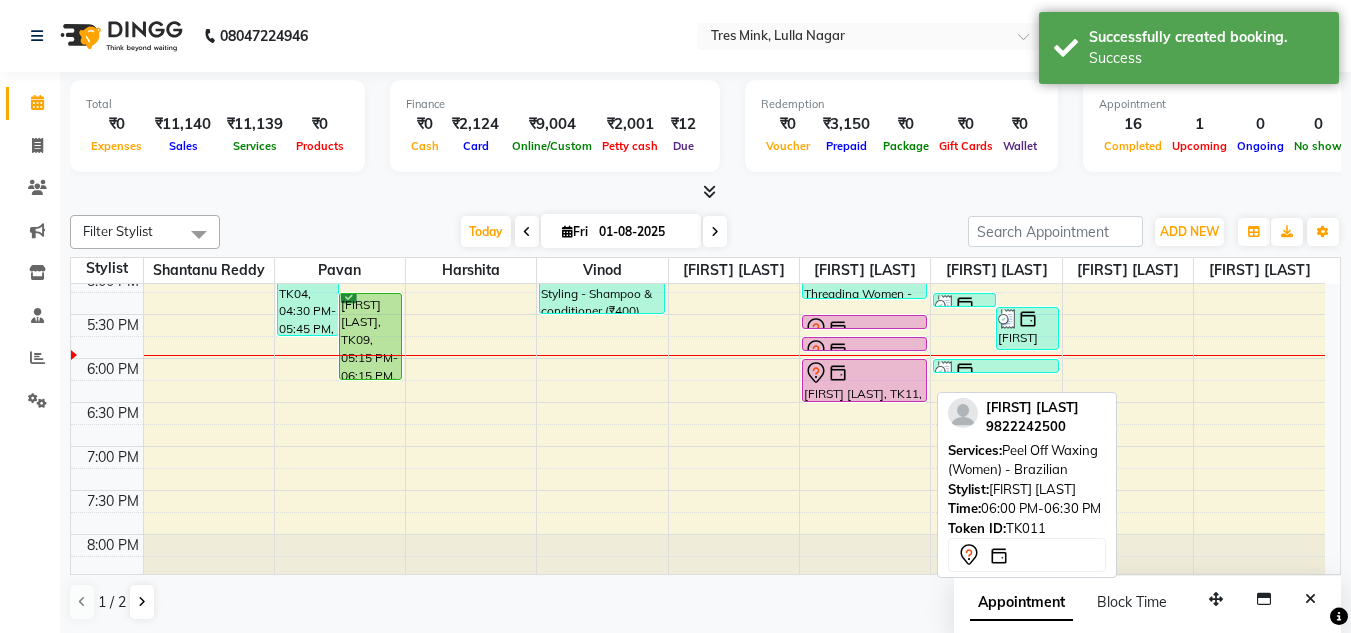 click at bounding box center (864, 373) 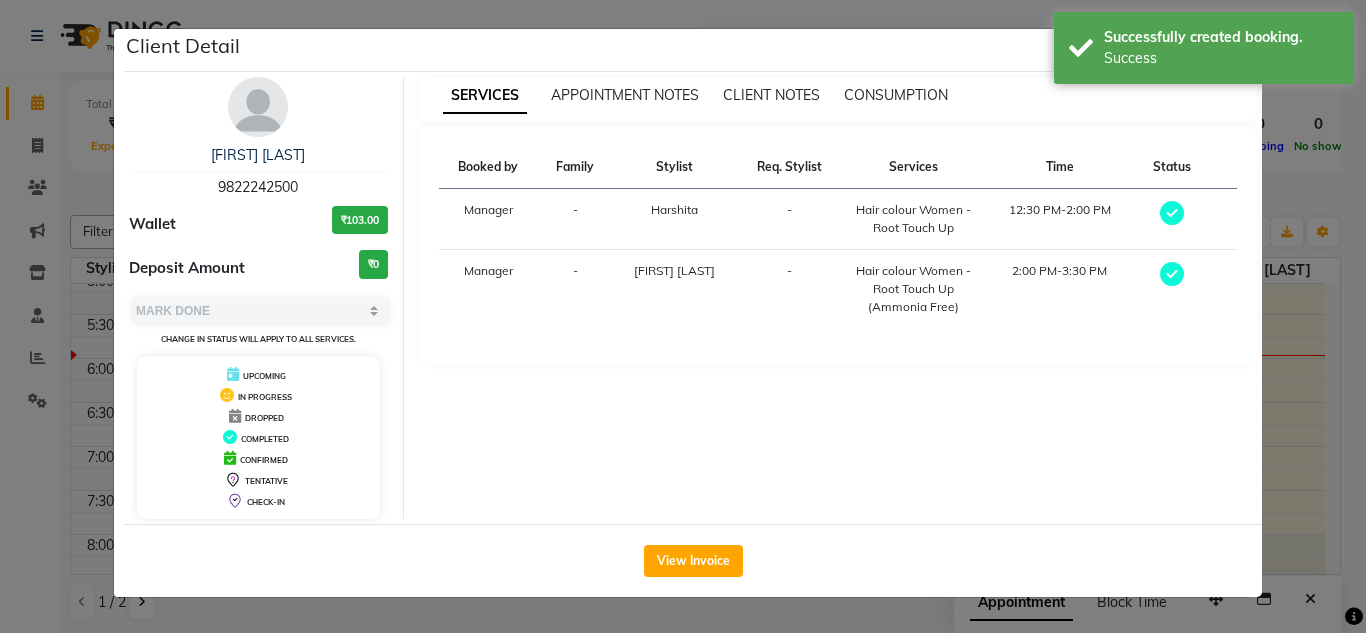 select on "7" 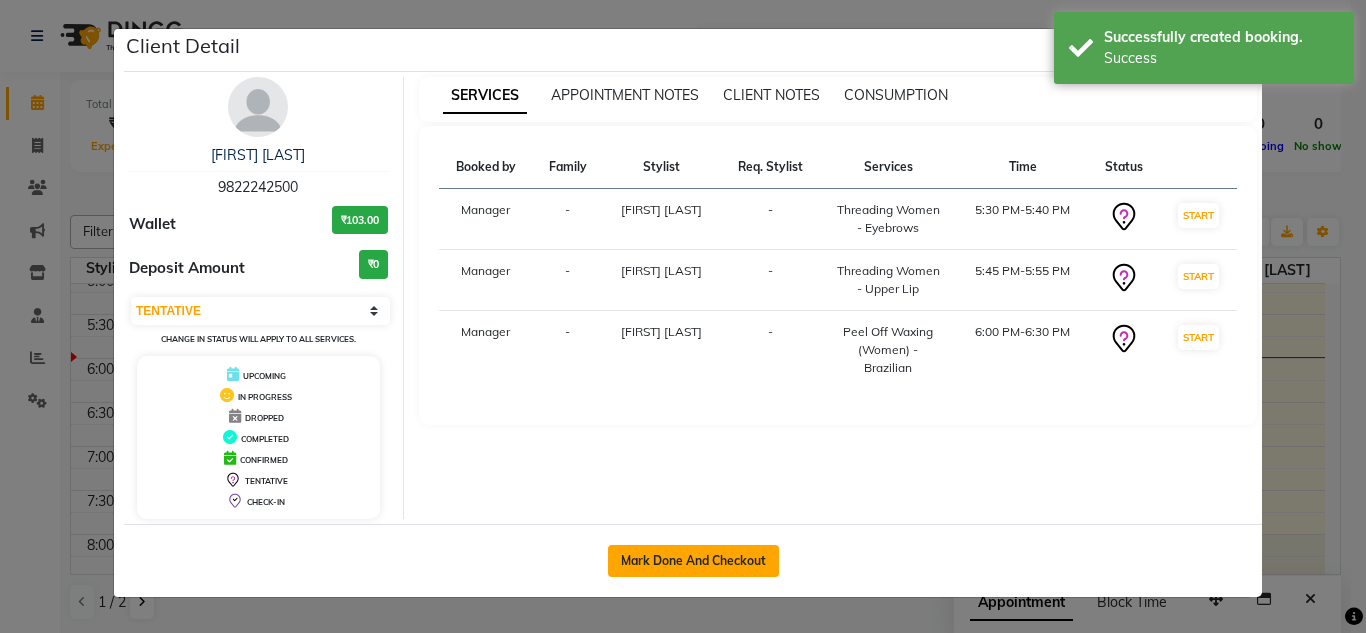 click on "Mark Done And Checkout" 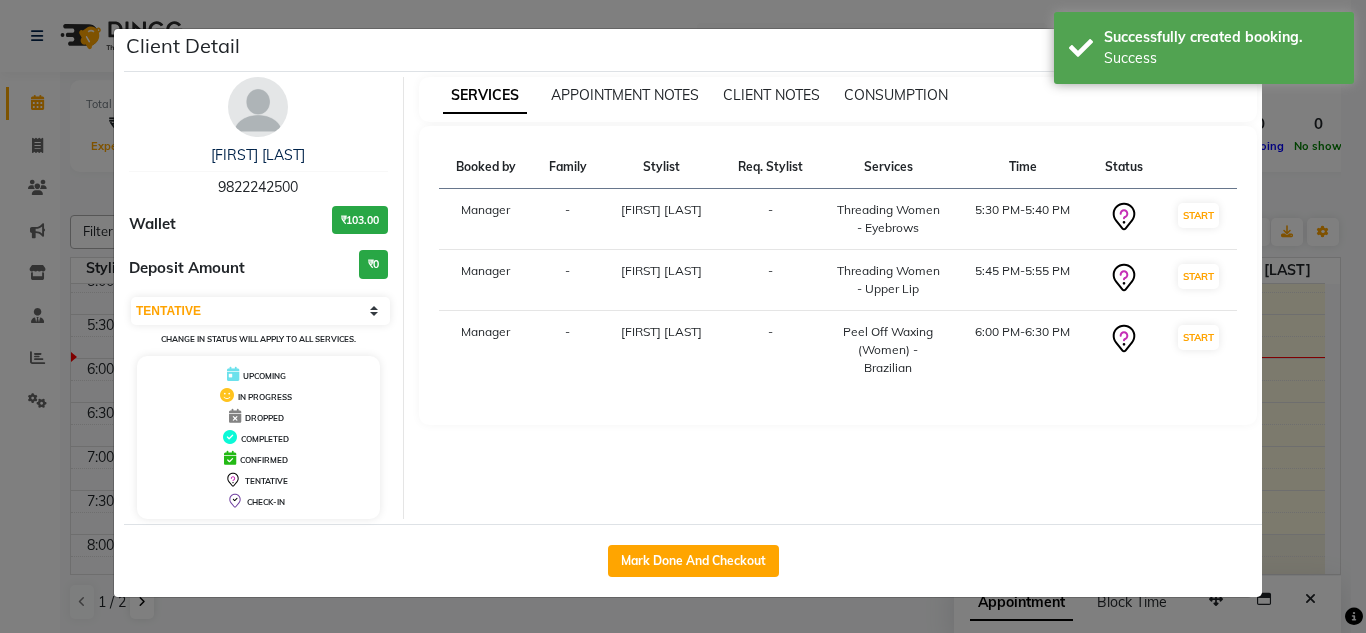 select on "service" 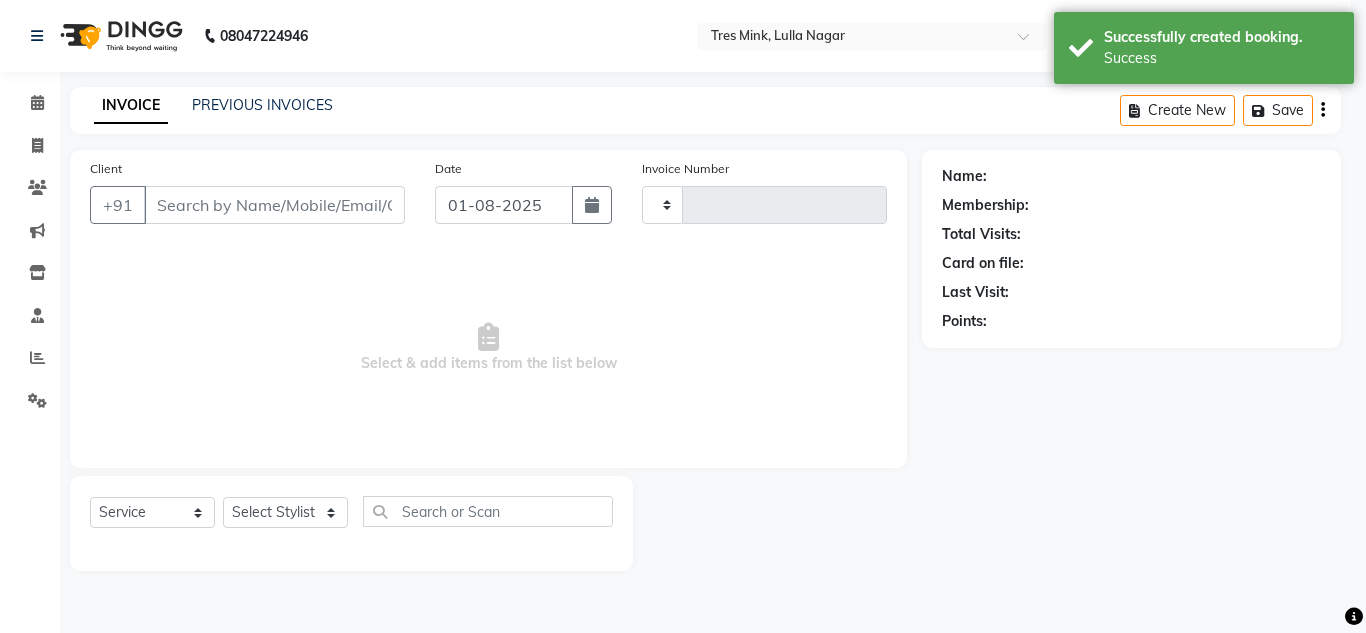 type on "0848" 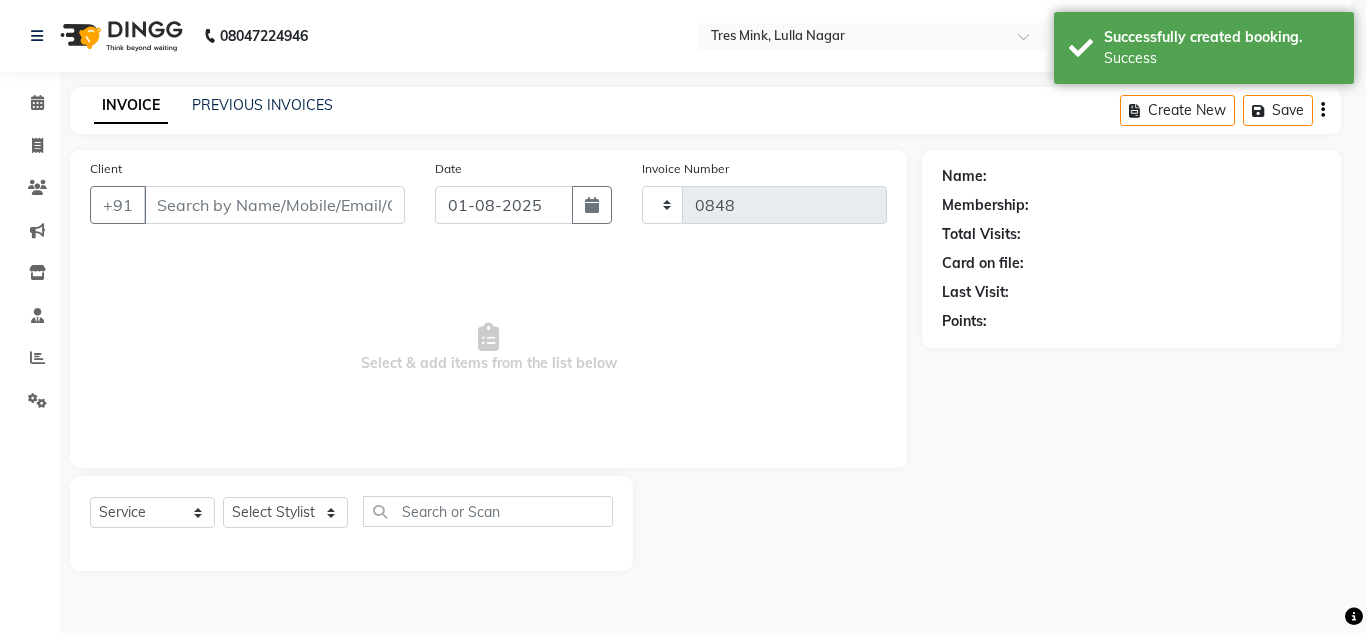 select on "8052" 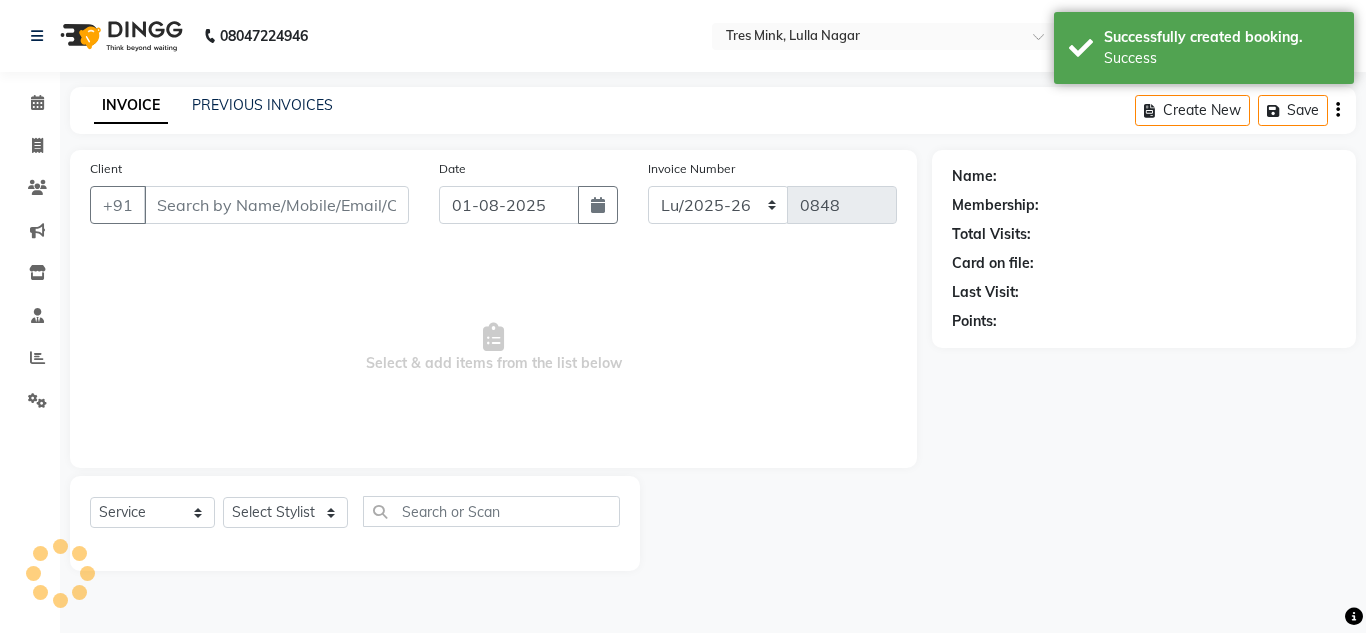 type on "9822242500" 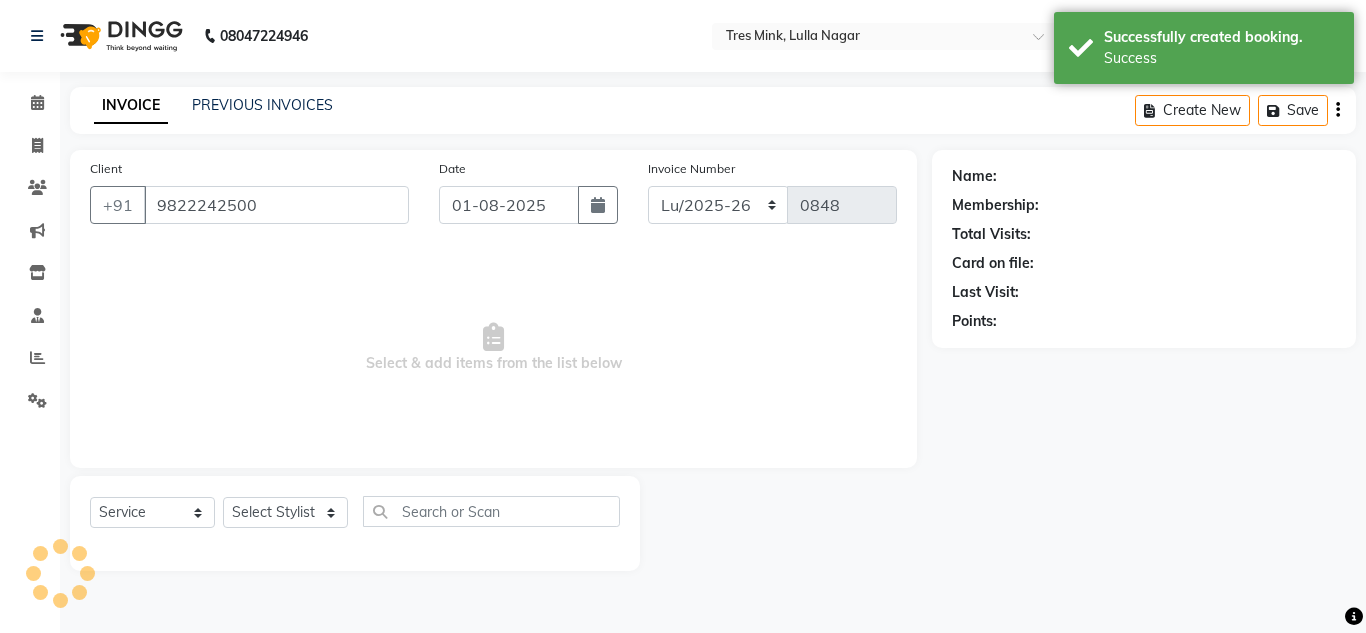 select on "84648" 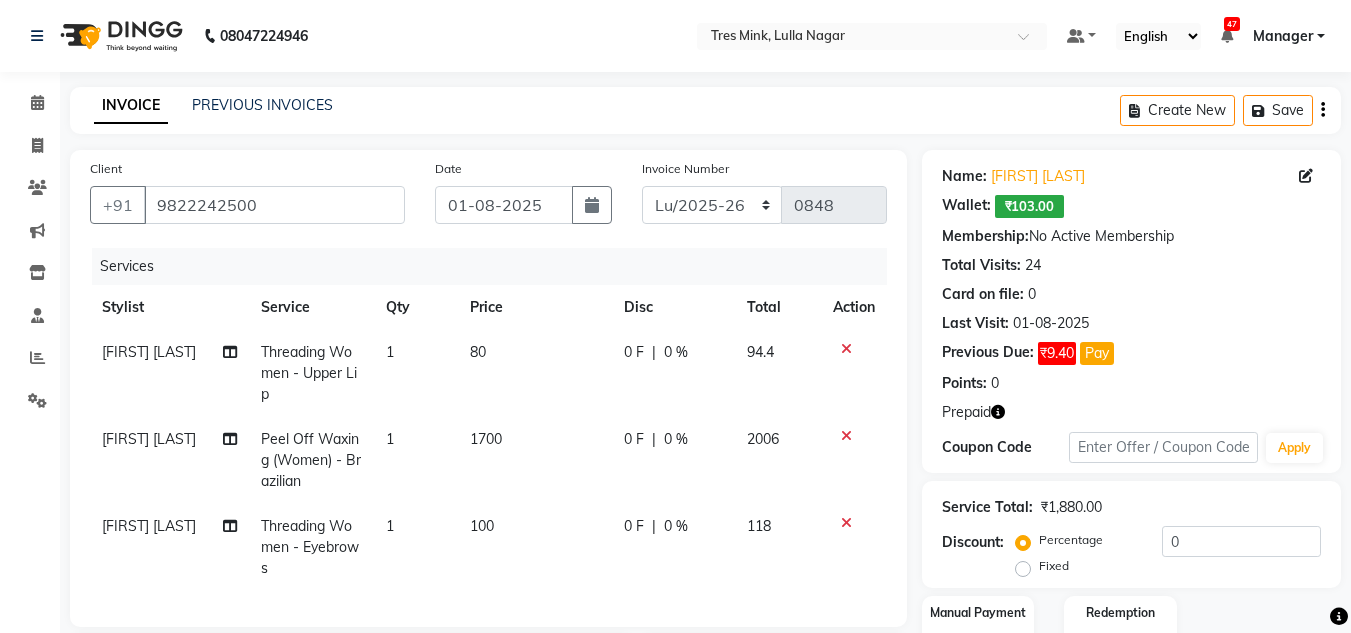 scroll, scrollTop: 6, scrollLeft: 0, axis: vertical 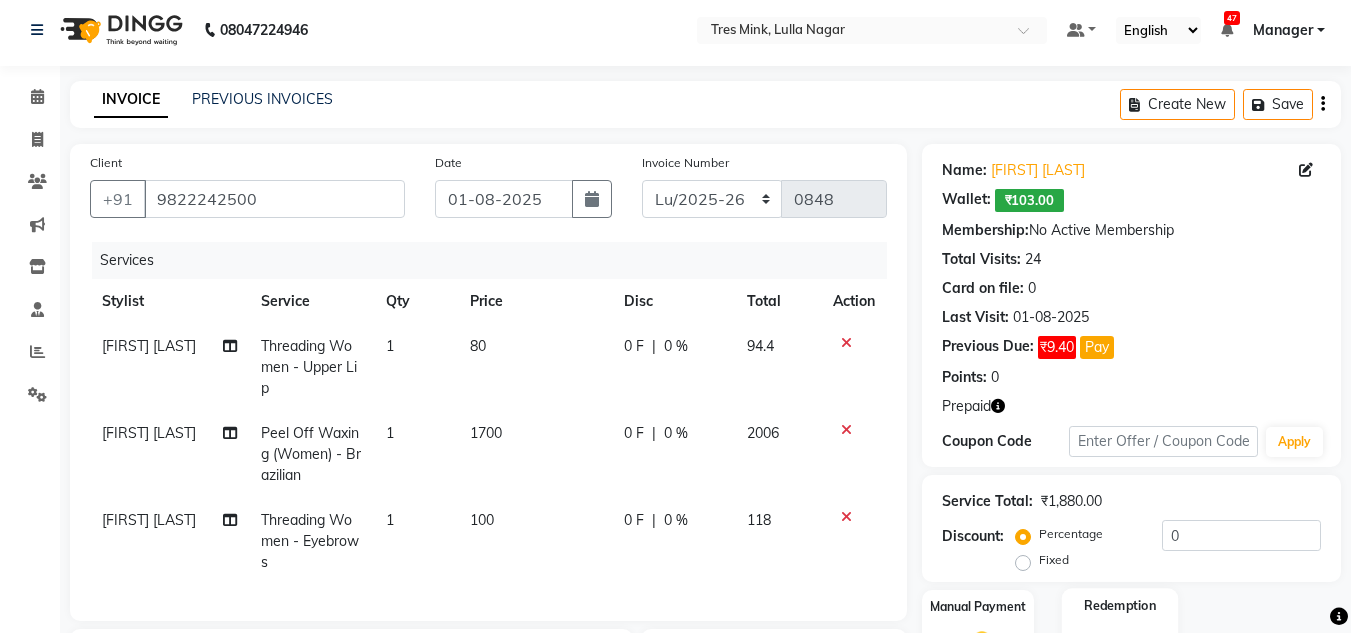 click 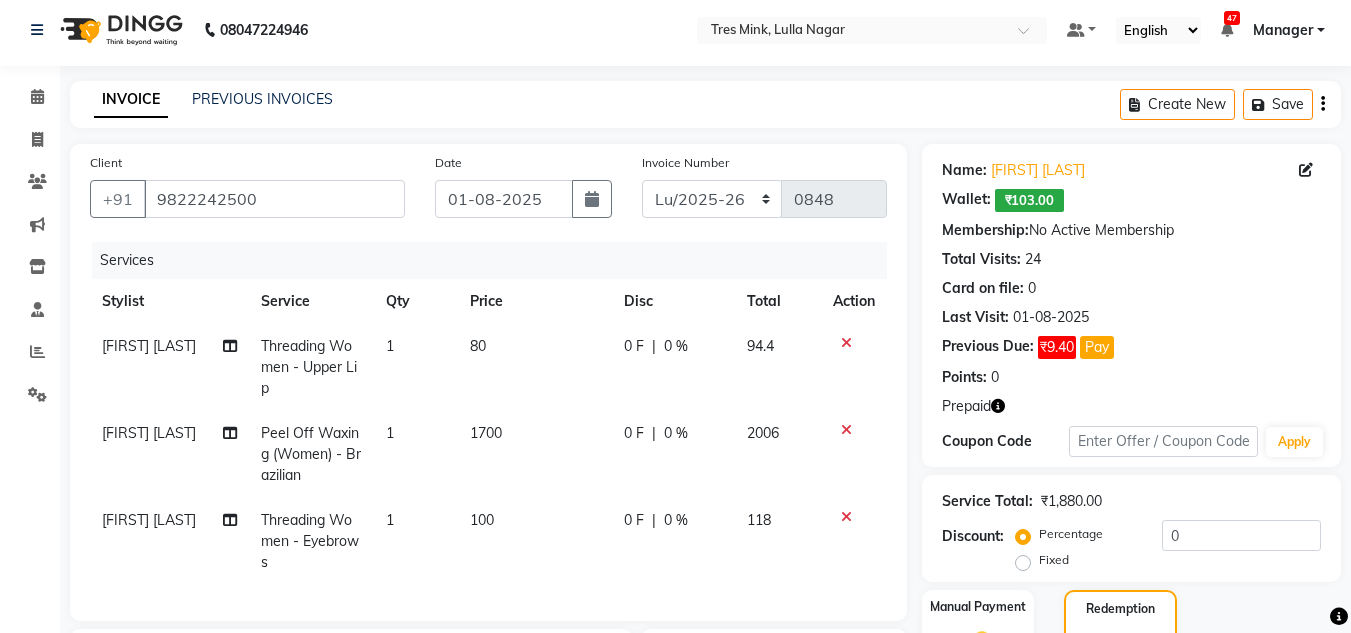 scroll, scrollTop: 342, scrollLeft: 0, axis: vertical 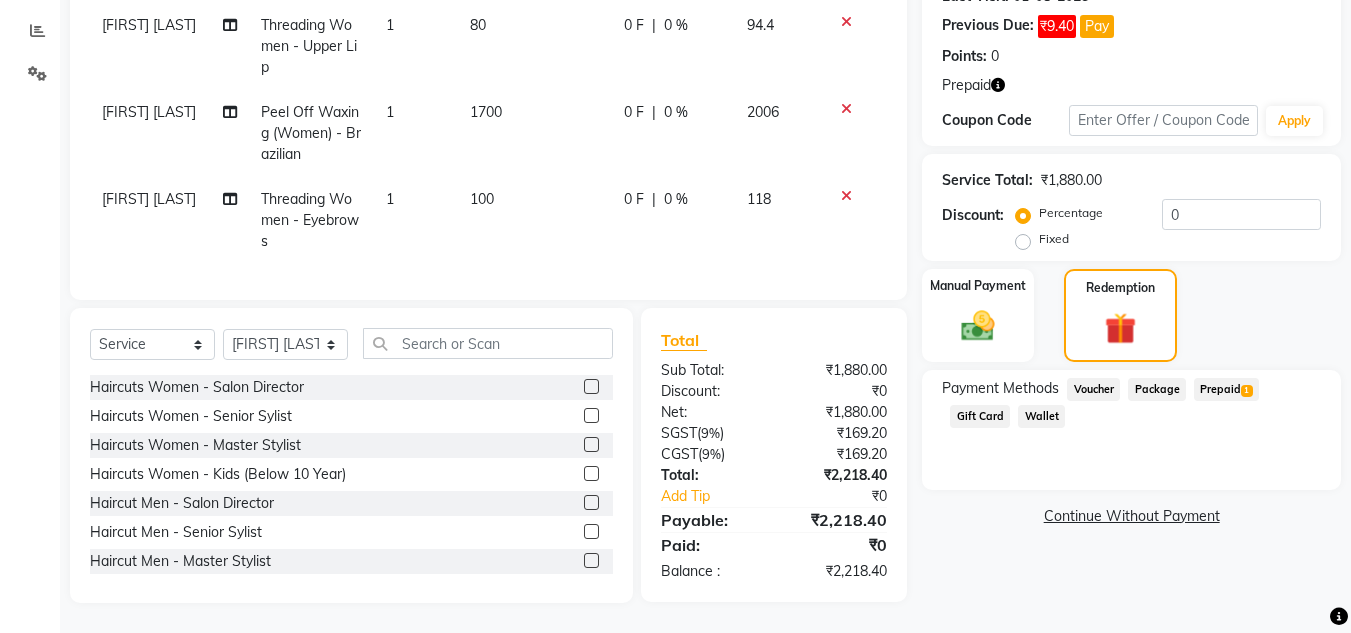 click on "Prepaid  1" 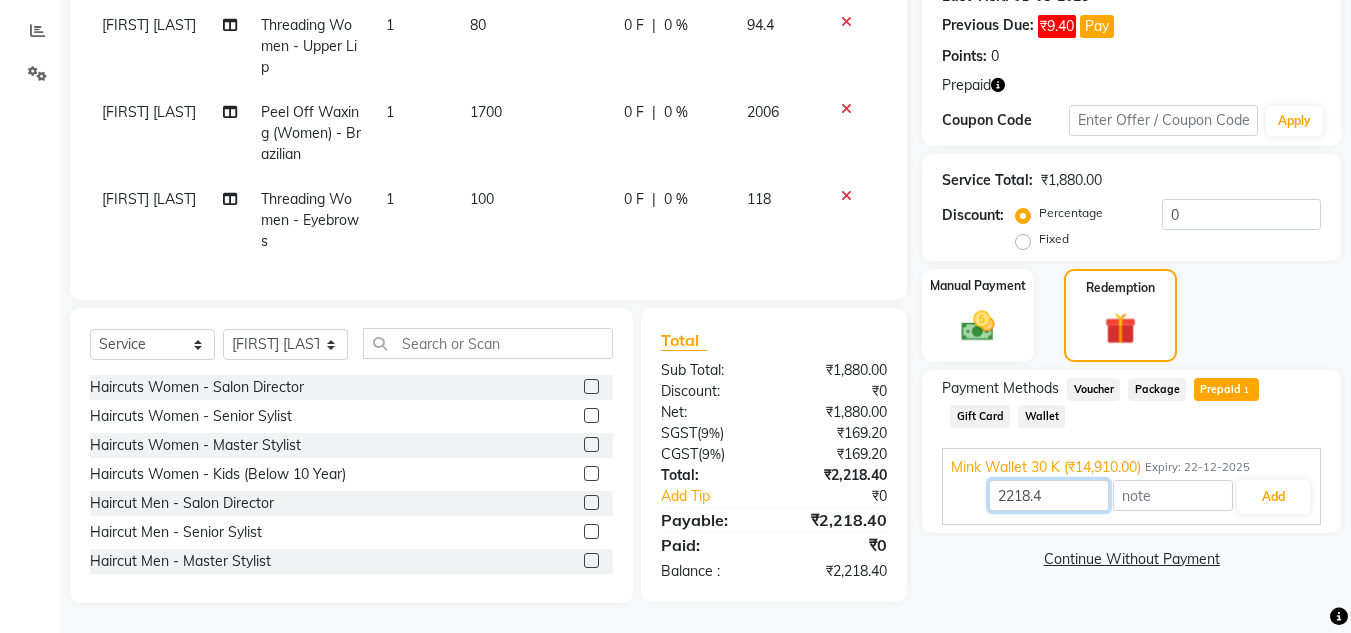 click on "2218.4" at bounding box center (1049, 495) 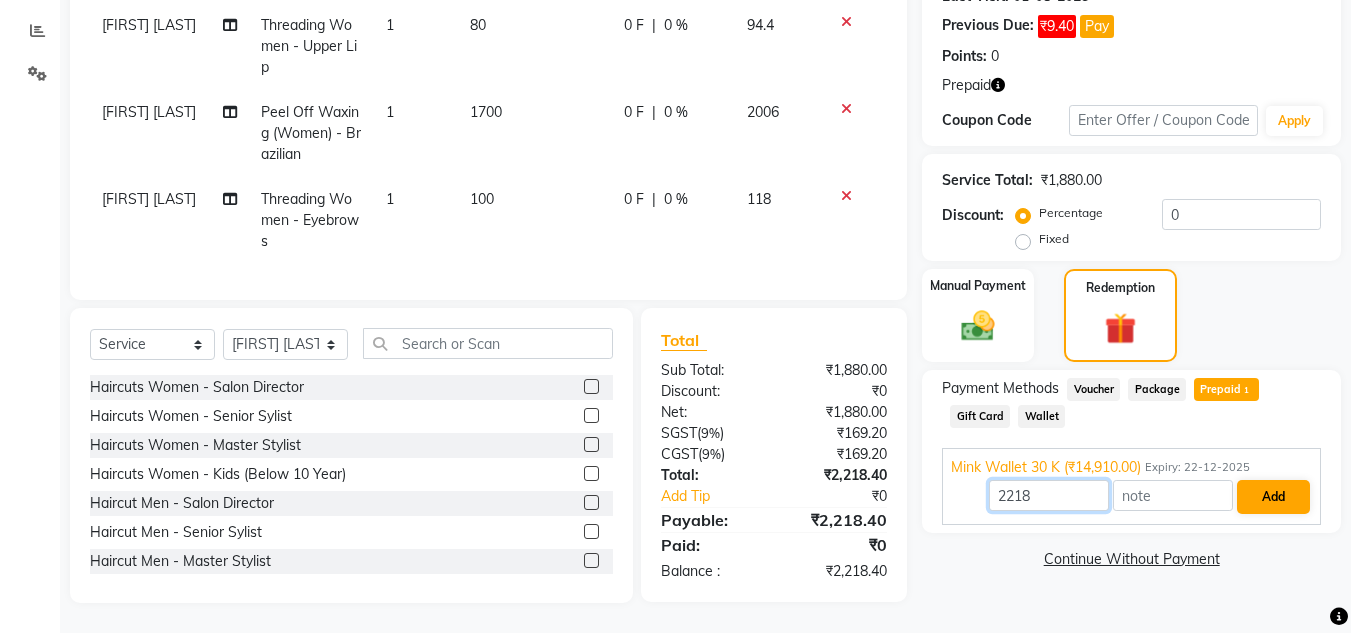 type 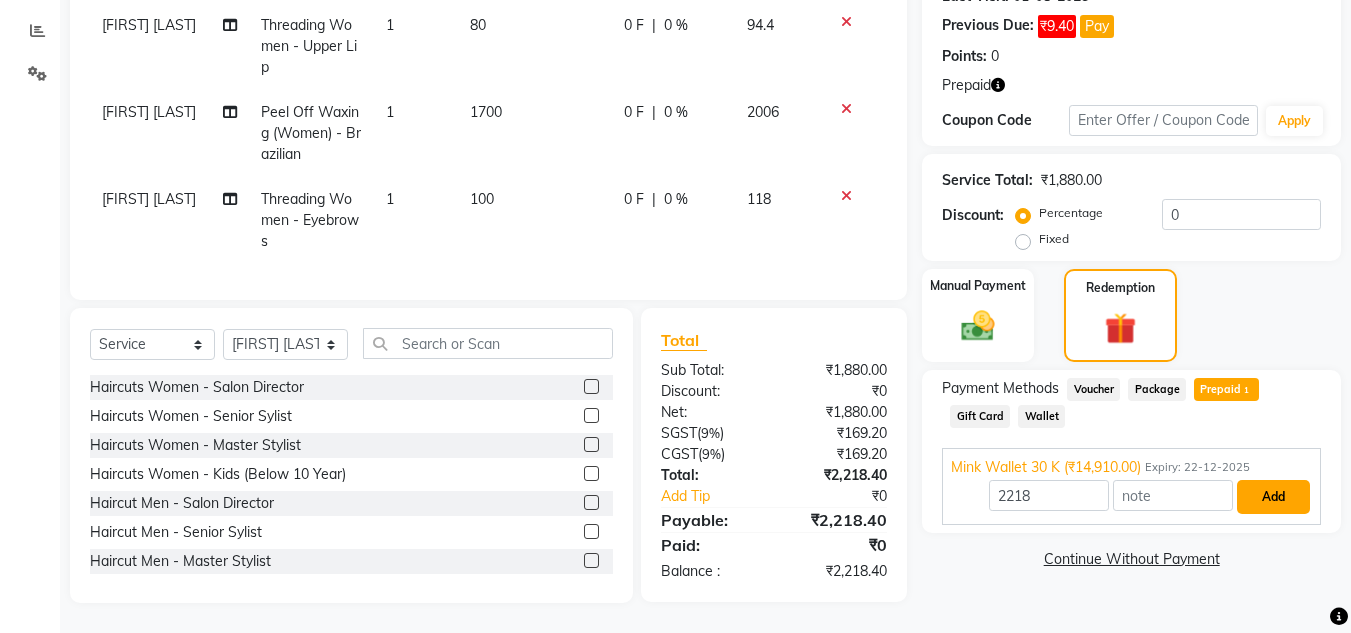 click on "Add" at bounding box center [1273, 497] 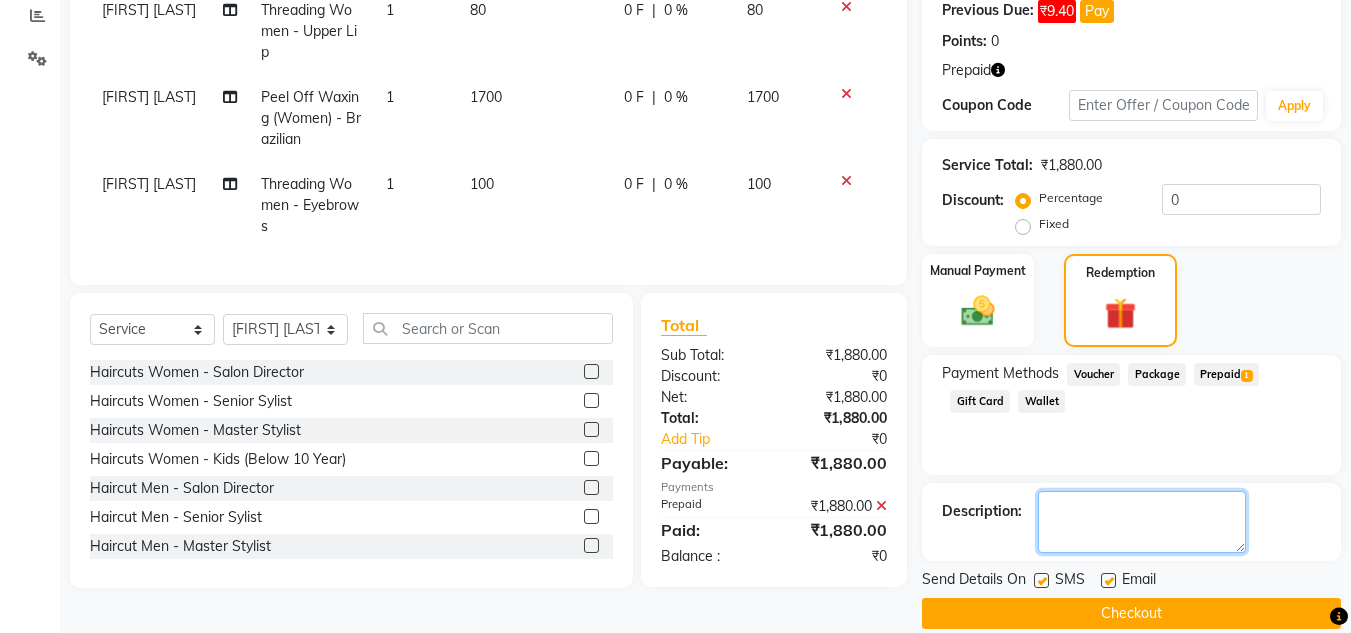 click 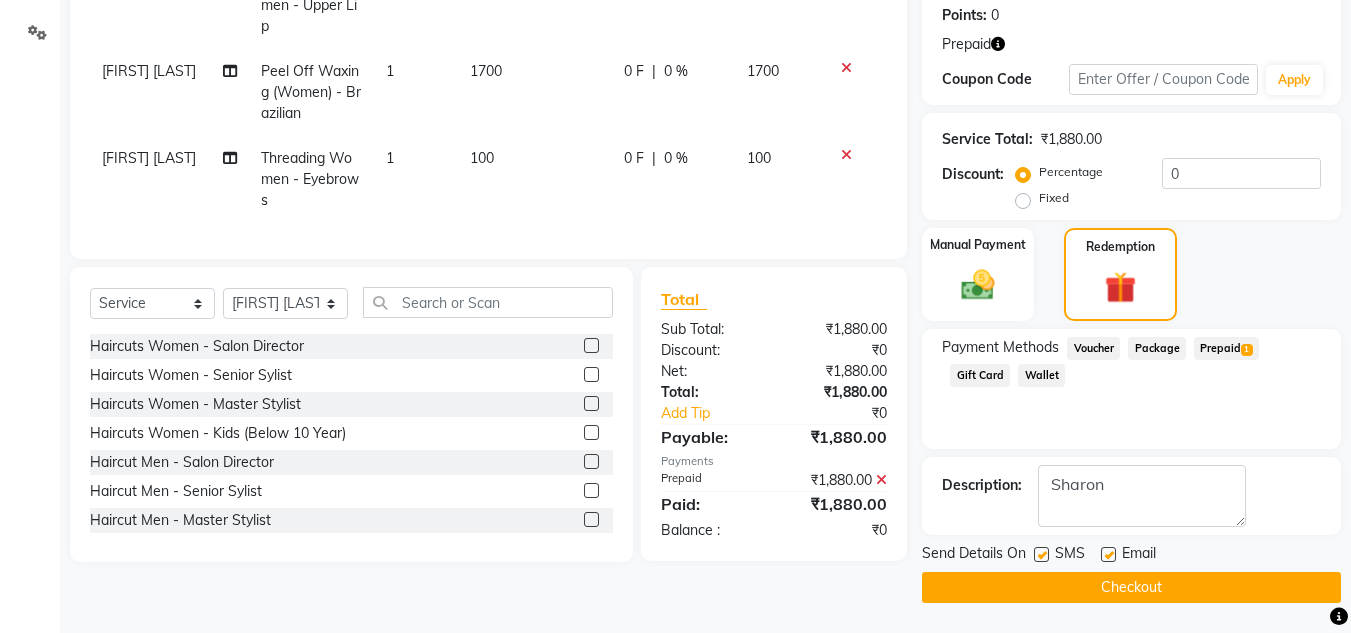 click on "Checkout" 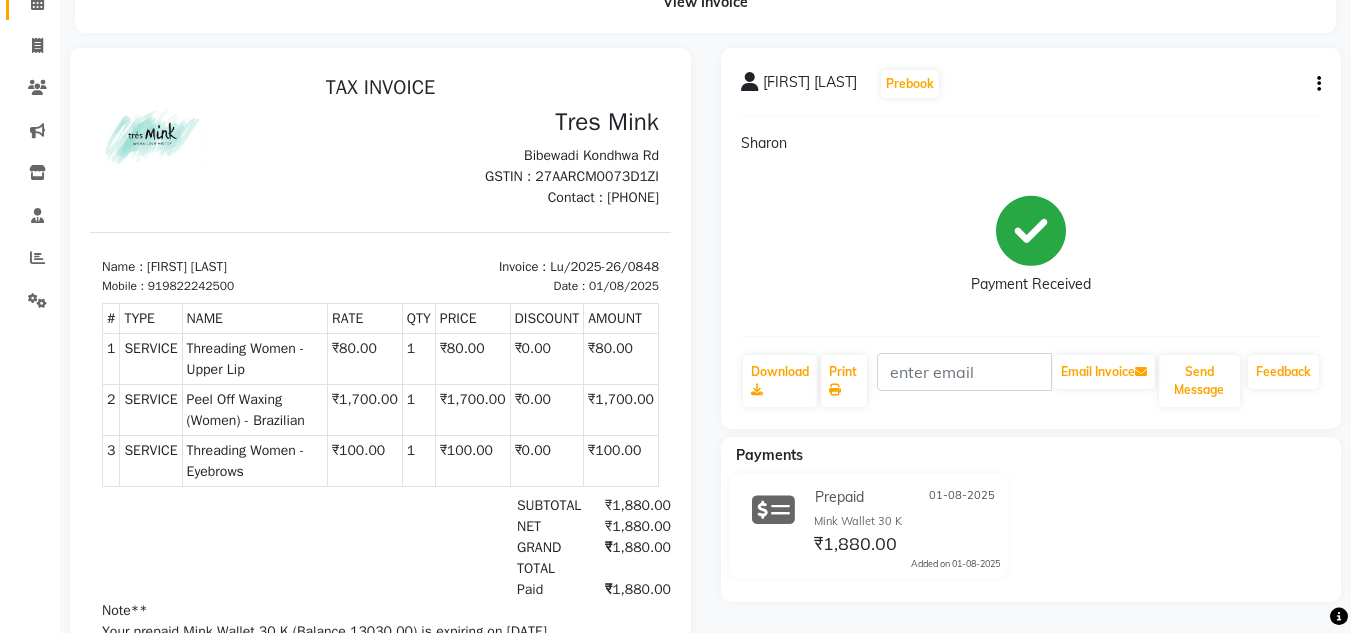 scroll, scrollTop: 0, scrollLeft: 0, axis: both 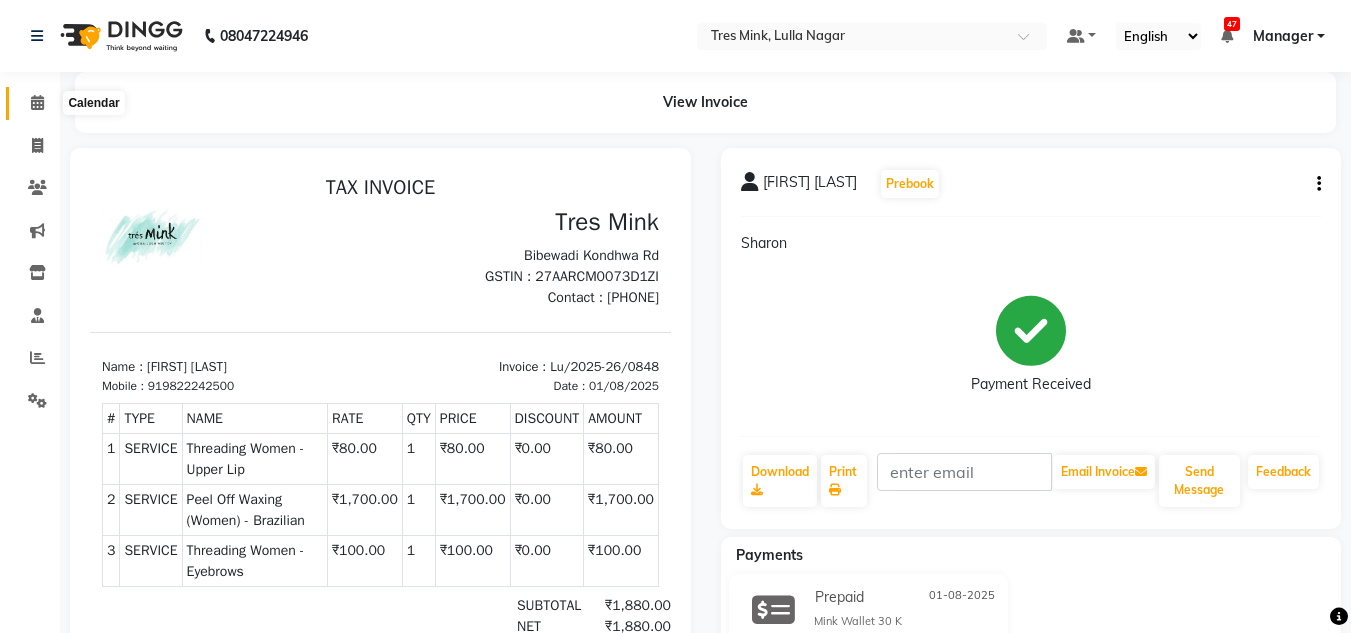 click 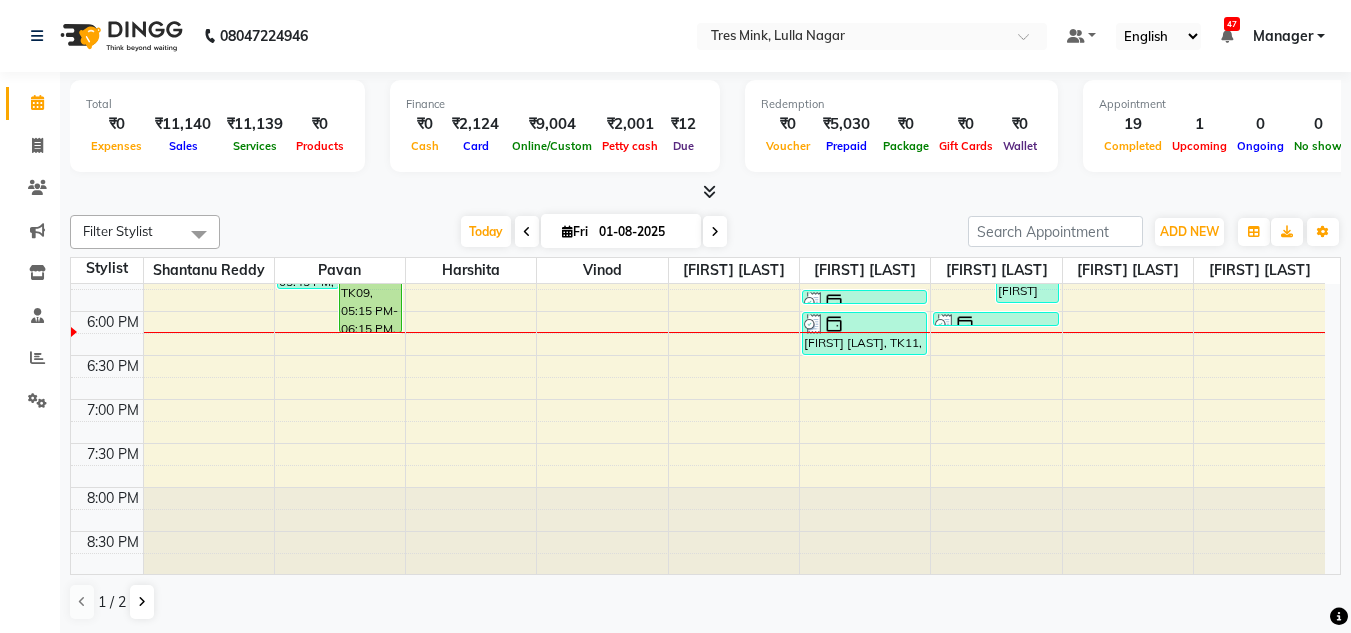 scroll, scrollTop: 853, scrollLeft: 0, axis: vertical 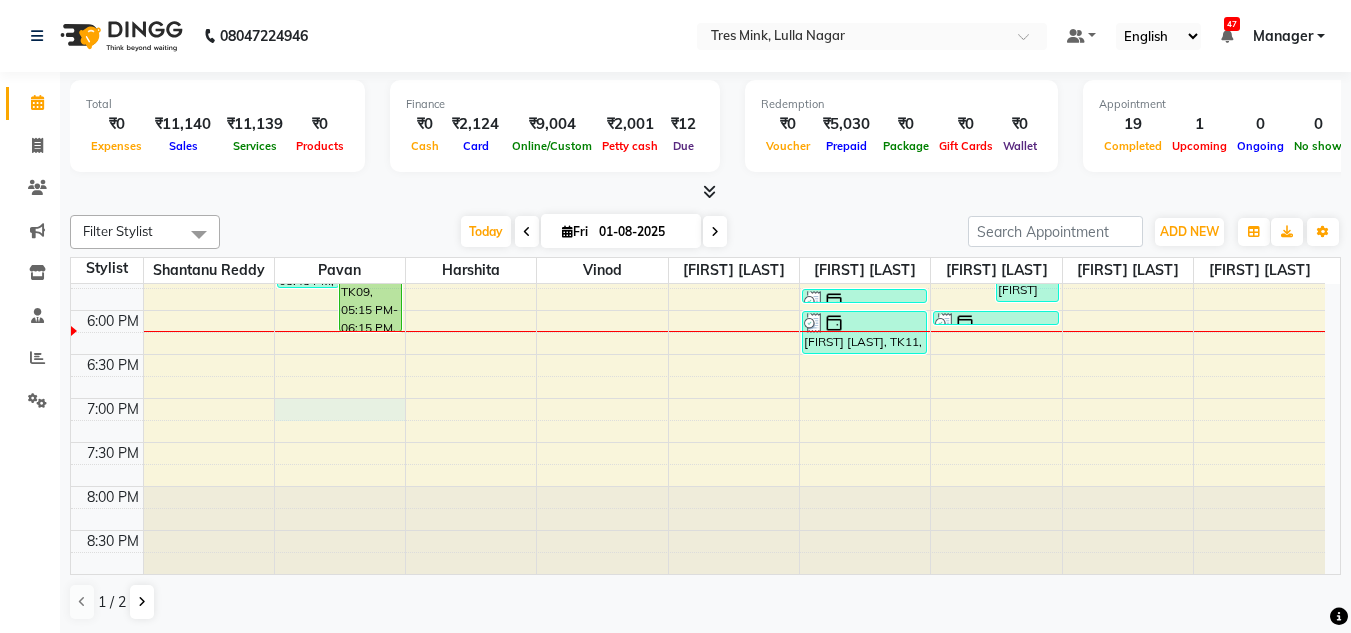 click on "Dr [LAST] [LAST], TK06, 01:00 PM-02:00 PM, Haircuts Women - Salon Director     [LAST] [LAST], TK04, 04:30 PM-05:45 PM, Beard - Classic Shave,Styling - Shampoo & conditioner     [LAST] [LAST], TK09, 05:15 PM-06:15 PM, Haircut Men - Senior Sylist     [LAST] [LAST], TK02, 10:30 AM-11:15 AM, Styling - Blow‑dry with Hair Wash     [LAST] [LAST], TK01, 12:30 PM-02:00 PM, Hair colour Women - Root Touch Up     [LAST] [LAST], TK08, 03:30 PM-04:30 PM, Styling - Blow‑dry with Hair Wash     [LAST] [LAST], TK03, 11:00 AM-12:45 PM, Haircuts Women - Master Stylist,Relaxation Therapy -  Head Massage (30 mins) (₹850)     [LAST] [LAST], TK05, 02:30 PM-03:30 PM, Beard - Classic Shave     [LAST] [LAST], TK04, 04:30 PM-05:30 PM, Styling - Shampoo & conditioner (₹400)" at bounding box center [698, 2] 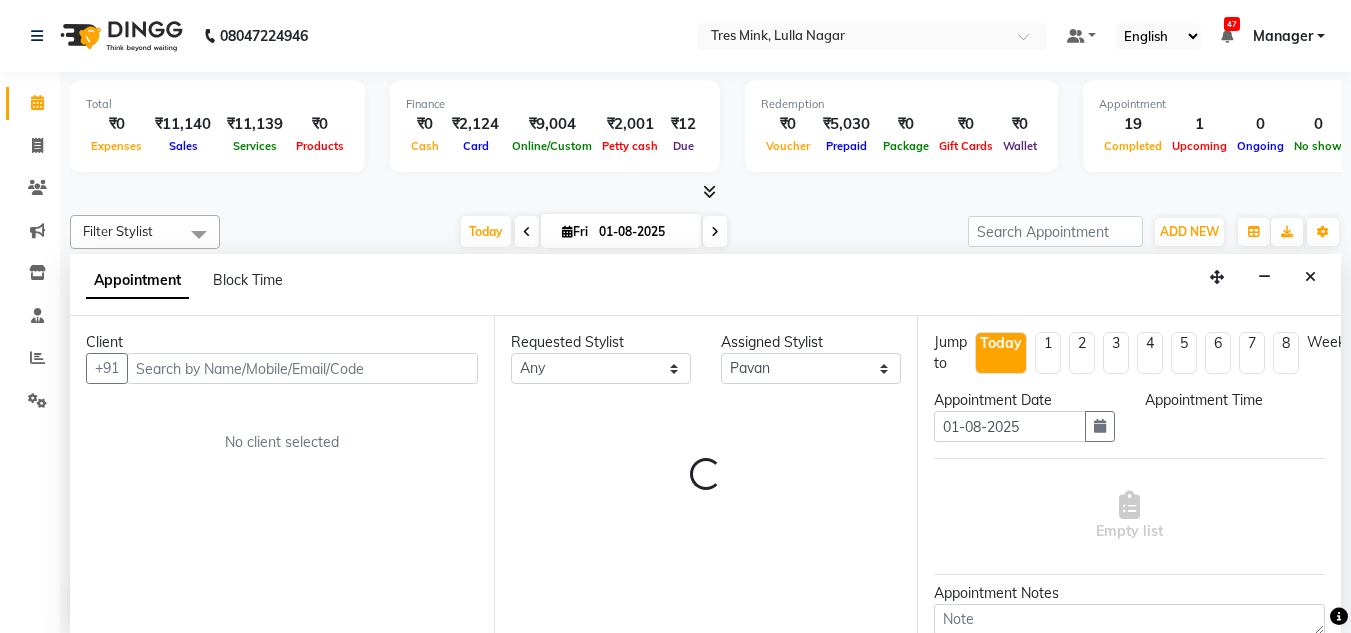 scroll, scrollTop: 1, scrollLeft: 0, axis: vertical 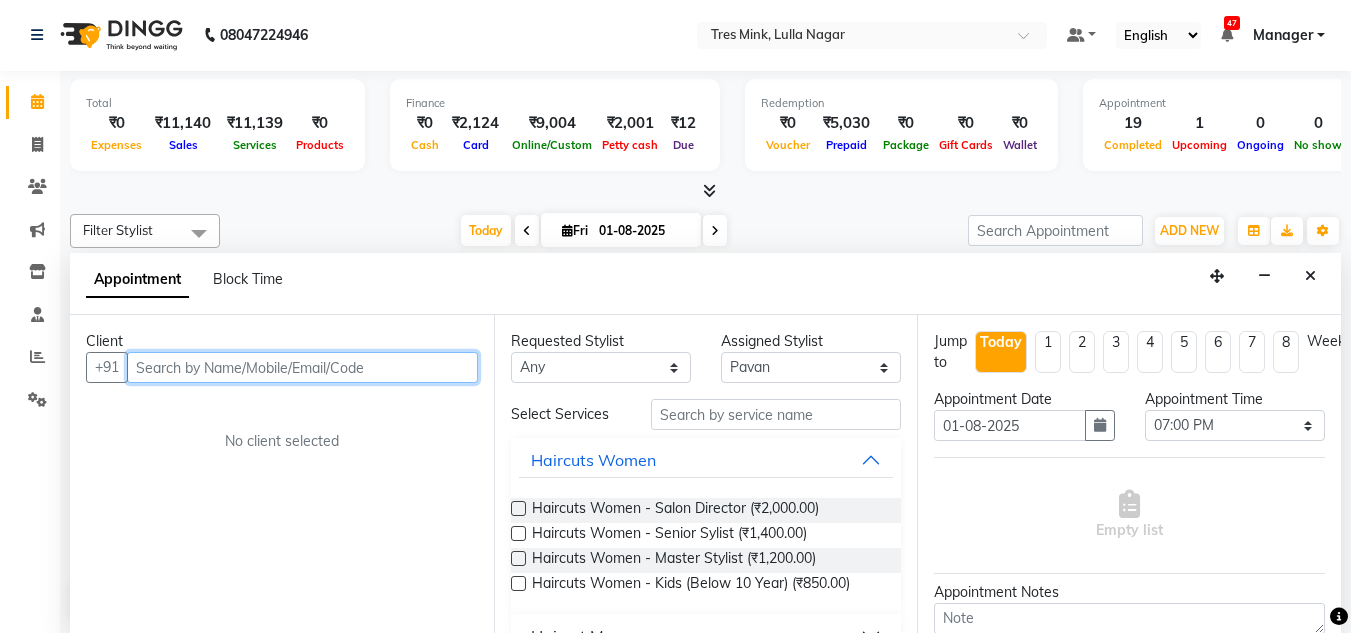 click at bounding box center (302, 367) 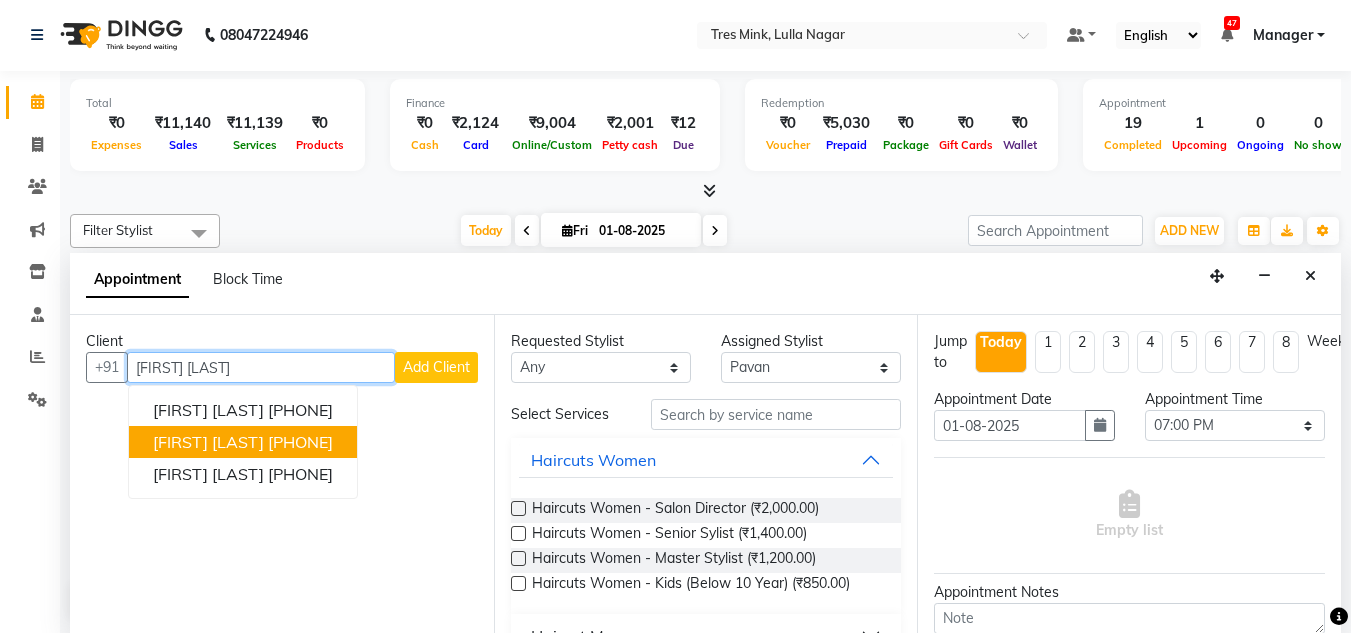click on "[FIRST] [LAST]   [PHONE]" at bounding box center [243, 442] 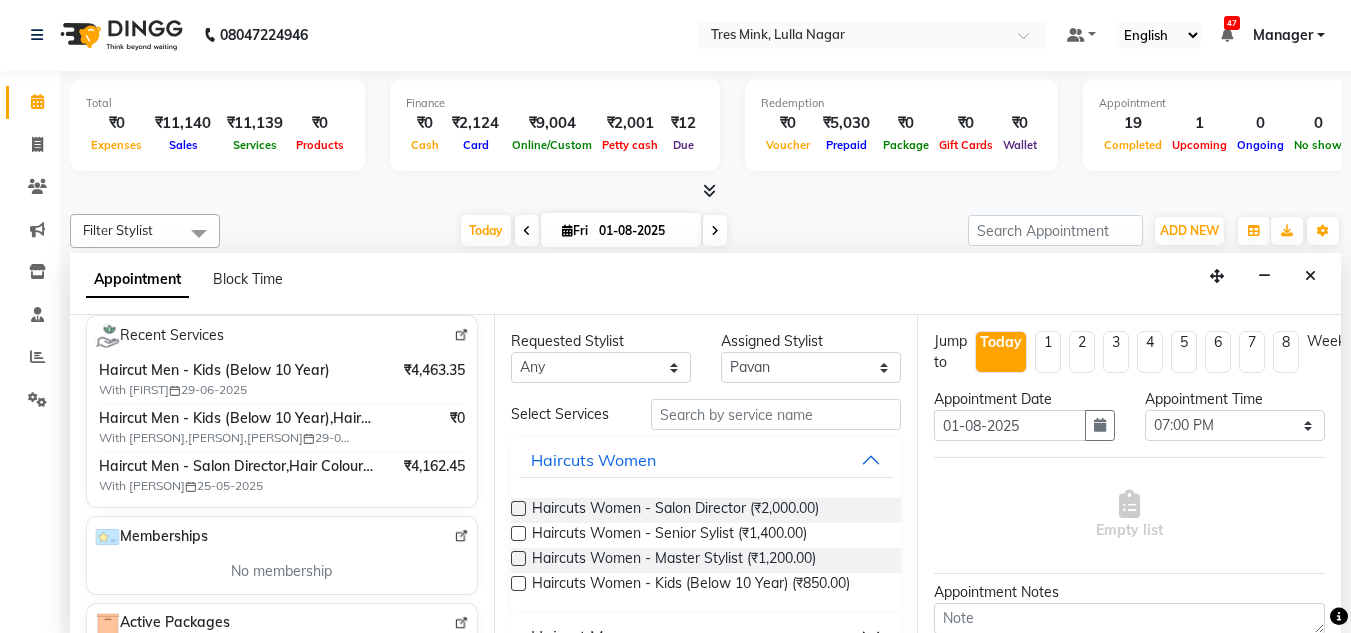 scroll, scrollTop: 402, scrollLeft: 0, axis: vertical 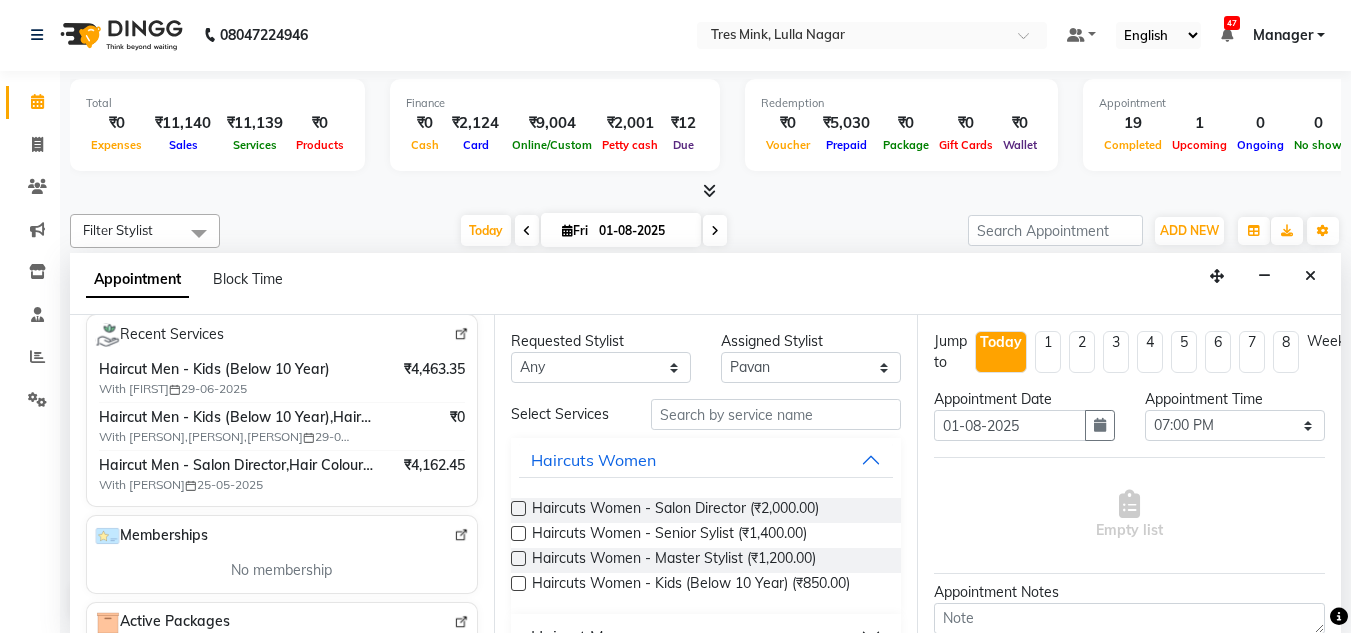 click on "With [FIRST],[FIRST],[FIRST]     [DATE]" at bounding box center [224, 437] 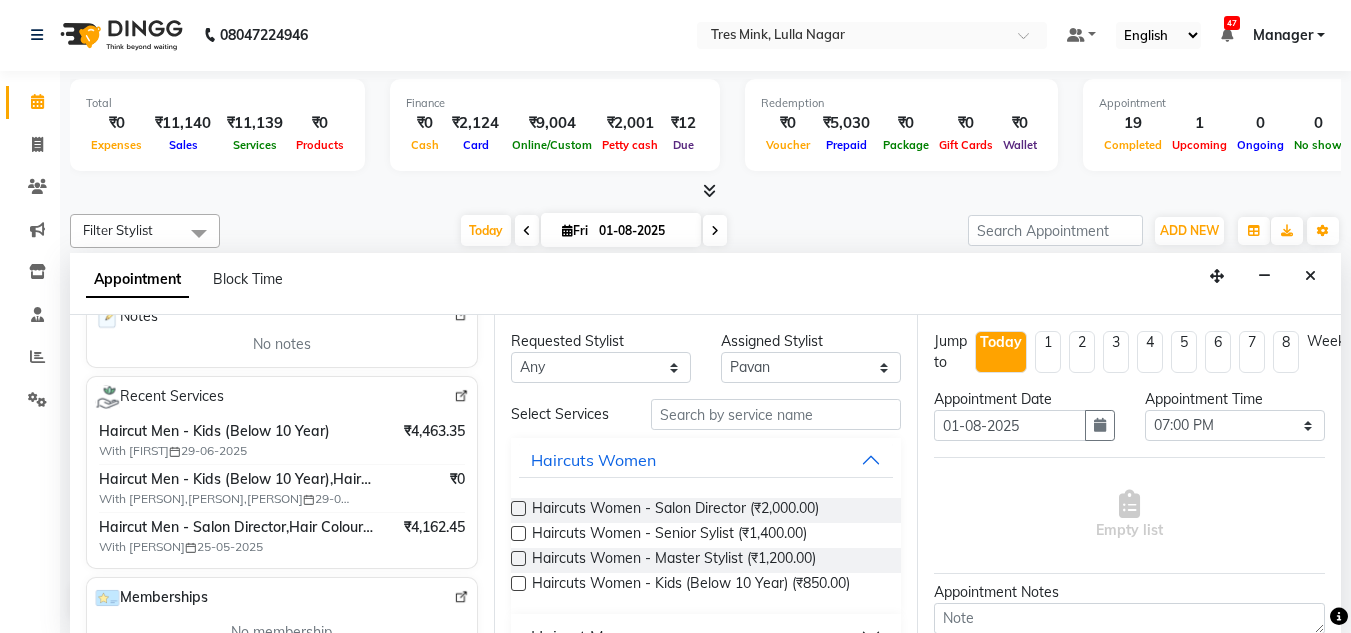 scroll, scrollTop: 375, scrollLeft: 0, axis: vertical 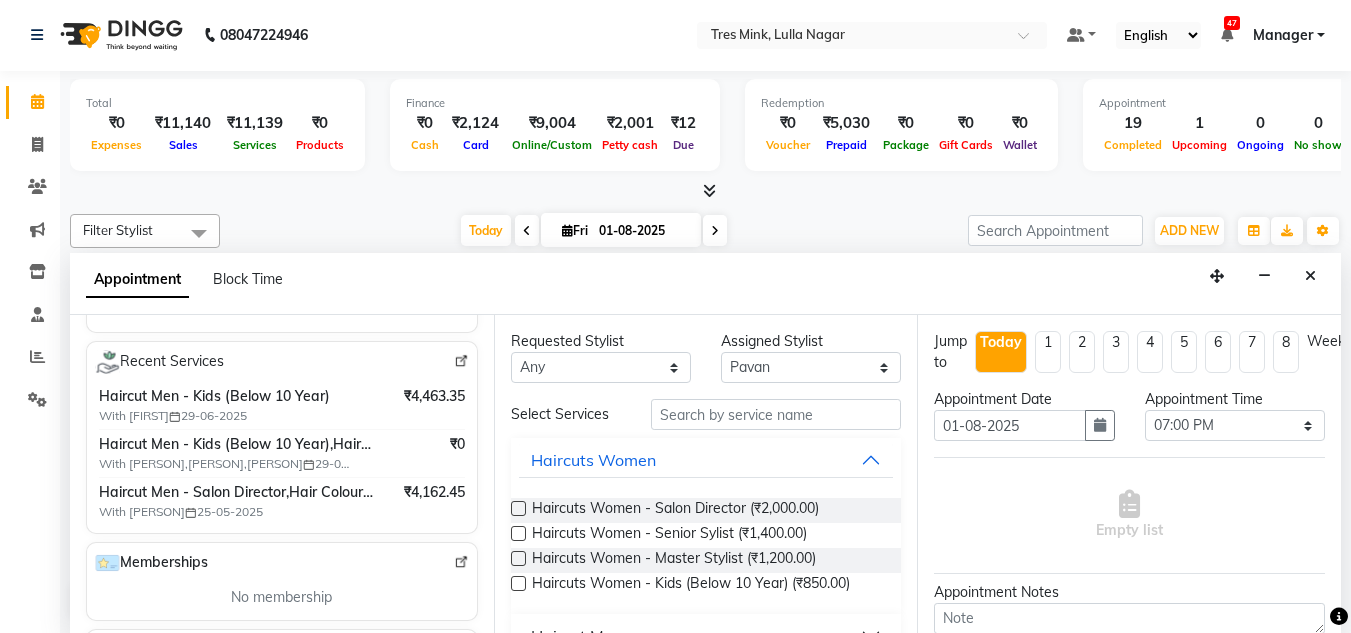 click on "Haircut Men - Salon Director,Hair Colour Men - Global (Ammonia Free)" at bounding box center (236, 492) 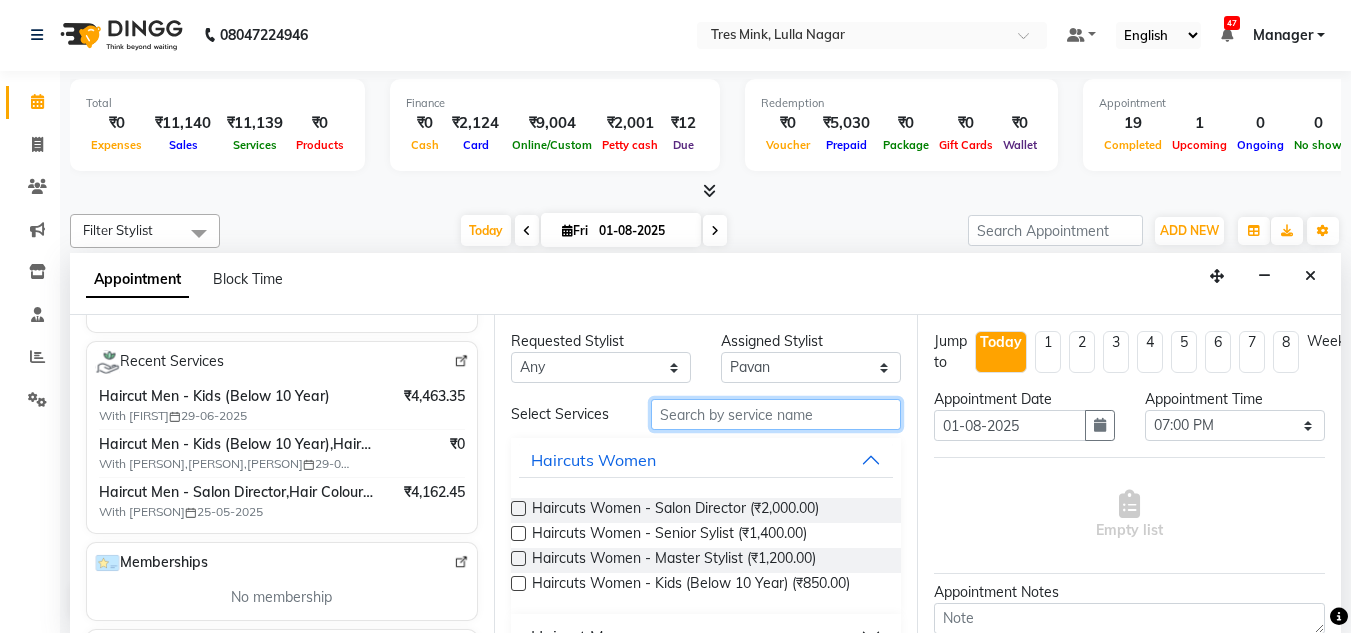 click at bounding box center [776, 414] 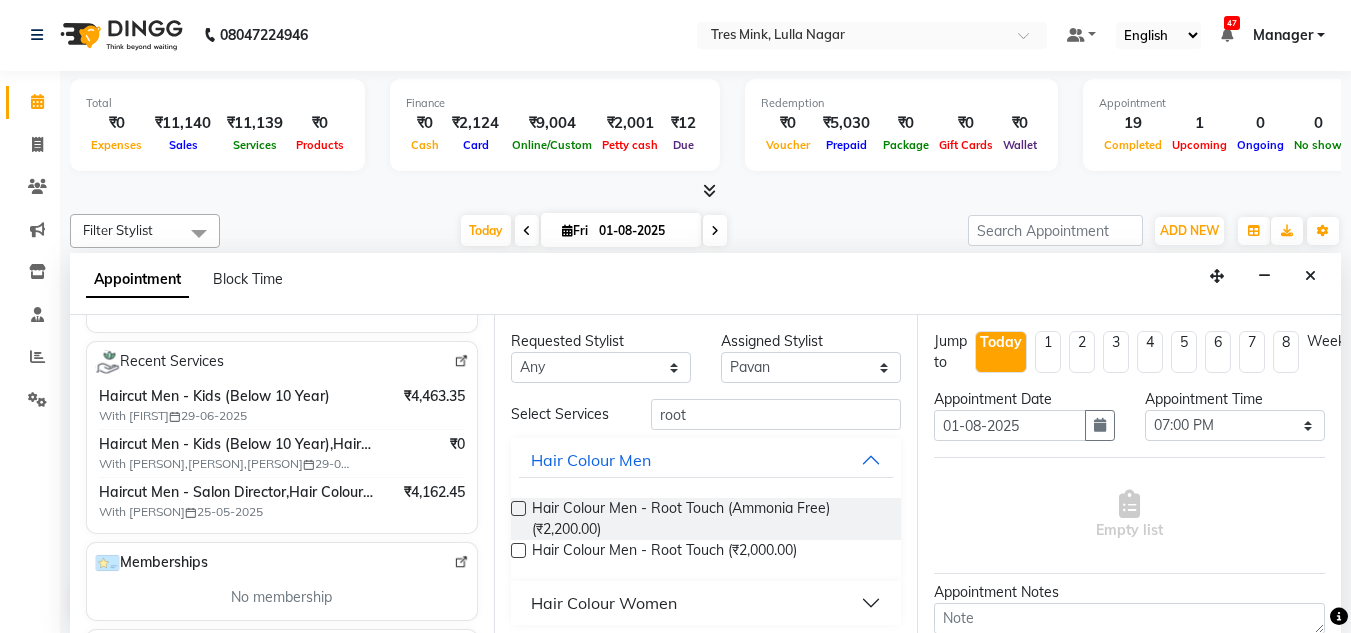 click at bounding box center (518, 508) 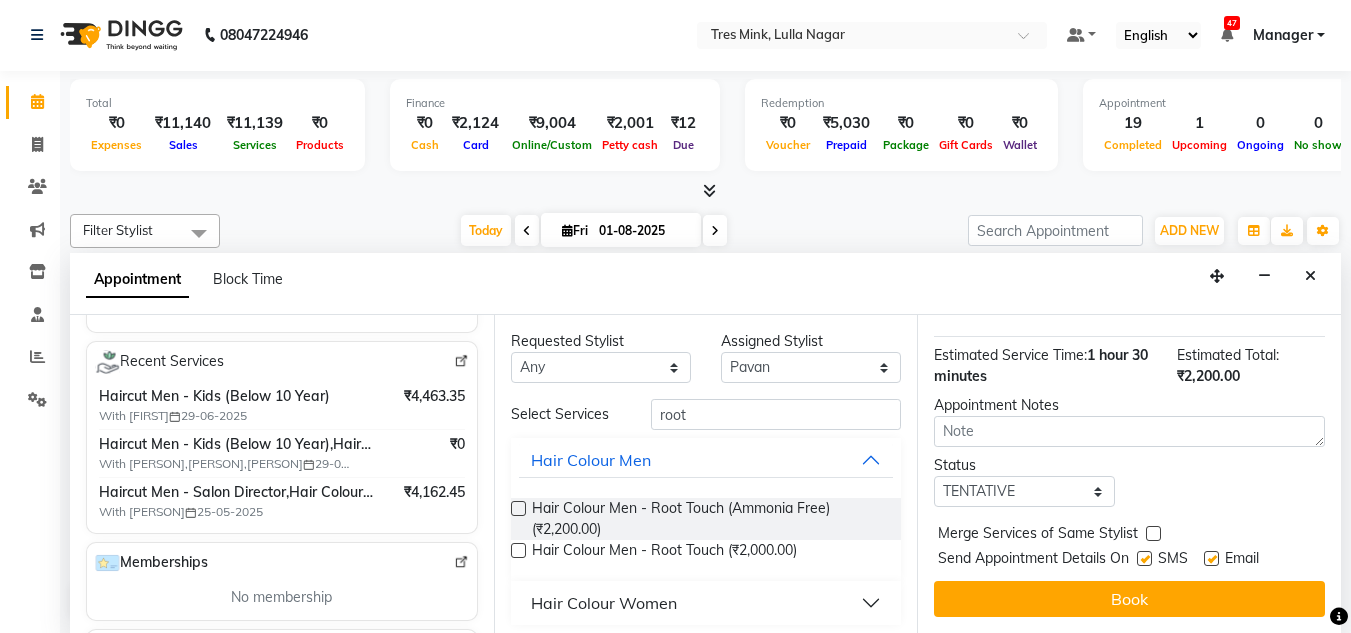 scroll, scrollTop: 257, scrollLeft: 0, axis: vertical 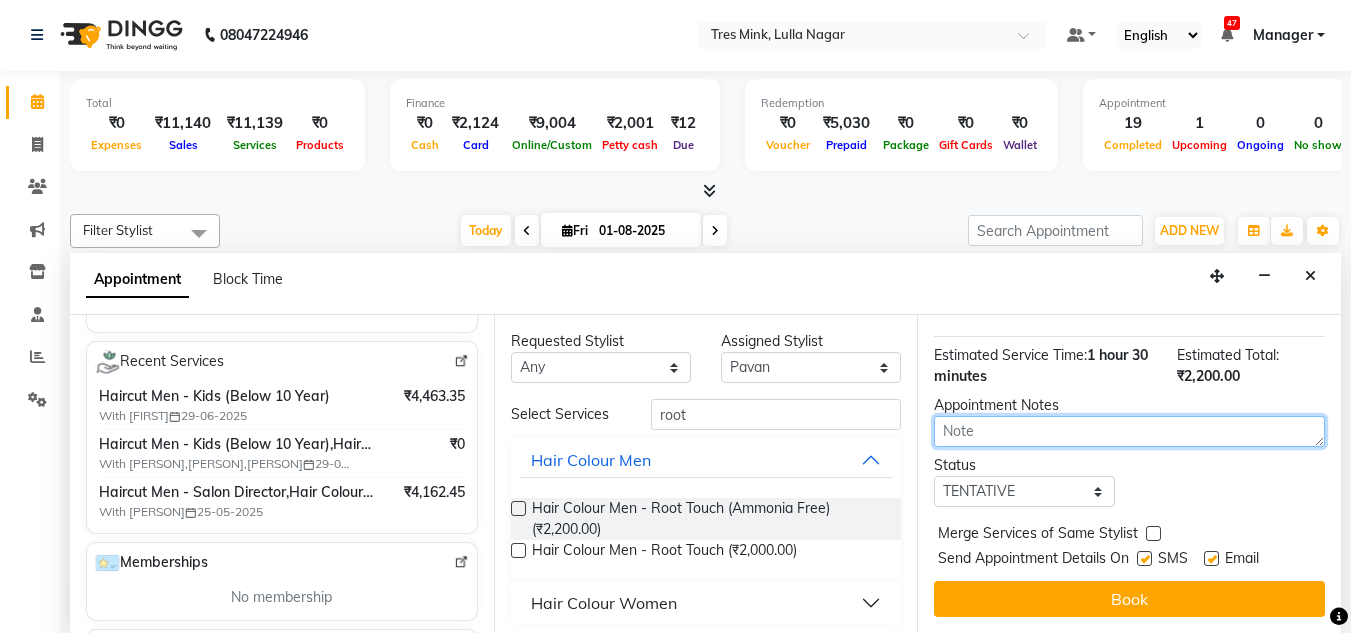 click at bounding box center (1129, 431) 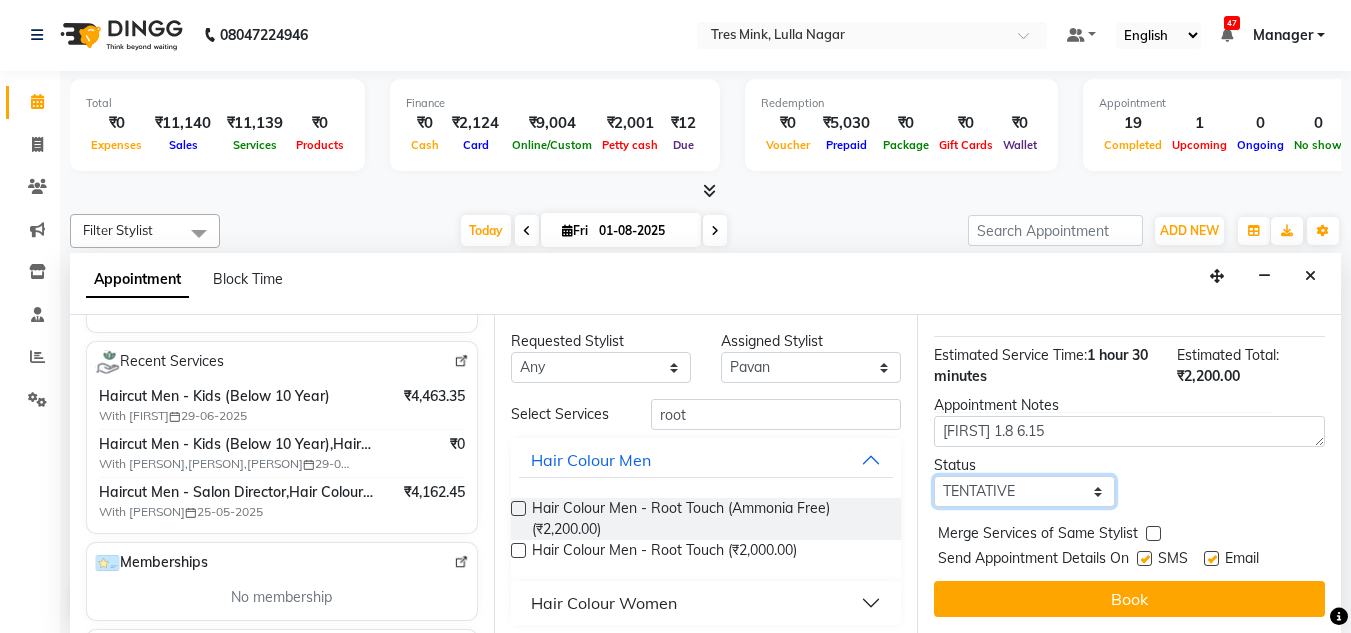 click on "Select TENTATIVE CONFIRM CHECK-IN UPCOMING" at bounding box center (1024, 491) 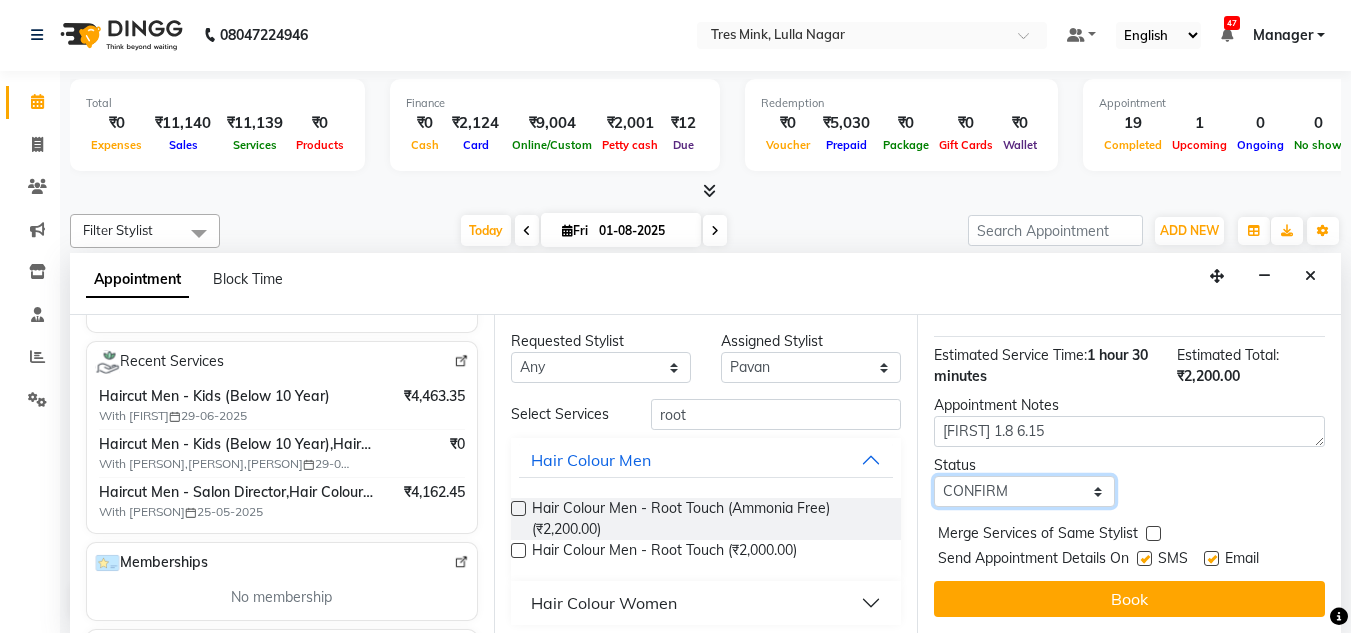 click on "Select TENTATIVE CONFIRM CHECK-IN UPCOMING" at bounding box center [1024, 491] 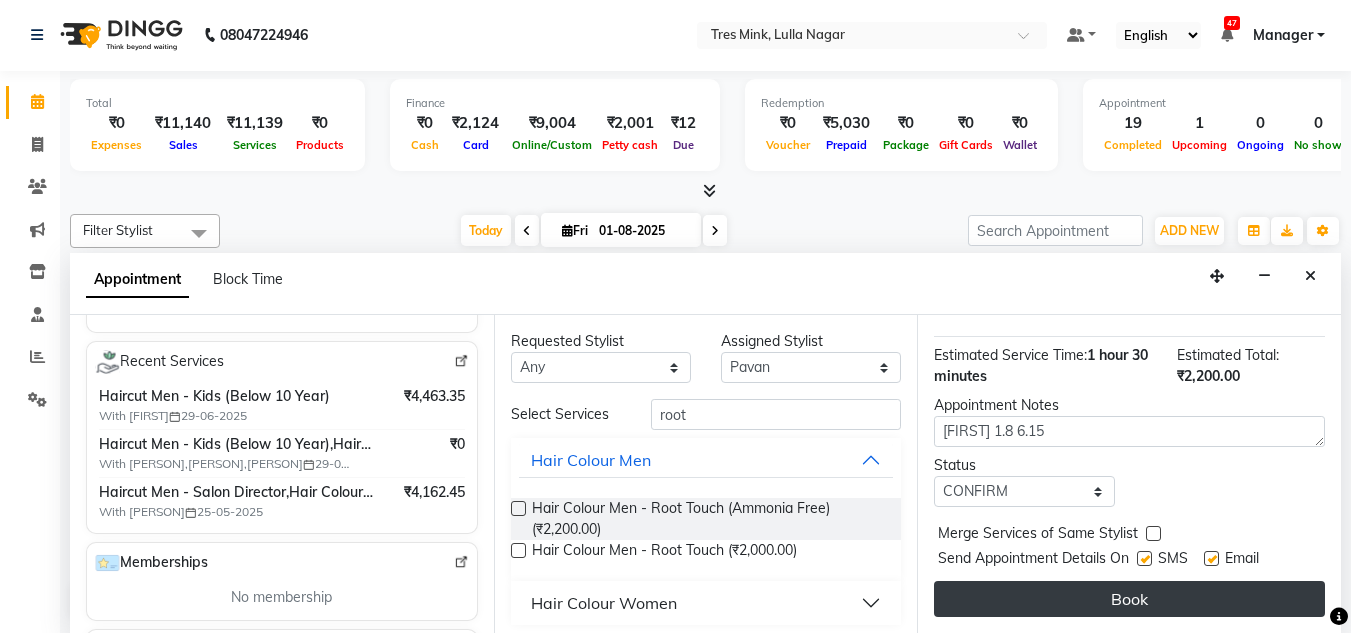 click on "Book" at bounding box center (1129, 599) 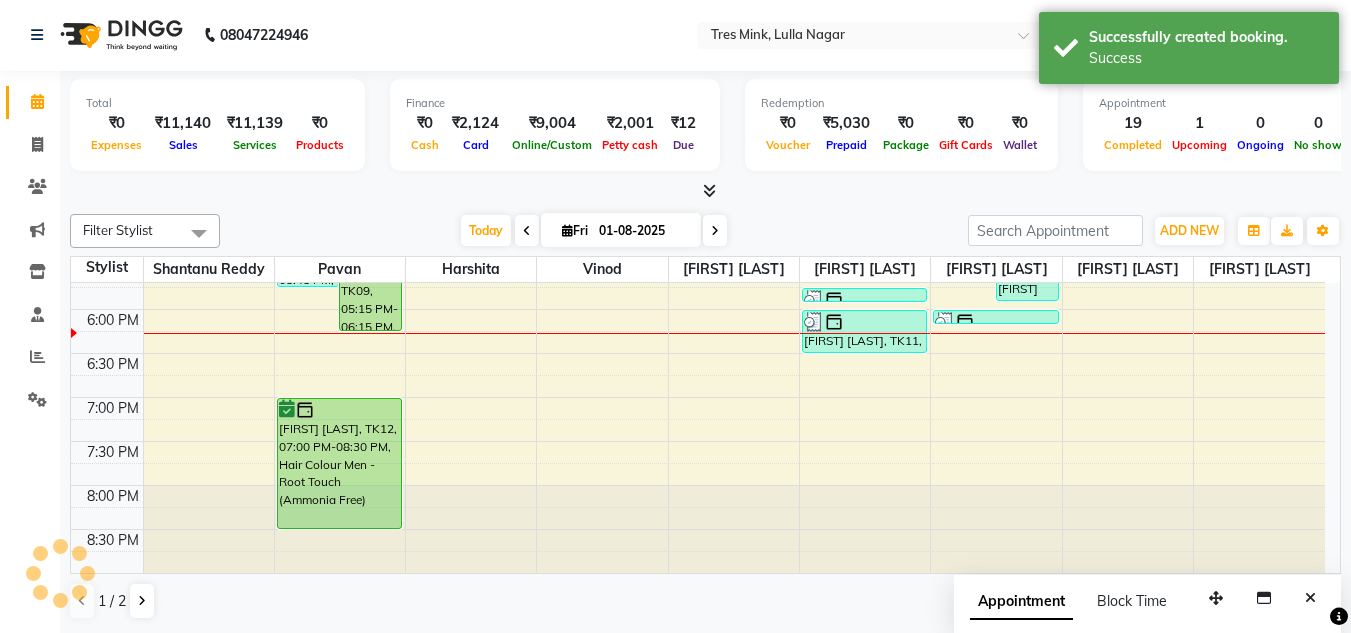 scroll, scrollTop: 0, scrollLeft: 0, axis: both 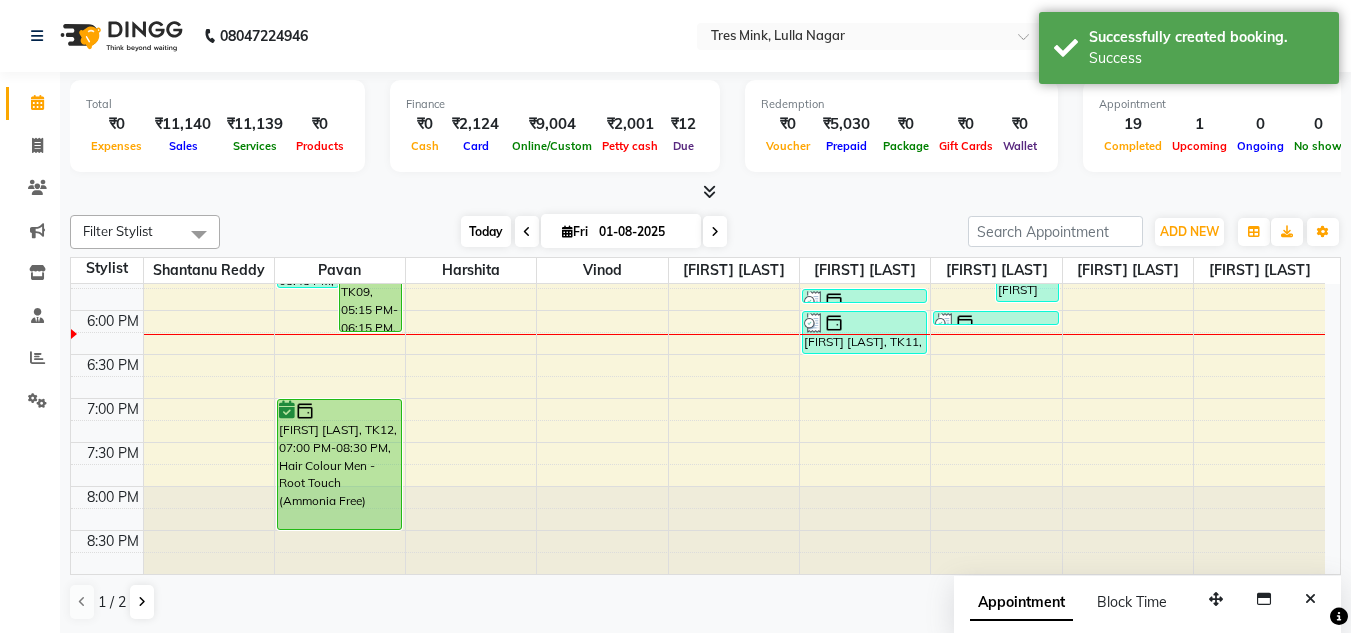 click on "Today" at bounding box center [486, 231] 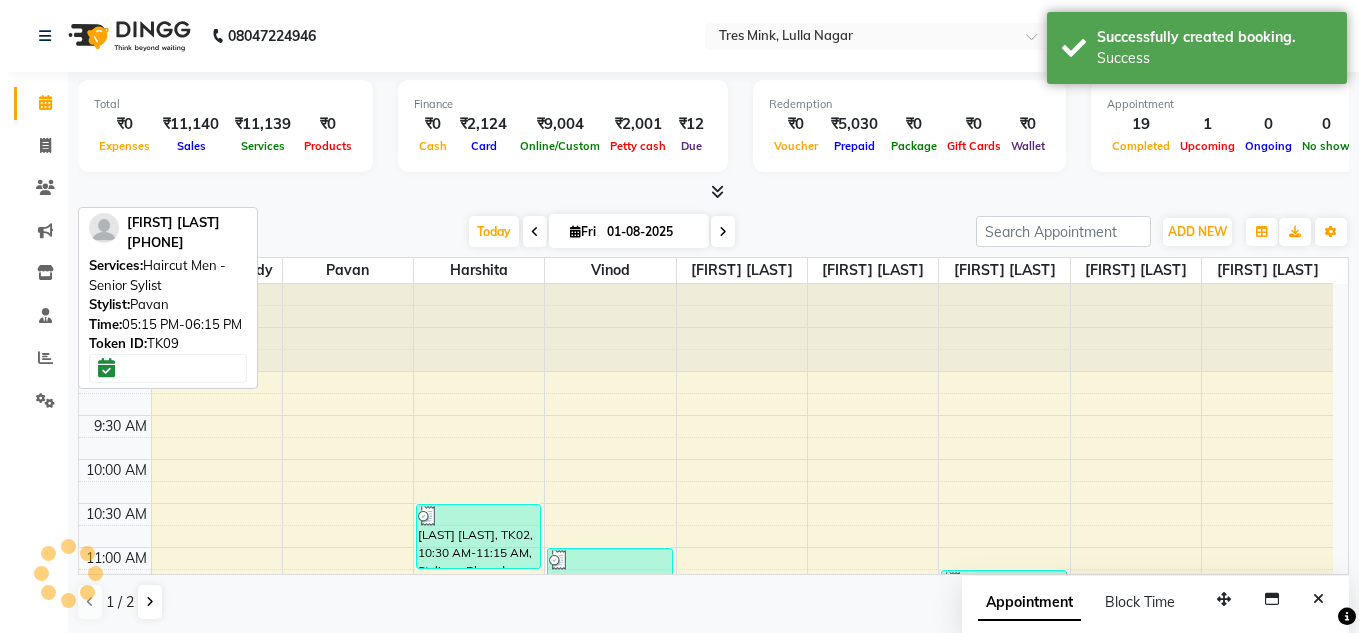 scroll, scrollTop: 853, scrollLeft: 0, axis: vertical 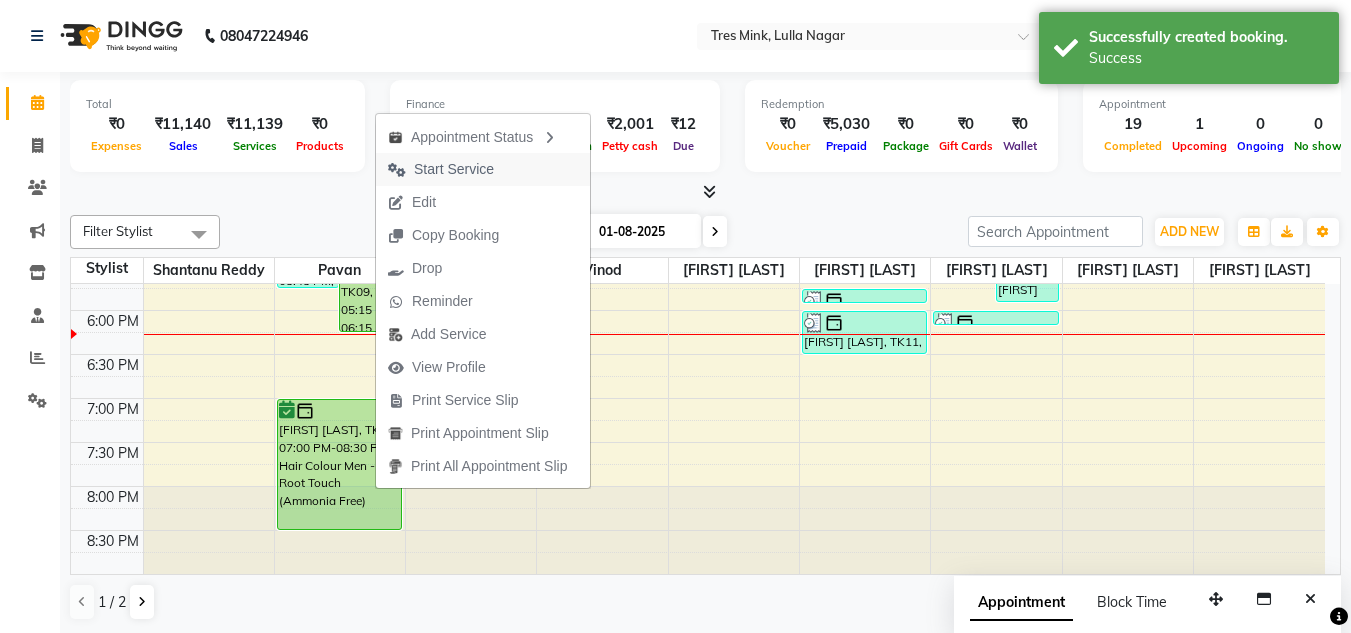 click on "Start Service" at bounding box center [454, 169] 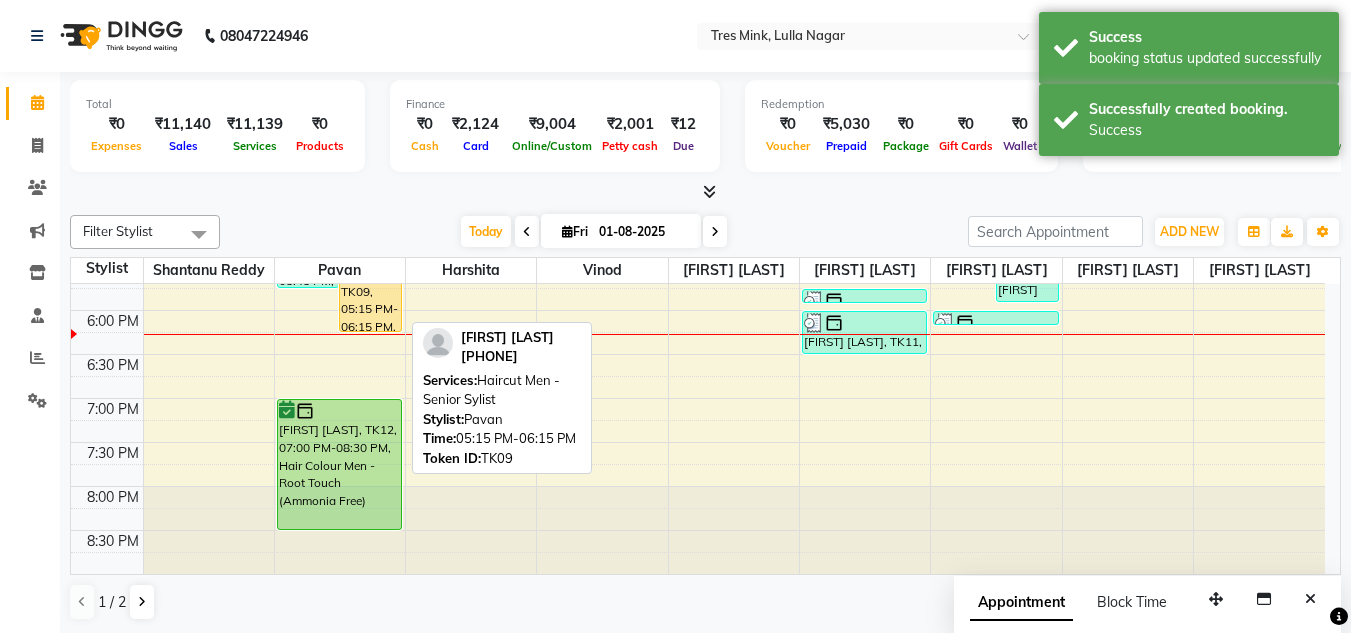 click on "[FIRST] [LAST], TK09, 05:15 PM-06:15 PM, Haircut Men - Senior Sylist" at bounding box center [370, 288] 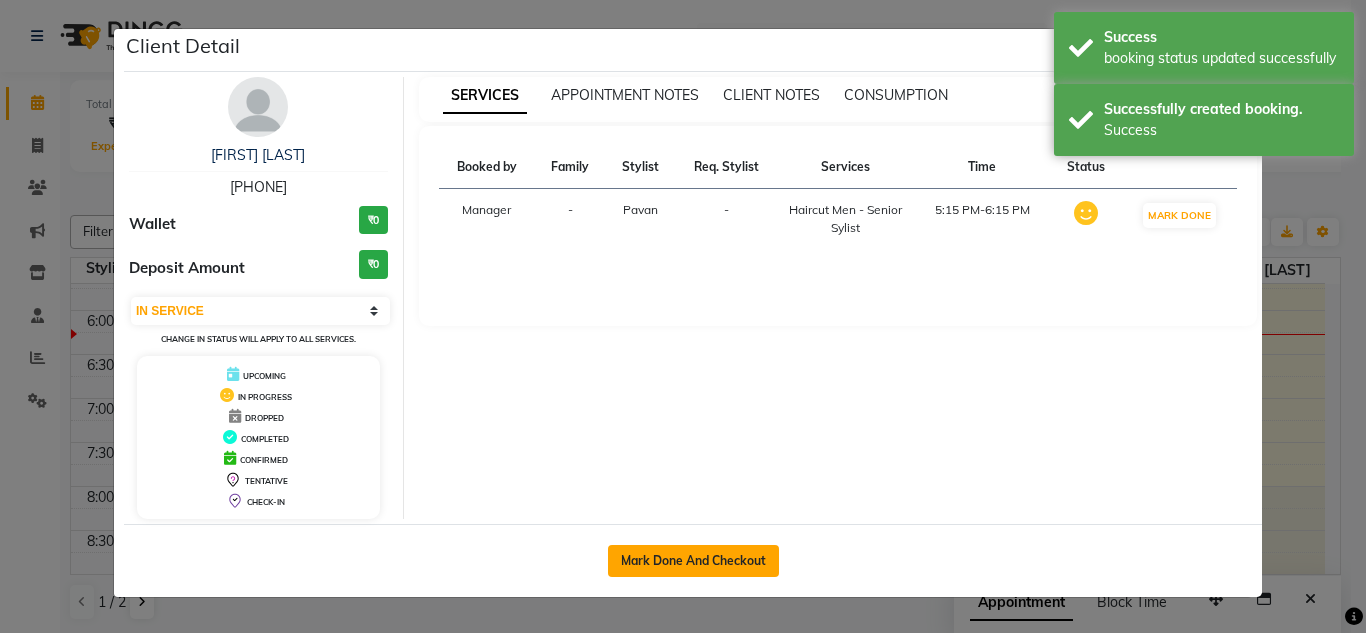 click on "Mark Done And Checkout" 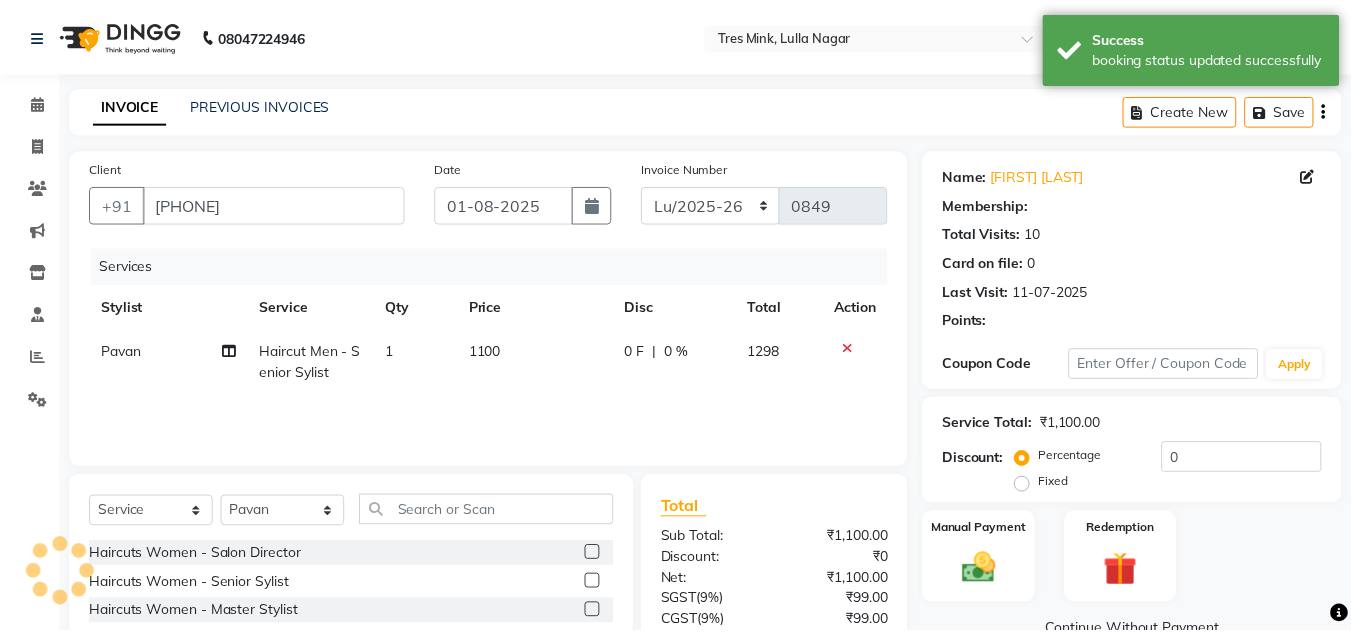 scroll, scrollTop: 168, scrollLeft: 0, axis: vertical 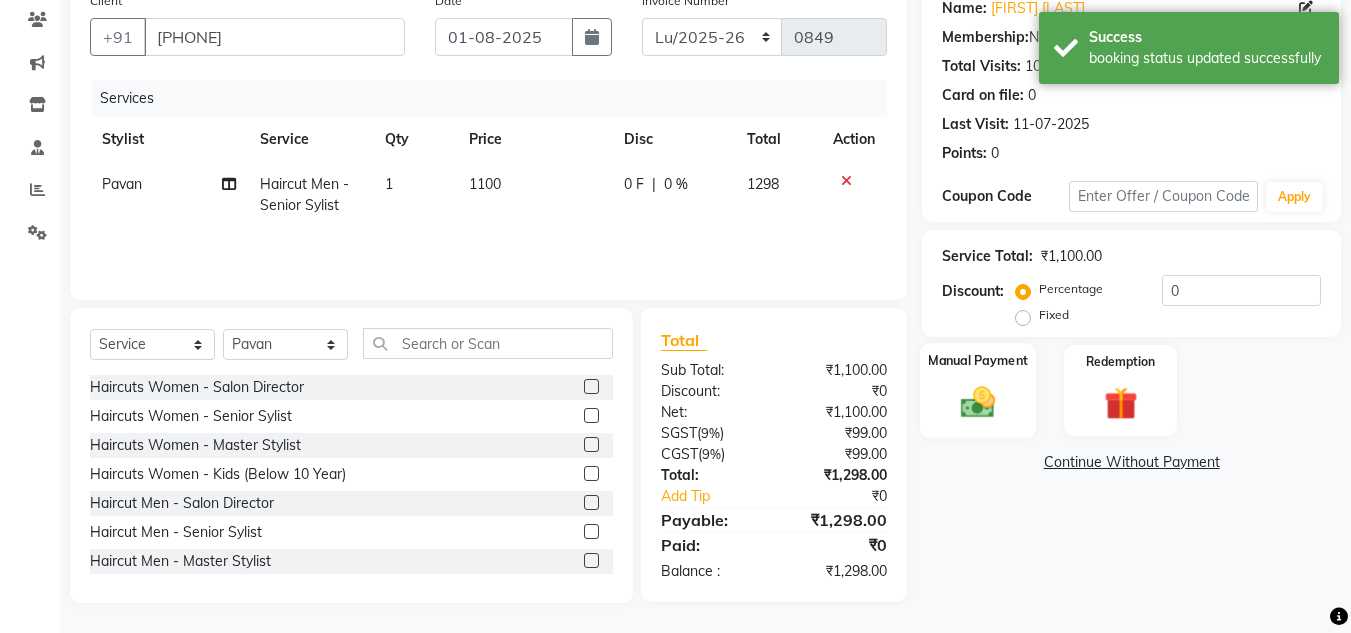 click 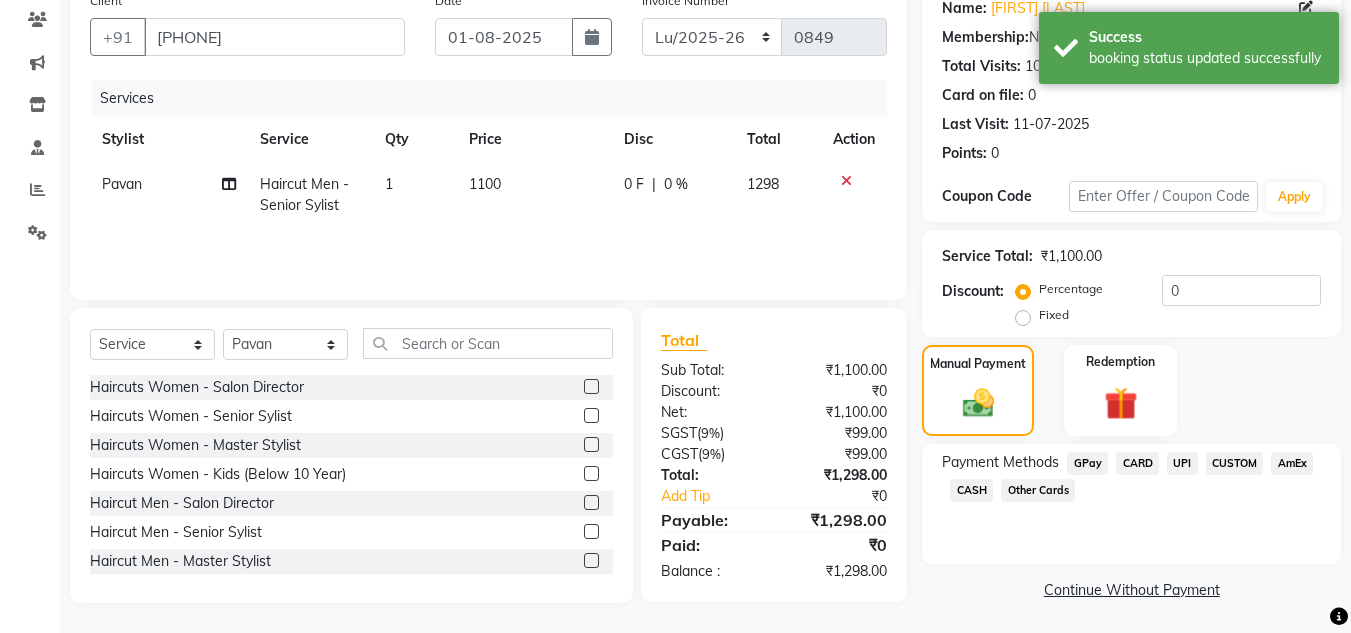 click on "UPI" 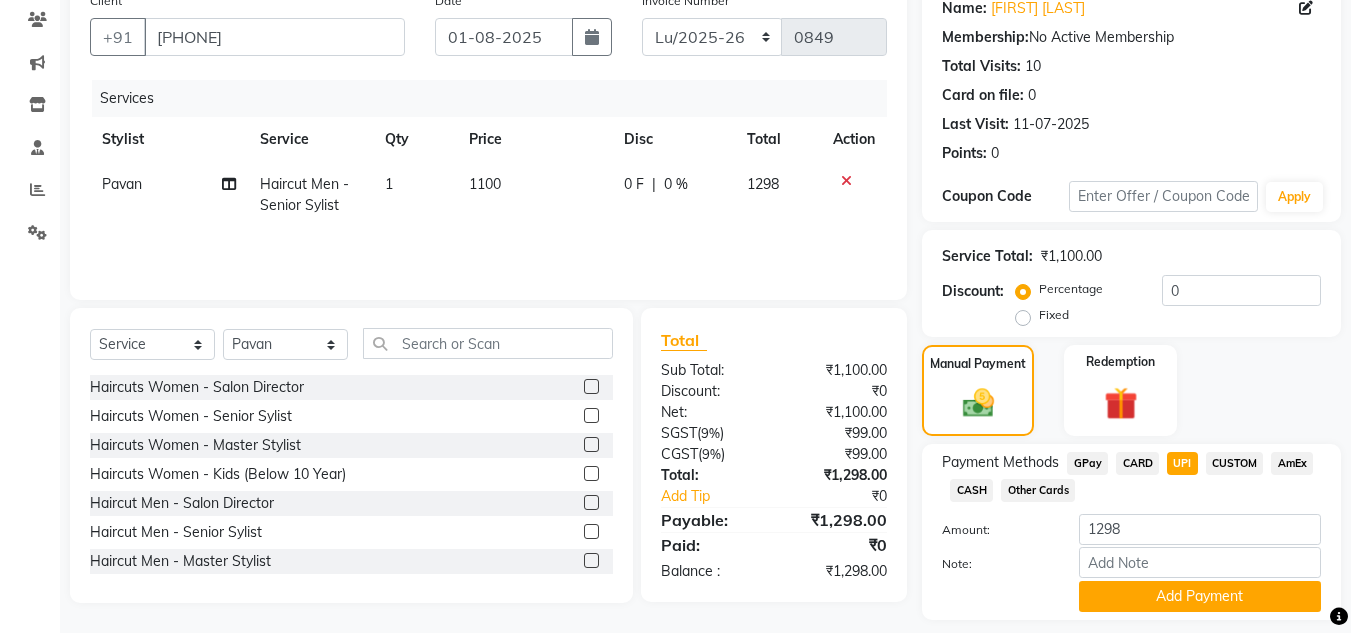 click on "CARD" 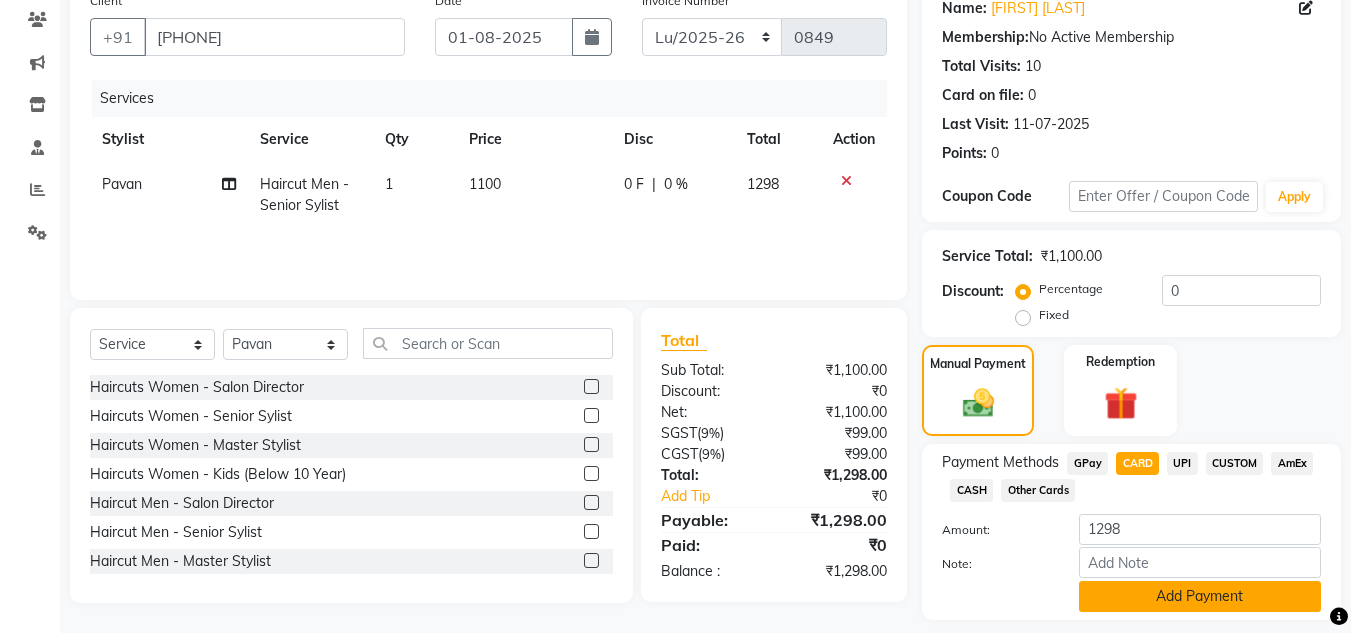 click on "Add Payment" 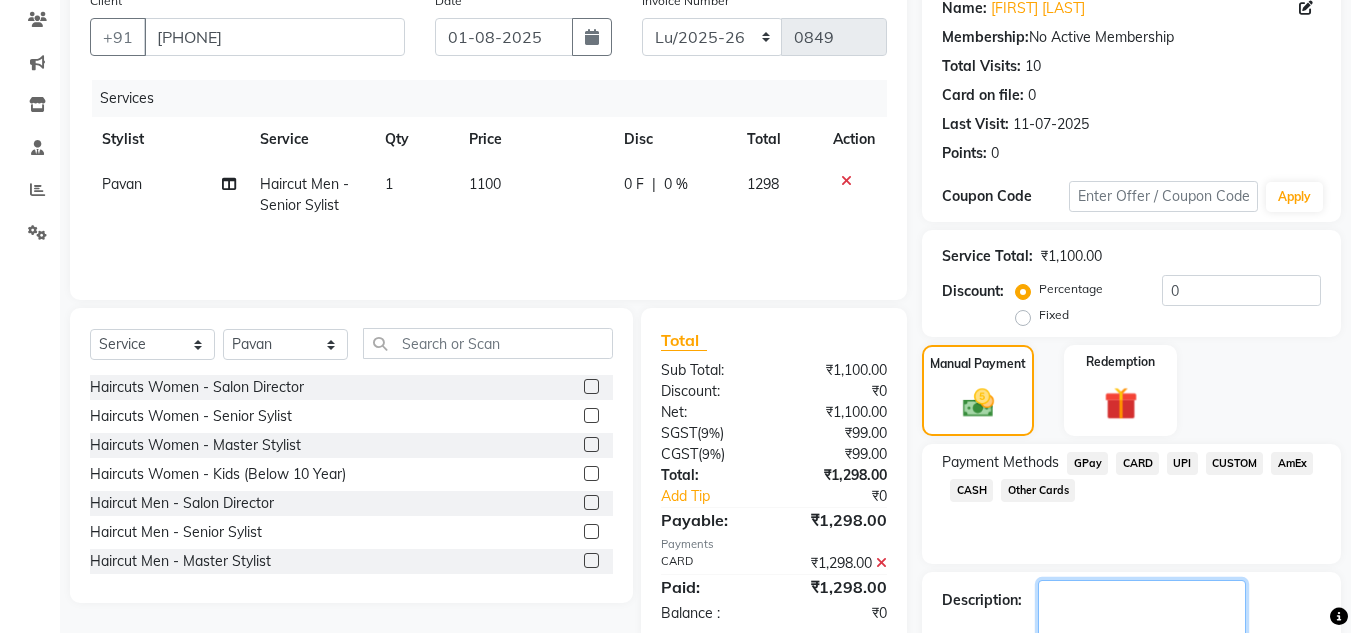 click 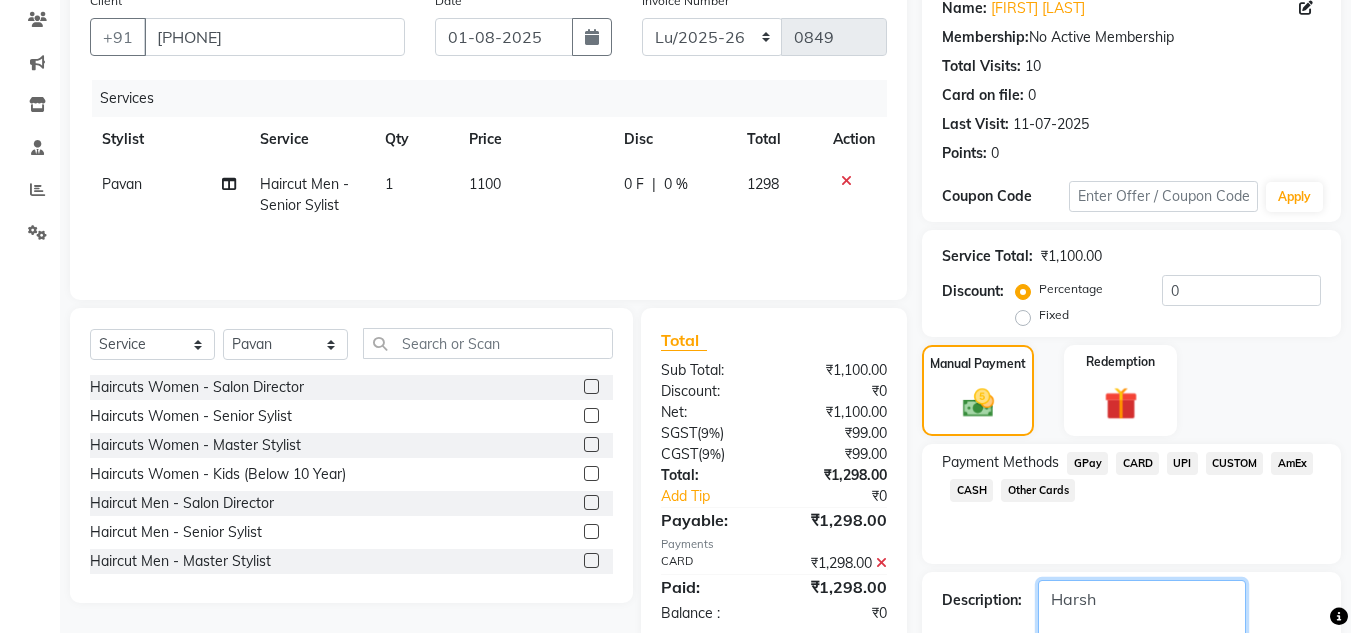 scroll, scrollTop: 283, scrollLeft: 0, axis: vertical 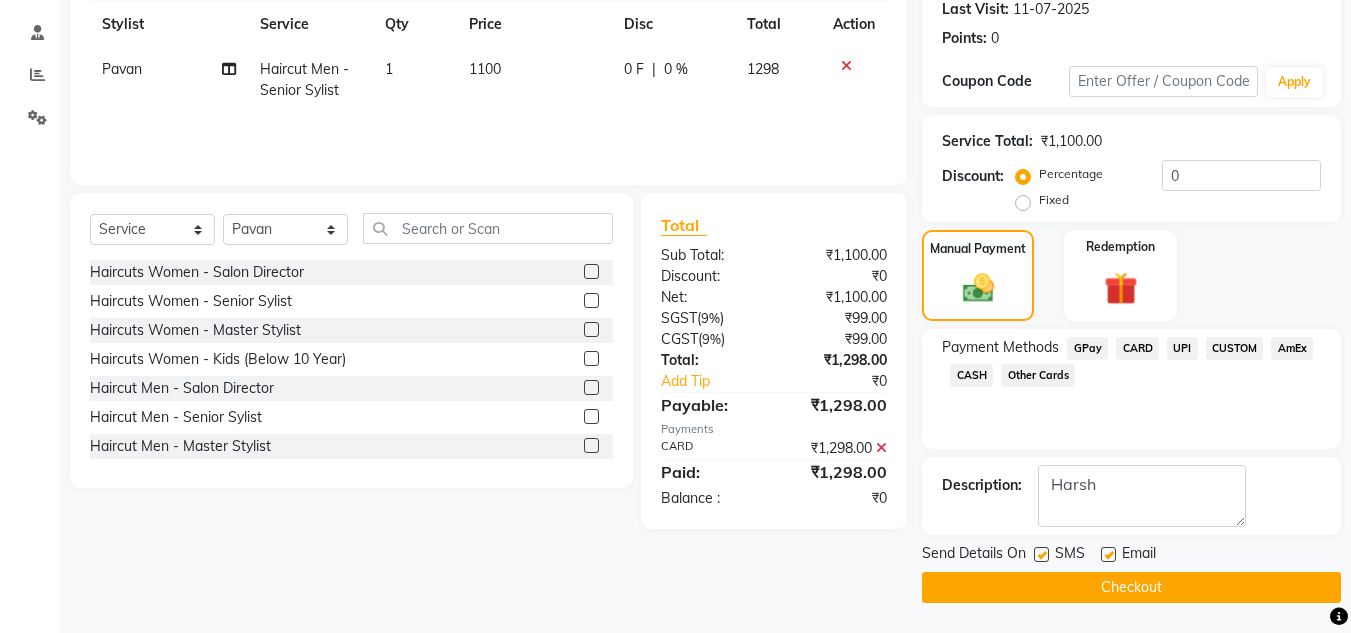 click on "Checkout" 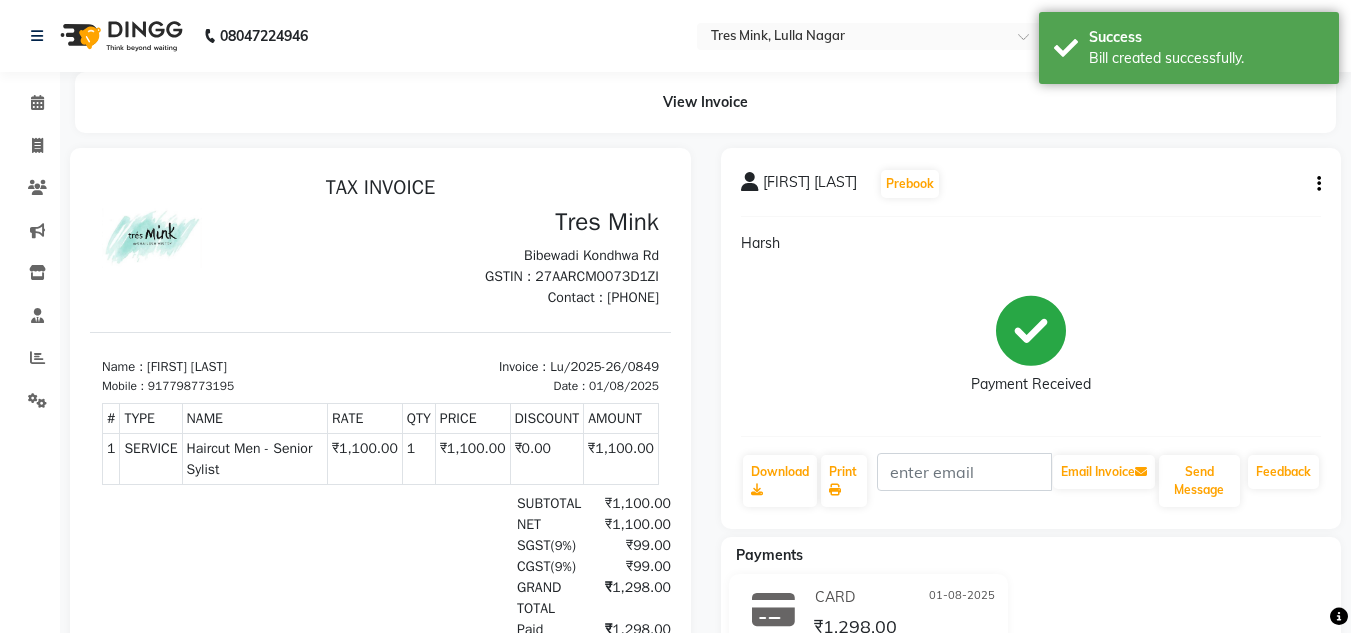 scroll, scrollTop: 0, scrollLeft: 0, axis: both 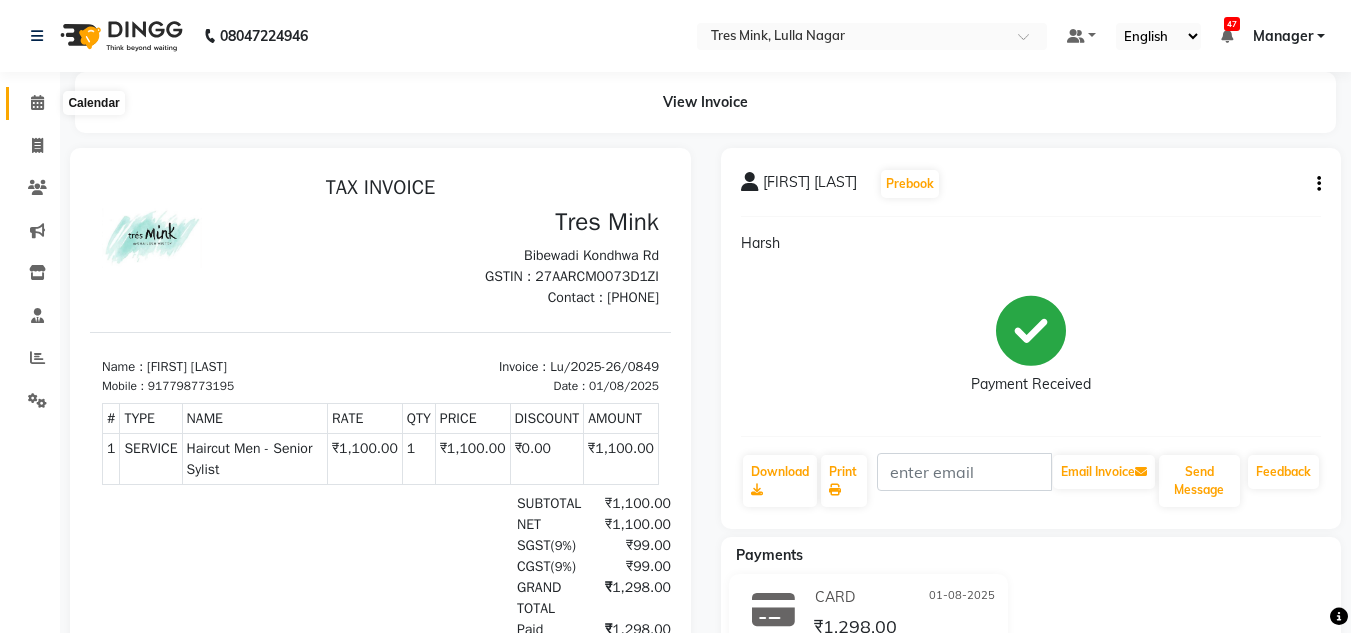 click 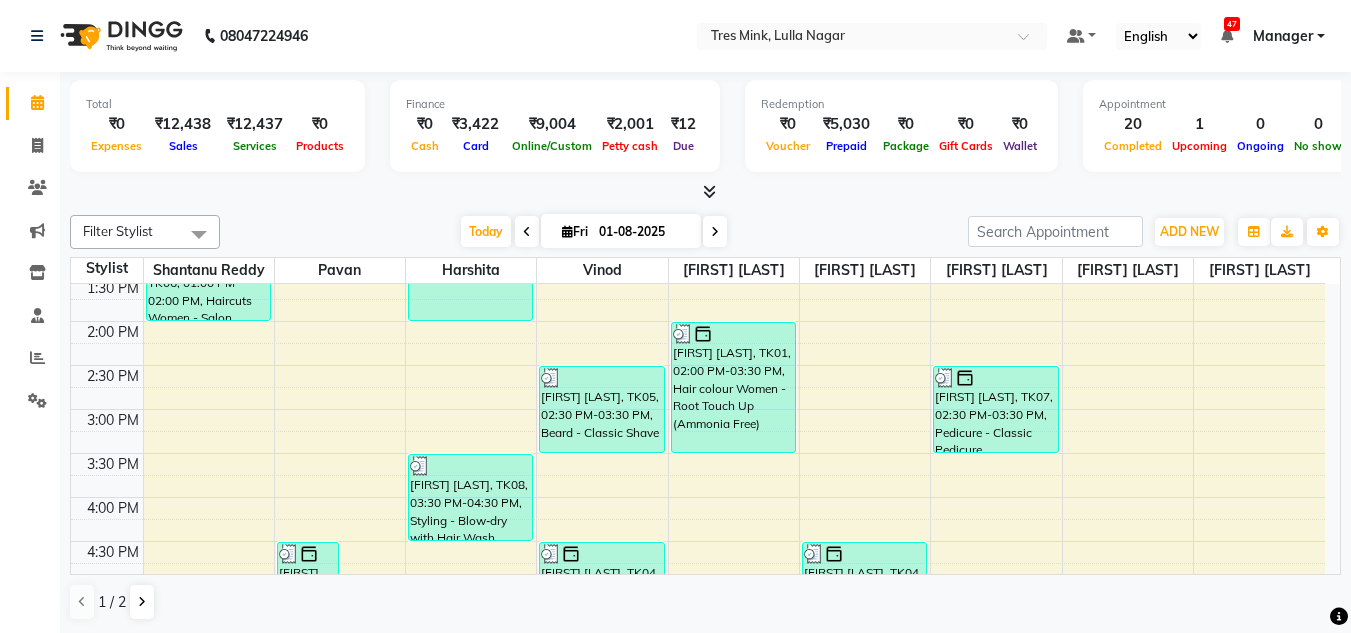 scroll, scrollTop: 853, scrollLeft: 0, axis: vertical 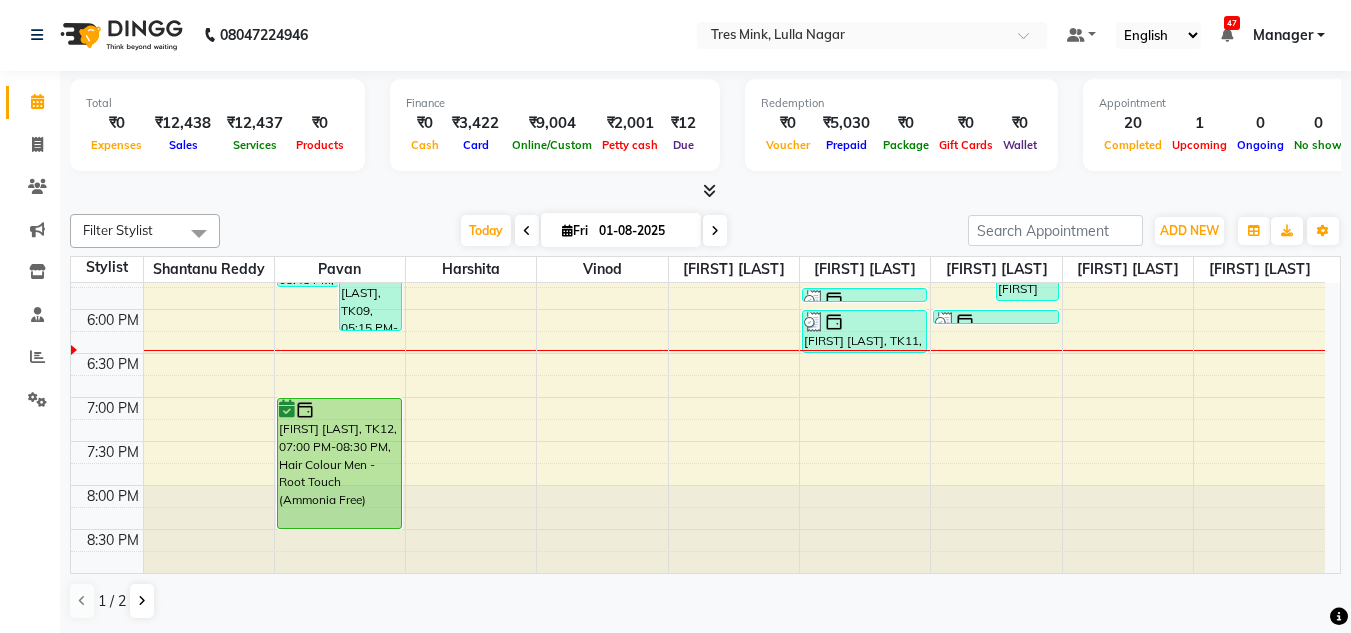 click at bounding box center (715, 231) 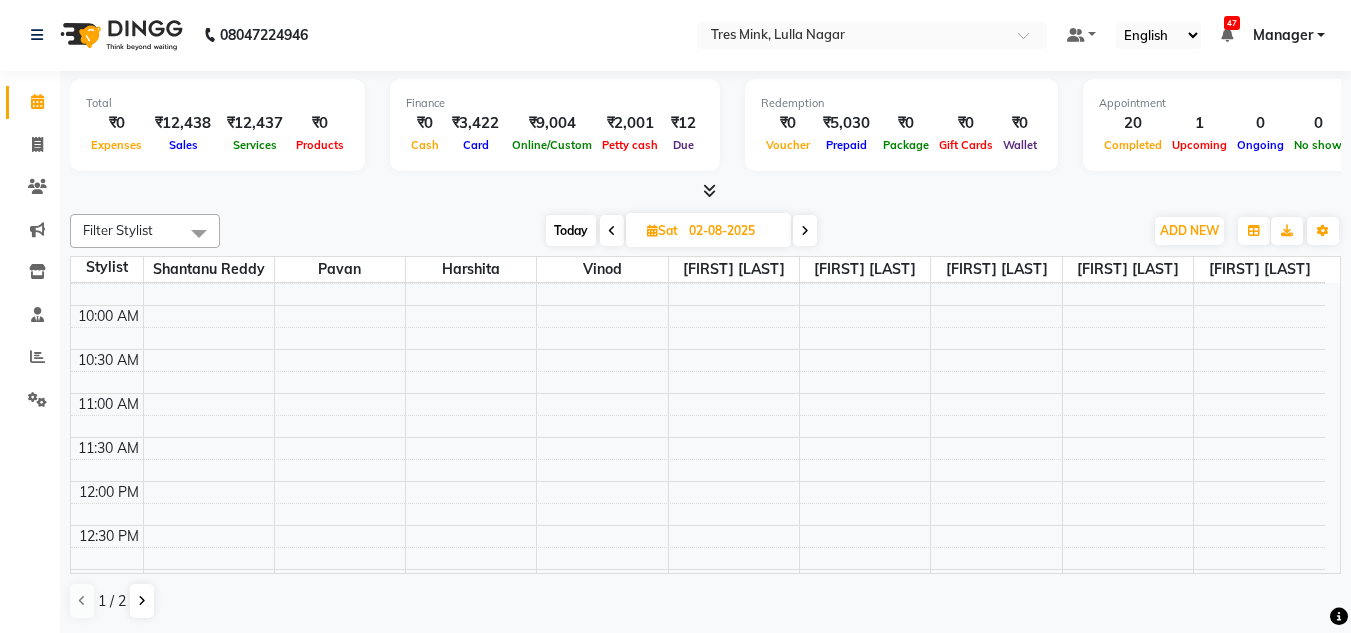scroll, scrollTop: 253, scrollLeft: 0, axis: vertical 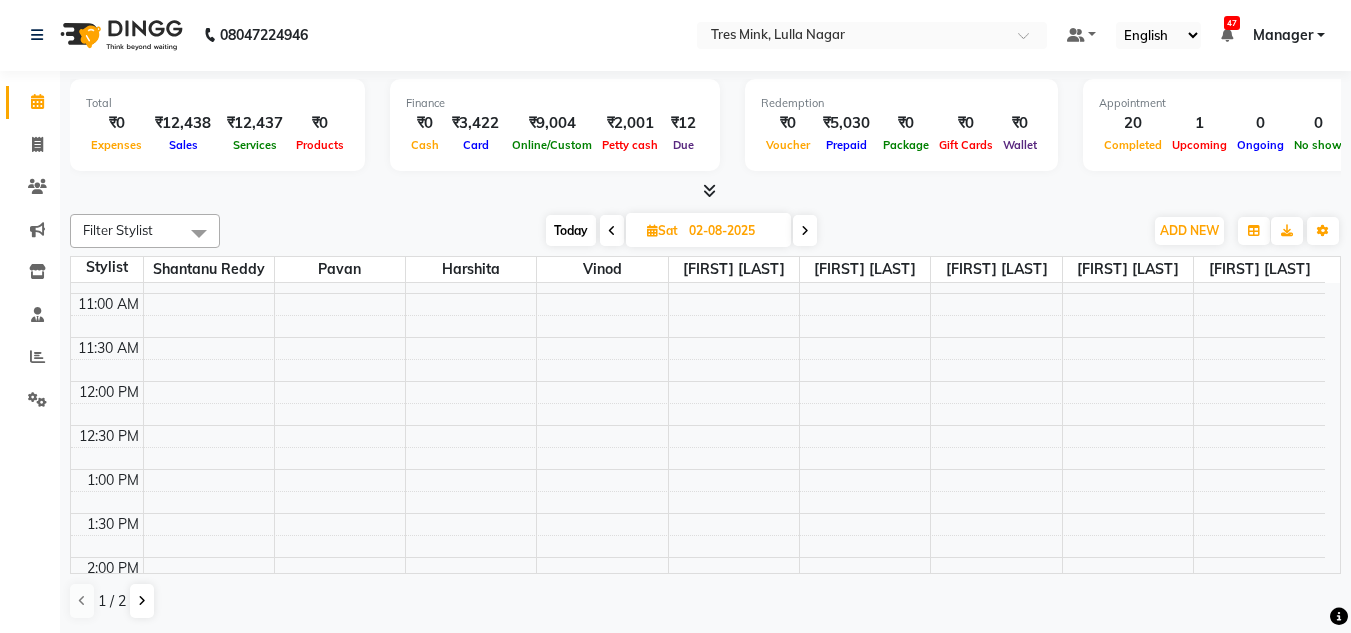 click at bounding box center (705, 191) 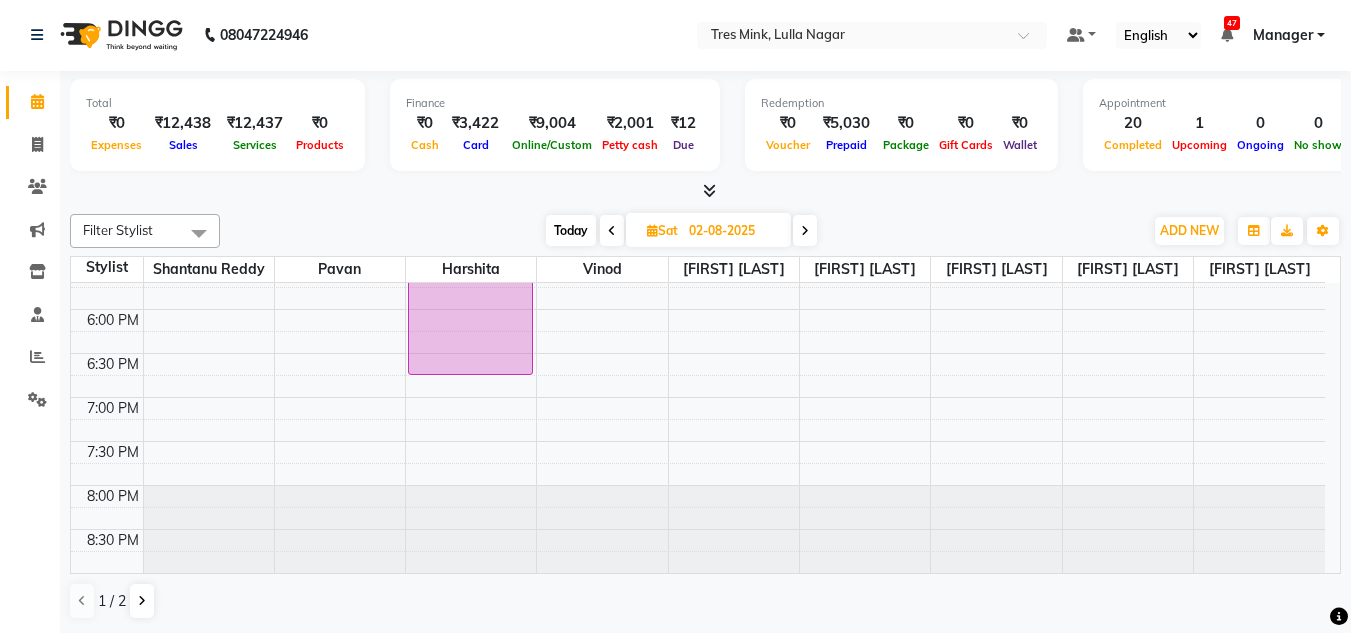 scroll, scrollTop: 653, scrollLeft: 0, axis: vertical 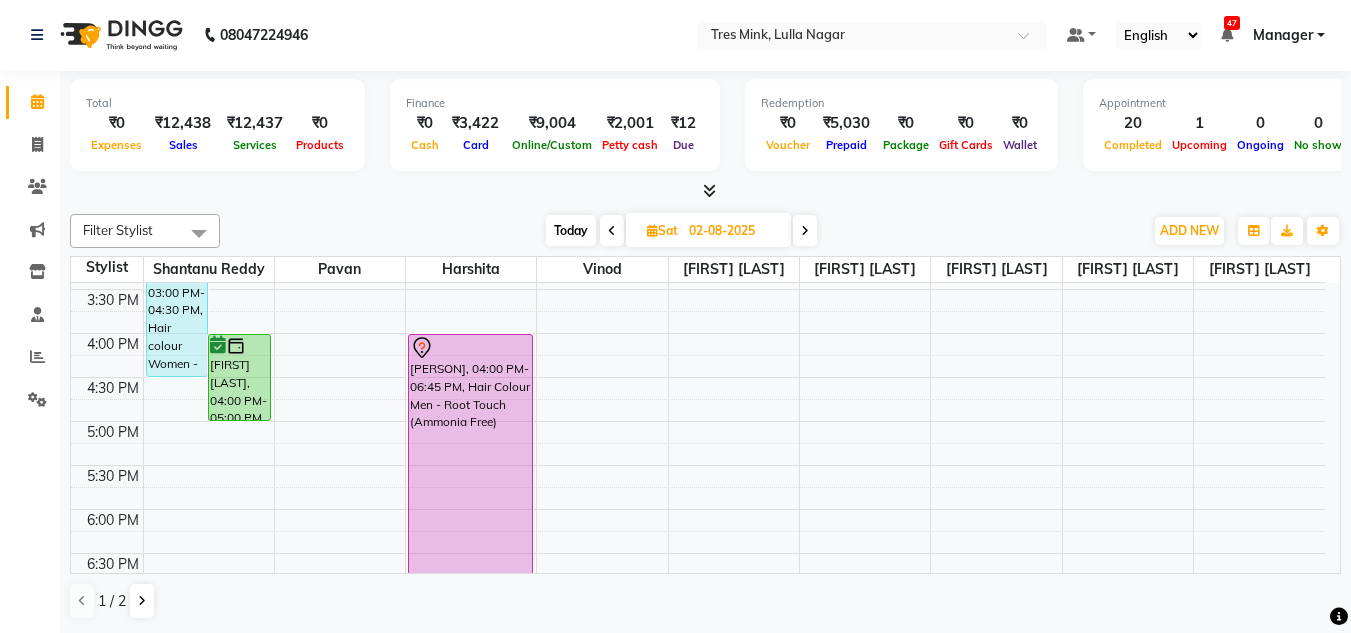 click on "Today" at bounding box center (571, 230) 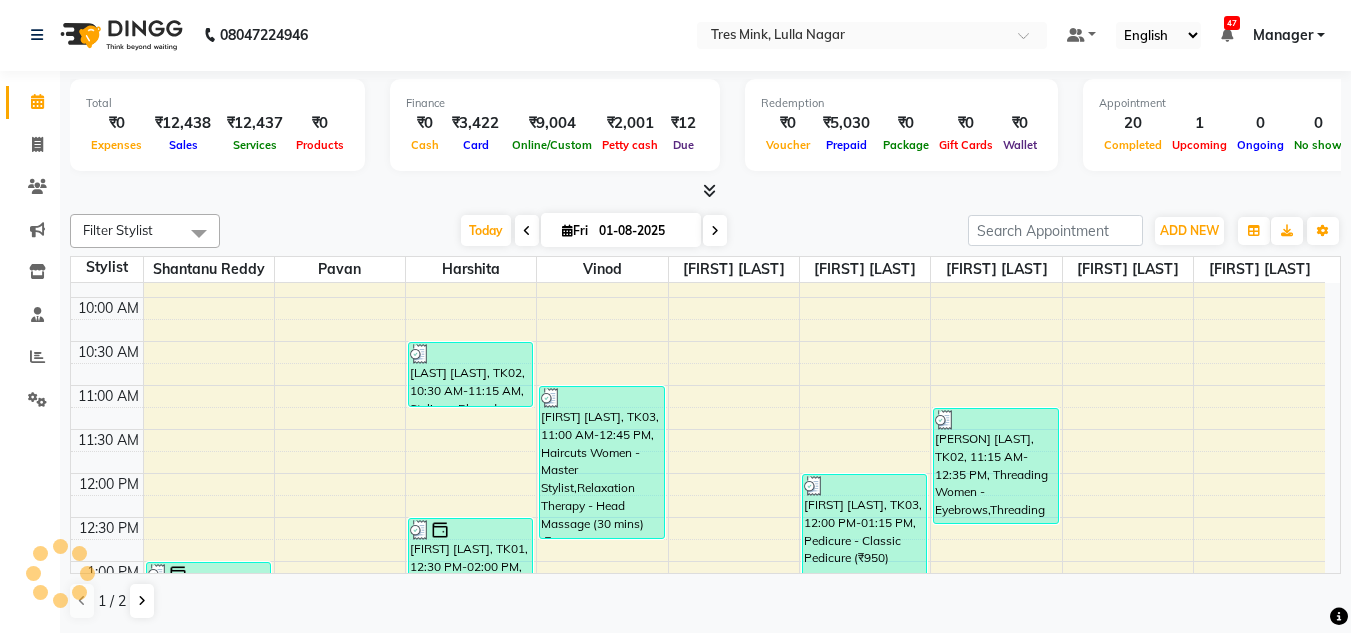scroll, scrollTop: 153, scrollLeft: 0, axis: vertical 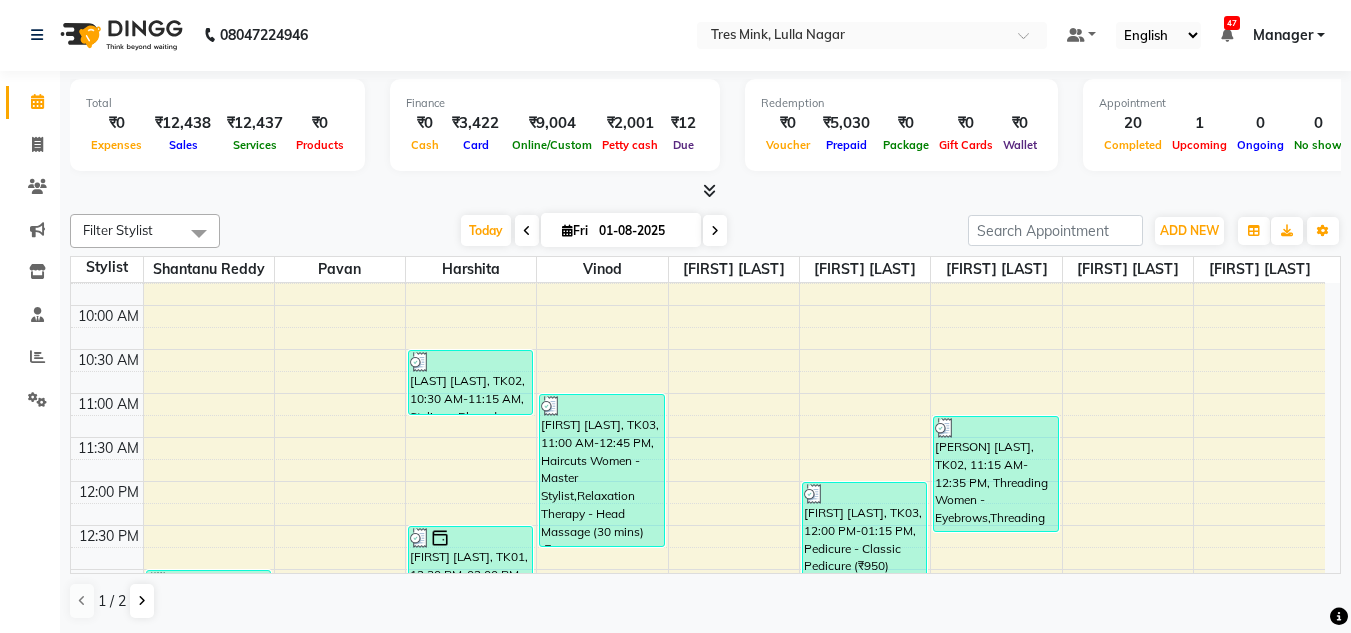 click at bounding box center (715, 230) 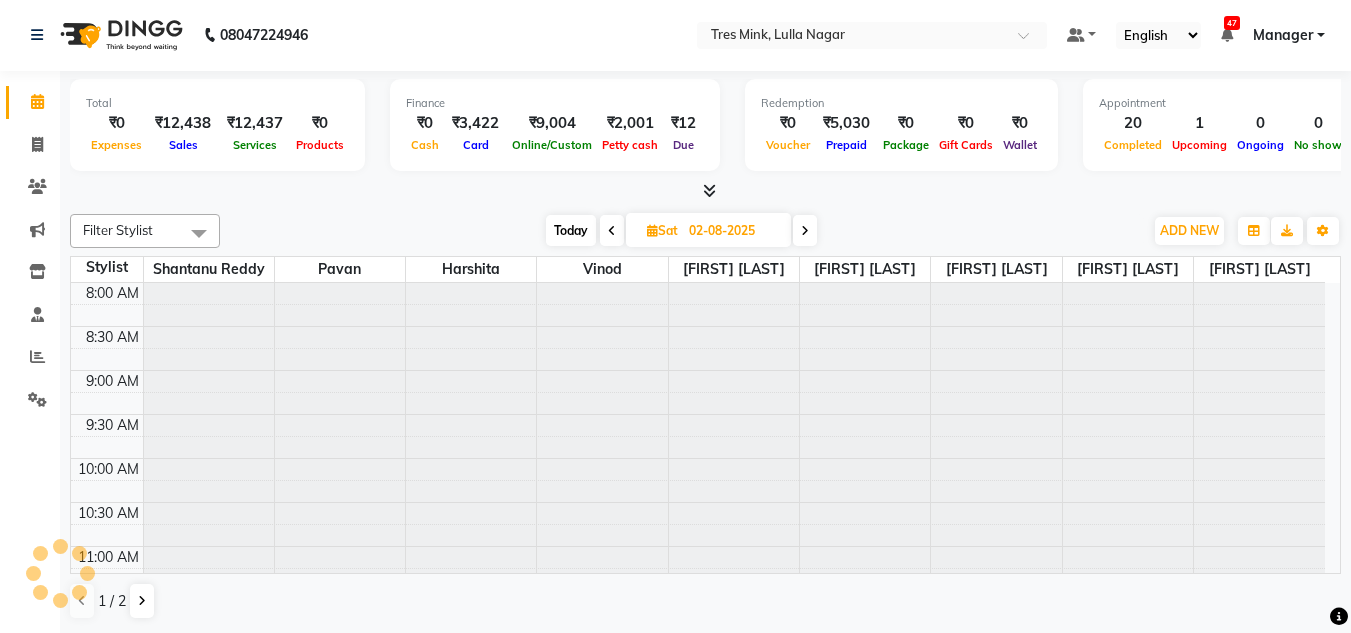 scroll, scrollTop: 853, scrollLeft: 0, axis: vertical 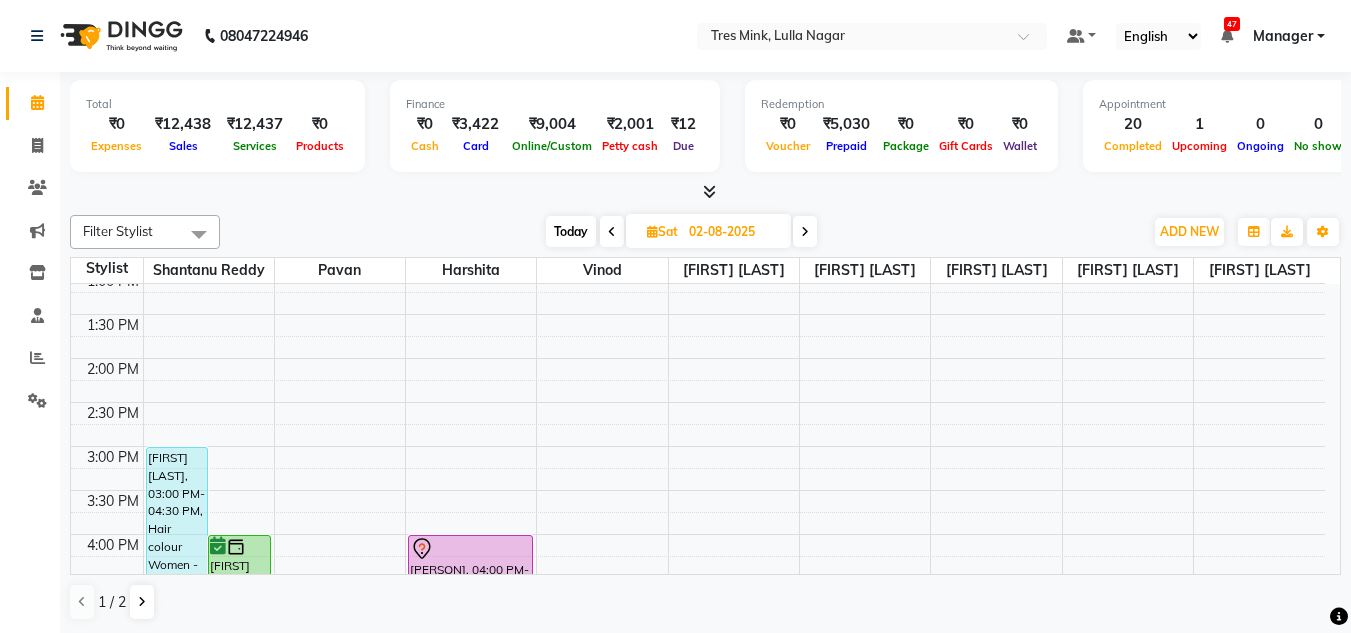 click on "Today" at bounding box center [571, 231] 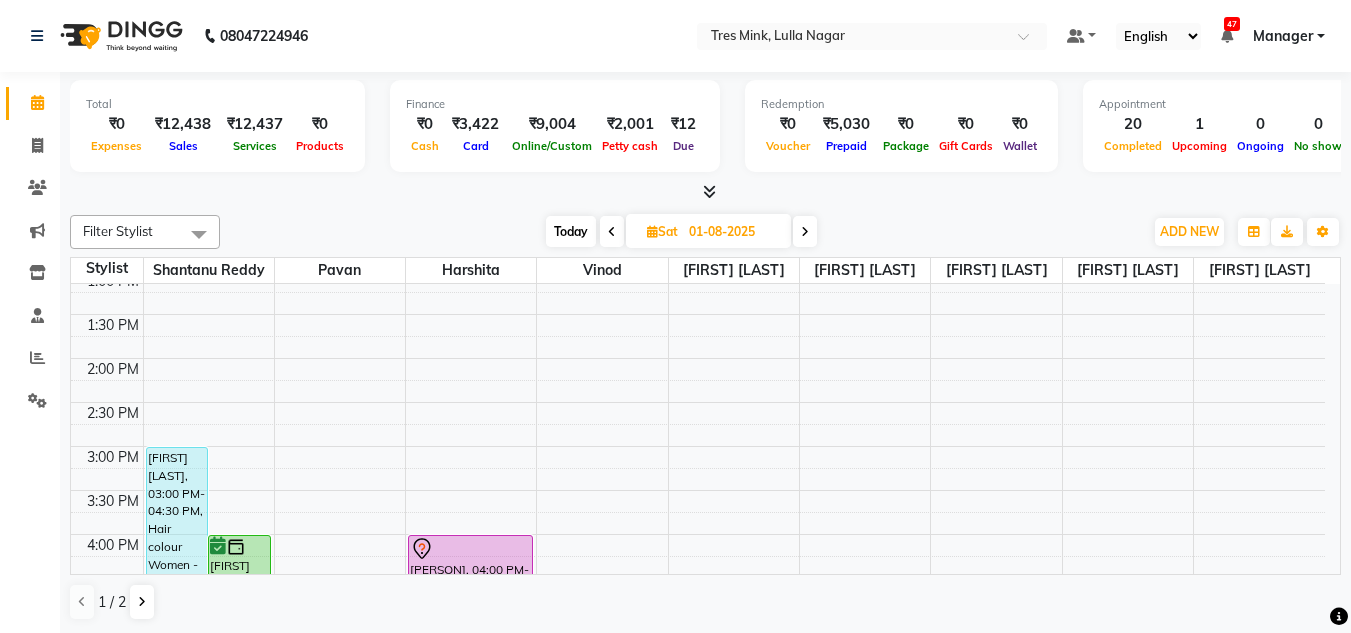 scroll, scrollTop: 853, scrollLeft: 0, axis: vertical 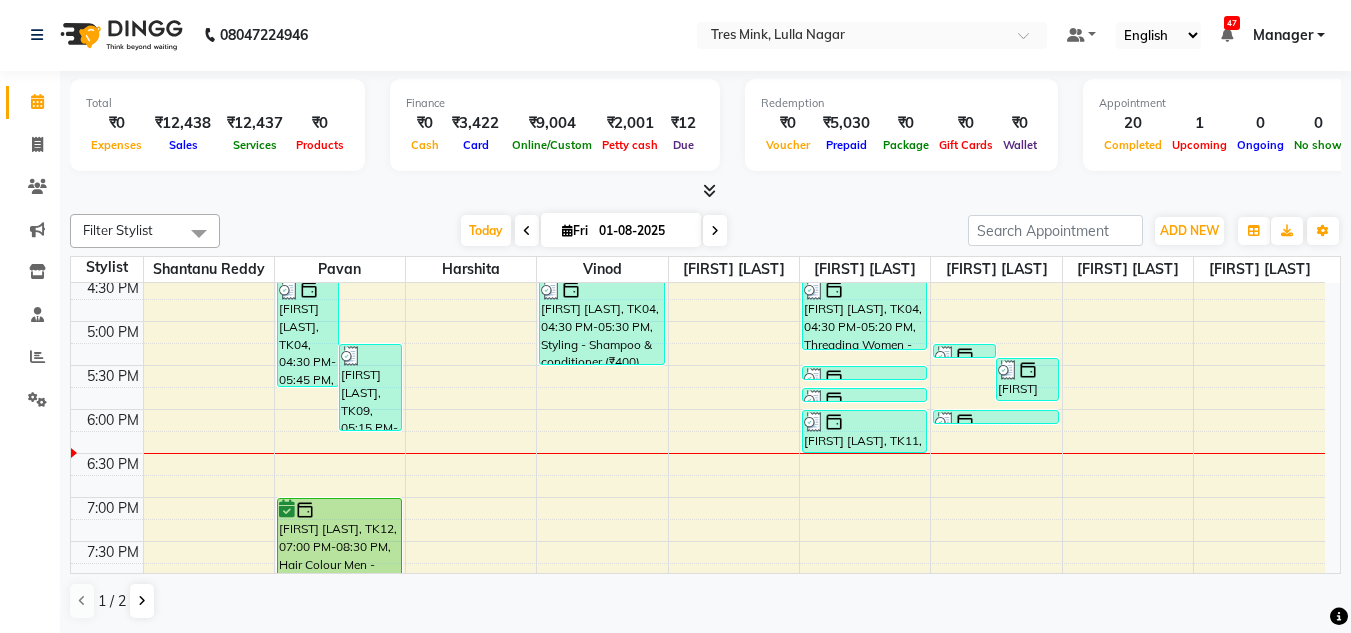 click at bounding box center [715, 231] 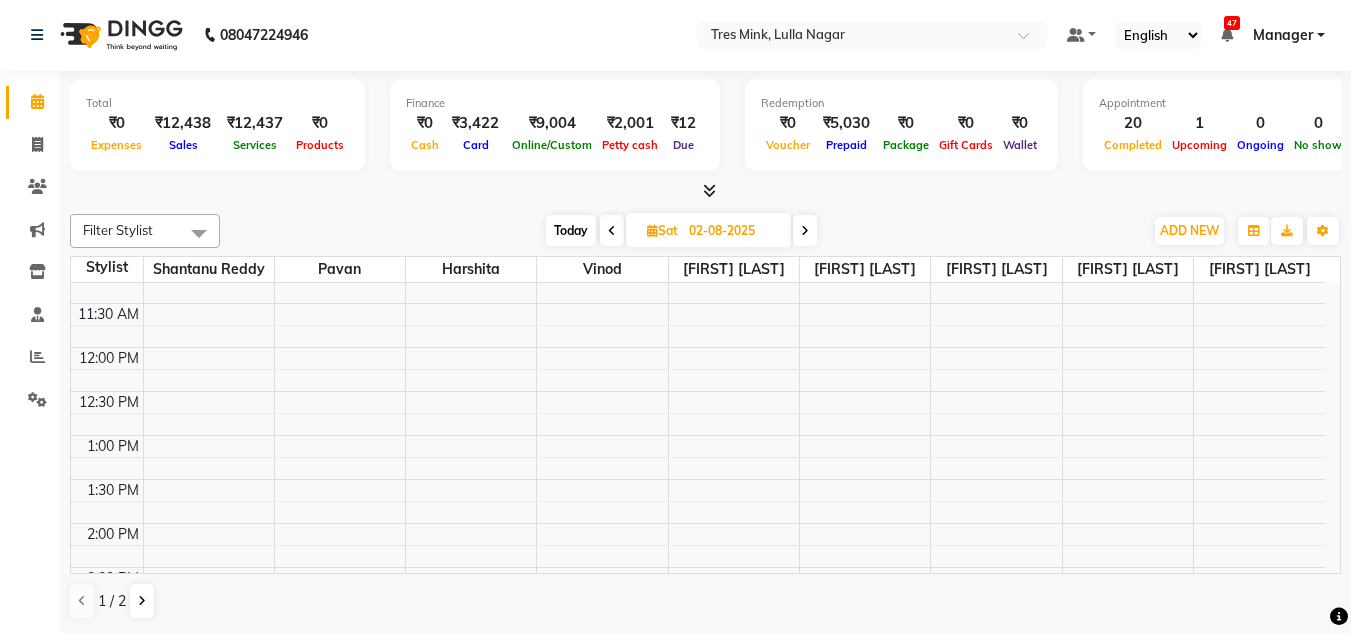 scroll, scrollTop: 253, scrollLeft: 0, axis: vertical 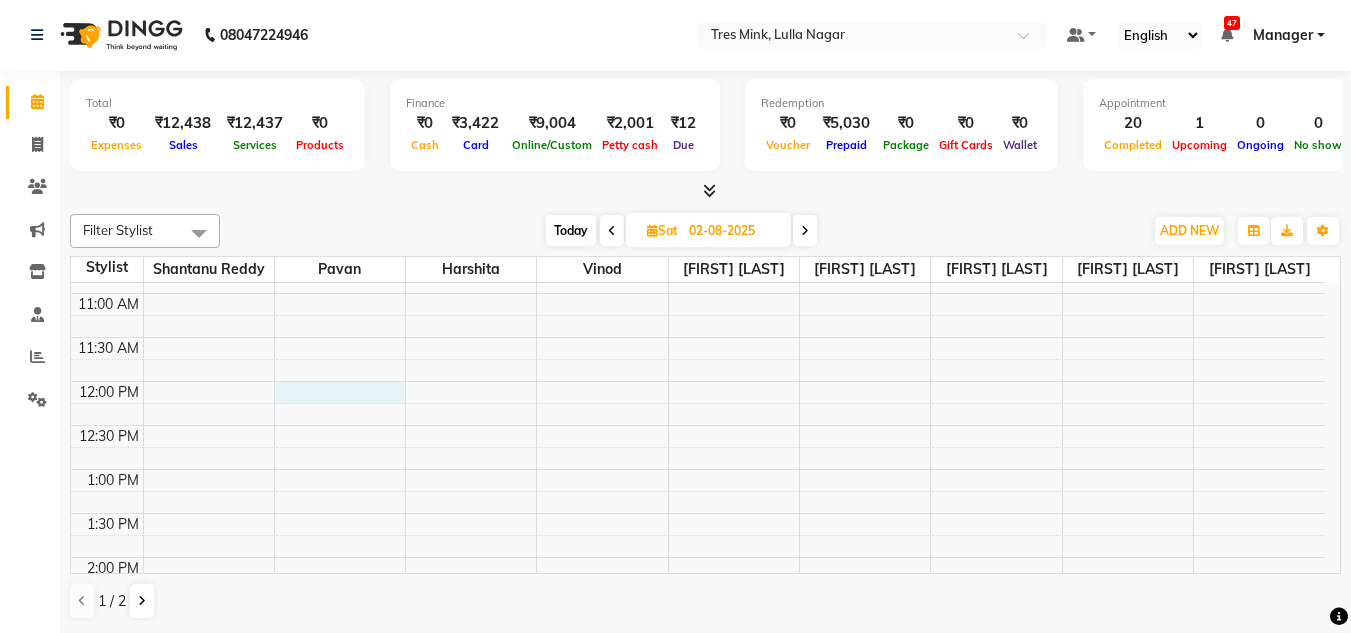 click on "8:00 AM 8:30 AM 9:00 AM 9:30 AM 10:00 AM 10:30 AM 11:00 AM 11:30 AM 12:00 PM 12:30 PM 1:00 PM 1:30 PM 2:00 PM 2:30 PM 3:00 PM 3:30 PM 4:00 PM 4:30 PM 5:00 PM 5:30 PM 6:00 PM 6:30 PM 7:00 PM 7:30 PM 8:00 PM 8:30 PM    [FIRST] [LAST], 03:00 PM-04:30 PM, Hair colour Women - Root Touch Up (Ammonia Free)     [FIRST] [LAST], 04:00 PM-05:00 PM, Haircut Men - Salon Director             [FIRST] [LAST], 04:00 PM-06:45 PM, Hair Colour Men - Root Touch (Ammonia Free)" at bounding box center [698, 601] 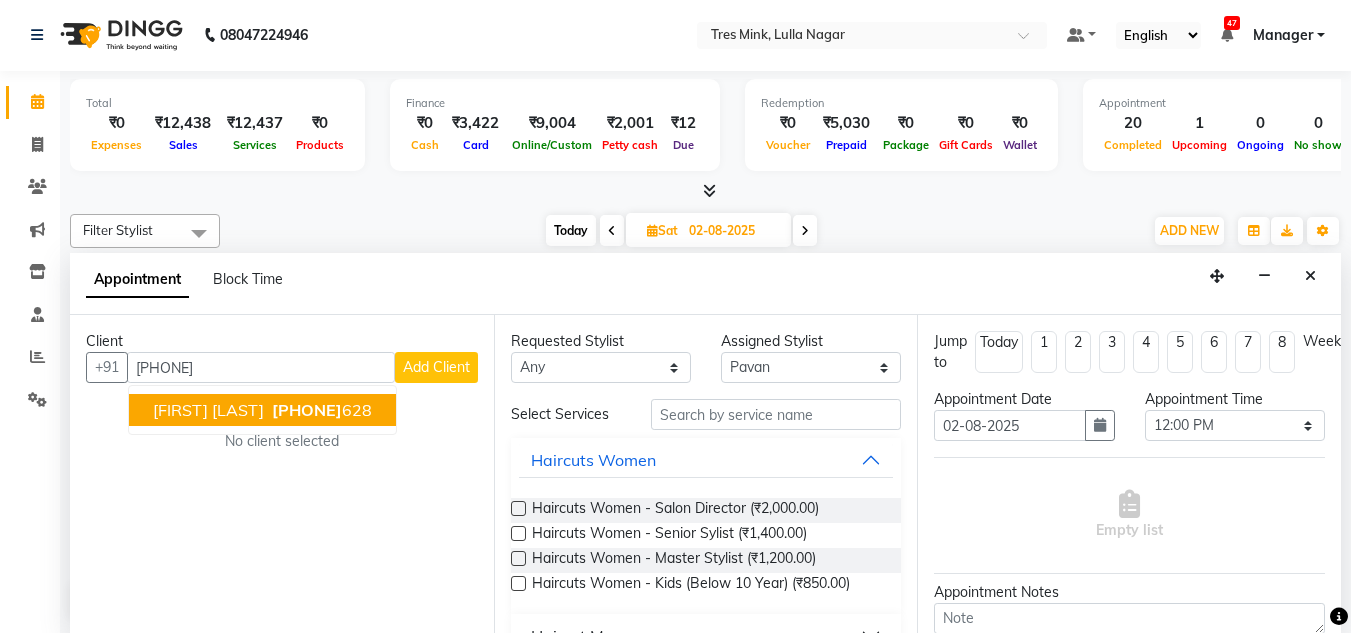 click on "[FIRST] [LAST]" at bounding box center (208, 410) 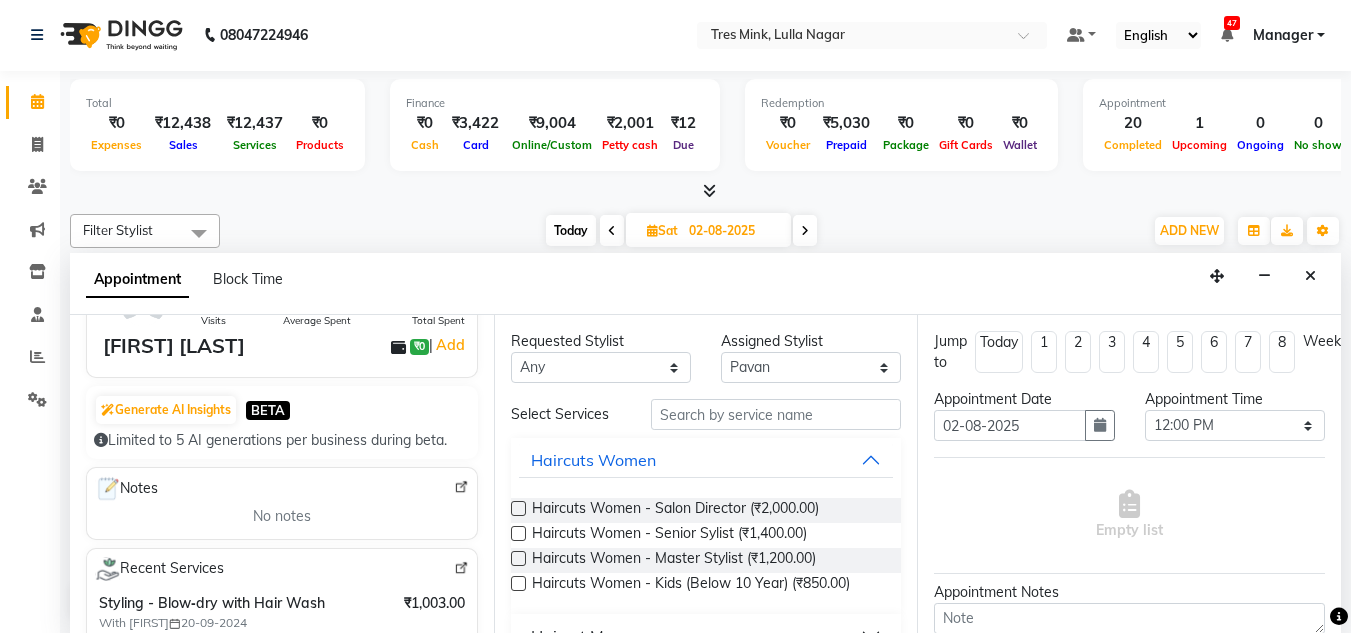 scroll, scrollTop: 0, scrollLeft: 0, axis: both 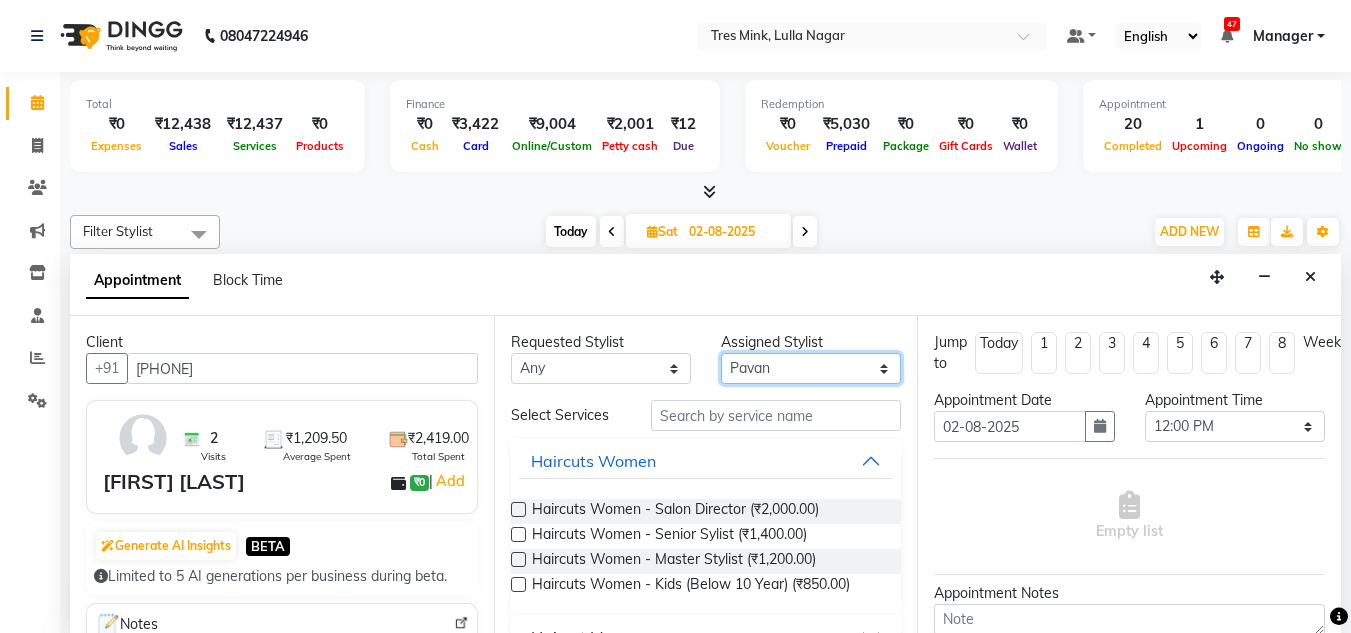 click on "Select [PERSON] [PERSON] [PERSON] [PERSON] [PERSON] [PERSON] [PERSON] [PERSON] [PERSON] [PERSON] [PERSON] [PERSON] [PERSON] [PERSON] [PERSON]" at bounding box center [811, 368] 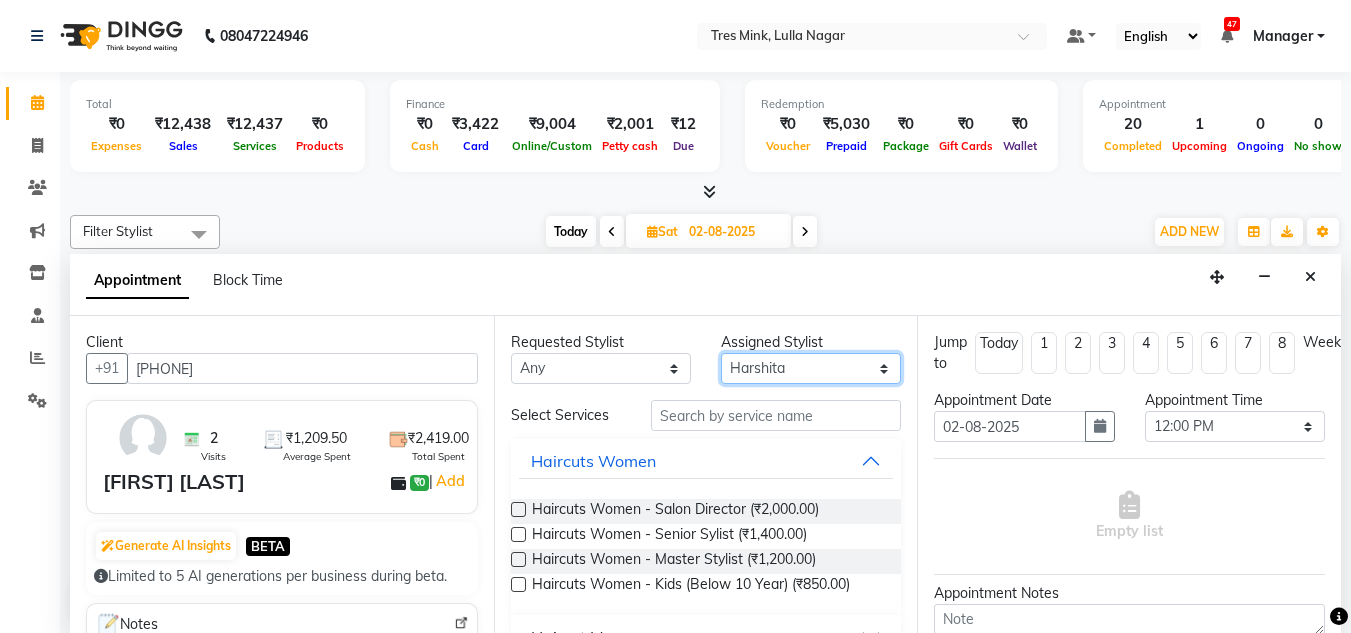 click on "Select [PERSON] [PERSON] [PERSON] [PERSON] [PERSON] [PERSON] [PERSON] [PERSON] [PERSON] [PERSON] [PERSON] [PERSON] [PERSON] [PERSON] [PERSON]" at bounding box center (811, 368) 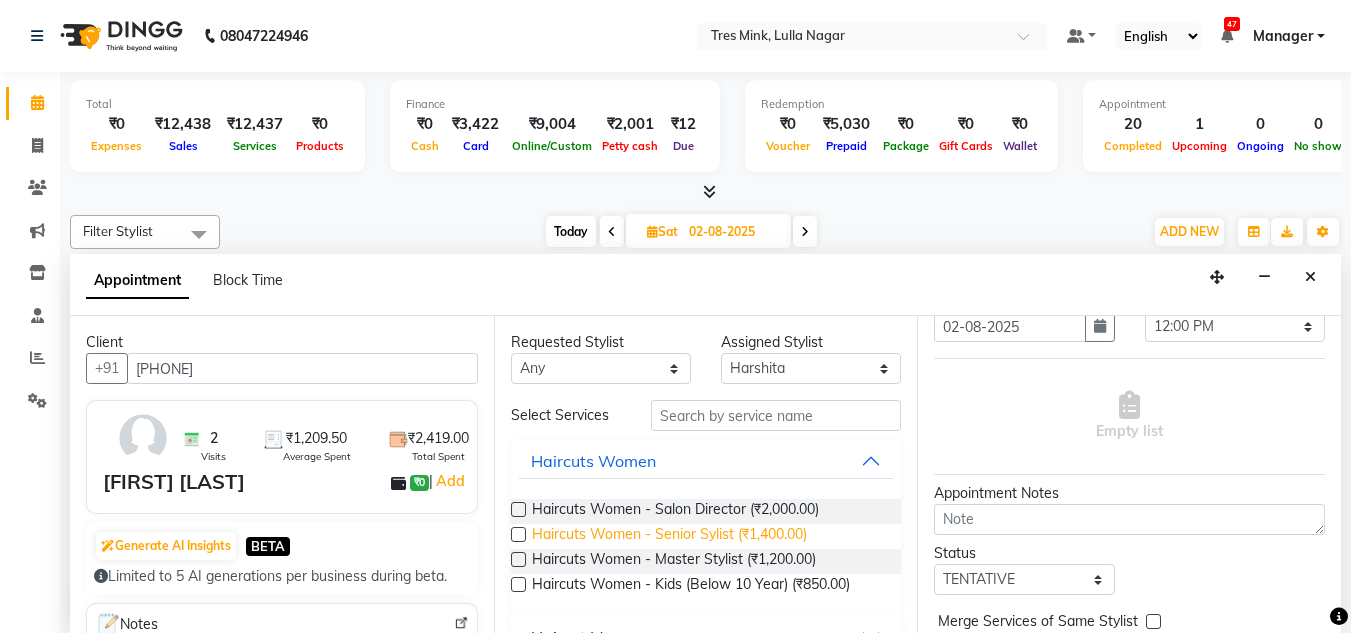click on "Haircuts Women - Senior Sylist (₹1,400.00)" at bounding box center [669, 536] 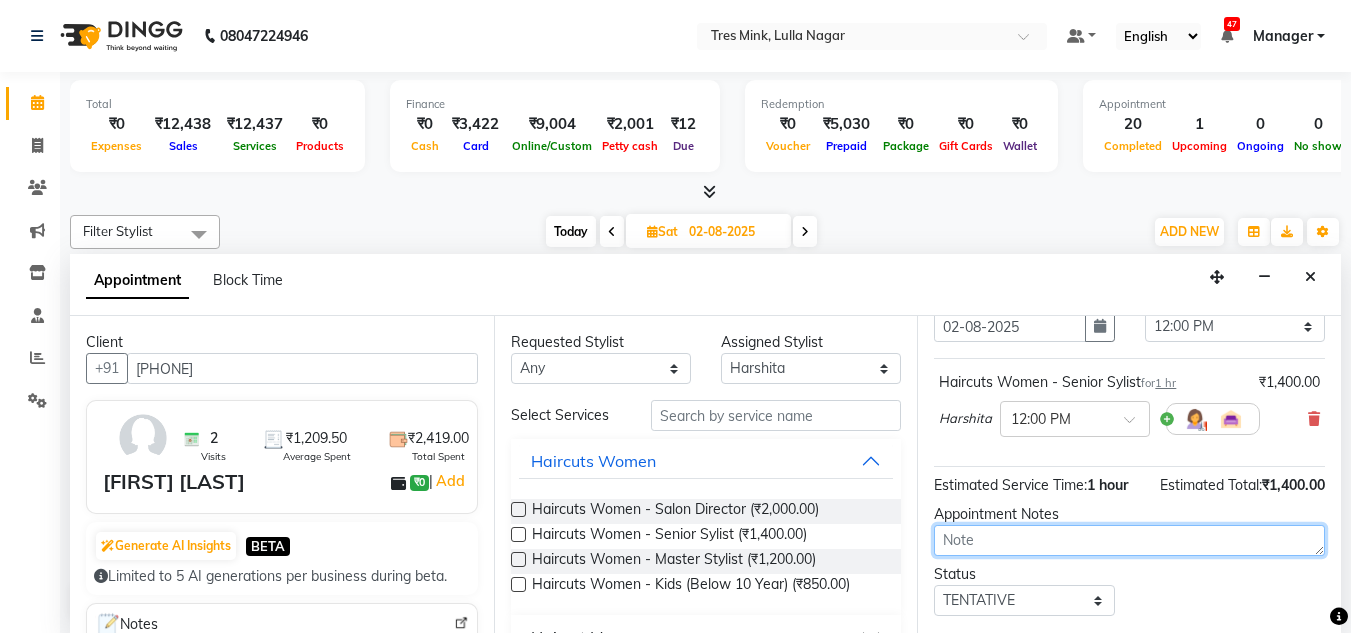 click at bounding box center (1129, 540) 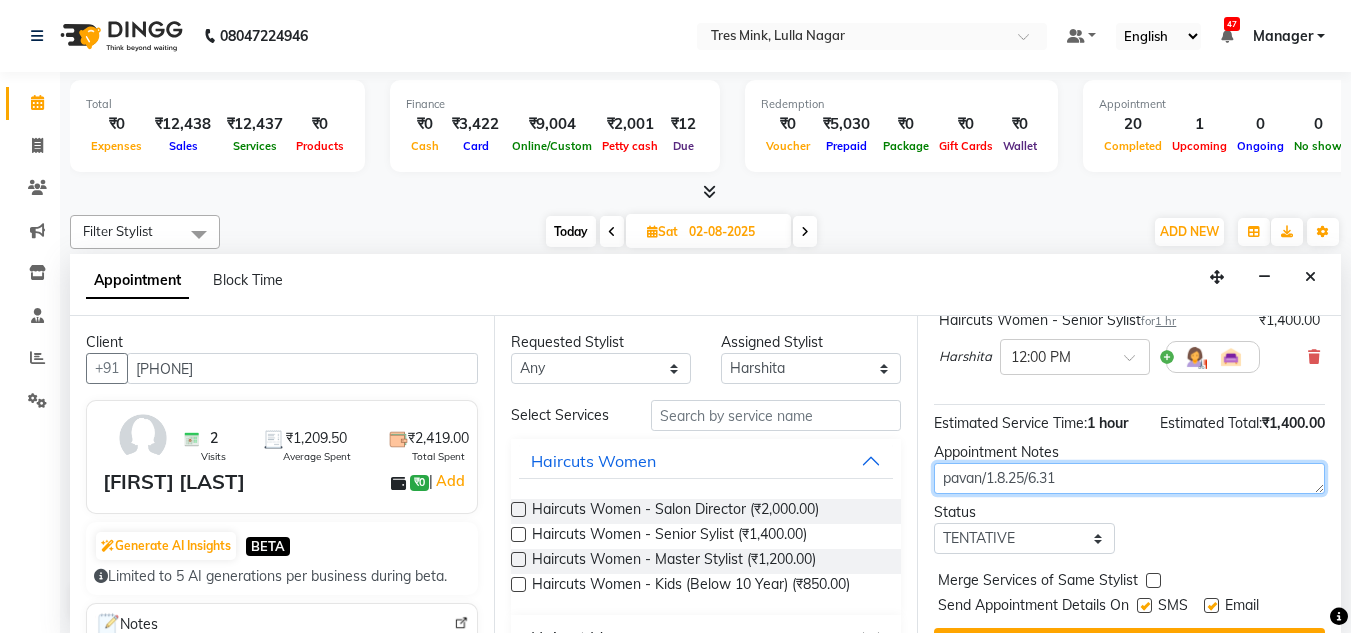 scroll, scrollTop: 223, scrollLeft: 0, axis: vertical 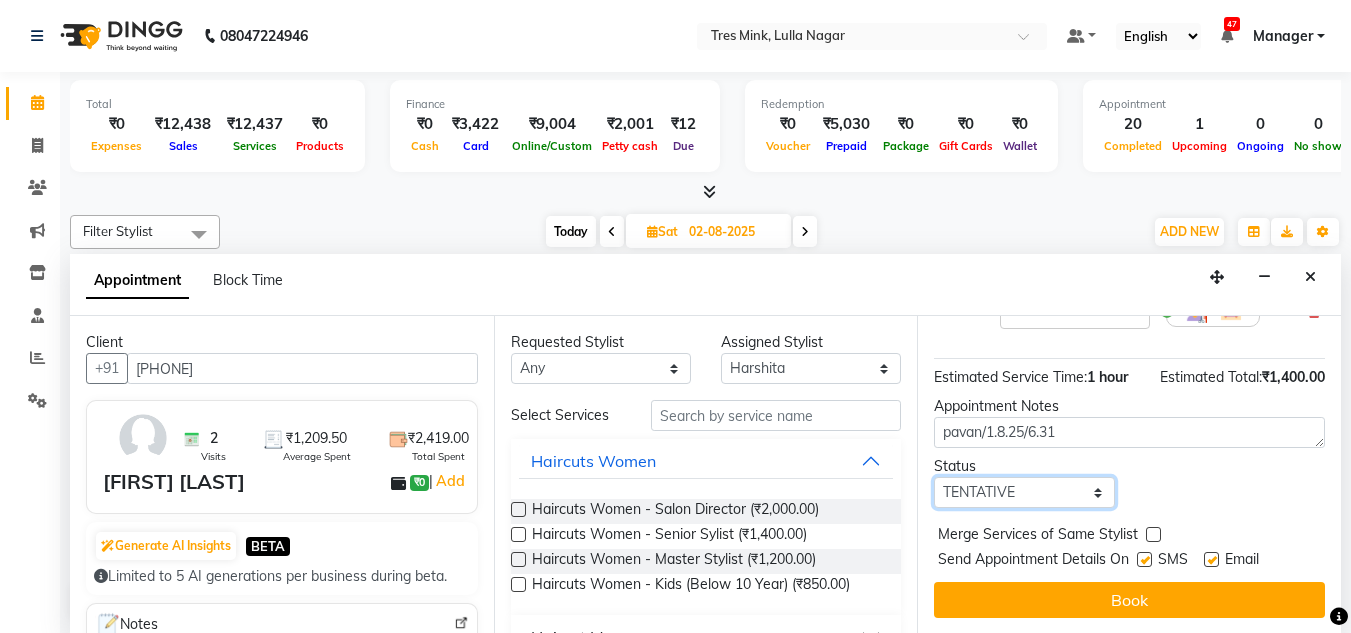 click on "Select TENTATIVE CONFIRM UPCOMING" at bounding box center (1024, 492) 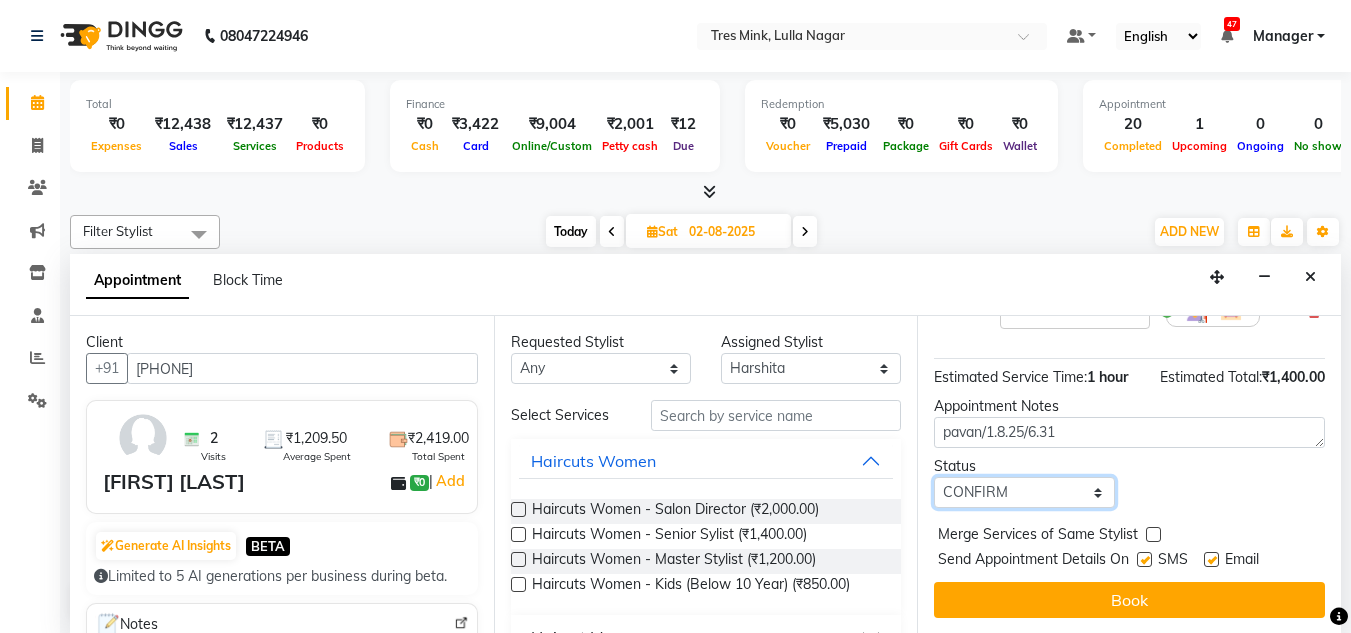 click on "Select TENTATIVE CONFIRM UPCOMING" at bounding box center (1024, 492) 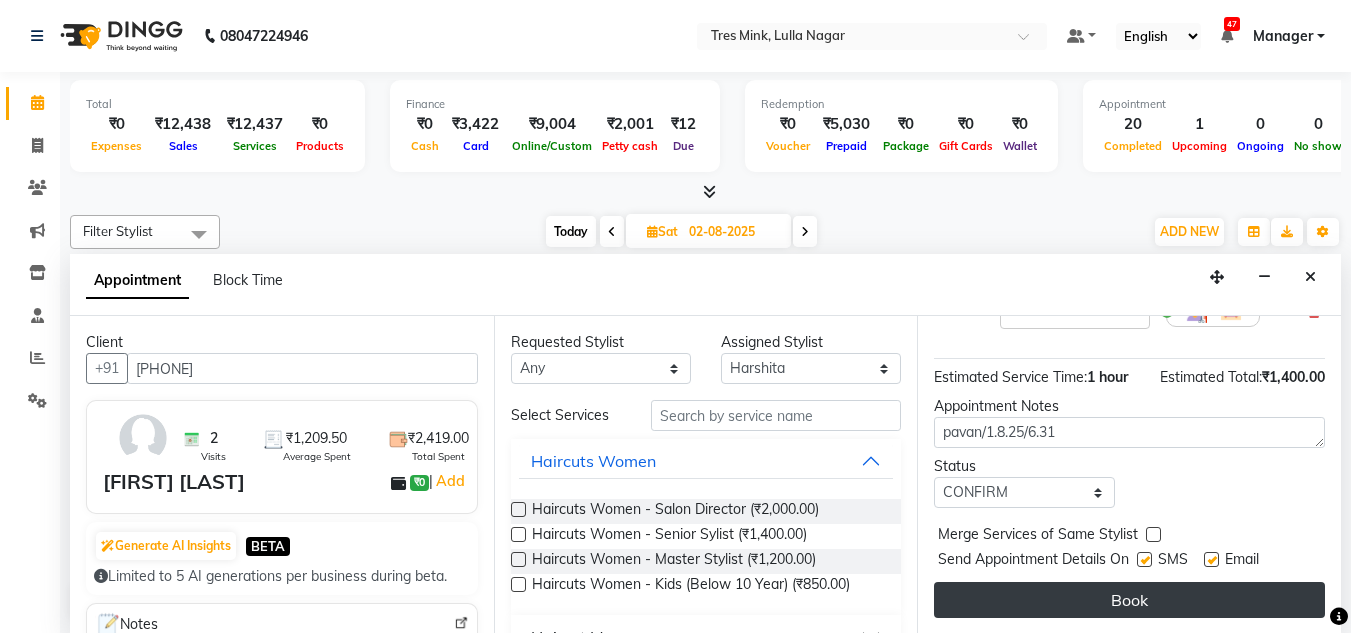 click on "Book" at bounding box center [1129, 600] 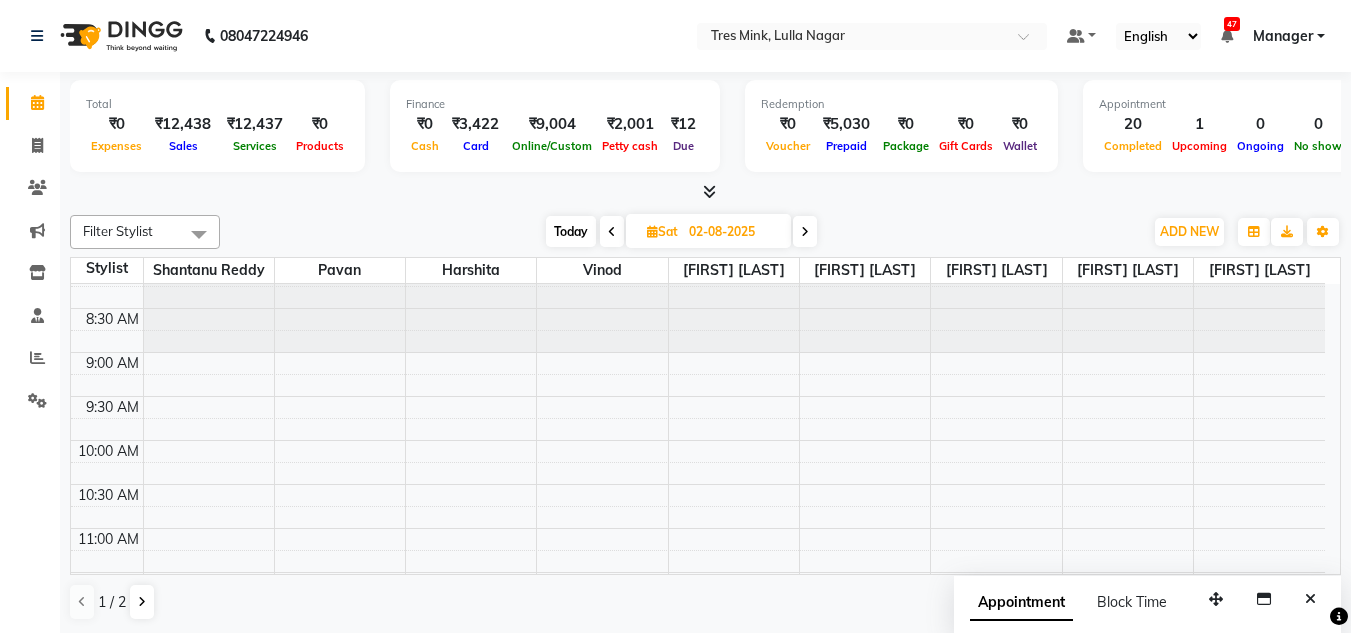 scroll, scrollTop: 0, scrollLeft: 0, axis: both 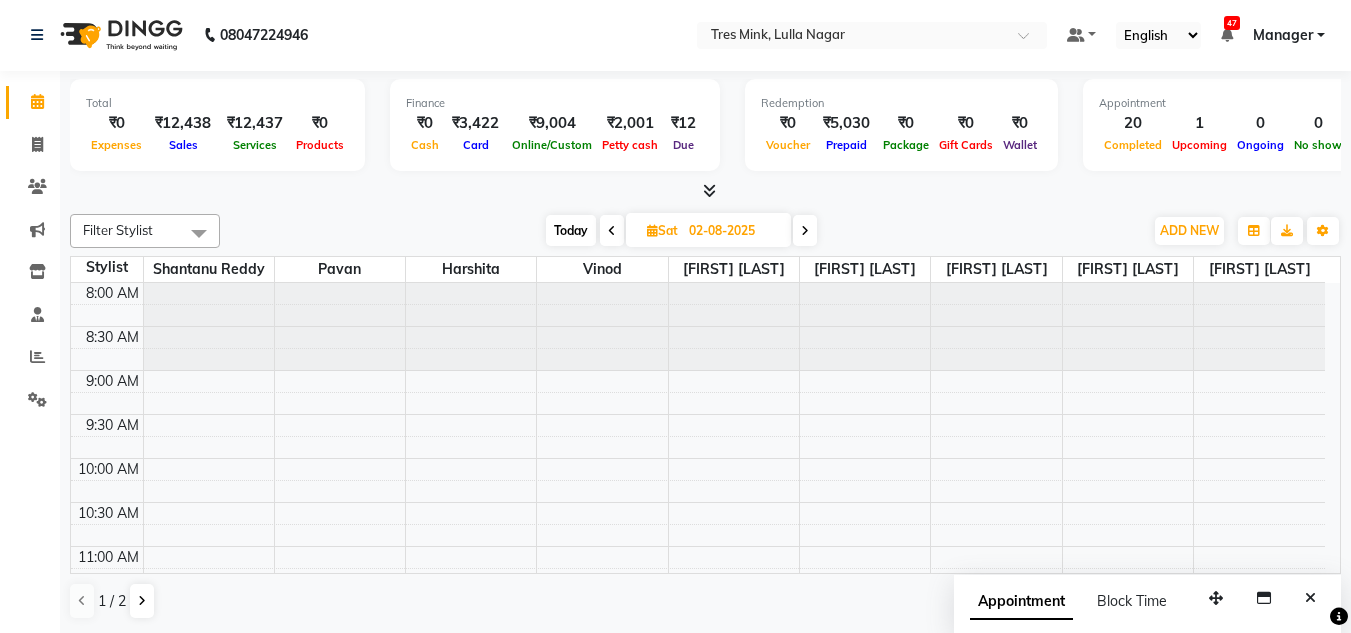 click at bounding box center [805, 231] 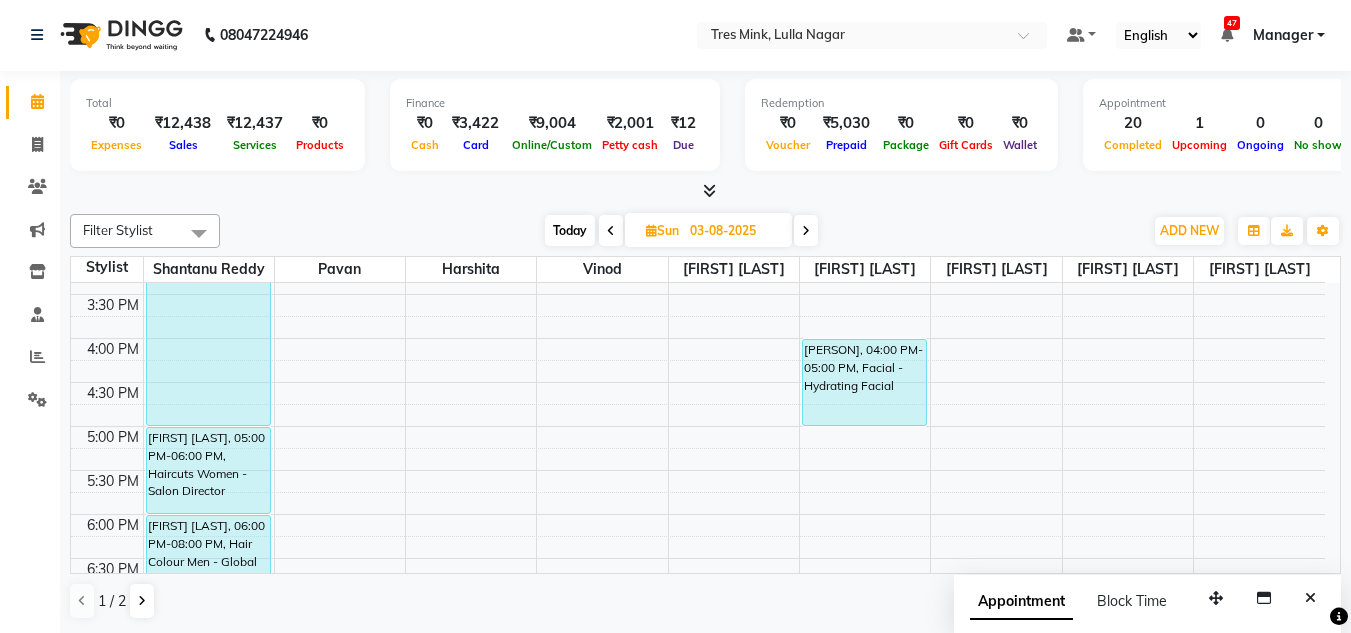 scroll, scrollTop: 653, scrollLeft: 0, axis: vertical 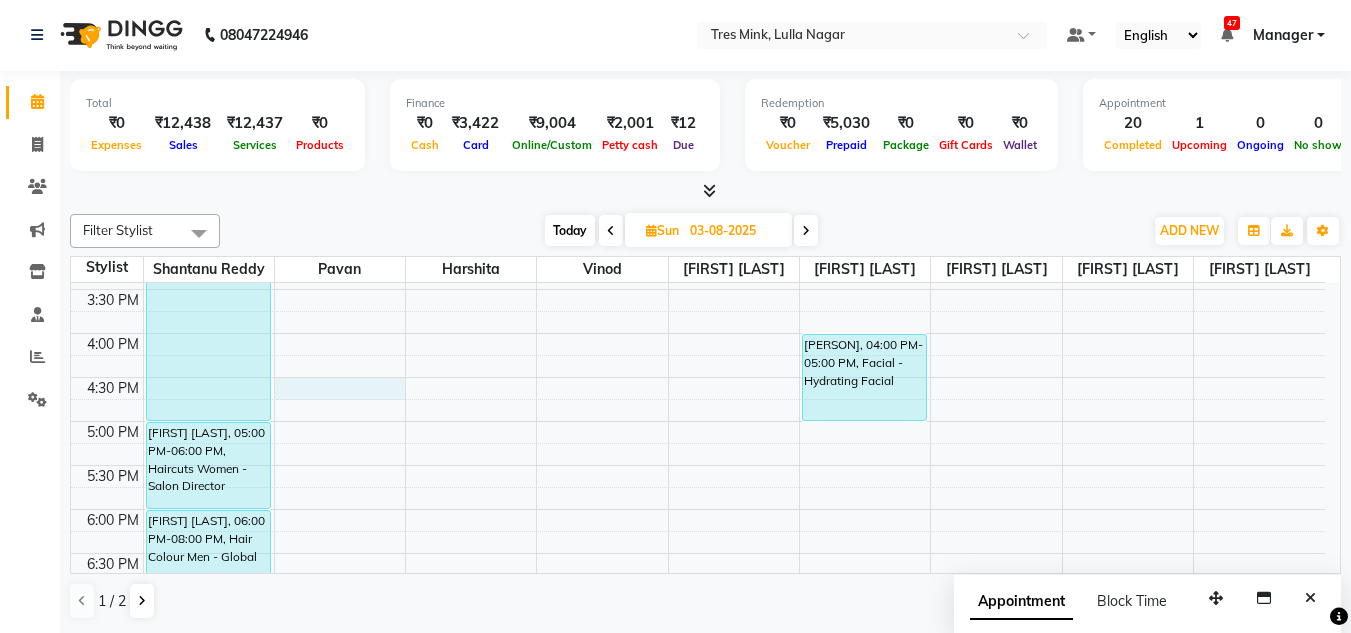 click on "8:00 AM 8:30 AM 9:00 AM 9:30 AM 10:00 AM 10:30 AM 11:00 AM 11:30 AM 12:00 PM 12:30 PM 1:00 PM 1:30 PM 2:00 PM 2:30 PM 3:00 PM 3:30 PM 4:00 PM 4:30 PM 5:00 PM 5:30 PM 6:00 PM 6:30 PM 7:00 PM 7:30 PM 8:00 PM 8:30 PM    [FIRST] [LAST], 12:30 PM-02:30 PM, Hair Colour Men - Highlights    [FIRST] [LAST], 02:30 PM-05:00 PM, Haircuts Women - Salon Director    [FIRST] [LAST], 05:00 PM-06:00 PM, Haircuts Women - Salon Director    [FIRST] [LAST], 06:00 PM-08:00 PM, Hair Colour Men - Global    [FIRST], 04:00 PM-05:00 PM, Facial - Hydrating Facial" at bounding box center (698, 201) 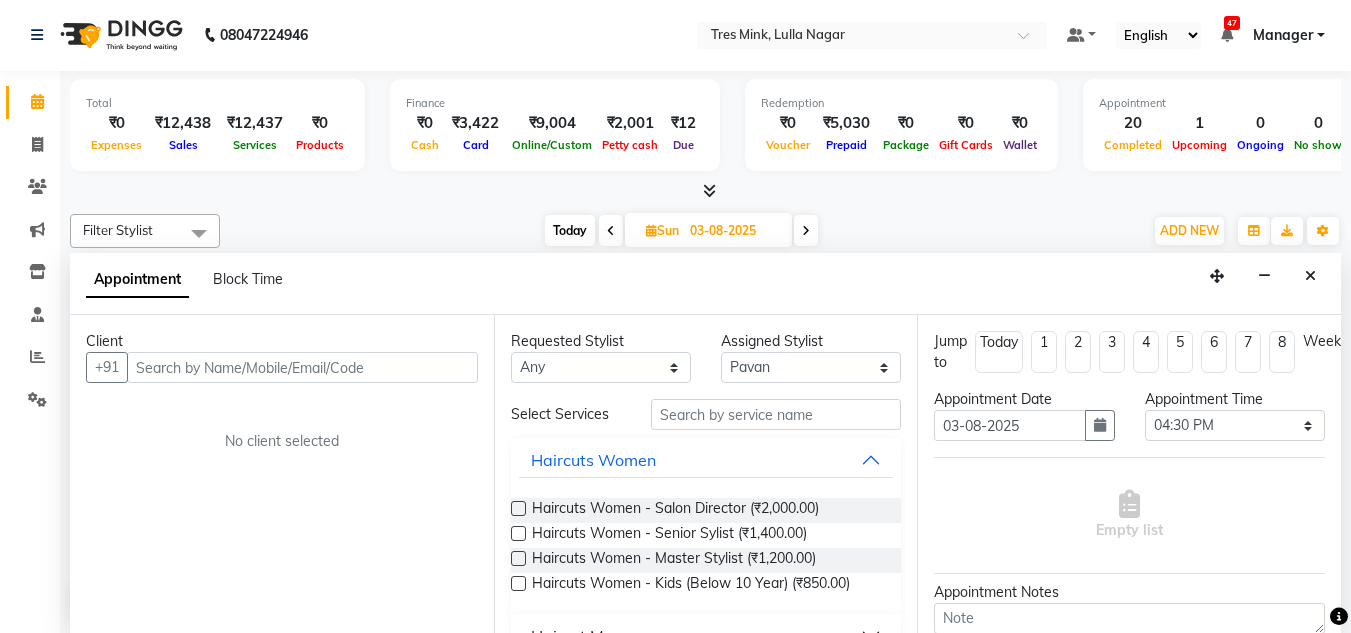 click at bounding box center [302, 367] 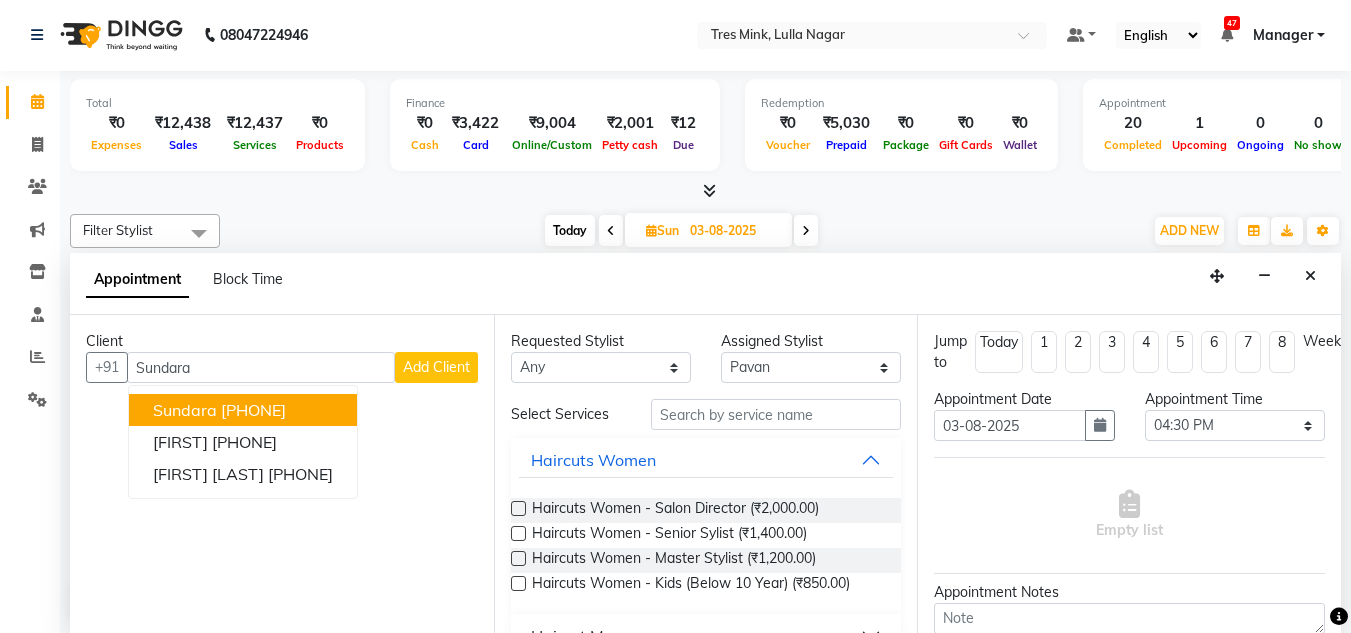 click on "[PHONE]" at bounding box center [253, 410] 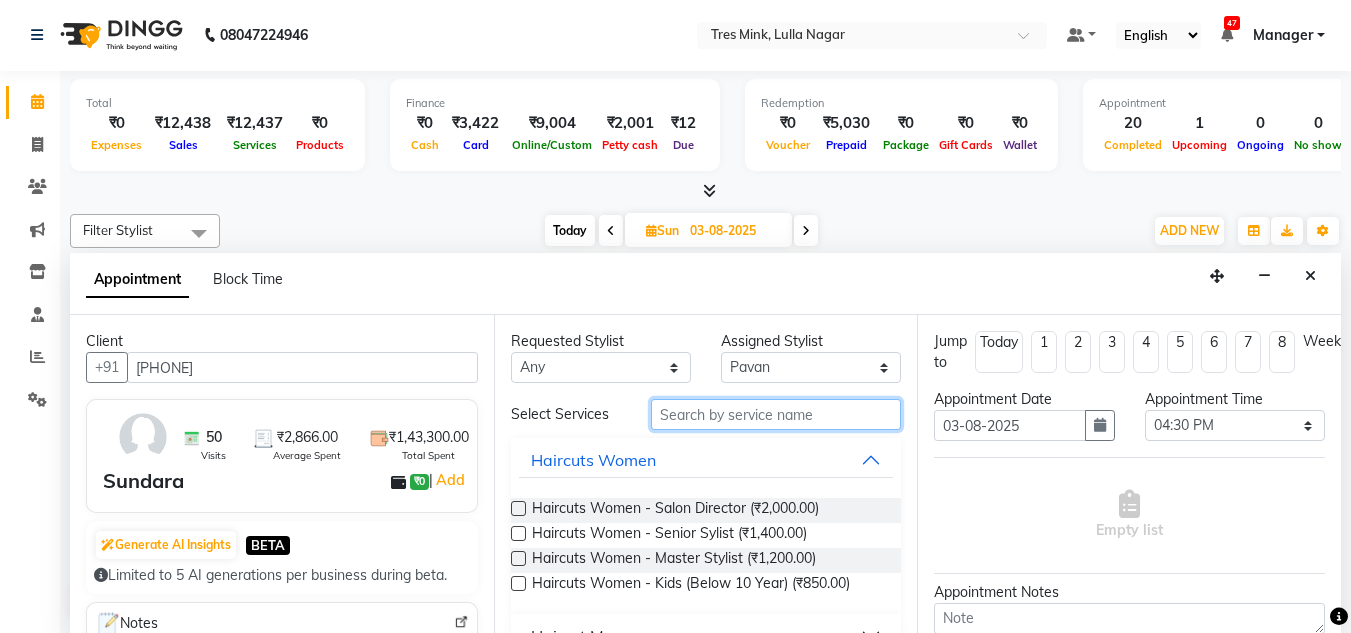 click at bounding box center (776, 414) 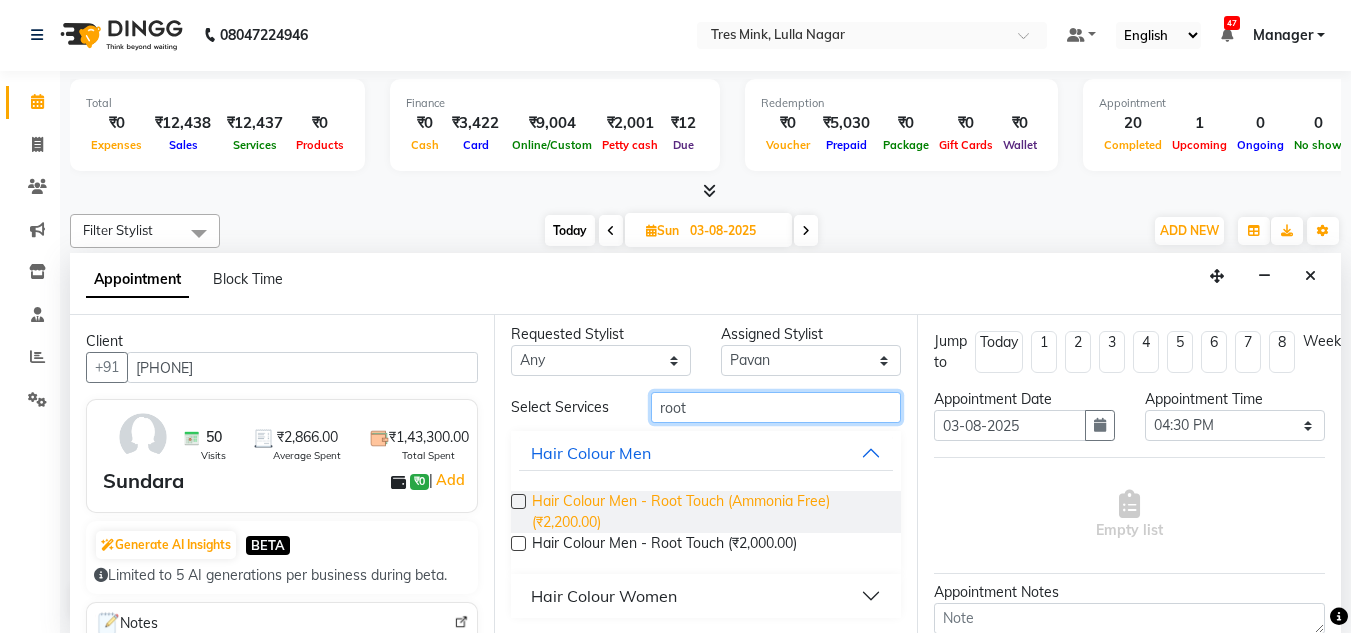 scroll, scrollTop: 8, scrollLeft: 0, axis: vertical 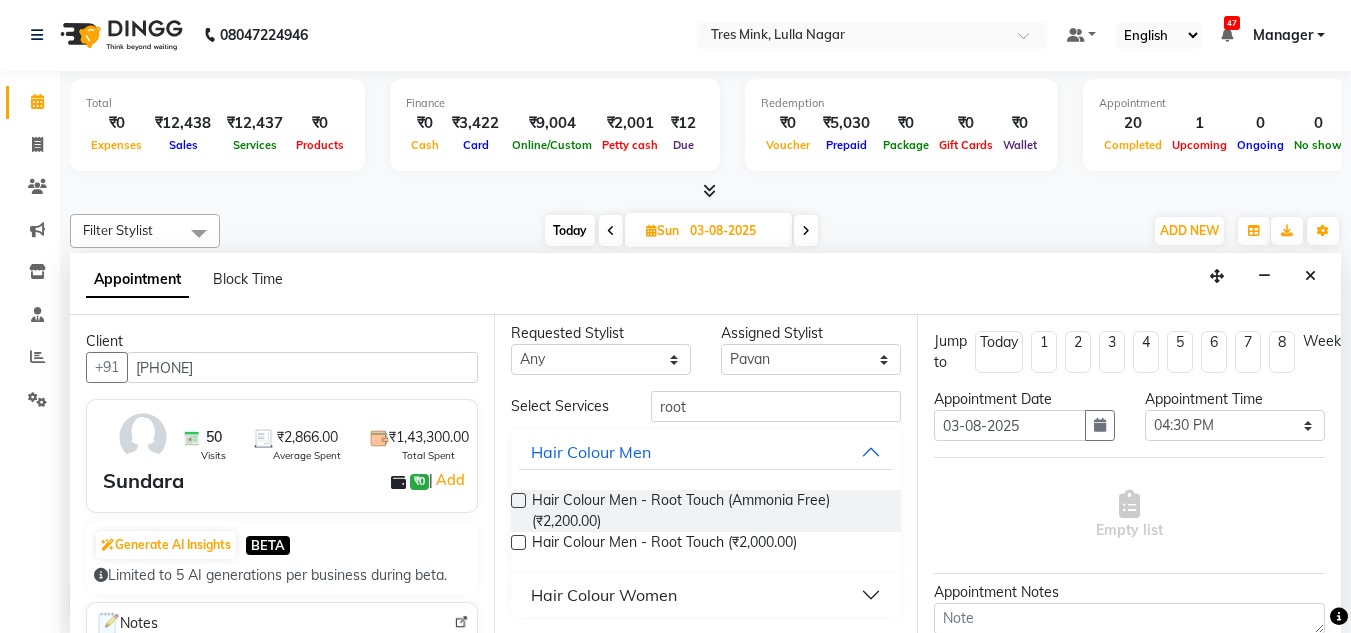 click on "Hair Colour Women" at bounding box center [604, 595] 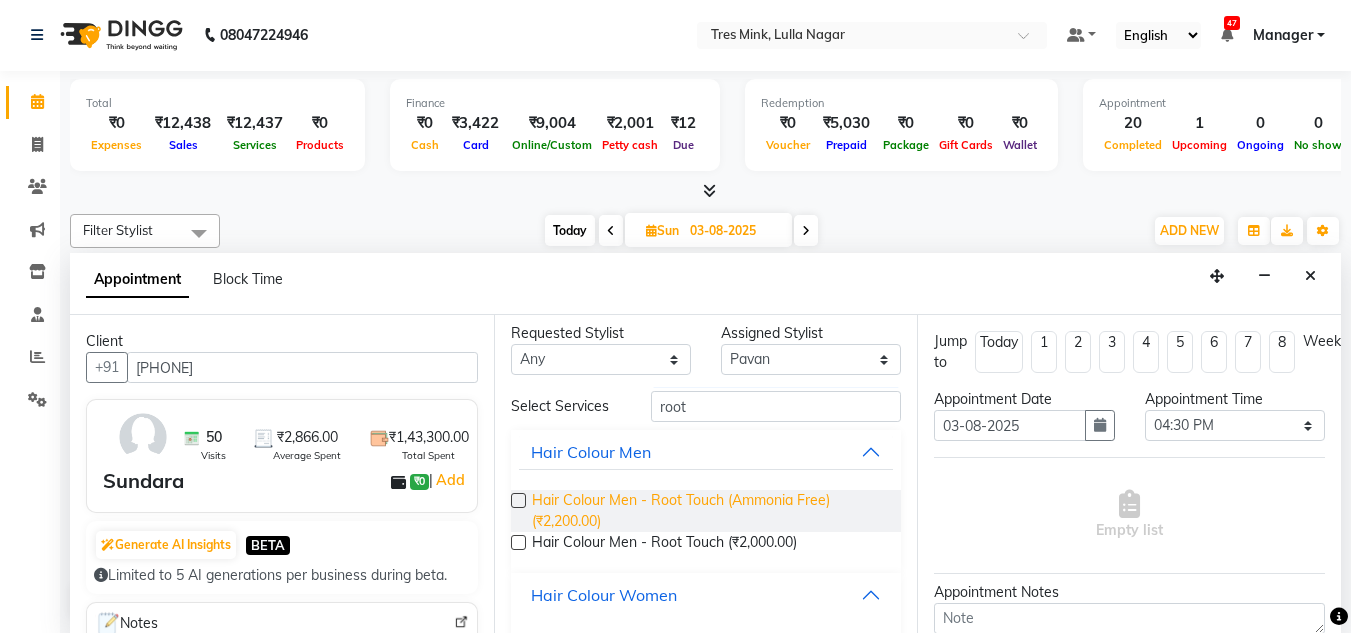 scroll, scrollTop: 107, scrollLeft: 0, axis: vertical 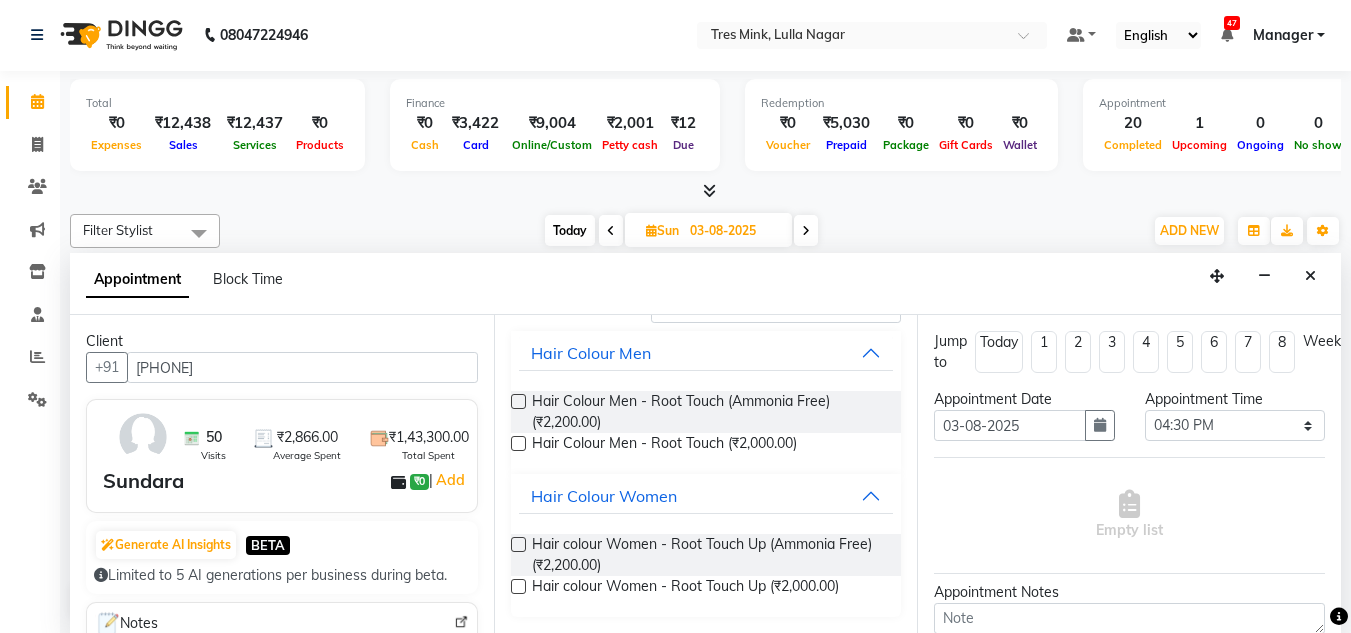 click at bounding box center (518, 544) 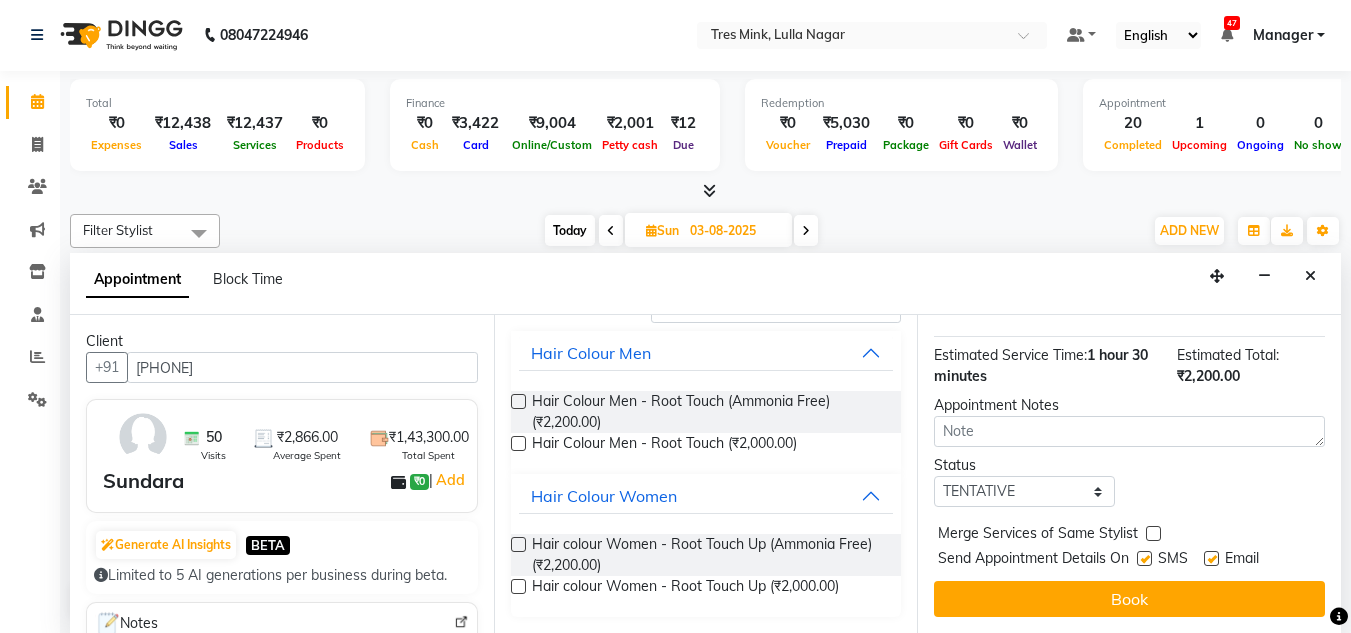 scroll, scrollTop: 265, scrollLeft: 0, axis: vertical 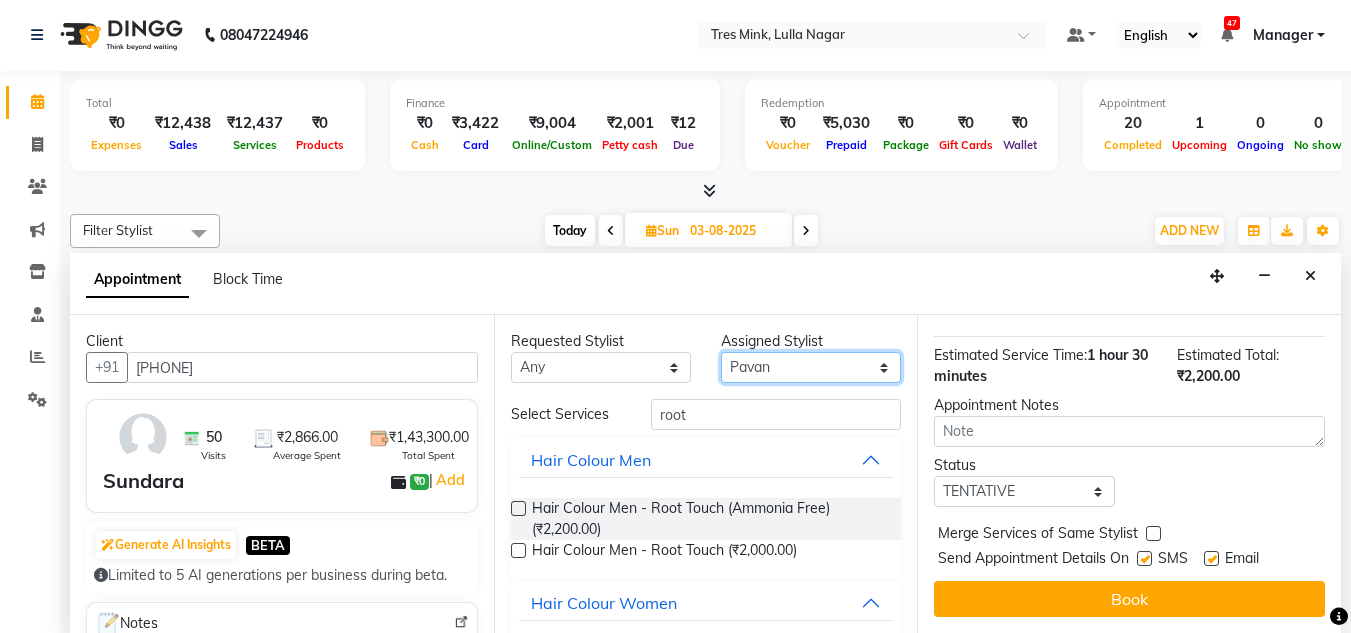 click on "Select [PERSON] [PERSON] [PERSON] [PERSON] [PERSON] [PERSON] [PERSON] [PERSON] [PERSON] [PERSON] [PERSON] [PERSON] [PERSON] [PERSON] [PERSON]" at bounding box center (811, 367) 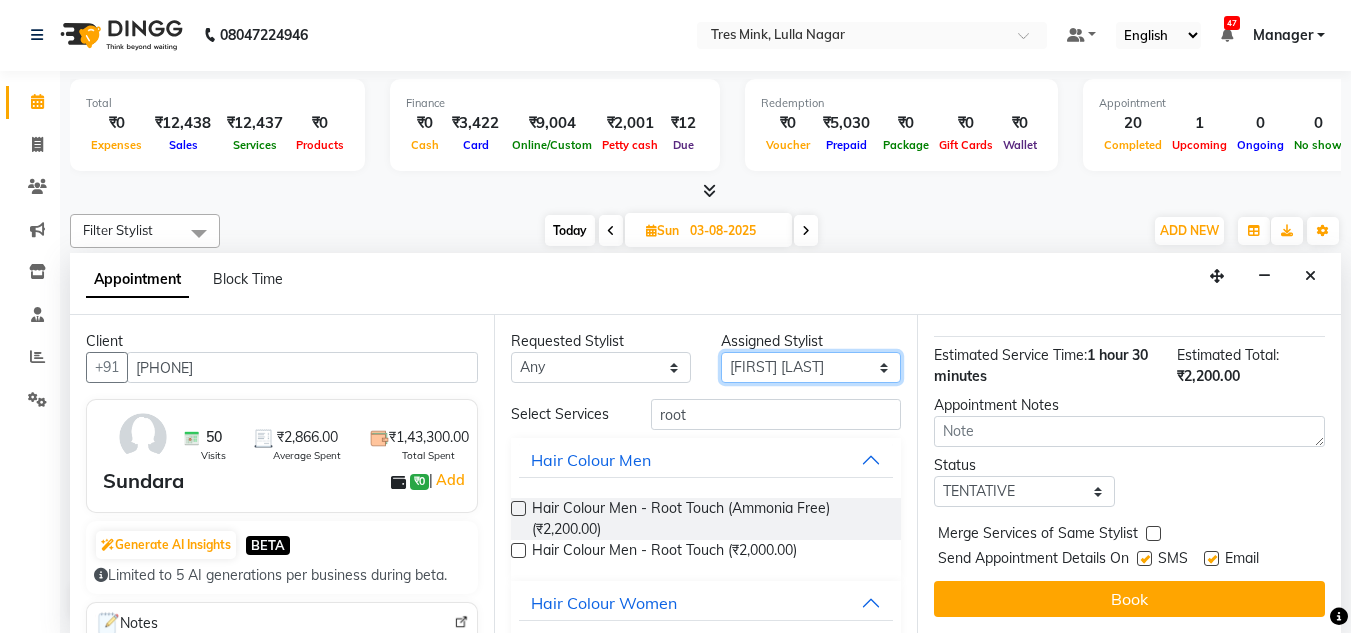 click on "Select [PERSON] [PERSON] [PERSON] [PERSON] [PERSON] [PERSON] [PERSON] [PERSON] [PERSON] [PERSON] [PERSON] [PERSON] [PERSON] [PERSON] [PERSON]" at bounding box center (811, 367) 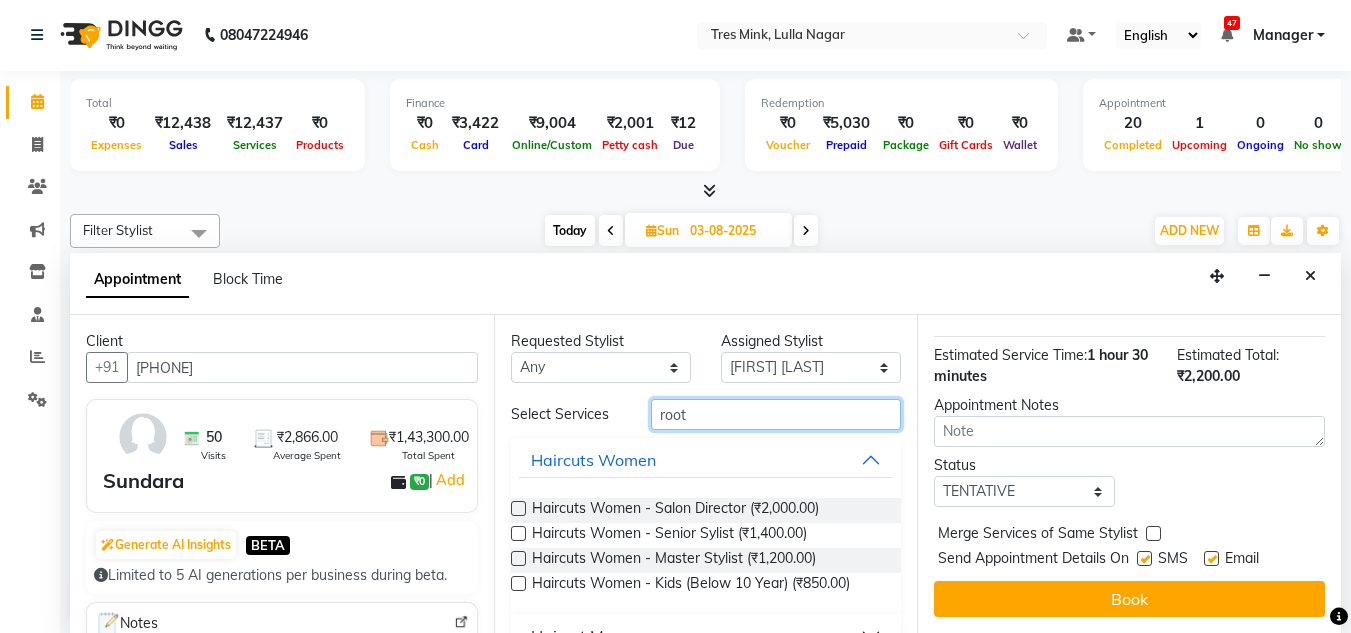 drag, startPoint x: 710, startPoint y: 409, endPoint x: 504, endPoint y: 421, distance: 206.34921 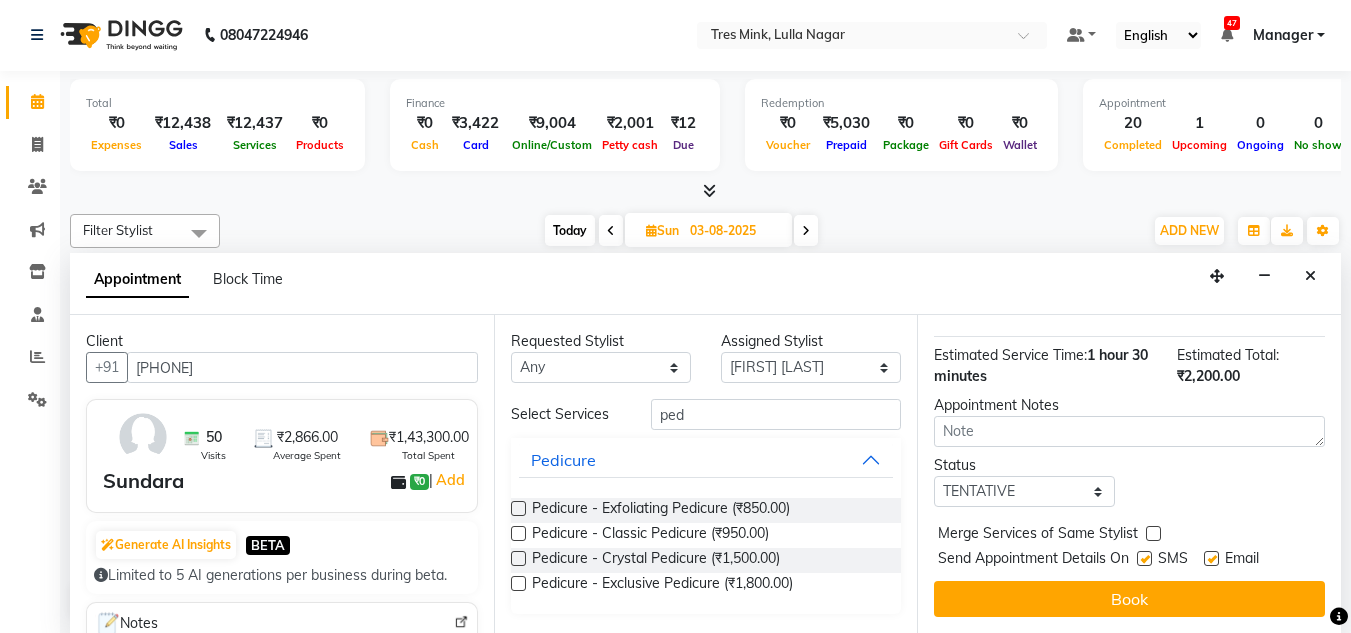 click at bounding box center (518, 533) 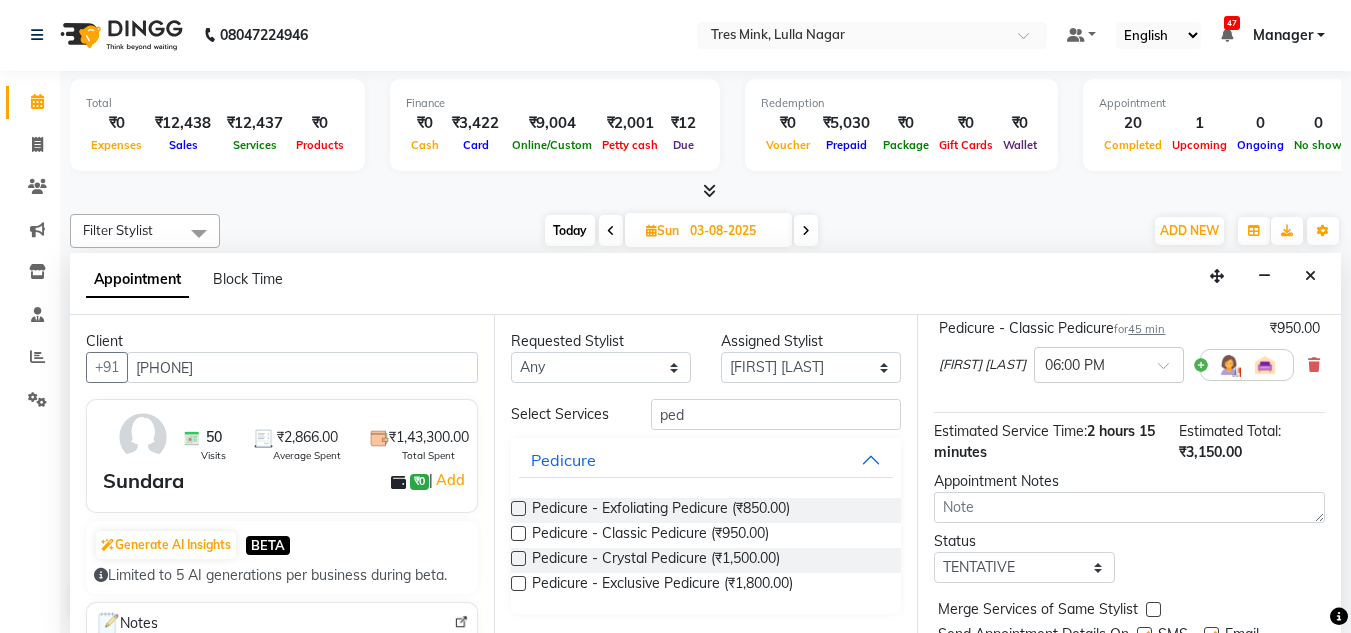 scroll, scrollTop: 356, scrollLeft: 0, axis: vertical 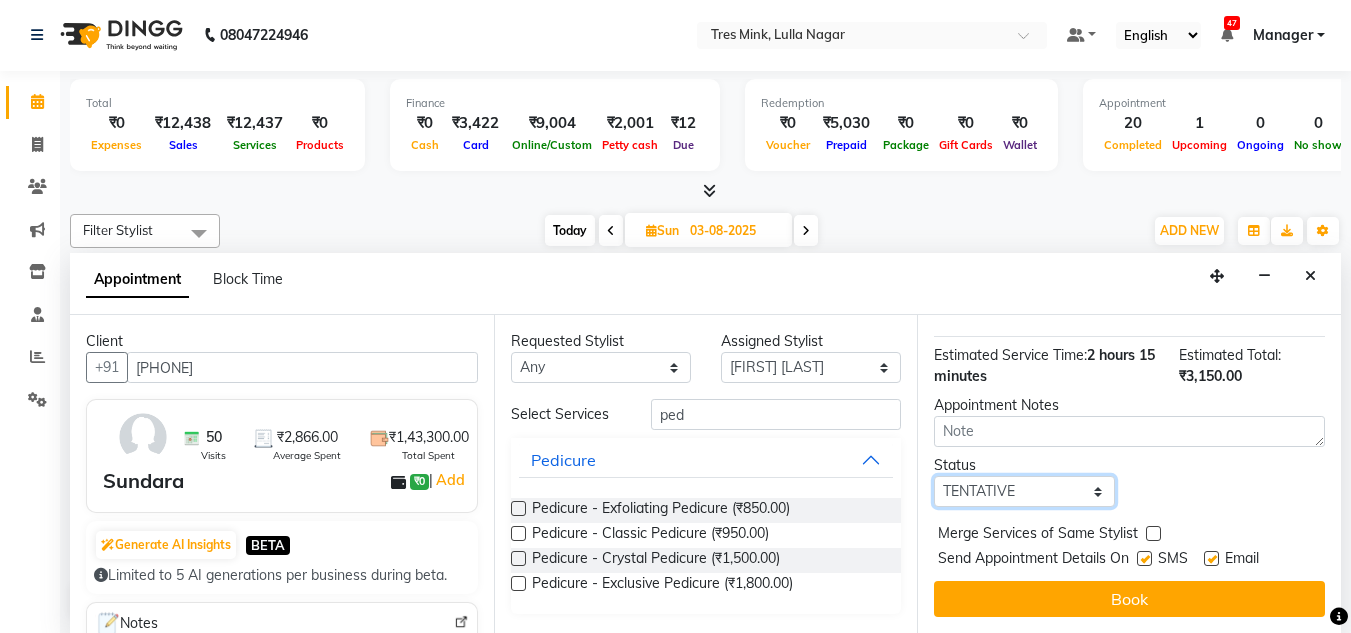click on "Select TENTATIVE CONFIRM UPCOMING" at bounding box center (1024, 491) 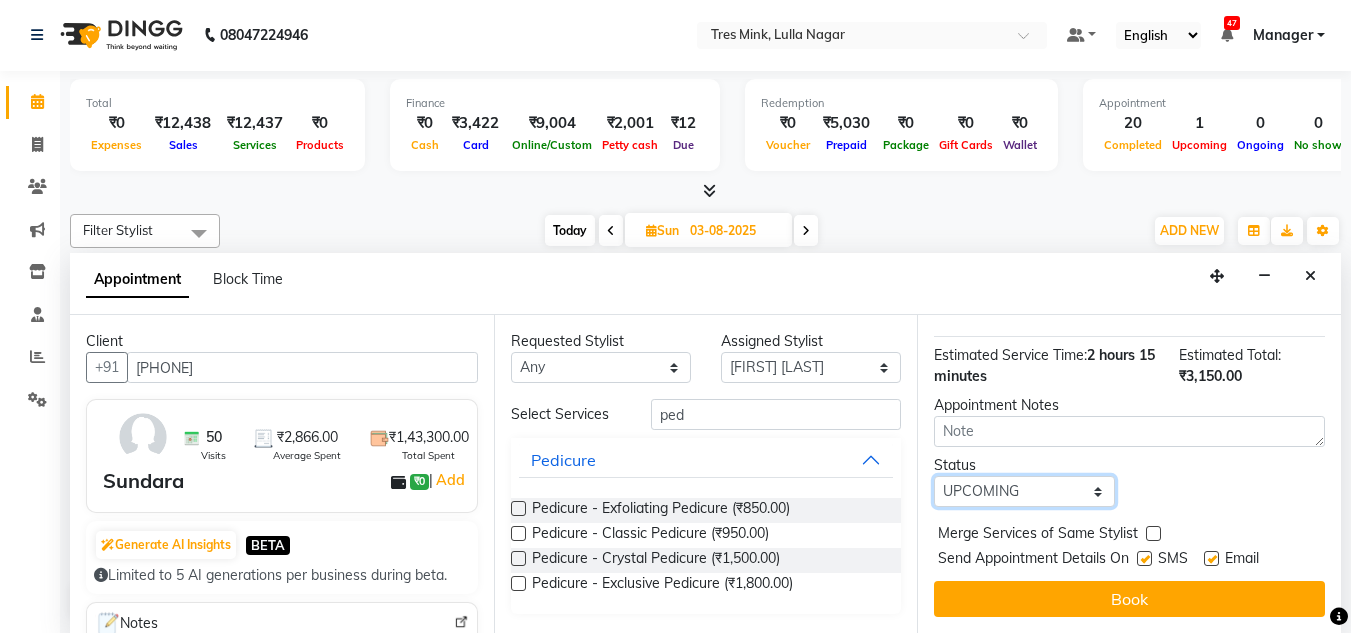 click on "Select TENTATIVE CONFIRM UPCOMING" at bounding box center (1024, 491) 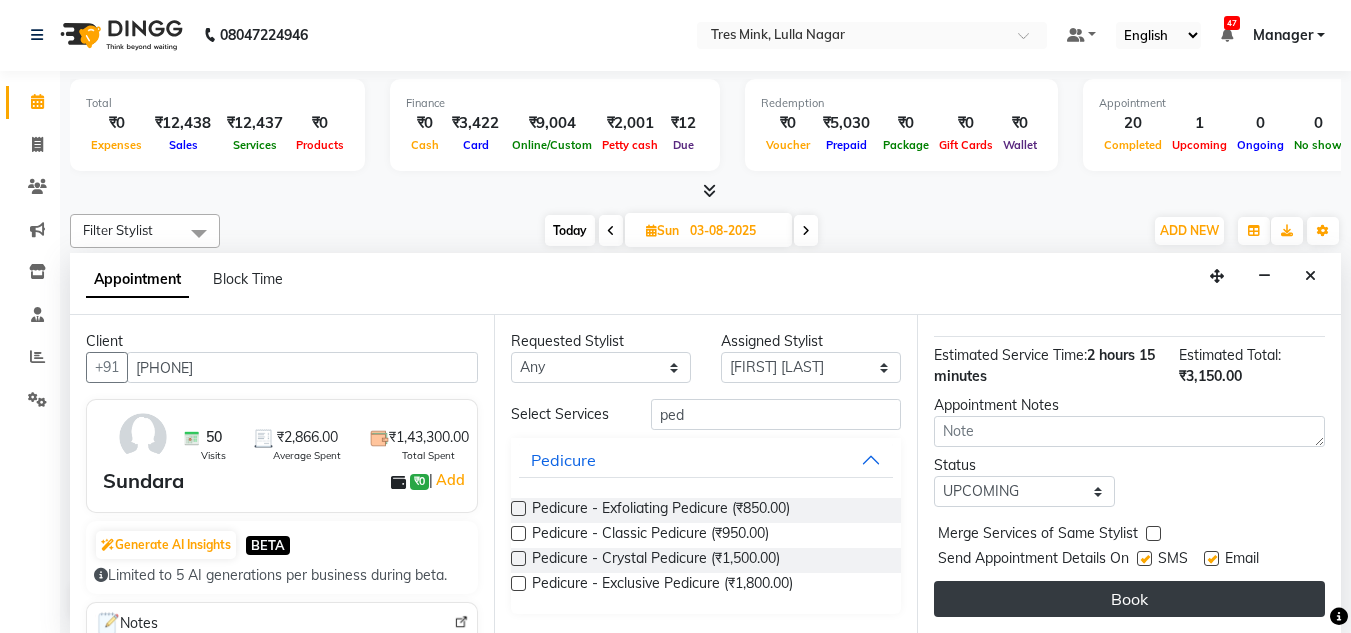 click on "Book" at bounding box center (1129, 599) 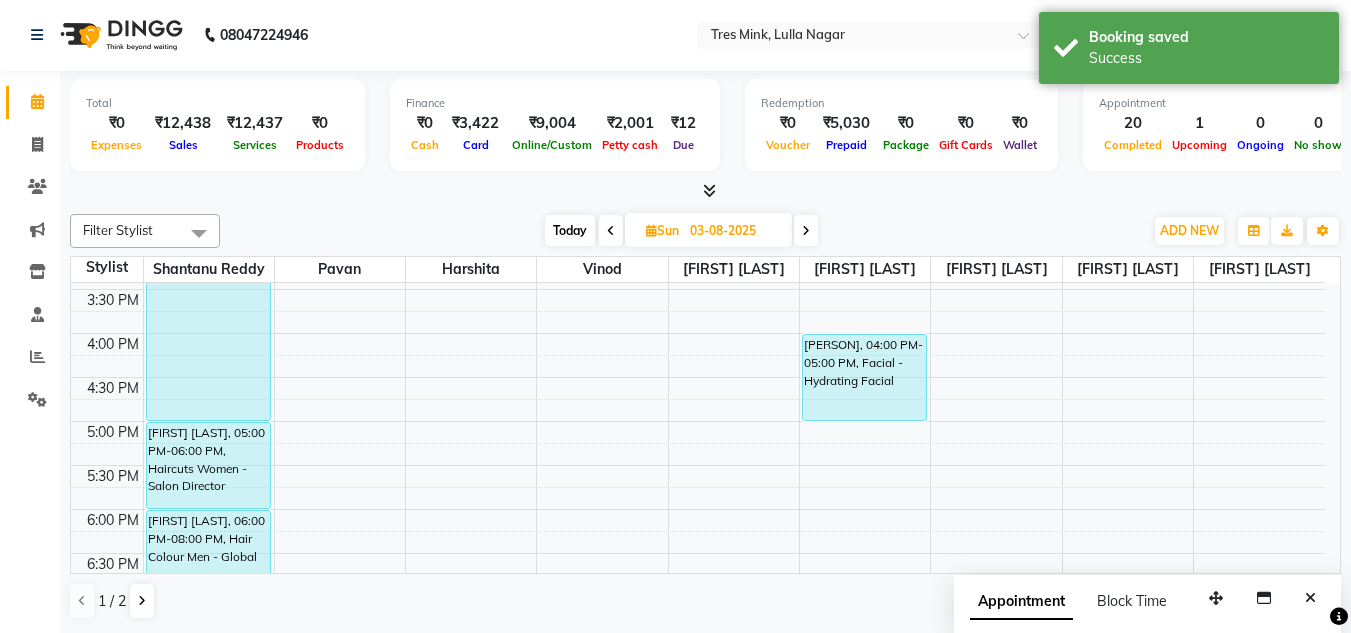 scroll, scrollTop: 0, scrollLeft: 0, axis: both 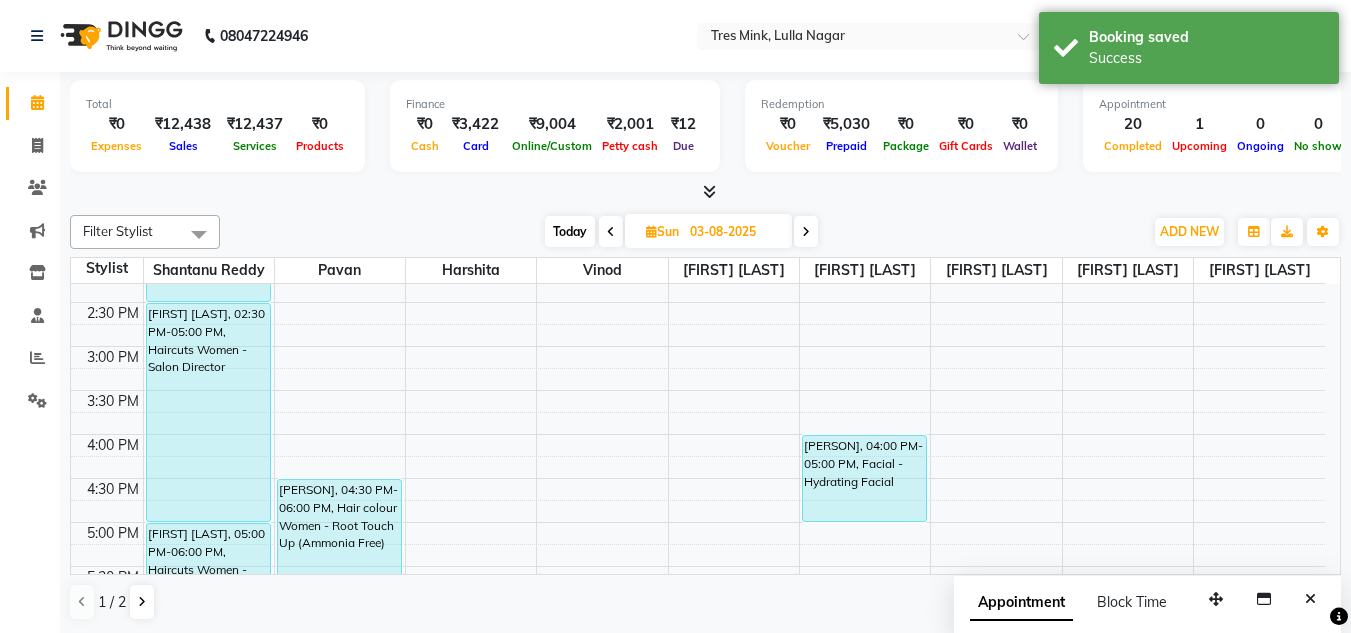 click on "Today" at bounding box center (570, 231) 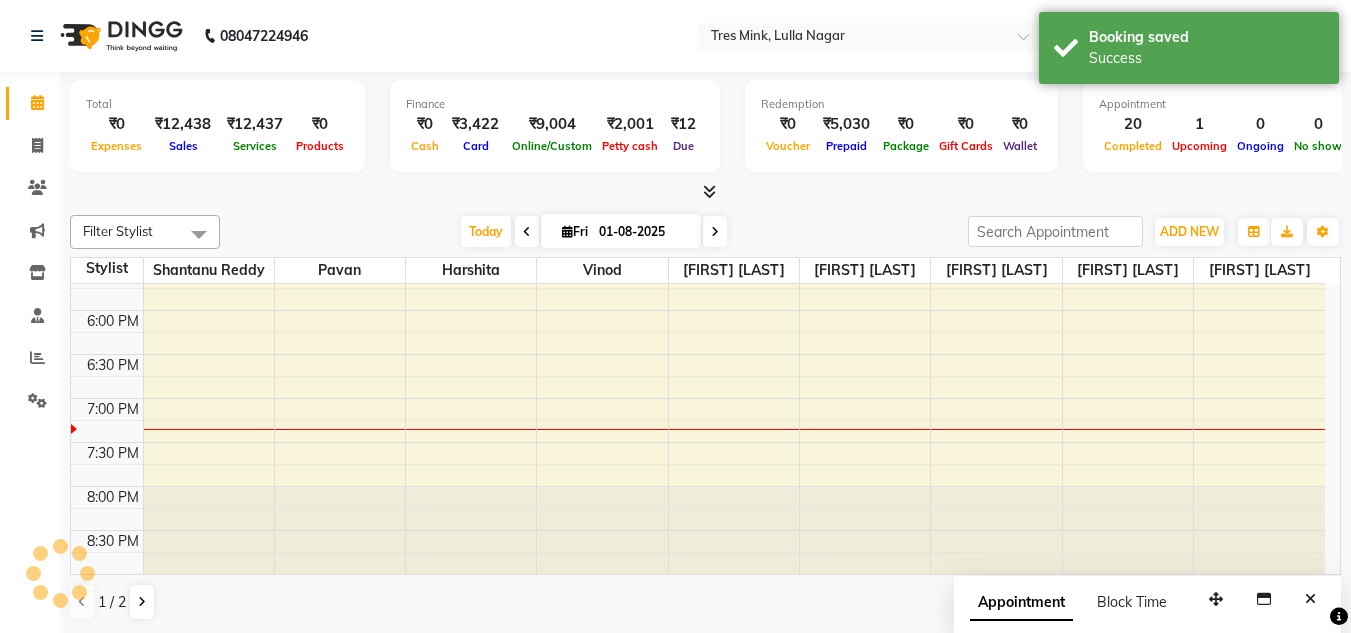 scroll, scrollTop: 853, scrollLeft: 0, axis: vertical 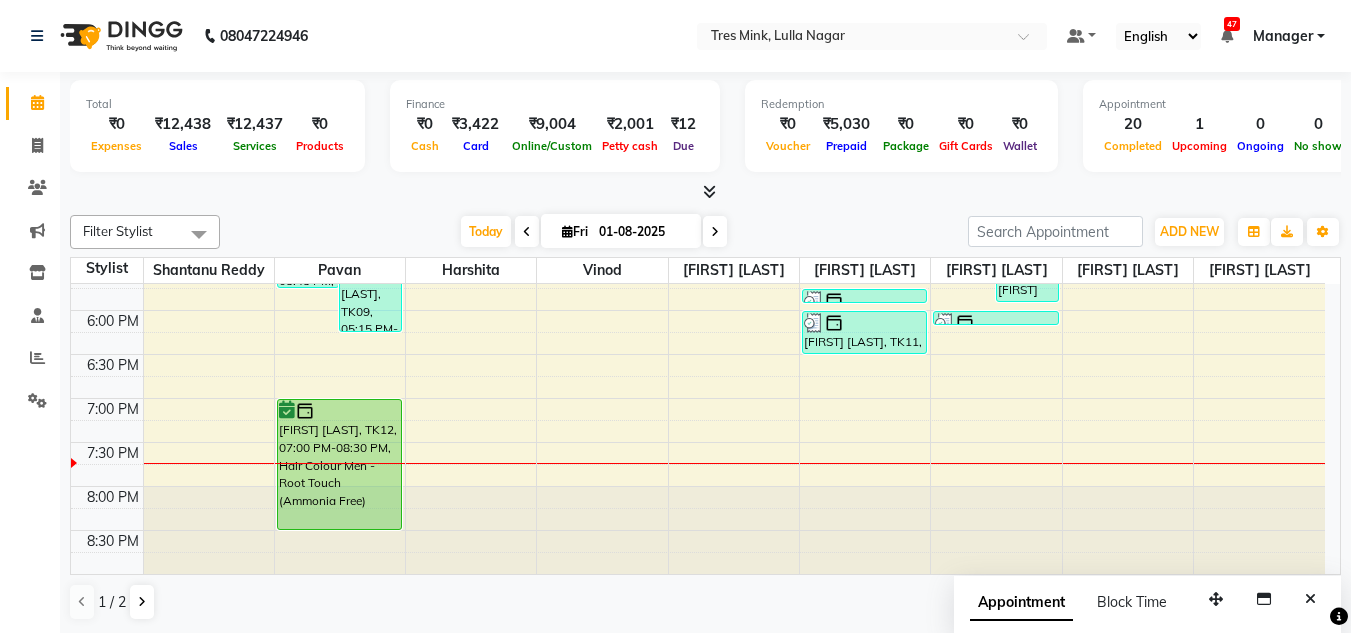 click at bounding box center [715, 231] 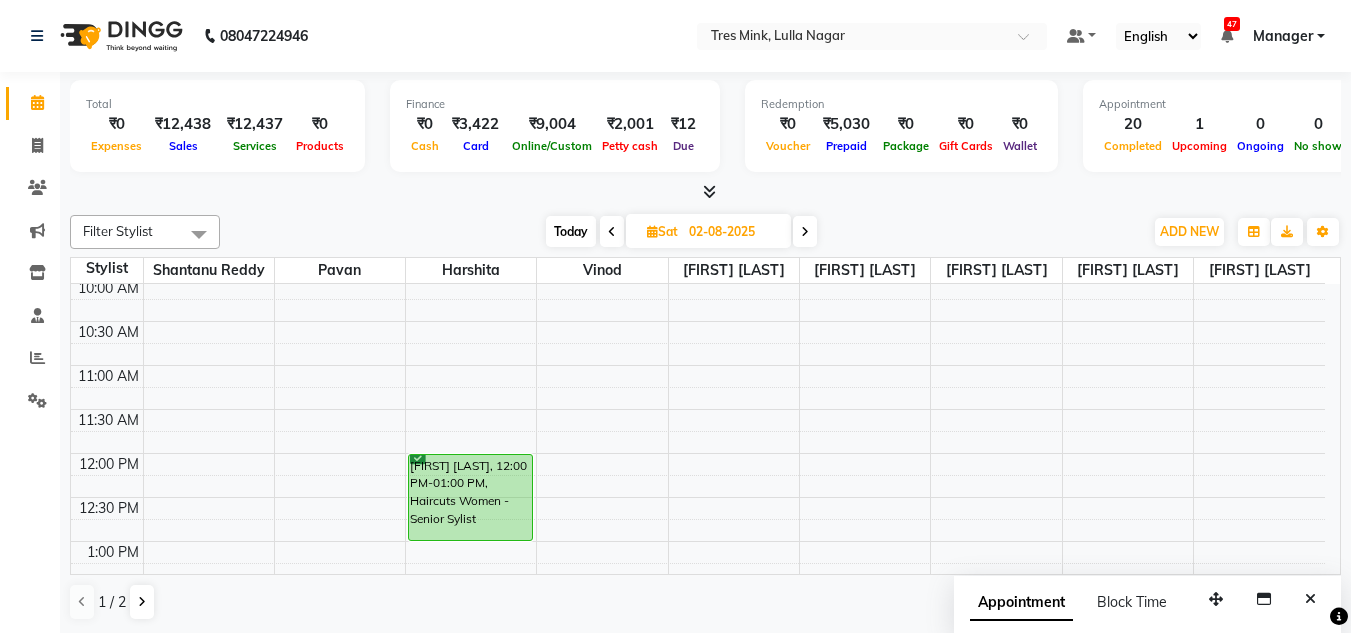scroll, scrollTop: 153, scrollLeft: 0, axis: vertical 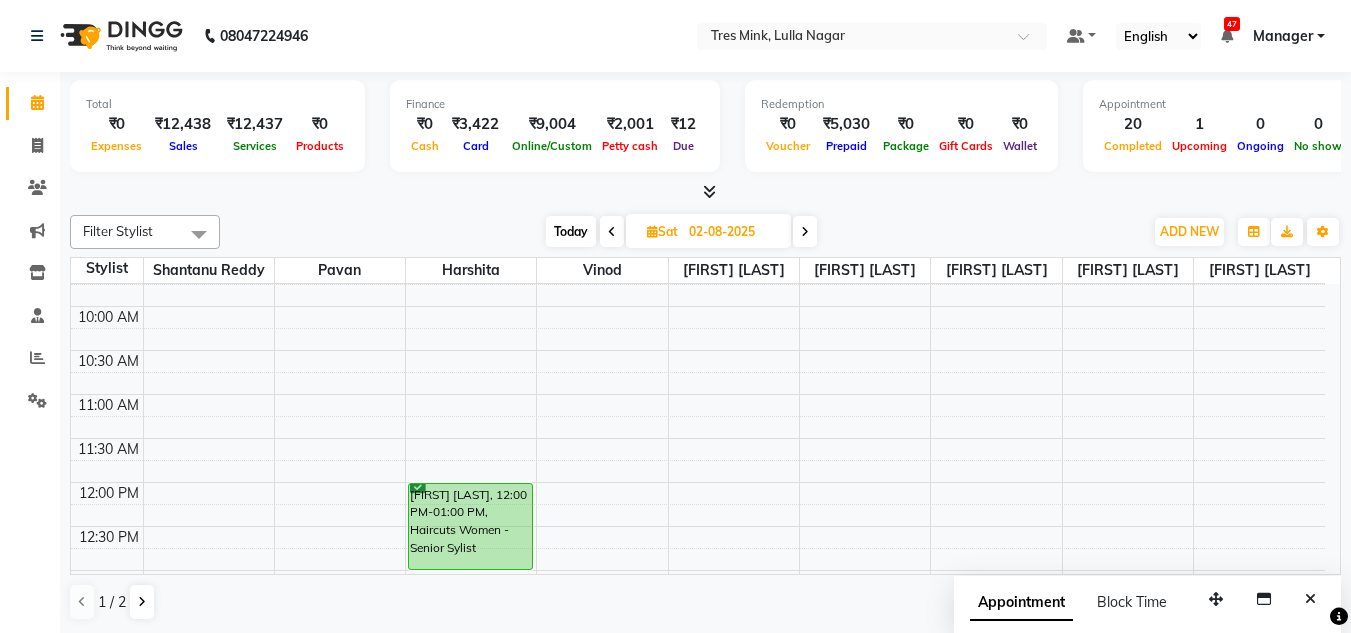 click on "Today" at bounding box center [571, 231] 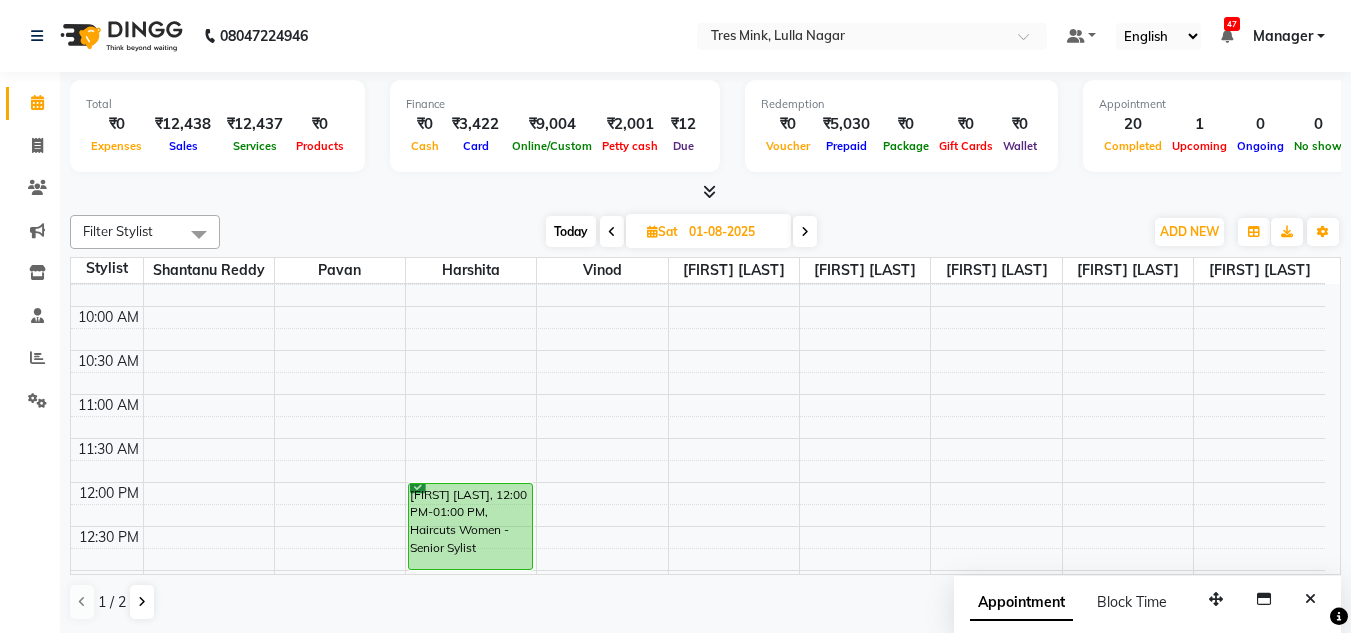 scroll, scrollTop: 853, scrollLeft: 0, axis: vertical 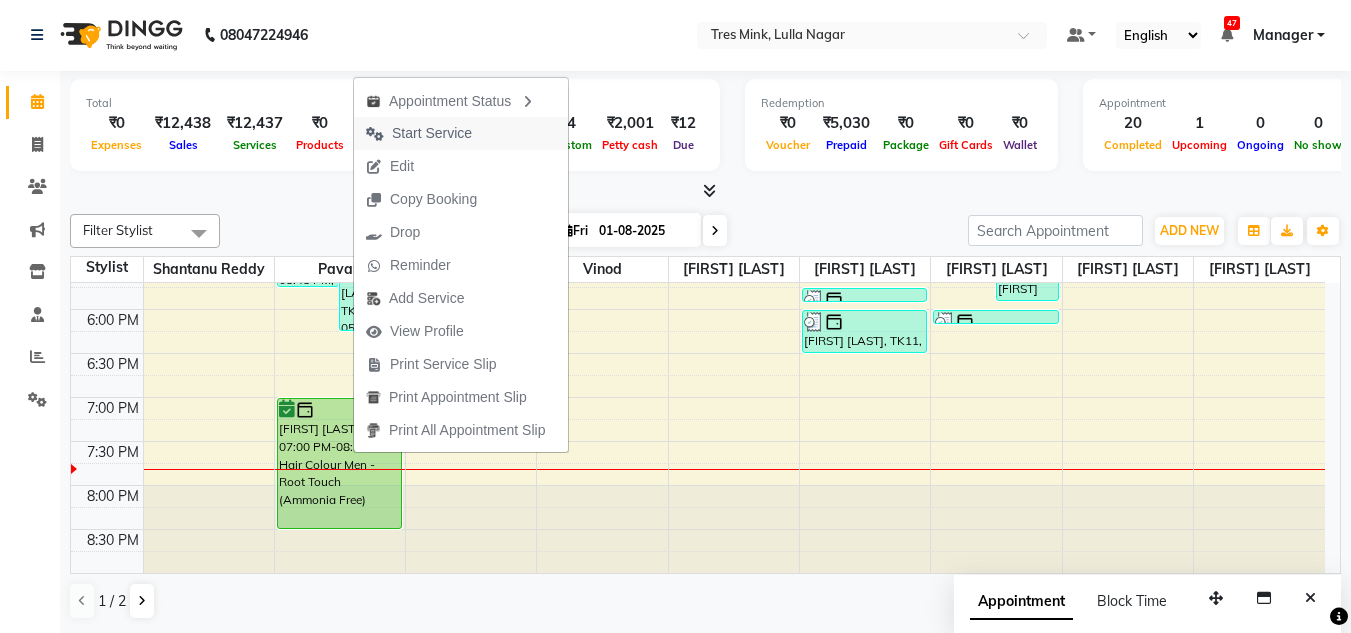 click on "Start Service" at bounding box center (432, 133) 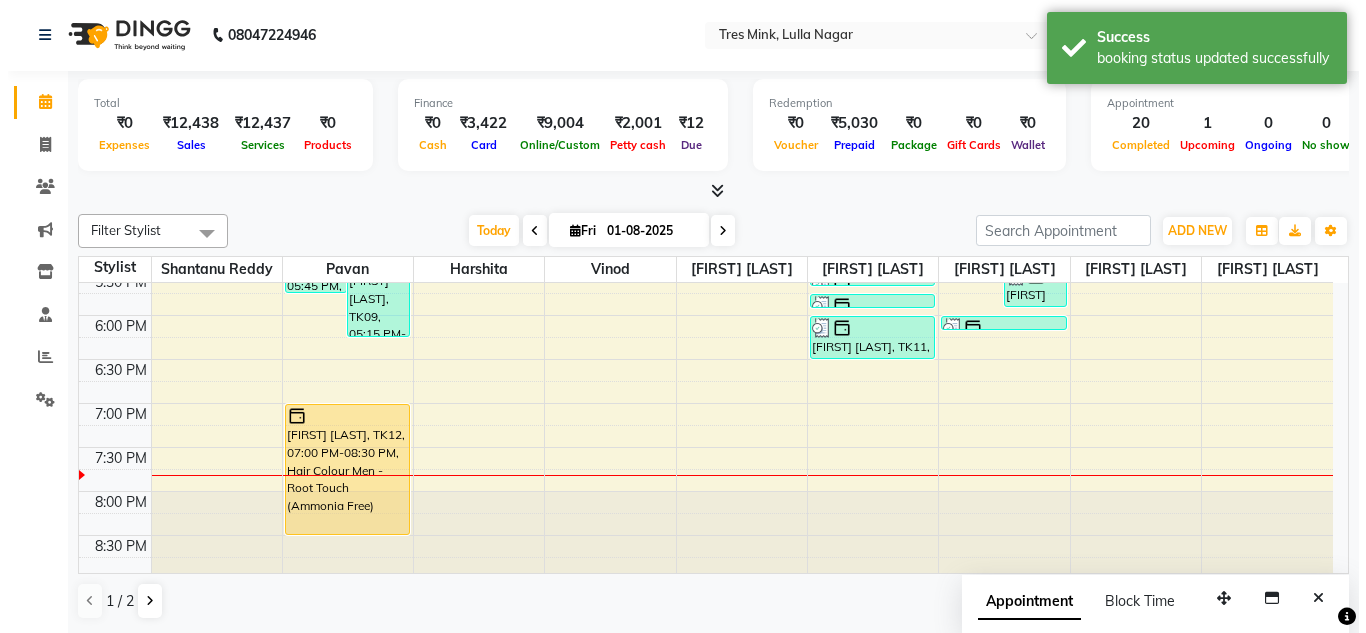 scroll, scrollTop: 853, scrollLeft: 0, axis: vertical 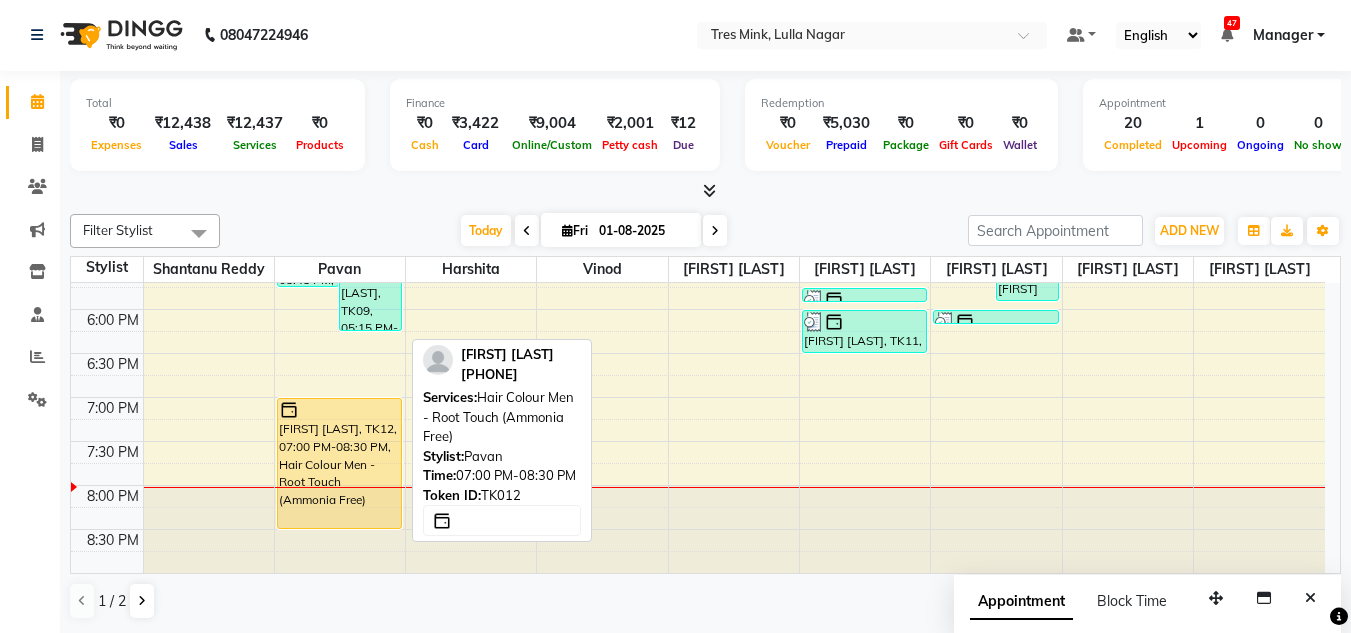 click on "[FIRST] [LAST], TK12, 07:00 PM-08:30 PM, Hair Colour Men - Root Touch (Ammonia Free)" at bounding box center [339, 463] 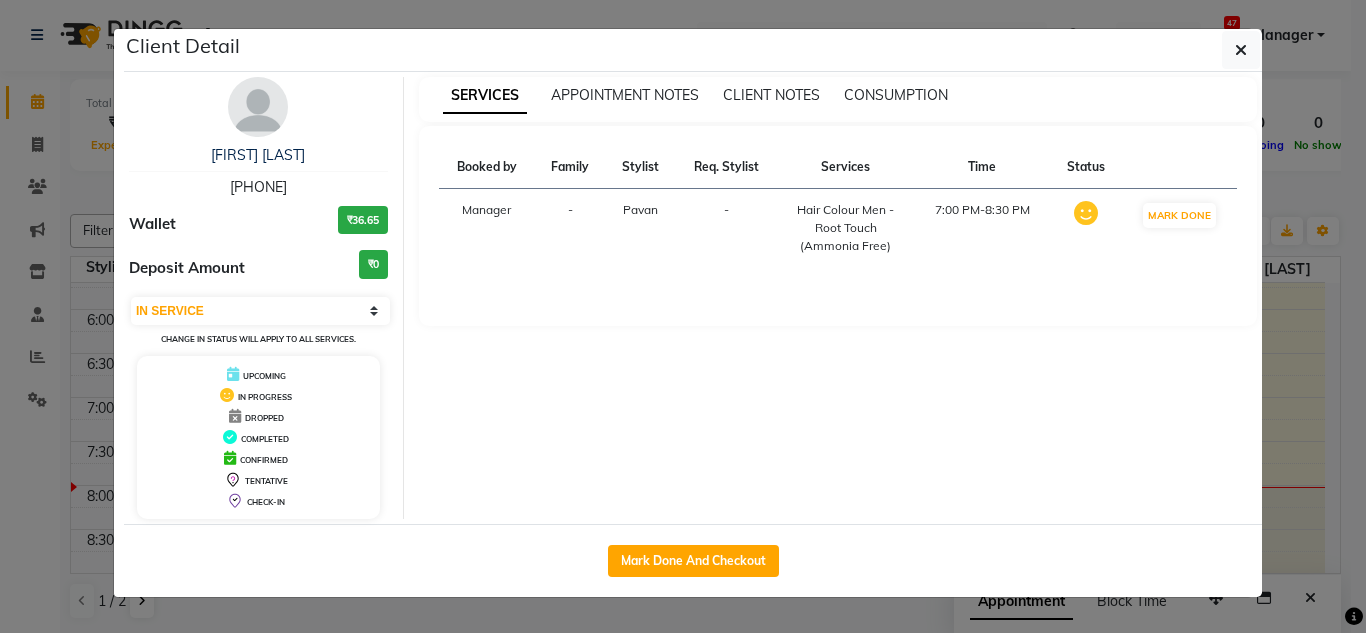 click at bounding box center (258, 107) 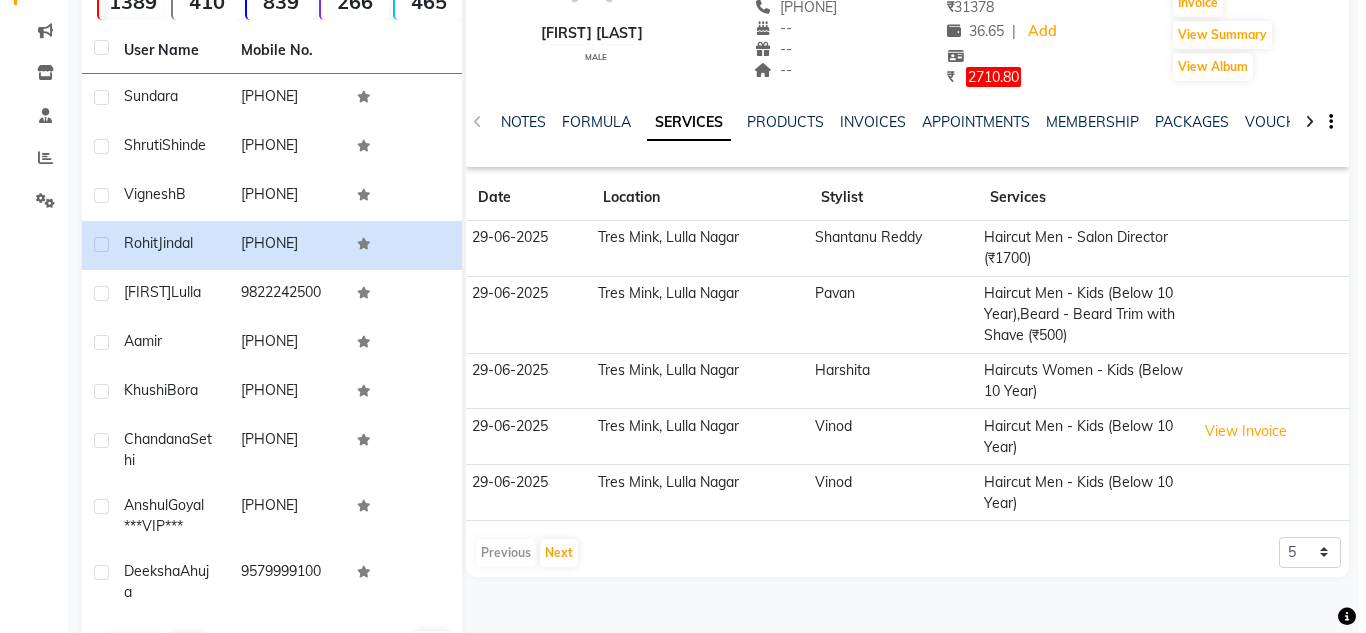 scroll, scrollTop: 268, scrollLeft: 0, axis: vertical 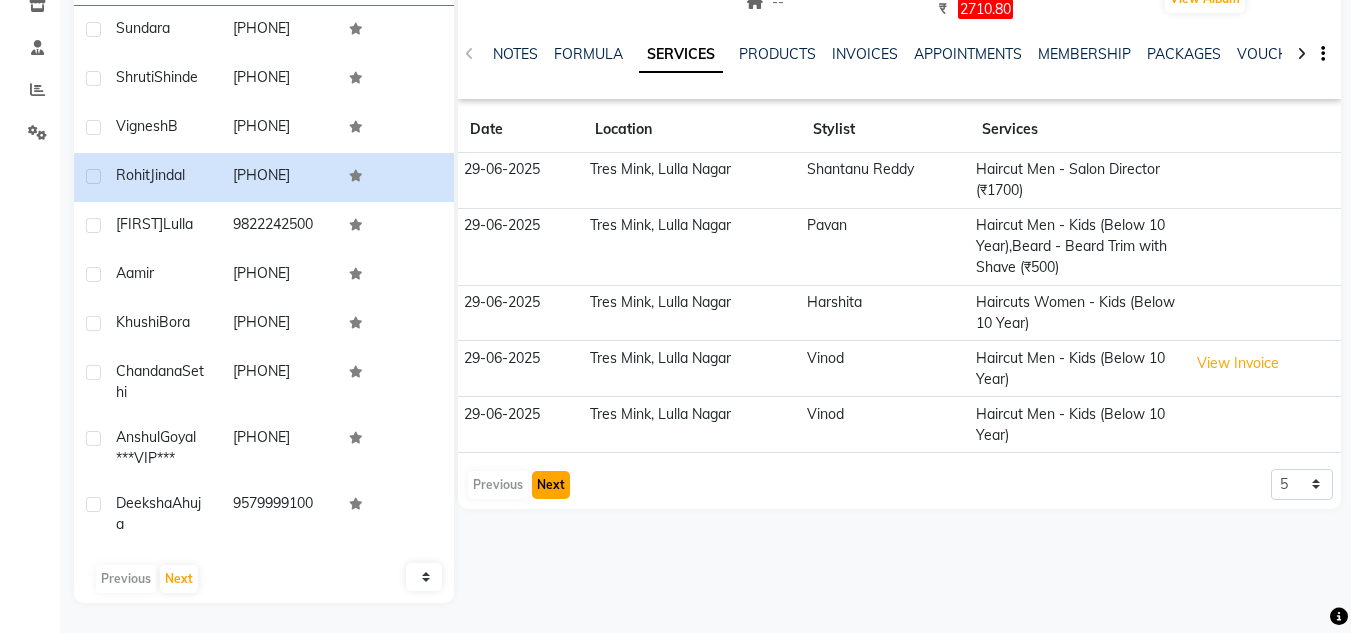 click on "Next" 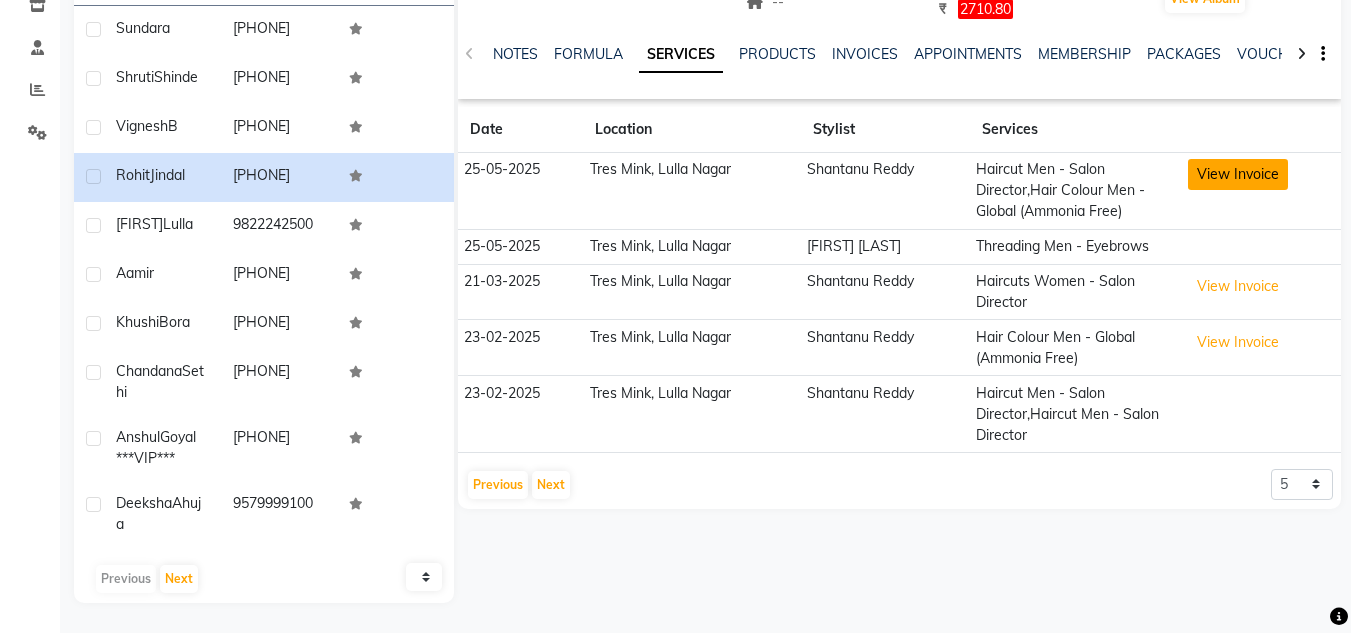 click on "View Invoice" 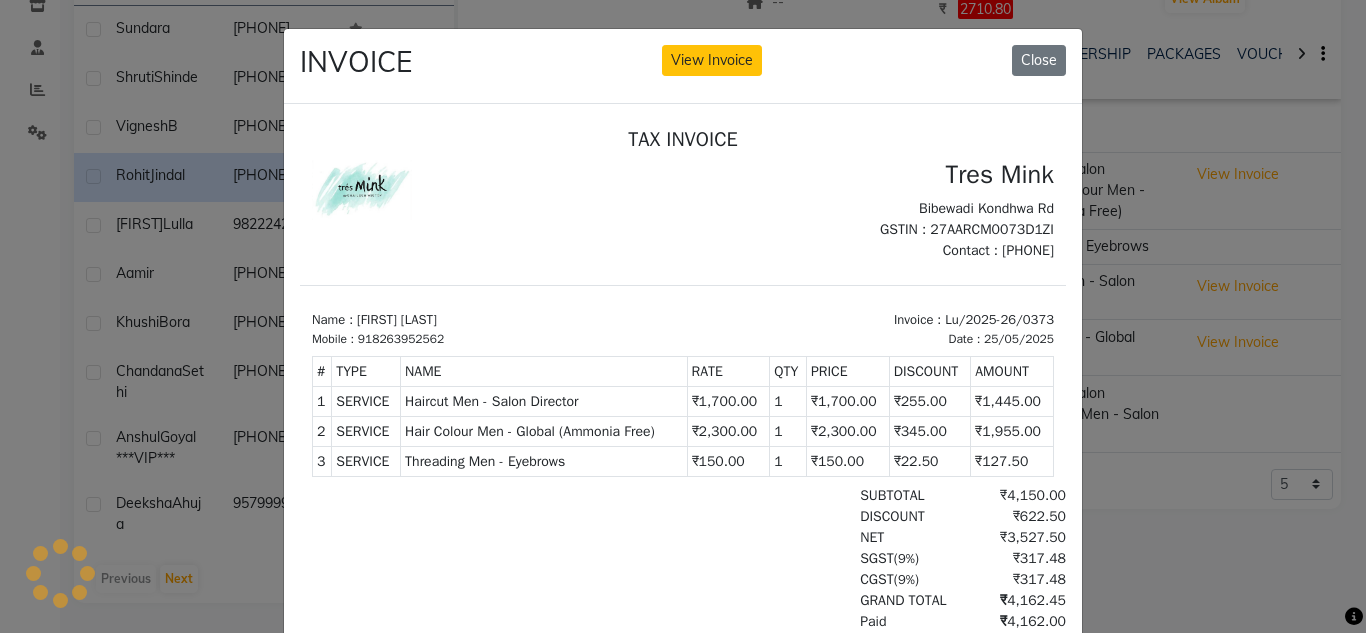 scroll, scrollTop: 0, scrollLeft: 0, axis: both 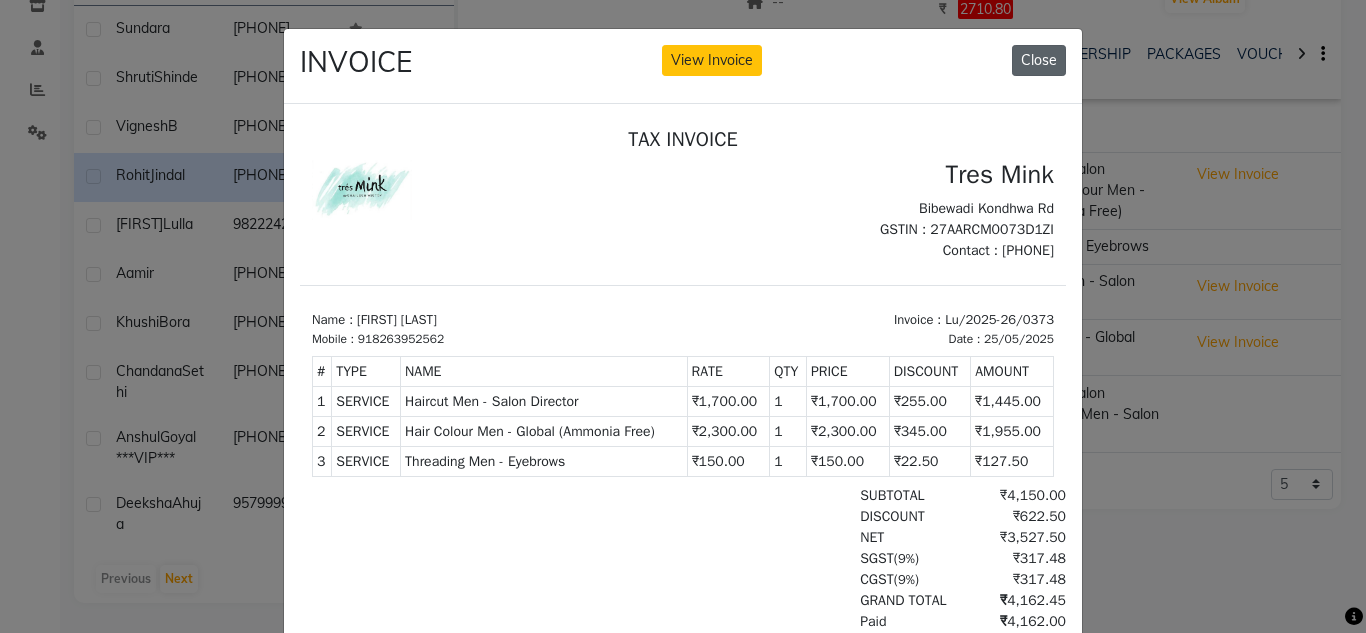 click on "Close" 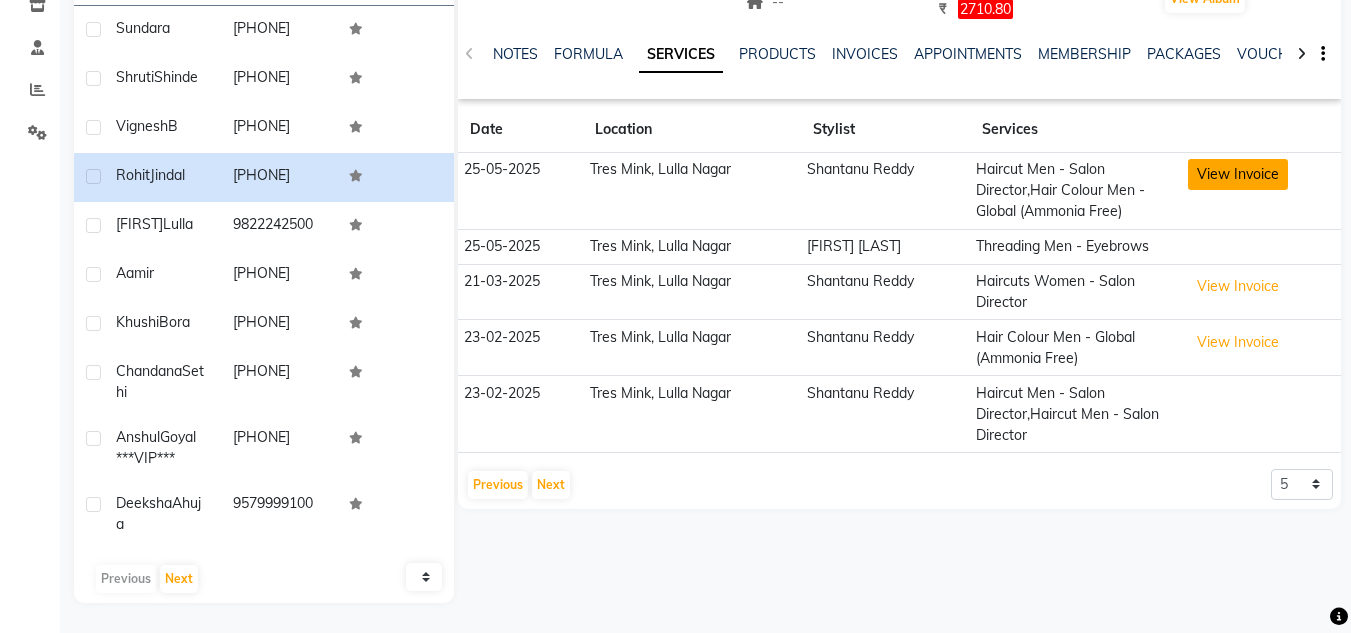 click on "View Invoice" 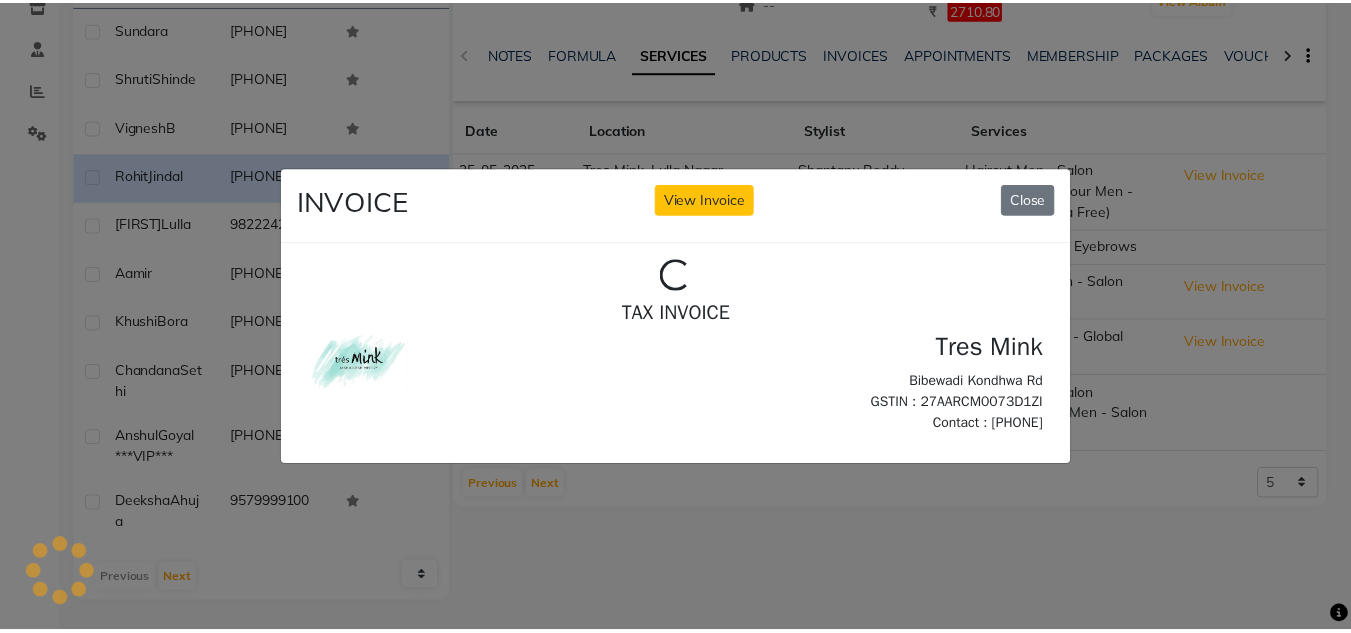 scroll, scrollTop: 0, scrollLeft: 0, axis: both 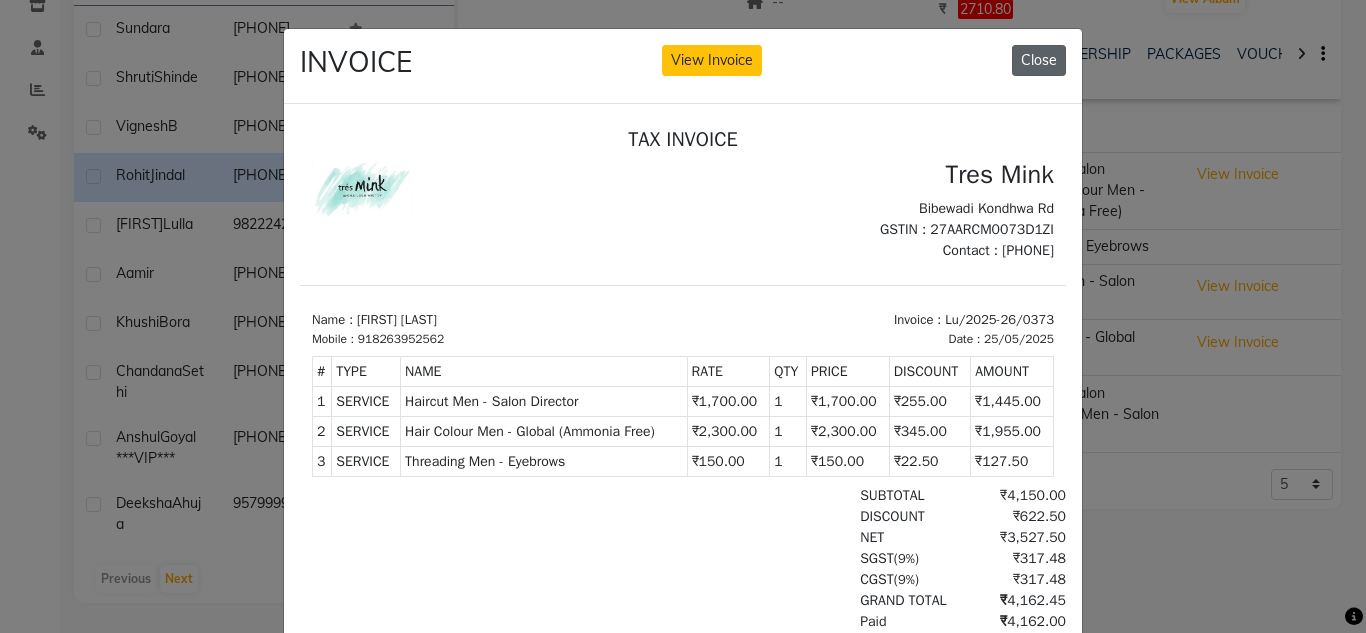 click on "Close" 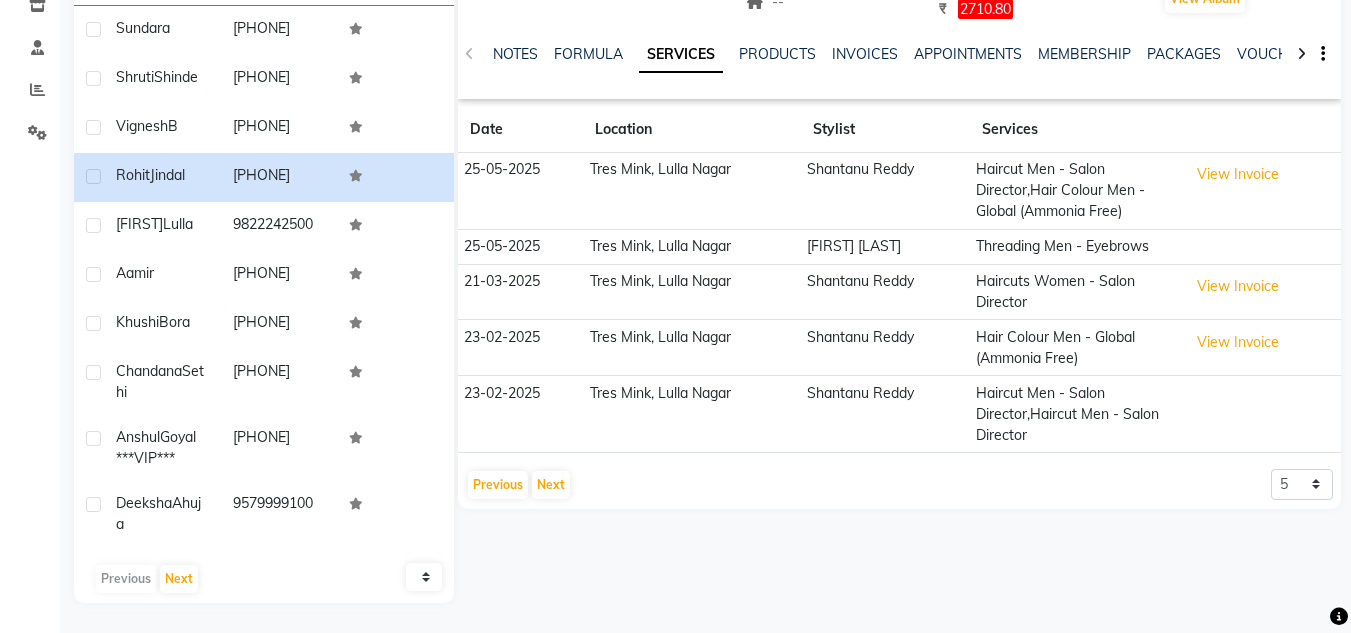 scroll, scrollTop: 68, scrollLeft: 0, axis: vertical 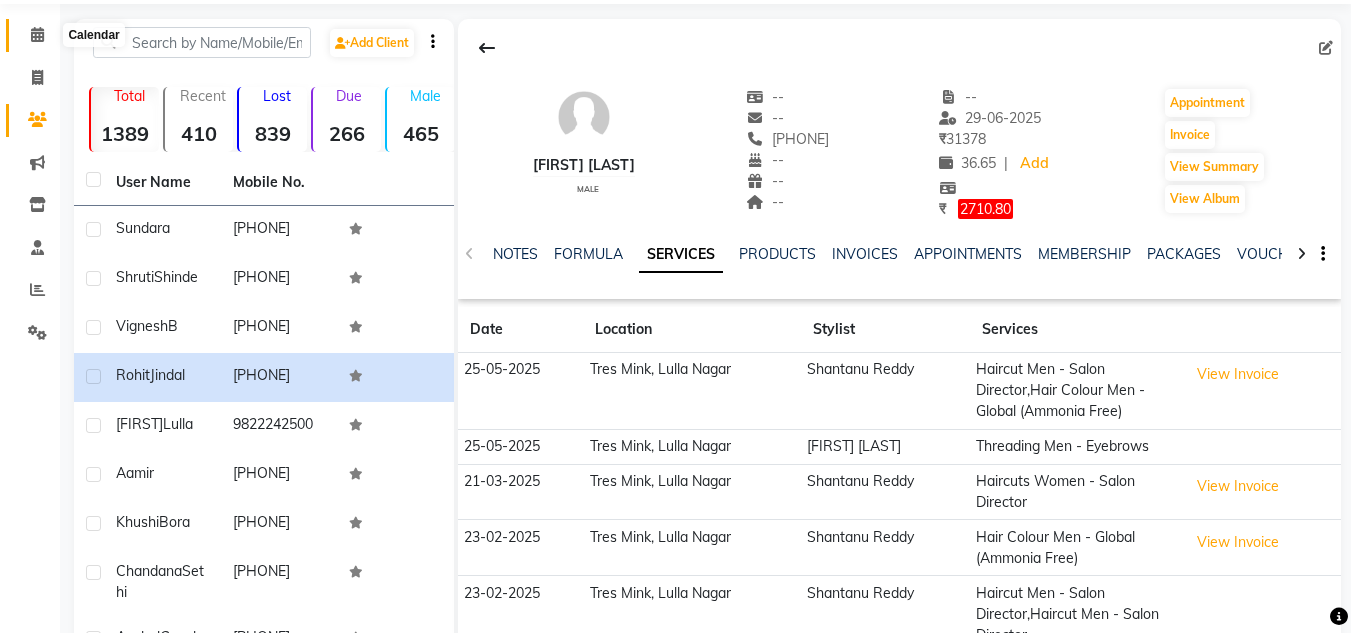 click 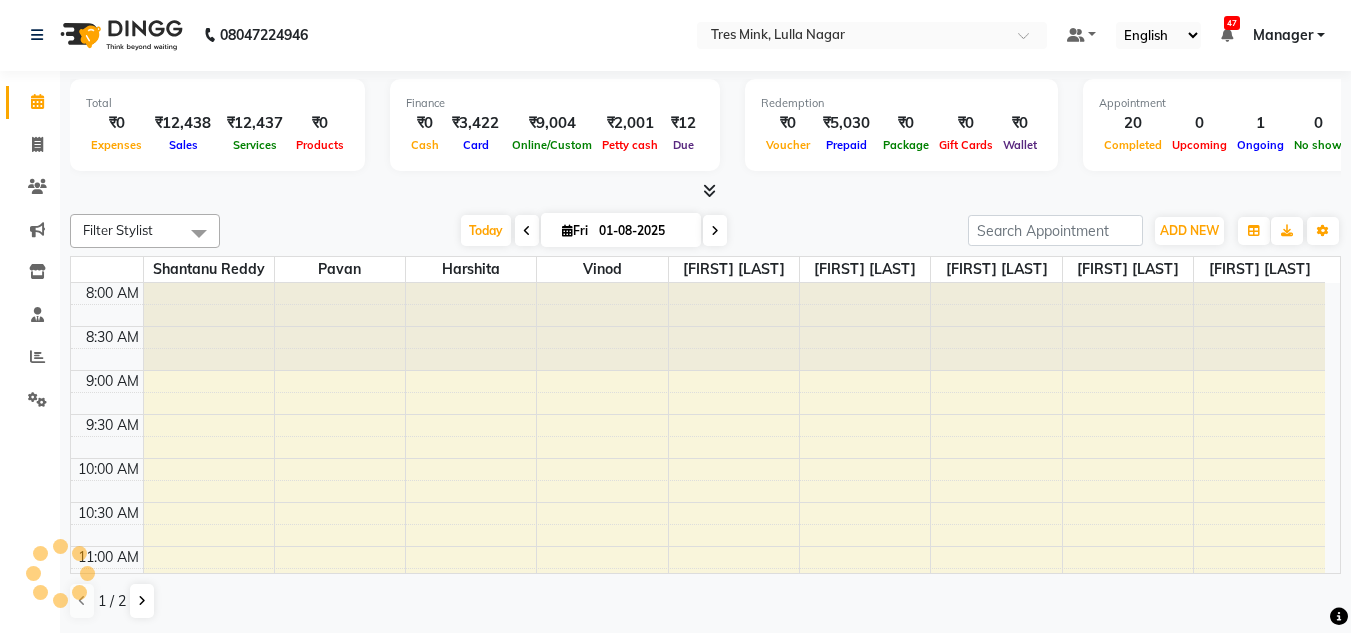 scroll, scrollTop: 0, scrollLeft: 0, axis: both 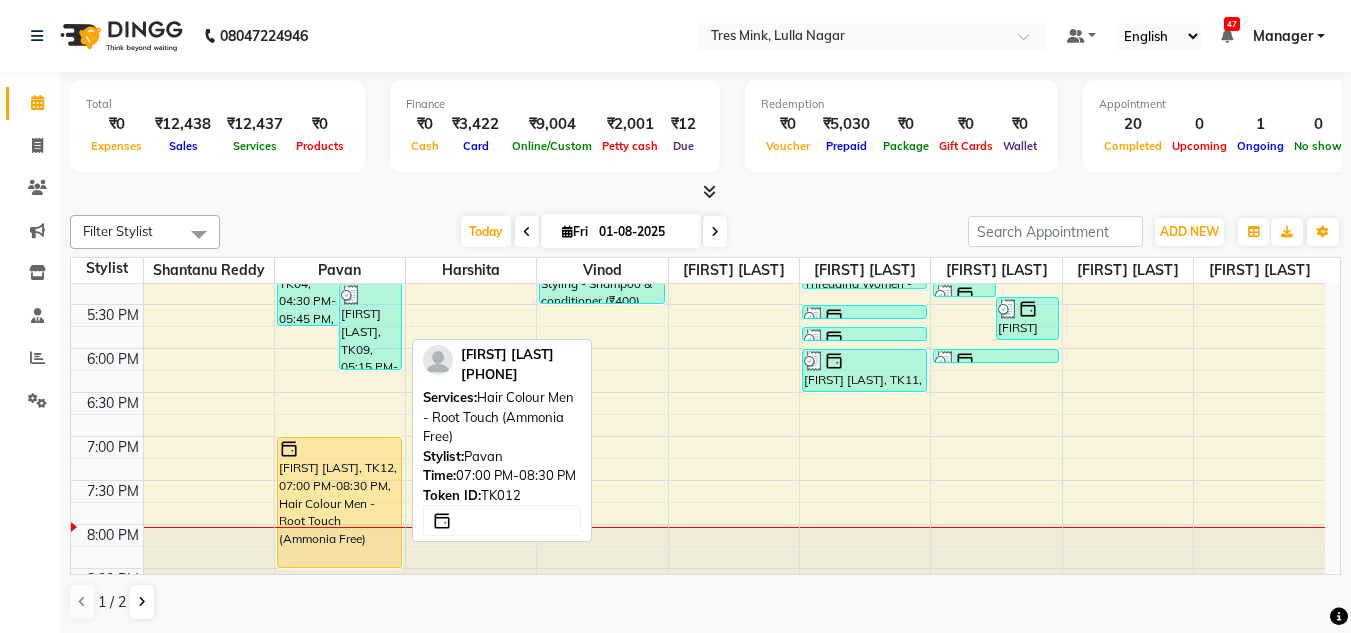 click on "[FIRST] [LAST], TK12, 07:00 PM-08:30 PM, Hair Colour Men - Root Touch (Ammonia Free)" at bounding box center [339, 502] 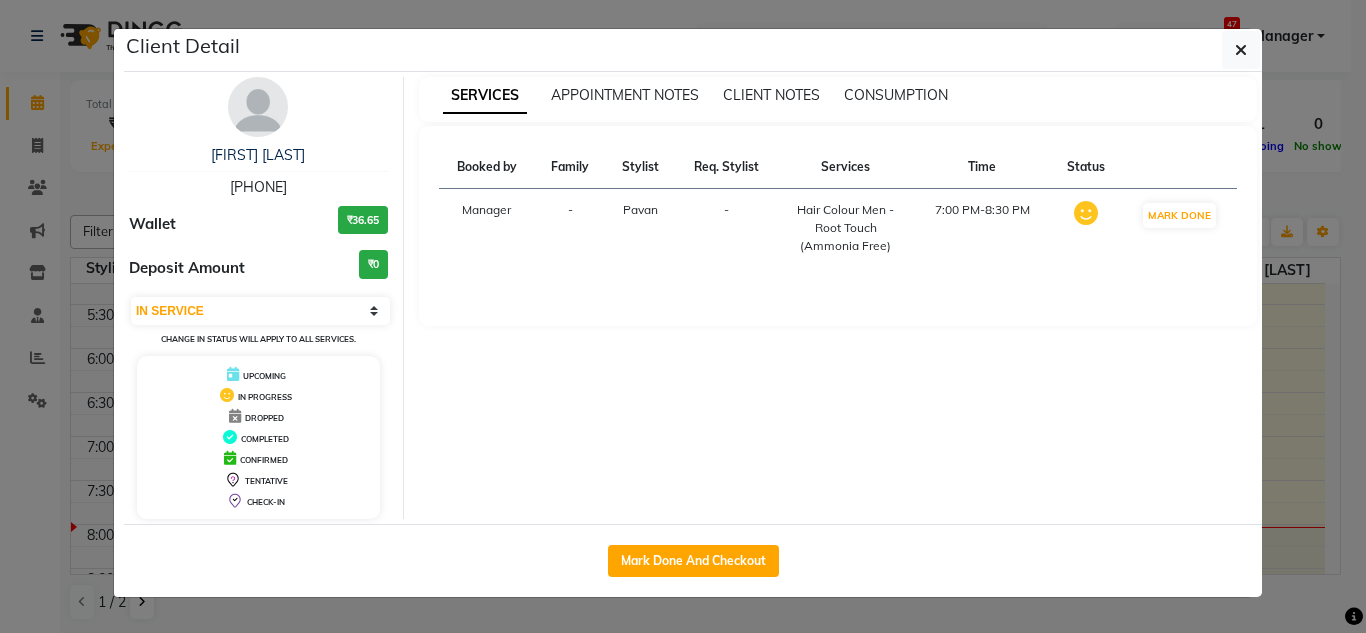 click at bounding box center (258, 107) 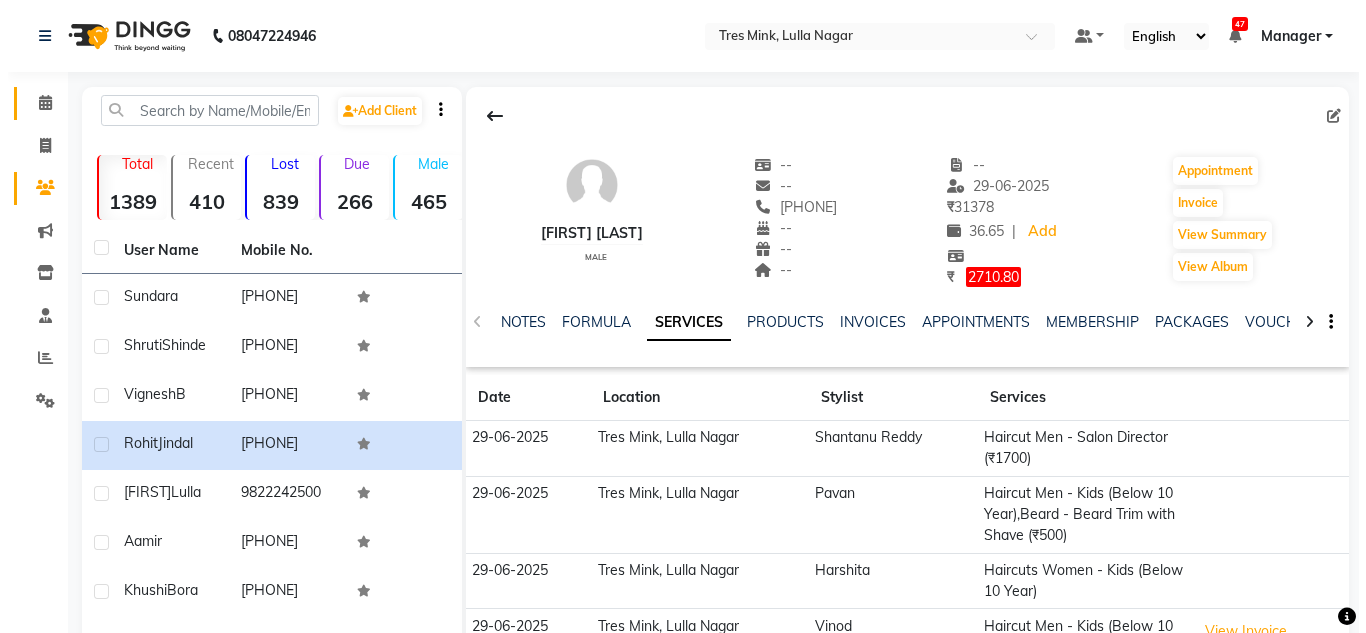 scroll, scrollTop: 268, scrollLeft: 0, axis: vertical 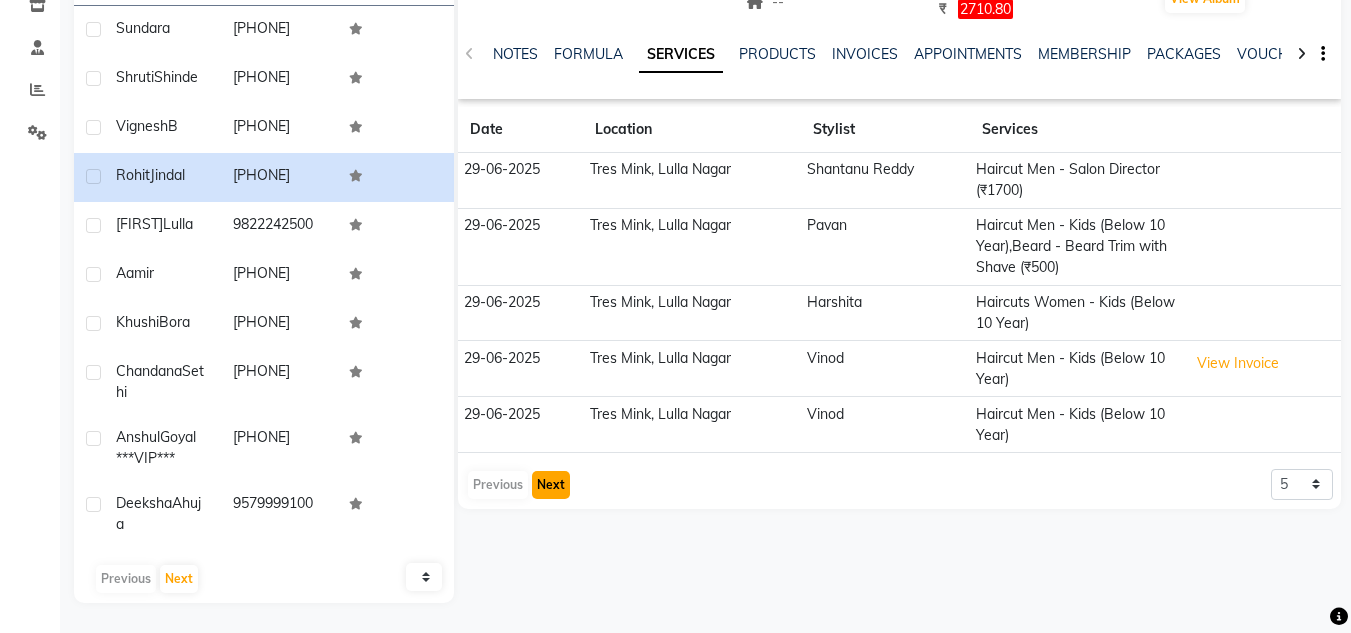 click on "Next" 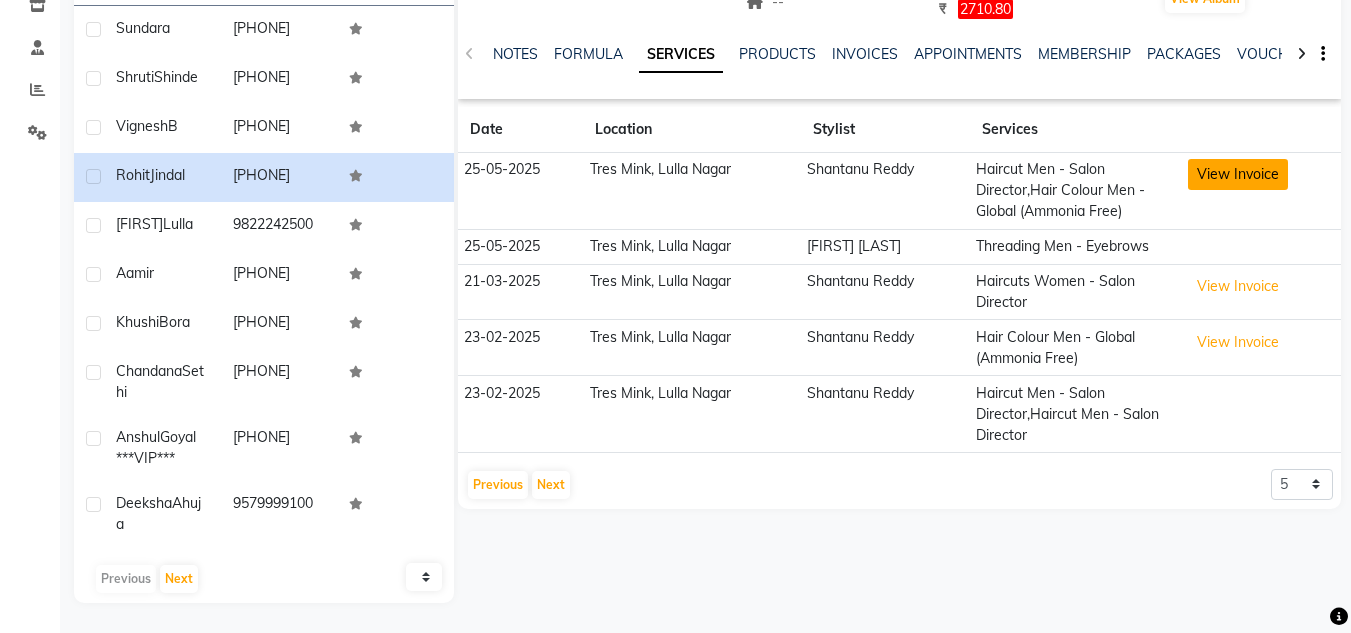 click on "View Invoice" 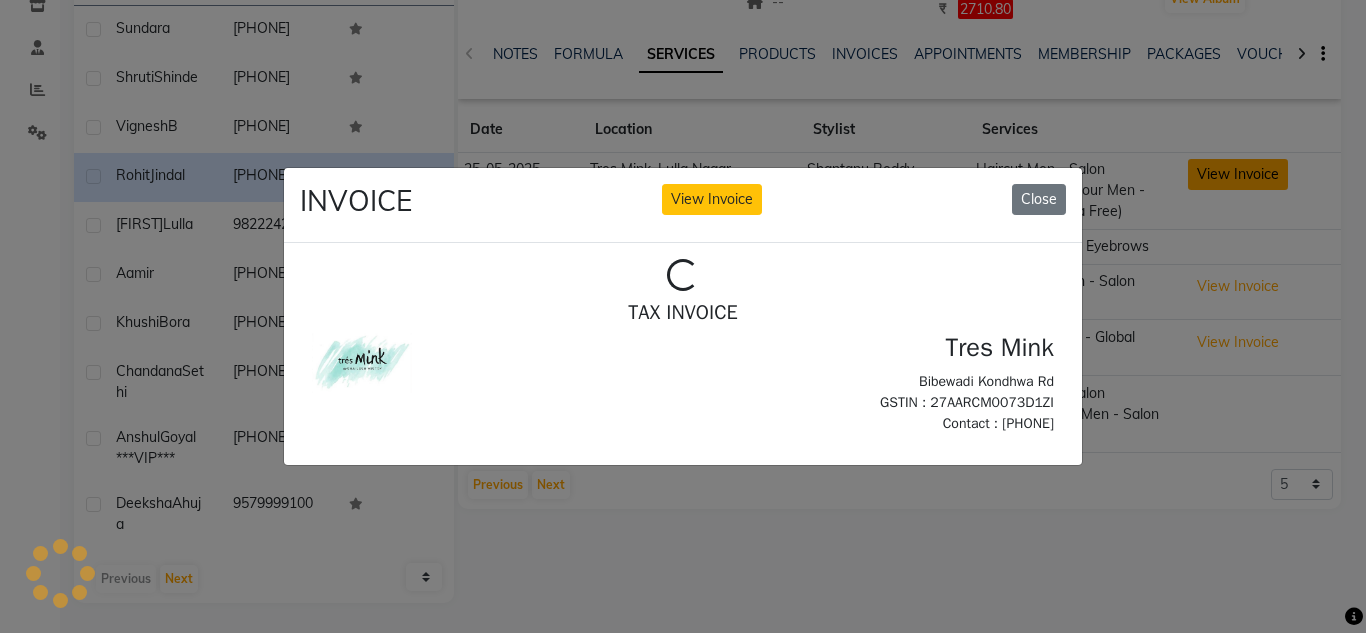 scroll, scrollTop: 0, scrollLeft: 0, axis: both 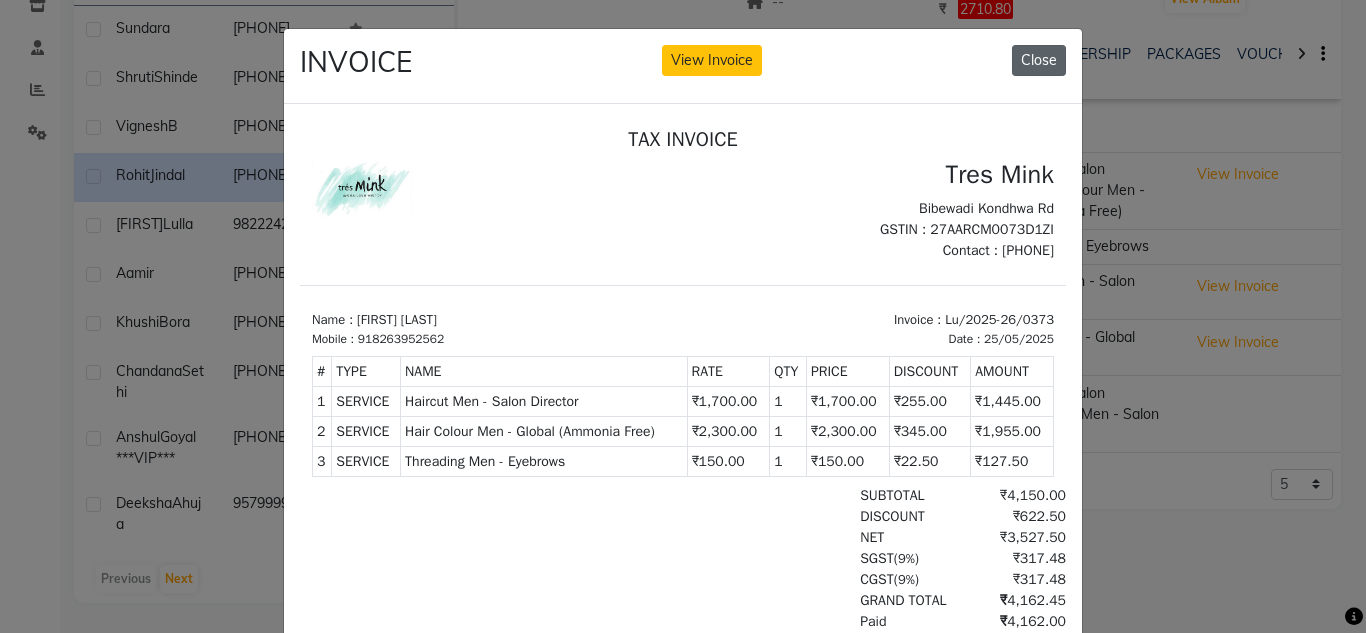 click on "Close" 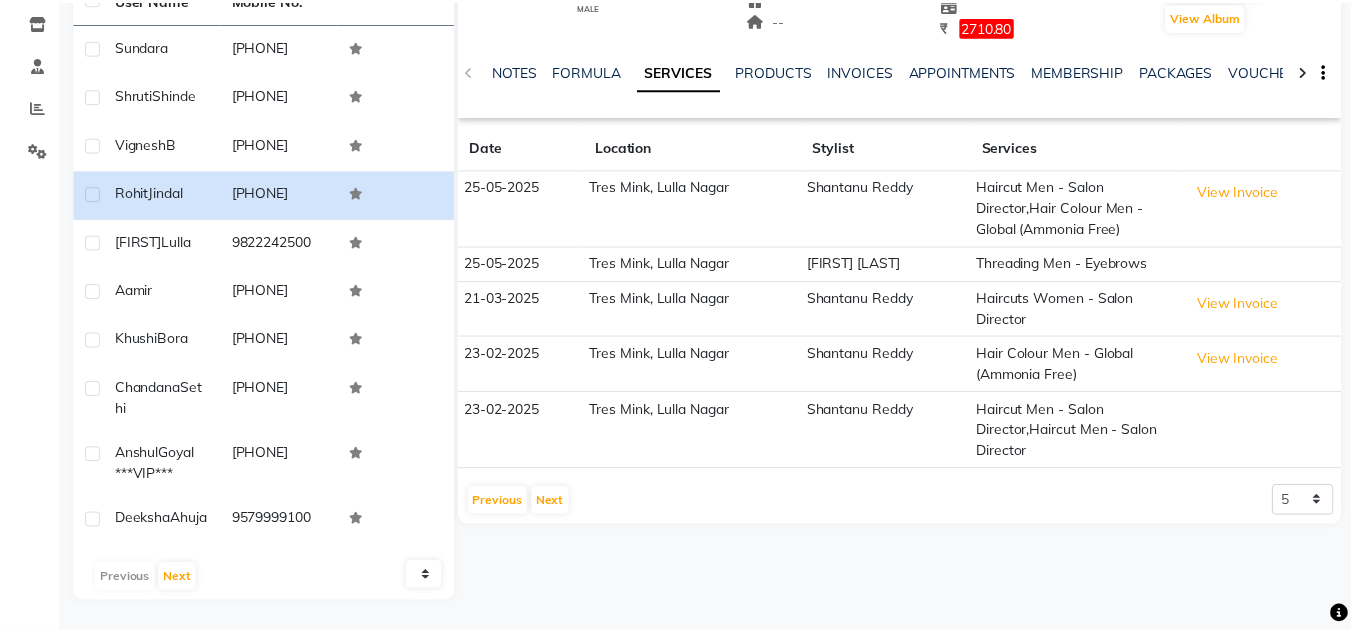 scroll, scrollTop: 0, scrollLeft: 0, axis: both 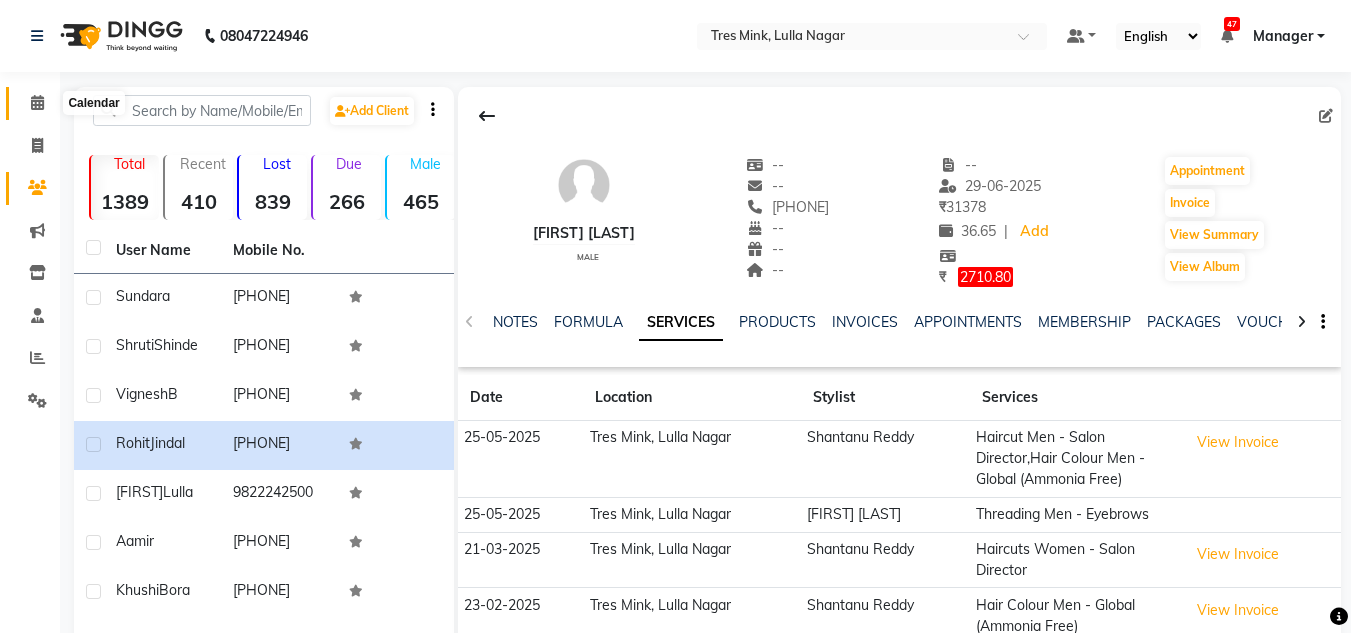 click 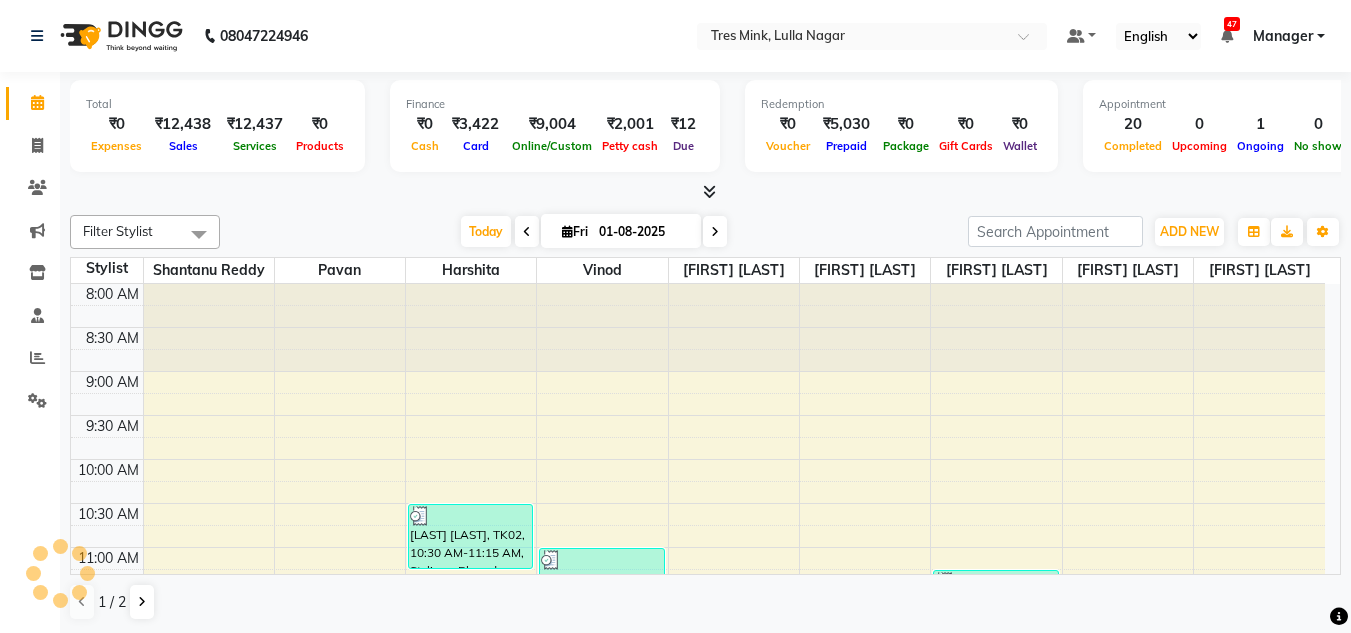 scroll, scrollTop: 1, scrollLeft: 0, axis: vertical 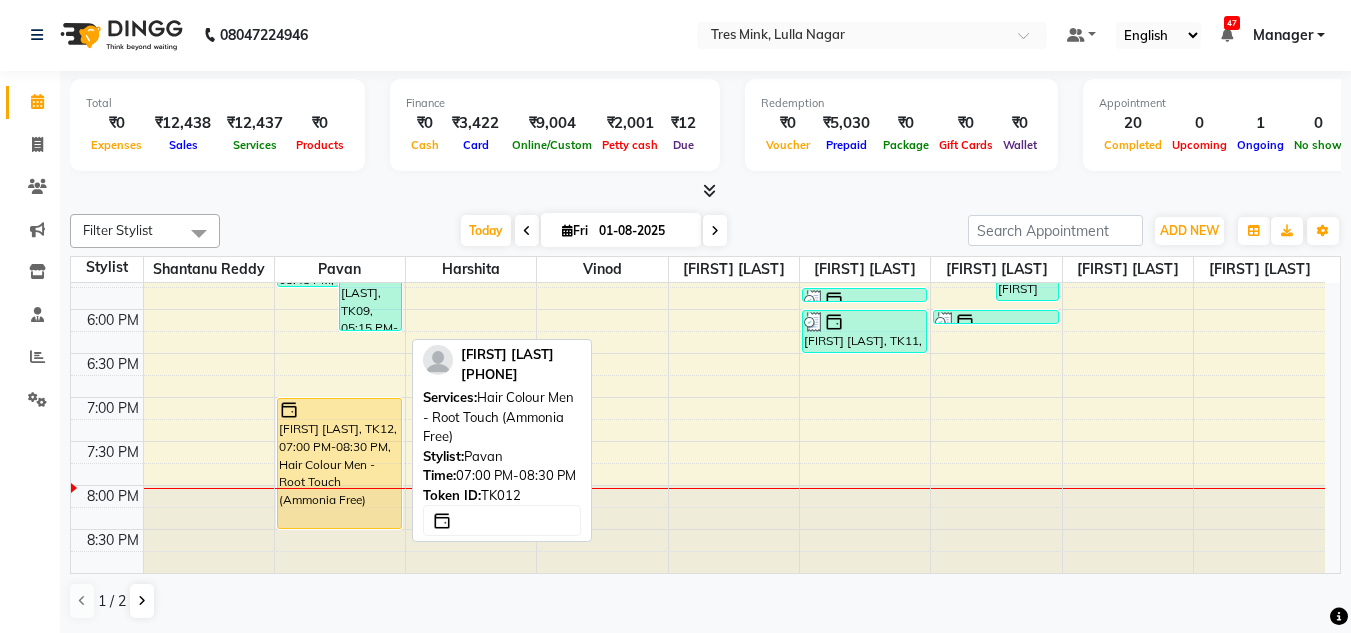 click on "[FIRST] [LAST], TK12, 07:00 PM-08:30 PM, Hair Colour Men - Root Touch (Ammonia Free)" at bounding box center (339, 463) 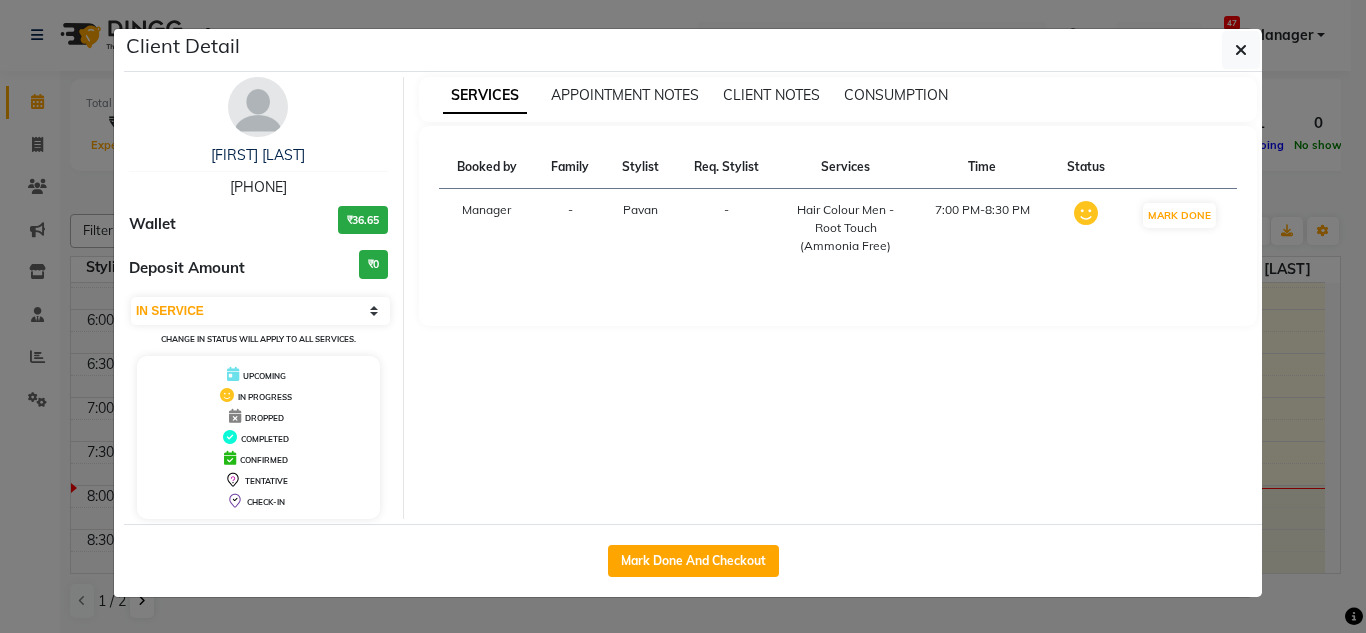 click at bounding box center (258, 107) 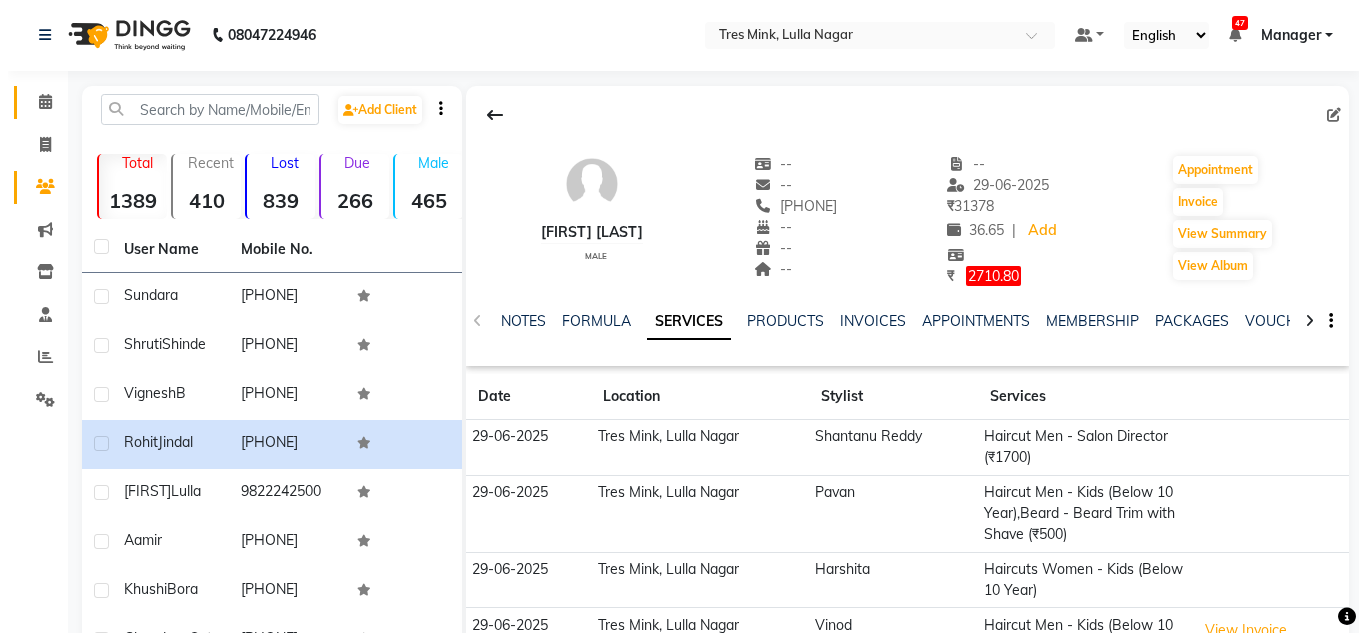 scroll, scrollTop: 268, scrollLeft: 0, axis: vertical 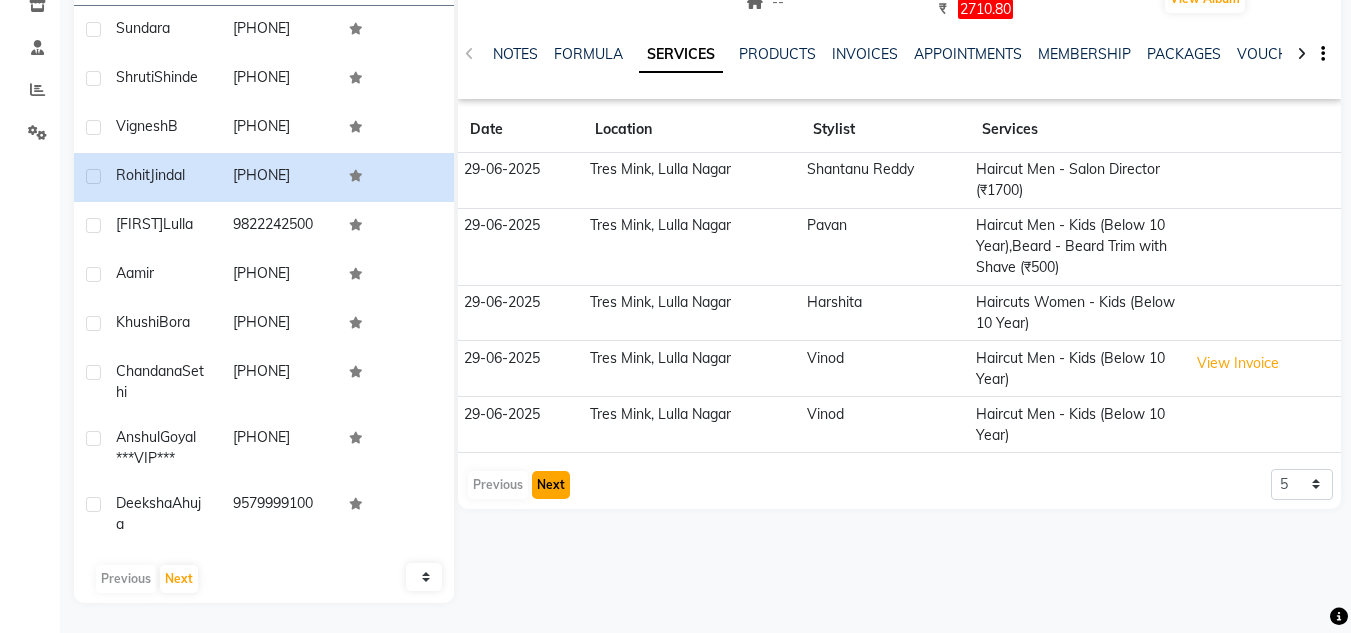click on "Next" 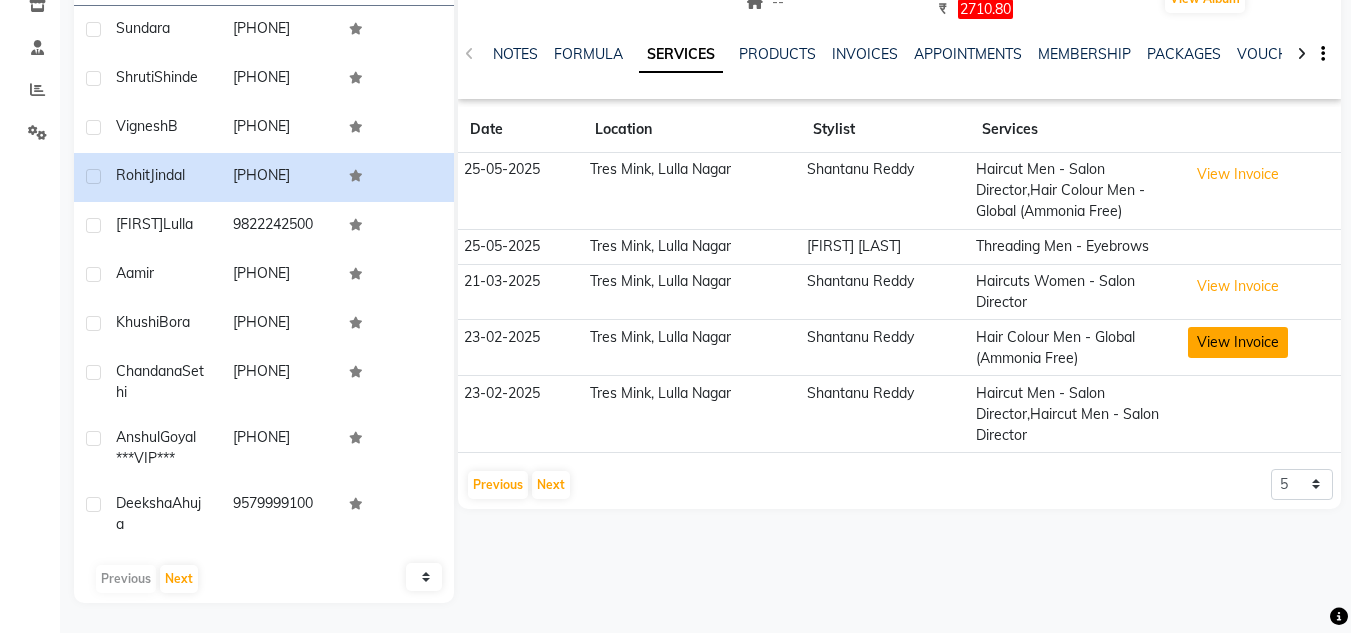 click on "View Invoice" 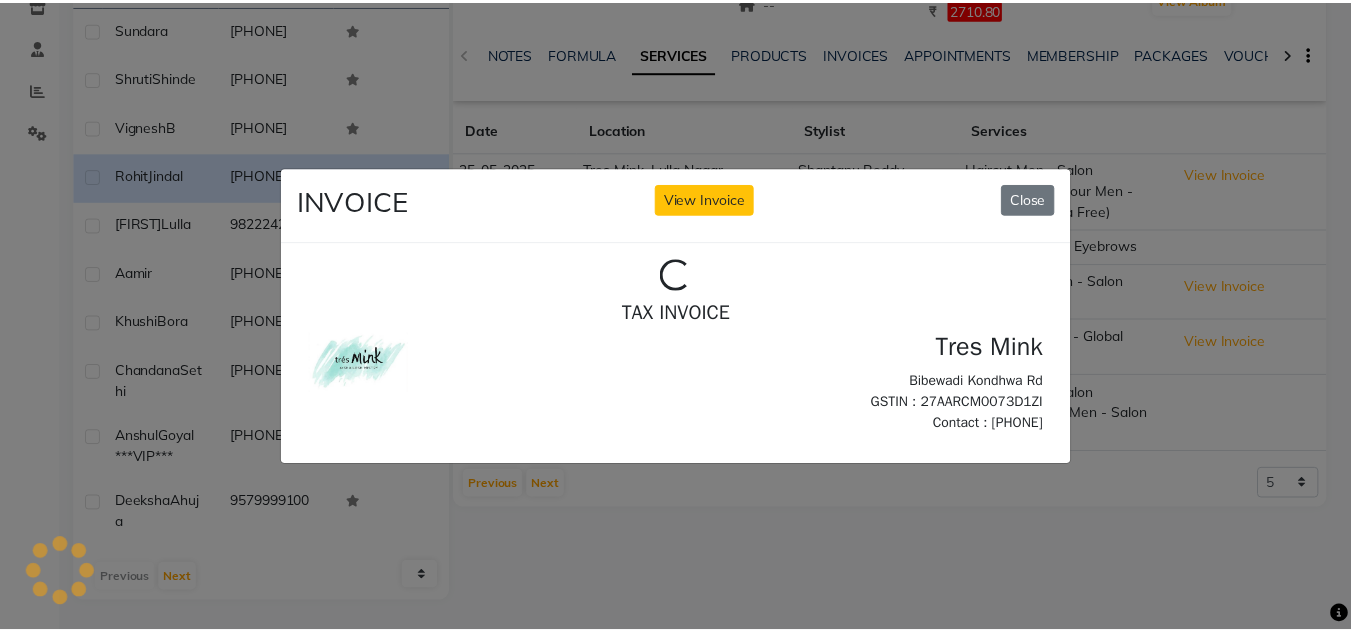 scroll, scrollTop: 0, scrollLeft: 0, axis: both 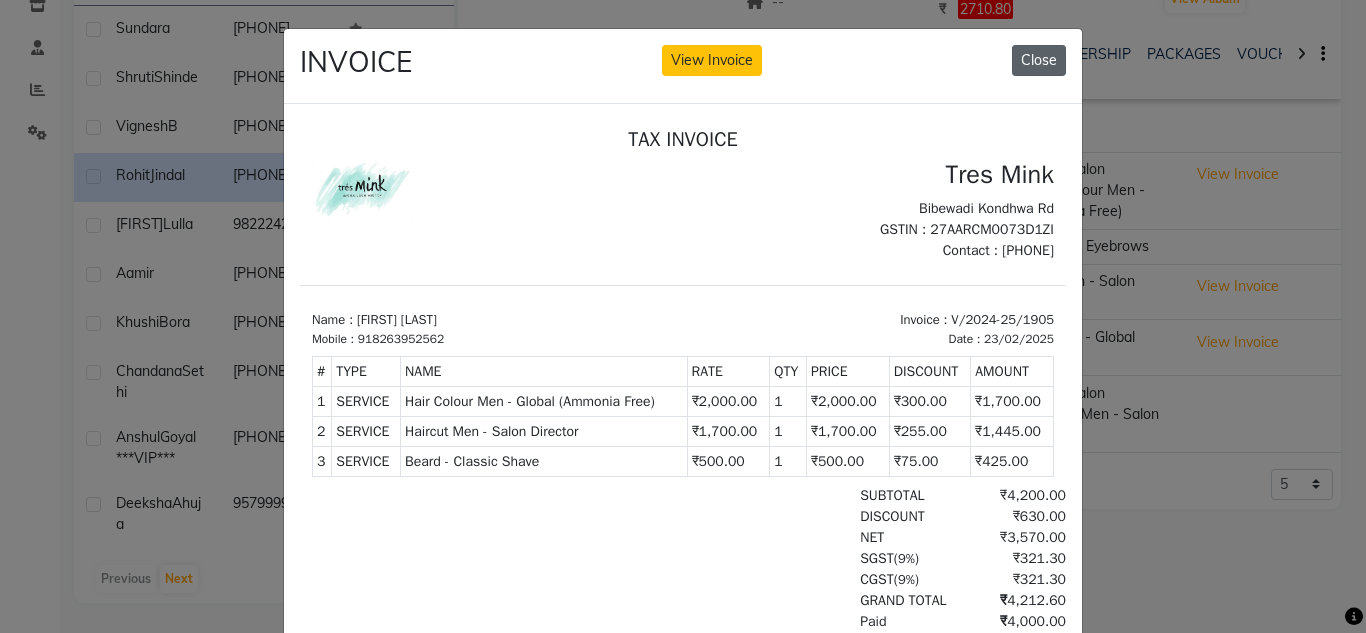 click on "Close" 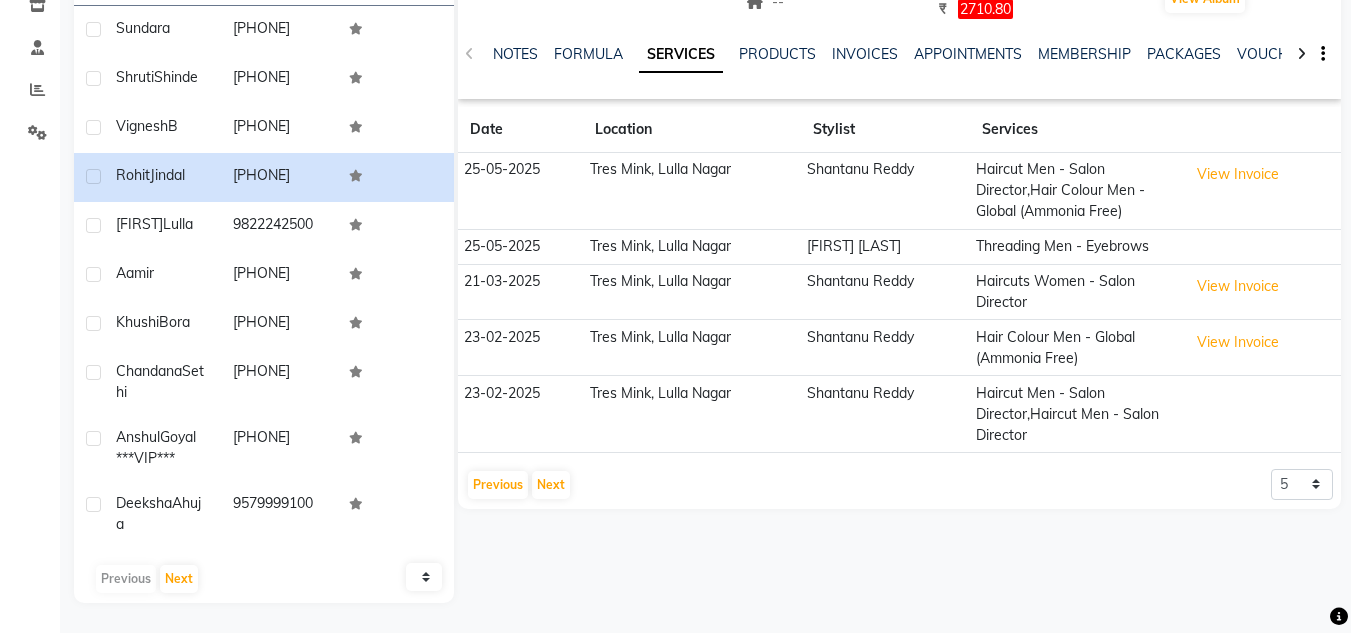 scroll, scrollTop: 0, scrollLeft: 0, axis: both 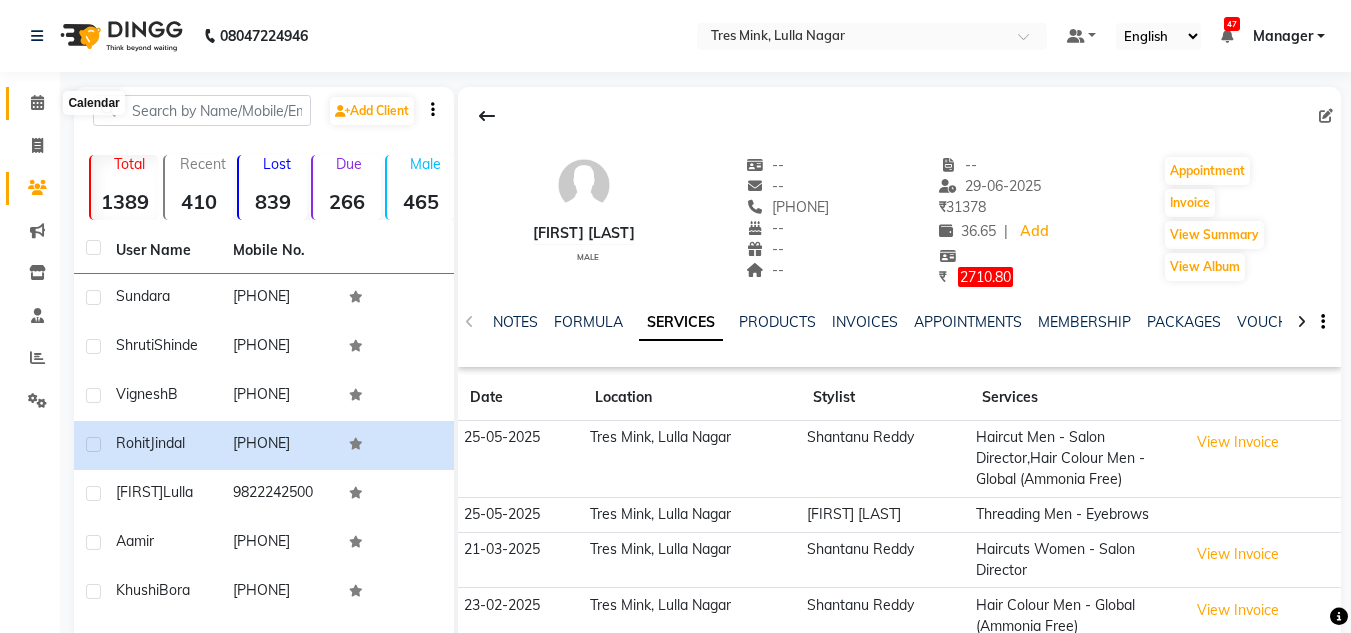 click 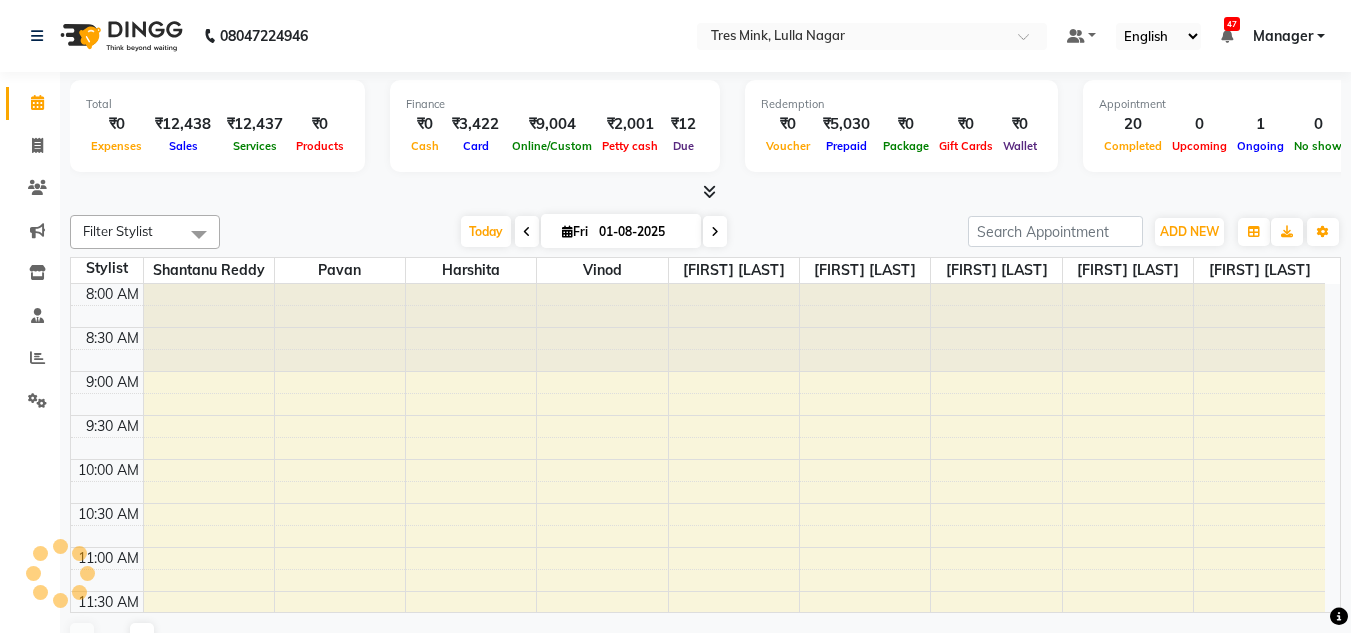 scroll, scrollTop: 0, scrollLeft: 0, axis: both 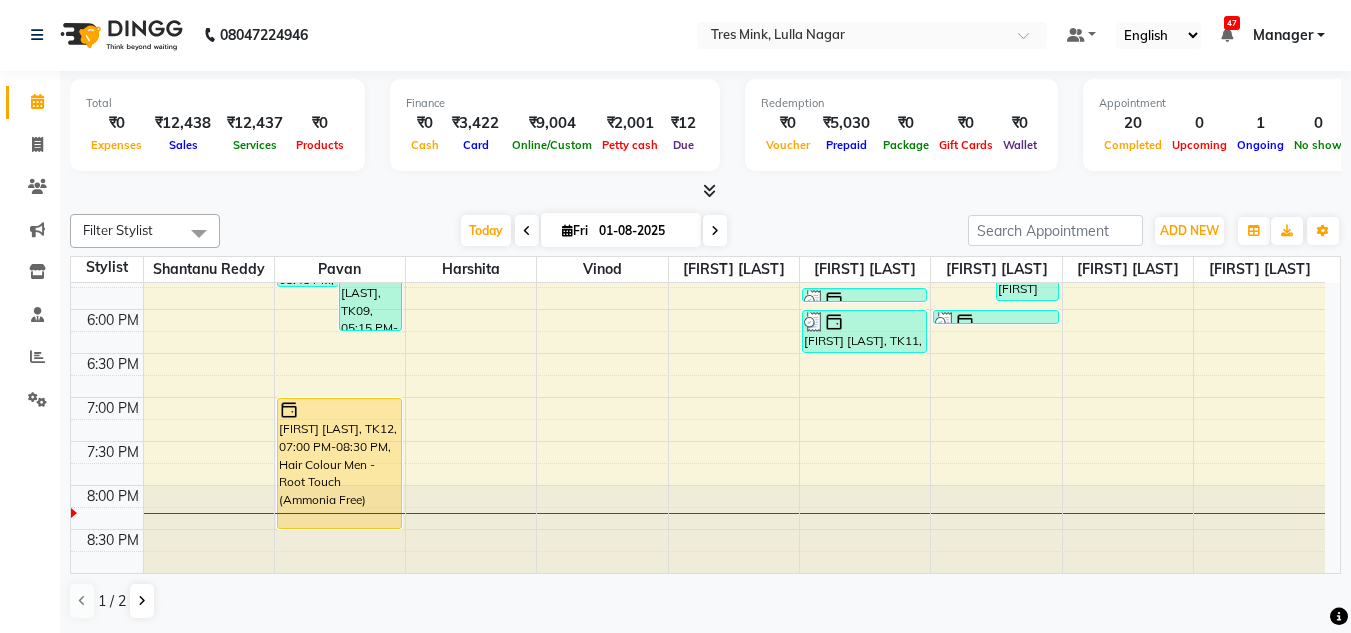 click at bounding box center (527, 231) 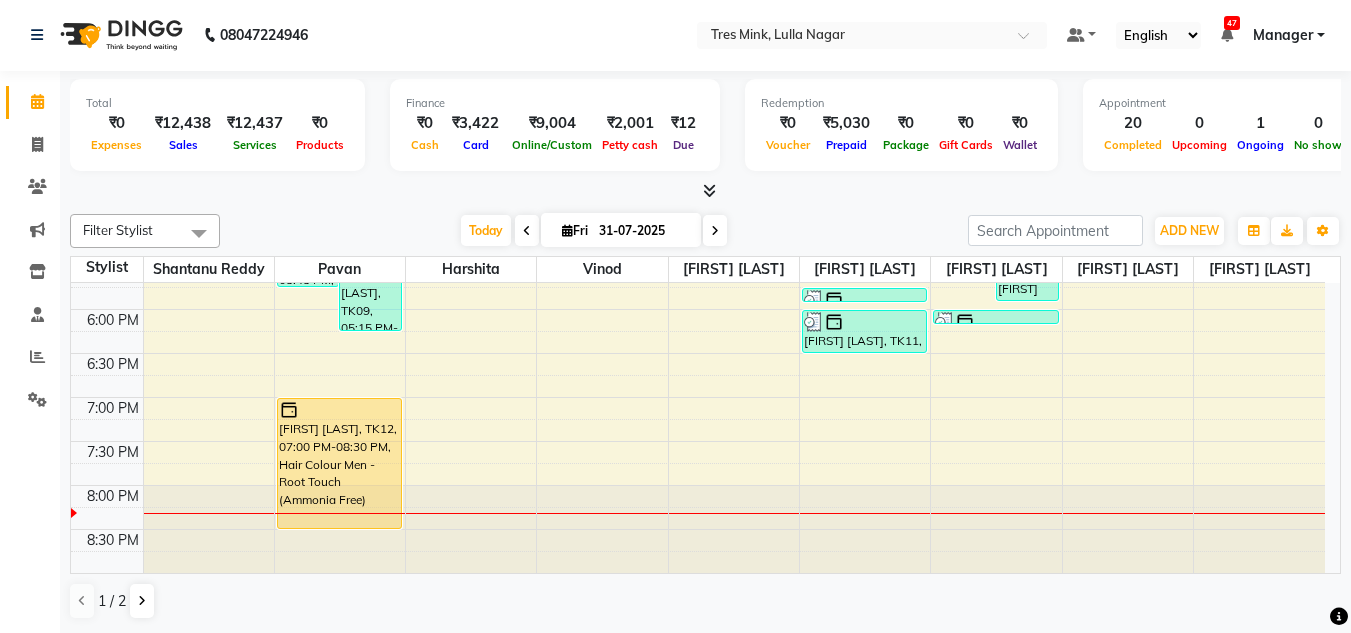 scroll, scrollTop: 0, scrollLeft: 0, axis: both 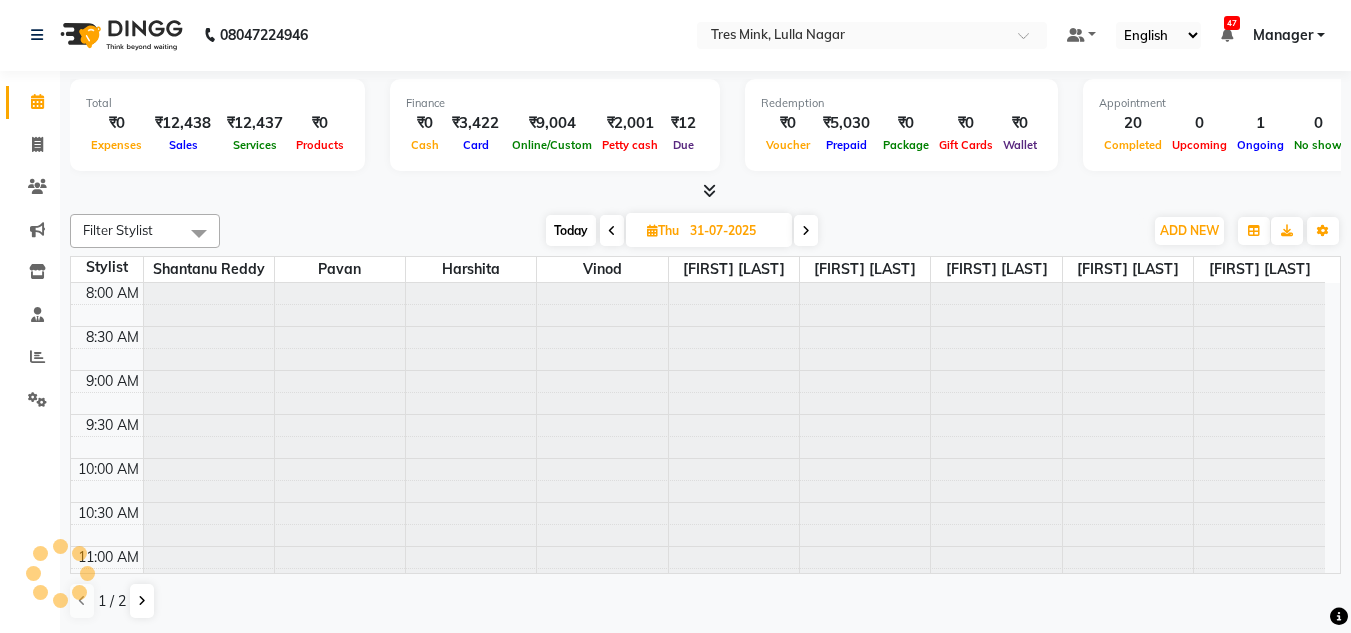 click on "Today  Thu 31-07-2025" at bounding box center [681, 231] 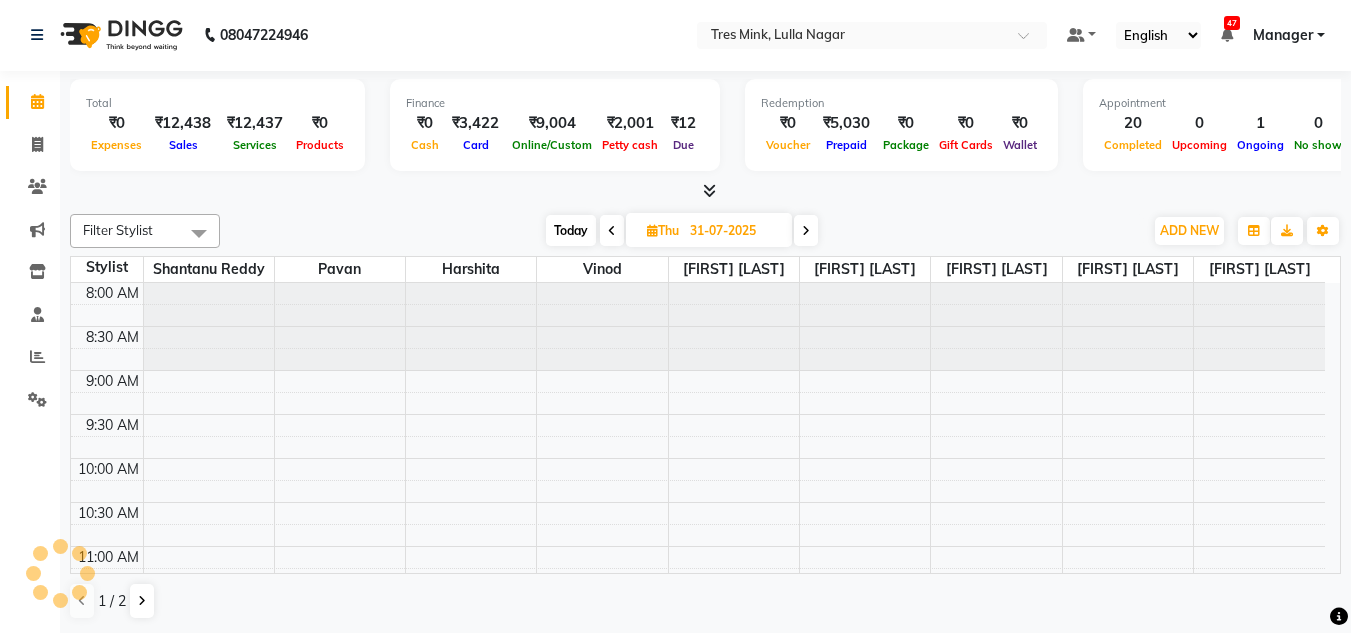scroll, scrollTop: 853, scrollLeft: 0, axis: vertical 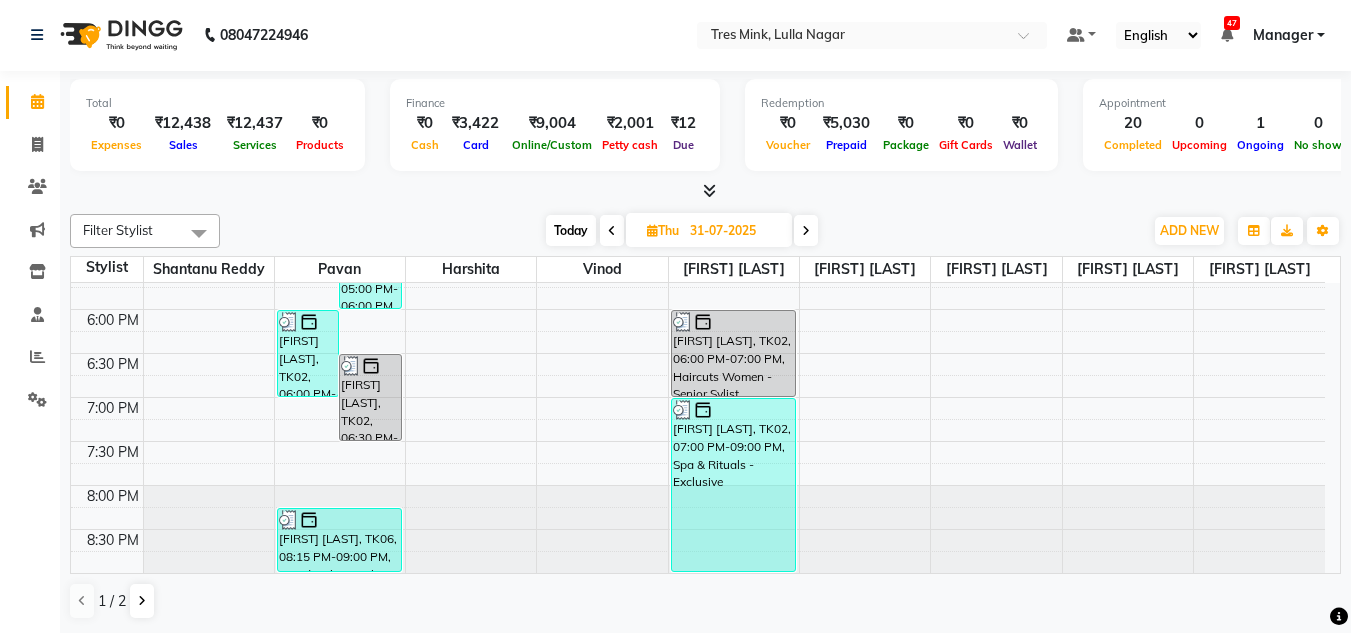 click at bounding box center (612, 231) 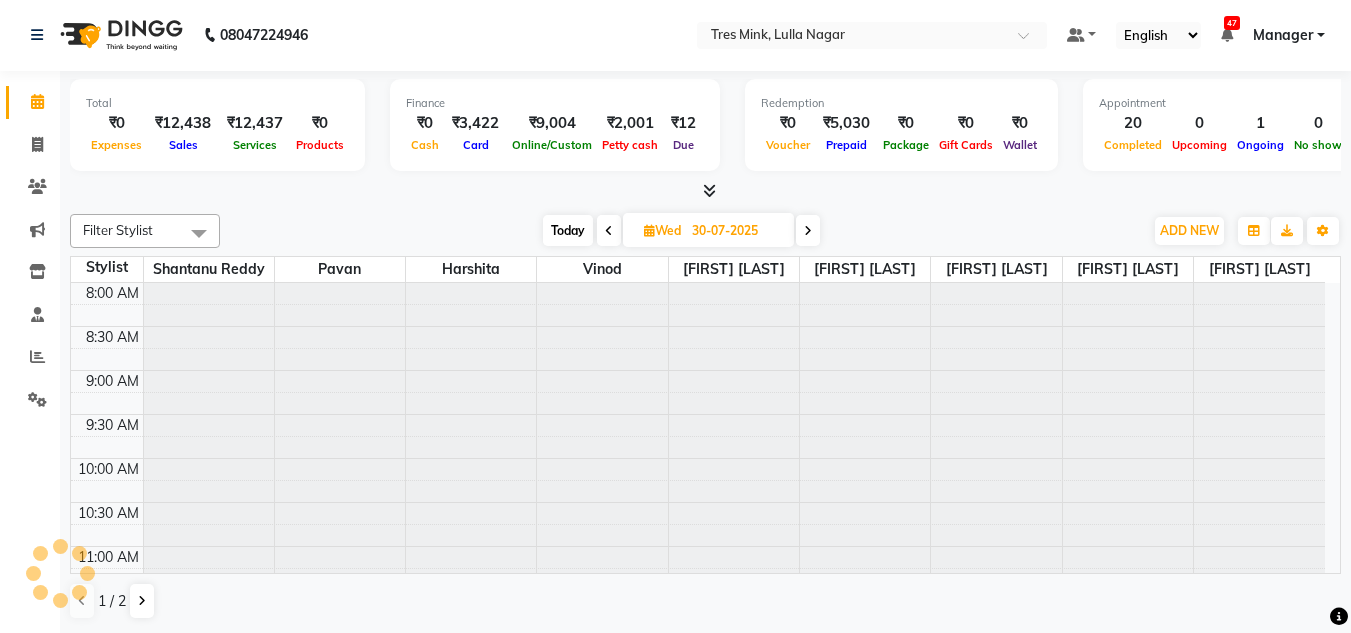 scroll, scrollTop: 853, scrollLeft: 0, axis: vertical 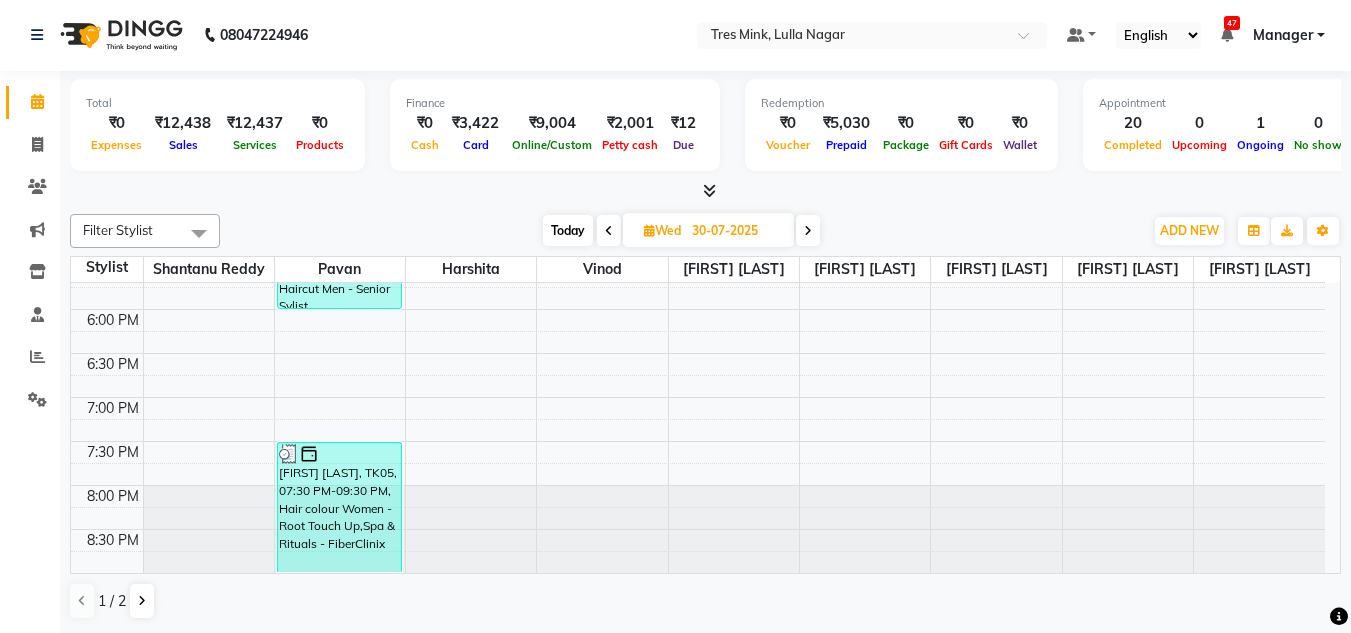 click at bounding box center (609, 231) 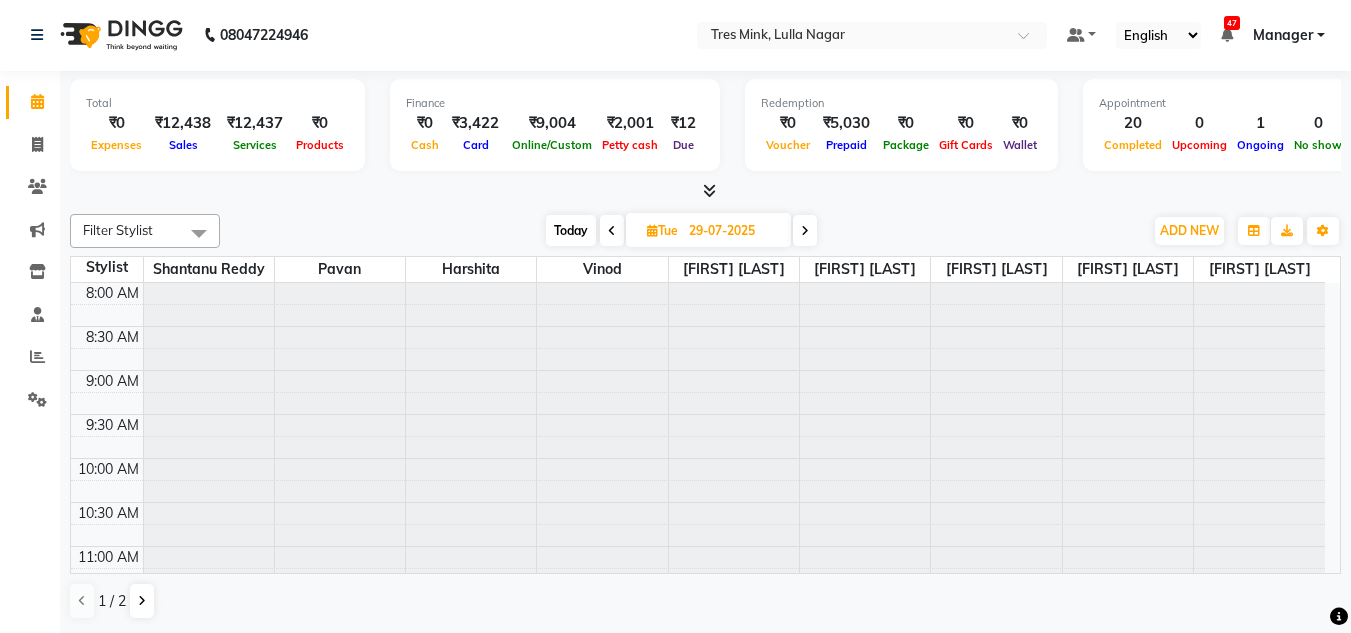 scroll, scrollTop: 853, scrollLeft: 0, axis: vertical 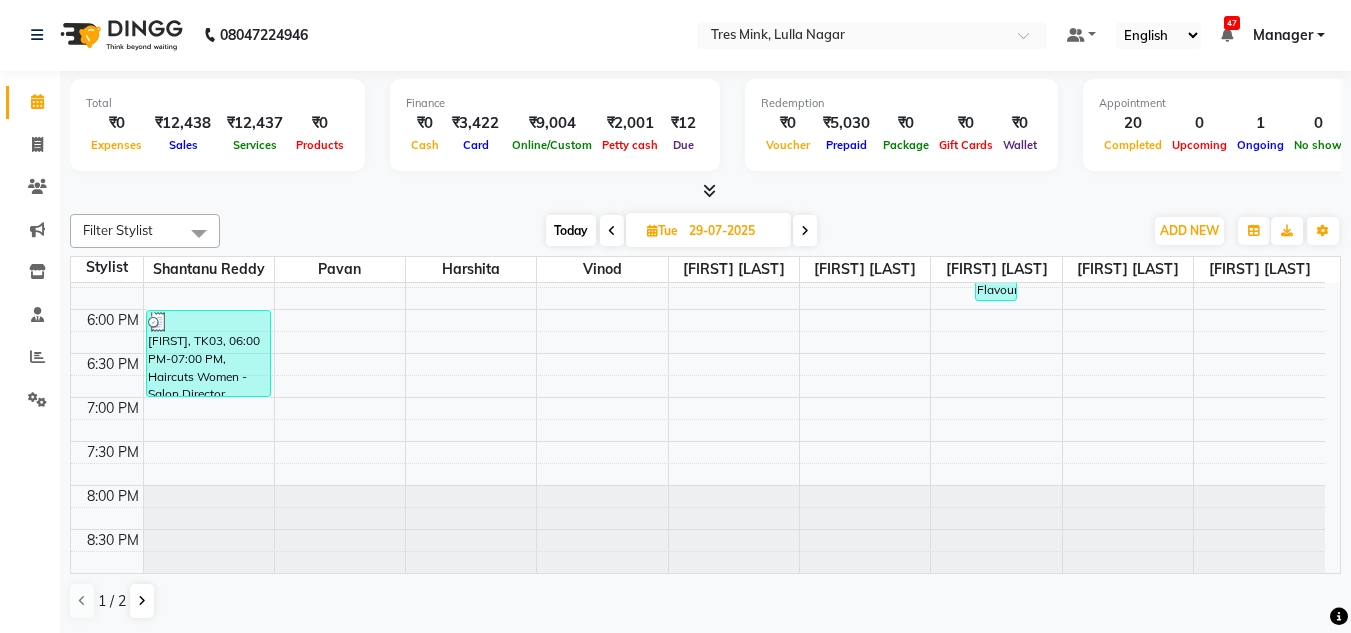 click at bounding box center [612, 231] 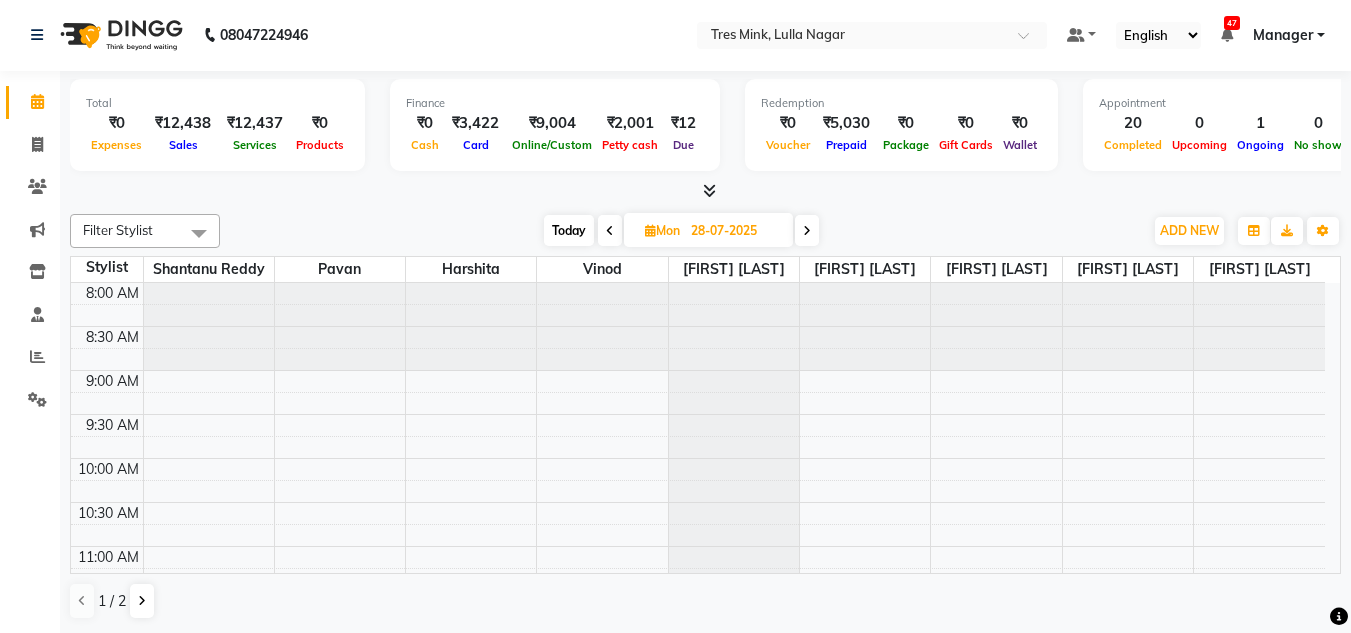 scroll, scrollTop: 853, scrollLeft: 0, axis: vertical 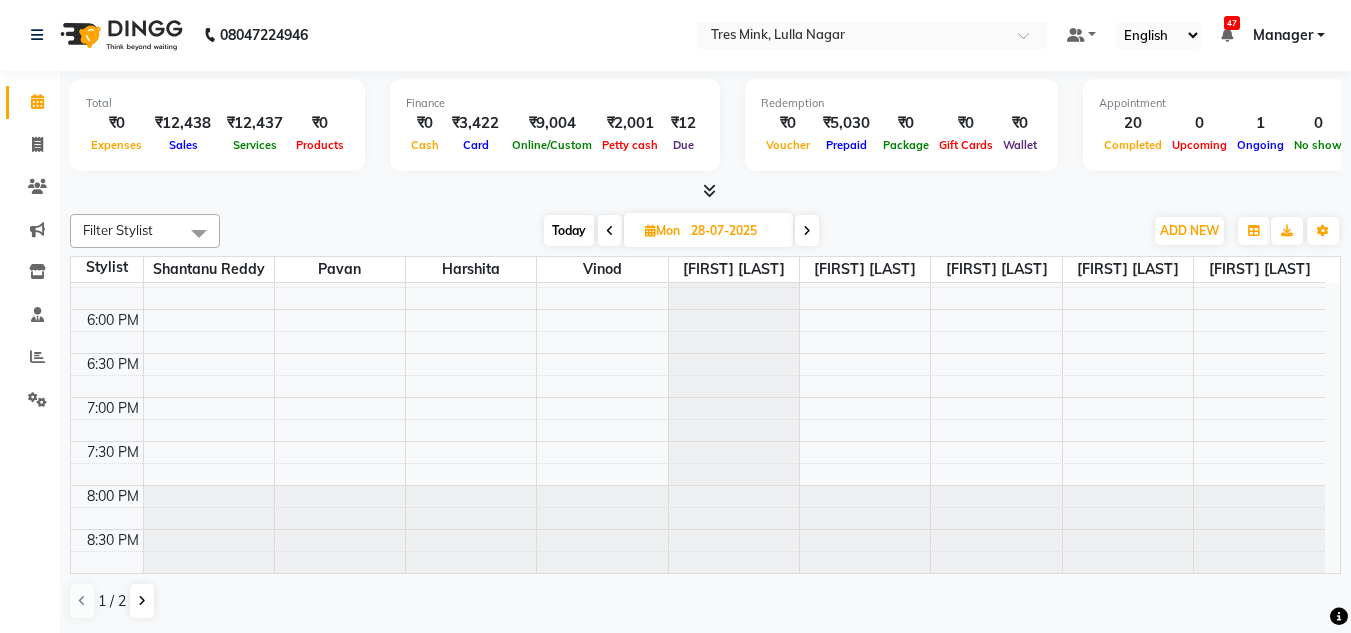 click at bounding box center [610, 231] 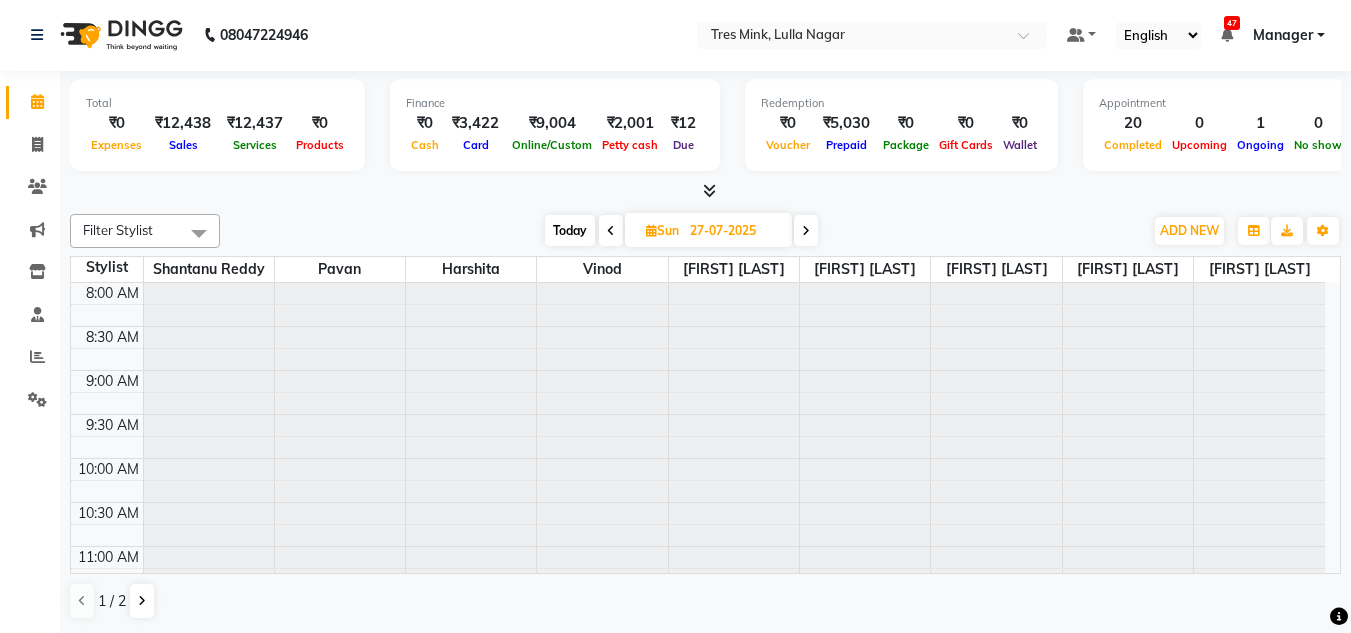 scroll, scrollTop: 853, scrollLeft: 0, axis: vertical 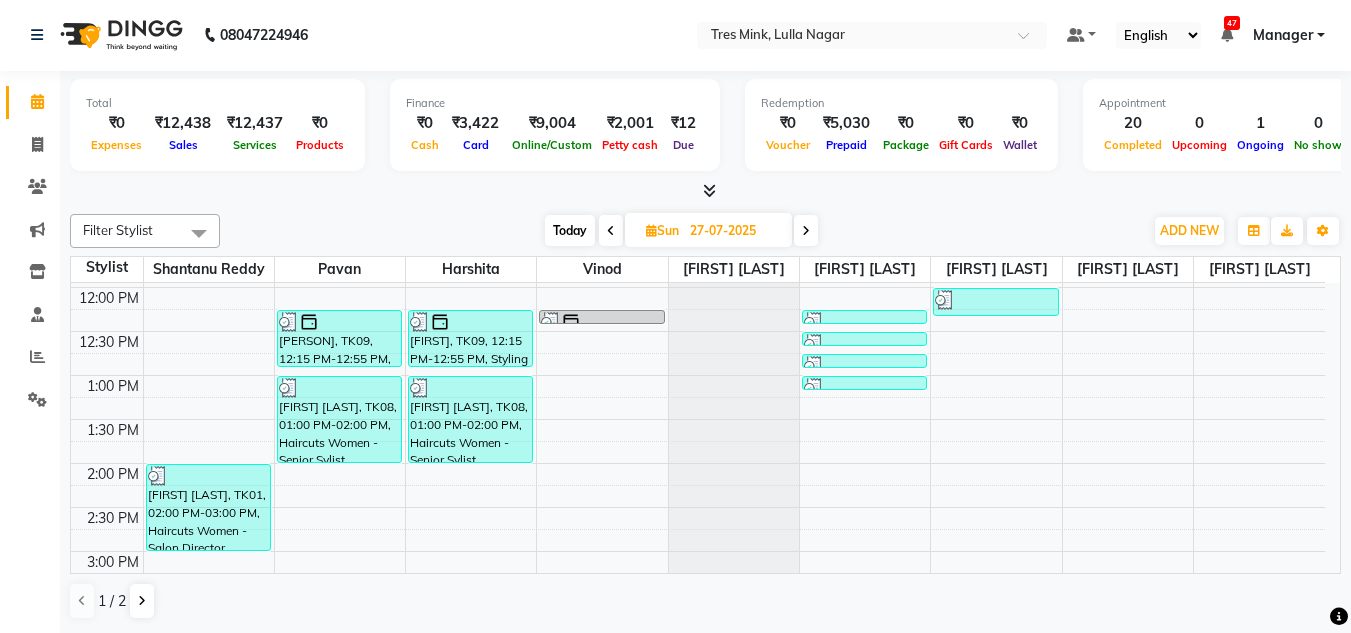 click on "Filter Stylist Select All [FIRST] [LAST] [FIRST] [FIRST] [FIRST]  [FIRST] [FIRST] [FIRST] [FIRST] [FIRST] [FIRST] [FIRST] [FIRST] [FIRST] [FIRST] [FIRST]  Group By  Staff View   Room View  View as Vertical  Vertical - Week View  Horizontal  Horizontal - Week View  List  Toggle Dropdown Calendar Settings Manage Tags   Arrange Stylists   Reset Stylists  Full Screen  Show Available Stylist  Appointment Form Zoom 100% Staff/Room Display Count 9 Stylist [FIRST] [LAST] [FIRST] [FIRST] [FIRST] [FIRST]  [FIRST] [FIRST] [FIRST] [FIRST] [FIRST] [FIRST] [FIRST] [FIRST] [FIRST] [FIRST] [FIRST] [FIRST]" 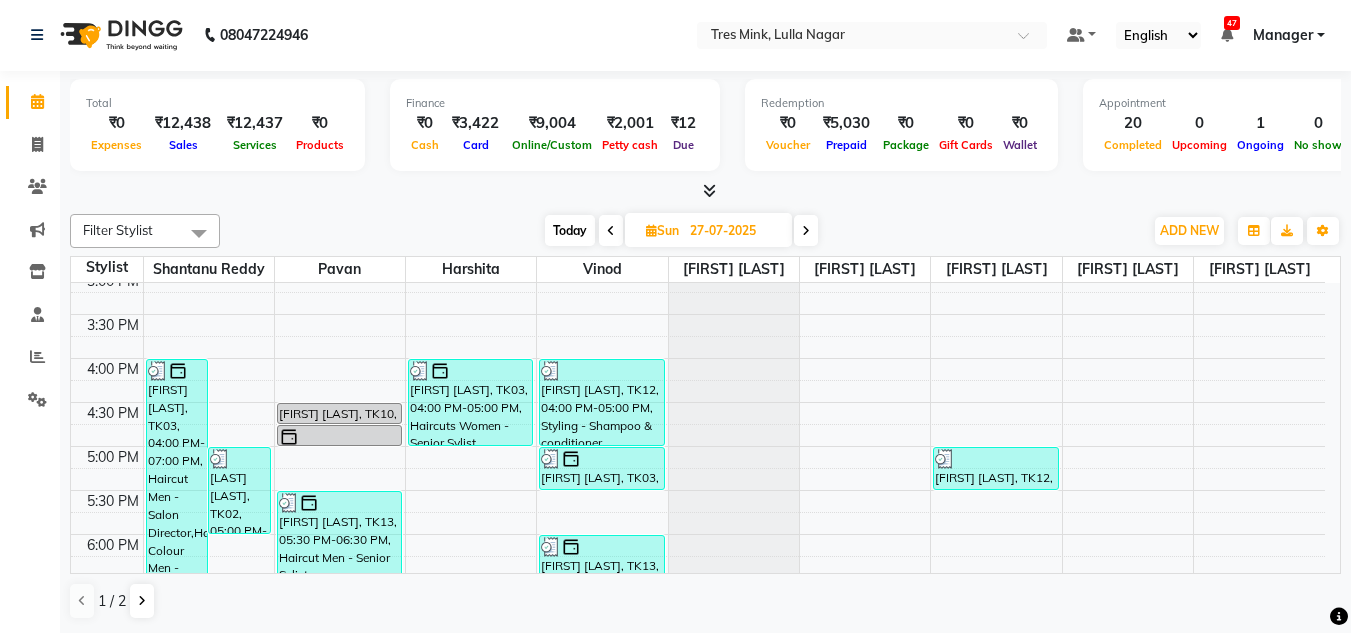scroll, scrollTop: 667, scrollLeft: 0, axis: vertical 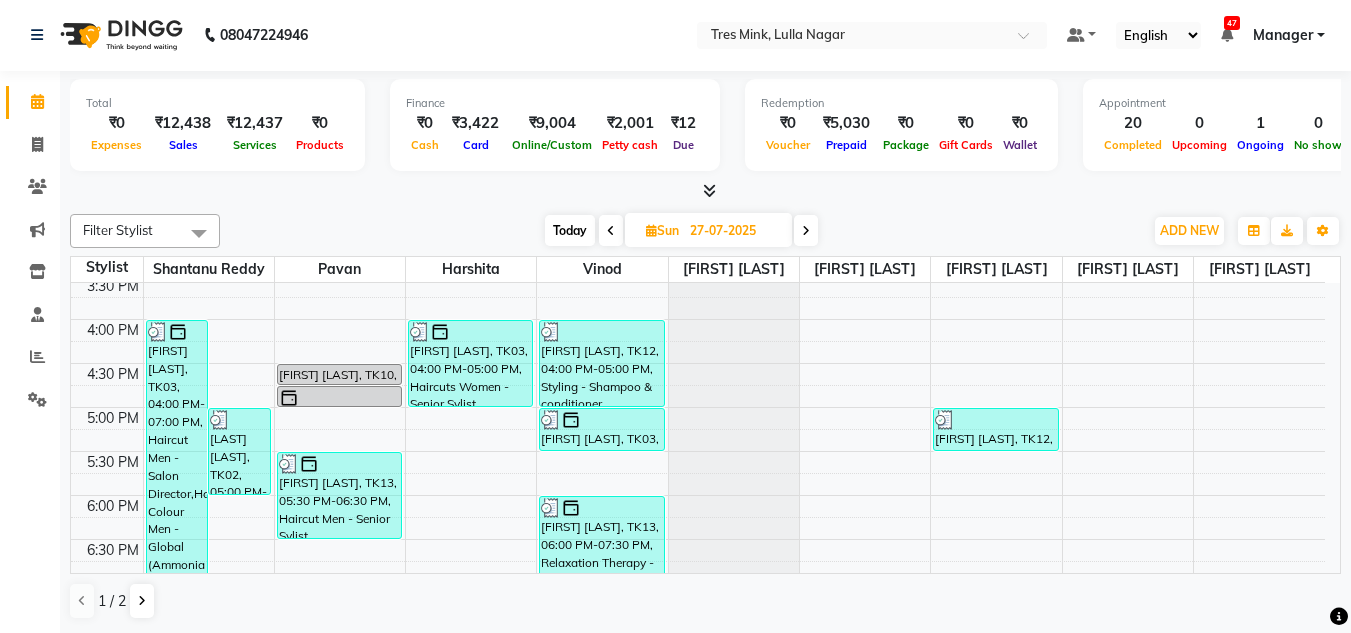 click at bounding box center (806, 230) 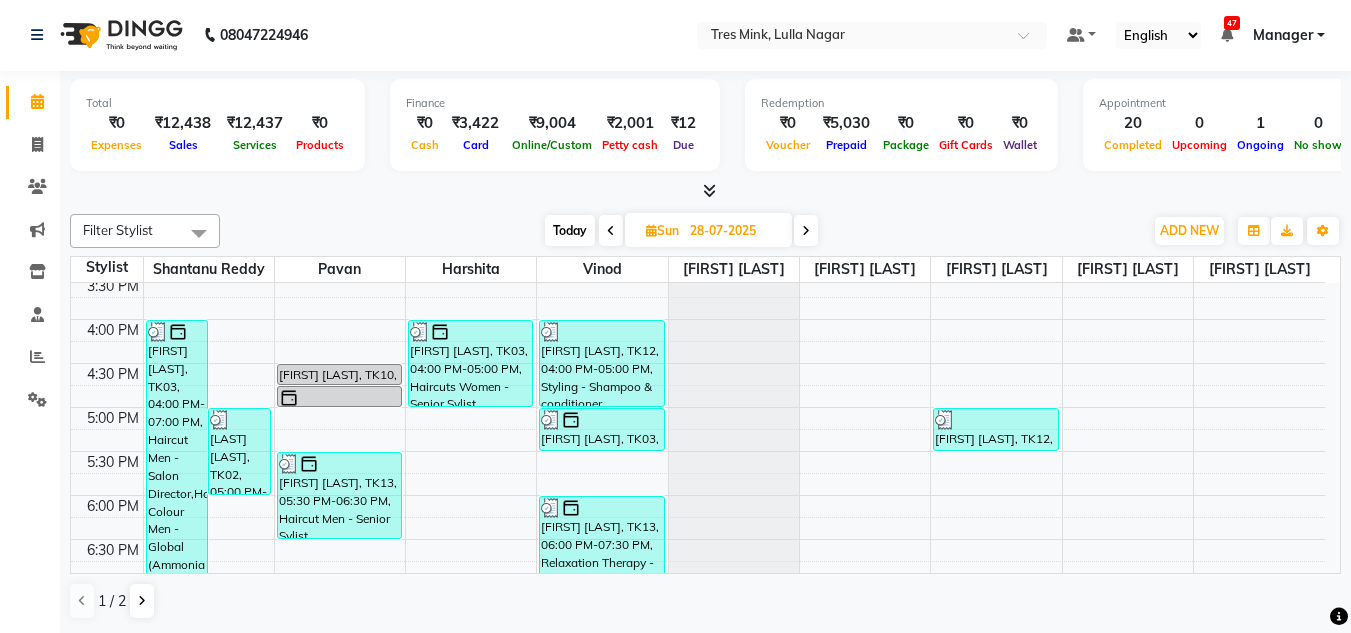 scroll, scrollTop: 853, scrollLeft: 0, axis: vertical 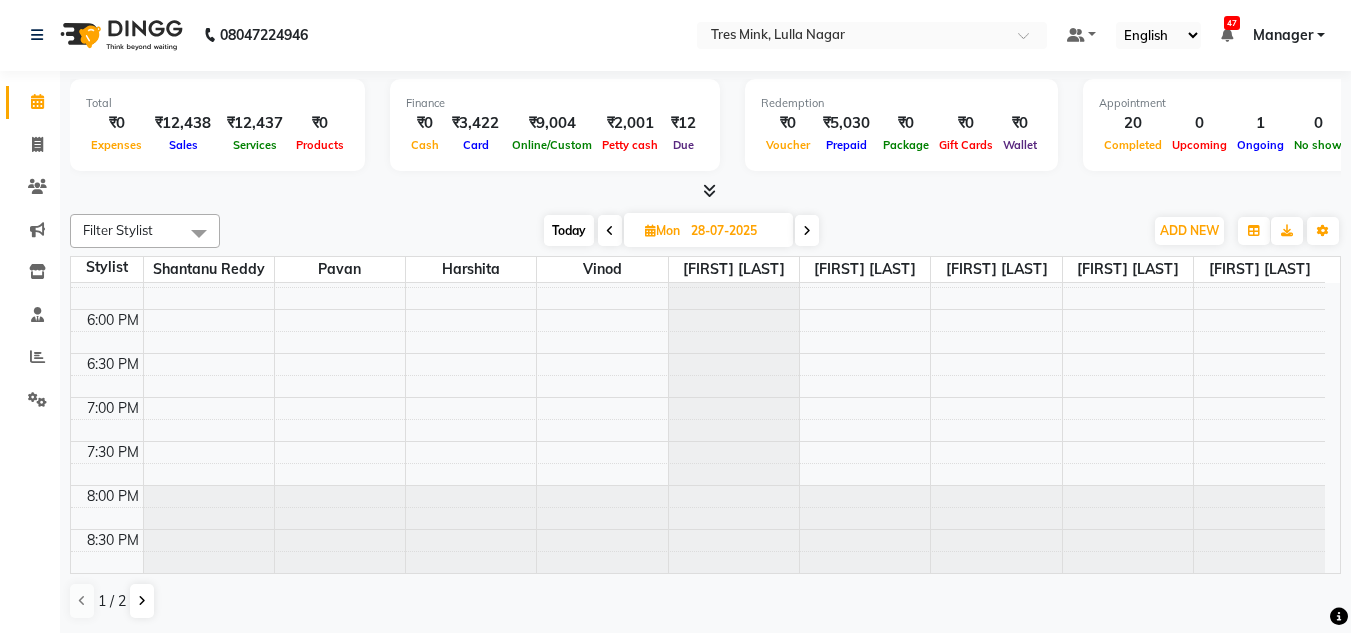 click at bounding box center (807, 231) 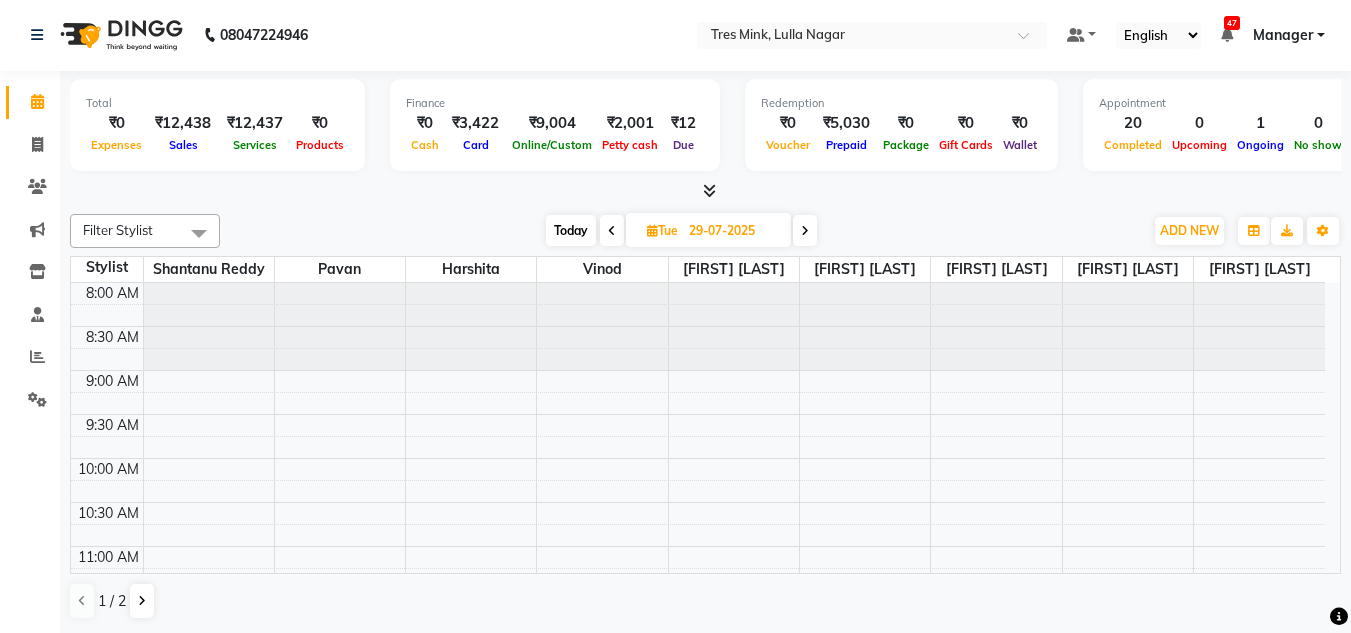 scroll, scrollTop: 853, scrollLeft: 0, axis: vertical 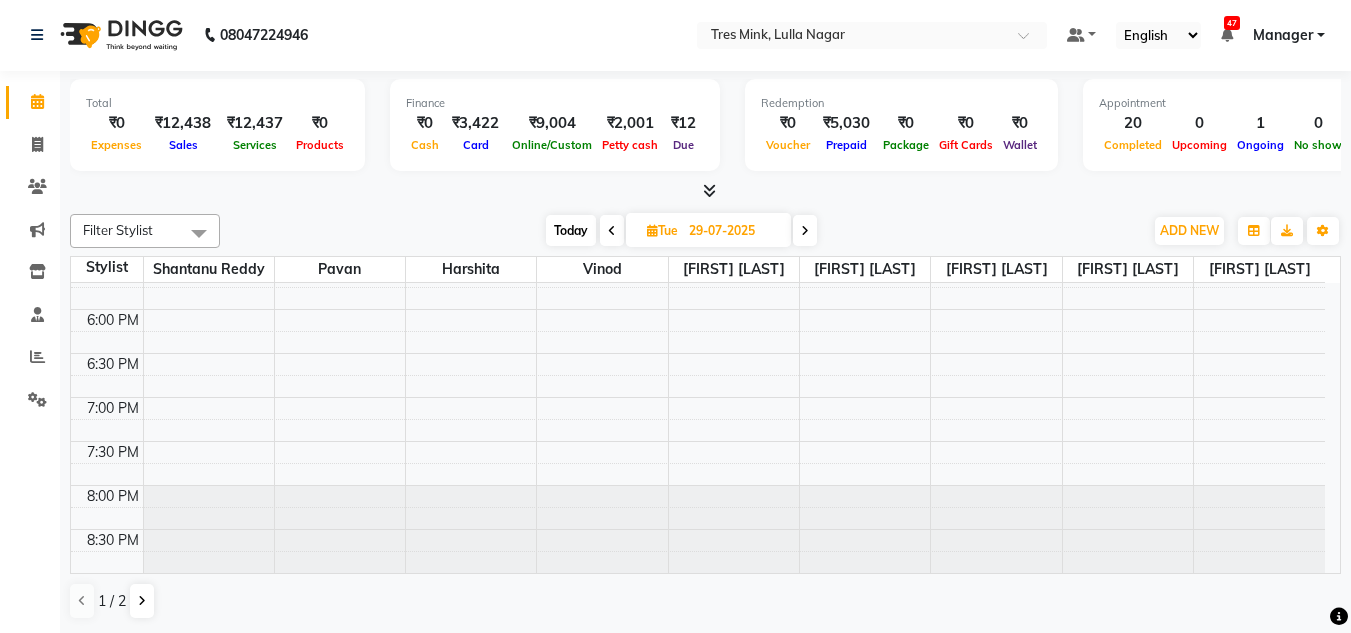 click at bounding box center [805, 230] 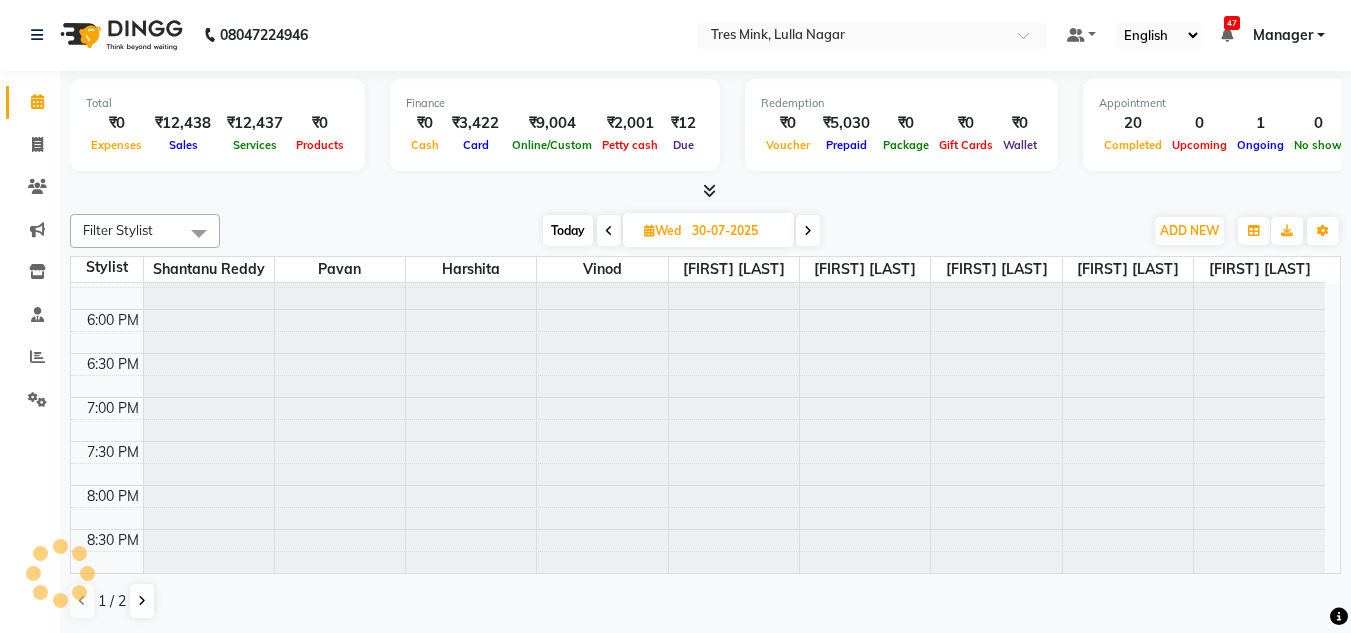 scroll, scrollTop: 0, scrollLeft: 0, axis: both 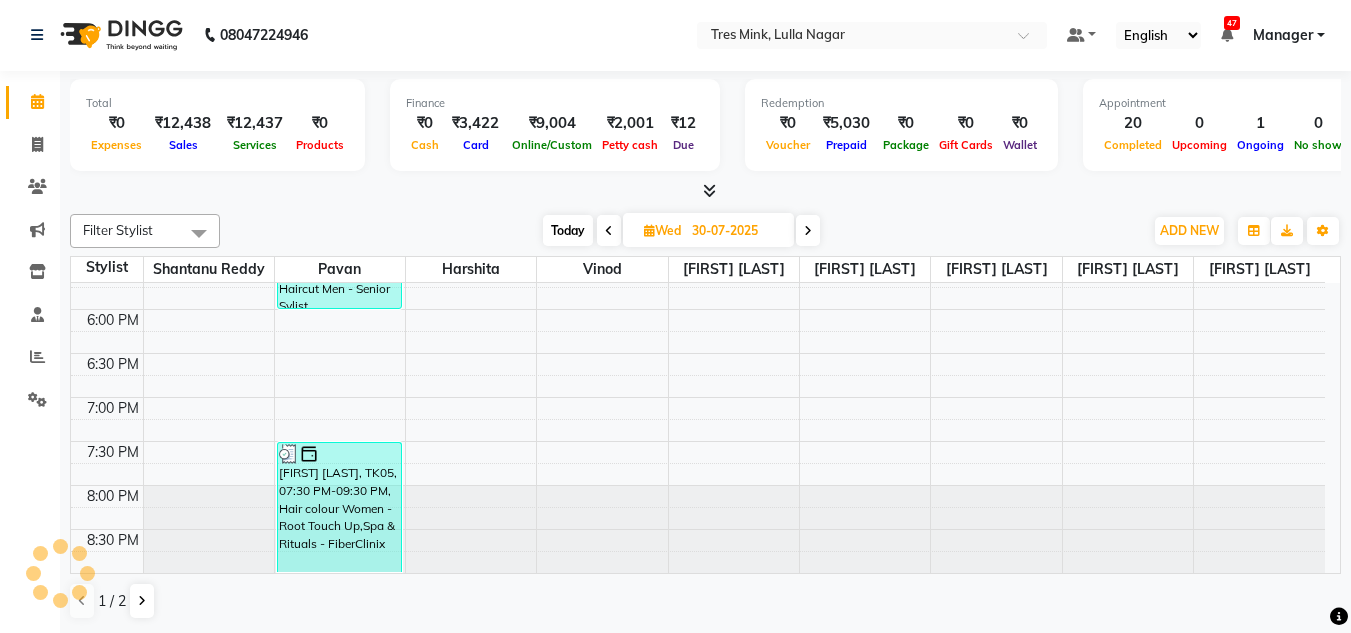 click at bounding box center (808, 231) 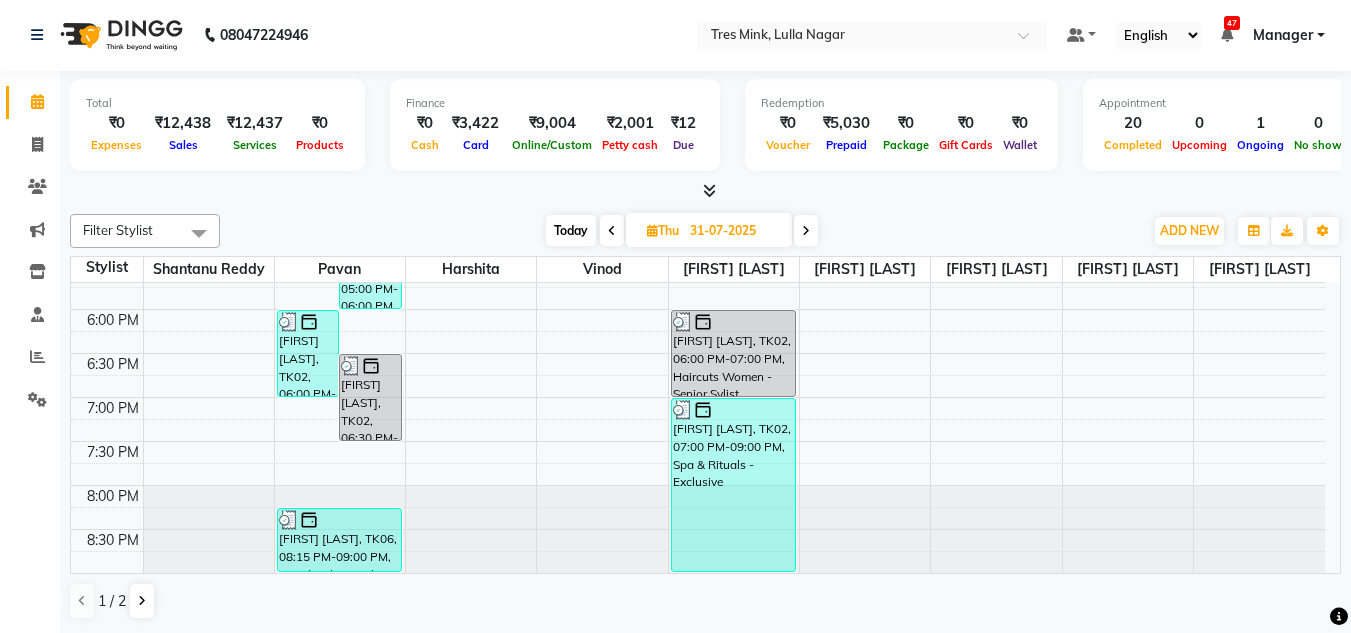 click at bounding box center [806, 230] 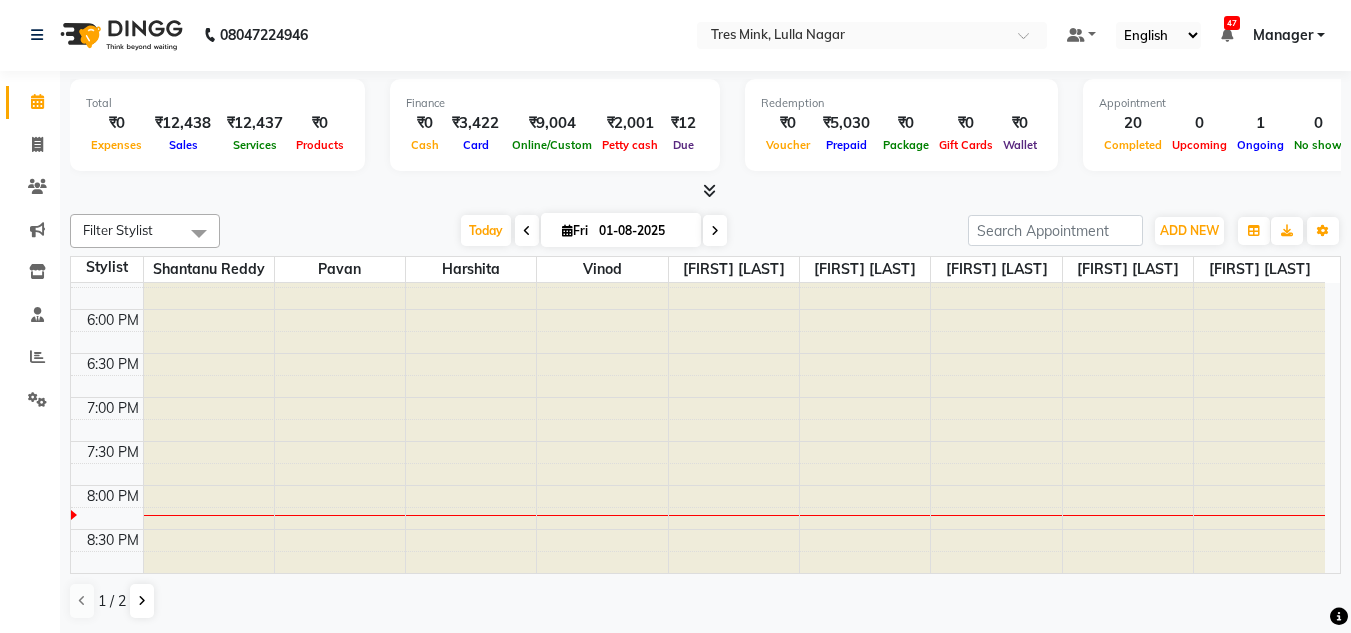 scroll, scrollTop: 853, scrollLeft: 0, axis: vertical 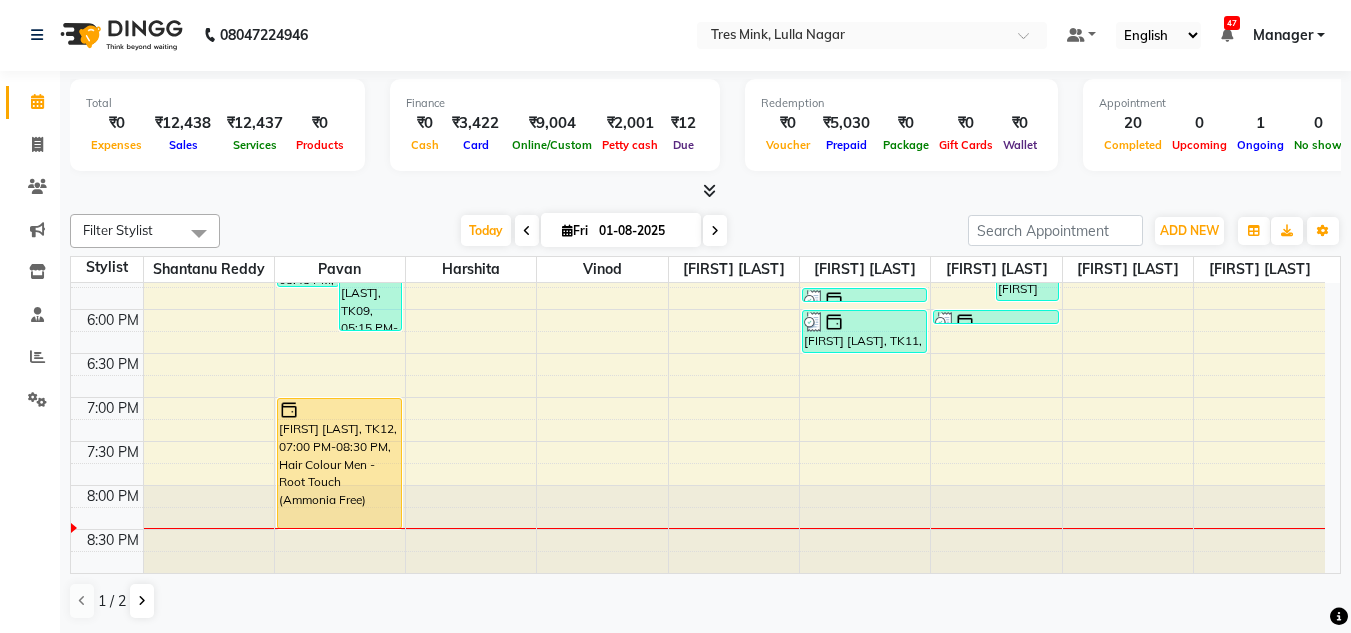 click on "8:00 AM 8:30 AM 9:00 AM 9:30 AM 10:00 AM 10:30 AM 11:00 AM 11:30 AM 12:00 PM 12:30 PM 1:00 PM 1:30 PM 2:00 PM 2:30 PM 3:00 PM 3:30 PM 4:00 PM 4:30 PM 5:00 PM 5:30 PM 6:00 PM 6:30 PM 7:00 PM 7:30 PM 8:00 PM 8:30 PM Dr [FIRST] [LAST], TK06, 01:00 PM-02:00 PM, Haircuts Women - Salon Director [FIRST] [LAST], TK04, 04:30 PM-05:45 PM, Beard - Classic Shave,Styling - Shampoo & conditioner [PERSON] [LAST], TK09, 05:15 PM-06:15 PM, Haircut Men - Senior Sylist [FIRST] [LAST], TK12, 07:00 PM-08:30 PM, Hair Colour Men - Root Touch (Ammonia Free) [PERSON] [LAST], TK02, 10:30 AM-11:15 AM, Styling - Blow‑dry with Hair Wash [FIRST] [LAST], TK01, 12:30 PM-02:00 PM, Hair colour Women - Root Touch Up [FIRST] [LAST], TK08, 03:30 PM-04:30 PM, Styling - Blow‑dry with Hair Wash [FIRST] [LAST], TK03, 11:00 AM-12:45 PM, Haircuts Women - Master Stylist,Relaxation Therapy - Head Massage (30 mins) (₹850) [FIRST] [LAST], TK05, 02:30 PM-03:30 PM, Beard - Classic Shave" at bounding box center [698, 1] 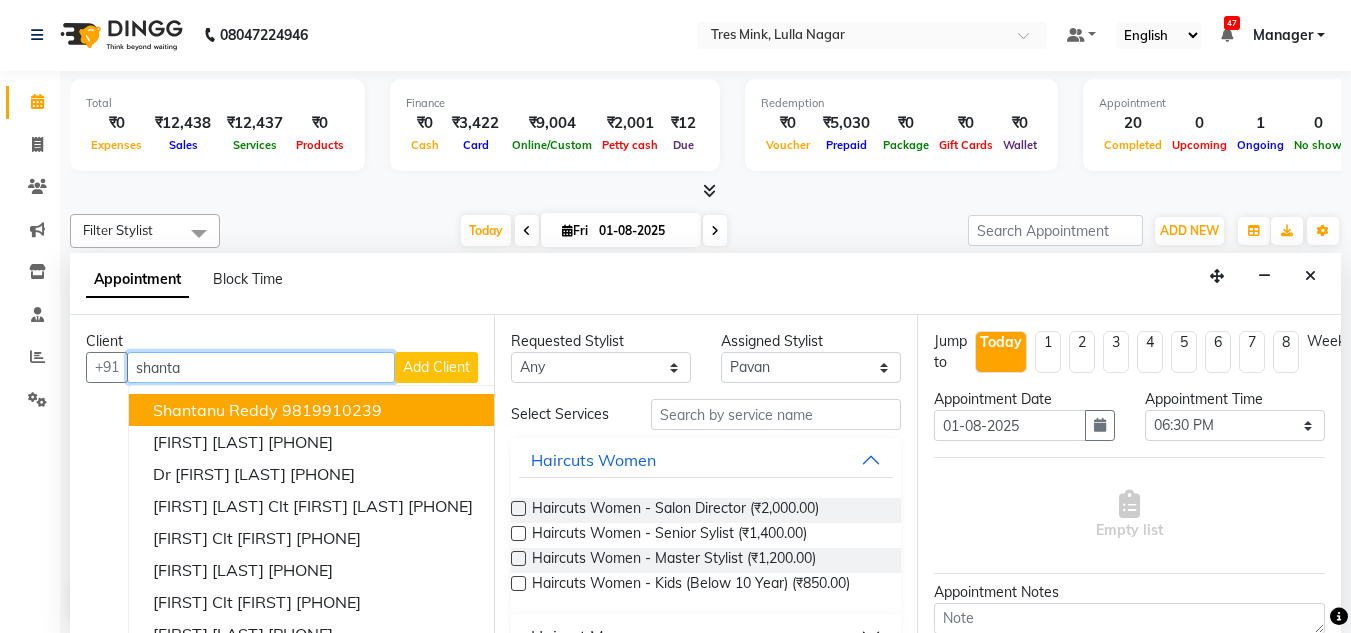 click on "9819910239" at bounding box center [332, 410] 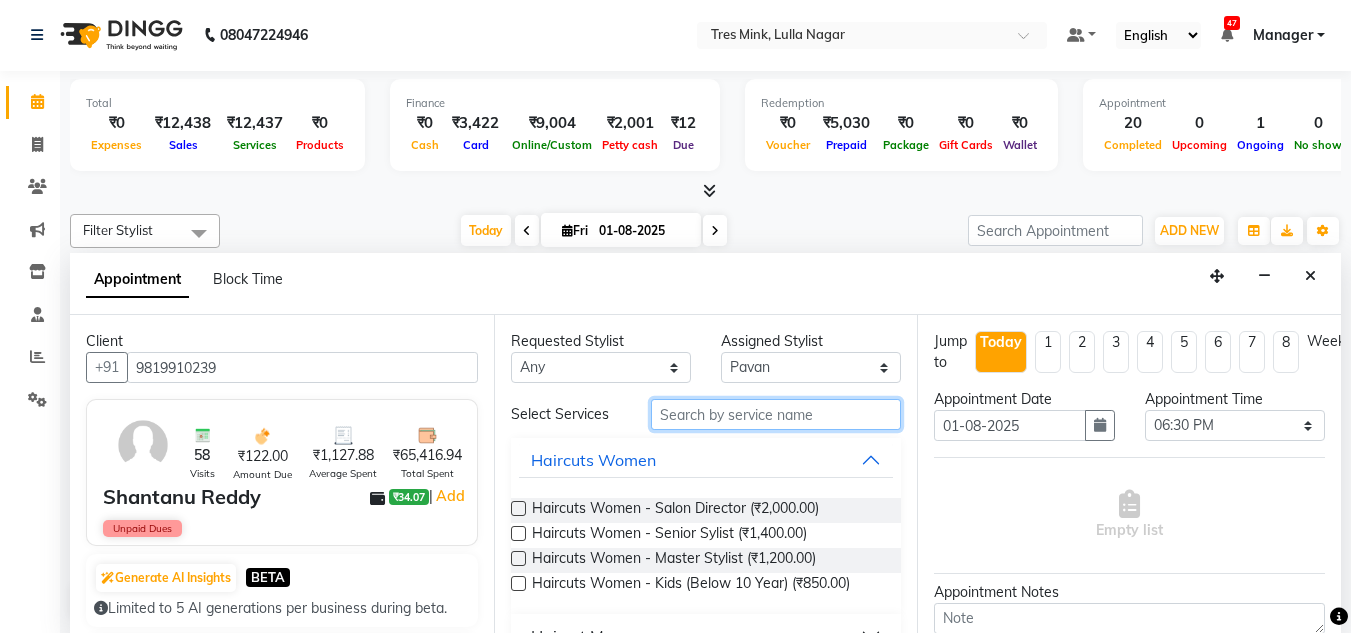 click at bounding box center [776, 414] 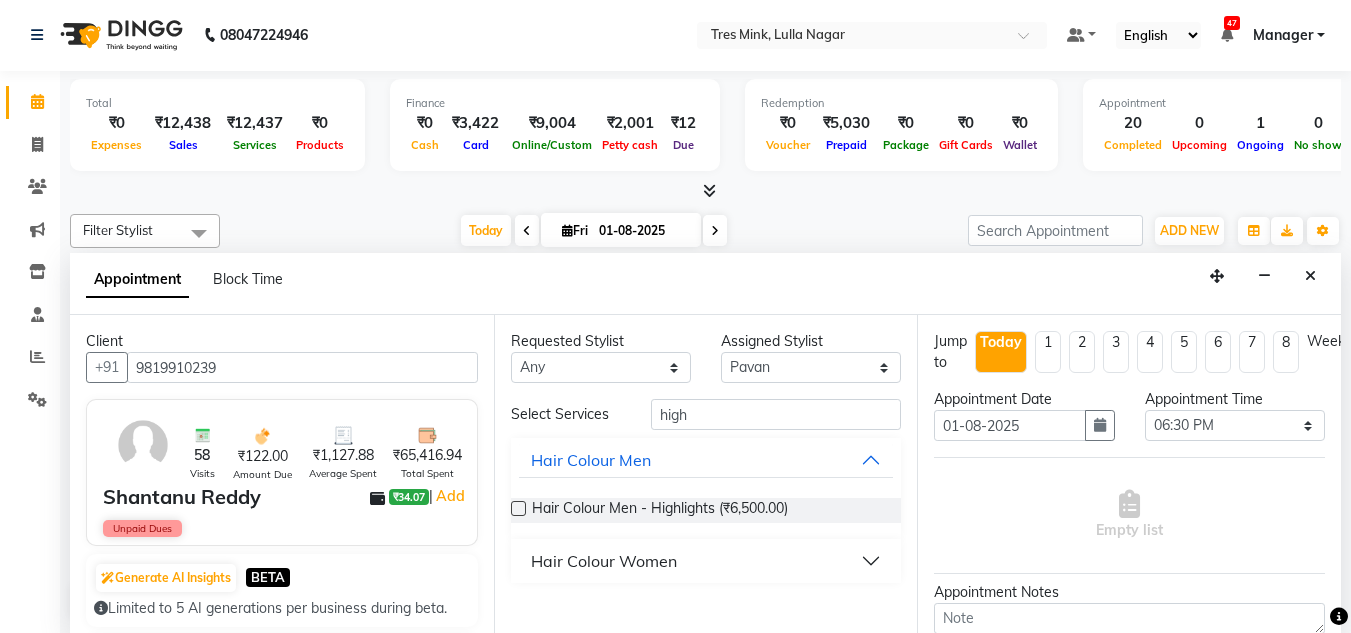 click on "Hair Colour Women" at bounding box center [706, 561] 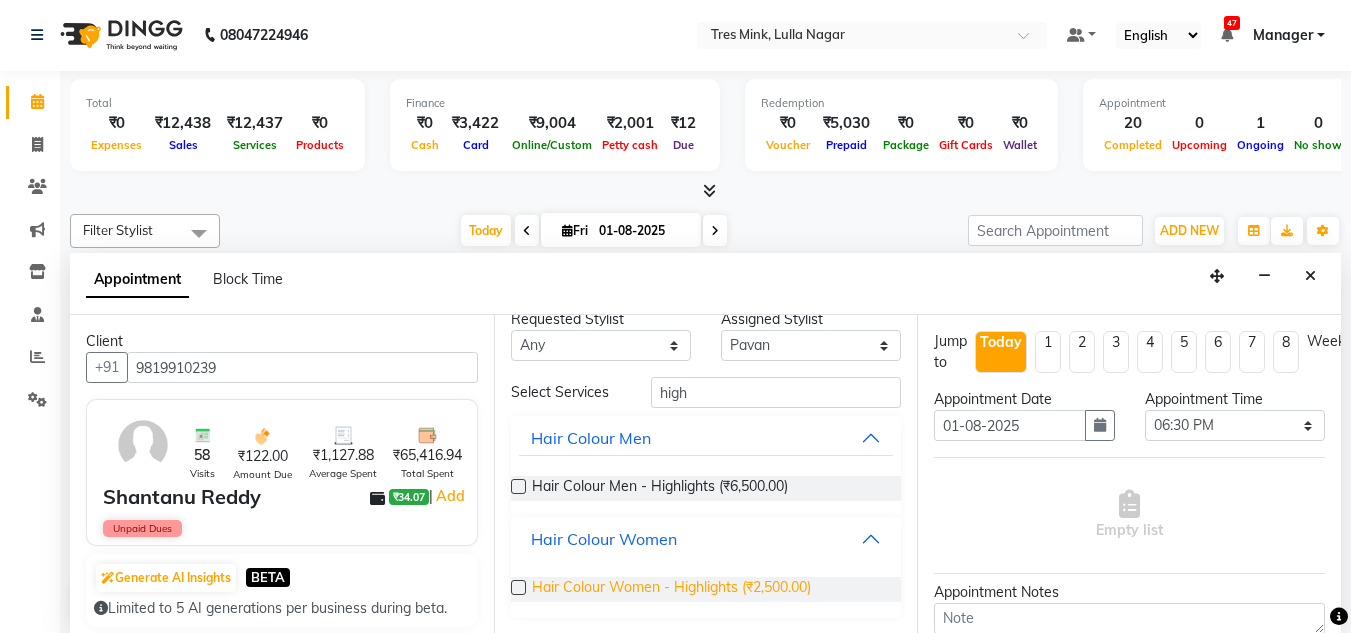 scroll, scrollTop: 23, scrollLeft: 0, axis: vertical 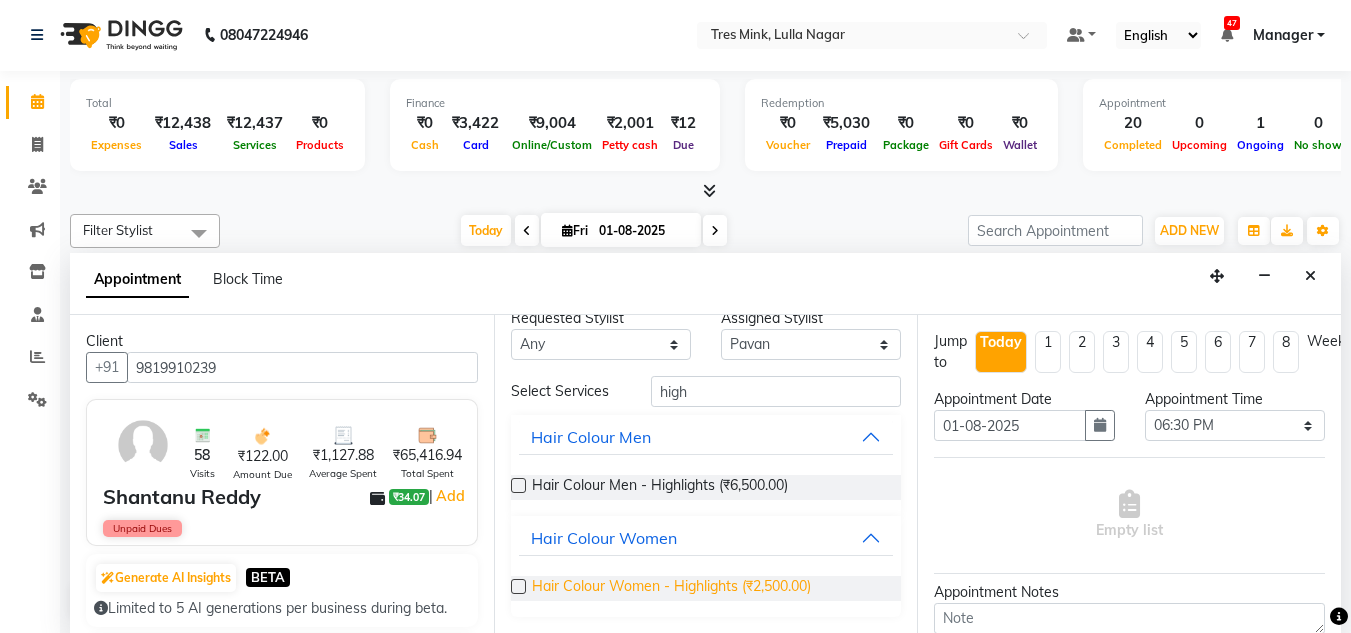 click on "Hair Colour Women - Highlights (₹2,500.00)" at bounding box center [671, 588] 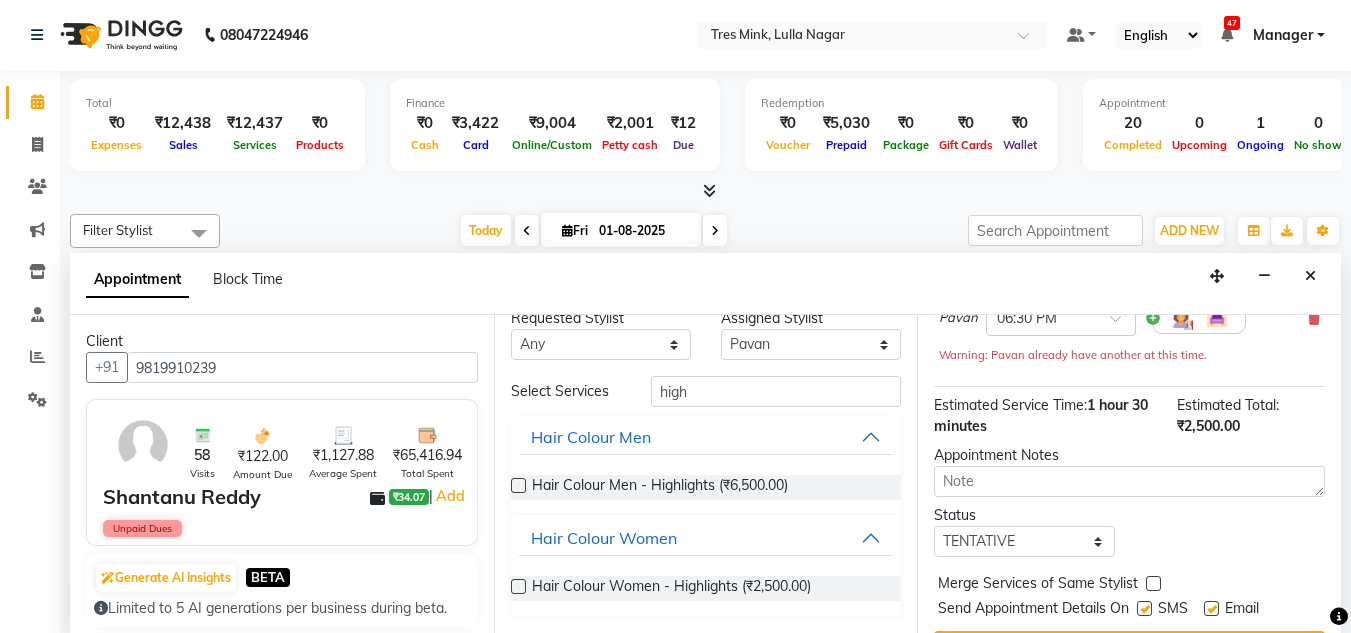 scroll, scrollTop: 165, scrollLeft: 0, axis: vertical 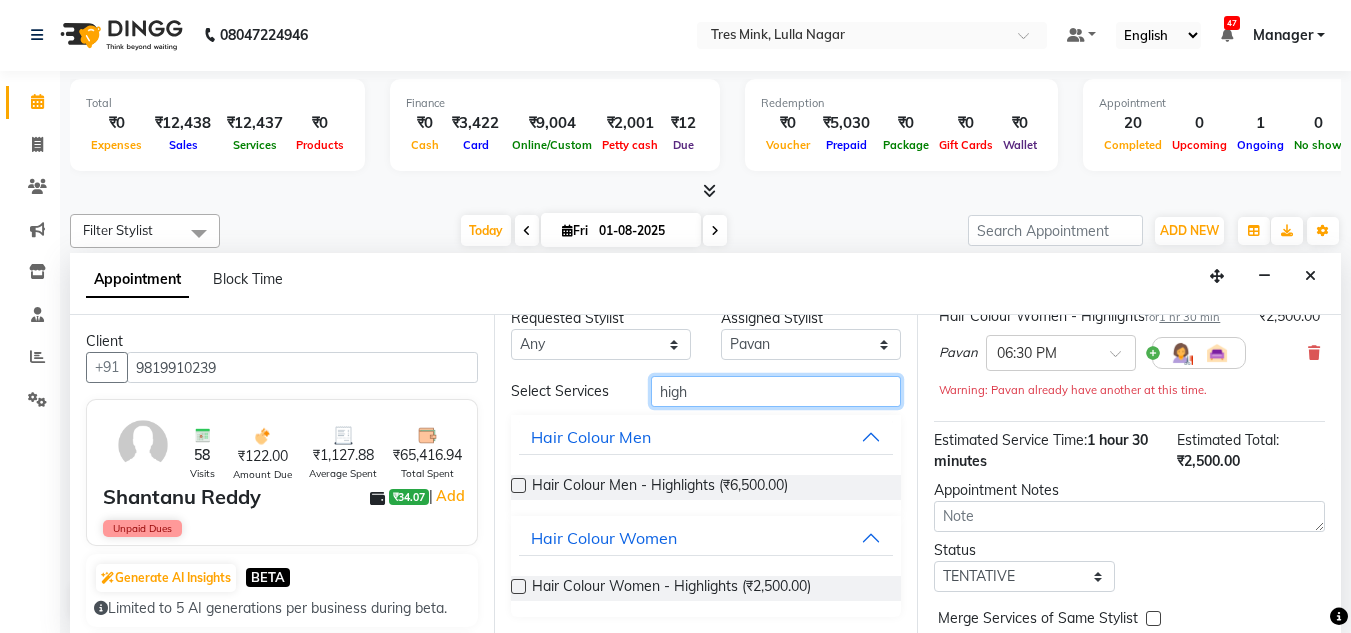 click on "high" at bounding box center (776, 391) 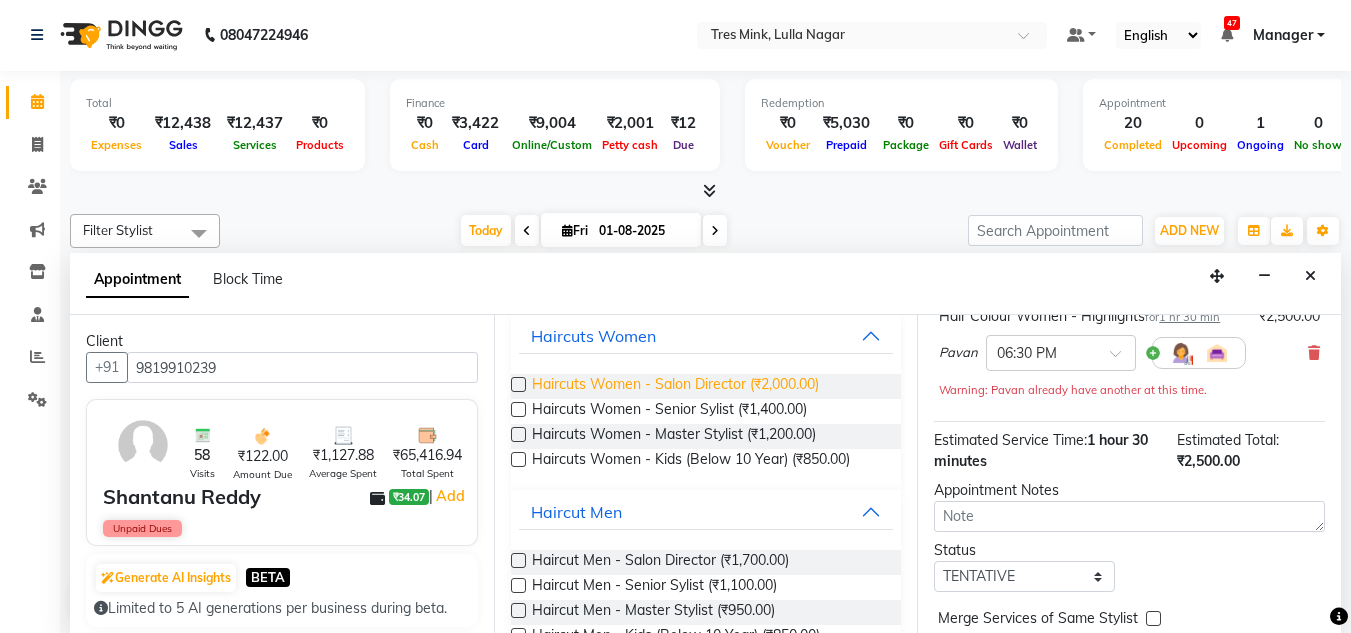 scroll, scrollTop: 123, scrollLeft: 0, axis: vertical 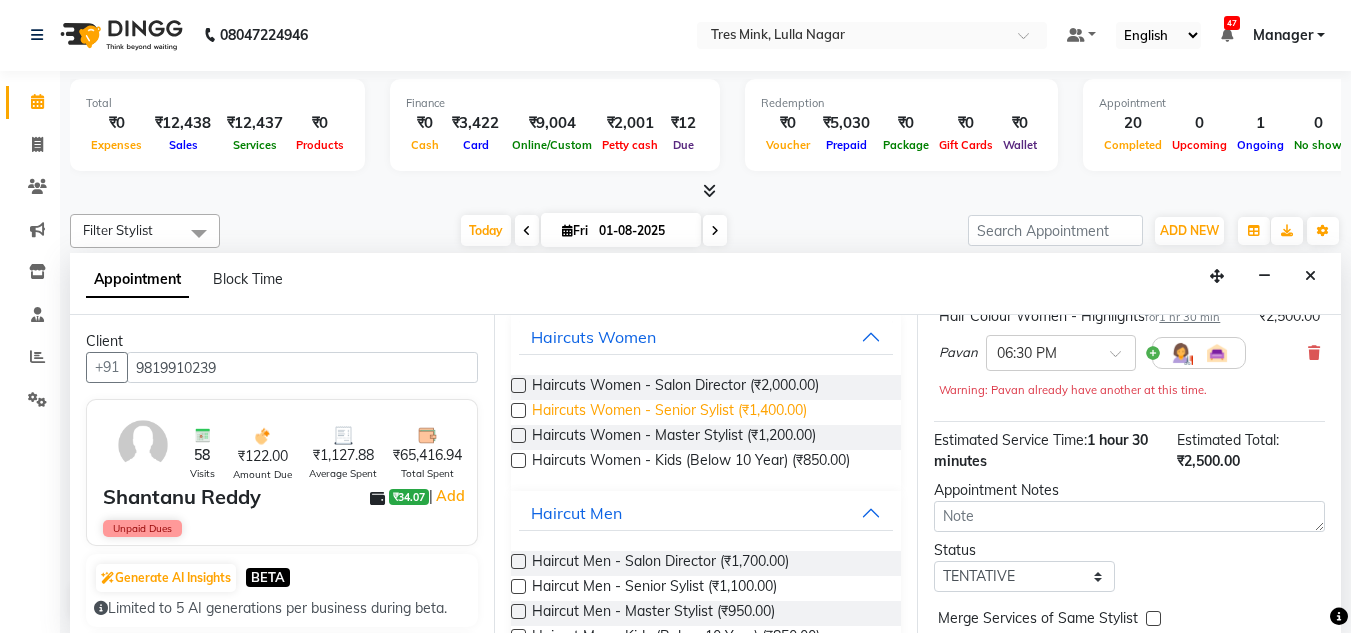 click on "Haircuts Women - Senior Sylist (₹1,400.00)" at bounding box center [669, 412] 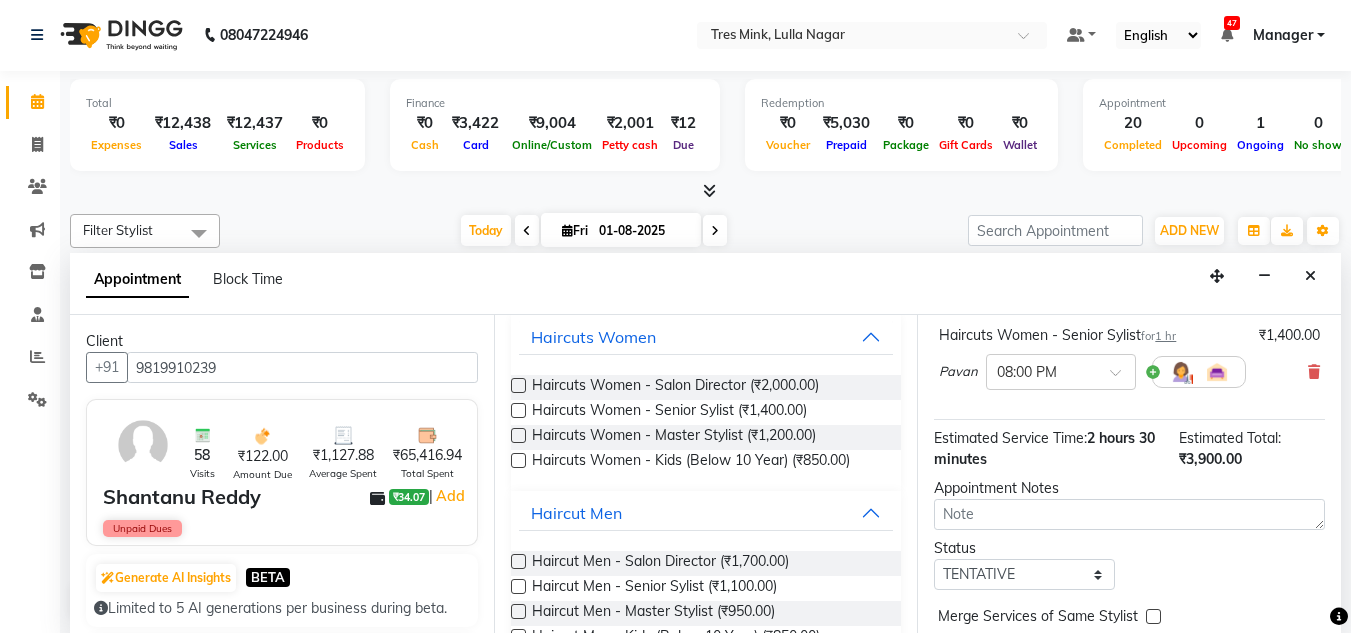 scroll, scrollTop: 356, scrollLeft: 0, axis: vertical 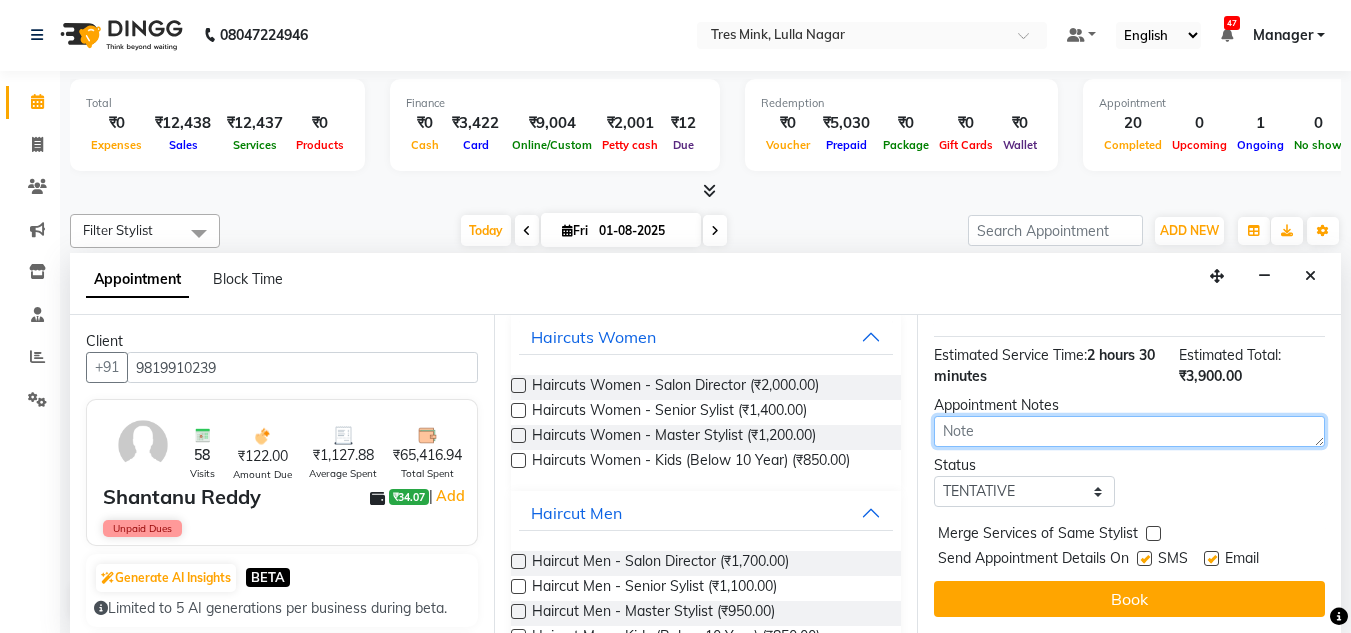 click at bounding box center (1129, 431) 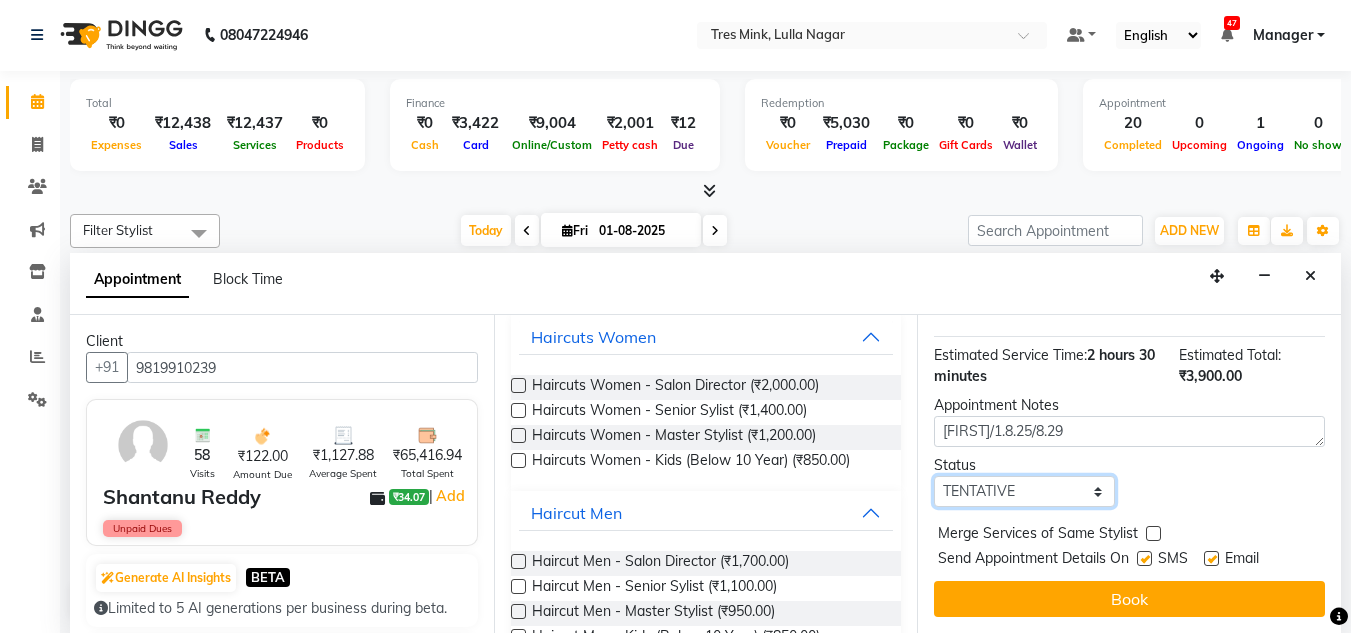 click on "Select TENTATIVE CONFIRM CHECK-IN UPCOMING" at bounding box center (1024, 491) 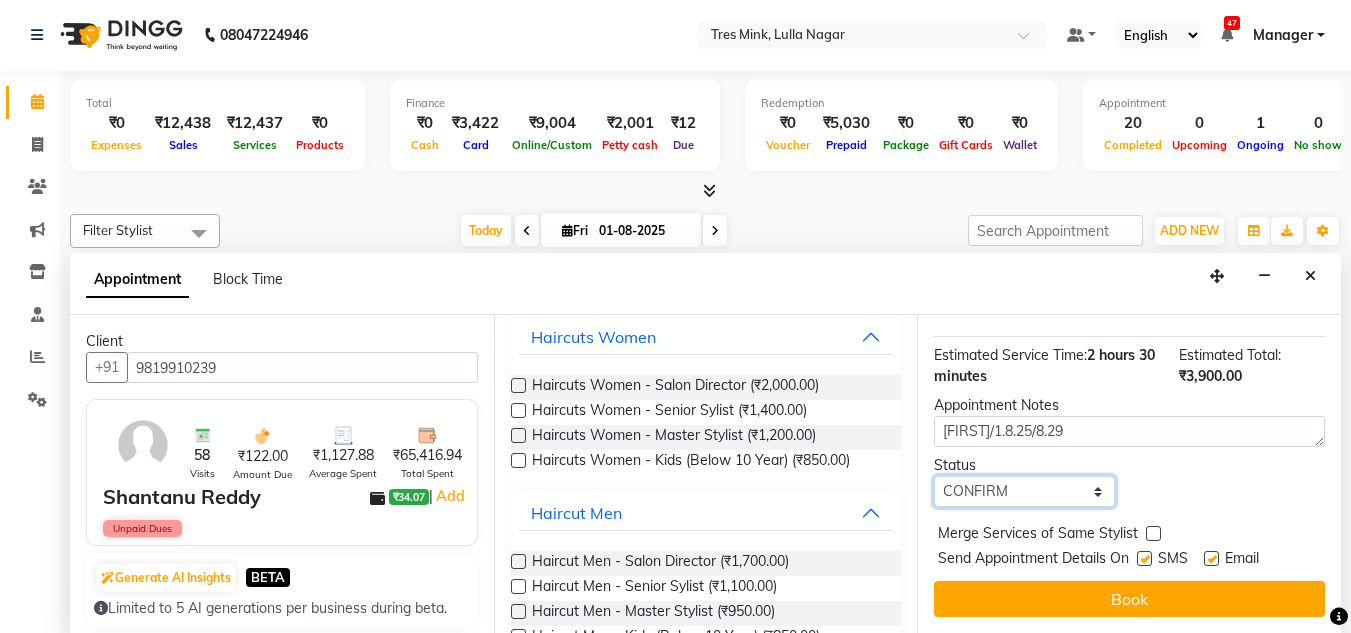 click on "Select TENTATIVE CONFIRM CHECK-IN UPCOMING" at bounding box center [1024, 491] 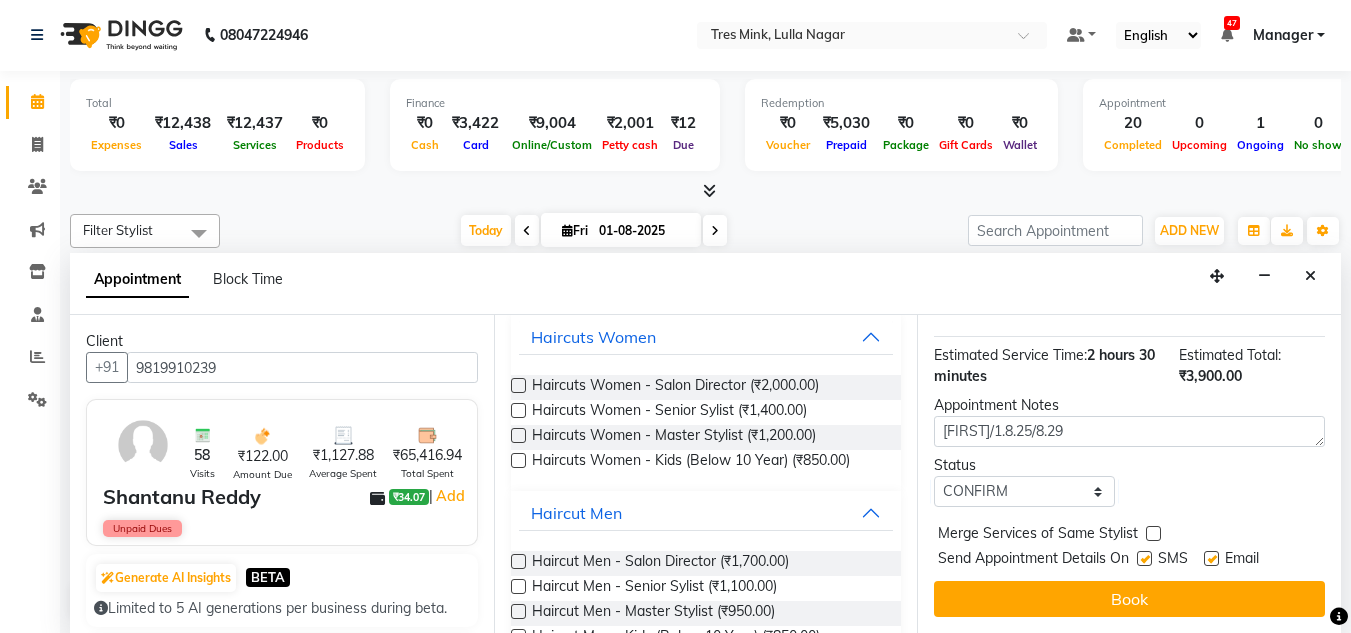 click at bounding box center [1144, 558] 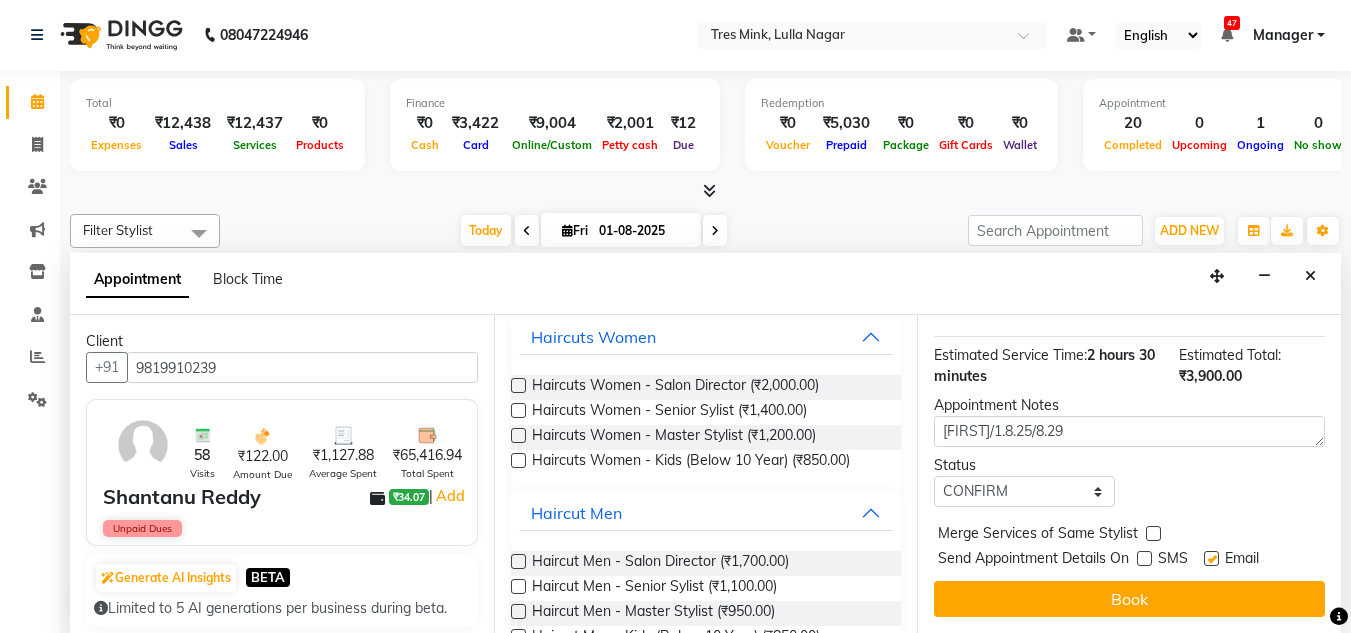 click on "Email" at bounding box center [1242, 560] 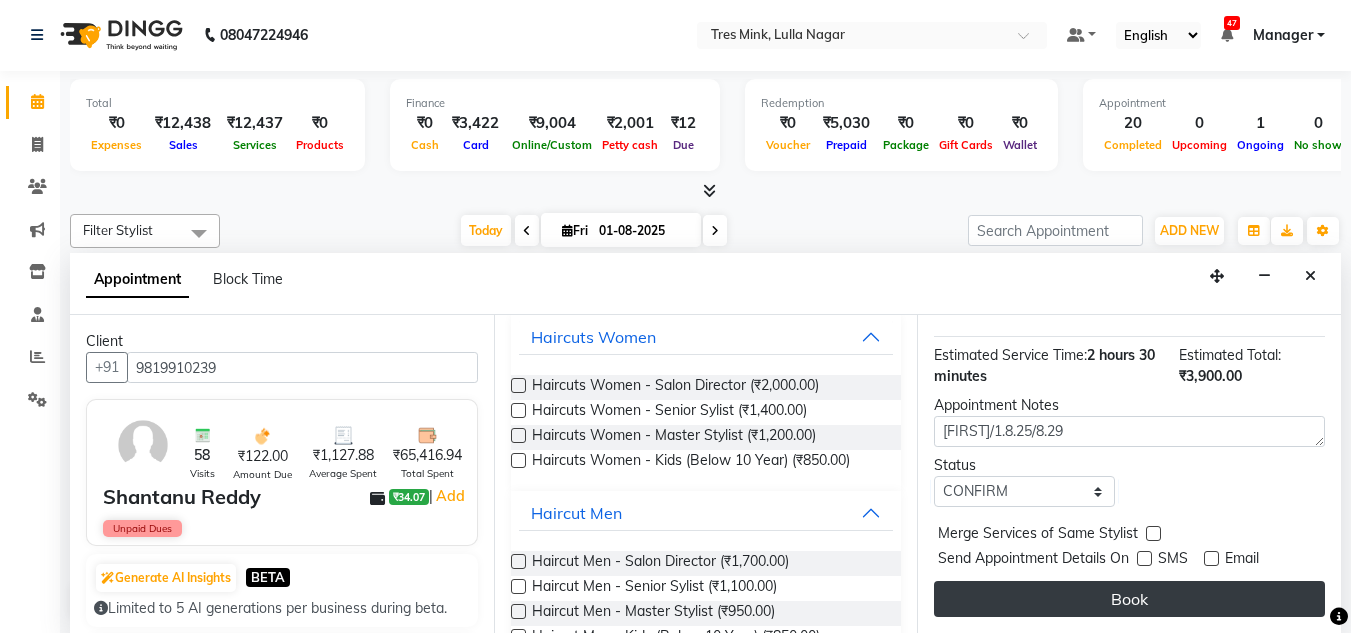 click on "Book" at bounding box center [1129, 599] 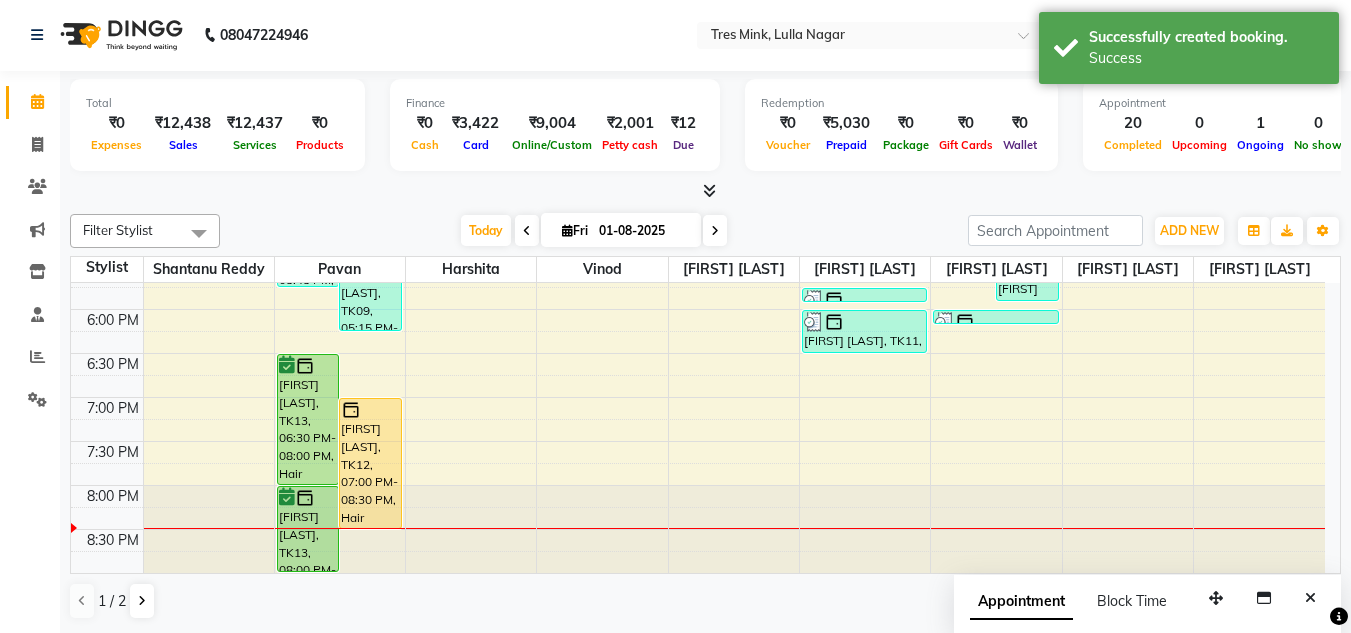 scroll, scrollTop: 0, scrollLeft: 0, axis: both 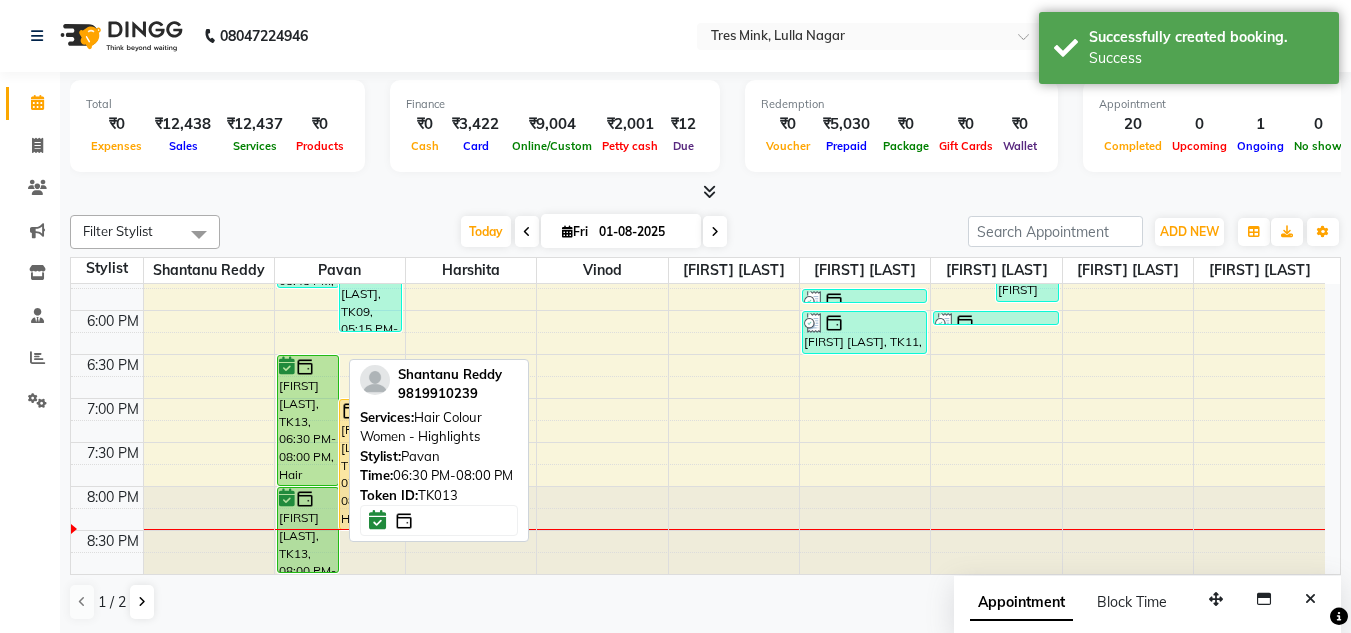 click on "[FIRST] [LAST], TK13, 06:30 PM-08:00 PM, Hair Colour Women - Highlights" at bounding box center (308, 420) 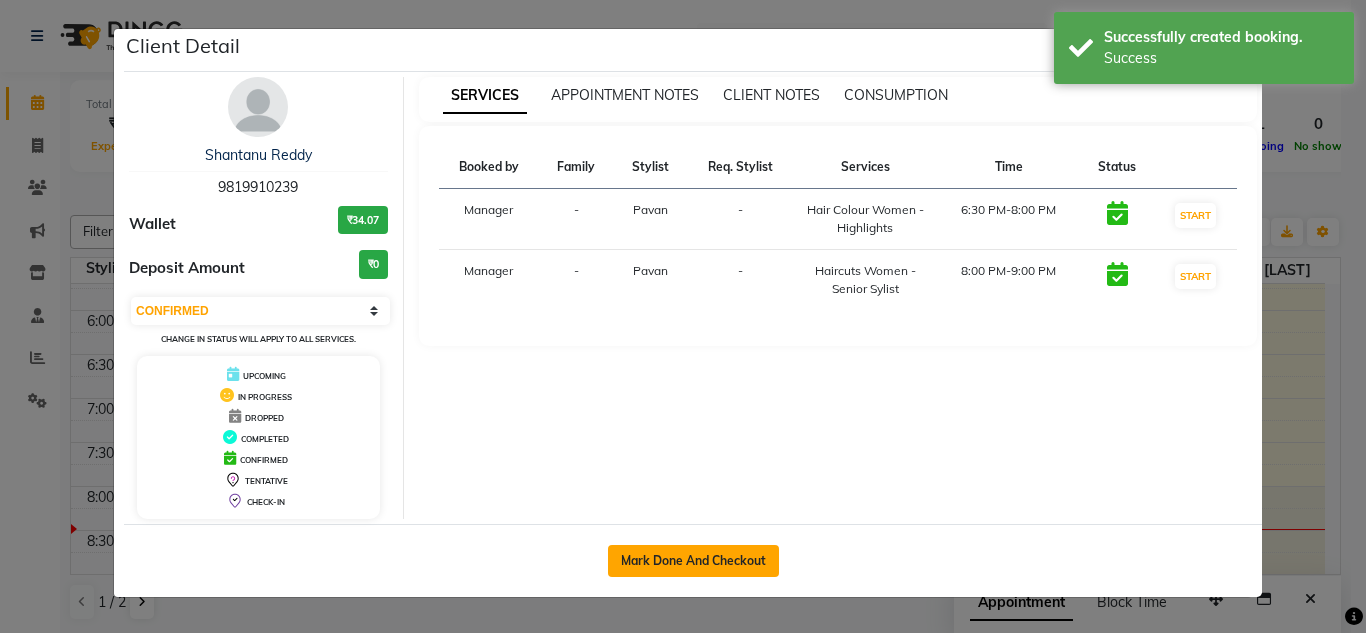 click on "Mark Done And Checkout" 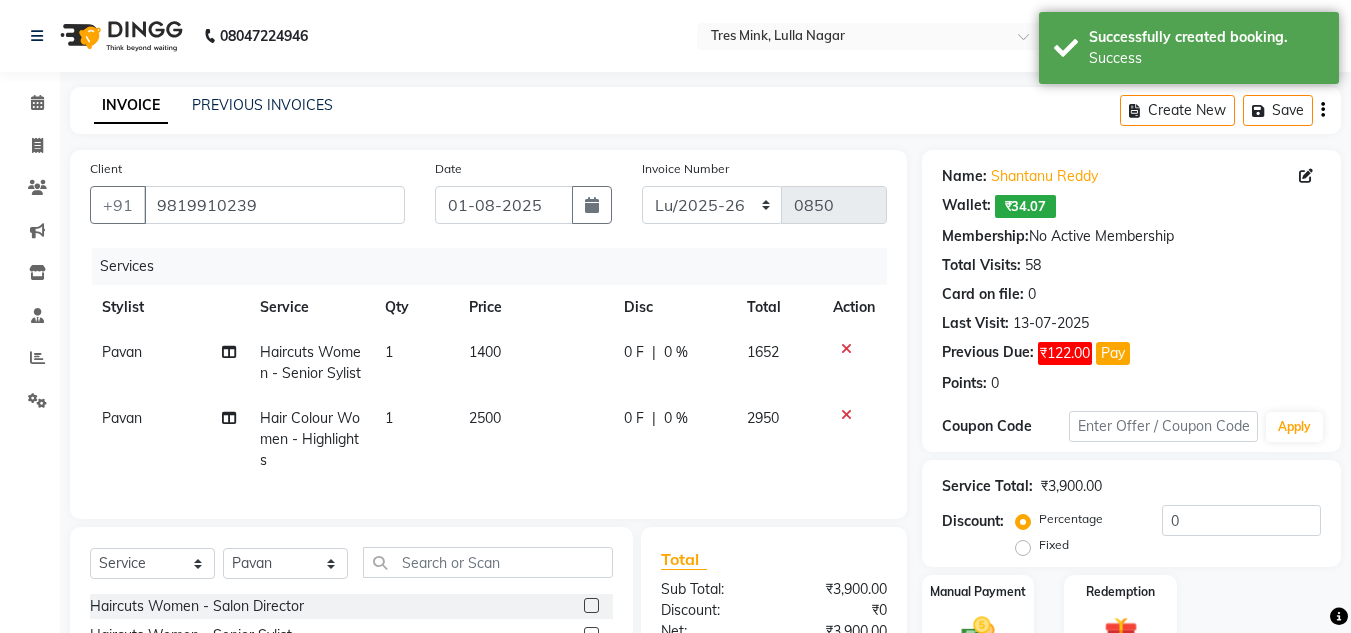 click on "2500" 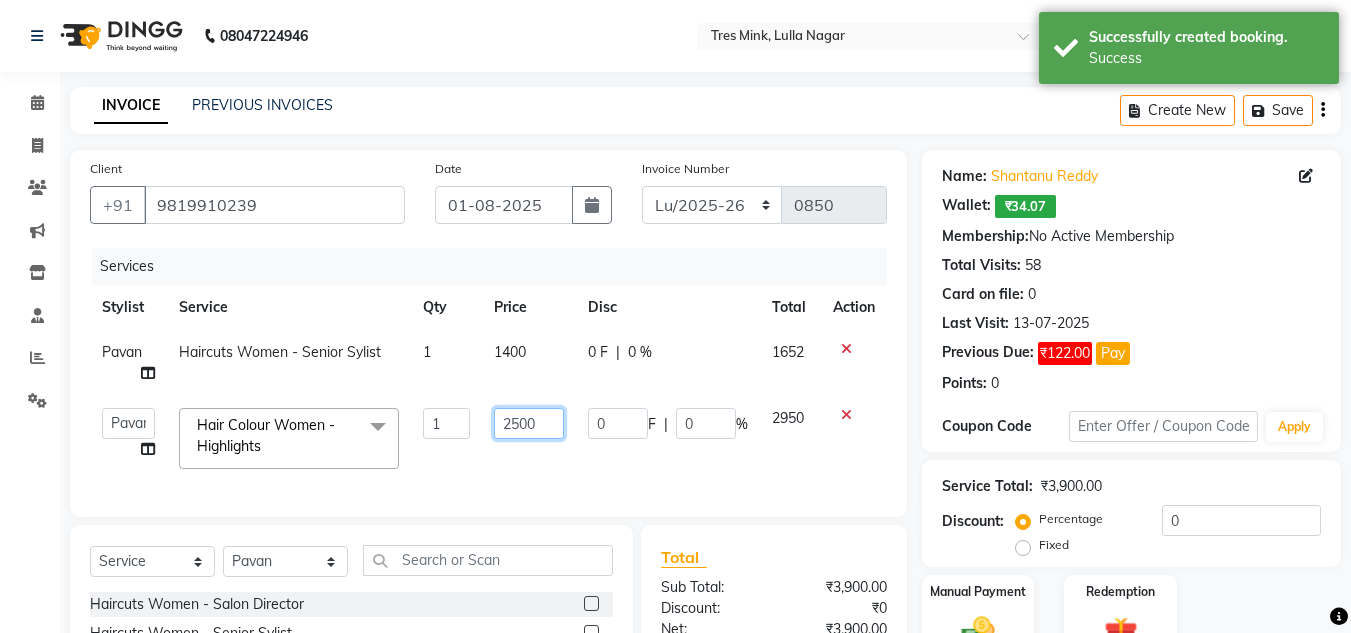 click on "2500" 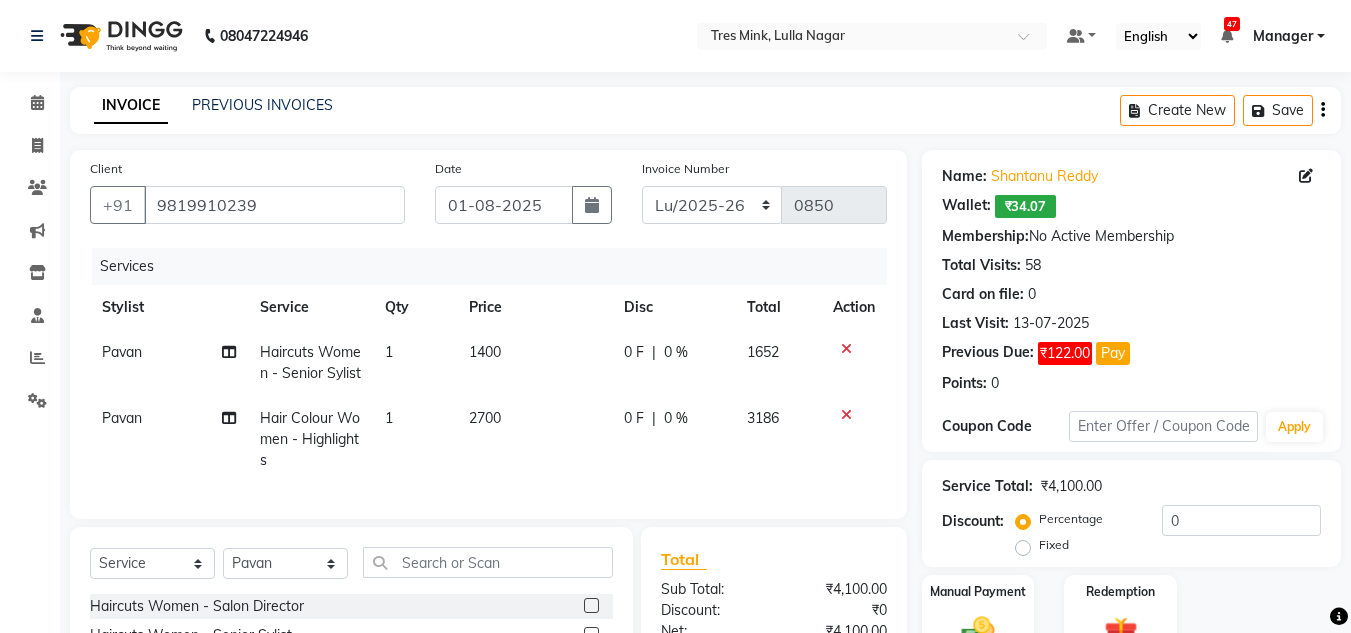 click on "2700" 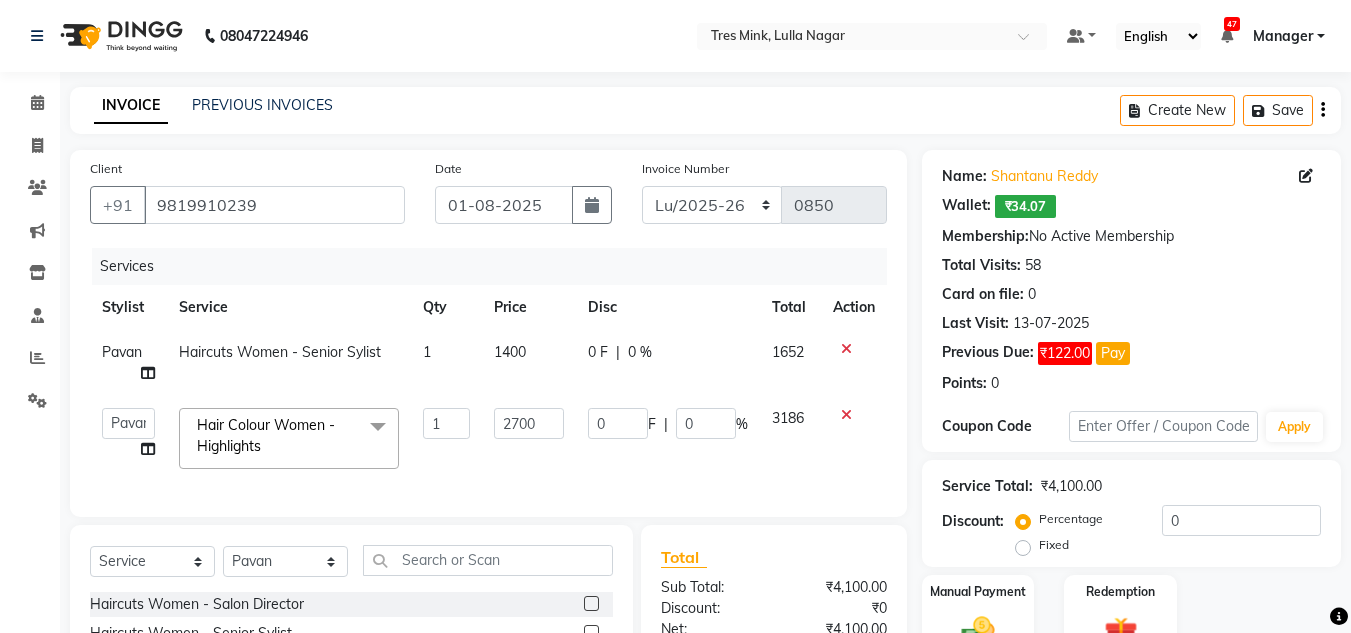 click on "1400" 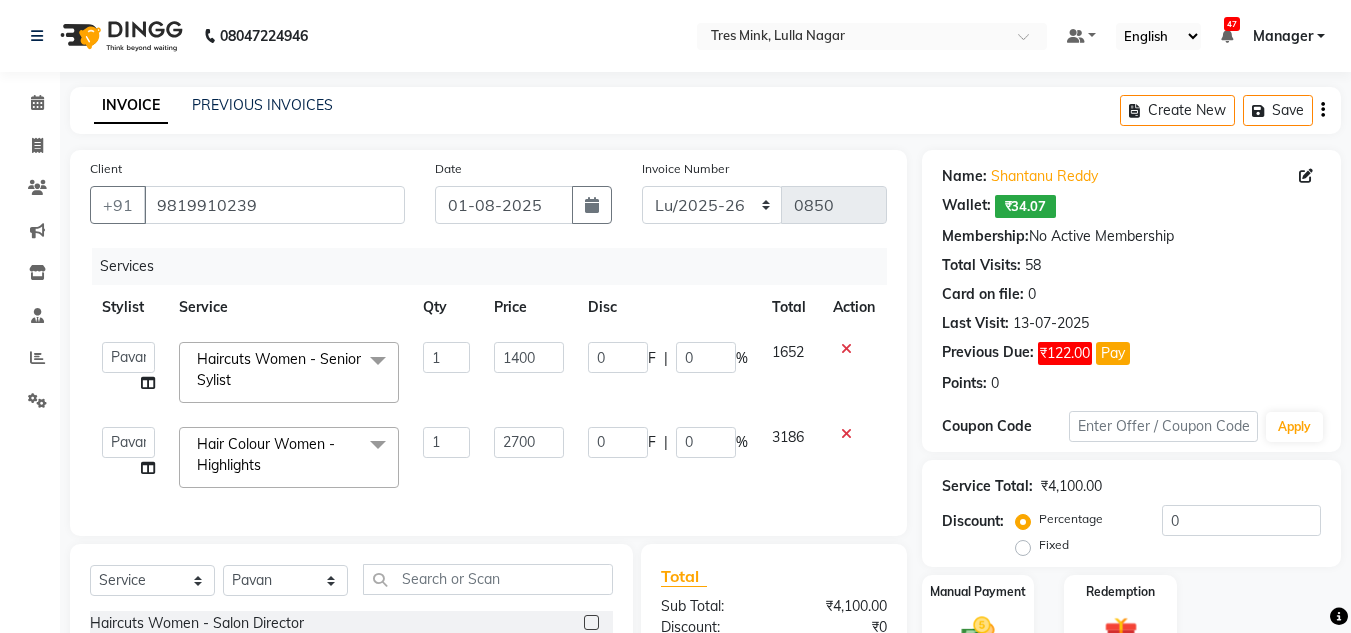 click on "Services Stylist Service Qty Price Disc Total Action  [FIRST] [LAST]    [FIRST] [LAST]   [FIRST]   [FIRST]   Manager   [FIRST] [LAST]   [FIRST] [LAST]   [FIRST]   [FIRST] [LAST]   [FIRST] [LAST]   [FIRST] [LAST]   [FIRST] [LAST]   [FIRST] [LAST]    [FIRST] [LAST]   [FIRST]   [FIRST]   Haircuts Women - Senior Sylist  x Haircuts Women - Salon Director Haircuts Women - Senior Sylist Haircuts Women - Master Stylist Haircuts Women - Kids (Below 10 Year) Haircut Men - Salon Director Haircut Men - Senior Sylist Haircut Men - Master Stylist Haircut Men - Kids (Below 10 Year) Hair Colour Men - Highlights Hair Colour Men - Global (Ammonia Free) Hair Colour Men - Global Hair Colour Men - Root Touch (Ammonia Free) Hair Colour Men - Root Touch Hair Colour Women - Highlights Hair Colour Women - Global (Ammonia Free) Hair Colour Women - Global Hair colour Women - Root Touch Up (Ammonia Free) Hair colour Women - Root Touch Up Styling - Shampoo & conditioner Styling - Blow‑dry without Hair Wash Styling - Blow‑dry with Hair Wash Styling - Hair Ironing 1 1400 0" 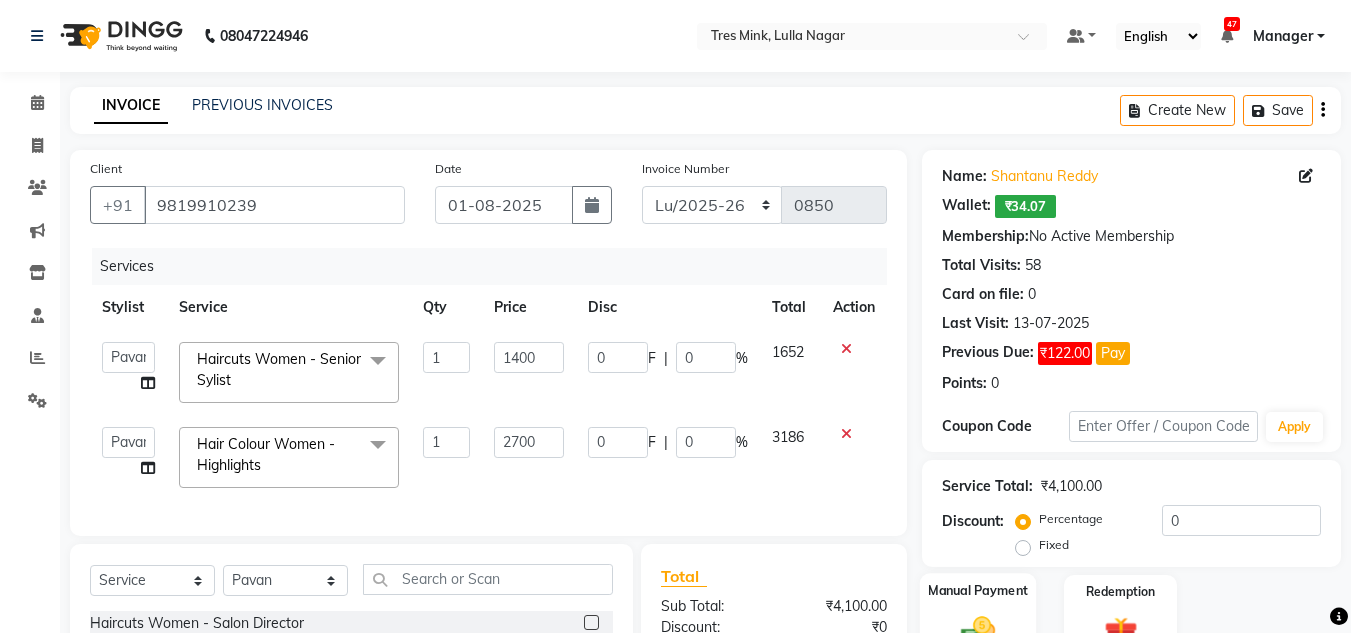 click on "Manual Payment" 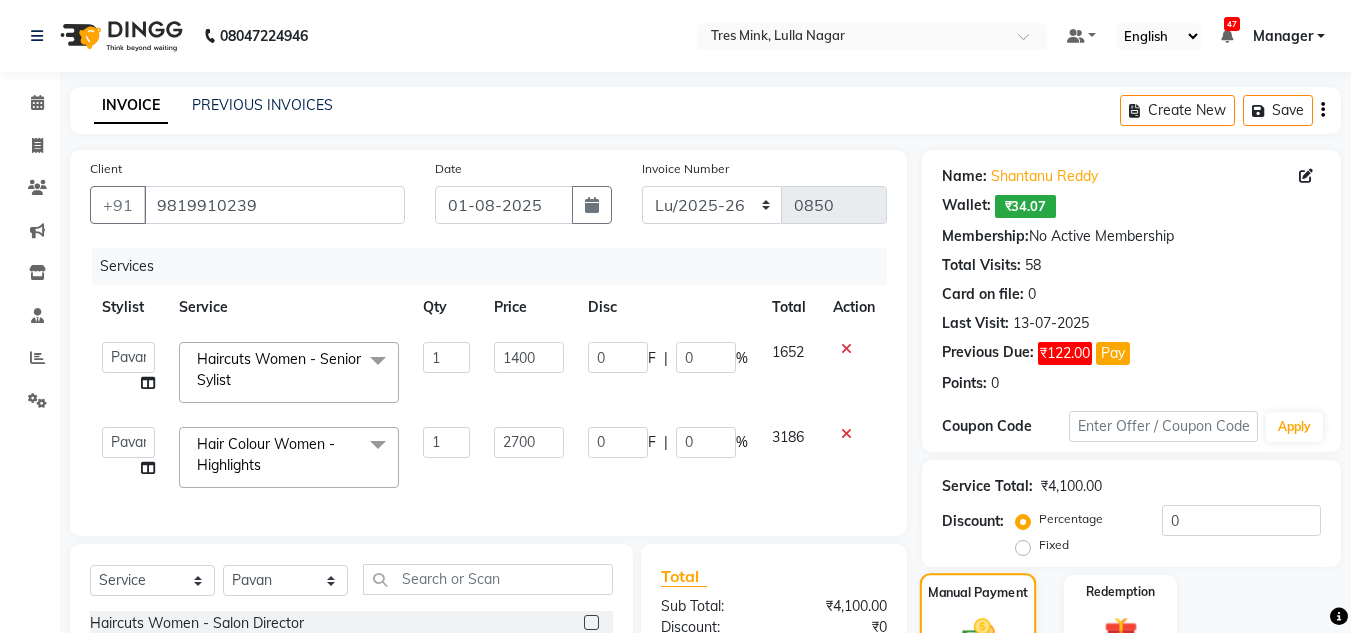 click 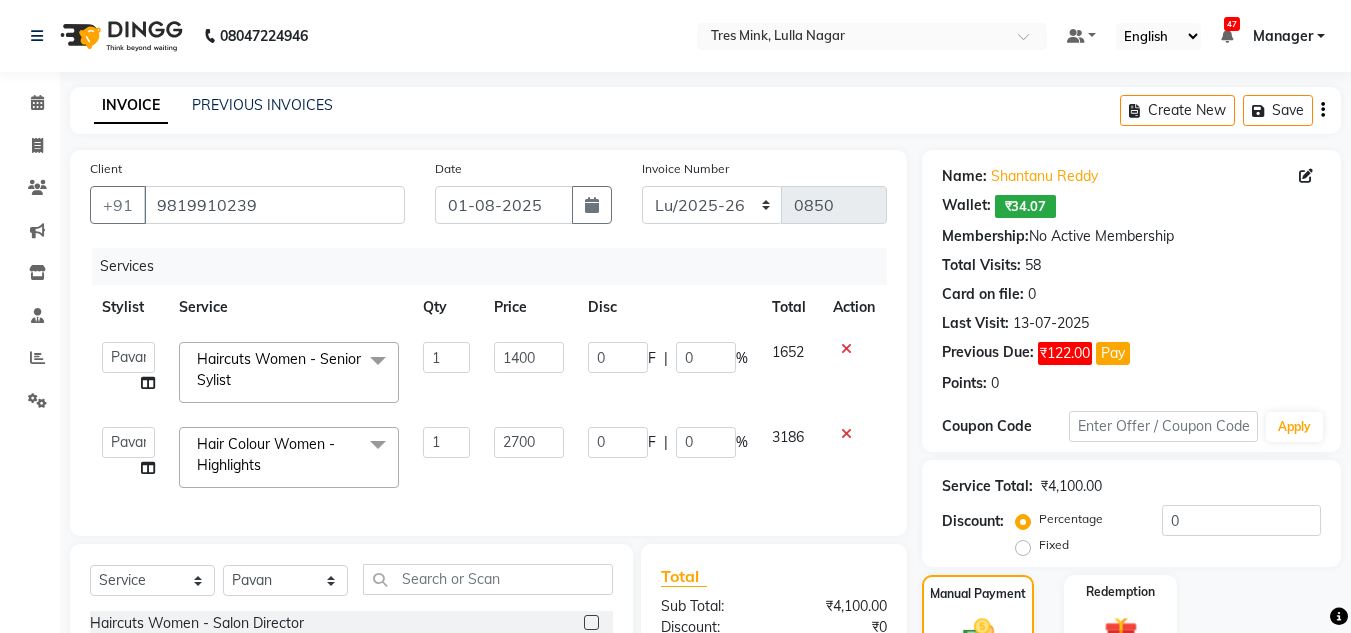 scroll, scrollTop: 251, scrollLeft: 0, axis: vertical 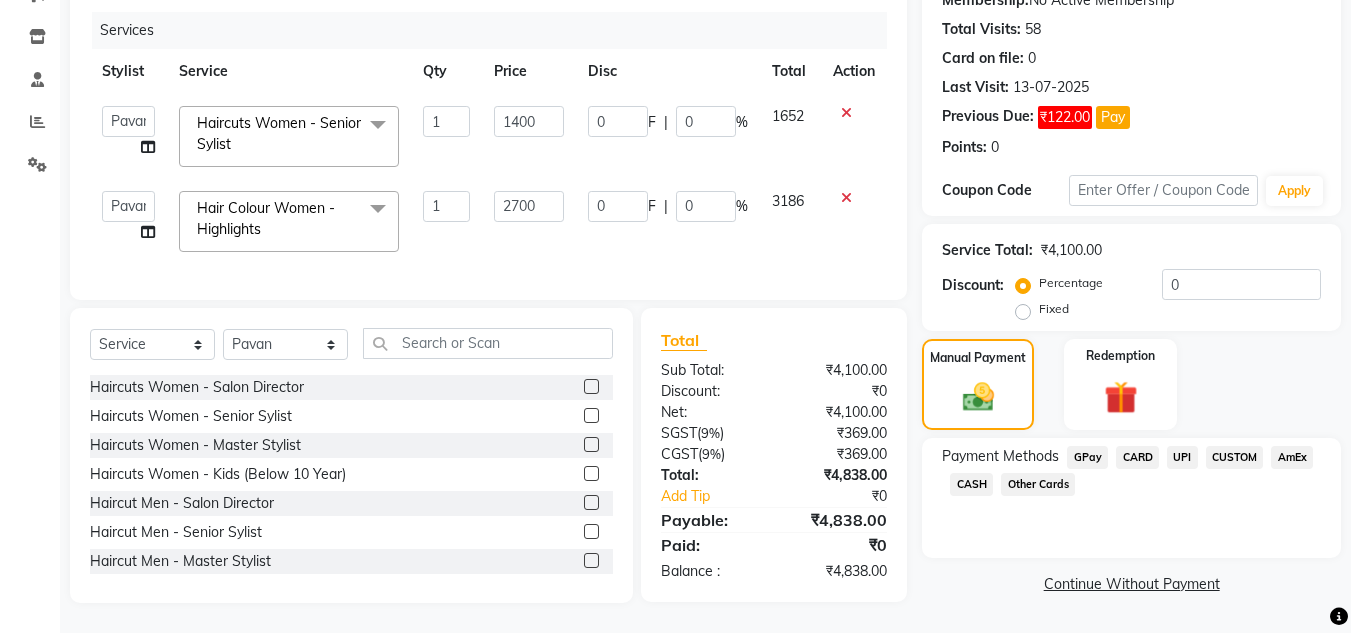 click on "UPI" 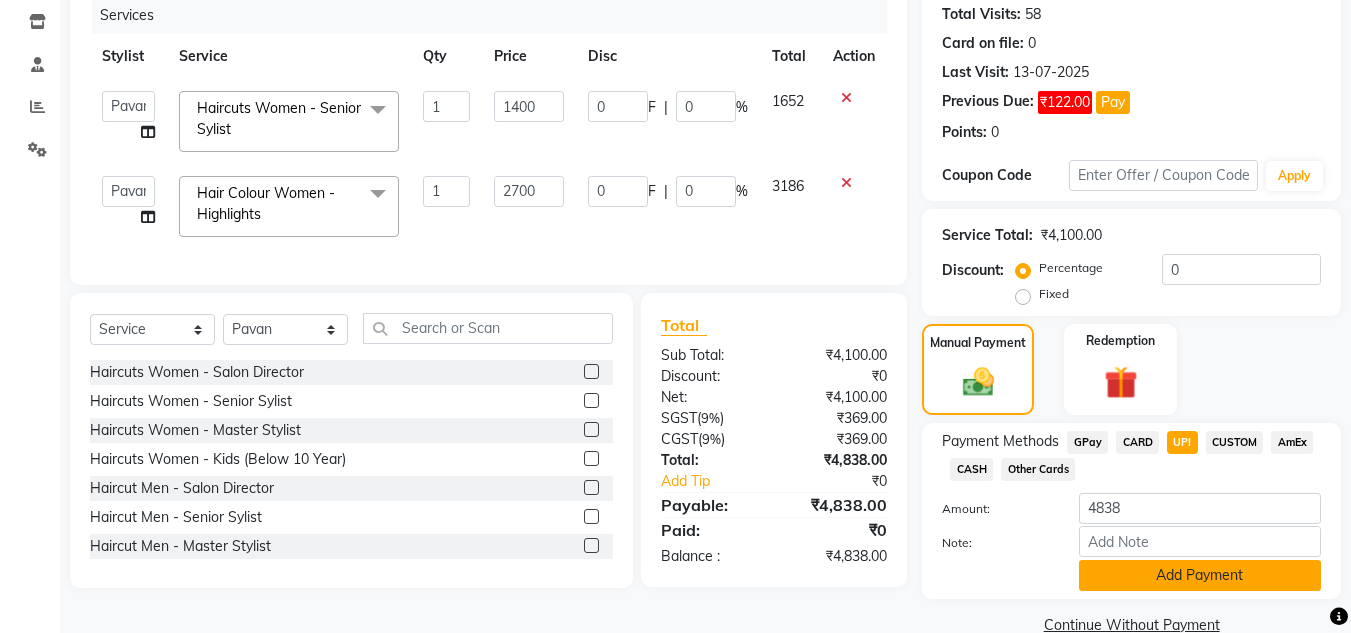 click on "Add Payment" 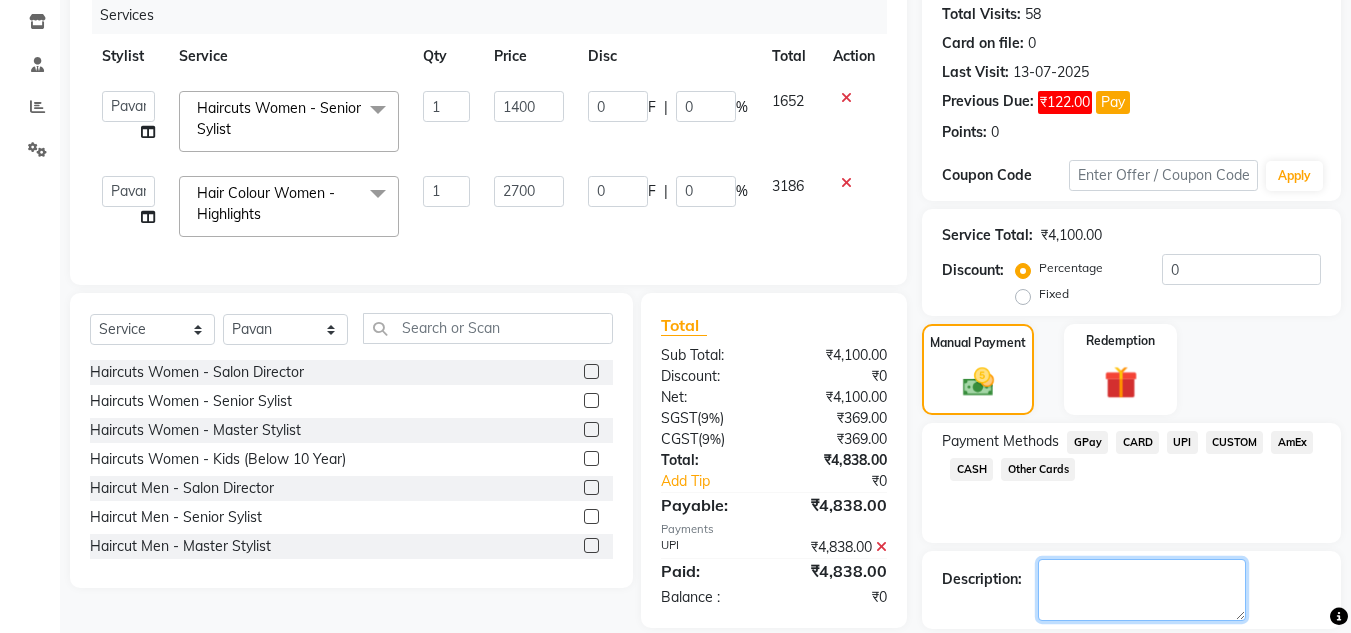 click 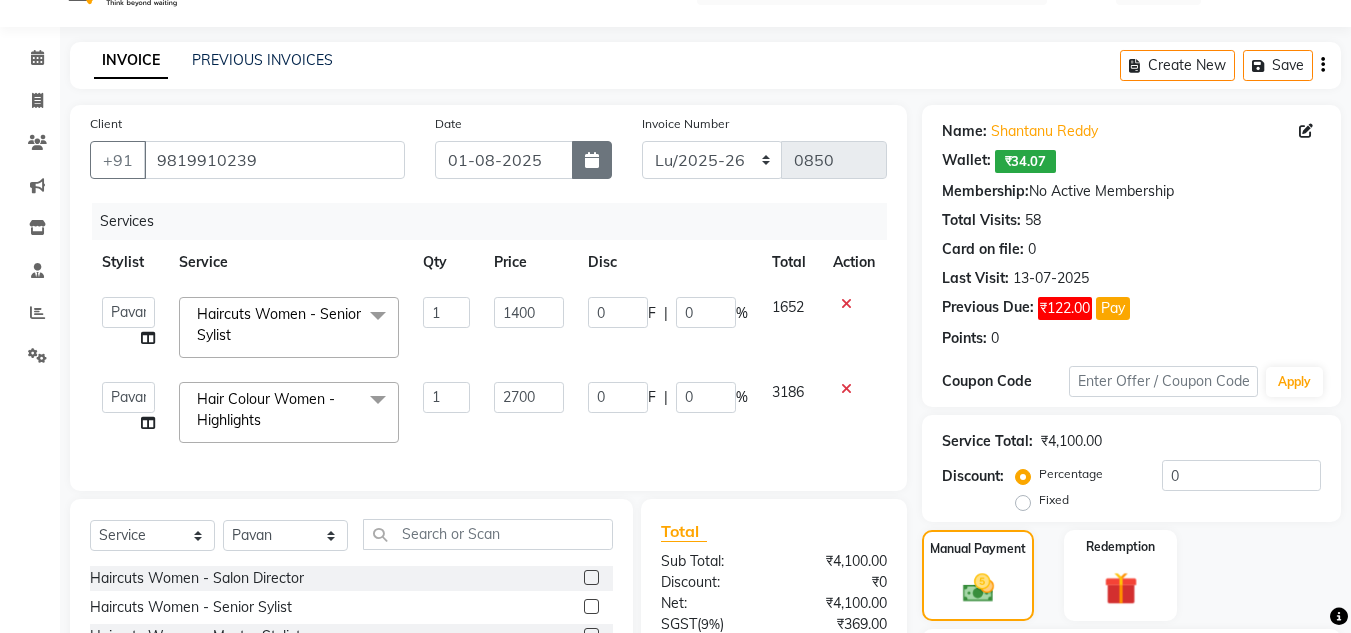 scroll, scrollTop: 0, scrollLeft: 0, axis: both 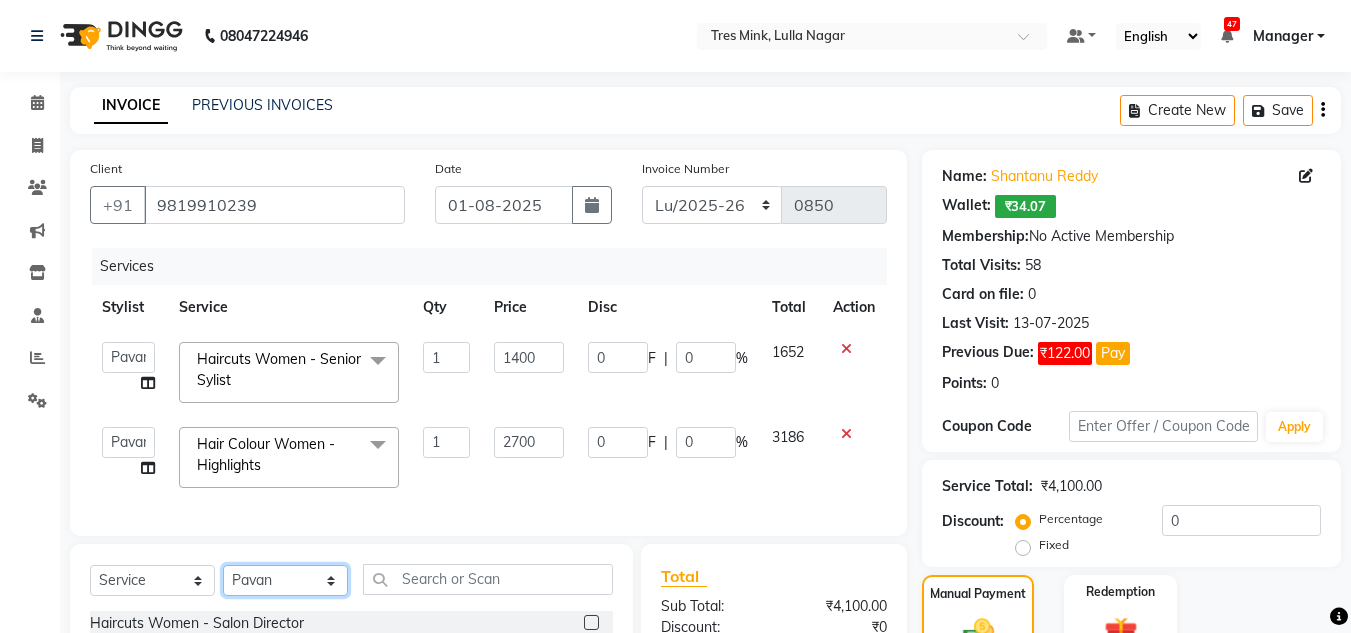 click on "Select Stylist Ansh Jadhav  Chetan Mahale Eva Harshita Manager Neha Aywale Pallavi H Pavan Pranjali Kothari Shailesh Mistry Shantanu Reddy Sharon Anthony Siddhanth  Sonu N Vinod" 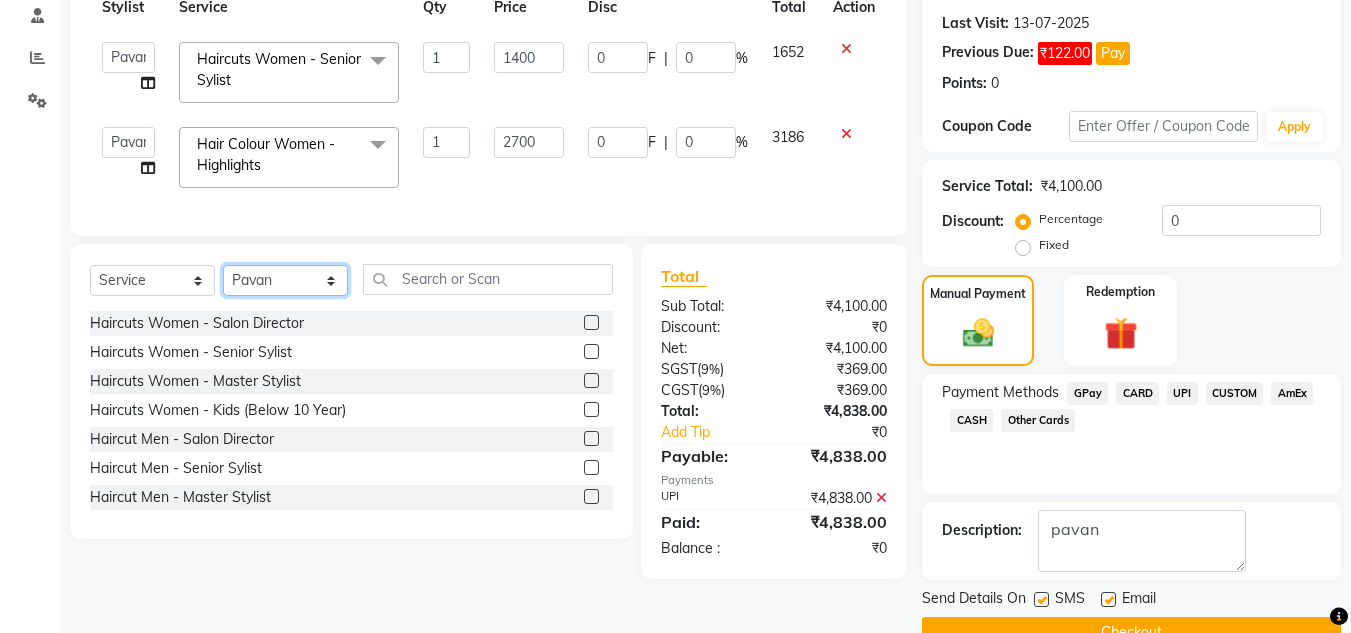 click on "Select Stylist Ansh Jadhav  Chetan Mahale Eva Harshita Manager Neha Aywale Pallavi H Pavan Pranjali Kothari Shailesh Mistry Shantanu Reddy Sharon Anthony Siddhanth  Sonu N Vinod" 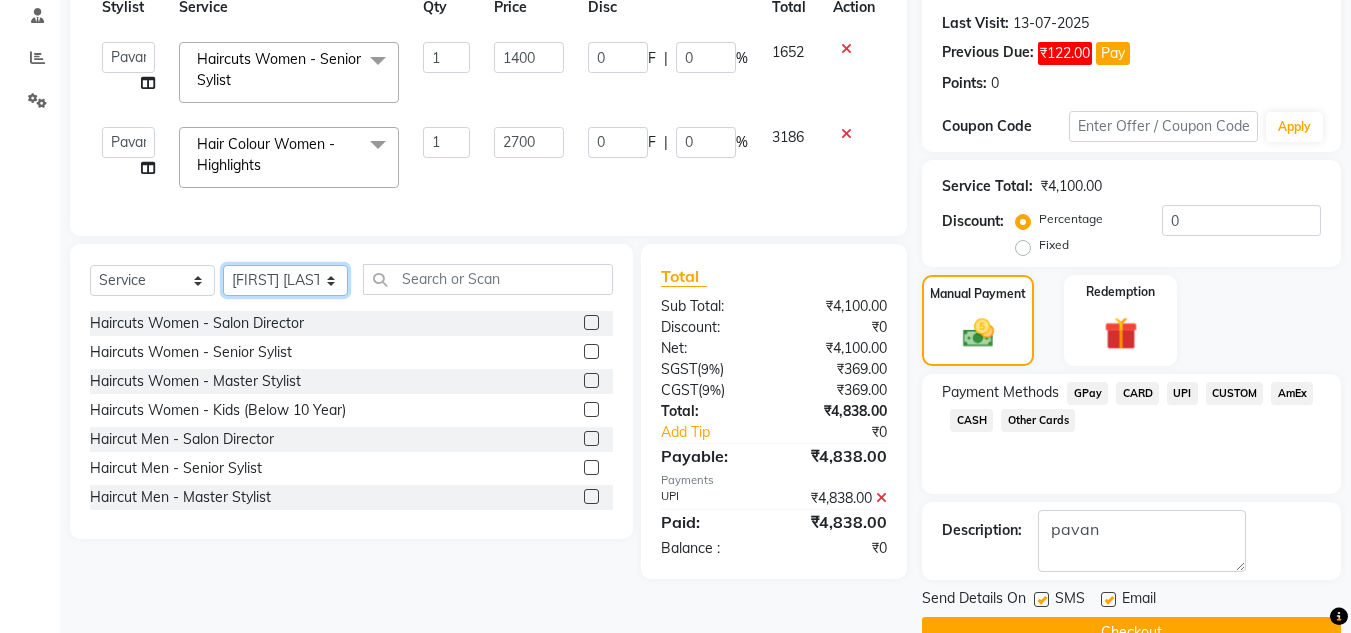click on "Select Stylist Ansh Jadhav  Chetan Mahale Eva Harshita Manager Neha Aywale Pallavi H Pavan Pranjali Kothari Shailesh Mistry Shantanu Reddy Sharon Anthony Siddhanth  Sonu N Vinod" 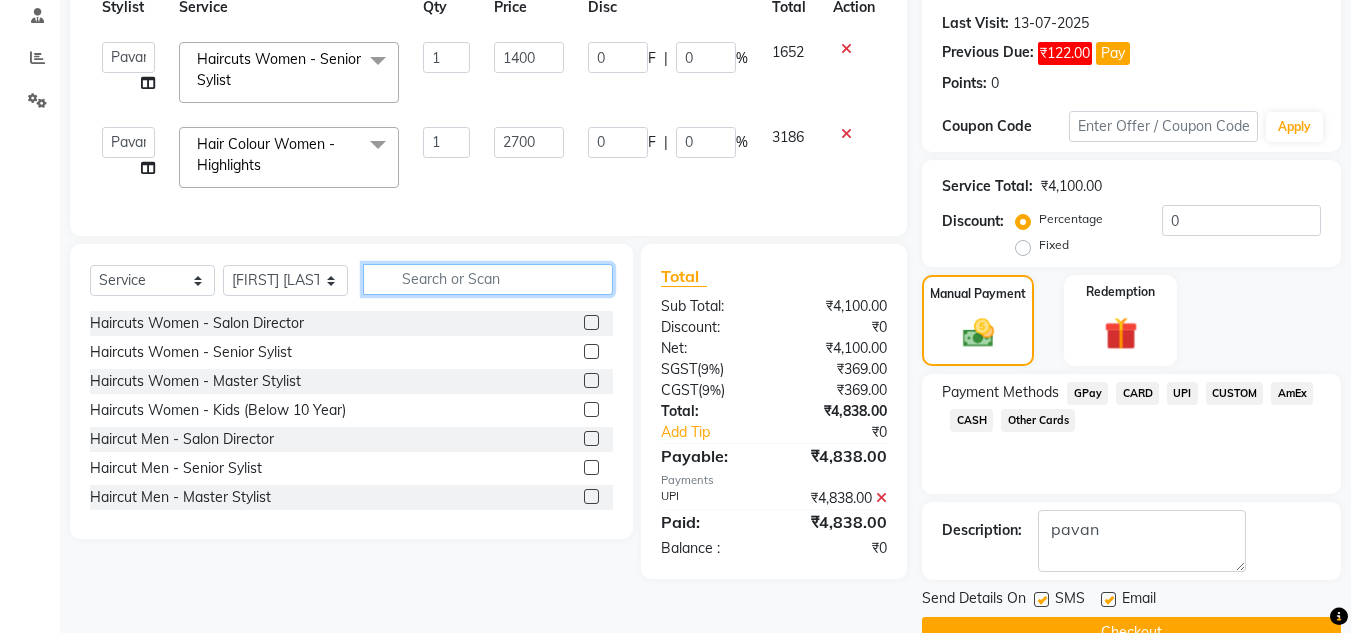 click 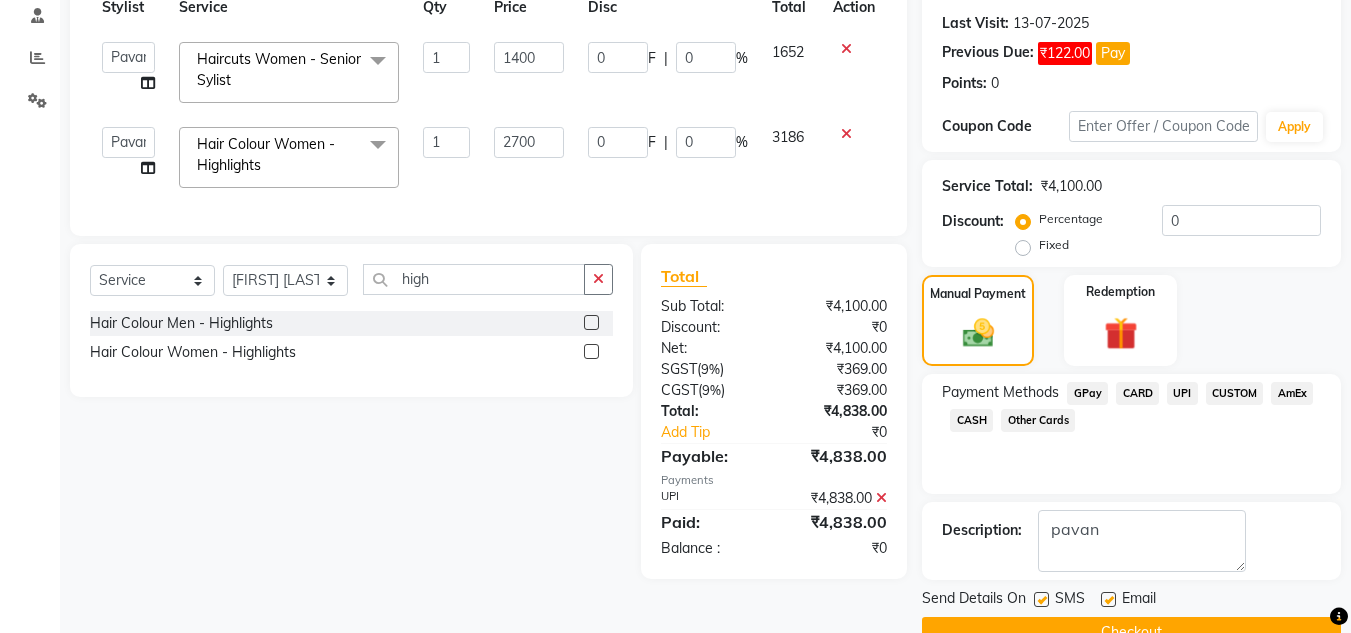 click 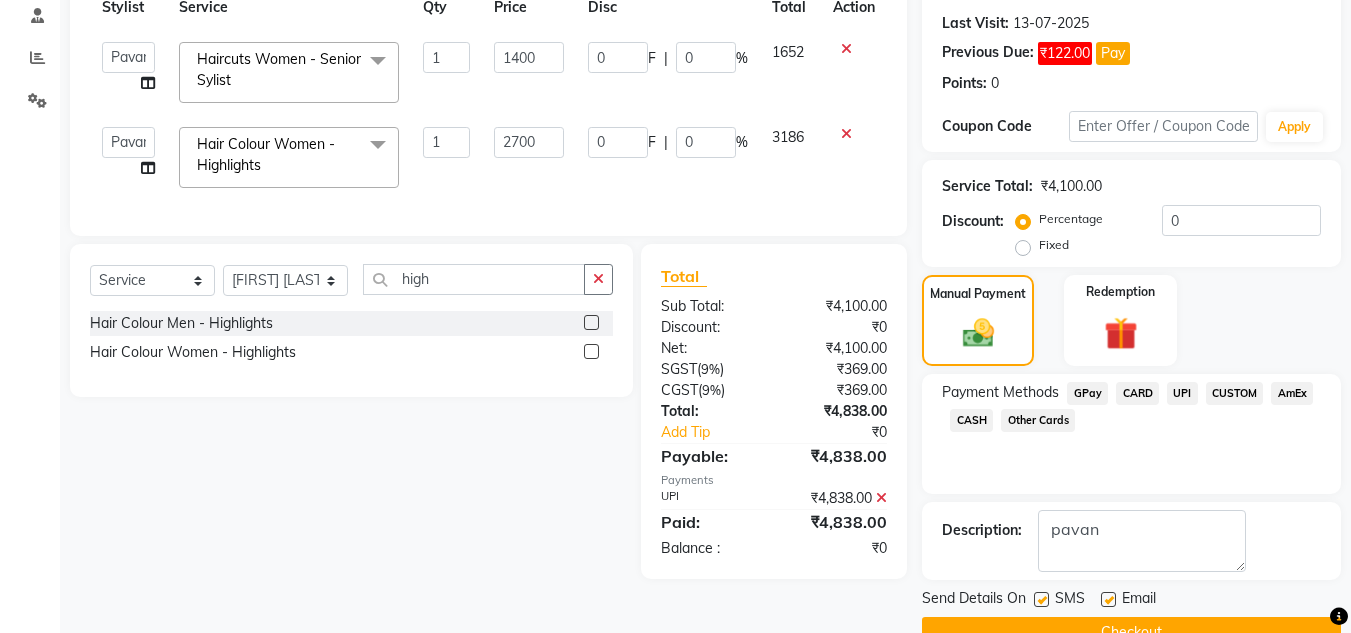 click at bounding box center (590, 352) 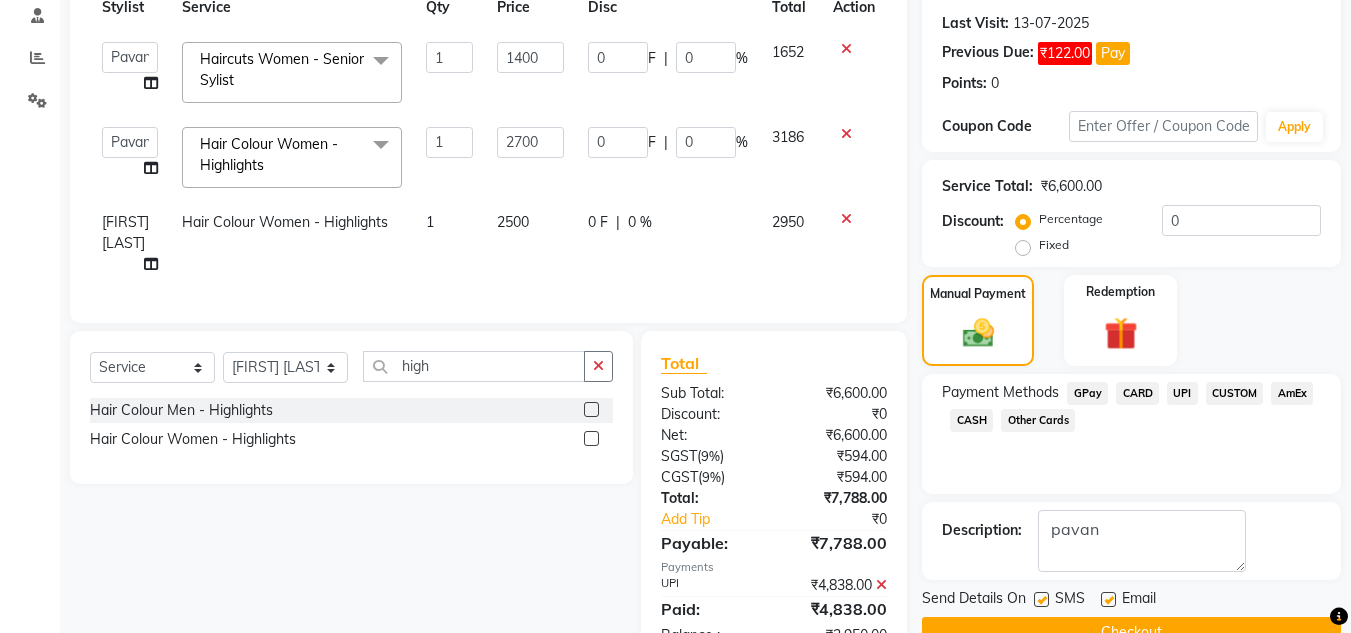 click on "2500" 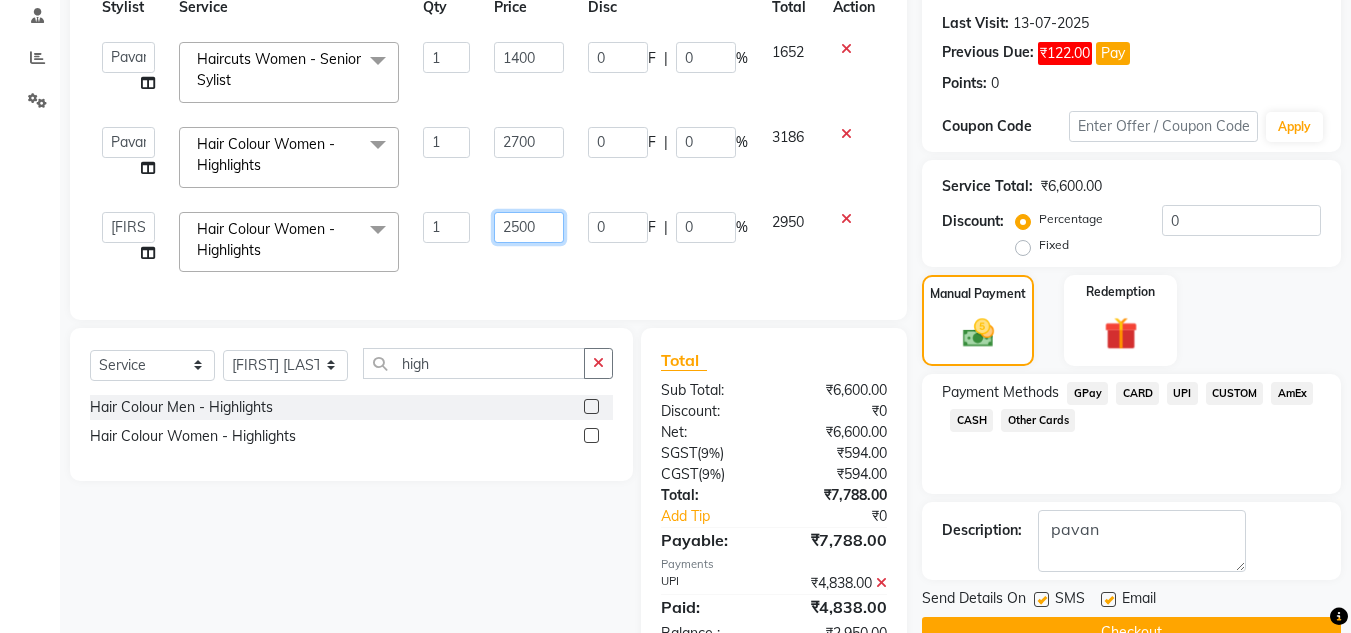 click on "2500" 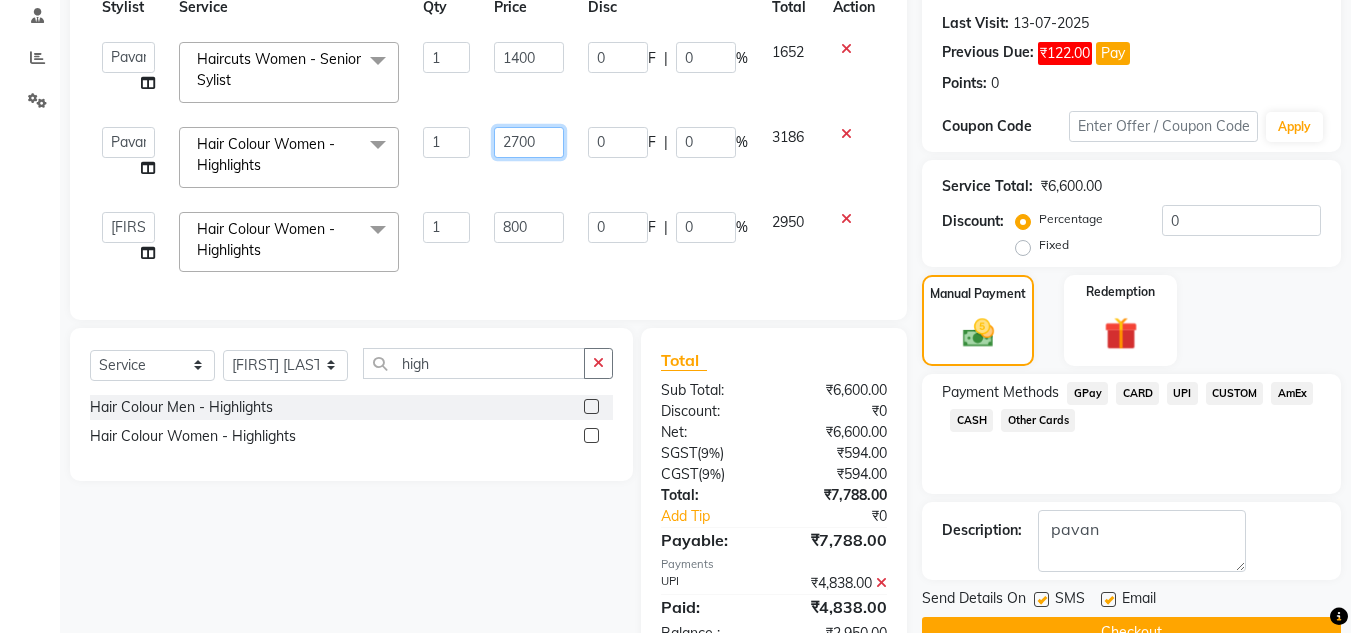 drag, startPoint x: 540, startPoint y: 140, endPoint x: 550, endPoint y: 147, distance: 12.206555 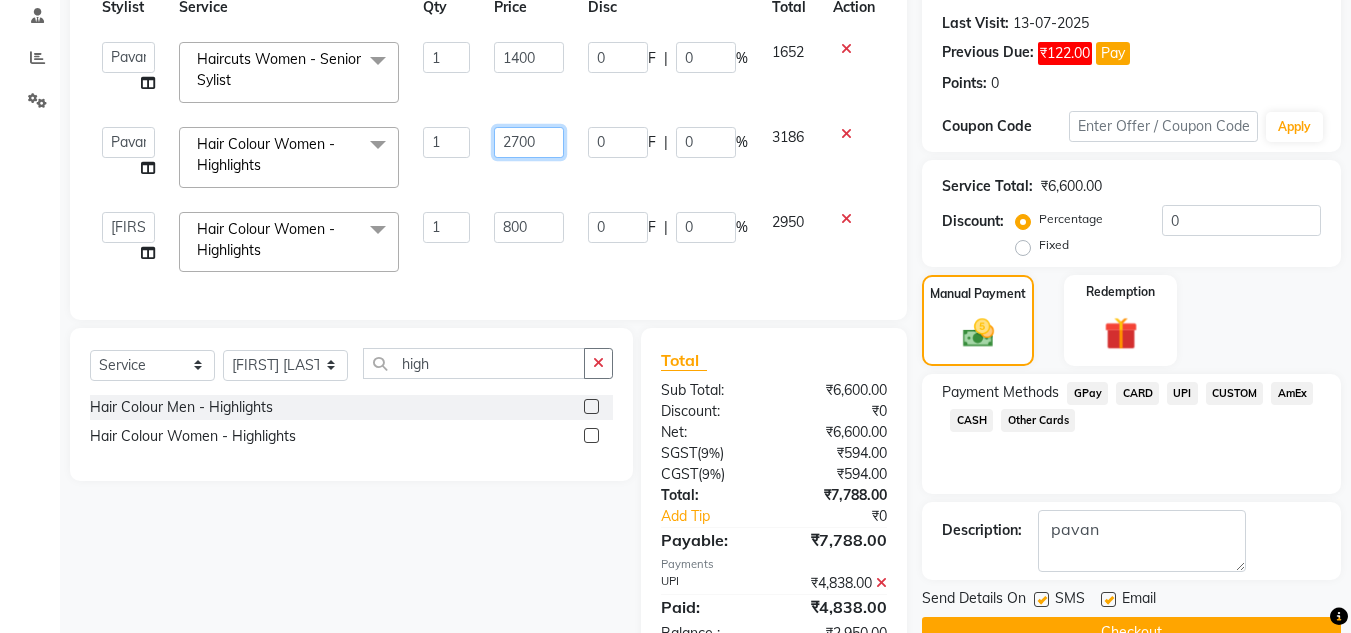 click on "2700" 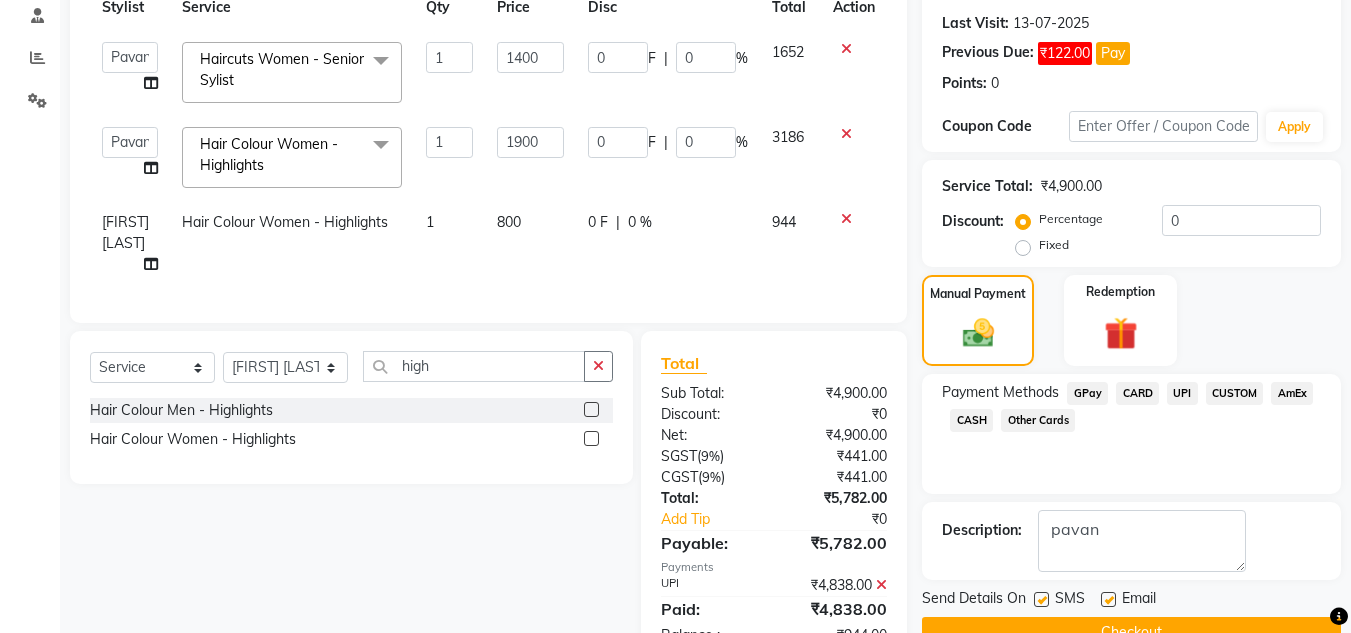 click on "Services Stylist Service Qty Price Disc Total Action  [FIRST] [LAST]    [FIRST] [LAST]   [FIRST]   [FIRST]   Manager   [FIRST] [LAST]   [FIRST] [LAST]   [FIRST]   [FIRST] [LAST]   [FIRST] [LAST]   [FIRST] [LAST]   [FIRST] [LAST]   [FIRST] [LAST]    [FIRST] [LAST]   [FIRST]   [FIRST]   Haircuts Women - Senior Sylist  x Haircuts Women - Salon Director Haircuts Women - Senior Sylist Haircuts Women - Master Stylist Haircuts Women - Kids (Below 10 Year) Haircut Men - Salon Director Haircut Men - Senior Sylist Haircut Men - Master Stylist Haircut Men - Kids (Below 10 Year) Hair Colour Men - Highlights Hair Colour Men - Global (Ammonia Free) Hair Colour Men - Global Hair Colour Men - Root Touch (Ammonia Free) Hair Colour Men - Root Touch Hair Colour Women - Highlights Hair Colour Women - Global (Ammonia Free) Hair Colour Women - Global Hair colour Women - Root Touch Up (Ammonia Free) Hair colour Women - Root Touch Up Styling - Shampoo & conditioner Styling - Blow‑dry without Hair Wash Styling - Blow‑dry with Hair Wash Styling - Hair Ironing 1 1400 0" 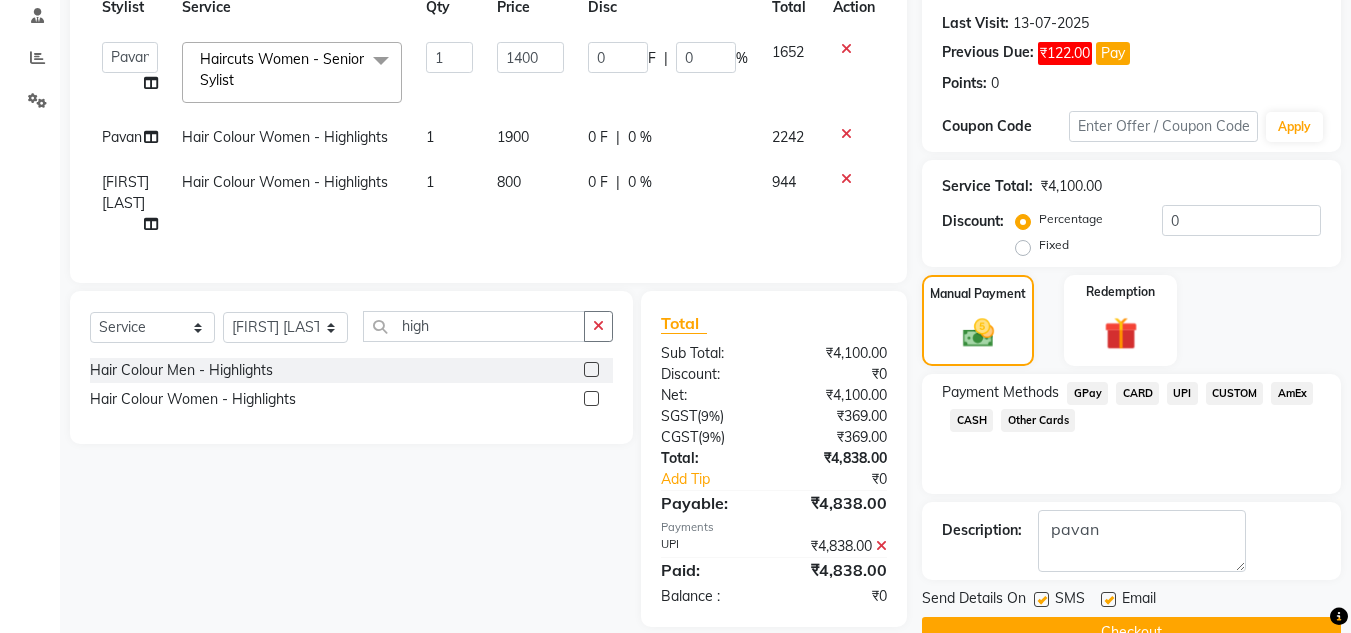 scroll, scrollTop: 360, scrollLeft: 0, axis: vertical 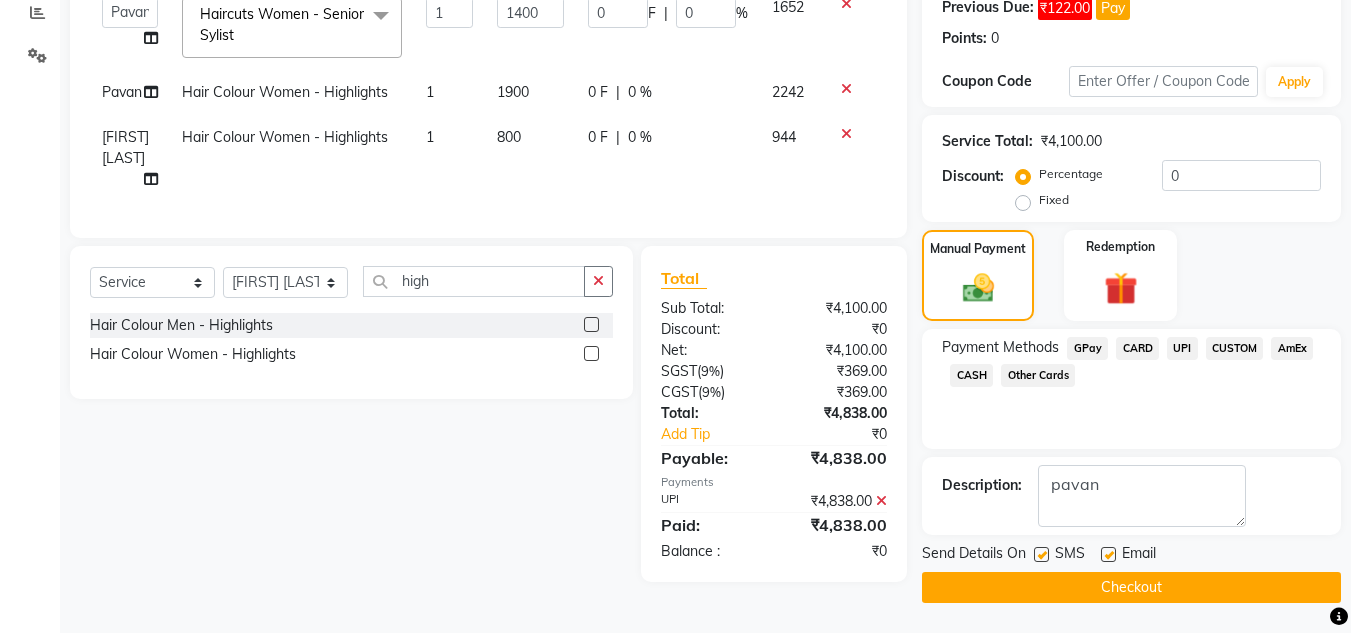 click on "Checkout" 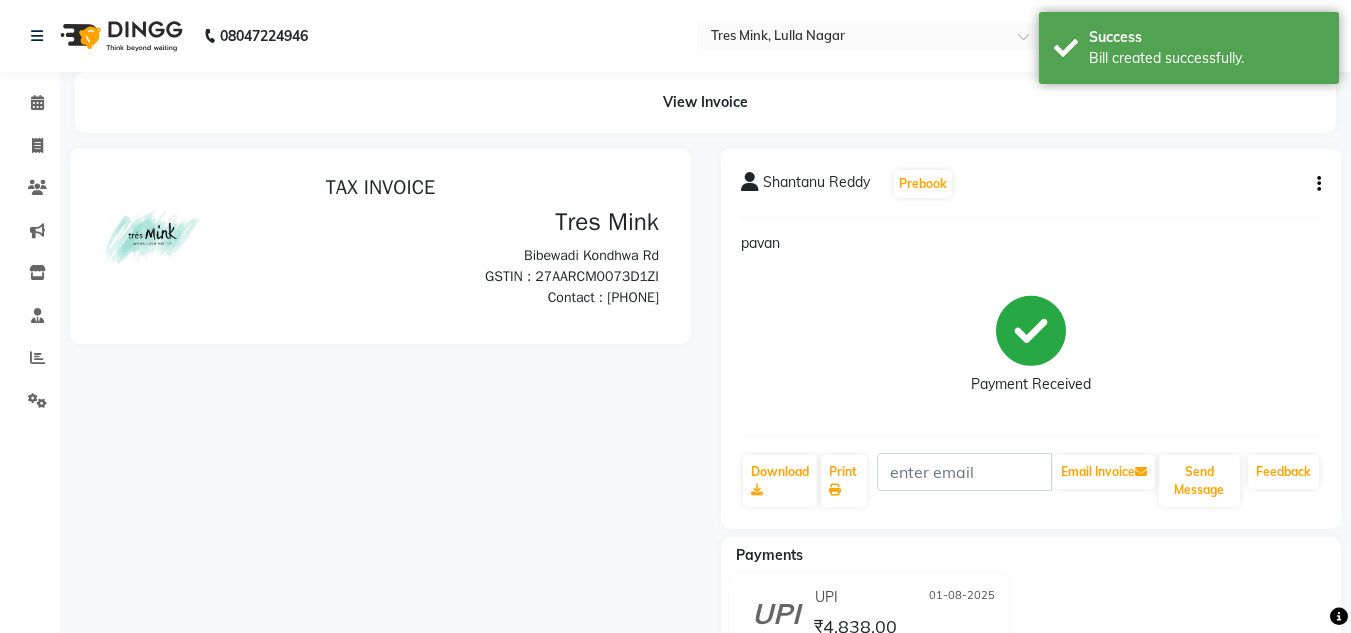 scroll, scrollTop: 0, scrollLeft: 0, axis: both 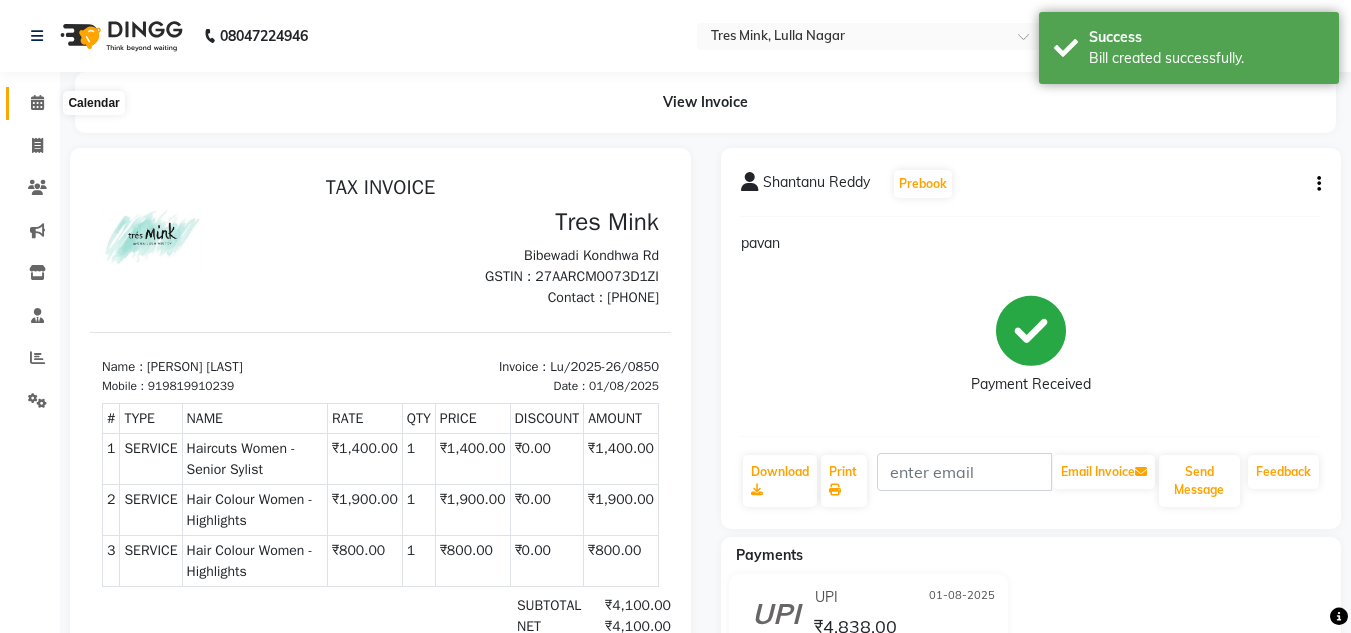 click 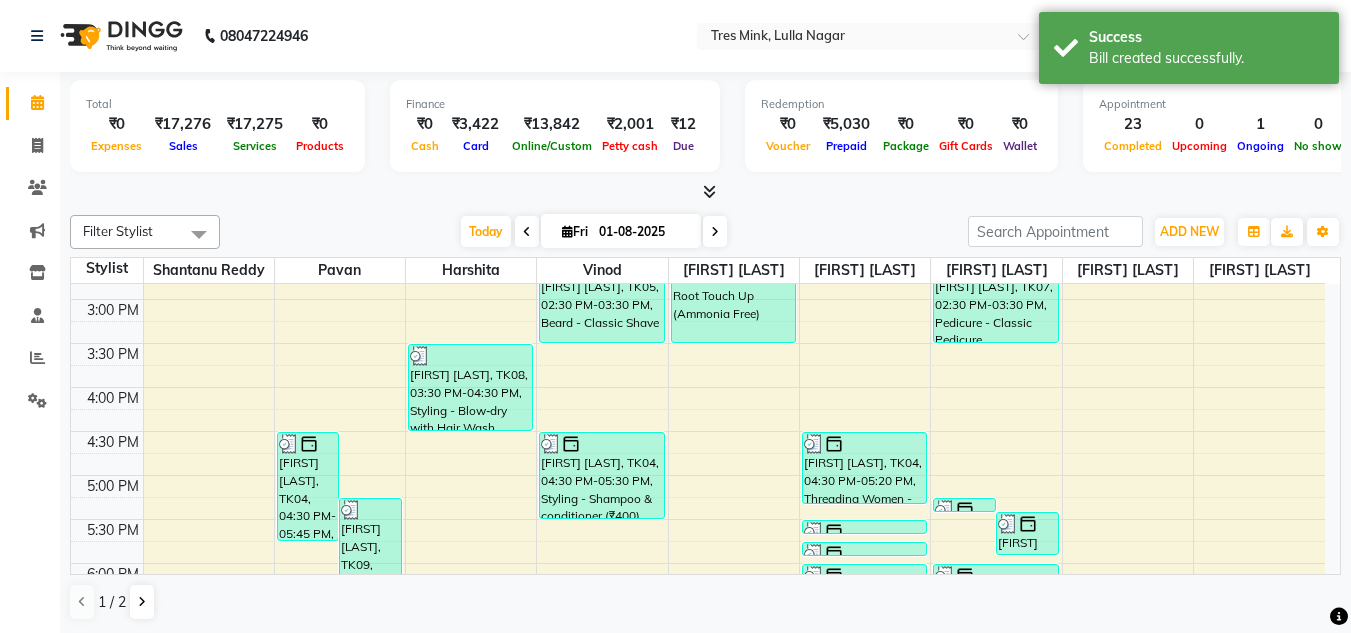 scroll, scrollTop: 853, scrollLeft: 0, axis: vertical 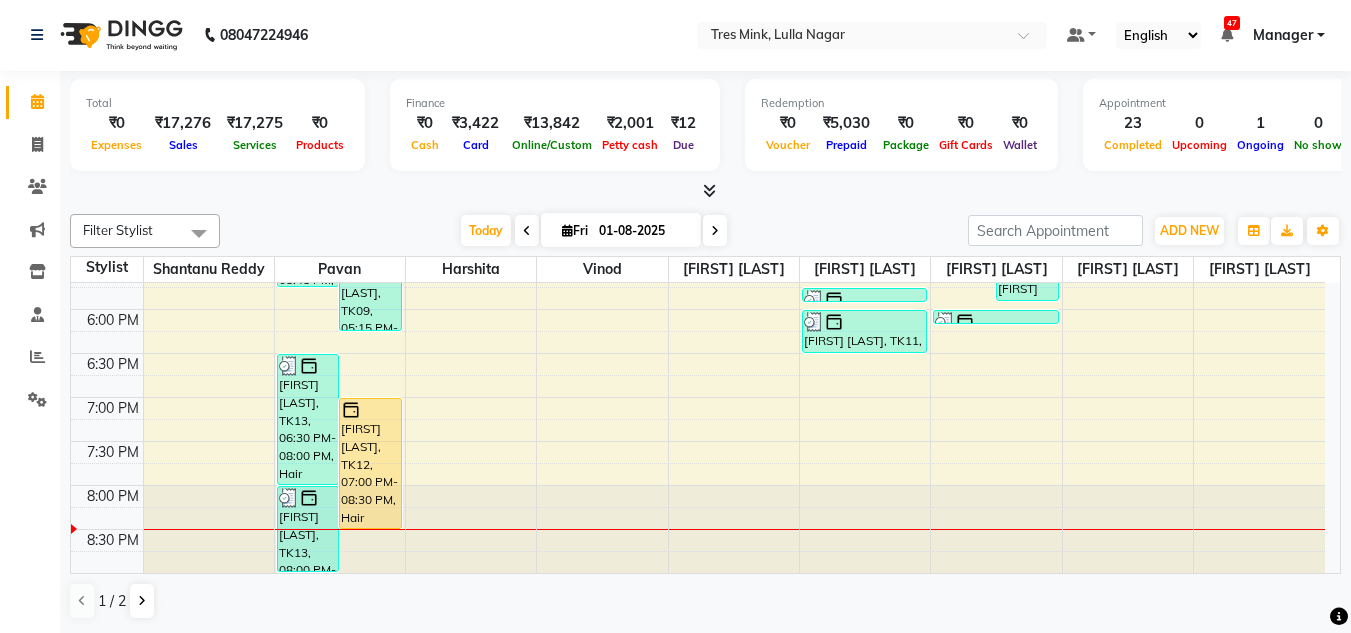 click at bounding box center [715, 230] 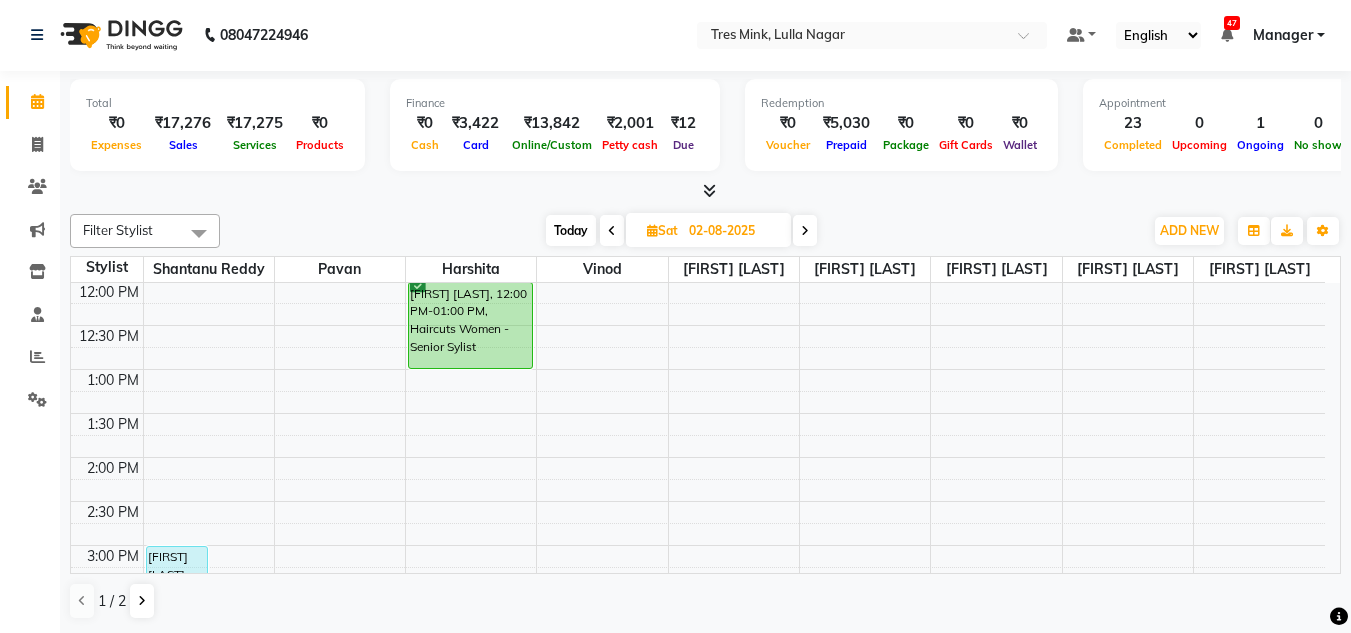 scroll, scrollTop: 0, scrollLeft: 0, axis: both 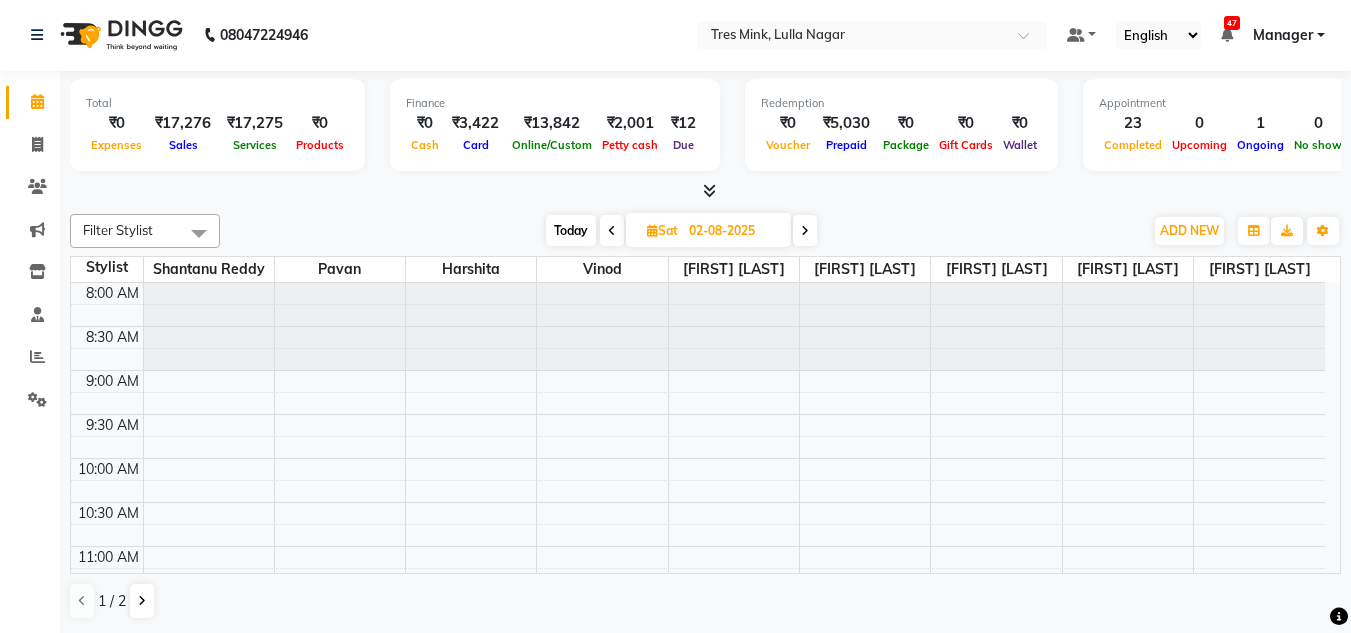 click on "Today" at bounding box center (571, 230) 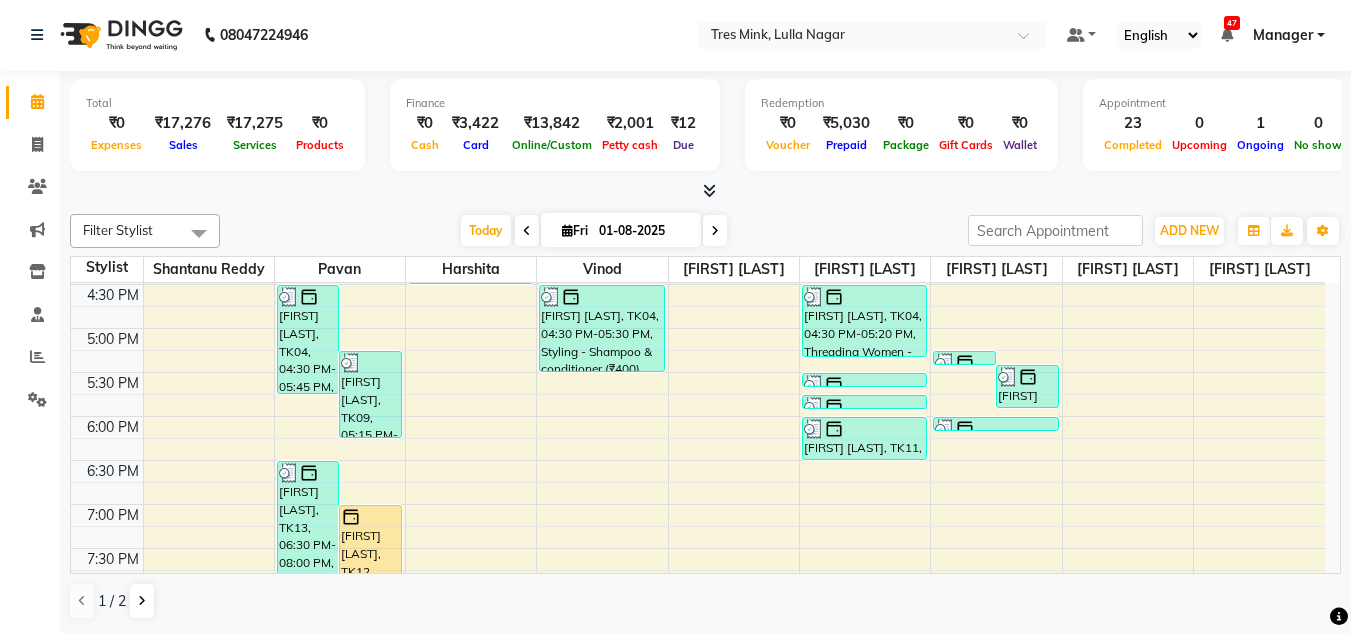 scroll, scrollTop: 853, scrollLeft: 0, axis: vertical 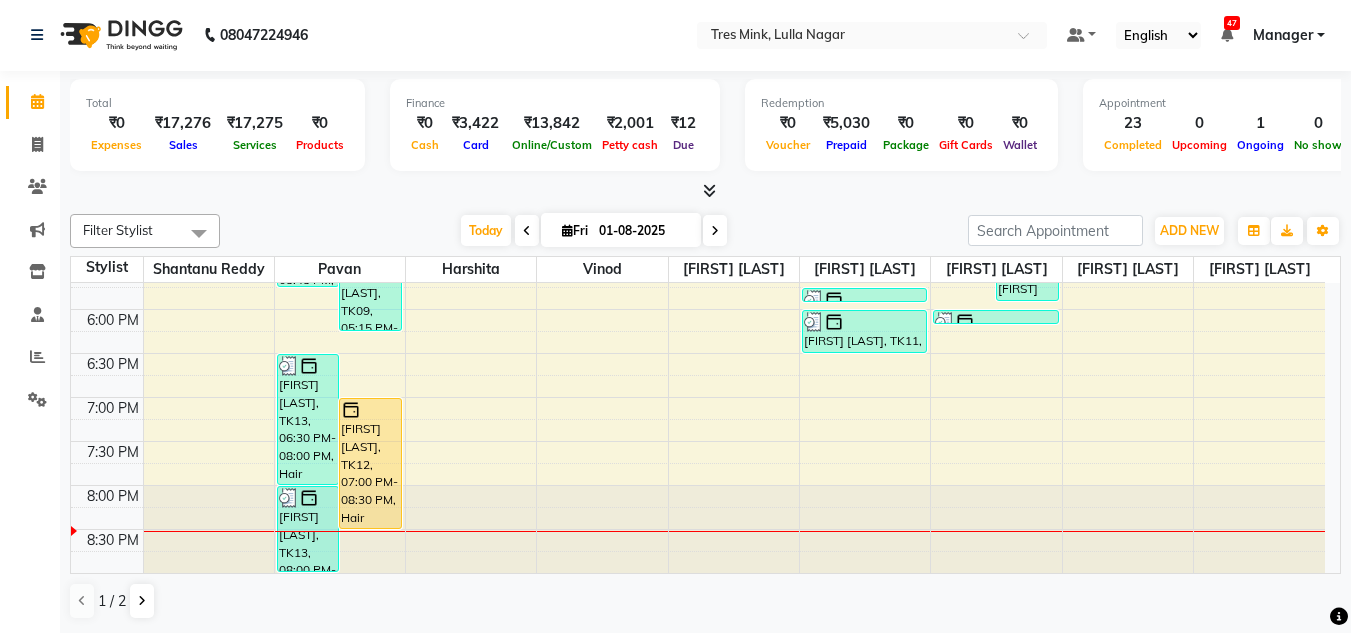 click at bounding box center [705, 191] 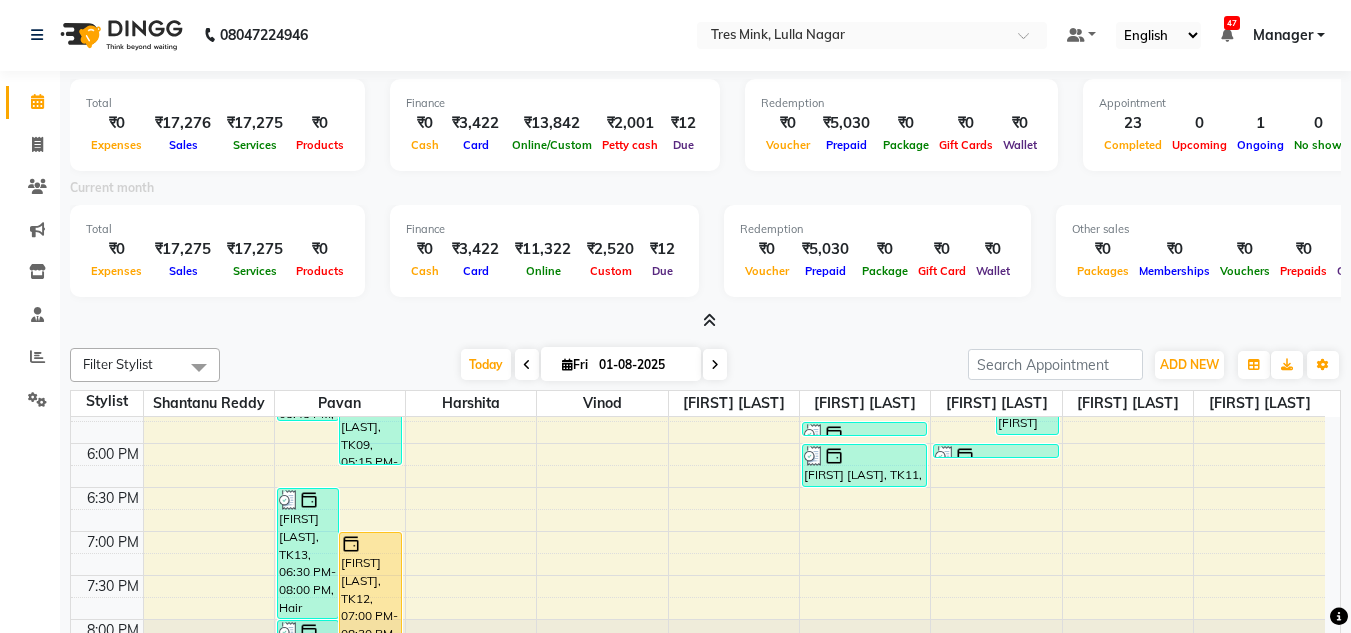 click at bounding box center [705, 321] 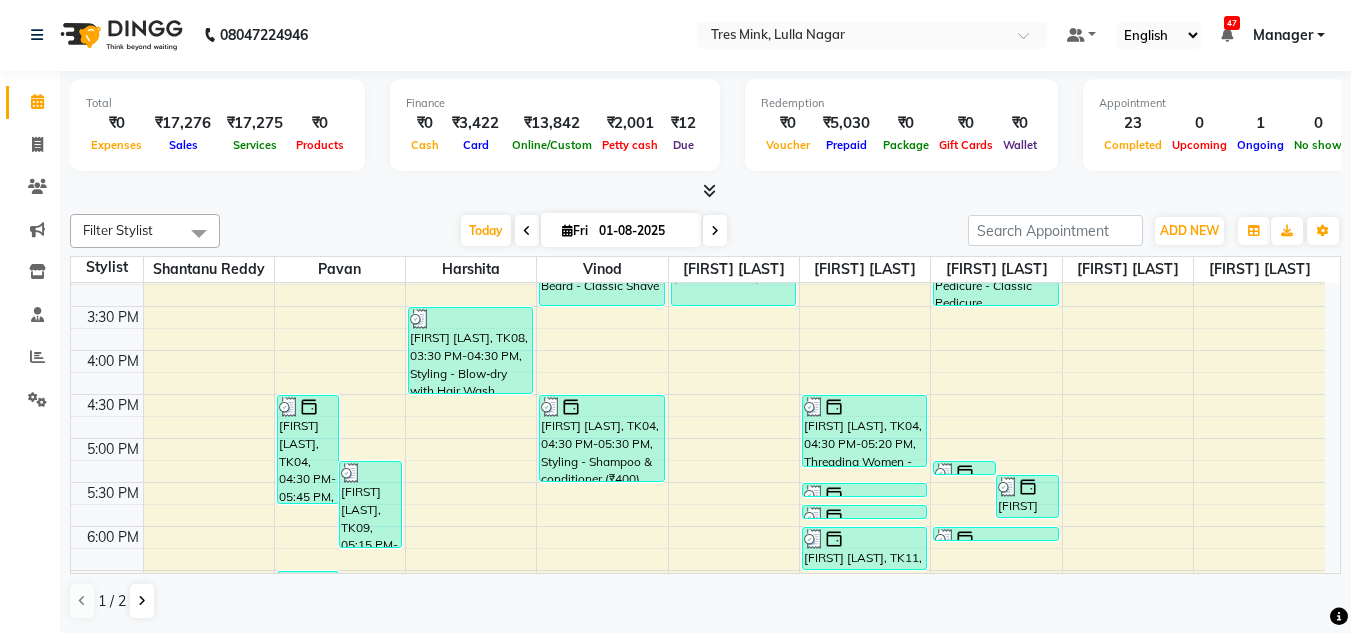 scroll, scrollTop: 553, scrollLeft: 0, axis: vertical 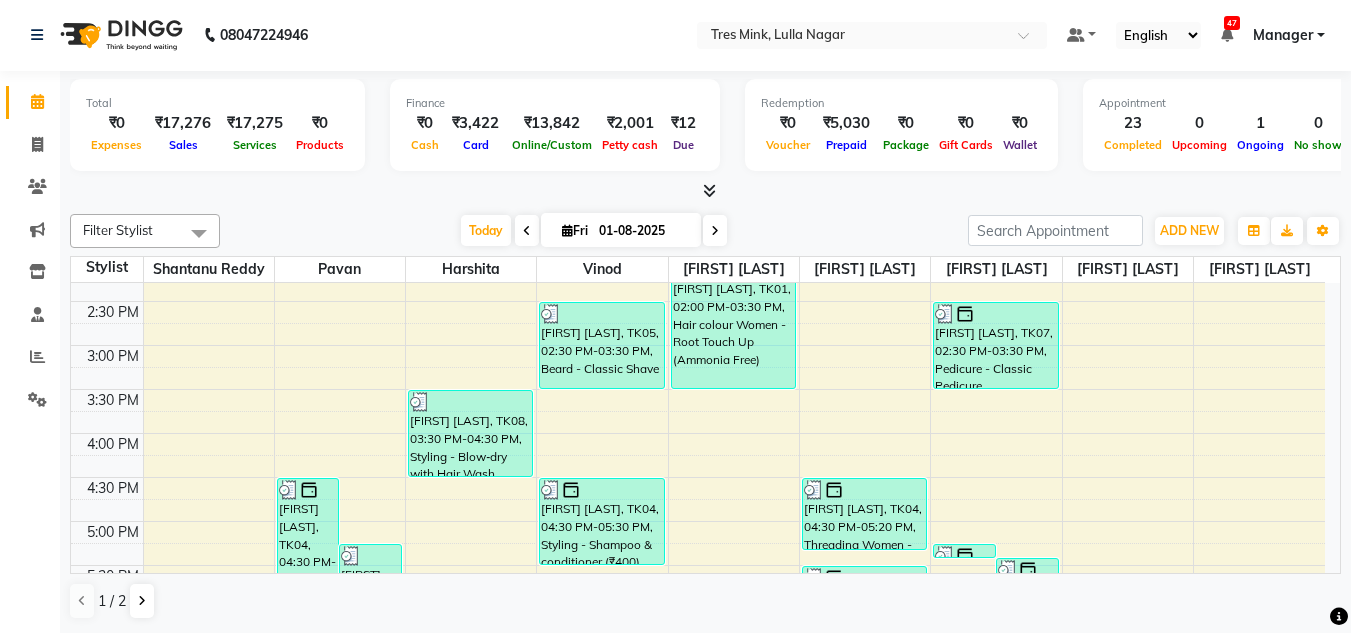 click on "Today  Fri 01-08-2025" at bounding box center [594, 231] 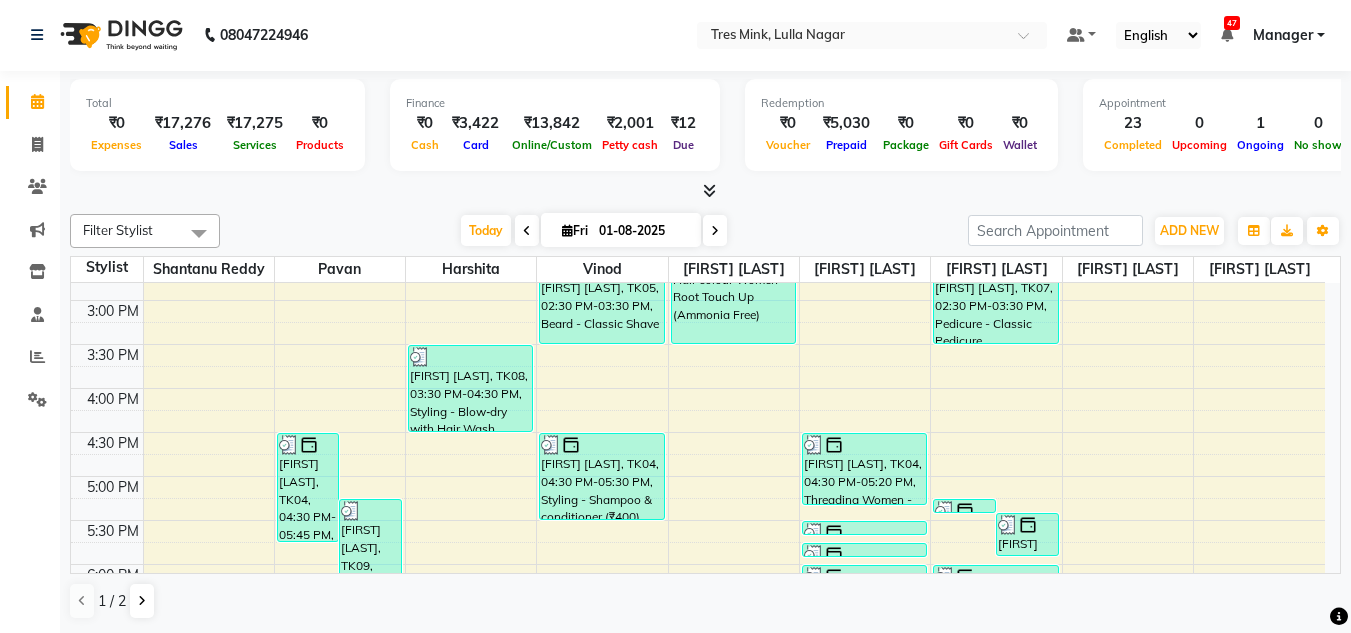 scroll, scrollTop: 553, scrollLeft: 0, axis: vertical 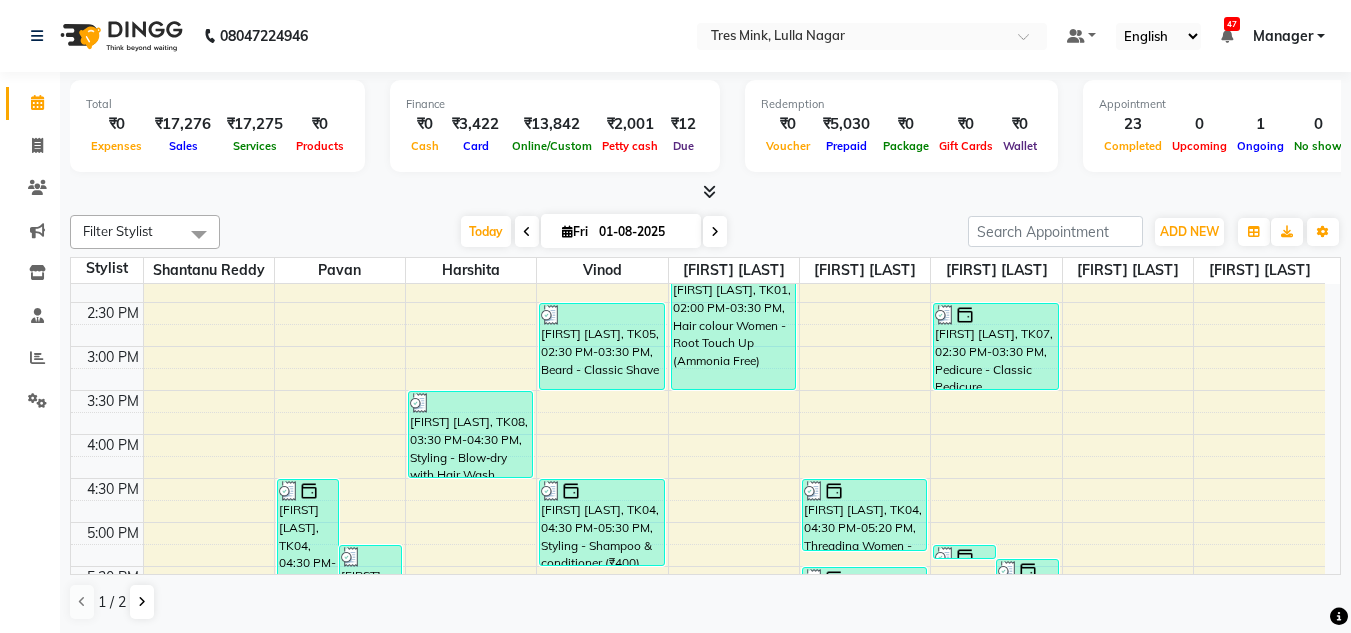 click at bounding box center (715, 232) 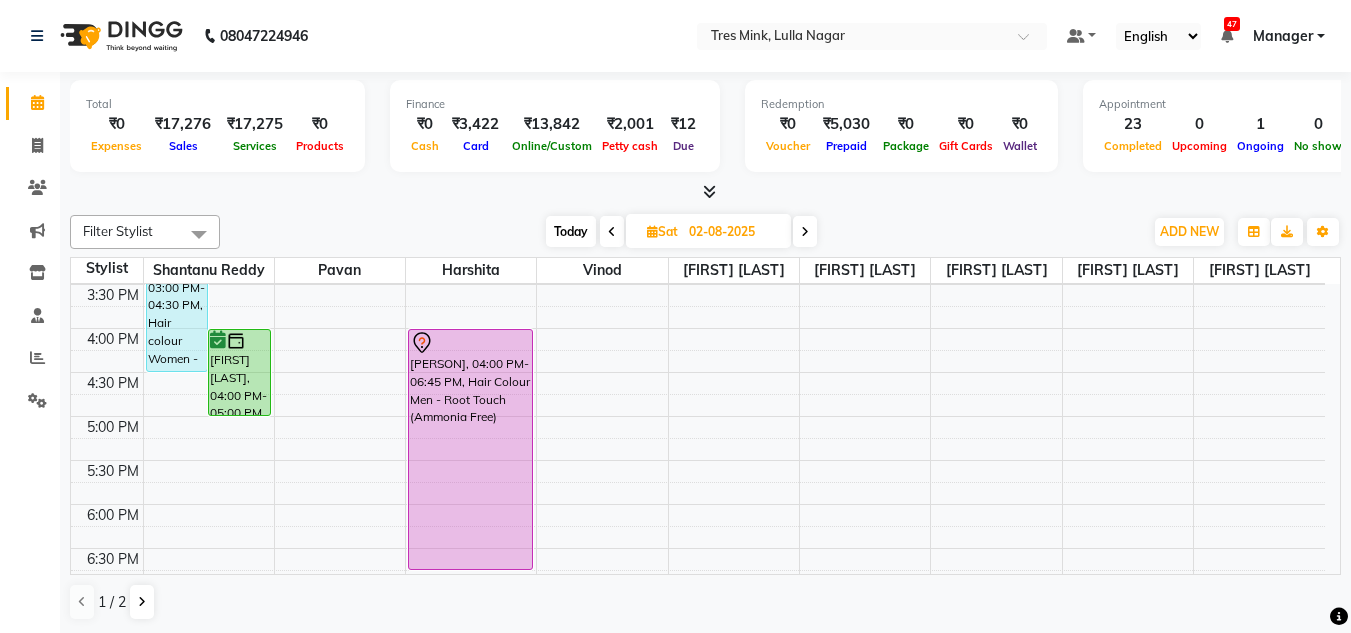 scroll, scrollTop: 653, scrollLeft: 0, axis: vertical 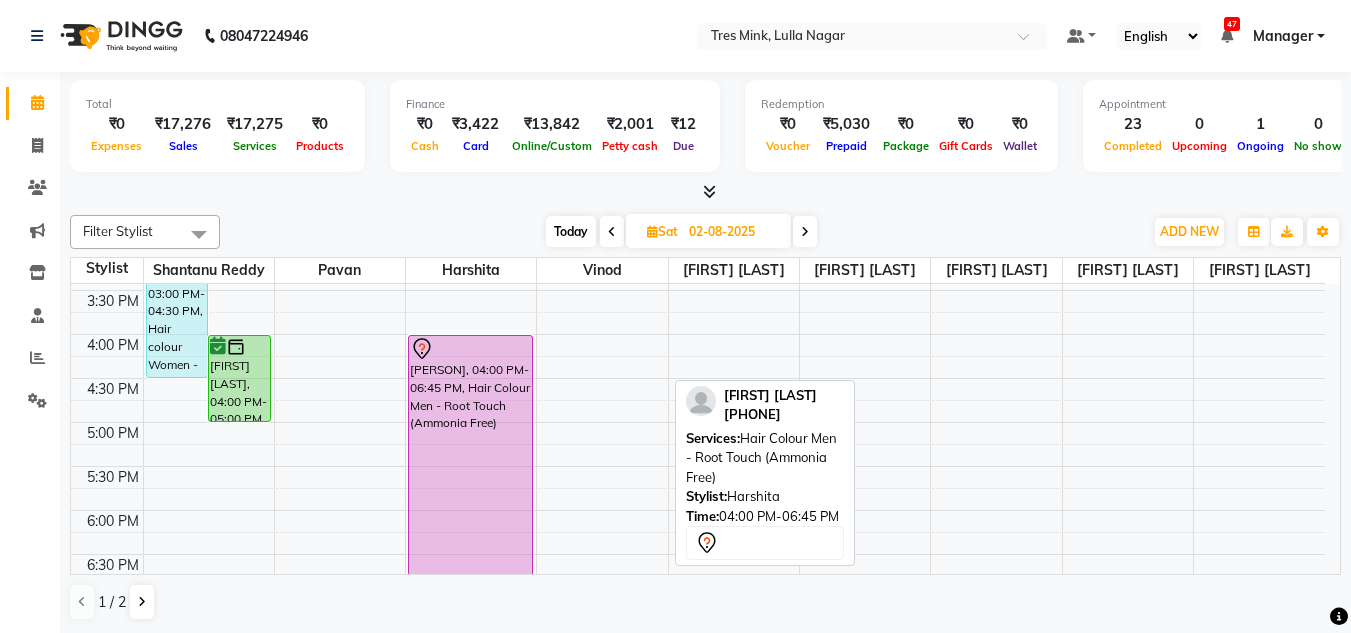 click on "[PERSON], 04:00 PM-06:45 PM, Hair Colour Men - Root Touch (Ammonia Free)" at bounding box center (470, 455) 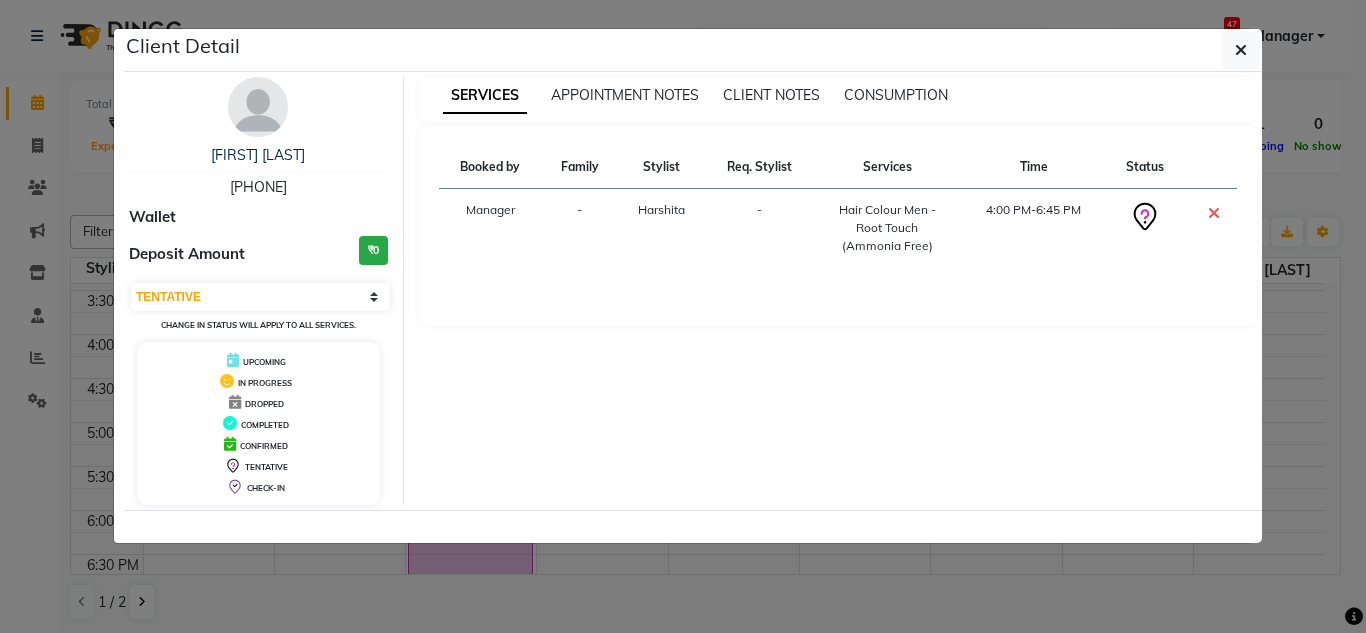 click at bounding box center (258, 107) 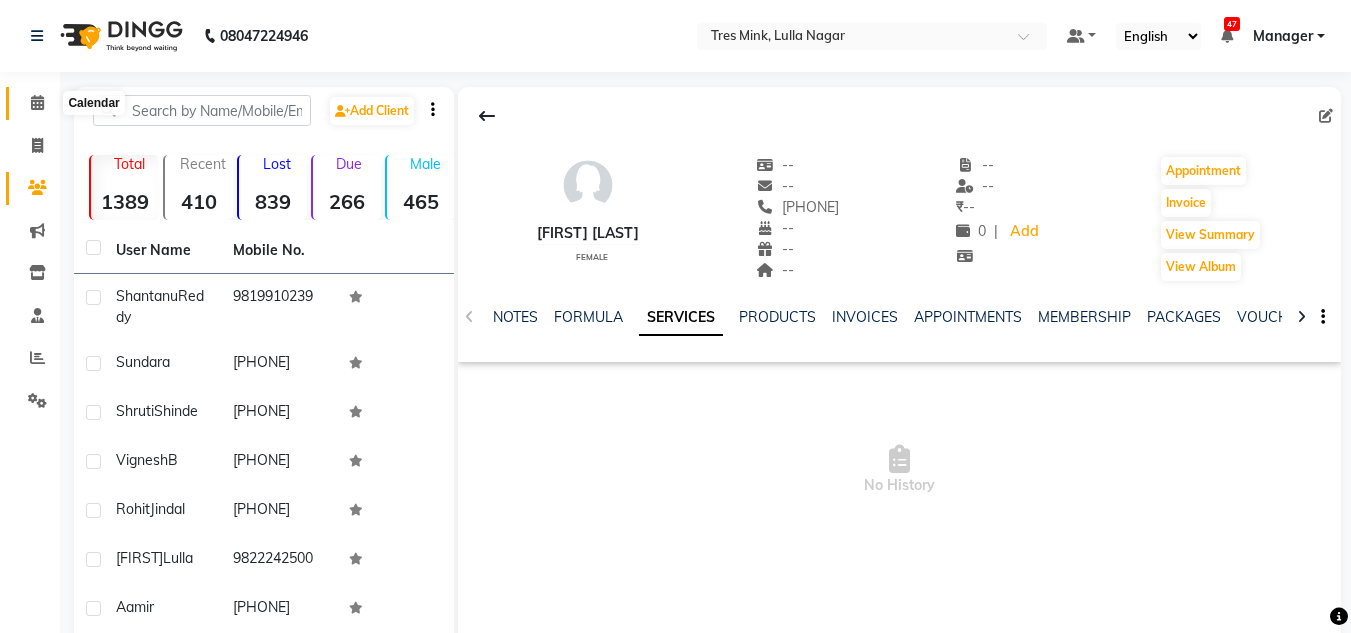 click 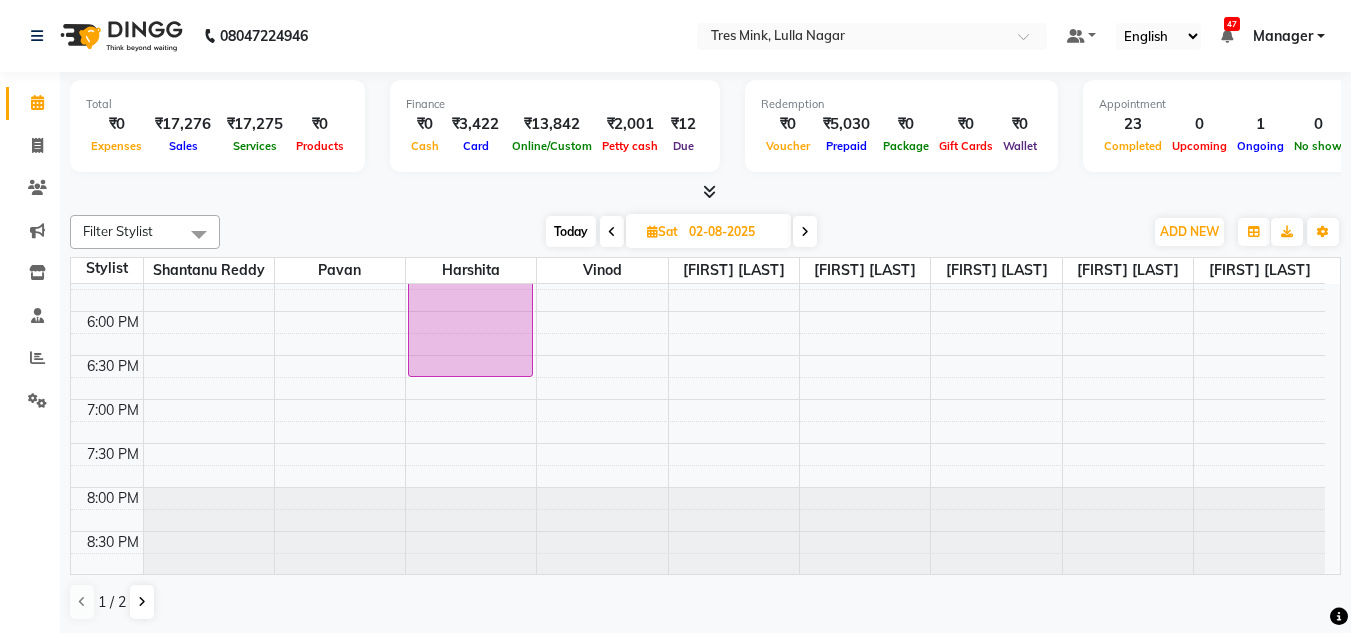 scroll, scrollTop: 853, scrollLeft: 0, axis: vertical 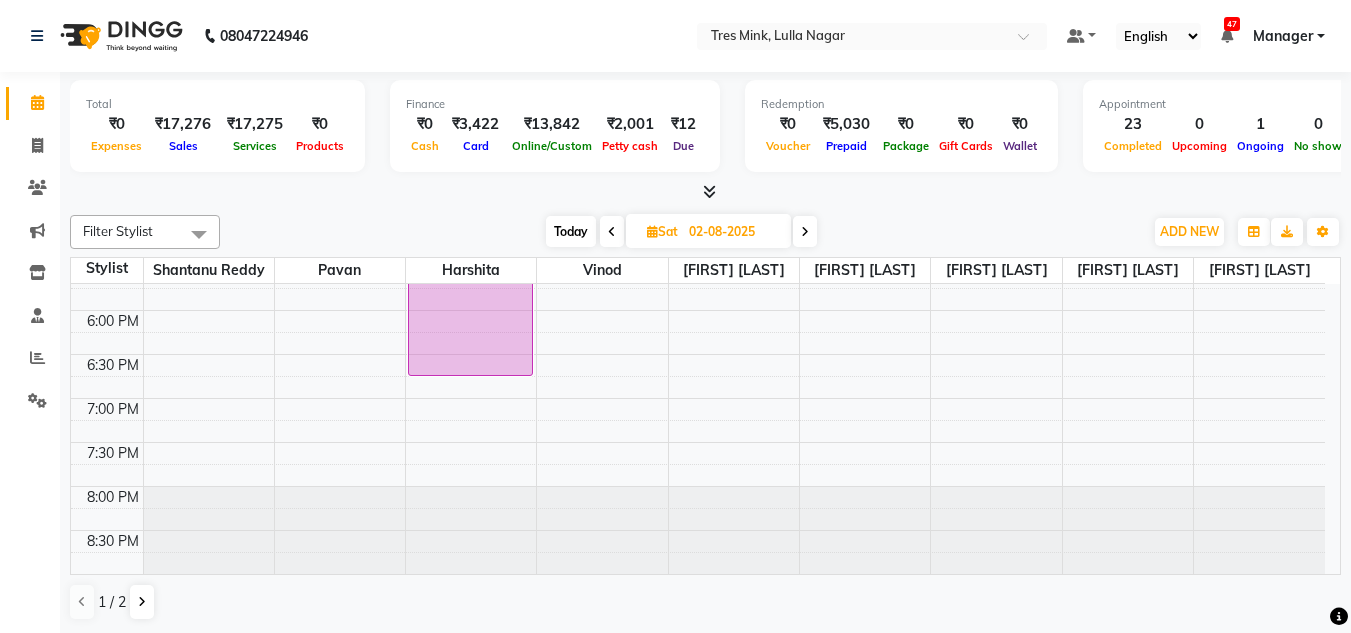 click on "Today  Sat 02-08-2025" at bounding box center [681, 232] 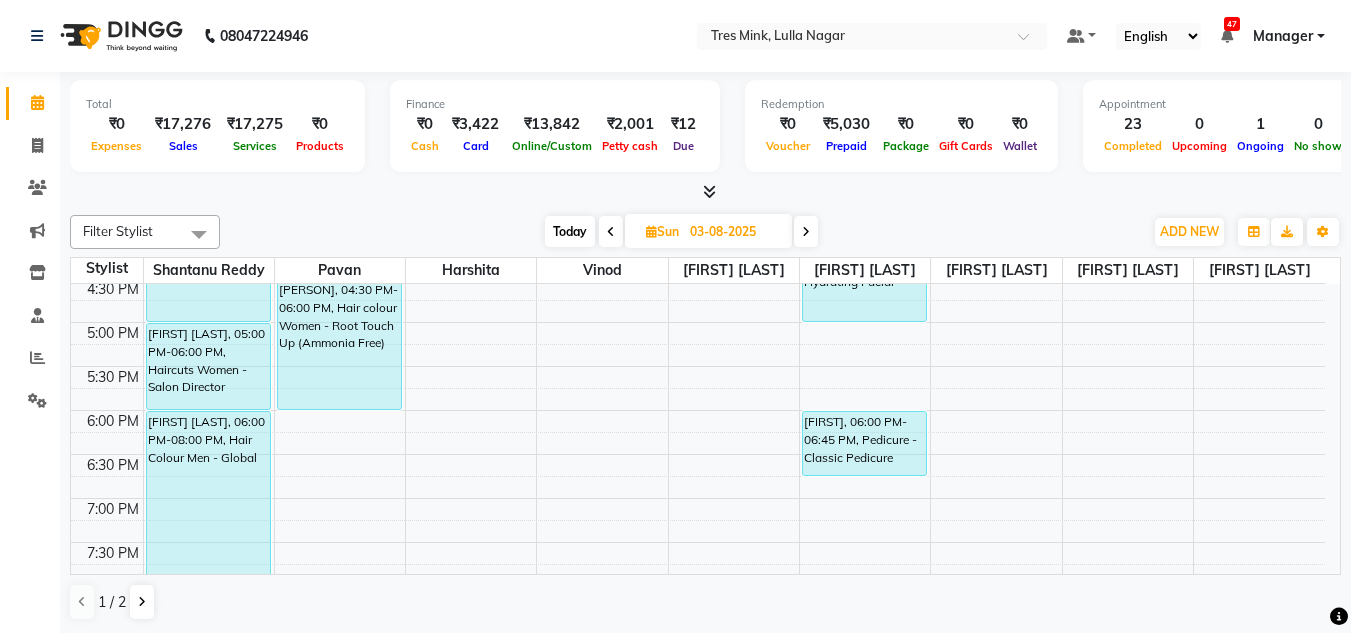 scroll, scrollTop: 653, scrollLeft: 0, axis: vertical 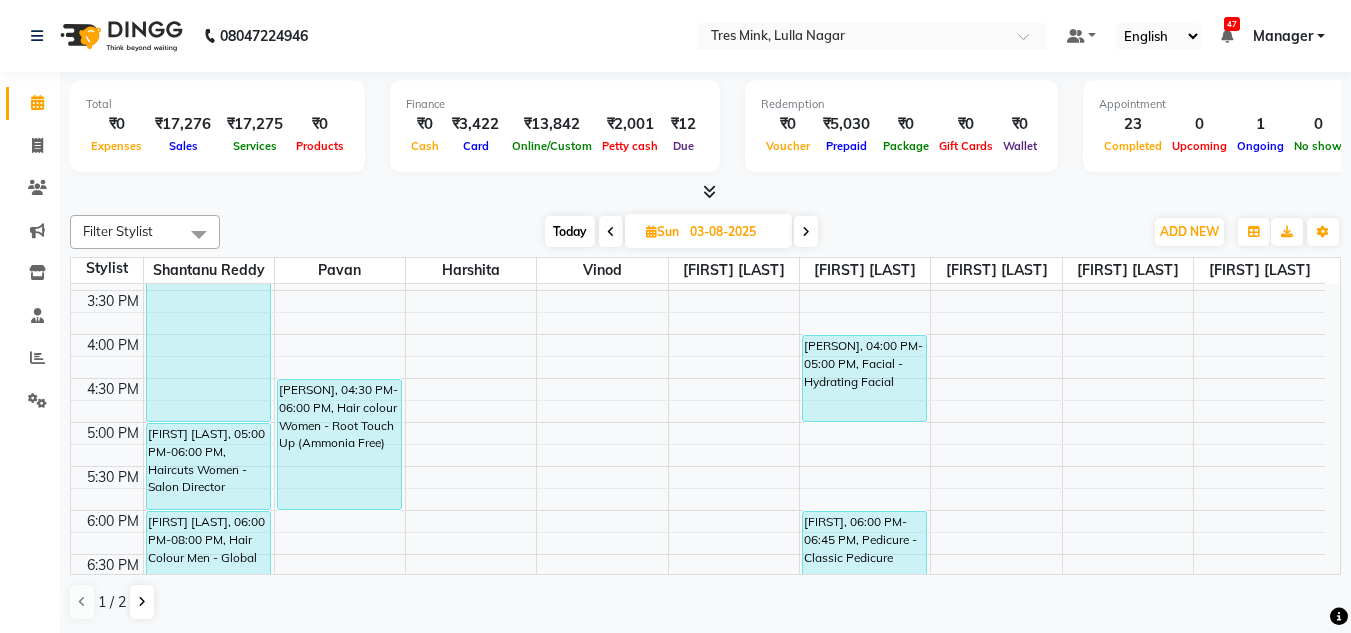 click at bounding box center [806, 232] 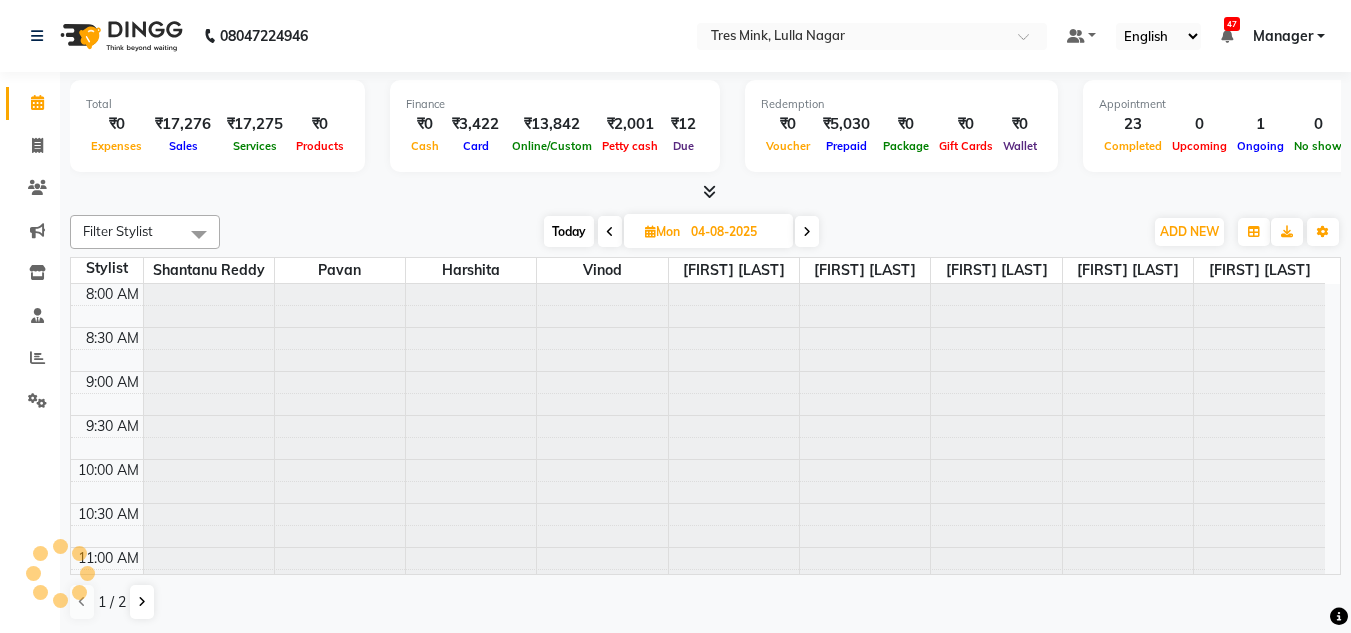 click on "Today" at bounding box center [569, 231] 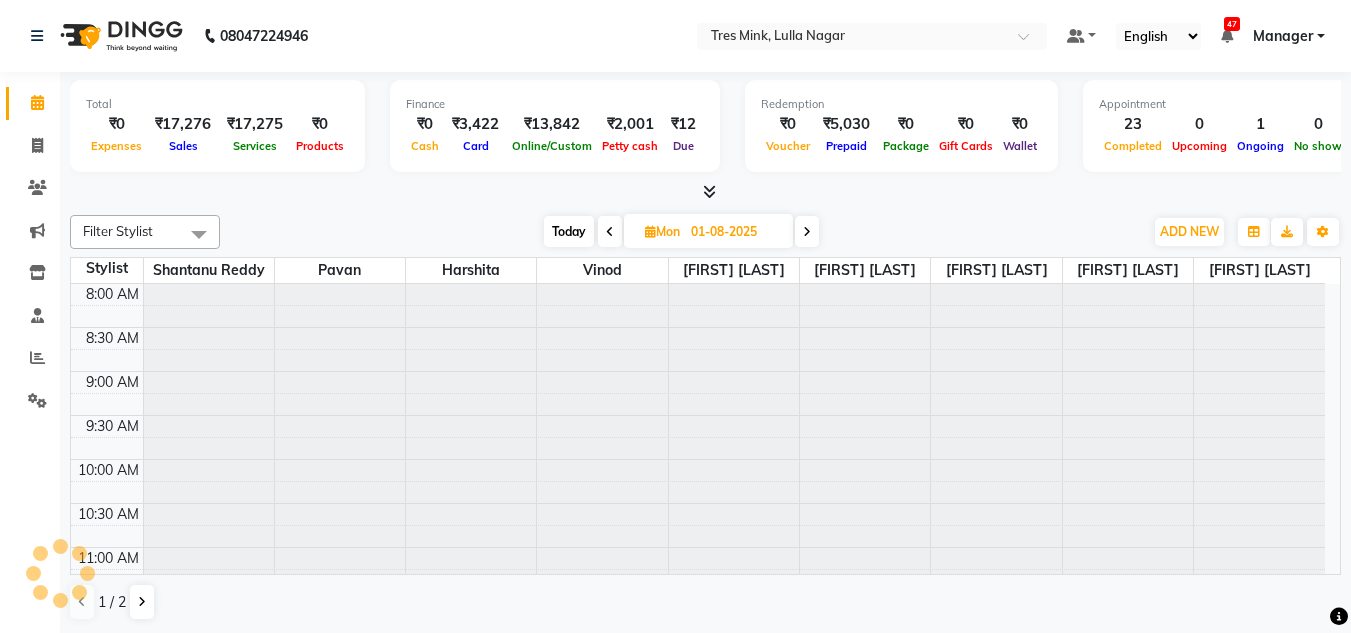 scroll, scrollTop: 0, scrollLeft: 0, axis: both 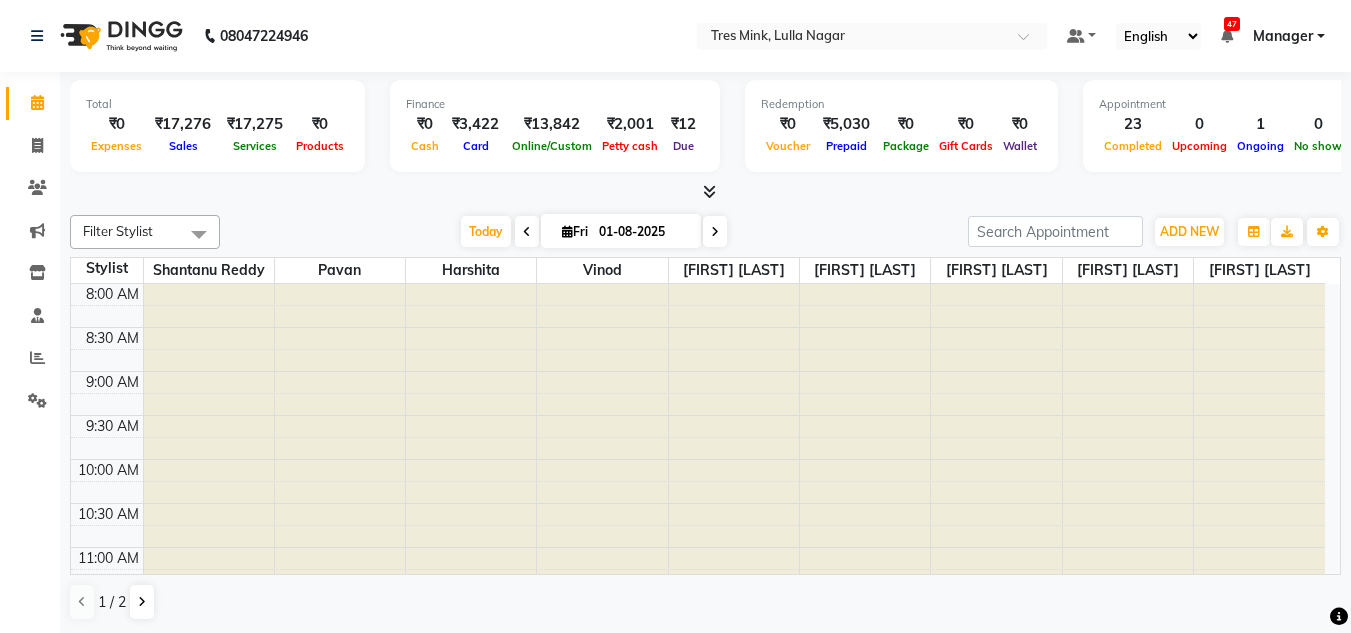 click at bounding box center [709, 191] 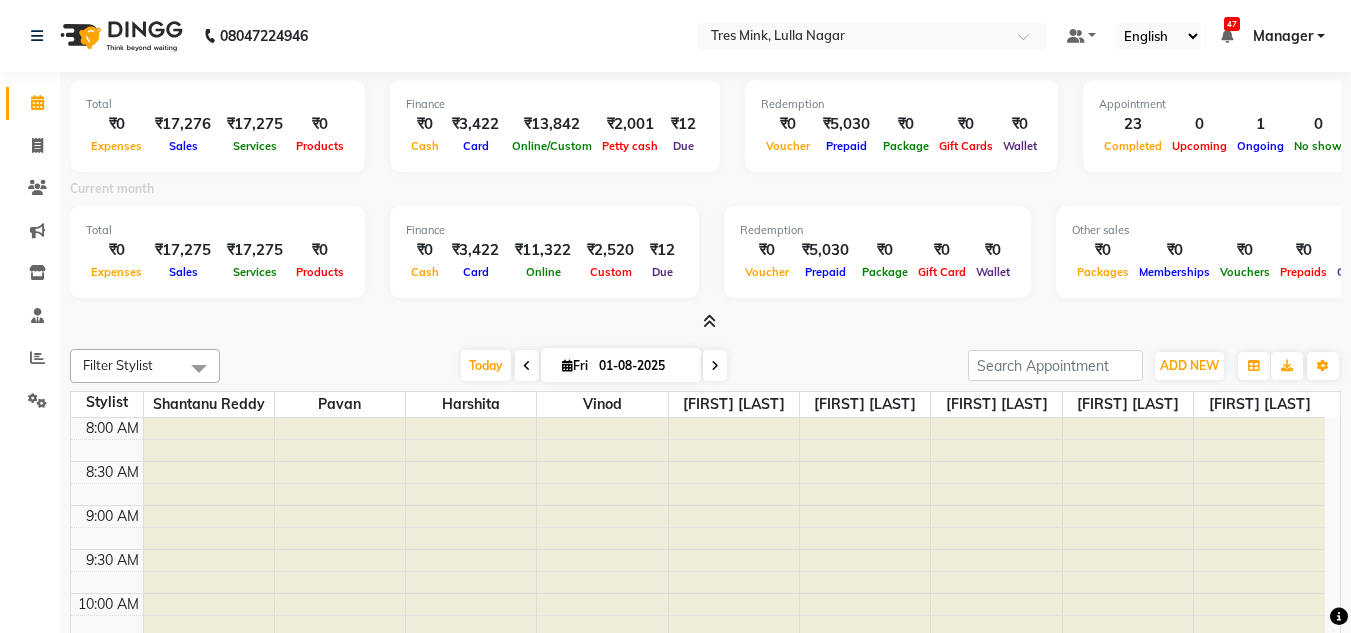click at bounding box center (709, 321) 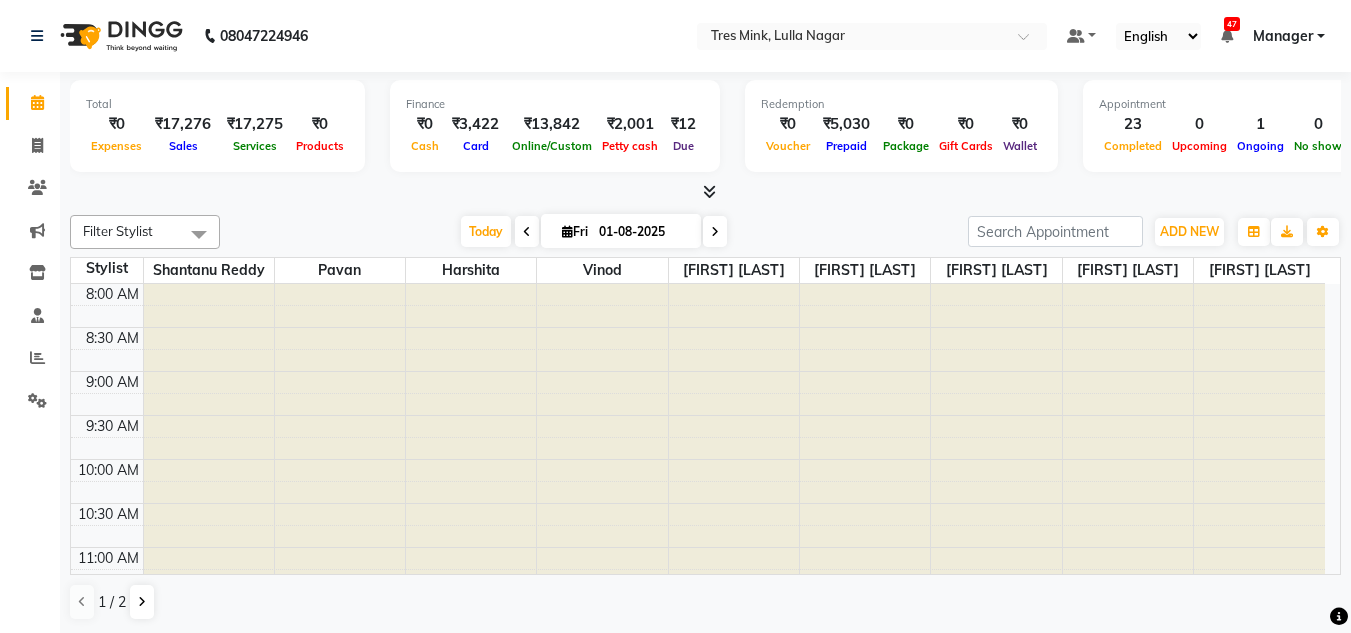 click at bounding box center [705, 192] 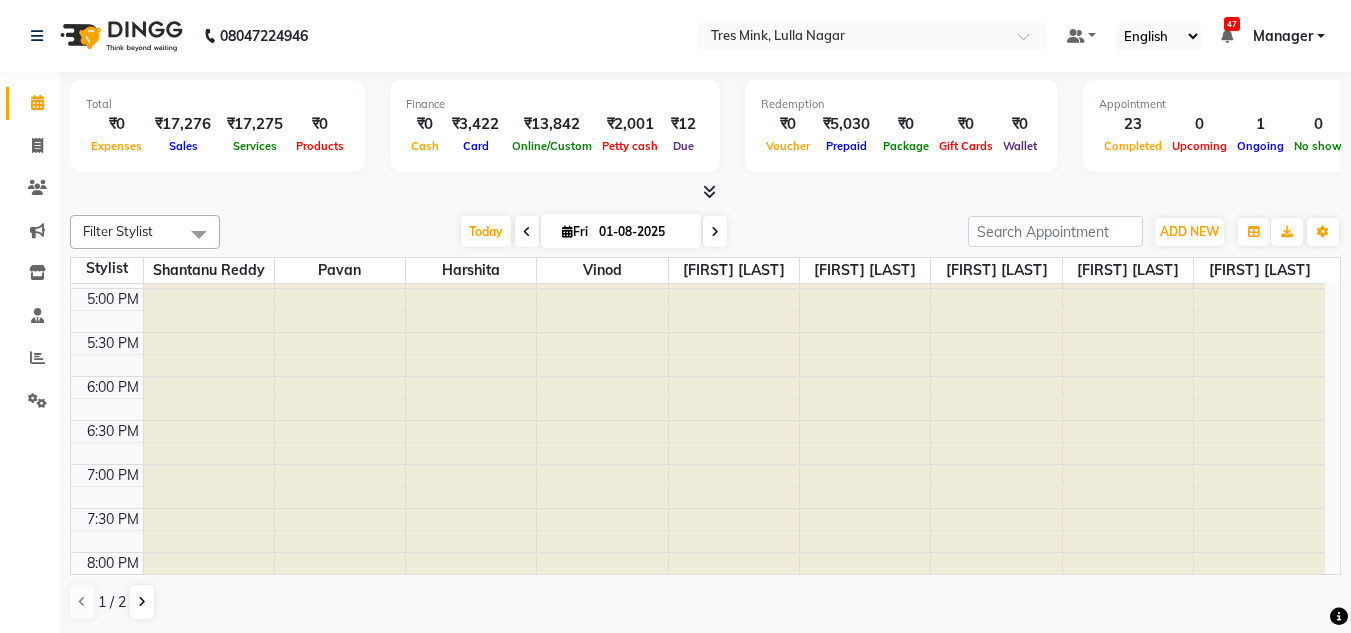 scroll, scrollTop: 853, scrollLeft: 0, axis: vertical 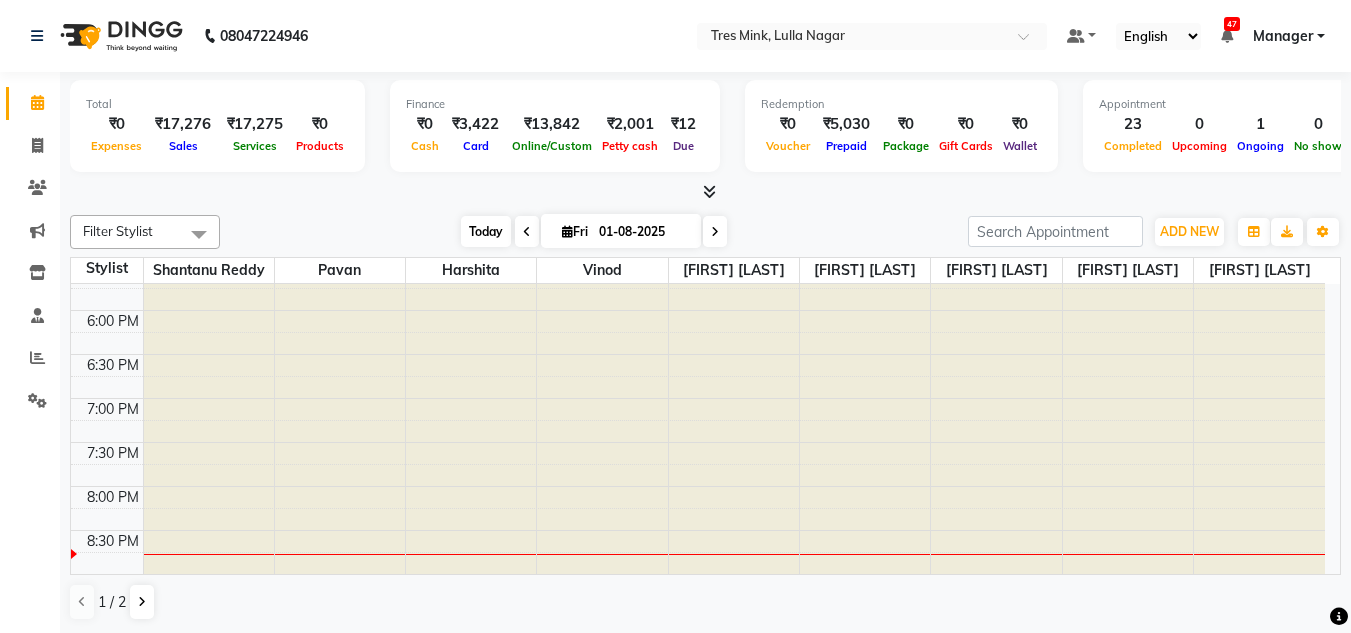 click on "Today" at bounding box center (486, 231) 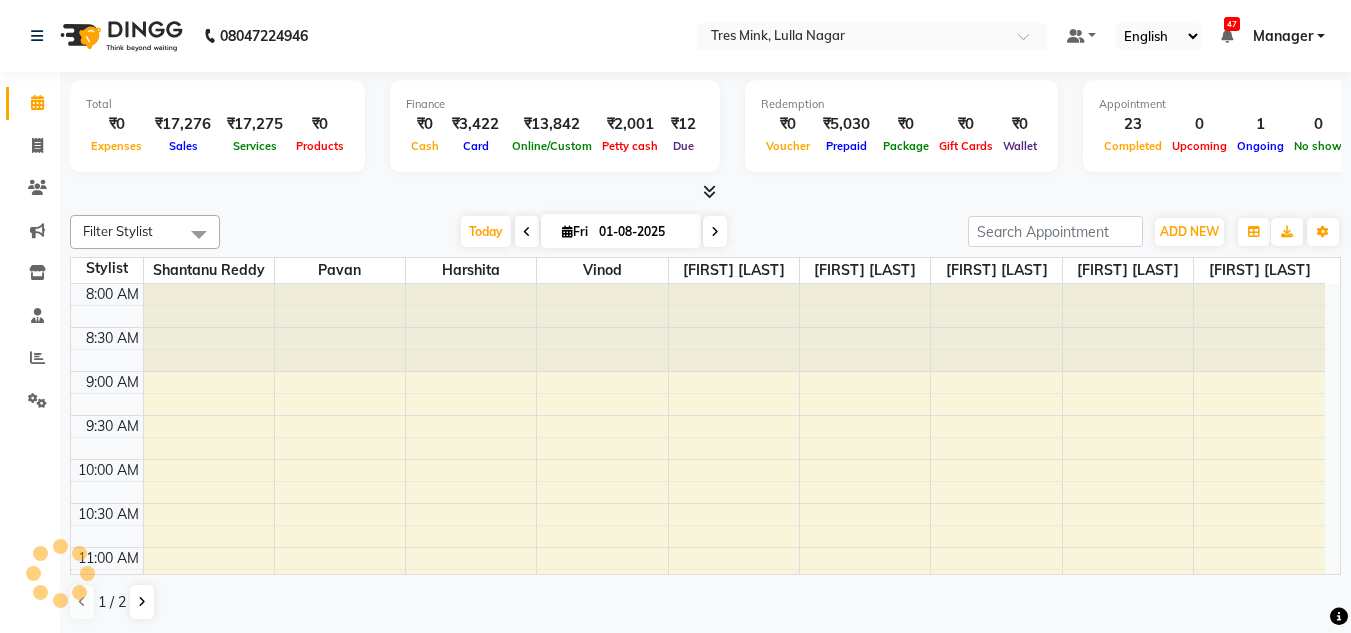 scroll, scrollTop: 853, scrollLeft: 0, axis: vertical 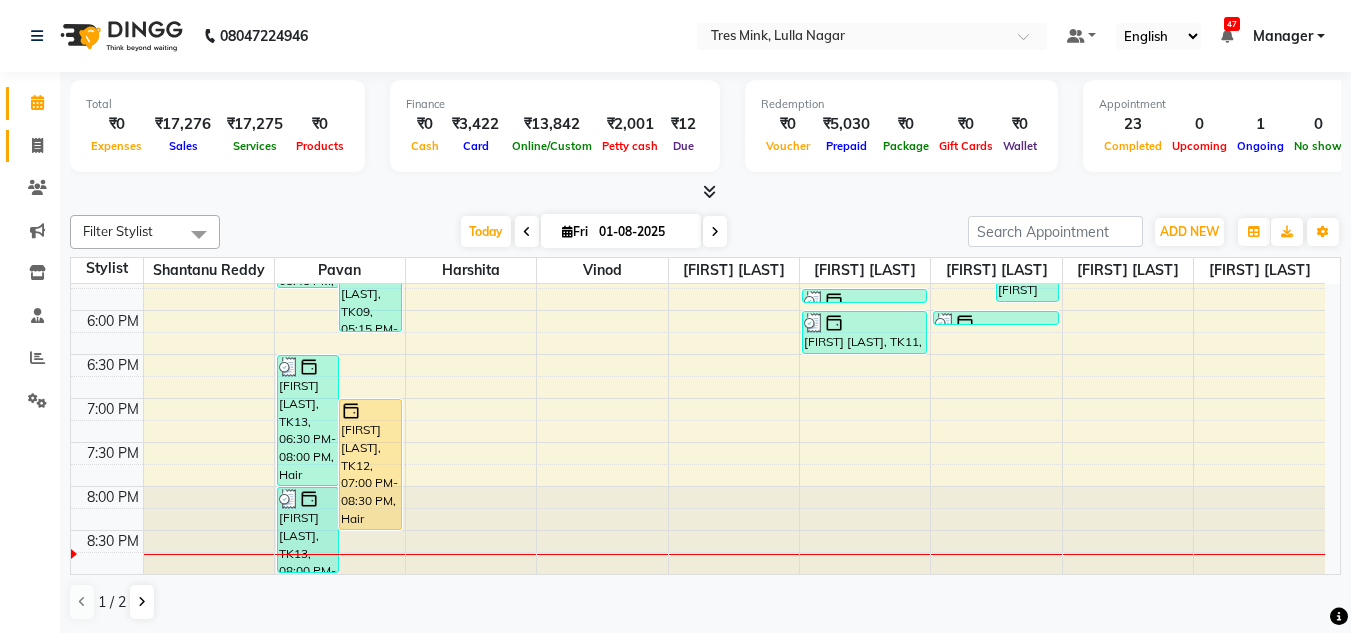click 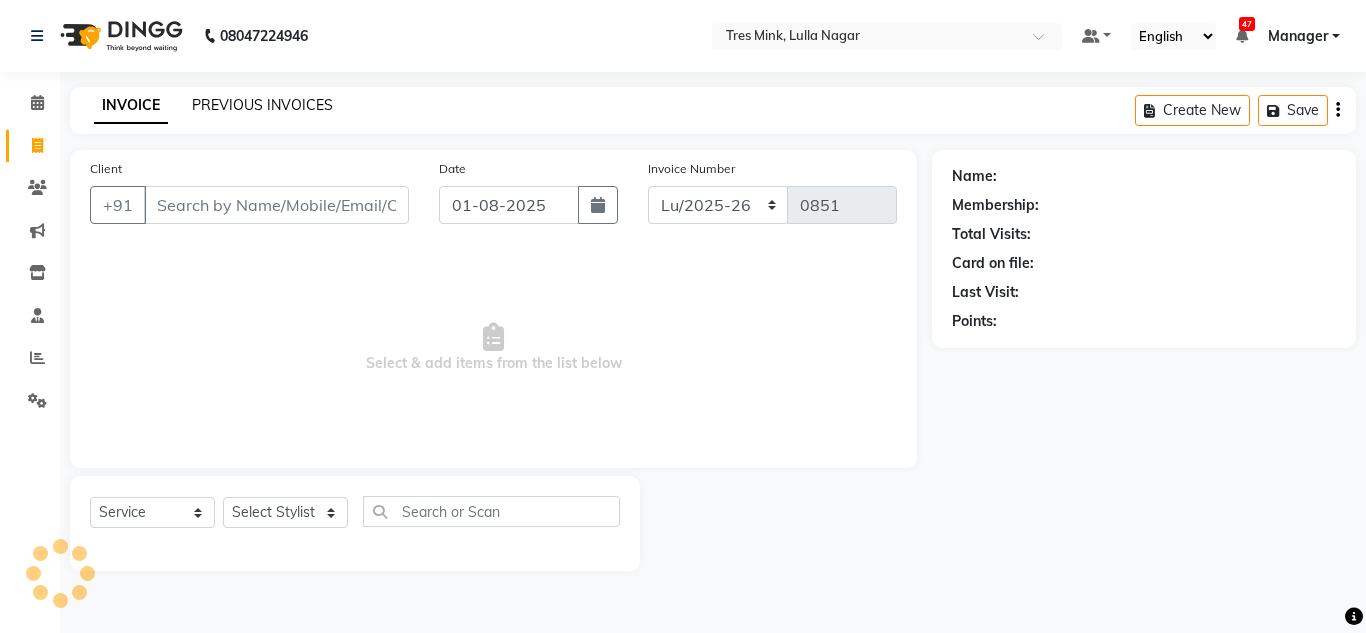click on "PREVIOUS INVOICES" 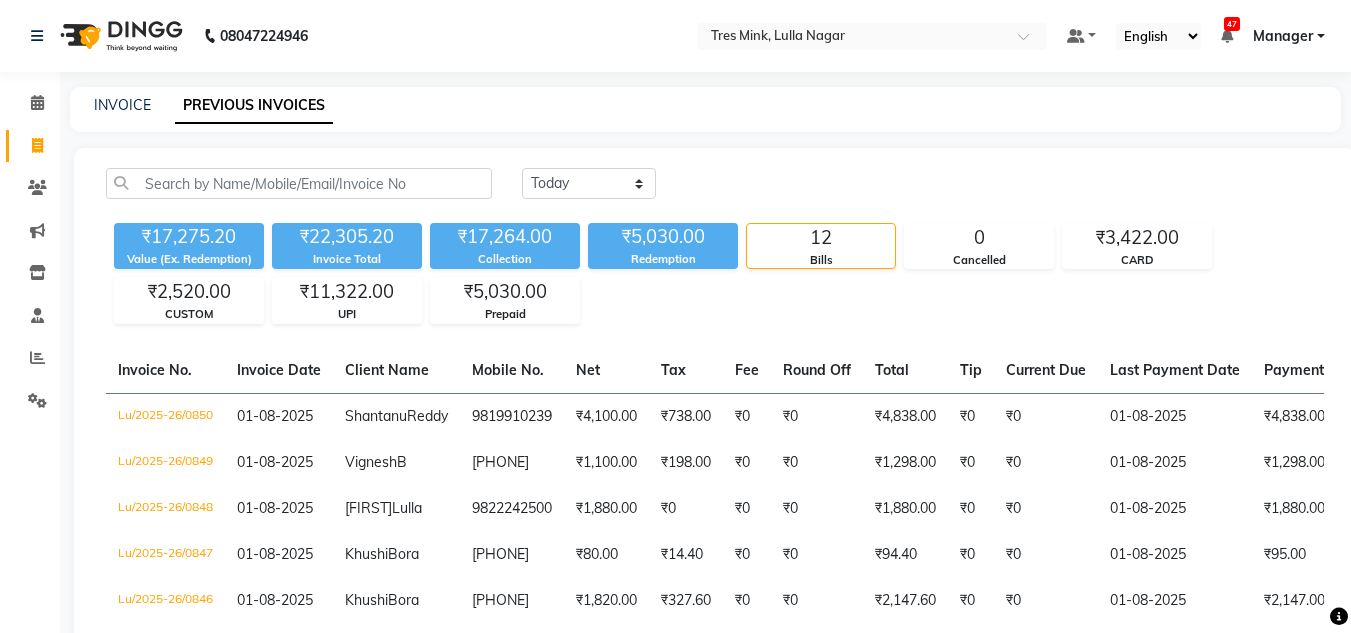 scroll, scrollTop: 557, scrollLeft: 0, axis: vertical 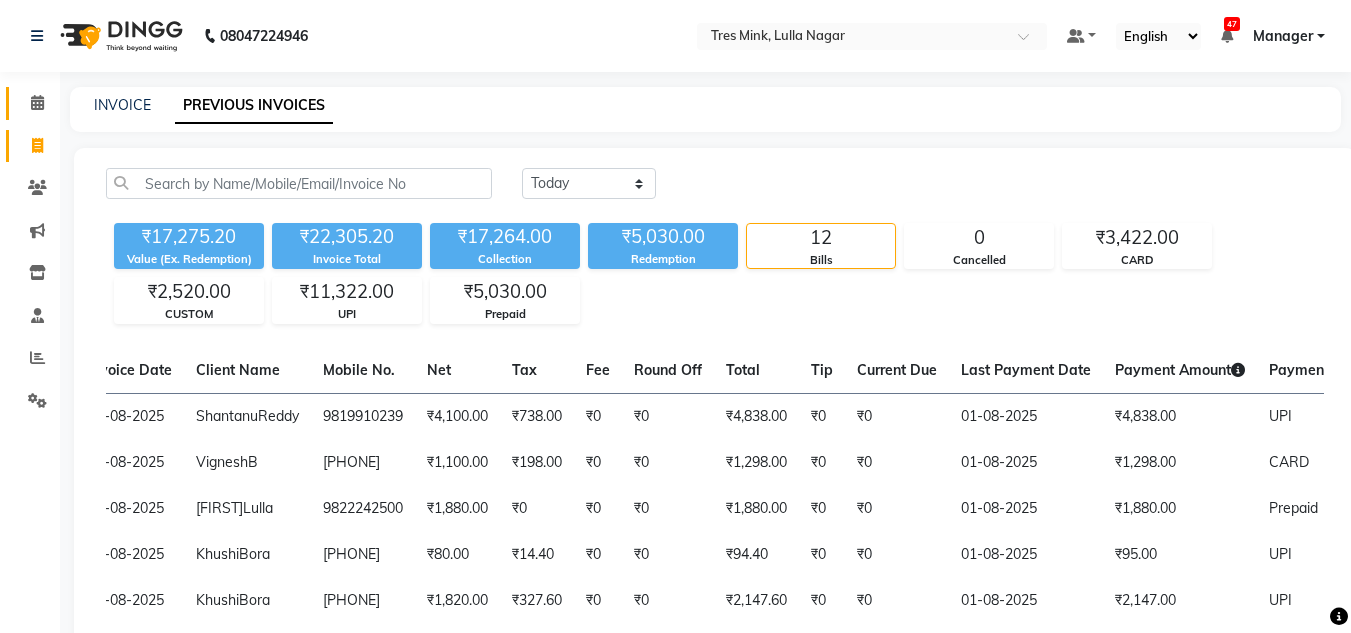 click 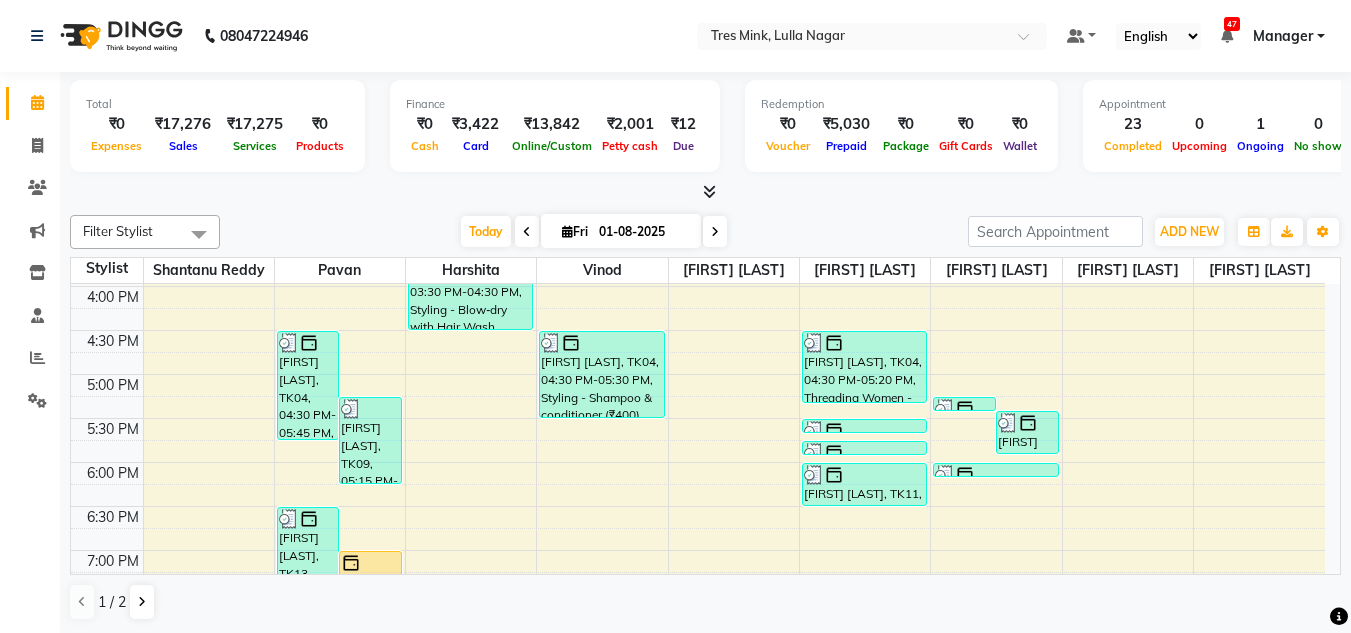 scroll, scrollTop: 853, scrollLeft: 0, axis: vertical 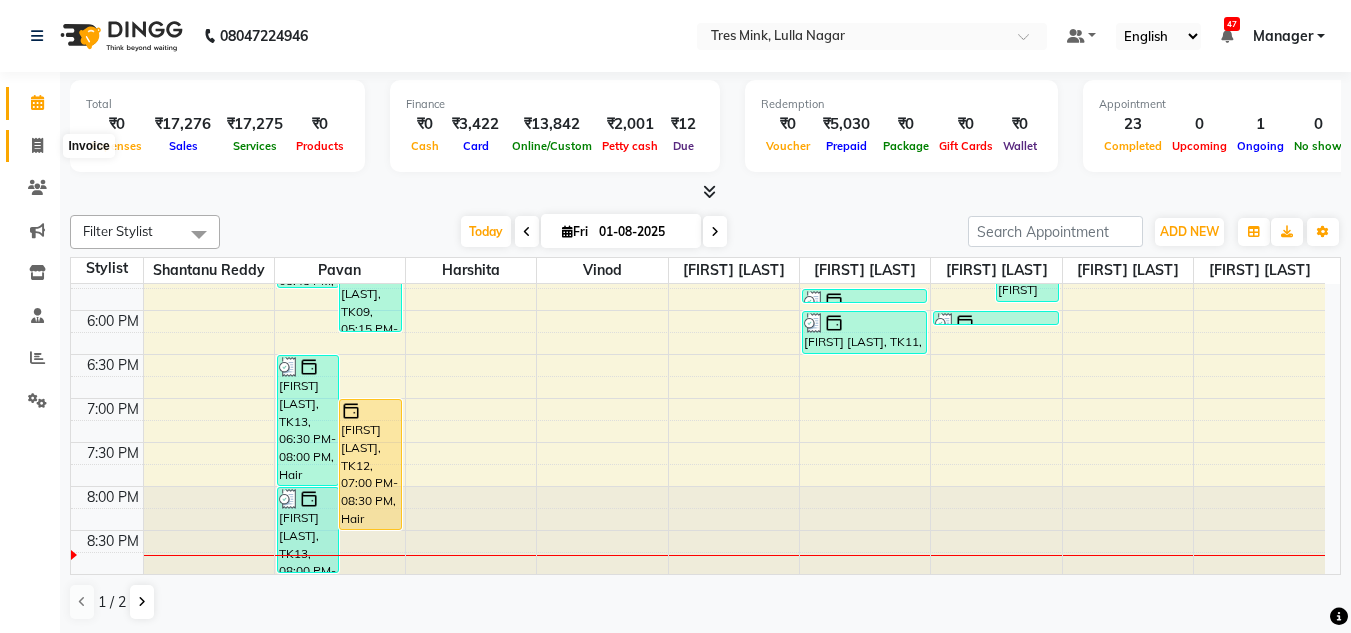 click 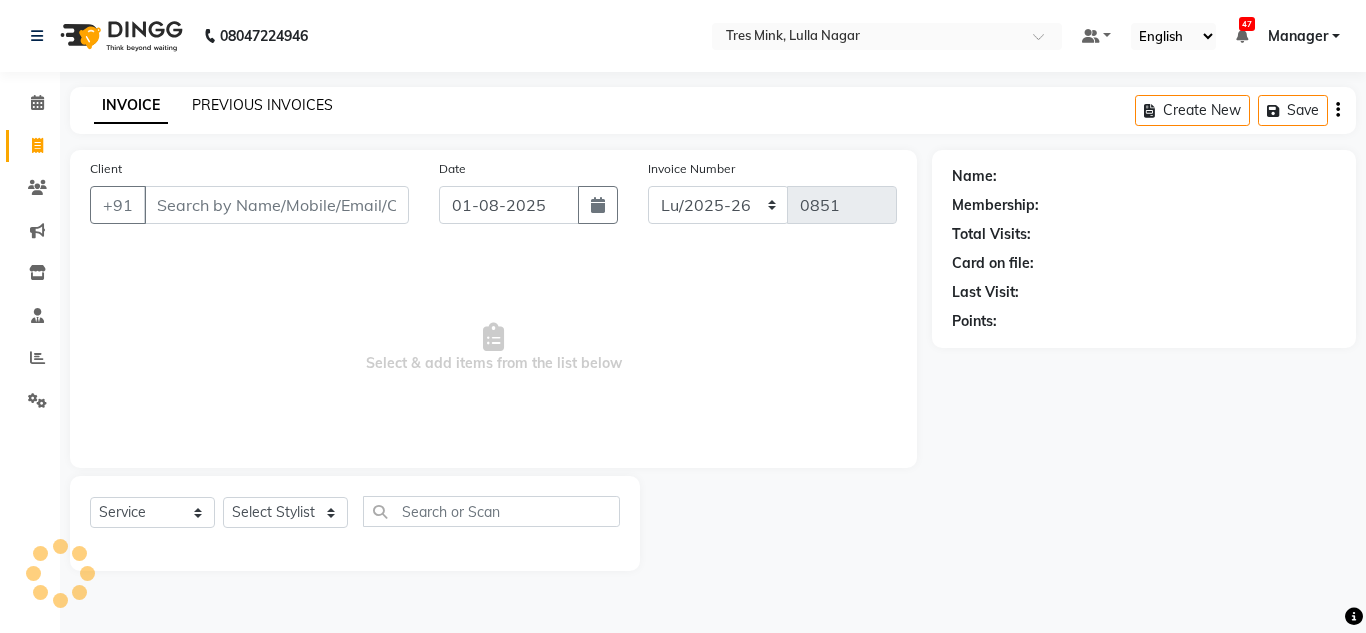 click on "PREVIOUS INVOICES" 